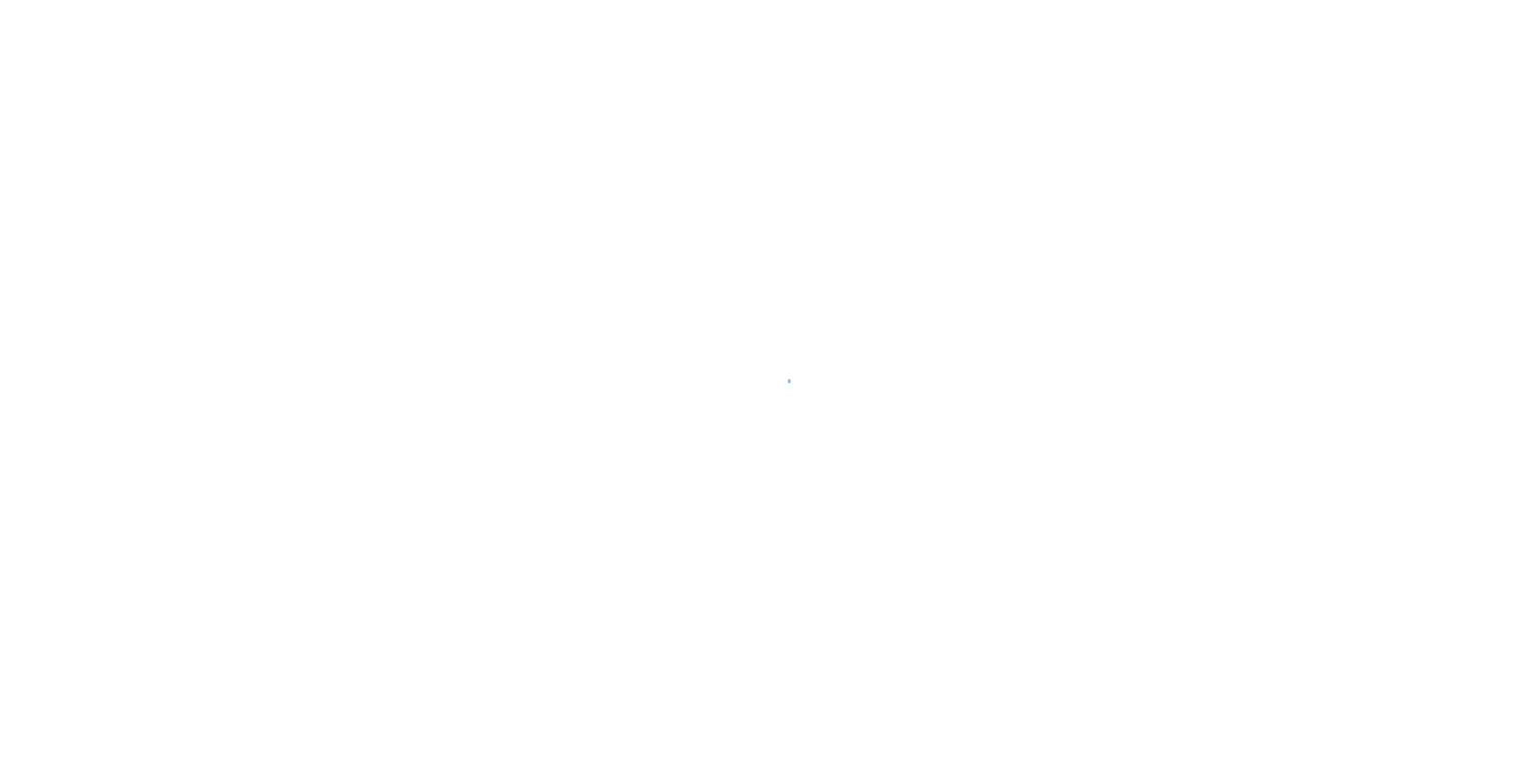 scroll, scrollTop: 0, scrollLeft: 0, axis: both 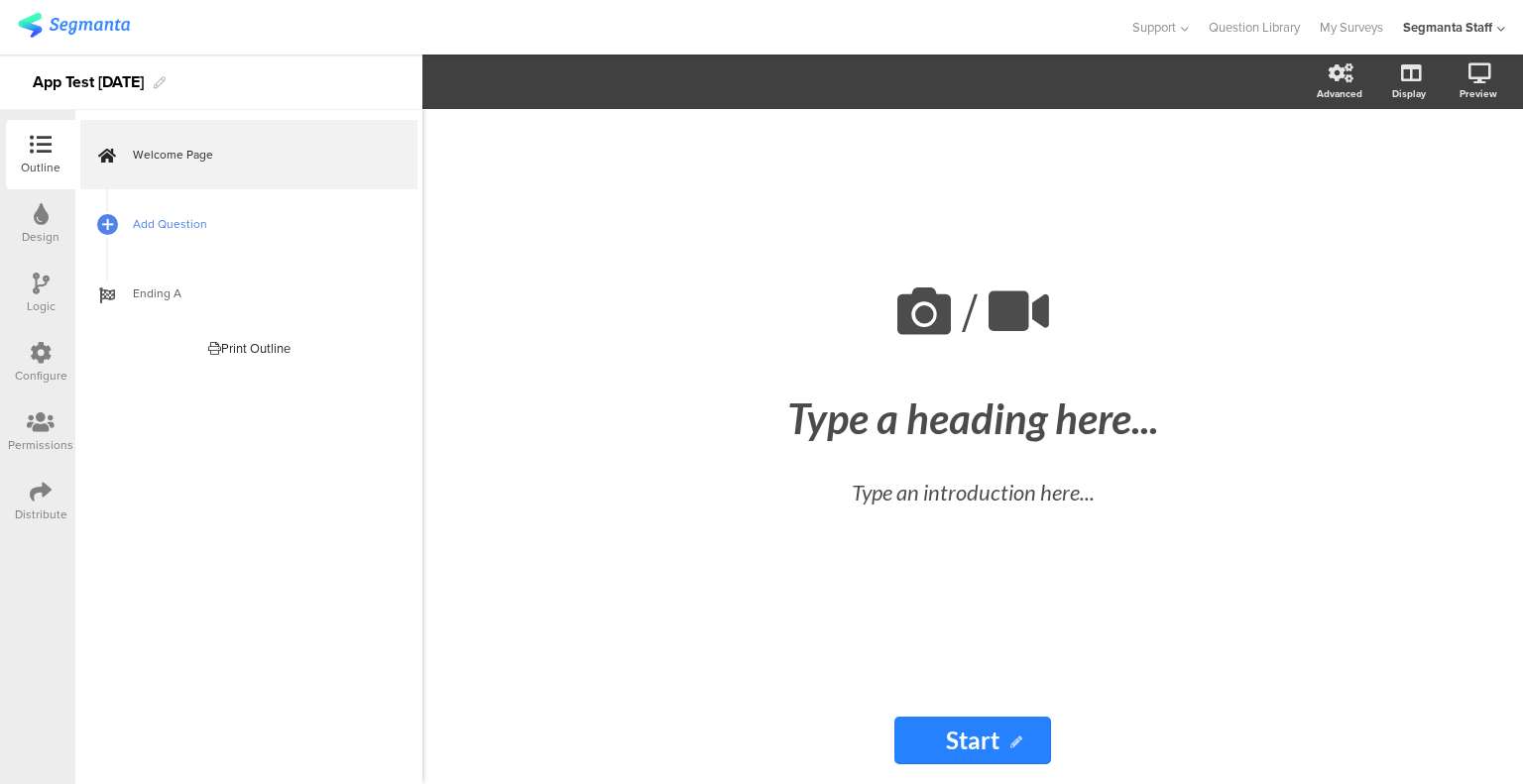 click on "Add Question" at bounding box center (249, 224) 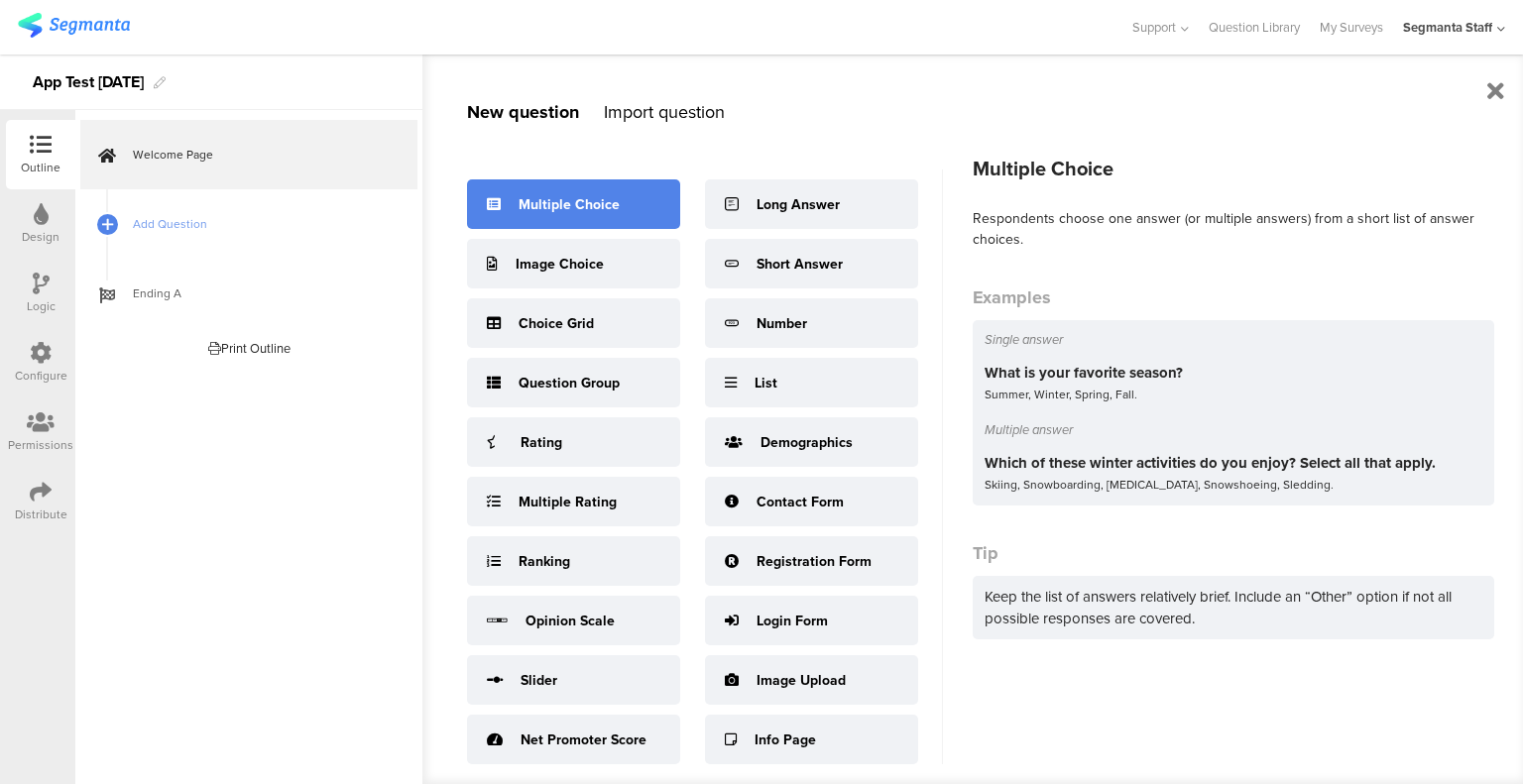 click on "Multiple Choice" at bounding box center (573, 204) 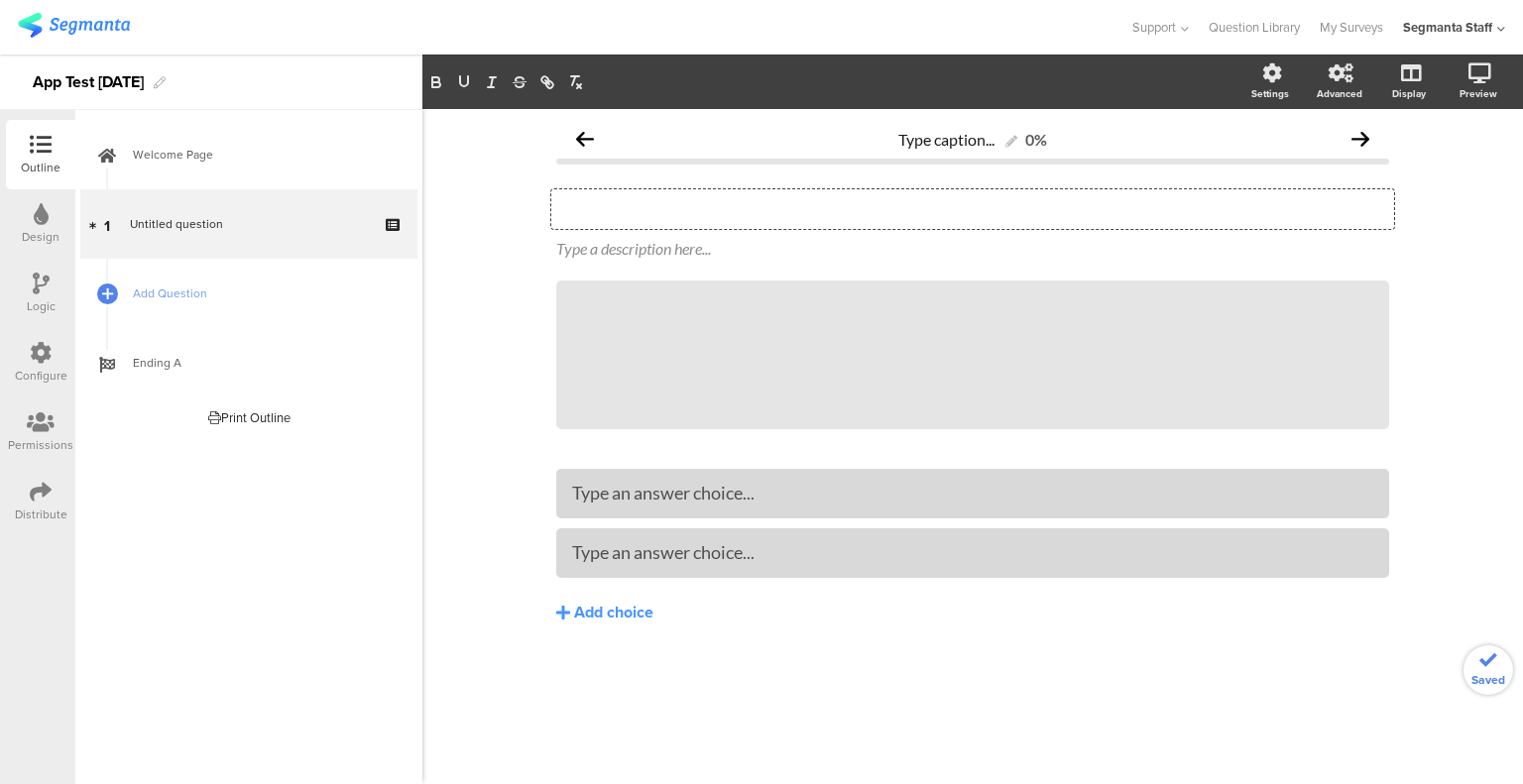 click on "Type your question here..." 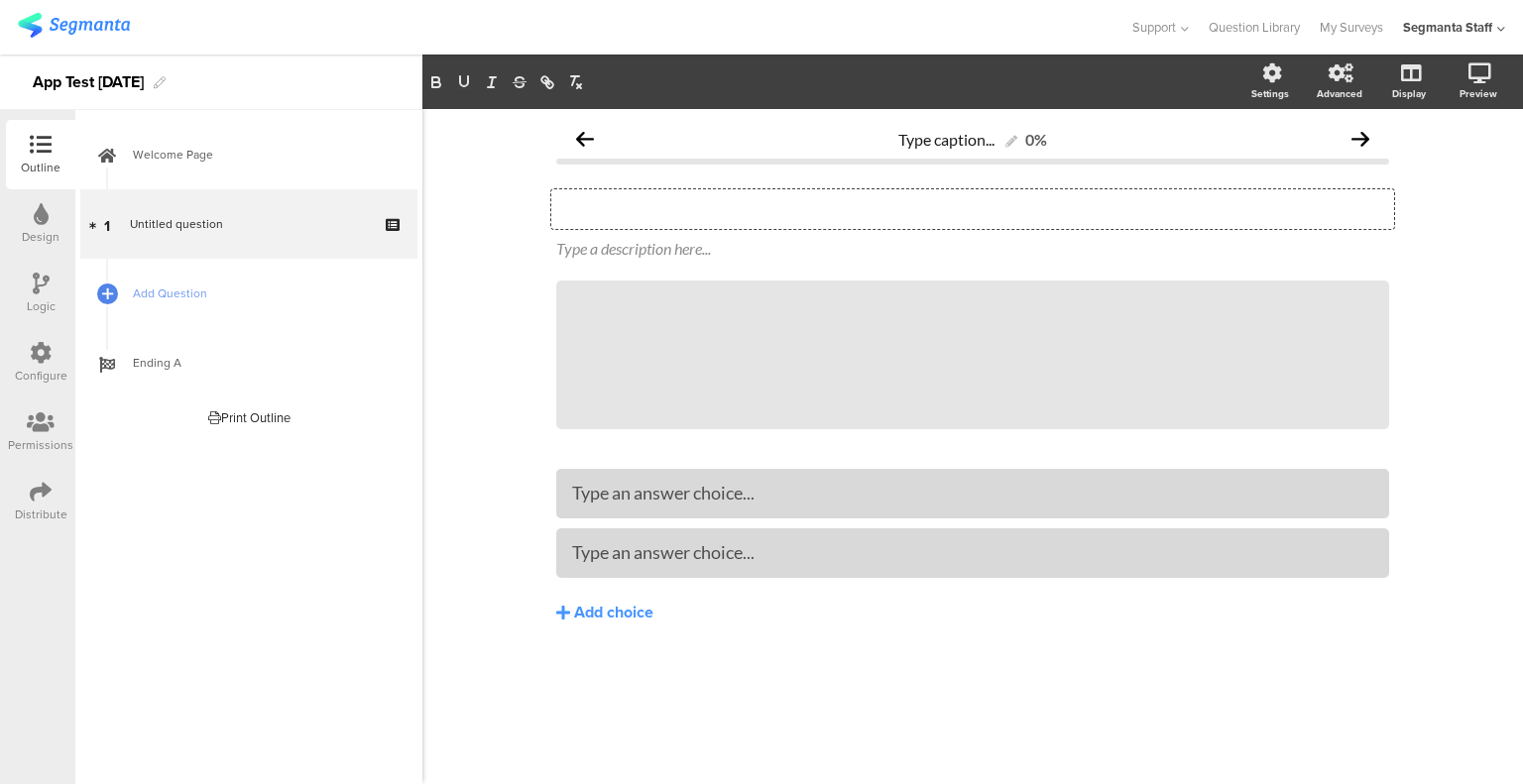 type 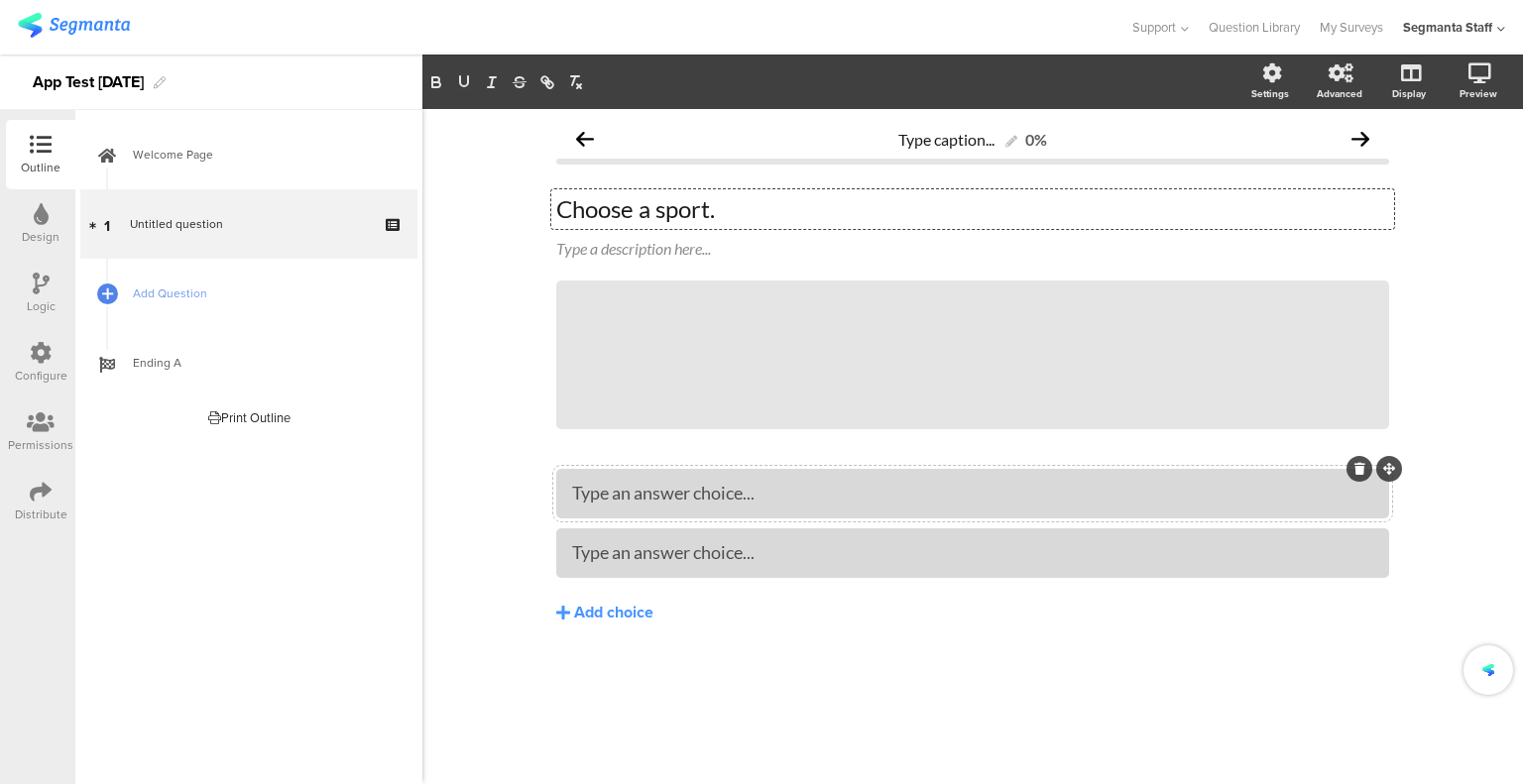 type 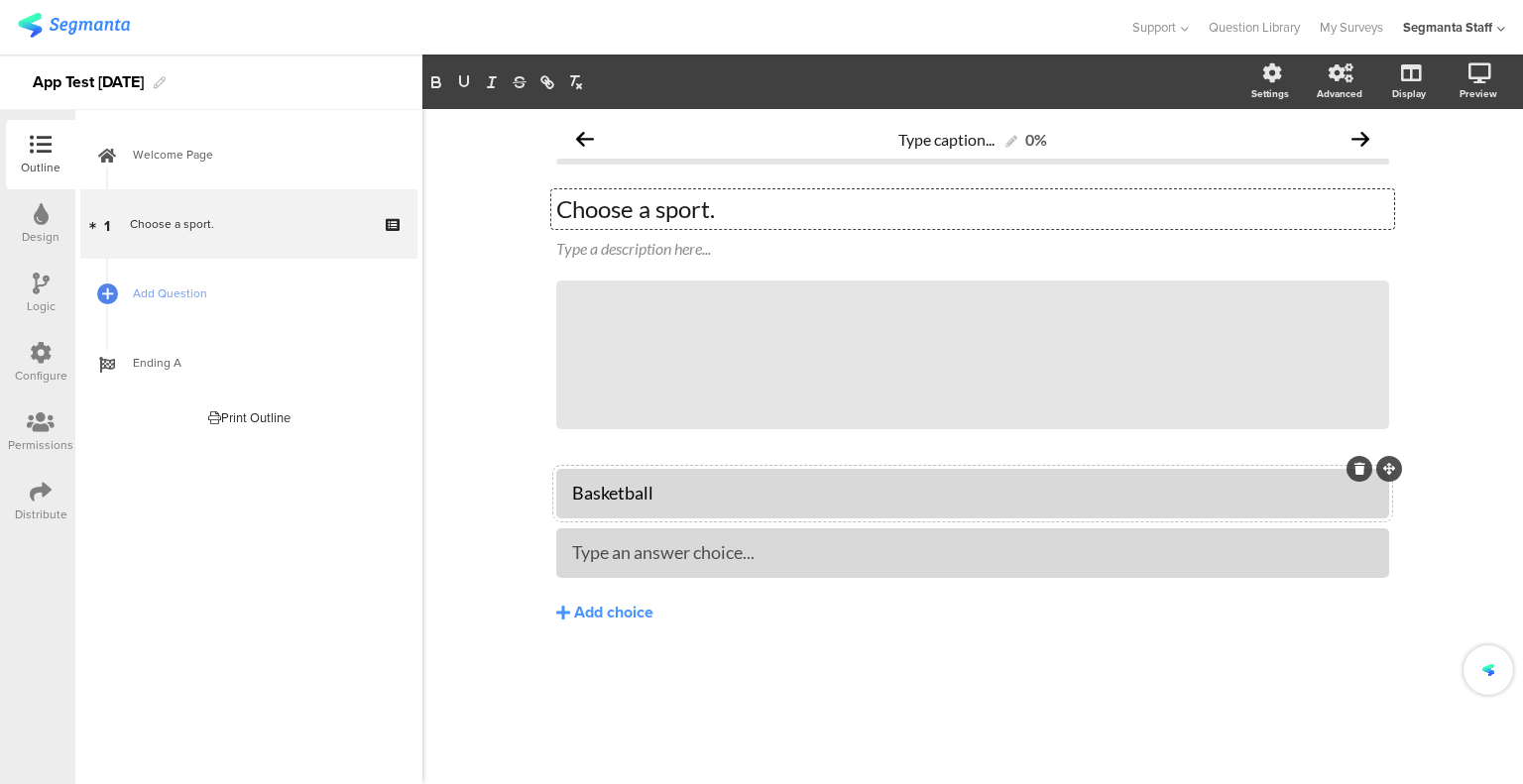 type 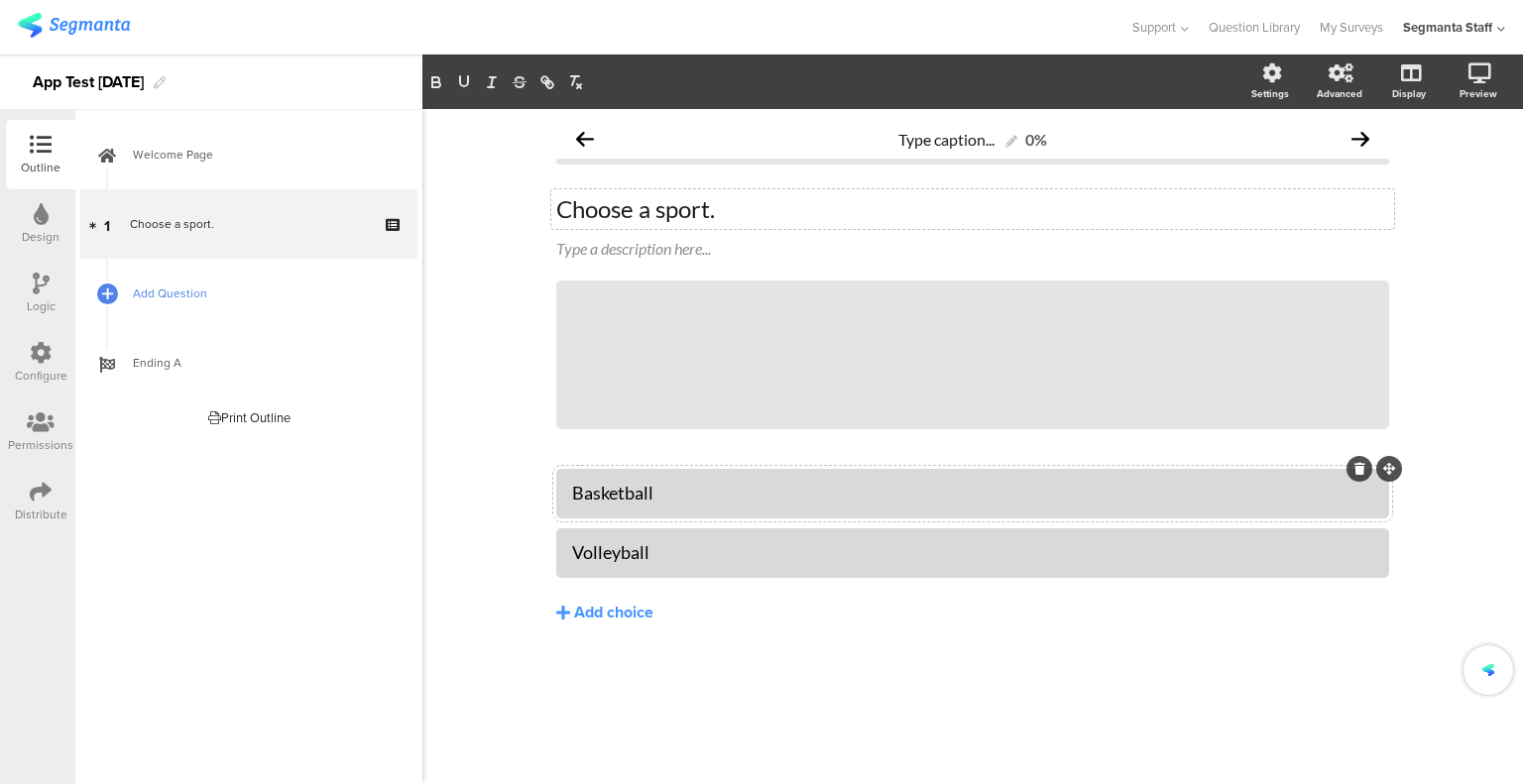 click on "Add Question" at bounding box center [260, 293] 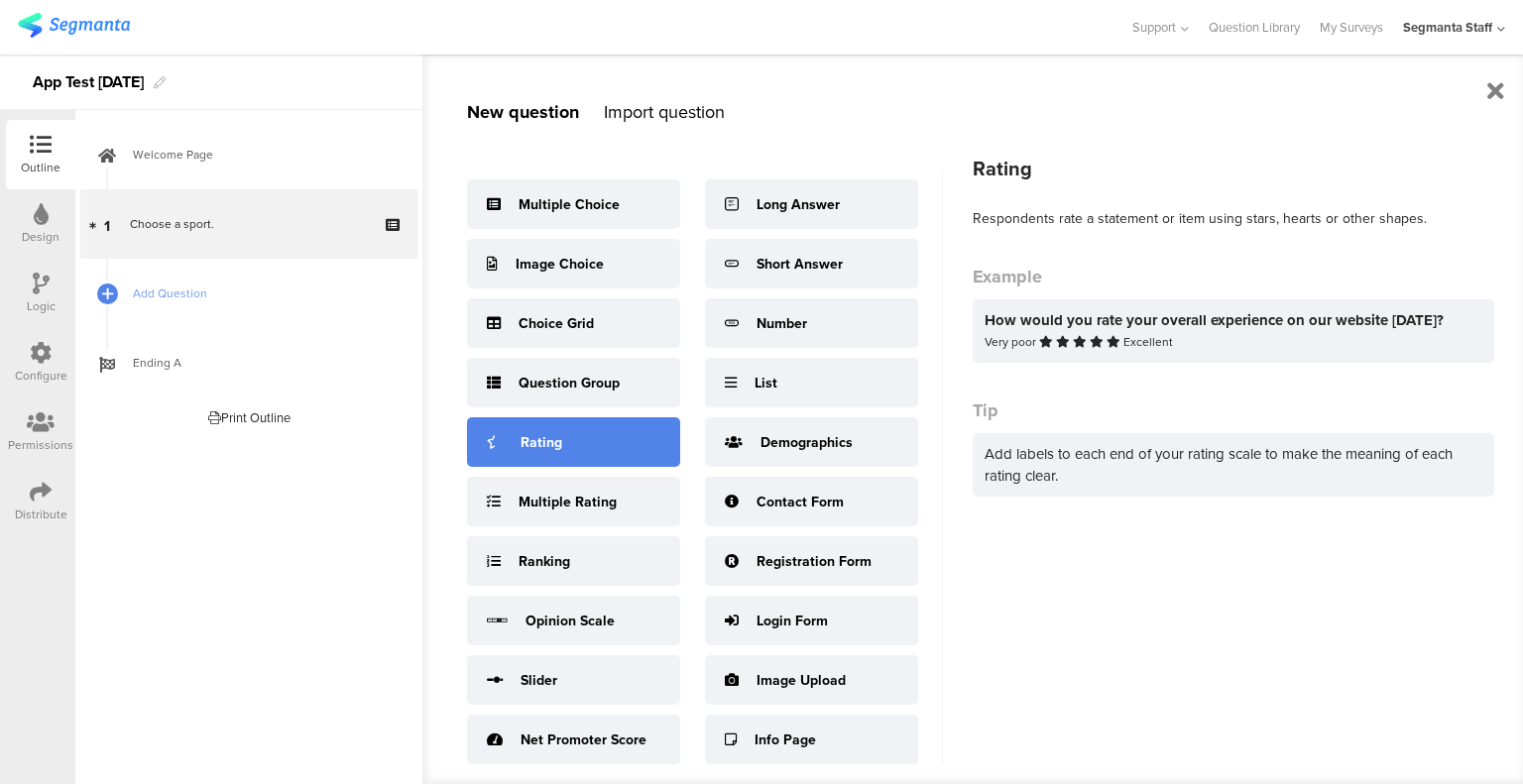 click on "Rating" at bounding box center [573, 442] 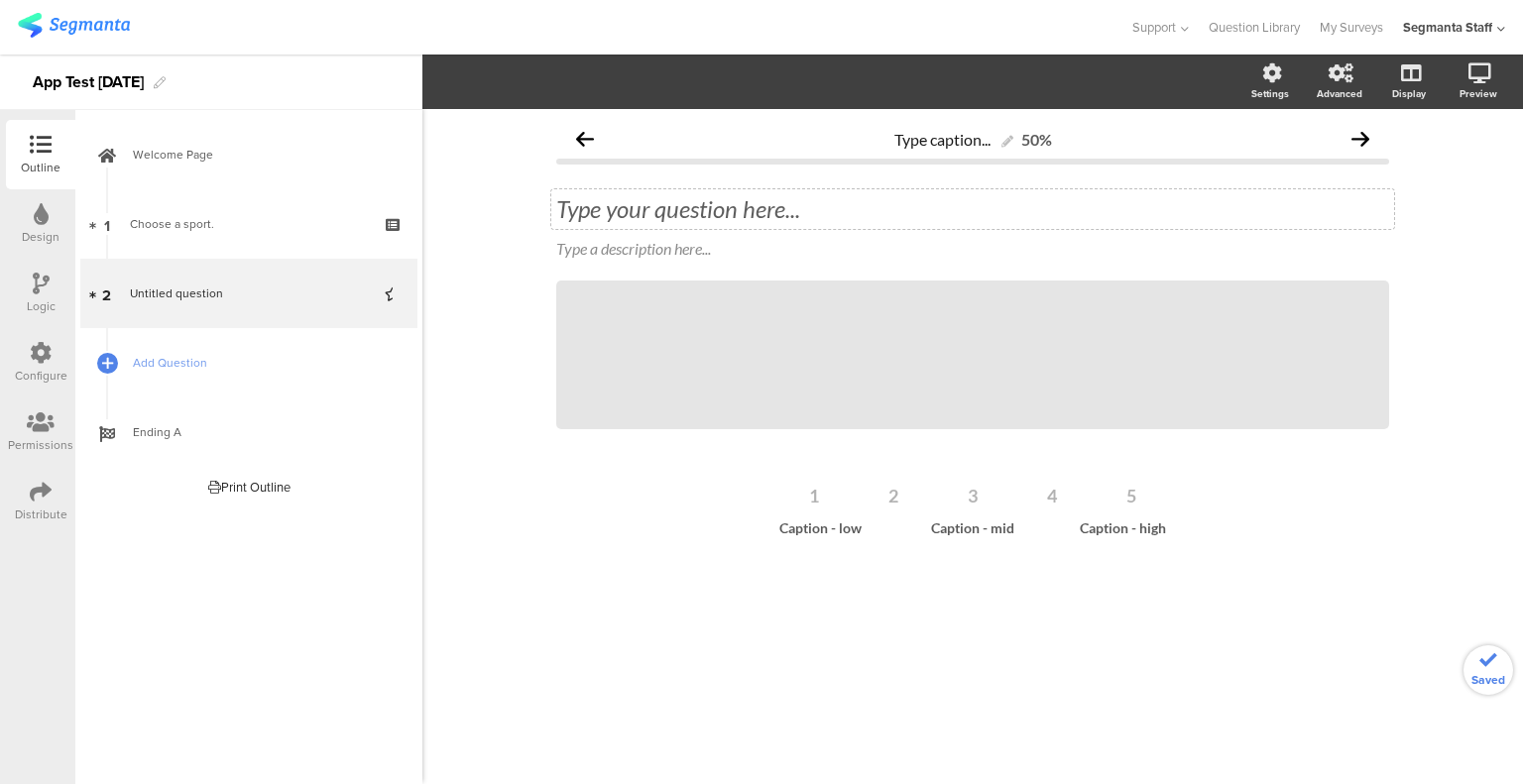 click on "Type your question here..." 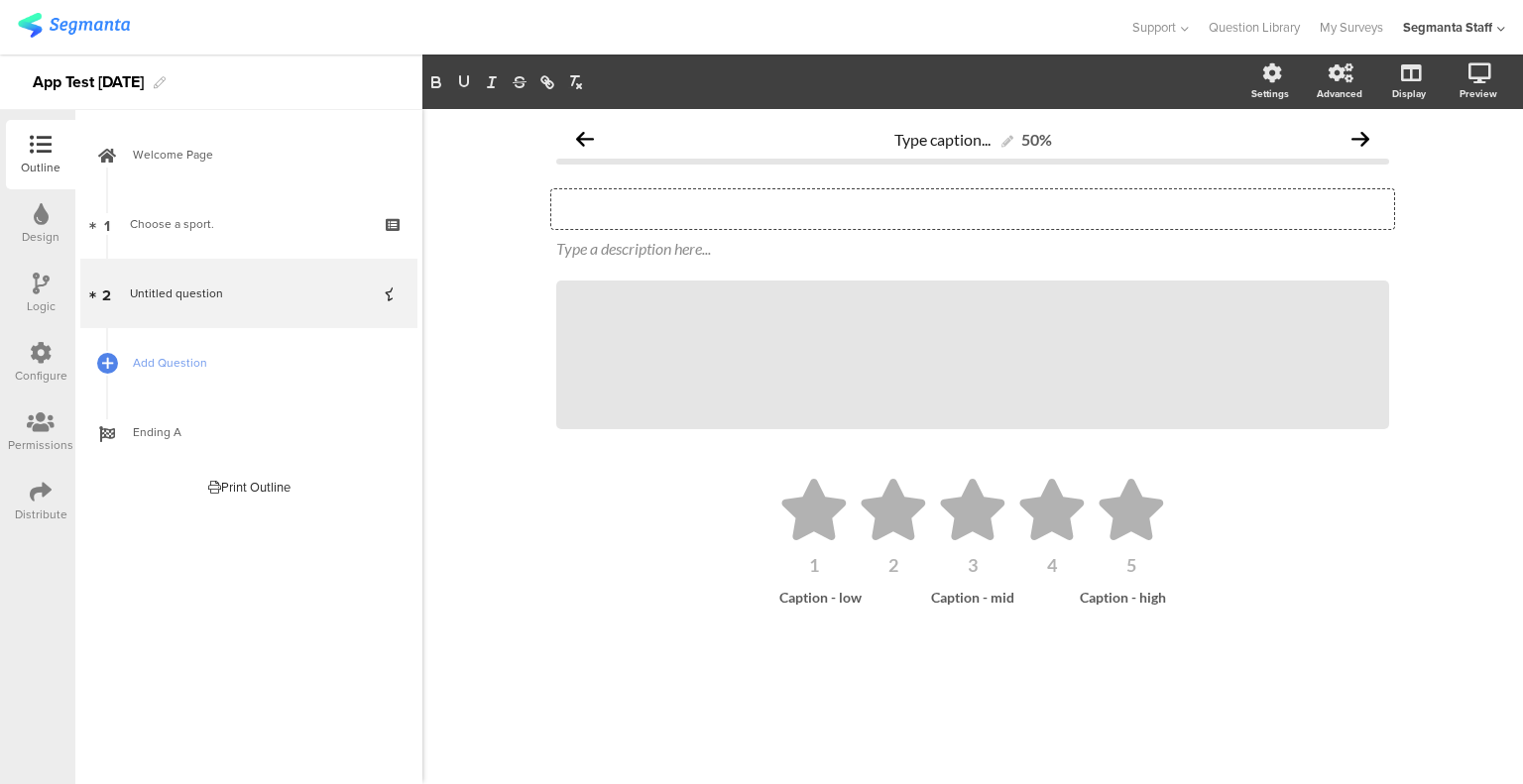 type 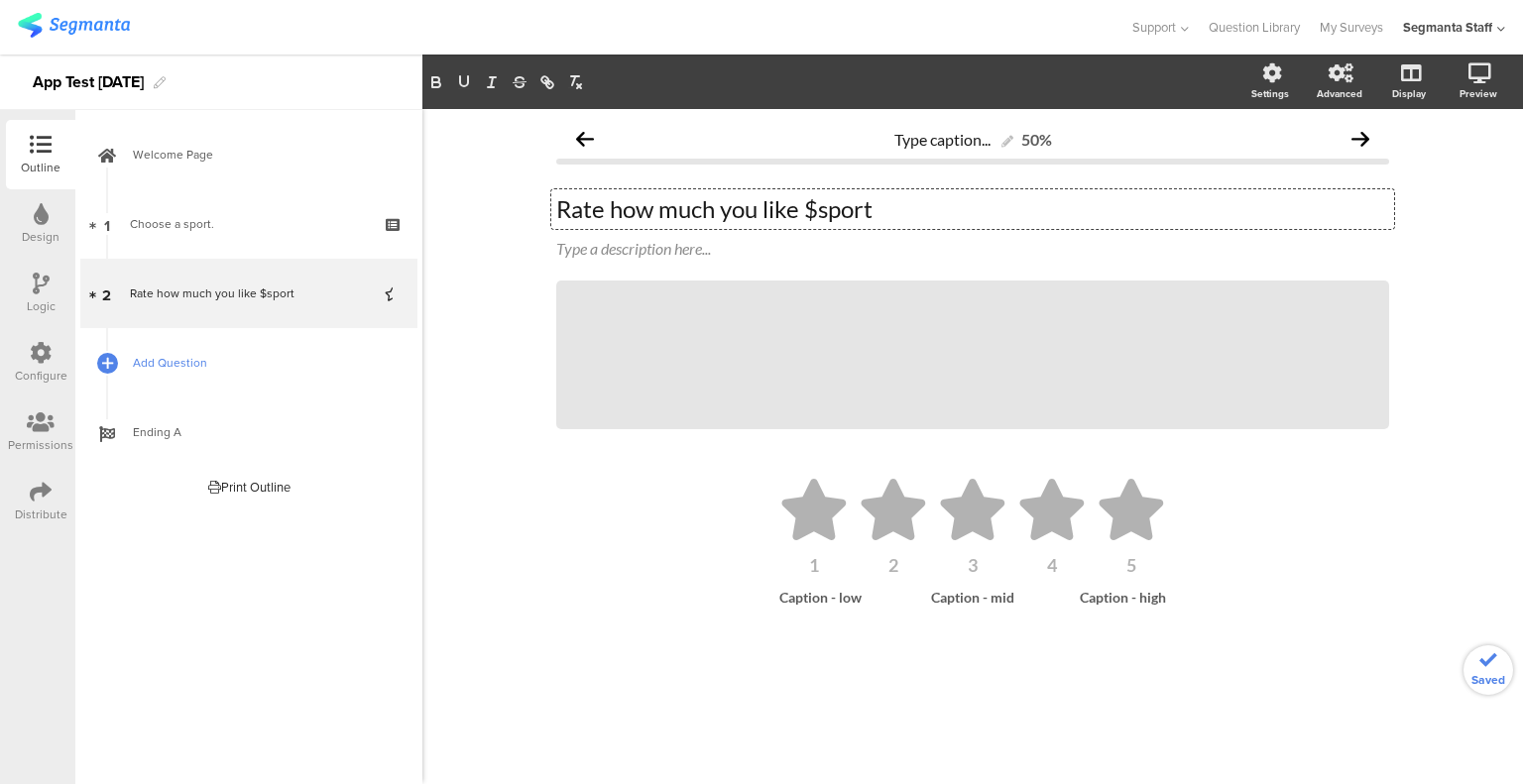 click on "Add Question" at bounding box center (249, 363) 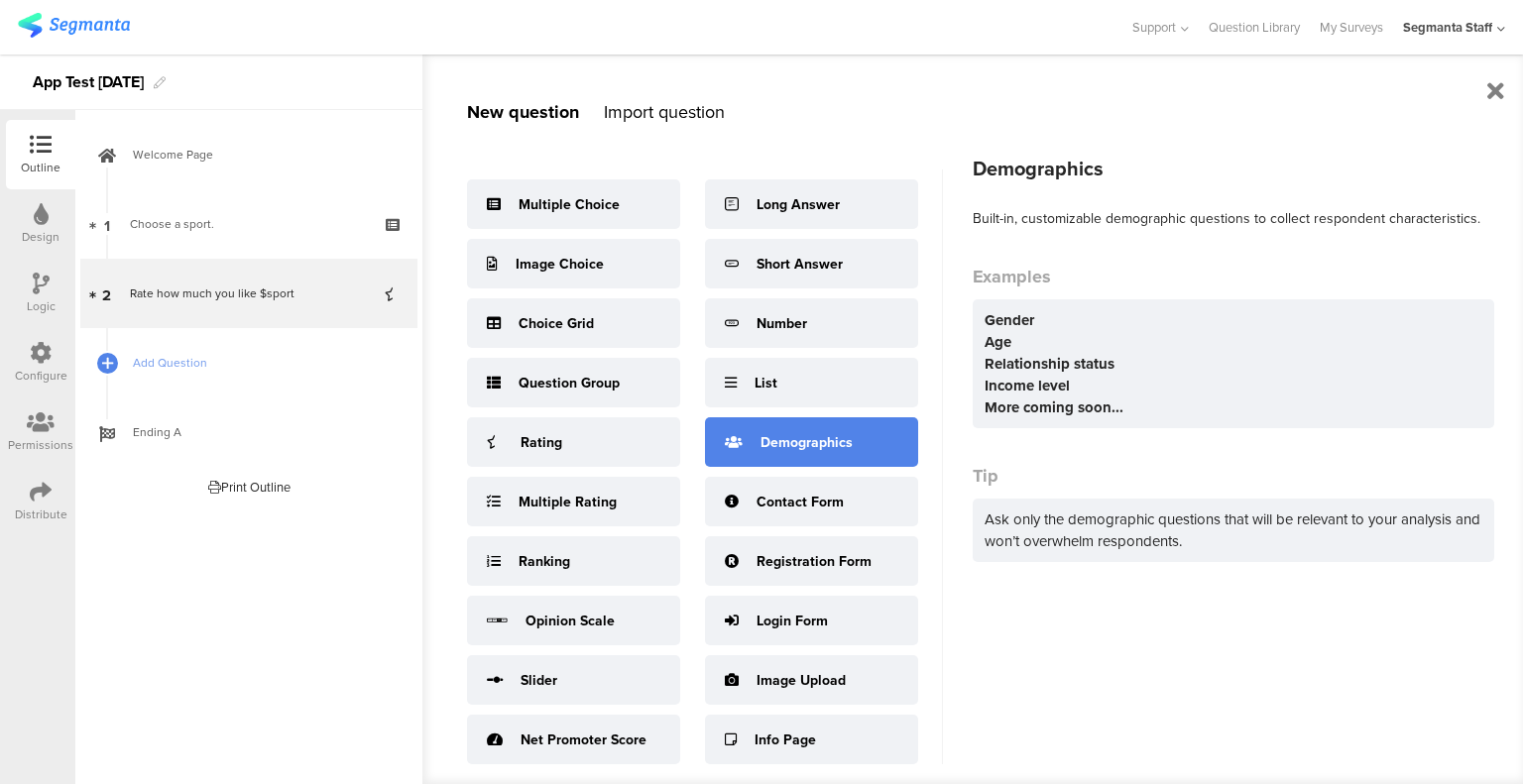 click on "Demographics" at bounding box center (806, 442) 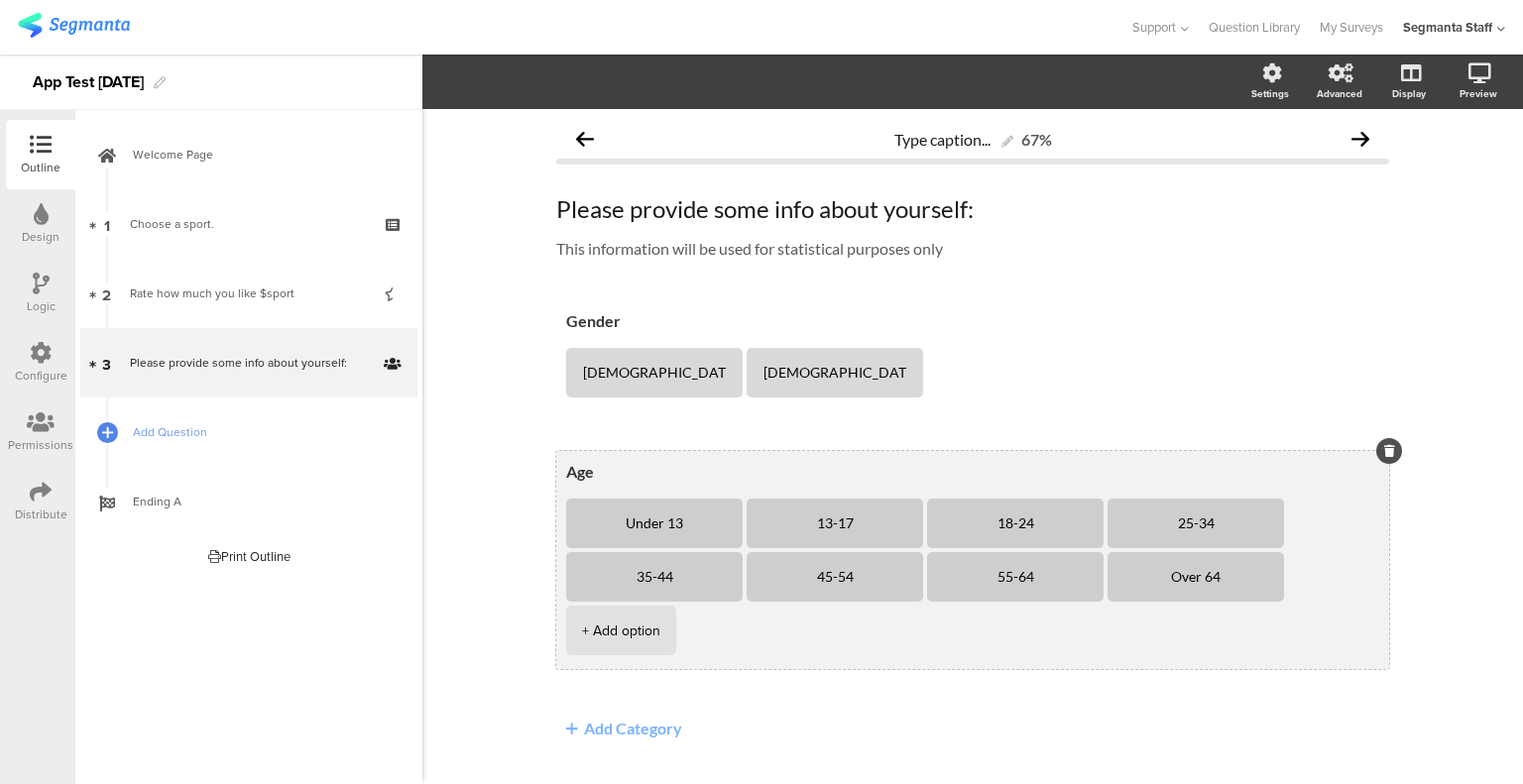 click on "13-17" at bounding box center (835, 523) 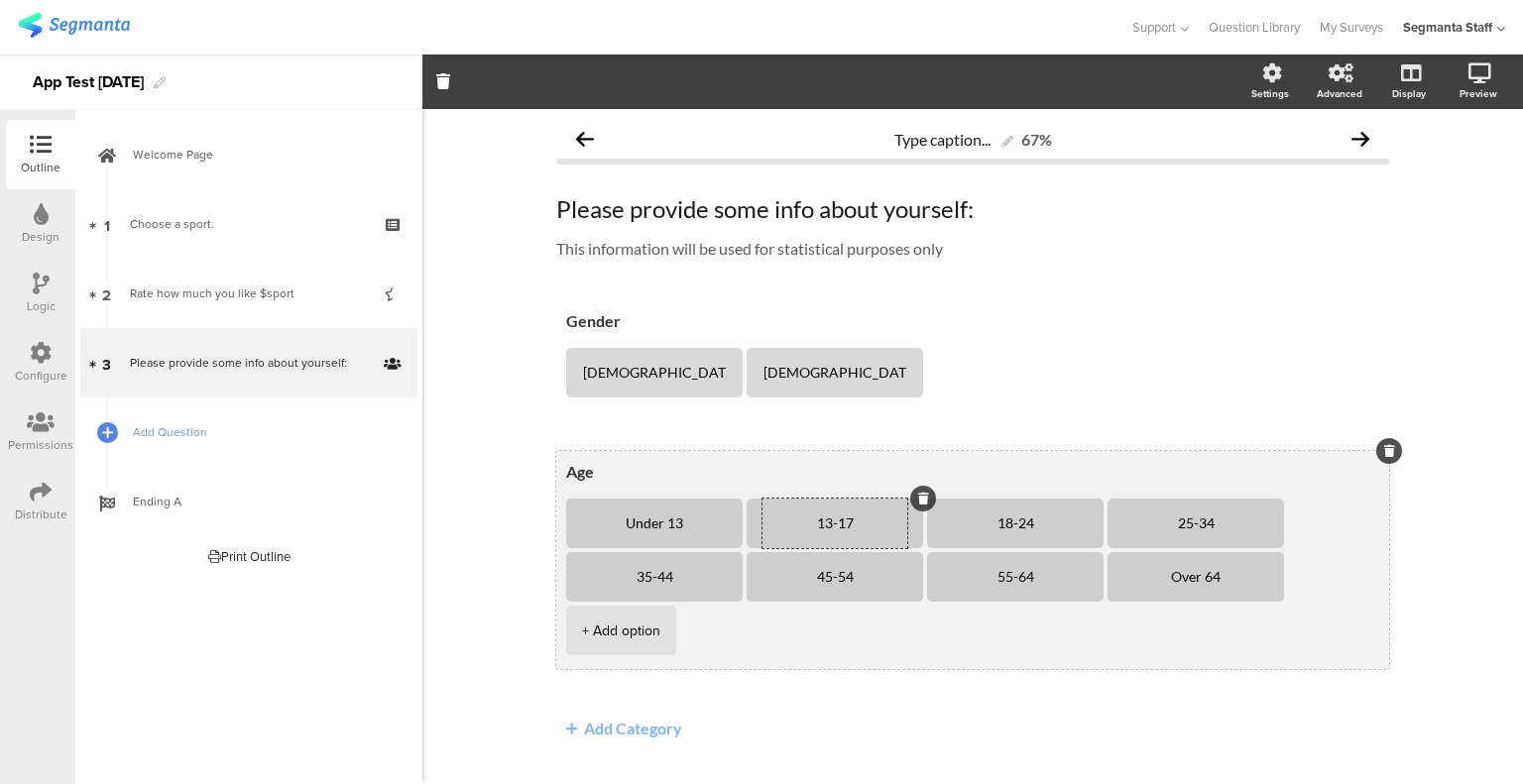 click at bounding box center [923, 499] 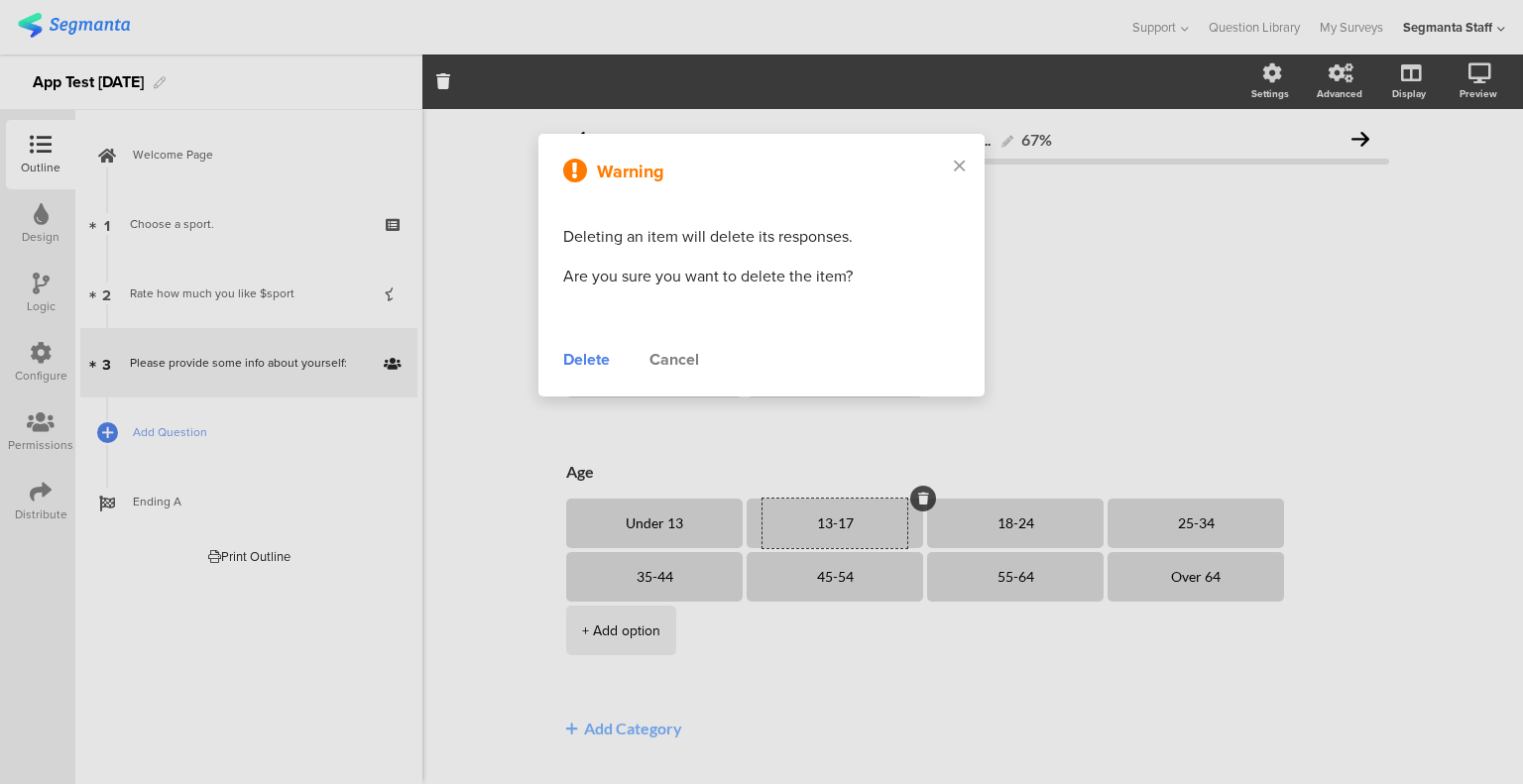 click on "Delete" at bounding box center [586, 360] 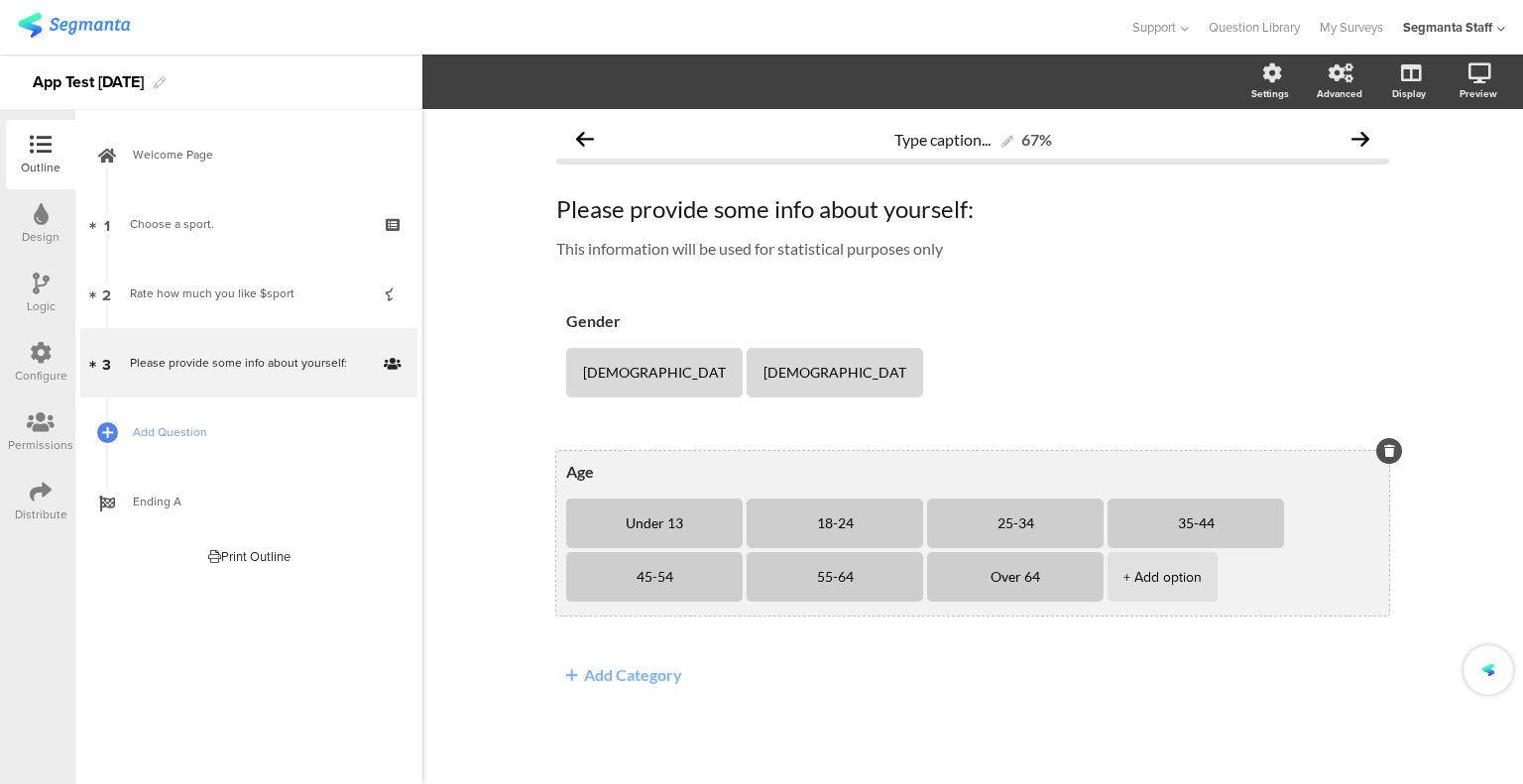 click on "18-24" at bounding box center [835, 523] 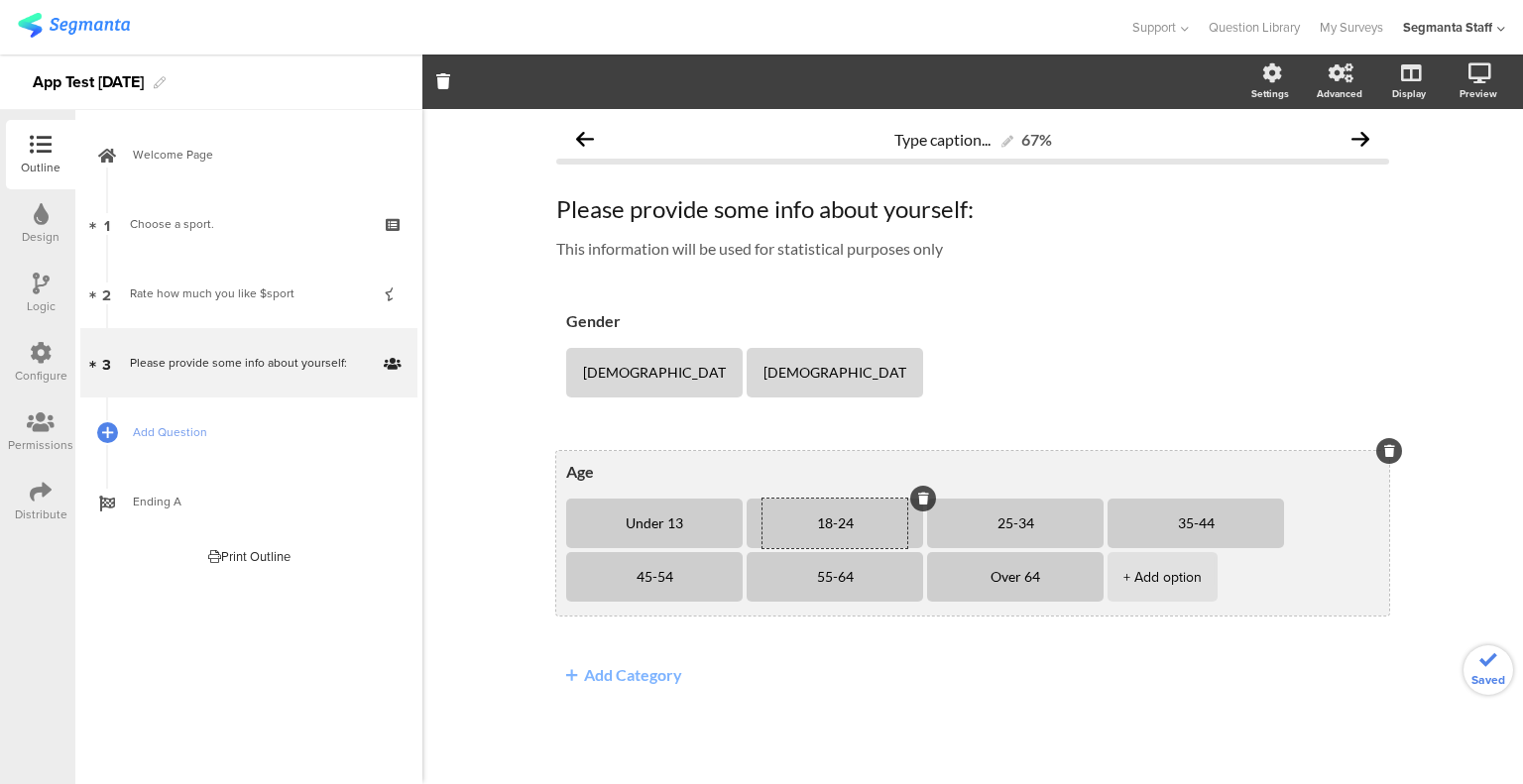 click at bounding box center (923, 499) 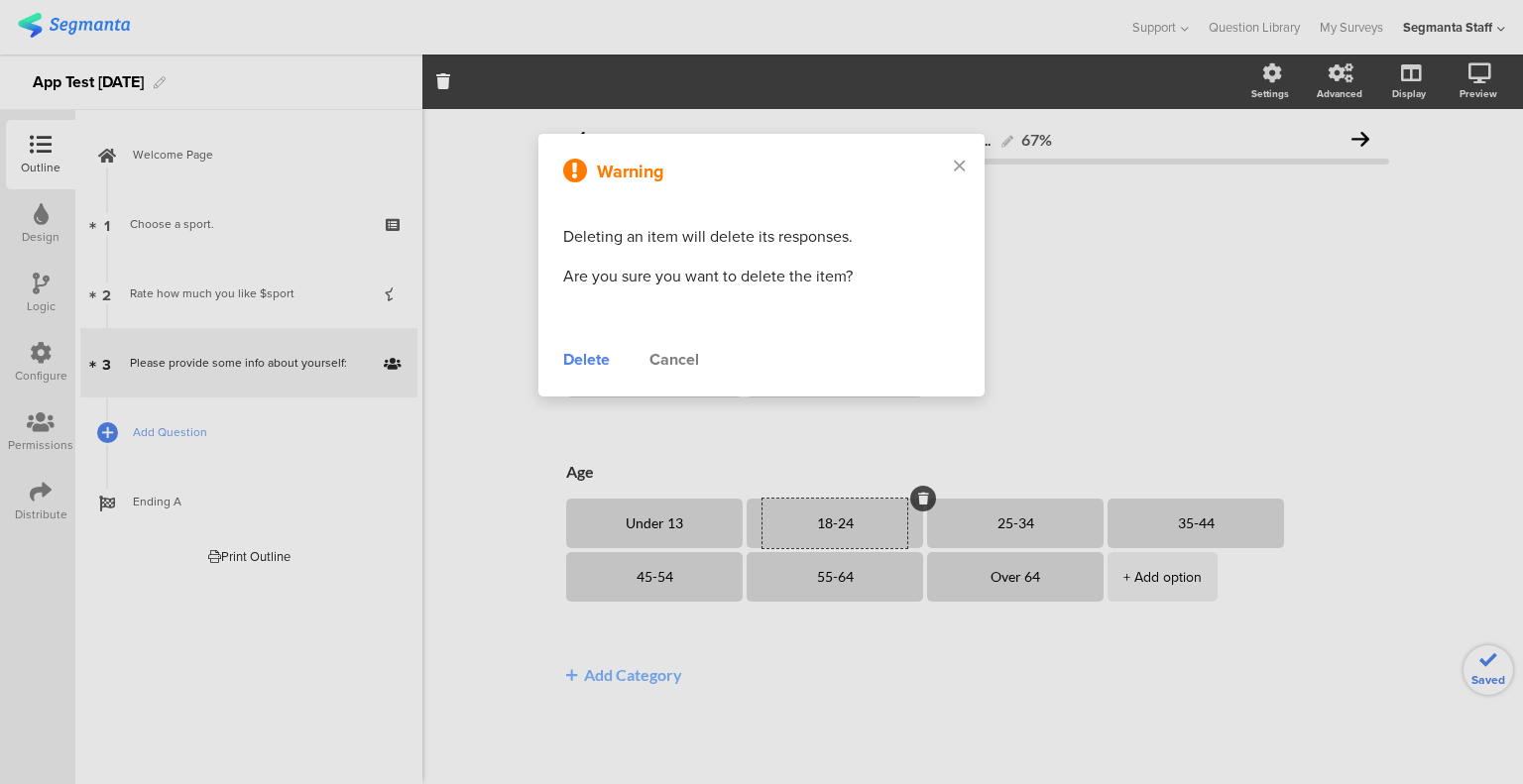 click on "Delete" at bounding box center (586, 360) 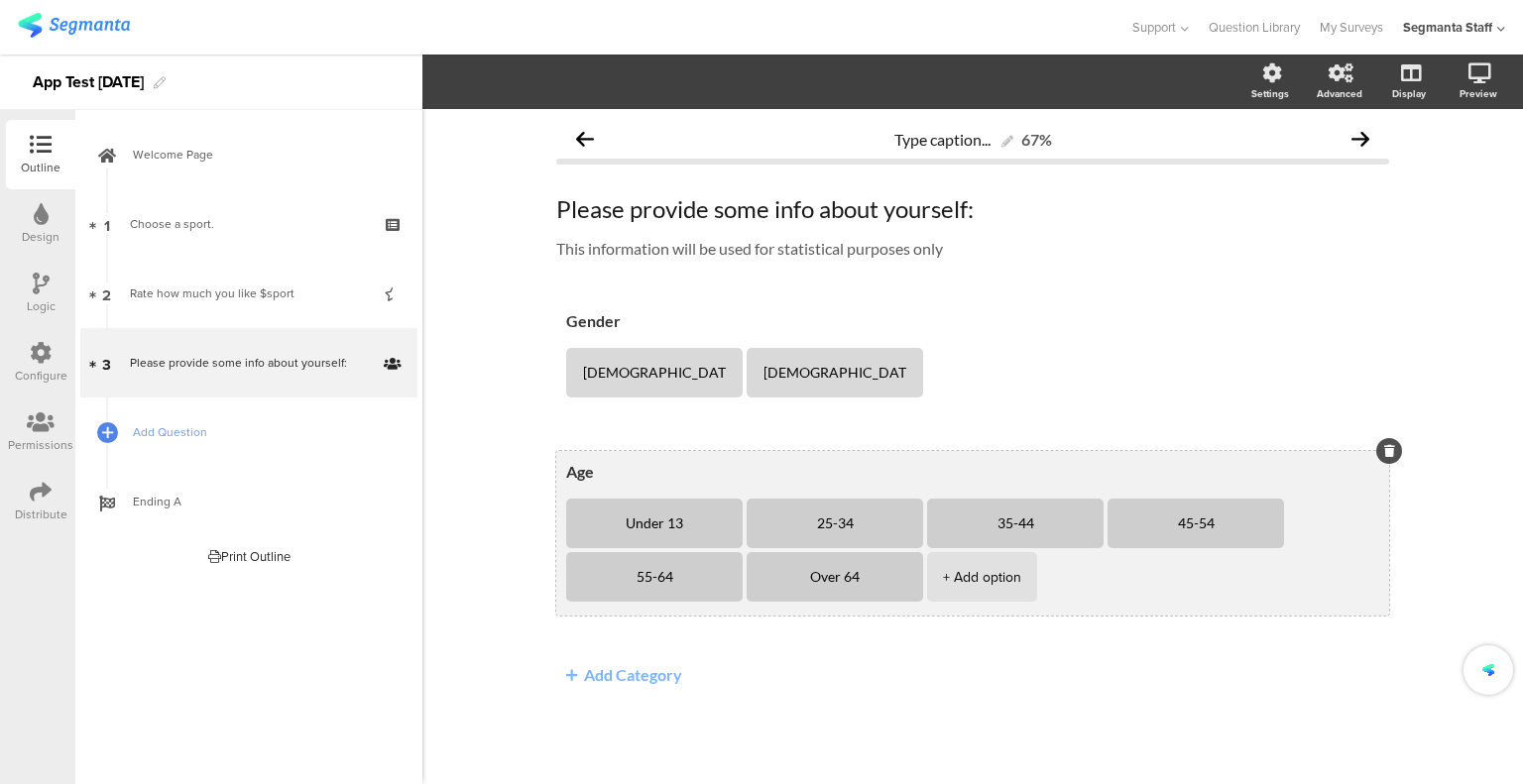 click on "25-34" at bounding box center [835, 523] 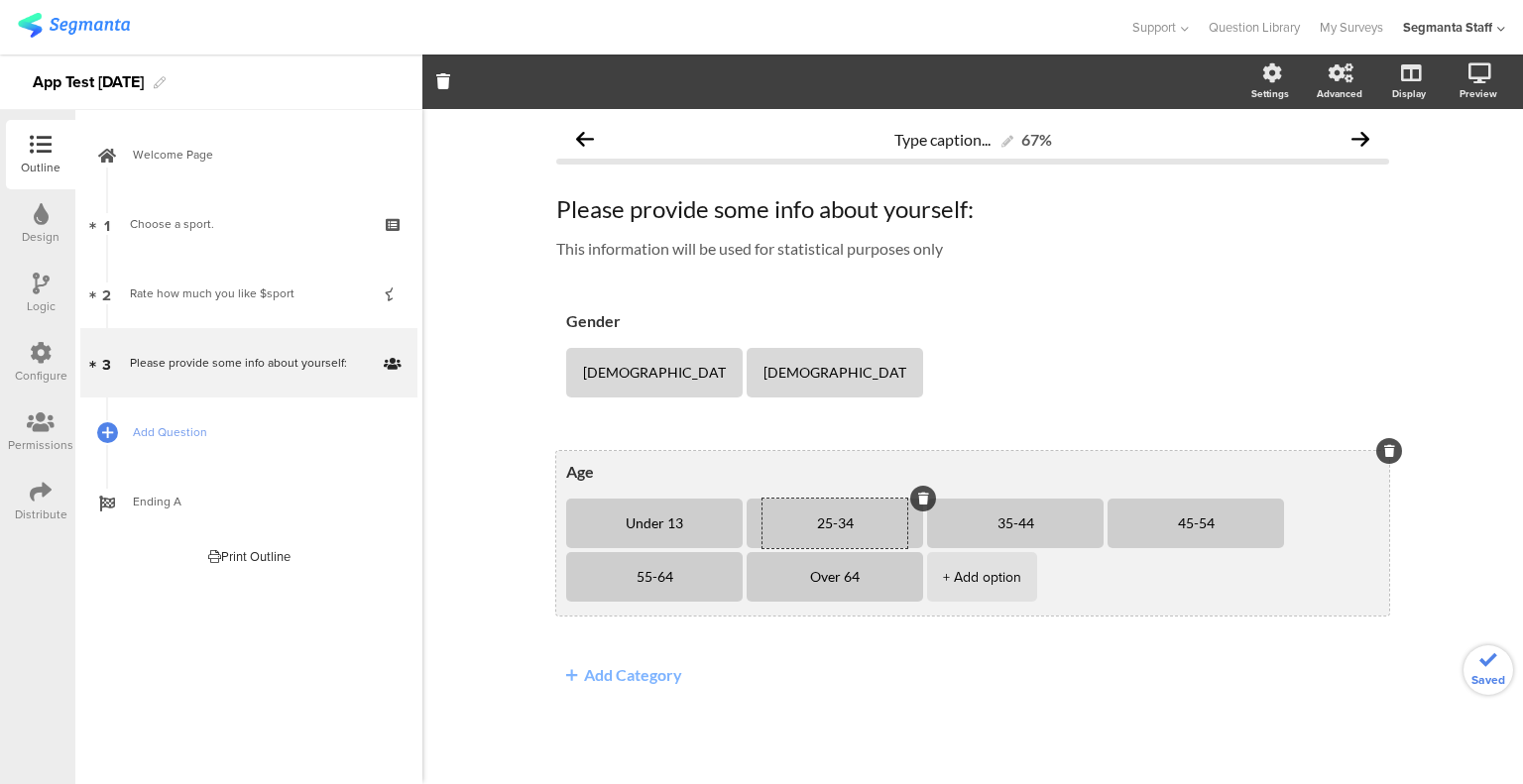 click at bounding box center [923, 499] 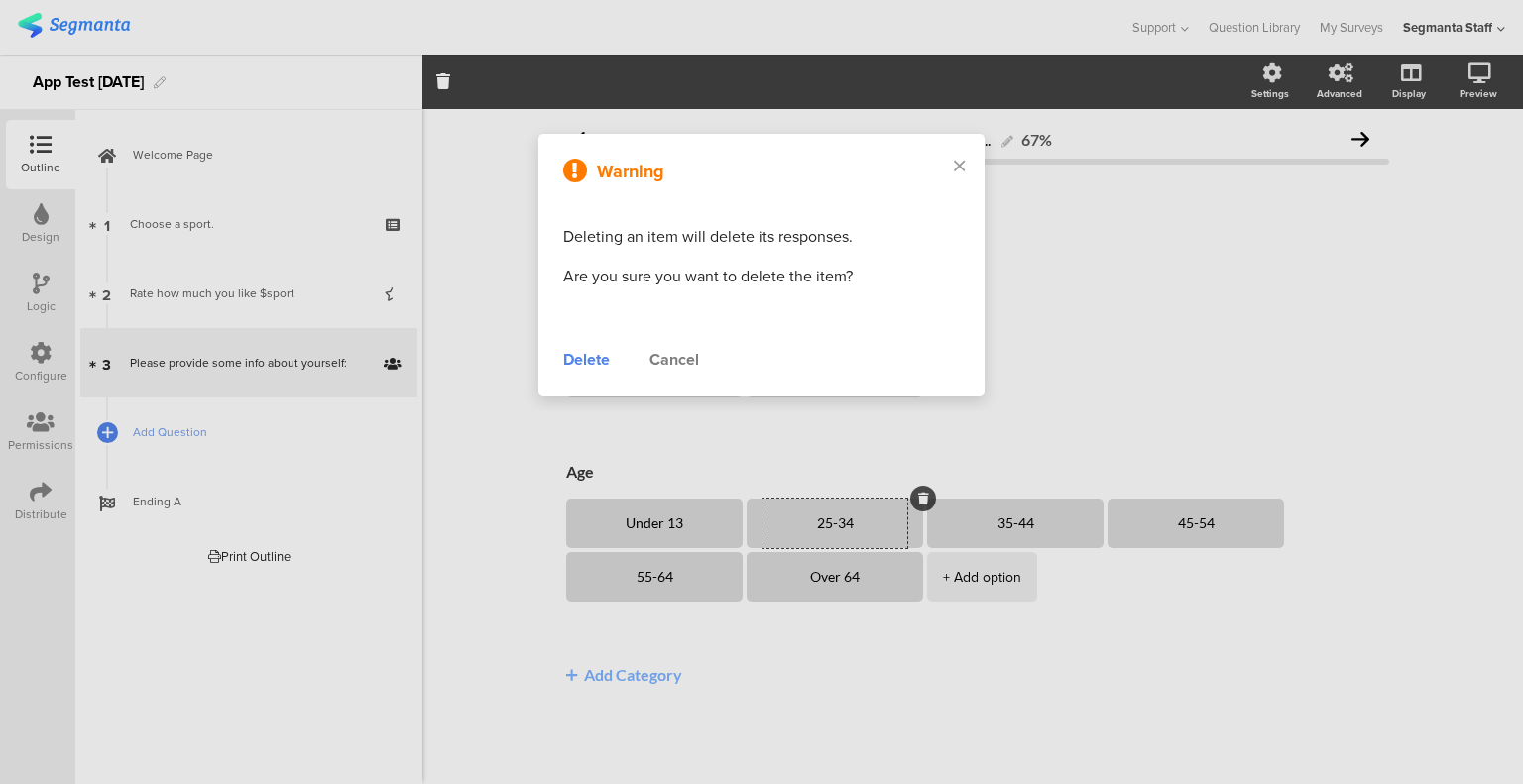 click on "Delete" at bounding box center (586, 360) 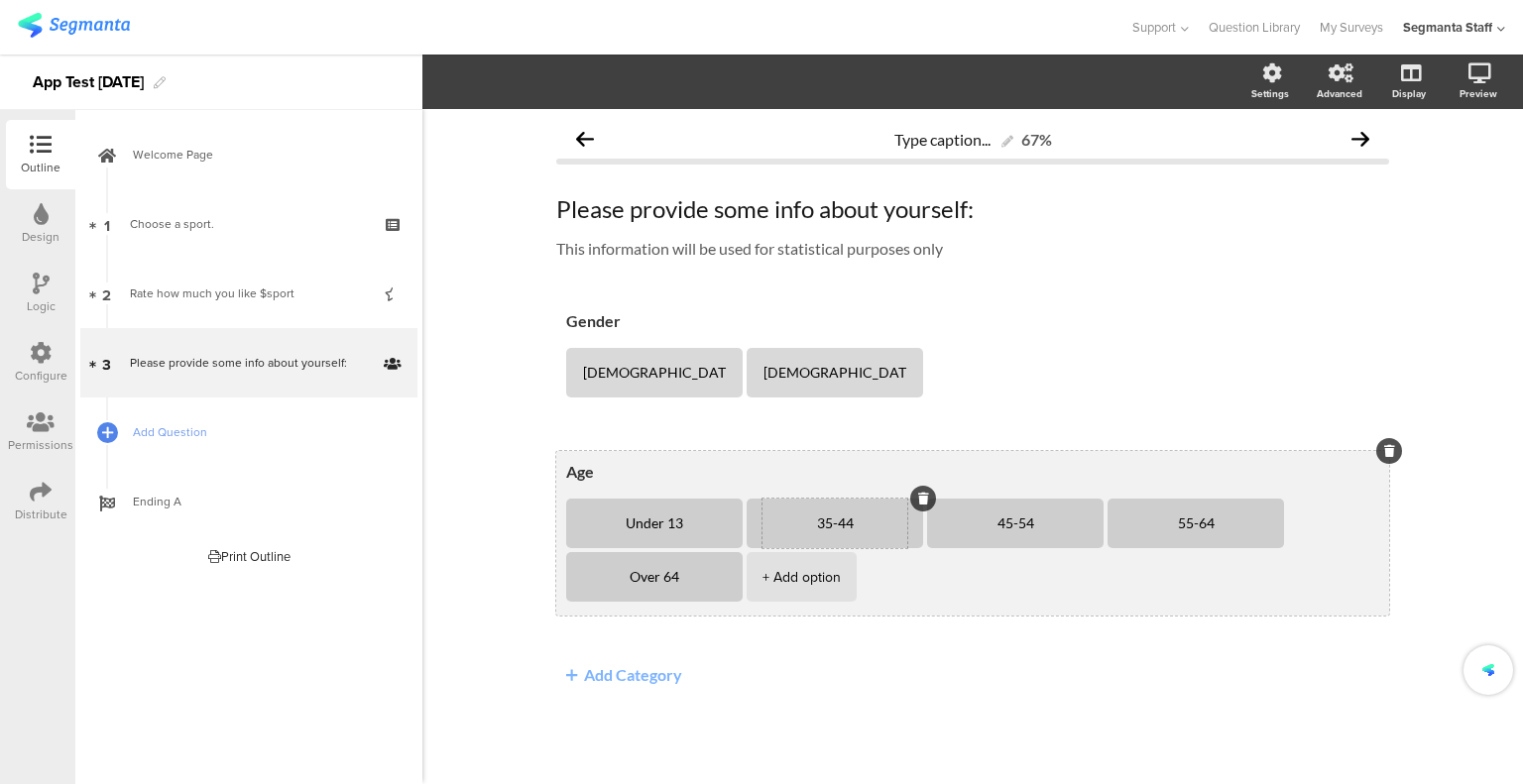 click on "35-44" at bounding box center [835, 523] 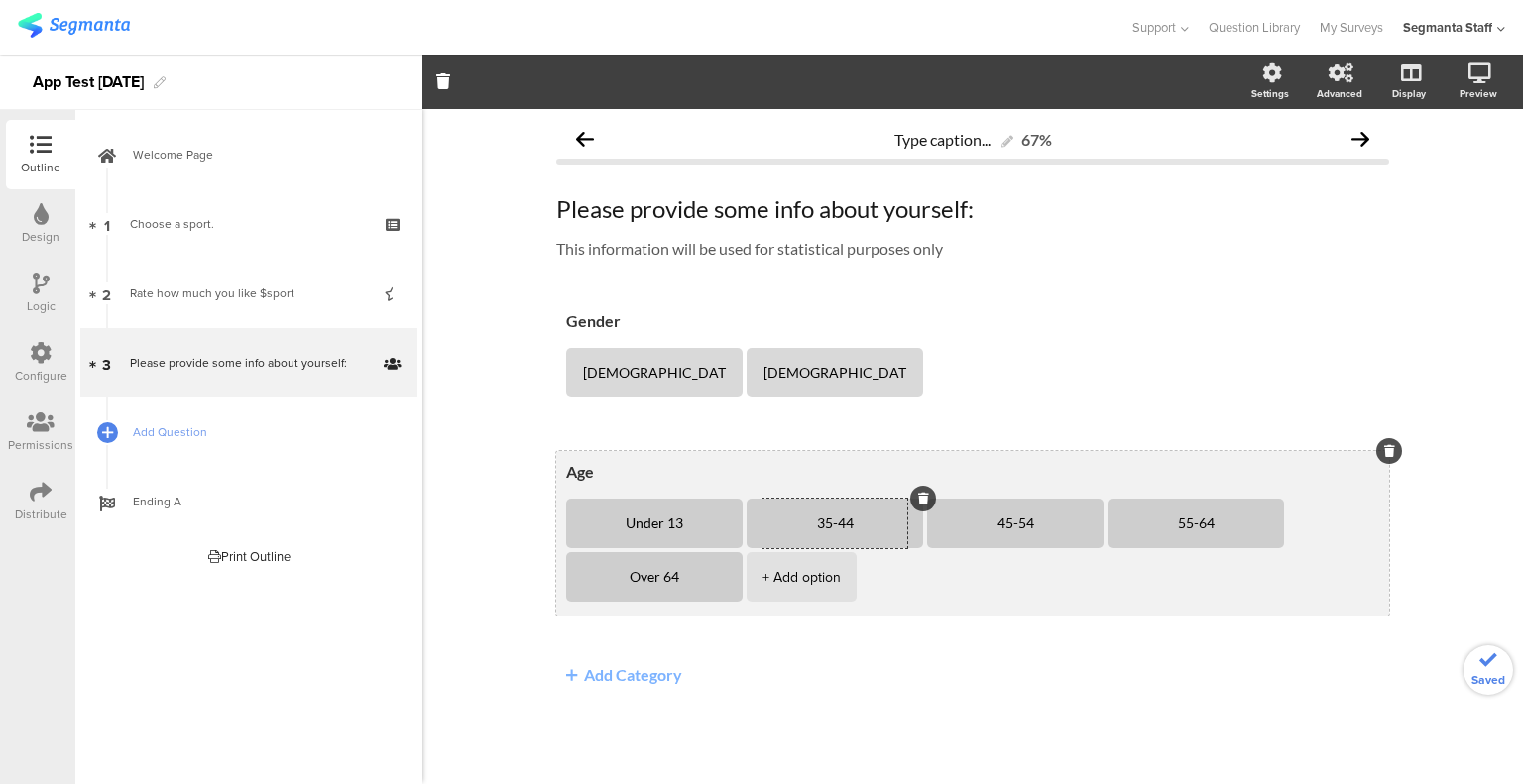click at bounding box center [923, 499] 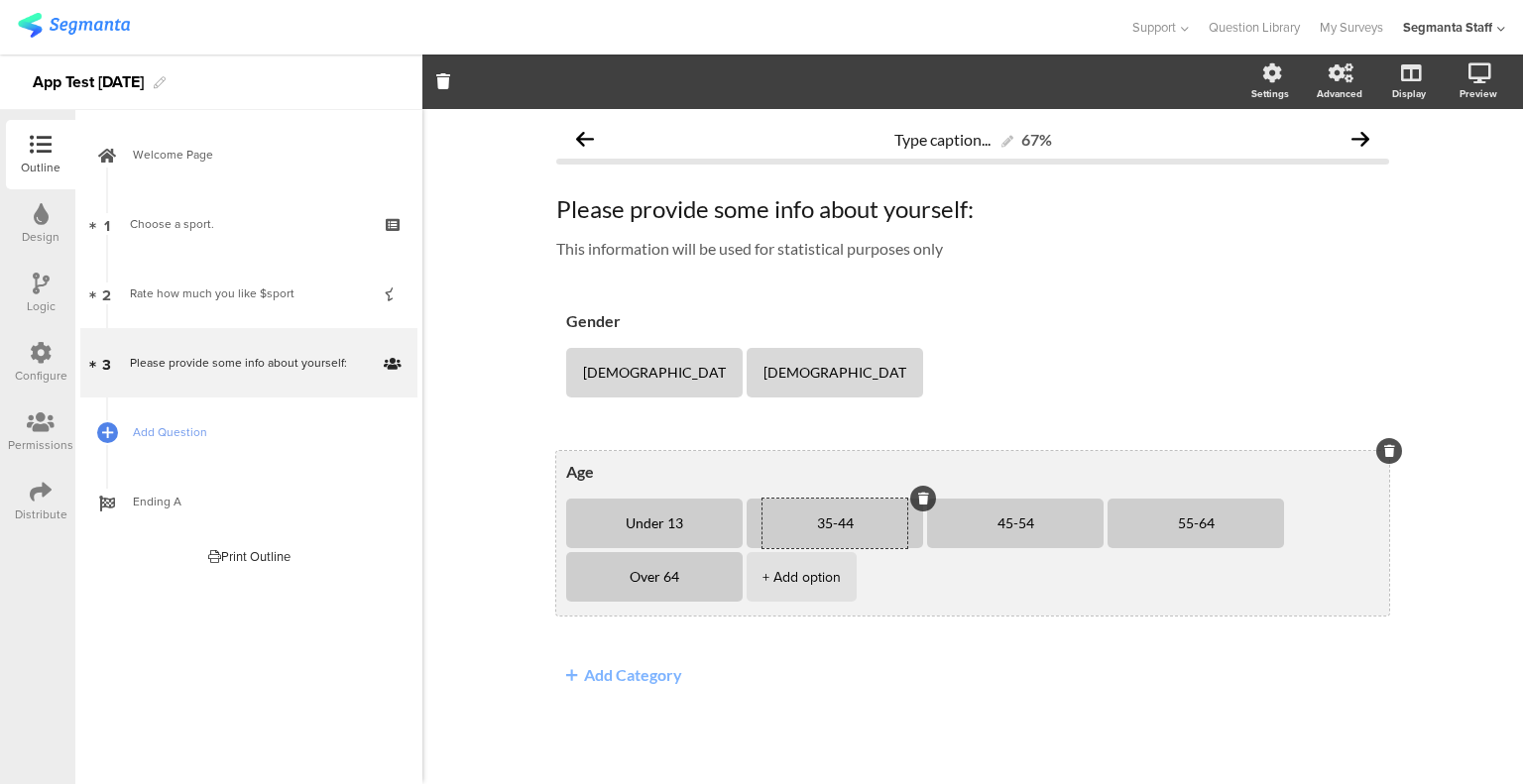 click at bounding box center (923, 499) 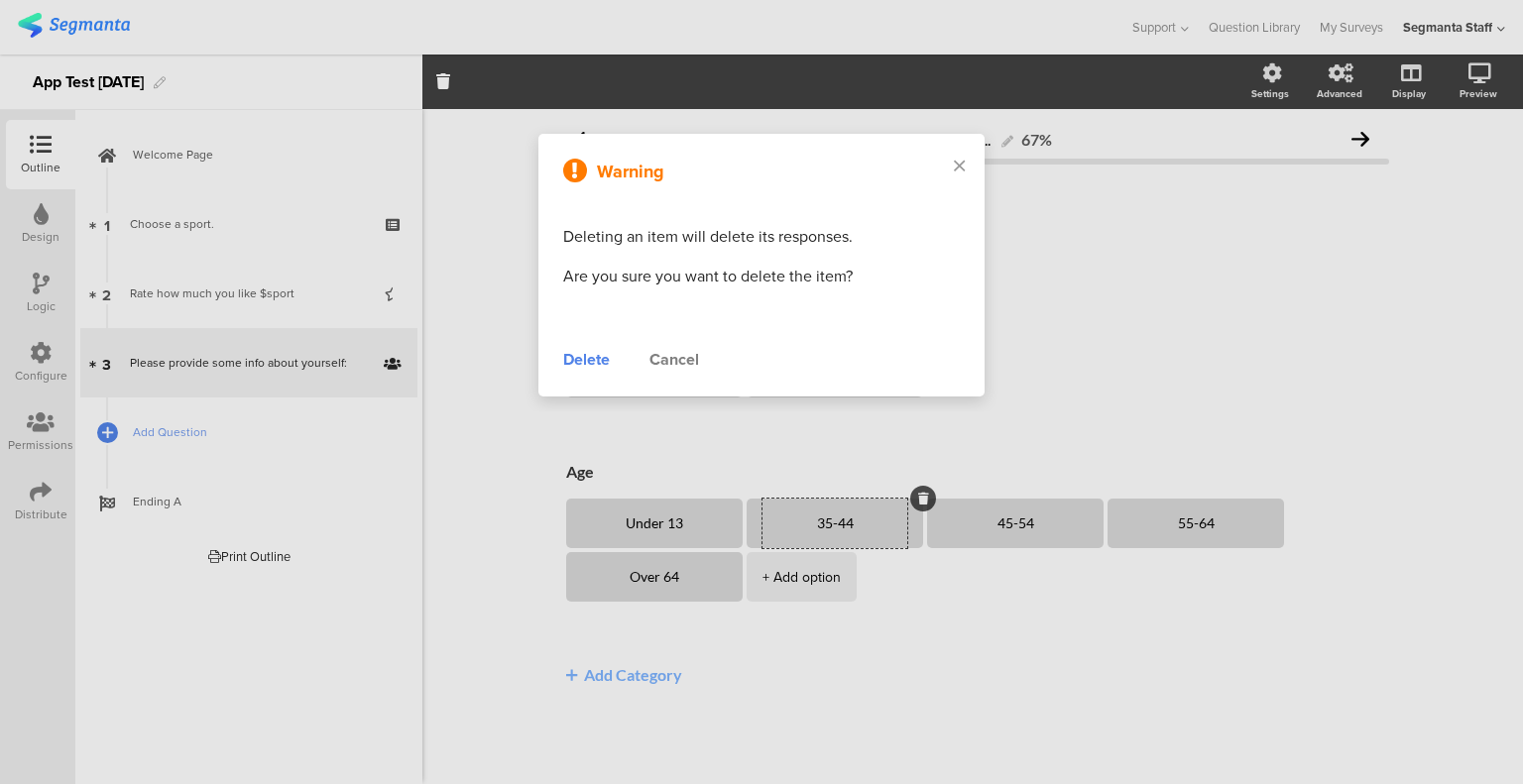 click on "Delete" at bounding box center [586, 360] 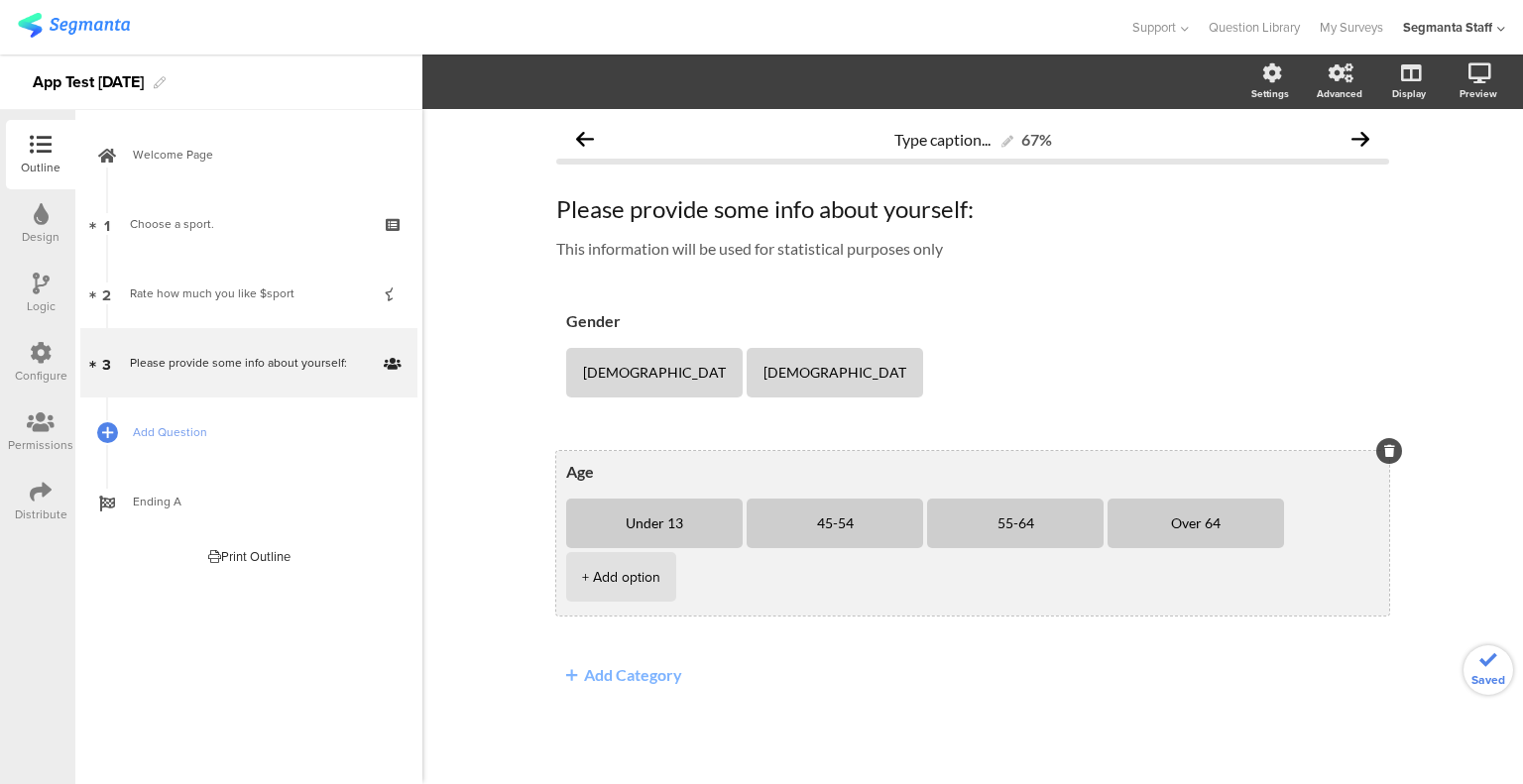 click on "45-54" at bounding box center (835, 523) 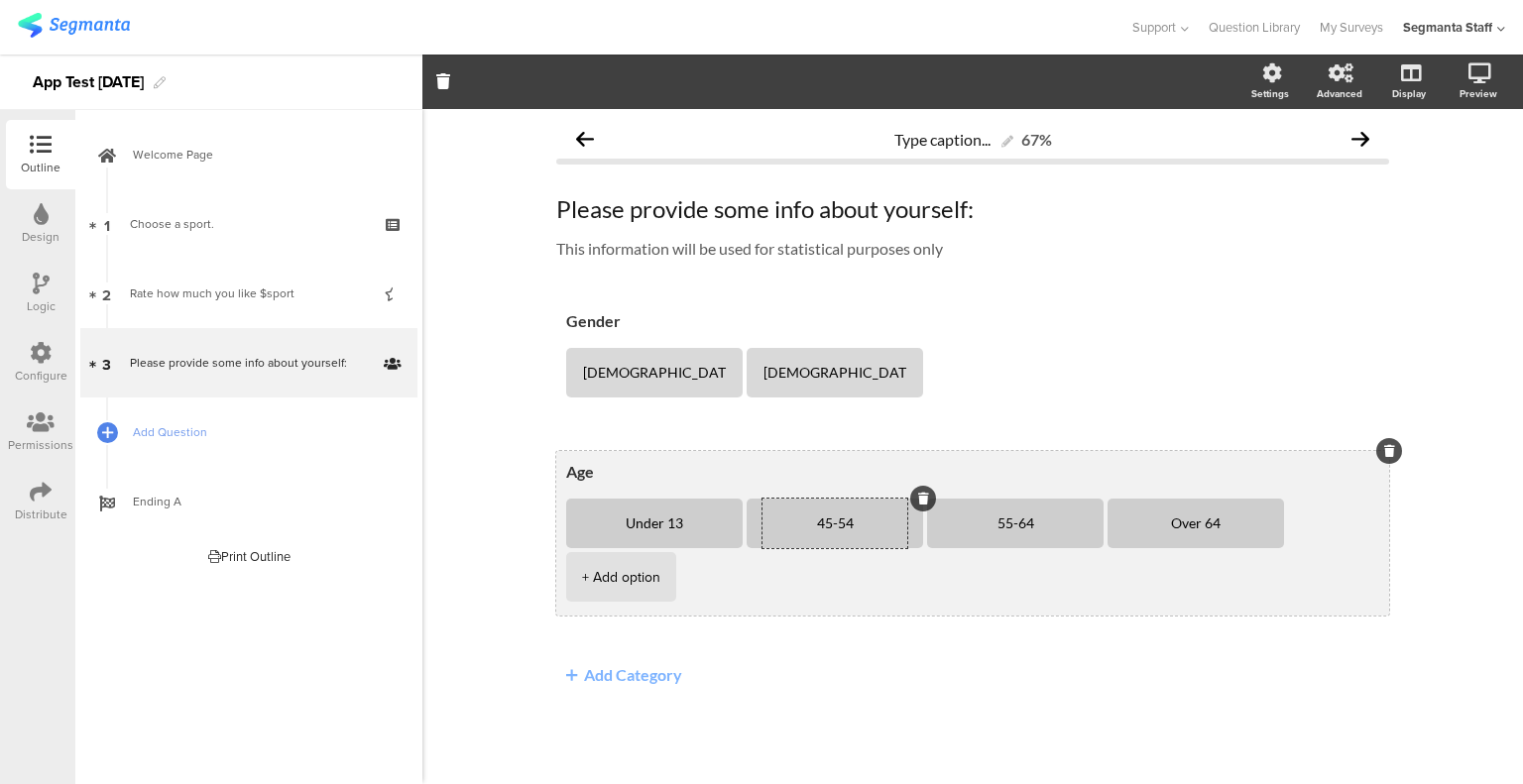 click at bounding box center [923, 499] 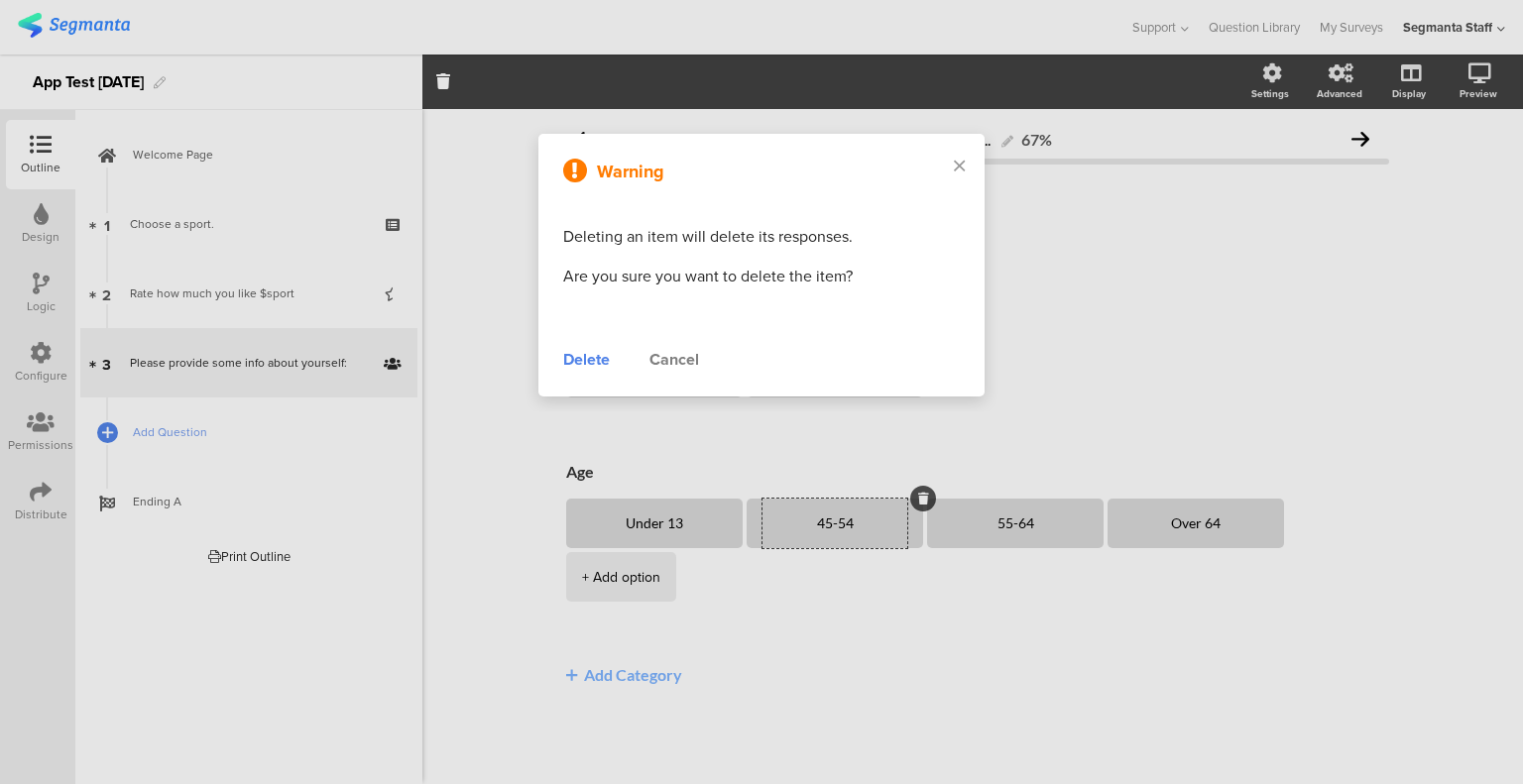 click on "Delete" at bounding box center [586, 360] 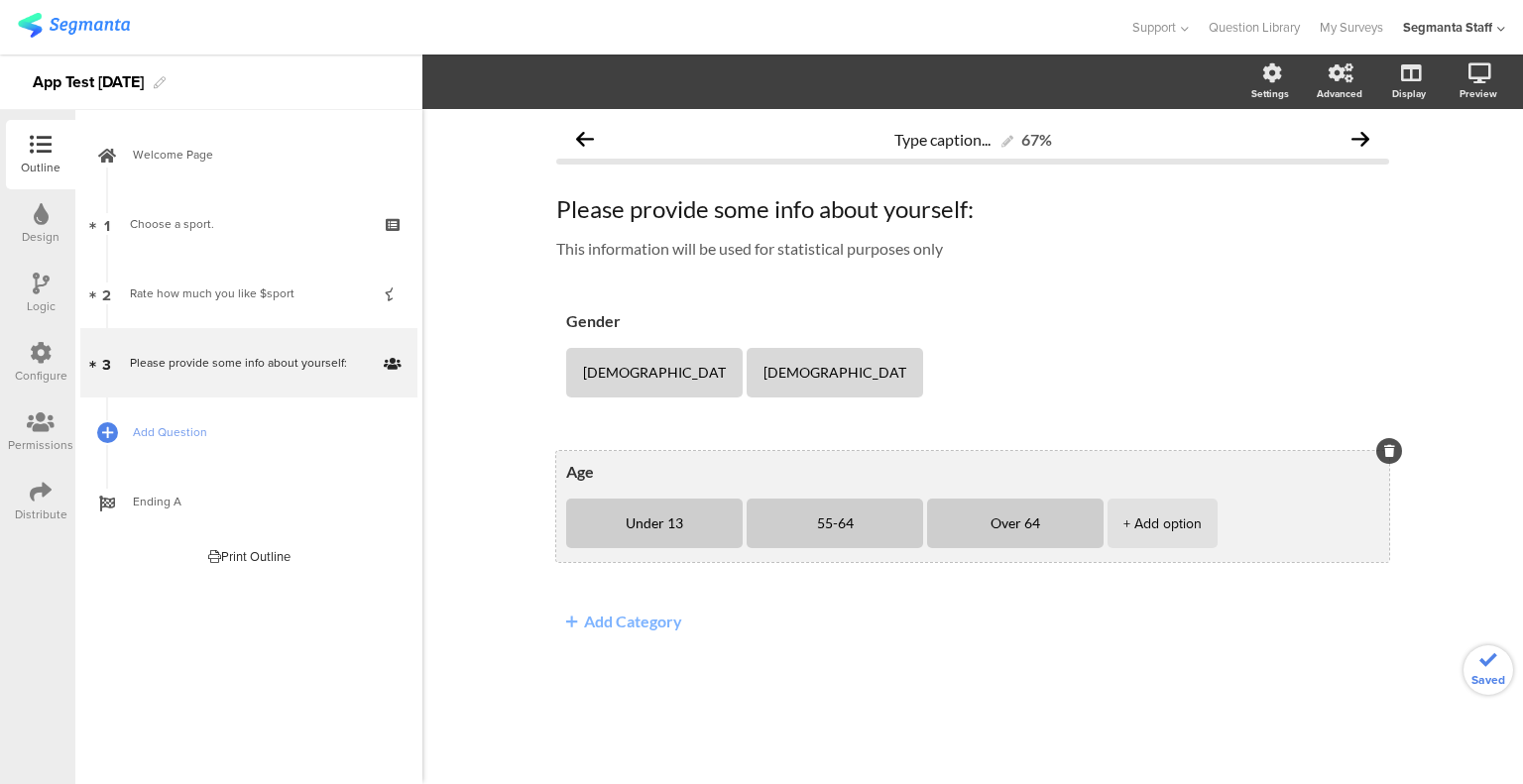 click on "55-64" at bounding box center (835, 523) 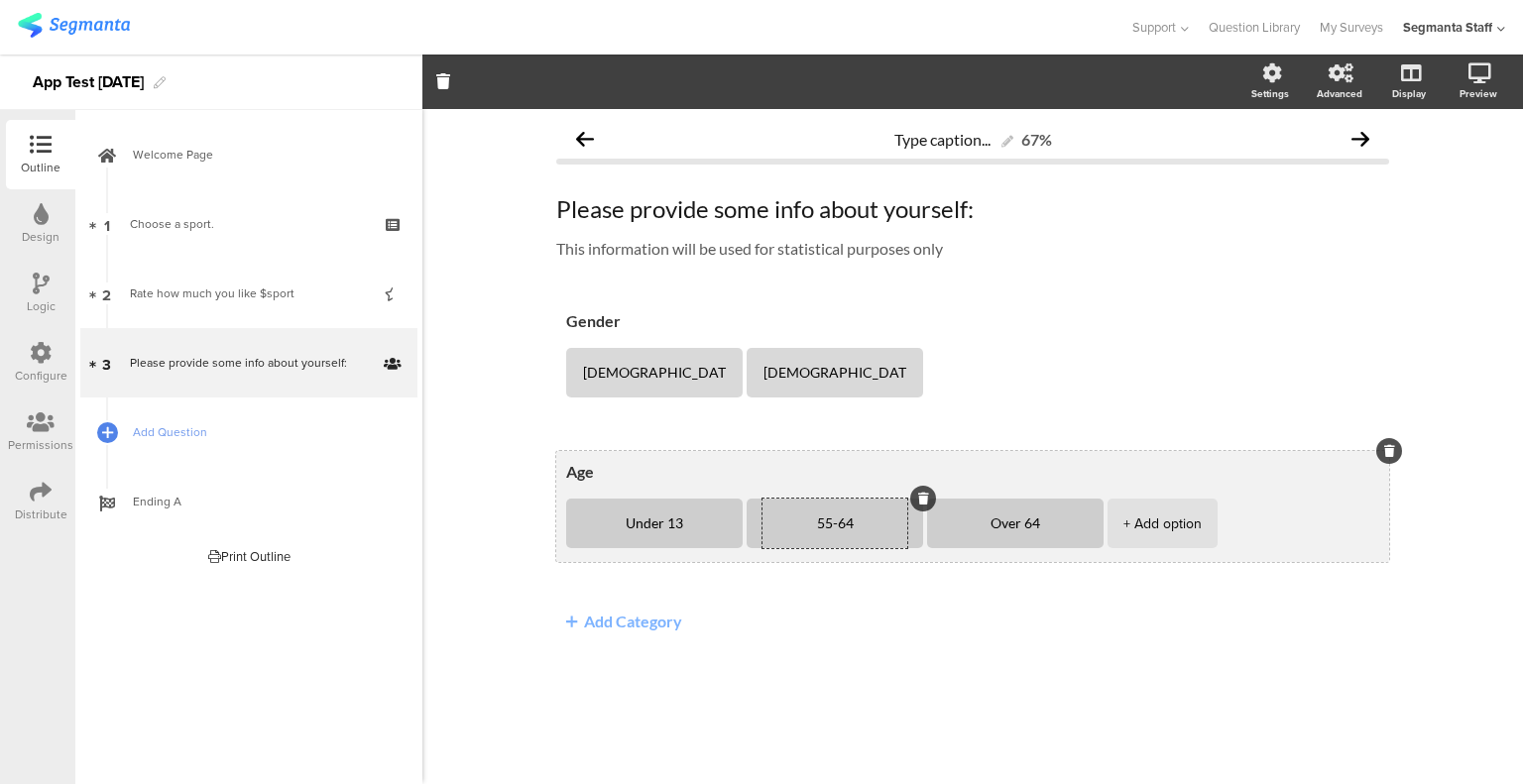 click at bounding box center (923, 499) 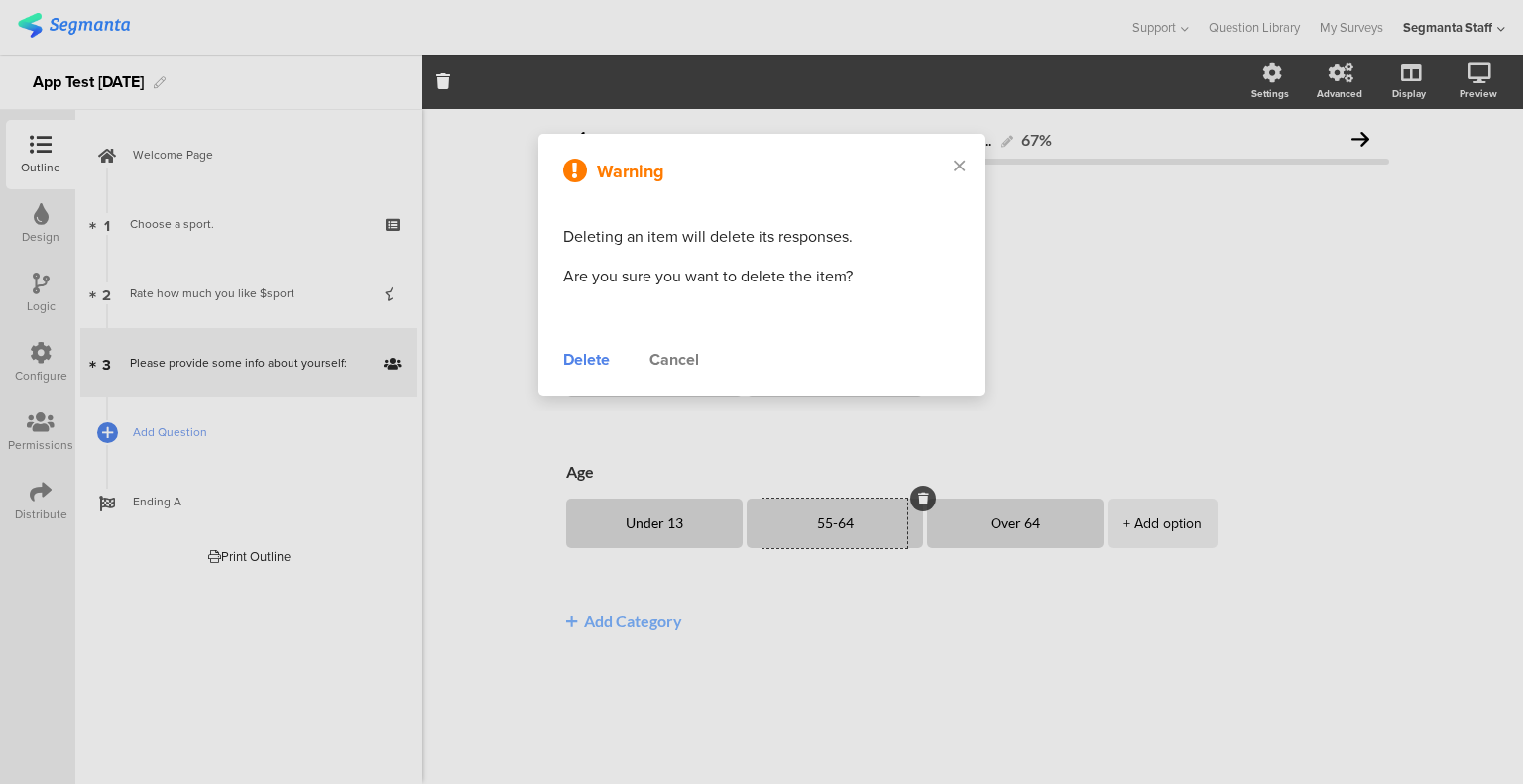click on "Delete" at bounding box center [586, 360] 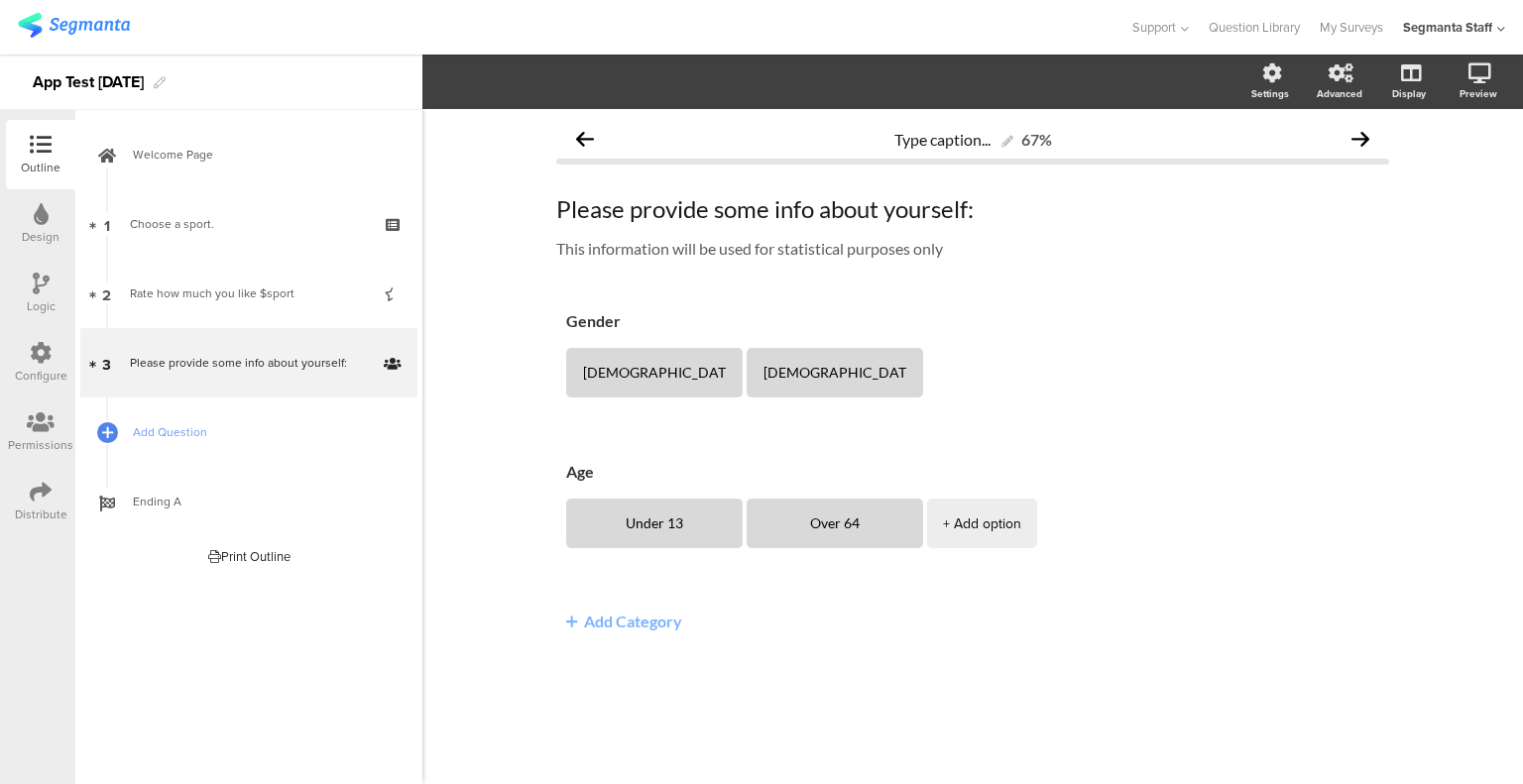 click on "Configure" at bounding box center (41, 363) 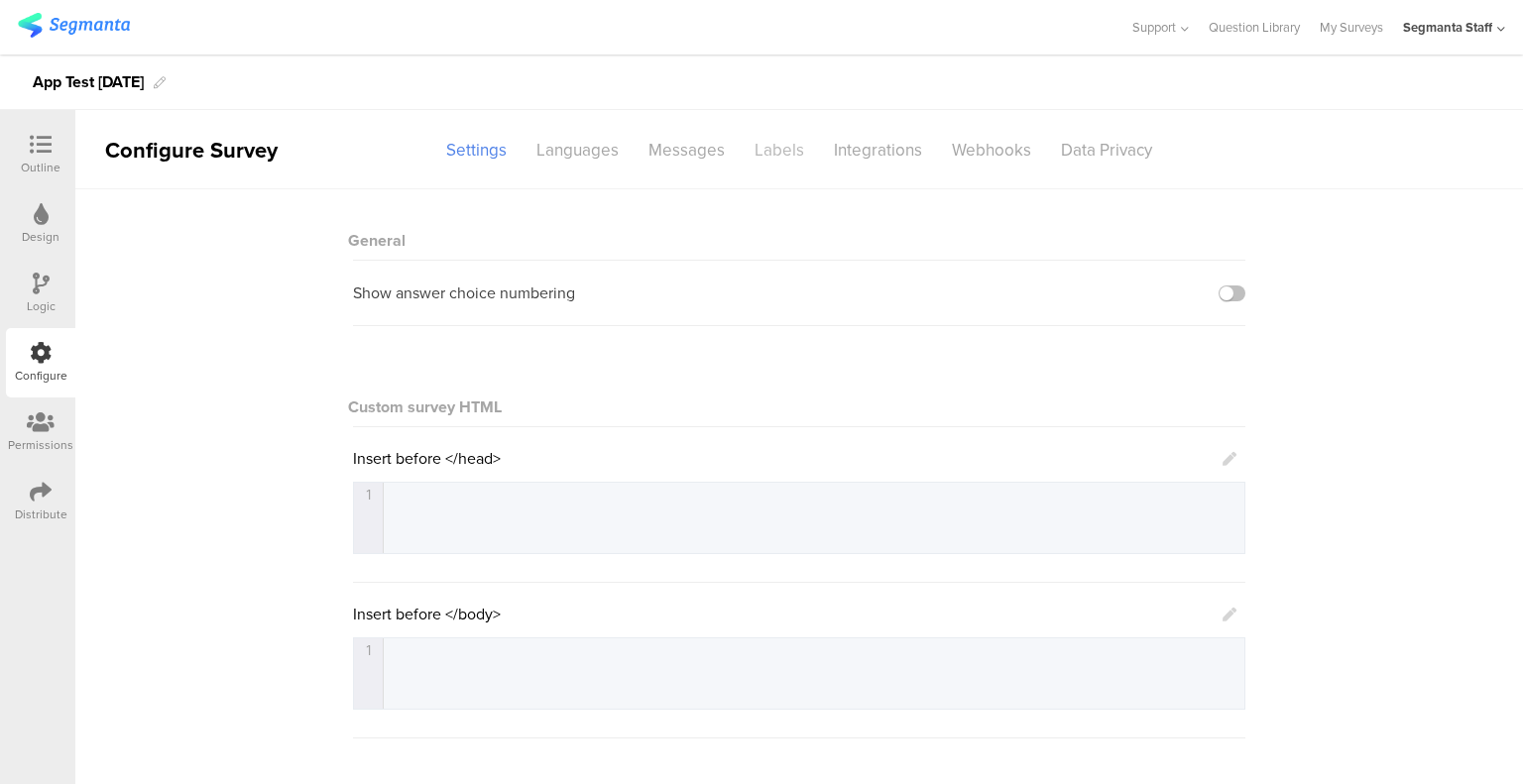 click on "Labels" at bounding box center (779, 150) 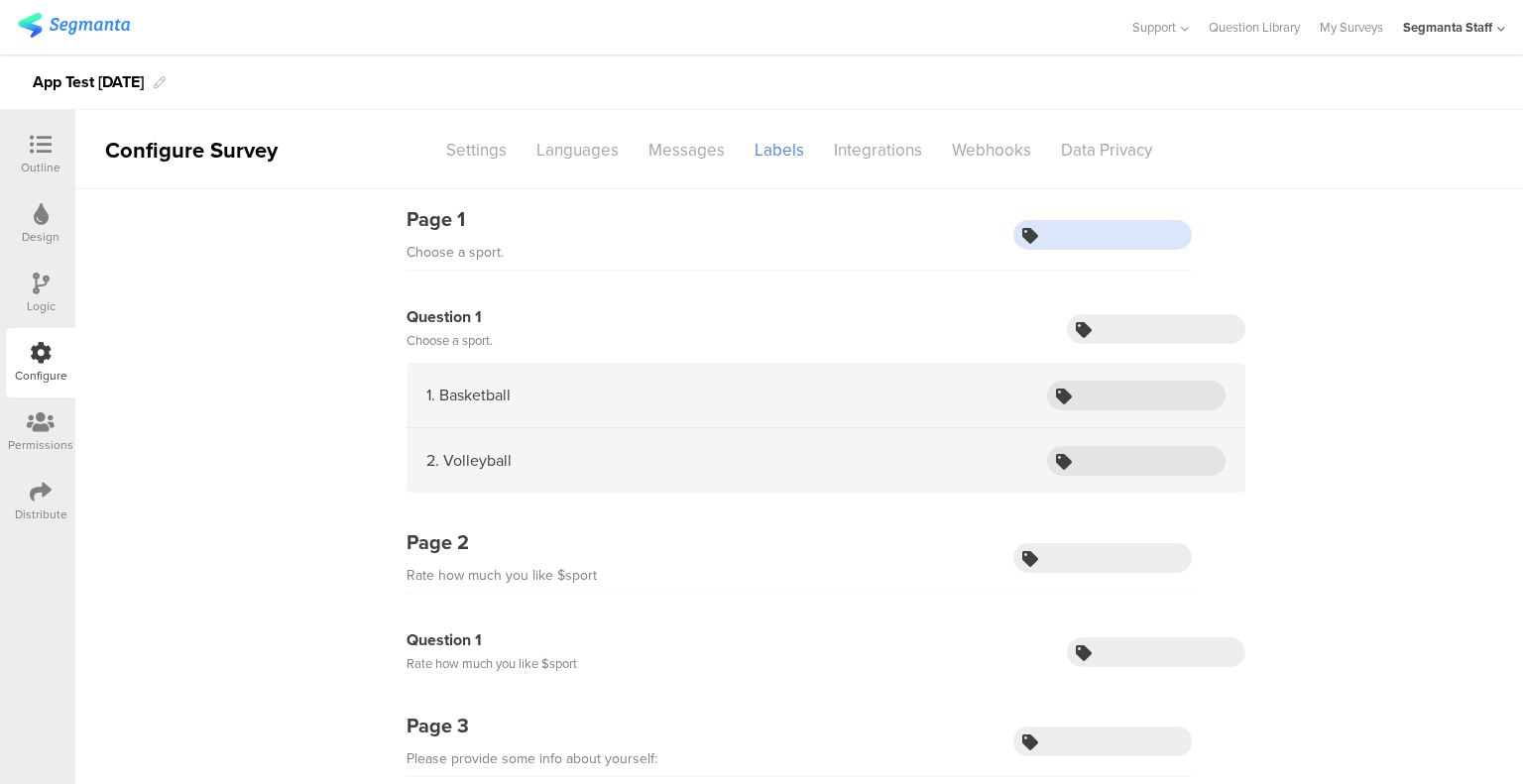 click at bounding box center (1103, 235) 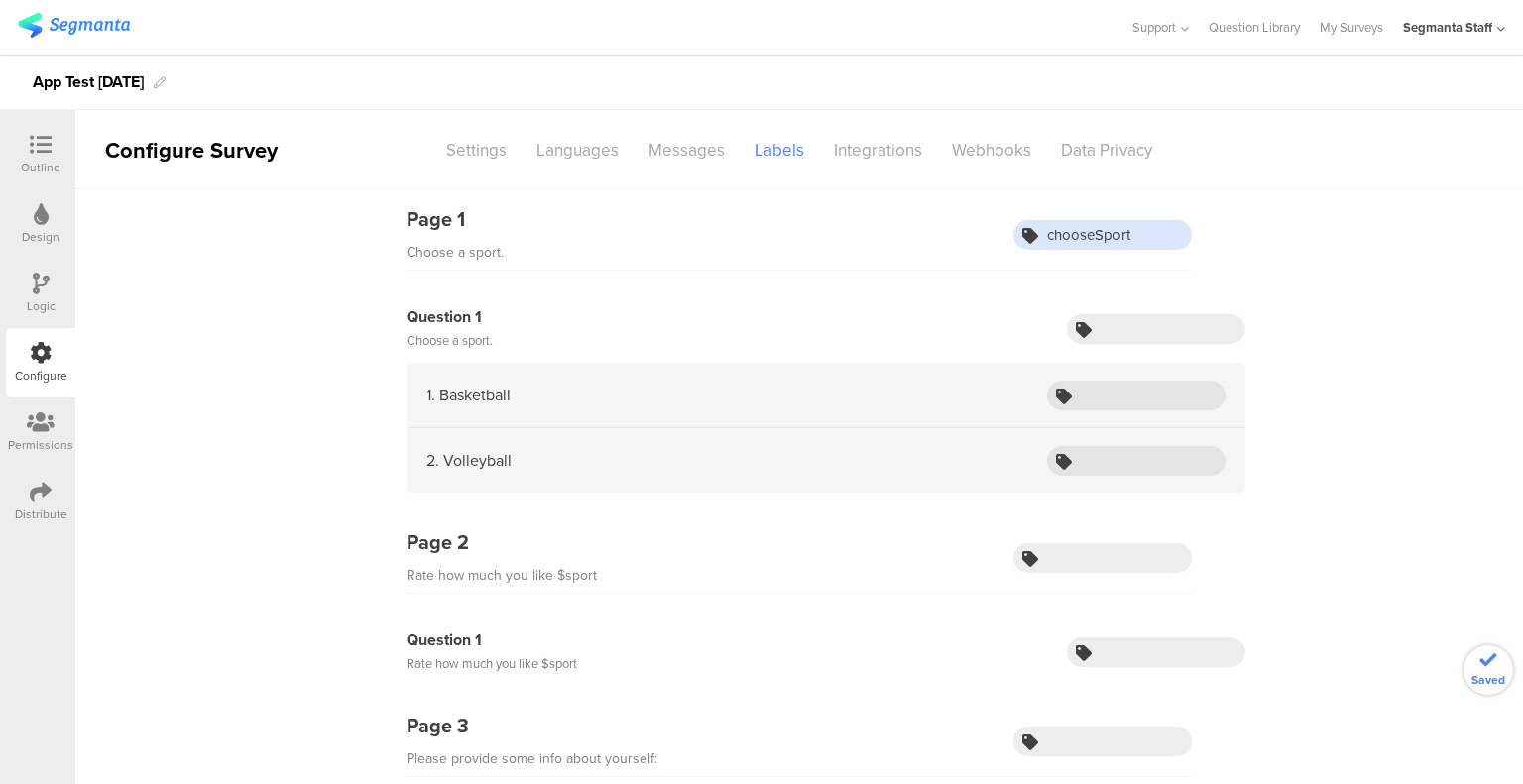 type on "chooseSport" 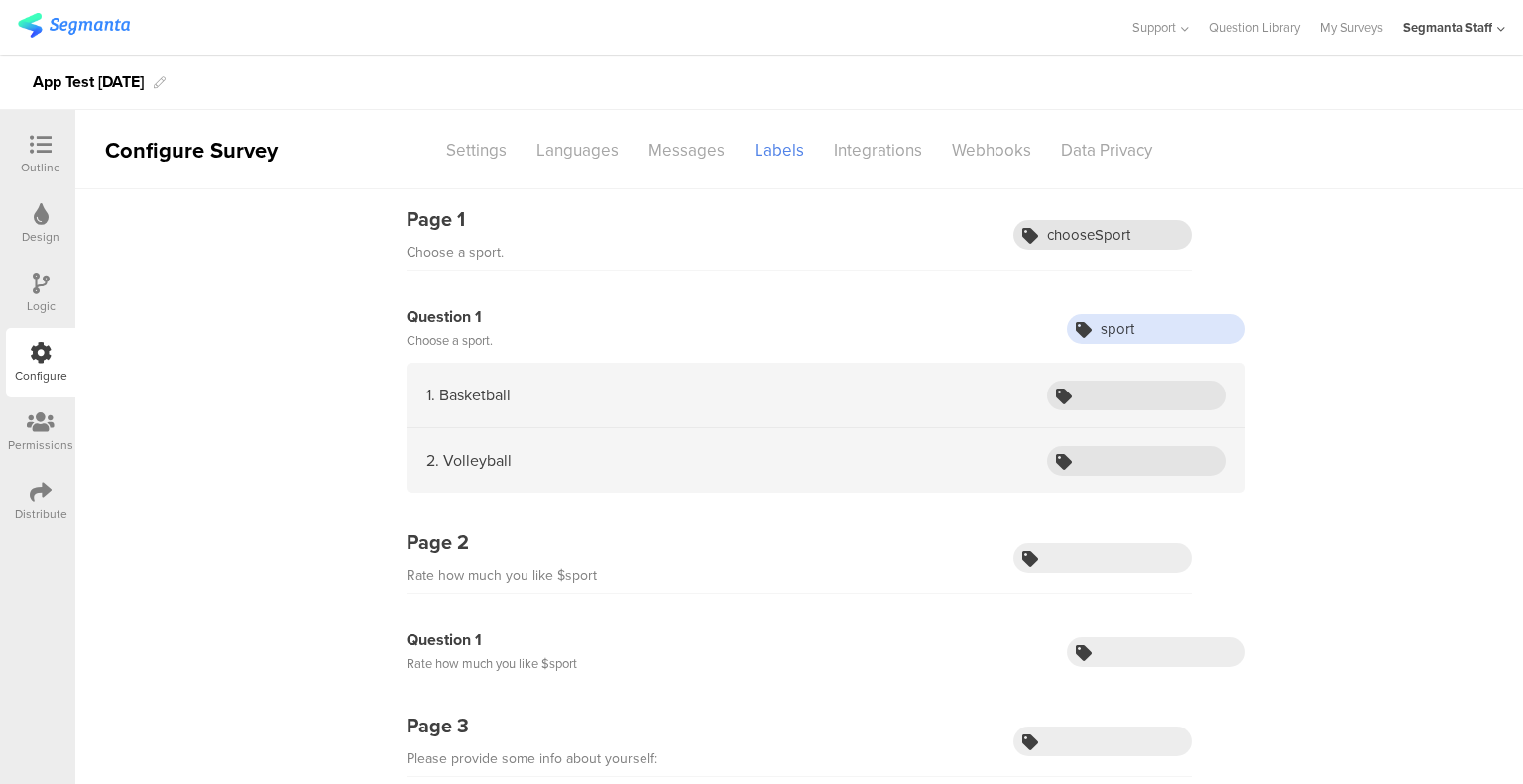 type on "sport" 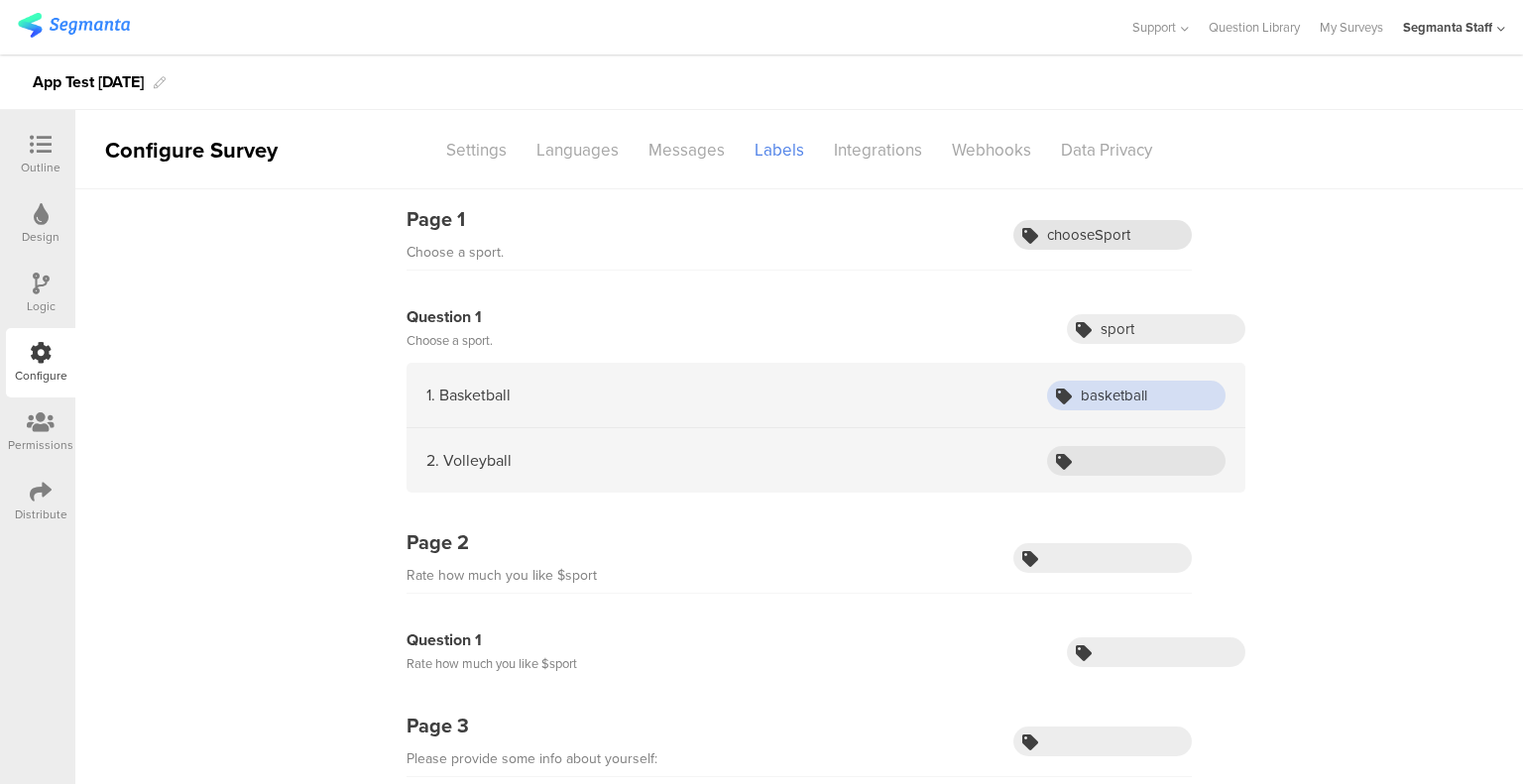 type on "basketball" 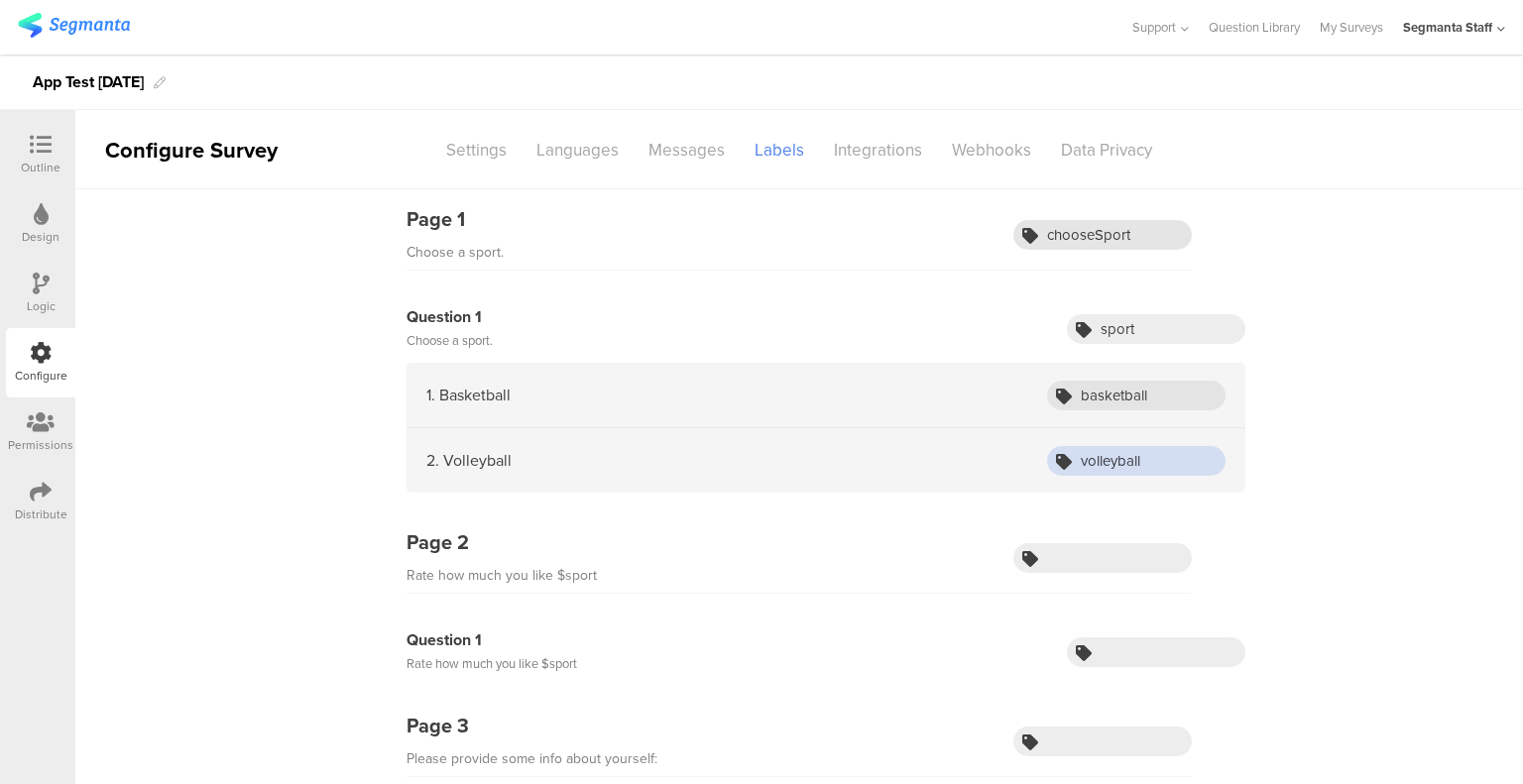type on "volleyball" 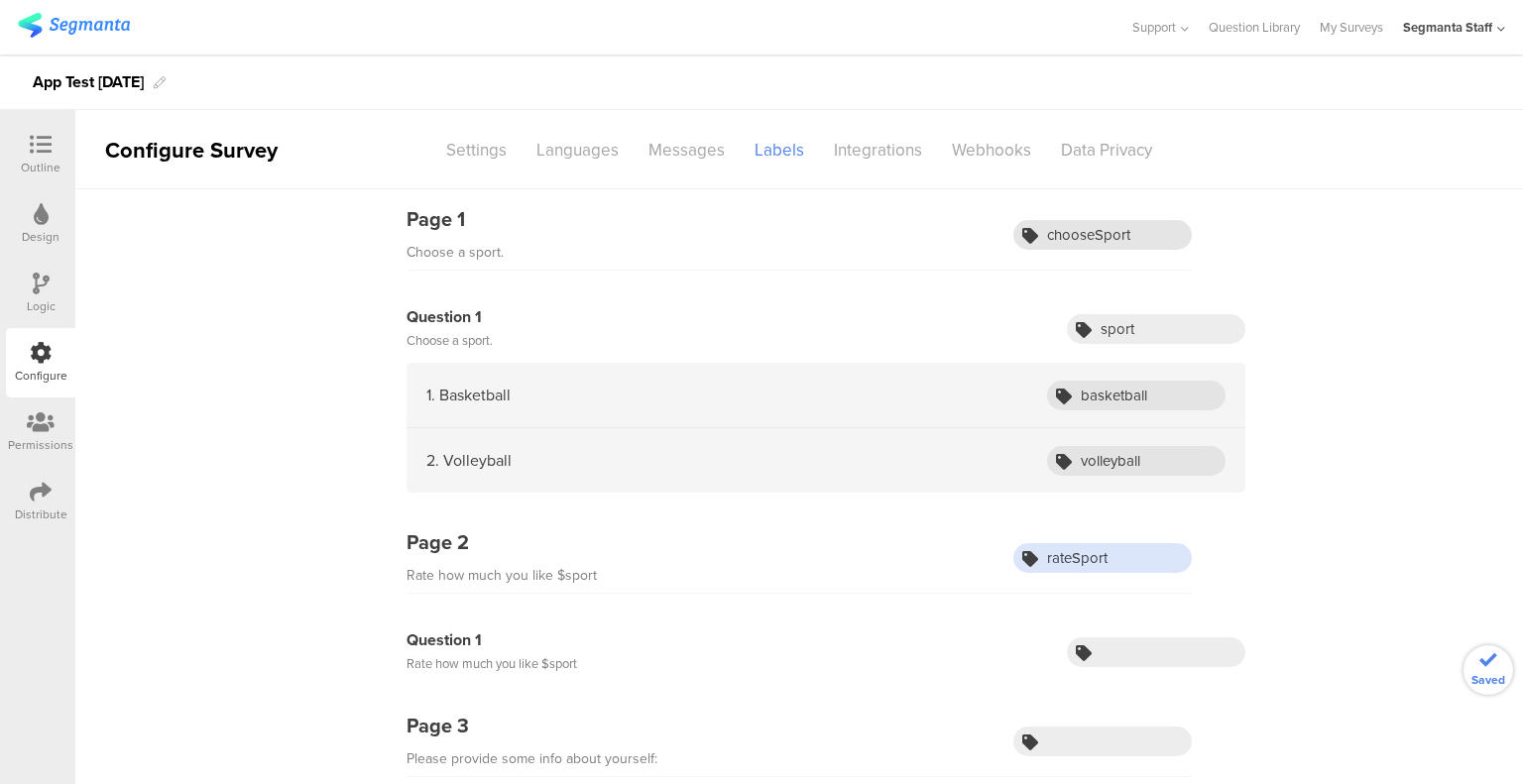 type on "rateSport" 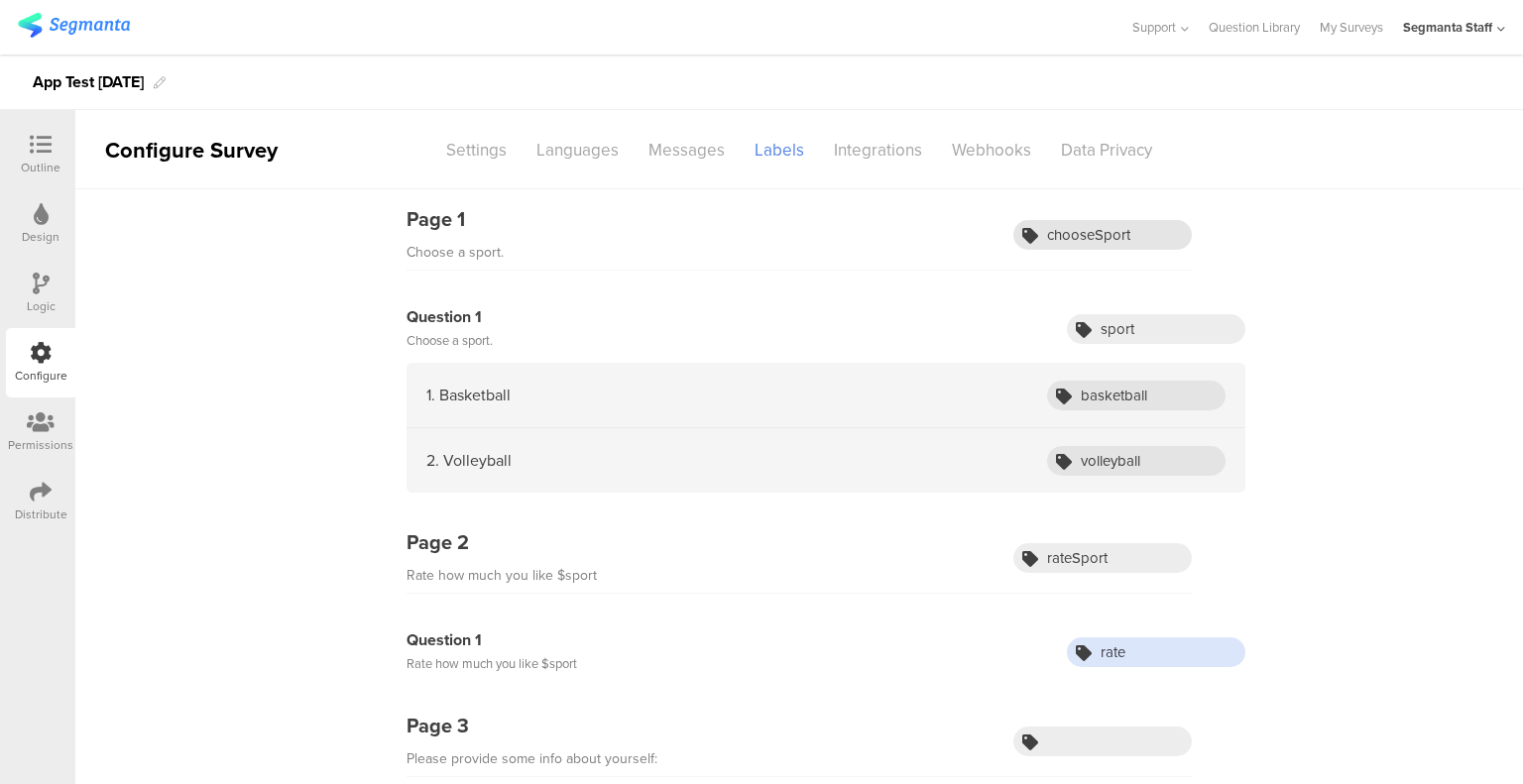 type on "rate" 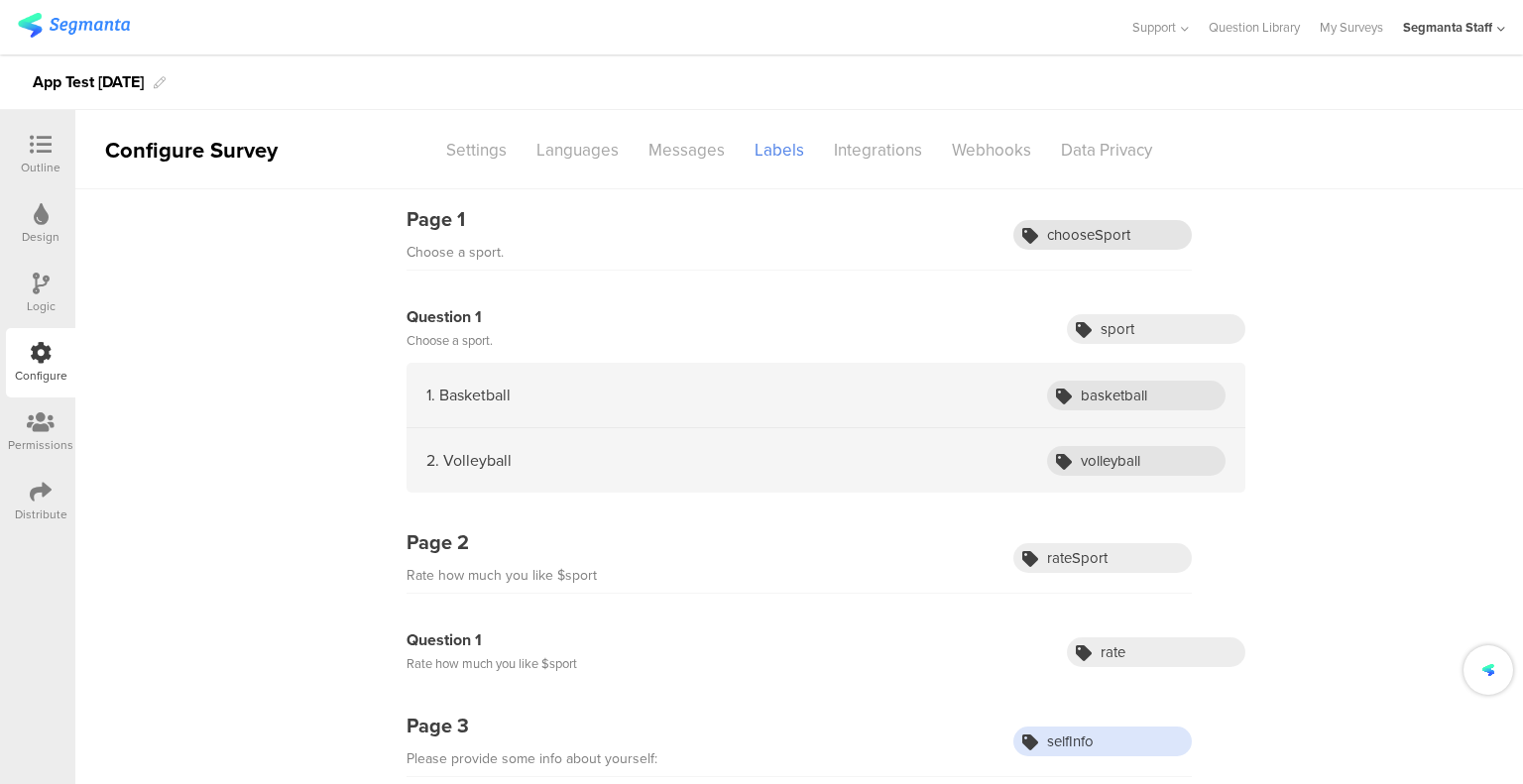 type on "selfInfo" 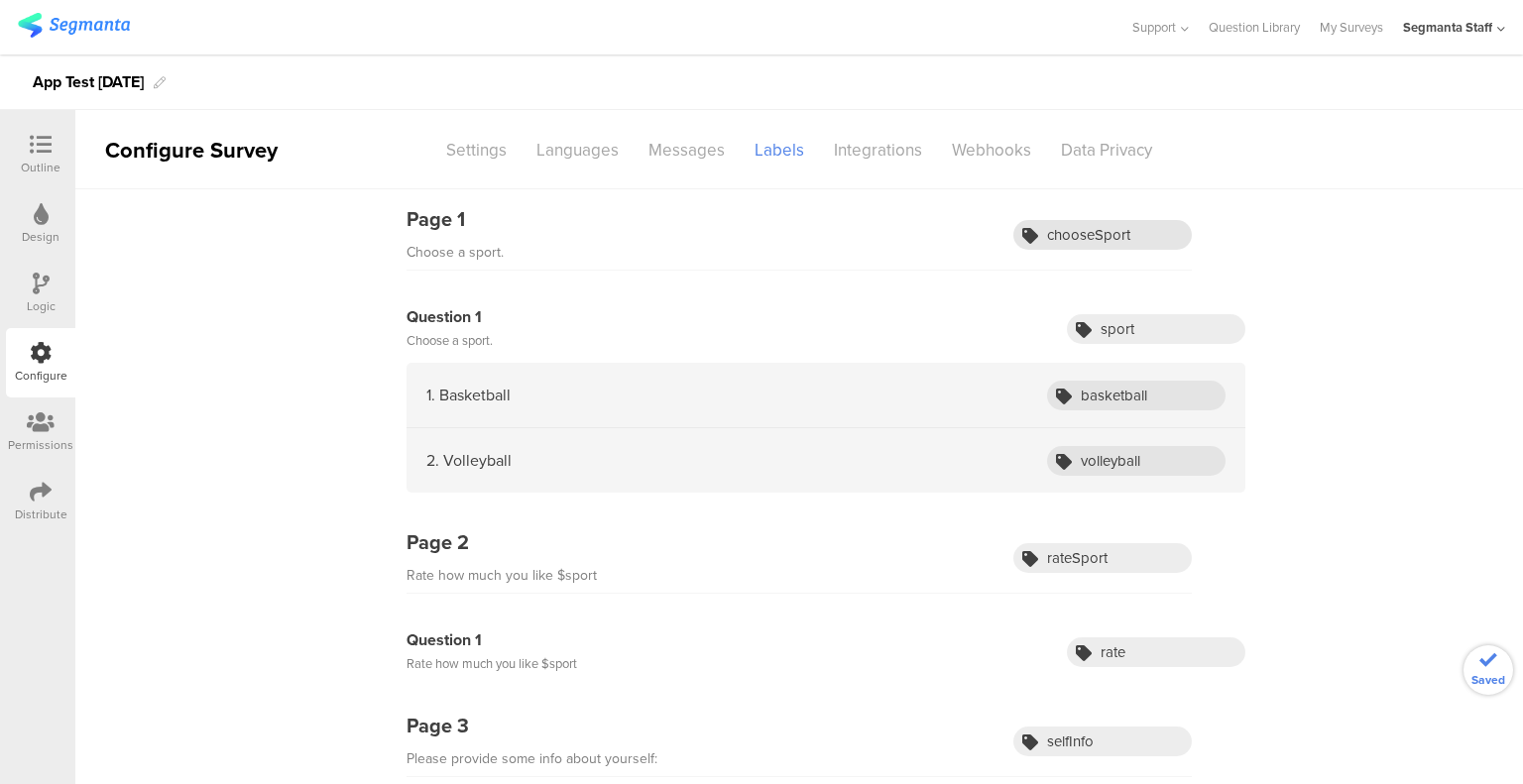 scroll, scrollTop: 384, scrollLeft: 0, axis: vertical 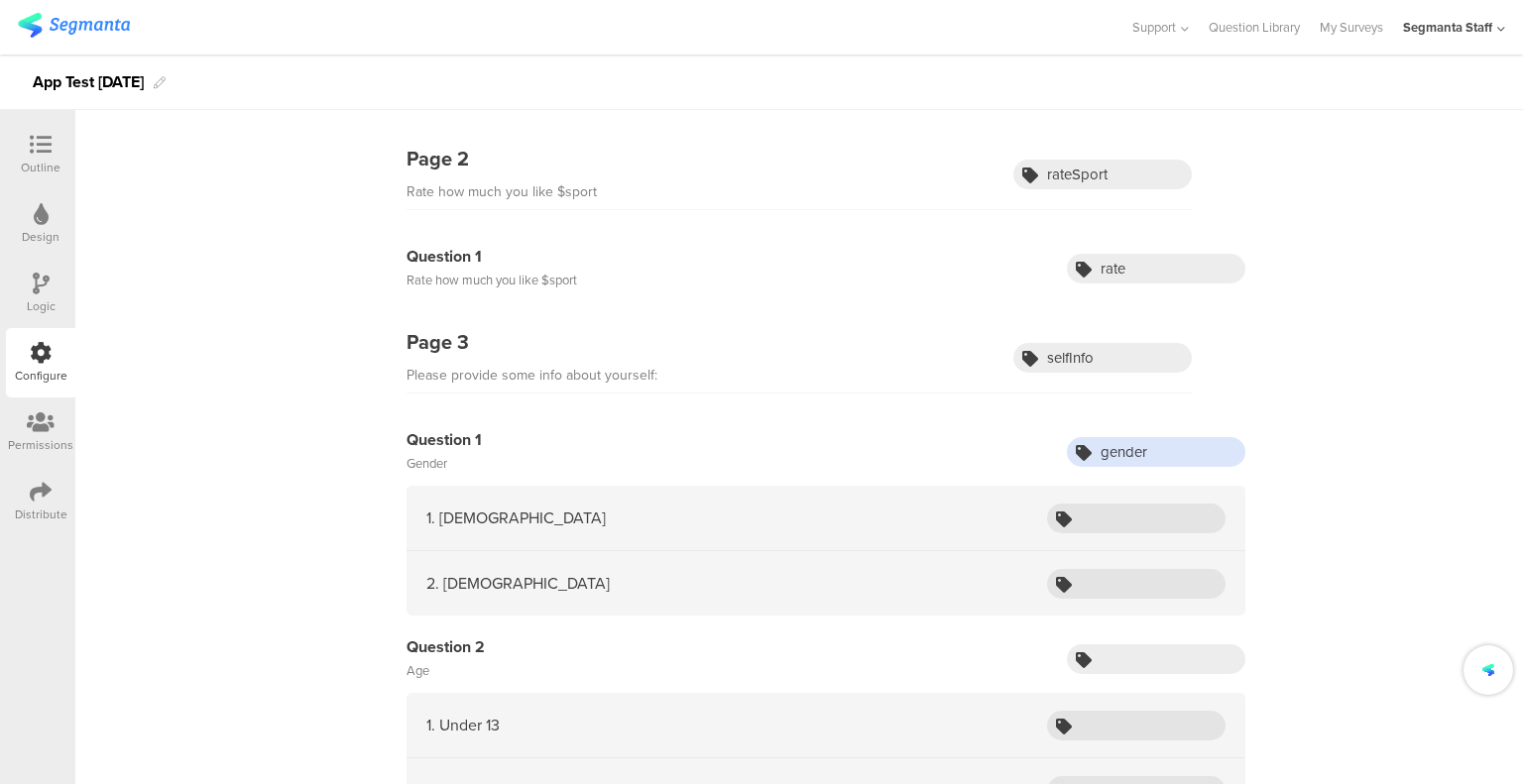 type on "gender" 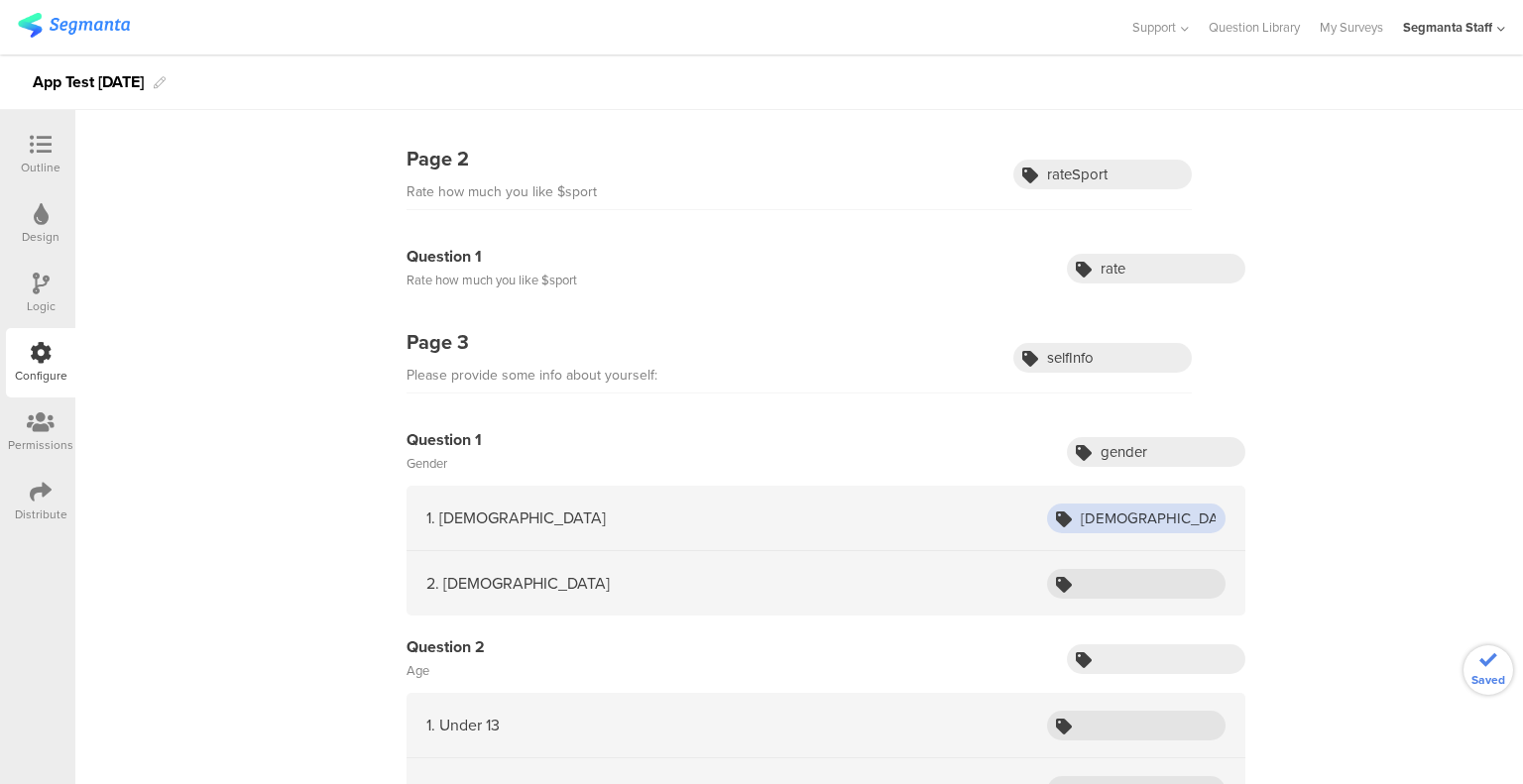 type on "male" 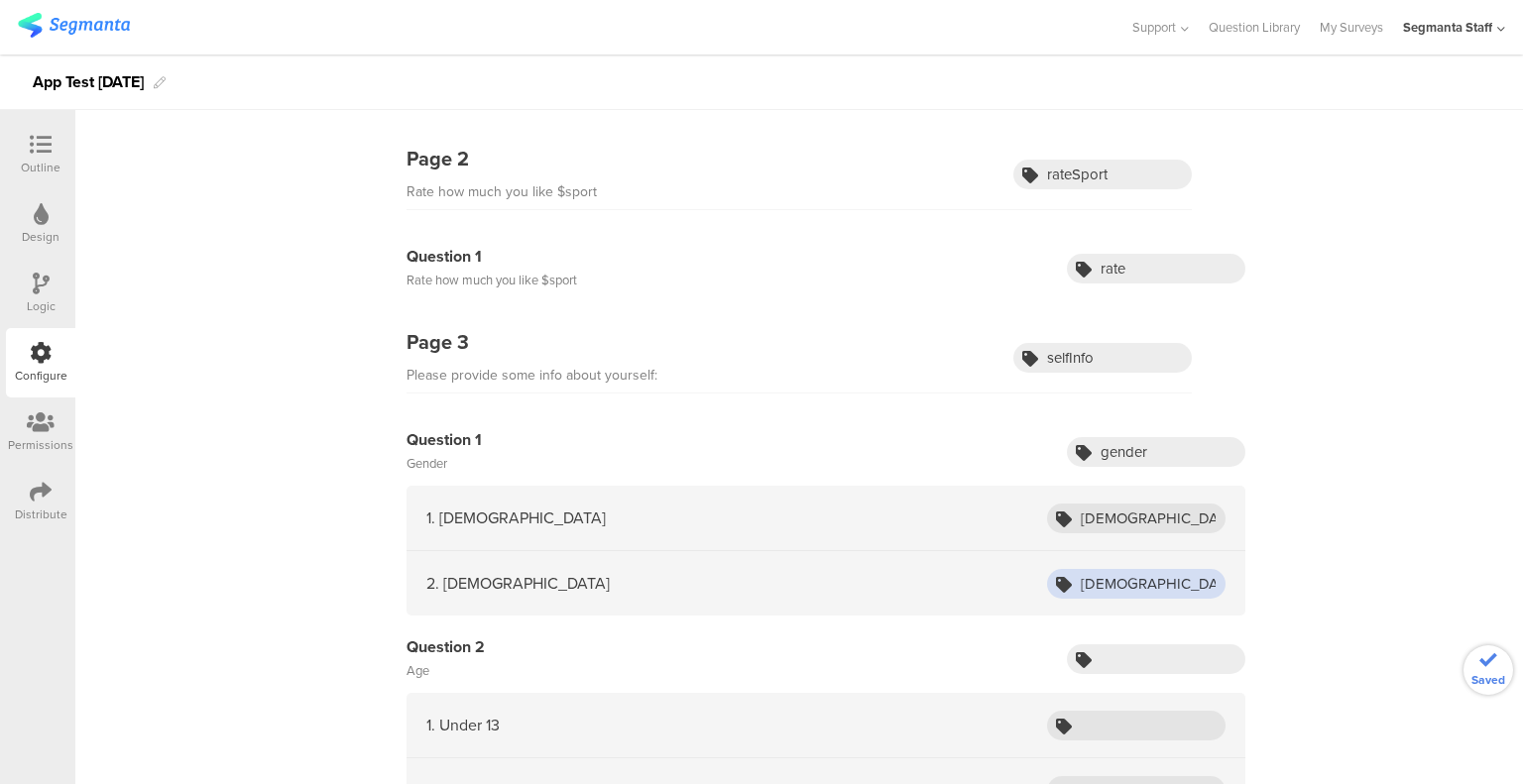 type on "female" 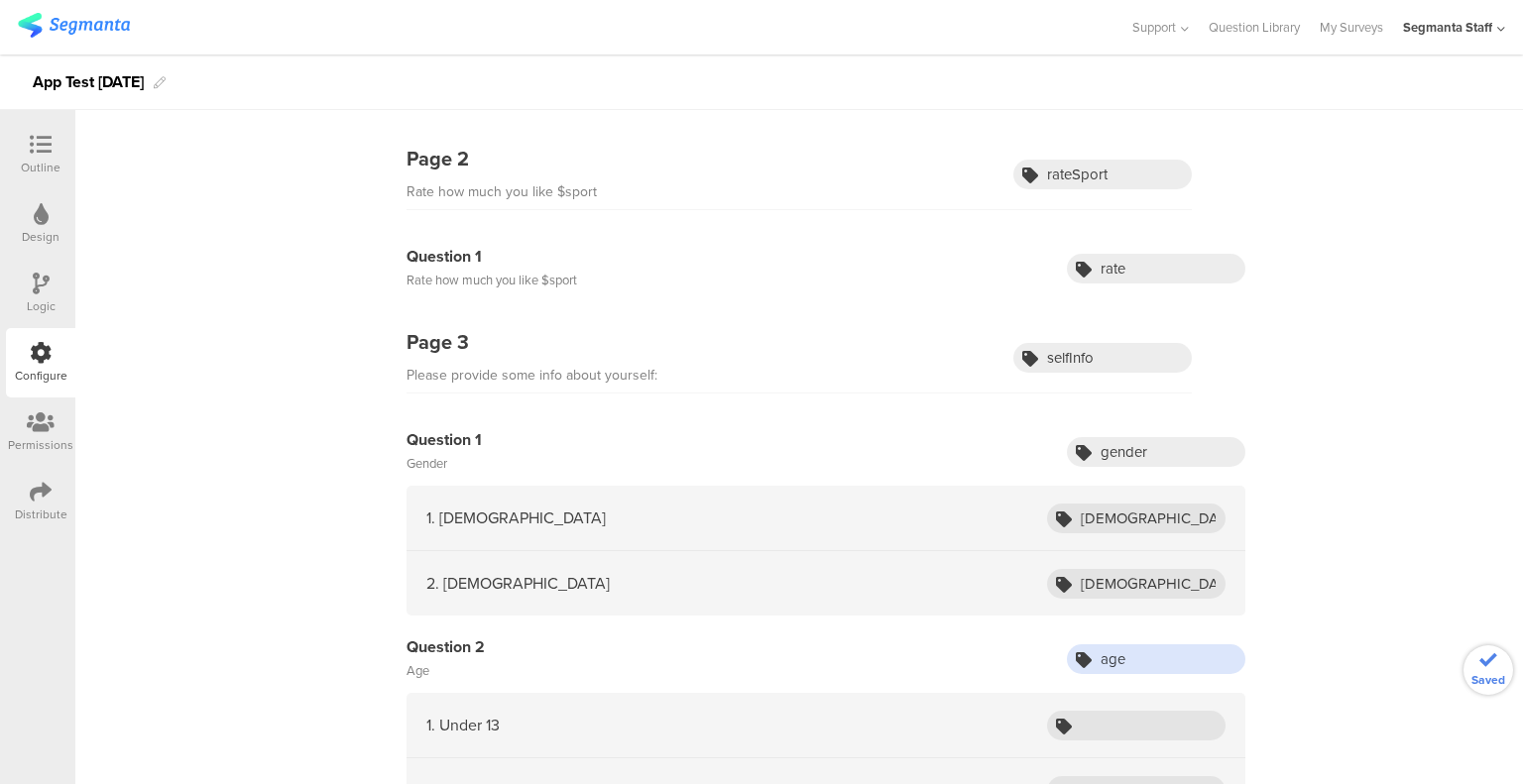 type on "age" 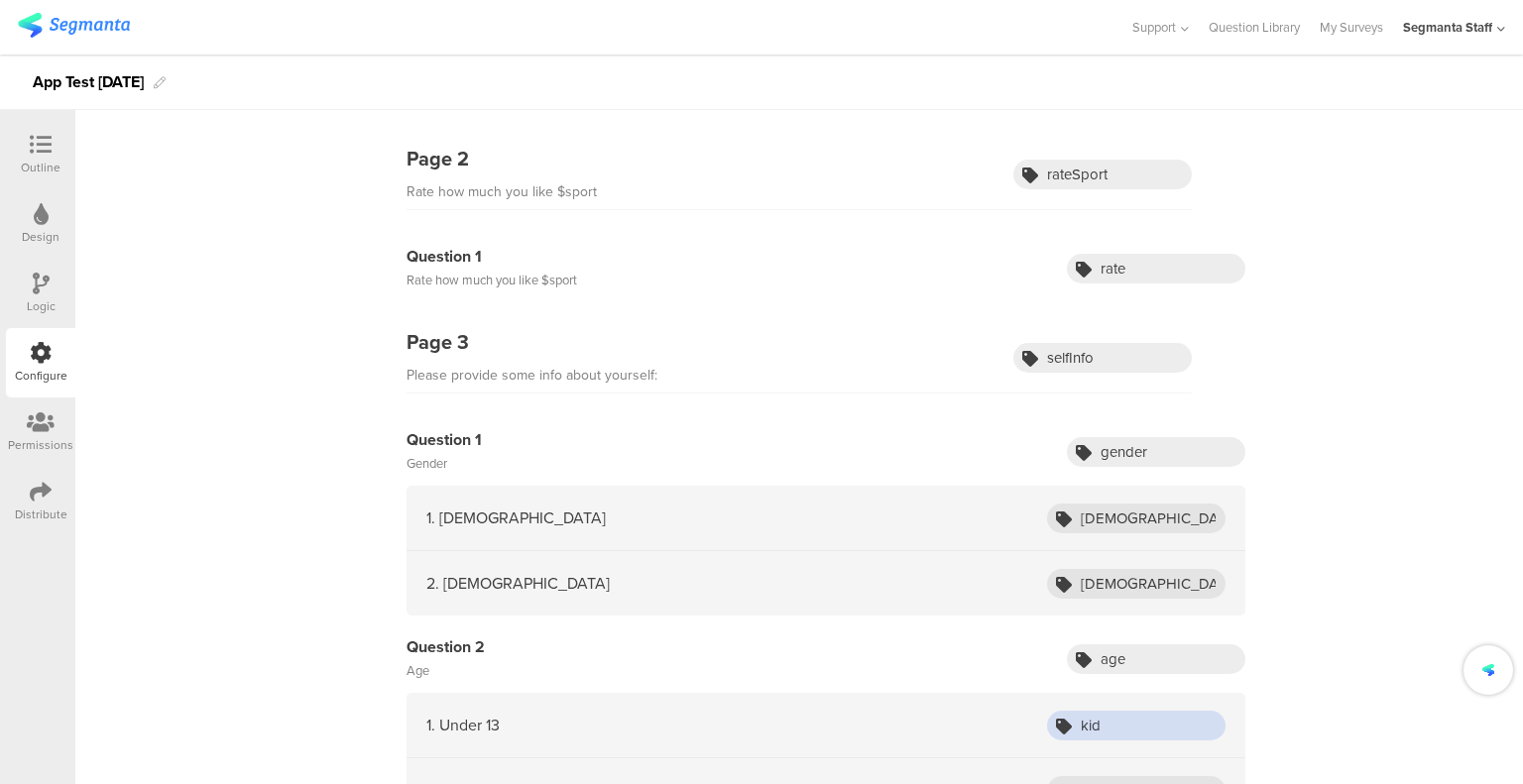 type on "kid" 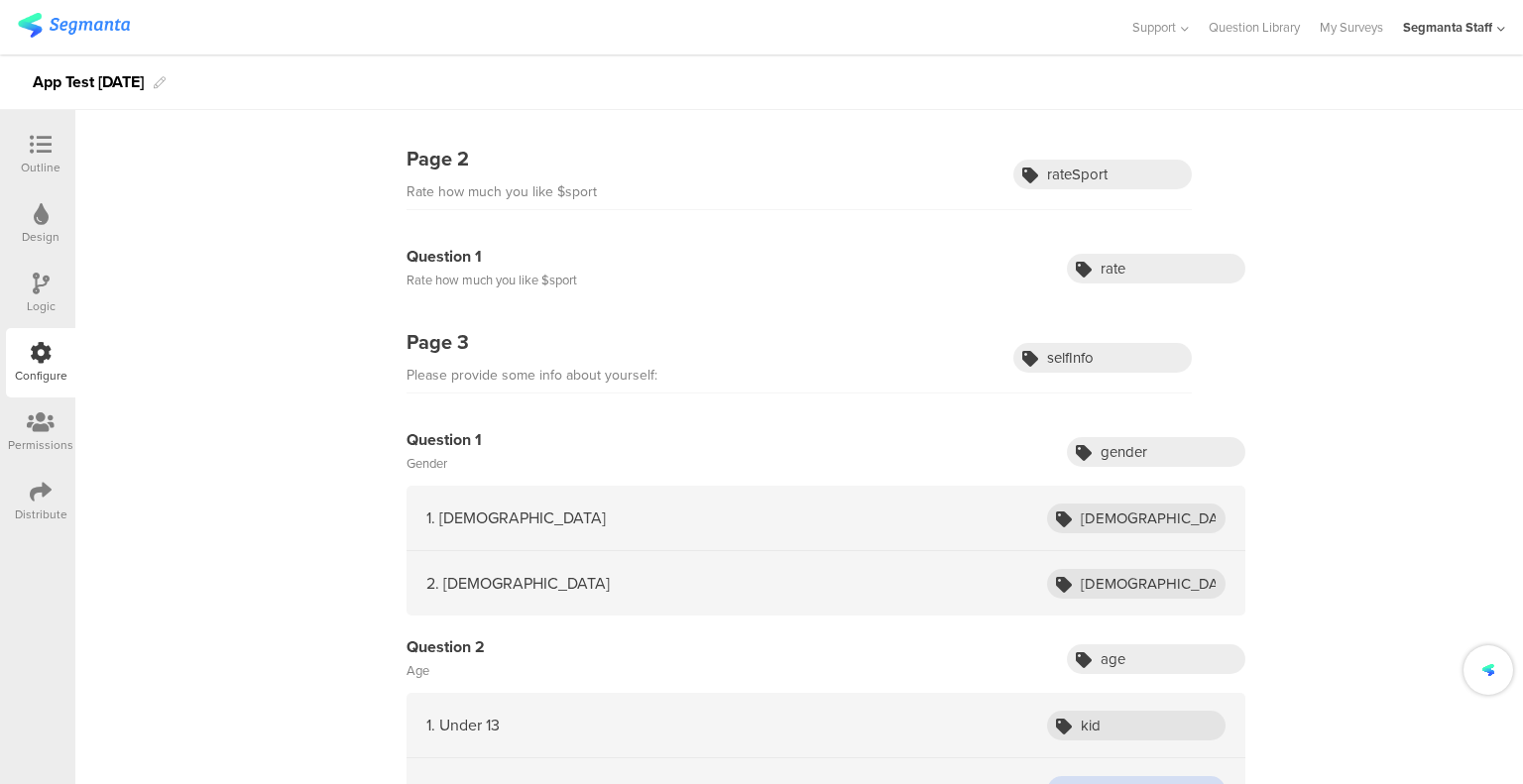 scroll, scrollTop: 399, scrollLeft: 0, axis: vertical 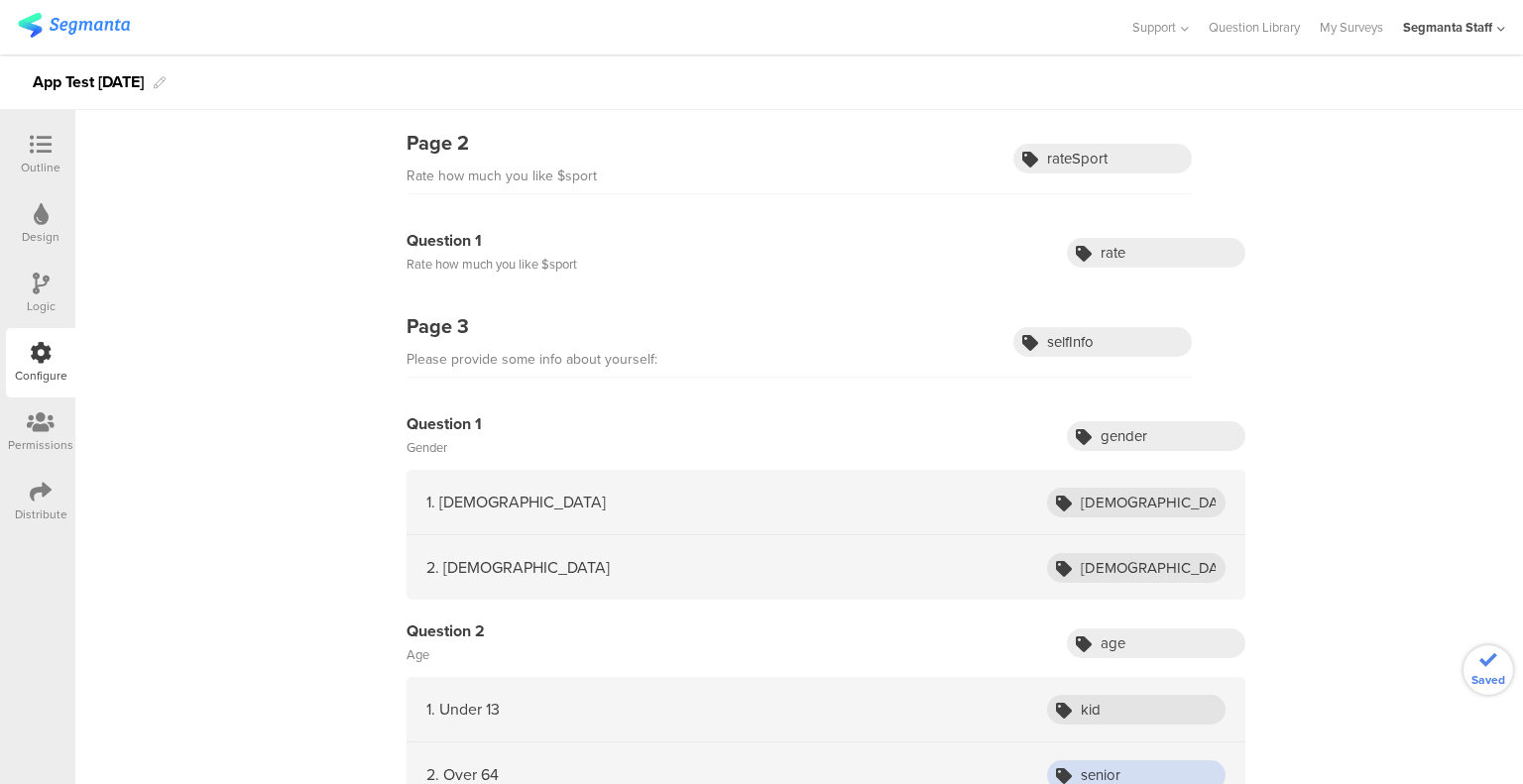 type on "senior" 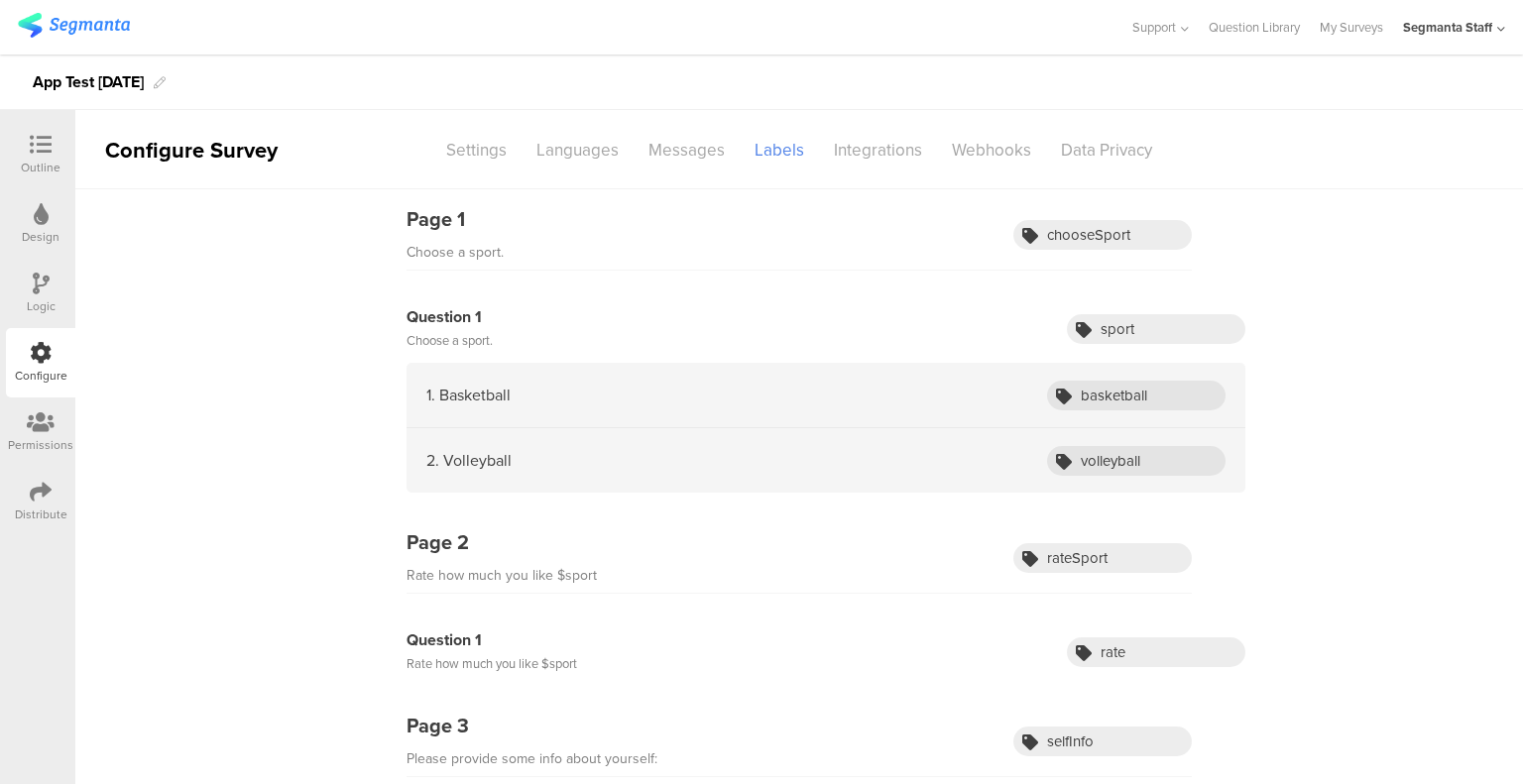 scroll, scrollTop: 0, scrollLeft: 0, axis: both 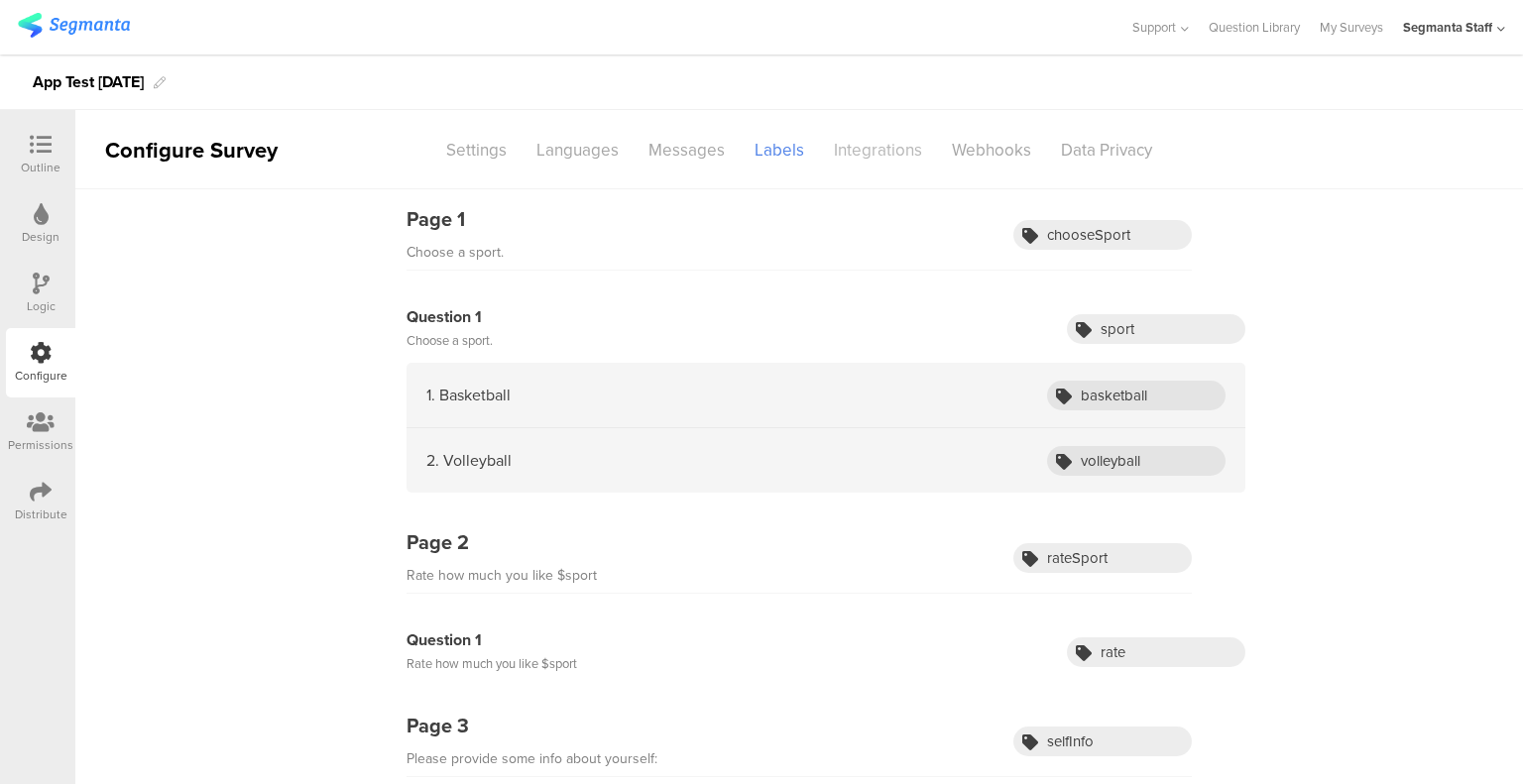 type on "endingA" 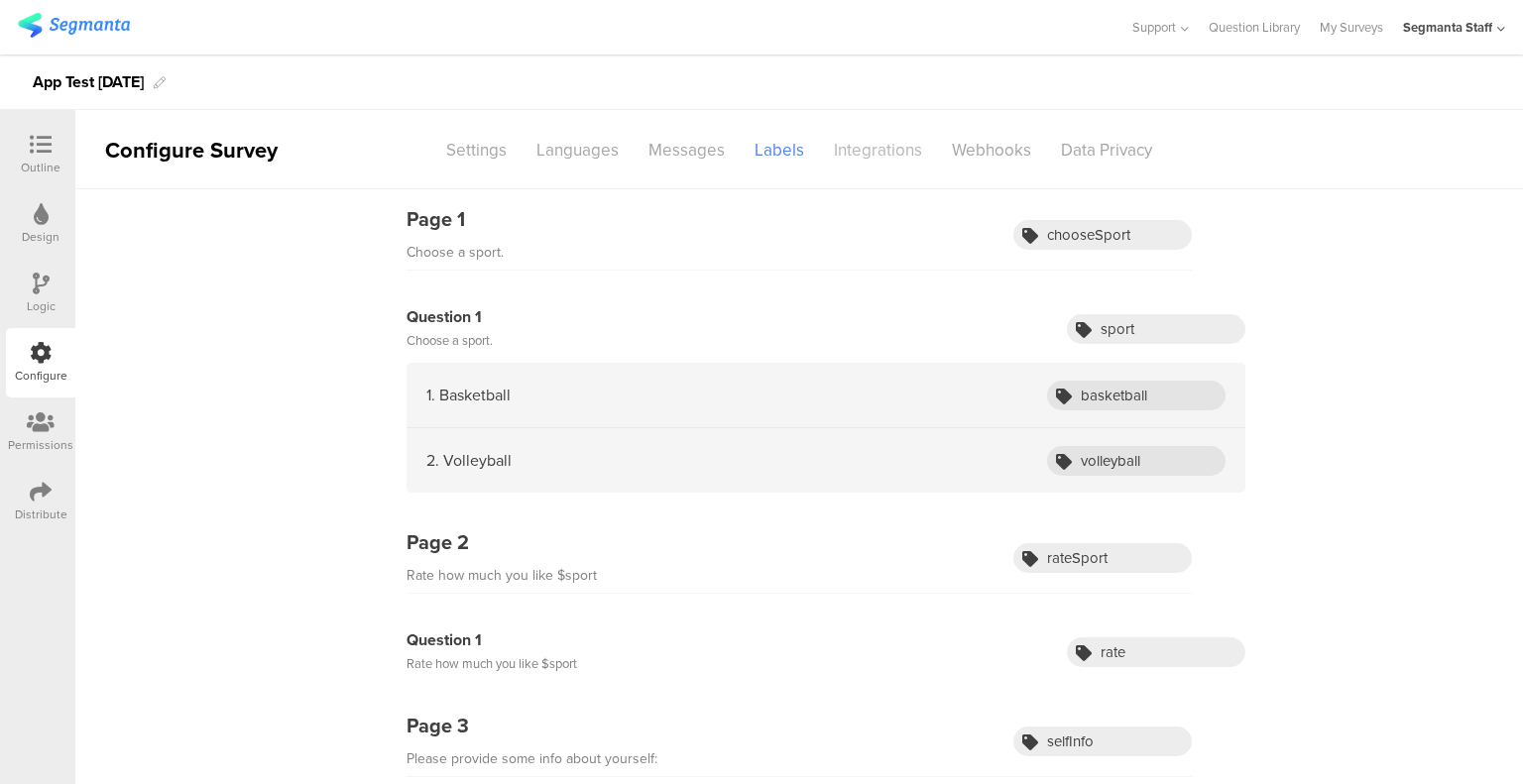click on "Integrations" at bounding box center [878, 150] 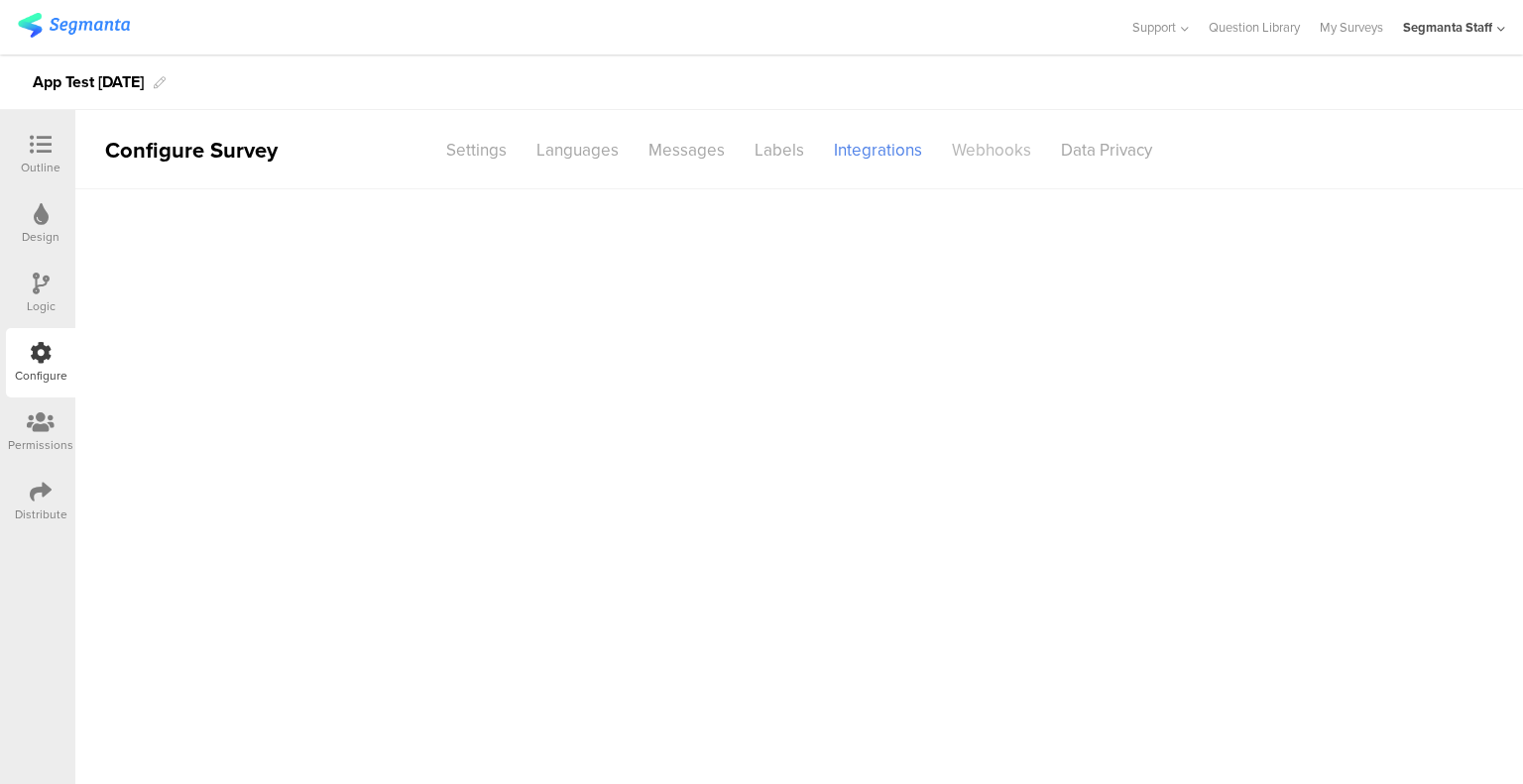 click on "Webhooks" at bounding box center [992, 150] 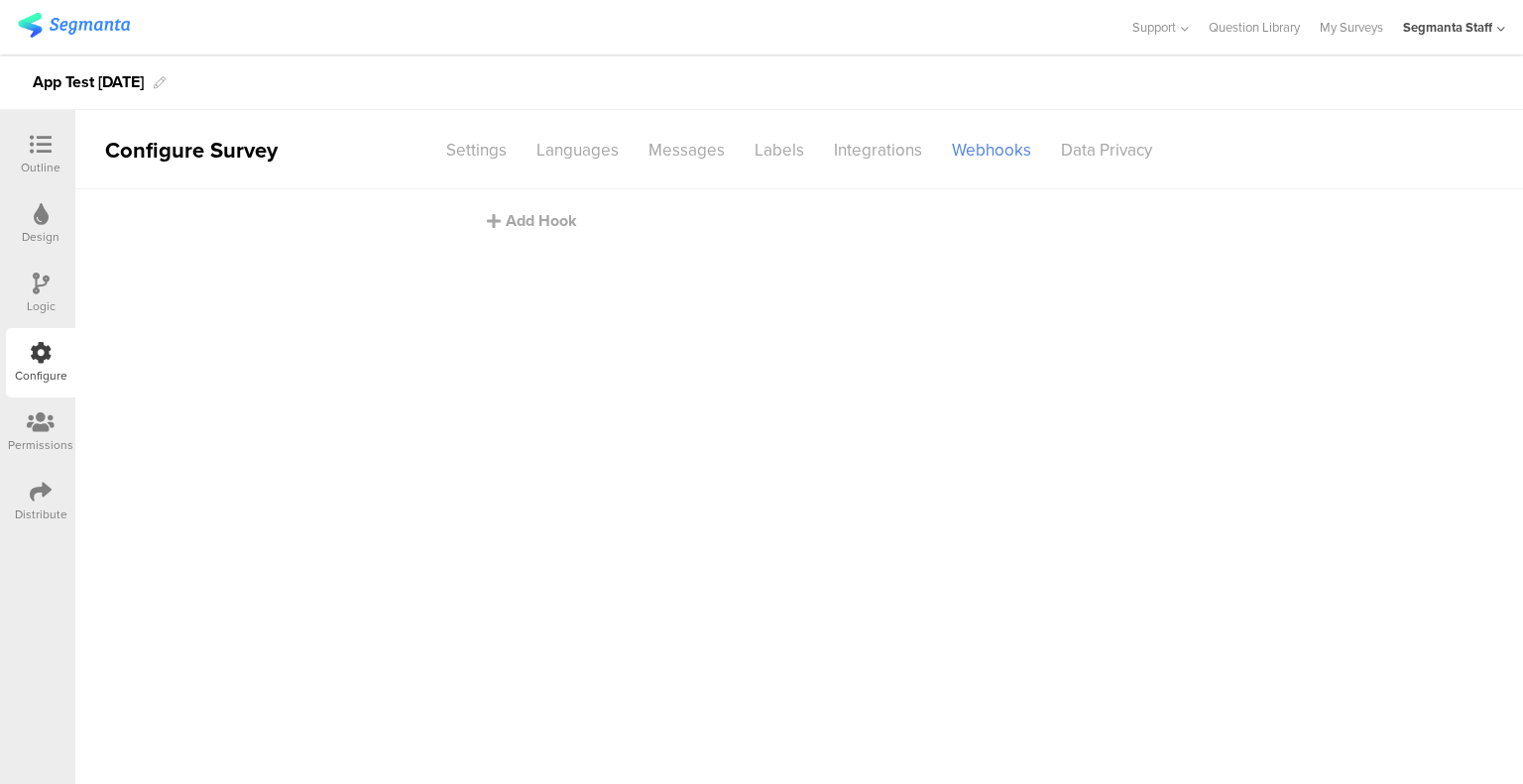 click on "Add Hook" at bounding box center [799, 487] 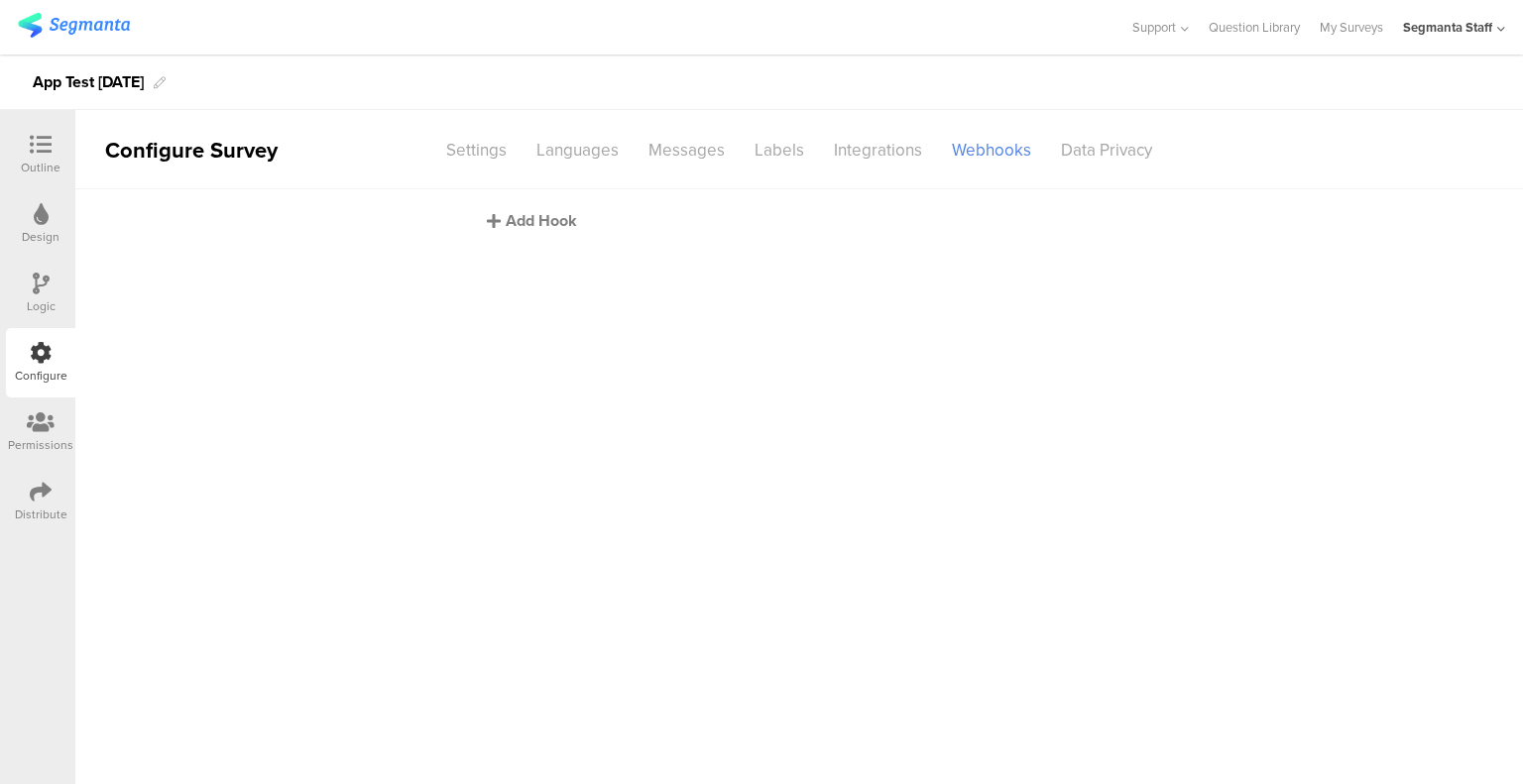 click on "Add Hook" at bounding box center [804, 220] 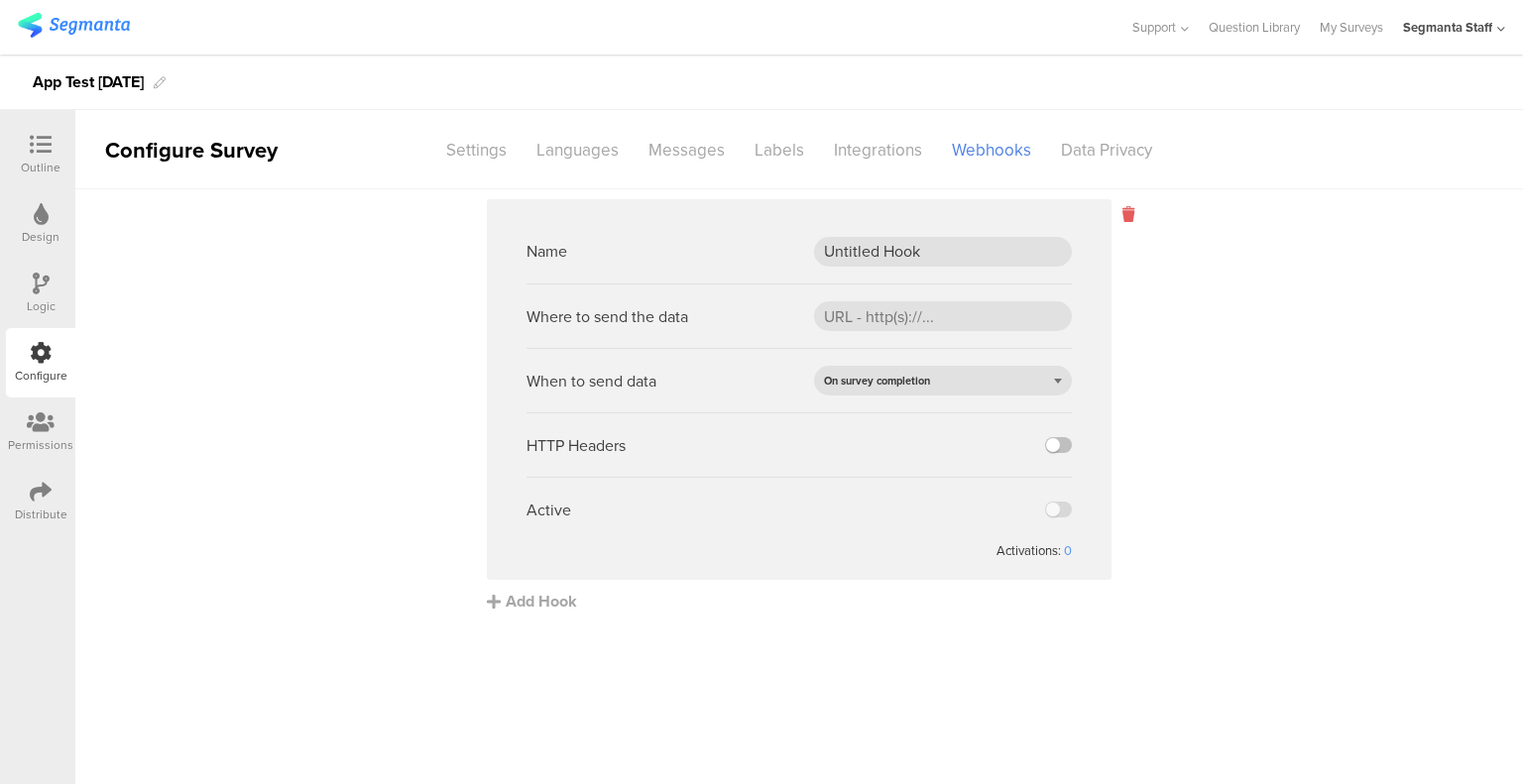 click at bounding box center (1128, 214) 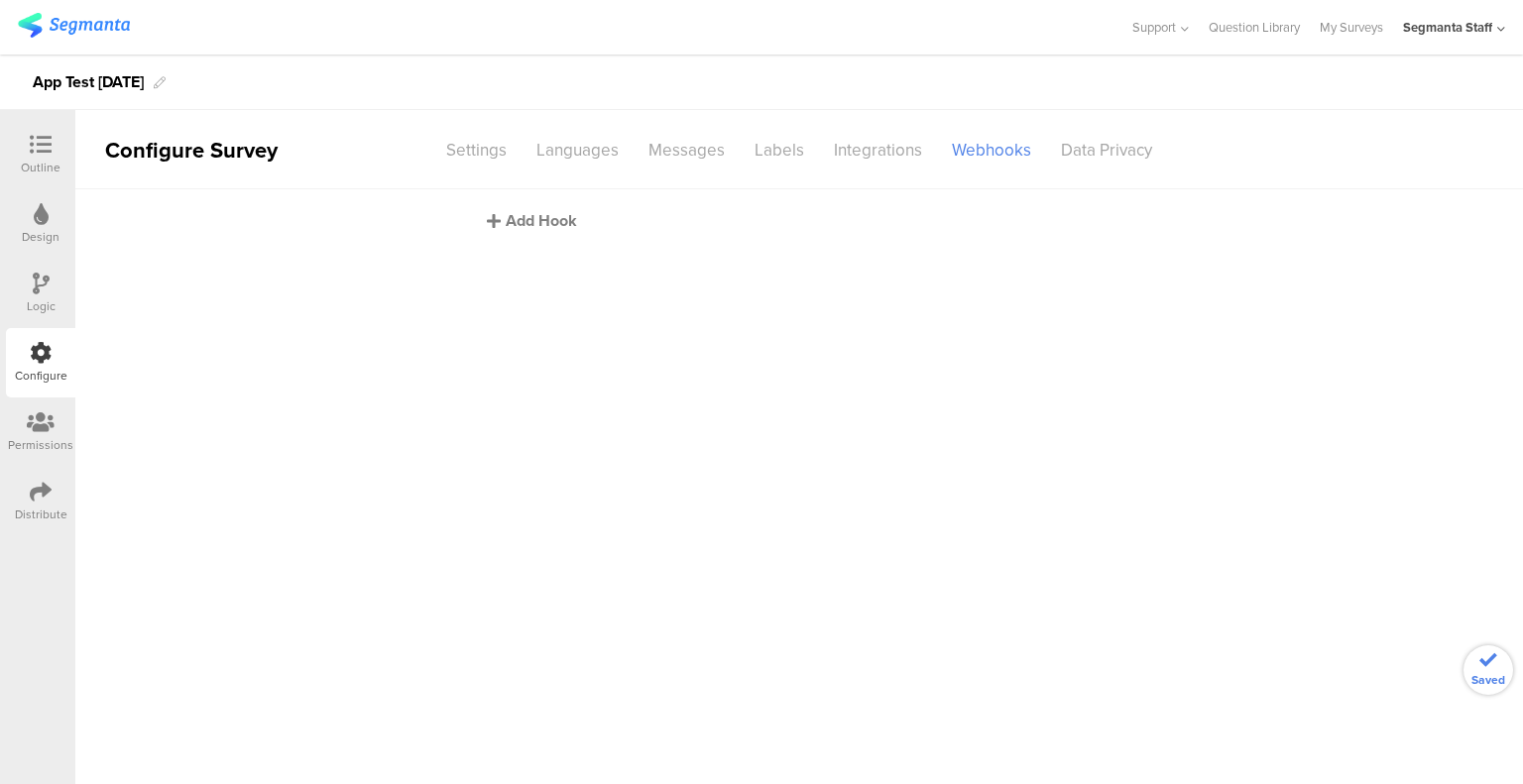 click on "Add Hook" at bounding box center [804, 220] 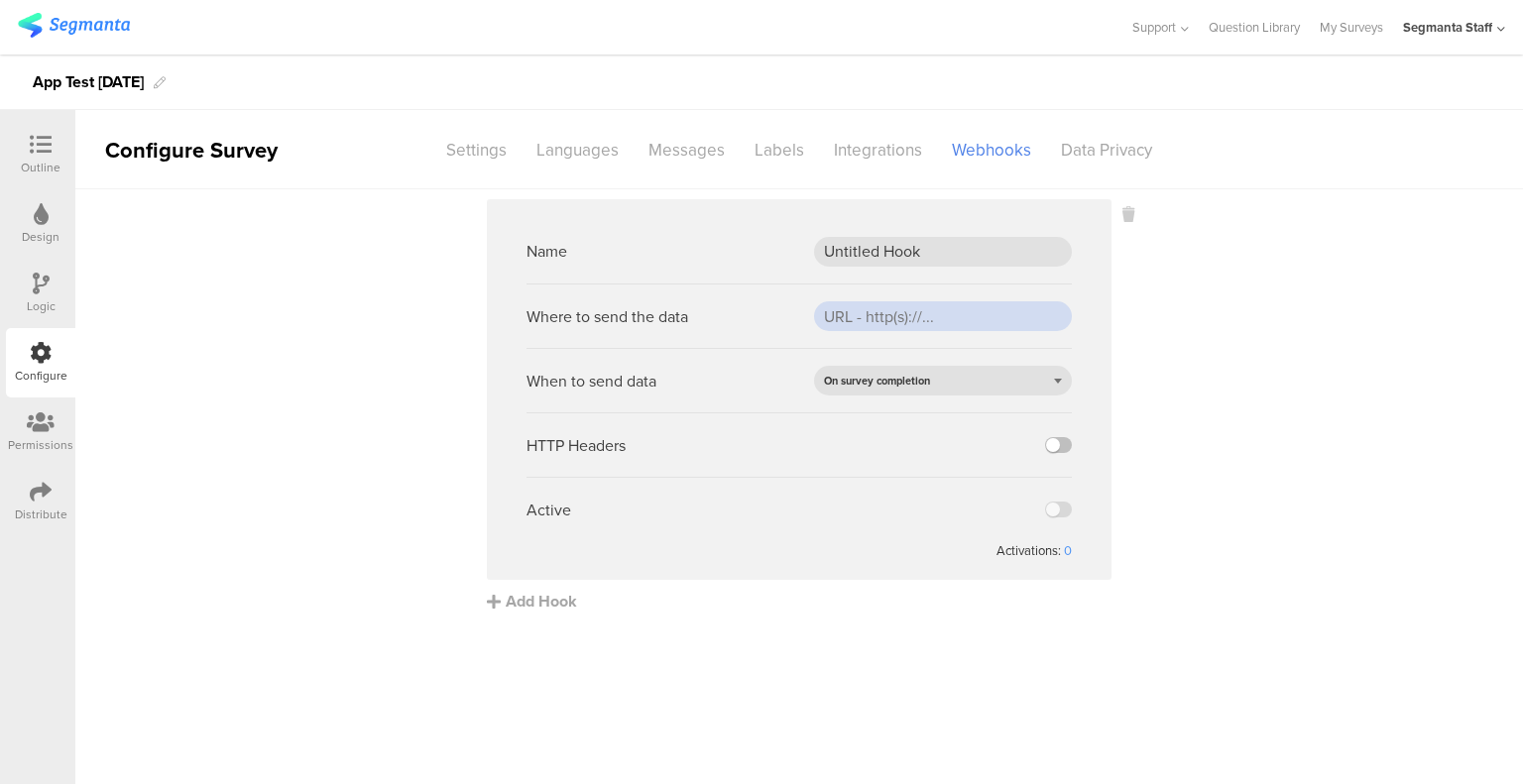 click at bounding box center (943, 316) 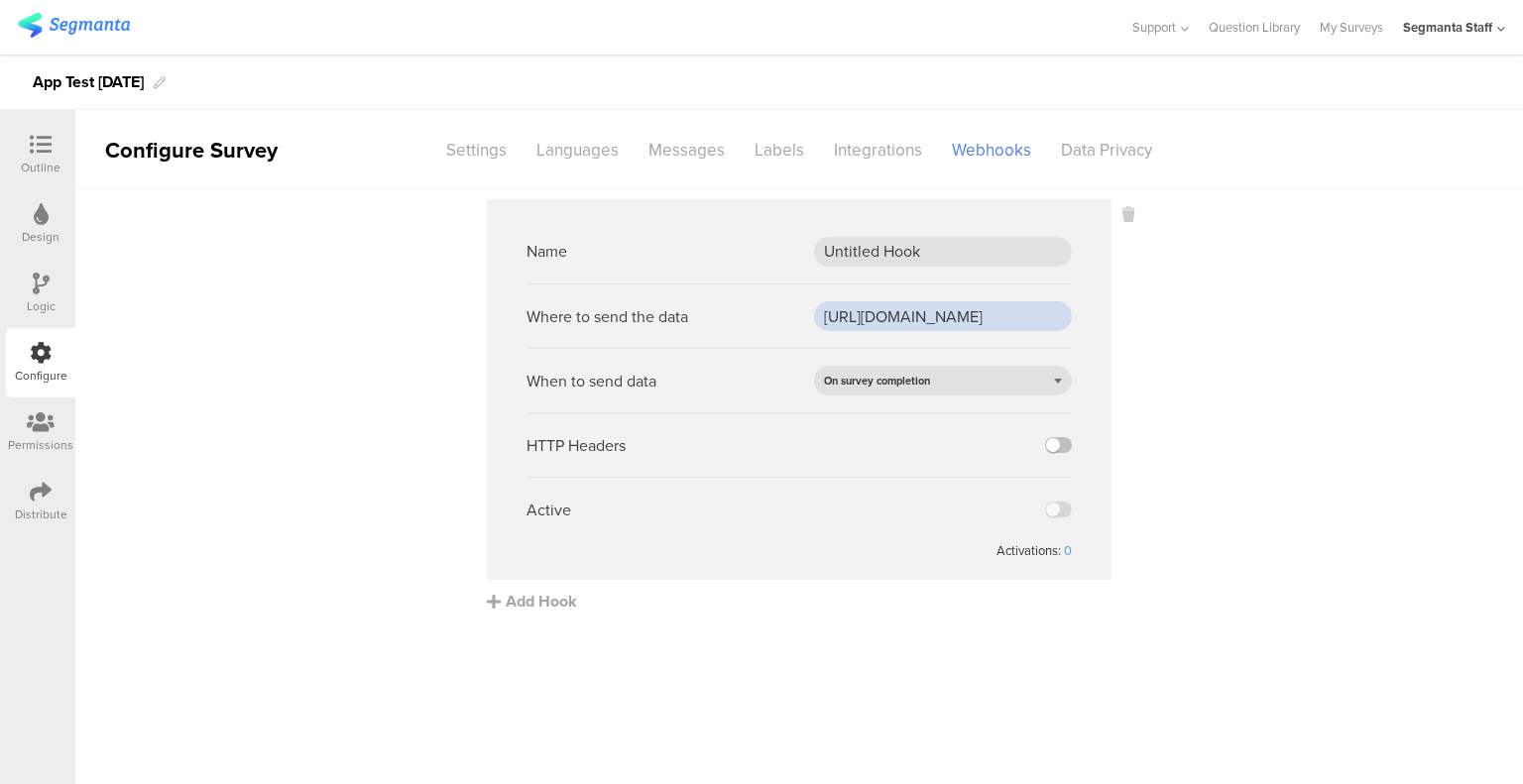 scroll, scrollTop: 0, scrollLeft: 58, axis: horizontal 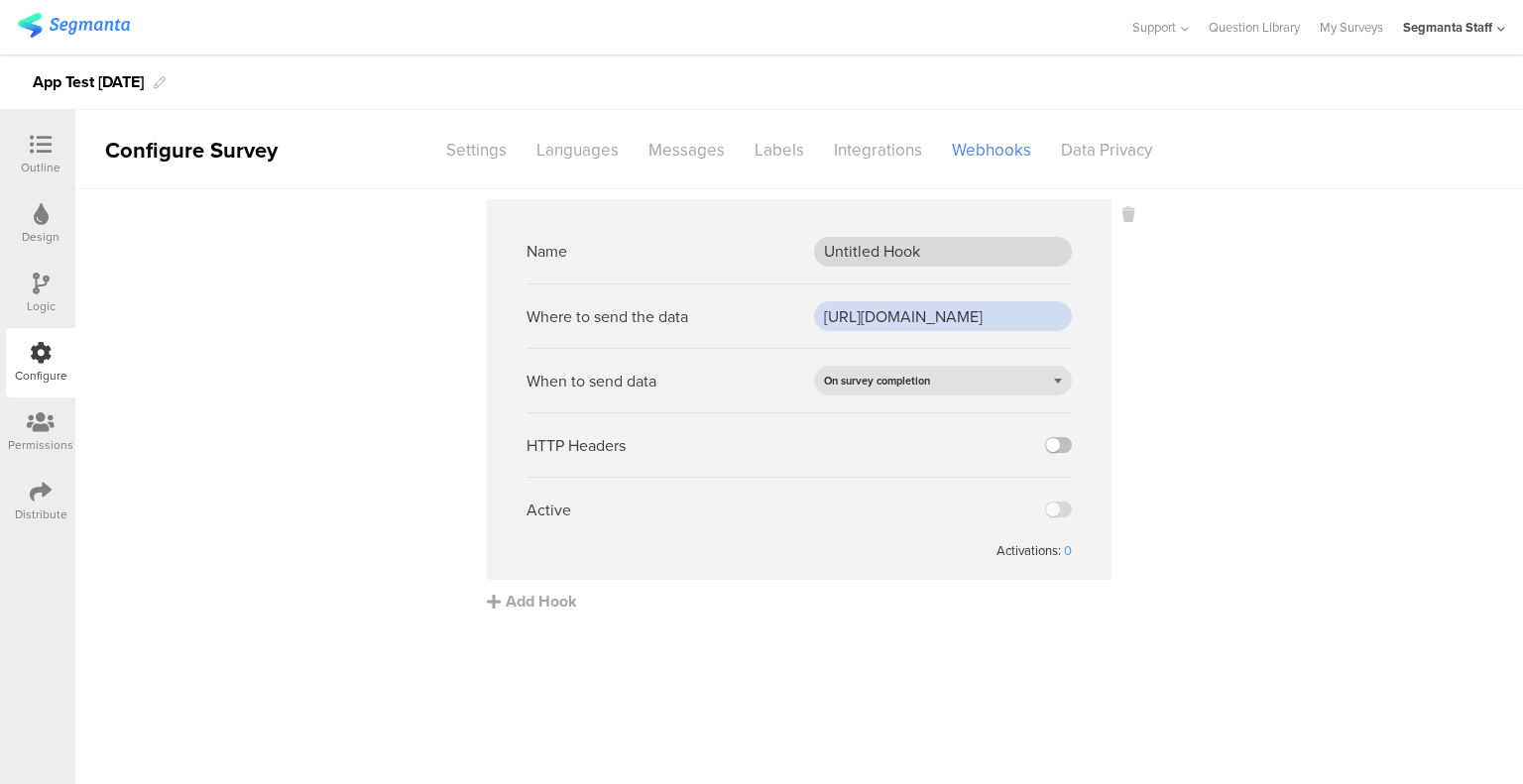 type on "[URL][DOMAIN_NAME]" 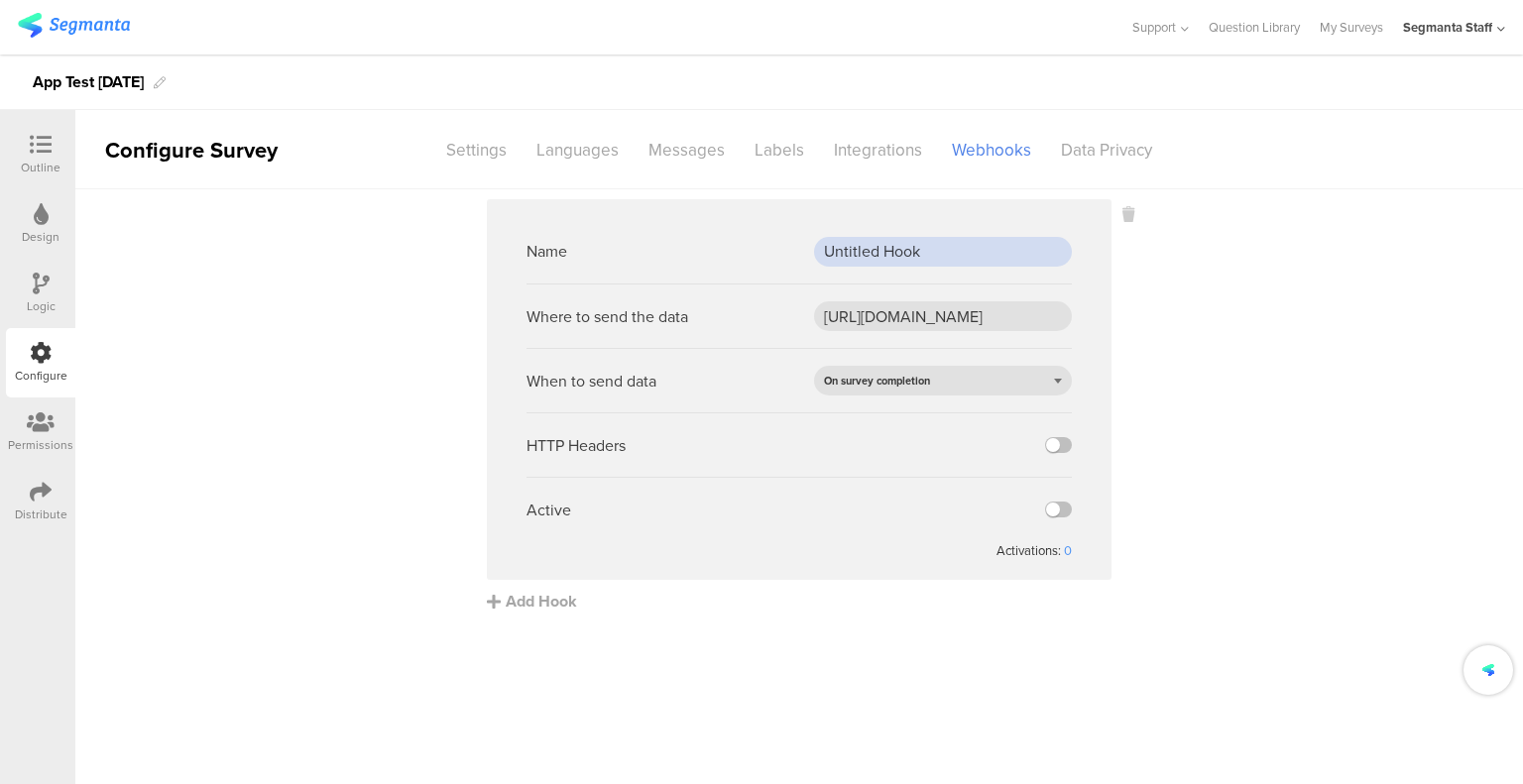 click on "Untitled Hook" at bounding box center [943, 252] 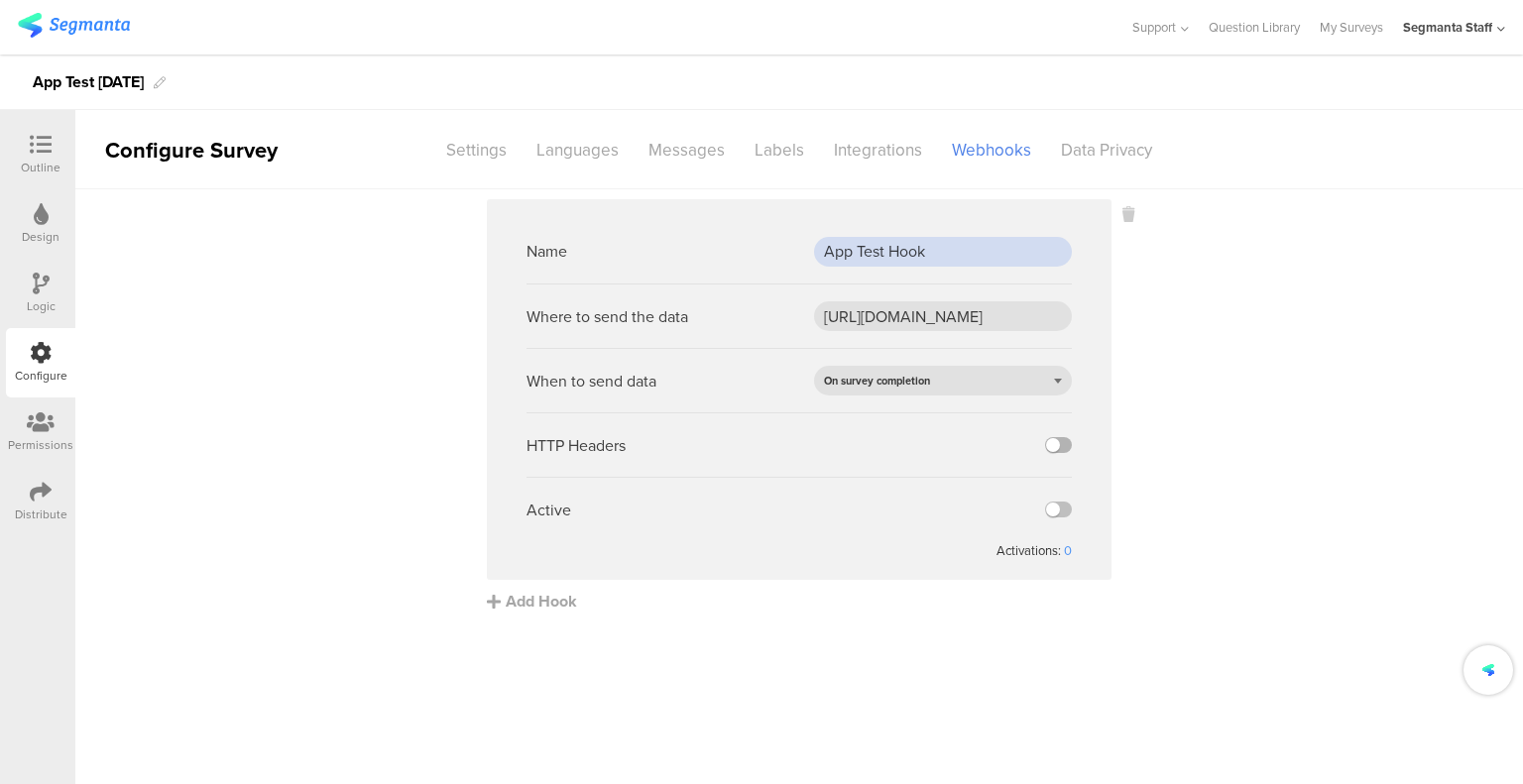 type on "App Test Hook" 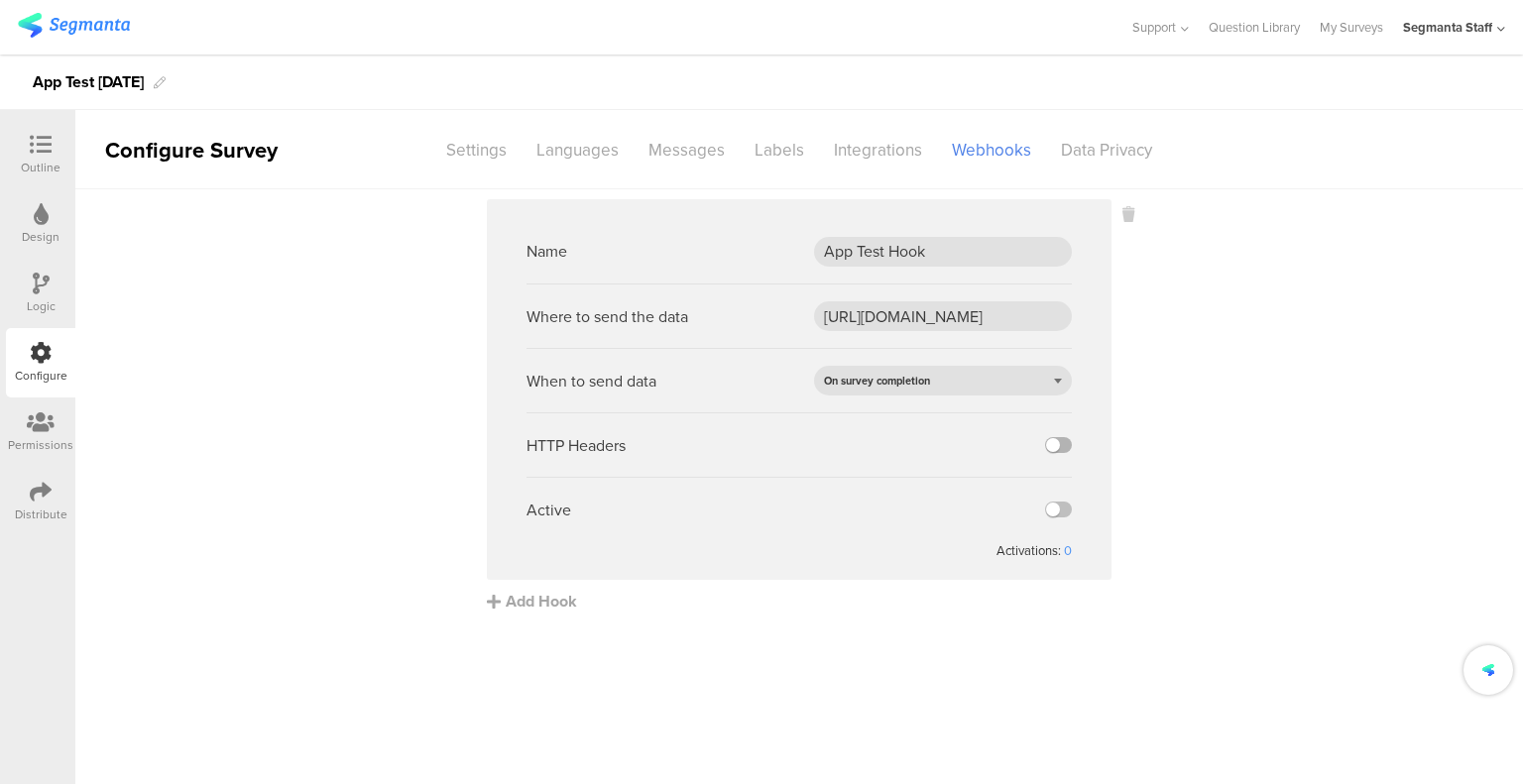 click at bounding box center [1058, 445] 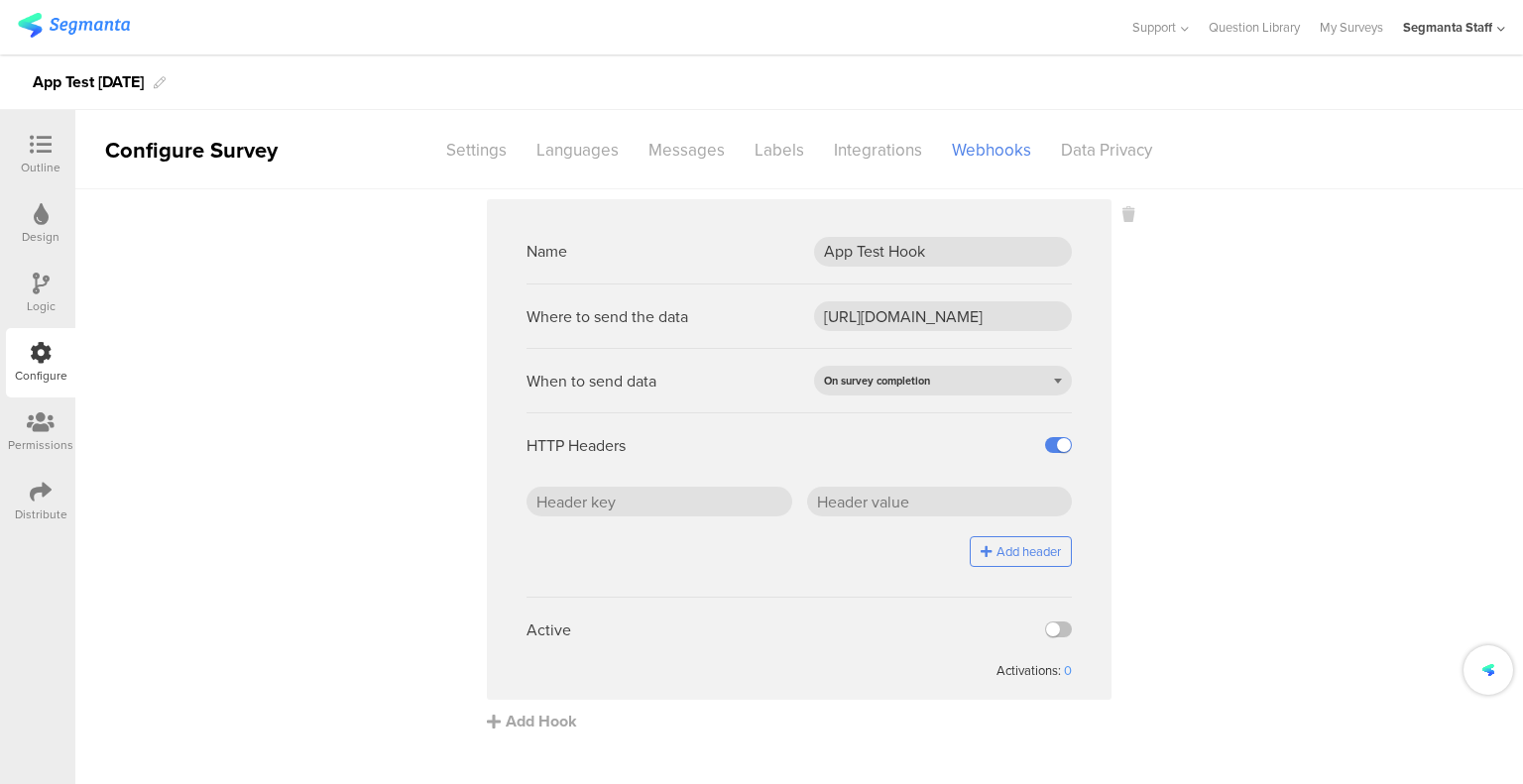 drag, startPoint x: 1059, startPoint y: 628, endPoint x: 1023, endPoint y: 610, distance: 40.249224 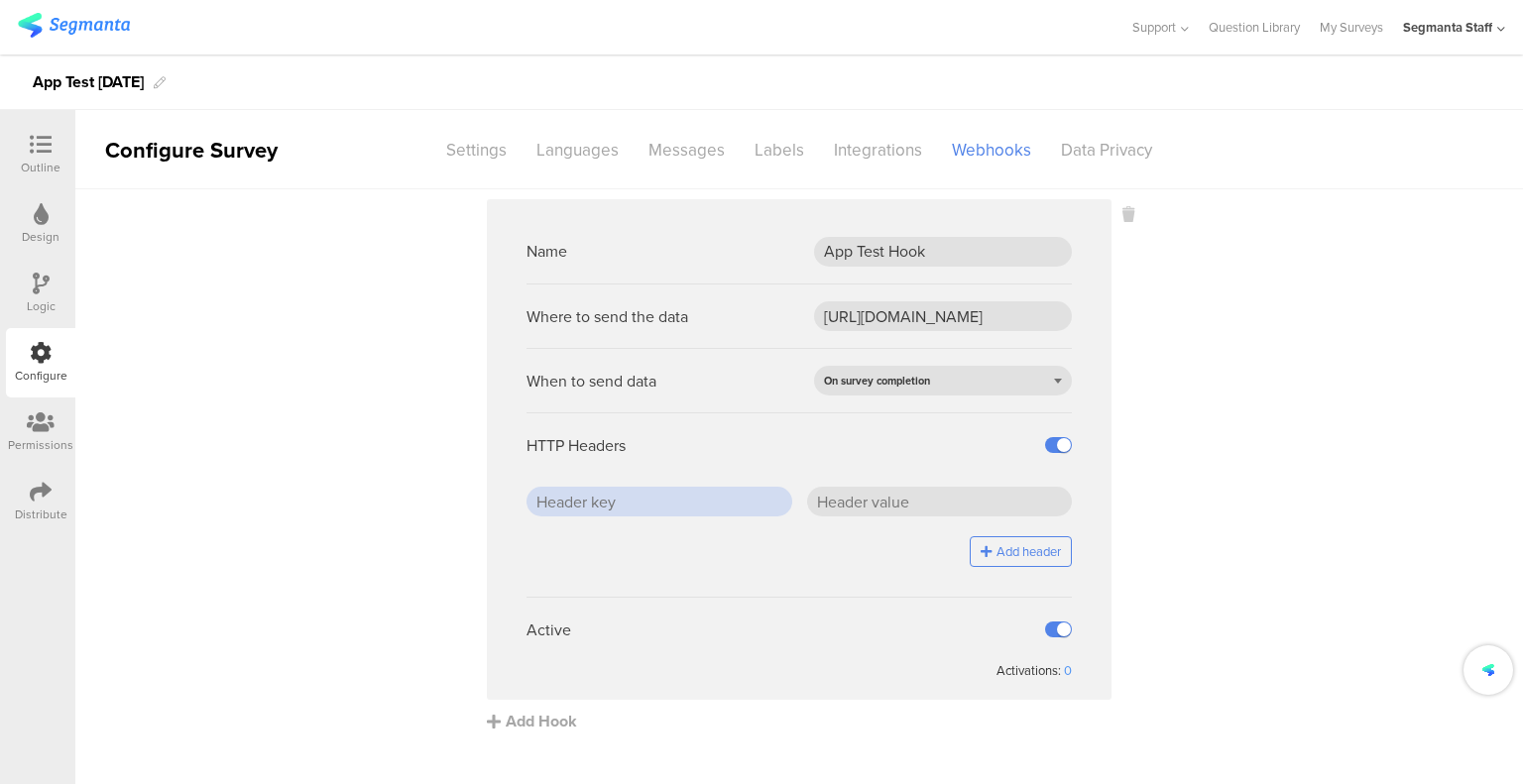 click at bounding box center [659, 502] 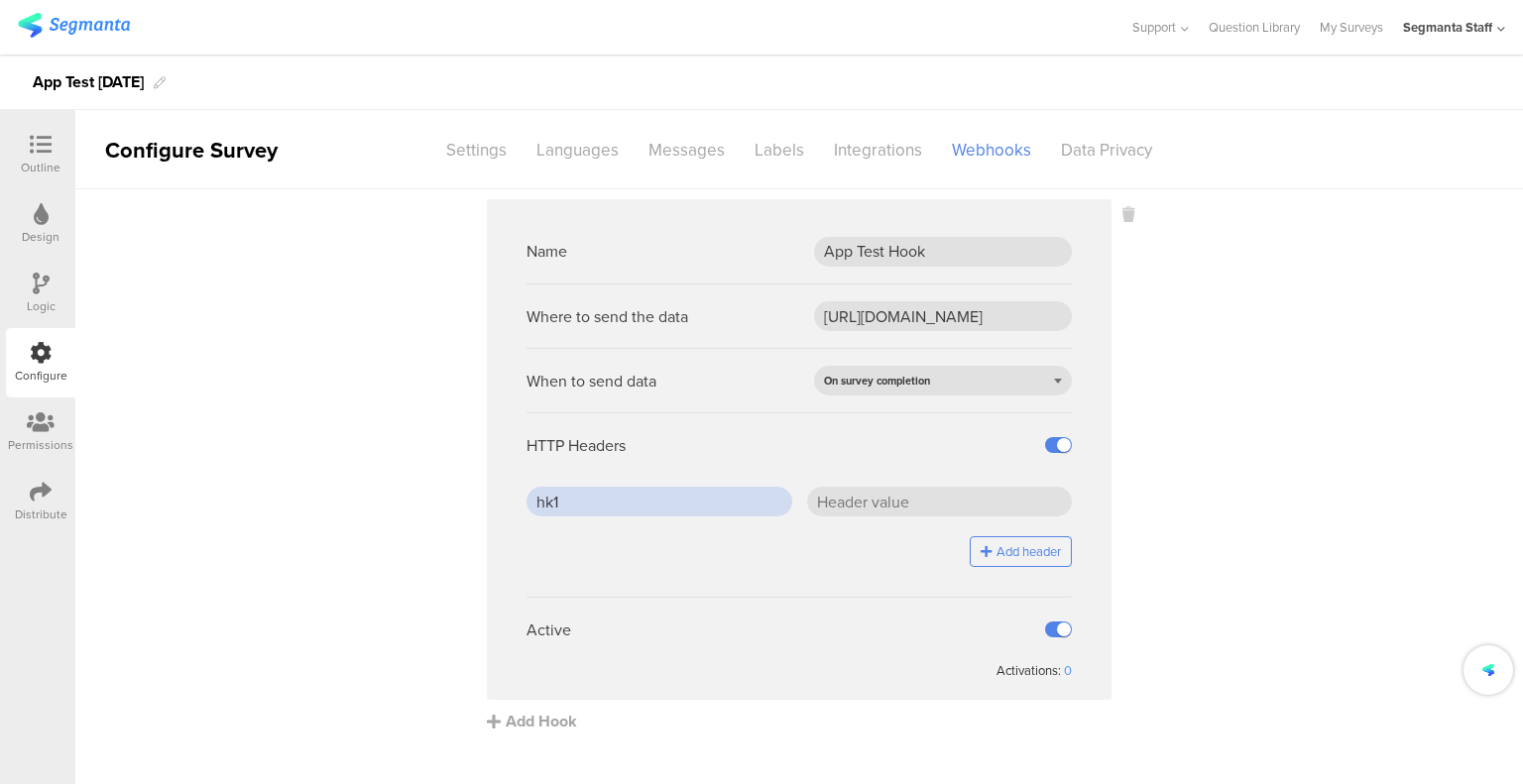 type on "hk1" 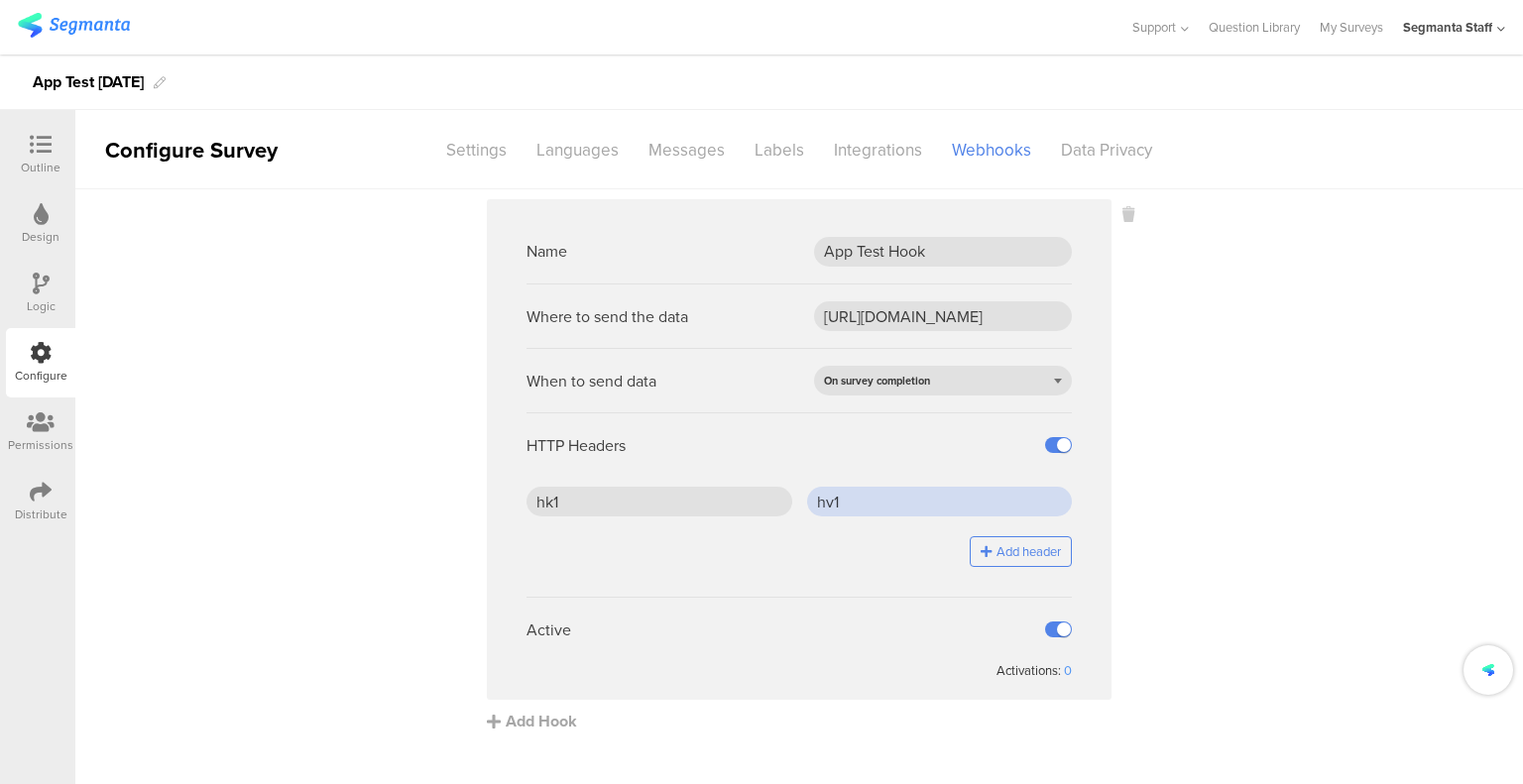 type on "hv1" 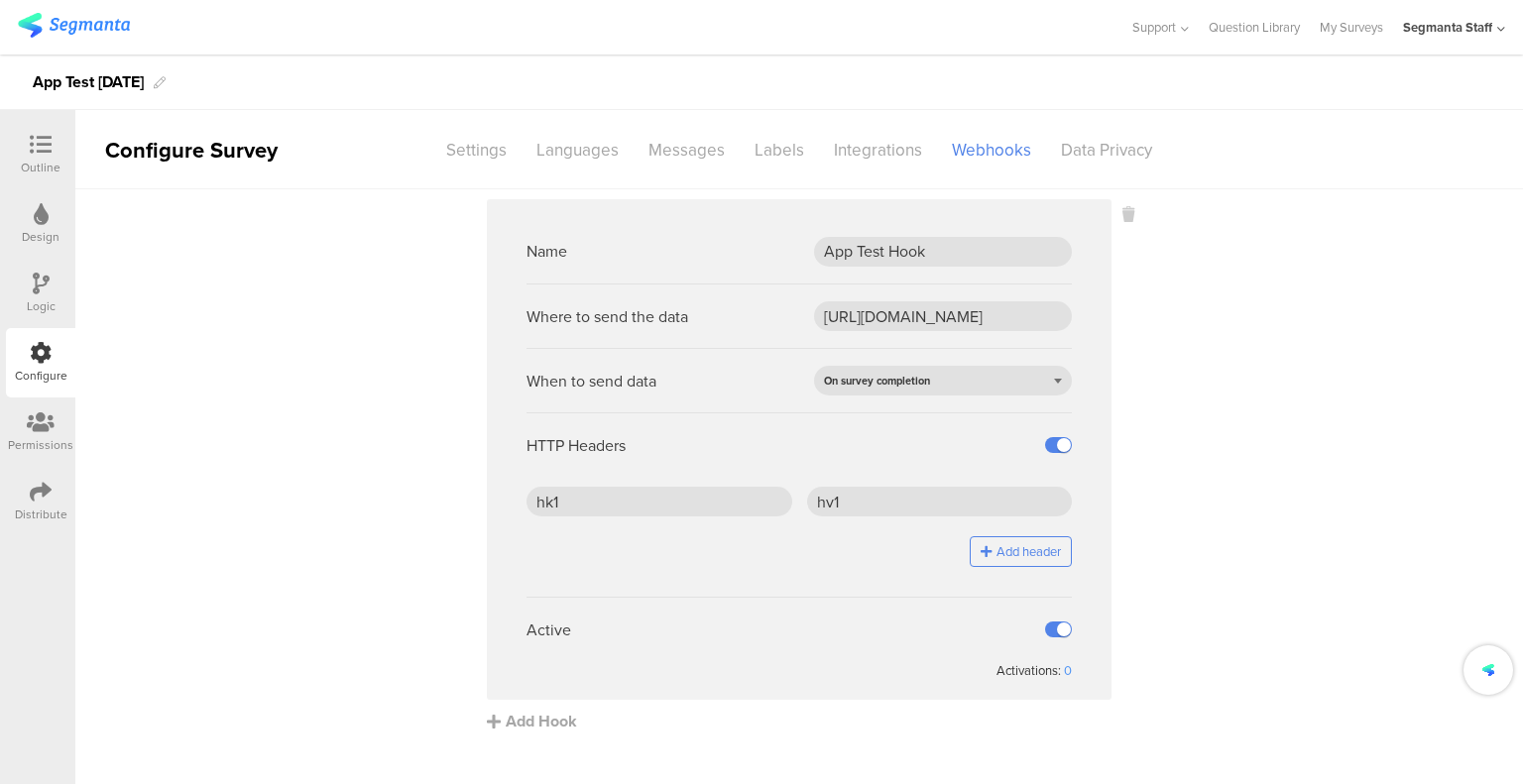 click at bounding box center [986, 551] 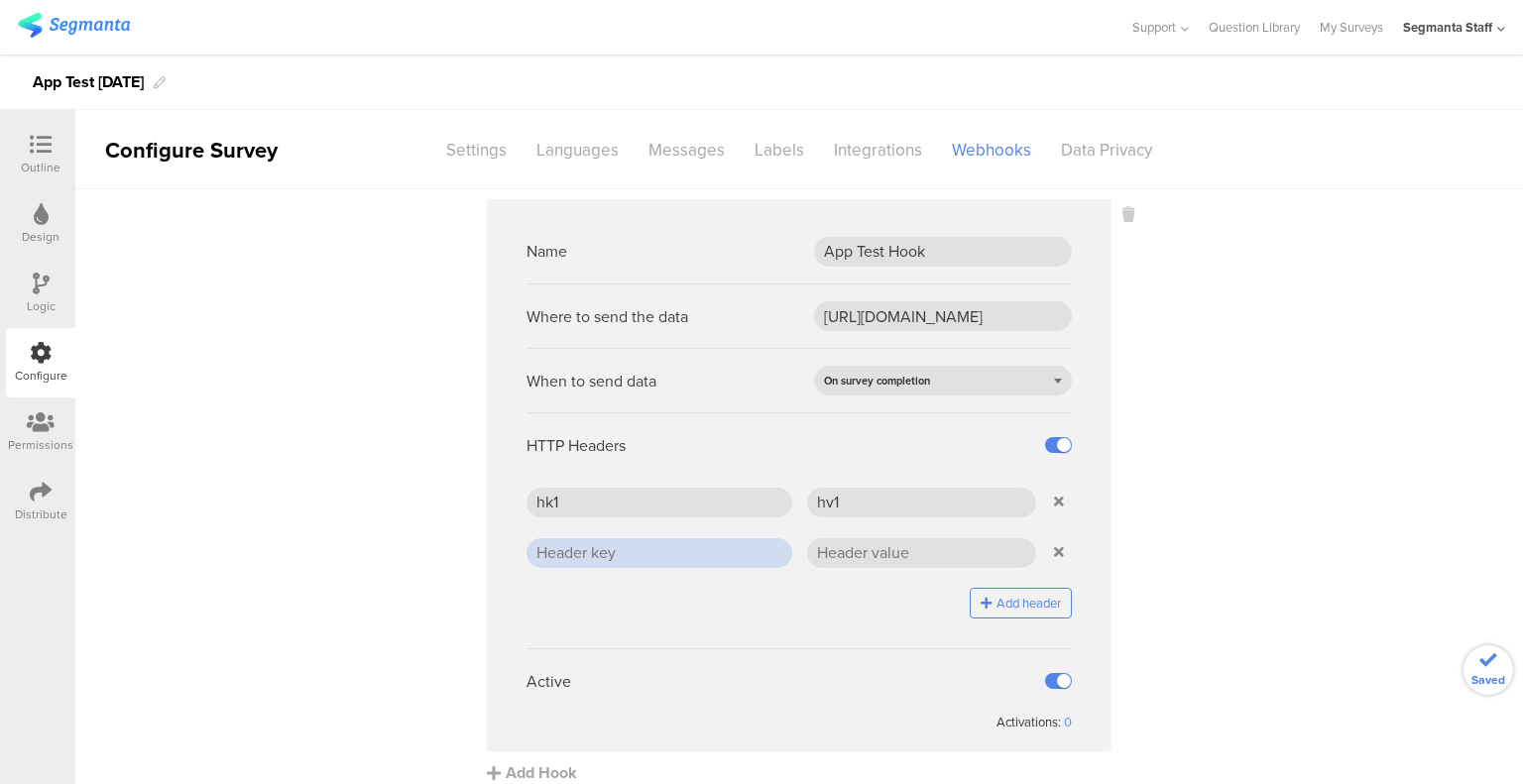 click at bounding box center (659, 553) 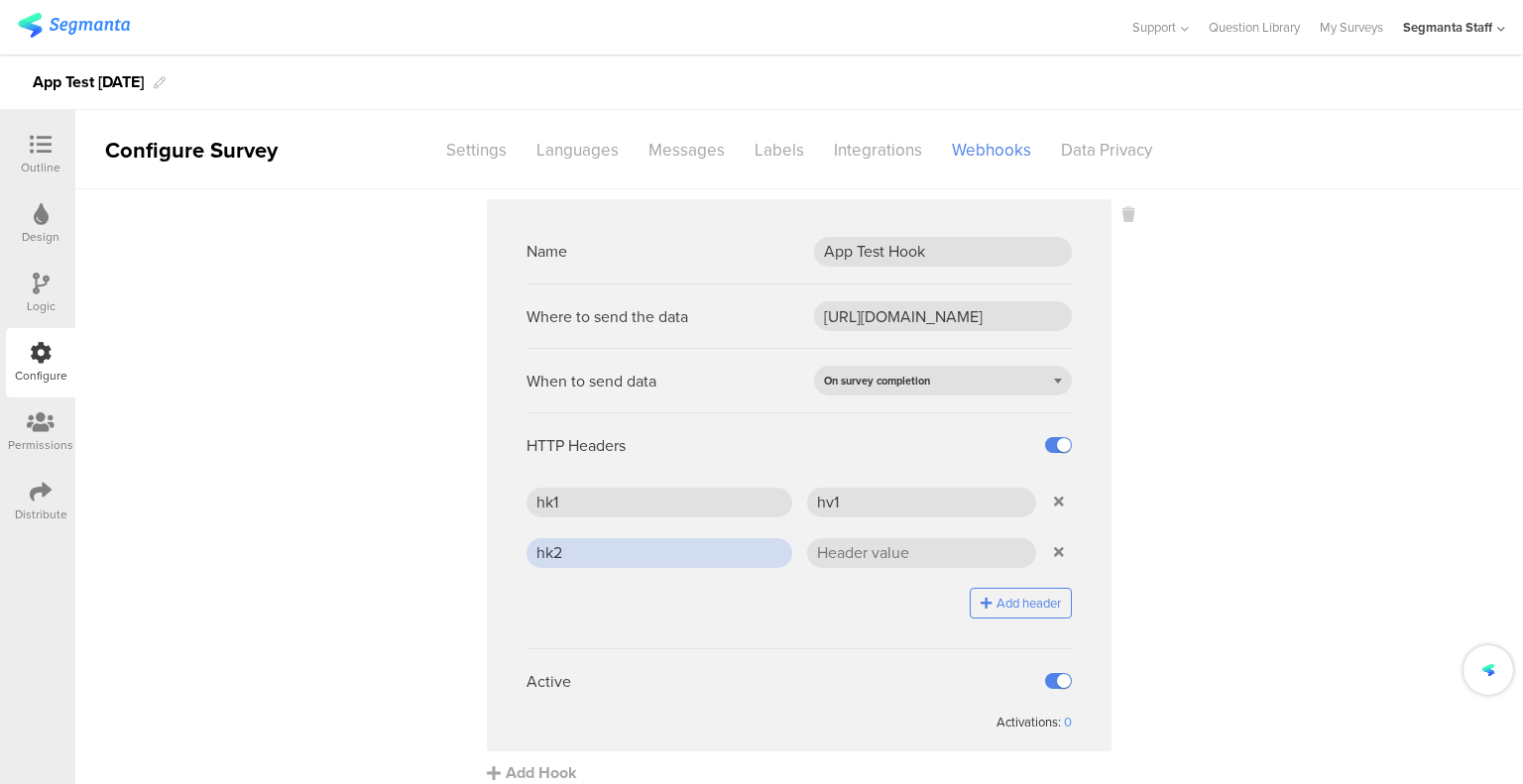 type on "hk2" 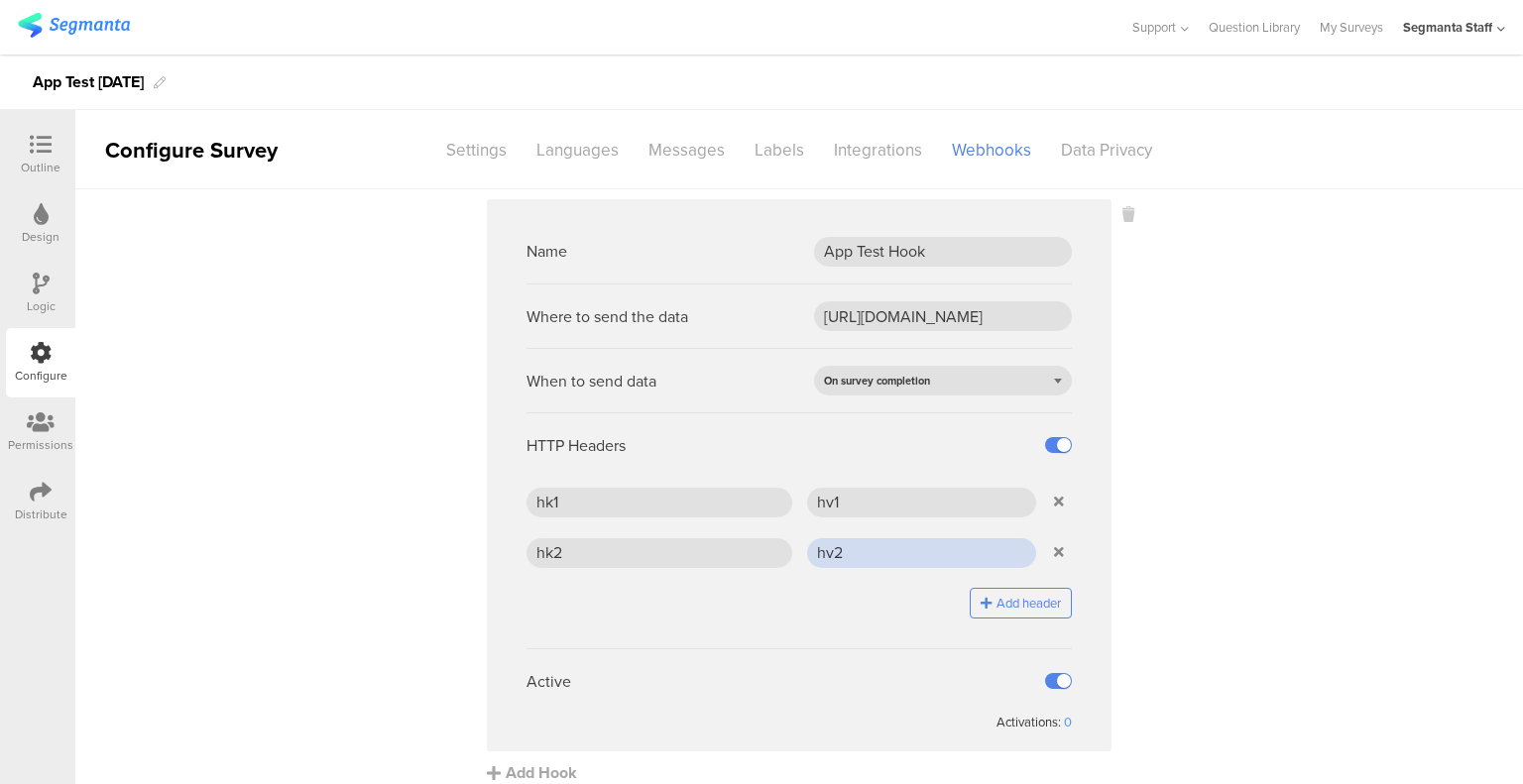 scroll, scrollTop: 16, scrollLeft: 0, axis: vertical 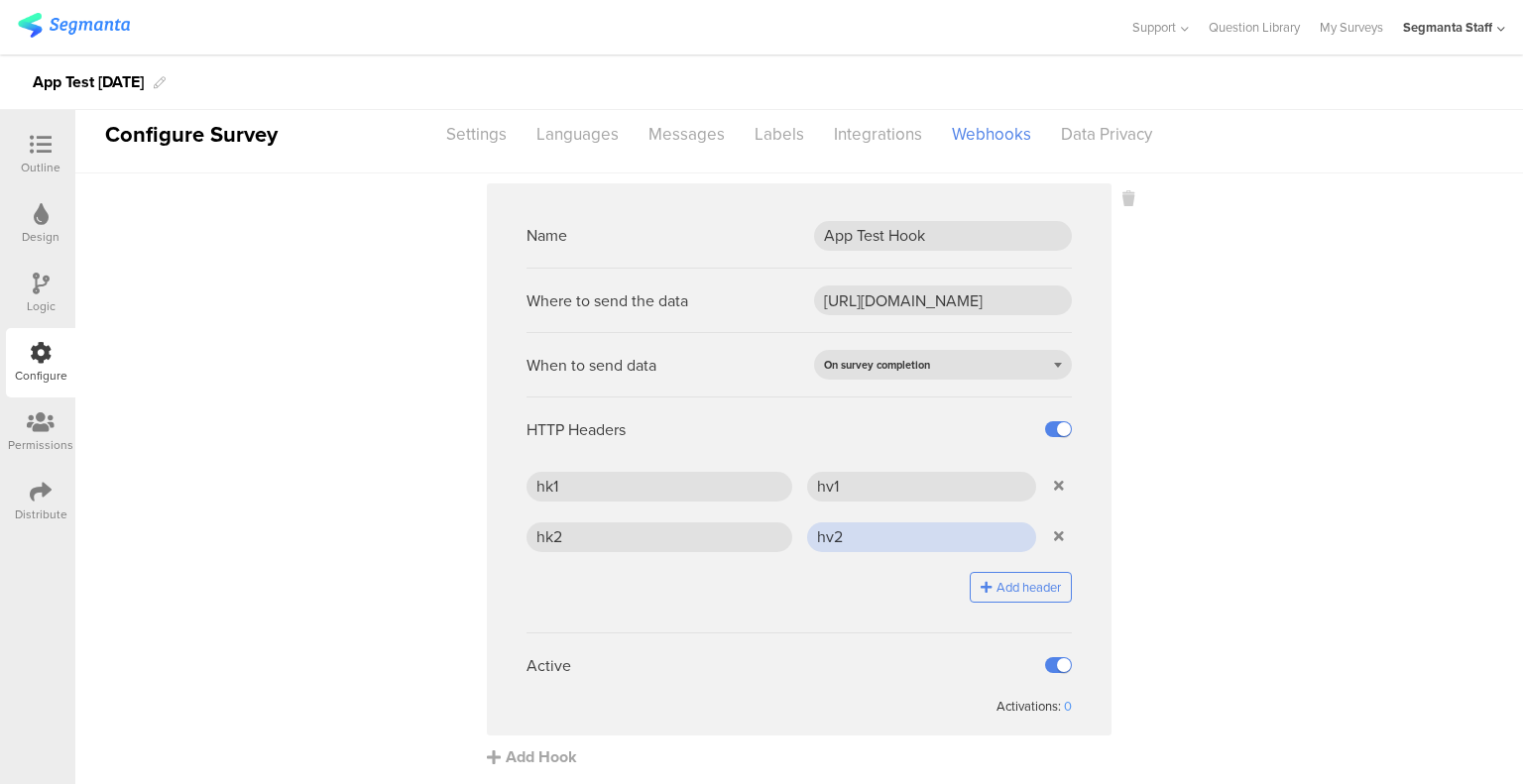 type on "hv2" 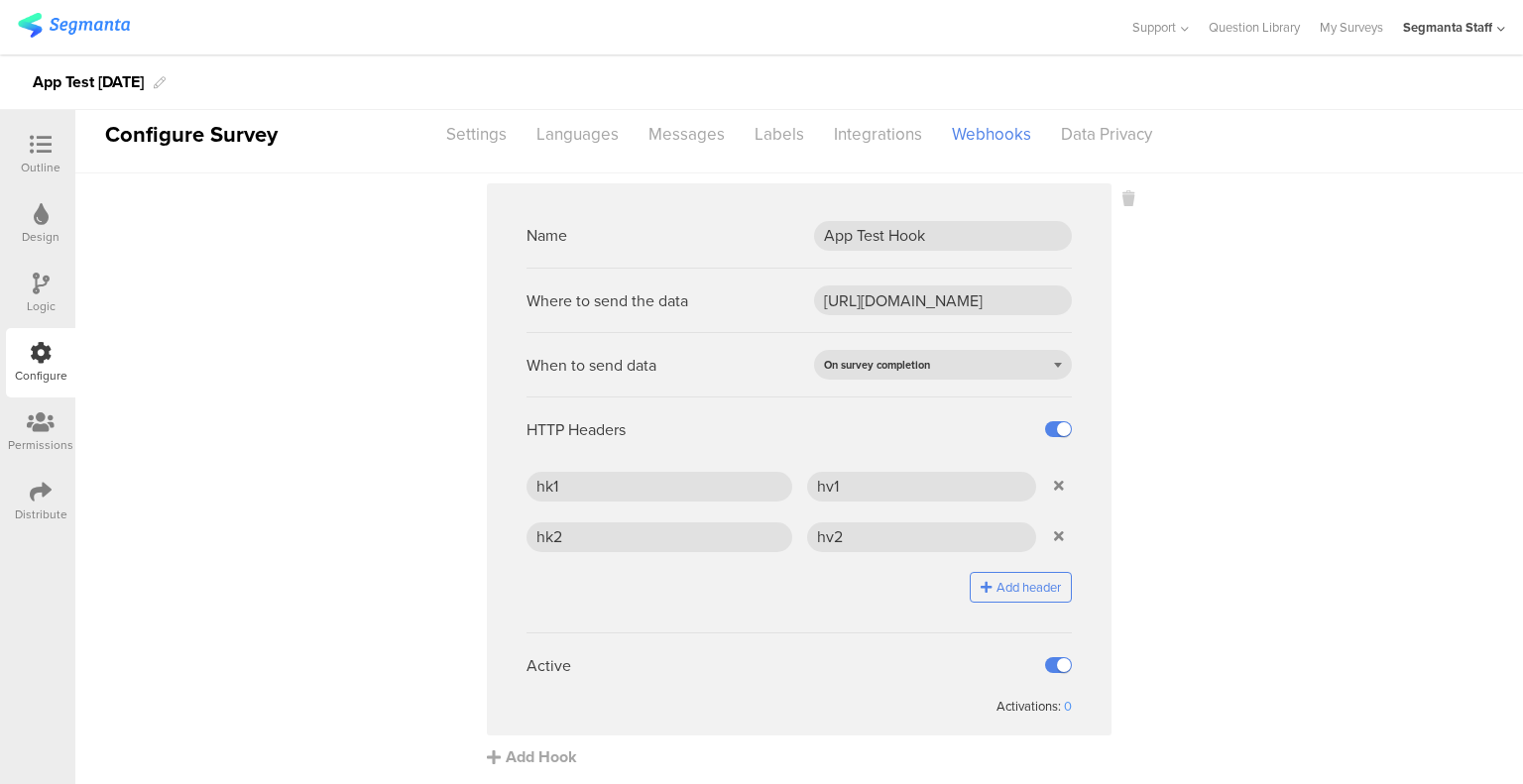 click on "Distribute" at bounding box center (41, 514) 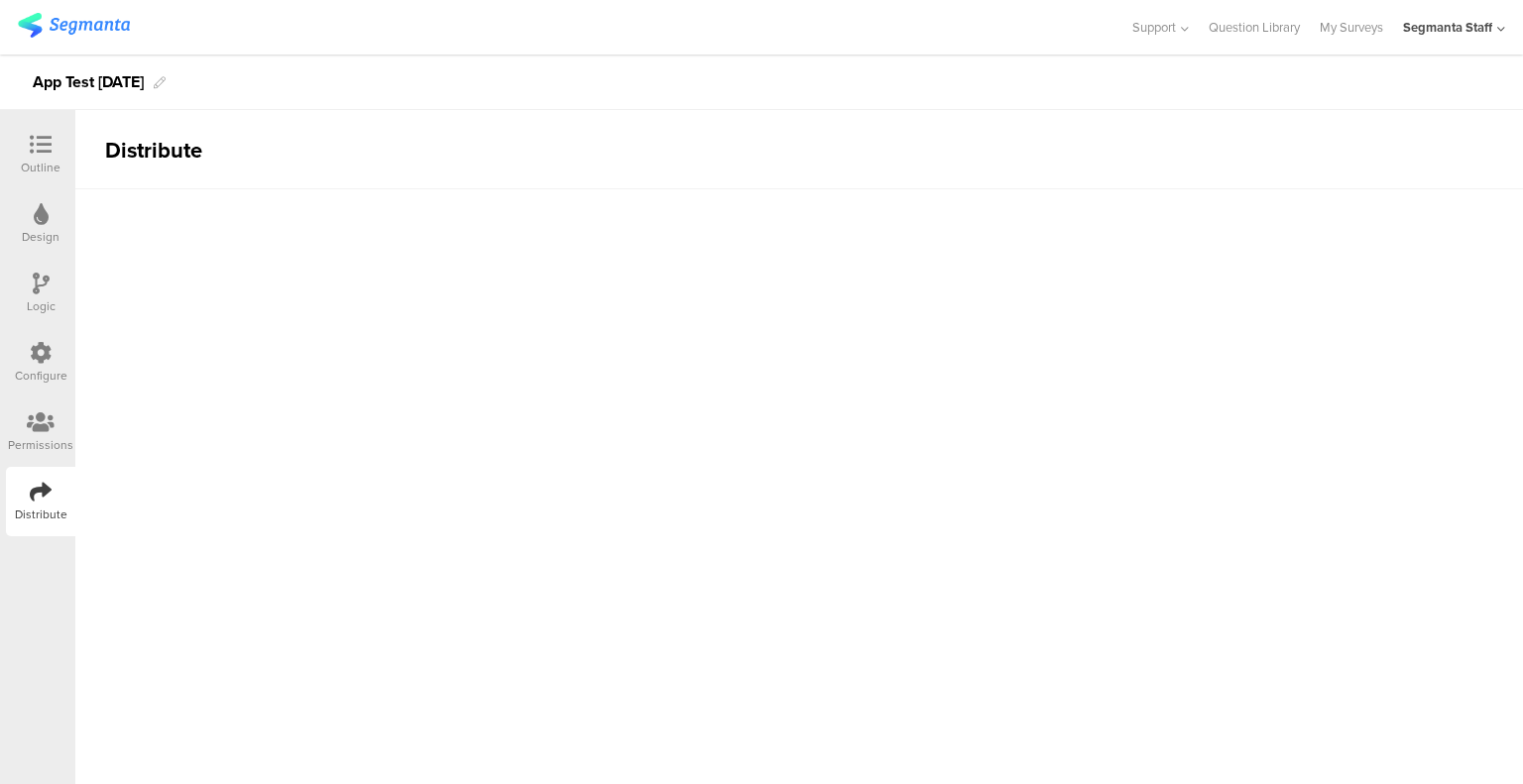 scroll, scrollTop: 0, scrollLeft: 0, axis: both 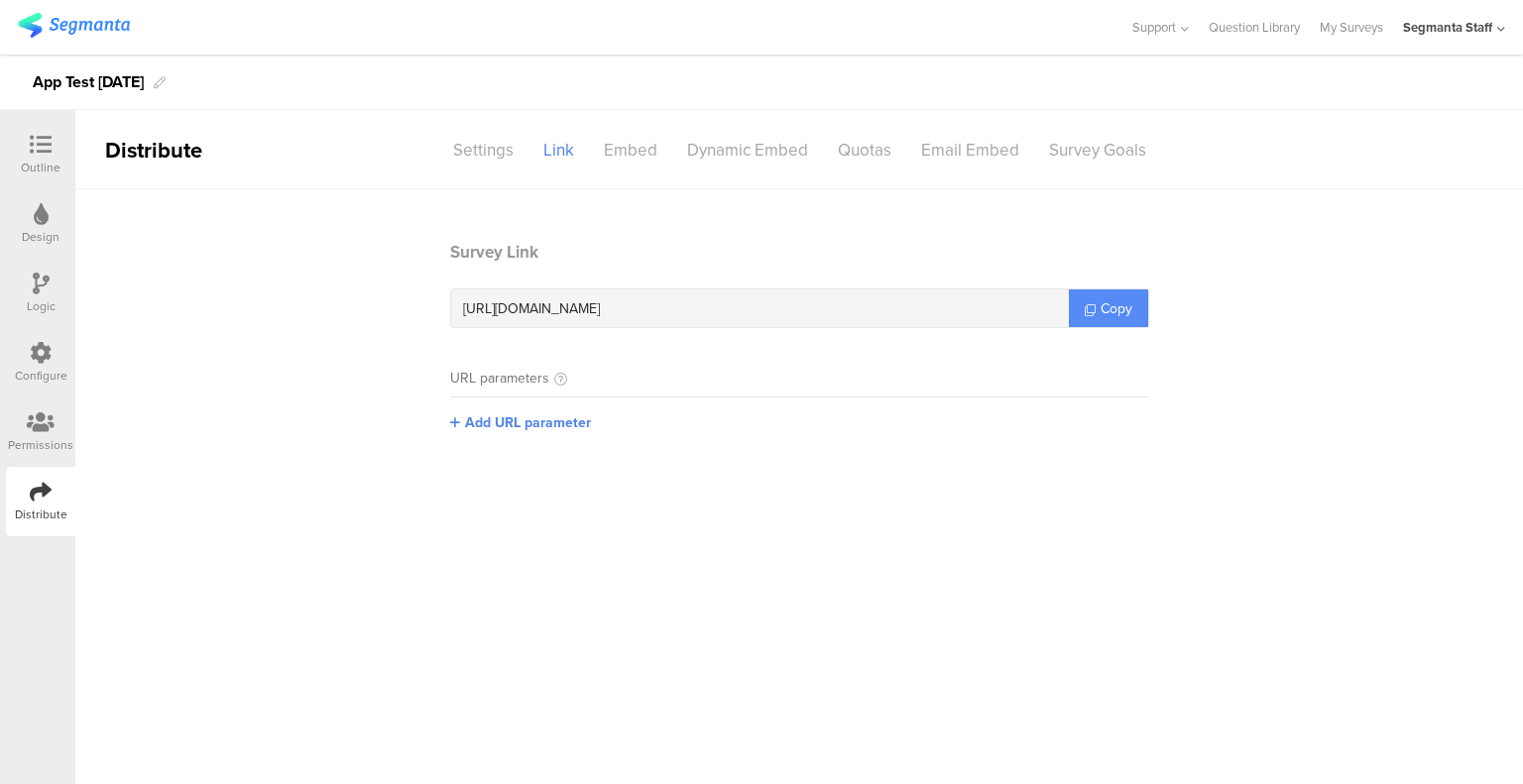 click on "Copy" at bounding box center (1116, 308) 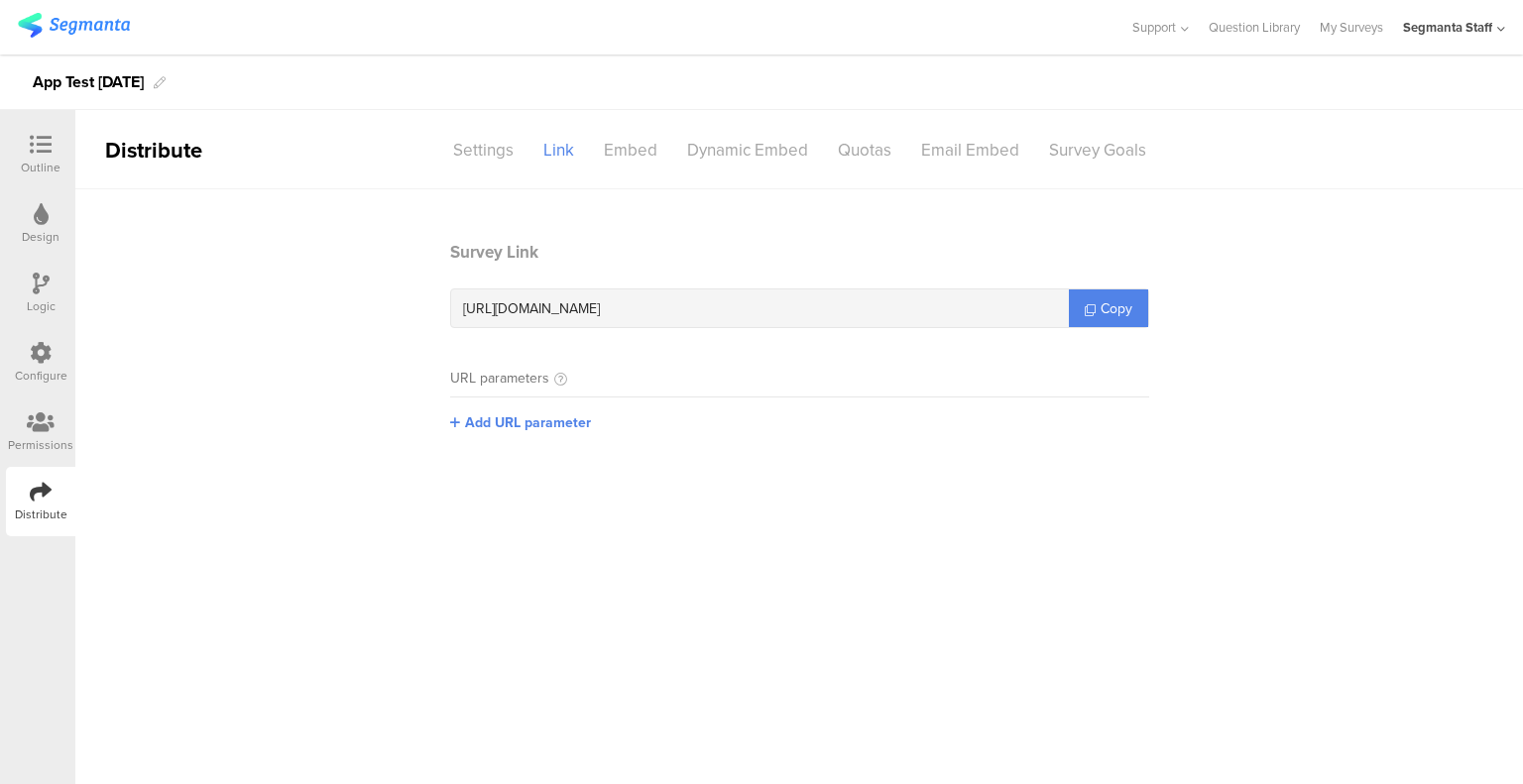 click at bounding box center [41, 353] 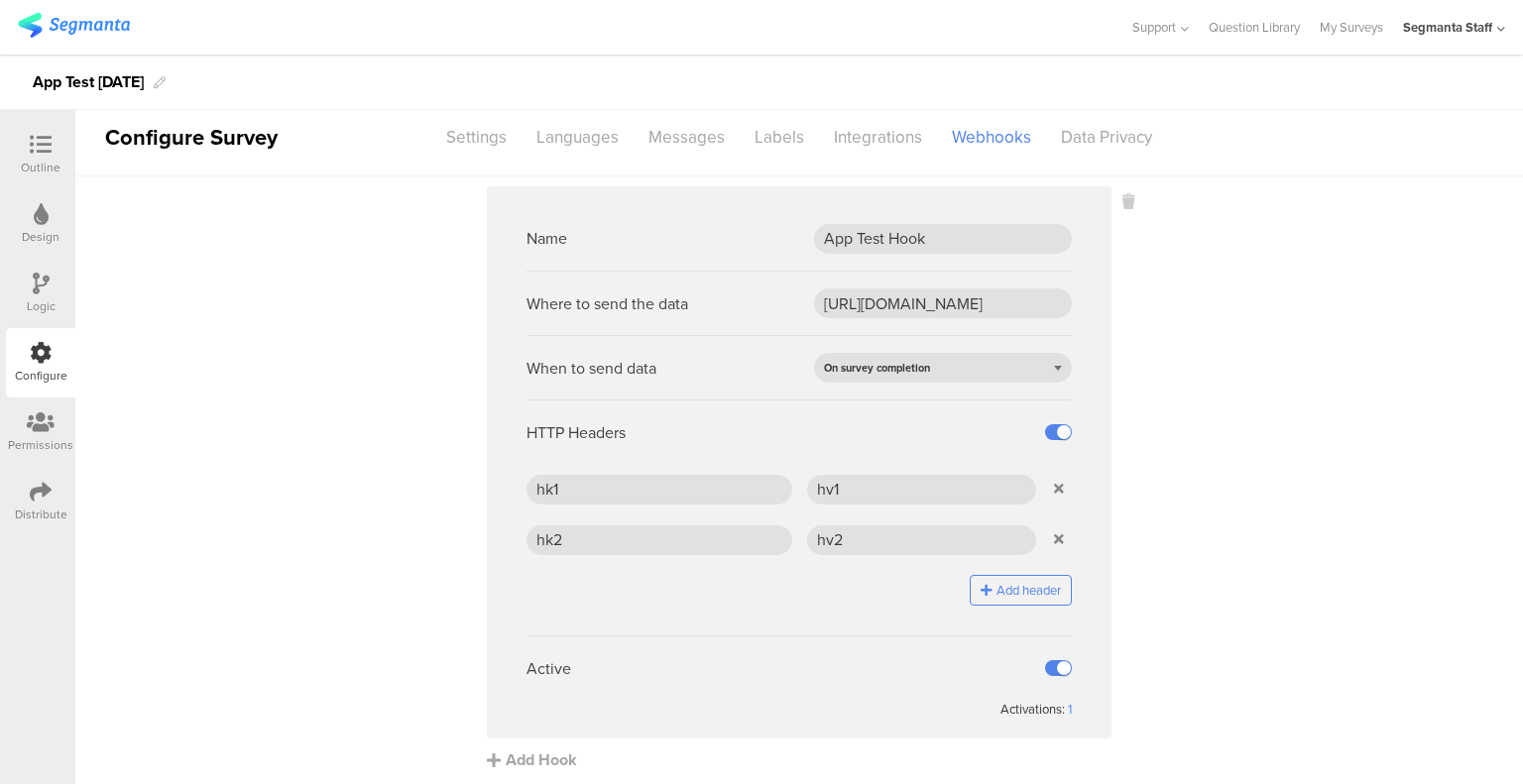 scroll, scrollTop: 16, scrollLeft: 0, axis: vertical 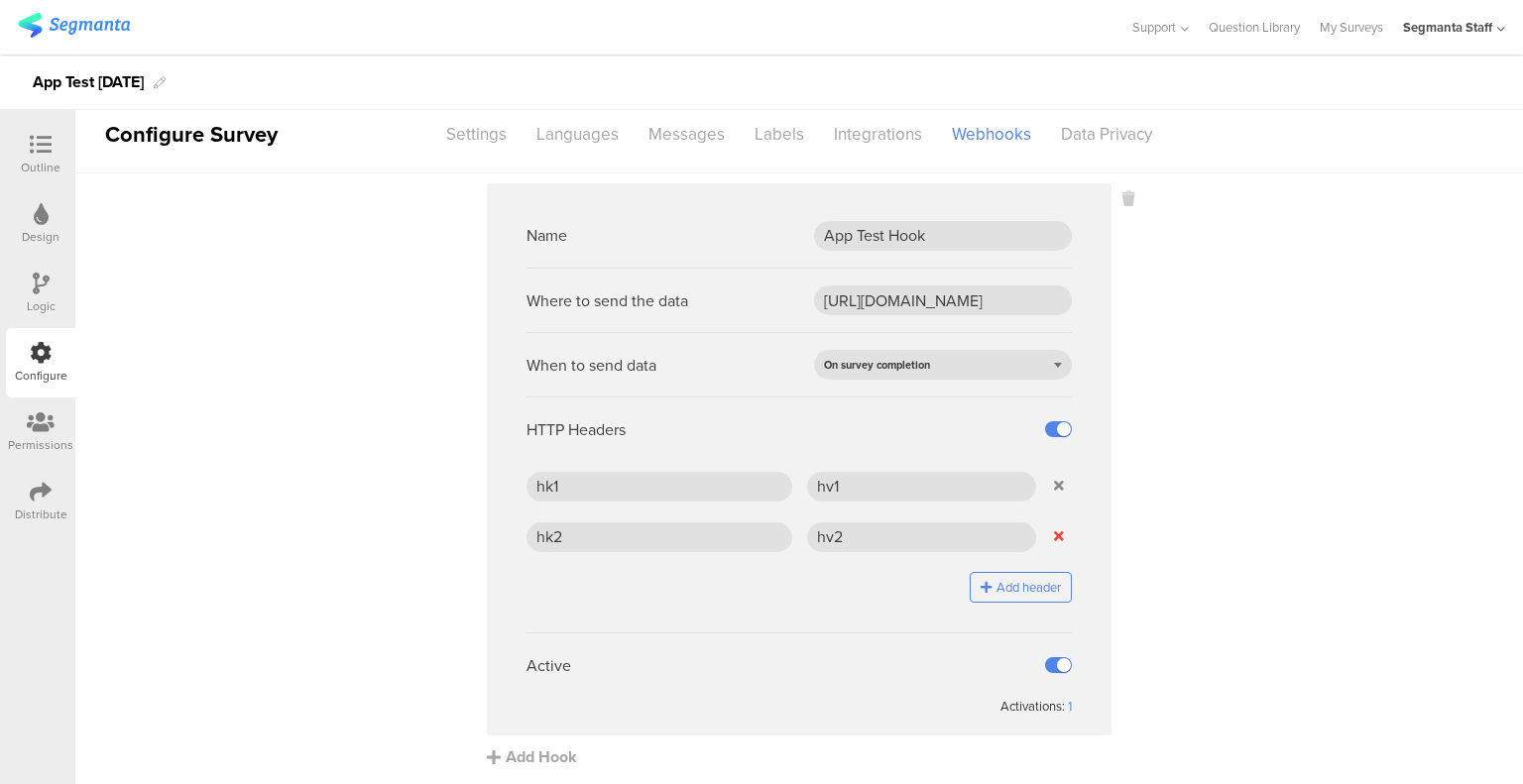 click at bounding box center (1059, 536) 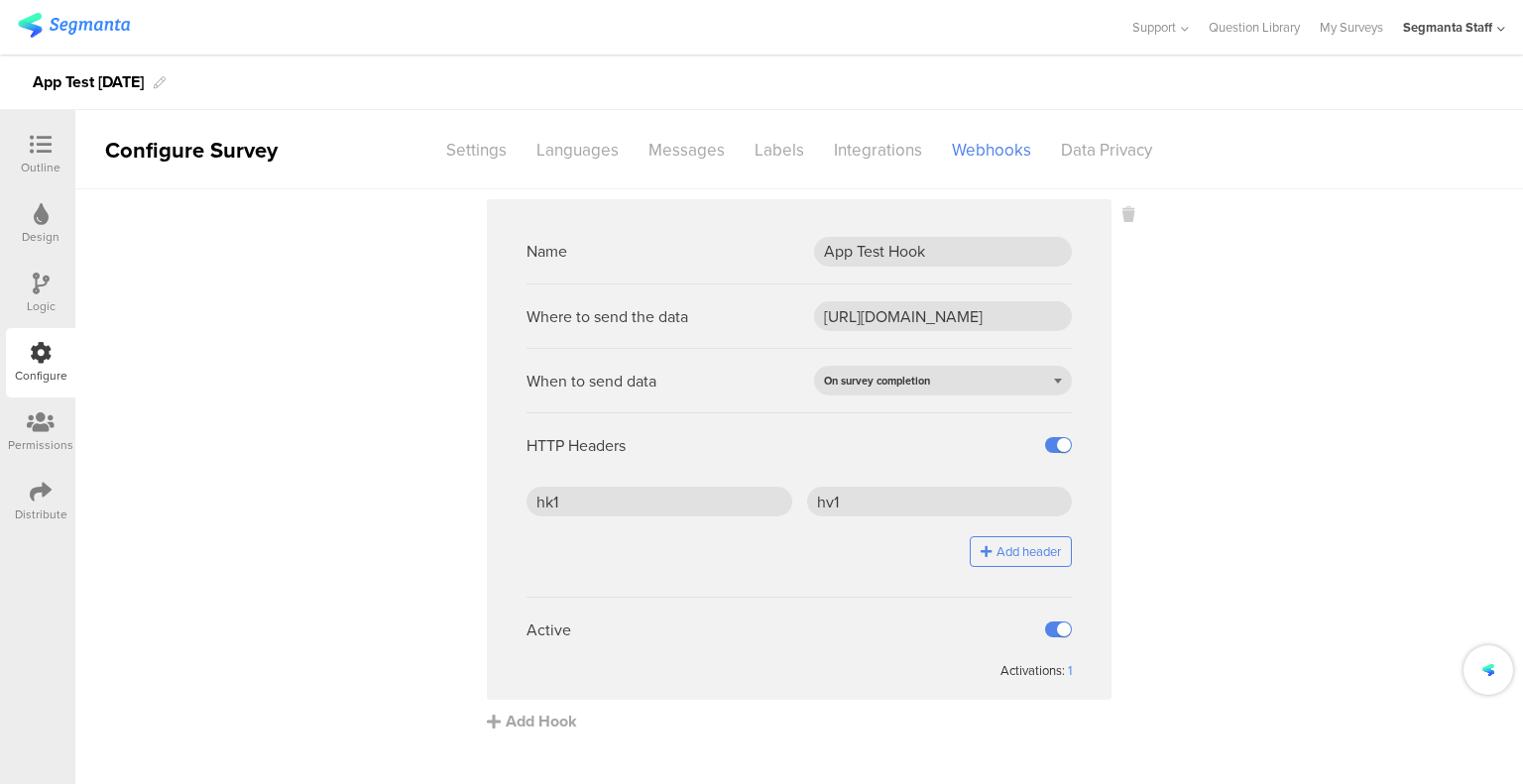 scroll, scrollTop: 0, scrollLeft: 0, axis: both 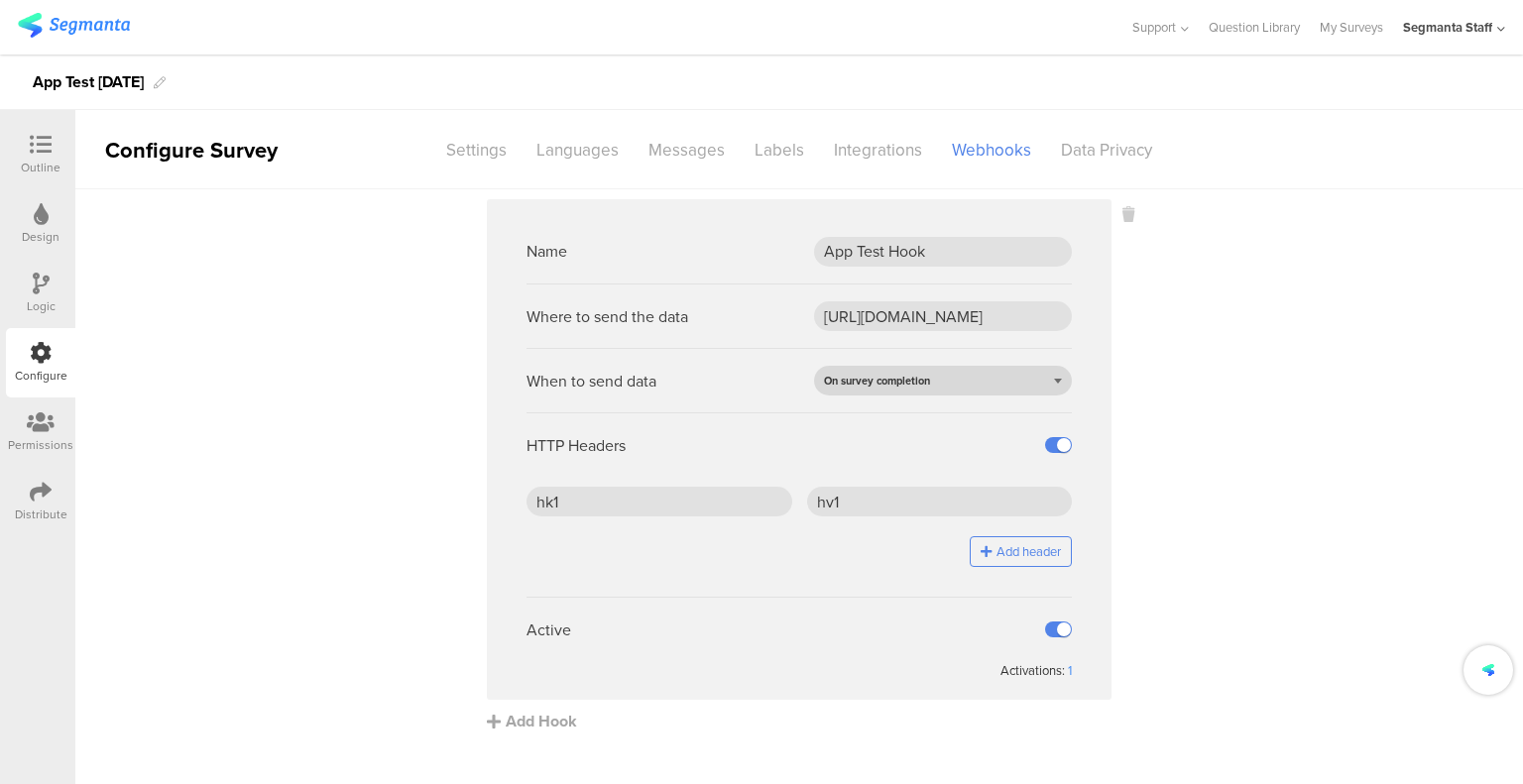 click on "On survey completion" at bounding box center (943, 381) 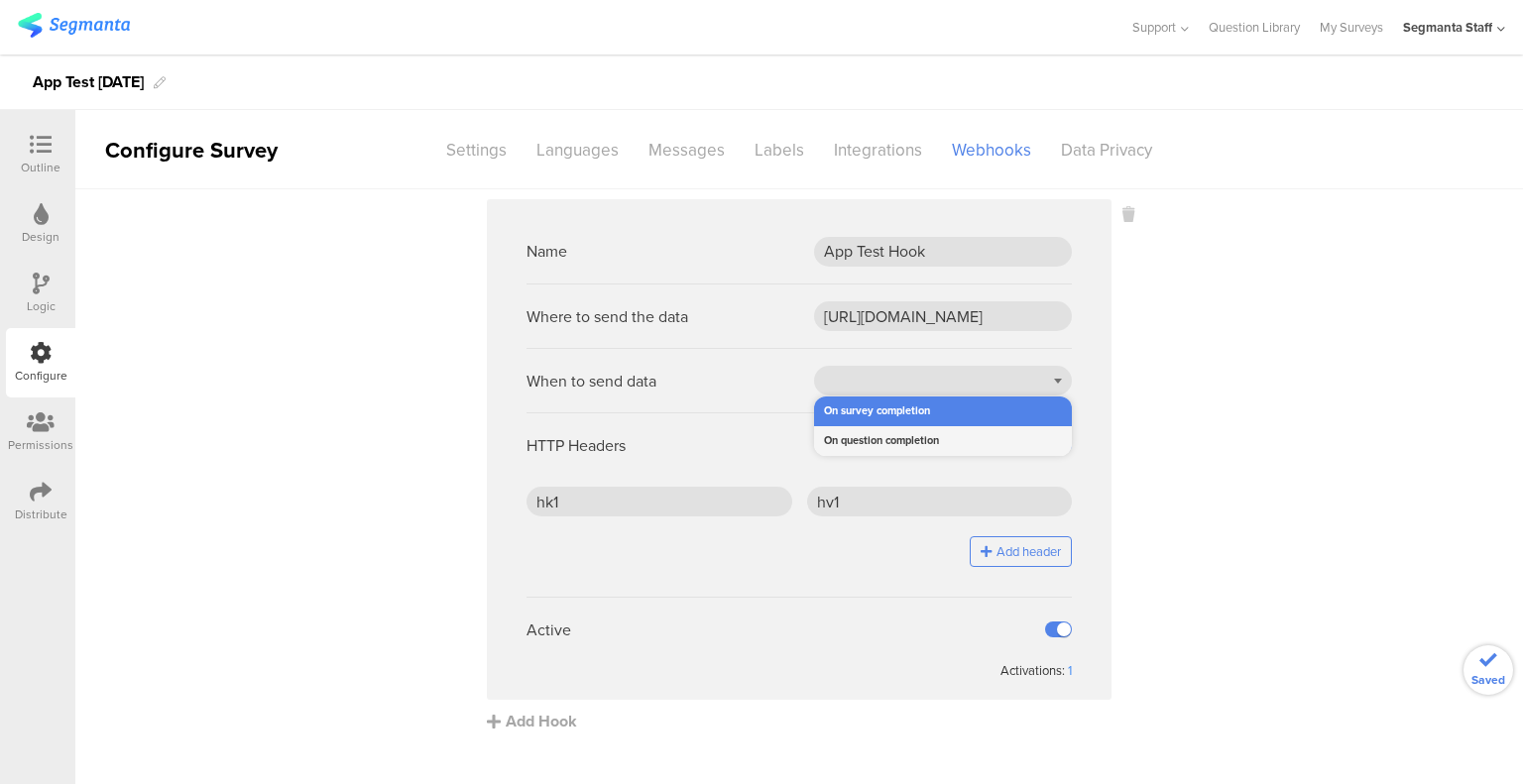 click on "On question completion" at bounding box center [943, 441] 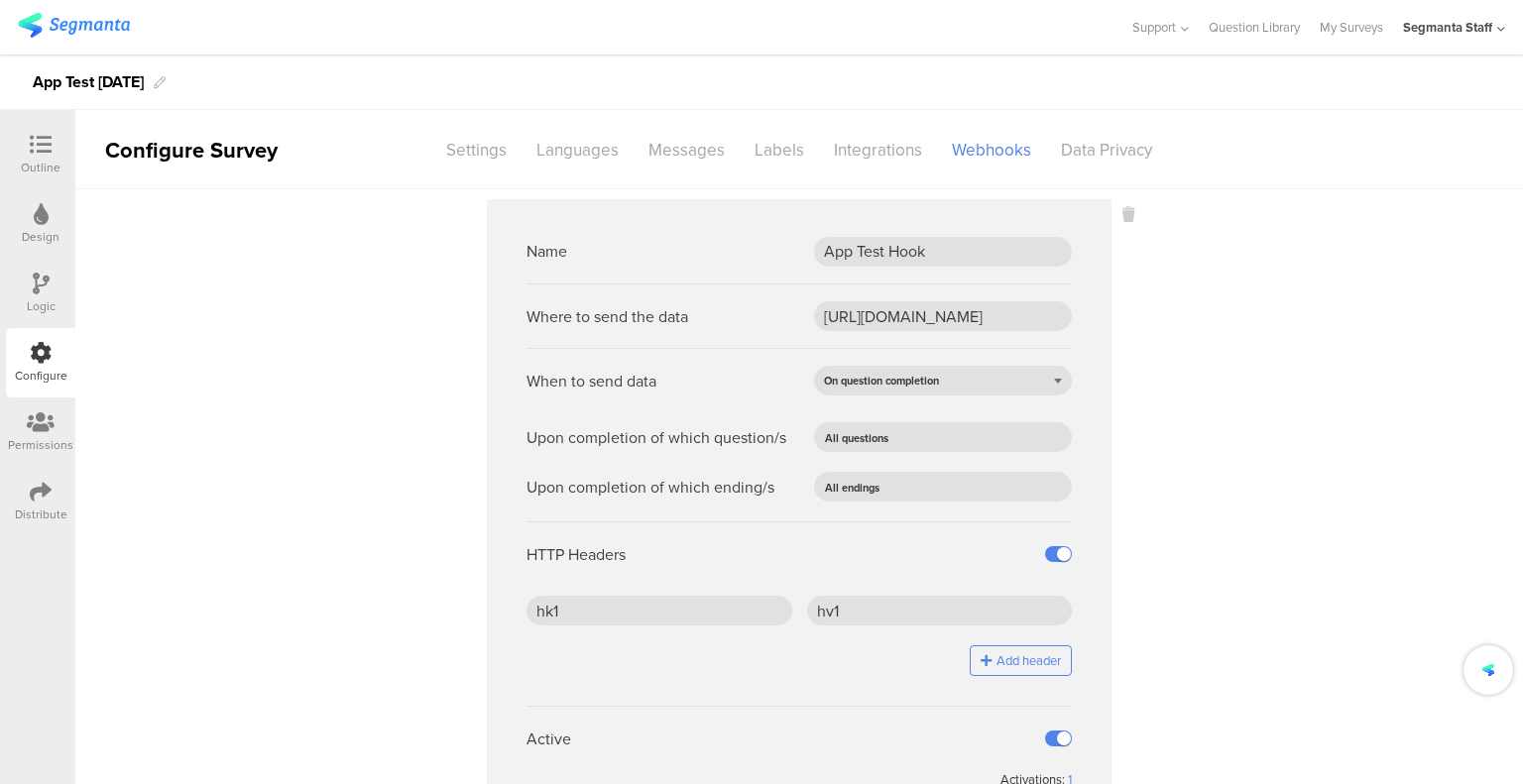 click on "Name
App Test Hook
Where to send the data
https://eo5wmzhoyu3nzo.m.pipedream.net
When to send data
On question completion
Upon completion of which question/s
All questions   All questions 1   Choose a sport. 2   Rate how much you like $sport 3   Please provide some info about yourself:
Upon completion of which ending/s
All endings   All endings 1   Ending A
HTTP Headers
hk1
hv1" at bounding box center (799, 520) 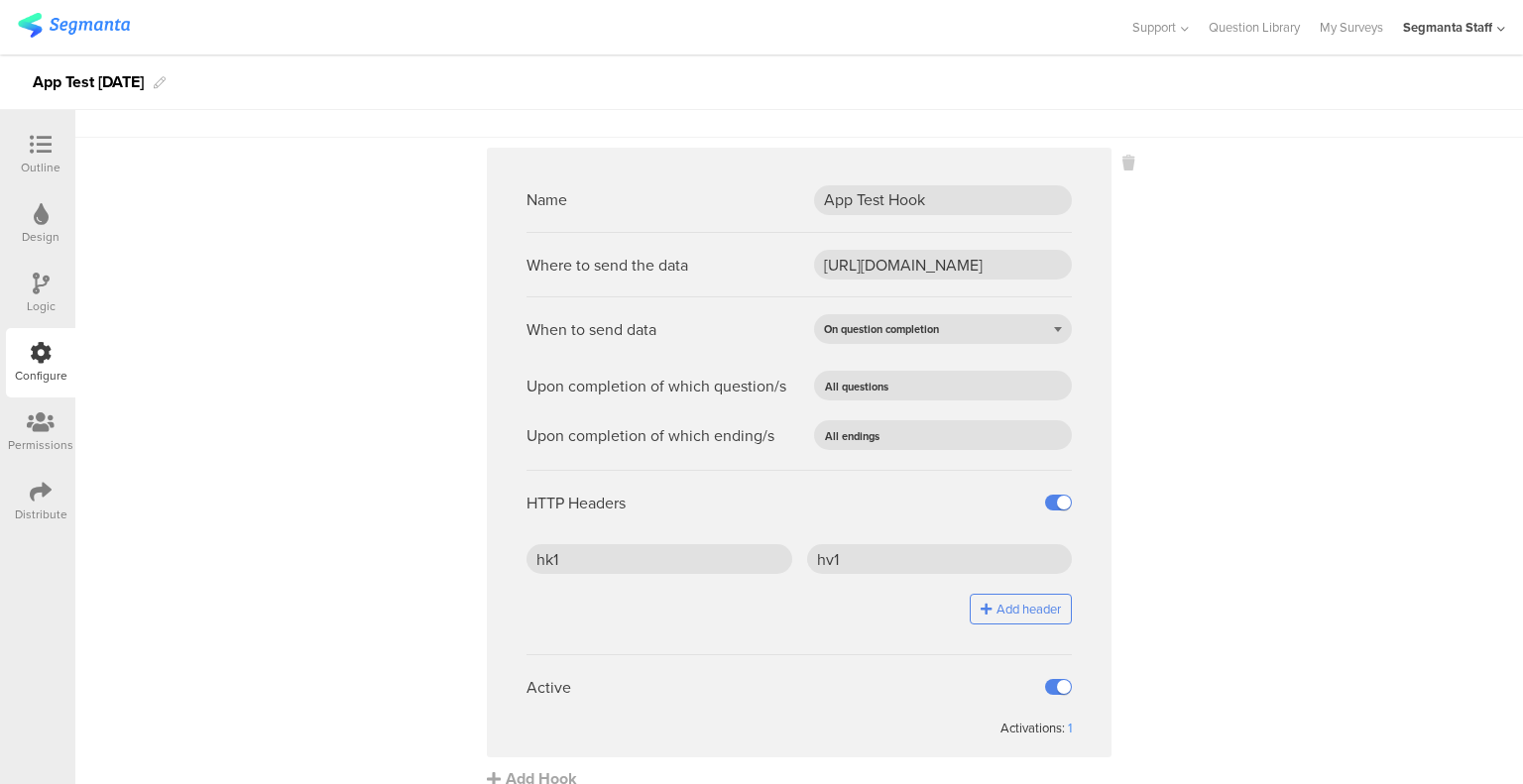 scroll, scrollTop: 75, scrollLeft: 0, axis: vertical 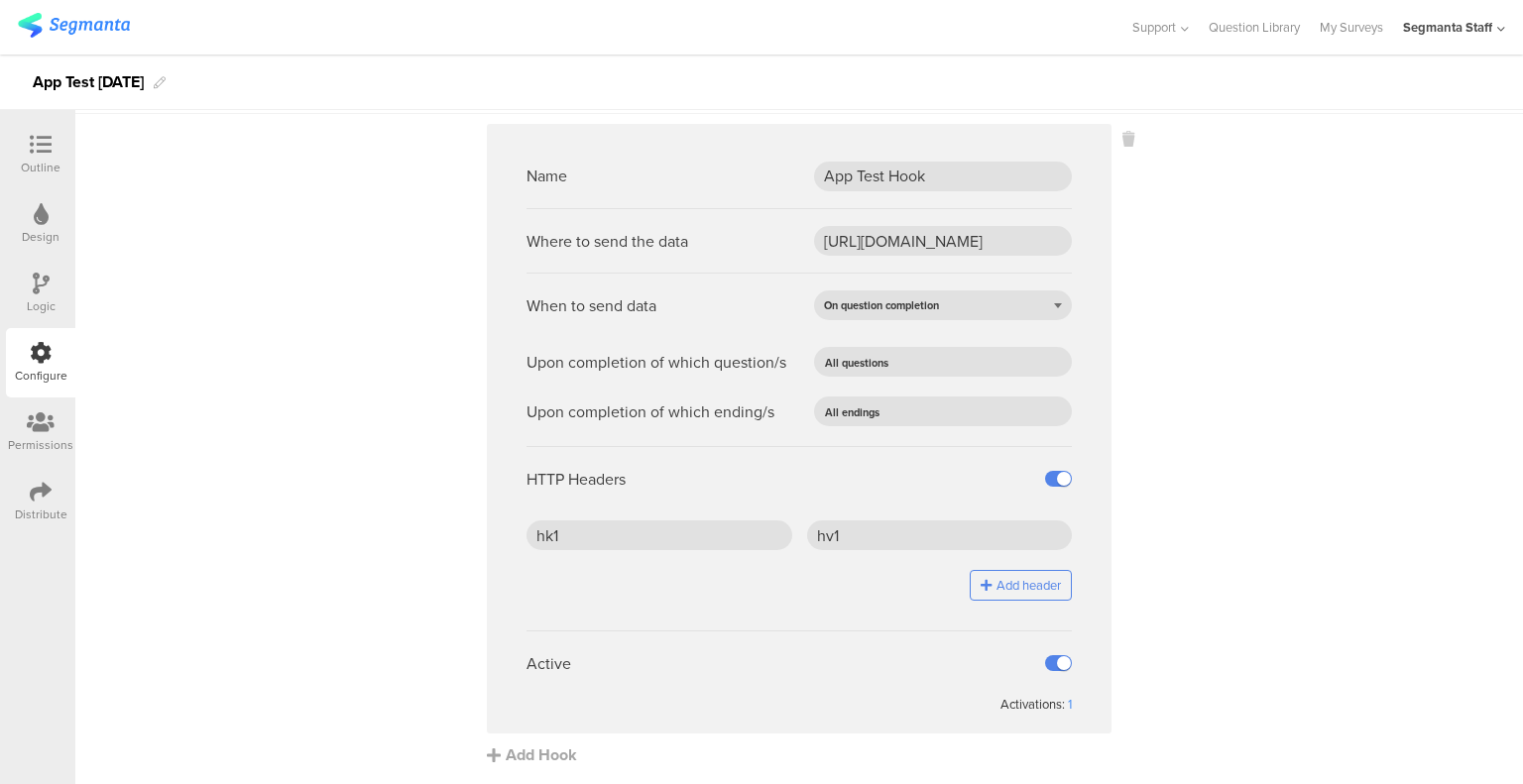 click on "Distribute" at bounding box center [41, 514] 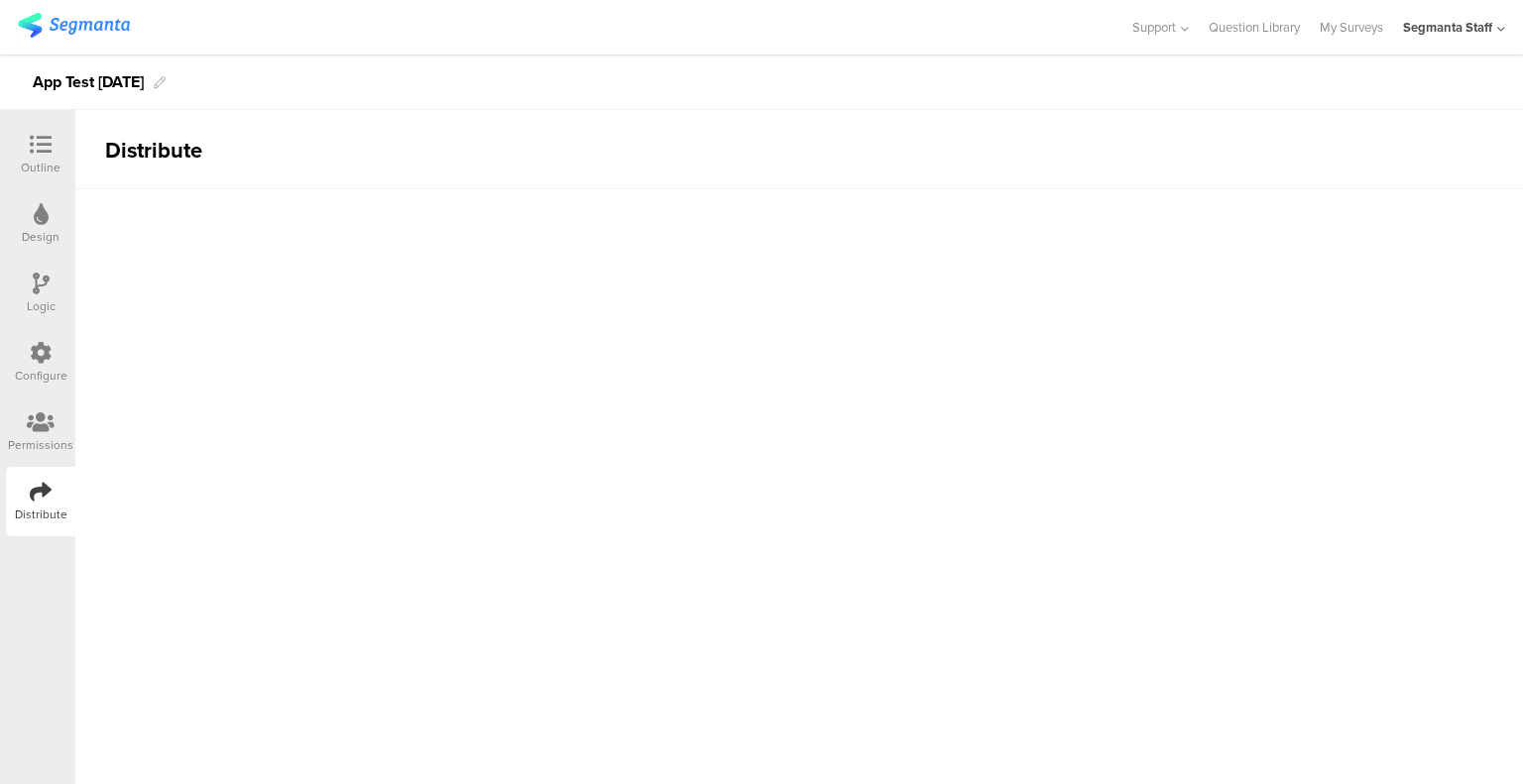 scroll, scrollTop: 0, scrollLeft: 0, axis: both 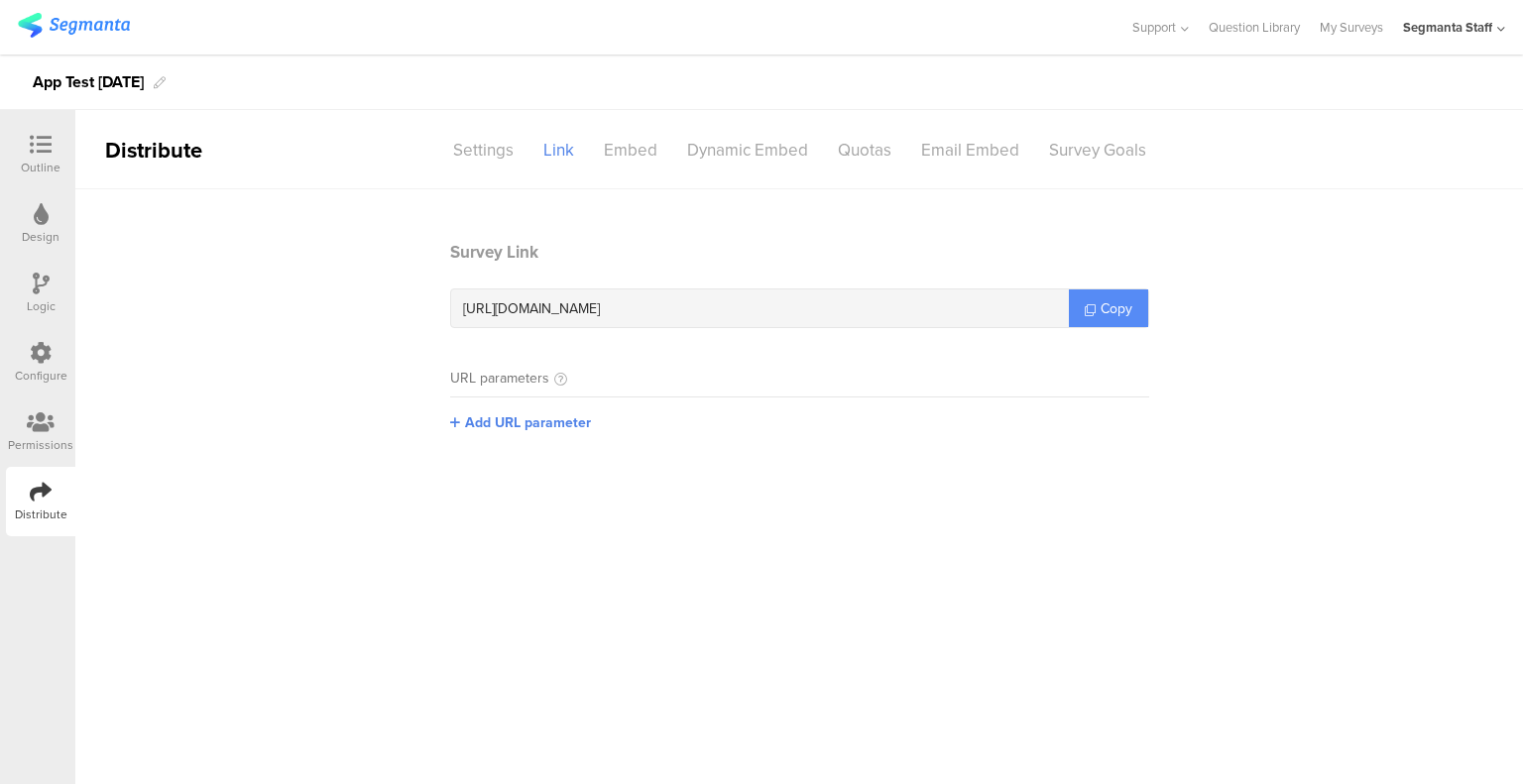 click on "Copy" at bounding box center [1116, 308] 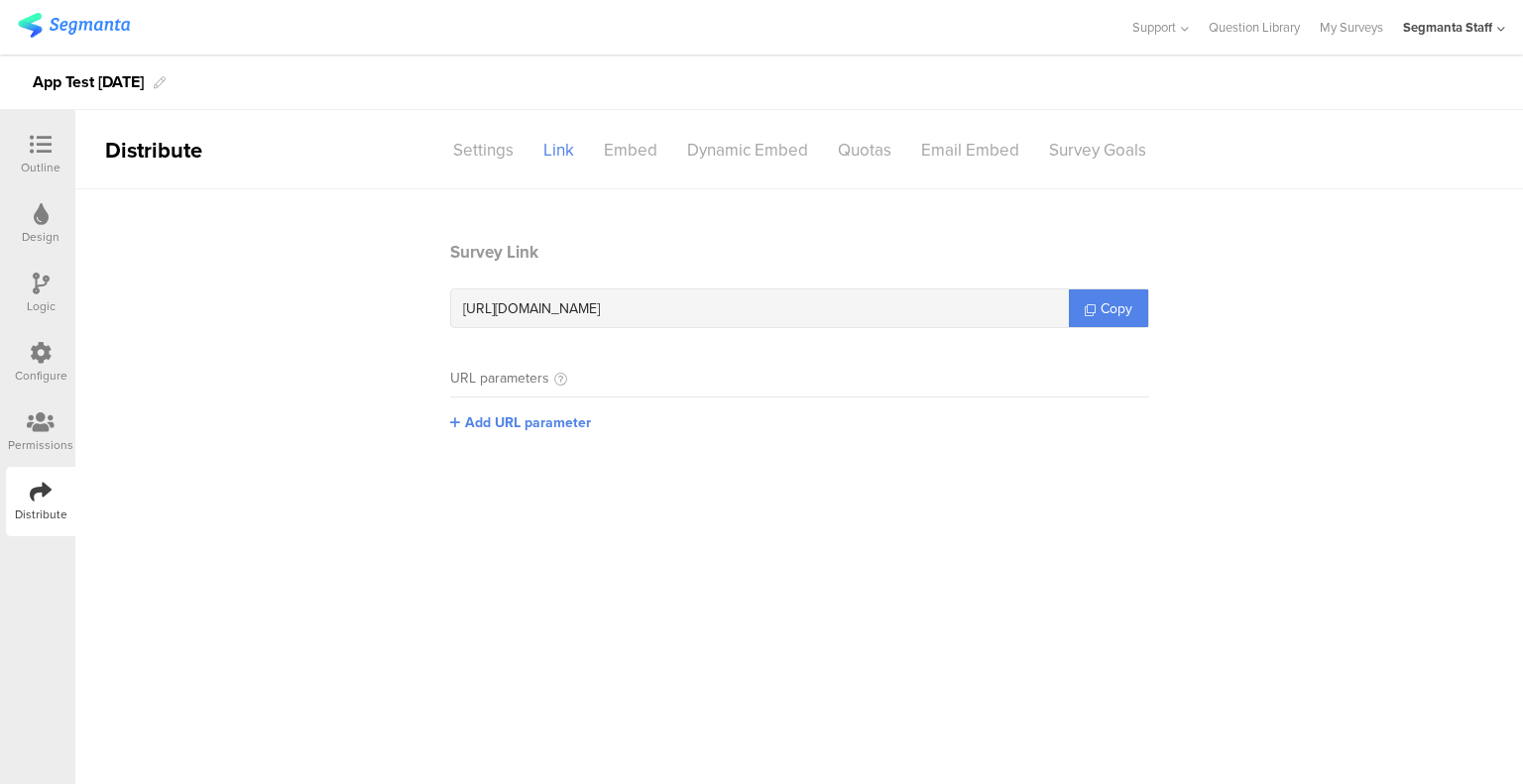 click at bounding box center [41, 353] 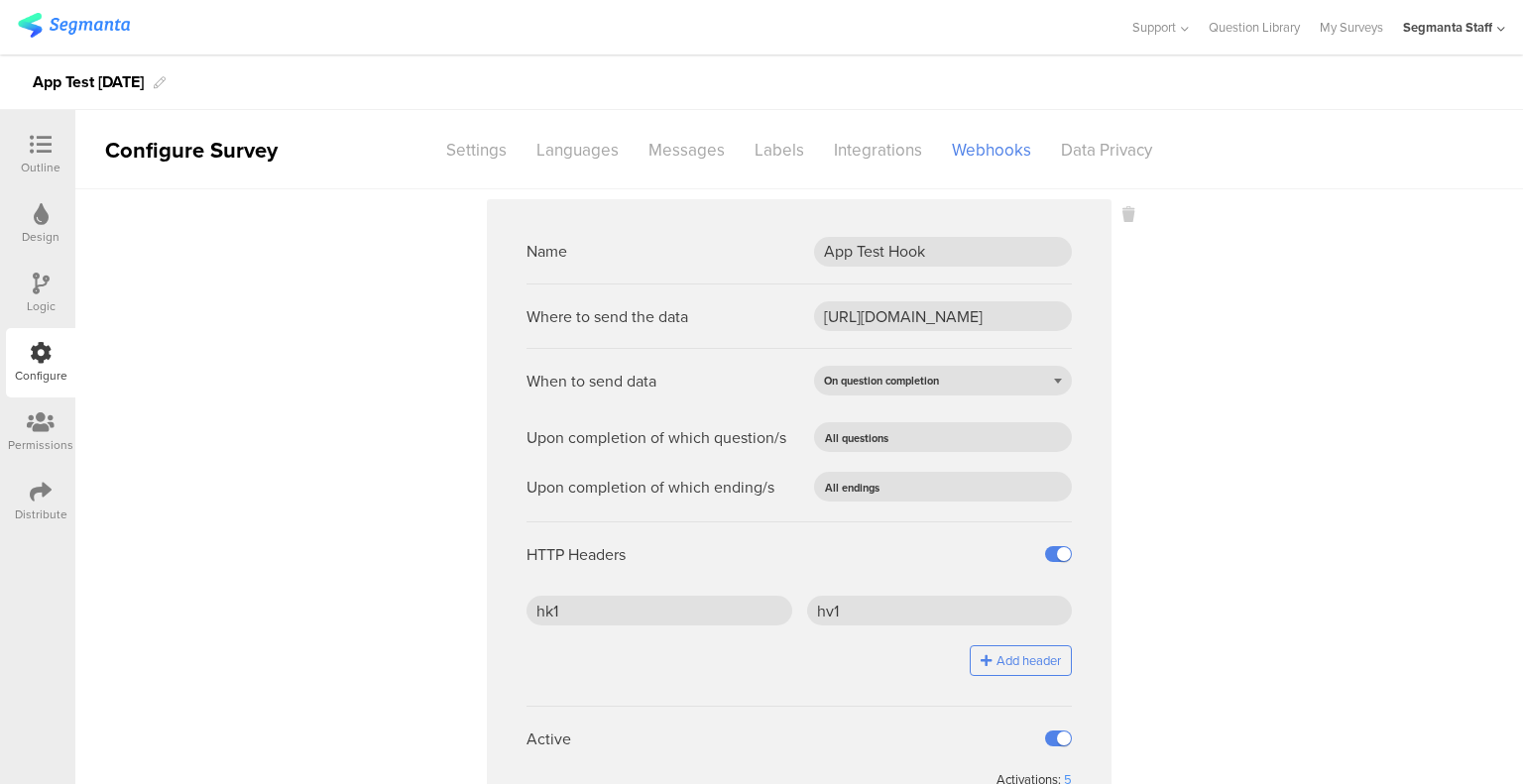 click on "Name
App Test Hook
Where to send the data
https://eo5wmzhoyu3nzo.m.pipedream.net
When to send data
On question completion
Upon completion of which question/s
All questions   All questions 1   Choose a sport. 2   Rate how much you like $sport 3   Please provide some info about yourself:
Upon completion of which ending/s
All endings   All endings 1   Ending A
HTTP Headers
hk1
hv1" at bounding box center [799, 520] 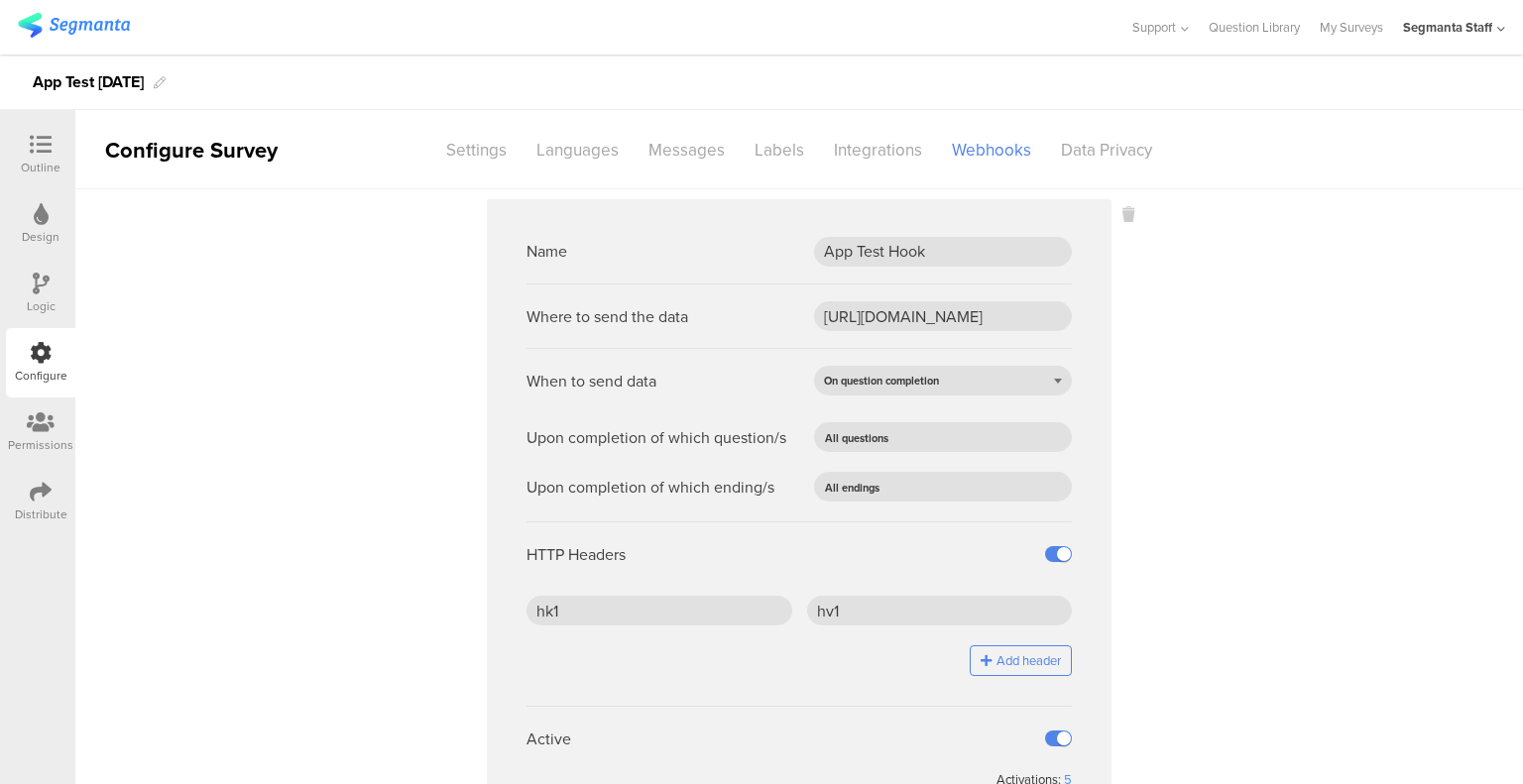 scroll, scrollTop: 75, scrollLeft: 0, axis: vertical 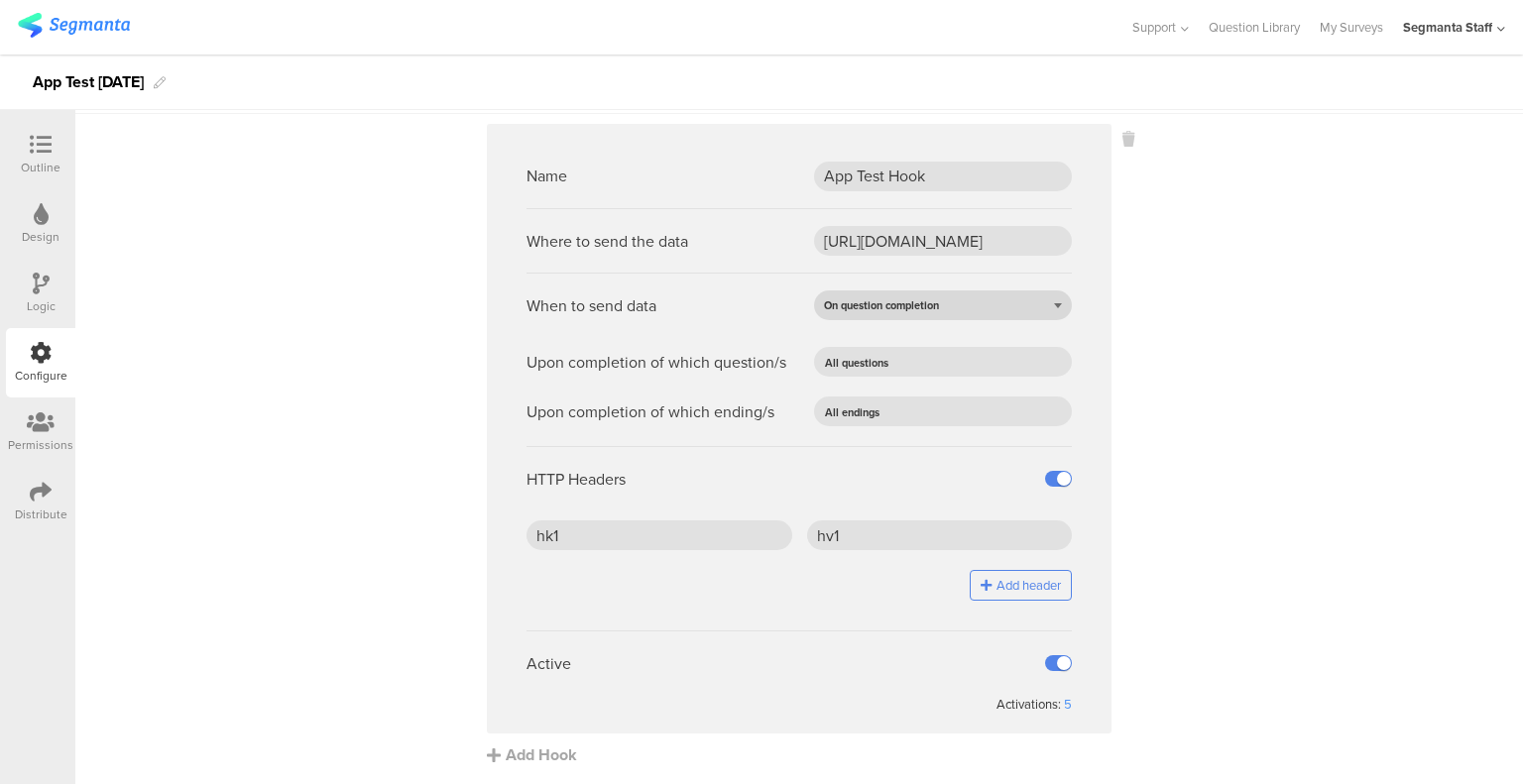 click on "On question completion" at bounding box center [943, 305] 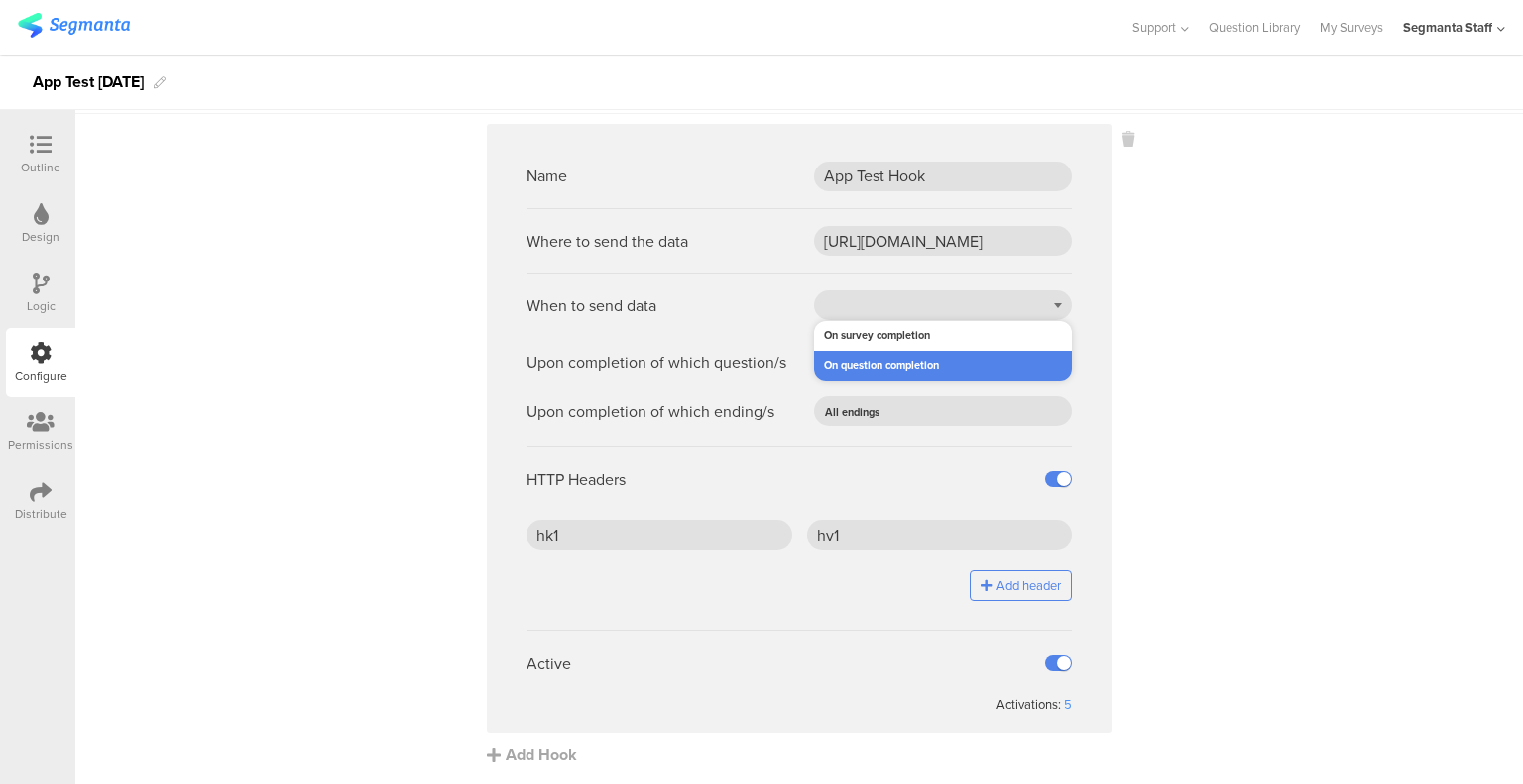 click on "Name
App Test Hook
Where to send the data
https://eo5wmzhoyu3nzo.m.pipedream.net
When to send data
On question completion On survey completion
On question completion
Upon completion of which question/s
All questions   All questions 1   Choose a sport. 2   Rate how much you like $sport 3   Please provide some info about yourself:
Upon completion of which ending/s
All endings   All endings 1   Ending A
HTTP Headers
hk1 hv1" at bounding box center (799, 445) 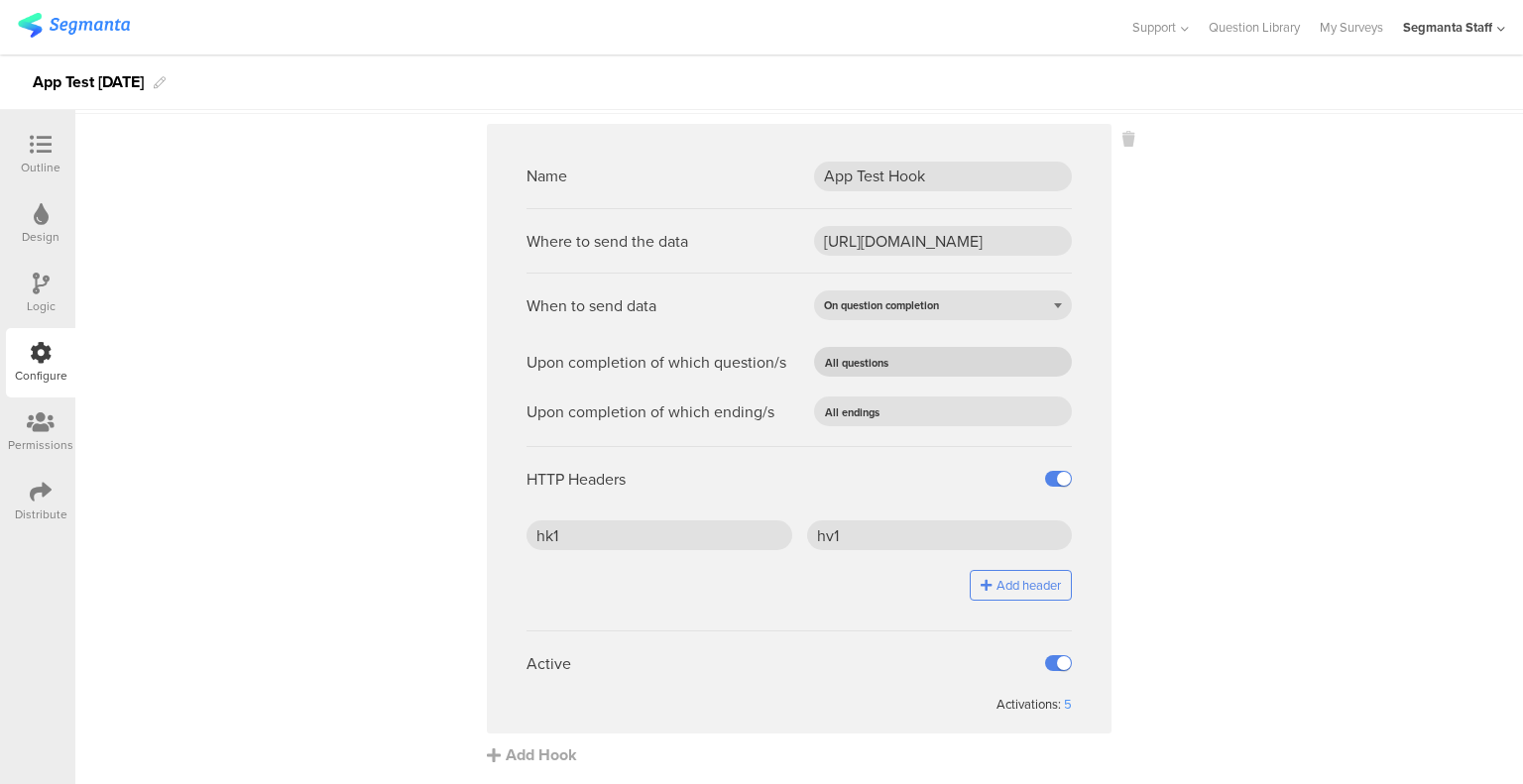 click at bounding box center (972, 362) 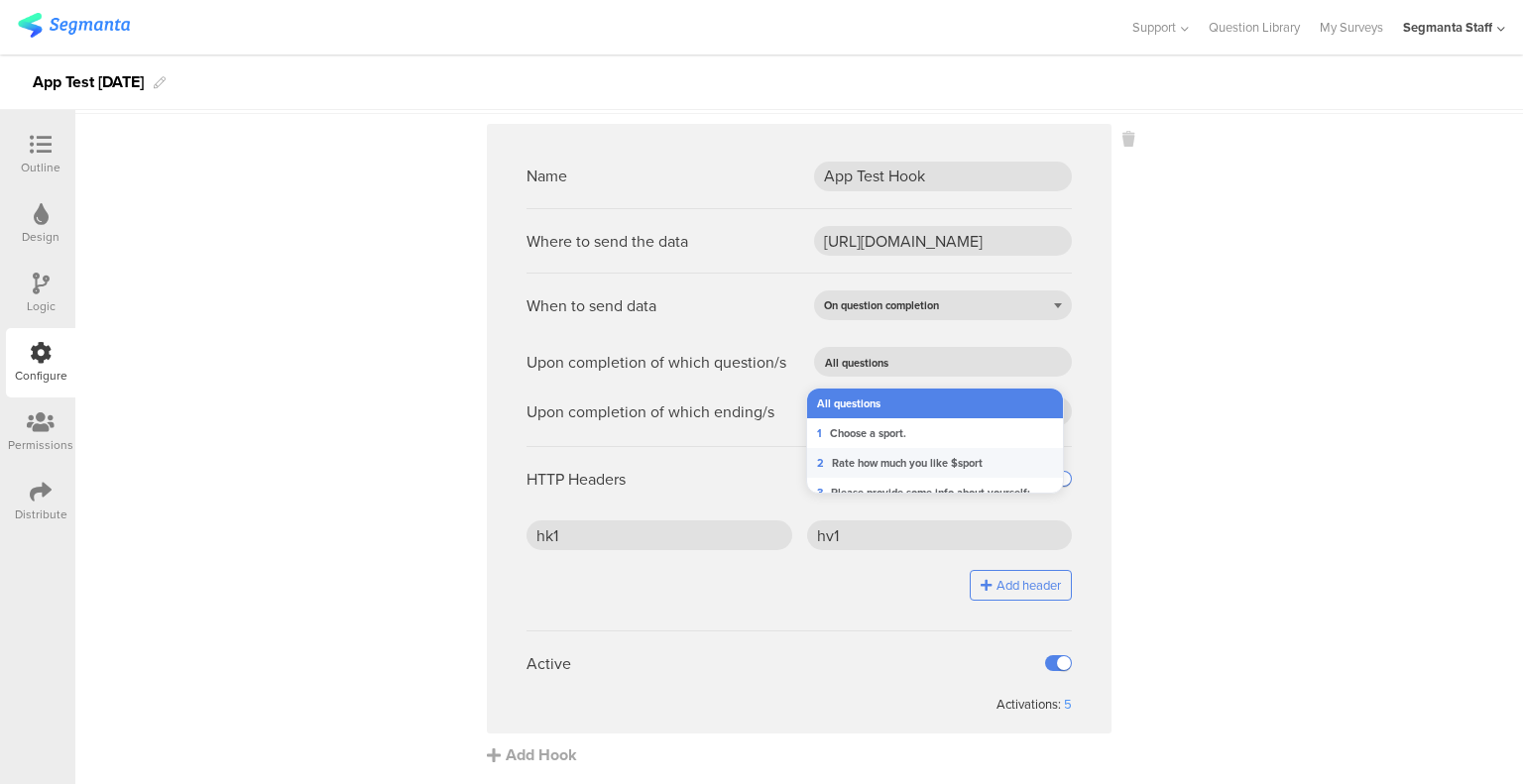 click on "Rate how much you like $sport" at bounding box center [907, 463] 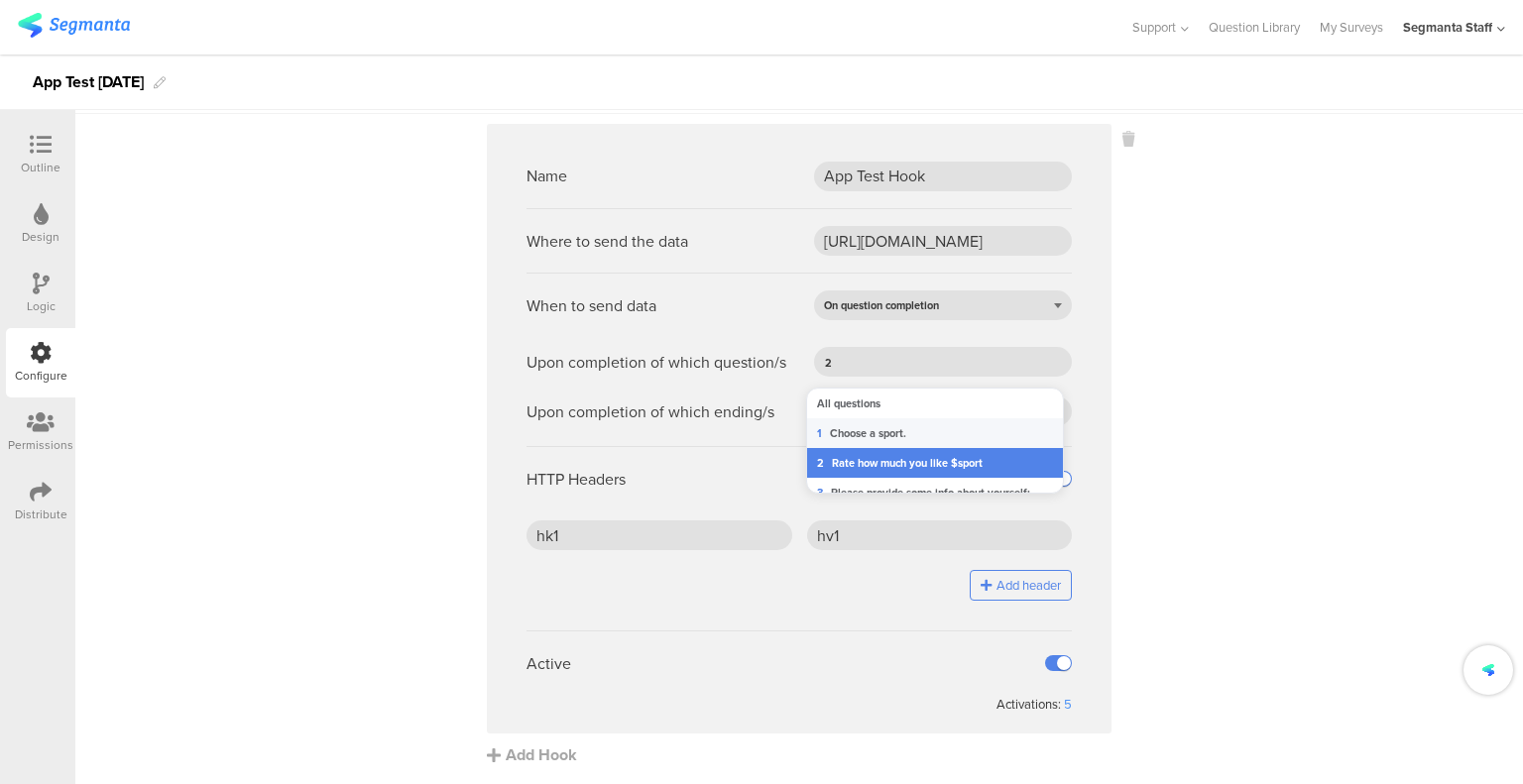 click on "Name
App Test Hook
Where to send the data
https://eo5wmzhoyu3nzo.m.pipedream.net
When to send data
On question completion
Upon completion of which question/s
2
Upon completion of which ending/s
All endings   All endings 1   Ending A
HTTP Headers
hk1
hv1" at bounding box center [799, 445] 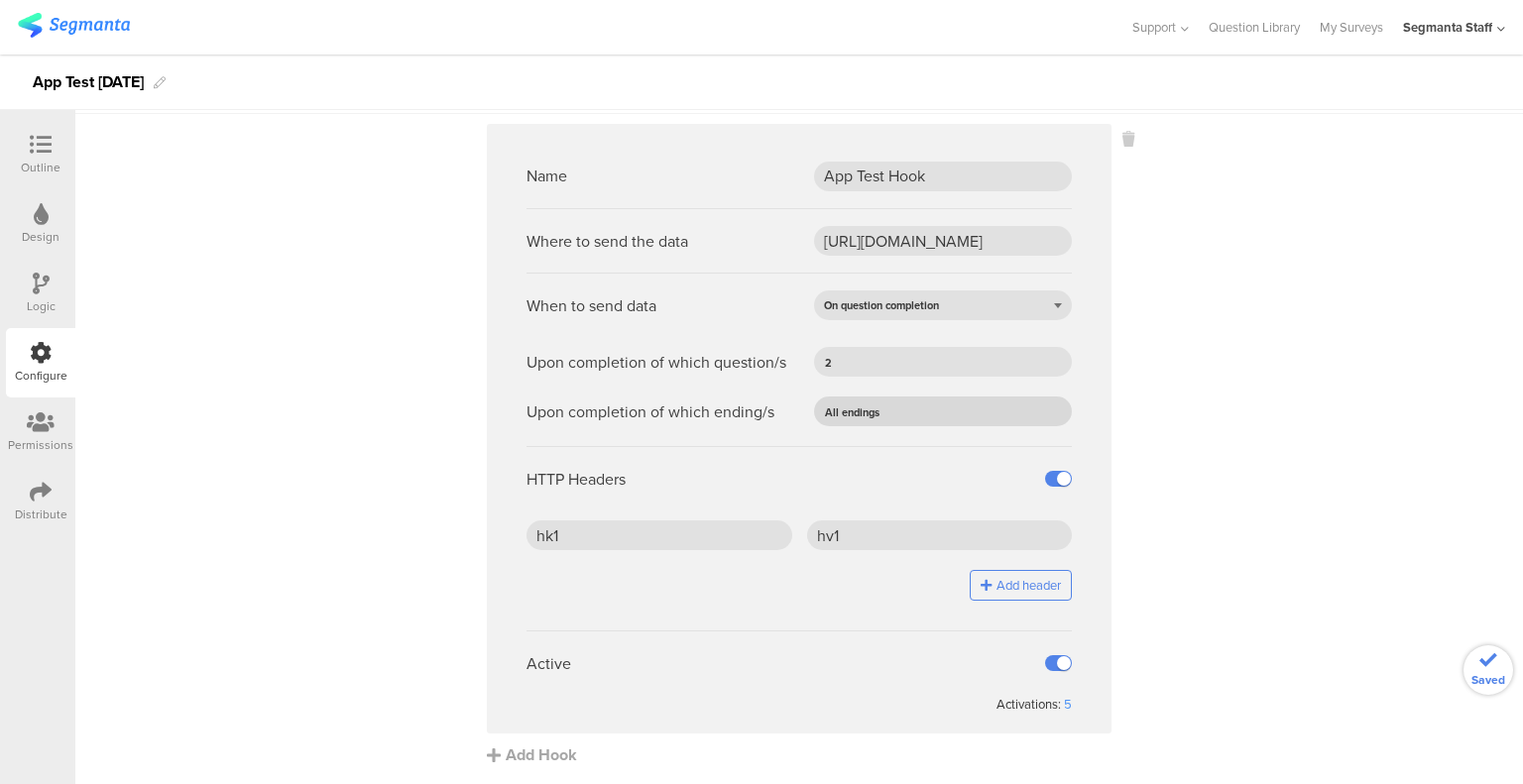 click at bounding box center (968, 411) 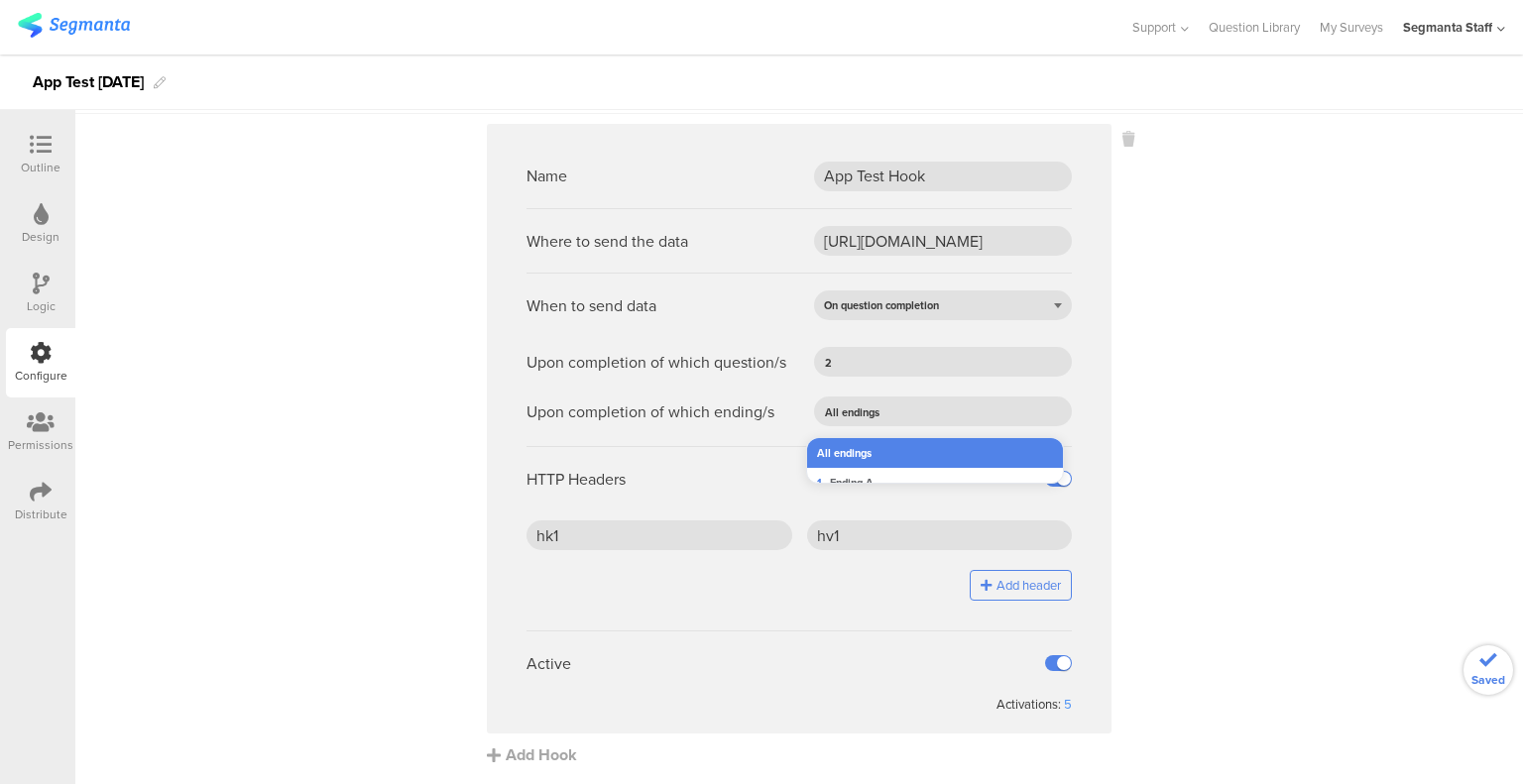 click on "All endings" at bounding box center (942, 453) 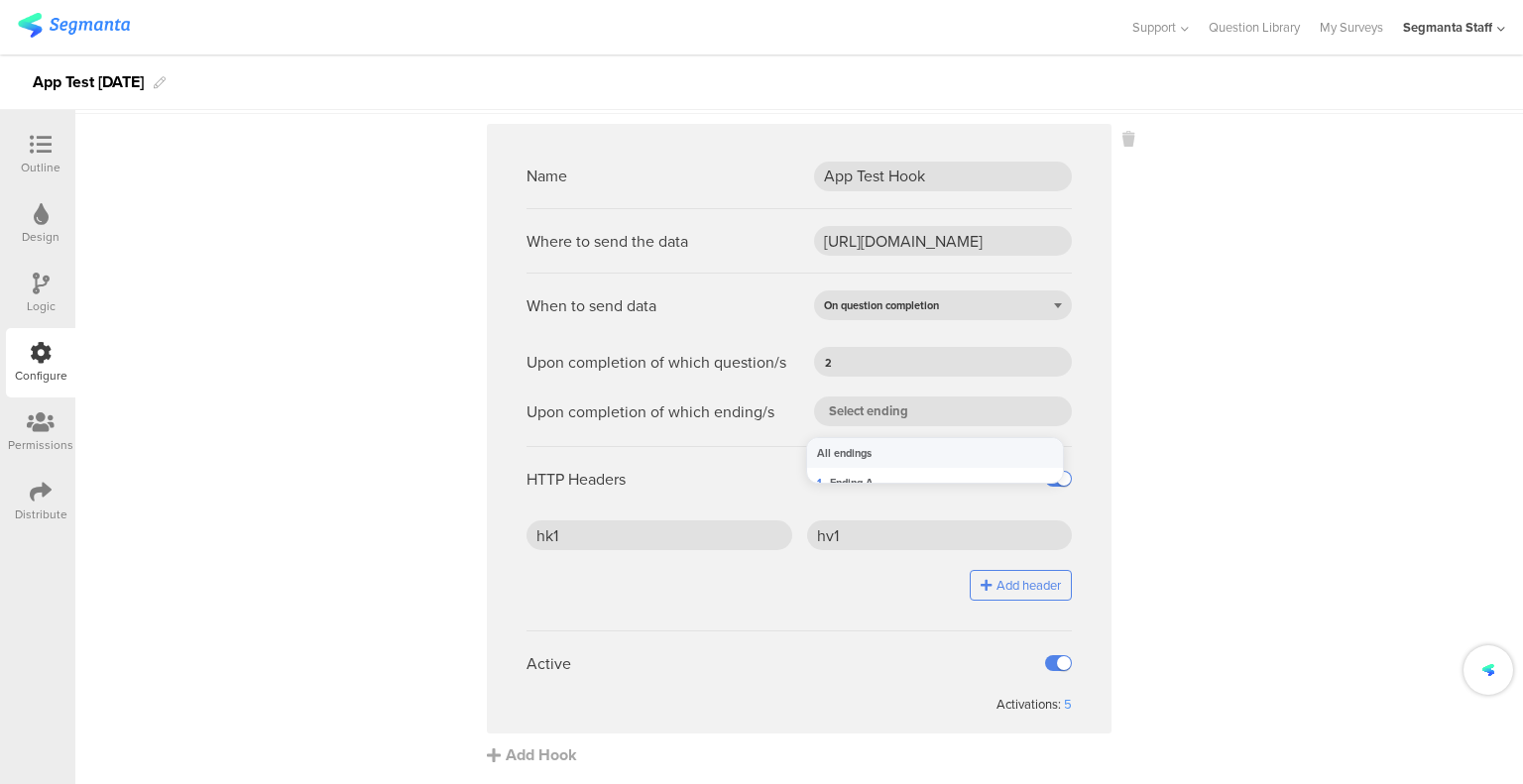 click on "Name
App Test Hook
Where to send the data
https://eo5wmzhoyu3nzo.m.pipedream.net
When to send data
On question completion
Upon completion of which question/s
2
Upon completion of which ending/s
HTTP Headers
hk1
hv1" at bounding box center [799, 445] 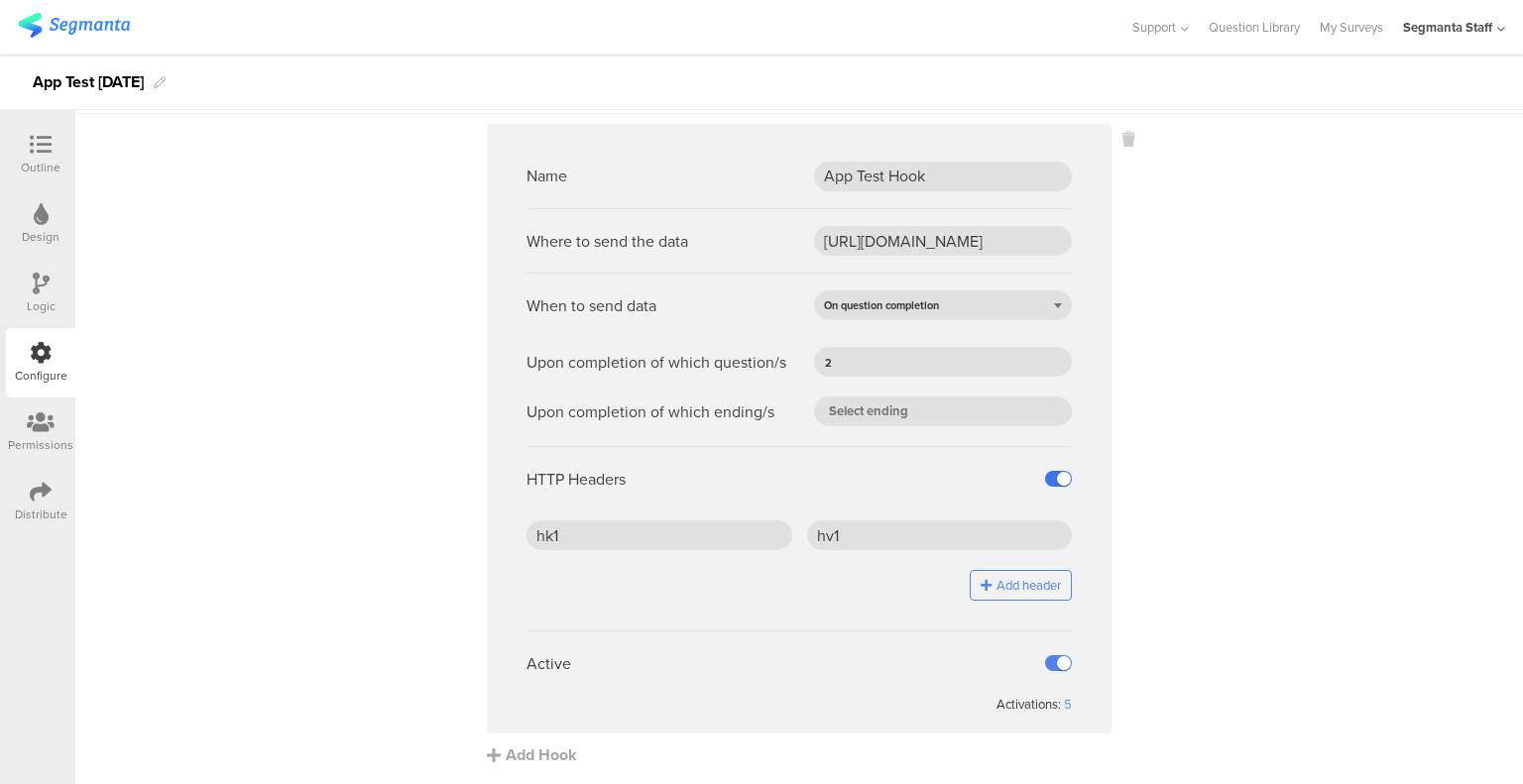click at bounding box center (1058, 479) 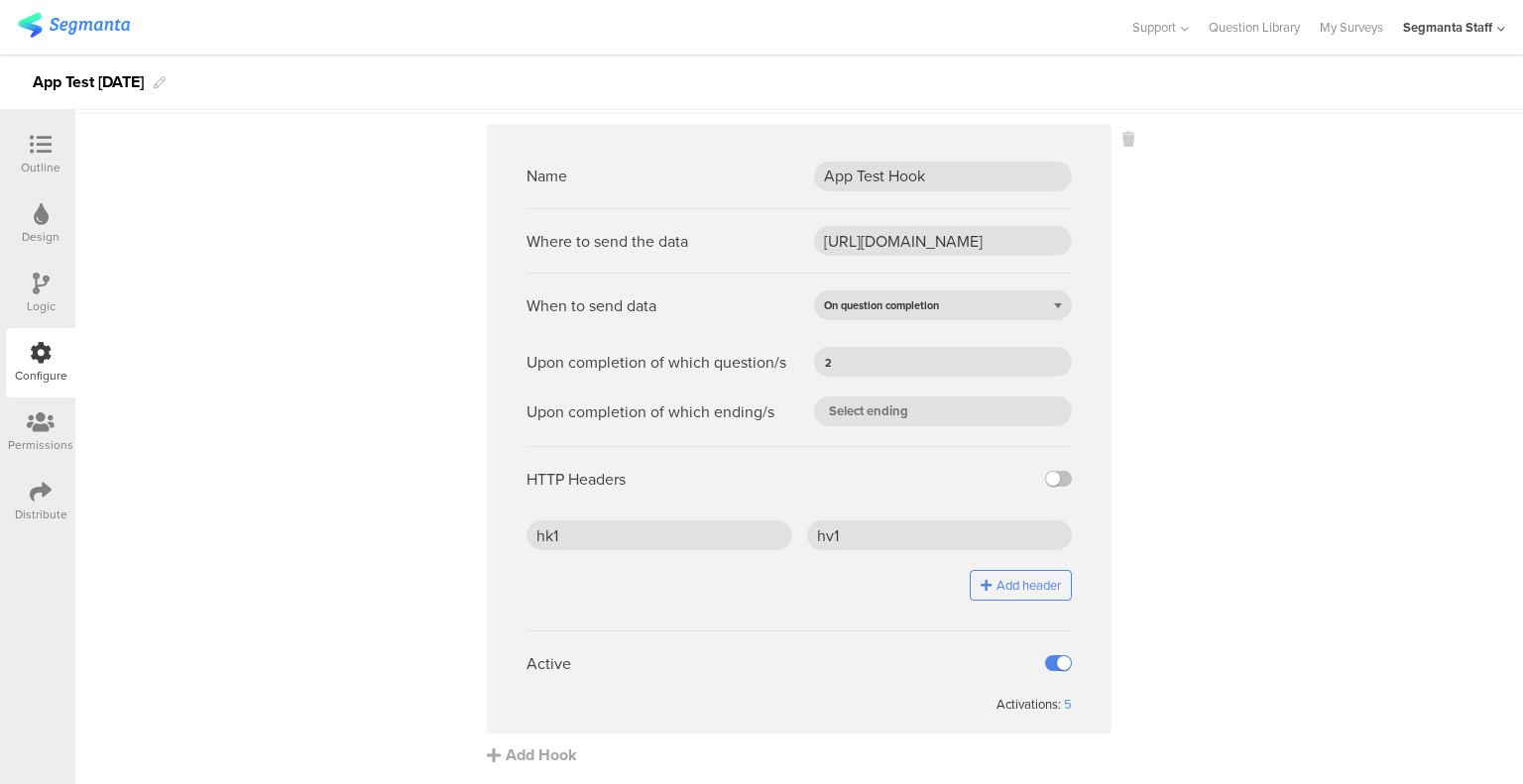 scroll, scrollTop: 0, scrollLeft: 0, axis: both 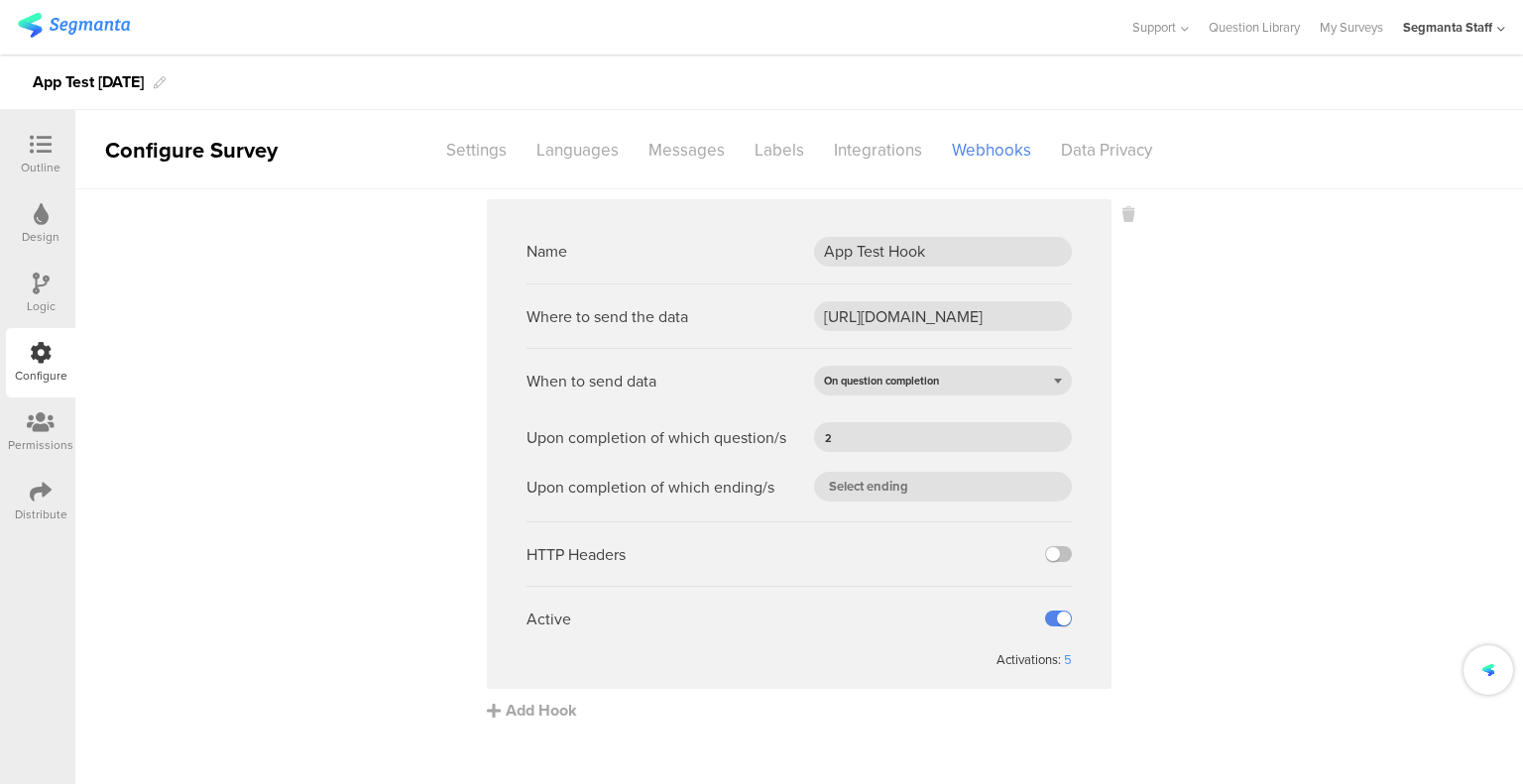 click on "Name
App Test Hook
Where to send the data
https://eo5wmzhoyu3nzo.m.pipedream.net
When to send data
On question completion
Upon completion of which question/s
2
Upon completion of which ending/s
HTTP Headers
Active
Activations:
5
Add Hook" at bounding box center [799, 460] 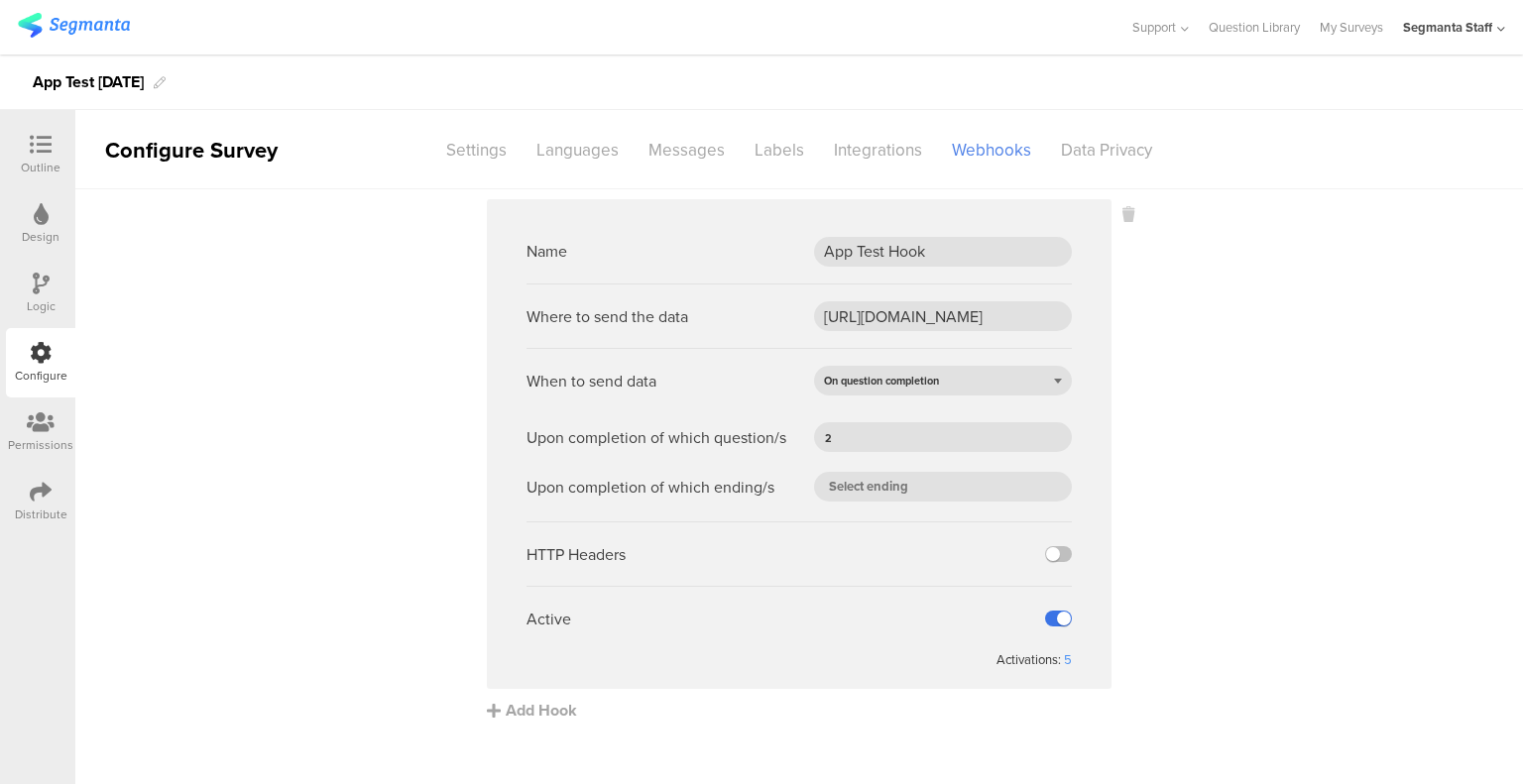 click at bounding box center [1058, 618] 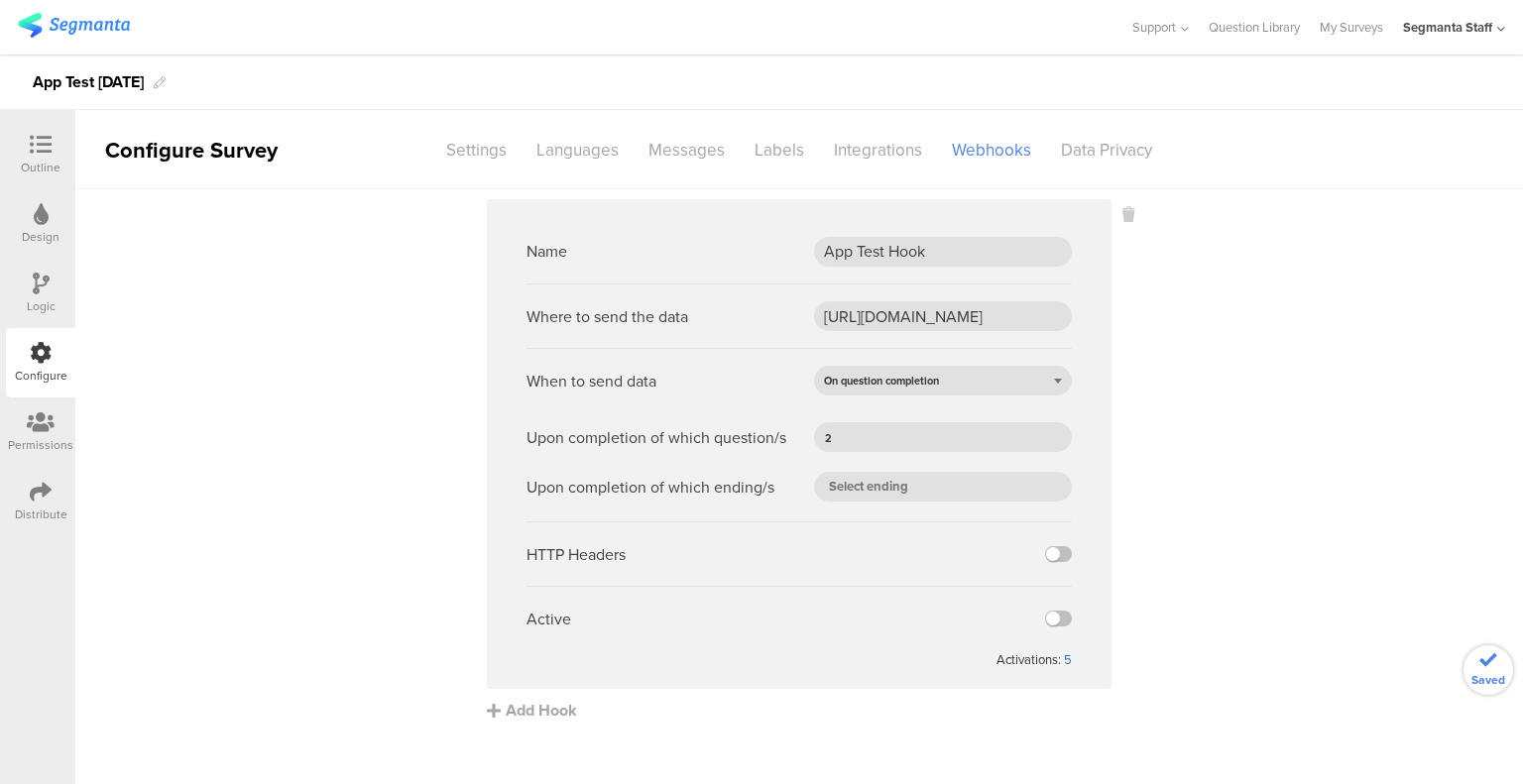 click on "5" at bounding box center (1068, 659) 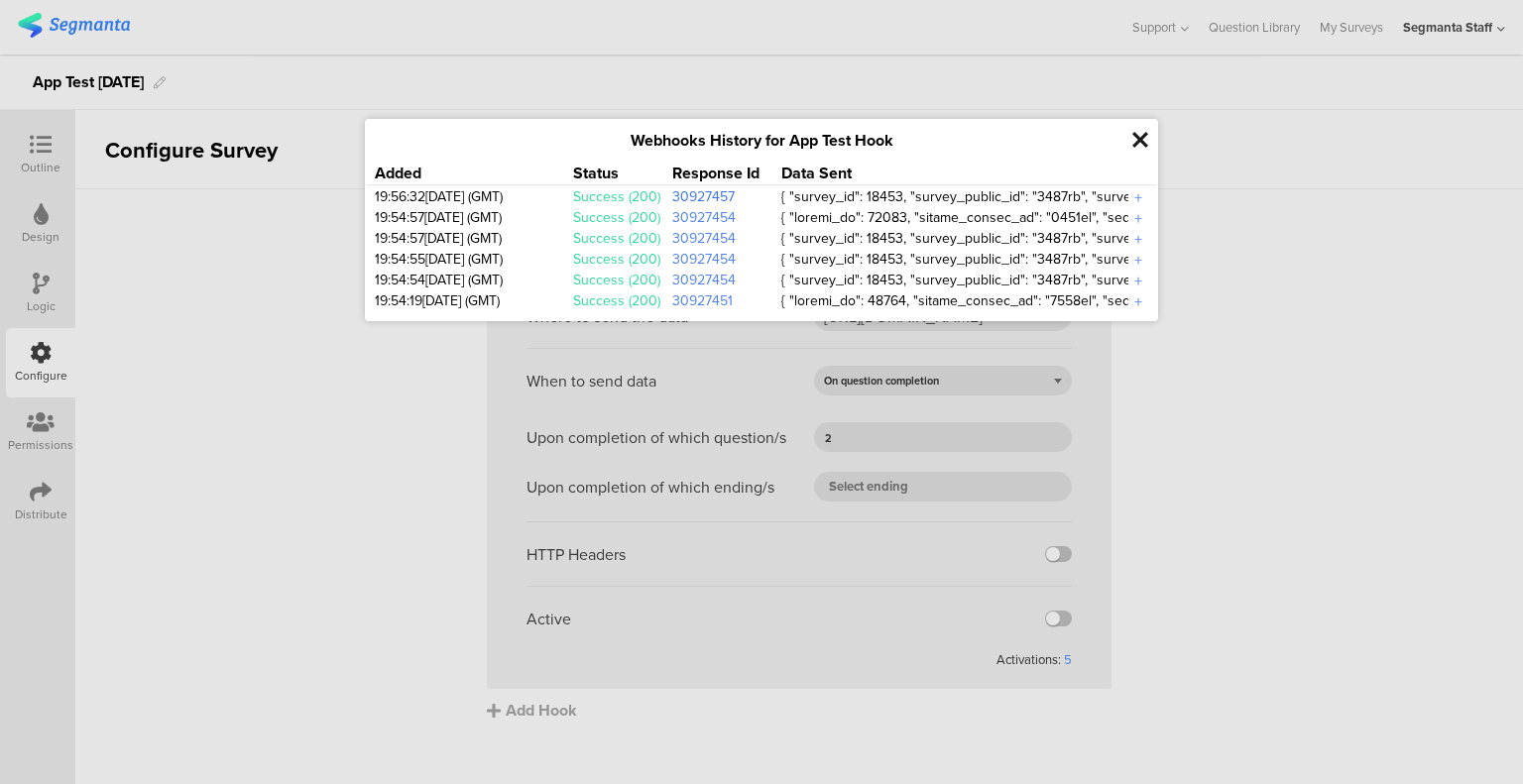 click on "30927457" at bounding box center [703, 196] 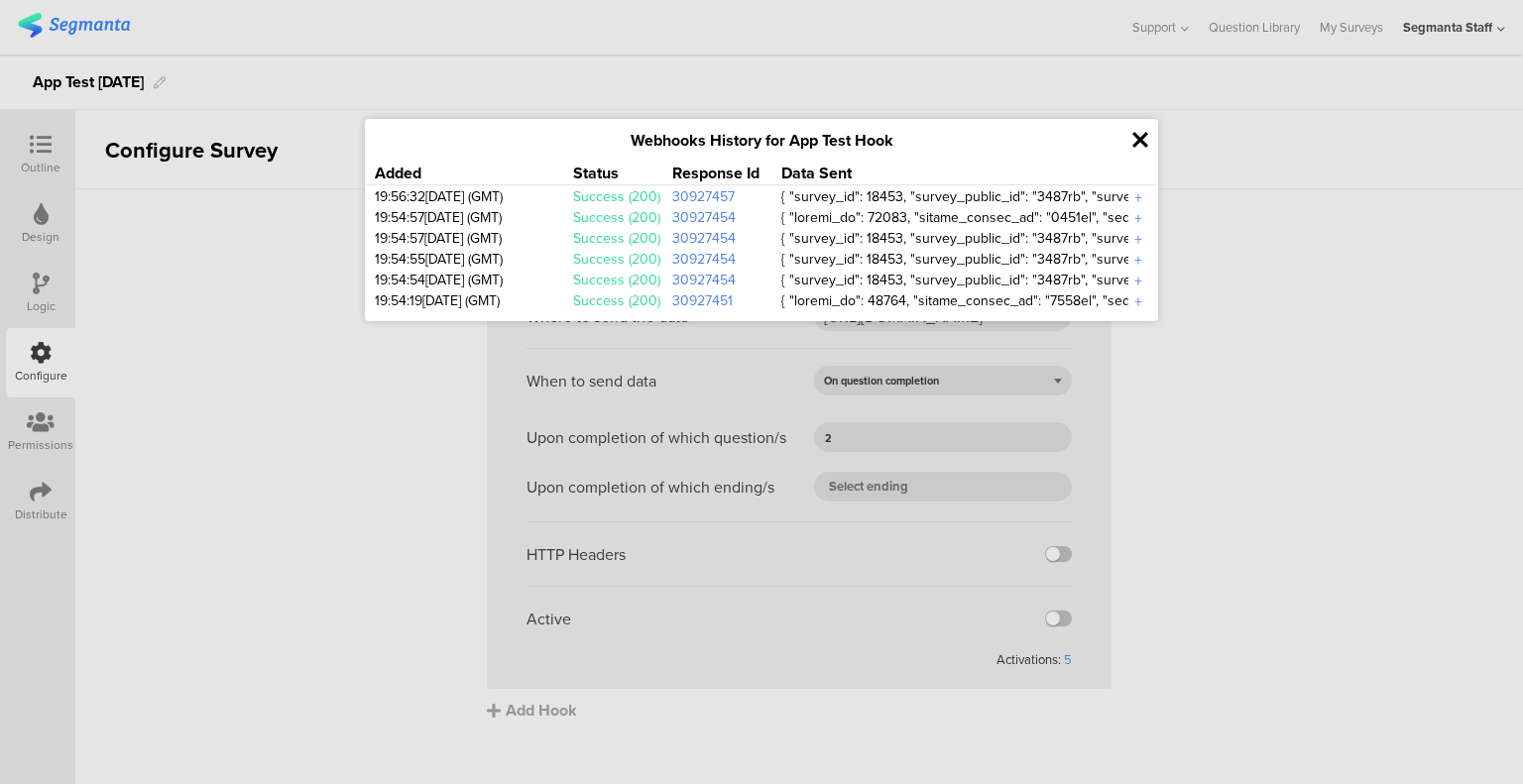 click at bounding box center (1140, 140) 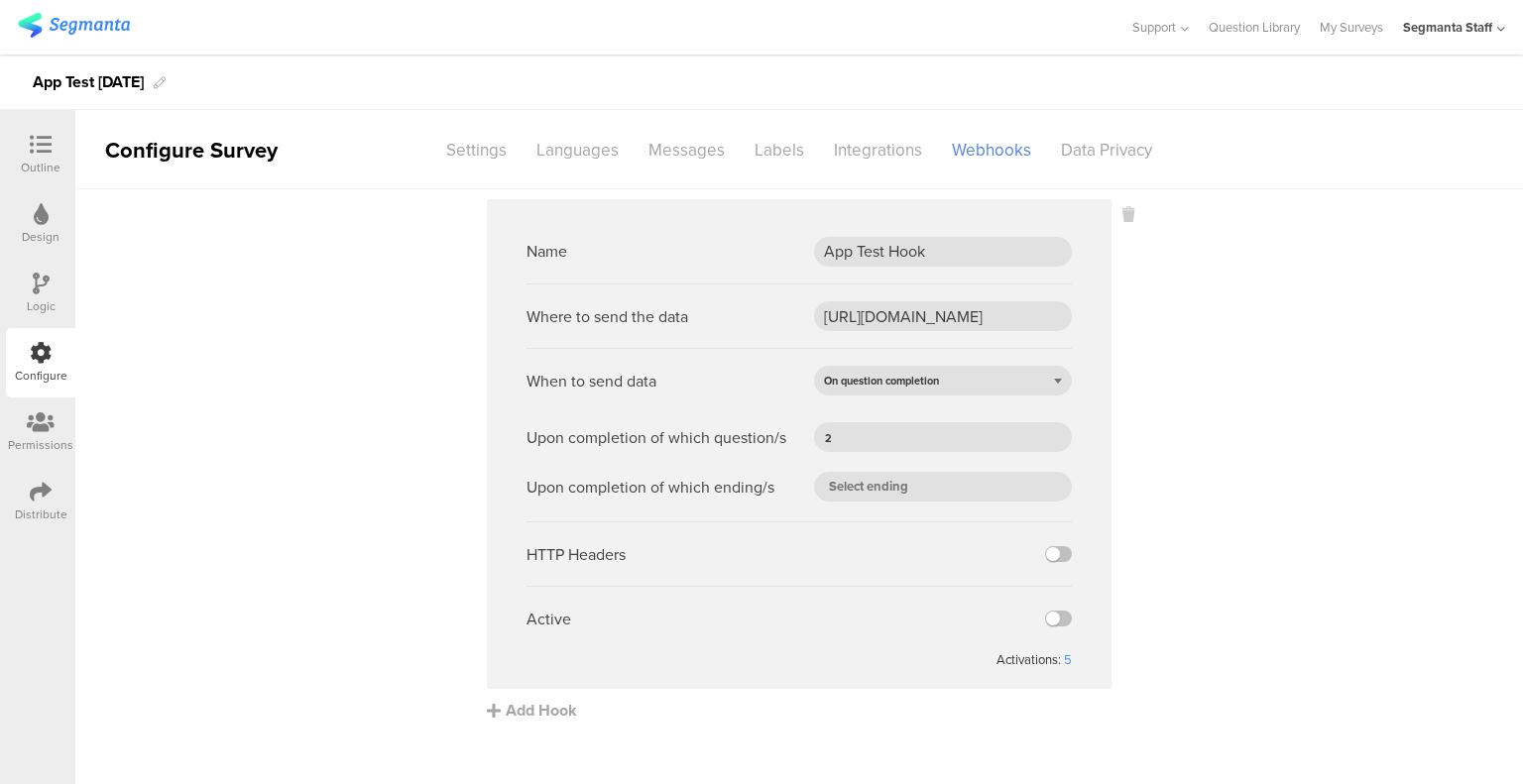 click on "Data Privacy" at bounding box center [1107, 150] 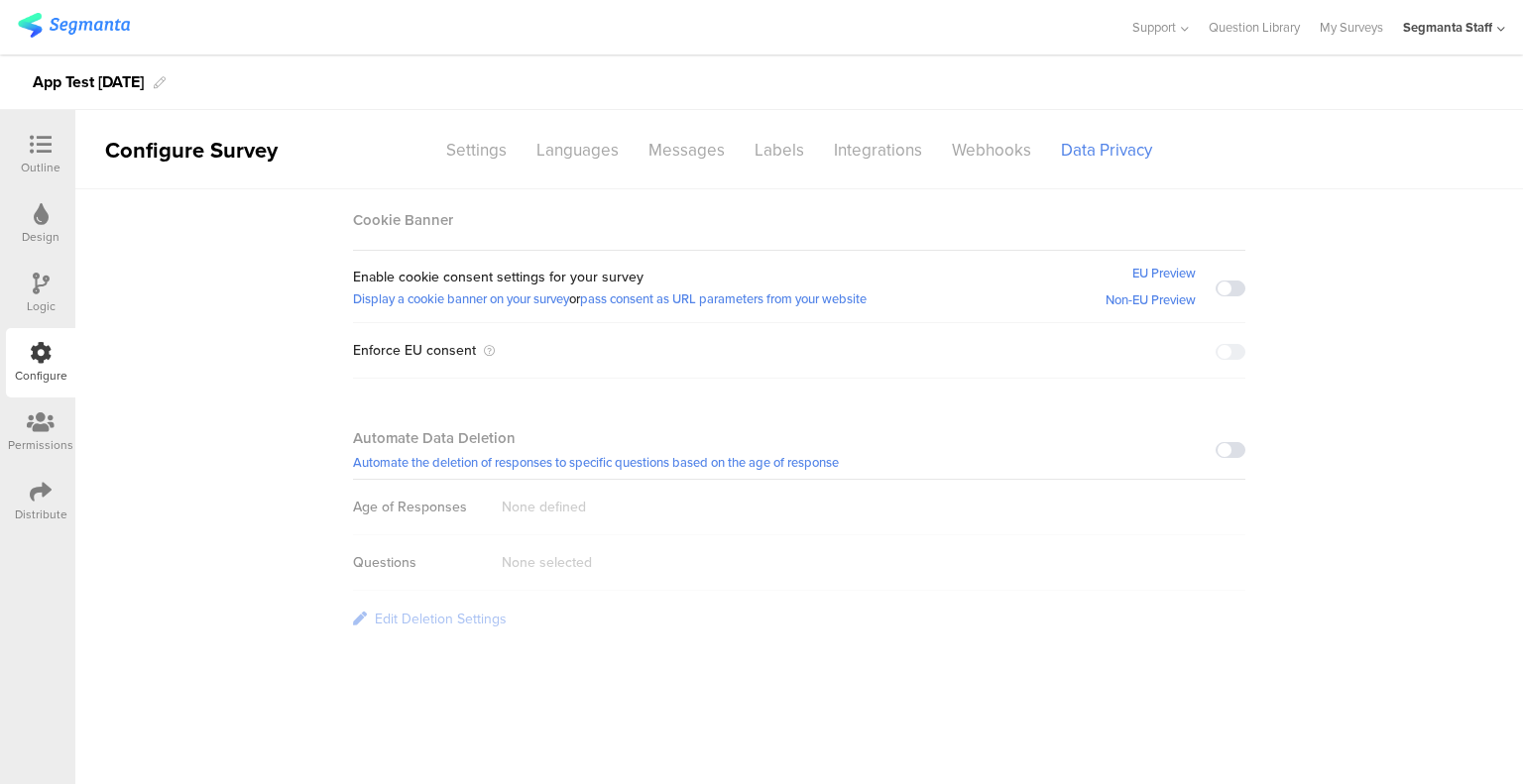 click at bounding box center [1230, 450] 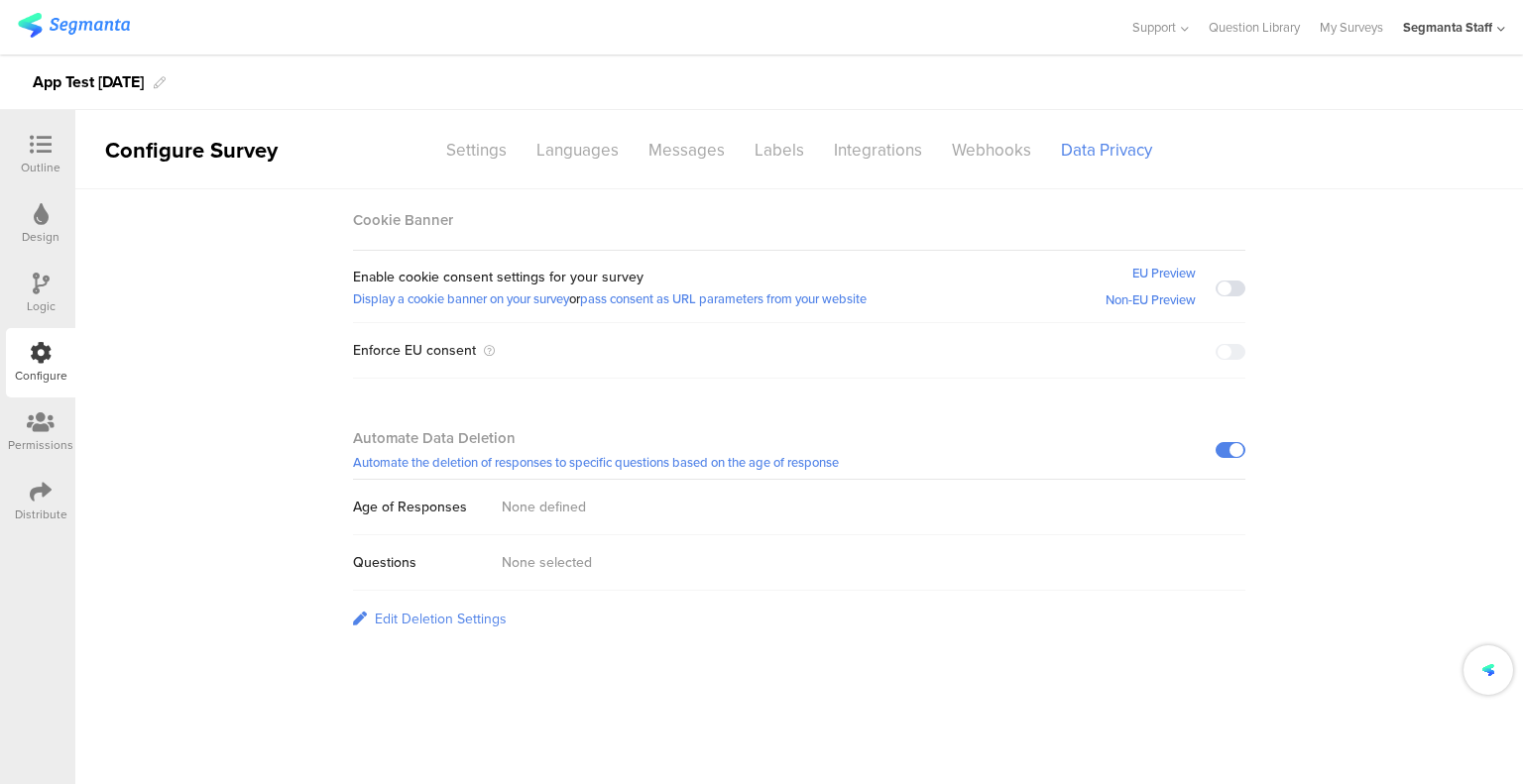 click at bounding box center [1230, 450] 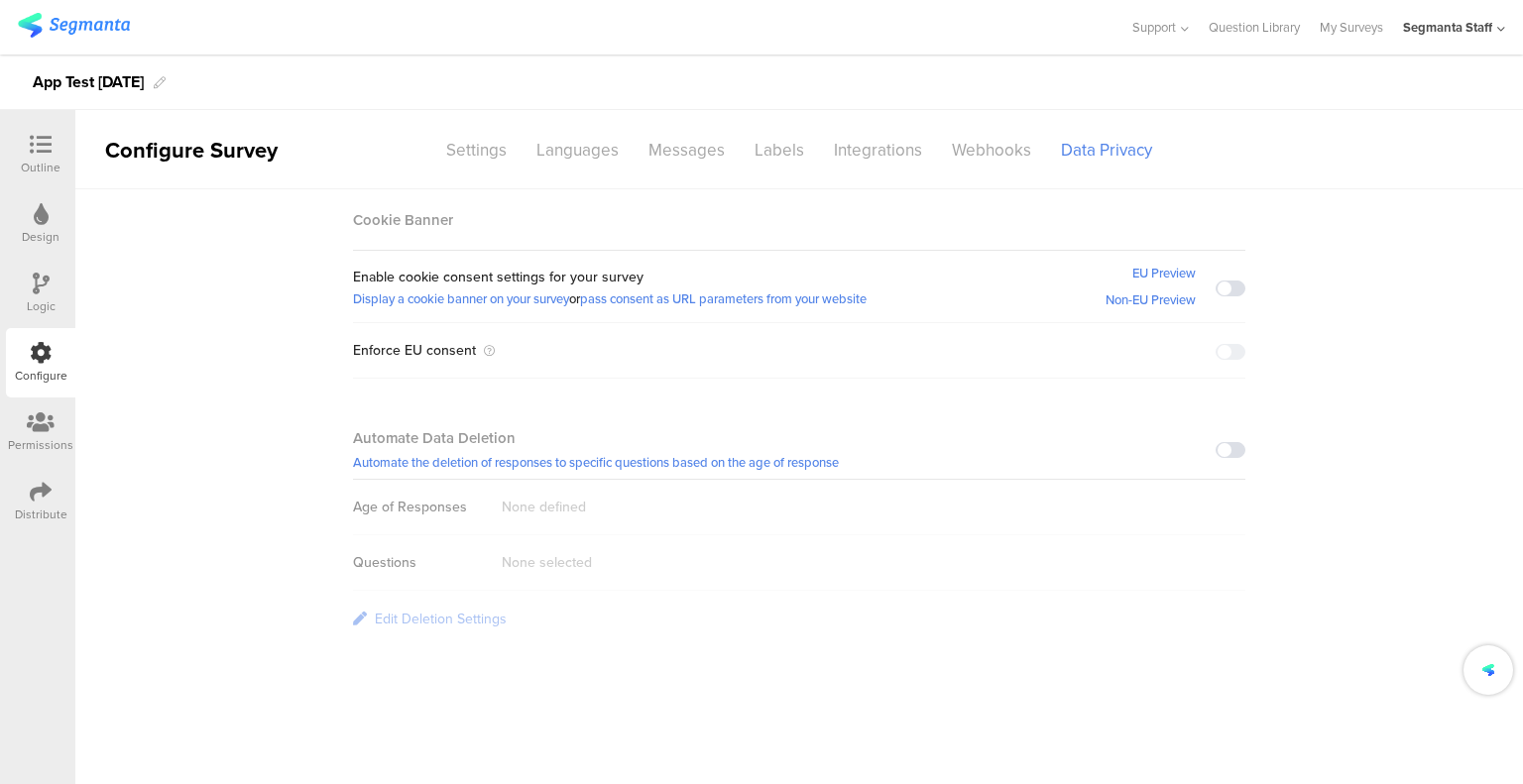 click at bounding box center (1230, 450) 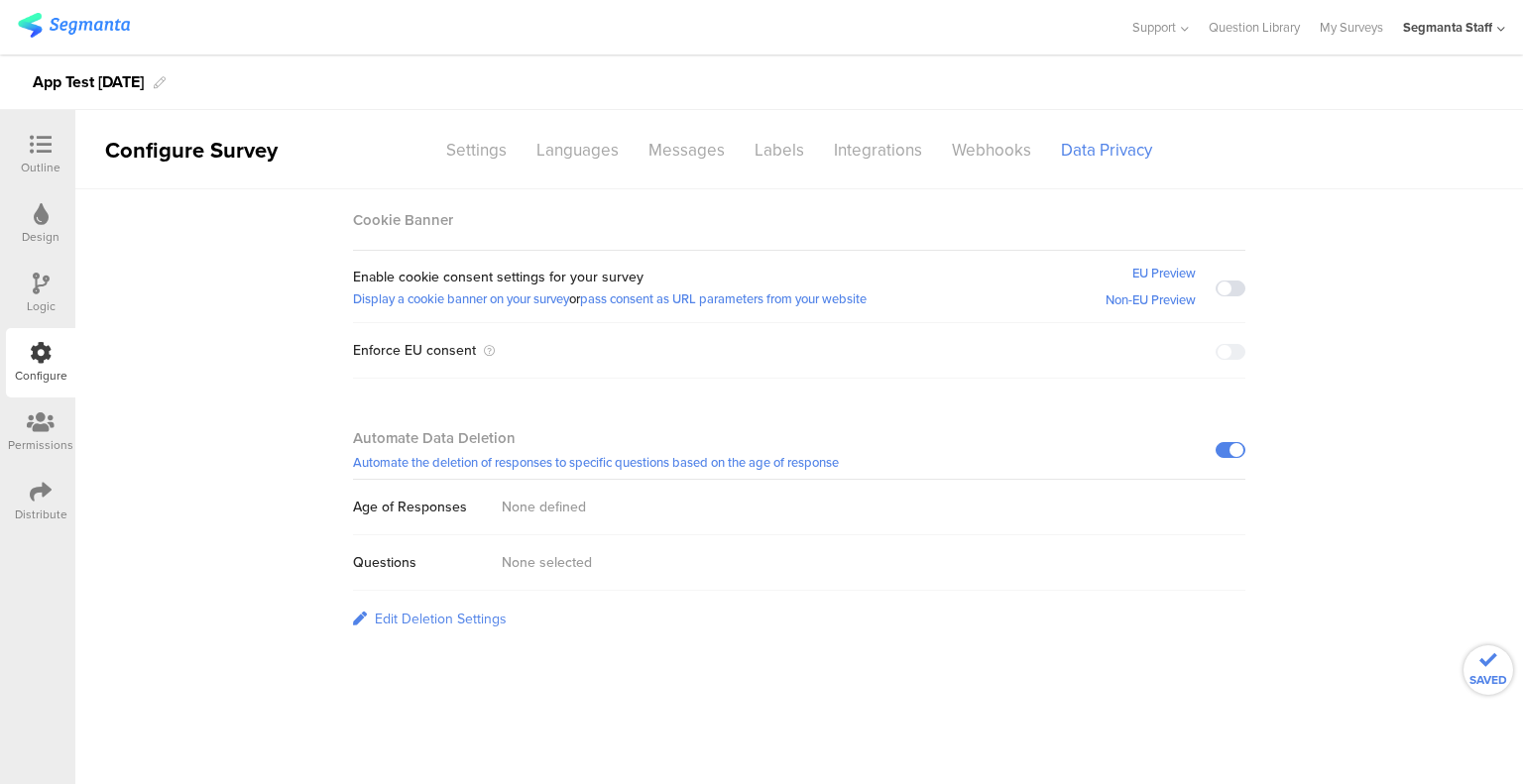 click on "Edit Deletion Settings" at bounding box center (440, 618) 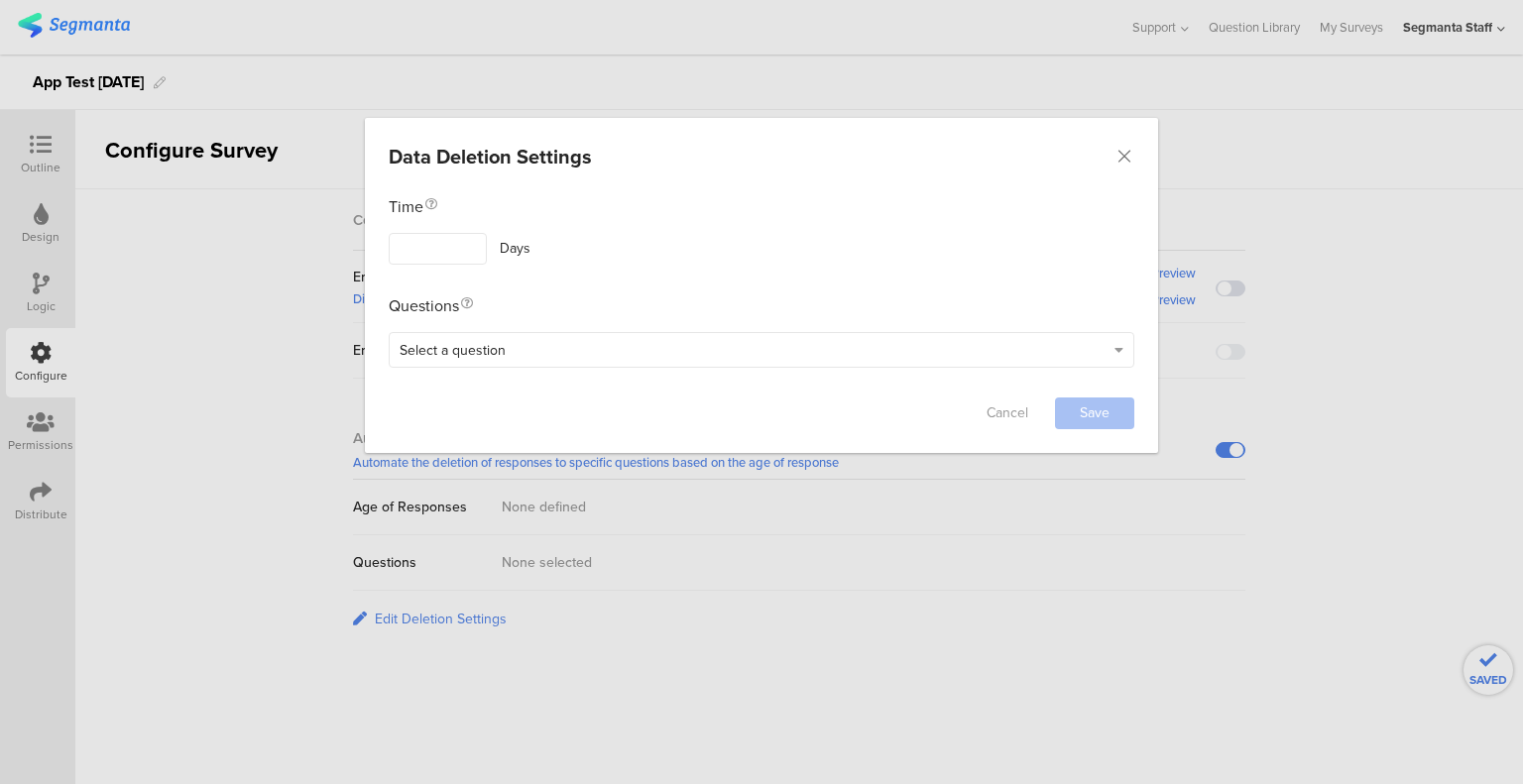 drag, startPoint x: 448, startPoint y: 623, endPoint x: 460, endPoint y: 612, distance: 16.278821 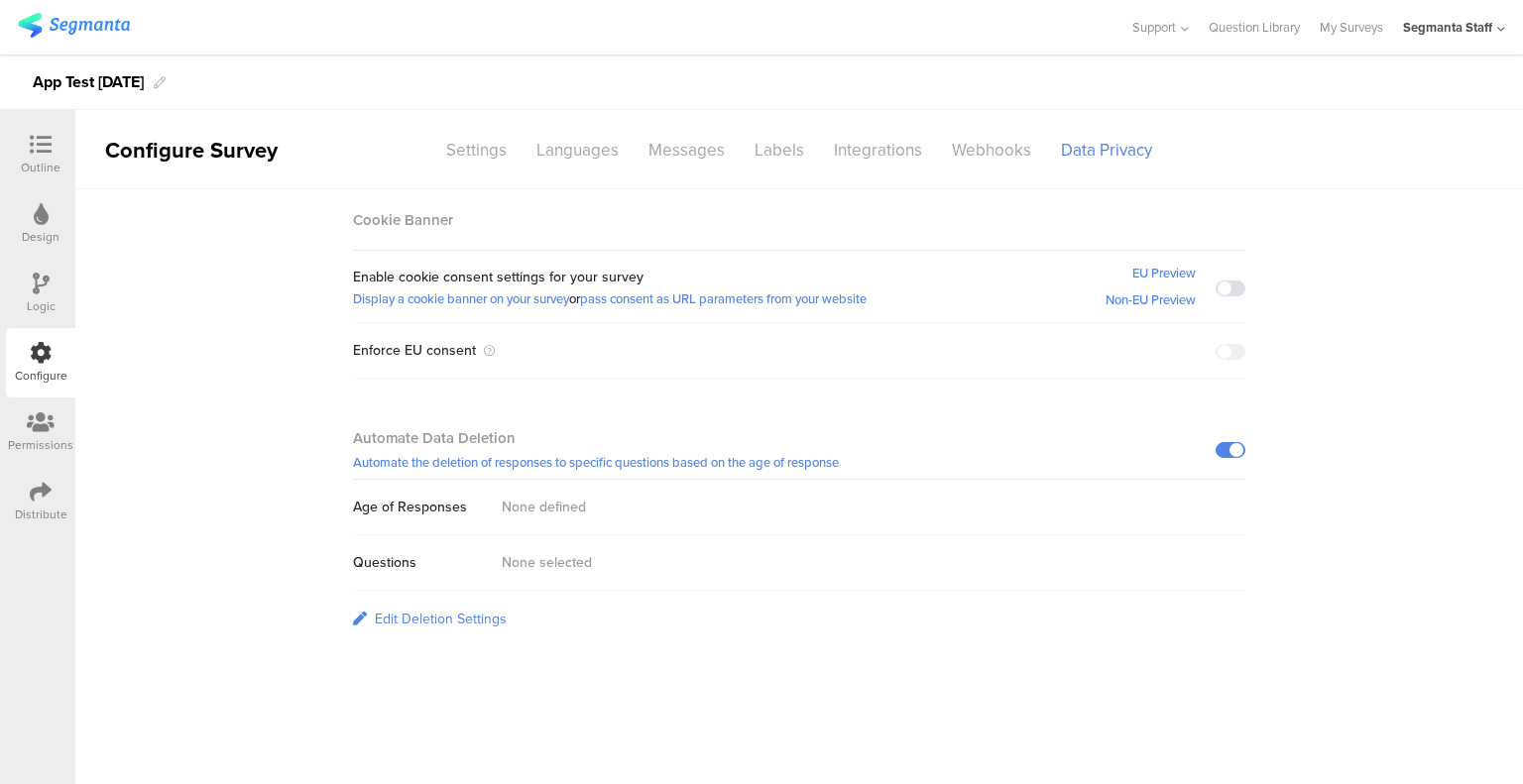 click on "Edit Deletion Settings" at bounding box center [440, 618] 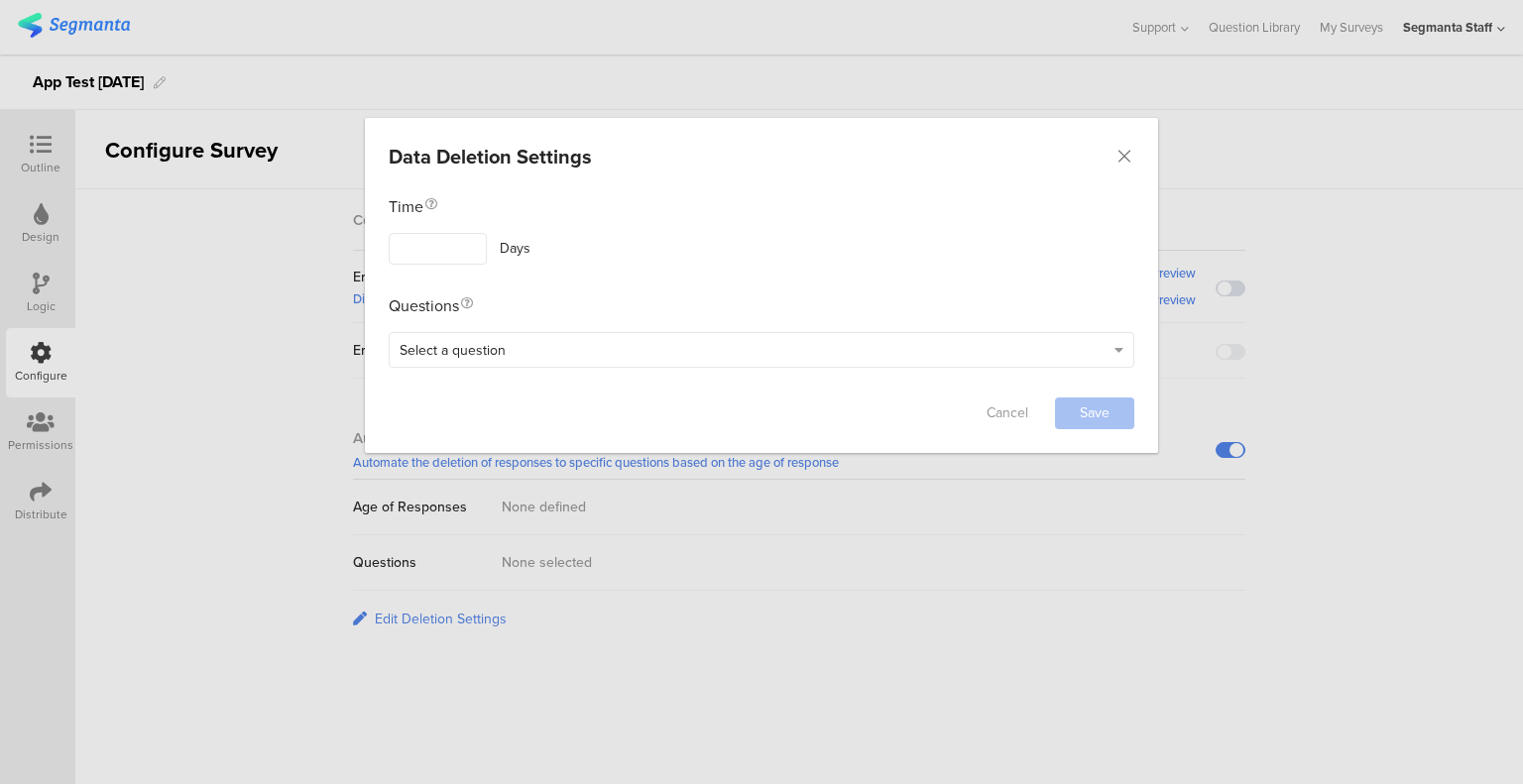 click on "Select a question" at bounding box center [752, 349] 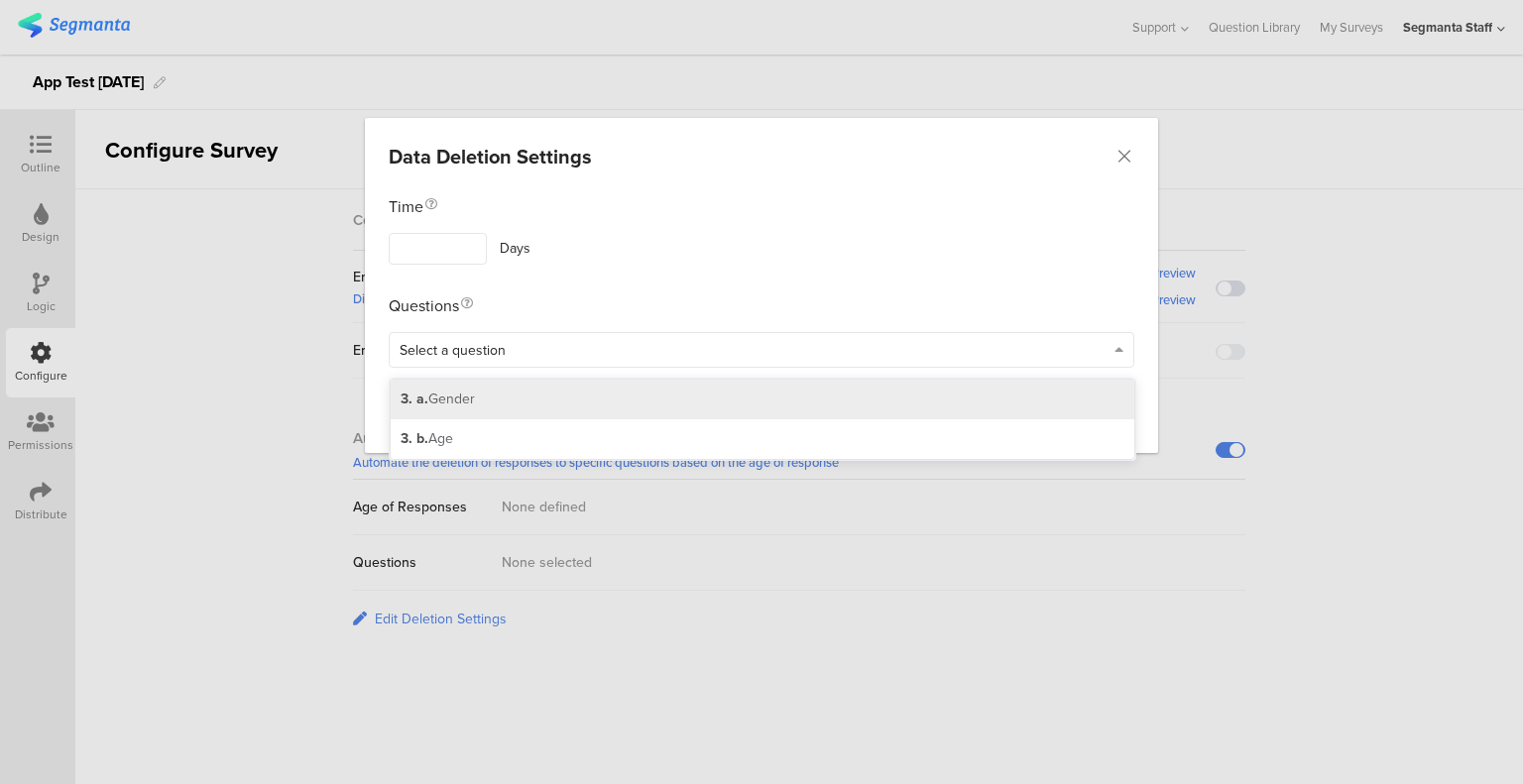click on "3. a.  Gender" at bounding box center (762, 399) 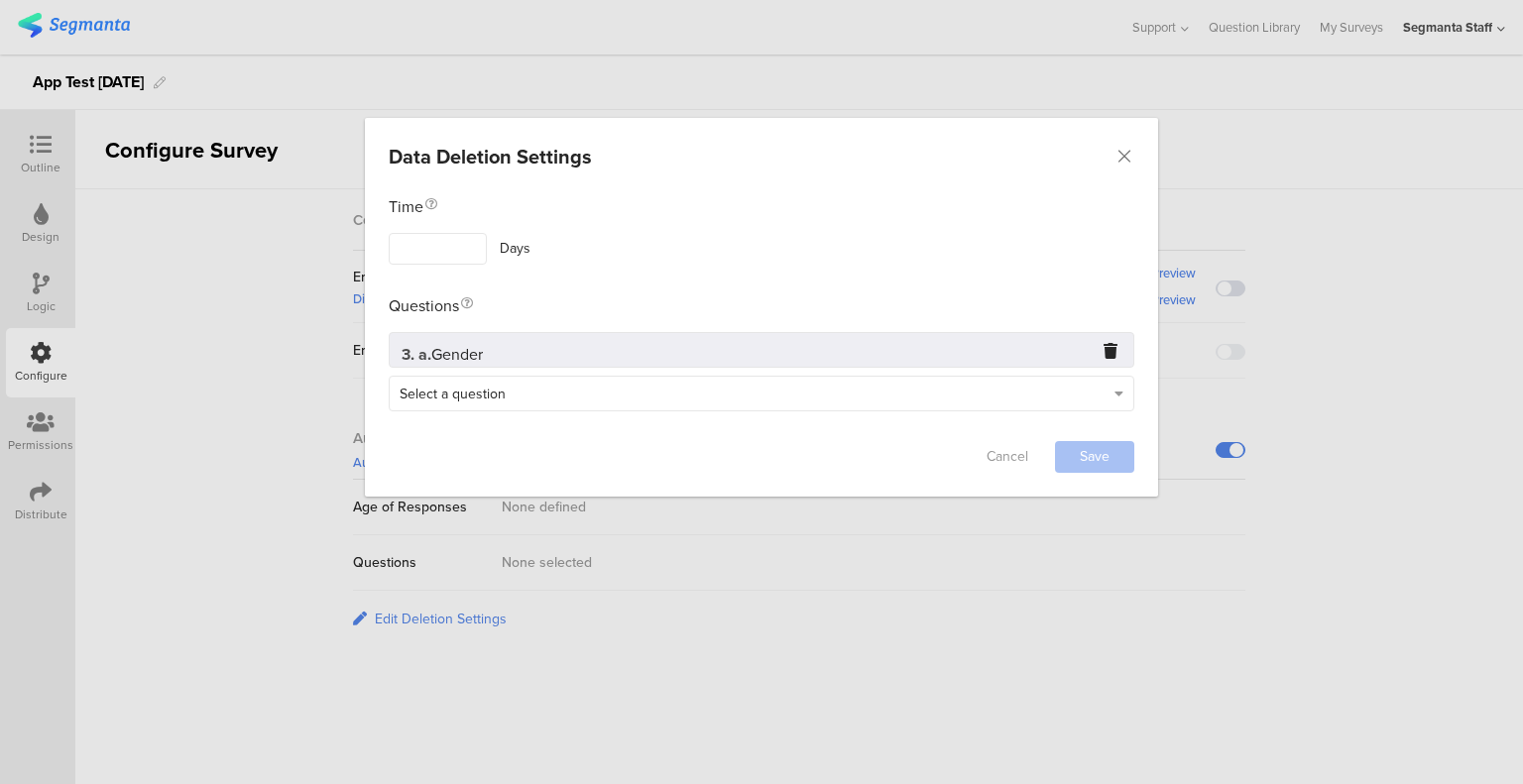 click at bounding box center (437, 249) 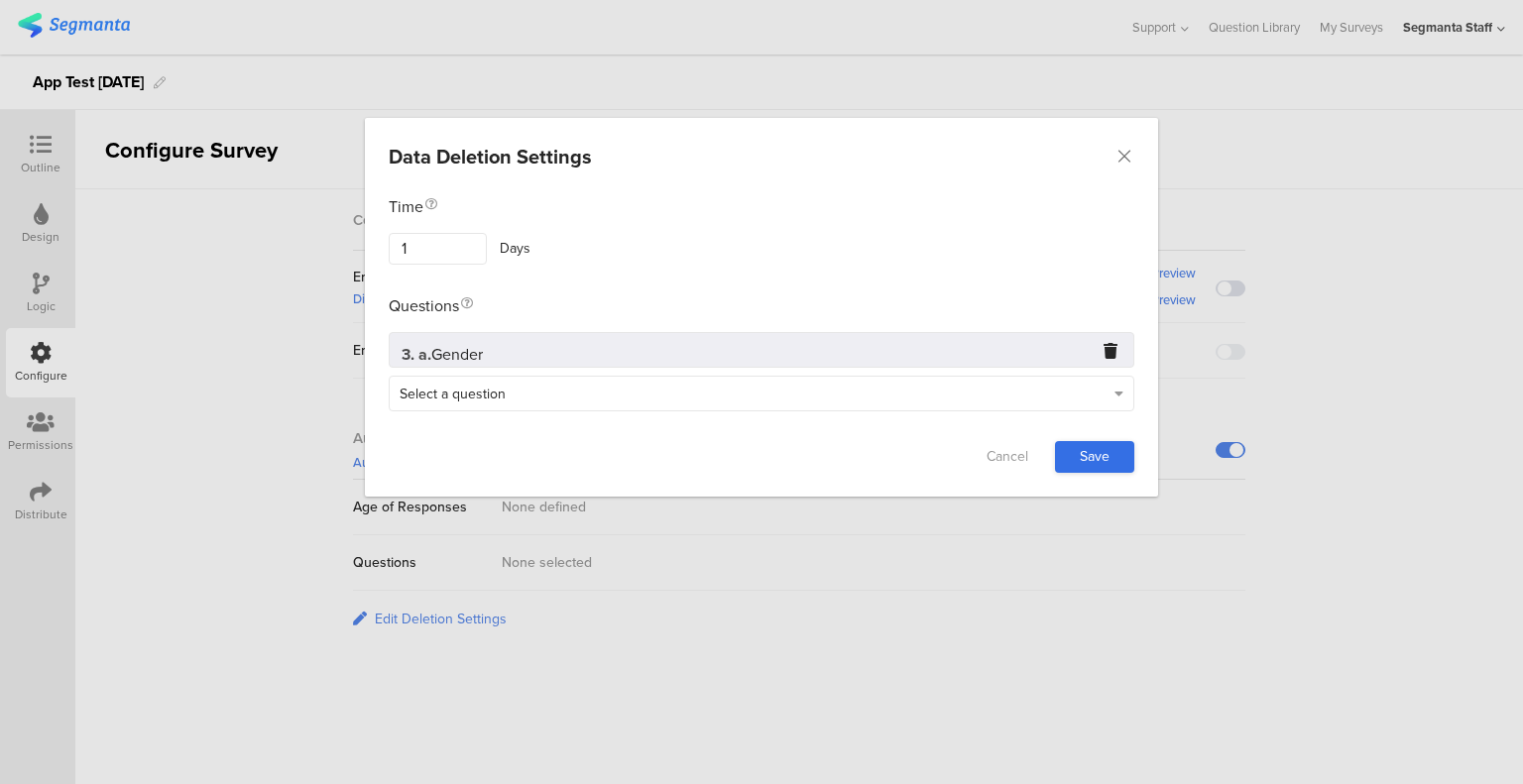 type on "1" 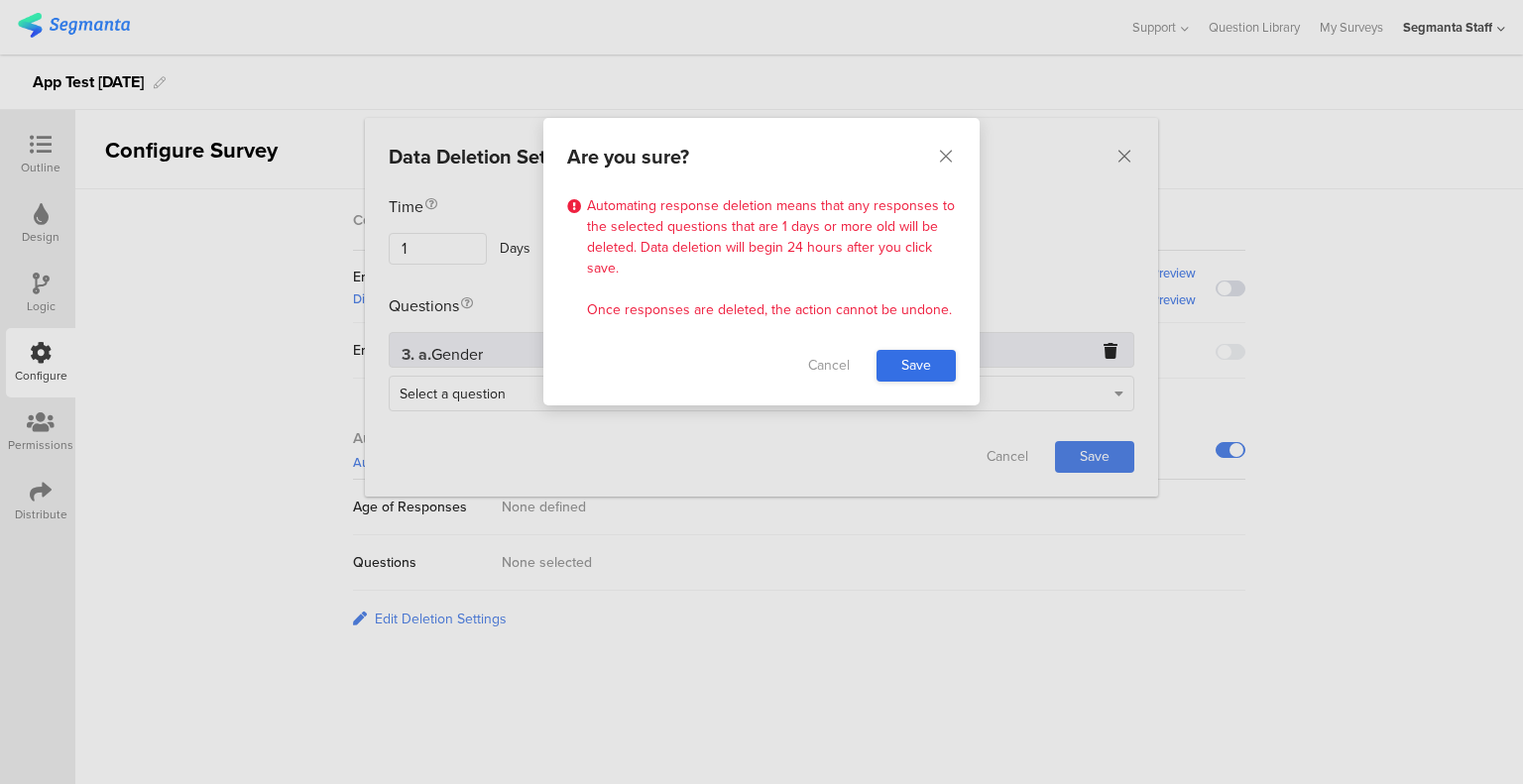 click on "Save" at bounding box center [916, 366] 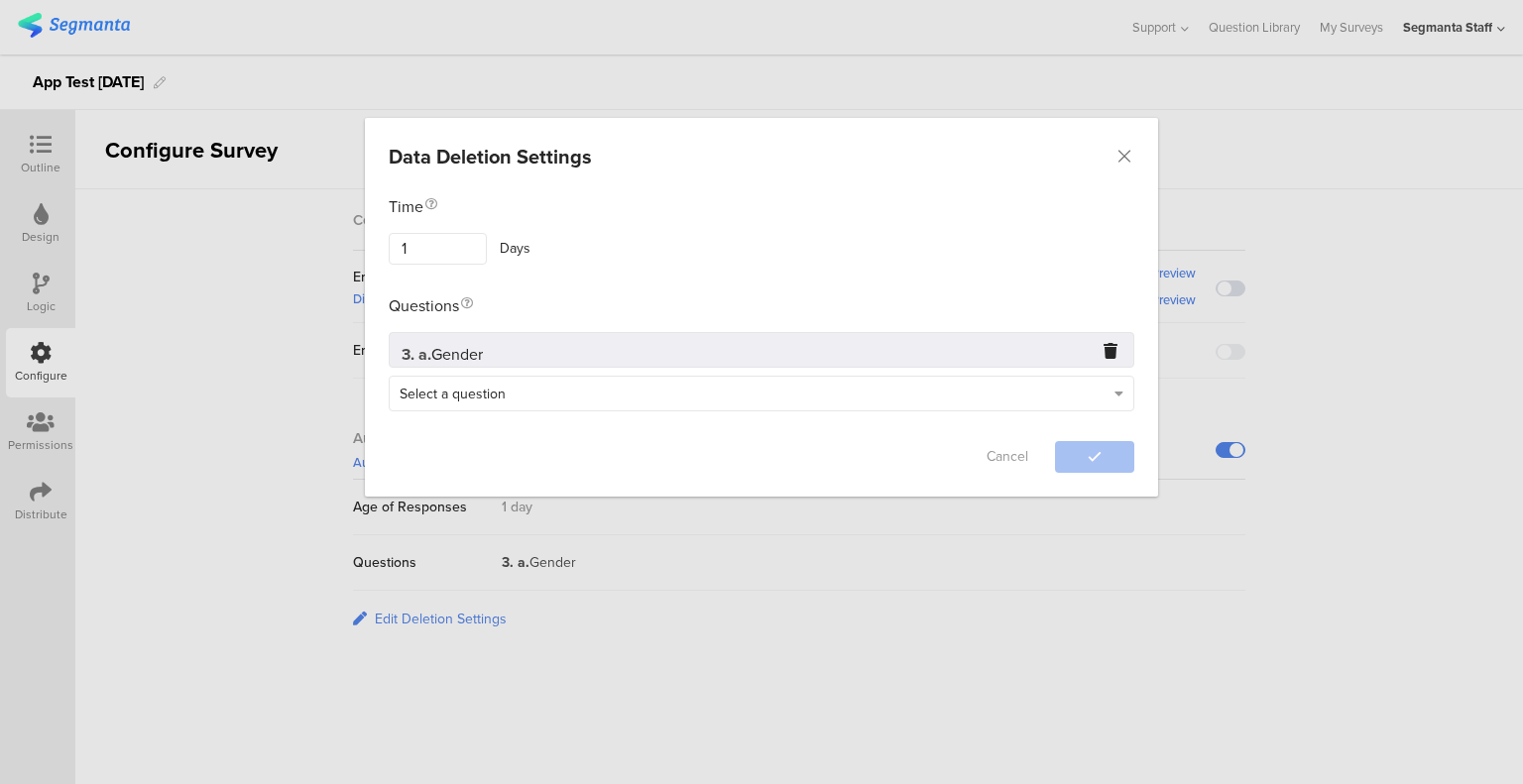 click on "Data Deletion Settings       Failed saving changes.  If the problem persists please contact us at  team@segmanta.com .          Time       1   Days   Questions       3. a.  Gender       Select a question     Cancel" at bounding box center [762, 392] 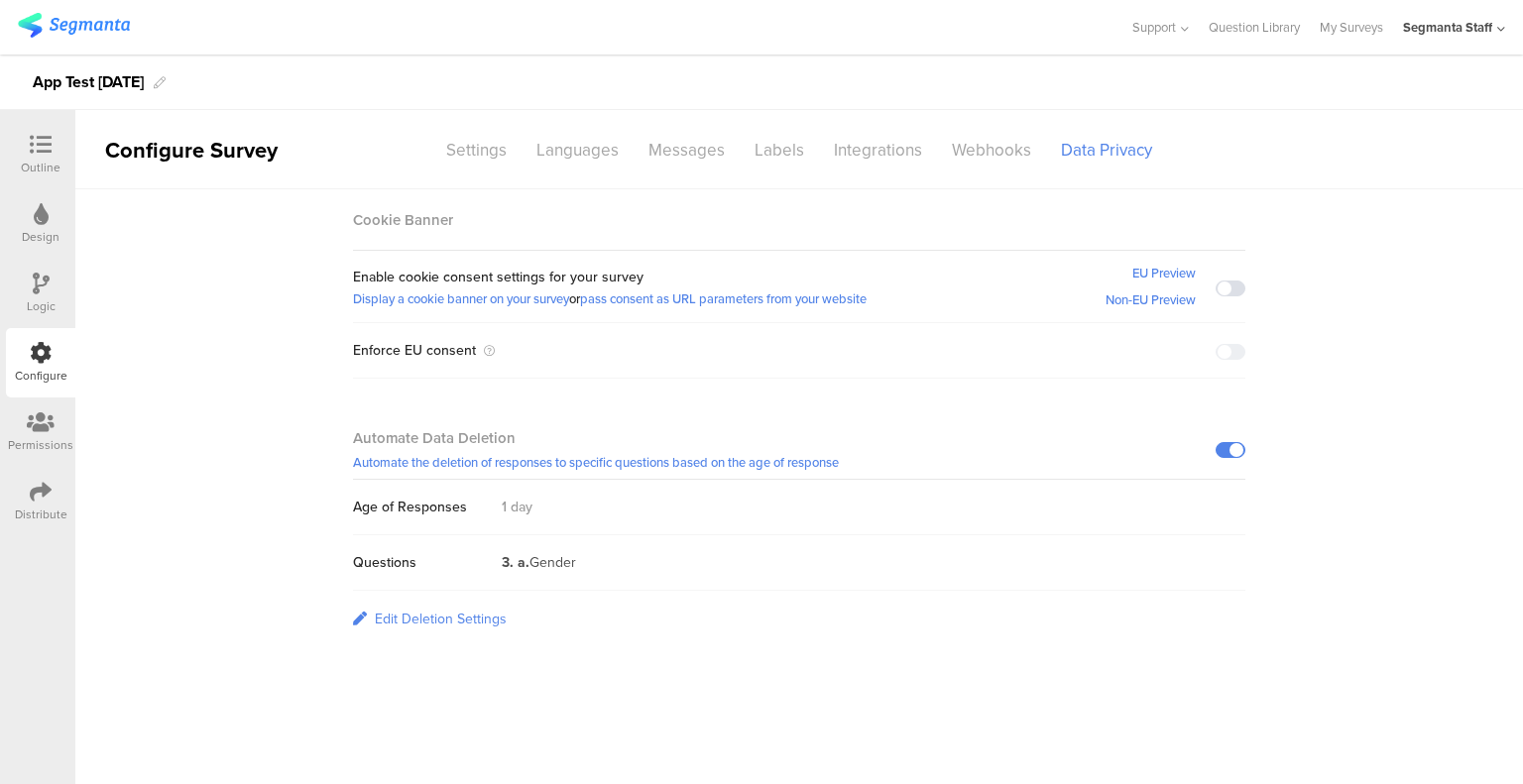 click on "Edit Deletion Settings" at bounding box center [440, 618] 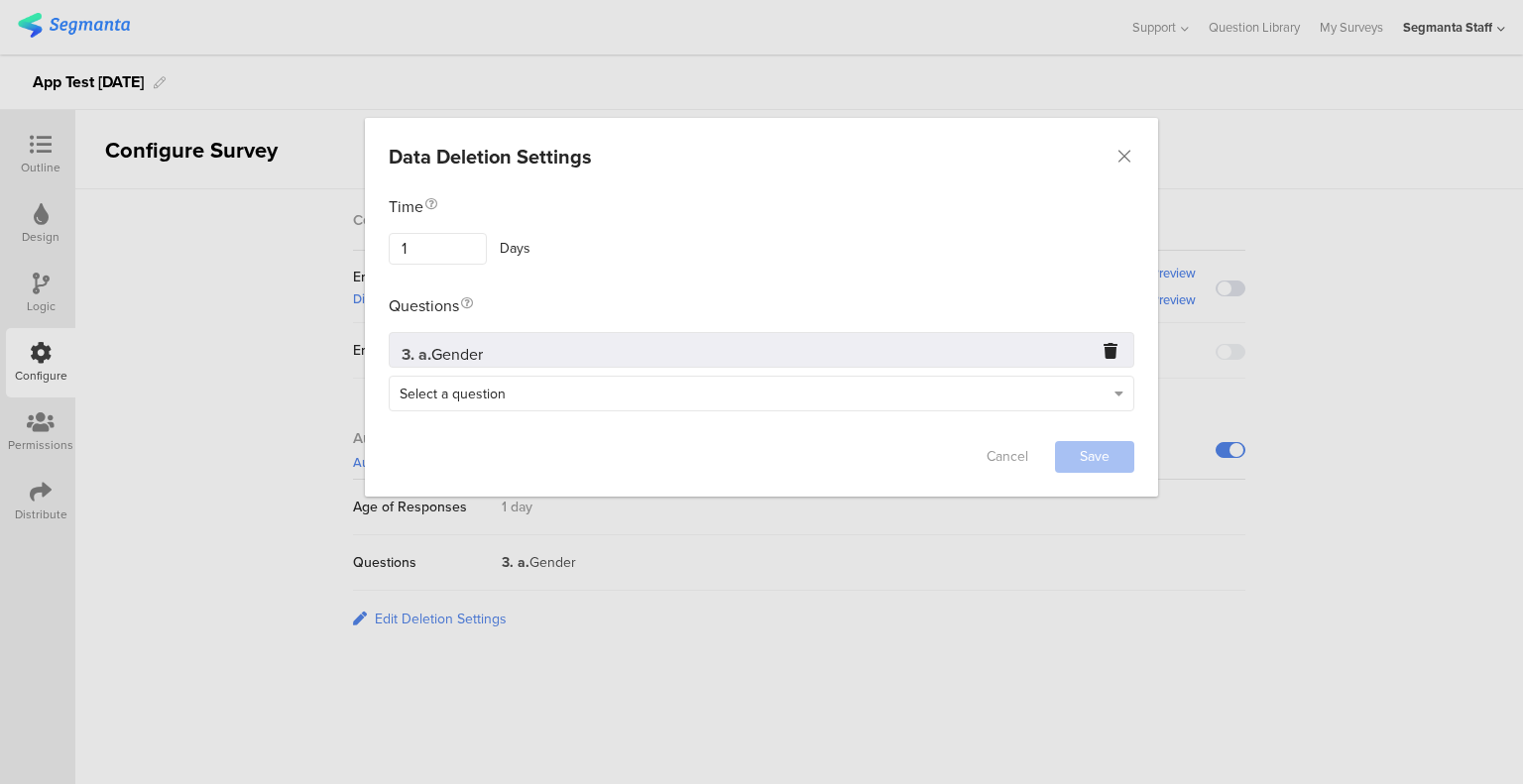 click on "Select a question" at bounding box center [762, 393] 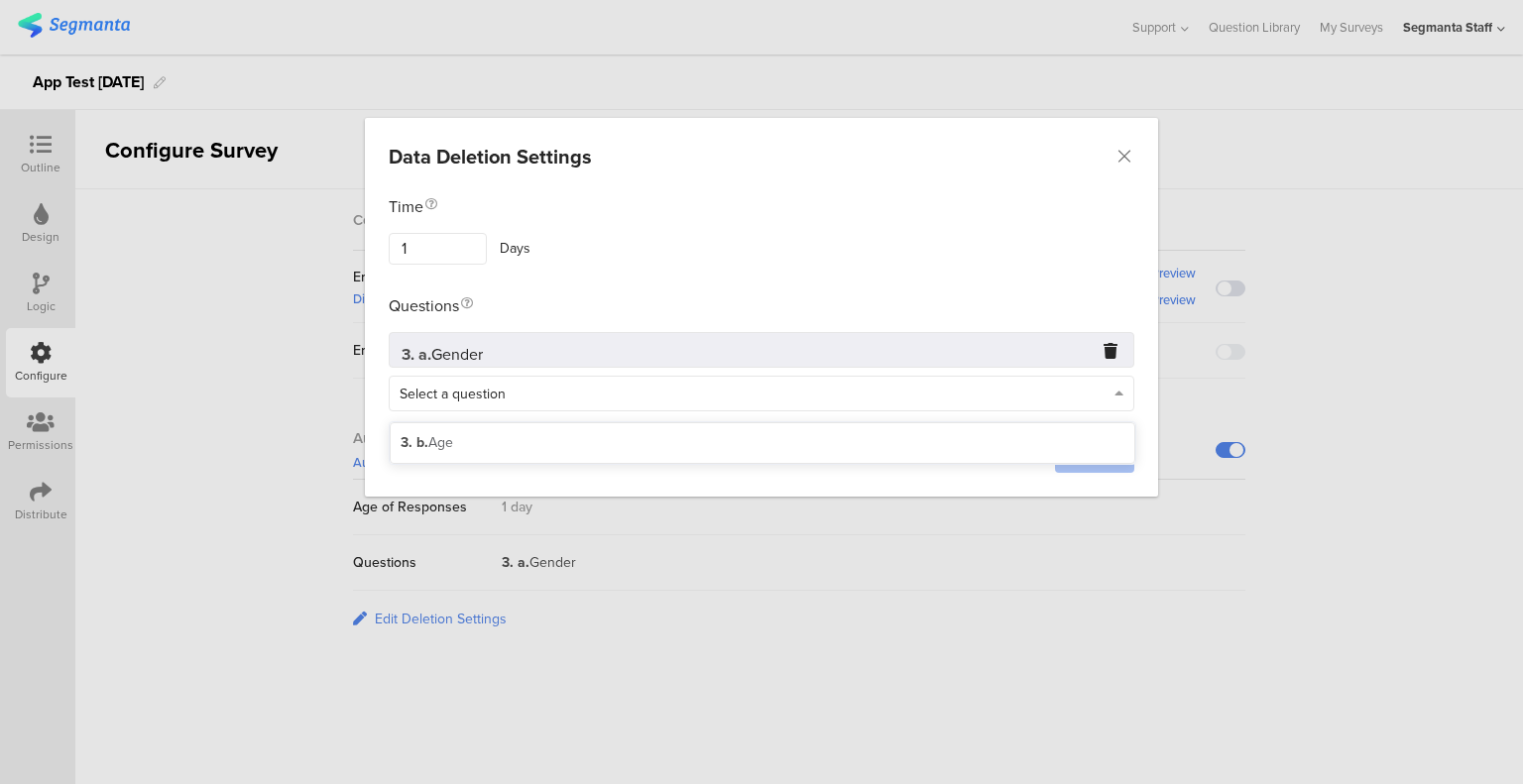 click on "3. b.  Age" at bounding box center (762, 443) 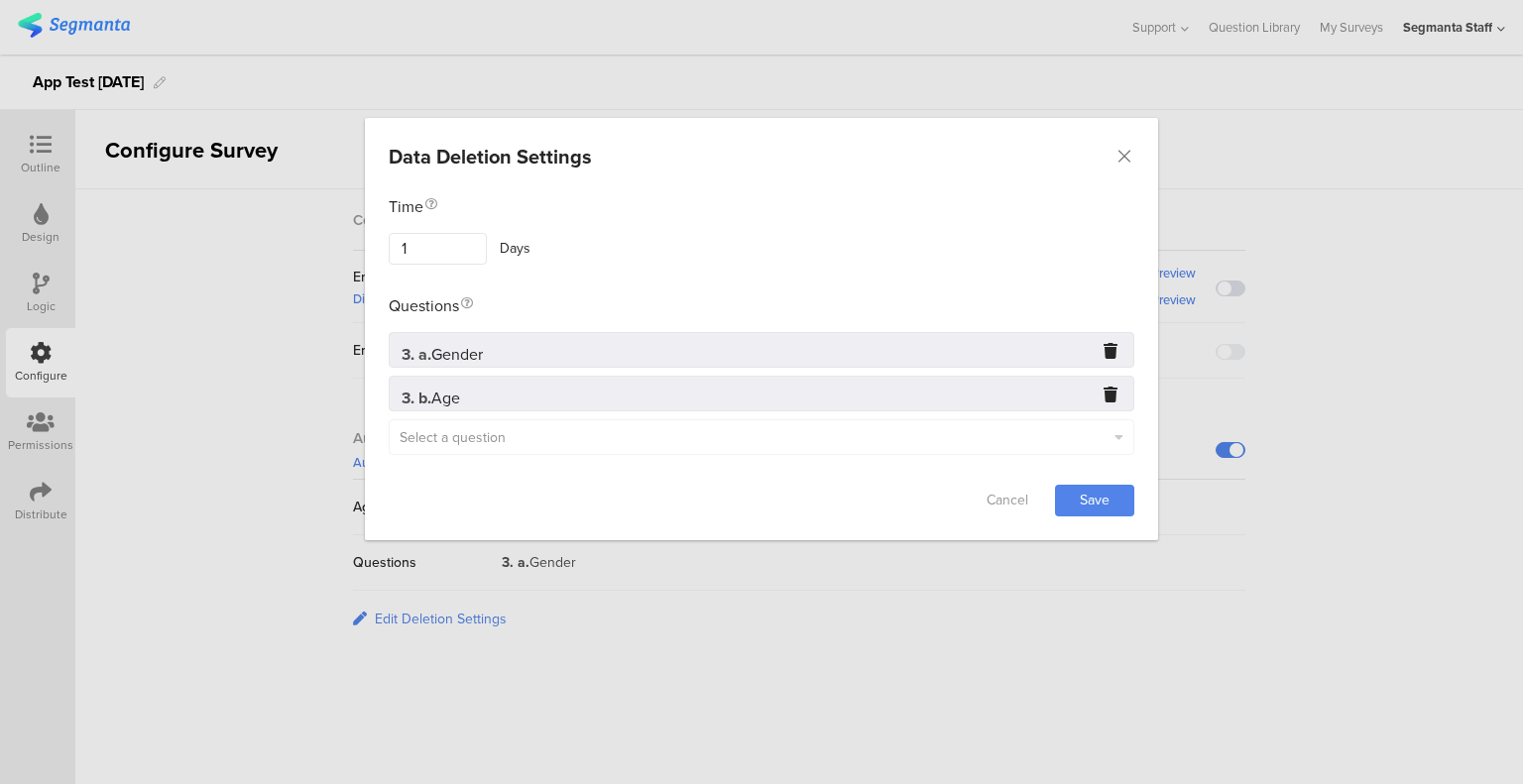 click at bounding box center (1111, 393) 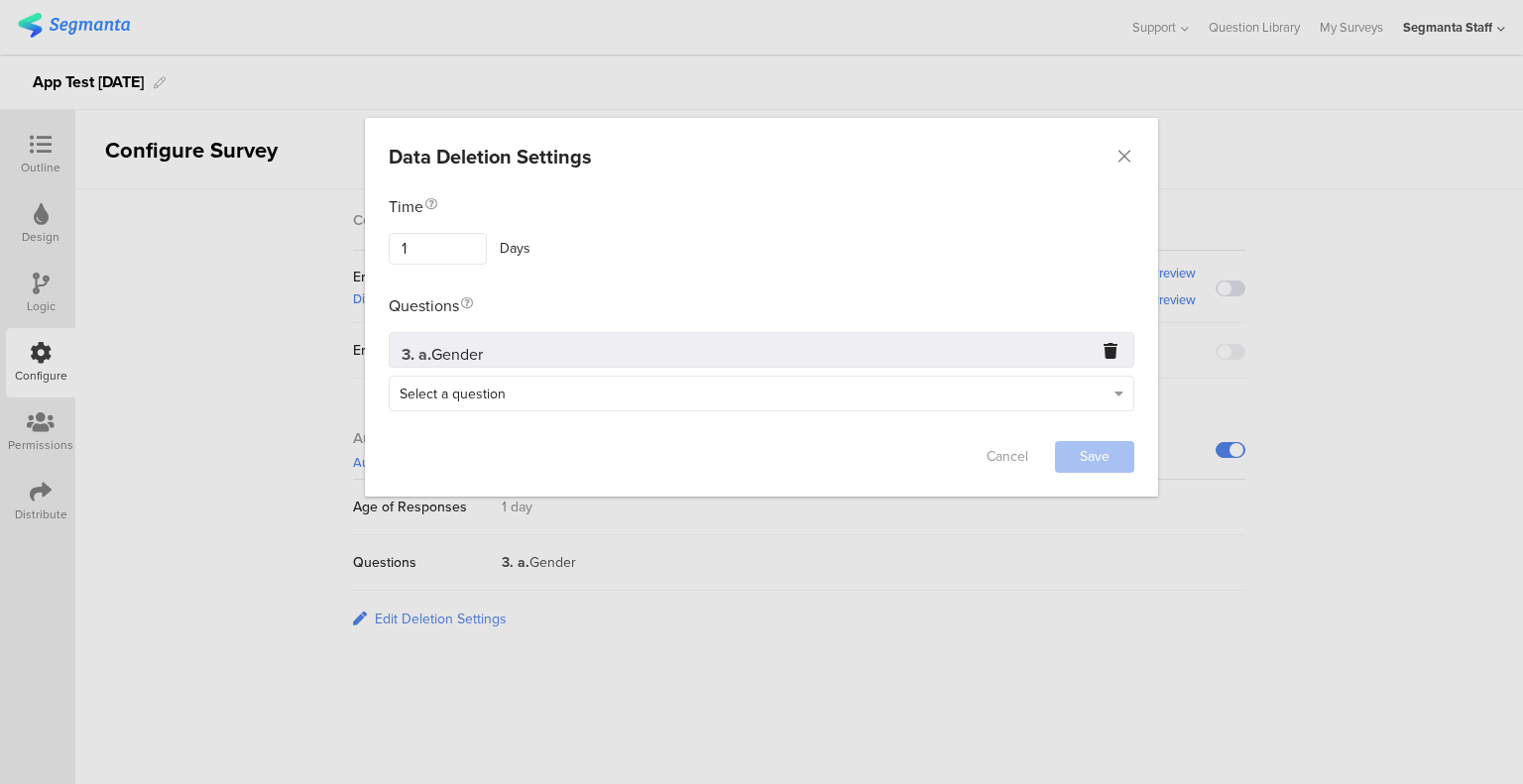 click on "Select a question" at bounding box center [752, 392] 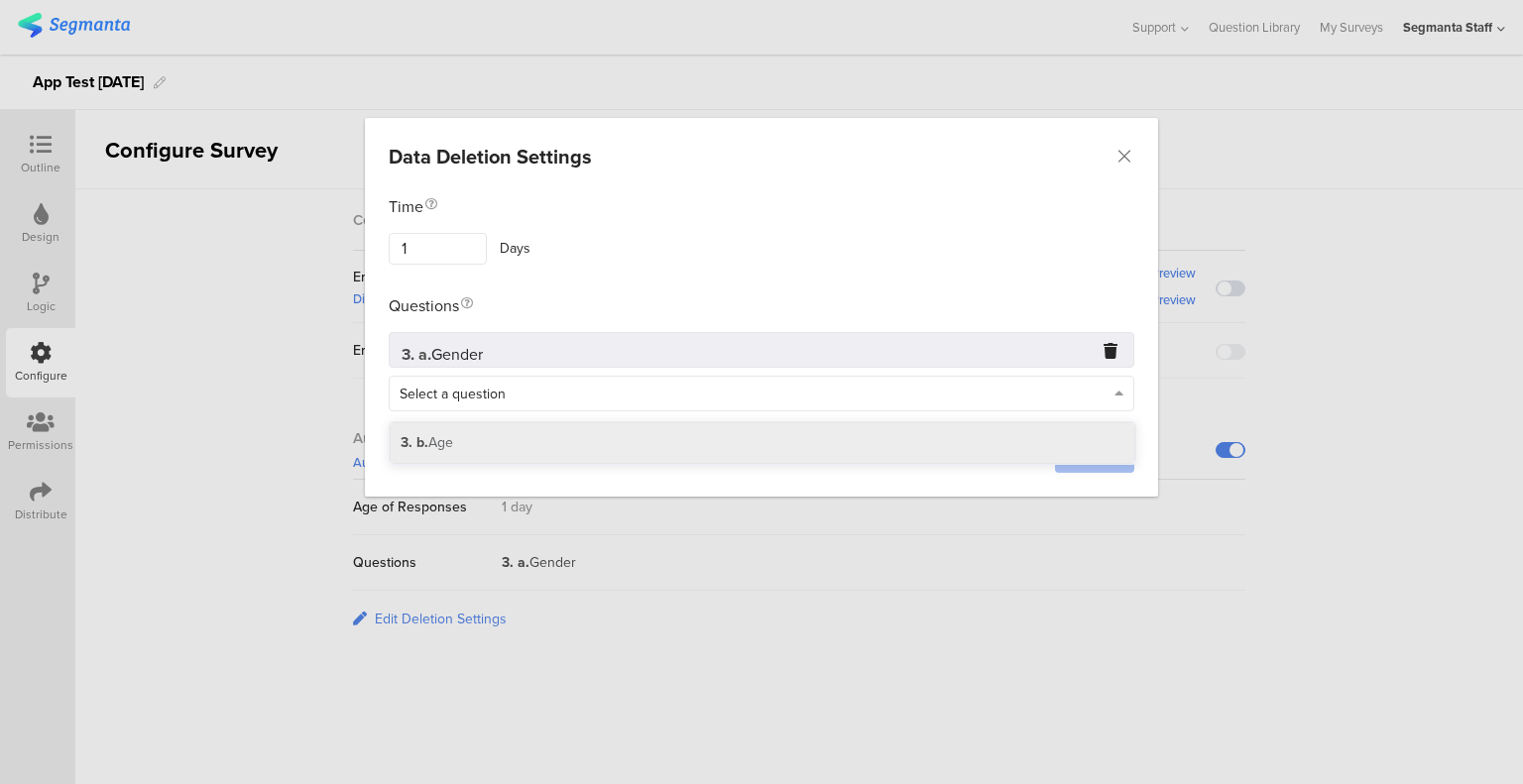 drag, startPoint x: 602, startPoint y: 443, endPoint x: 697, endPoint y: 447, distance: 95.0842 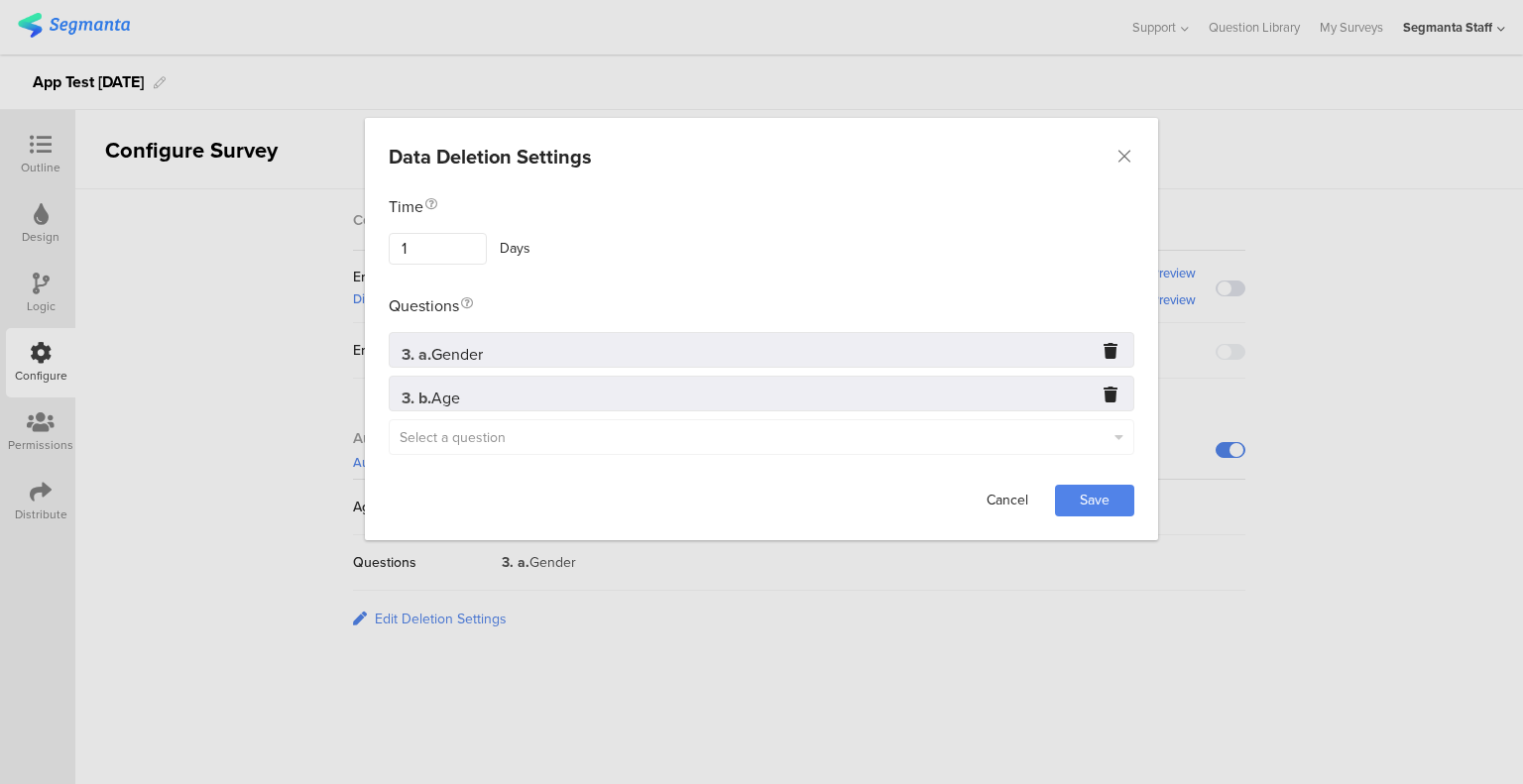 click on "Cancel" at bounding box center [1007, 501] 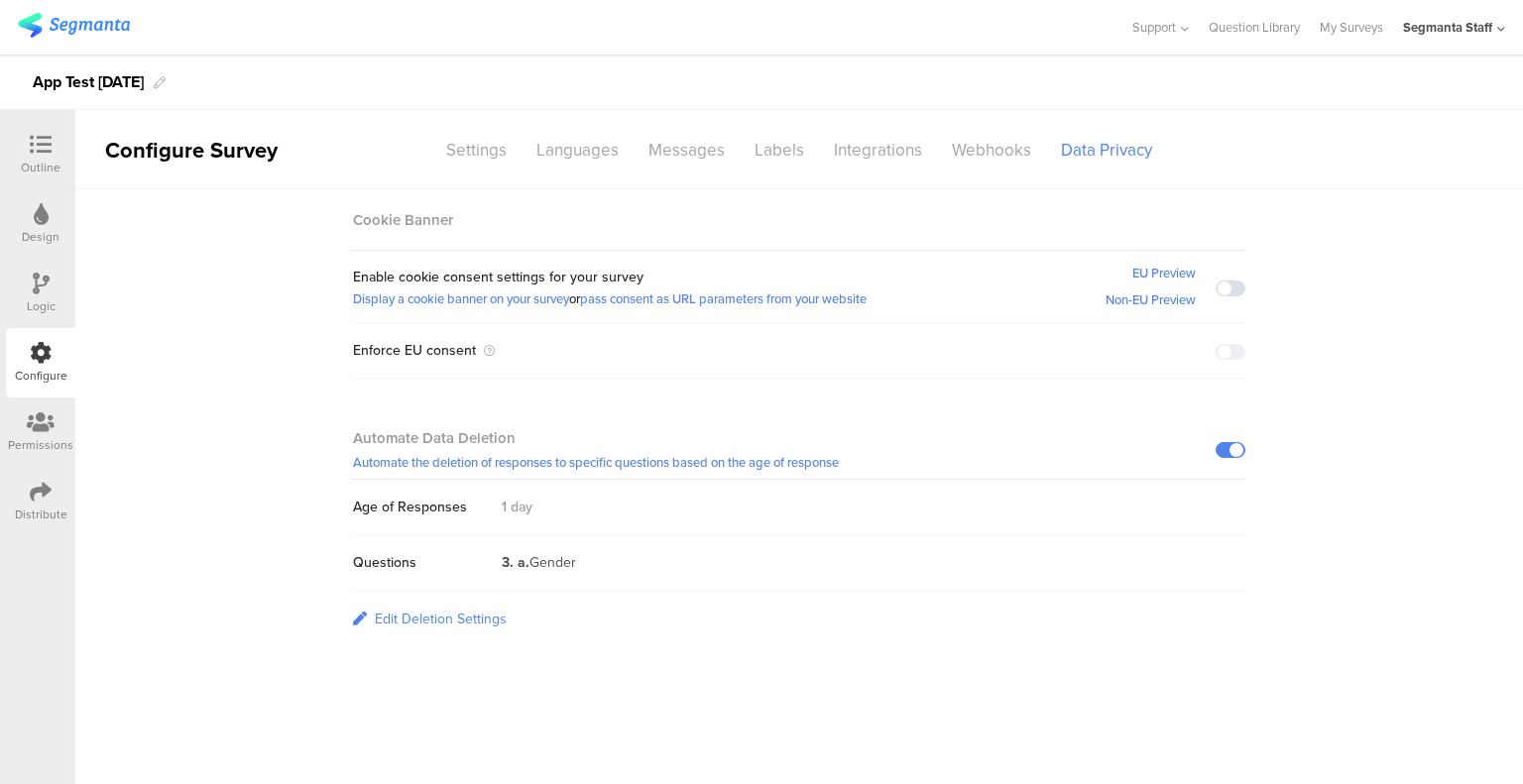 click on "Edit Deletion Settings" at bounding box center (440, 618) 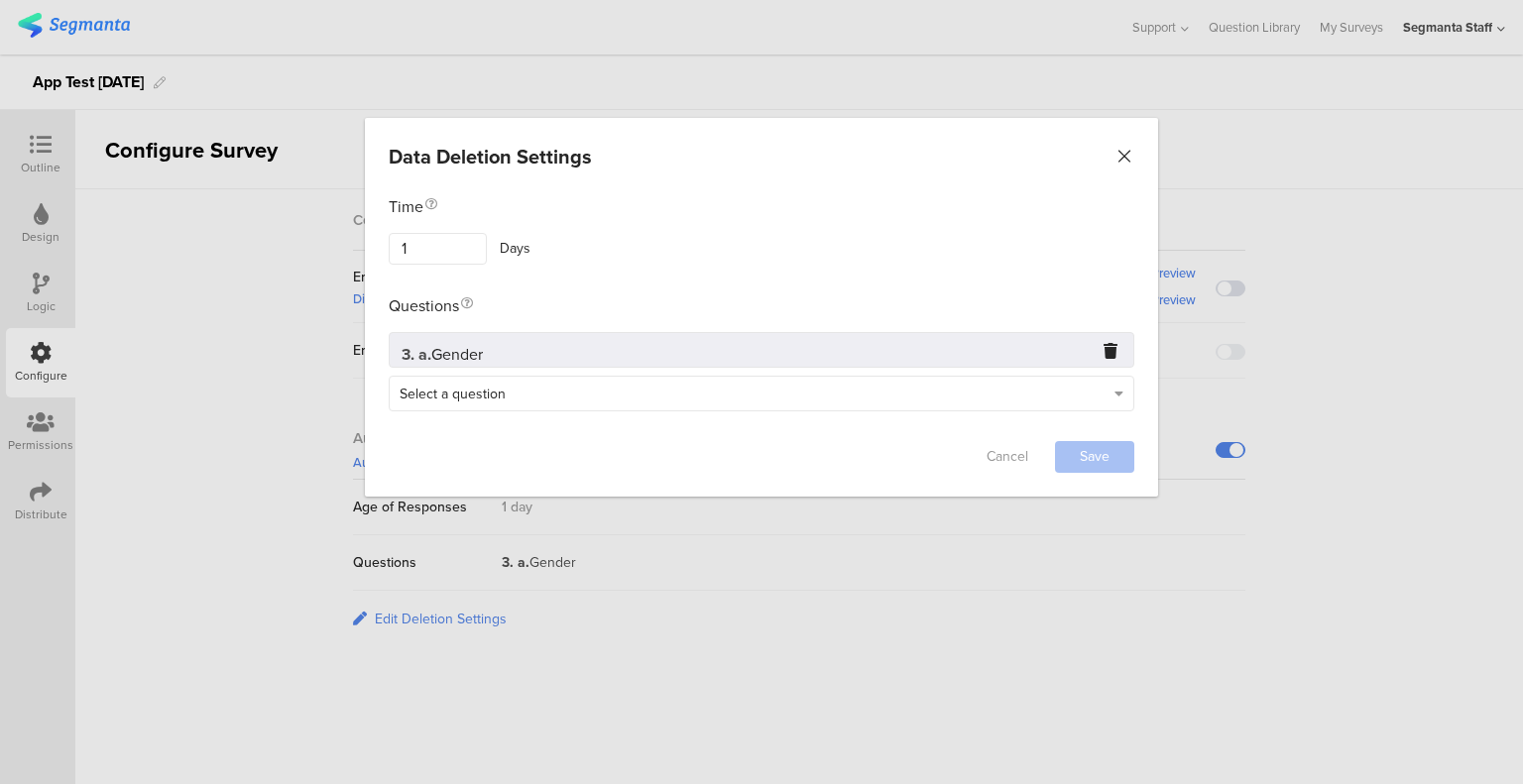 click at bounding box center (1124, 157) 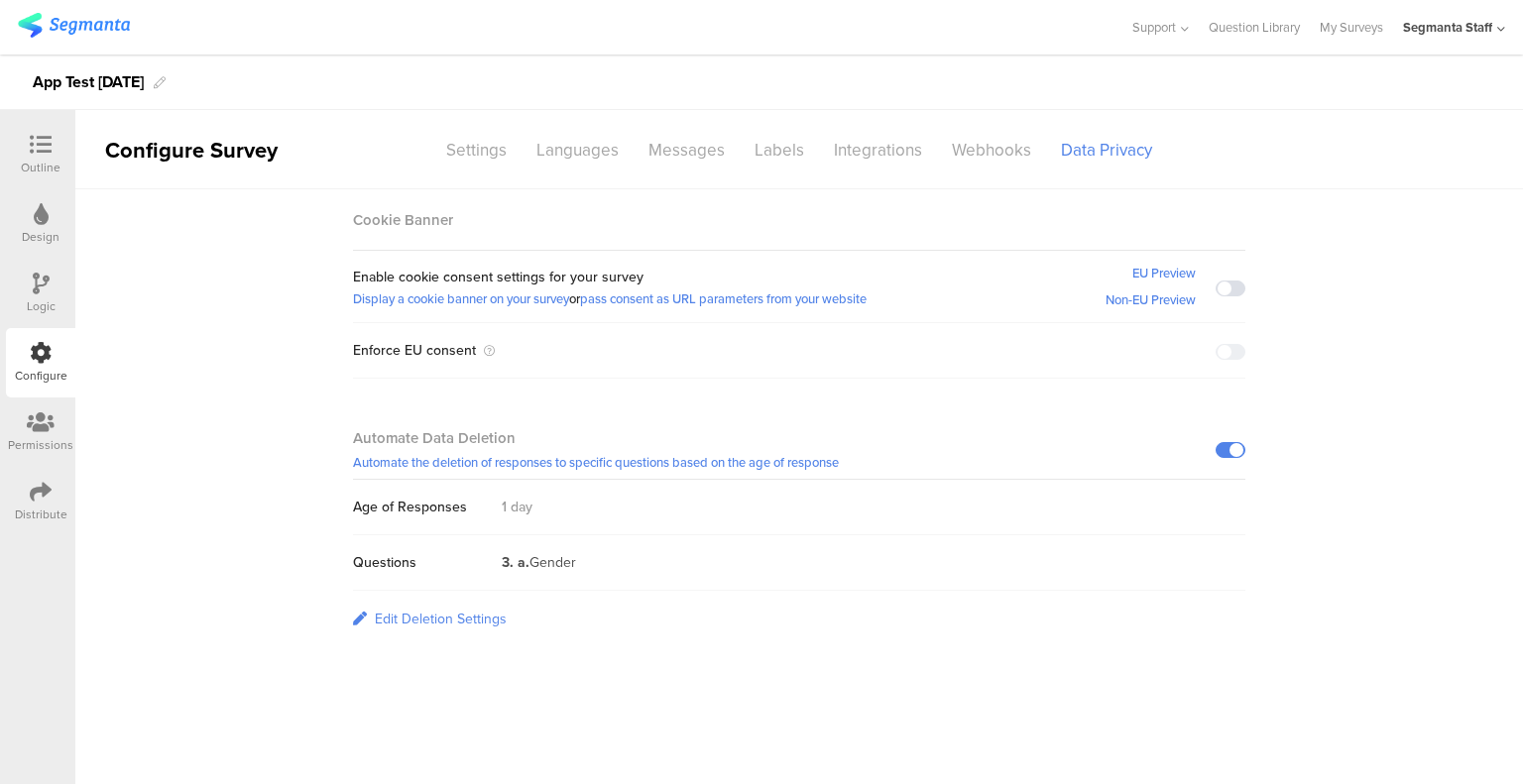 click on "Edit Deletion Settings" at bounding box center (440, 618) 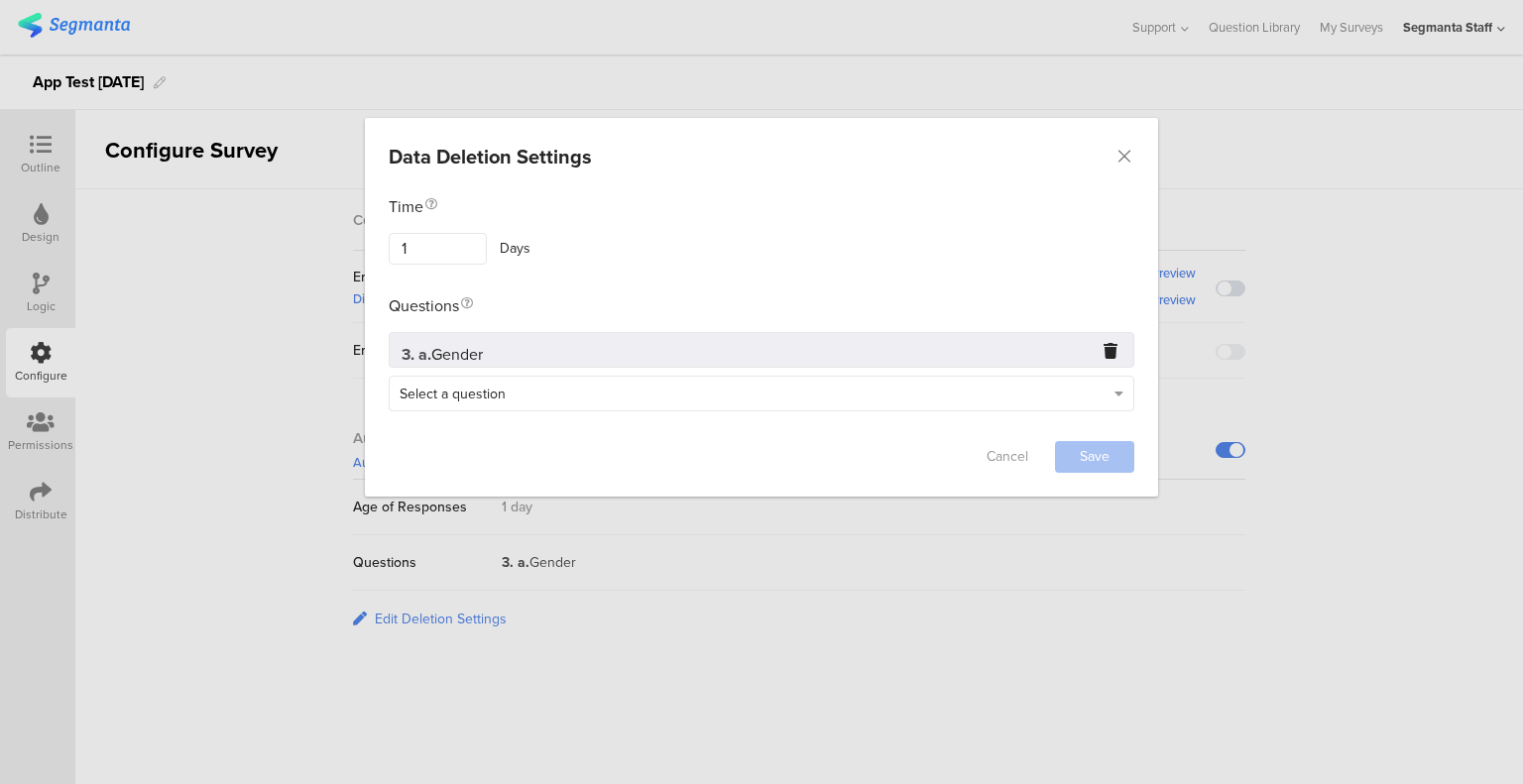 click on "Select a question" at bounding box center [752, 392] 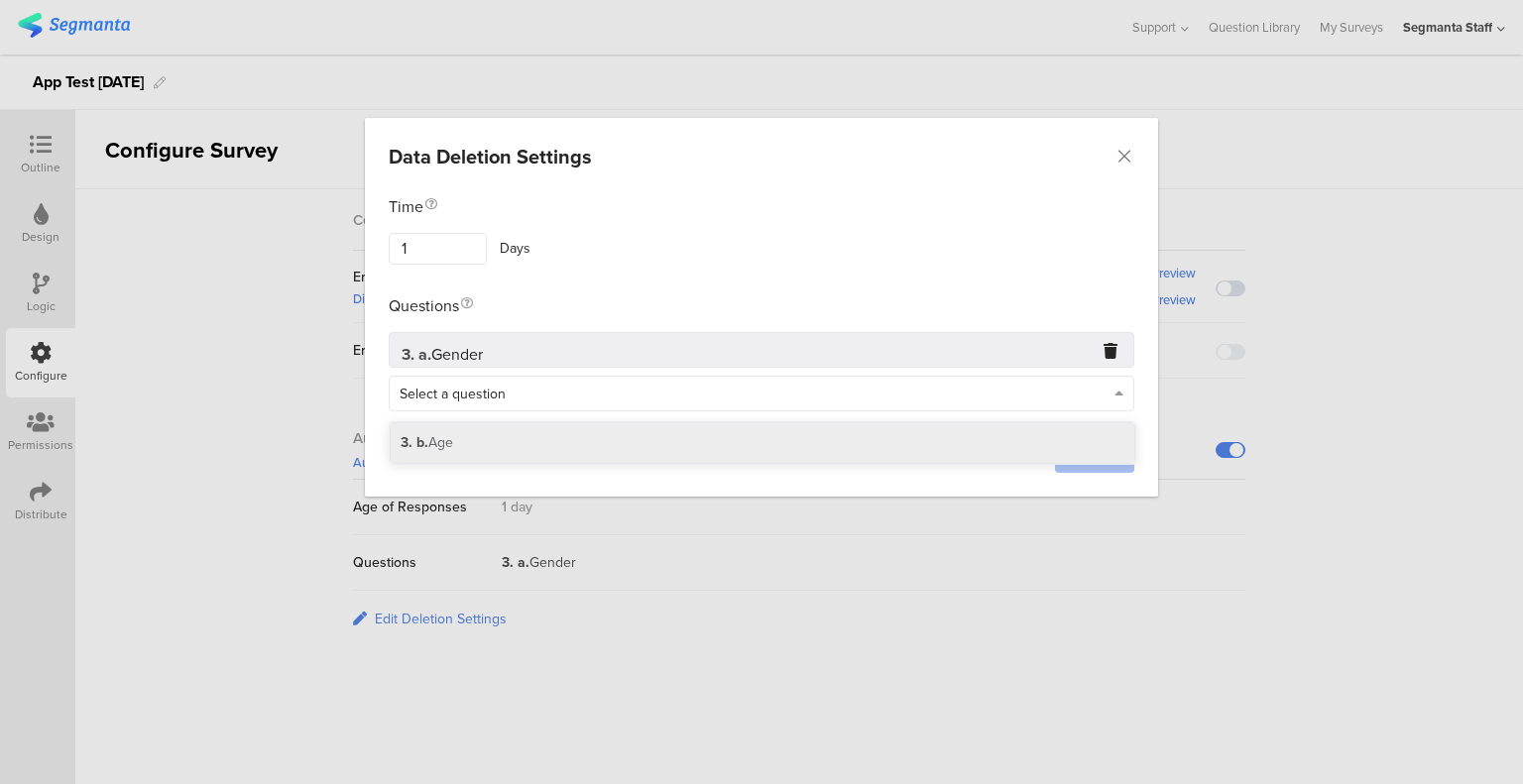 click on "3. b.  Age" at bounding box center (762, 443) 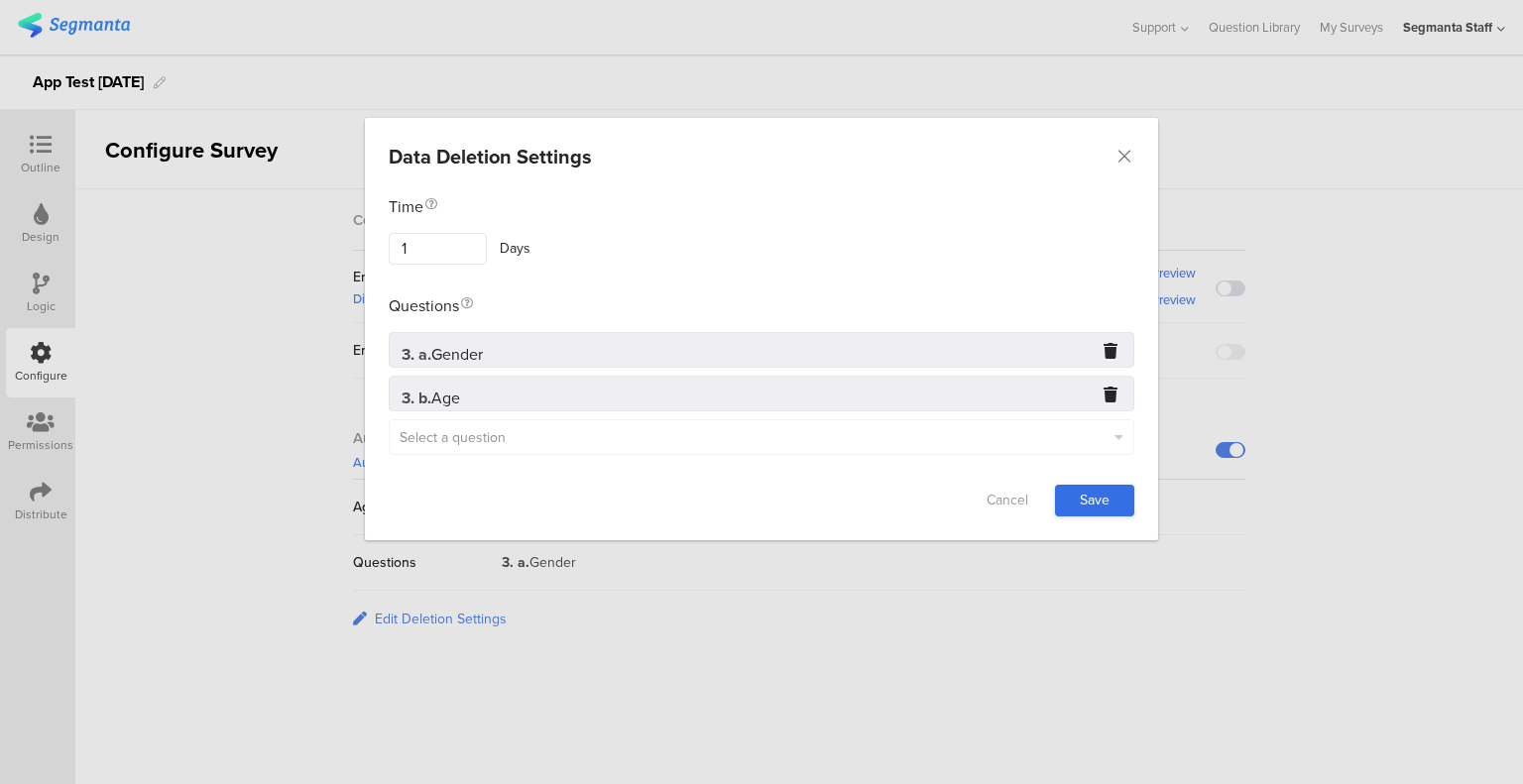 click on "Save" at bounding box center [1095, 501] 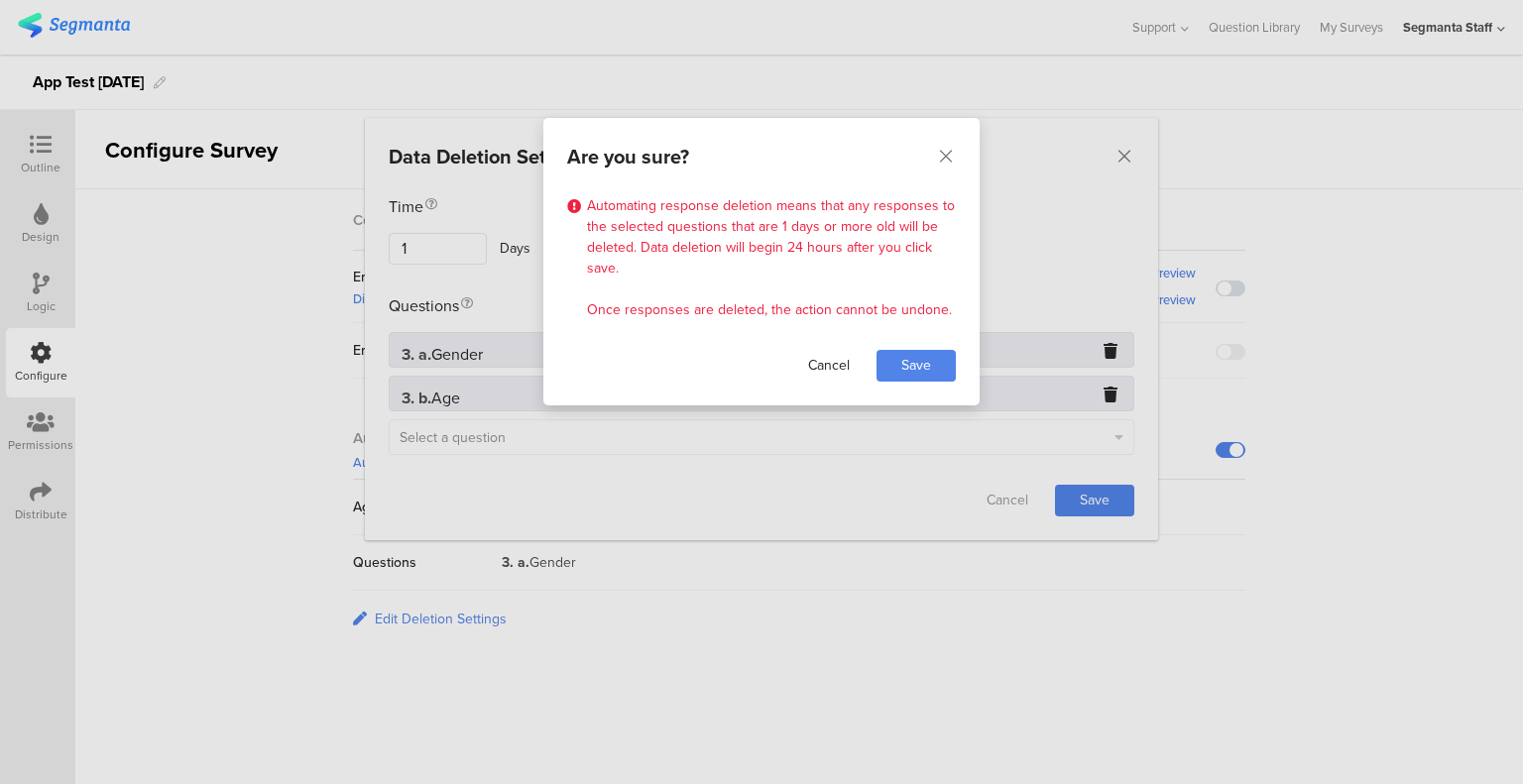 click on "Cancel" at bounding box center (829, 366) 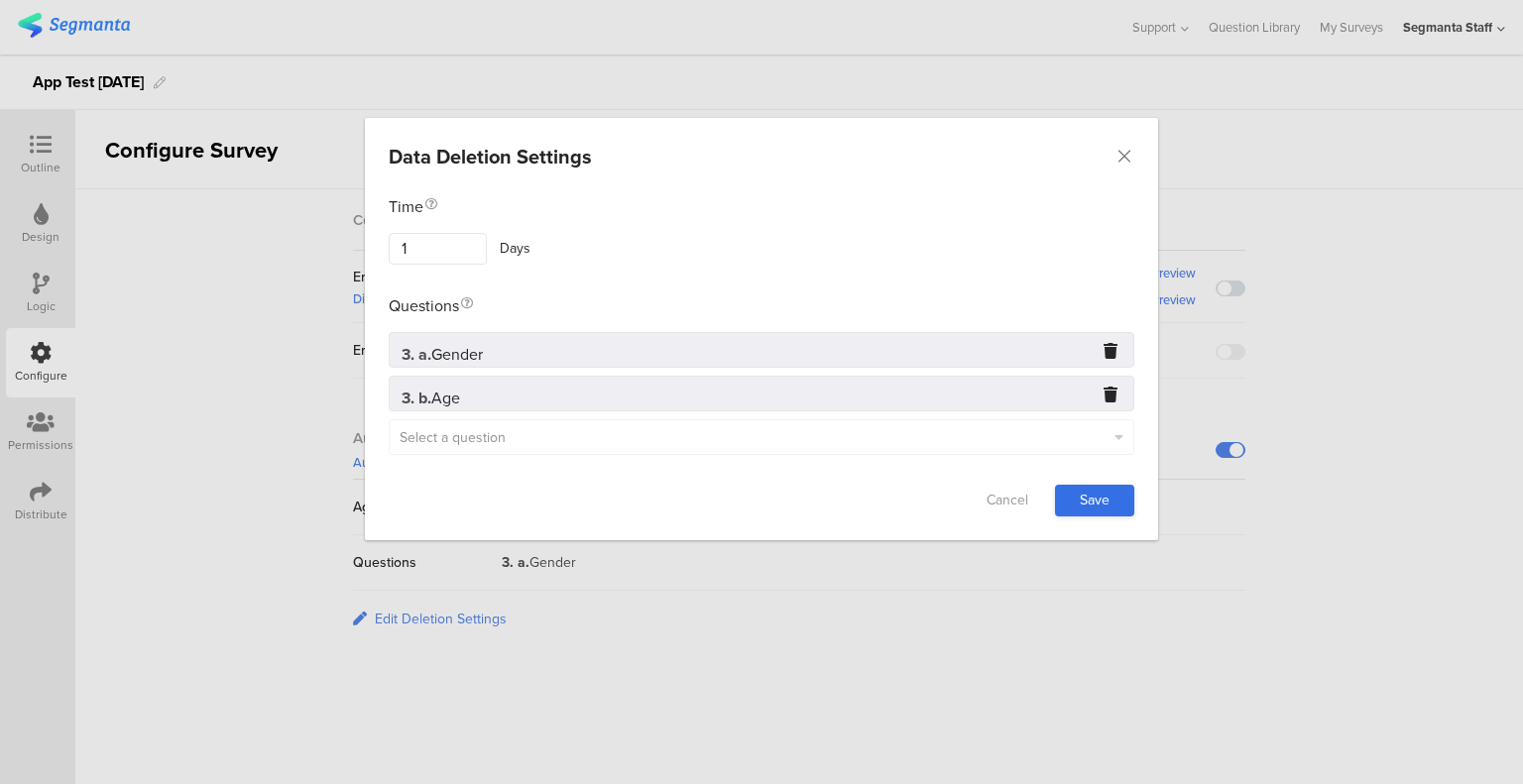 click on "Save" at bounding box center (1095, 501) 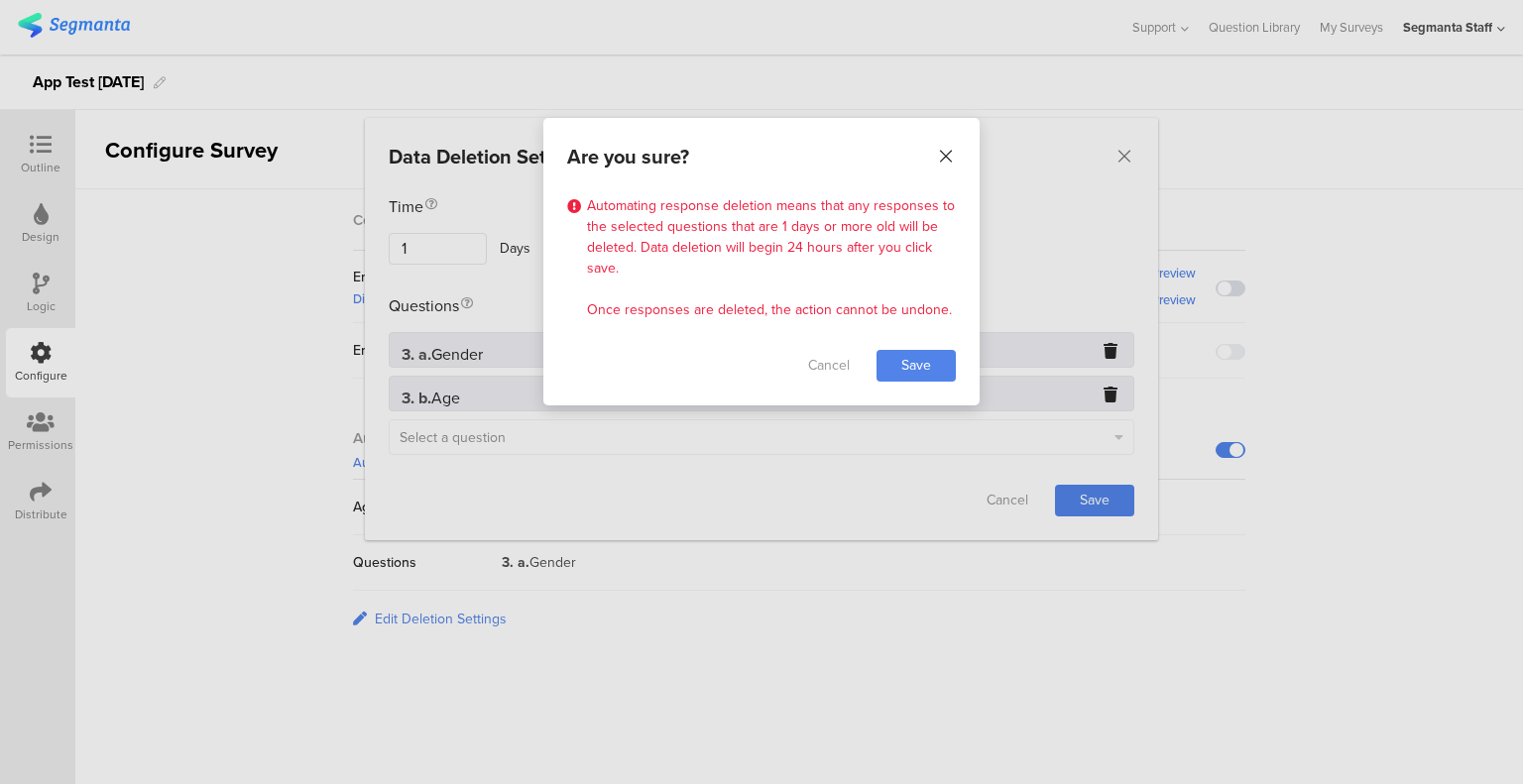 click at bounding box center (946, 157) 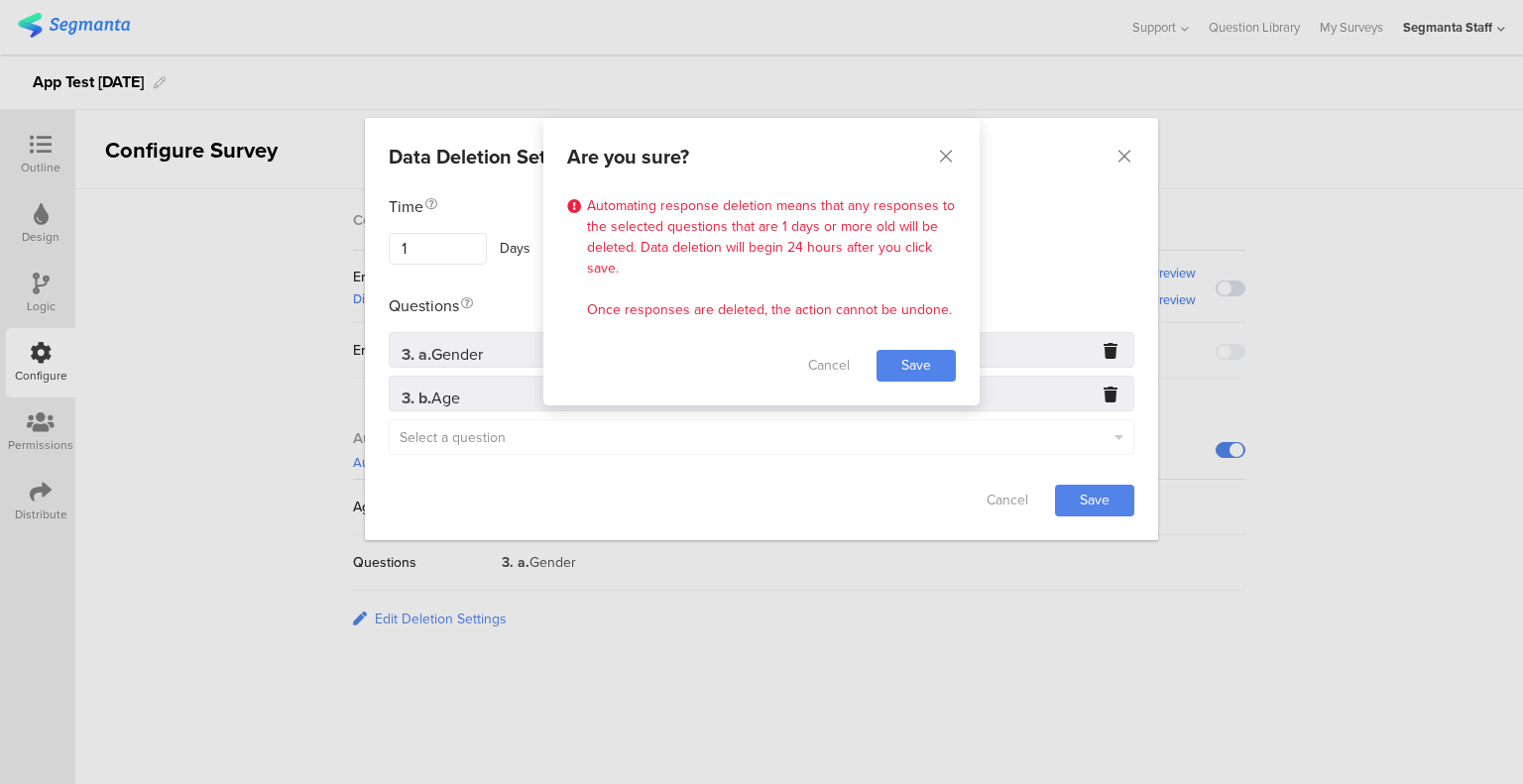click on "You are using an unsupported version of Internet Explorer.
Unsupported browsers can put your security at risk, are slow and don't work with most of Segmanta's features. To get the latest Segmanta features, you will need to  upgrade to a modern browser.
Install   Google Chrome
Upgrade   Internet Explorer
Not now
Oops! Your browser or browser version isn't supported by Segmanta
To enjoy the best possible experience use the latest version of one of the browsers listed below:
Google Chrome
Mozilla Firefox
Microsoft Edge
Don't worry! Survey respondents will still be able to view & take surveys on this browser.
Support" at bounding box center [762, 392] 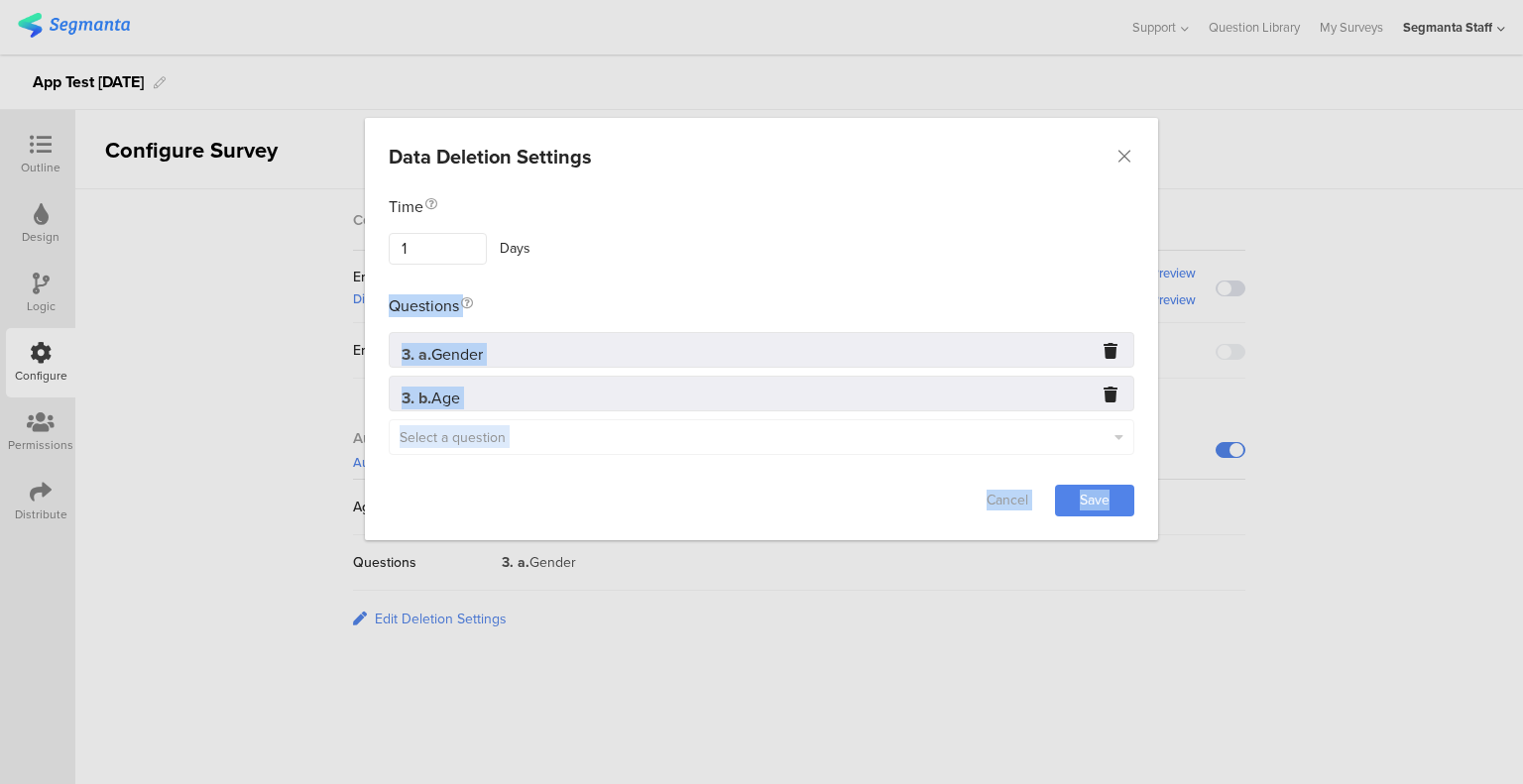 click on "Data Deletion Settings       Failed saving changes.  If the problem persists please contact us at  team@segmanta.com .          Time       1   Days   Questions       3. a.  Gender   3. b.  Age       Select a question     Cancel     Save" at bounding box center (762, 392) 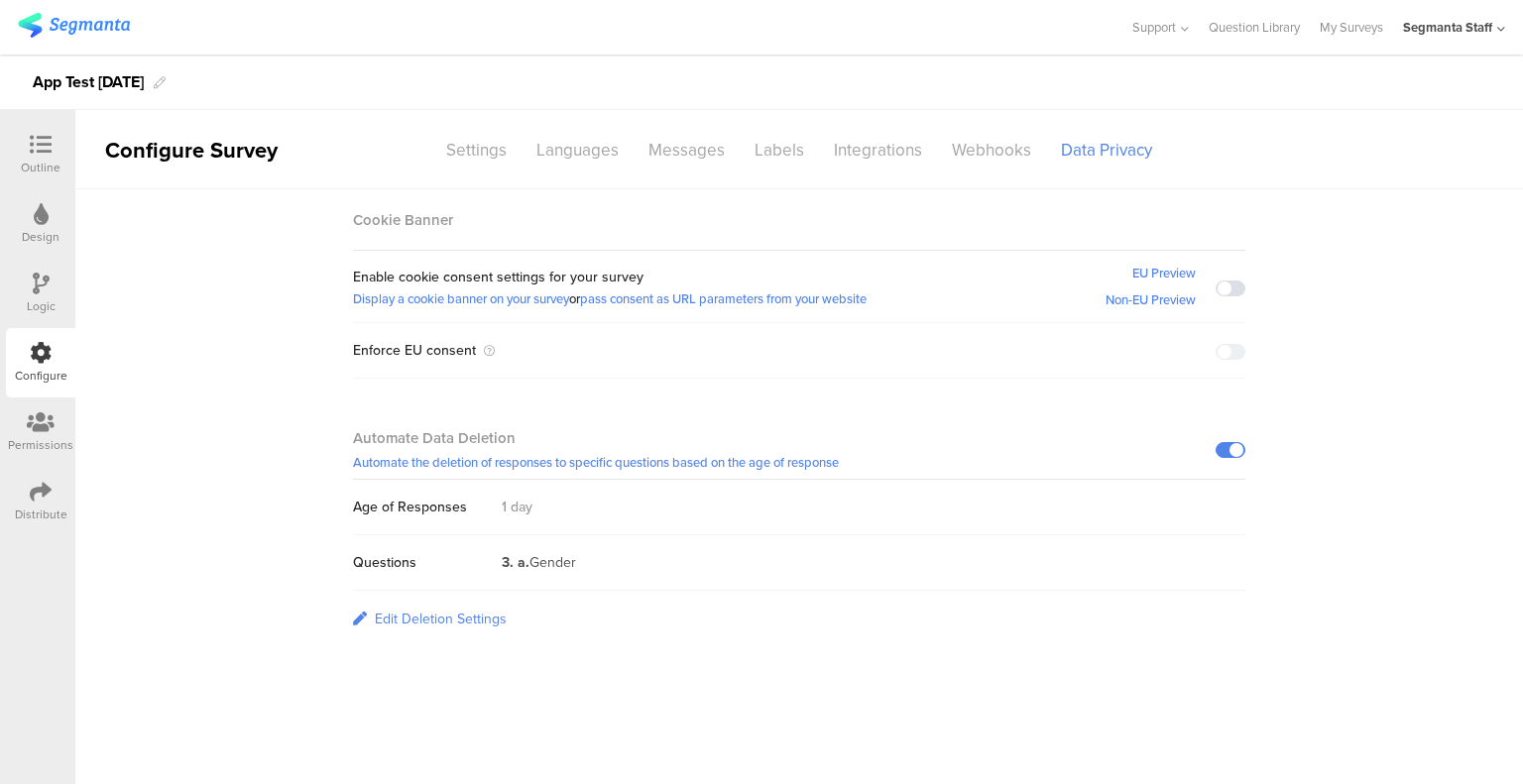 click at bounding box center [1230, 288] 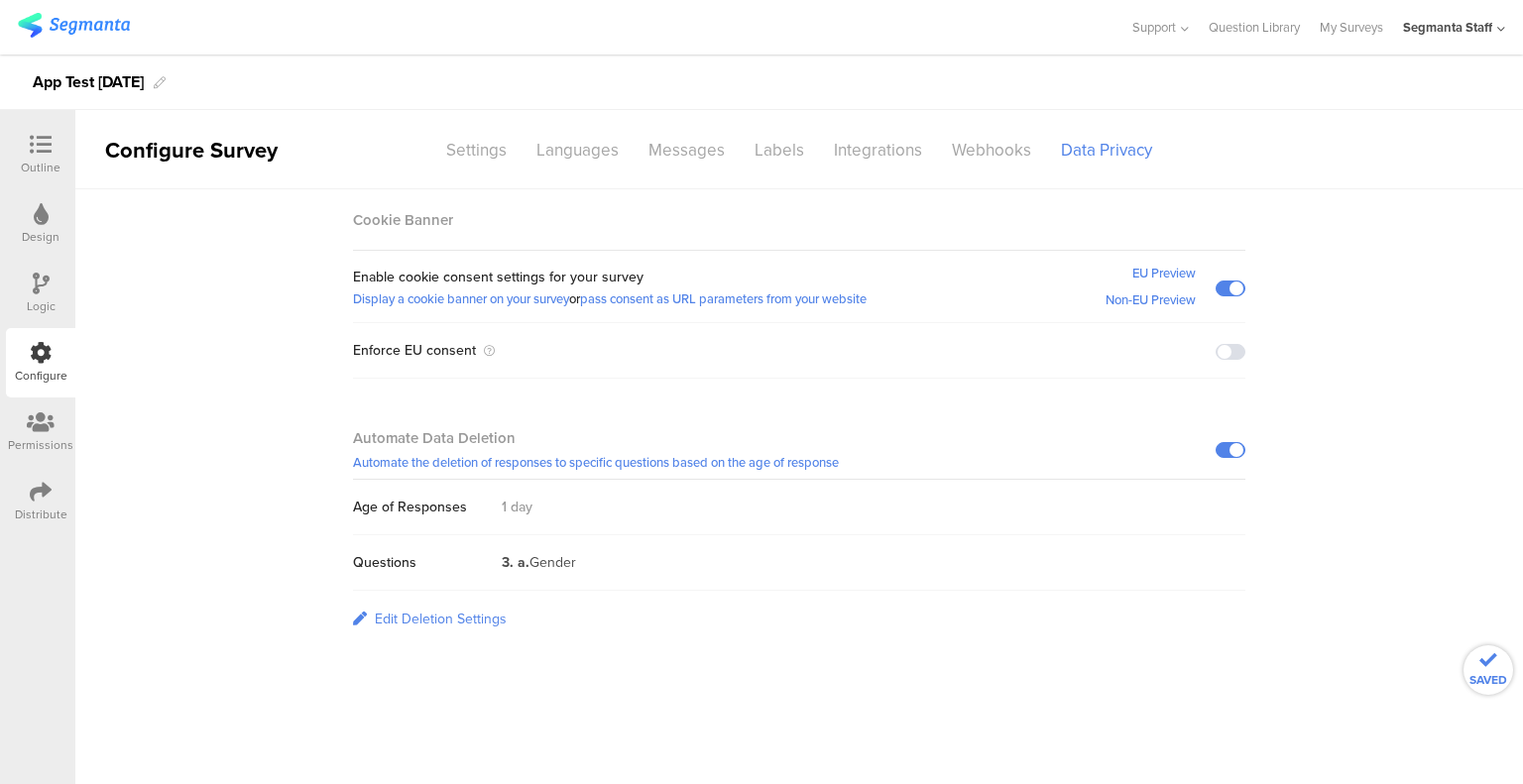 click on "SAVED   Cookie Banner     Enable cookie consent settings for your survey     Display a cookie banner on your survey  or  pass consent as URL parameters from your website   EU Preview   Non-EU Preview       Enforce EU consent             Automate Data Deletion     Automate the deletion of responses to specific questions based on the age of response       Age of Responses   1 day     Questions   3. a.  Gender       Edit Deletion Settings" at bounding box center (799, 487) 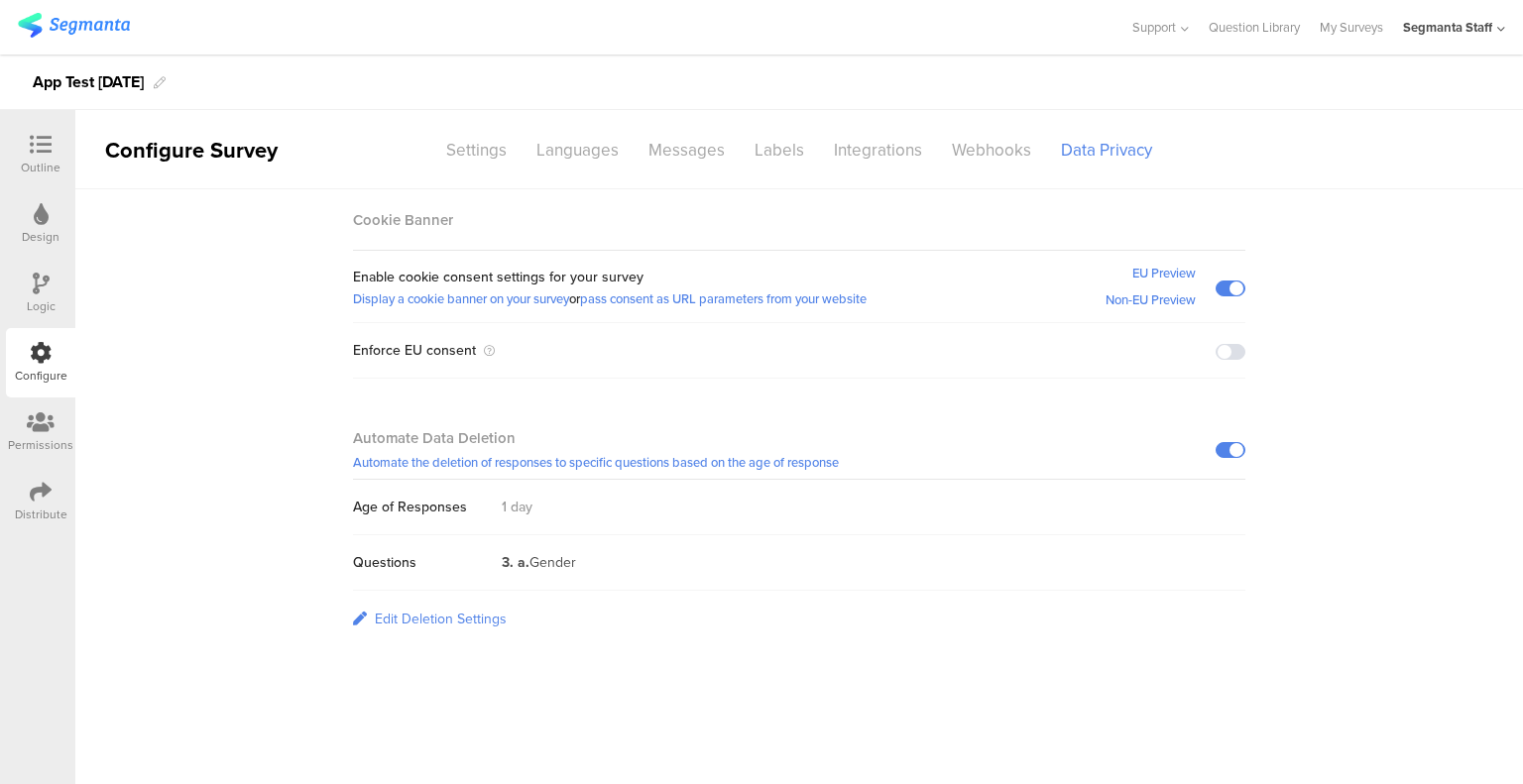 click at bounding box center (1230, 352) 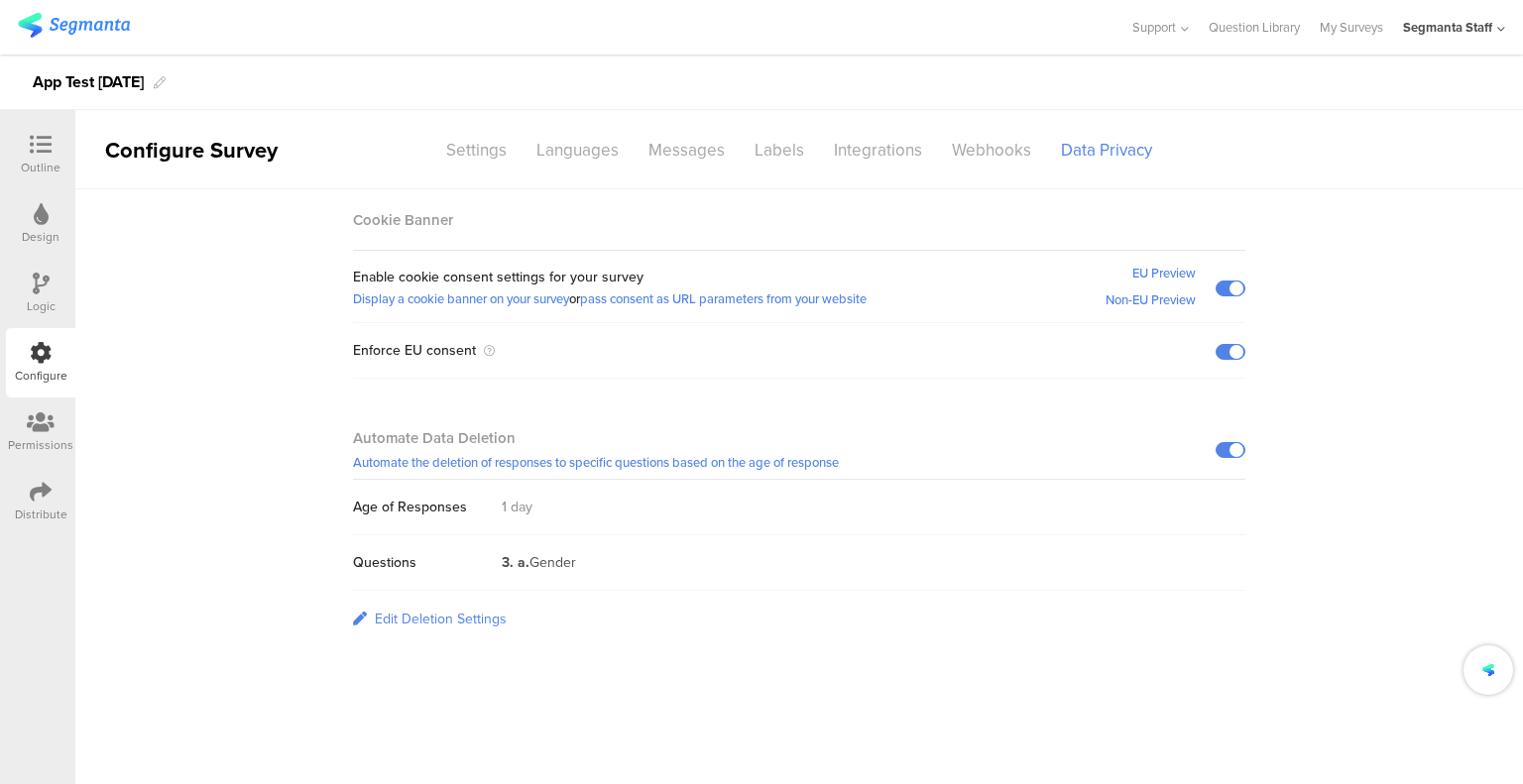 click on "Cookie Banner     Enable cookie consent settings for your survey     Display a cookie banner on your survey  or  pass consent as URL parameters from your website   EU Preview   Non-EU Preview       Enforce EU consent             Automate Data Deletion     Automate the deletion of responses to specific questions based on the age of response       Age of Responses   1 day     Questions   3. a.  Gender       Edit Deletion Settings" at bounding box center (799, 417) 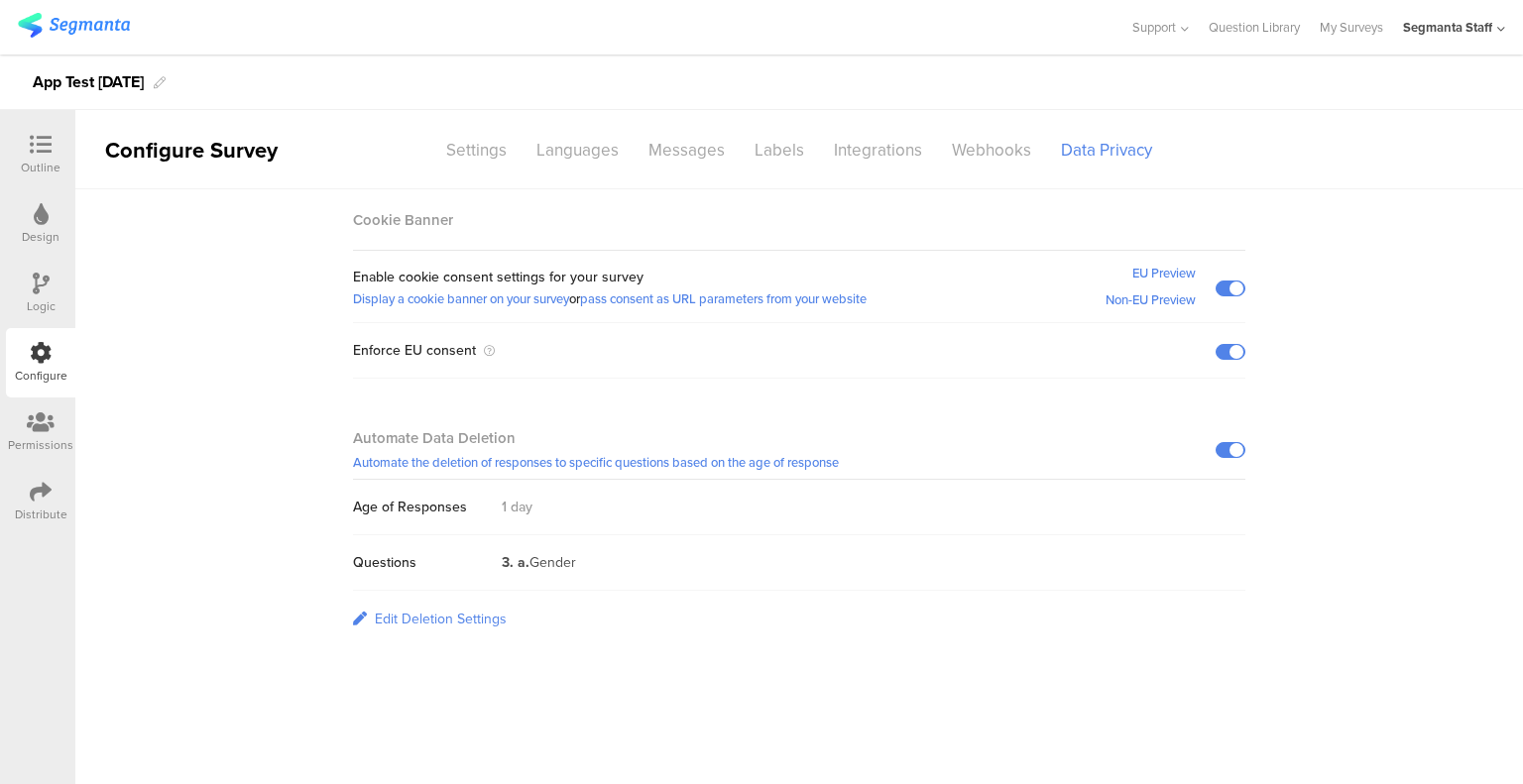 click at bounding box center [1230, 286] 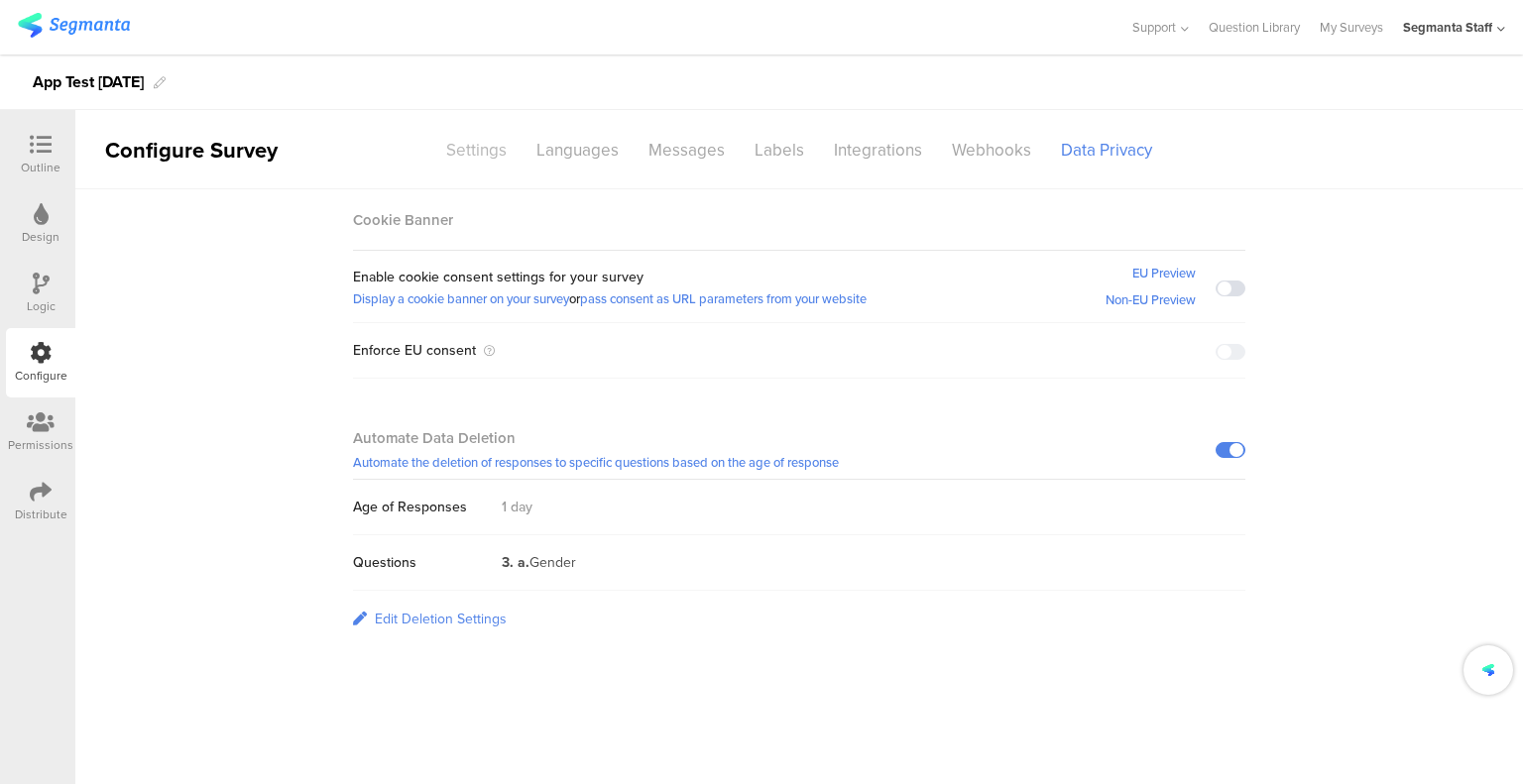 click on "Settings" at bounding box center [476, 150] 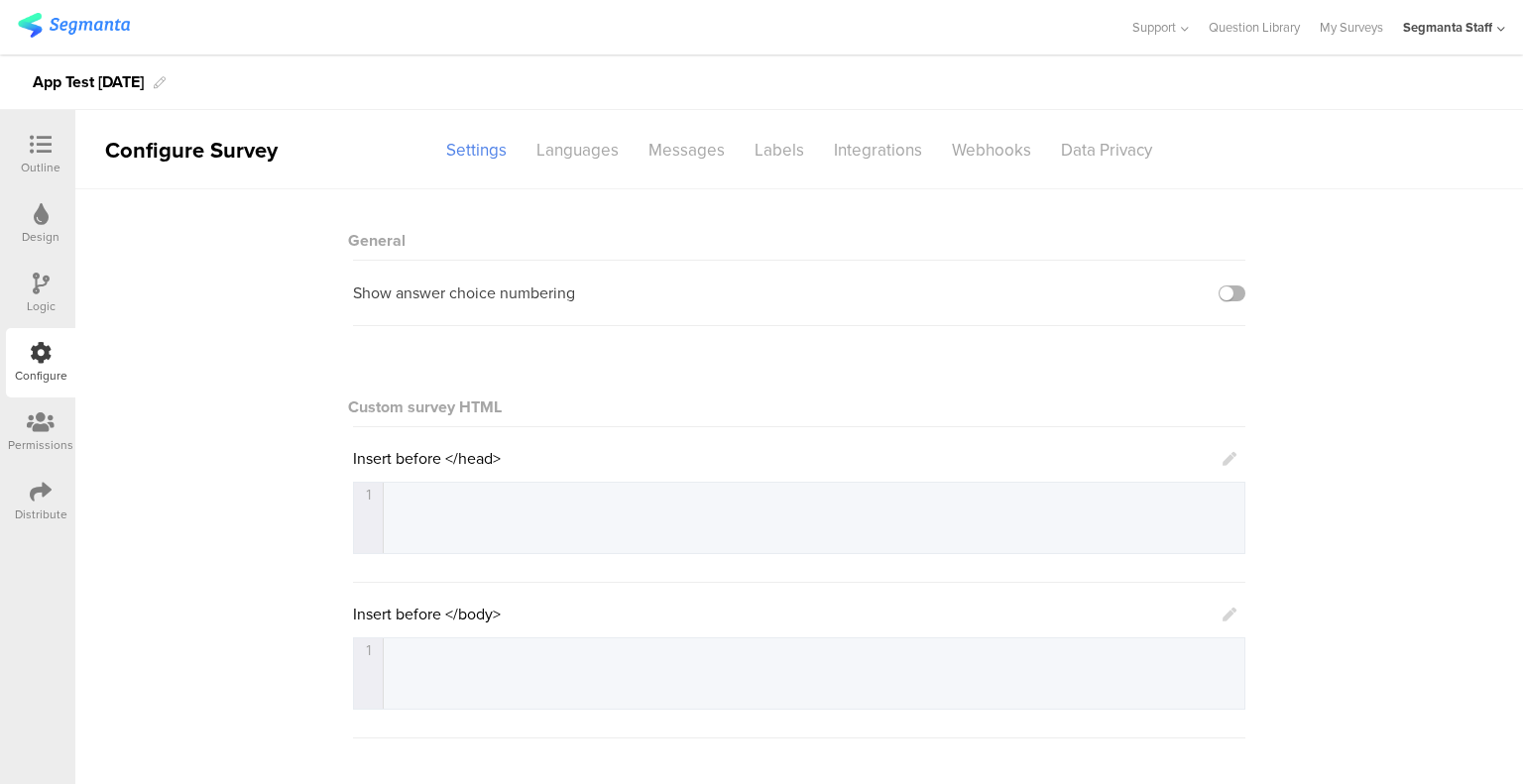 click at bounding box center [1231, 293] 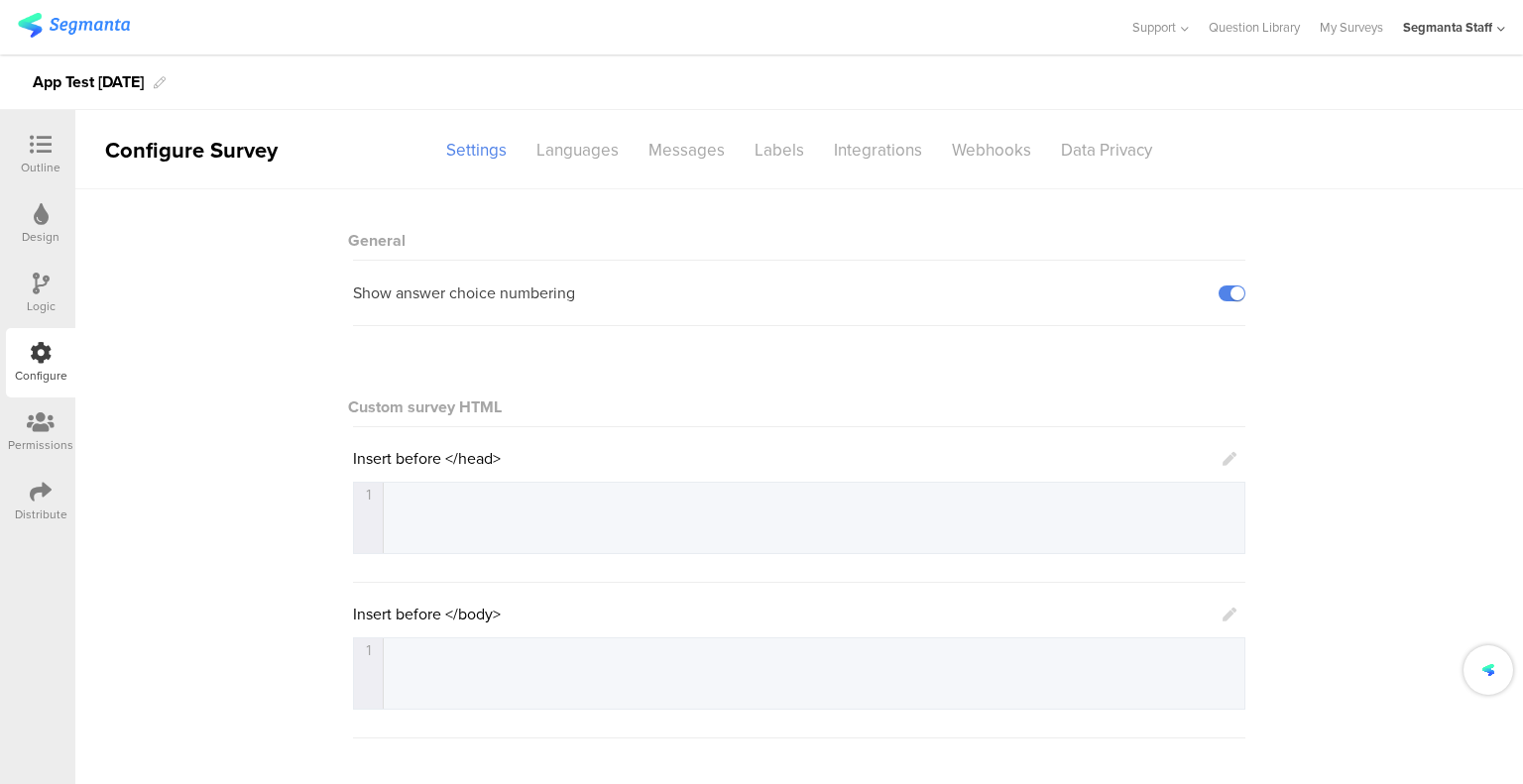 click at bounding box center [1230, 459] 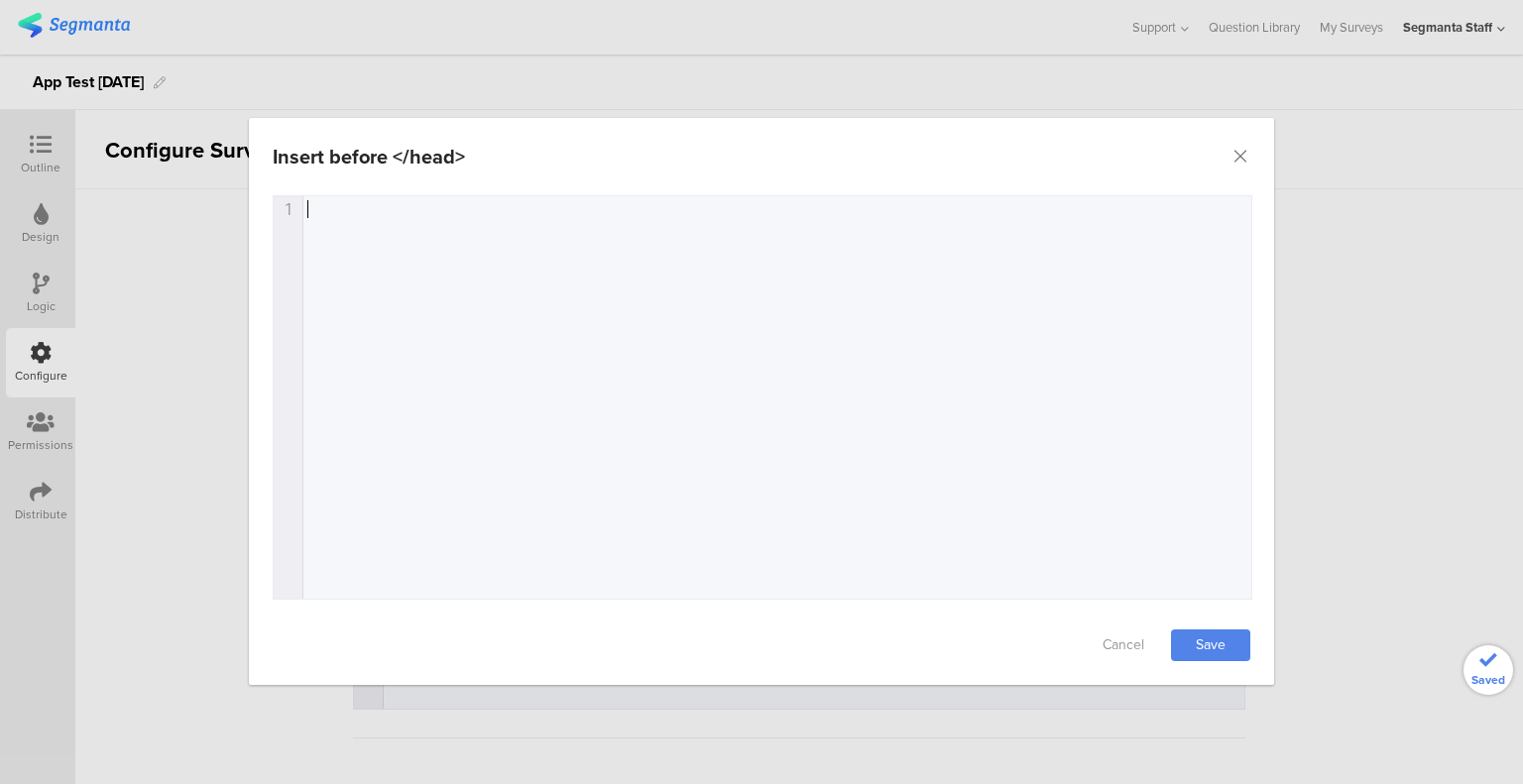 click on "1   1 ​" at bounding box center [787, 422] 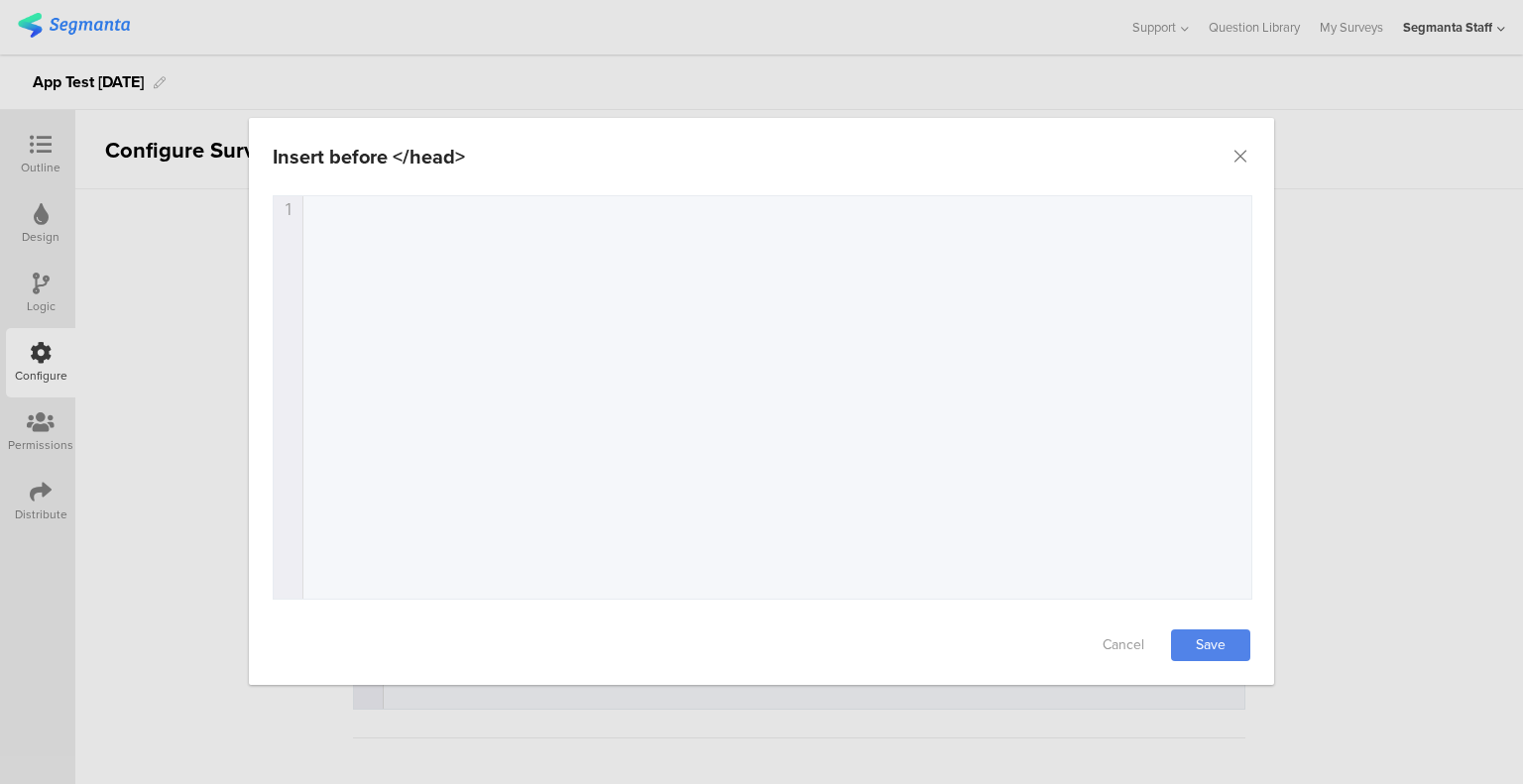 click on "Insert before </head>       Failed saving changes.  If the problem persists please contact us at  team@segmanta.com .          1   1 ​   Cancel     Save" at bounding box center [762, 392] 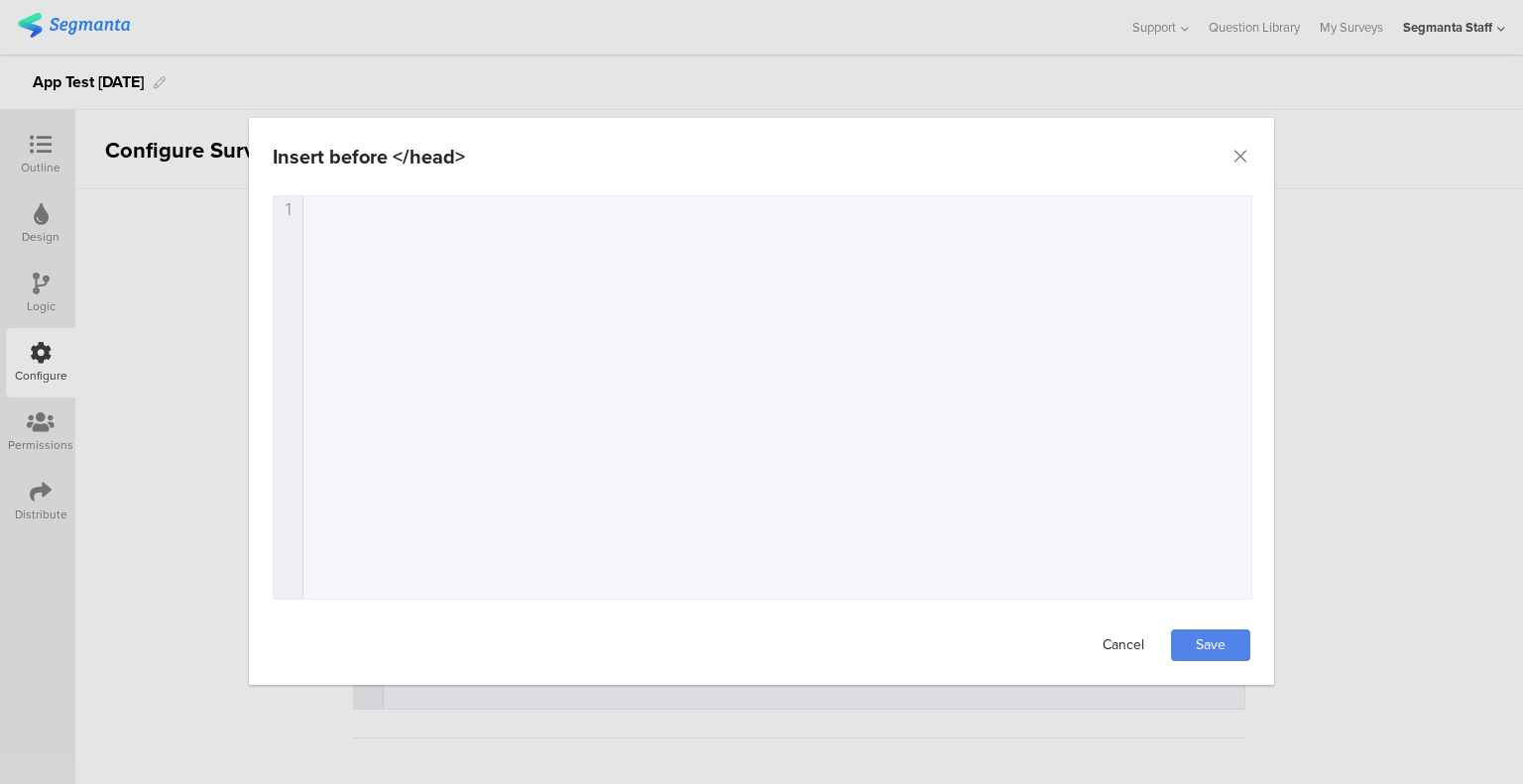 click on "Cancel" at bounding box center [1123, 645] 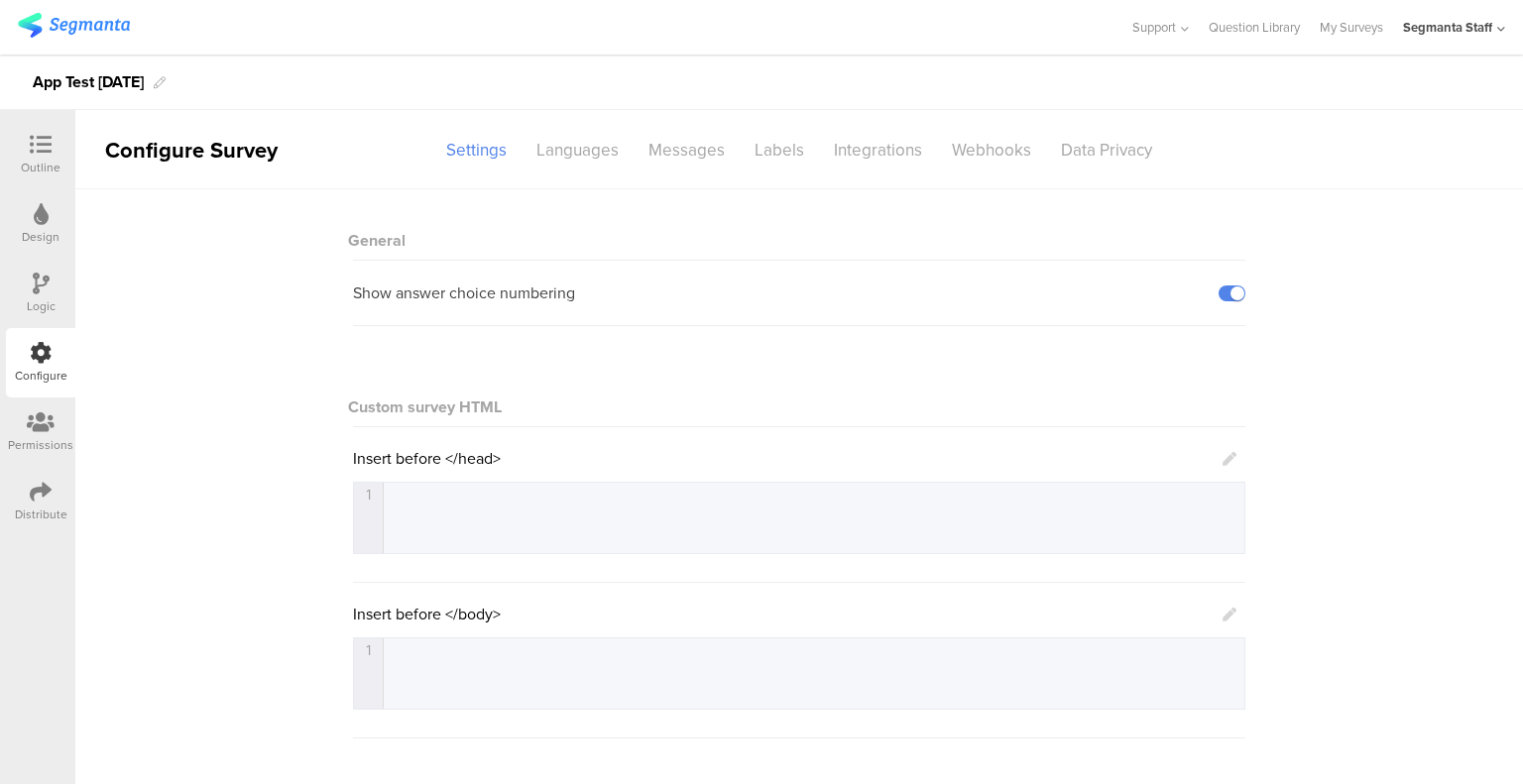 click at bounding box center [1230, 459] 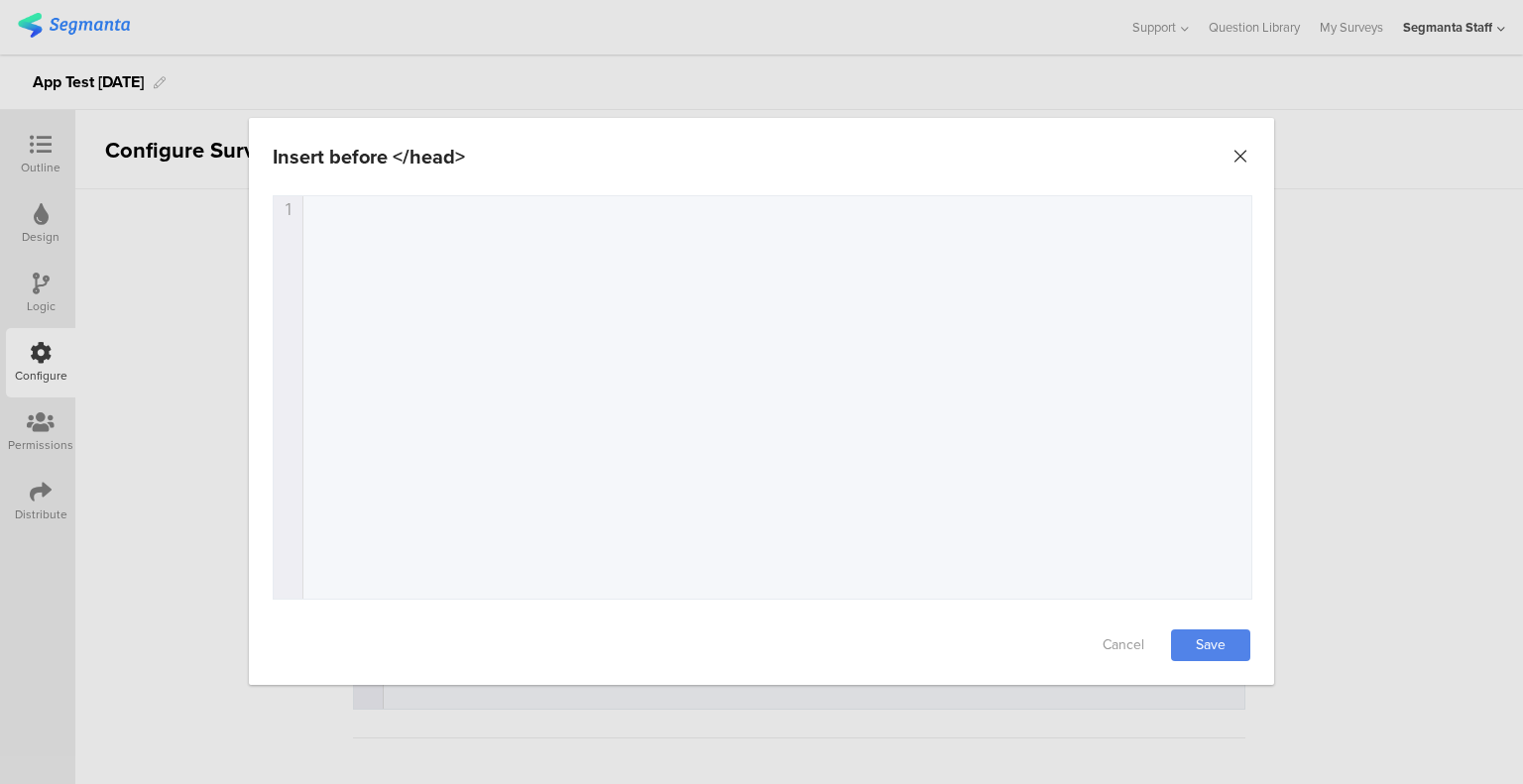 click at bounding box center (1240, 157) 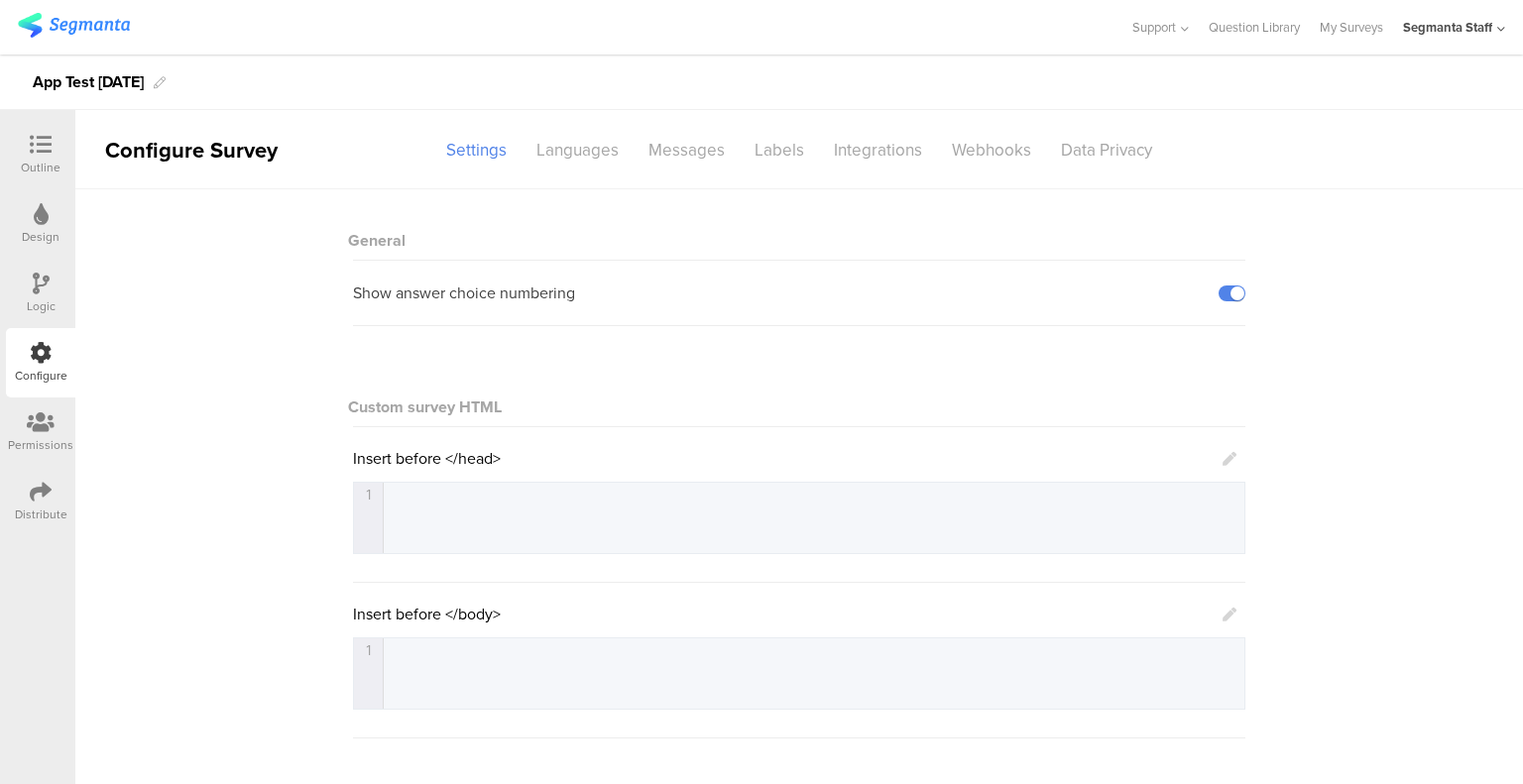 click at bounding box center [1230, 459] 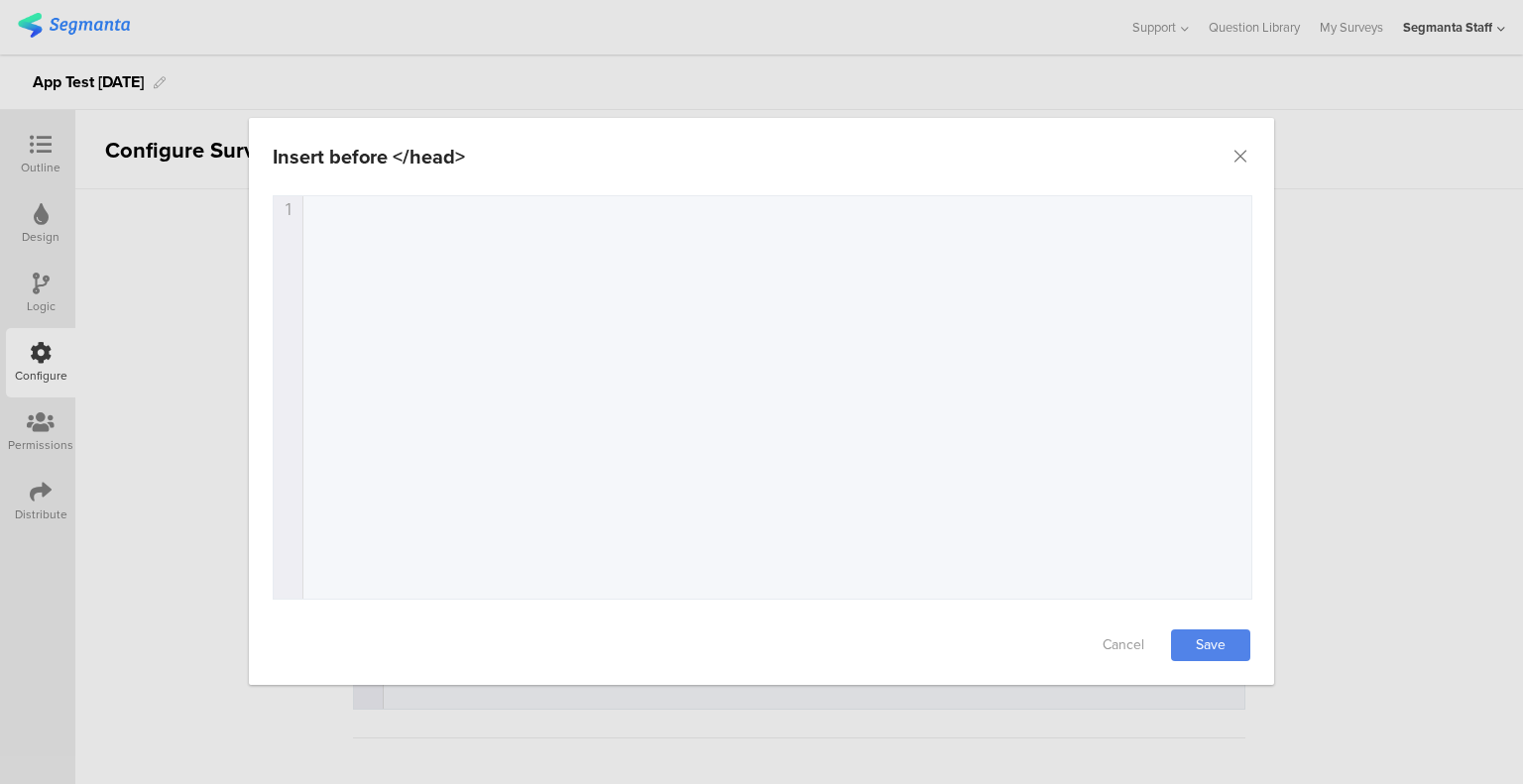 click on "1   1 ​" at bounding box center (787, 422) 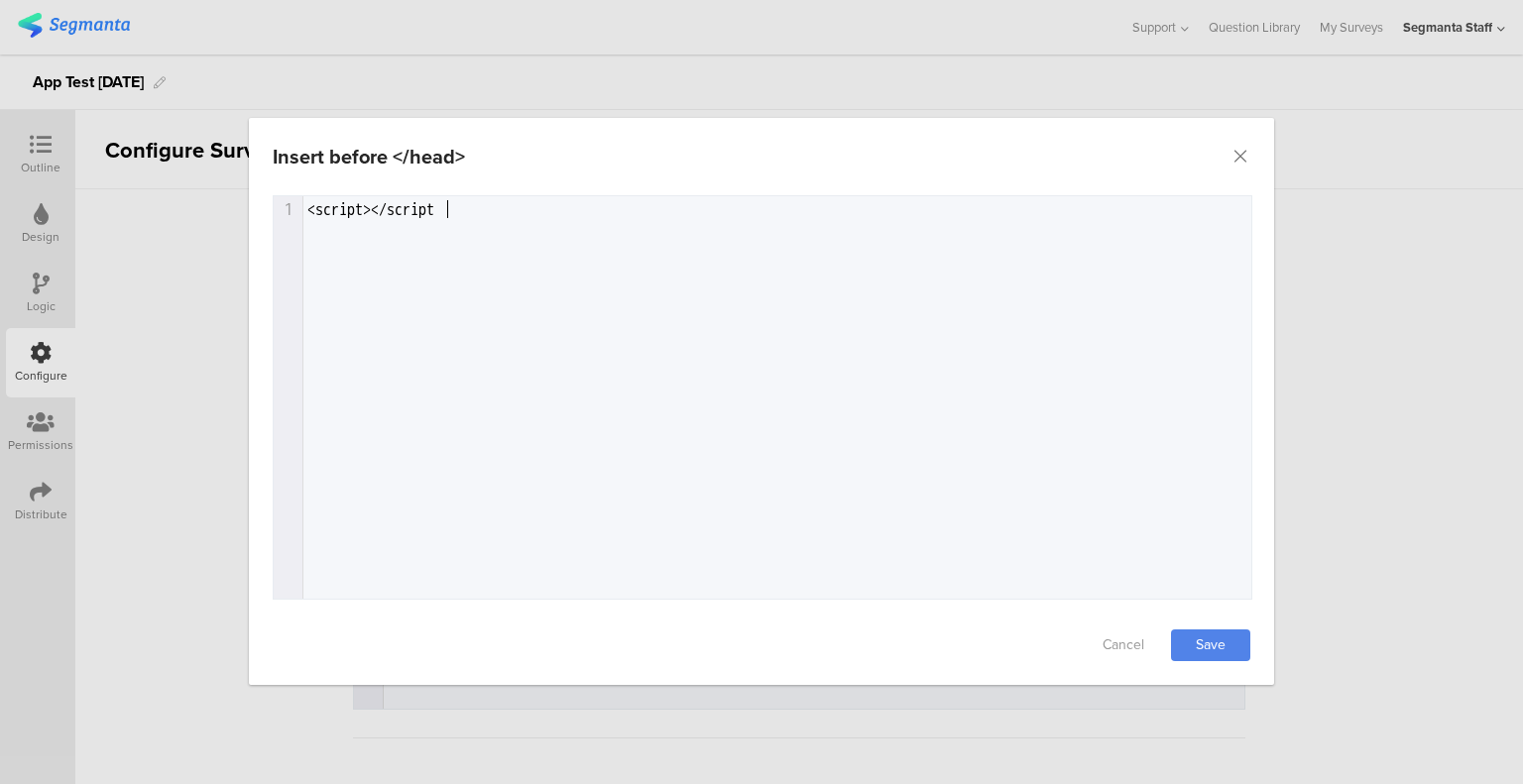 type on "<script></script>" 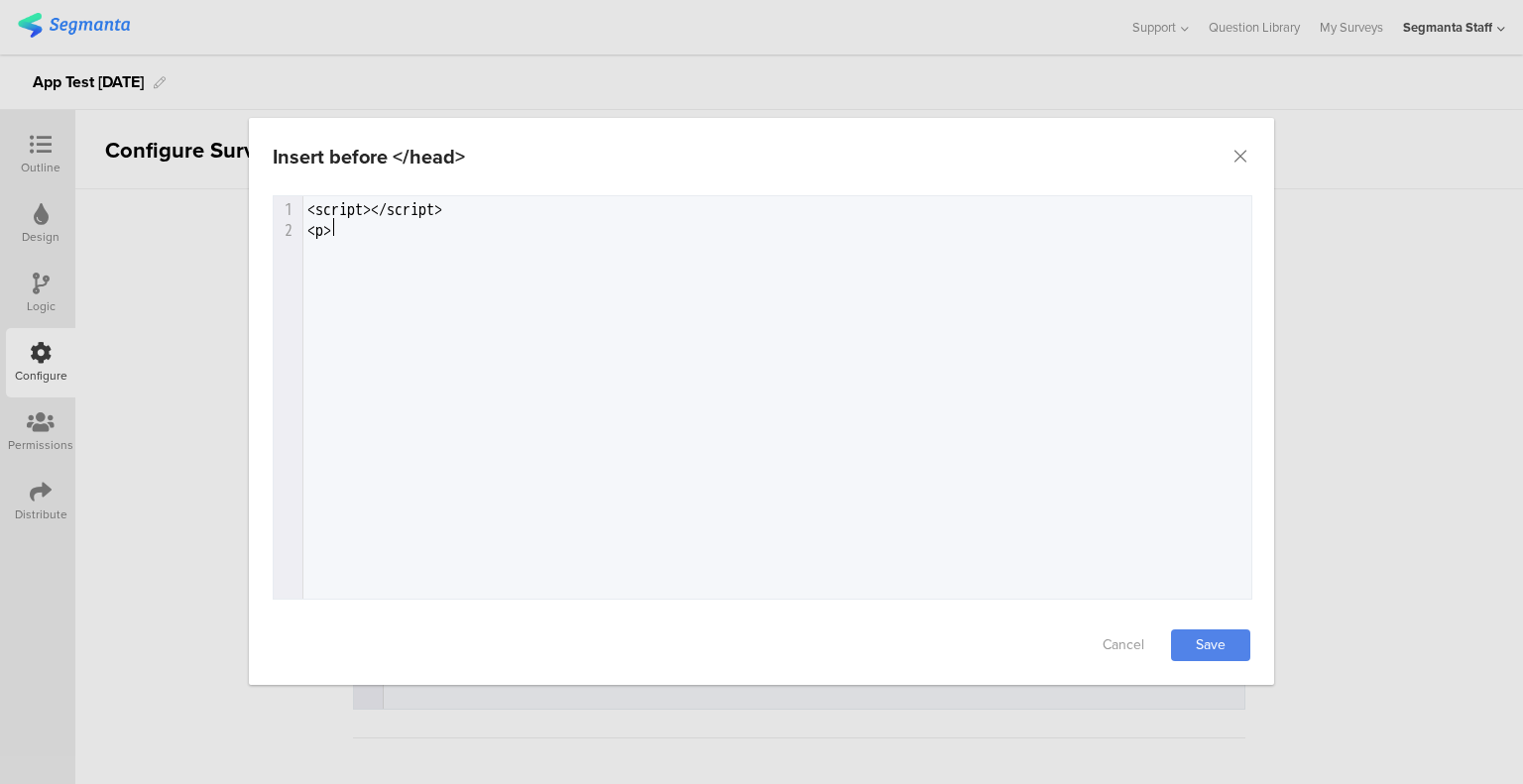 scroll, scrollTop: 0, scrollLeft: 24, axis: horizontal 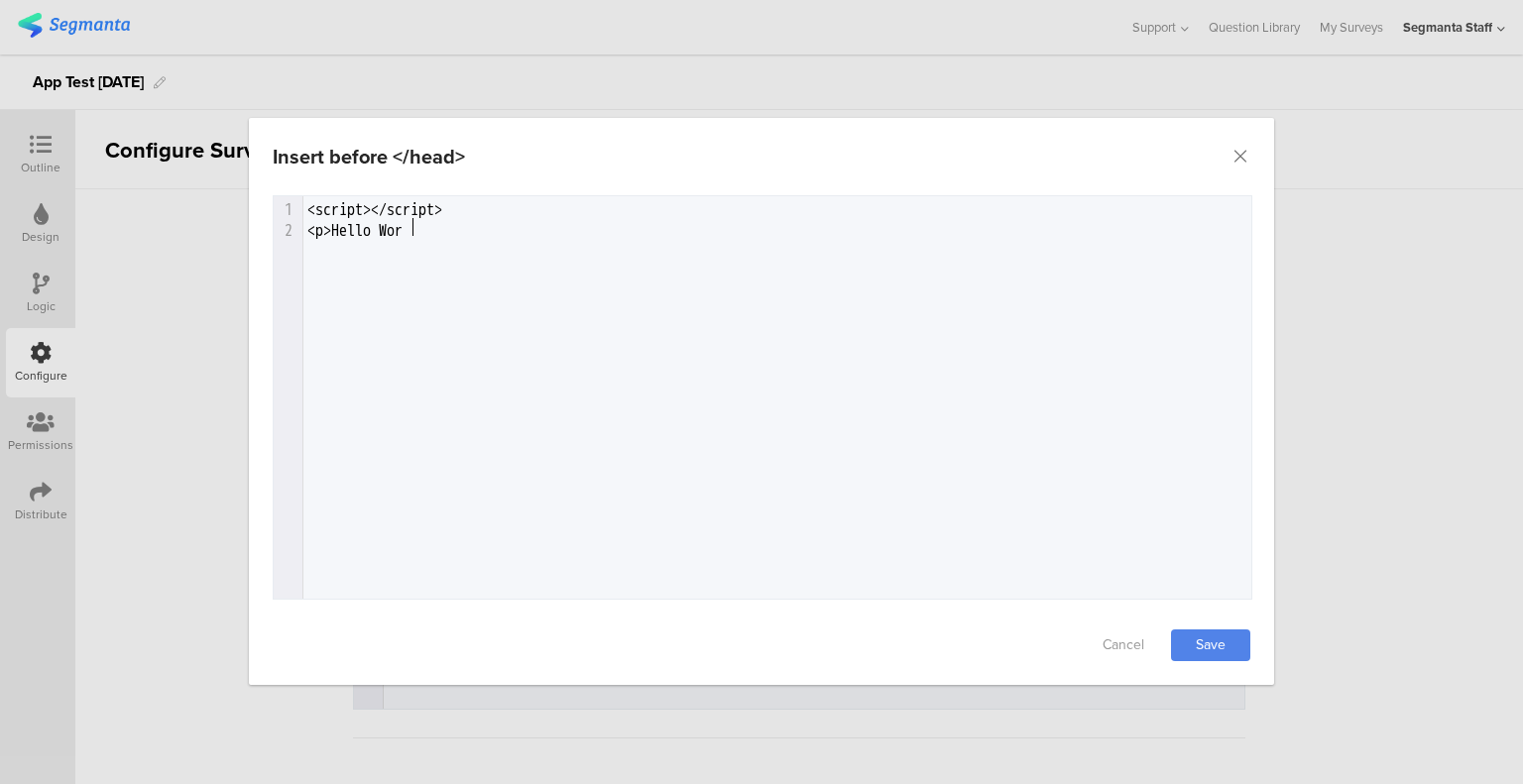 type on "<p>Hello Worls" 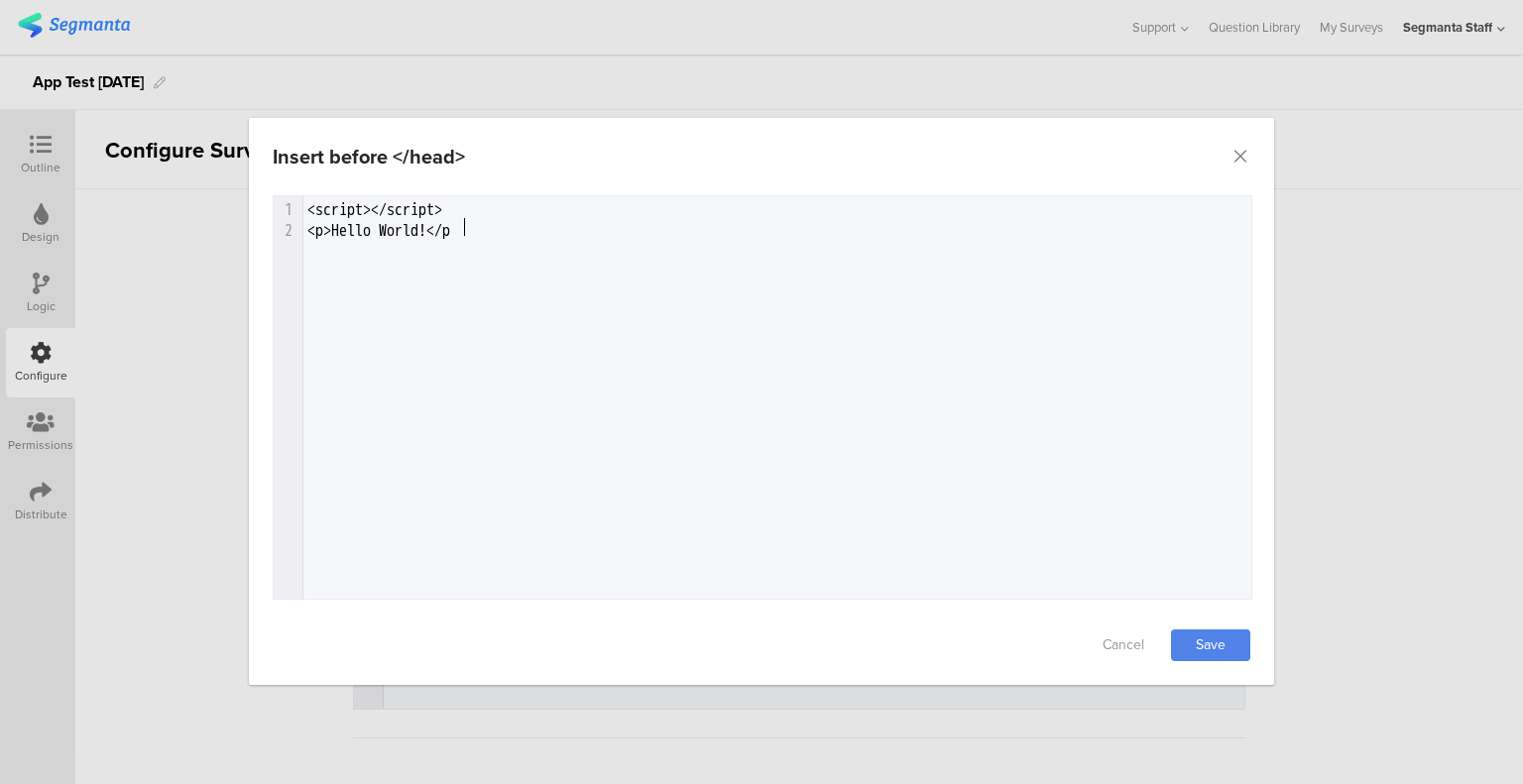 type on "d!</p>" 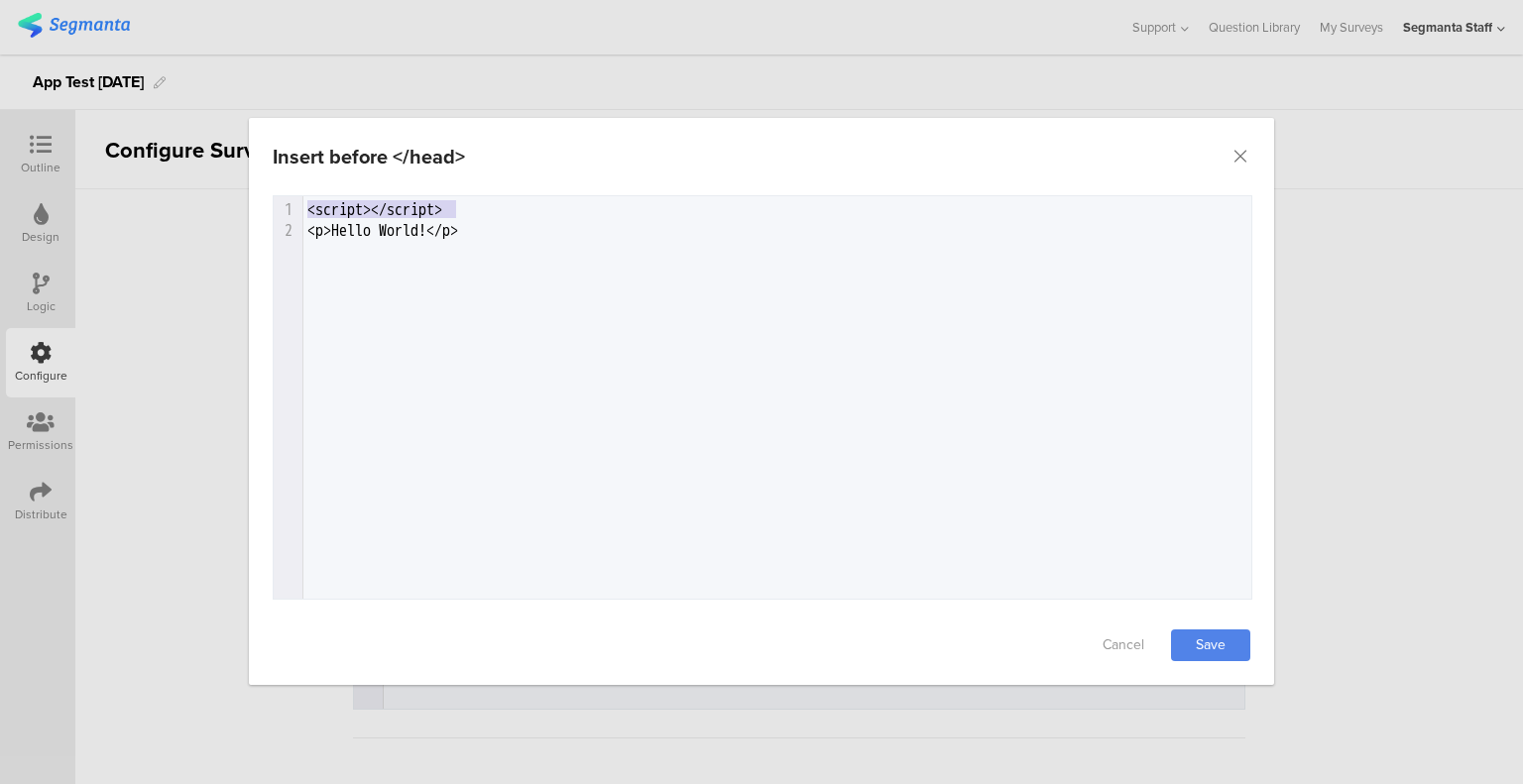 drag, startPoint x: 461, startPoint y: 207, endPoint x: 262, endPoint y: 214, distance: 199.12308 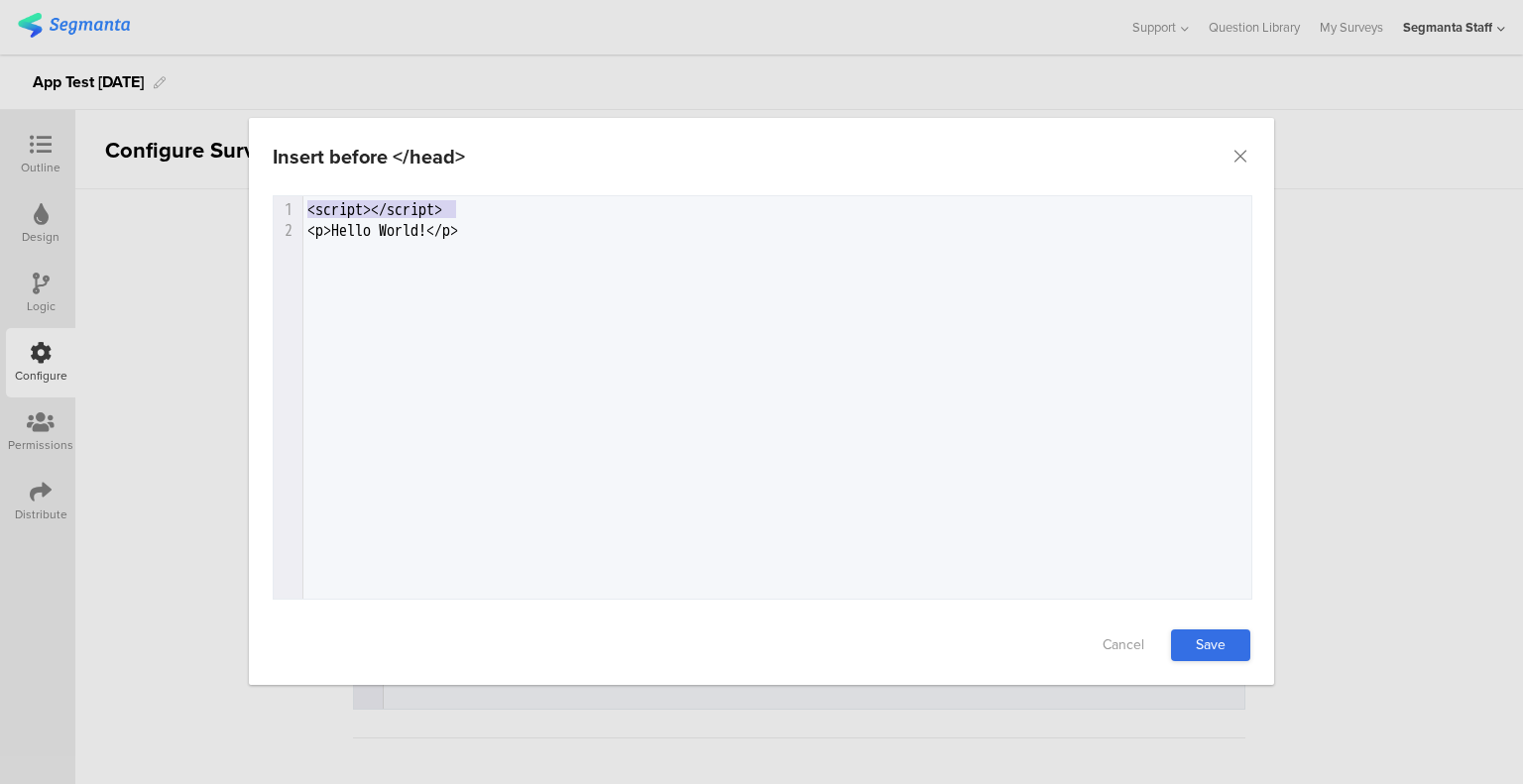 type on "<script></script>" 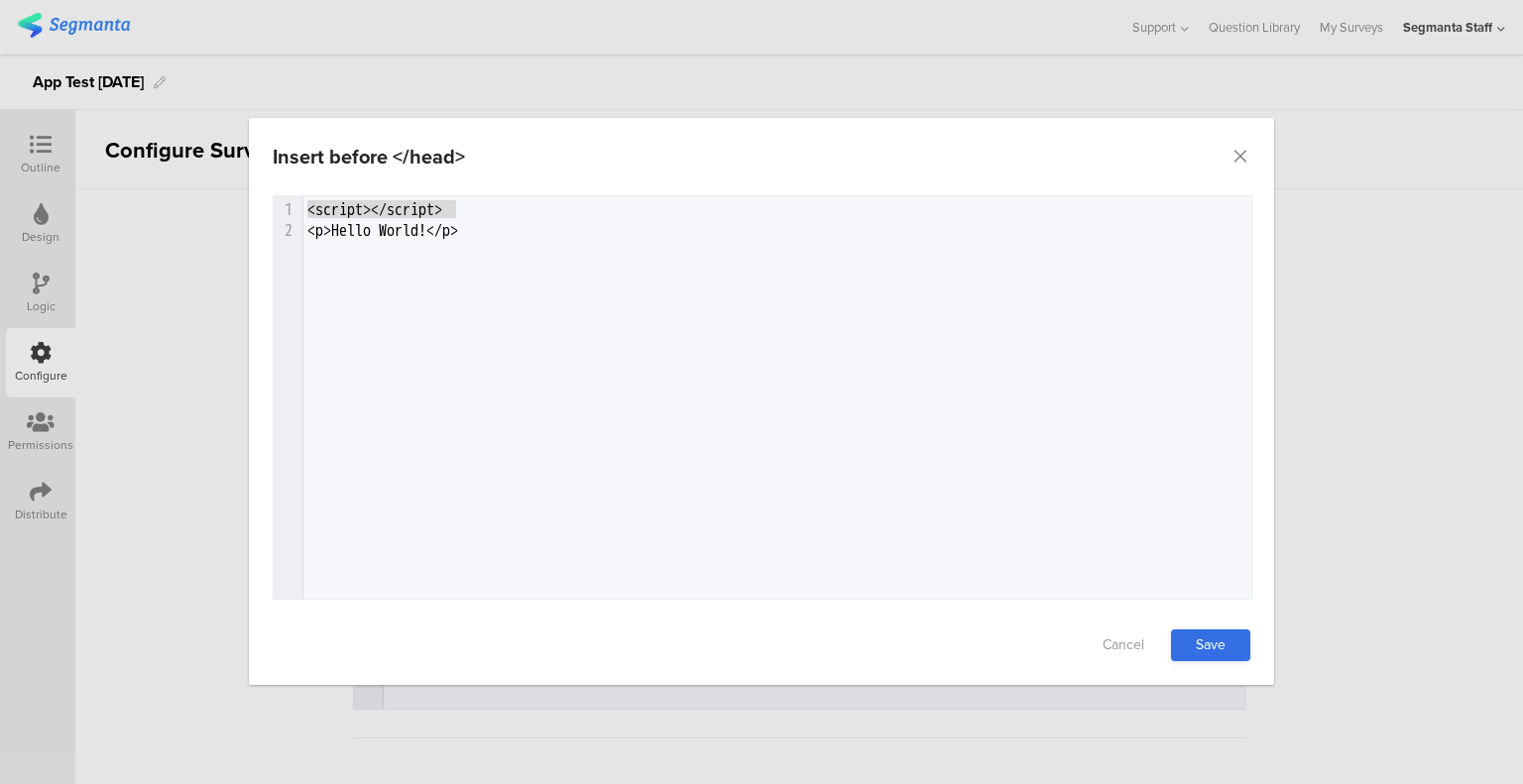click on "Save" at bounding box center (1211, 645) 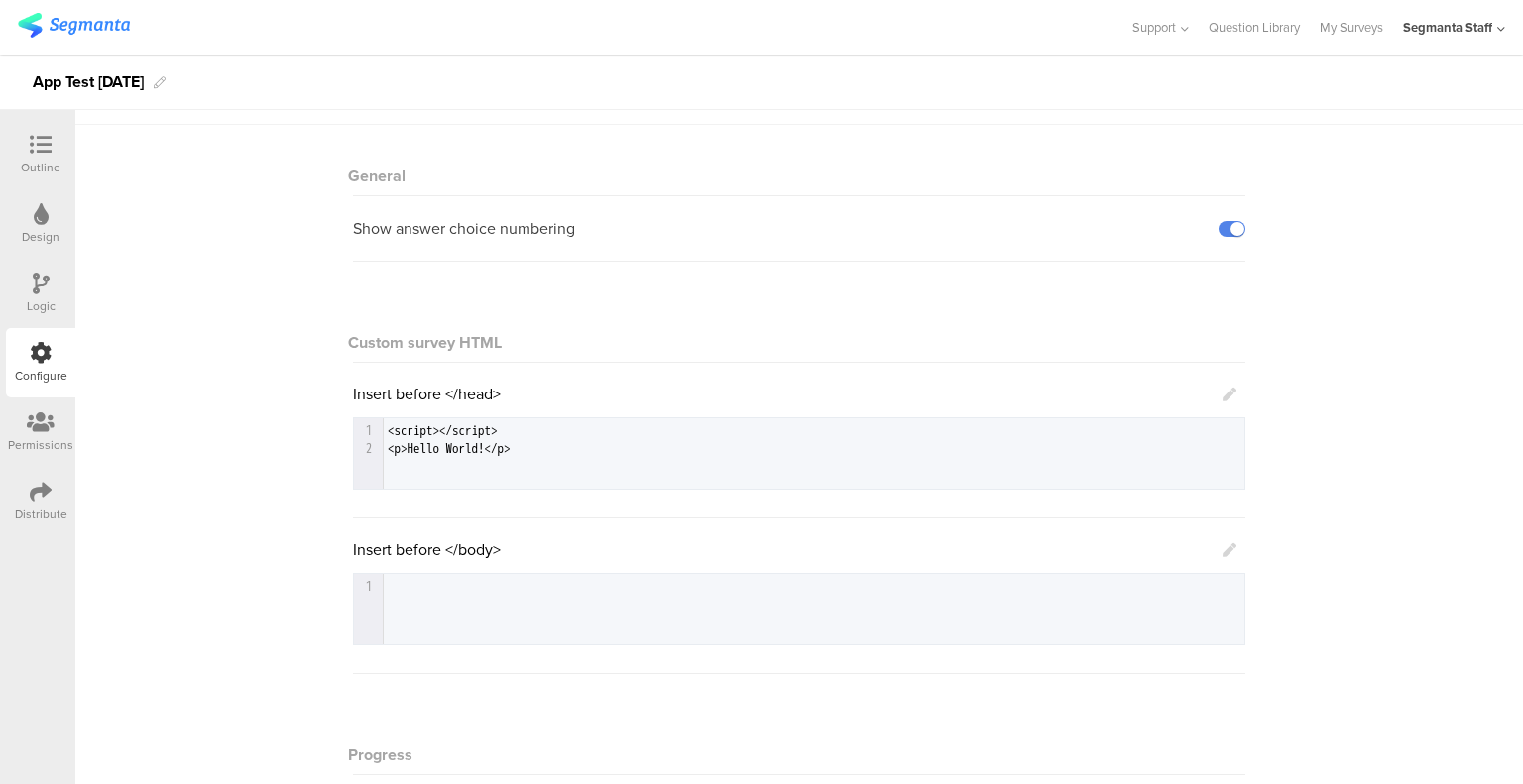 scroll, scrollTop: 99, scrollLeft: 0, axis: vertical 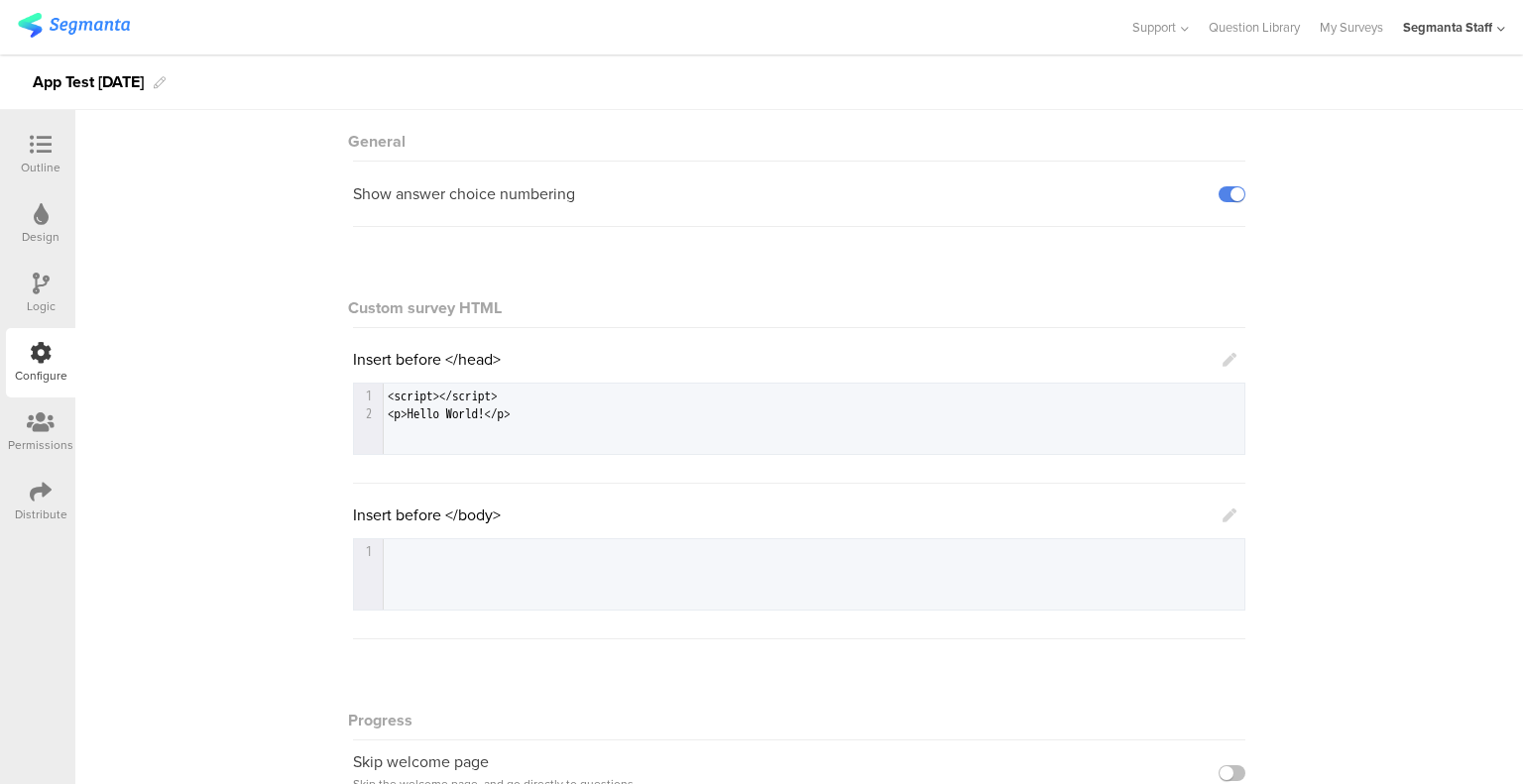 click at bounding box center (1230, 515) 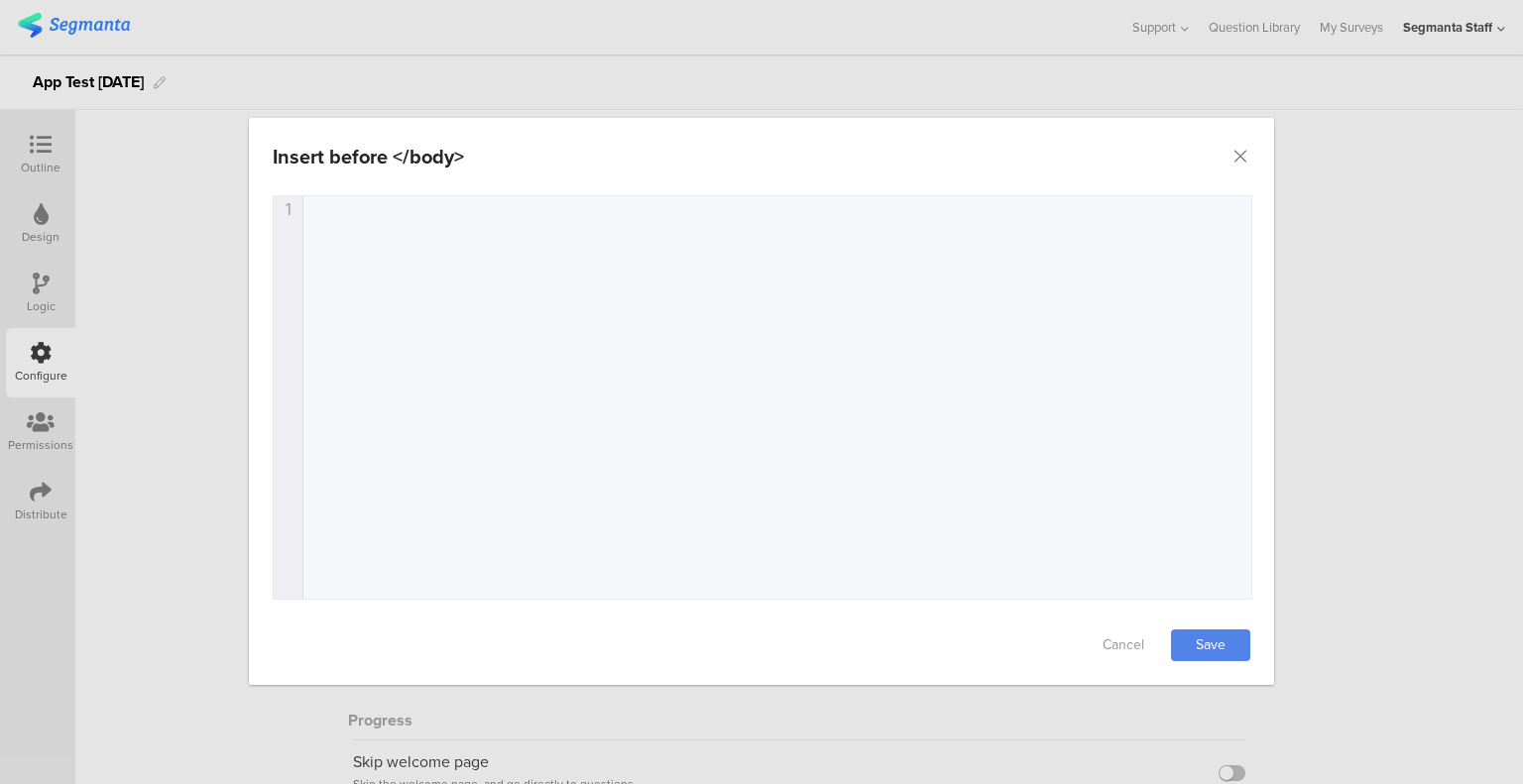 click on "1   1 ​" at bounding box center (787, 422) 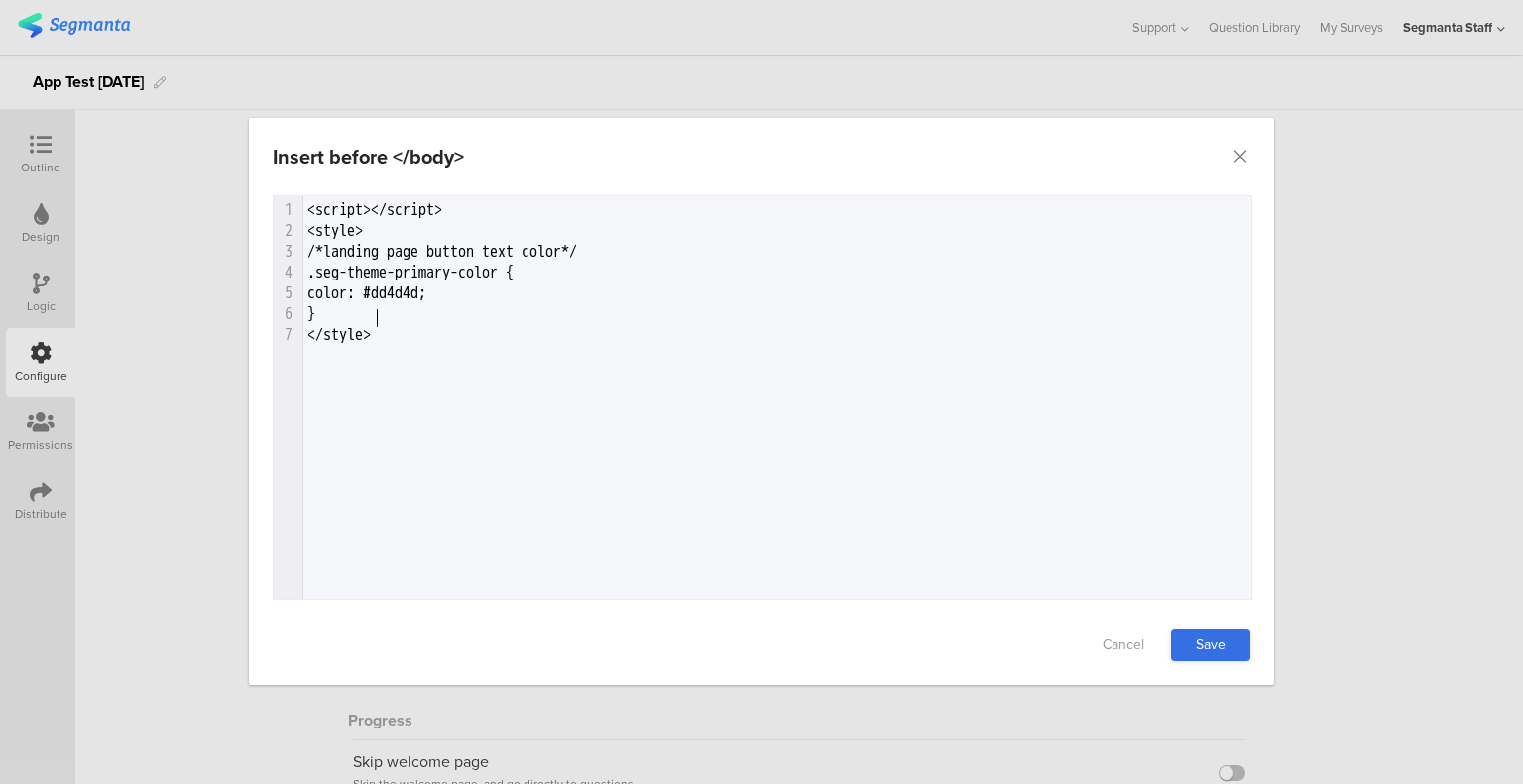 click on "Save" at bounding box center (1211, 645) 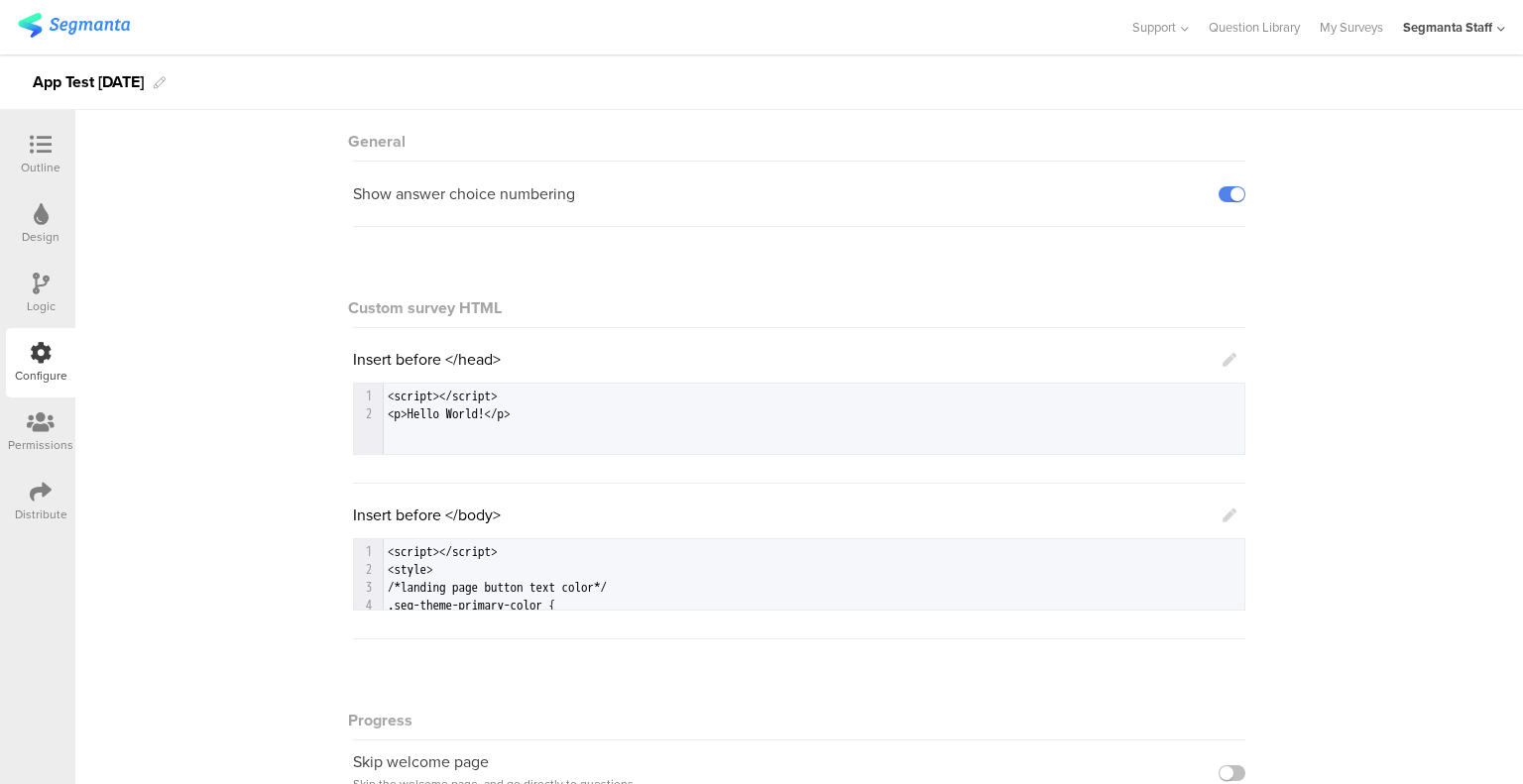 click at bounding box center (1230, 515) 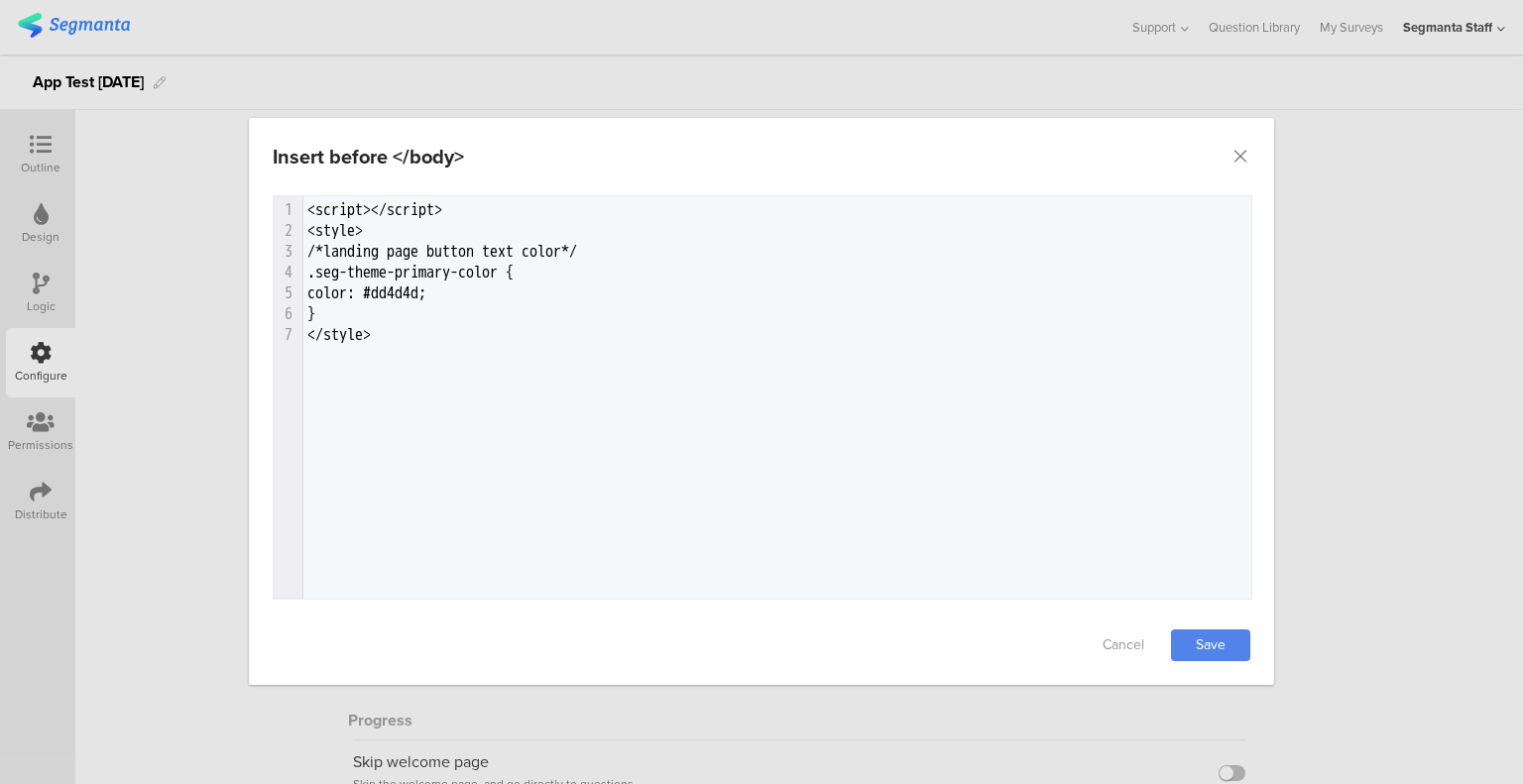 click on "Insert before </body>       Failed saving changes.  If the problem persists please contact us at  team@segmanta.com .          xxxxxxxxxx   1 <script></script> 2 <style> 3 /*landing page button text color*/ 4 .seg-theme-primary-color { 5     color: #dd4d4d; 6 } 7 </style>   Cancel     Save" at bounding box center [762, 392] 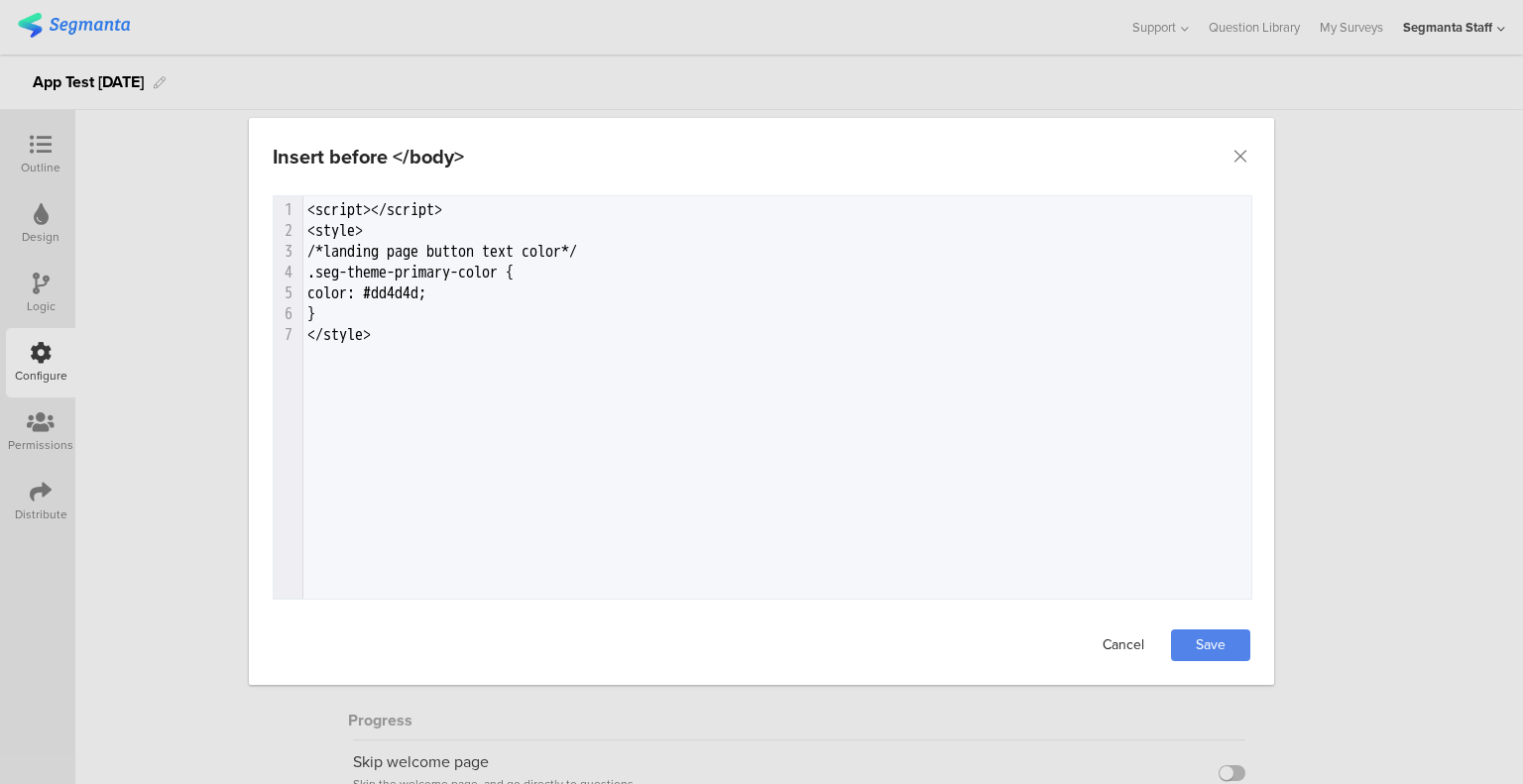 click on "Cancel" at bounding box center (1123, 645) 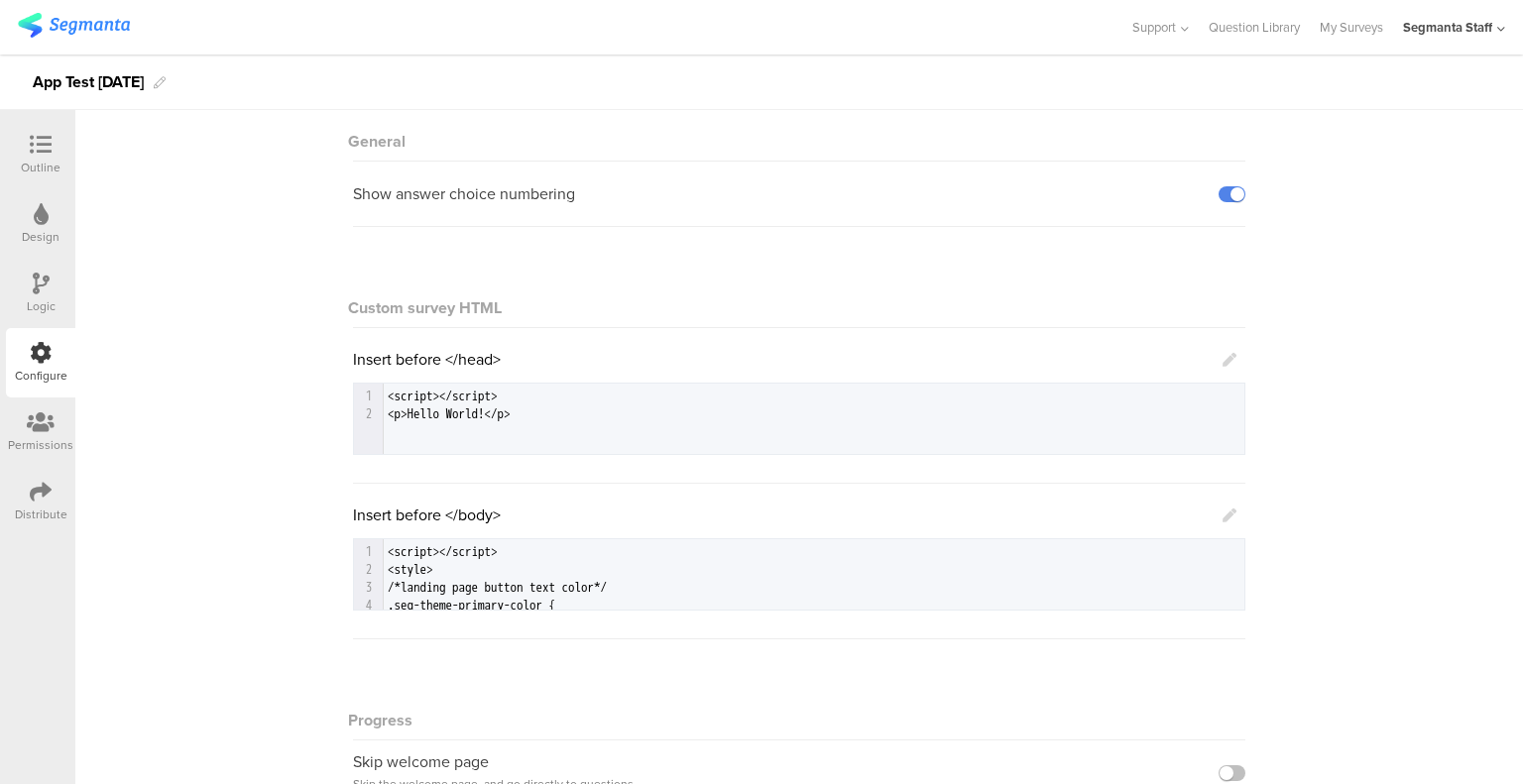 click at bounding box center (1230, 515) 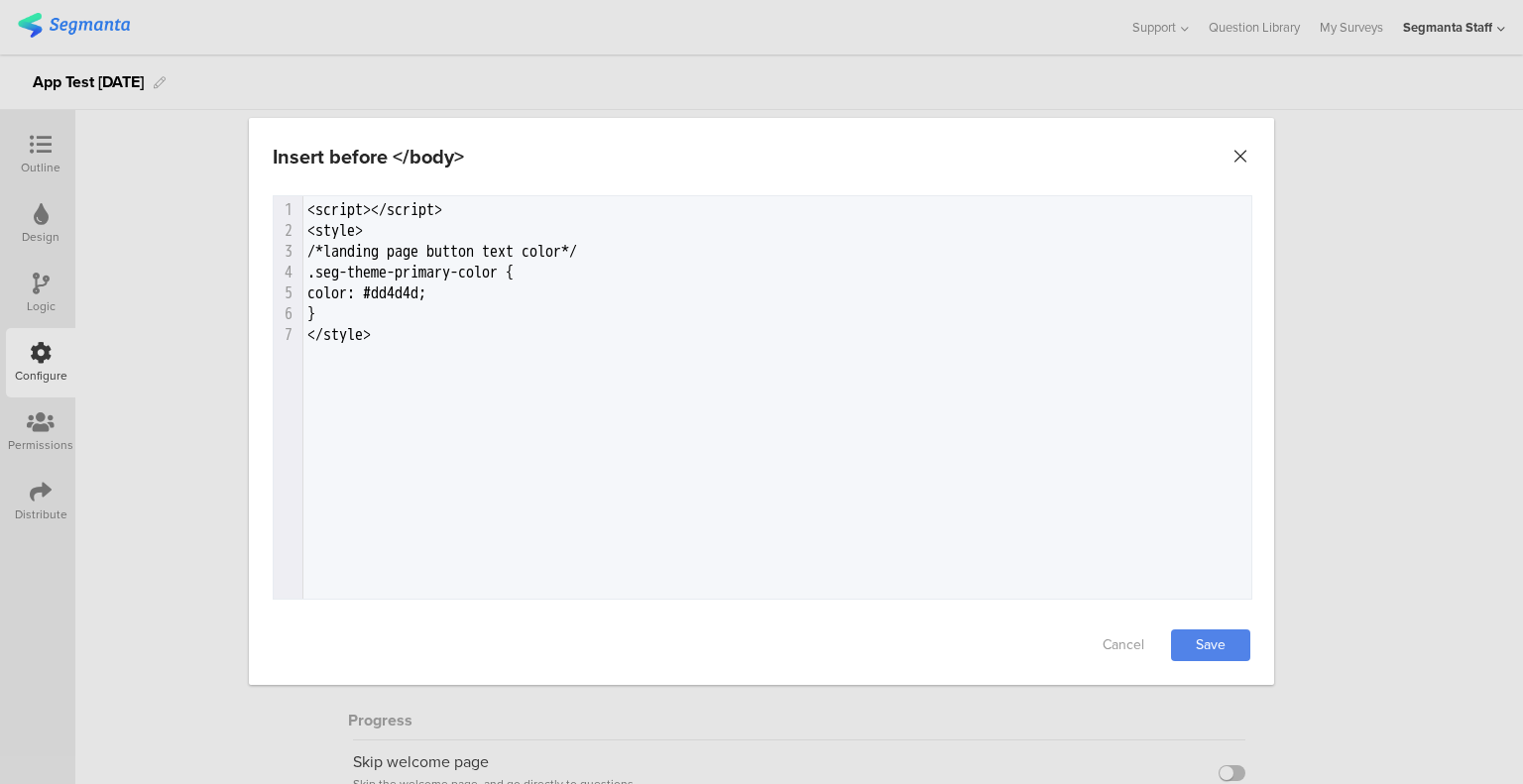 click at bounding box center [1240, 157] 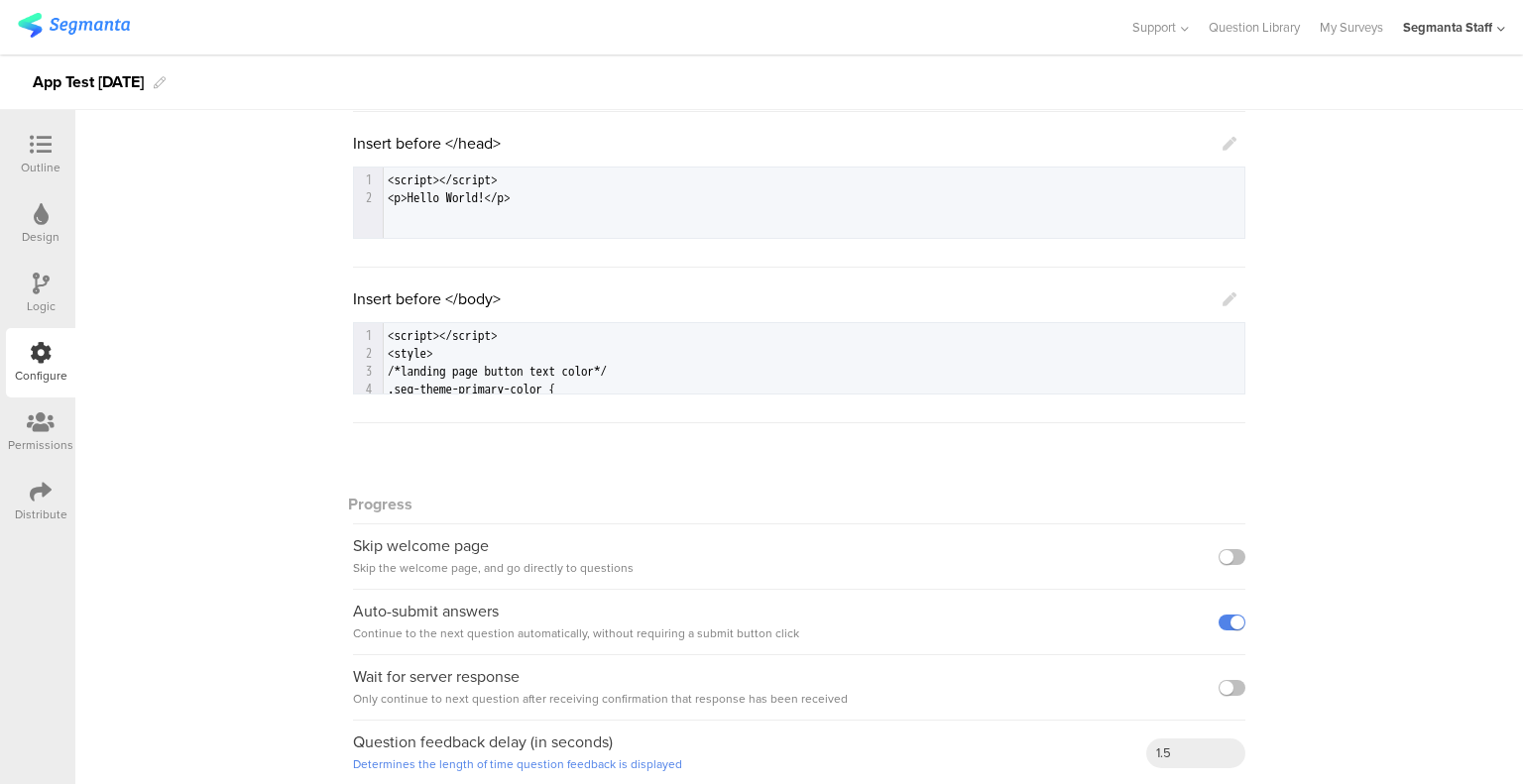 scroll, scrollTop: 336, scrollLeft: 0, axis: vertical 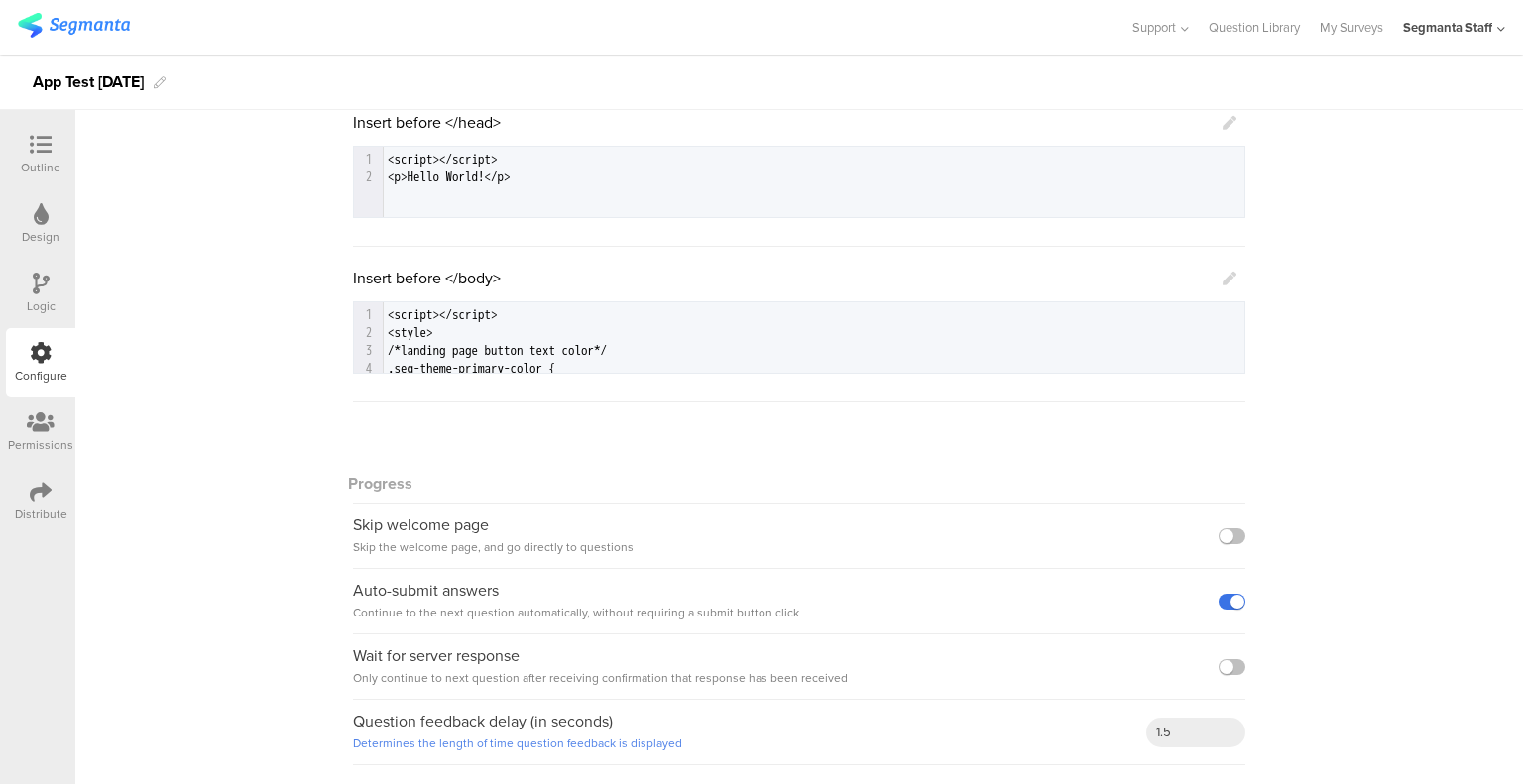 click at bounding box center (1231, 602) 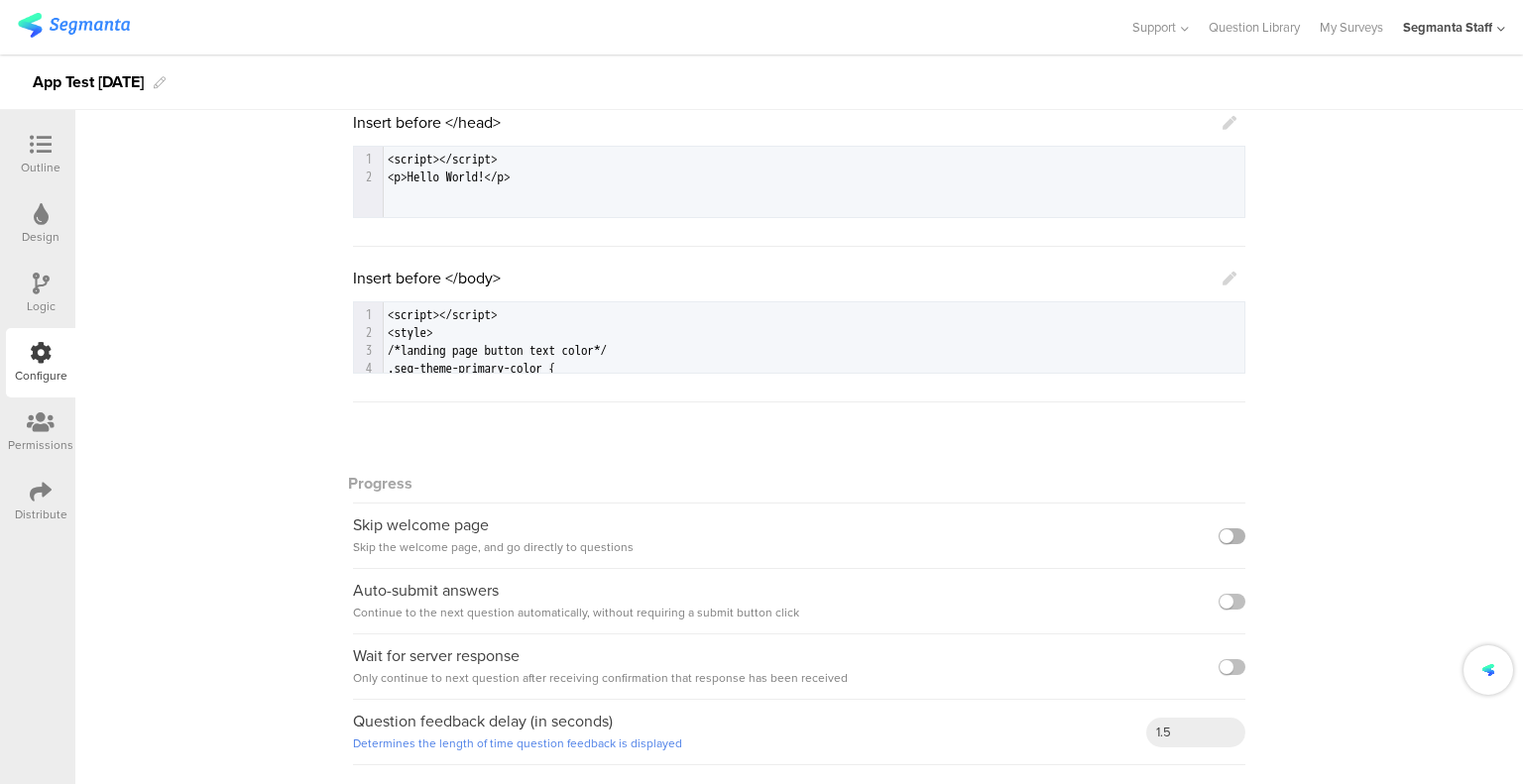 click at bounding box center (1231, 536) 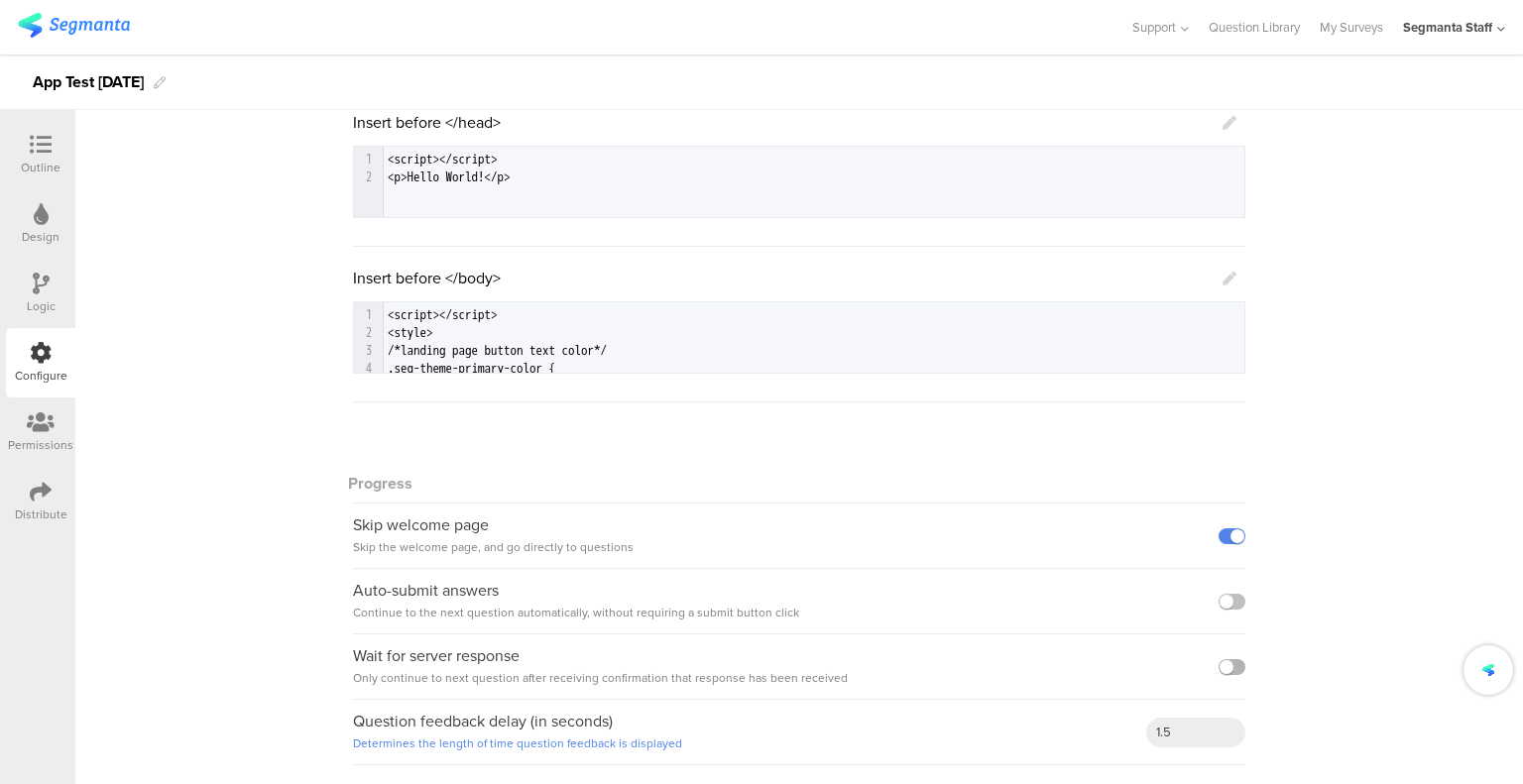 click at bounding box center (1231, 667) 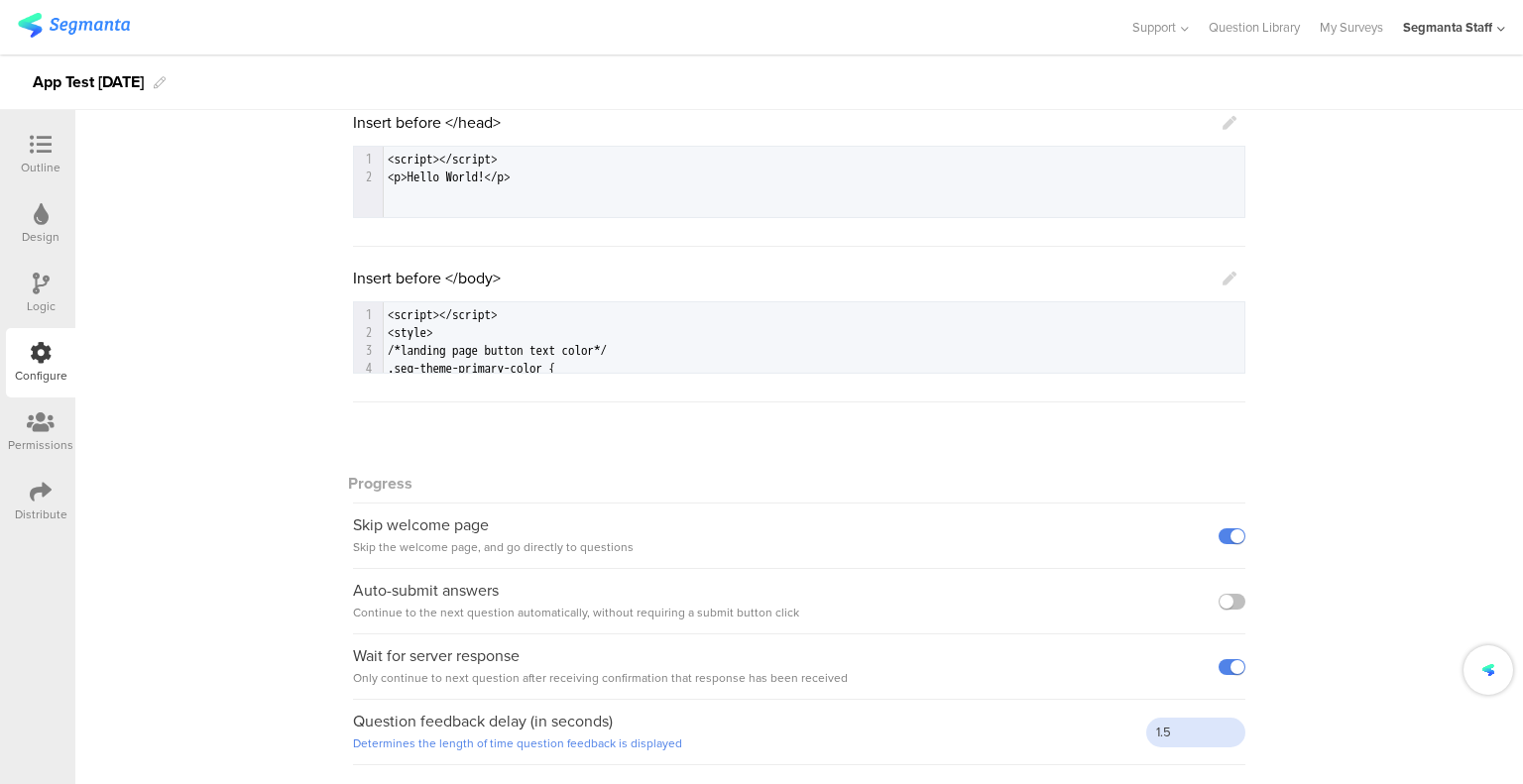 drag, startPoint x: 1186, startPoint y: 734, endPoint x: 1078, endPoint y: 733, distance: 108.00463 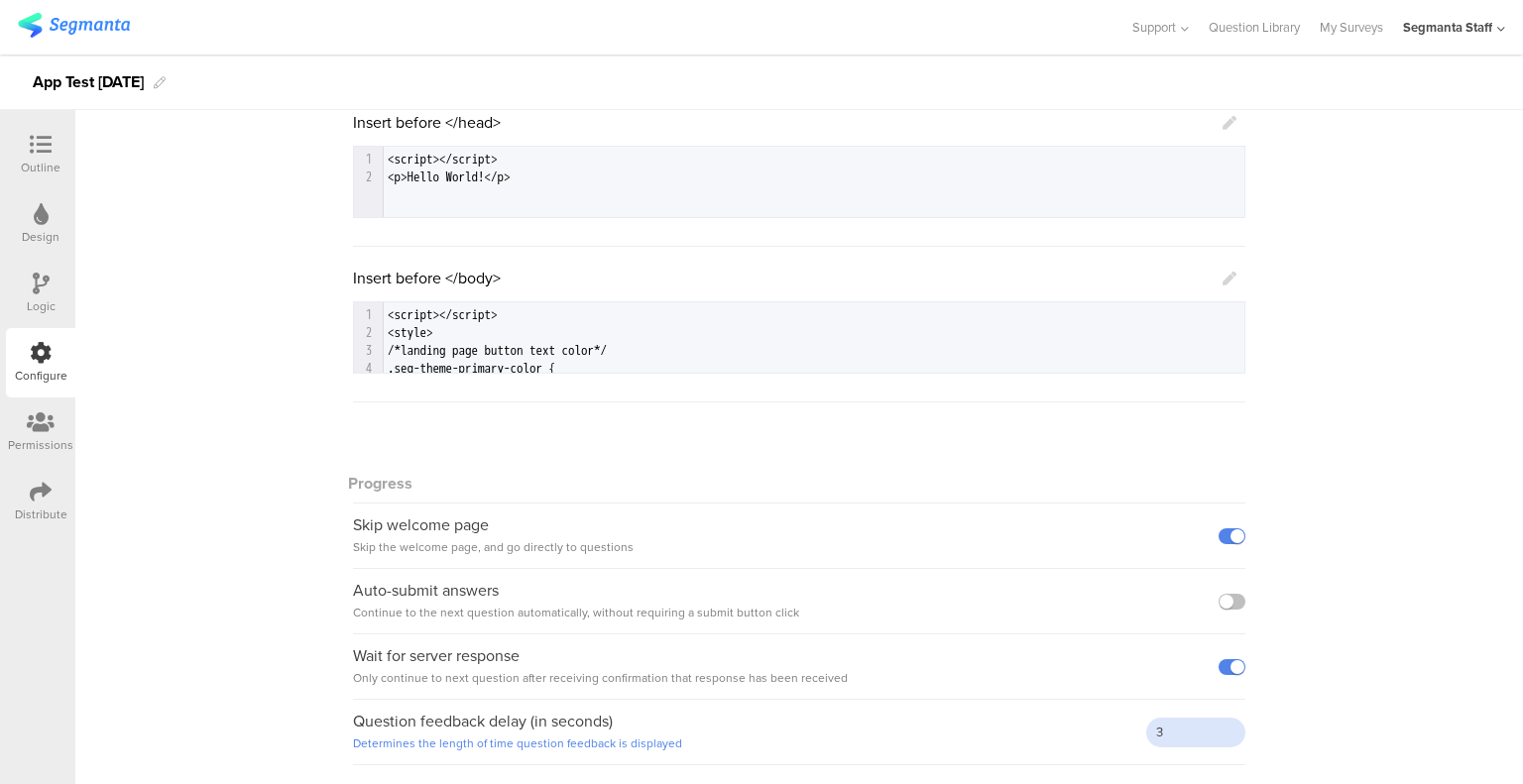 type on "3" 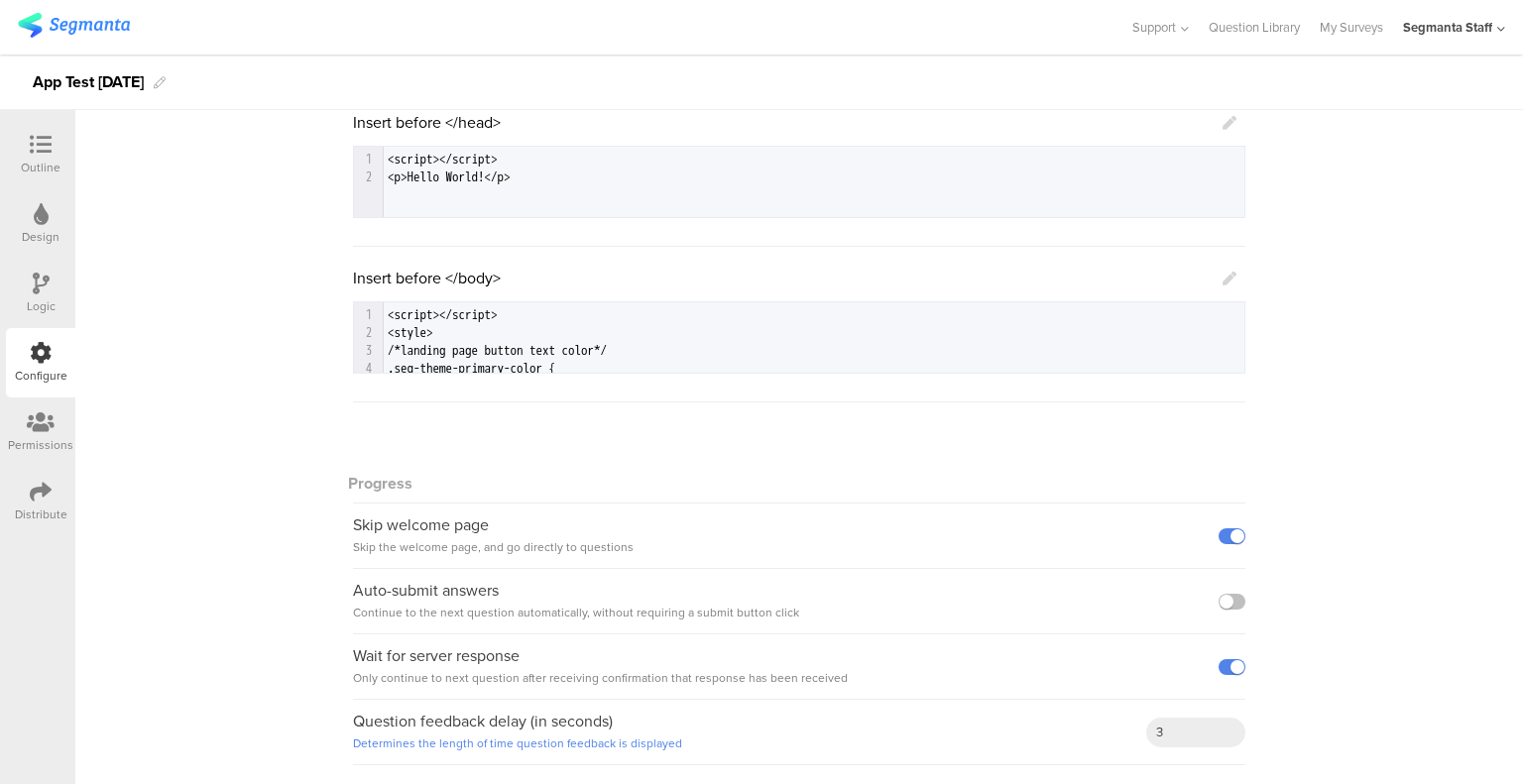 click on "Outline" at bounding box center (41, 168) 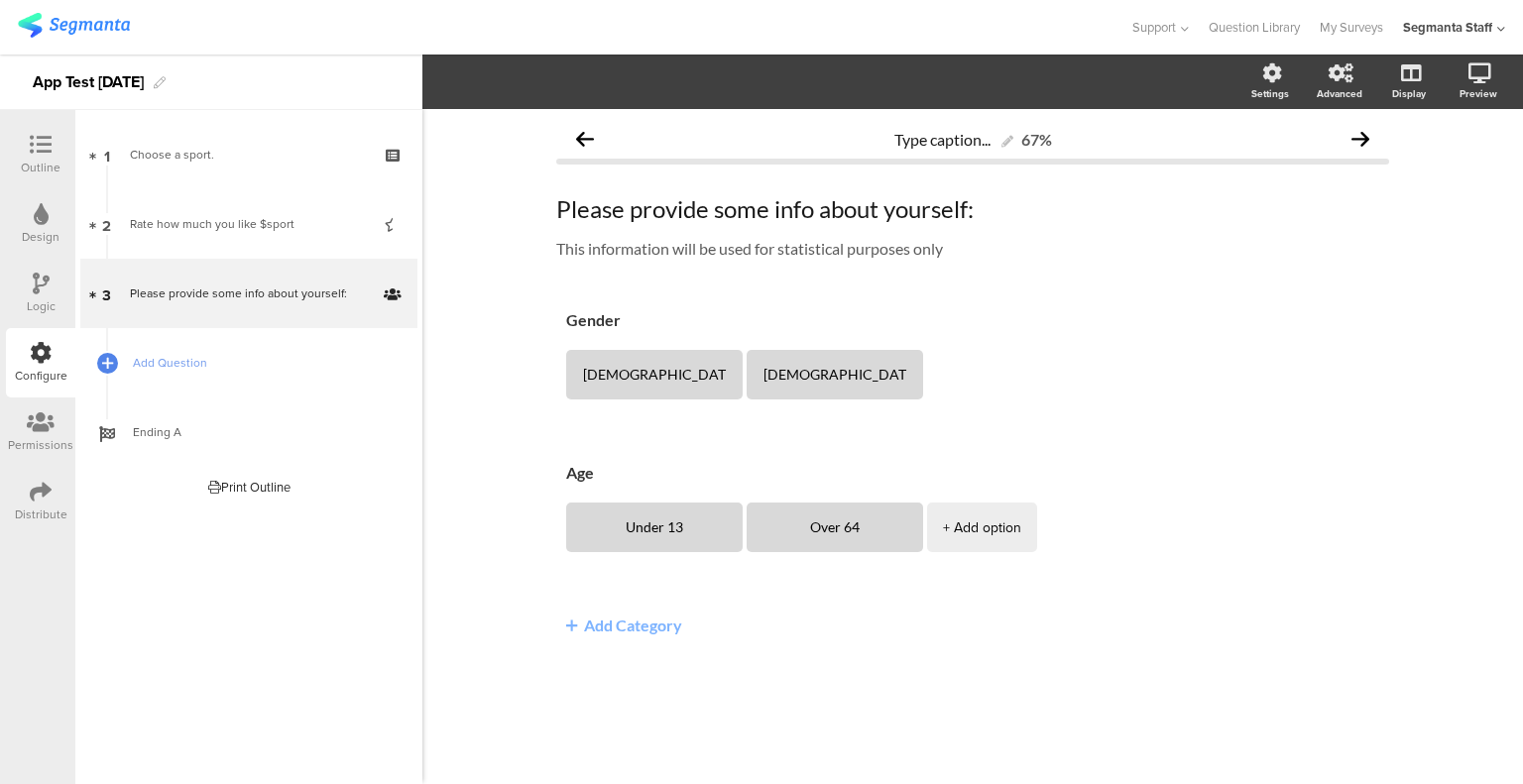 scroll, scrollTop: 0, scrollLeft: 0, axis: both 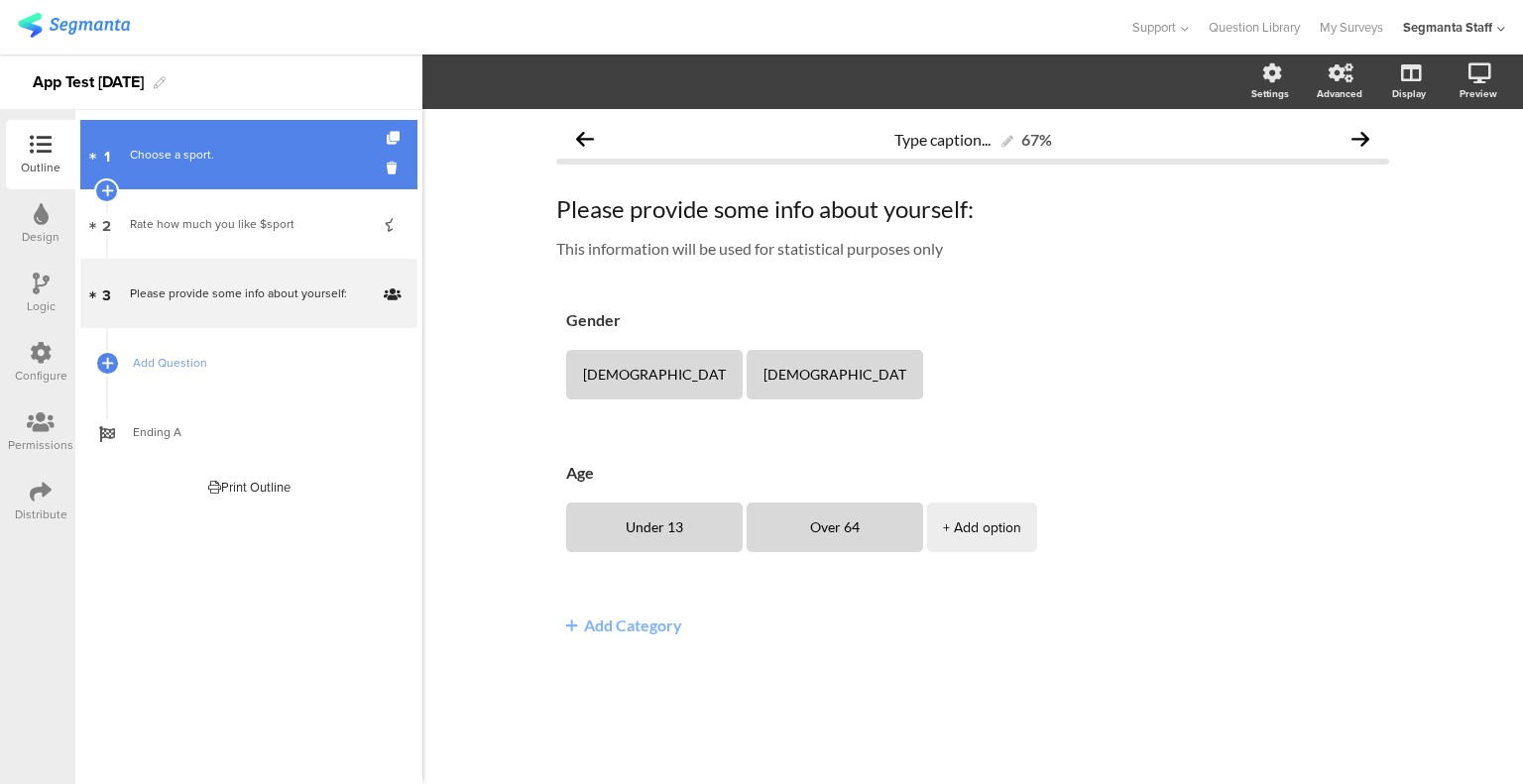click on "1
Choose a sport." at bounding box center [249, 155] 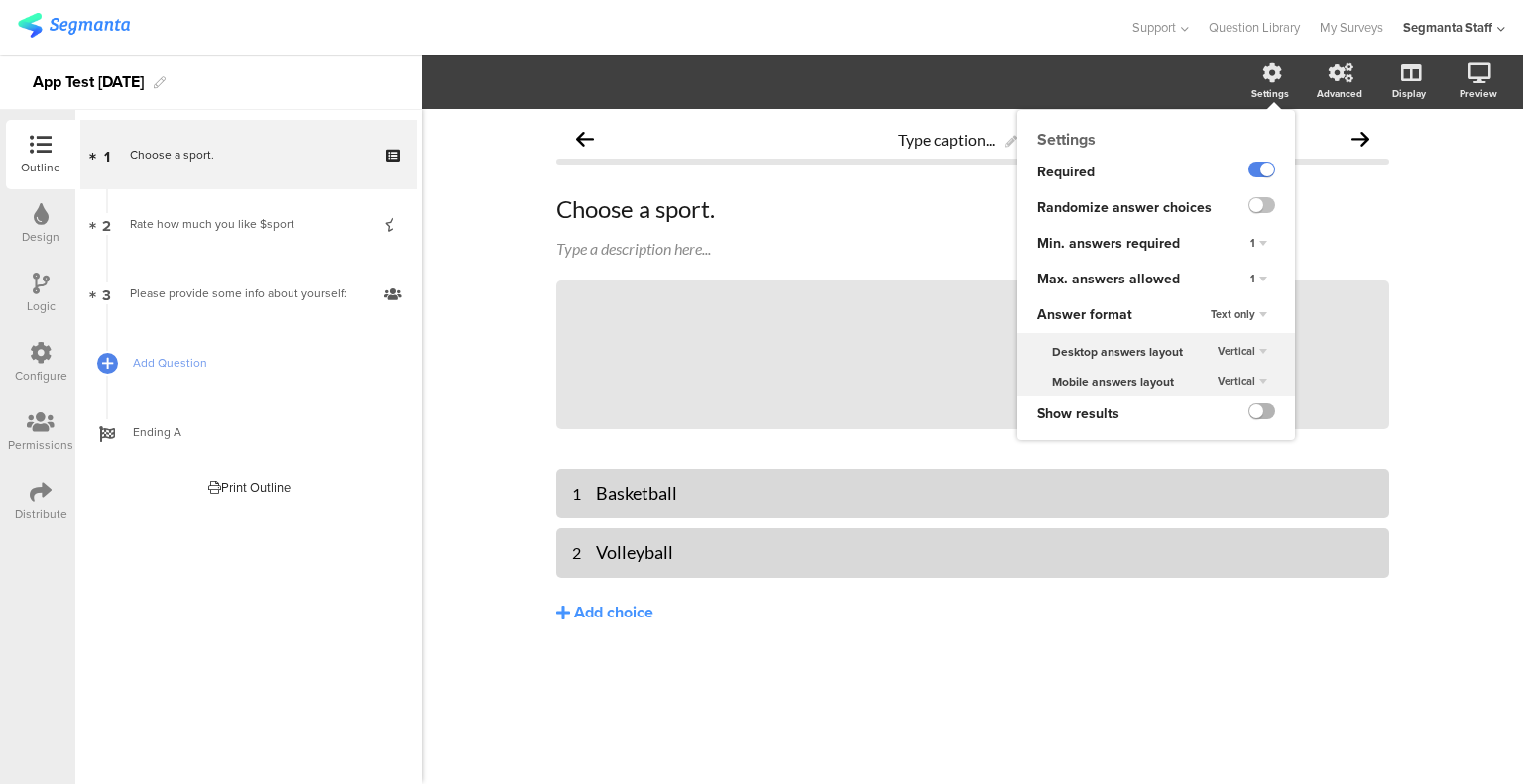 click 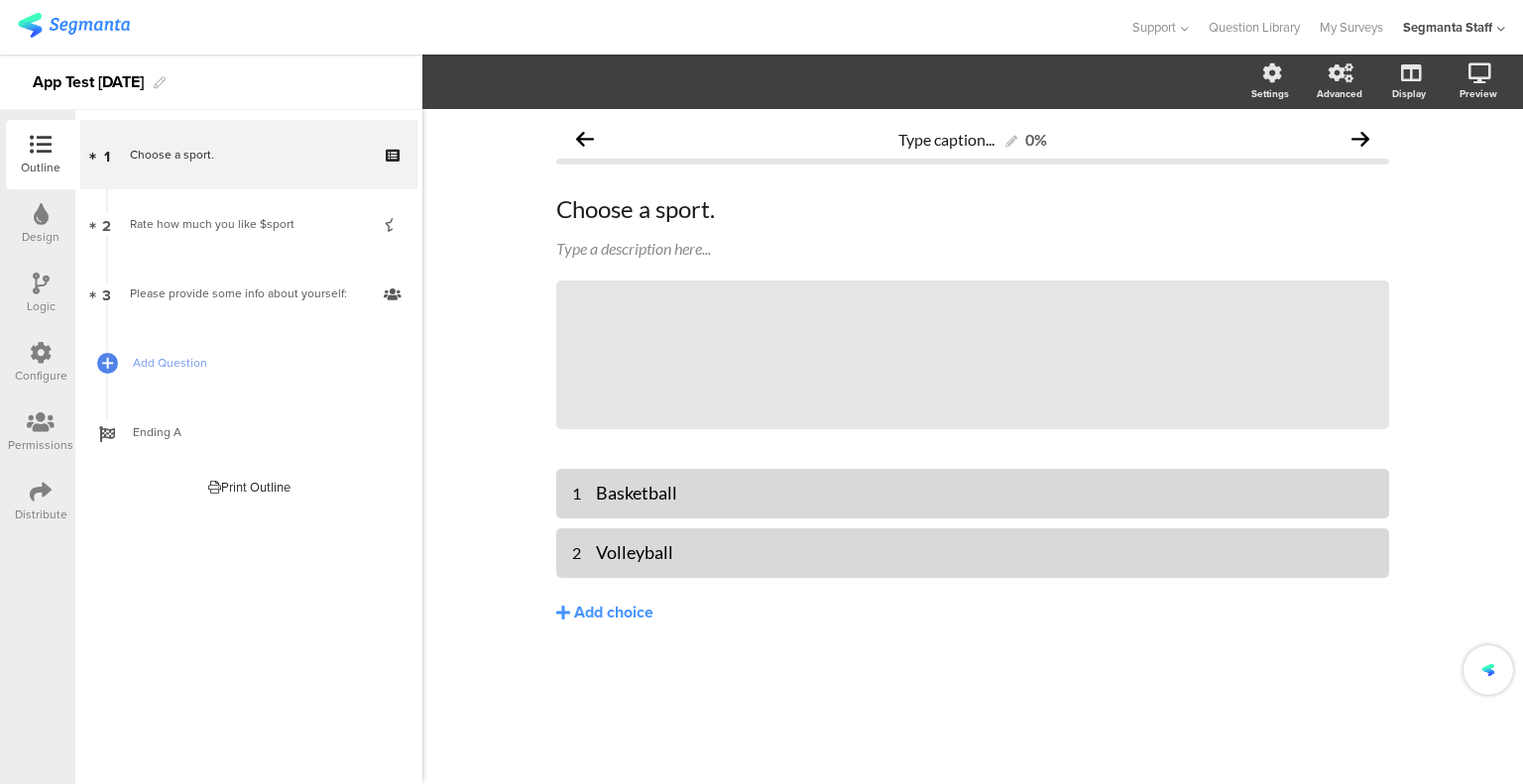 click on "Distribute" at bounding box center [41, 502] 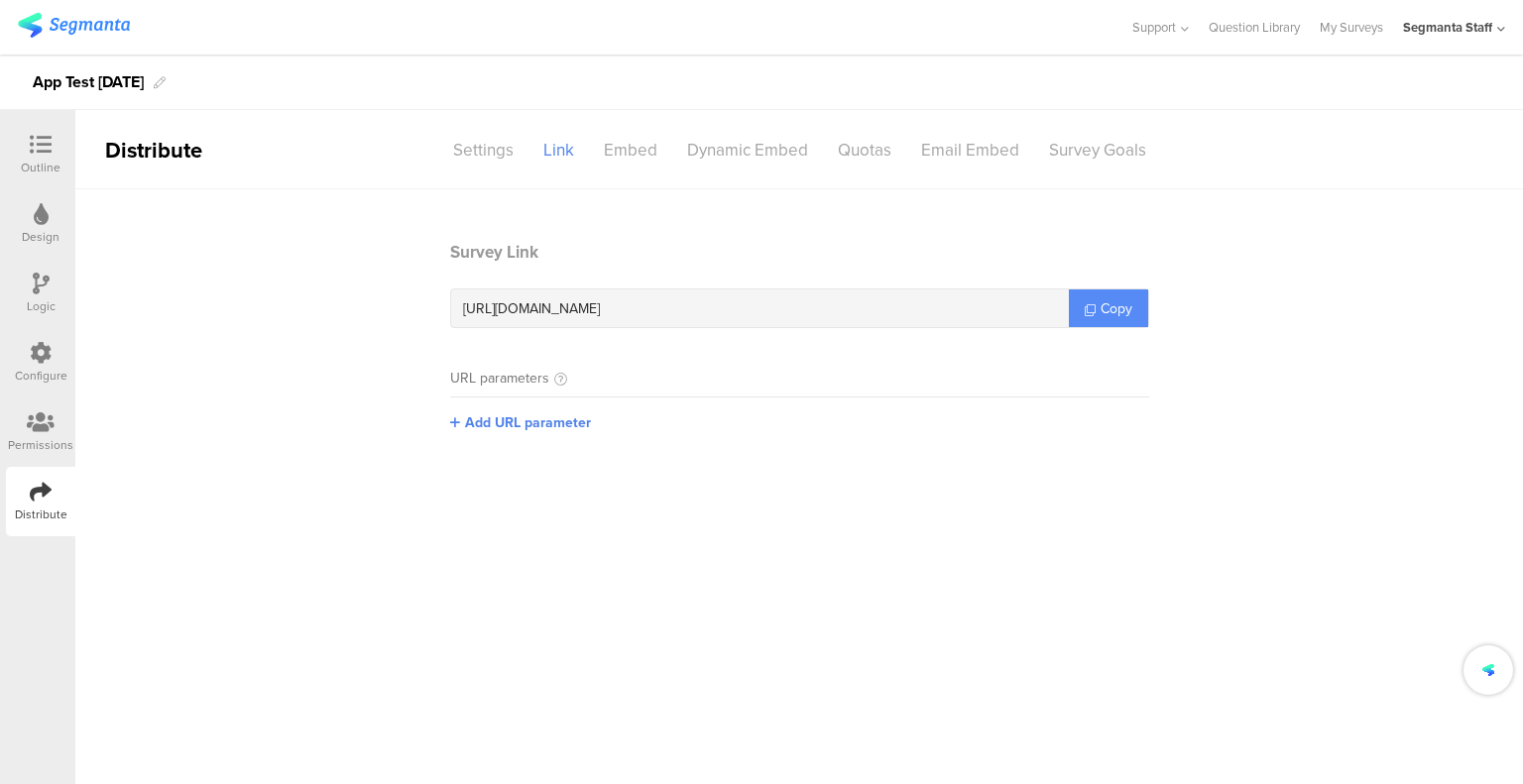 click on "Copy" at bounding box center (1109, 308) 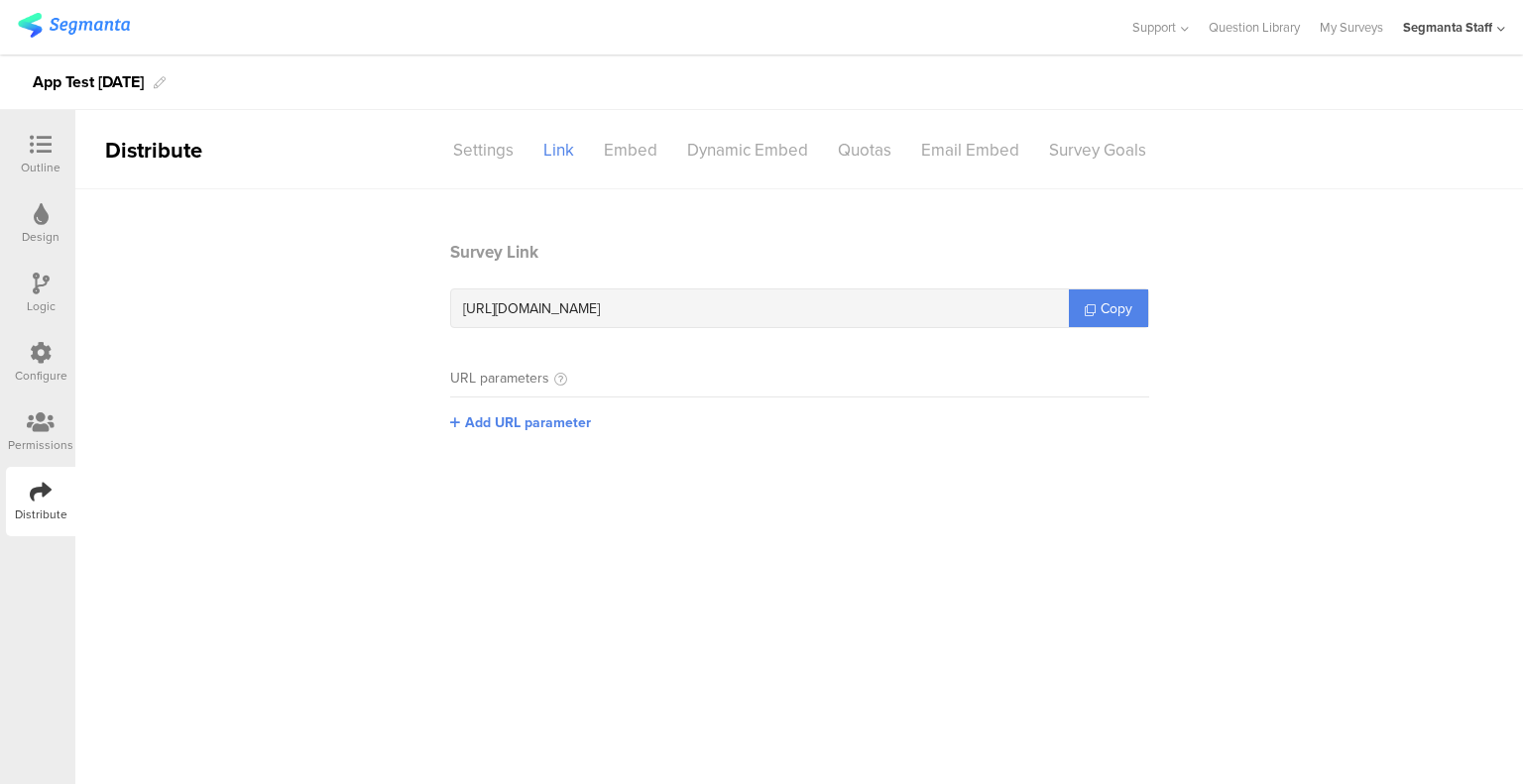 click on "Outline" at bounding box center [41, 168] 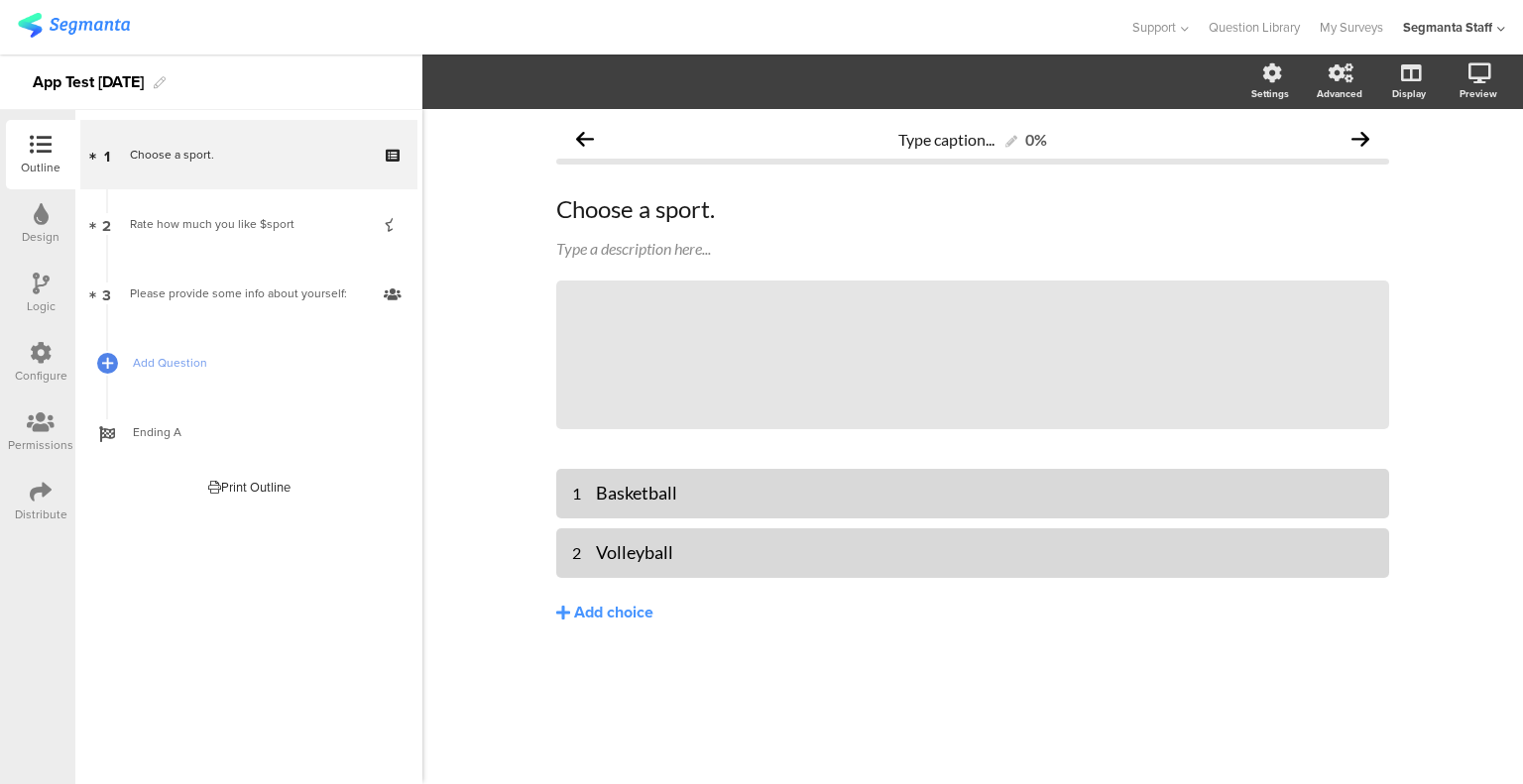 click on "Configure" at bounding box center [41, 376] 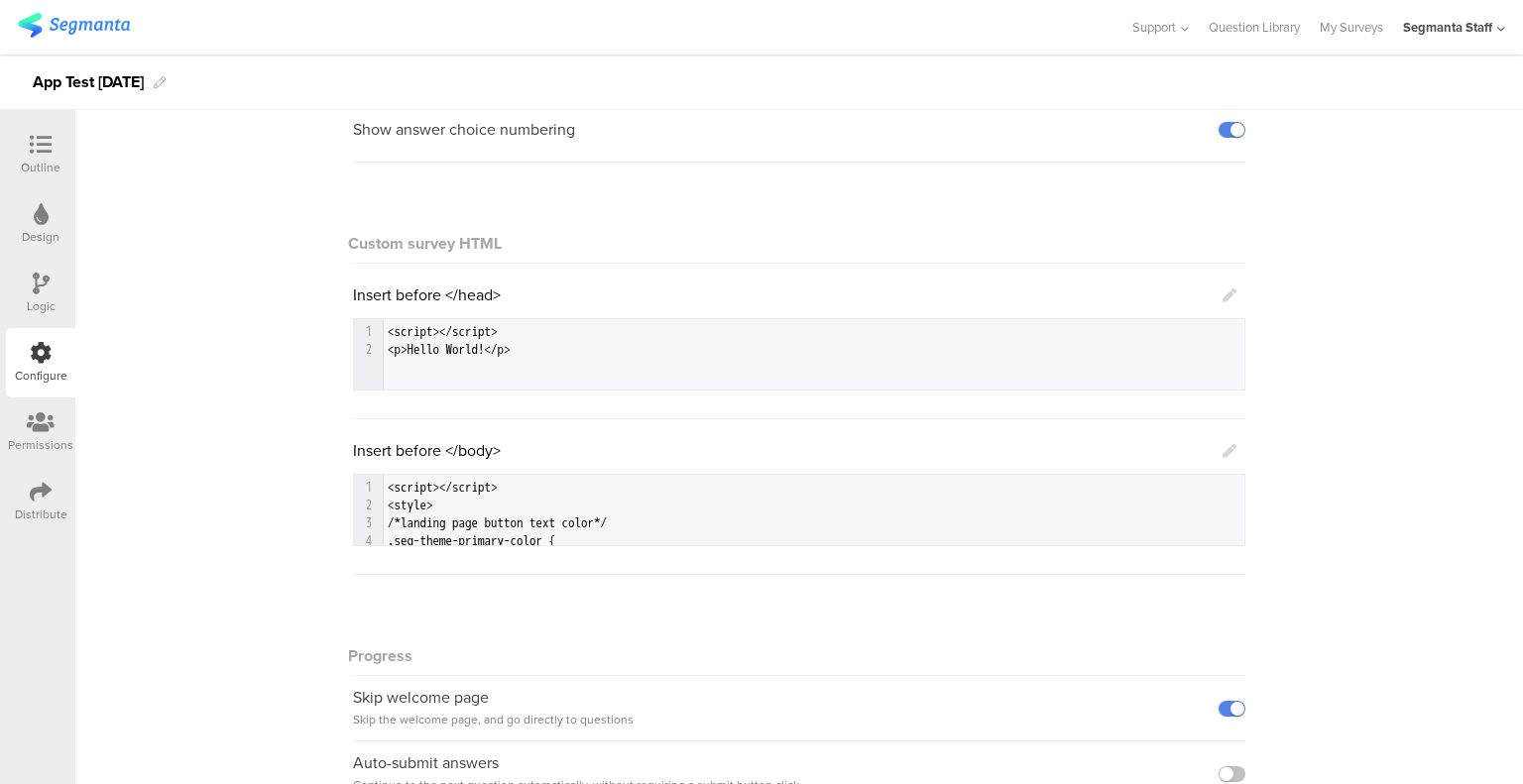 scroll, scrollTop: 336, scrollLeft: 0, axis: vertical 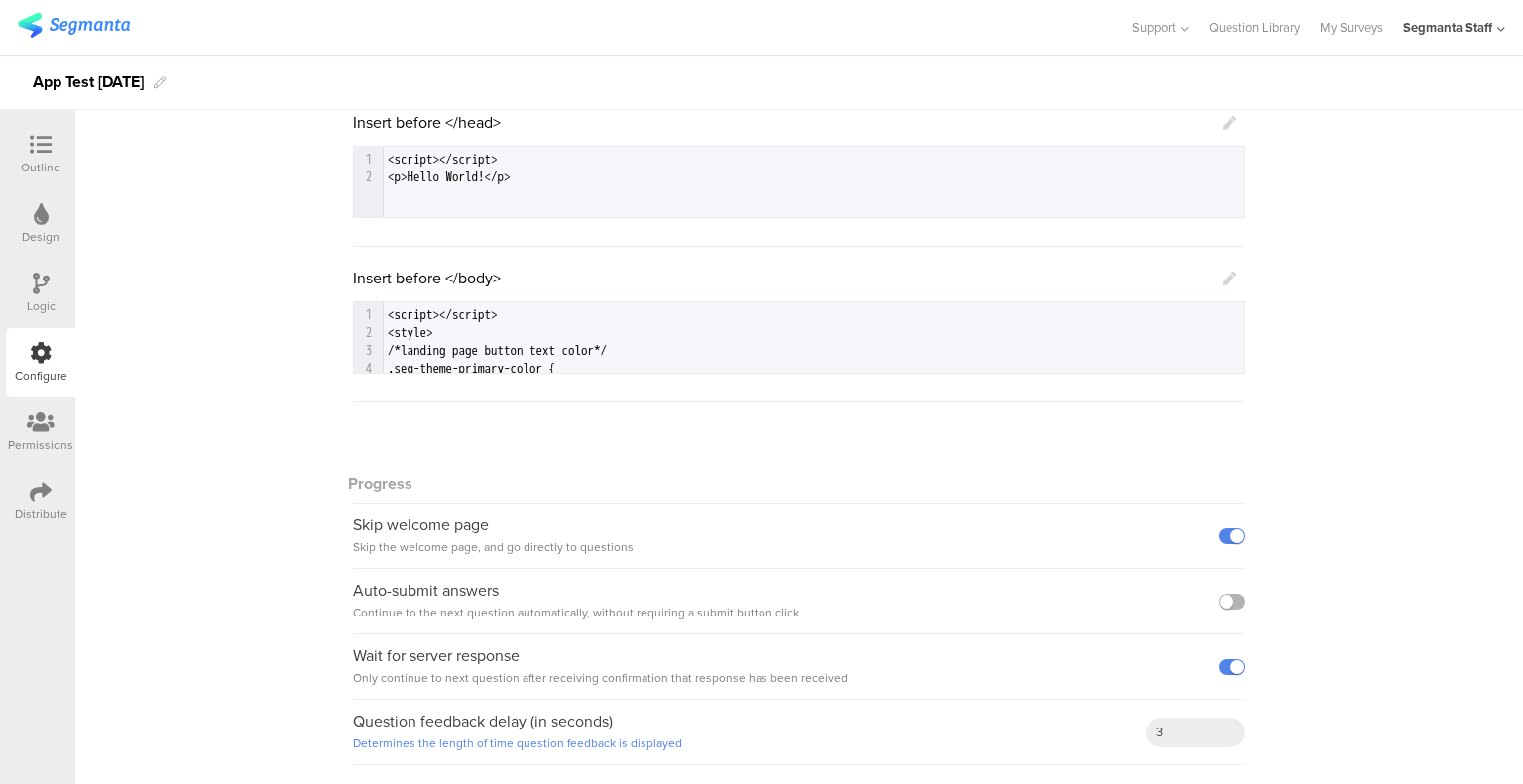 click at bounding box center [1231, 602] 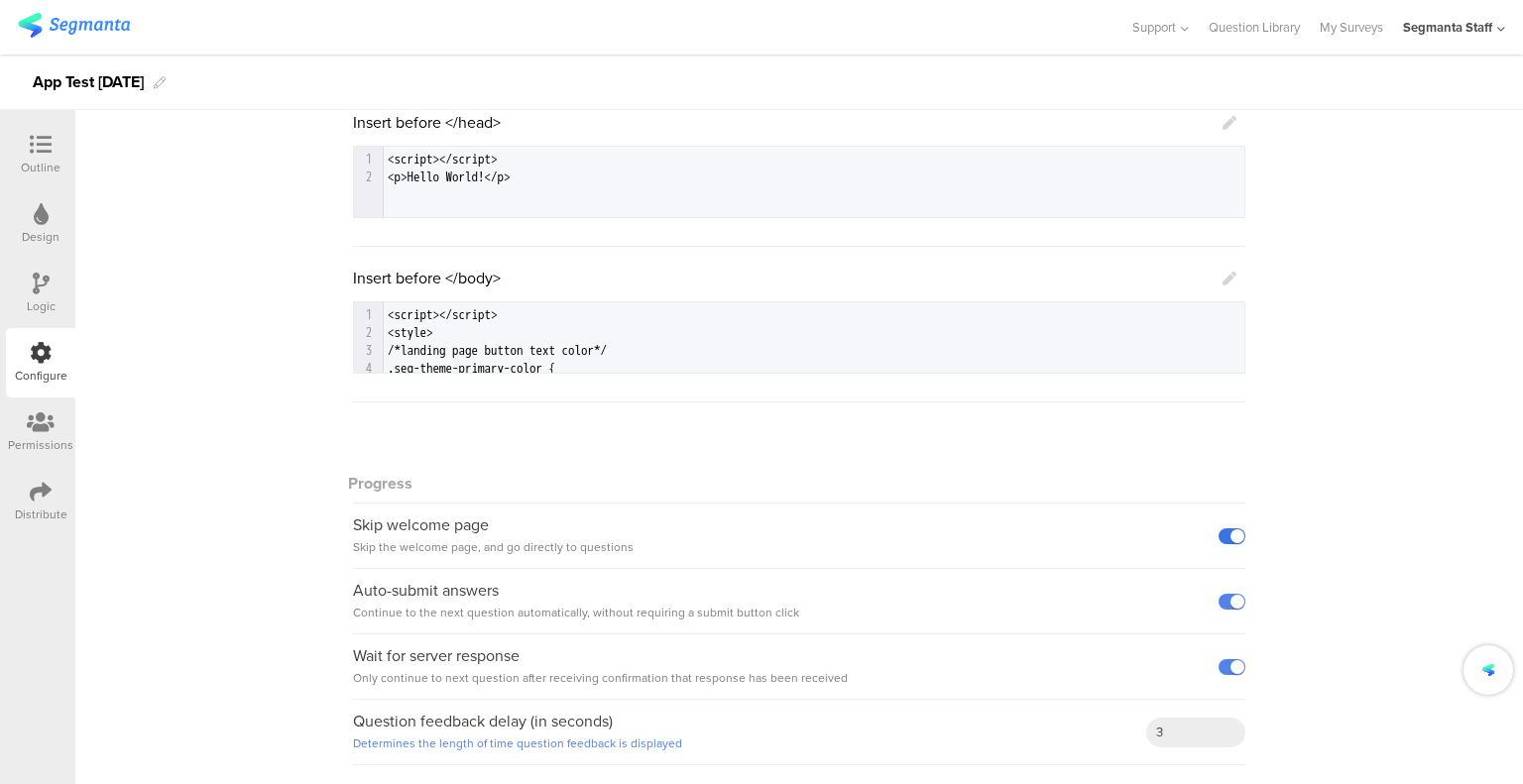 click at bounding box center [1231, 536] 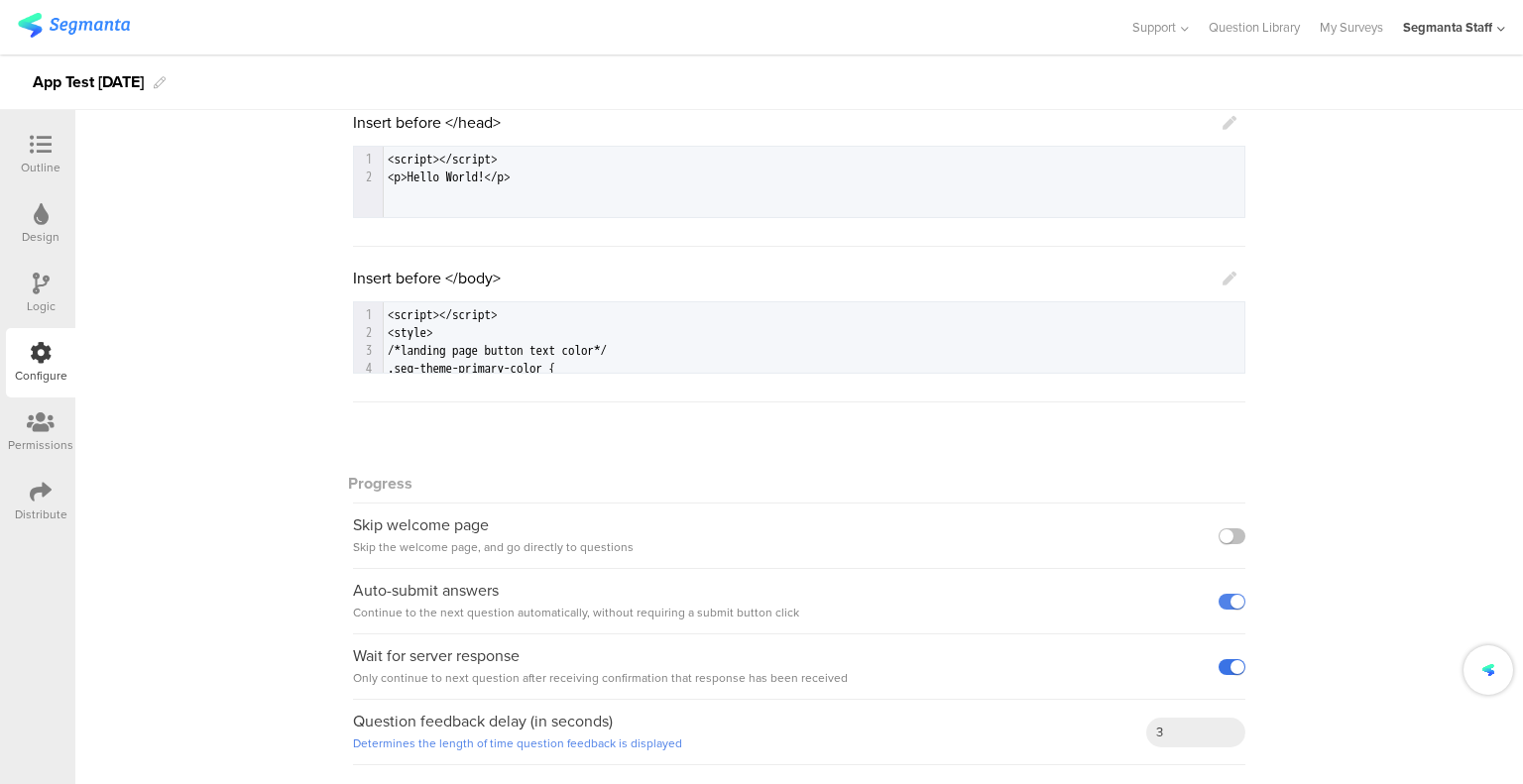 click at bounding box center (1231, 667) 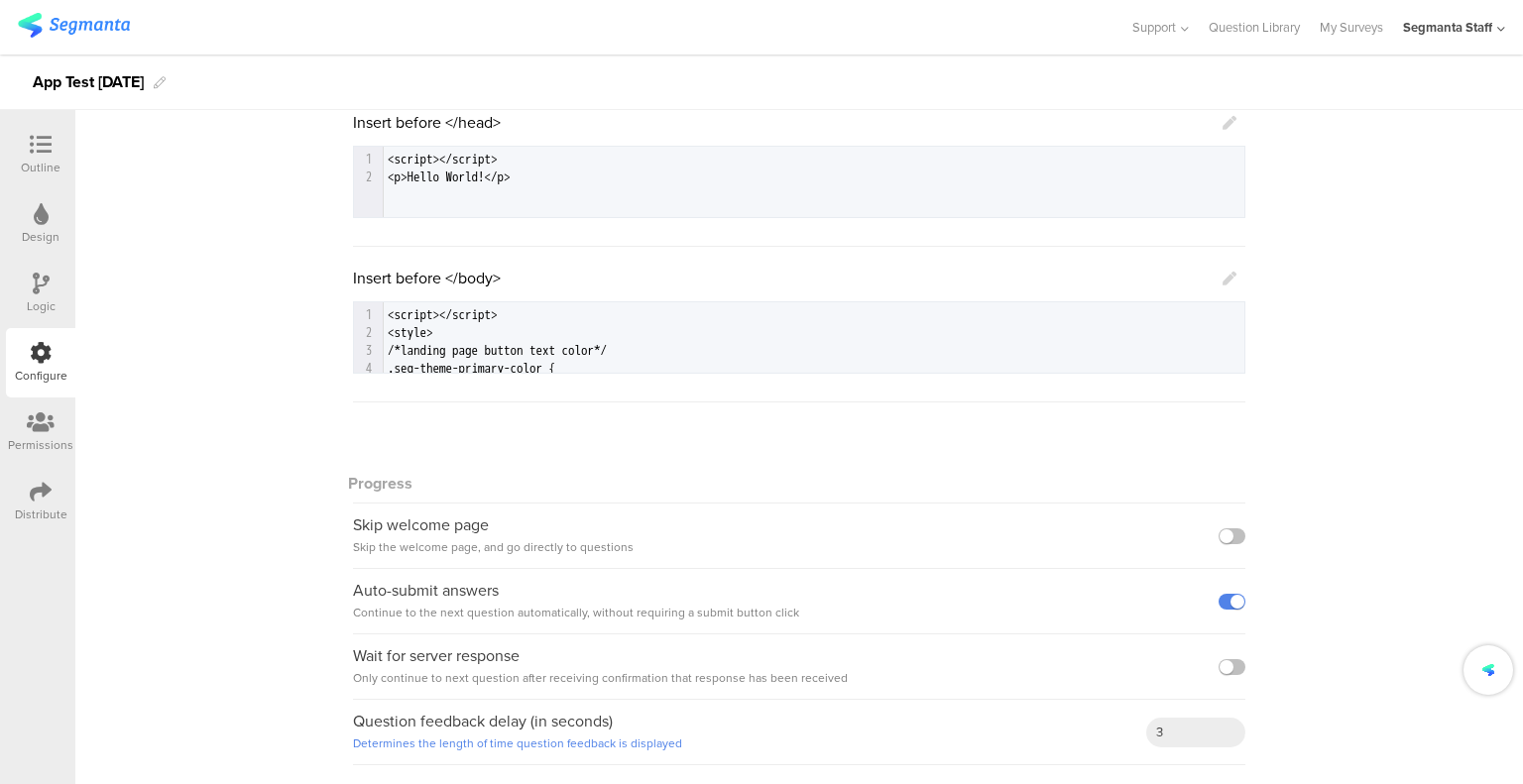 scroll, scrollTop: 0, scrollLeft: 0, axis: both 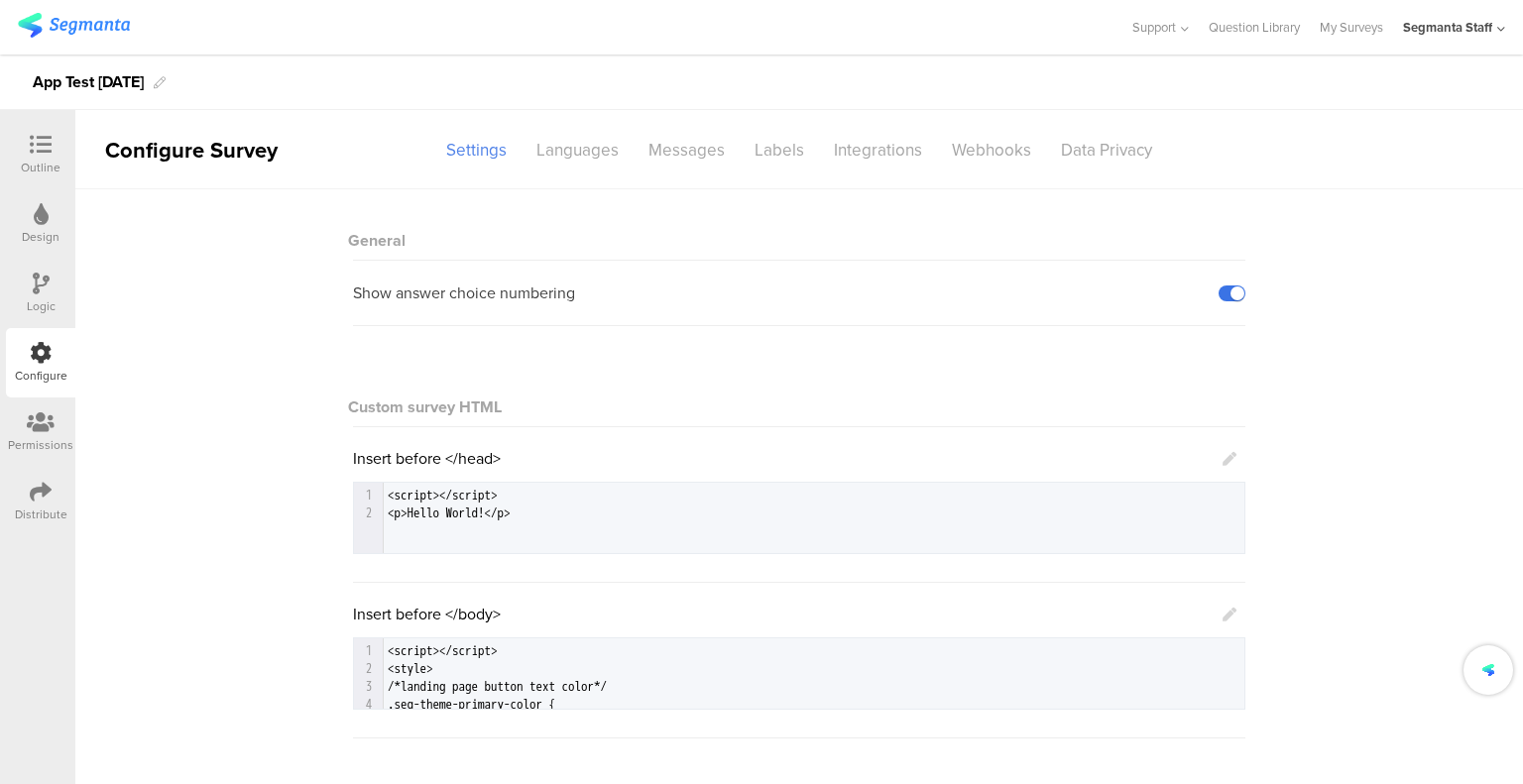 click at bounding box center [1231, 293] 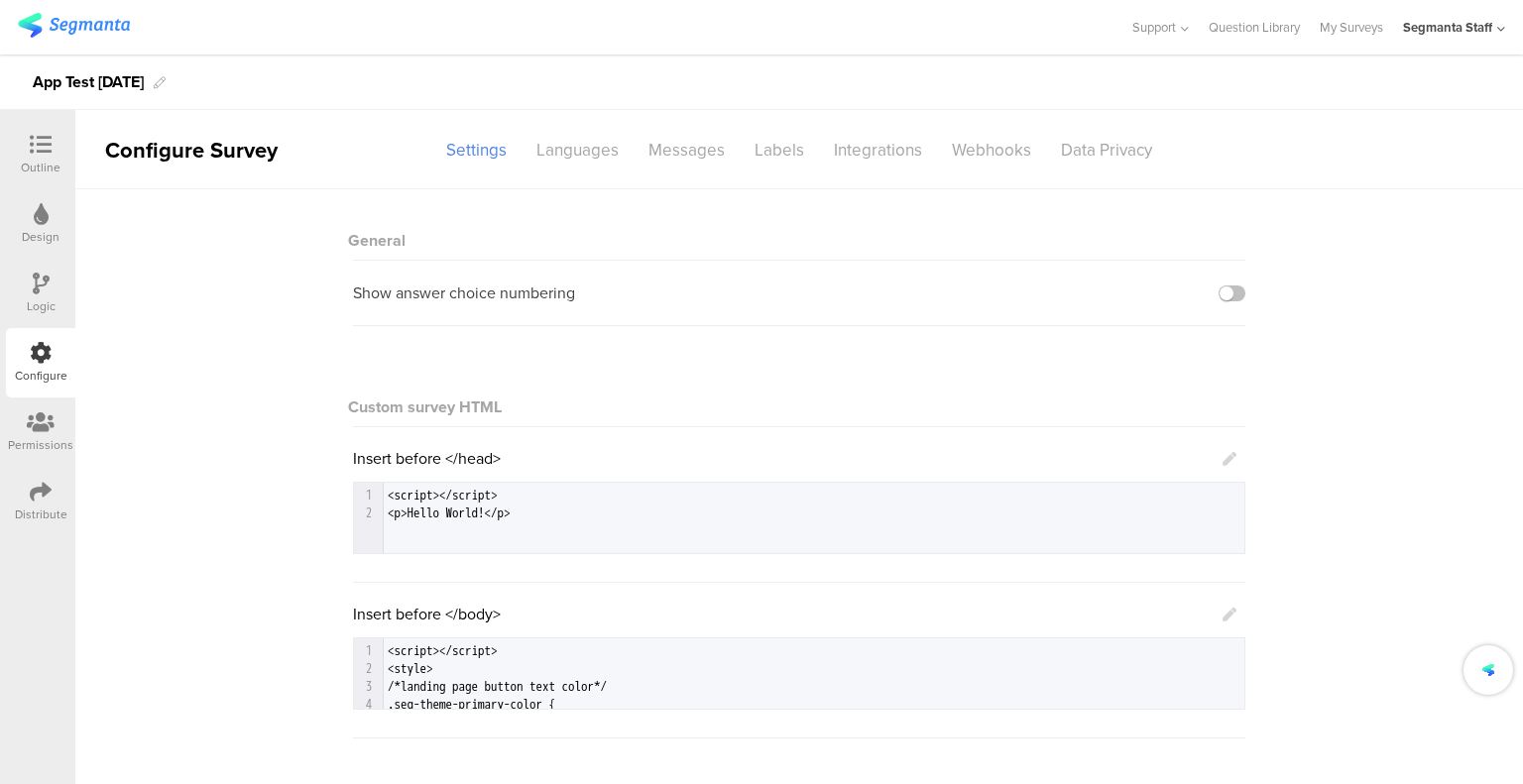 click on "Outline" at bounding box center (41, 168) 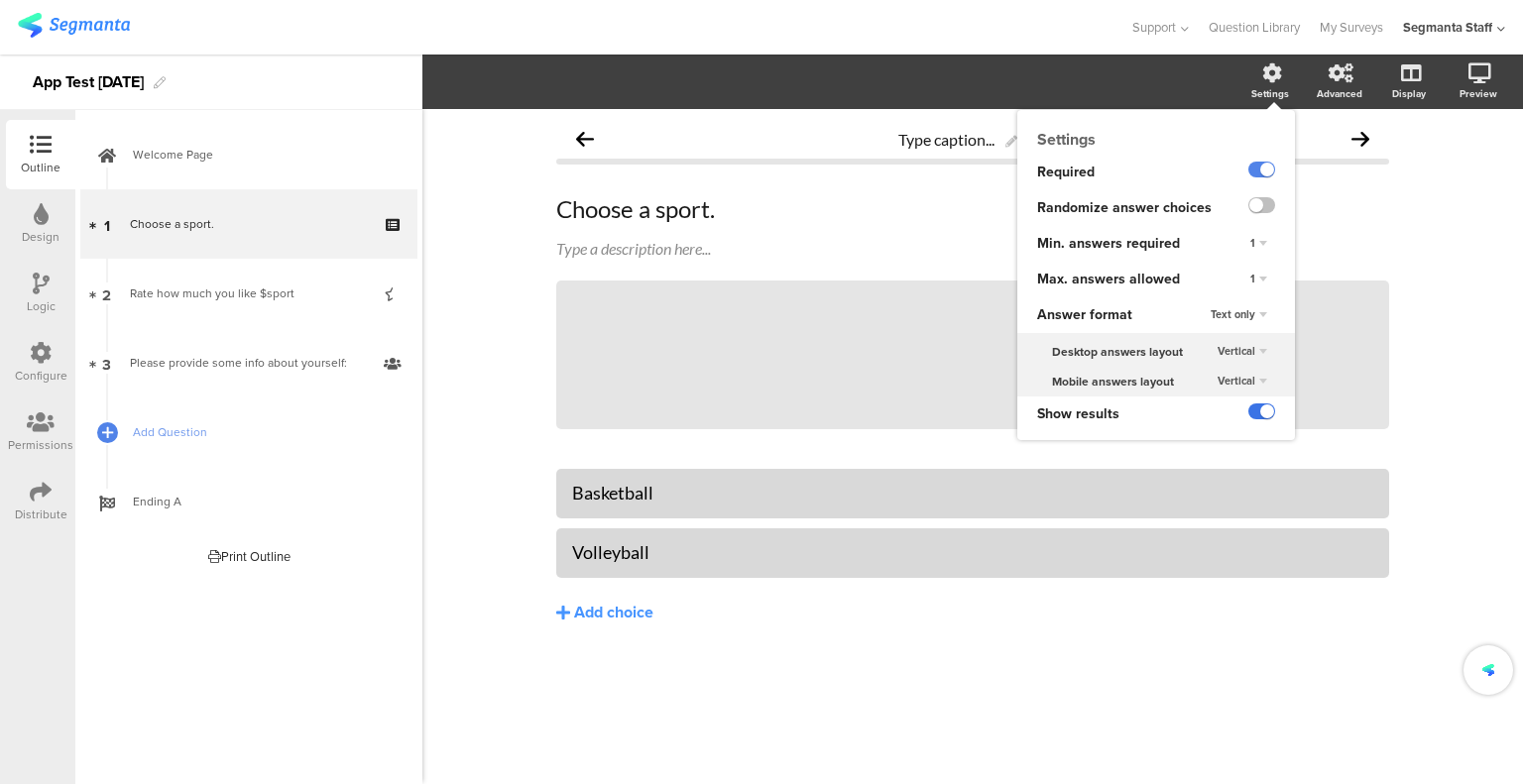 click 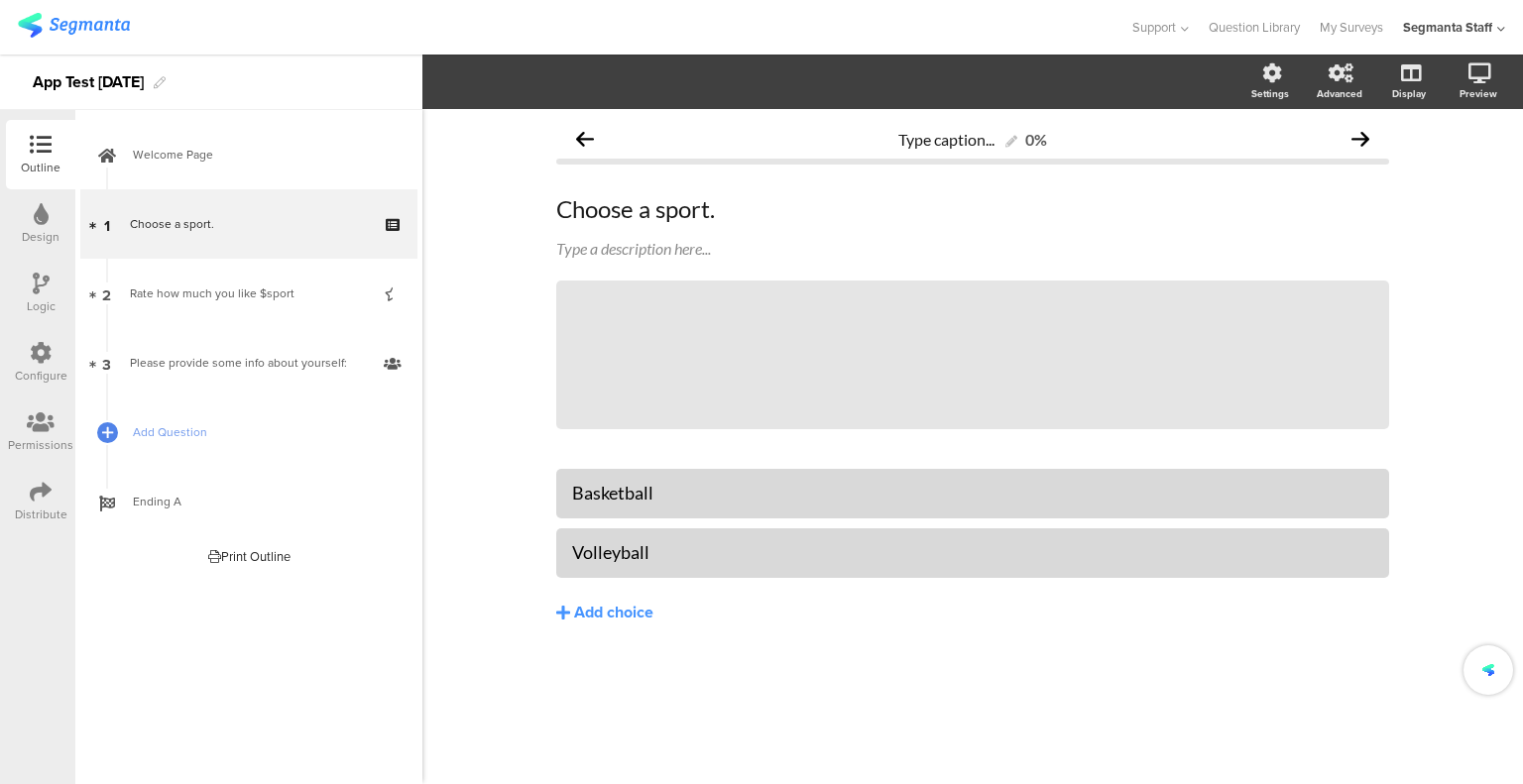 click at bounding box center [564, 27] 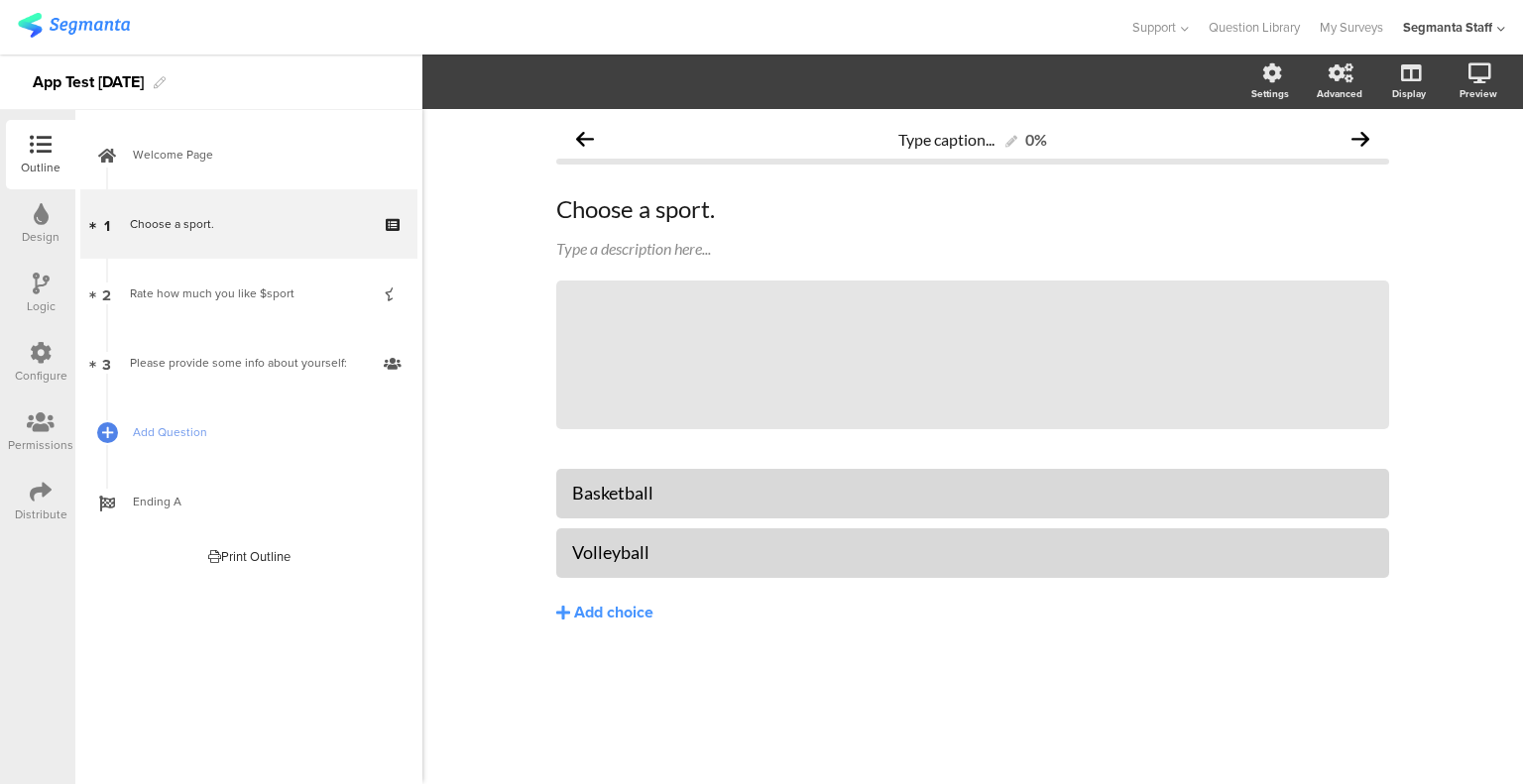 click at bounding box center (41, 353) 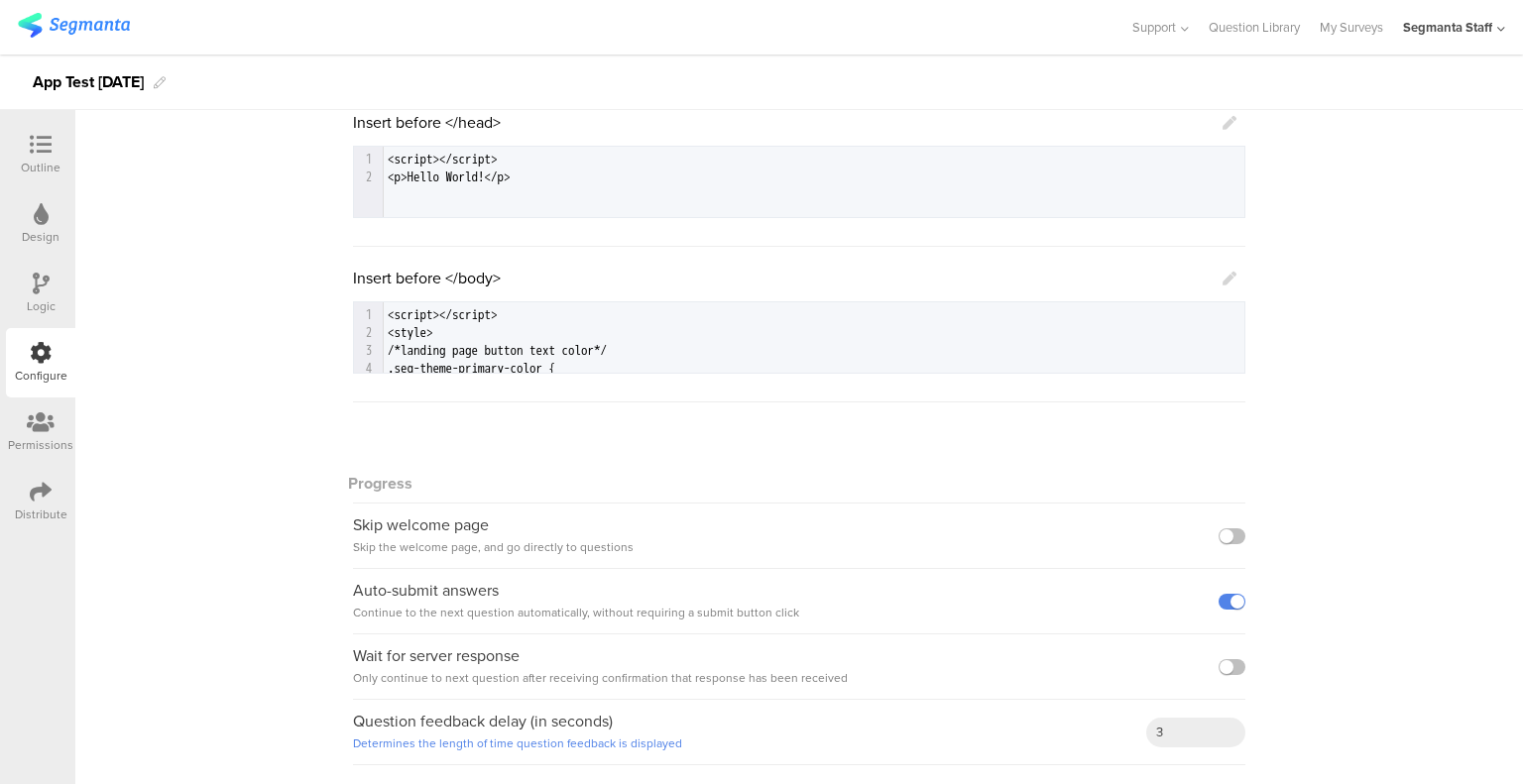 scroll, scrollTop: 0, scrollLeft: 0, axis: both 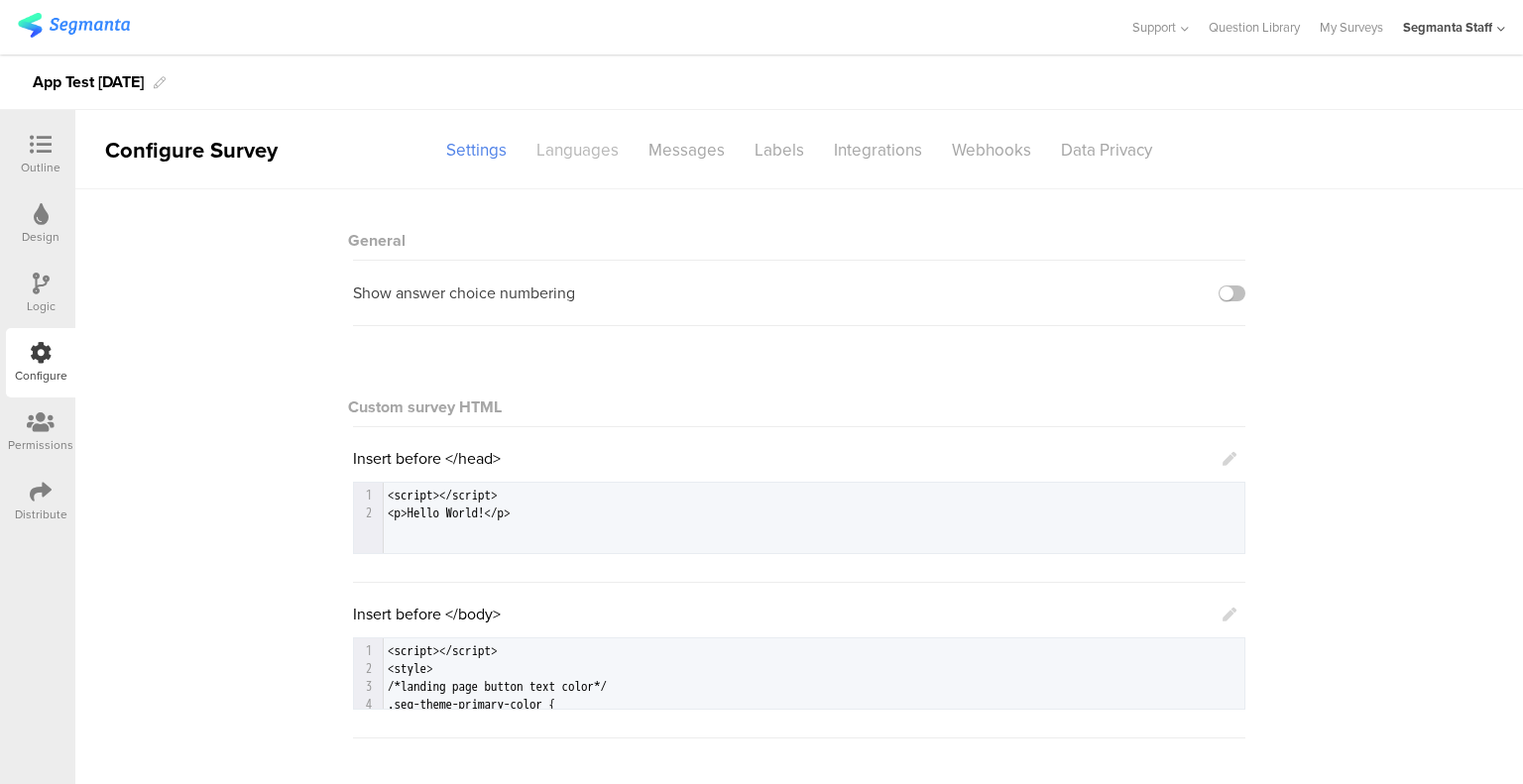 click on "Languages" at bounding box center [577, 150] 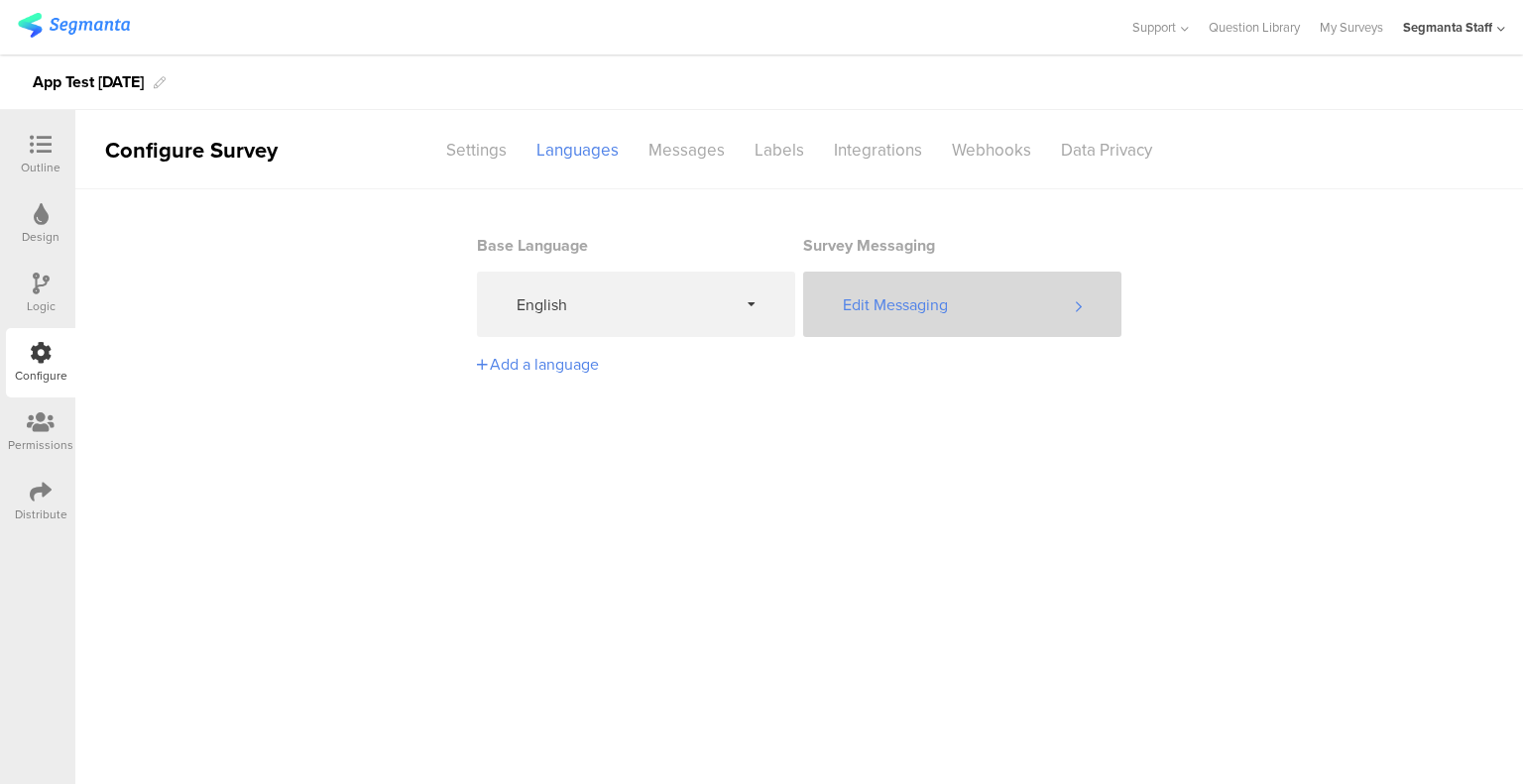 click on "Edit Messaging" at bounding box center (962, 304) 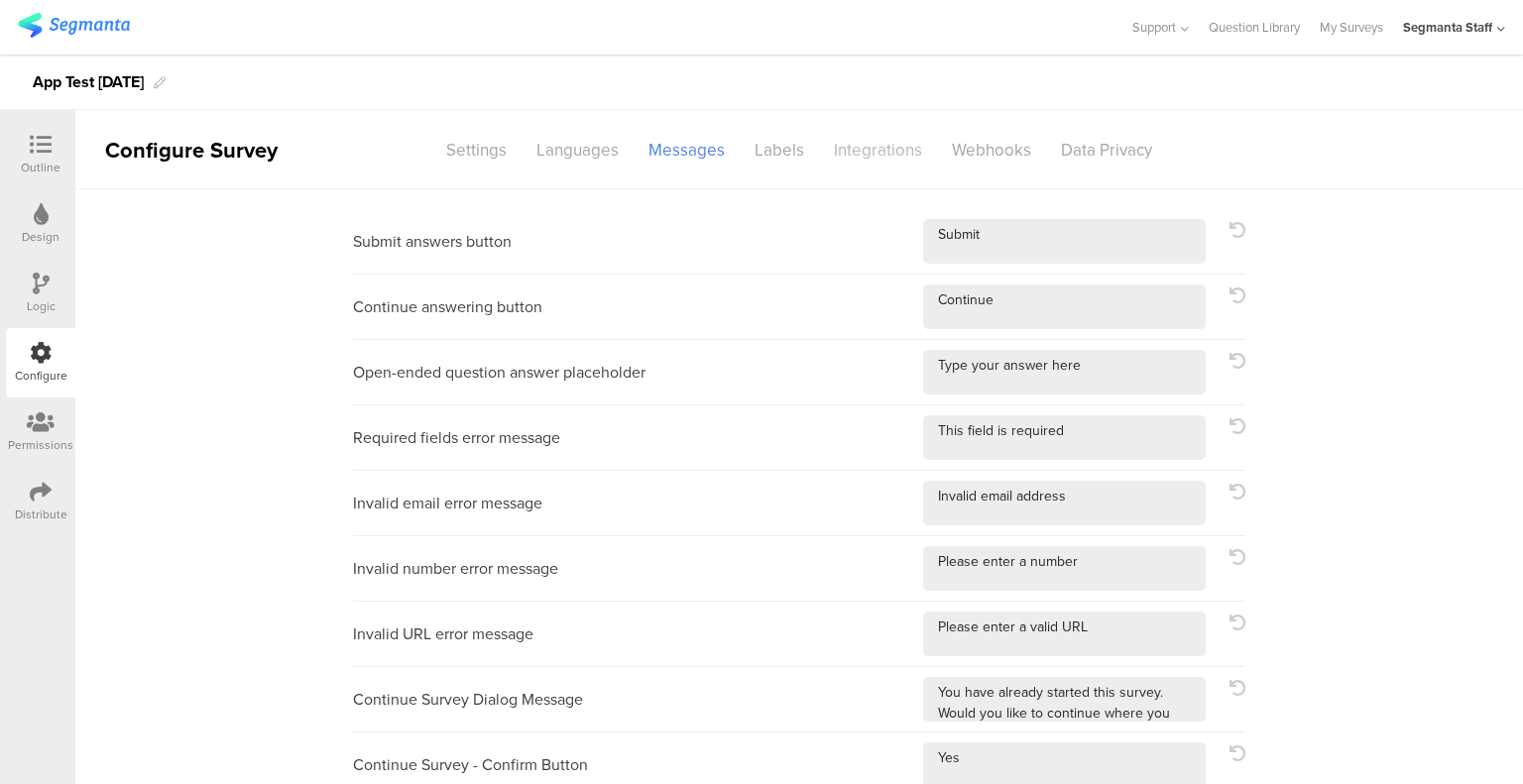 click on "Integrations" at bounding box center [878, 150] 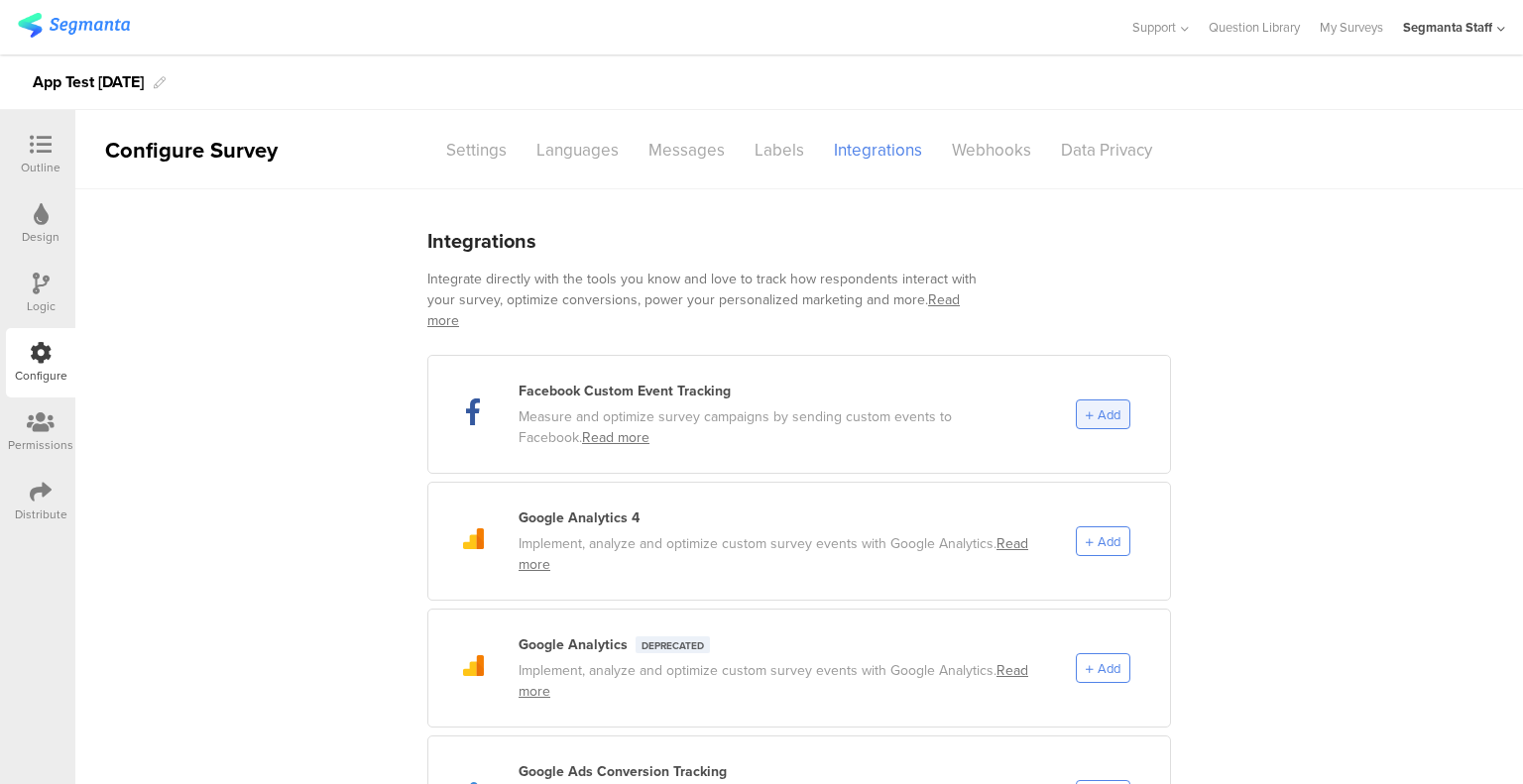 click on "Add" at bounding box center (1109, 414) 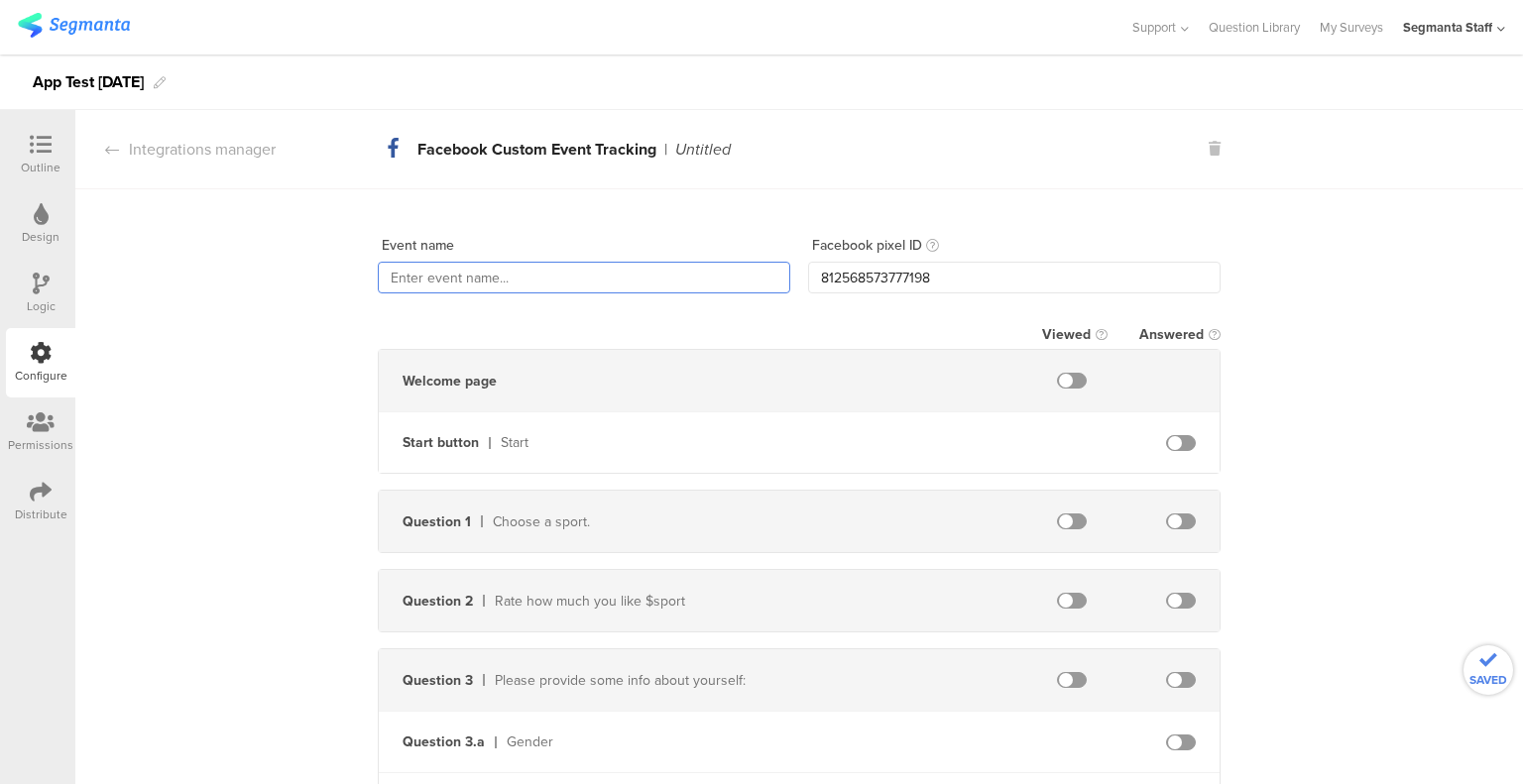 click at bounding box center (584, 278) 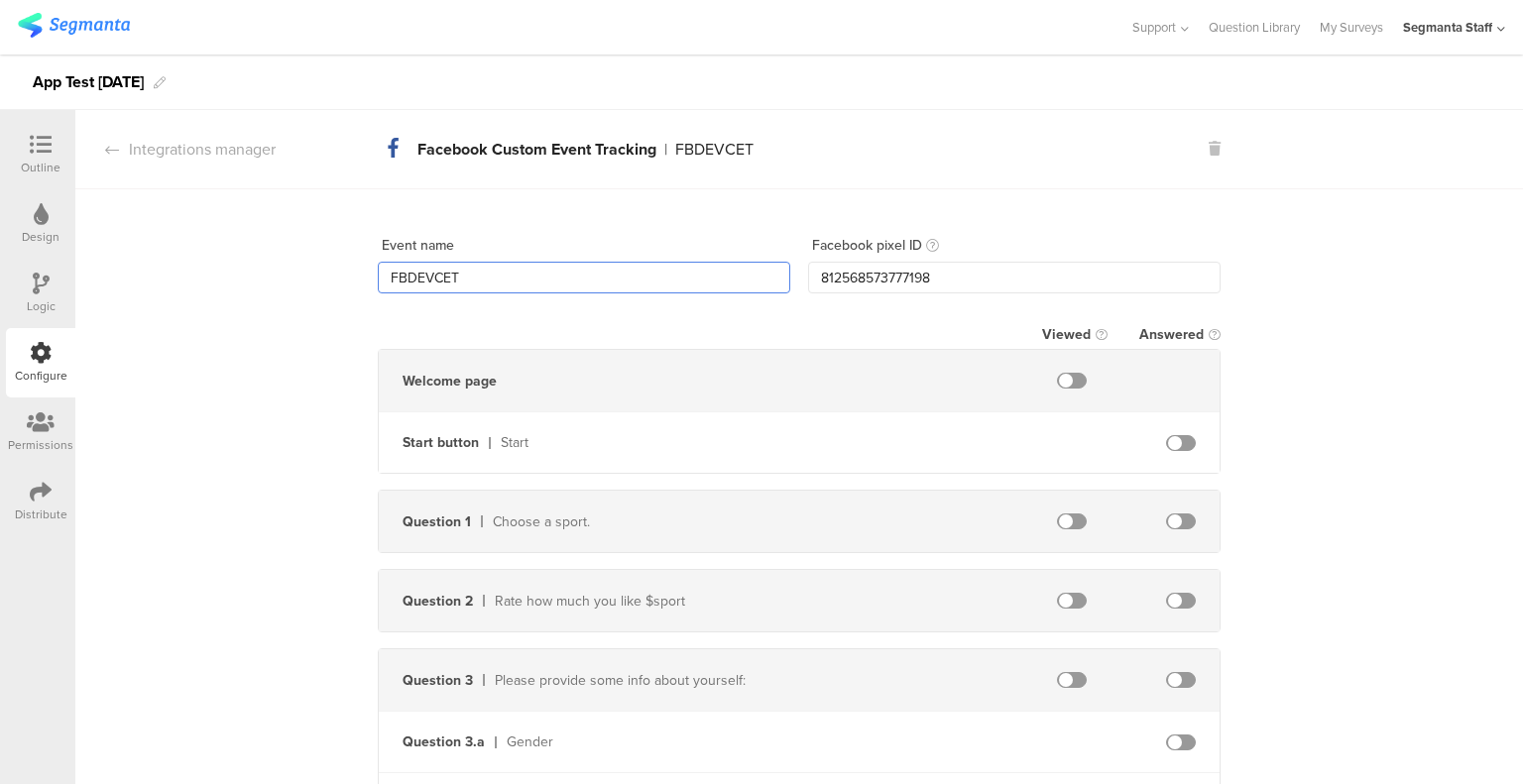 type on "FBDEVCET" 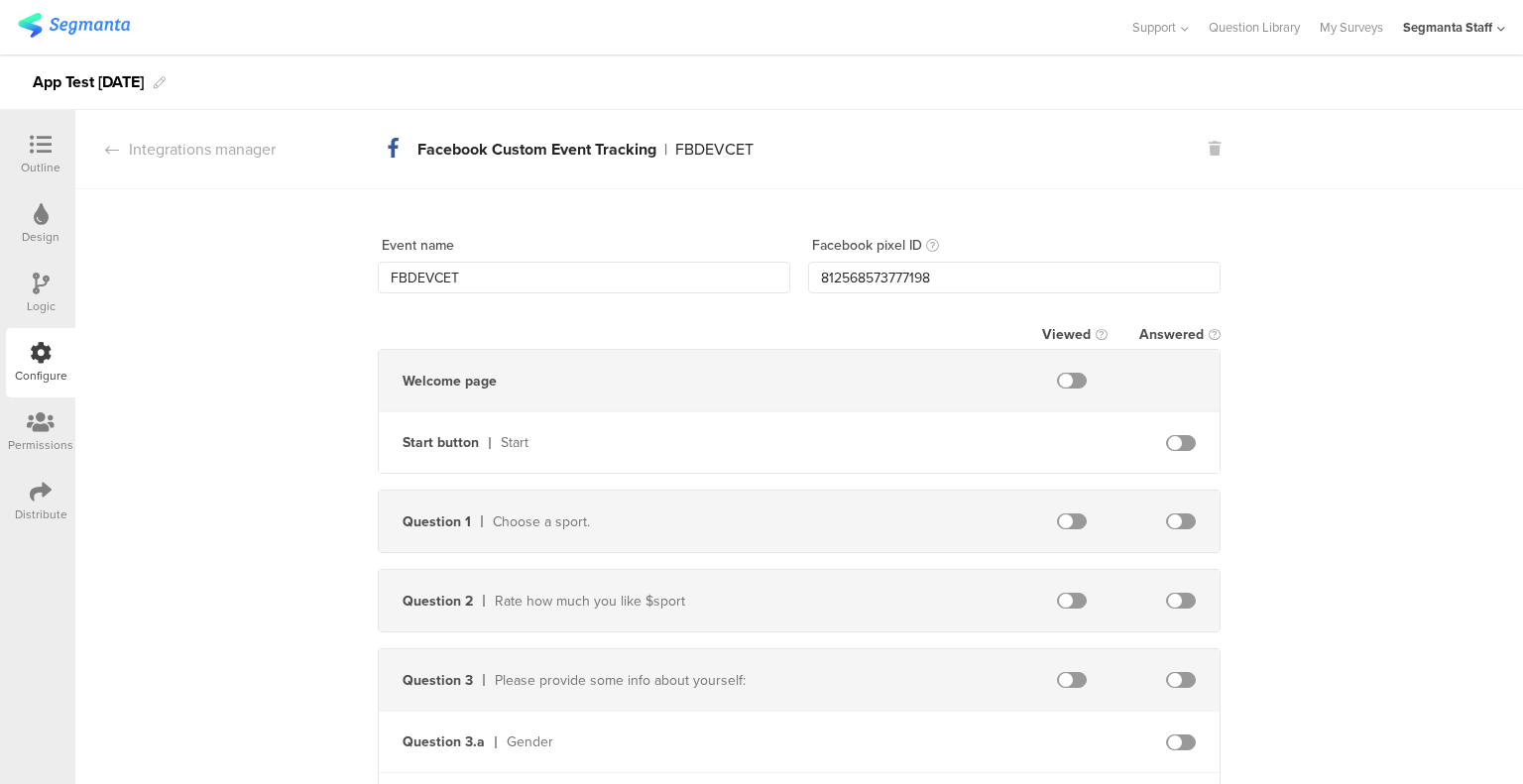 click at bounding box center (1181, 521) 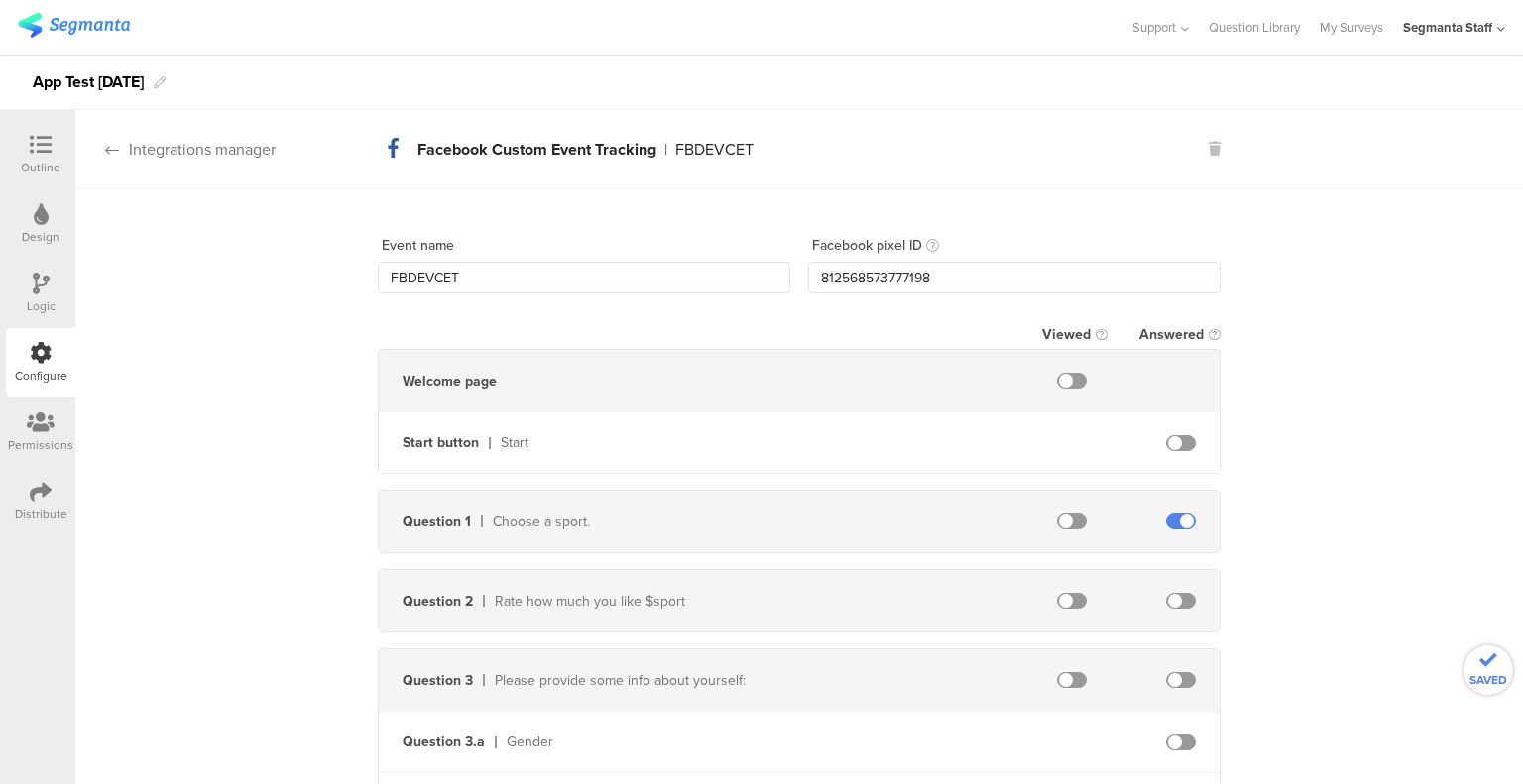 click on "Integrations manager" at bounding box center [176, 149] 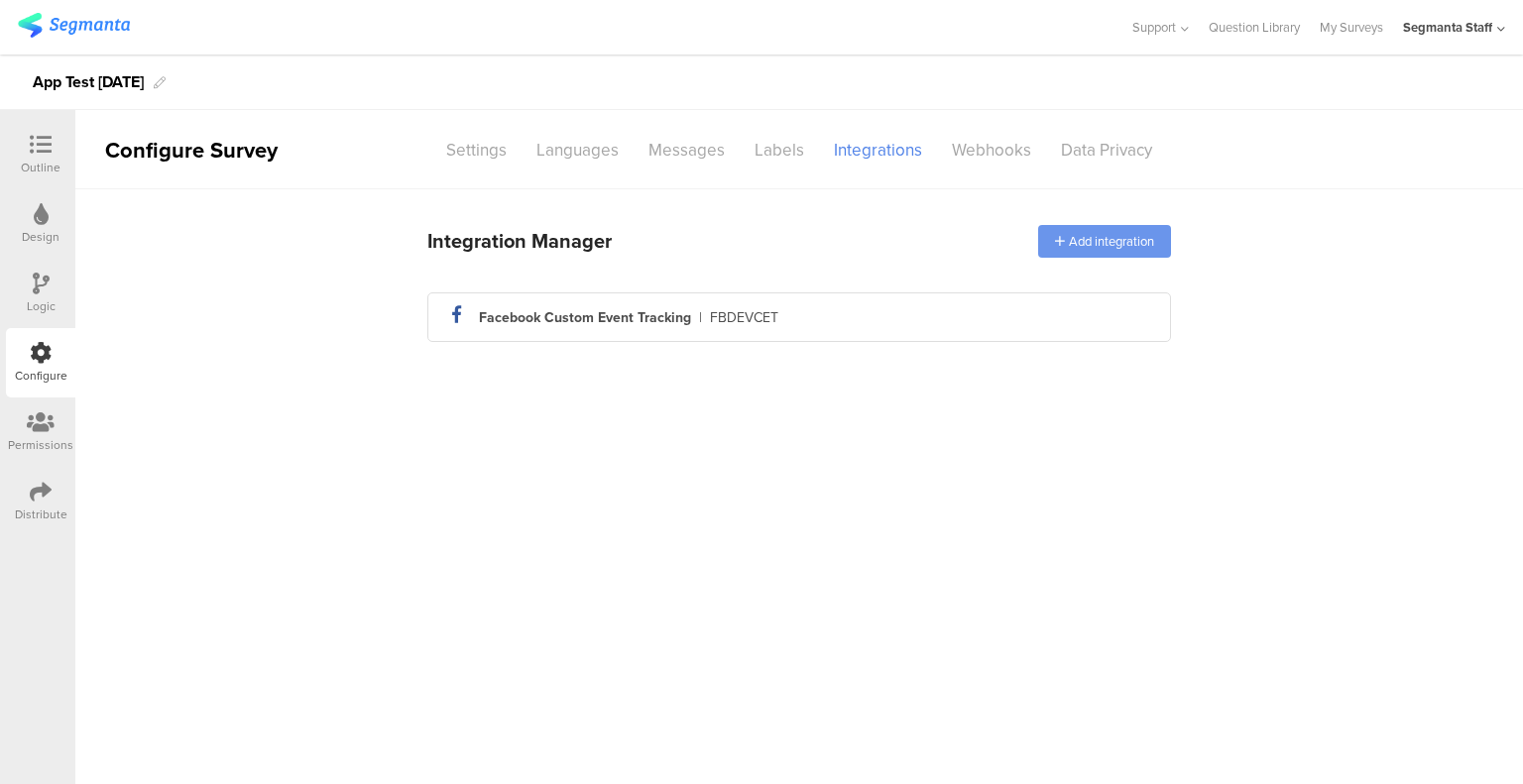 click on "Add integration" at bounding box center [1105, 241] 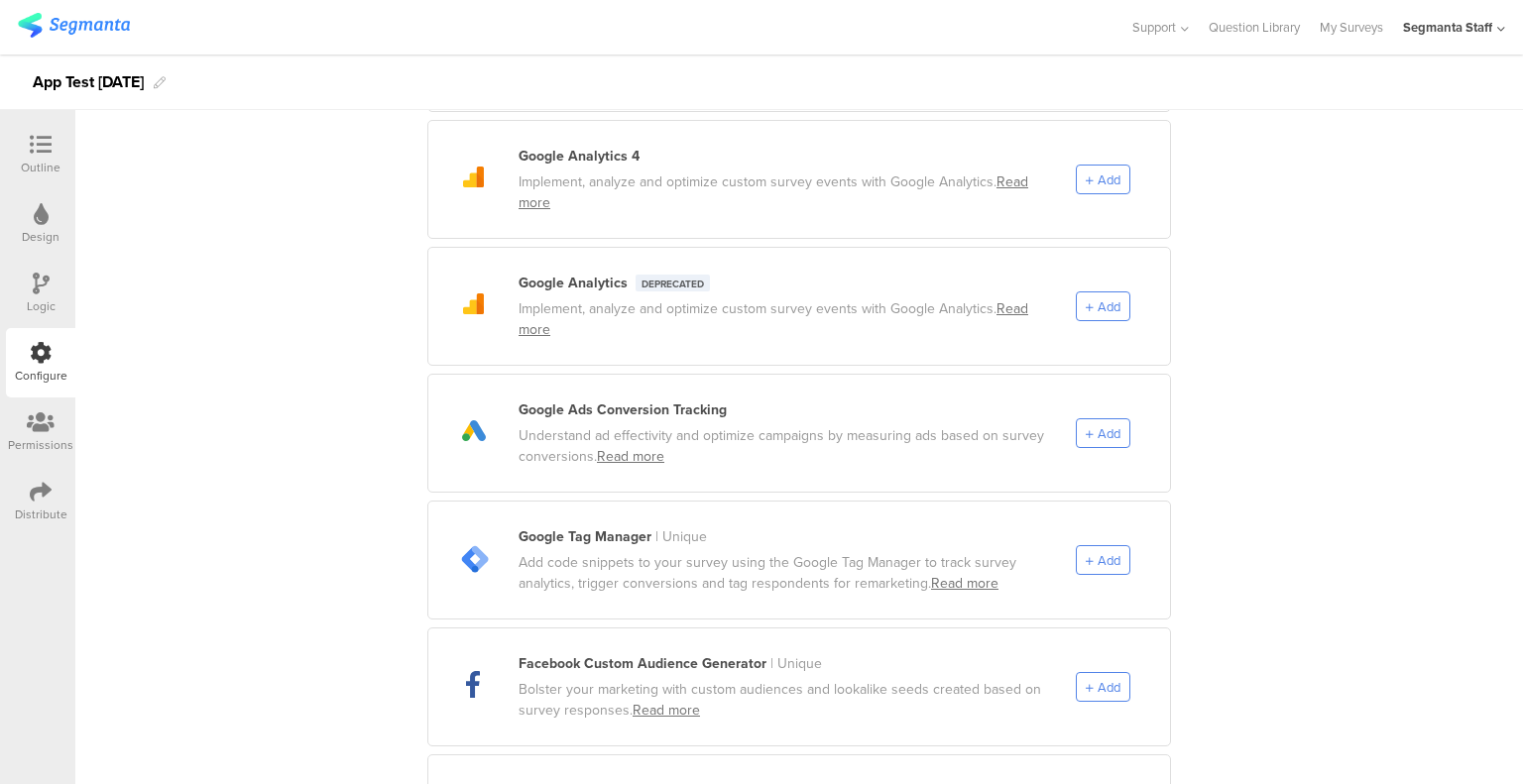 scroll, scrollTop: 396, scrollLeft: 0, axis: vertical 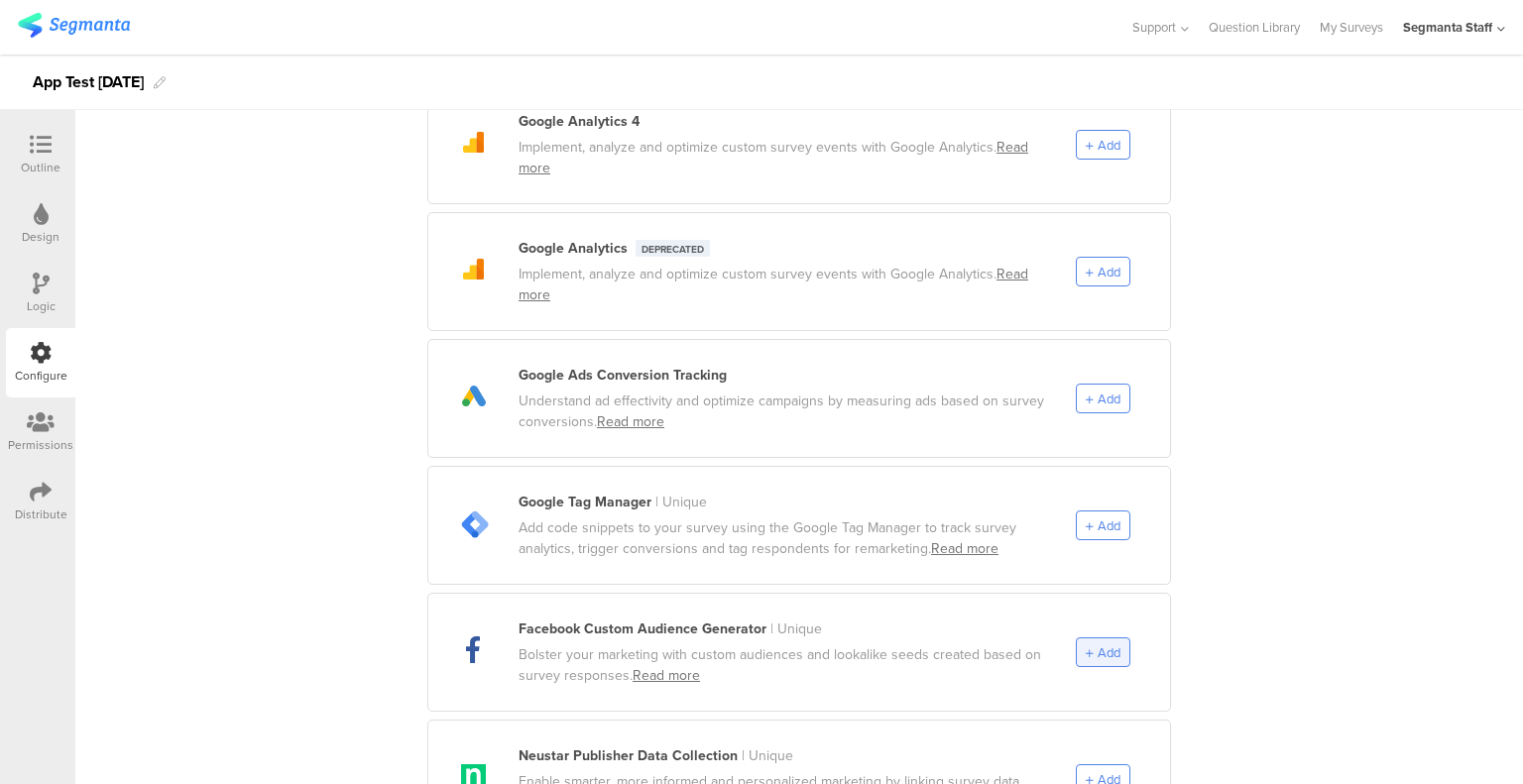 click on "Add" at bounding box center (1103, 652) 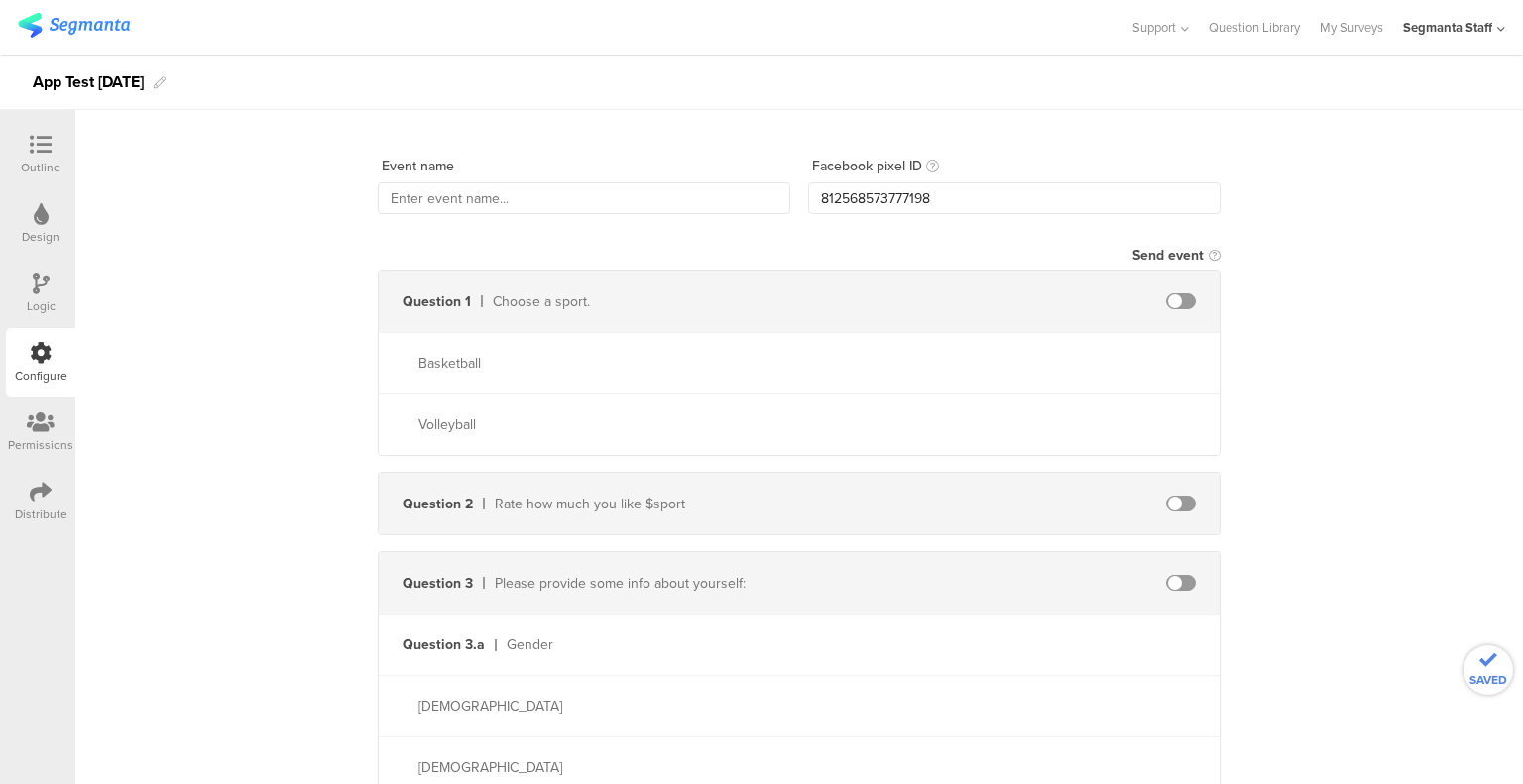 scroll, scrollTop: 0, scrollLeft: 0, axis: both 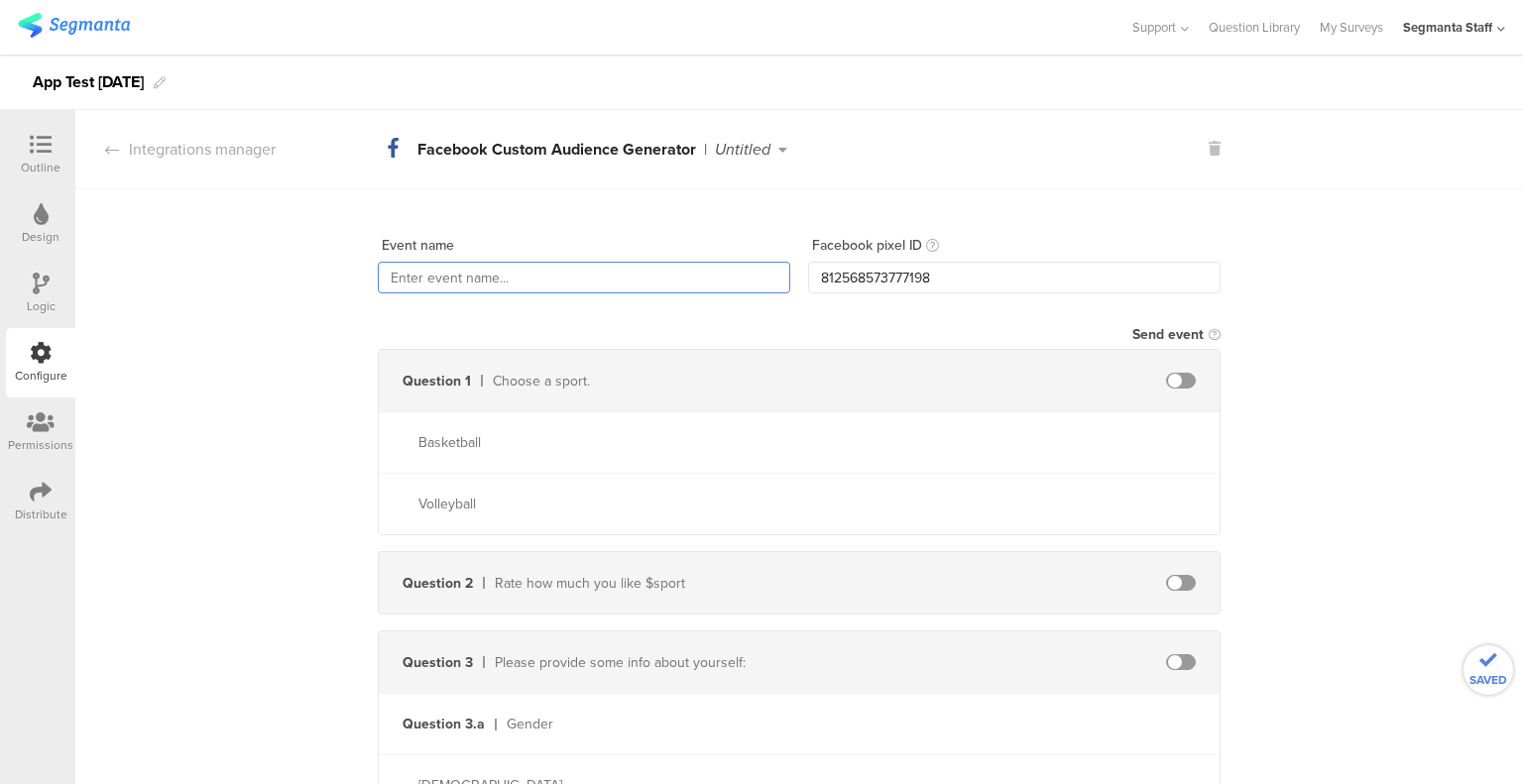 click at bounding box center (584, 278) 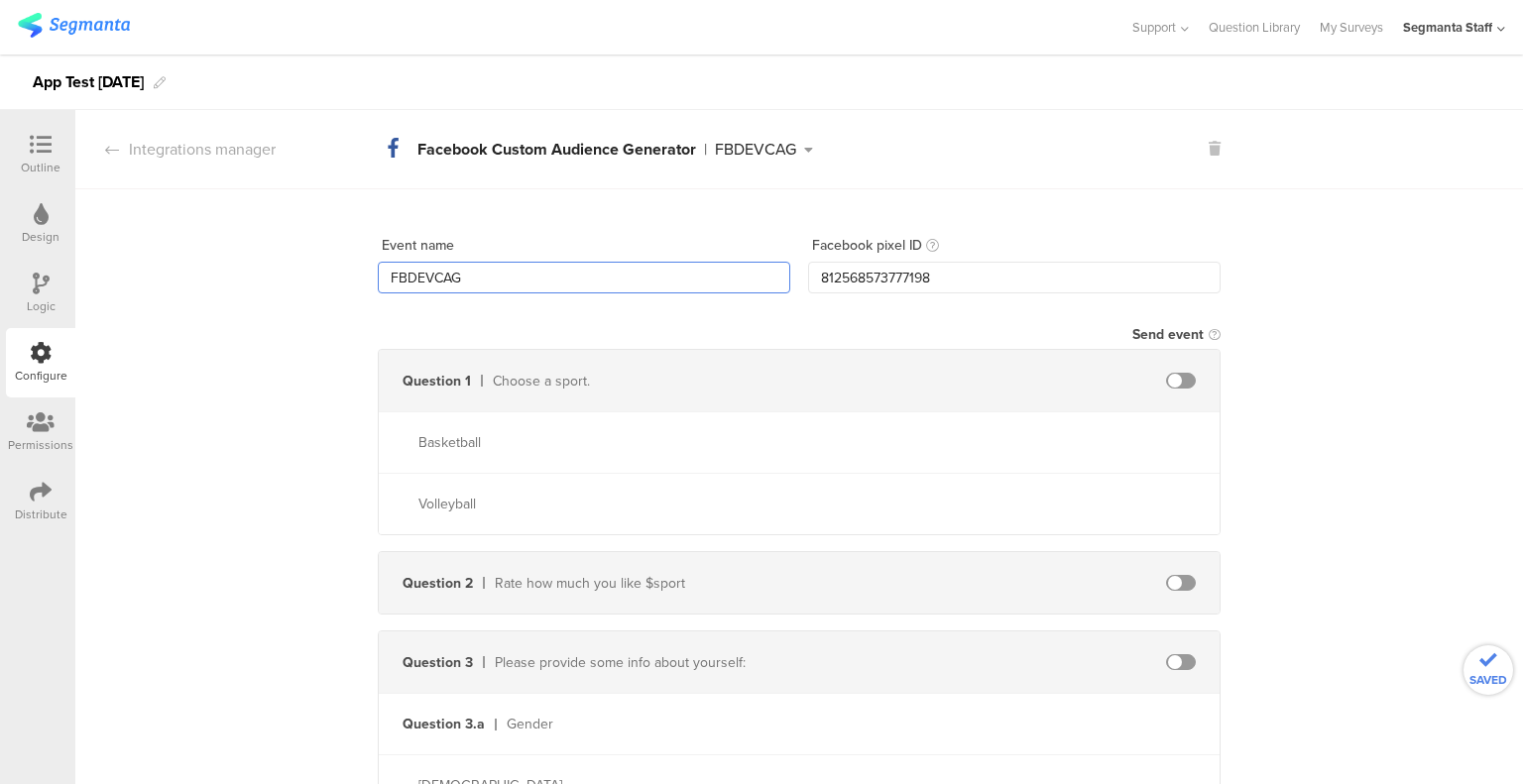 type on "FBDEVCAG" 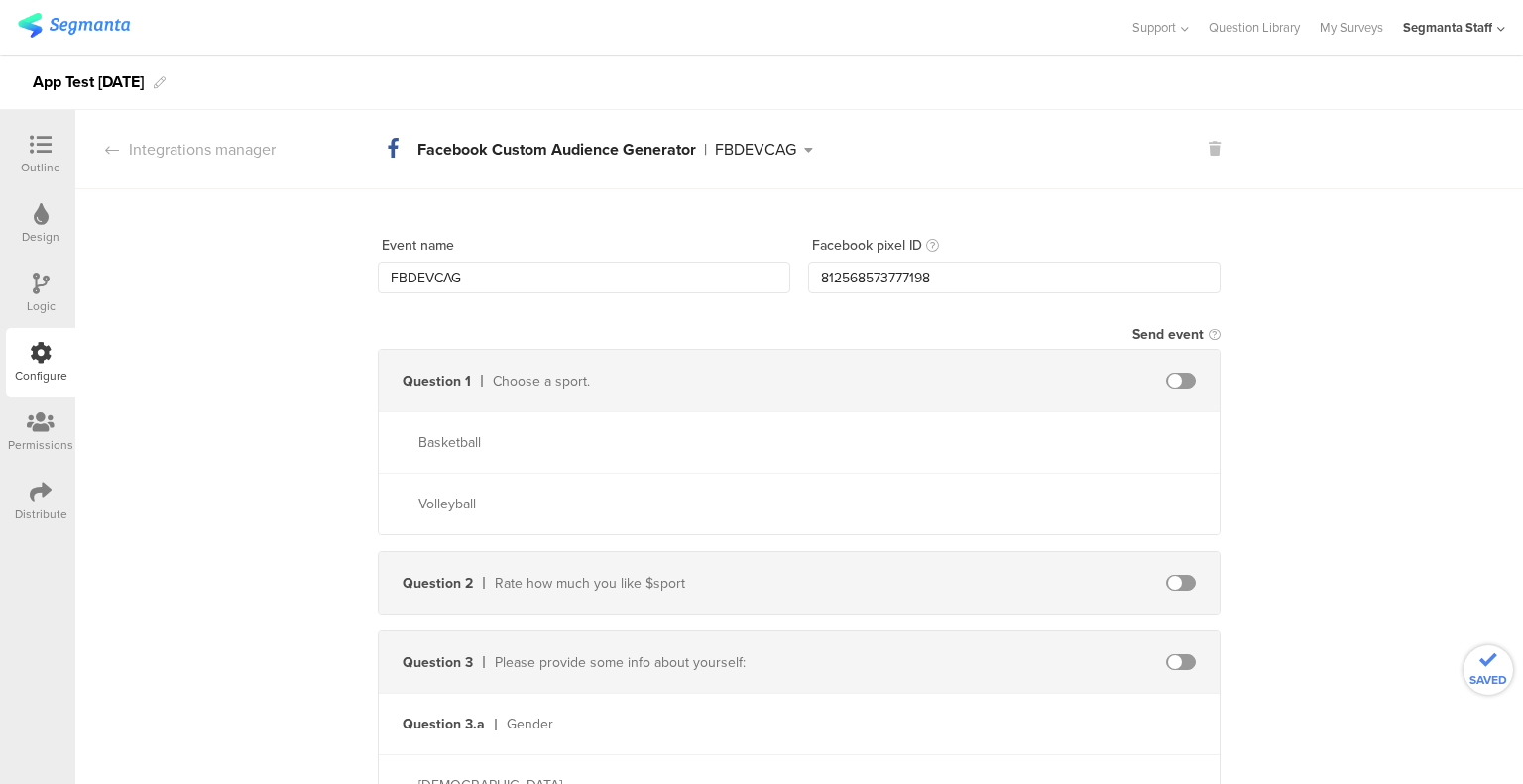 click at bounding box center [1181, 381] 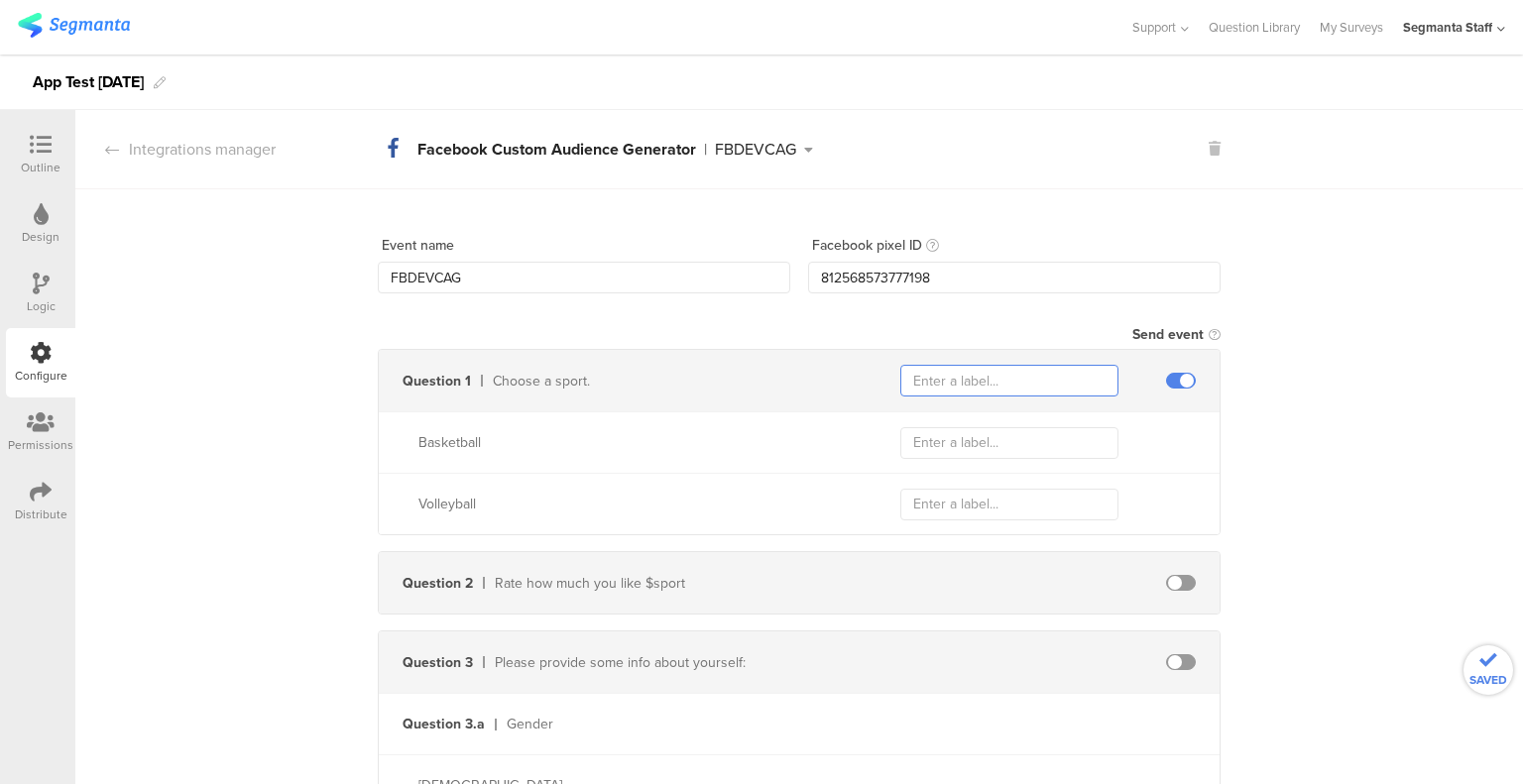 click at bounding box center (1009, 381) 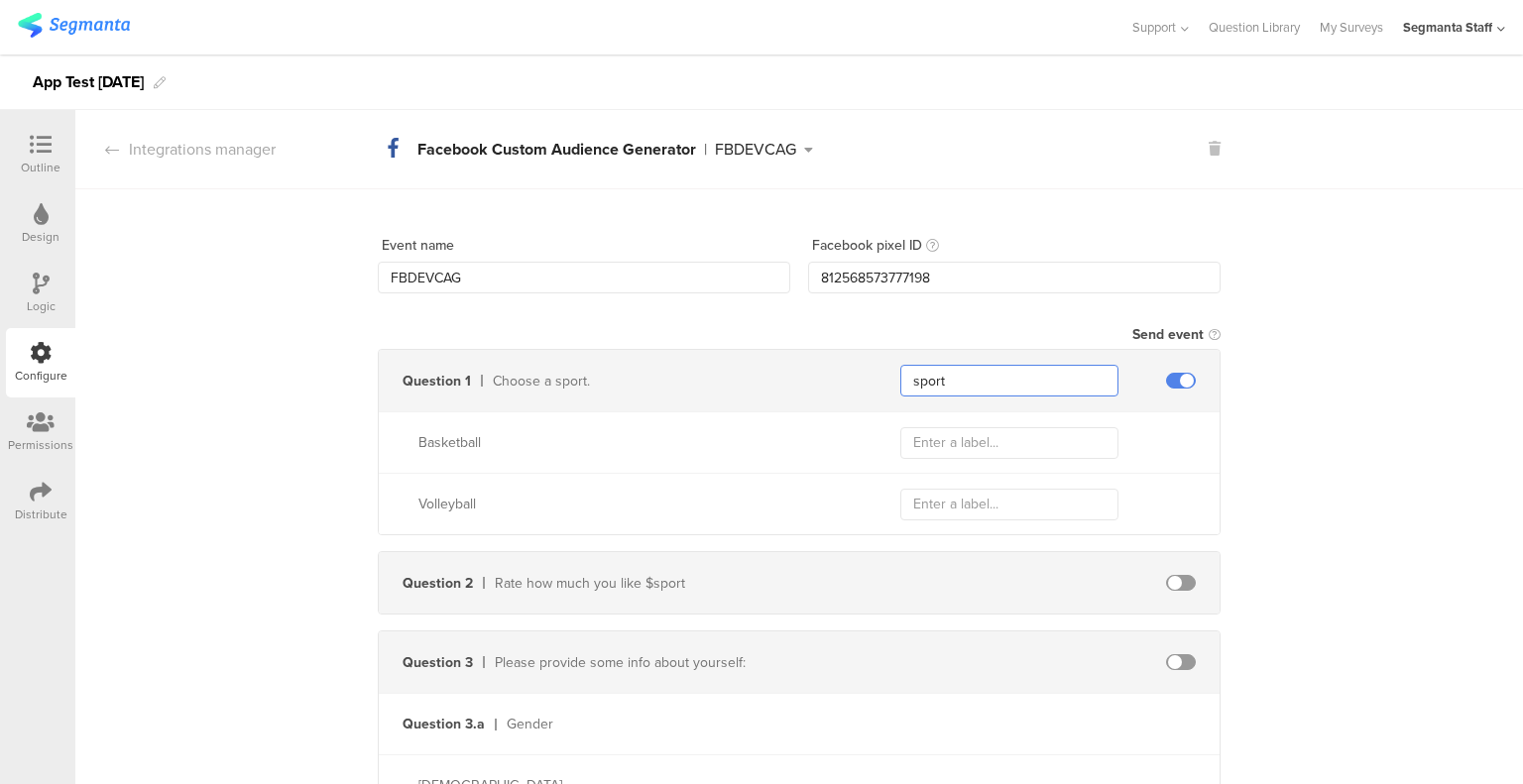 type on "sport" 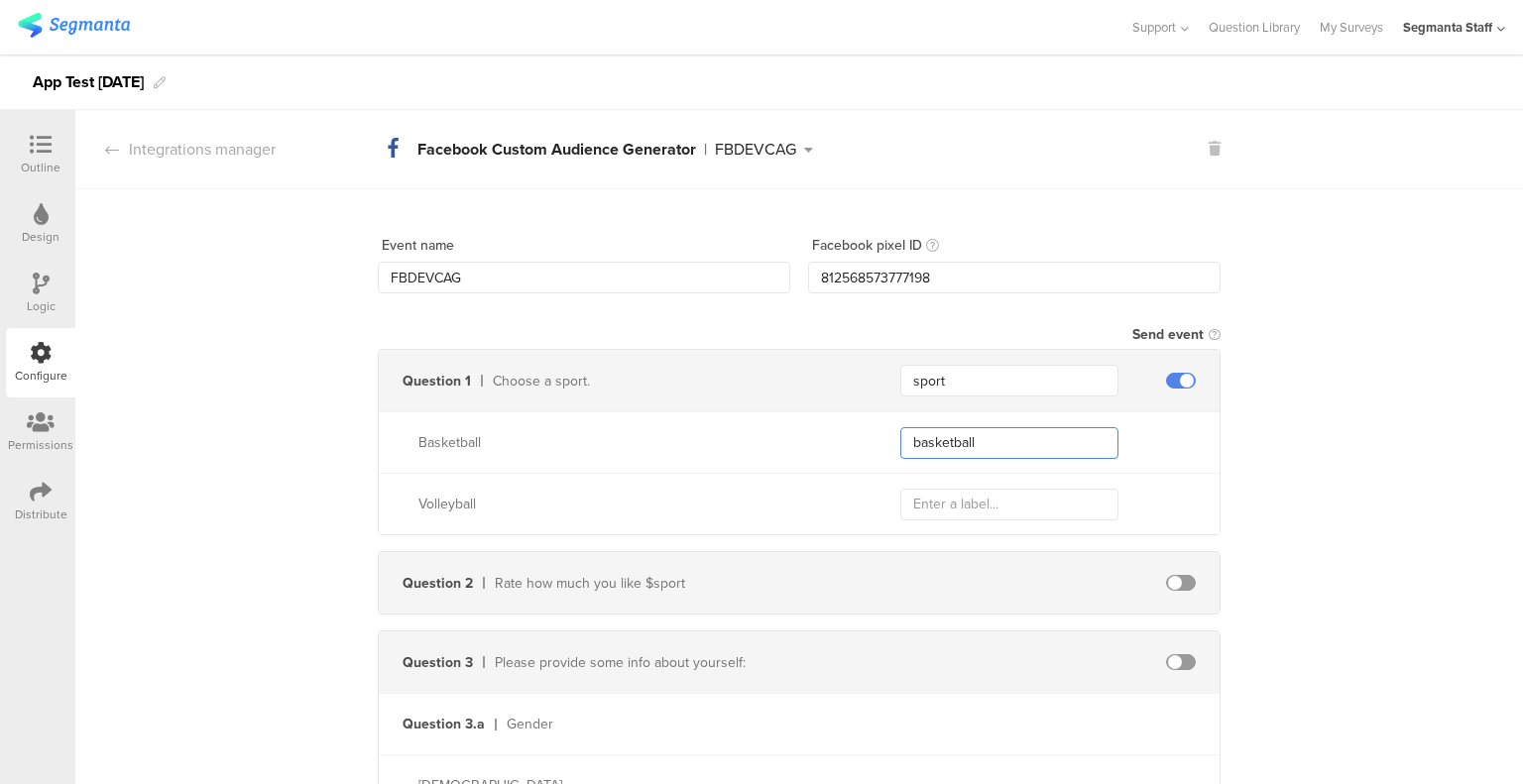 type on "basketball" 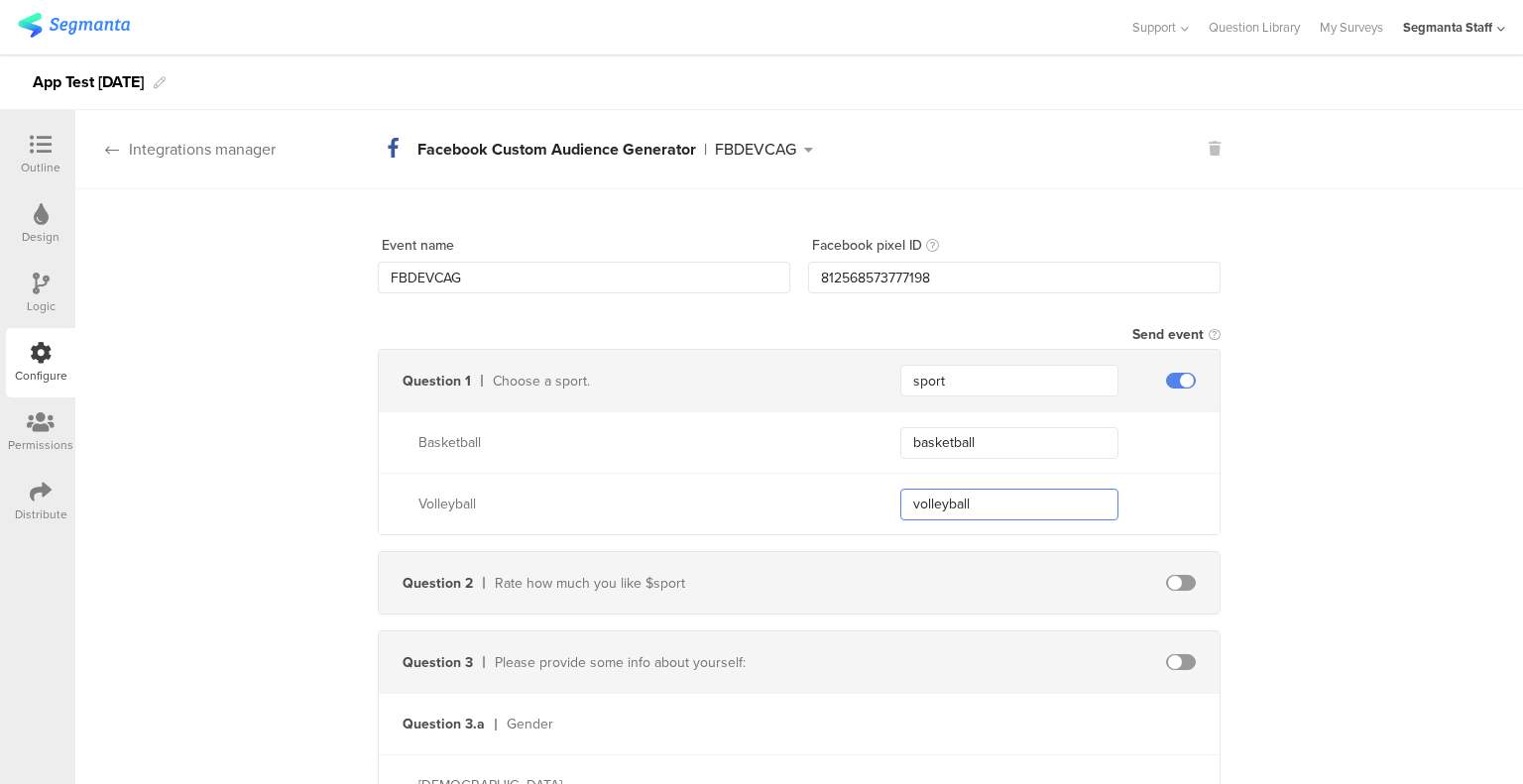 type on "volleyball" 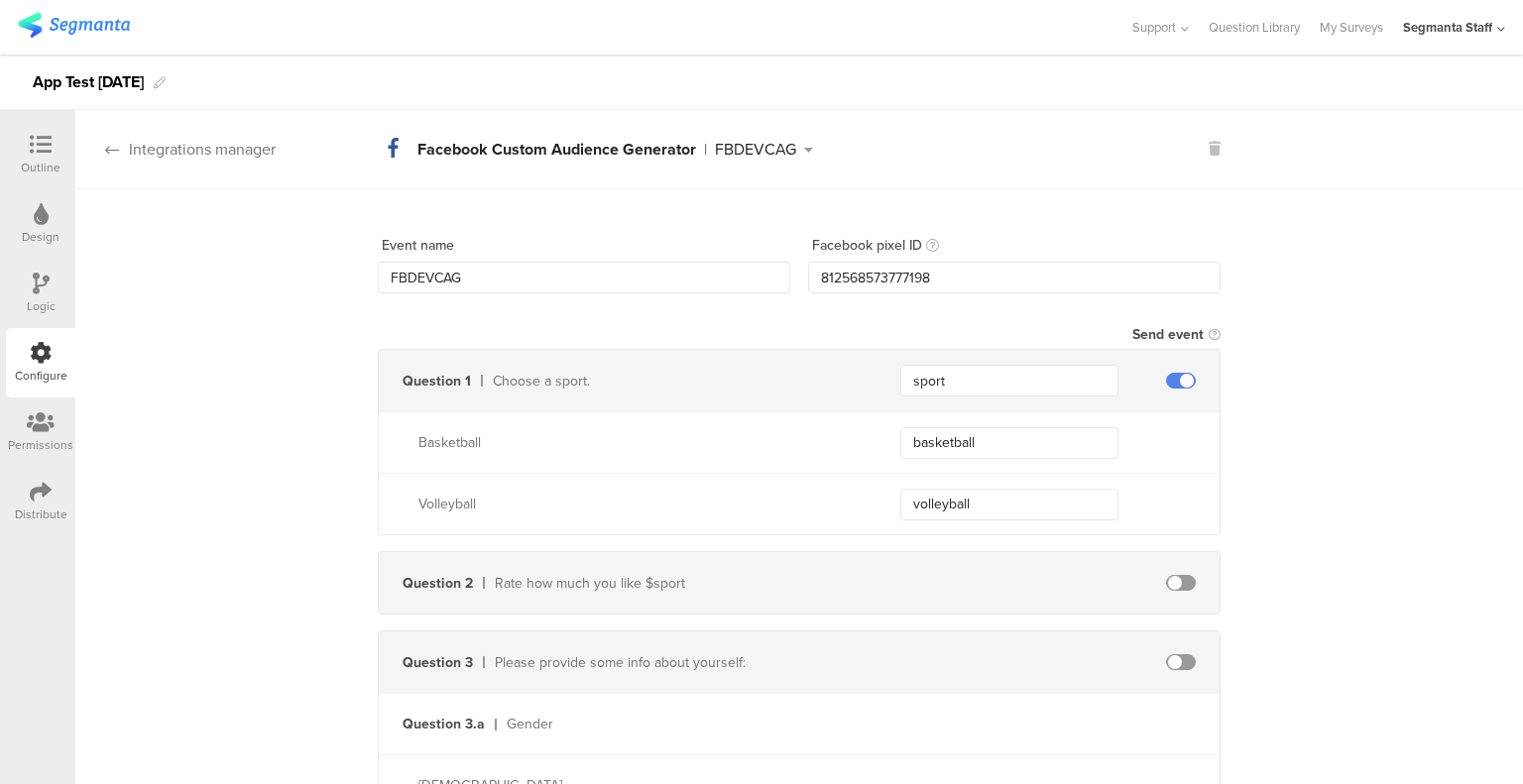 click on "Integrations manager" at bounding box center [176, 149] 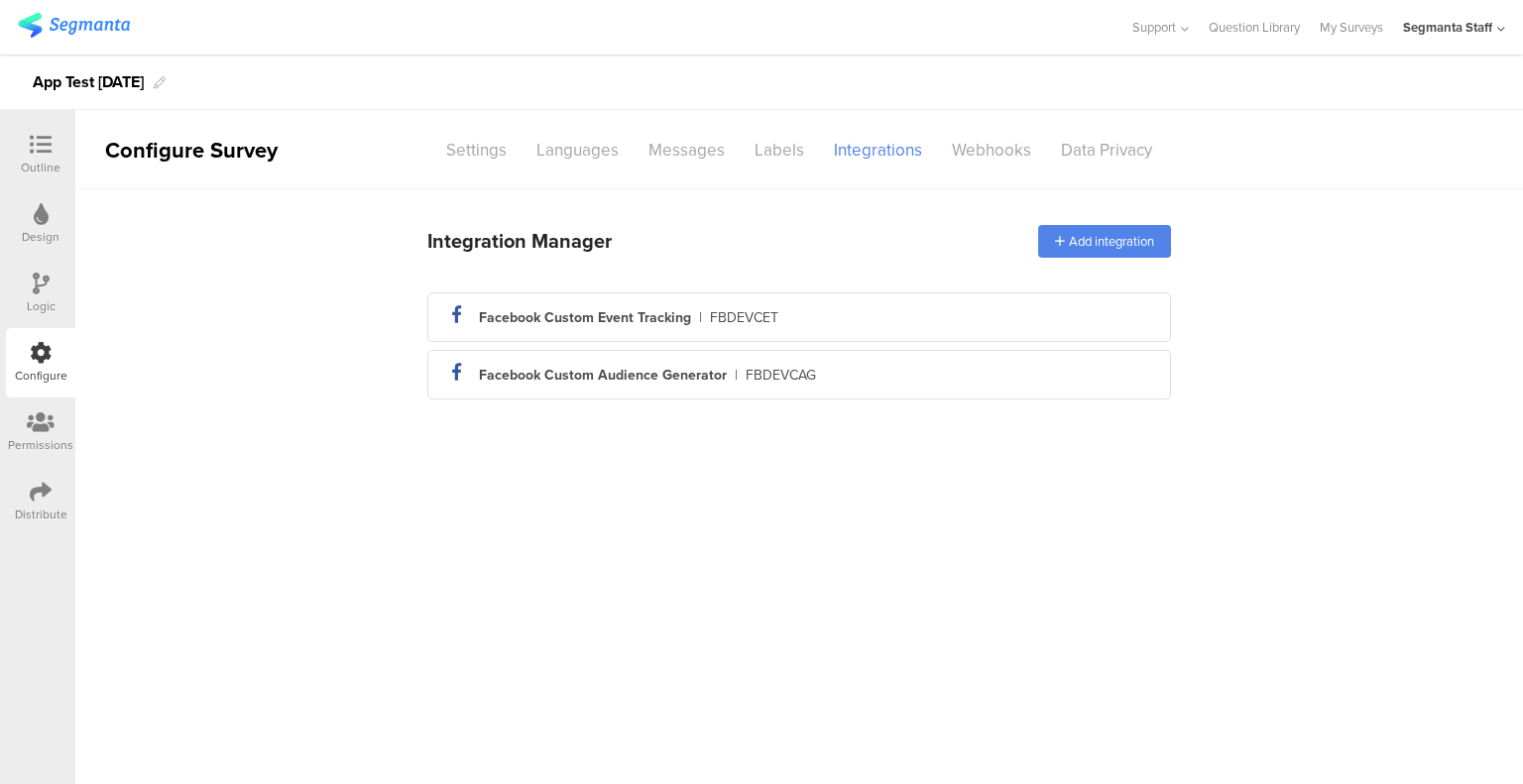 click at bounding box center [41, 492] 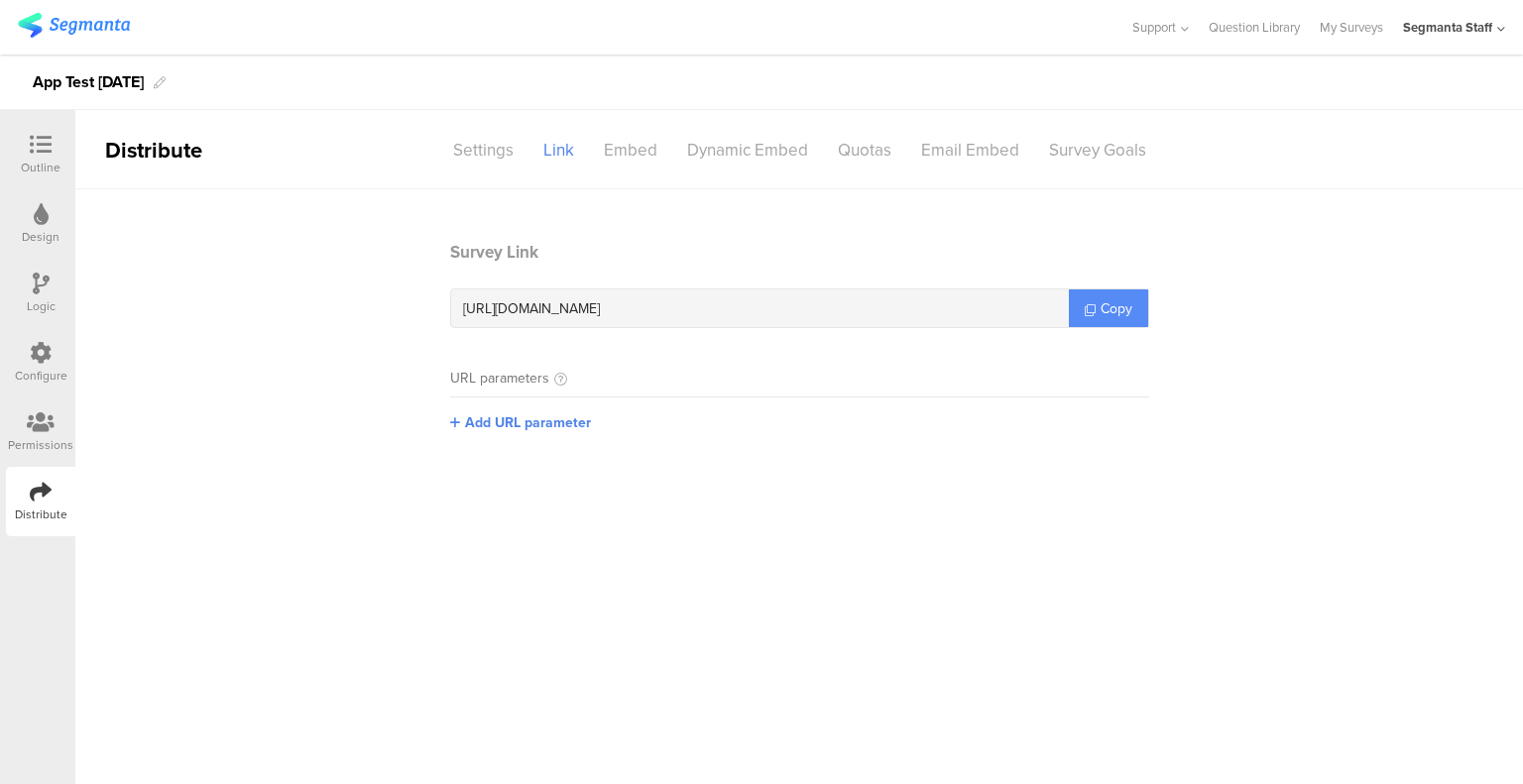 click on "Copy" at bounding box center [1109, 308] 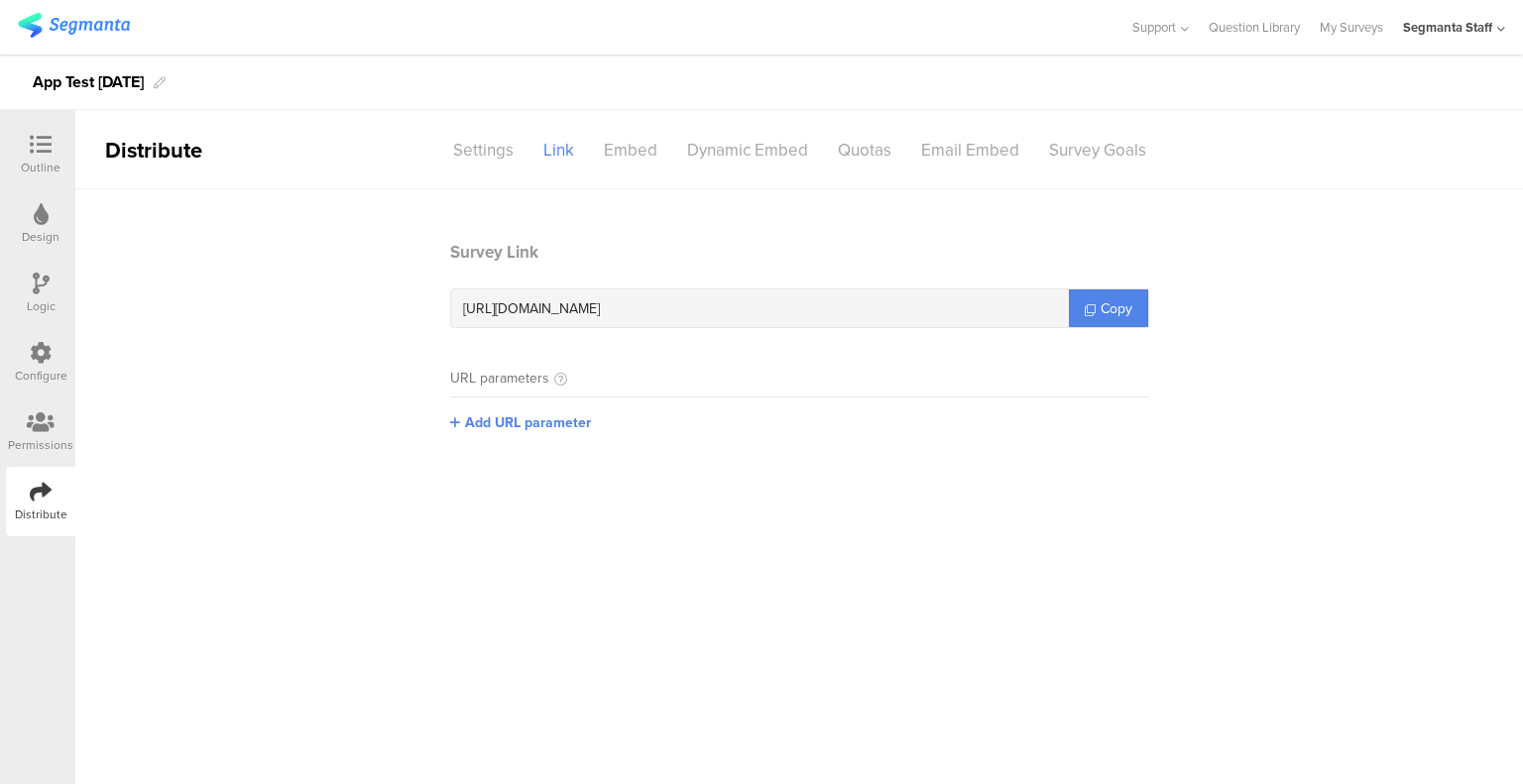 click at bounding box center (41, 353) 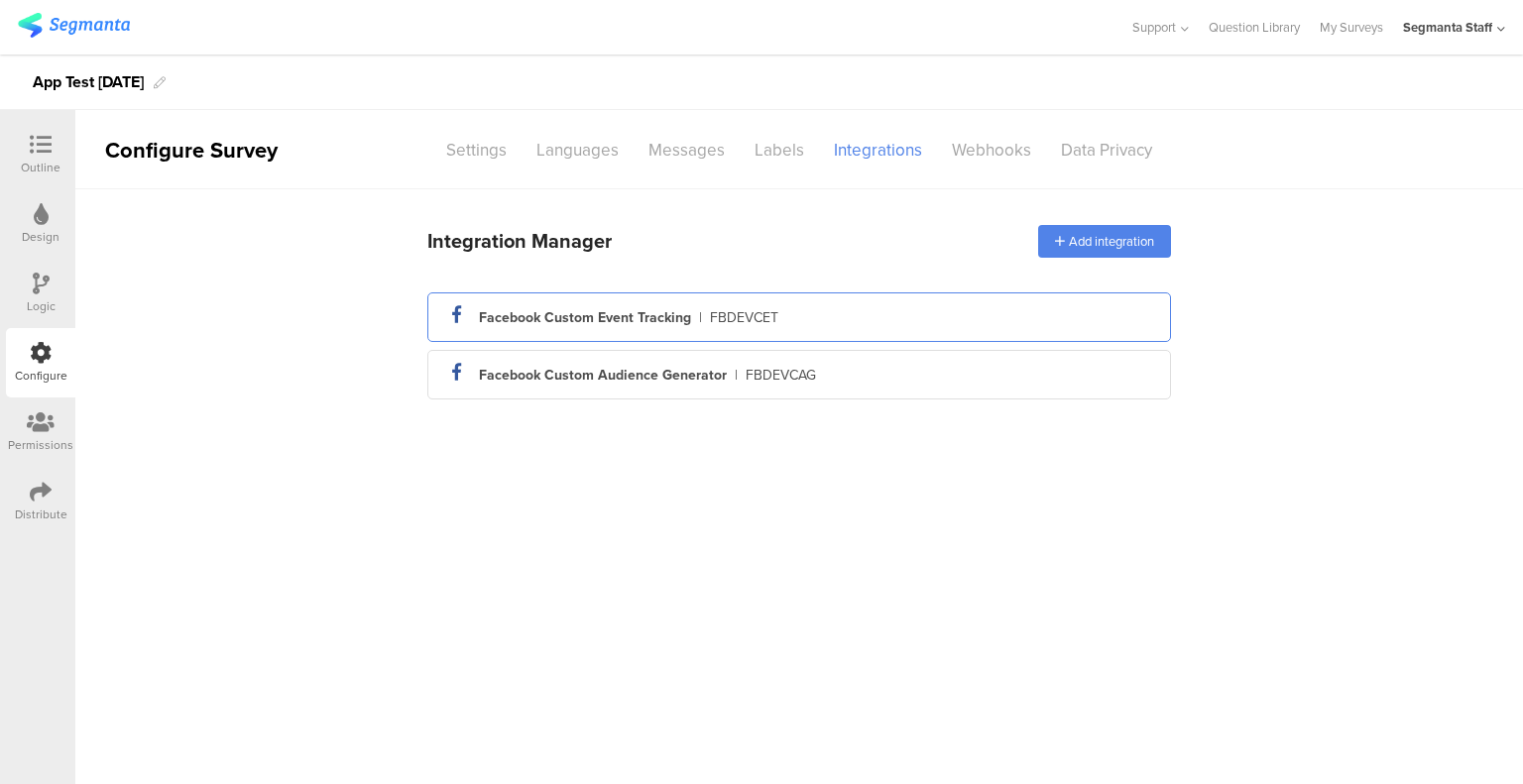 click on "facebook_icon   Created with Sketch.                     Facebook Custom Event Tracking   |   FBDEVCET" at bounding box center [799, 317] 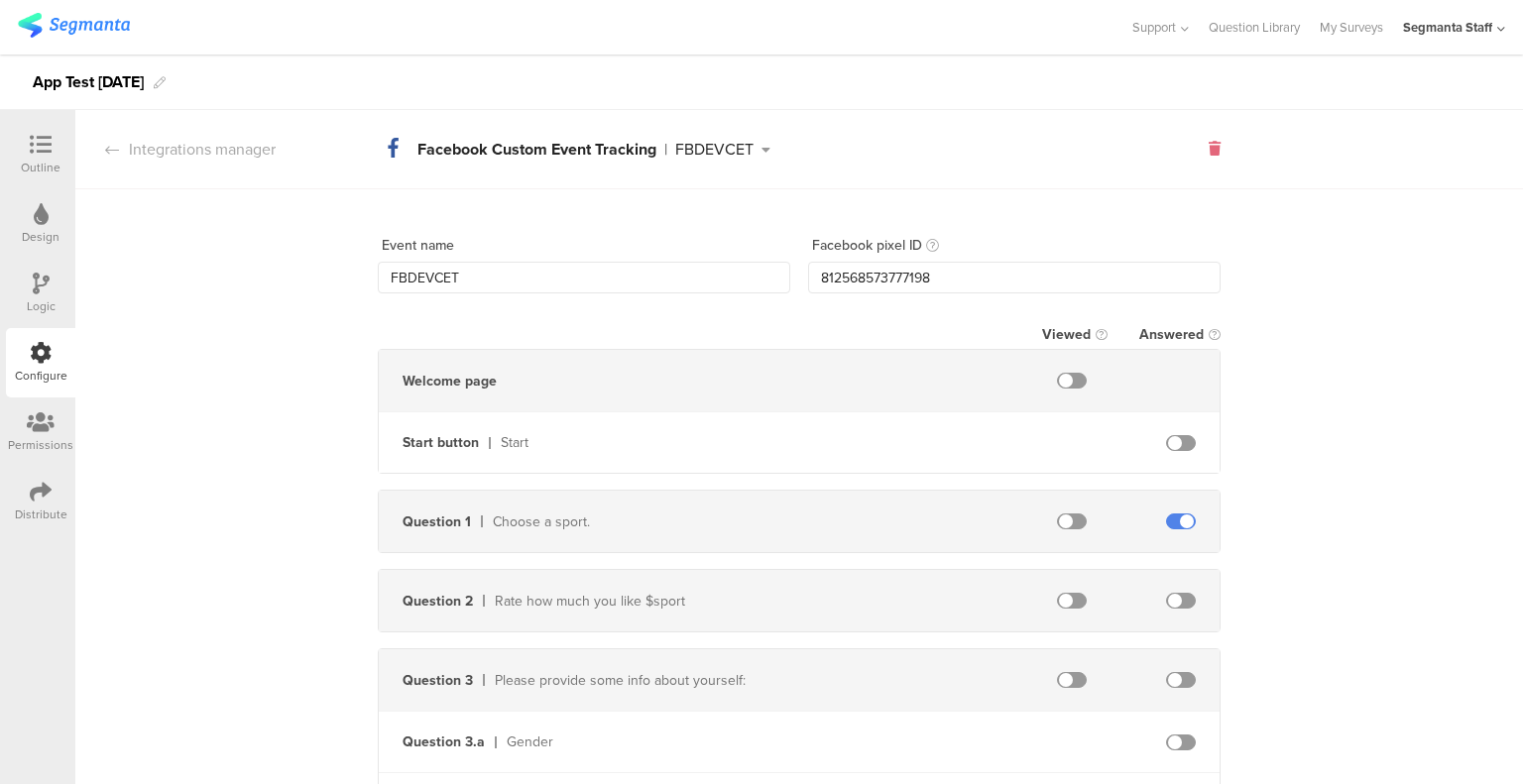 click at bounding box center (1215, 149) 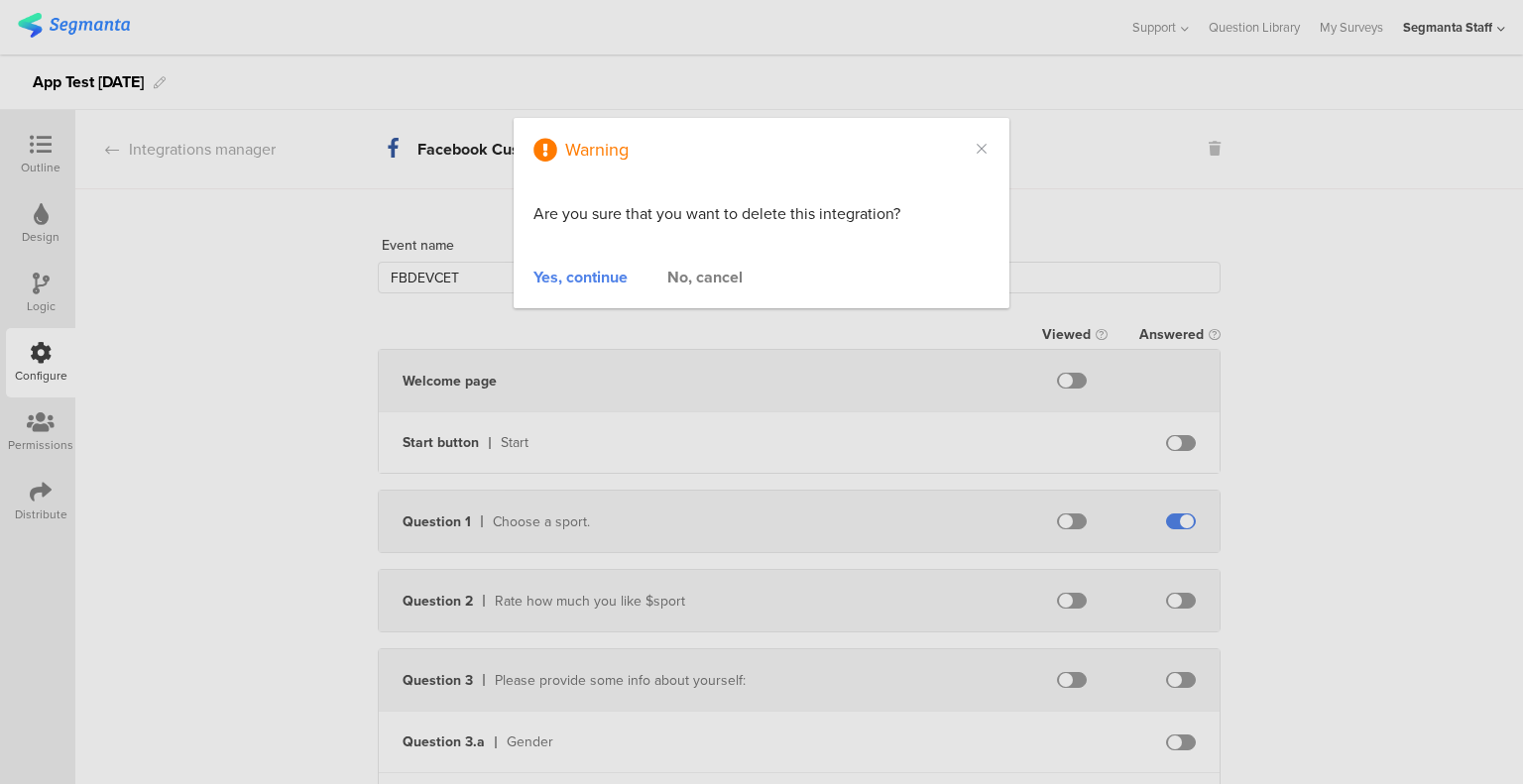 click on "Yes, continue" at bounding box center [580, 277] 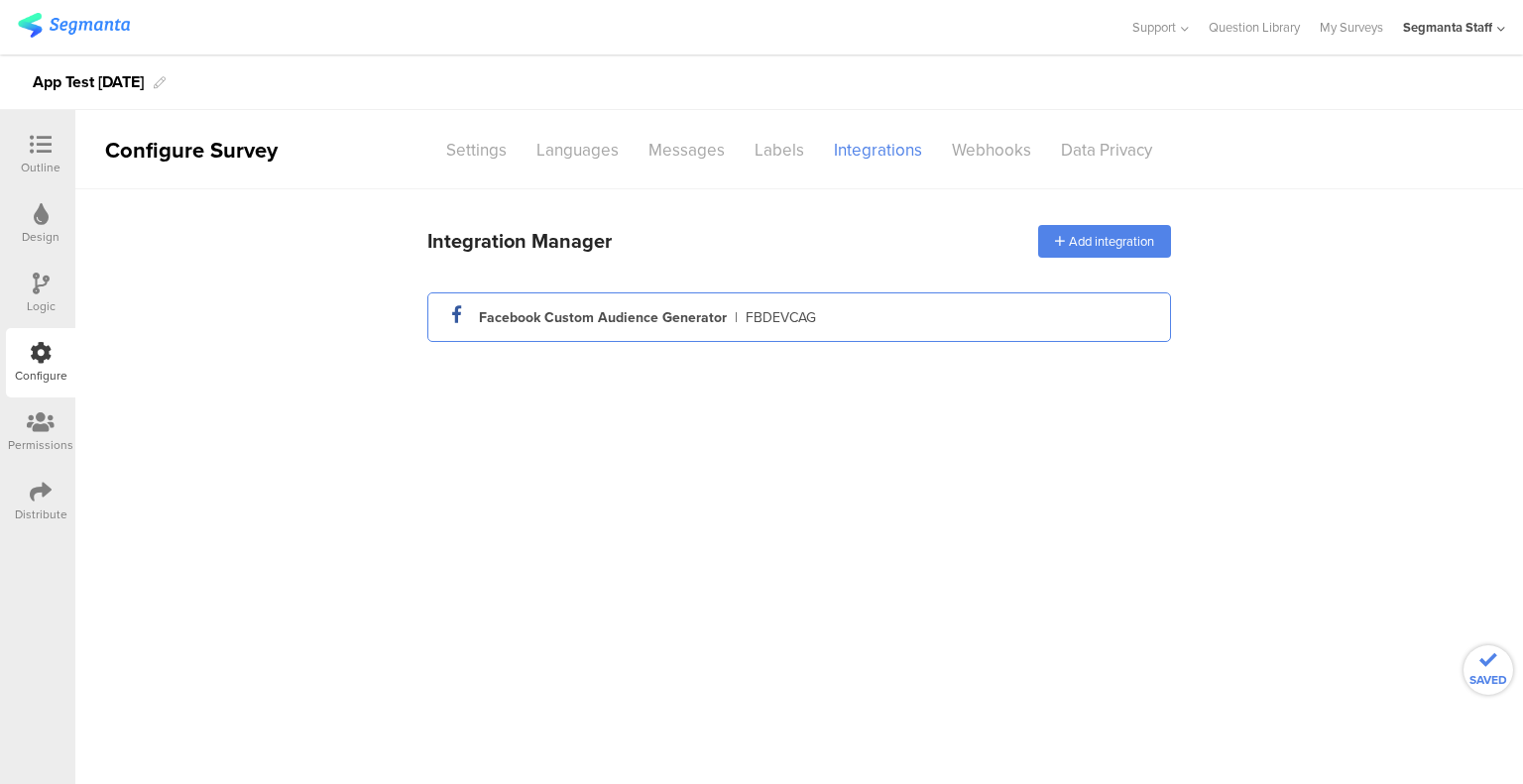 click on "facebook_icon   Created with Sketch.                     Facebook Custom Audience Generator   |   FBDEVCAG" at bounding box center (799, 317) 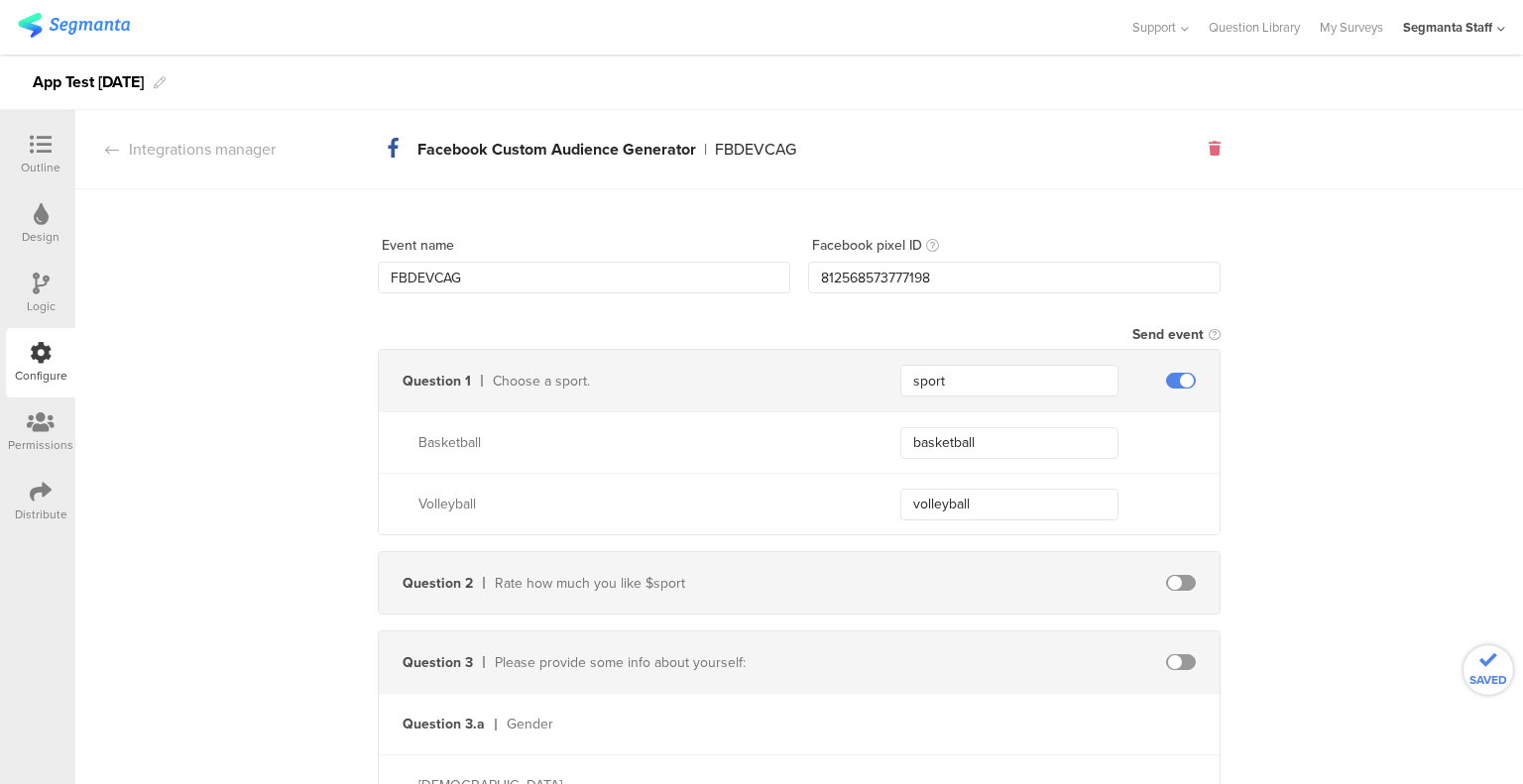 click at bounding box center (1215, 149) 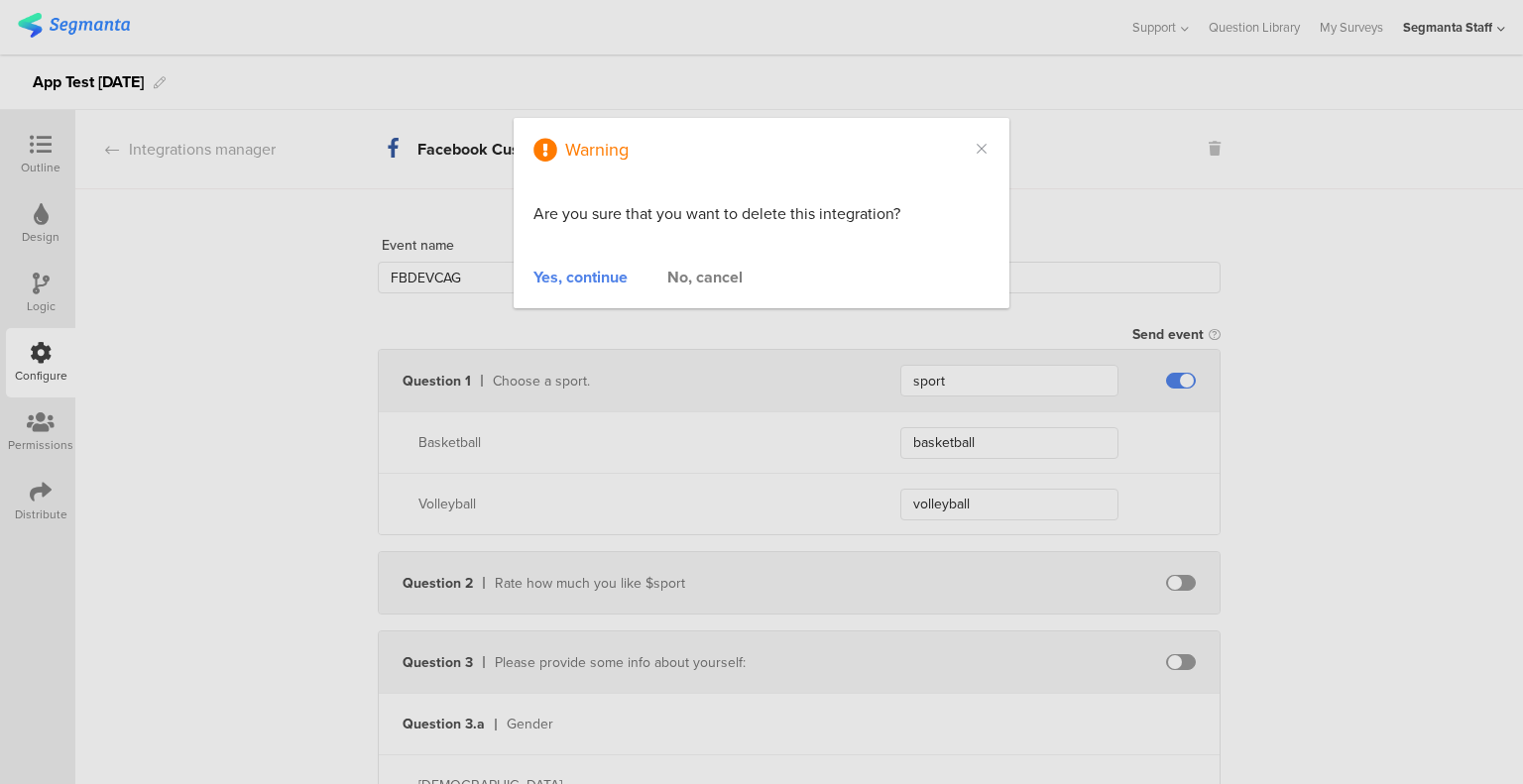 click on "Yes, continue" at bounding box center (580, 277) 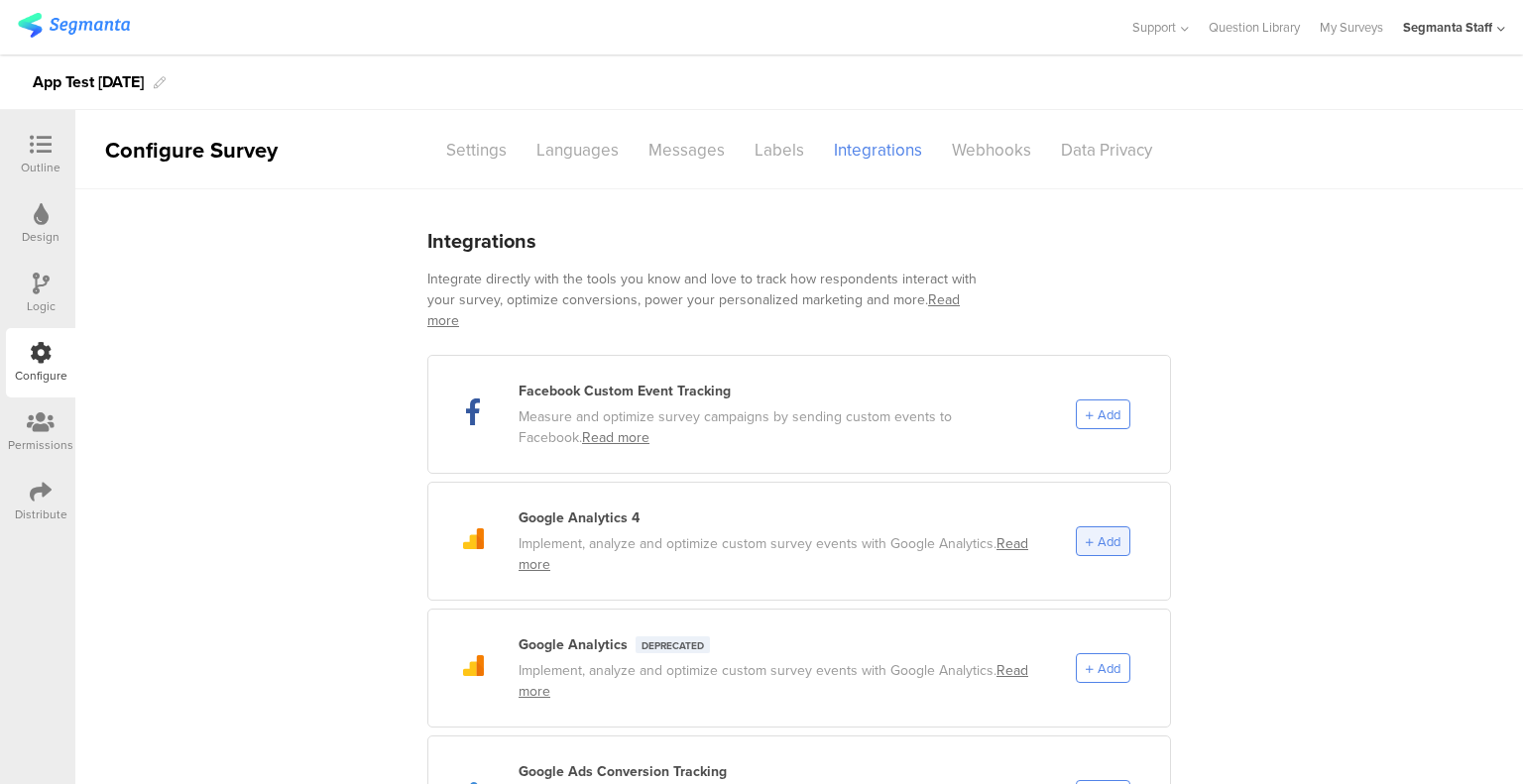 click on "Add" at bounding box center (1103, 541) 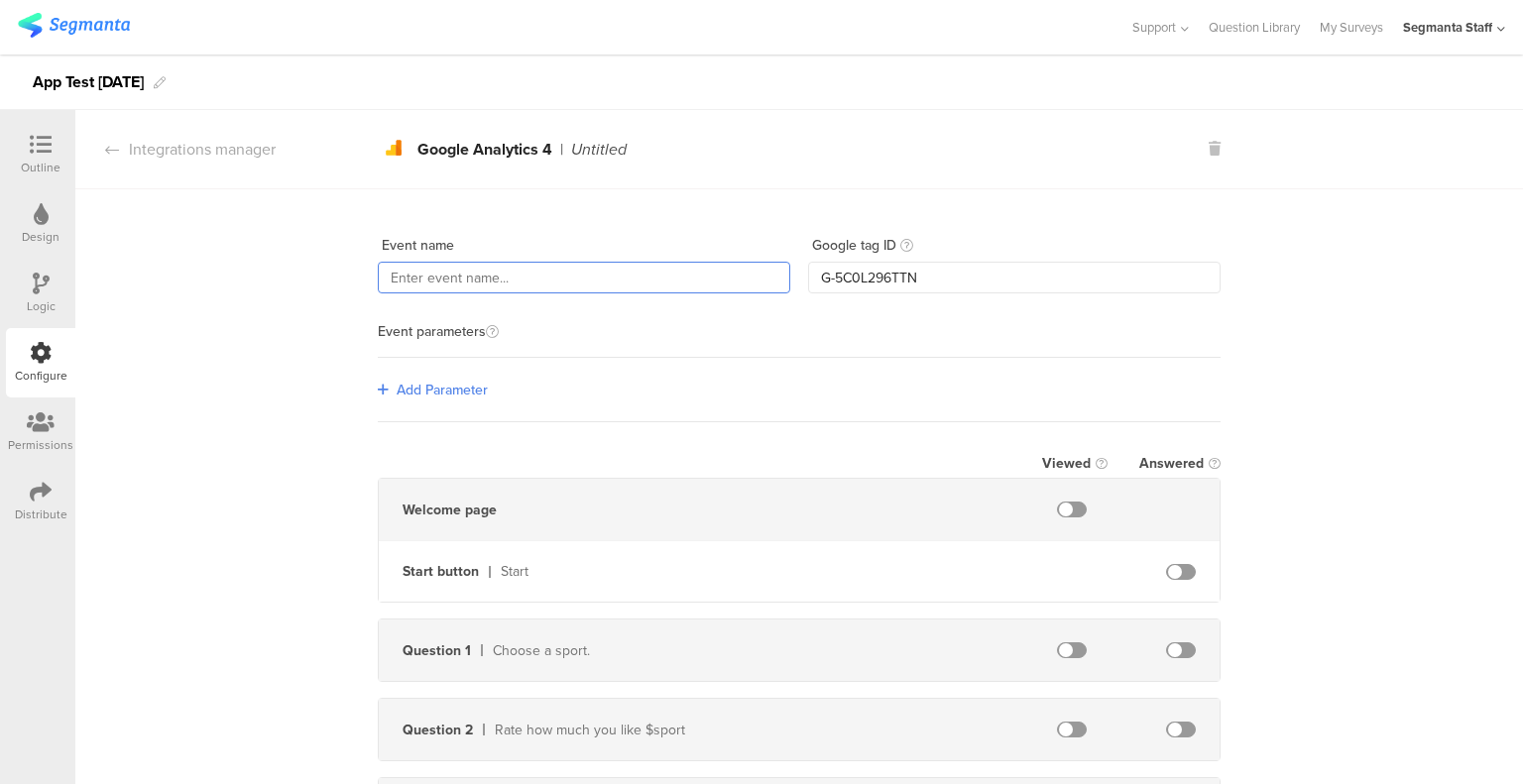 click at bounding box center (584, 278) 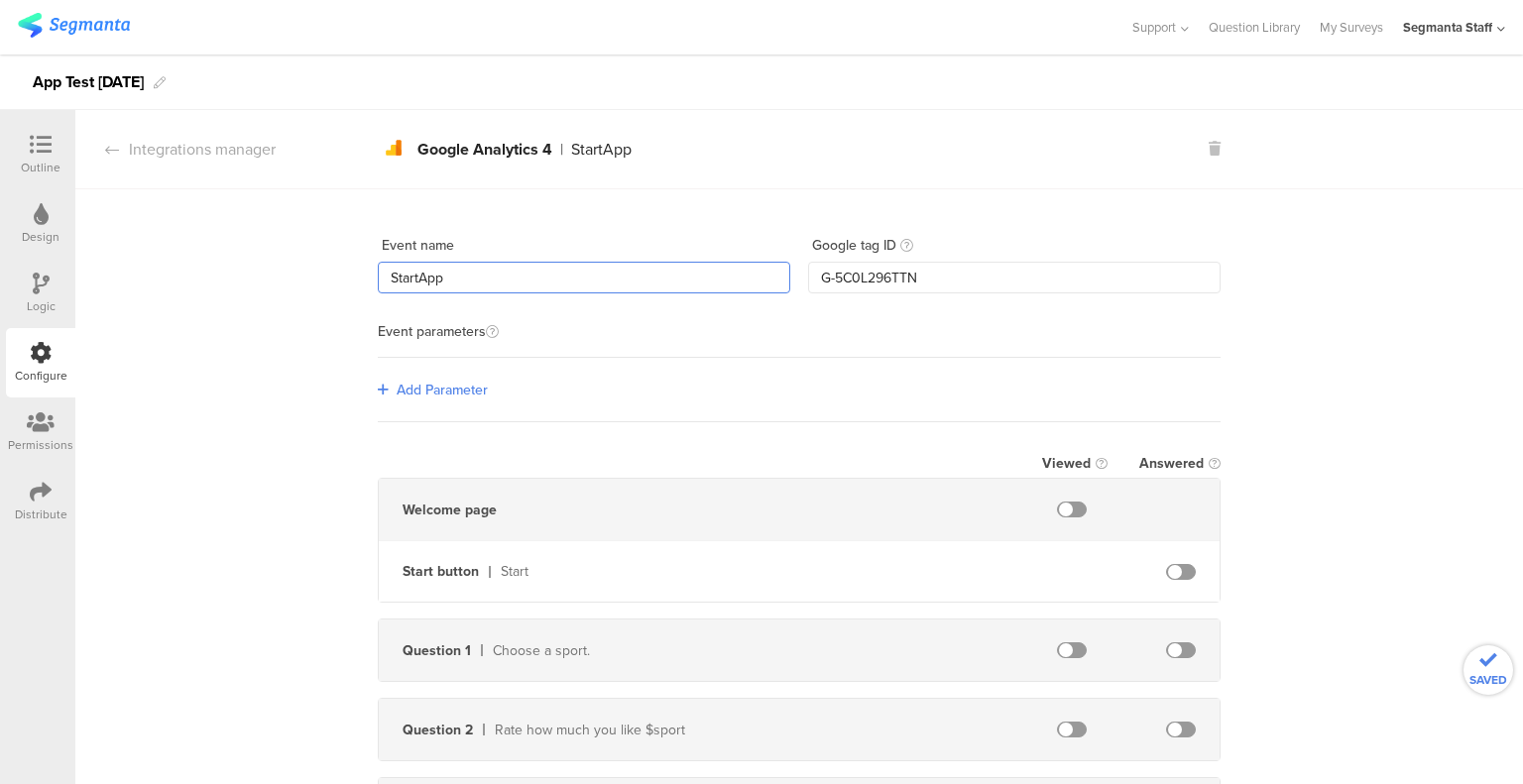 type on "StartApp" 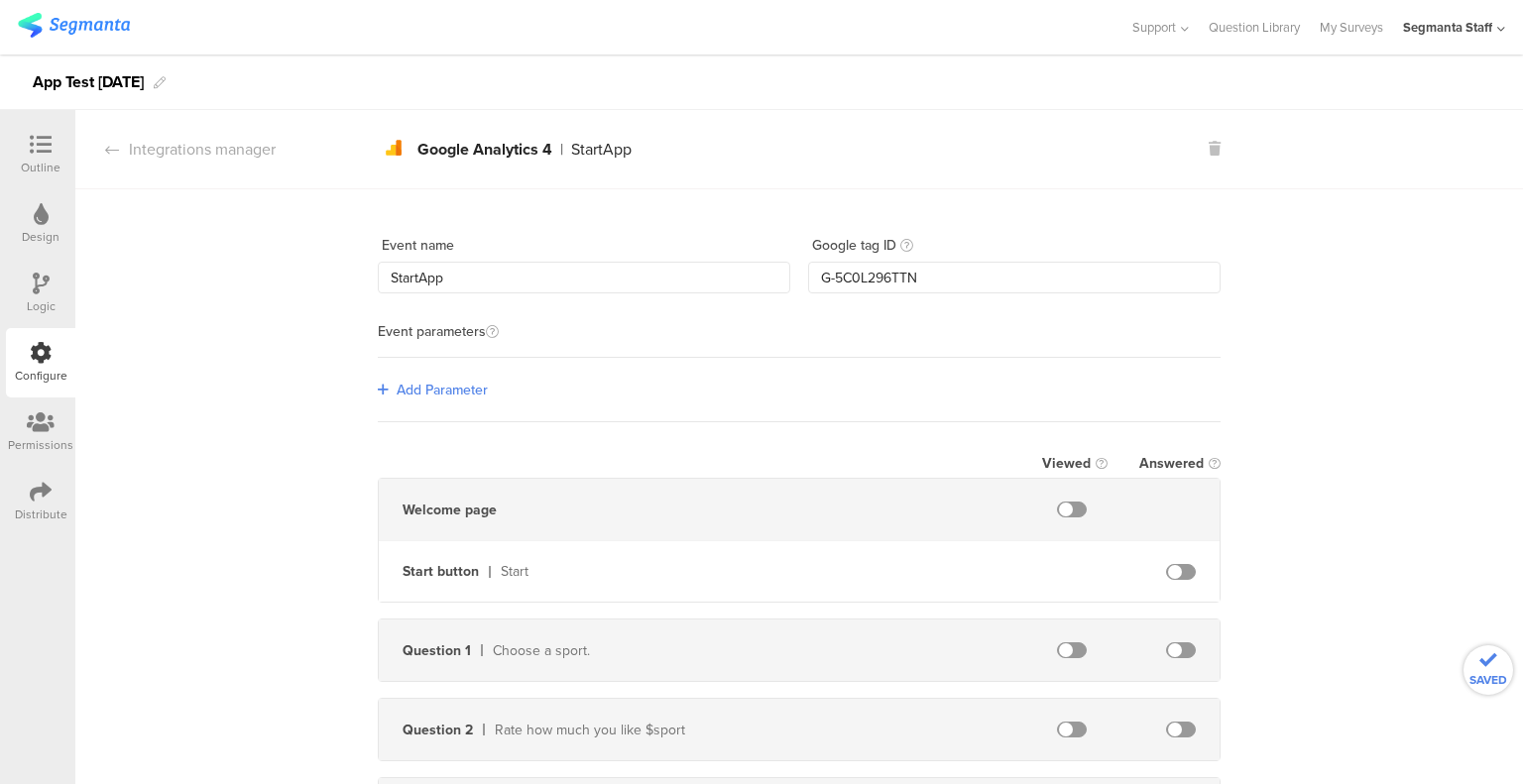click on "Add Parameter" at bounding box center [442, 390] 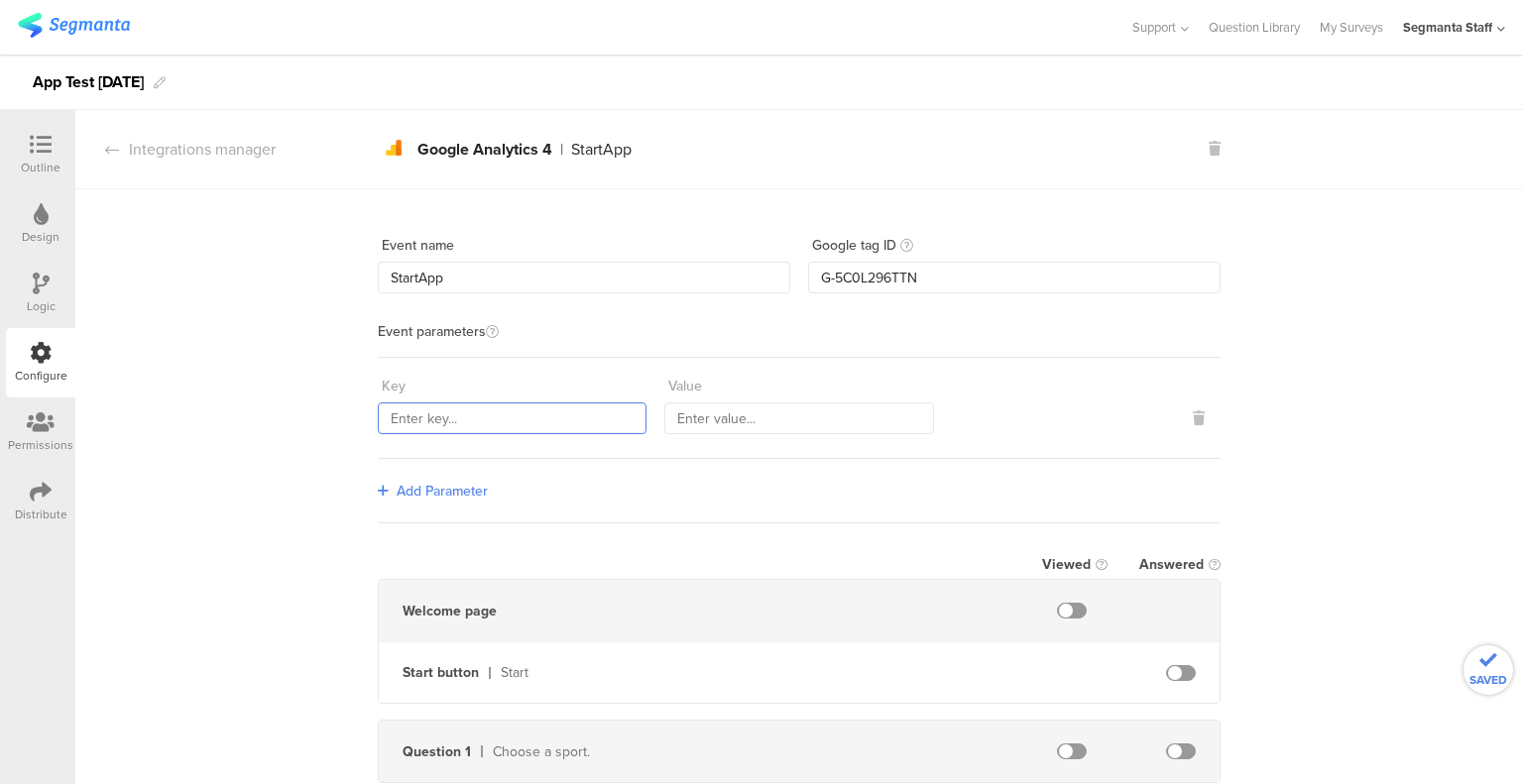 click at bounding box center [512, 418] 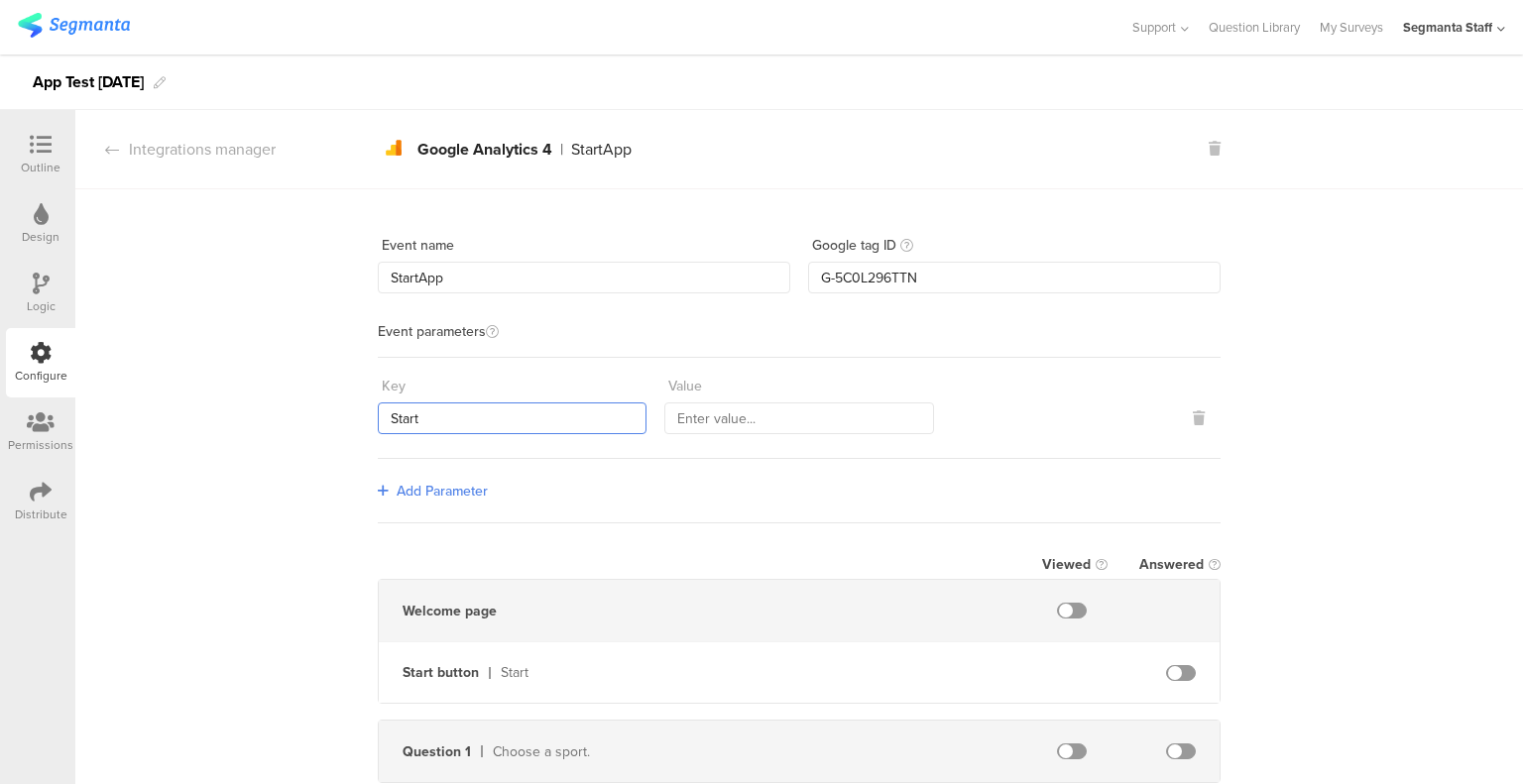 type on "Start" 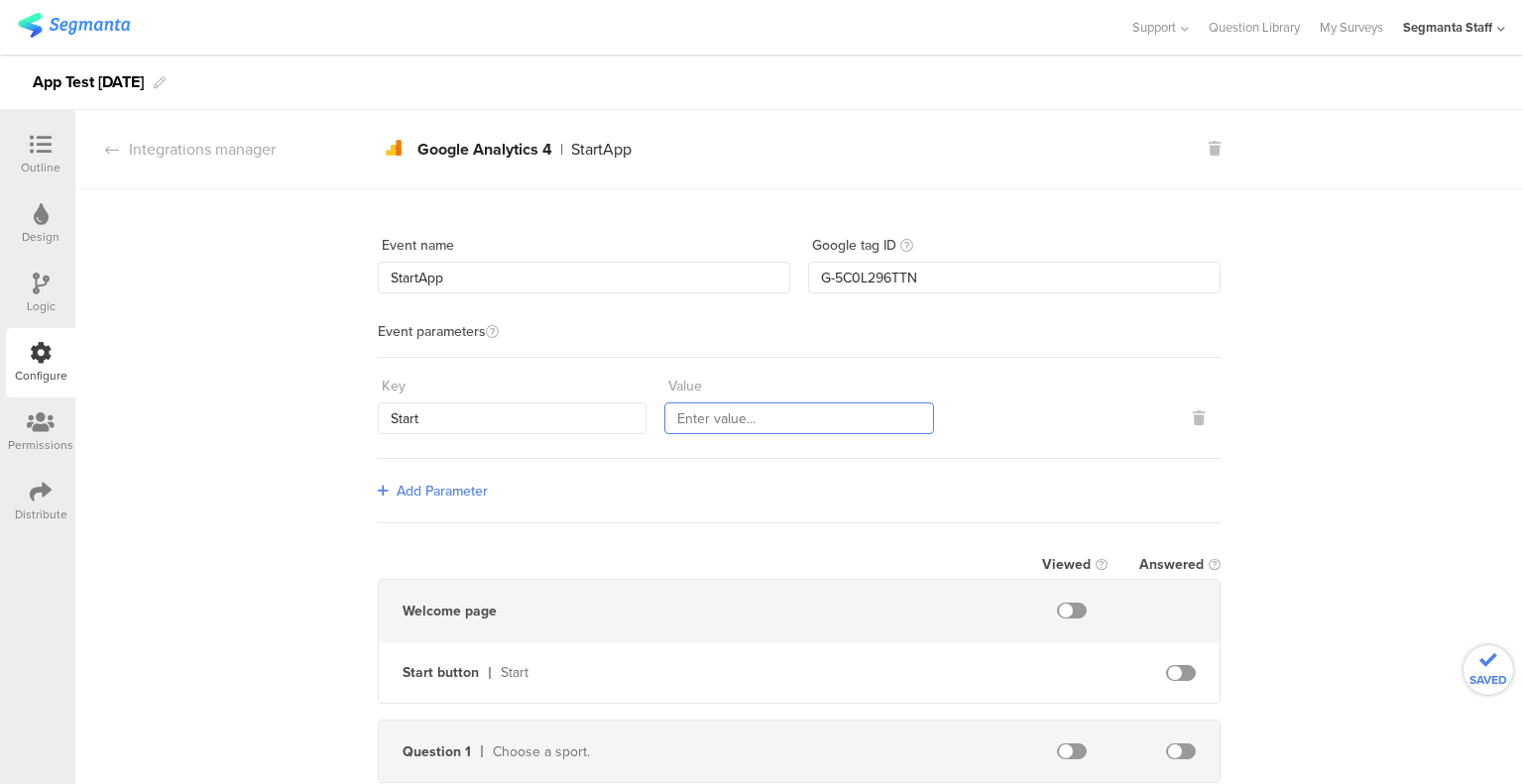 click at bounding box center [798, 418] 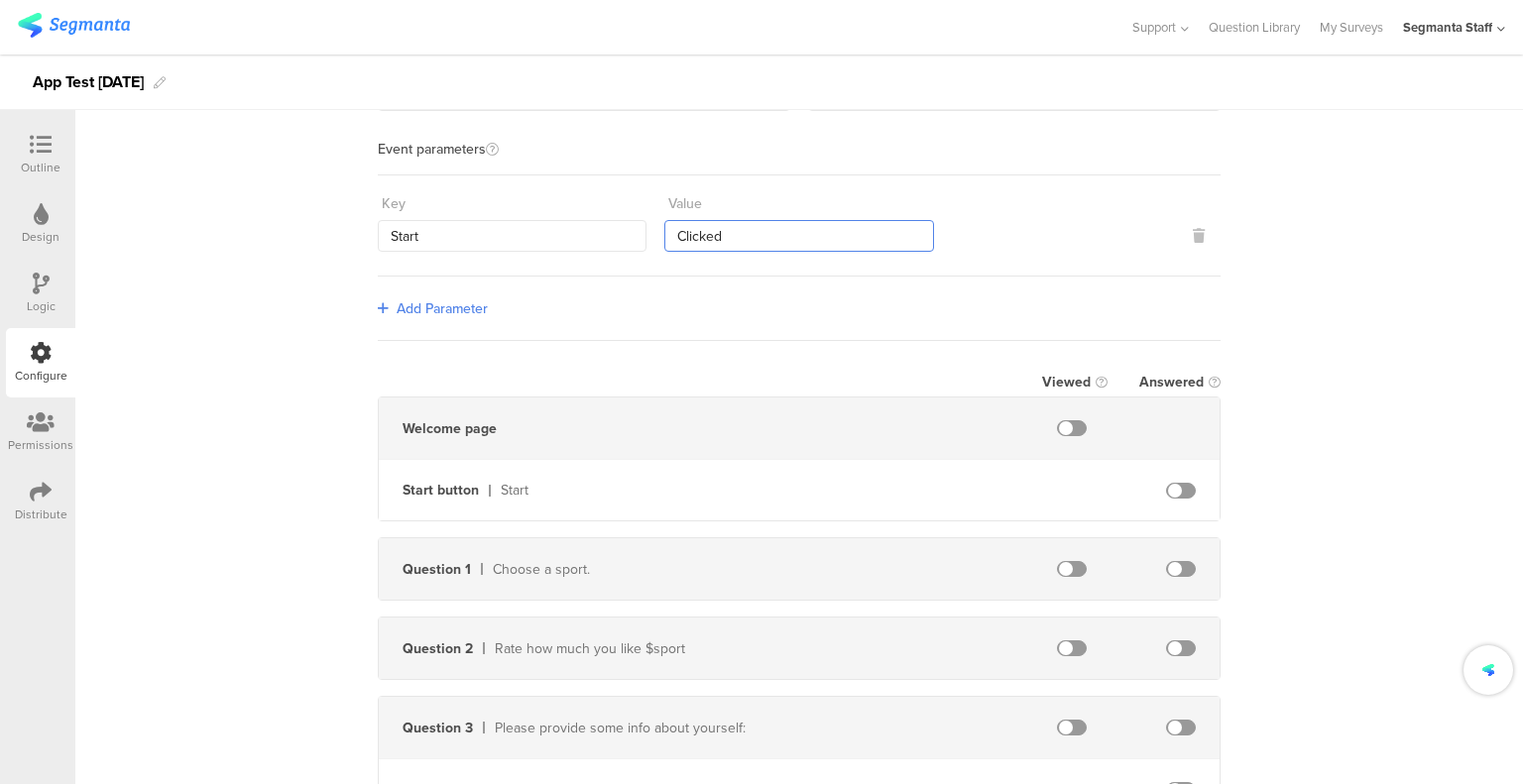 scroll, scrollTop: 198, scrollLeft: 0, axis: vertical 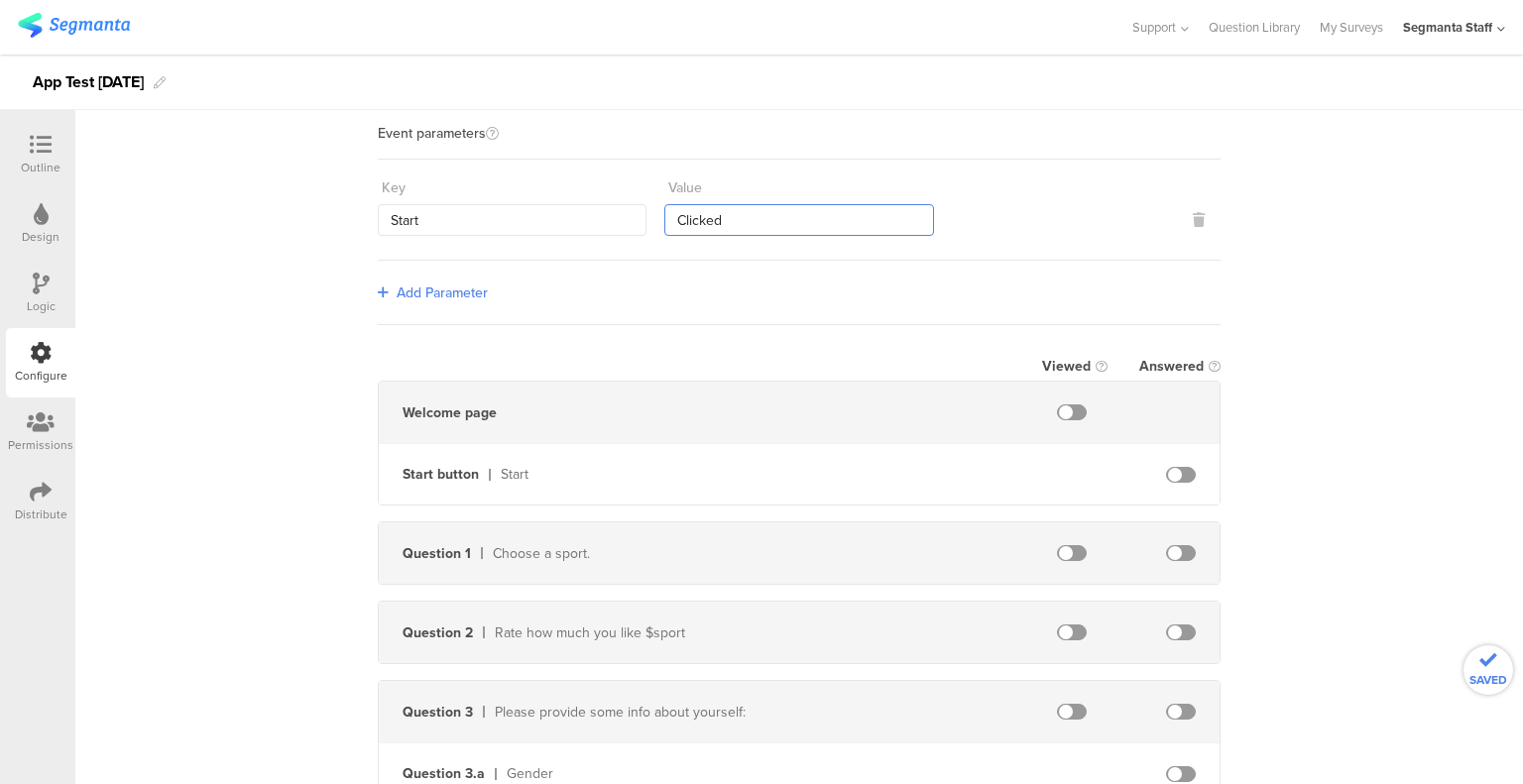 type on "Clicked" 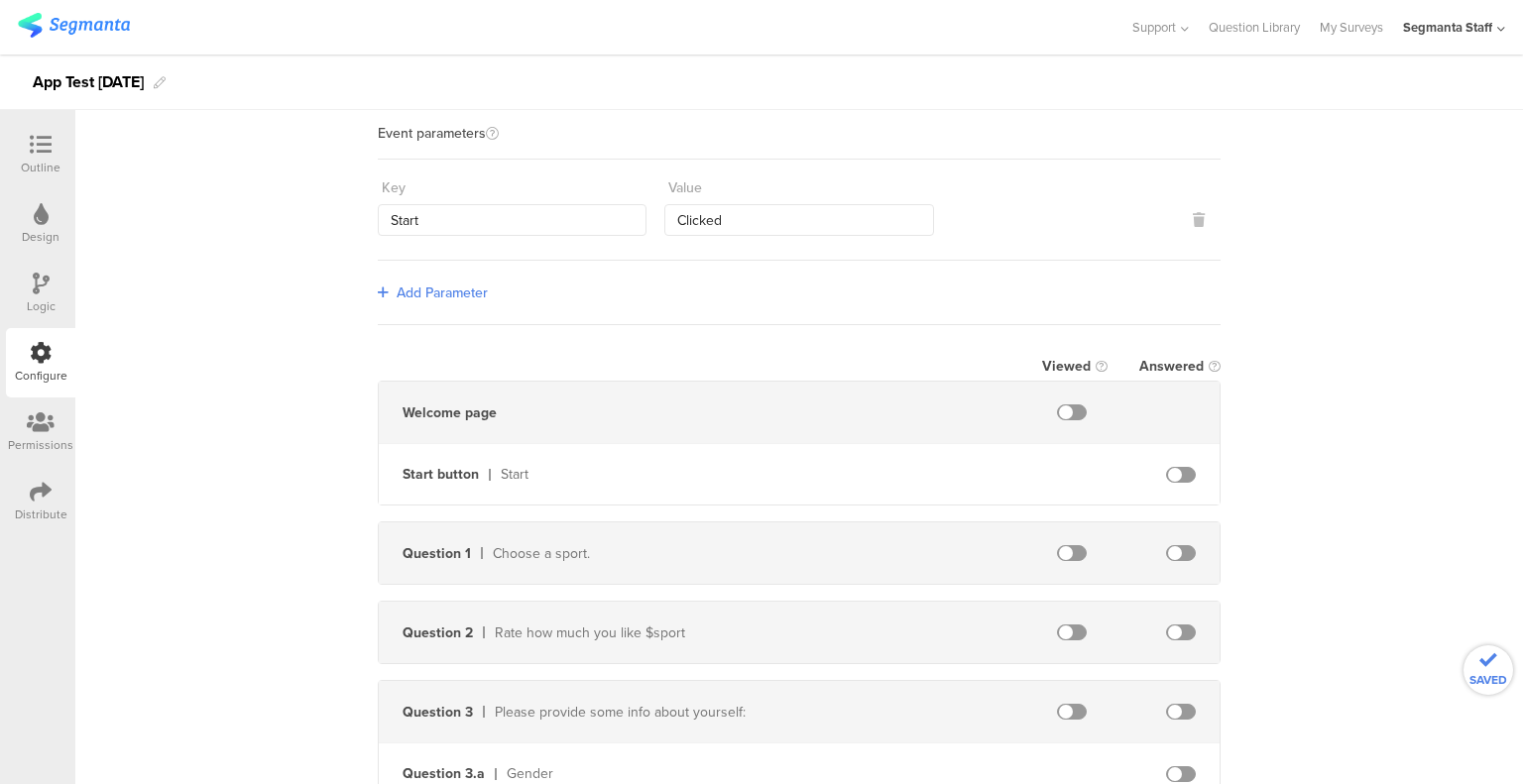 click at bounding box center (1181, 475) 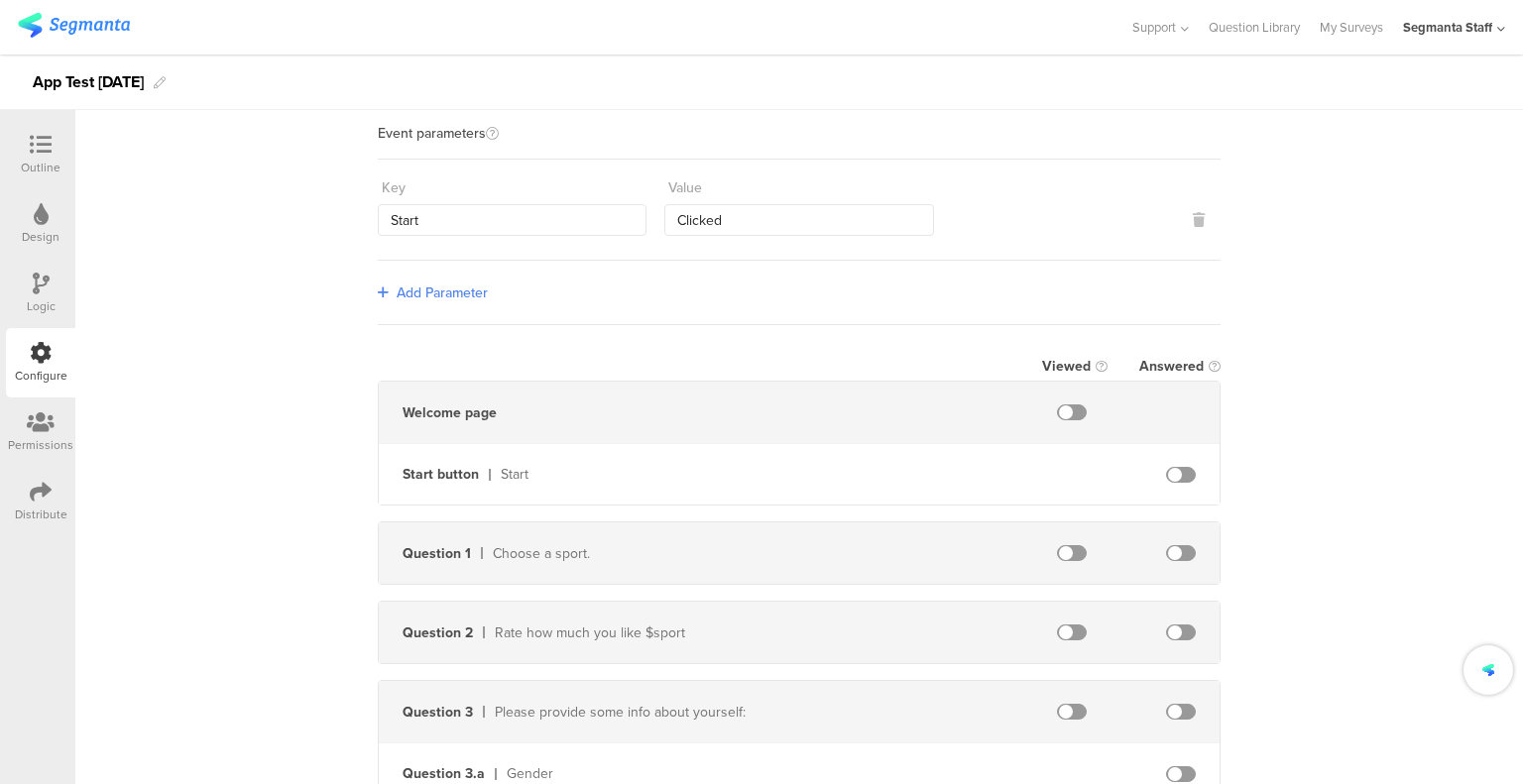 scroll, scrollTop: 0, scrollLeft: 0, axis: both 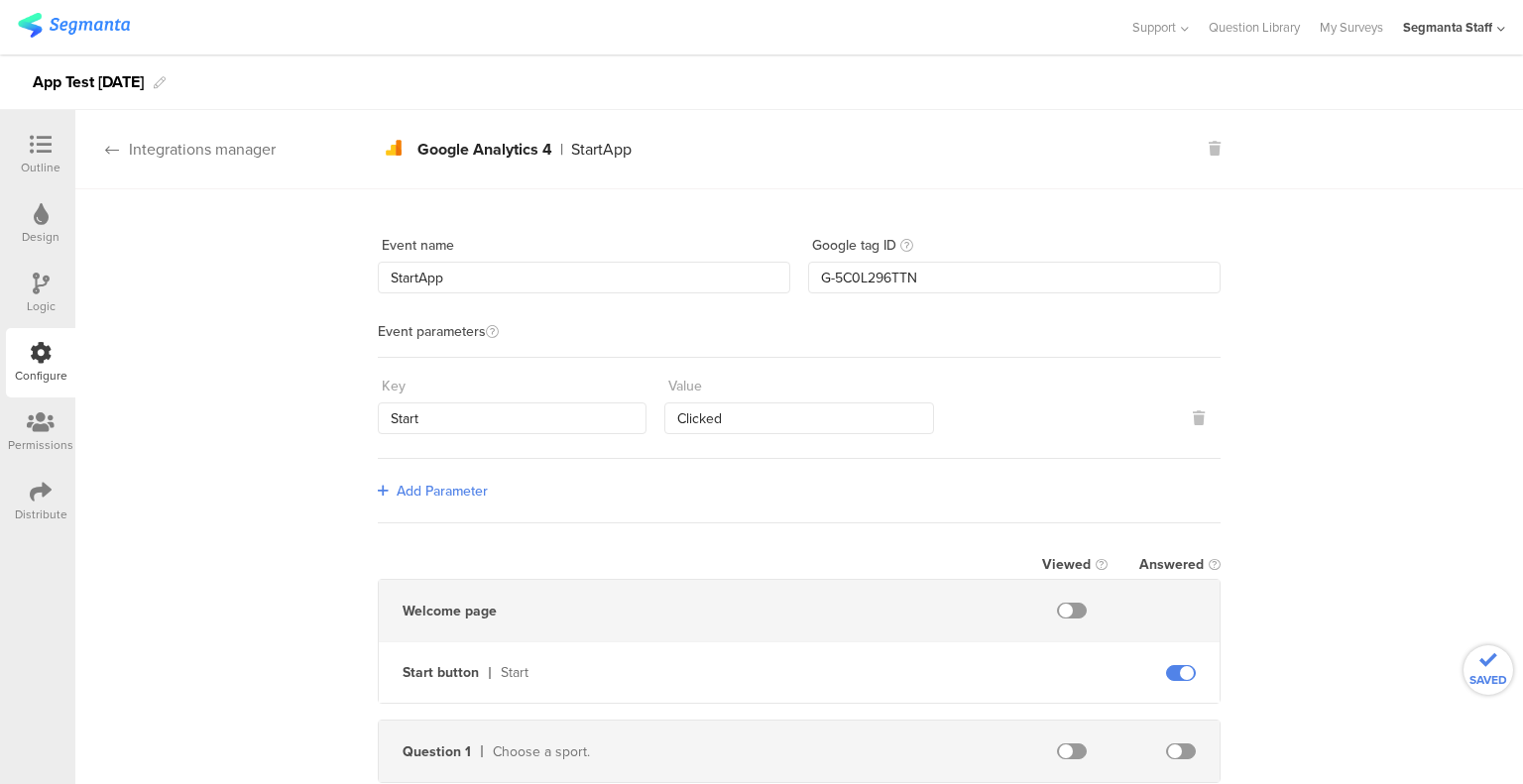 click on "Integrations manager" at bounding box center [176, 149] 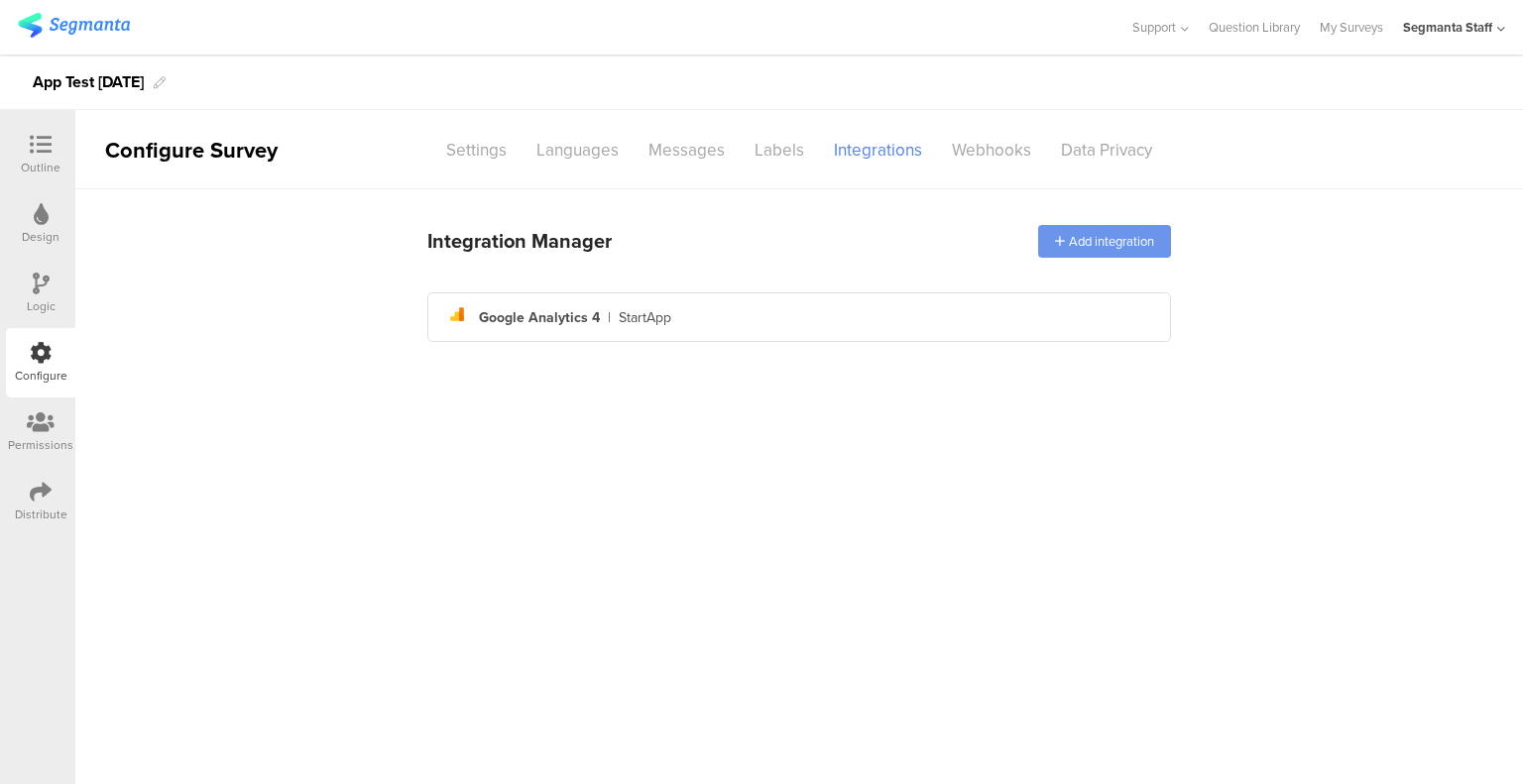 click on "Add integration" at bounding box center (1105, 241) 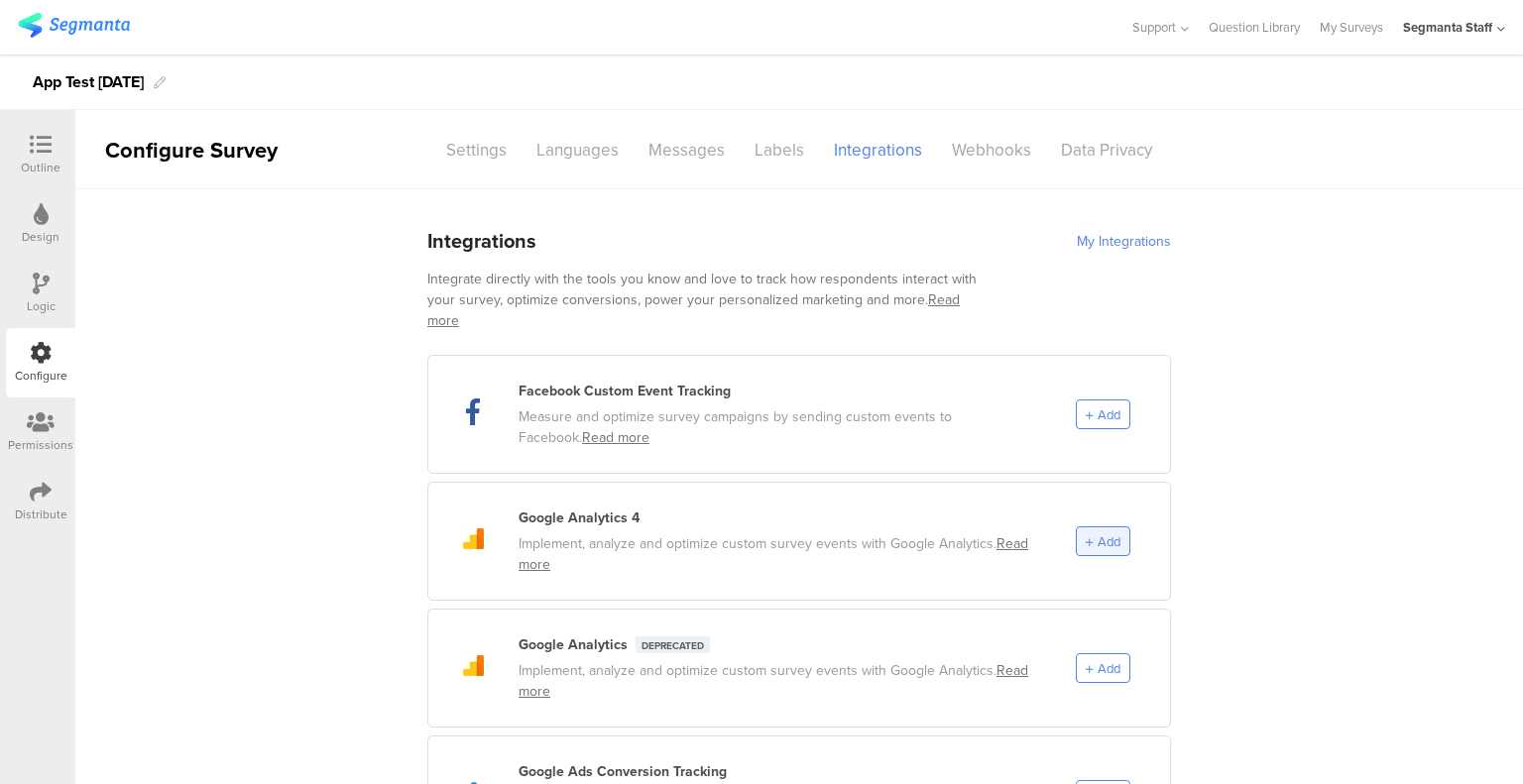 click on "Add" at bounding box center (1109, 541) 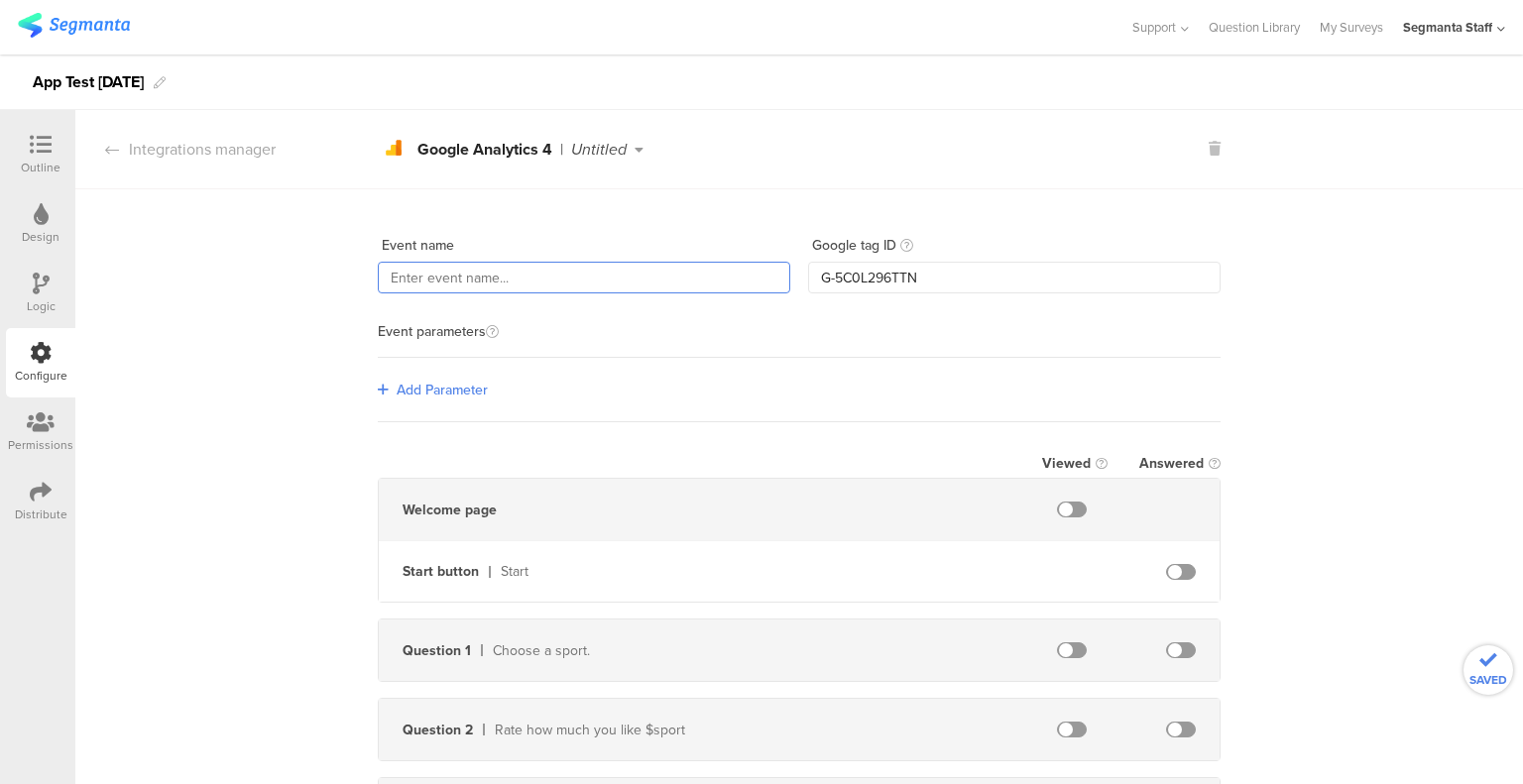 click at bounding box center (584, 278) 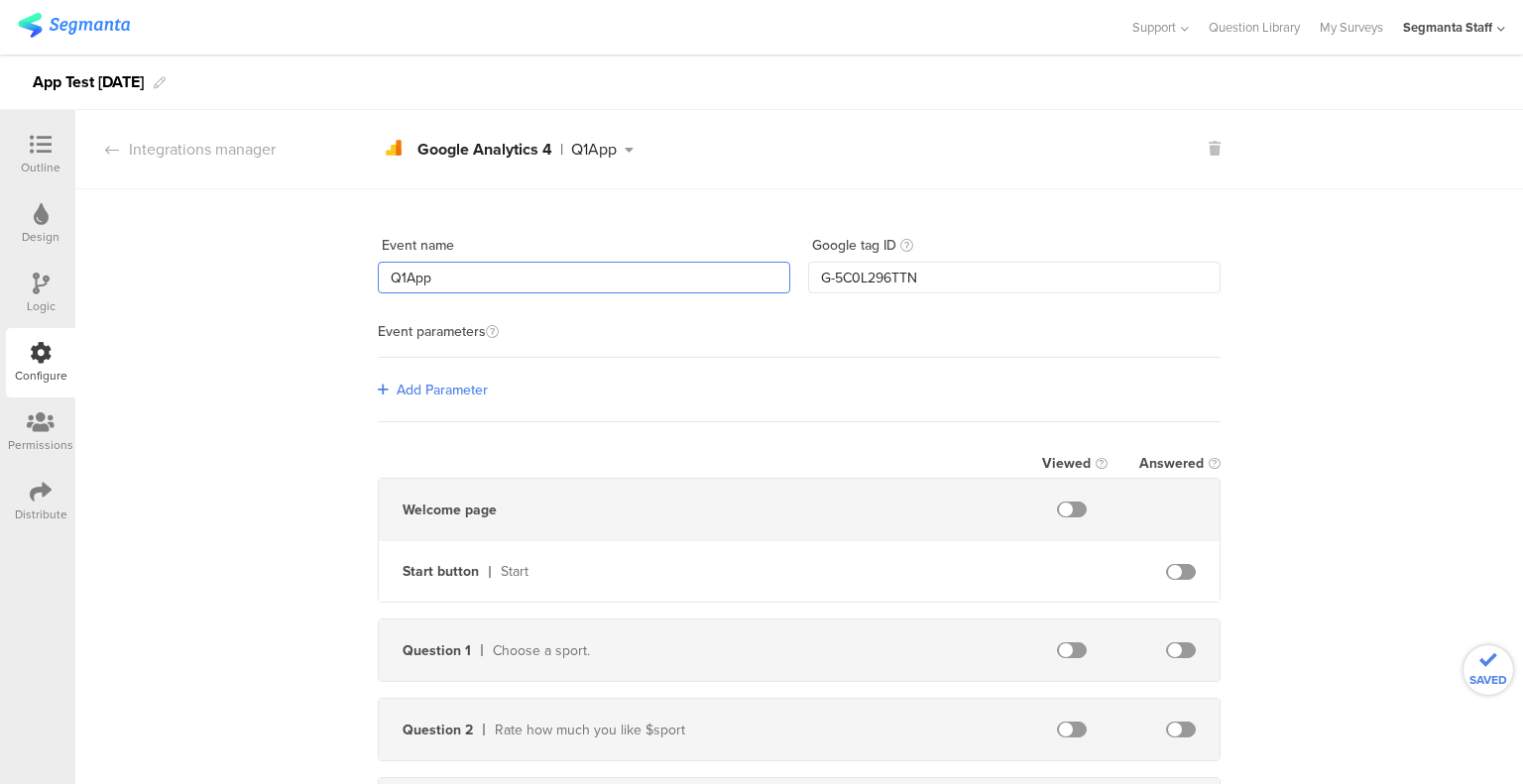type on "Q1App" 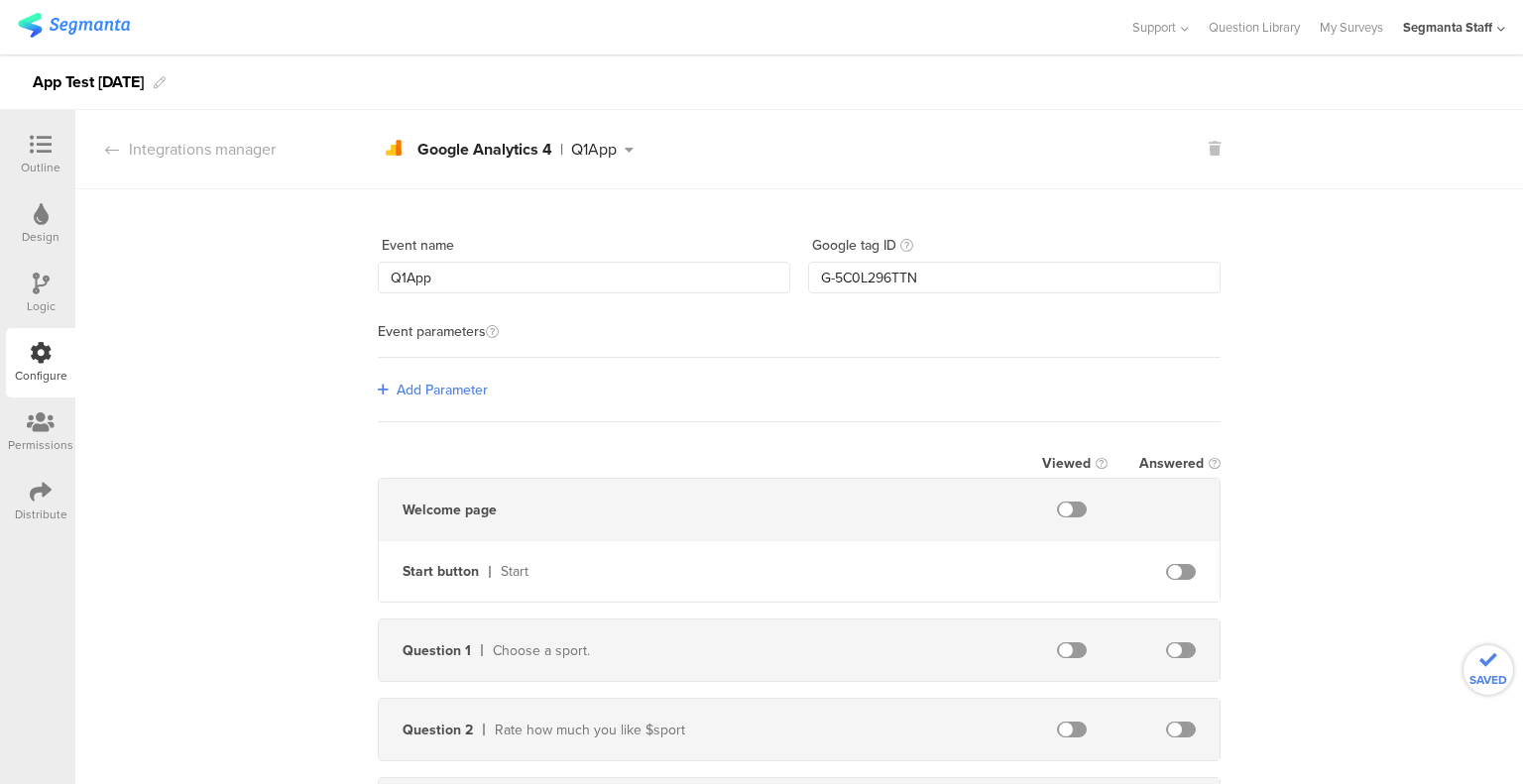 click on "Add Parameter" at bounding box center (442, 390) 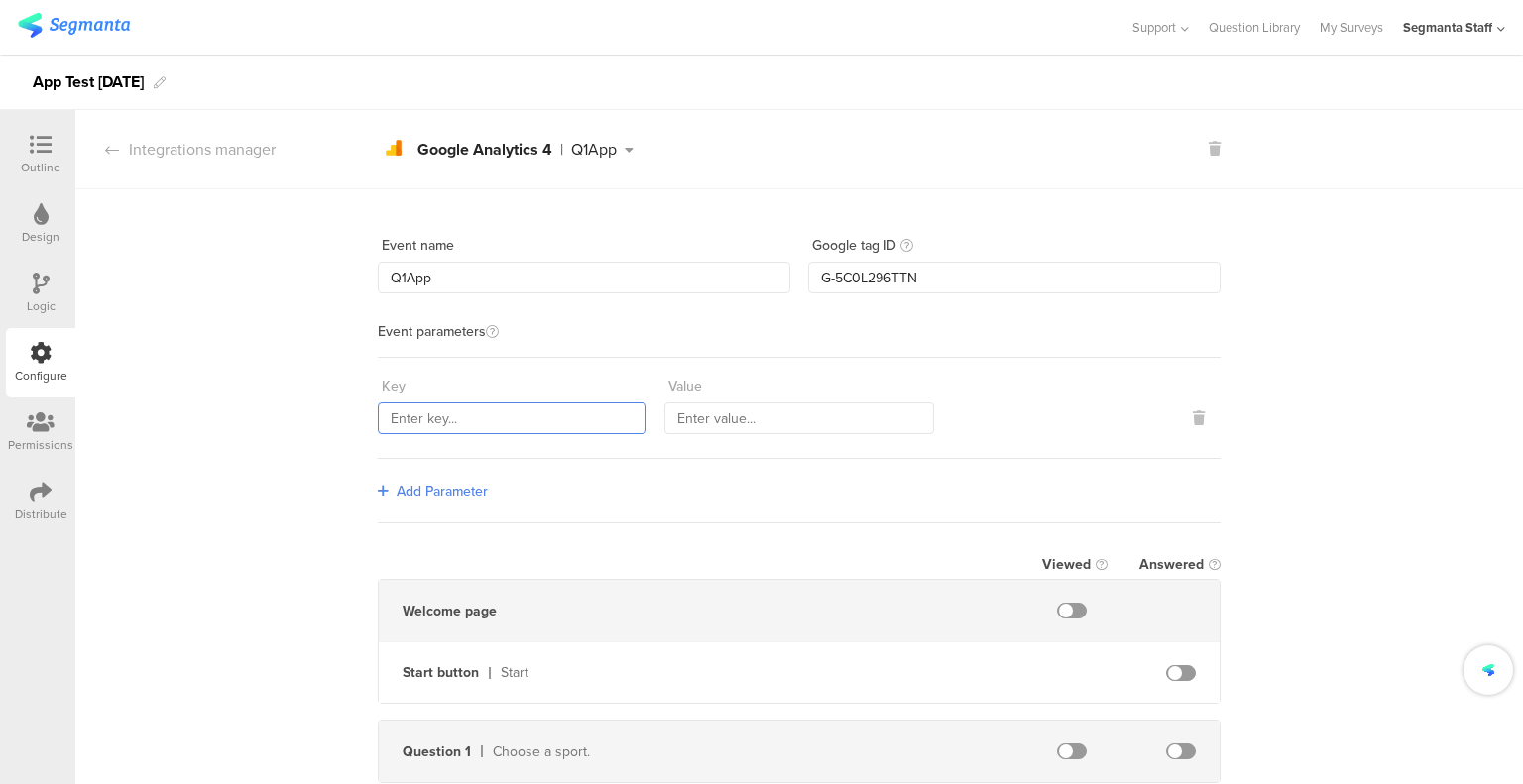 click at bounding box center (512, 418) 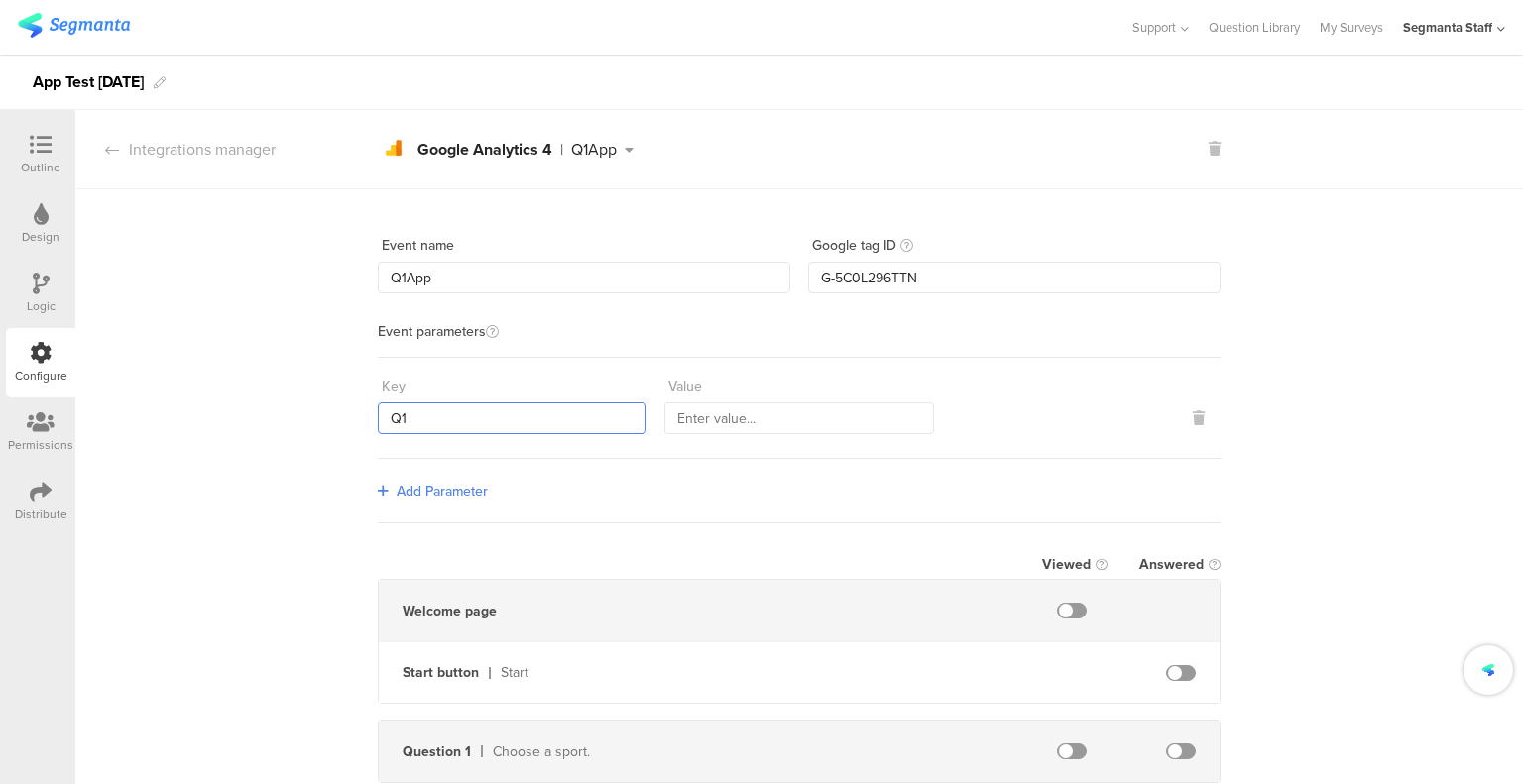 type on "Q1" 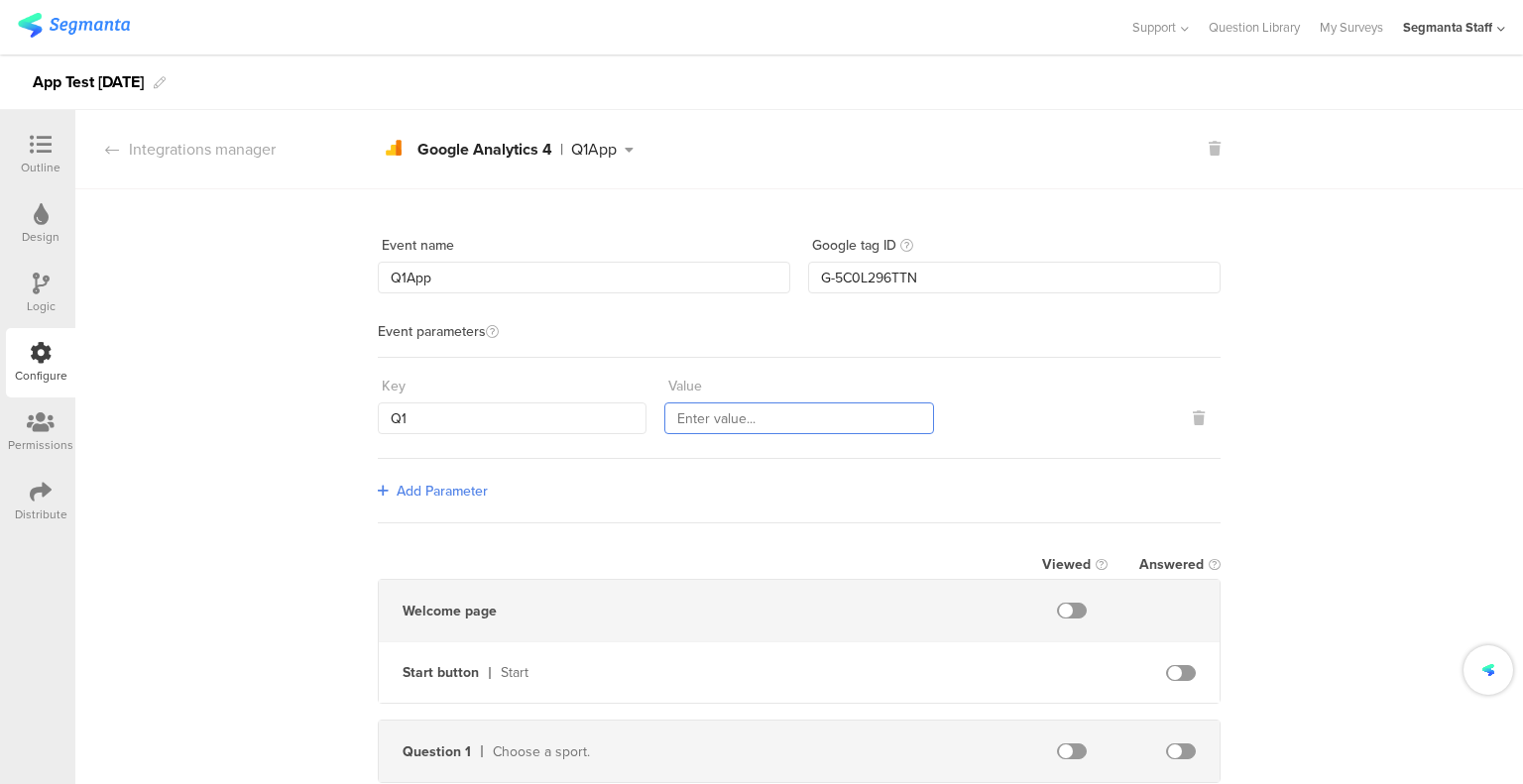 click at bounding box center (798, 418) 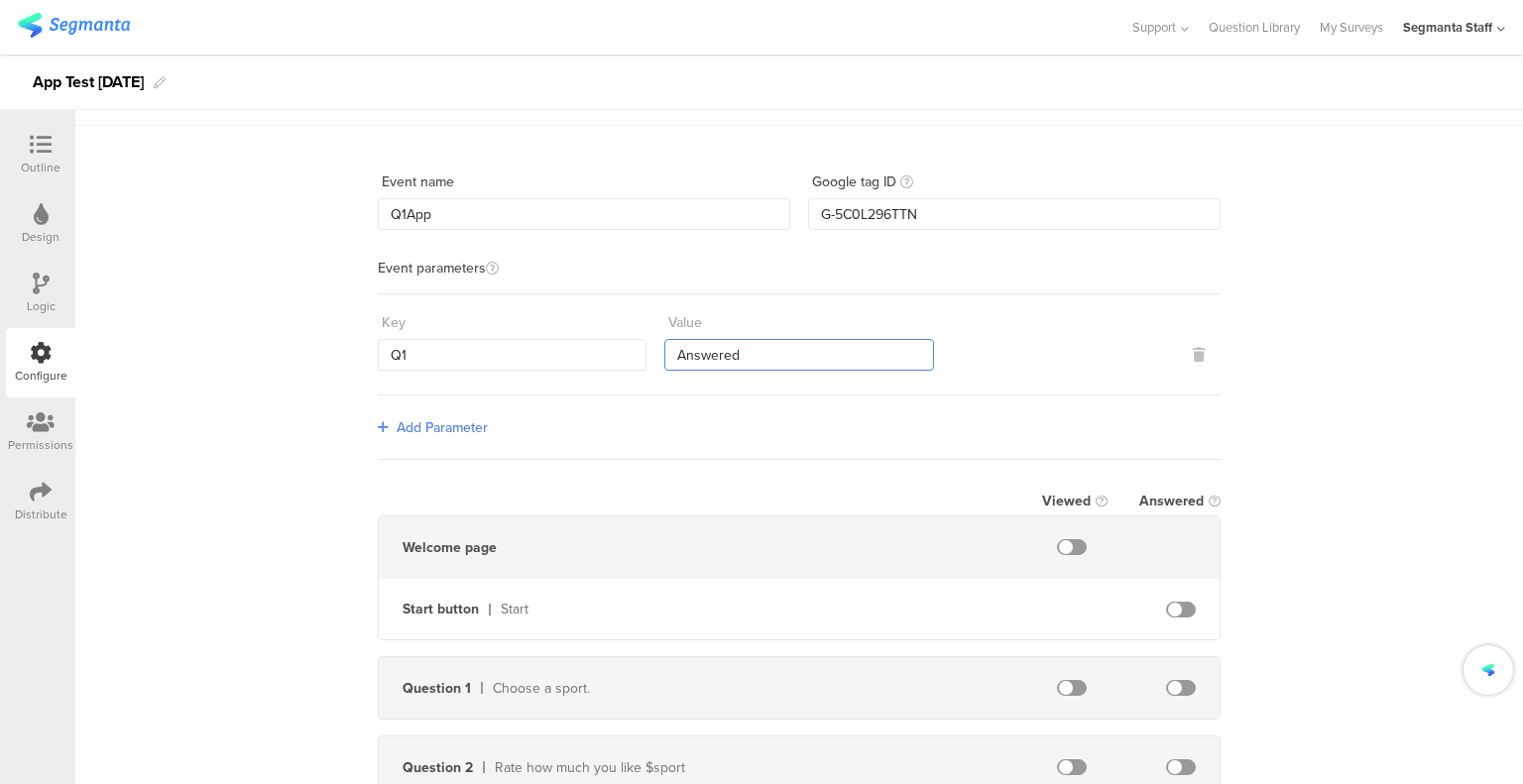 scroll, scrollTop: 99, scrollLeft: 0, axis: vertical 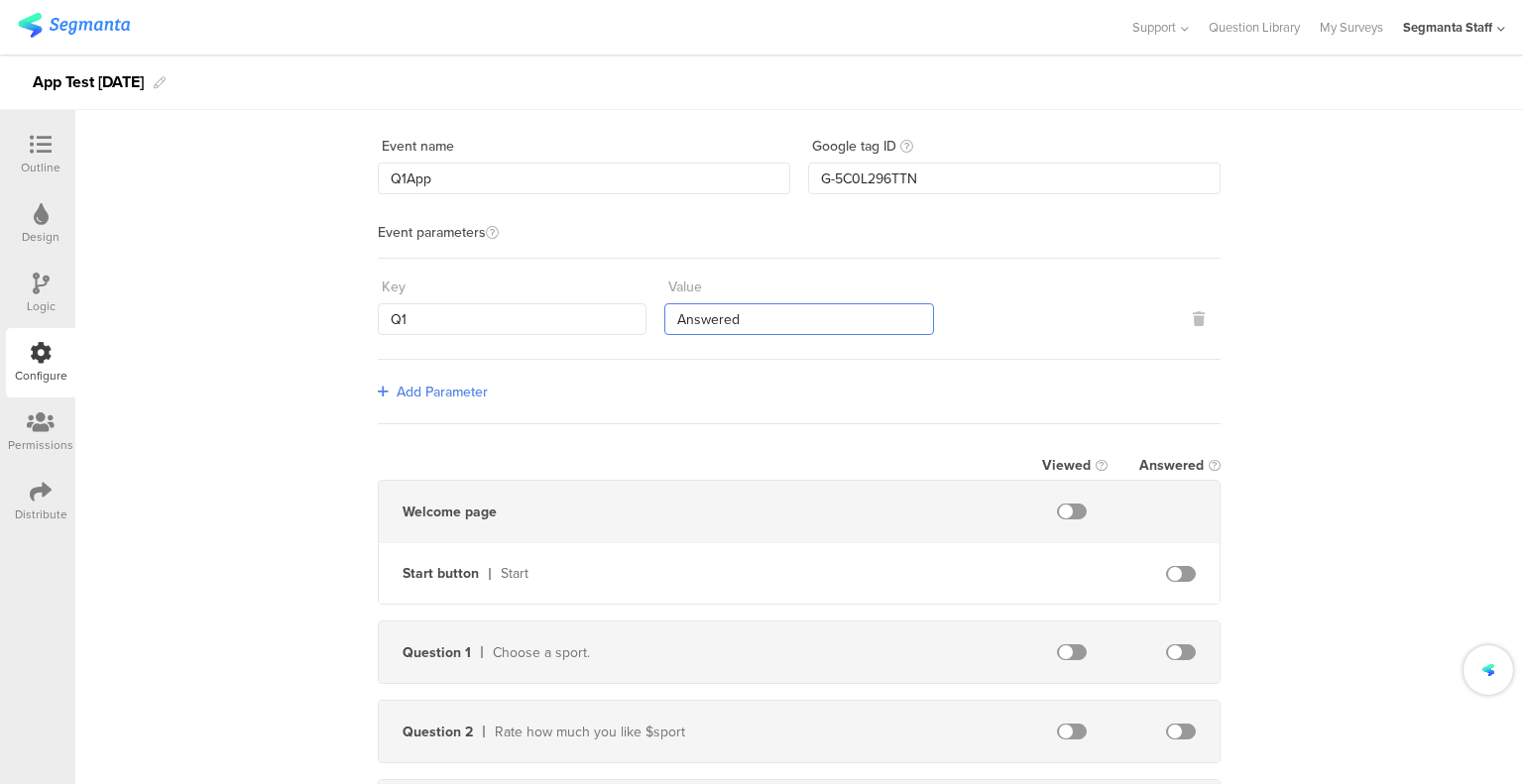 type on "Answered" 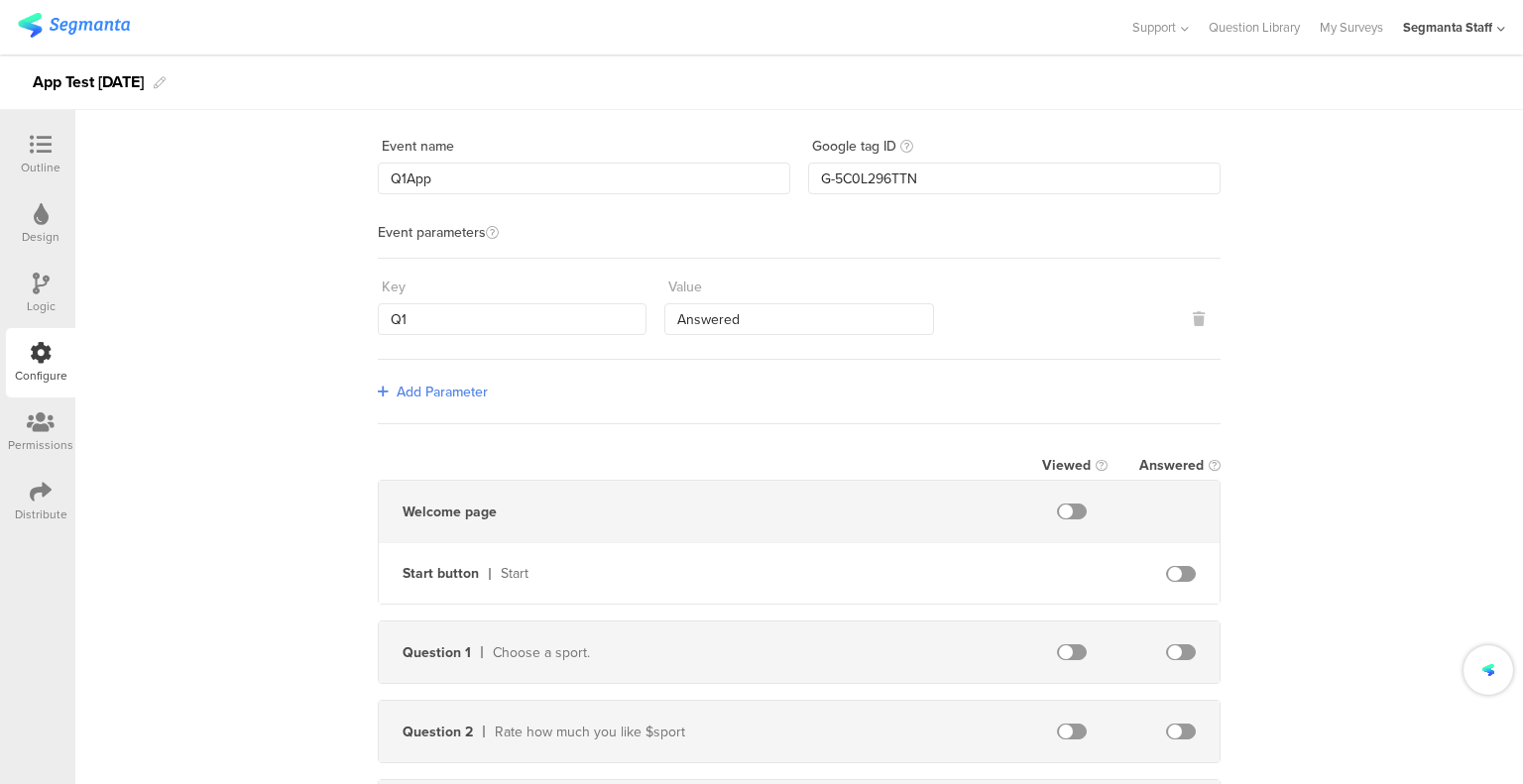 click at bounding box center (1181, 652) 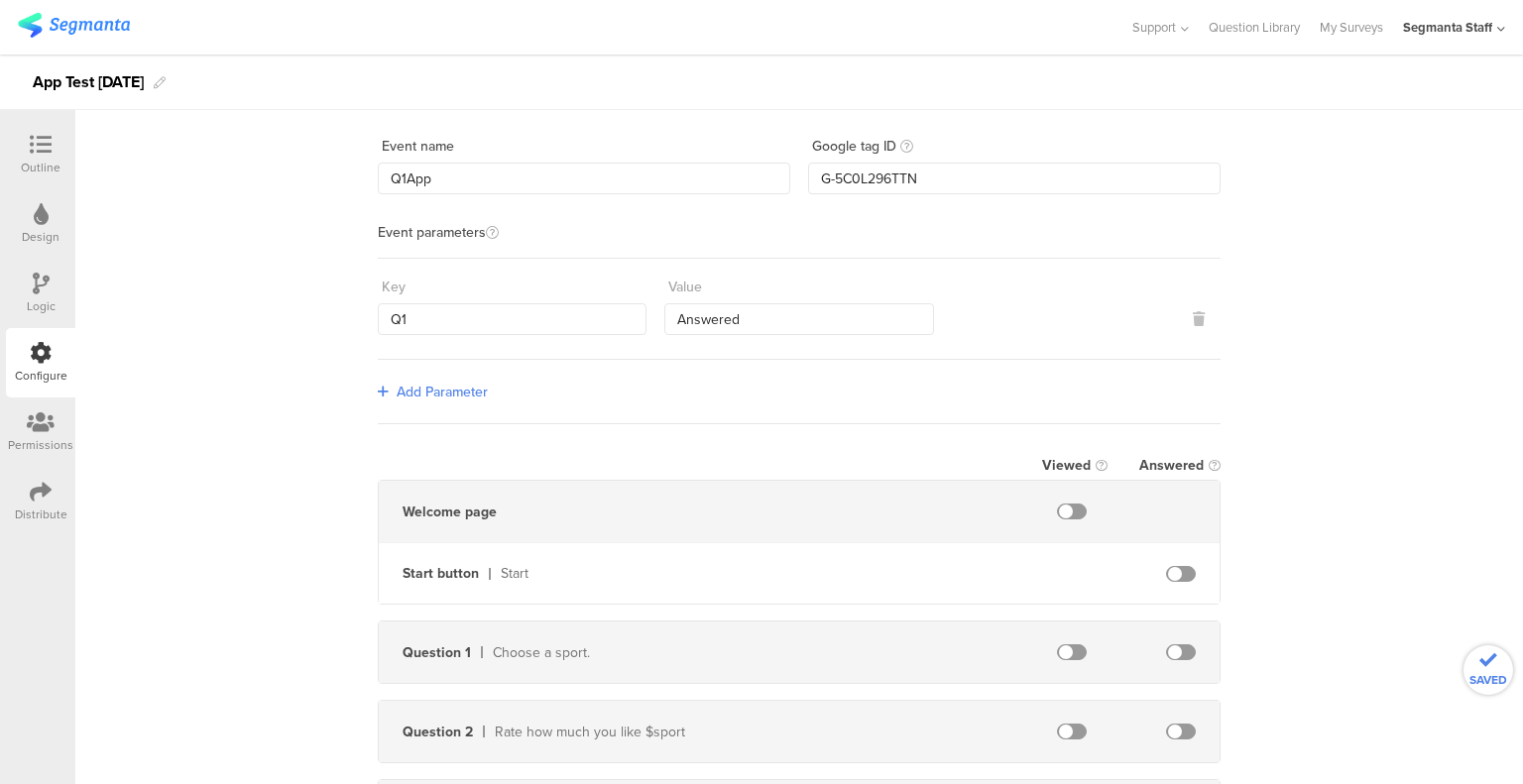 scroll, scrollTop: 0, scrollLeft: 0, axis: both 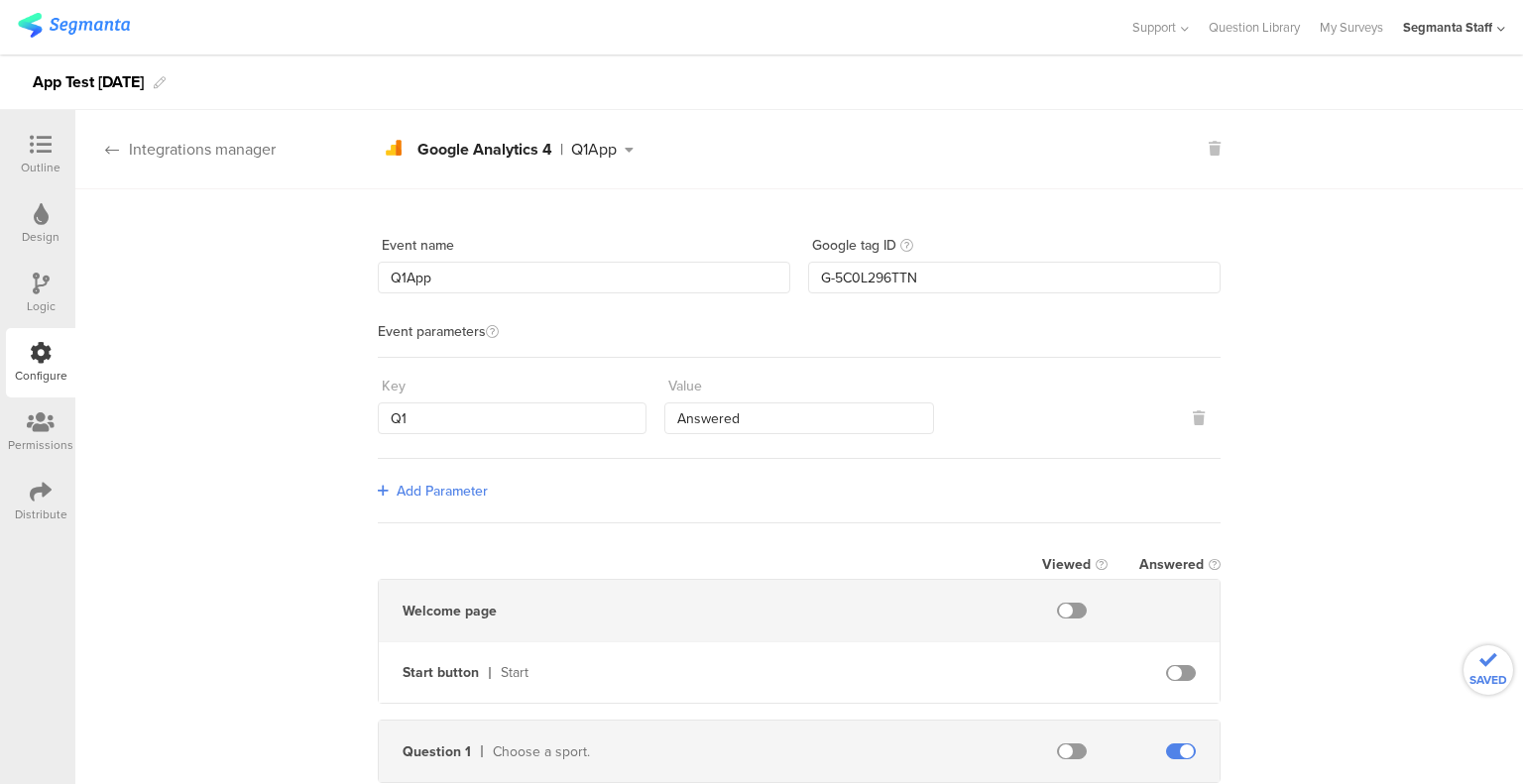 click on "Integrations manager" at bounding box center (176, 149) 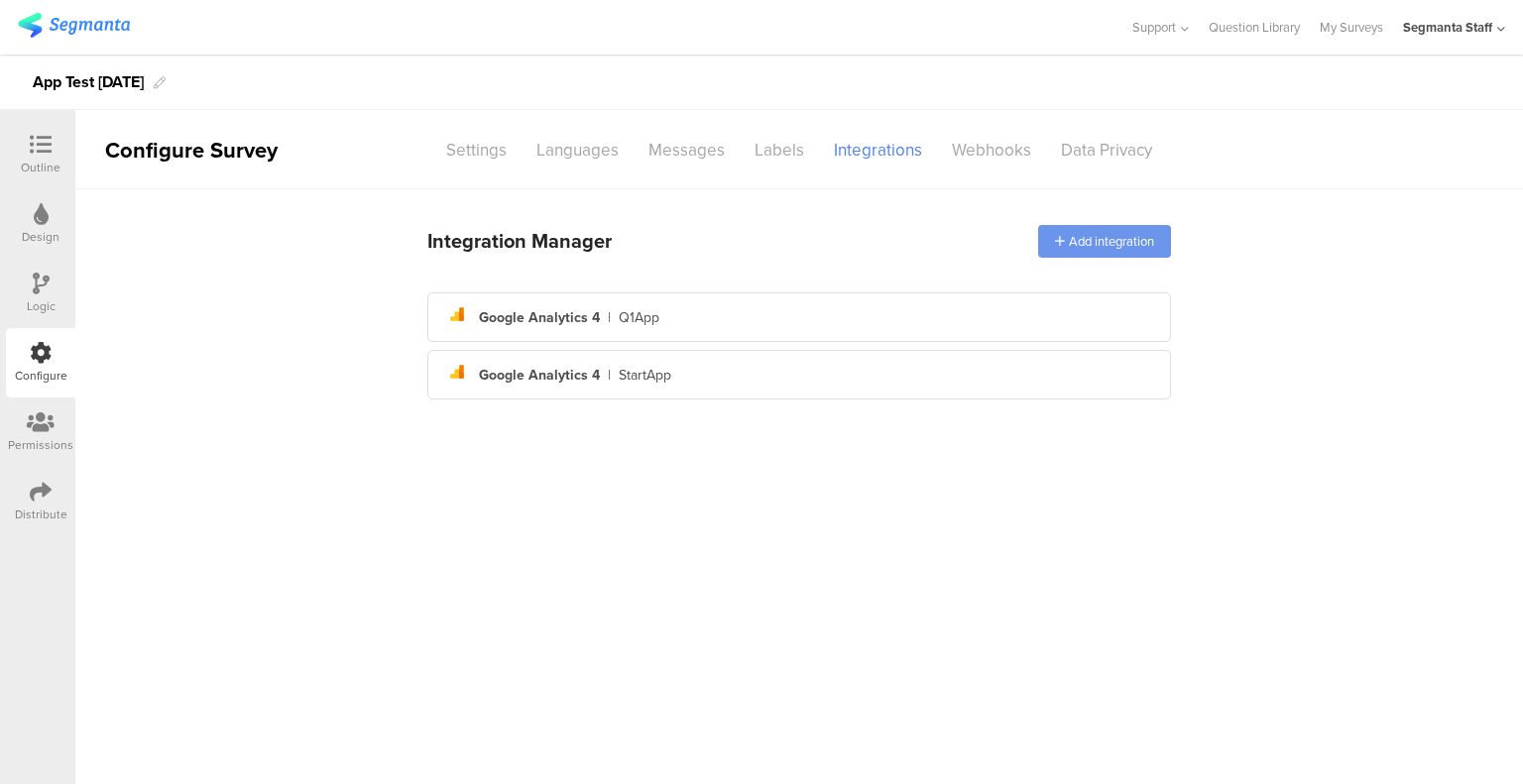 click on "Add integration" at bounding box center (1105, 241) 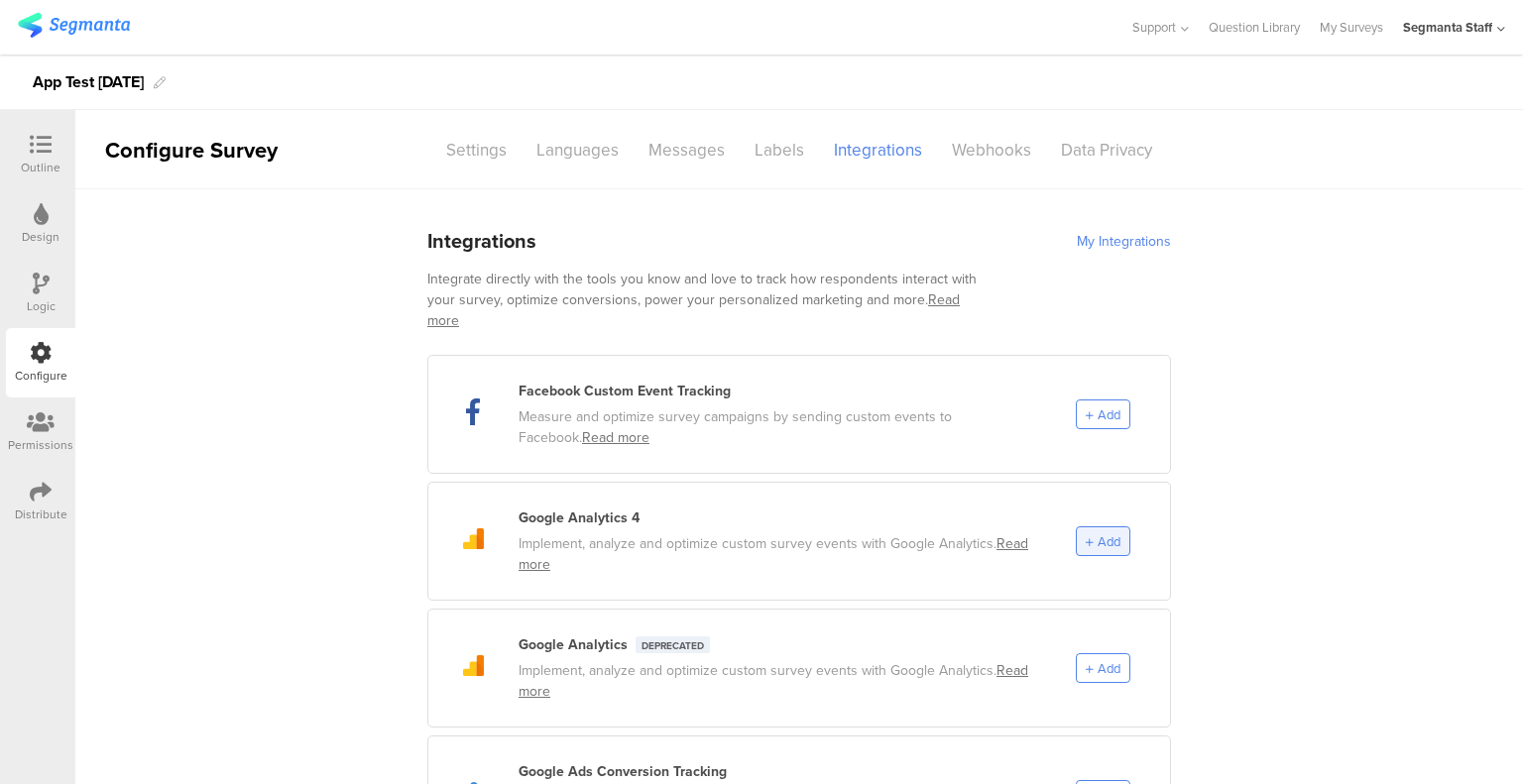 click on "Add" at bounding box center [1109, 541] 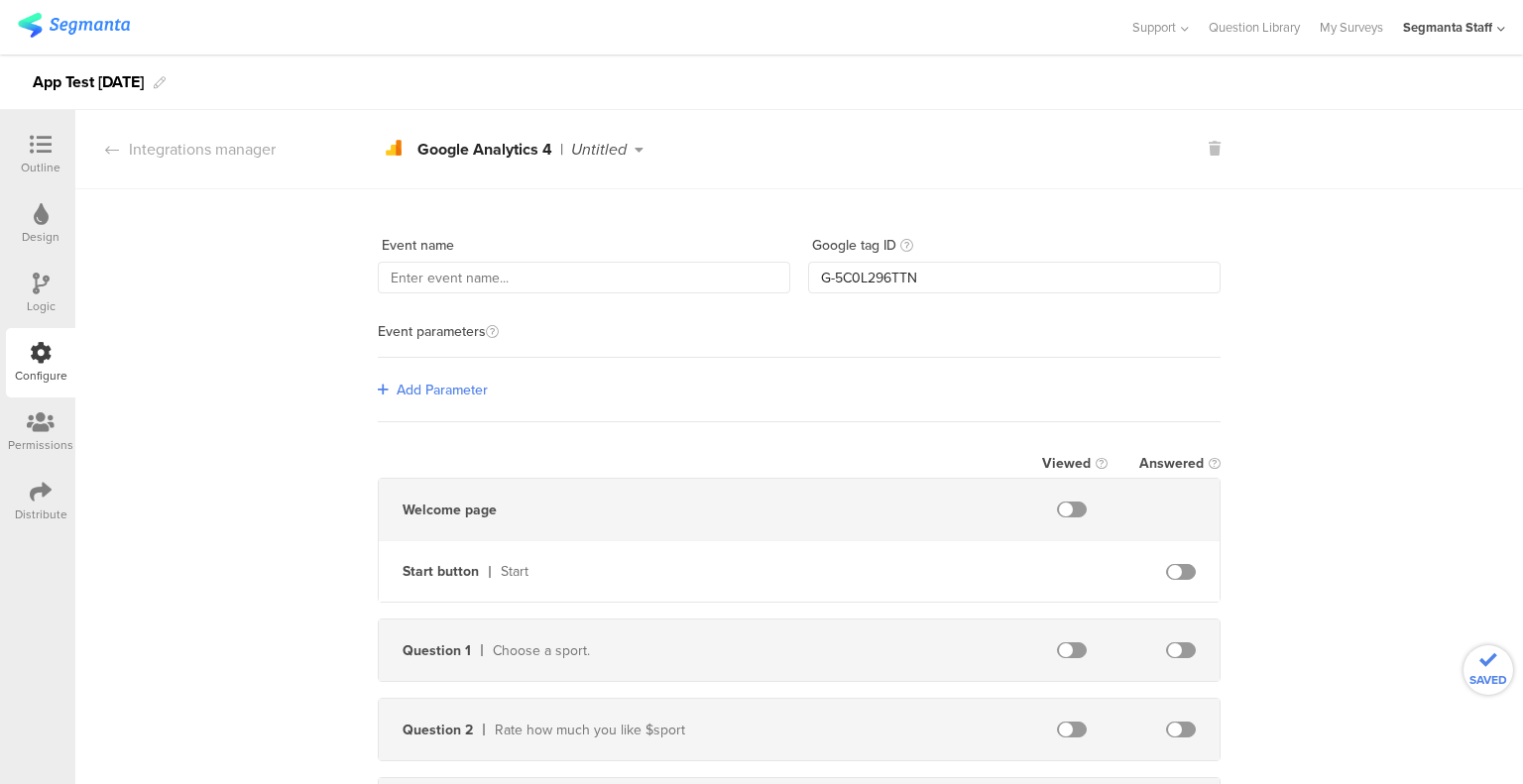 click on "Add Parameter" at bounding box center (442, 390) 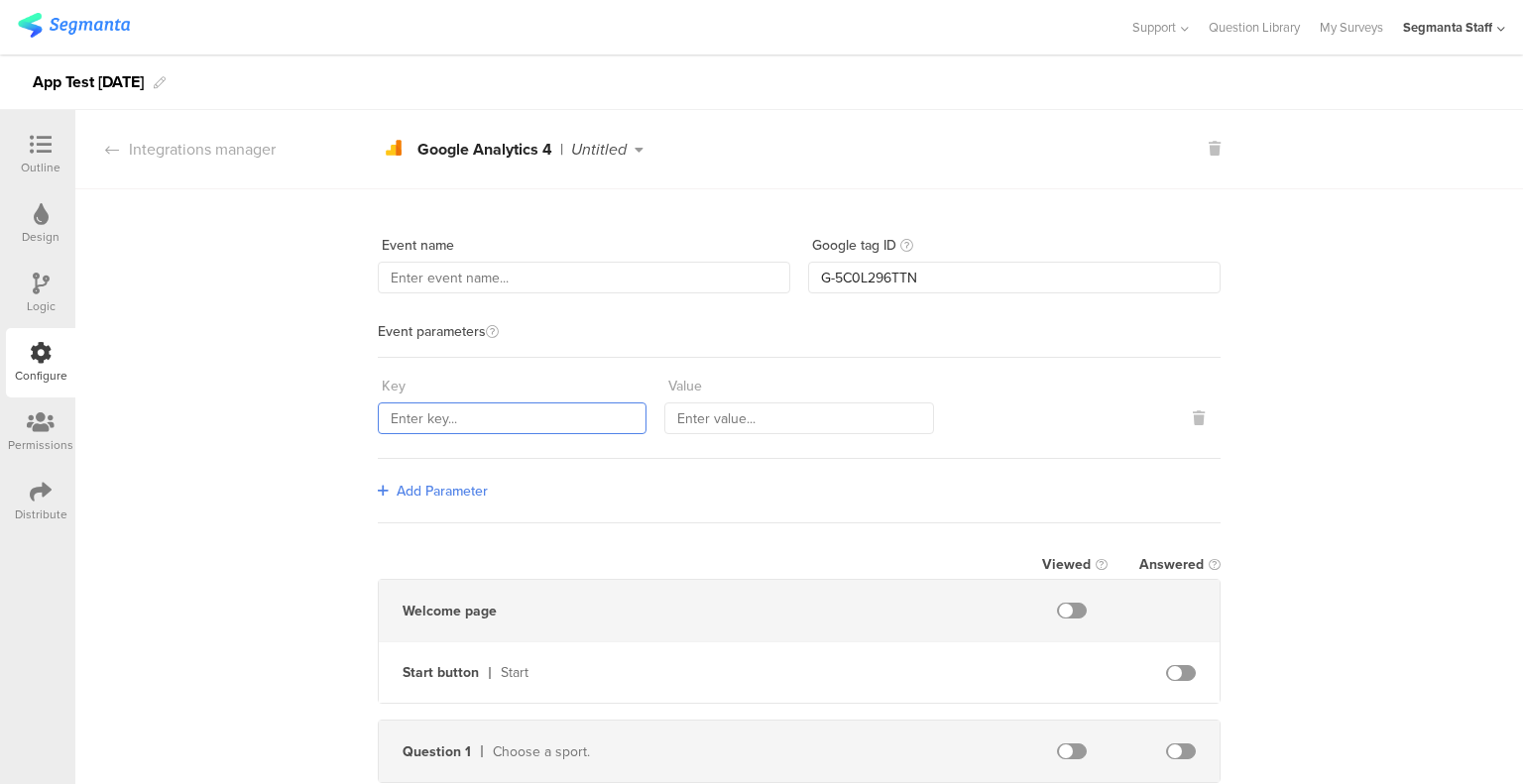 click at bounding box center (512, 418) 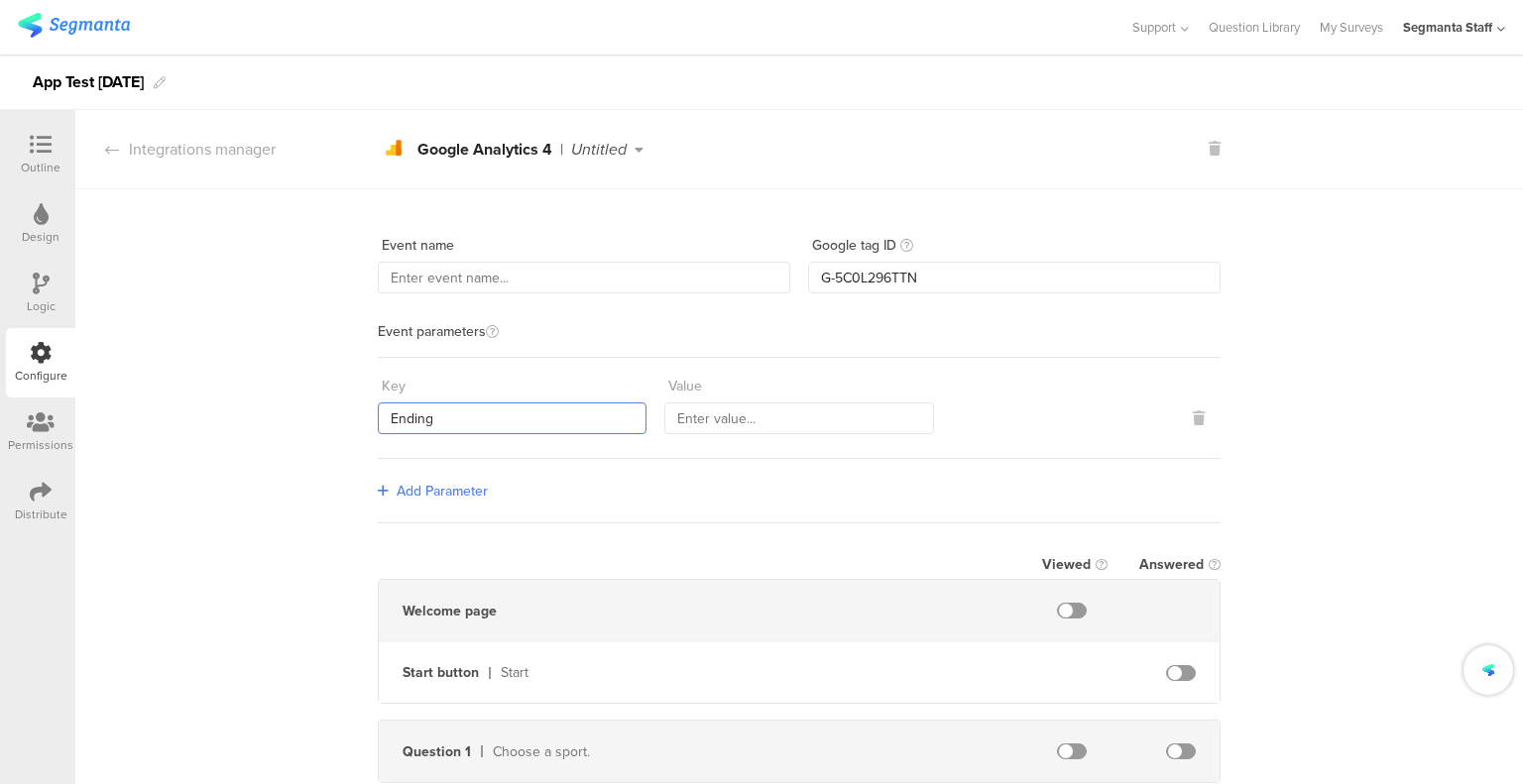 type on "Ending" 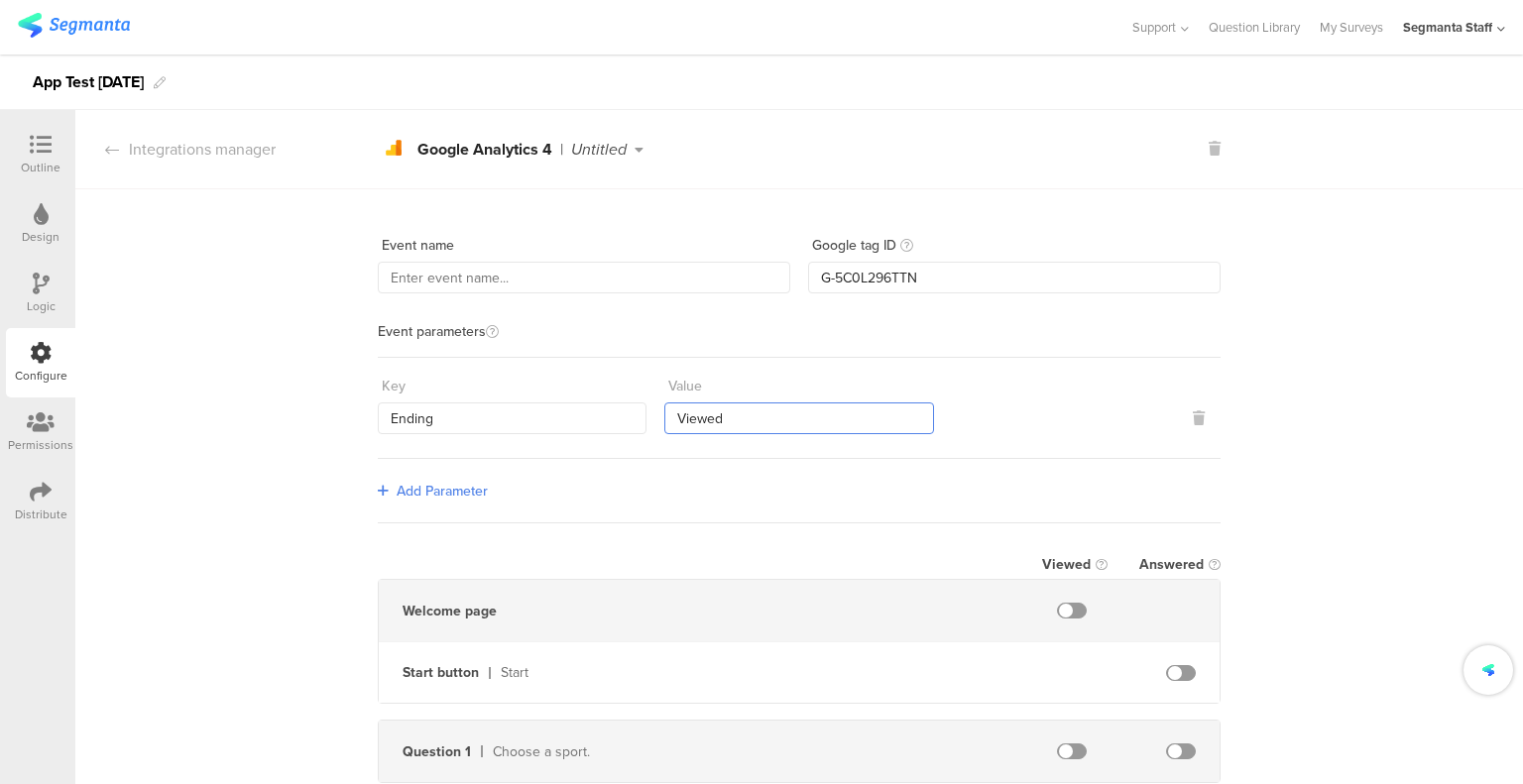 type on "Viewed" 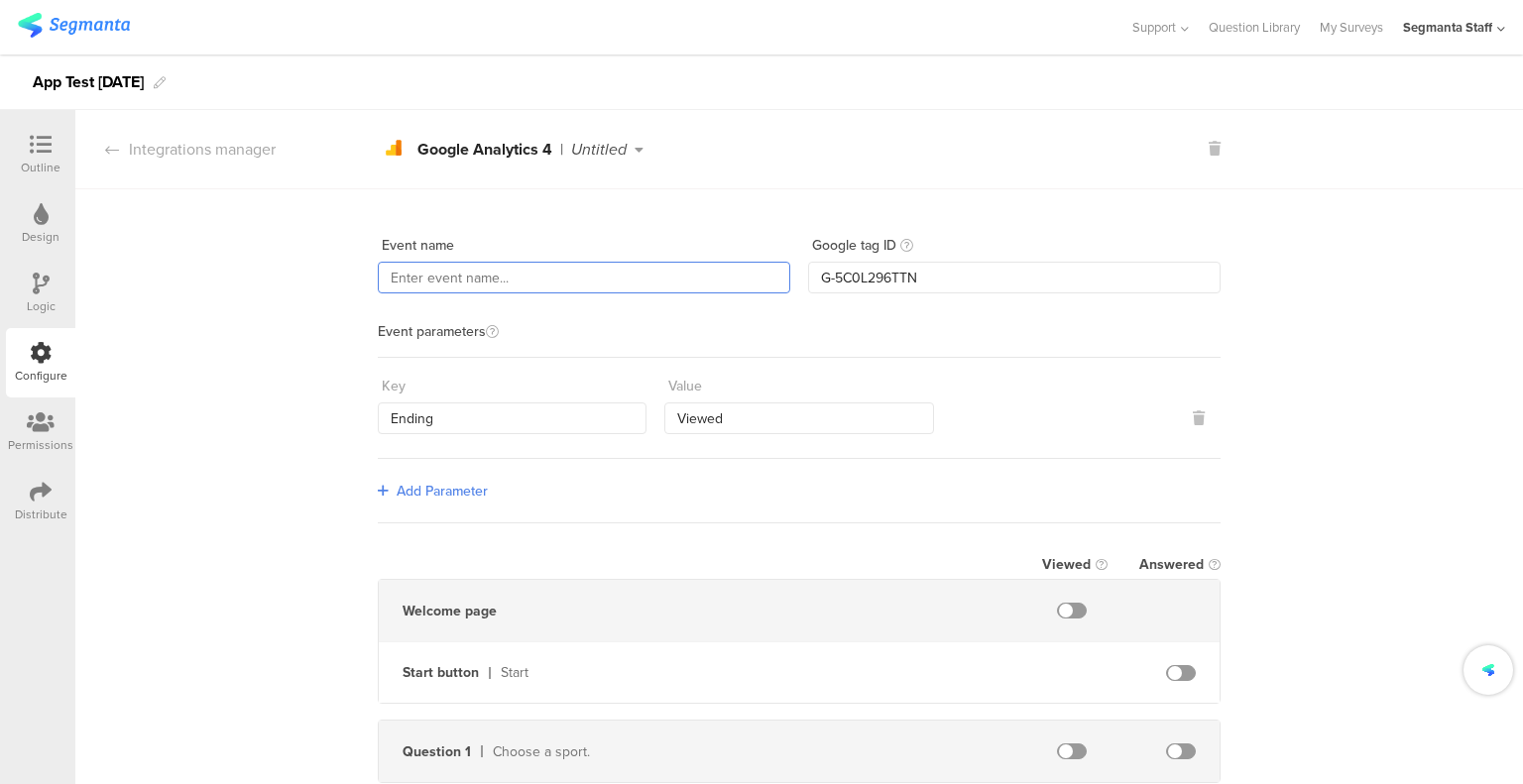 click at bounding box center (584, 278) 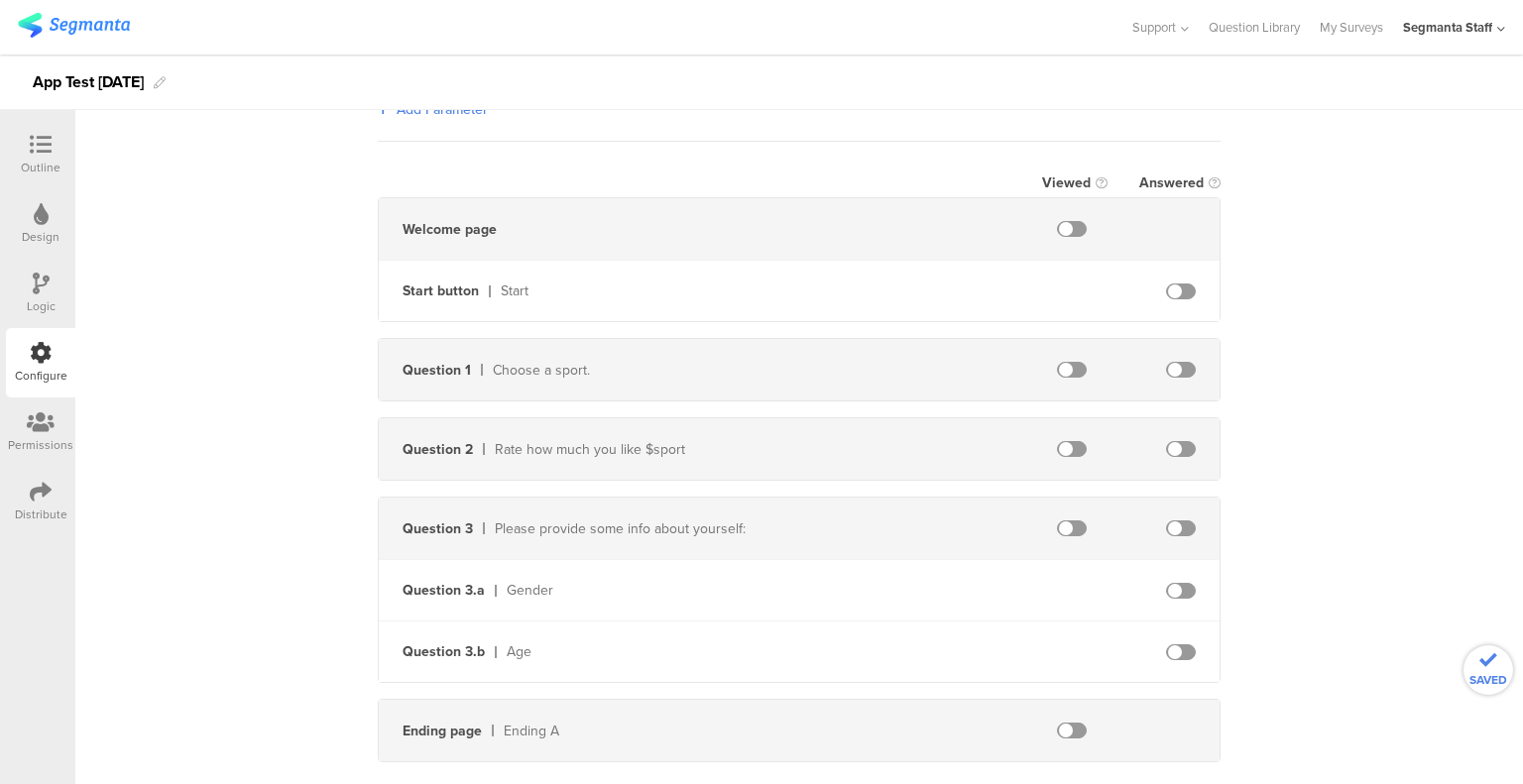 scroll, scrollTop: 396, scrollLeft: 0, axis: vertical 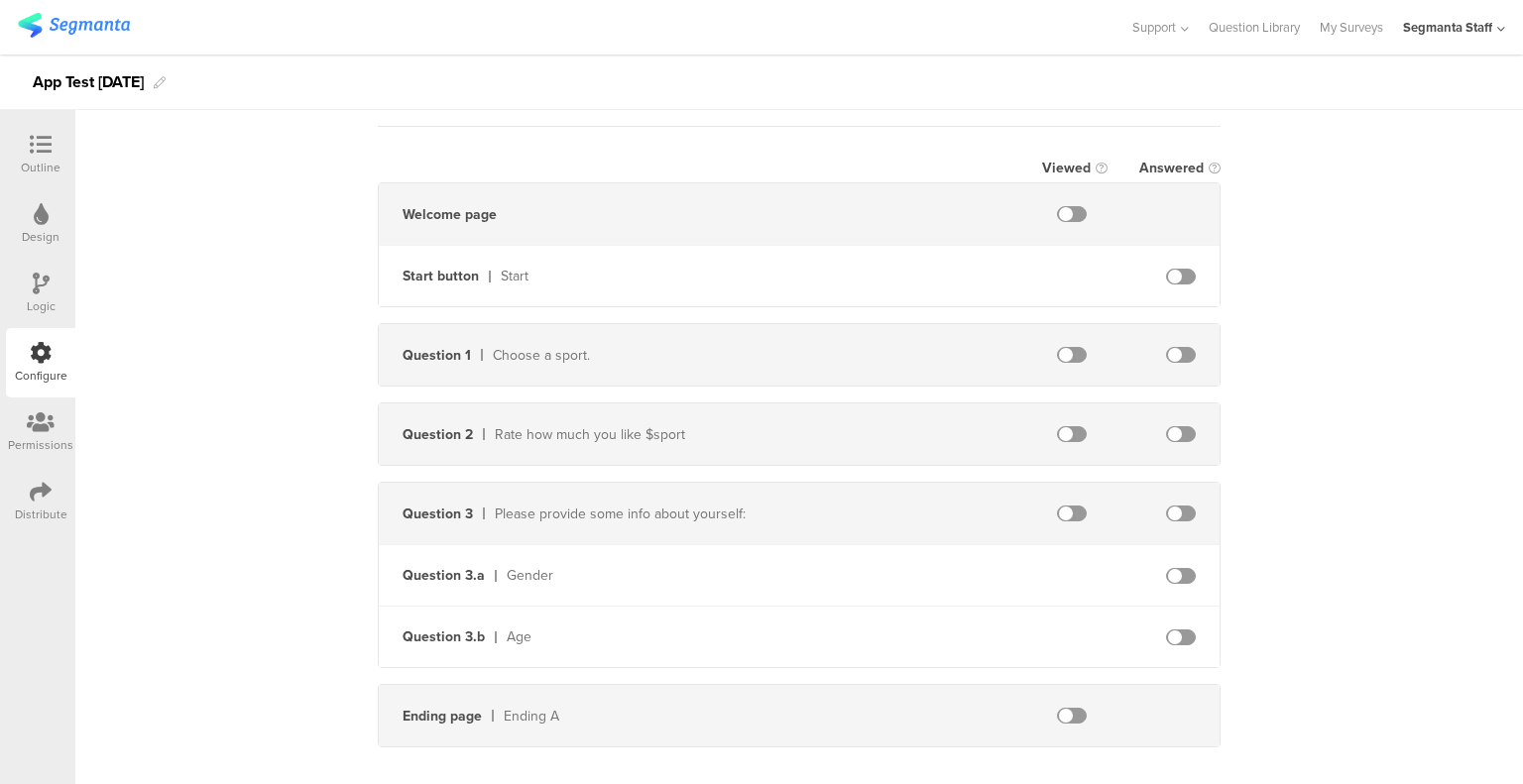 click at bounding box center (1072, 716) 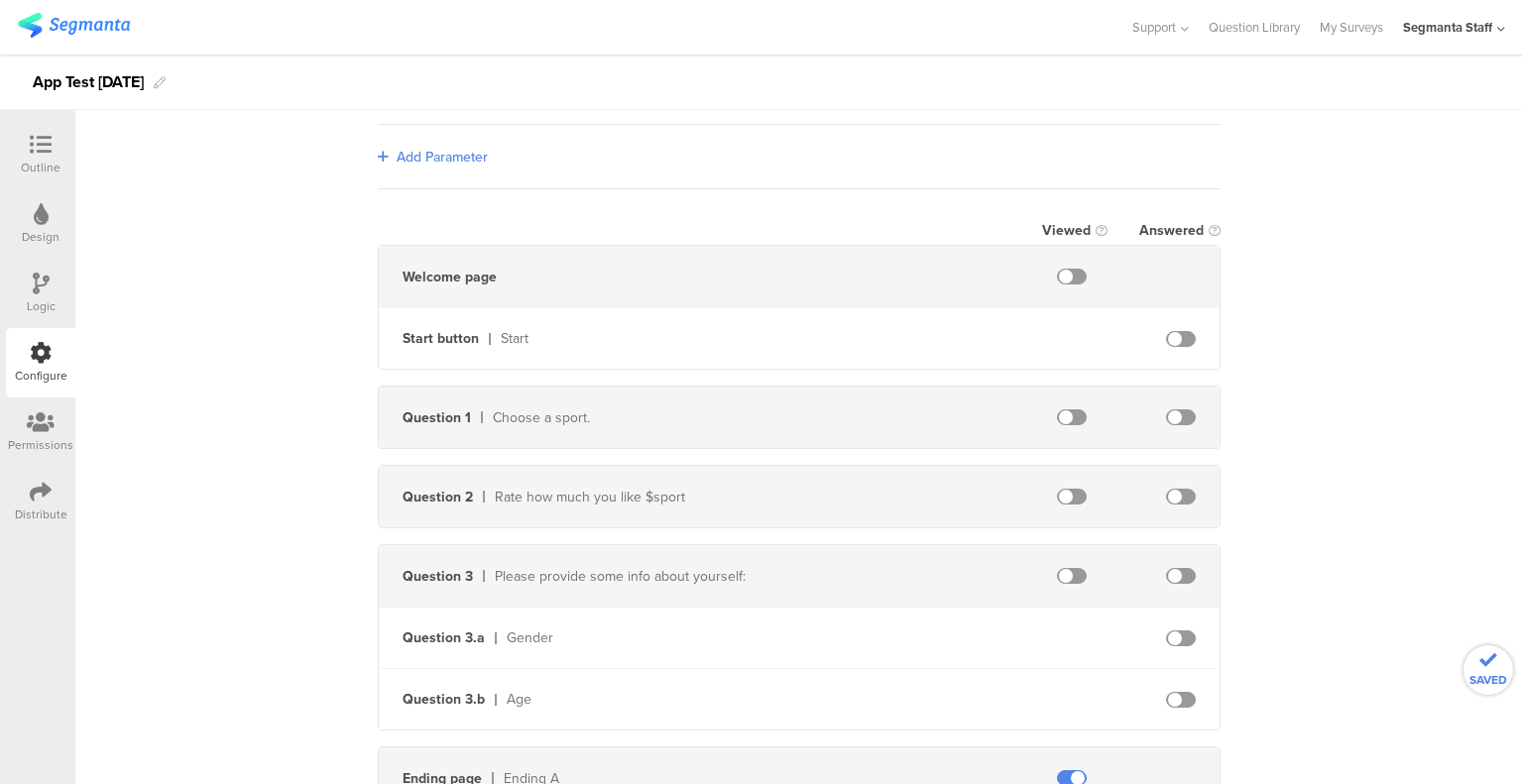 scroll, scrollTop: 0, scrollLeft: 0, axis: both 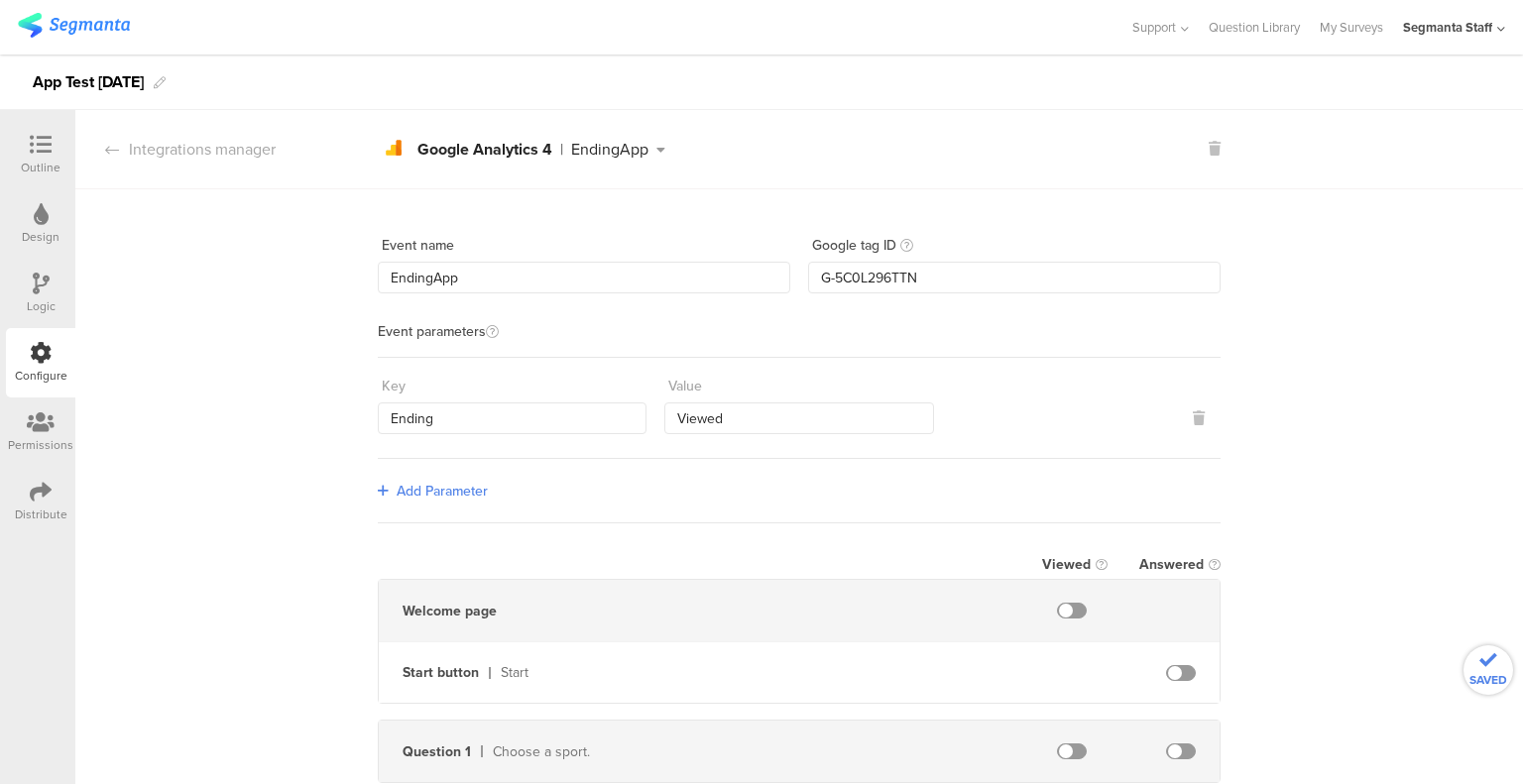 drag, startPoint x: 635, startPoint y: 150, endPoint x: 656, endPoint y: 189, distance: 44.29447 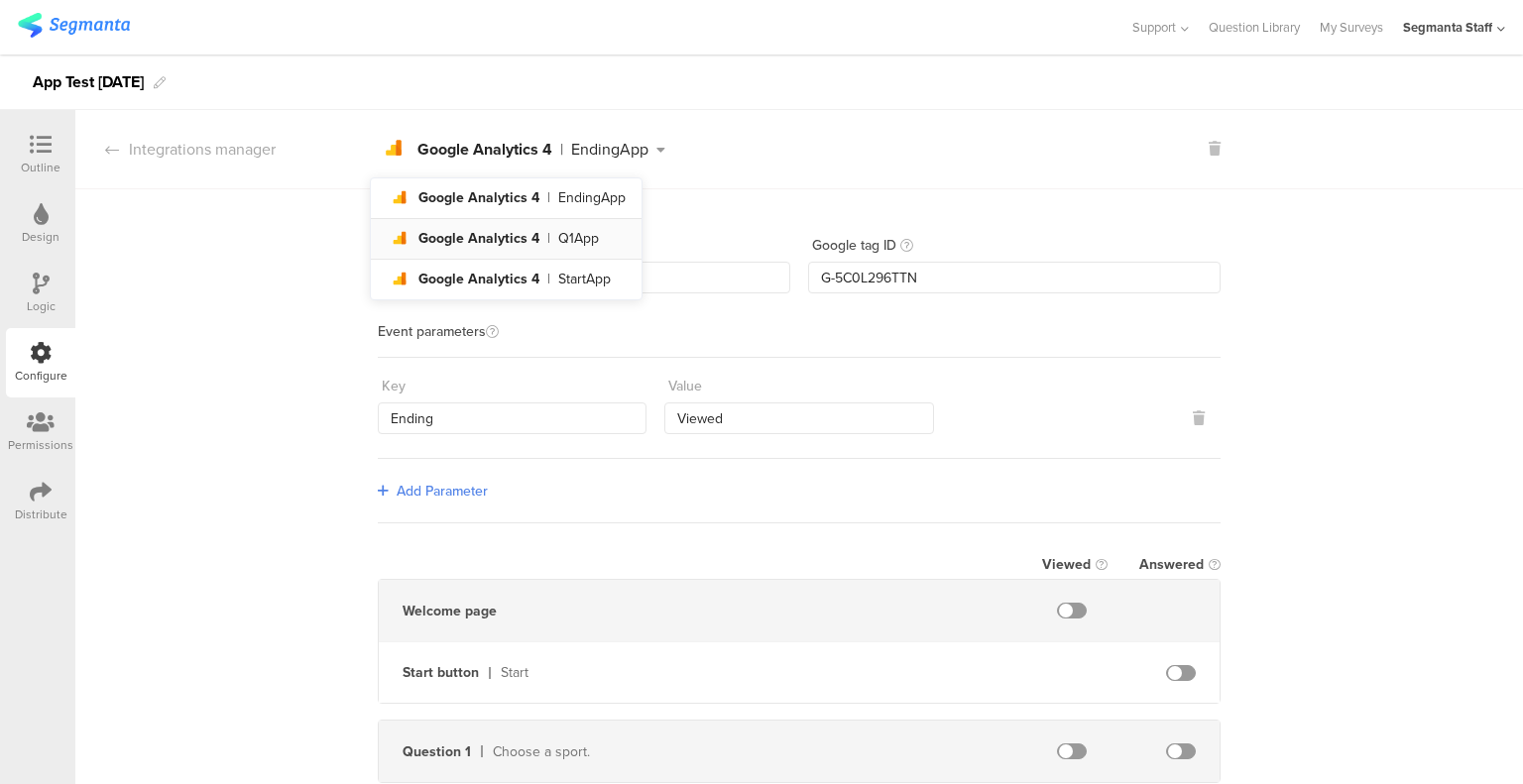 click on "Q1App" at bounding box center (578, 239) 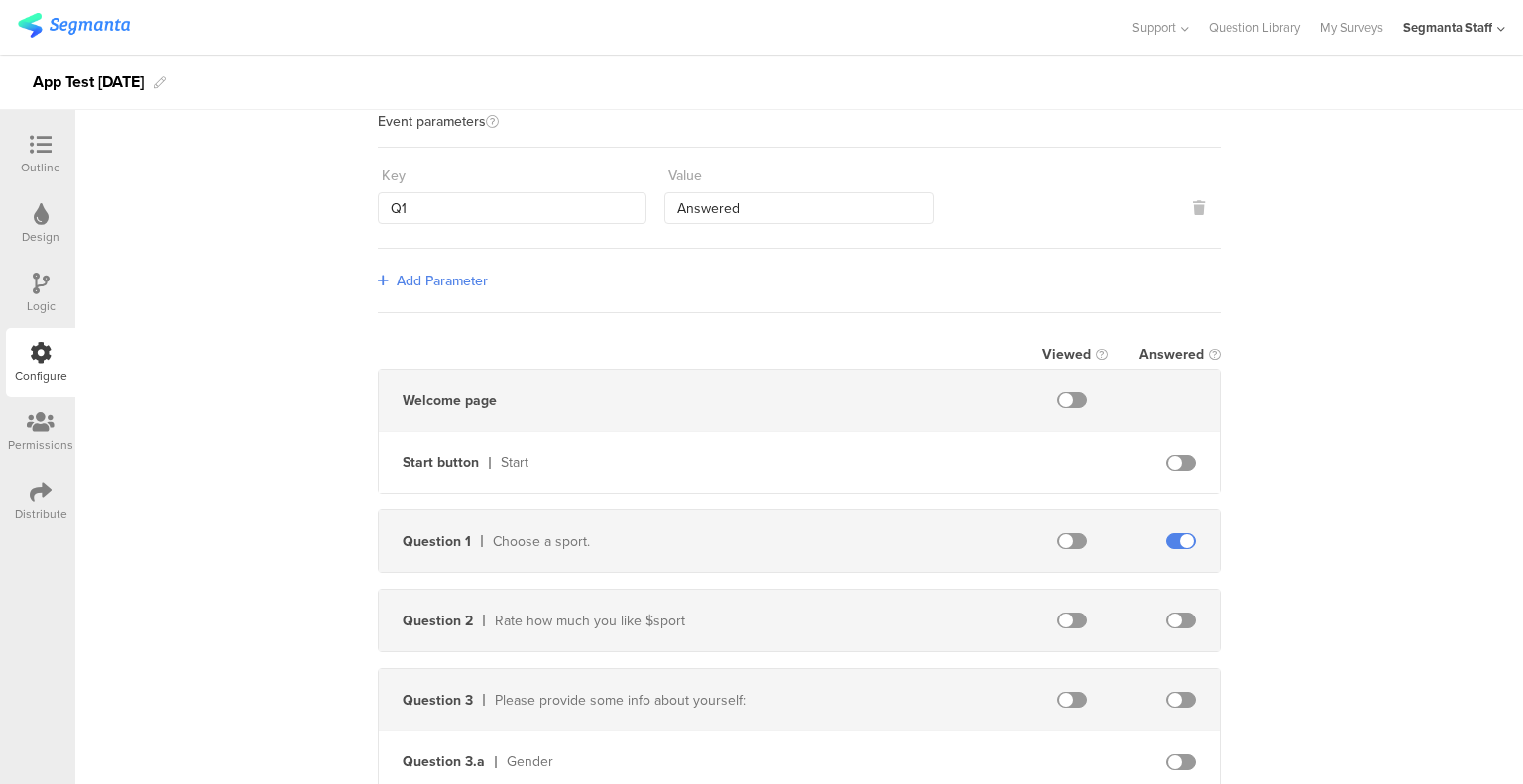 scroll, scrollTop: 0, scrollLeft: 0, axis: both 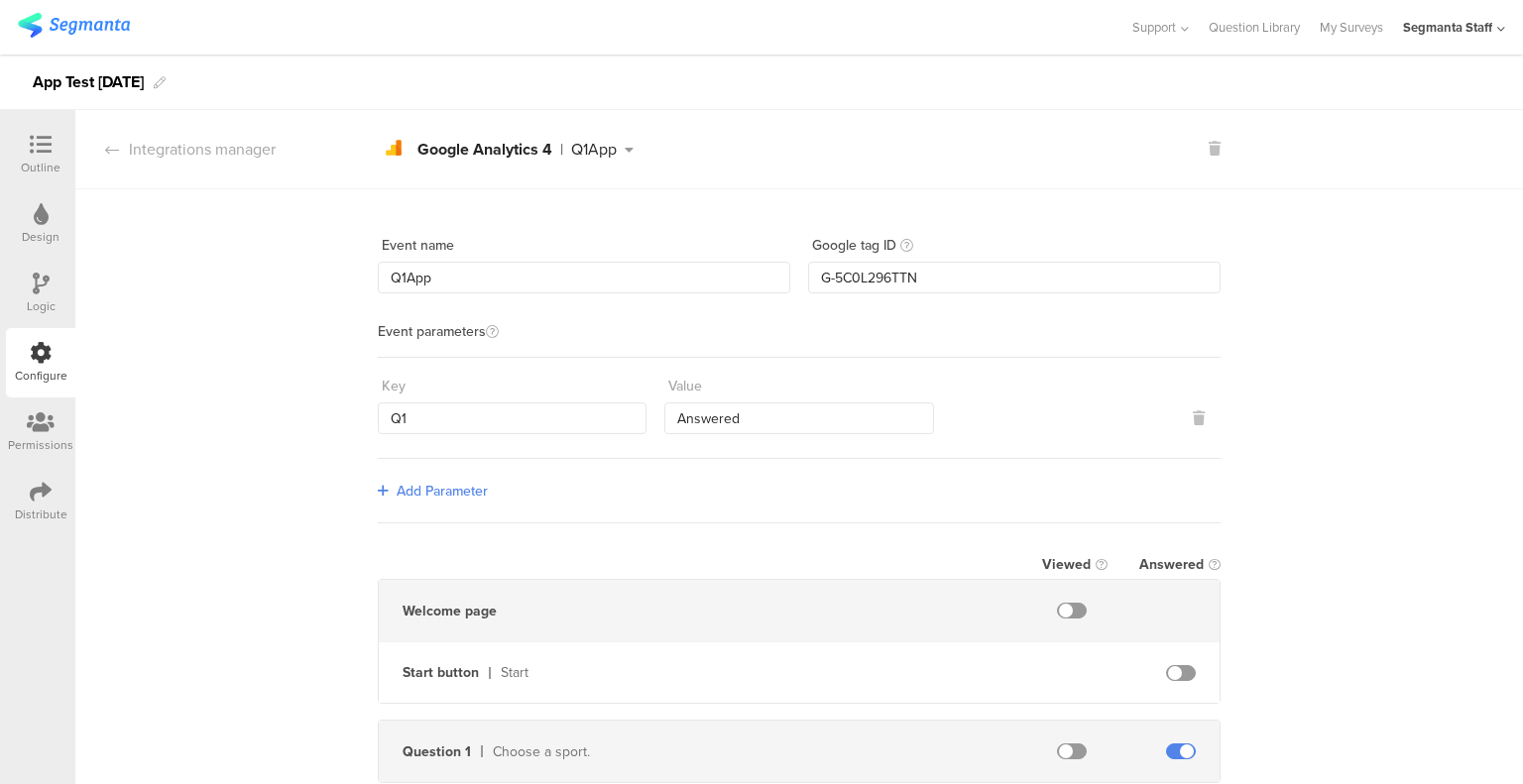 click on "Q1App" at bounding box center (594, 150) 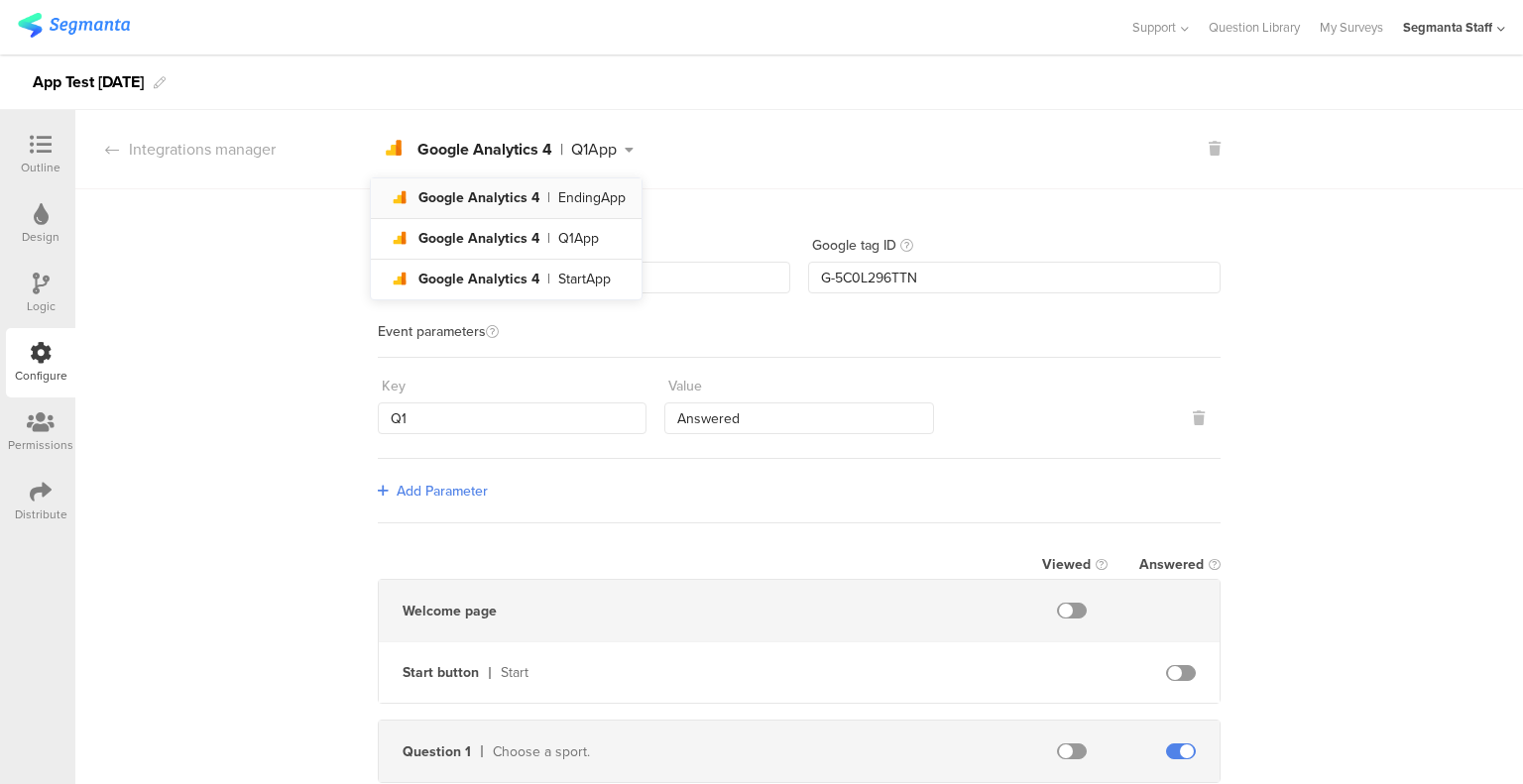 click on "EndingApp" at bounding box center (592, 198) 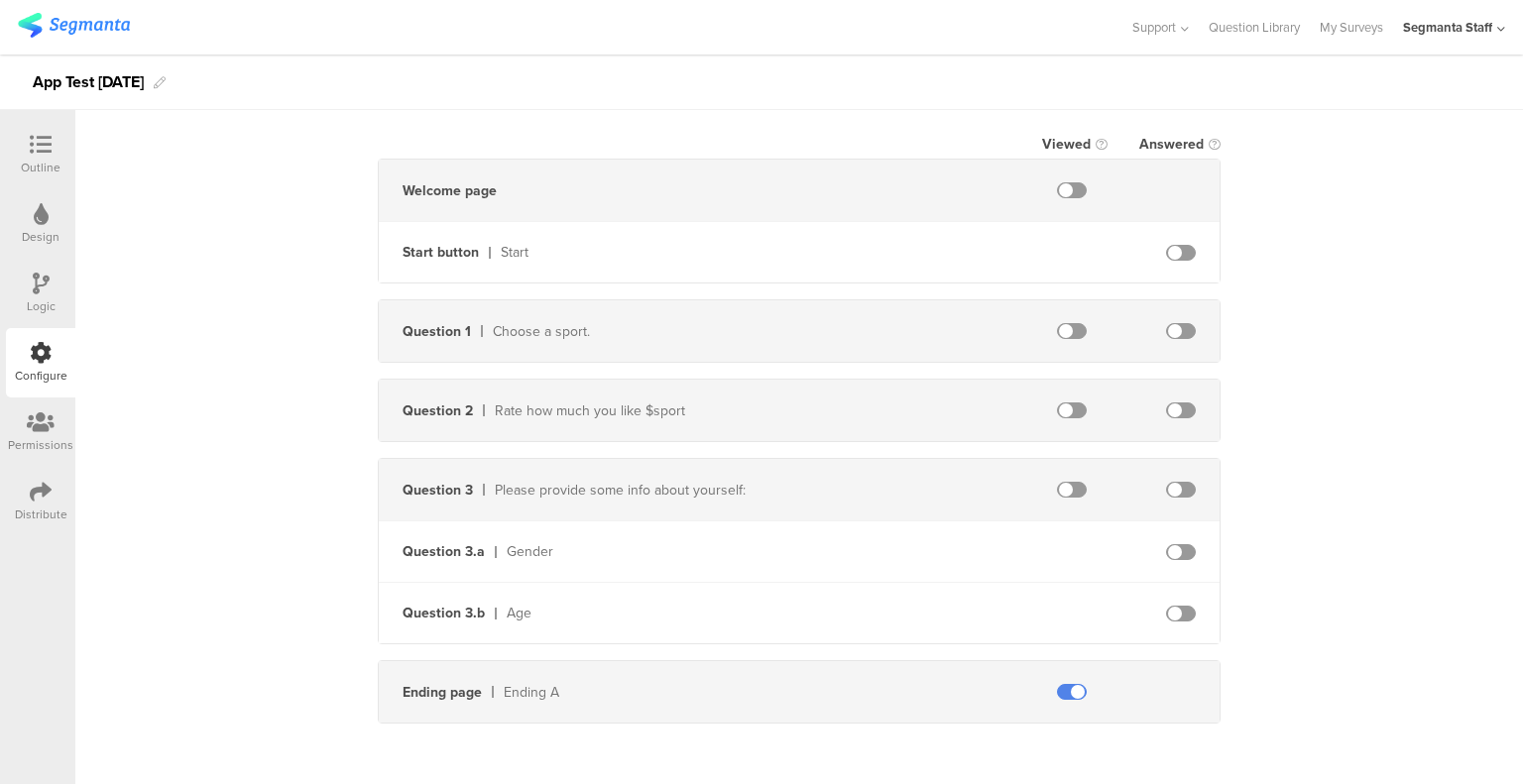 scroll, scrollTop: 0, scrollLeft: 0, axis: both 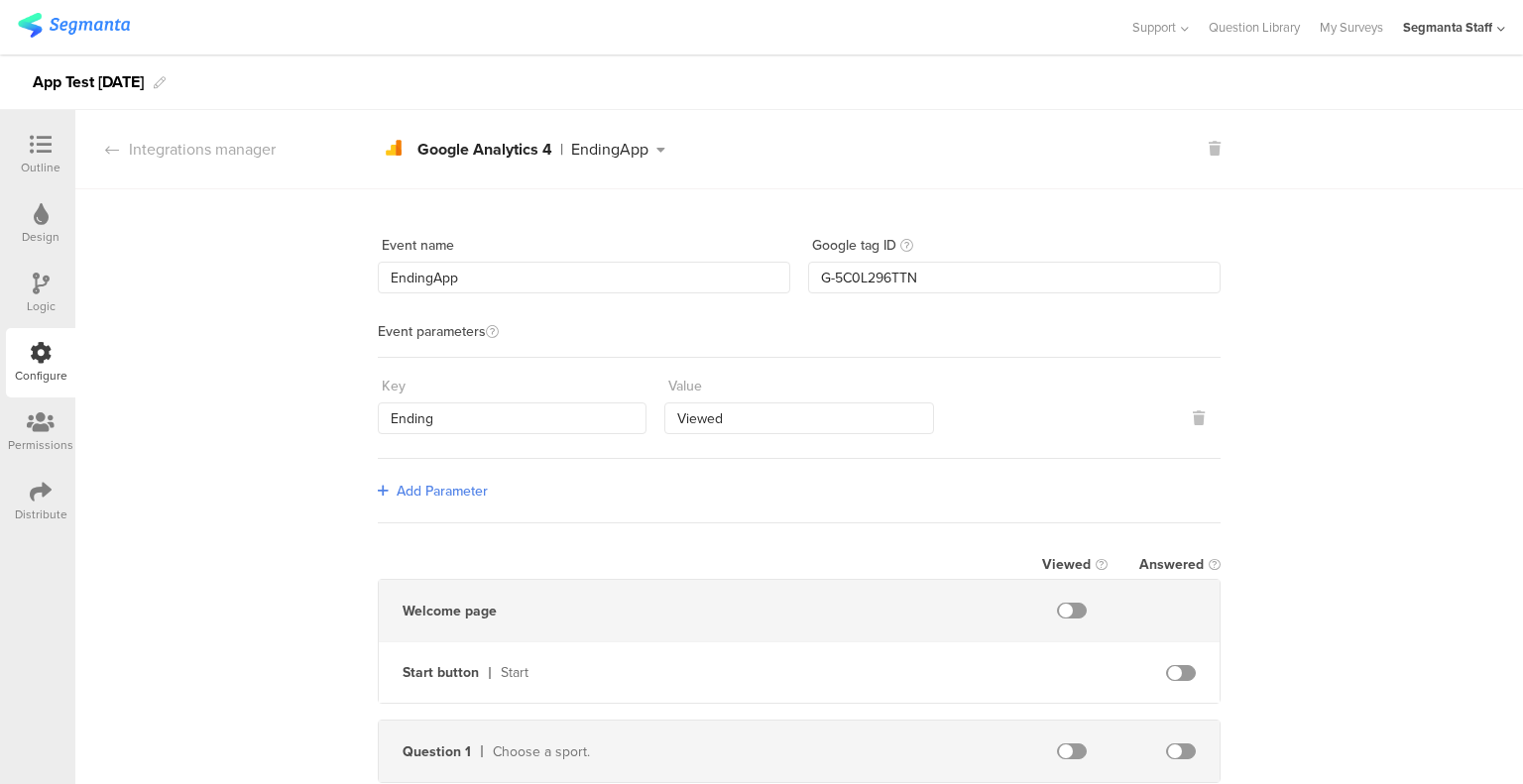 click on "Integrations manager" at bounding box center (176, 149) 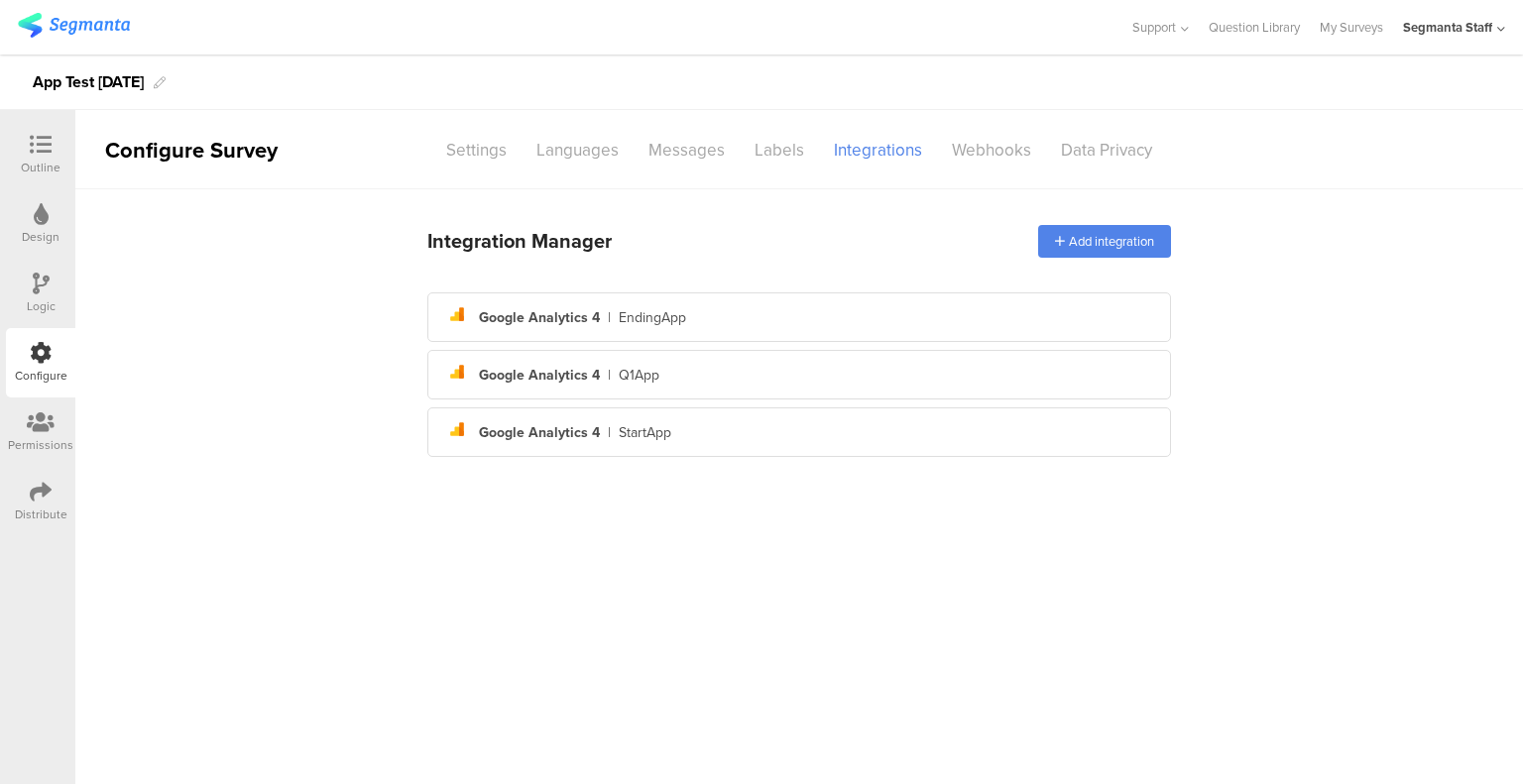 drag, startPoint x: 47, startPoint y: 518, endPoint x: 54, endPoint y: 509, distance: 11.401754 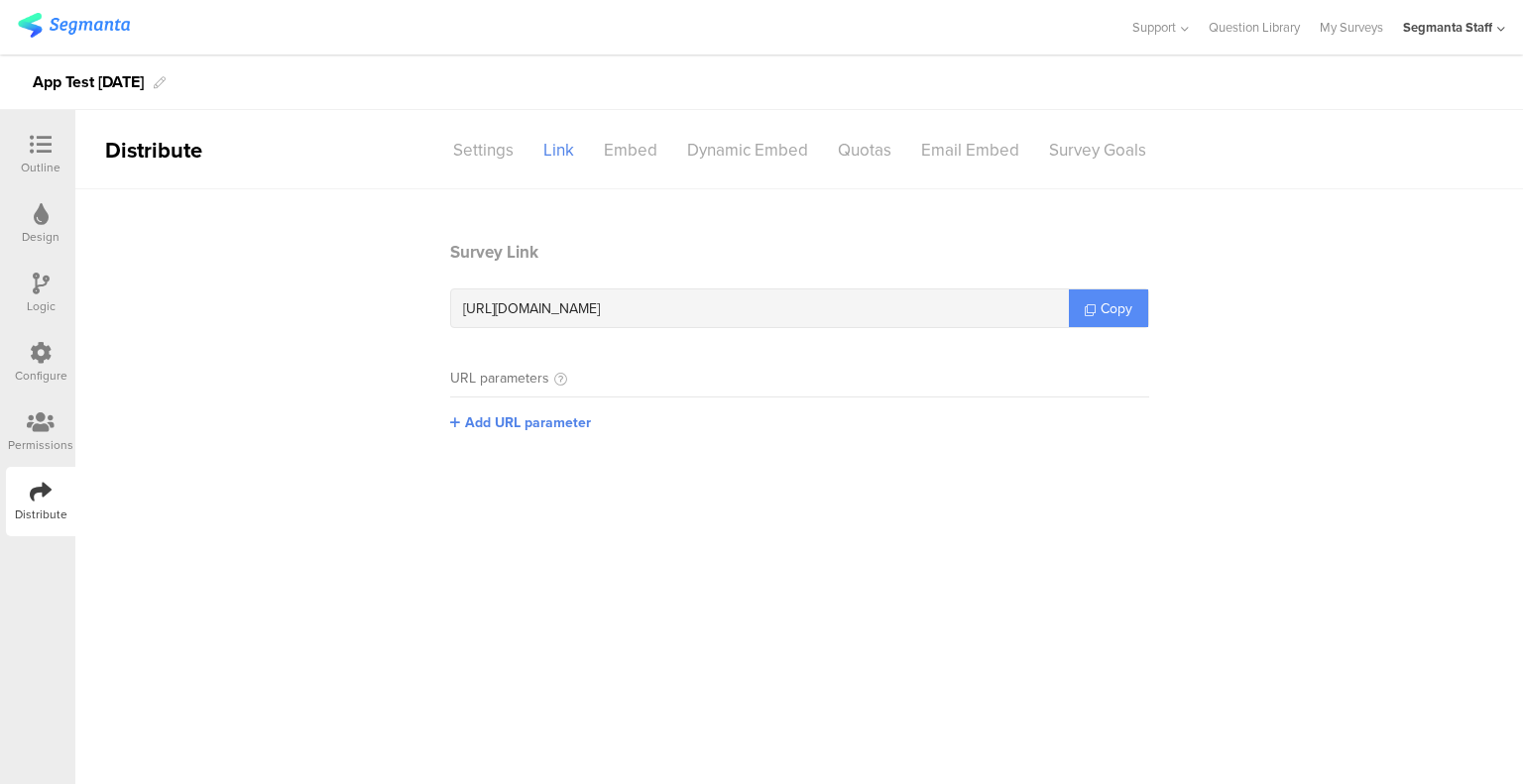 click on "Copy" at bounding box center [1109, 308] 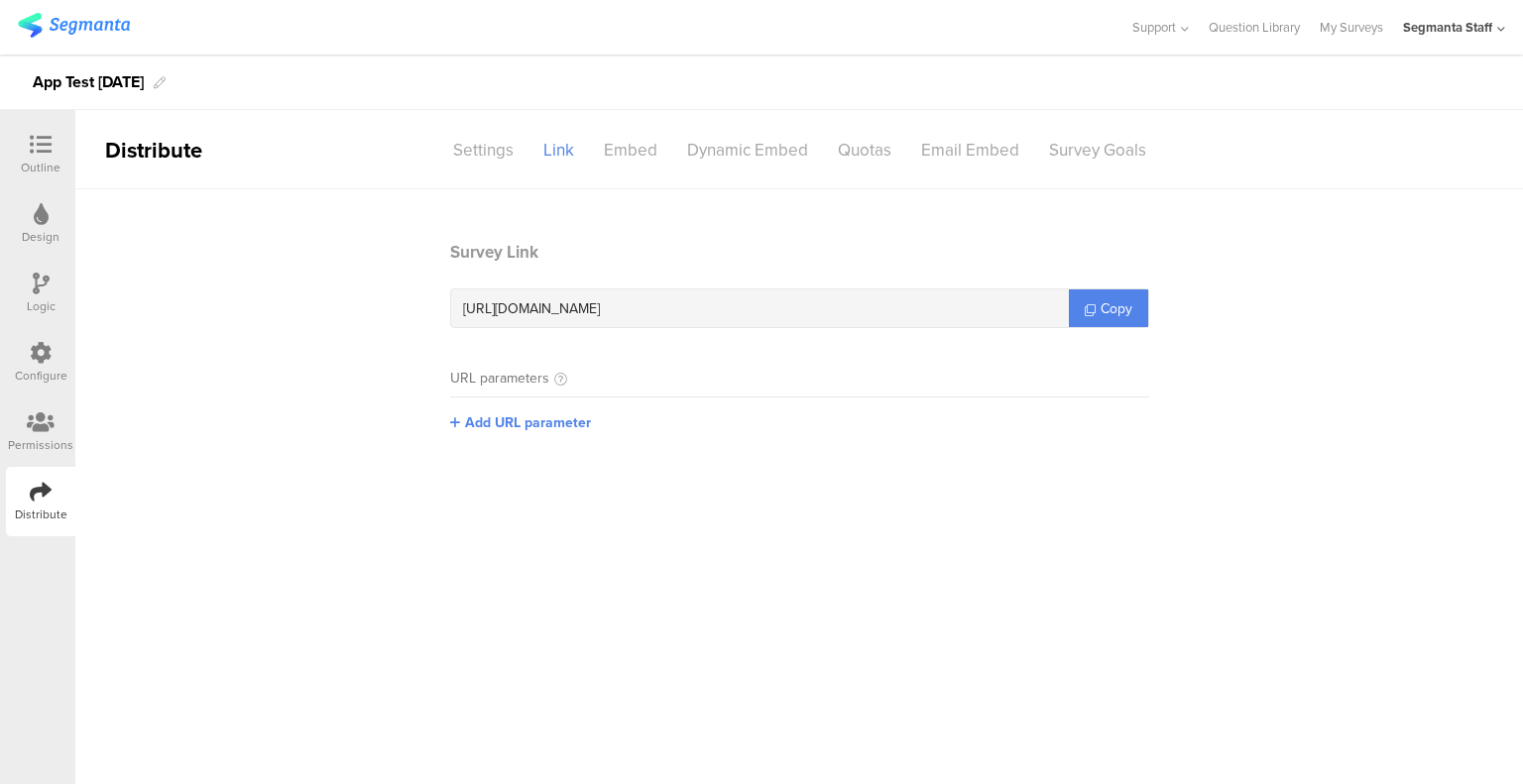 click at bounding box center [41, 353] 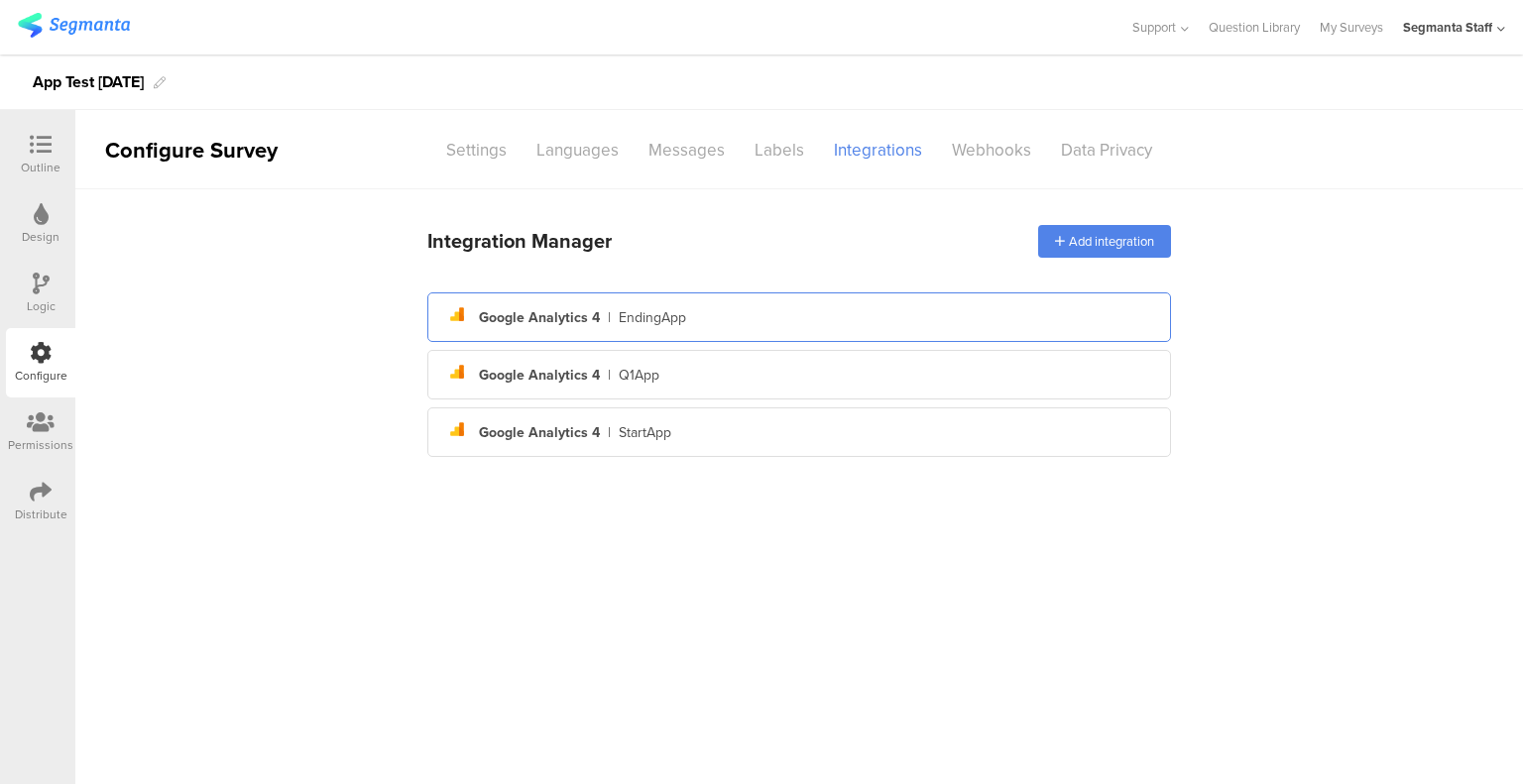 click on "analytics   Created with Sketch.                               Google Analytics 4   |   EndingApp" at bounding box center [799, 317] 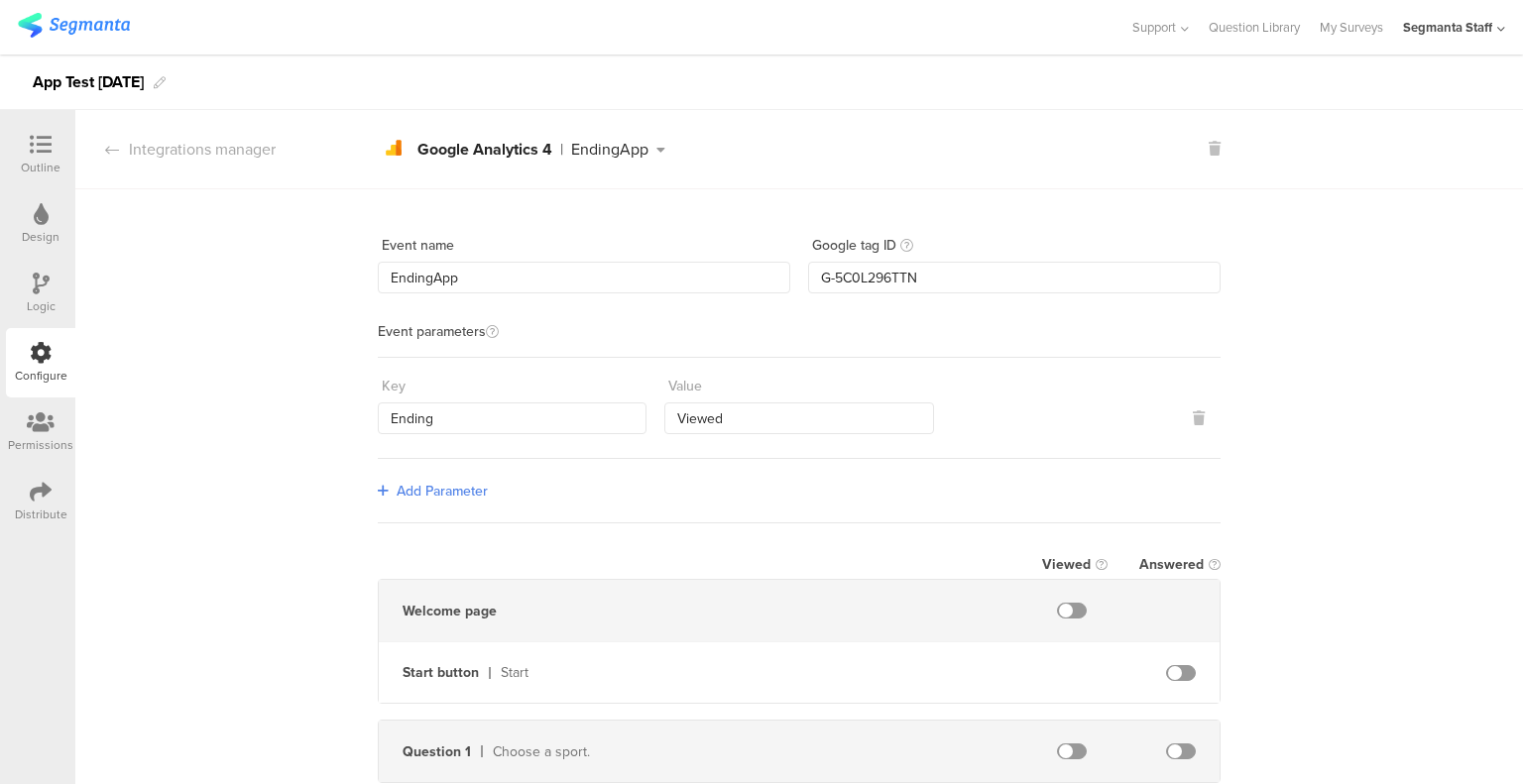 click on "Event name     EndingApp           Google tag ID     G-5C0L296TTN           Event parameters
Key     Ending           Value     Viewed               Add Parameter" at bounding box center (799, 376) 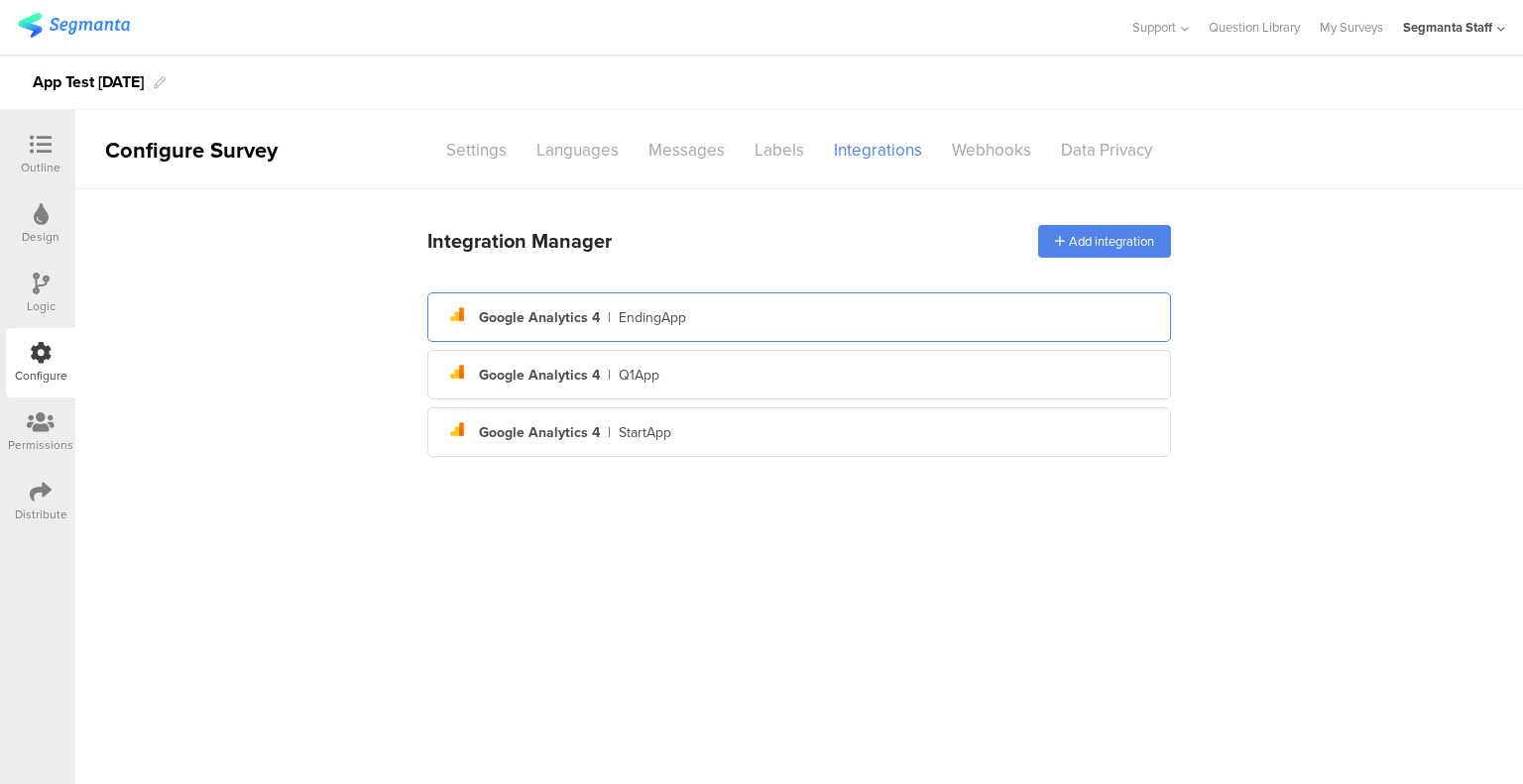 click on "analytics   Created with Sketch.                               Google Analytics 4   |   EndingApp" at bounding box center (799, 317) 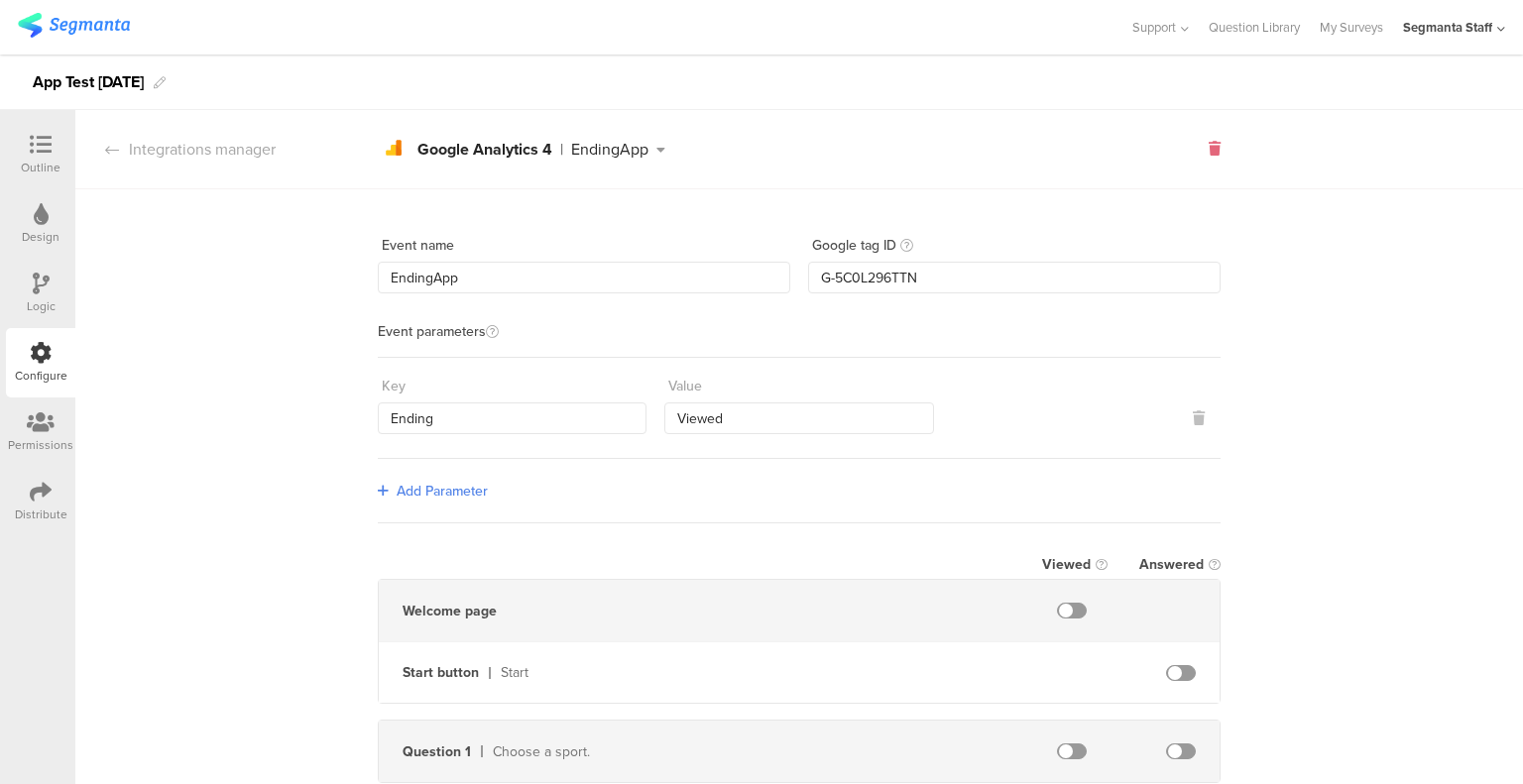 click at bounding box center [1215, 149] 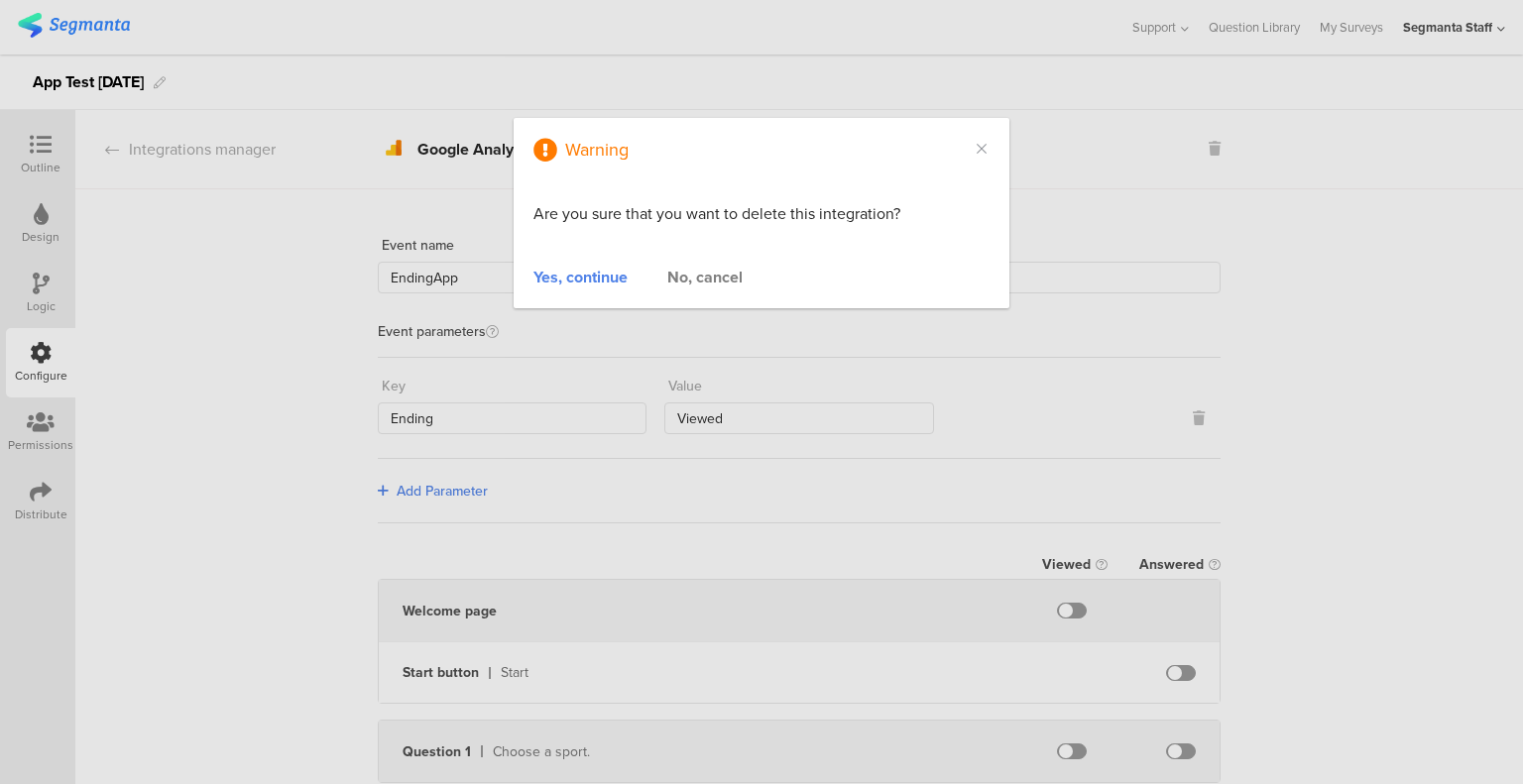 click on "Yes, continue" at bounding box center (580, 277) 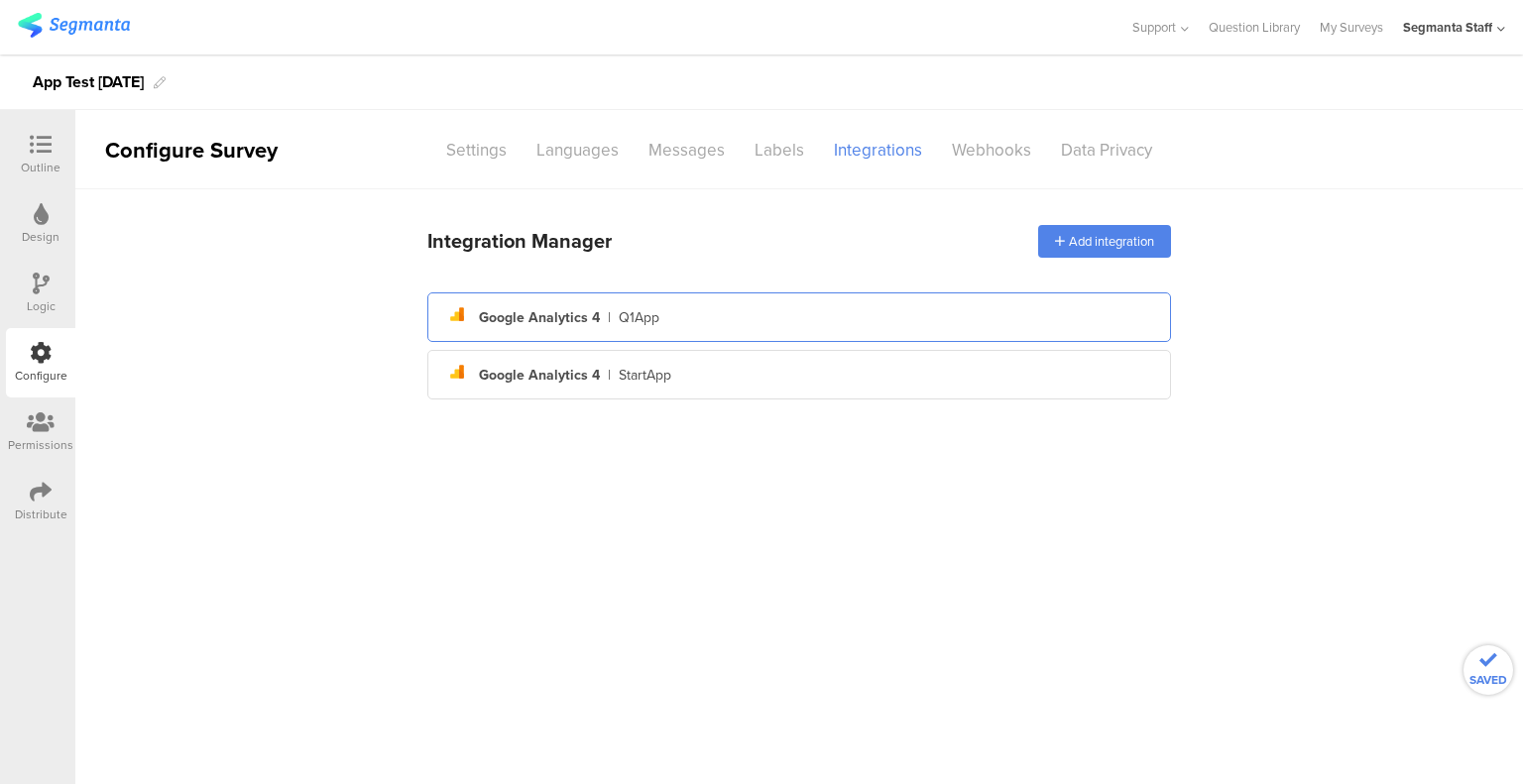 click on "analytics   Created with Sketch.                               Google Analytics 4   |   Q1App" at bounding box center [799, 317] 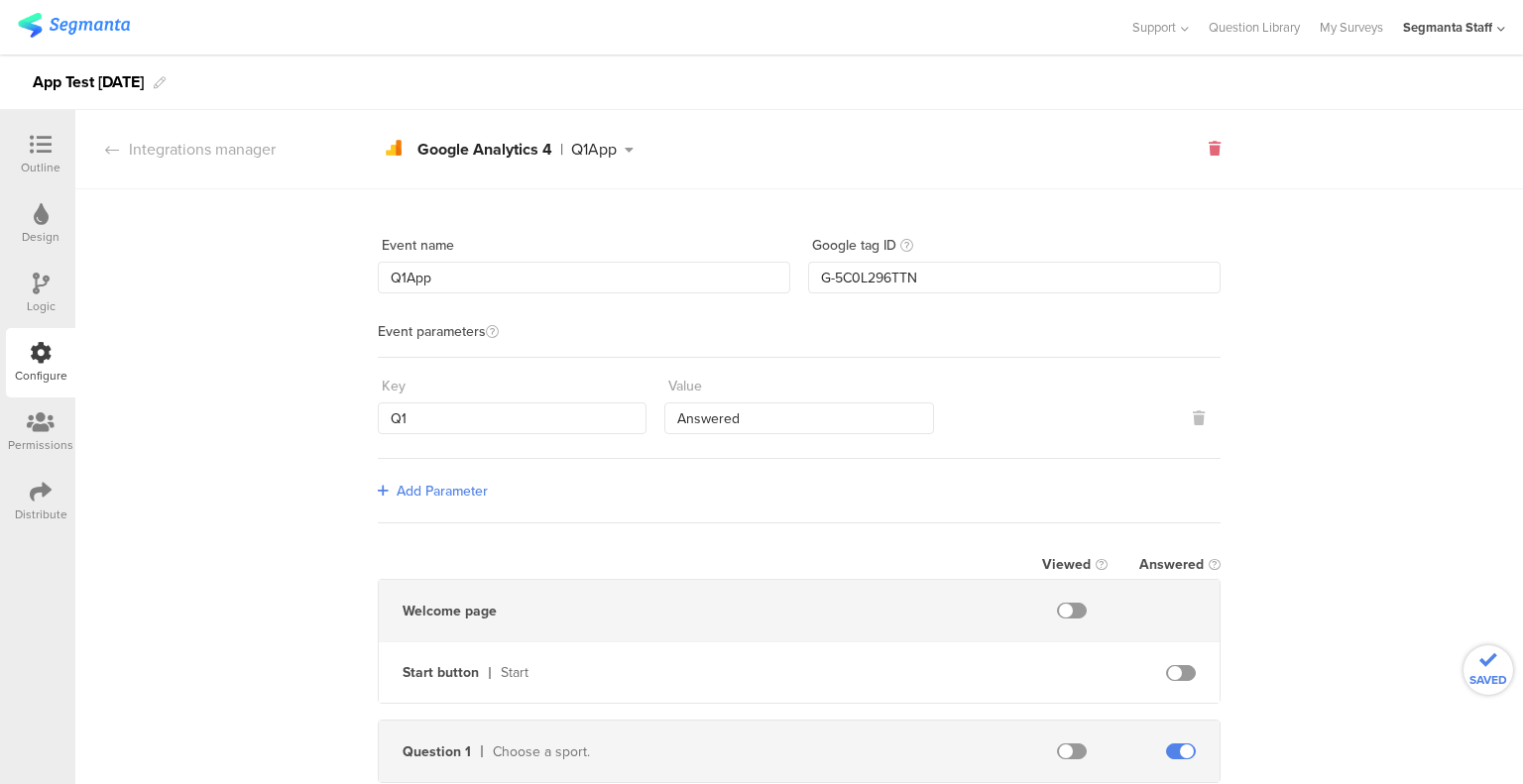 click at bounding box center [1215, 149] 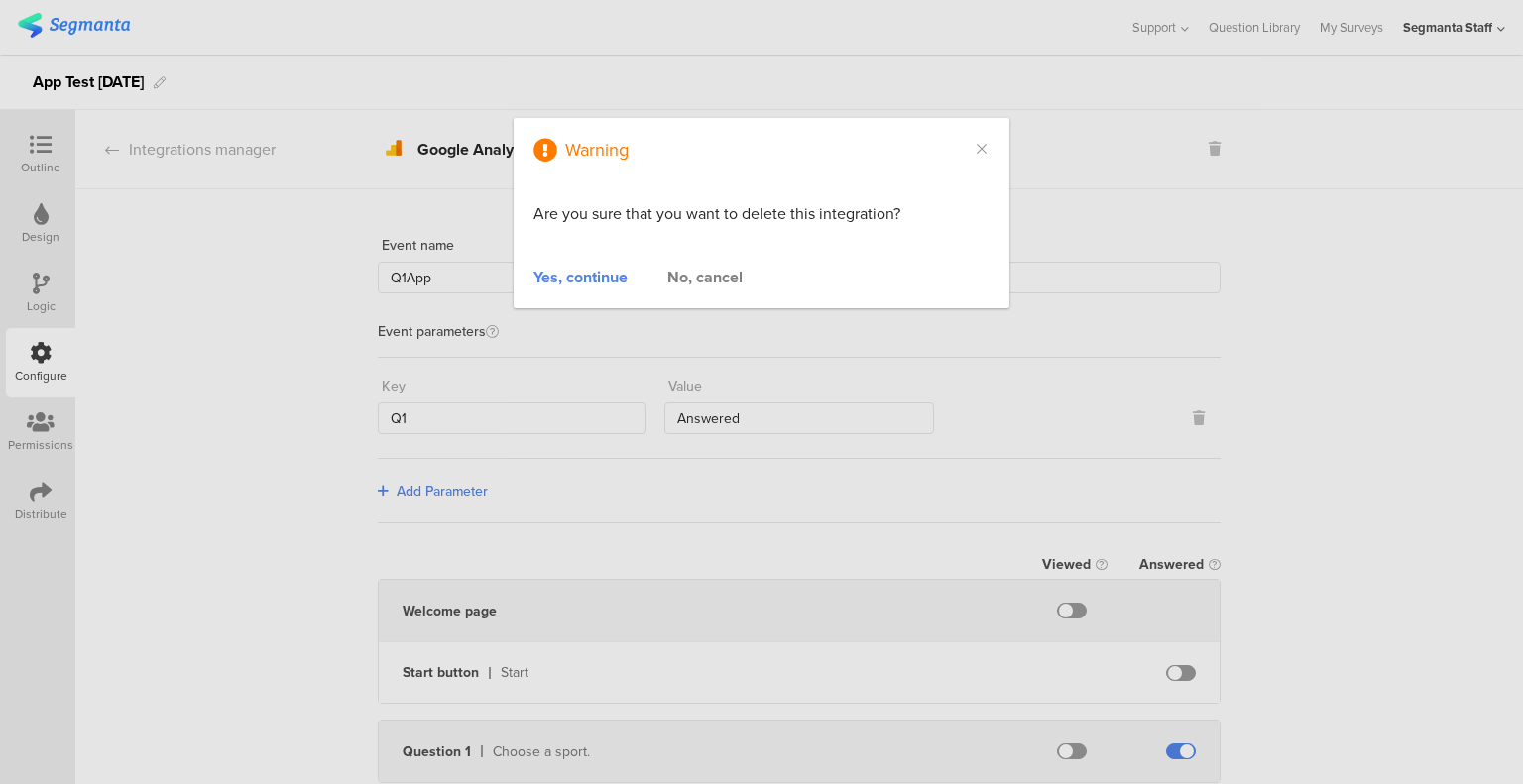 click on "Yes, continue" at bounding box center (580, 277) 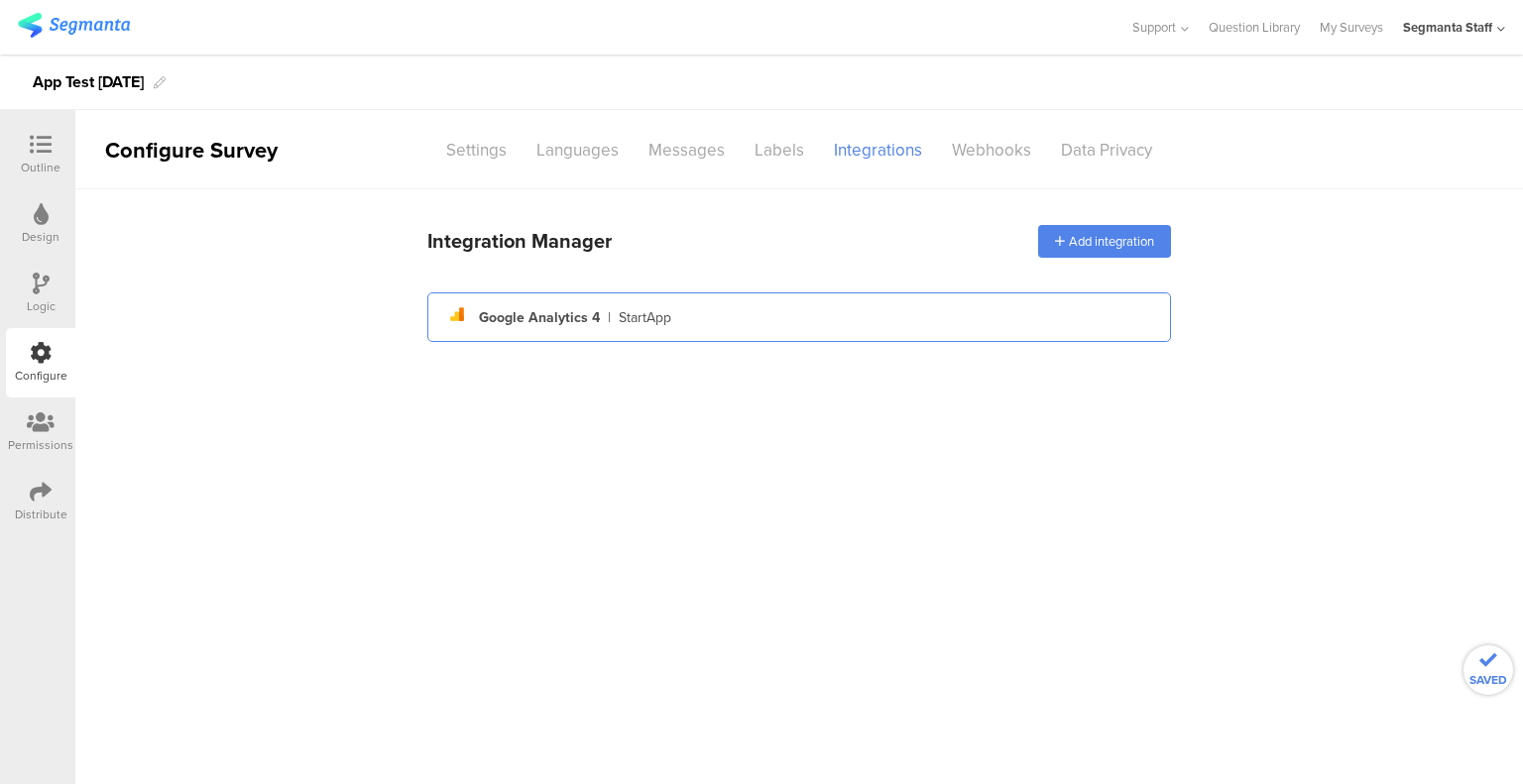 click on "analytics   Created with Sketch.                               Google Analytics 4   |   StartApp" at bounding box center (799, 317) 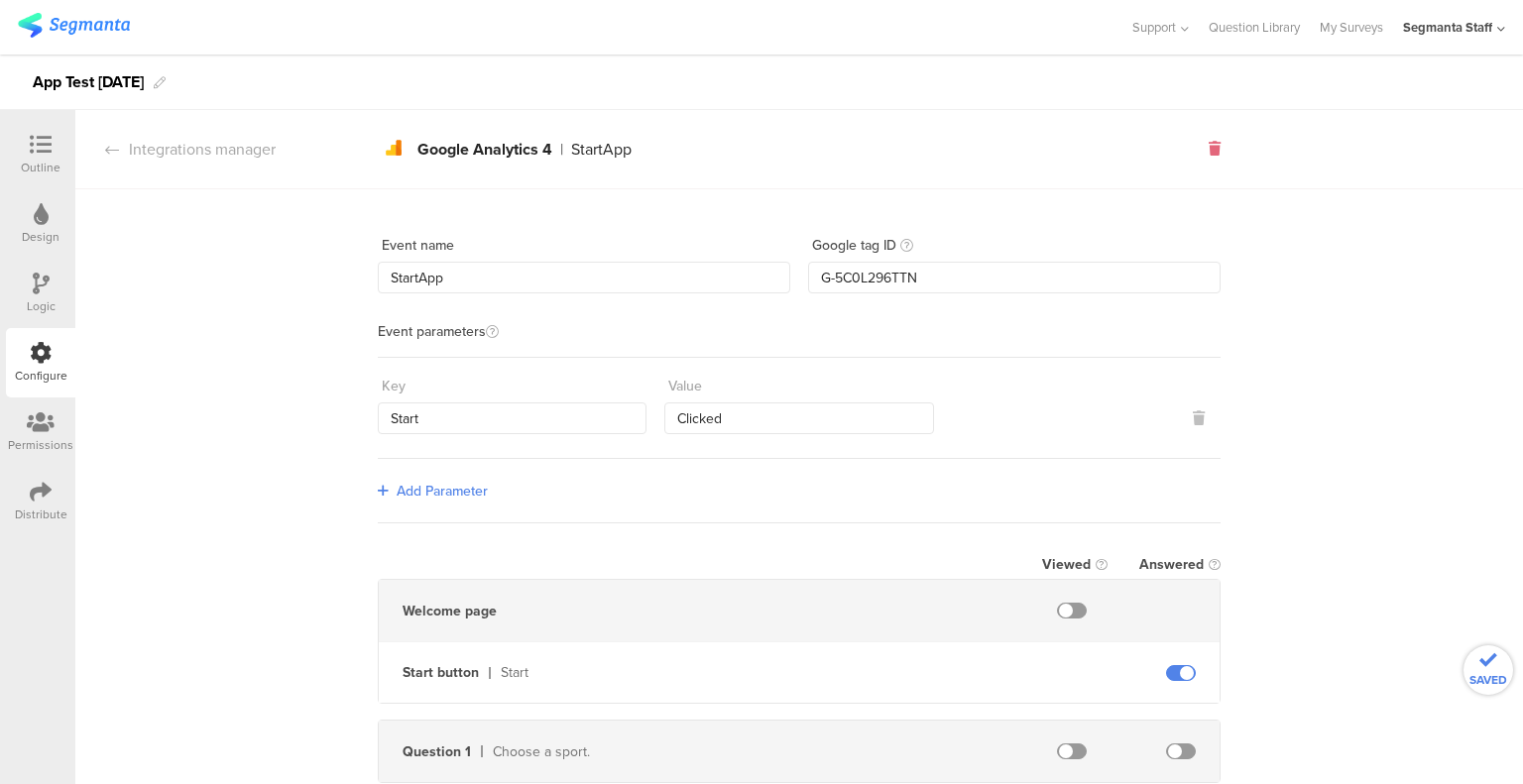 click at bounding box center (1215, 149) 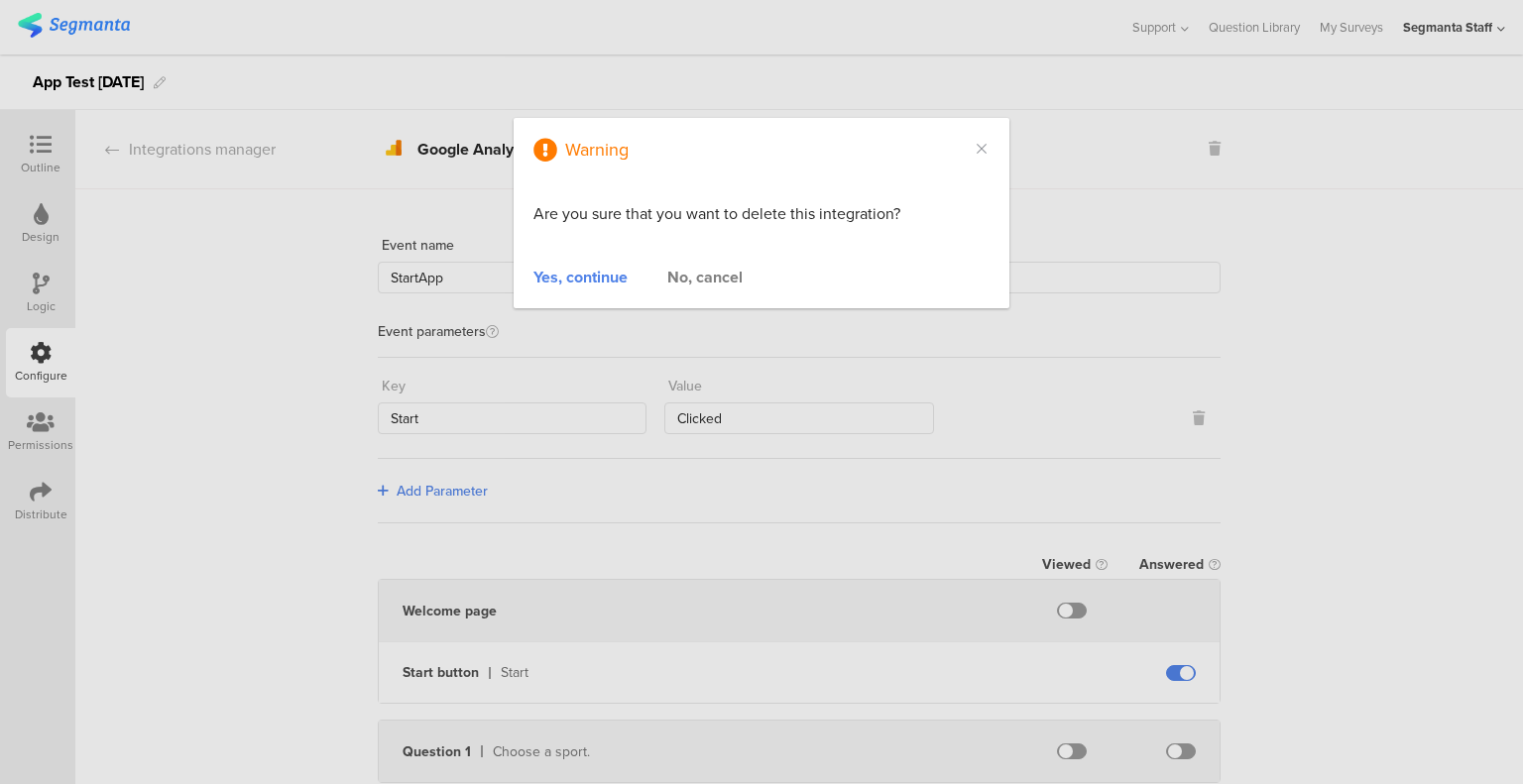 click on "Yes, continue" at bounding box center [580, 277] 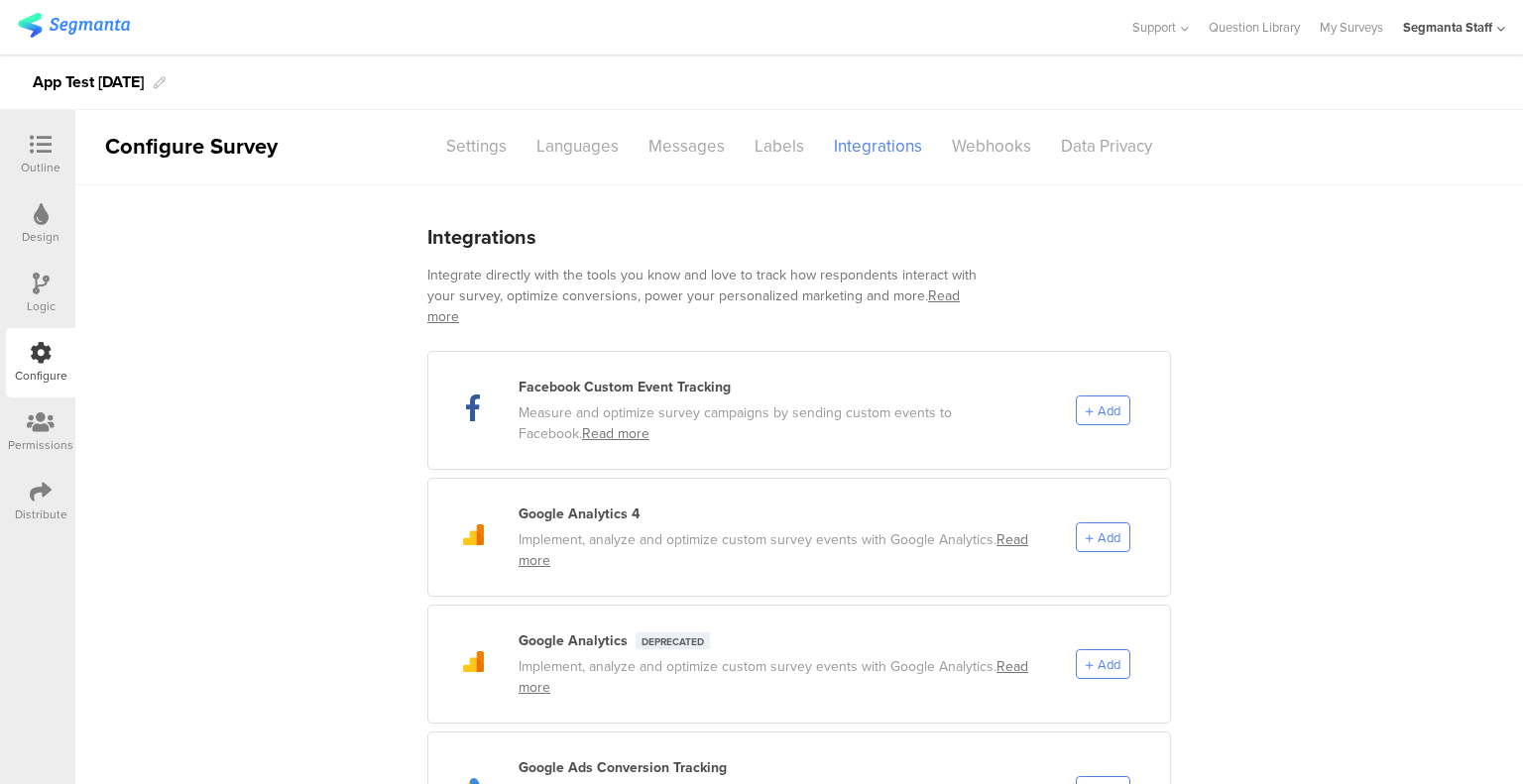 scroll, scrollTop: 0, scrollLeft: 0, axis: both 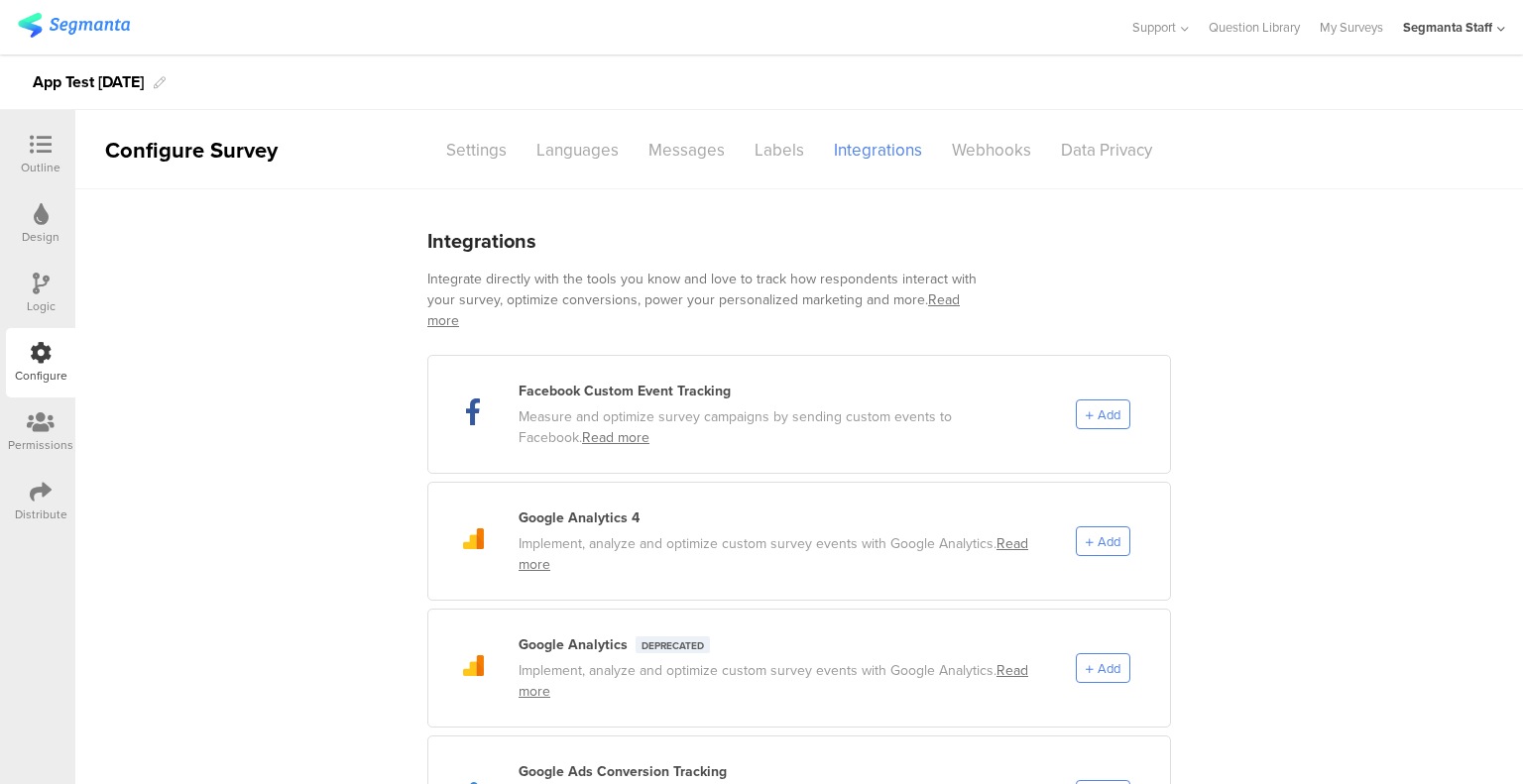 click at bounding box center (41, 145) 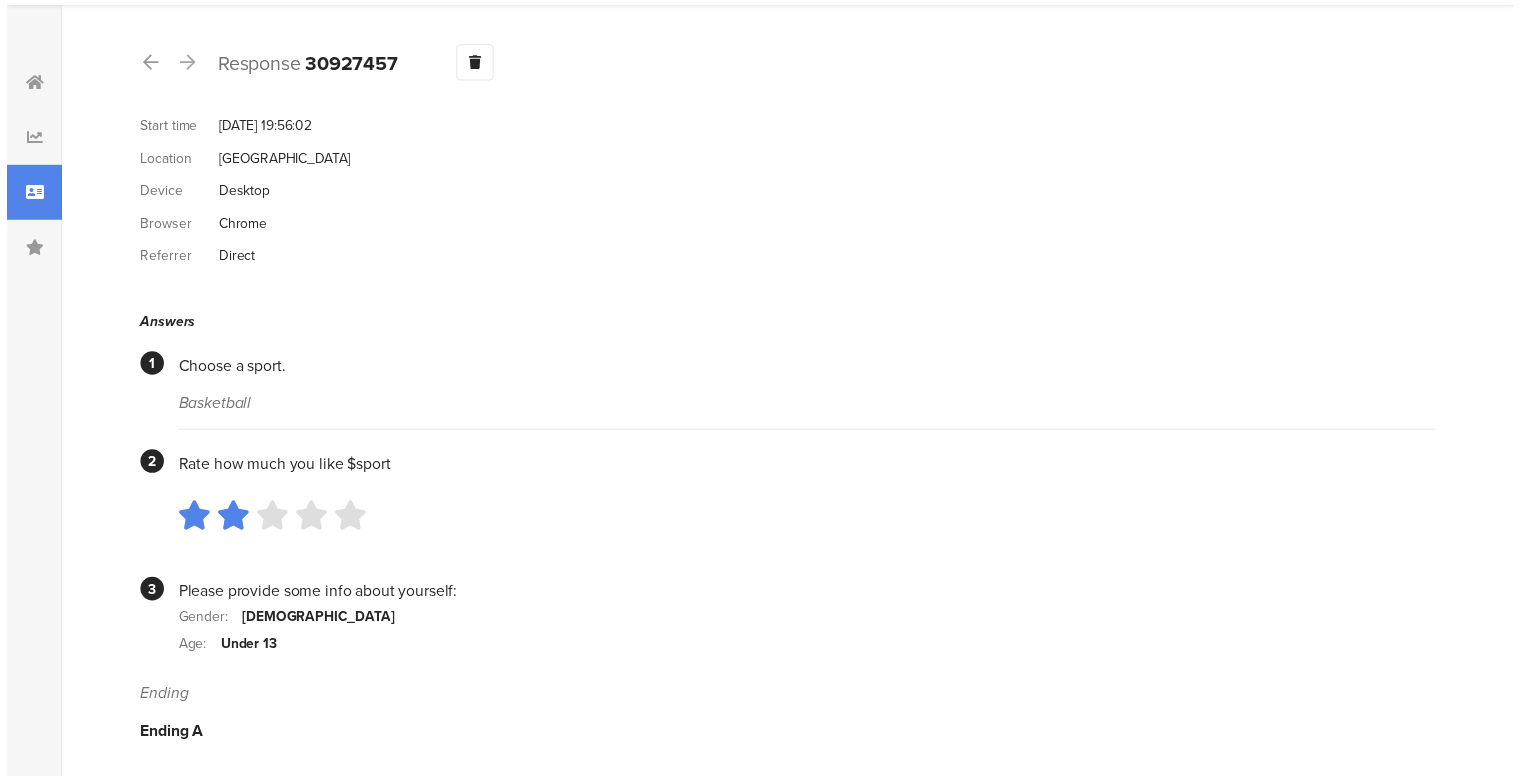 scroll, scrollTop: 0, scrollLeft: 0, axis: both 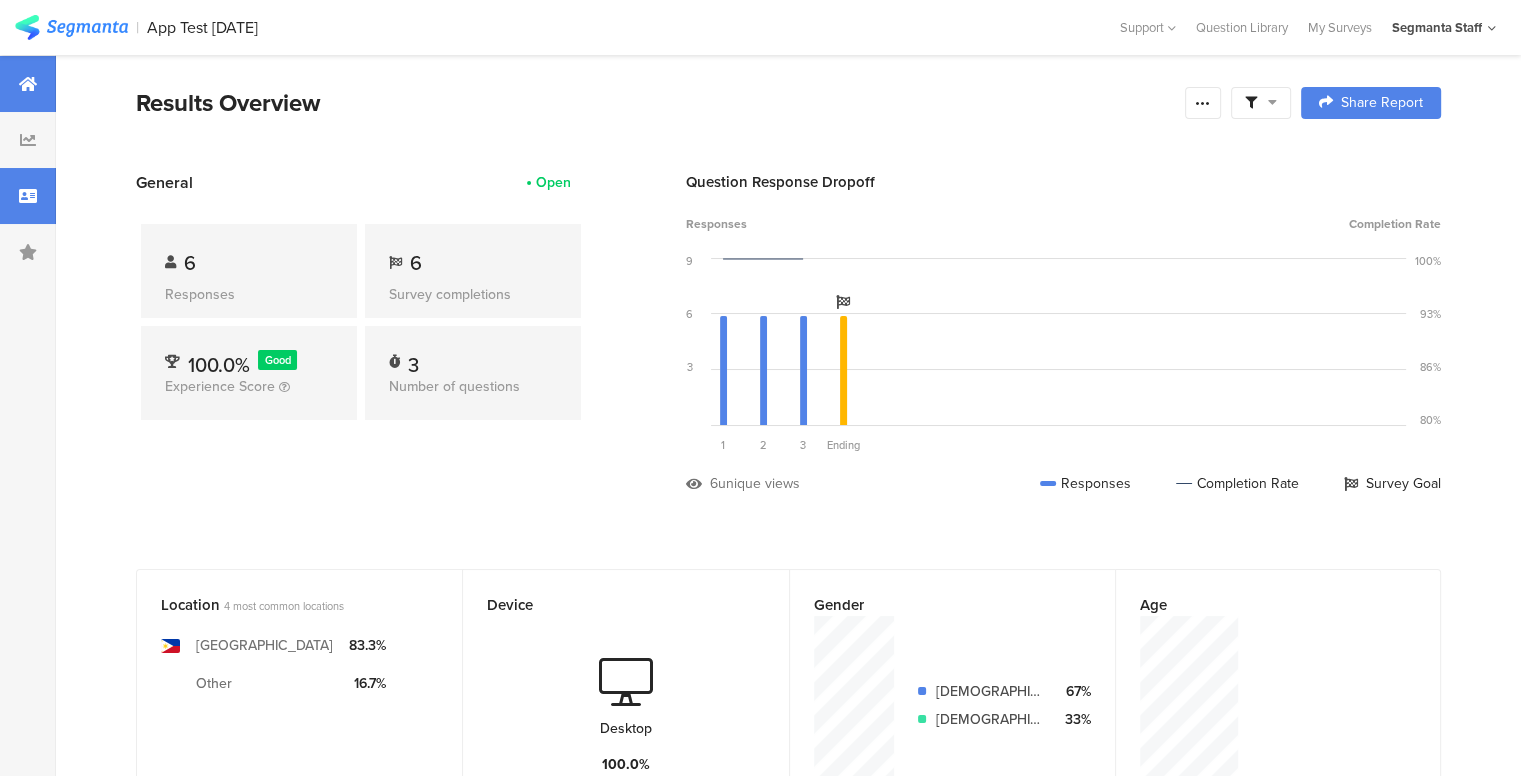 click at bounding box center (28, 196) 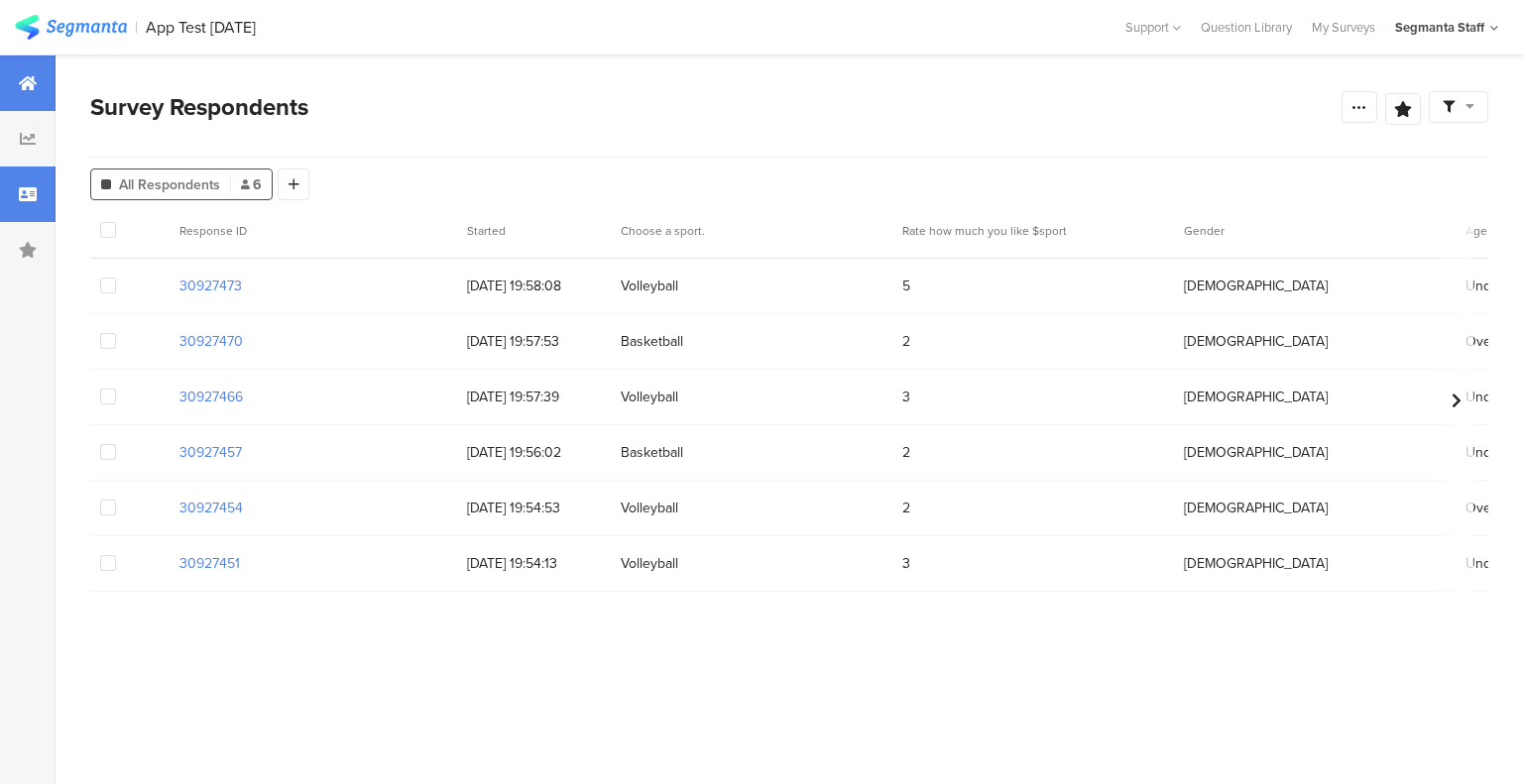 click at bounding box center (28, 83) 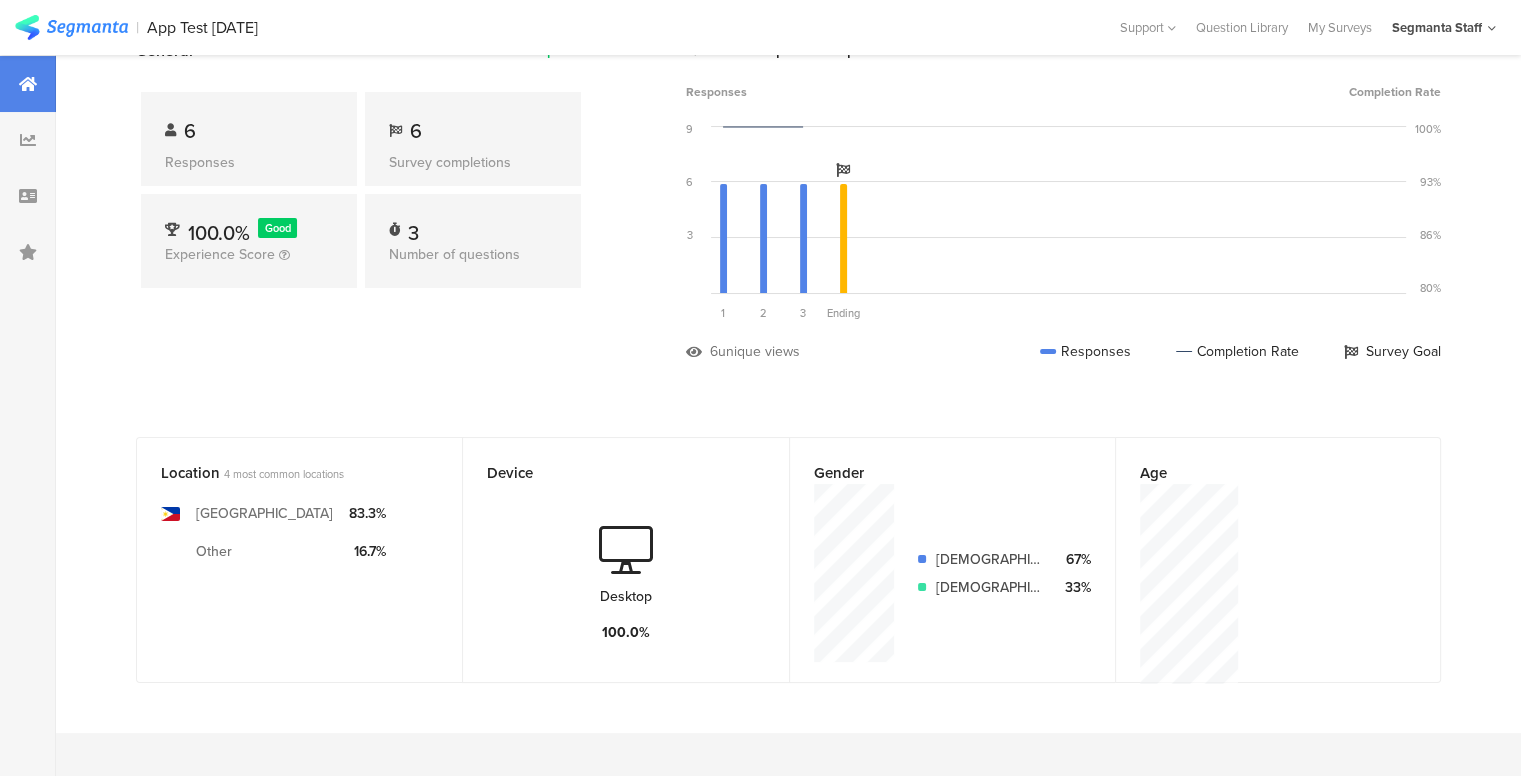 scroll, scrollTop: 400, scrollLeft: 0, axis: vertical 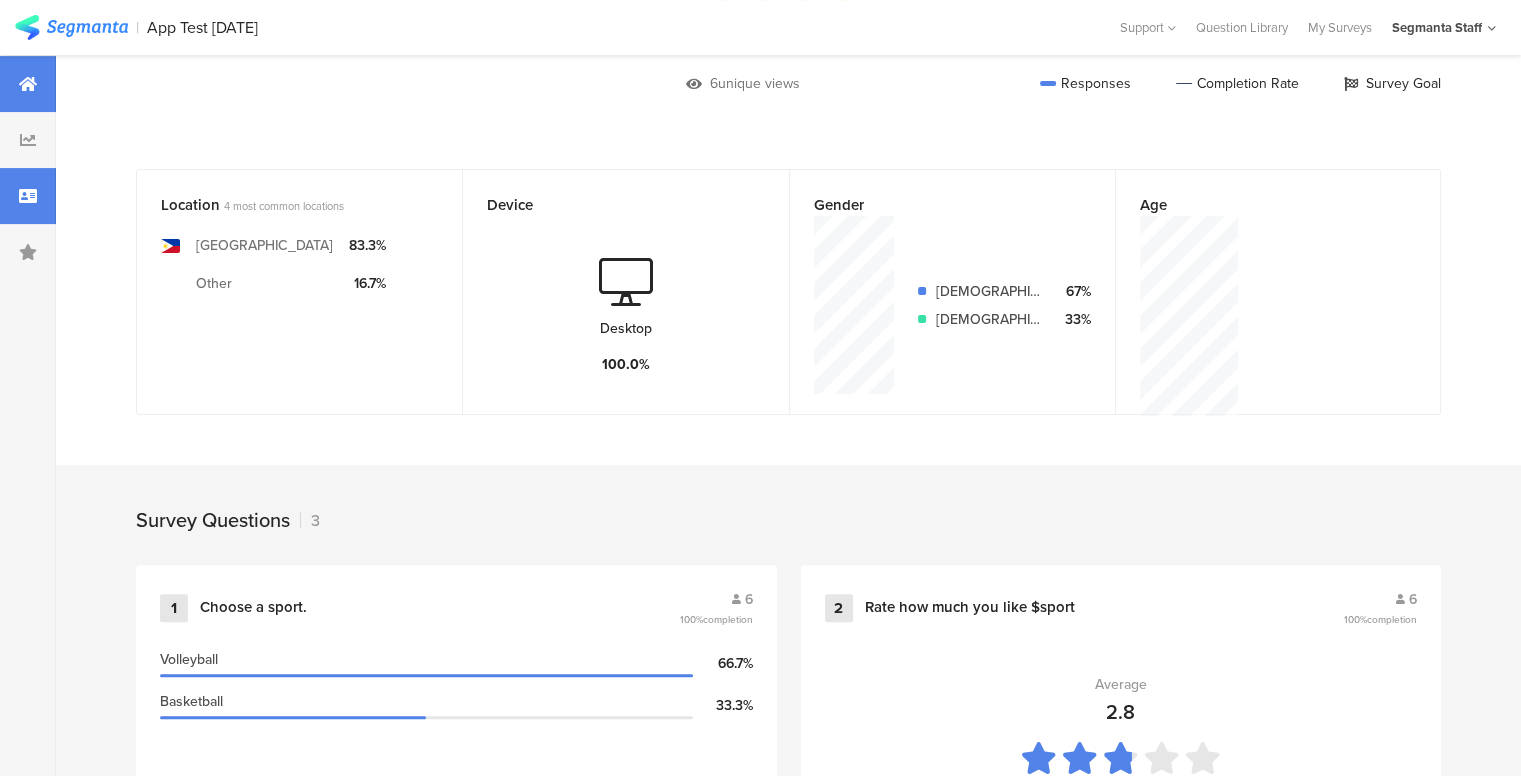click at bounding box center [28, 196] 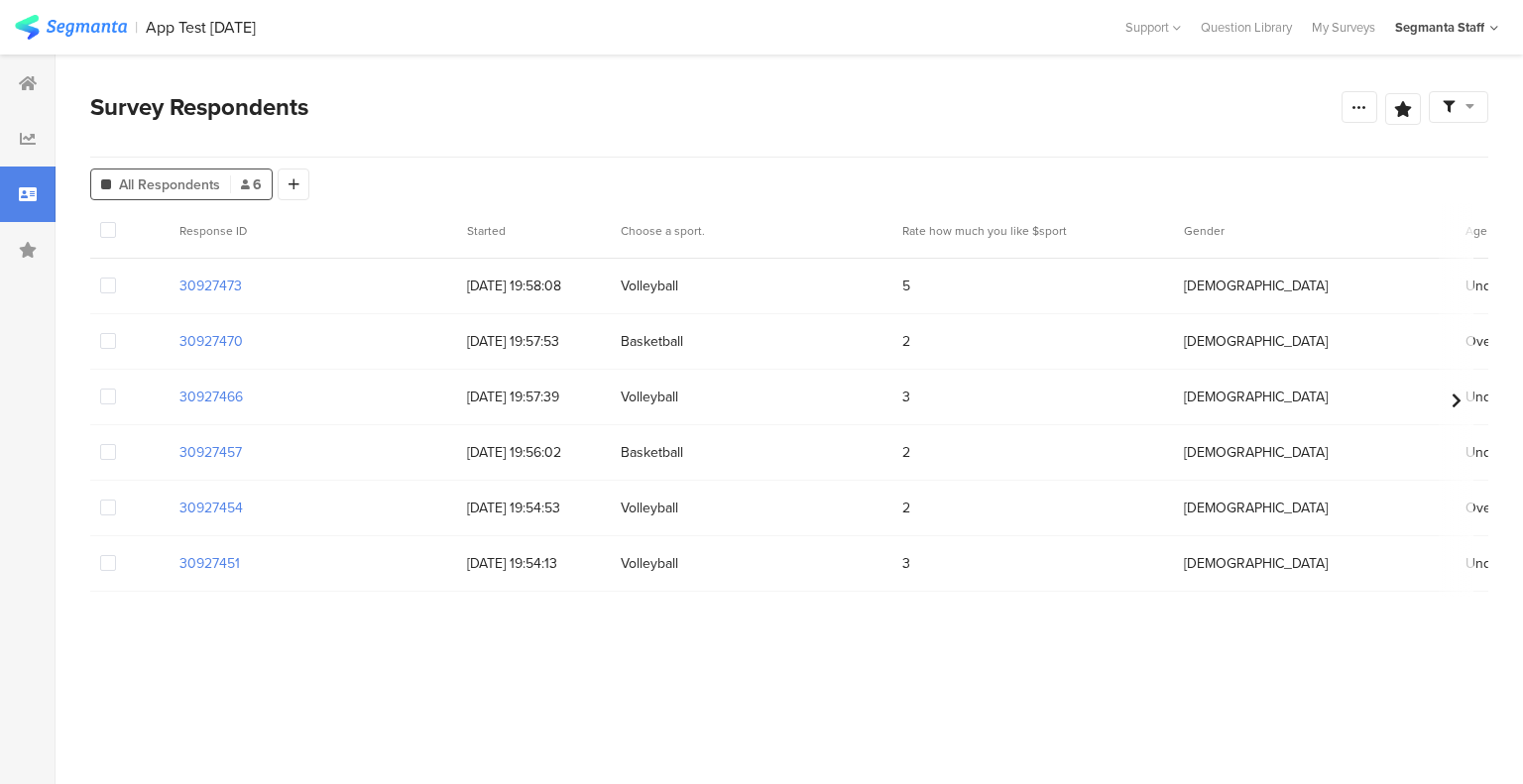 click on "30927473" at bounding box center [313, 285] 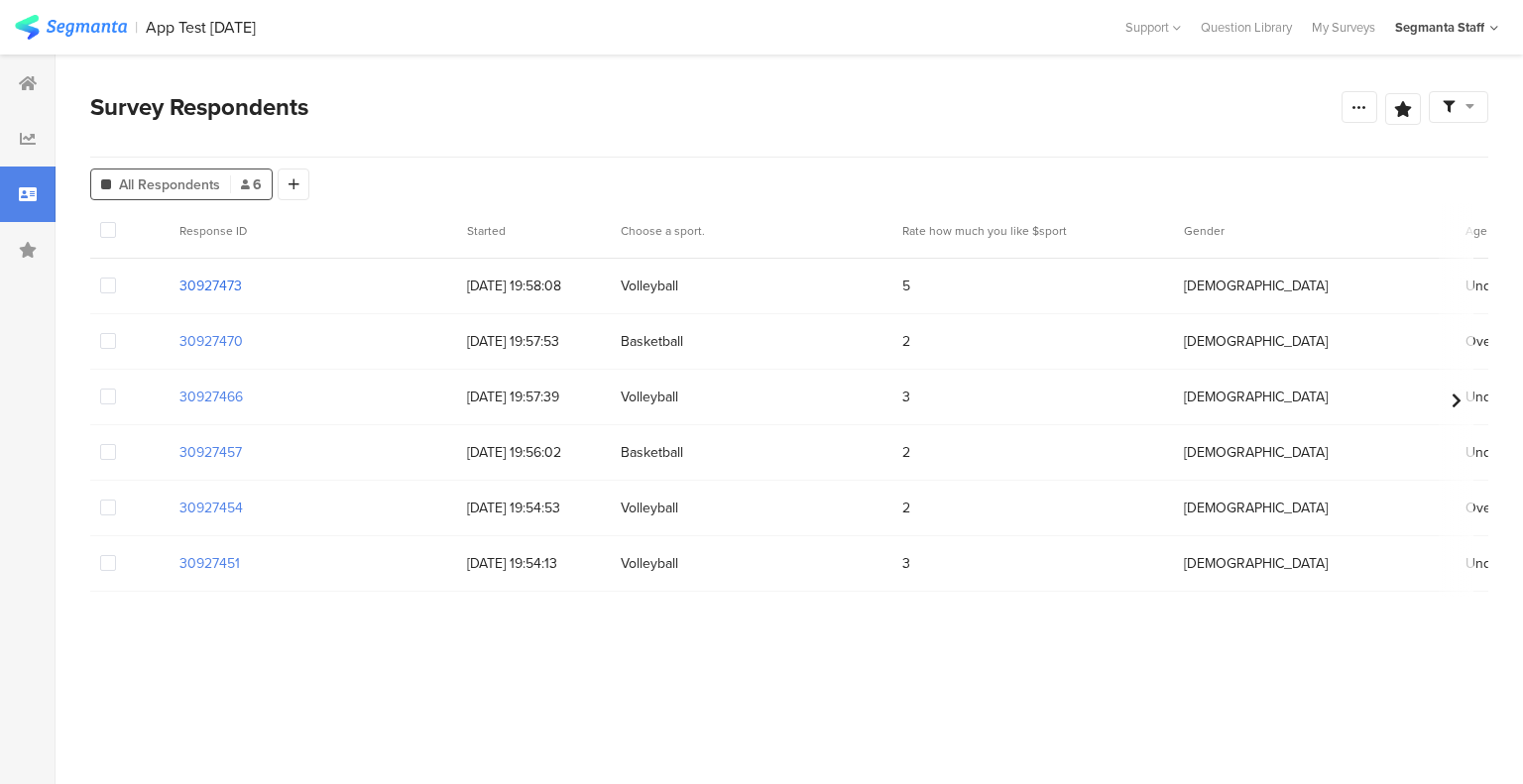 click on "30927473" at bounding box center [210, 285] 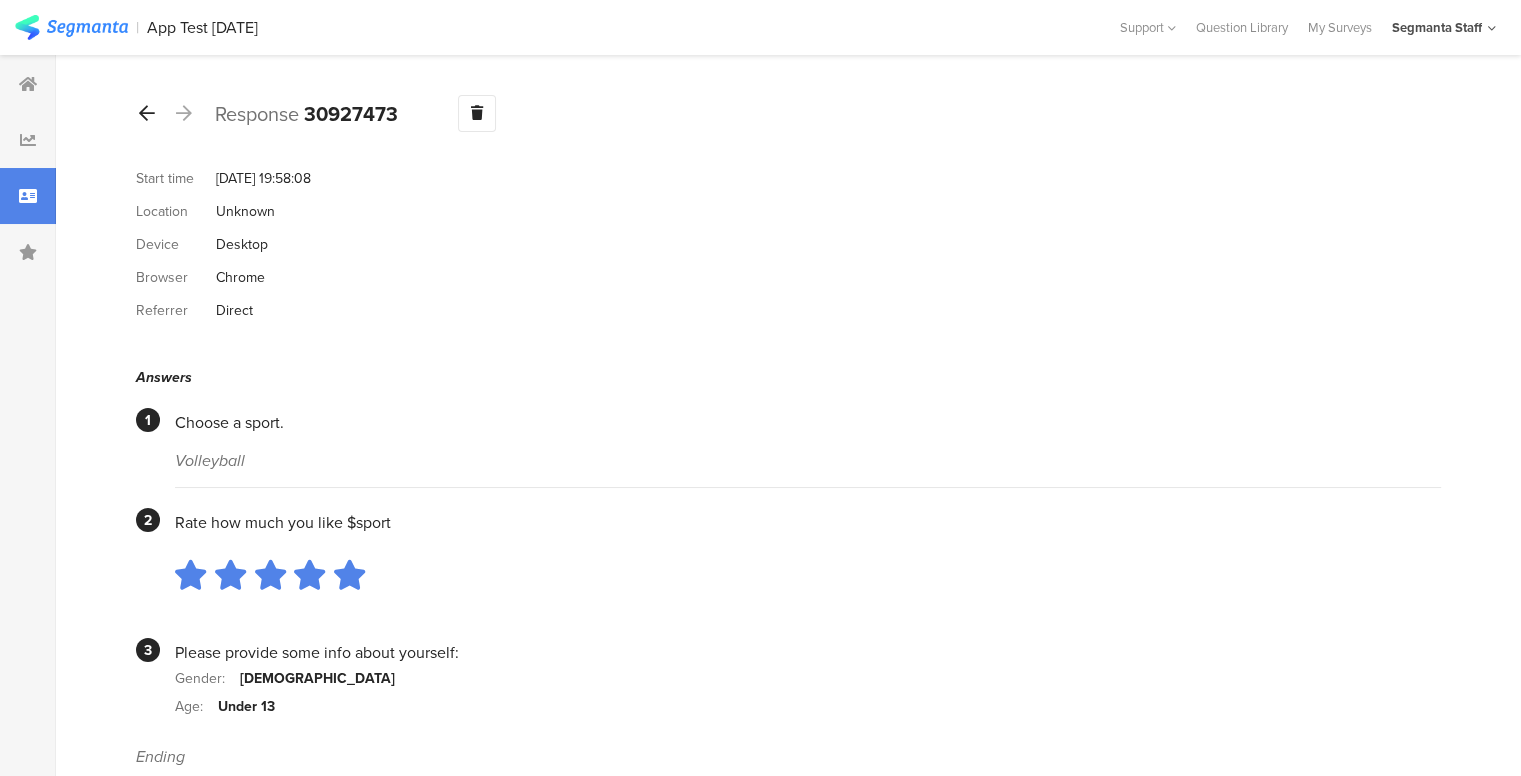 click at bounding box center [147, 113] 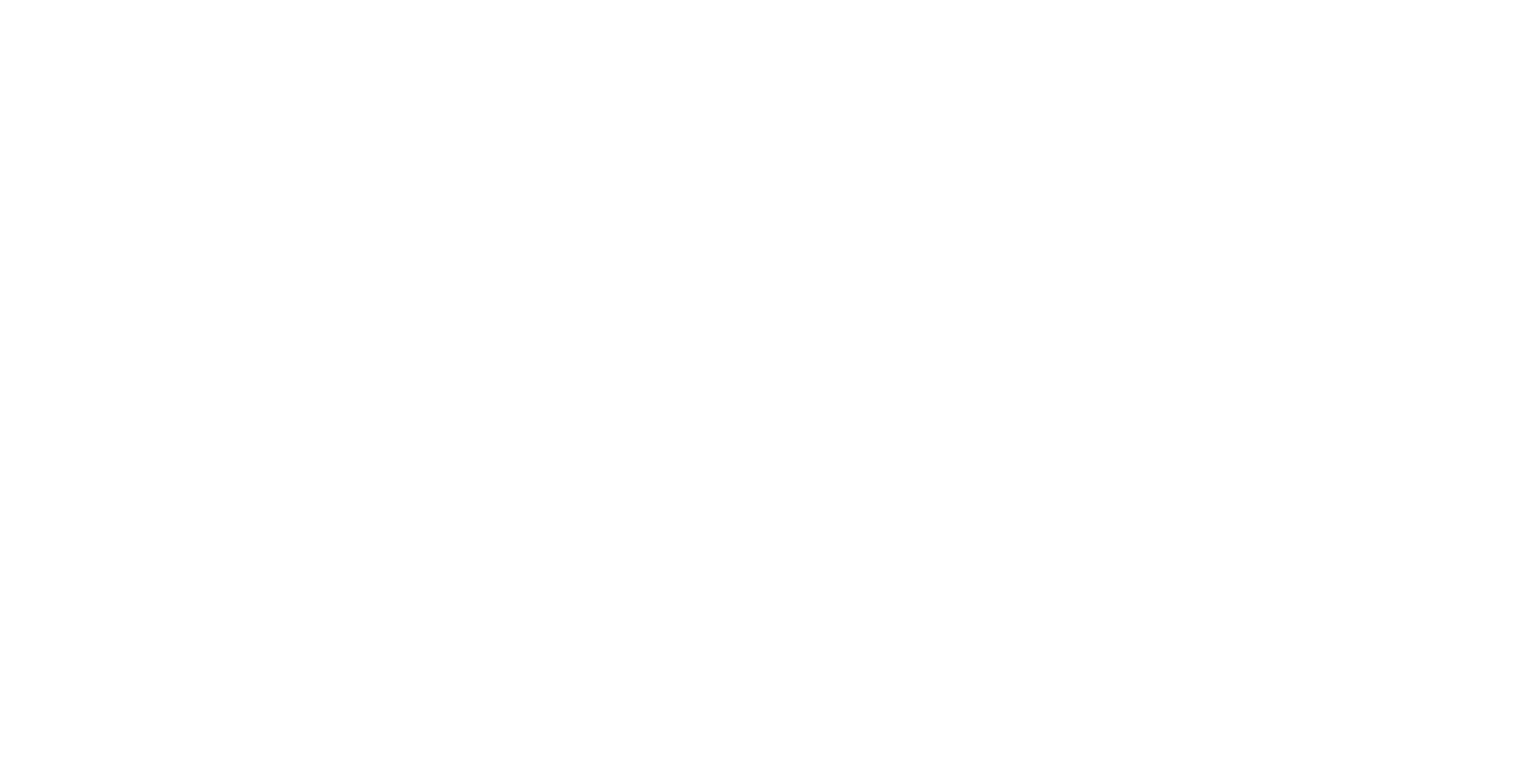 scroll, scrollTop: 0, scrollLeft: 0, axis: both 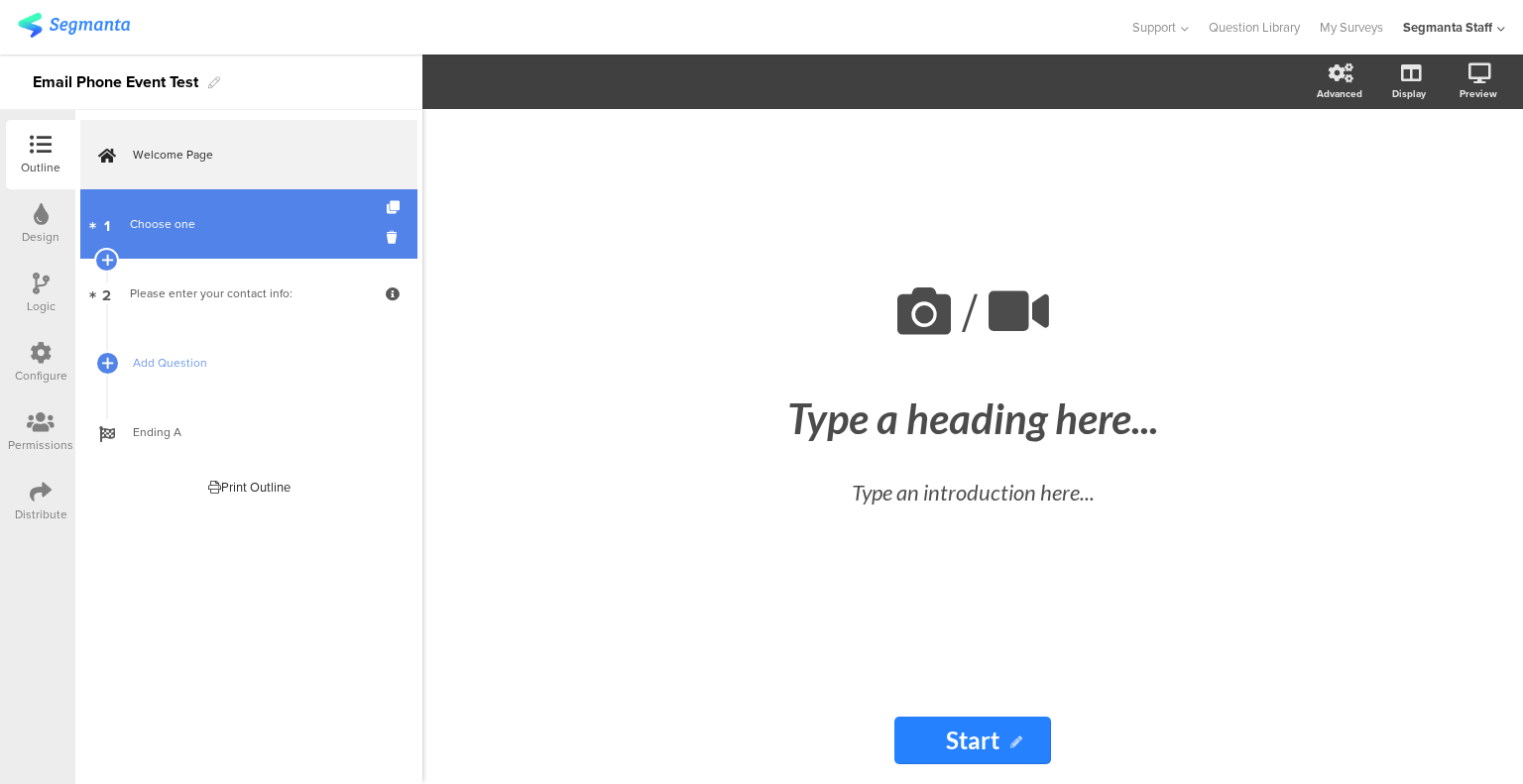 click on "1
Choose one" at bounding box center (249, 224) 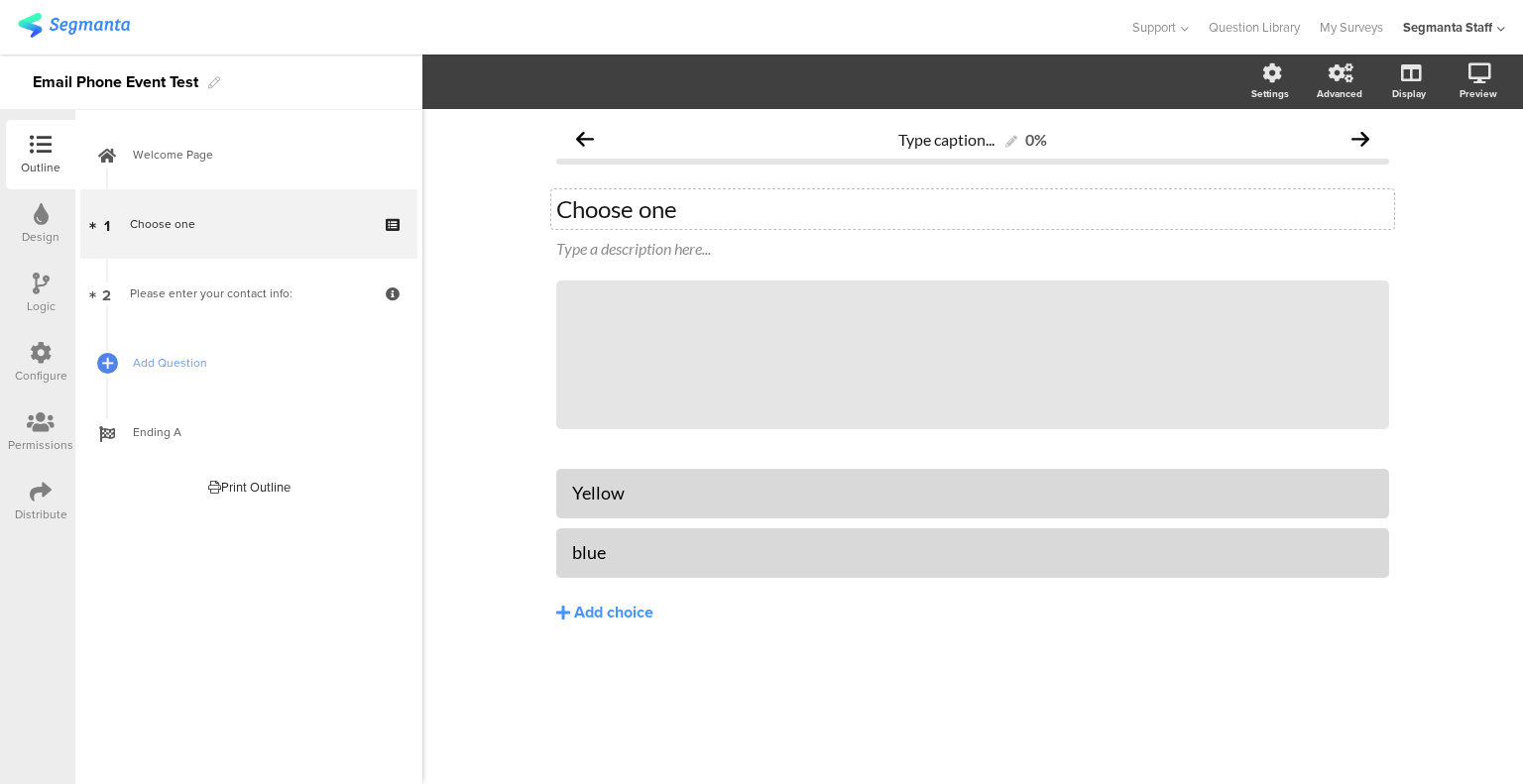 click on "Choose one" 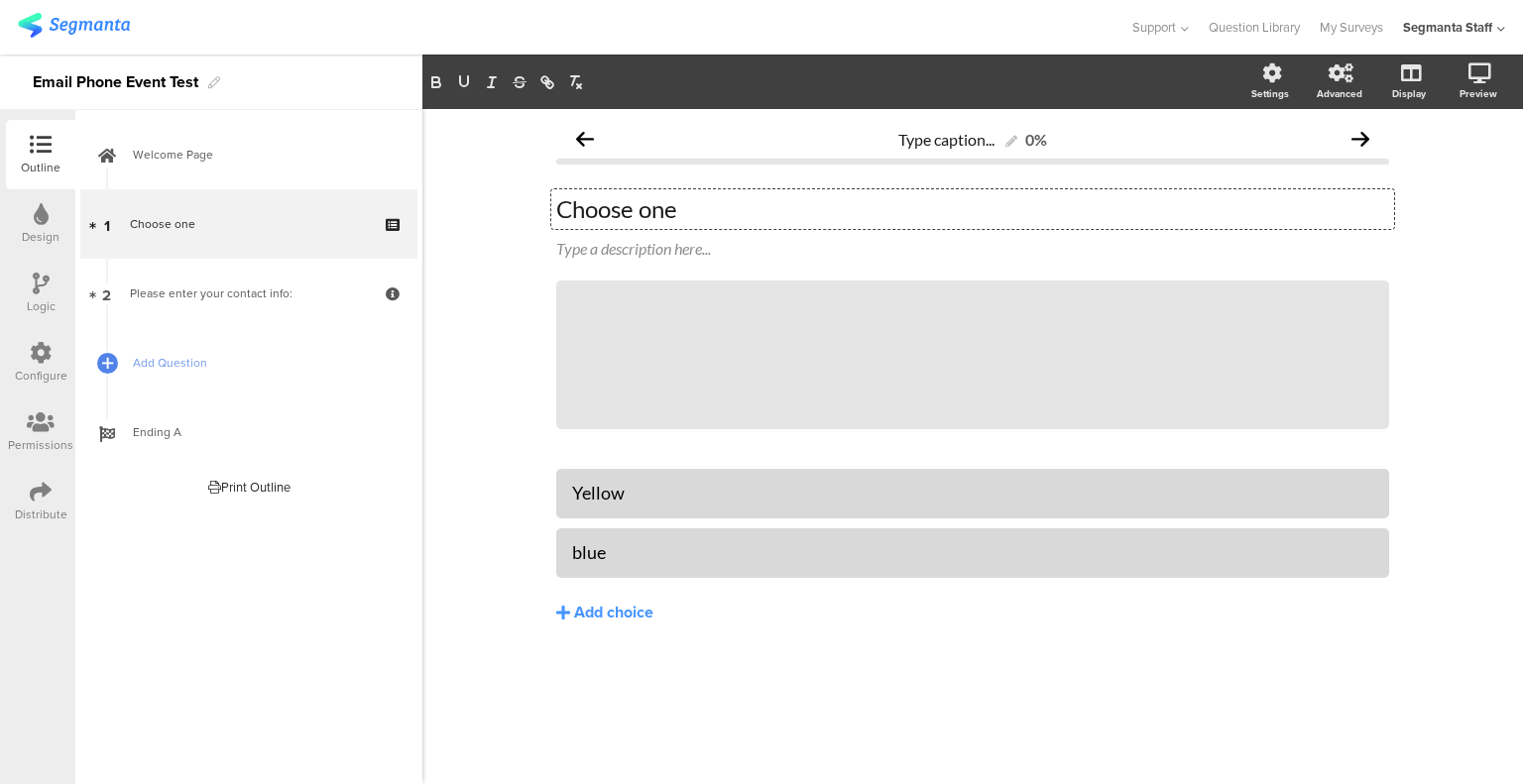 click on "Choose one" 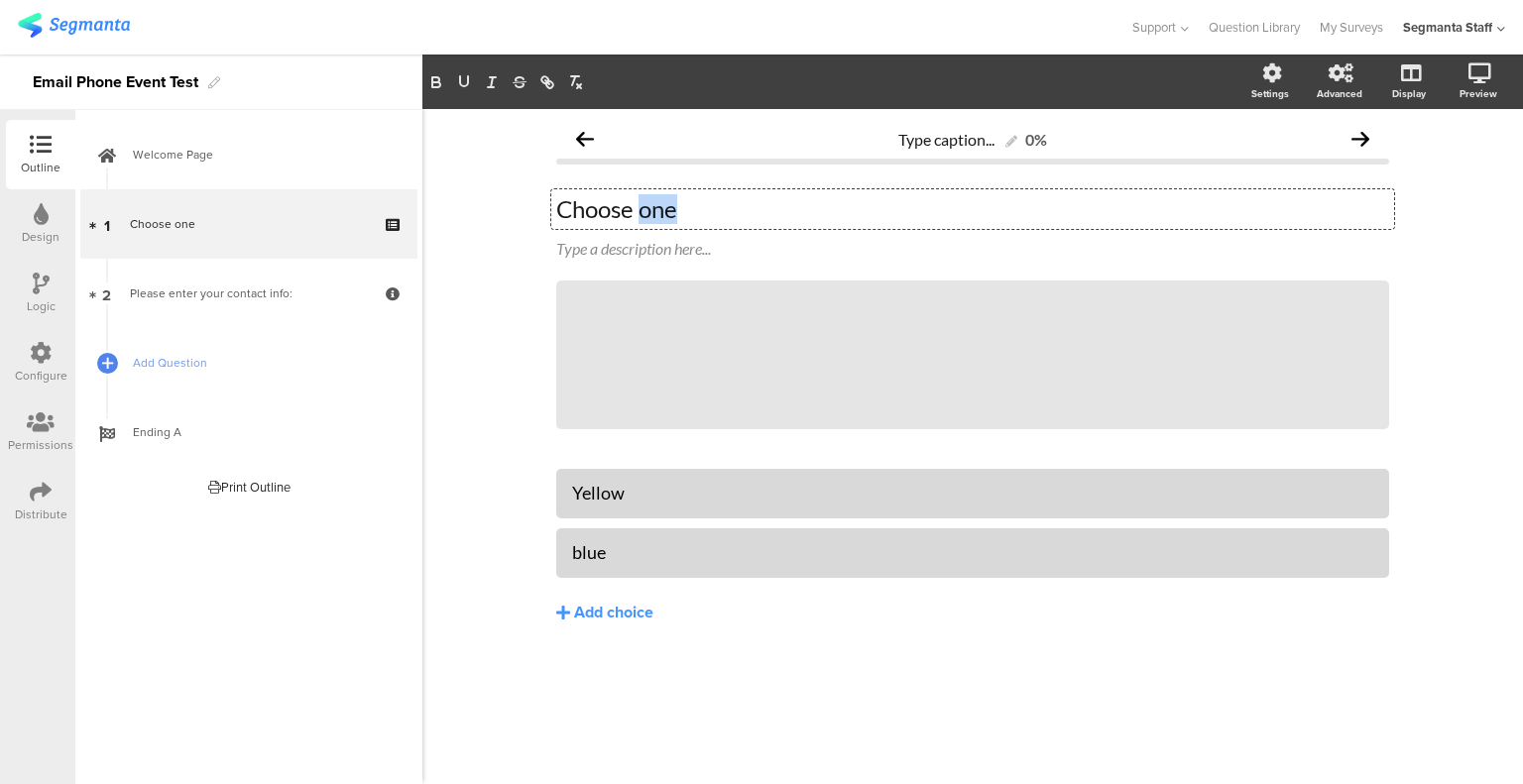 click on "Choose one" 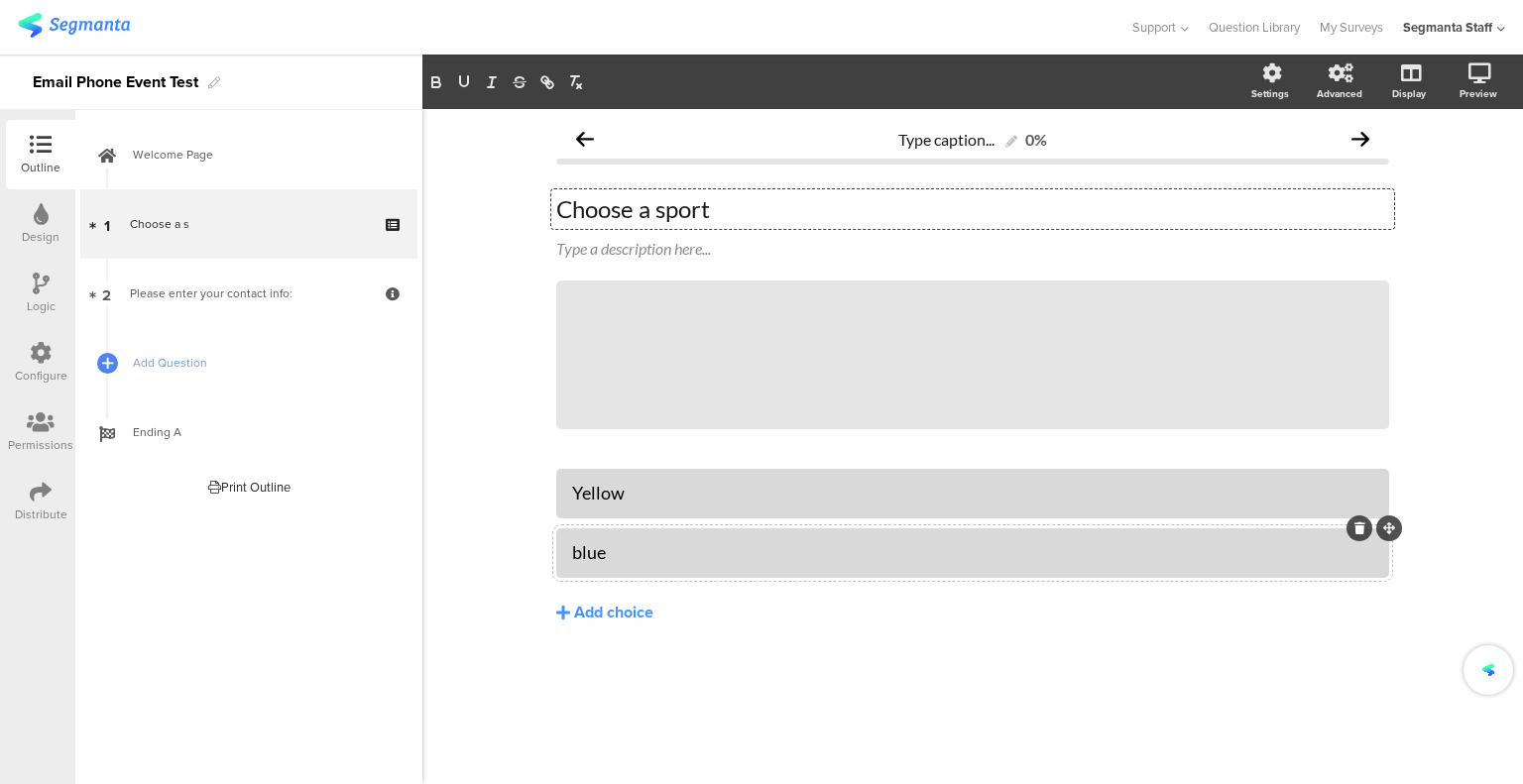 click on "blue" 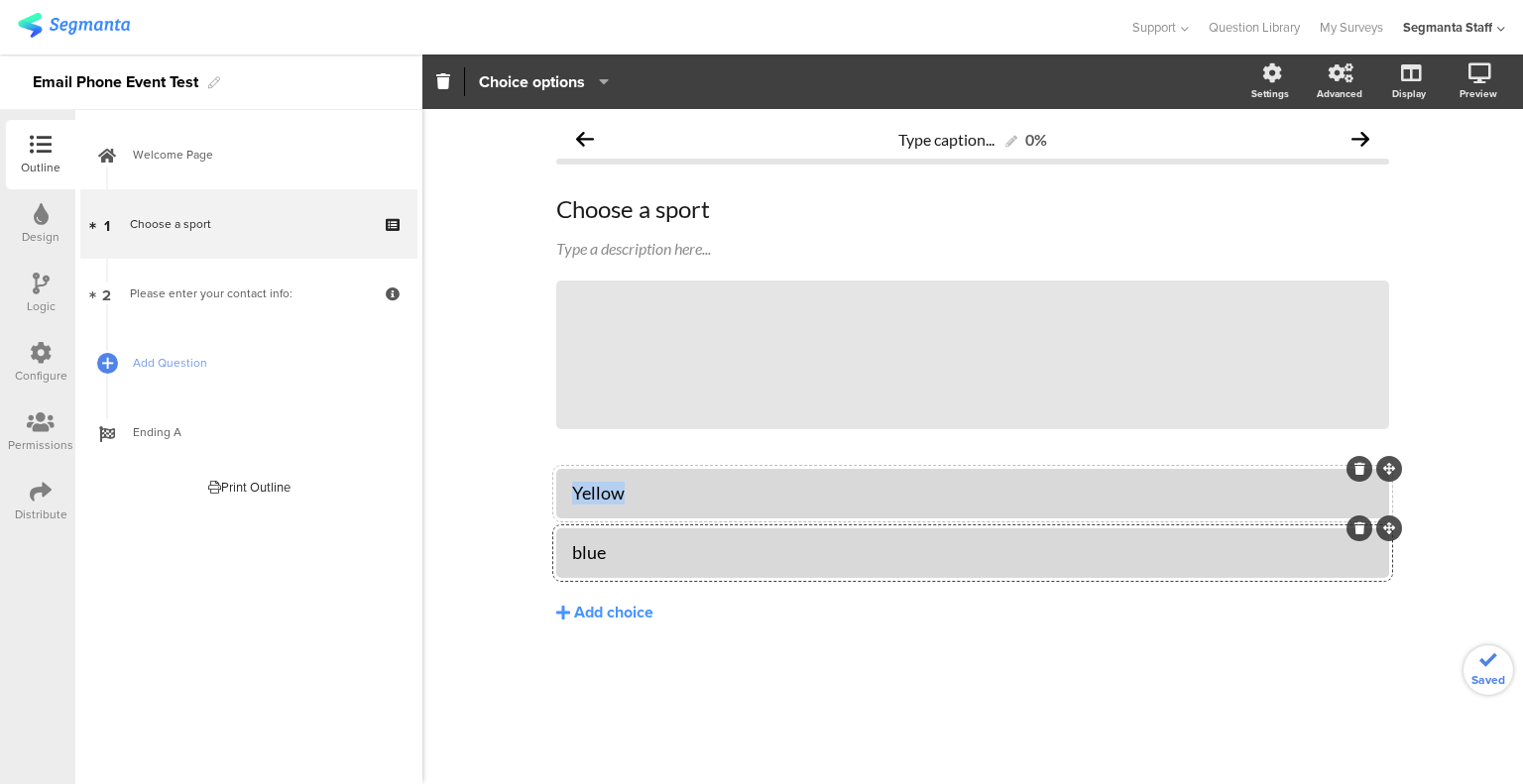drag, startPoint x: 630, startPoint y: 499, endPoint x: 563, endPoint y: 496, distance: 67.06713 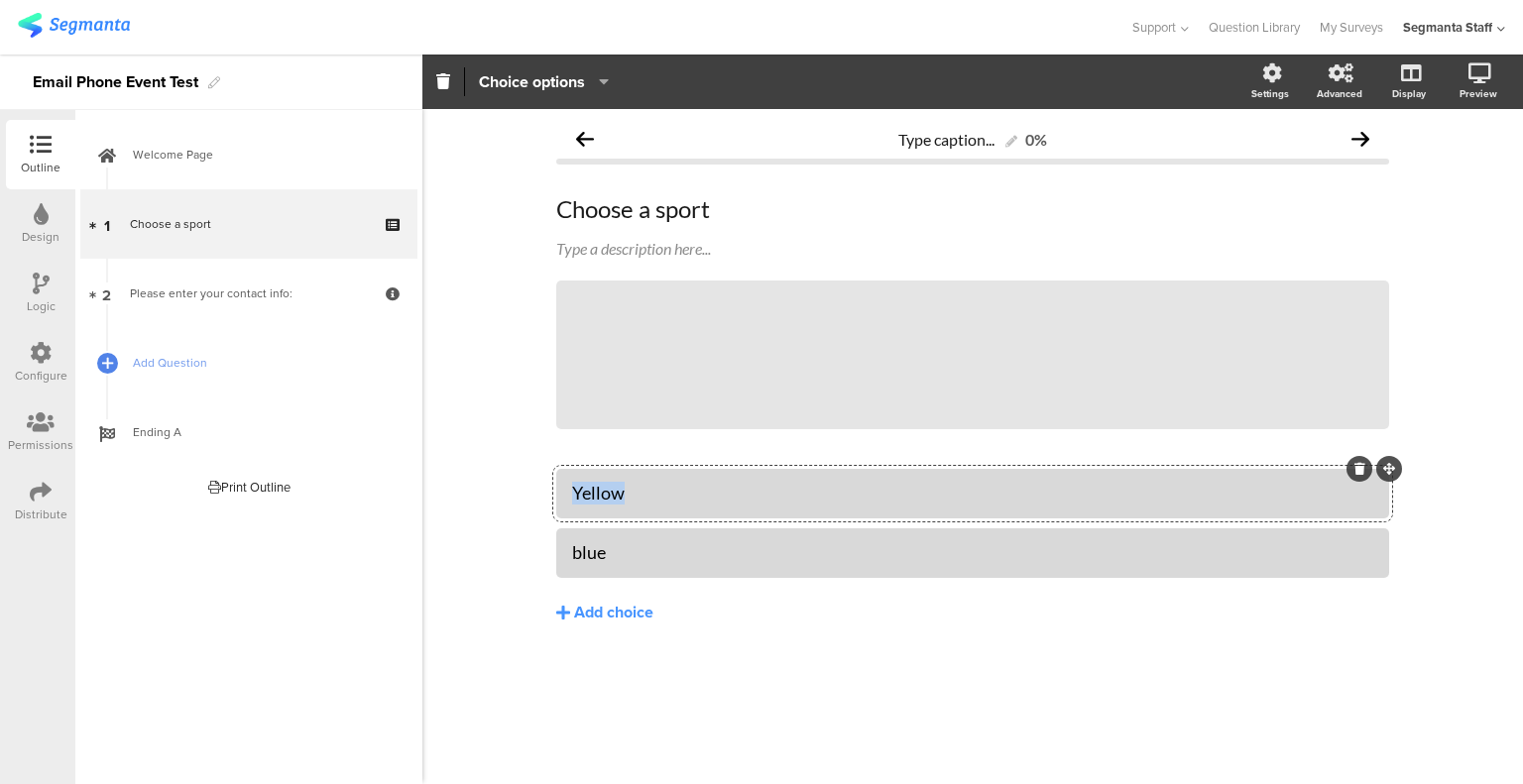 type 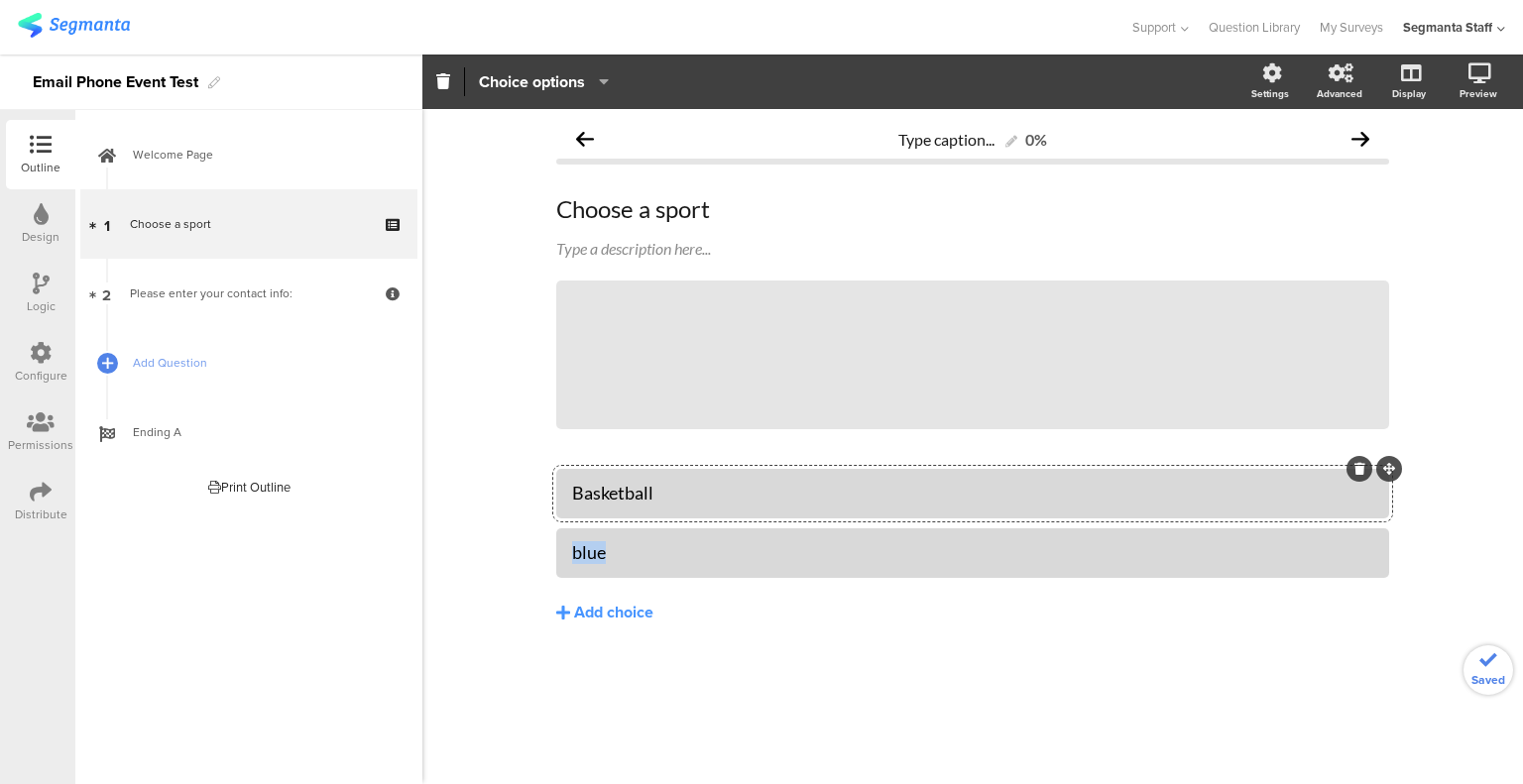 type 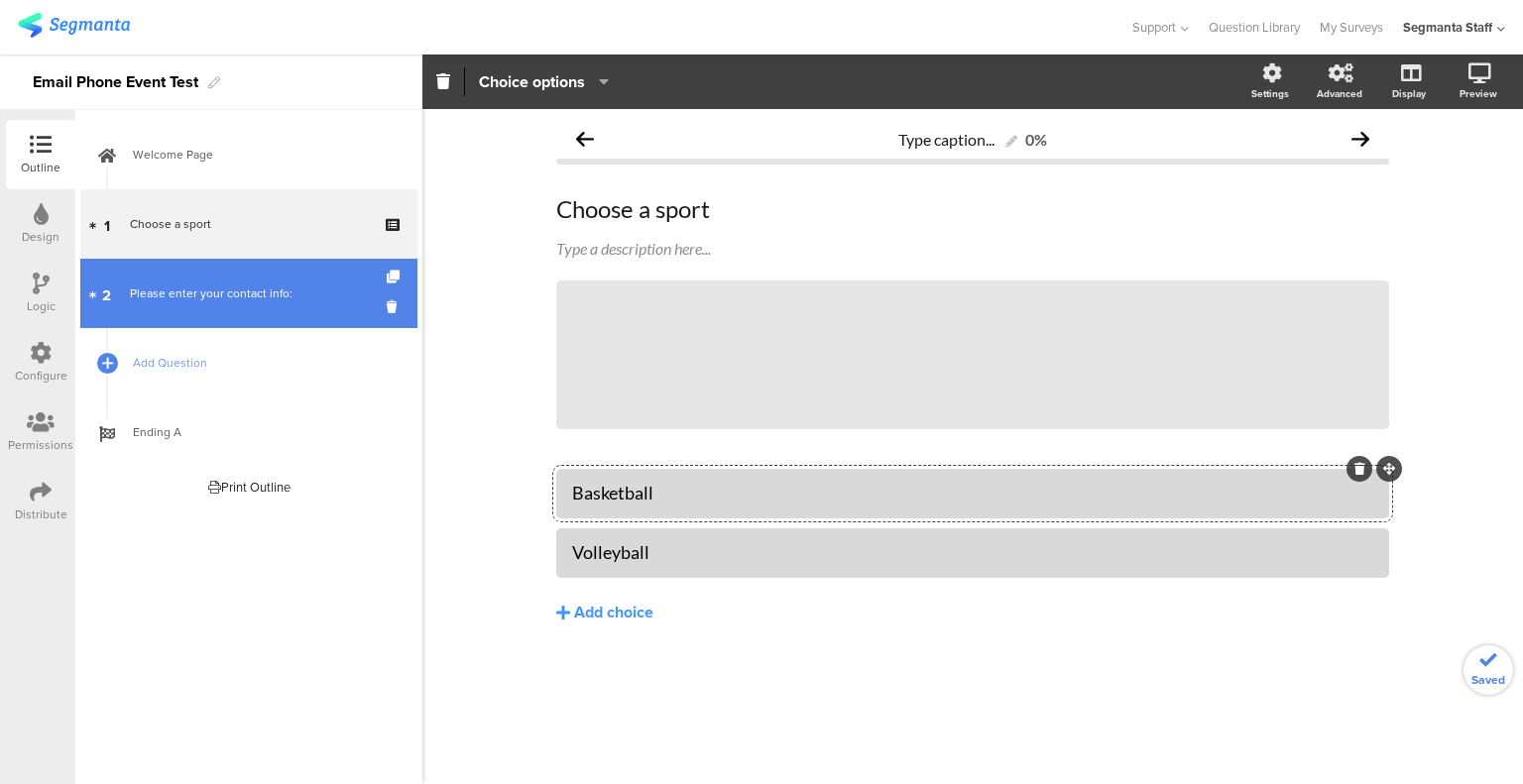 click on "2
Please enter your contact info:" at bounding box center [249, 293] 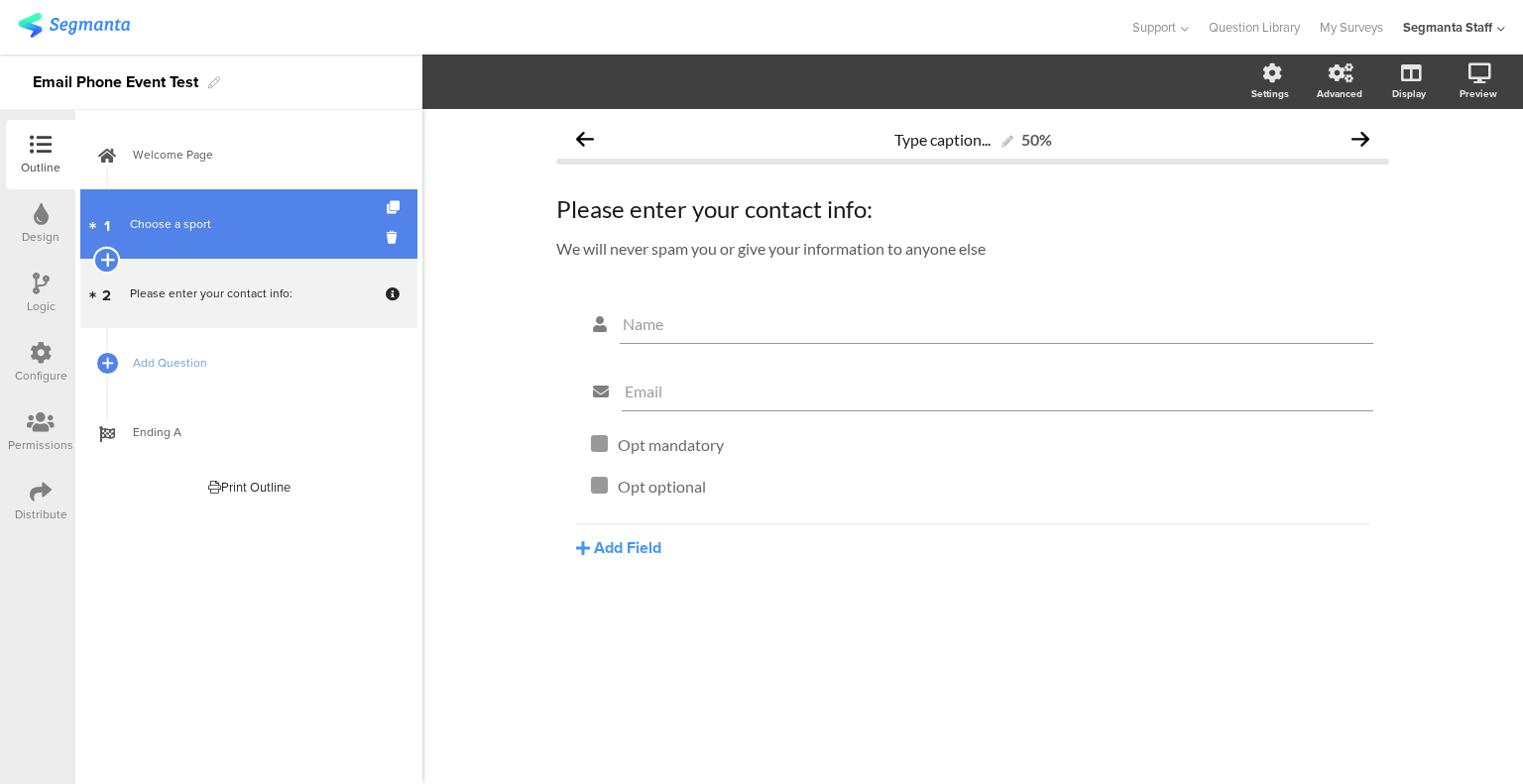 click at bounding box center (106, 260) 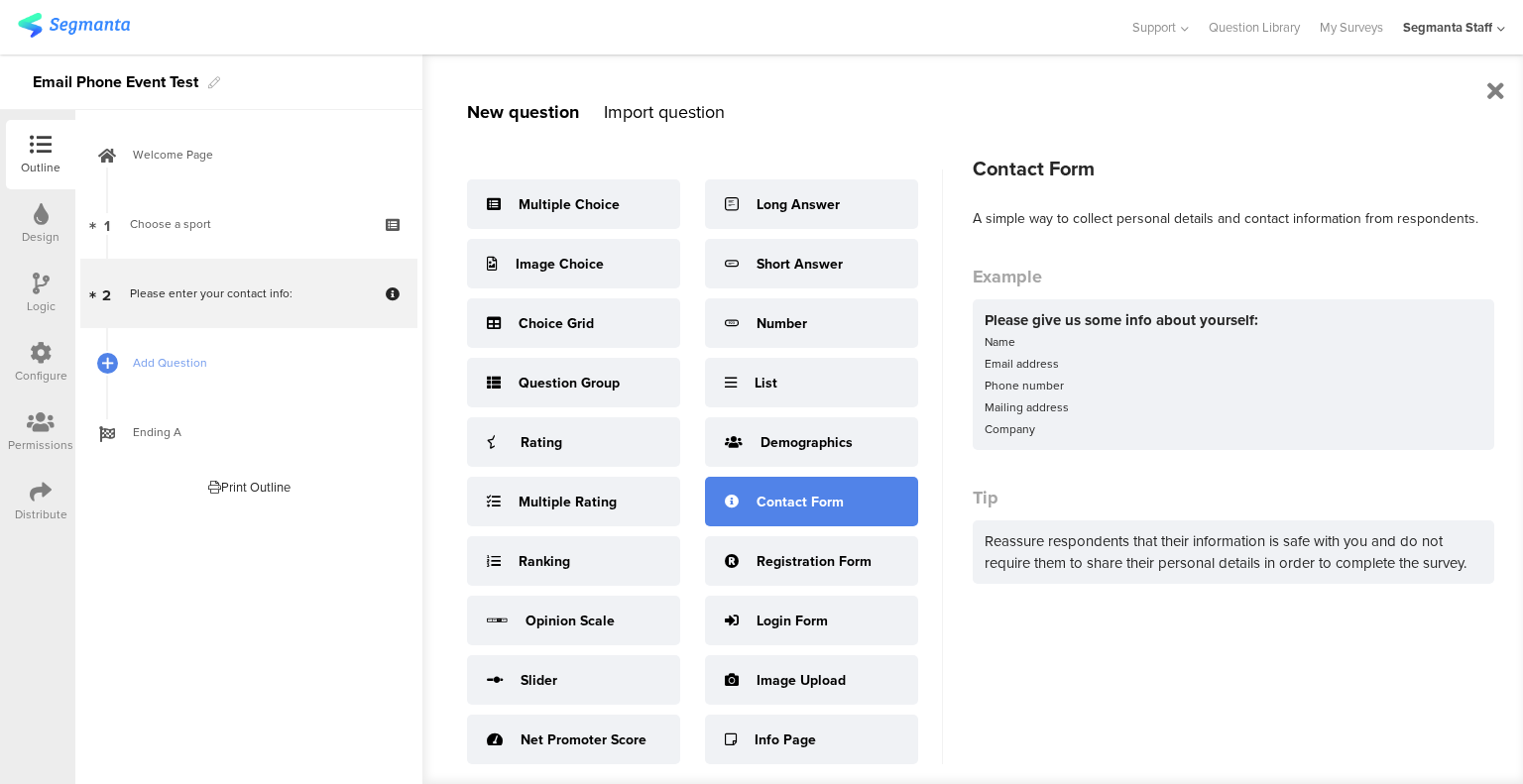 click on "Contact Form" at bounding box center [811, 502] 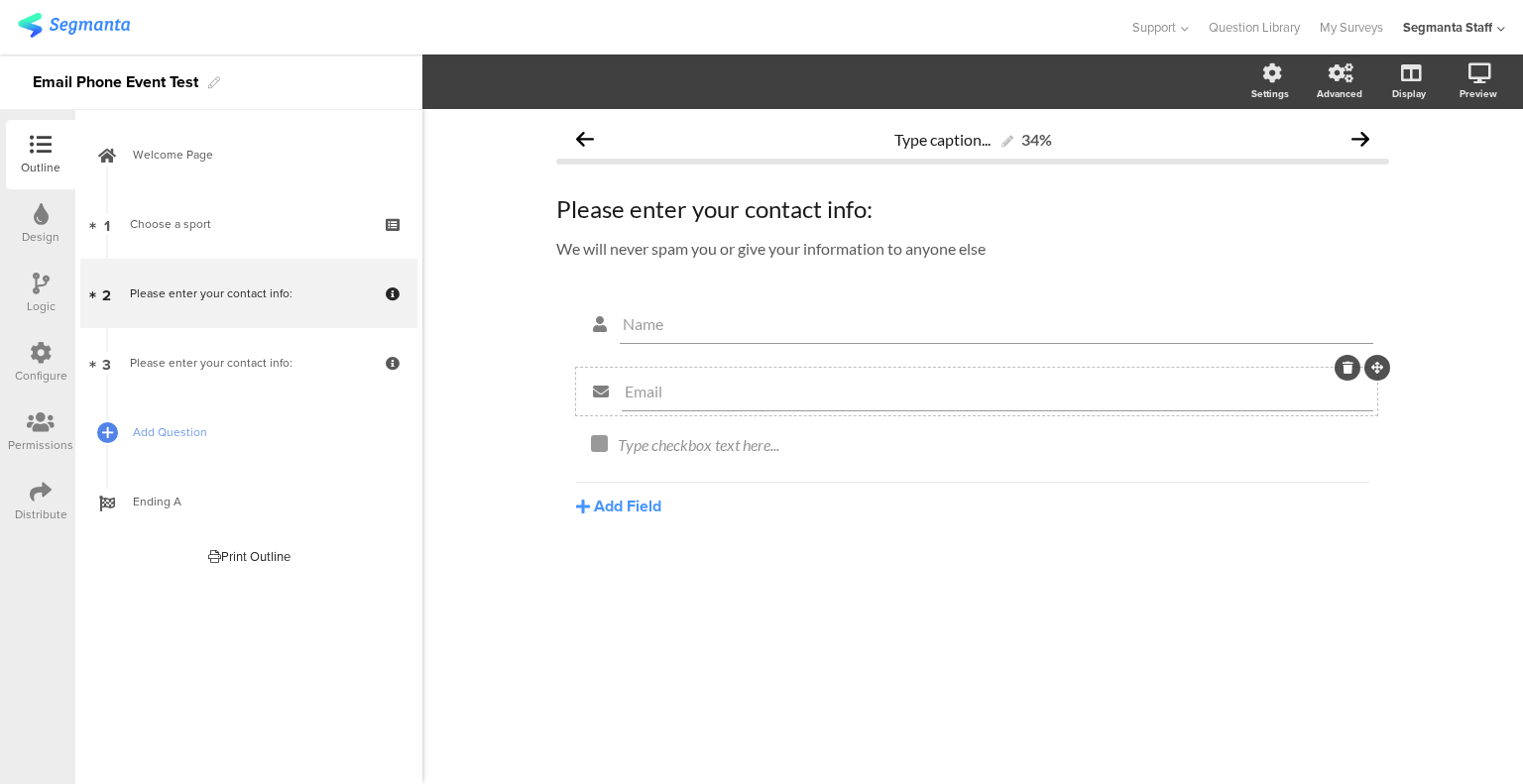 click 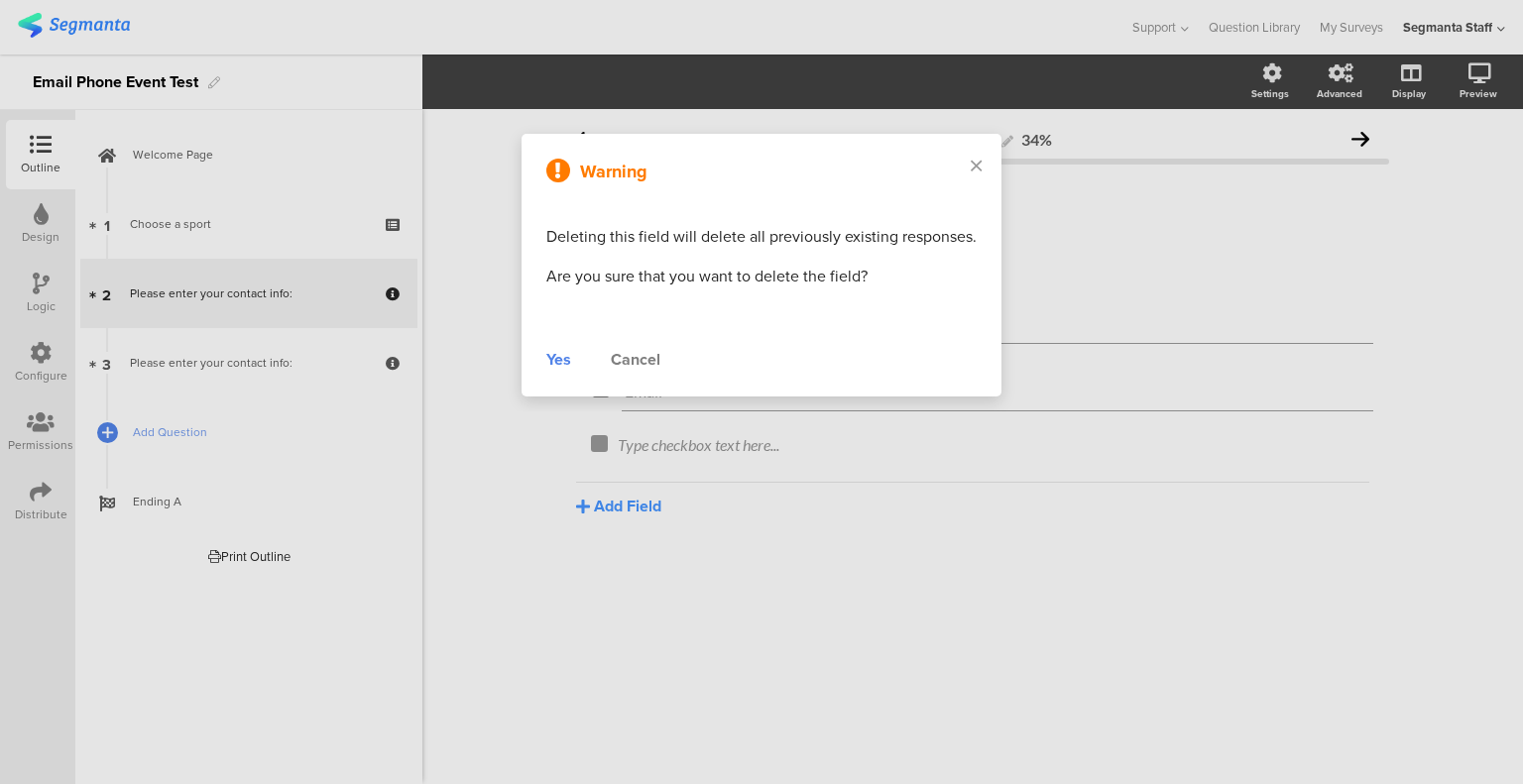 click on "Yes" at bounding box center (558, 360) 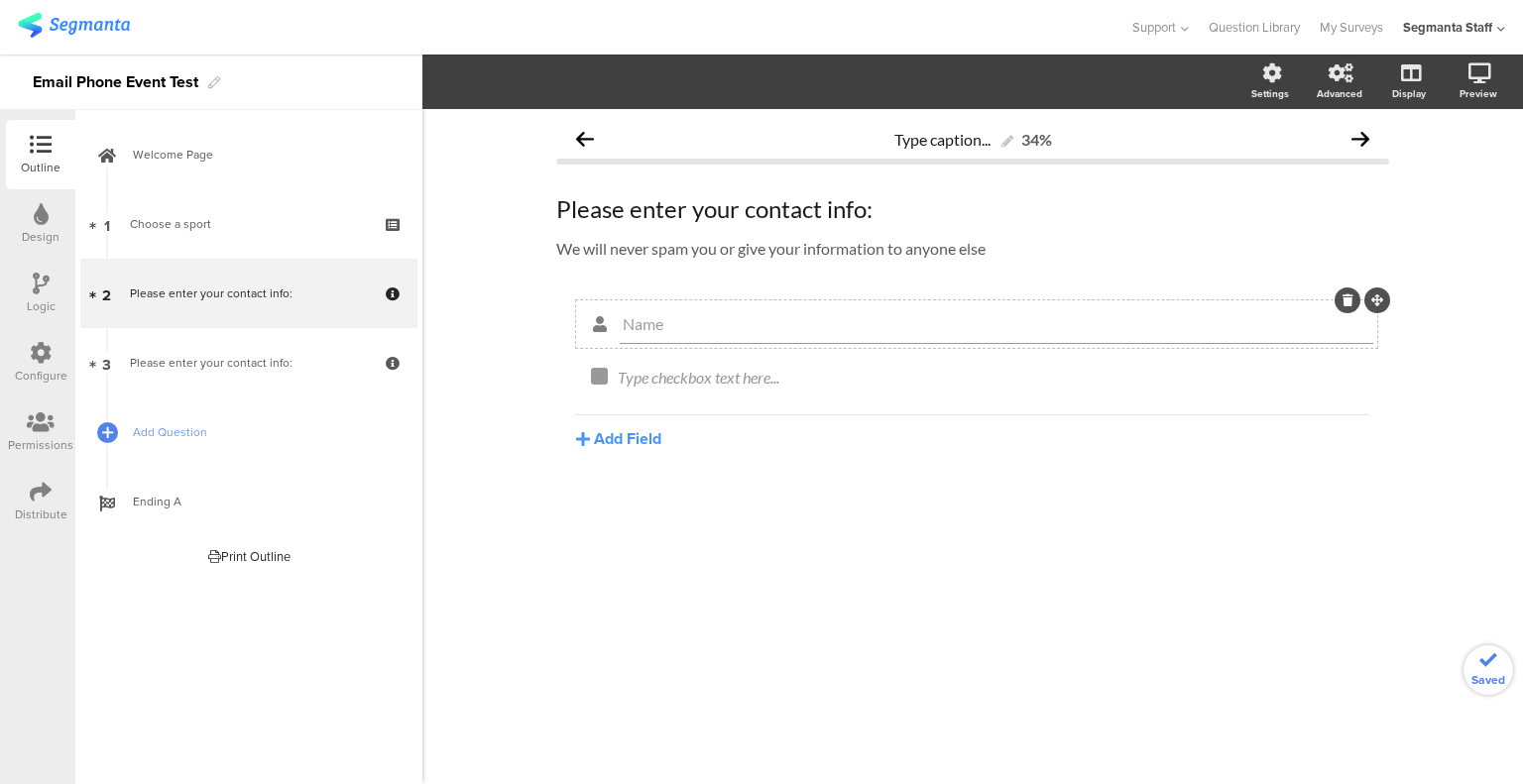 click 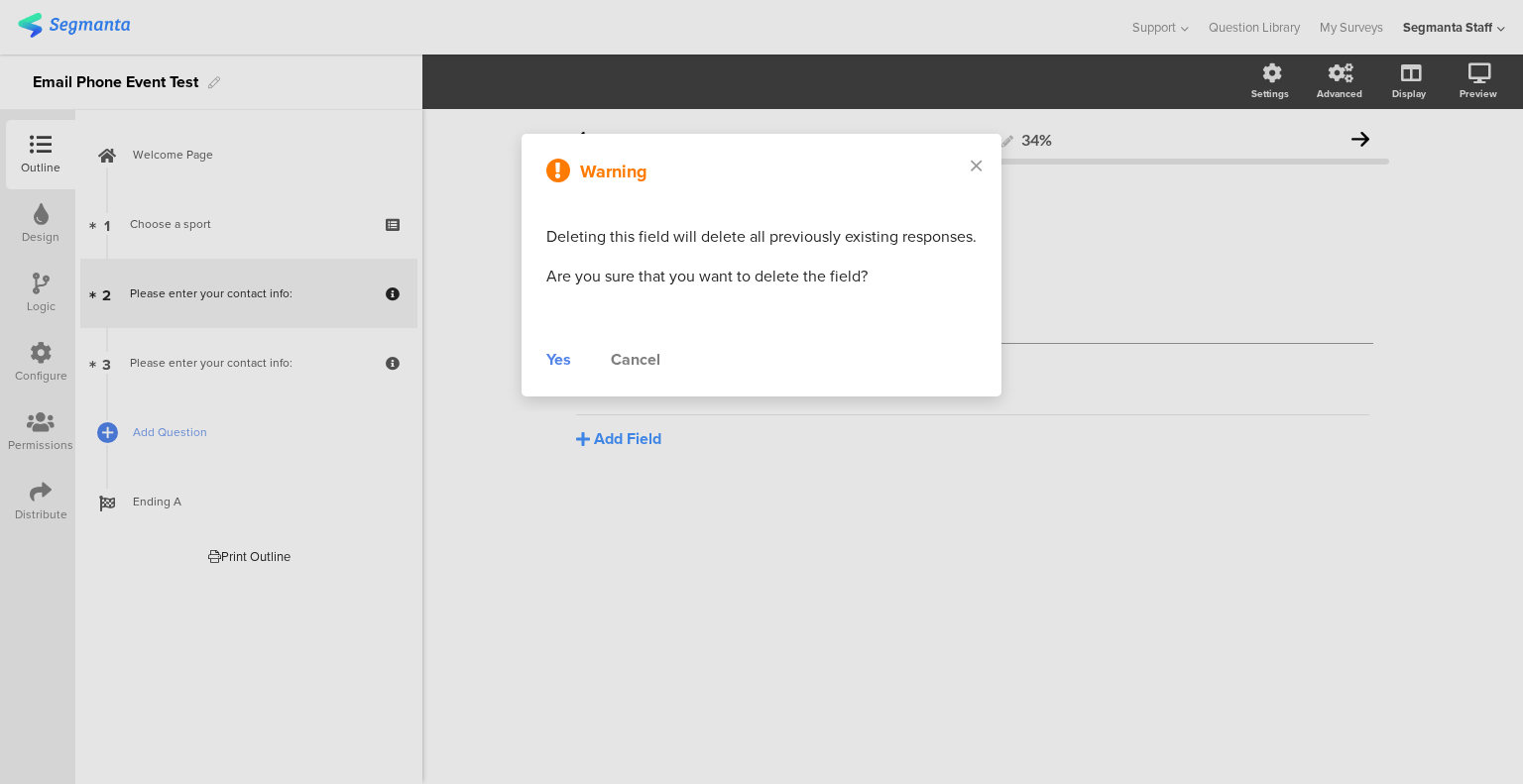 click on "Yes" at bounding box center [558, 360] 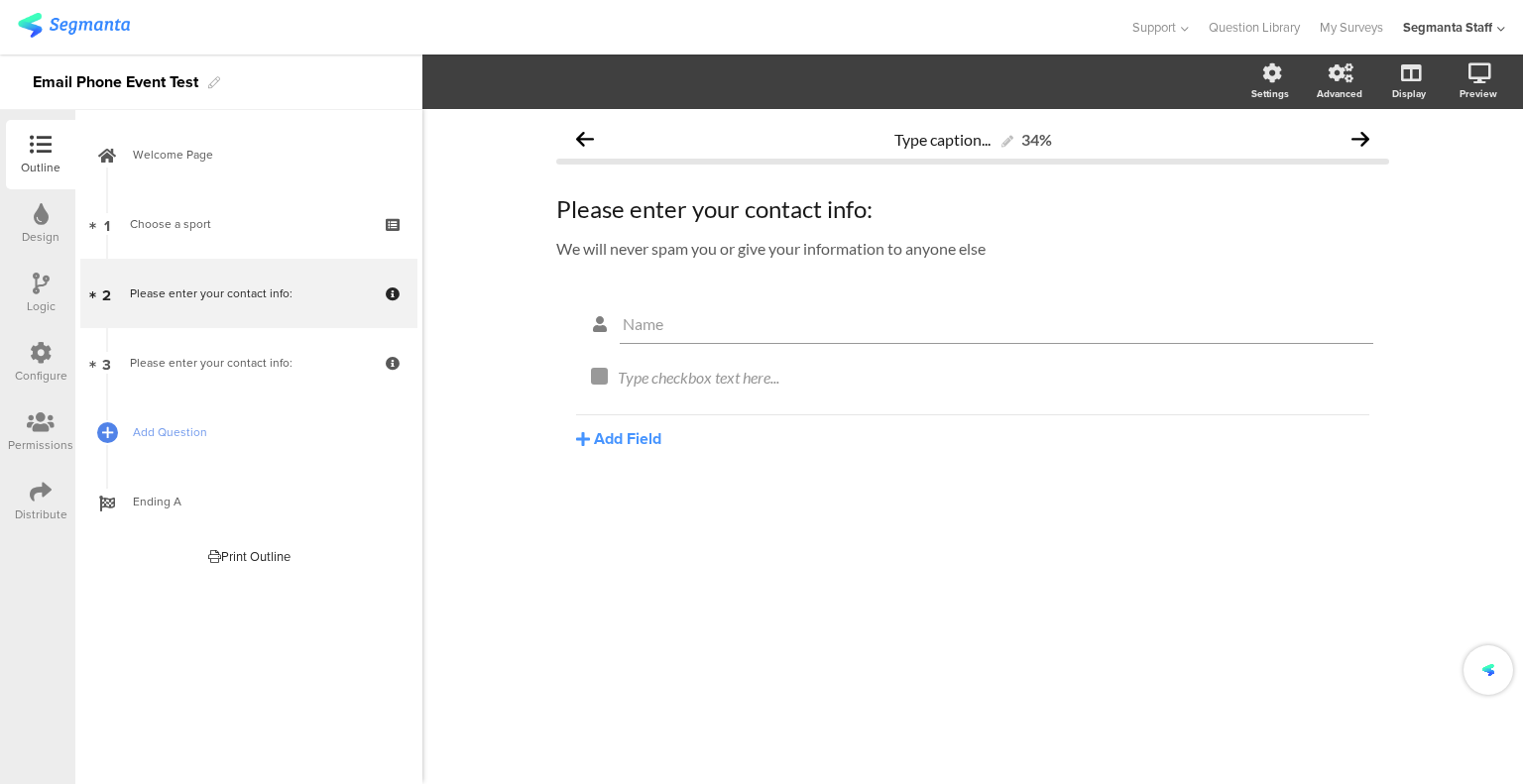 click on "Please enter your contact info:" 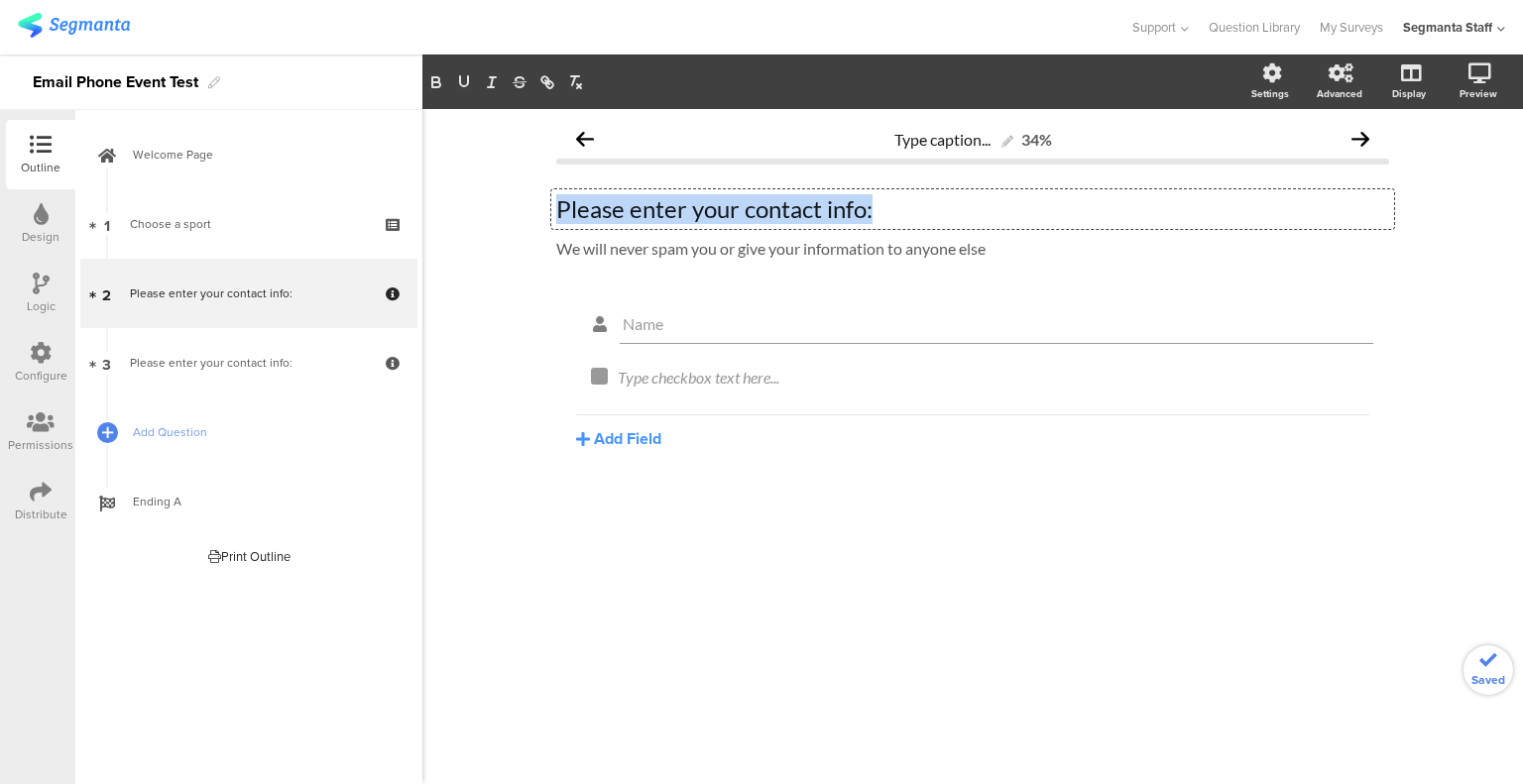 type 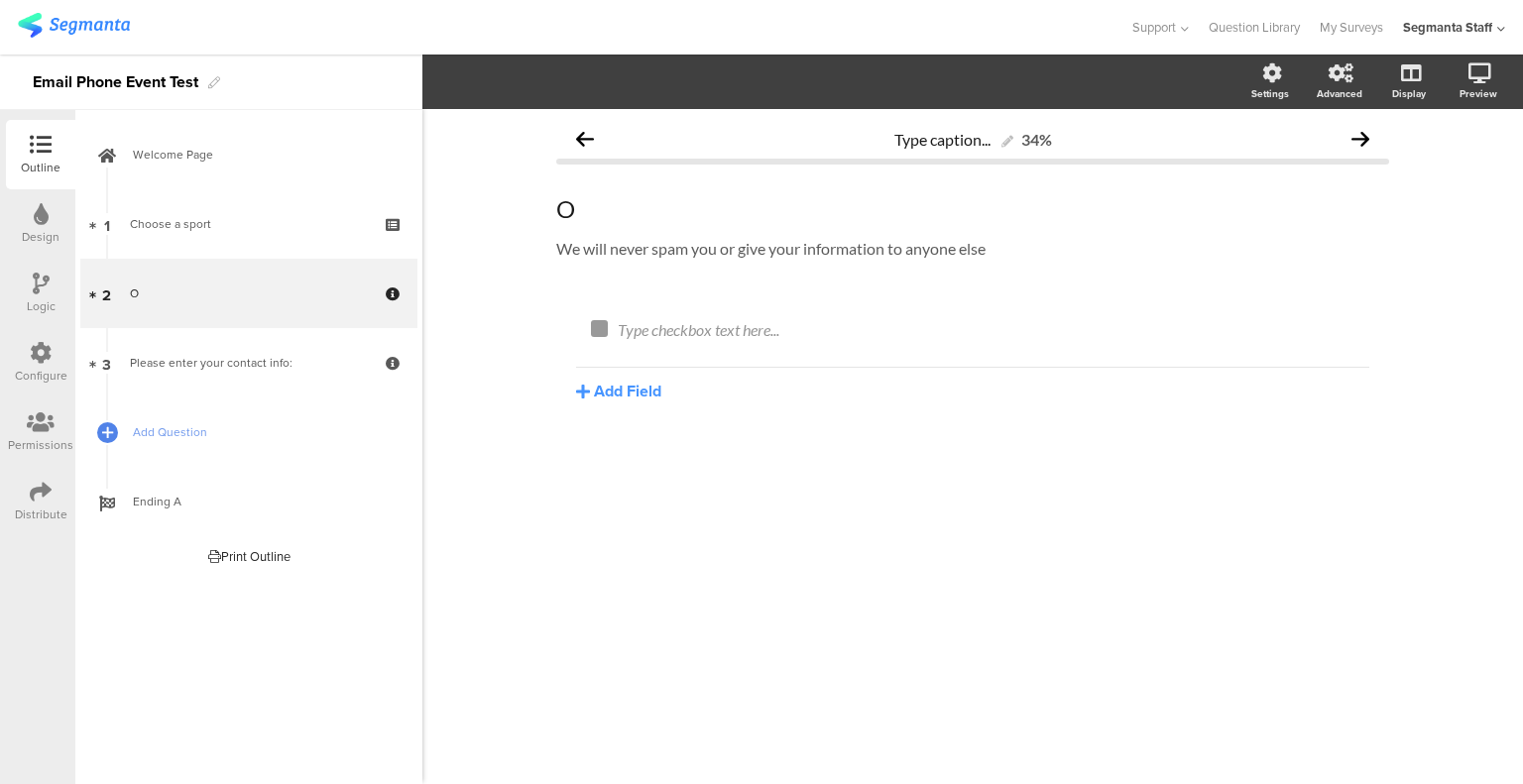 click on "O
O" 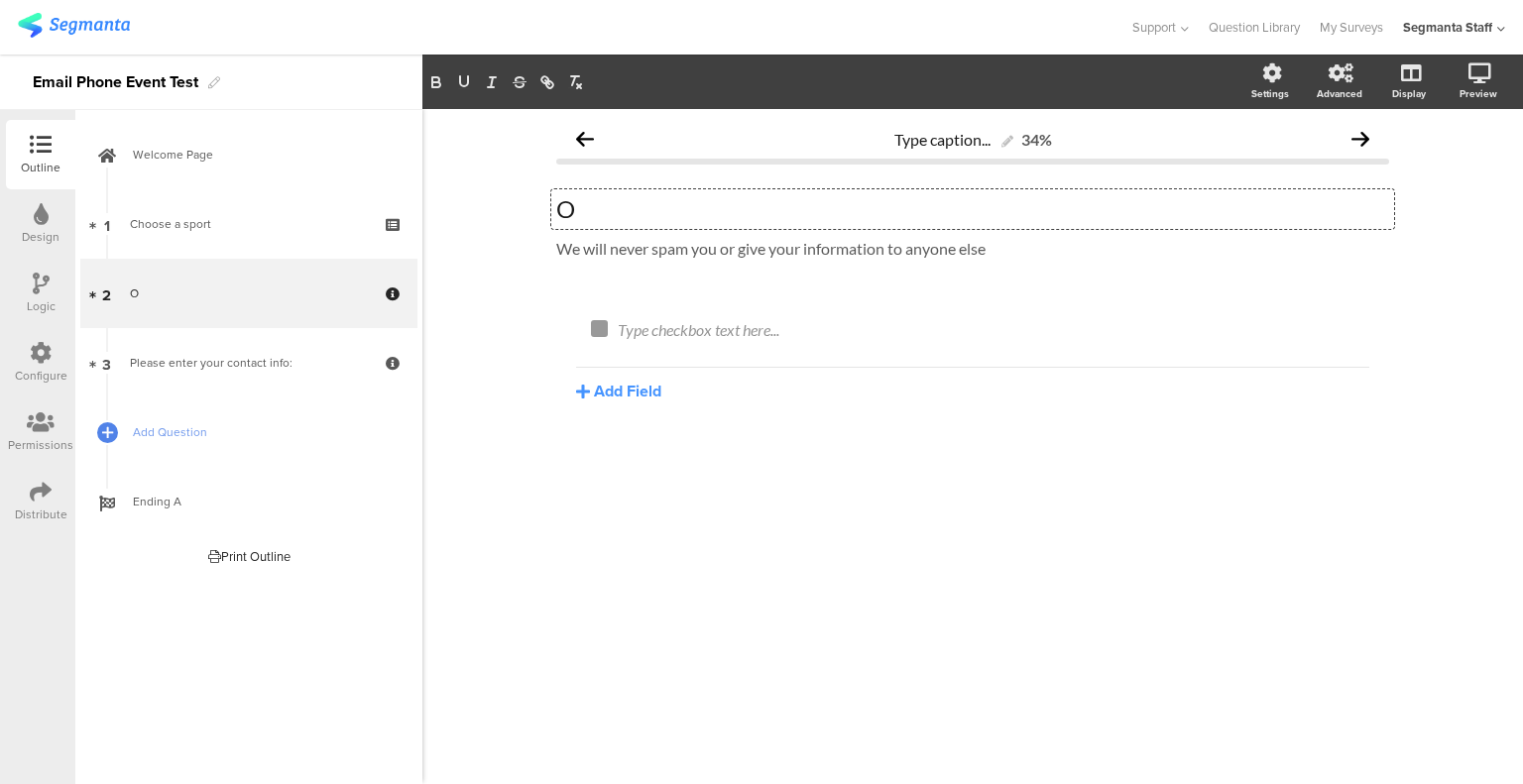 type 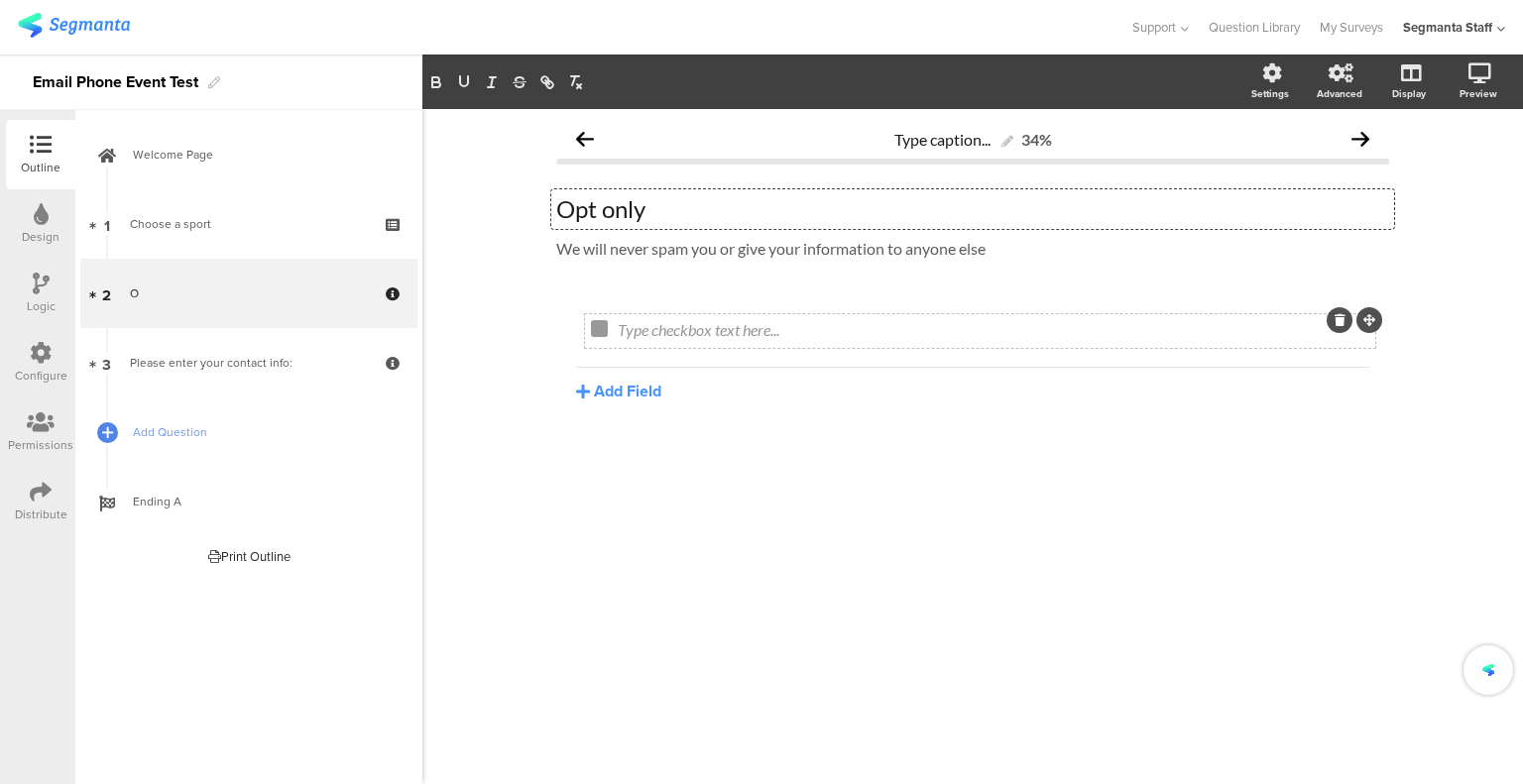 click 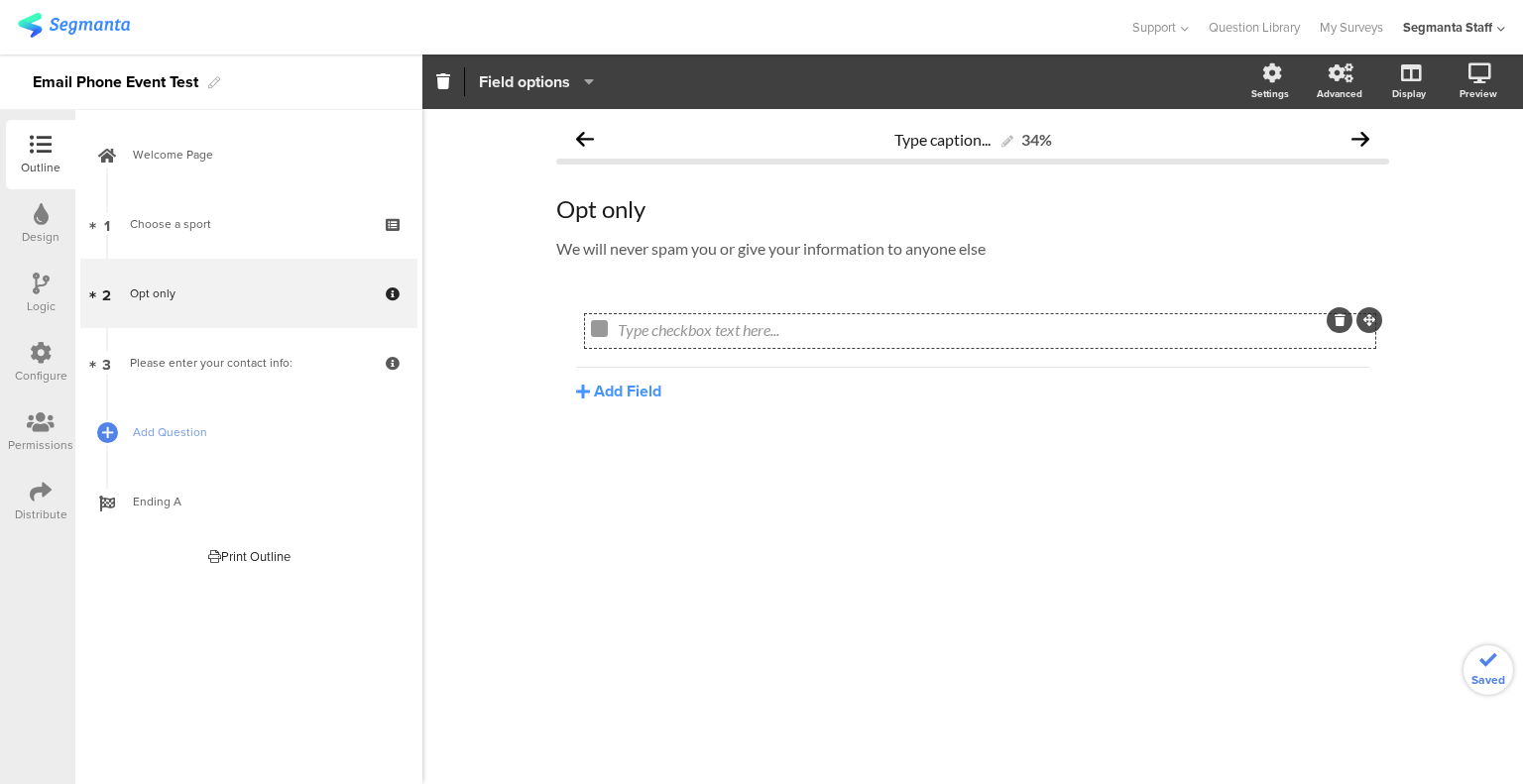 click on "Field options" 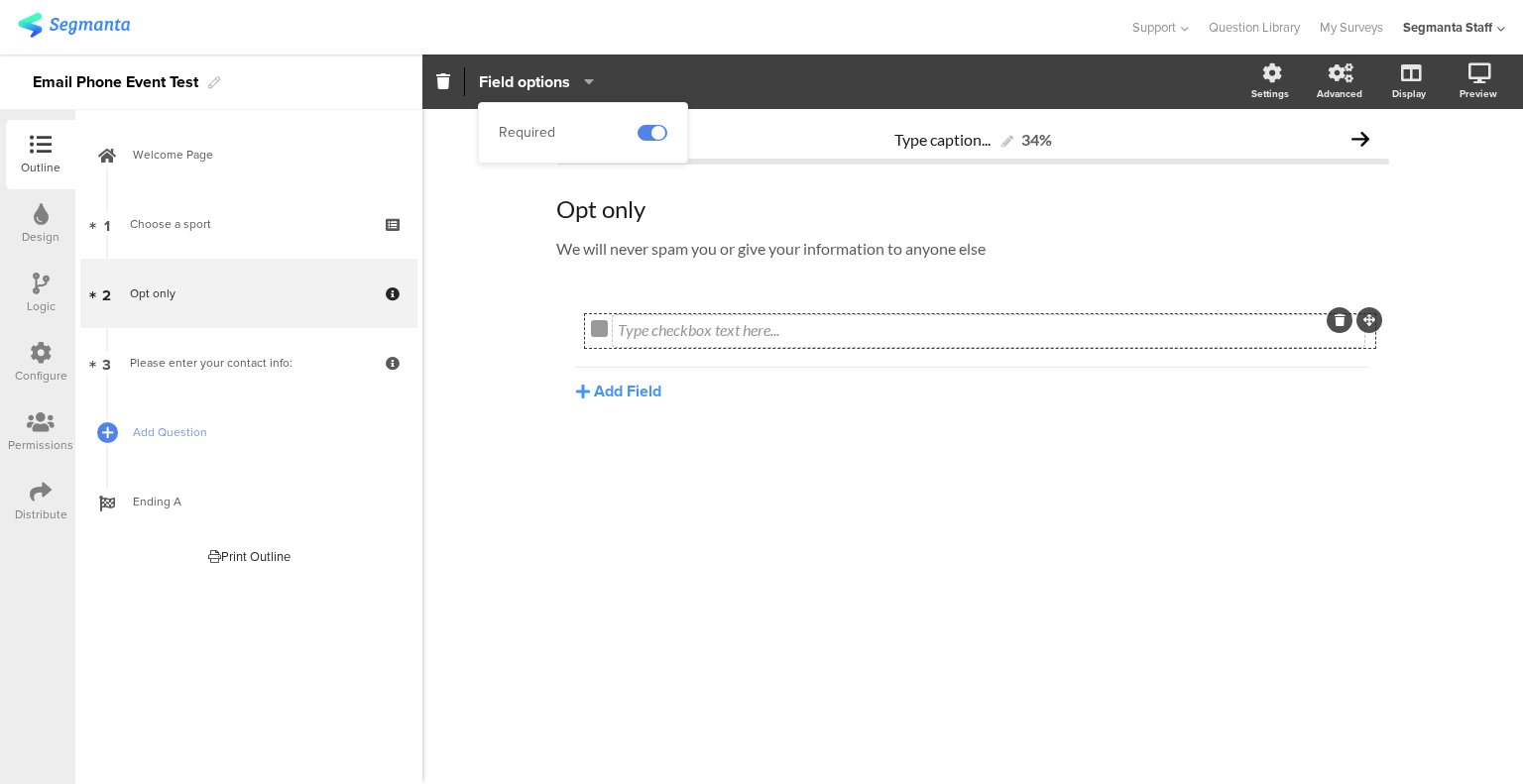click on "Type checkbox text here..." 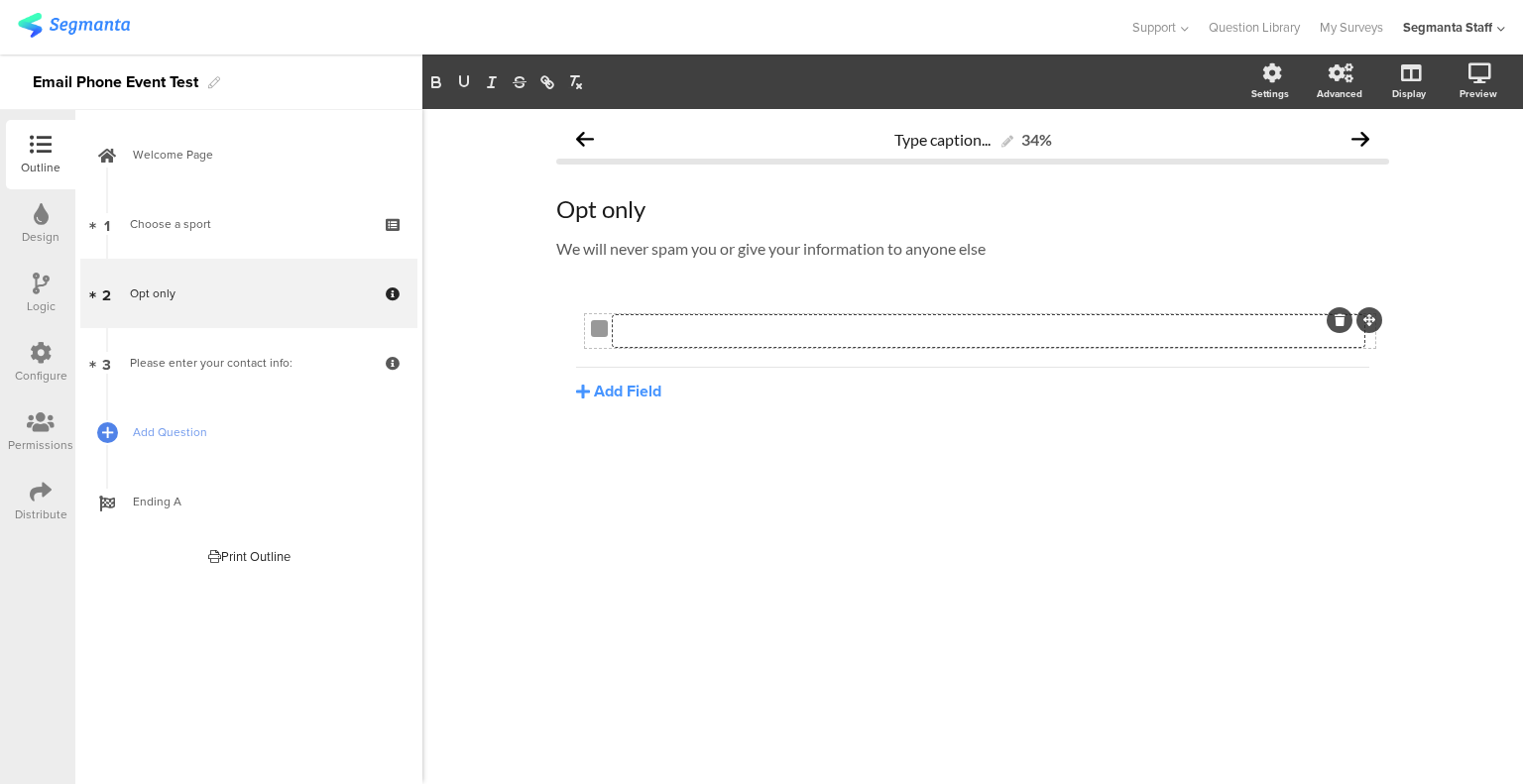 type 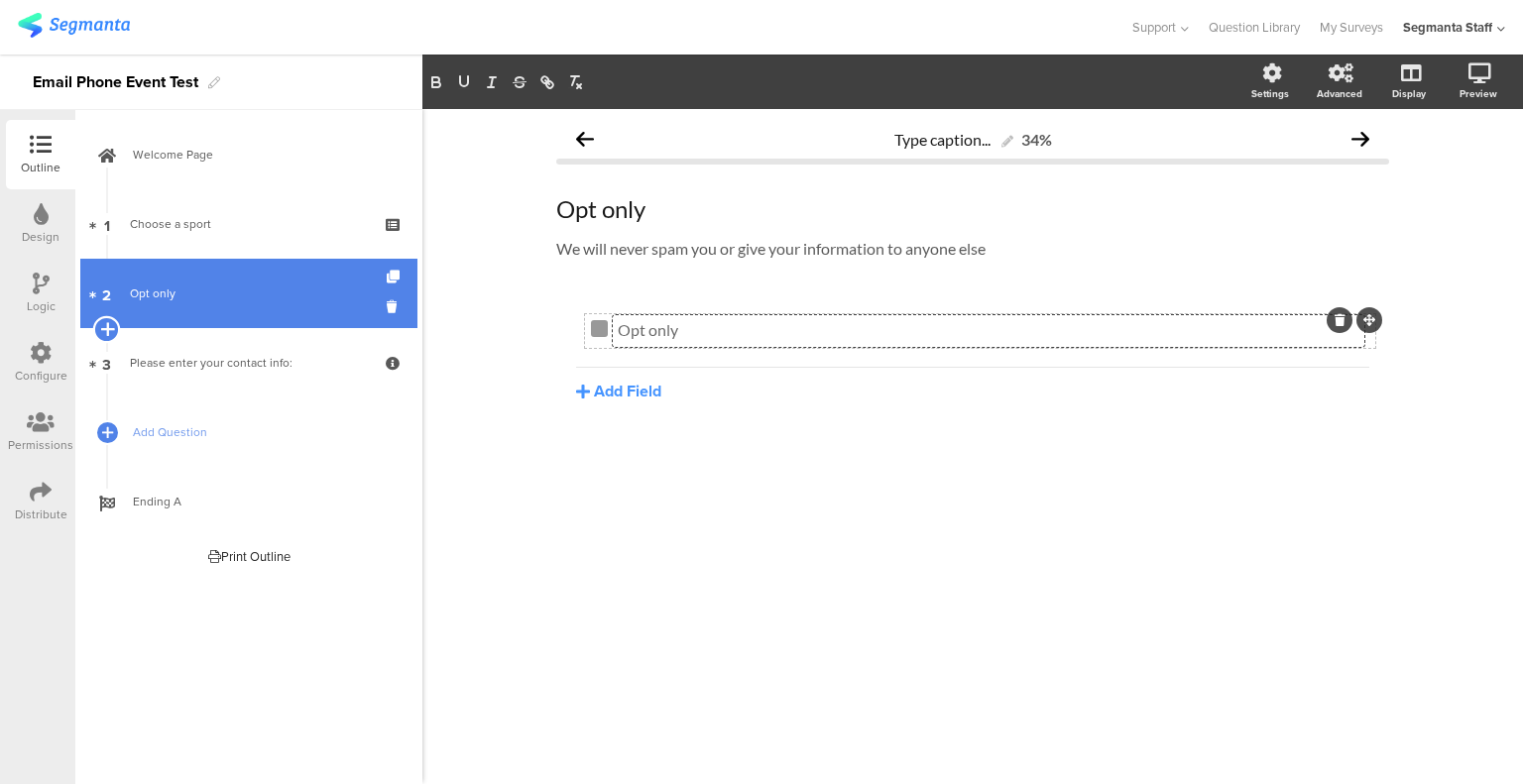 click at bounding box center (106, 329) 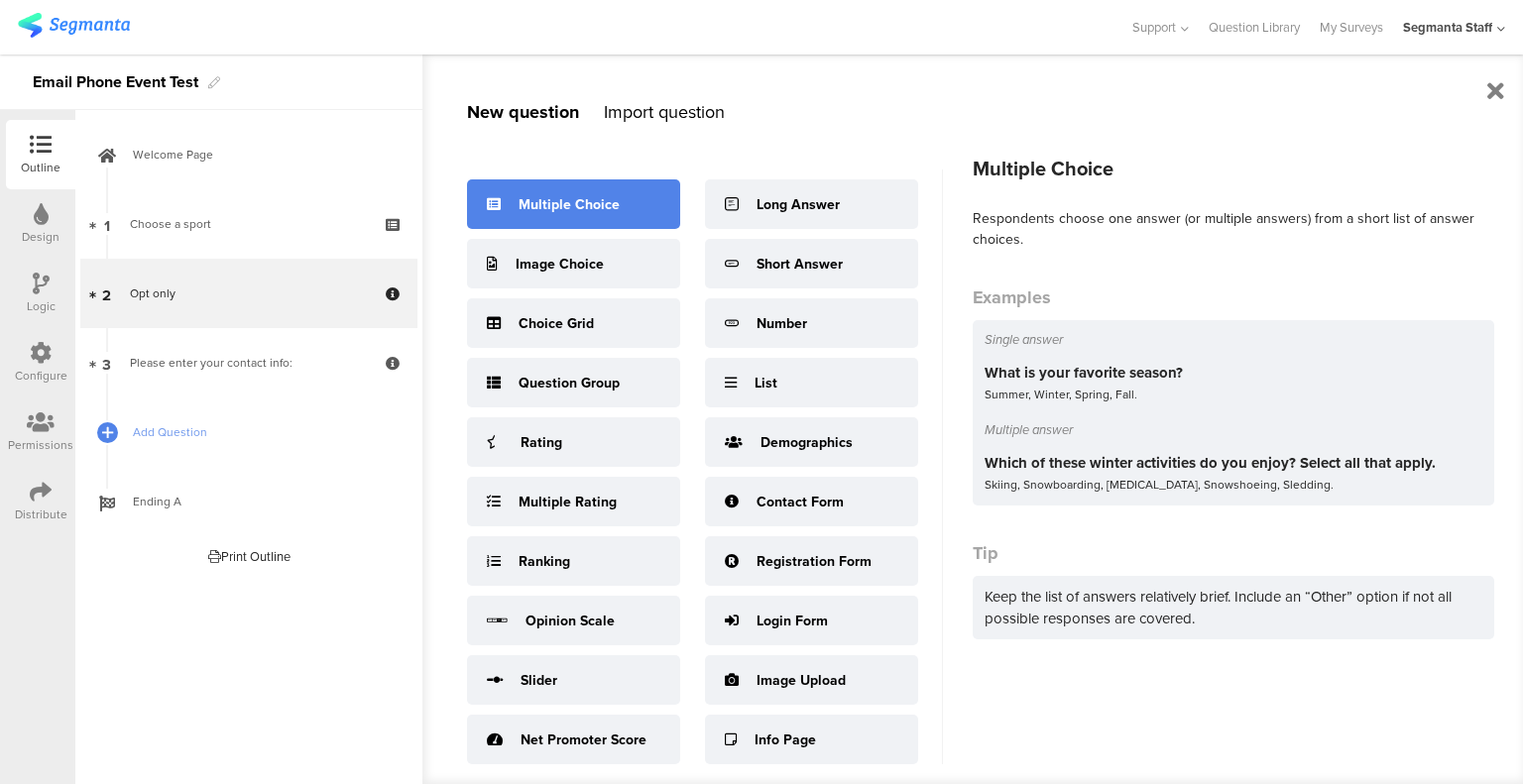 click on "Multiple Choice" at bounding box center [573, 204] 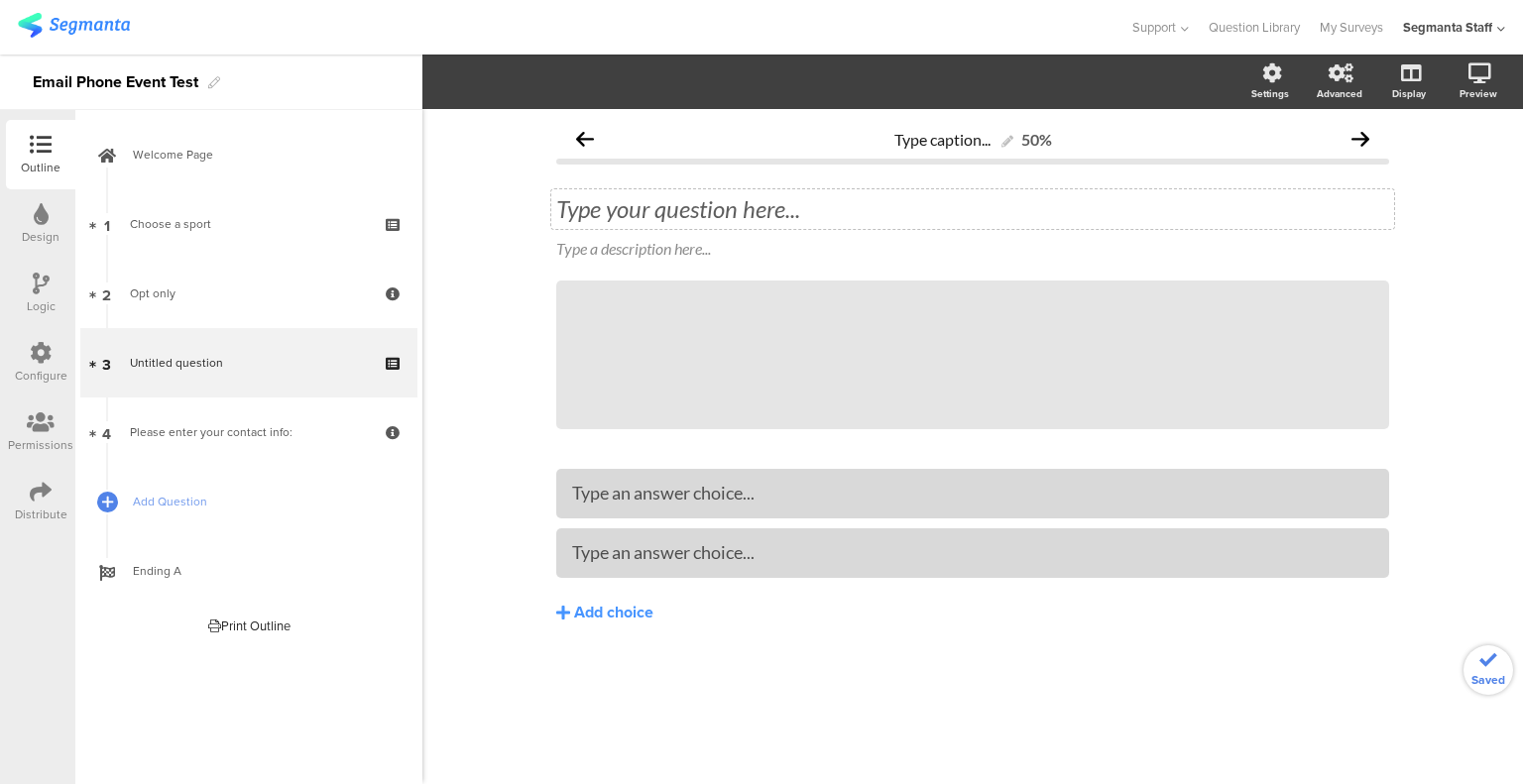click on "Type your question here..." 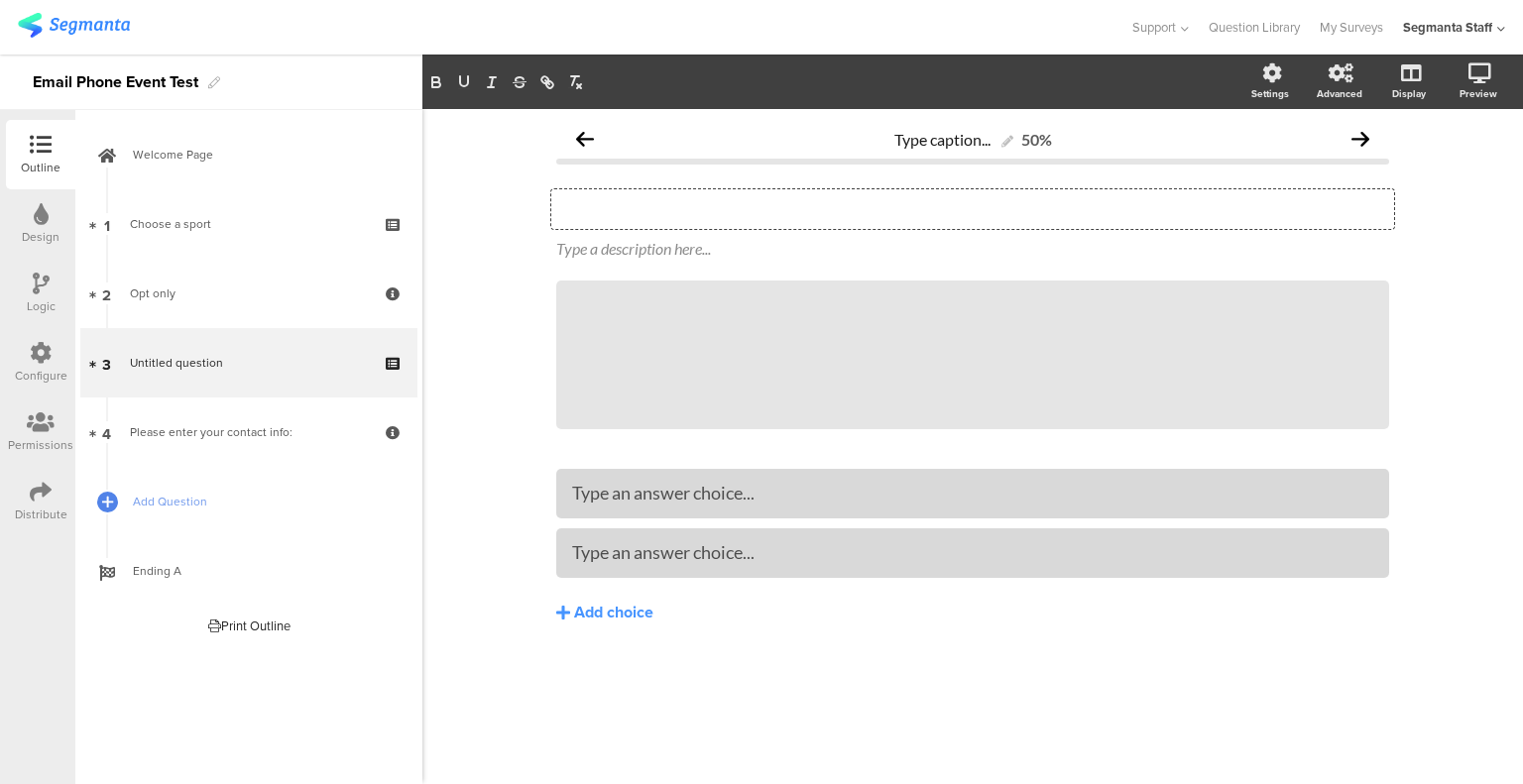 type 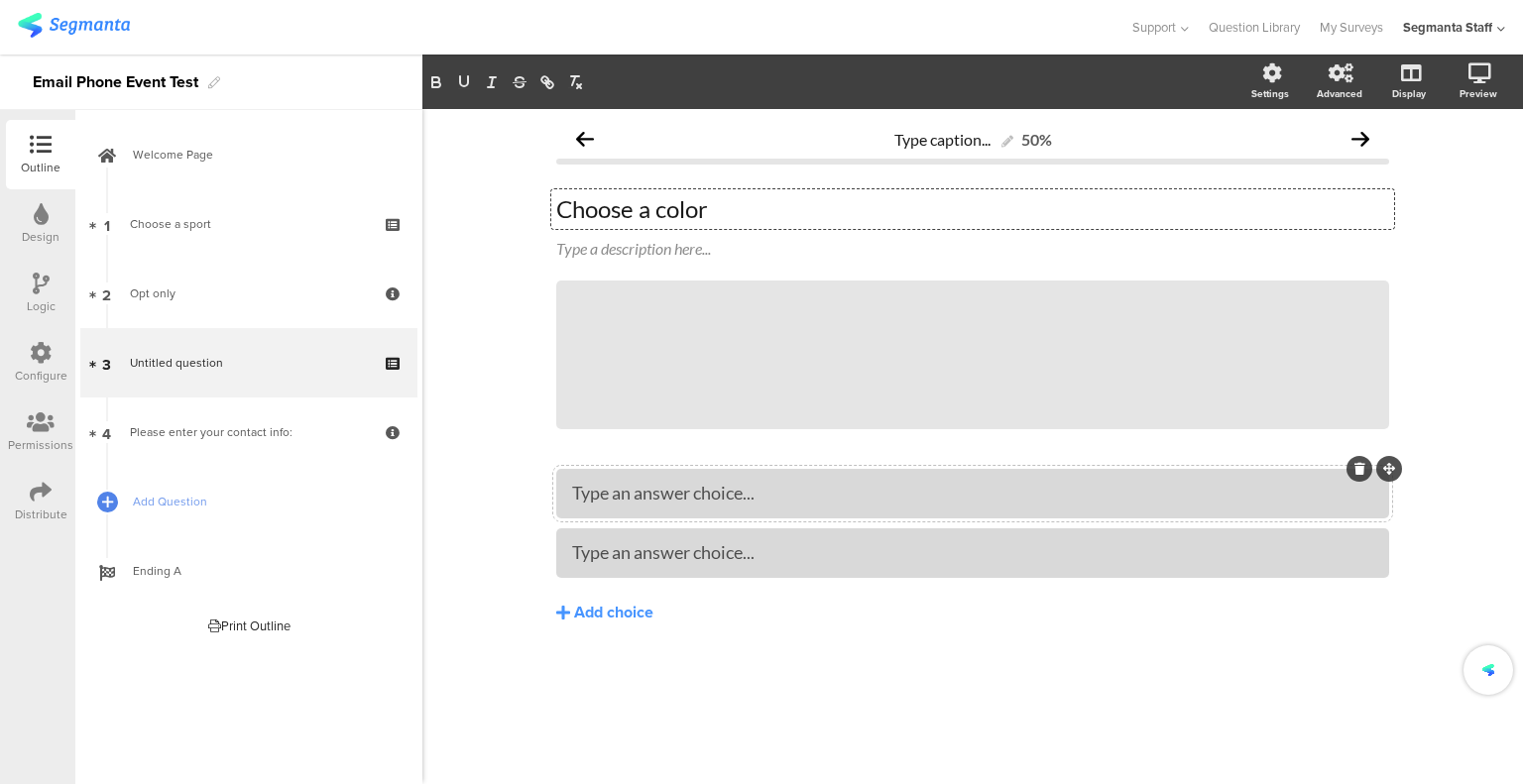 type 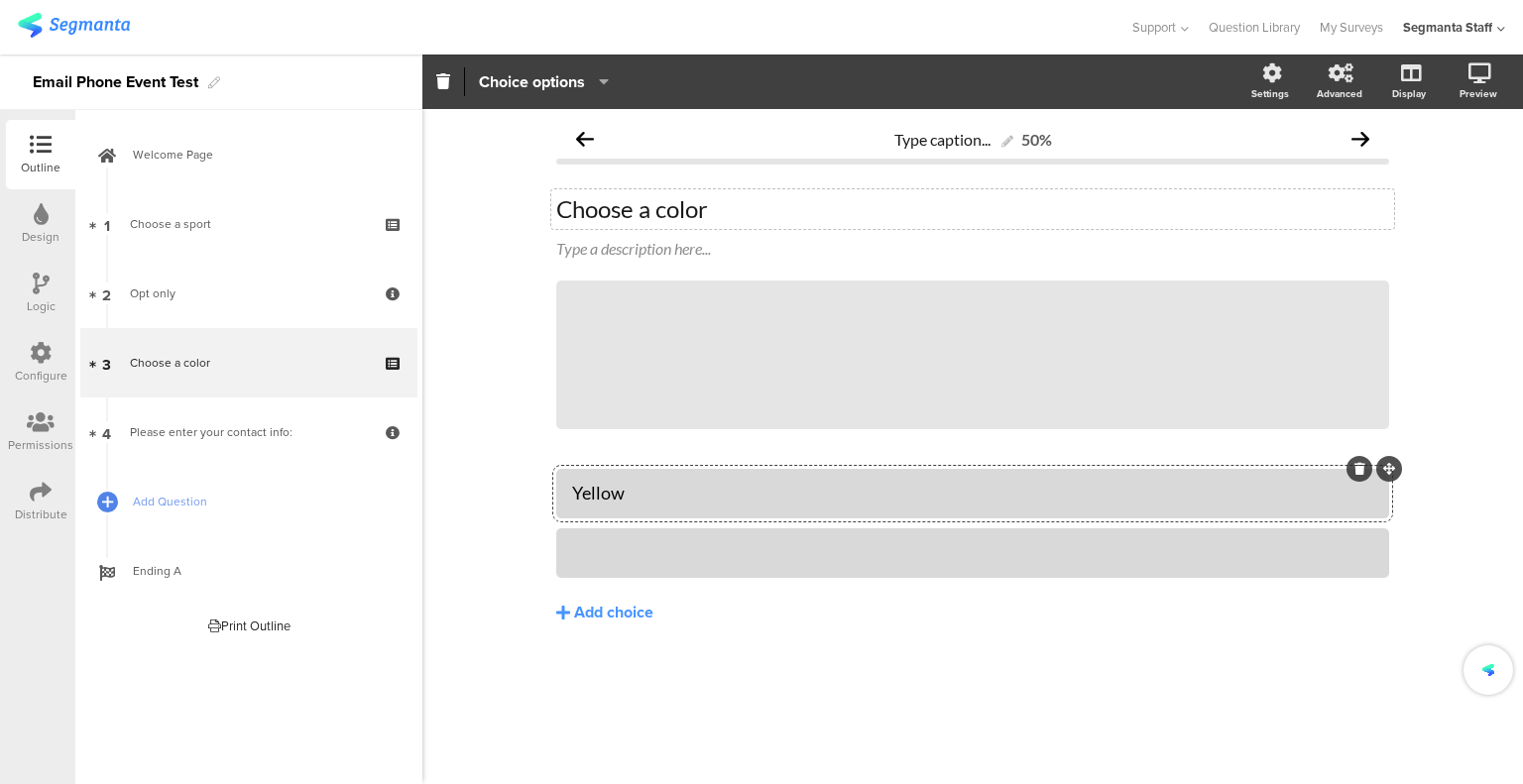 type 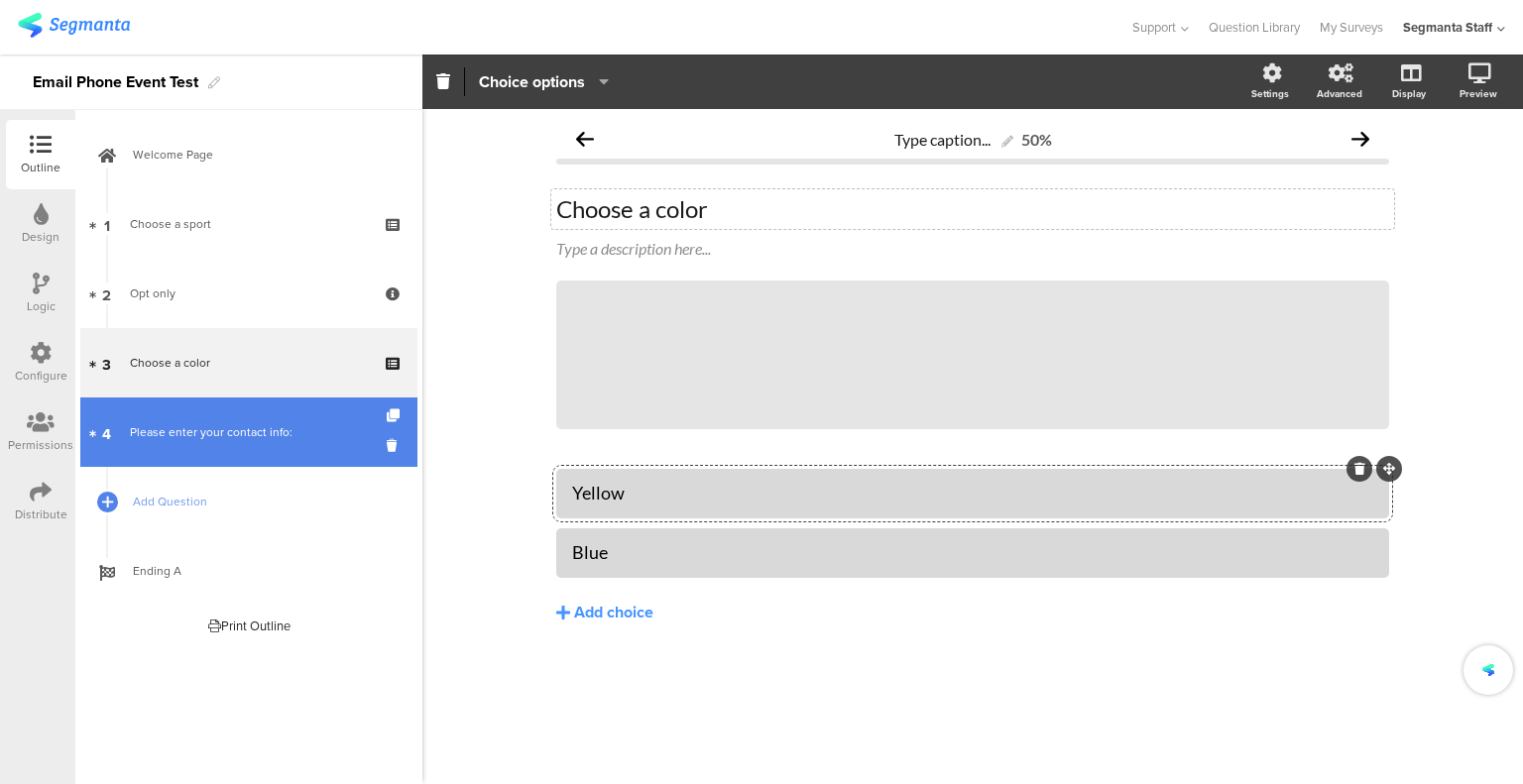 click on "4
Please enter your contact info:" at bounding box center (249, 432) 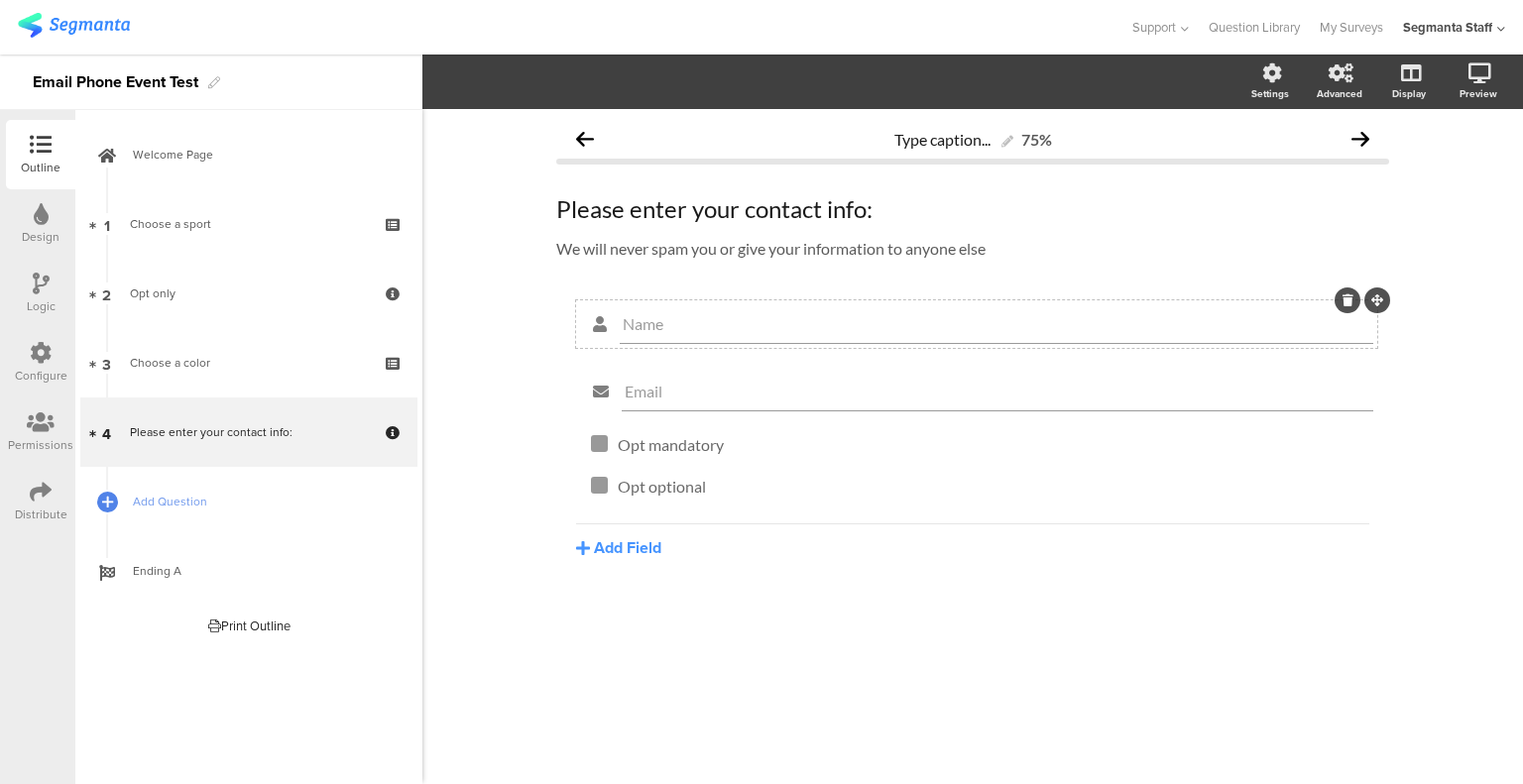 drag, startPoint x: 633, startPoint y: 326, endPoint x: 621, endPoint y: 327, distance: 12.0415946 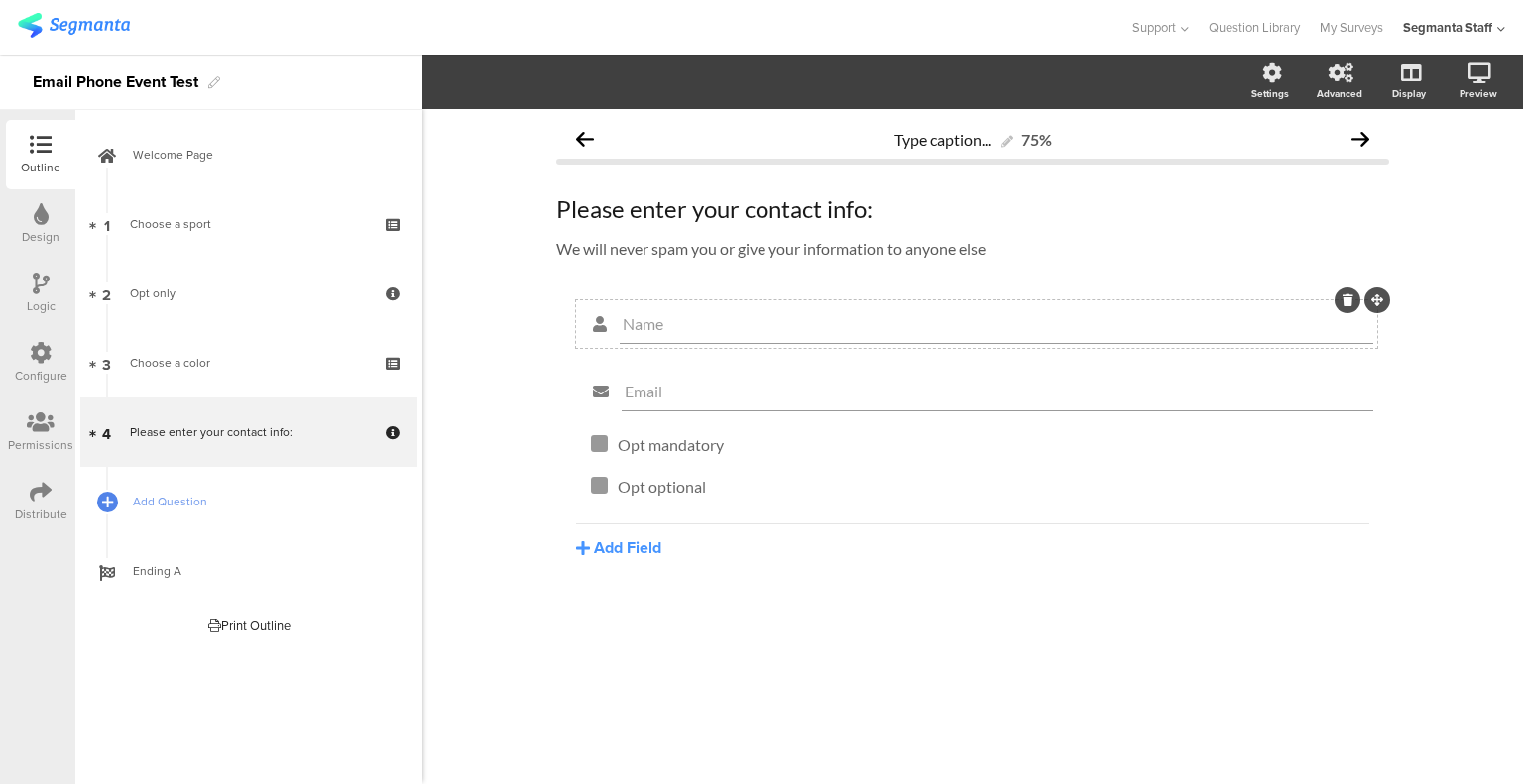 click on "Name" 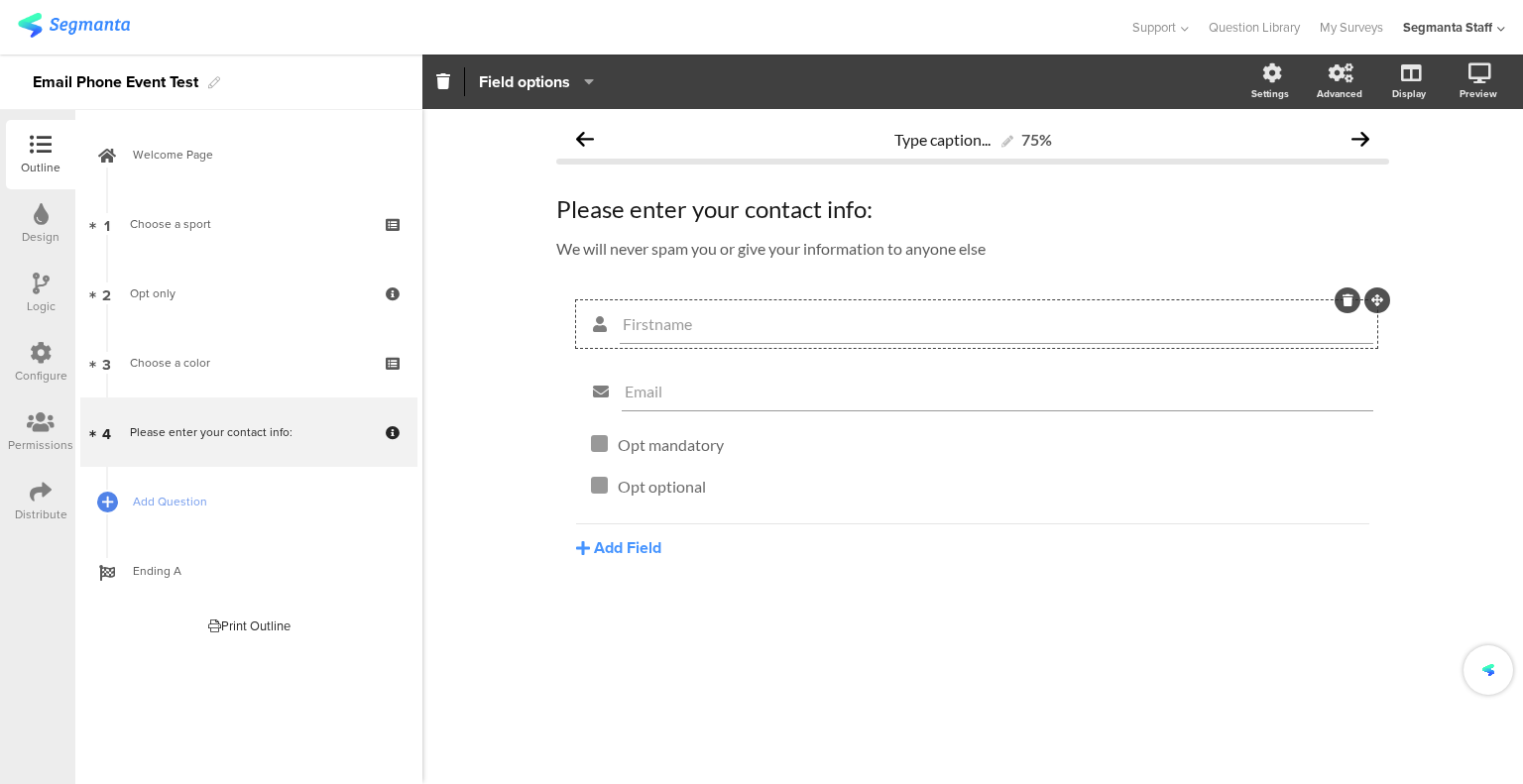 click on "Firstname" 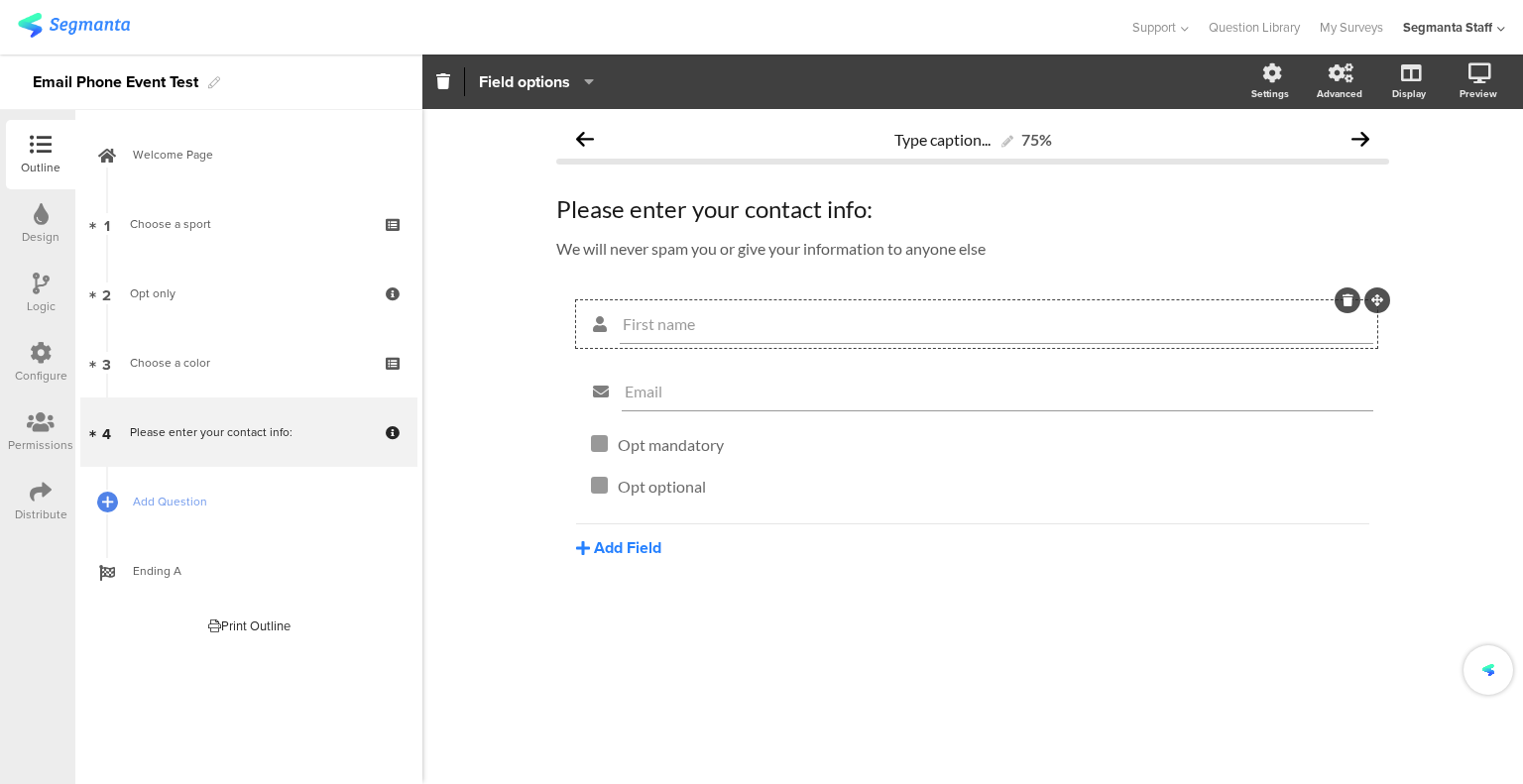 type on "First name" 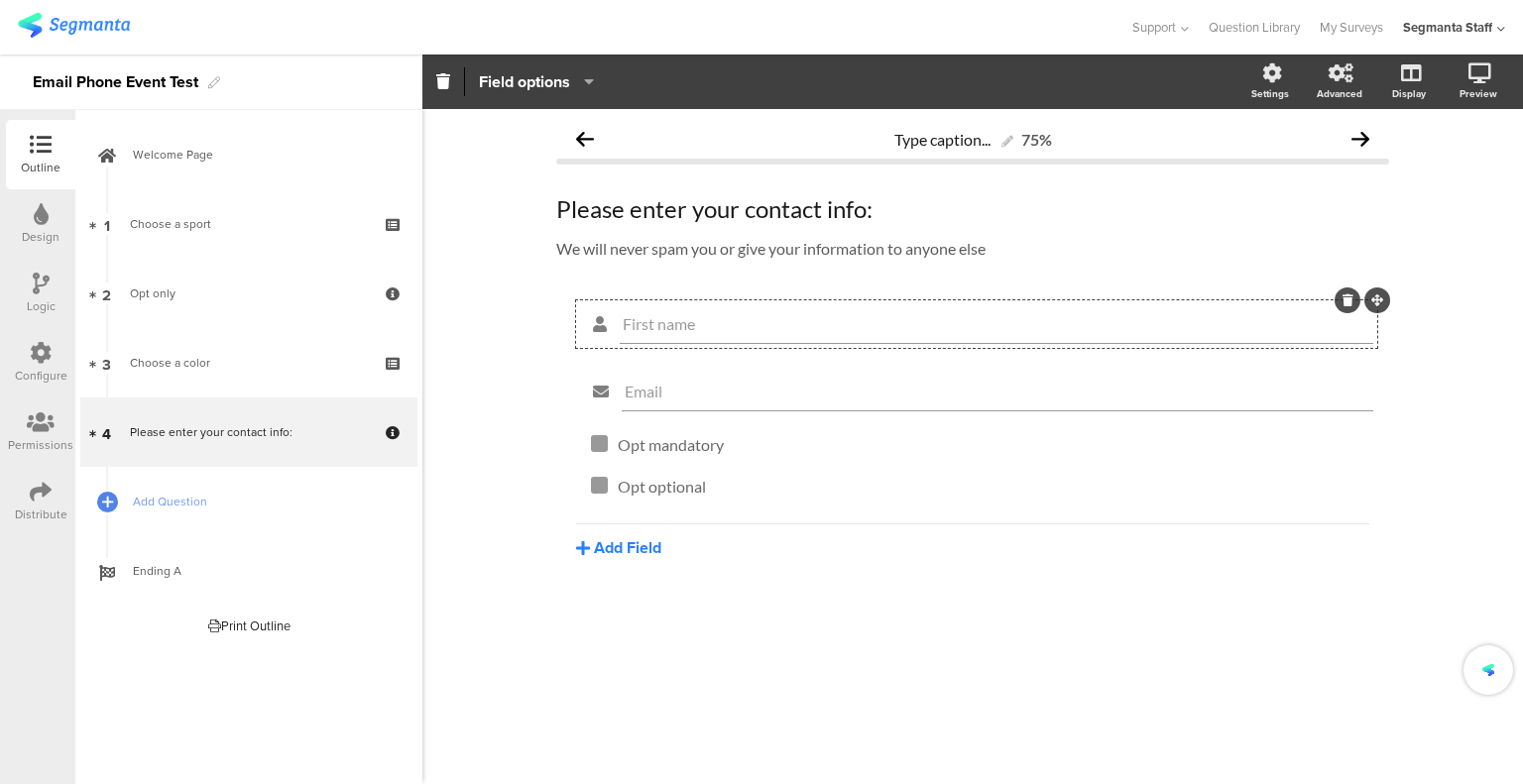 click on "Add Field" 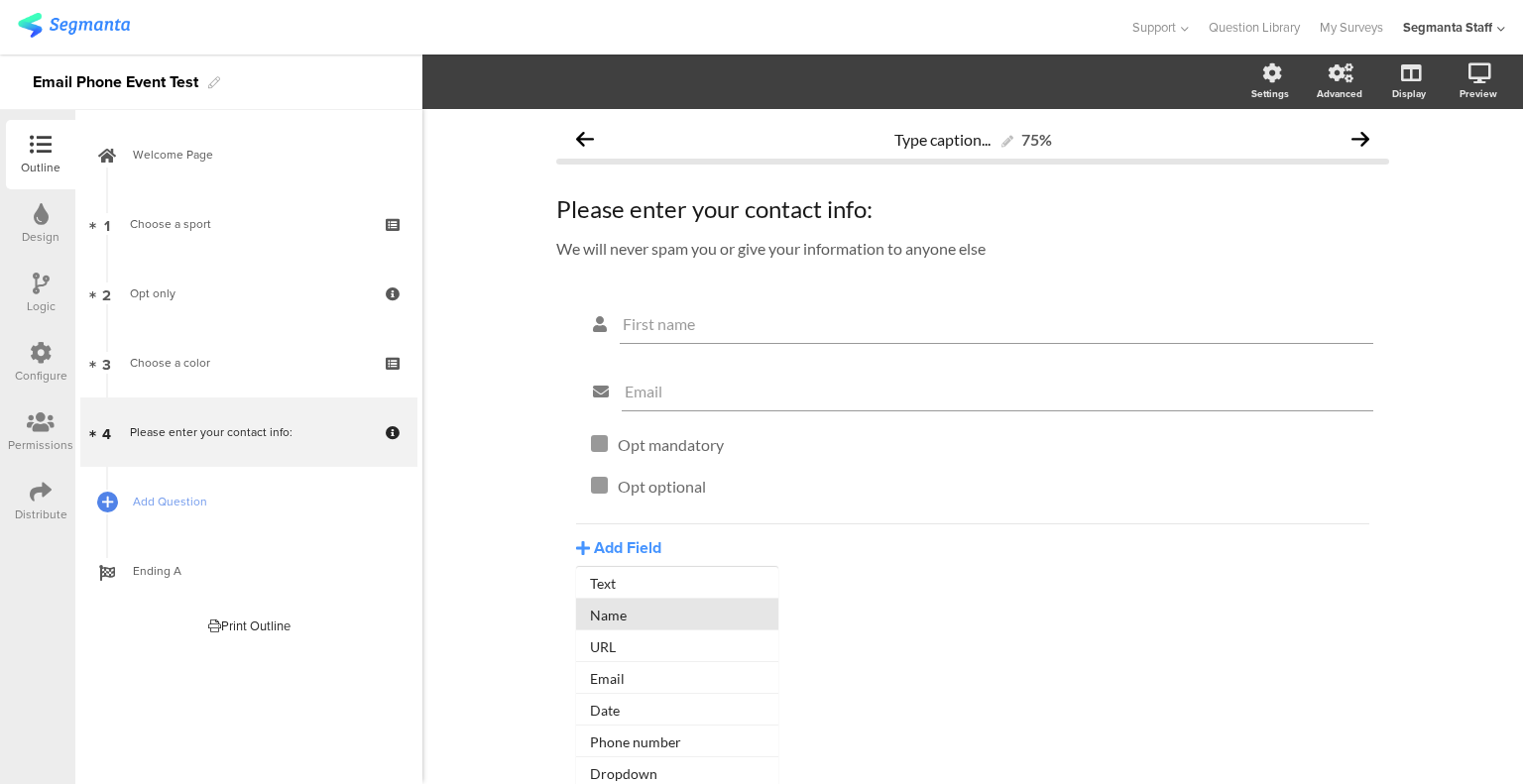 click on "Name" 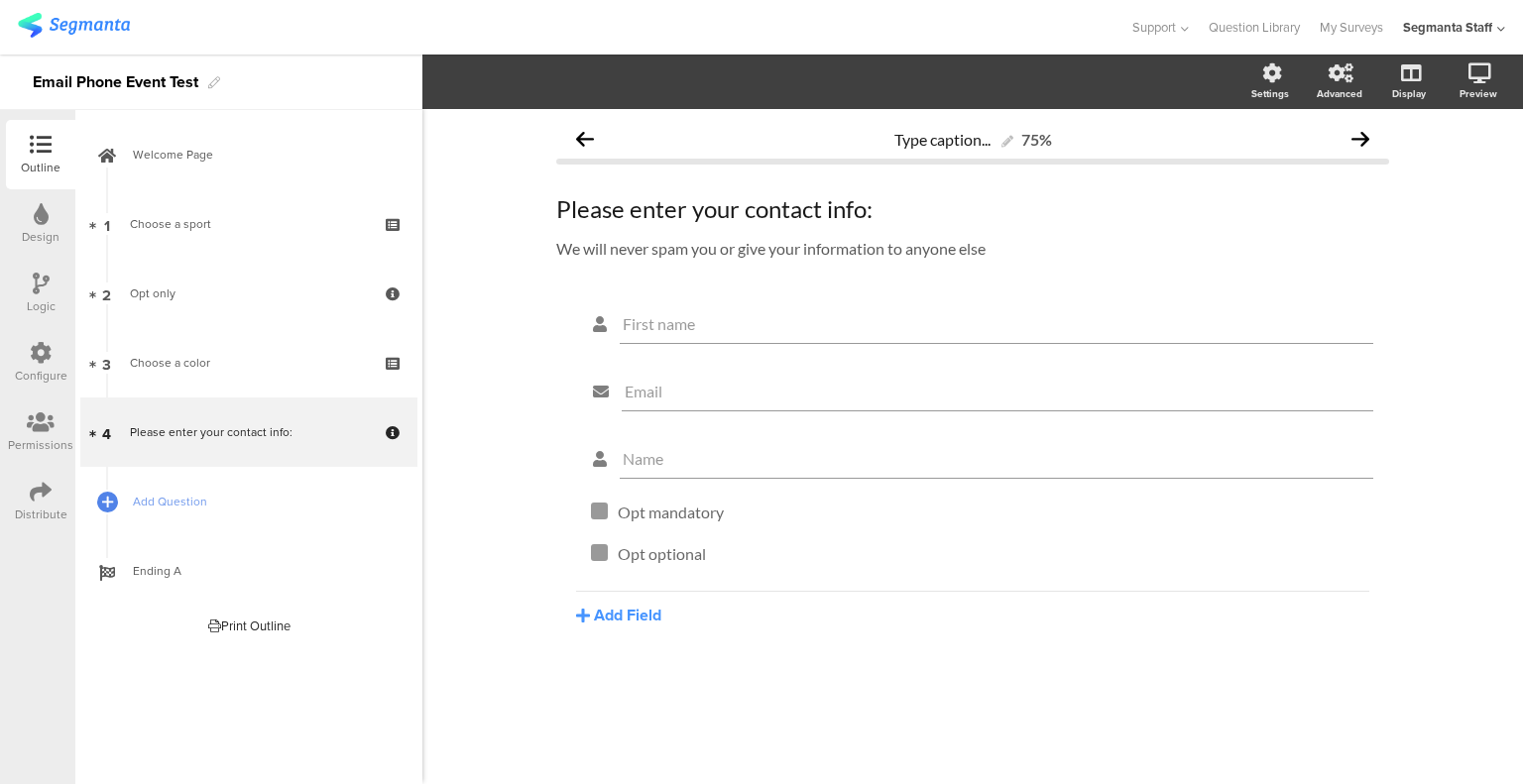 drag, startPoint x: 634, startPoint y: 463, endPoint x: 646, endPoint y: 483, distance: 23.323808 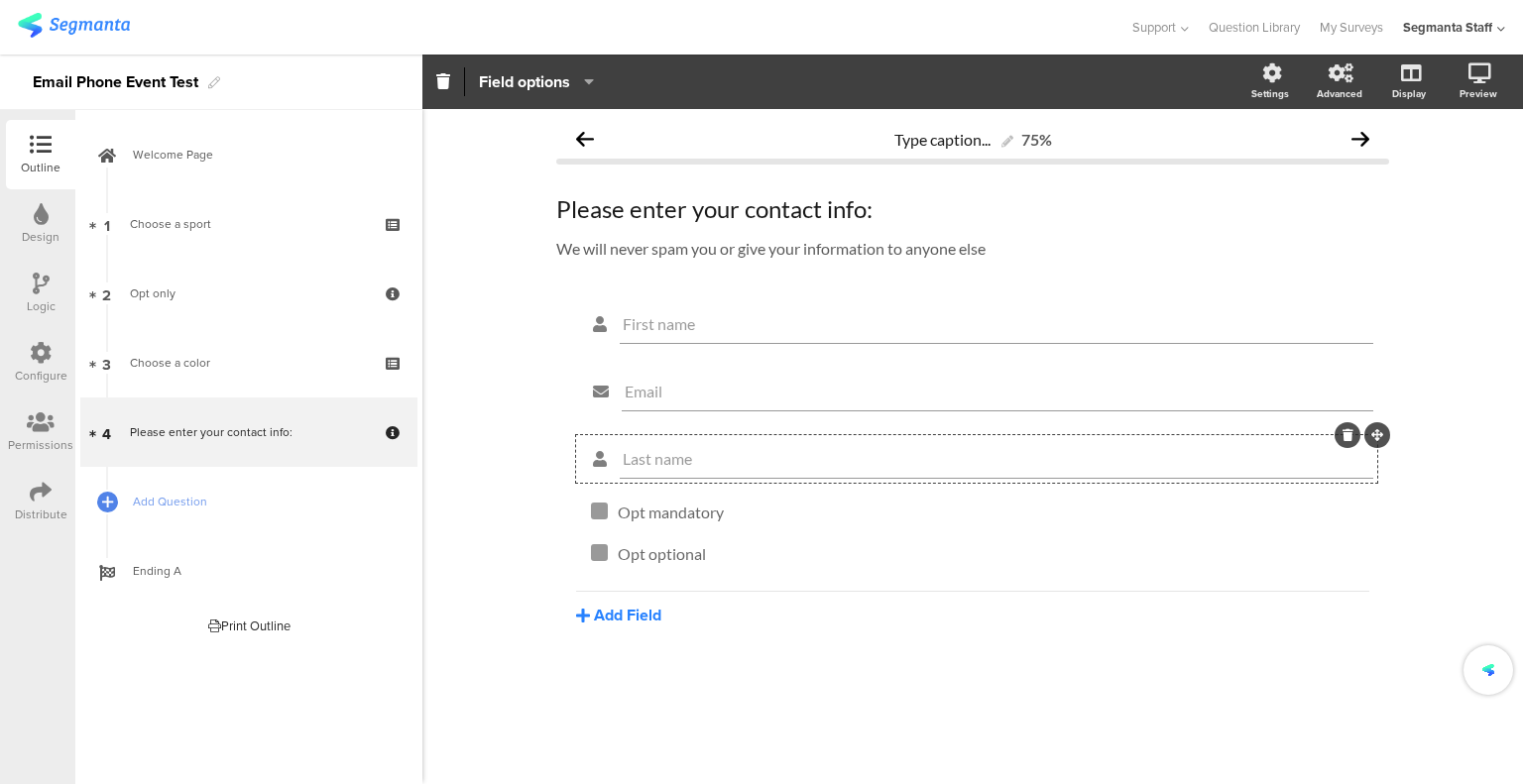 type on "Last name" 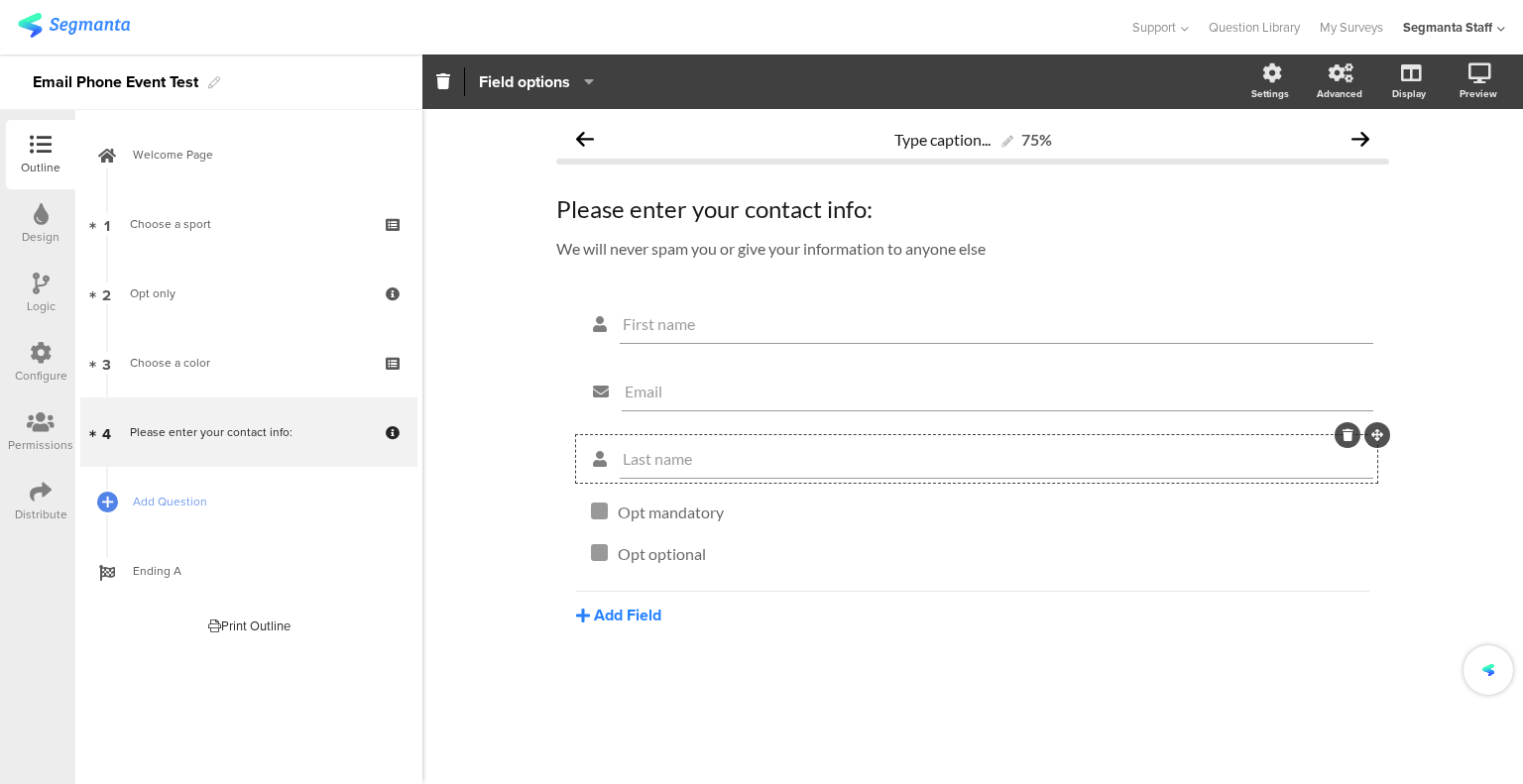 click on "Add Field" 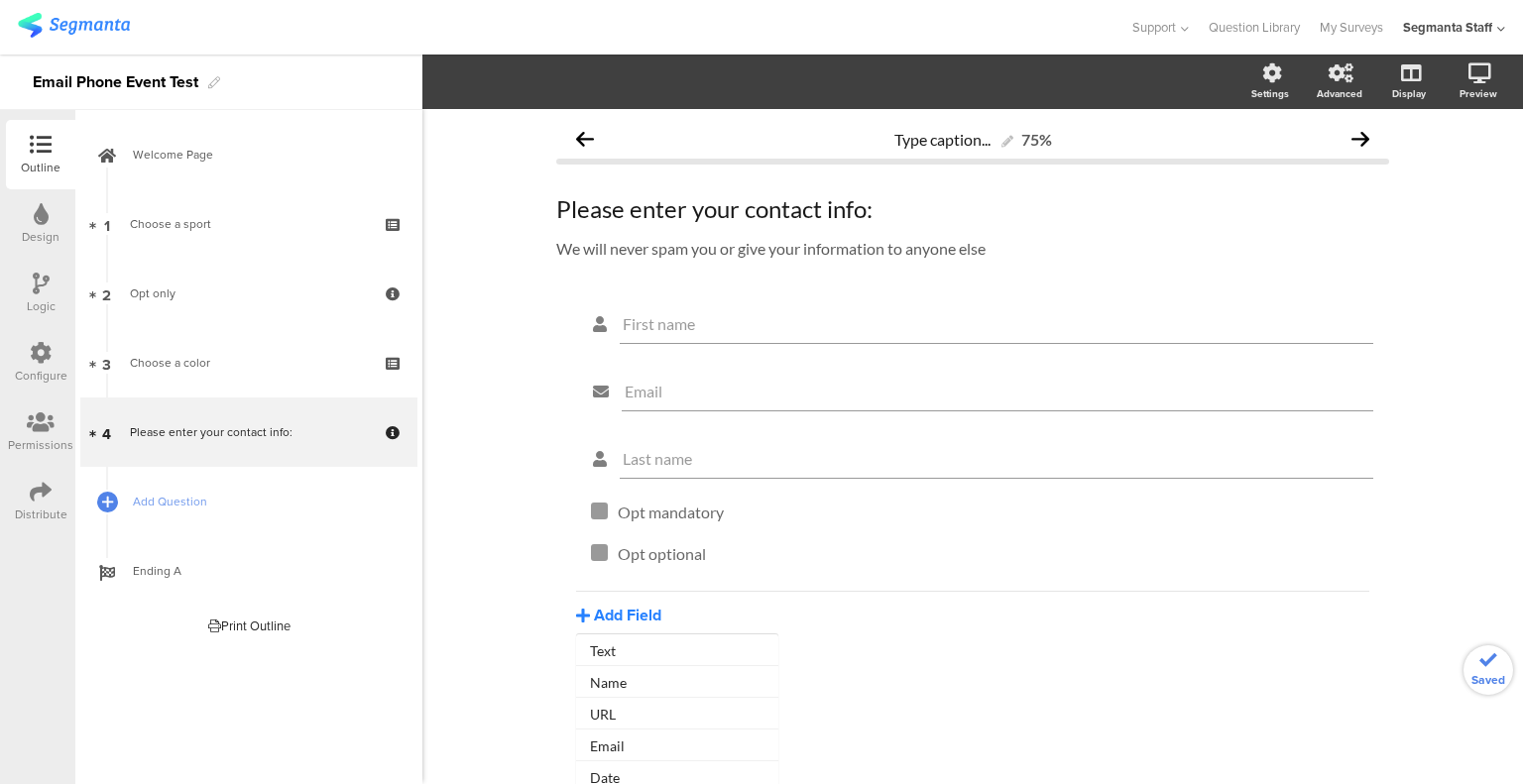 scroll, scrollTop: 99, scrollLeft: 0, axis: vertical 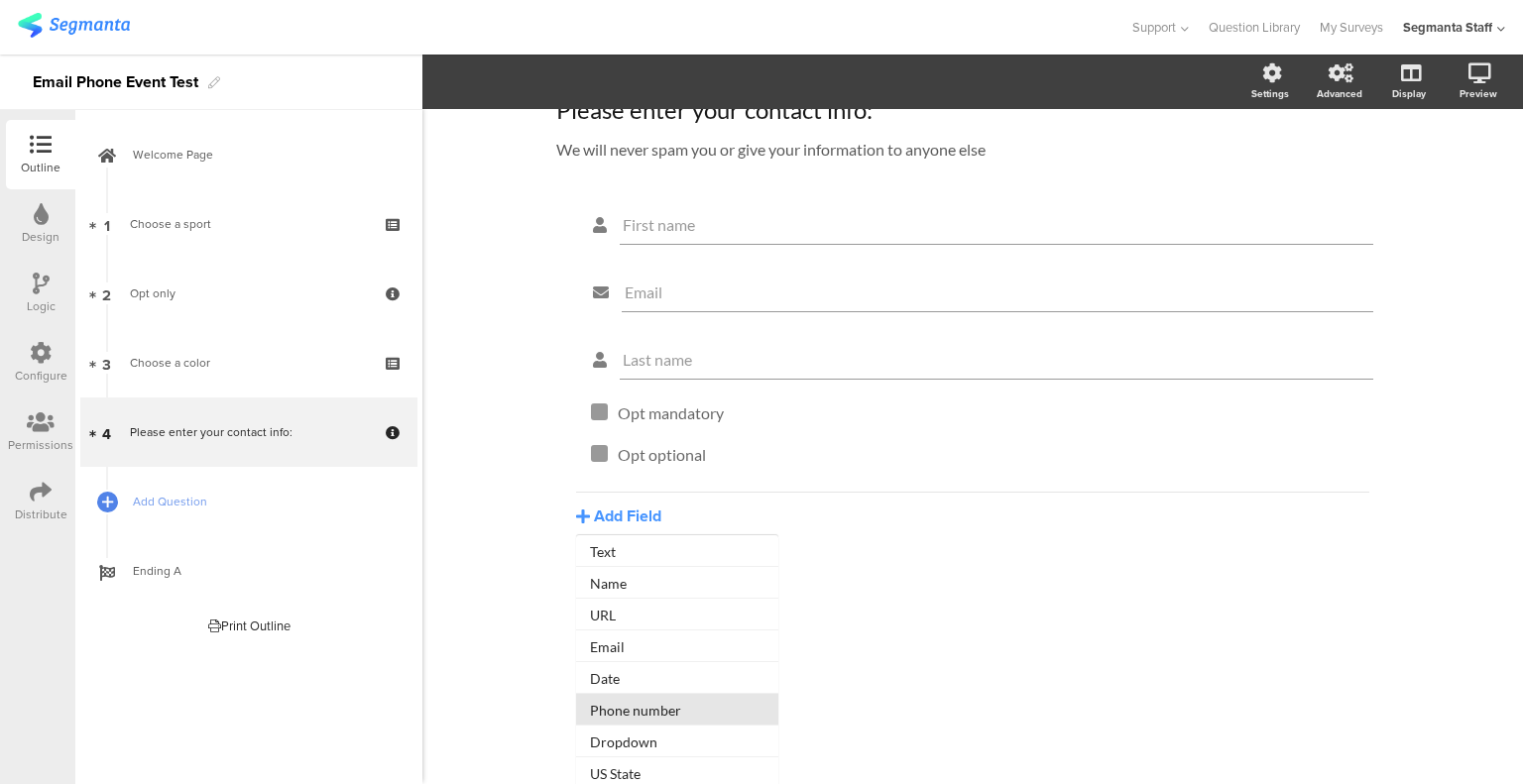 click on "Phone number" 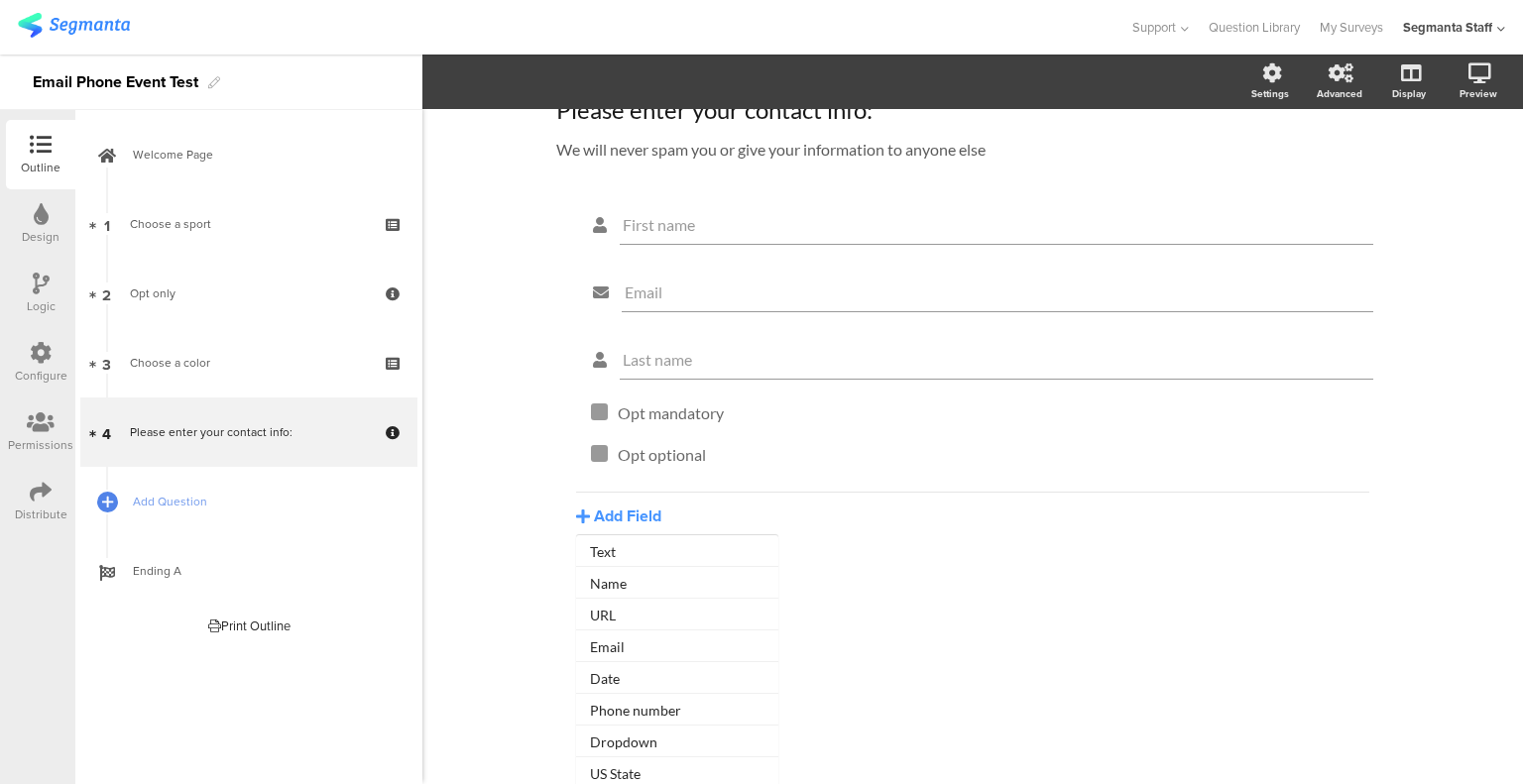 scroll, scrollTop: 0, scrollLeft: 0, axis: both 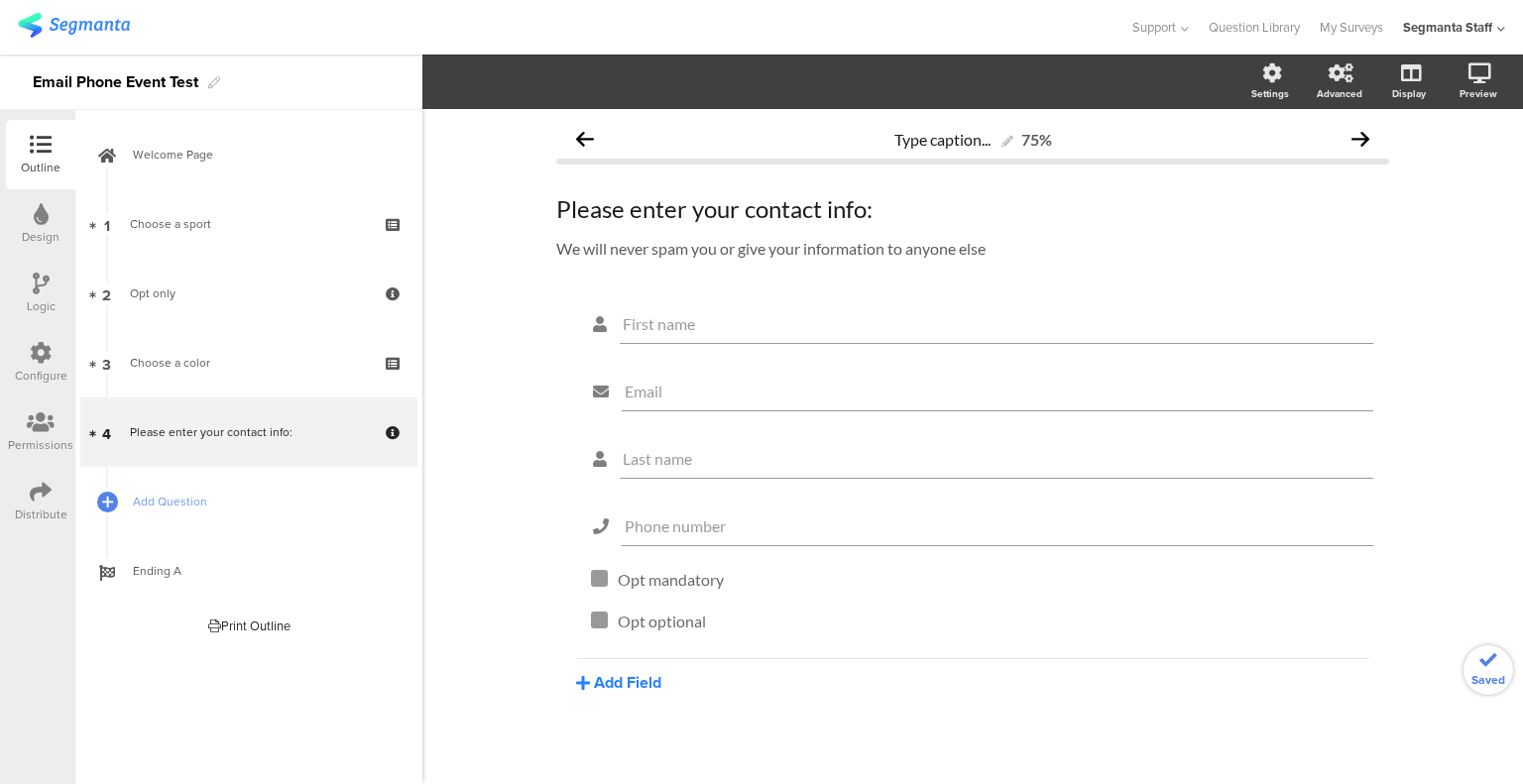 click on "Add Field" 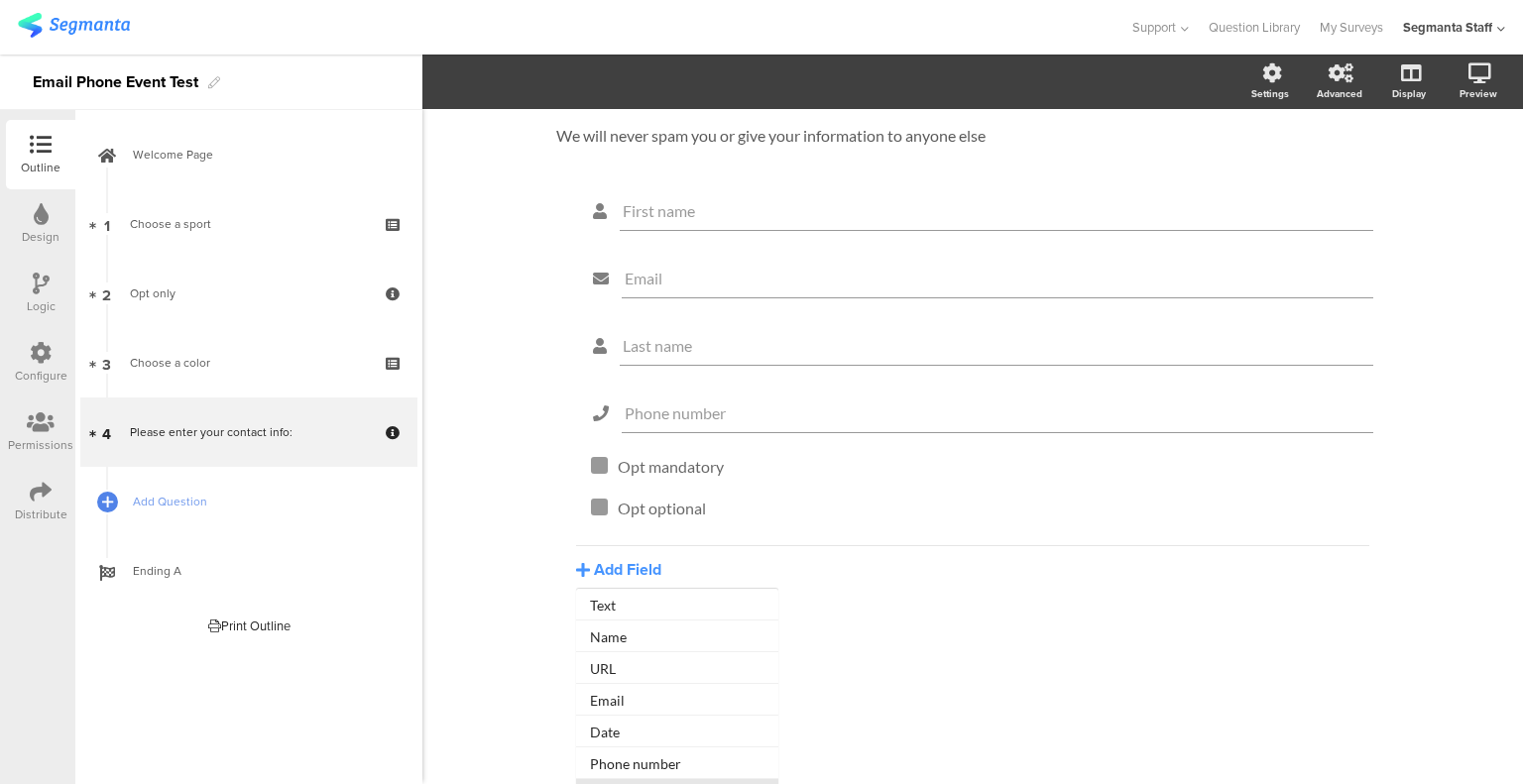 scroll, scrollTop: 221, scrollLeft: 0, axis: vertical 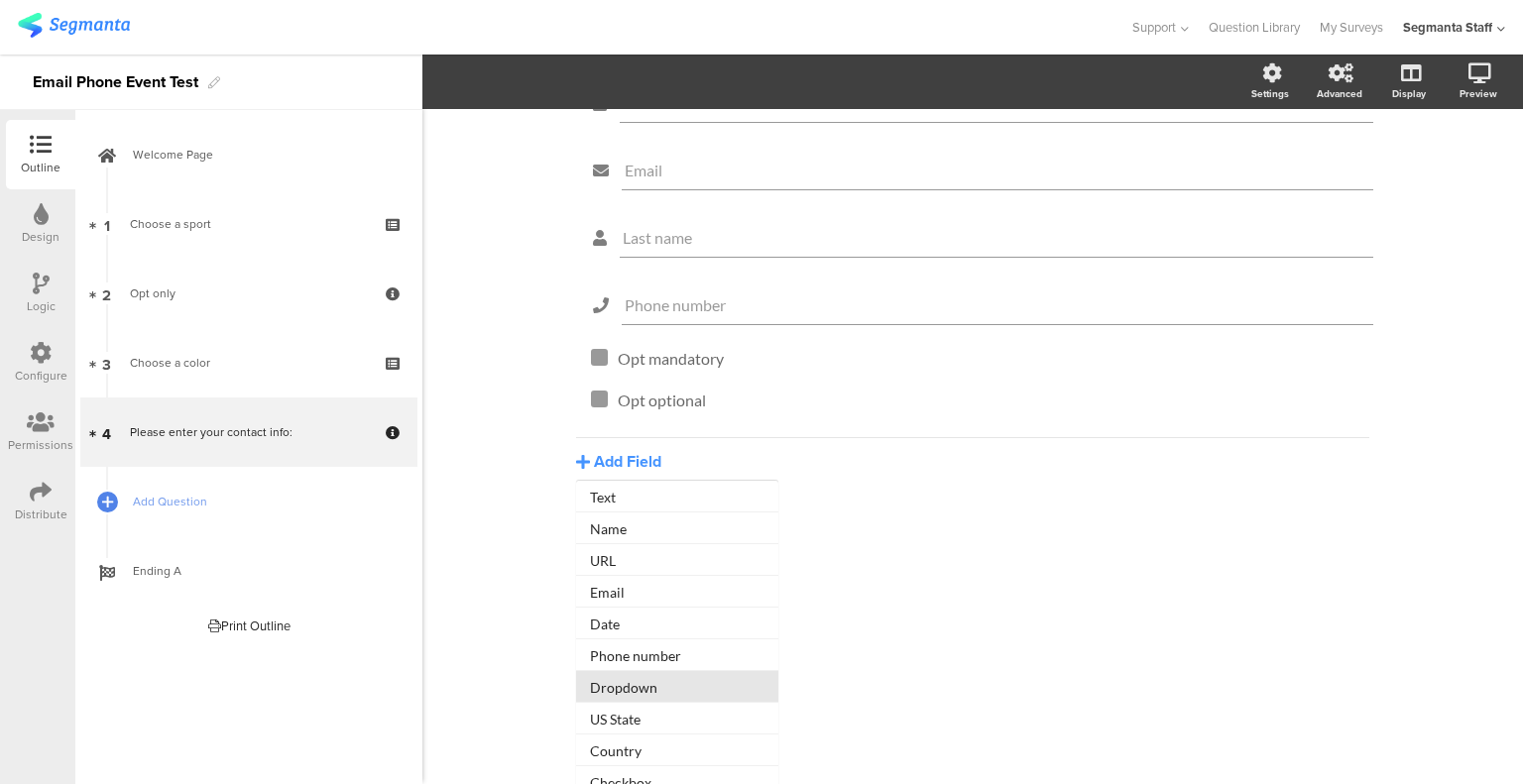 click on "Dropdown" 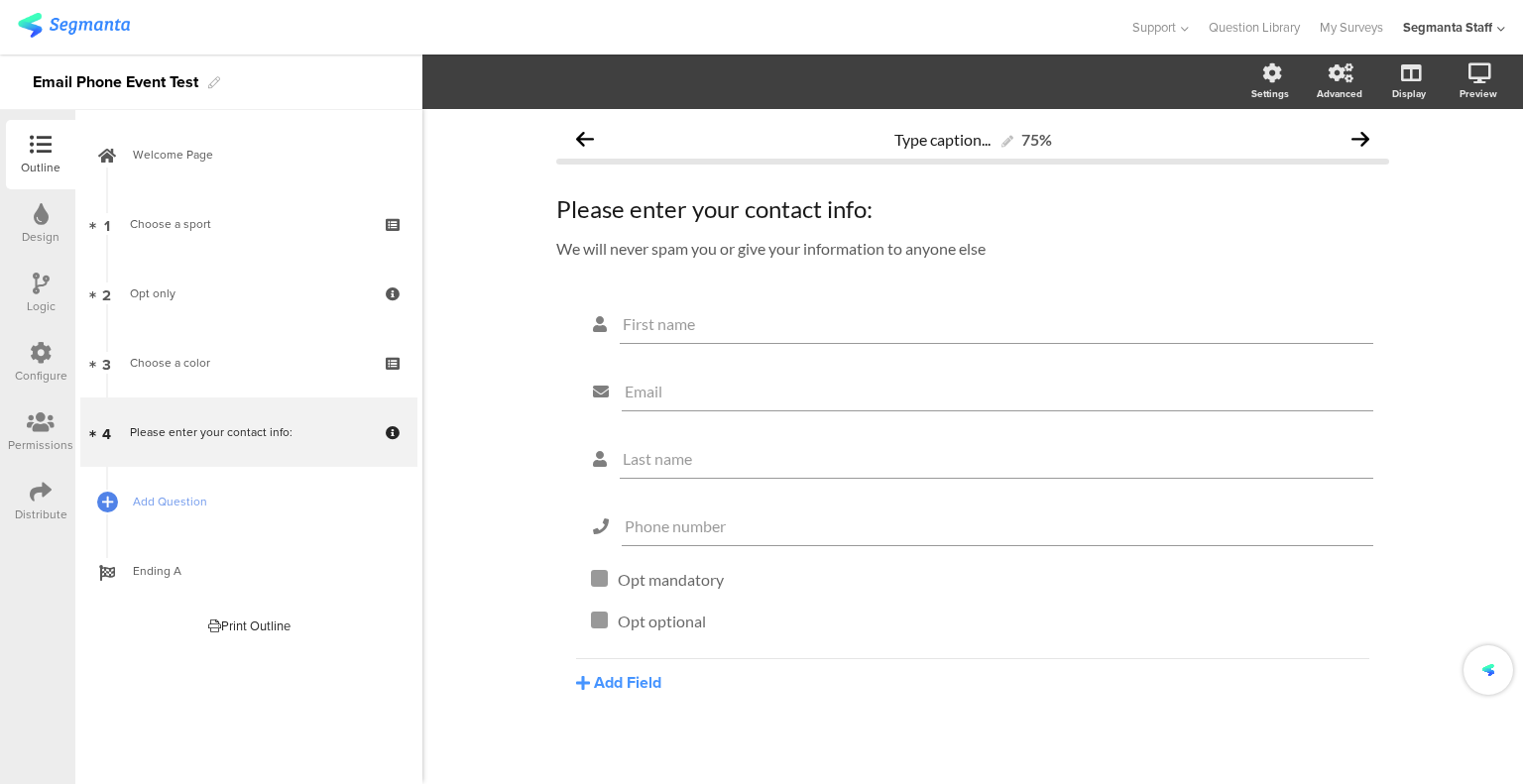 scroll, scrollTop: 0, scrollLeft: 0, axis: both 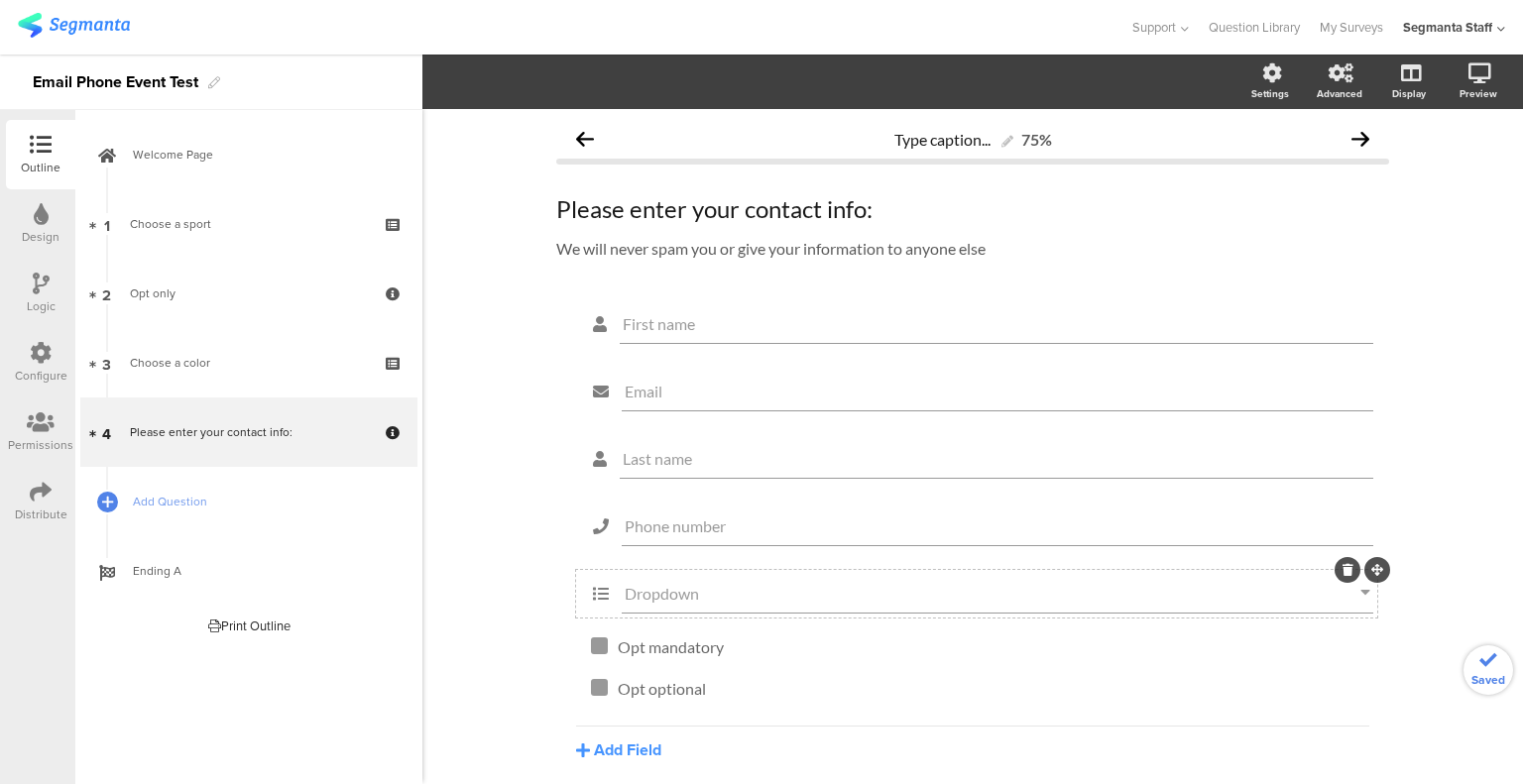 click on "Dropdown" 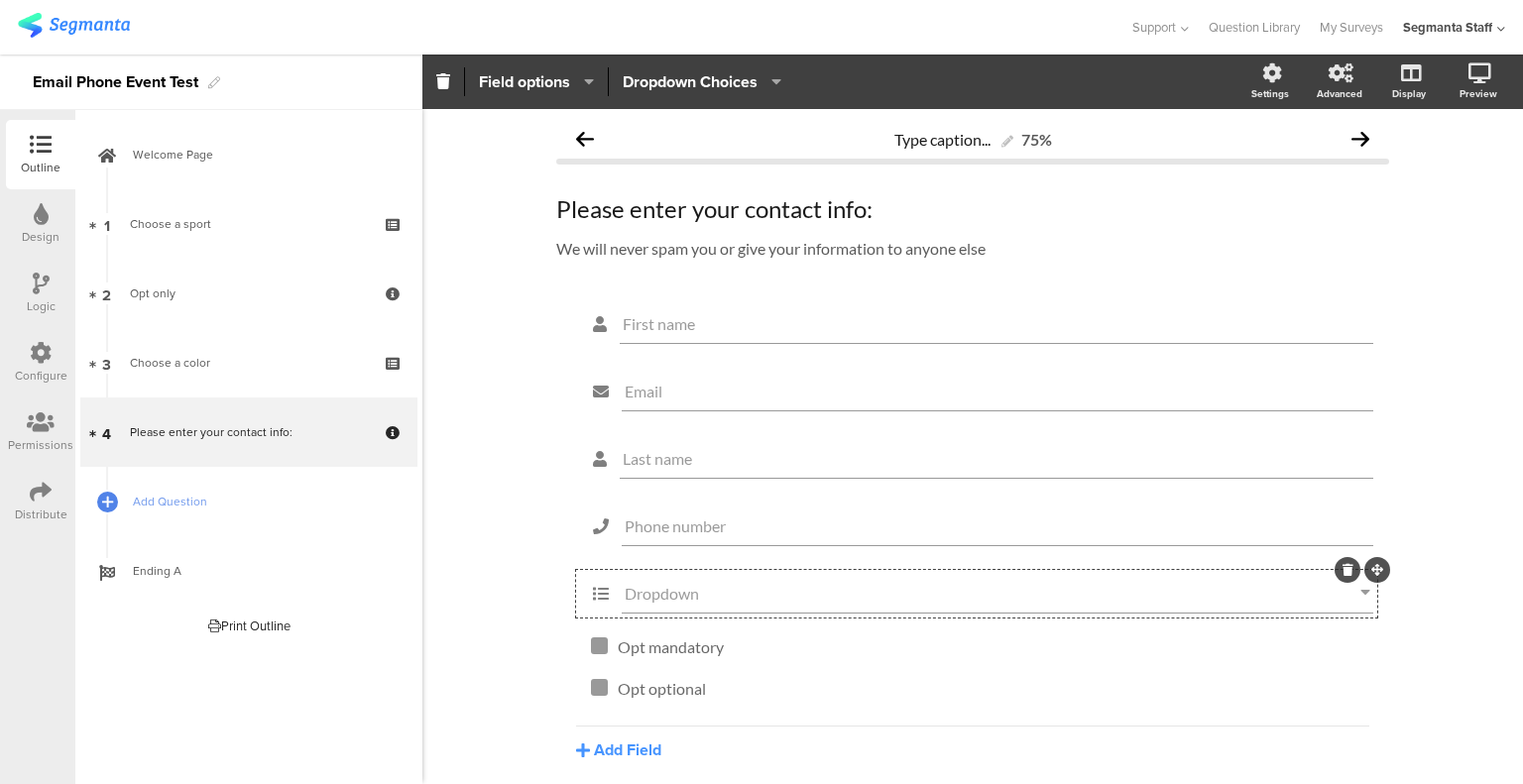 drag, startPoint x: 704, startPoint y: 596, endPoint x: 600, endPoint y: 595, distance: 104.00481 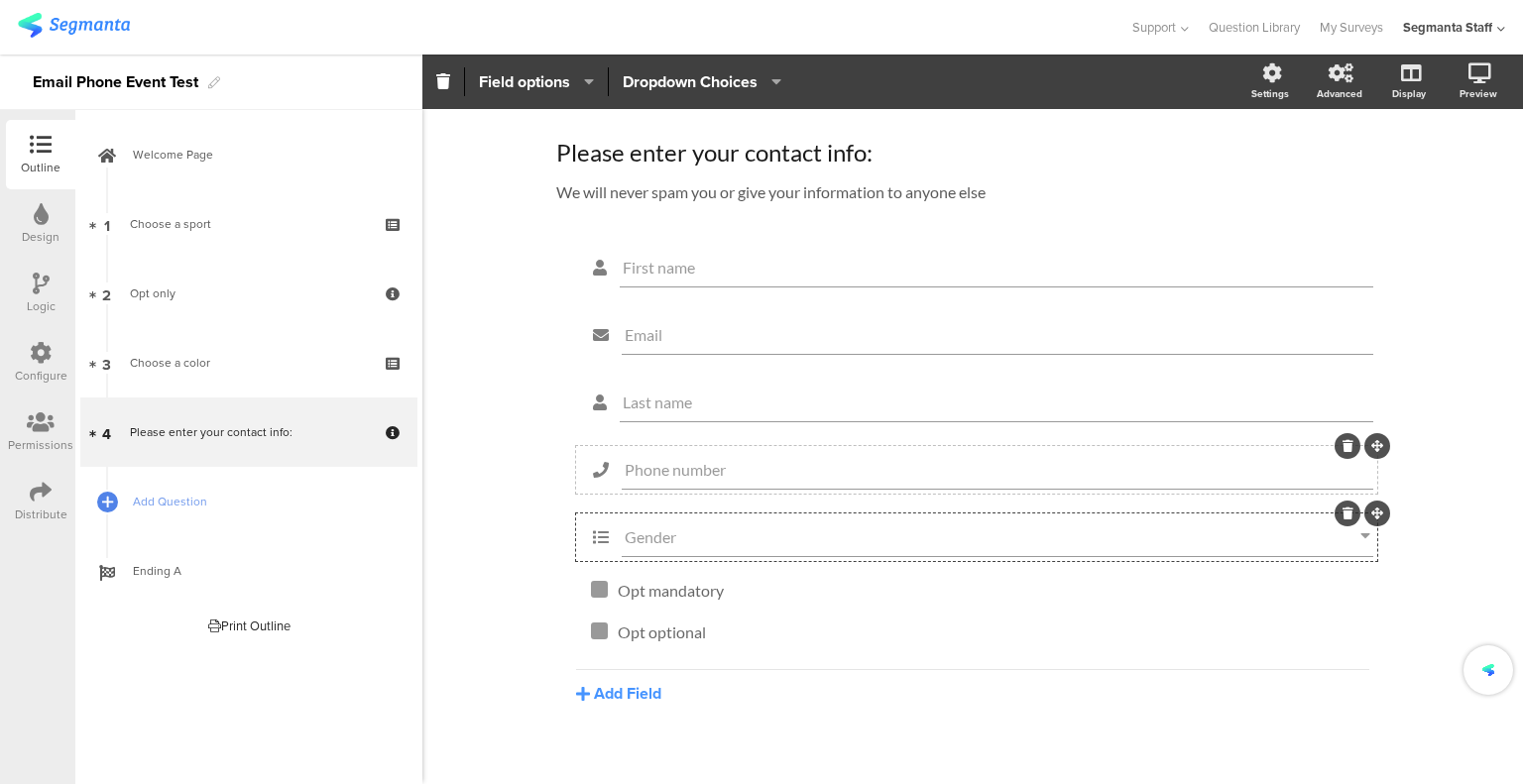 scroll, scrollTop: 80, scrollLeft: 0, axis: vertical 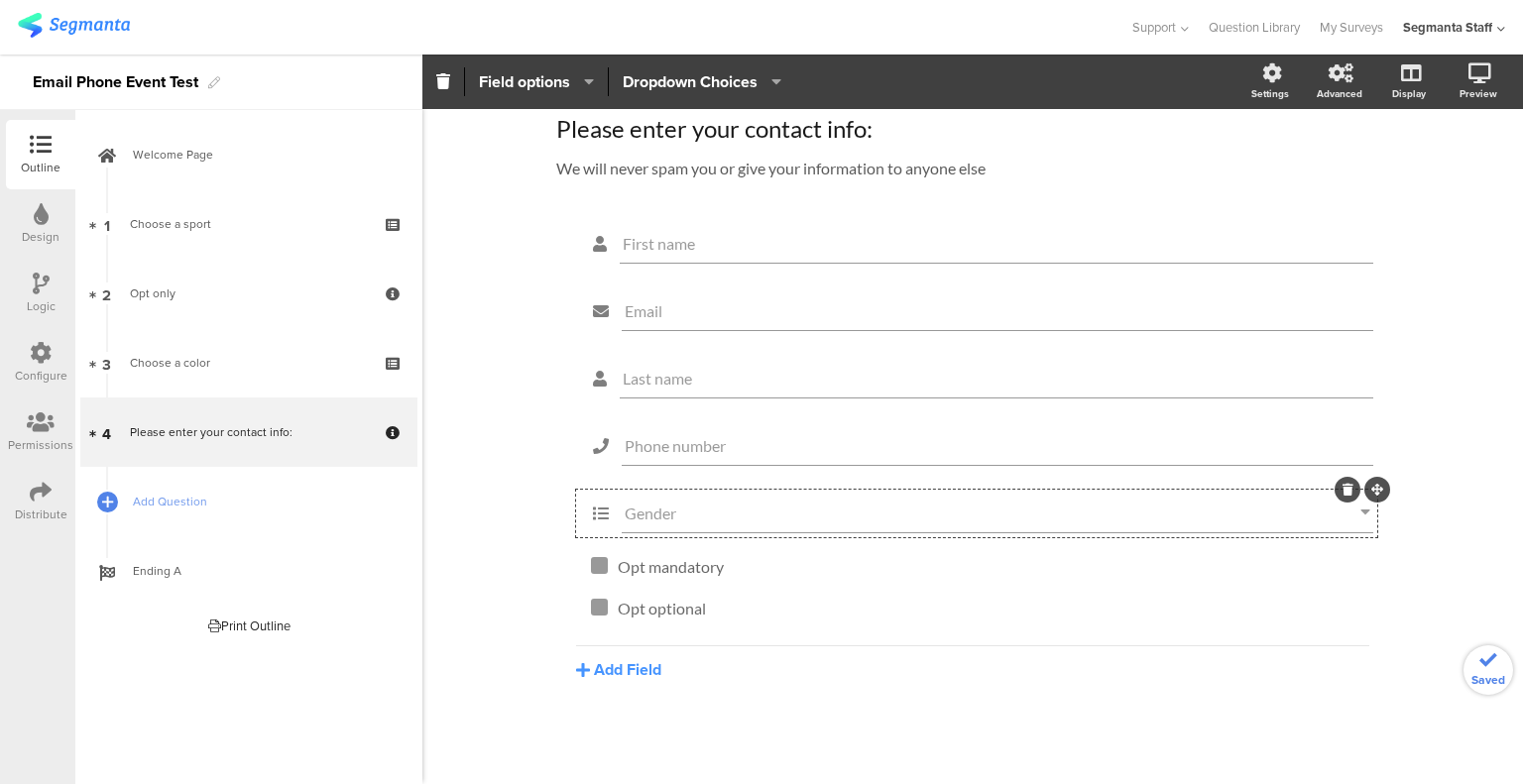 type on "Gender" 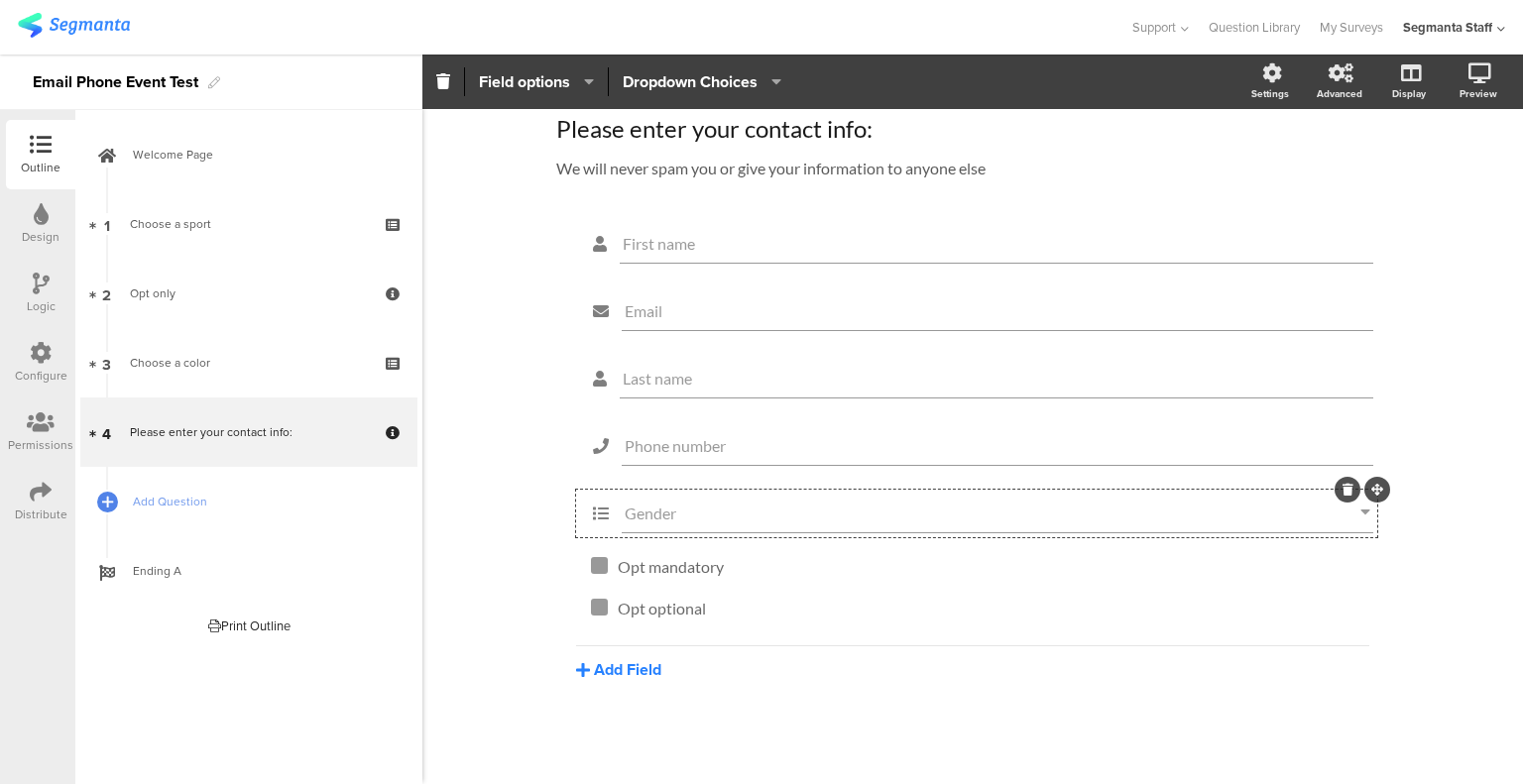 click on "Add Field" 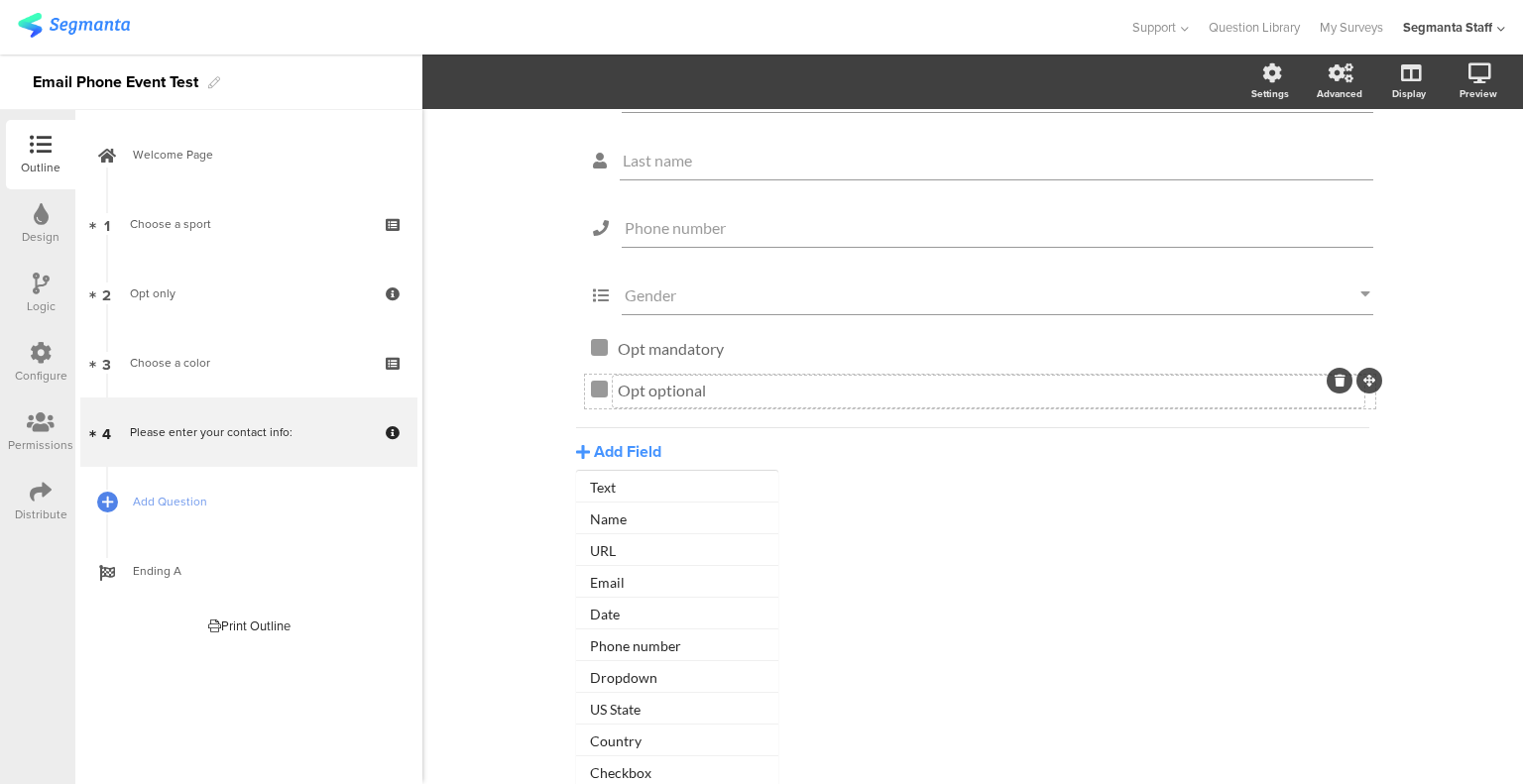 scroll, scrollTop: 221, scrollLeft: 0, axis: vertical 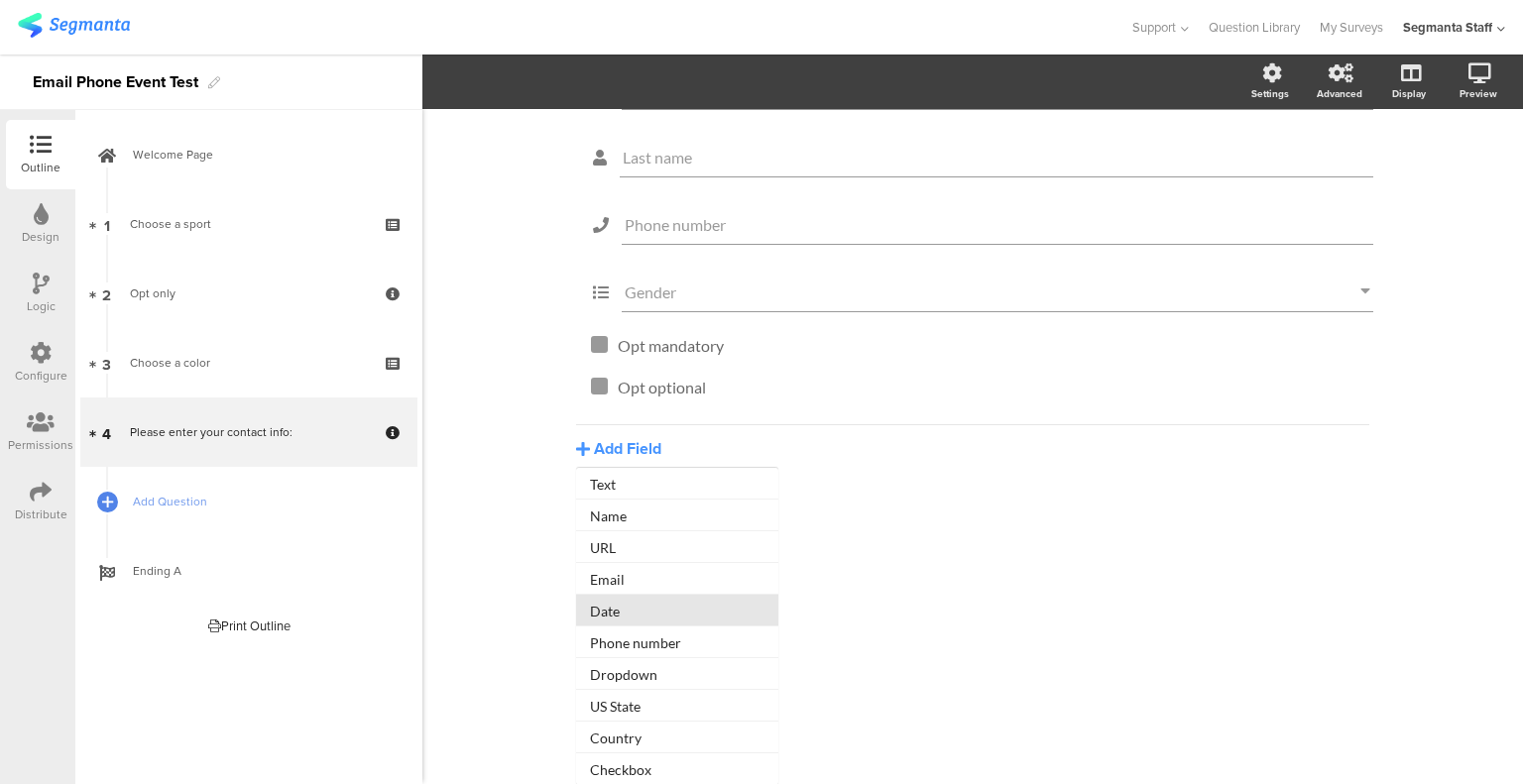 click on "Date" 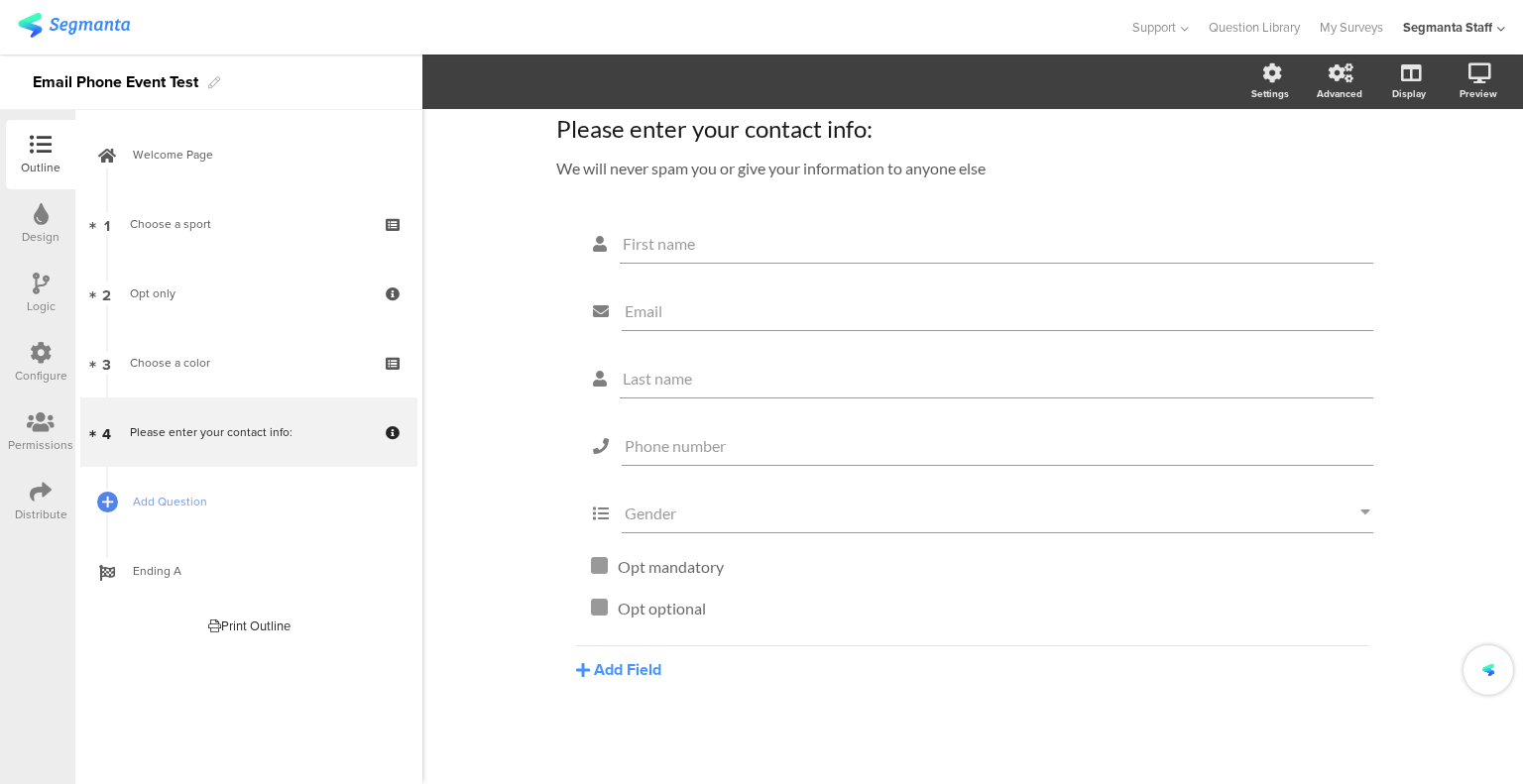 scroll, scrollTop: 0, scrollLeft: 0, axis: both 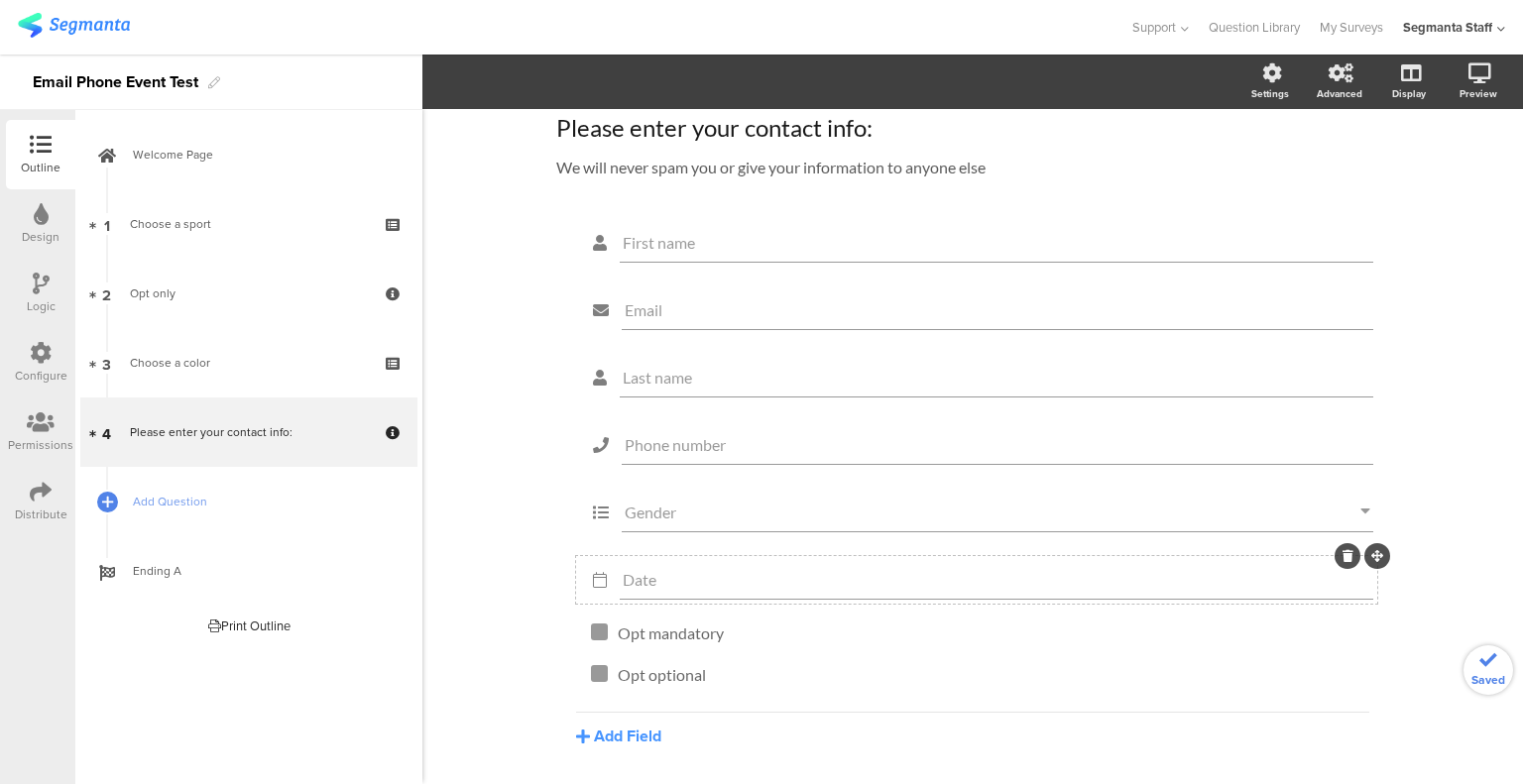 click on "Date" 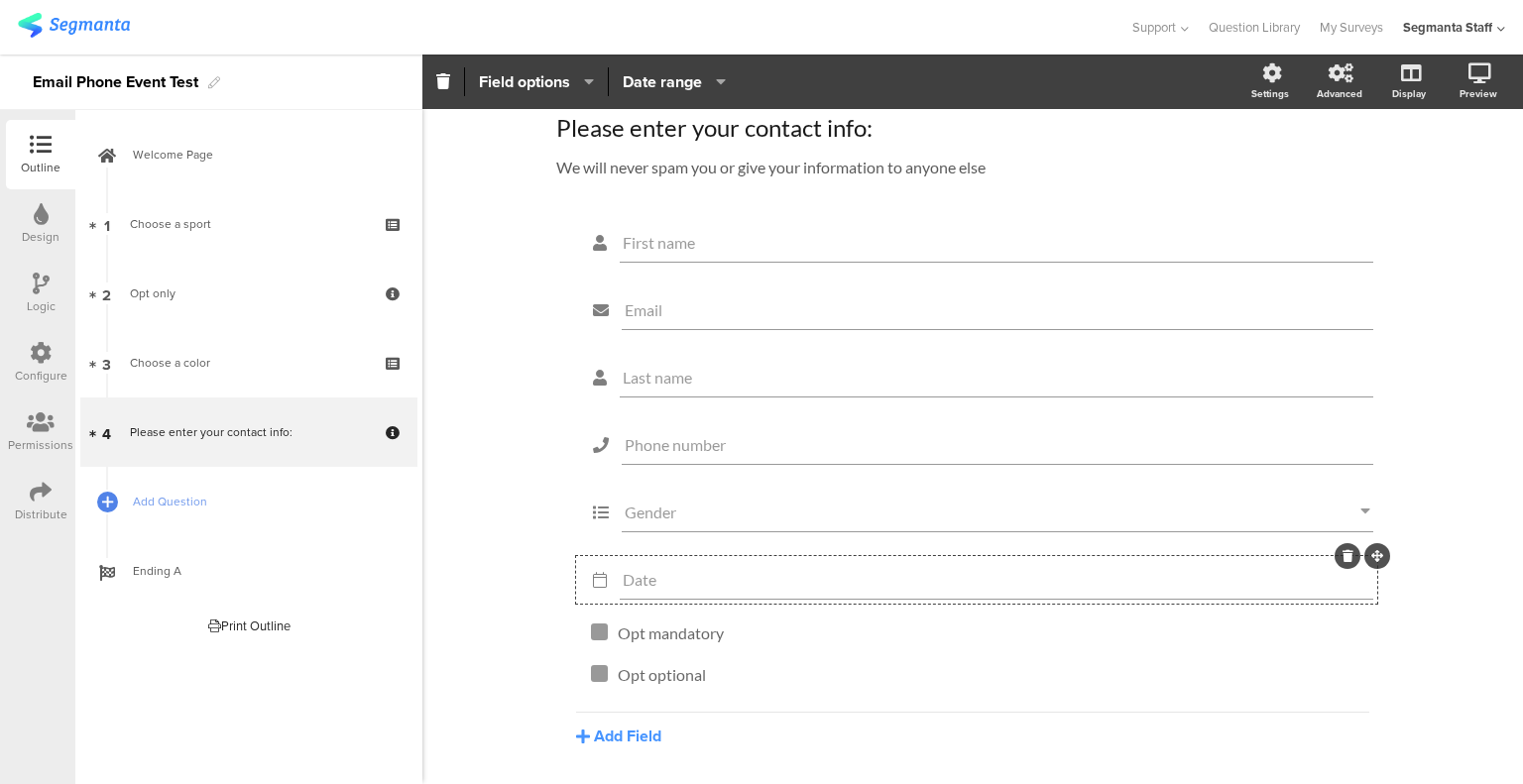 click on "Date" 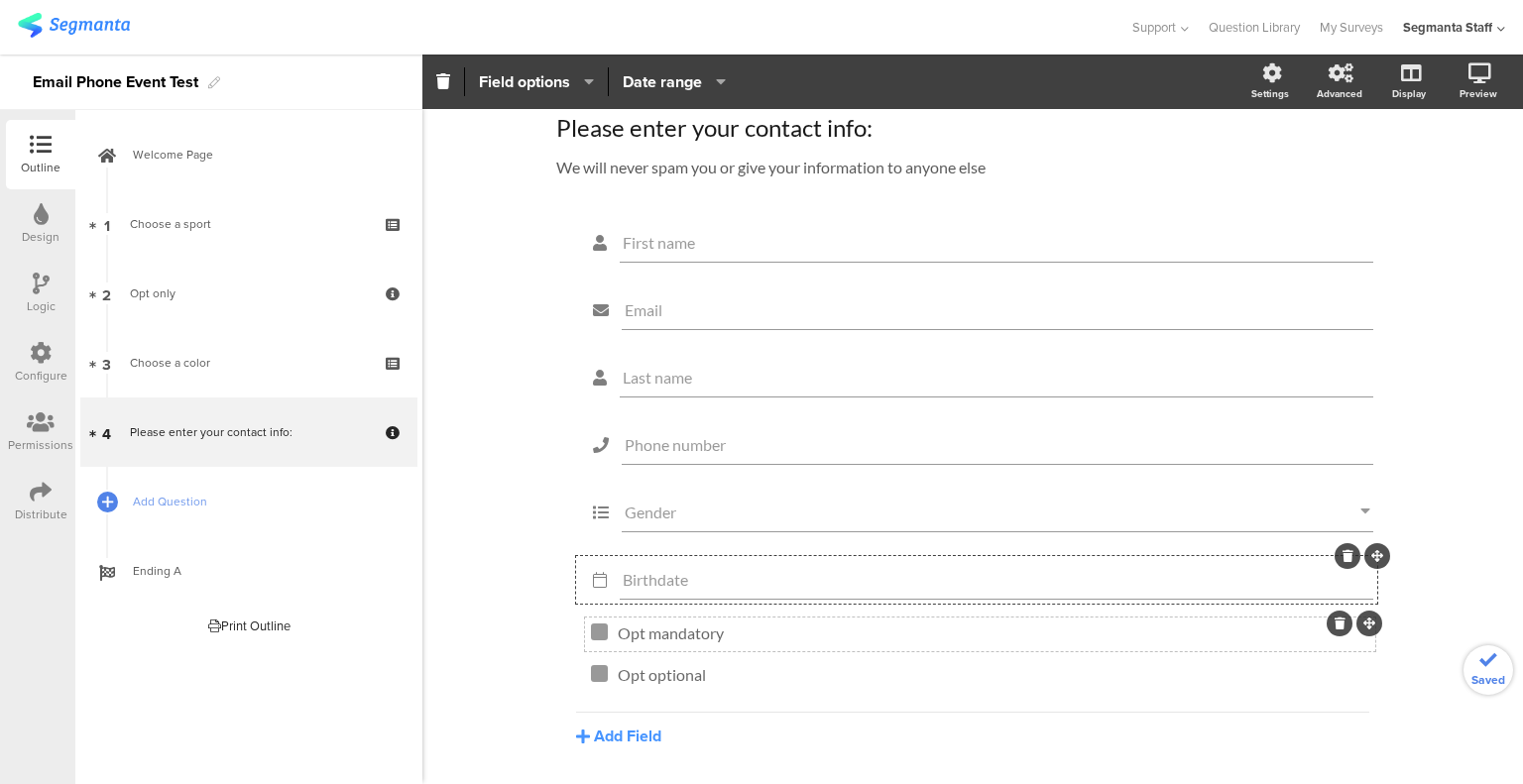 type on "Birthdate" 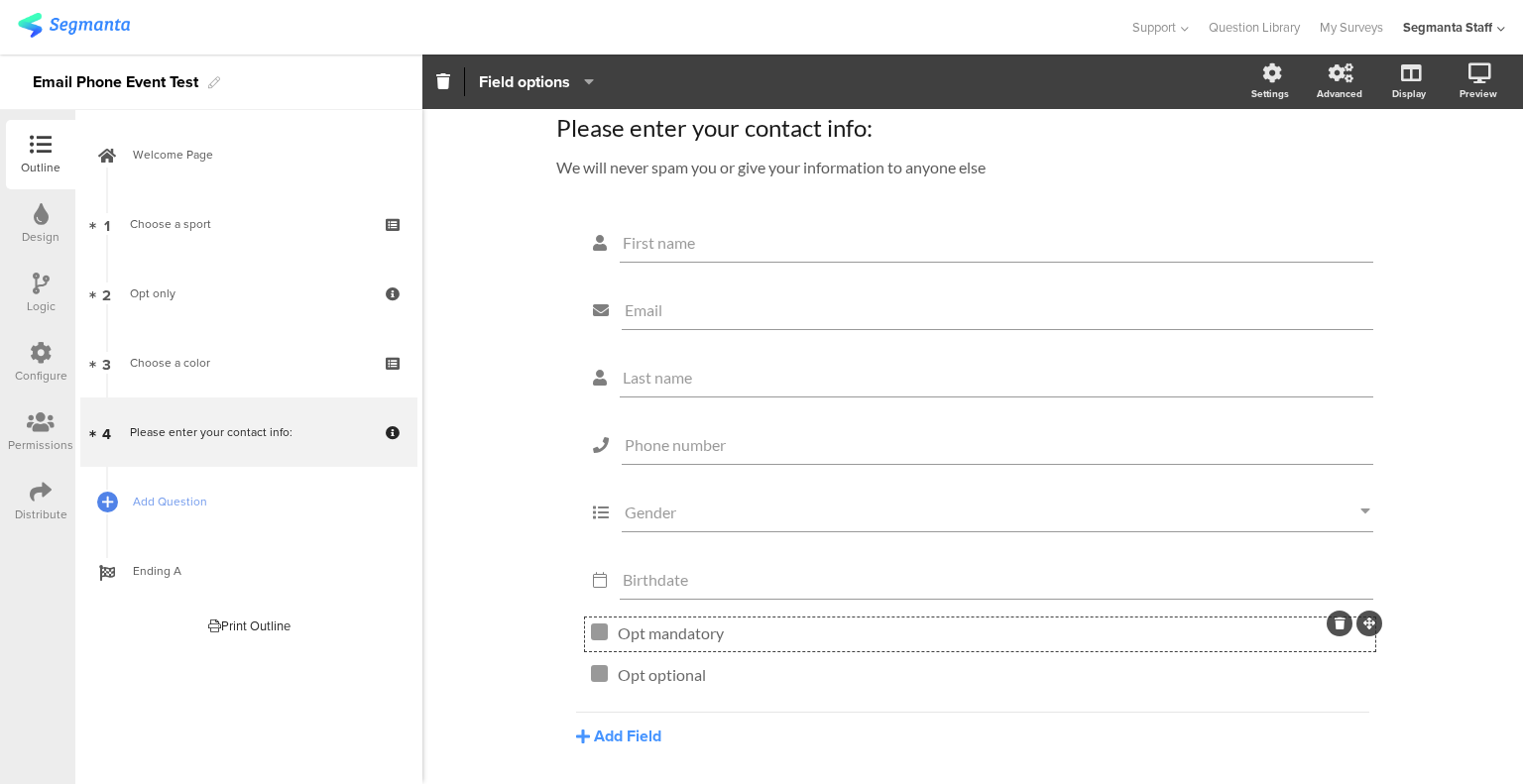 click 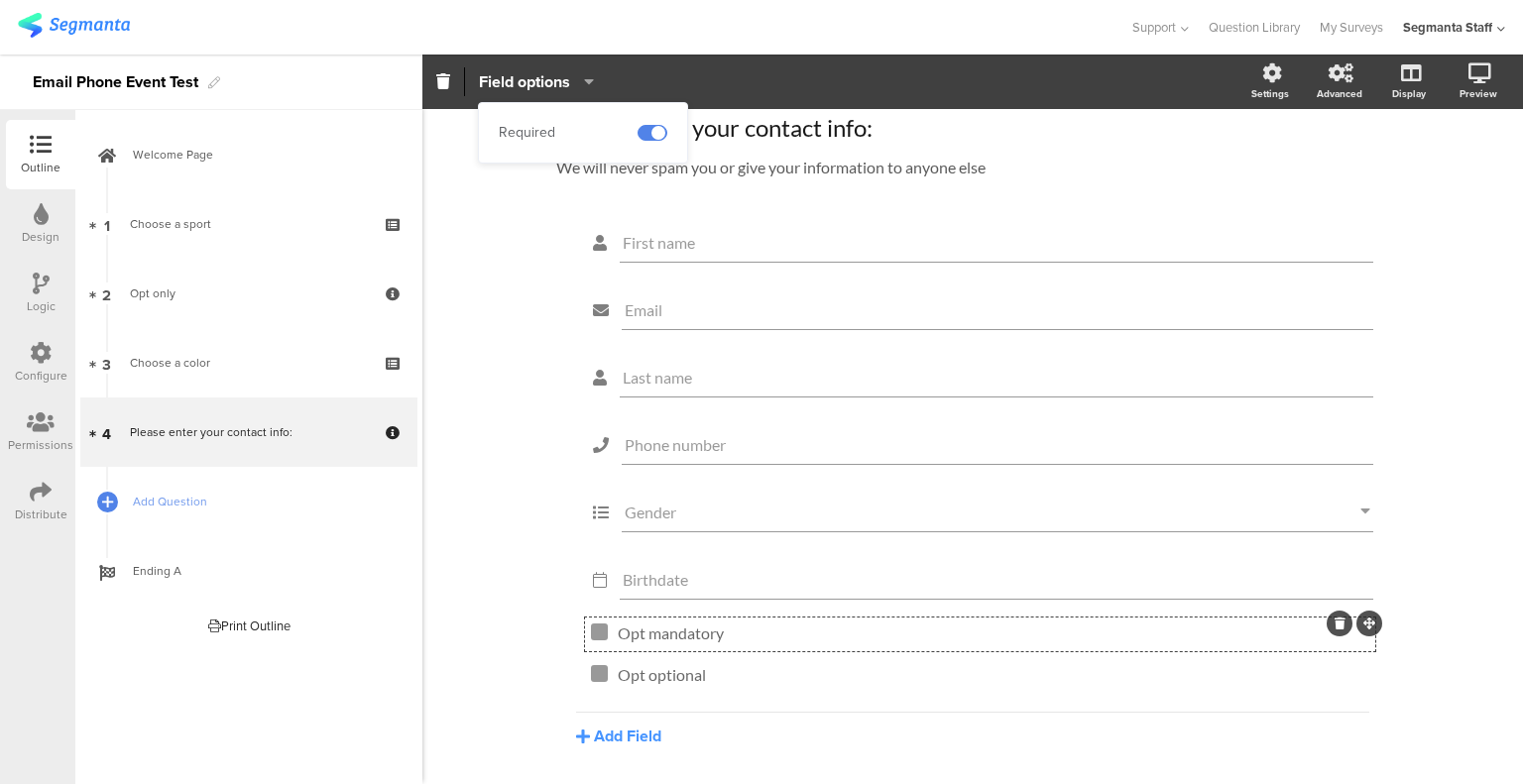 click on "Type caption...
75%
Please enter your contact info:
Please enter your contact info:
We will never spam you or give your information to anyone else
We will never spam you or give your information to anyone else
First name" 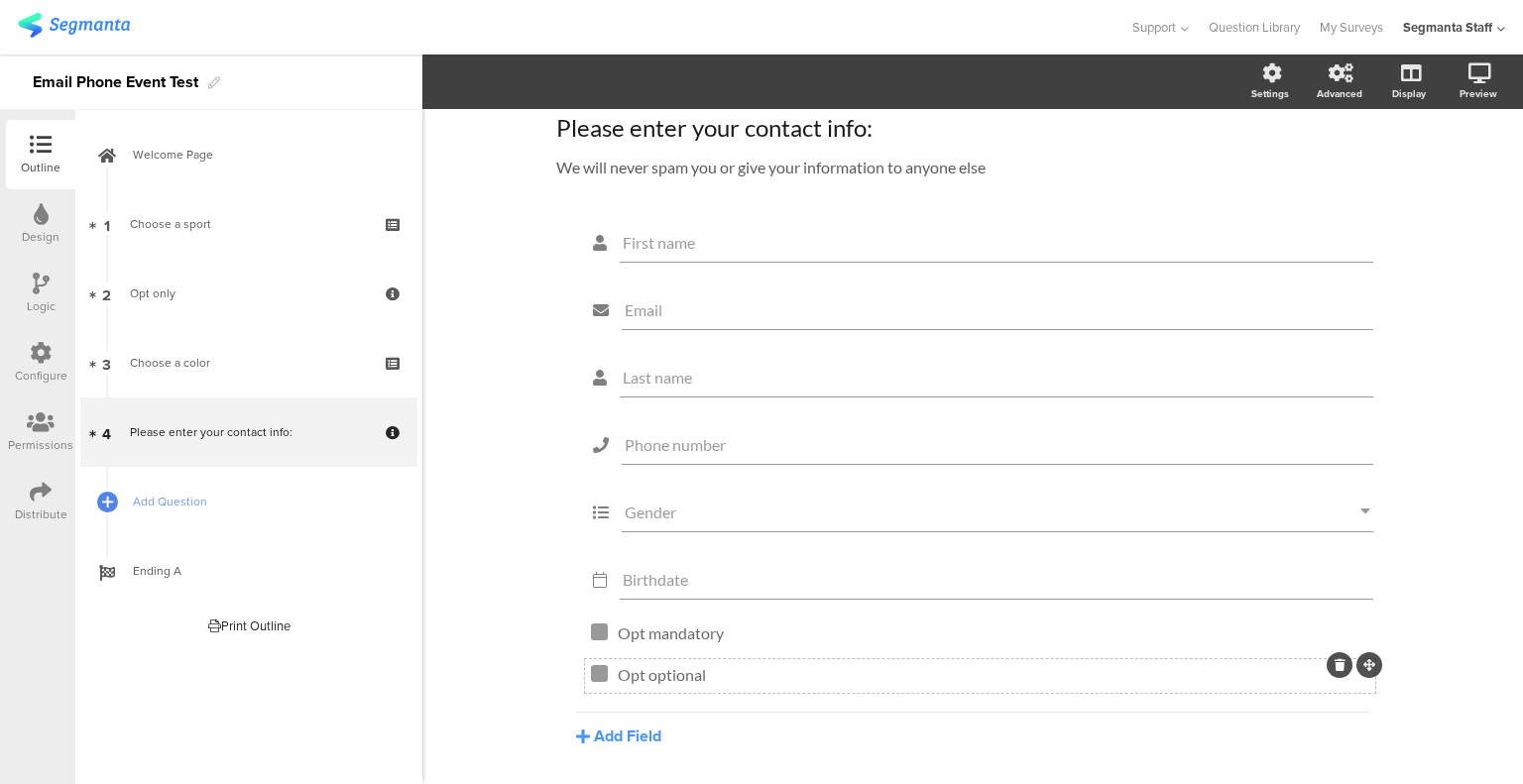 click 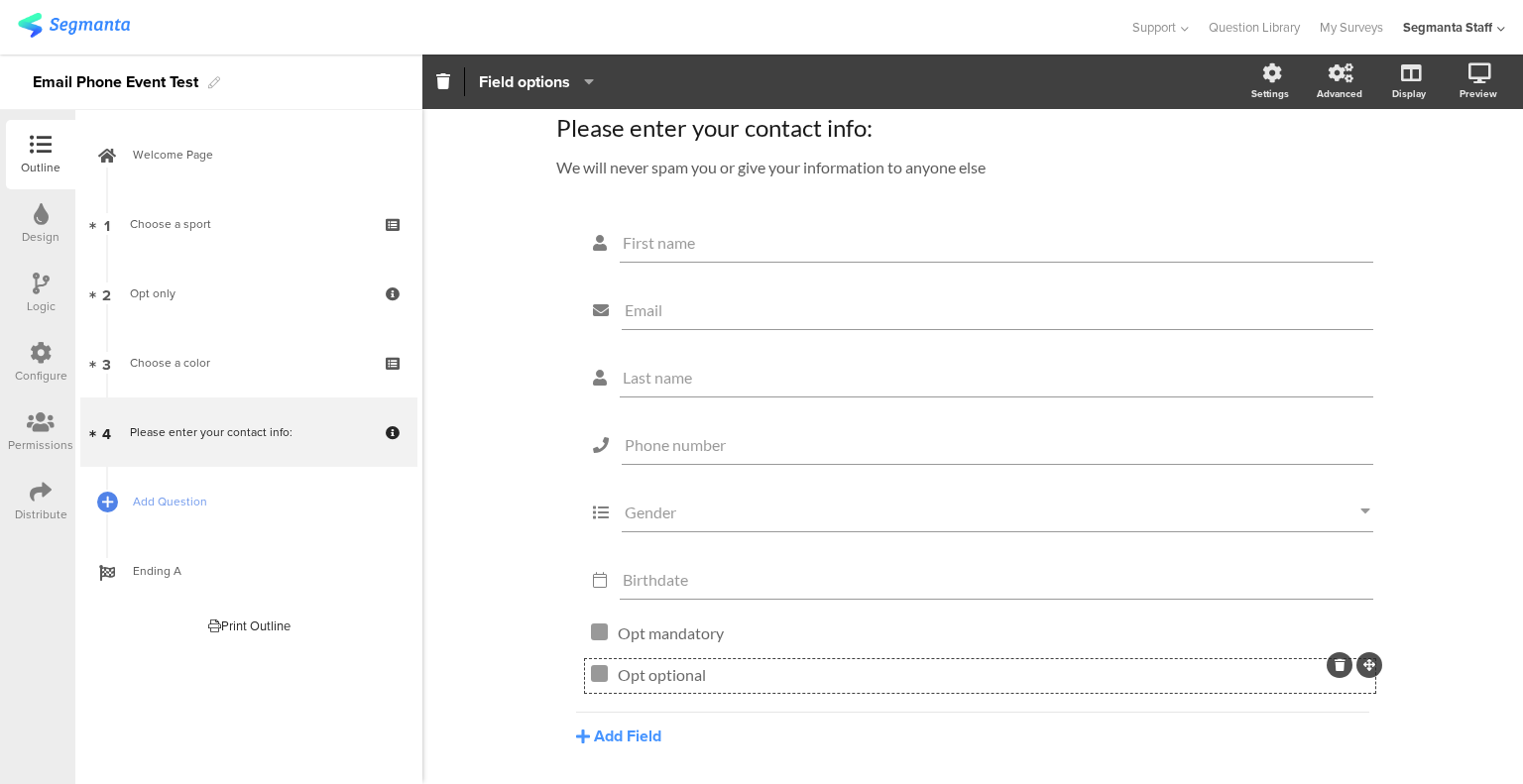 click on "Required     Field options
Settings
Advanced
Display
Preview" 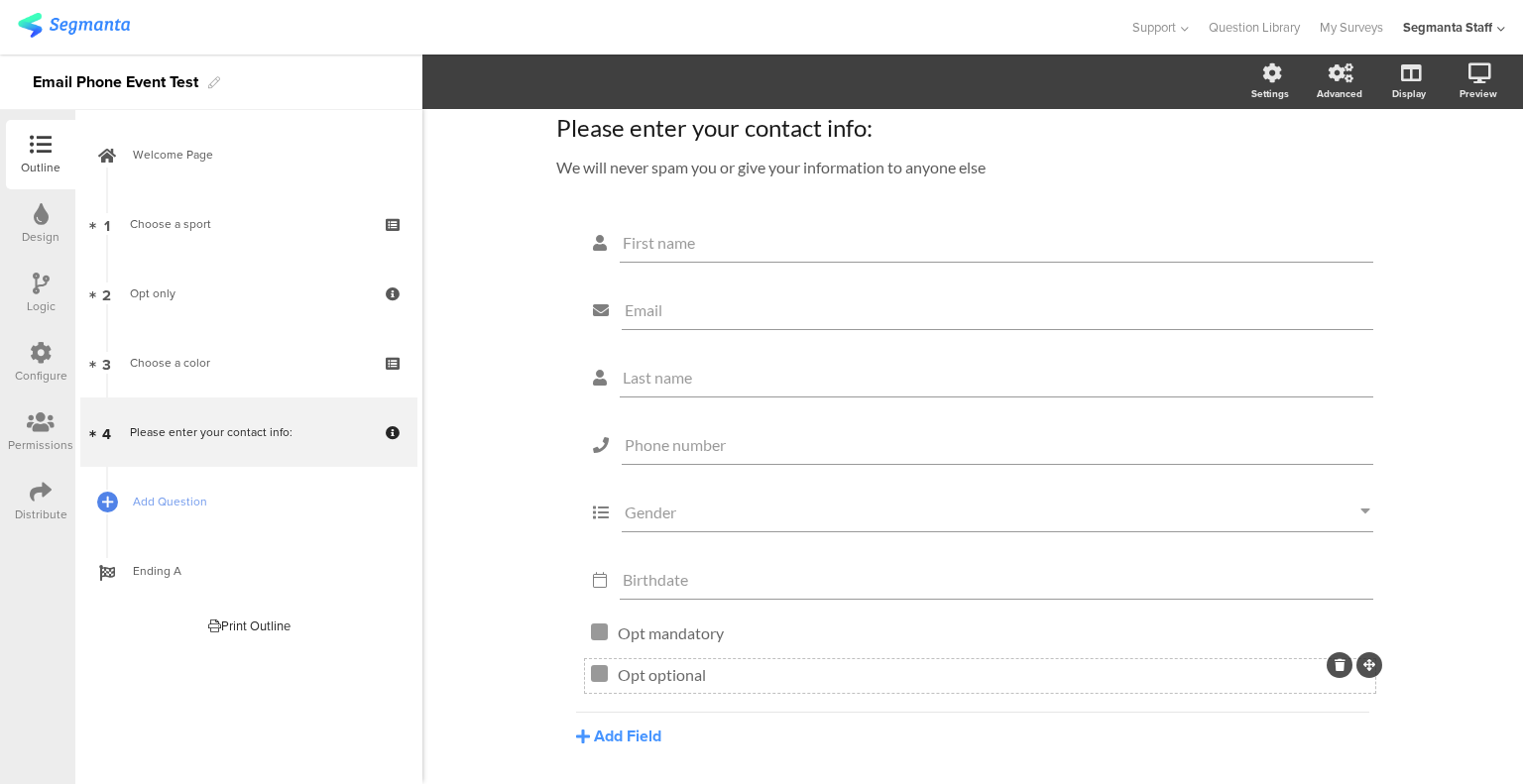 click 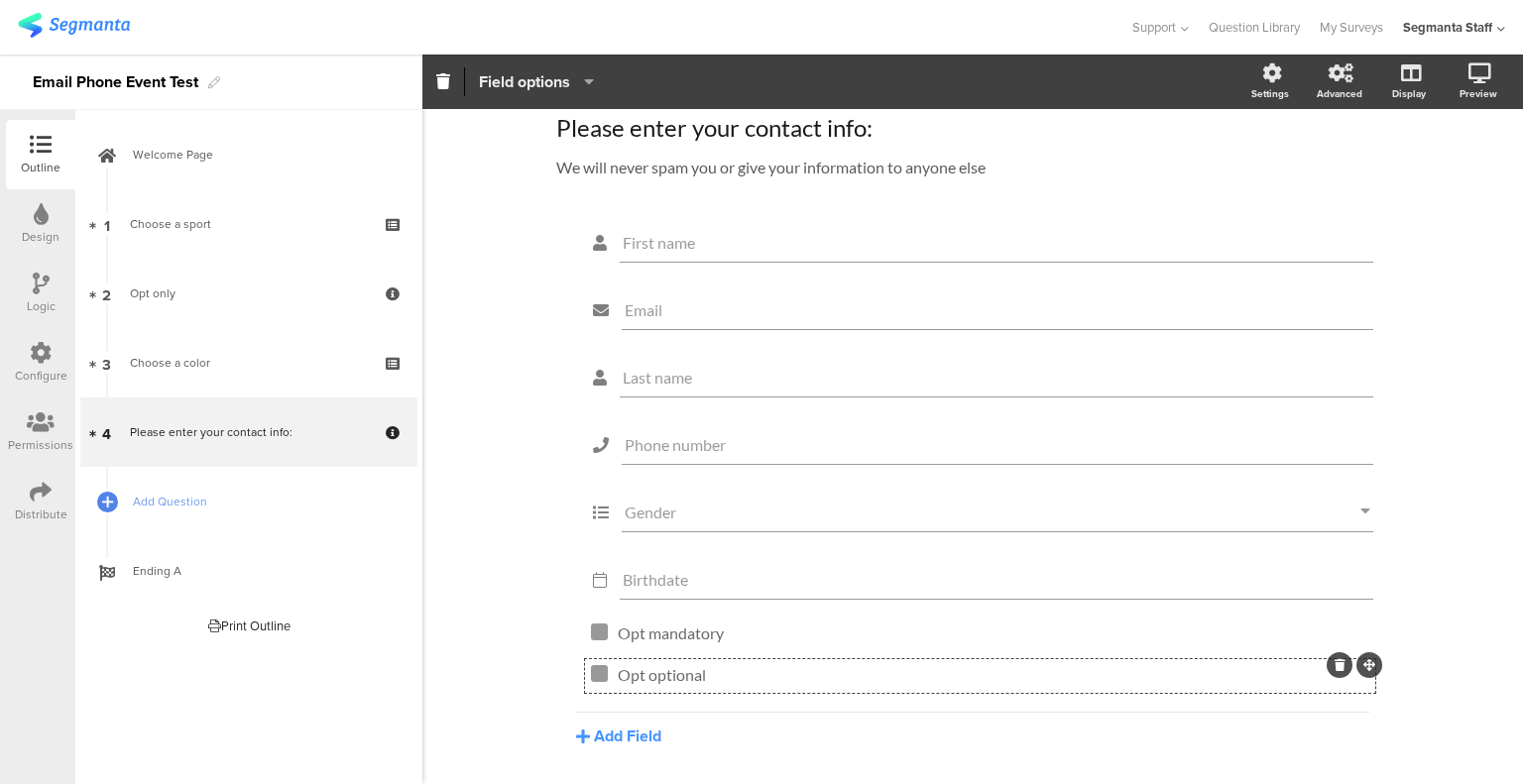 click on "Field options" 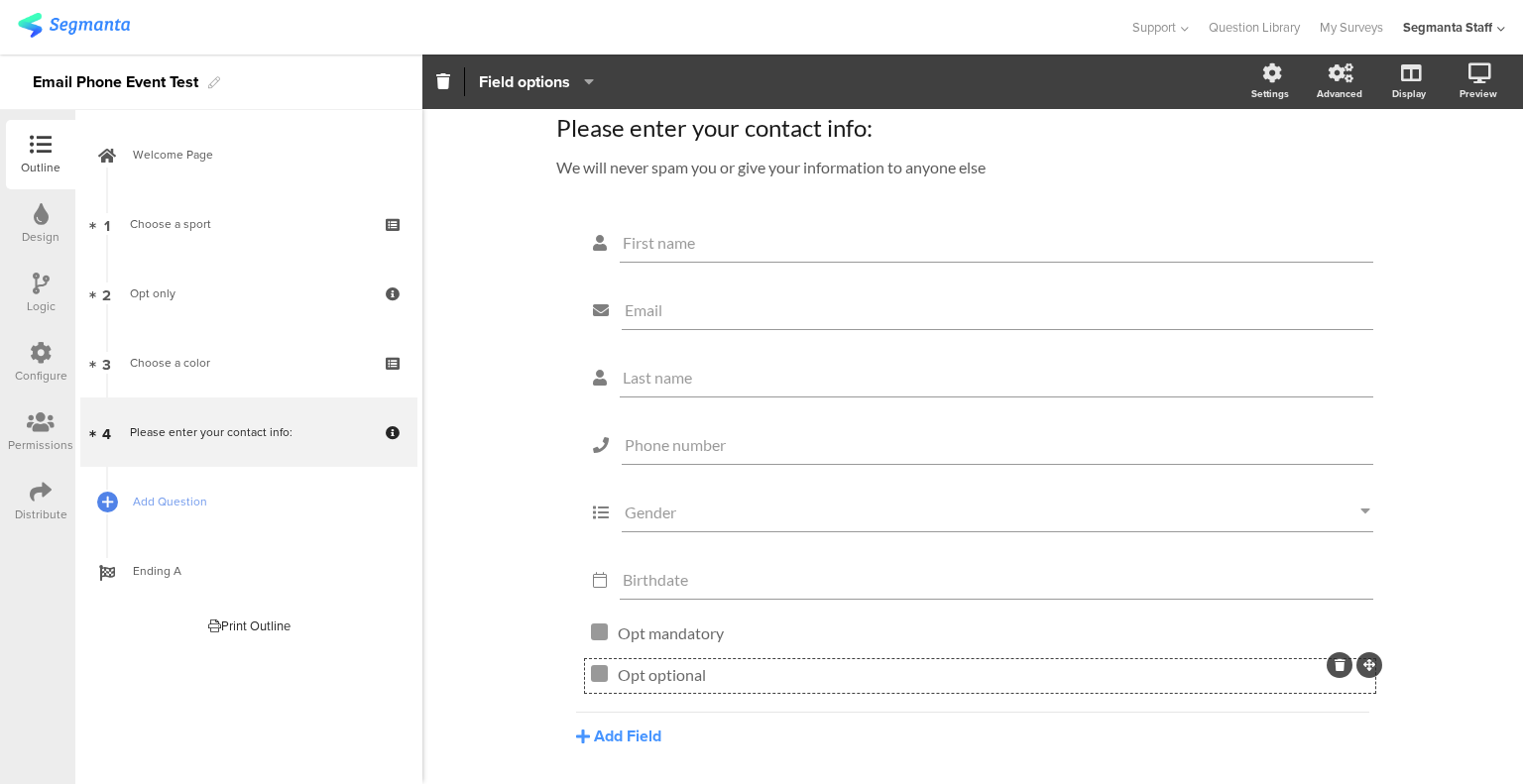 click on "Type caption...
75%
Please enter your contact info:
Please enter your contact info:
We will never spam you or give your information to anyone else
We will never spam you or give your information to anyone else
First name" 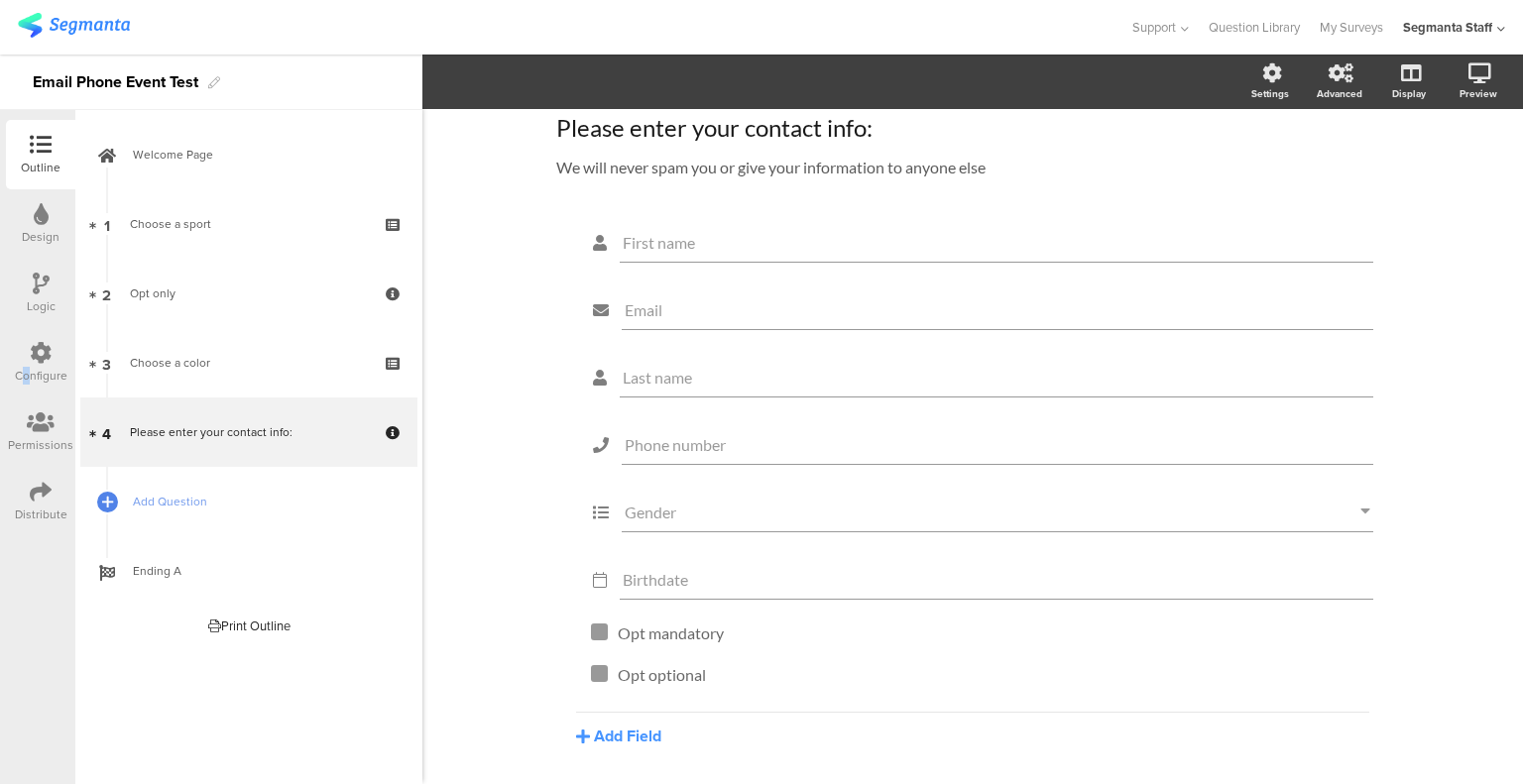 click on "Configure" at bounding box center (41, 376) 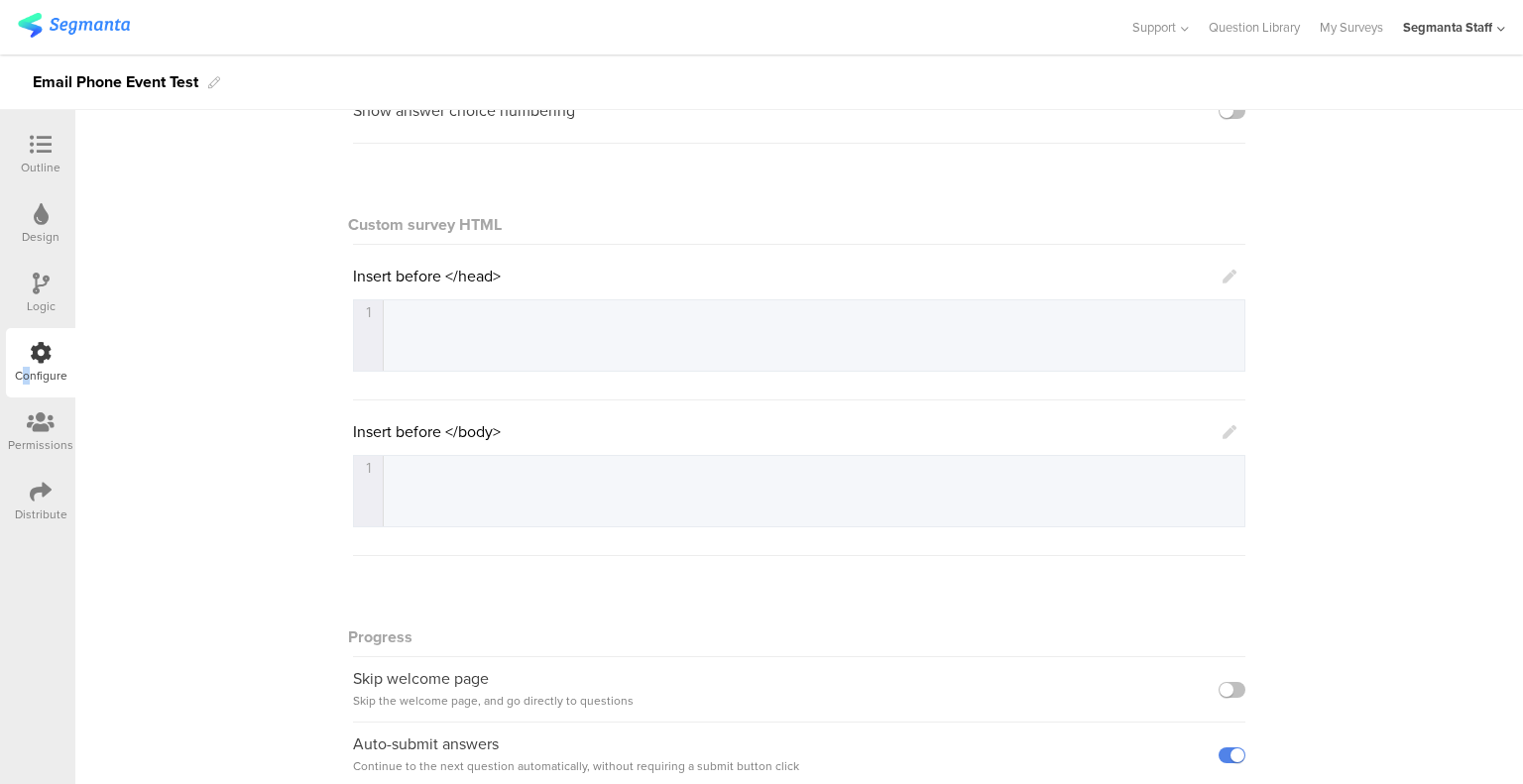 scroll, scrollTop: 0, scrollLeft: 0, axis: both 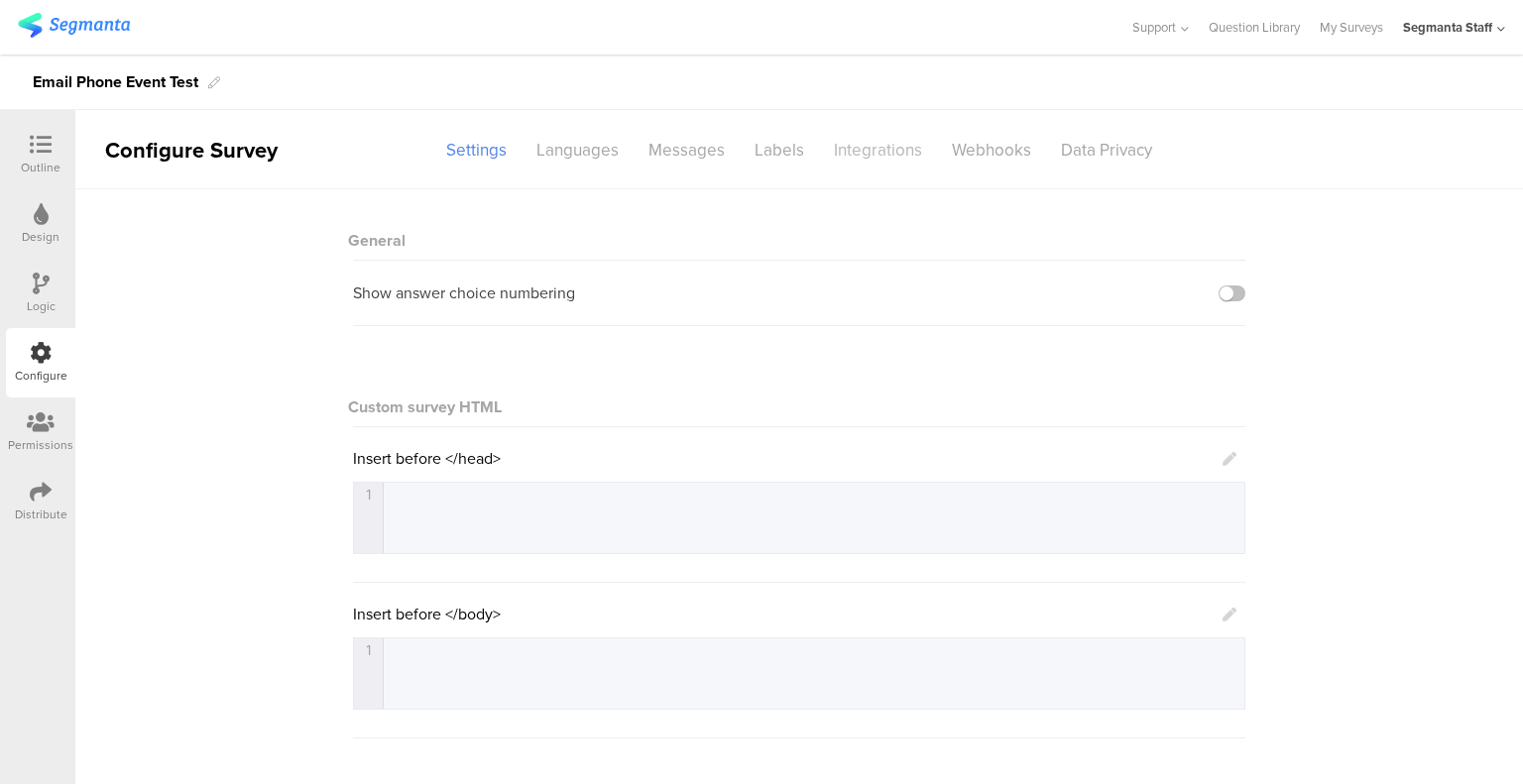 click on "Integrations" at bounding box center [878, 150] 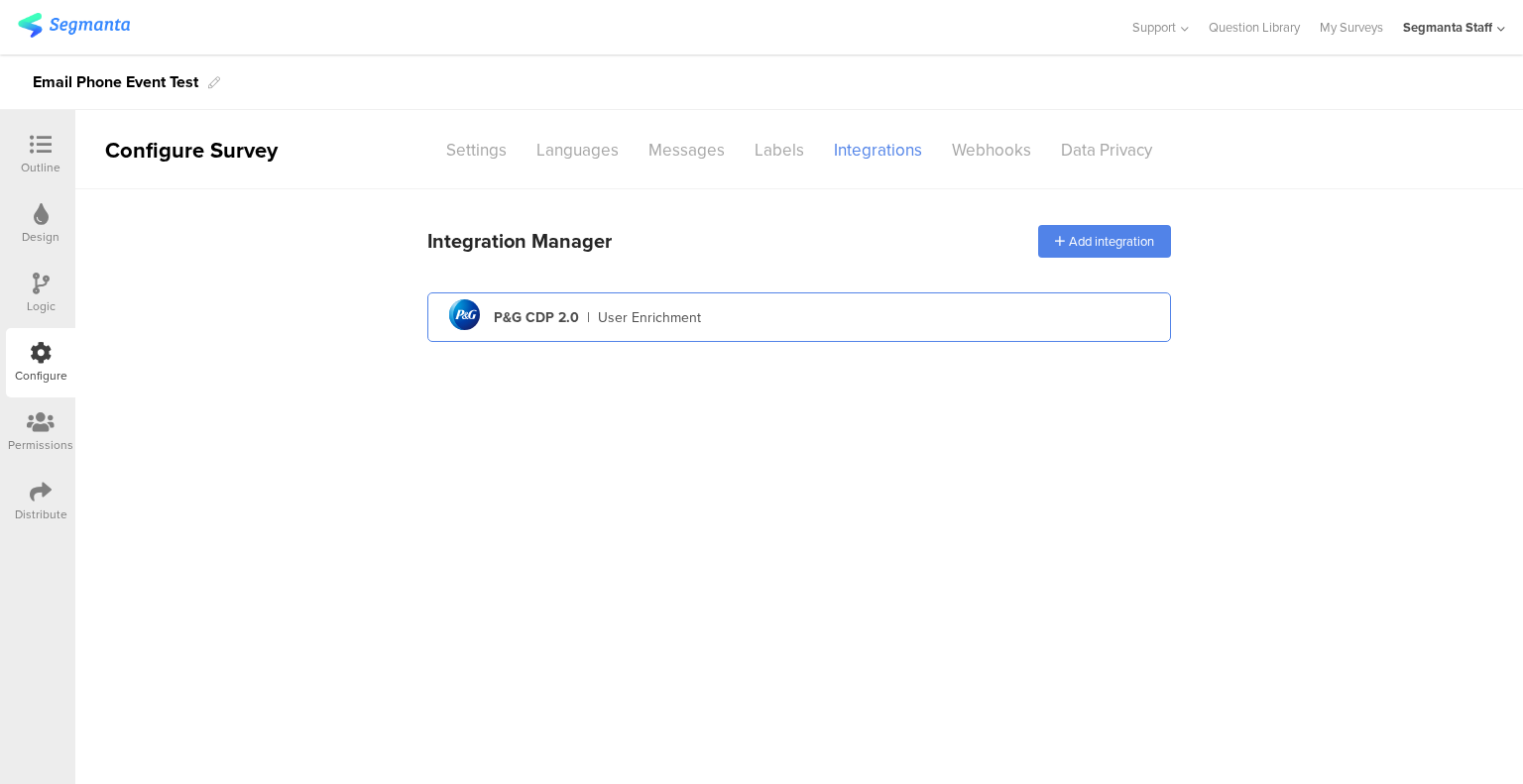 click on "pg logo                                                                         P&G CDP 2.0   |   User Enrichment" at bounding box center (799, 317) 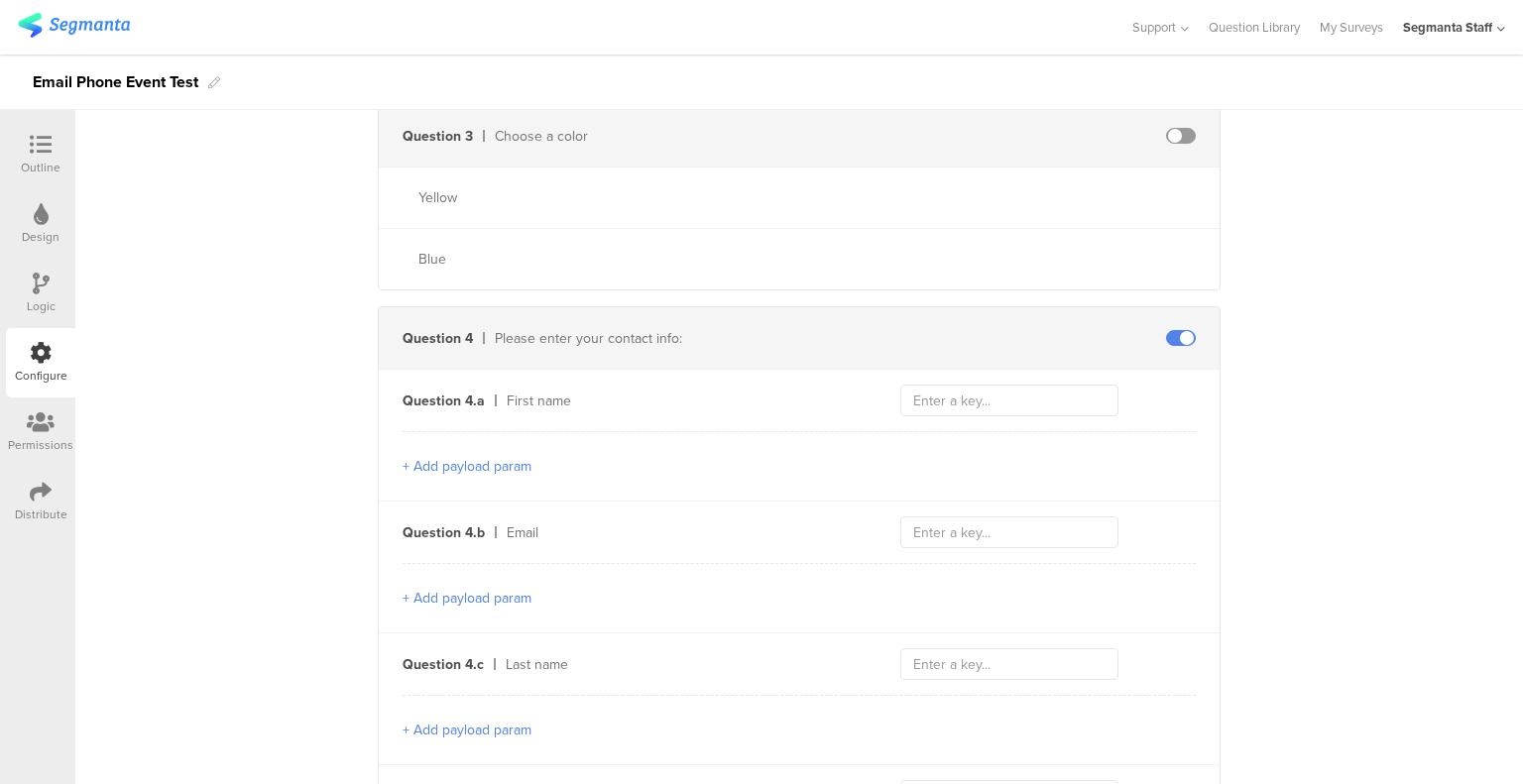 scroll, scrollTop: 1288, scrollLeft: 0, axis: vertical 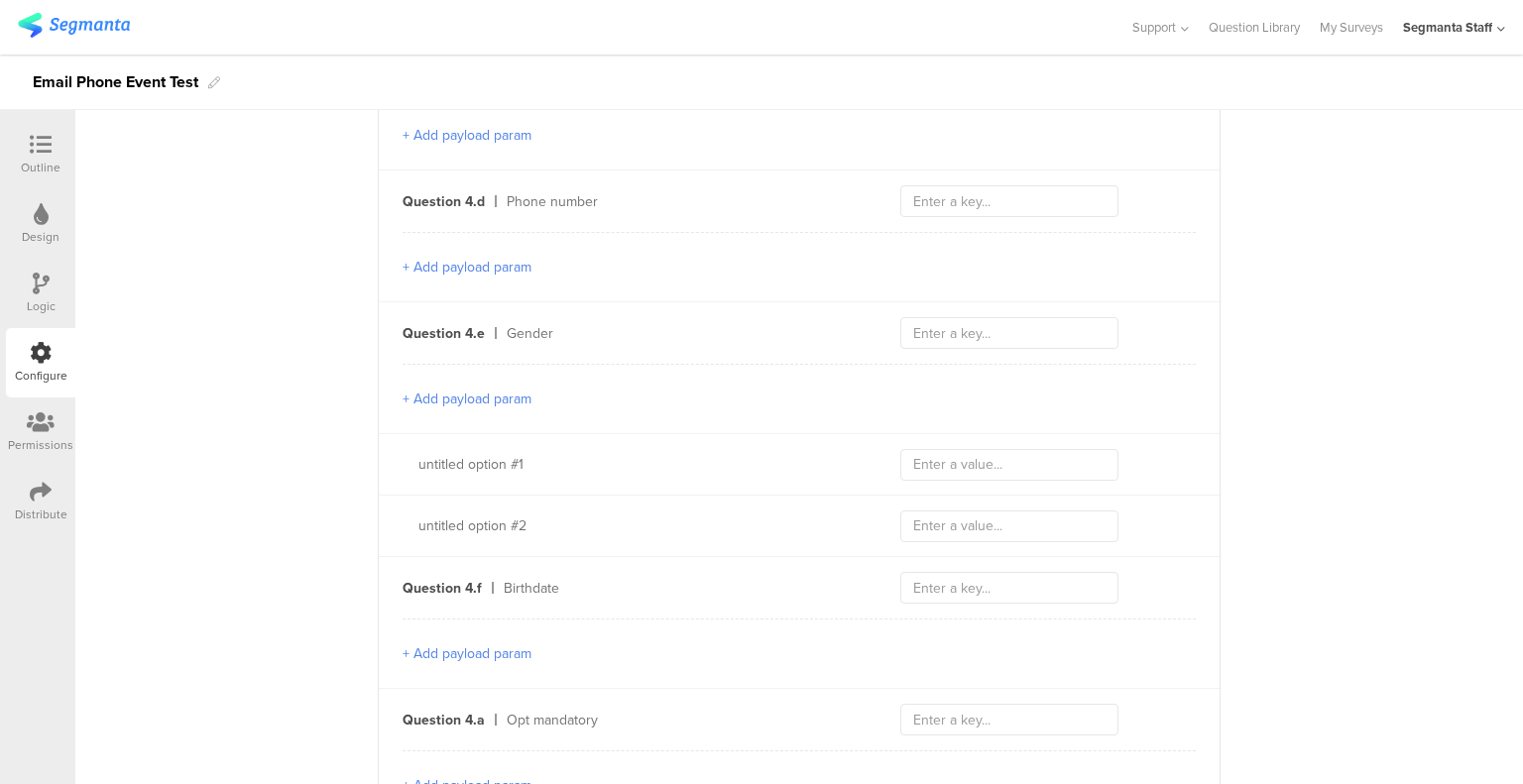 click at bounding box center [41, 146] 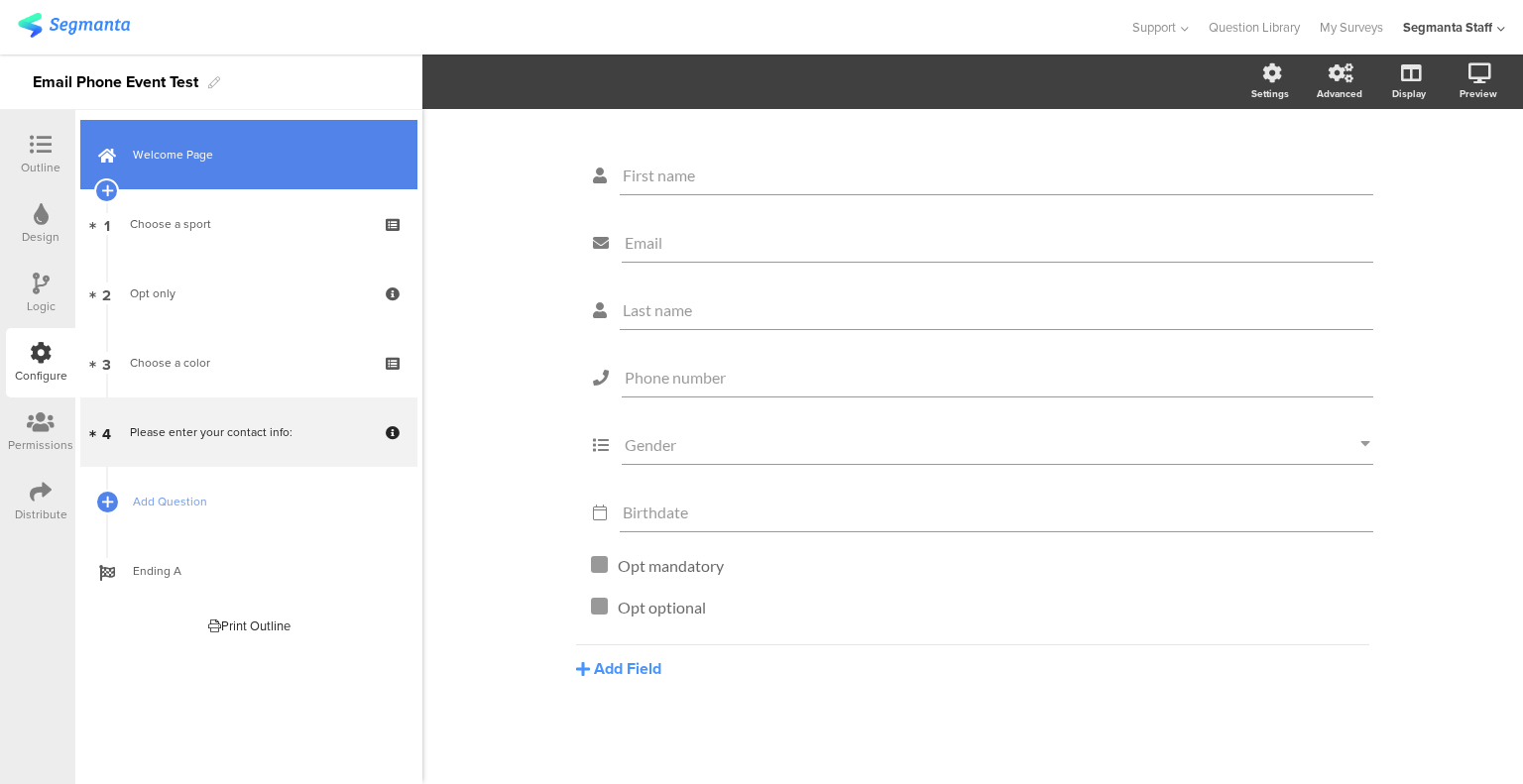 scroll, scrollTop: 149, scrollLeft: 0, axis: vertical 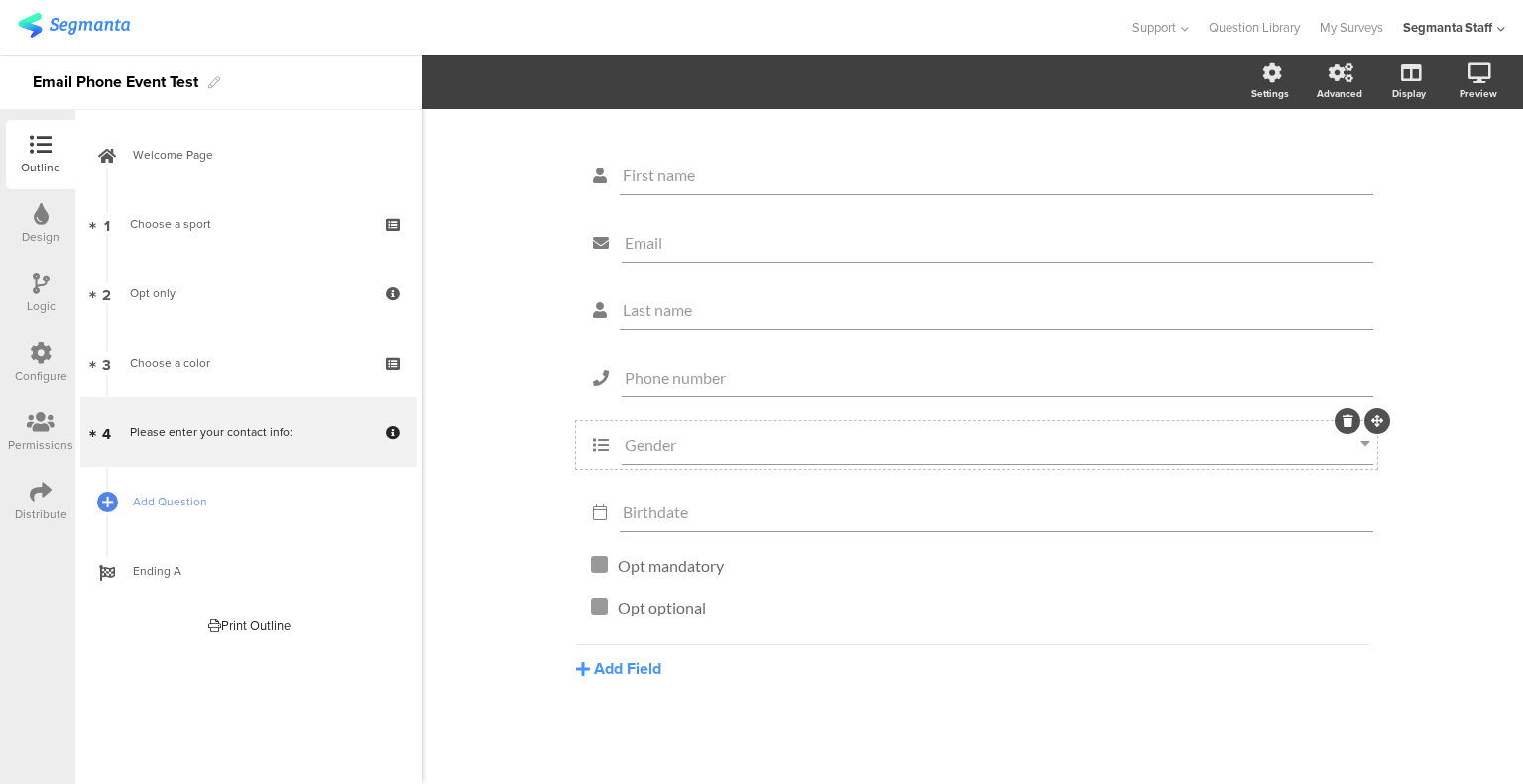 click on "Gender" 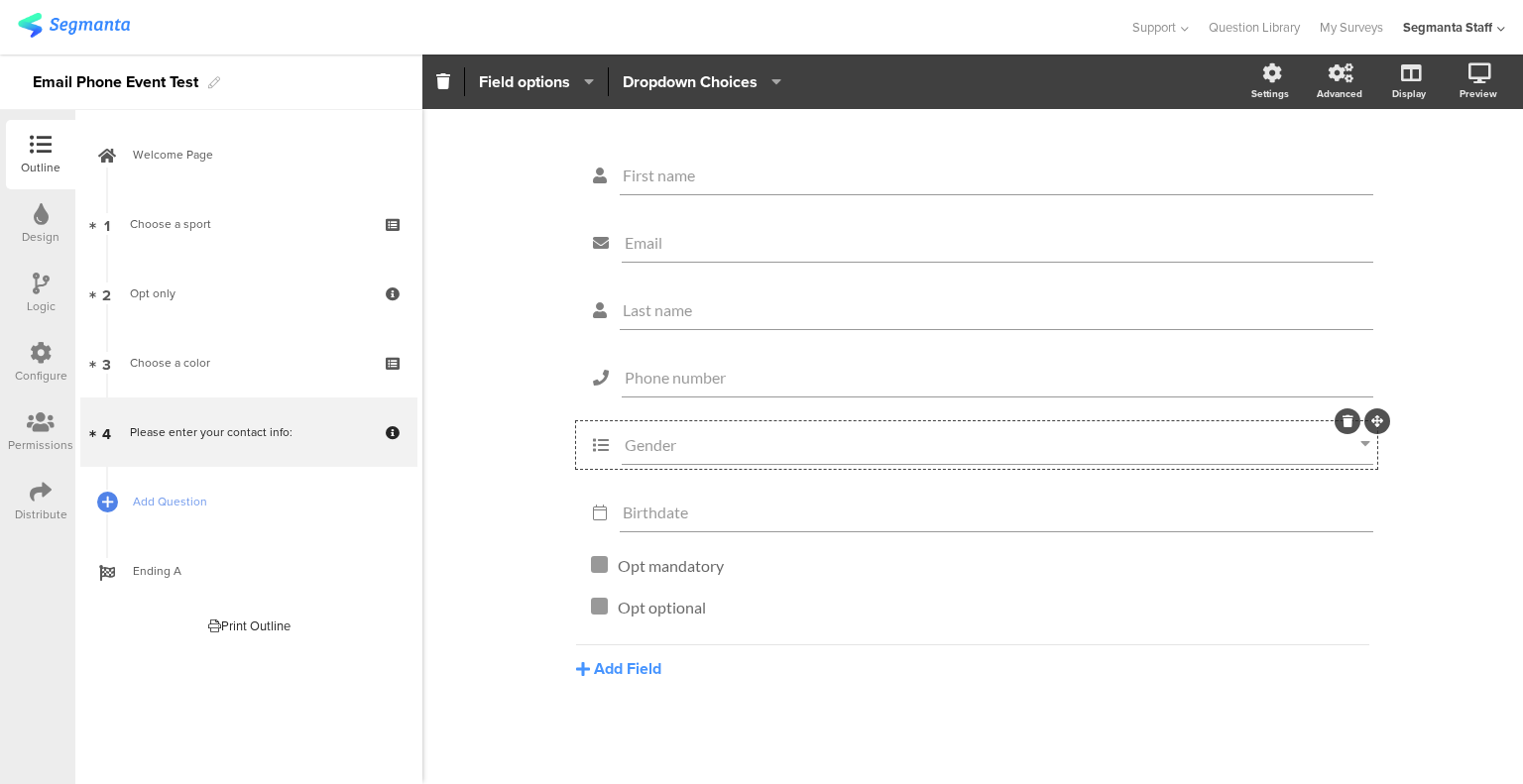 click 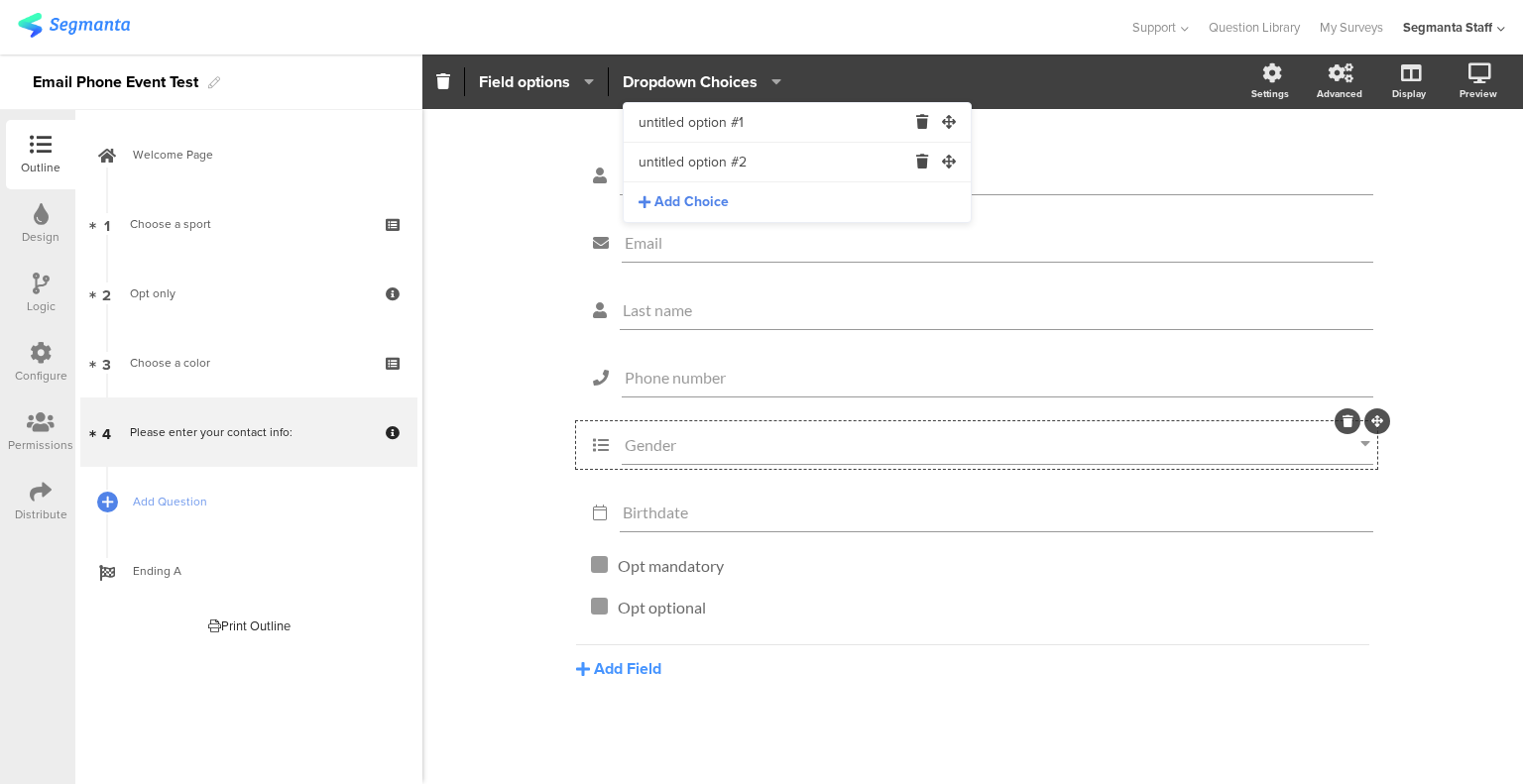 drag, startPoint x: 777, startPoint y: 126, endPoint x: 601, endPoint y: 130, distance: 176.04545 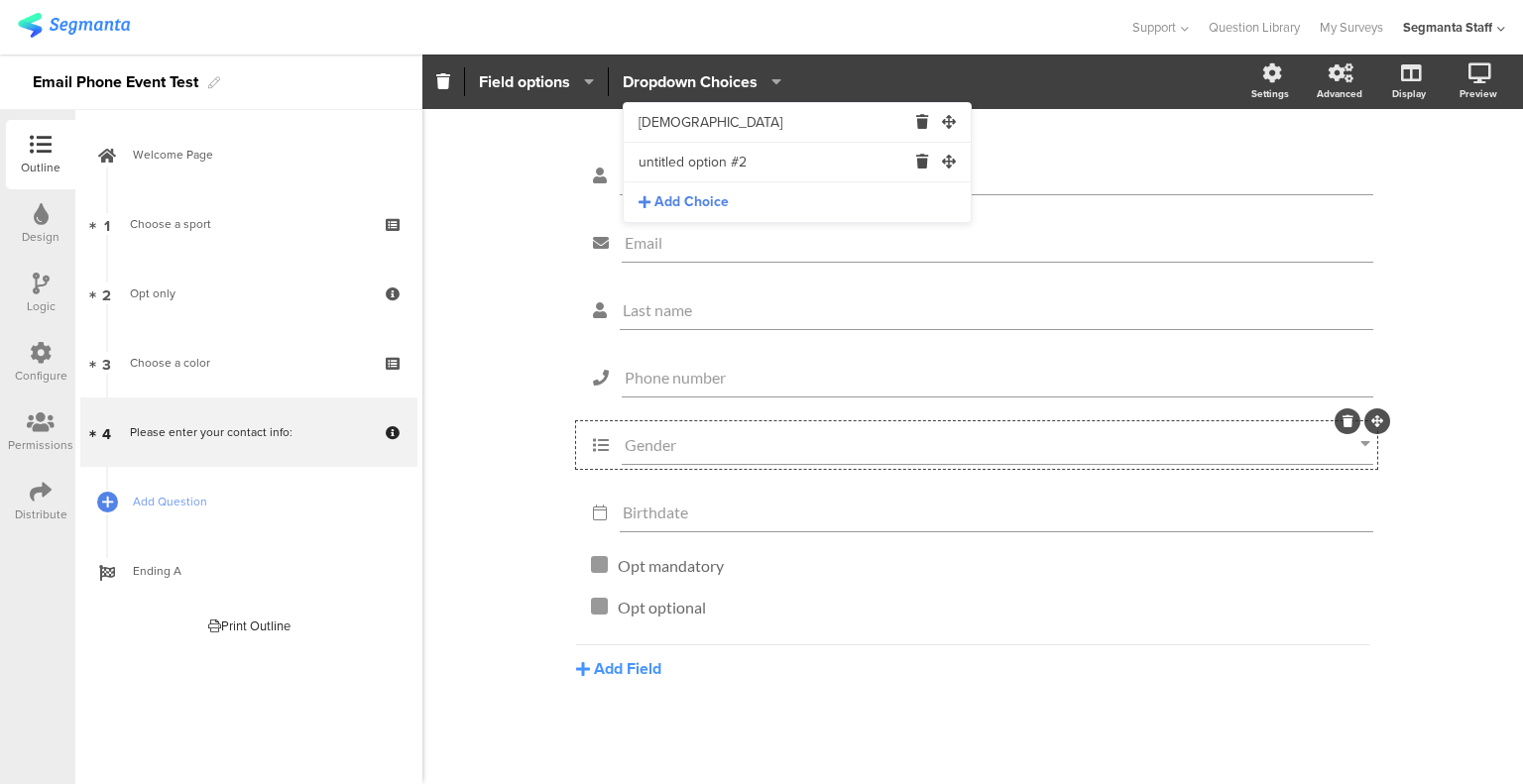 type on "[DEMOGRAPHIC_DATA]" 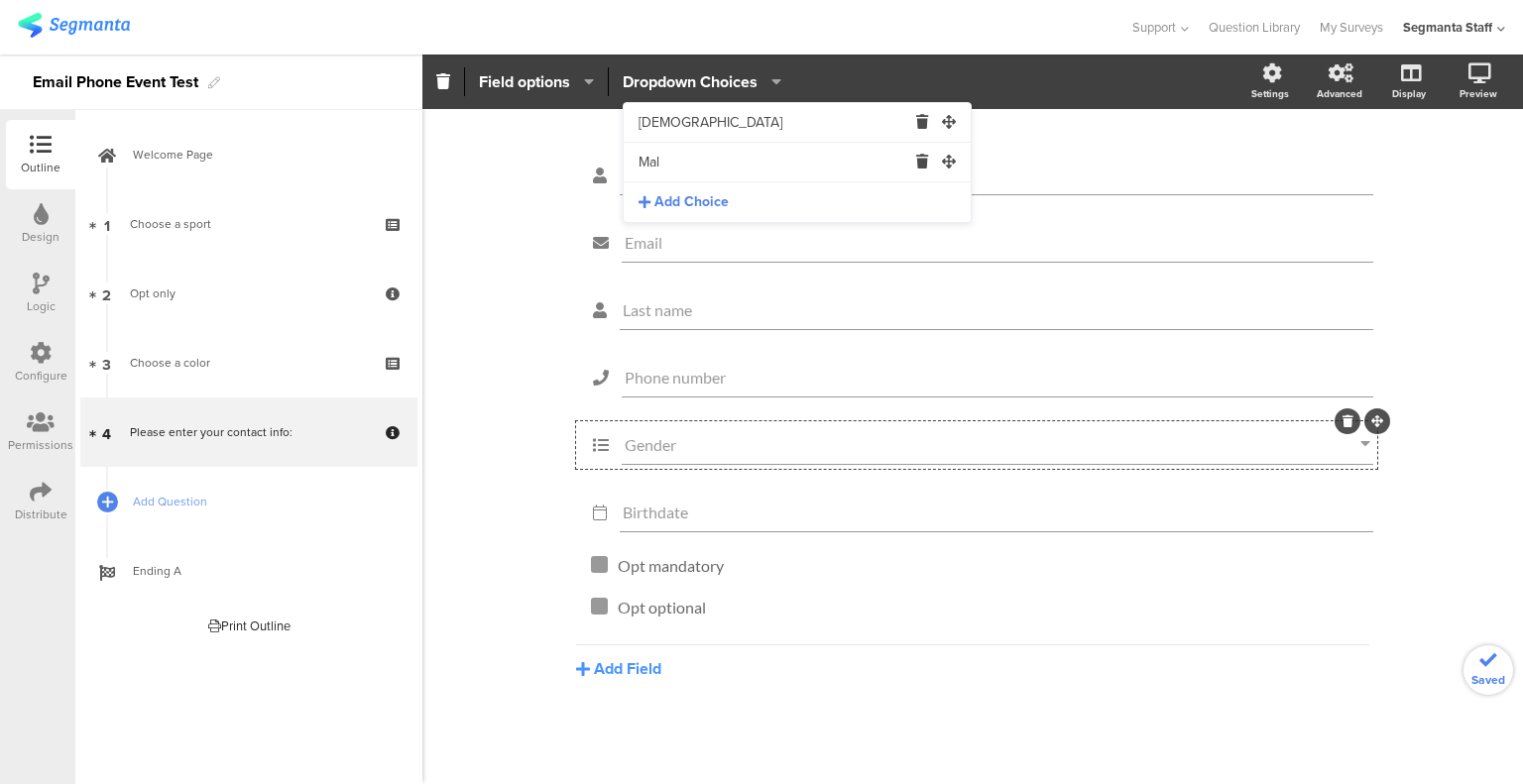 type on "[DEMOGRAPHIC_DATA]" 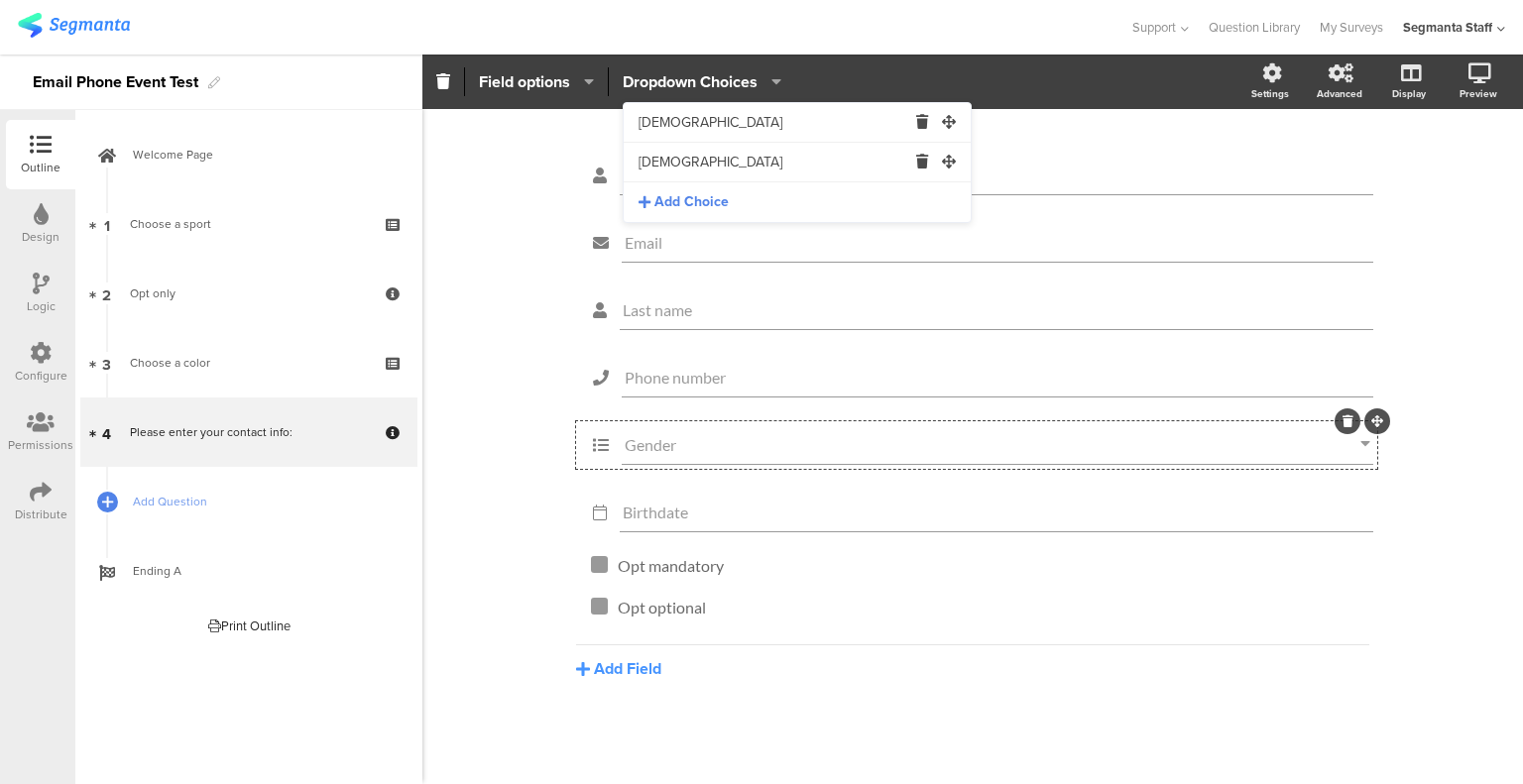 click at bounding box center (41, 353) 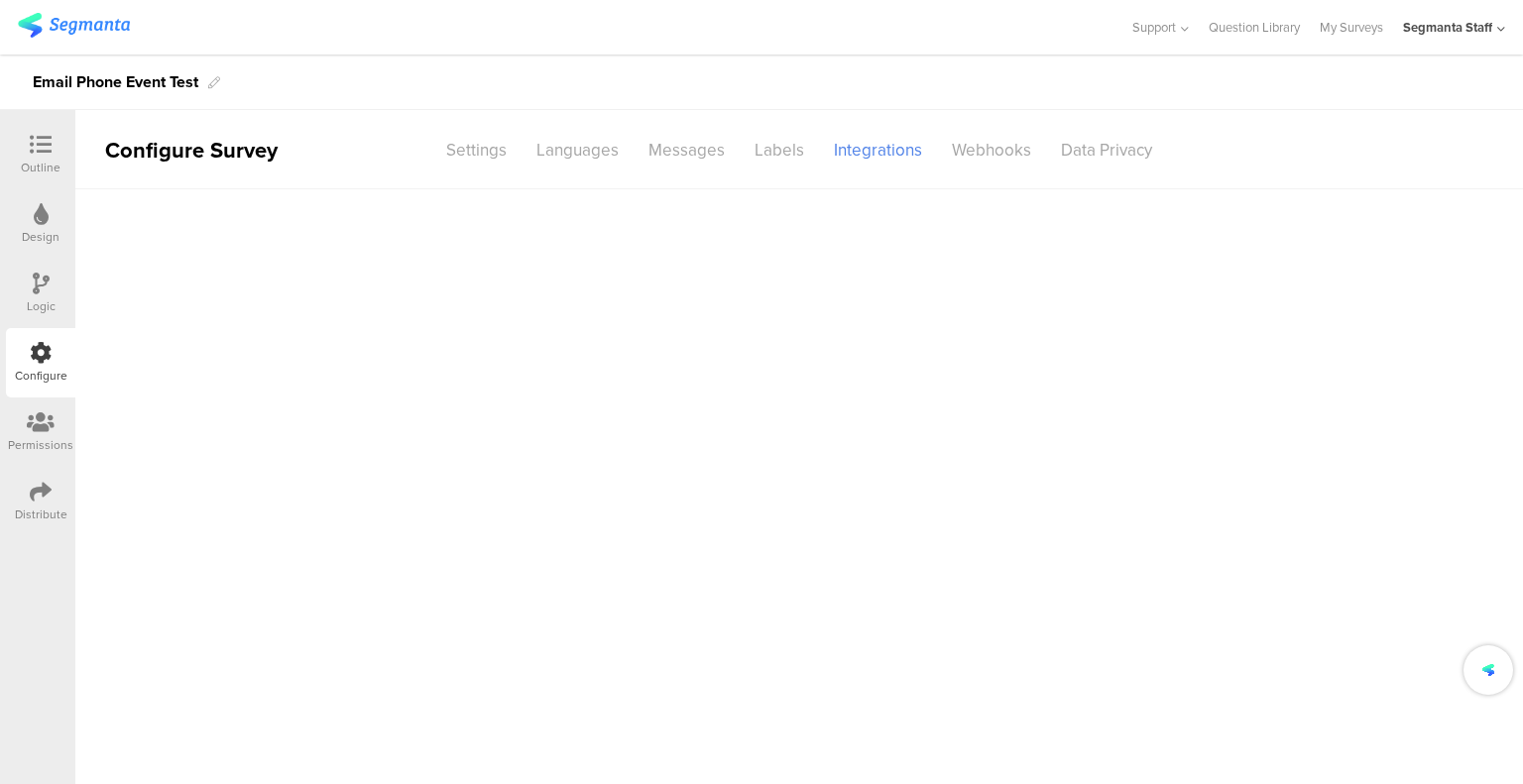 scroll, scrollTop: 0, scrollLeft: 0, axis: both 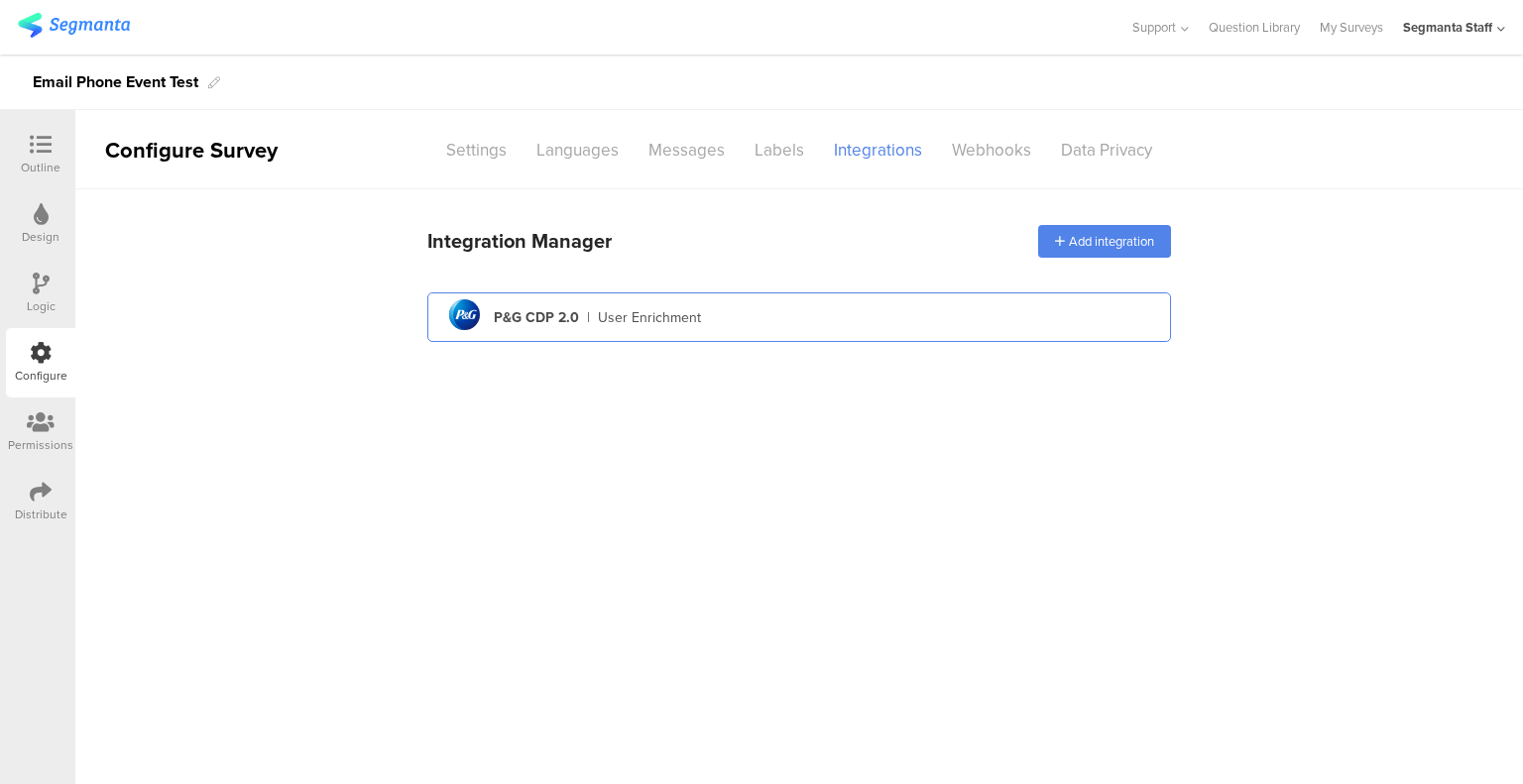 click on "pg logo                                                                         P&G CDP 2.0   |   User Enrichment" at bounding box center (799, 317) 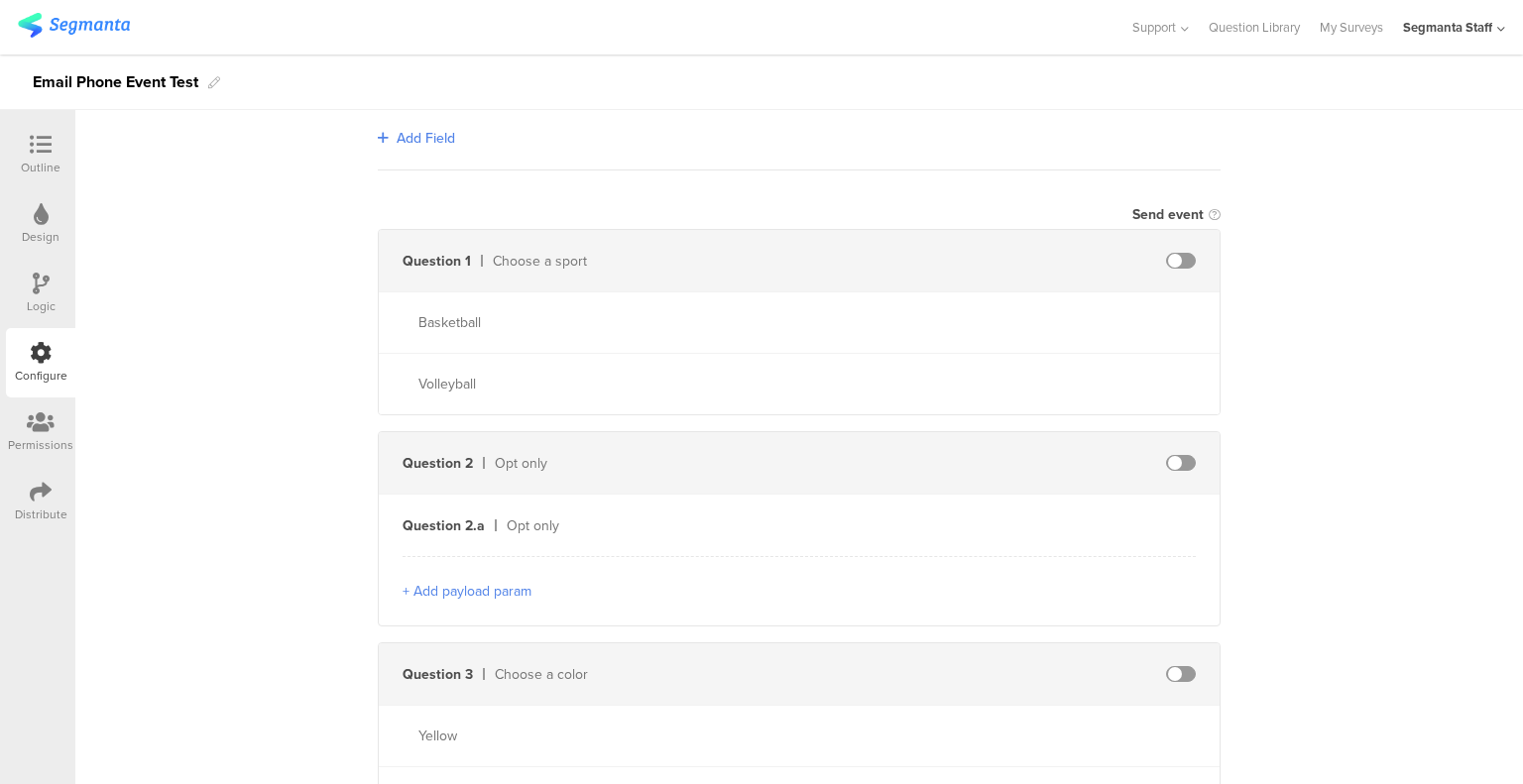 scroll, scrollTop: 99, scrollLeft: 0, axis: vertical 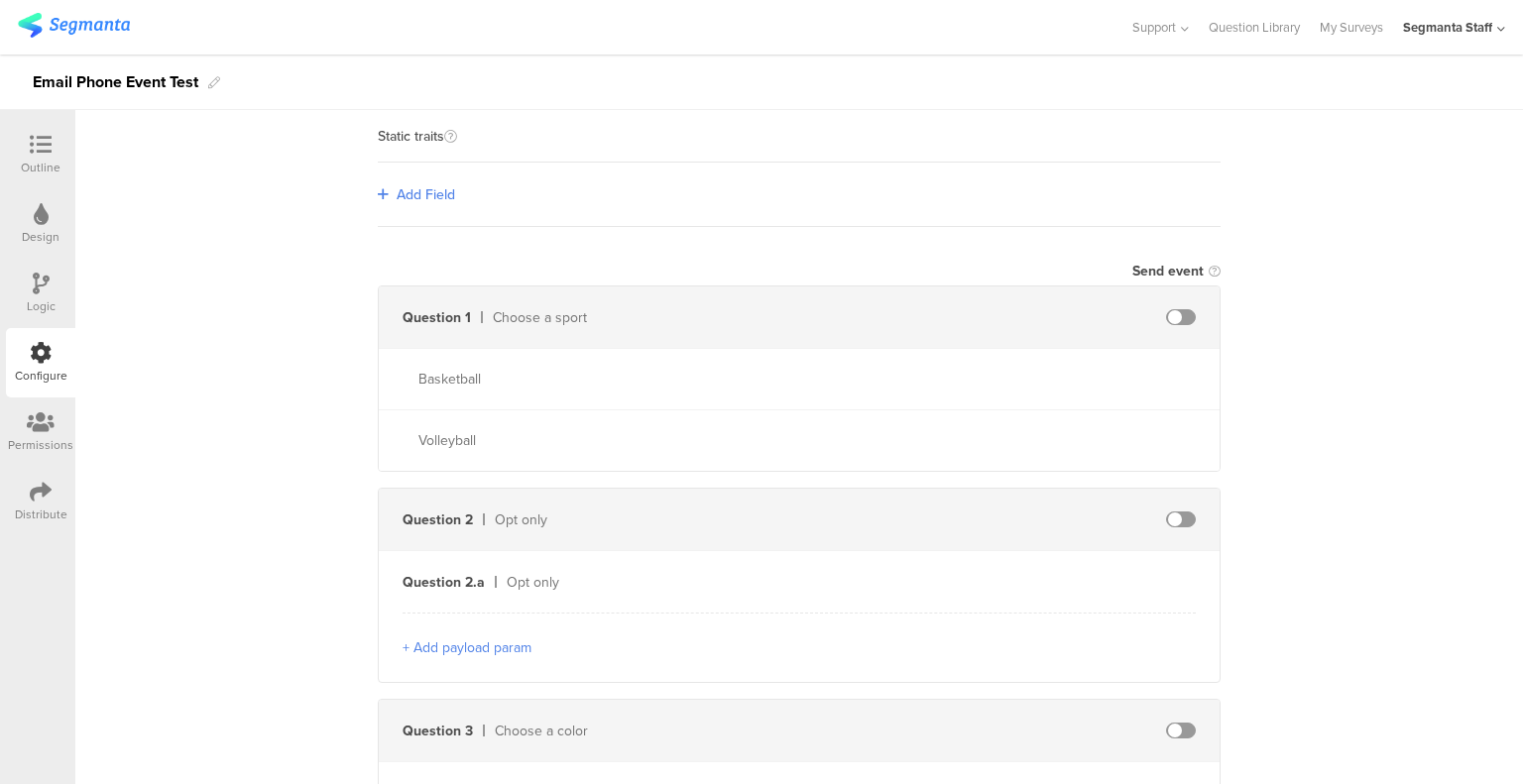 click at bounding box center (1181, 317) 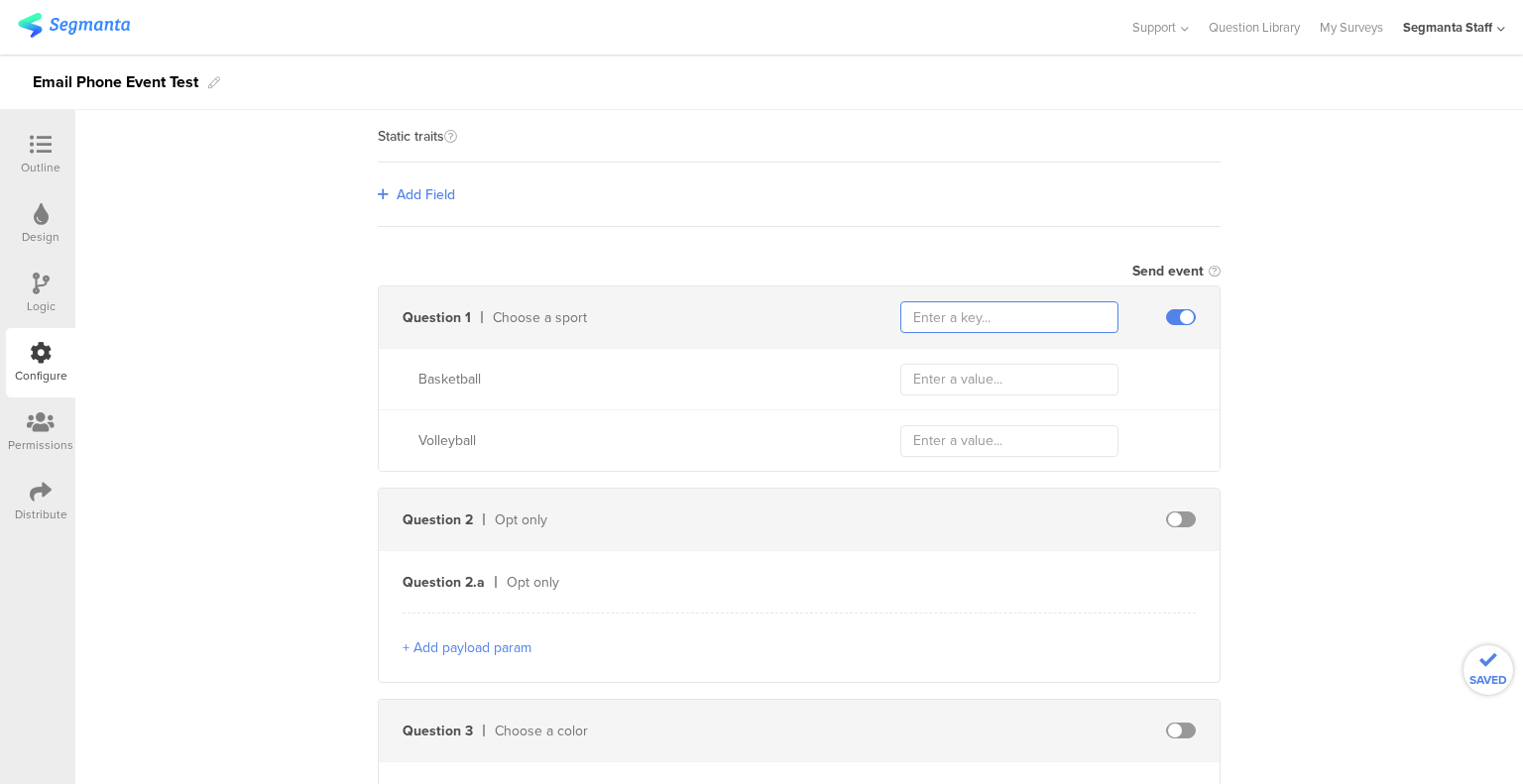 click at bounding box center (1009, 317) 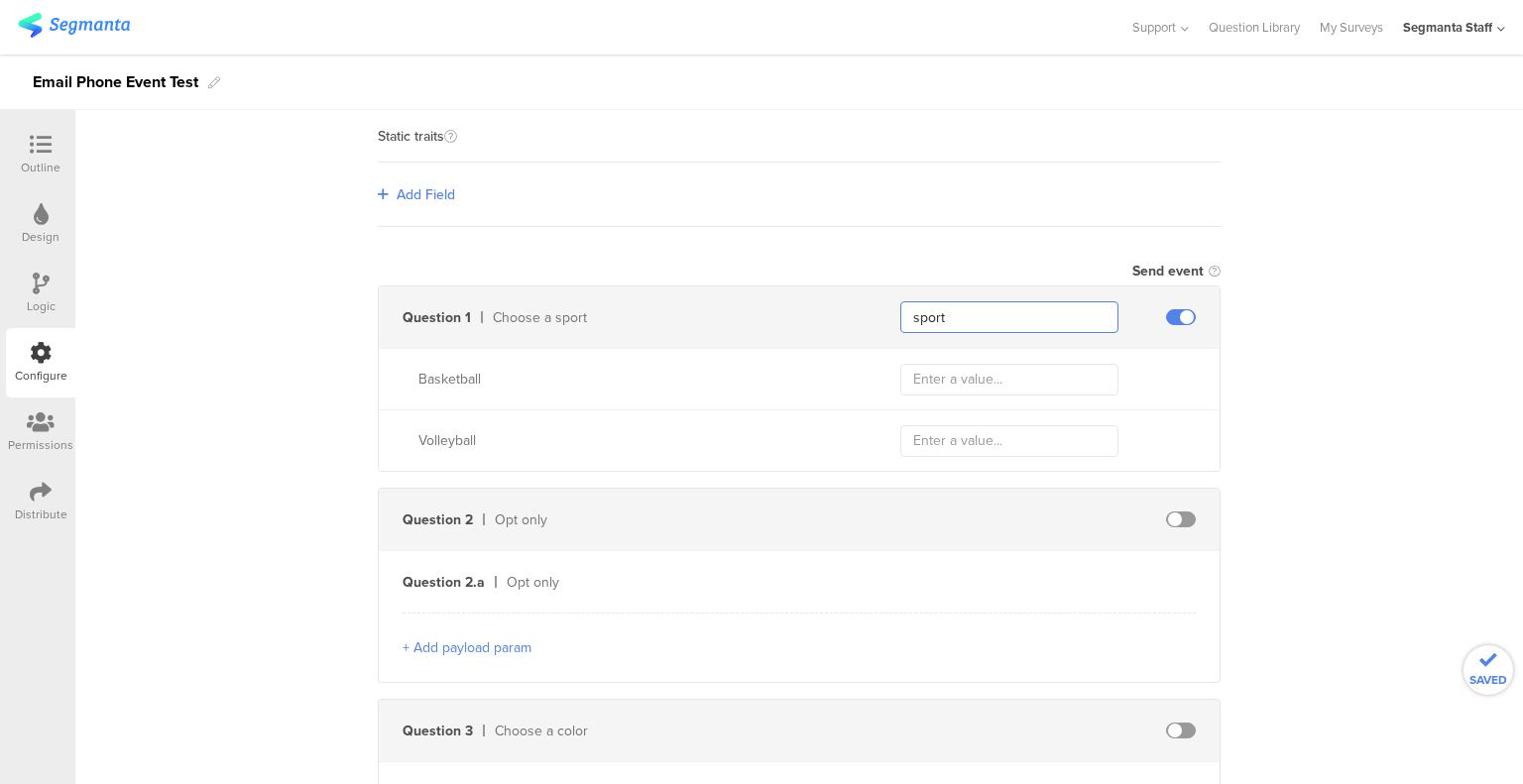 type on "sport" 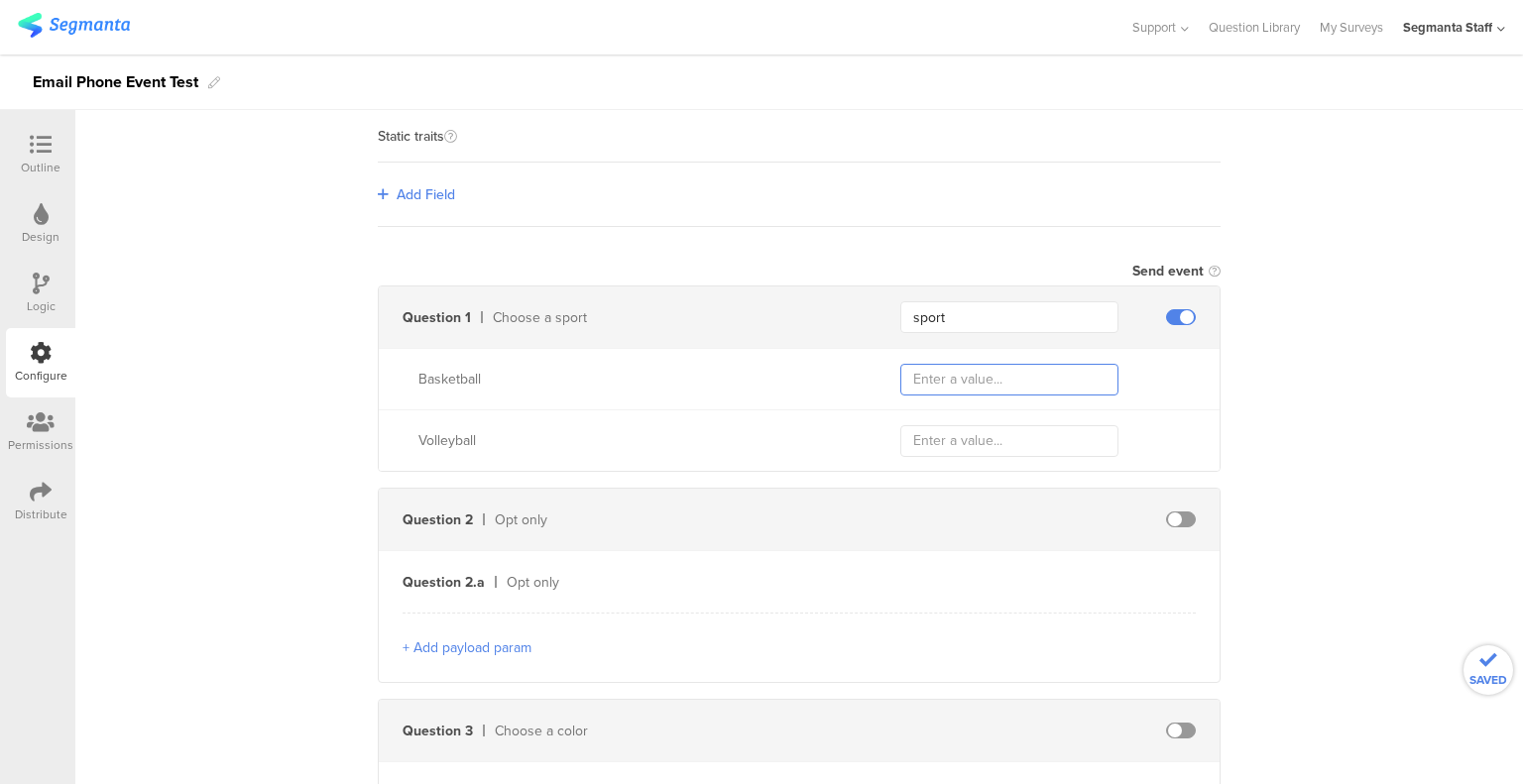 click at bounding box center [1009, 380] 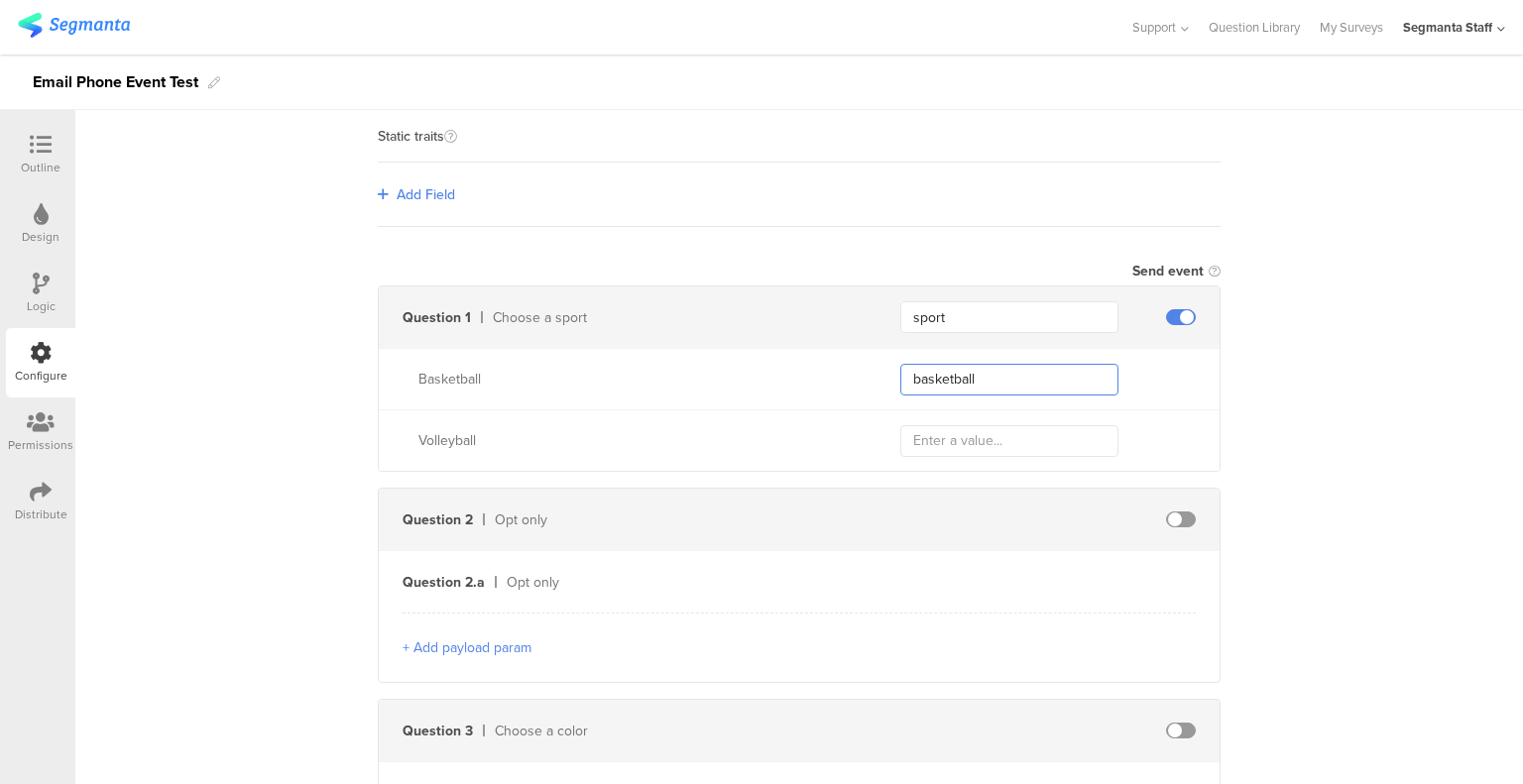 type on "basketball" 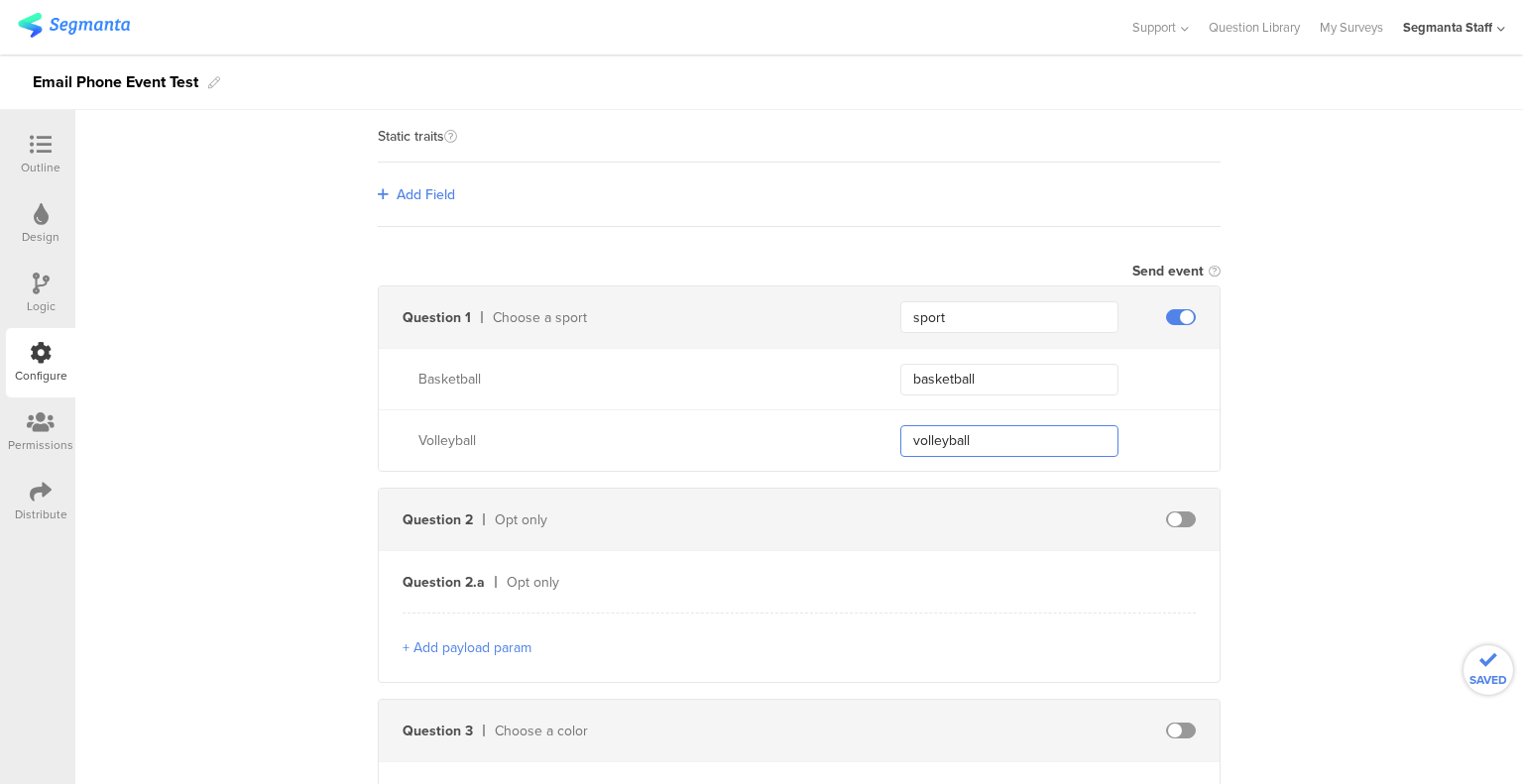 type on "volleyball" 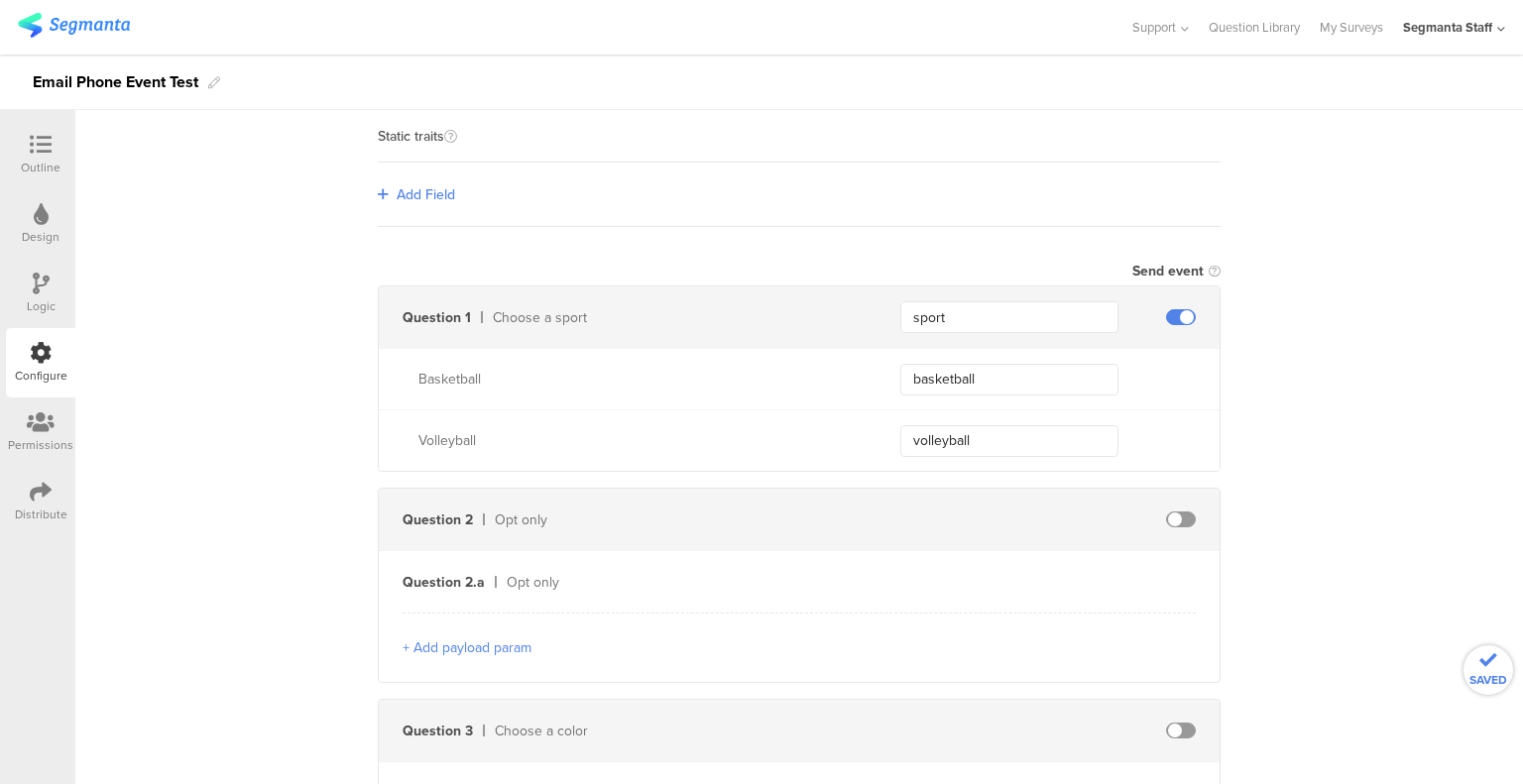 click on "Add Field" at bounding box center [425, 194] 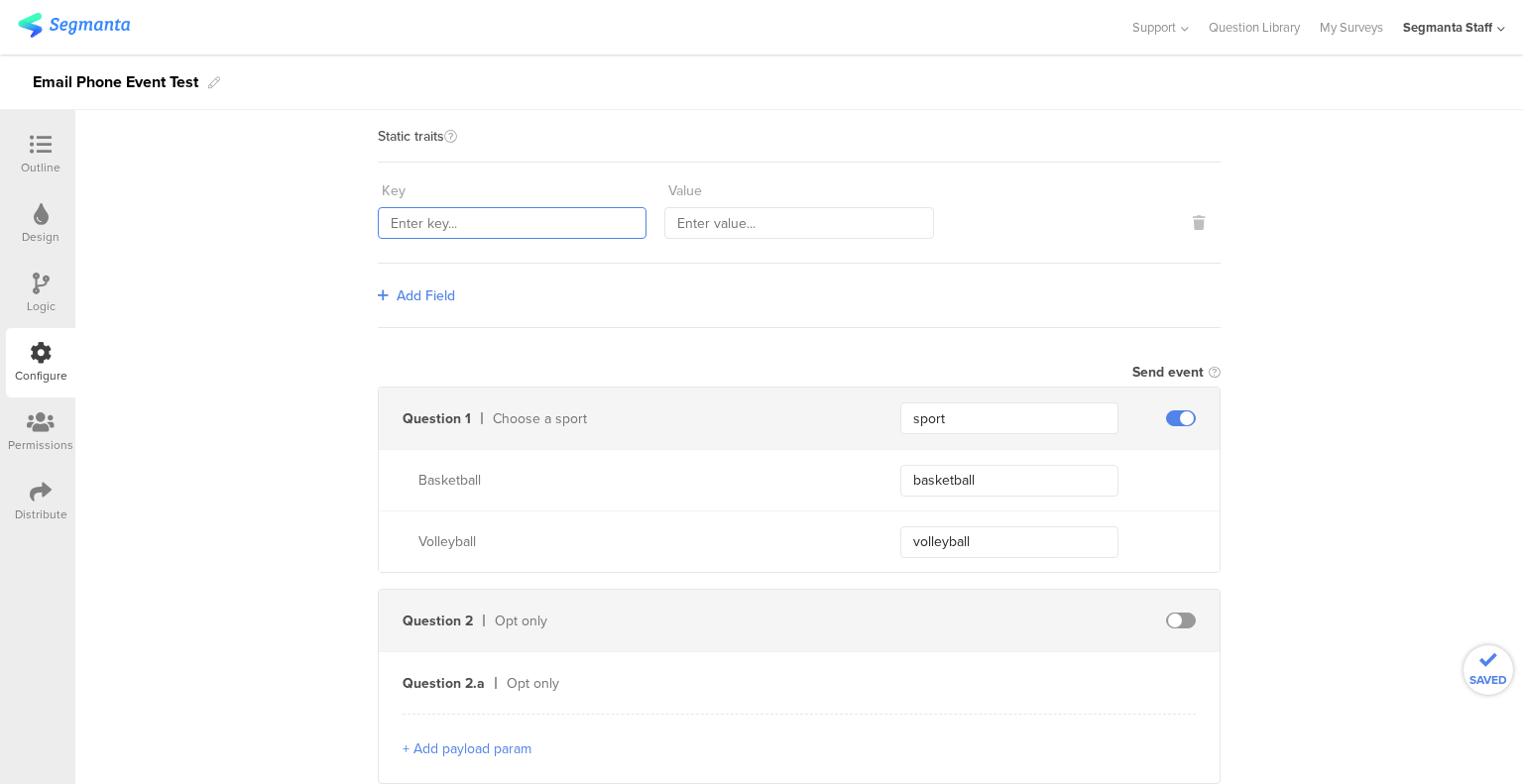 click at bounding box center (512, 223) 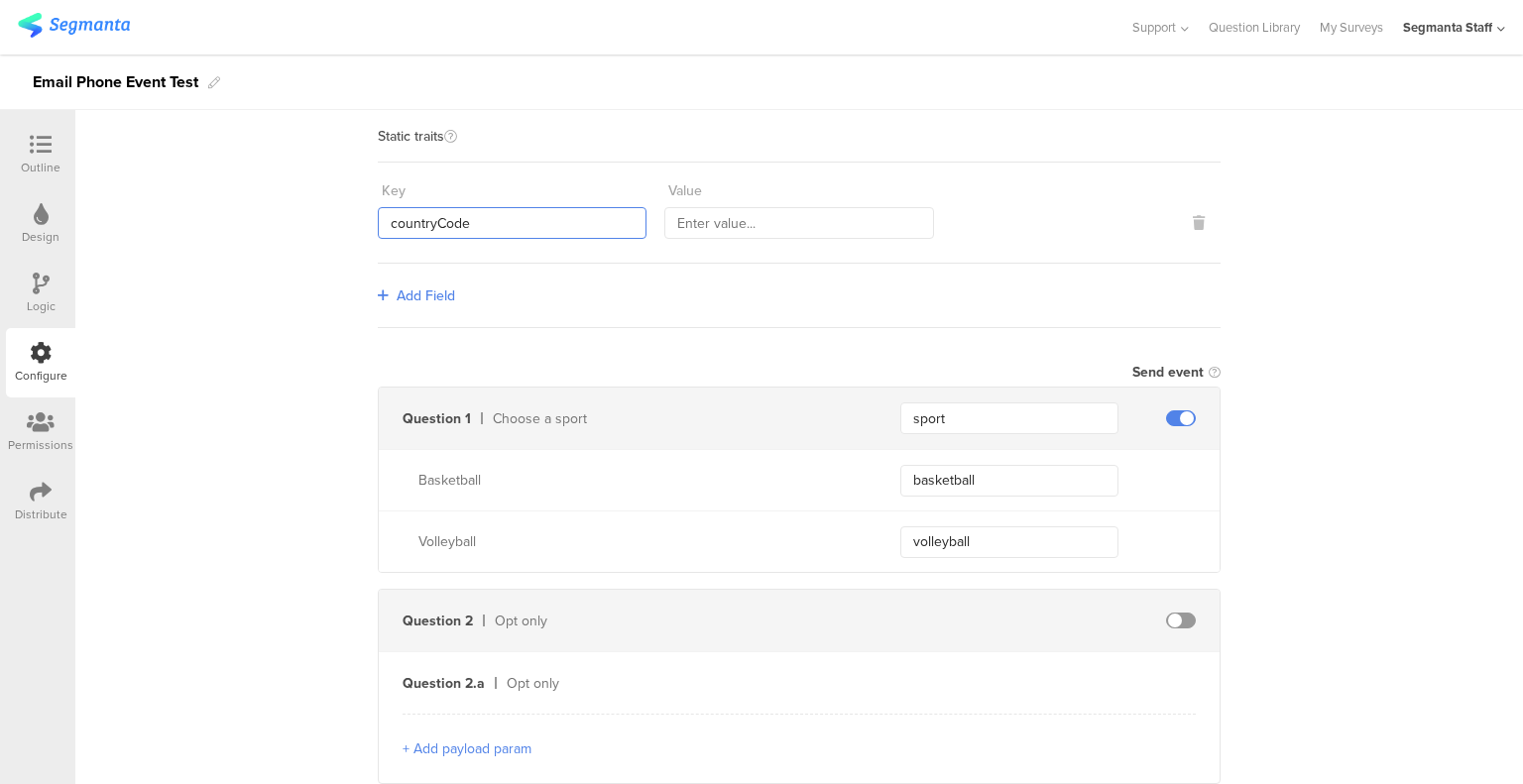 type on "countryCode" 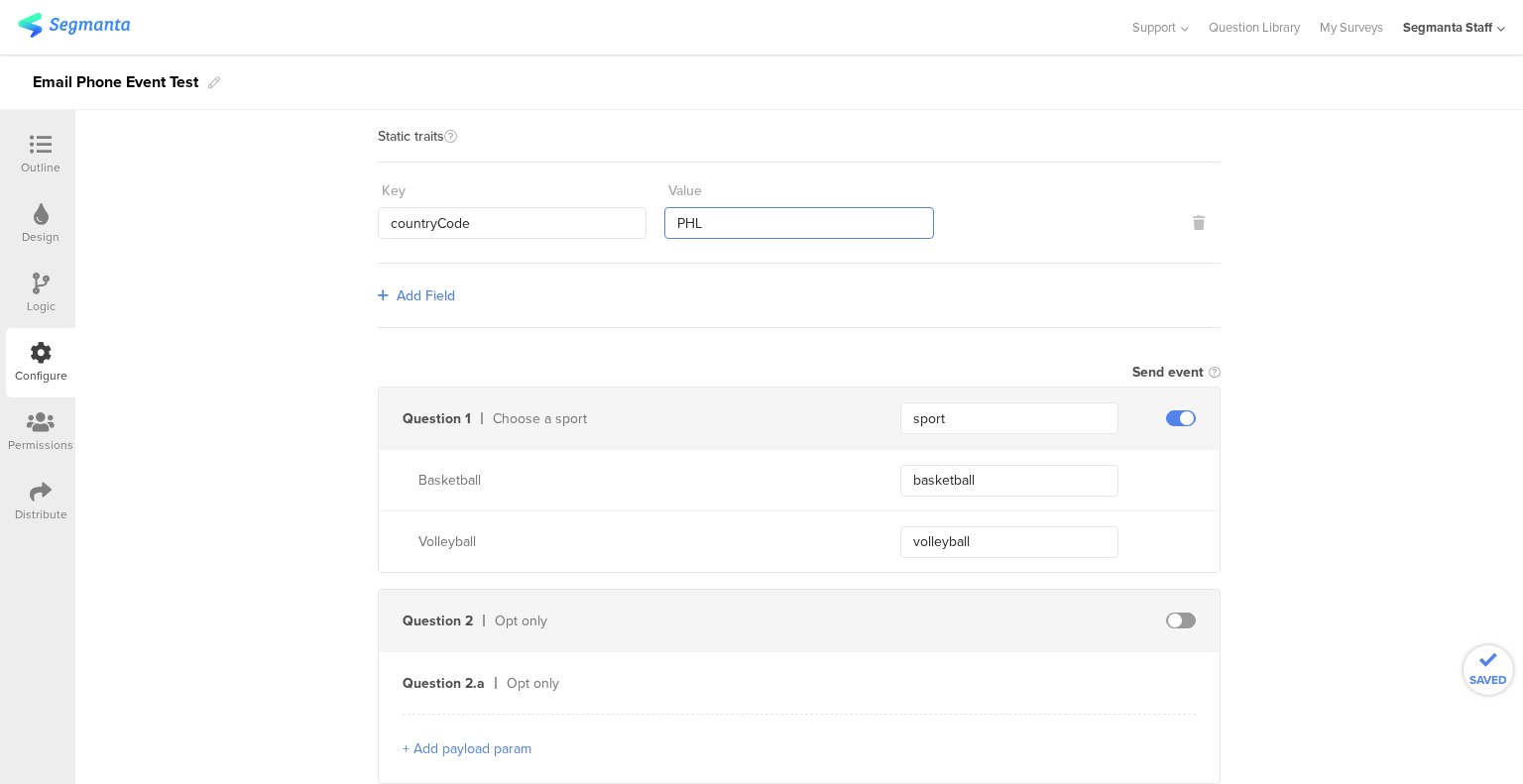 type on "PHL" 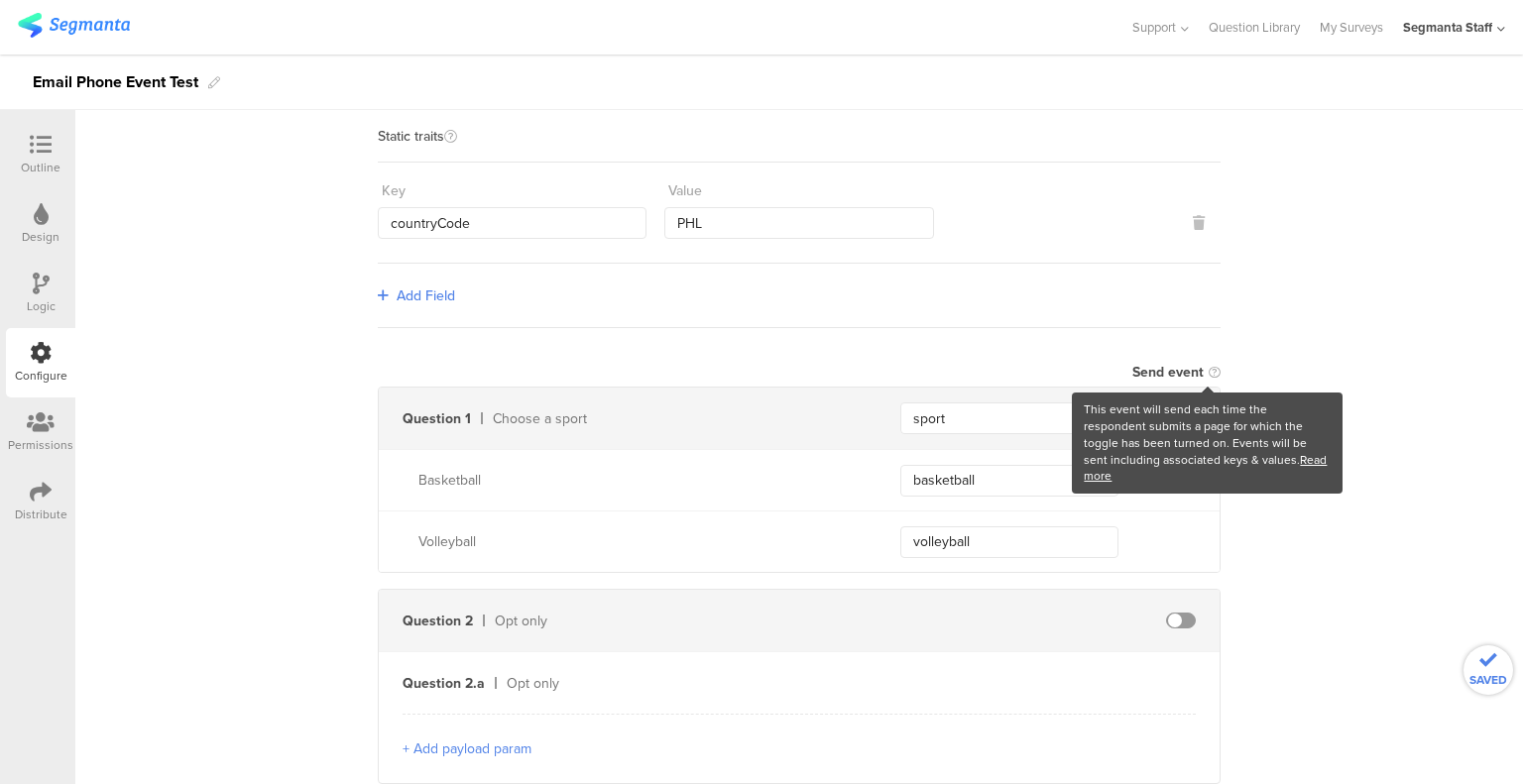 click on "Add Field" at bounding box center [425, 295] 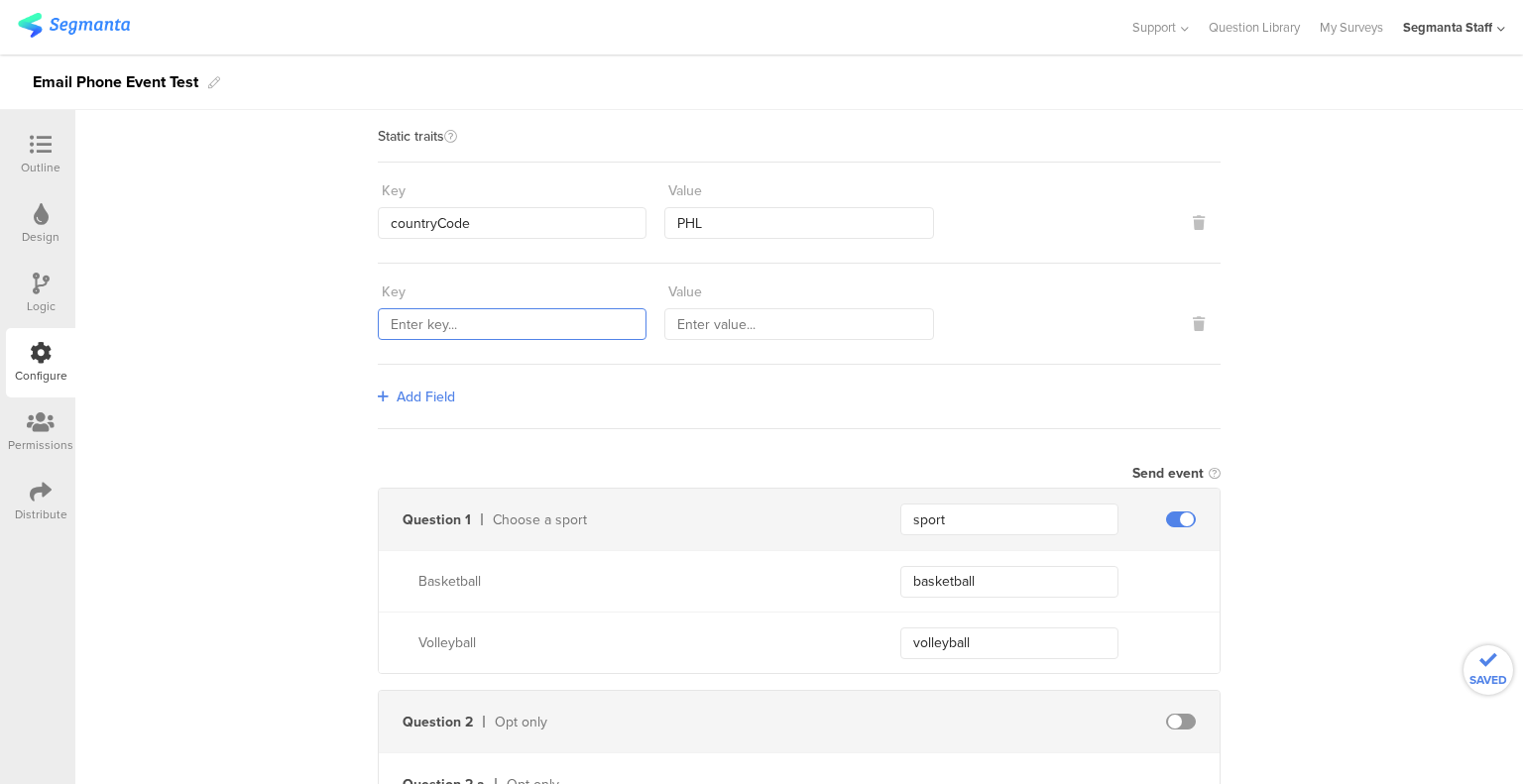 click at bounding box center (512, 324) 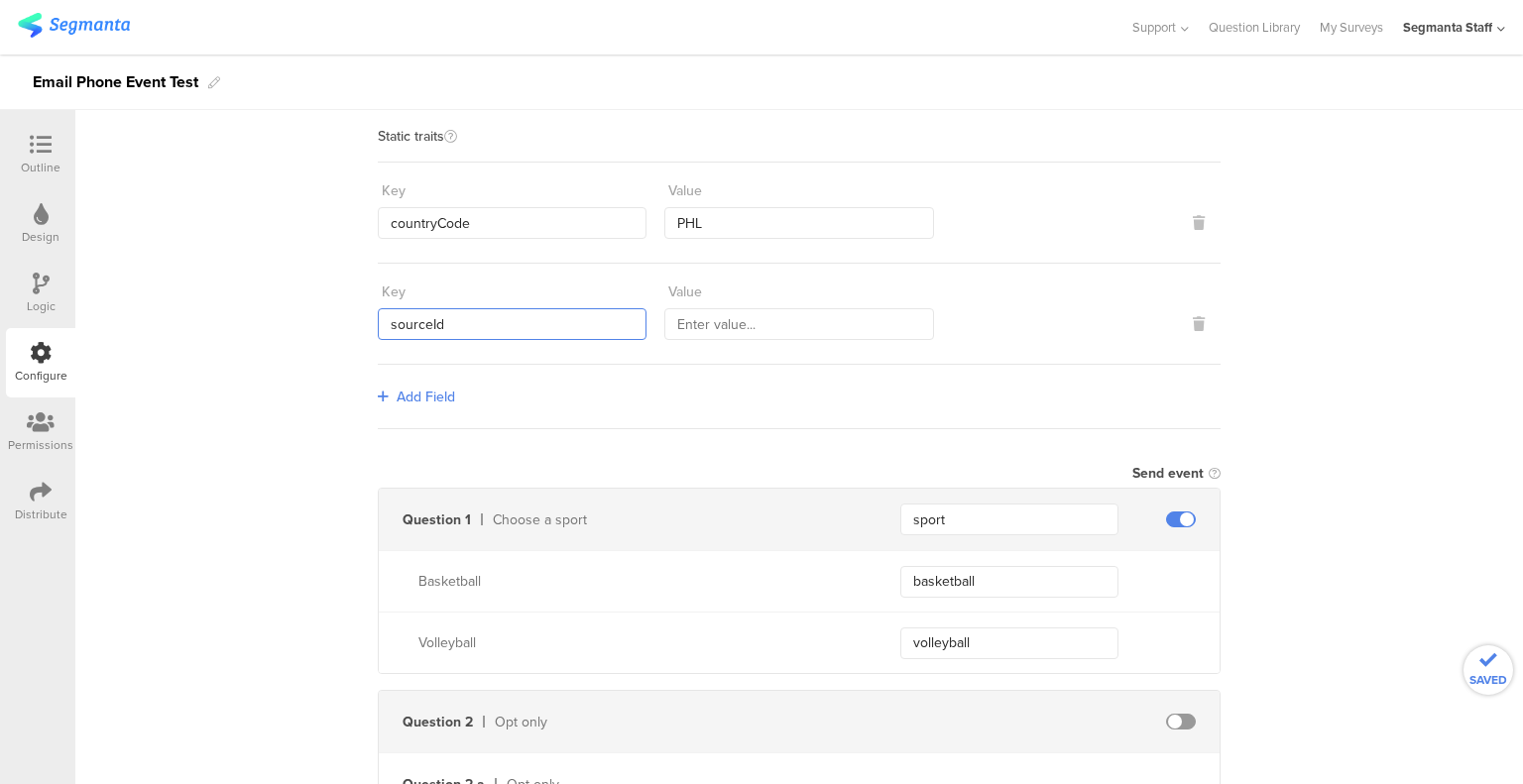 type on "sourceId" 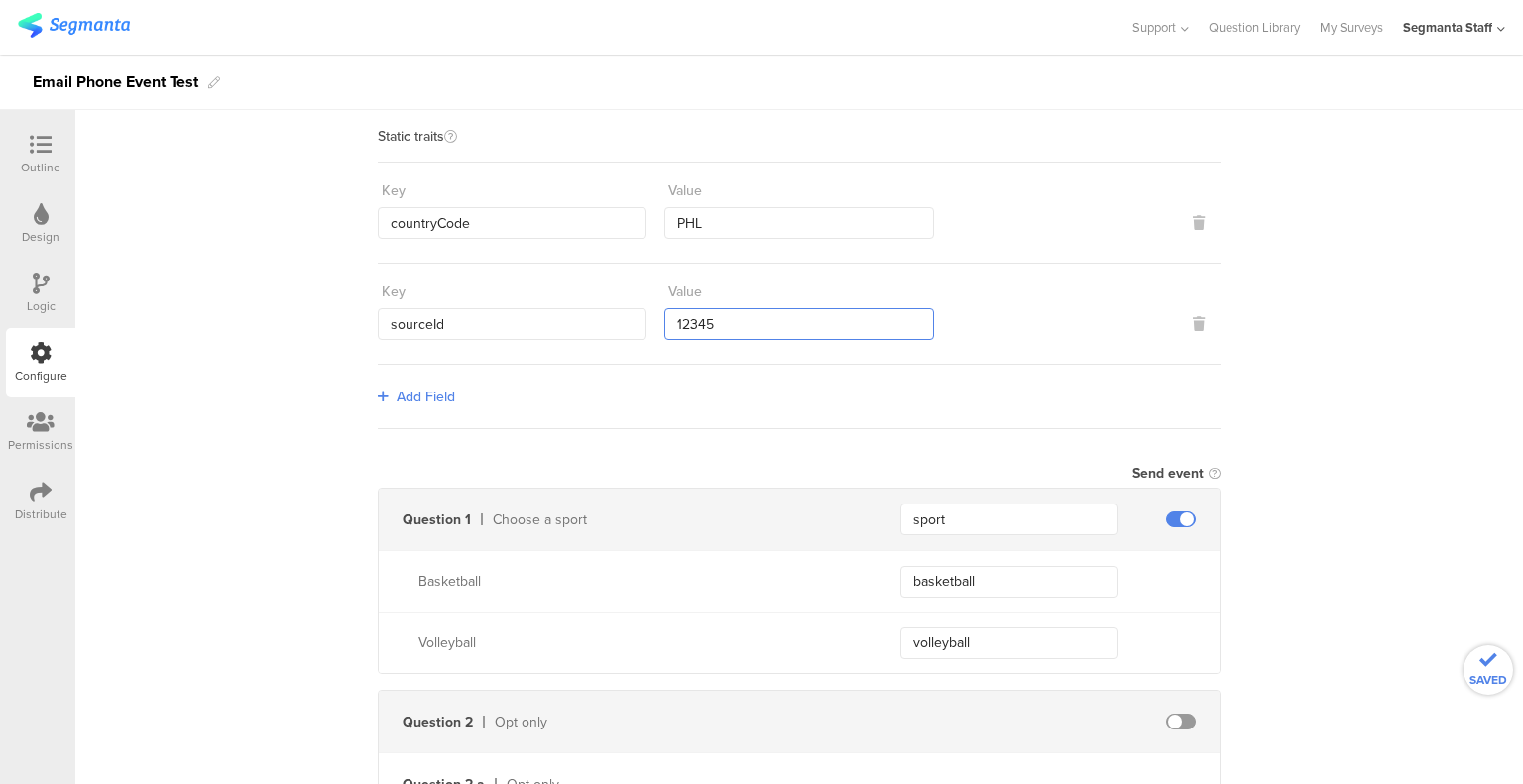 type on "12345" 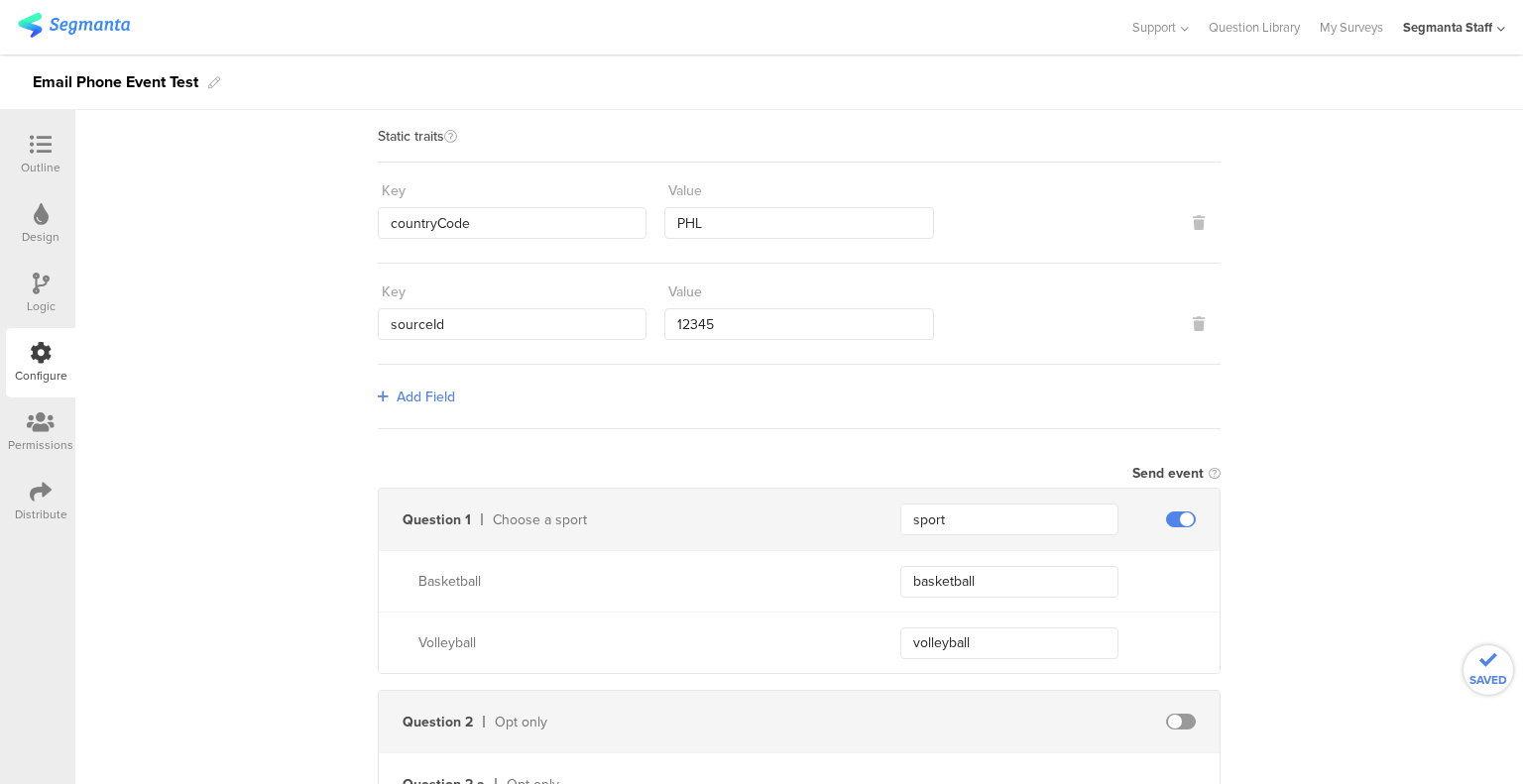 click on "Add Field" at bounding box center (425, 396) 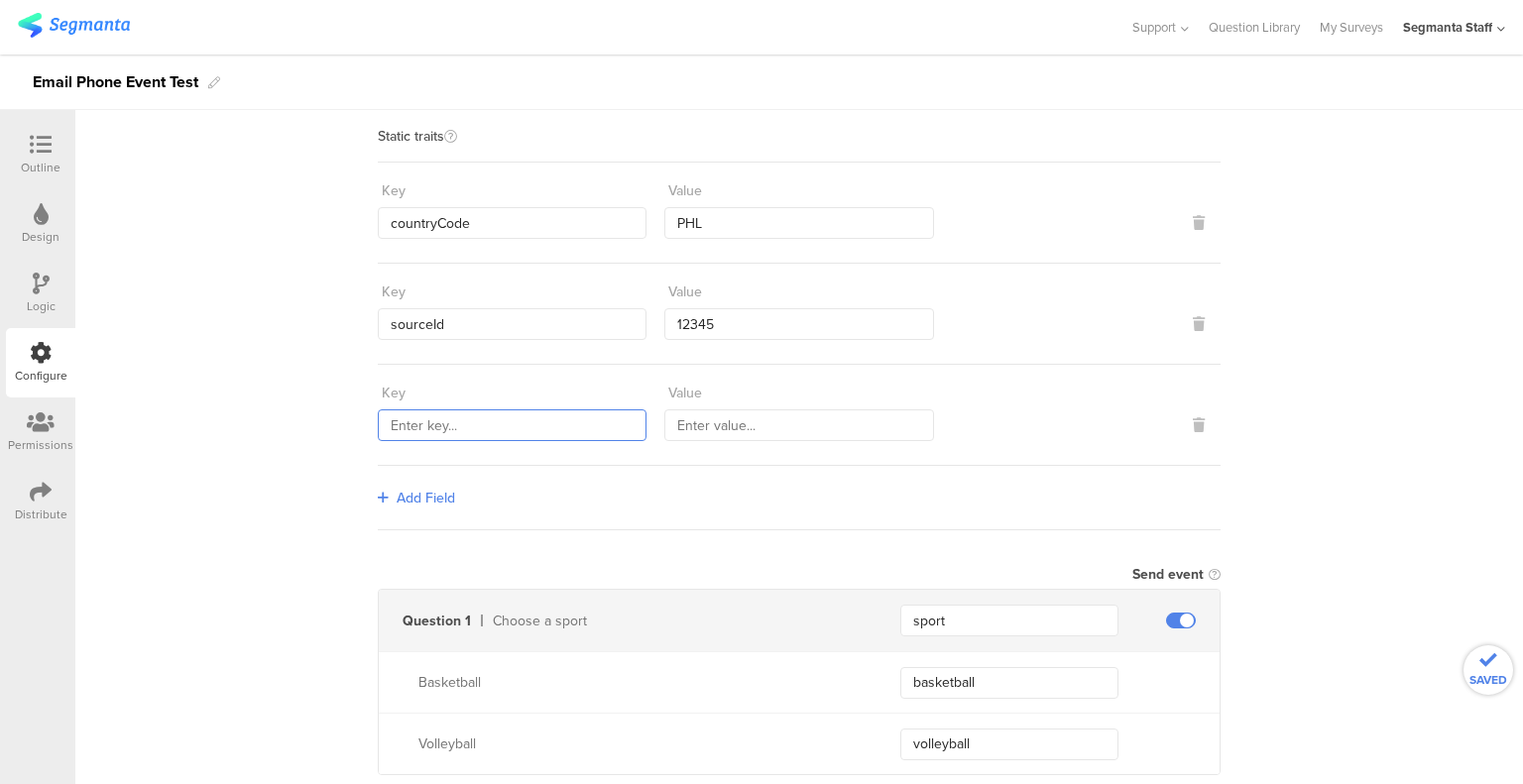 click at bounding box center [512, 425] 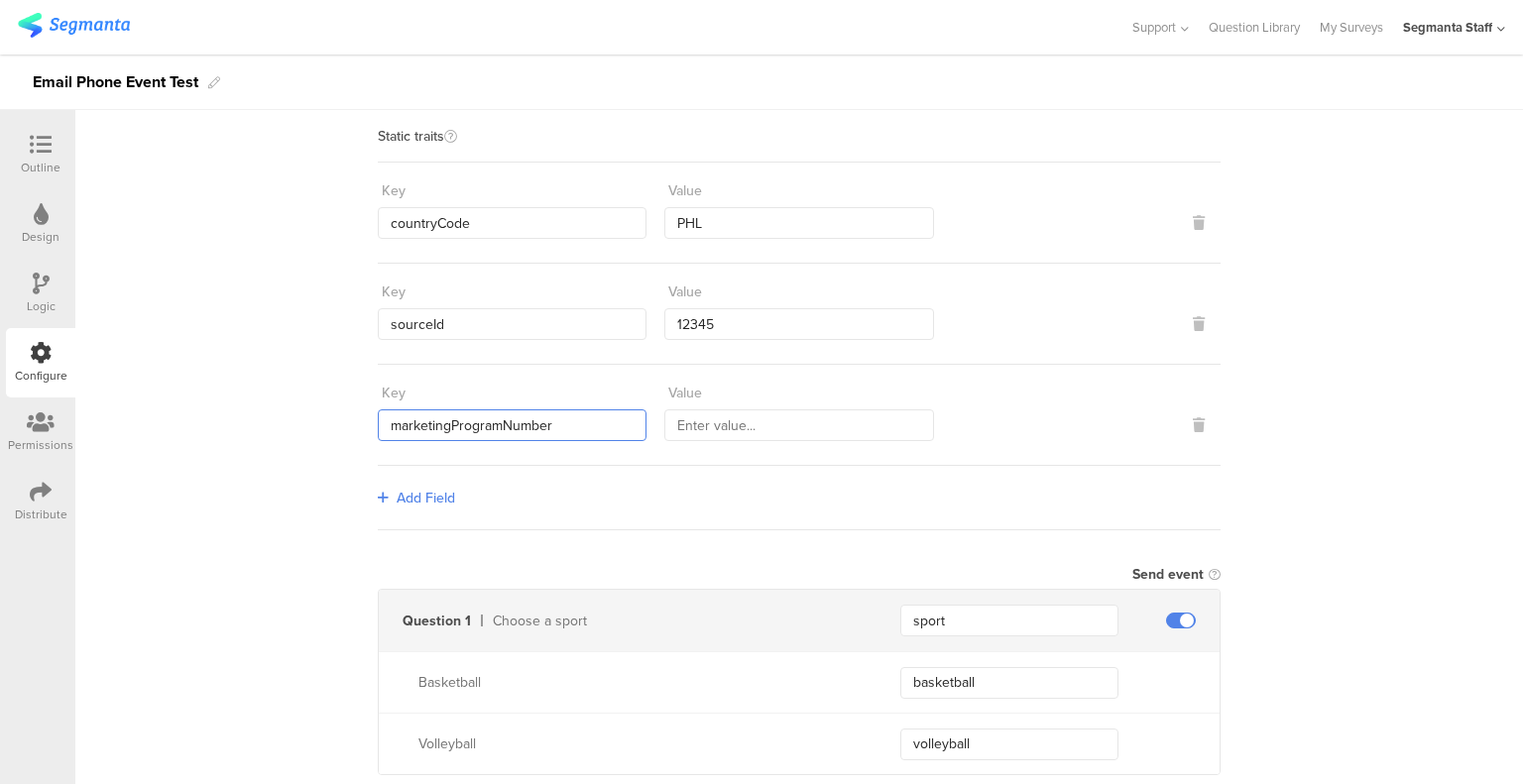 type on "marketingProgramNumber" 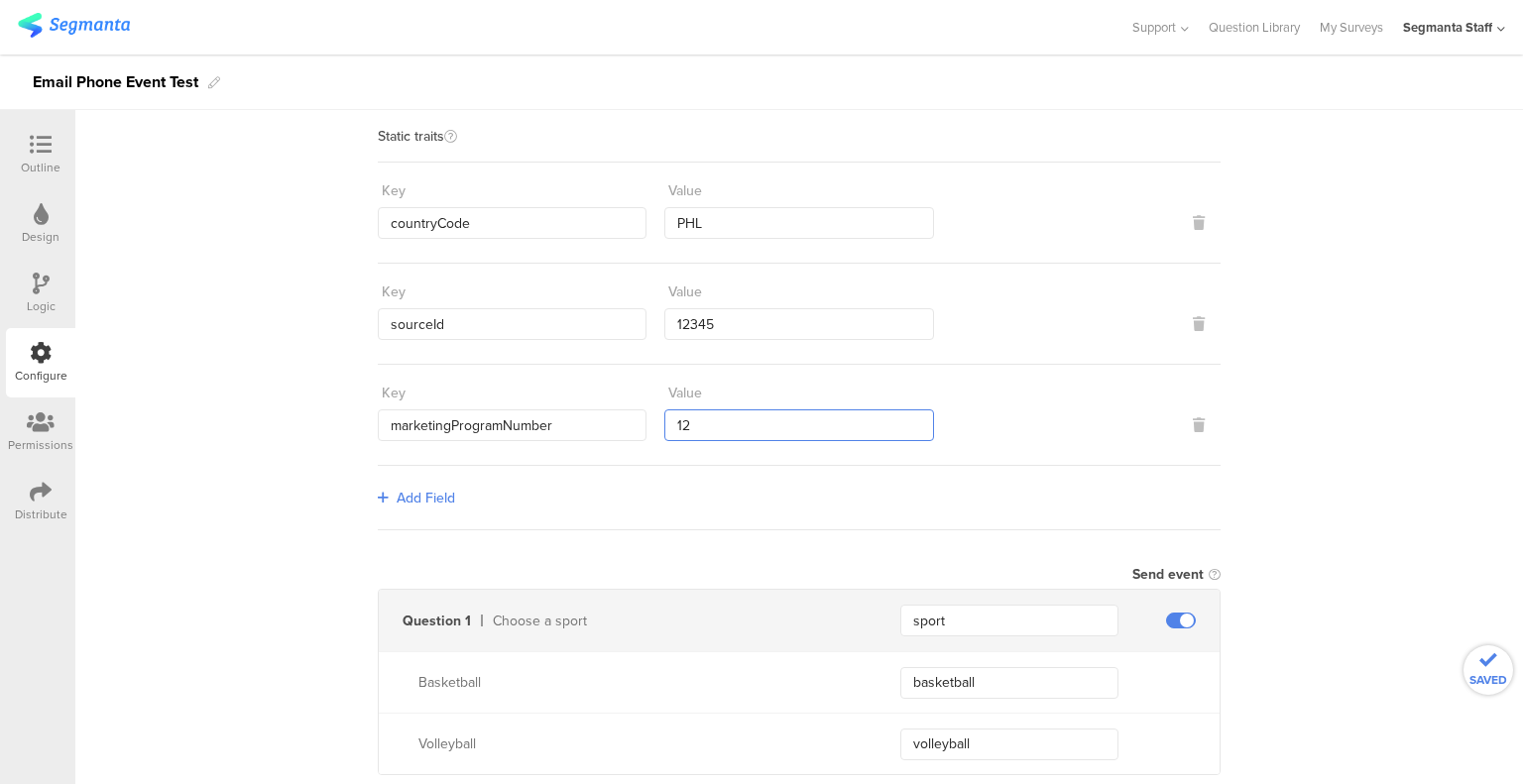 type on "1" 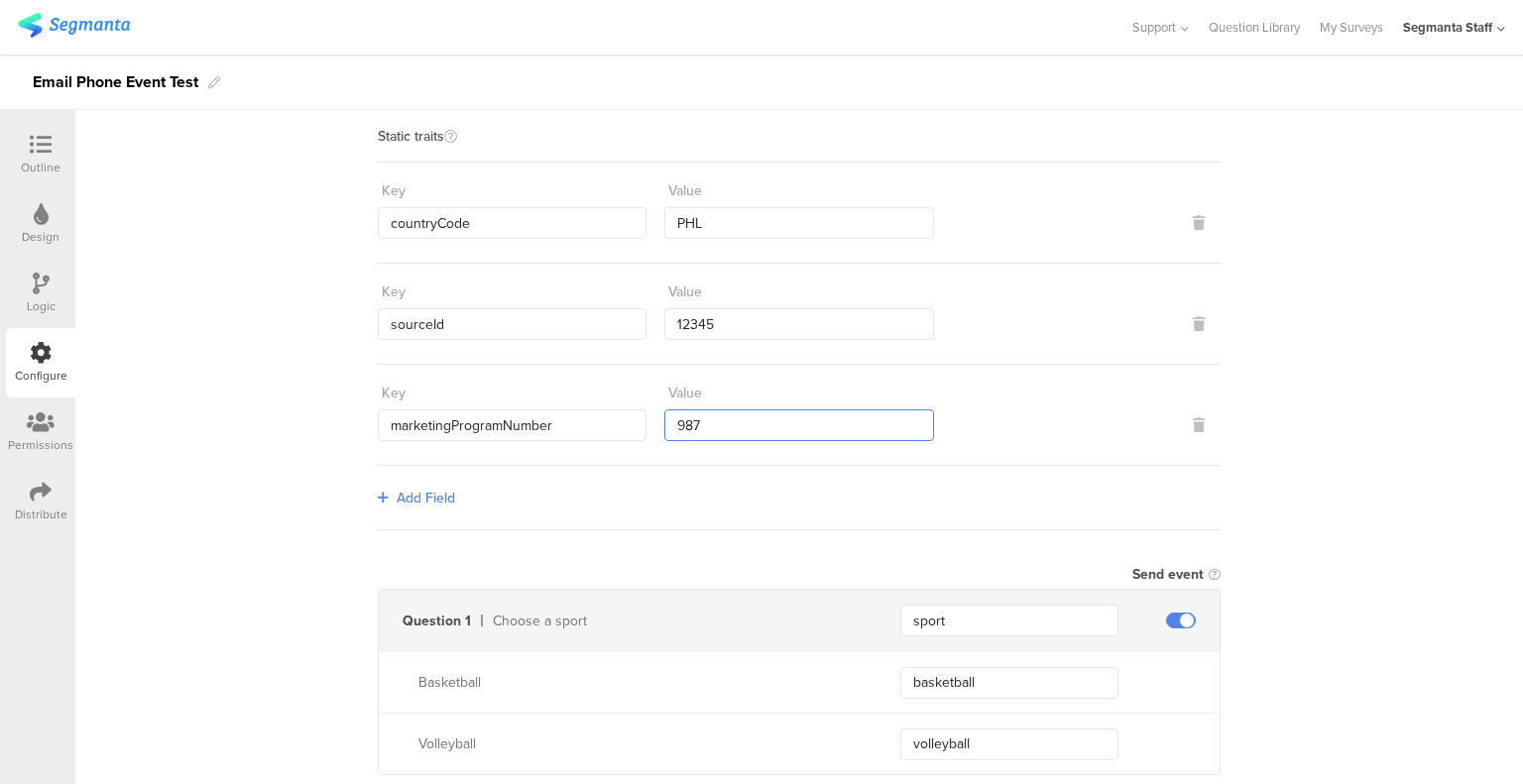 type on "987" 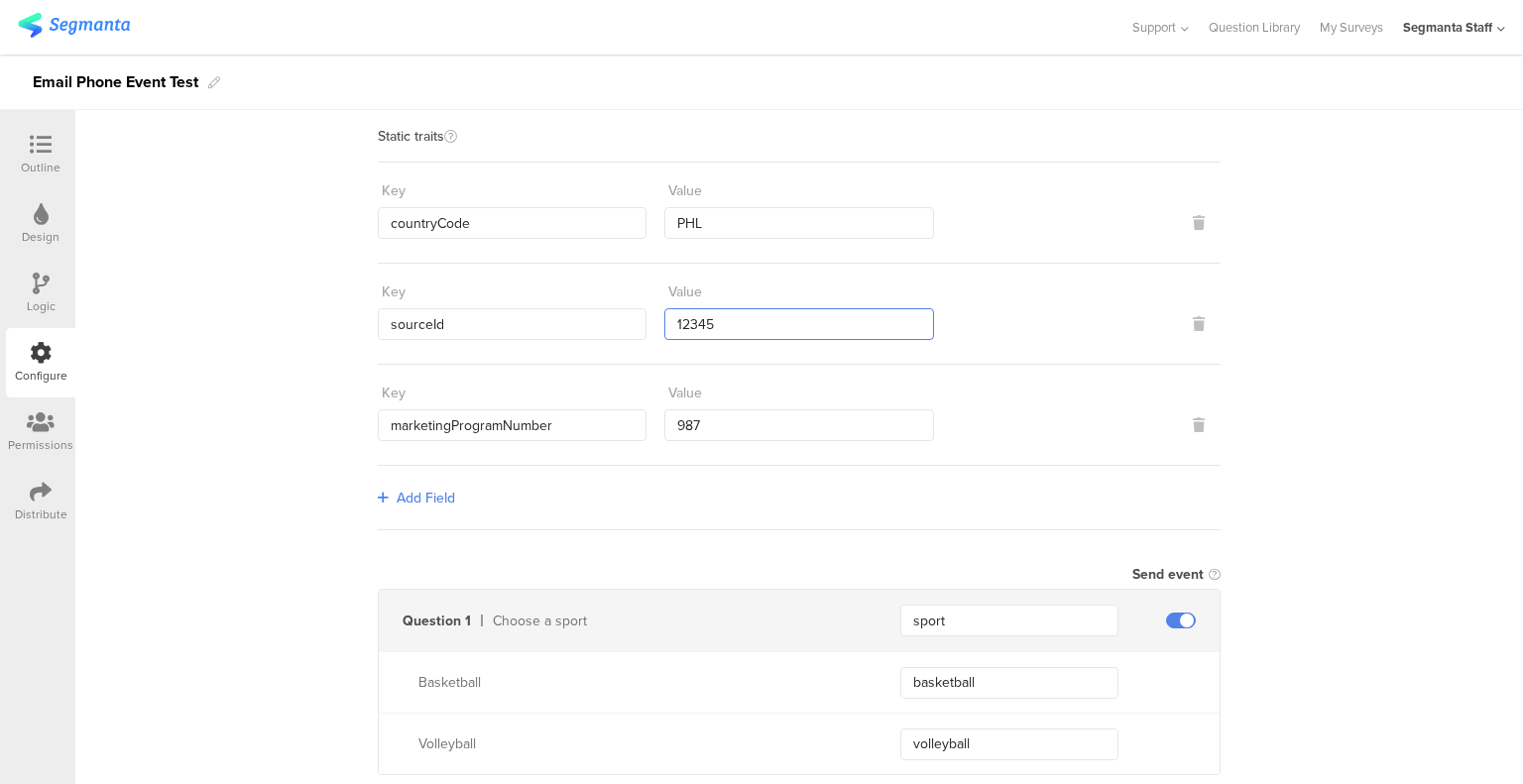 drag, startPoint x: 717, startPoint y: 327, endPoint x: 658, endPoint y: 327, distance: 59 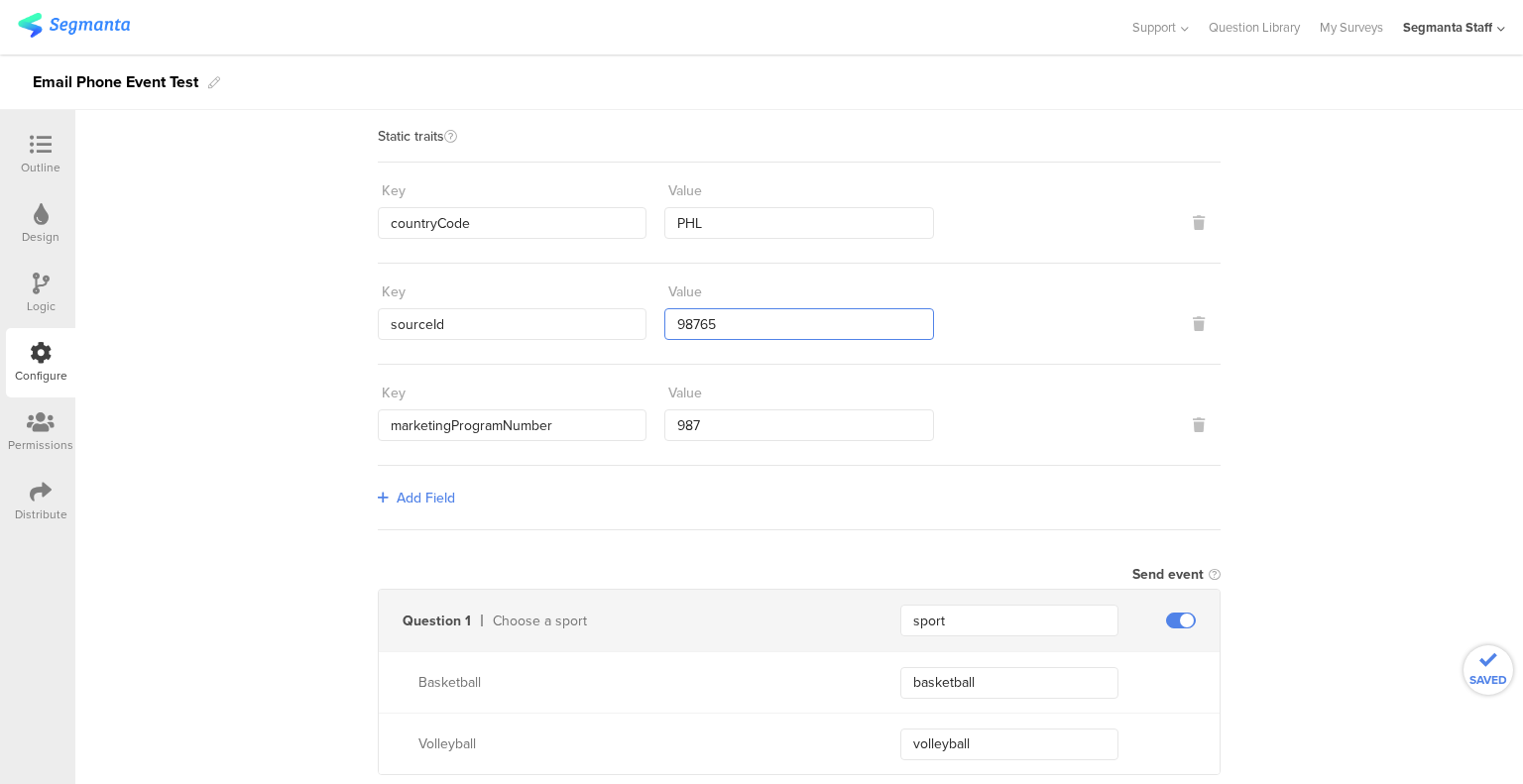 type on "98765" 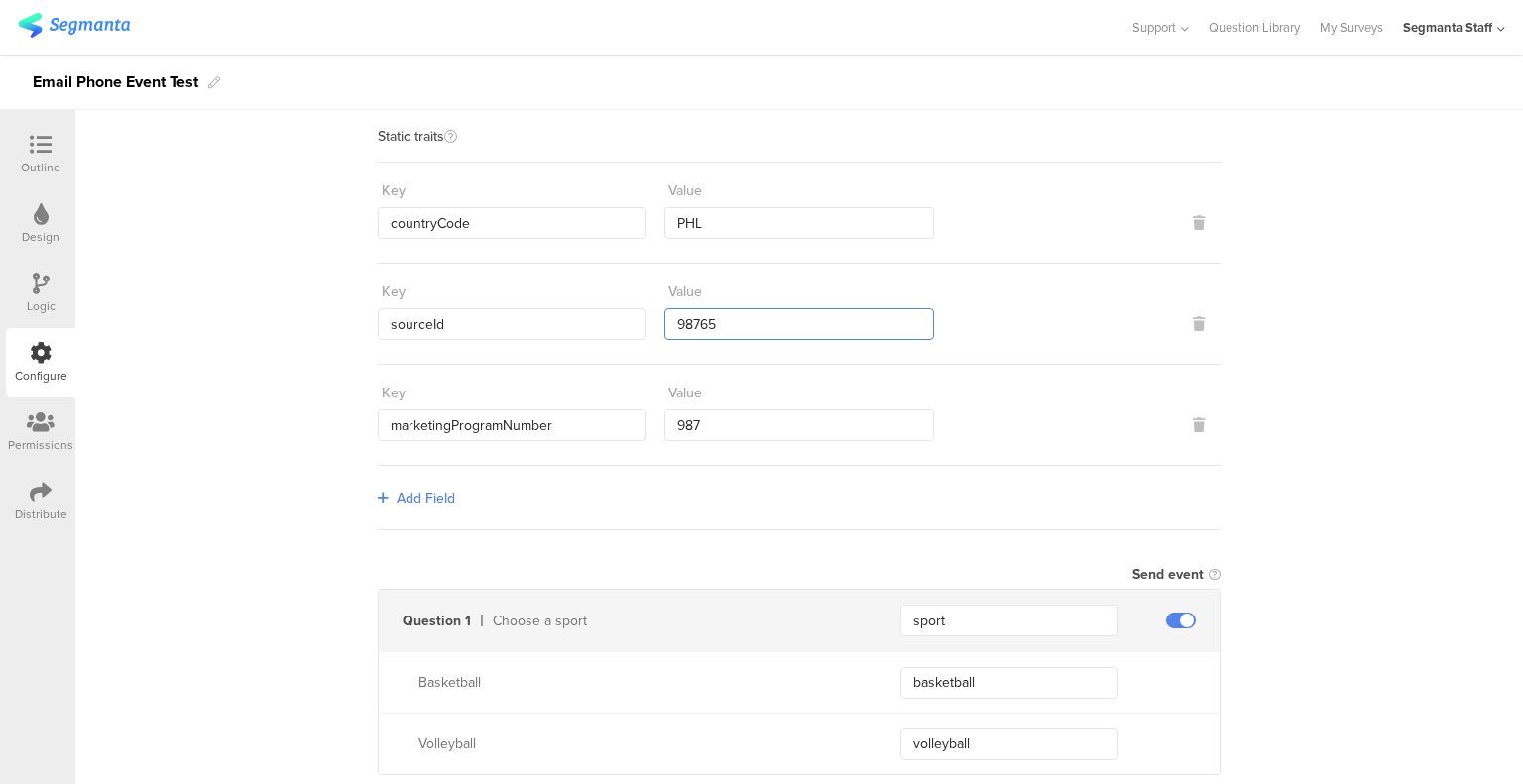 scroll, scrollTop: 396, scrollLeft: 0, axis: vertical 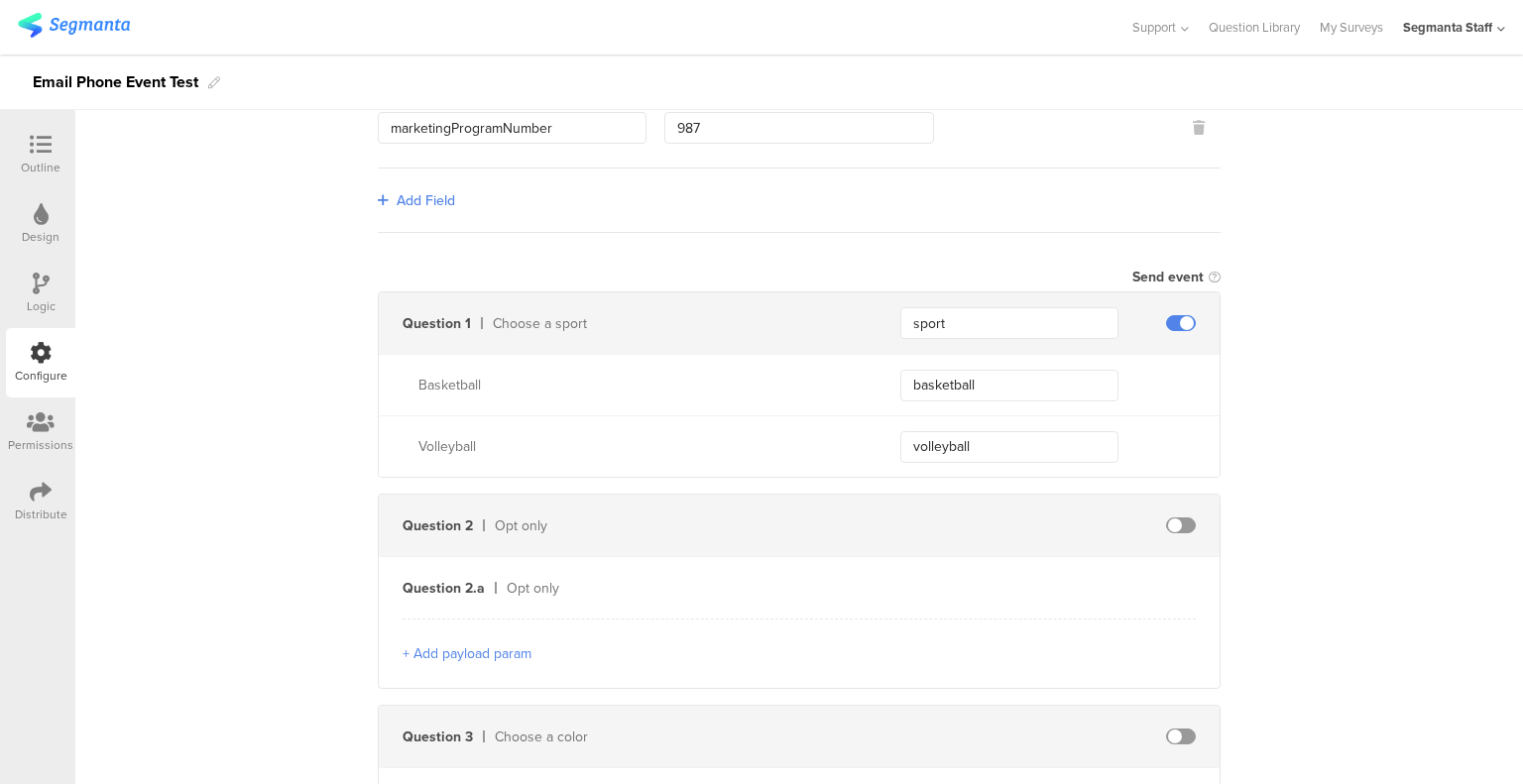 click at bounding box center (1181, 525) 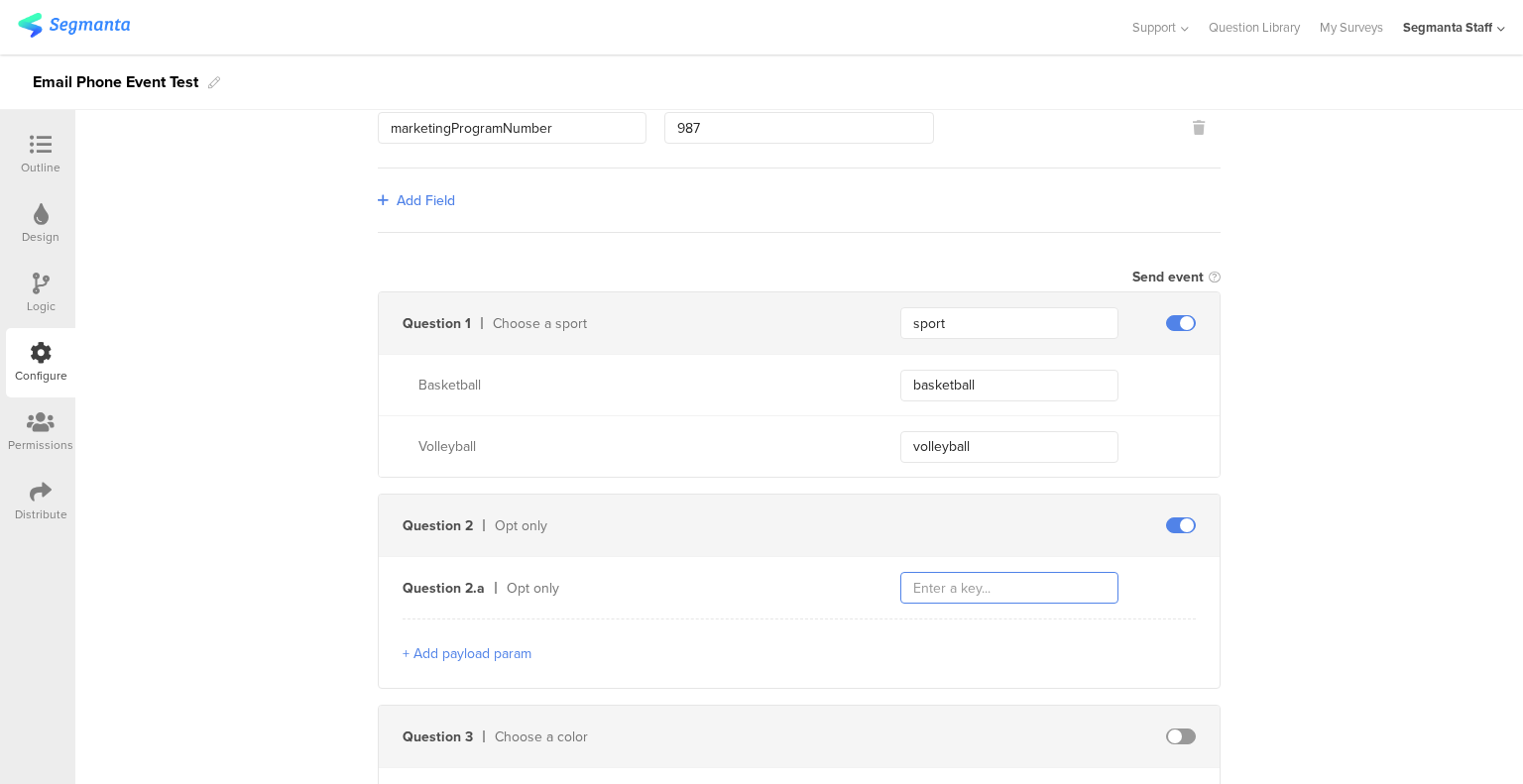click at bounding box center [1009, 588] 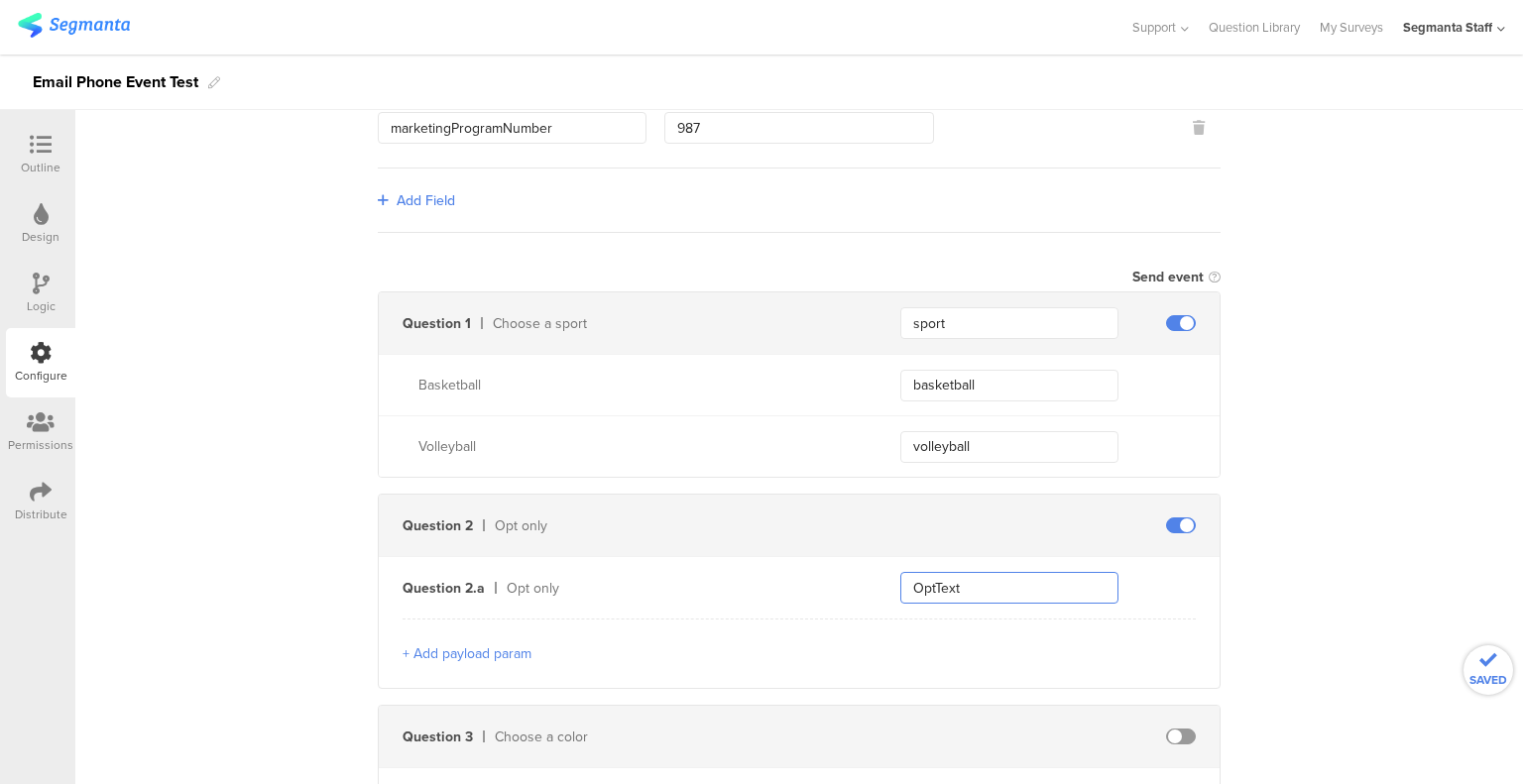 type on "OptText" 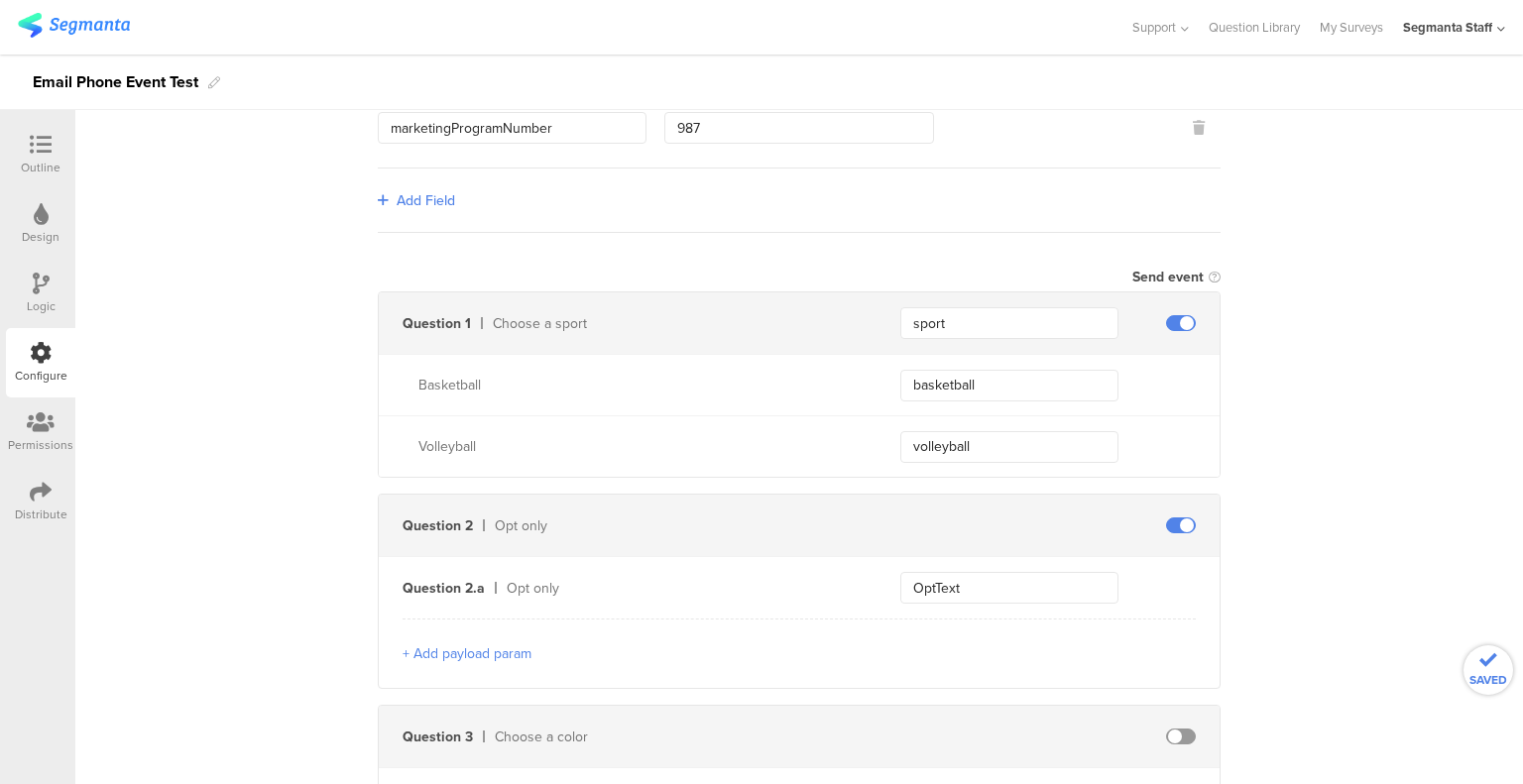 click on "+ Add payload param" at bounding box center (467, 653) 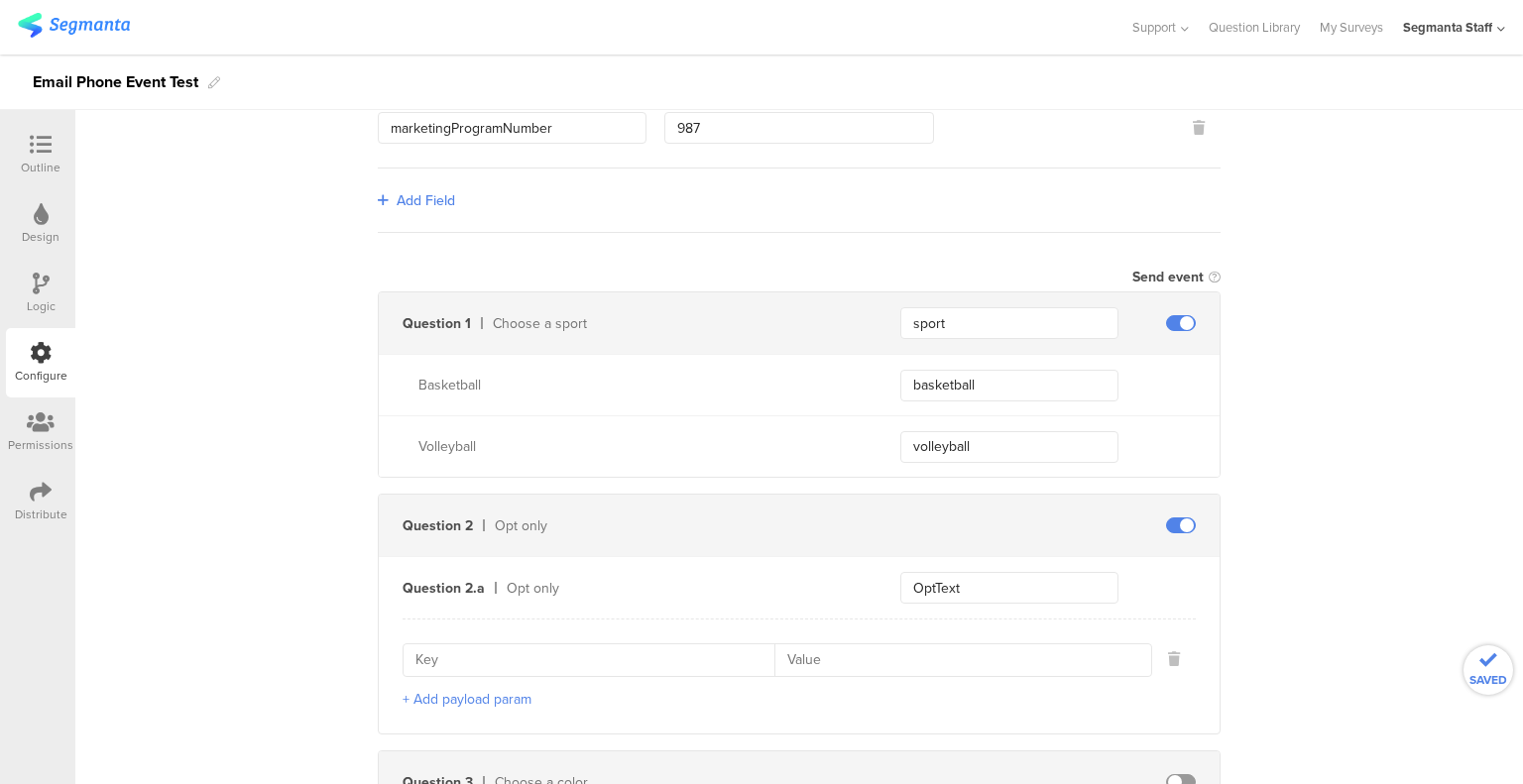 click on "+ Add payload param" at bounding box center [799, 676] 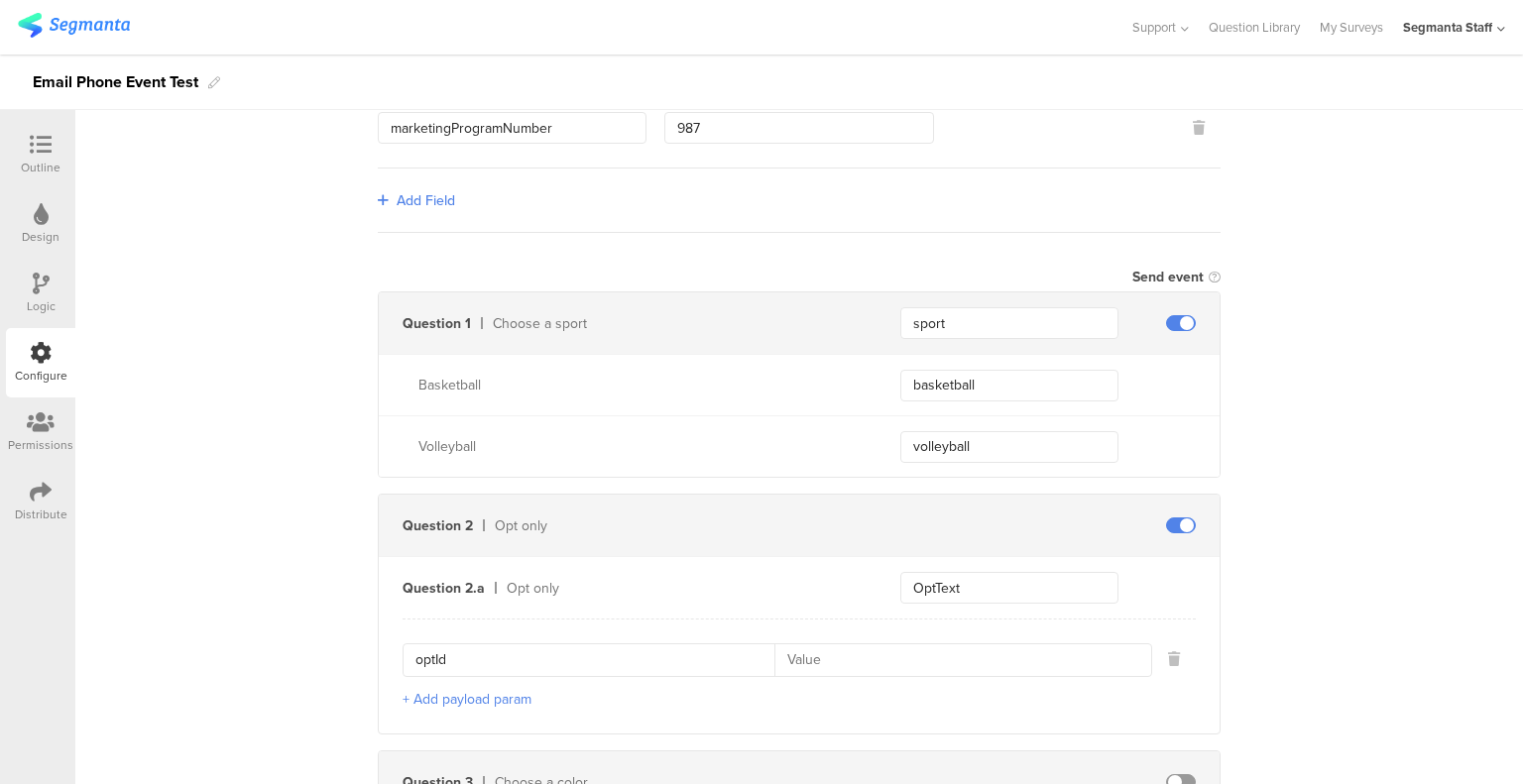type on "optId" 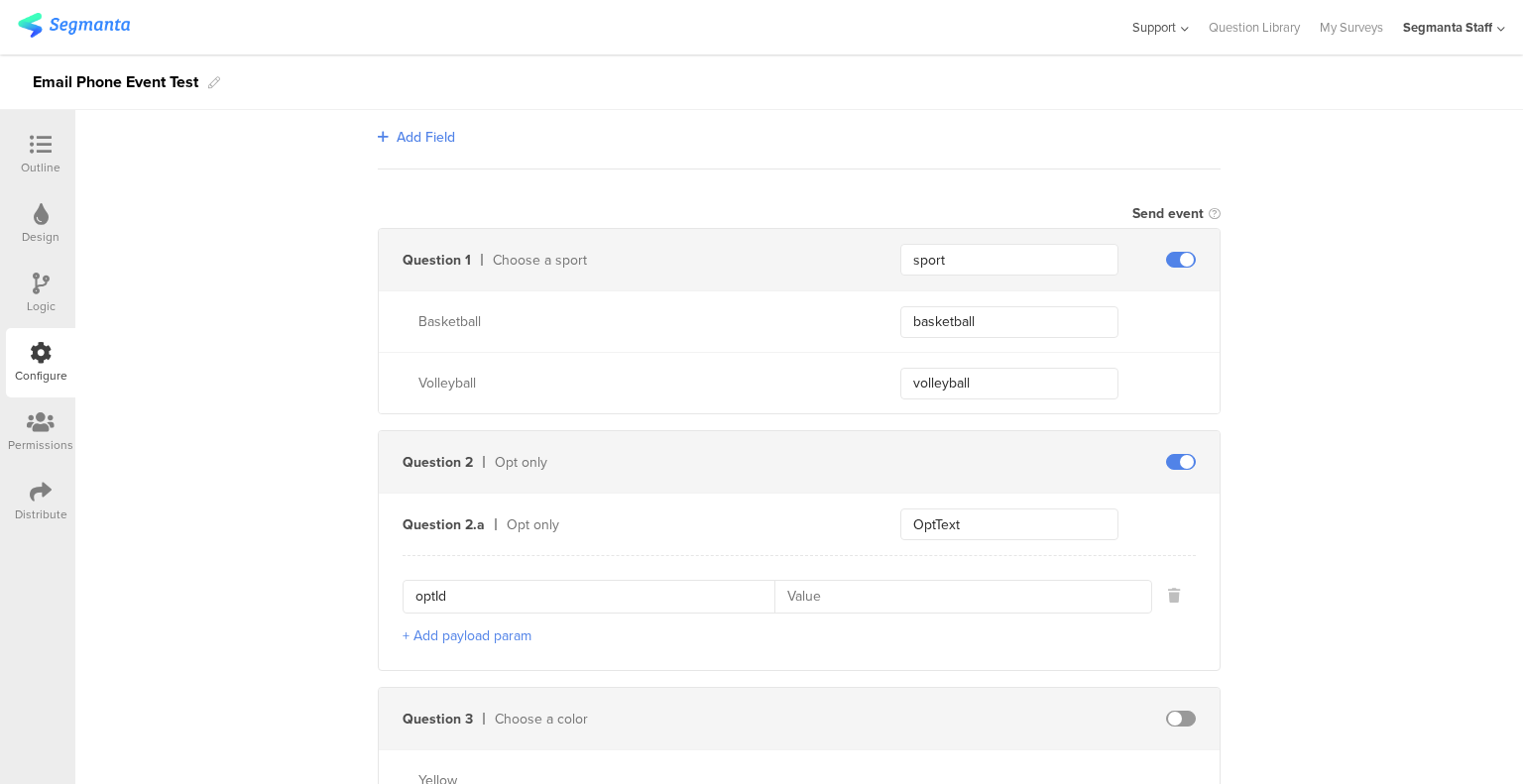 scroll, scrollTop: 496, scrollLeft: 0, axis: vertical 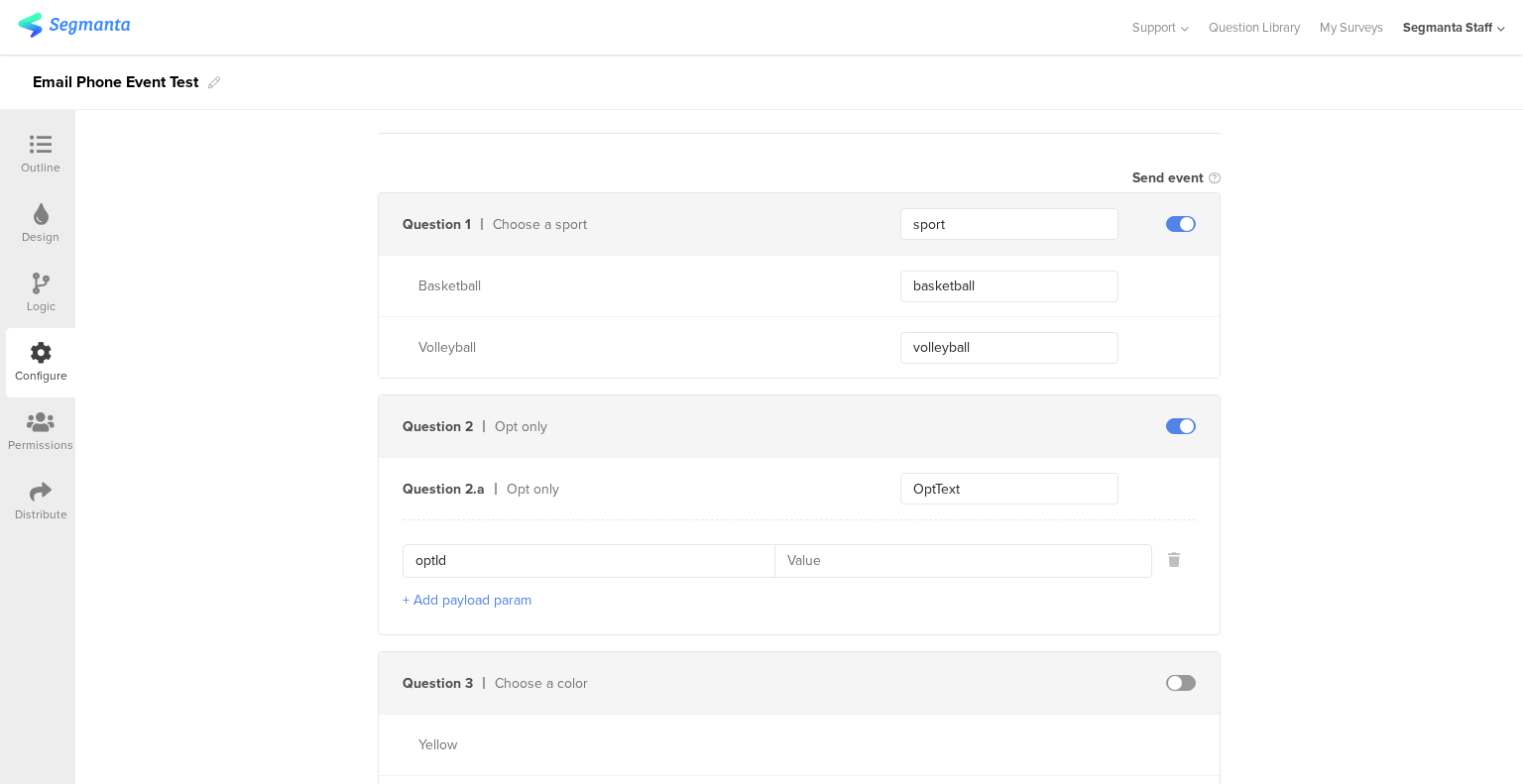 click on "optId       + Add payload param" at bounding box center [799, 577] 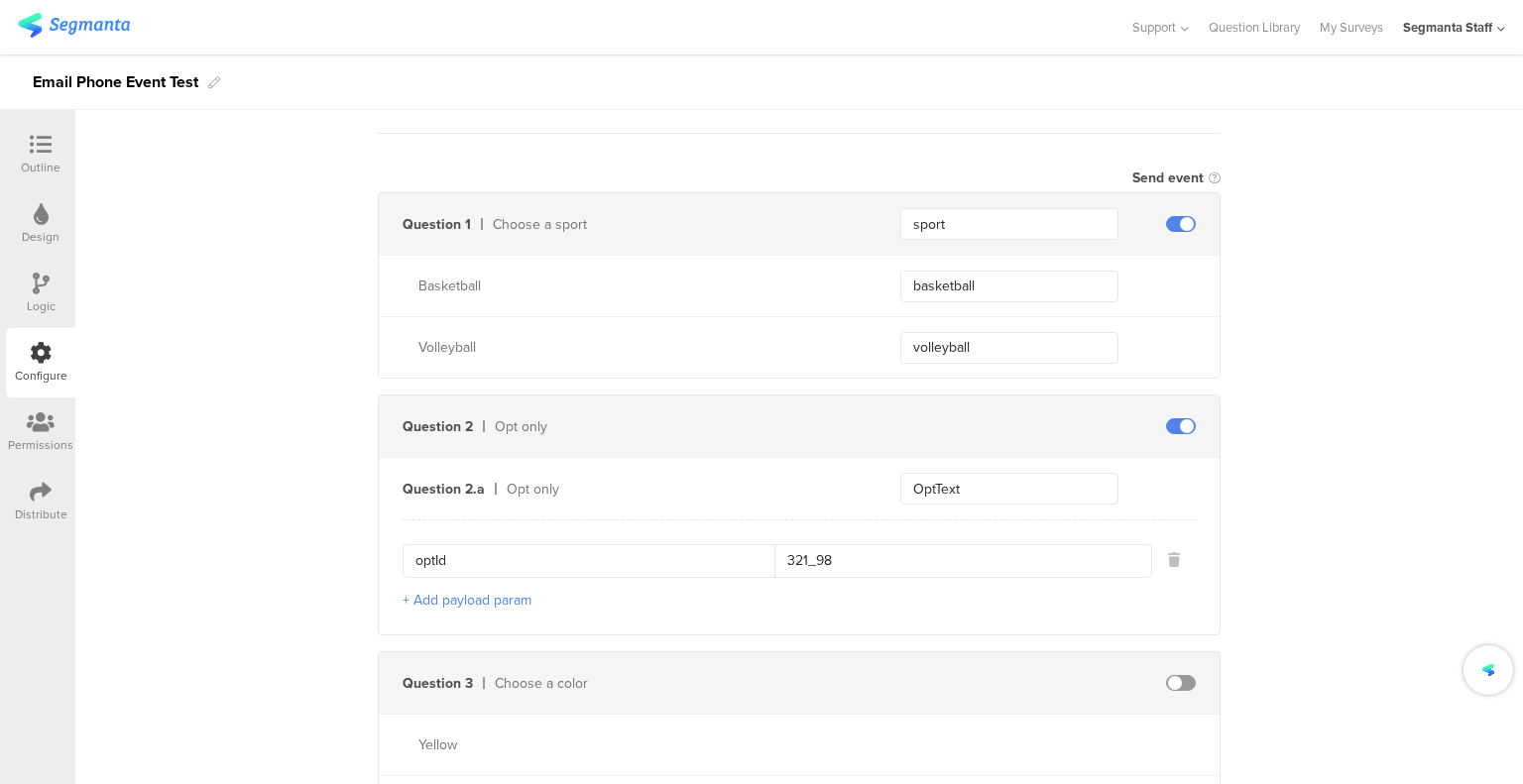 type on "321_98" 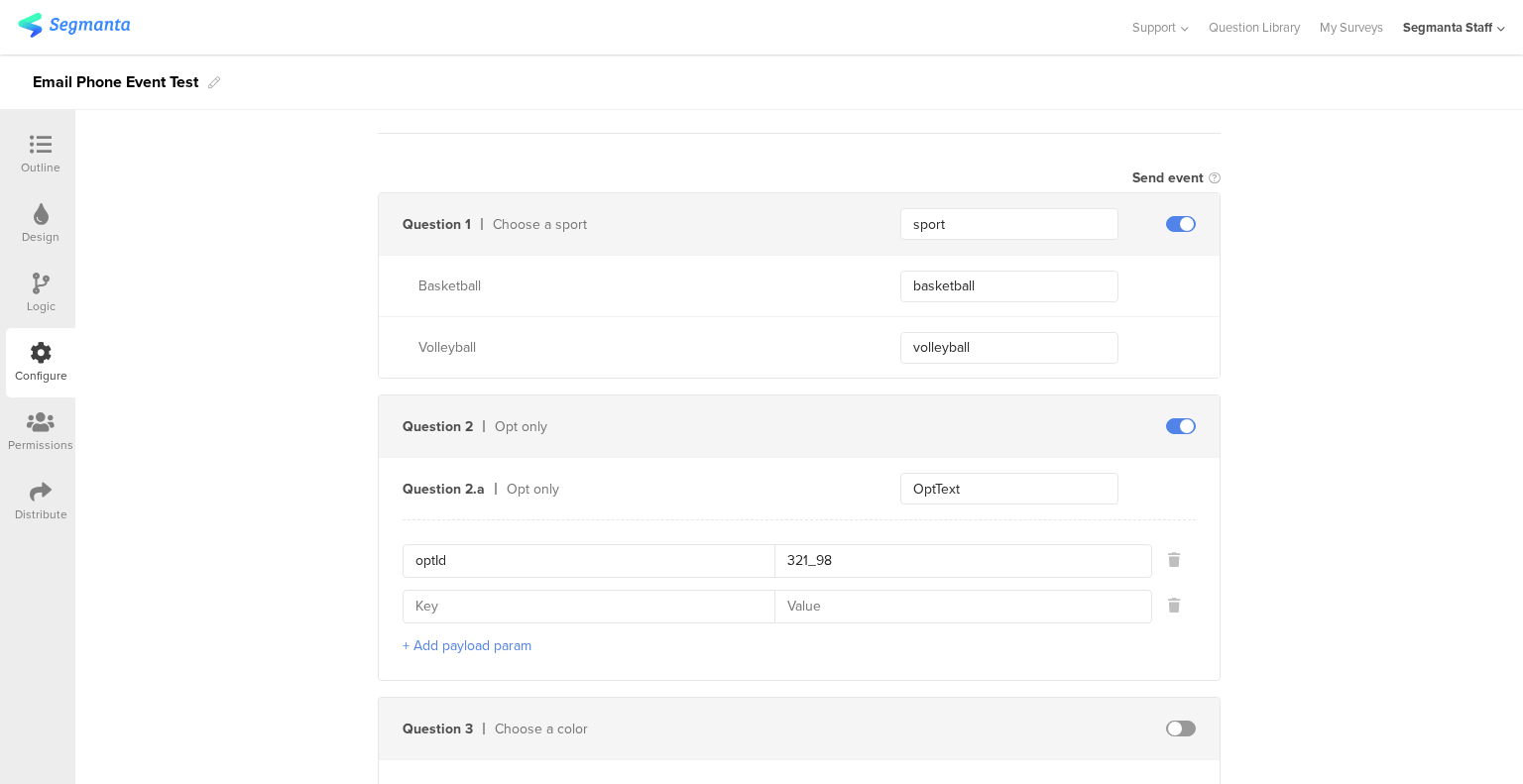 click at bounding box center [595, 607] 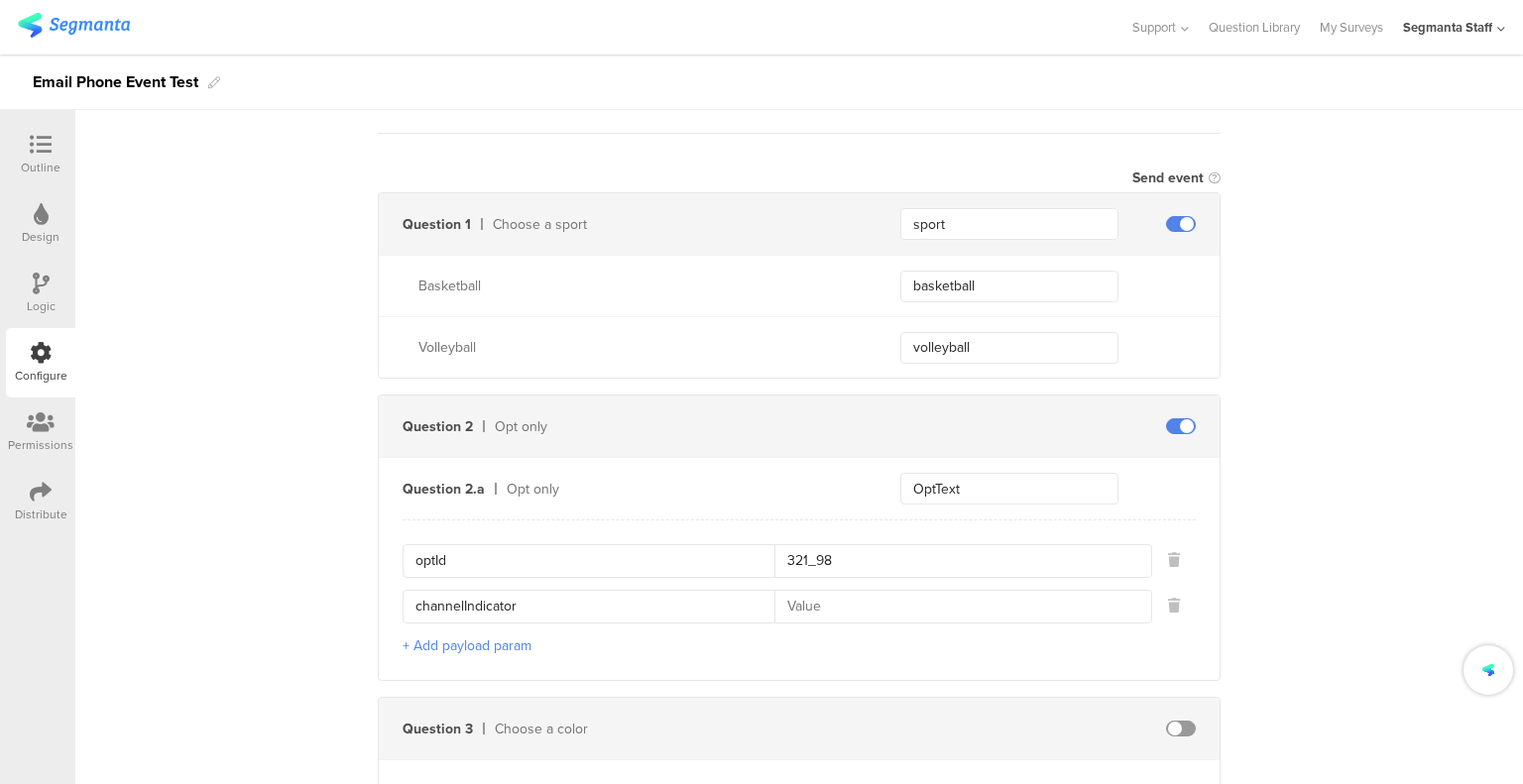 type on "channelIndicator" 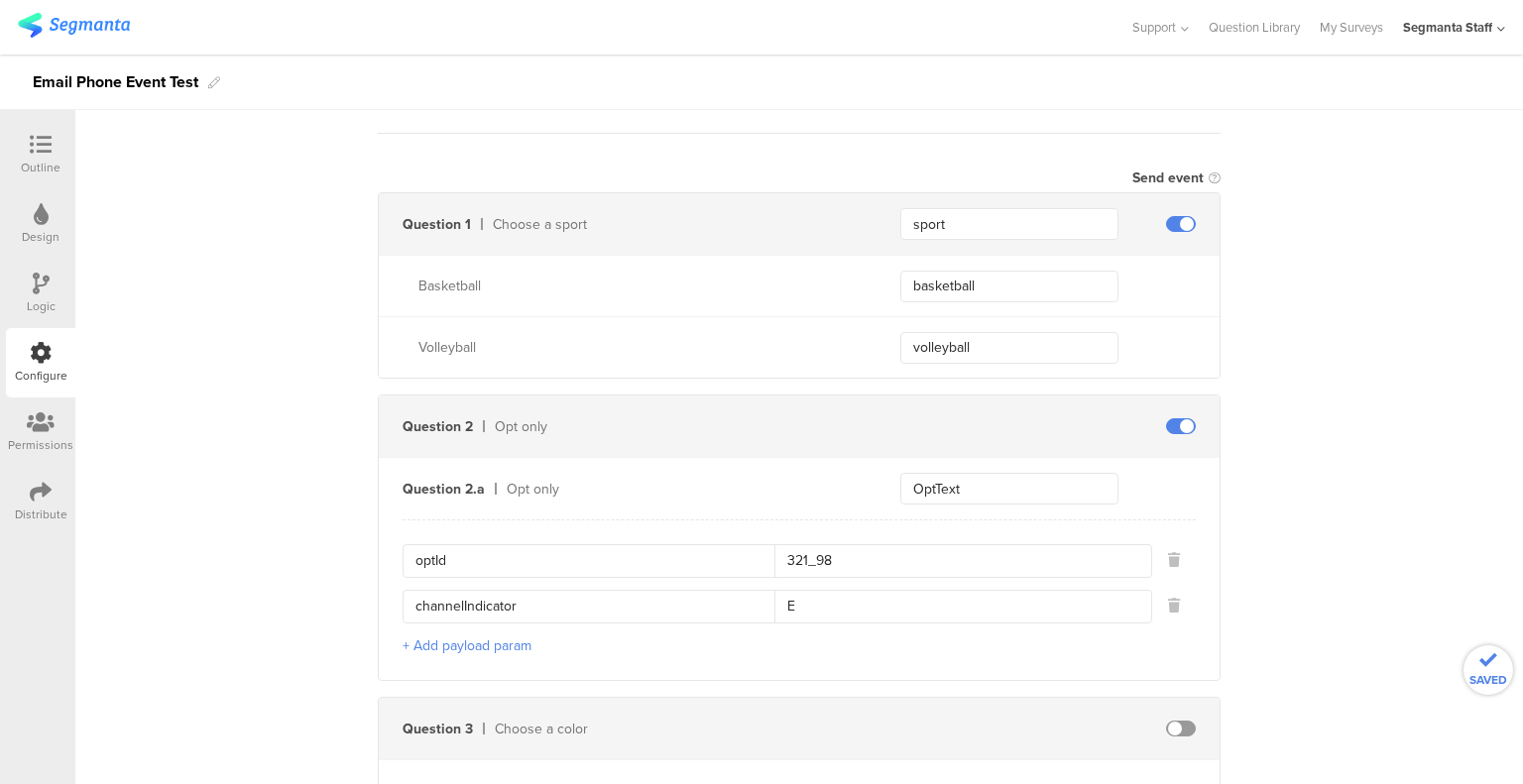 type on "E" 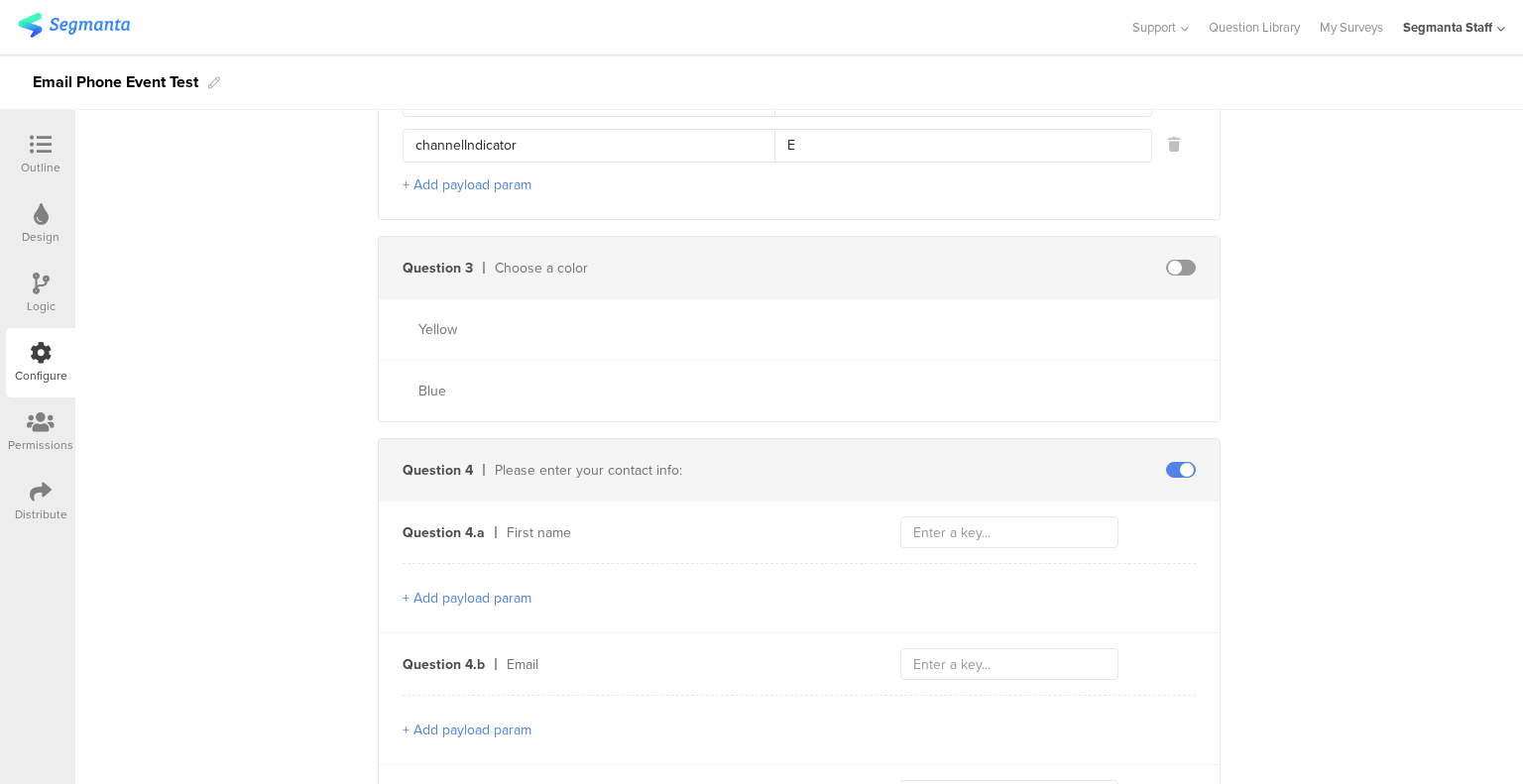 scroll, scrollTop: 991, scrollLeft: 0, axis: vertical 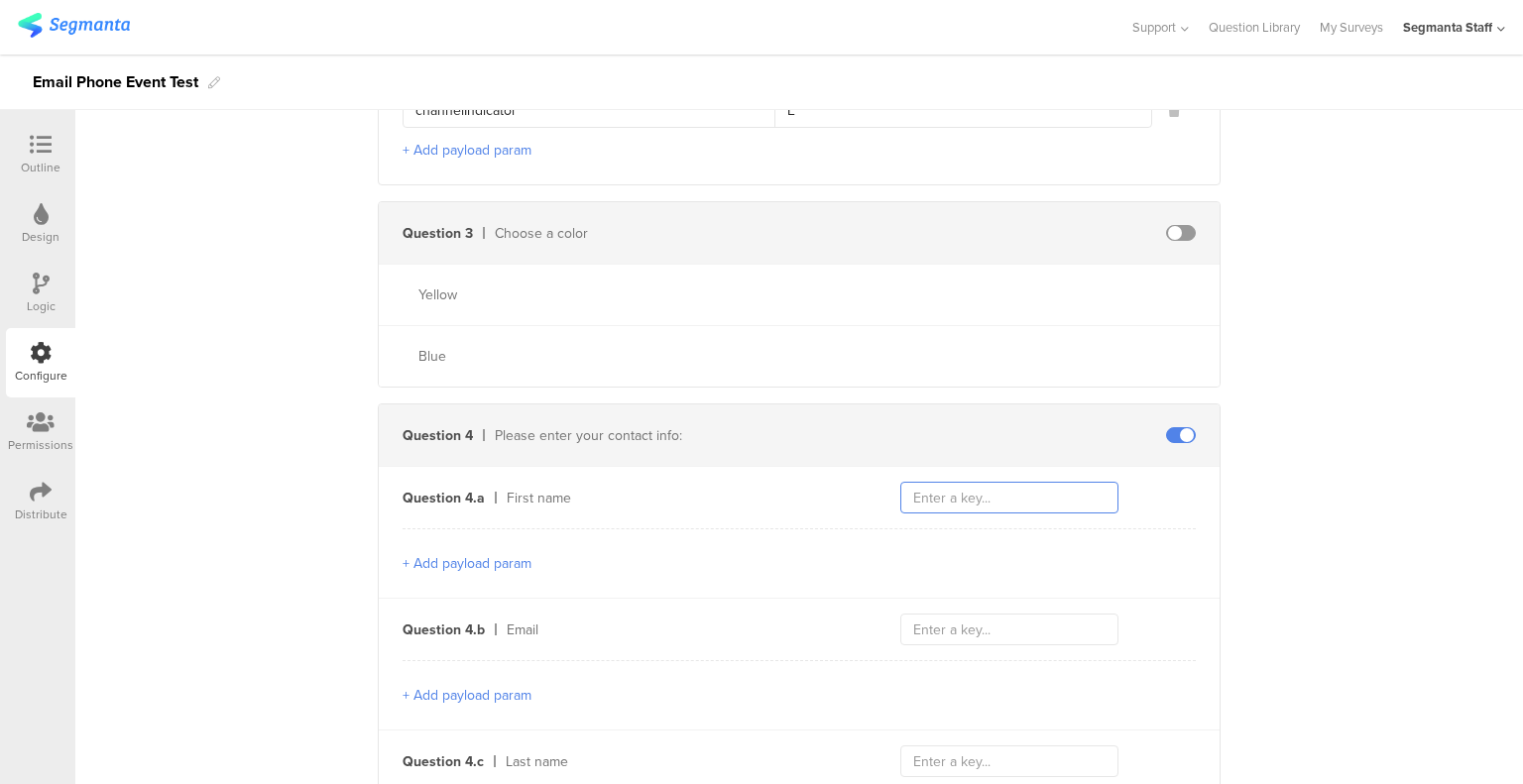 click at bounding box center [1009, 498] 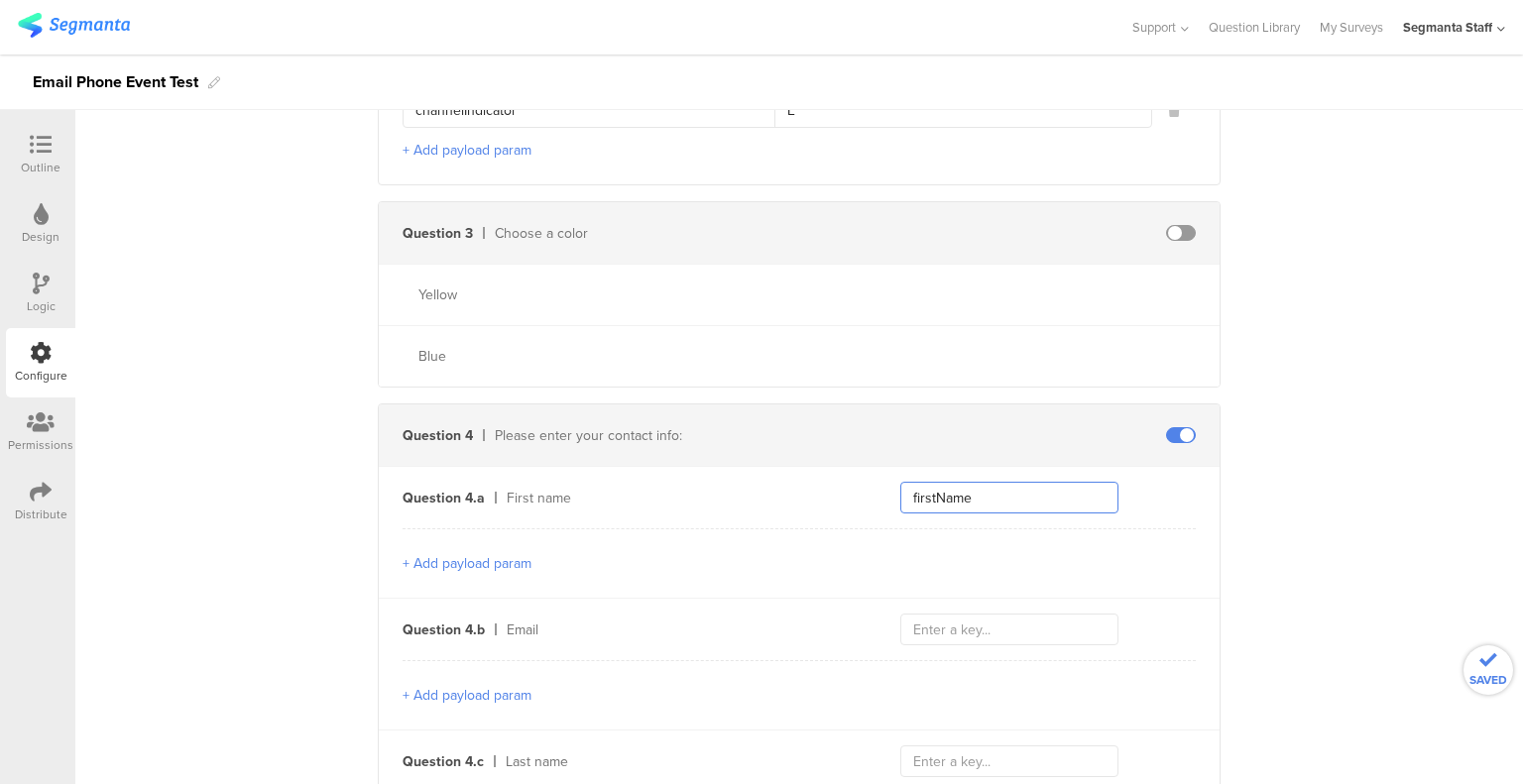 type on "firstName" 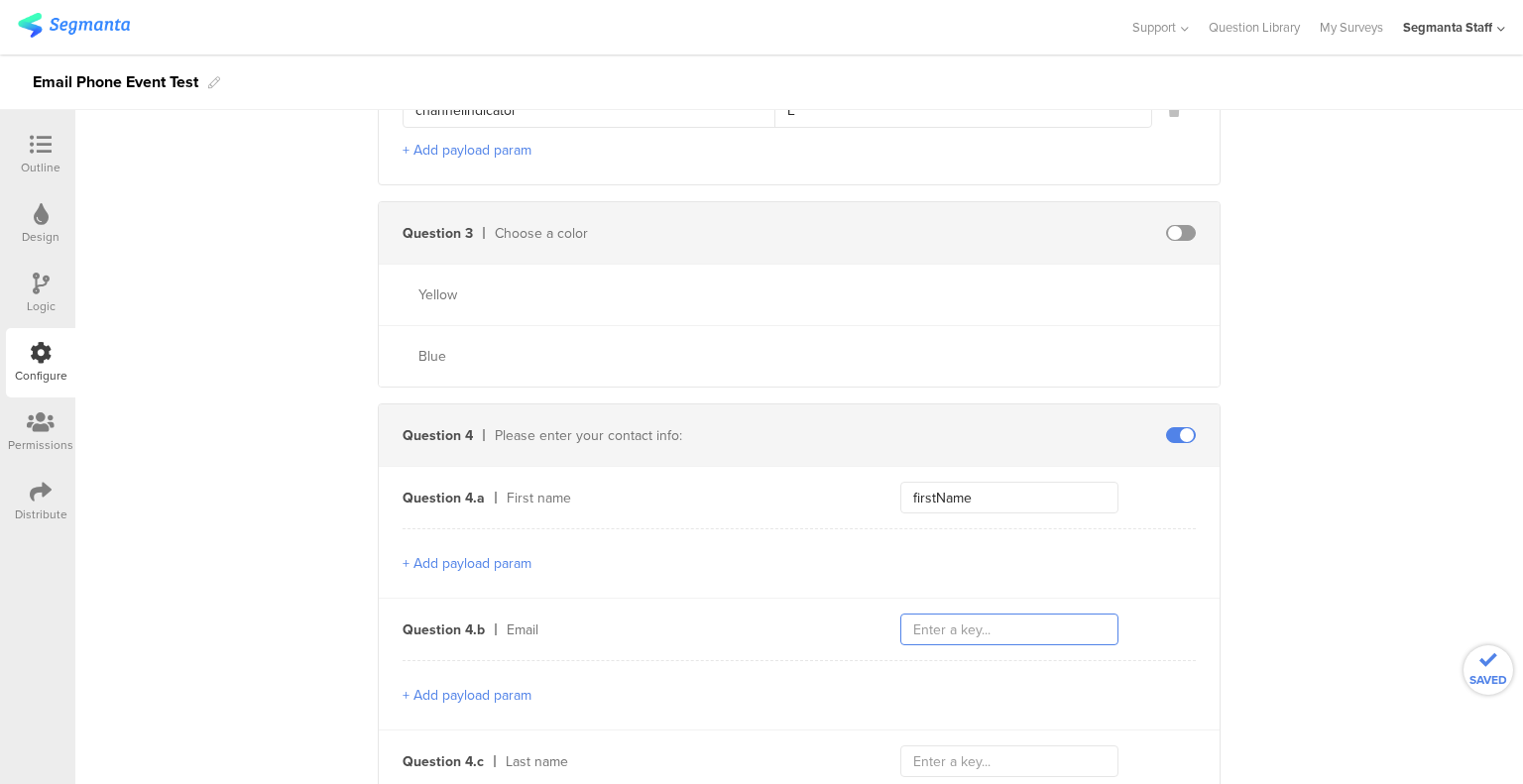 click at bounding box center (1009, 629) 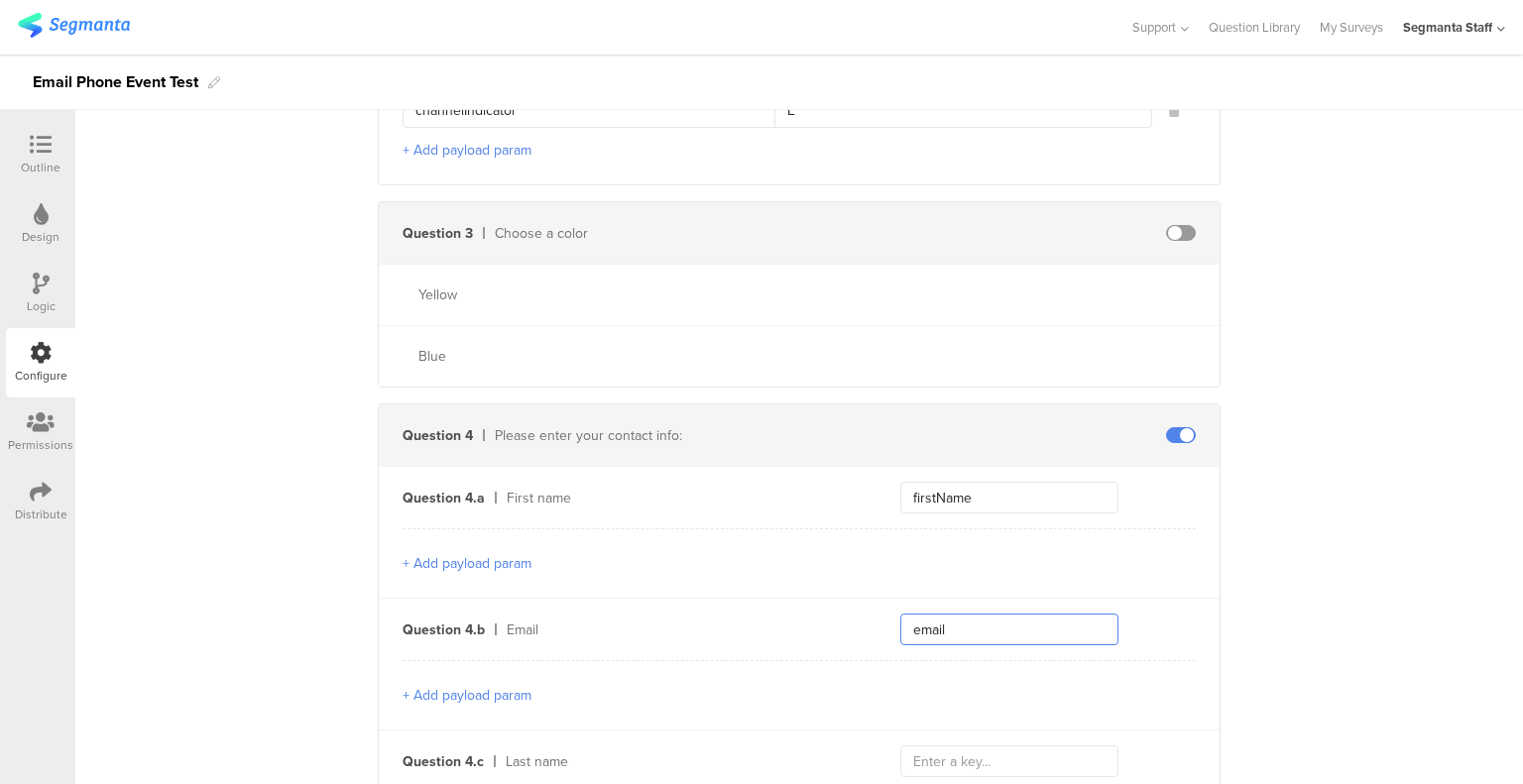 type on "email" 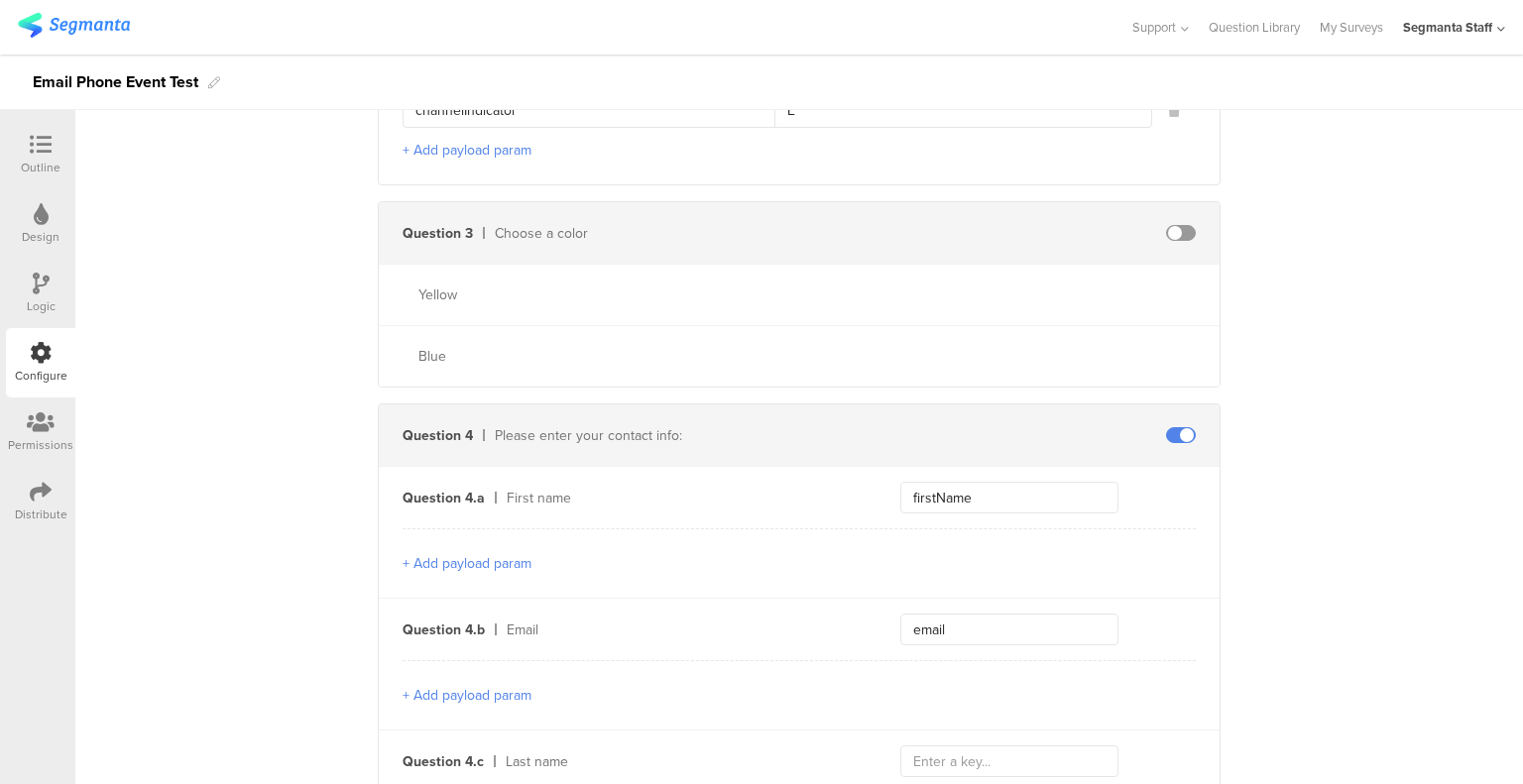 type 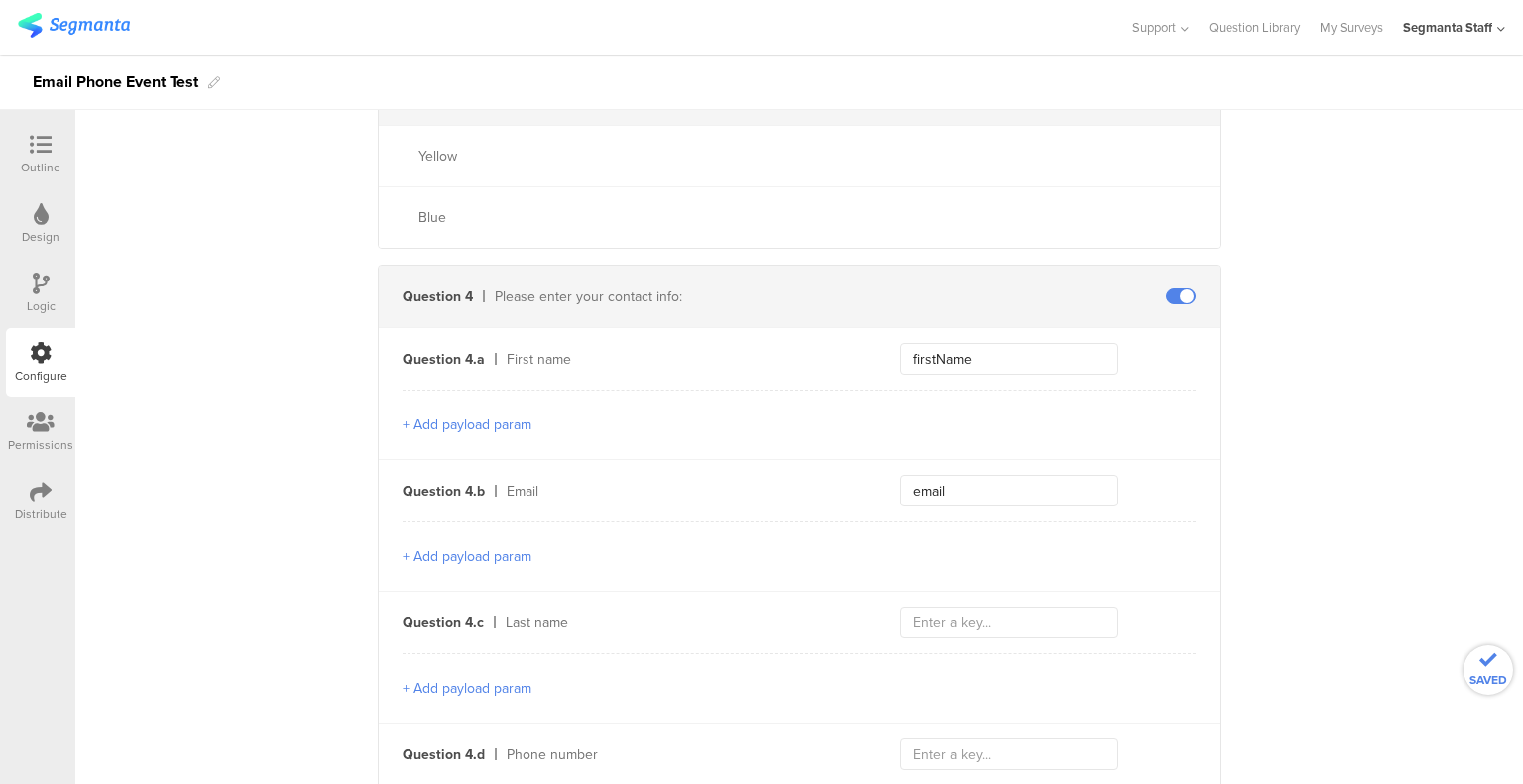 scroll, scrollTop: 1288, scrollLeft: 0, axis: vertical 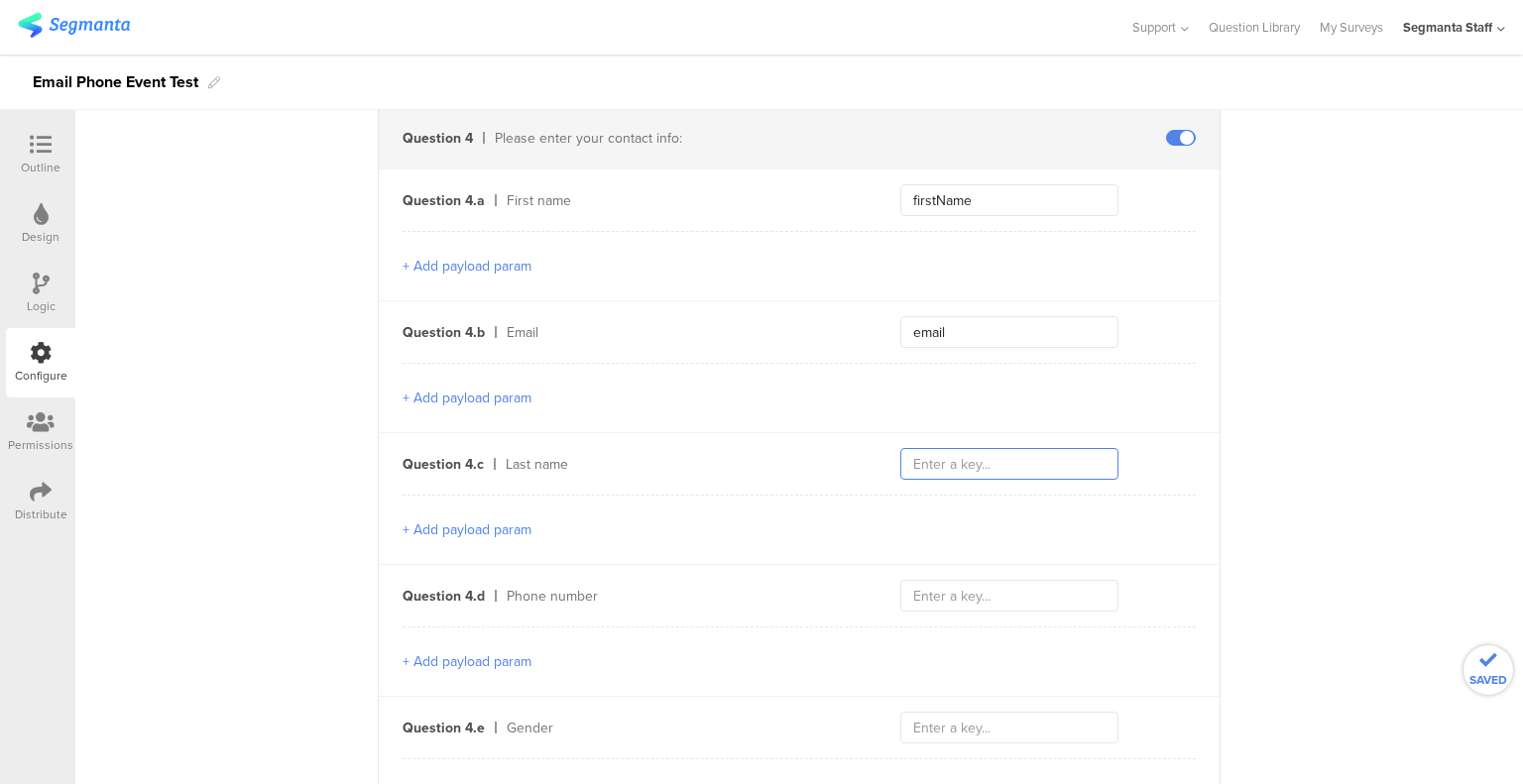 click at bounding box center (1009, 464) 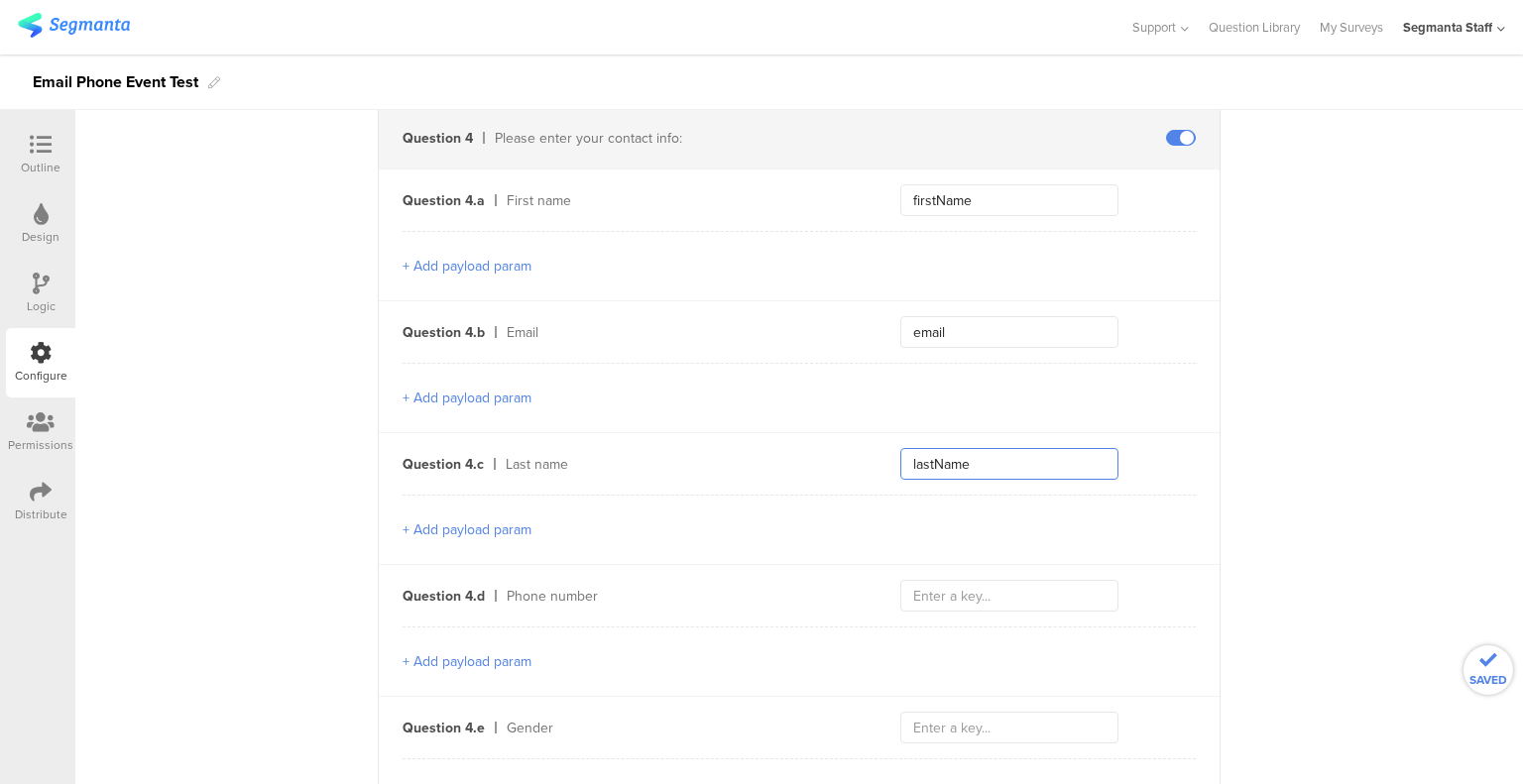 type on "lastName" 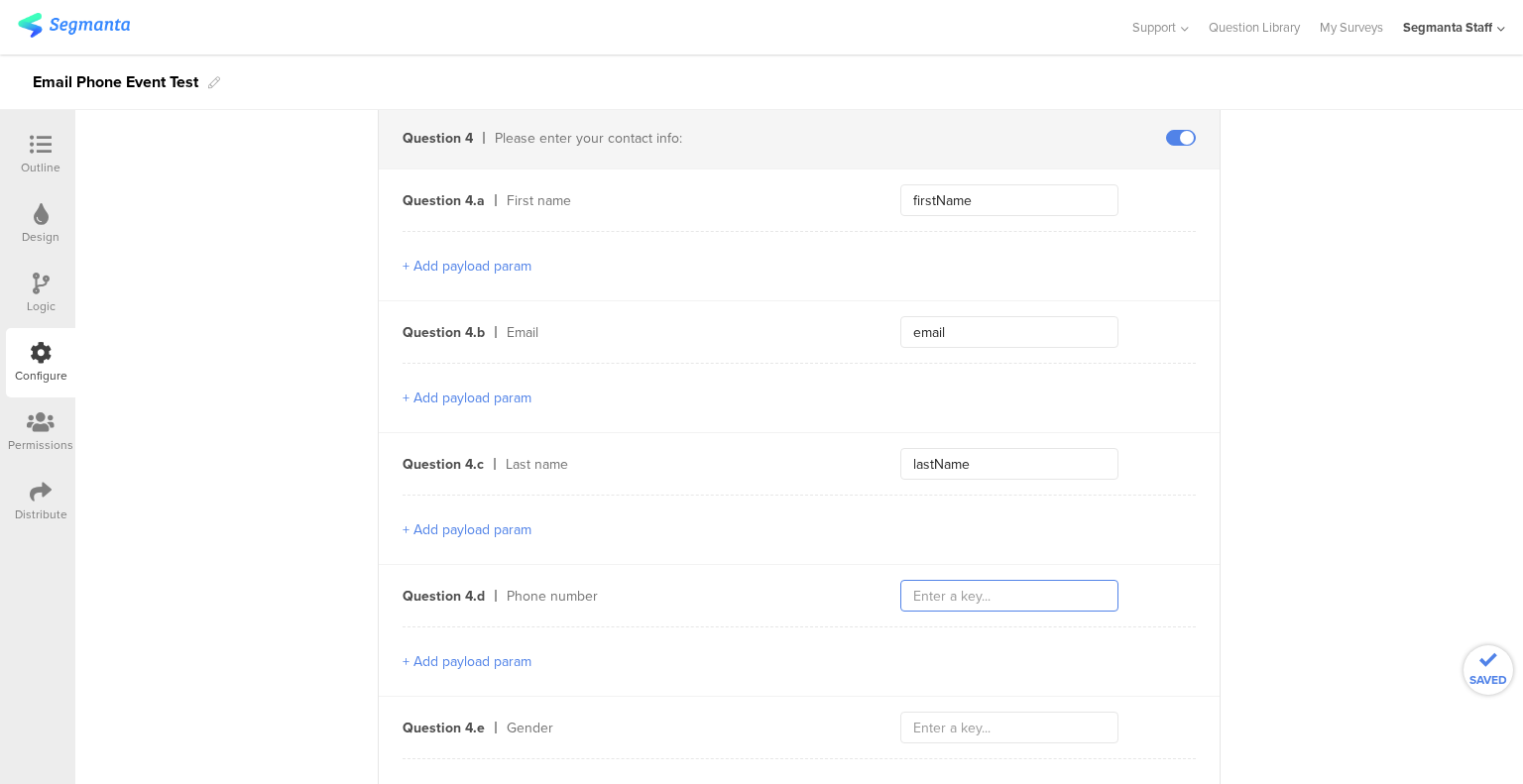 click at bounding box center (1009, 596) 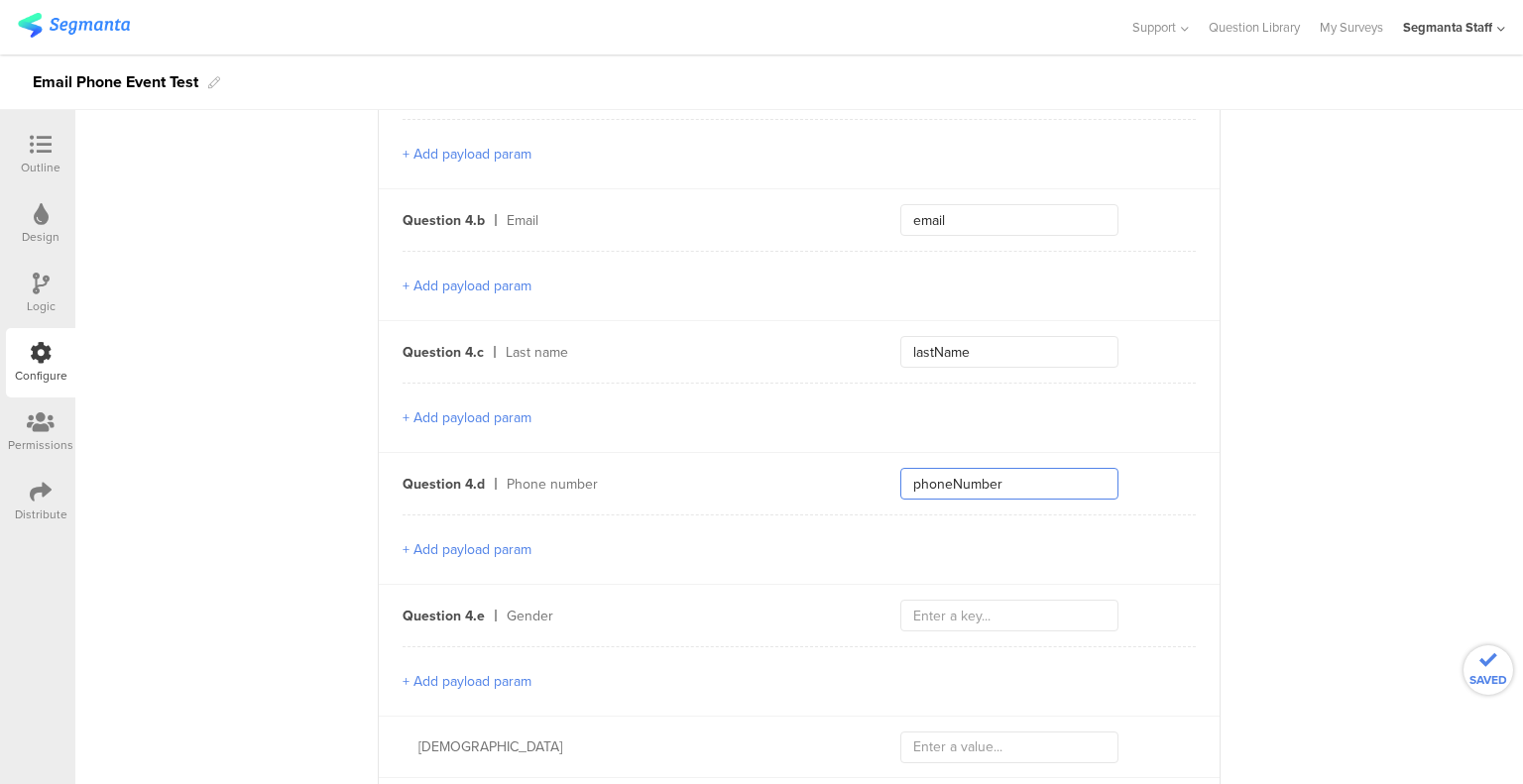 scroll, scrollTop: 1487, scrollLeft: 0, axis: vertical 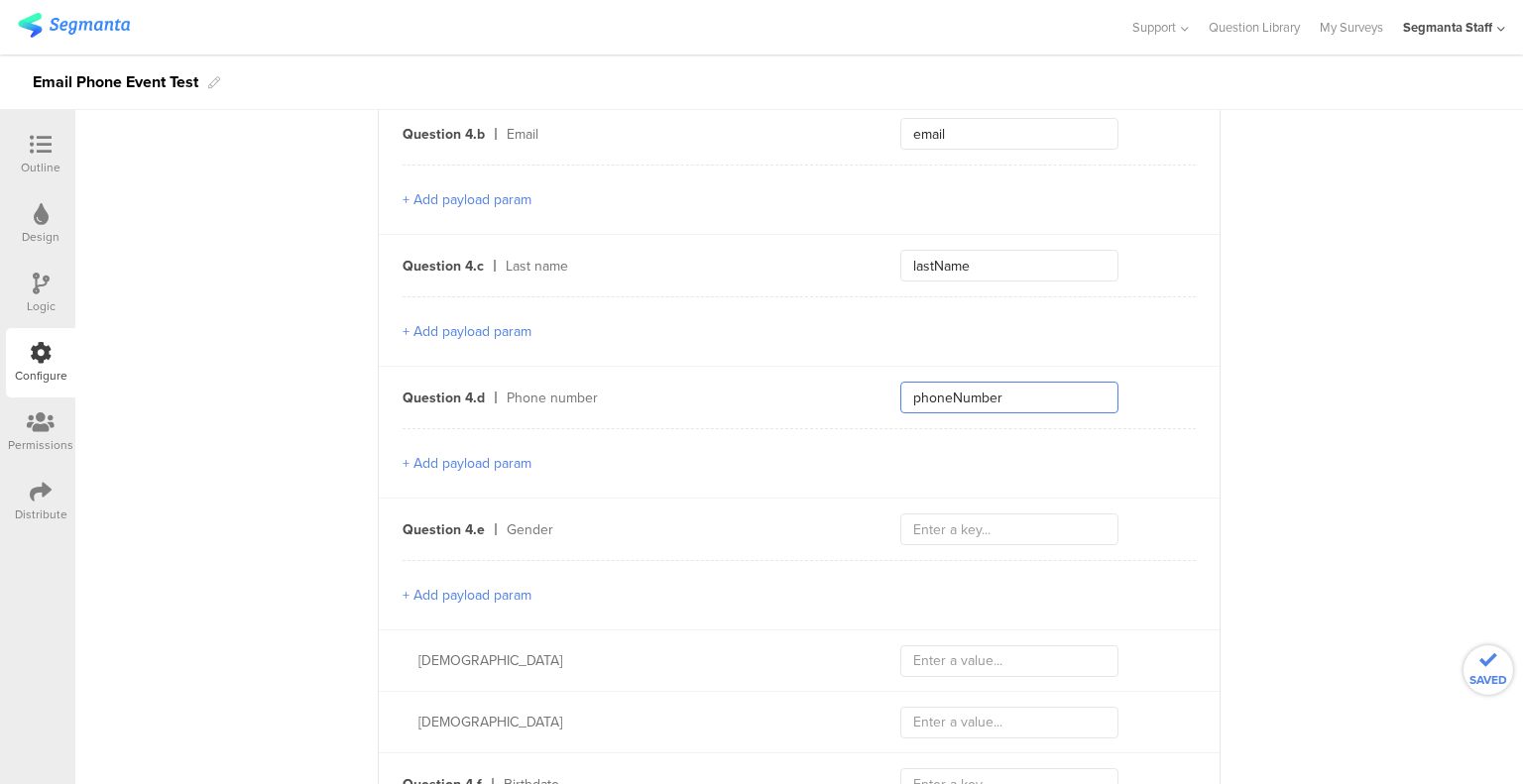 type on "phoneNumber" 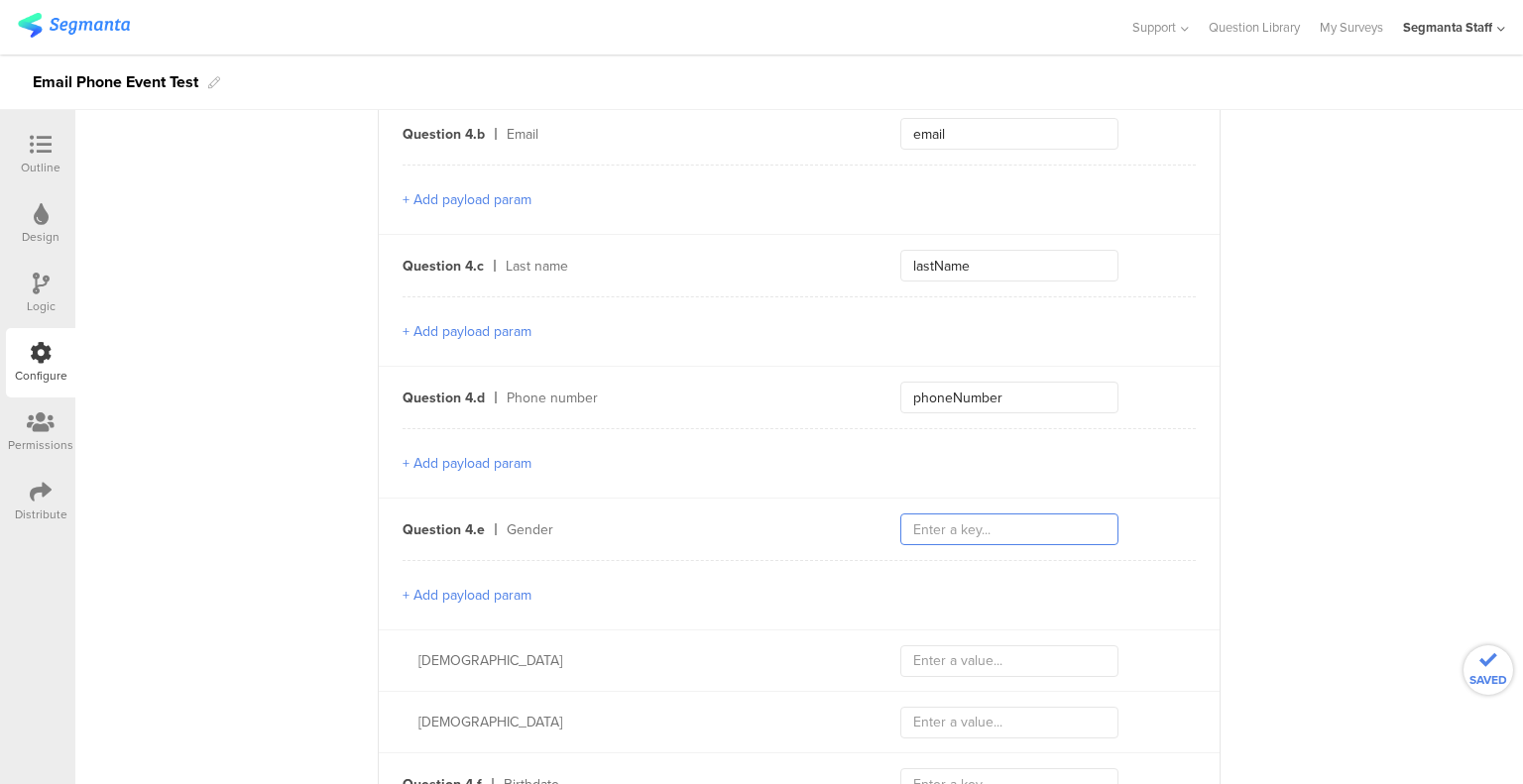 click at bounding box center (1009, 529) 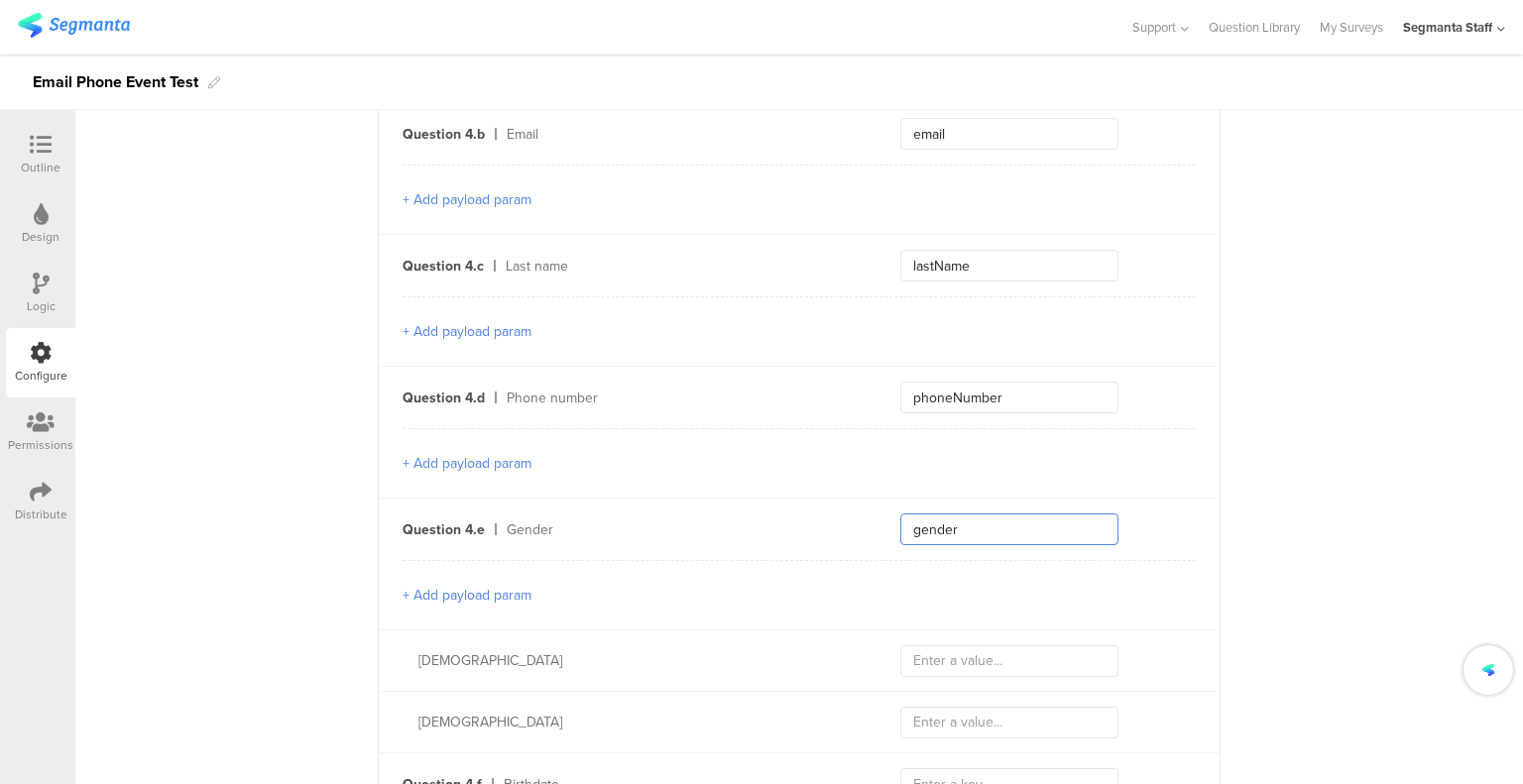 type on "gender" 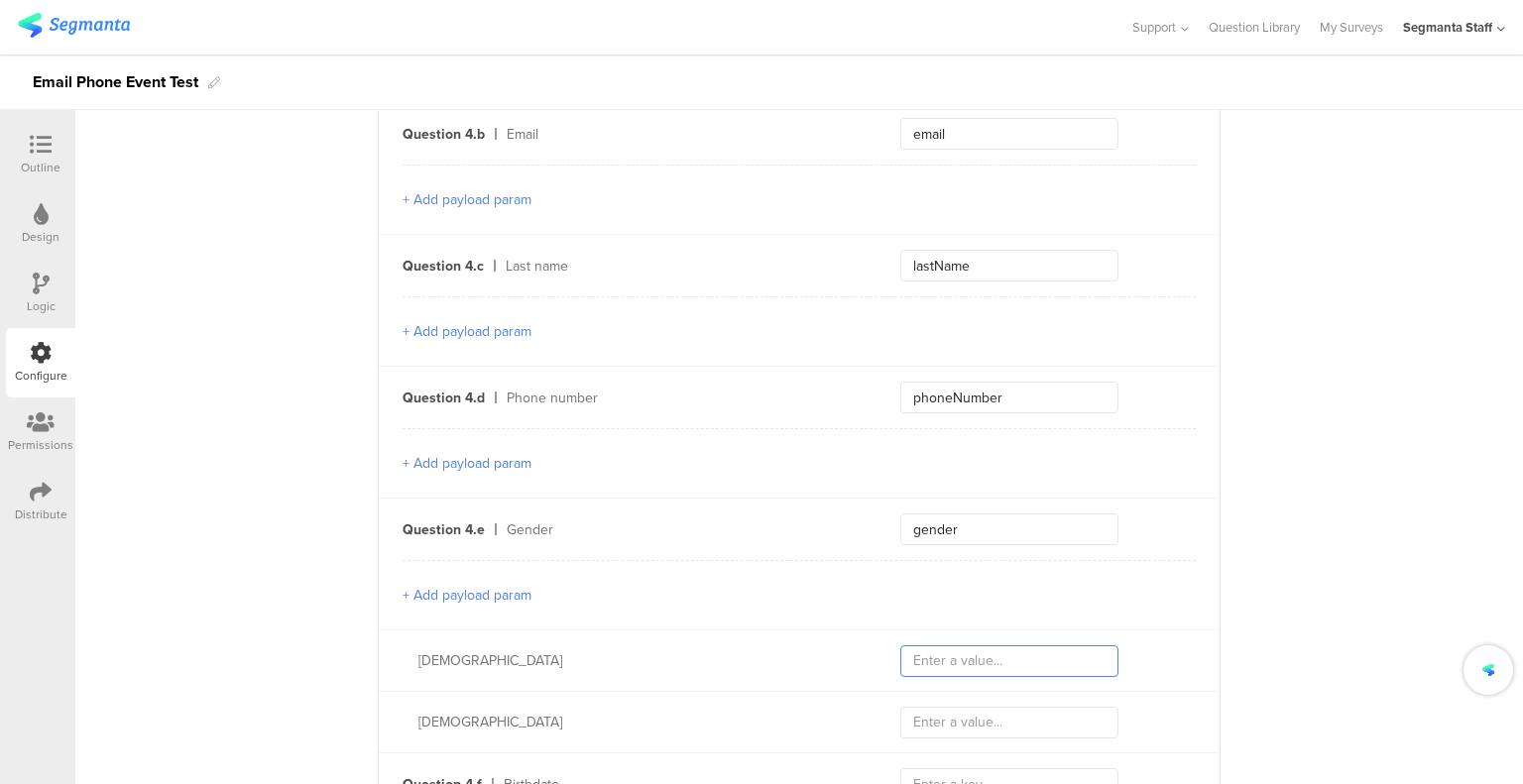 click at bounding box center (1009, 661) 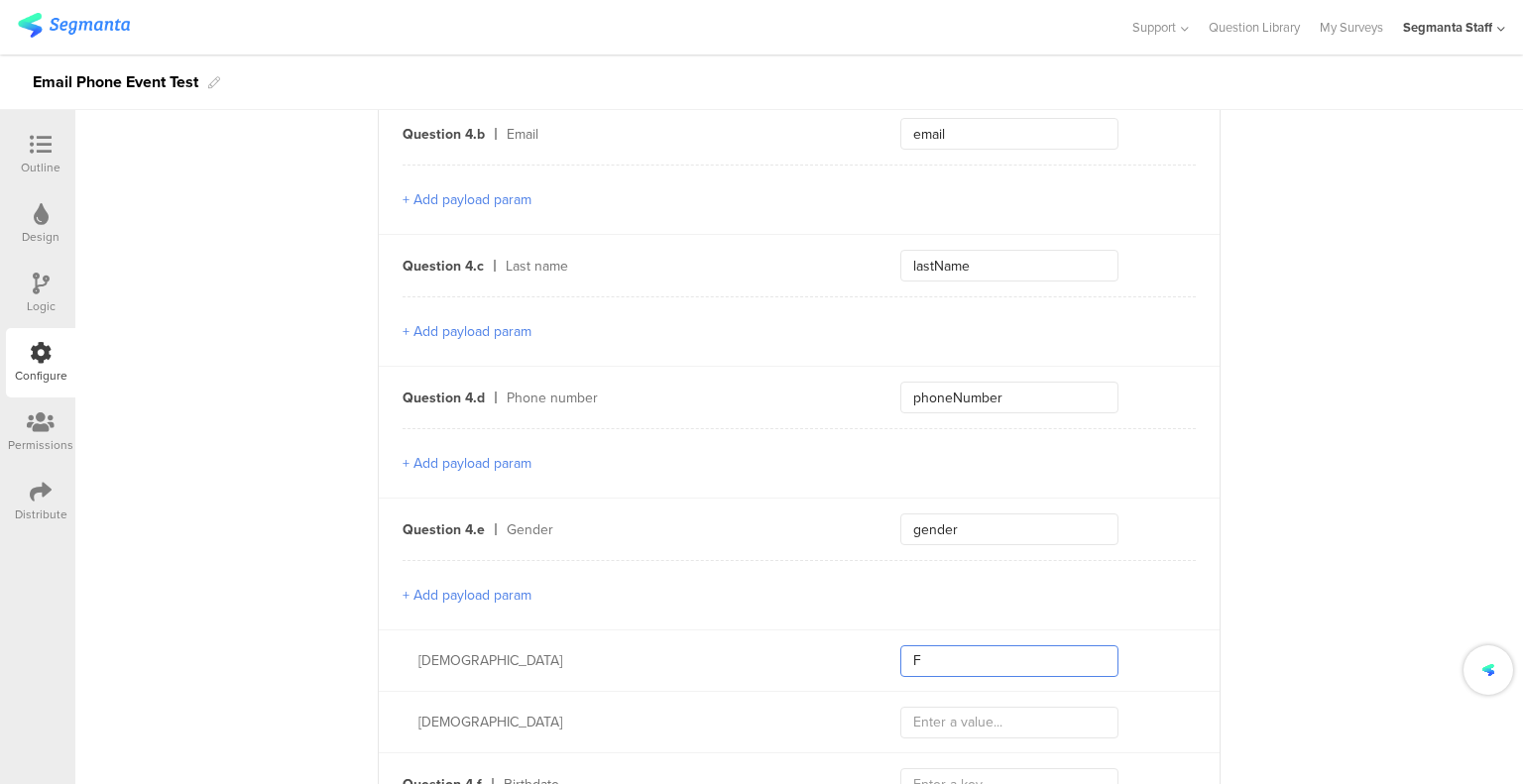 type on "F" 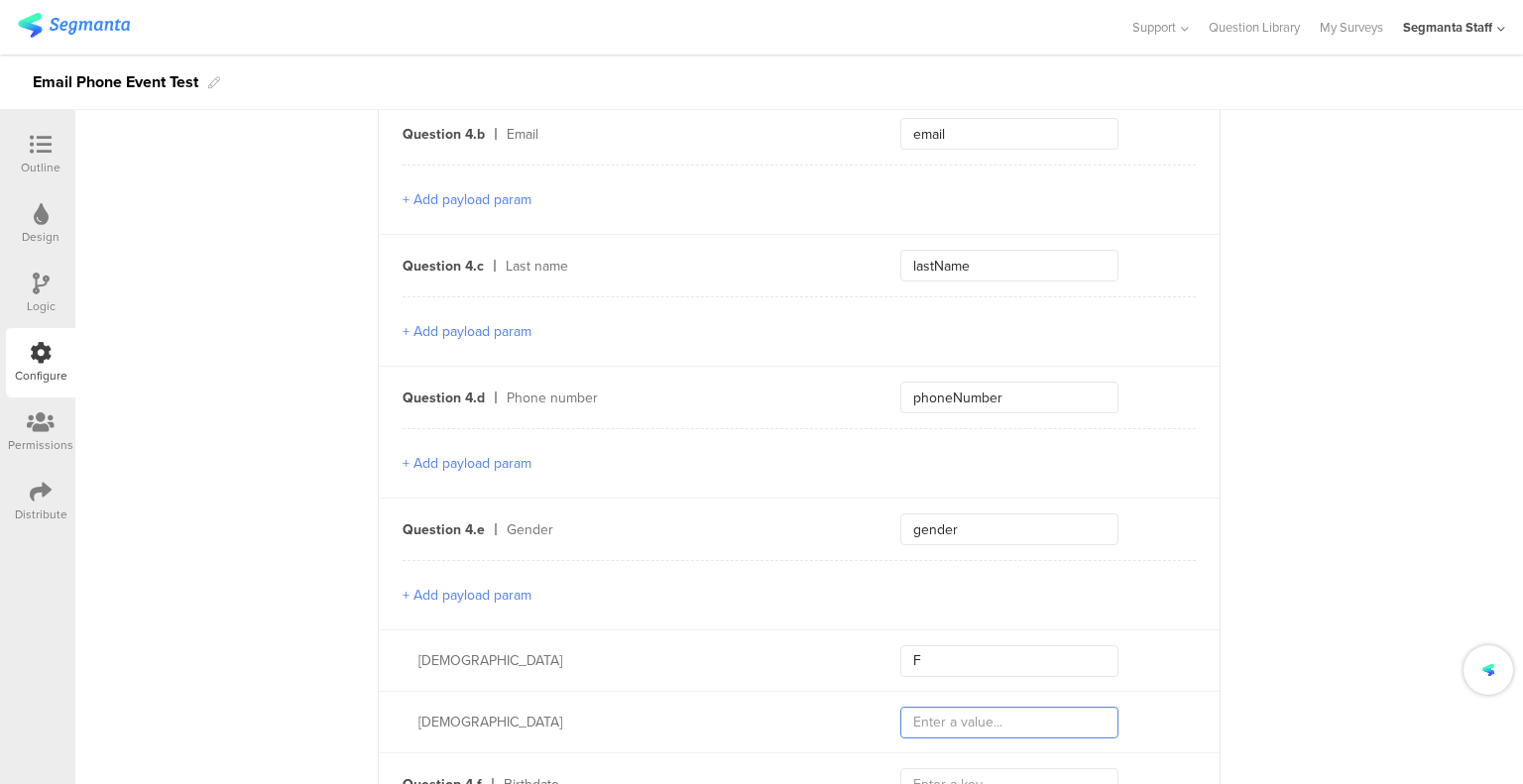 click at bounding box center (1009, 723) 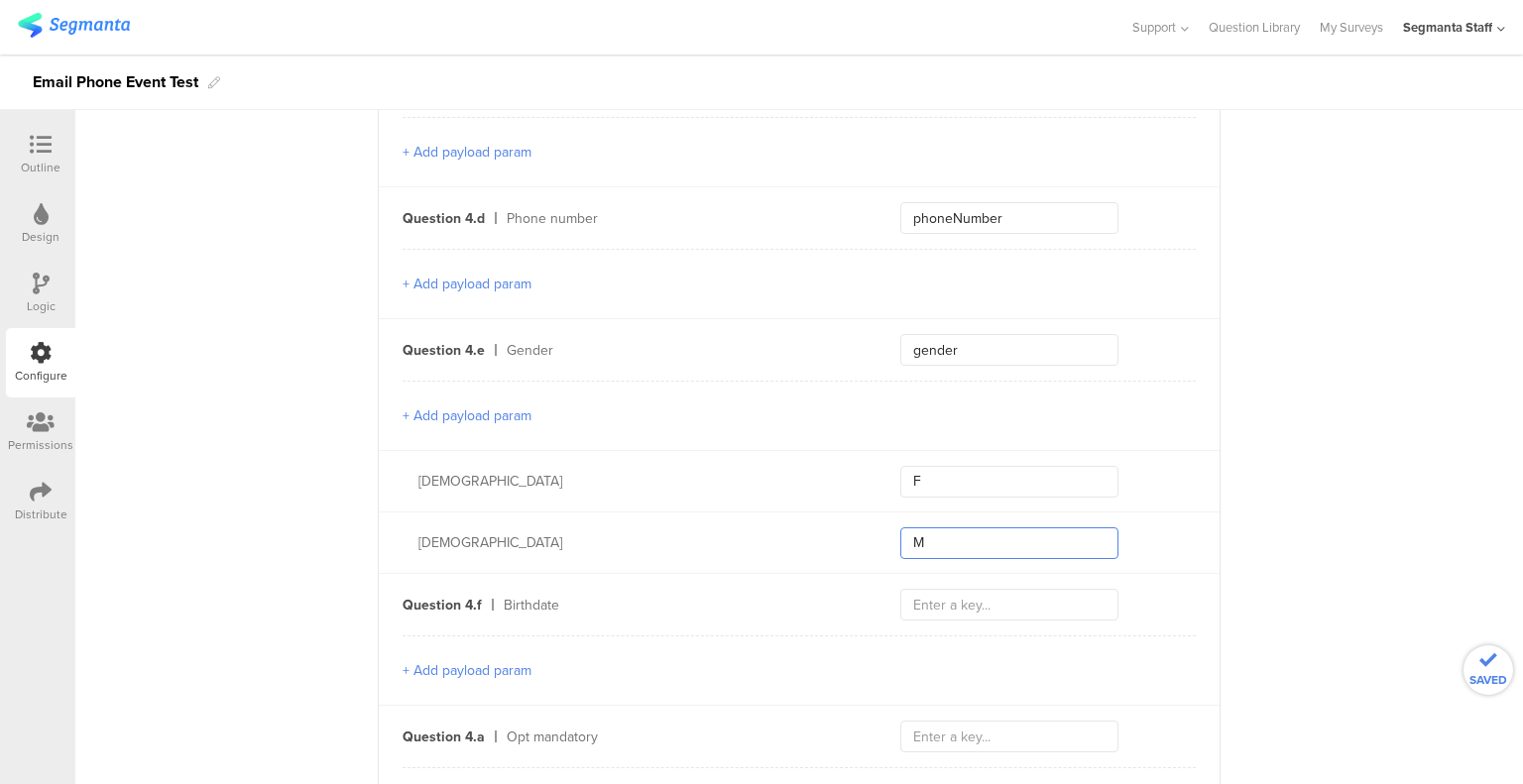 scroll, scrollTop: 1685, scrollLeft: 0, axis: vertical 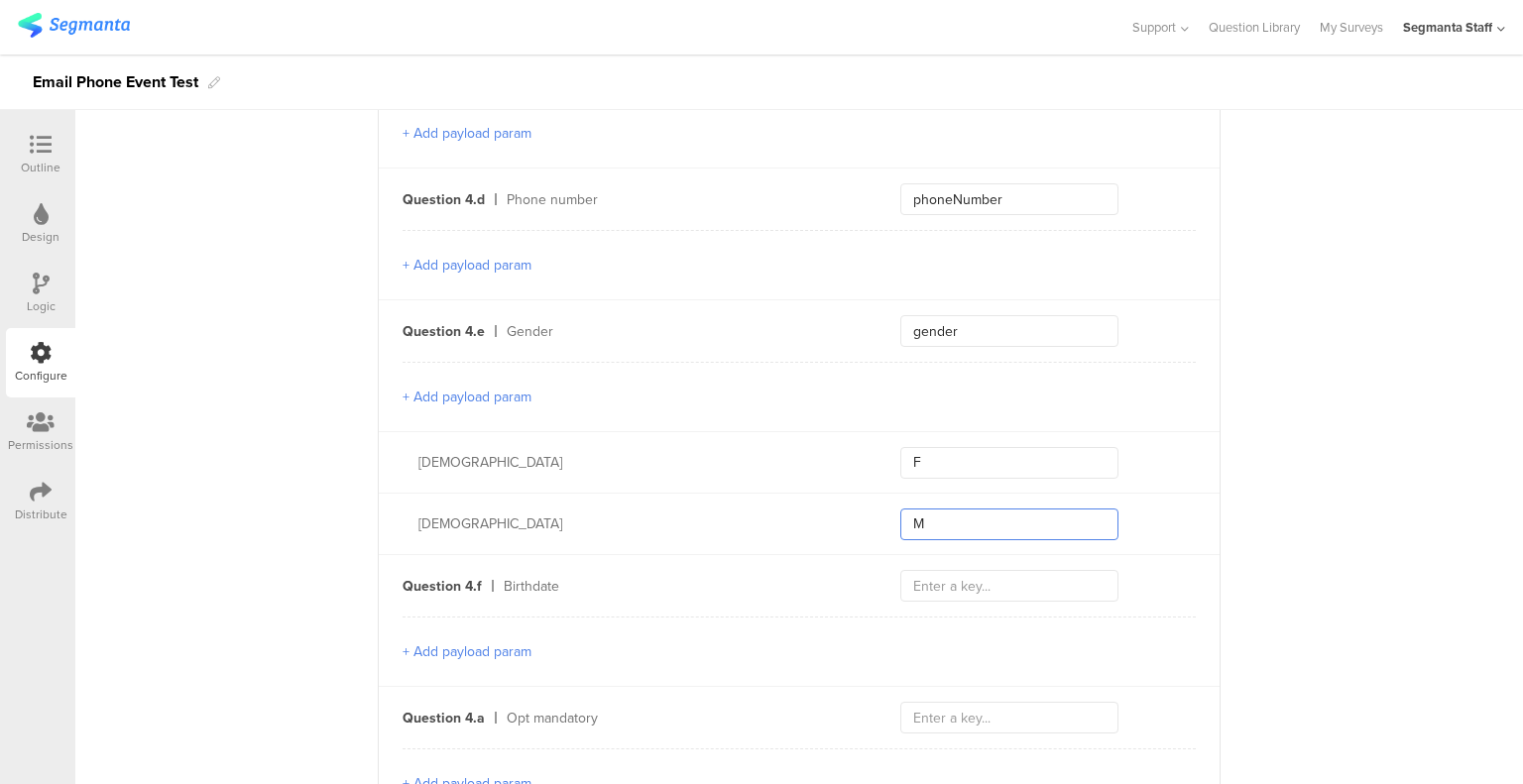 type on "M" 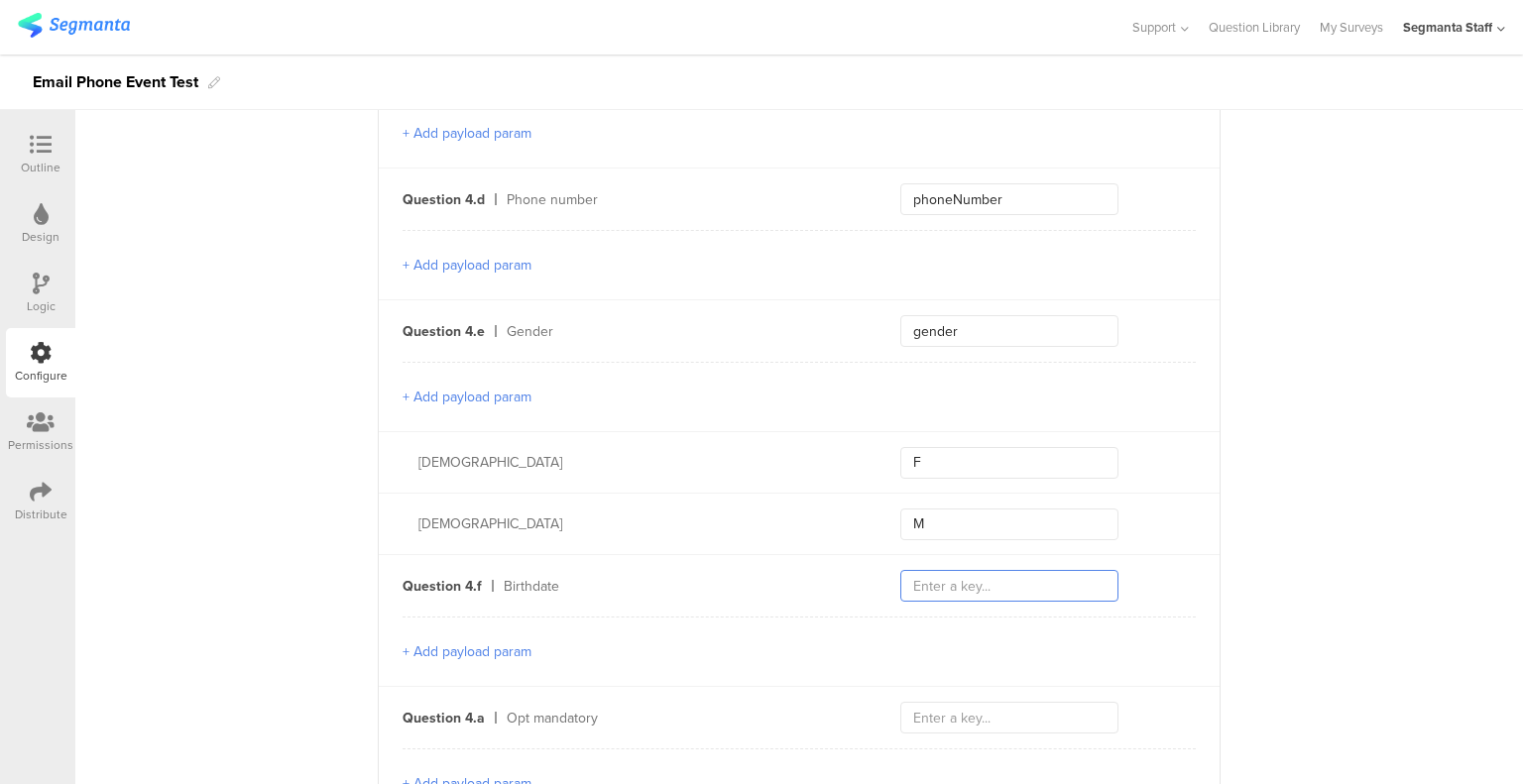 click at bounding box center (1009, 586) 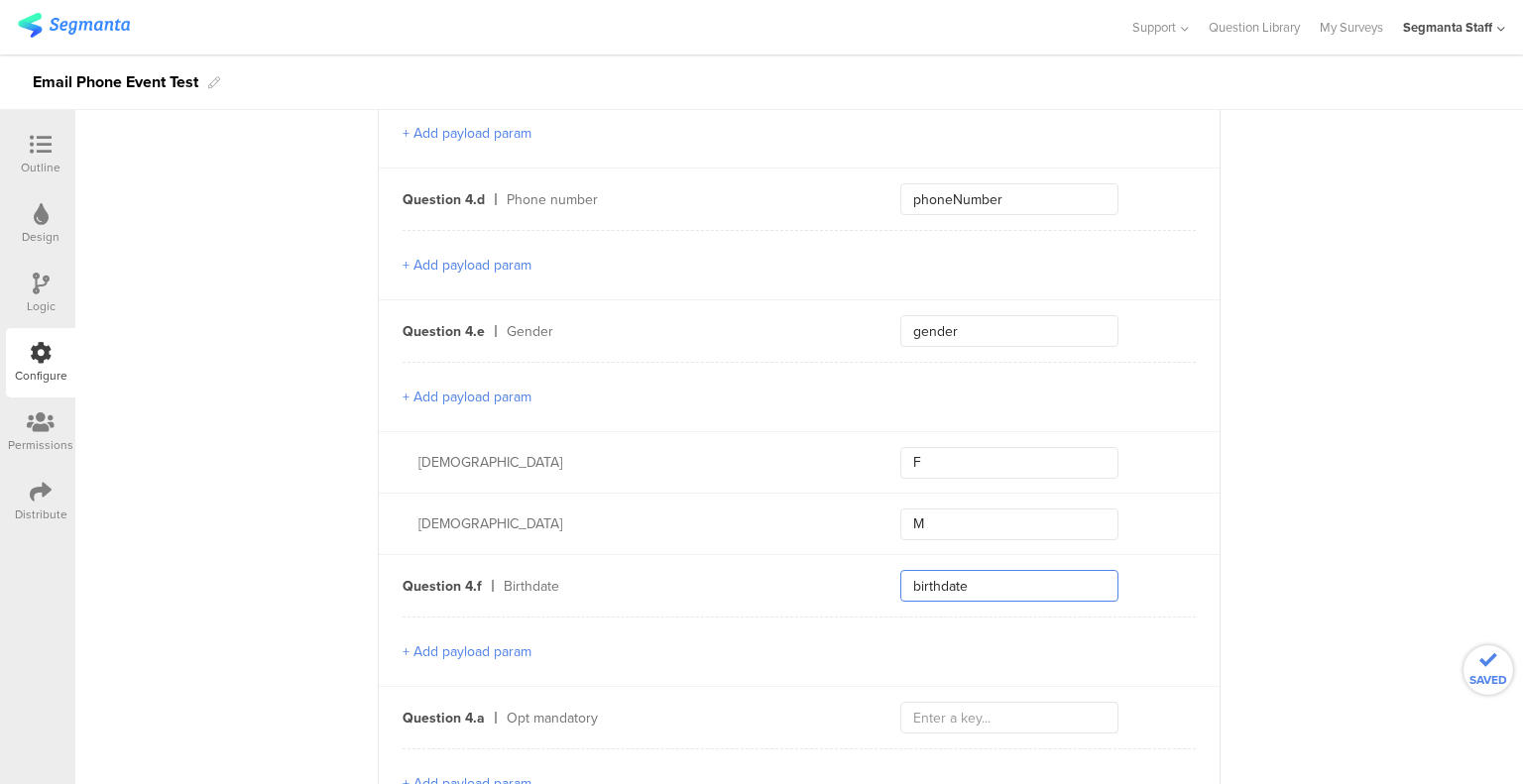 type on "birthdate" 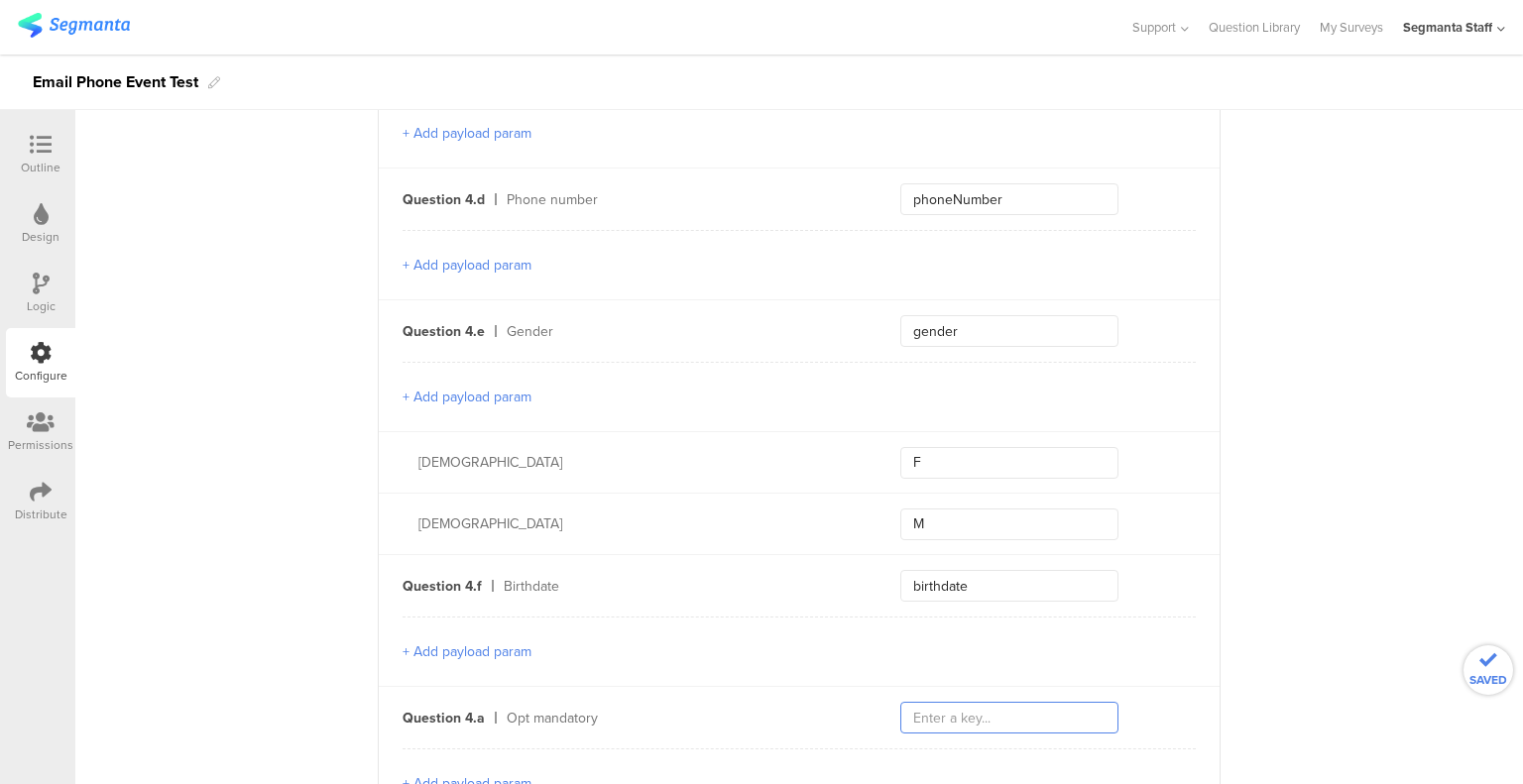 click at bounding box center (1009, 718) 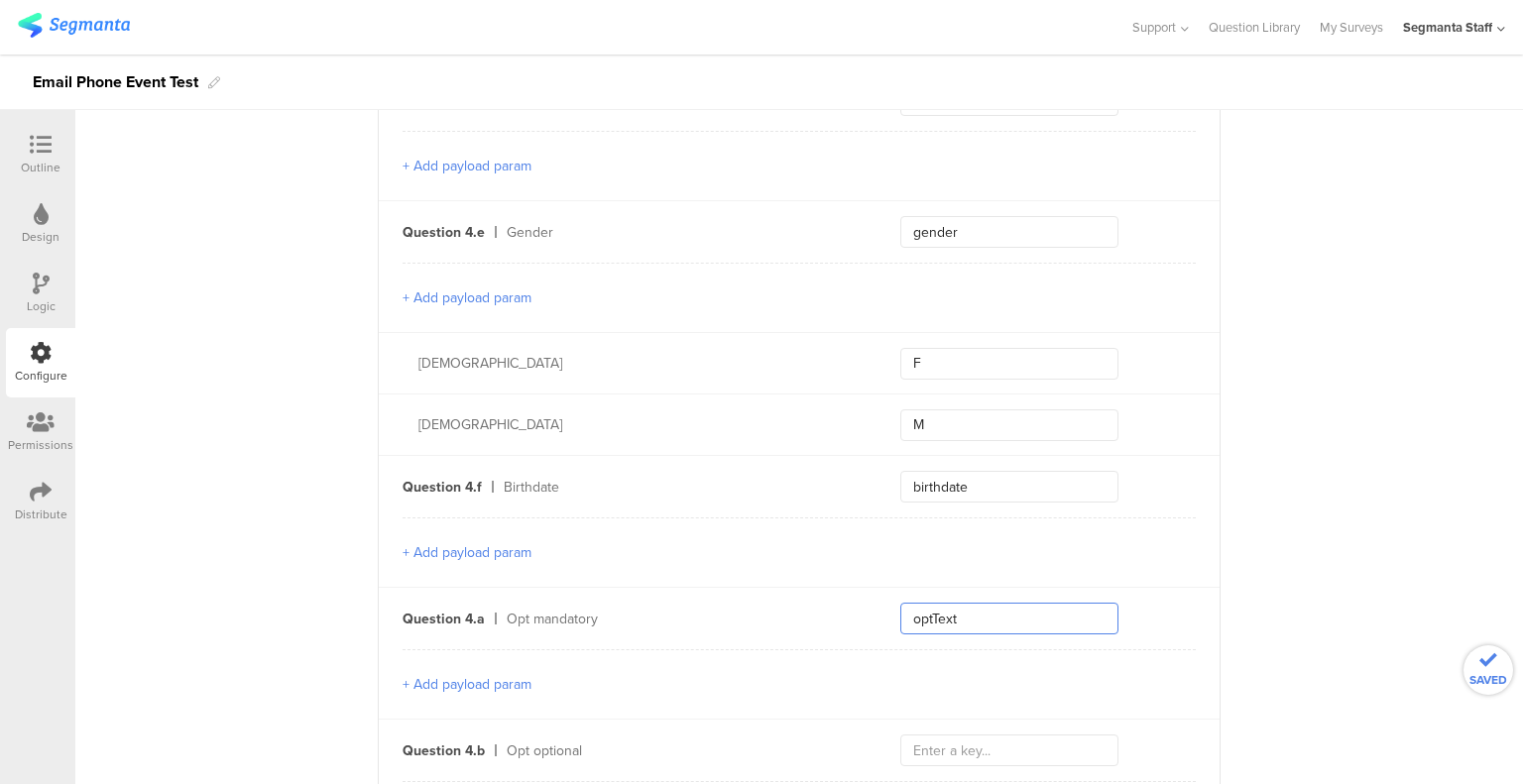 type on "optText" 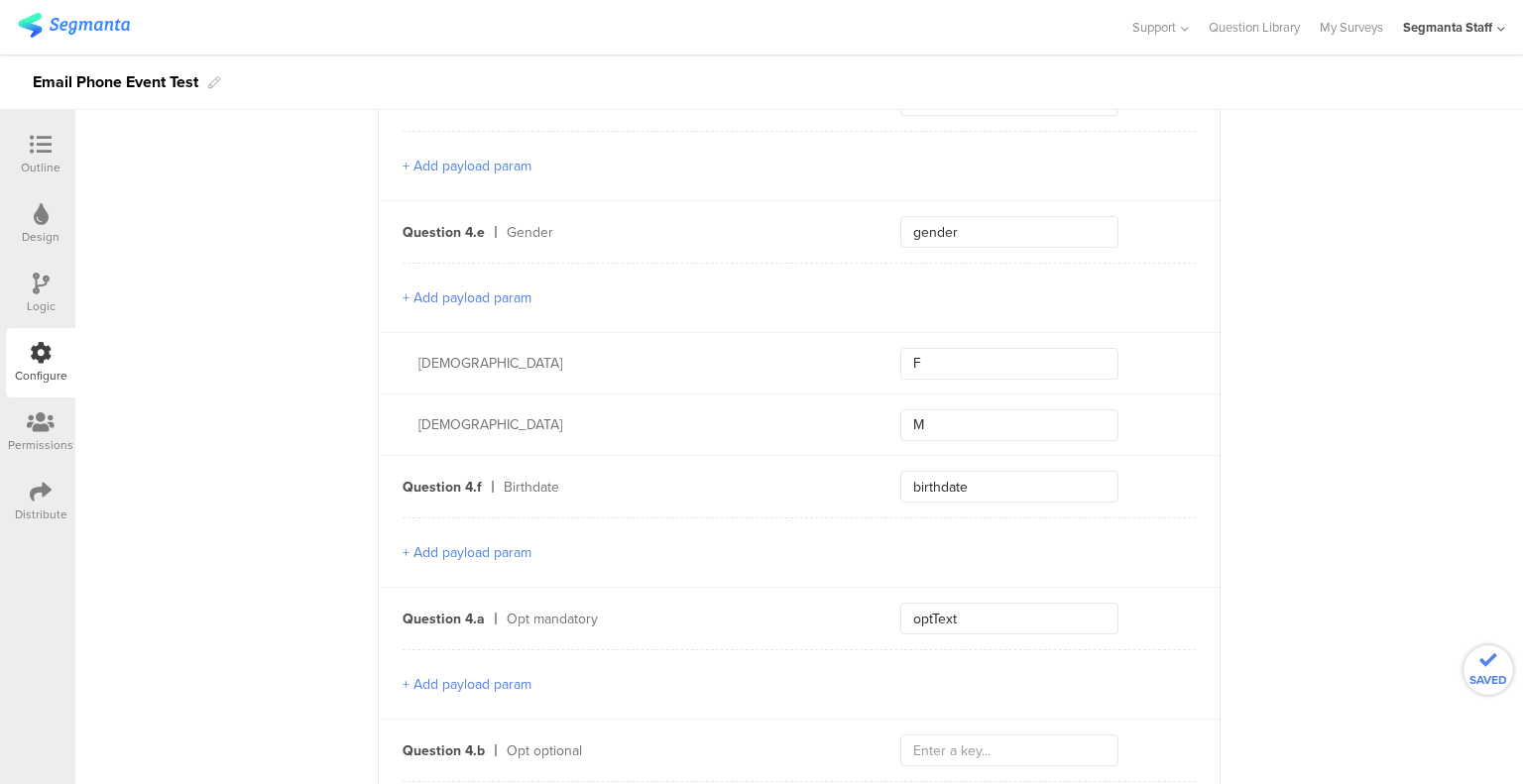 click on "+ Add payload param" at bounding box center [799, 684] 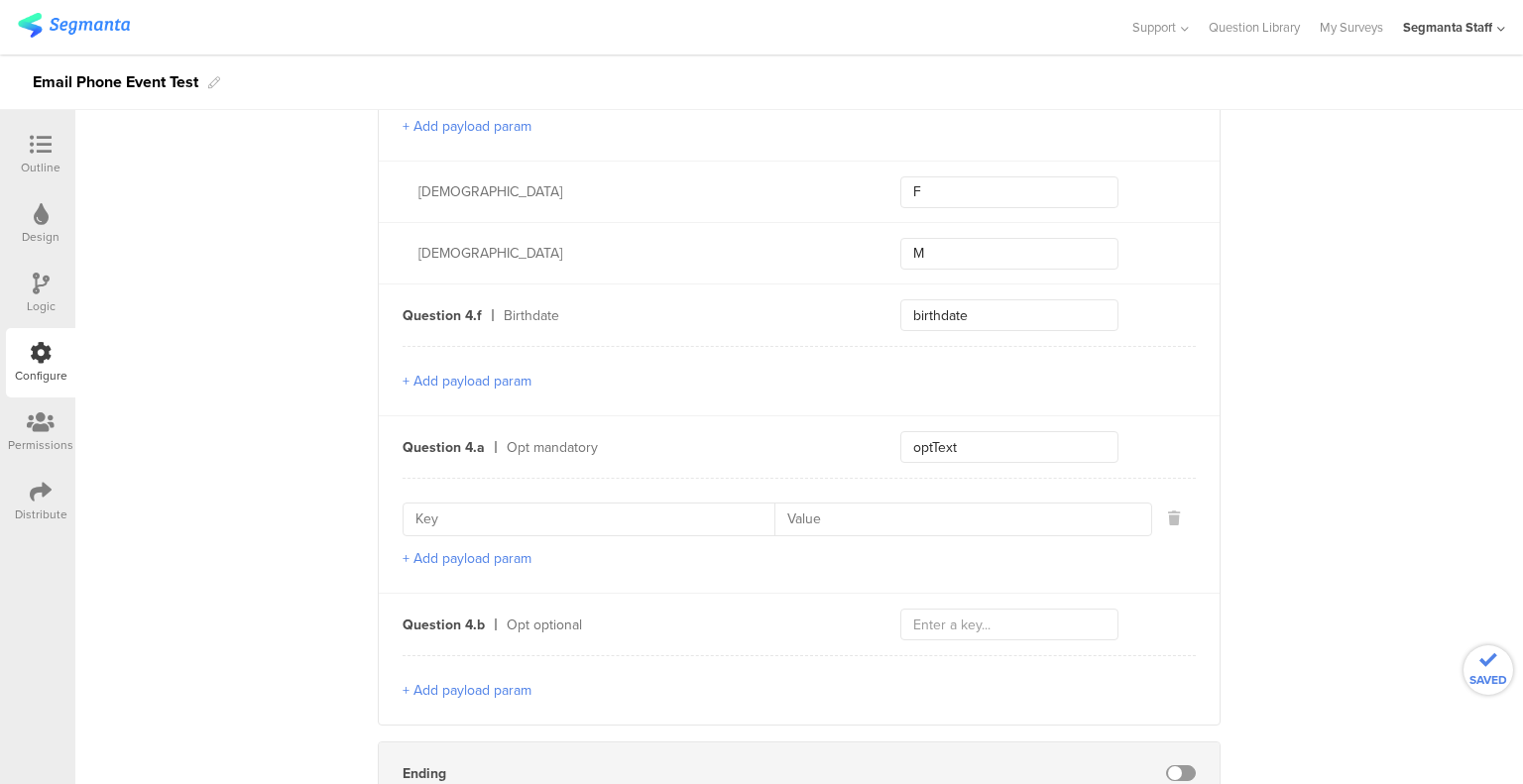 scroll, scrollTop: 1982, scrollLeft: 0, axis: vertical 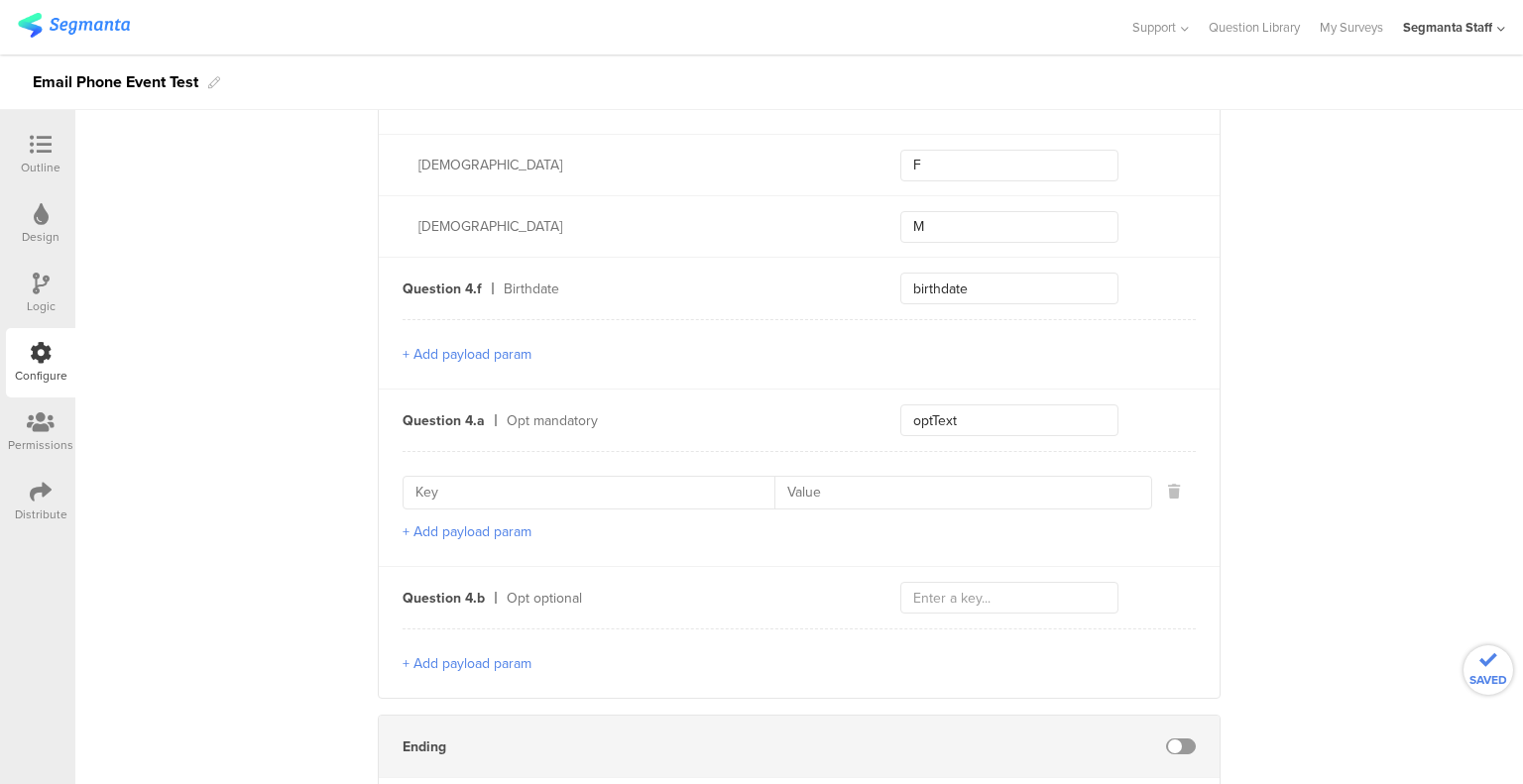 click on "+ Add payload param" at bounding box center (467, 531) 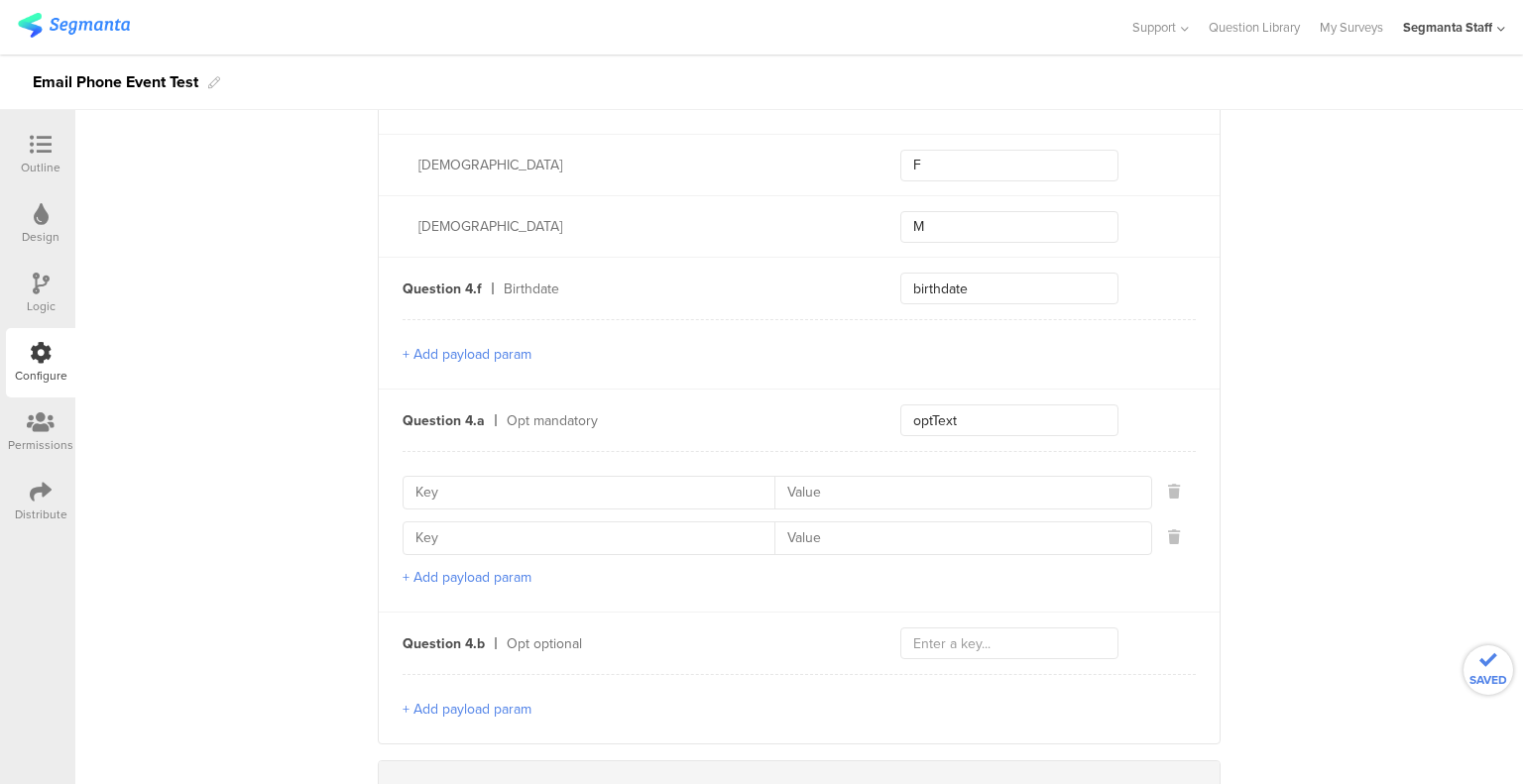 click on "+ Add payload param" at bounding box center (467, 577) 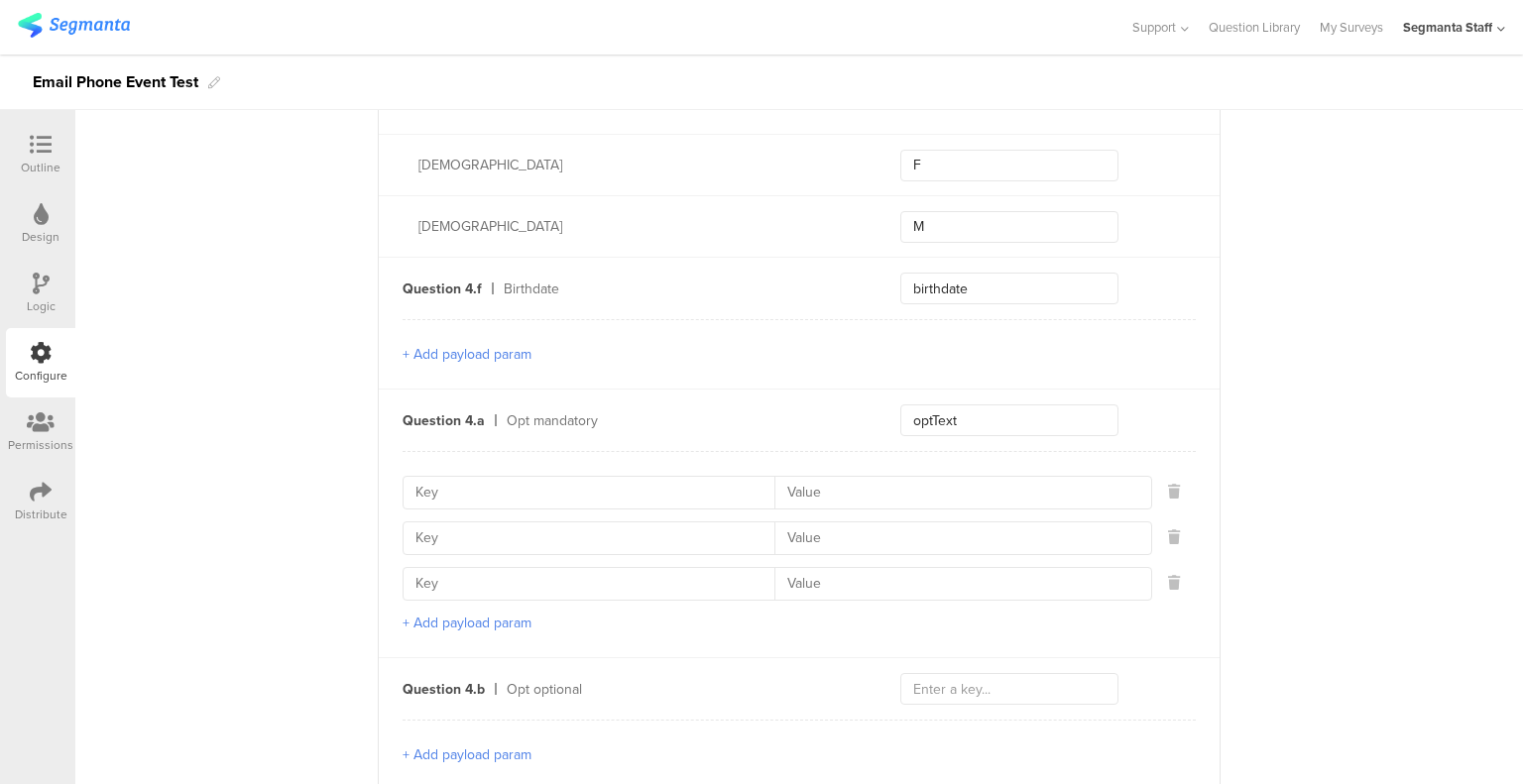 click at bounding box center (595, 493) 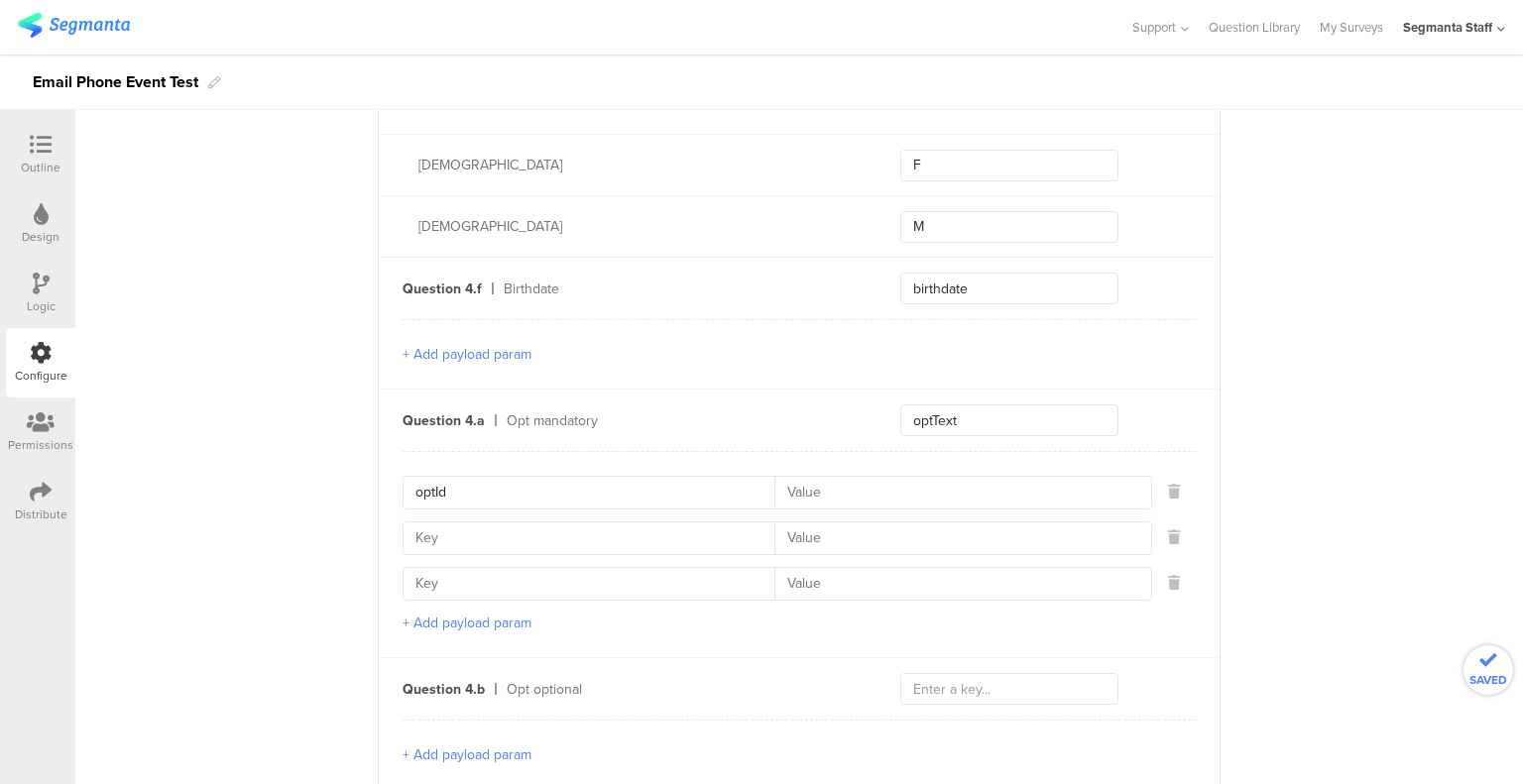 type on "optId" 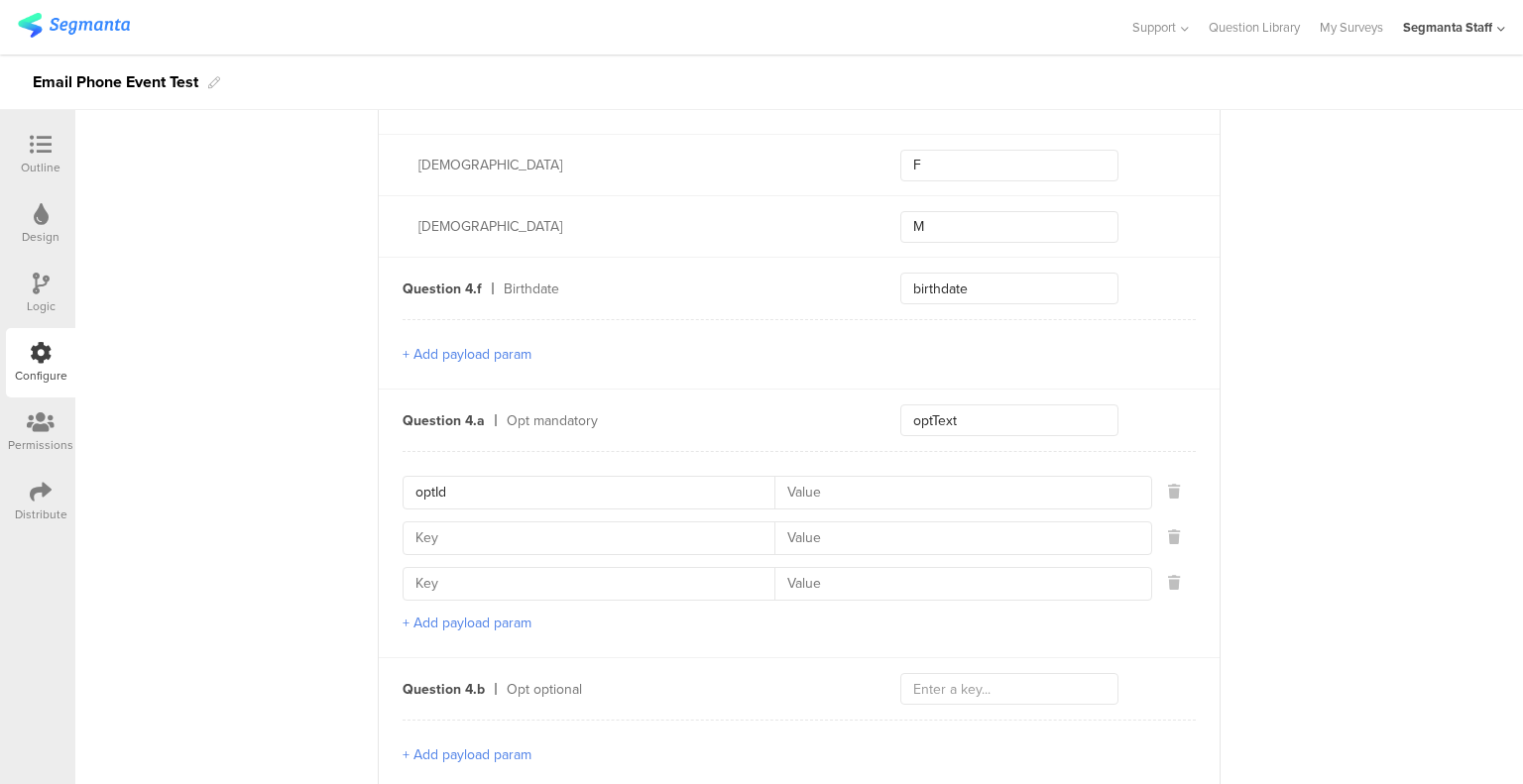 click at bounding box center [595, 538] 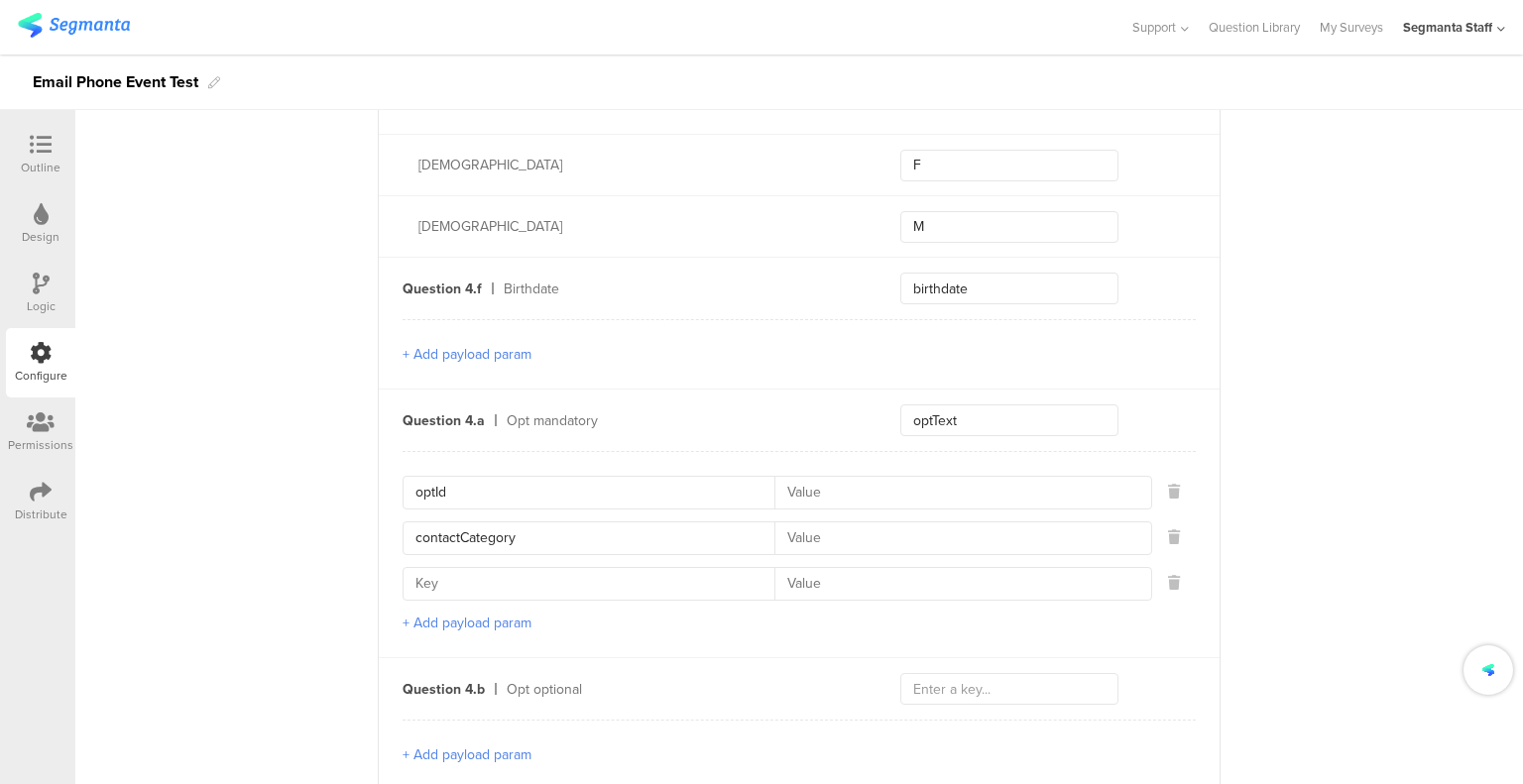 type on "contactCategory" 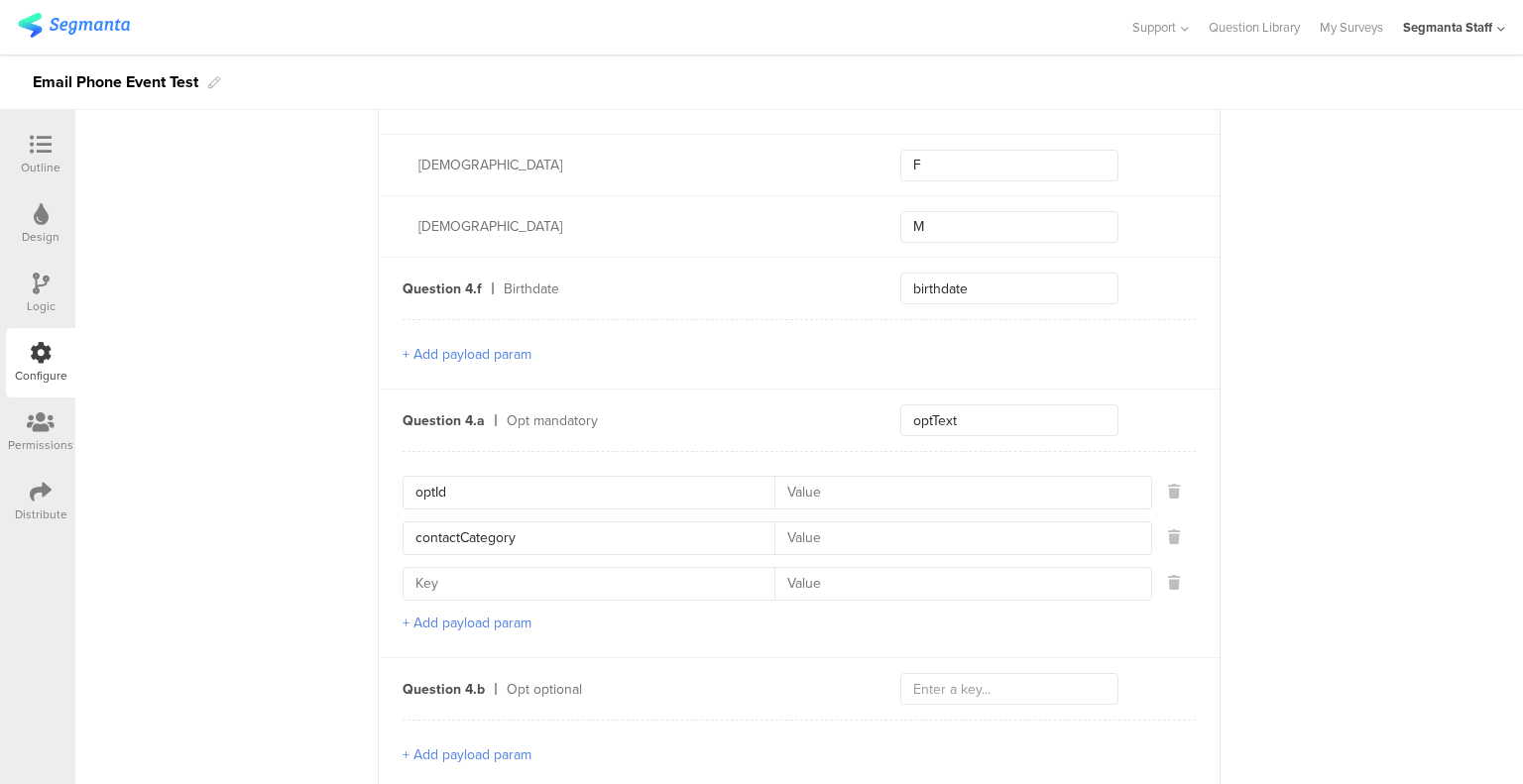 click at bounding box center [595, 584] 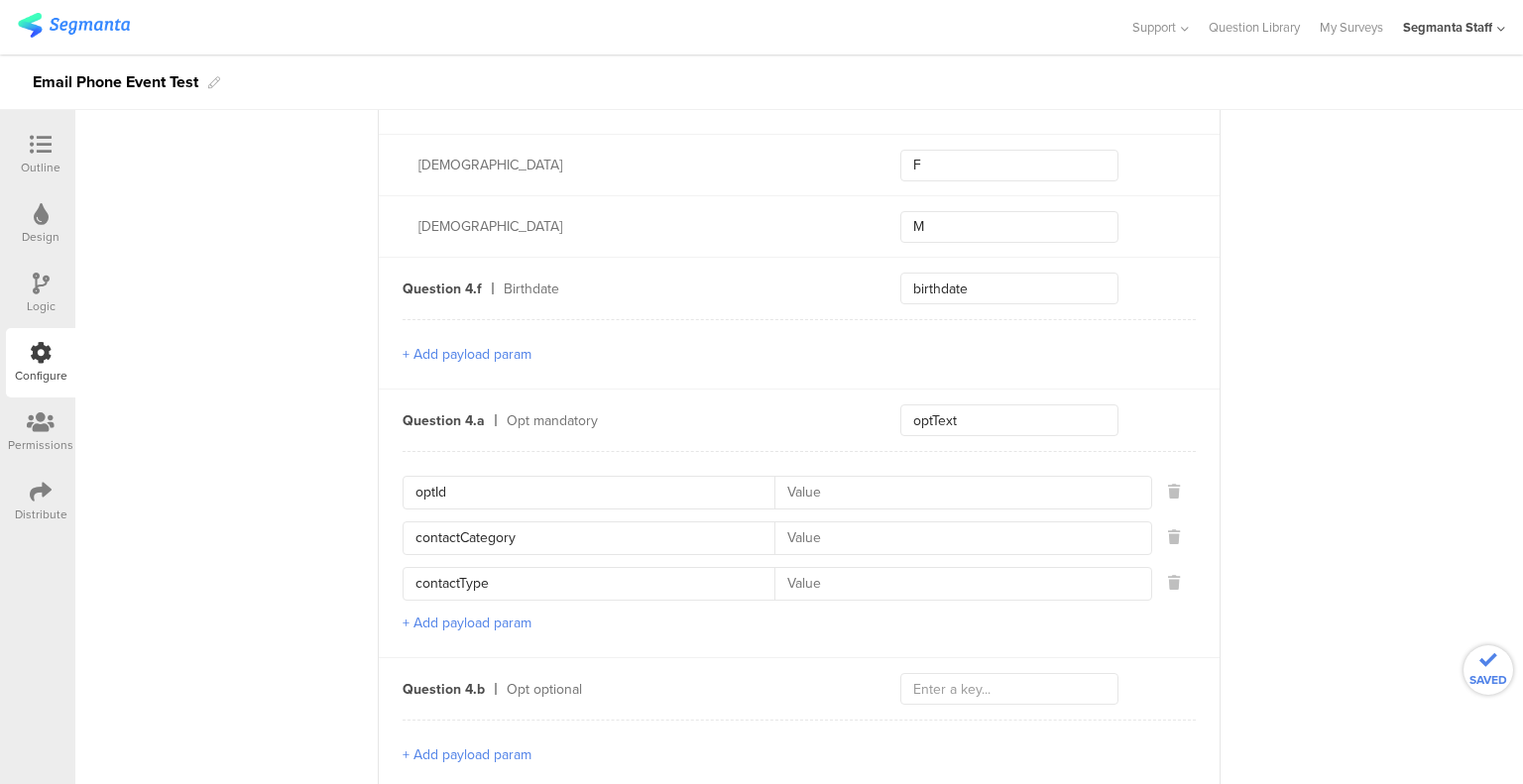 type on "contactType" 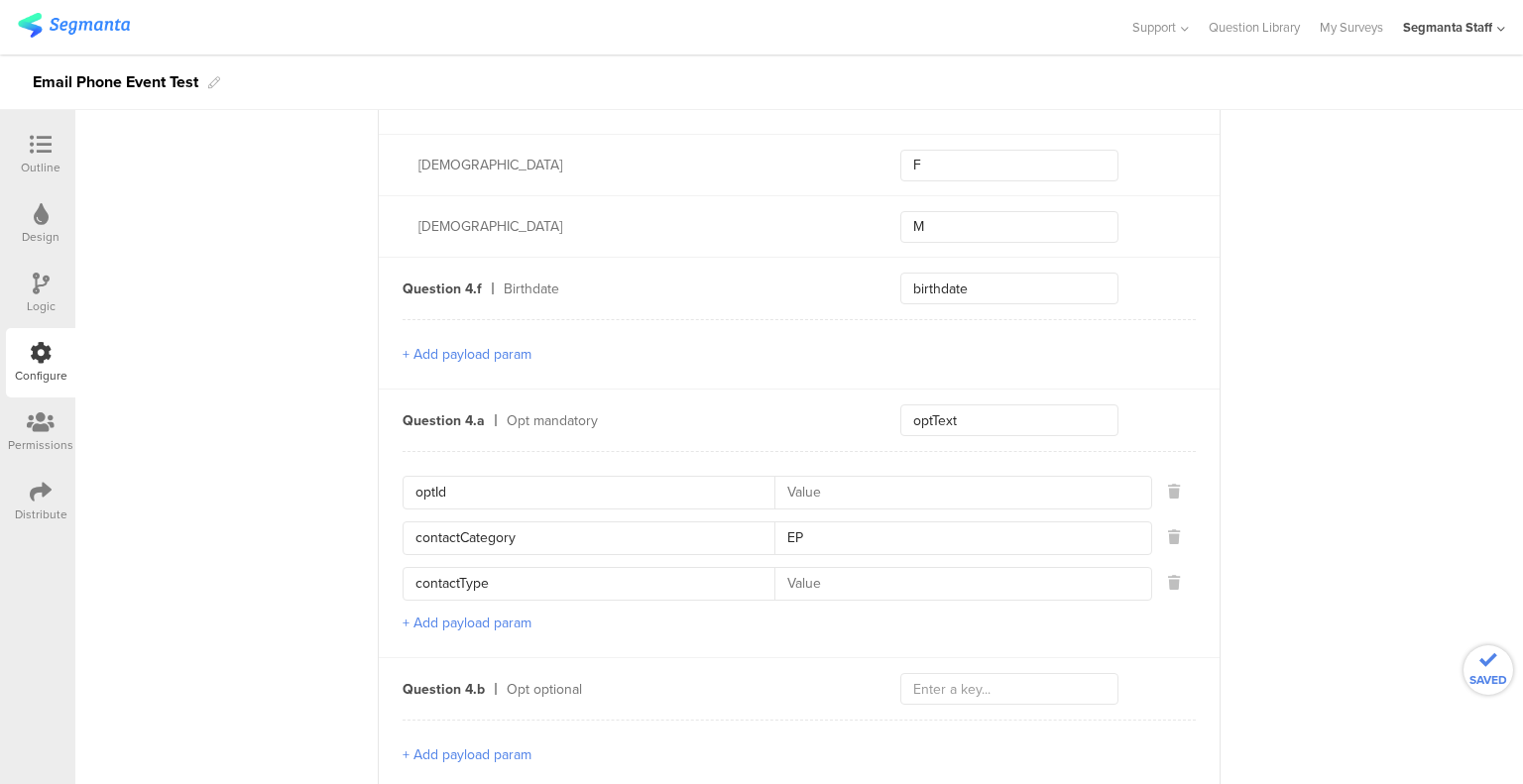 type on "EP" 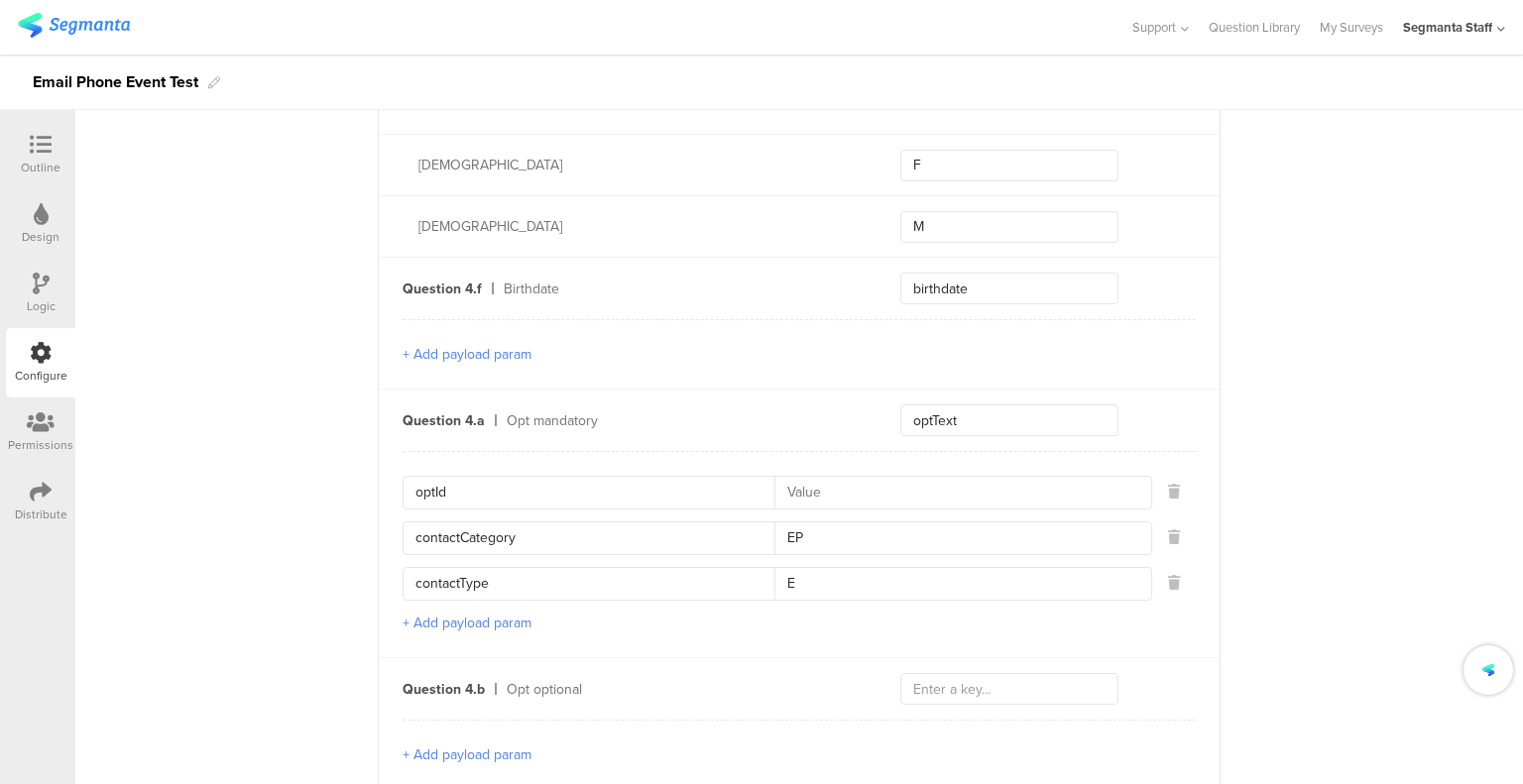 type on "E" 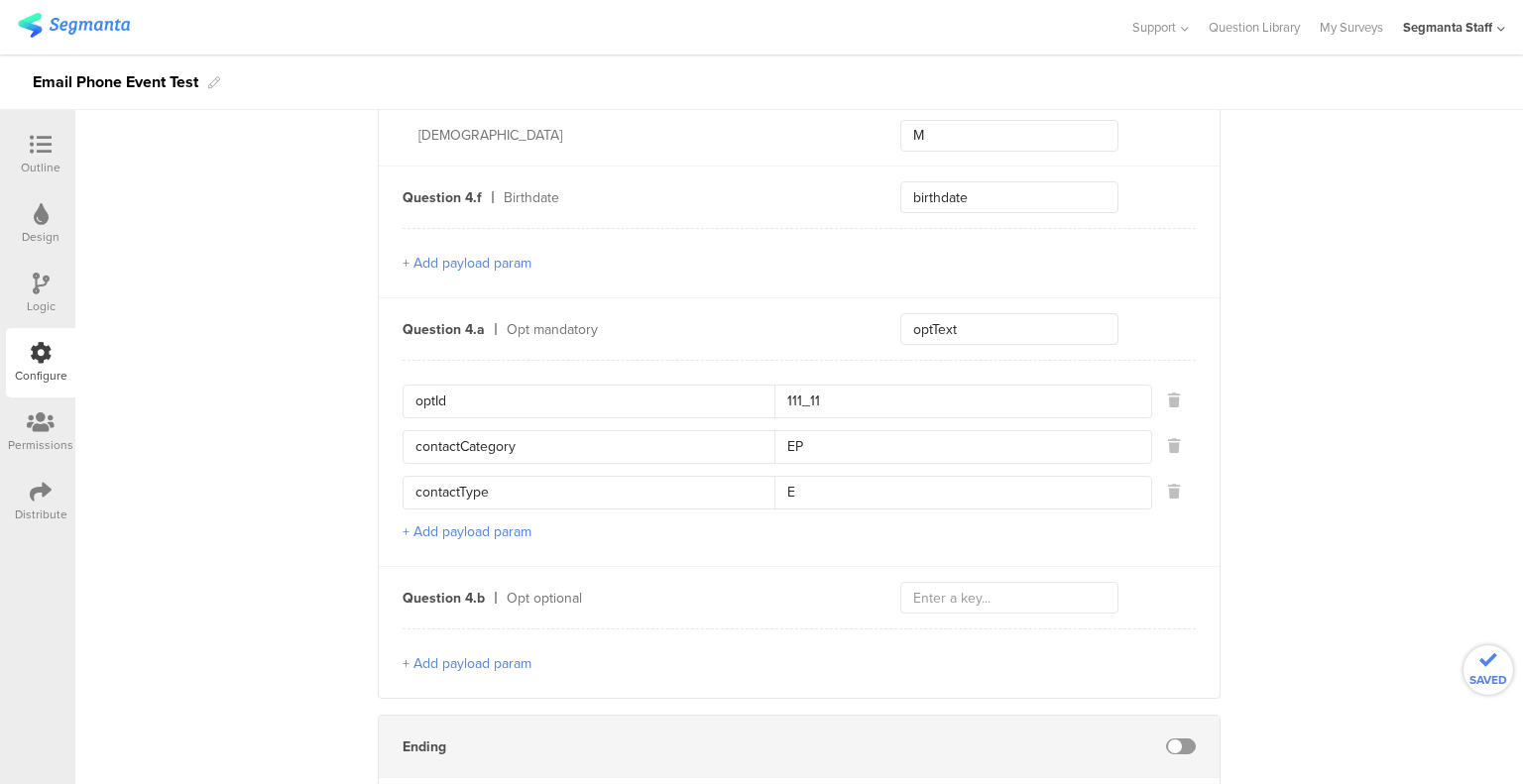scroll, scrollTop: 2174, scrollLeft: 0, axis: vertical 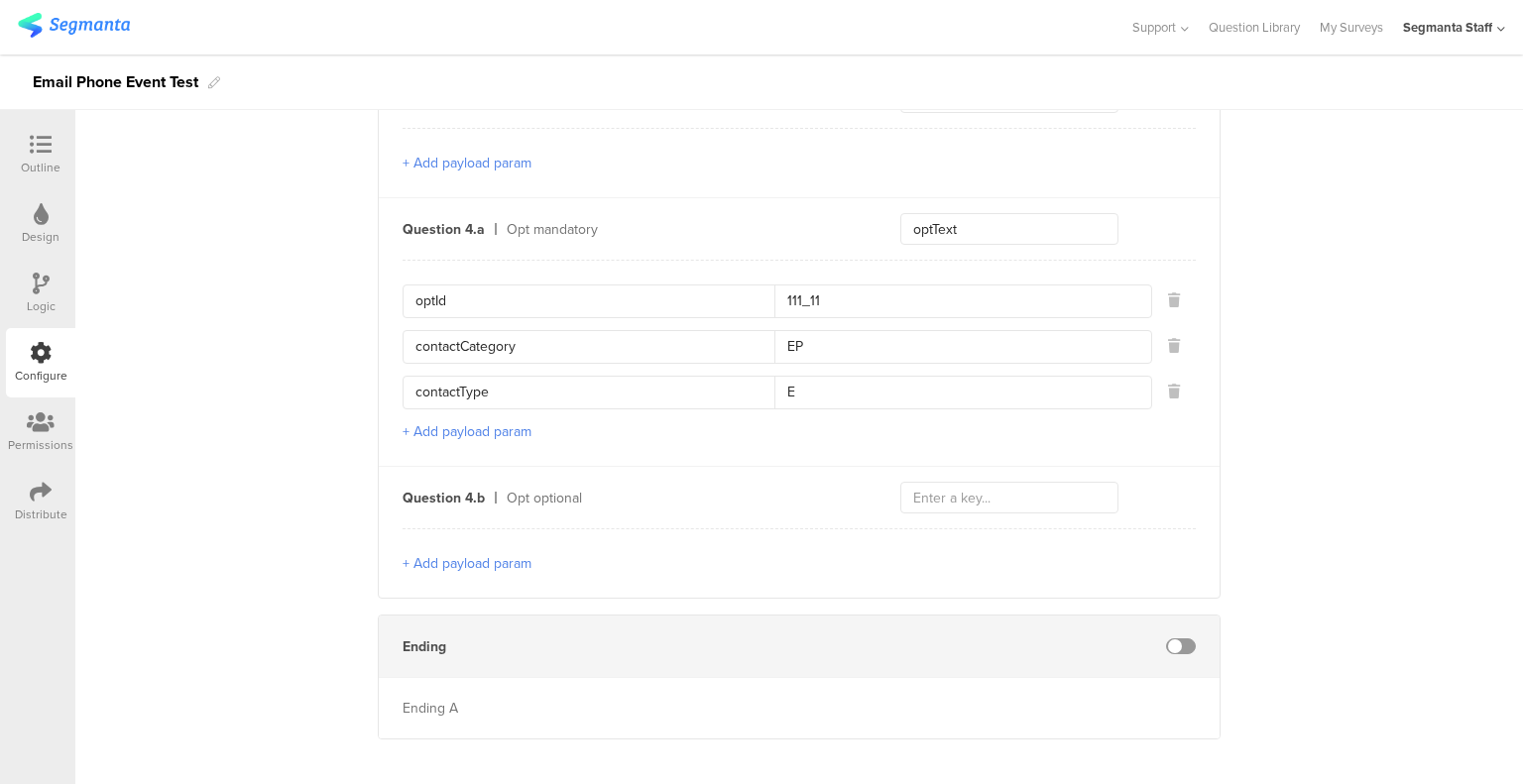 type on "111_11" 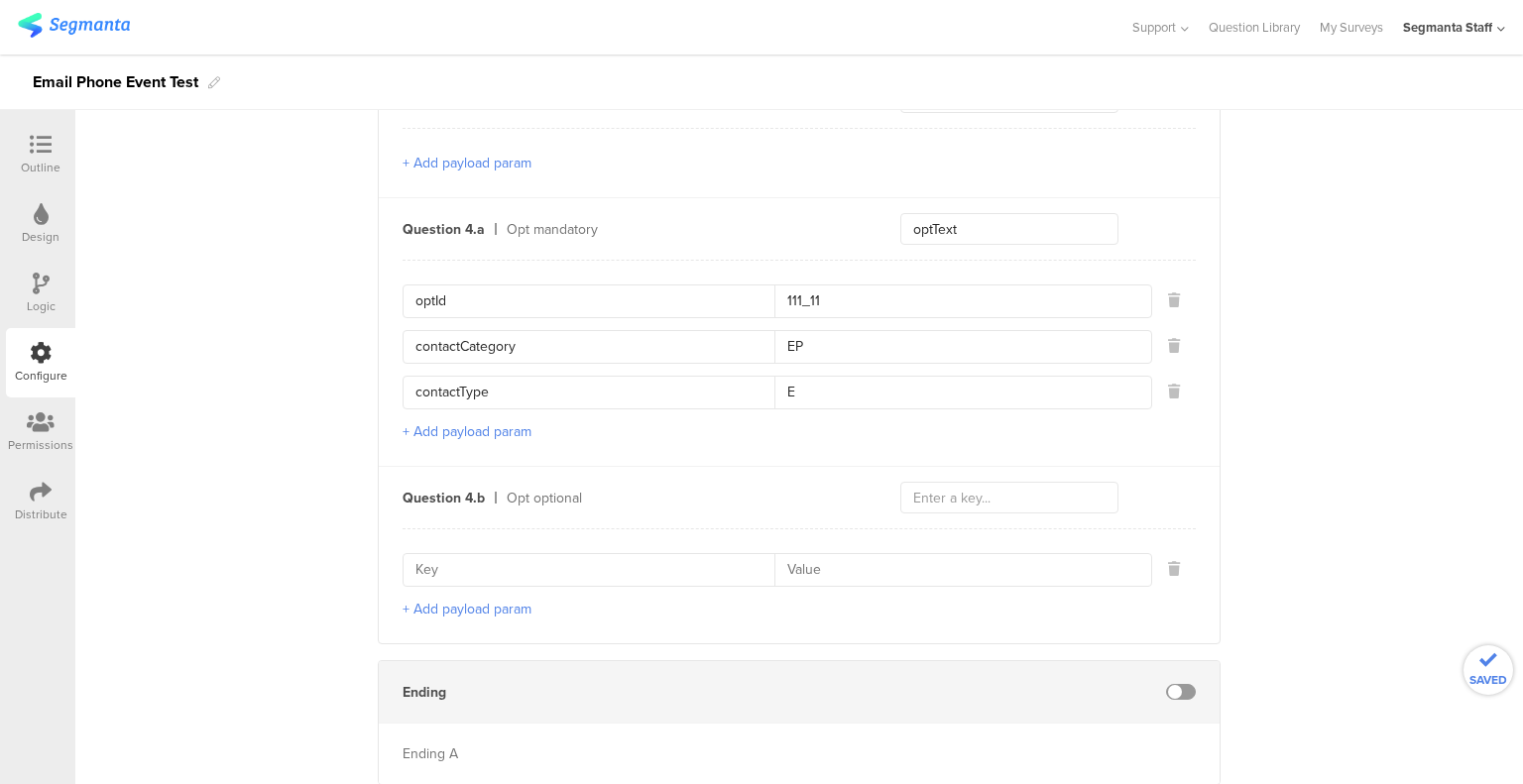 click on "+ Add payload param" at bounding box center (467, 609) 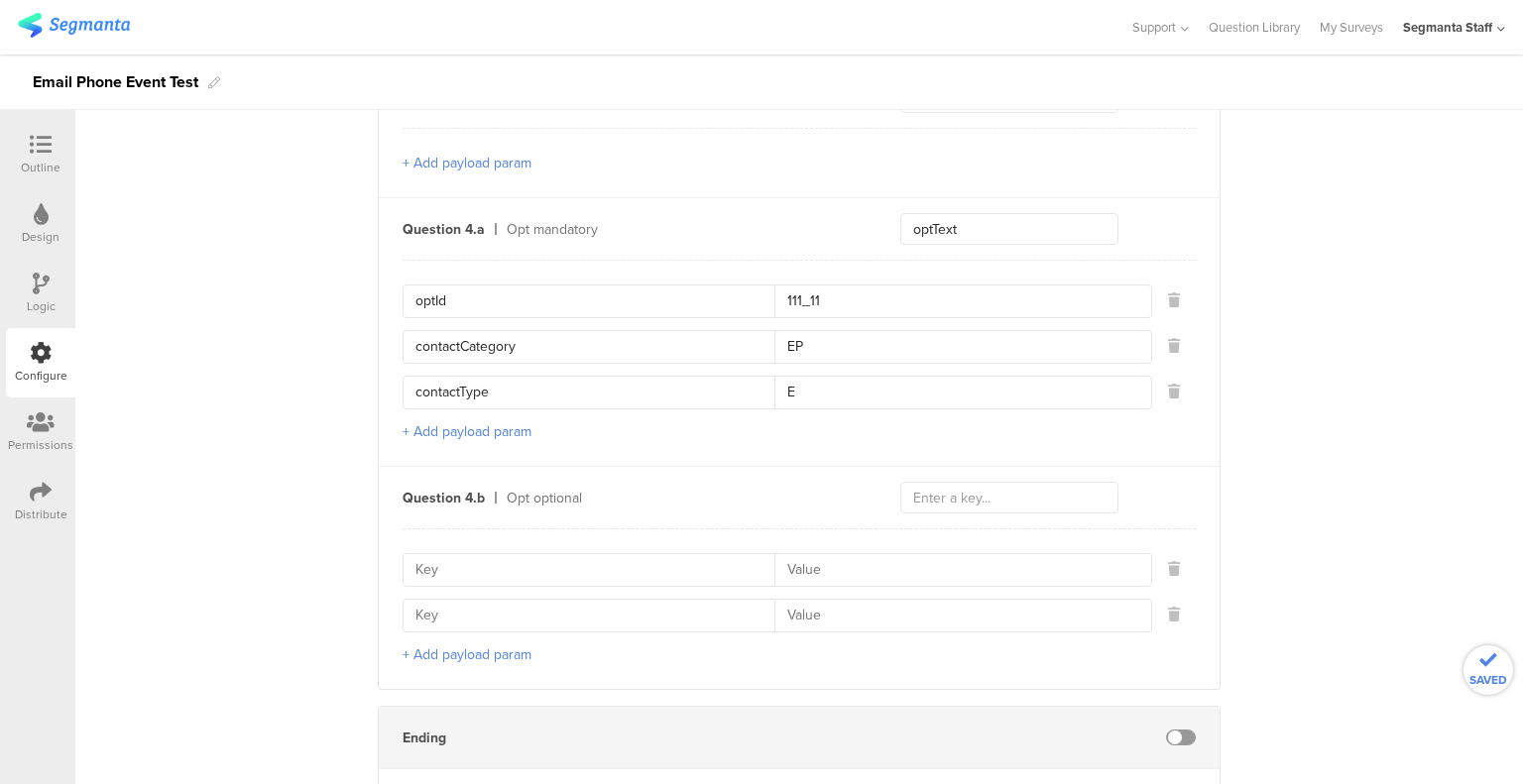 drag, startPoint x: 483, startPoint y: 636, endPoint x: 507, endPoint y: 594, distance: 48.37355 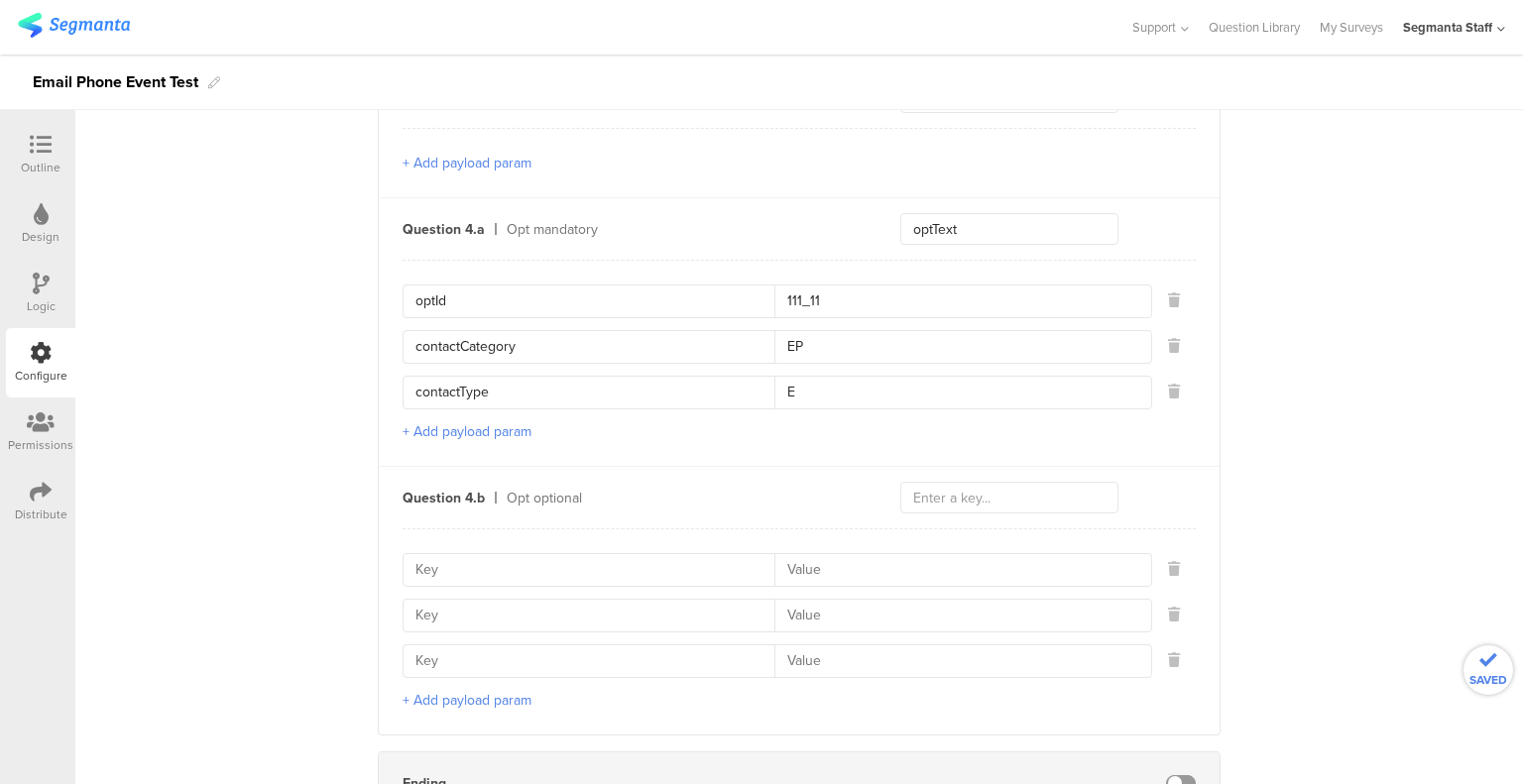 click at bounding box center (595, 661) 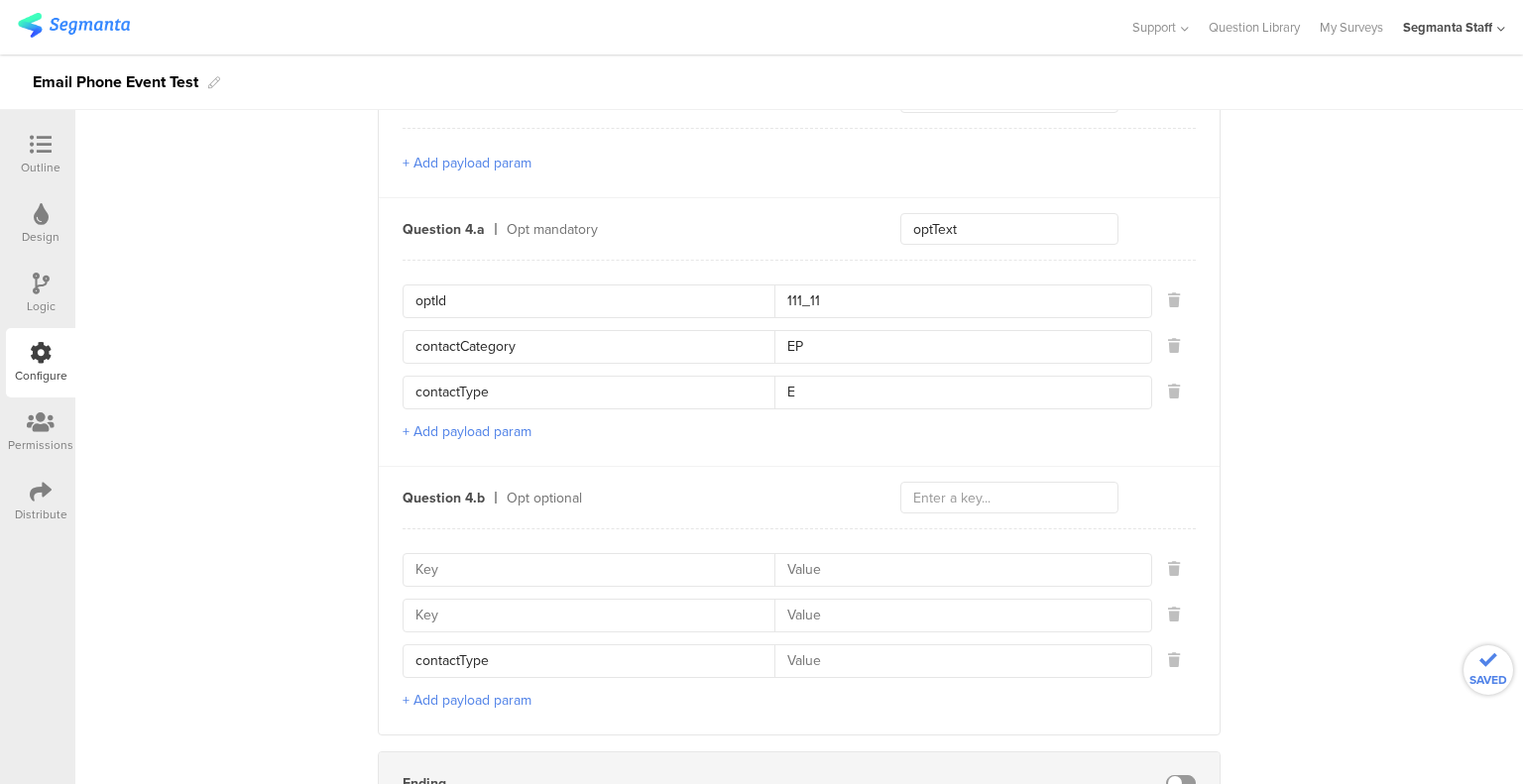 type on "contactType" 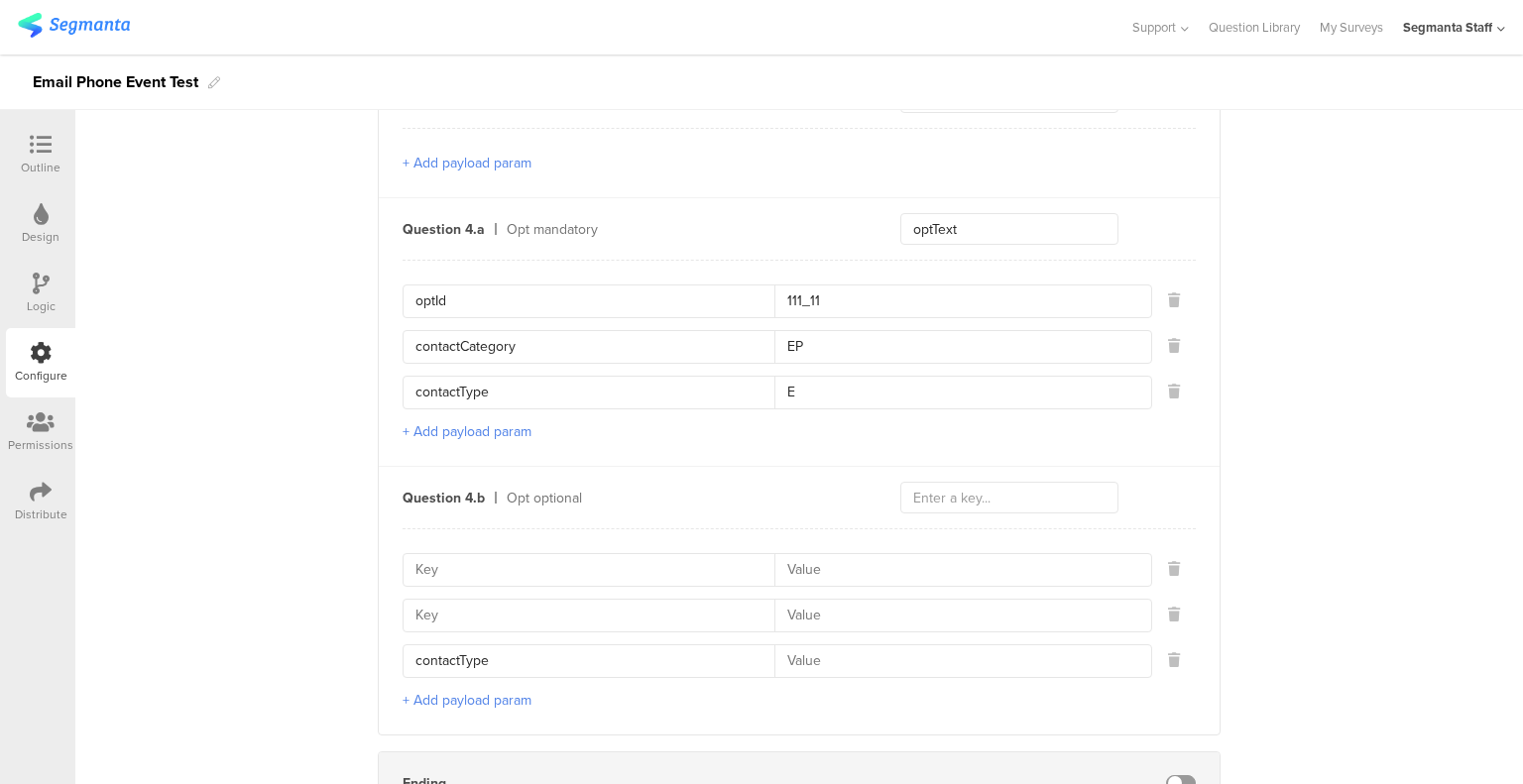 drag, startPoint x: 525, startPoint y: 320, endPoint x: 346, endPoint y: 323, distance: 179.025 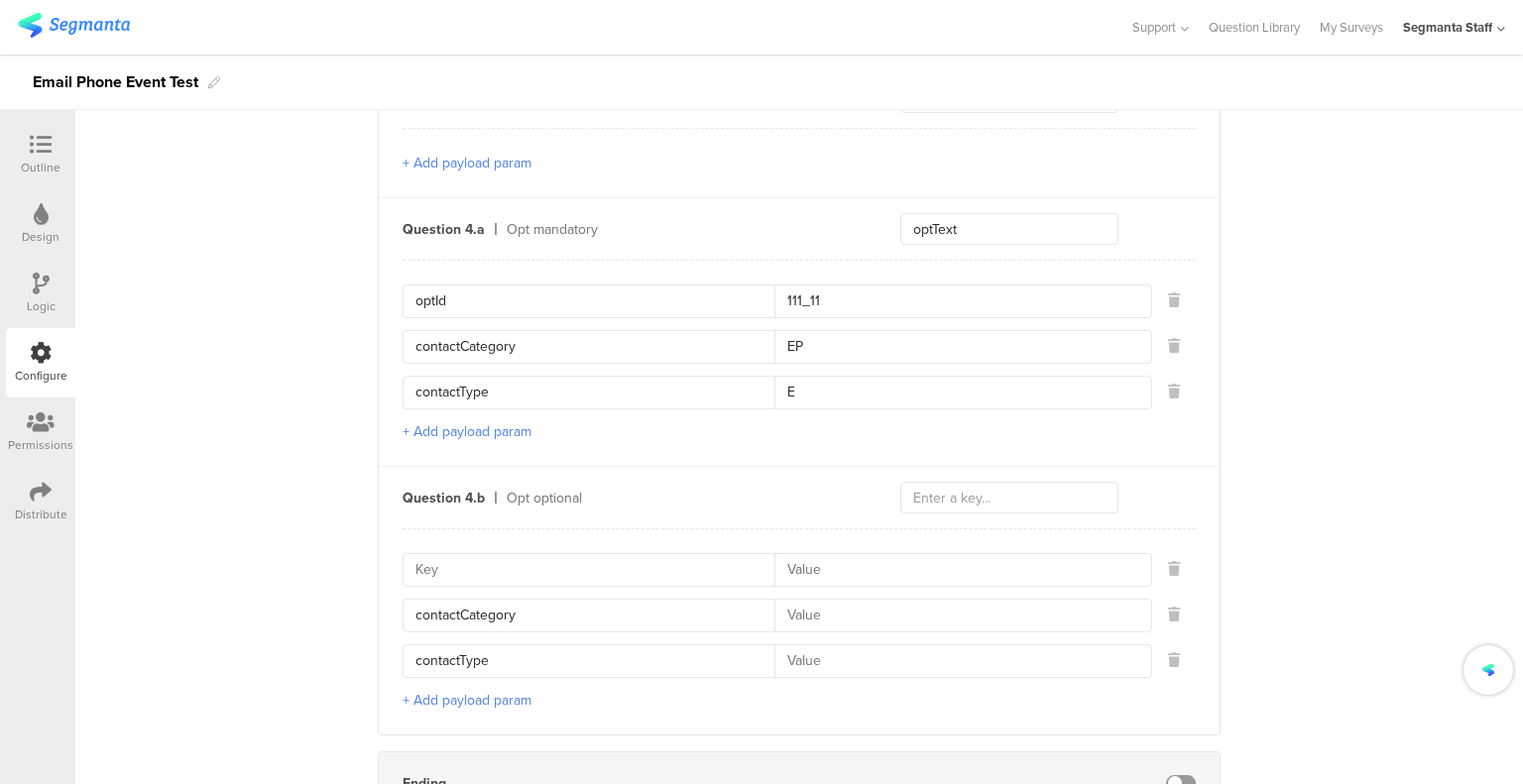 type on "contactCategory" 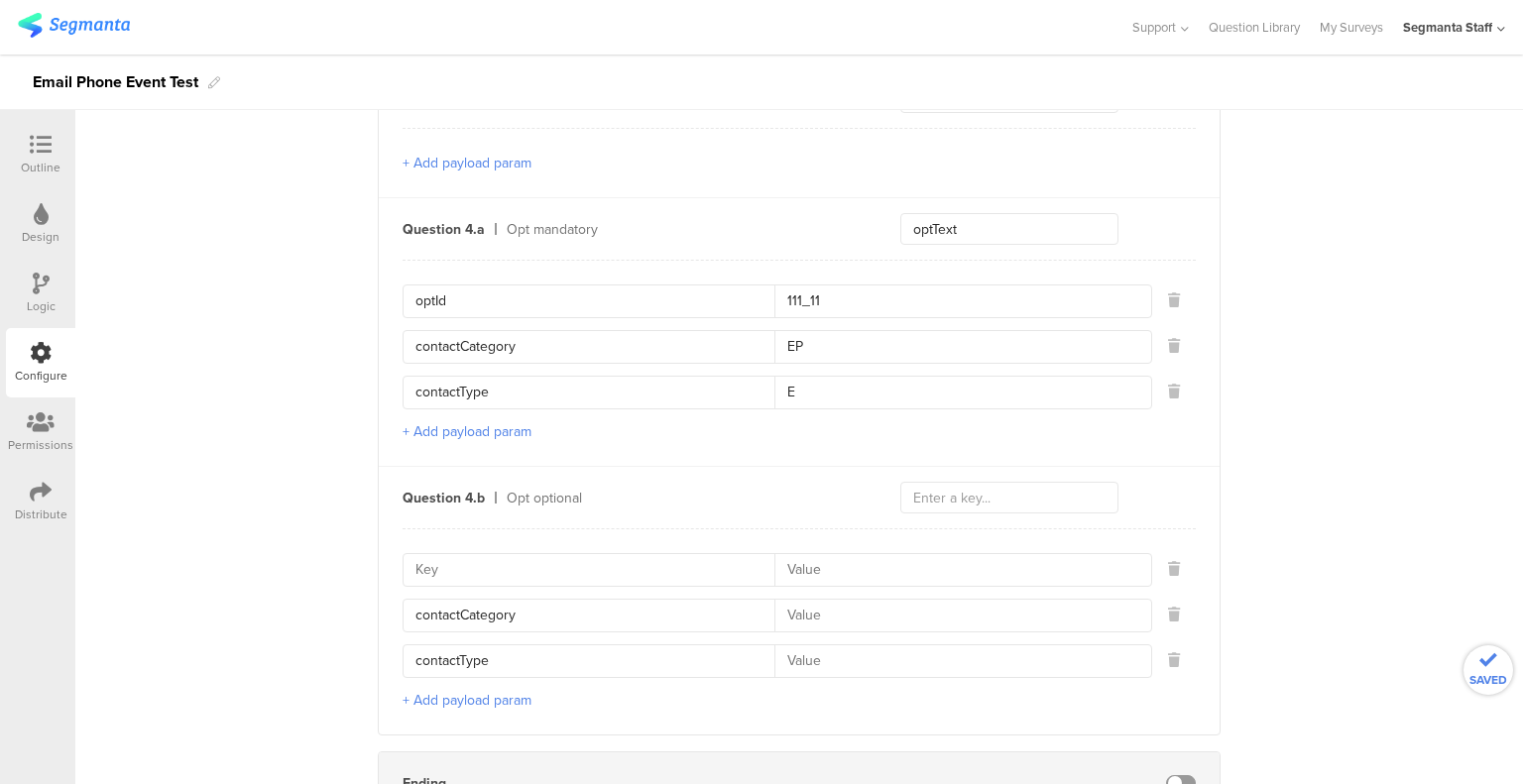 click at bounding box center [595, 570] 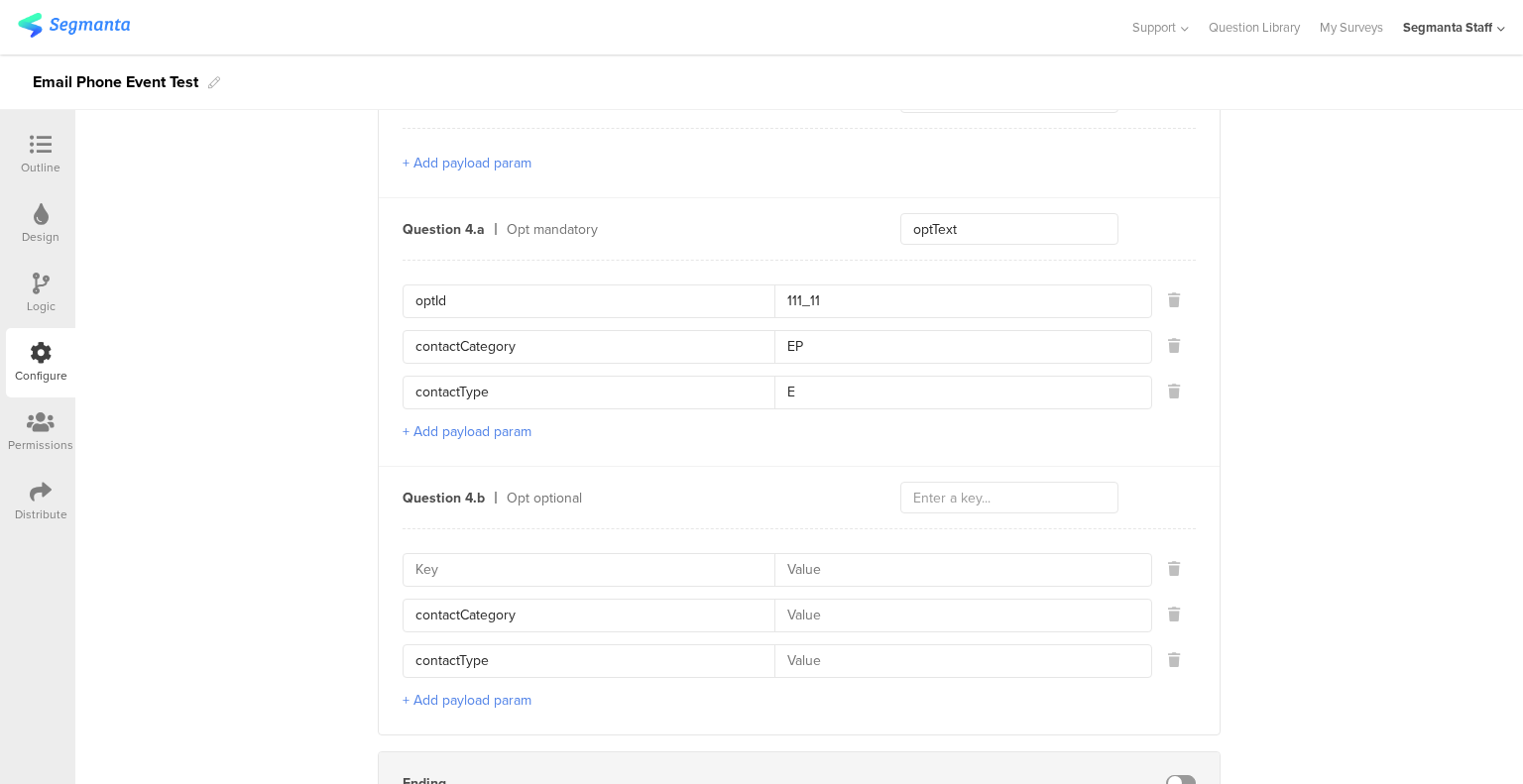 drag, startPoint x: 449, startPoint y: 286, endPoint x: 397, endPoint y: 288, distance: 52.038447 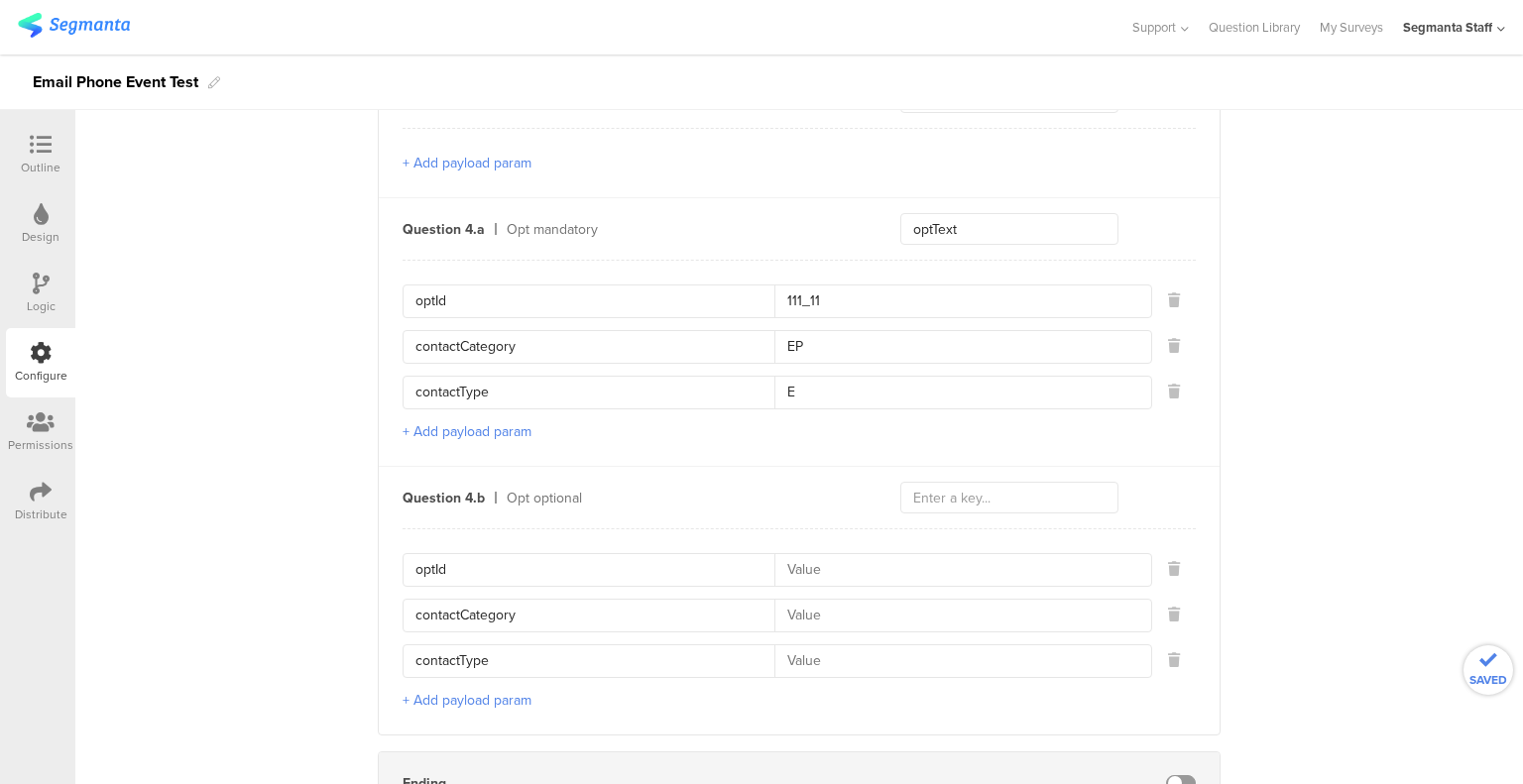 type on "optId" 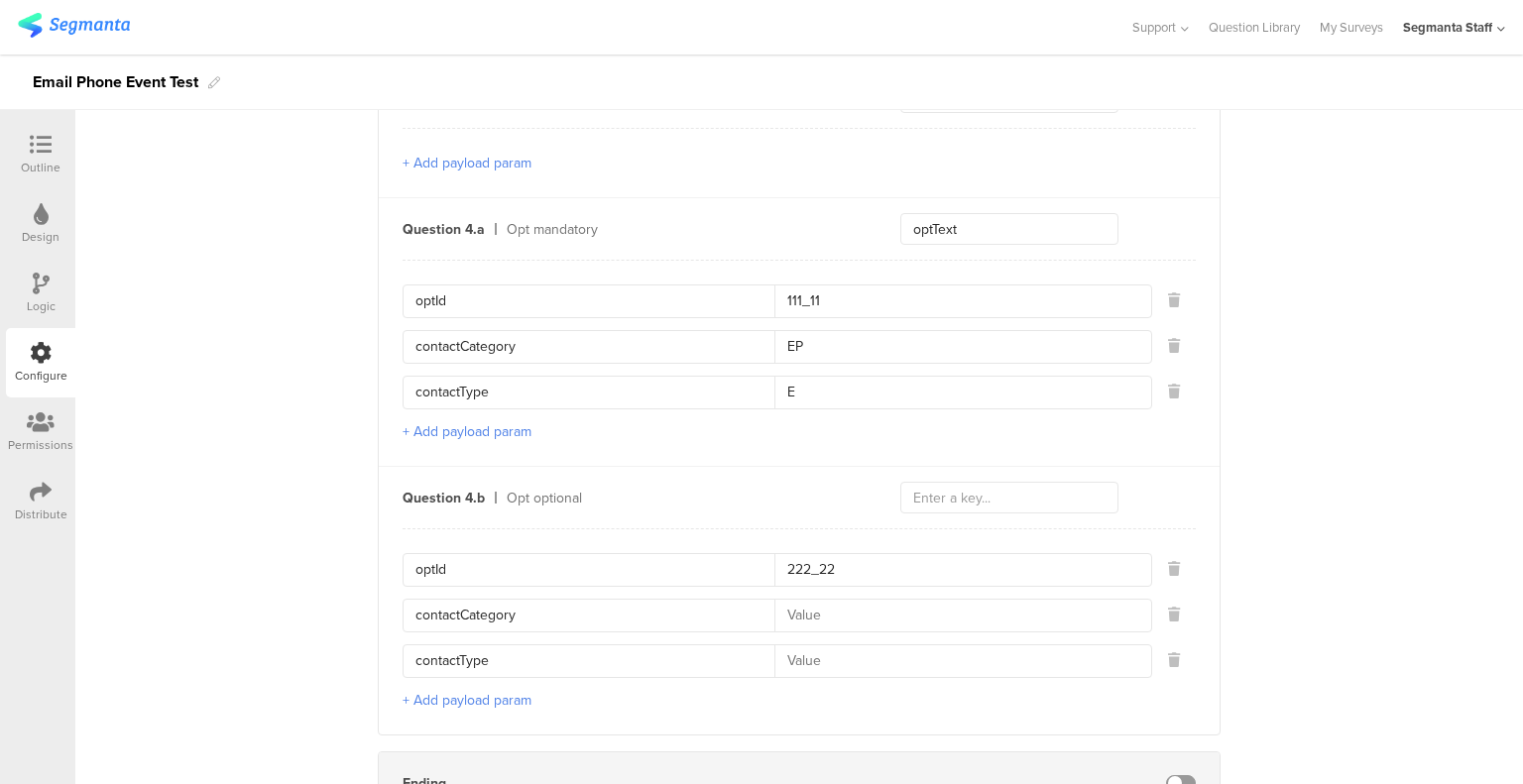 type on "222_22" 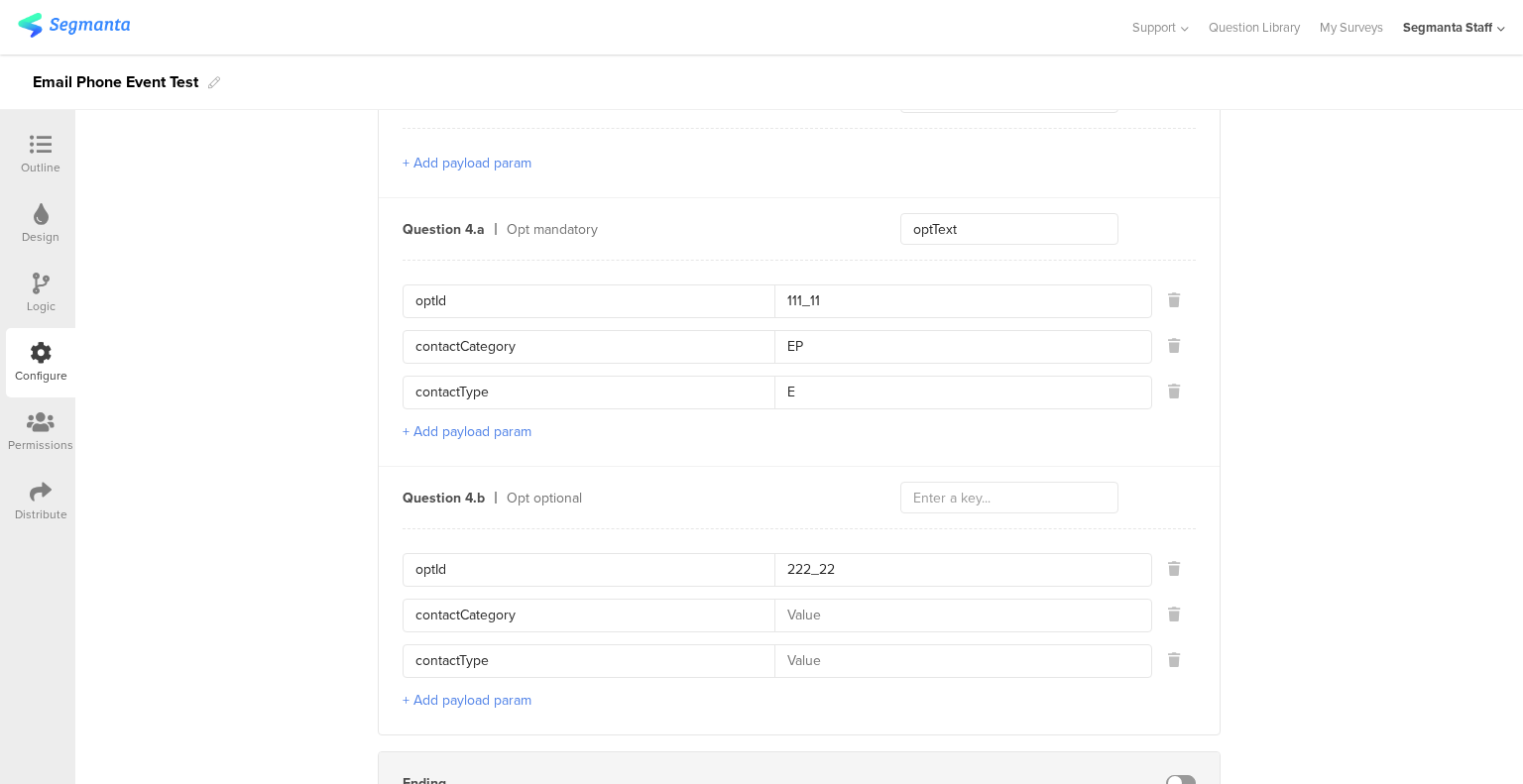 click at bounding box center [957, 616] 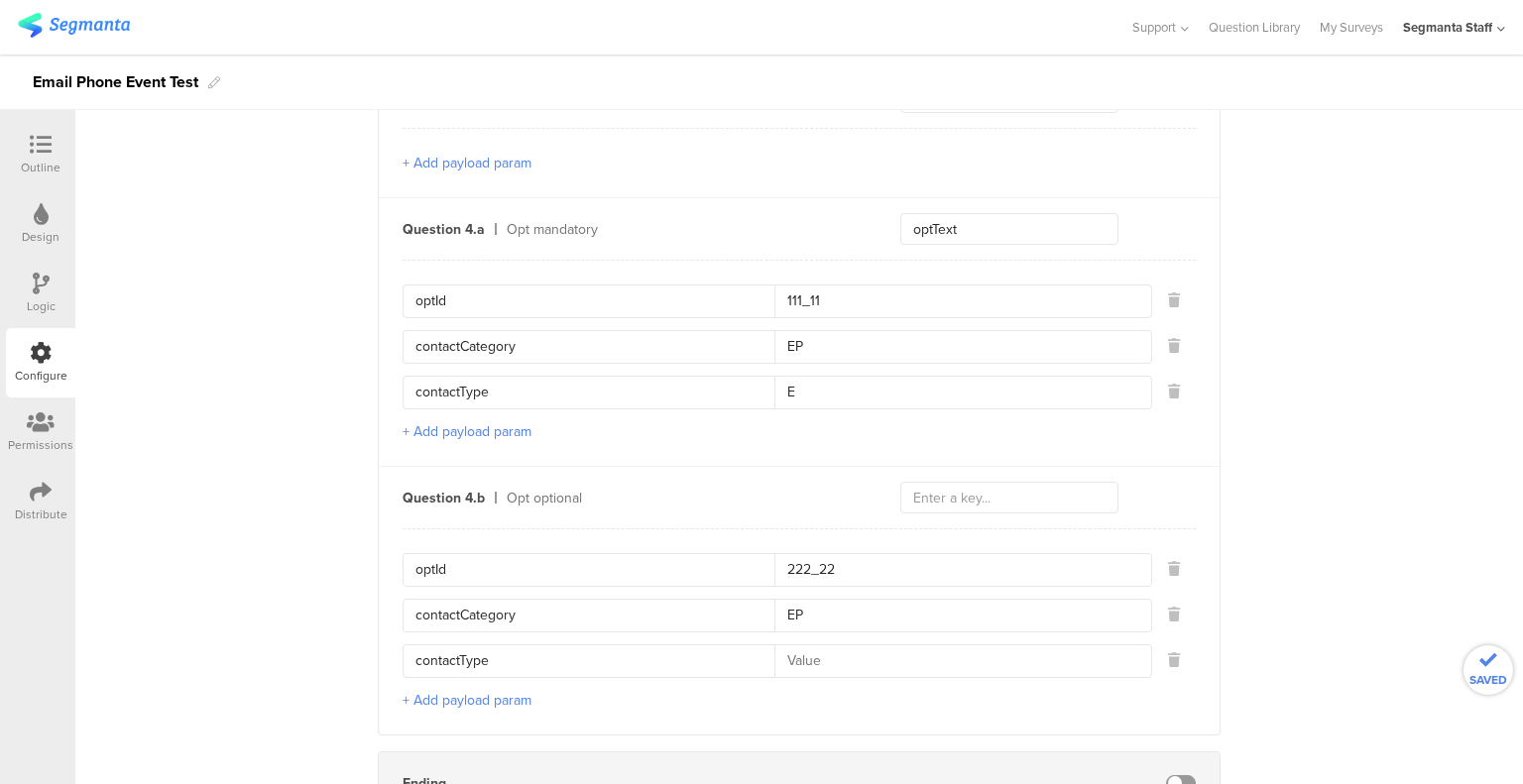 type on "EP" 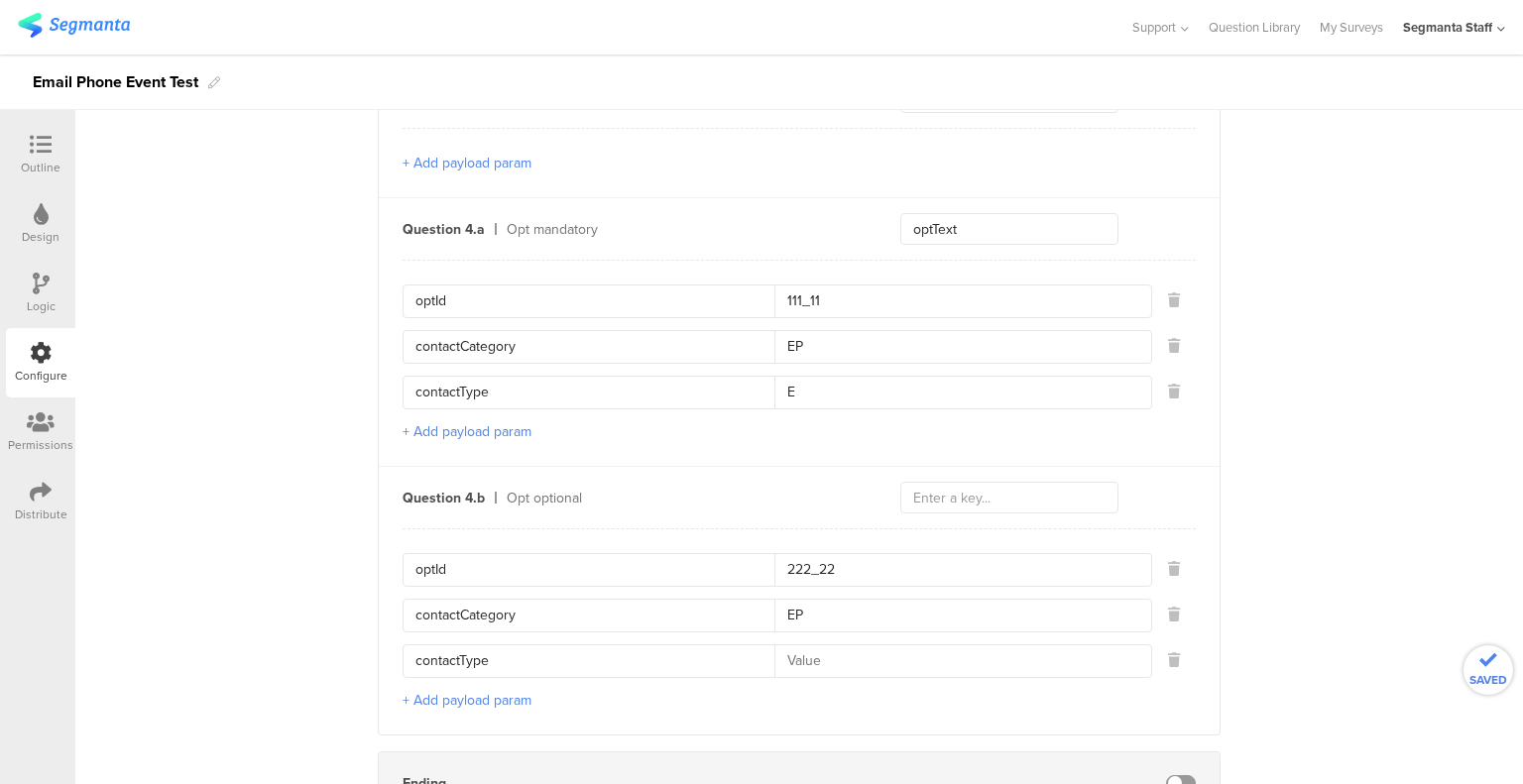 click at bounding box center (957, 661) 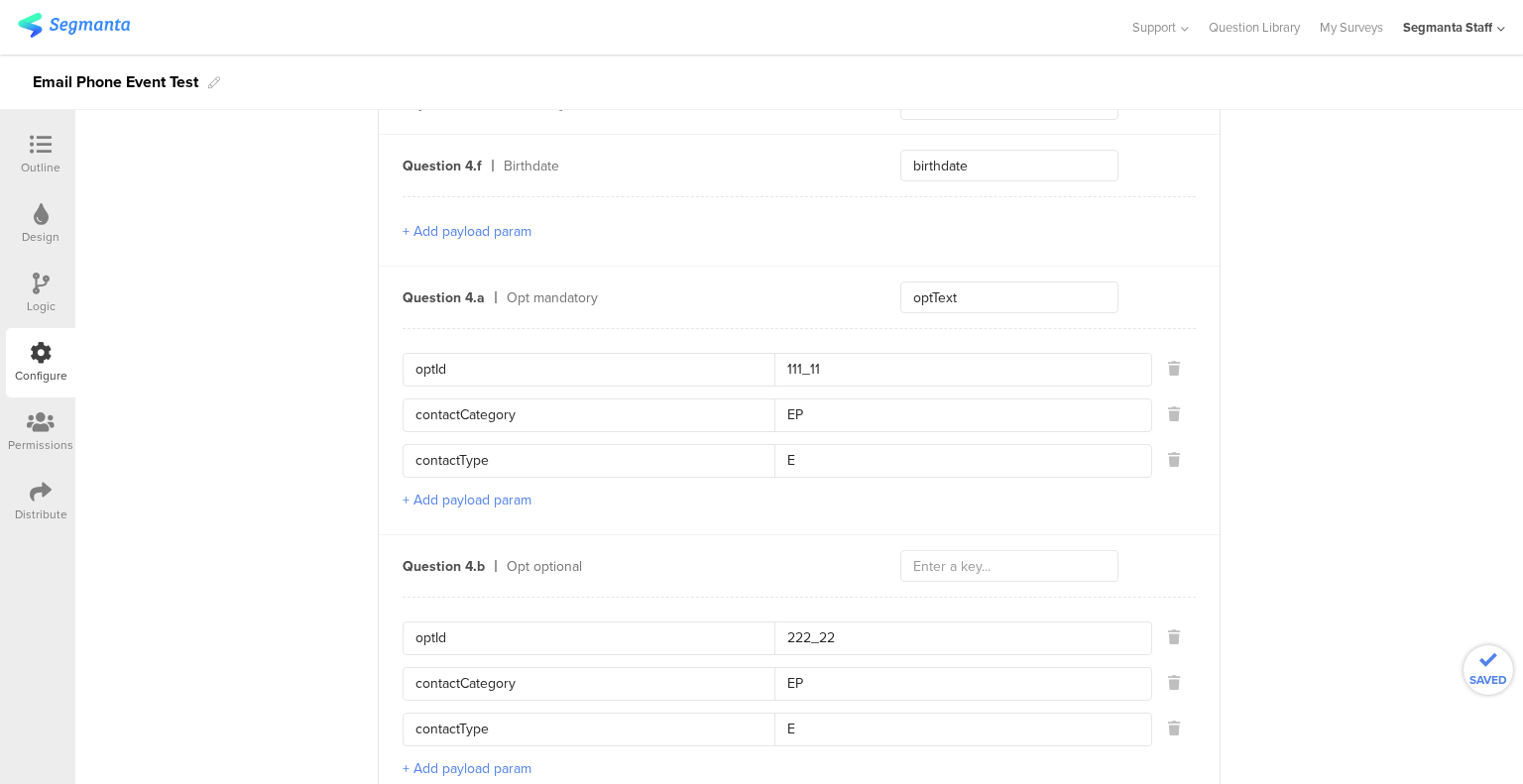 scroll, scrollTop: 2309, scrollLeft: 0, axis: vertical 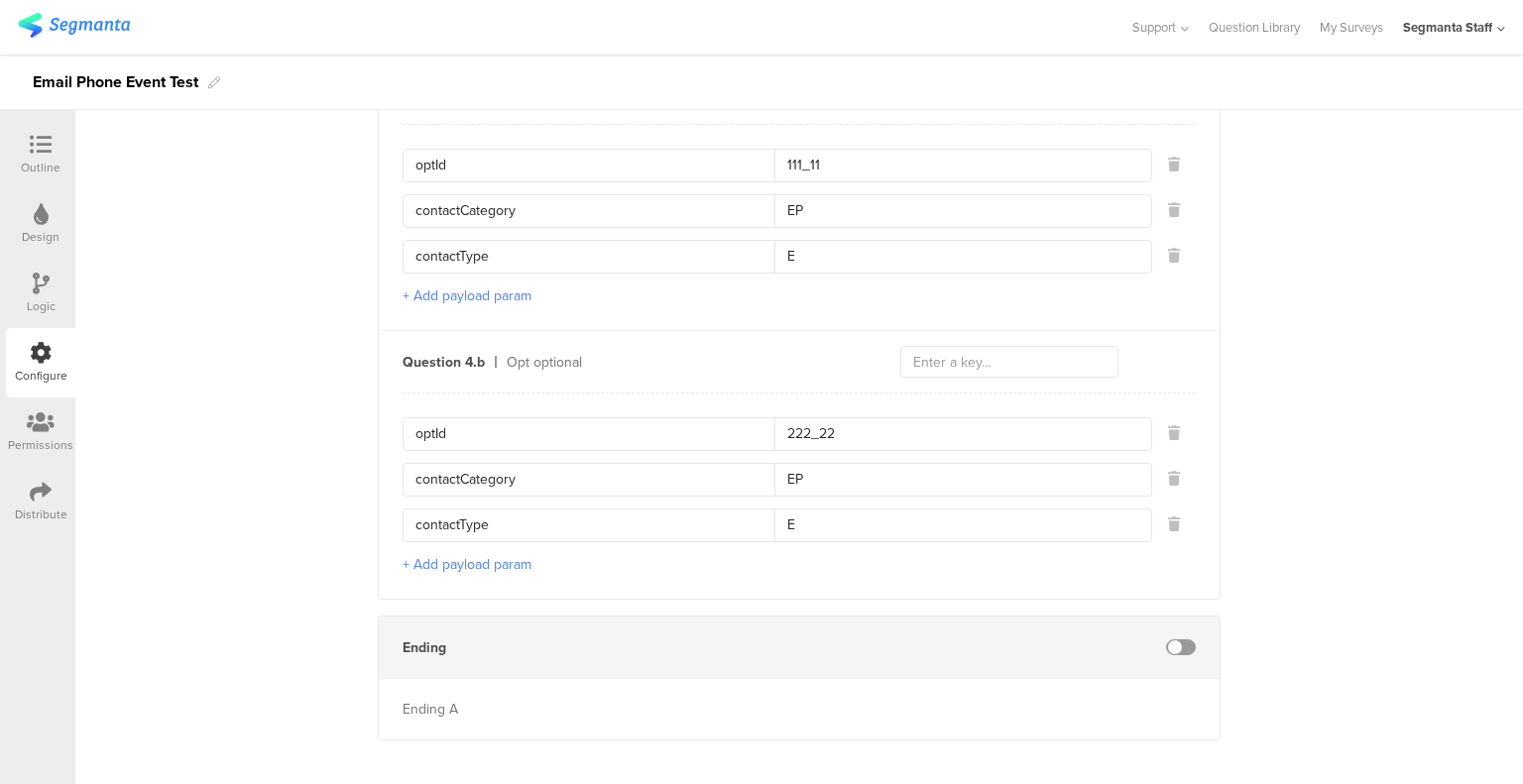 type on "E" 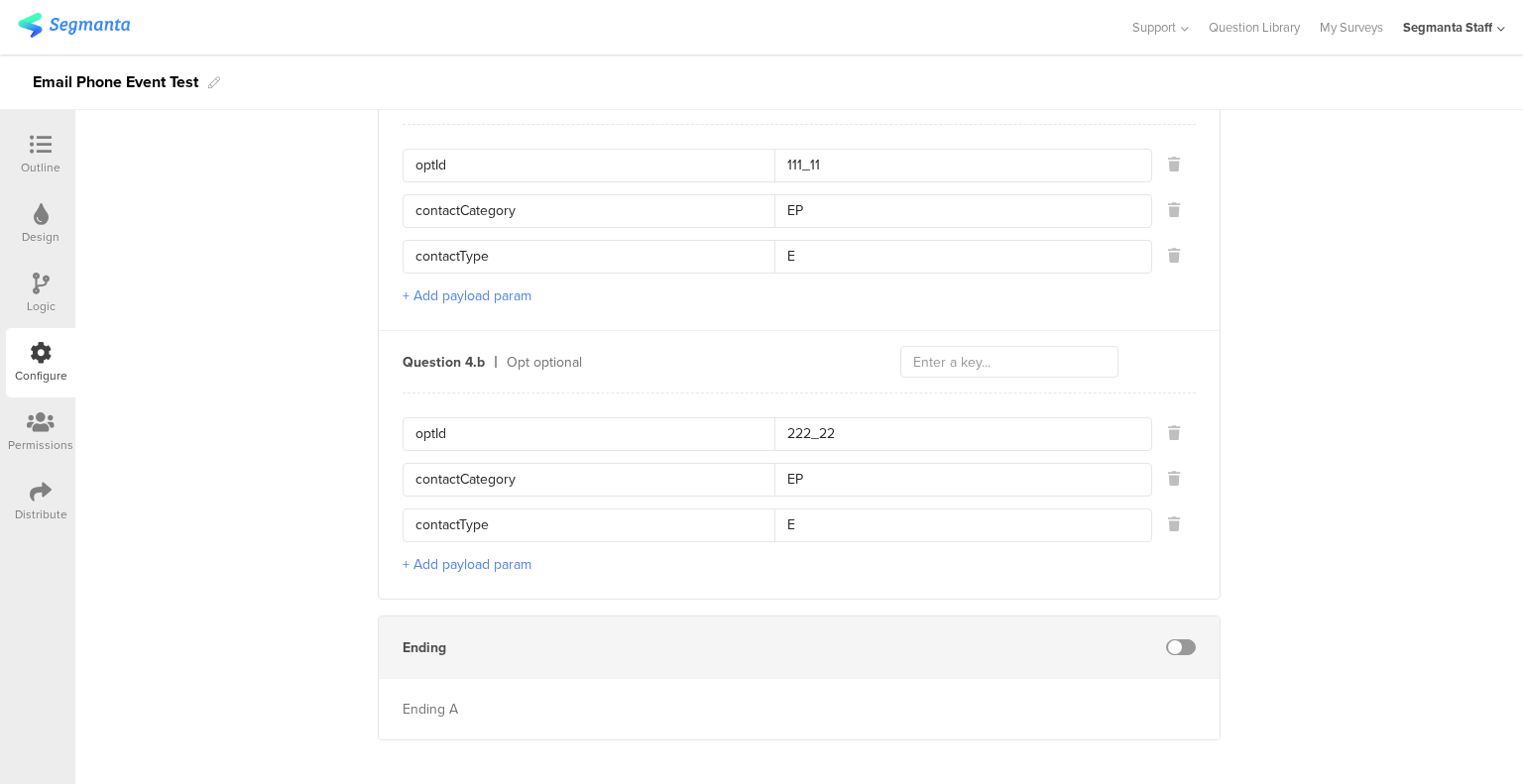 click at bounding box center (1181, 647) 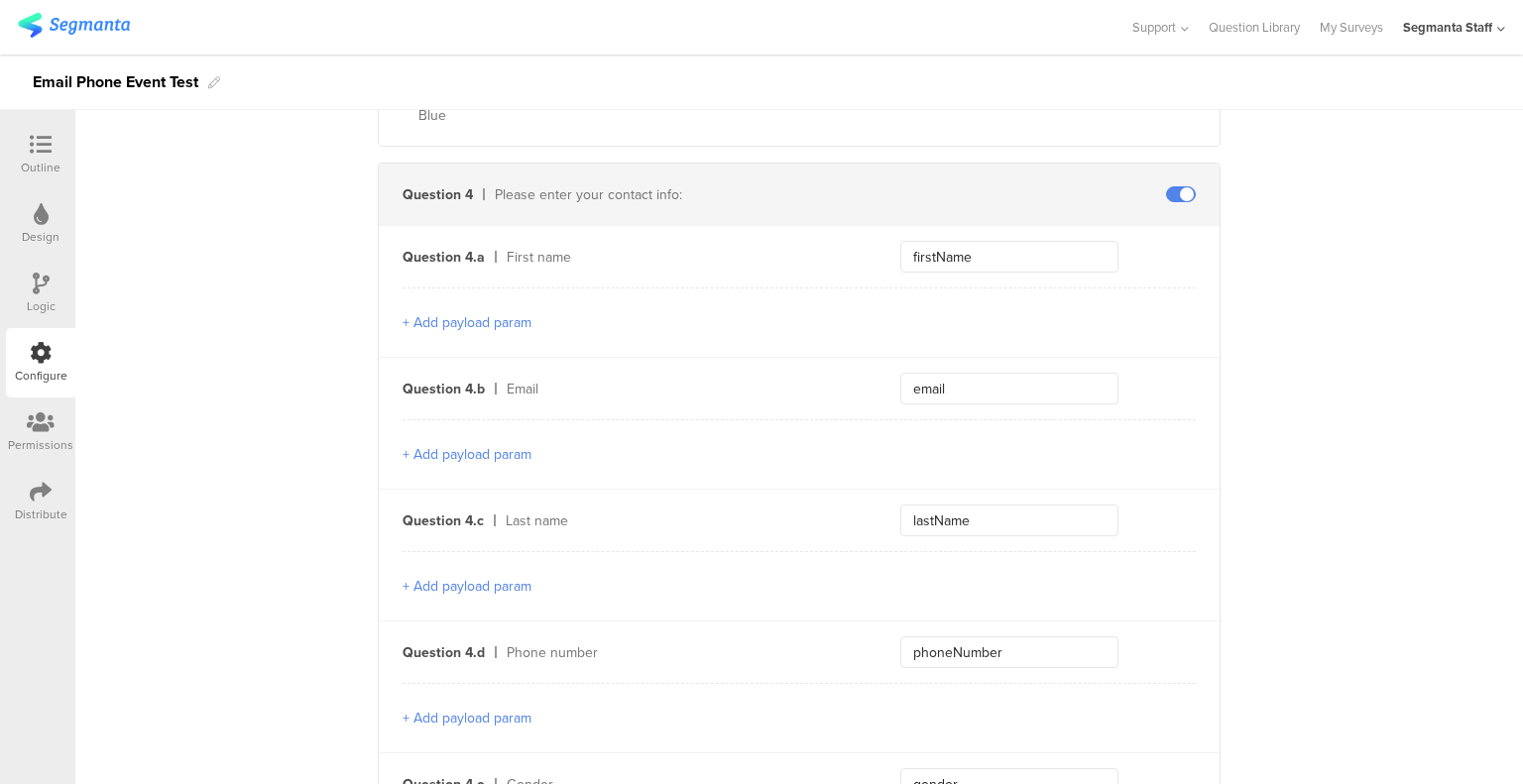 scroll, scrollTop: 1219, scrollLeft: 0, axis: vertical 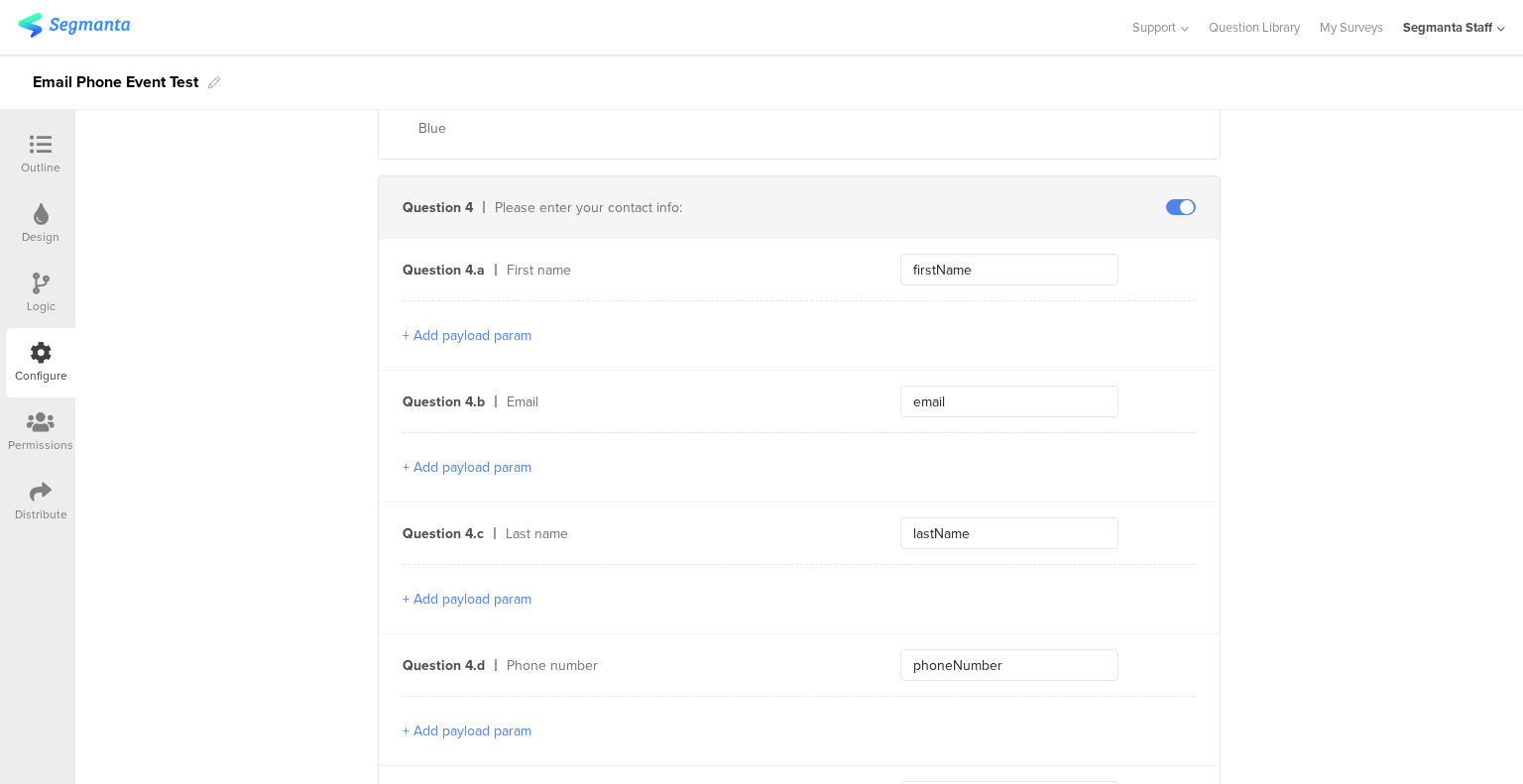 click on "+ Add payload param" at bounding box center [467, 467] 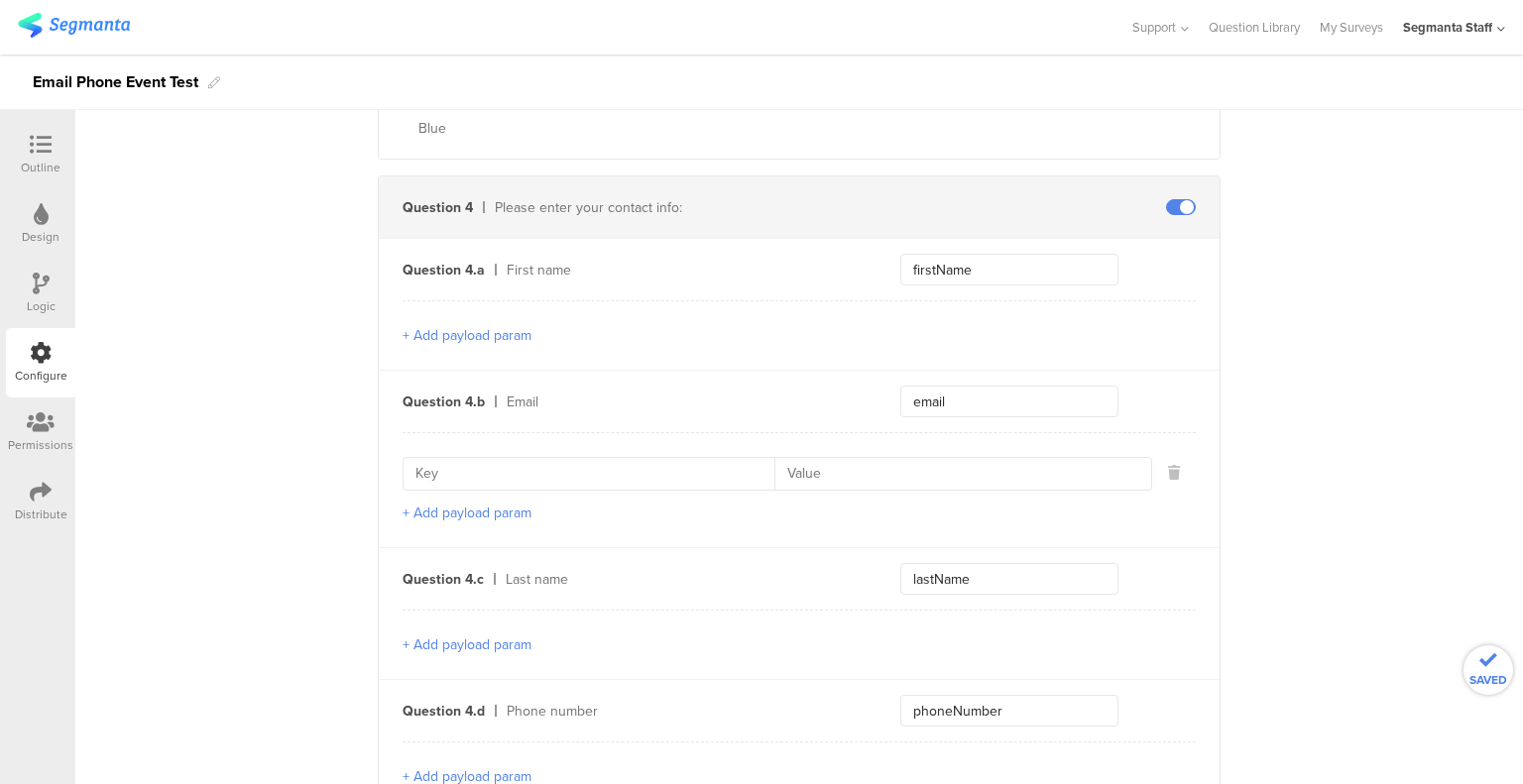 click on "+ Add payload param" at bounding box center [467, 644] 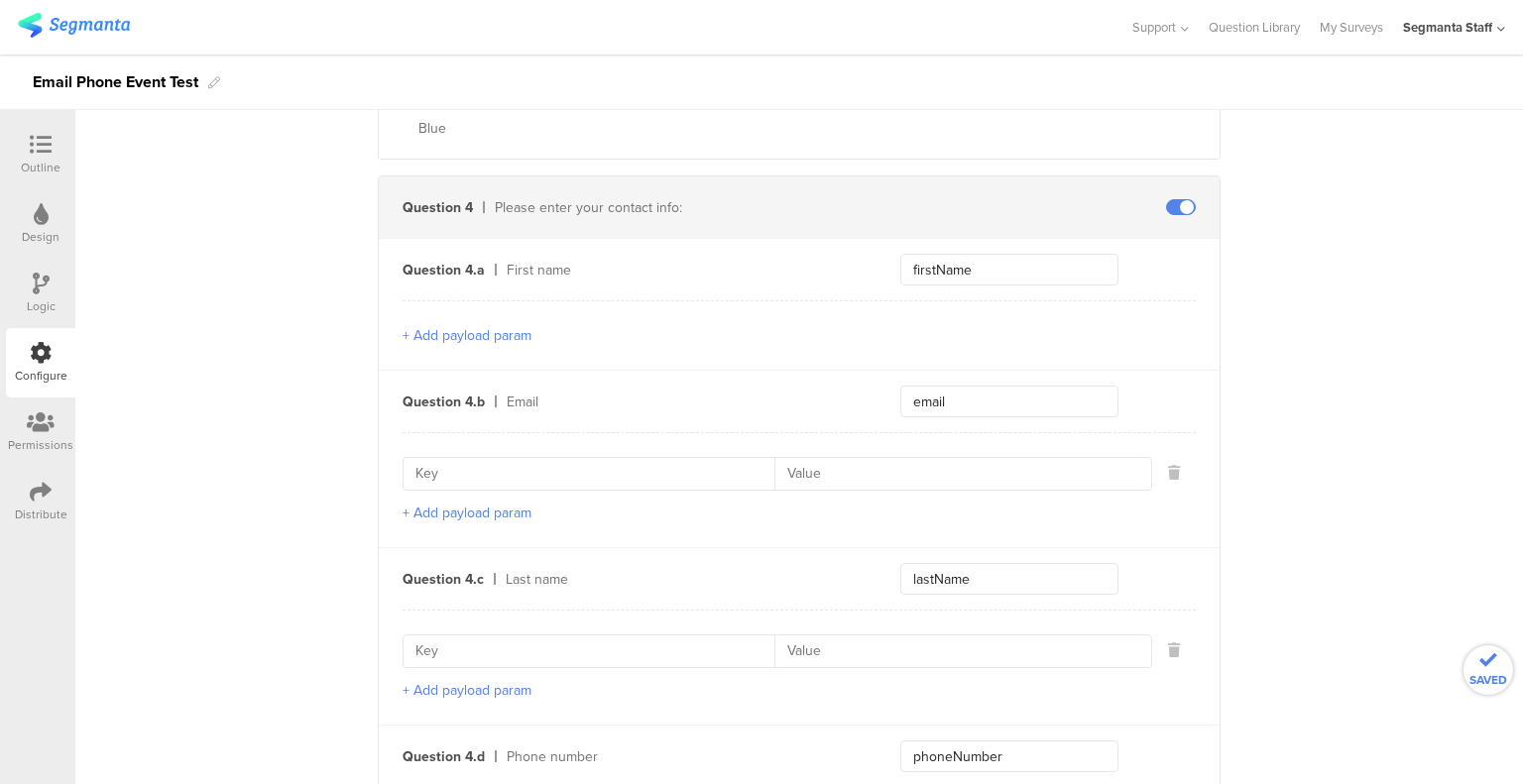 click on "+ Add payload param" at bounding box center [467, 512] 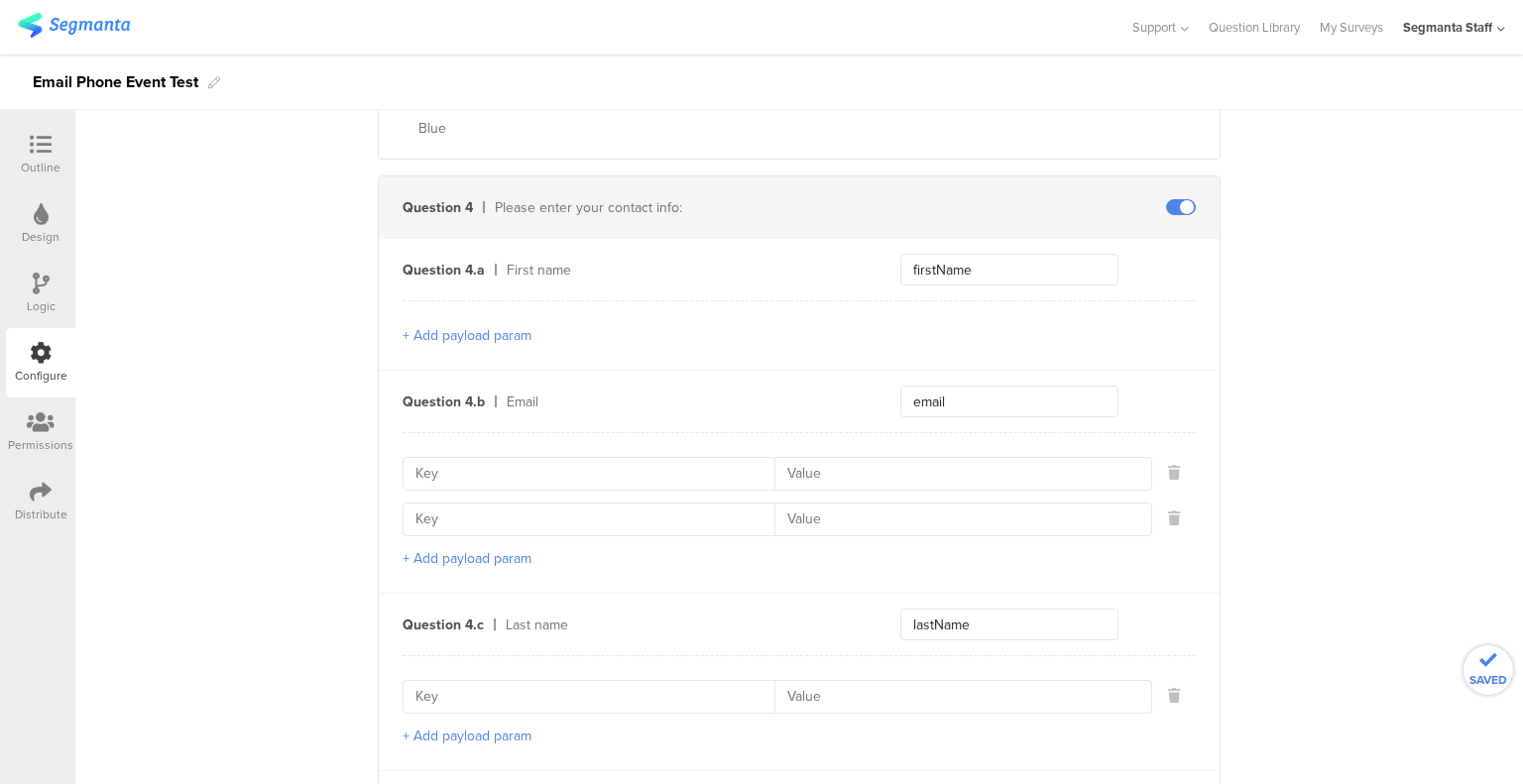 click on "+ Add payload param" at bounding box center (467, 735) 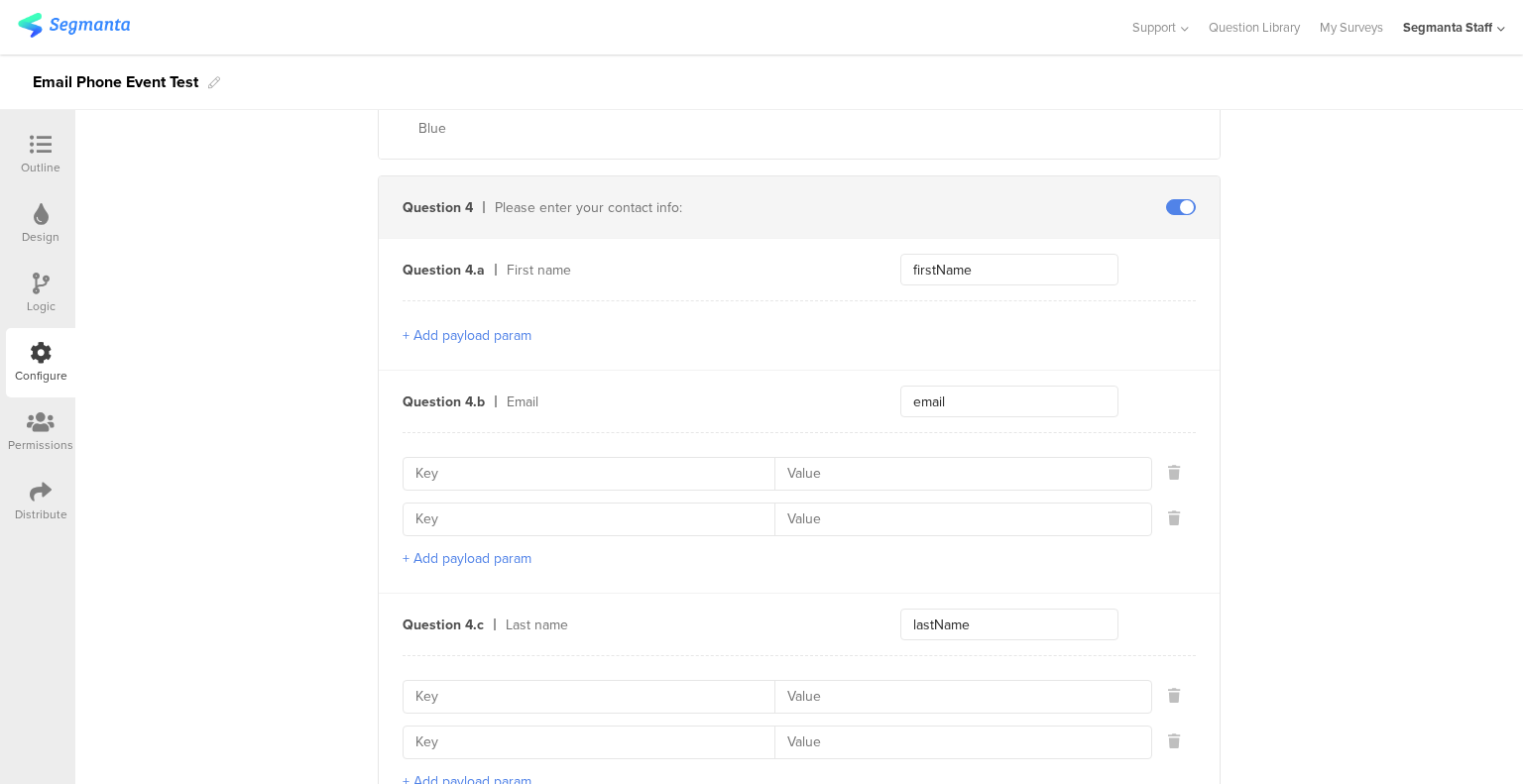 click at bounding box center (595, 474) 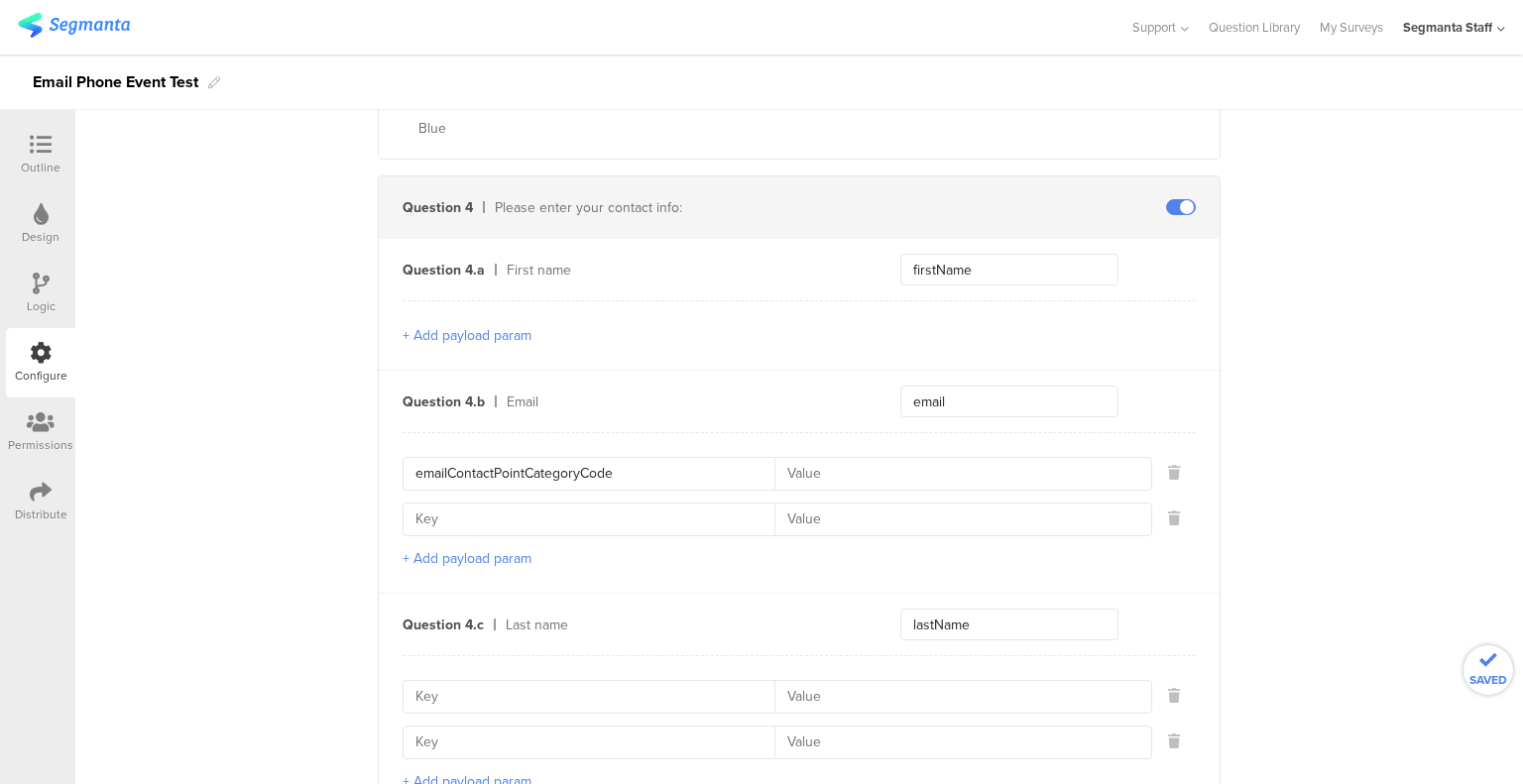 type on "emailContactPointCategoryCode" 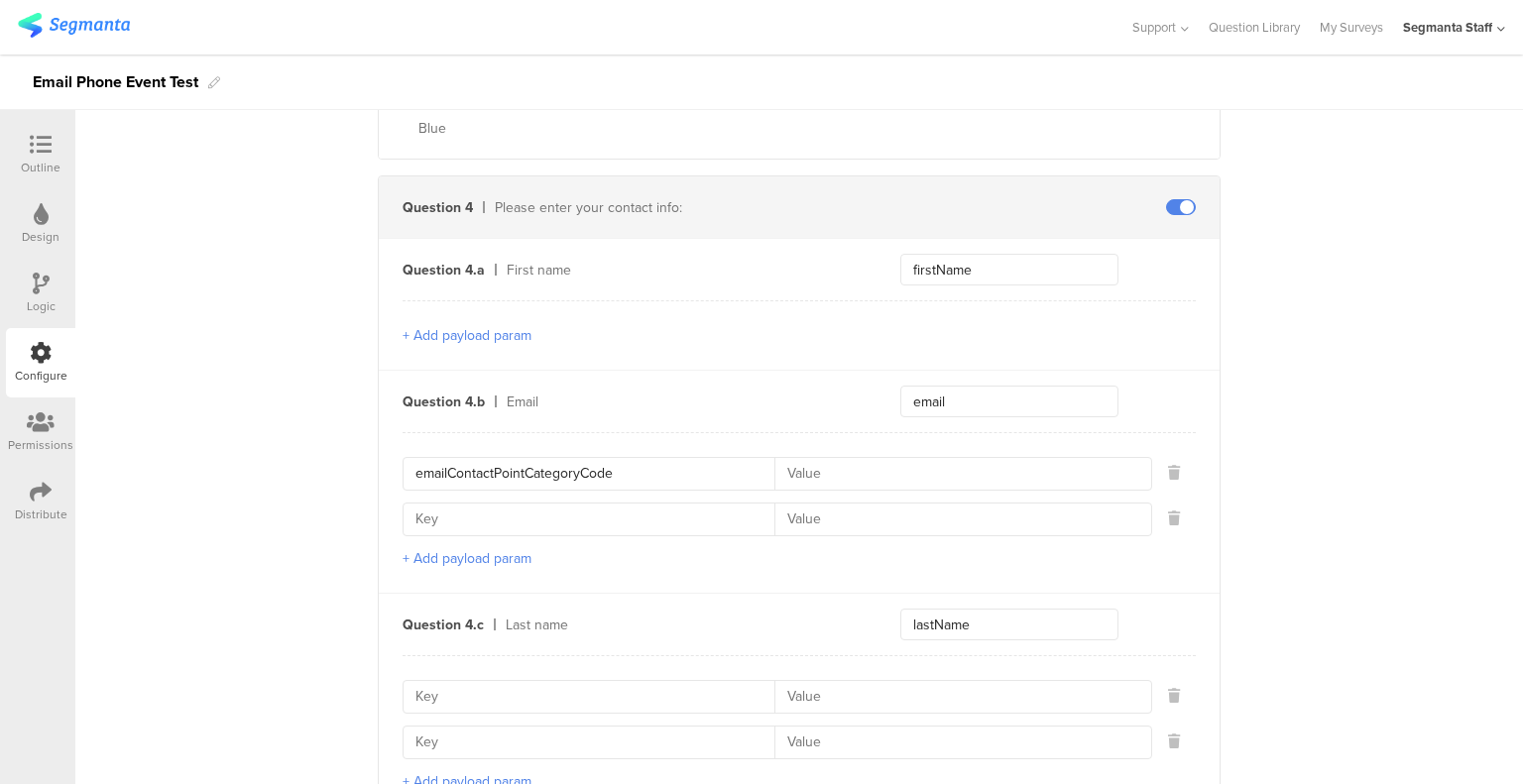 click at bounding box center (595, 519) 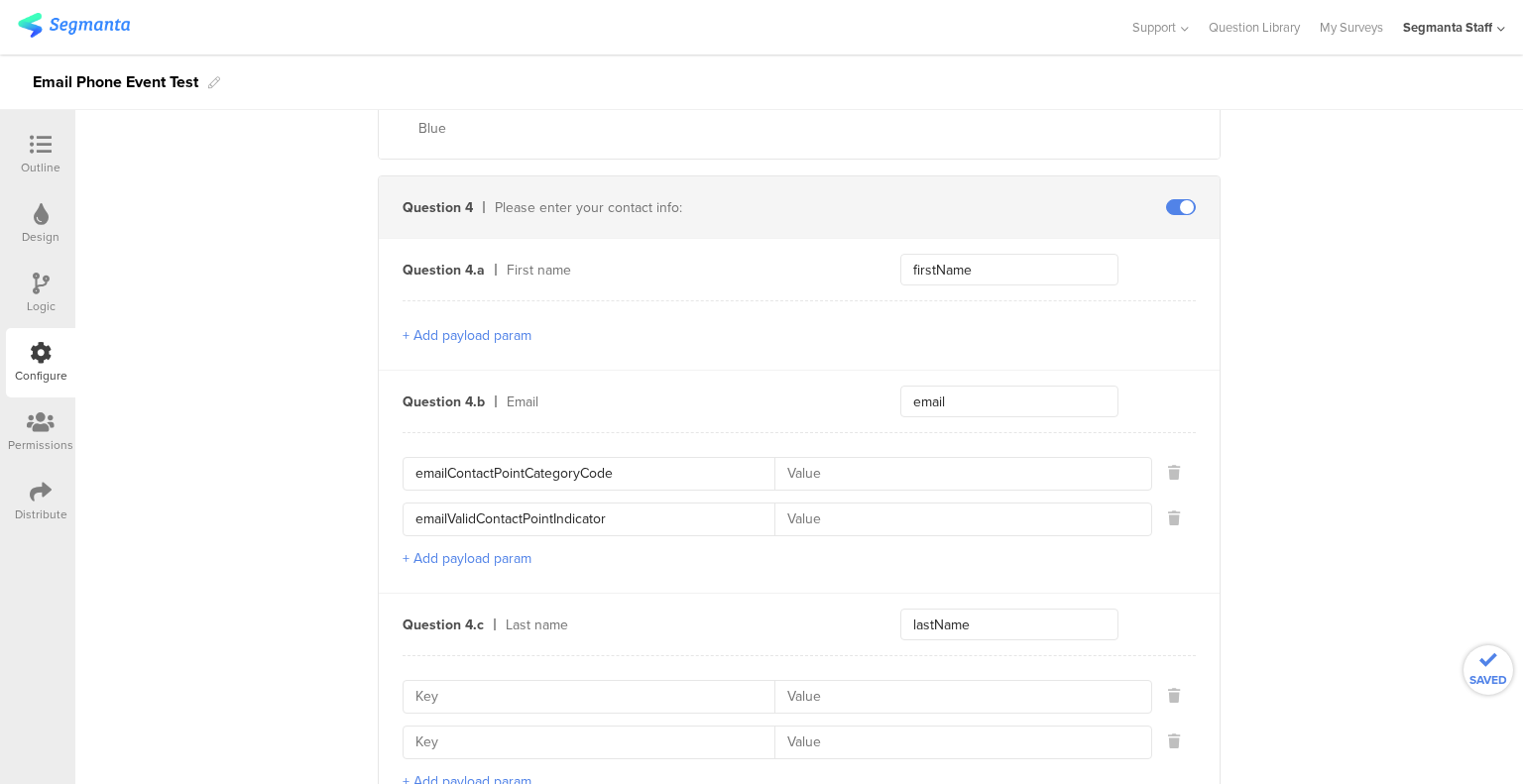 type on "emailValidContactPointIndicator" 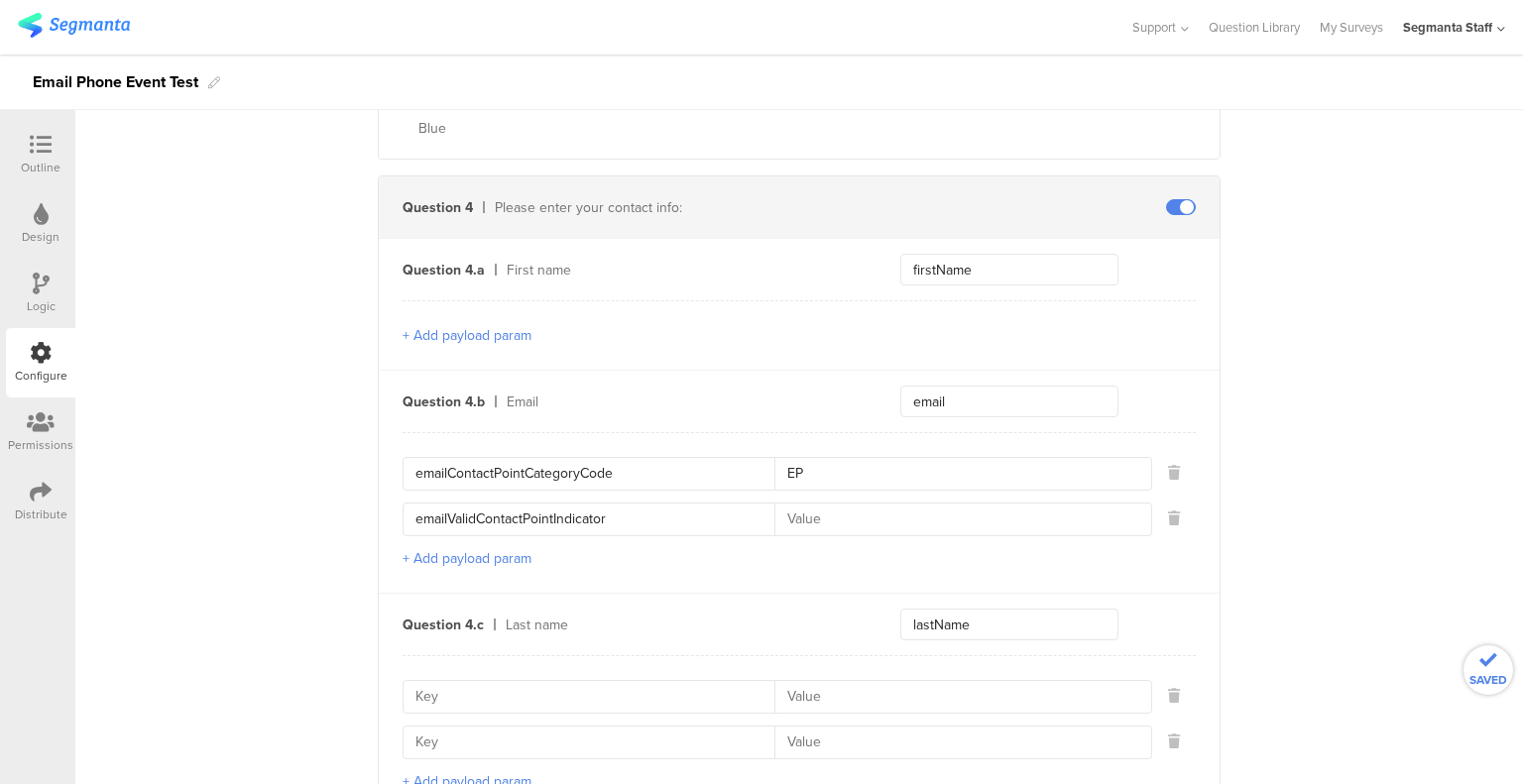type on "EP" 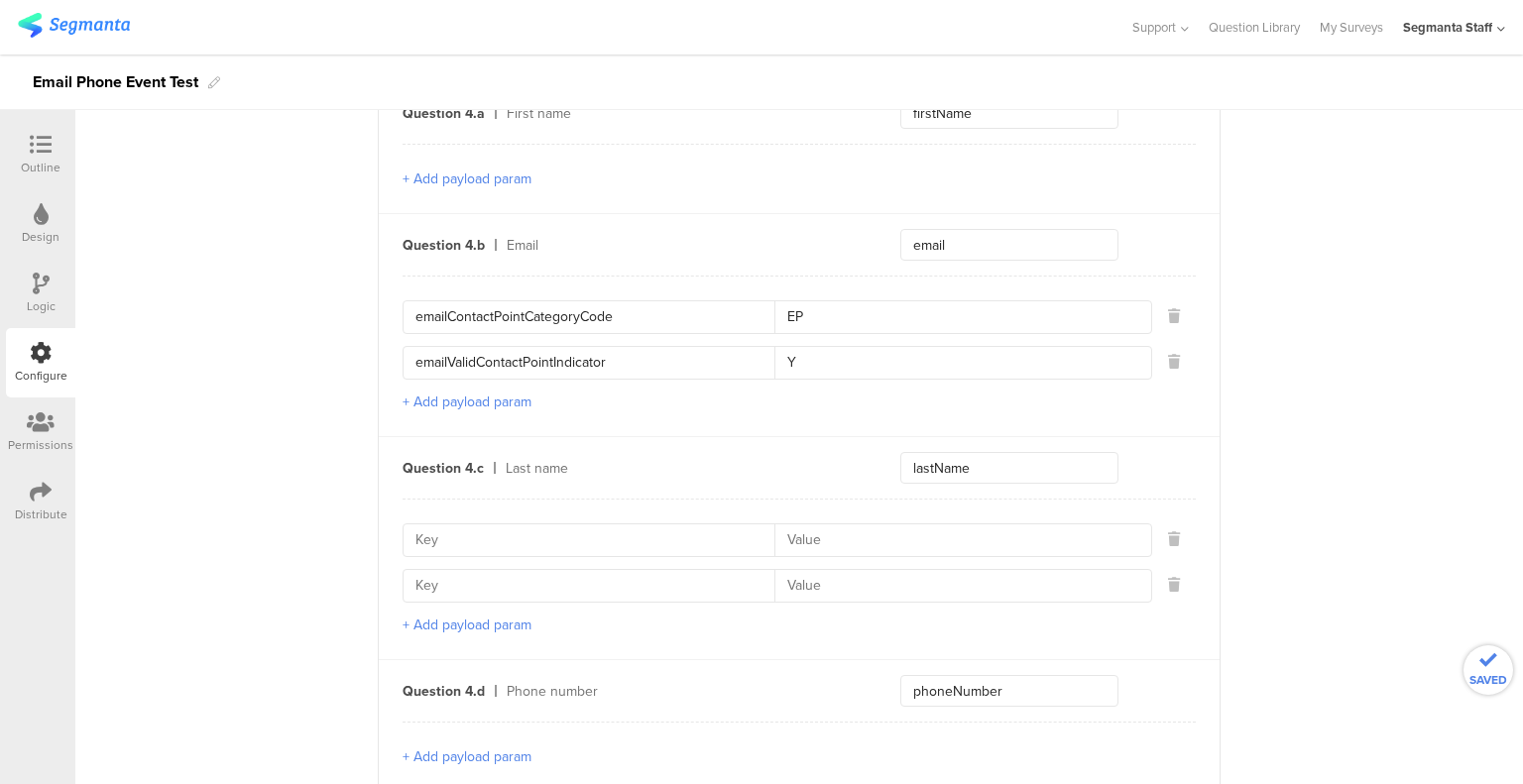 scroll, scrollTop: 1417, scrollLeft: 0, axis: vertical 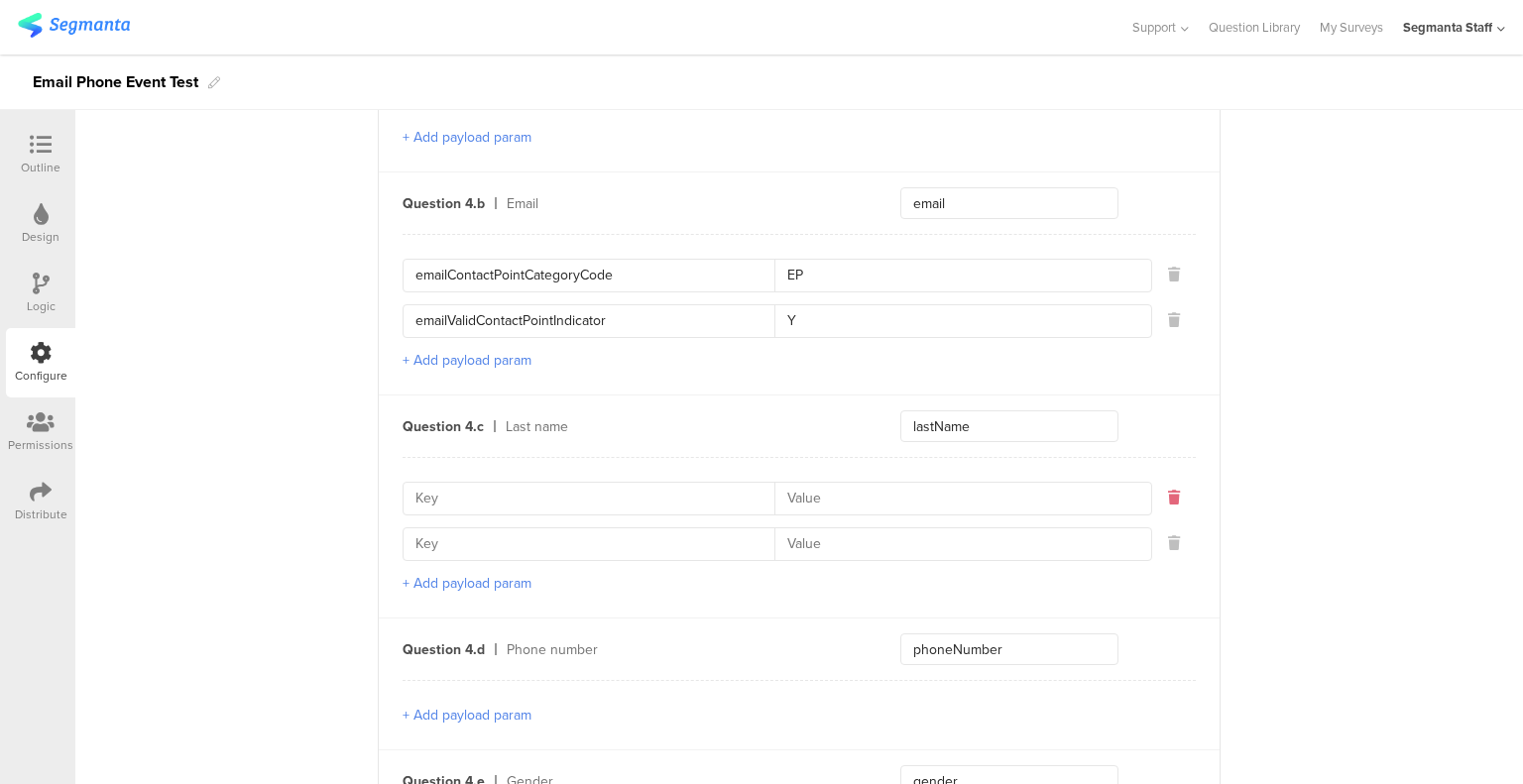 type on "Y" 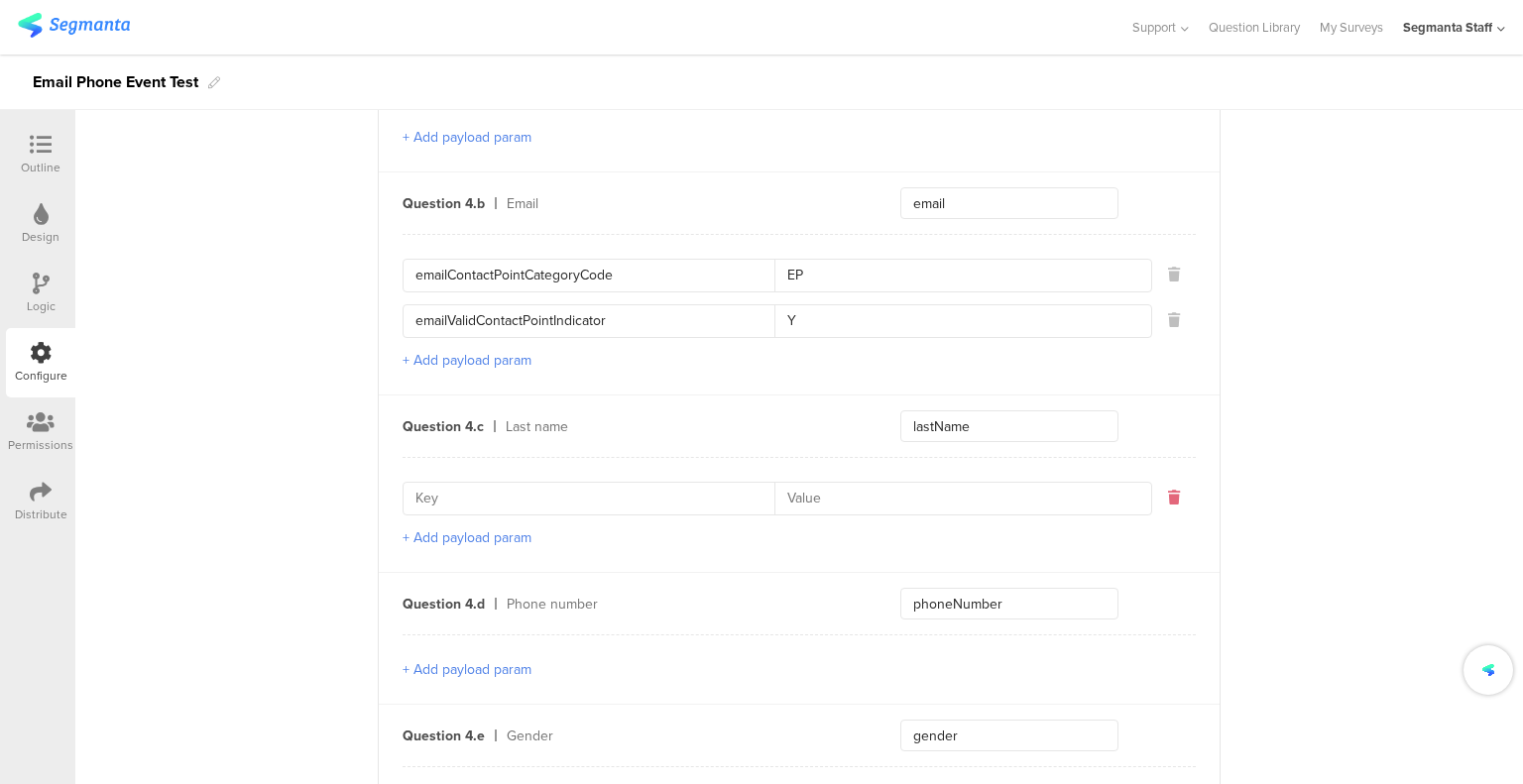 click at bounding box center (1174, 498) 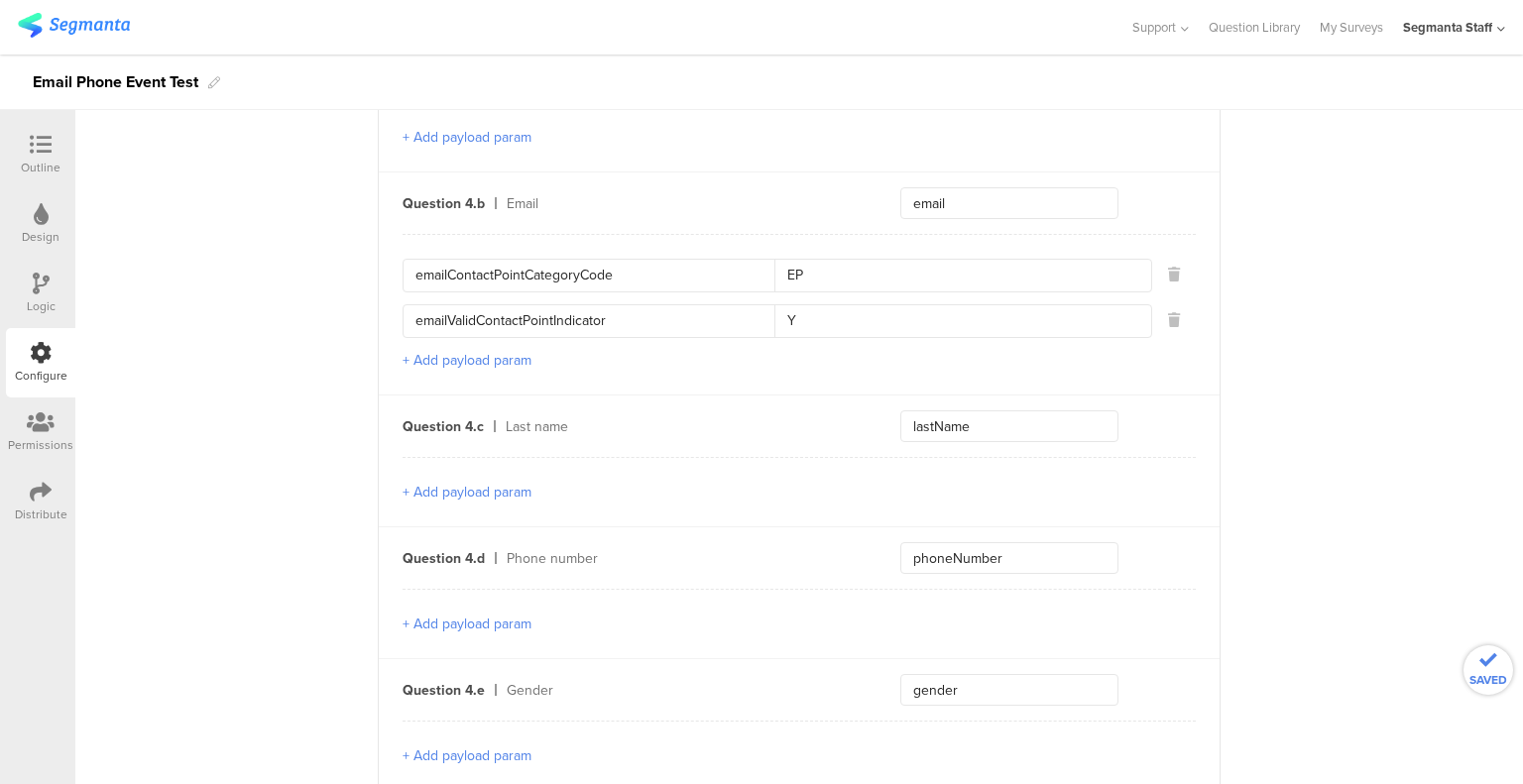 click on "+ Add payload param" at bounding box center [467, 623] 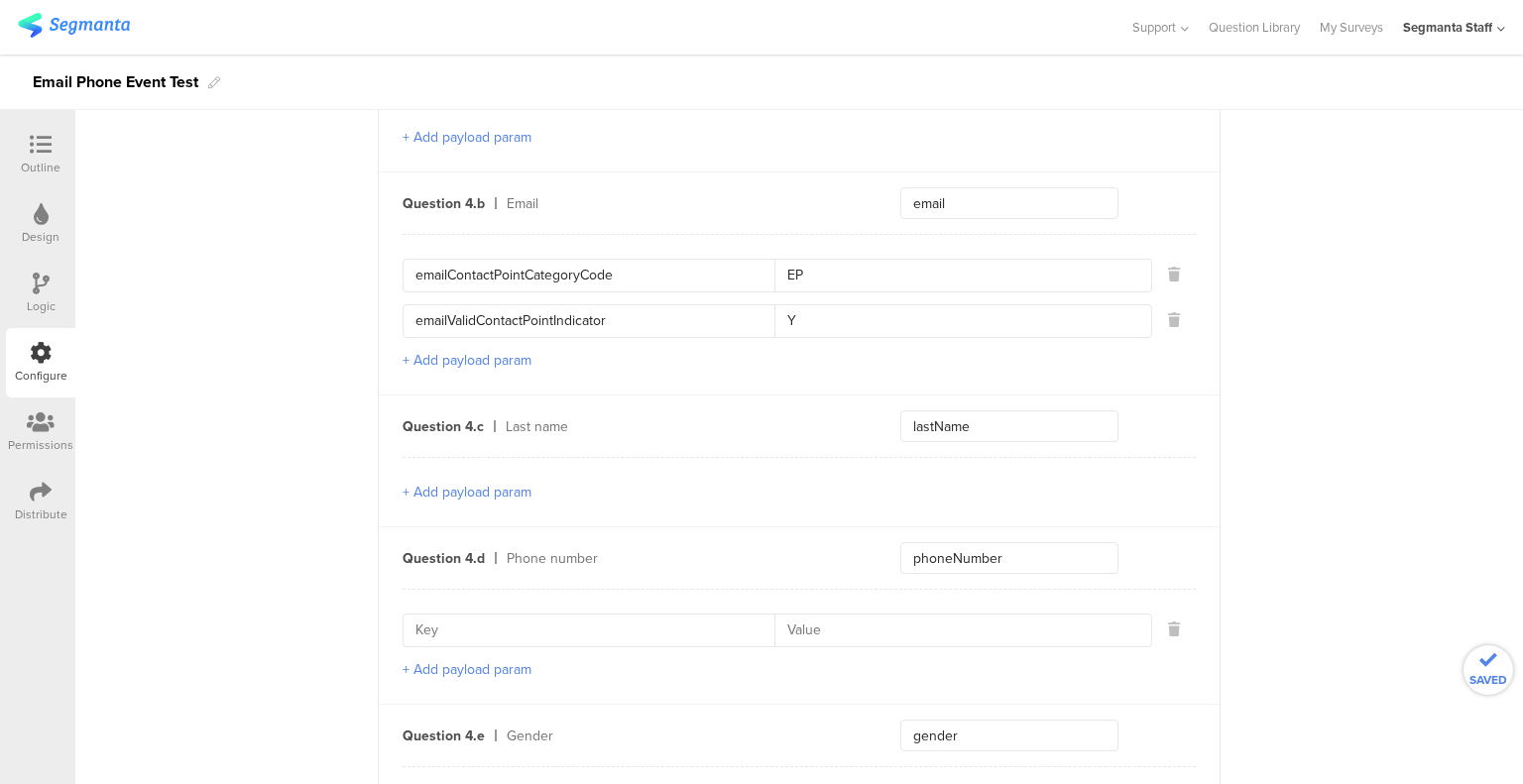 click on "+ Add payload param" at bounding box center (467, 669) 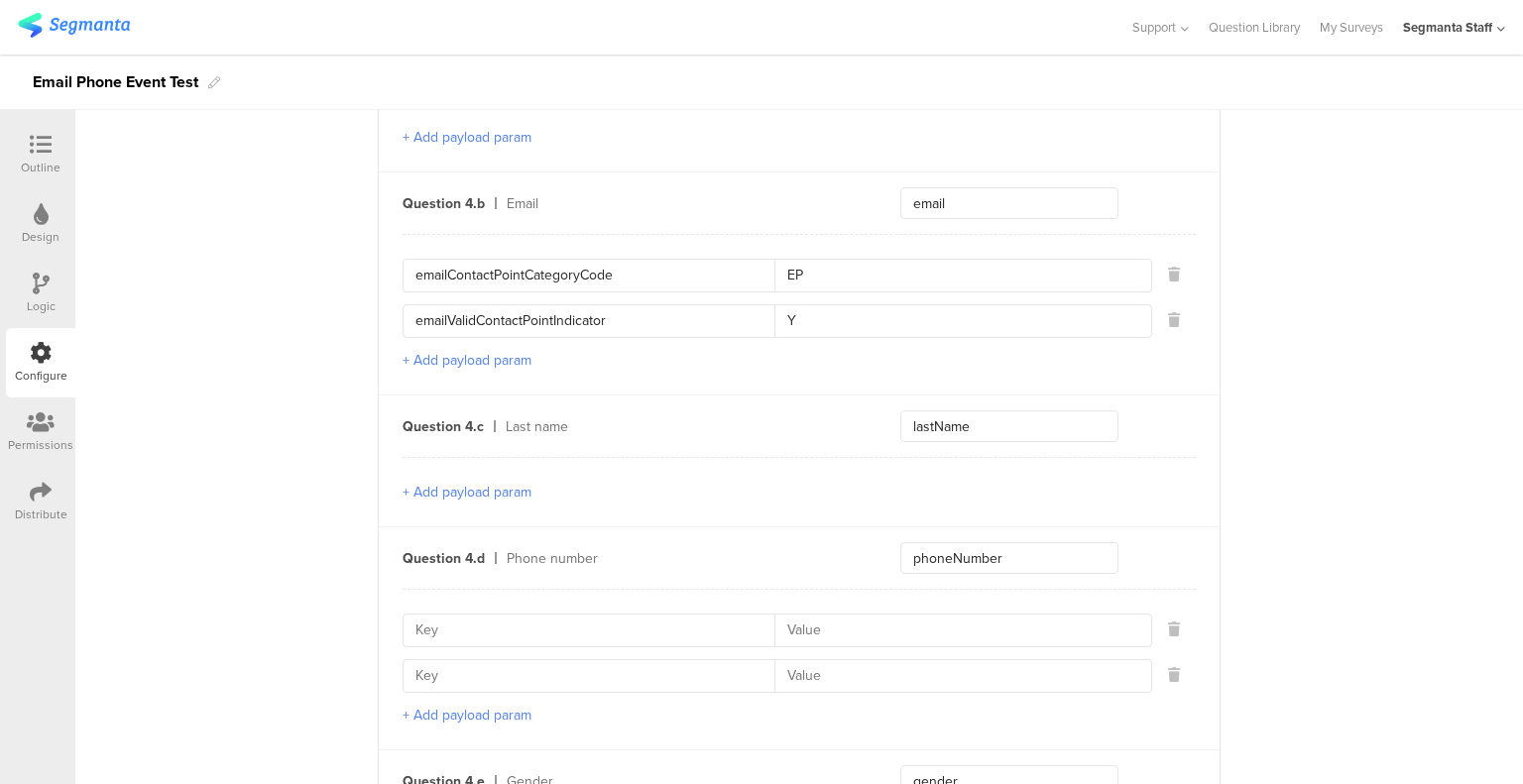 click at bounding box center [595, 630] 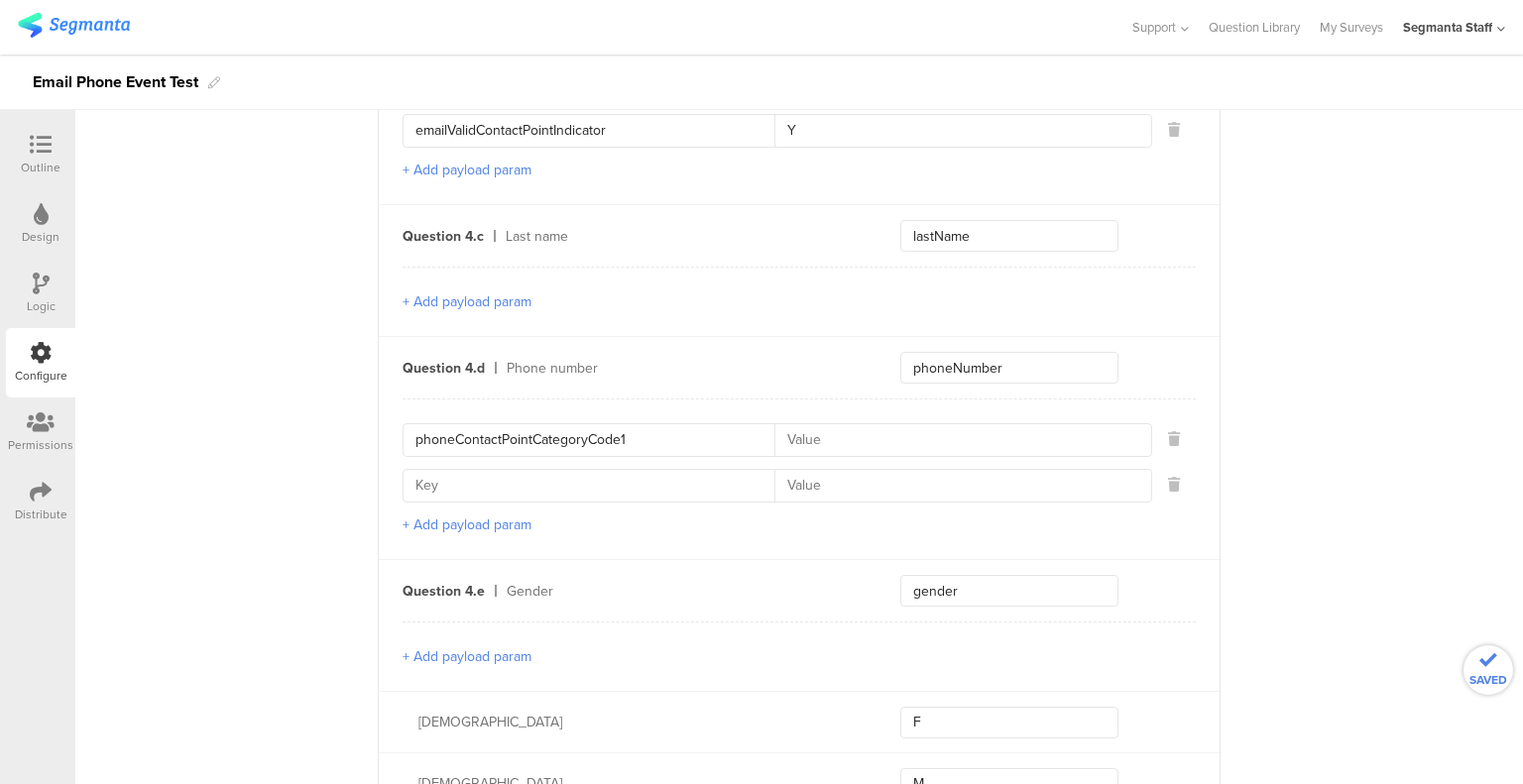 scroll, scrollTop: 1616, scrollLeft: 0, axis: vertical 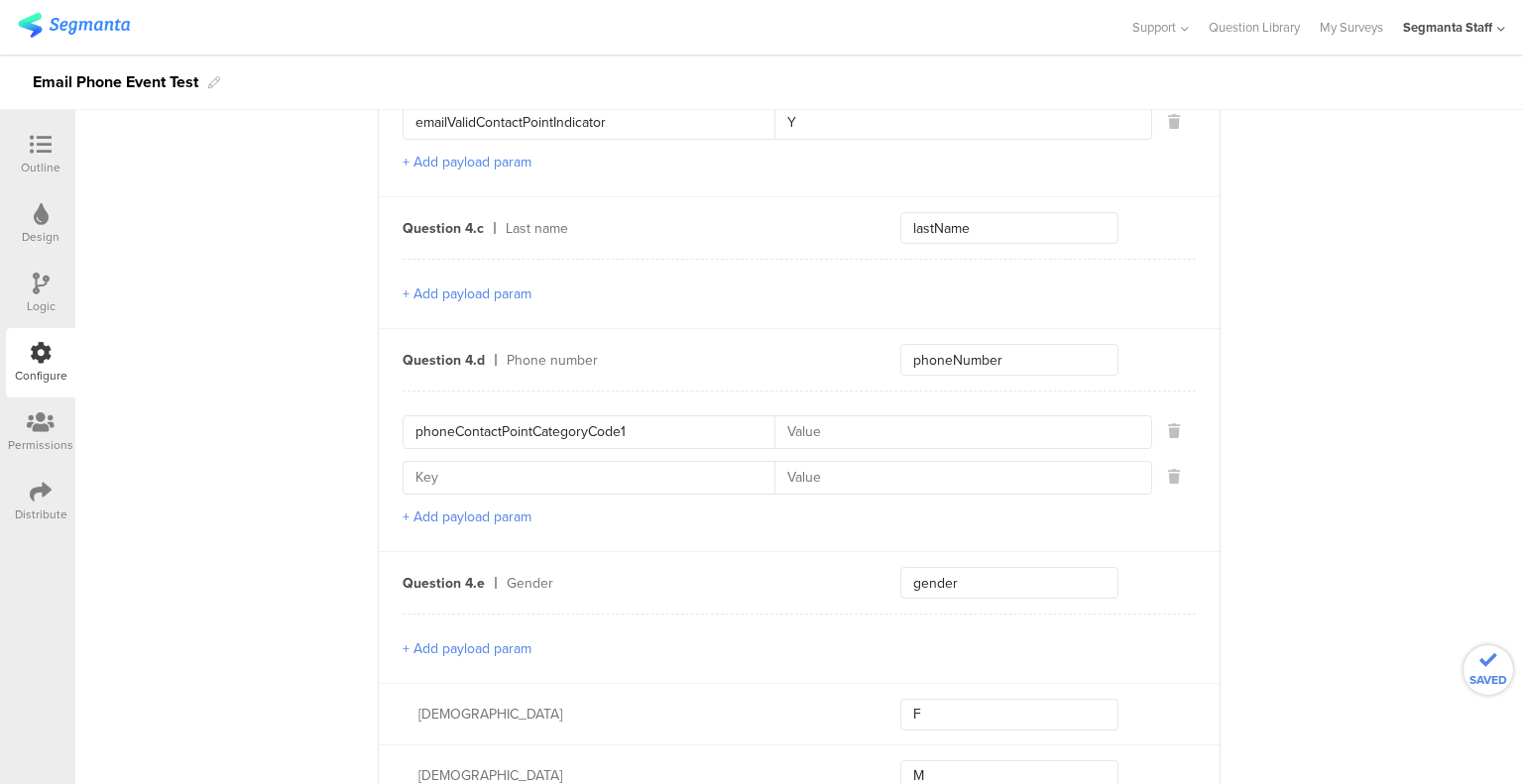 type on "phoneContactPointCategoryCode1" 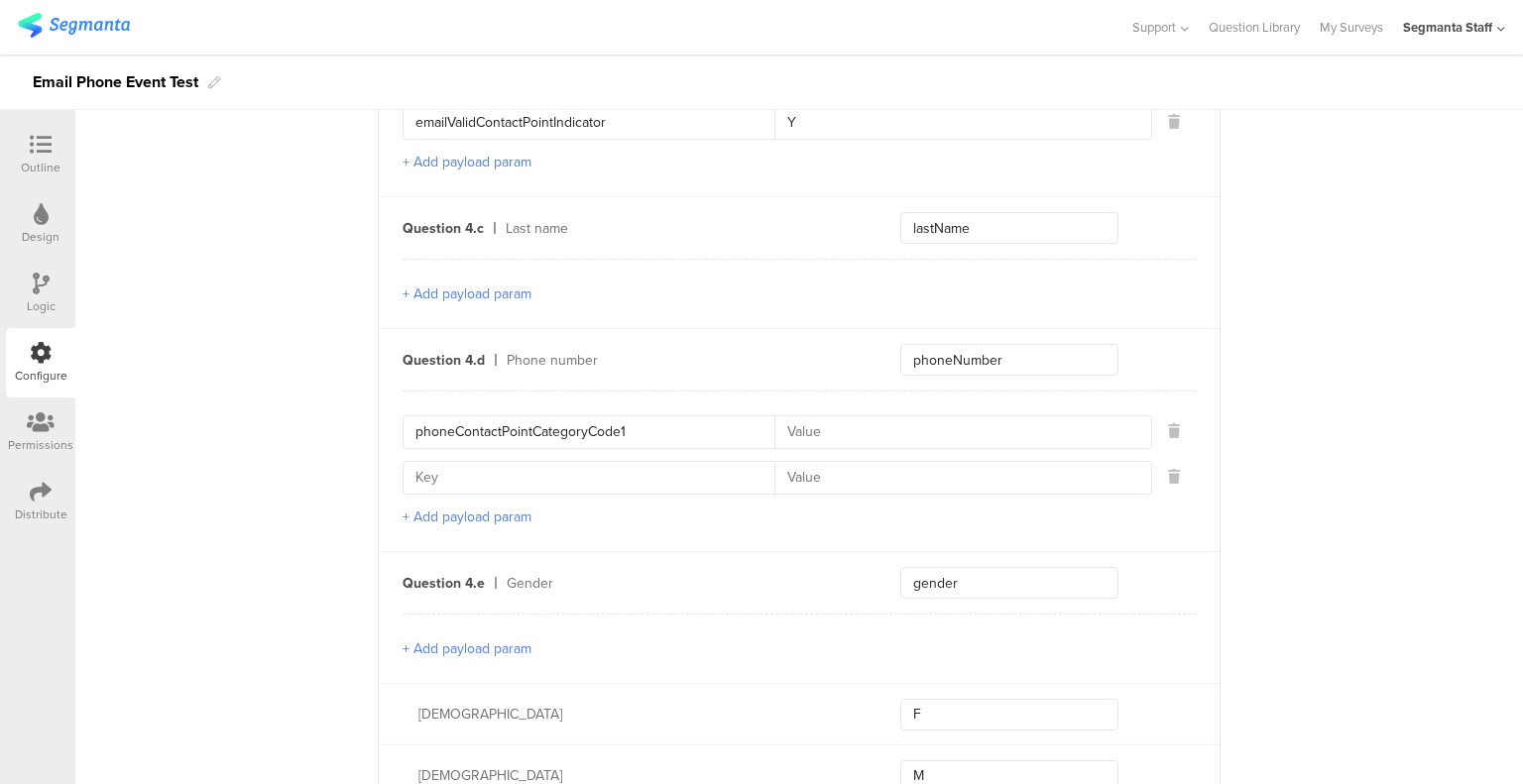 click at bounding box center (595, 478) 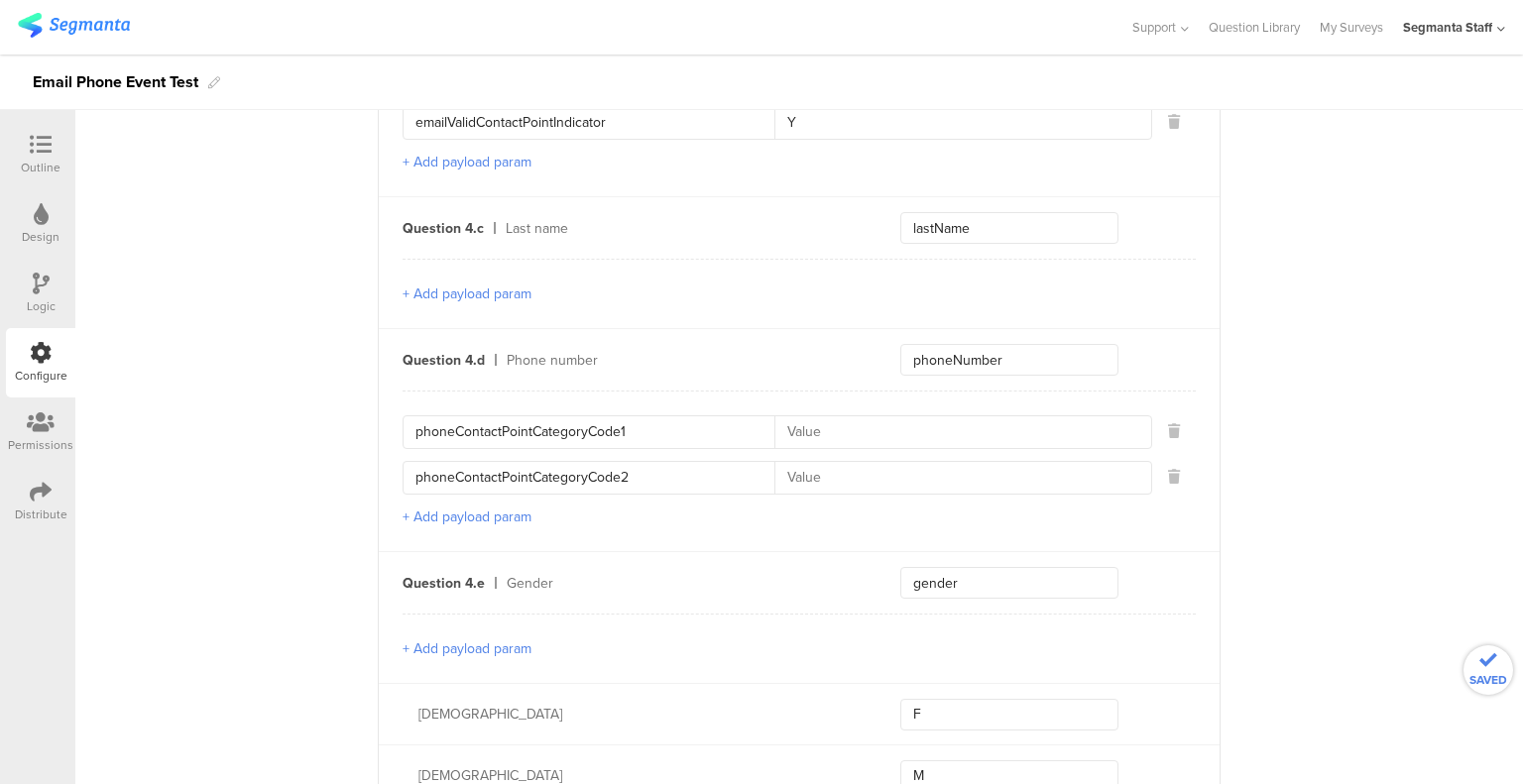 type on "phoneContactPointCategoryCode2" 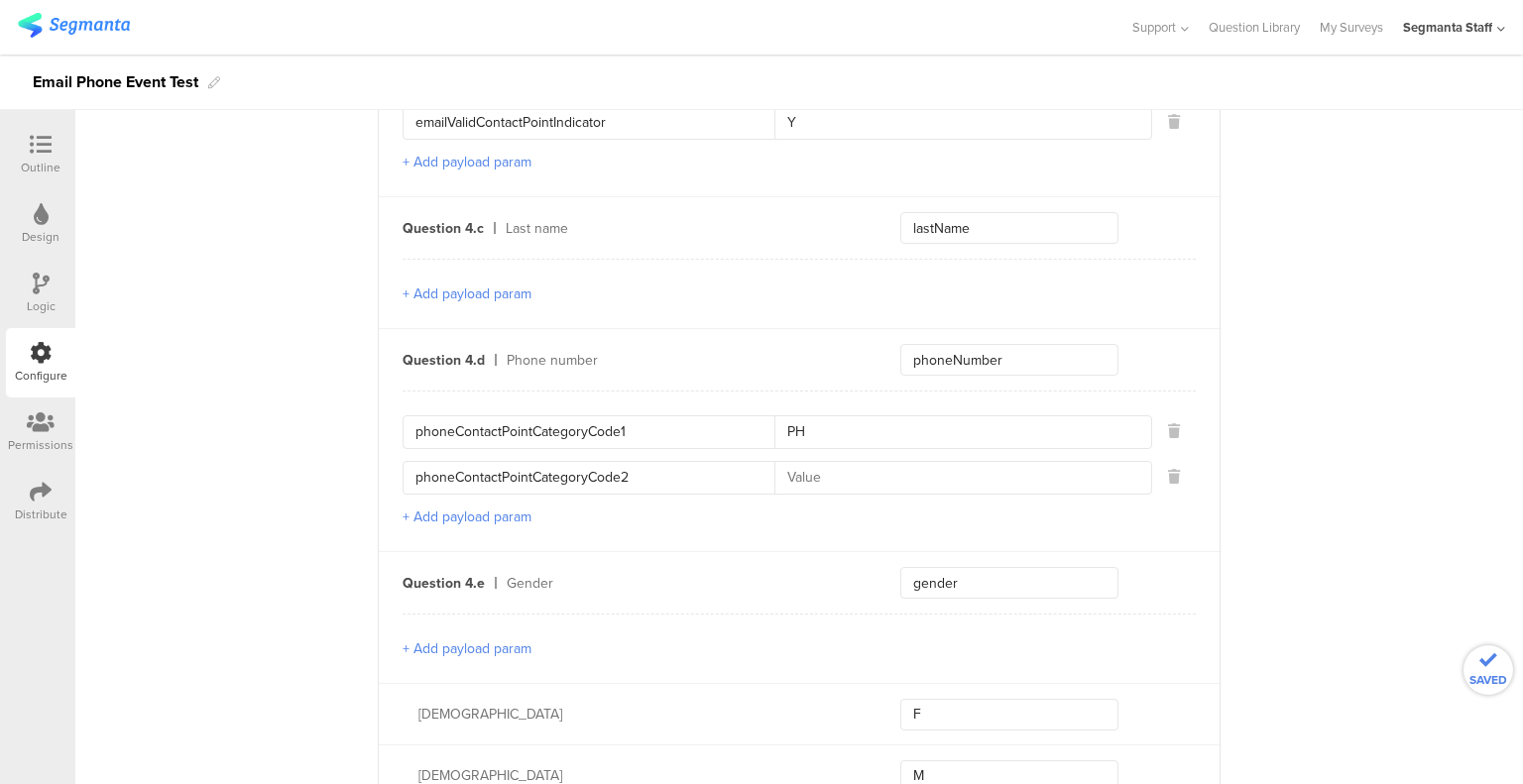 type on "PH" 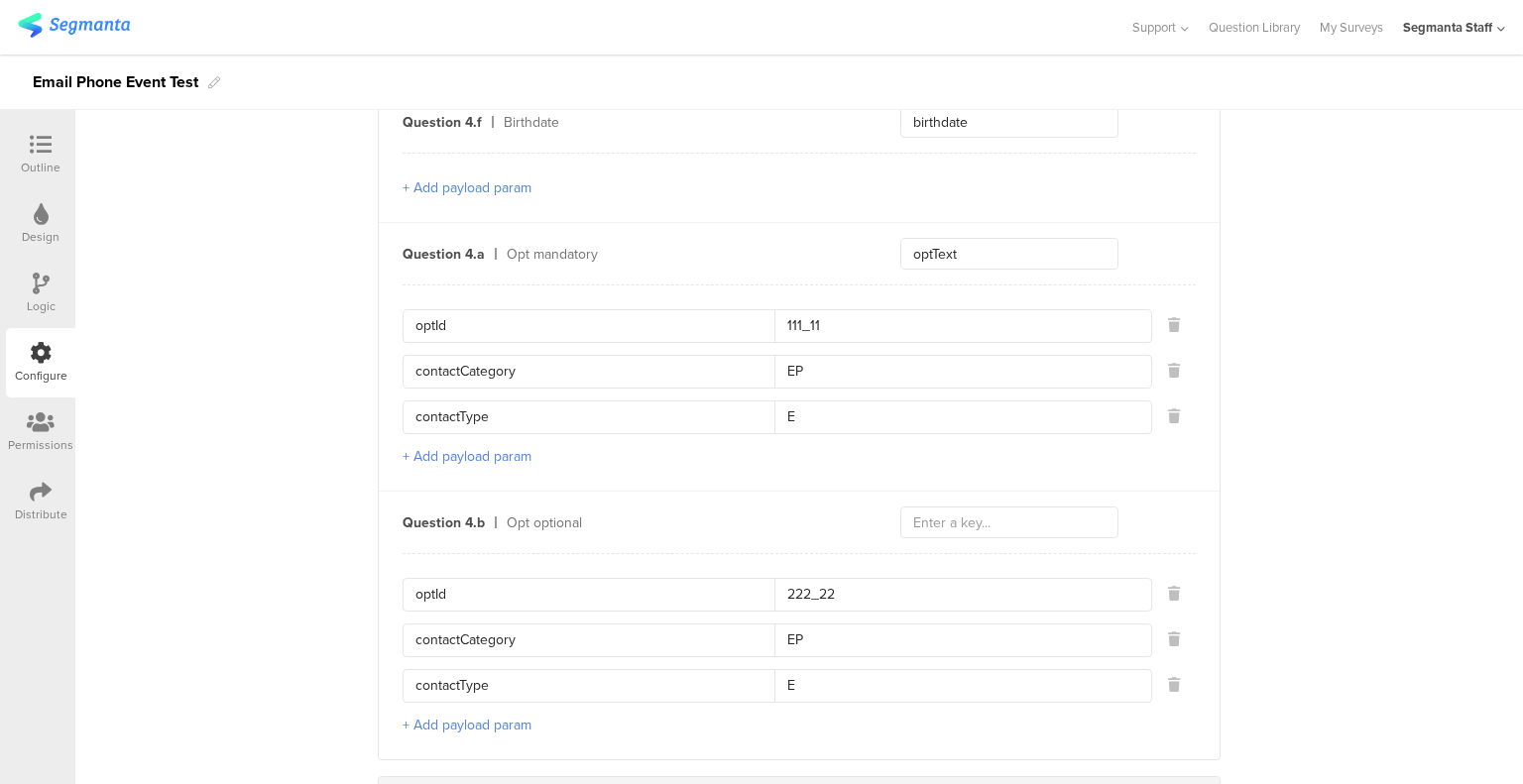 scroll, scrollTop: 2490, scrollLeft: 0, axis: vertical 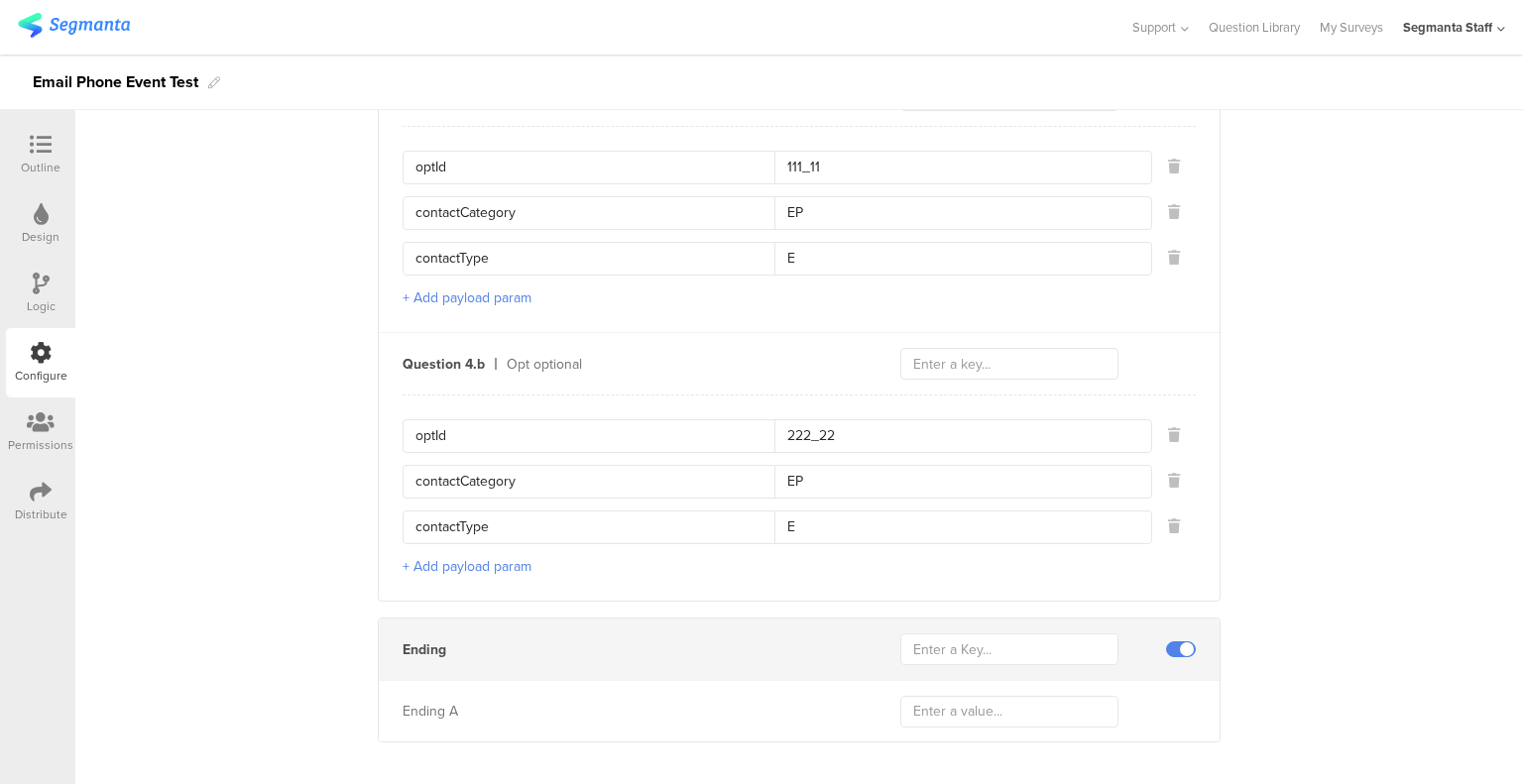 type on "PB" 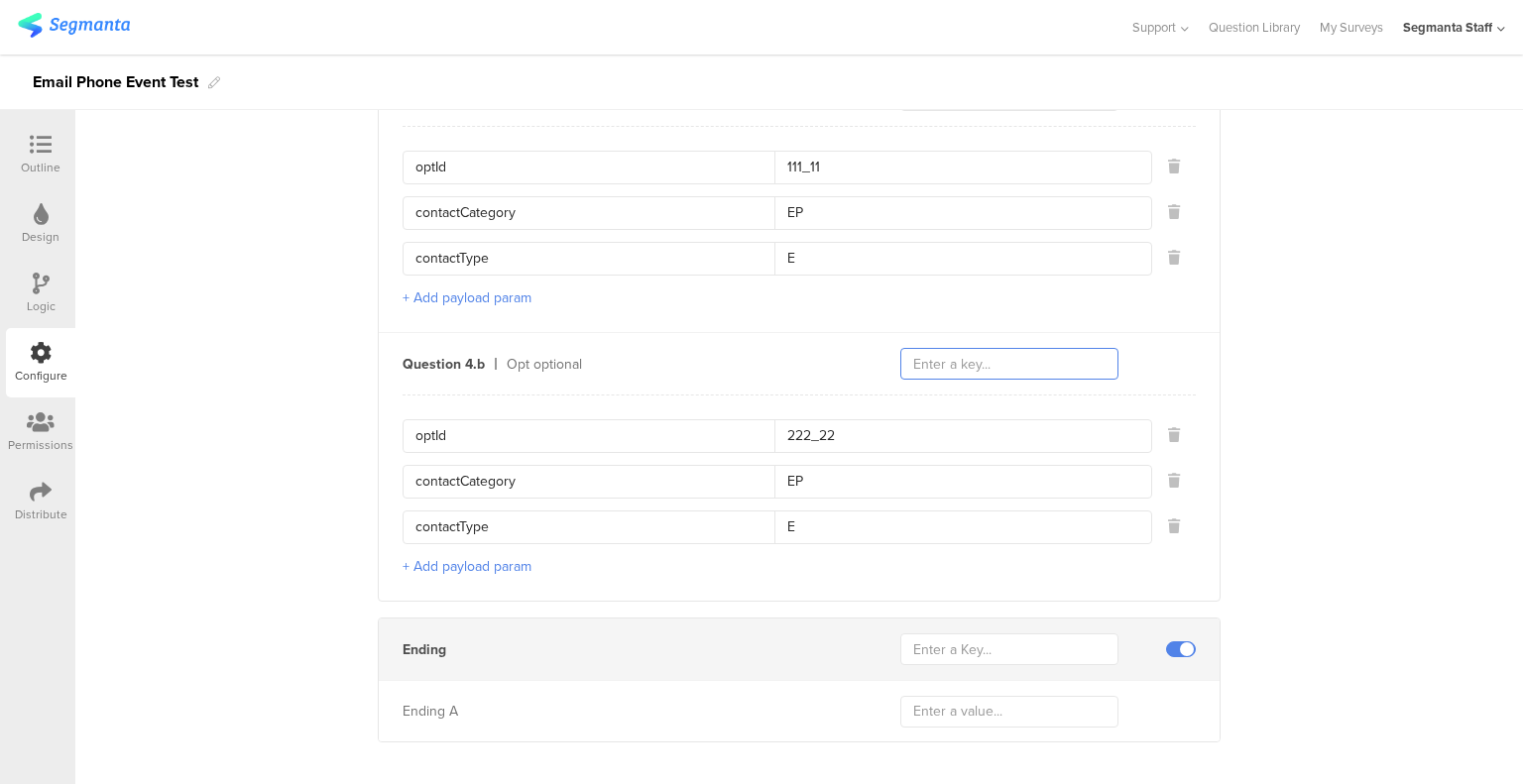 click at bounding box center (1009, 364) 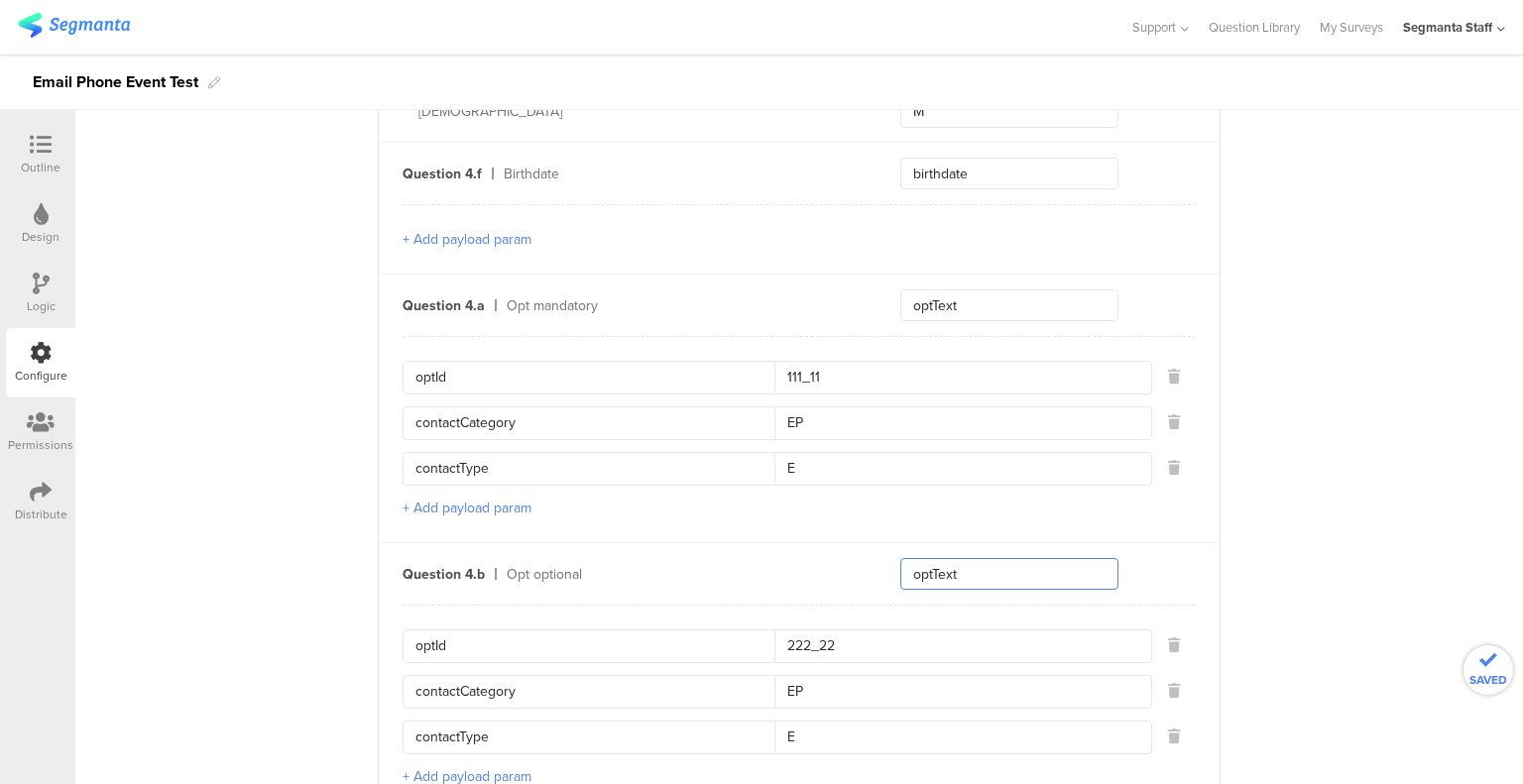 scroll, scrollTop: 2490, scrollLeft: 0, axis: vertical 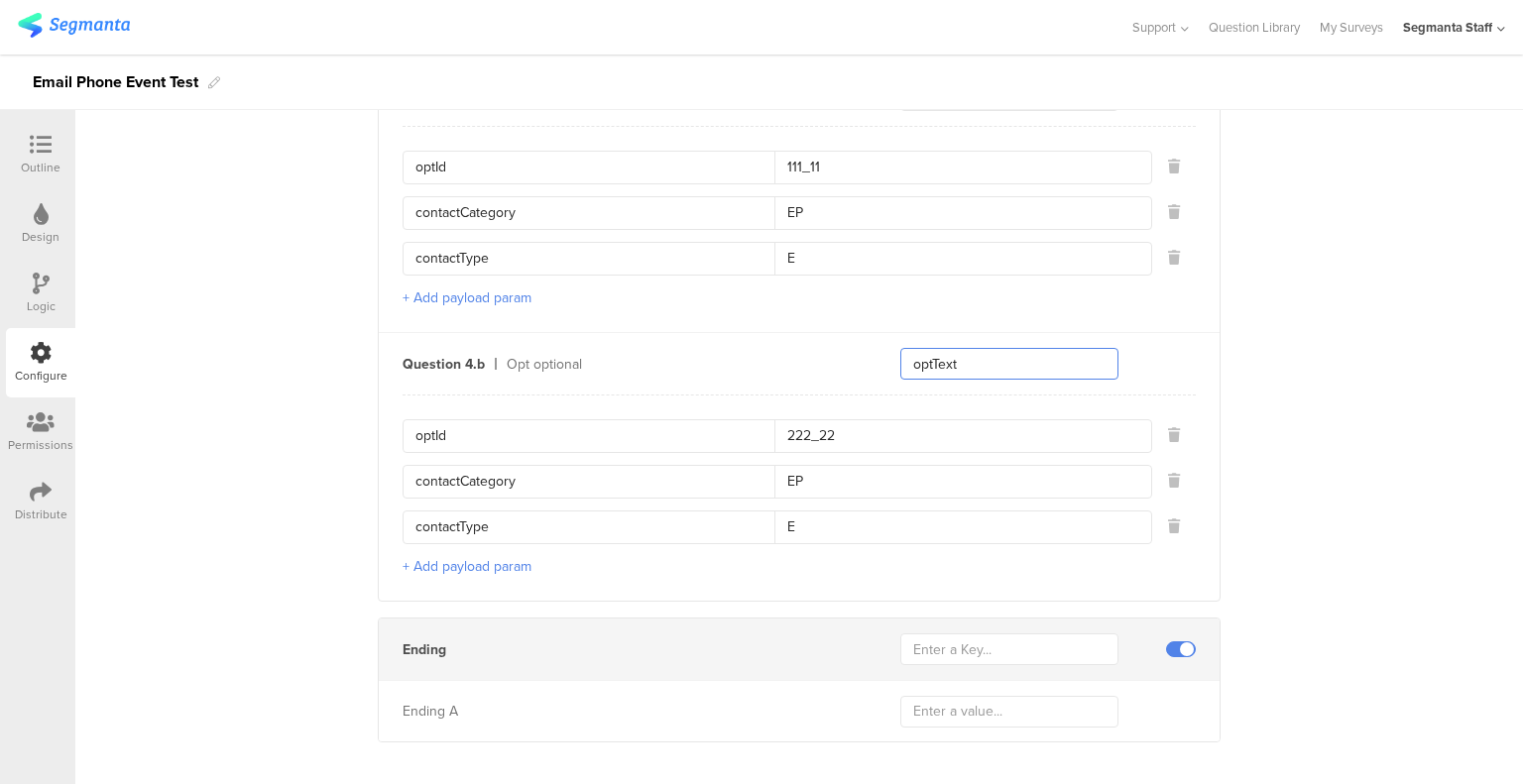 type on "optText" 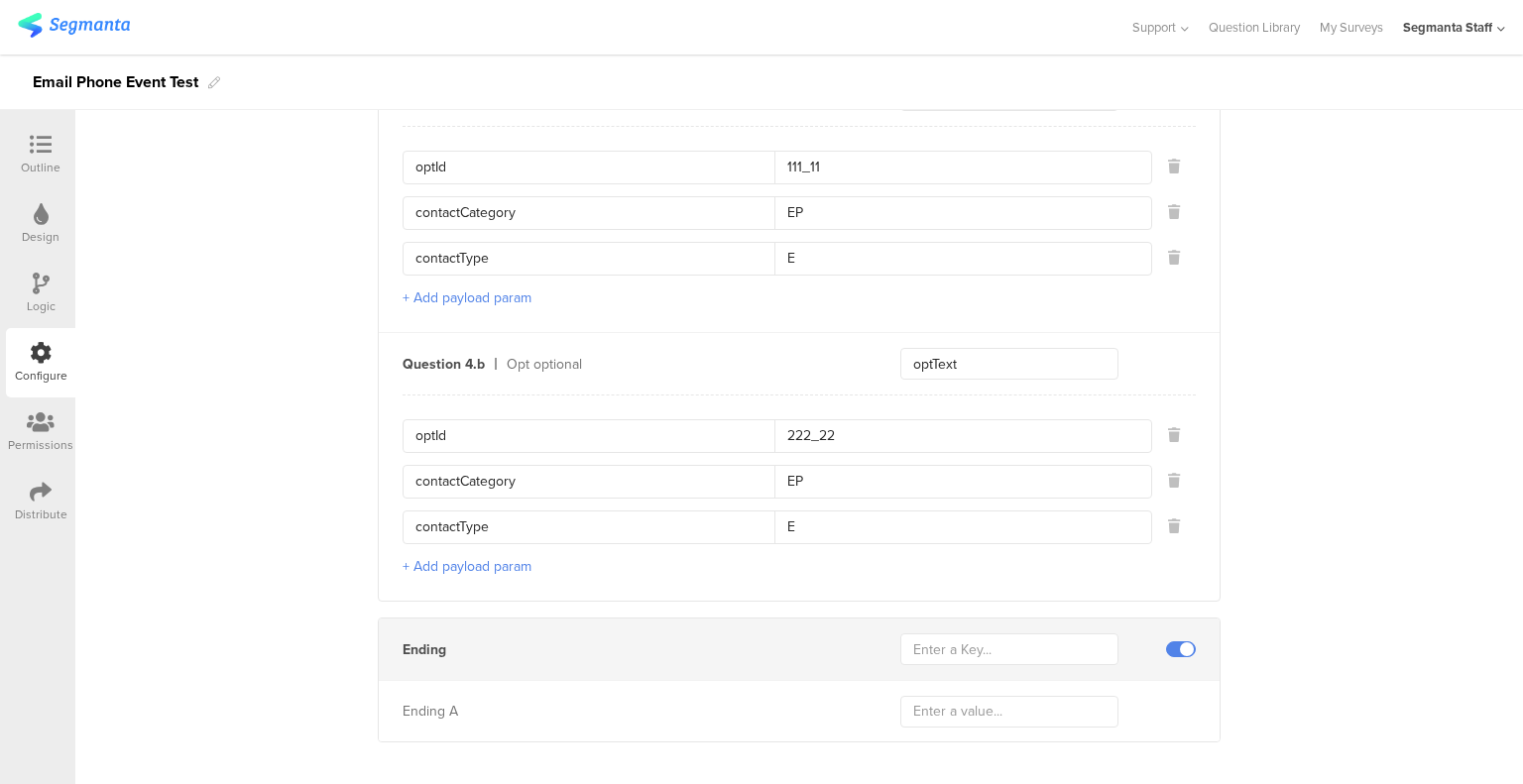 click on "Distribute" at bounding box center [41, 502] 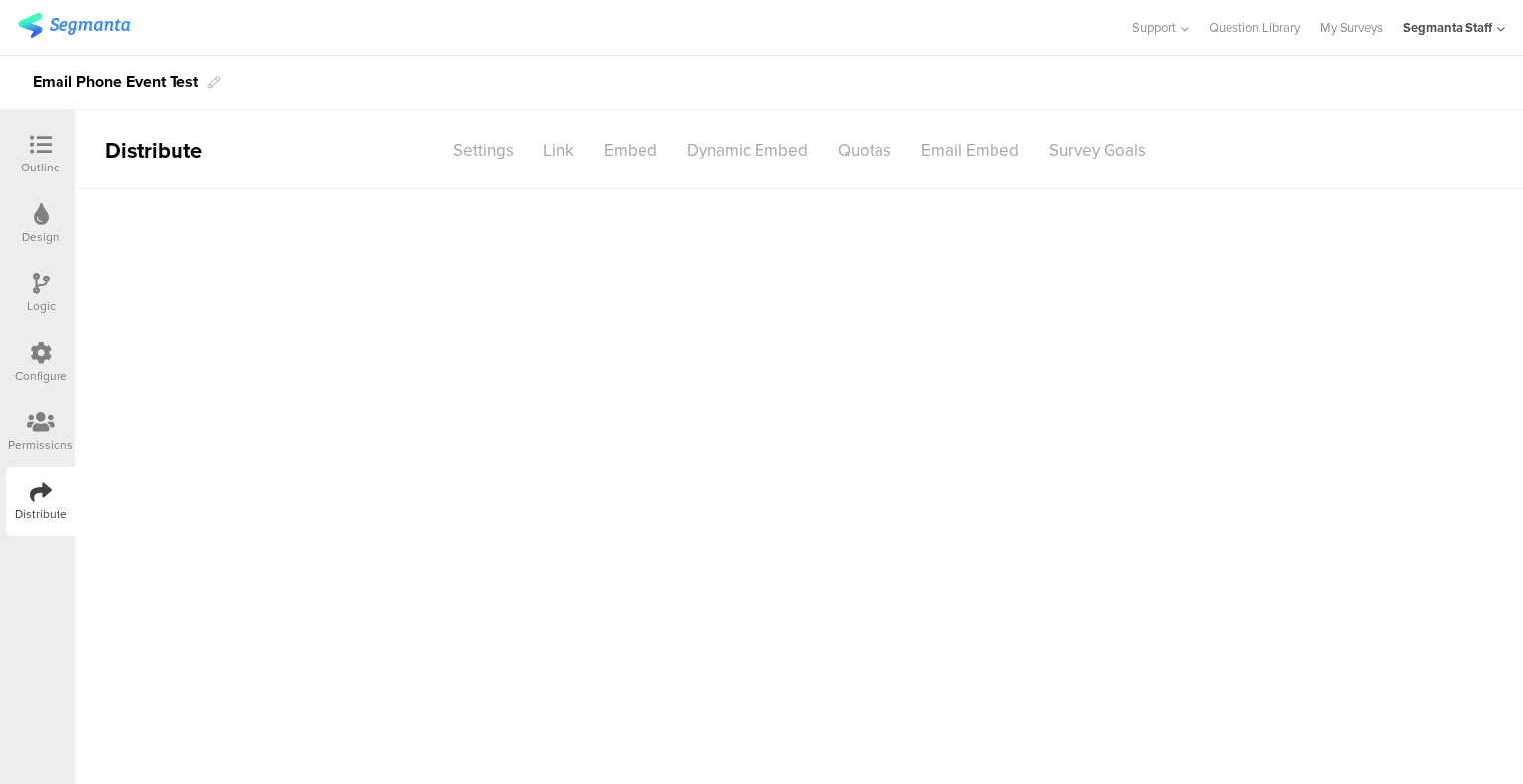 scroll, scrollTop: 0, scrollLeft: 0, axis: both 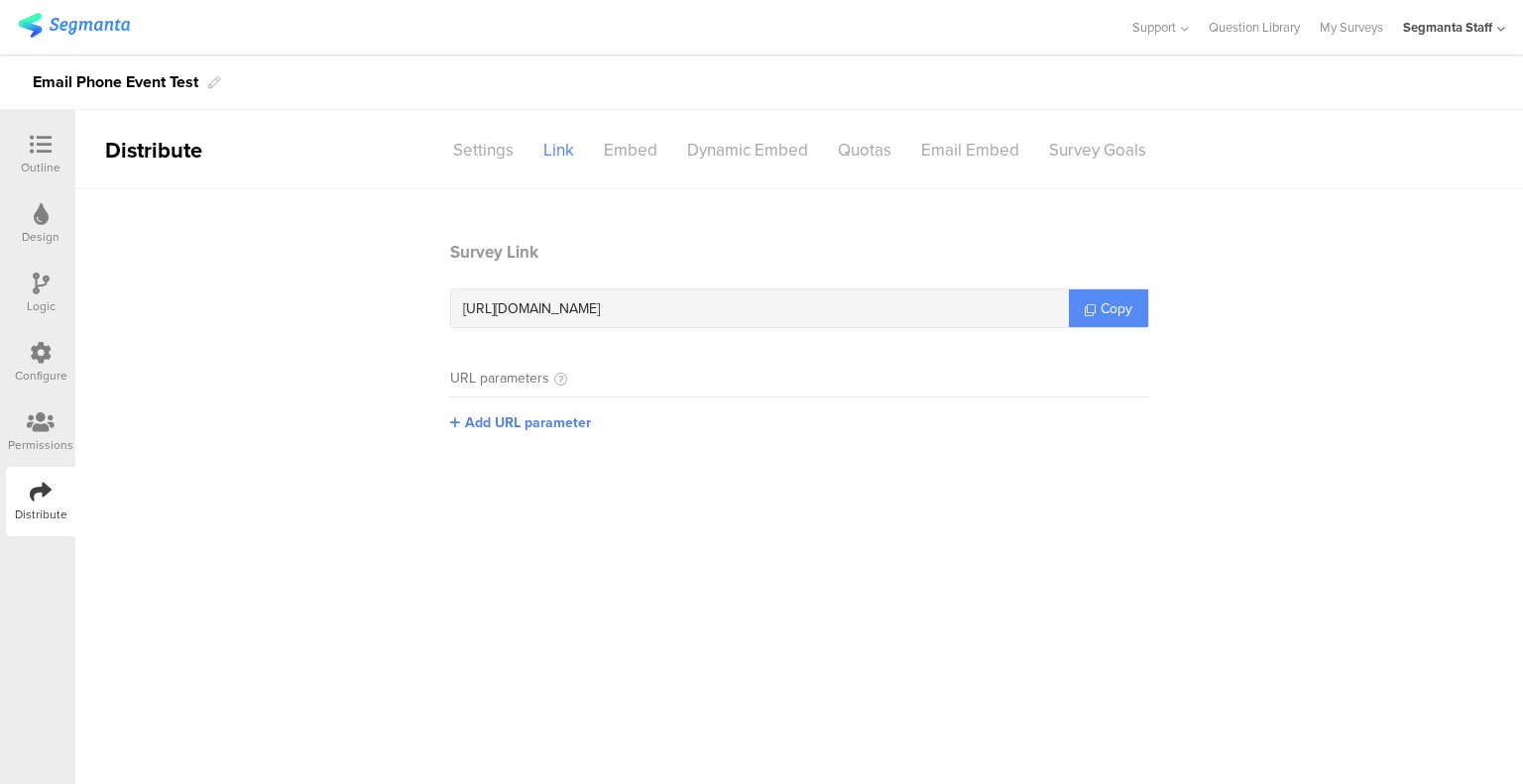 click on "Copy" at bounding box center (1116, 308) 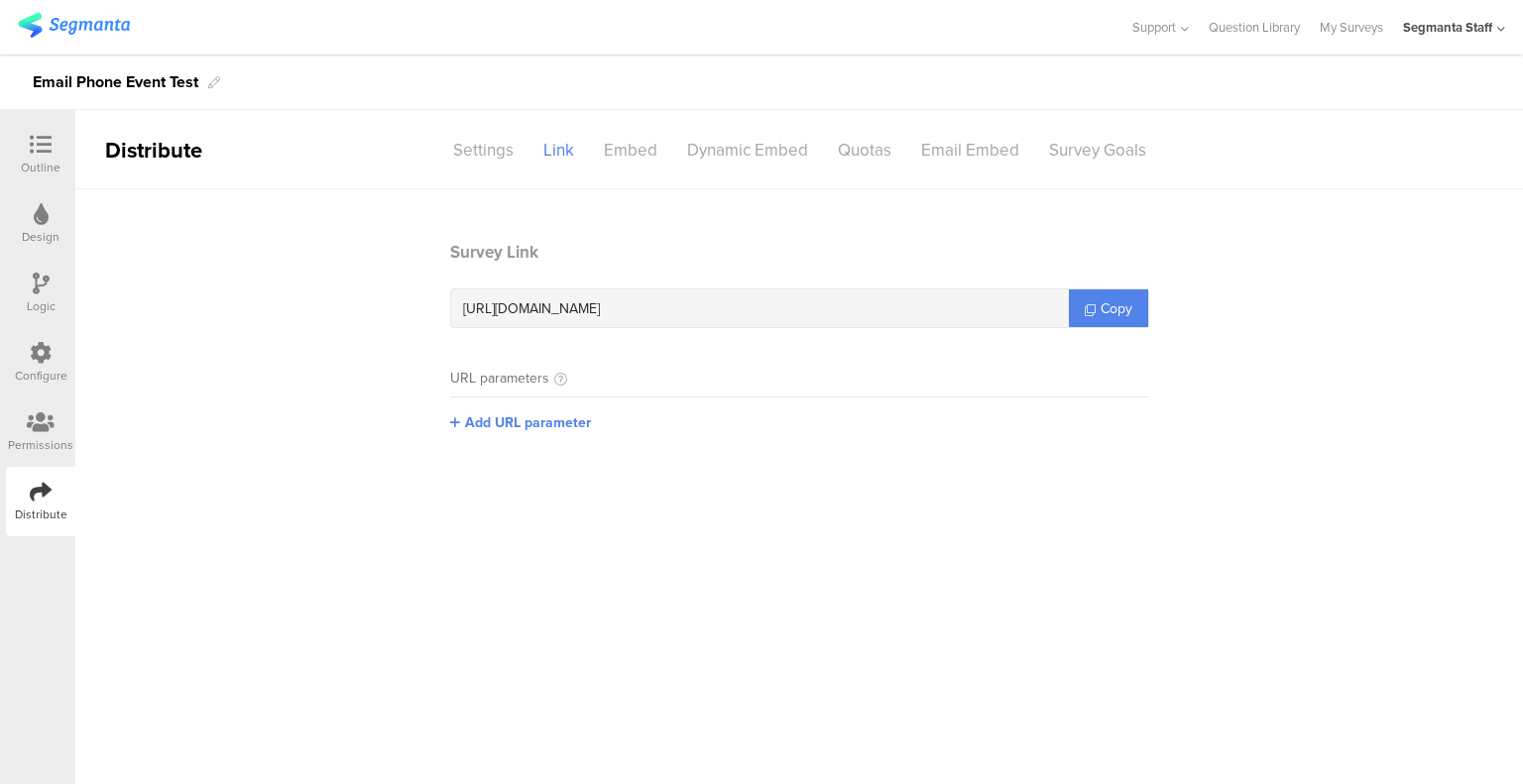 click at bounding box center [41, 353] 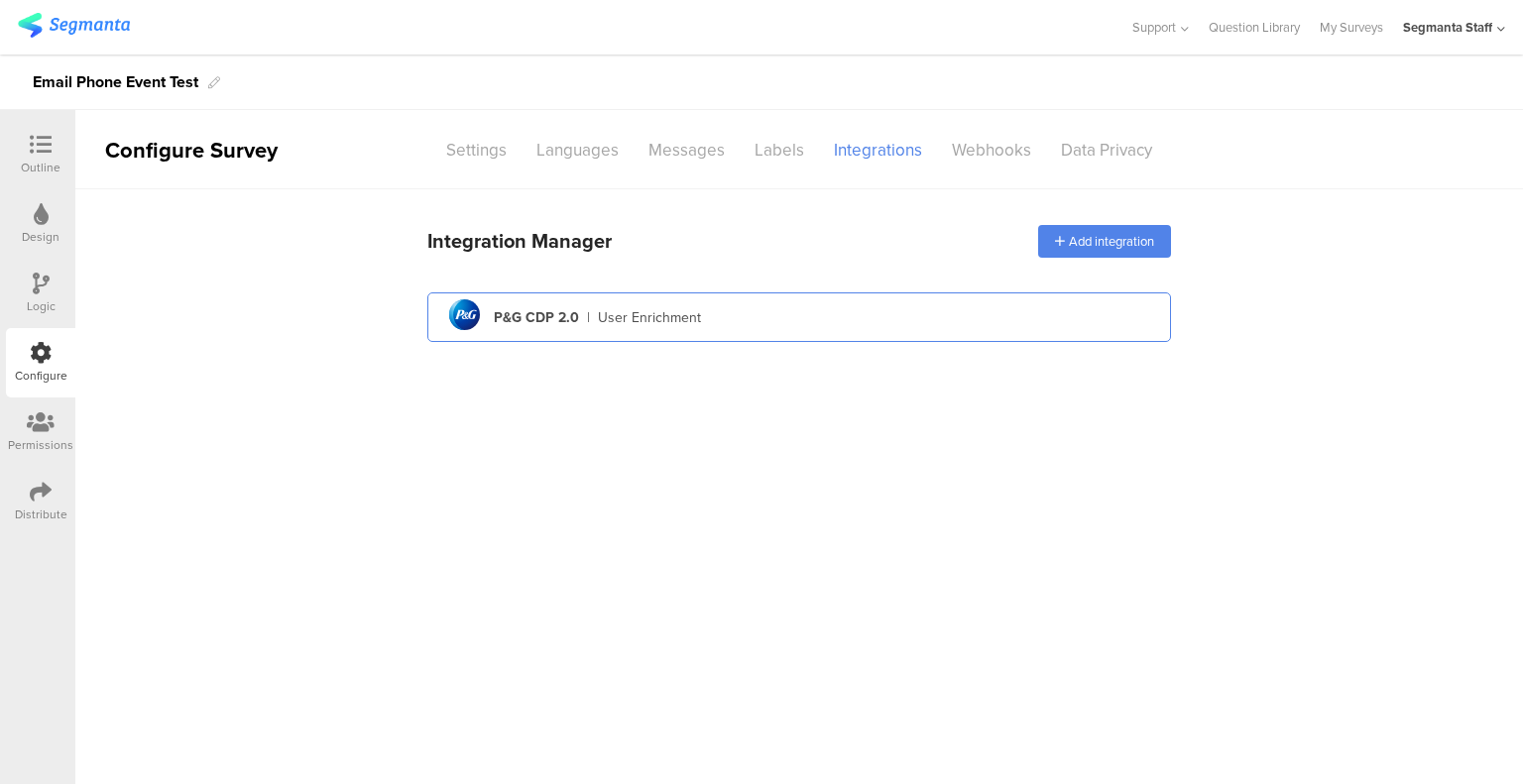 click on "pg logo                                                                         P&G CDP 2.0   |   User Enrichment" at bounding box center [799, 317] 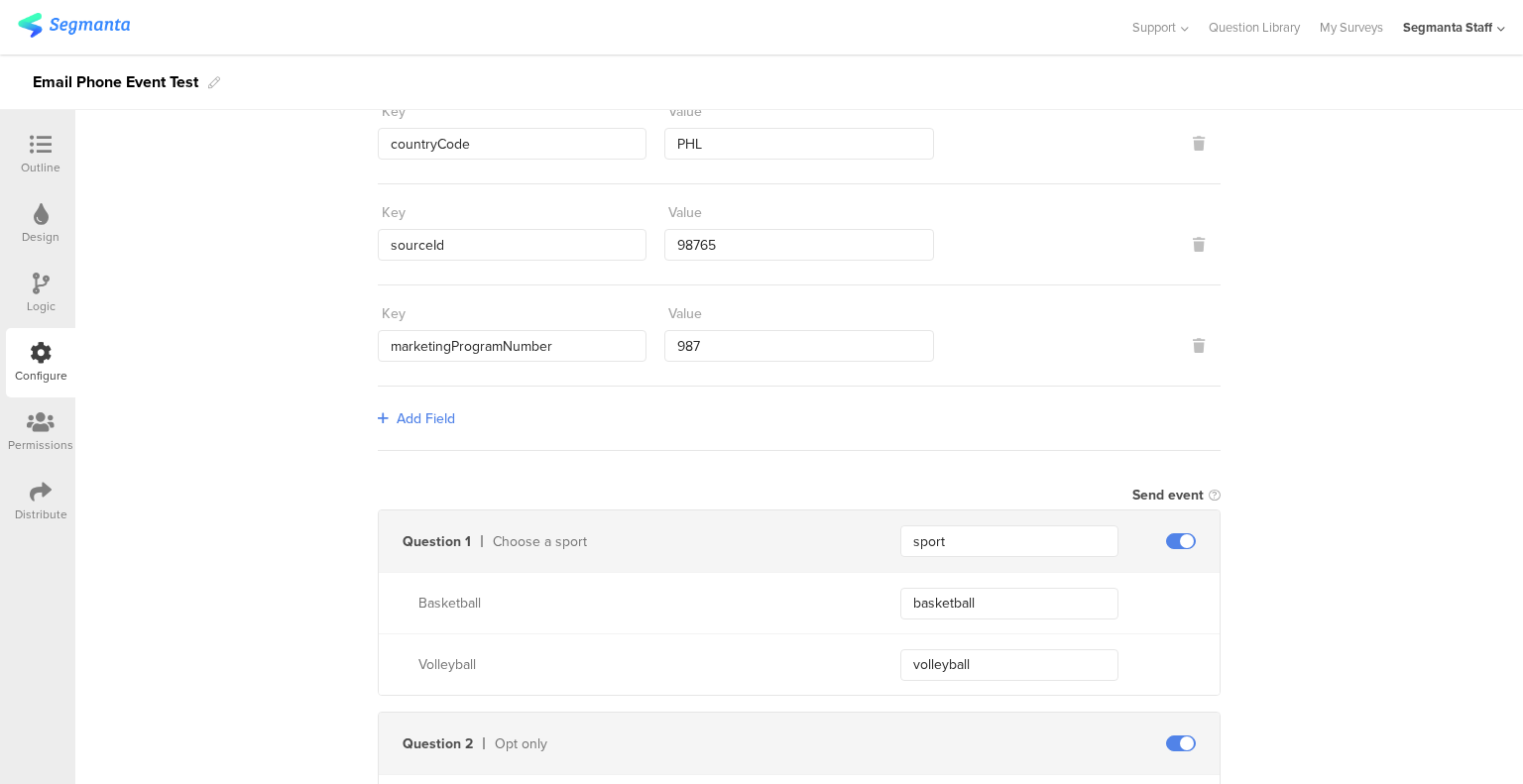 scroll, scrollTop: 198, scrollLeft: 0, axis: vertical 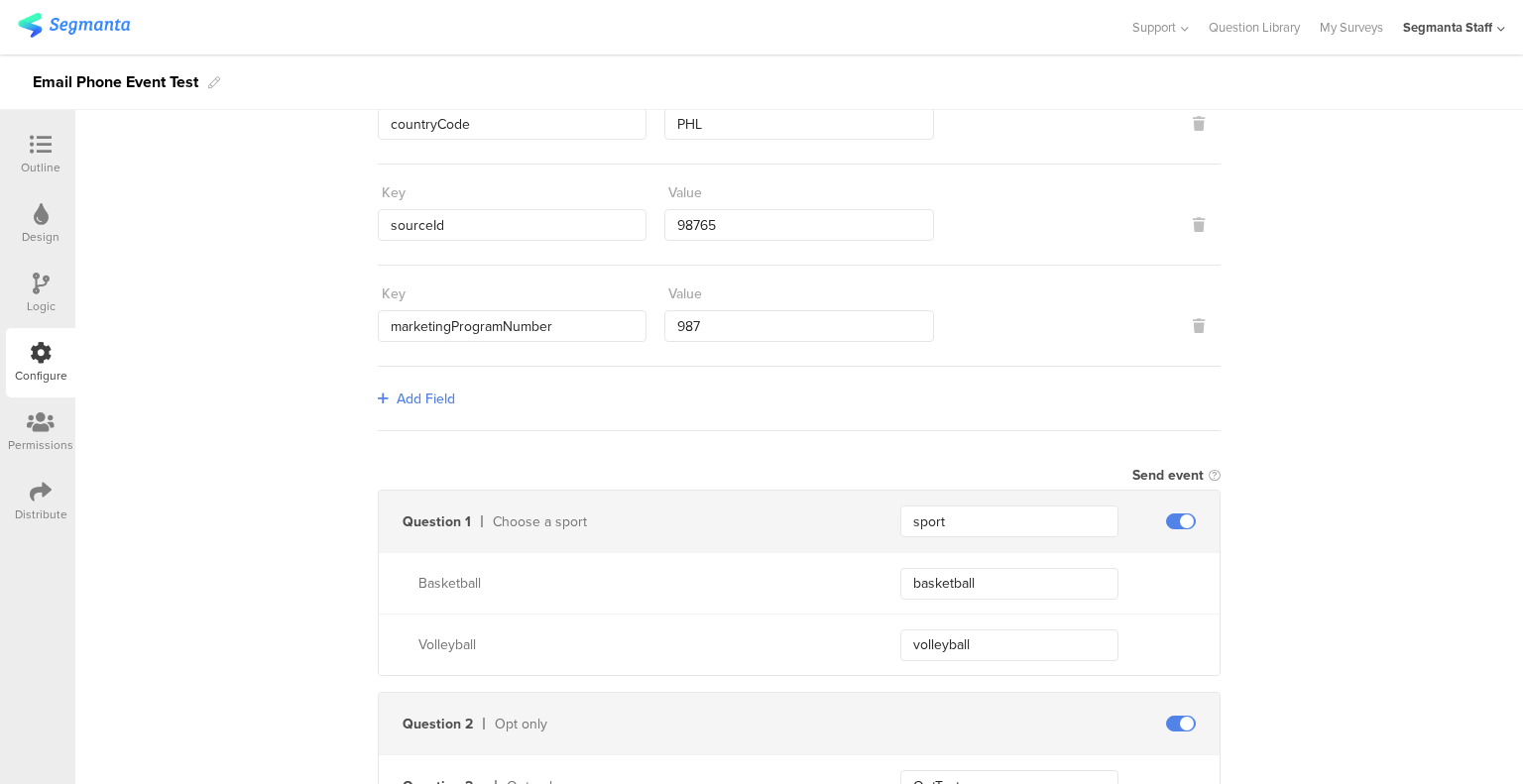 click on "Add Field" at bounding box center [425, 398] 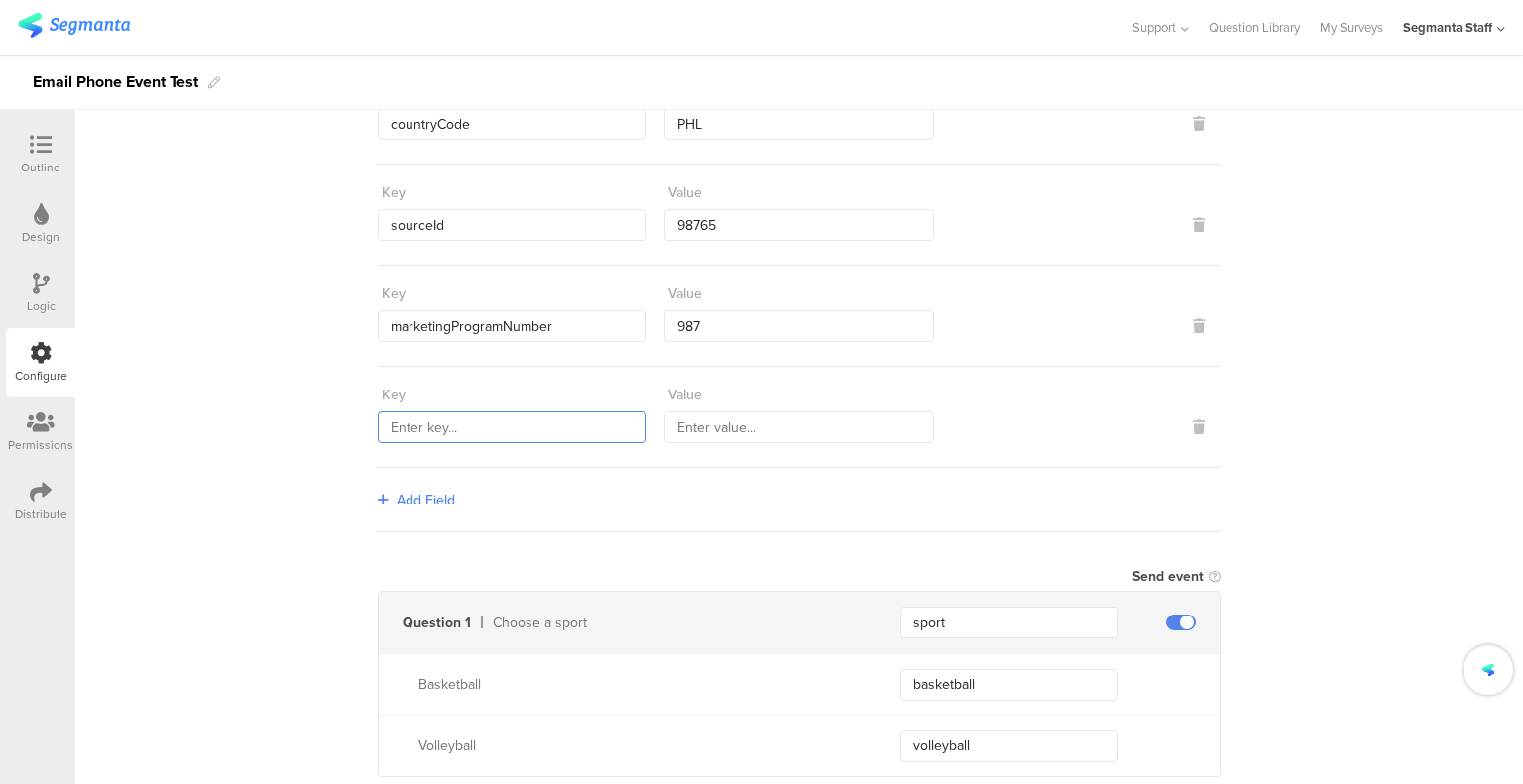 click at bounding box center [512, 427] 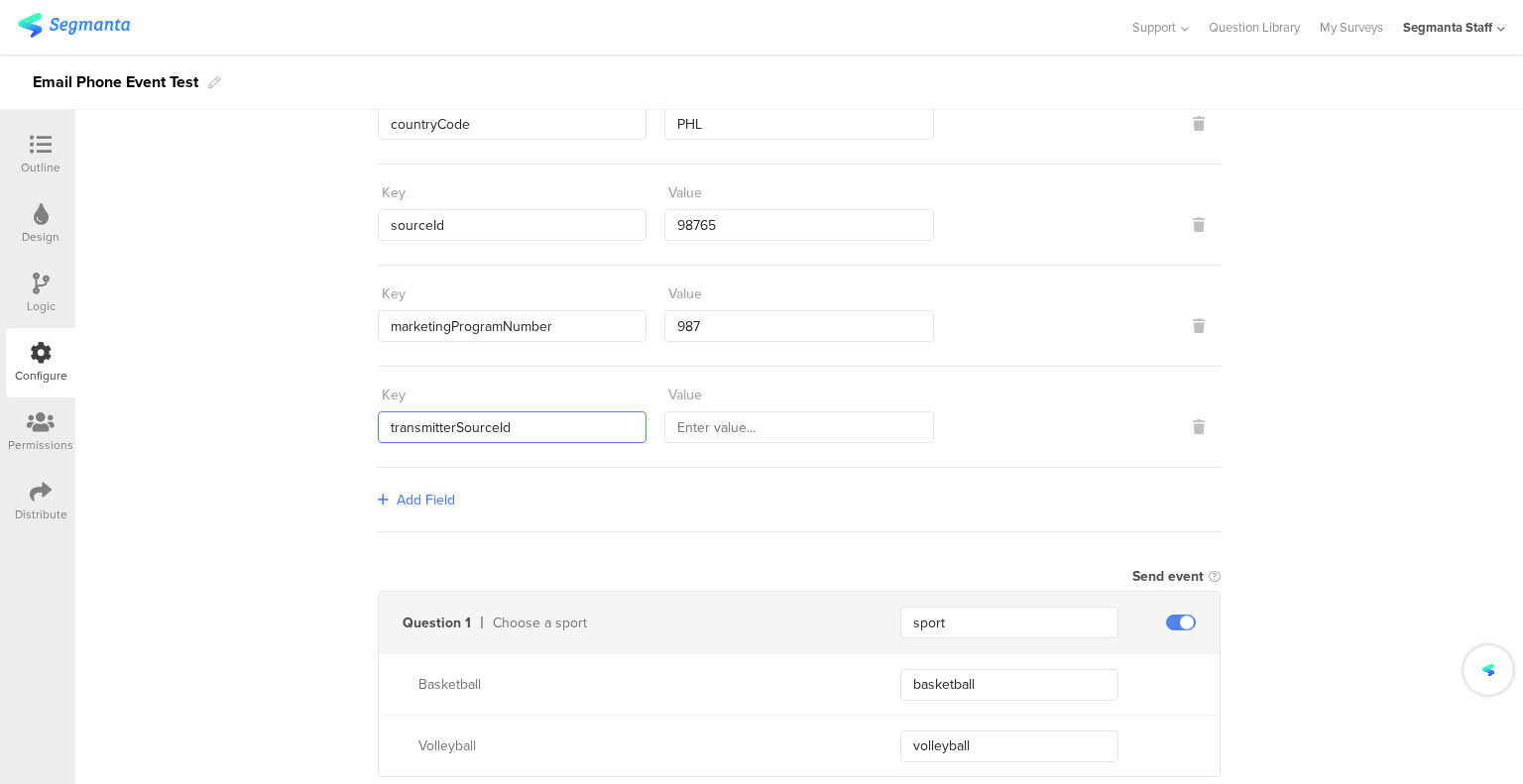type on "transmitterSourceId" 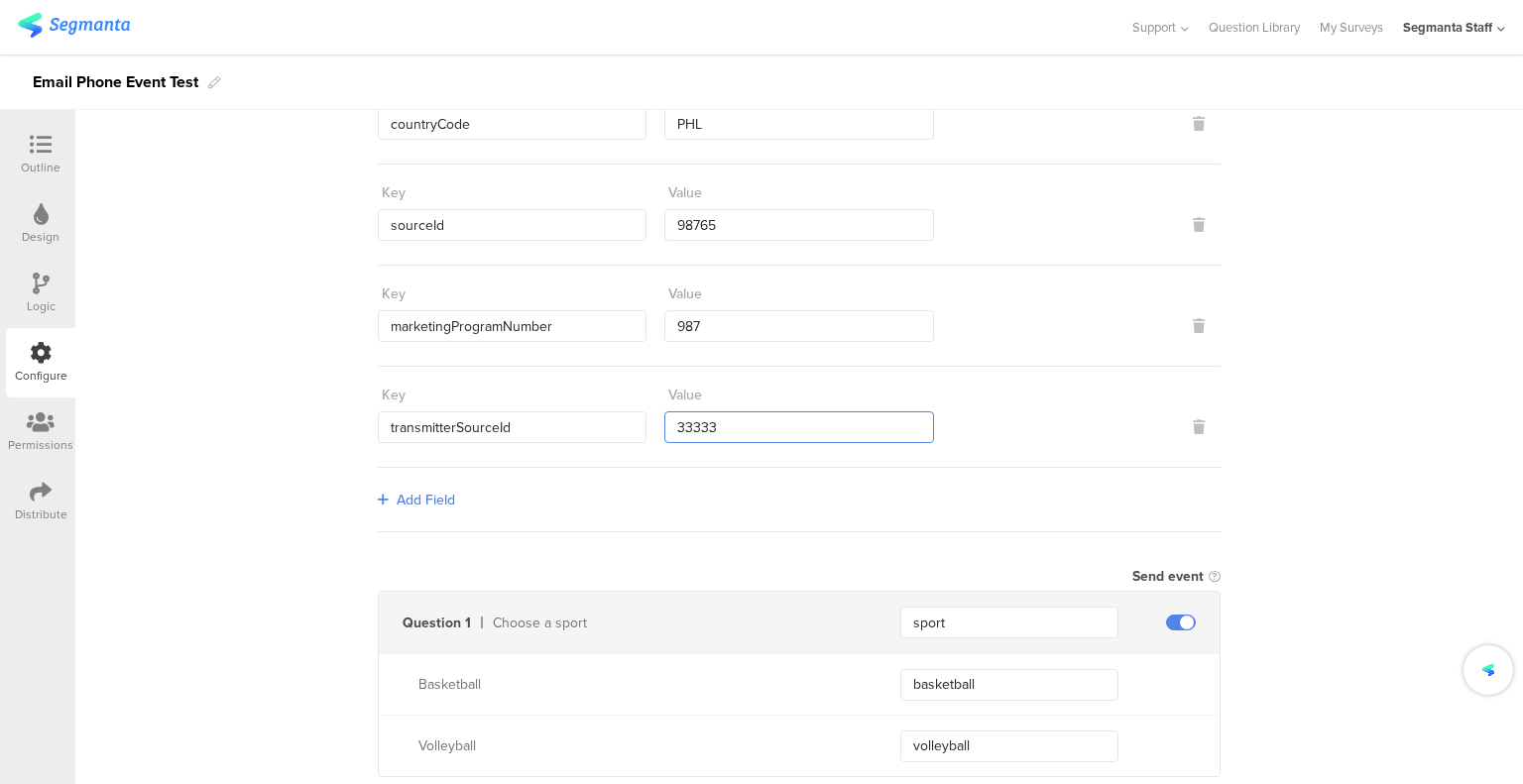 type on "33333" 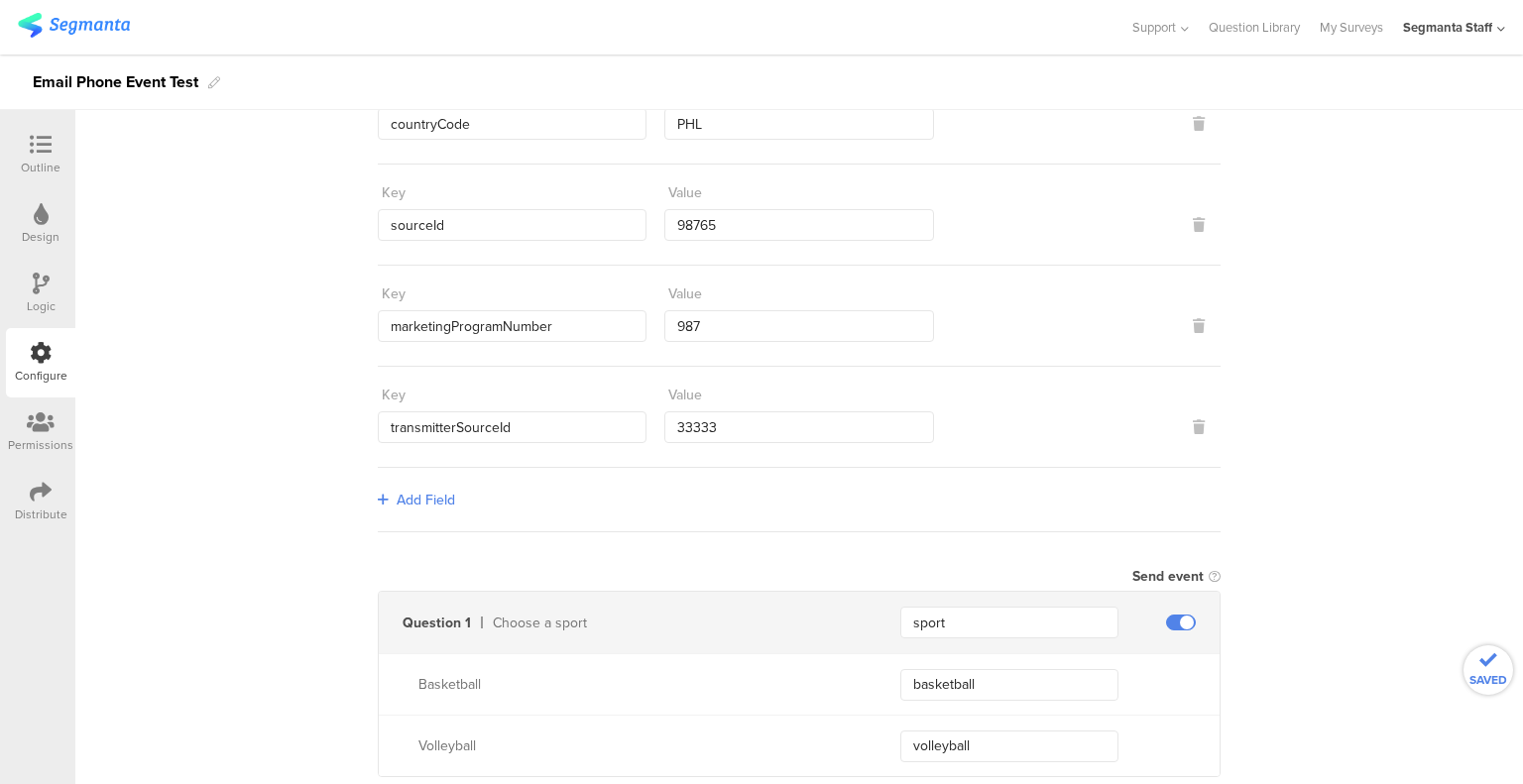 click on "Static traits
Key     countryCode           Value     PHL           Key     sourceId           Value     98765           Key     marketingProgramNumber           Value     987           Key     transmitterSourceId           Value     33333               Add Field    Send event         Question 1       Choose a sport     sport               Basketball     basketball       Volleyball     volleyball Question 2       Opt only           Question 2.a       Opt only     OptText     optId   321_98   channelIndicator   E     + Add payload param   Question 3       Choose a color                   Yellow           Blue     Question 4       Please enter your contact info:           Question 4.a       First name     firstName       + Add payload param   Question 4.b       Email     email     emailContactPointCategoryCode   EP   emailValidContactPointIndicator   Y     + Add payload param   Question 4.c       Last name     lastName       + Add payload param   Question 4.d       Phone number     phoneNumber" at bounding box center [799, 1571] 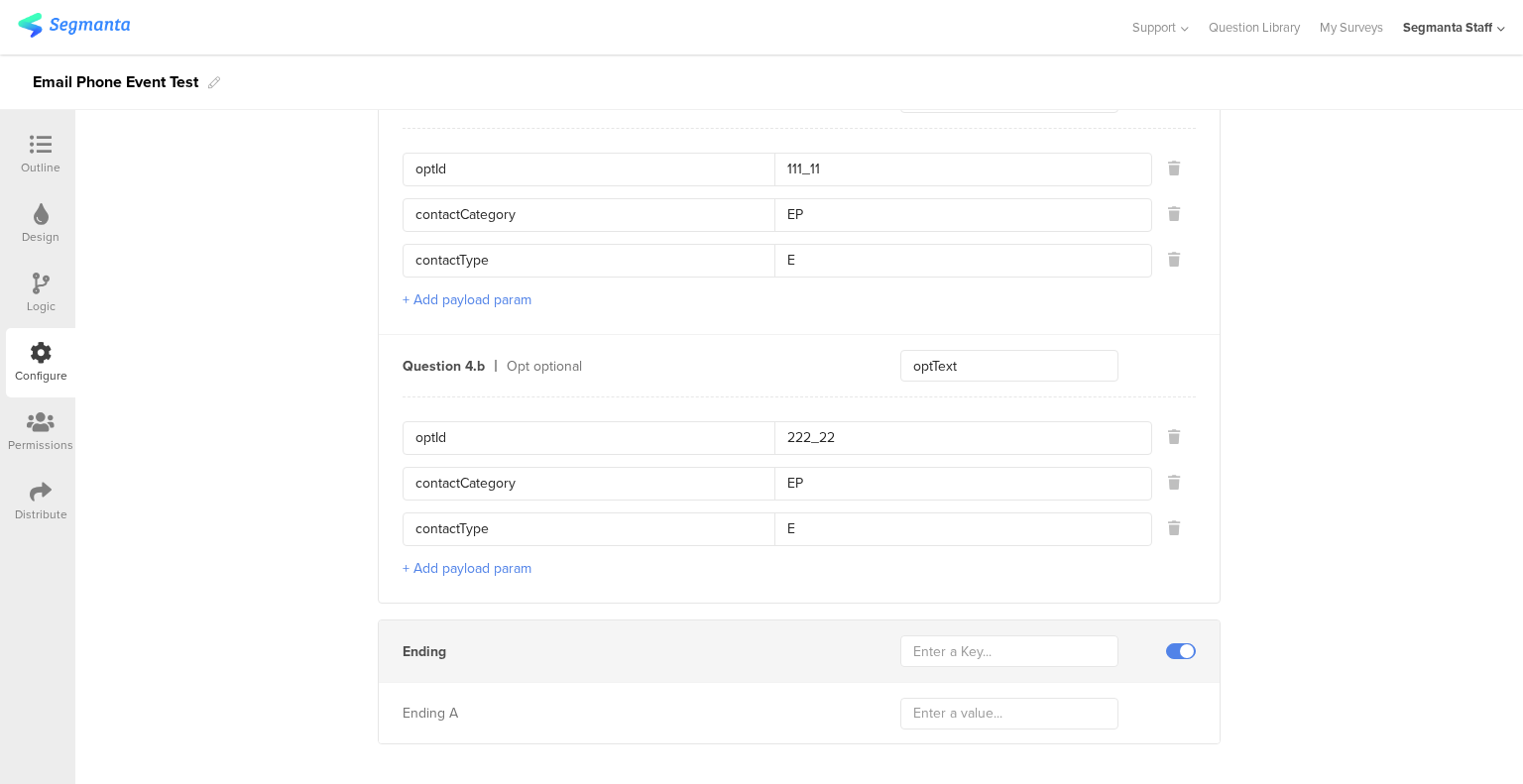 scroll, scrollTop: 2590, scrollLeft: 0, axis: vertical 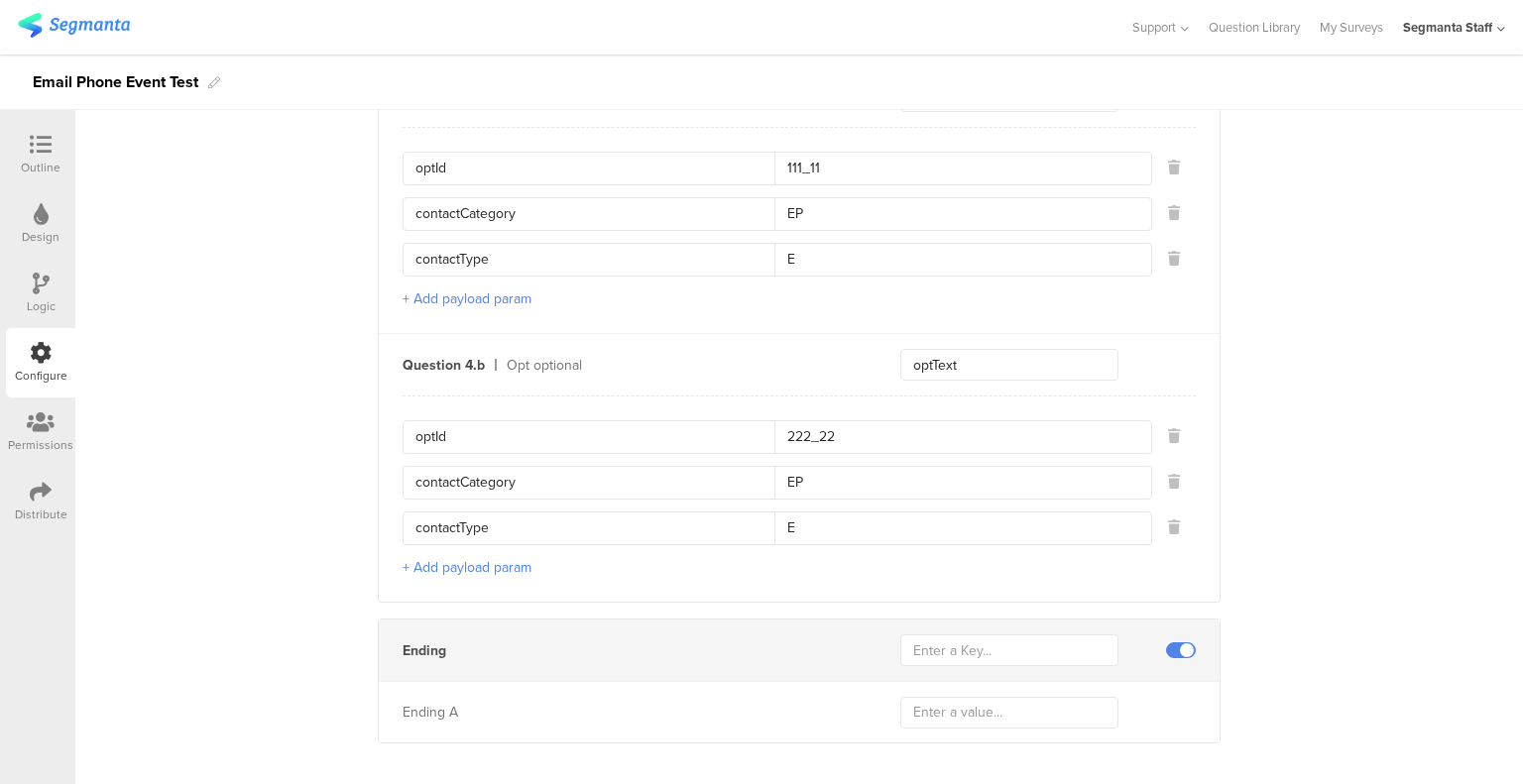 click on "Distribute" at bounding box center [41, 502] 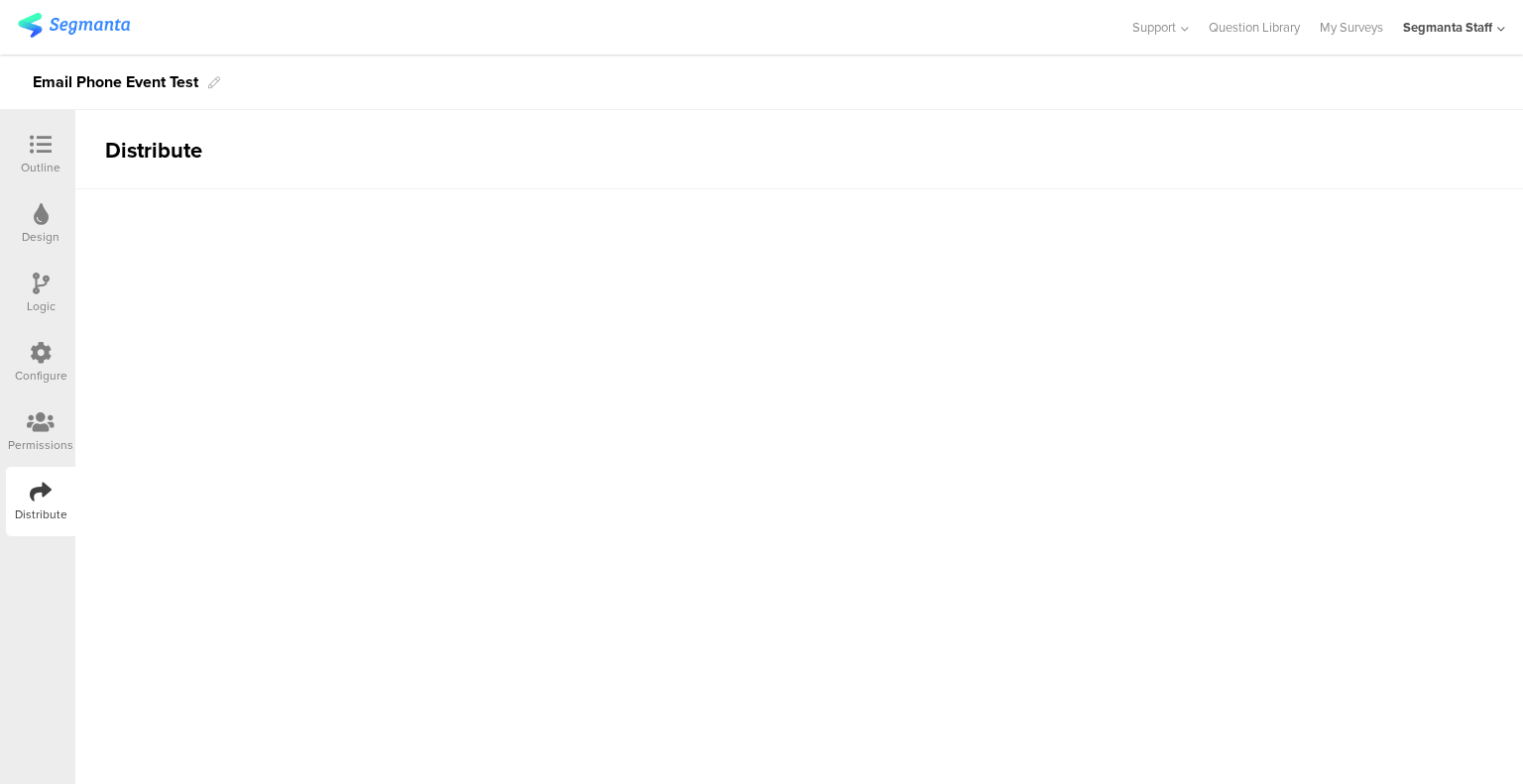 scroll, scrollTop: 0, scrollLeft: 0, axis: both 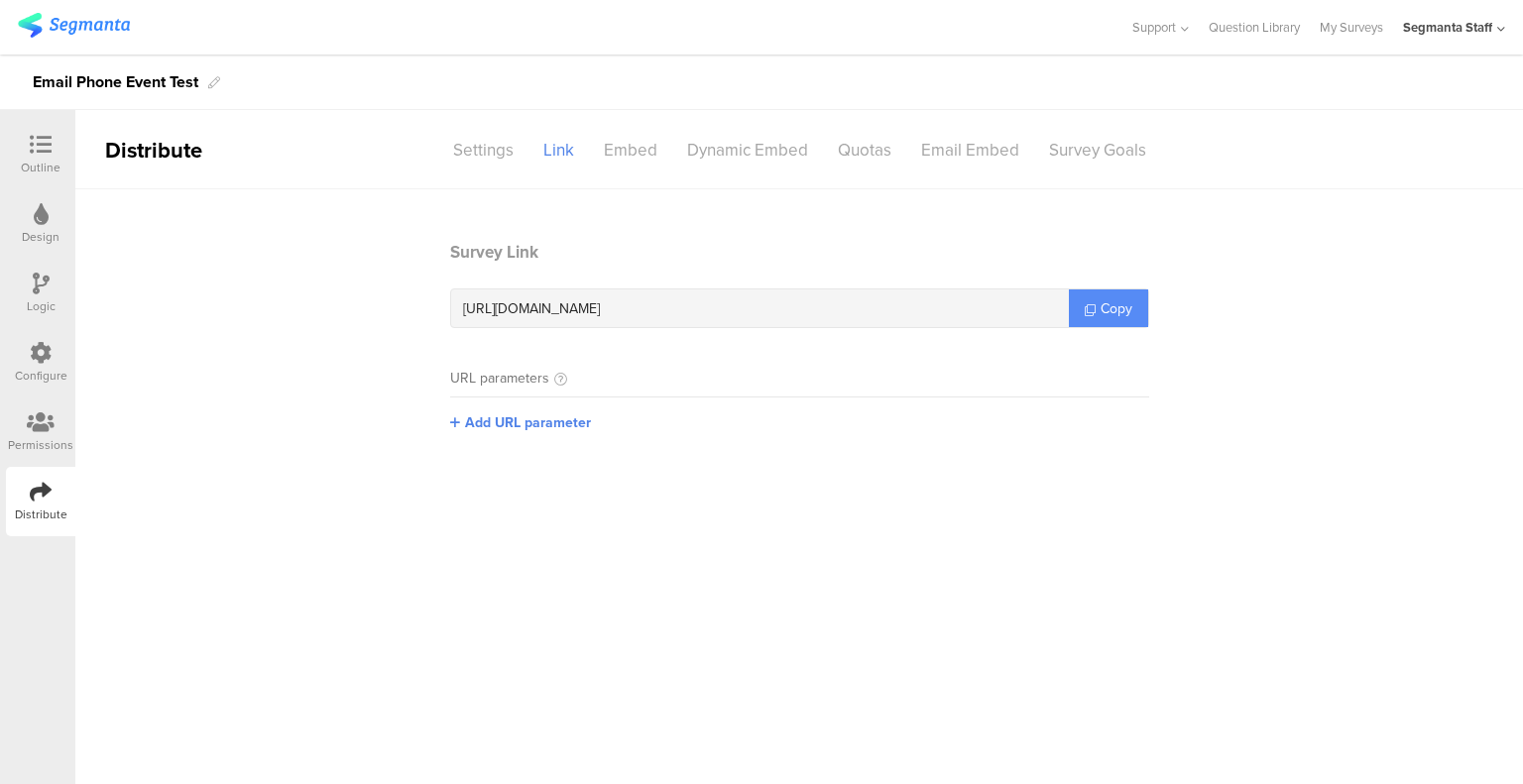 click on "Copy" at bounding box center [1116, 308] 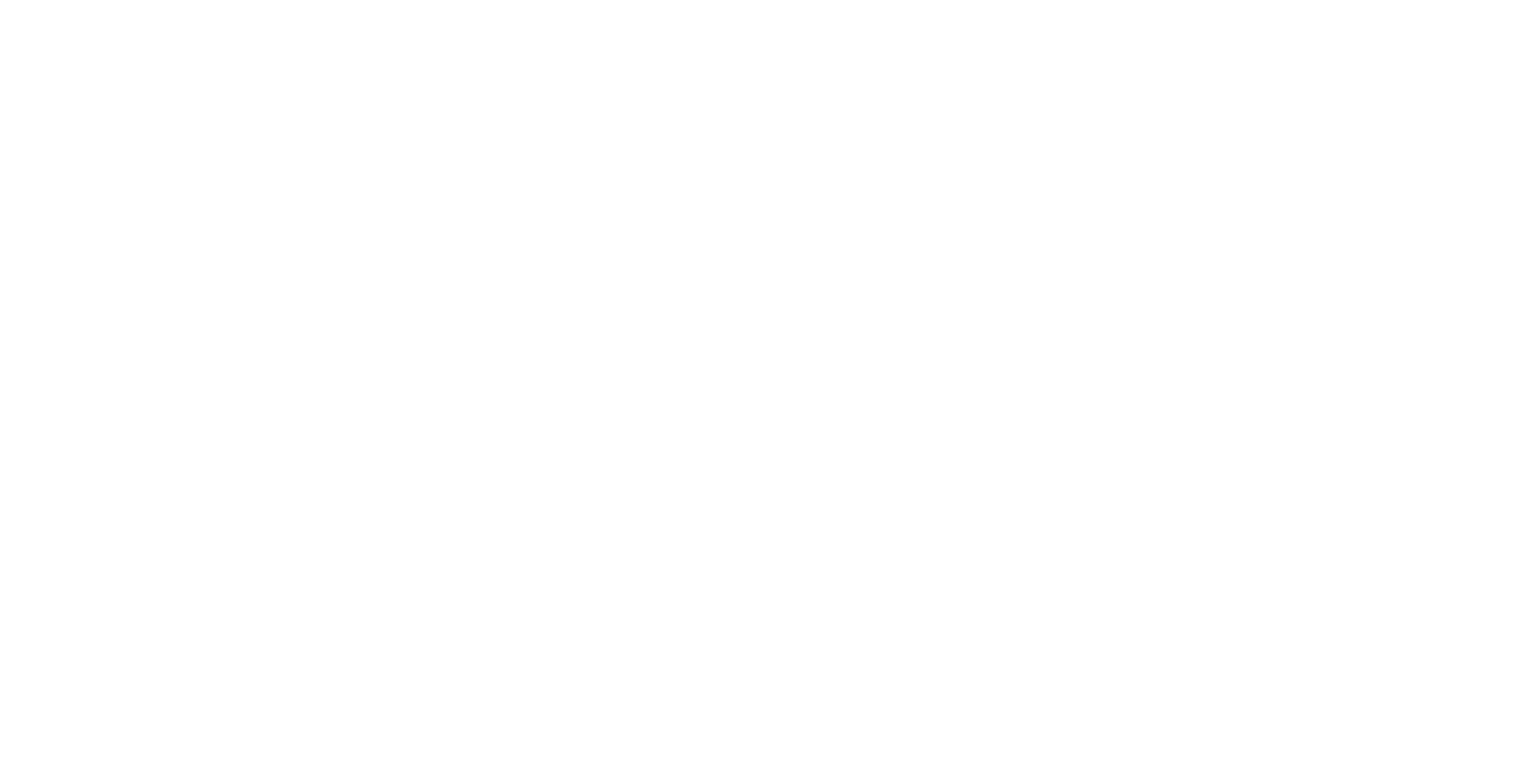 scroll, scrollTop: 0, scrollLeft: 0, axis: both 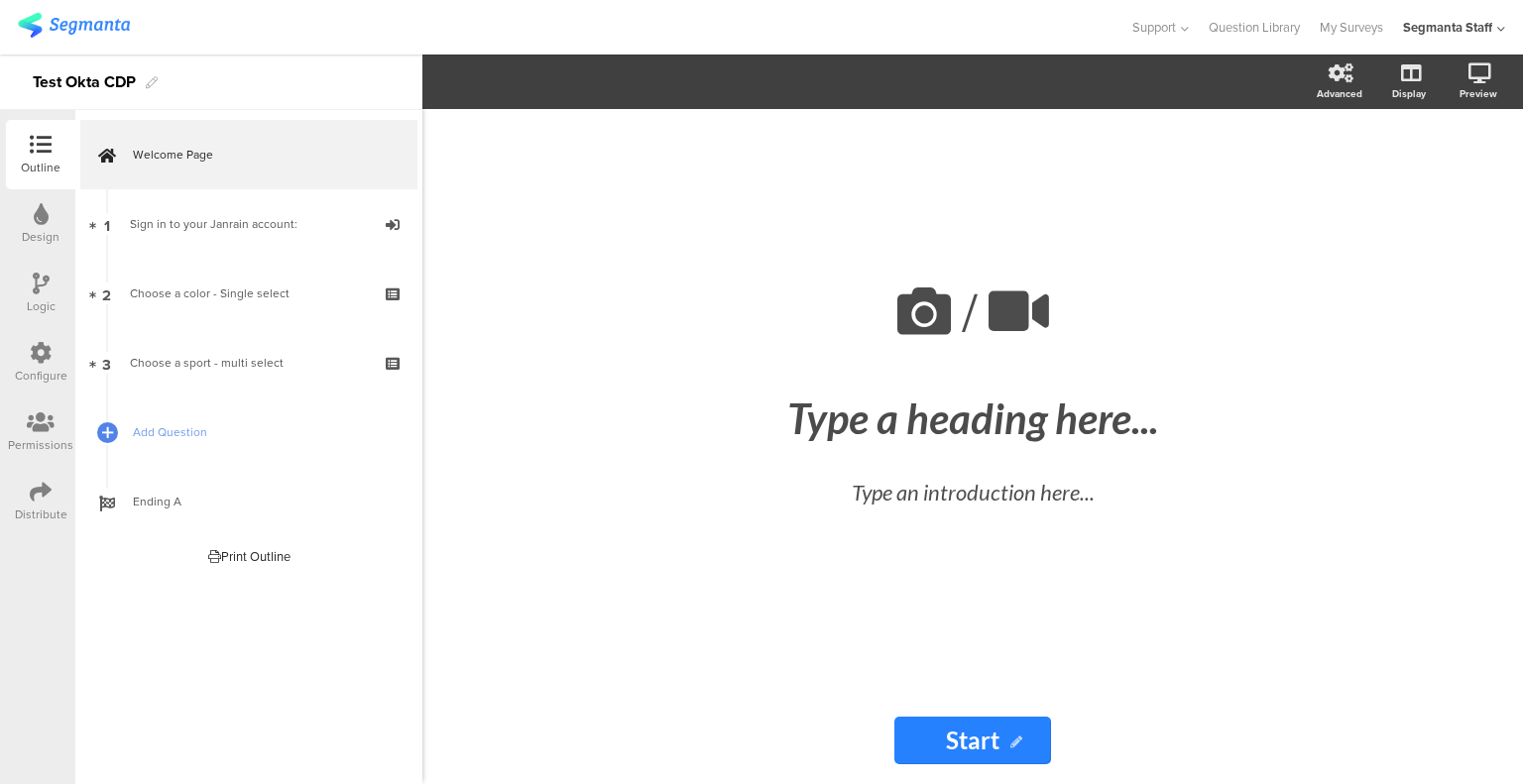 click on "Configure" at bounding box center (41, 363) 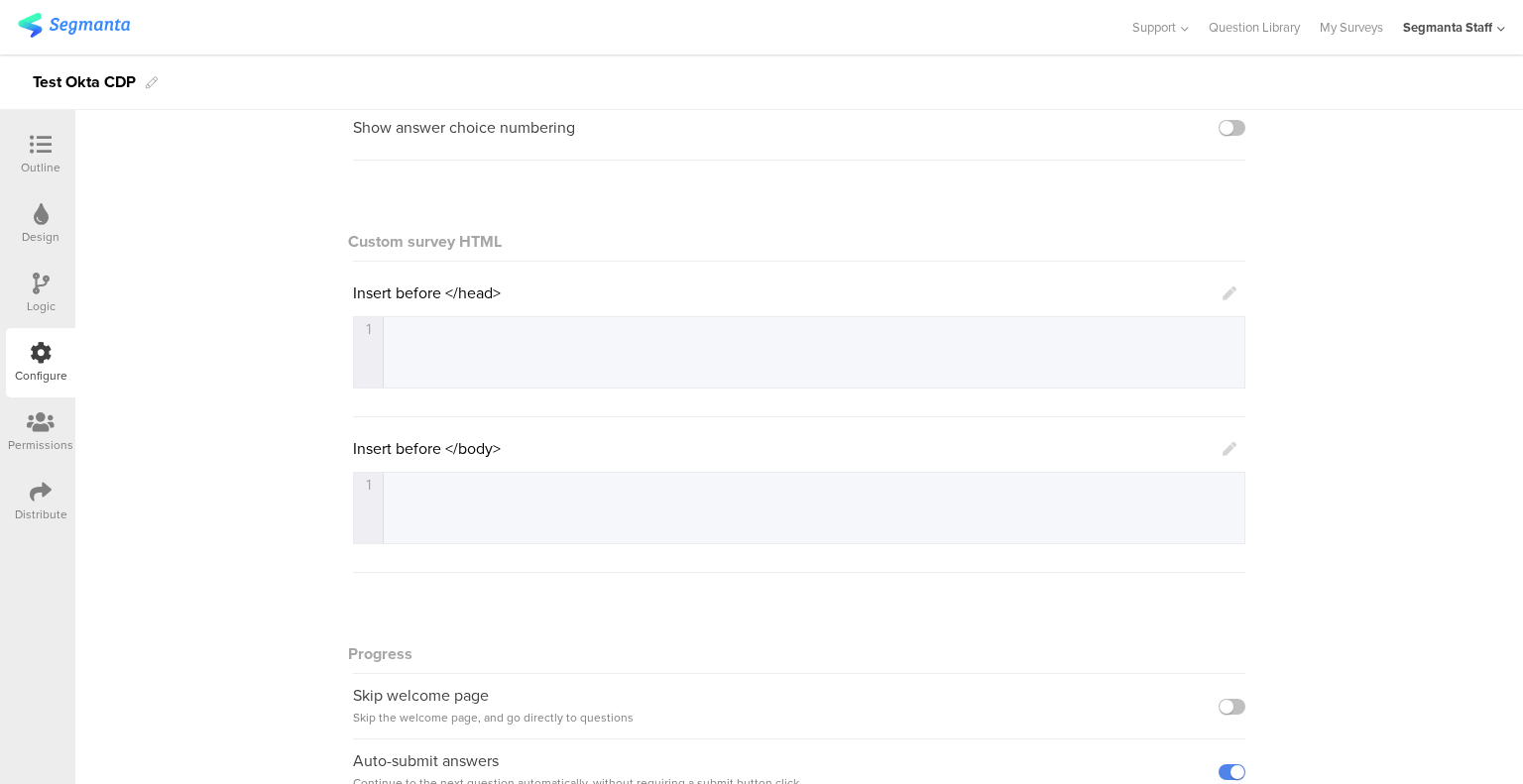 scroll, scrollTop: 0, scrollLeft: 0, axis: both 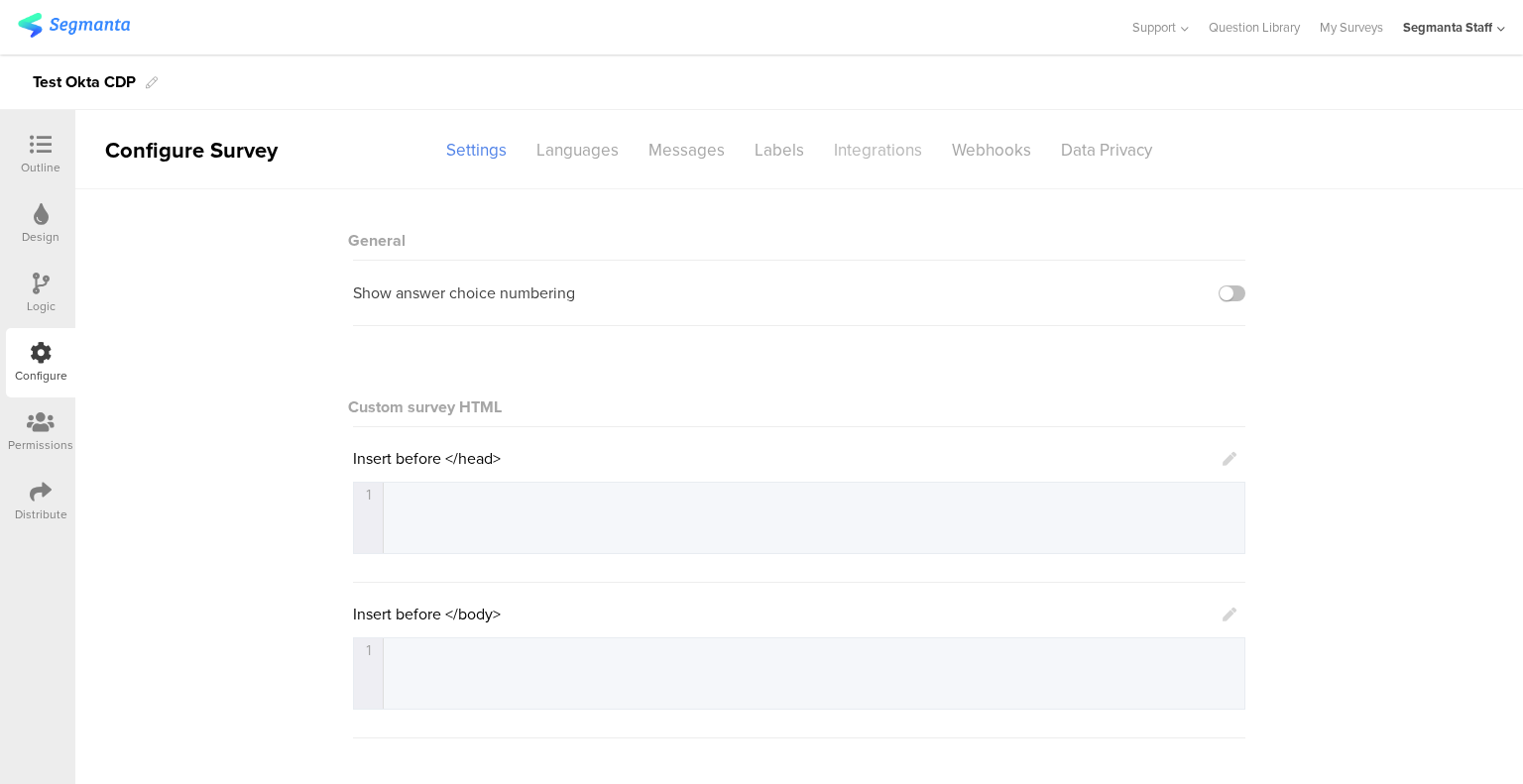 click on "Integrations" at bounding box center (878, 150) 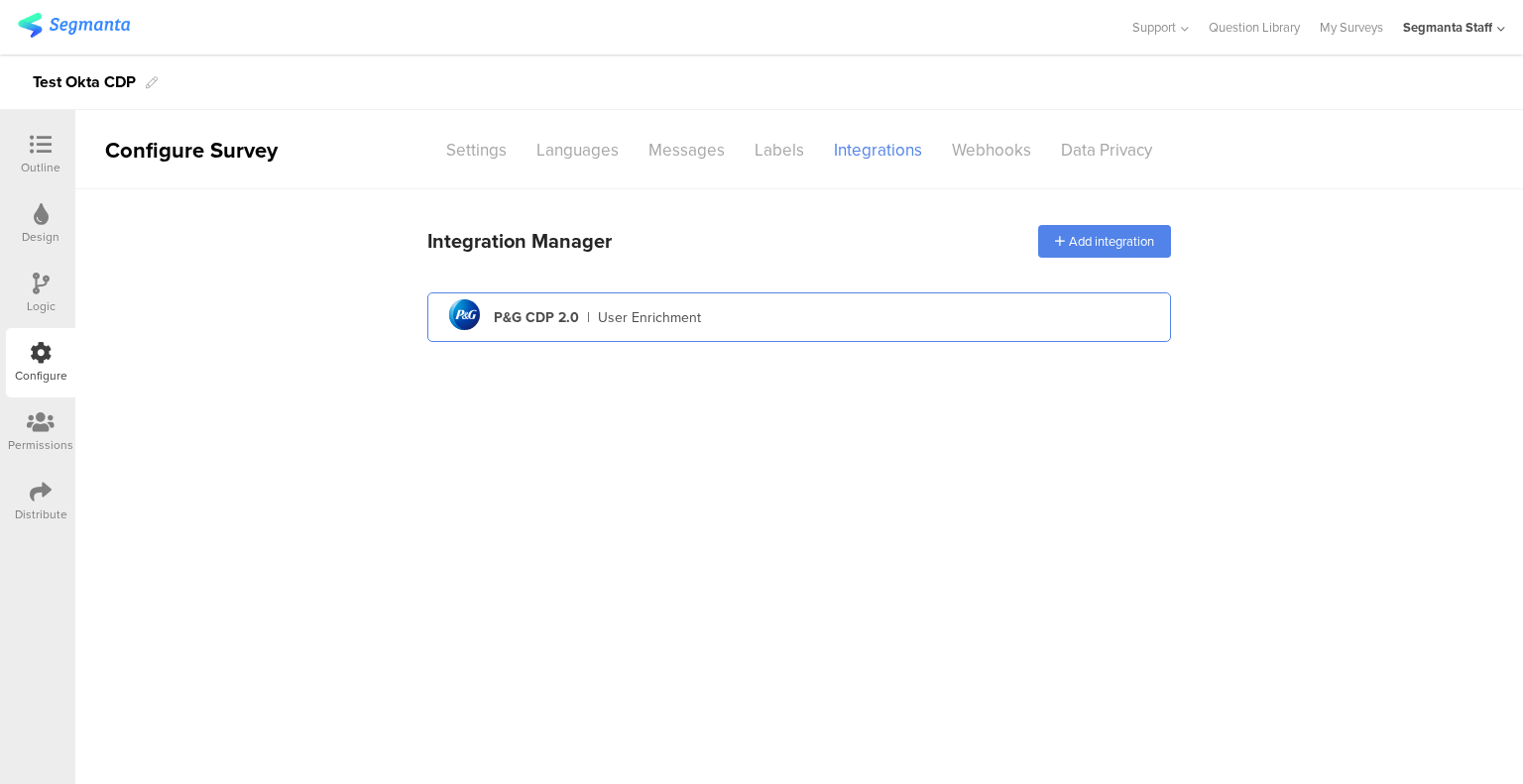 click on "pg logo                                                                         P&G CDP 2.0   |   User Enrichment" at bounding box center [799, 317] 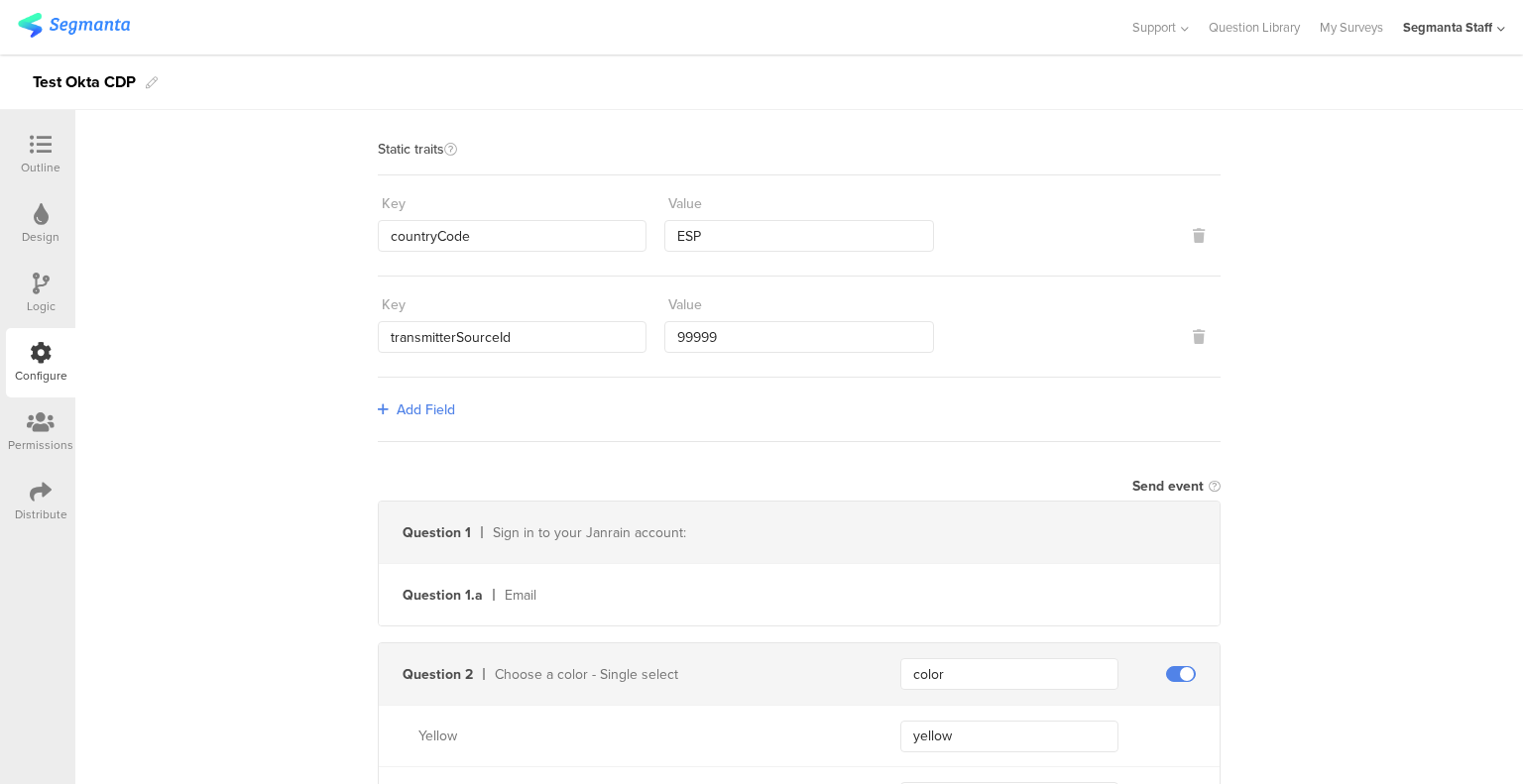 scroll, scrollTop: 0, scrollLeft: 0, axis: both 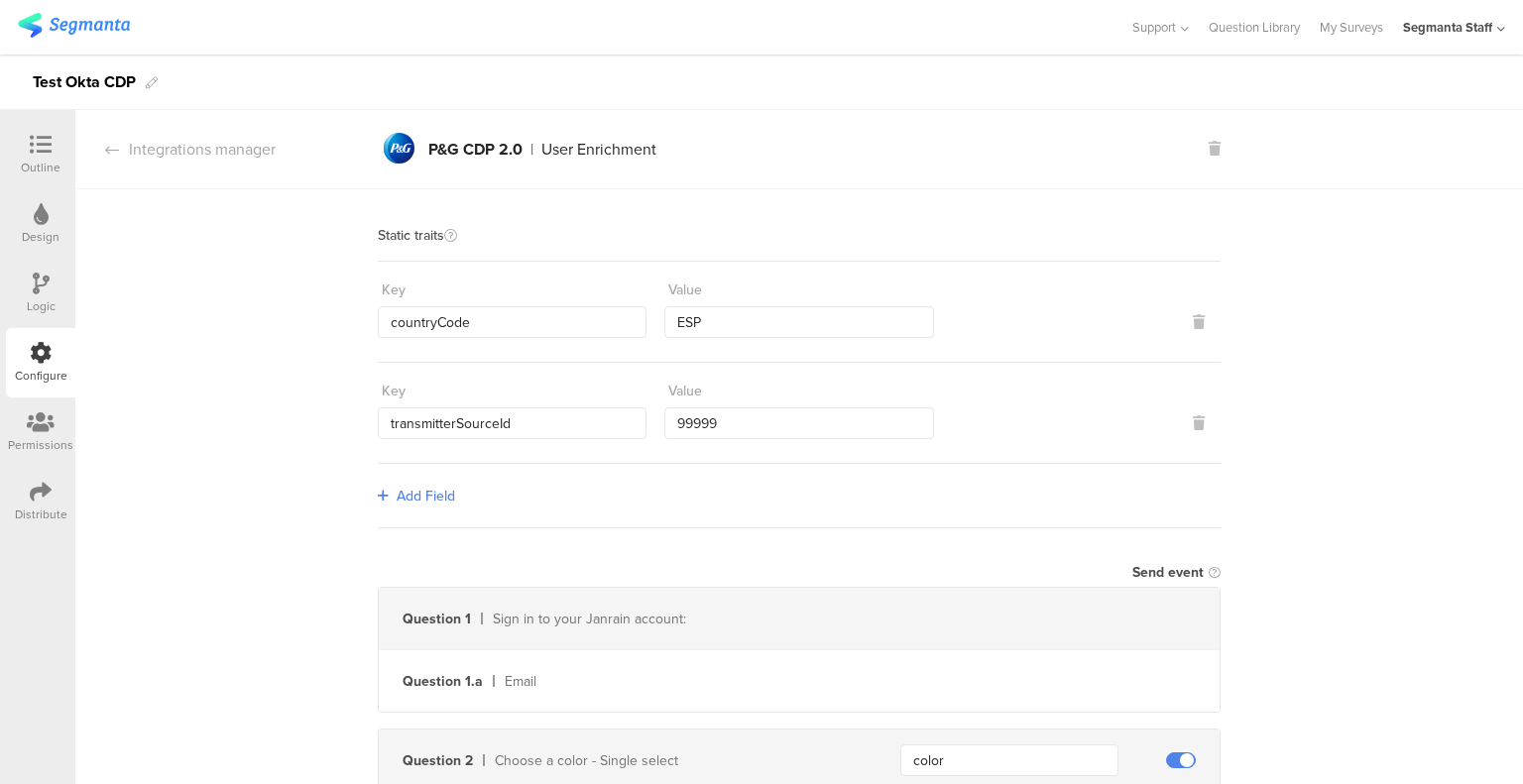 click at bounding box center [41, 145] 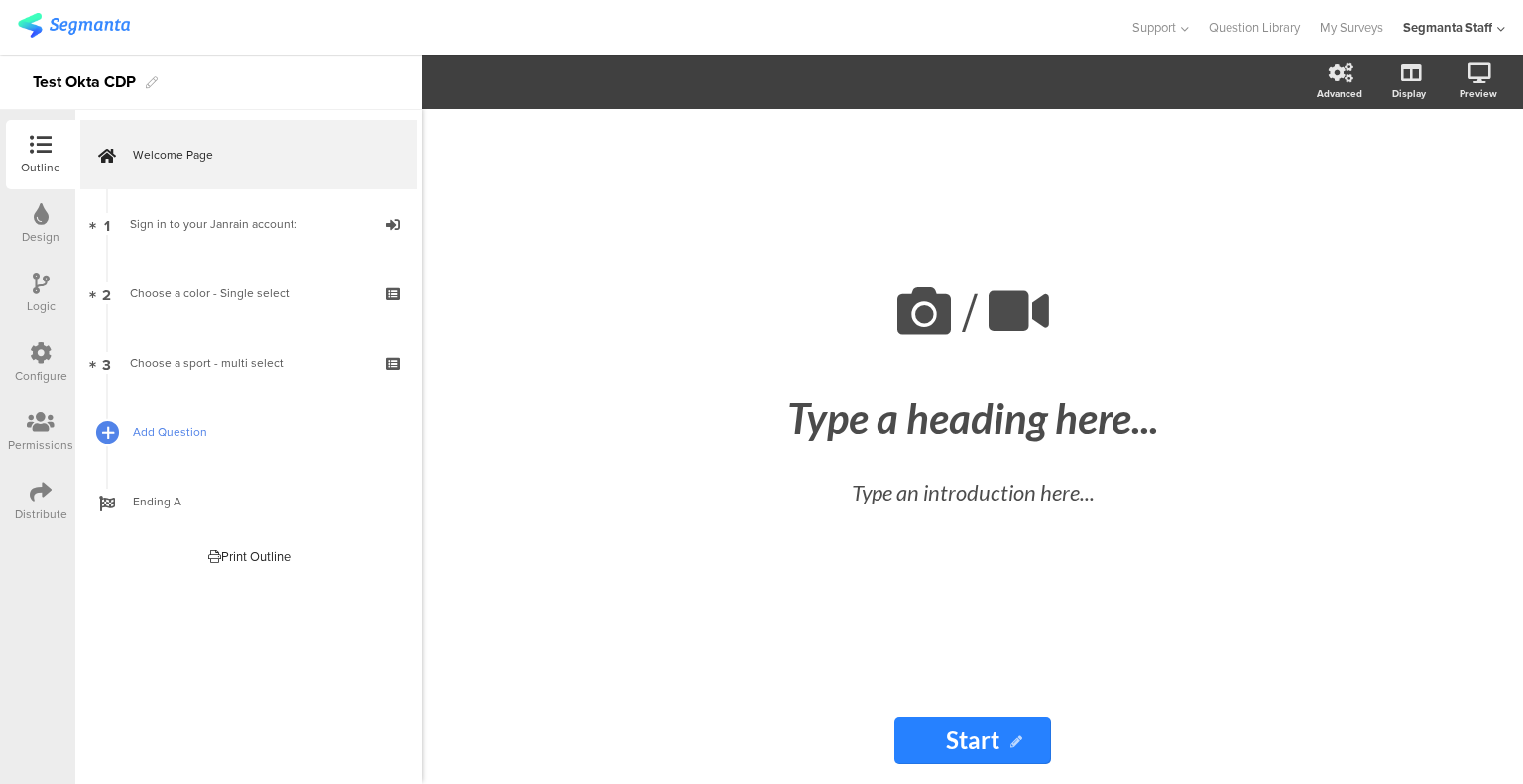 click at bounding box center [108, 432] 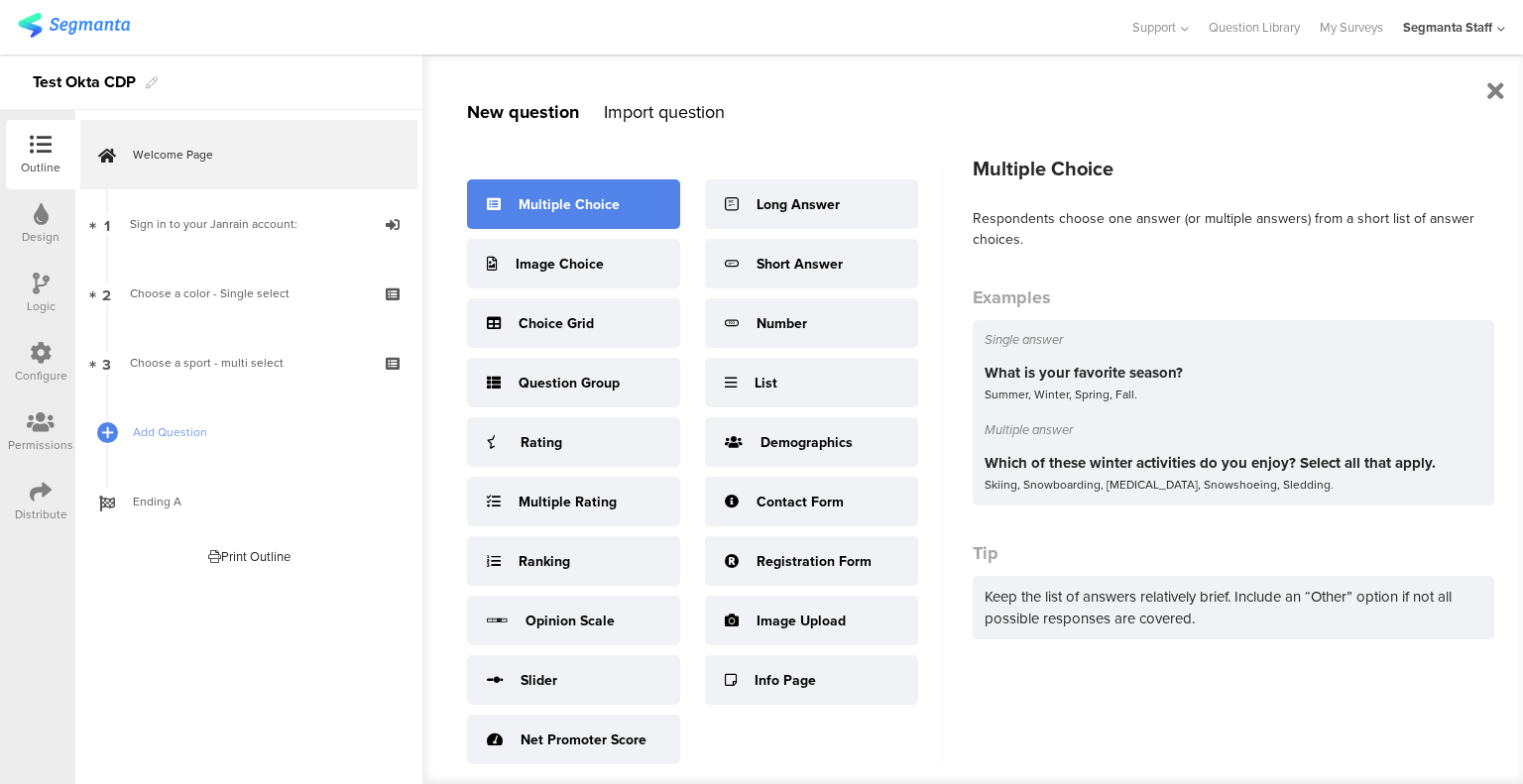 click on "Multiple Choice" at bounding box center (573, 204) 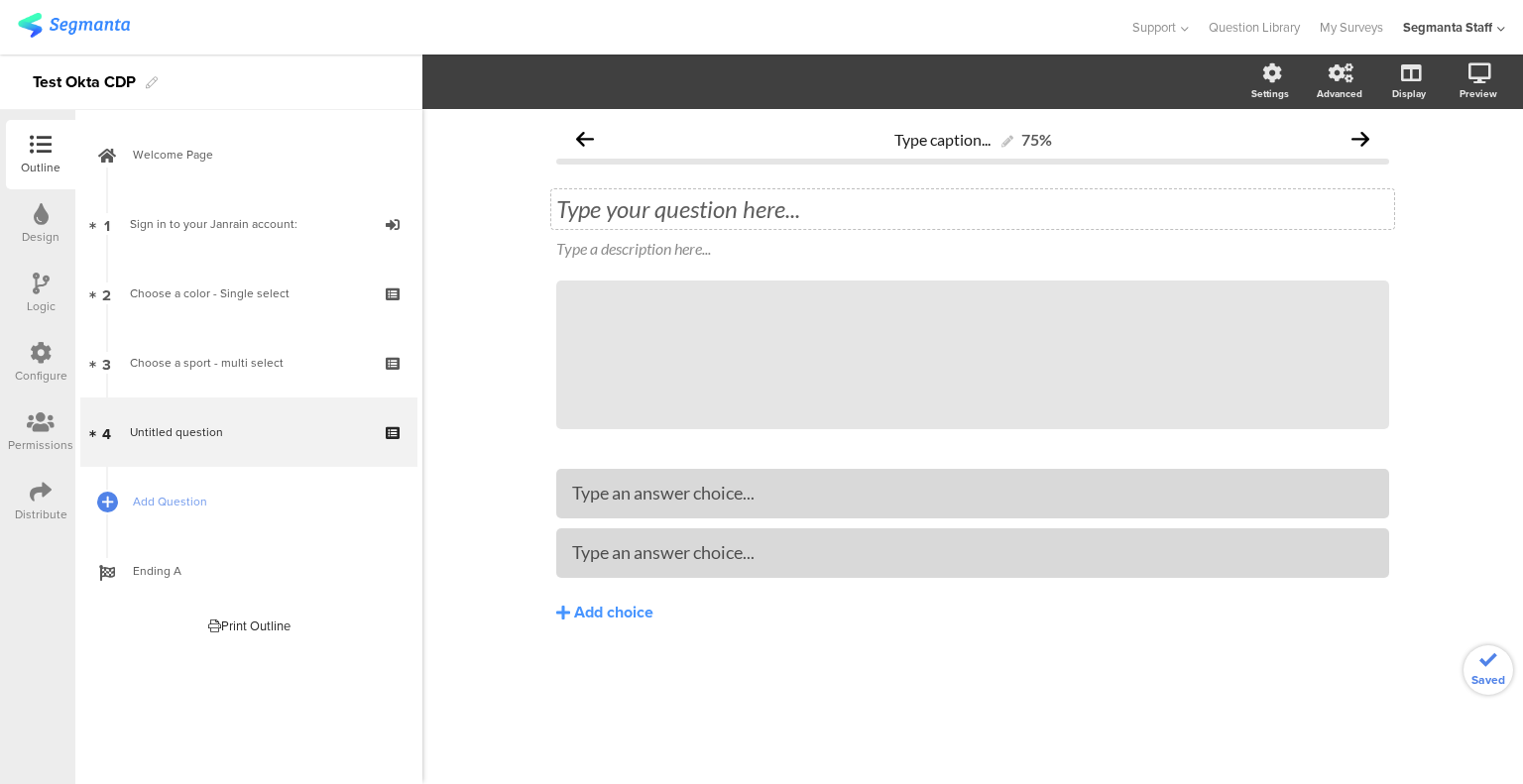 click on "Type your question here..." 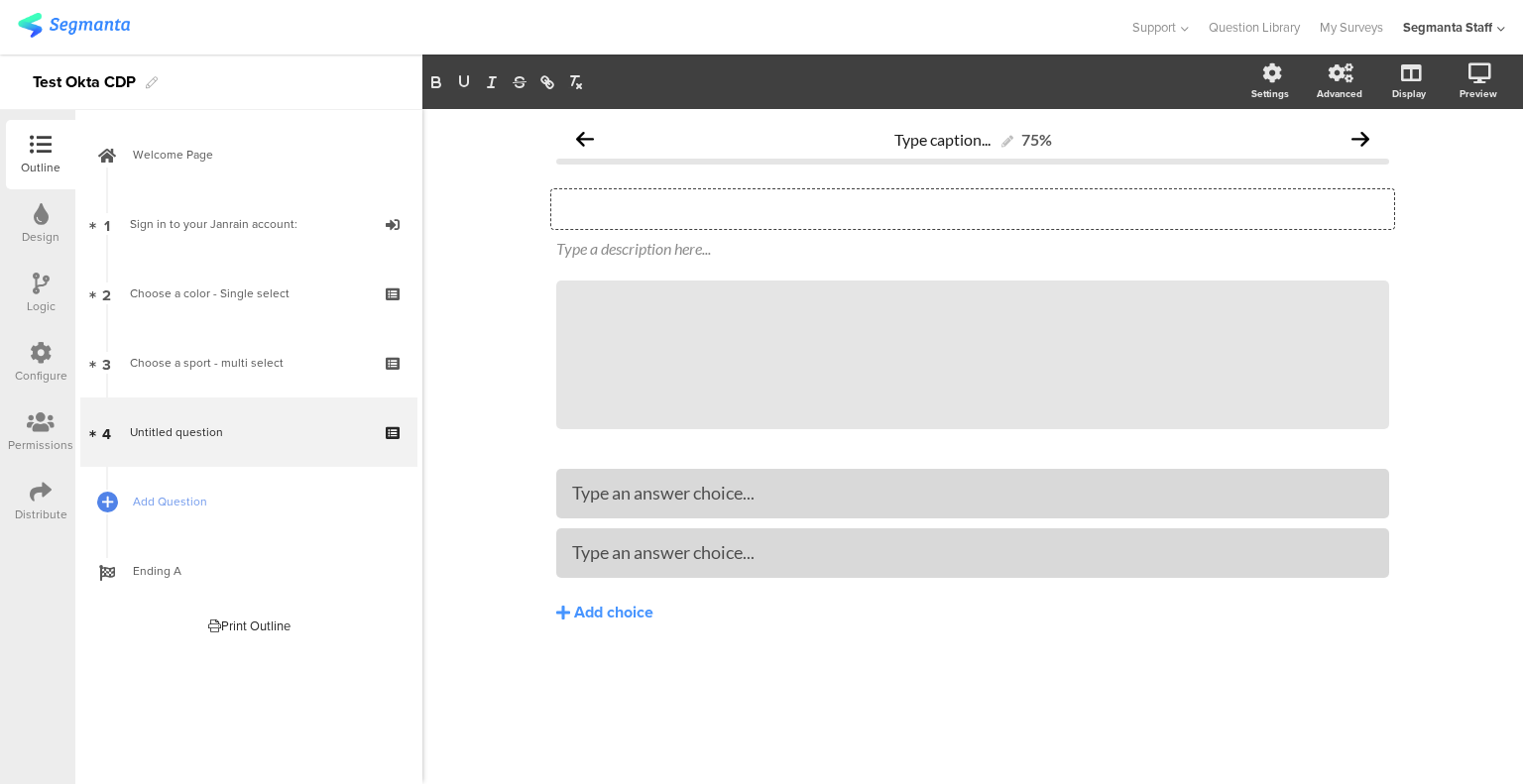 type 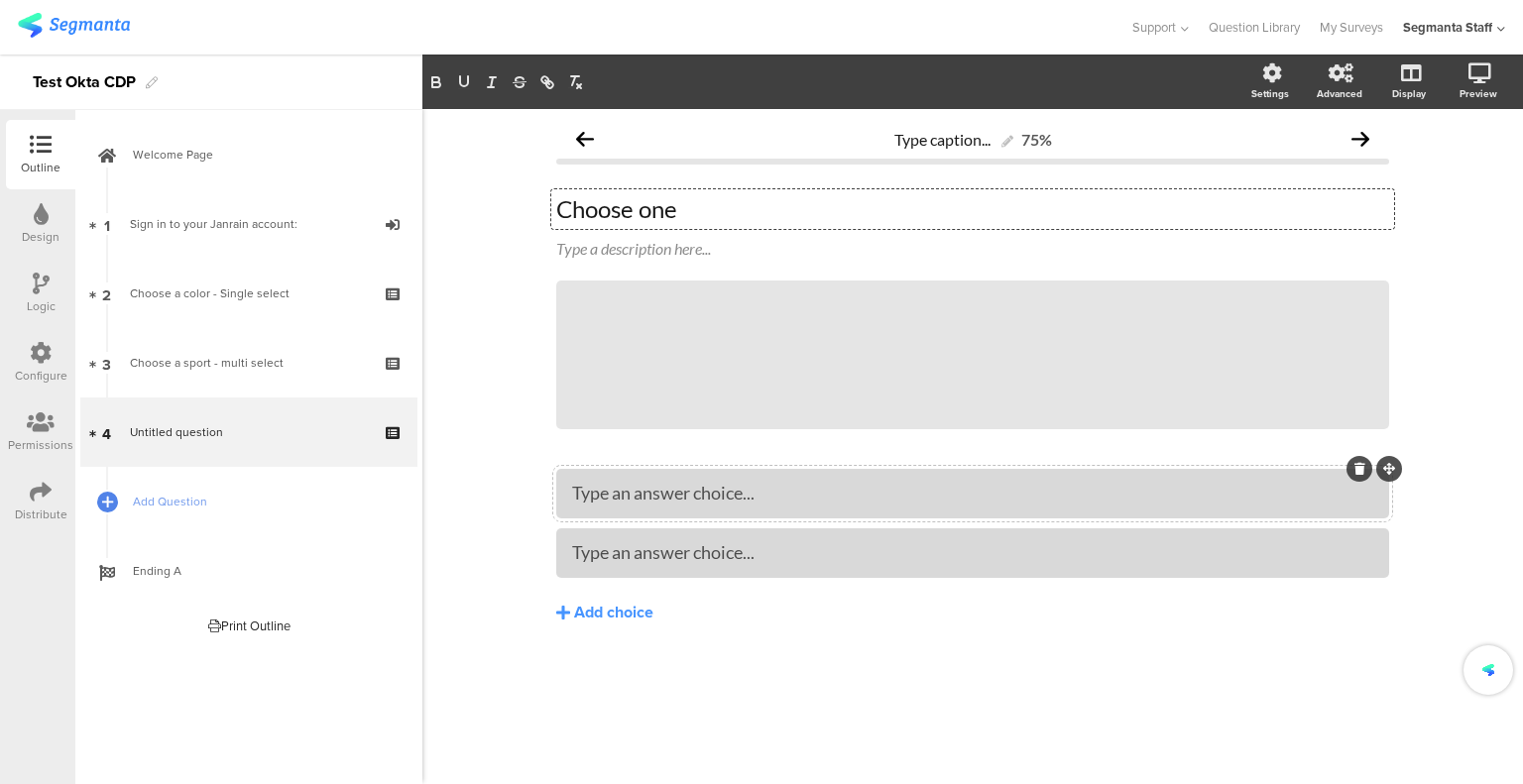click 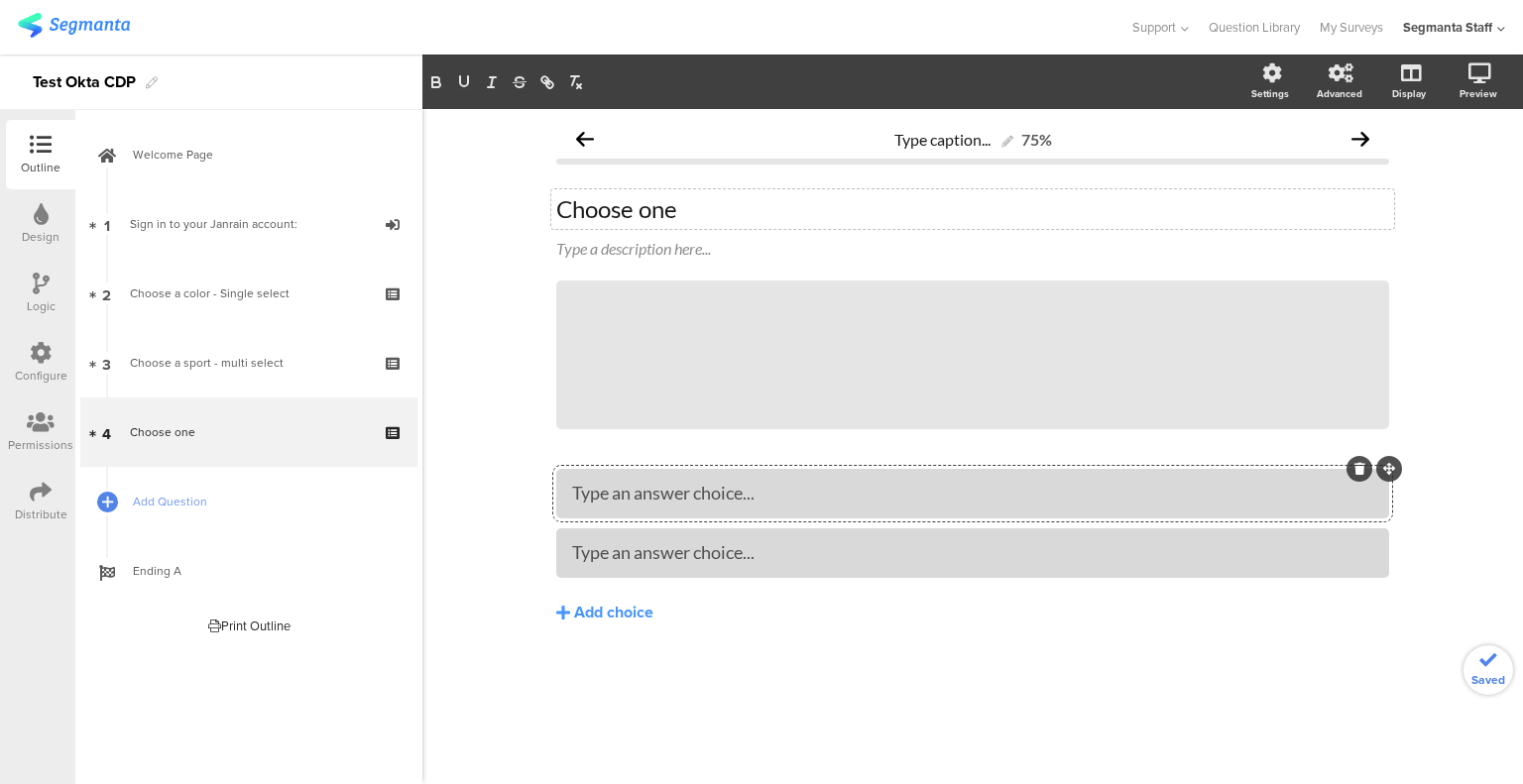 type 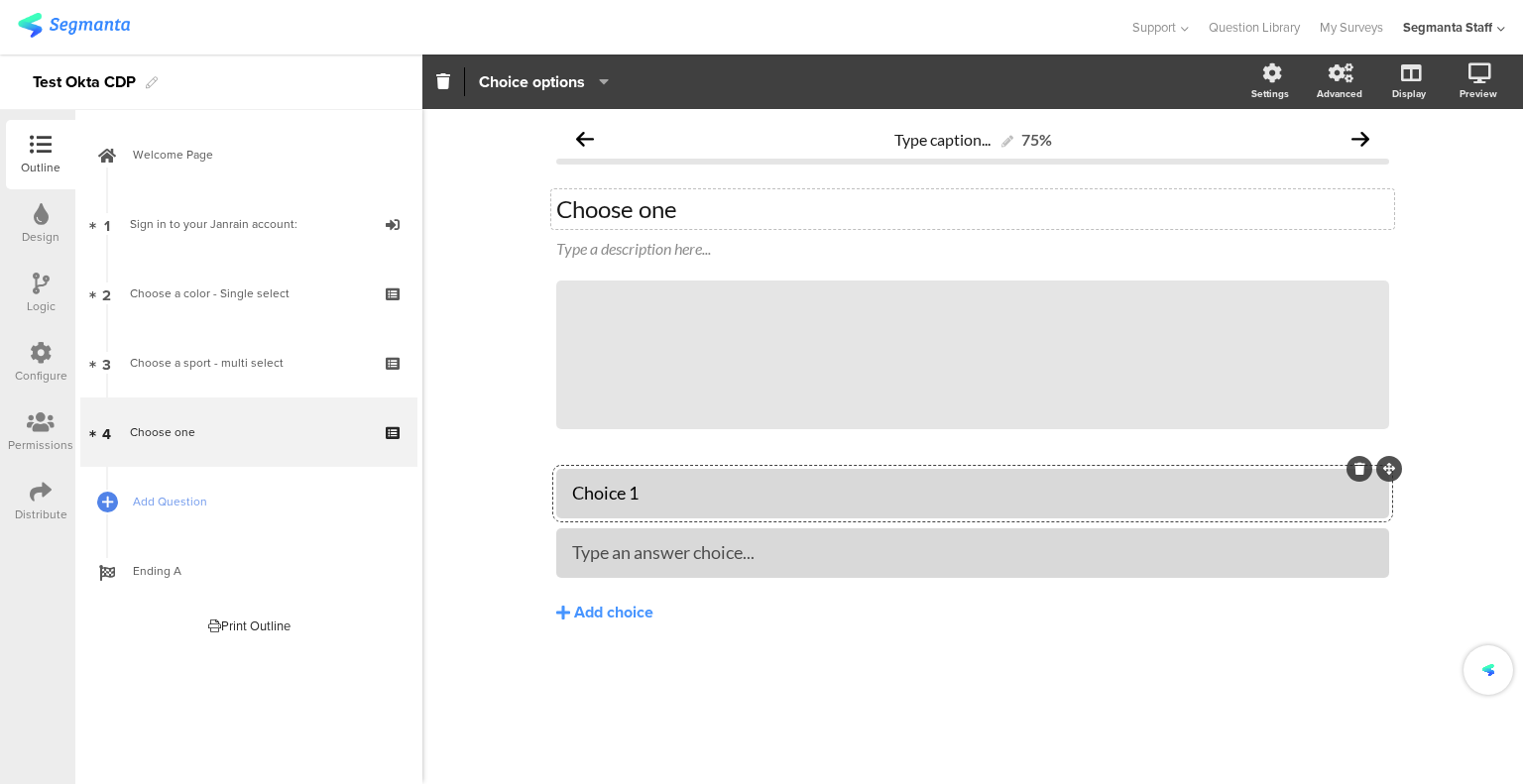 type 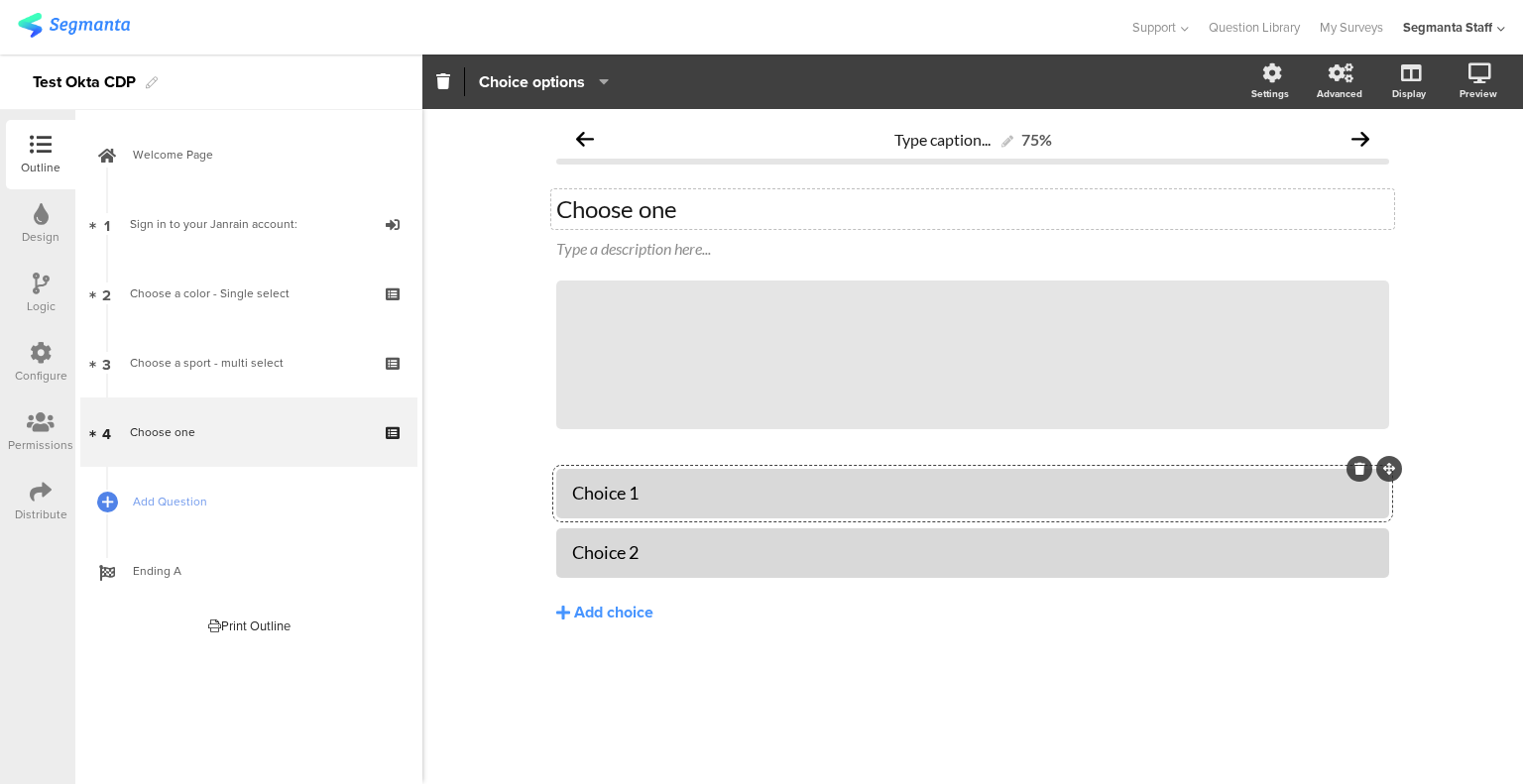 click at bounding box center [41, 353] 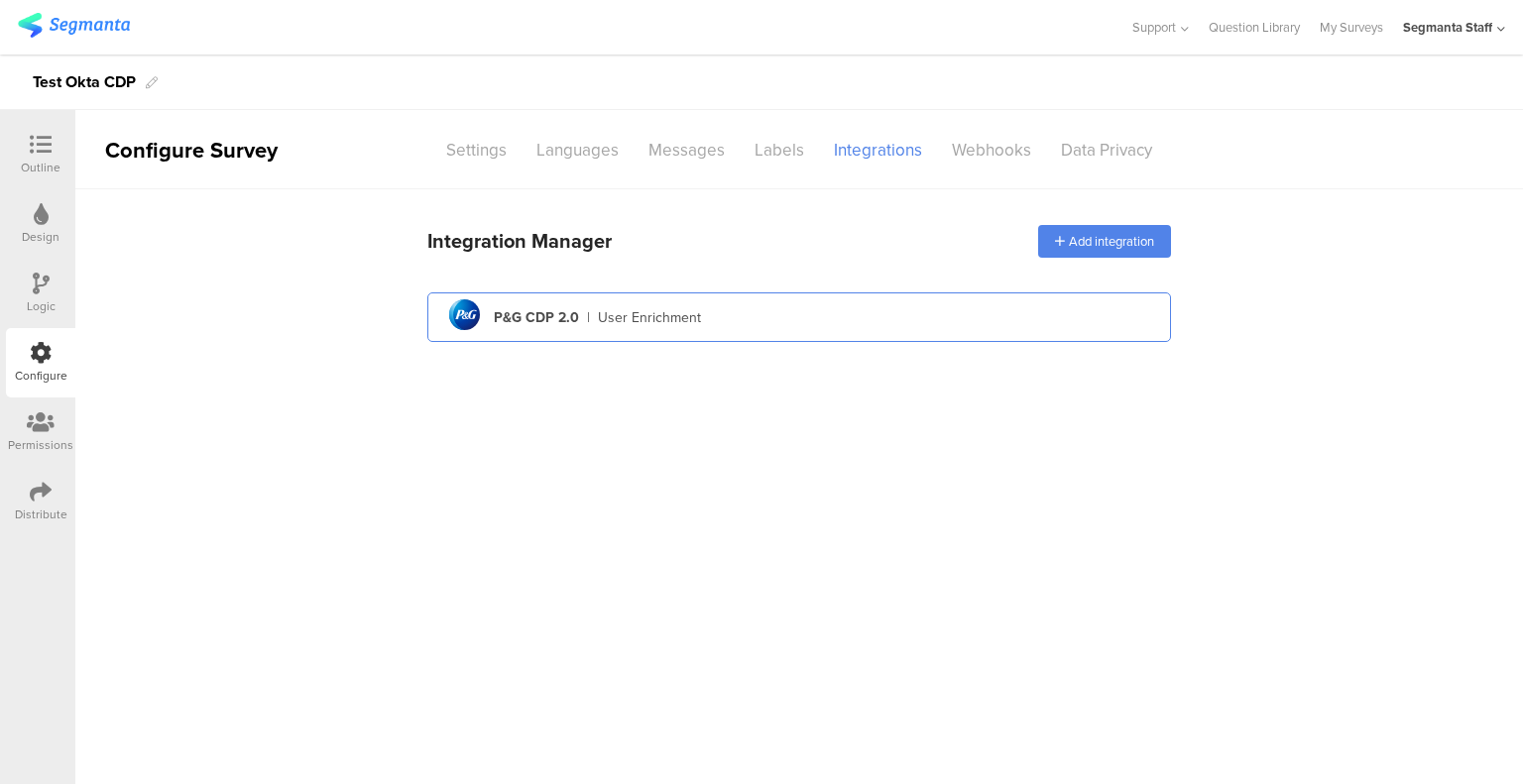 click on "pg logo                                                                         P&G CDP 2.0   |   User Enrichment" at bounding box center (799, 317) 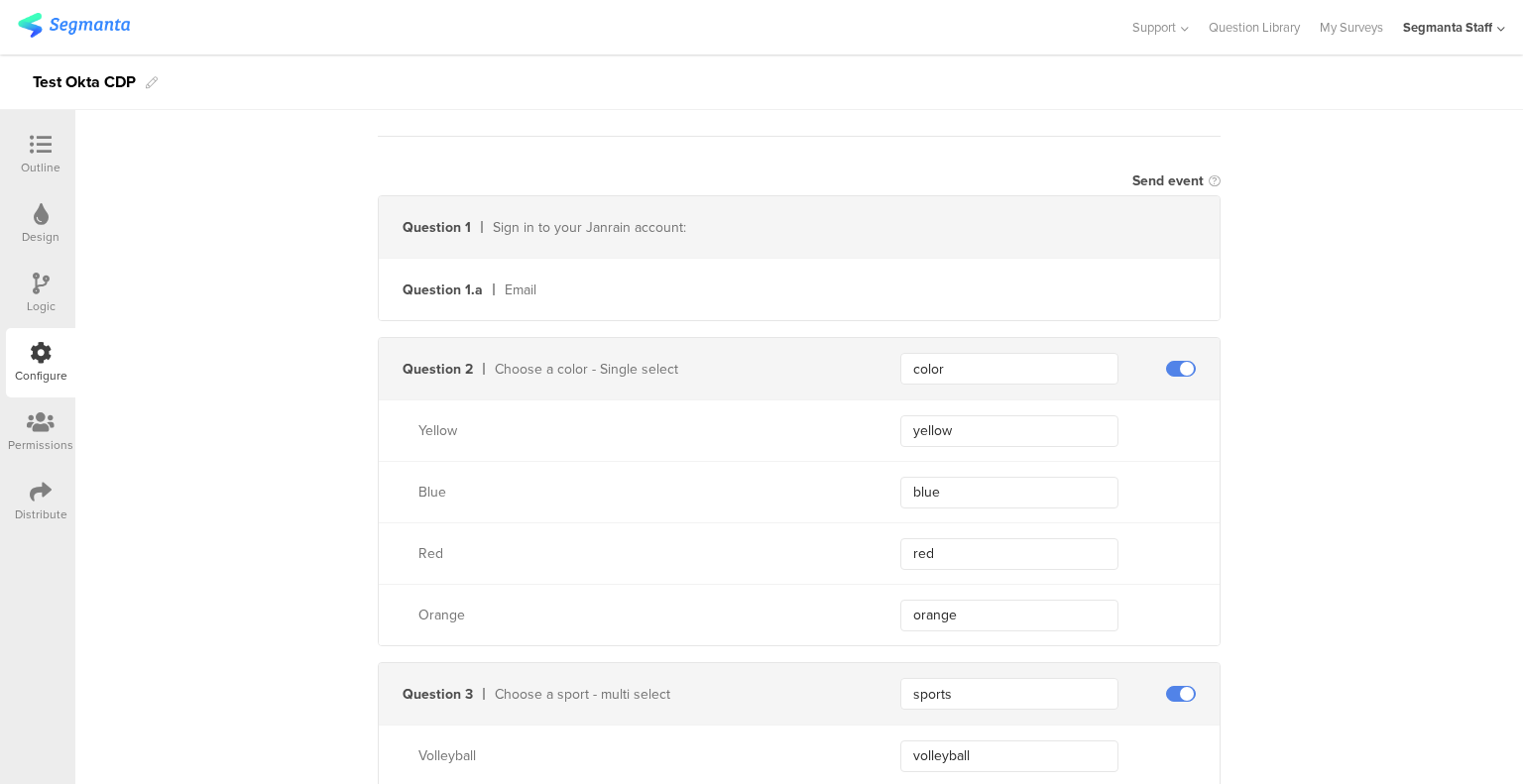 scroll, scrollTop: 0, scrollLeft: 0, axis: both 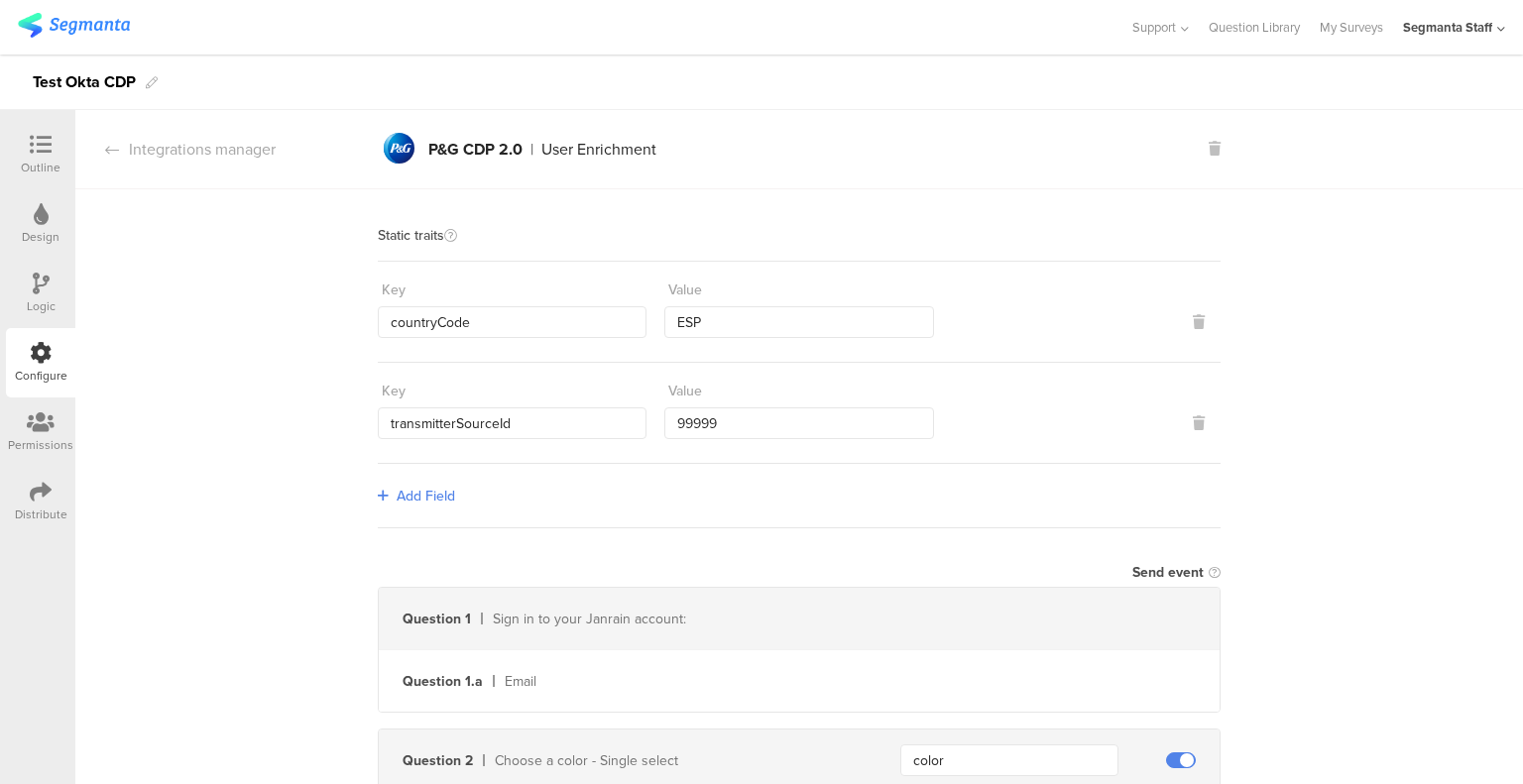 click at bounding box center [41, 492] 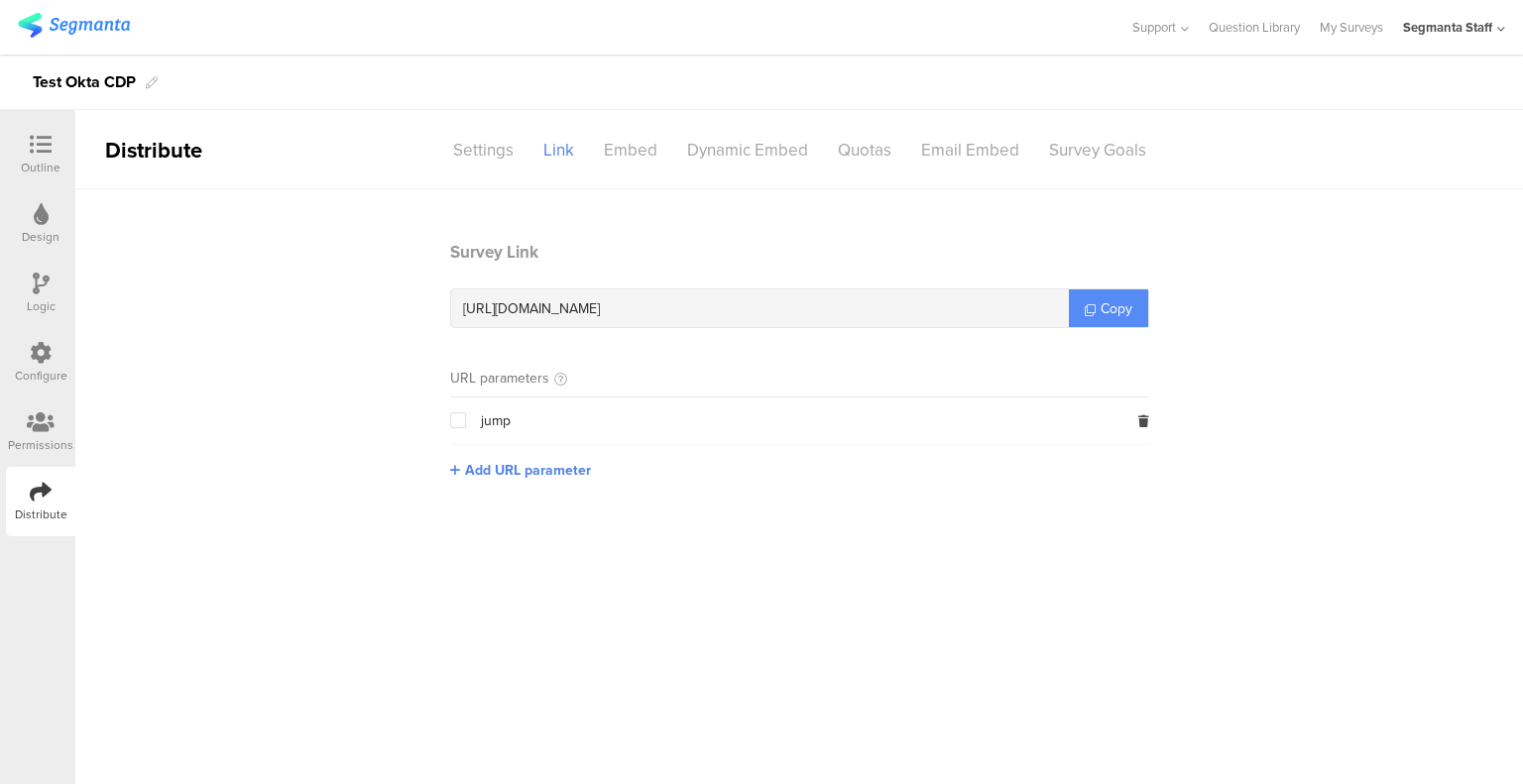 click on "Copy" at bounding box center (1109, 308) 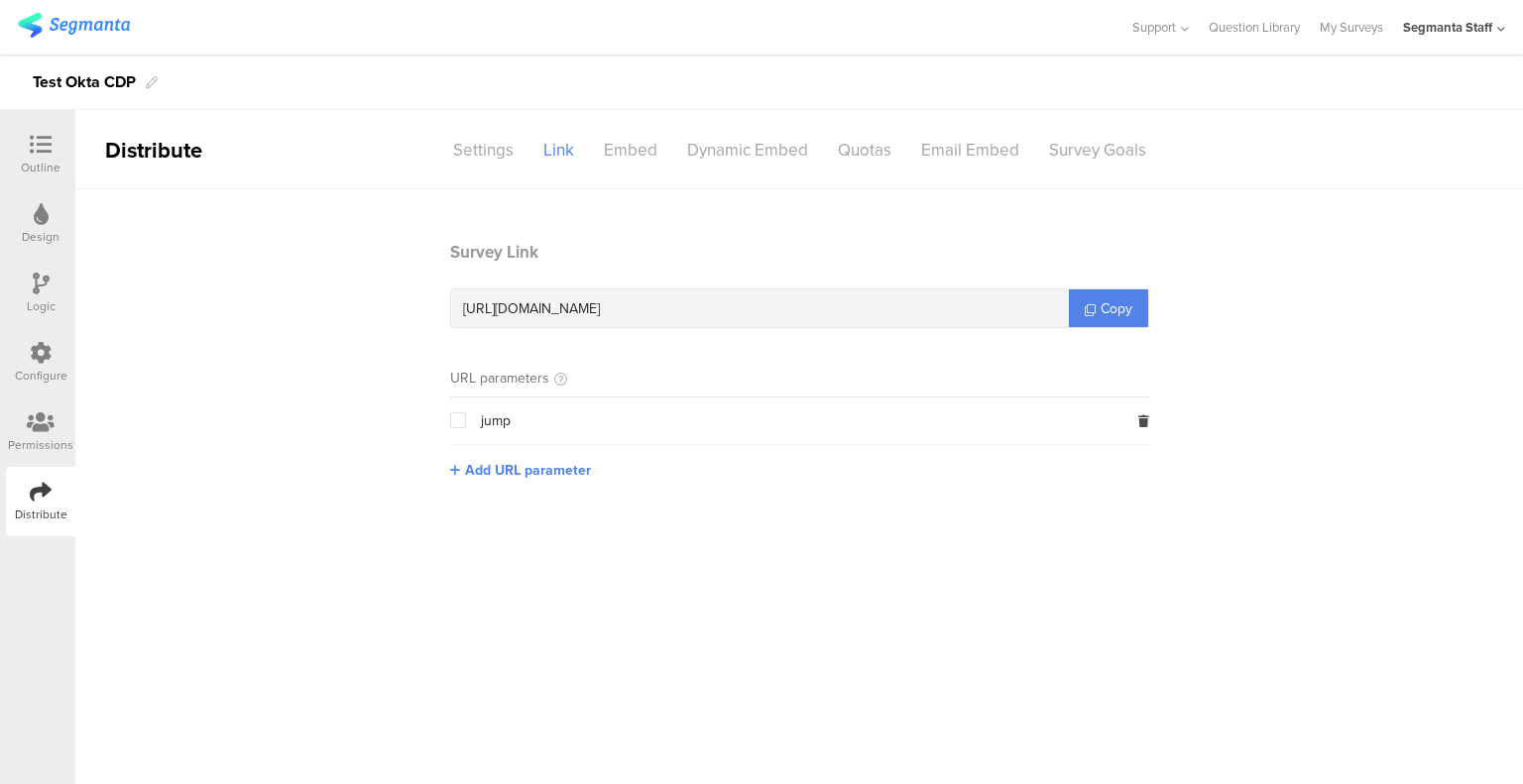 click on "Configure" at bounding box center [41, 363] 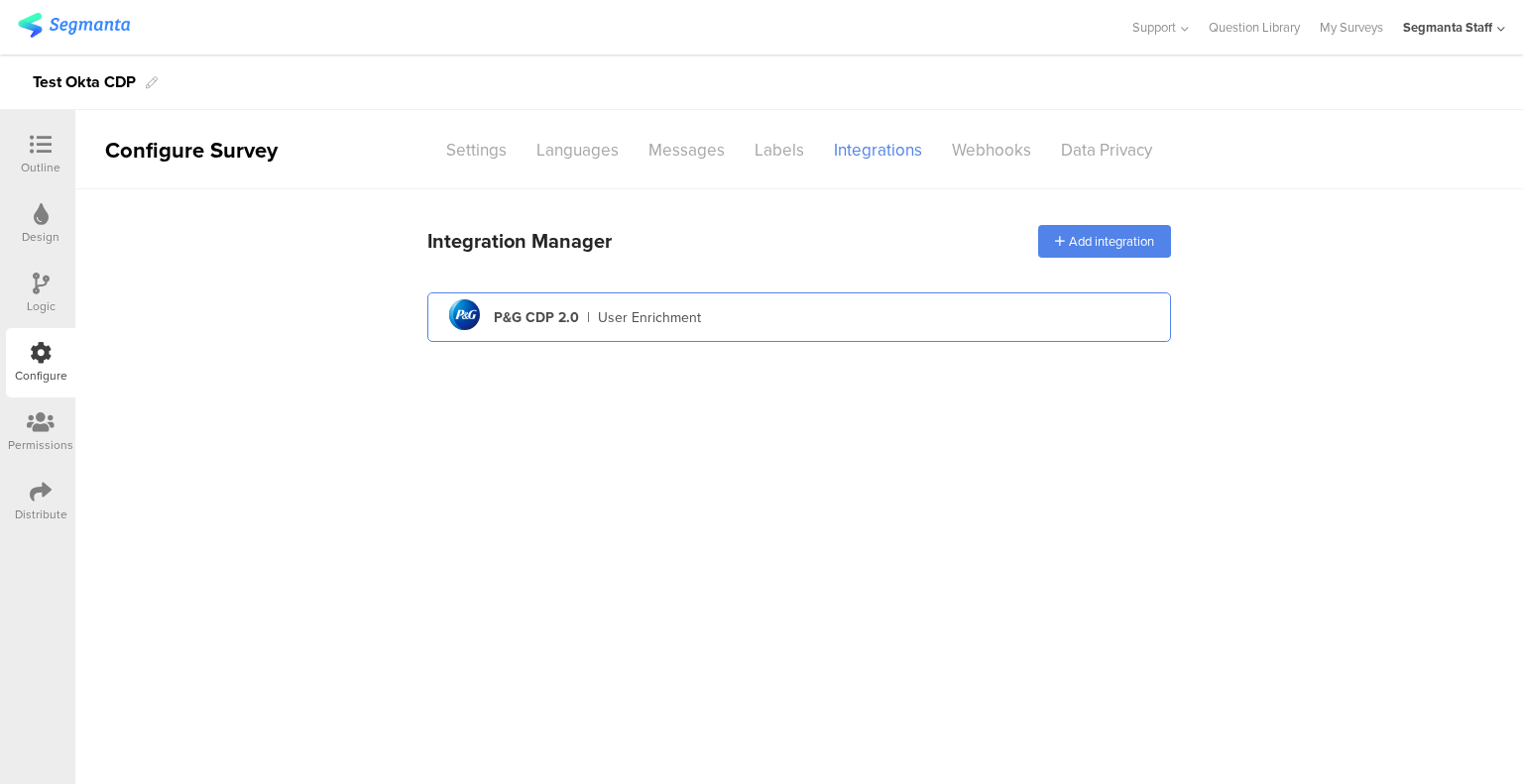 click on "pg logo                                                                         P&G CDP 2.0   |   User Enrichment" at bounding box center (799, 317) 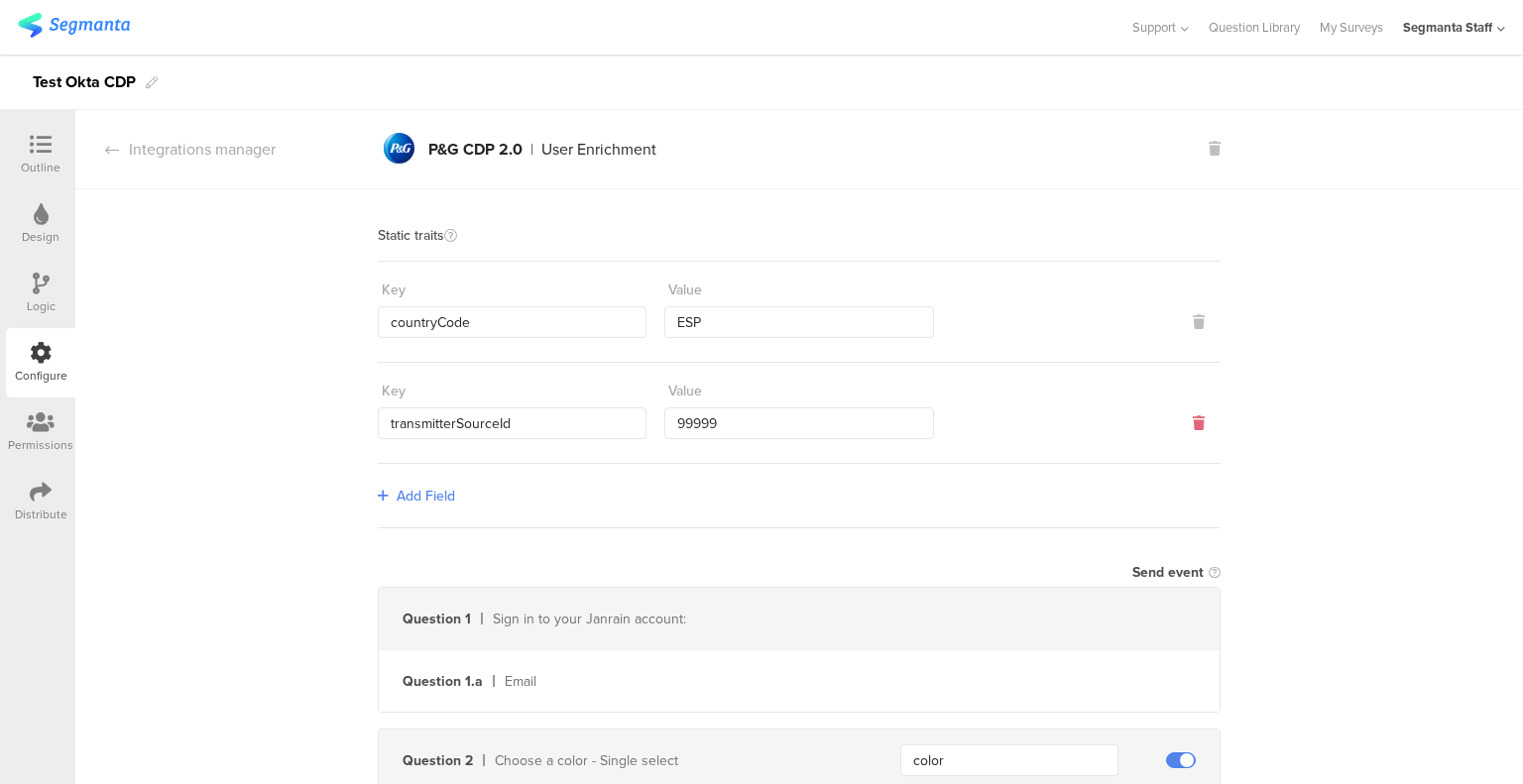 click at bounding box center (1199, 423) 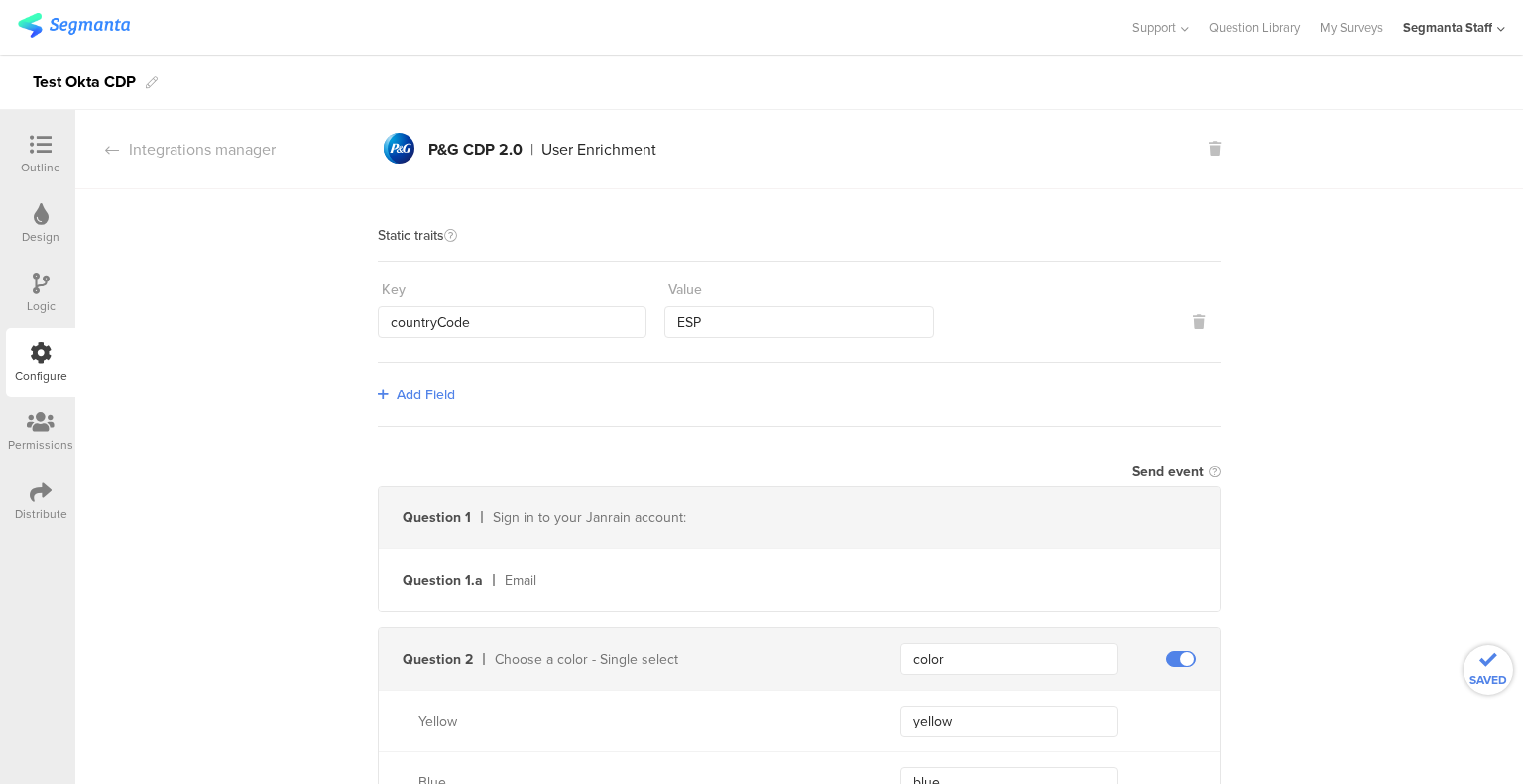 click on "Distribute" at bounding box center (41, 502) 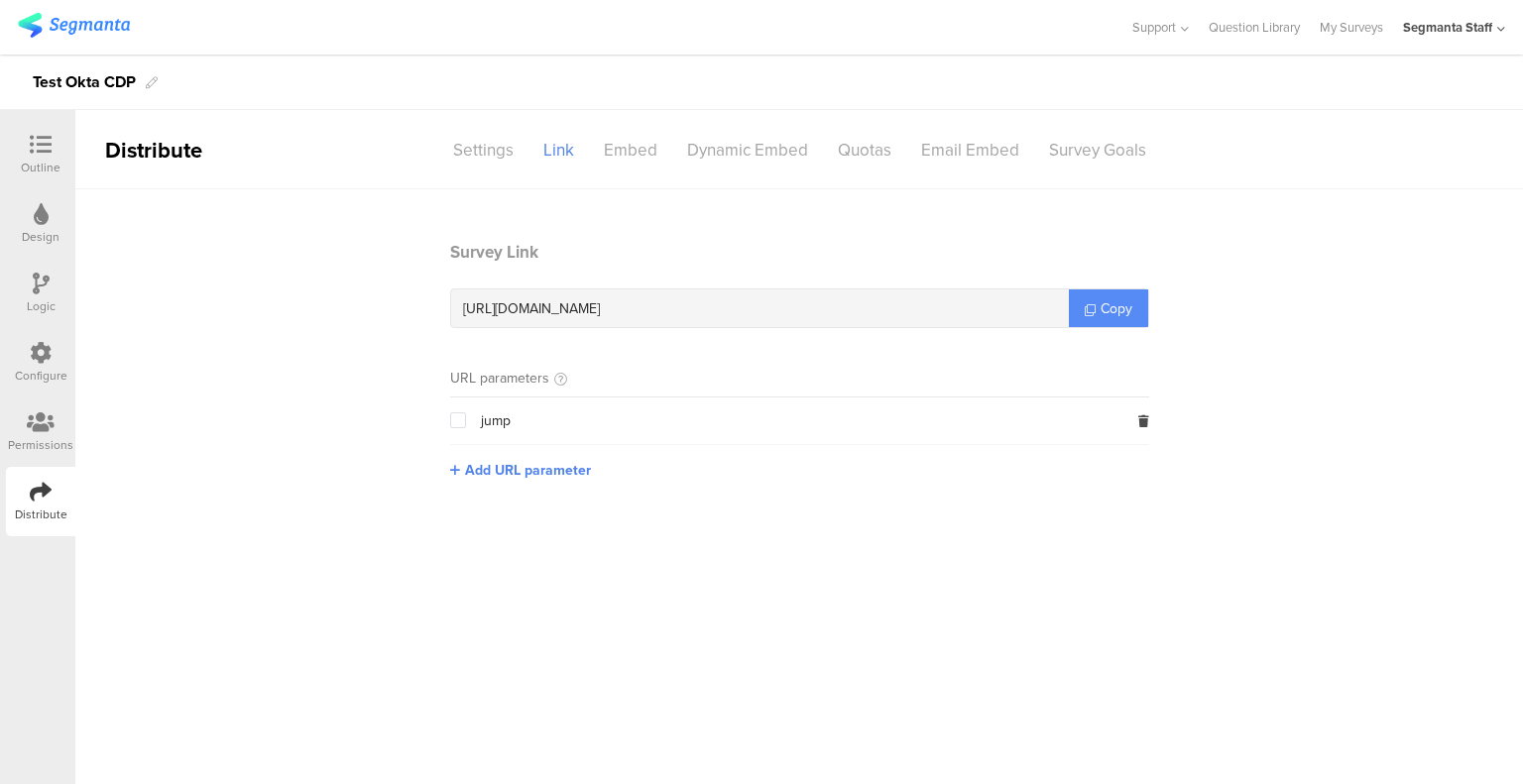 click on "Copy" at bounding box center (1116, 308) 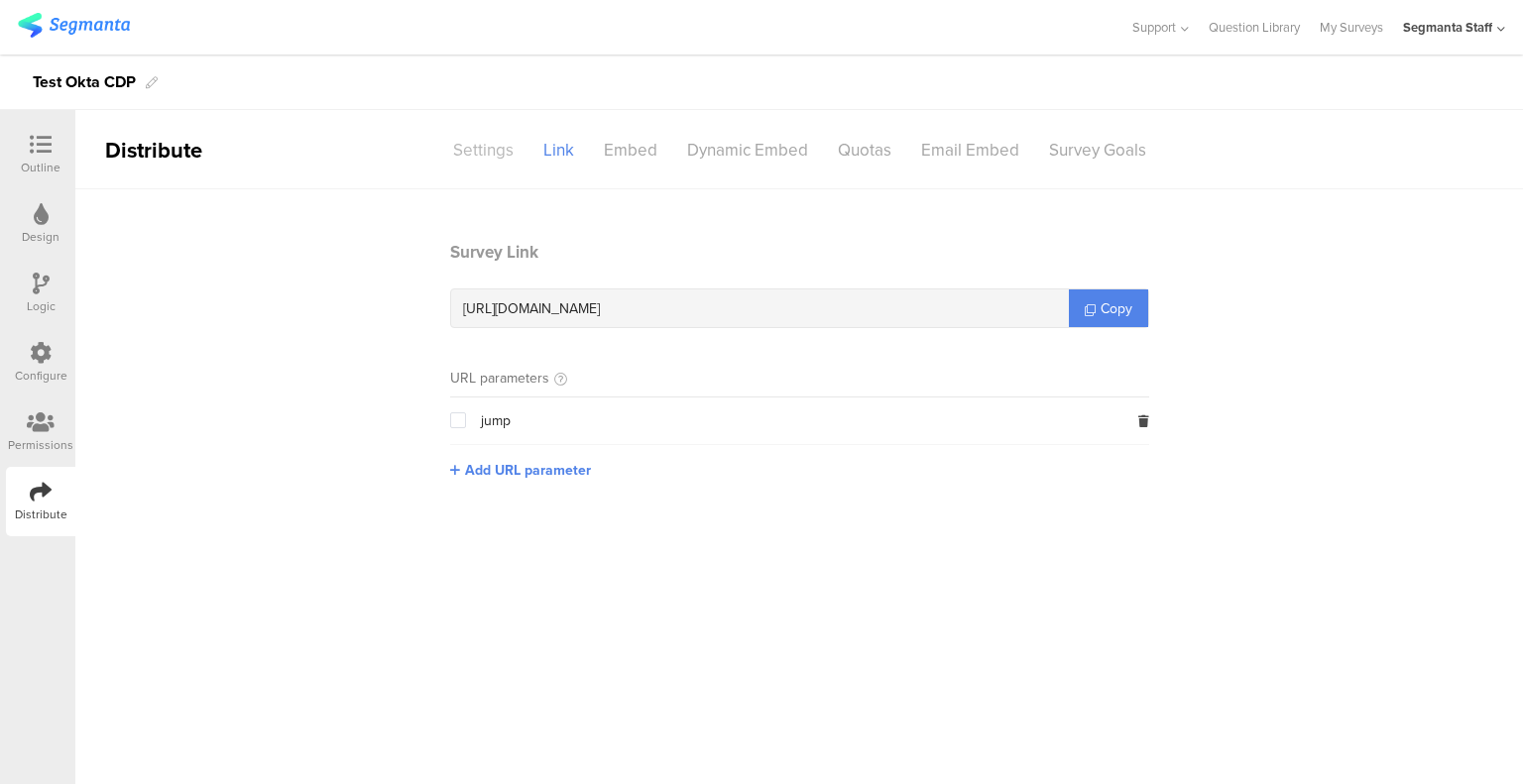 click on "Settings" at bounding box center (483, 150) 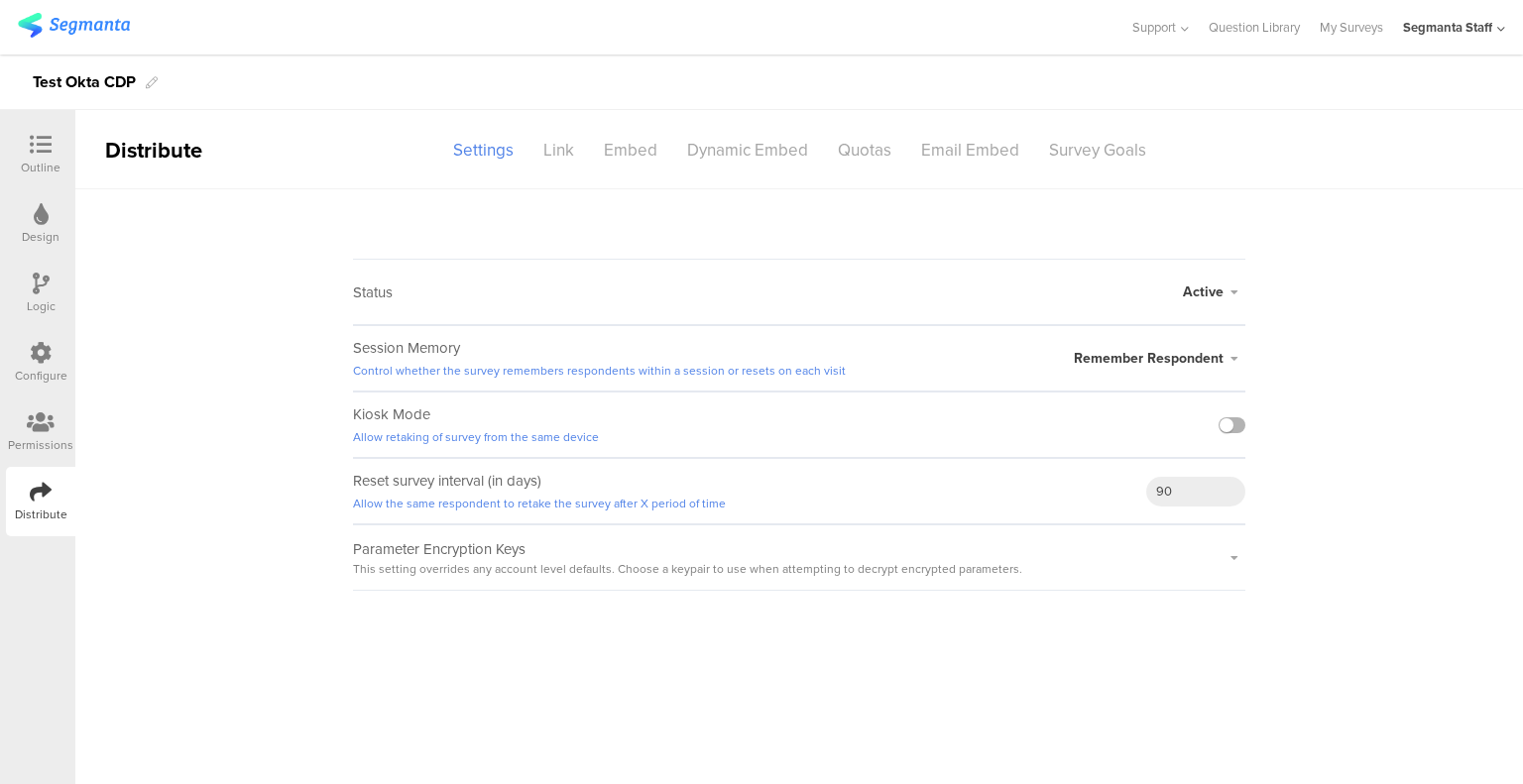 click at bounding box center (1231, 425) 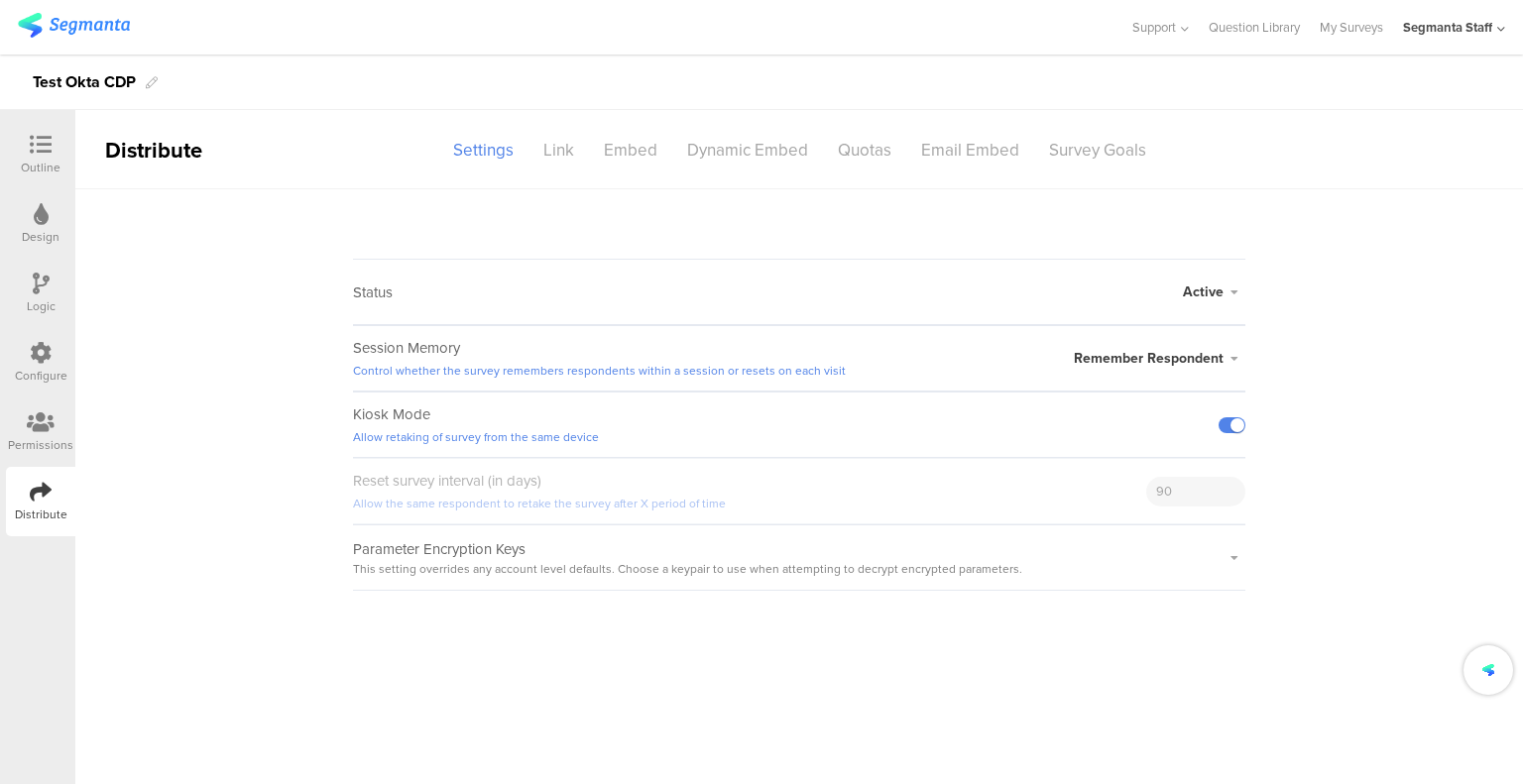 click on "Status
Active
Active
Closed
Schedule
Start Date:     End Date:     Save   Cancel
Session Memory Control whether the survey remembers respondents within a session or resets on each visit
Remember Respondent
Remember Respondent" at bounding box center (799, 390) 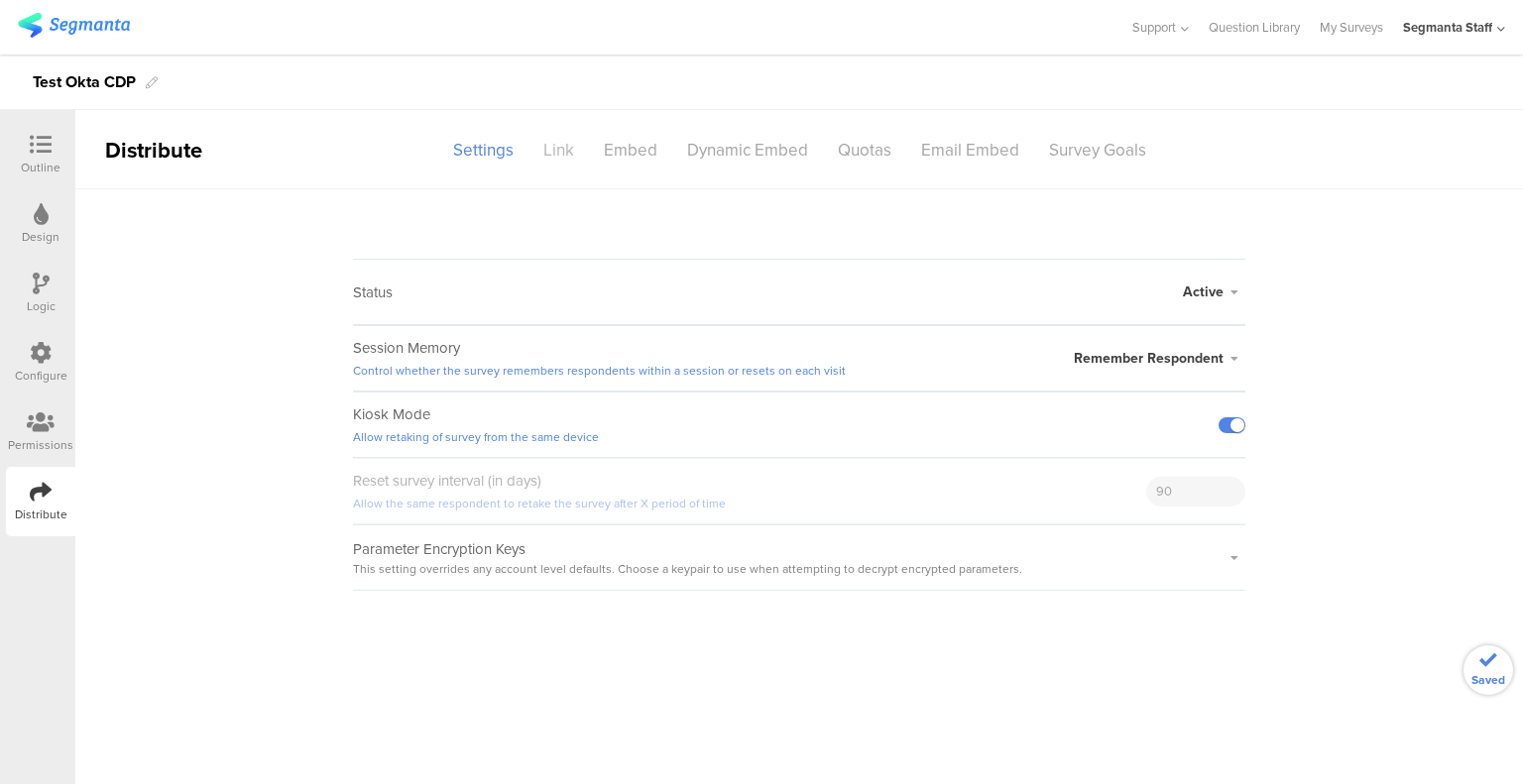 click on "Link" at bounding box center [558, 150] 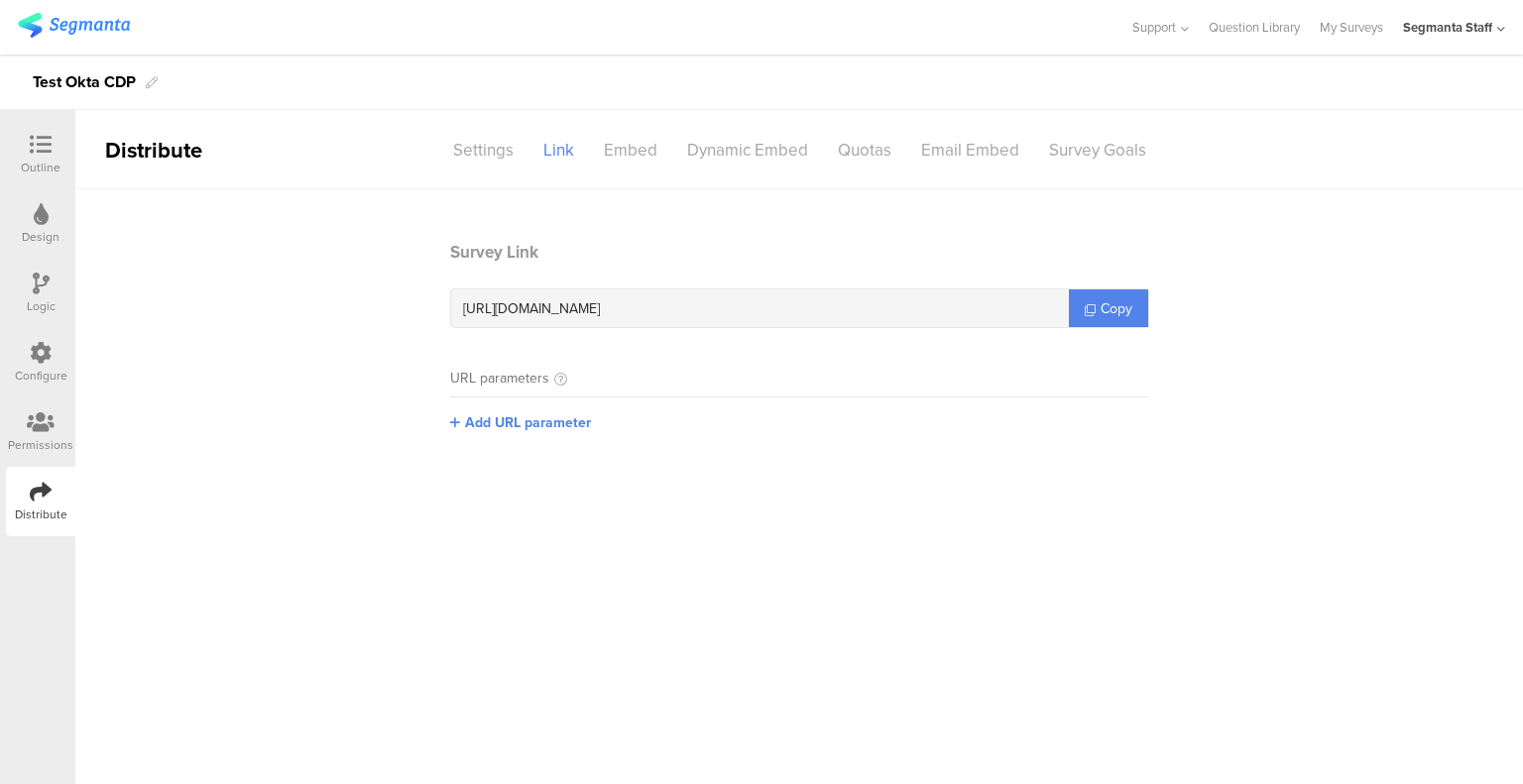 click on "Survey Link     https://surveys.segmanta.com/1y0fc1     Copy     URL parameters               Add URL parameter" at bounding box center [799, 351] 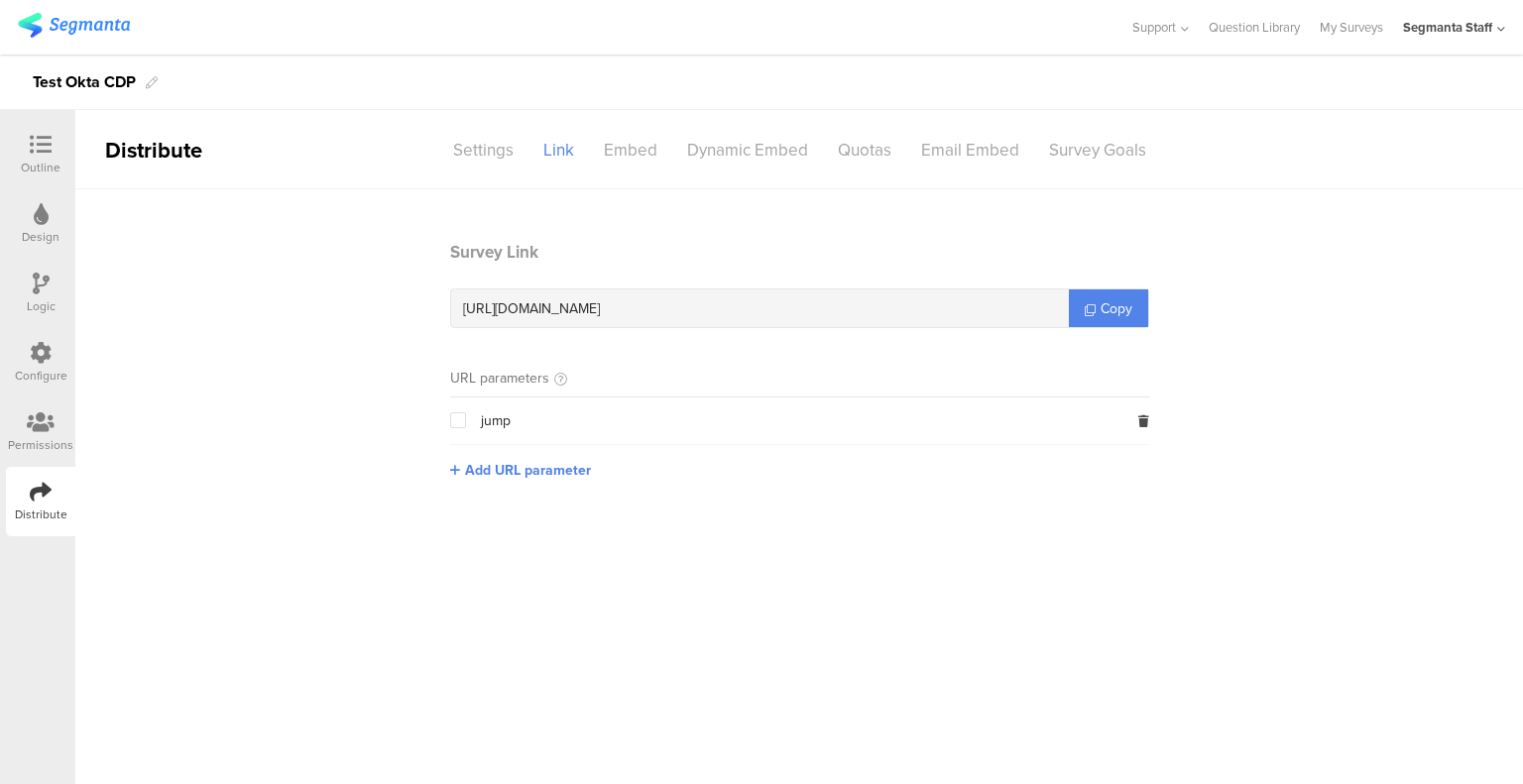 click at bounding box center [41, 354] 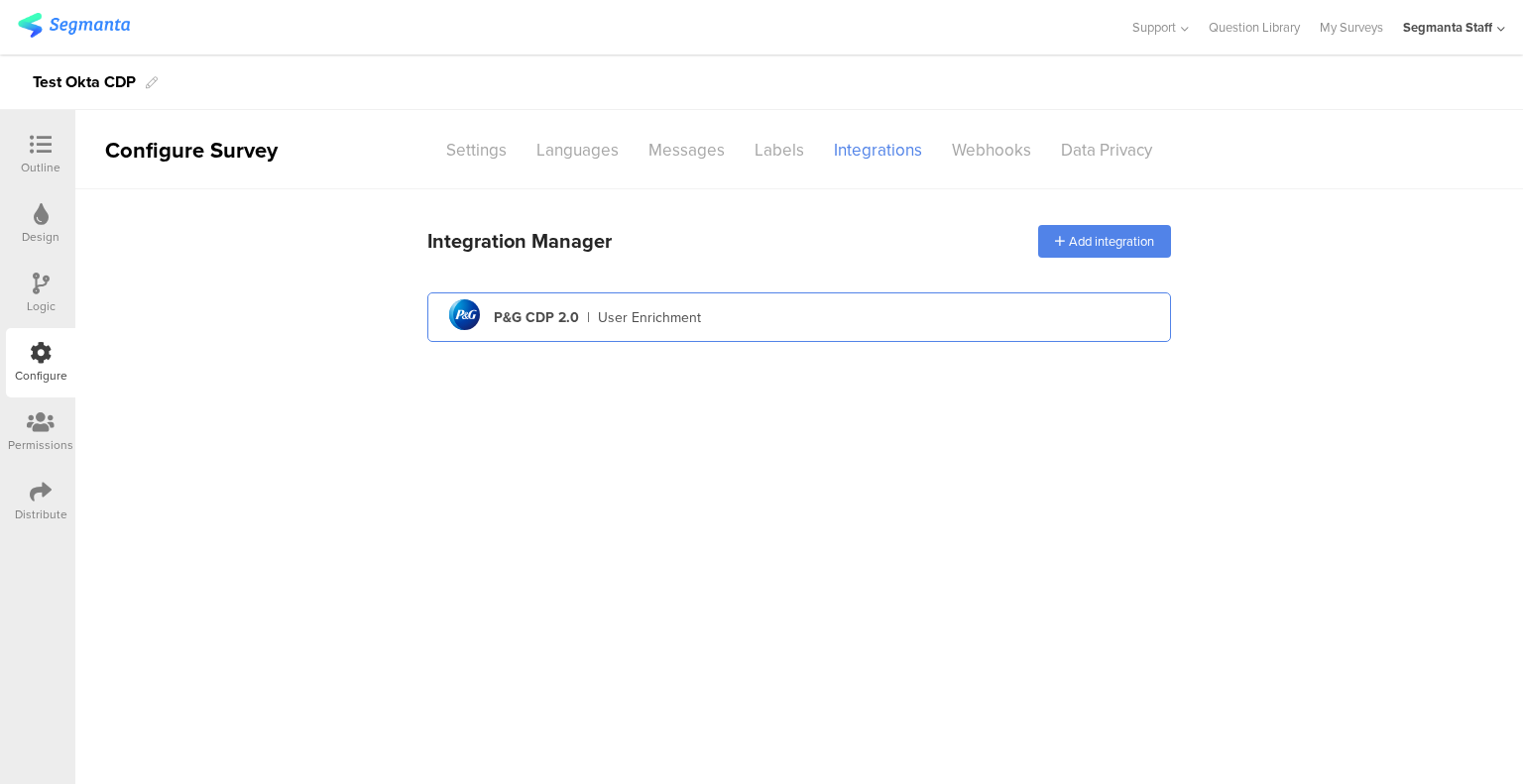click on "pg logo                                                                         P&G CDP 2.0   |   User Enrichment" at bounding box center (799, 317) 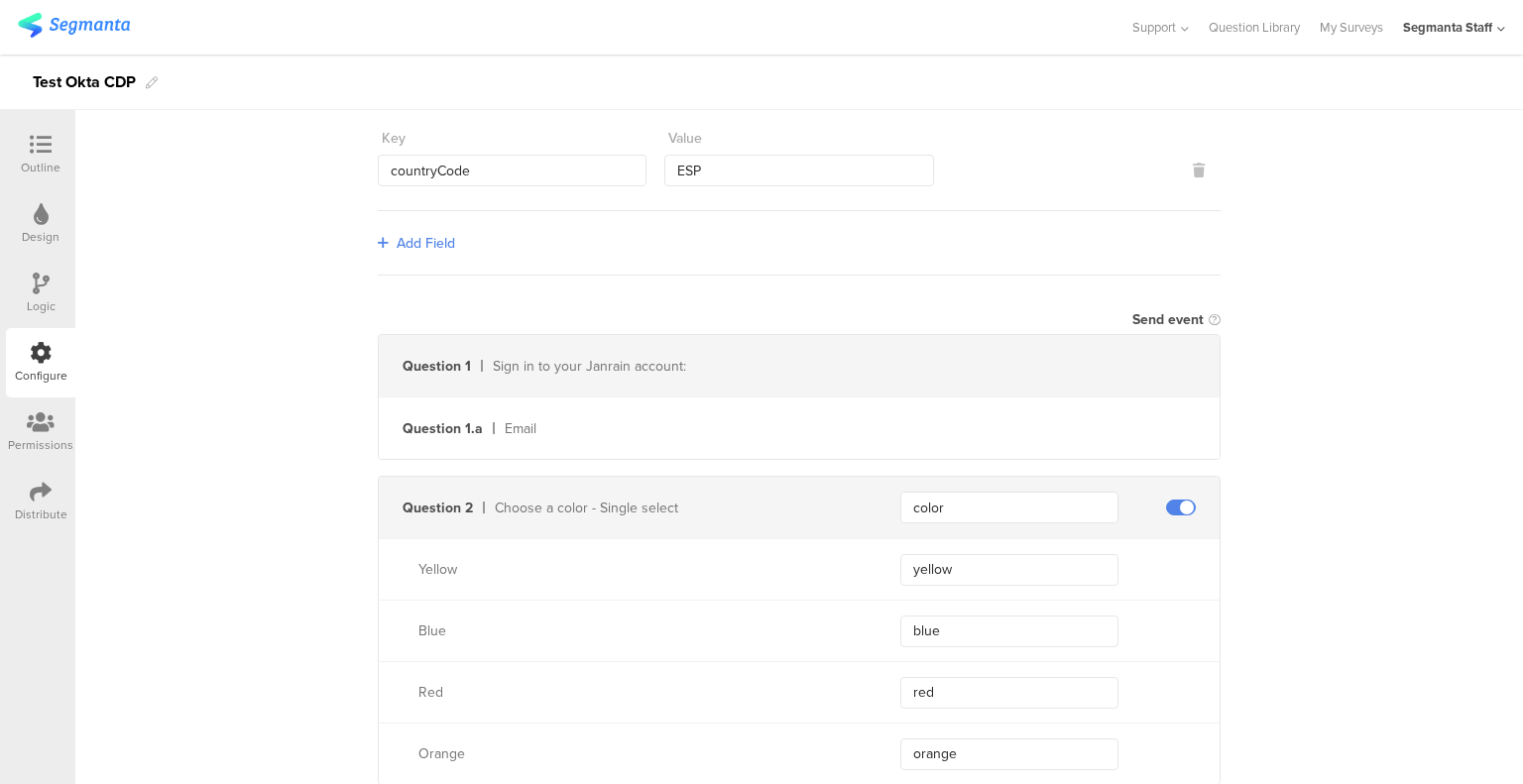 scroll, scrollTop: 0, scrollLeft: 0, axis: both 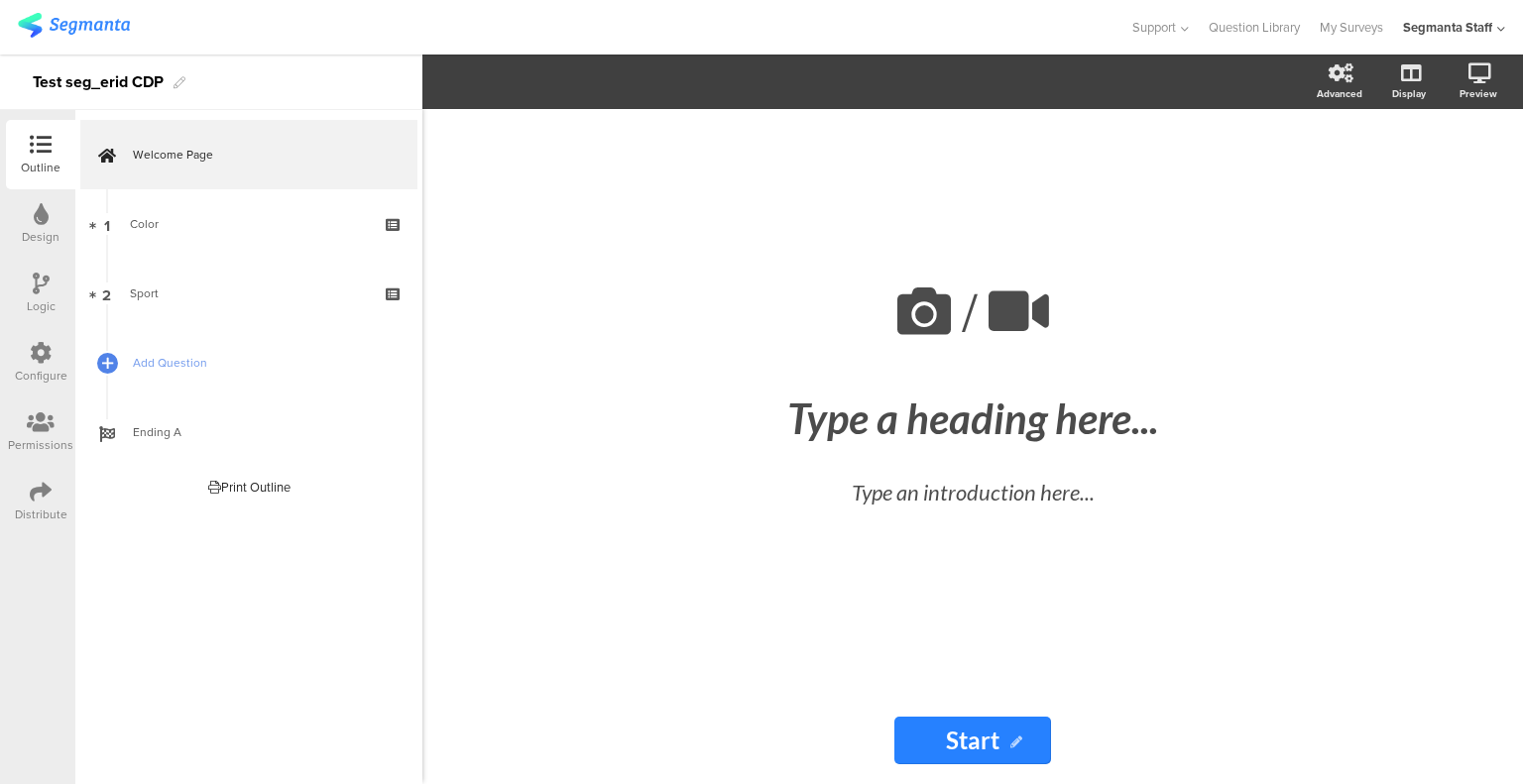 click at bounding box center [41, 353] 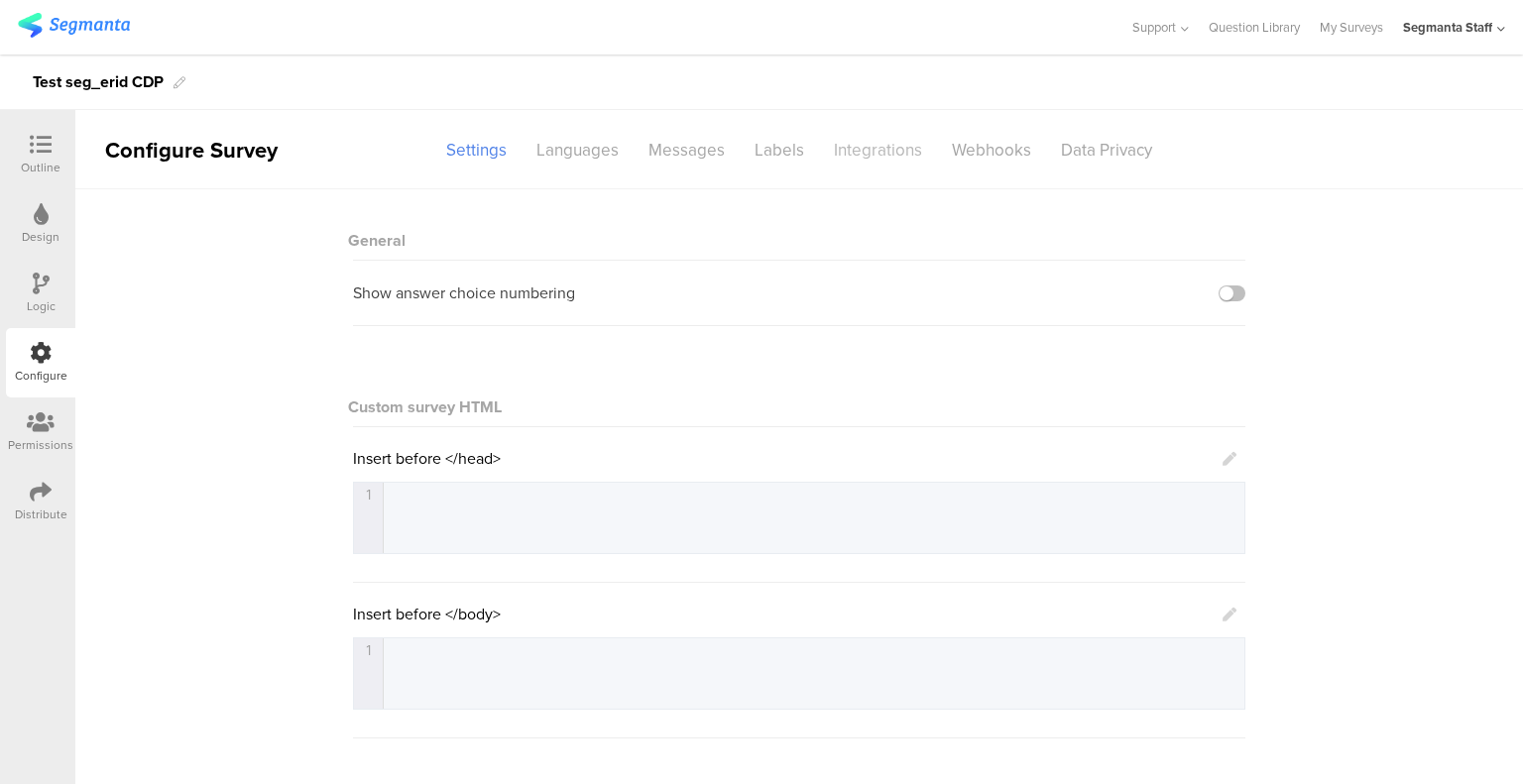 click on "Integrations" at bounding box center (878, 150) 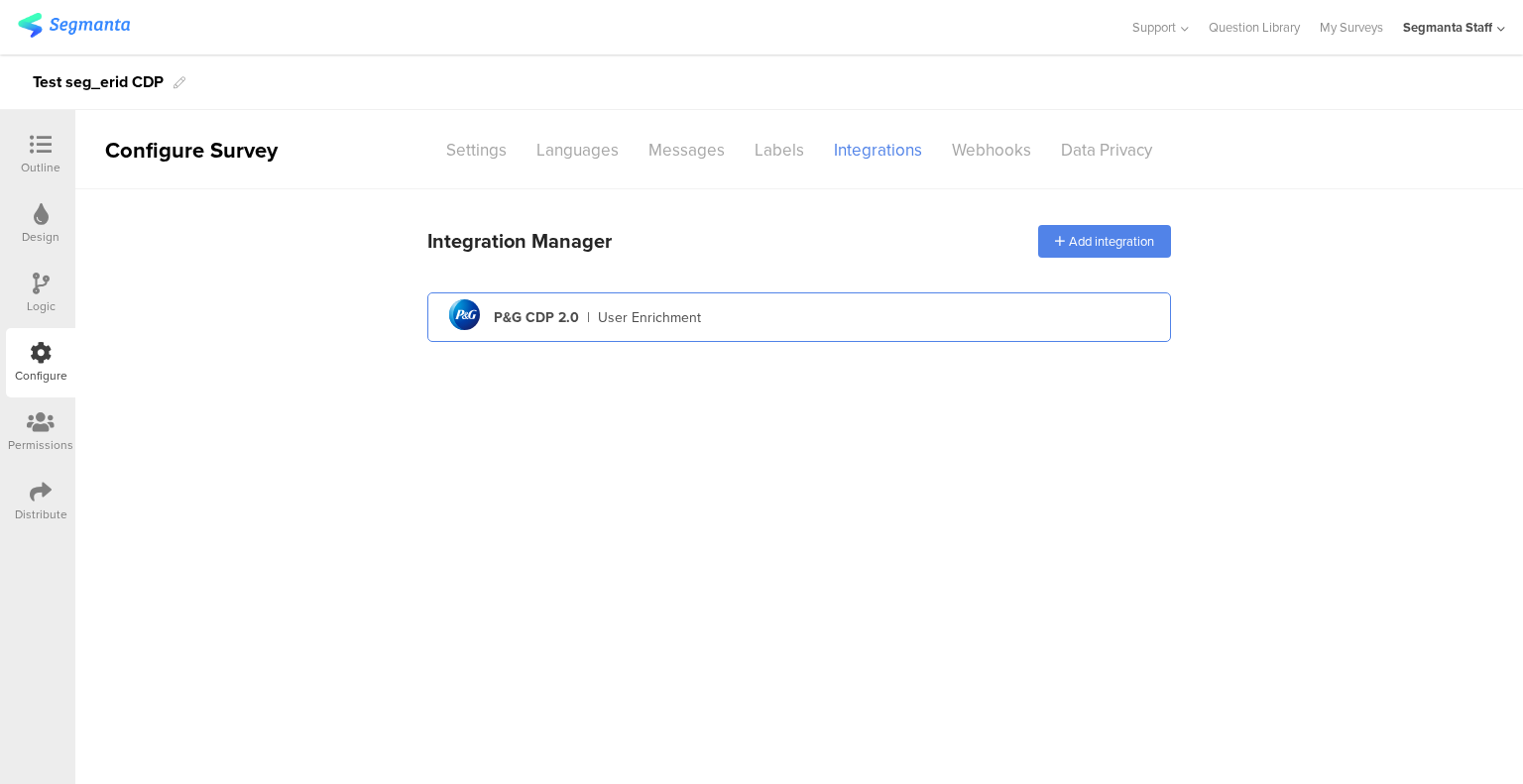 click on "pg logo                                                                         P&G CDP 2.0   |   User Enrichment" at bounding box center [799, 317] 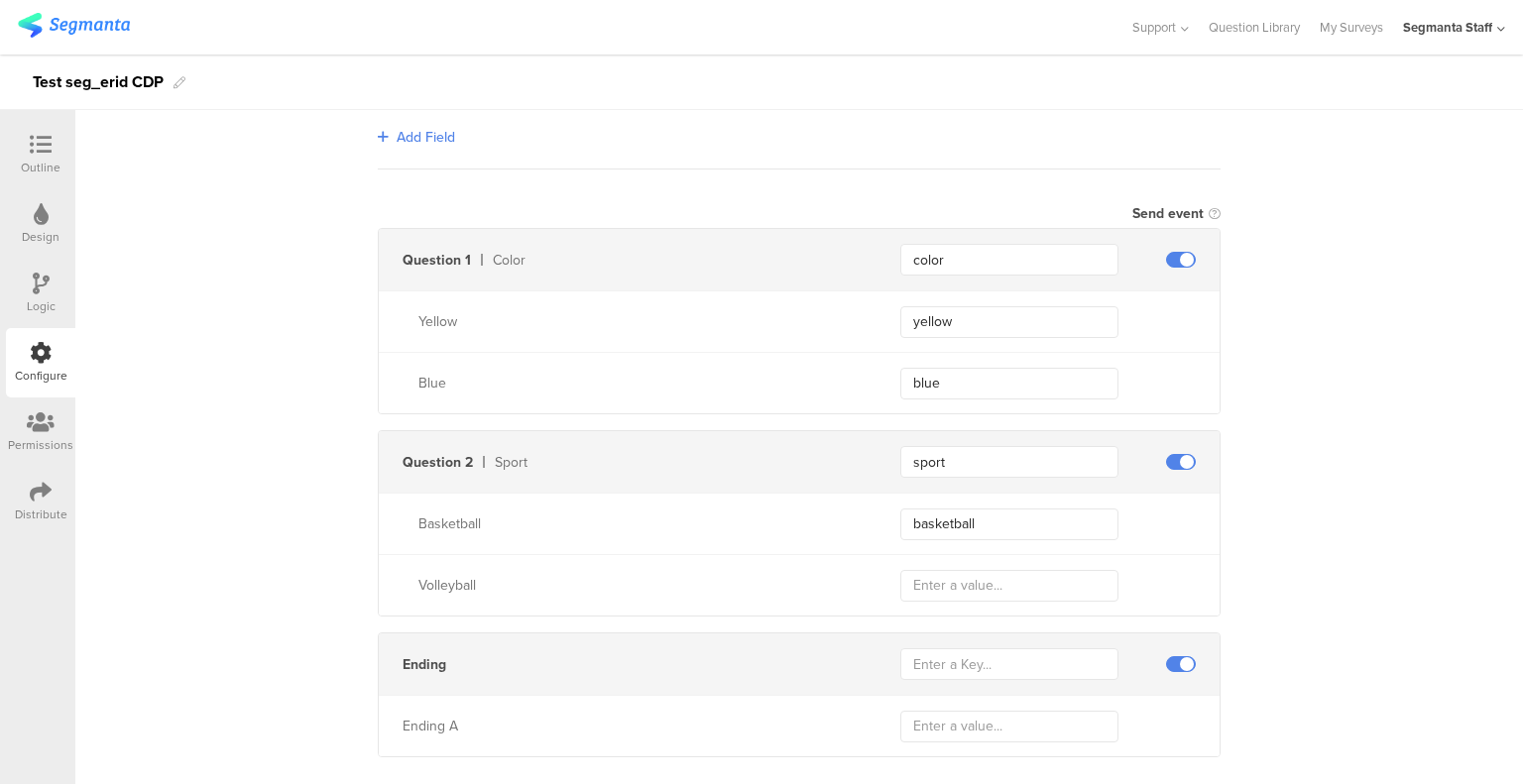 scroll, scrollTop: 493, scrollLeft: 0, axis: vertical 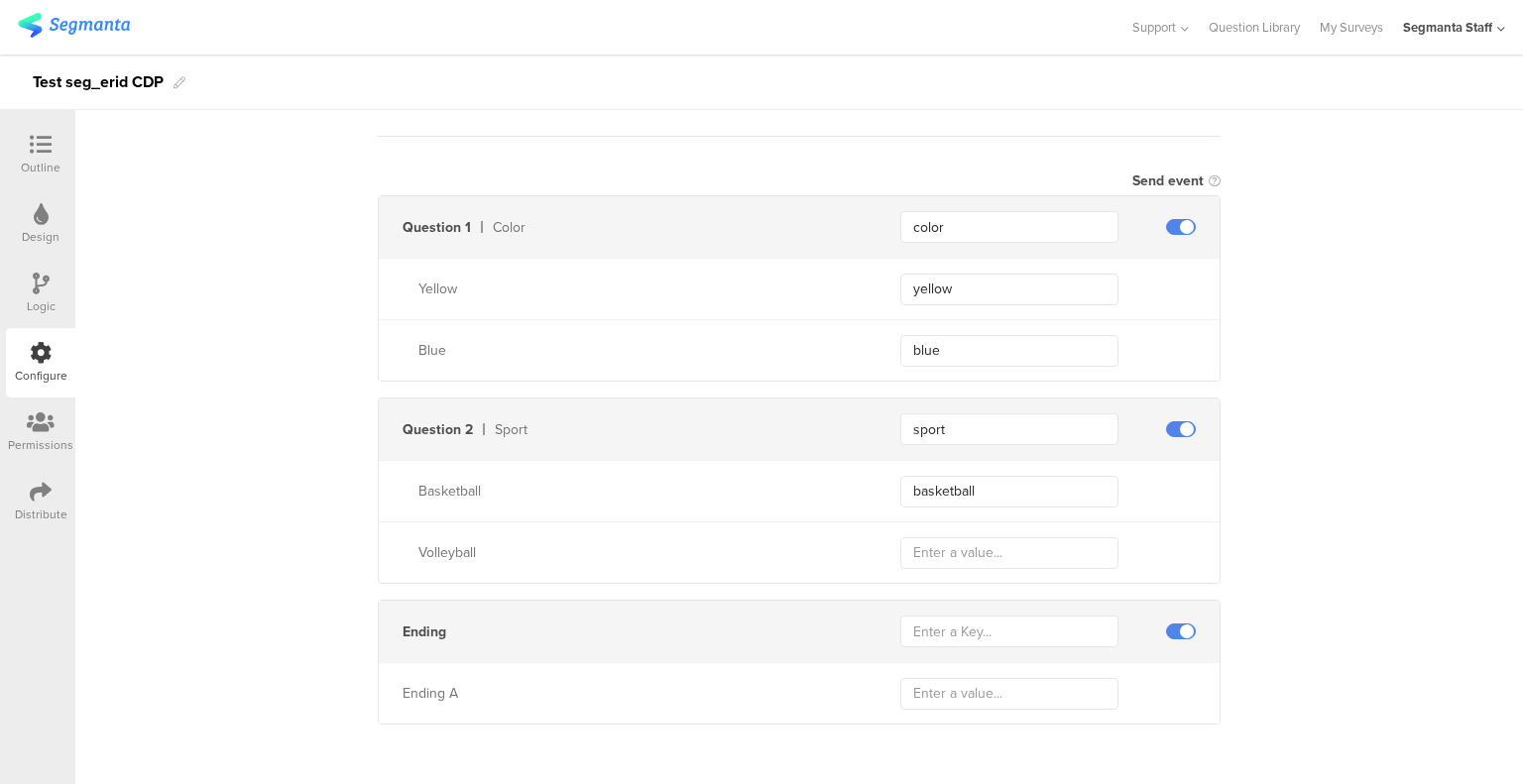 click at bounding box center (1181, 631) 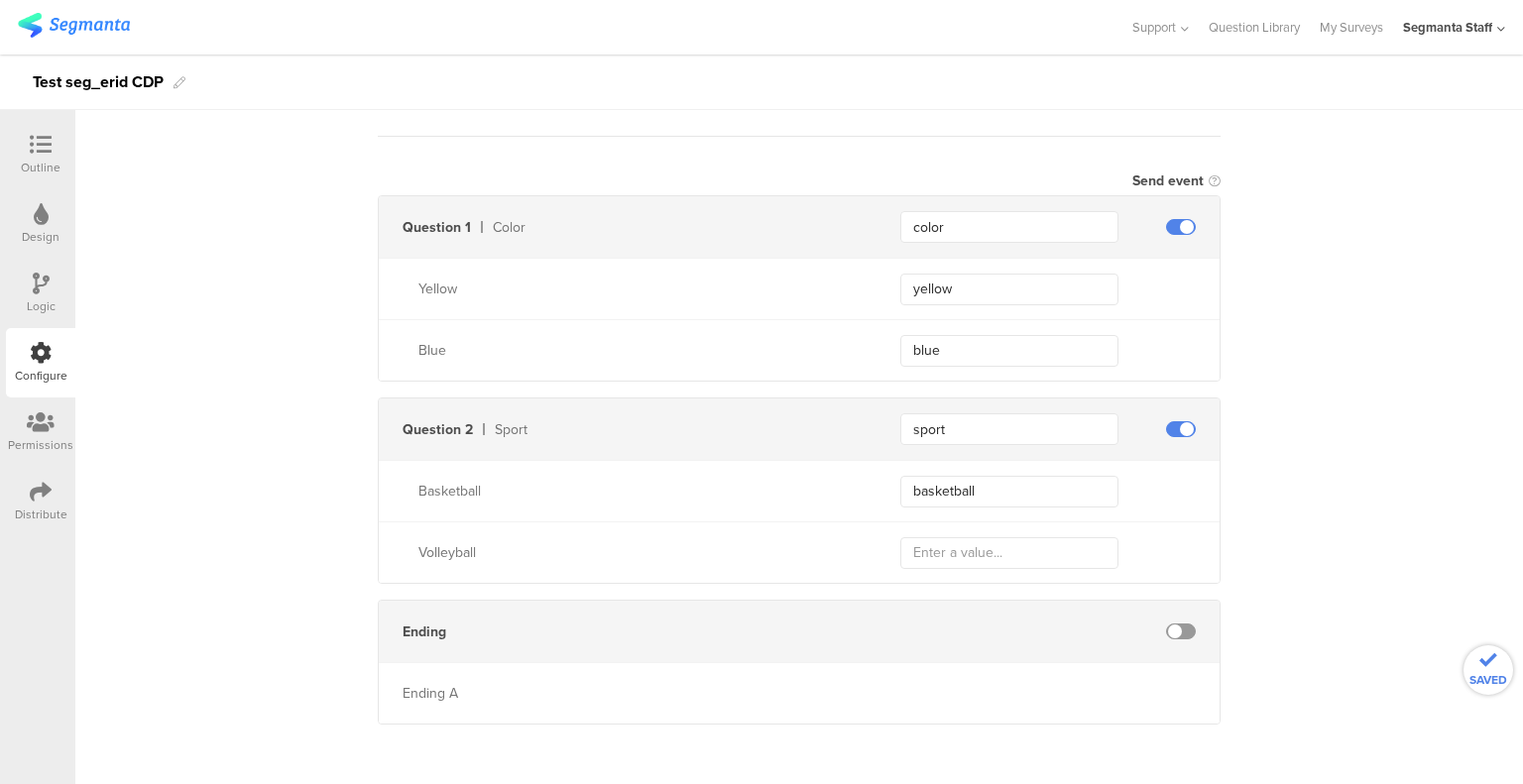 click at bounding box center [1181, 631] 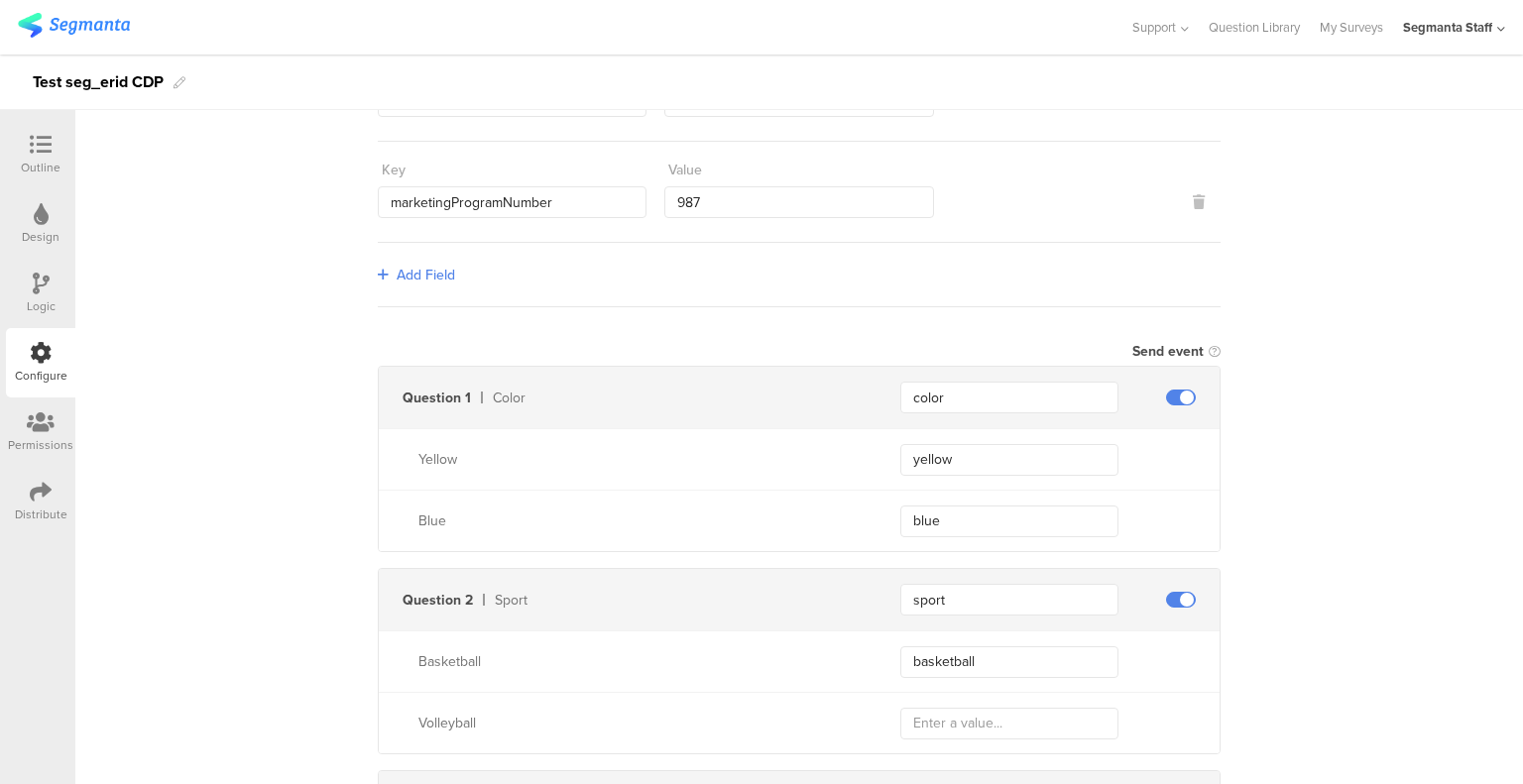 scroll, scrollTop: 0, scrollLeft: 0, axis: both 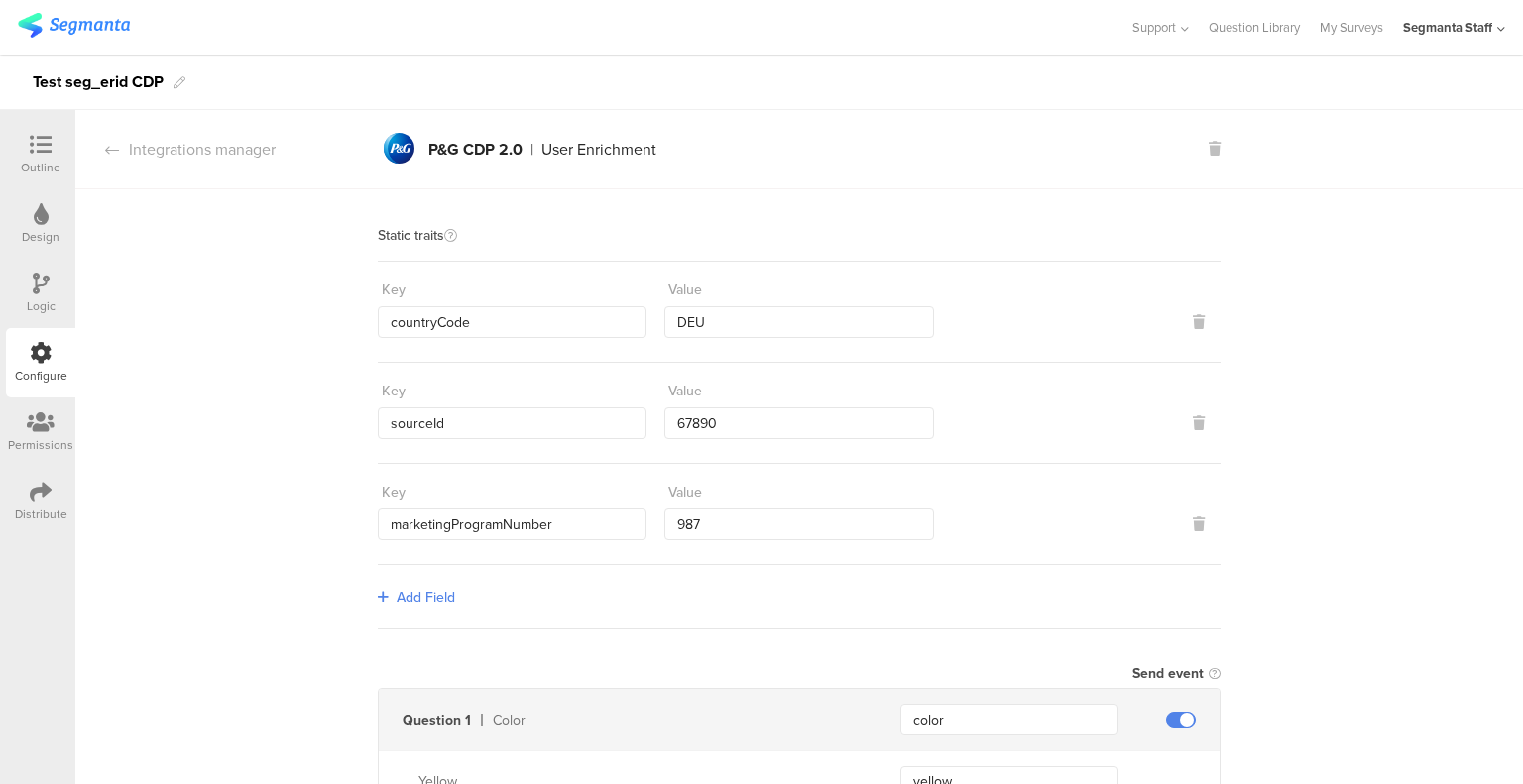 click at bounding box center [41, 492] 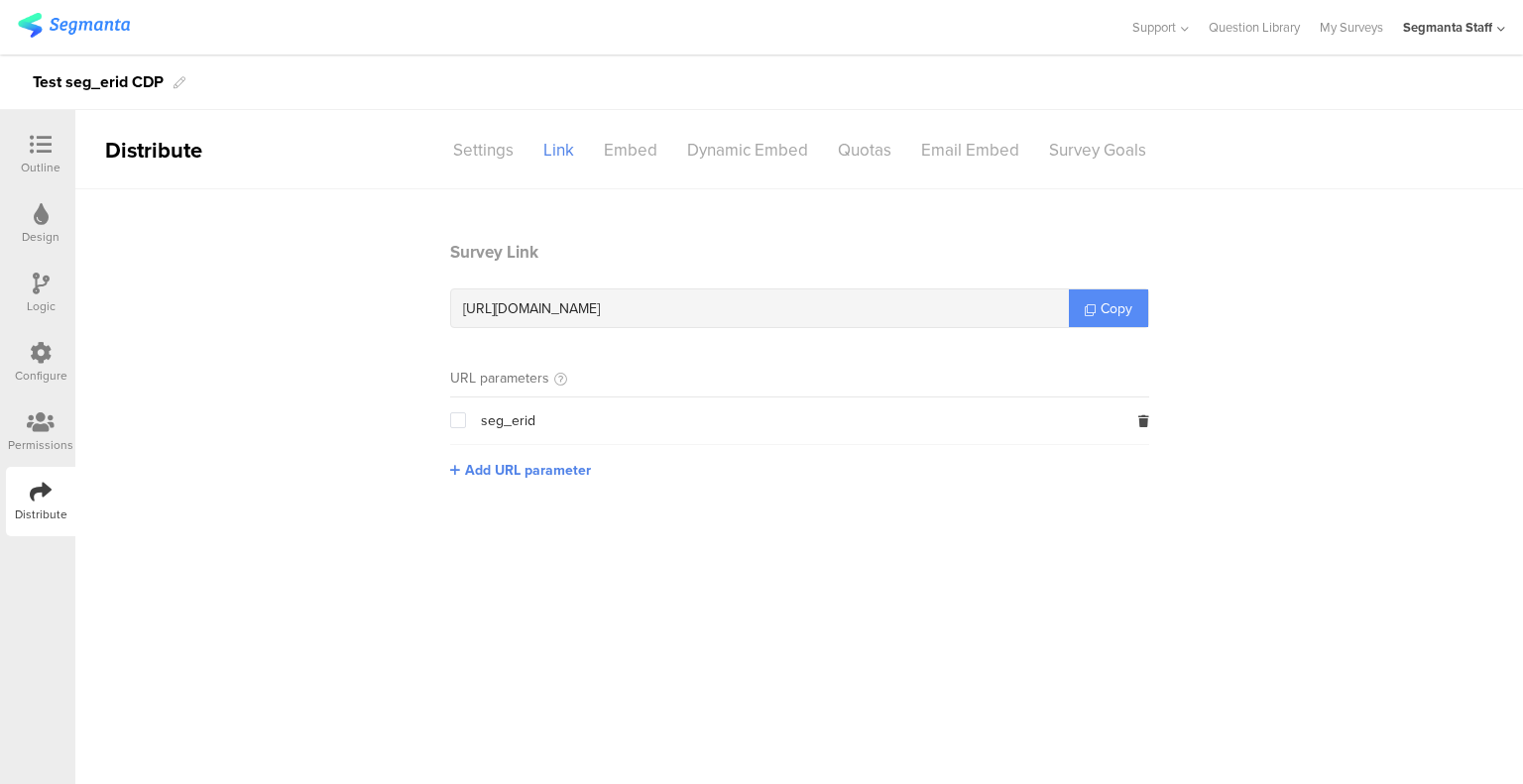 click on "Copy" at bounding box center [1109, 308] 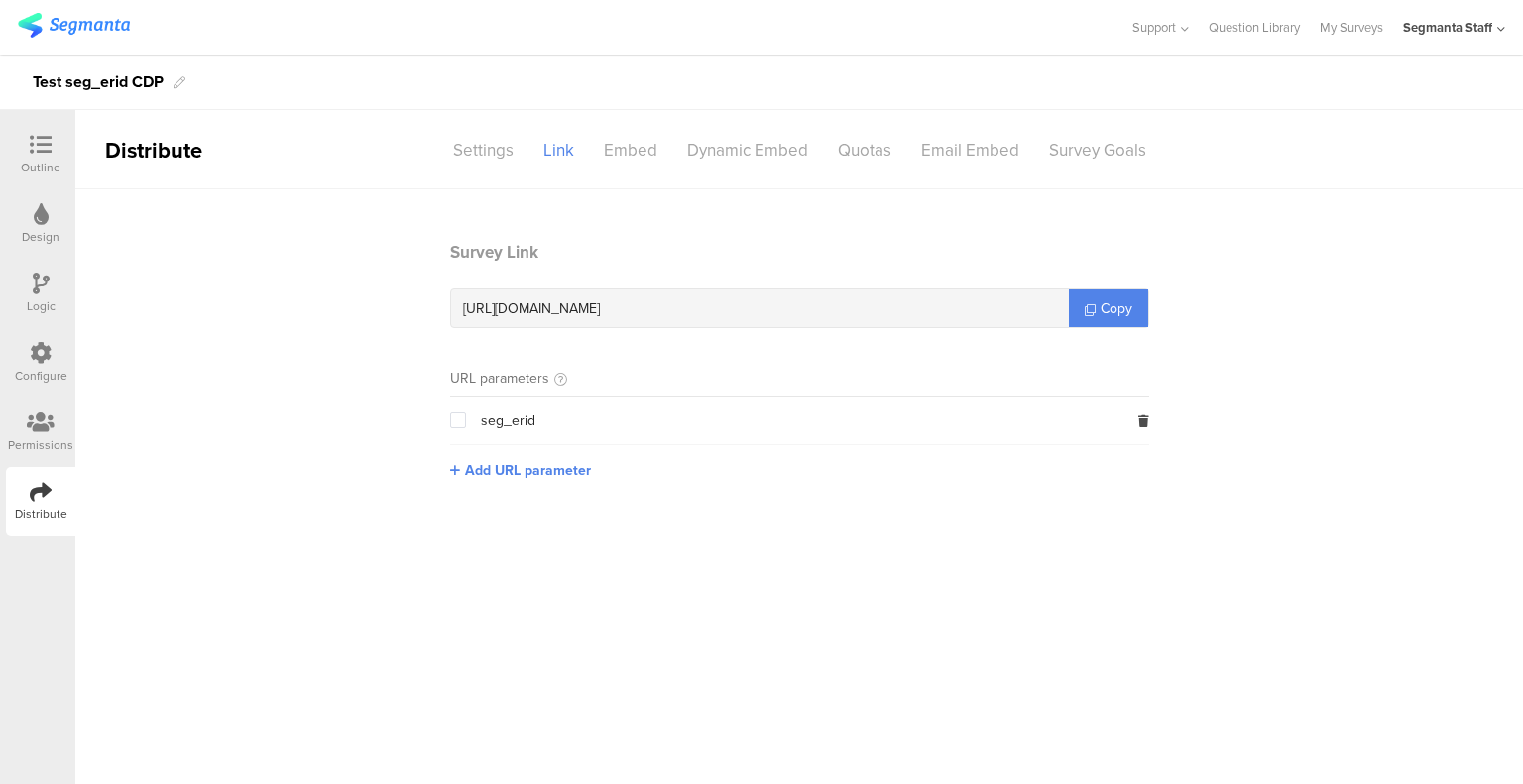 click on "Configure" at bounding box center (41, 363) 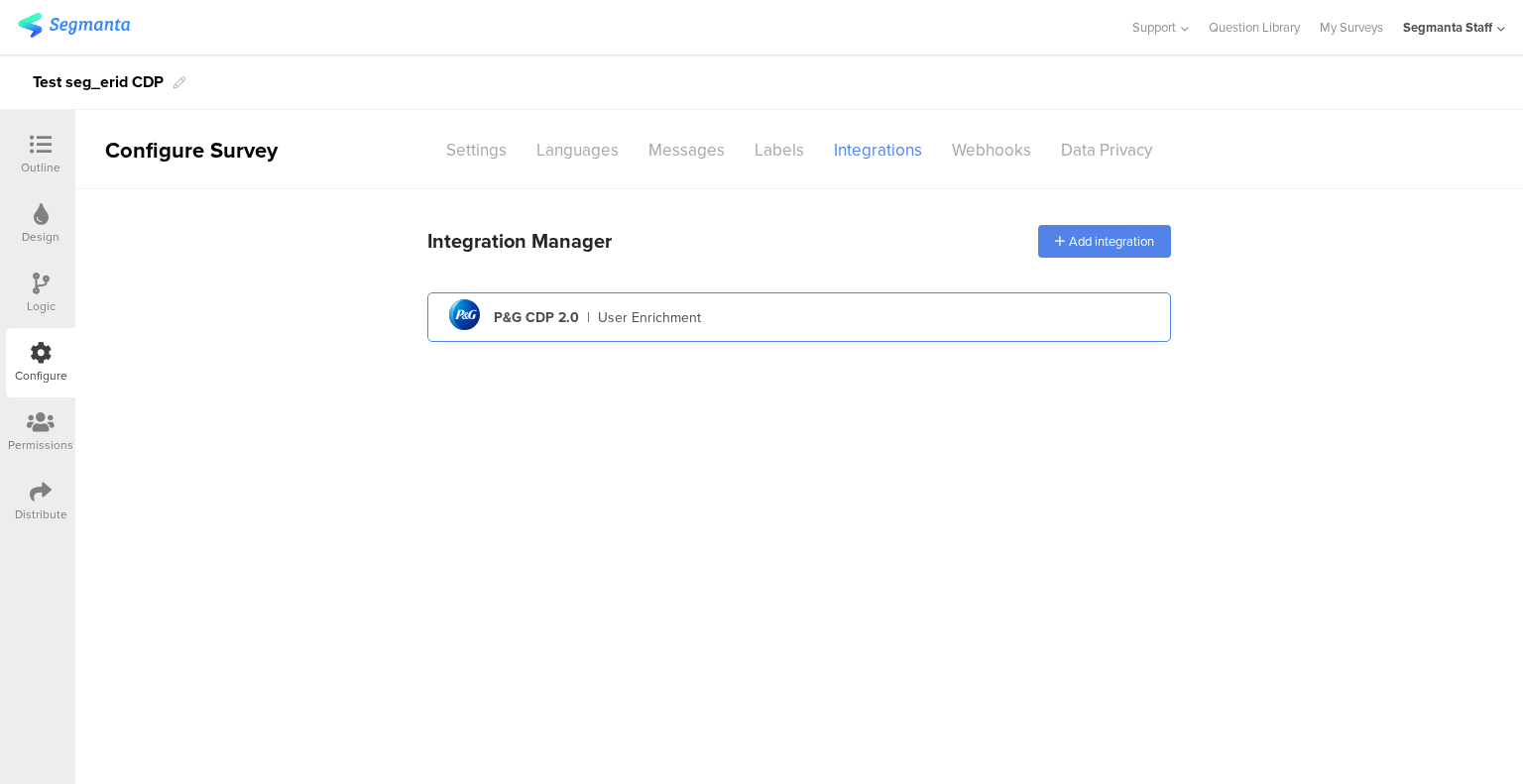 click on "User Enrichment" at bounding box center [649, 317] 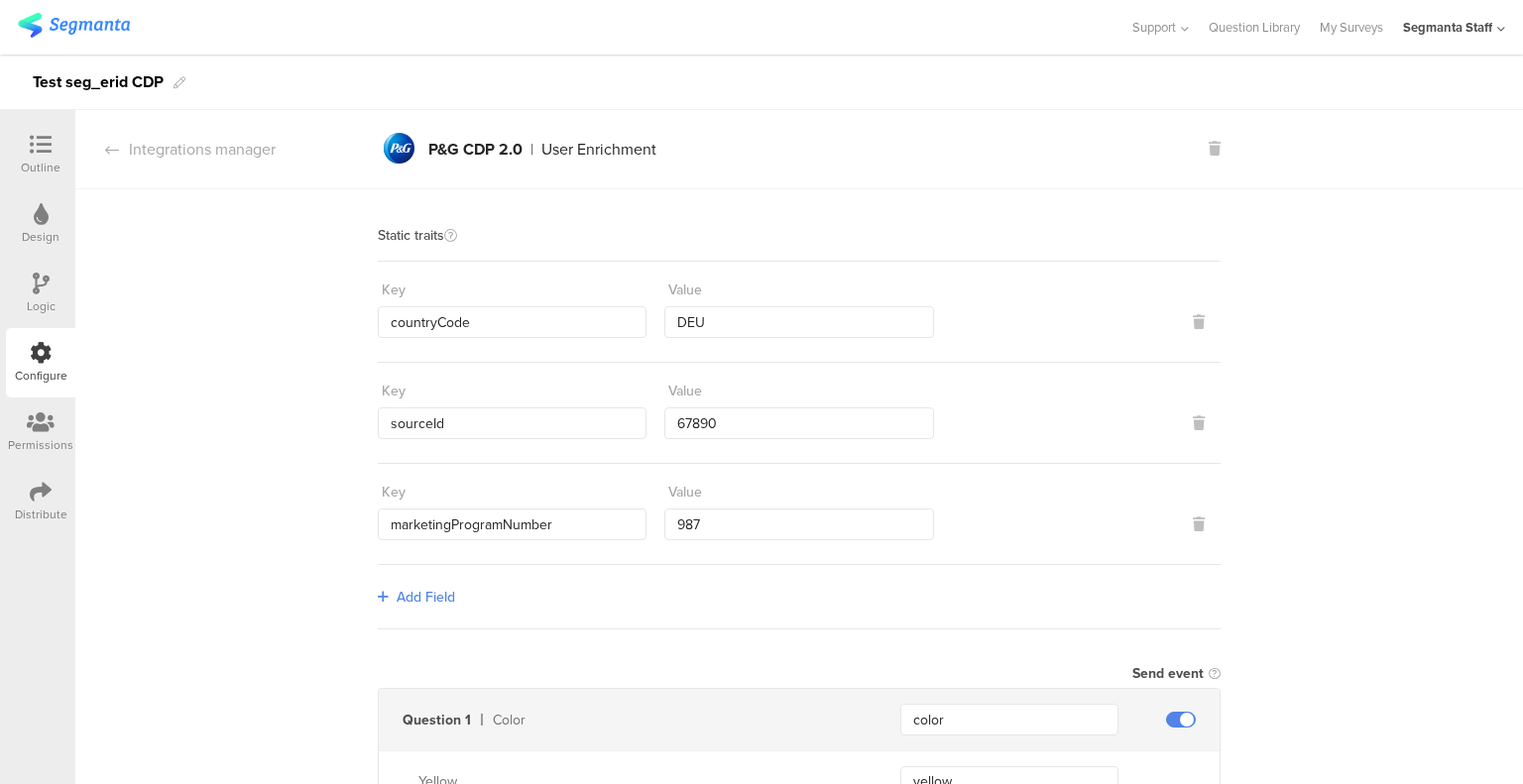 click on "Add Field" at bounding box center [425, 597] 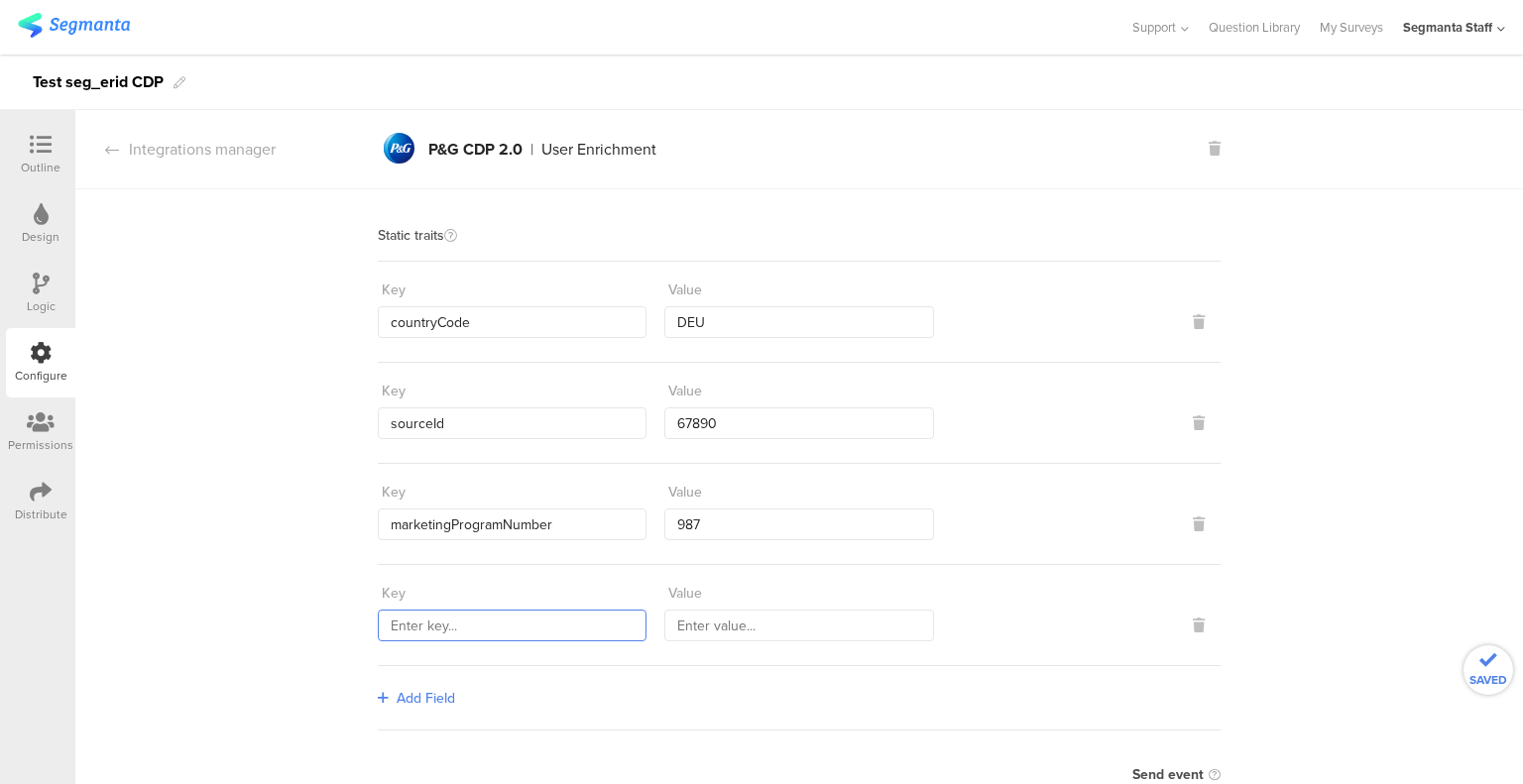 click at bounding box center (512, 625) 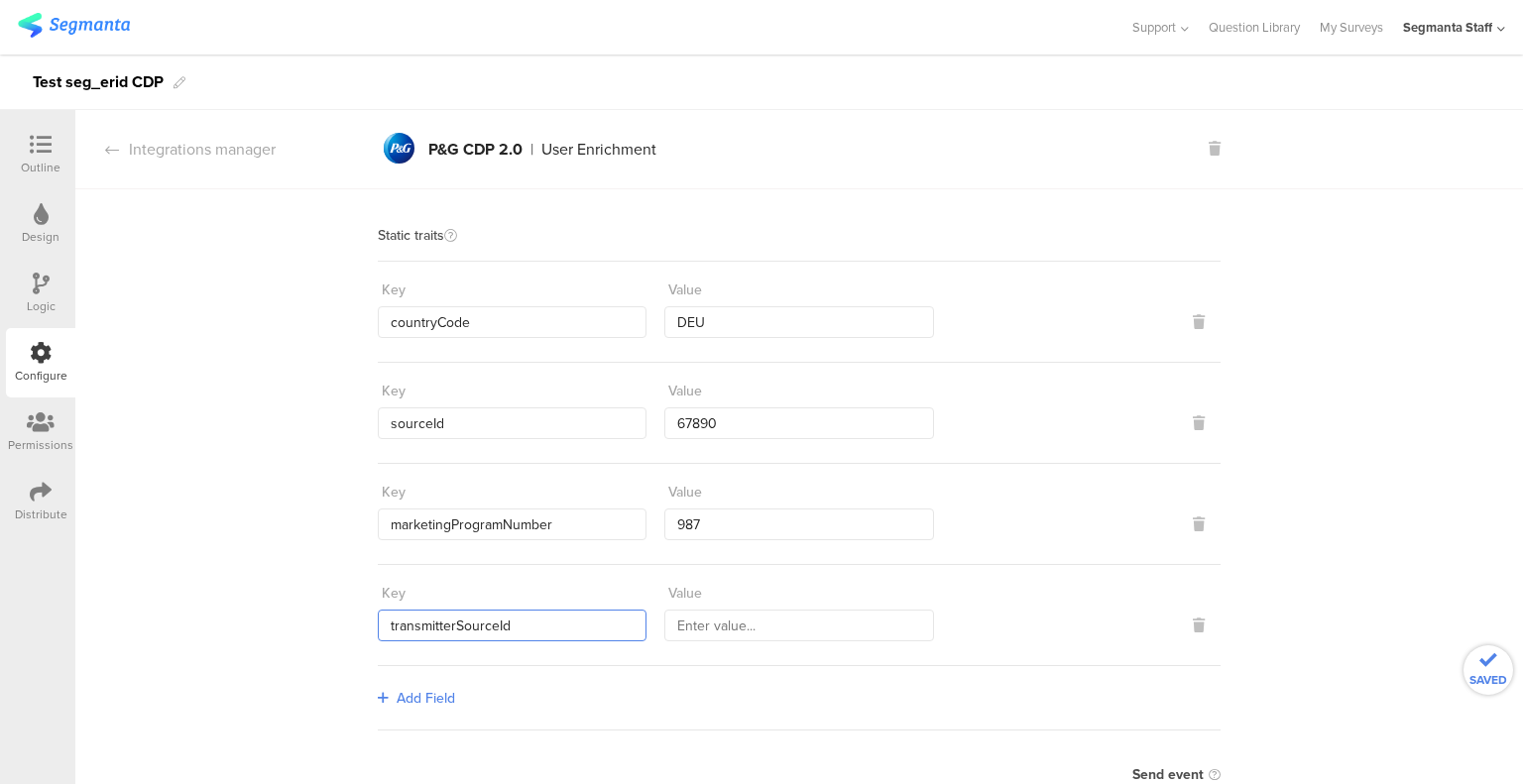 type on "transmitterSourceId" 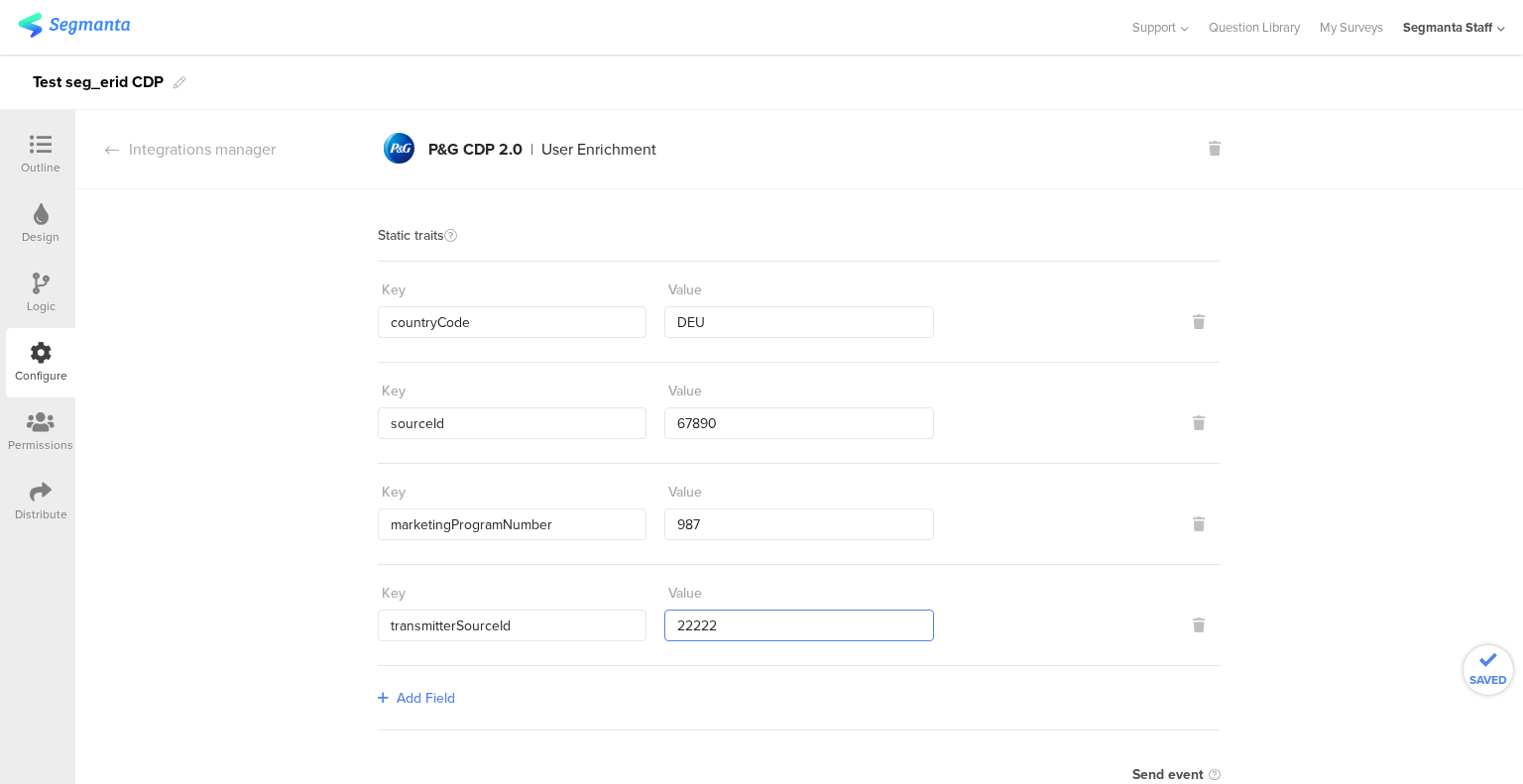 type on "22222" 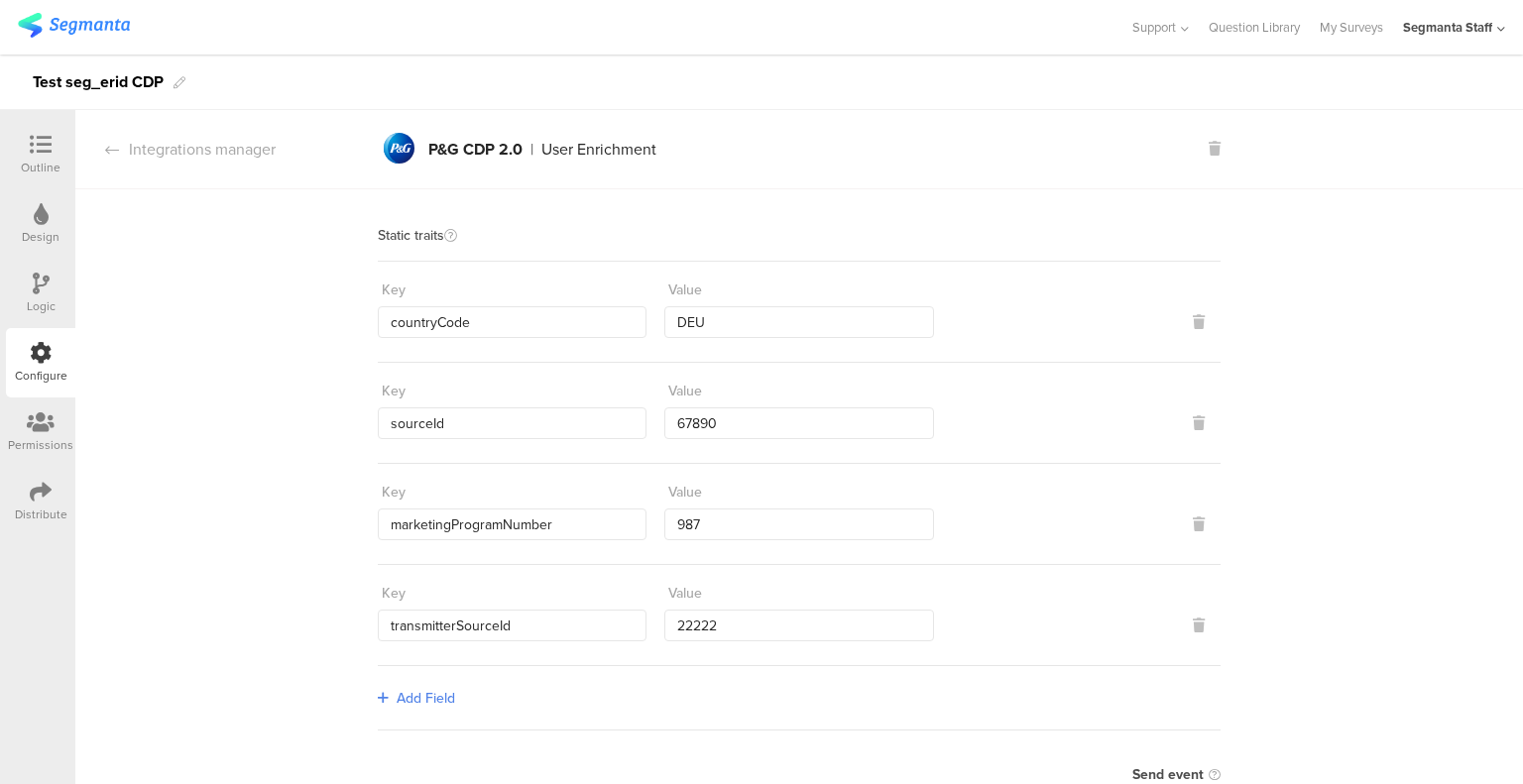 click on "Static traits
Key     countryCode           Value     DEU           Key     sourceId           Value     67890           Key     marketingProgramNumber           Value     987           Key     transmitterSourceId           Value     22222               Add Field    Send event         Question 1       Color     color               Yellow     yellow       Blue     blue Question 2       Sport     sport               Basketball     basketball       Volleyball       Ending                 Ending A" at bounding box center (799, 761) 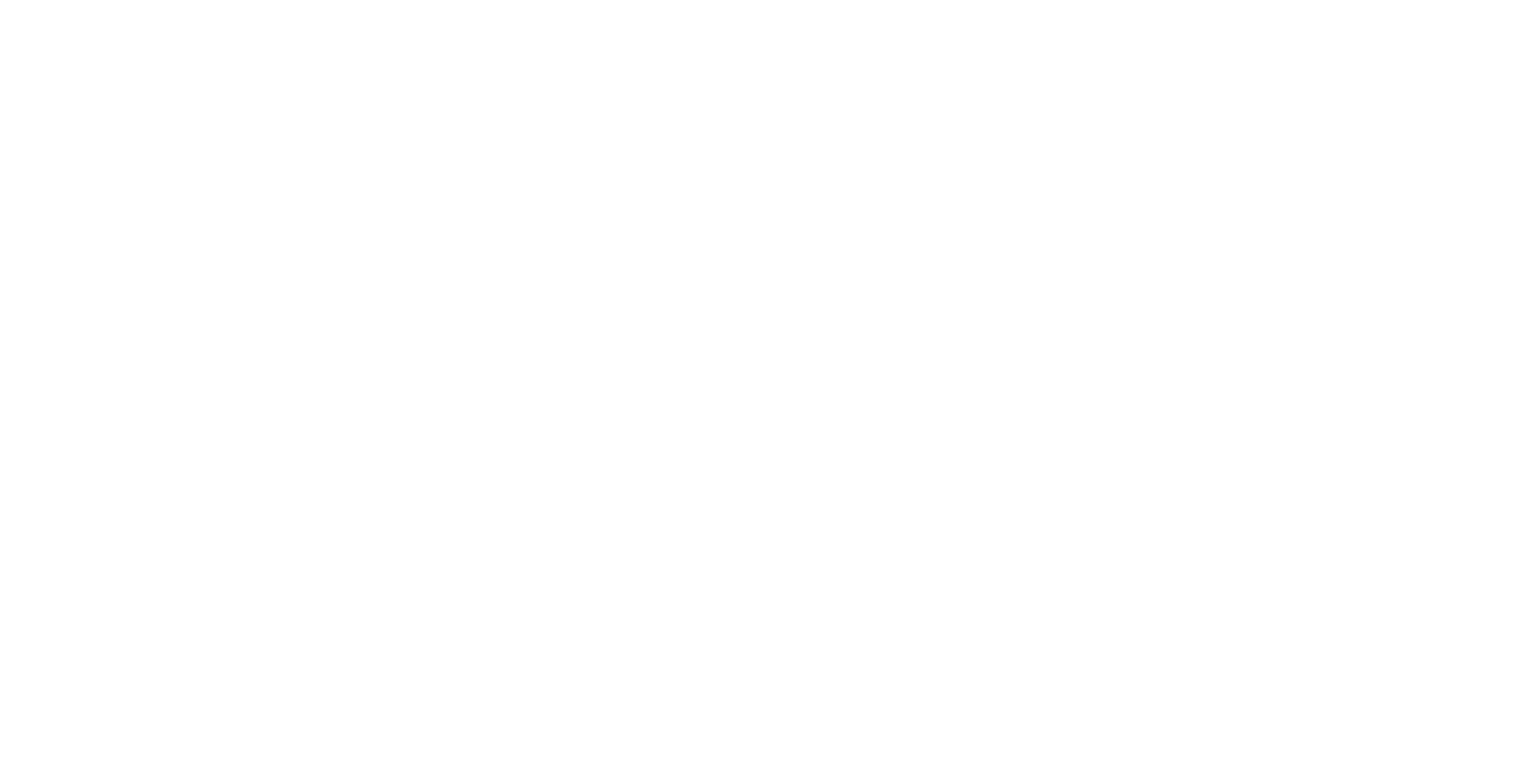 scroll, scrollTop: 0, scrollLeft: 0, axis: both 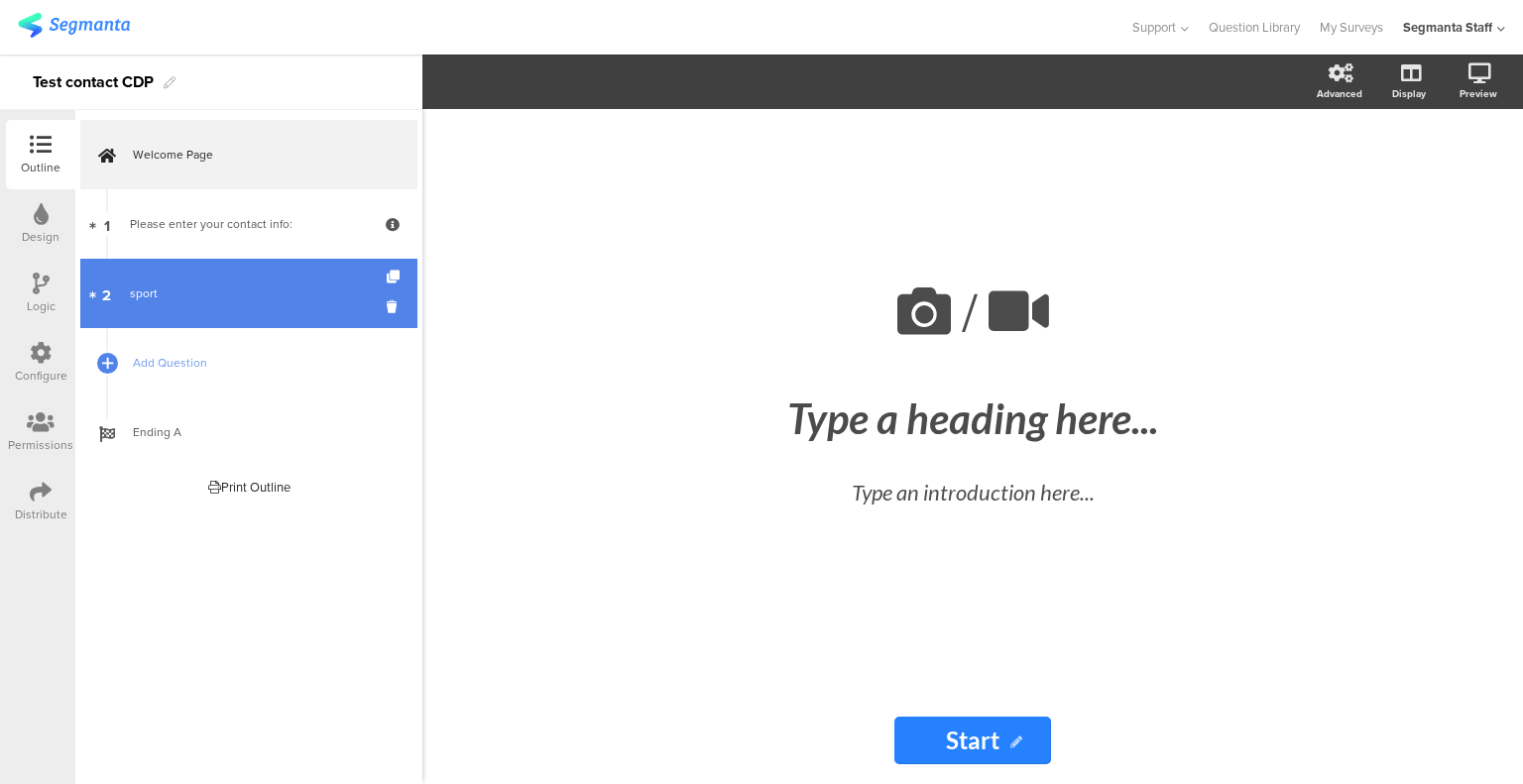 click on "sport" at bounding box center [248, 293] 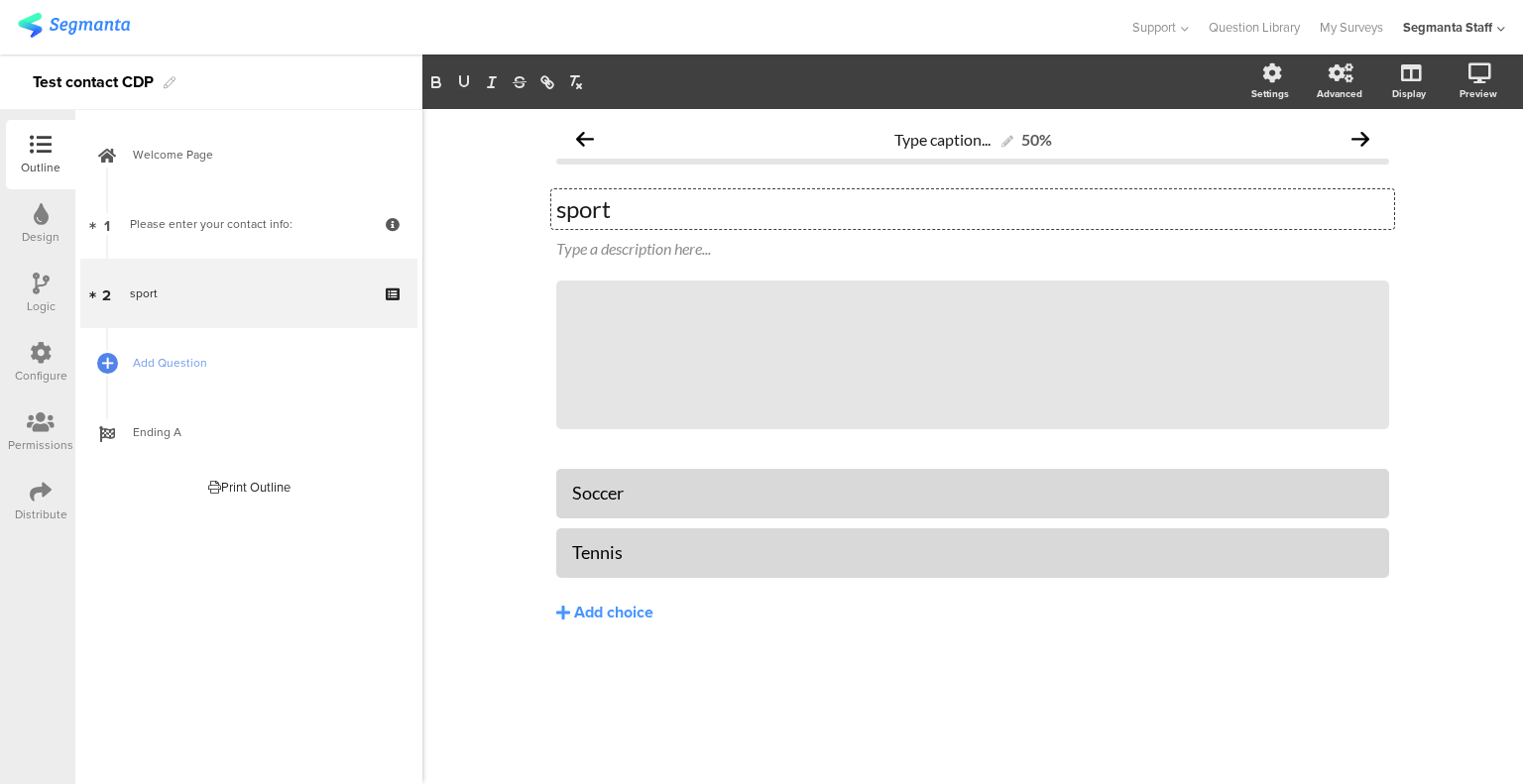 click on "sport
sport
sport" 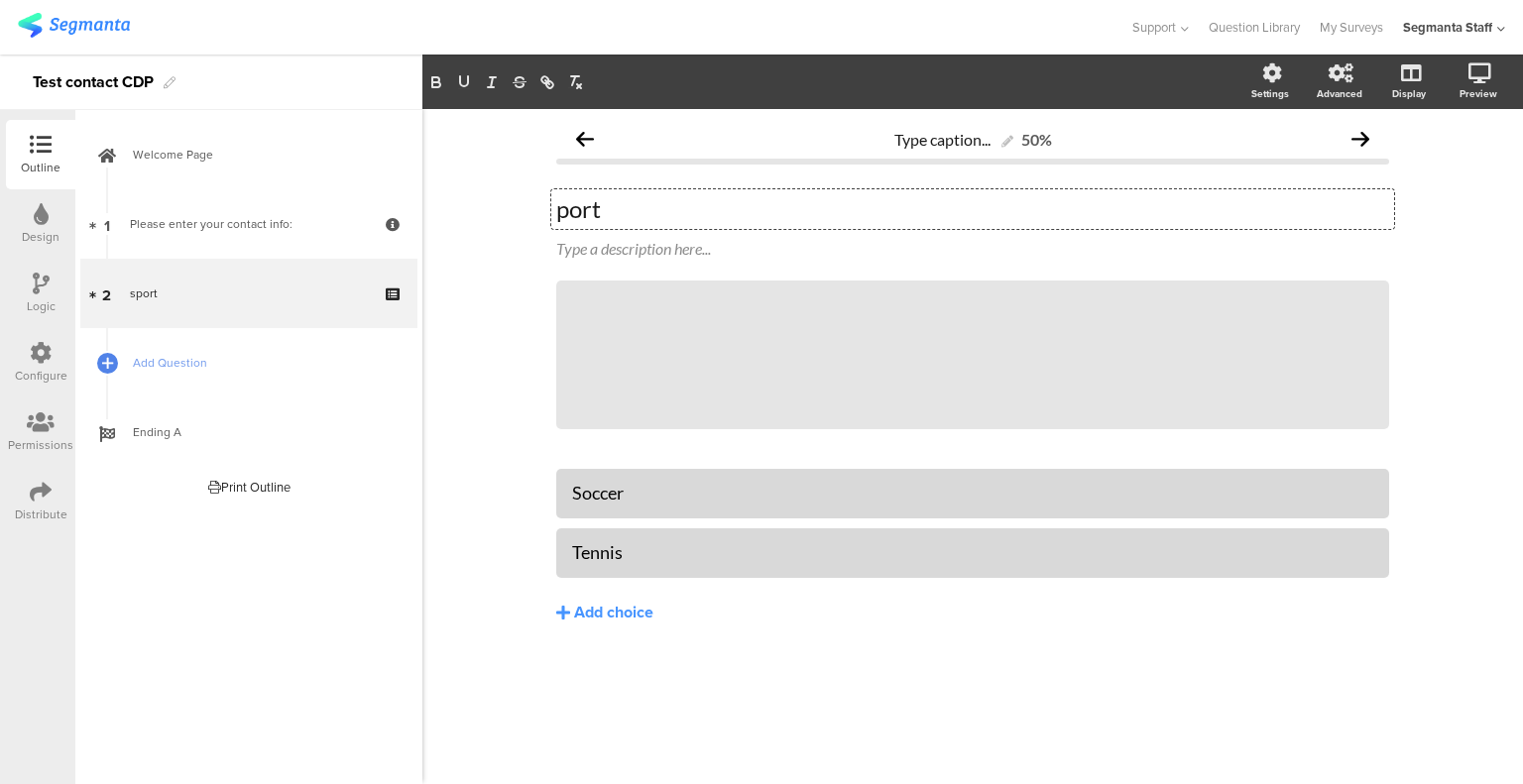 type 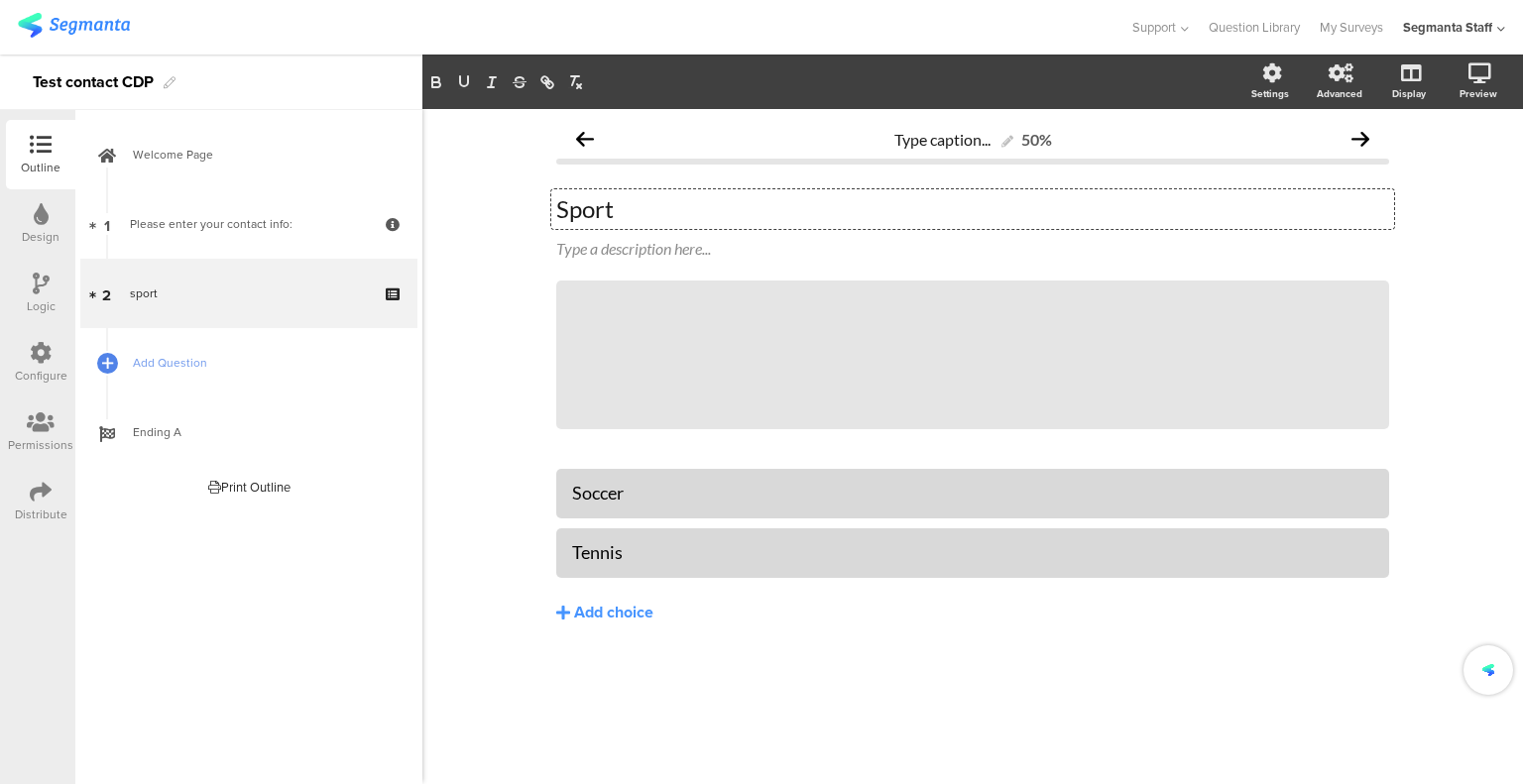 click on "Configure" at bounding box center [41, 376] 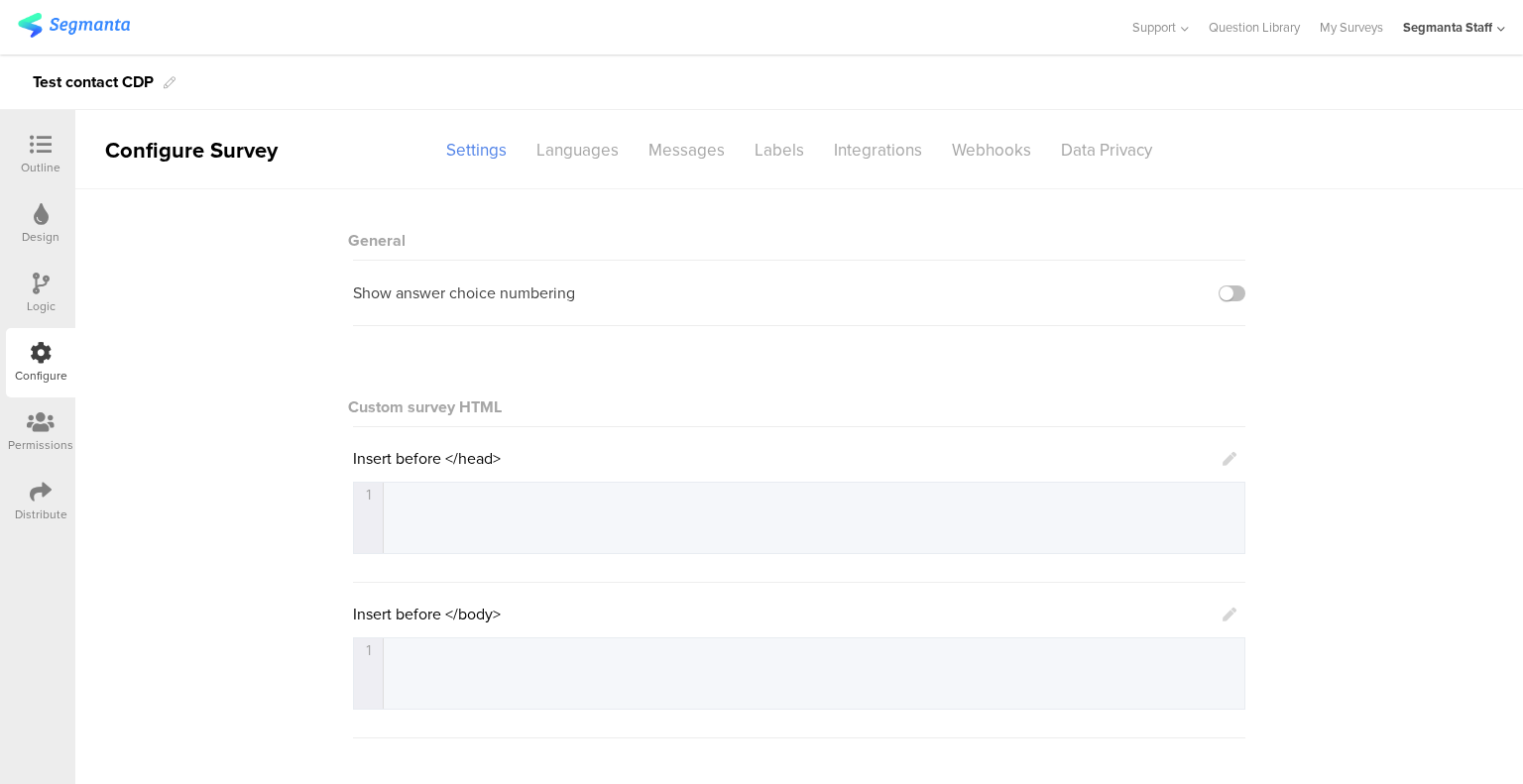 click at bounding box center [41, 146] 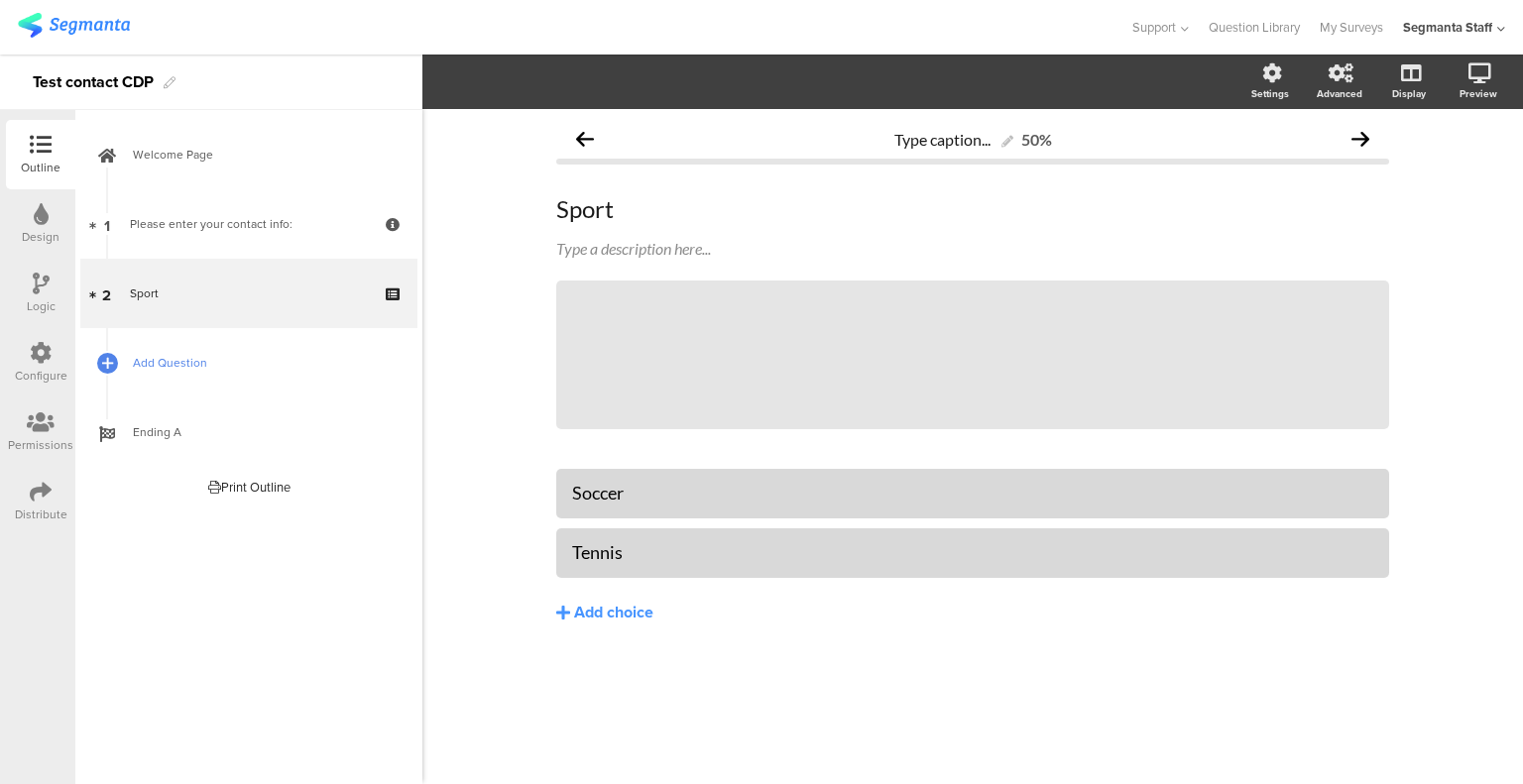 click on "Add Question" at bounding box center (260, 363) 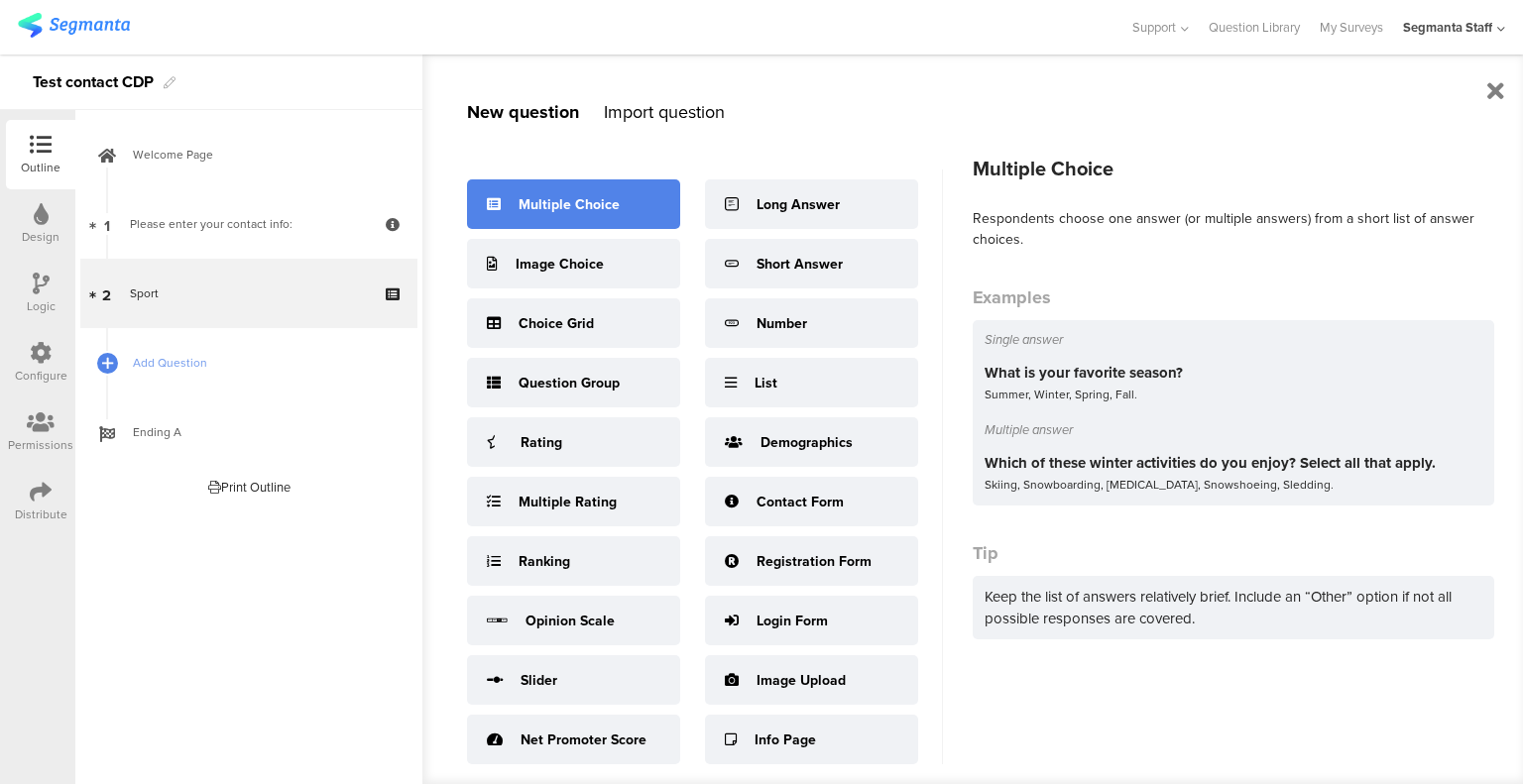 click on "Multiple Choice" at bounding box center [569, 204] 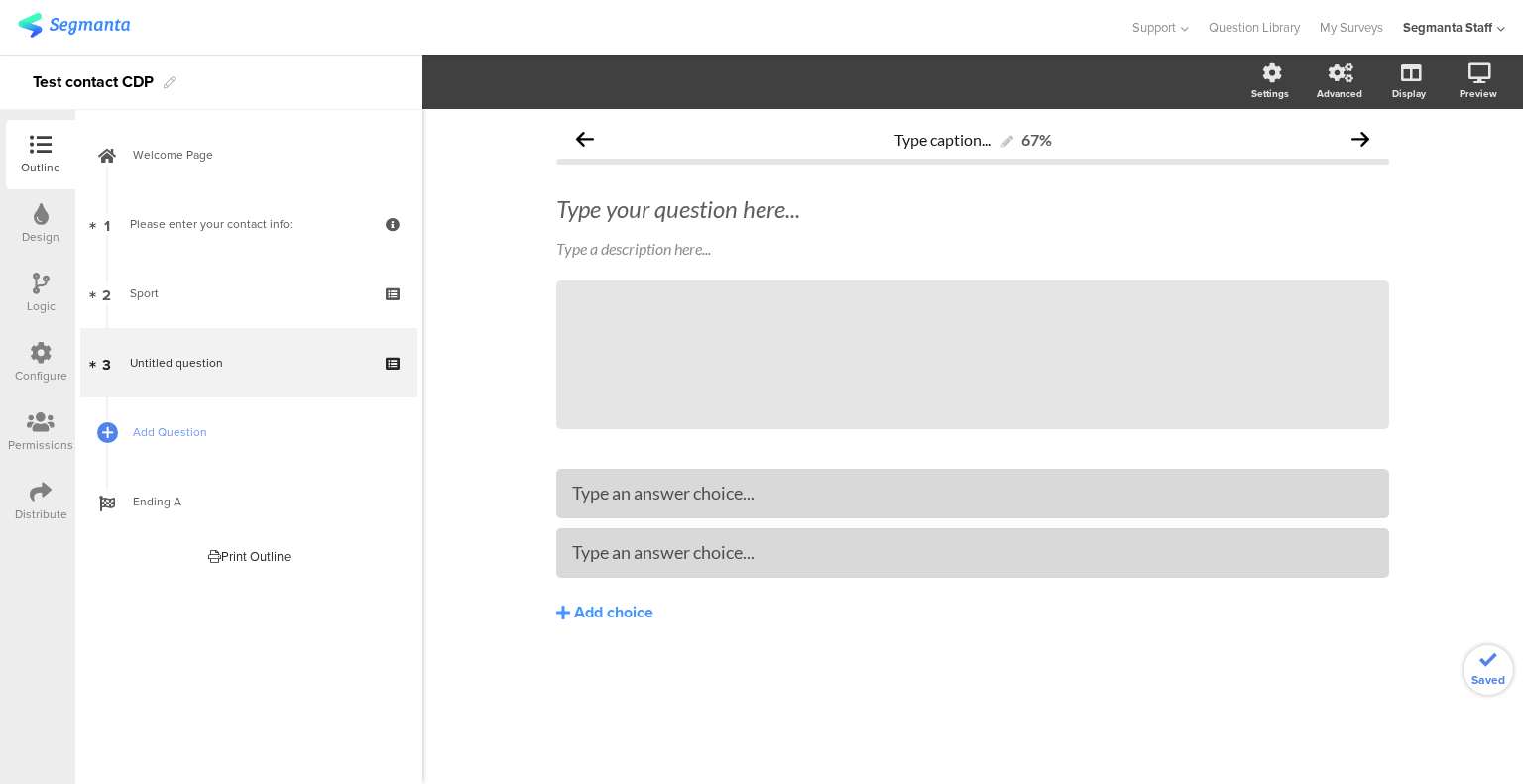 click on "Type your question here..." 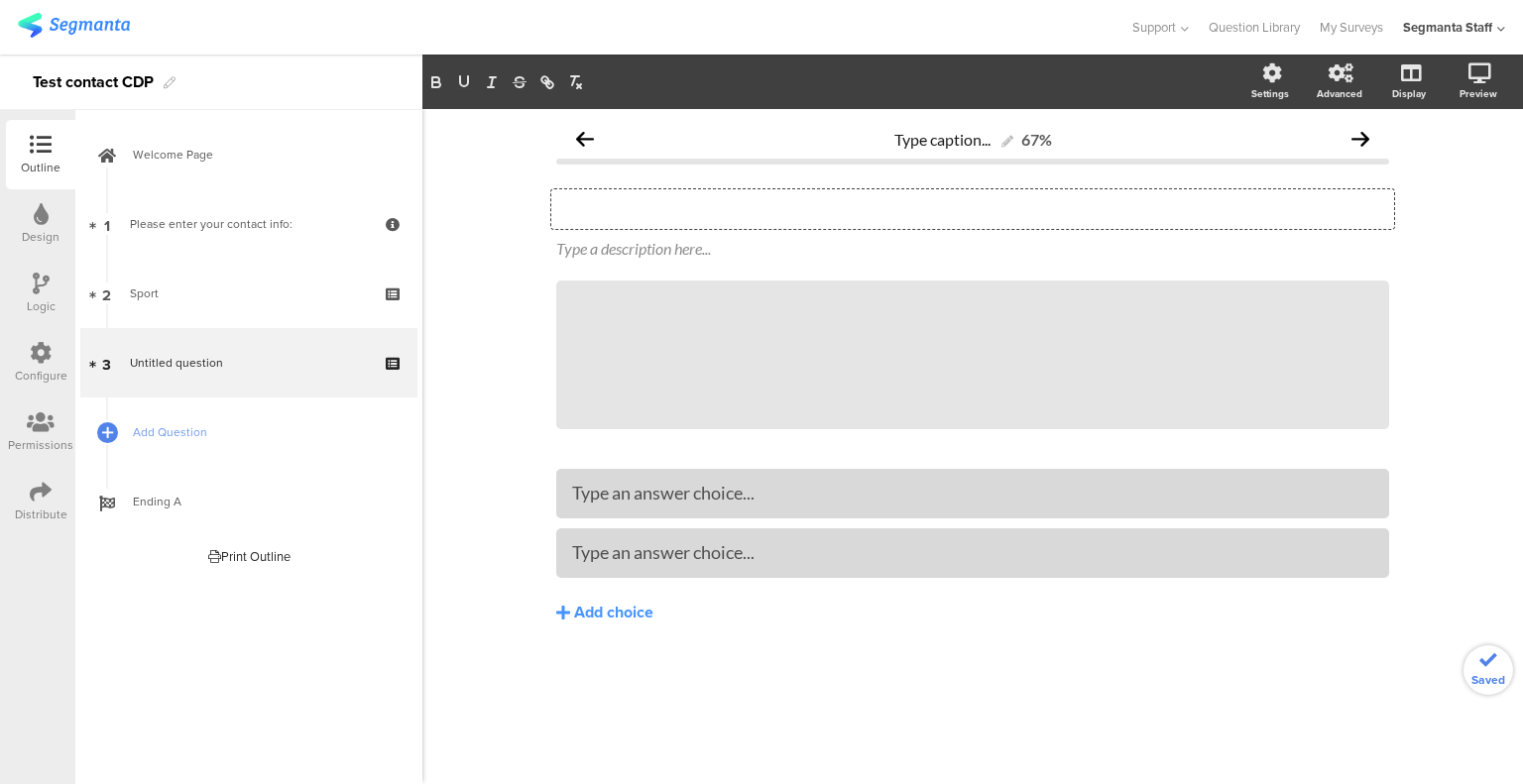 type 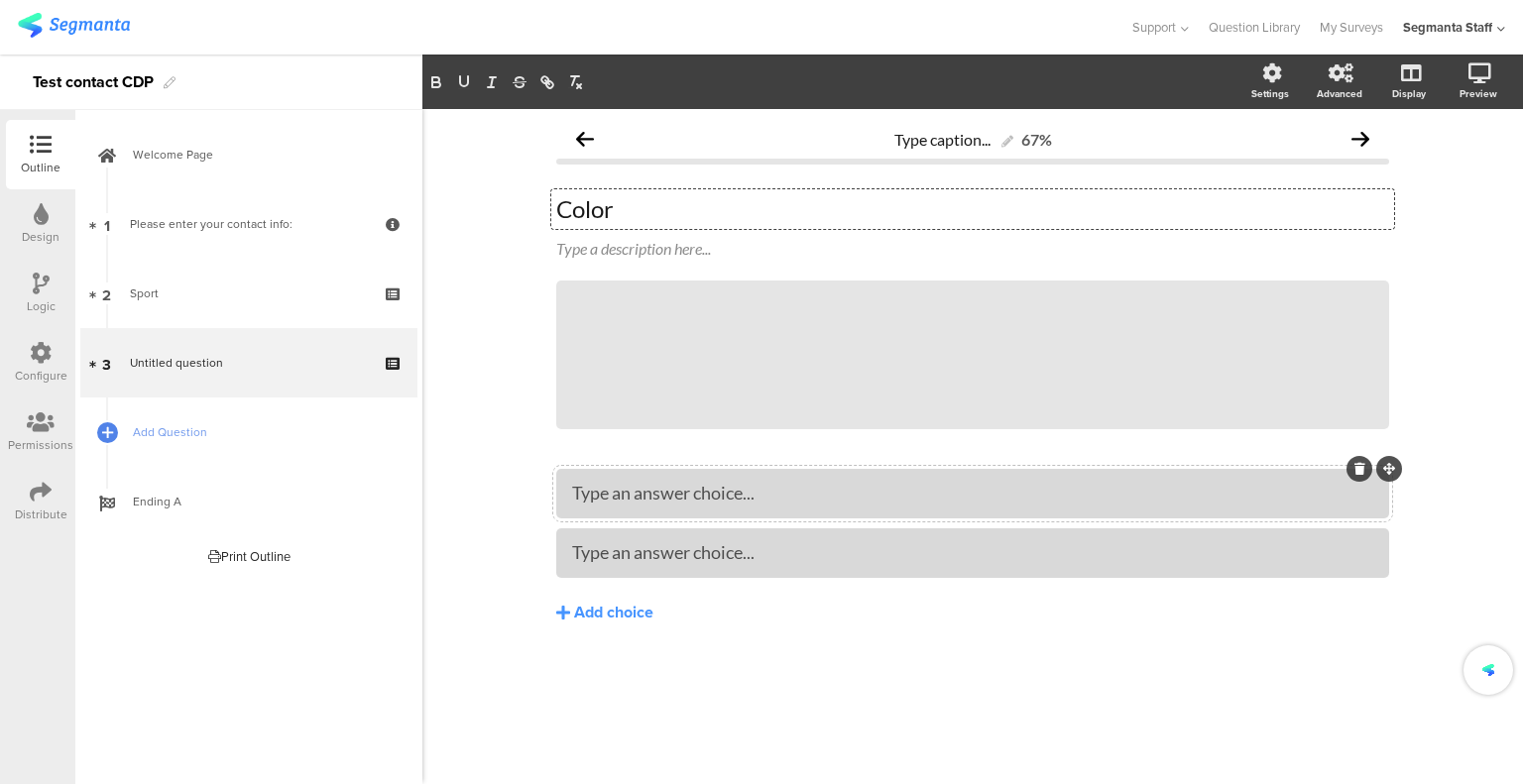 type 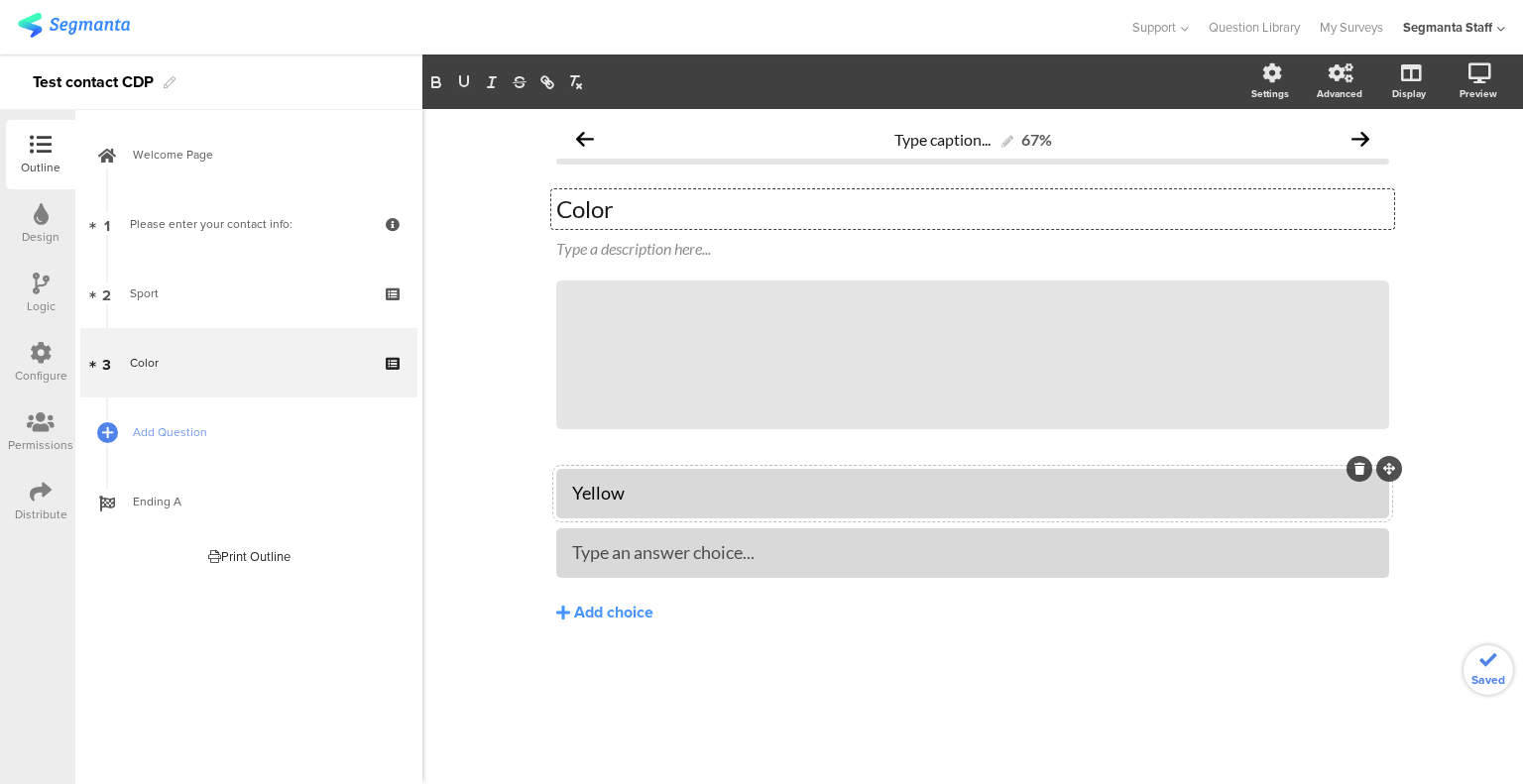 type 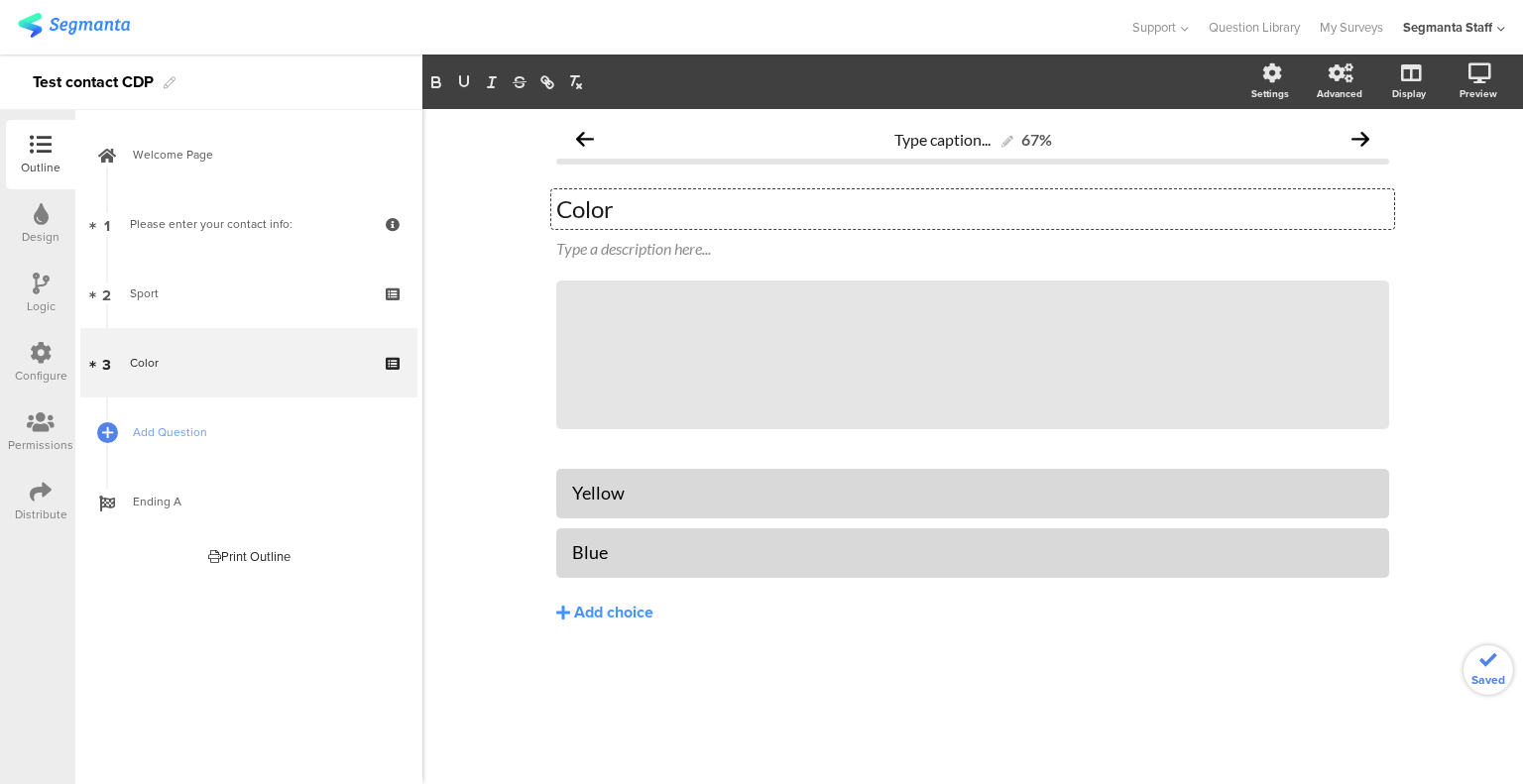 click on "Configure" at bounding box center [41, 363] 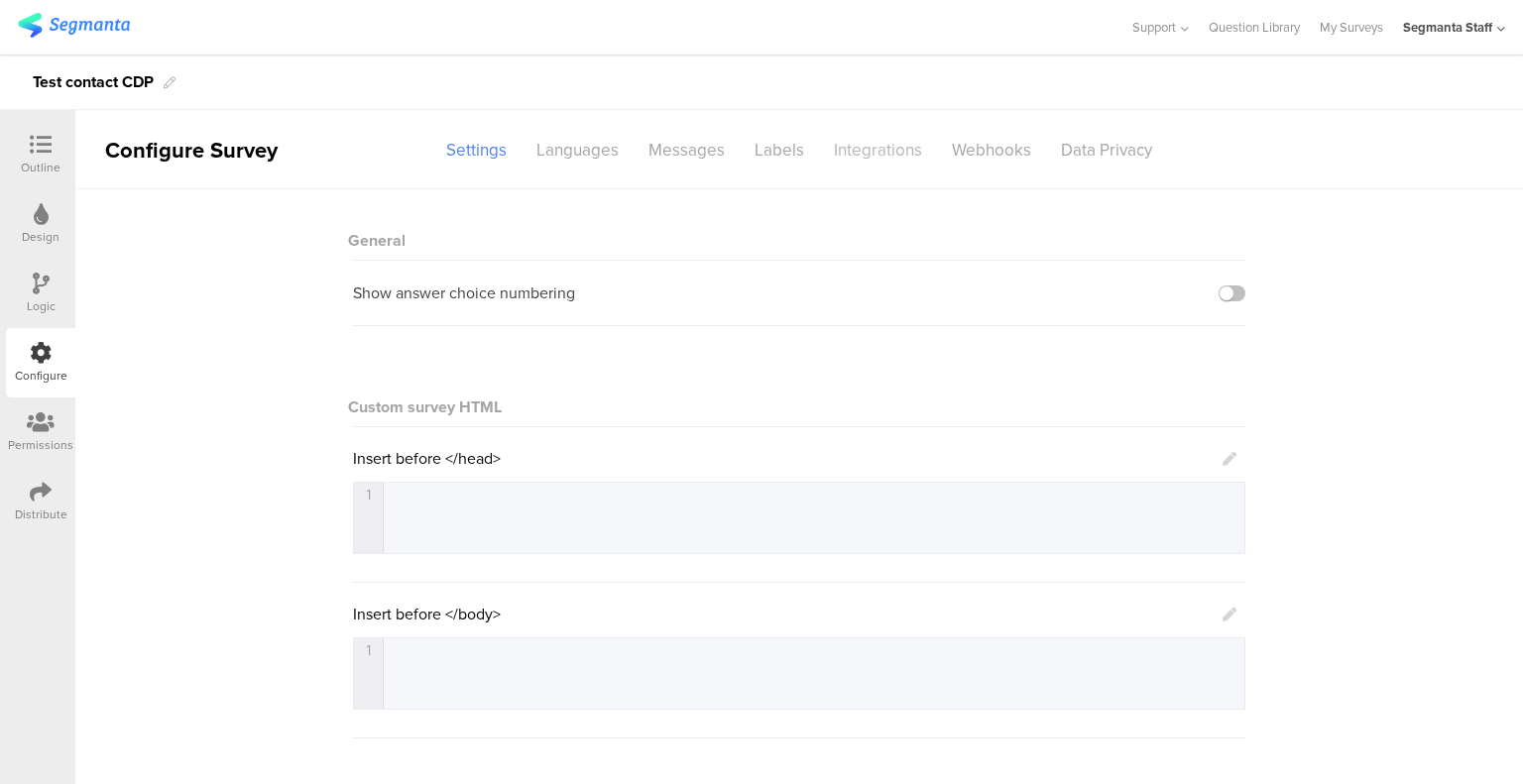 click on "Integrations" at bounding box center (878, 150) 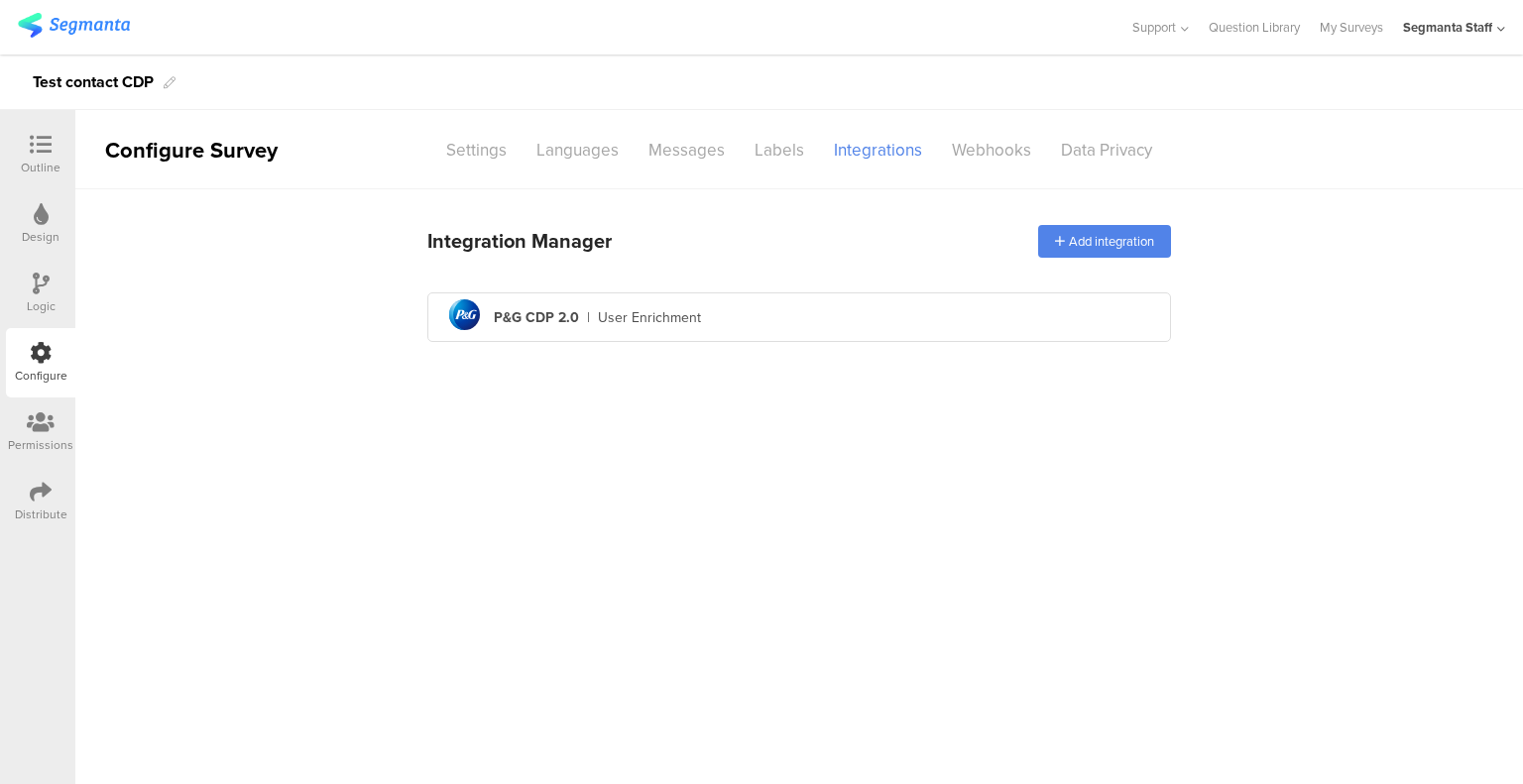 click on "Integration Manager    Add integration                       pg logo                                                                         P&G CDP 2.0   |   User Enrichment" at bounding box center (799, 281) 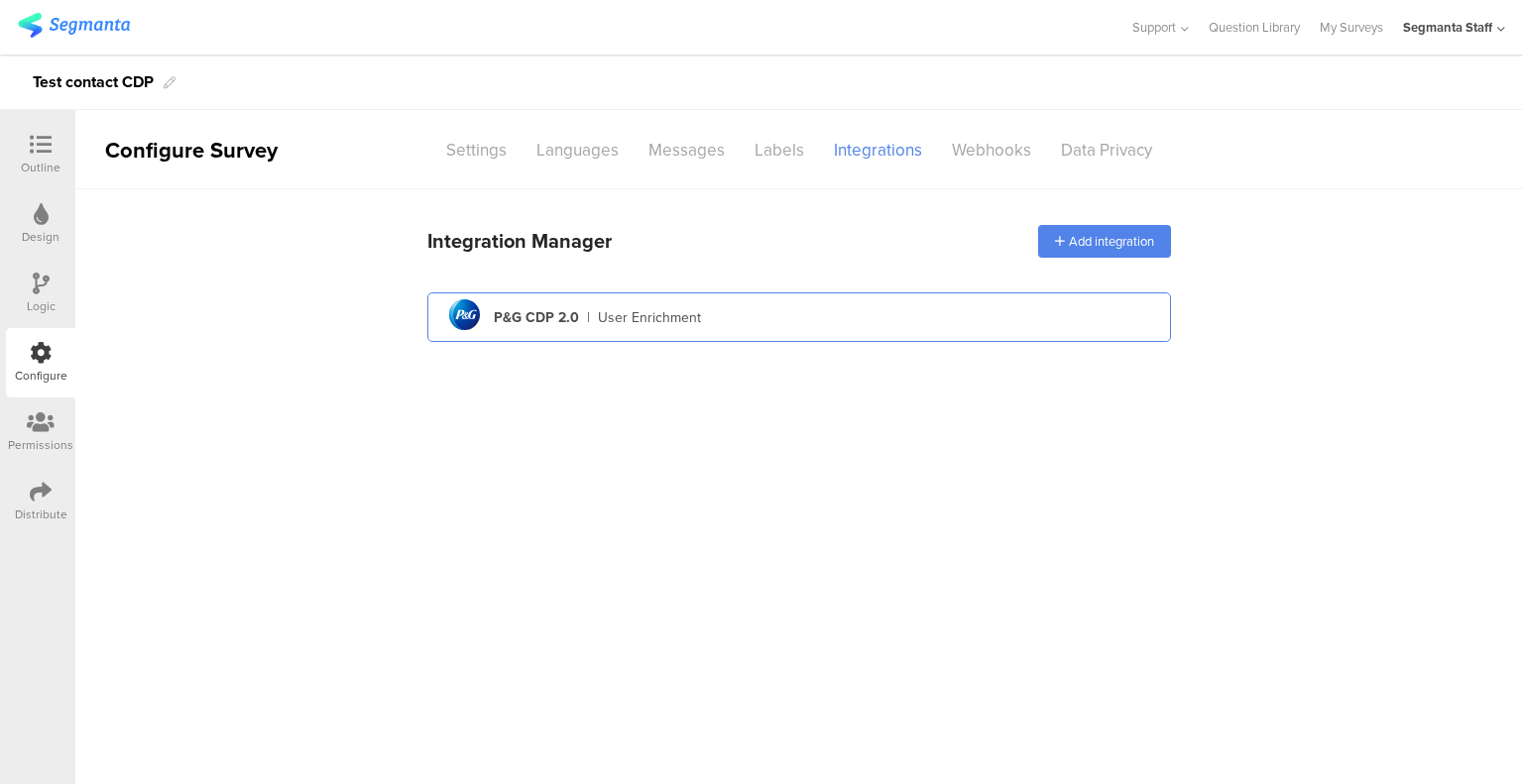 click on "pg logo                                                                         P&G CDP 2.0   |   User Enrichment" at bounding box center (799, 317) 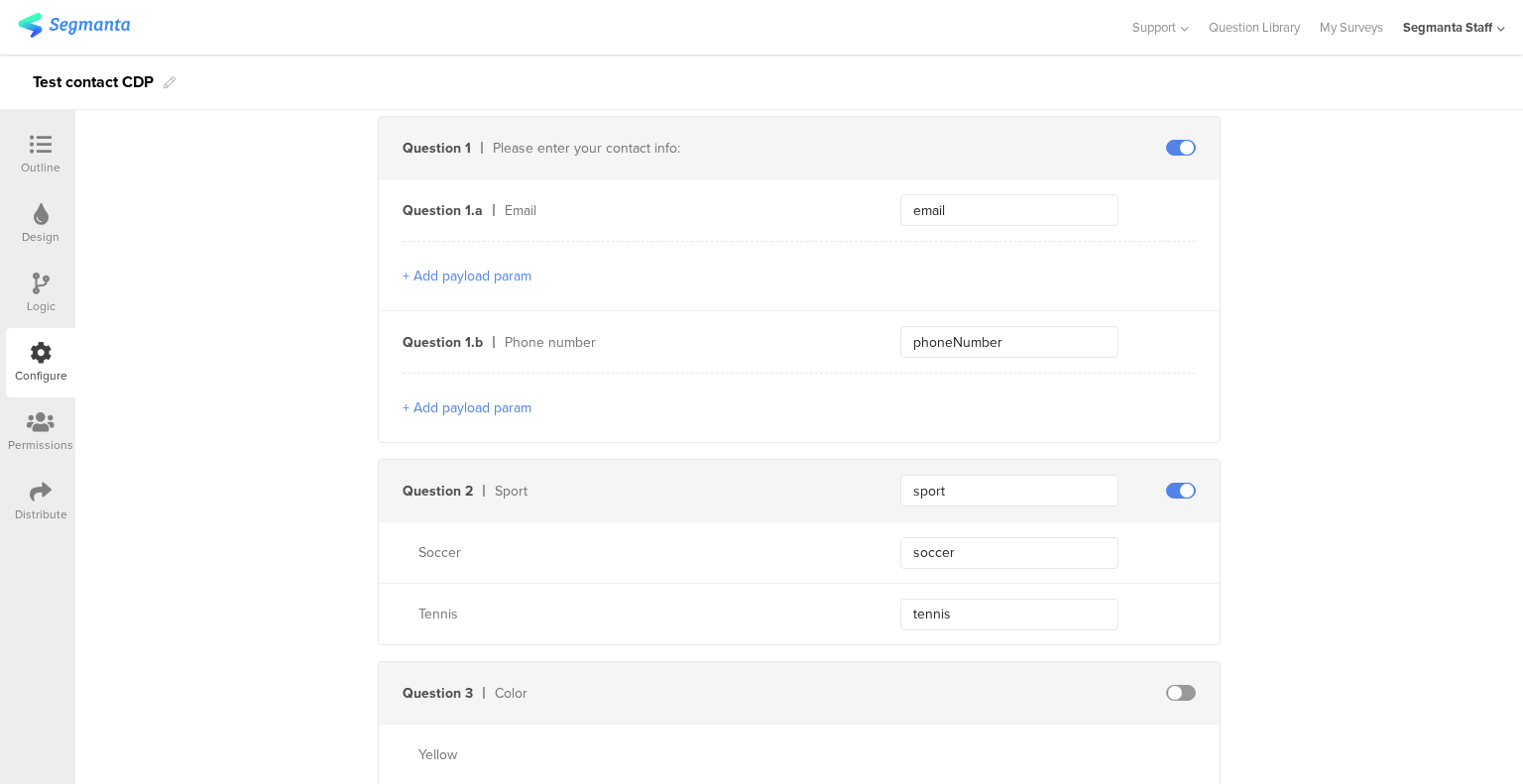 scroll, scrollTop: 694, scrollLeft: 0, axis: vertical 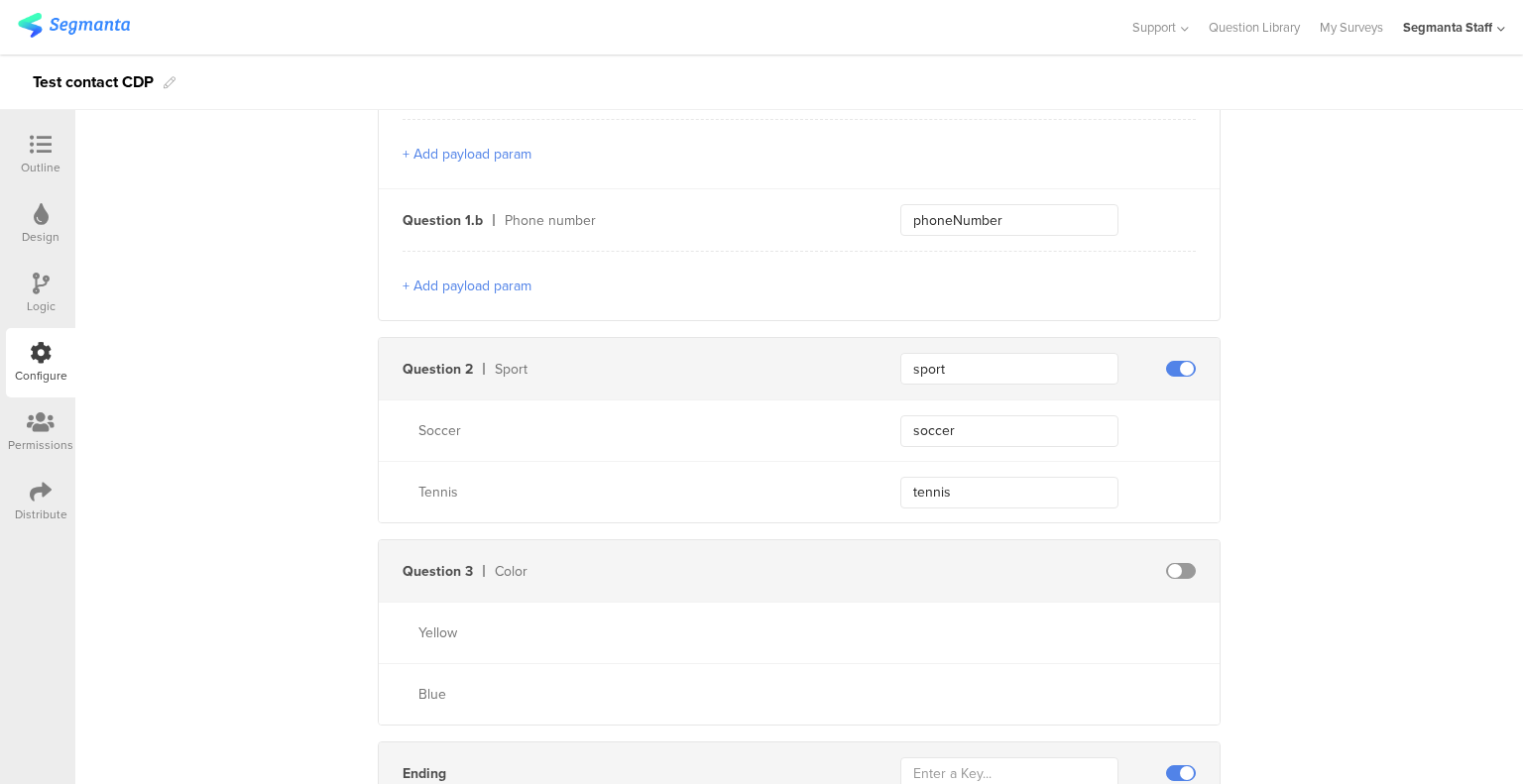 click at bounding box center [41, 145] 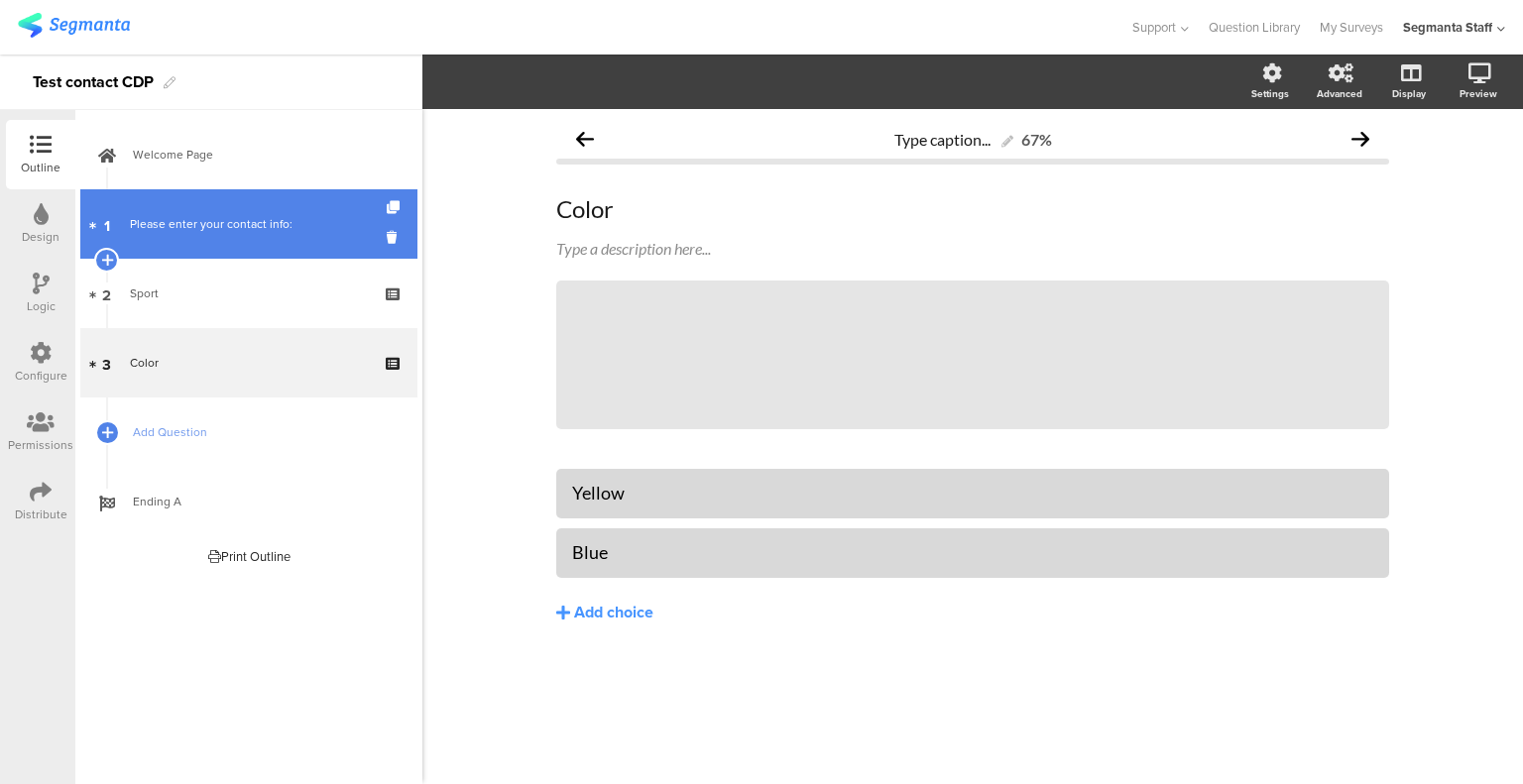 click on "1
Please enter your contact info:" at bounding box center (249, 224) 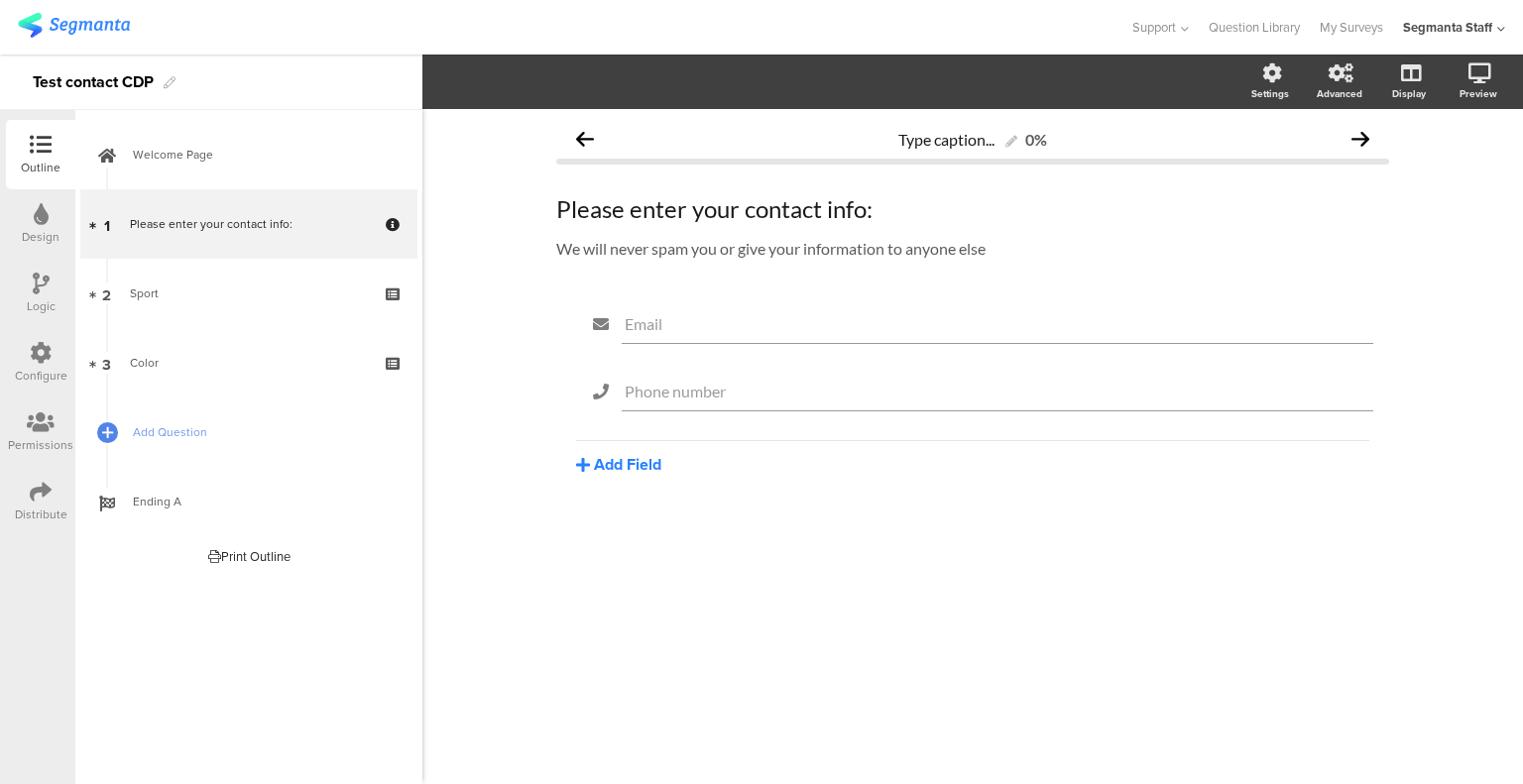 click on "Add Field" 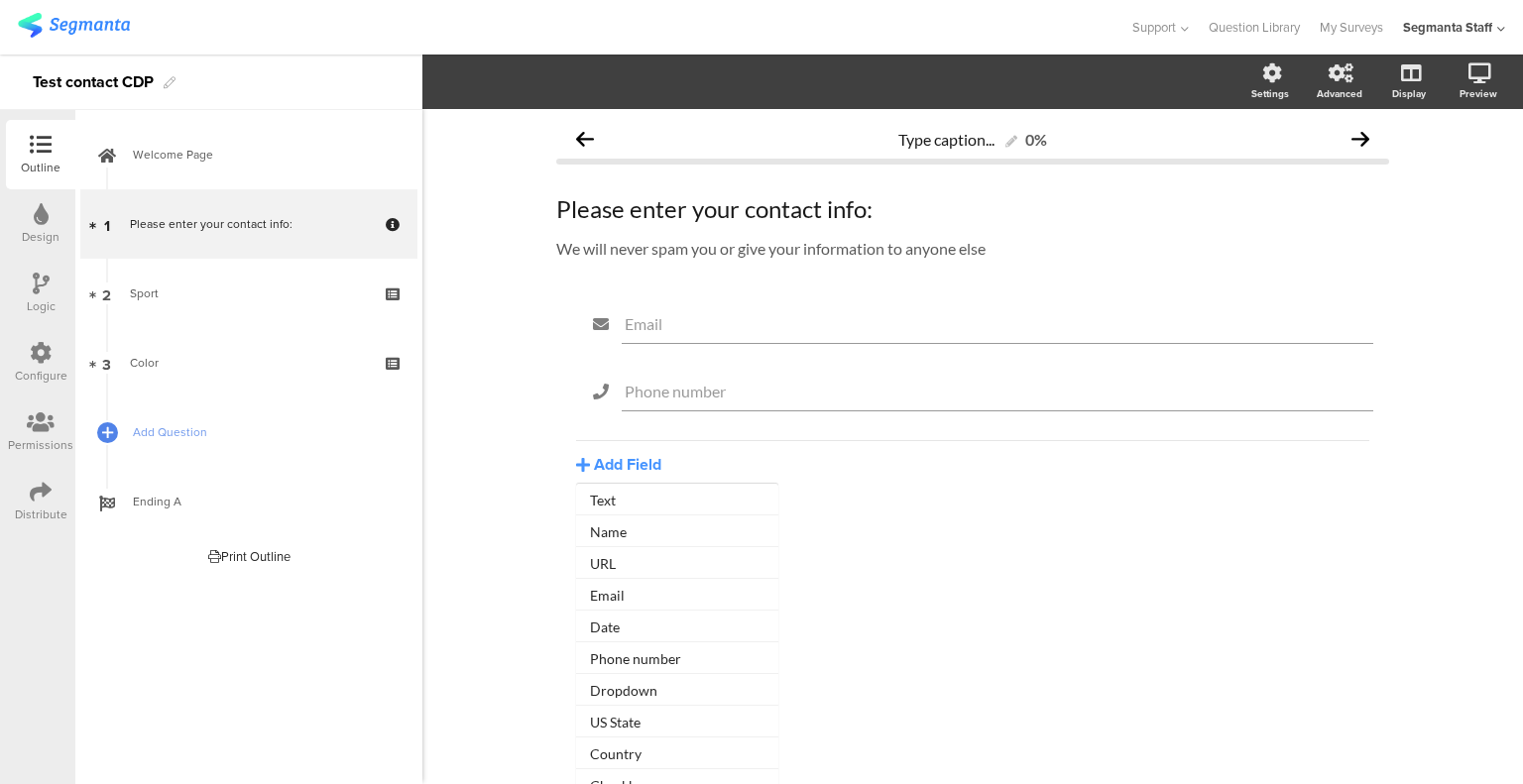 click on "Name" 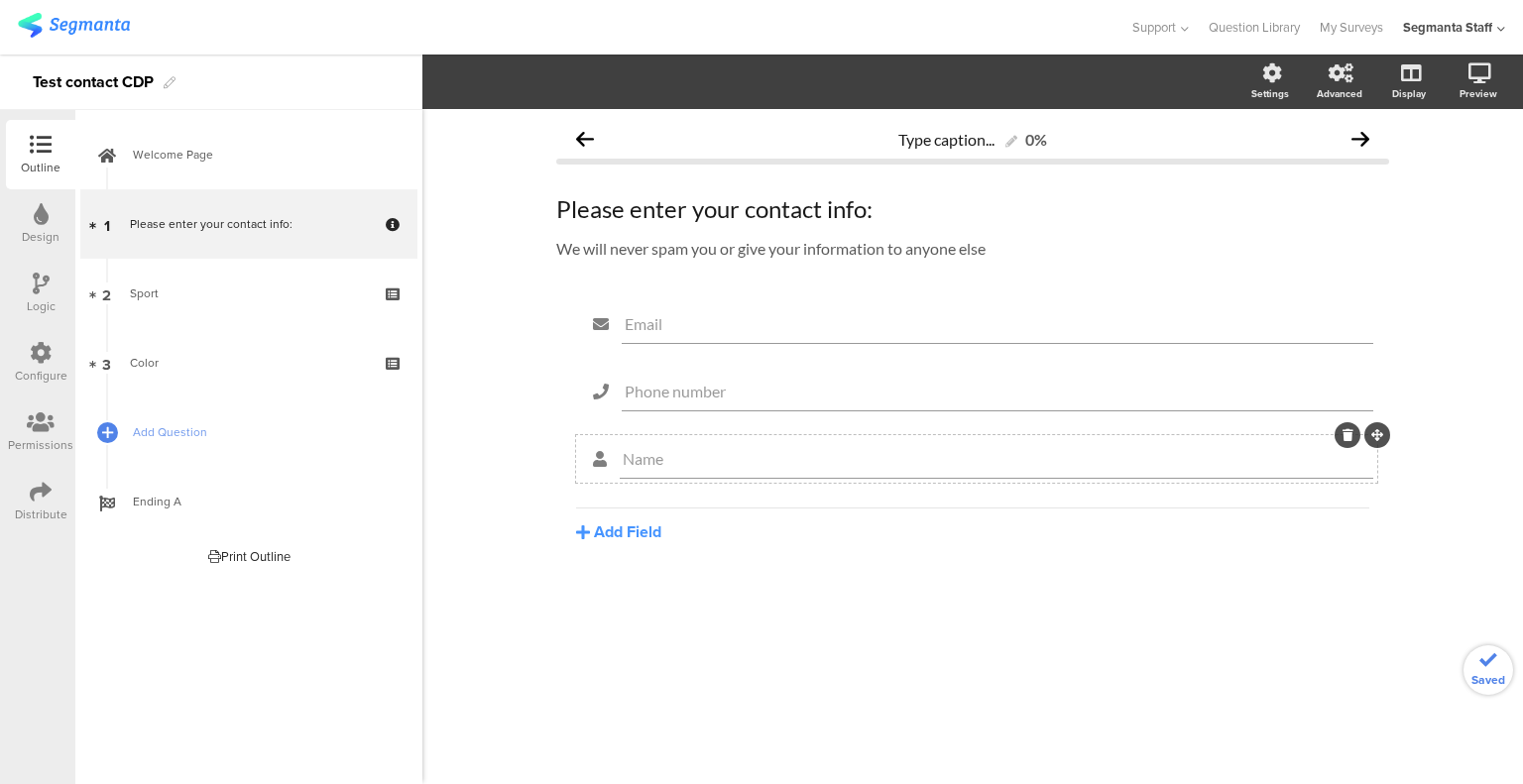 click on "Name" 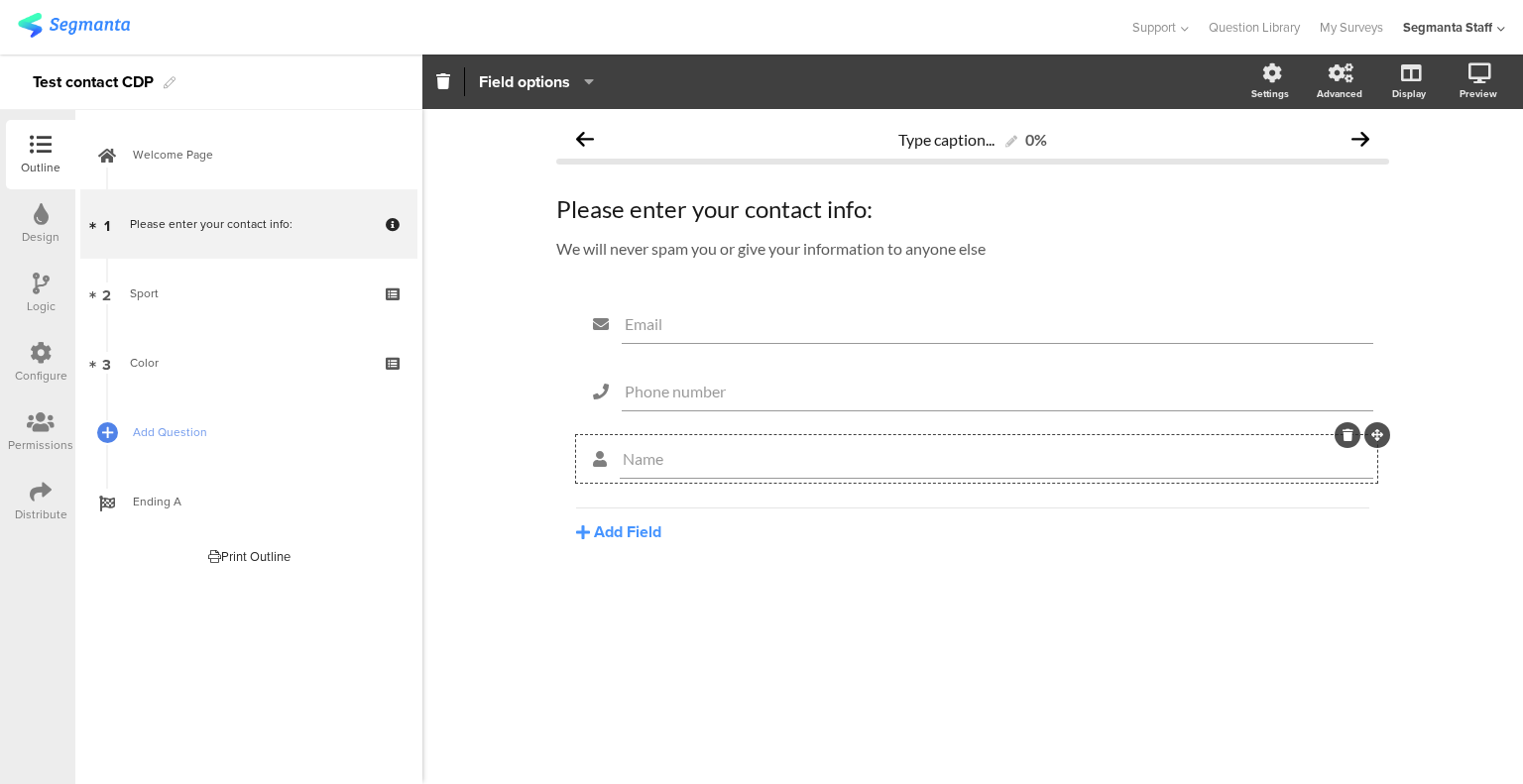 click on "Configure" at bounding box center (41, 376) 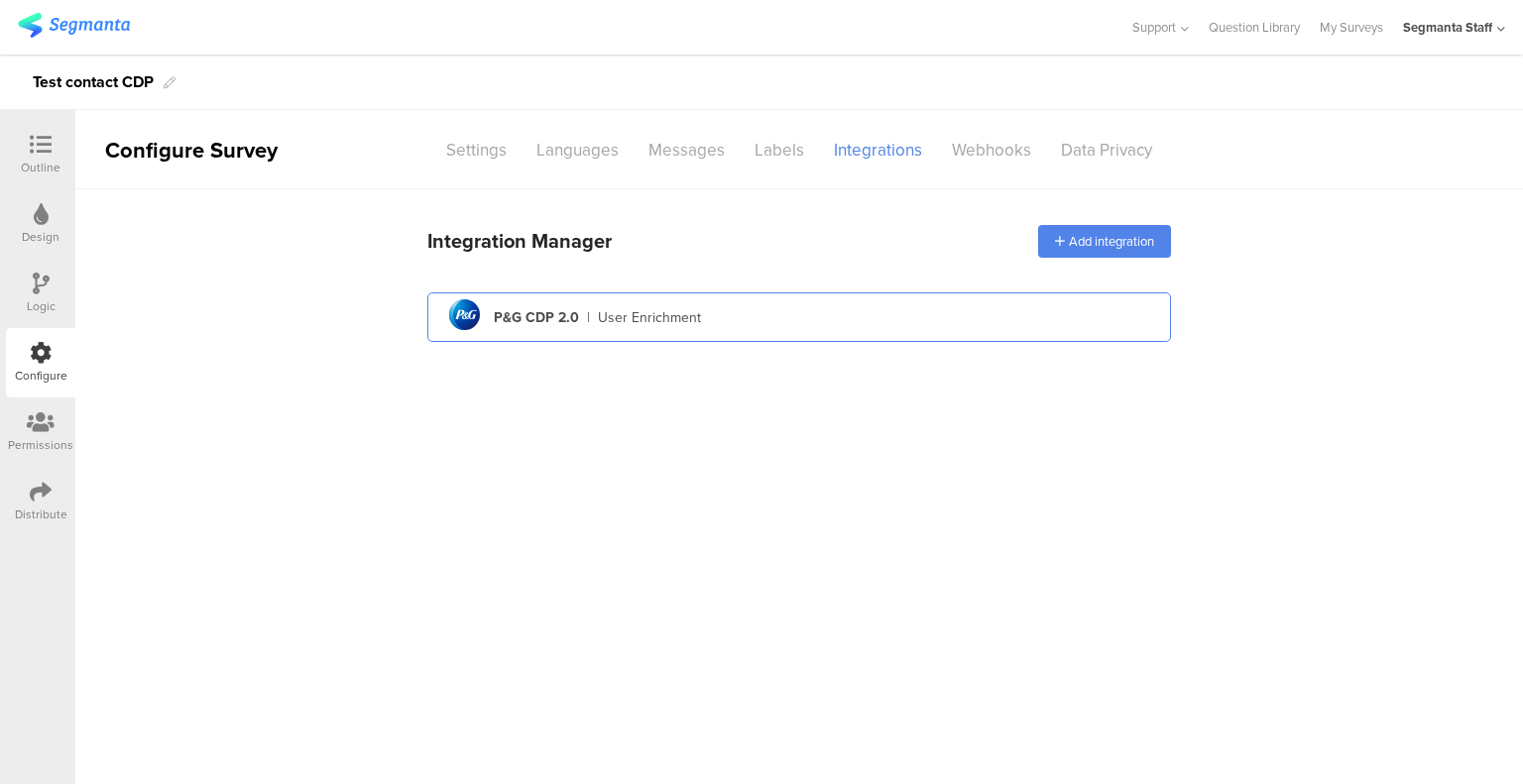 click on "pg logo                                                                         P&G CDP 2.0   |   User Enrichment" at bounding box center [799, 317] 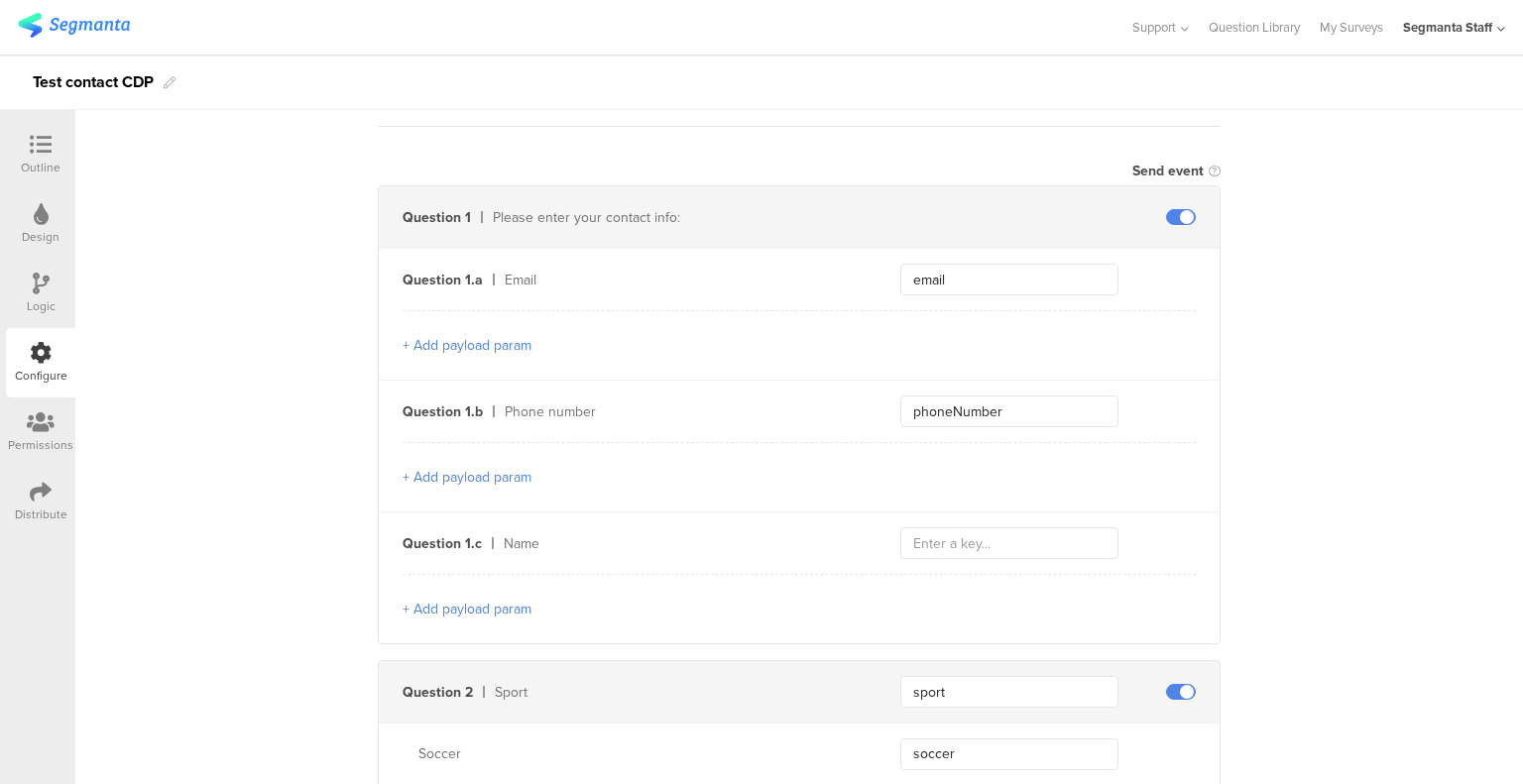 scroll, scrollTop: 595, scrollLeft: 0, axis: vertical 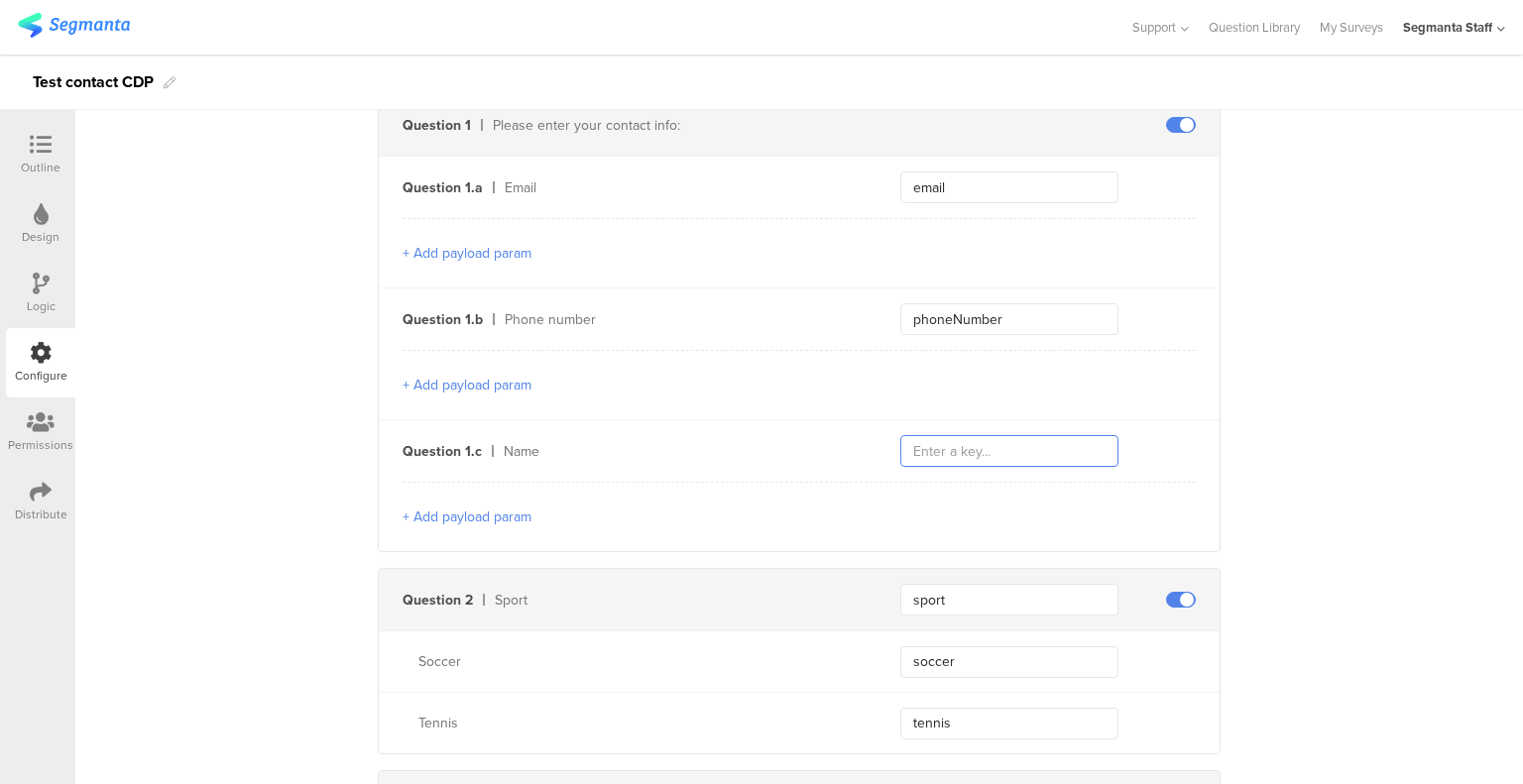 click at bounding box center [1009, 451] 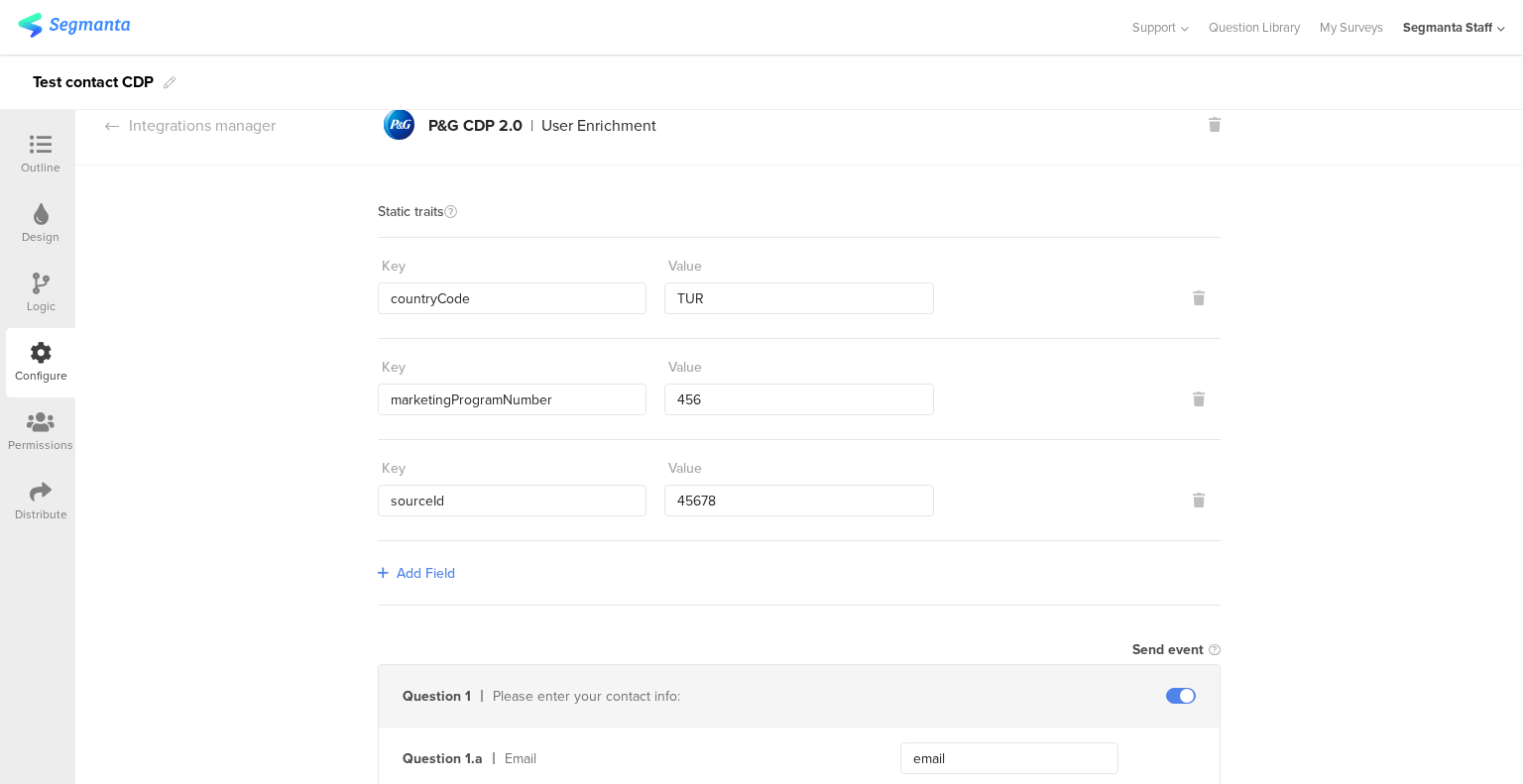 scroll, scrollTop: 0, scrollLeft: 0, axis: both 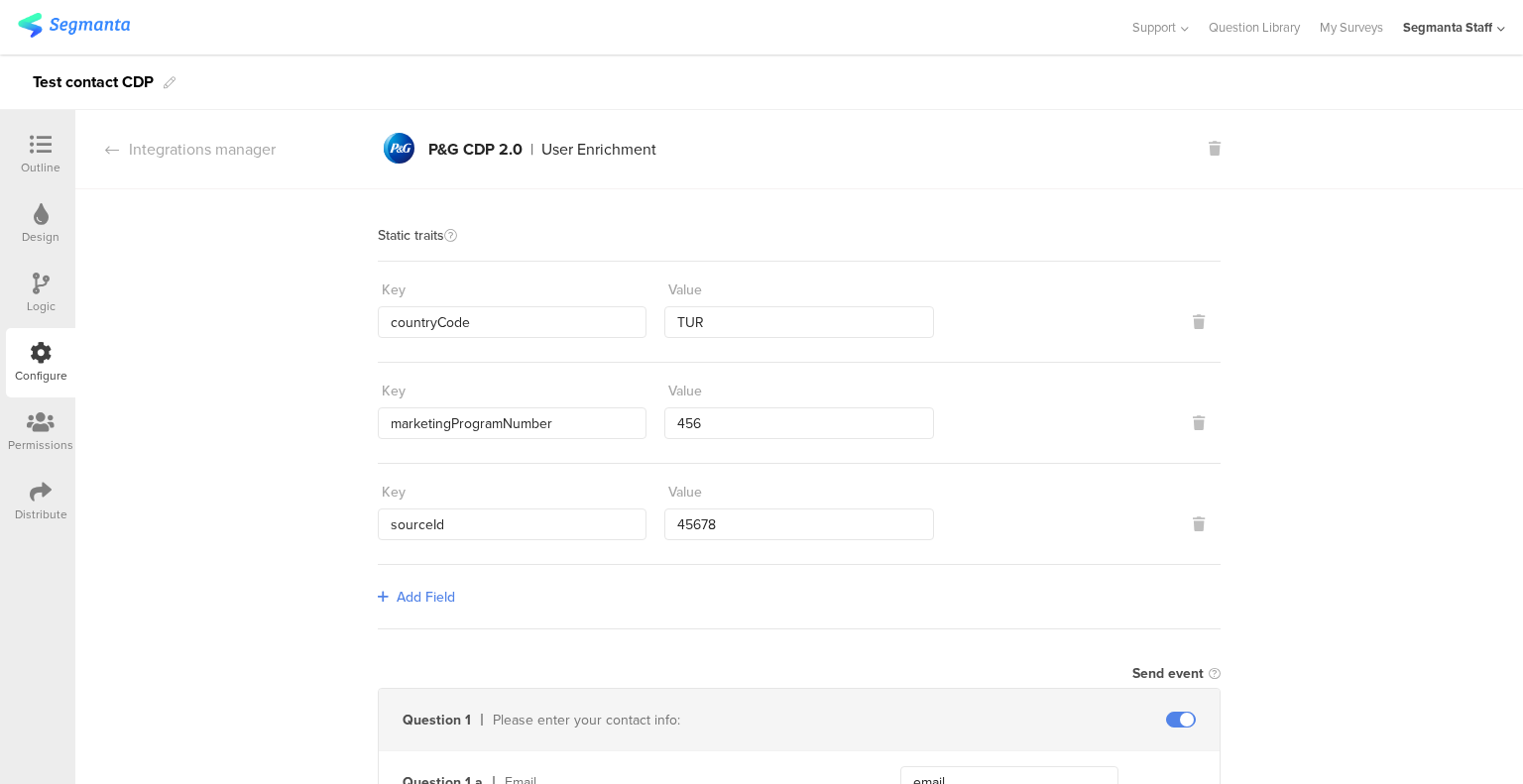 type on "name" 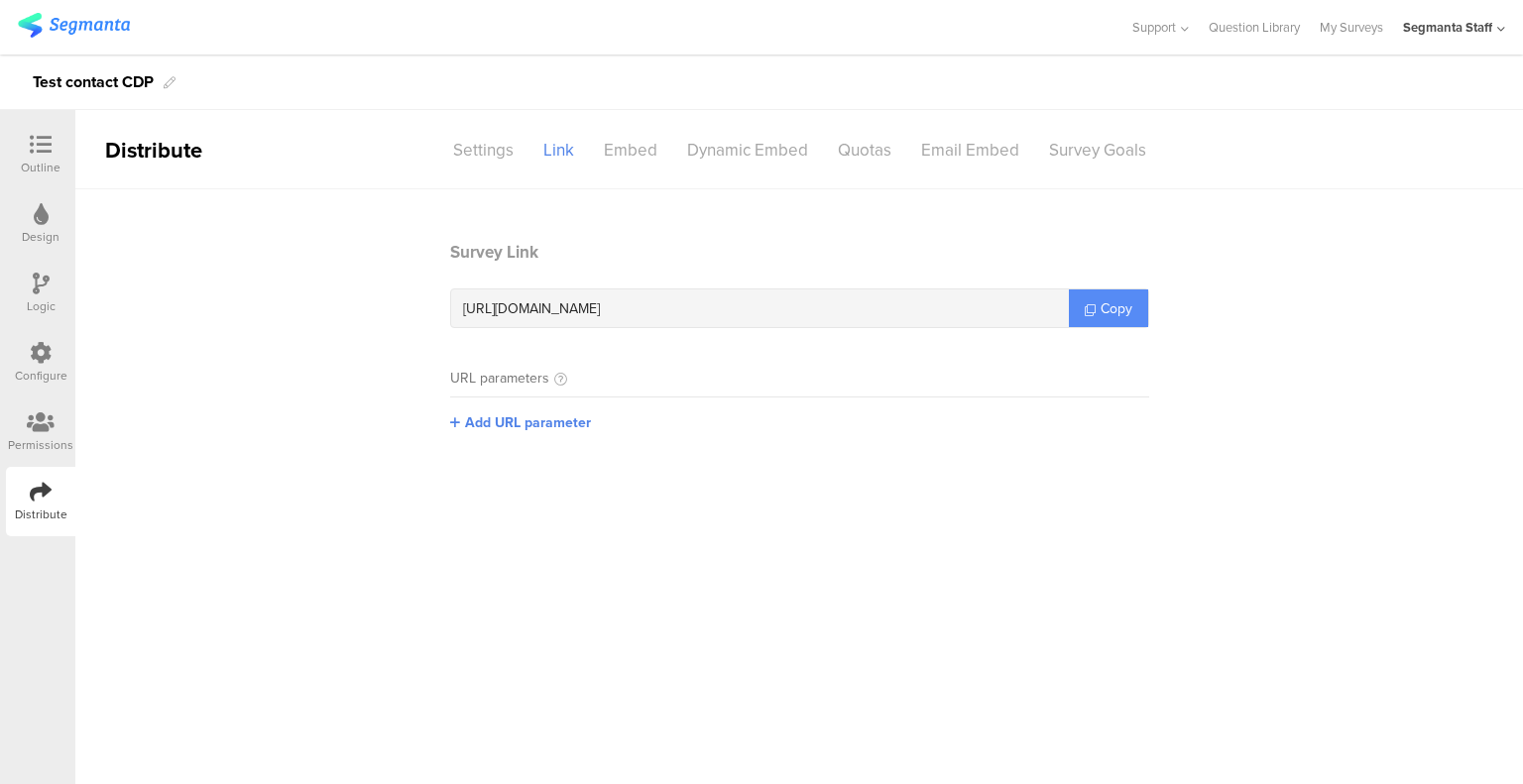 click on "Copy" at bounding box center (1116, 308) 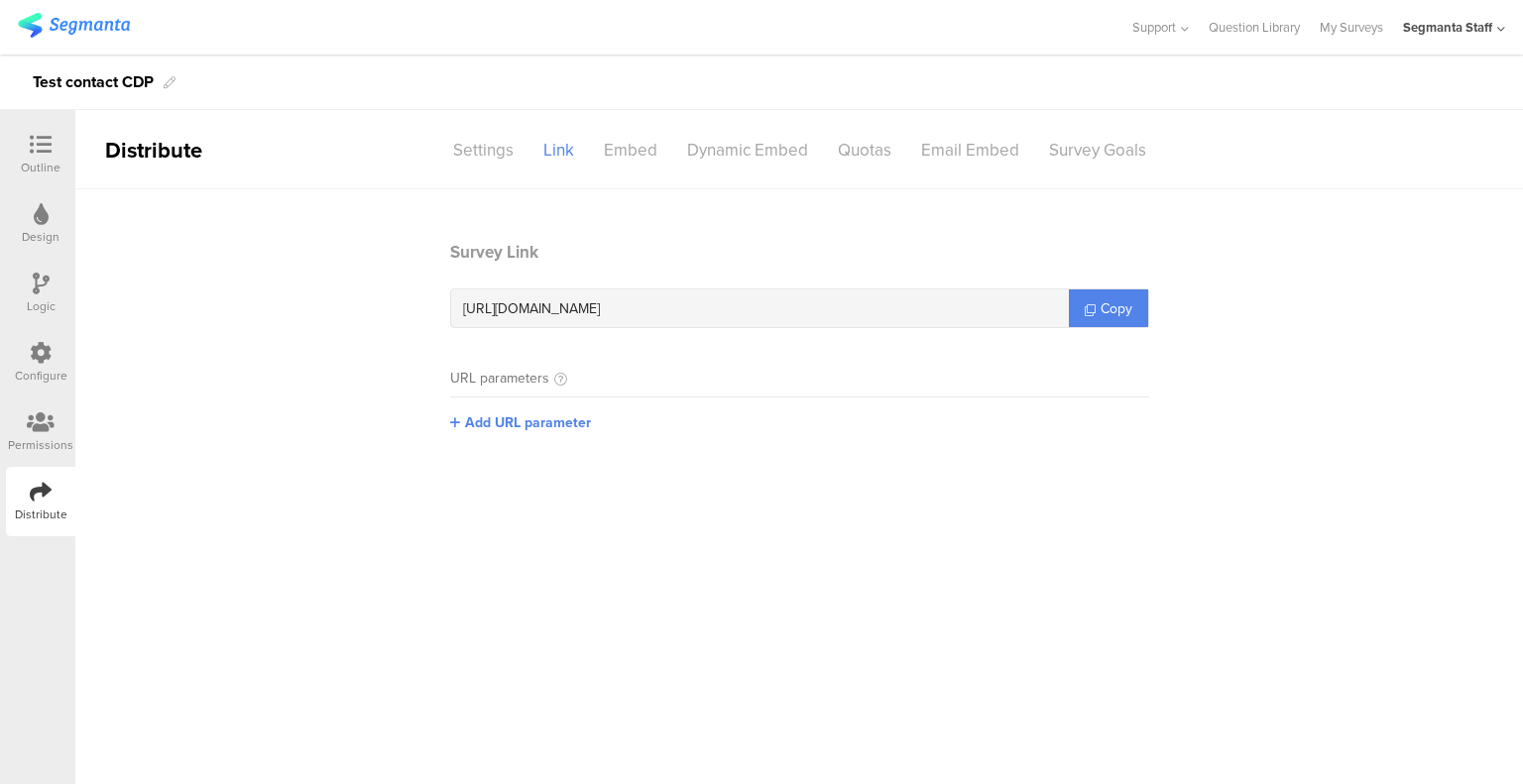 click at bounding box center [41, 353] 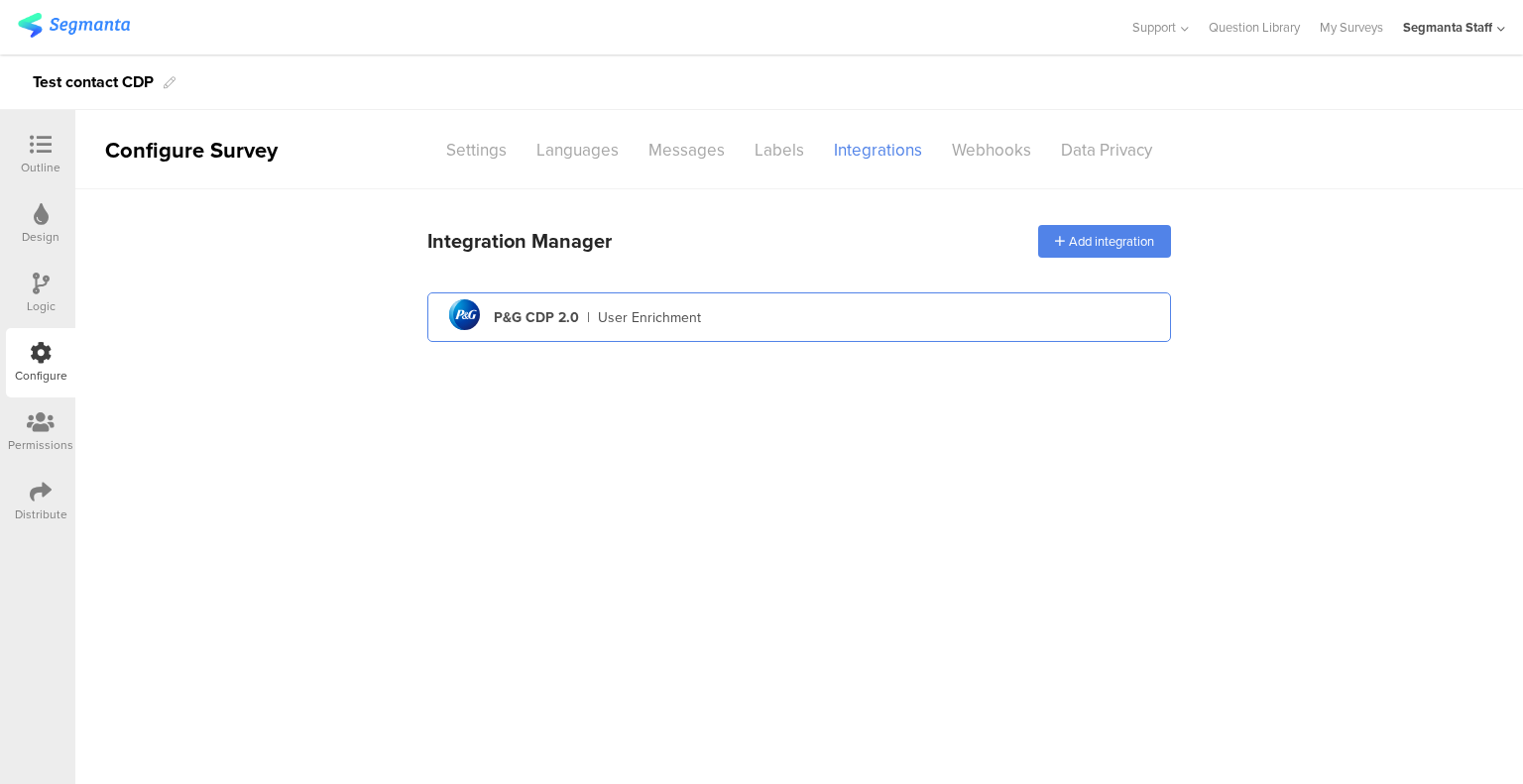 click on "pg logo                                                                         P&G CDP 2.0   |   User Enrichment" at bounding box center [799, 317] 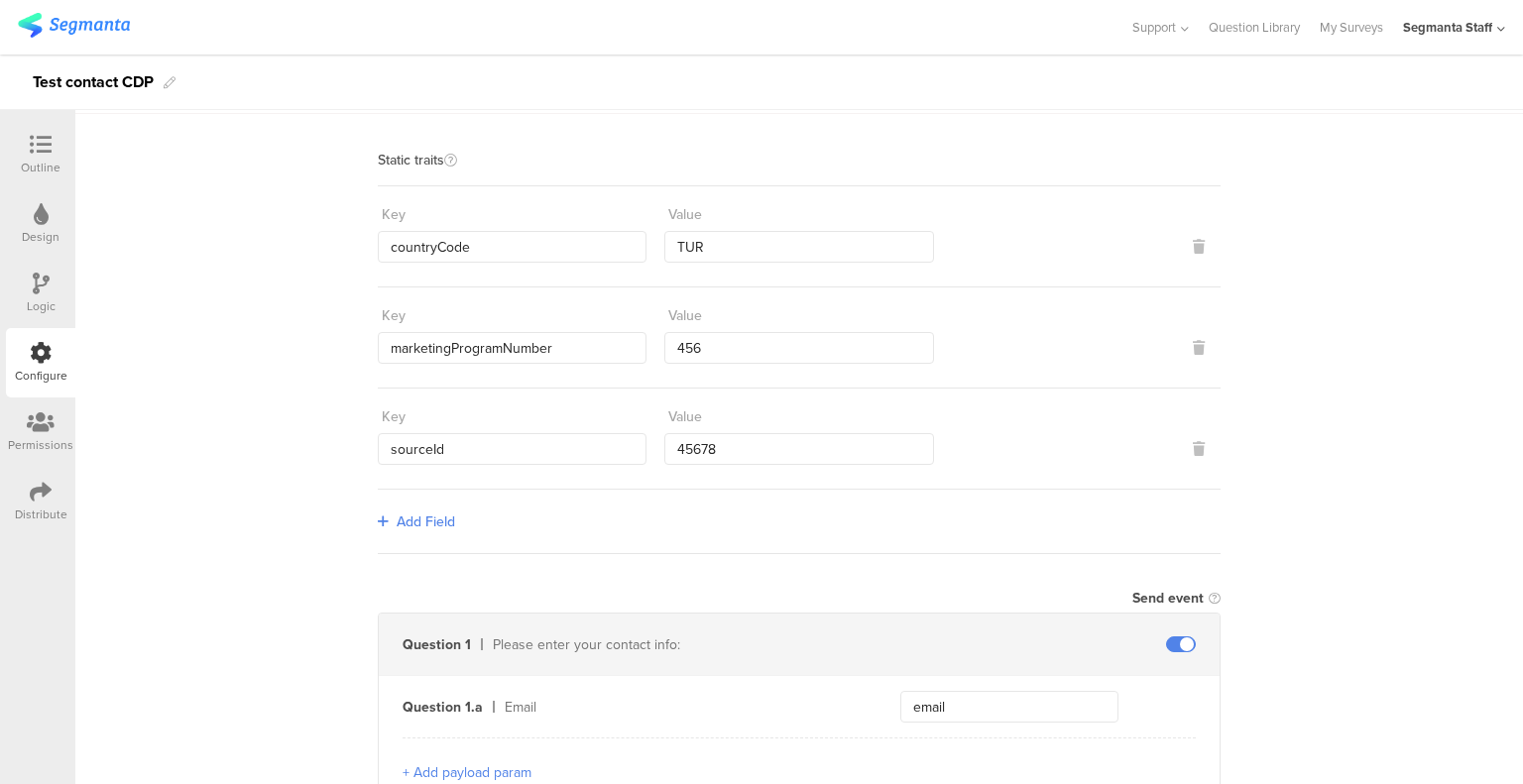 scroll, scrollTop: 198, scrollLeft: 0, axis: vertical 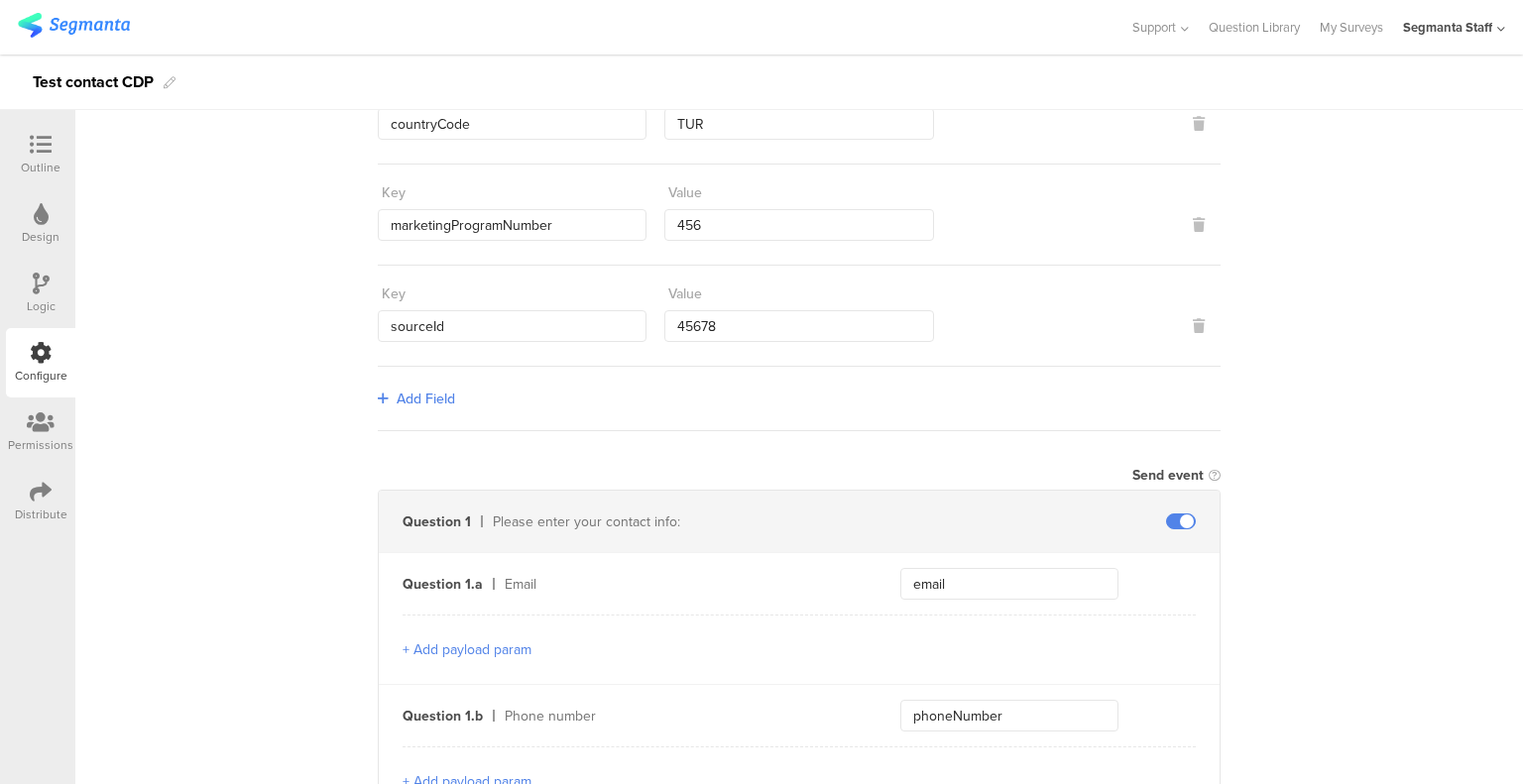 click on "Add Field" at bounding box center (425, 398) 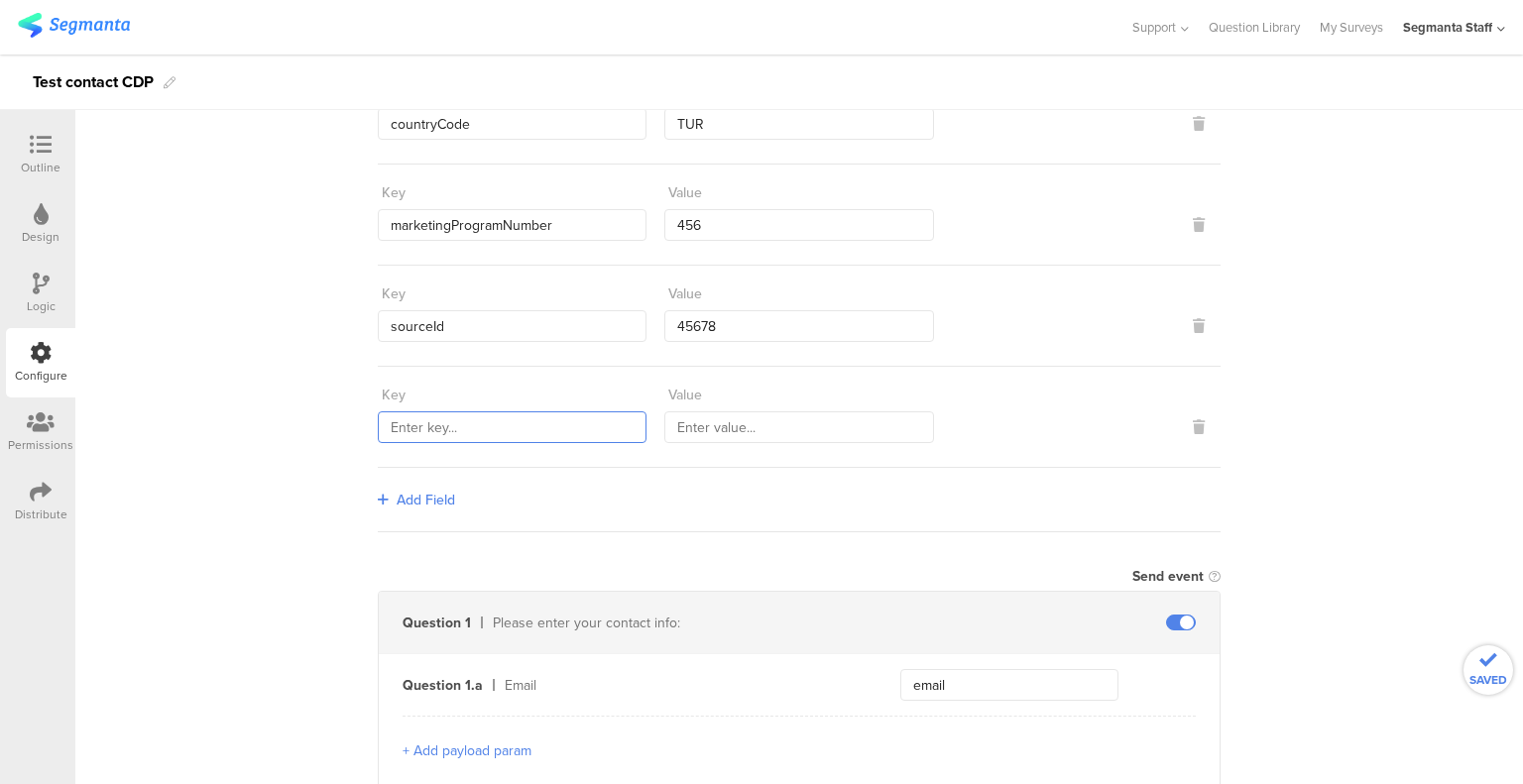 click at bounding box center (512, 427) 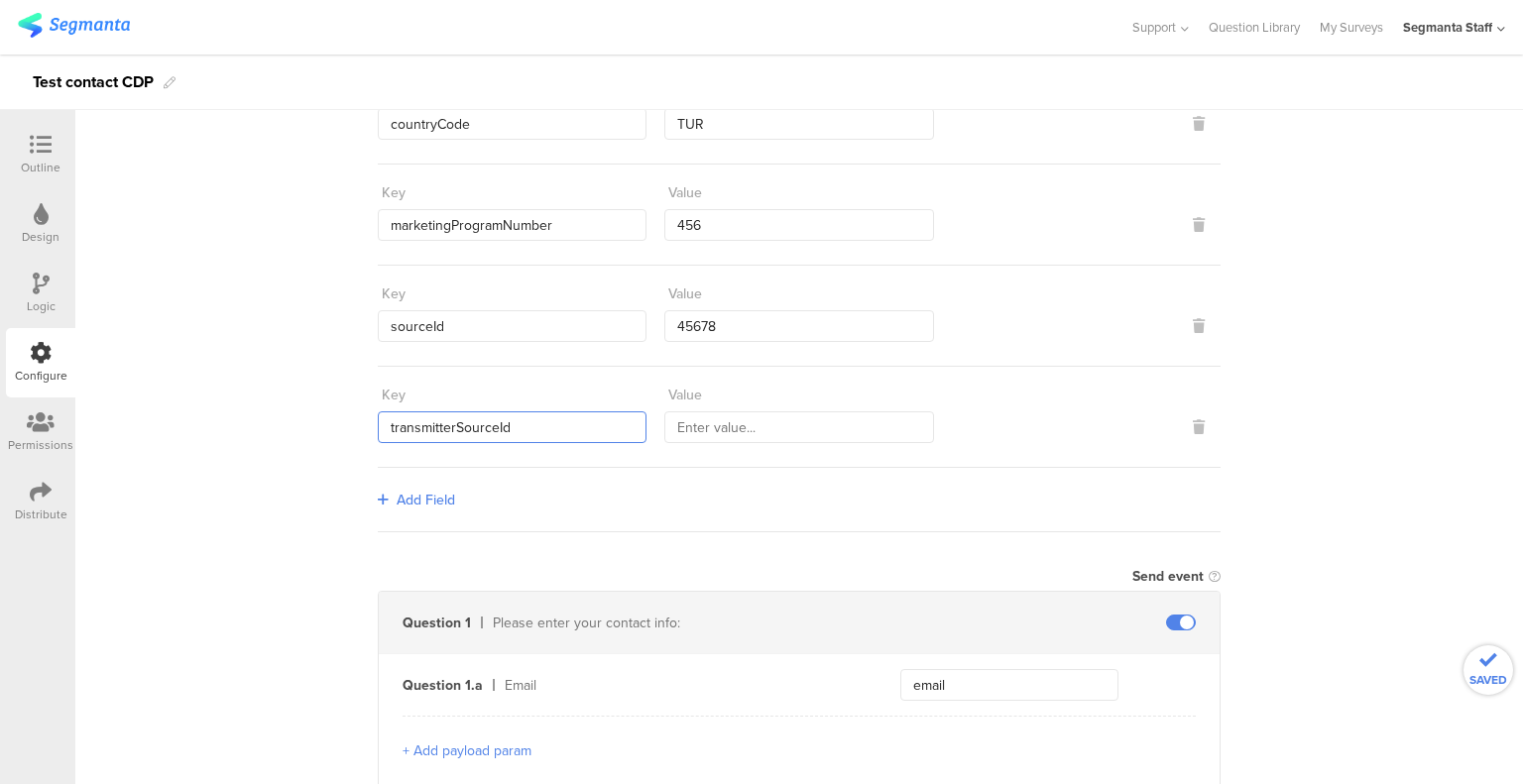 type on "transmitterSourceId" 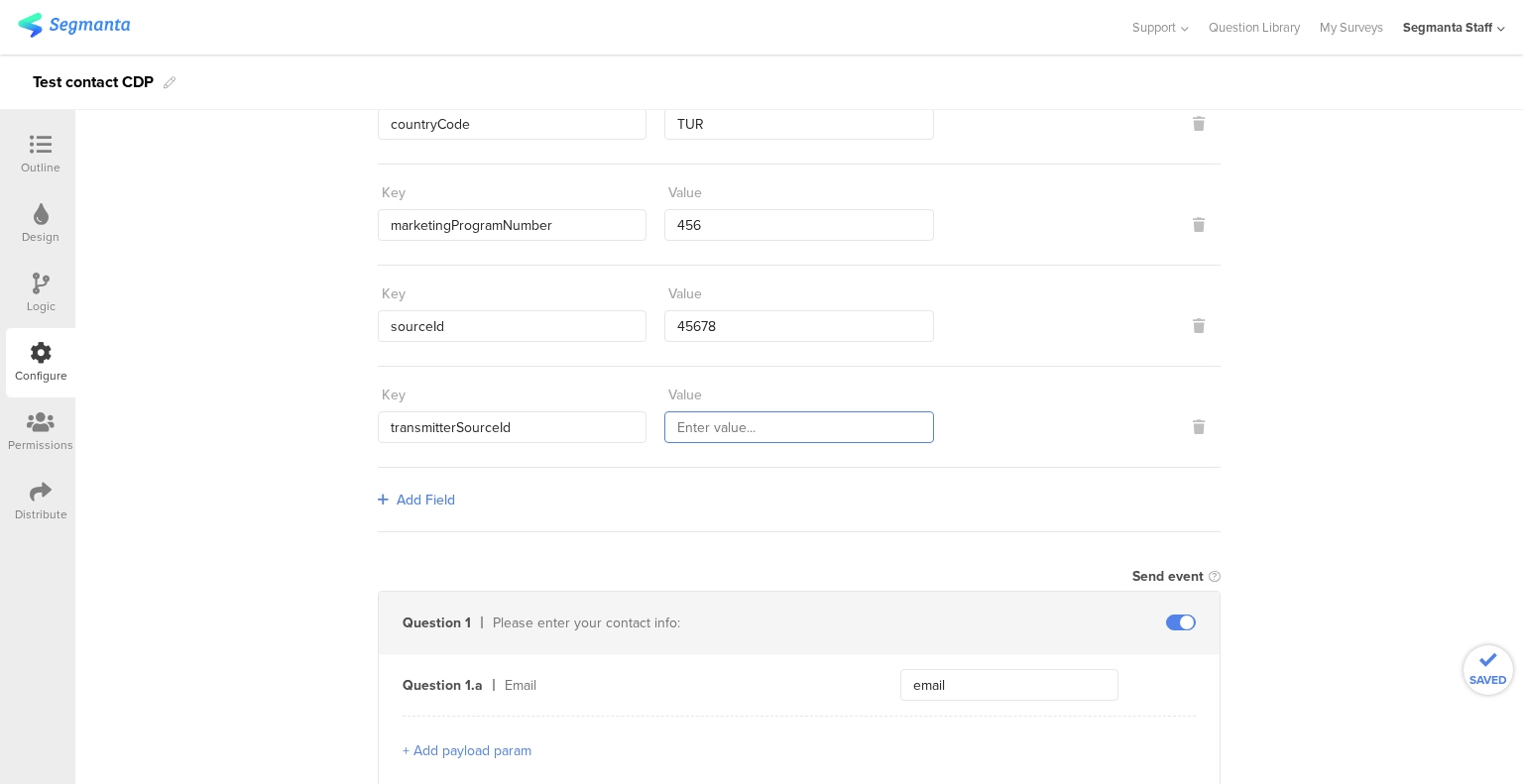 click at bounding box center [798, 427] 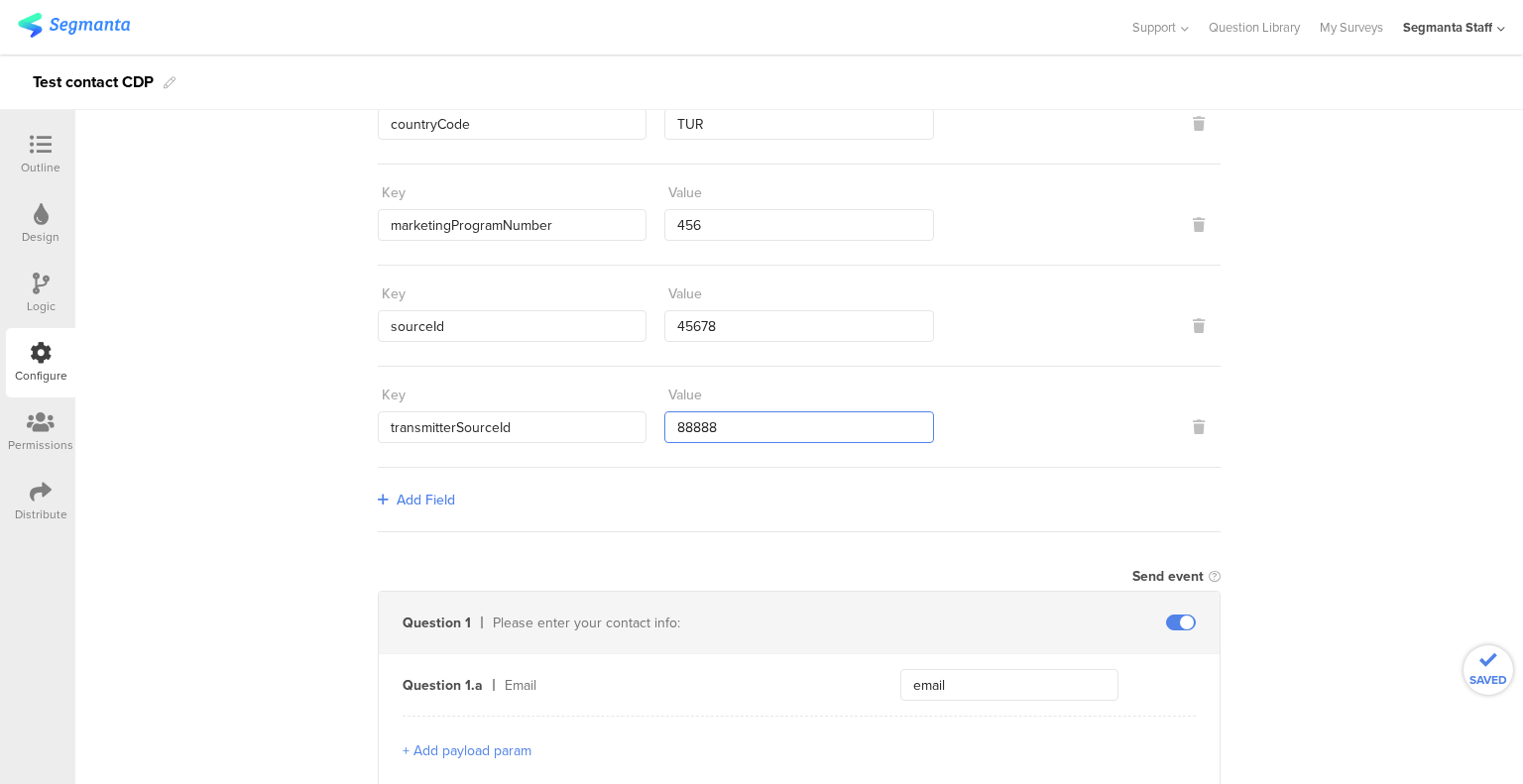 type on "88888" 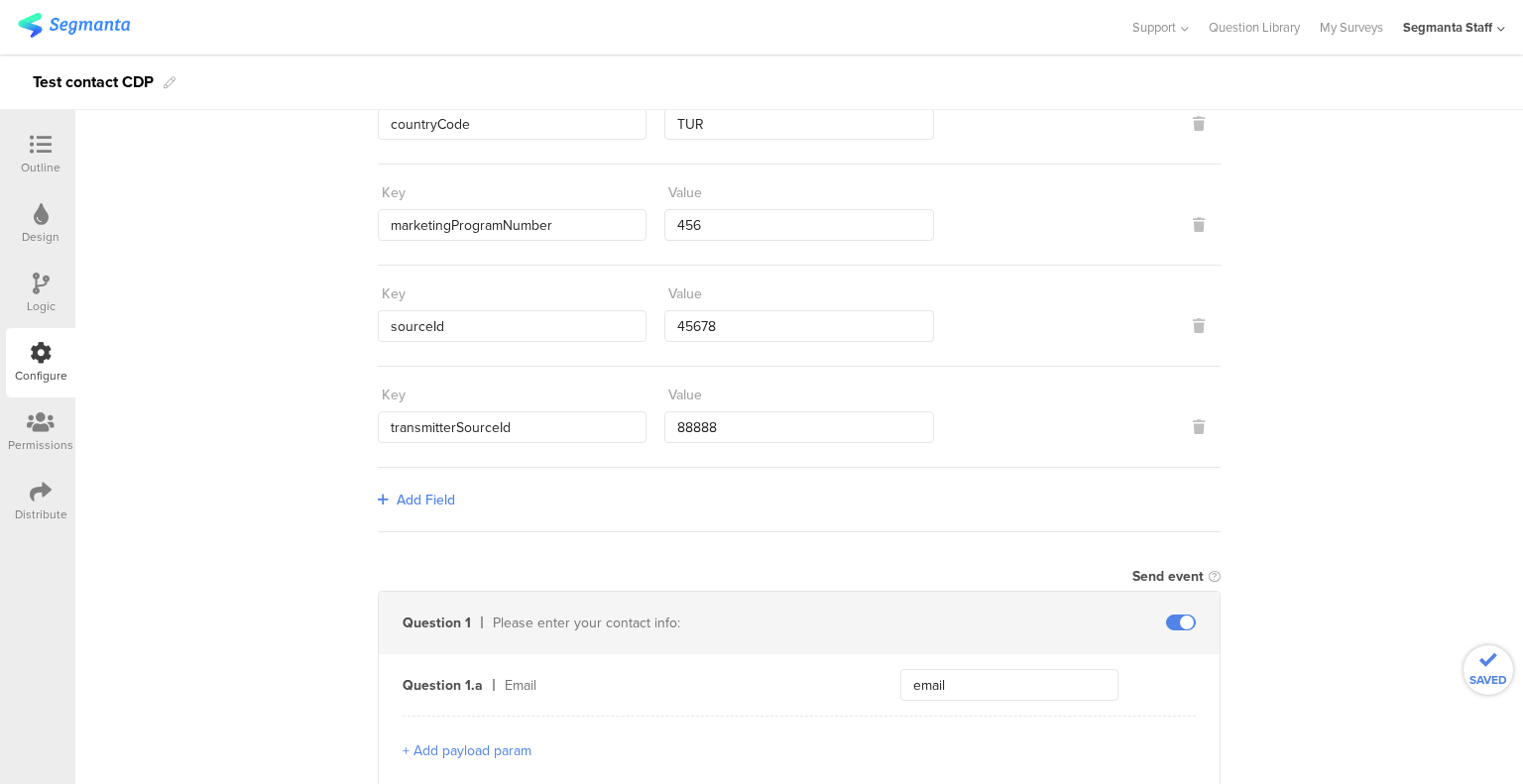 click at bounding box center [41, 493] 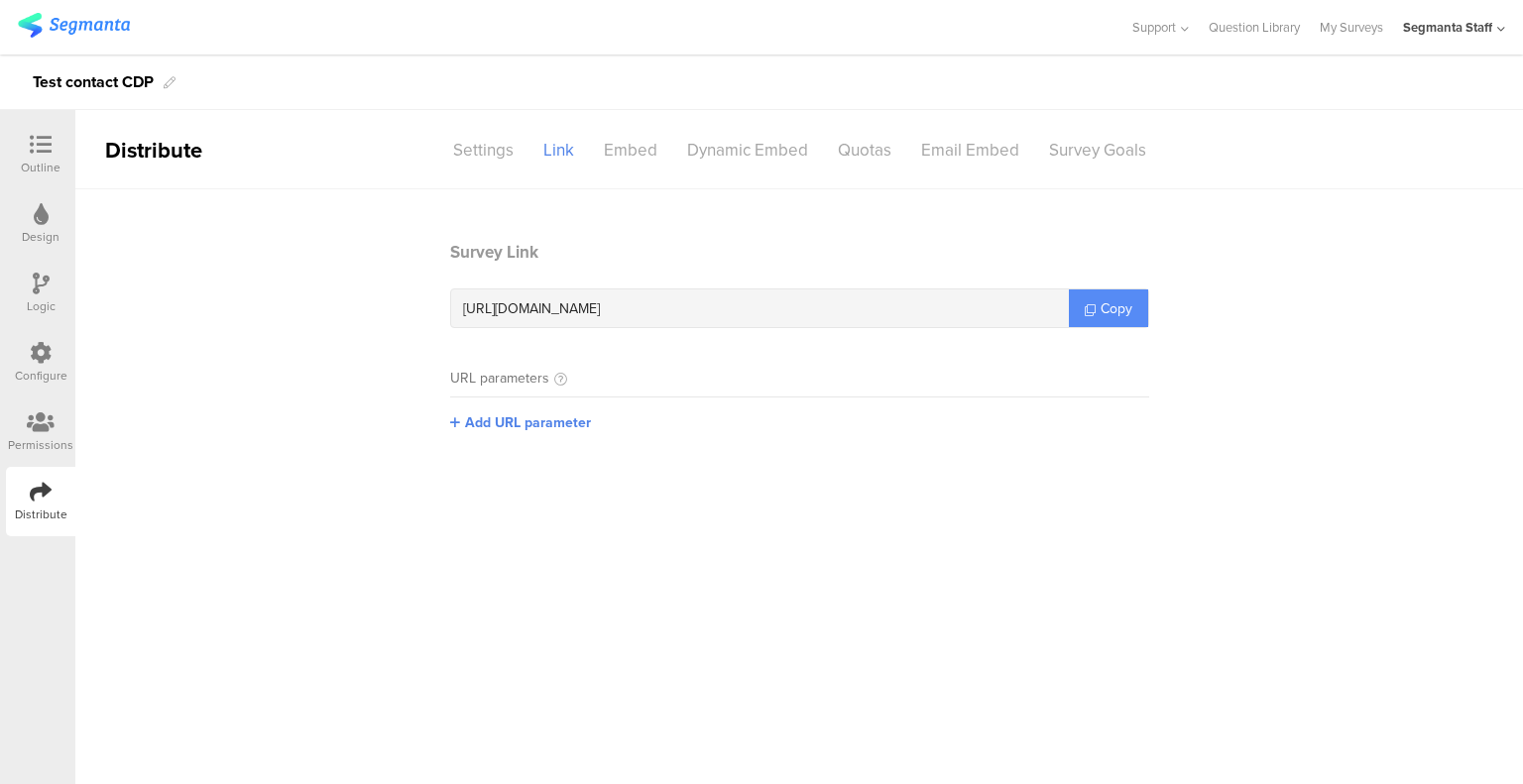 click on "Copy" at bounding box center [1116, 308] 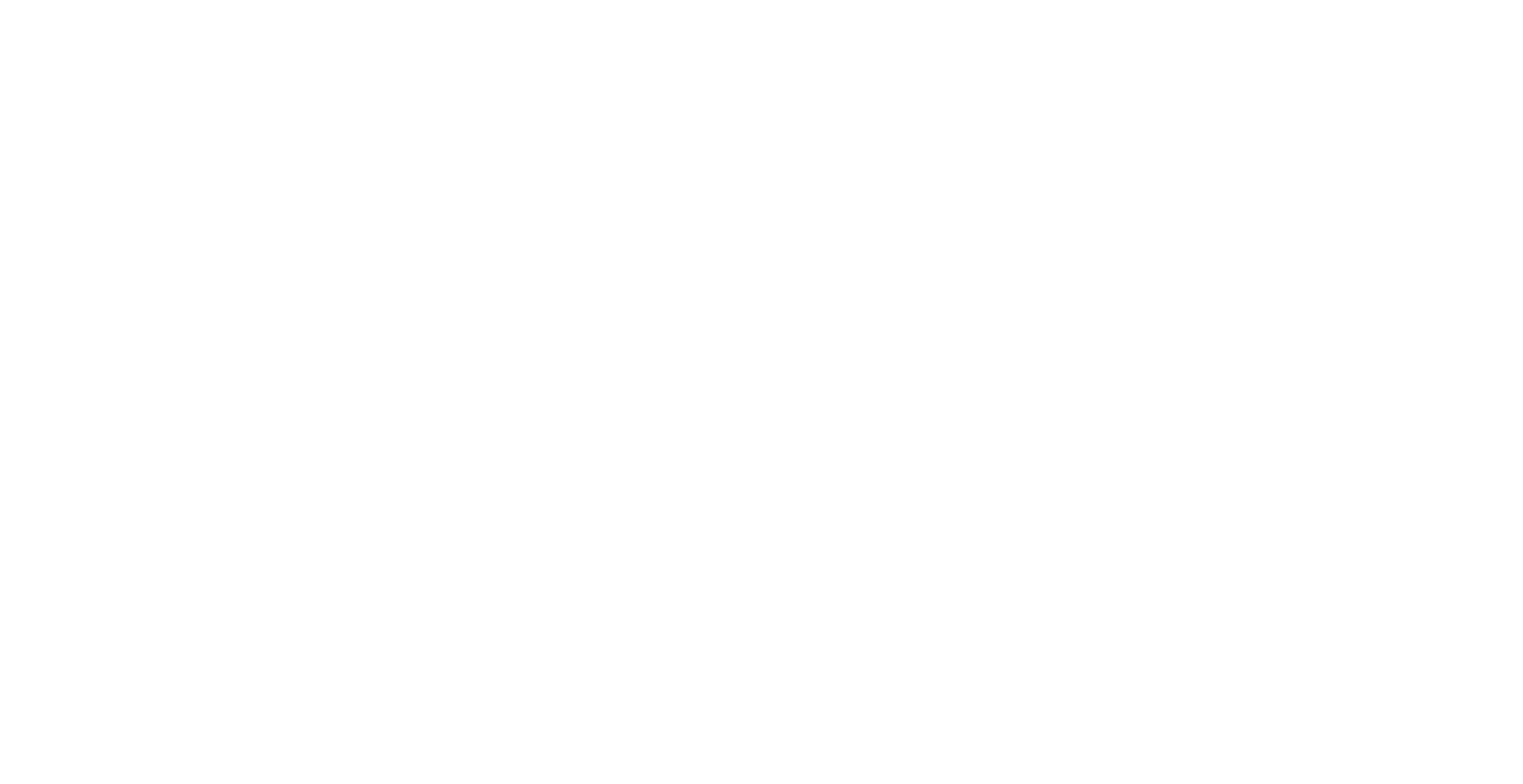 scroll, scrollTop: 0, scrollLeft: 0, axis: both 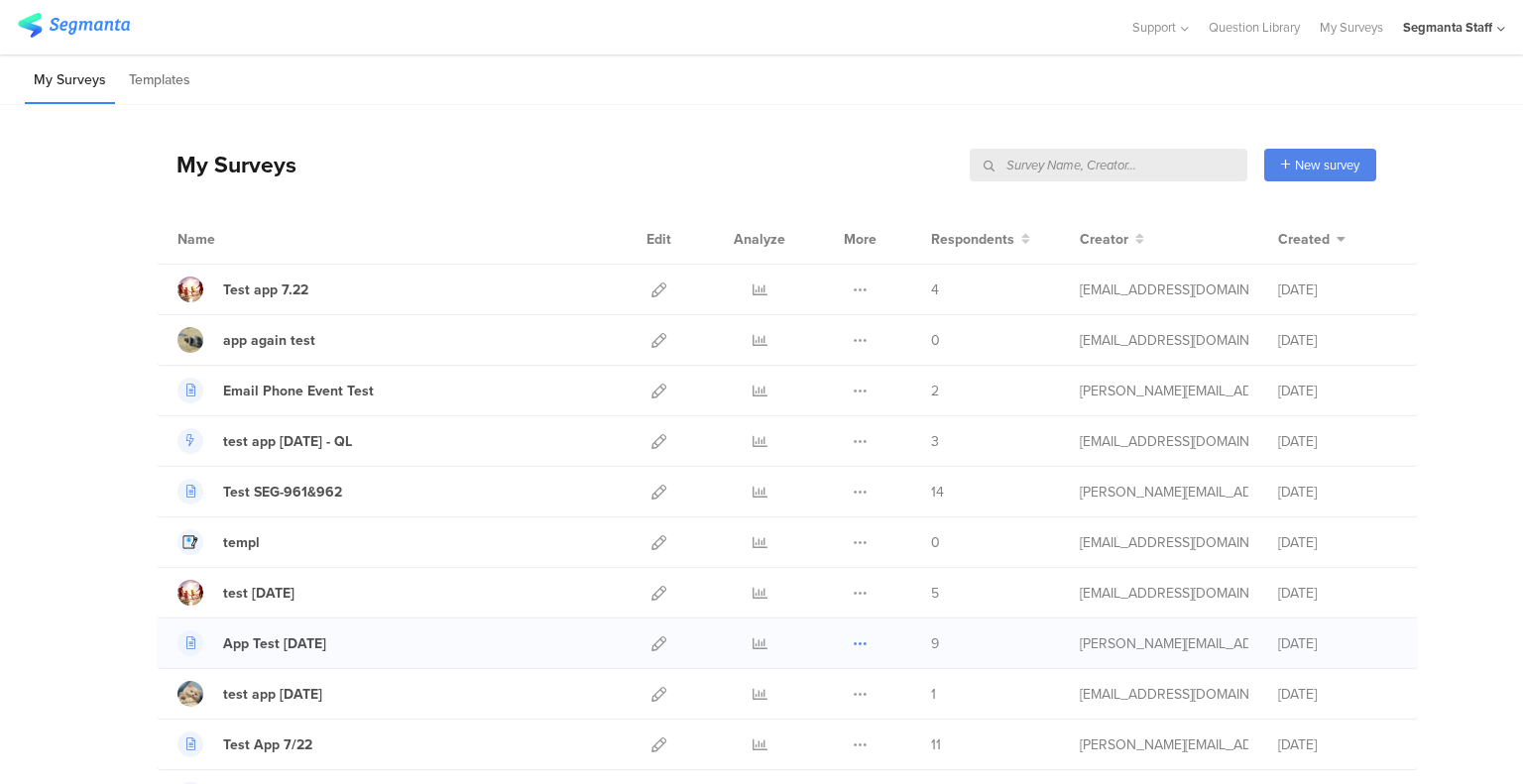 click at bounding box center (860, 643) 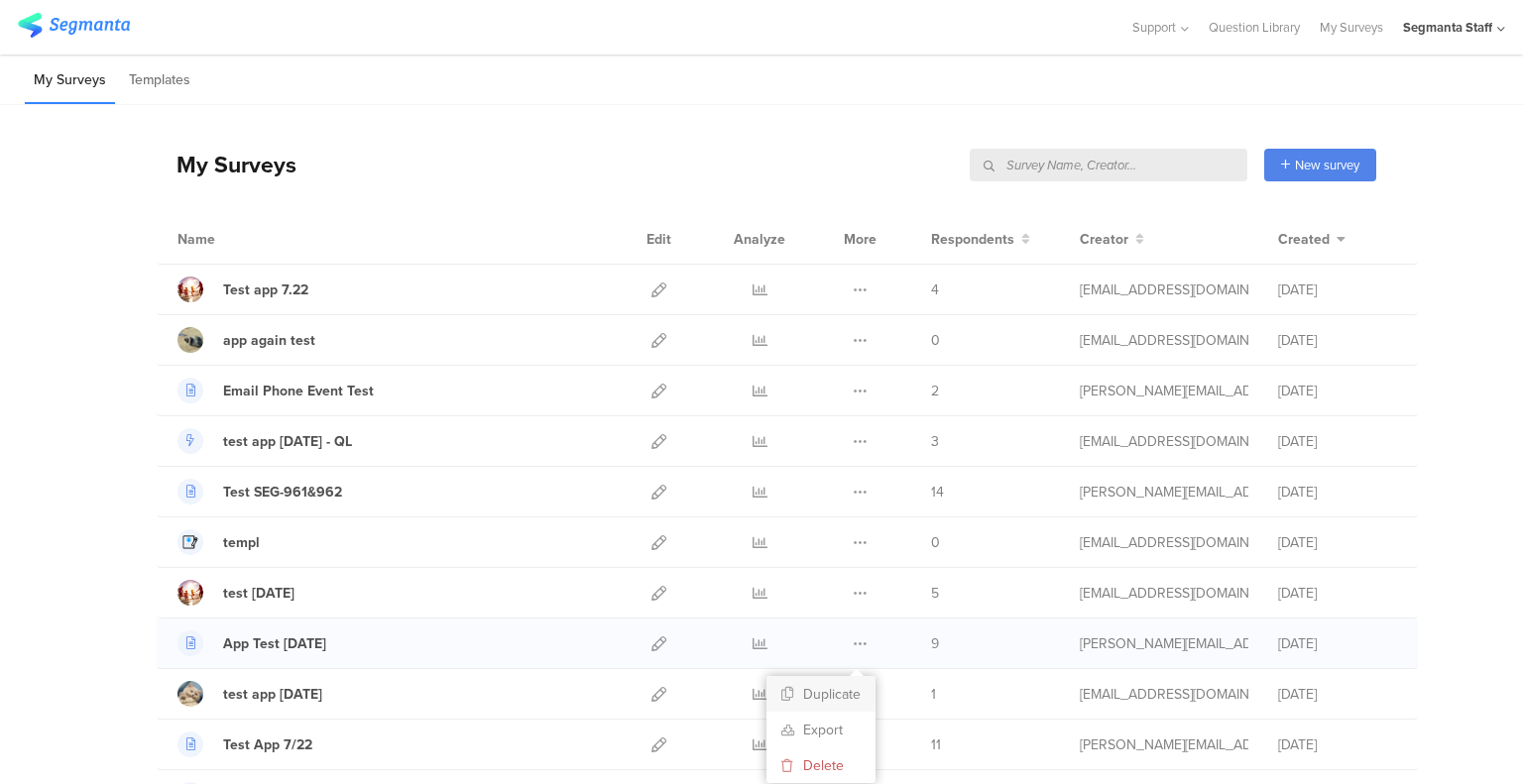 click on "Duplicate" at bounding box center (821, 694) 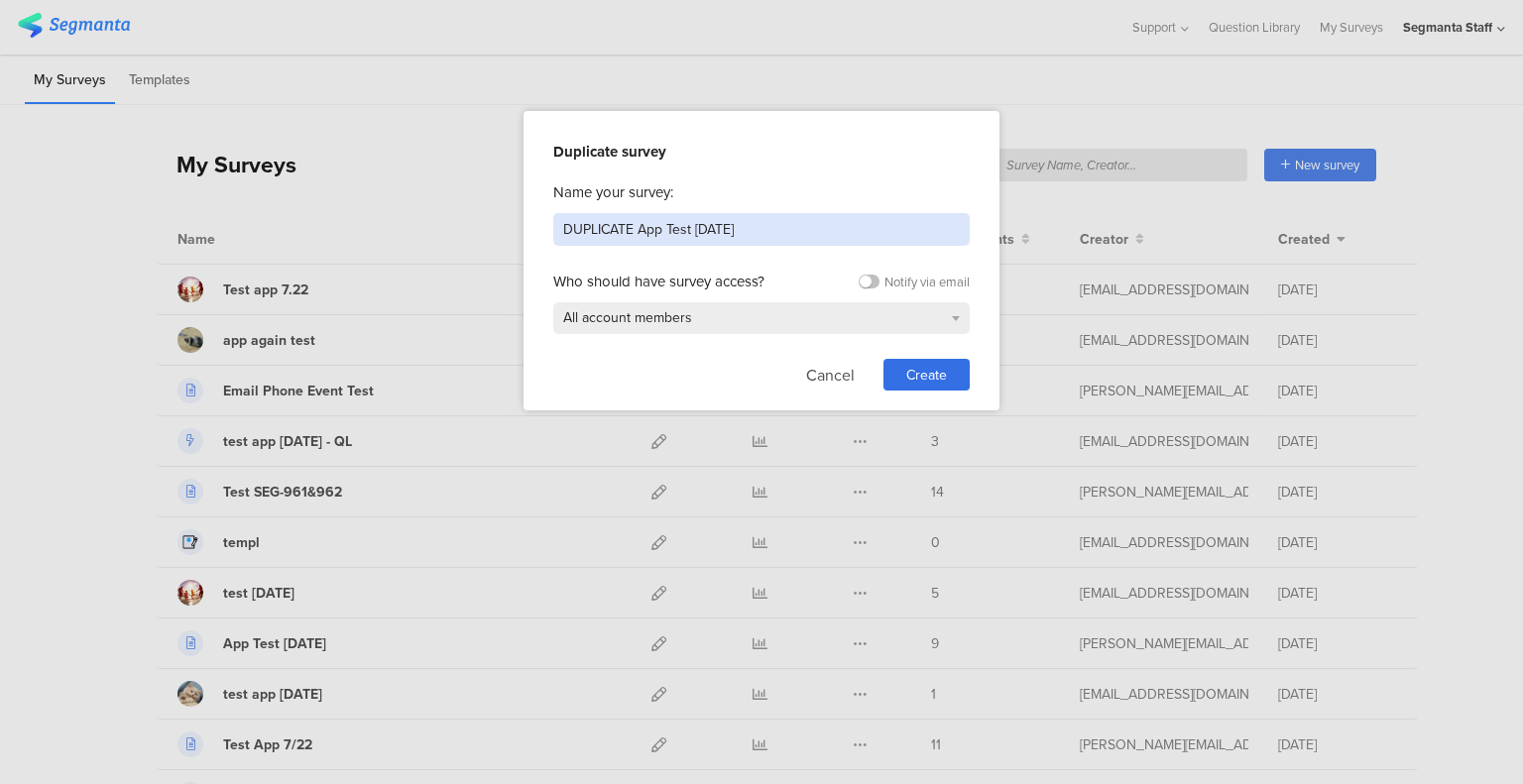 drag, startPoint x: 639, startPoint y: 229, endPoint x: 527, endPoint y: 239, distance: 112.44554 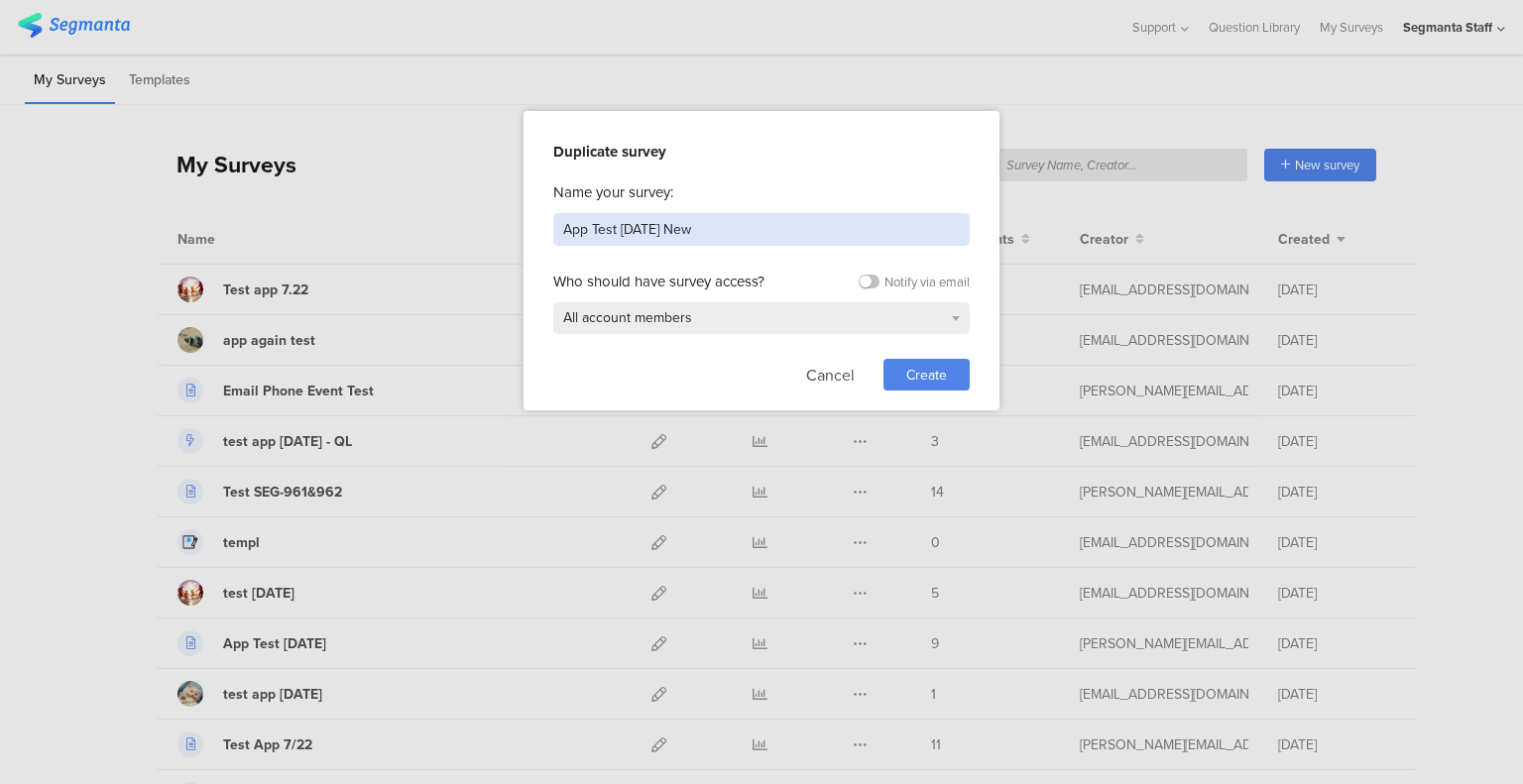 type on "App Test [DATE] New" 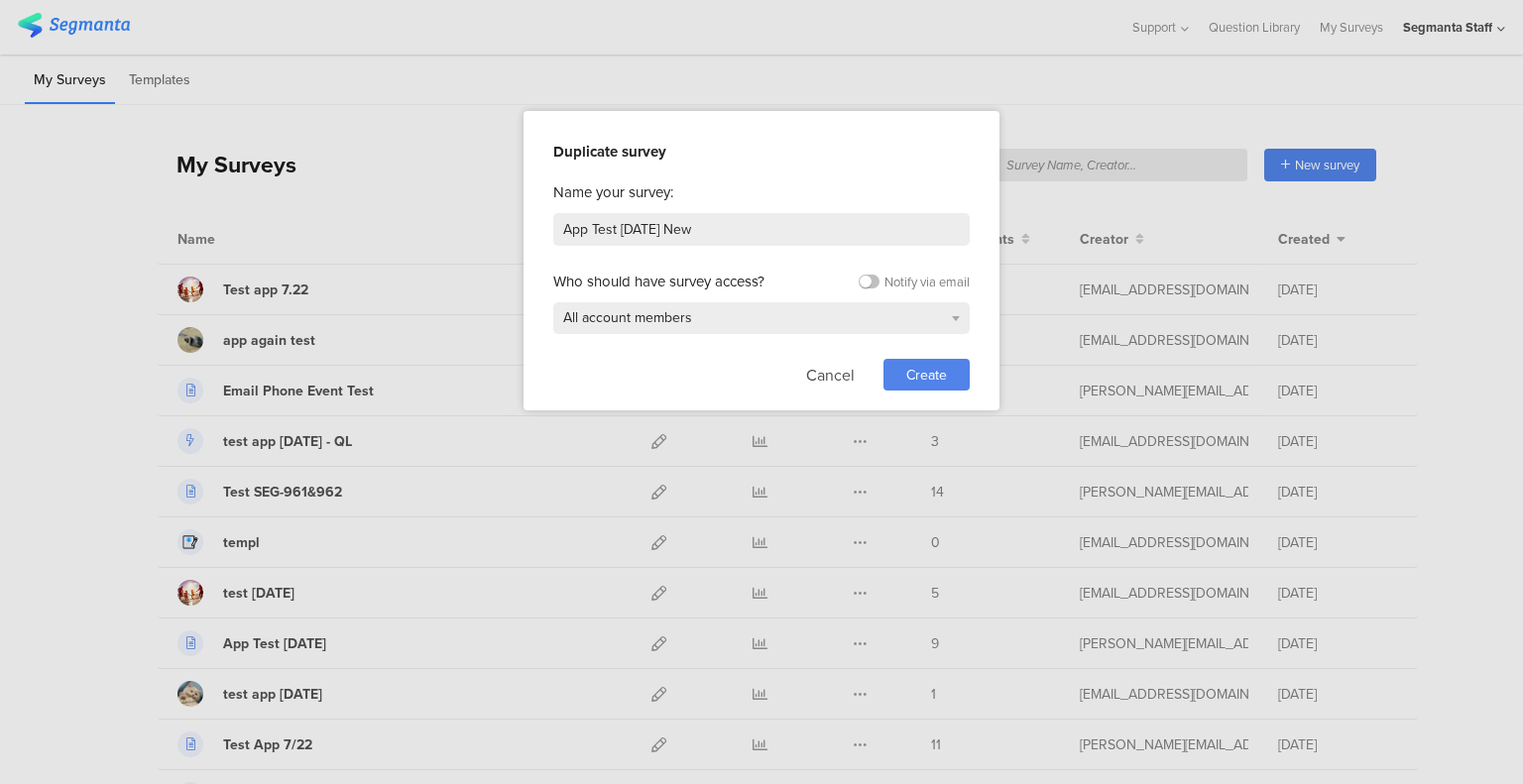 click on "Create" at bounding box center [926, 375] 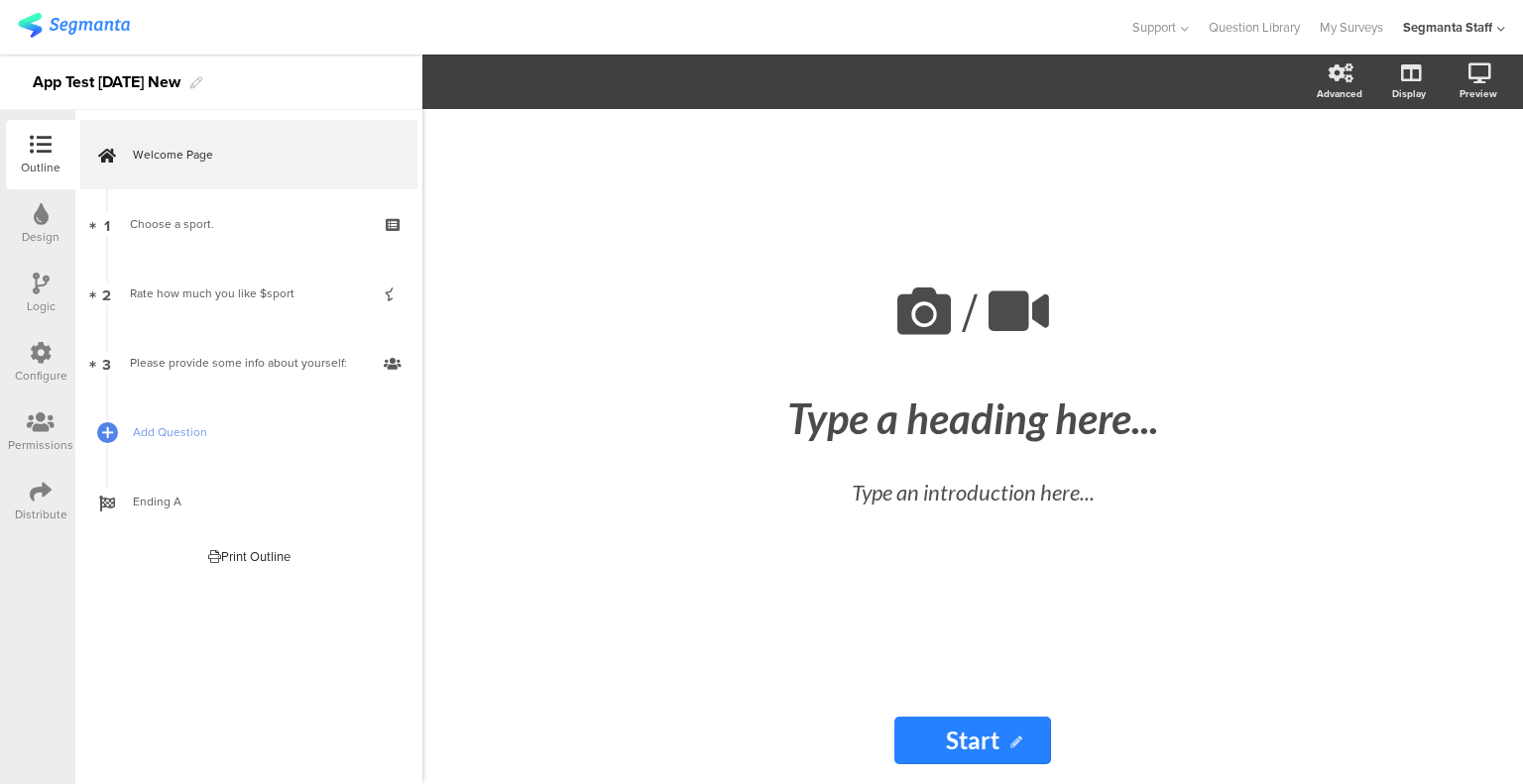 click at bounding box center (41, 353) 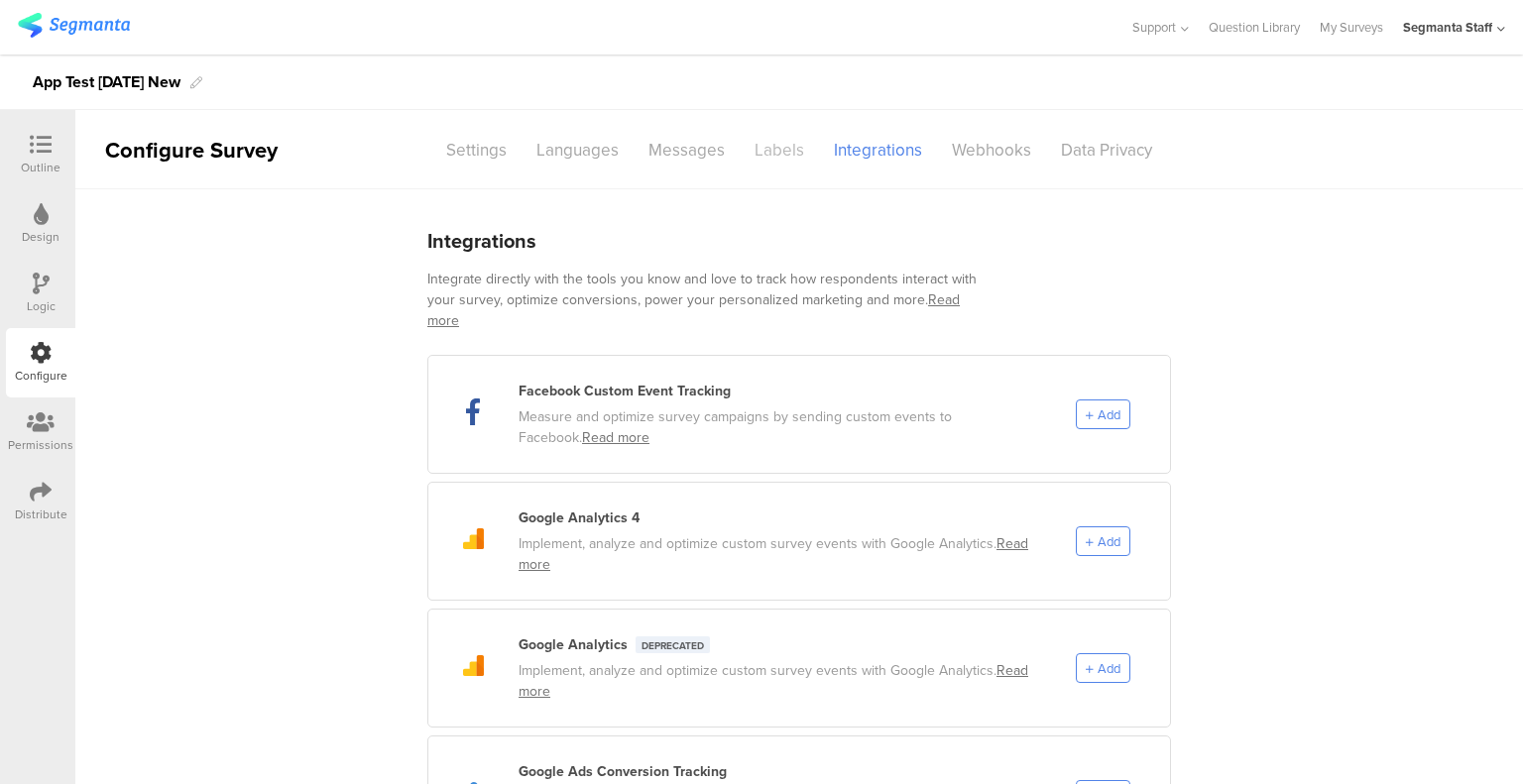 click on "Labels" at bounding box center [779, 150] 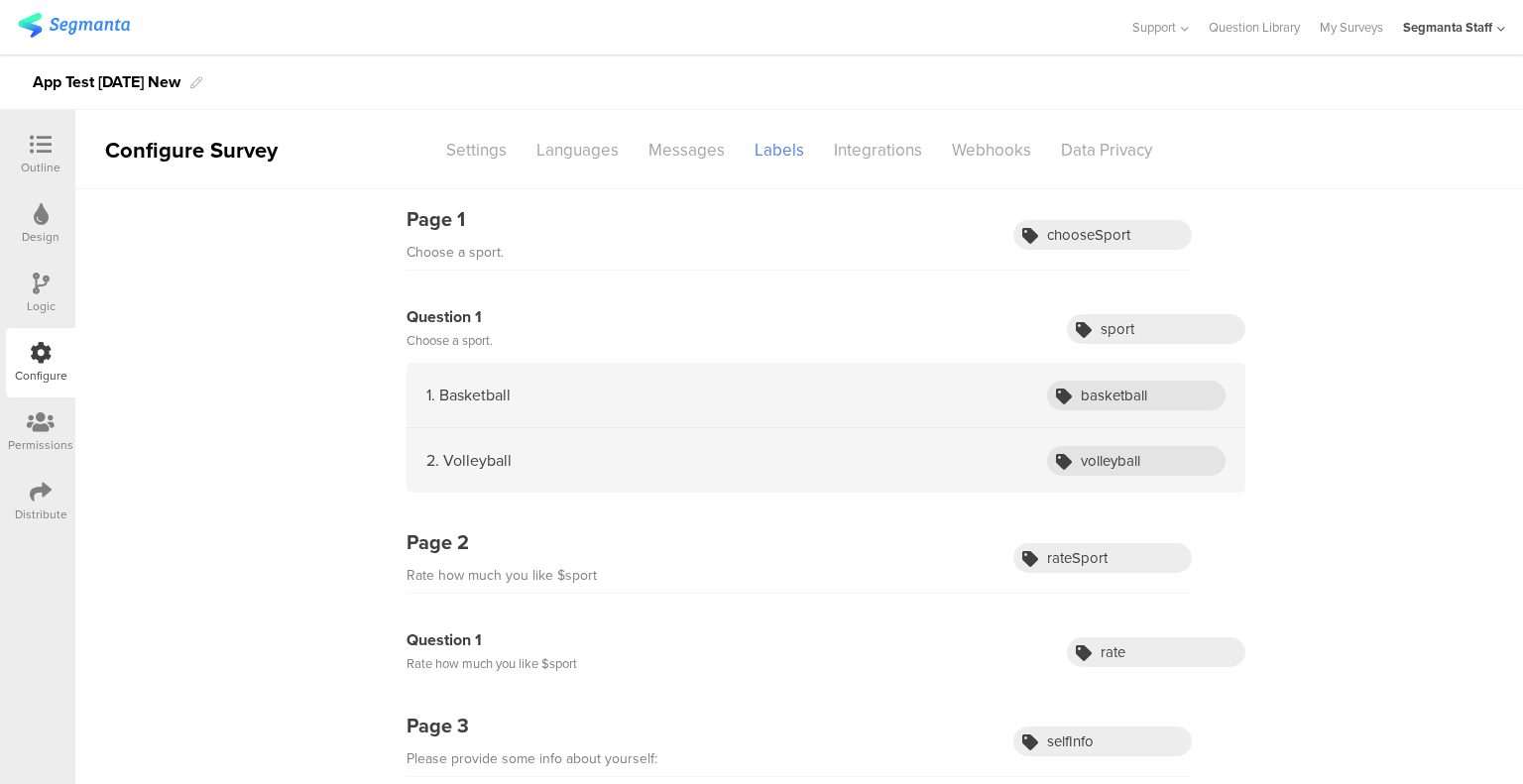 scroll, scrollTop: 0, scrollLeft: 0, axis: both 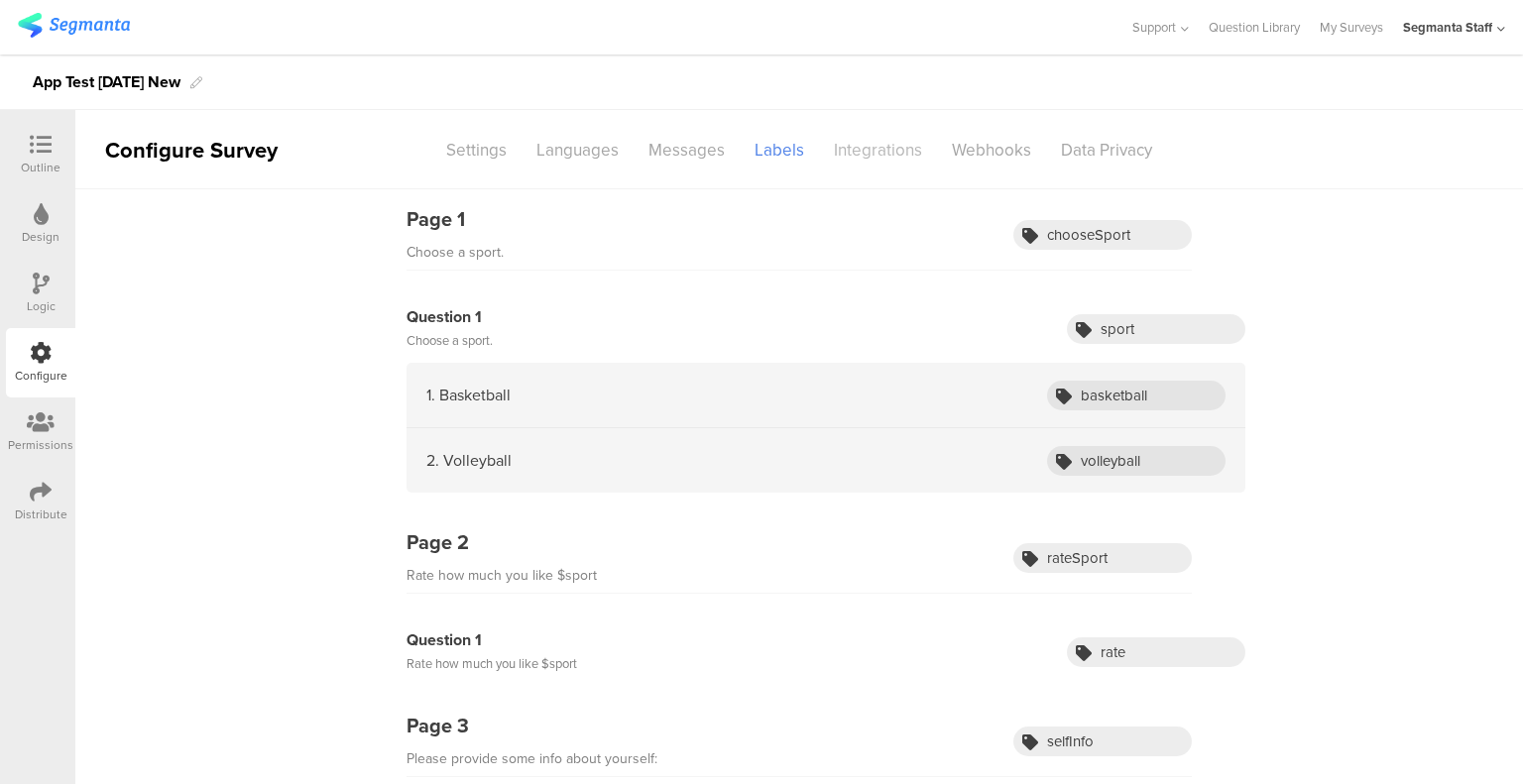 click on "Integrations" at bounding box center [878, 150] 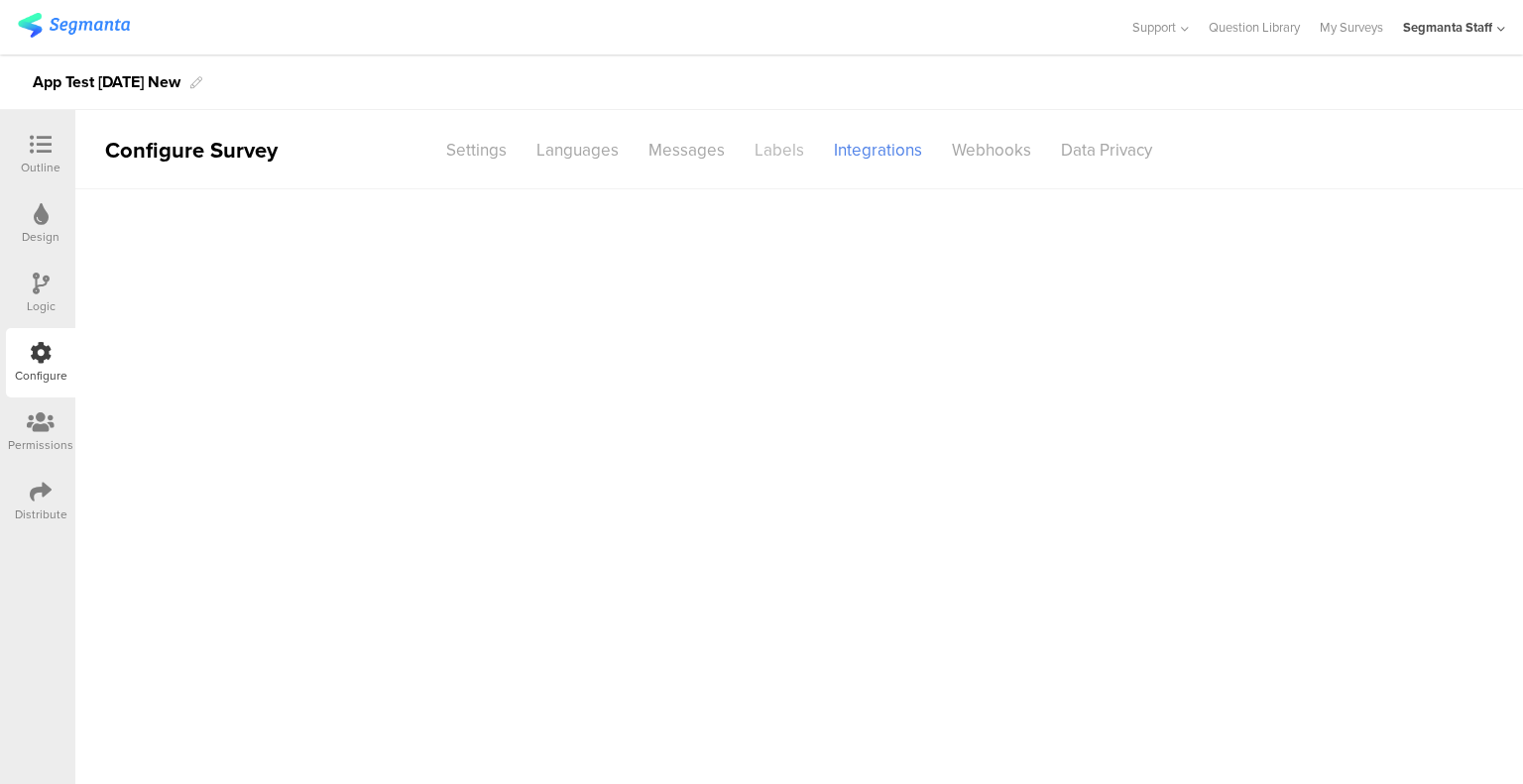 click on "Labels" at bounding box center (779, 150) 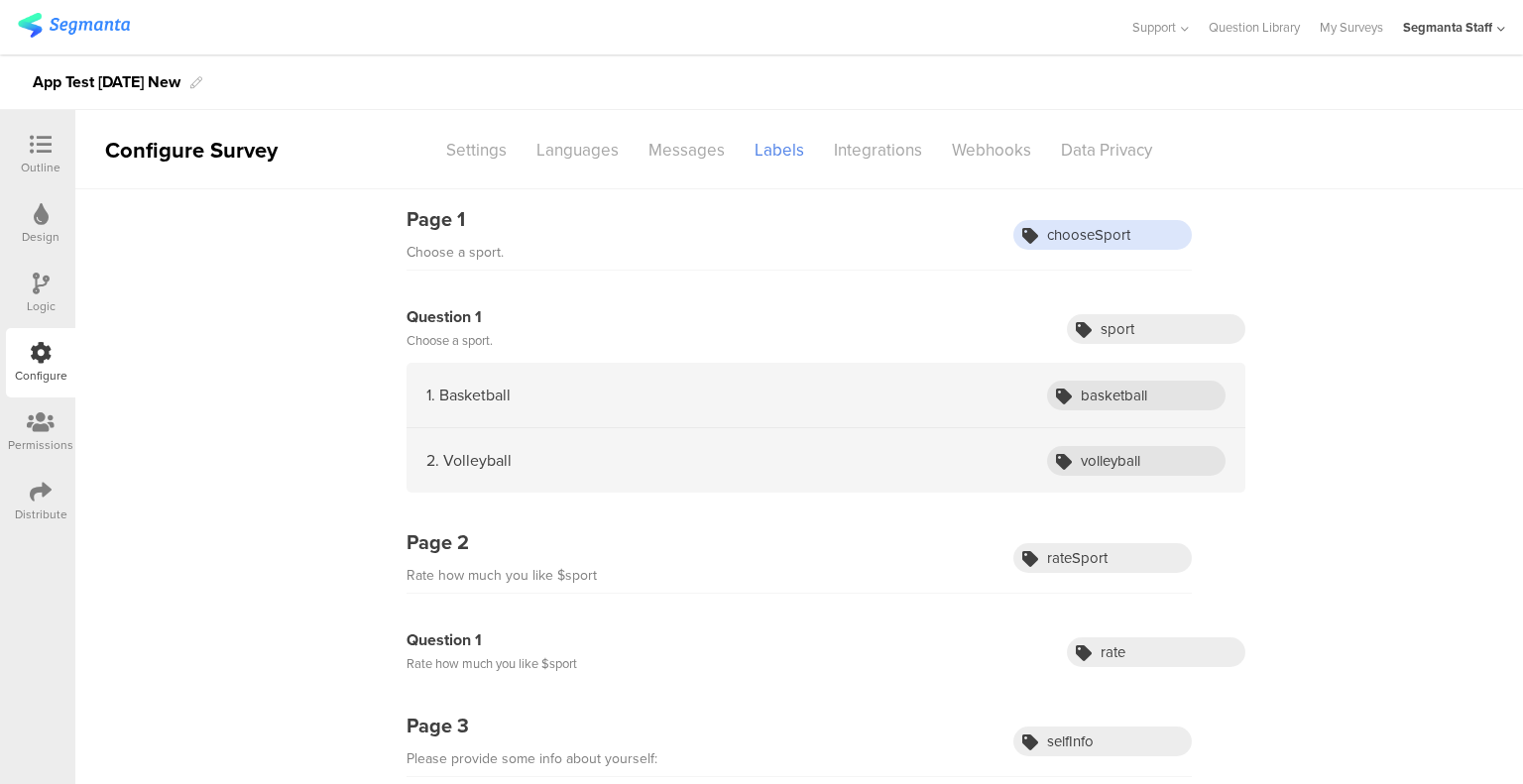 click on "chooseSport" at bounding box center [1103, 235] 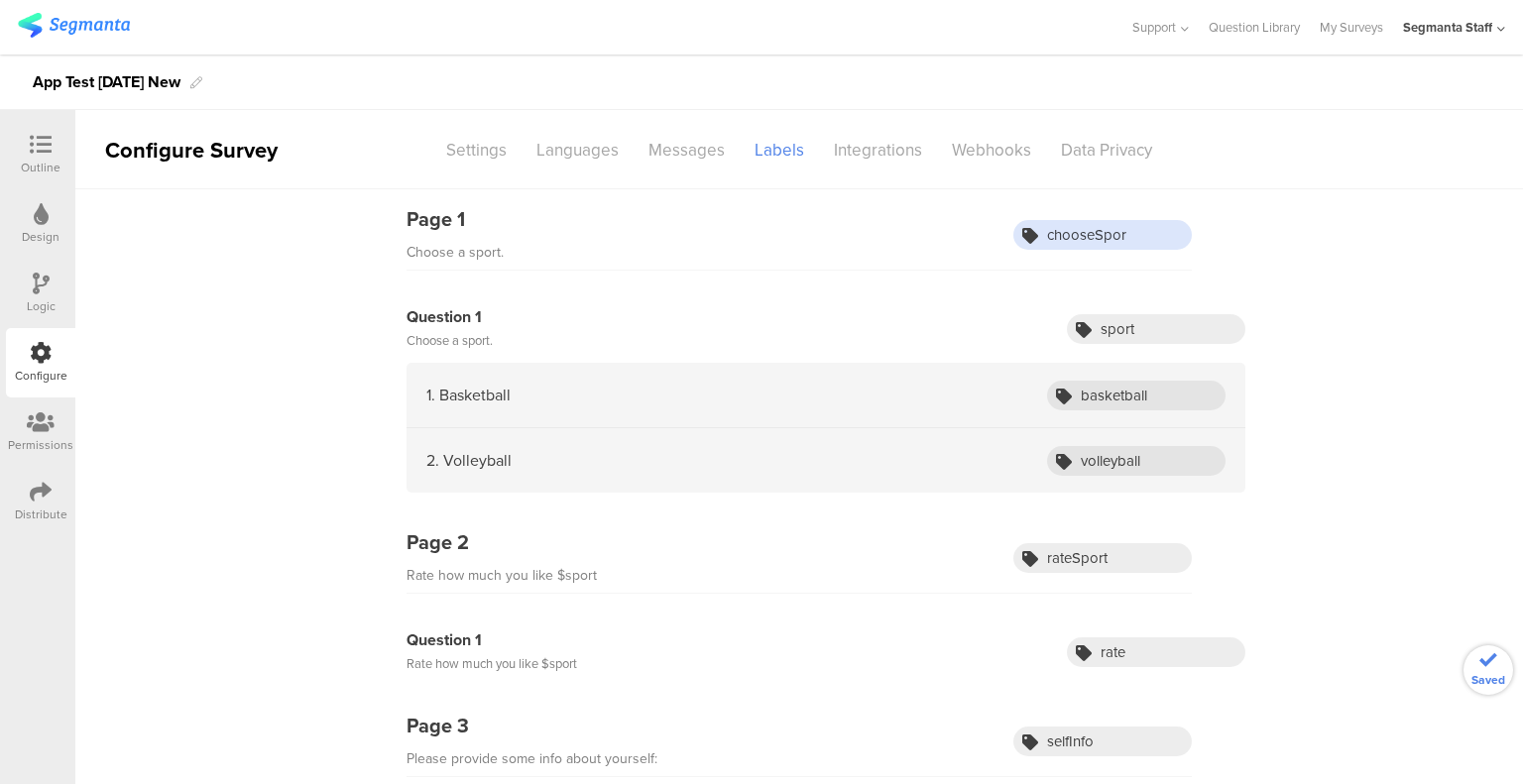 type on "chooseSport" 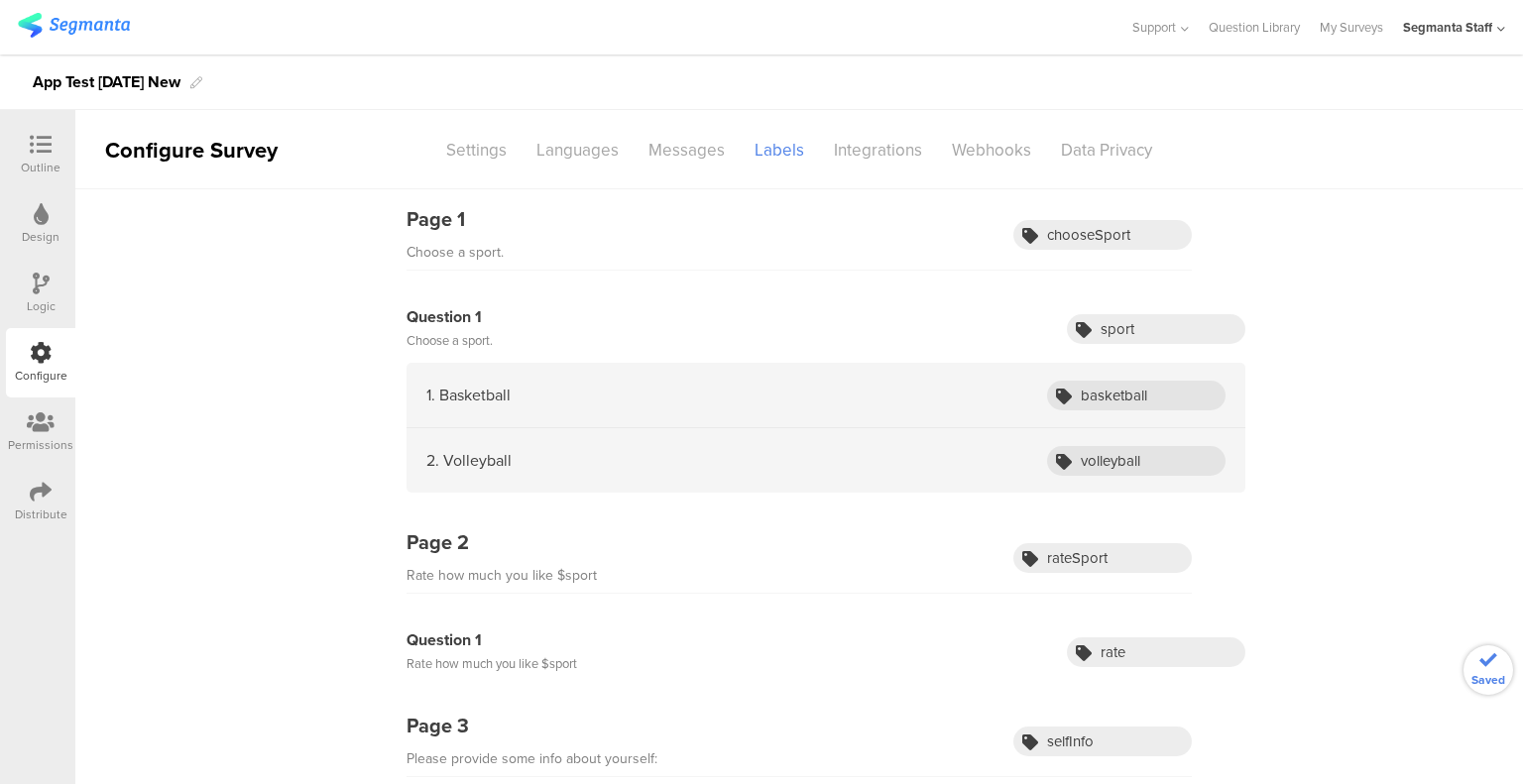 click on "Outline" at bounding box center [41, 168] 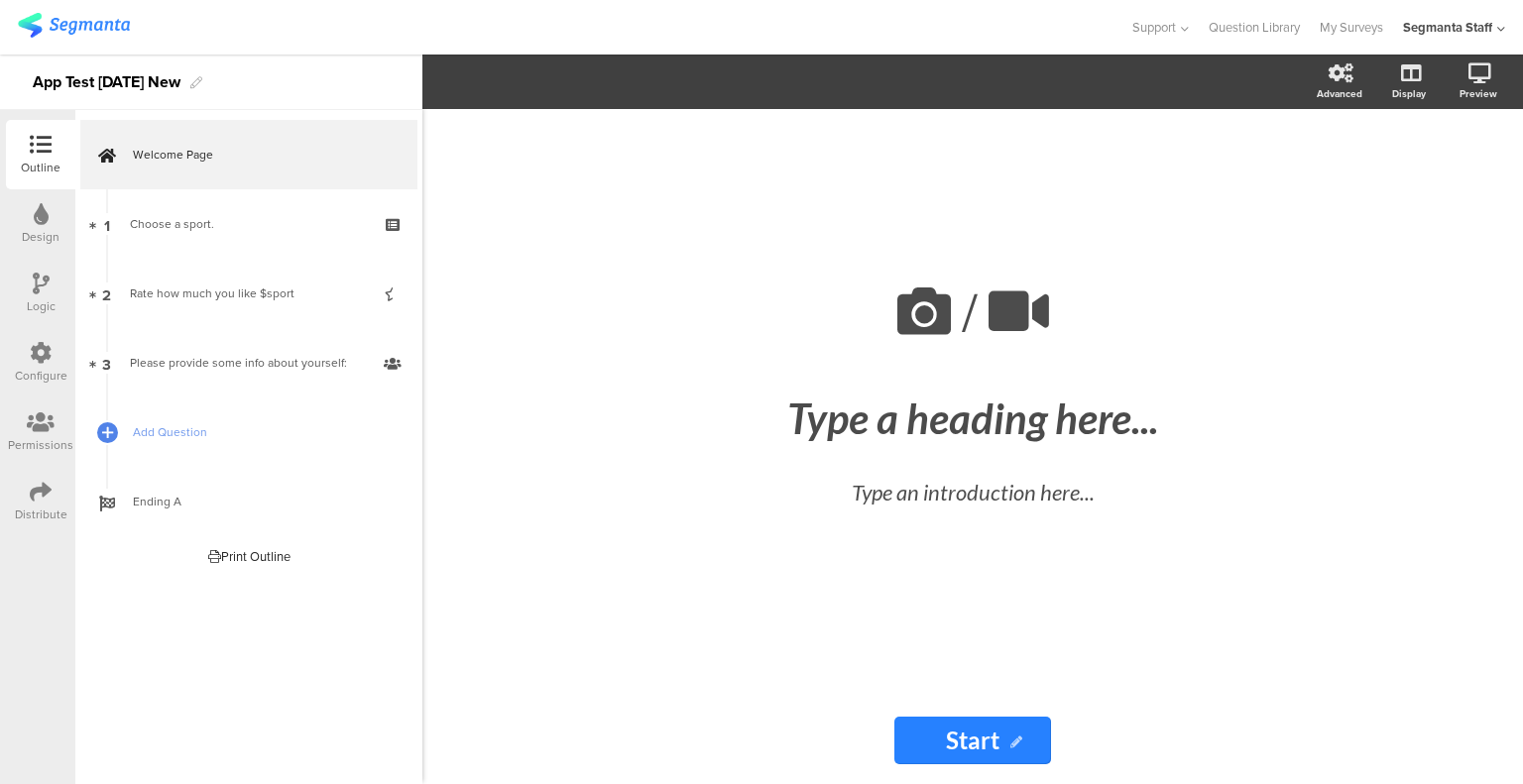 click at bounding box center [41, 353] 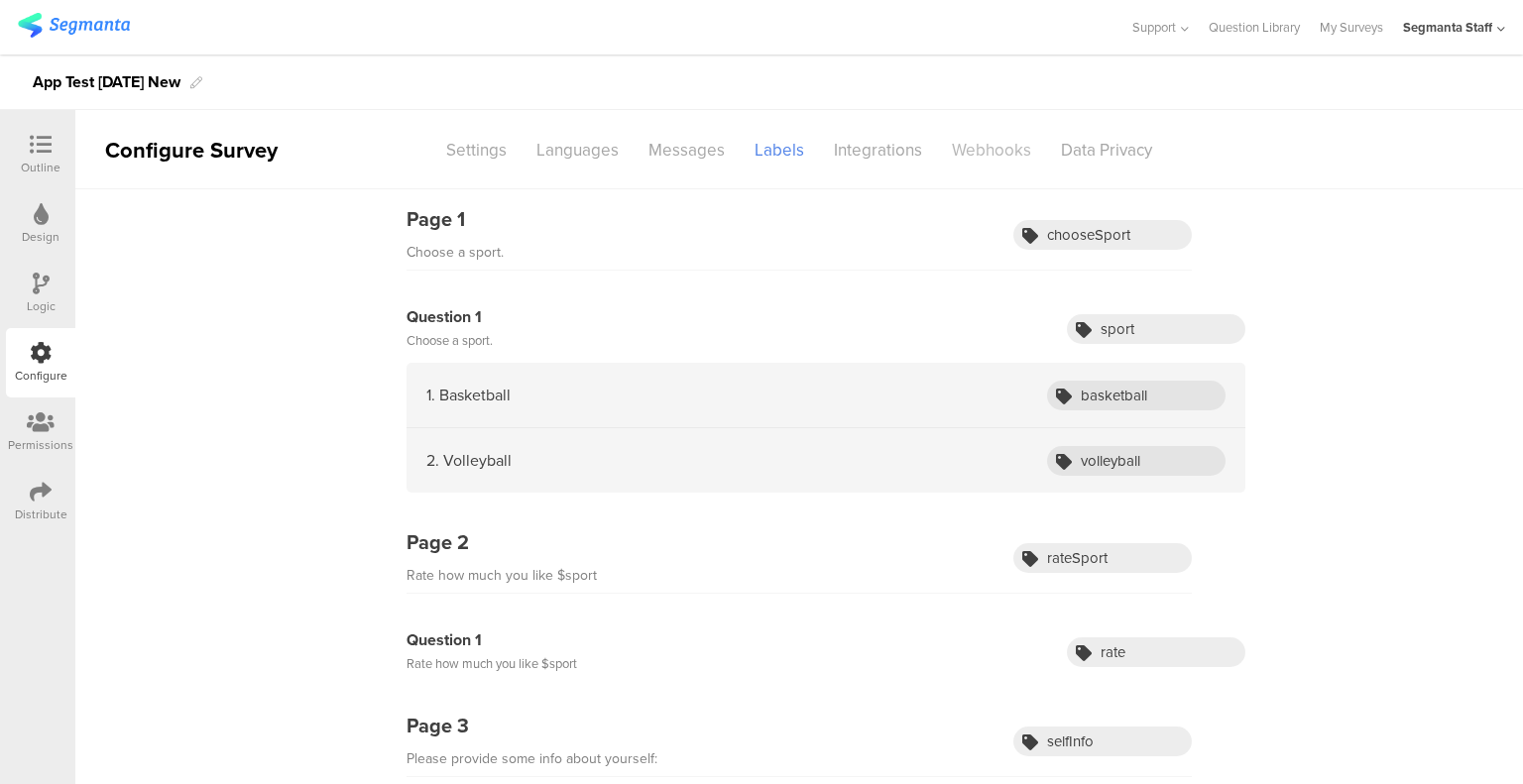 click on "Webhooks" at bounding box center [992, 150] 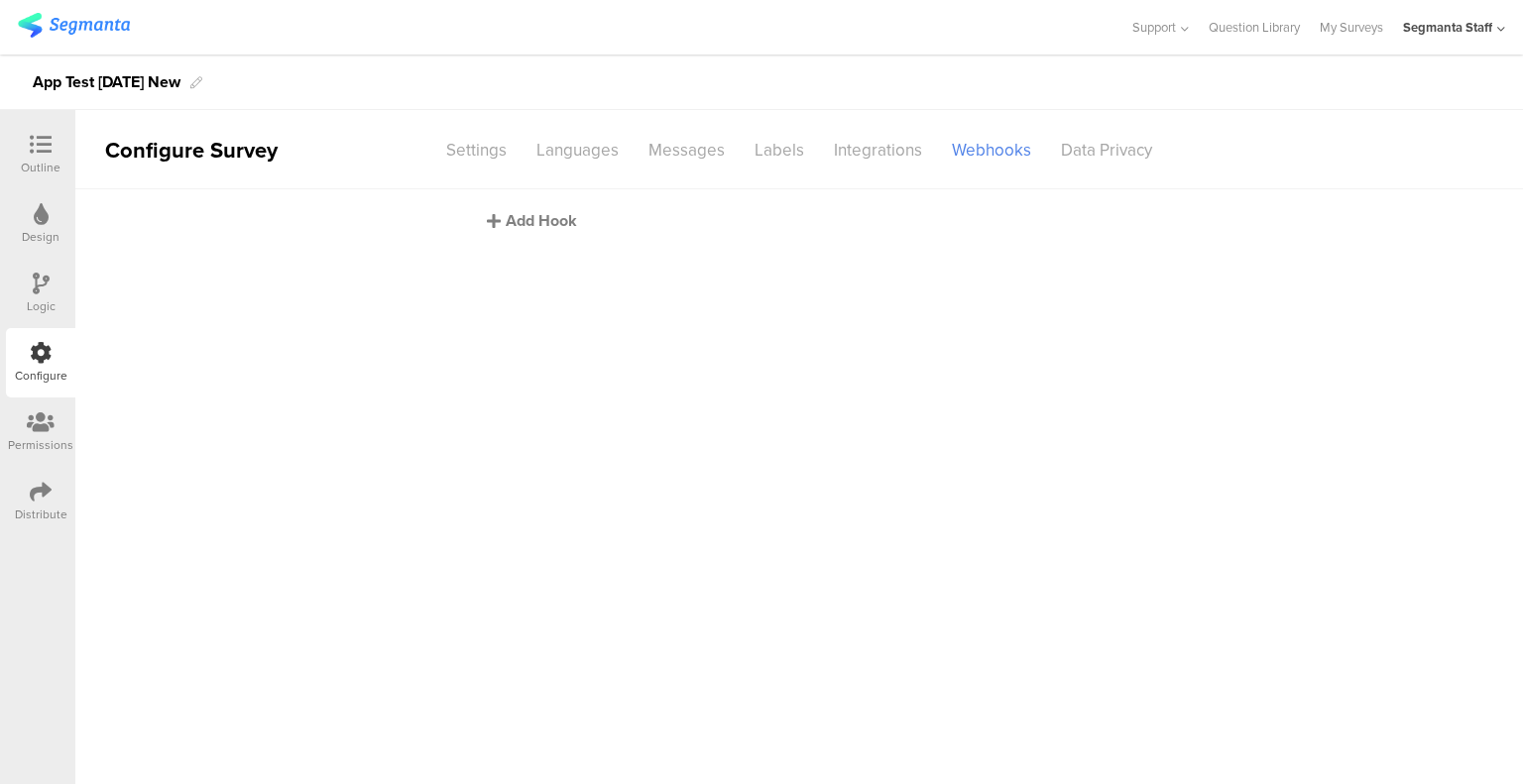click on "Add Hook" at bounding box center [804, 220] 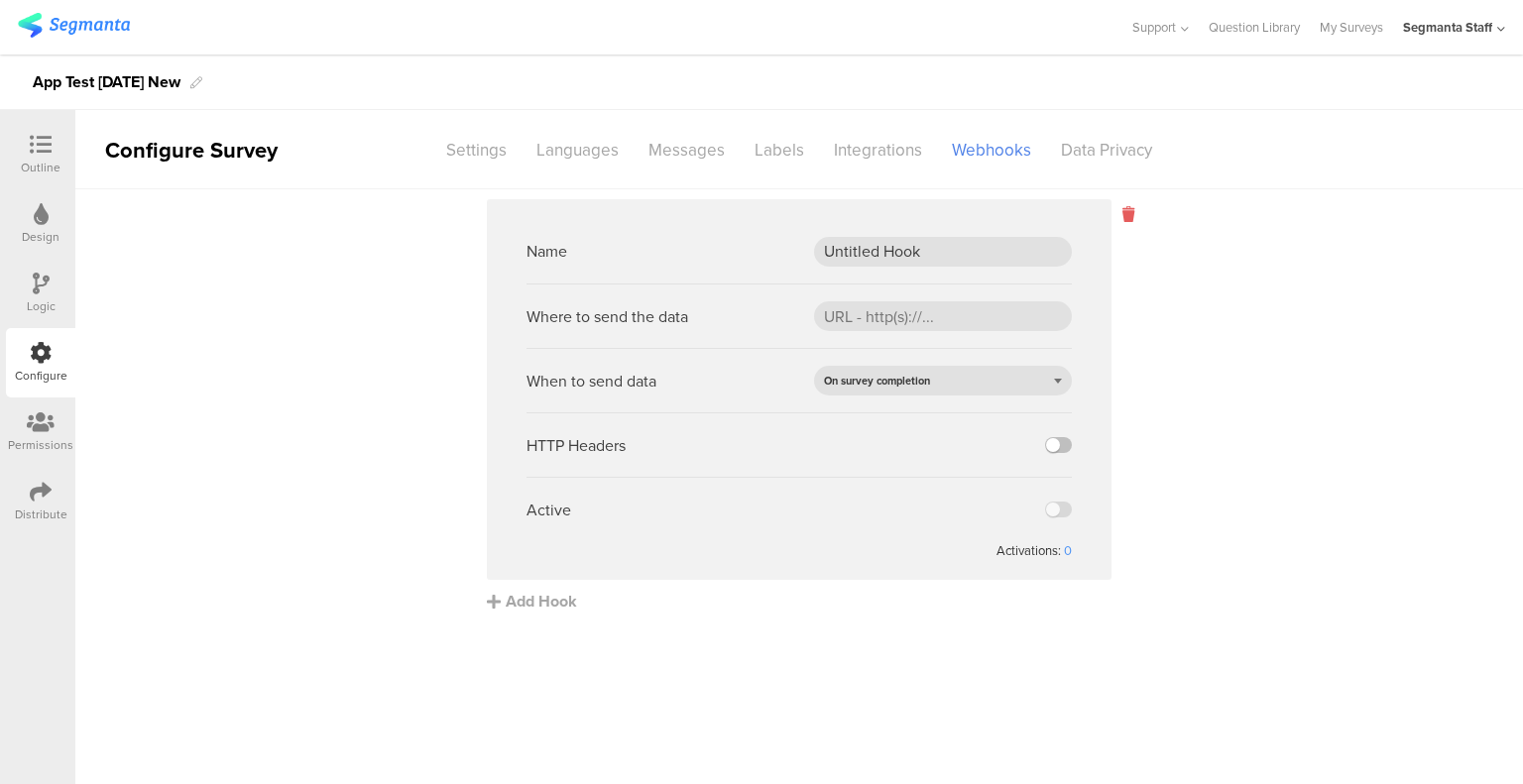 click at bounding box center [1128, 214] 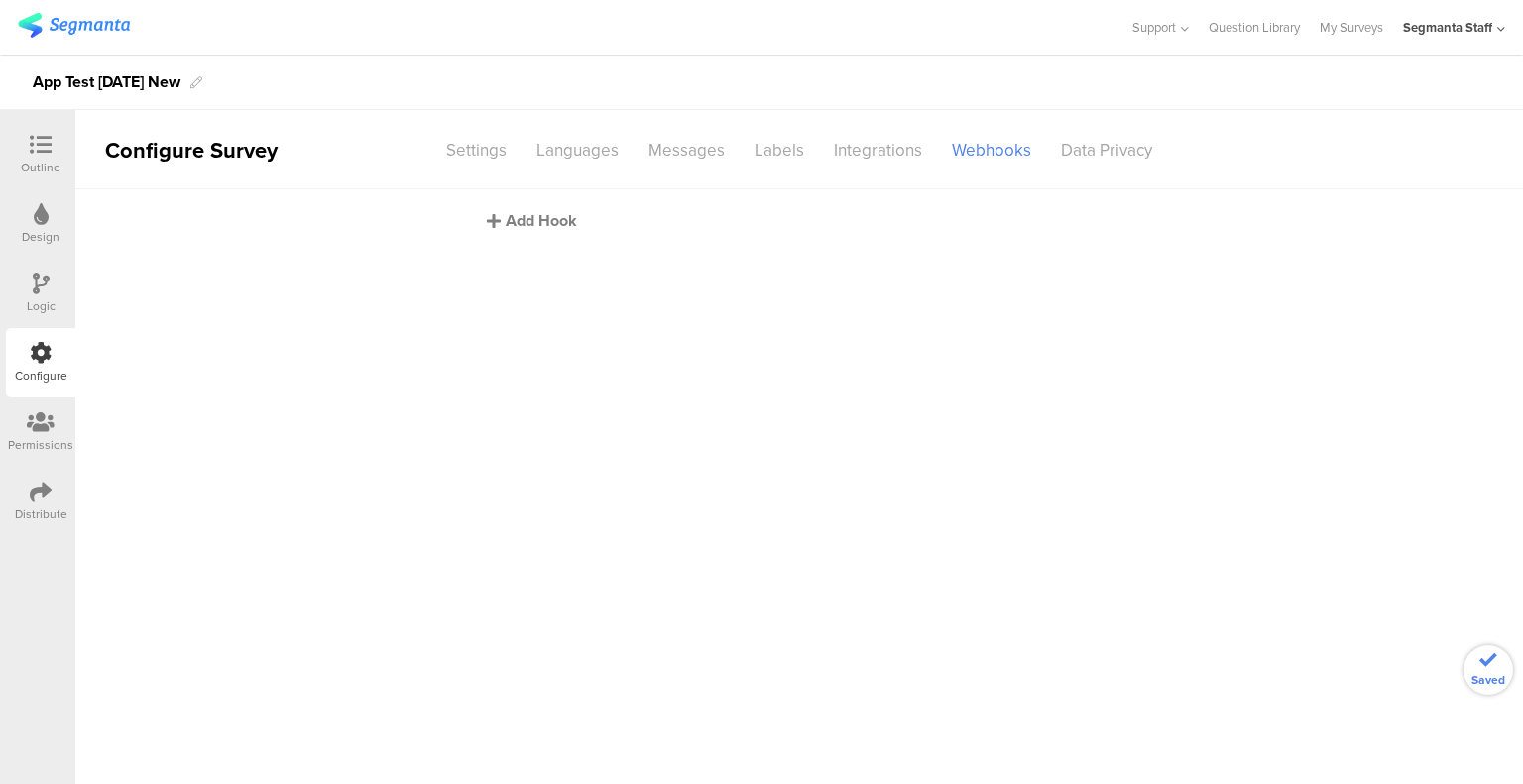 click on "Add Hook" at bounding box center (804, 220) 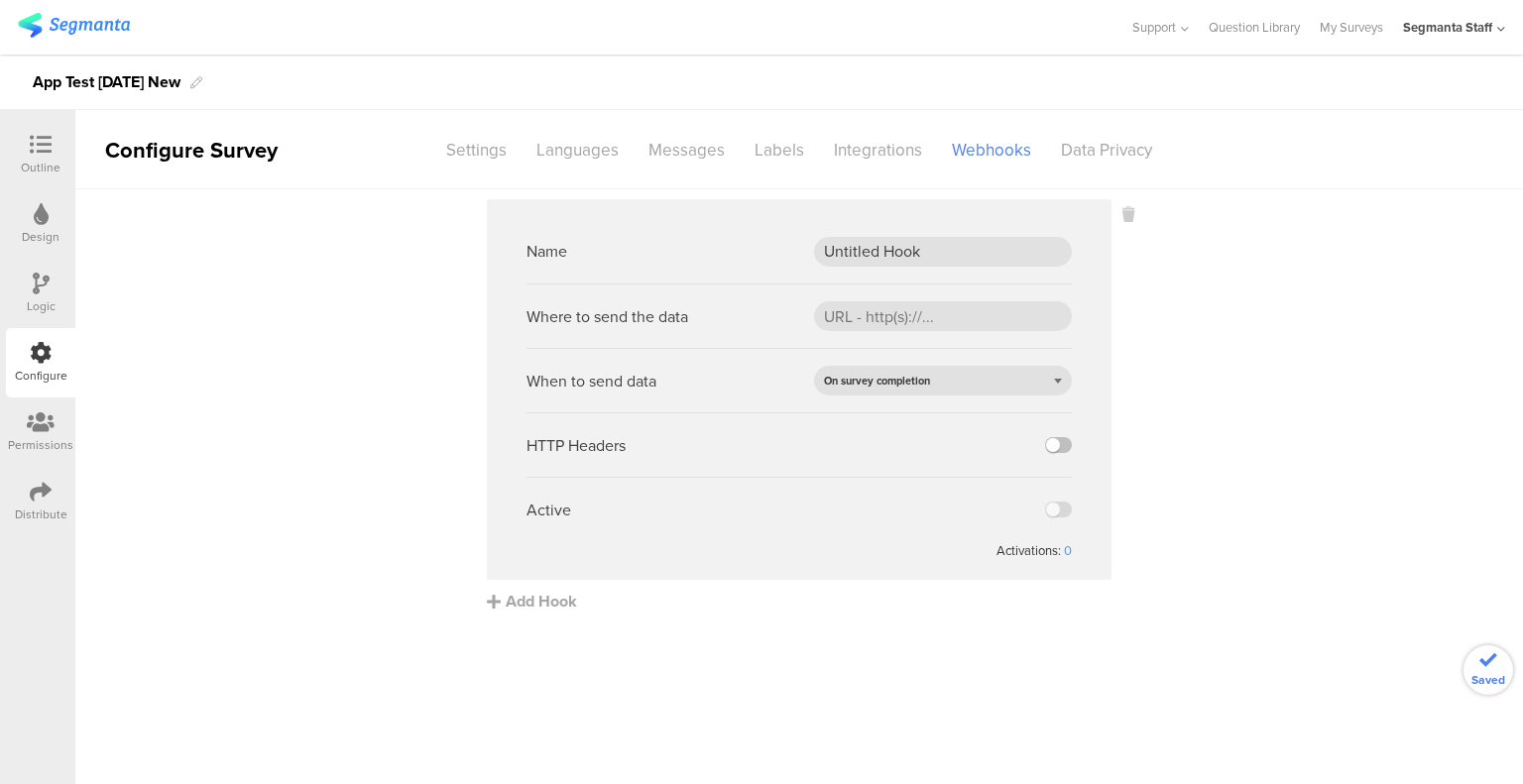click on "Name
Untitled Hook" at bounding box center (799, 251) 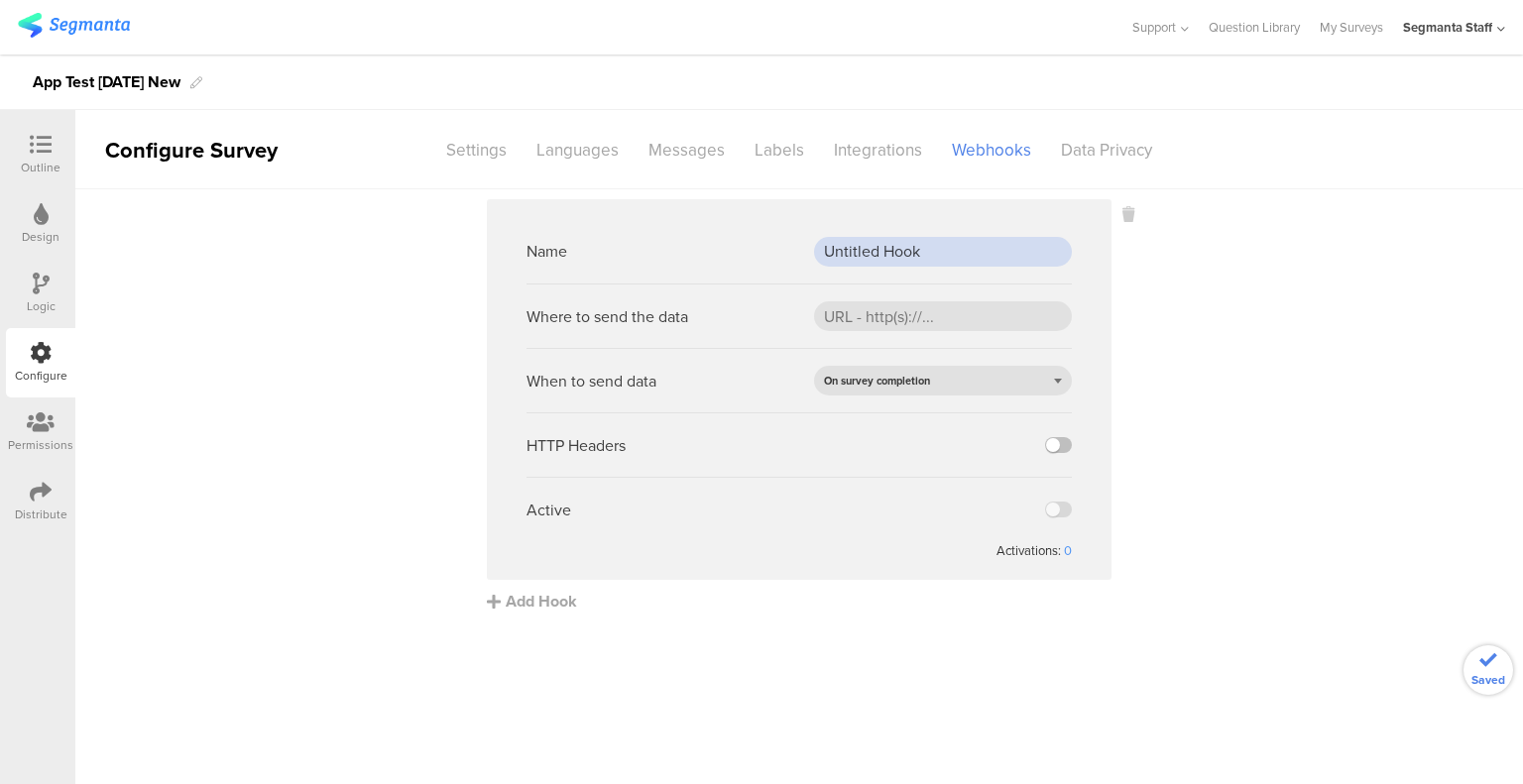 drag, startPoint x: 947, startPoint y: 247, endPoint x: 805, endPoint y: 254, distance: 142.17243 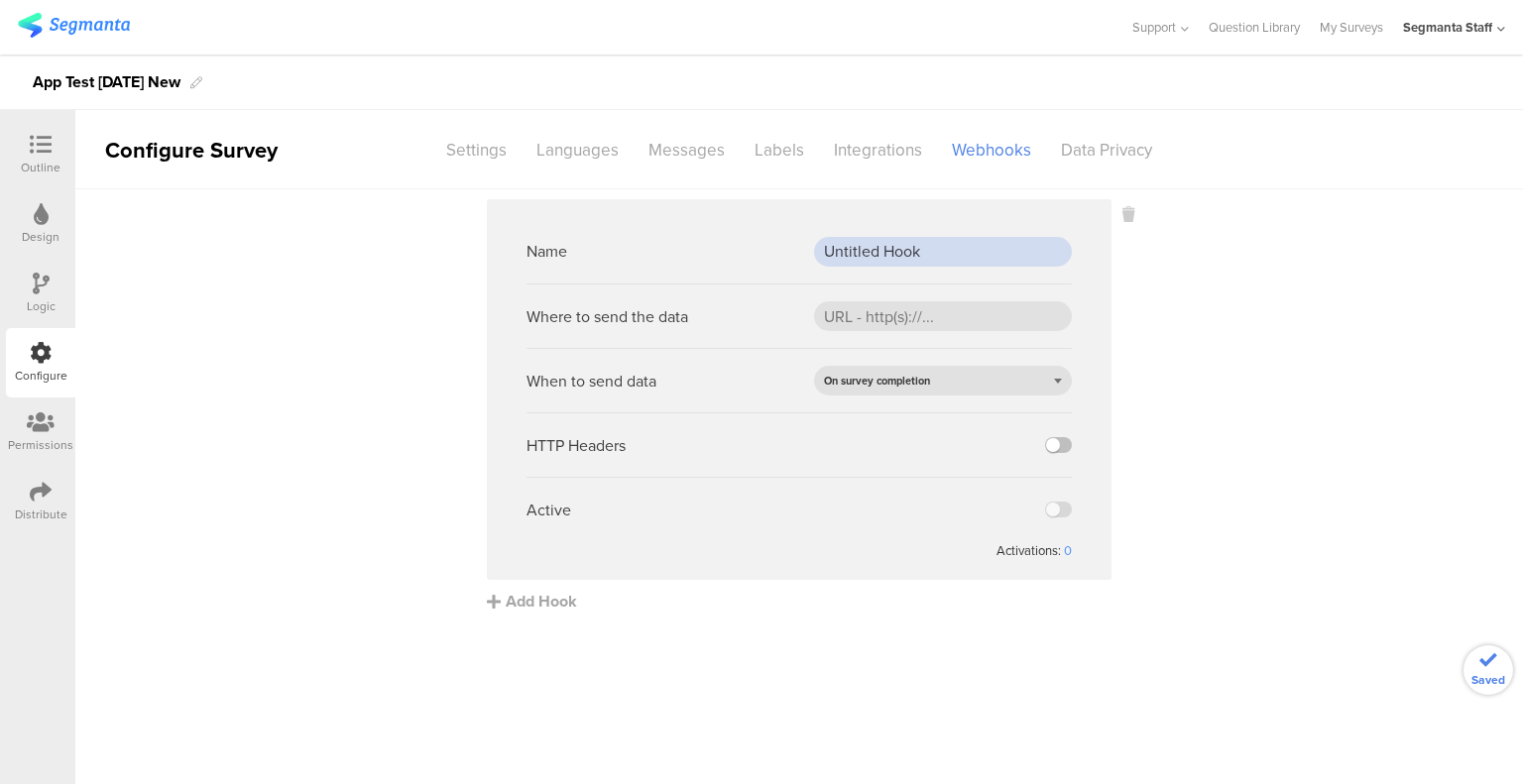 click on "Name
Untitled Hook" at bounding box center (799, 251) 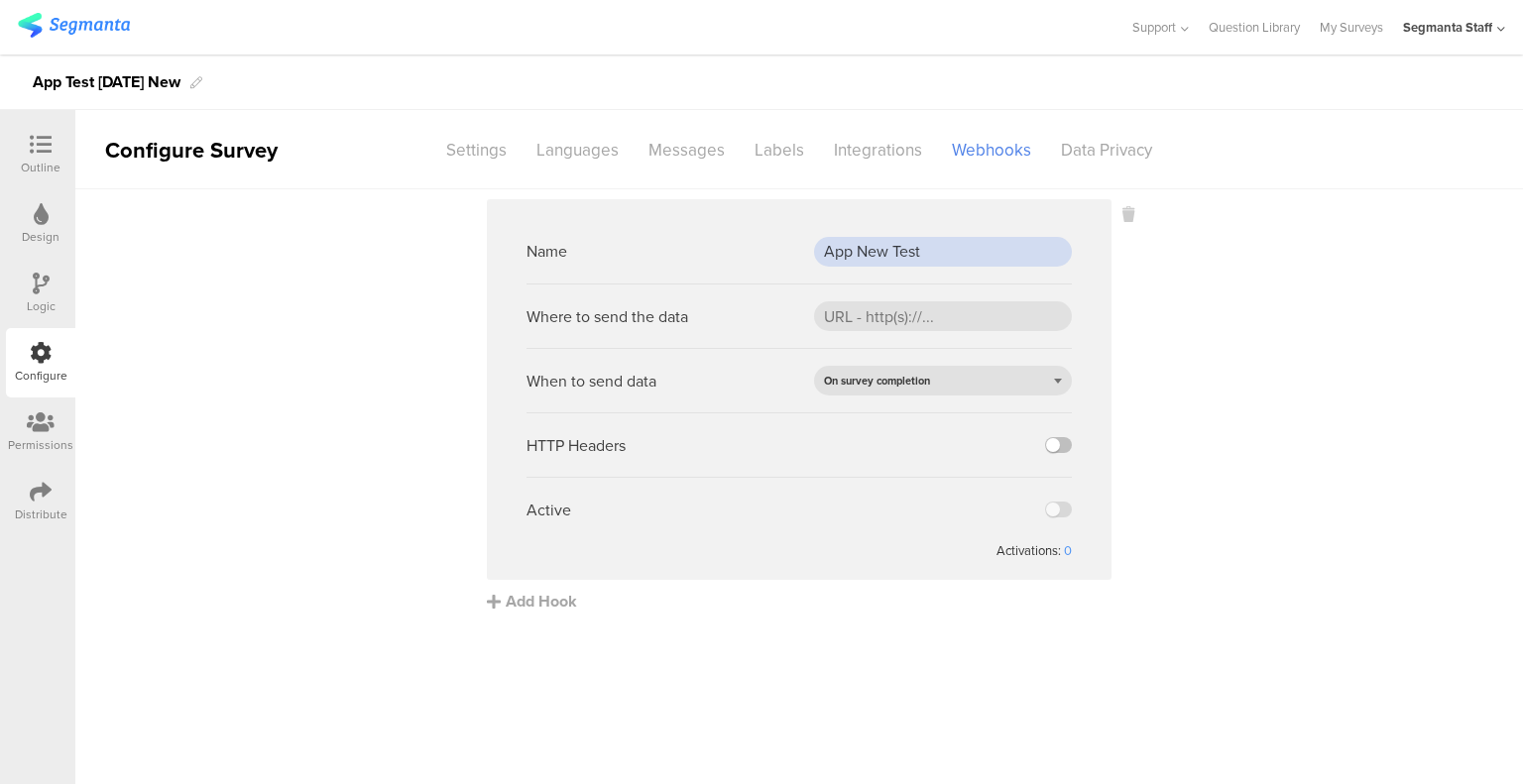 type on "App New Test" 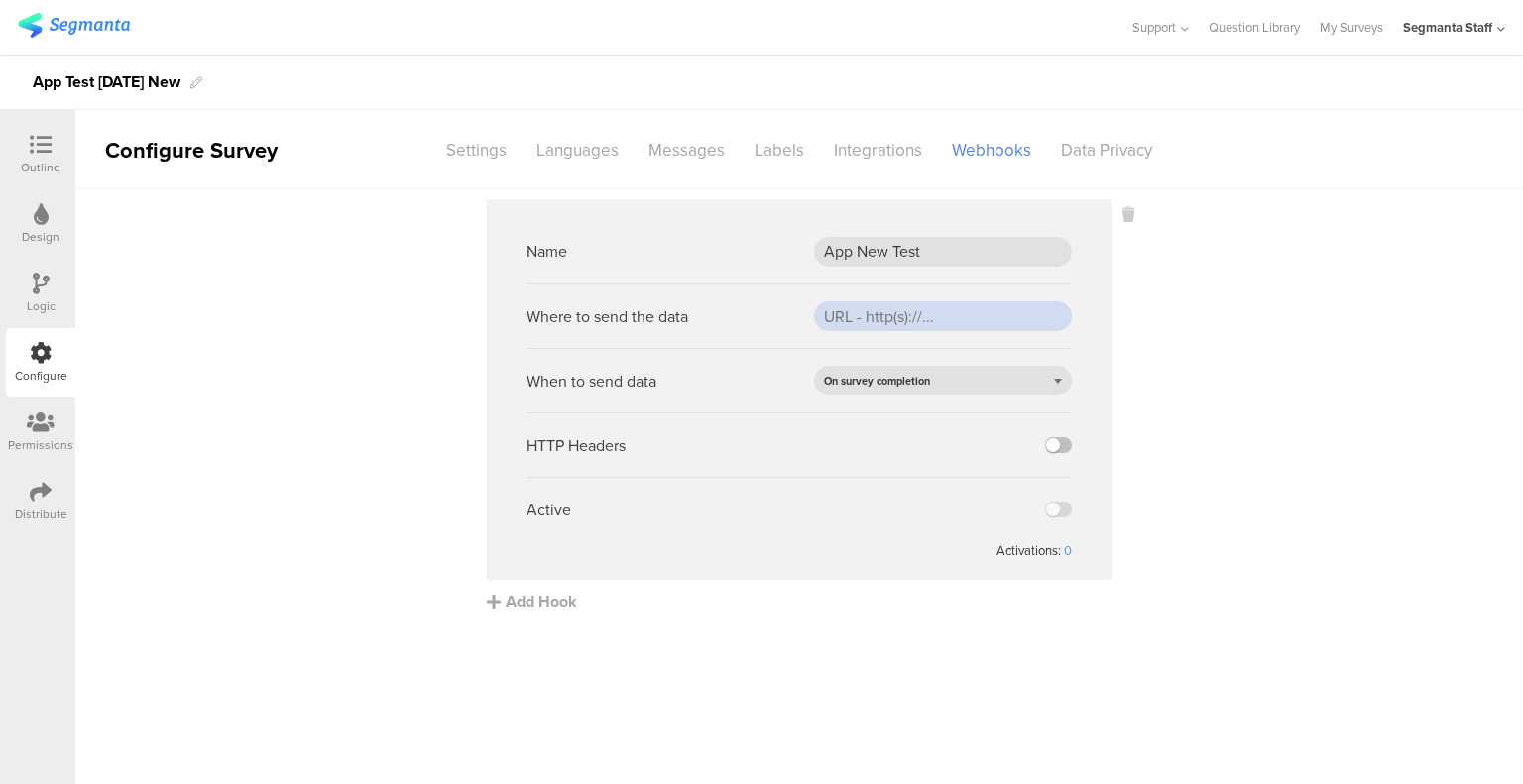 paste on "[URL][DOMAIN_NAME]" 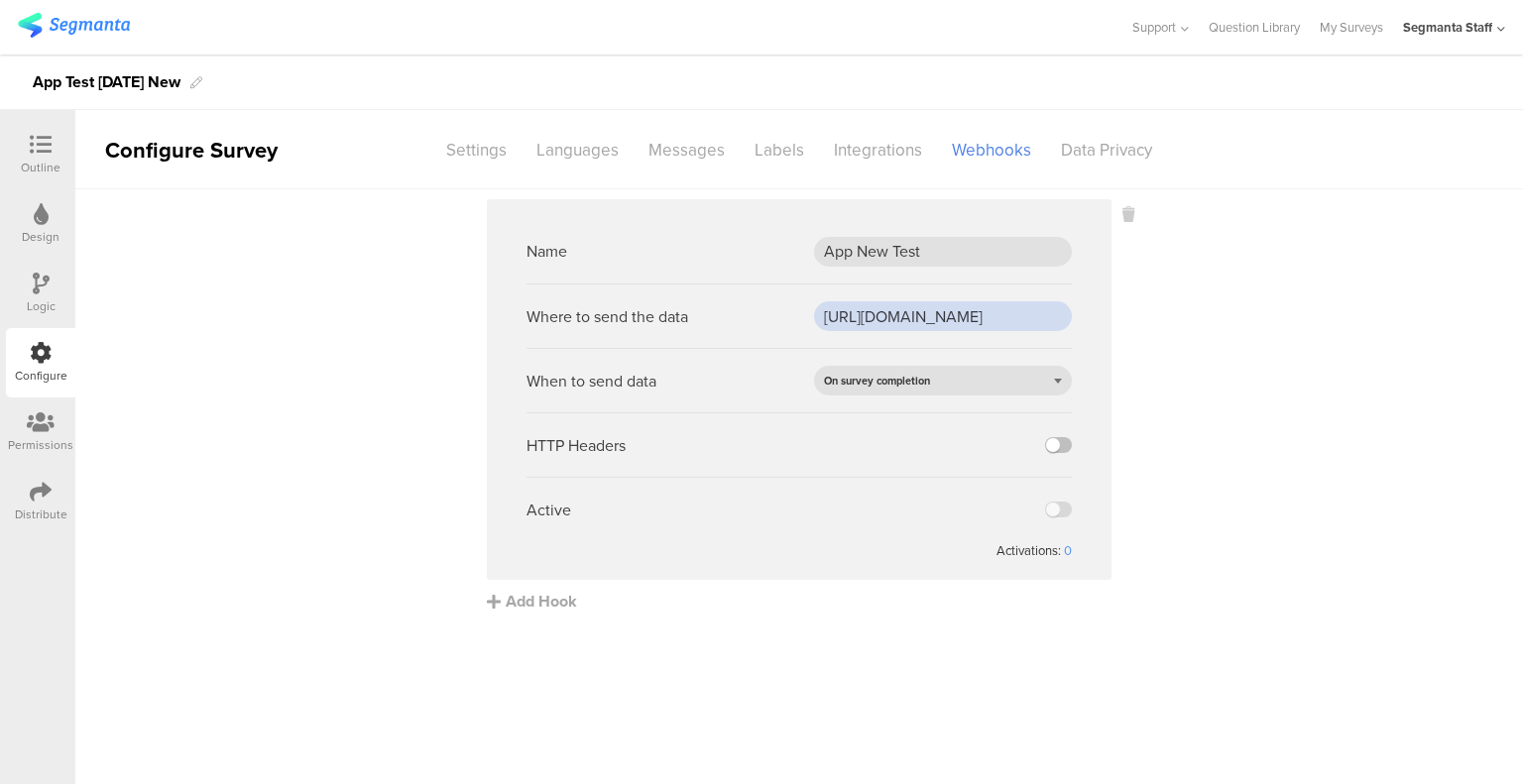 scroll, scrollTop: 0, scrollLeft: 58, axis: horizontal 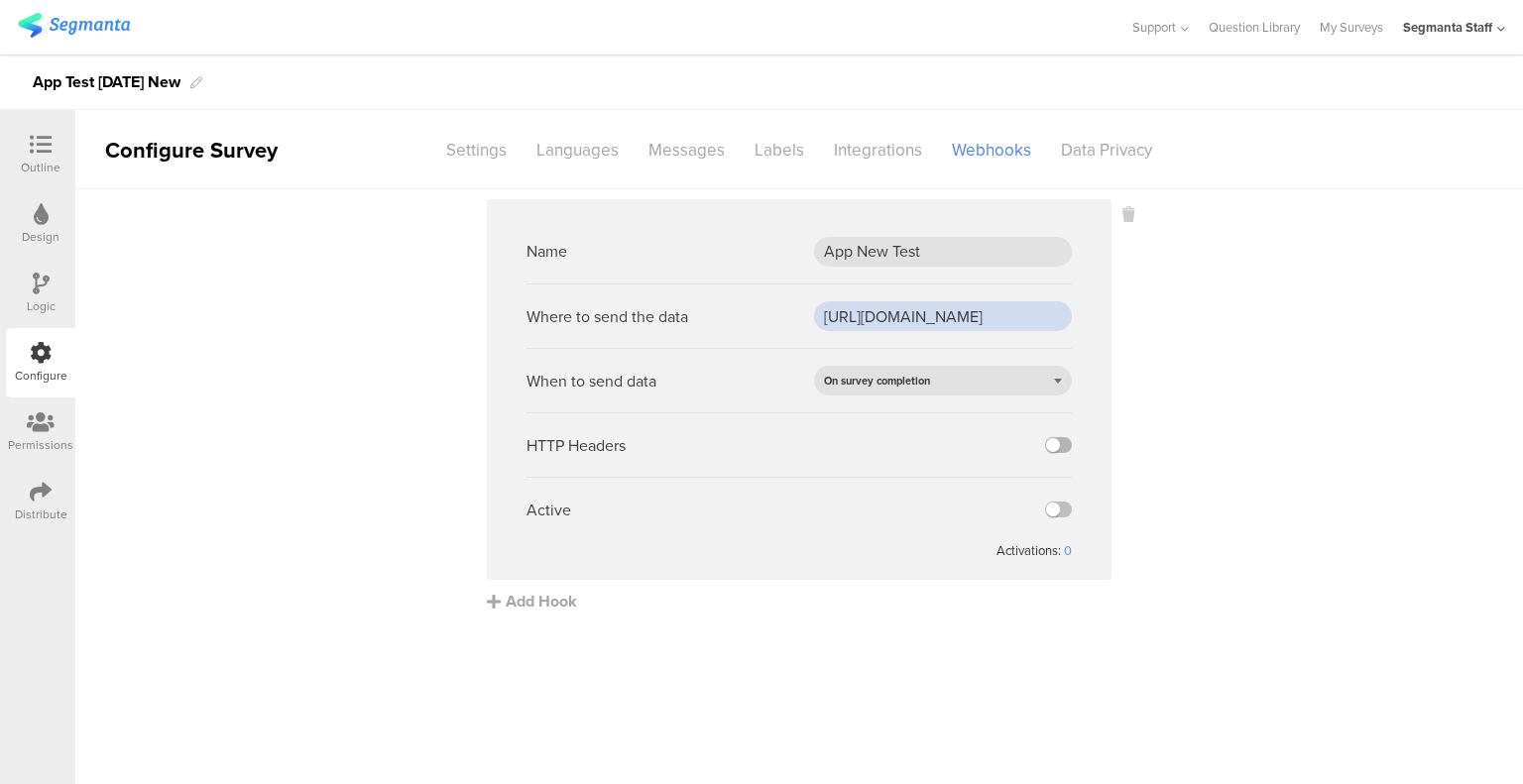 type on "[URL][DOMAIN_NAME]" 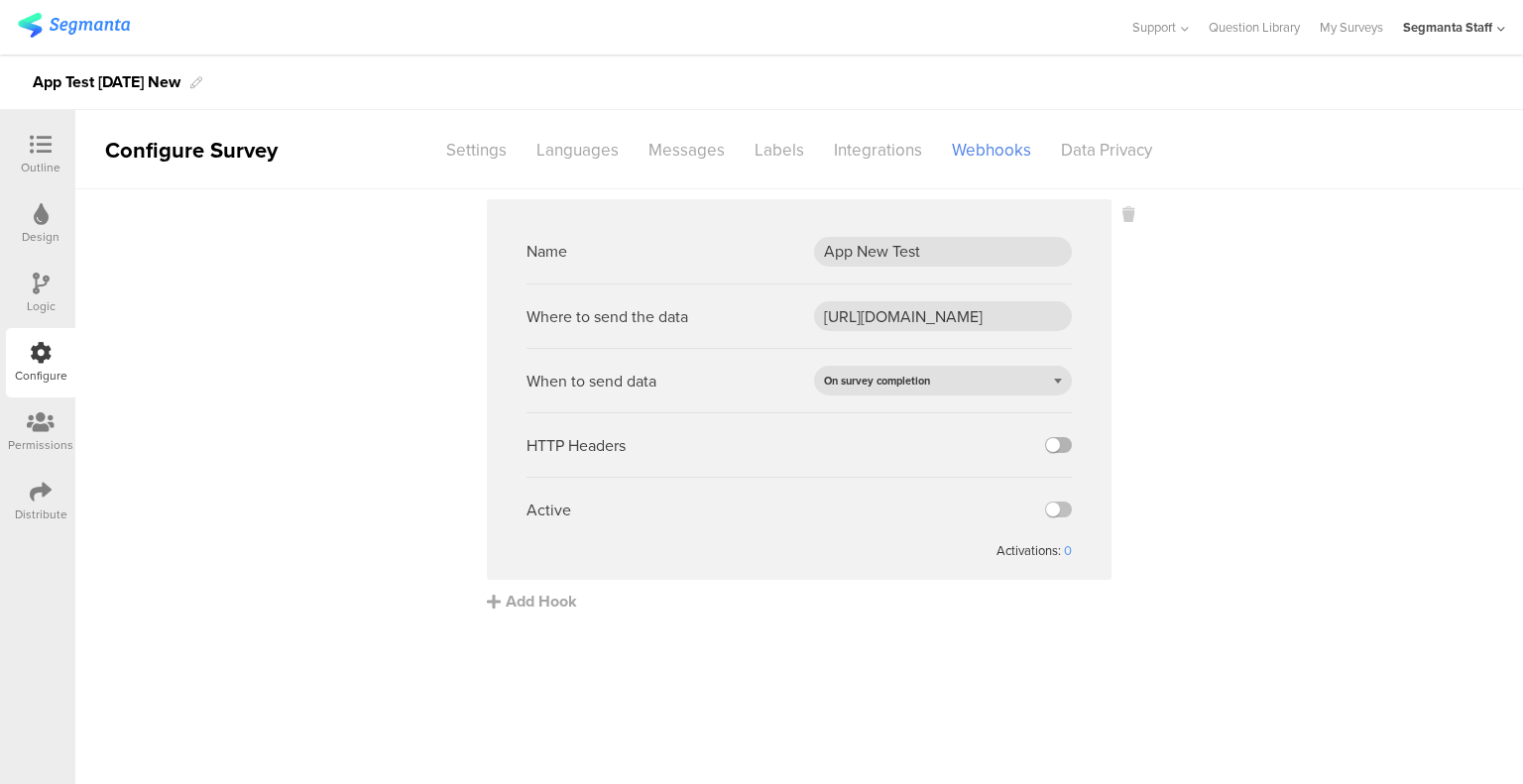 click at bounding box center (1058, 445) 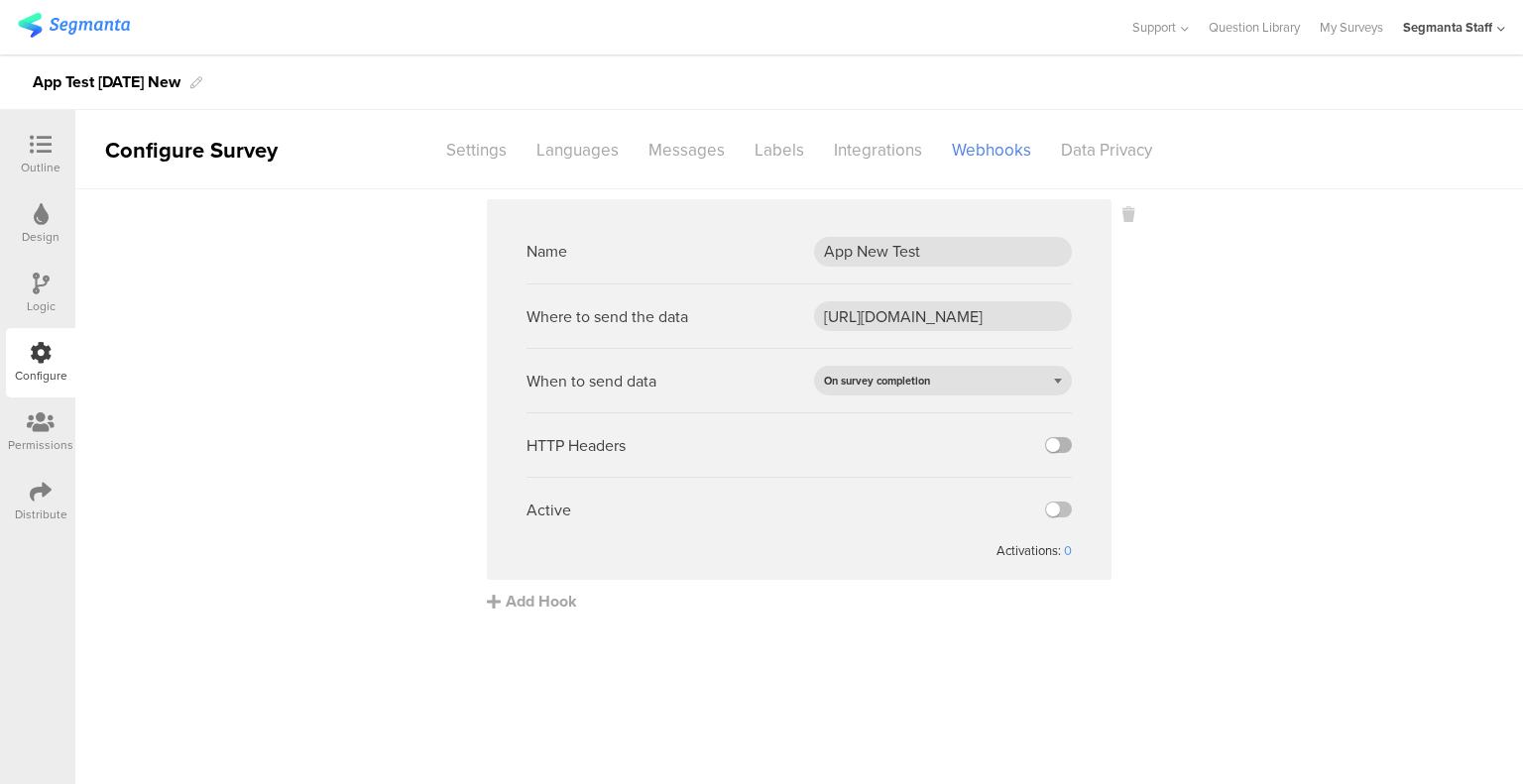 click at bounding box center (0, 0) 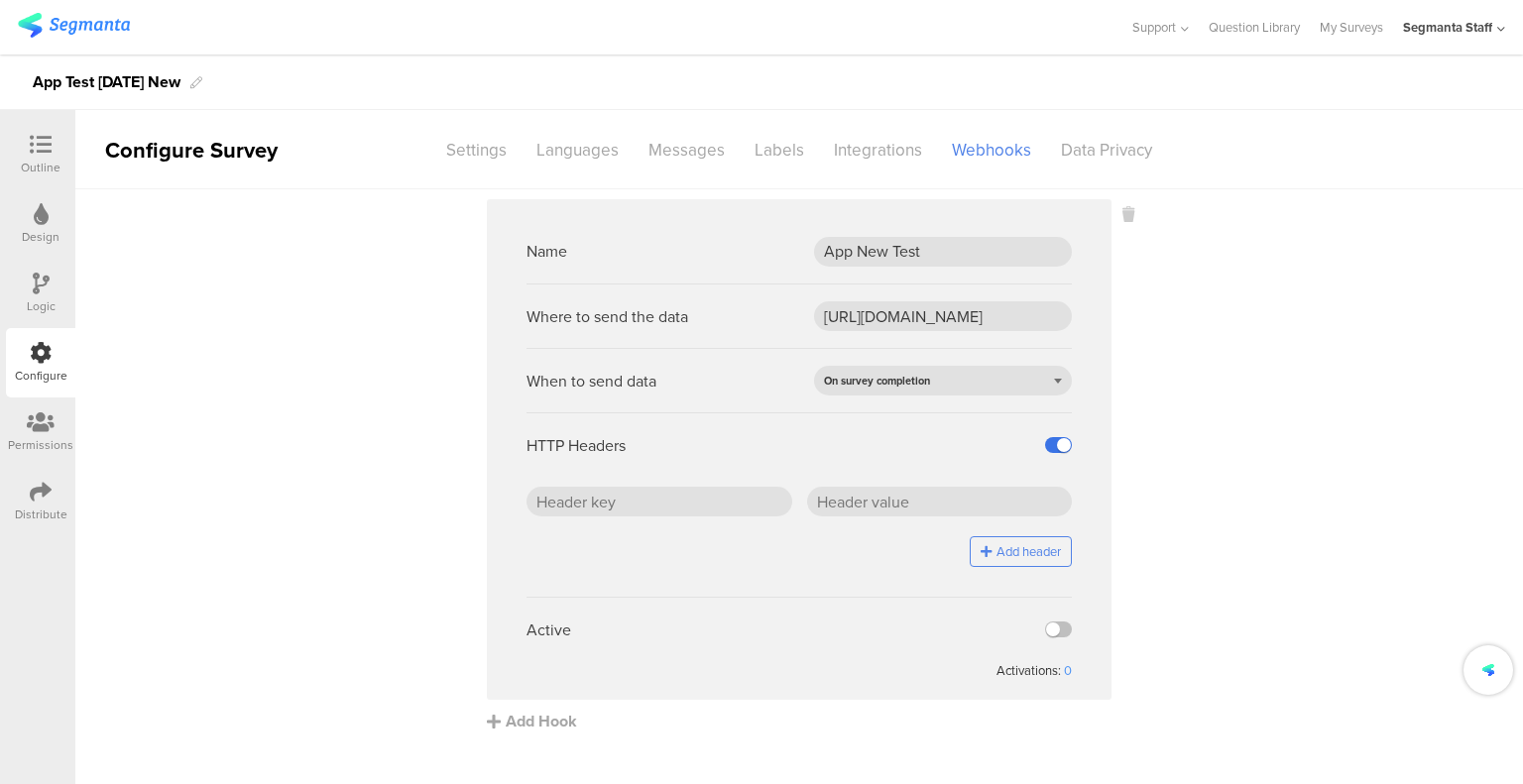 scroll, scrollTop: 0, scrollLeft: 0, axis: both 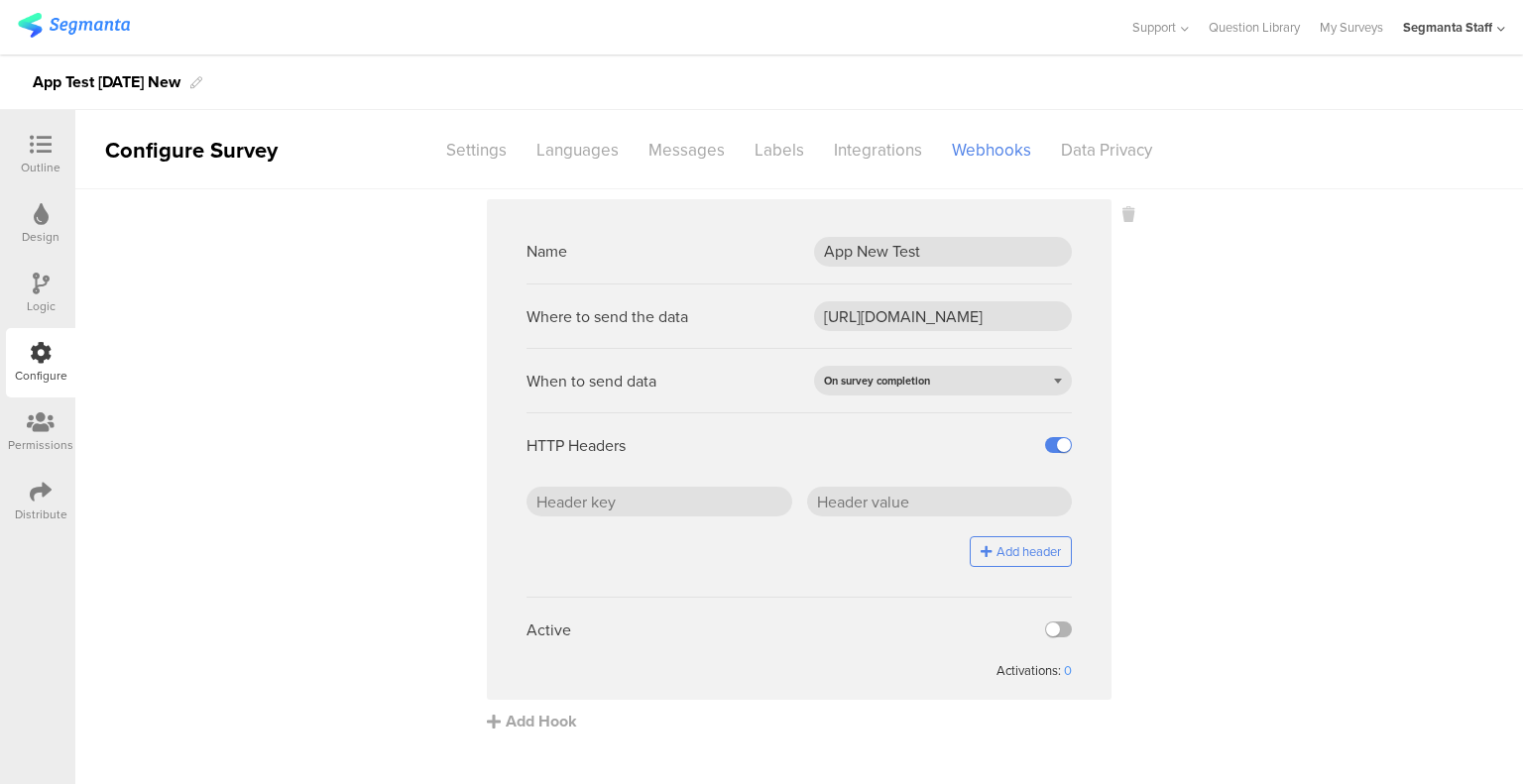 click at bounding box center (1058, 629) 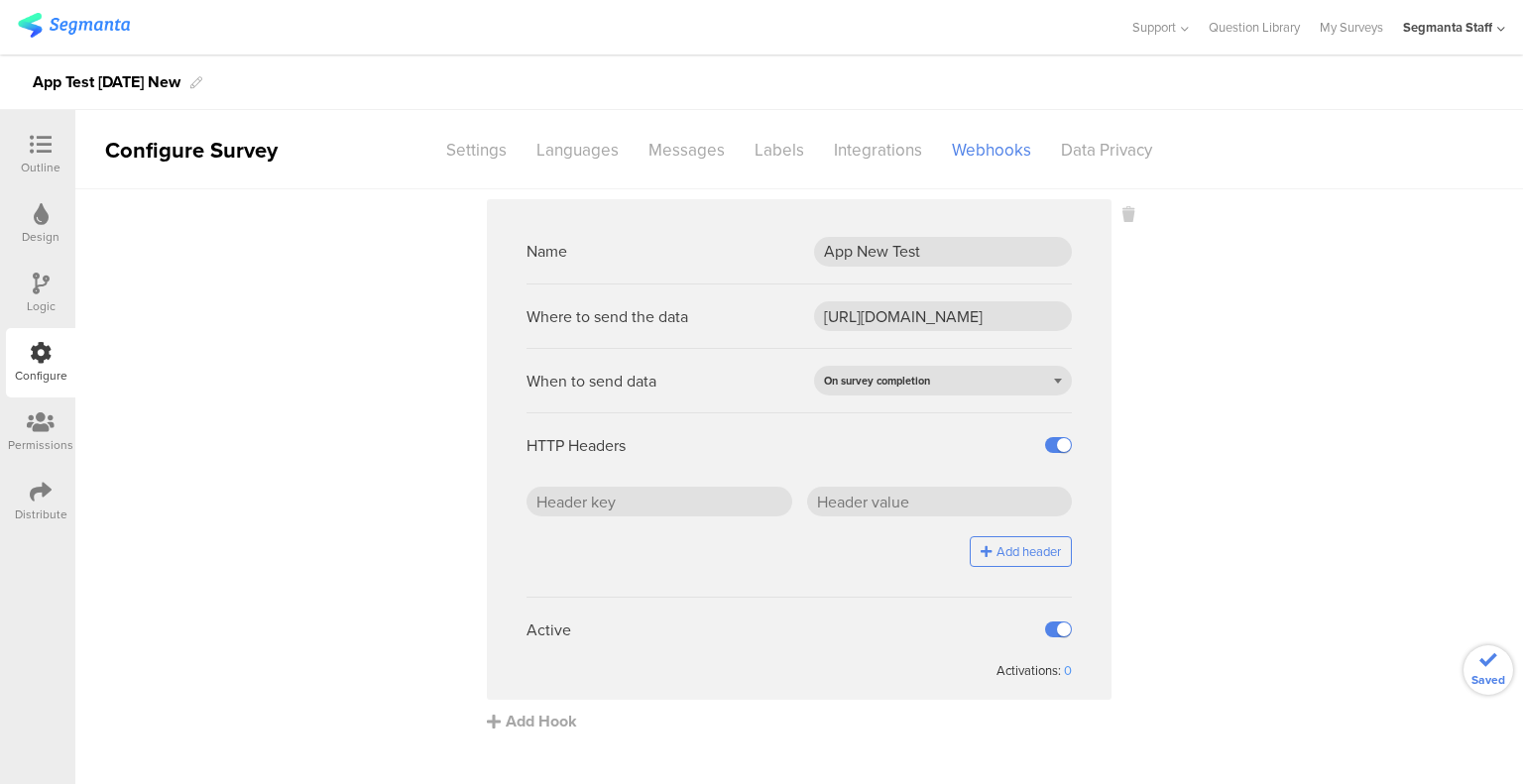 click on "Add header" at bounding box center [1020, 551] 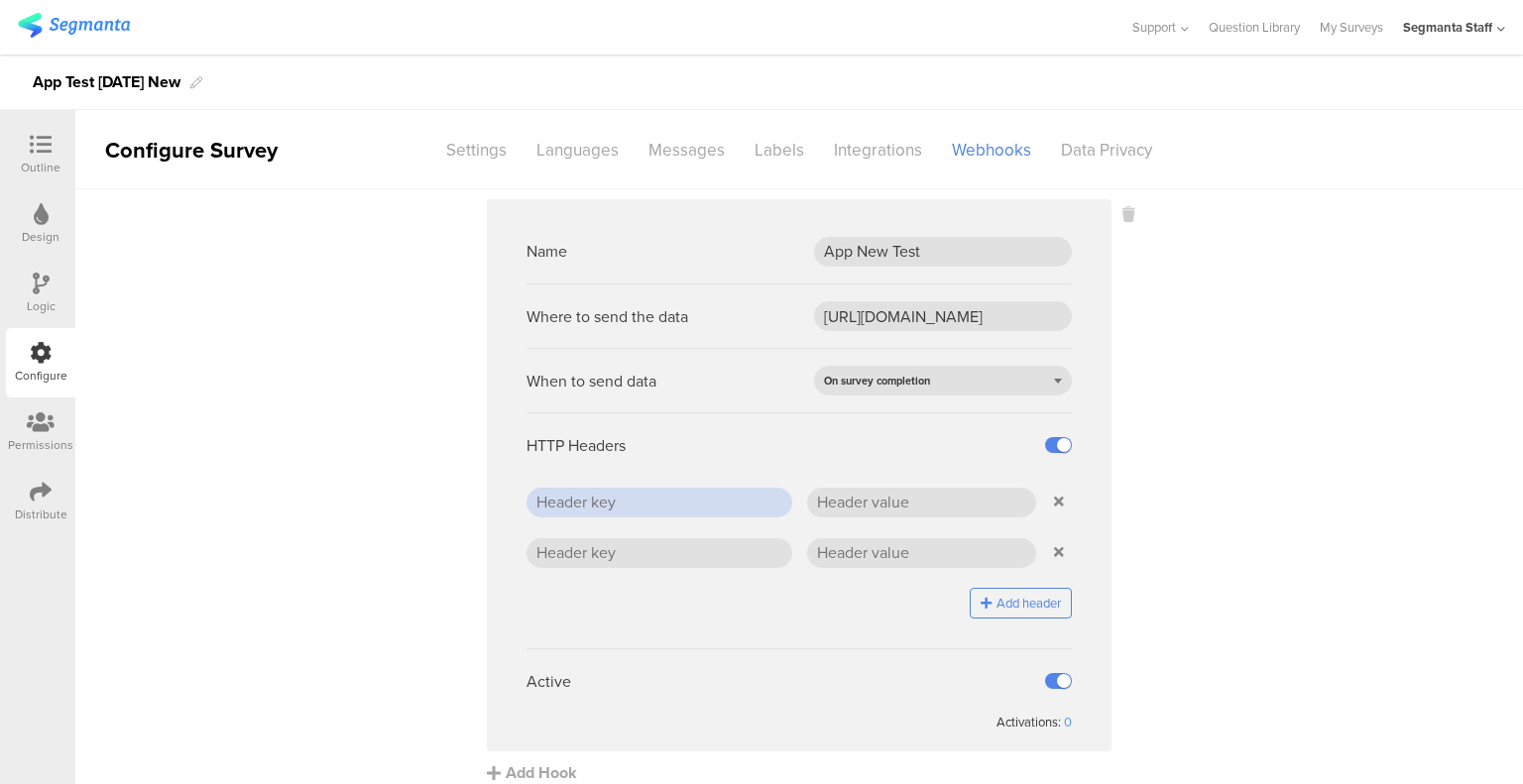 click at bounding box center [659, 503] 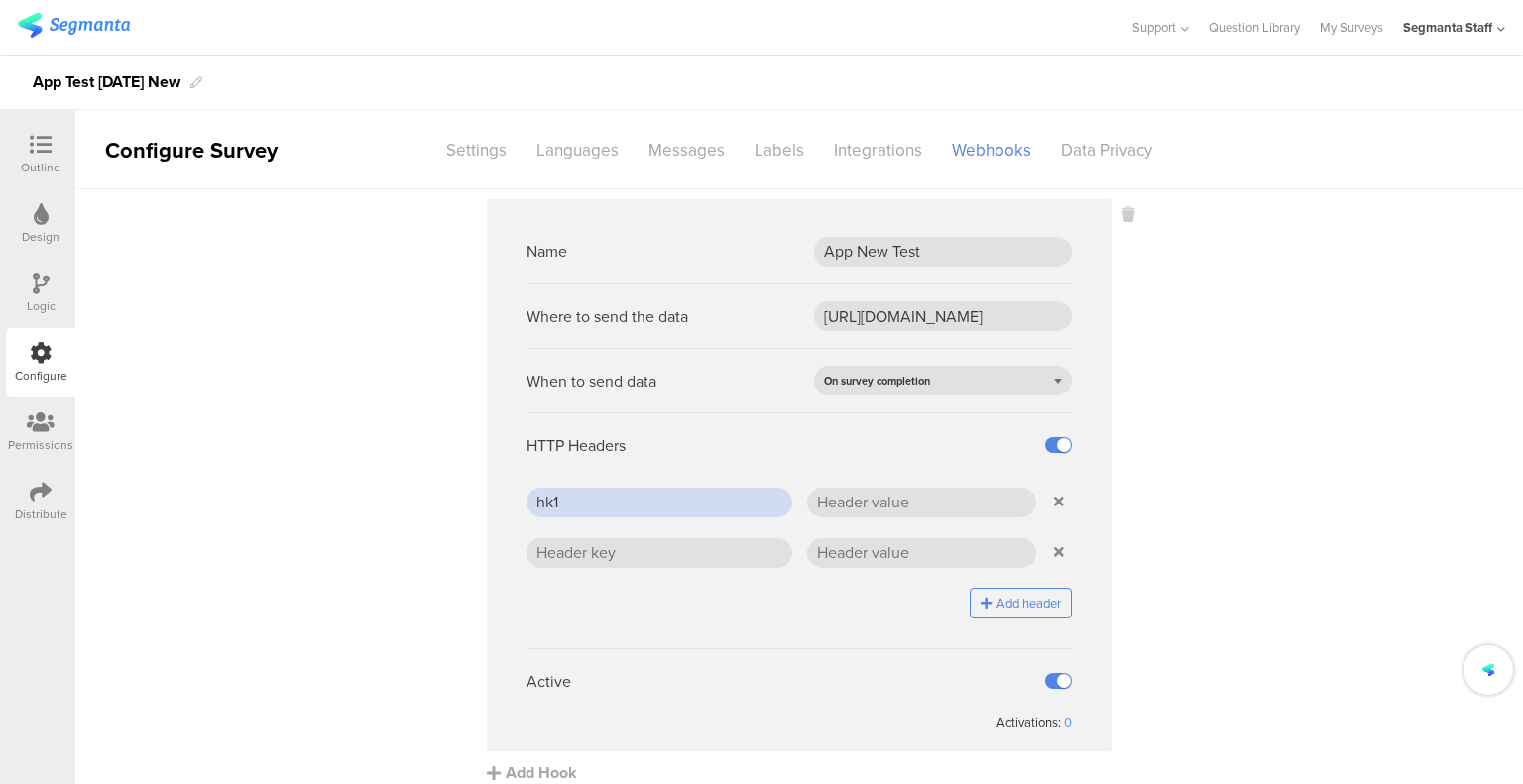 type on "hk1" 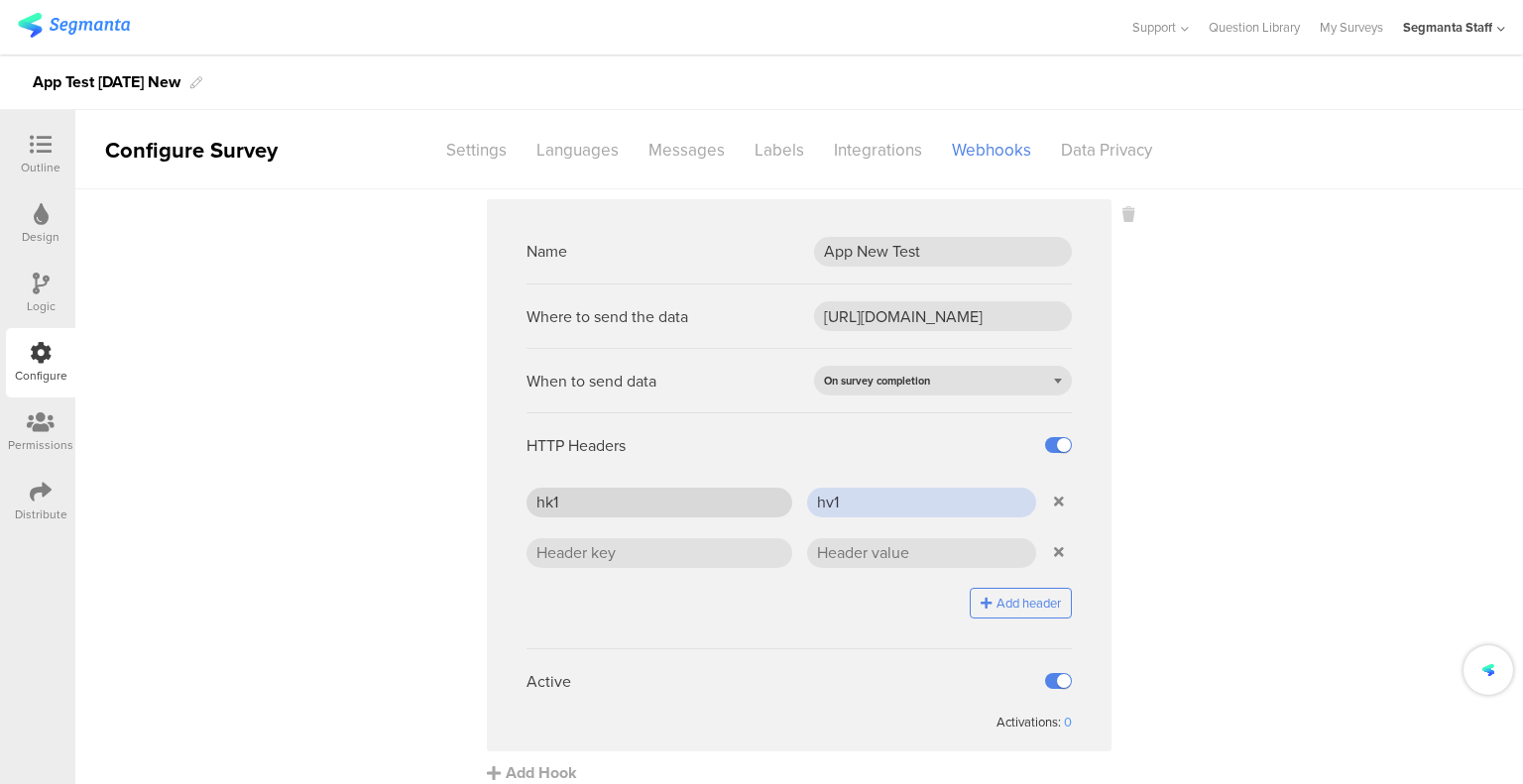 type on "hv1" 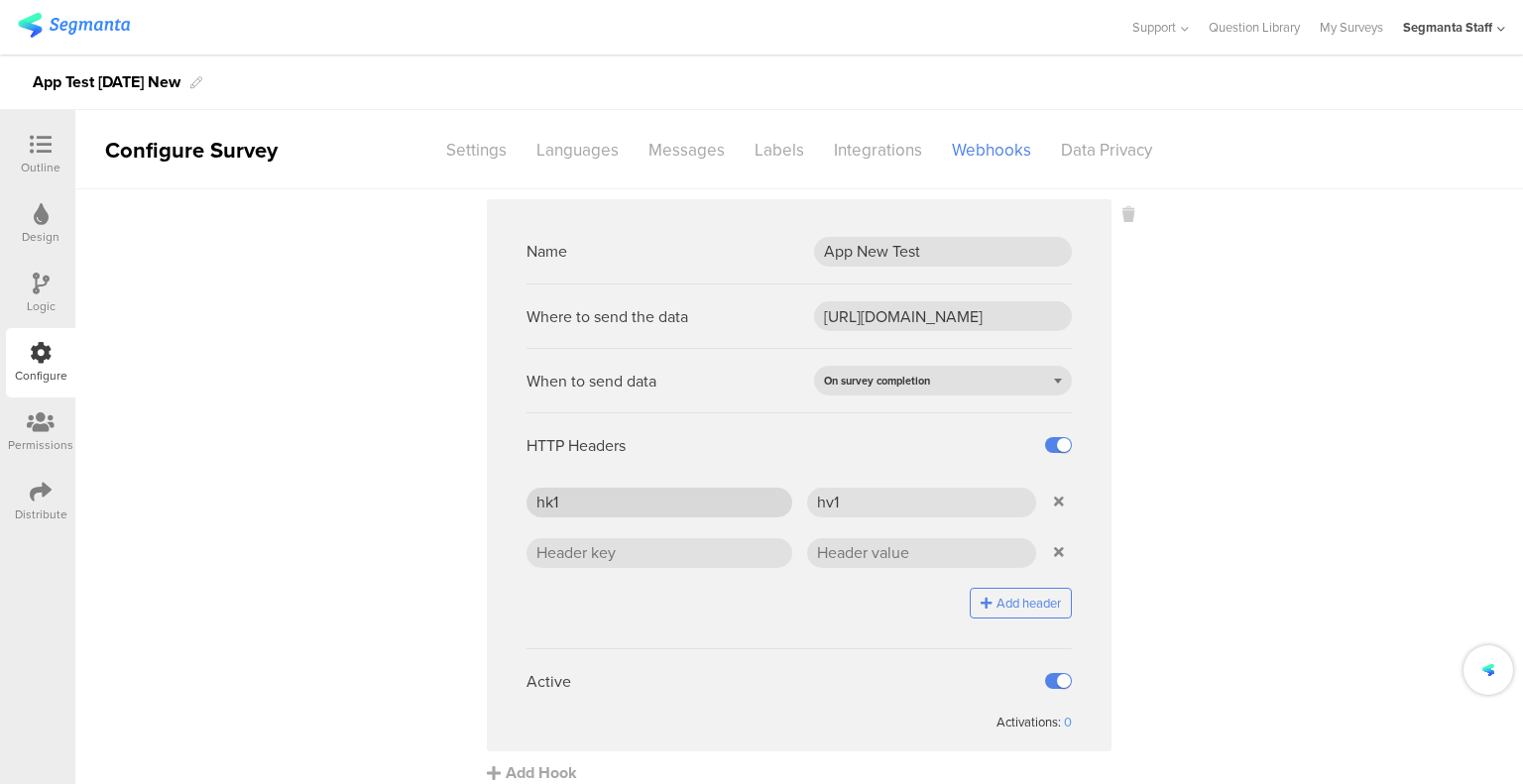 type 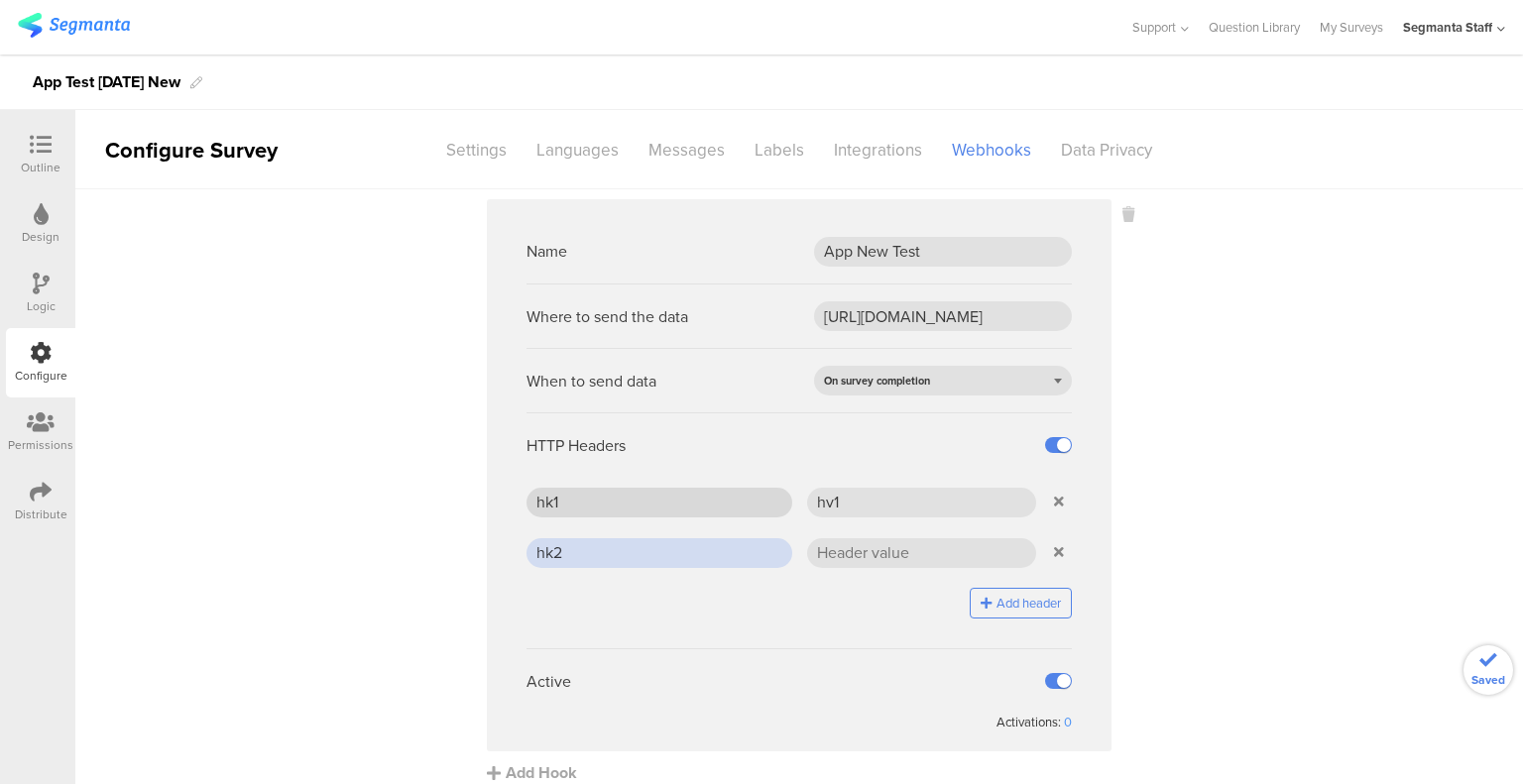 type on "hk2" 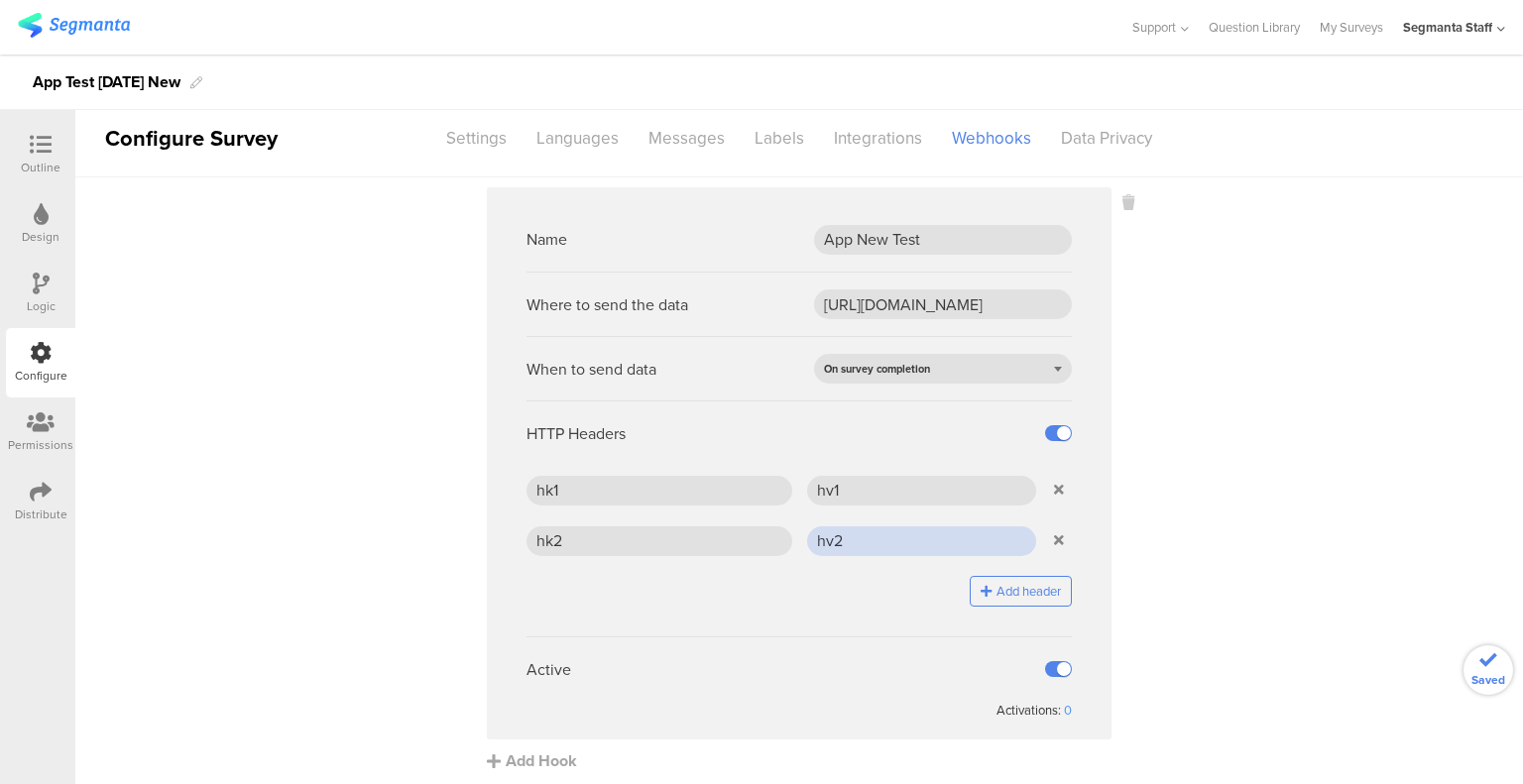 scroll, scrollTop: 16, scrollLeft: 0, axis: vertical 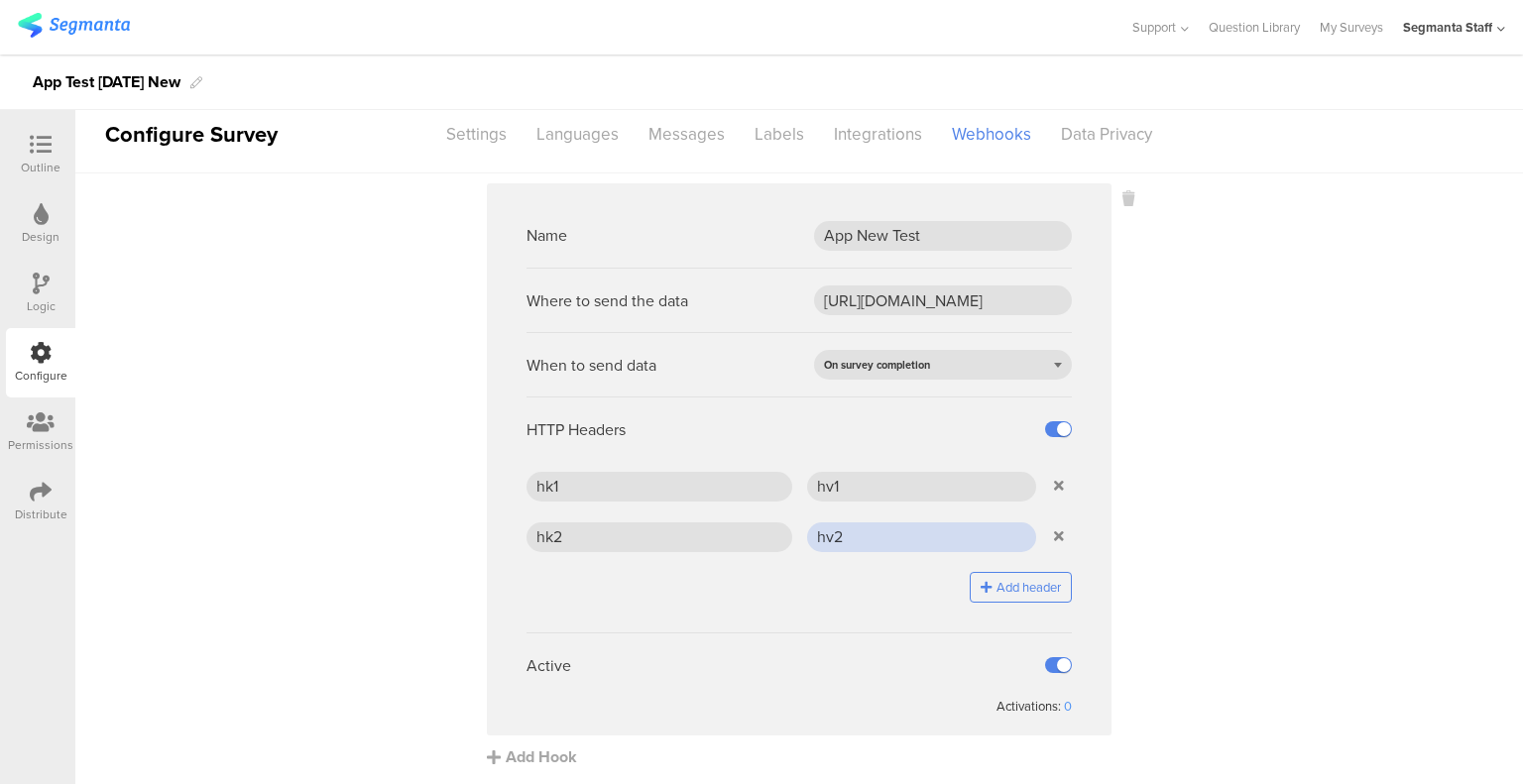 type on "hv2" 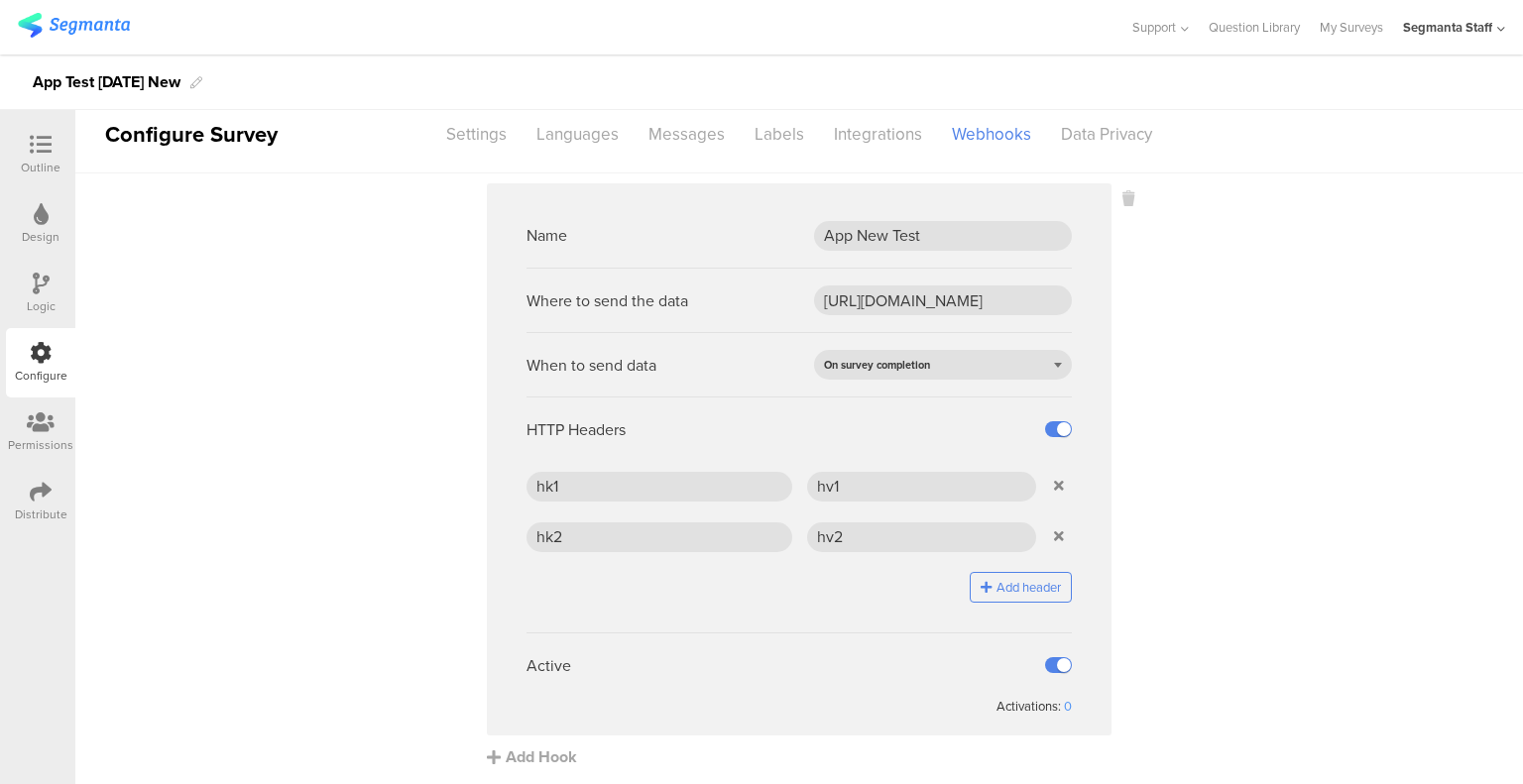 click on "Distribute" at bounding box center [41, 502] 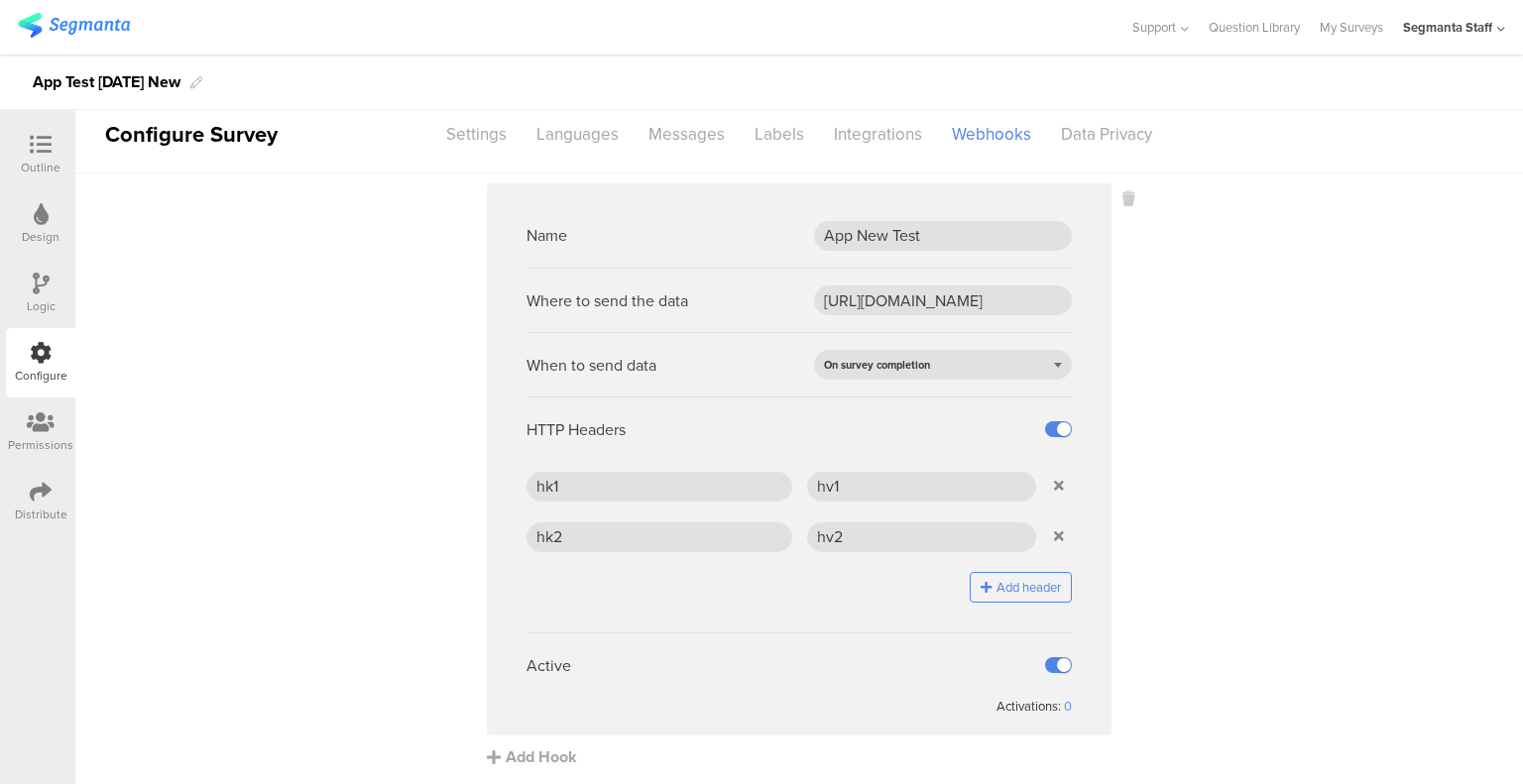 scroll, scrollTop: 0, scrollLeft: 0, axis: both 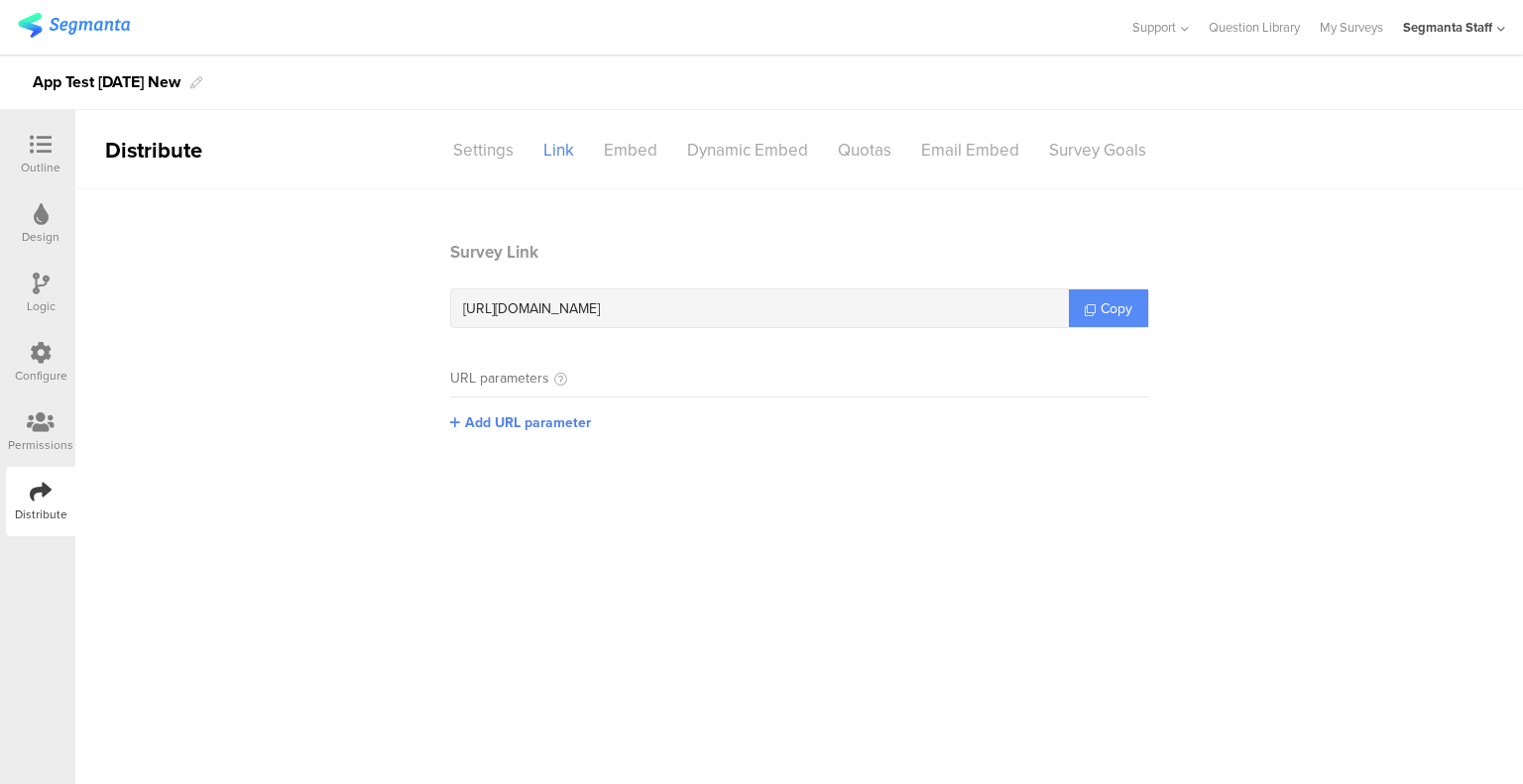 click on "Copy" at bounding box center [1116, 308] 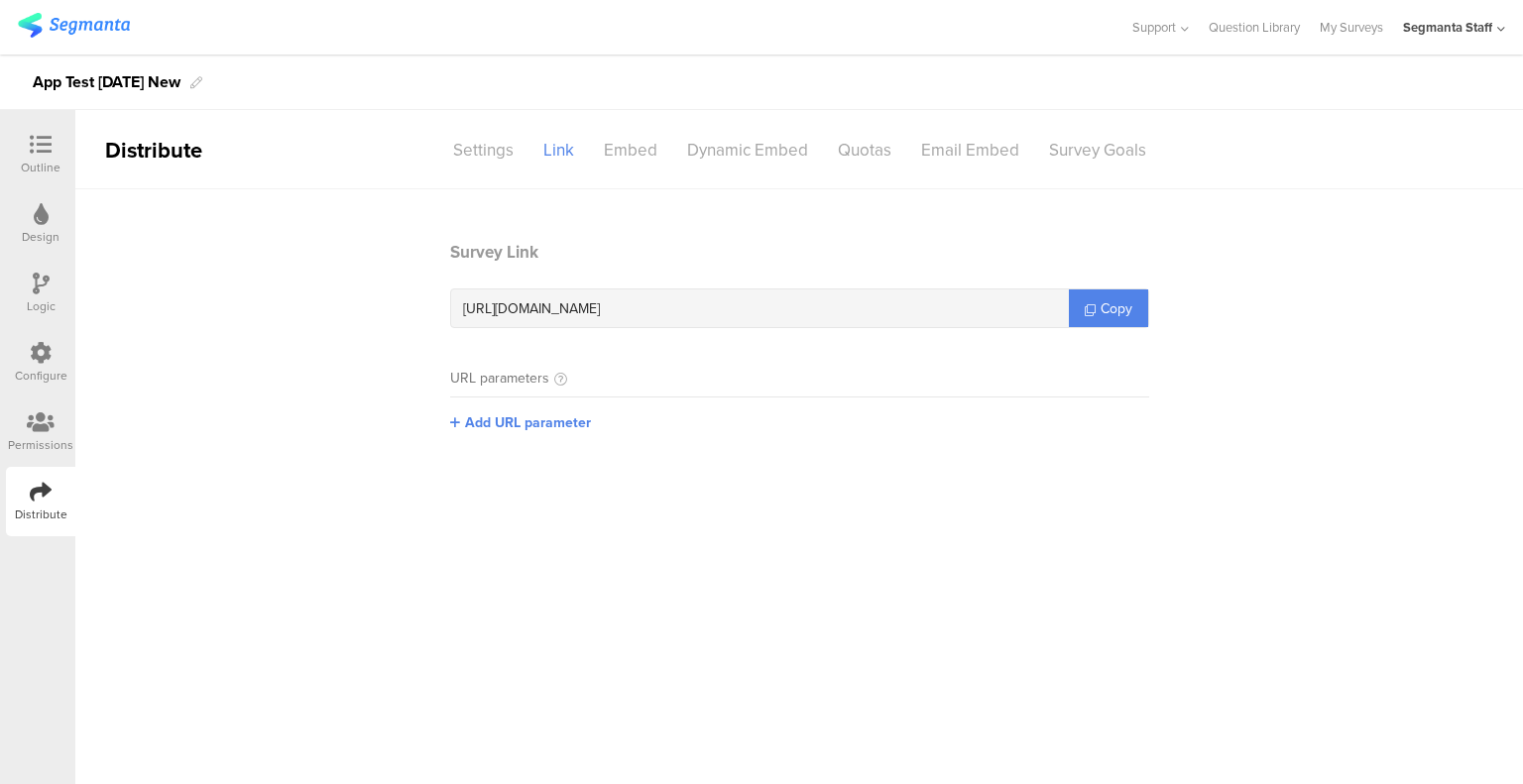 click on "Configure" at bounding box center [41, 363] 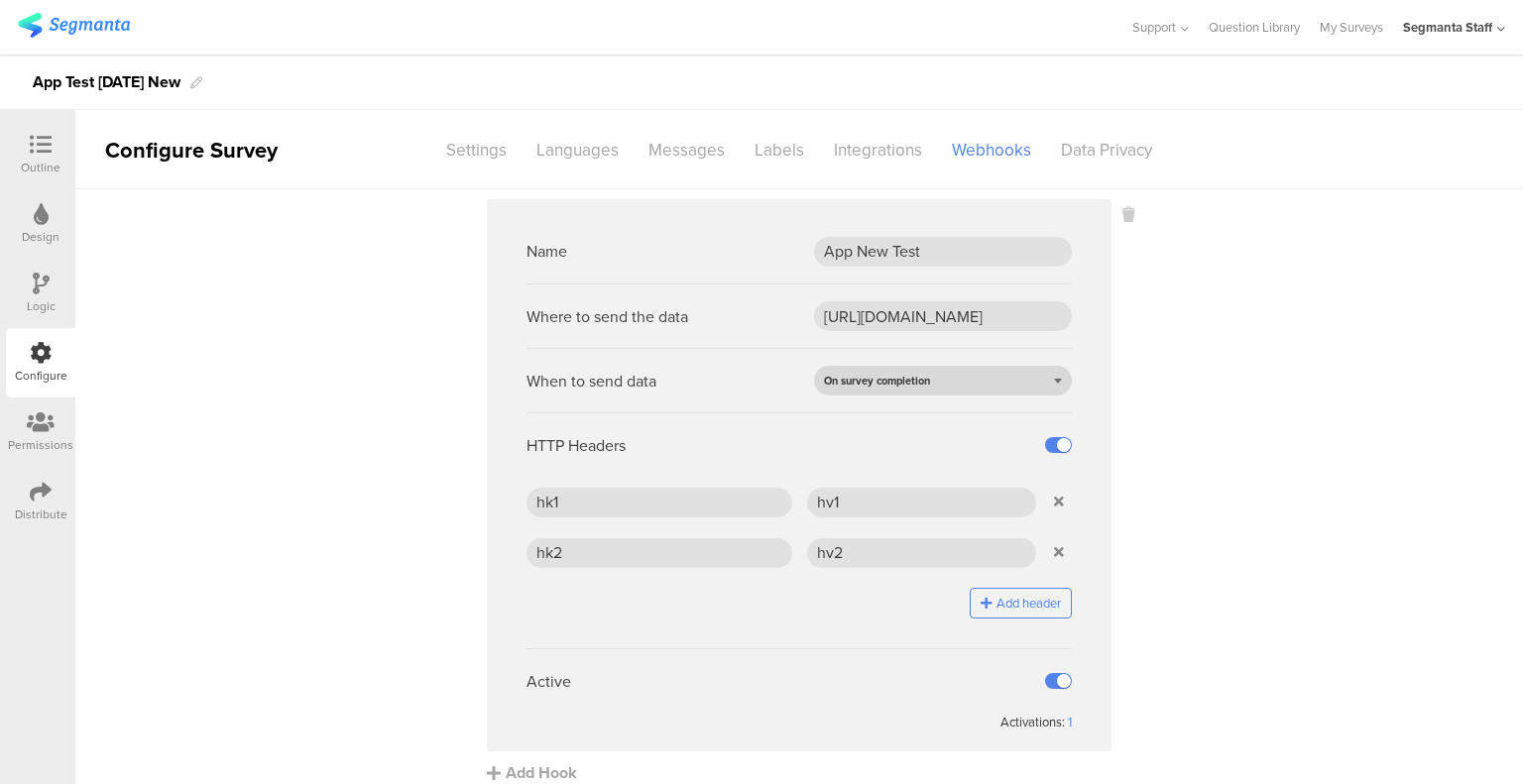 click on "On survey completion" at bounding box center (943, 381) 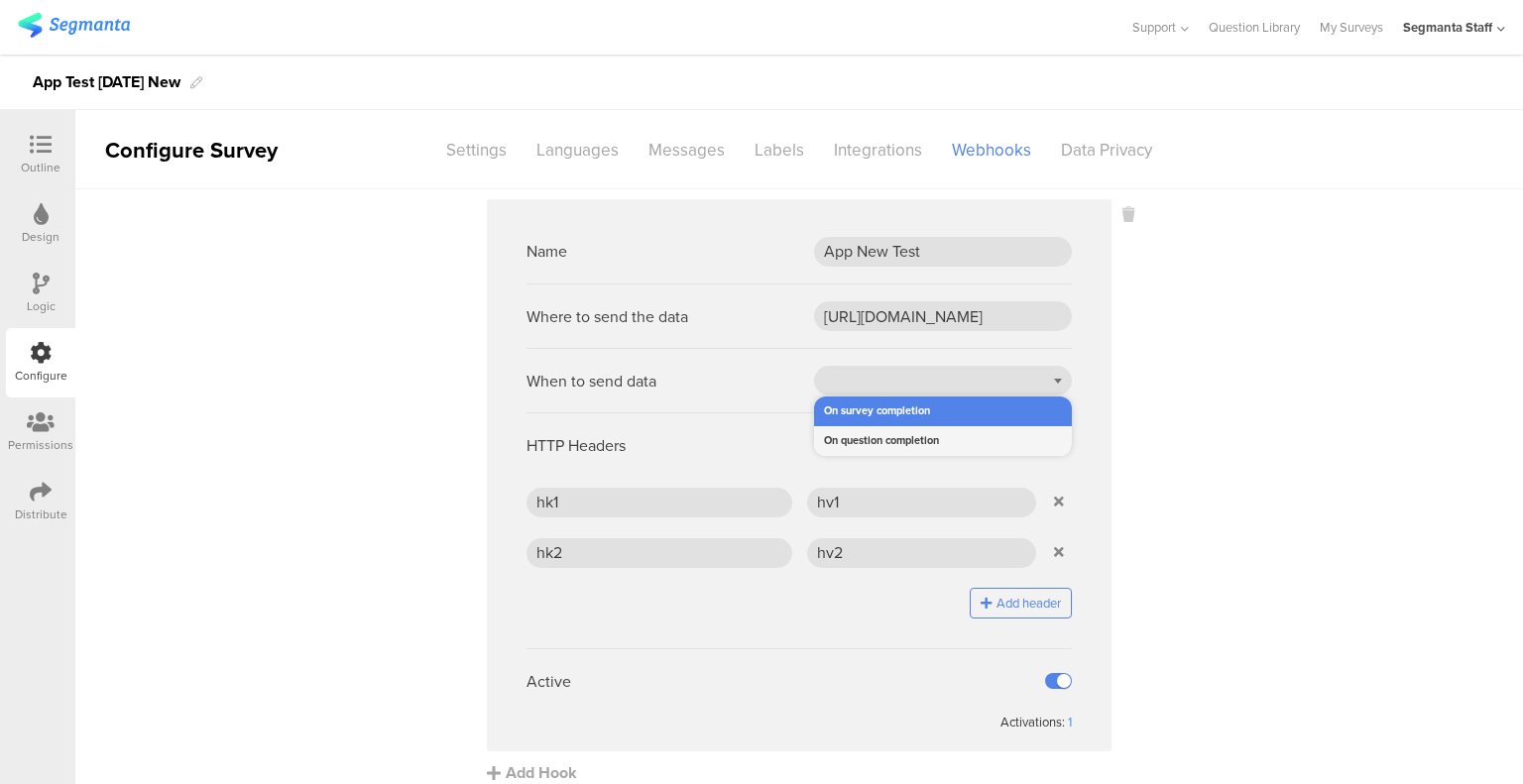 click on "On question completion" at bounding box center (943, 441) 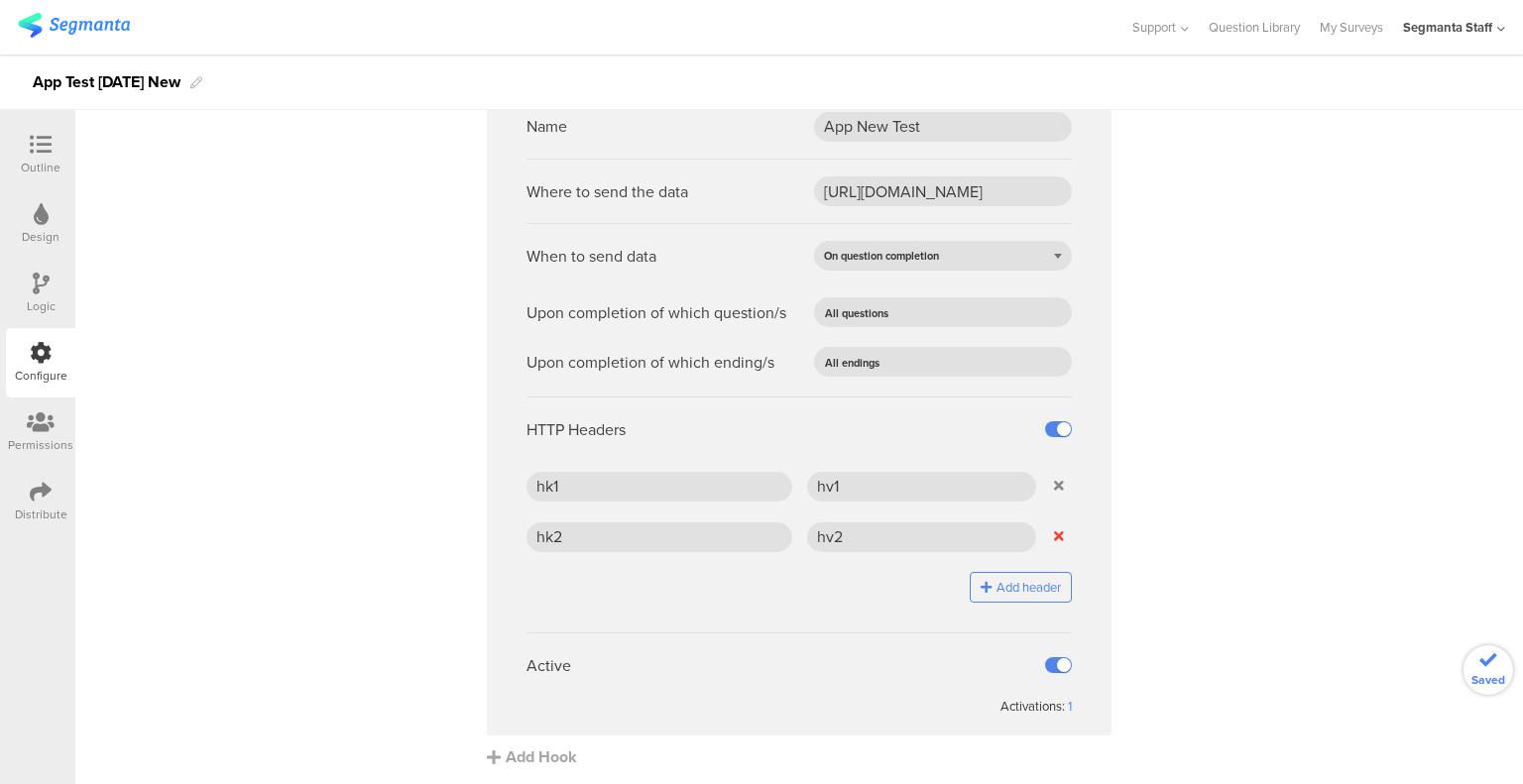 click at bounding box center [1059, 536] 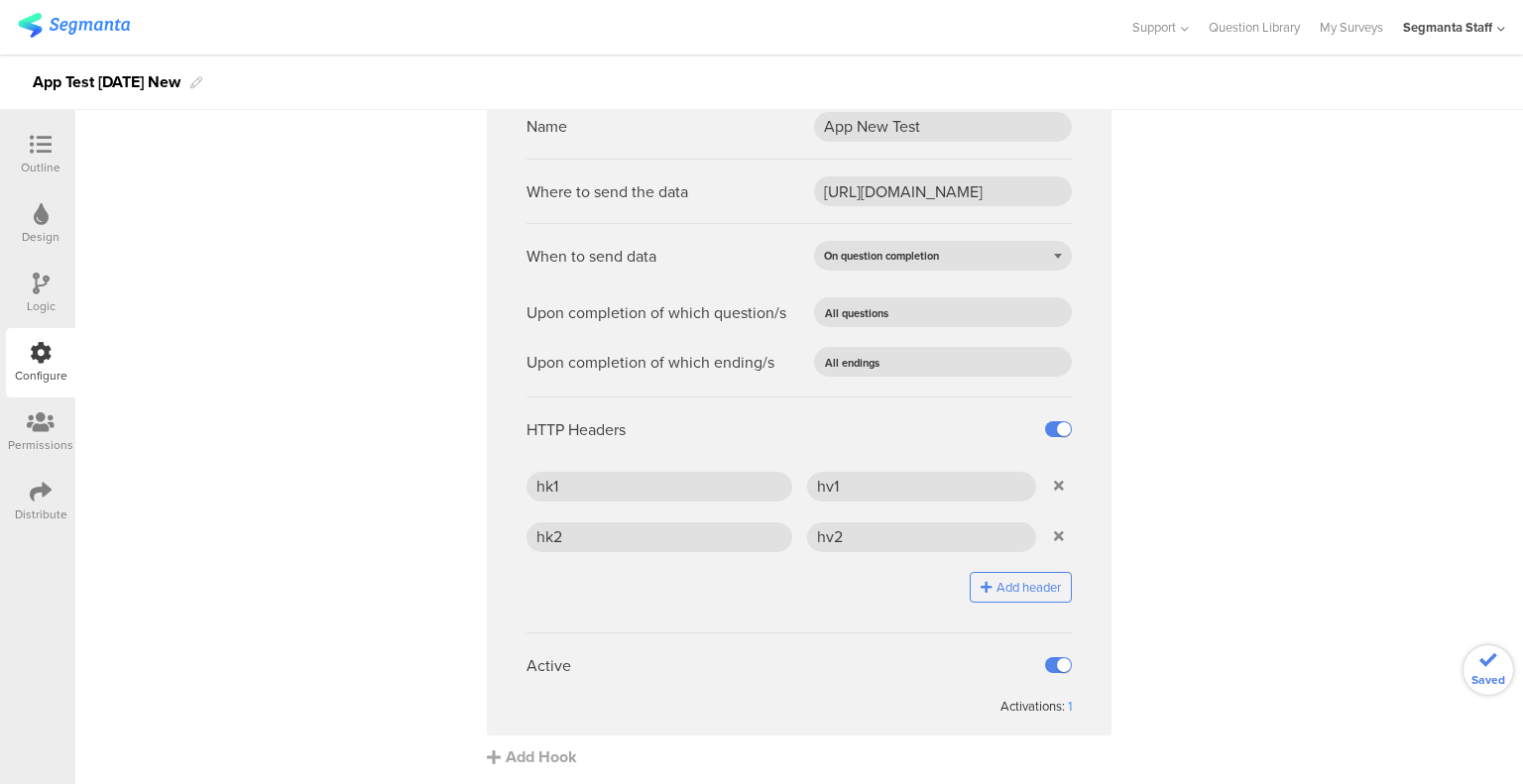 scroll, scrollTop: 75, scrollLeft: 0, axis: vertical 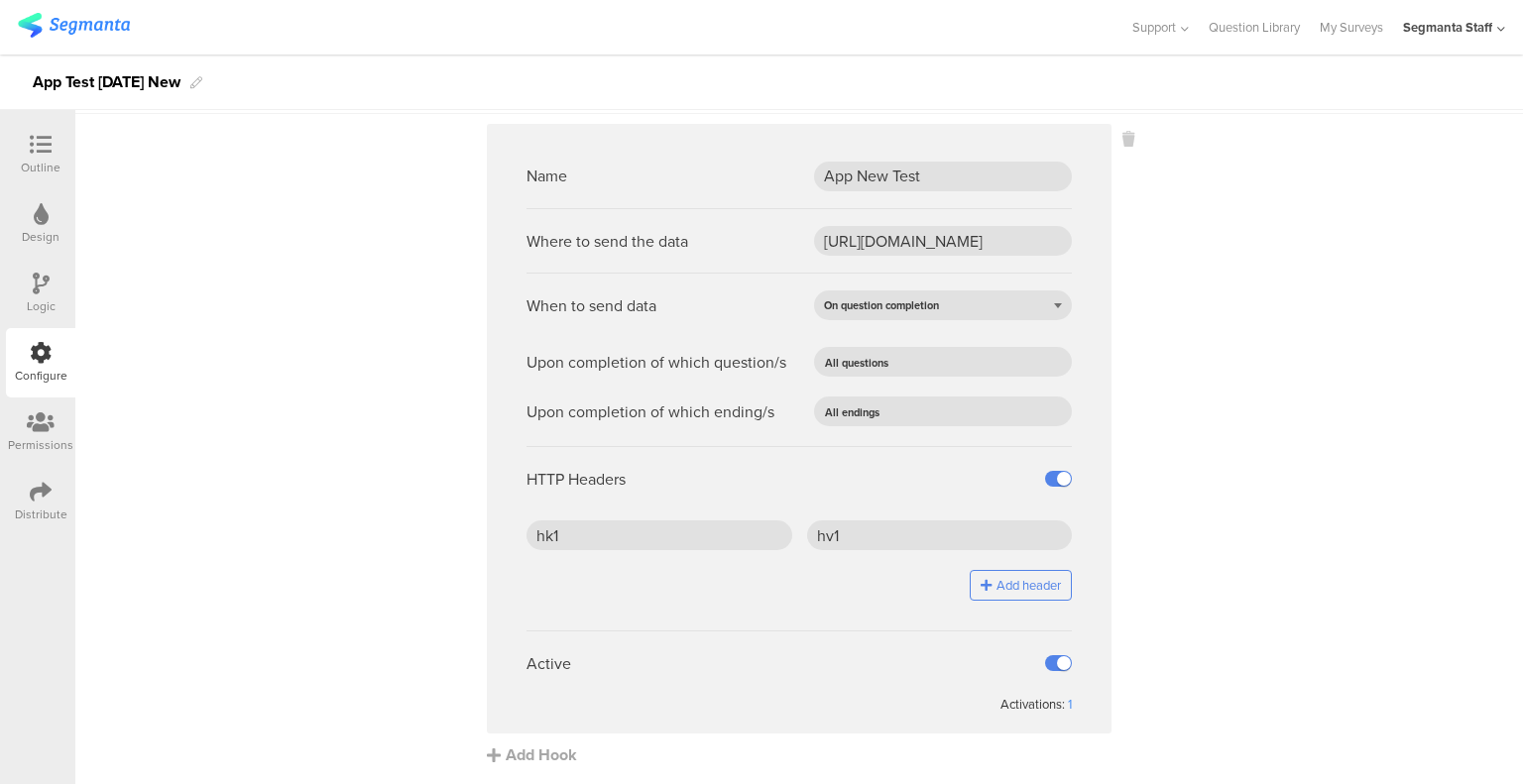 click on "Name
App New Test
Where to send the data
https://eo5wmzhoyu3nzo.m.pipedream.net
When to send data
On question completion
Upon completion of which question/s
All questions   All questions 1   Choose a sport. 2   Rate how much you like $sport 3   Please provide some info about yourself:
Upon completion of which ending/s
All endings   All endings 1   Ending A
HTTP Headers
hk1" at bounding box center [799, 445] 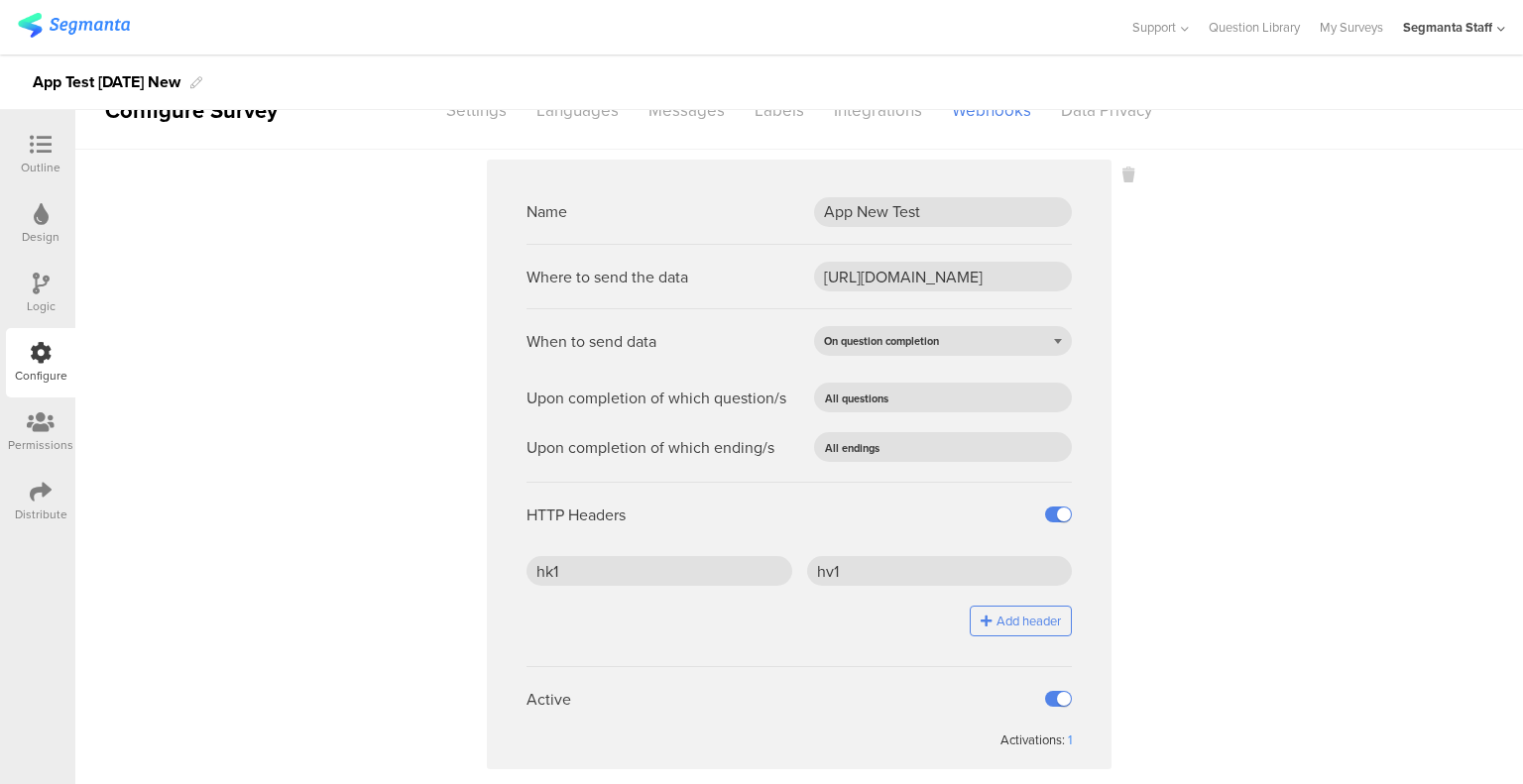 scroll, scrollTop: 75, scrollLeft: 0, axis: vertical 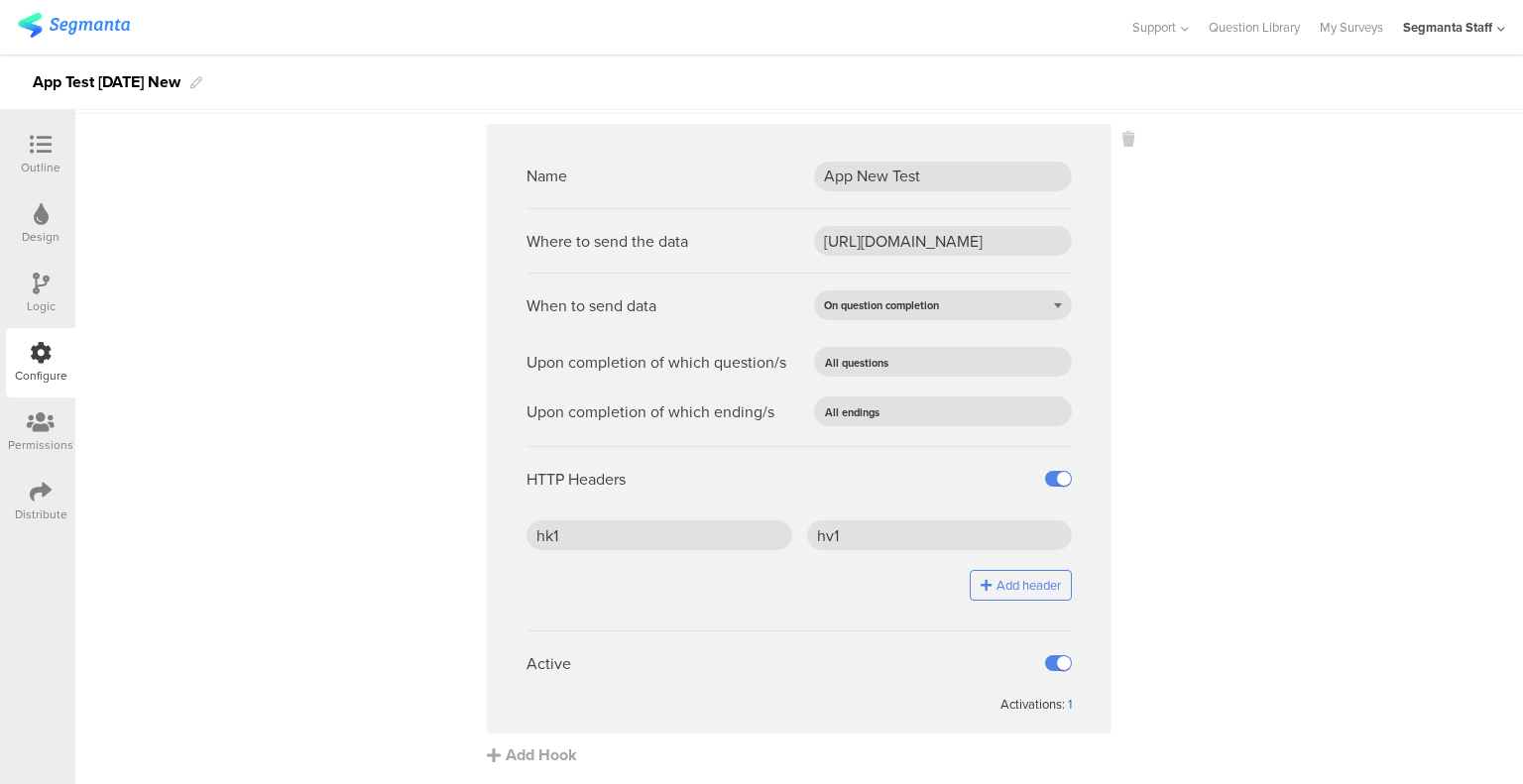 click on "1" at bounding box center [1070, 704] 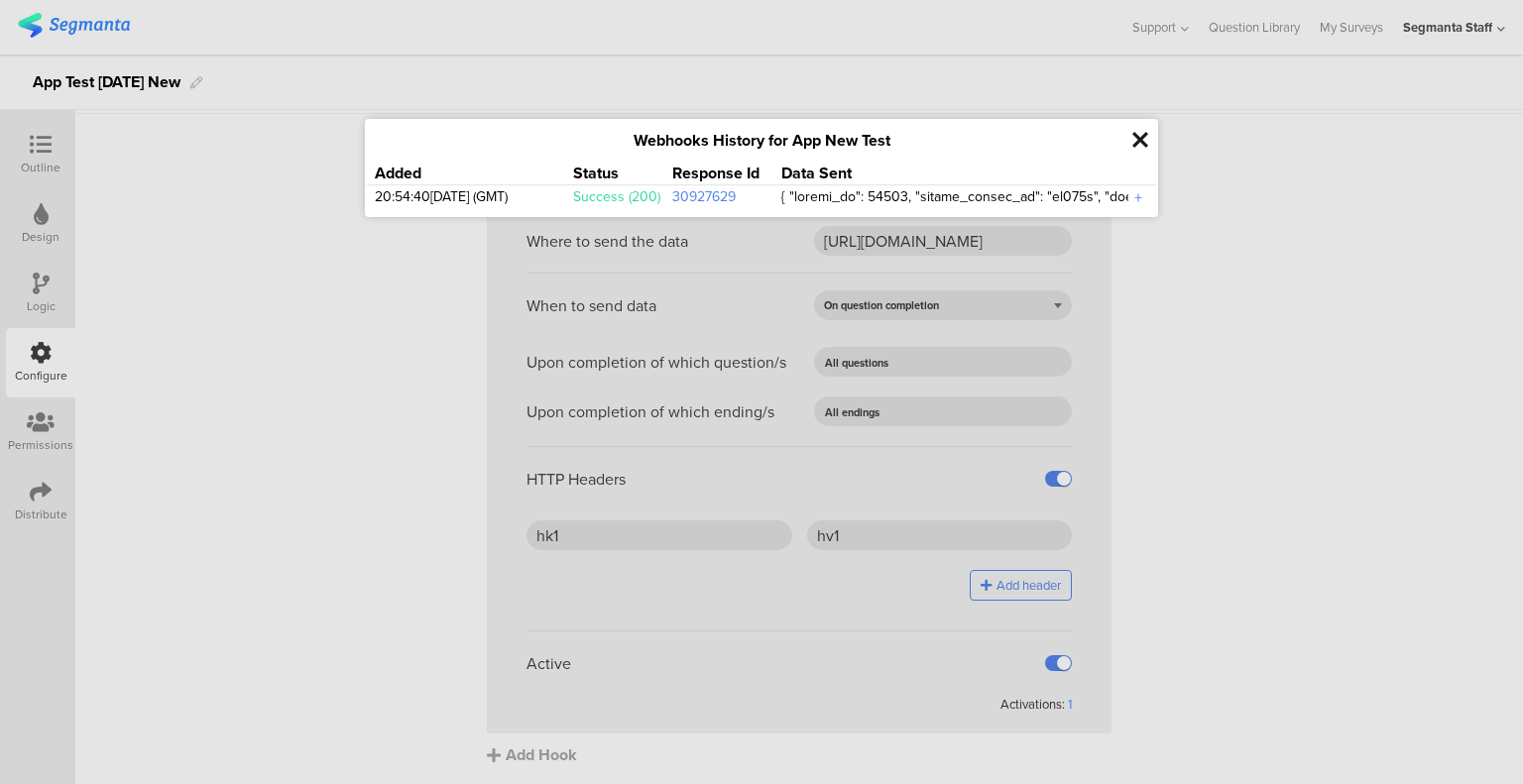 click at bounding box center [762, 392] 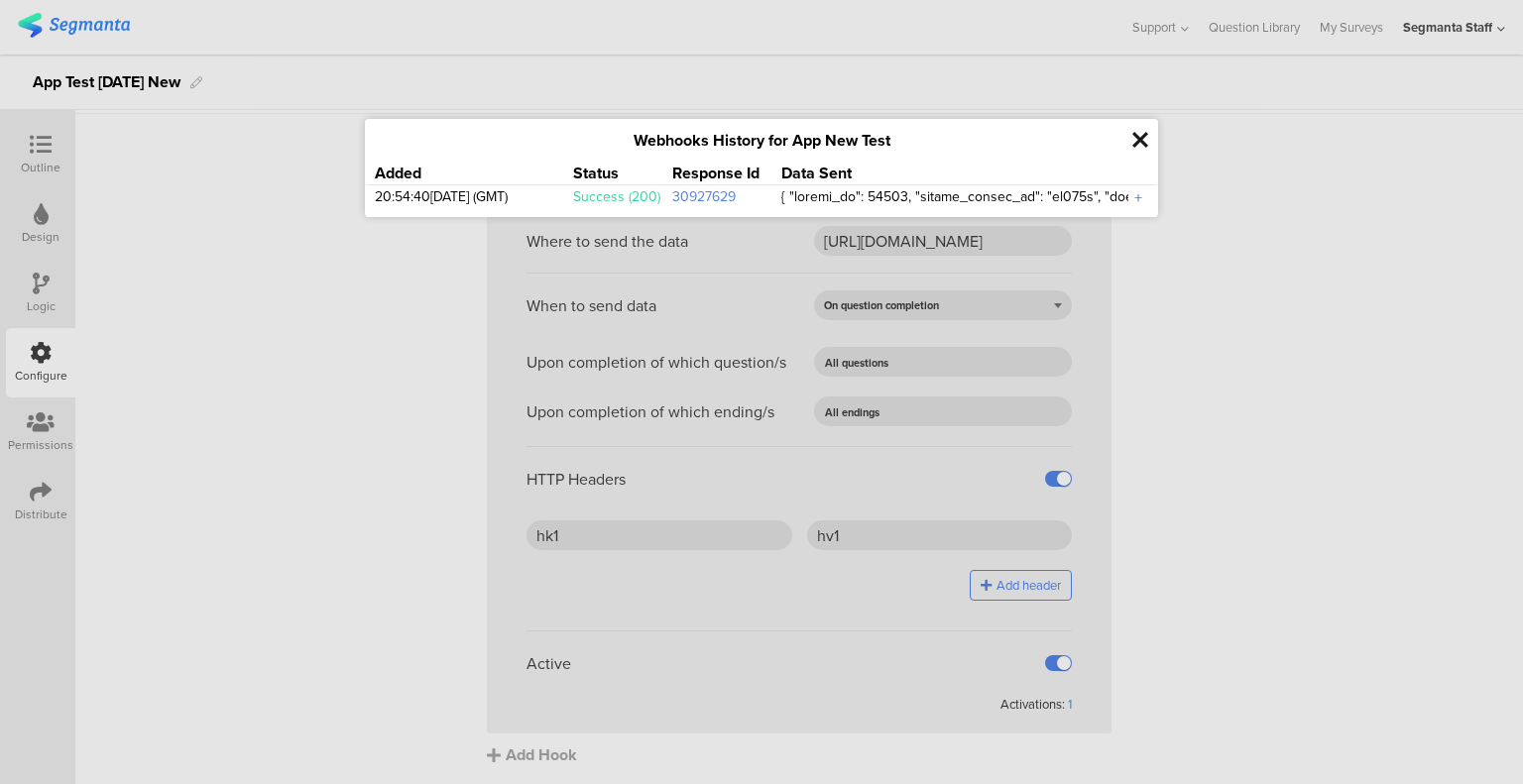 click on "+" at bounding box center [1138, 197] 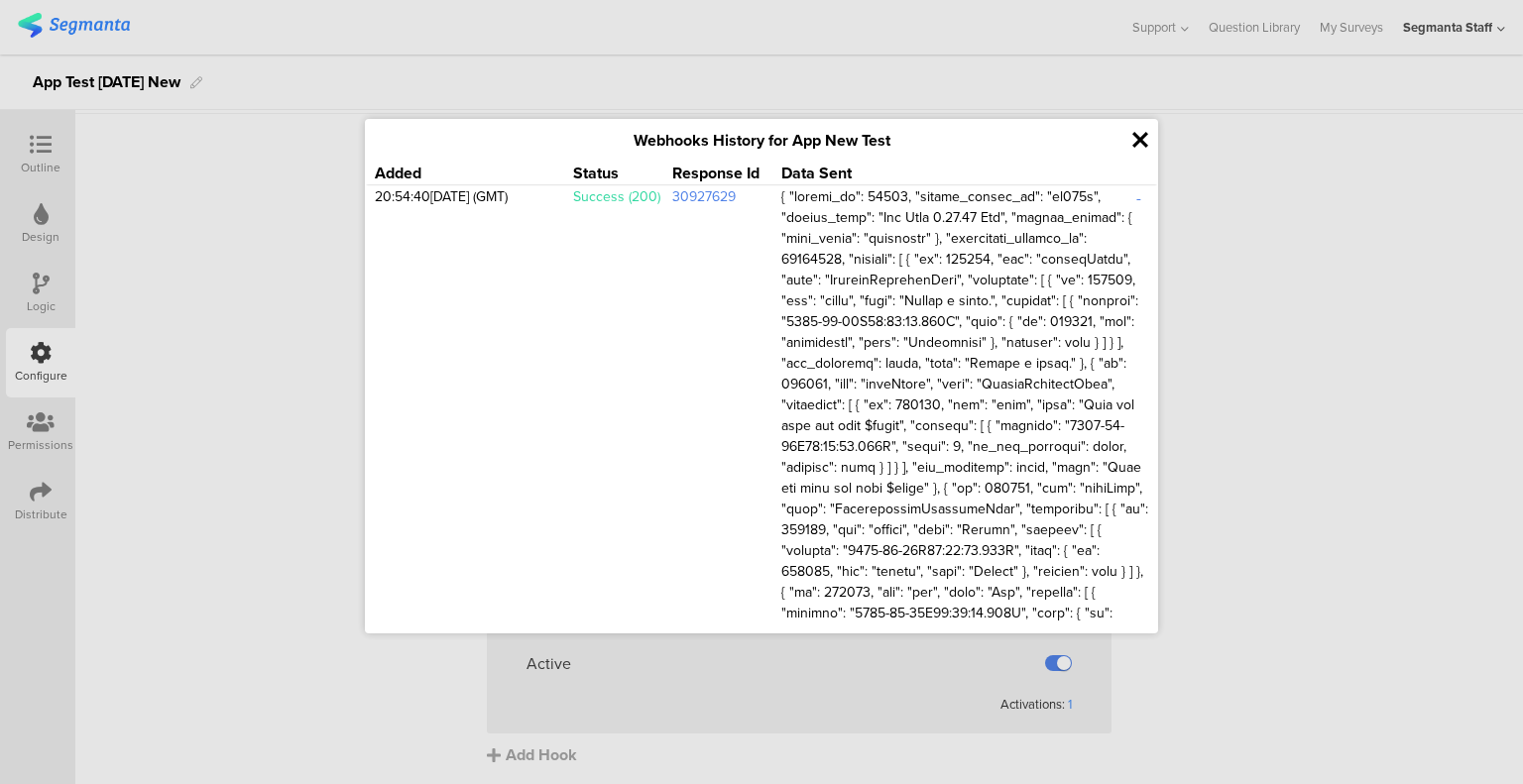 click at bounding box center [1140, 140] 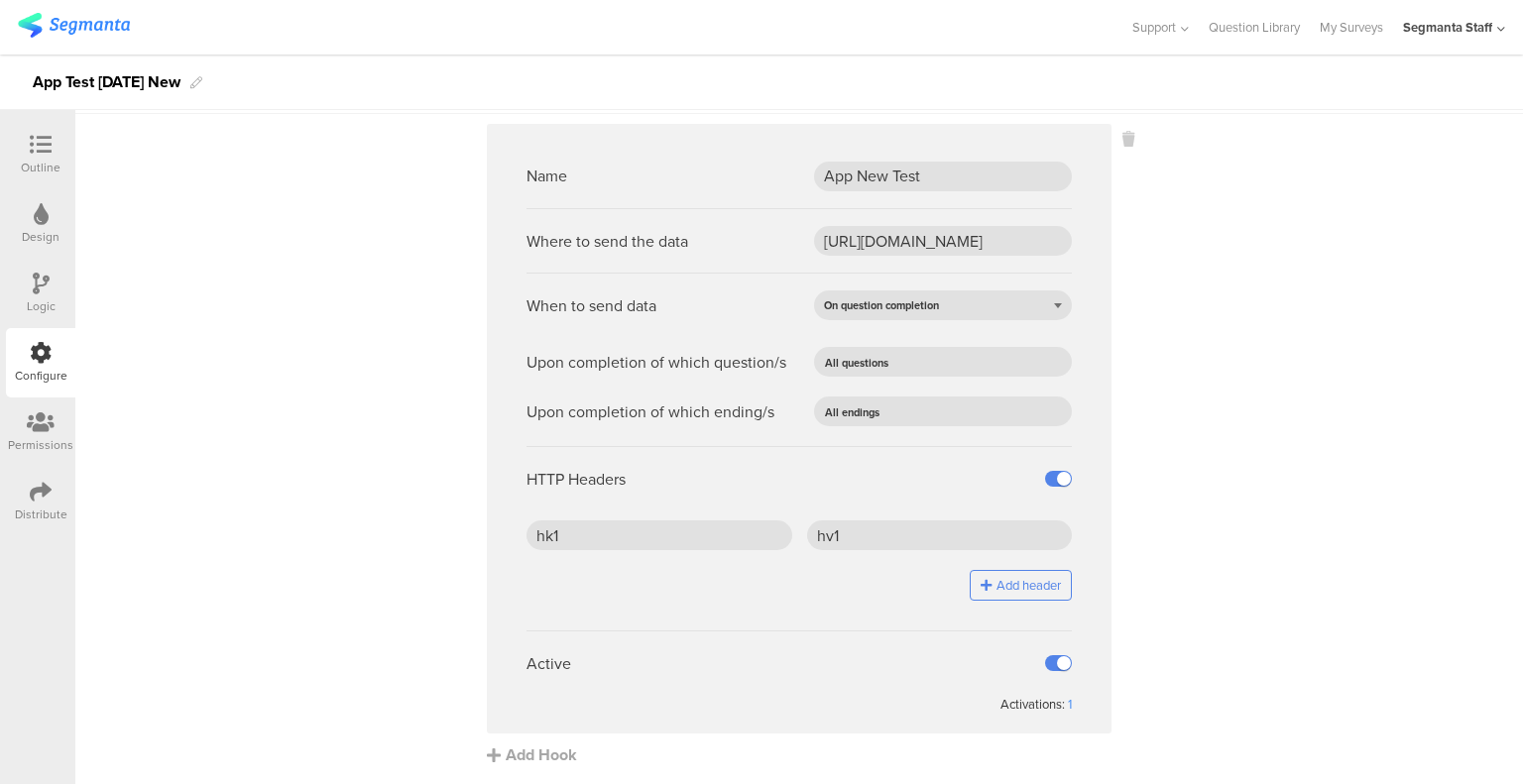 click at bounding box center (41, 492) 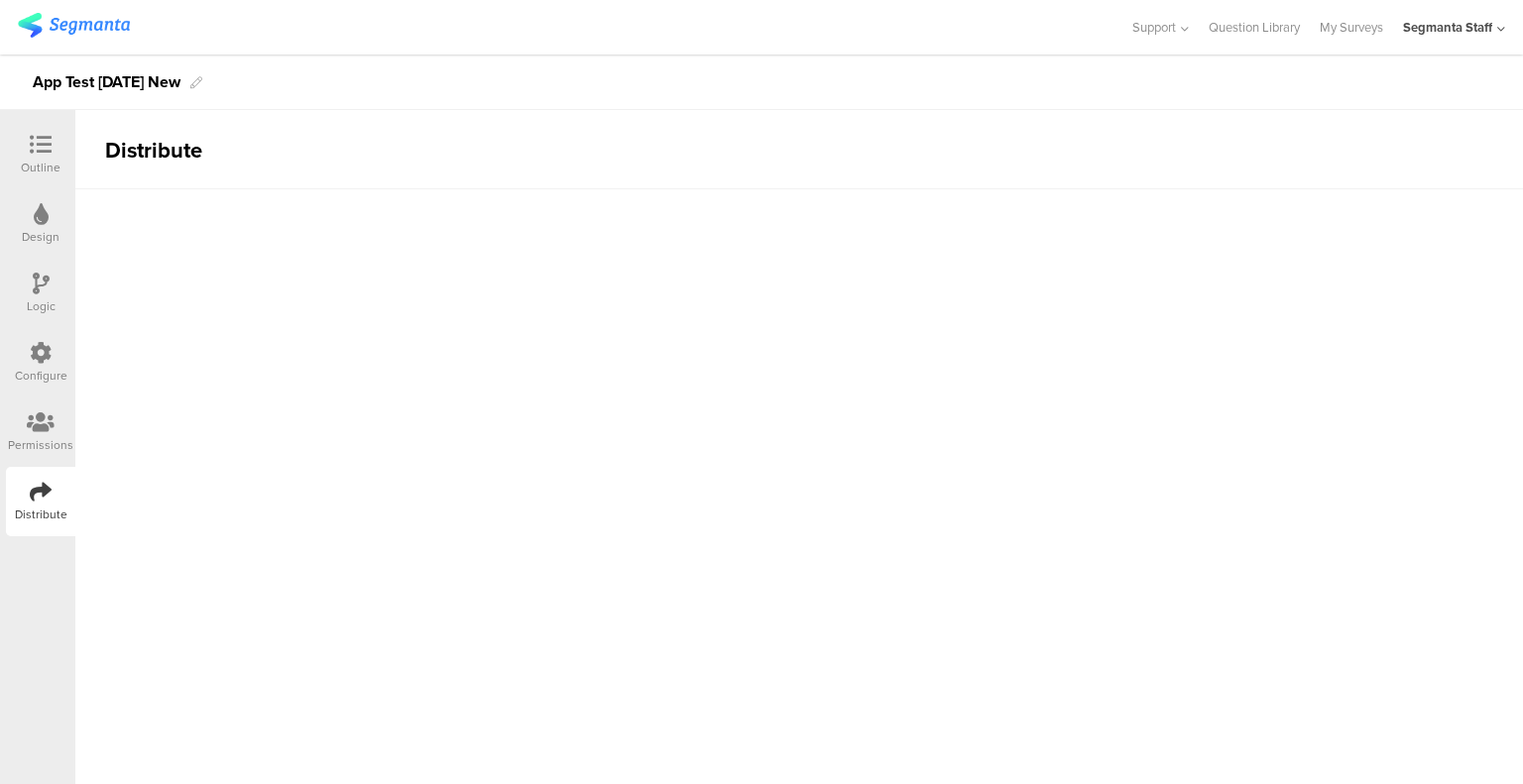 scroll, scrollTop: 0, scrollLeft: 0, axis: both 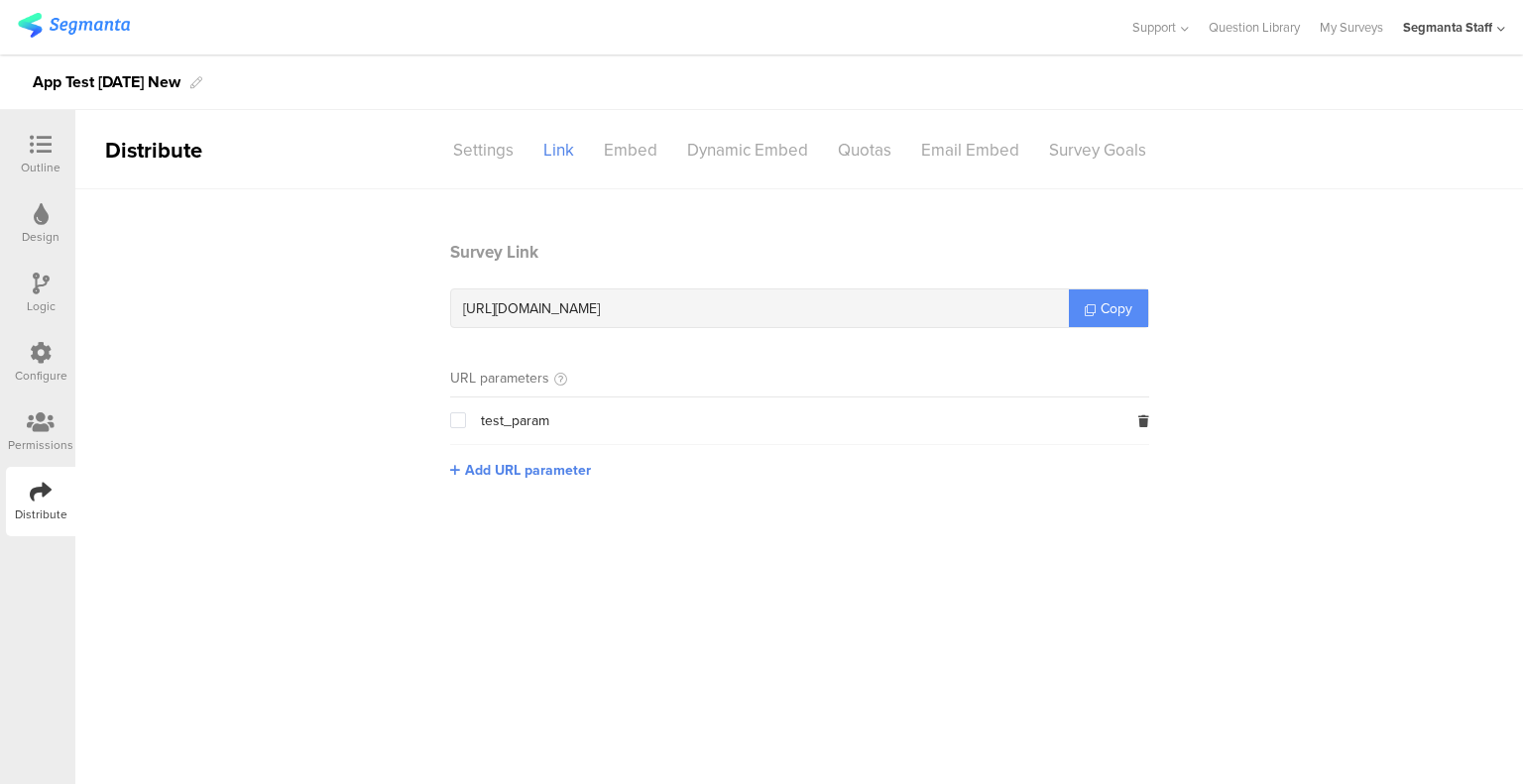 click on "Copy" at bounding box center [1109, 308] 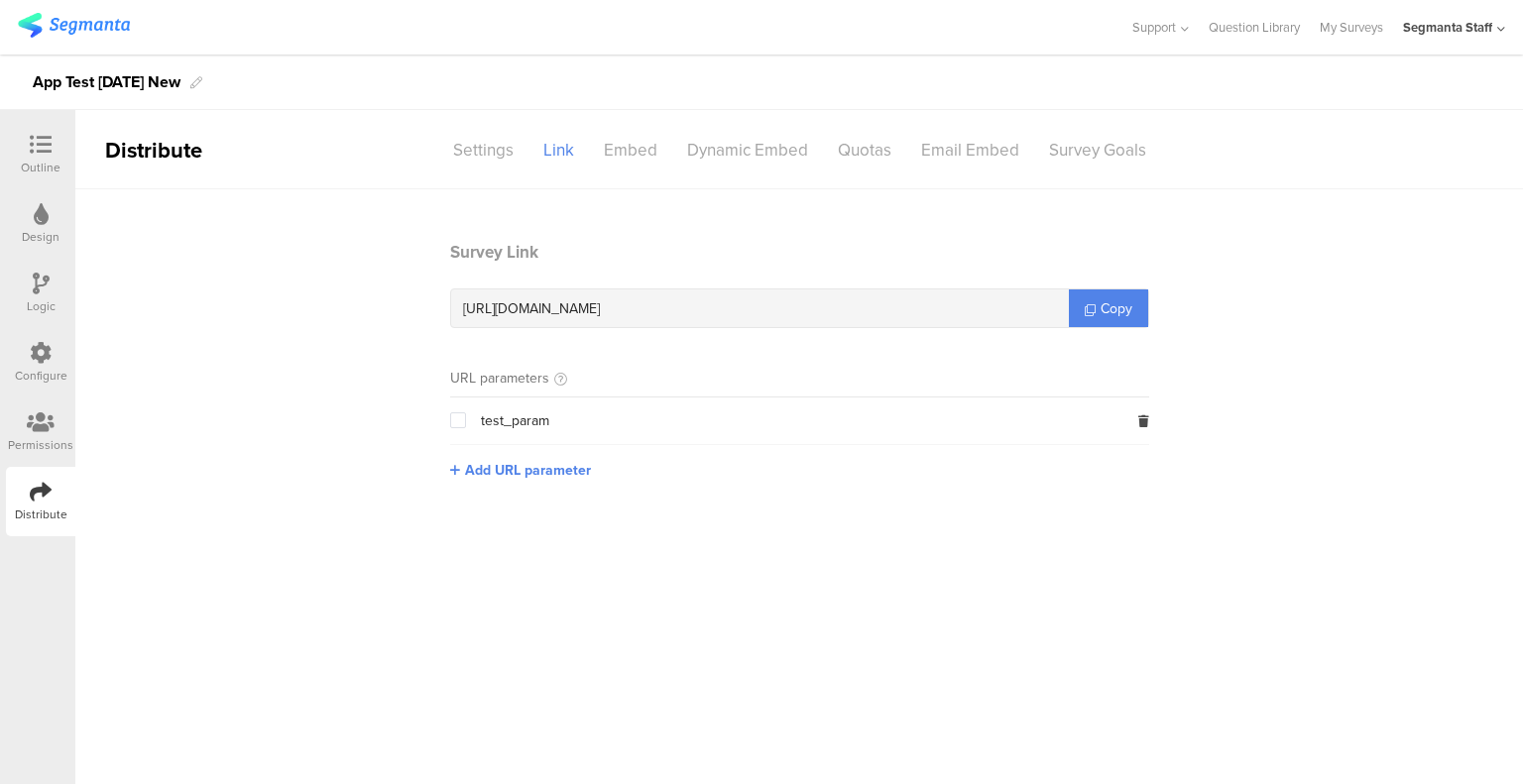 click at bounding box center (41, 353) 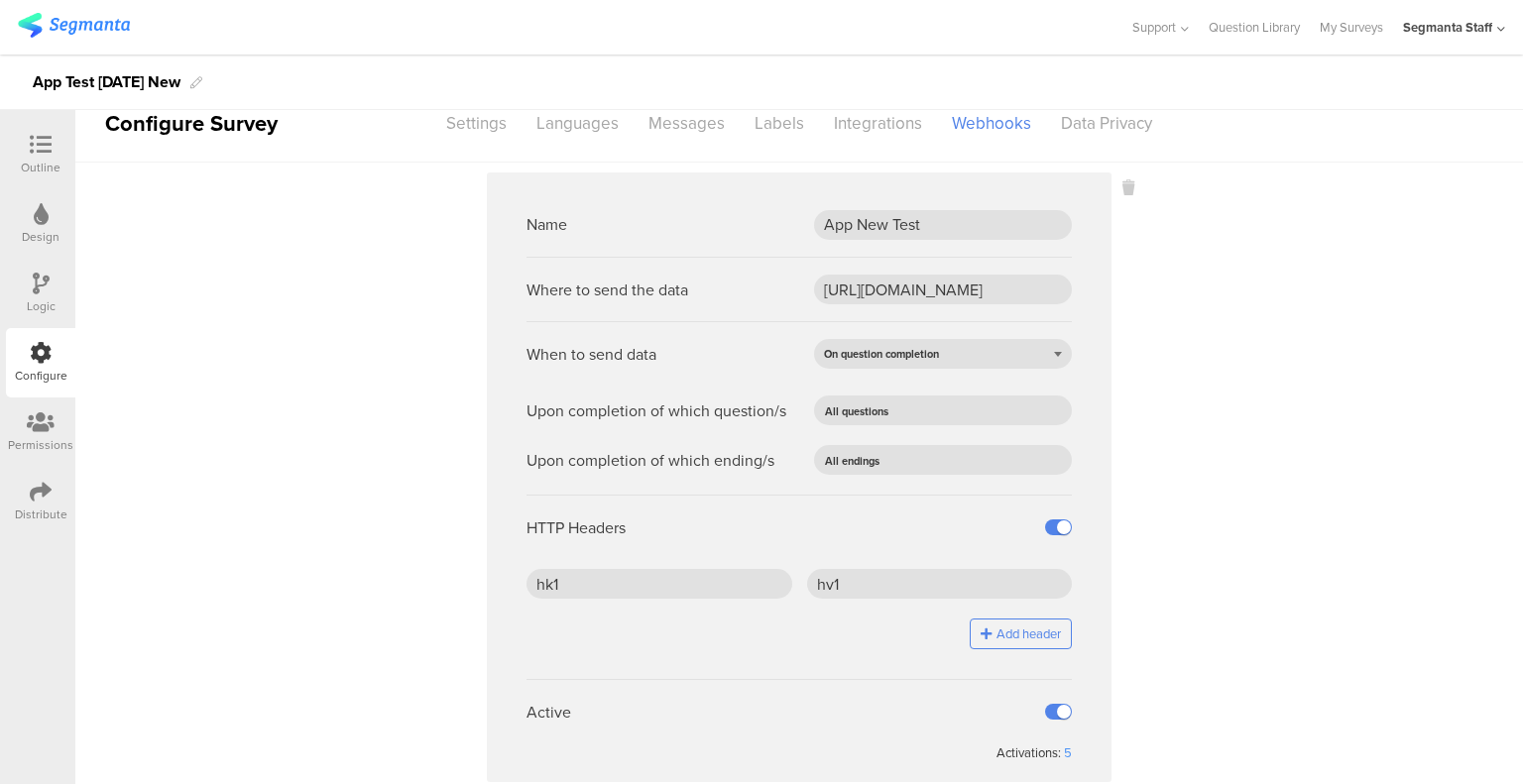 scroll, scrollTop: 0, scrollLeft: 0, axis: both 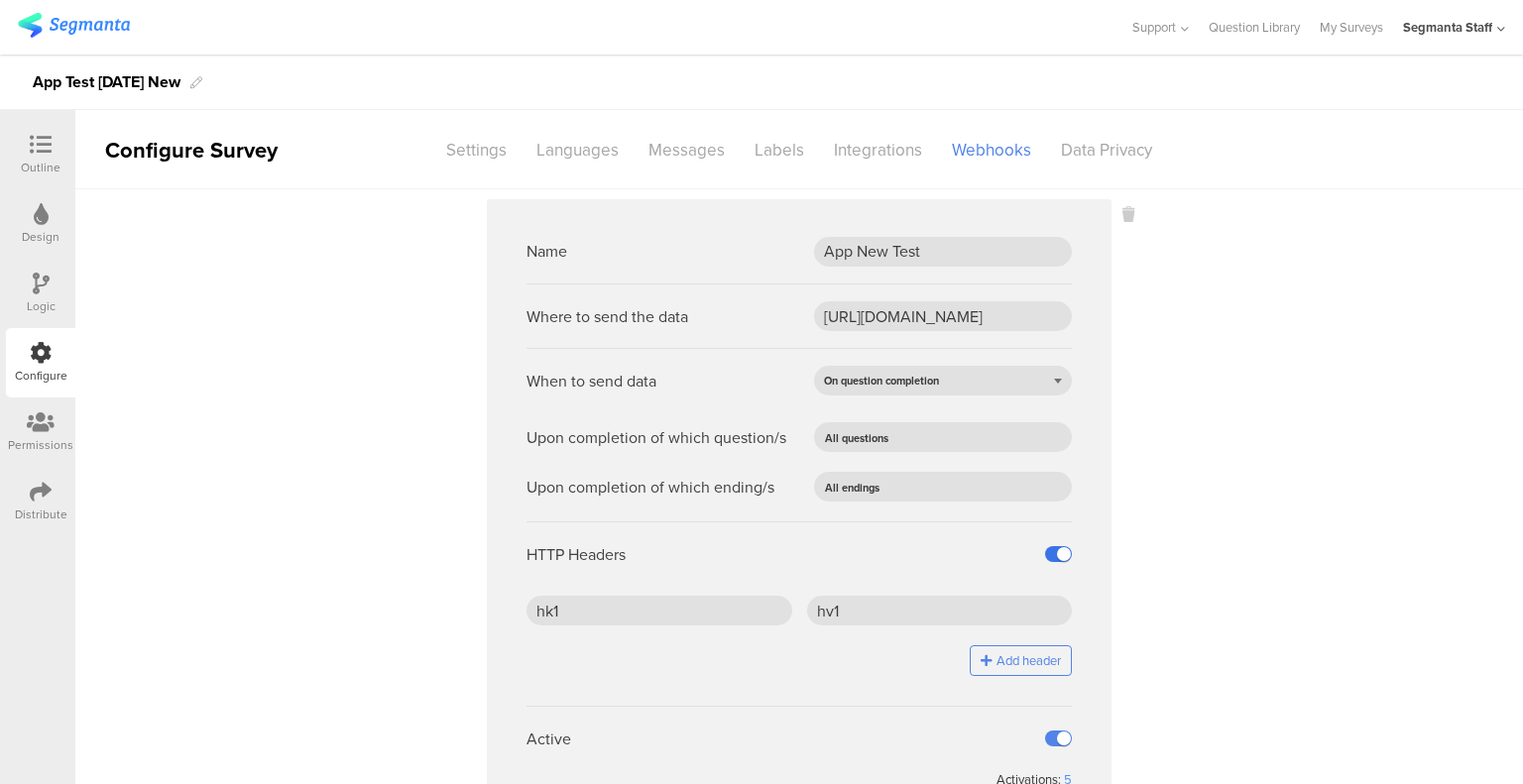 click at bounding box center [1058, 554] 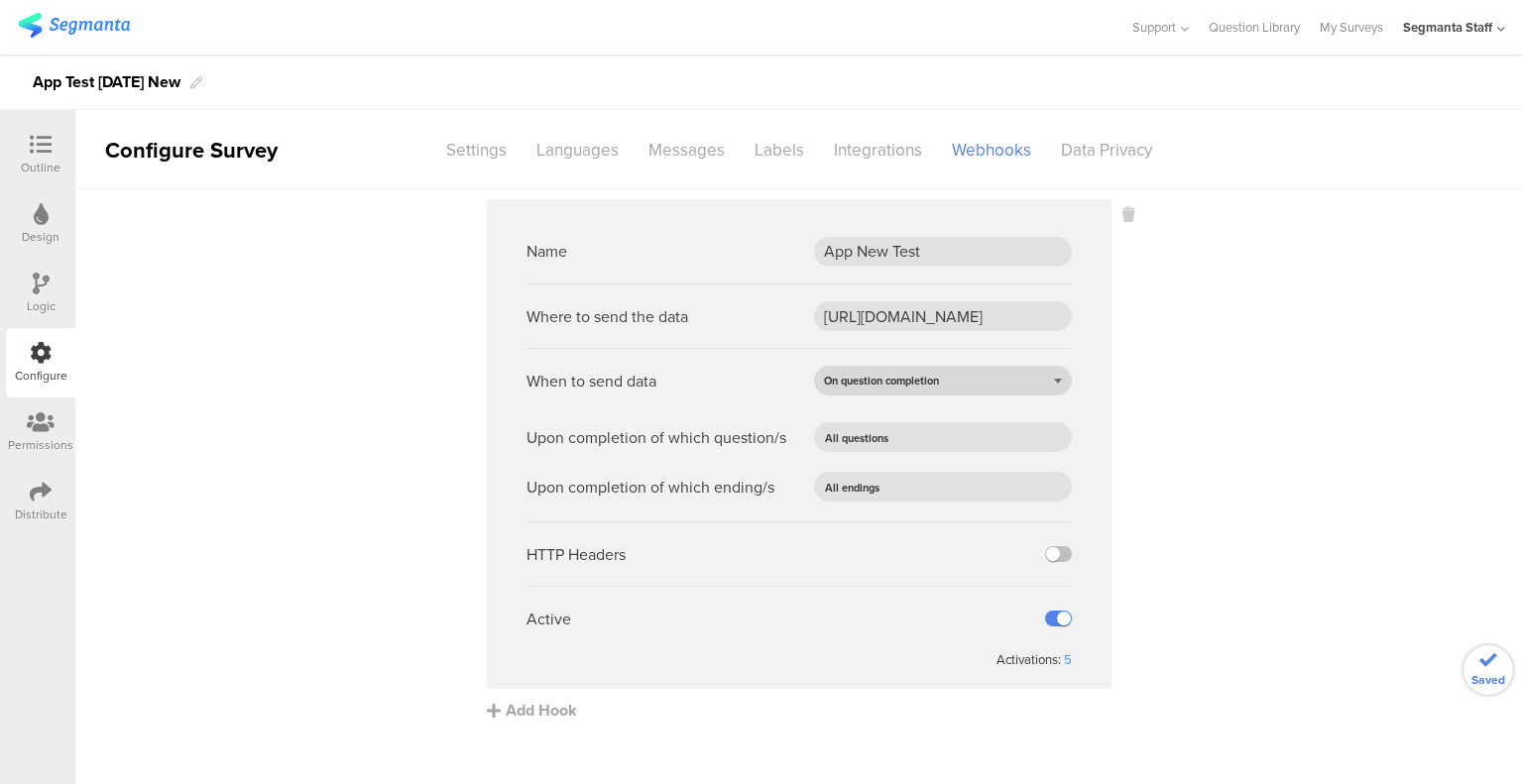 click on "On question completion" at bounding box center (943, 381) 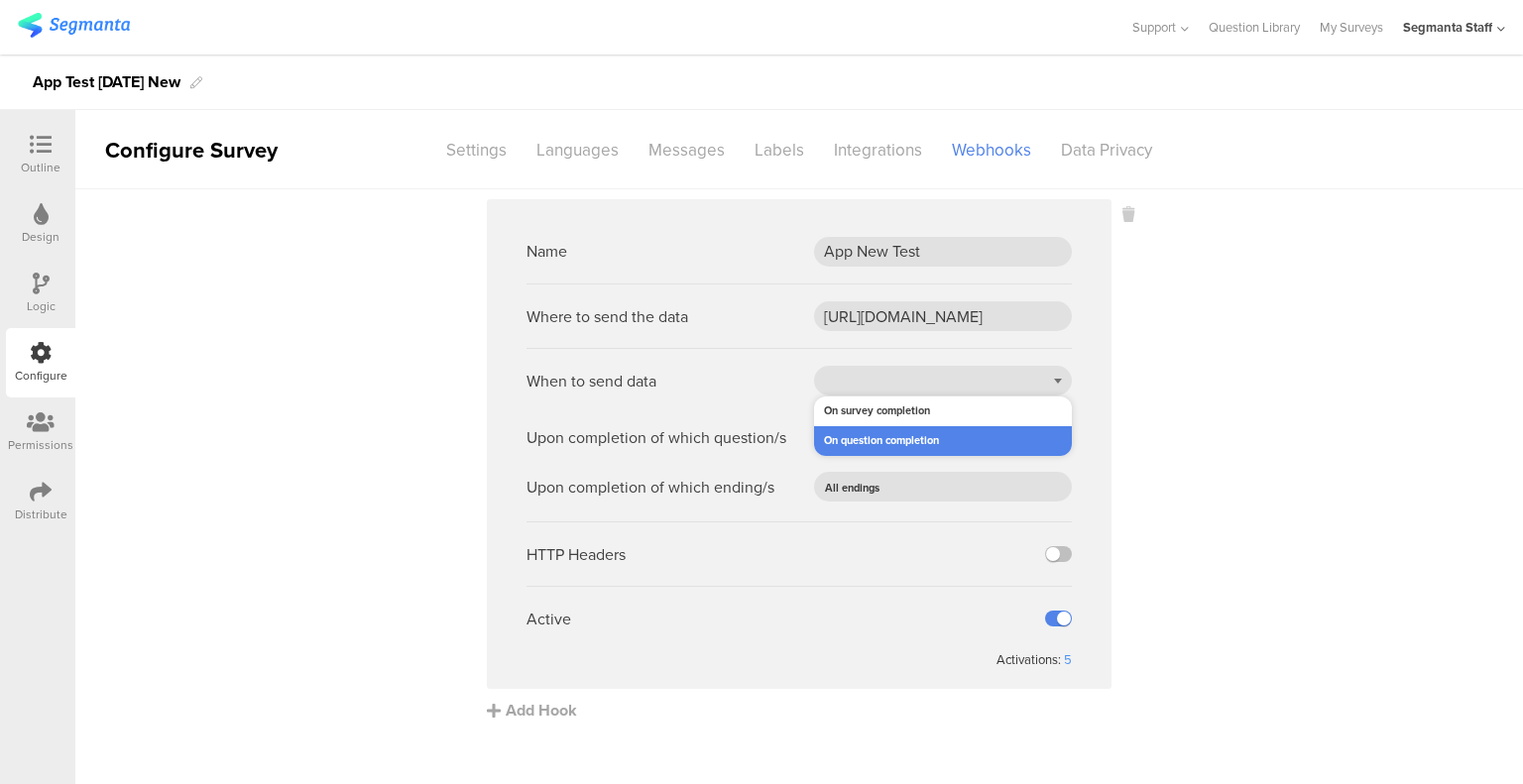click on "Name
App New Test
Where to send the data
https://eo5wmzhoyu3nzo.m.pipedream.net
When to send data
On question completion On survey completion
On question completion
Upon completion of which question/s
All questions   All questions 1   Choose a sport. 2   Rate how much you like $sport 3   Please provide some info about yourself:
Upon completion of which ending/s
All endings   All endings 1   Ending A
HTTP Headers
Active" at bounding box center (799, 460) 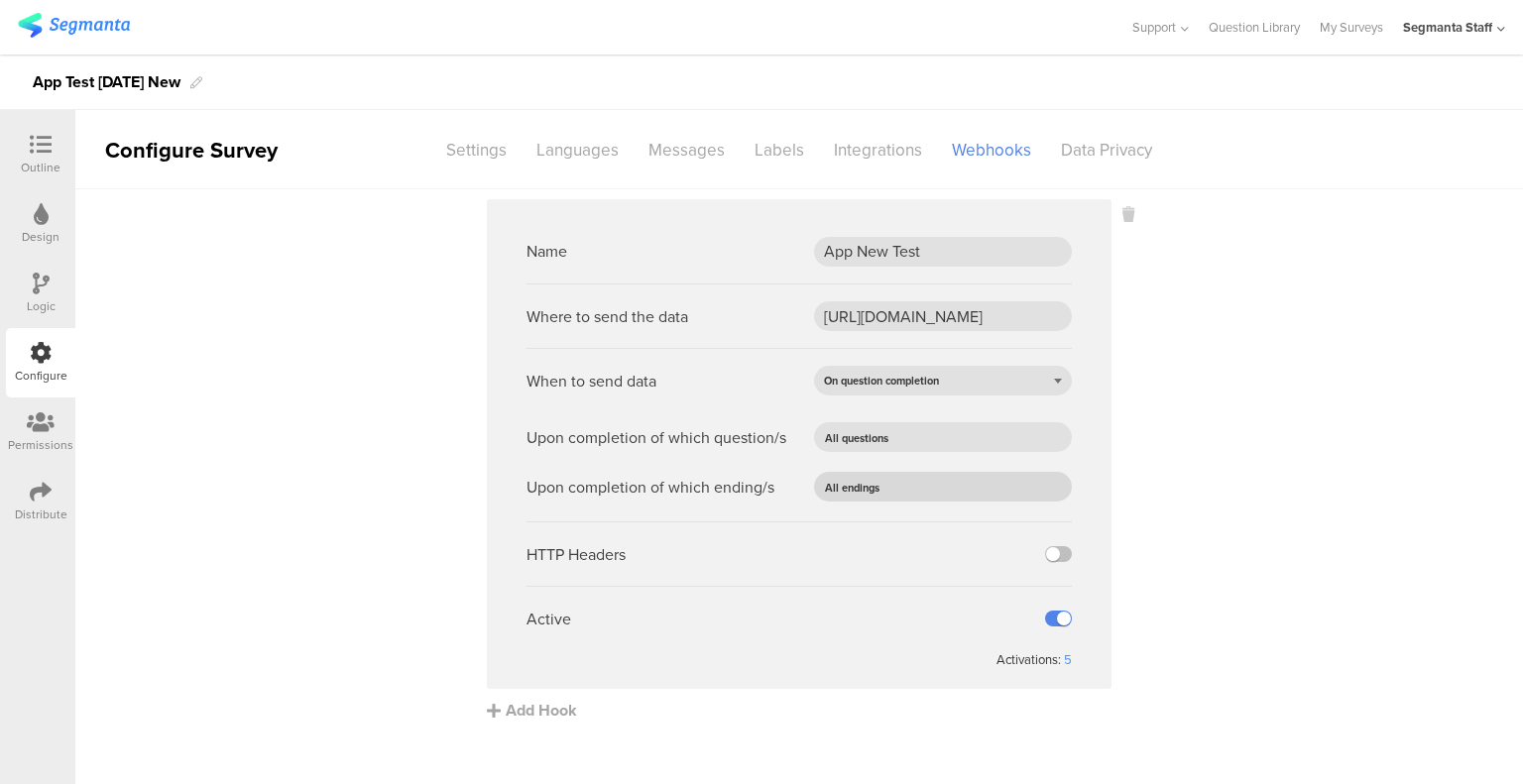 click at bounding box center (968, 487) 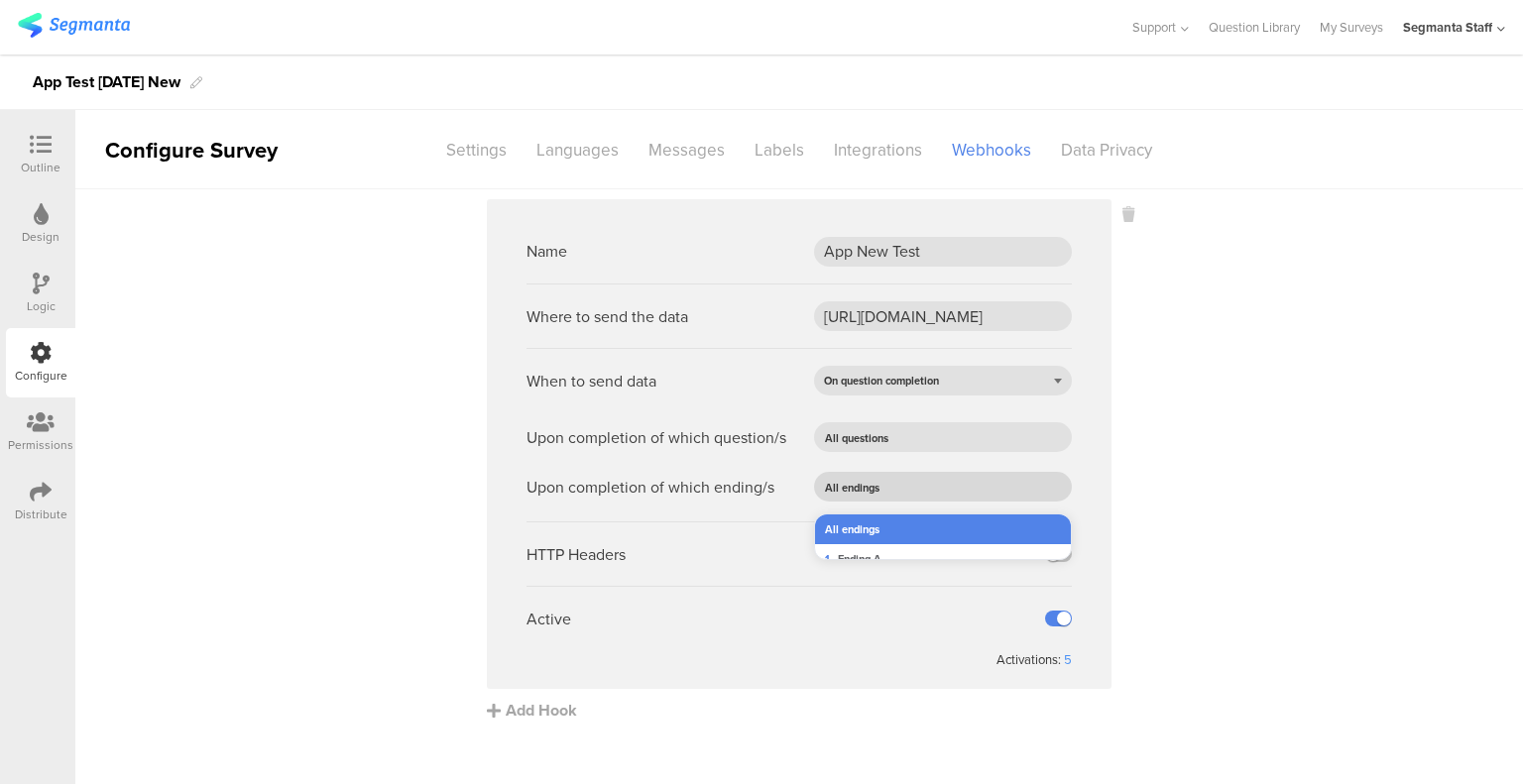 drag, startPoint x: 888, startPoint y: 540, endPoint x: 901, endPoint y: 483, distance: 58.463664 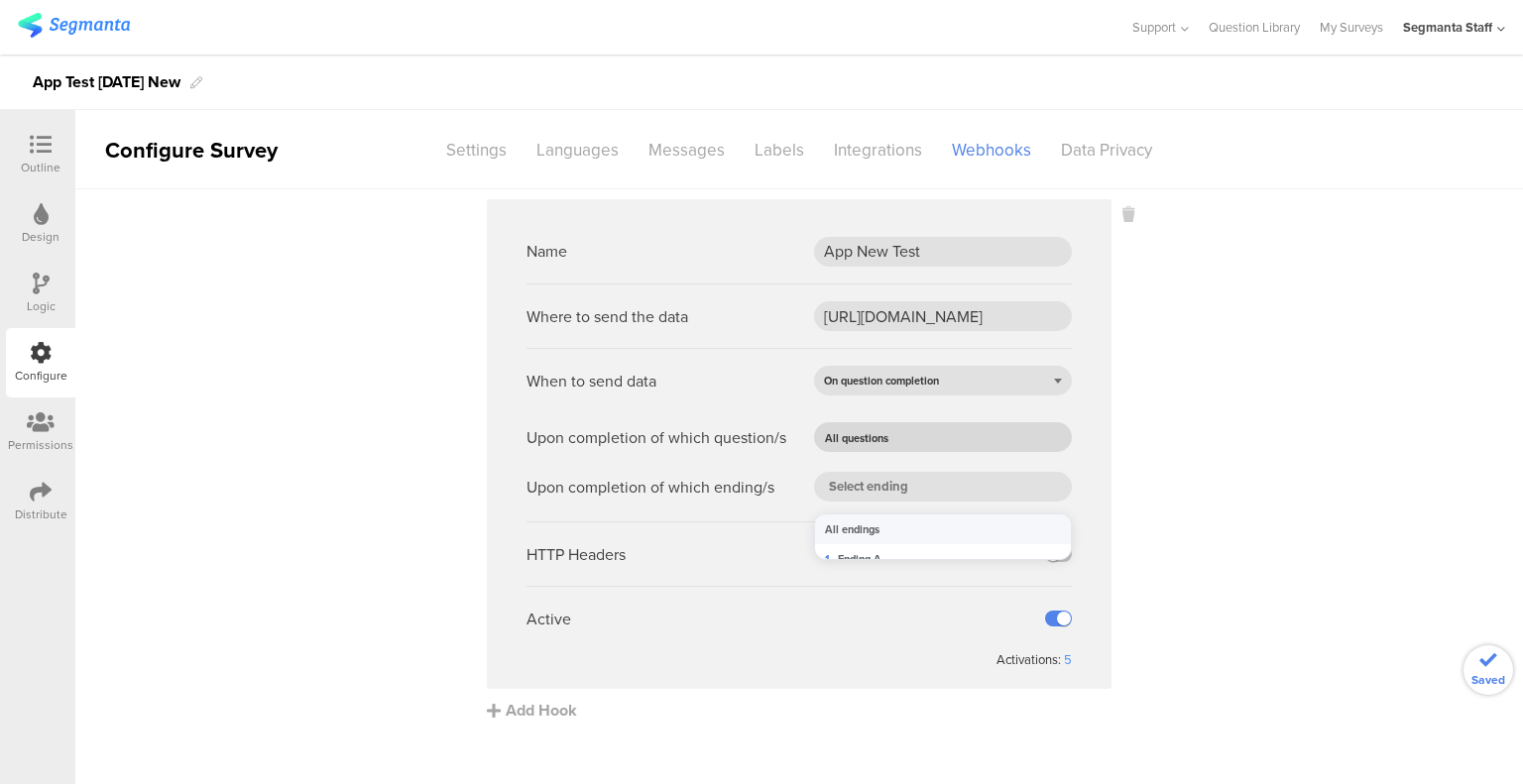 click at bounding box center [972, 437] 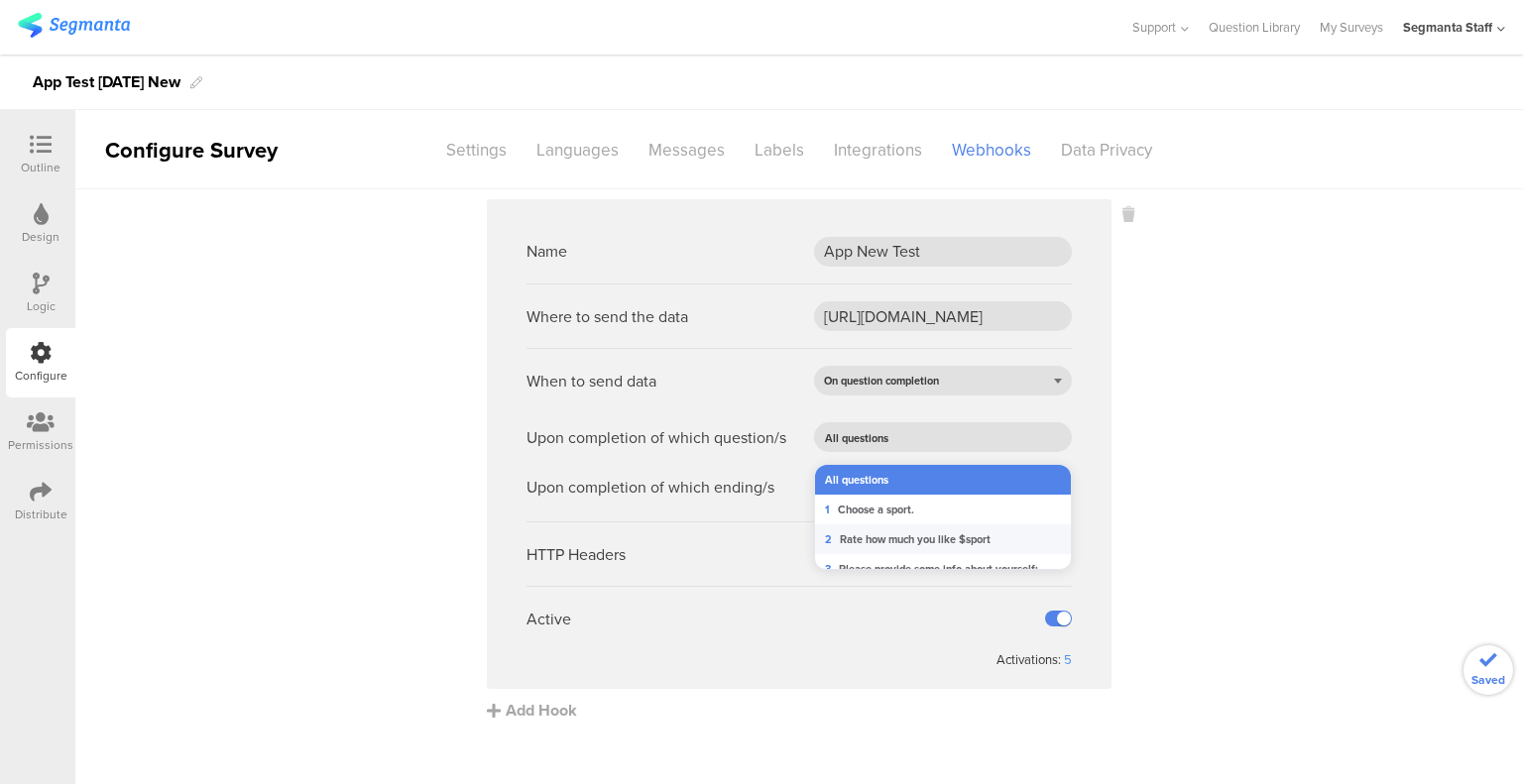 drag, startPoint x: 876, startPoint y: 531, endPoint x: 885, endPoint y: 529, distance: 9.219544 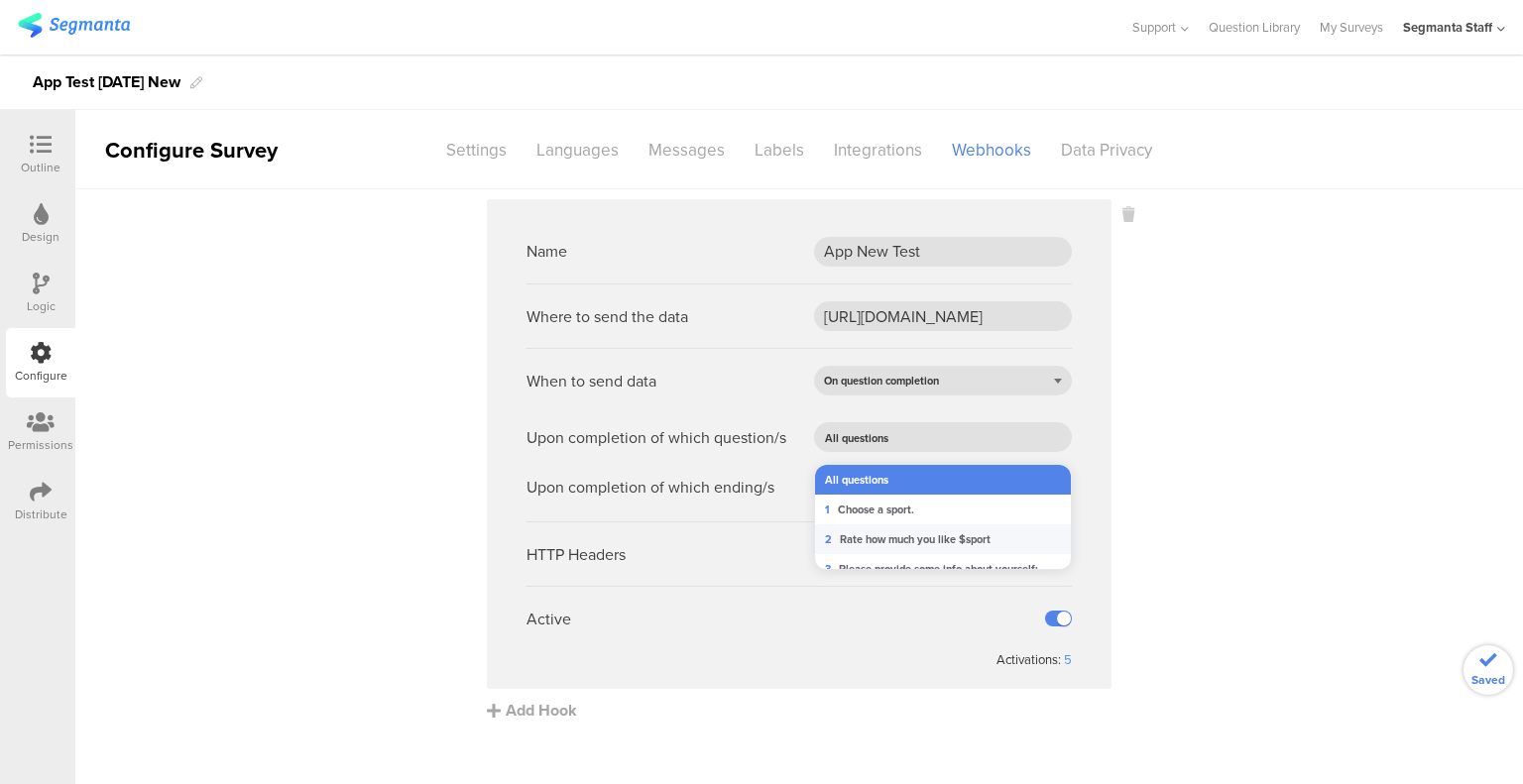 click on "Rate how much you like $sport" at bounding box center [915, 539] 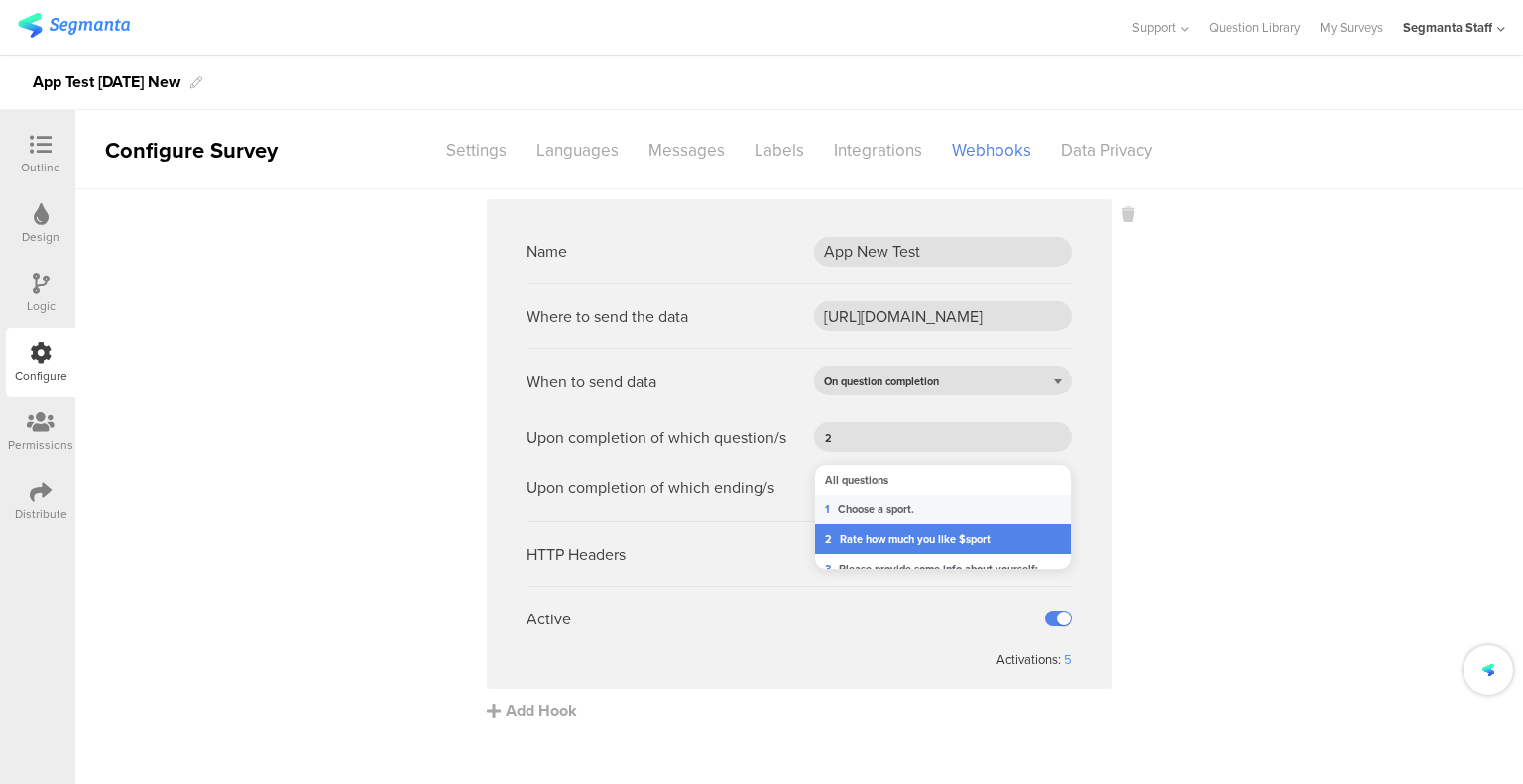 click on "Name
App New Test
Where to send the data
https://eo5wmzhoyu3nzo.m.pipedream.net
When to send data
On question completion
Upon completion of which question/s
2
Upon completion of which ending/s
HTTP Headers
Active
Activations:
5
Add Hook" at bounding box center [799, 460] 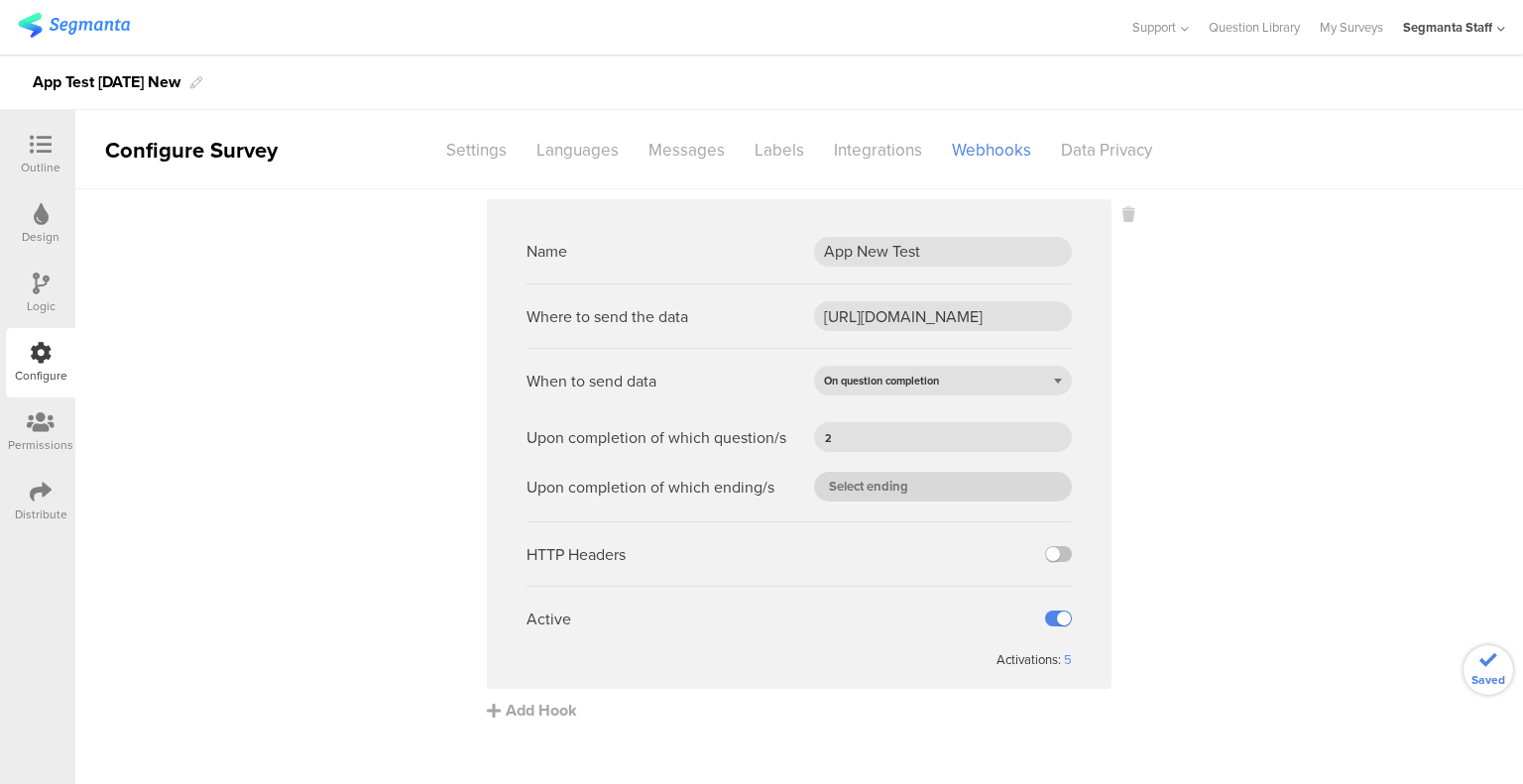 click at bounding box center [937, 487] 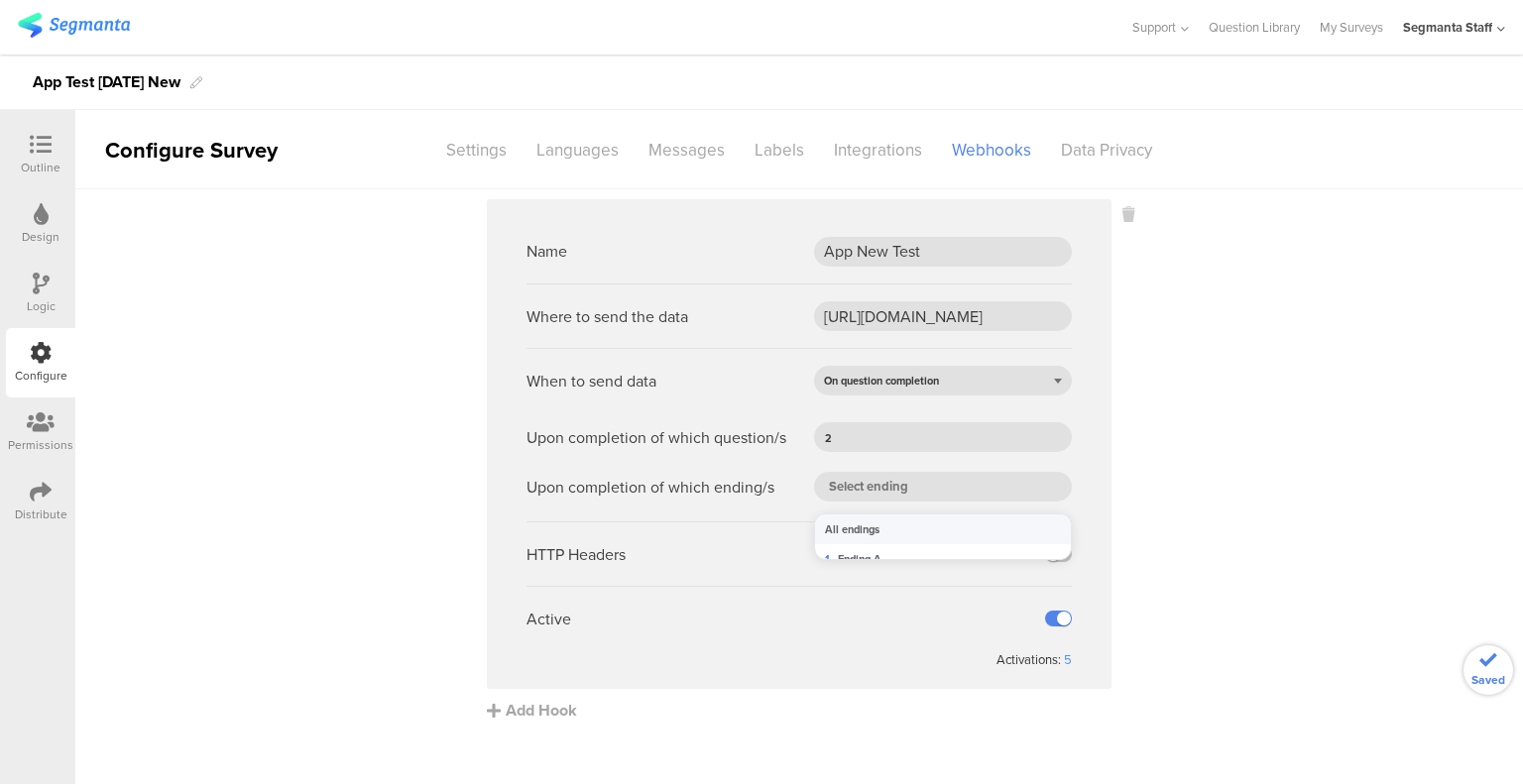 click on "Name
App New Test
Where to send the data
https://eo5wmzhoyu3nzo.m.pipedream.net
When to send data
On question completion
Upon completion of which question/s
2
Upon completion of which ending/s
HTTP Headers
Active
Activations:
5
Add Hook" at bounding box center [799, 460] 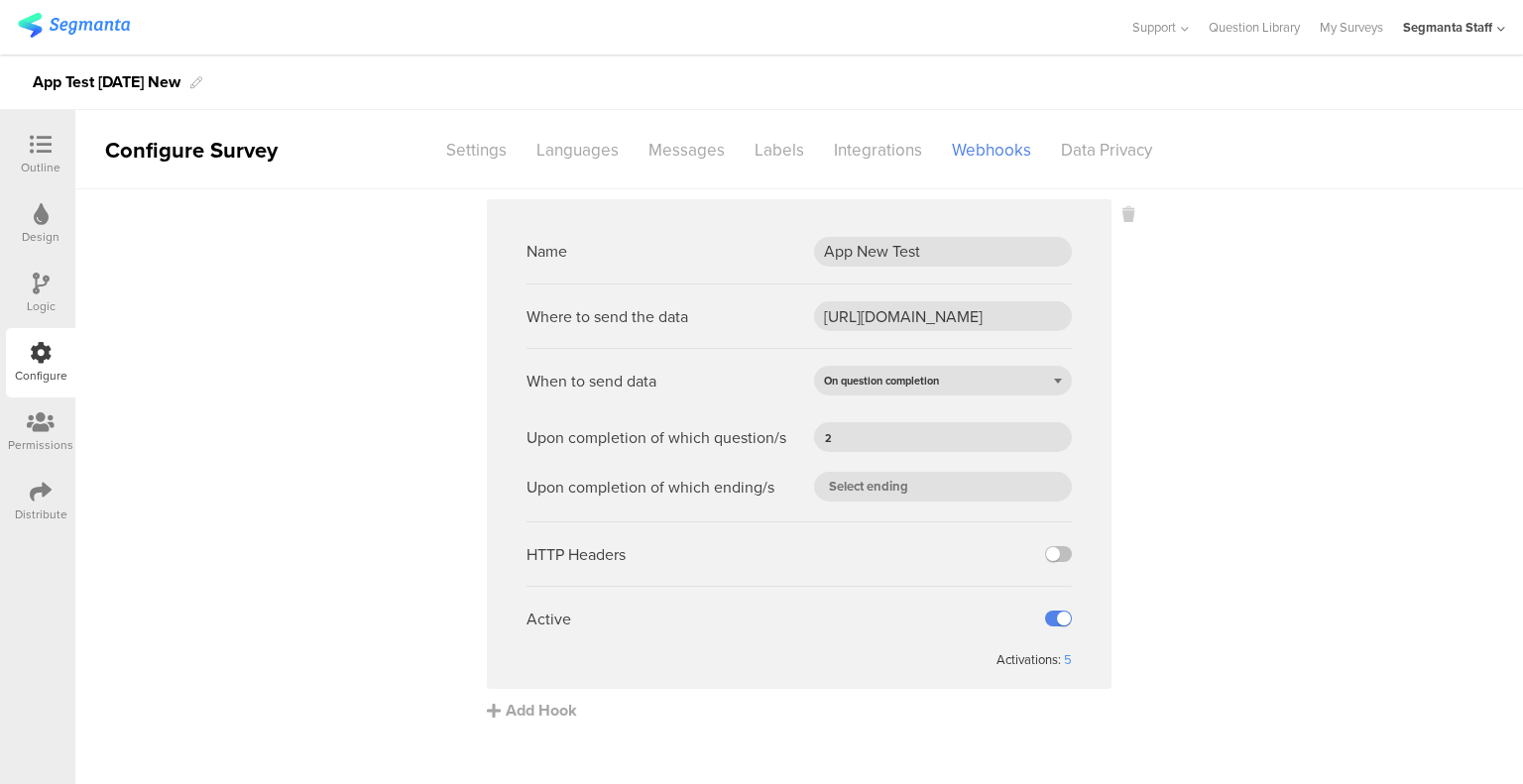 click on "Distribute" at bounding box center [41, 502] 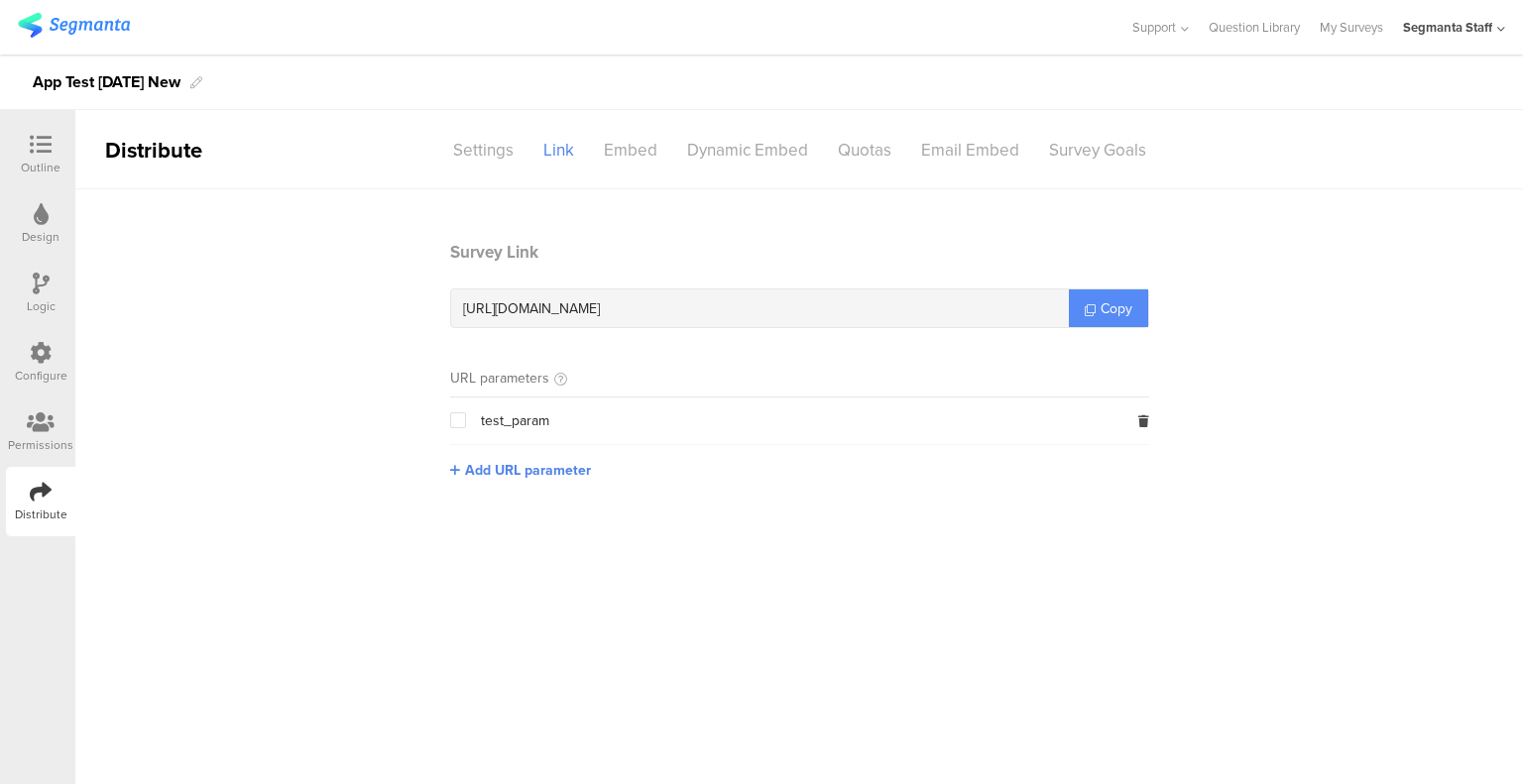 click on "Copy" at bounding box center [1116, 308] 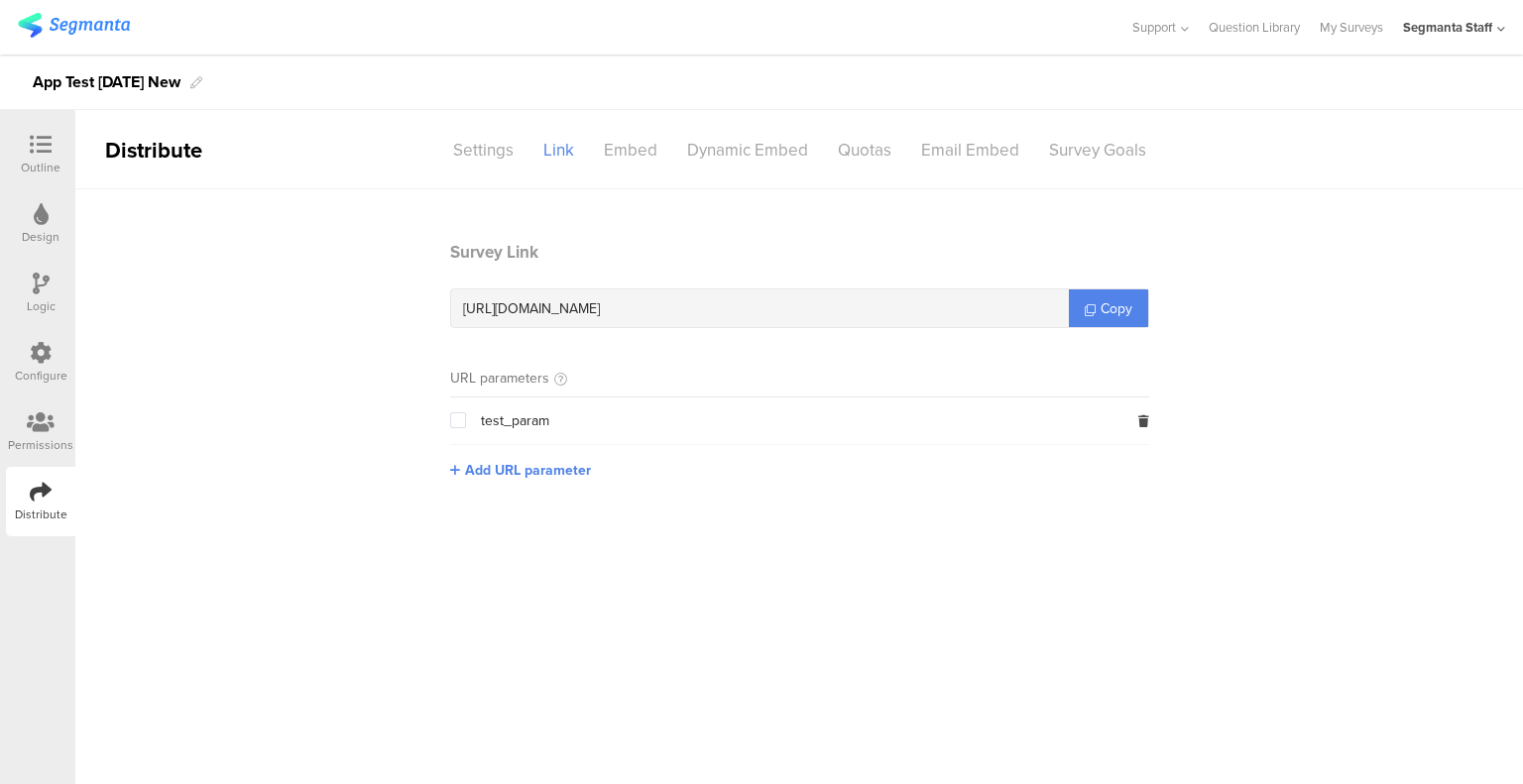 click on "Configure" at bounding box center [41, 376] 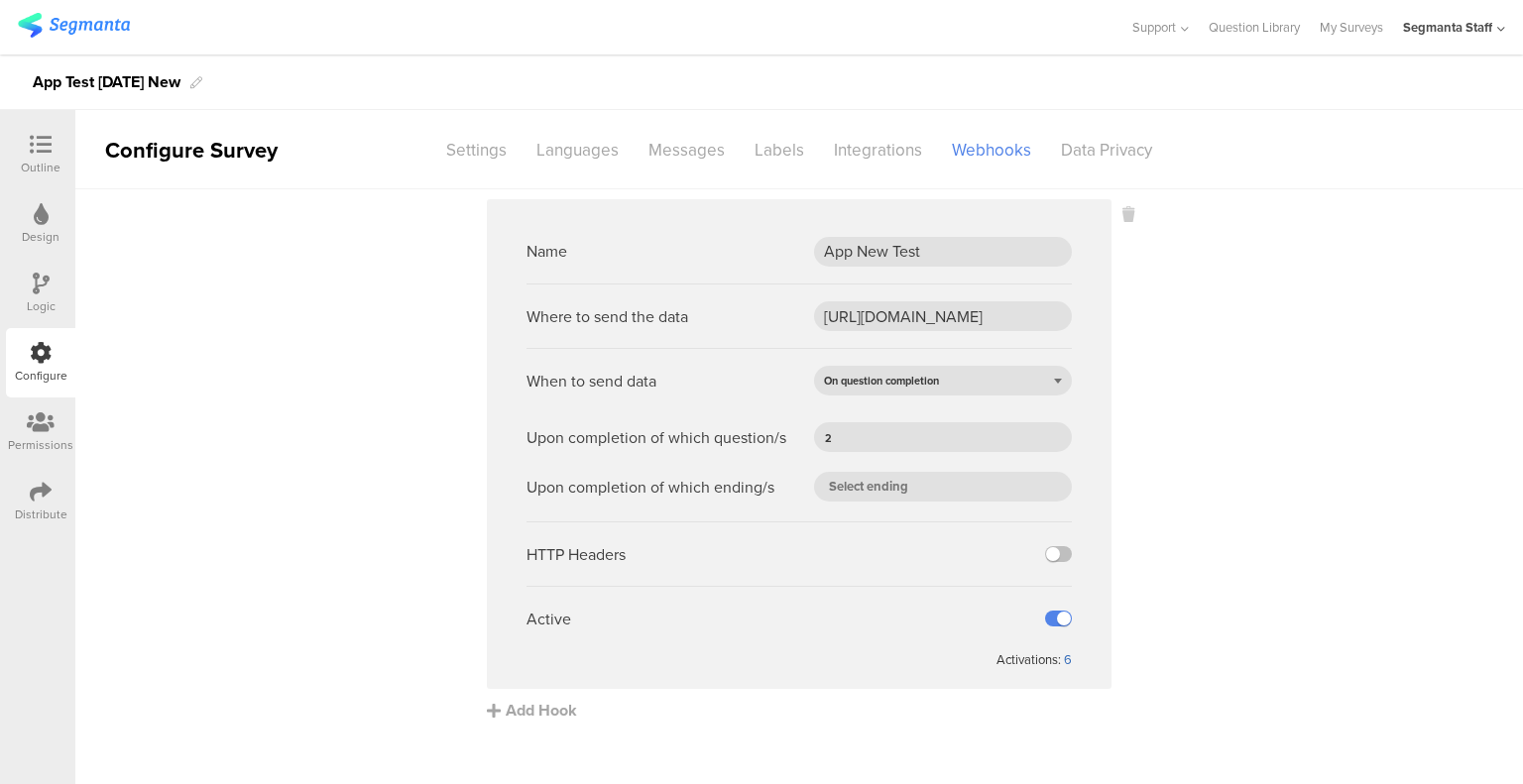click on "6" at bounding box center (1068, 659) 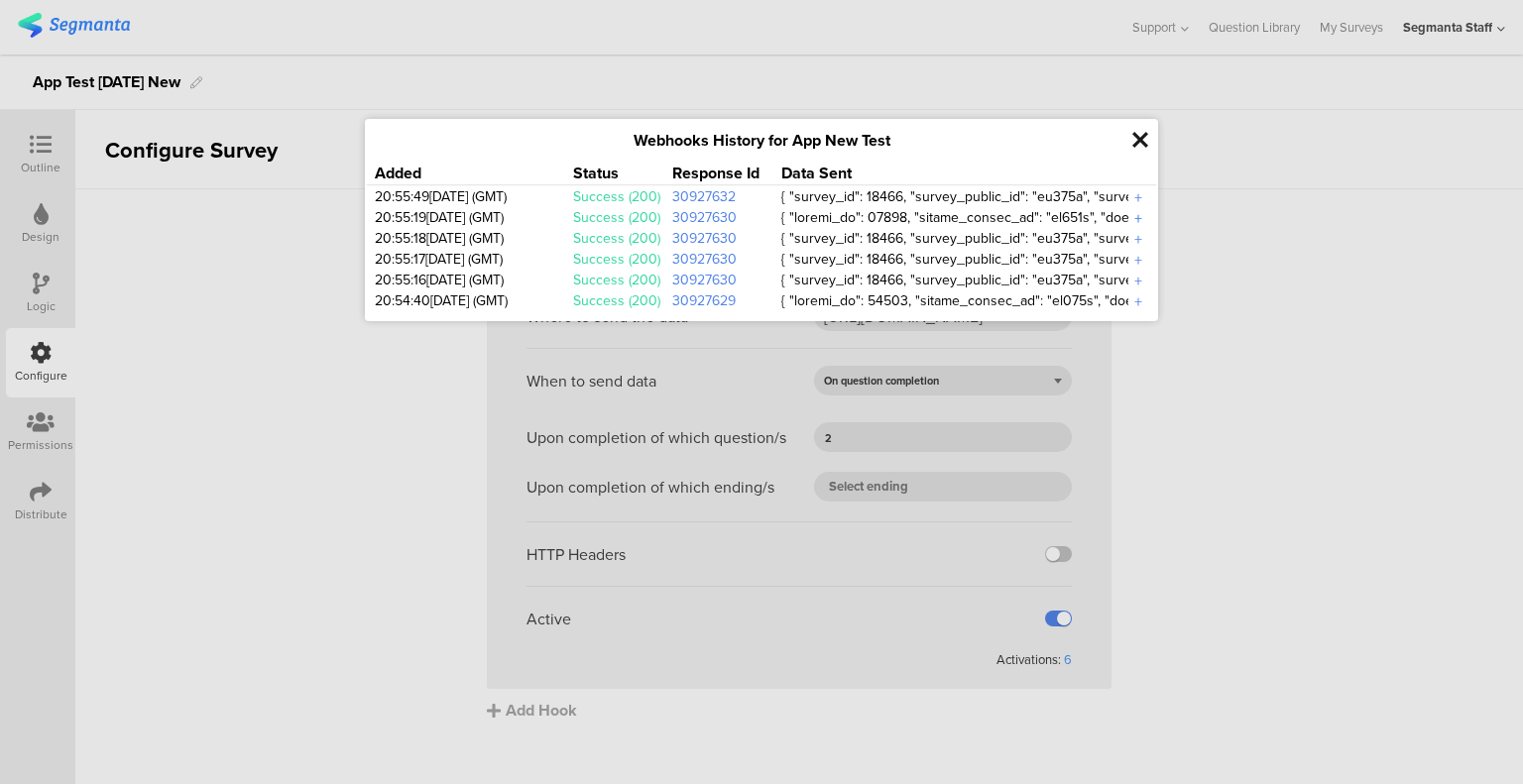 click on "+" at bounding box center (1138, 218) 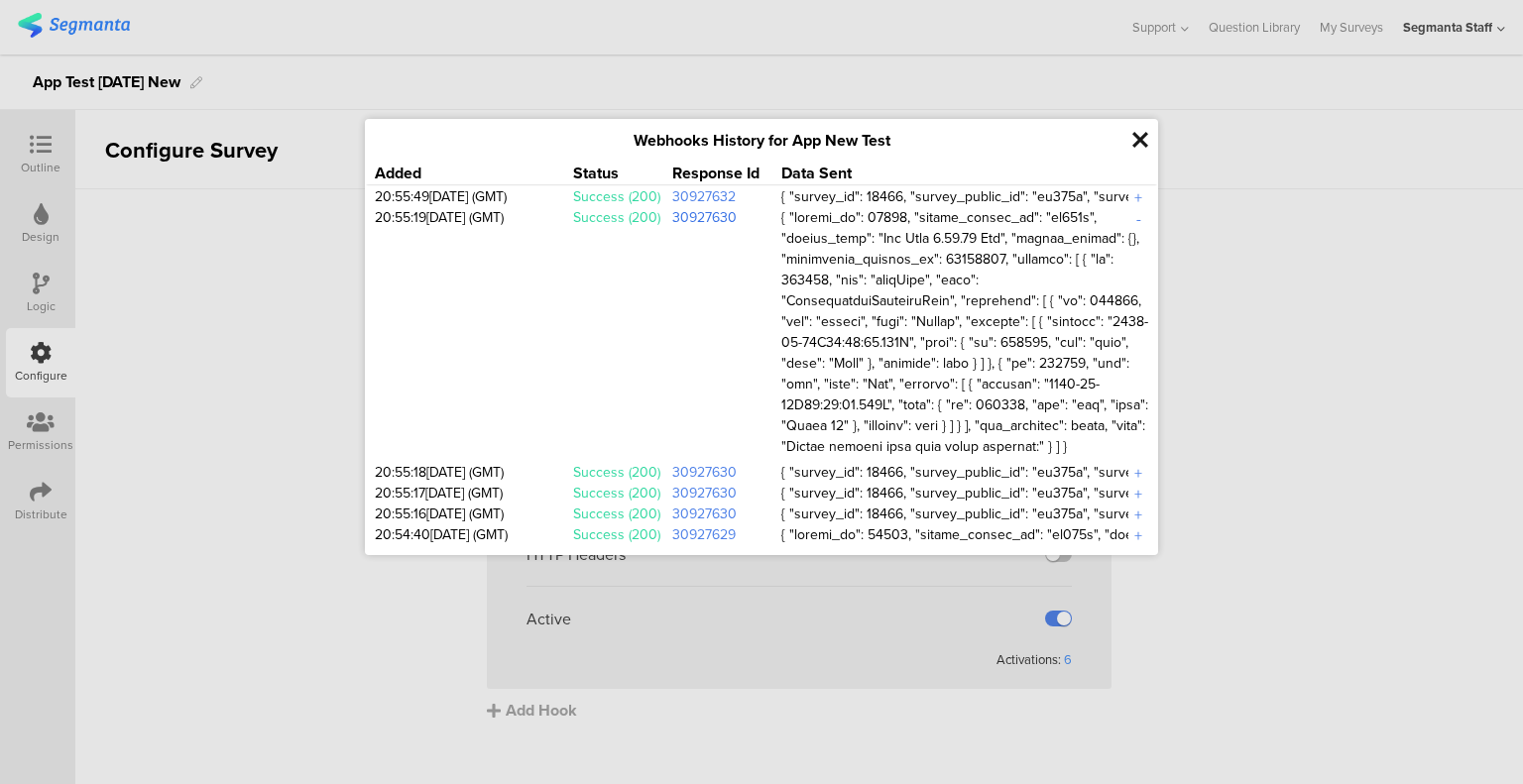 click on "30927630" at bounding box center (704, 217) 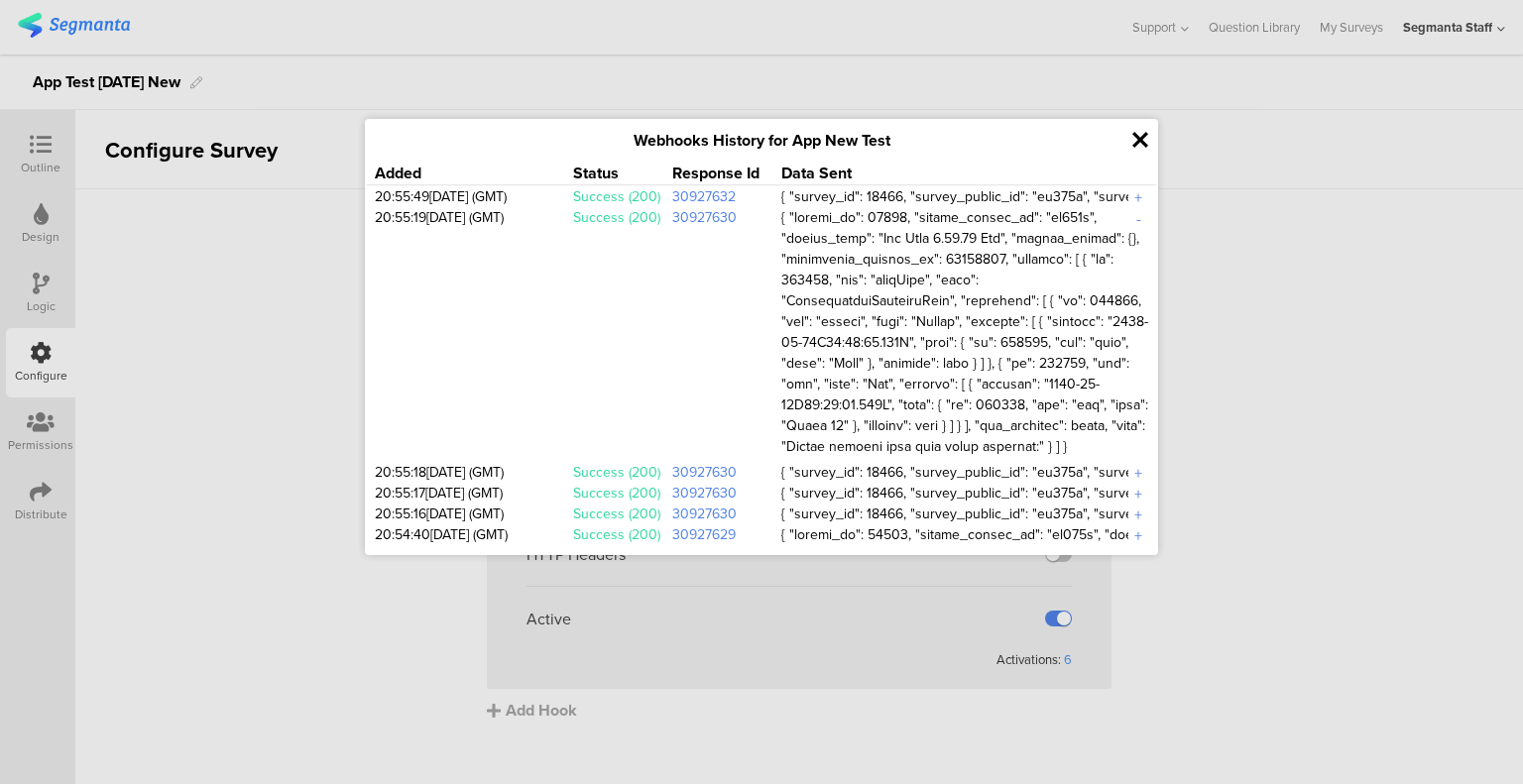click at bounding box center [1140, 140] 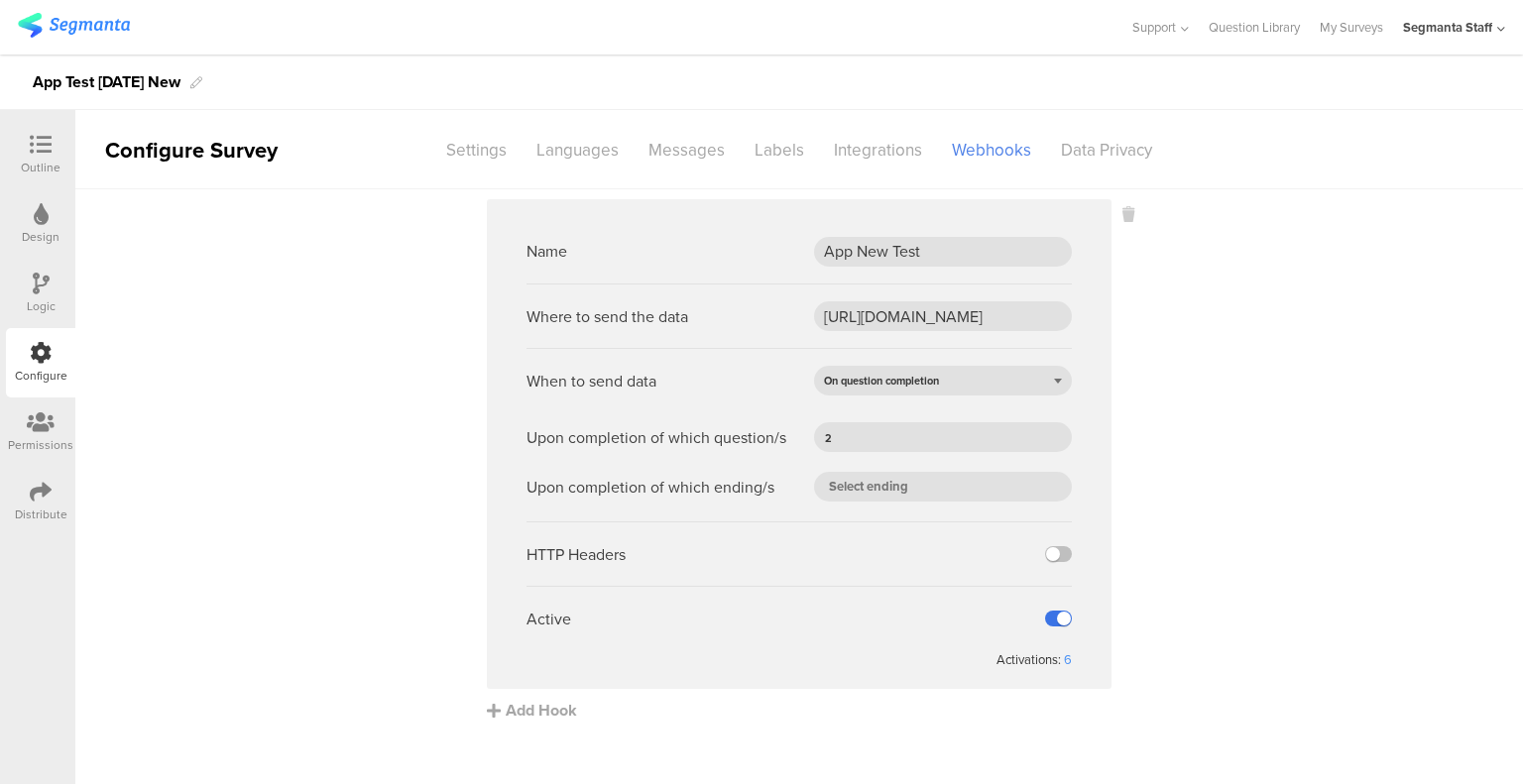 click at bounding box center [1058, 618] 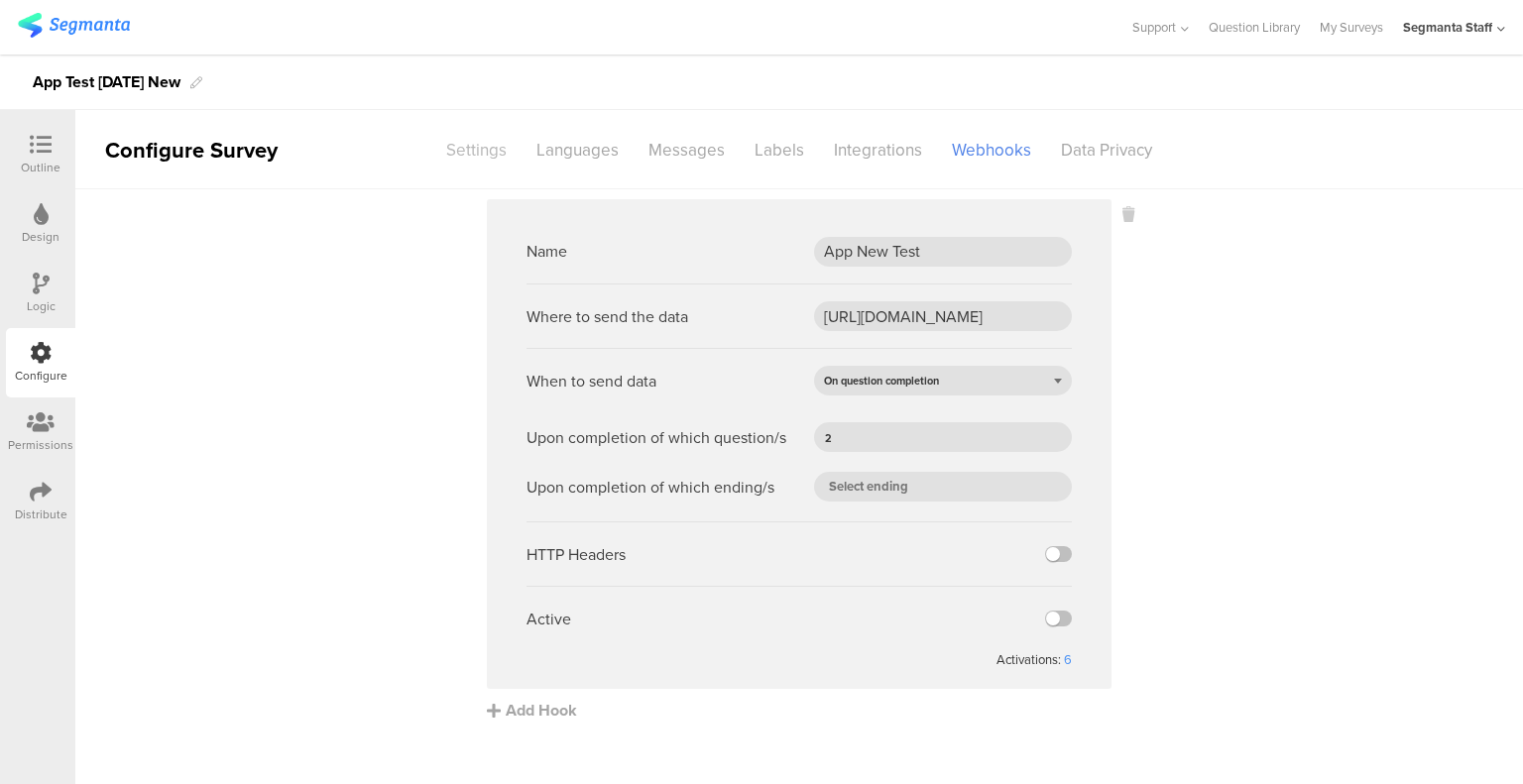 click on "Settings" at bounding box center [476, 150] 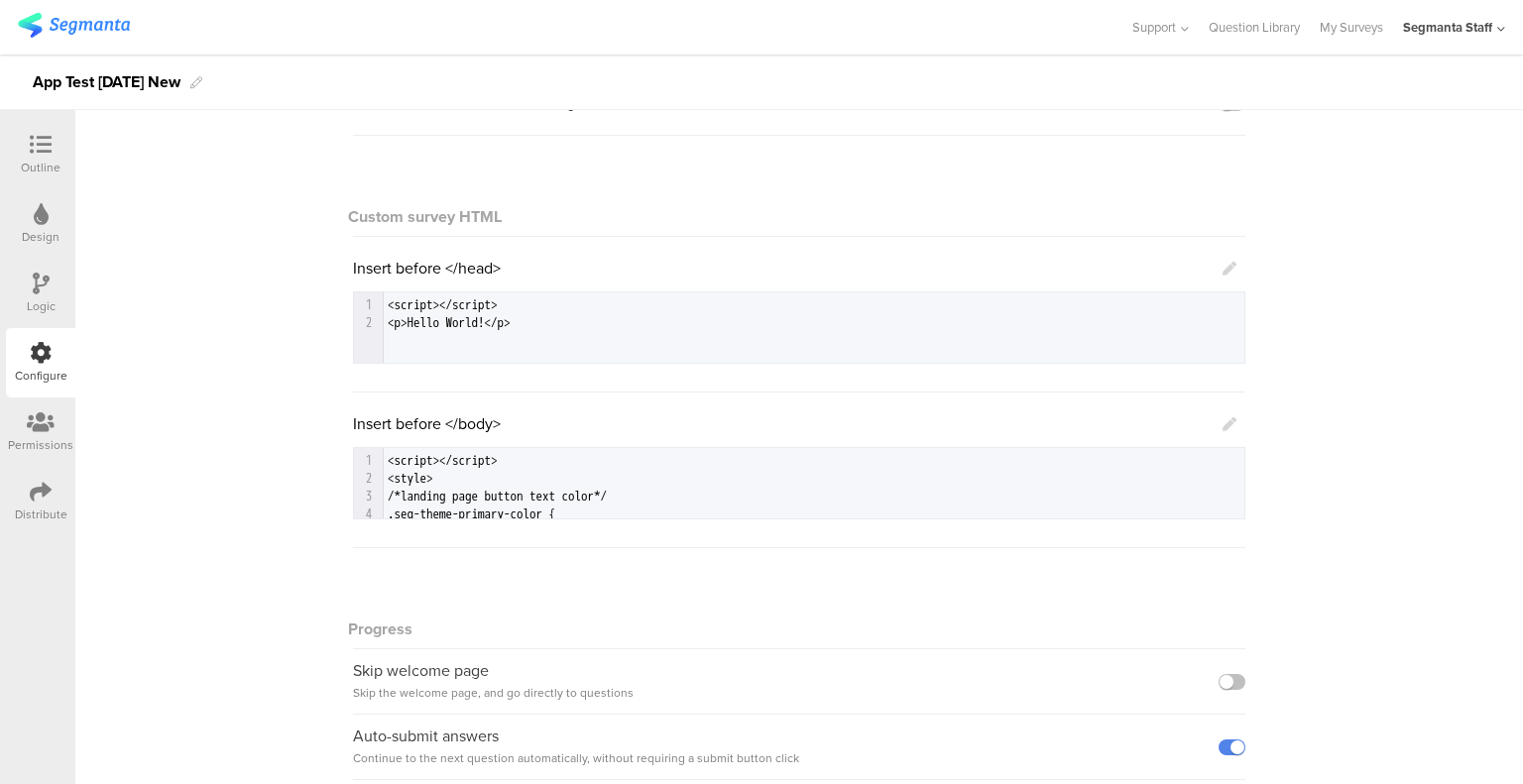 scroll, scrollTop: 198, scrollLeft: 0, axis: vertical 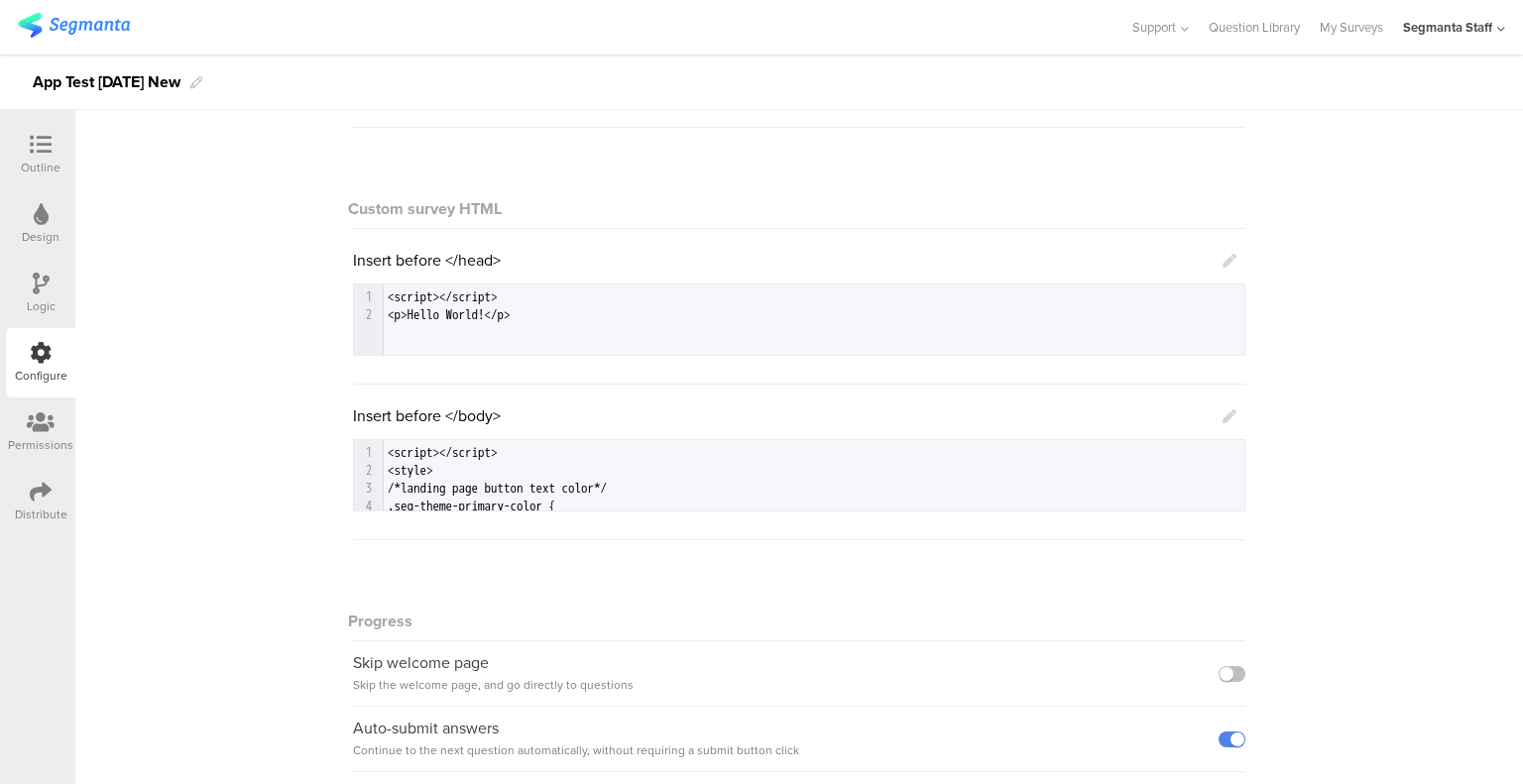 click at bounding box center [41, 492] 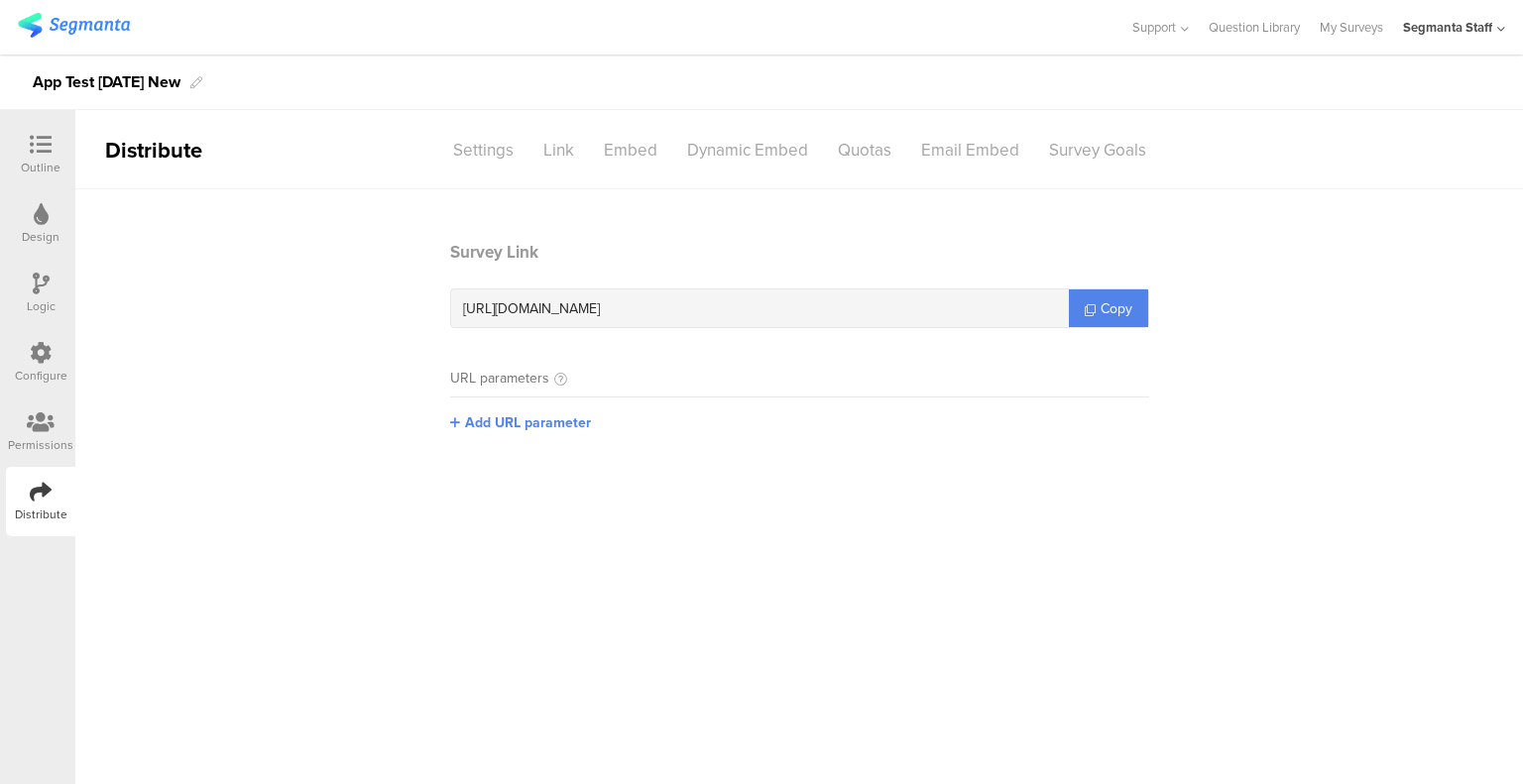scroll, scrollTop: 0, scrollLeft: 0, axis: both 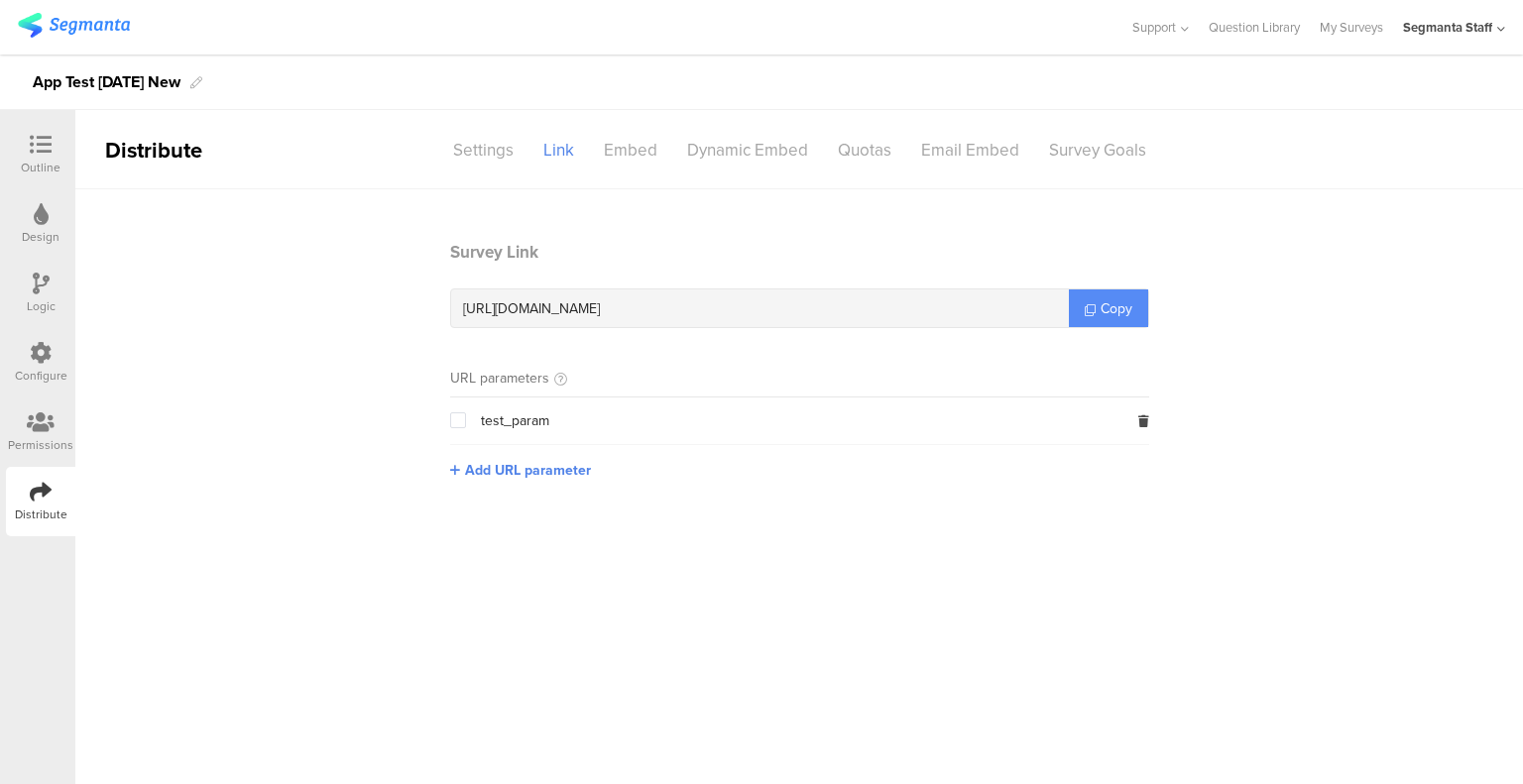 click on "Copy" at bounding box center (1109, 308) 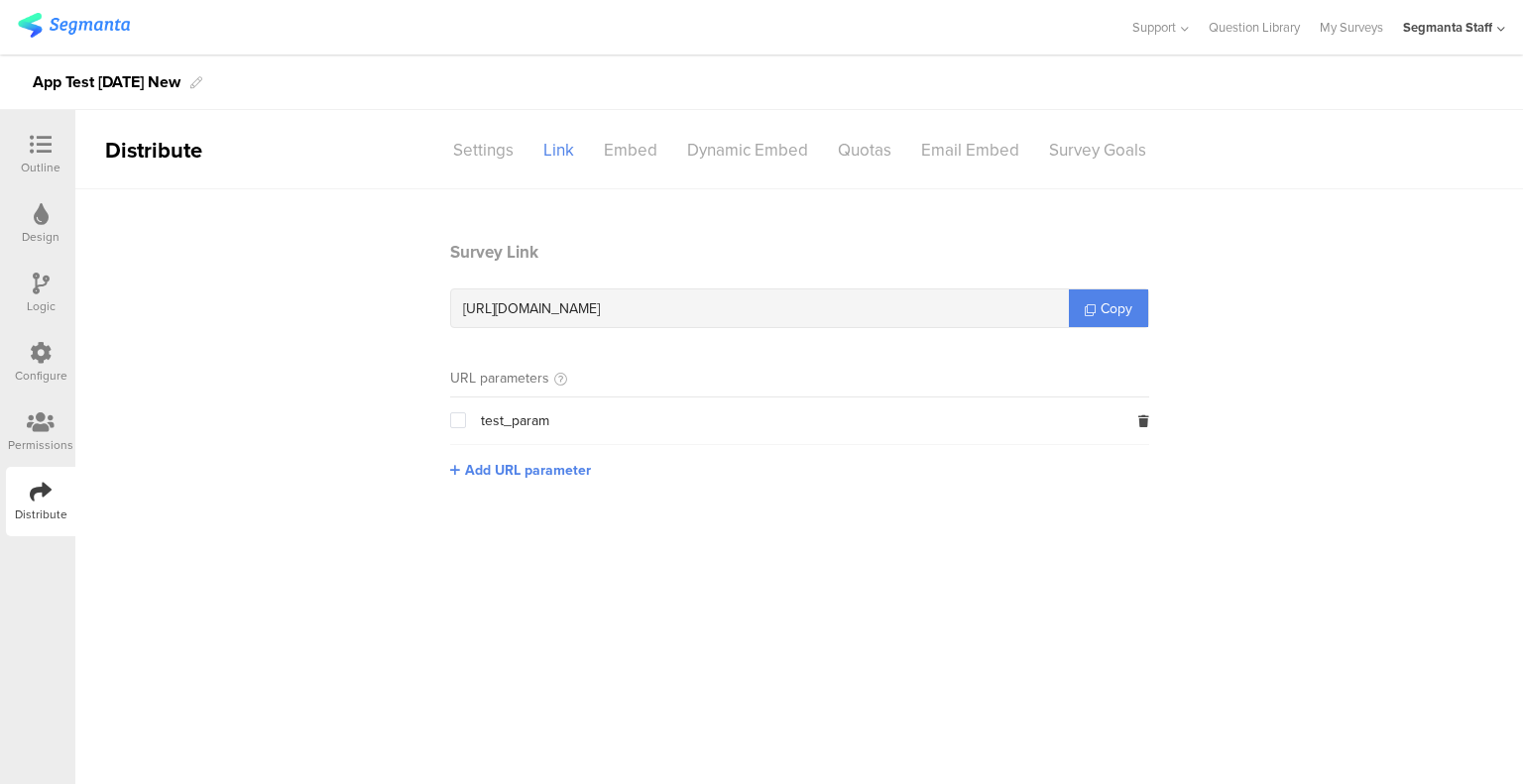 click on "Configure" at bounding box center (41, 376) 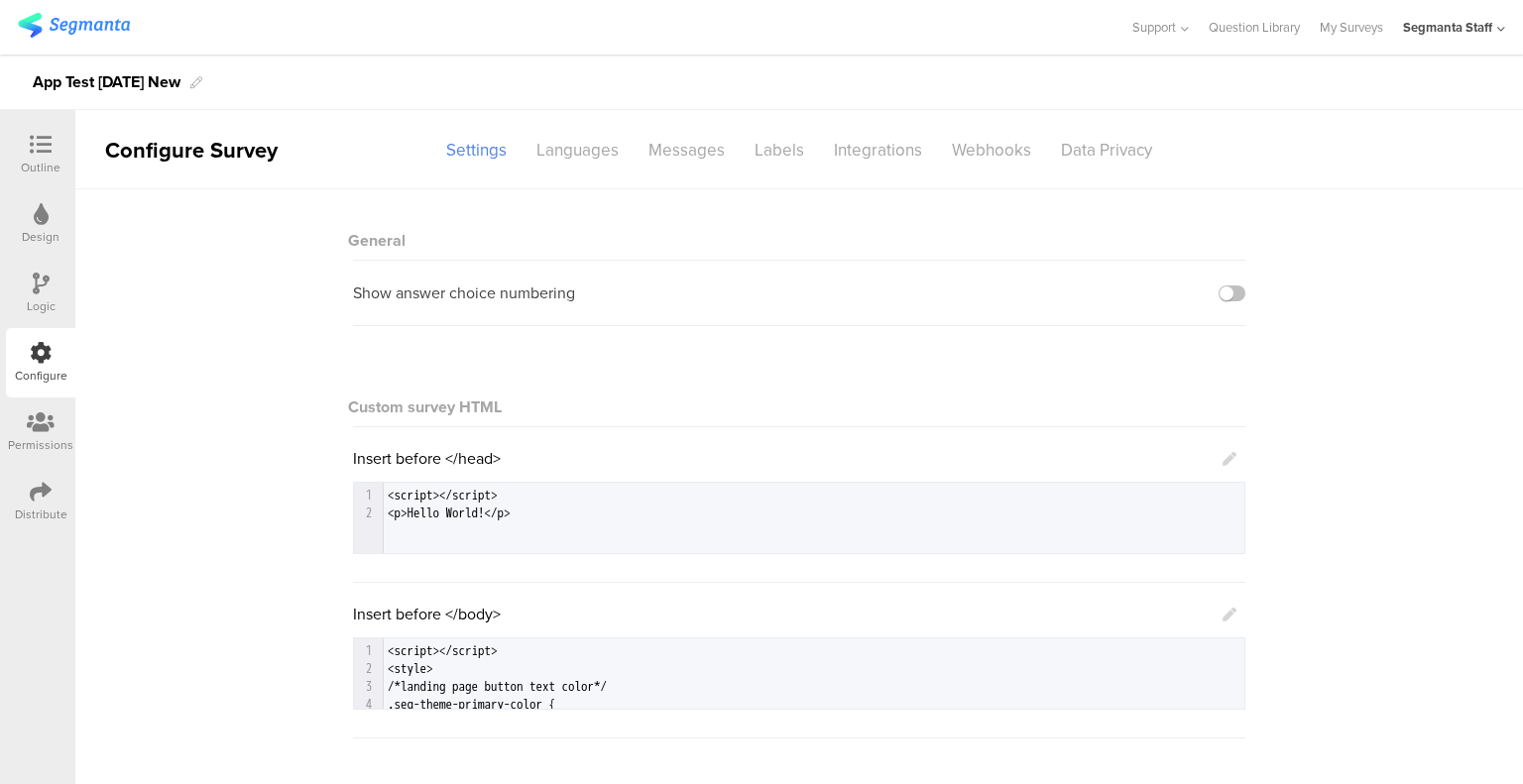 click at bounding box center (1230, 459) 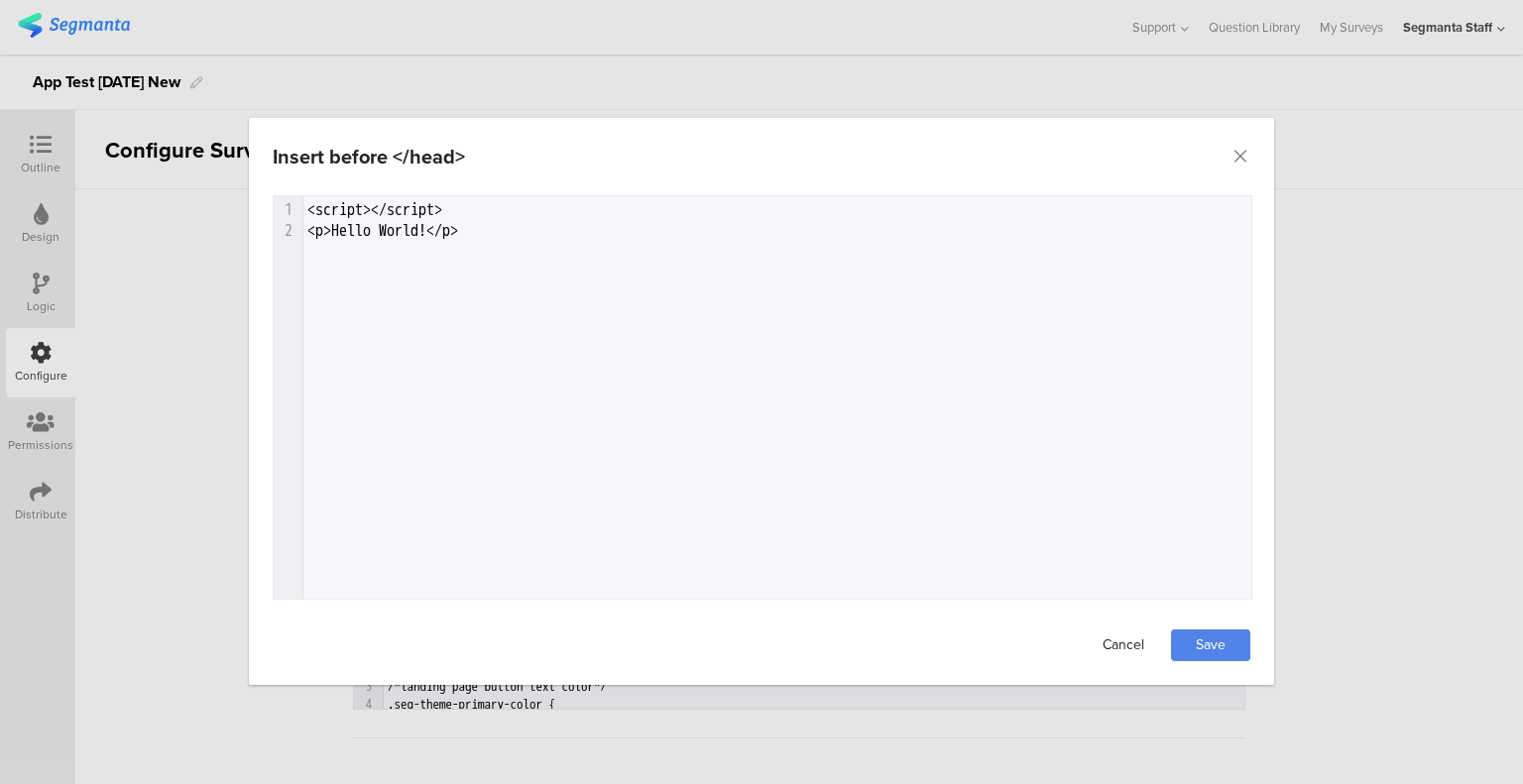 click on "Cancel" at bounding box center (1123, 645) 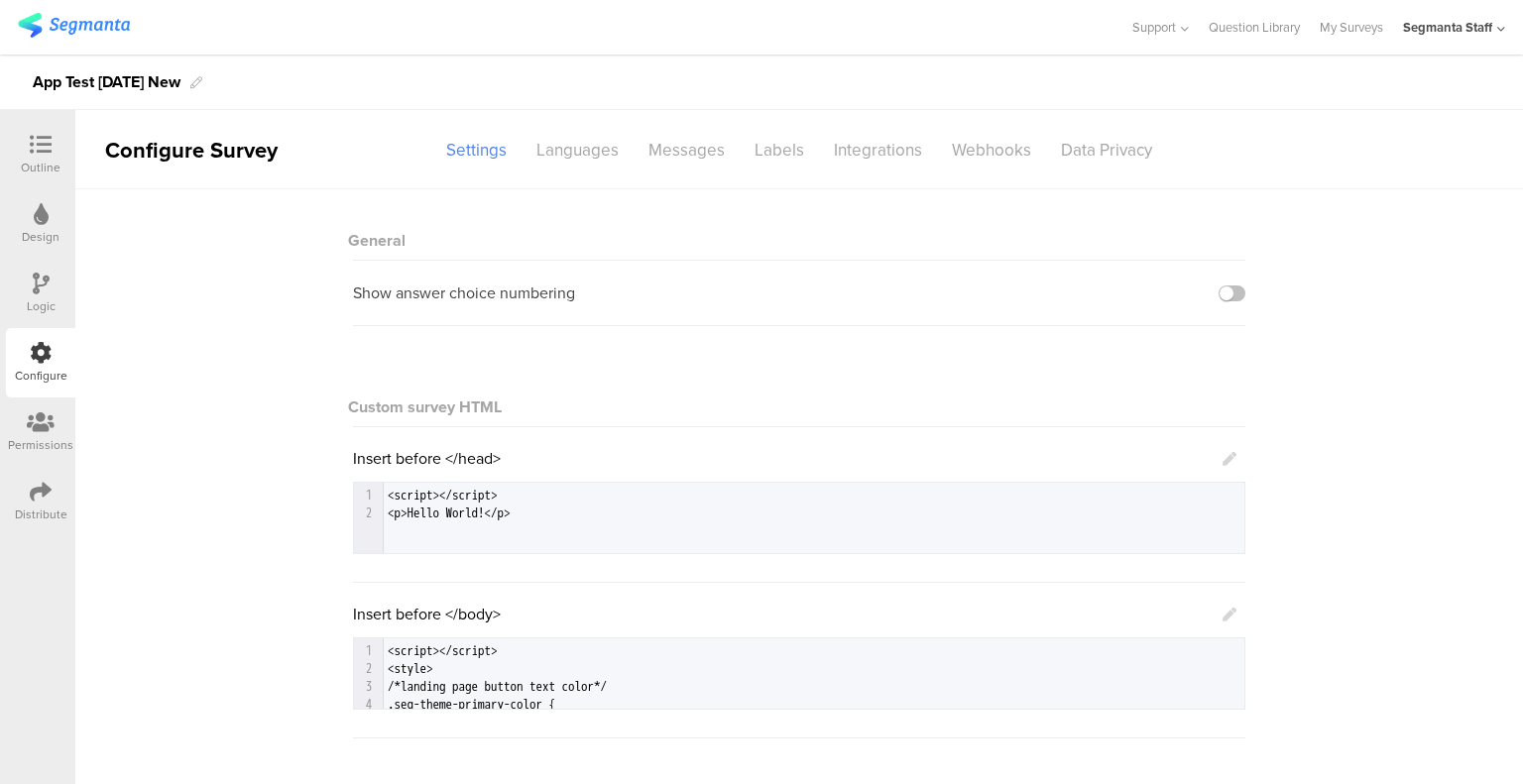 click at bounding box center [1230, 459] 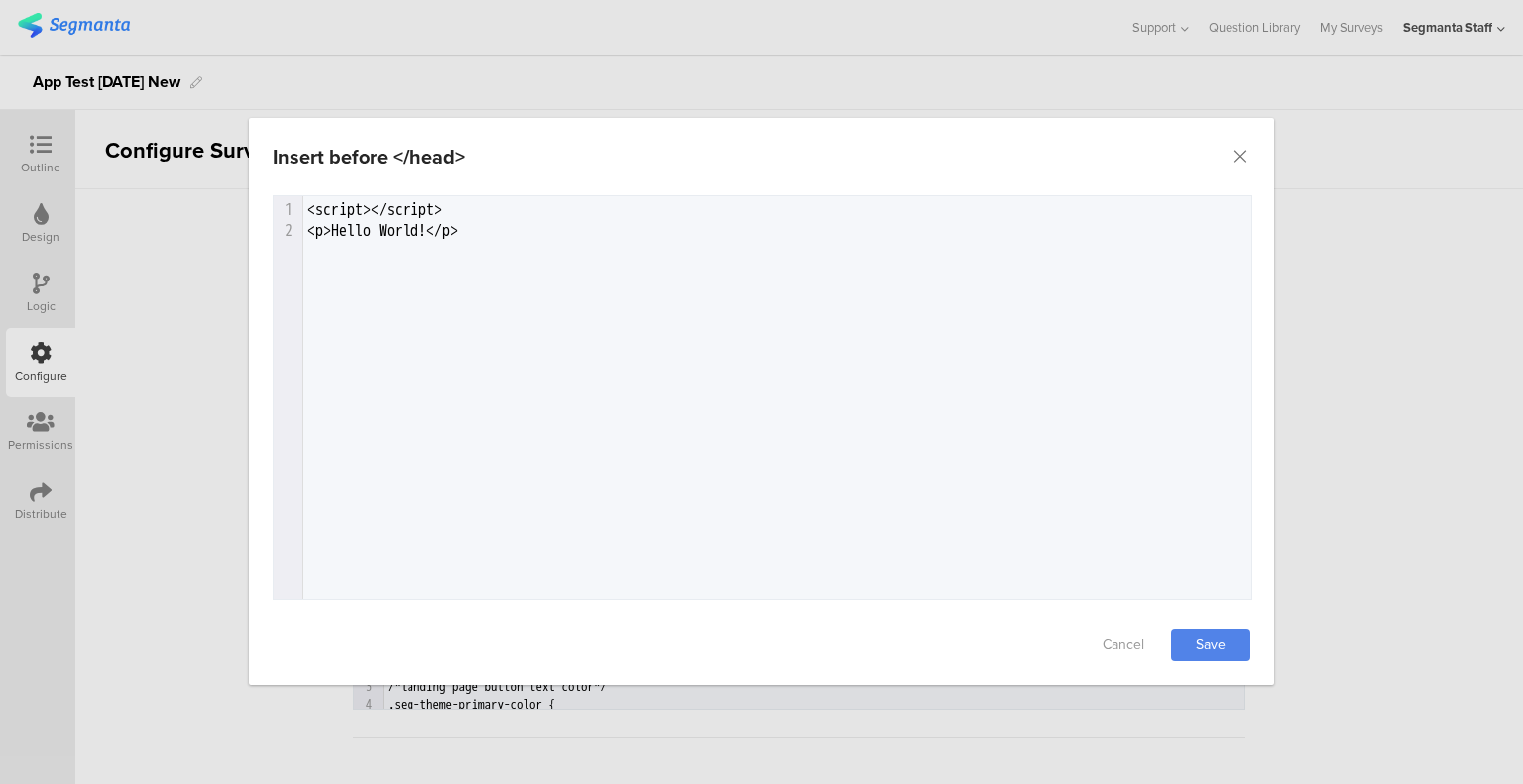 click on "Insert before </head>       Failed saving changes.  If the problem persists please contact us at  team@segmanta.com .          2   1 <script></script> 2 <p>Hello World!</p>   Cancel     Save" at bounding box center [762, 392] 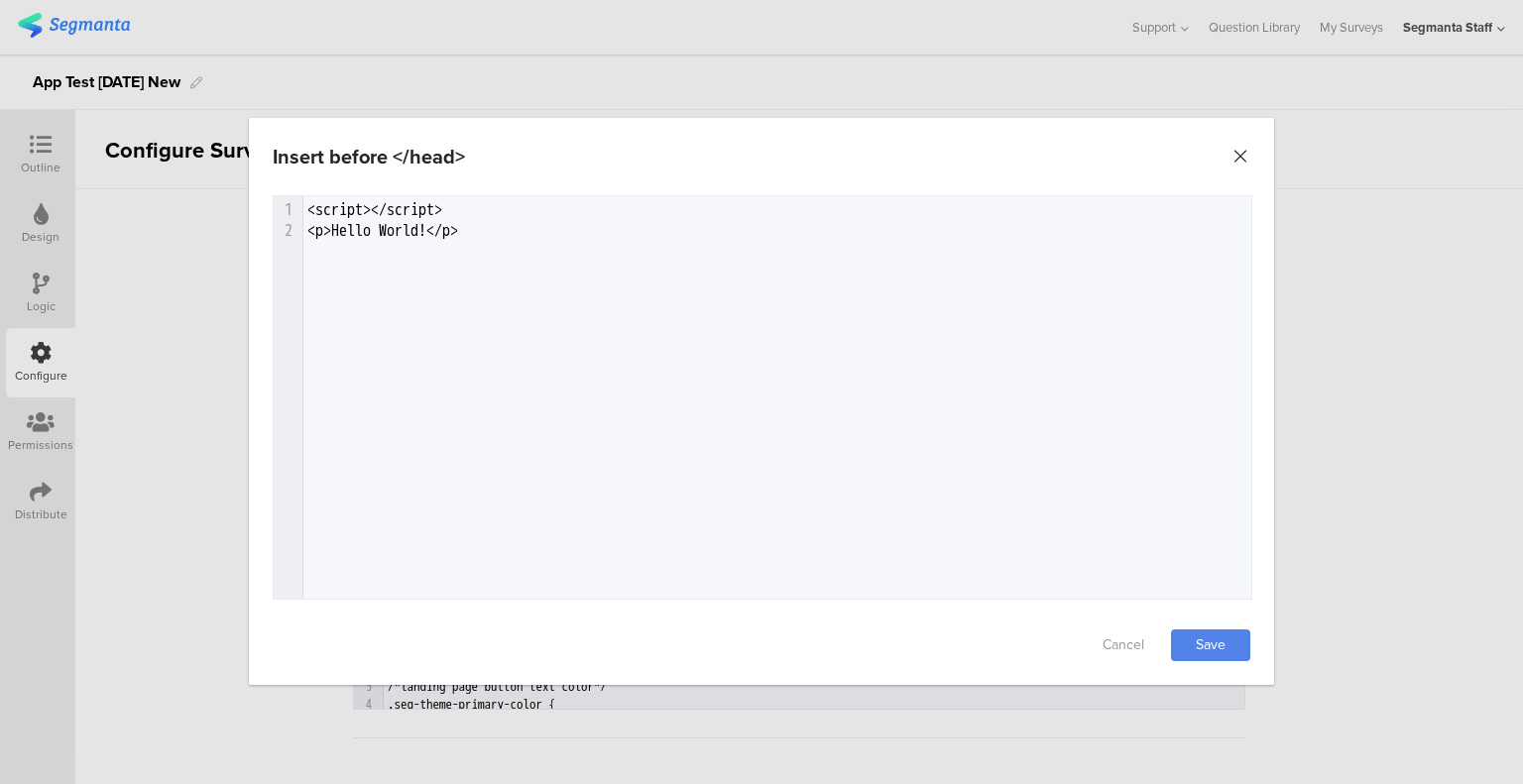 click at bounding box center [1240, 157] 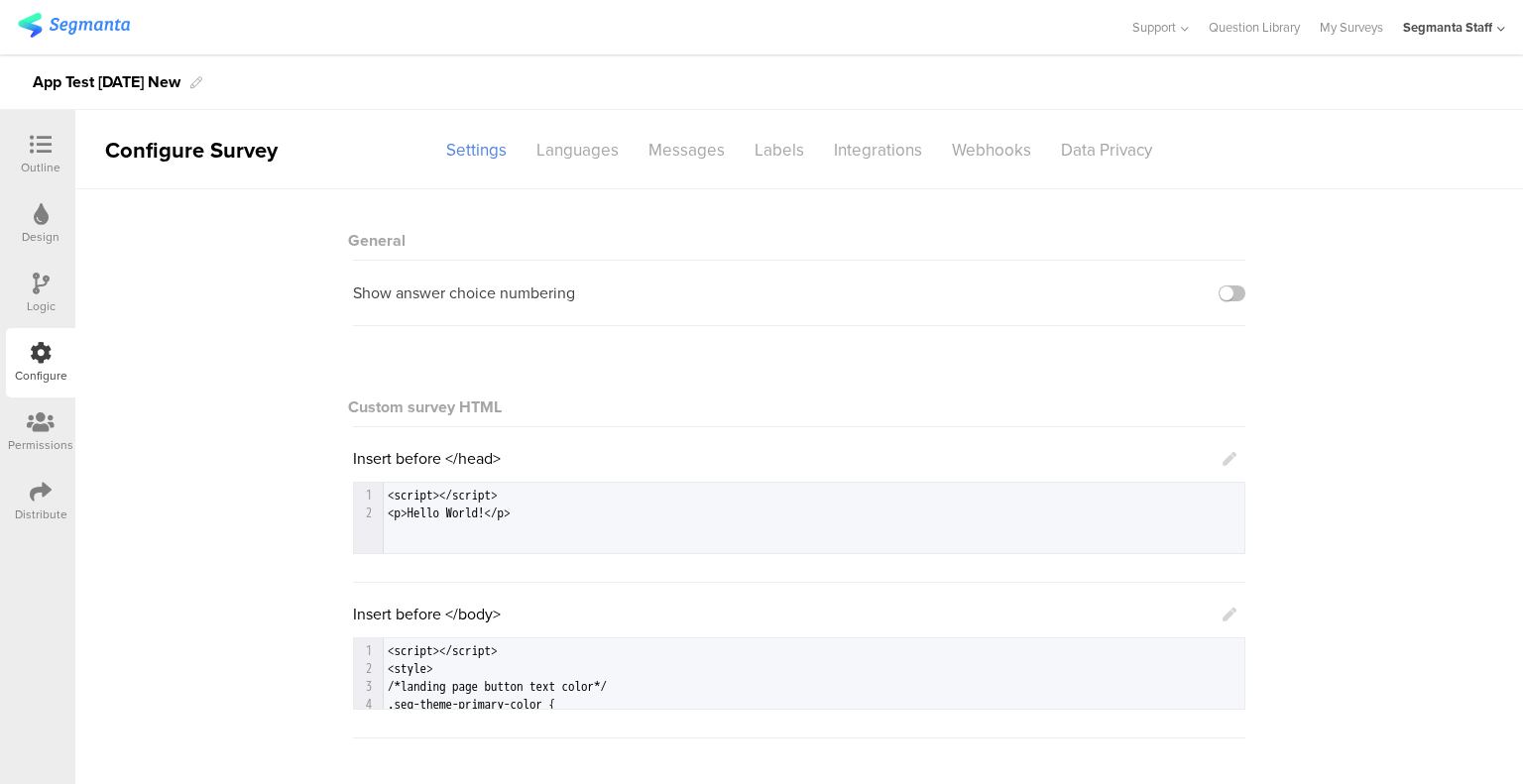 click at bounding box center (1230, 459) 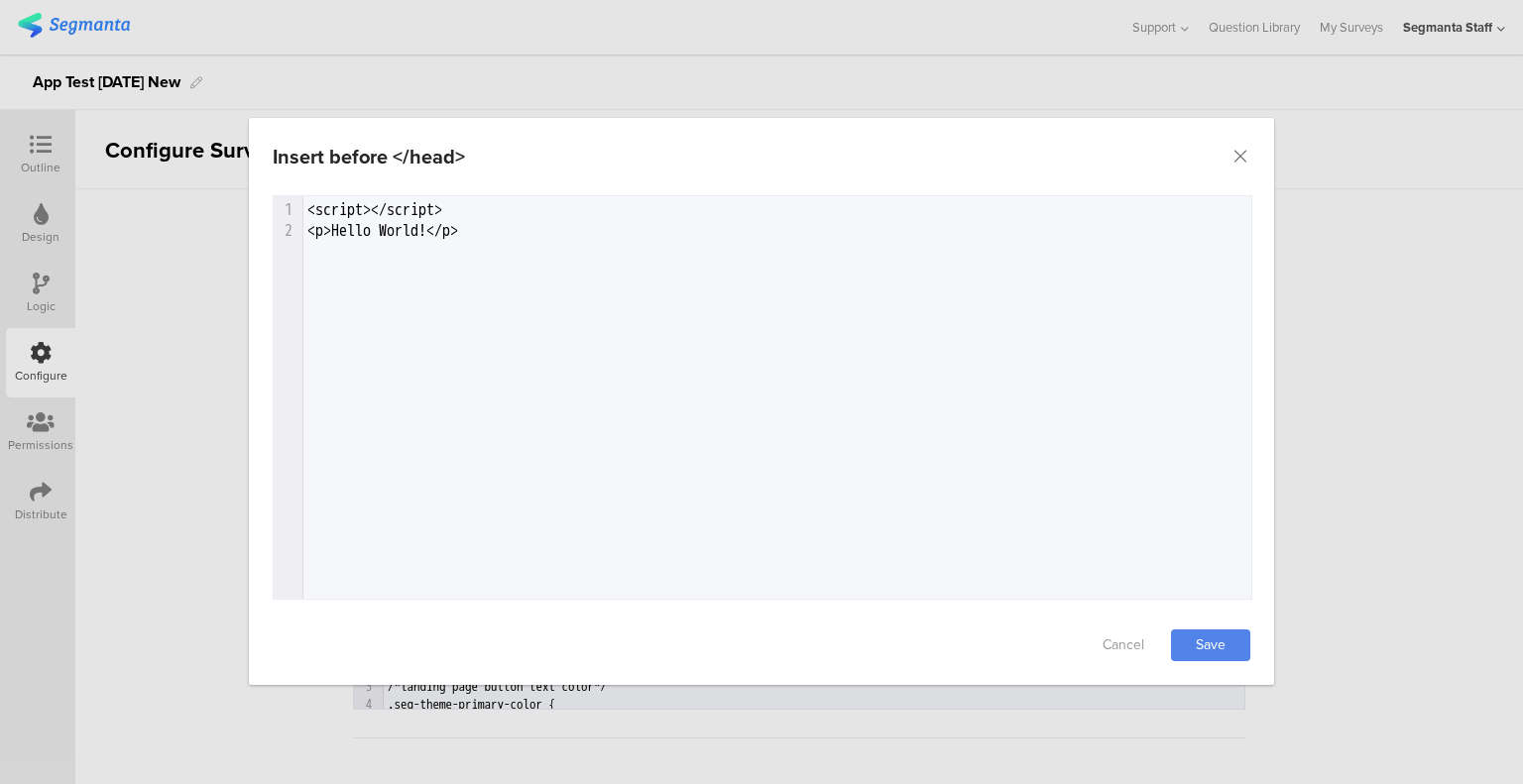 type on "<p>Hello World!</p>" 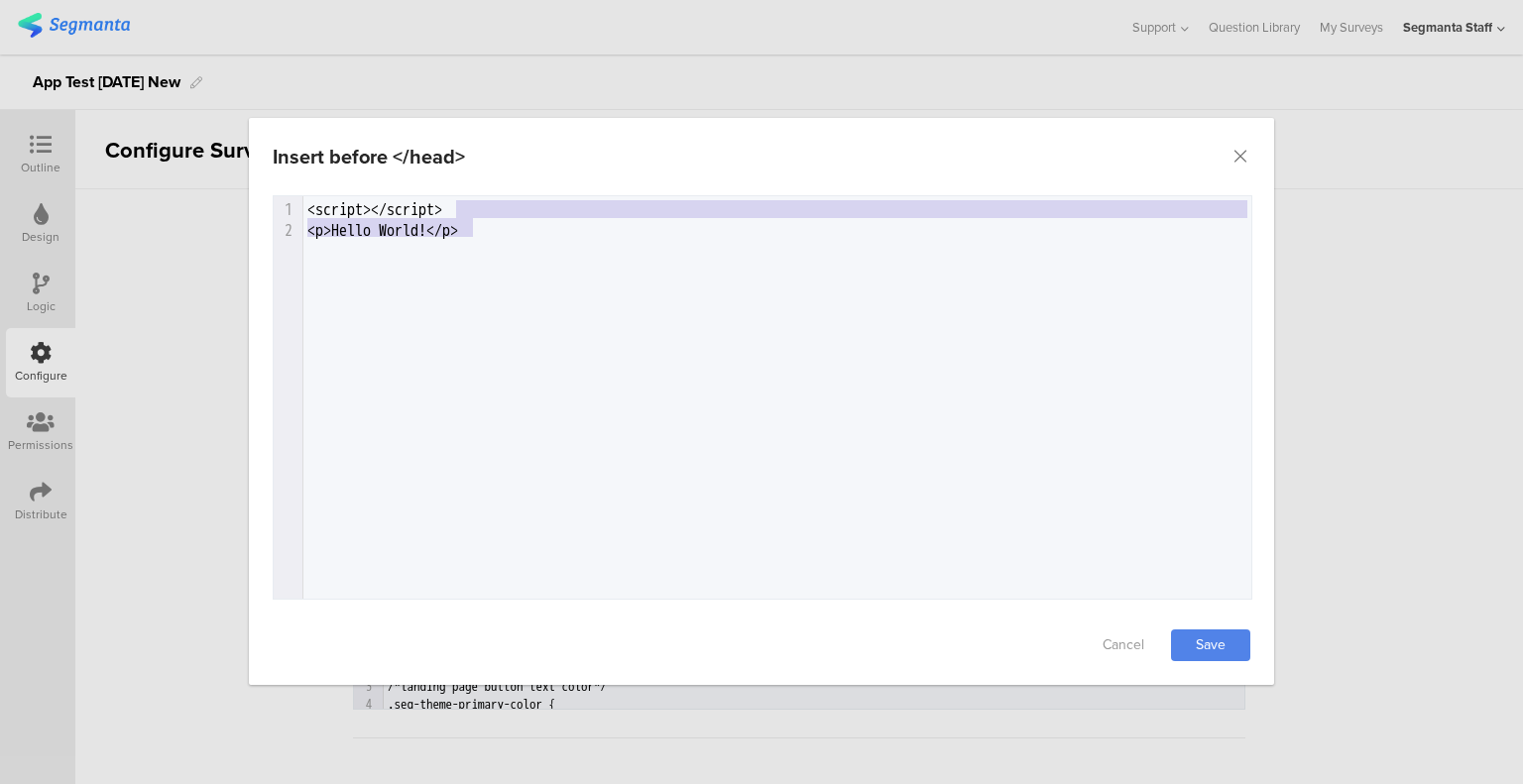 drag, startPoint x: 483, startPoint y: 224, endPoint x: 482, endPoint y: 208, distance: 16.03122 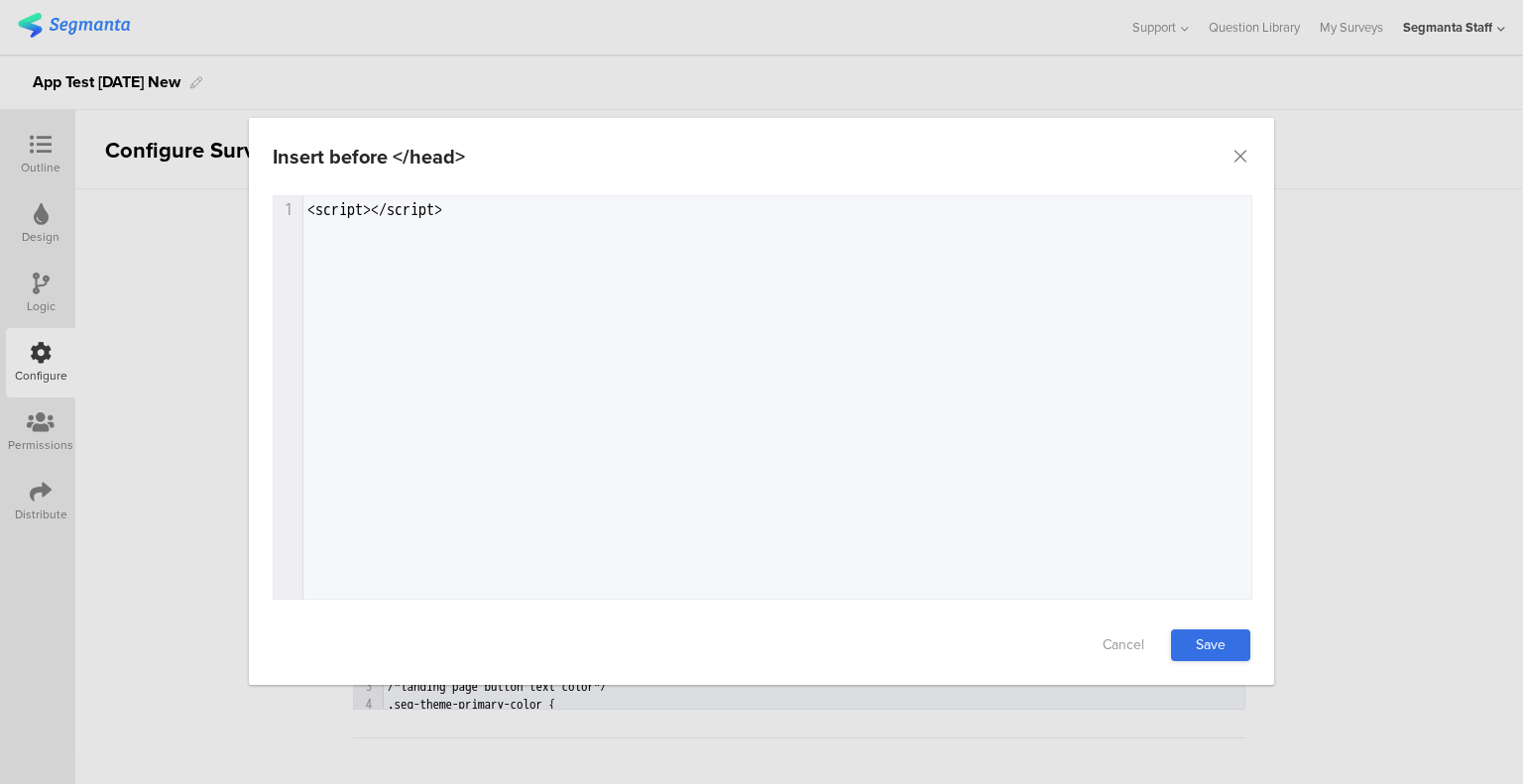 click on "Save" at bounding box center [1211, 645] 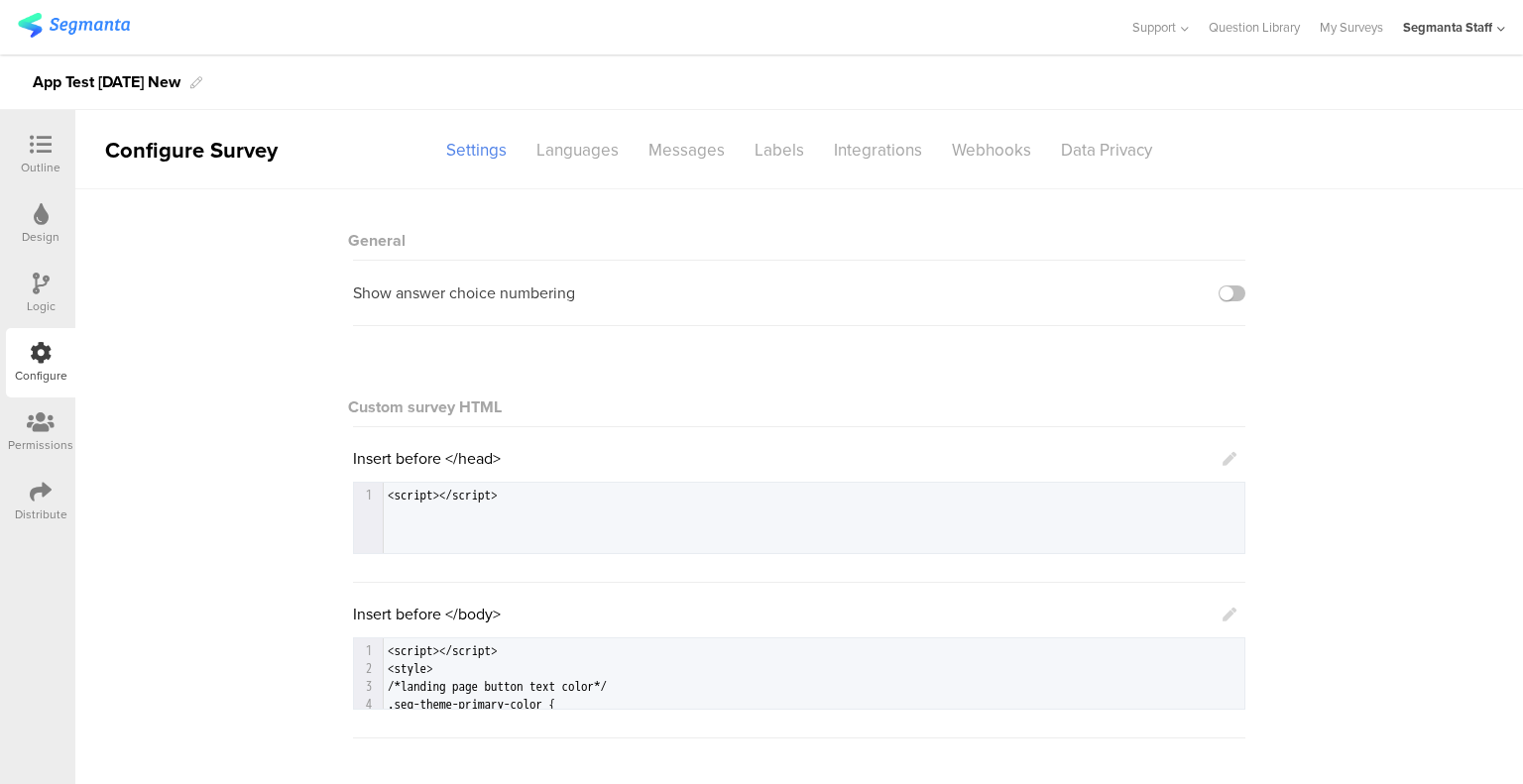 click at bounding box center (1230, 615) 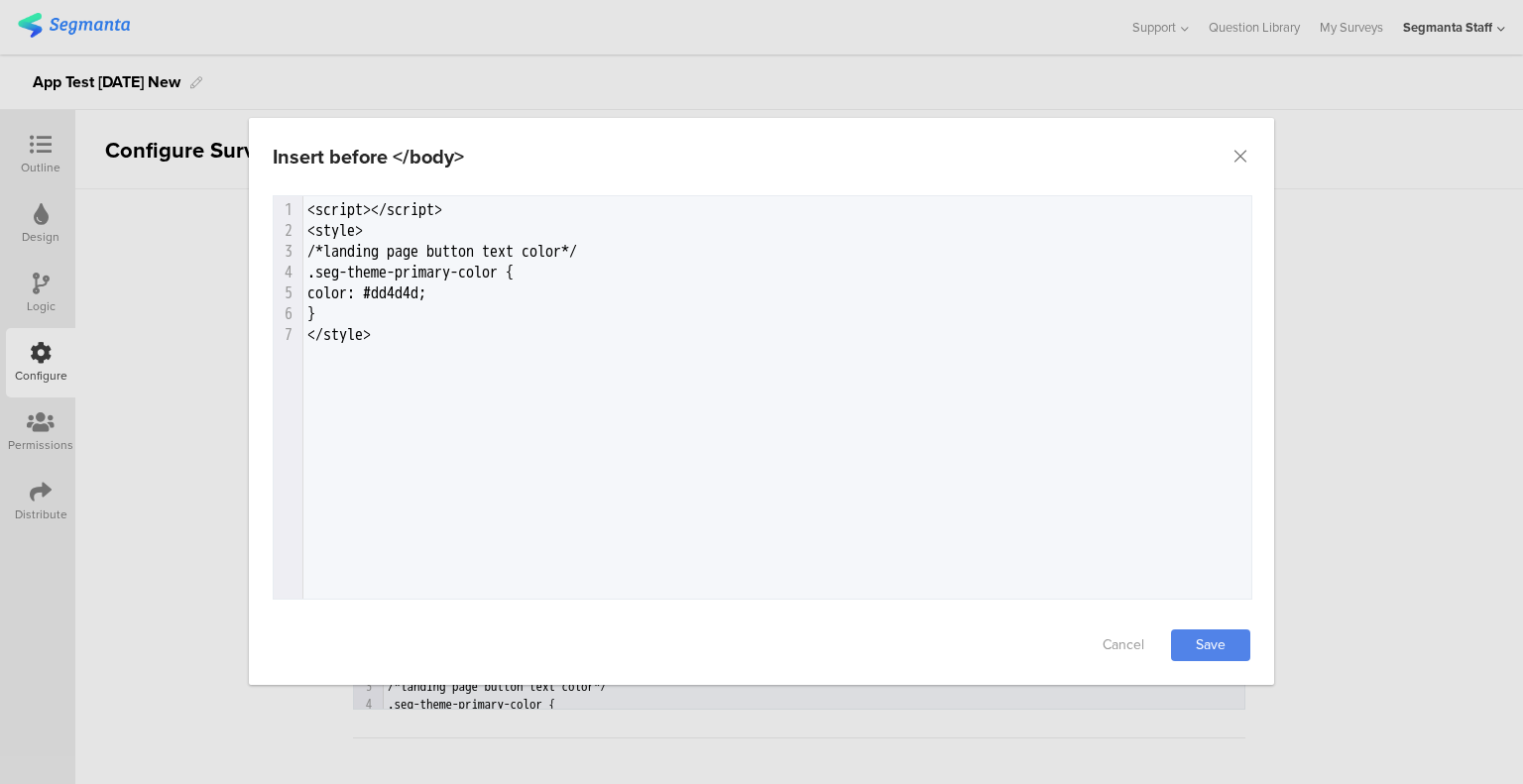 click on "7   1 <script></script> 2 <style> 3 /*landing page button text color*/ 4 .seg-theme-primary-color { 5     color: #dd4d4d; 6 } 7 </style>" at bounding box center (787, 422) 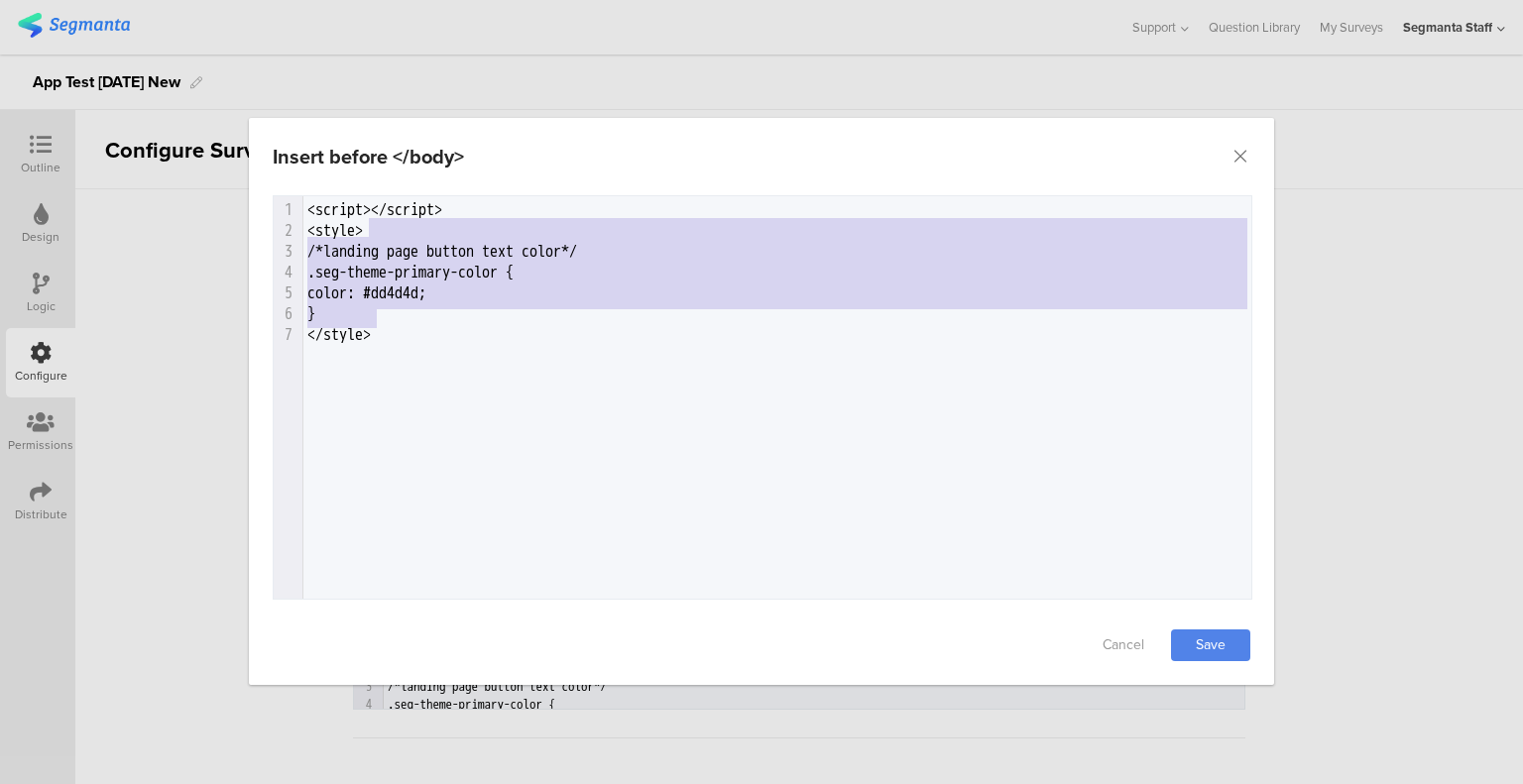 type on "<style>
/*landing page button text color*/
.seg-theme-primary-color {
color: #dd4d4d;
}
</style>" 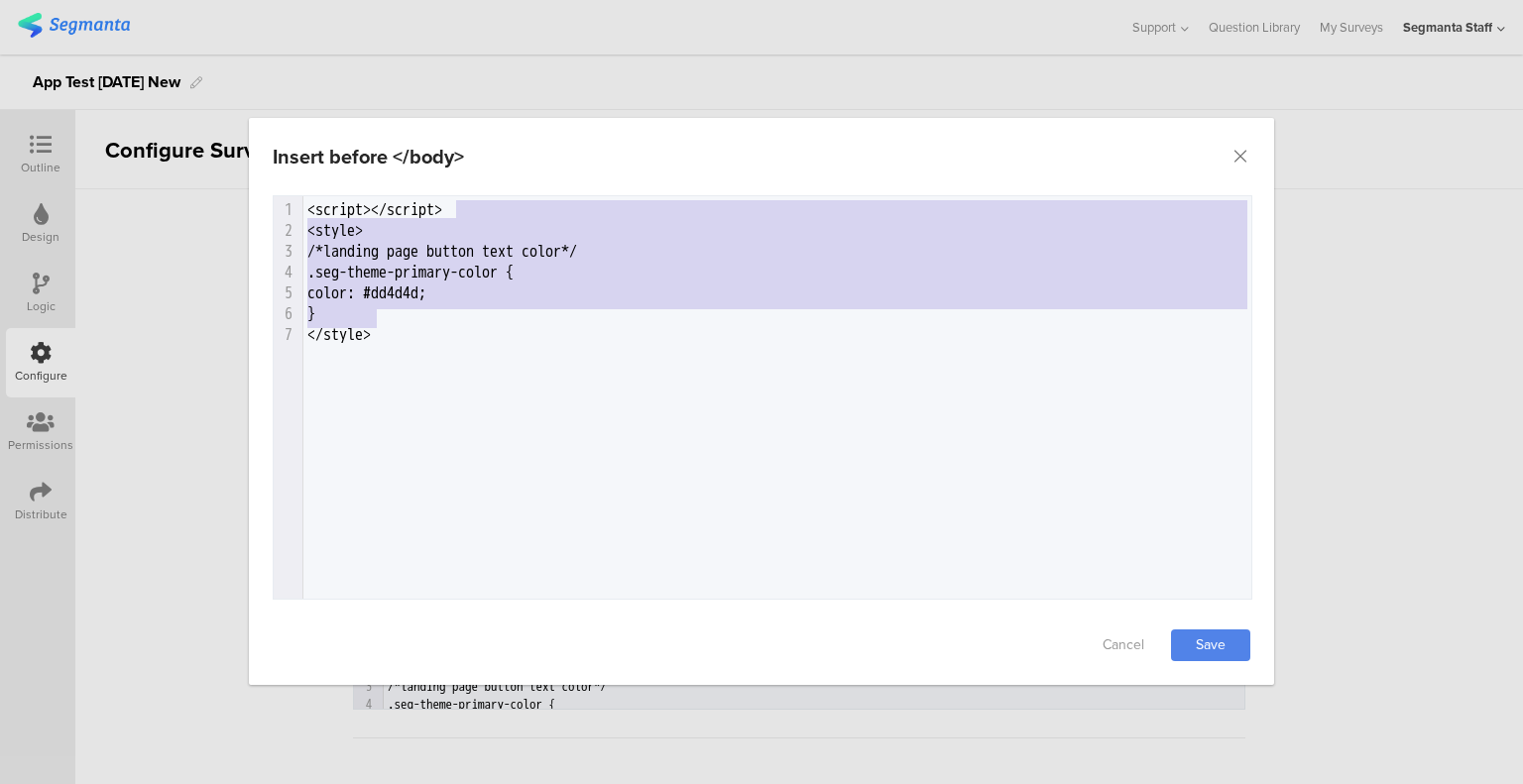 drag, startPoint x: 571, startPoint y: 315, endPoint x: 579, endPoint y: 211, distance: 104.30724 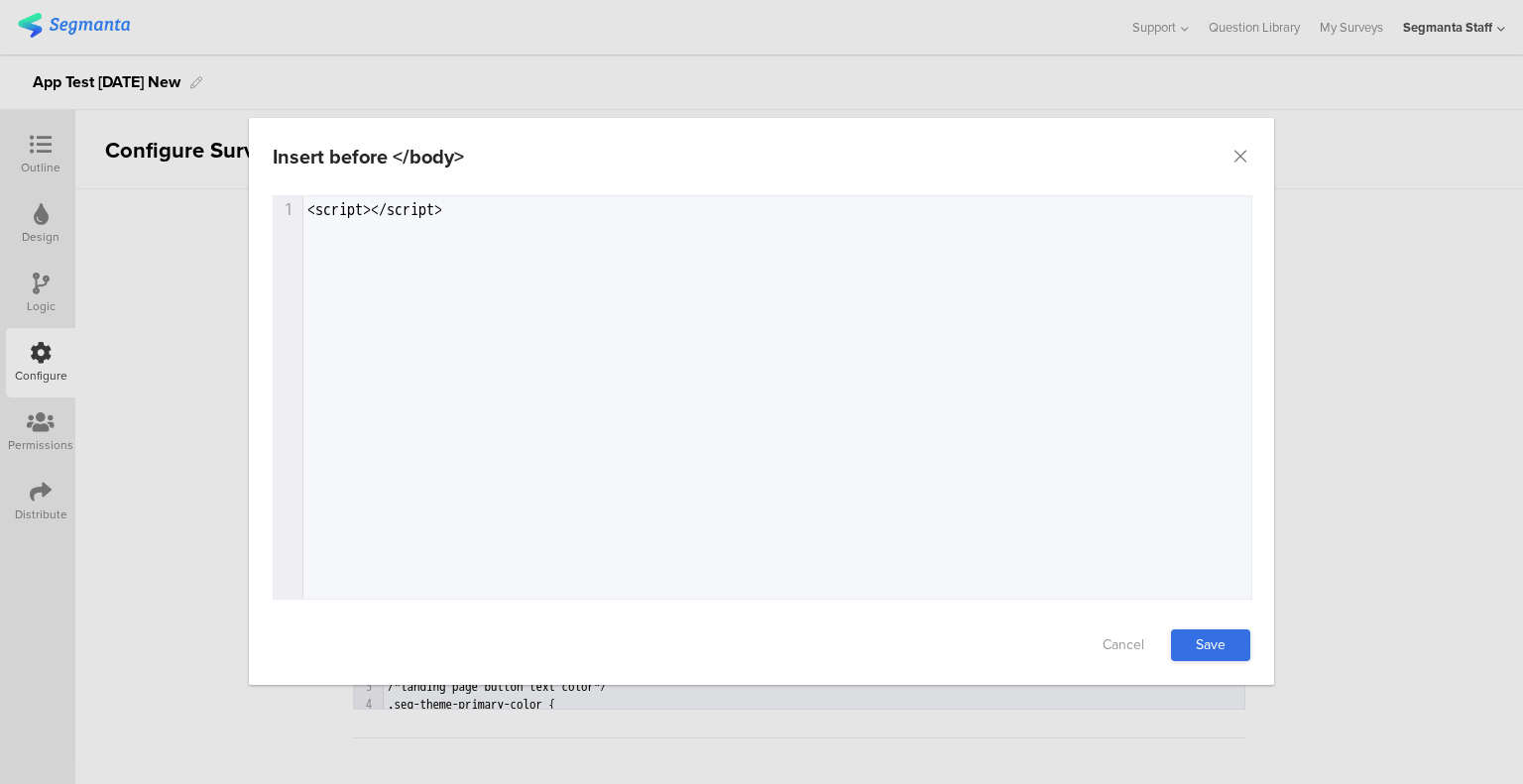 click on "Save" at bounding box center (1211, 645) 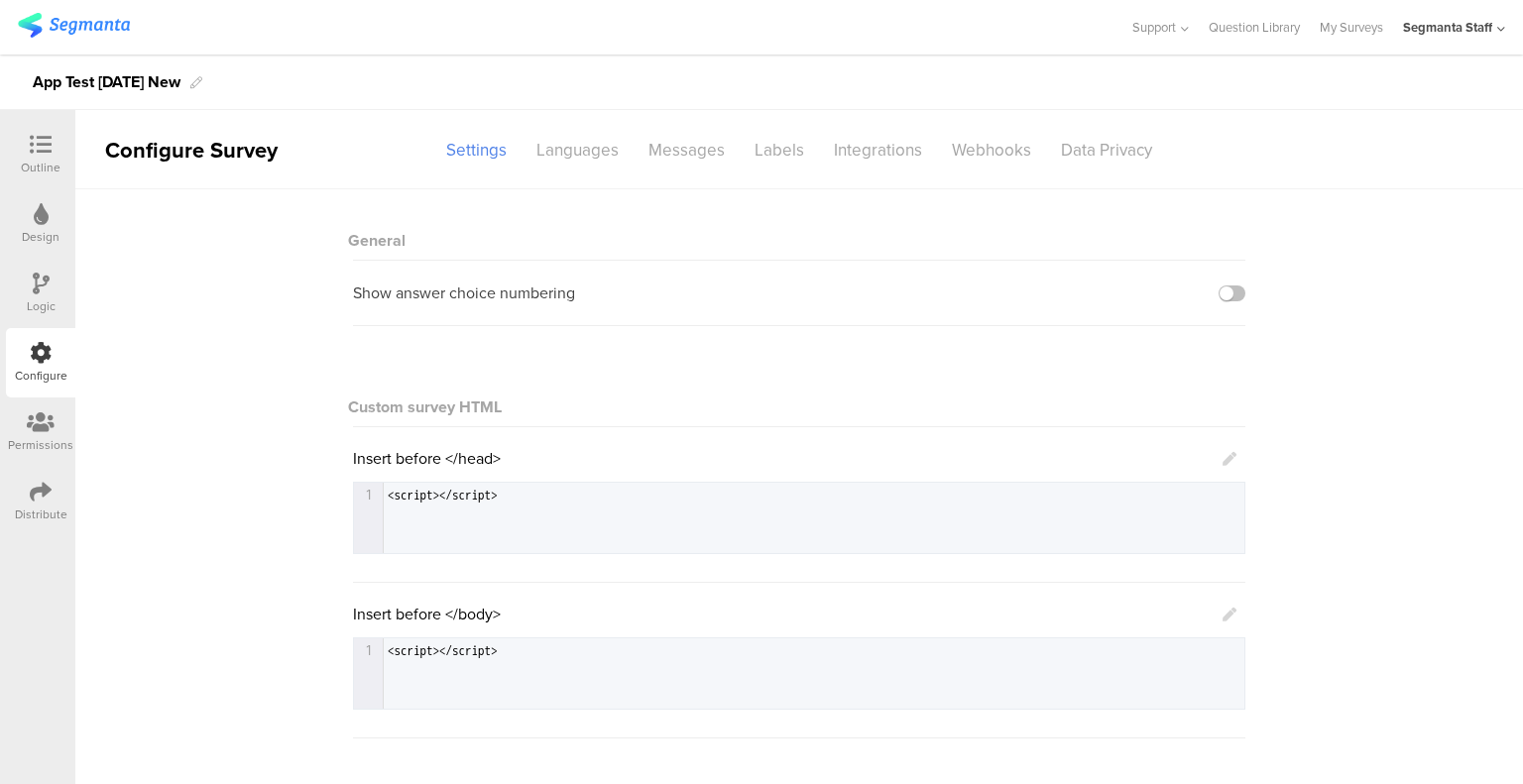 click at bounding box center (1230, 615) 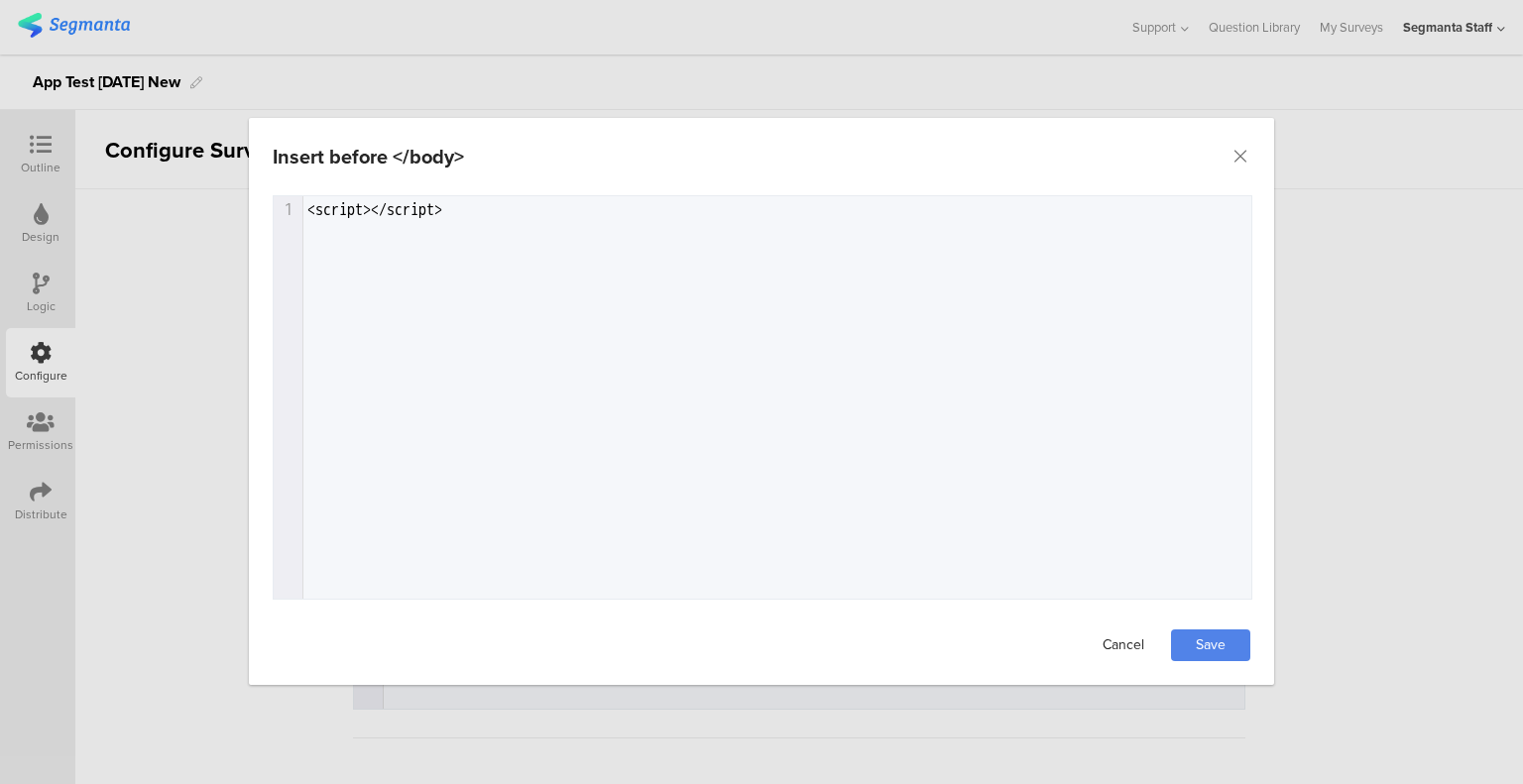 click on "Cancel" at bounding box center [1123, 645] 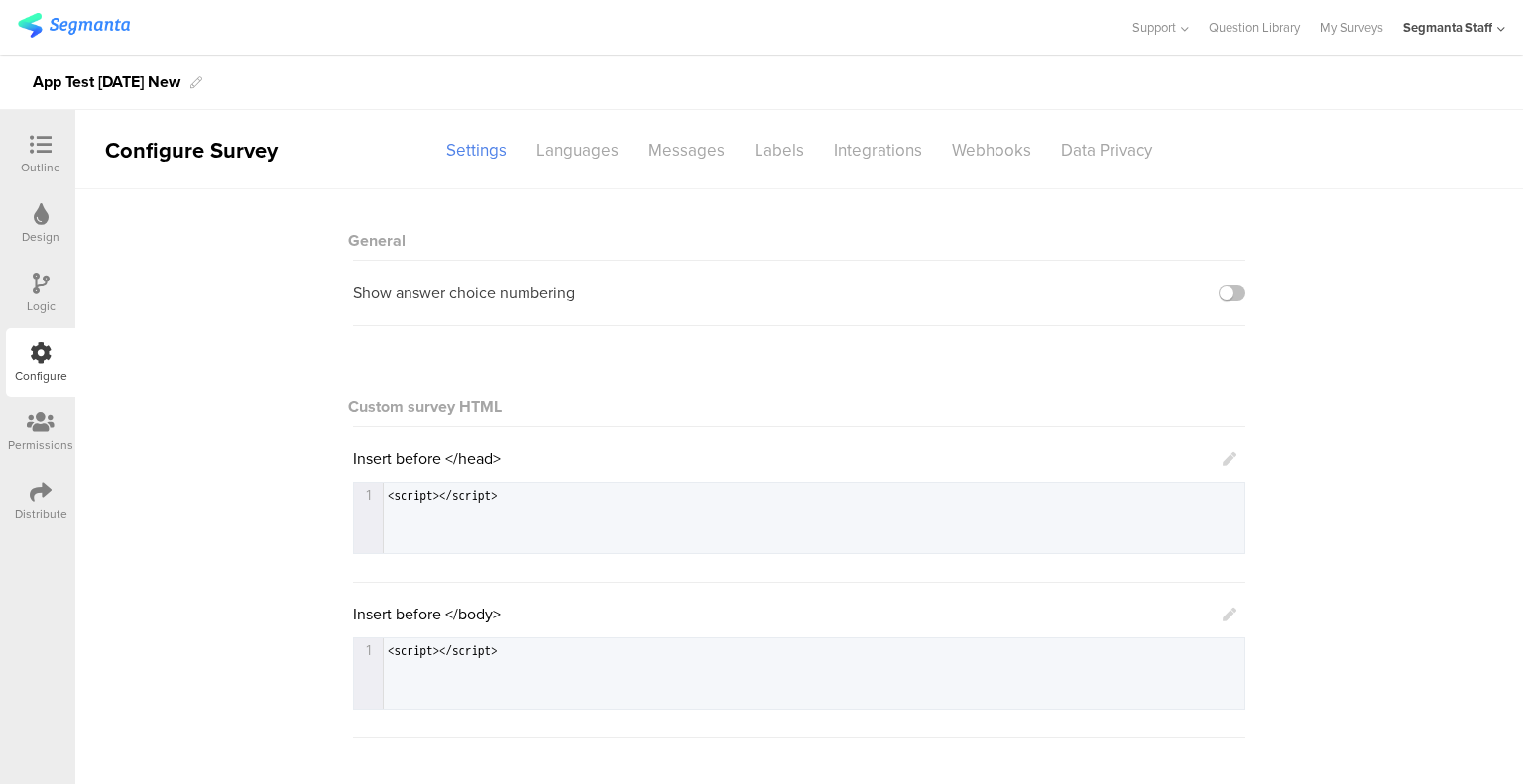 click on "Insert before </body>" at bounding box center [794, 614] 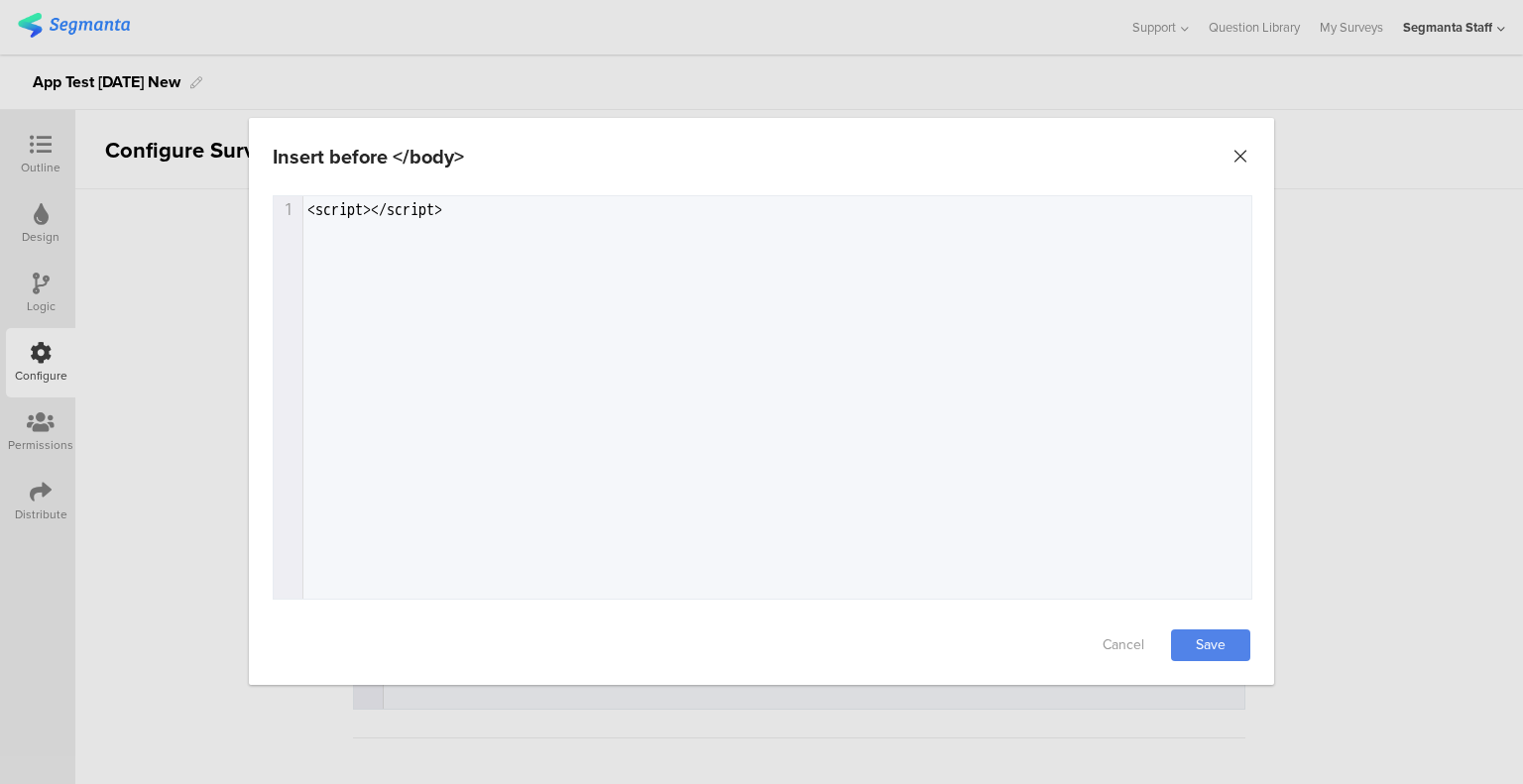 click at bounding box center (1240, 157) 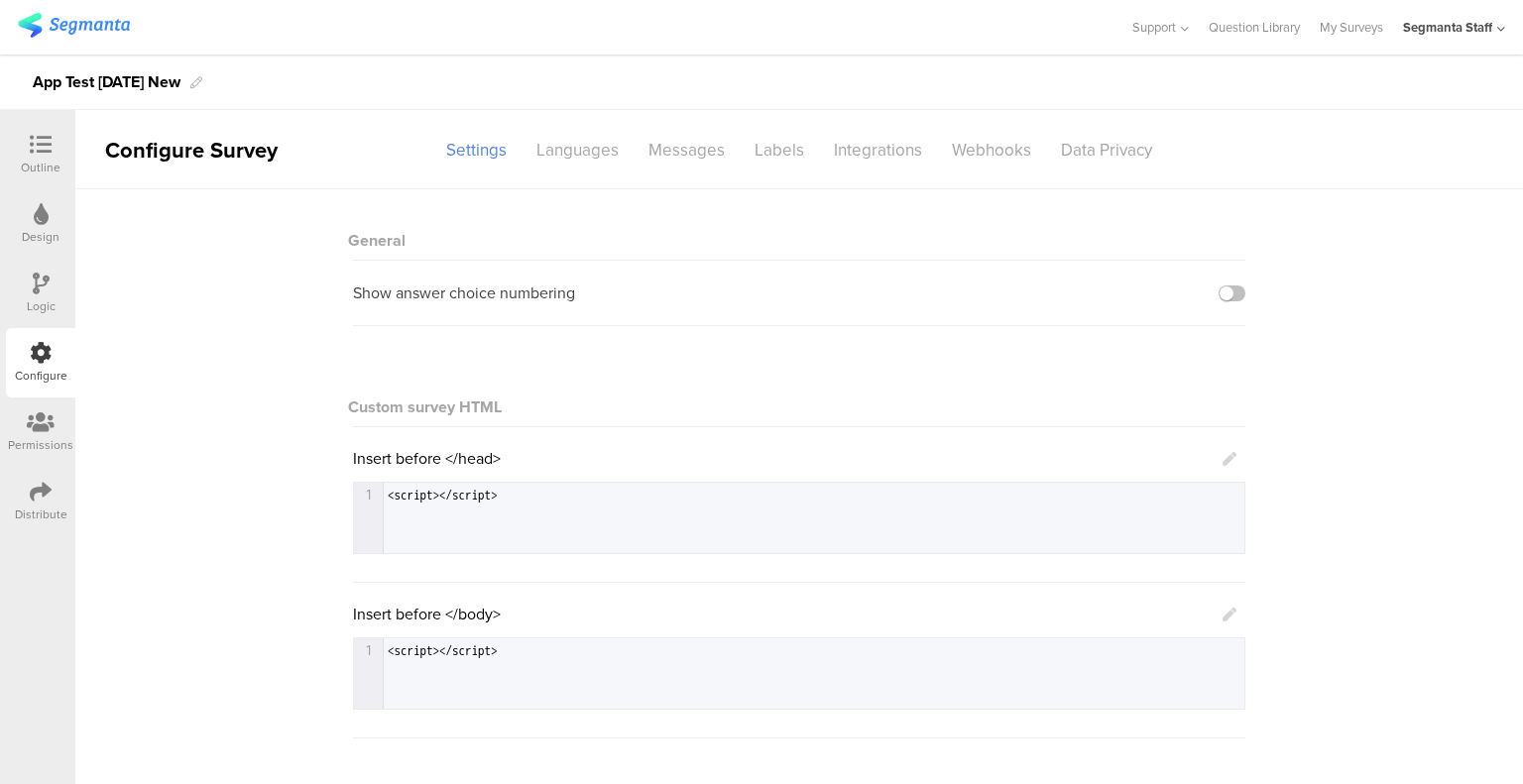 scroll, scrollTop: 336, scrollLeft: 0, axis: vertical 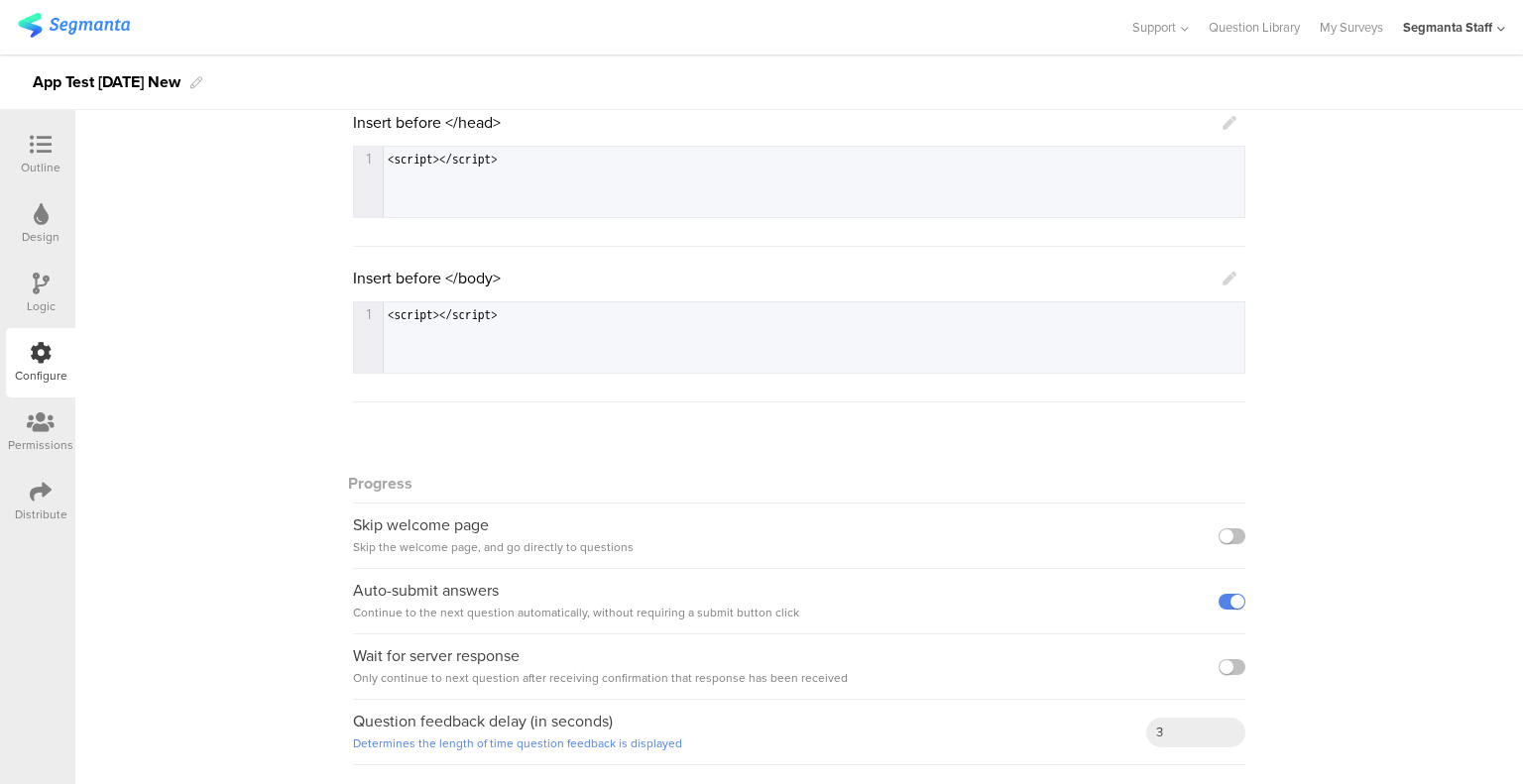 click at bounding box center (1230, 279) 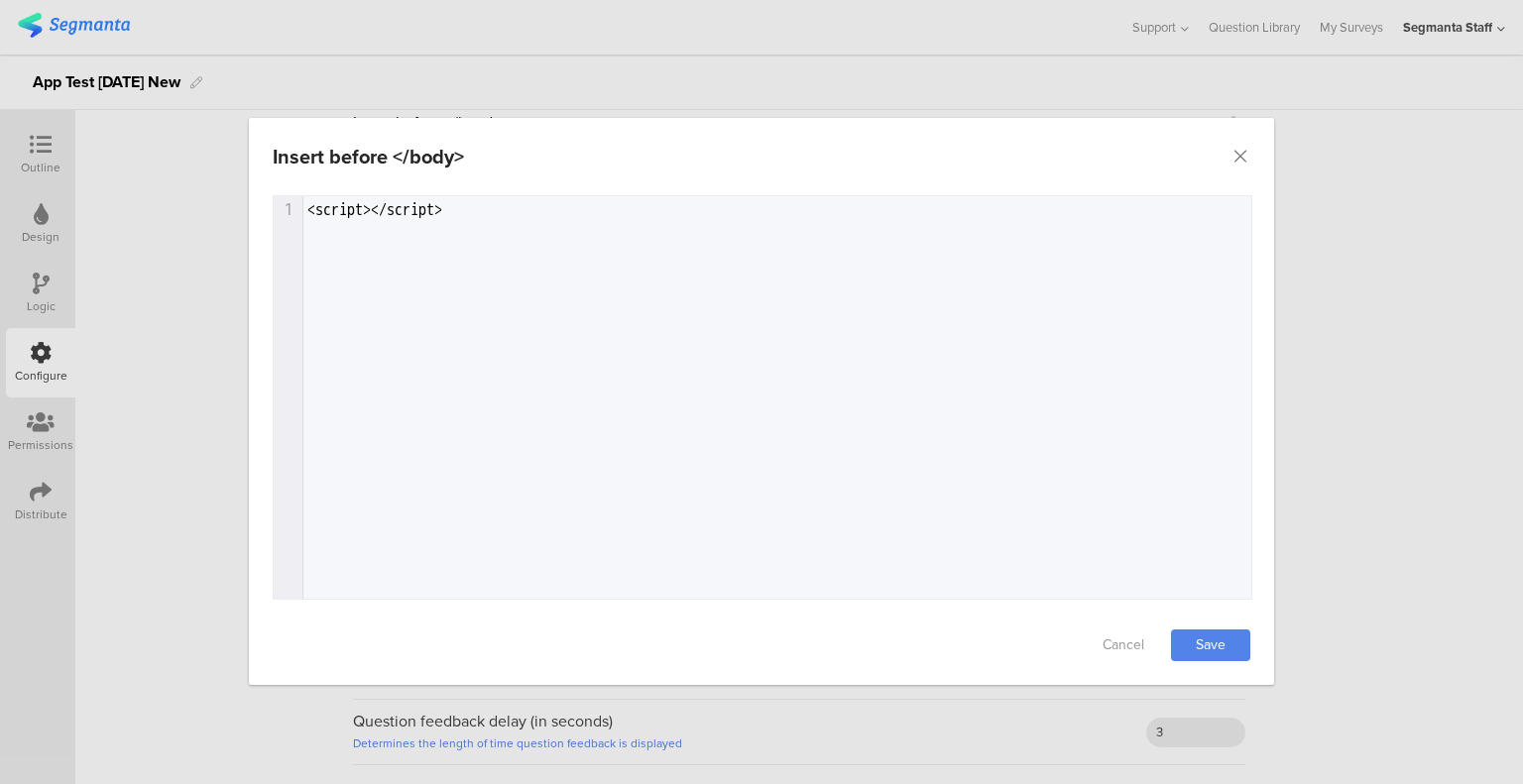 click on "Insert before </body>       Failed saving changes.  If the problem persists please contact us at  team@segmanta.com .          x   1 <script></script>   Cancel     Save" at bounding box center (762, 392) 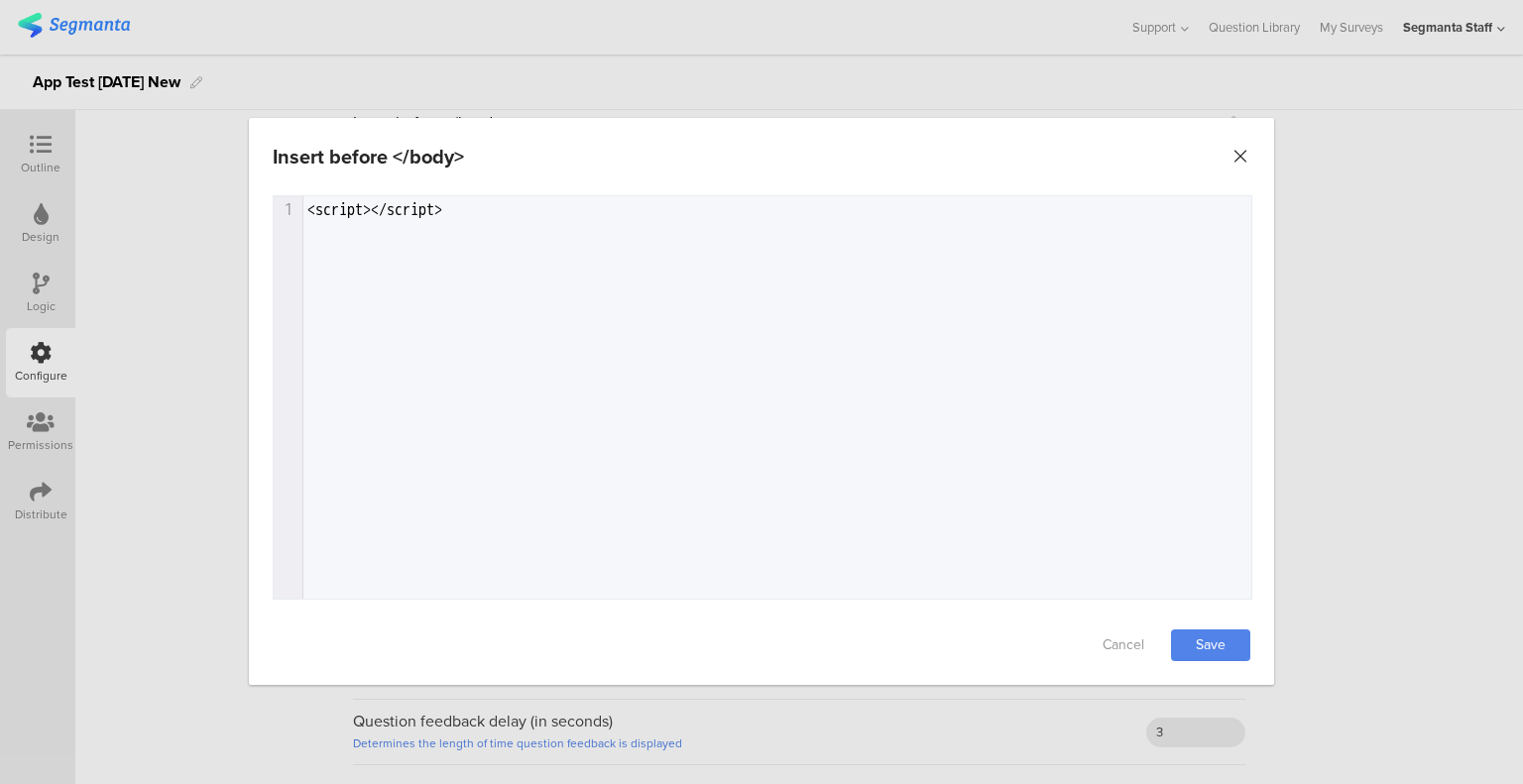 click at bounding box center [1240, 157] 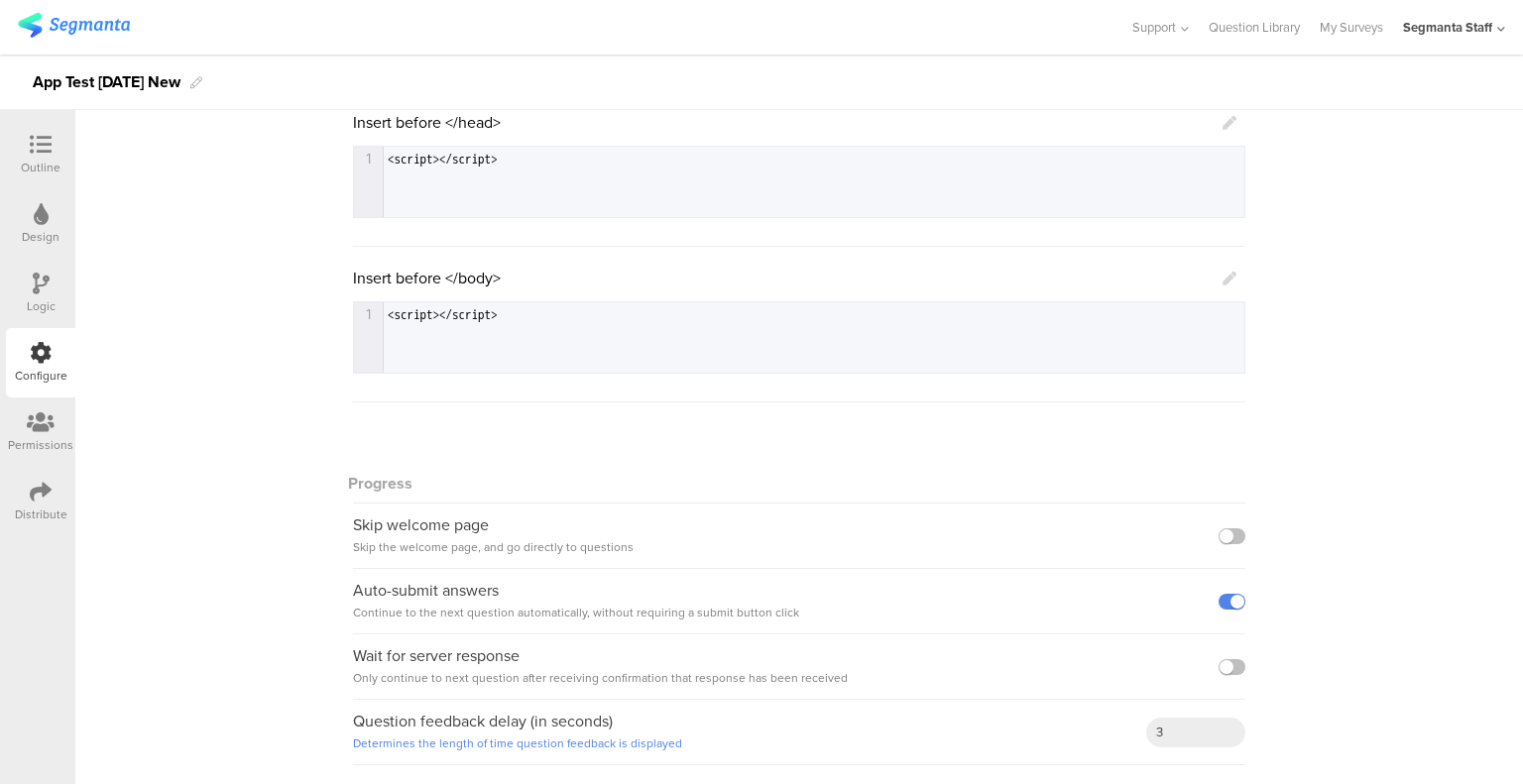 click at bounding box center [1230, 279] 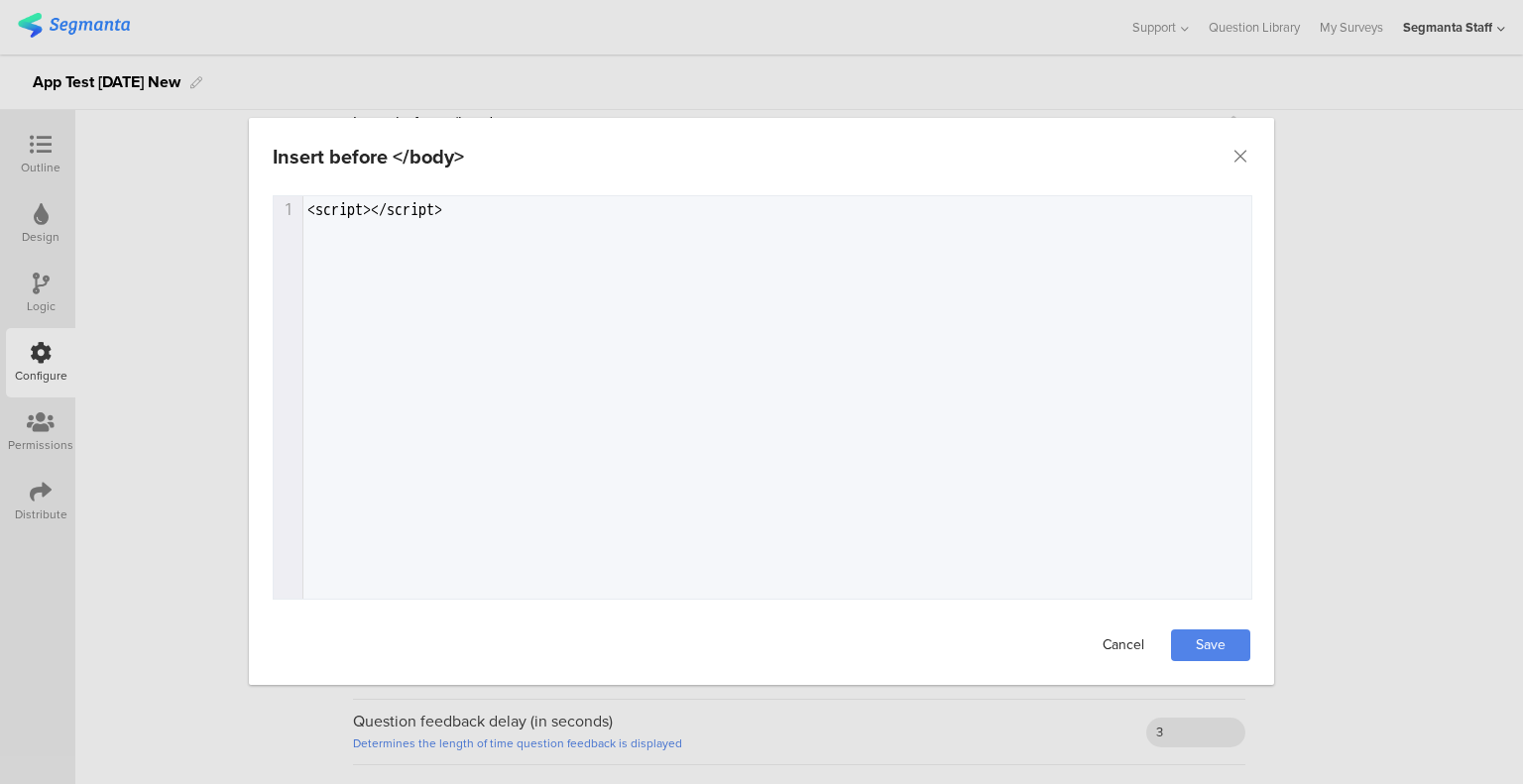 click on "Cancel" at bounding box center [1123, 645] 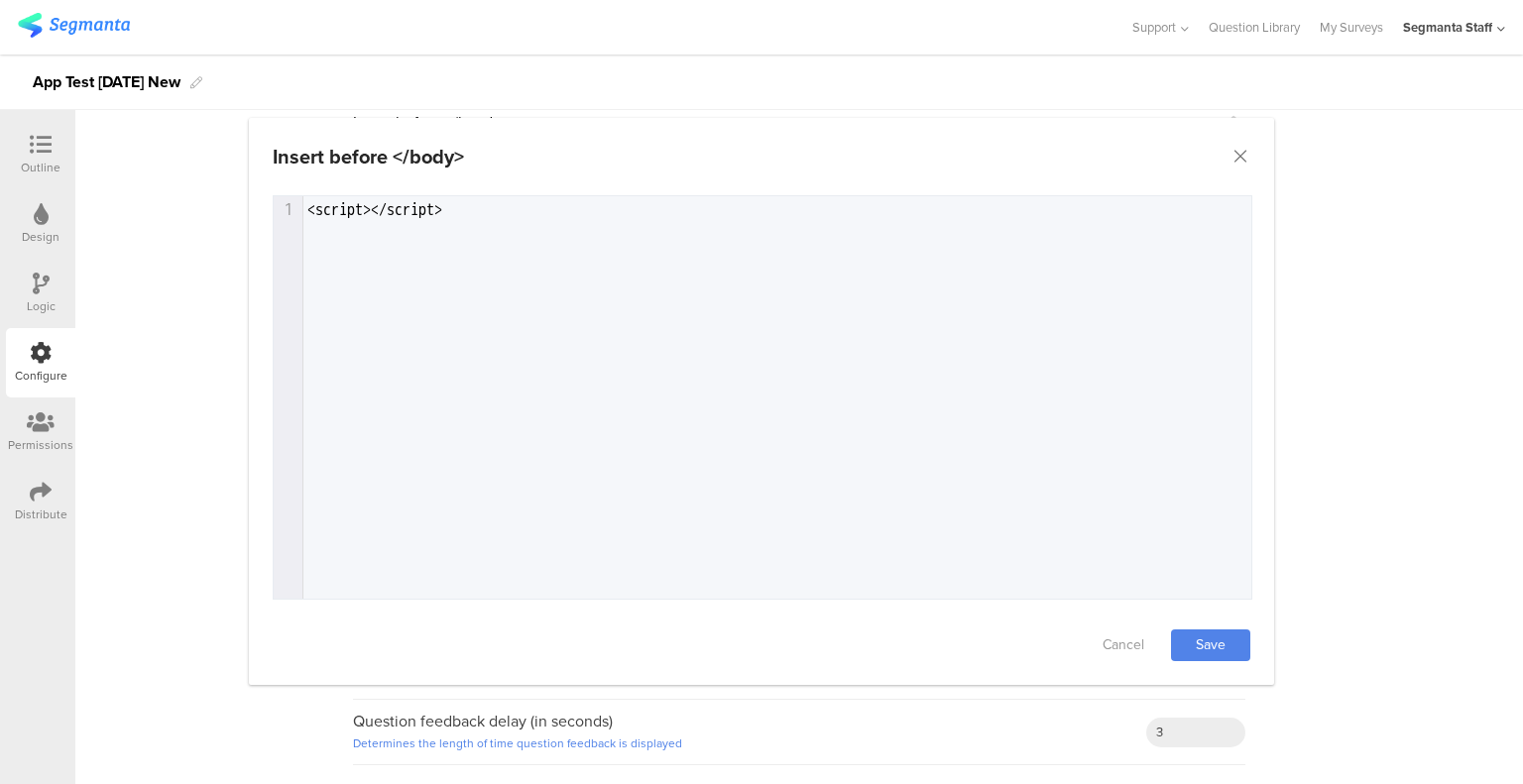 click on "Insert before </body>       Failed saving changes.  If the problem persists please contact us at  team@segmanta.com .          x   1 <script></script>   Cancel     Save" at bounding box center (762, 392) 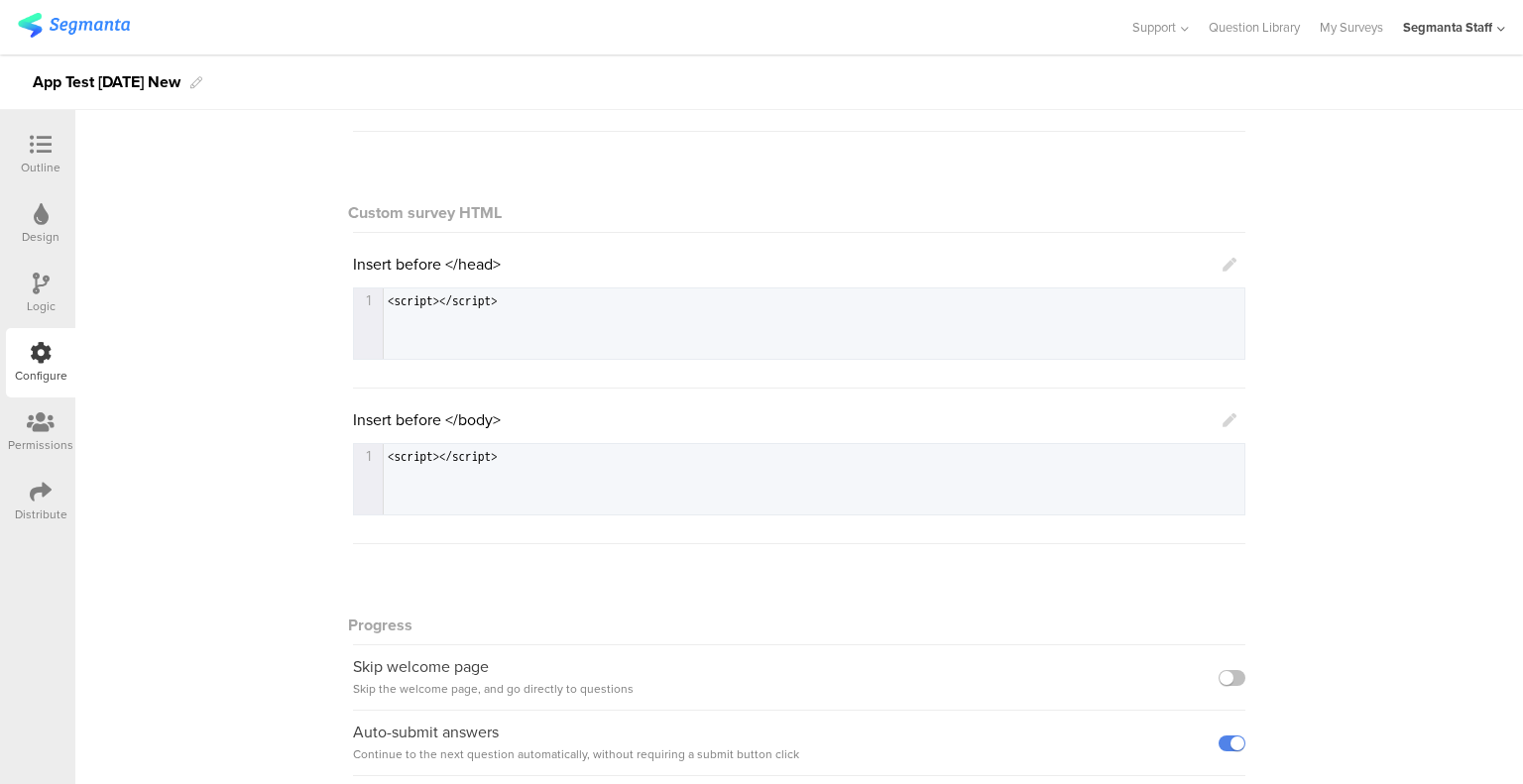 scroll, scrollTop: 0, scrollLeft: 0, axis: both 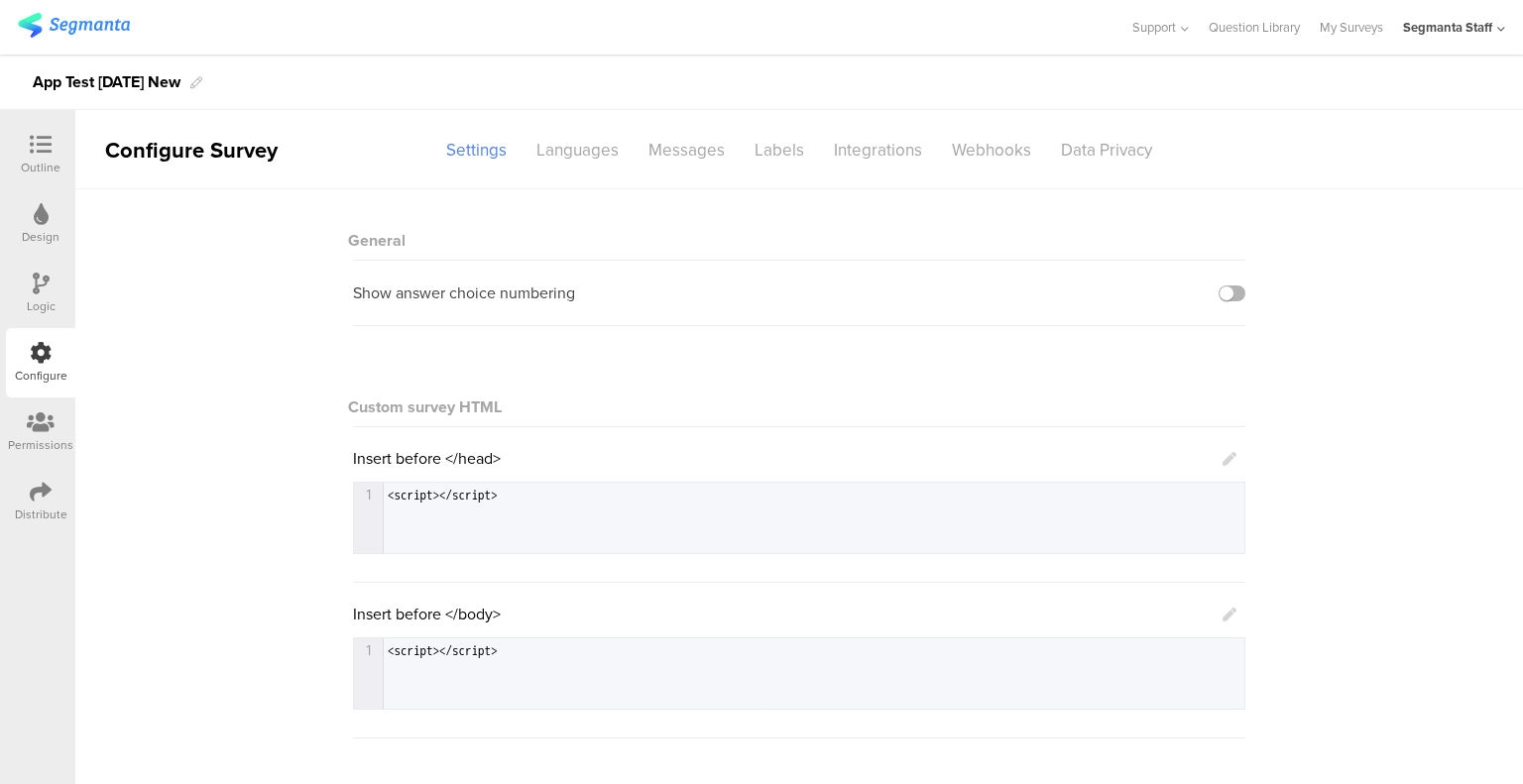 click at bounding box center (1231, 293) 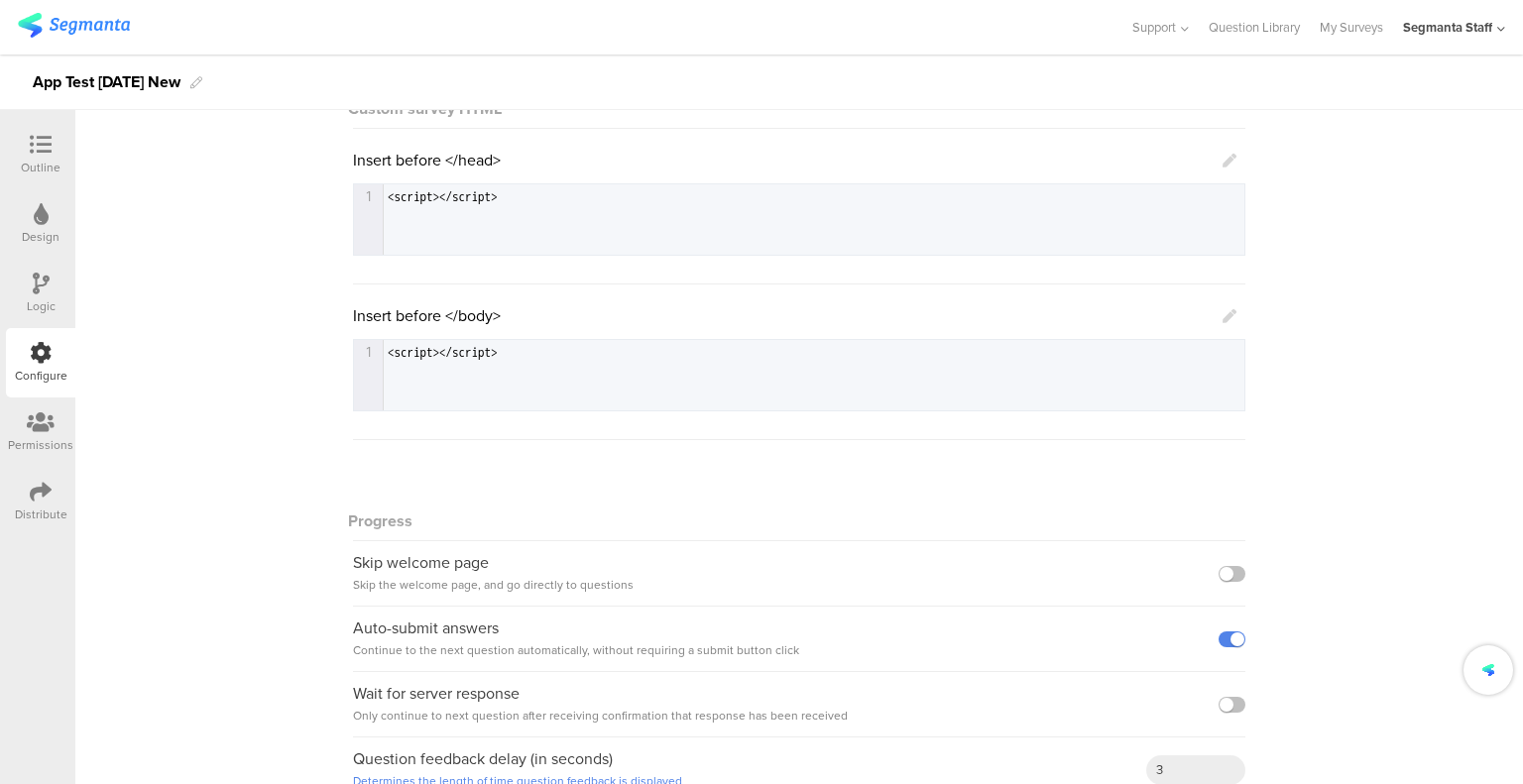 scroll, scrollTop: 336, scrollLeft: 0, axis: vertical 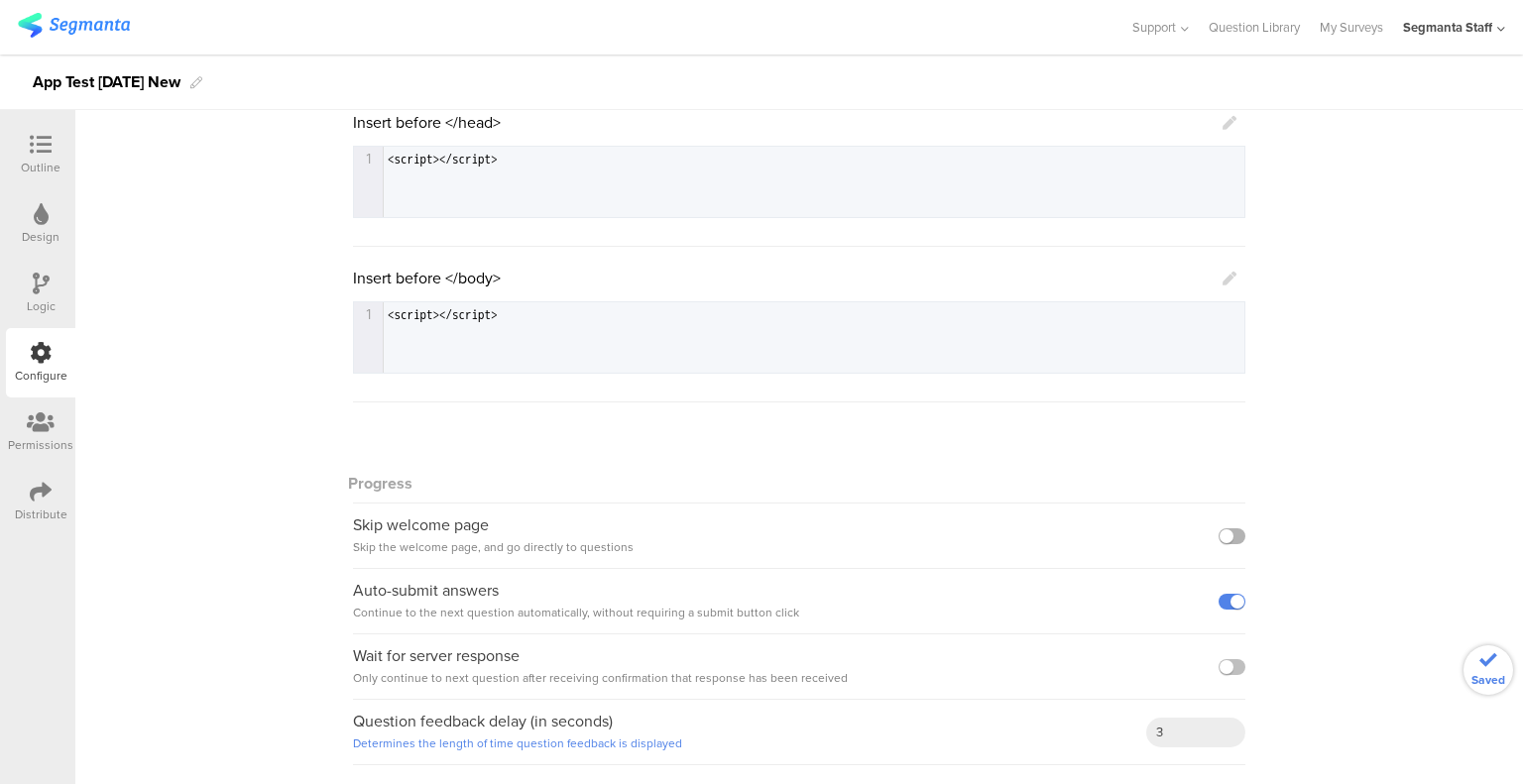 click at bounding box center (1231, 536) 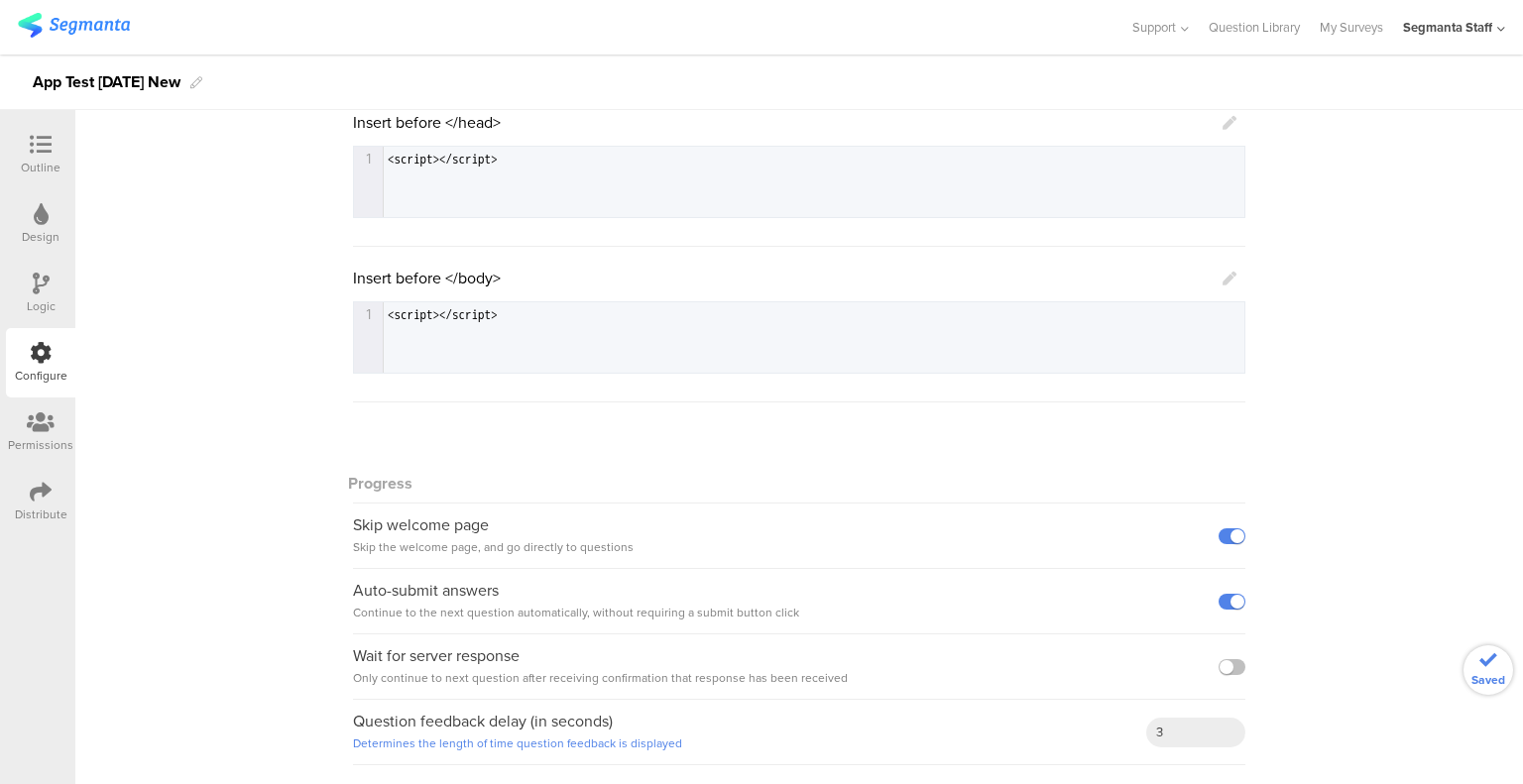 click on "Auto-submit answers Continue to the next question automatically, without requiring a submit button click" at bounding box center [799, 602] 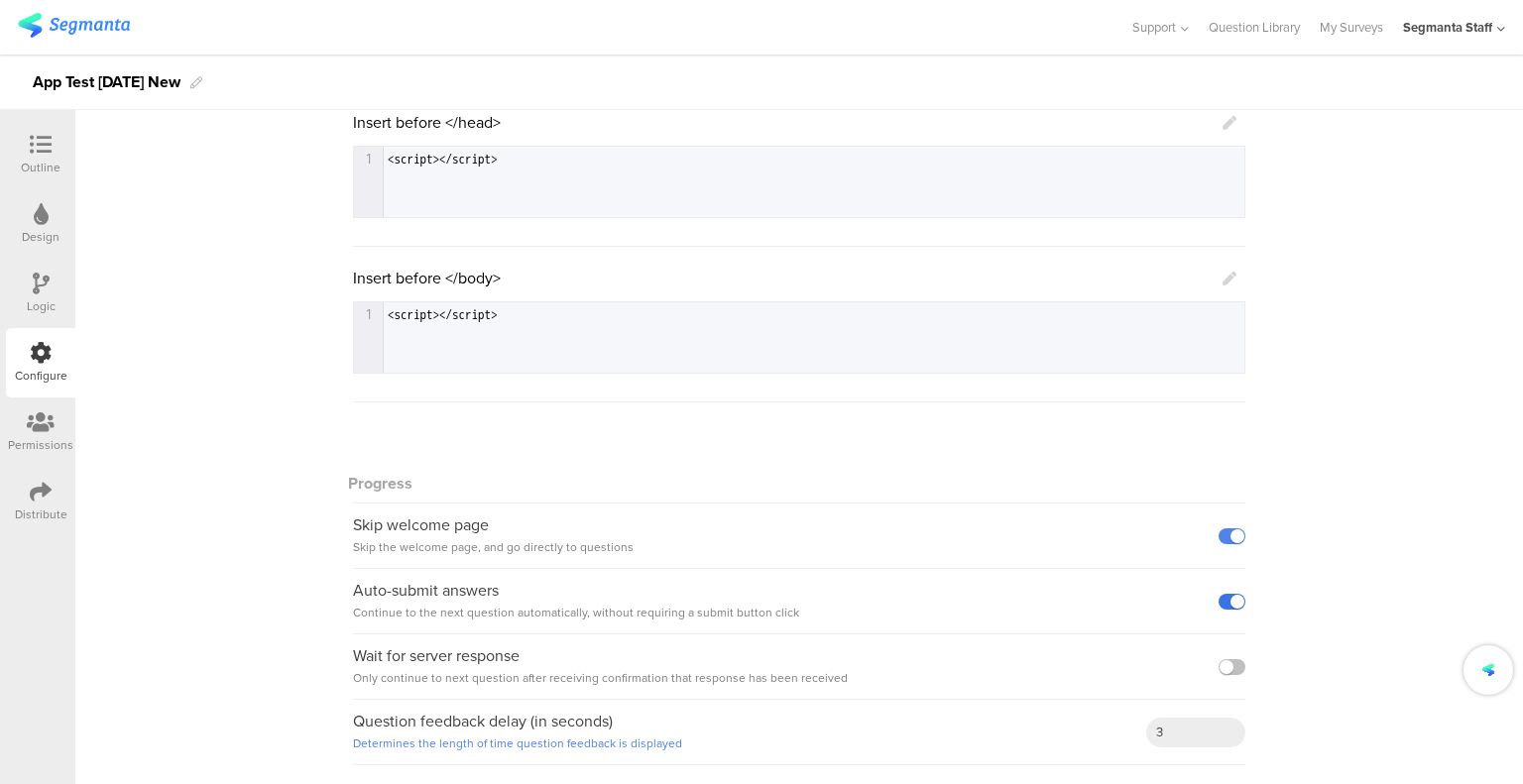 click at bounding box center (1231, 602) 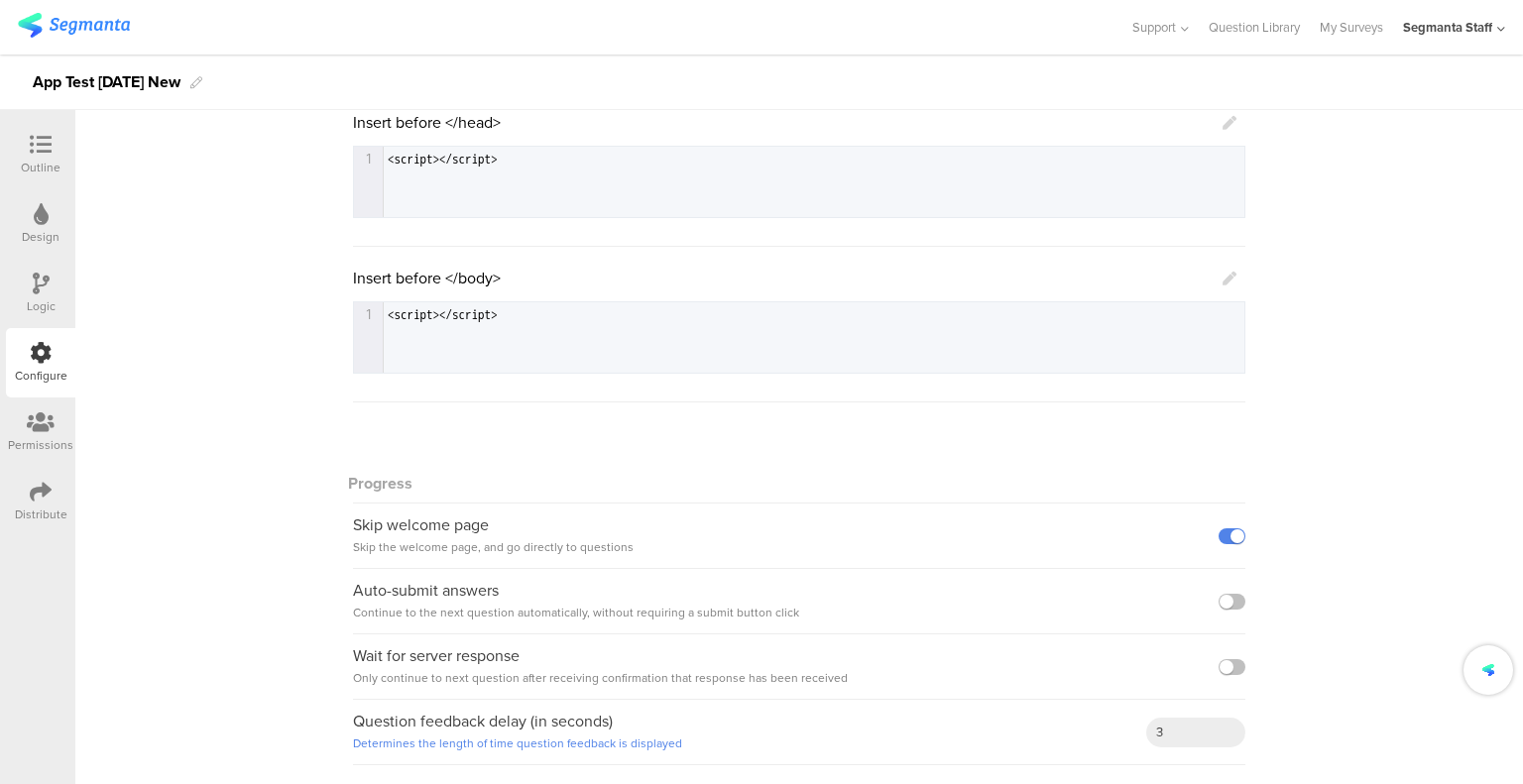 click at bounding box center [1231, 667] 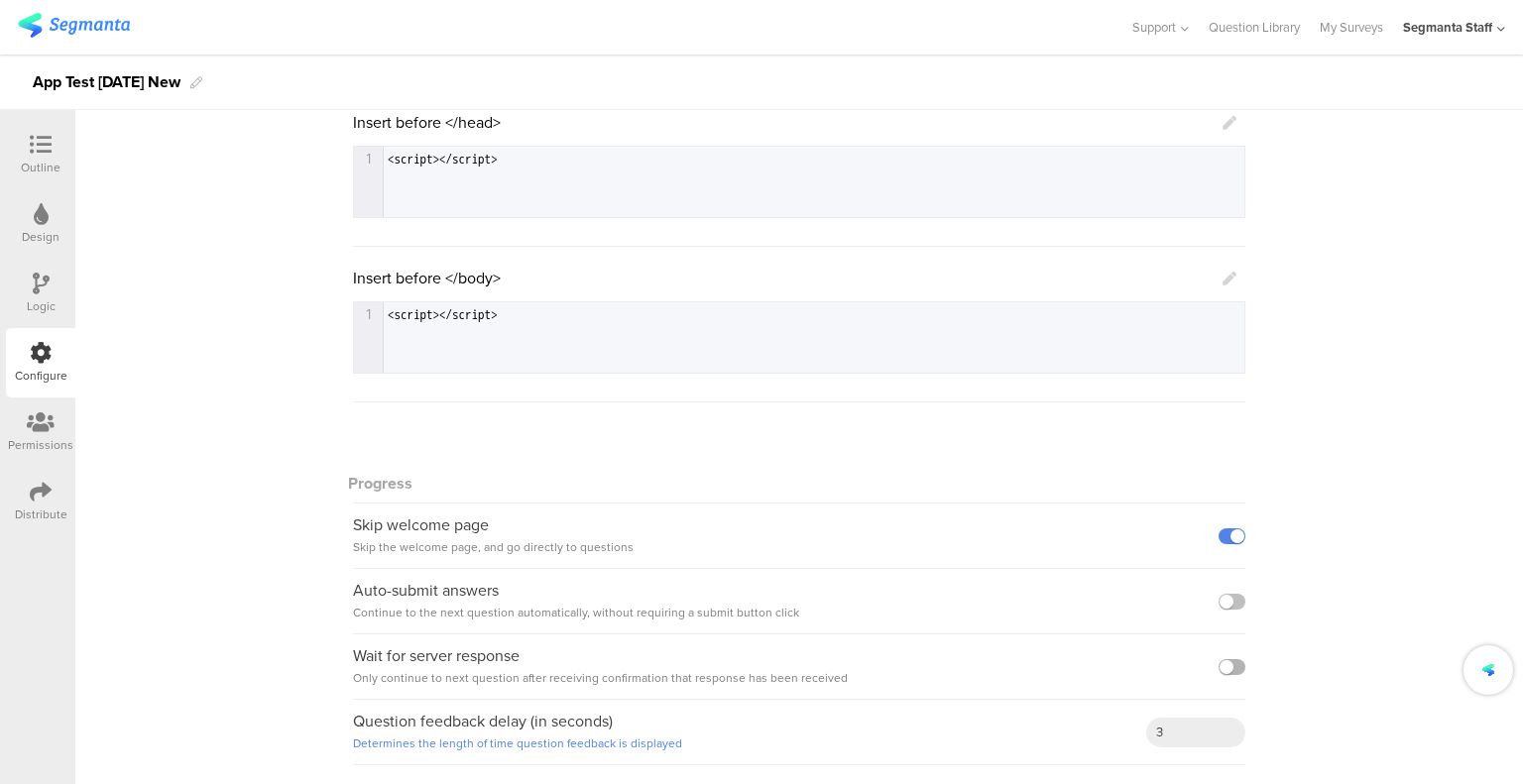 click at bounding box center [1231, 667] 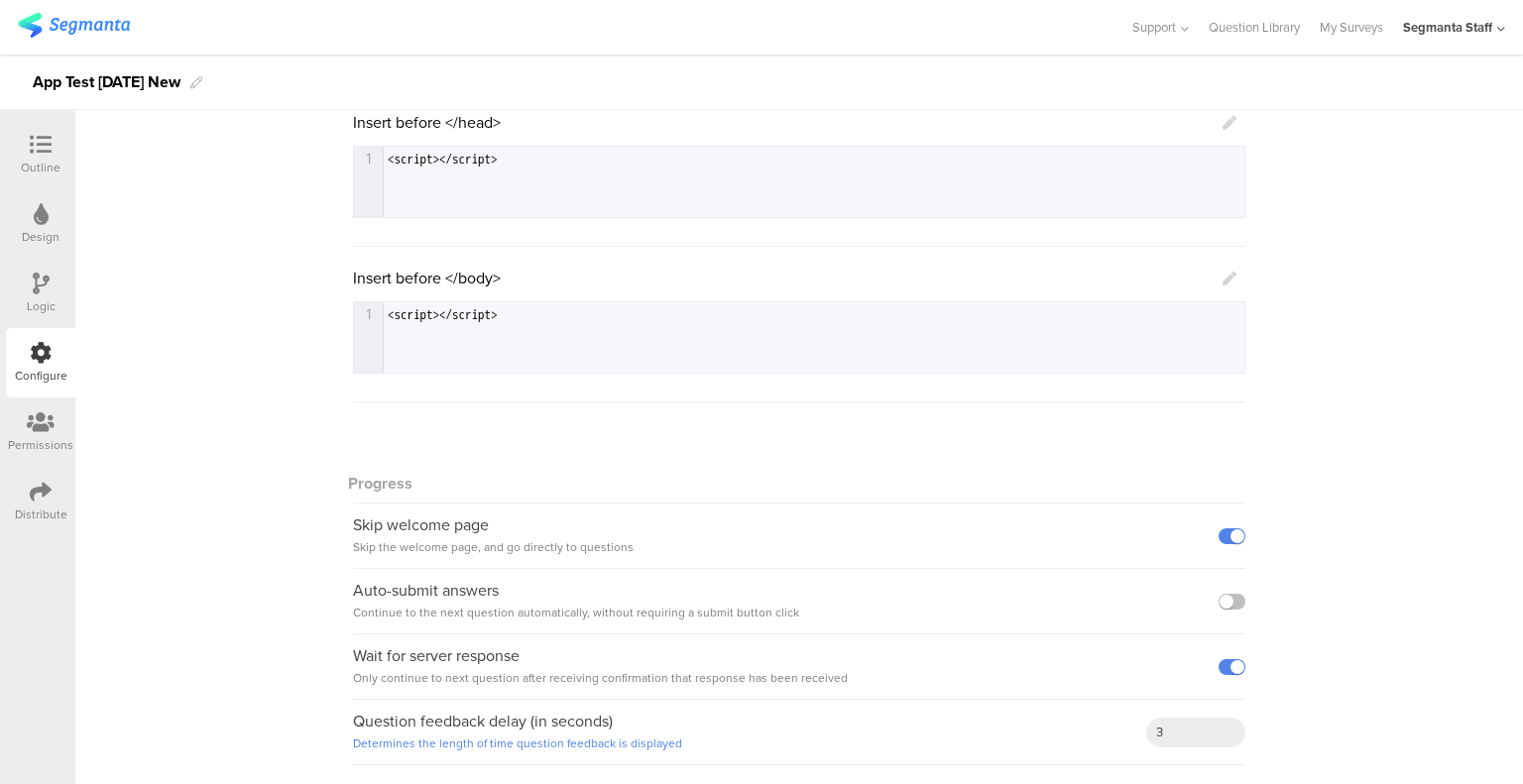 click on "Outline" at bounding box center (41, 168) 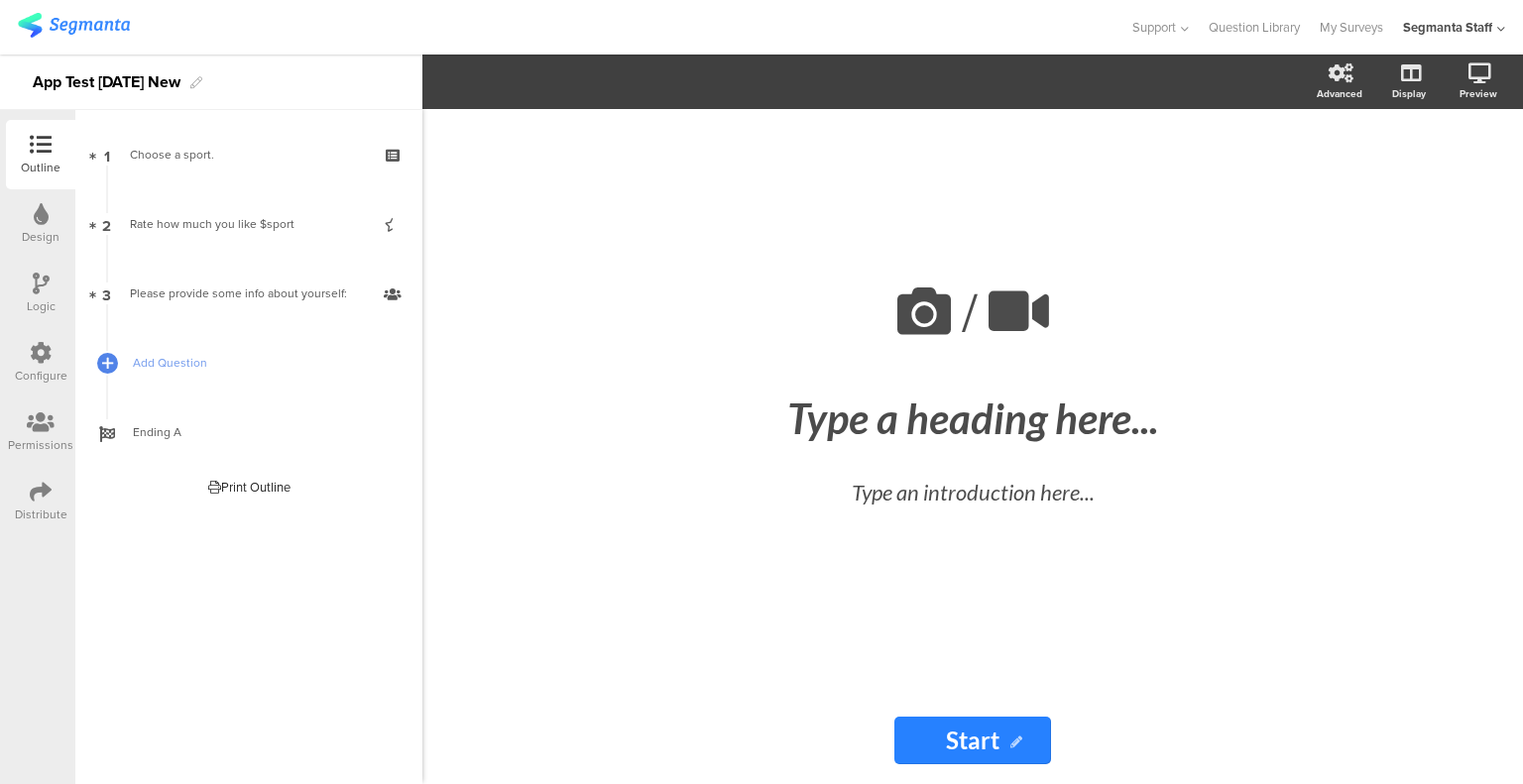 scroll, scrollTop: 0, scrollLeft: 0, axis: both 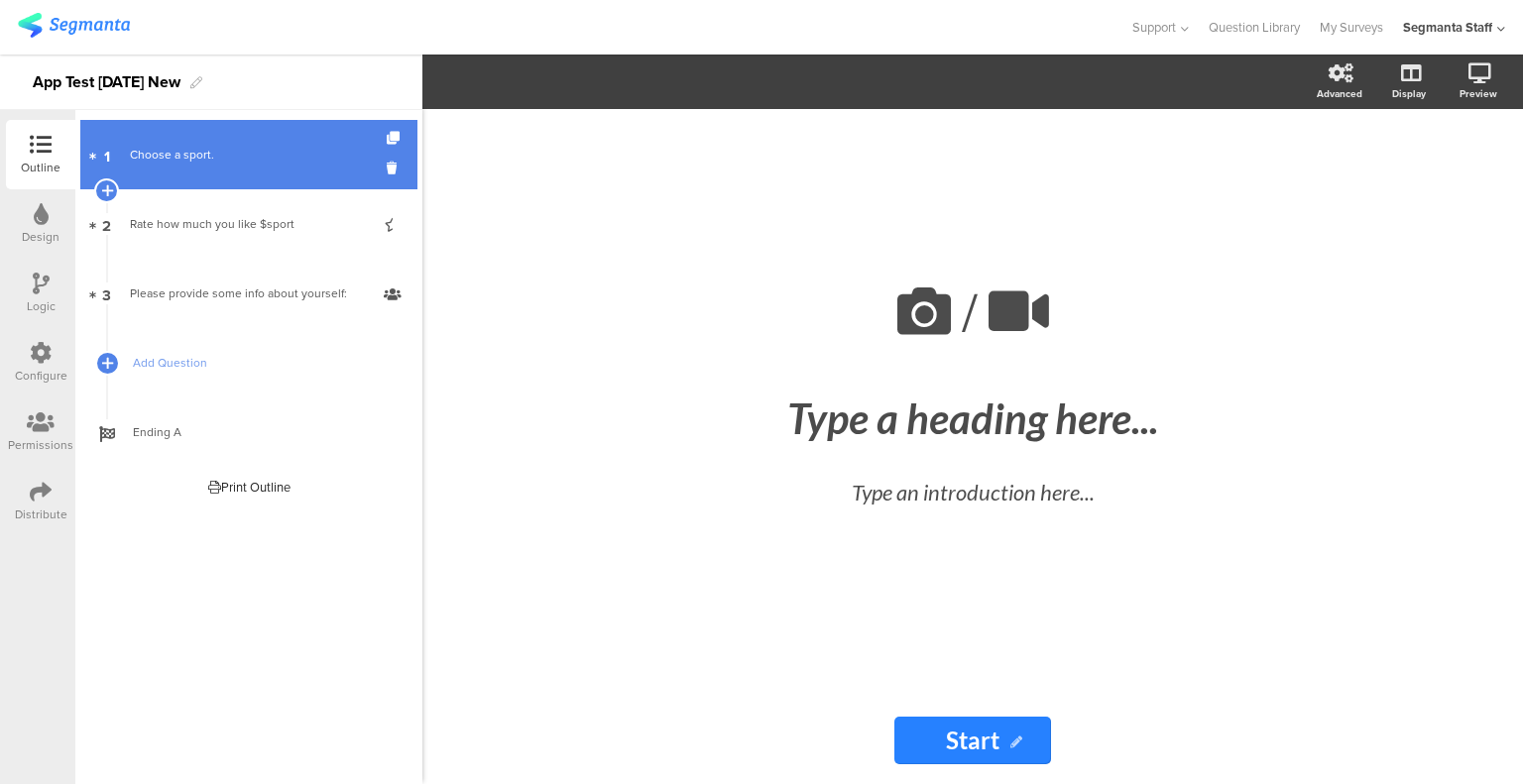 click on "Choose a sport." at bounding box center (248, 155) 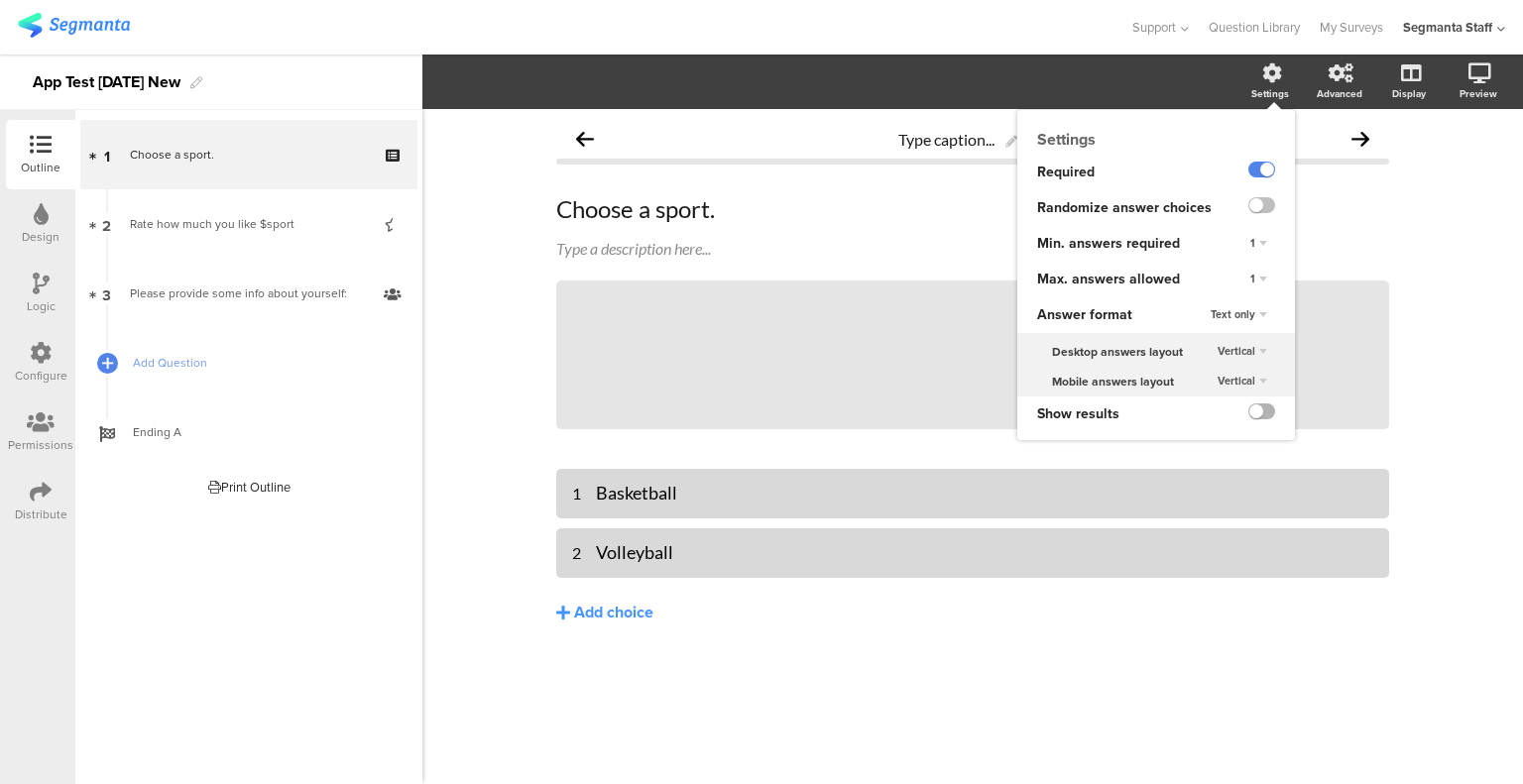 click 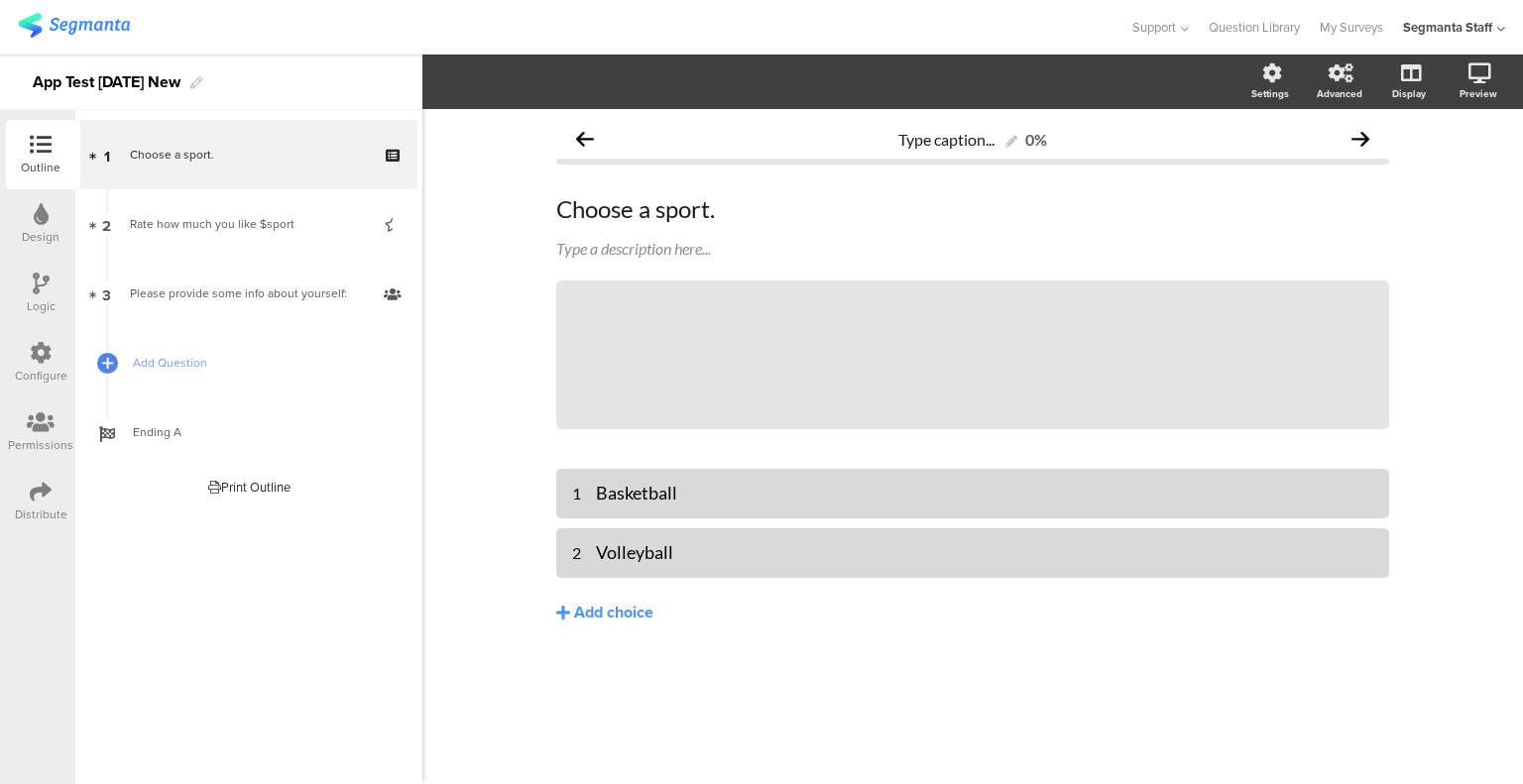 click at bounding box center [41, 353] 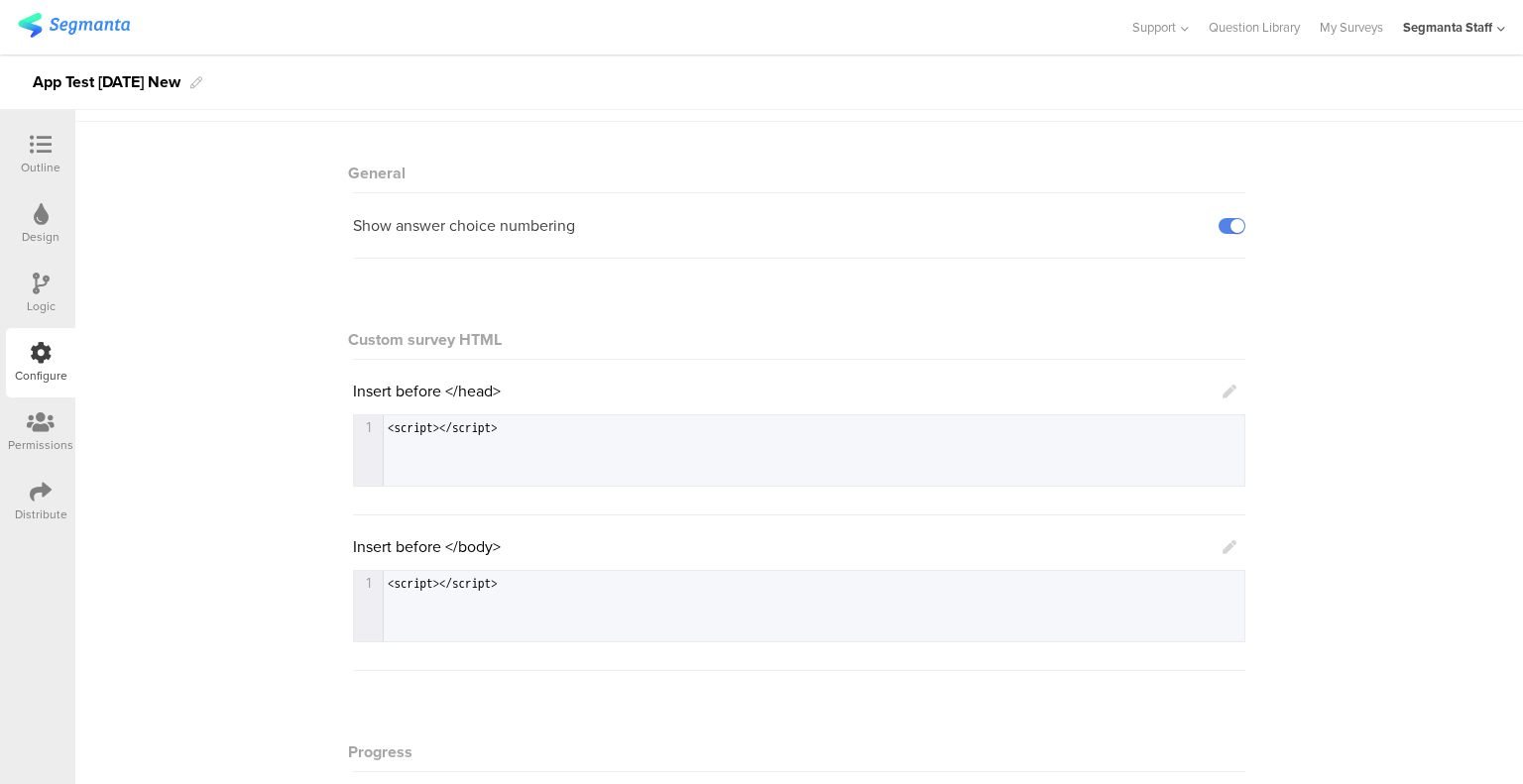 scroll, scrollTop: 0, scrollLeft: 0, axis: both 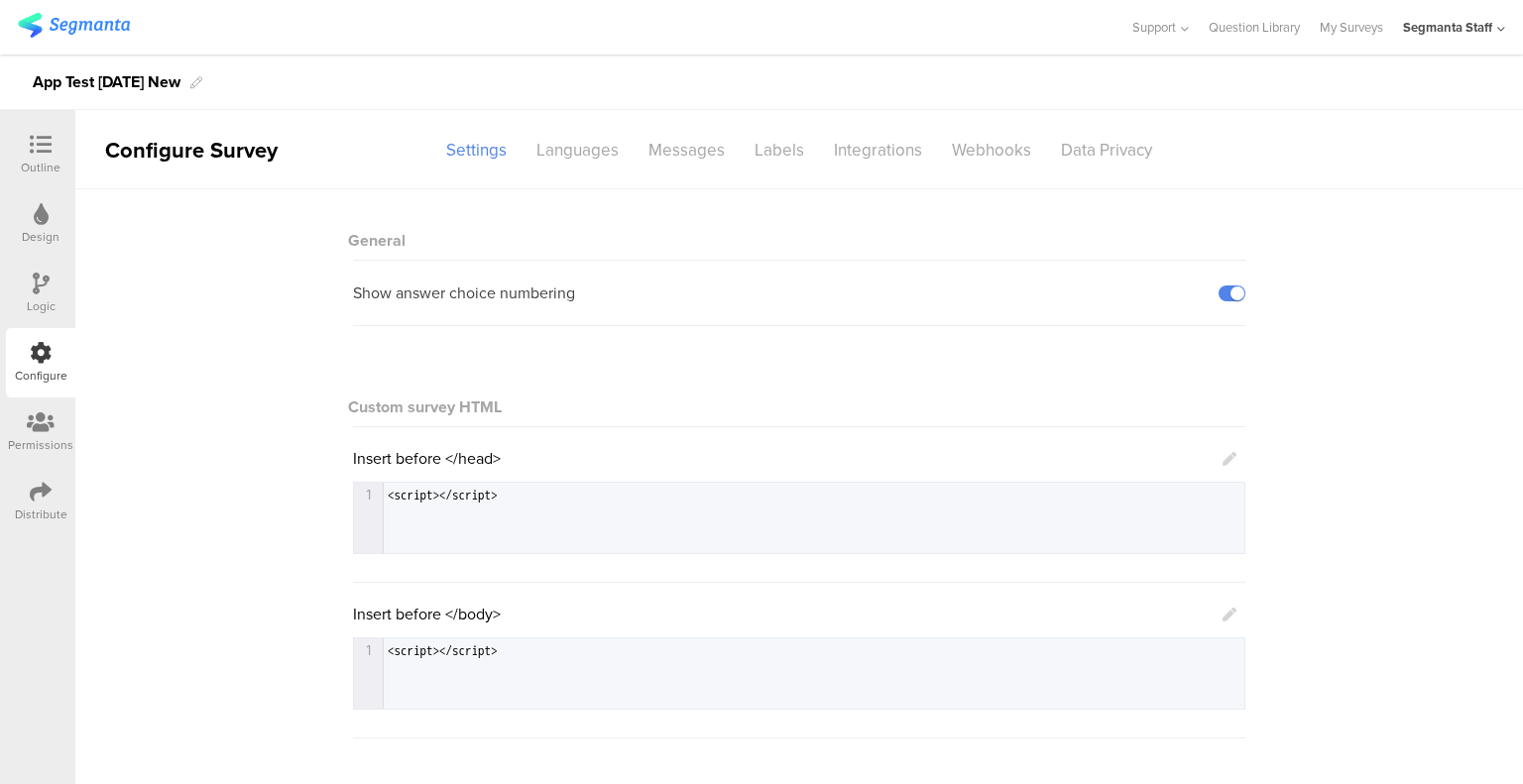 click at bounding box center [41, 492] 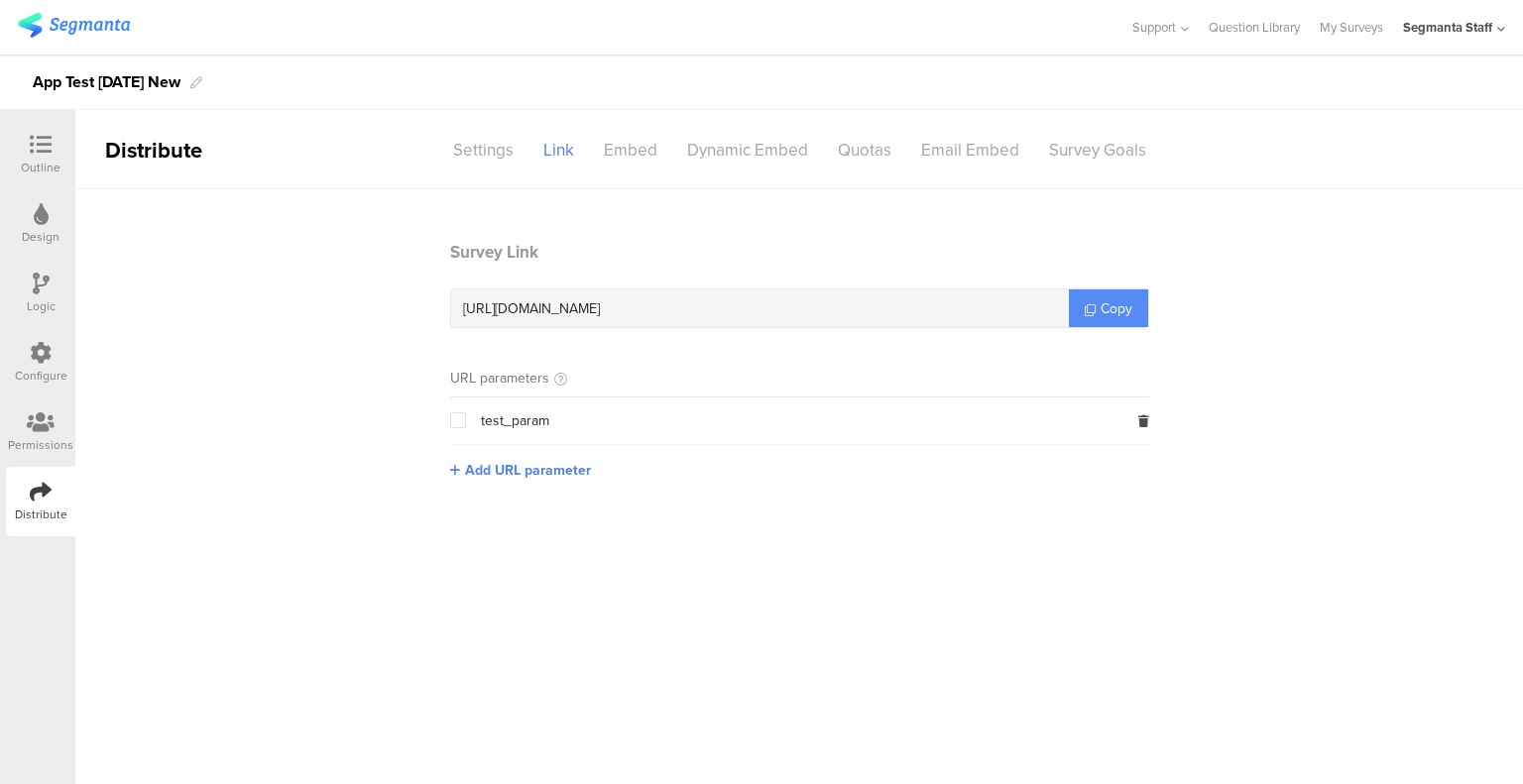 click on "Copy" at bounding box center [1109, 308] 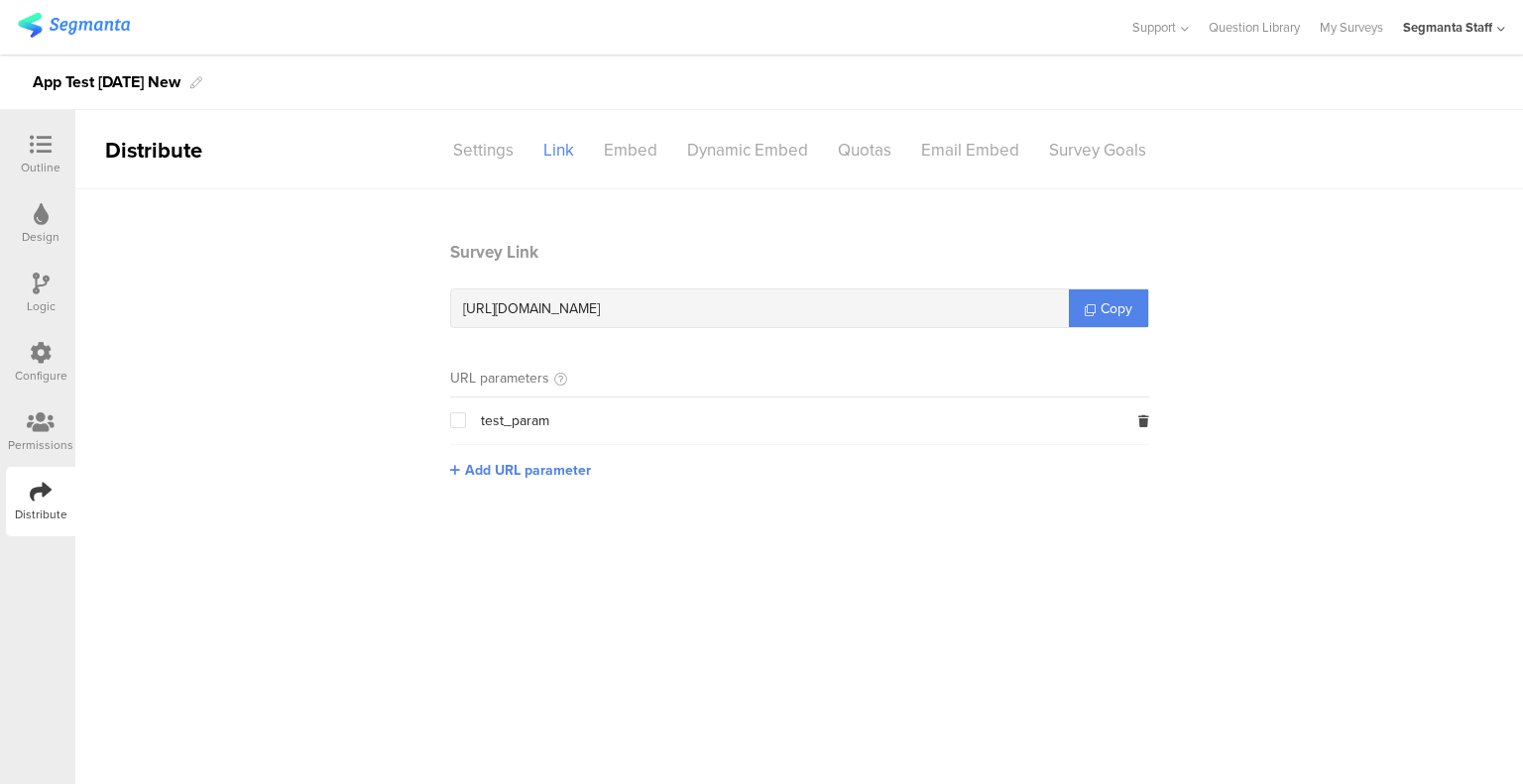 click at bounding box center (41, 353) 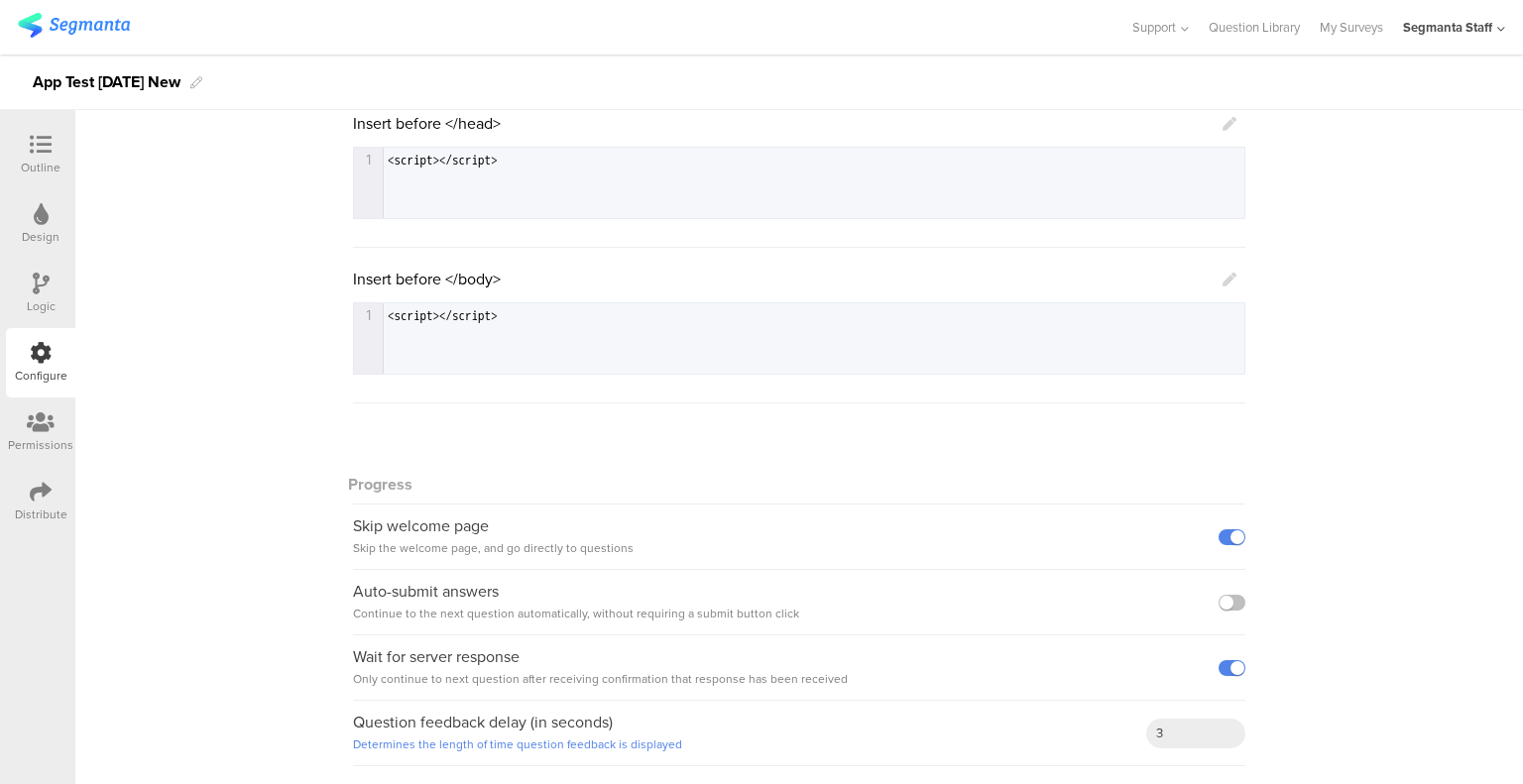 scroll, scrollTop: 336, scrollLeft: 0, axis: vertical 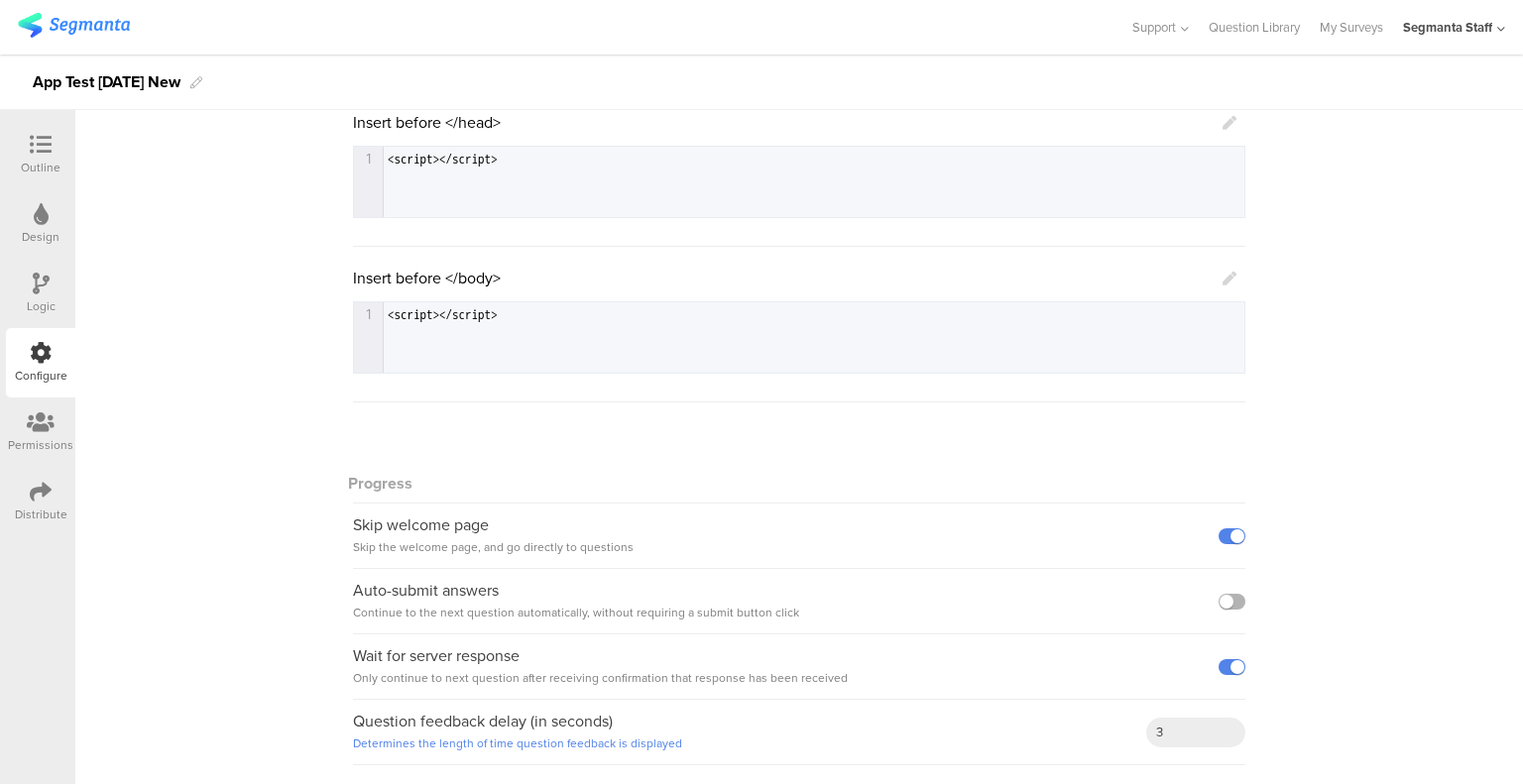 click at bounding box center [1231, 602] 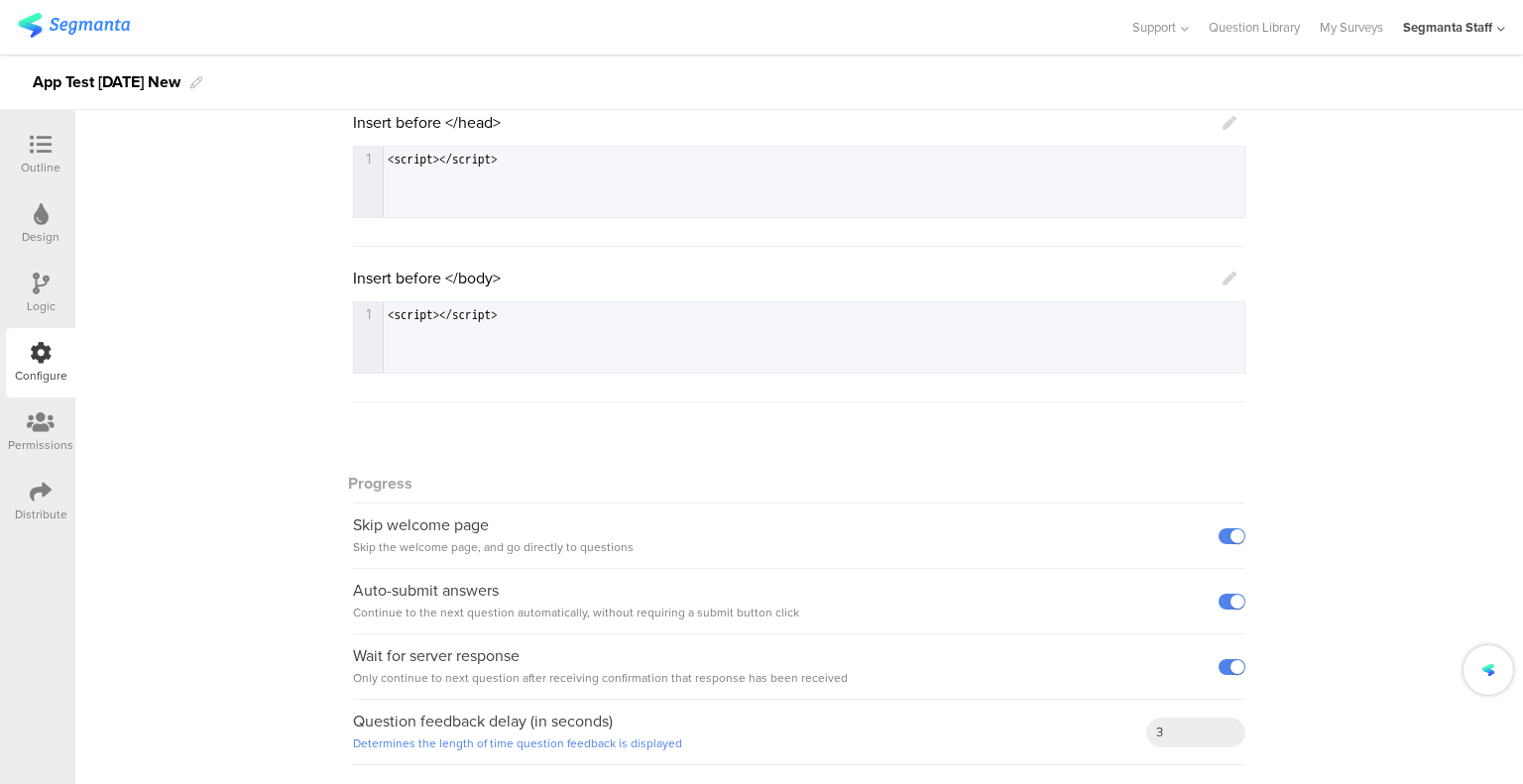 click on "Wait for server response Only continue to next question after receiving confirmation that response has been received" at bounding box center [799, 667] 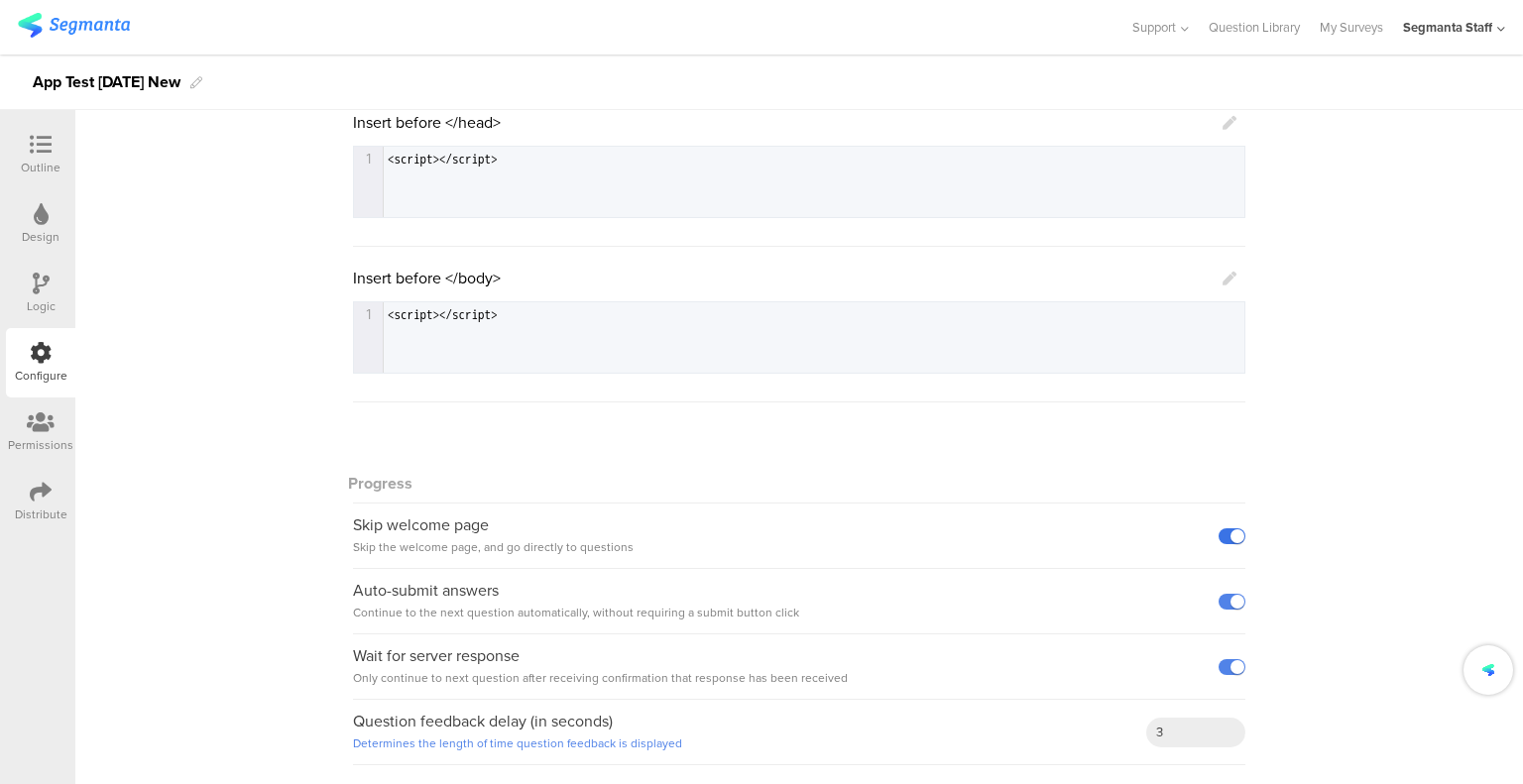 click at bounding box center [1231, 536] 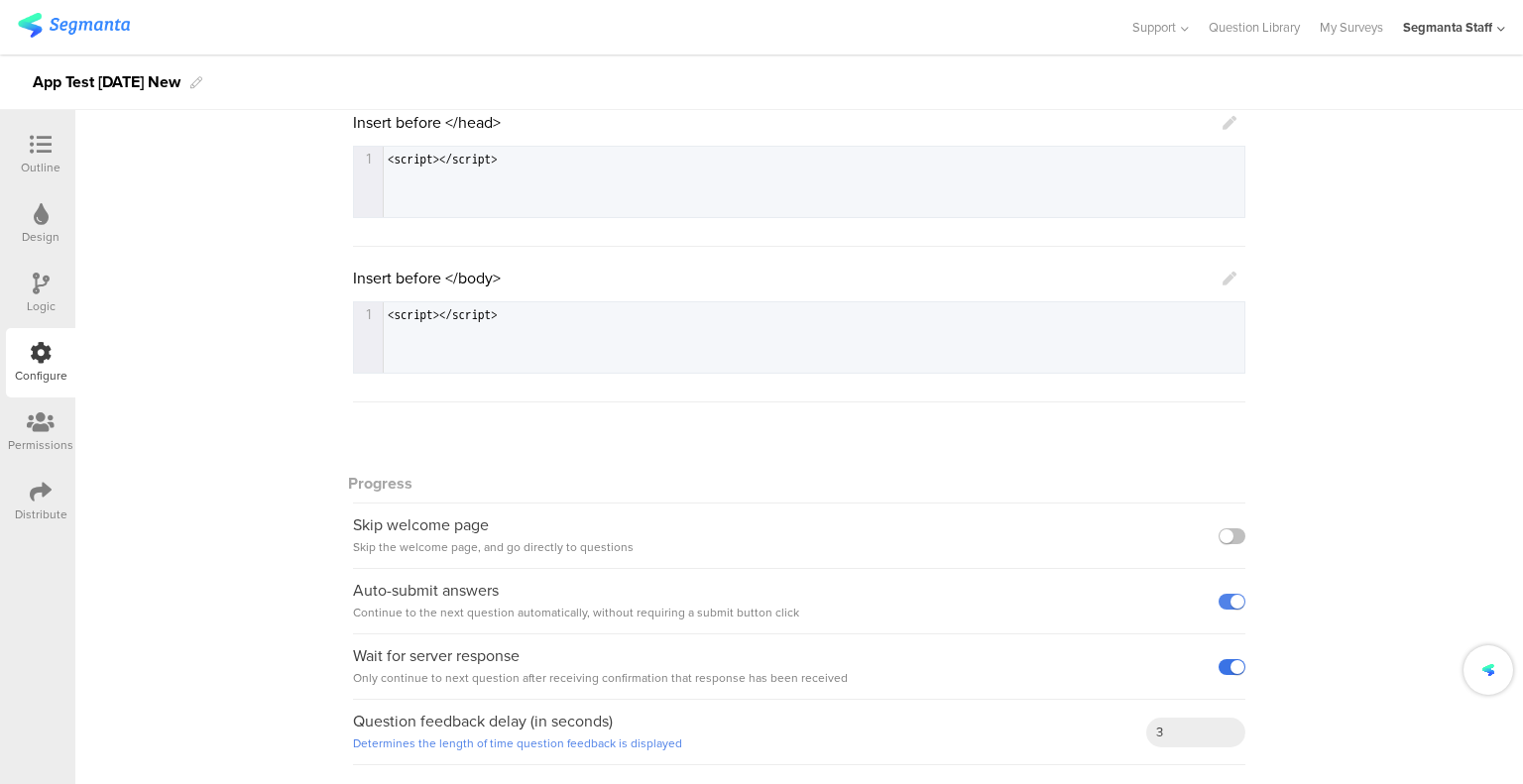 click at bounding box center (1231, 667) 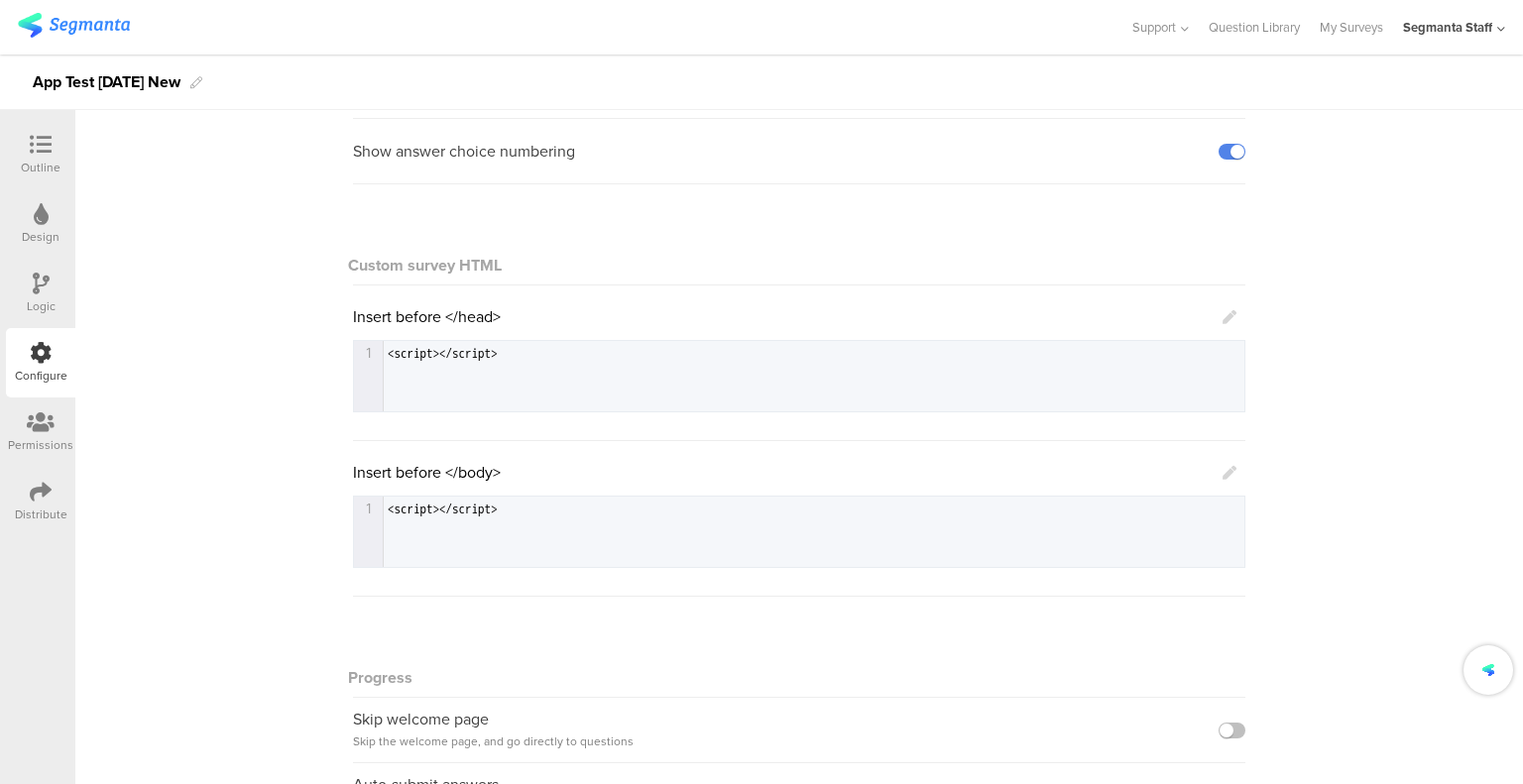 scroll, scrollTop: 0, scrollLeft: 0, axis: both 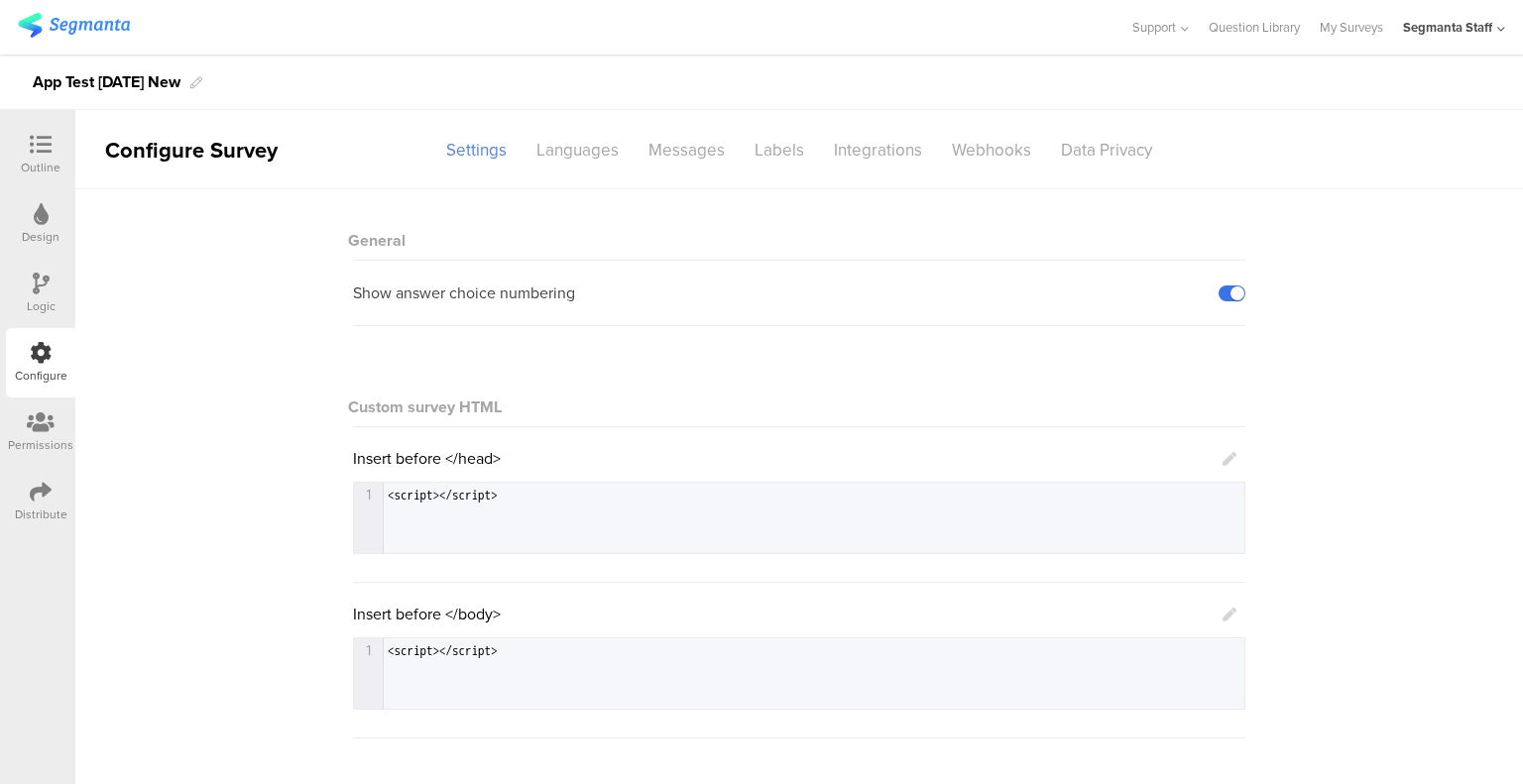 click at bounding box center (1231, 293) 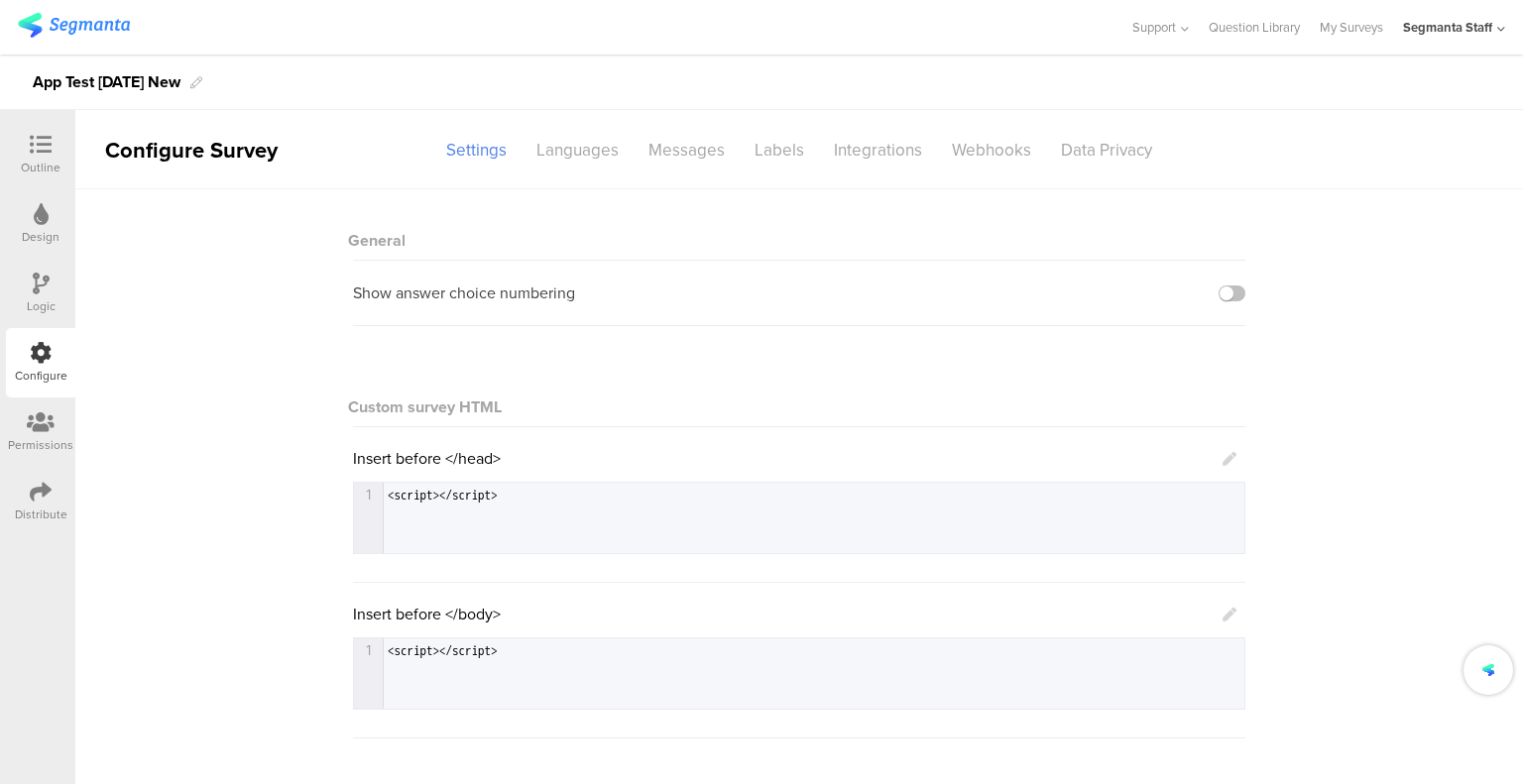 click at bounding box center (41, 146) 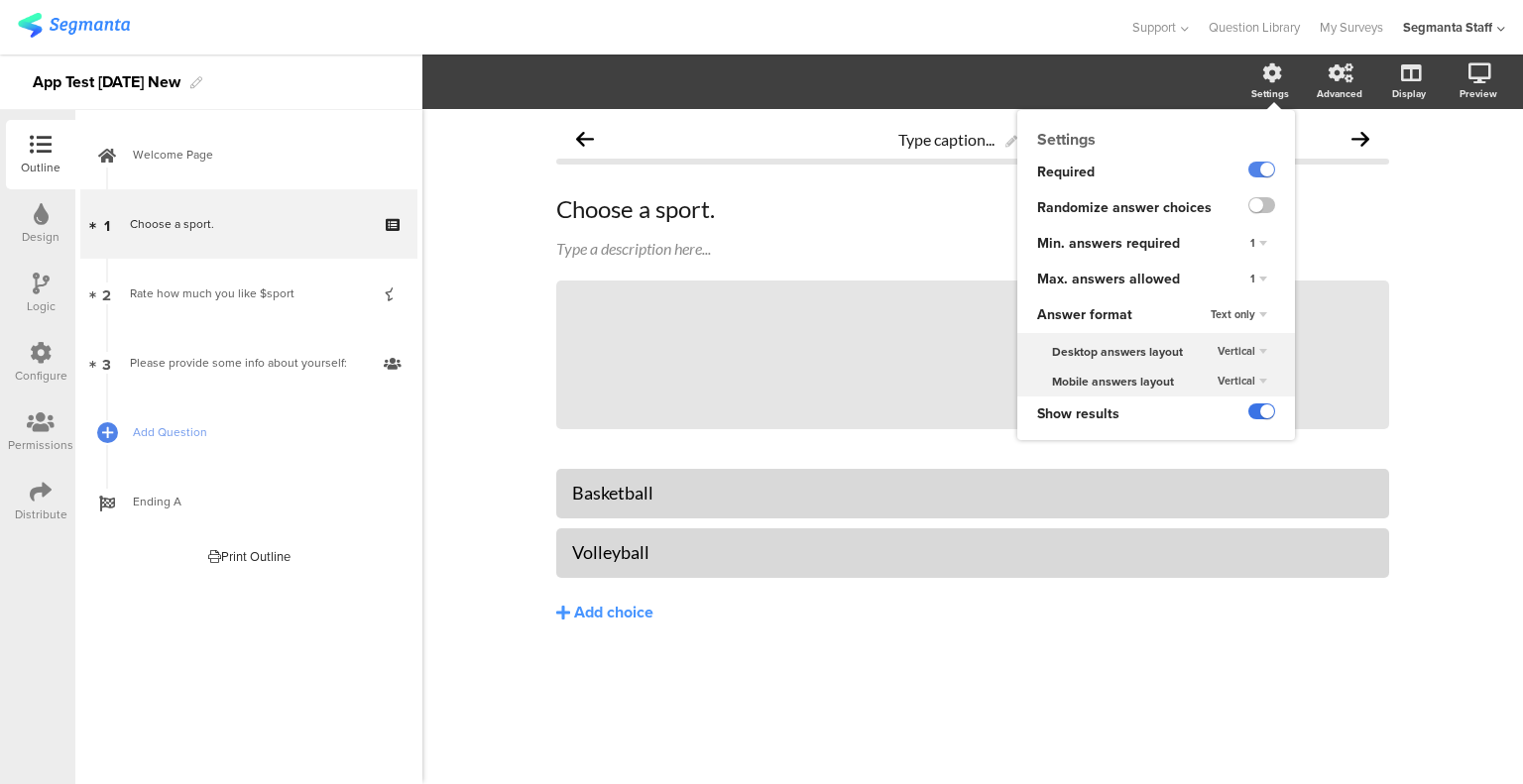 click 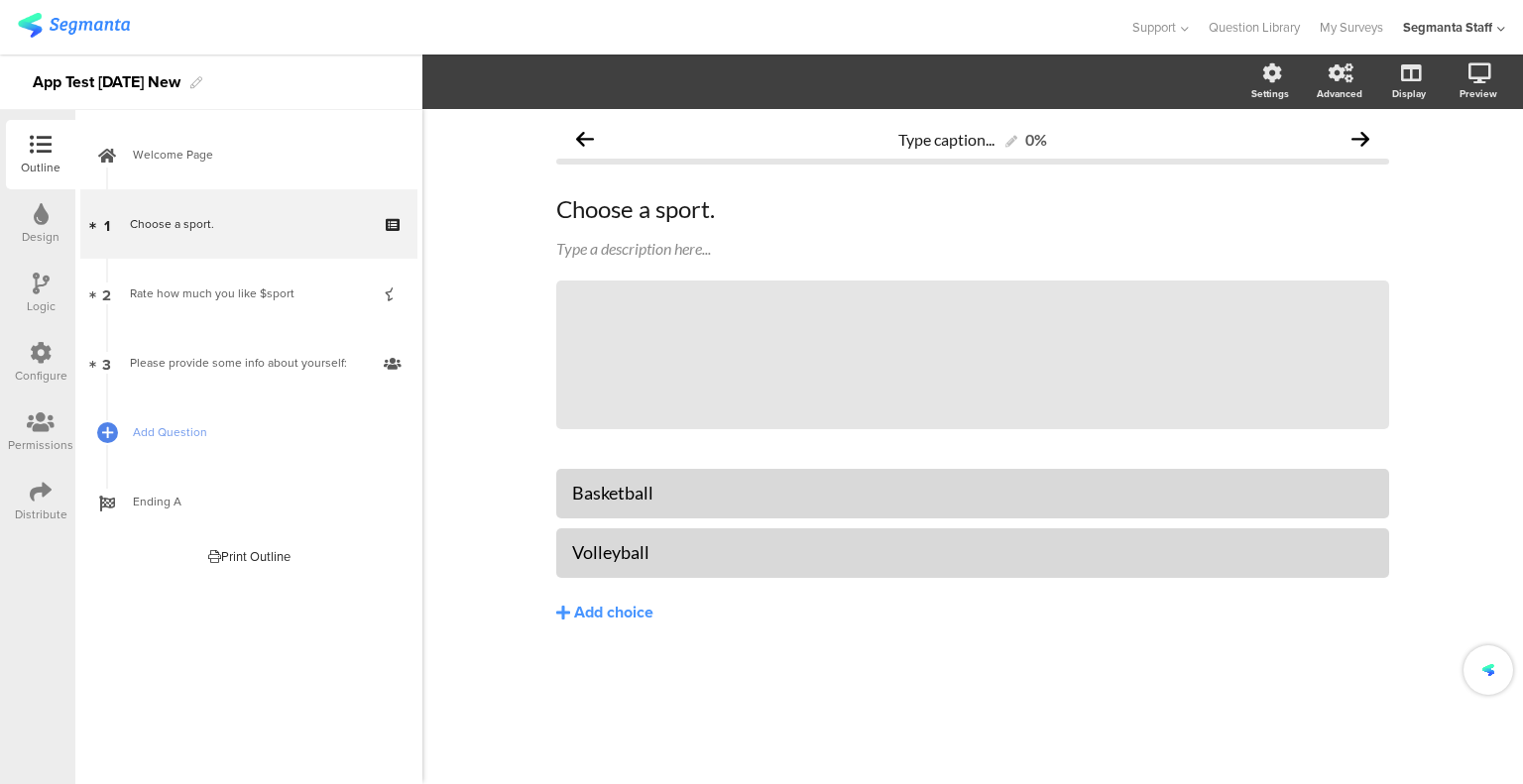 click on "Configure" at bounding box center (41, 363) 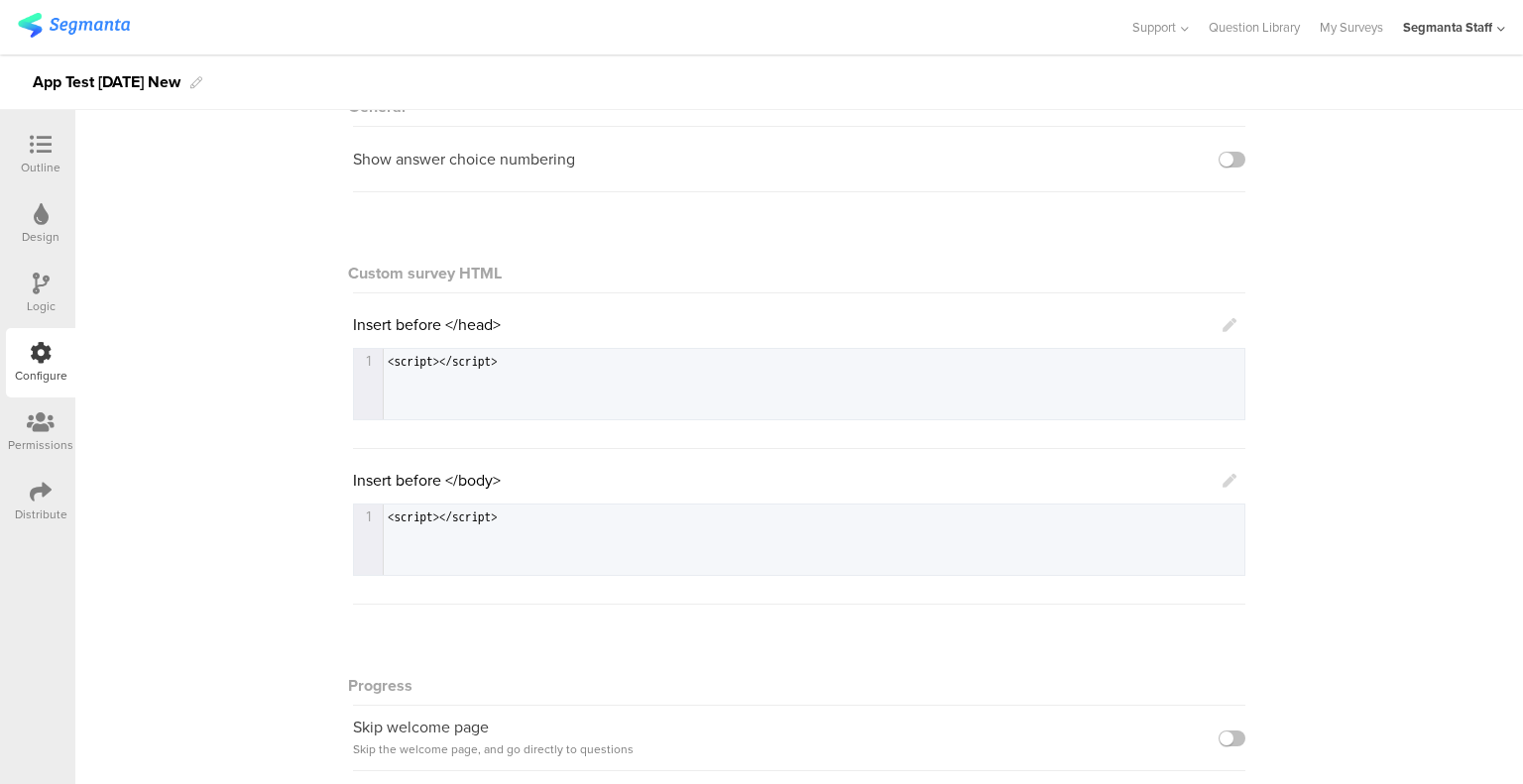 scroll, scrollTop: 0, scrollLeft: 0, axis: both 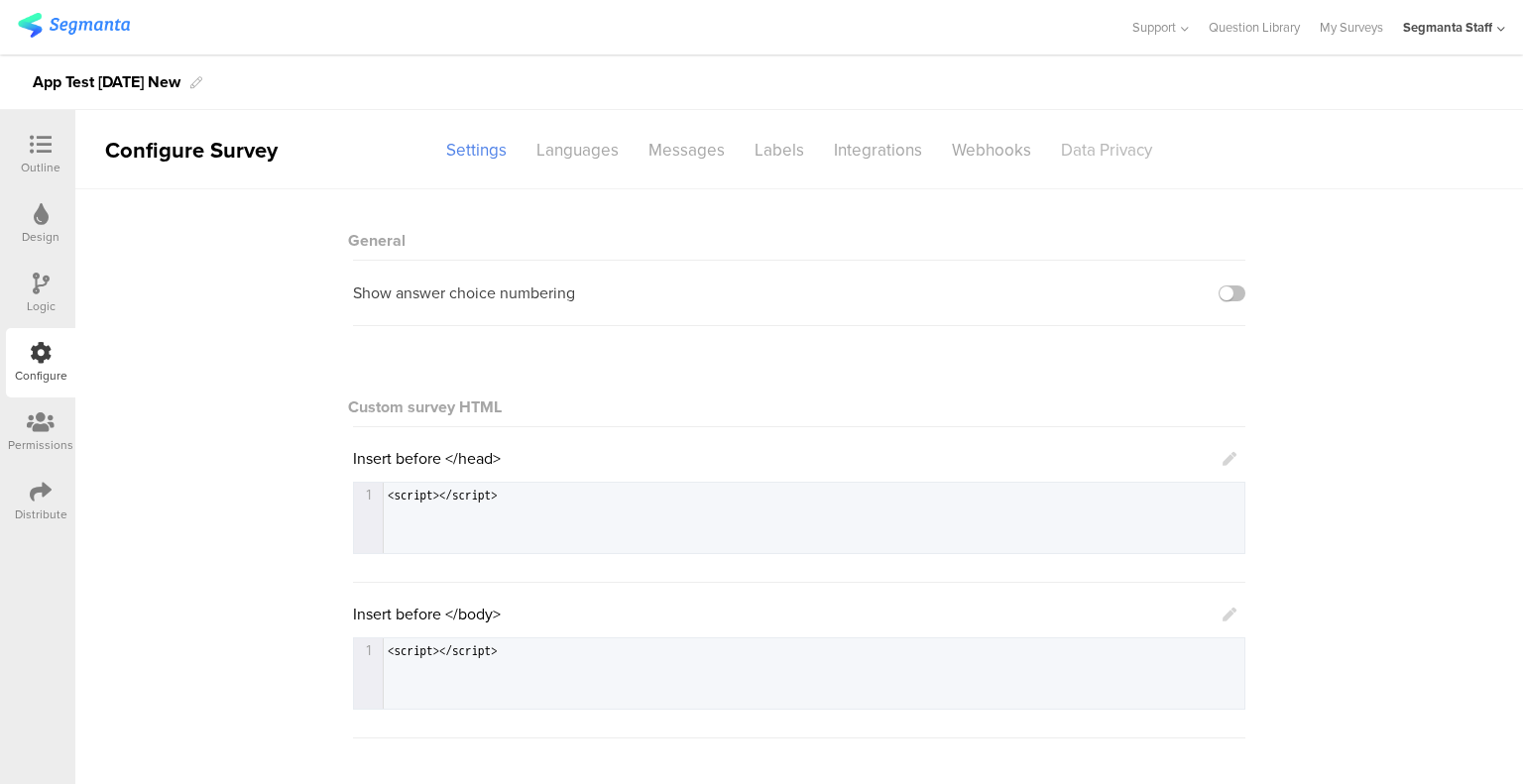 click on "Data Privacy" at bounding box center [1107, 150] 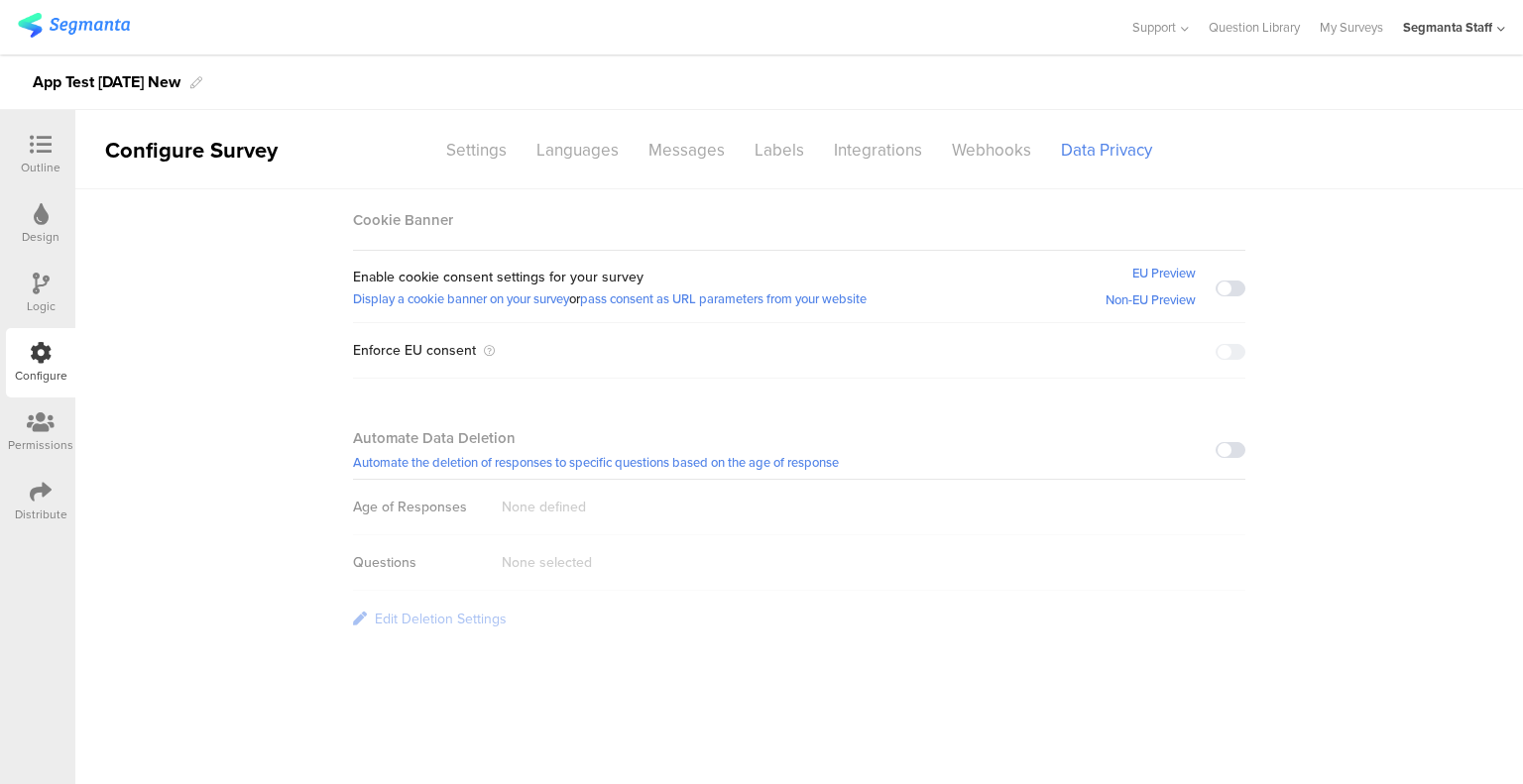 click at bounding box center (1230, 450) 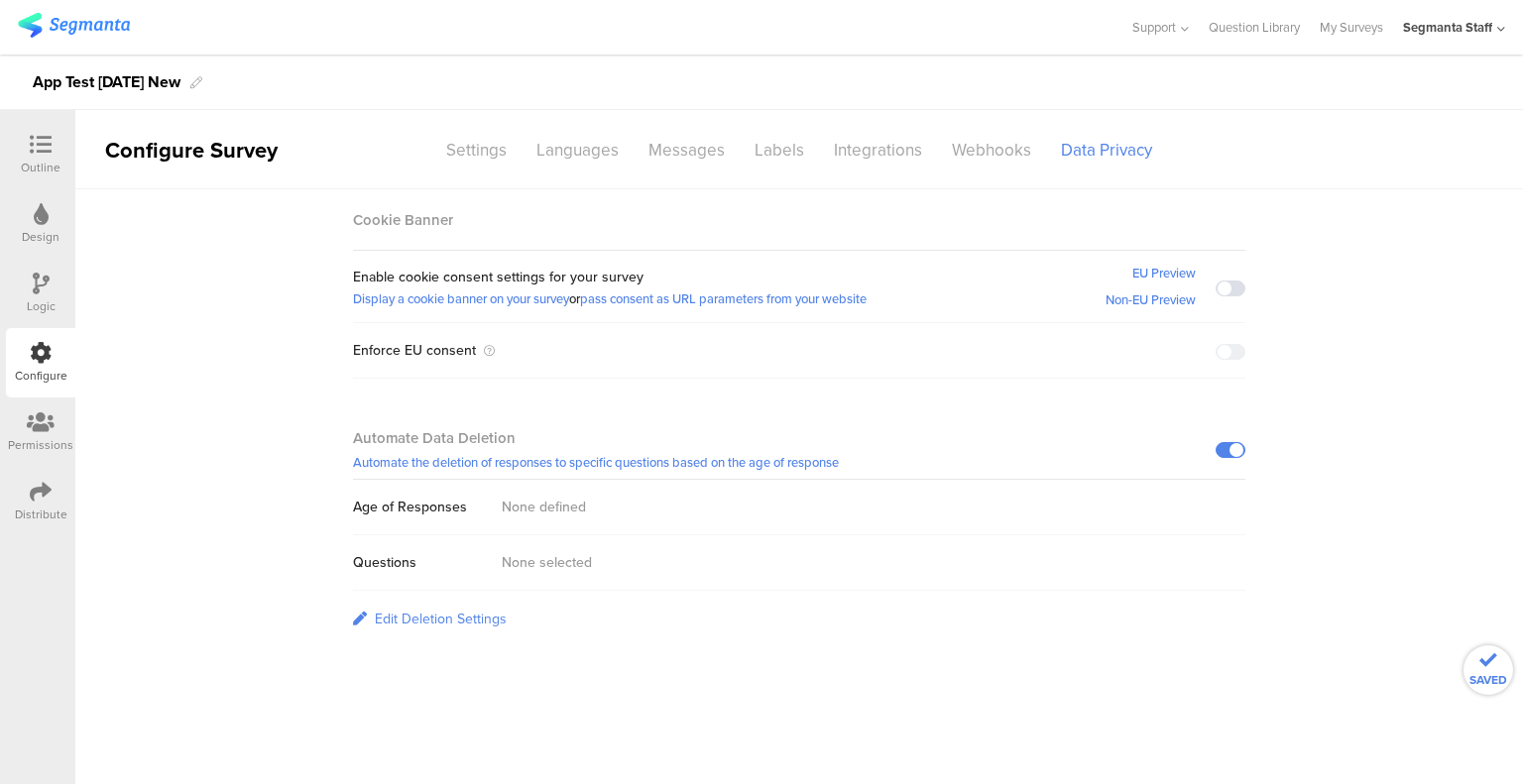 click on "SAVED   Cookie Banner     Enable cookie consent settings for your survey     Display a cookie banner on your survey  or  pass consent as URL parameters from your website   EU Preview   Non-EU Preview       Enforce EU consent             Automate Data Deletion     Automate the deletion of responses to specific questions based on the age of response       Age of Responses   None defined     Questions   None selected       Edit Deletion Settings" at bounding box center [799, 417] 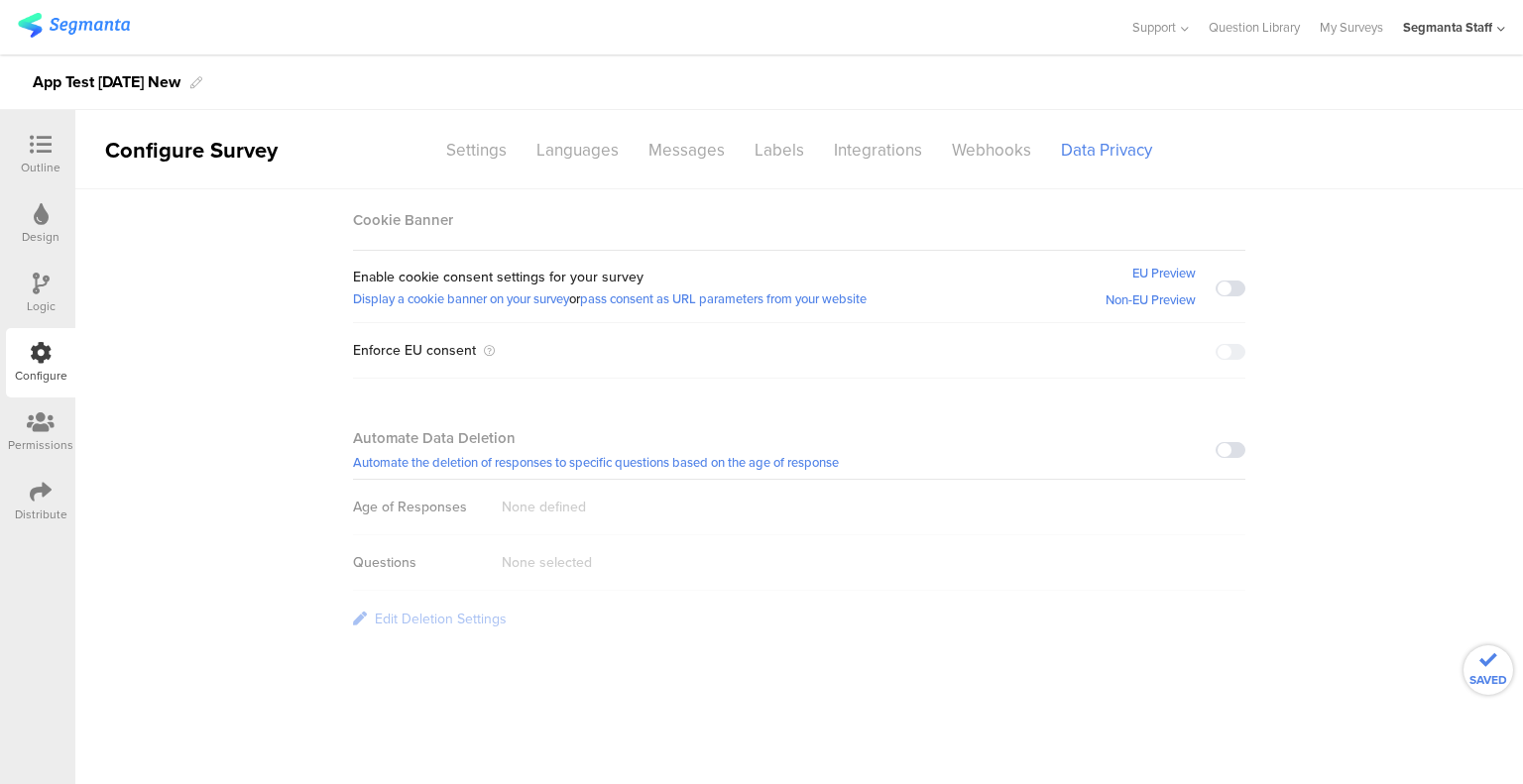 click at bounding box center (1230, 450) 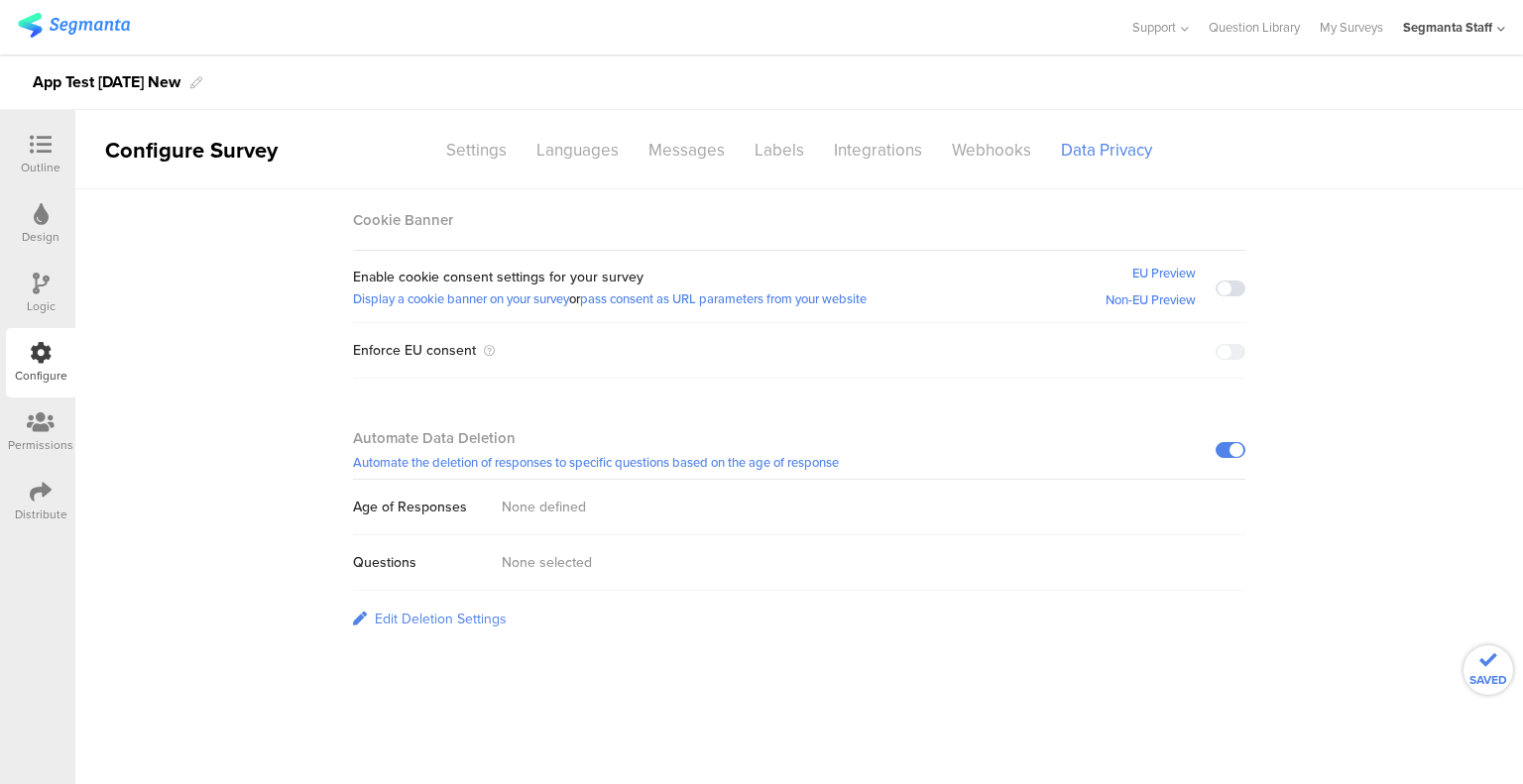 click on "Edit Deletion Settings" at bounding box center (440, 618) 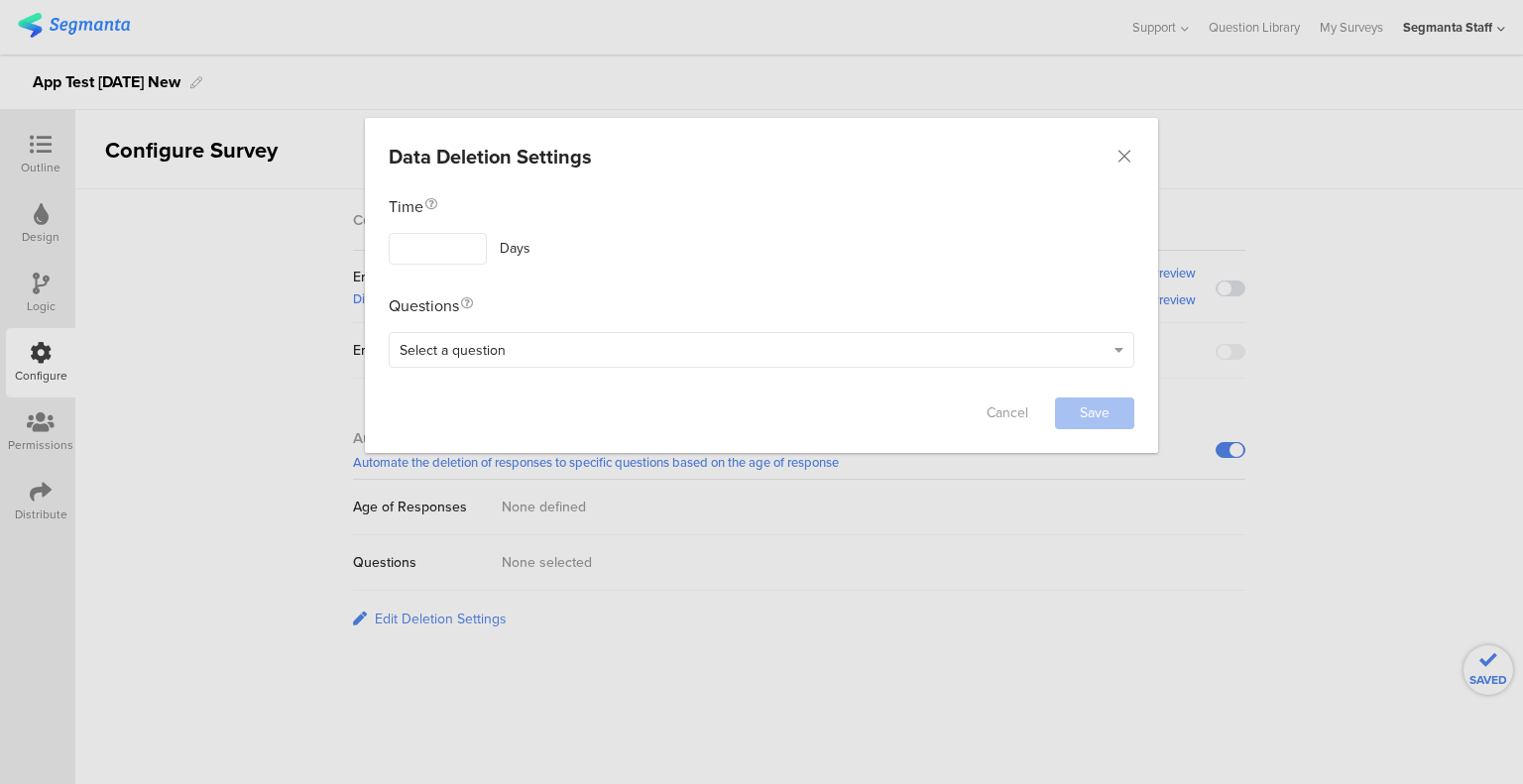 click on "Data Deletion Settings       Failed saving changes.  If the problem persists please contact us at  team@segmanta.com .     Are you sure? Cancel     Save        Time         Days   Questions            3. a.  Gender 3. b.  Age   Select a question     Cancel     Save" at bounding box center (762, 392) 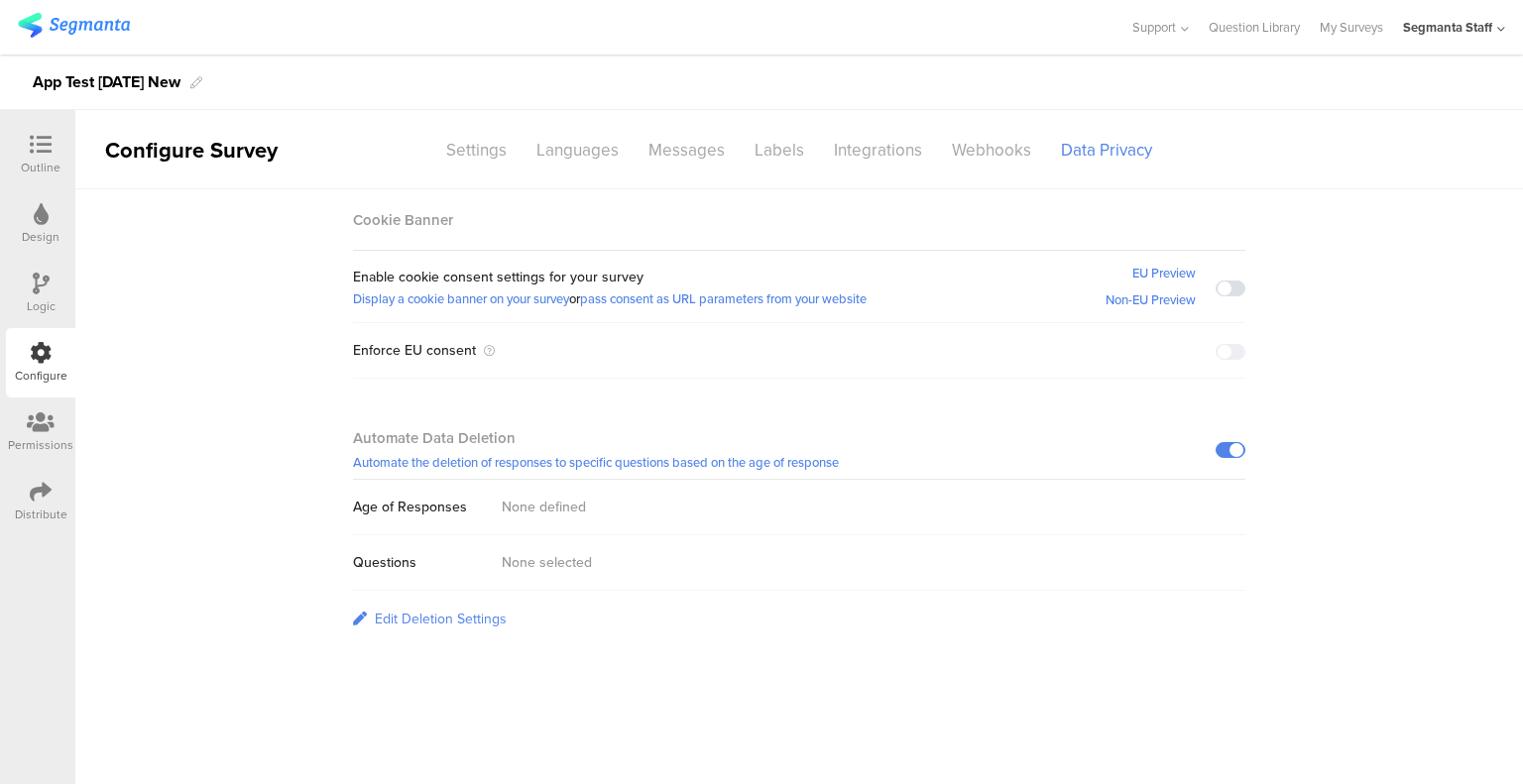 click on "Edit Deletion Settings" at bounding box center (440, 618) 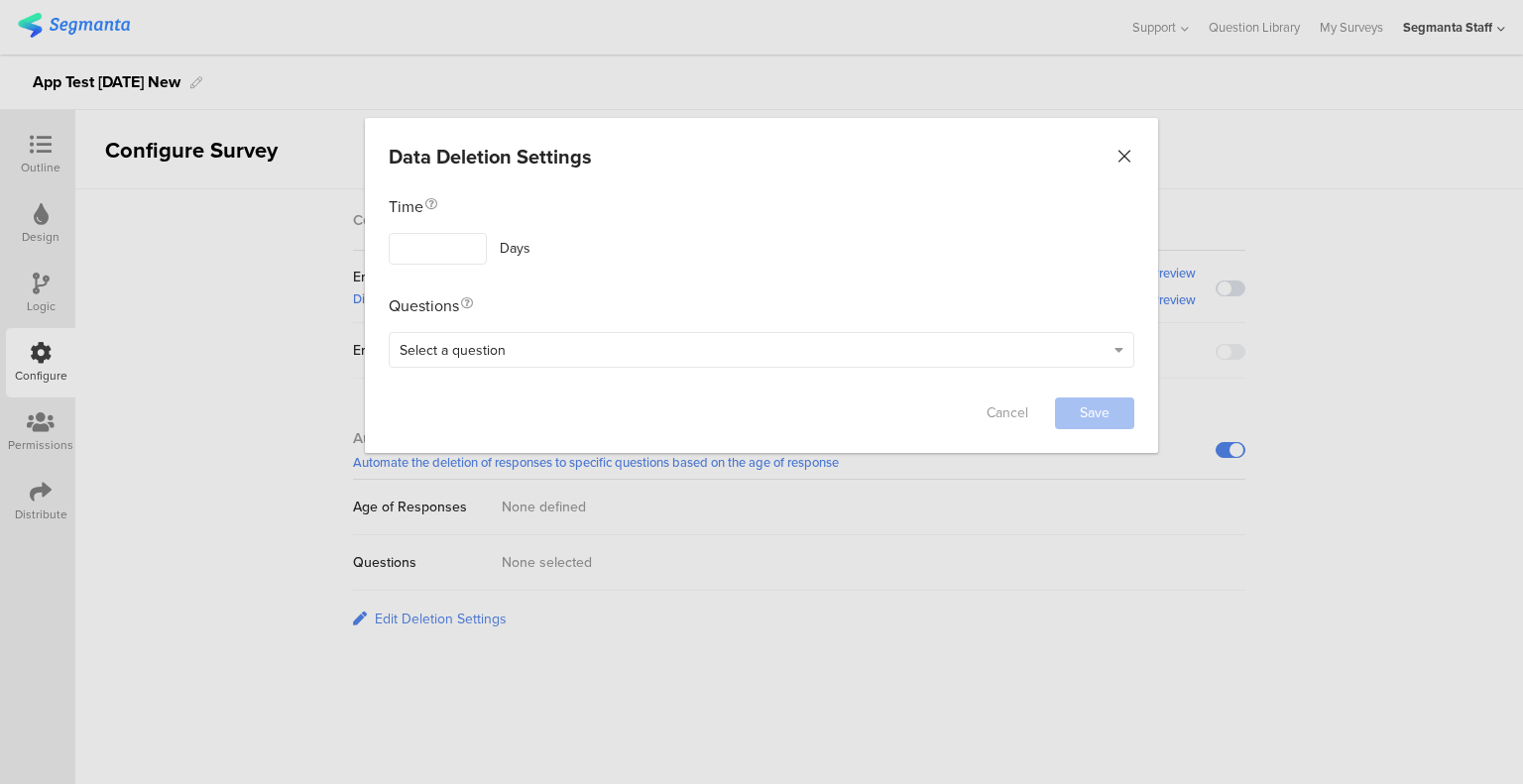 click at bounding box center [1124, 157] 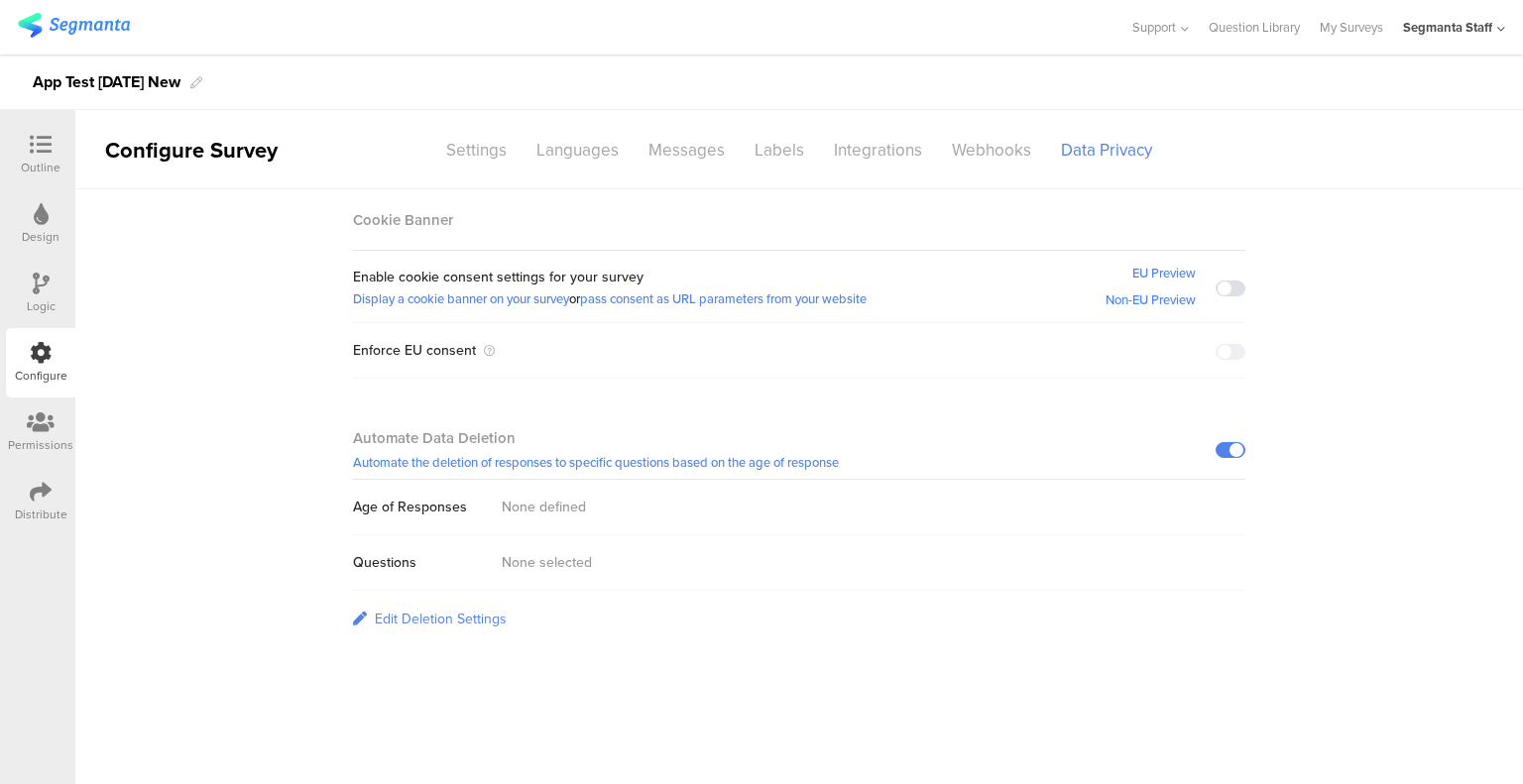 click on "Edit Deletion Settings" at bounding box center (440, 618) 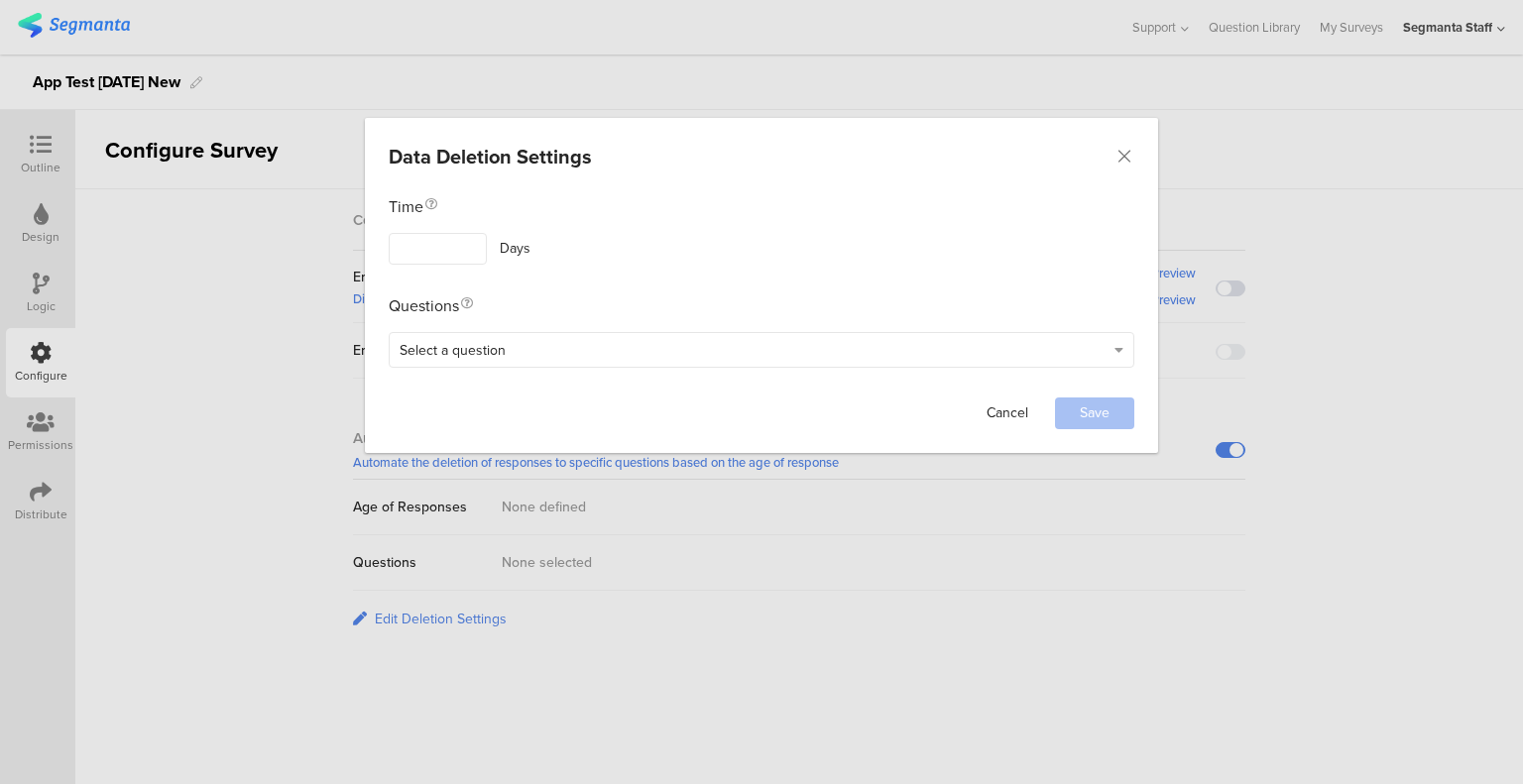 click on "Cancel" at bounding box center [1007, 413] 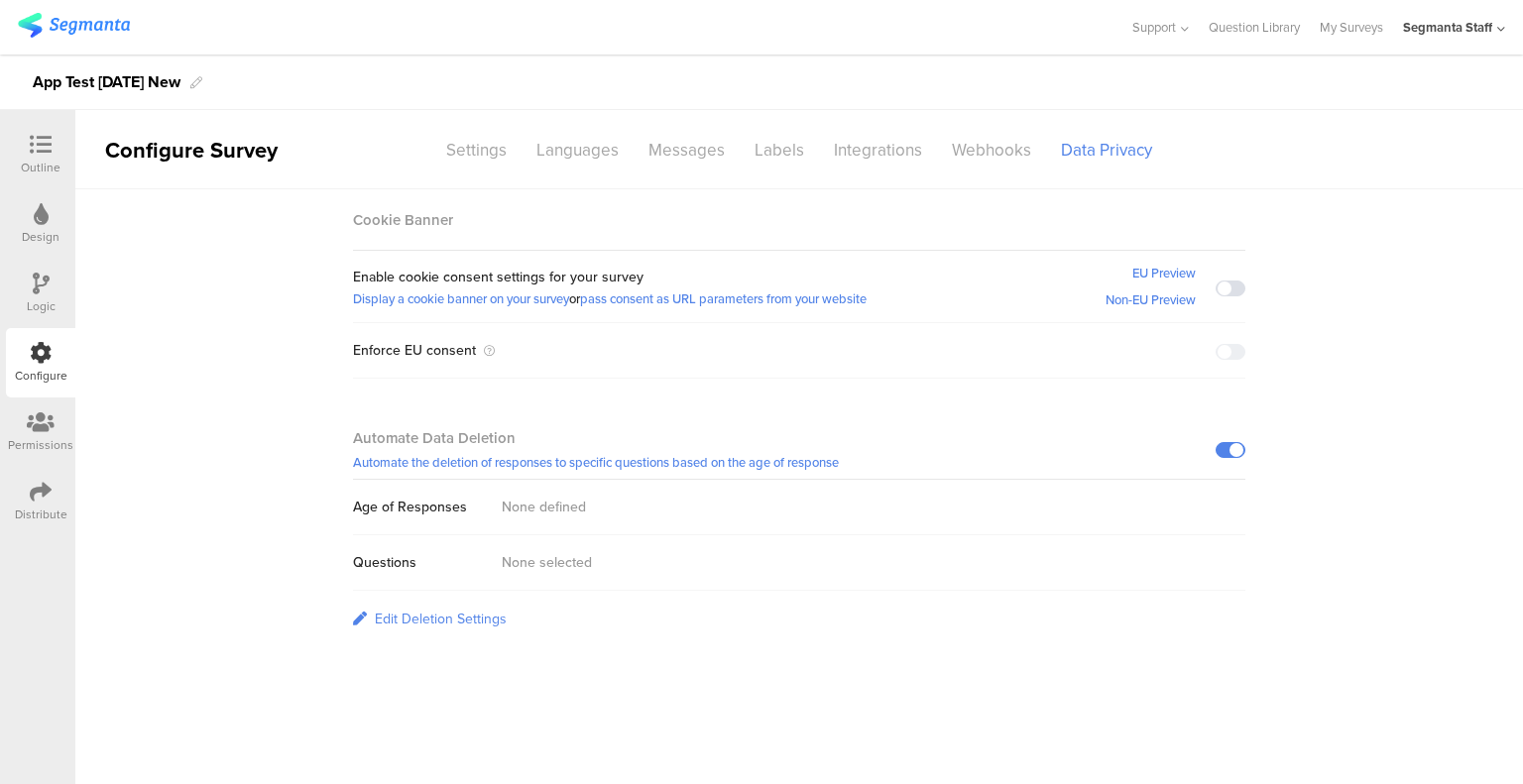click on "Edit Deletion Settings" at bounding box center (440, 618) 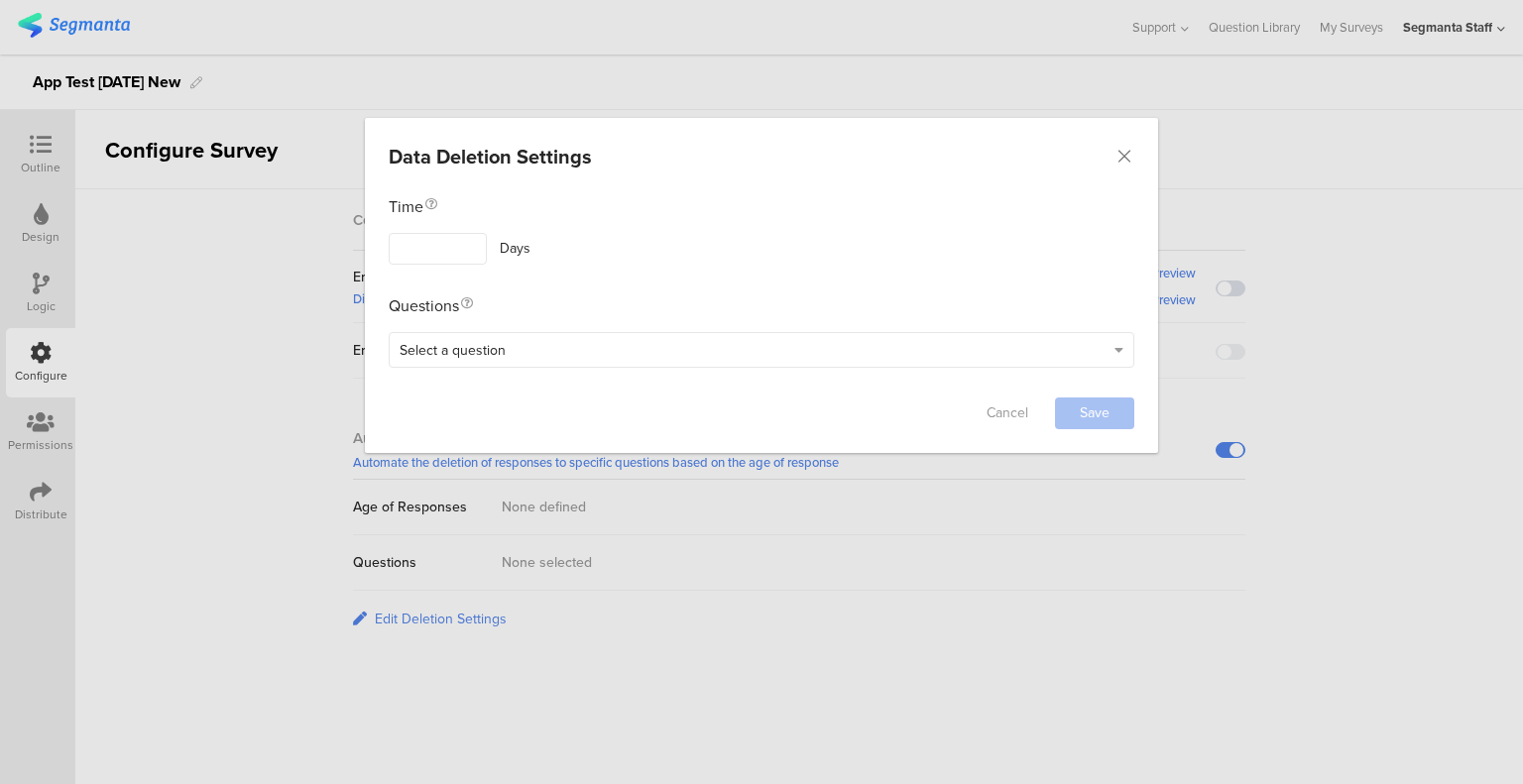 click at bounding box center [437, 249] 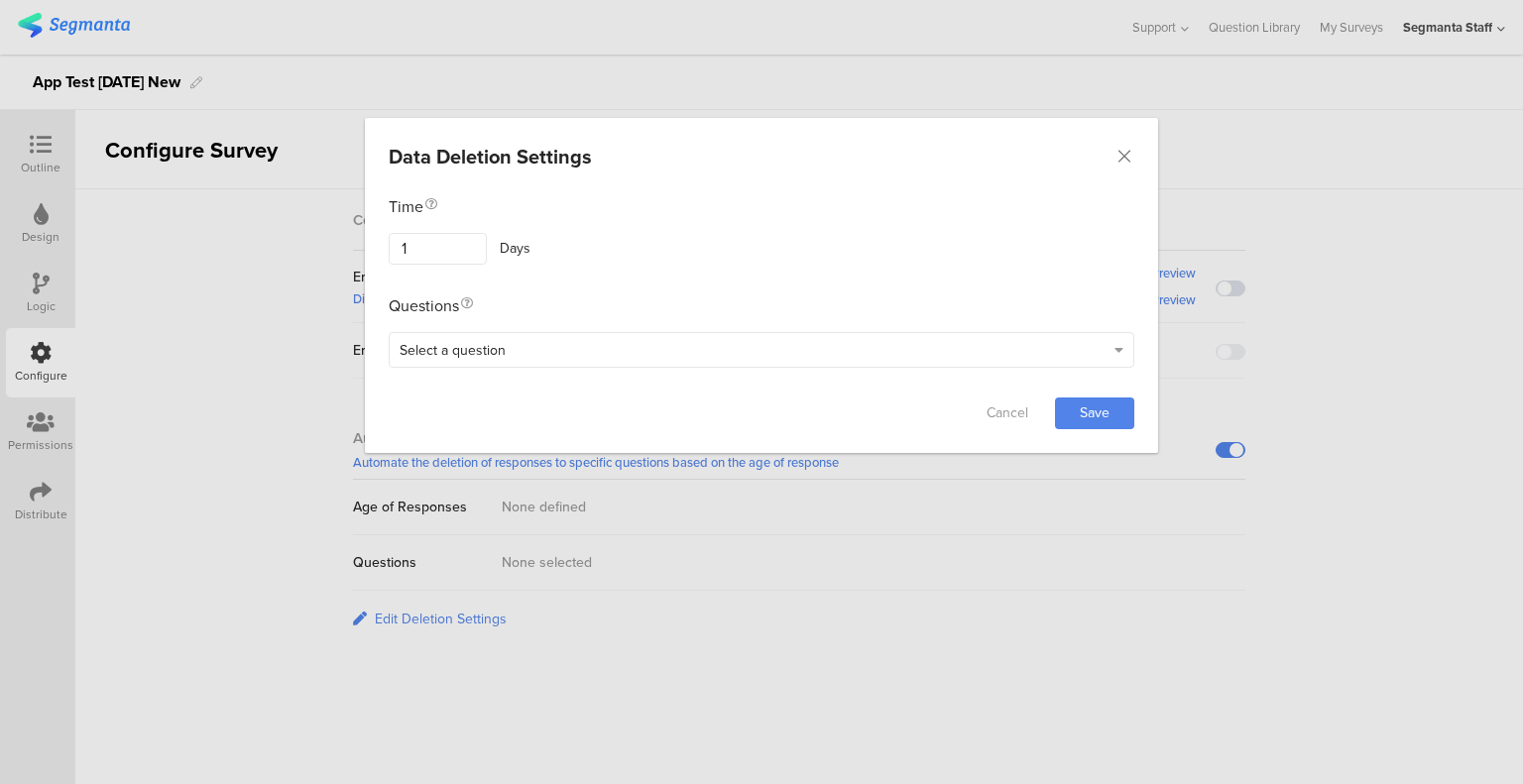 type on "1" 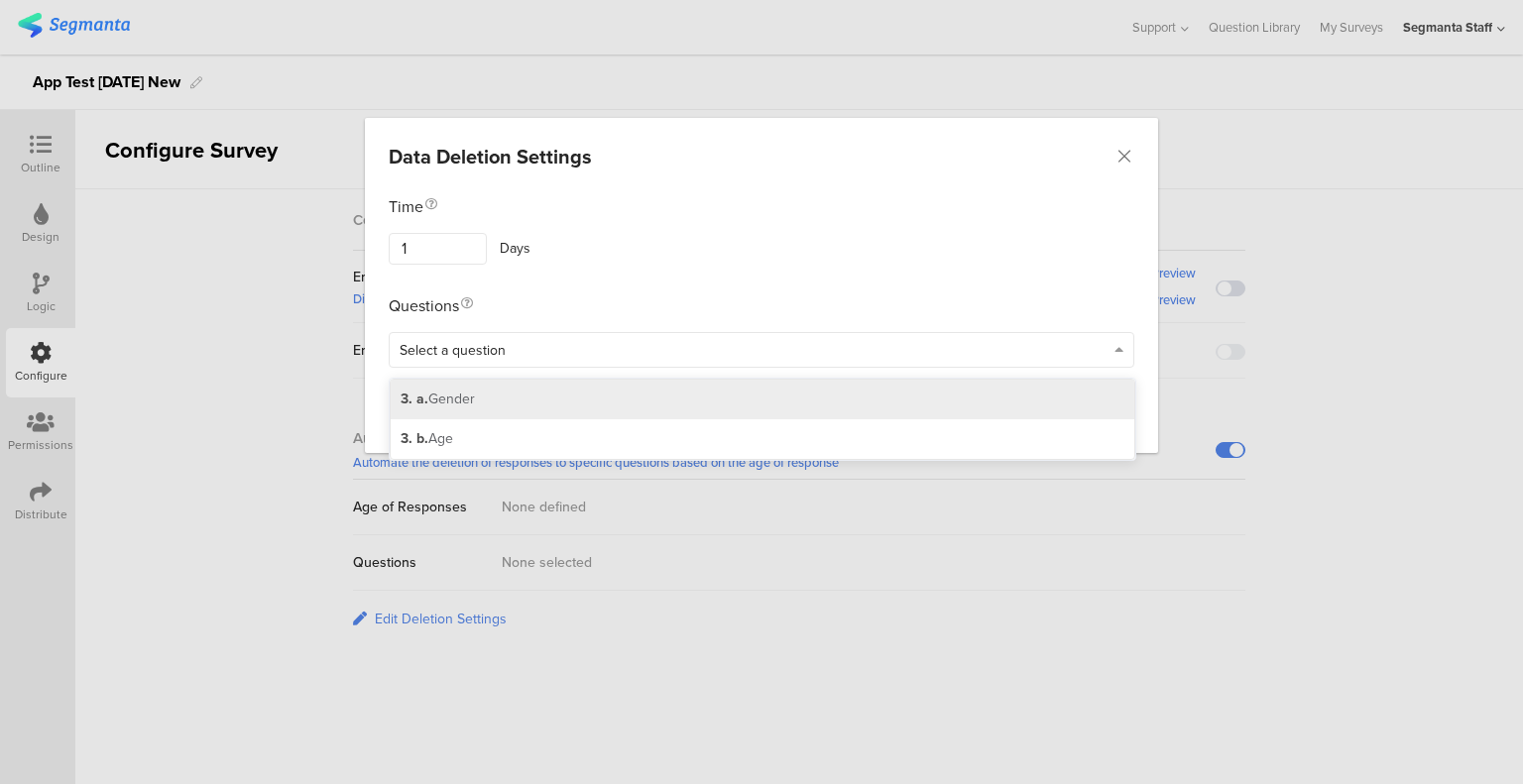 click on "3. a.  Gender" at bounding box center (762, 399) 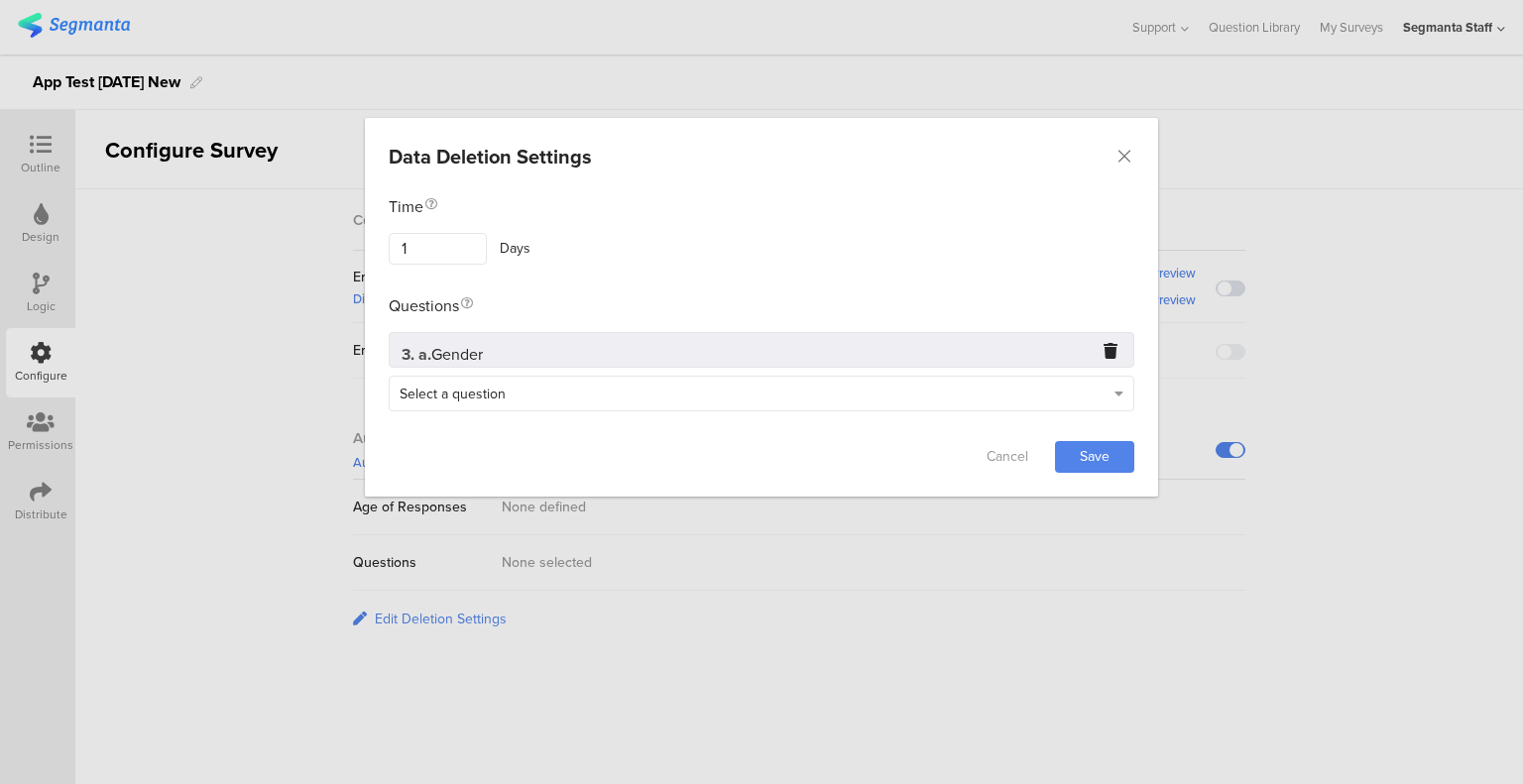 click at bounding box center [1111, 350] 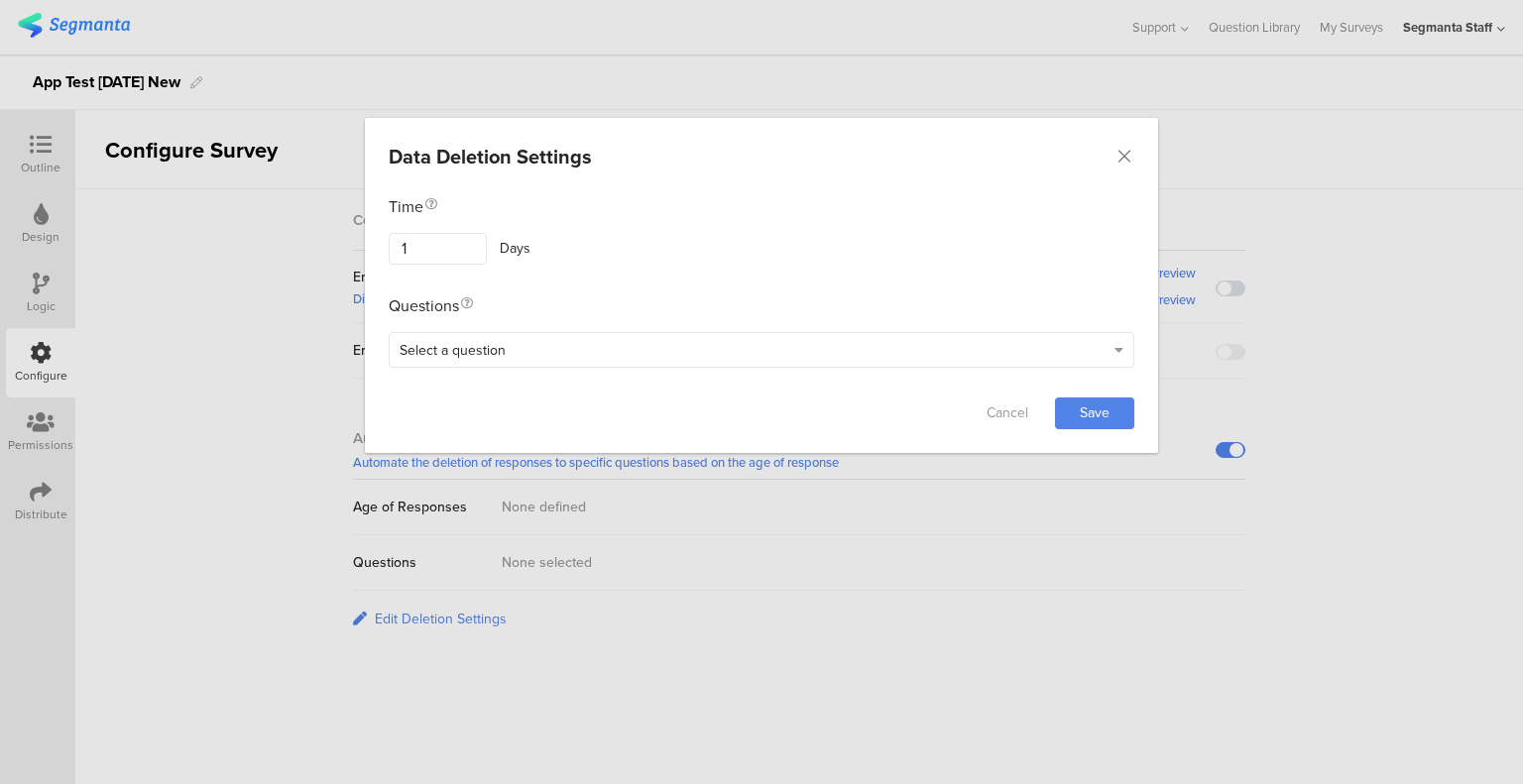 click on "Cancel     Save" at bounding box center [762, 413] 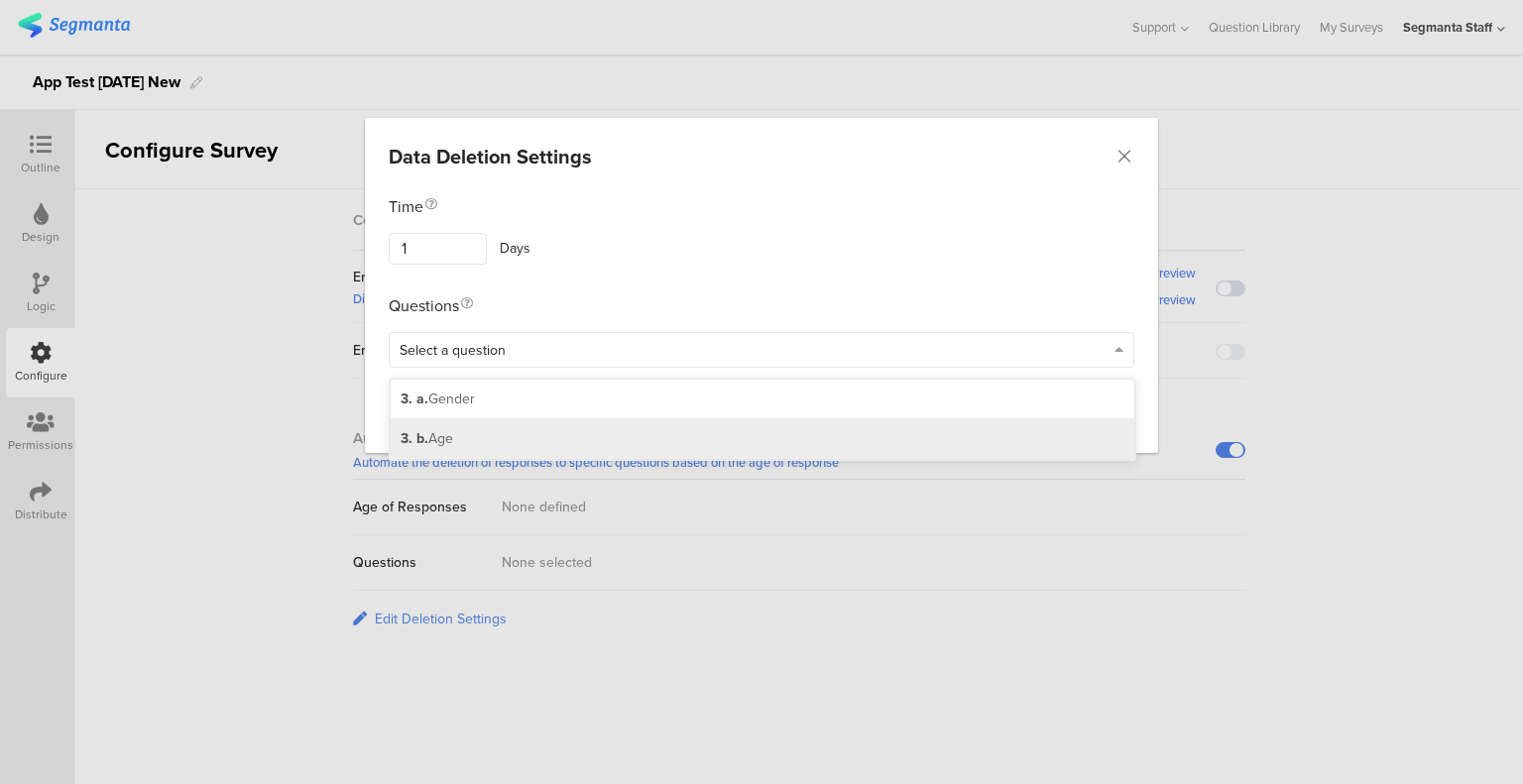 click on "3. b.  Age" at bounding box center (762, 439) 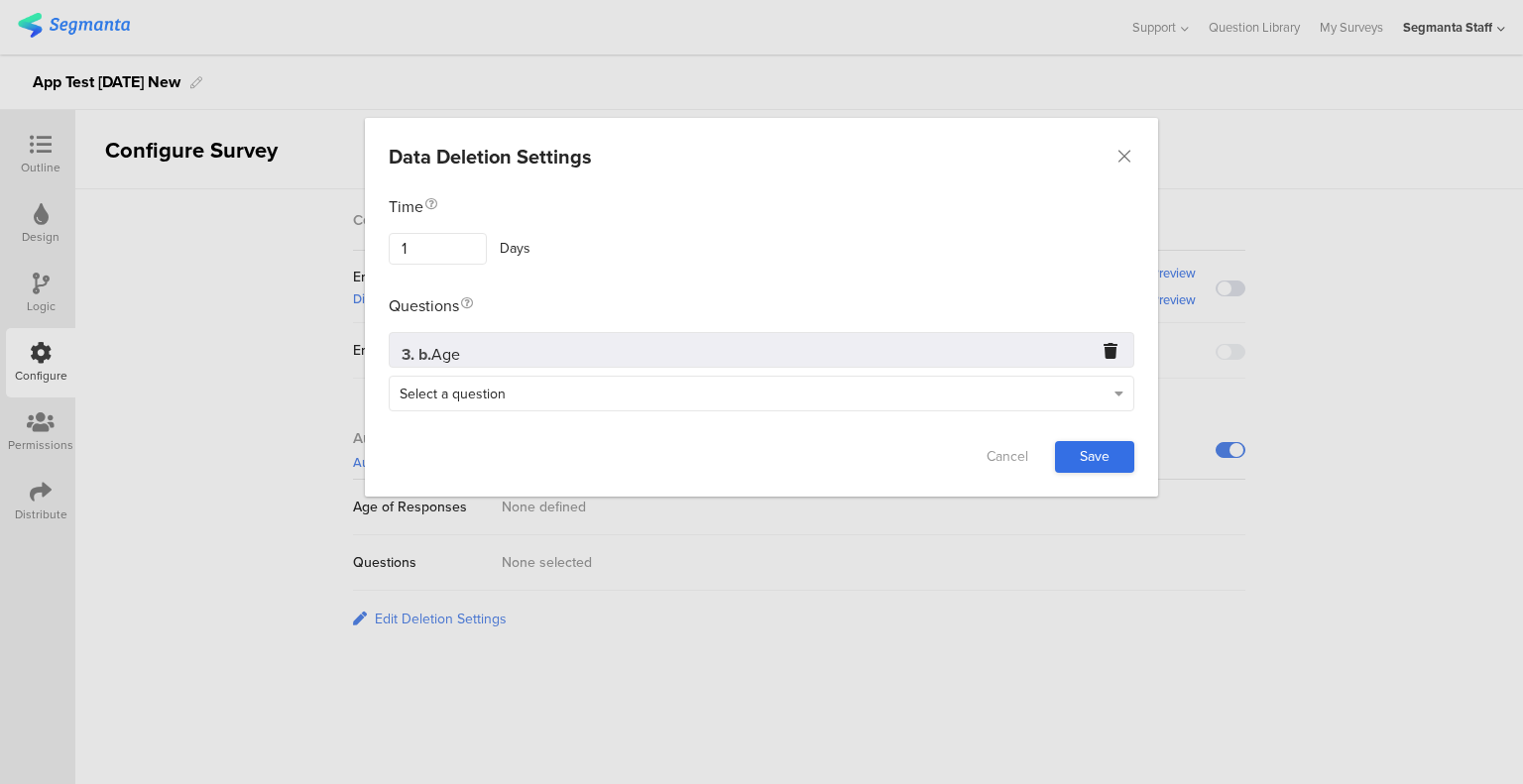 click on "Save" at bounding box center (1095, 457) 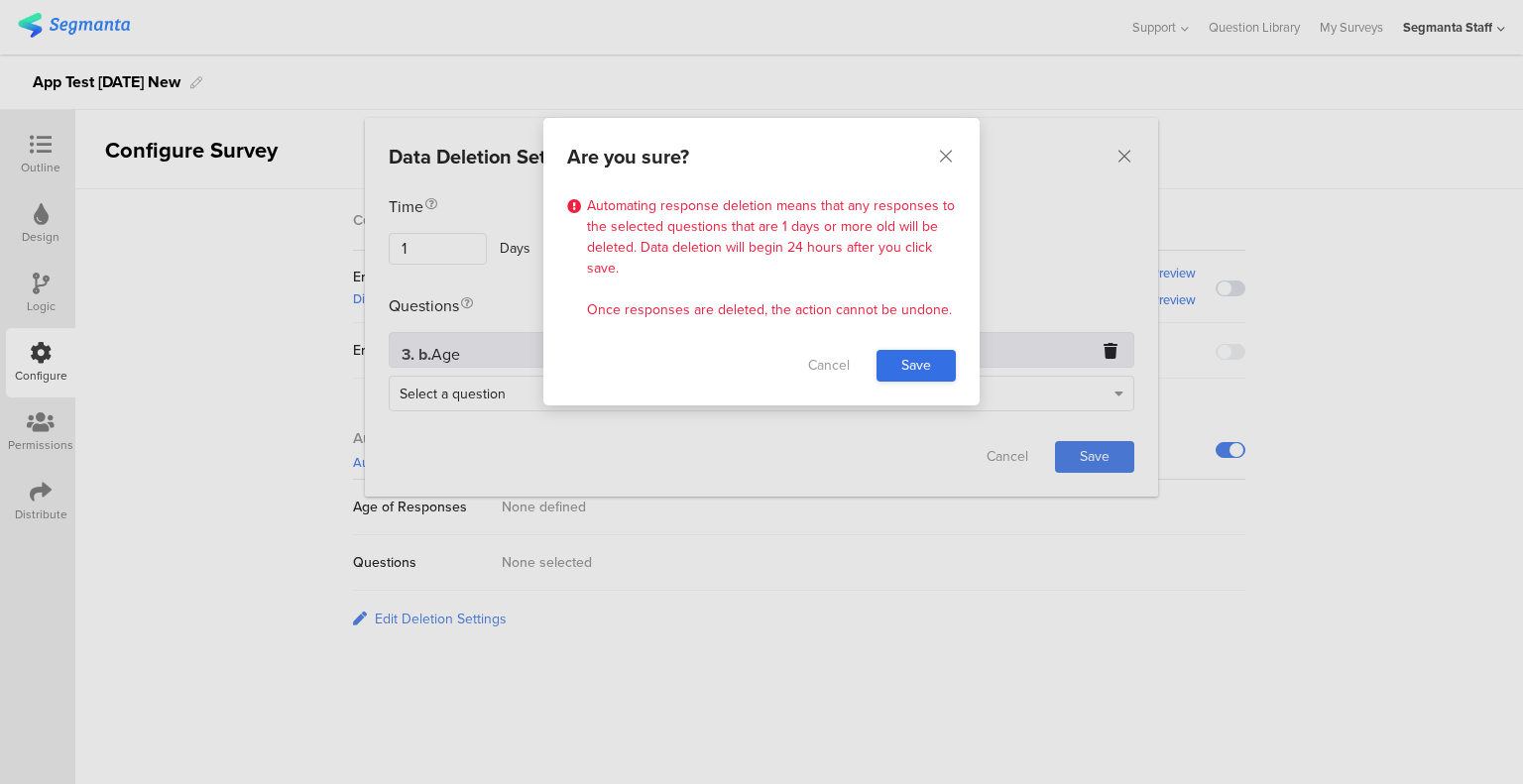 click on "Save" at bounding box center [916, 366] 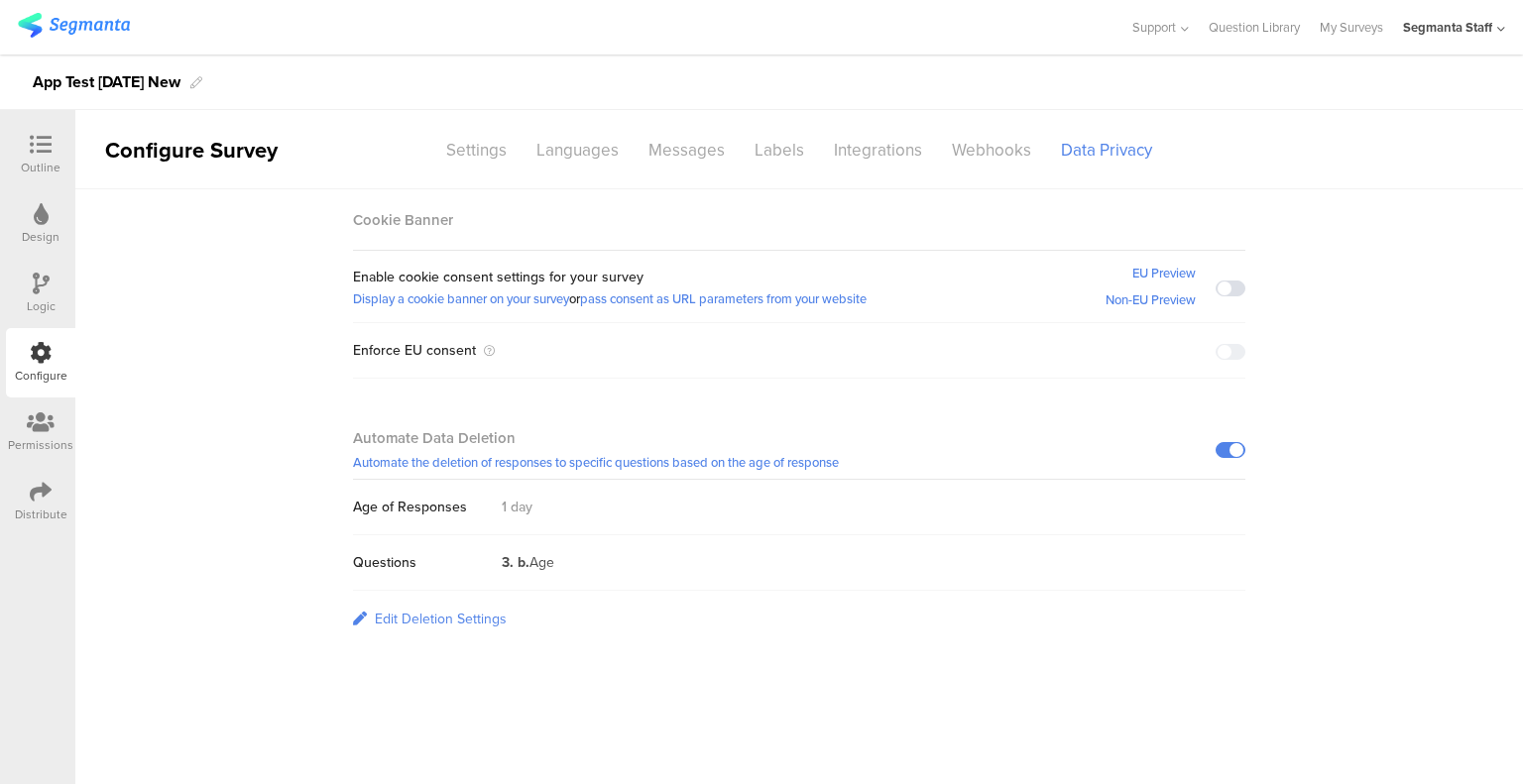 click on "Edit Deletion Settings" at bounding box center (440, 618) 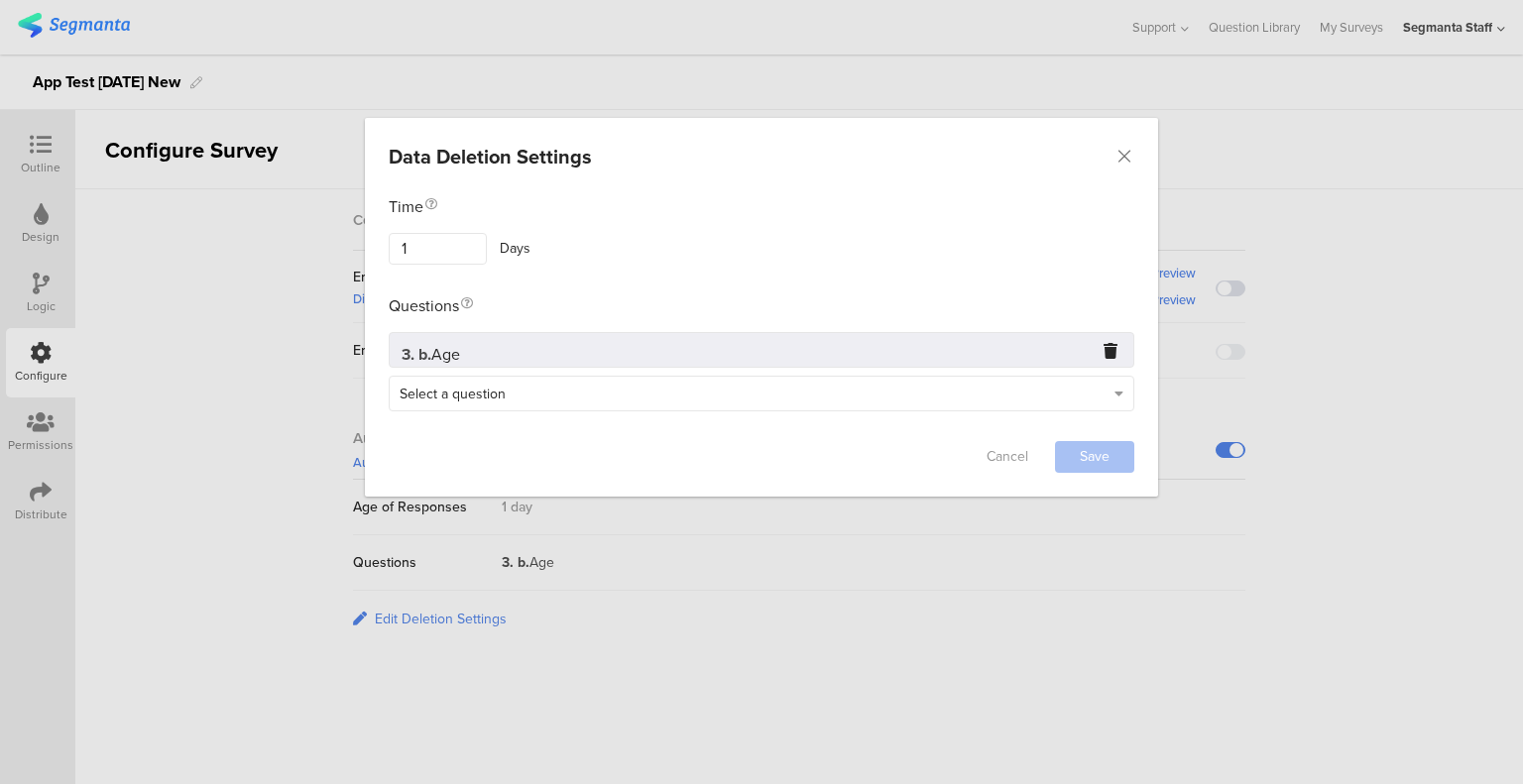 click on "Select a question" at bounding box center (752, 392) 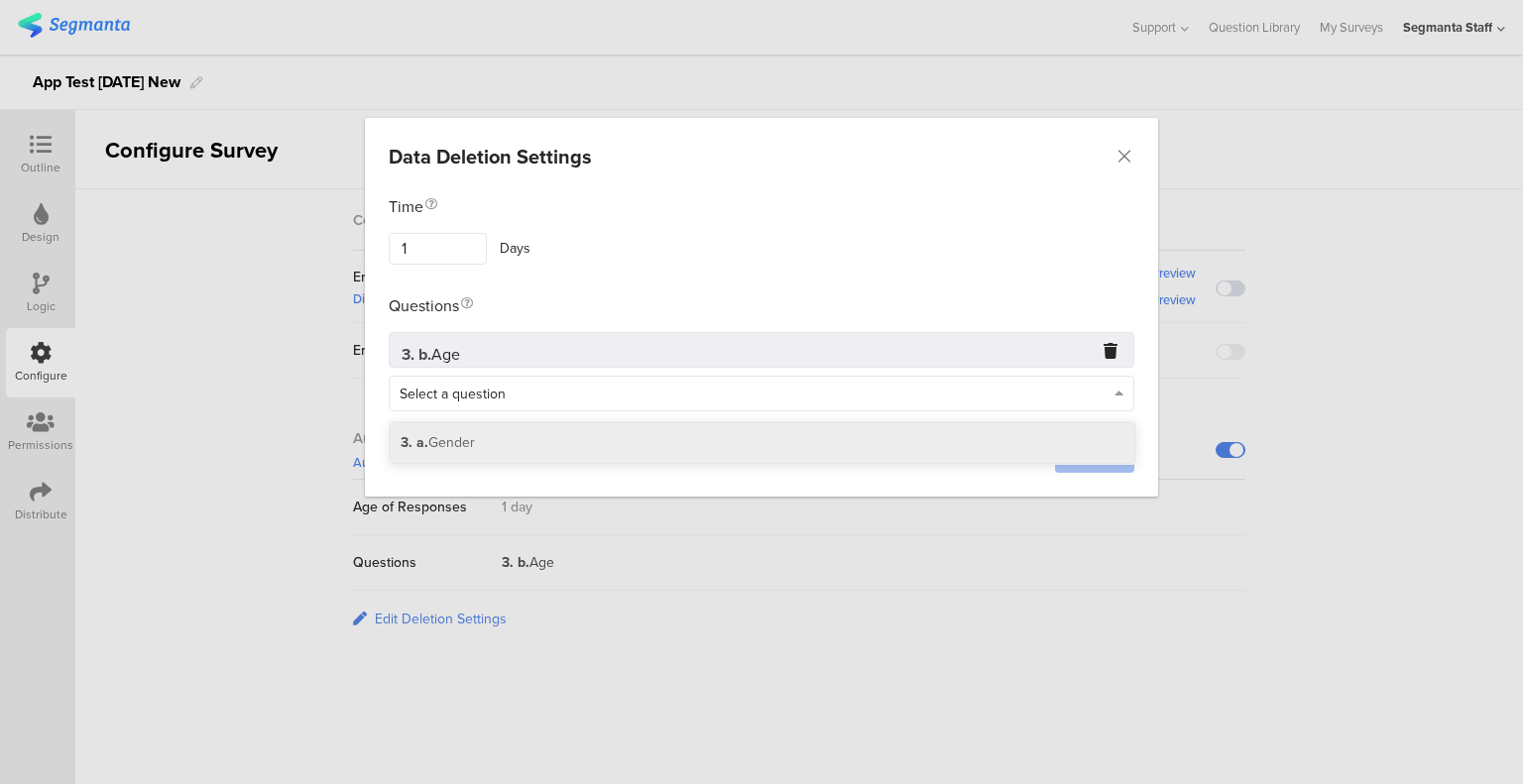 click on "Gender" at bounding box center (451, 442) 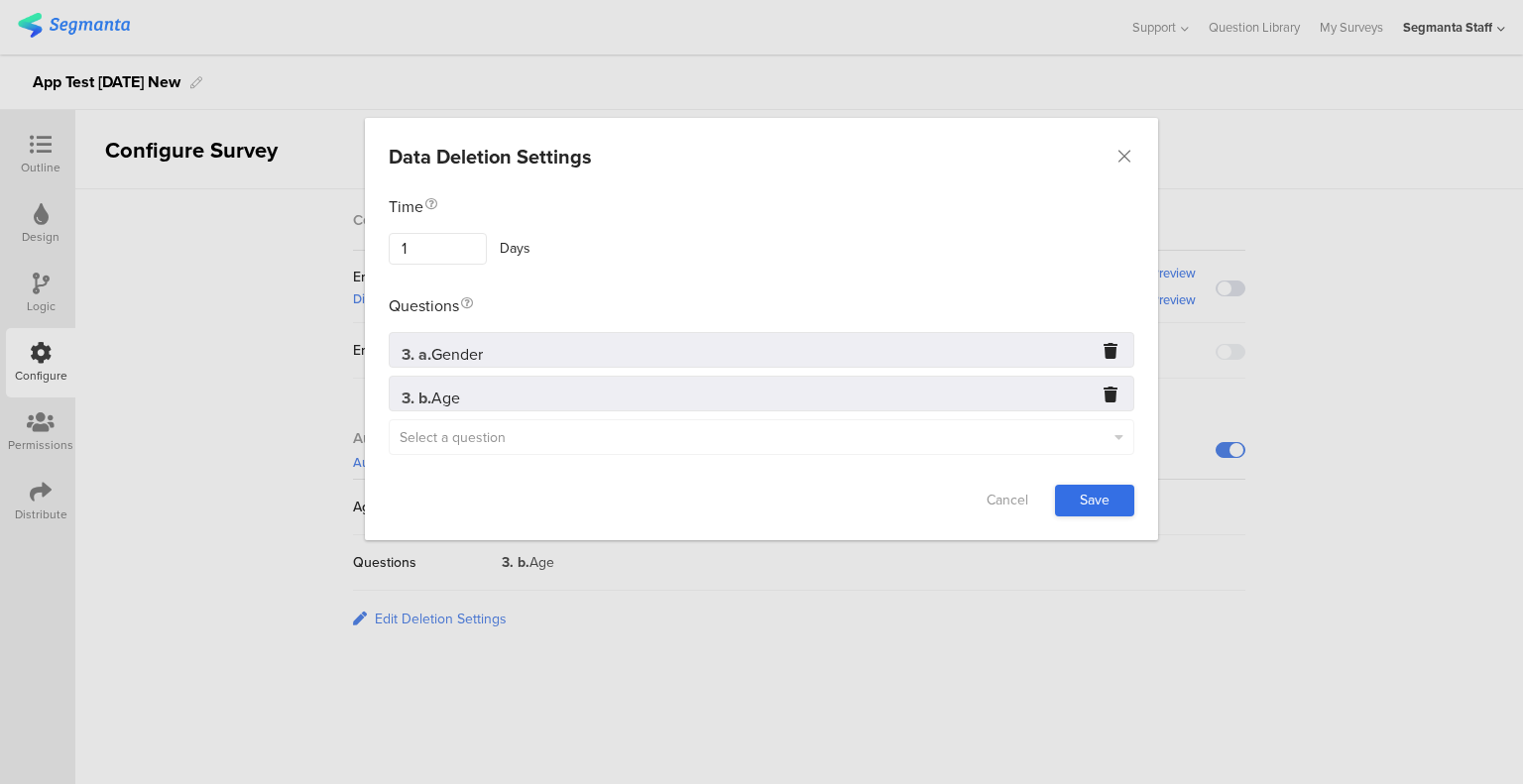 click on "Save" at bounding box center [1095, 501] 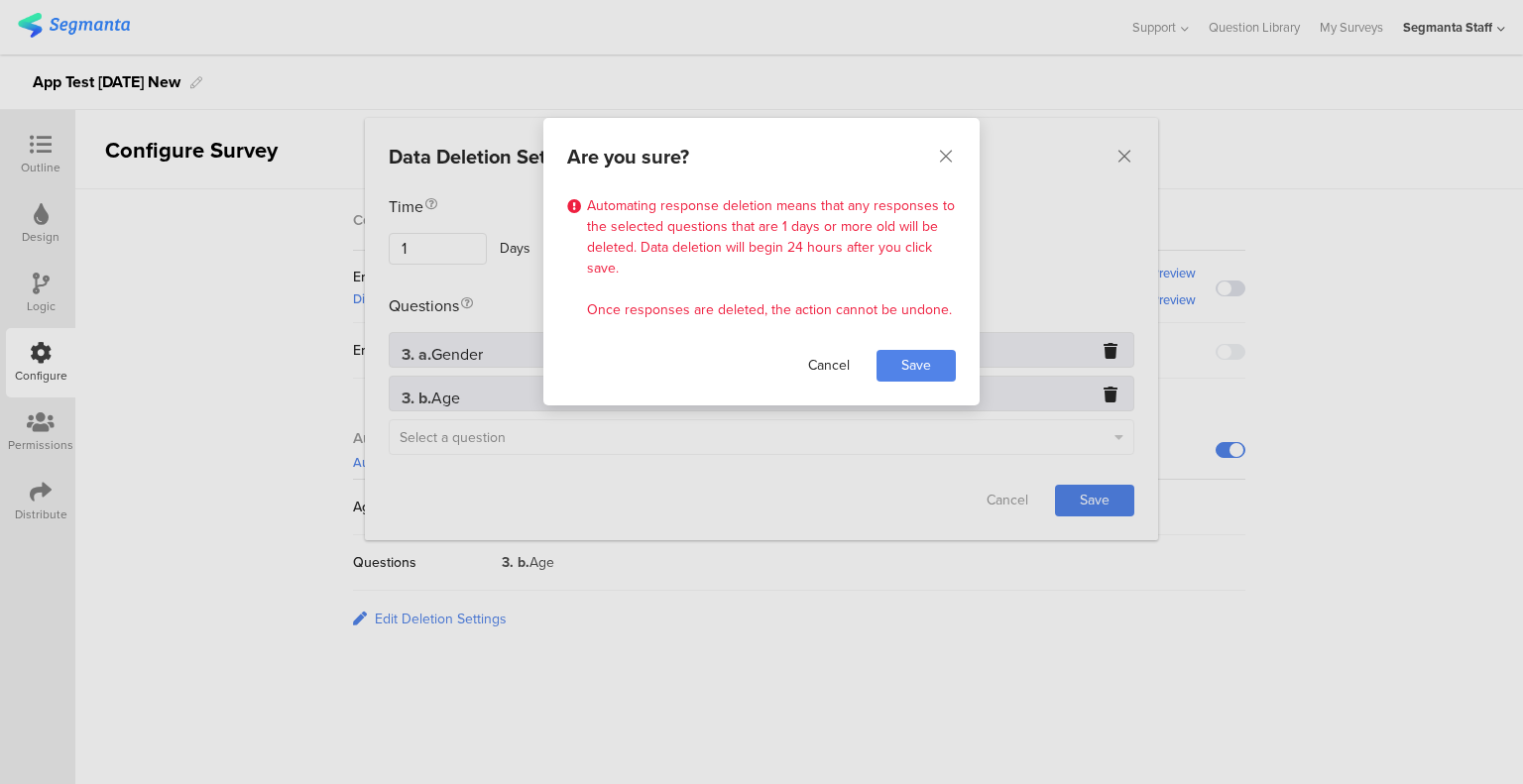 click on "Cancel" at bounding box center (829, 366) 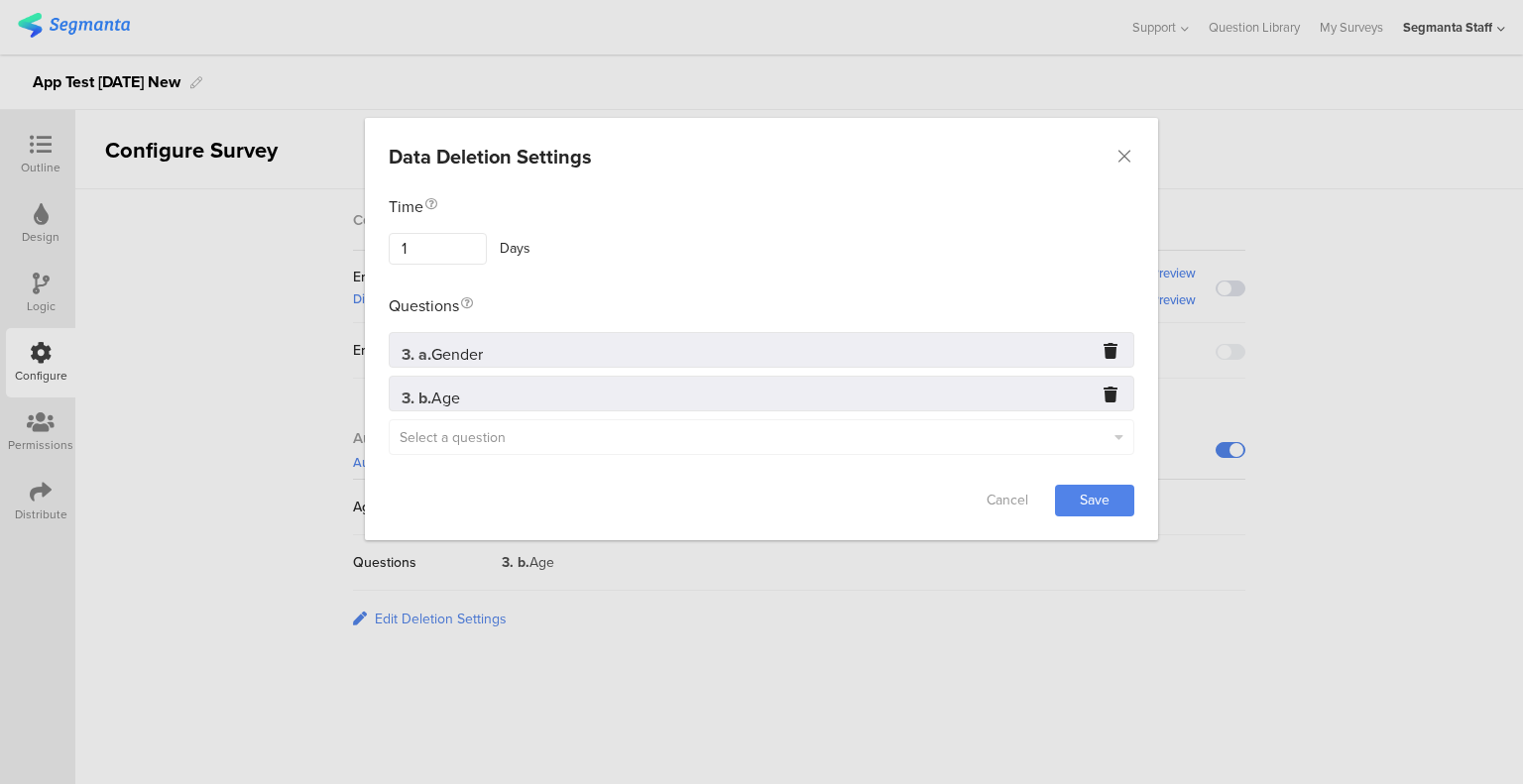 drag, startPoint x: 1086, startPoint y: 499, endPoint x: 1070, endPoint y: 464, distance: 38.483763 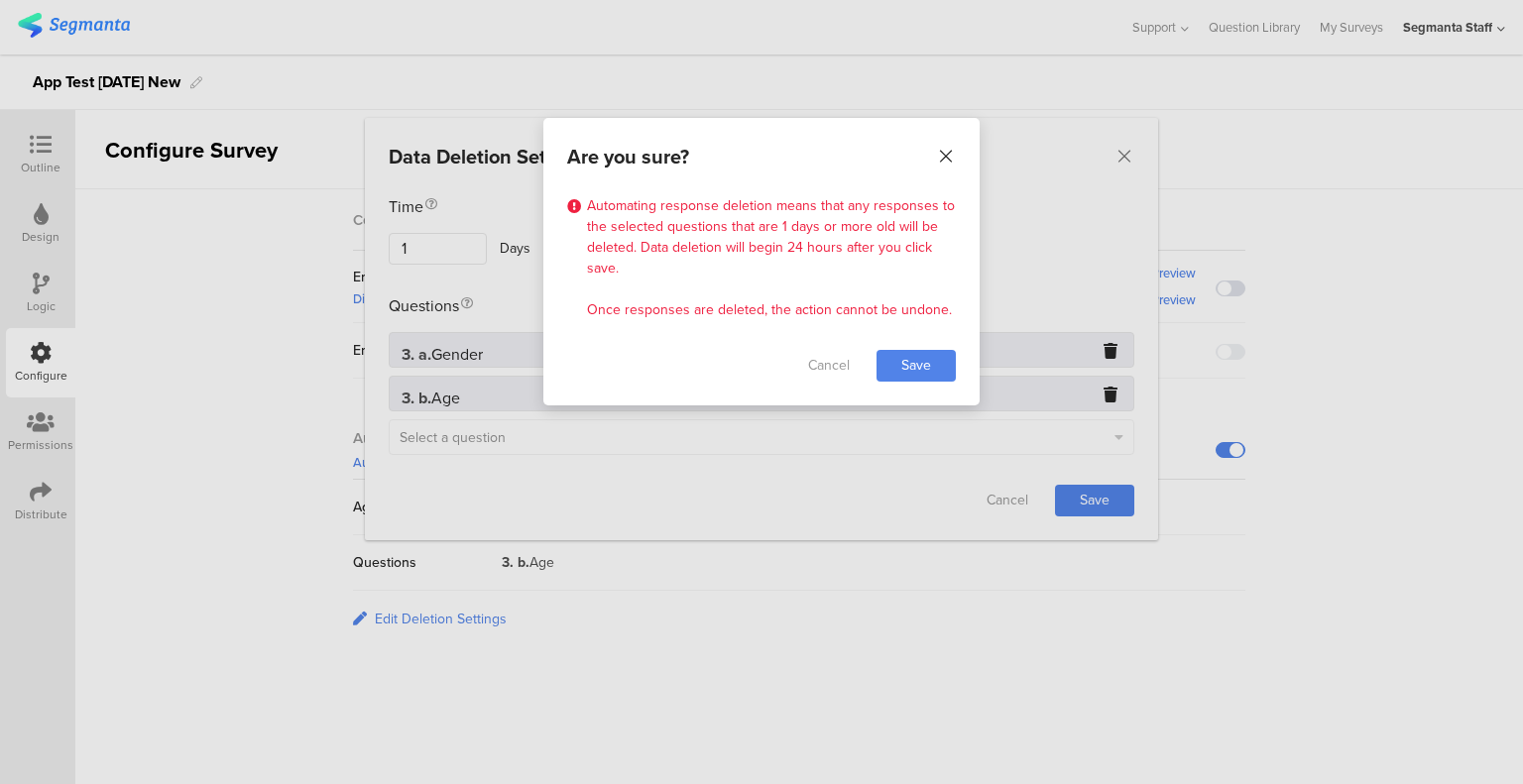 click at bounding box center [946, 157] 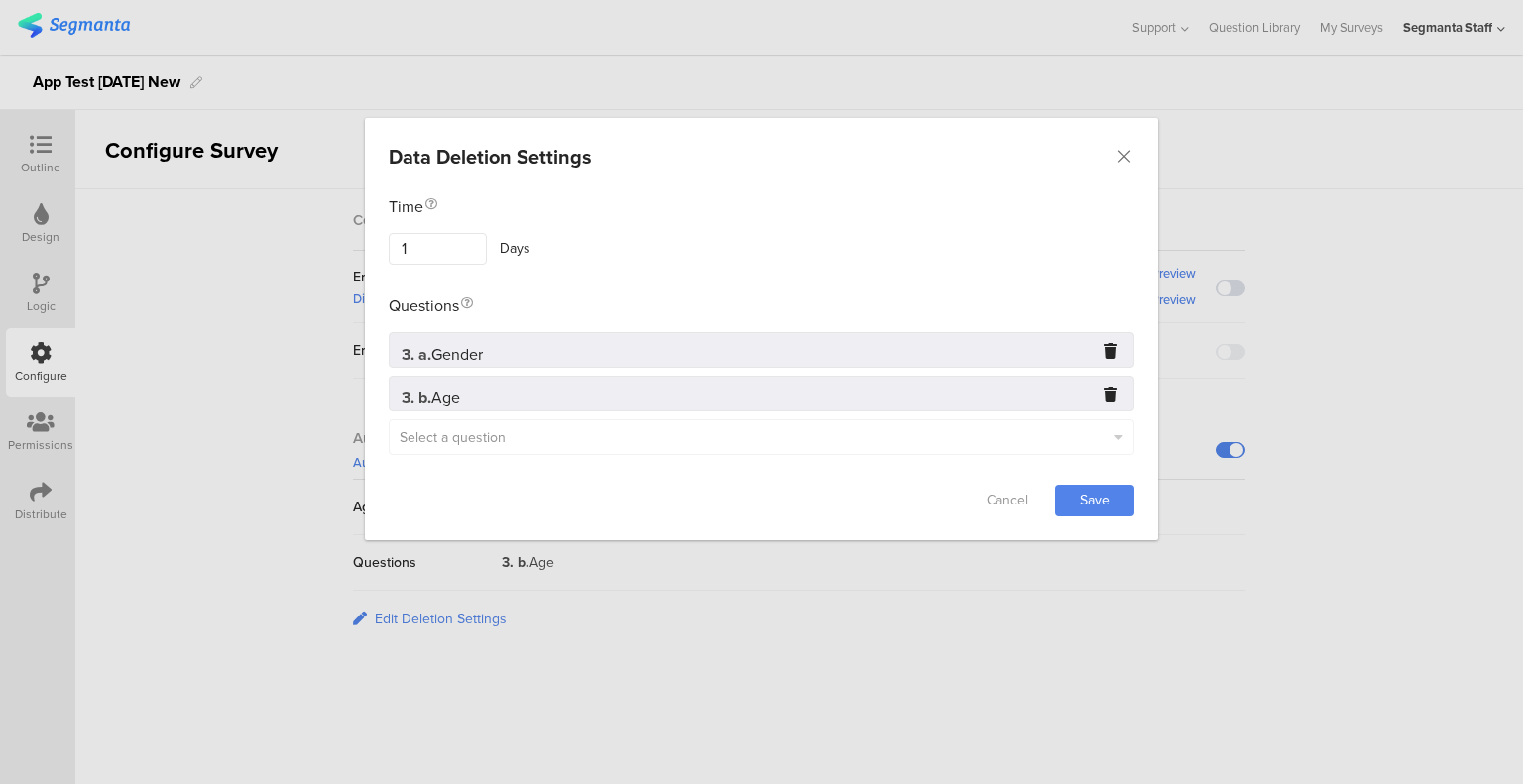 drag, startPoint x: 1085, startPoint y: 506, endPoint x: 1081, endPoint y: 423, distance: 83.09633 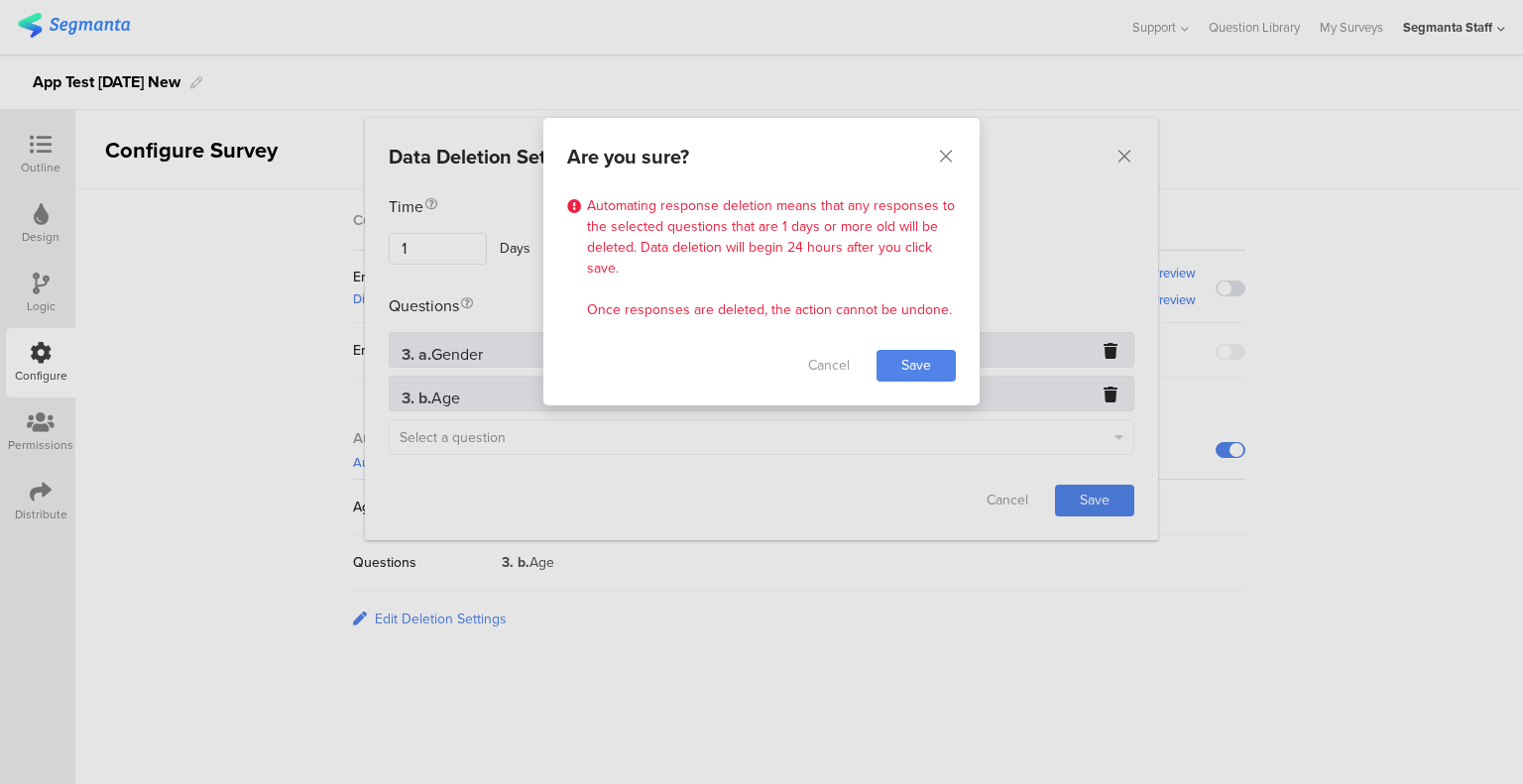click on "Are you sure?      Automating response deletion means that any responses to the selected questions that are 1 days or more old will be deleted. Data deletion will begin 24 hours after you click save. Once responses are deleted, the action cannot be undone.   Cancel     Save" at bounding box center (762, 392) 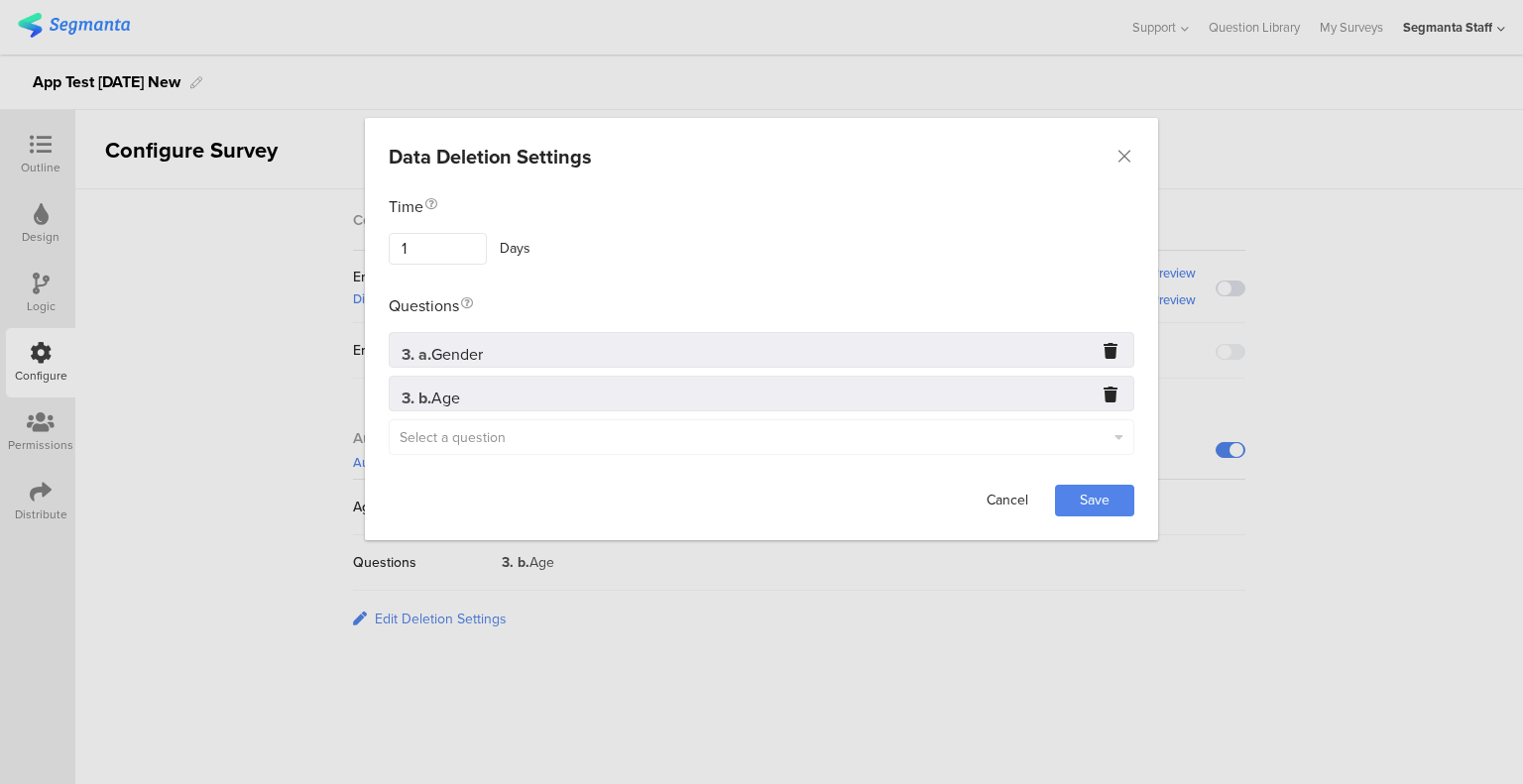 click on "Cancel" at bounding box center (1007, 501) 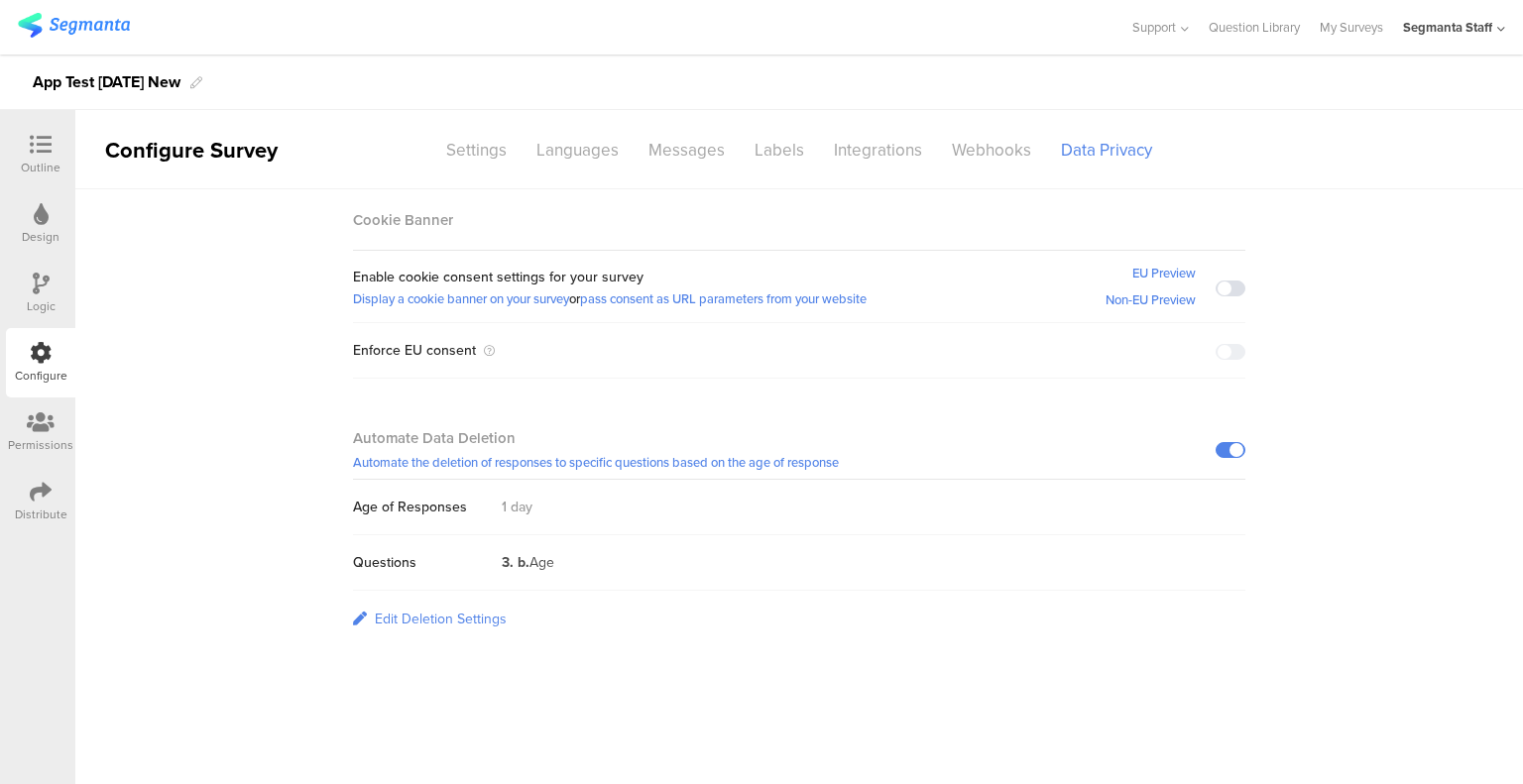 click on "Edit Deletion Settings" at bounding box center [440, 618] 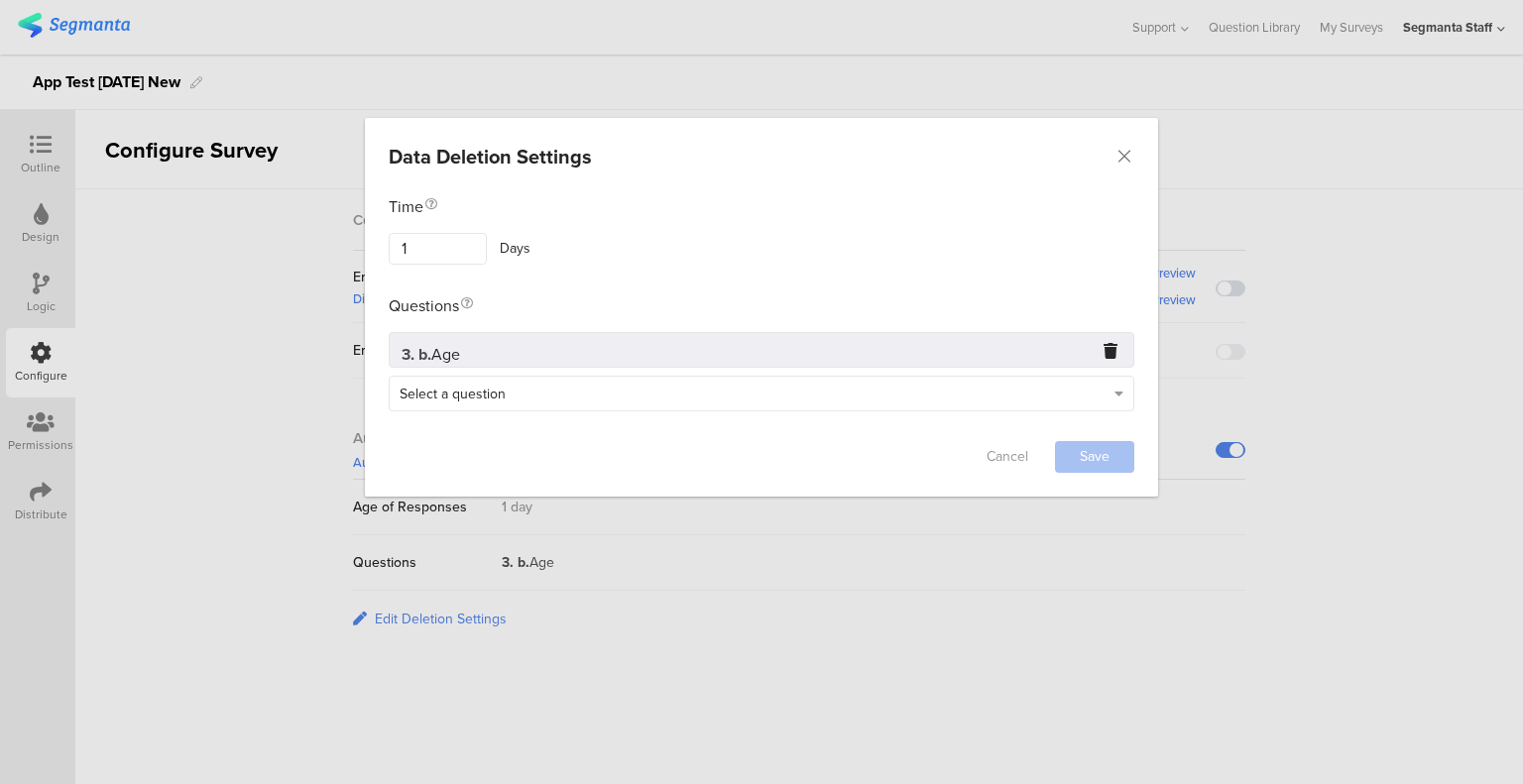 click on "Select a question" at bounding box center (752, 392) 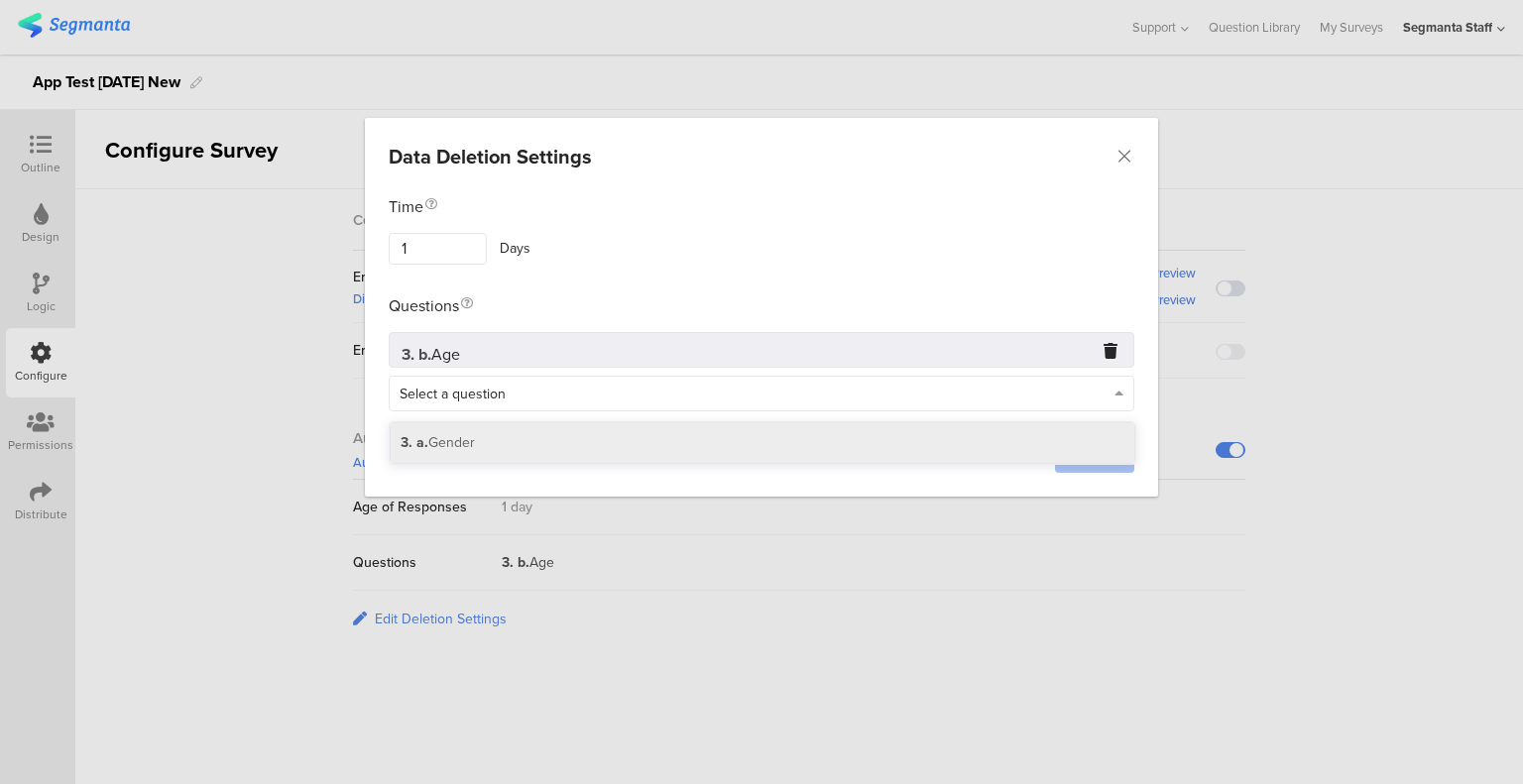 click on "3. a.  Gender" at bounding box center [762, 443] 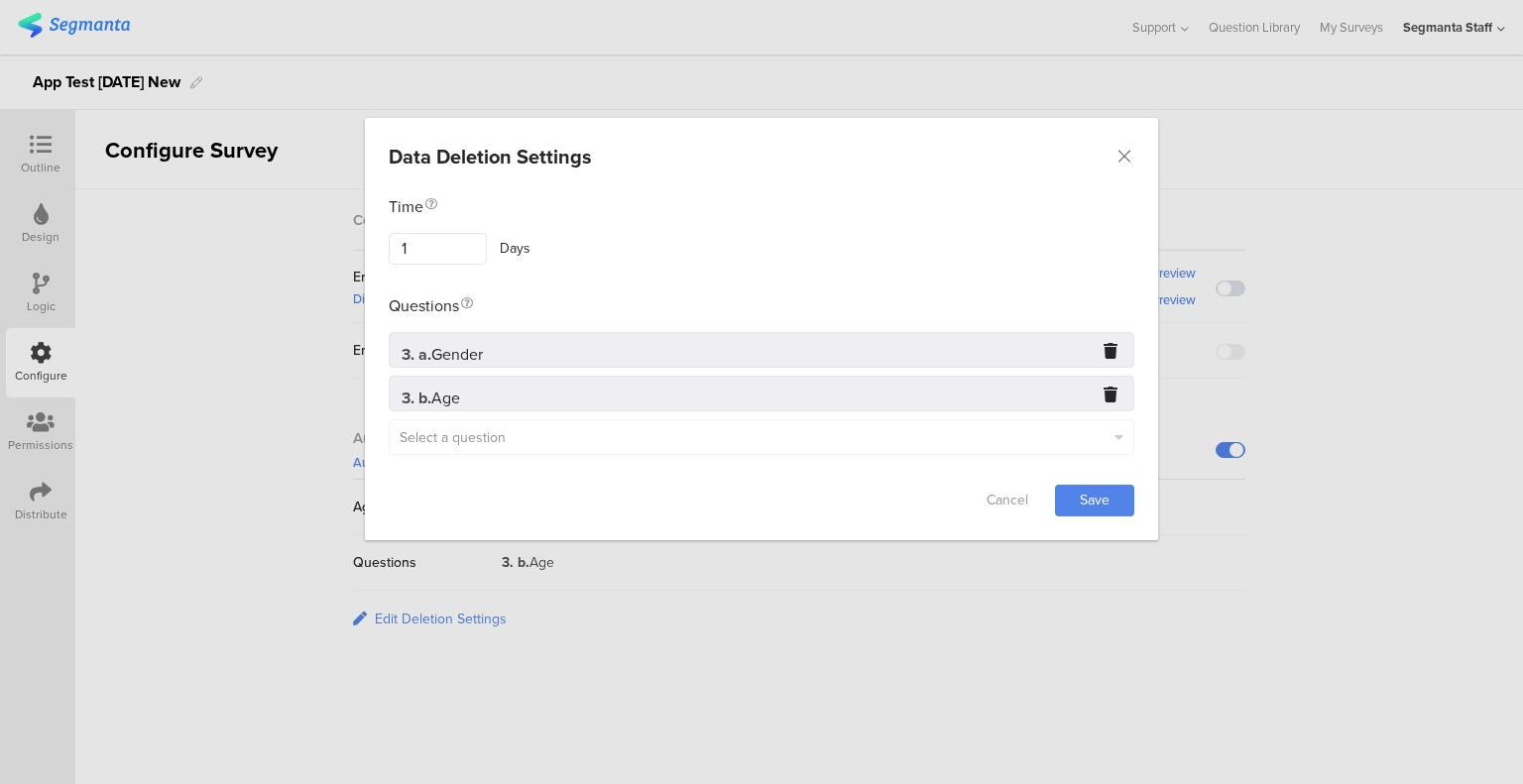click at bounding box center (1111, 350) 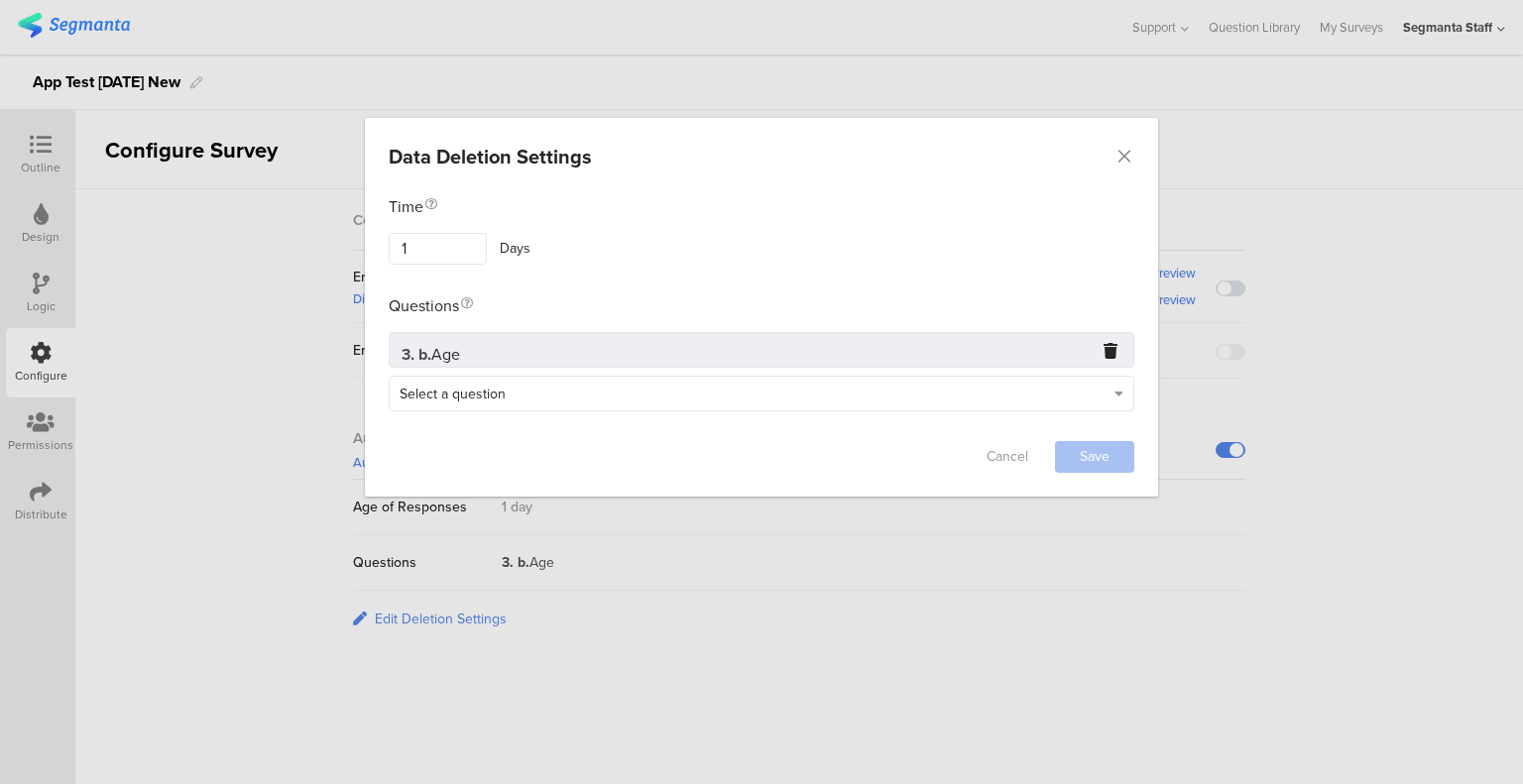 drag, startPoint x: 1127, startPoint y: 156, endPoint x: 1134, endPoint y: 175, distance: 20.248457 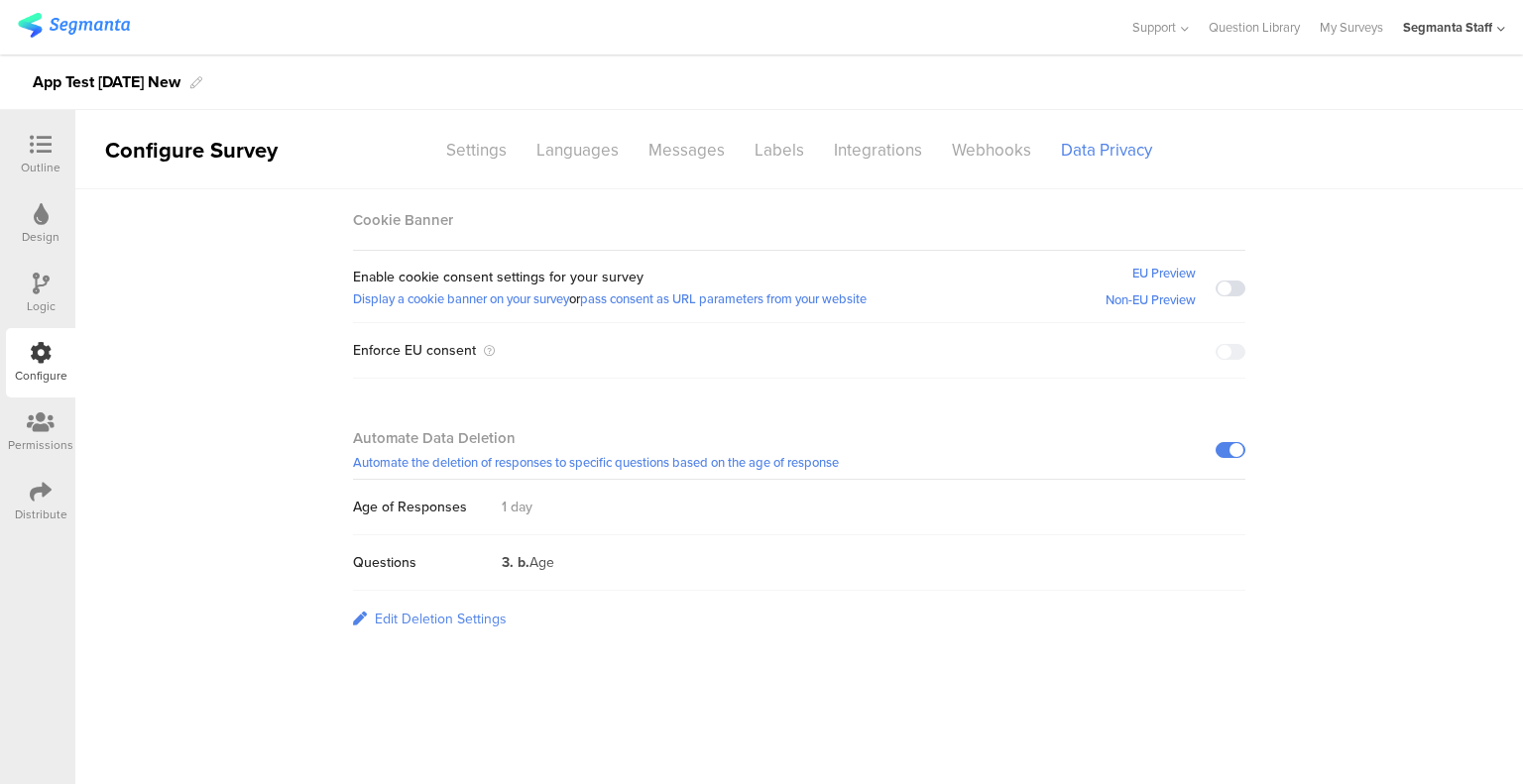 click at bounding box center (1230, 288) 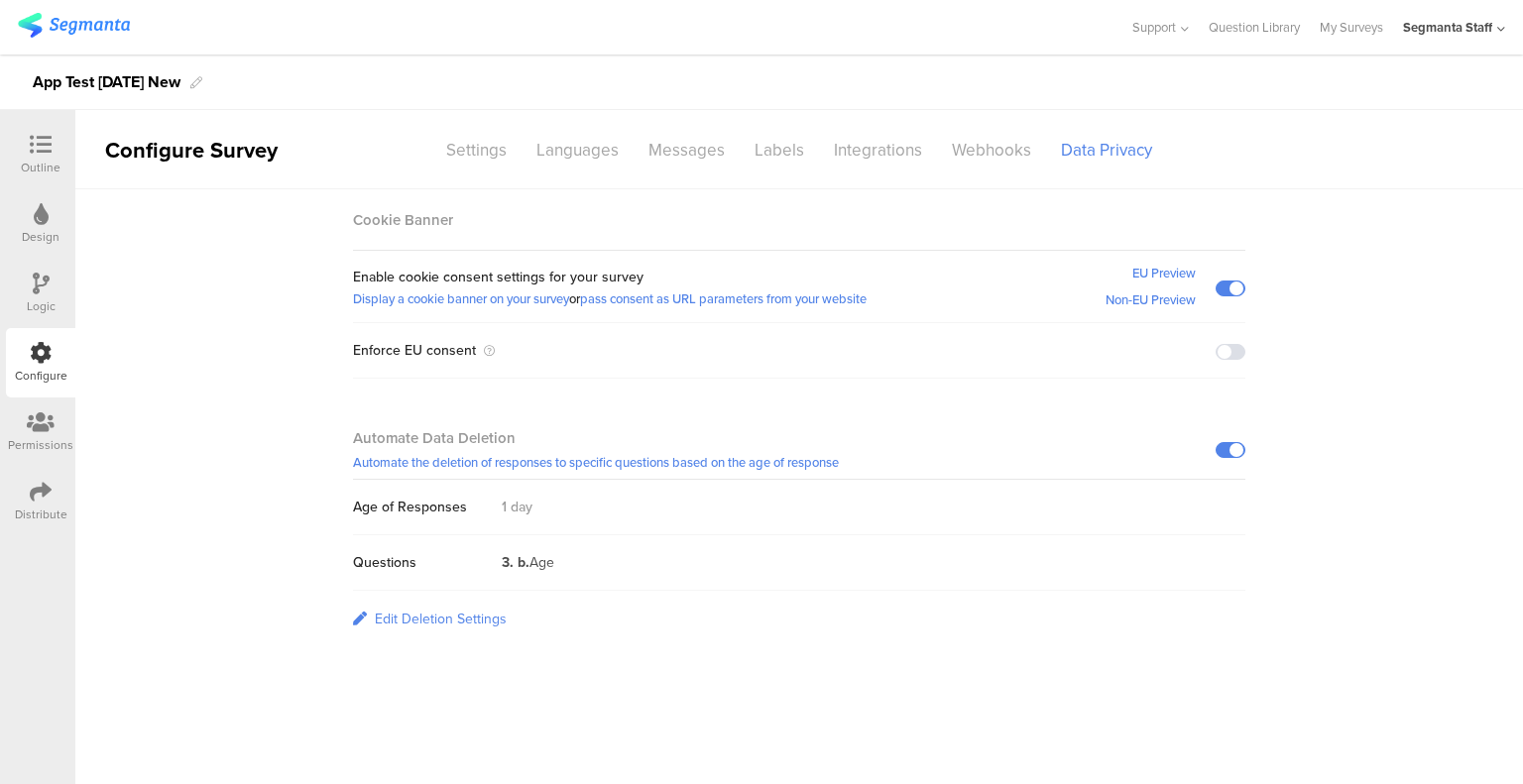 click at bounding box center [1230, 352] 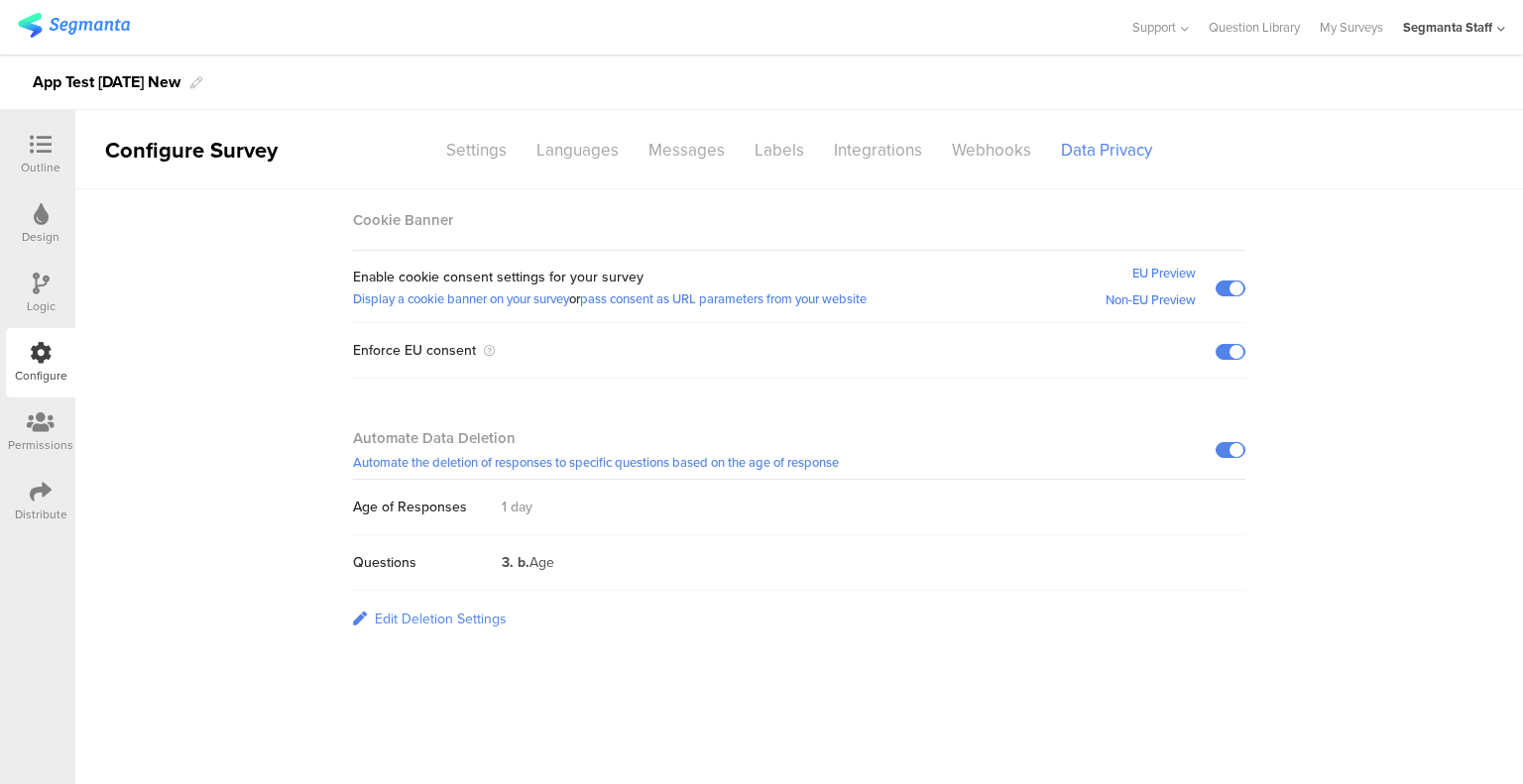 click at bounding box center [1230, 288] 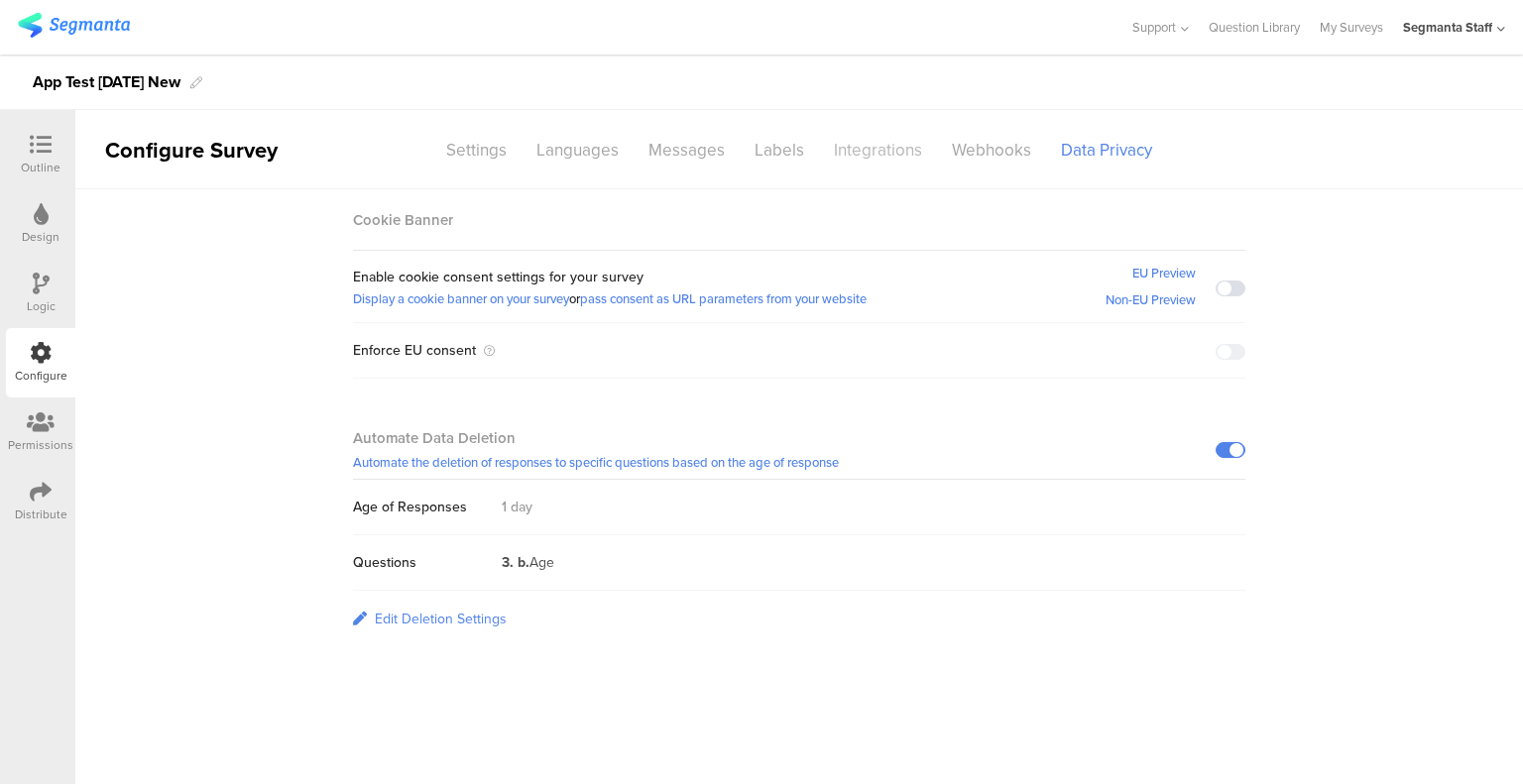 click on "Integrations" at bounding box center (878, 150) 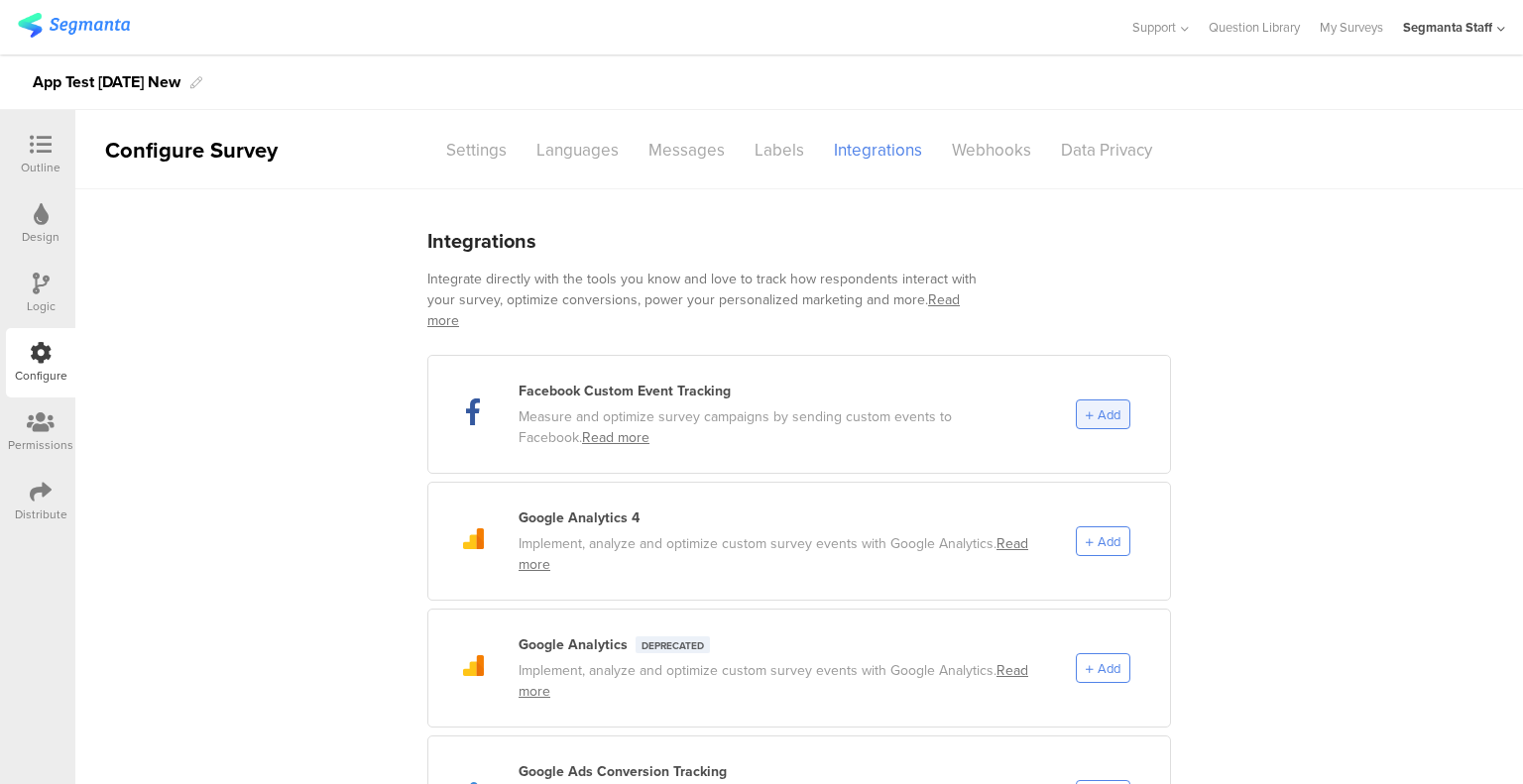 click on "Add" at bounding box center (1103, 414) 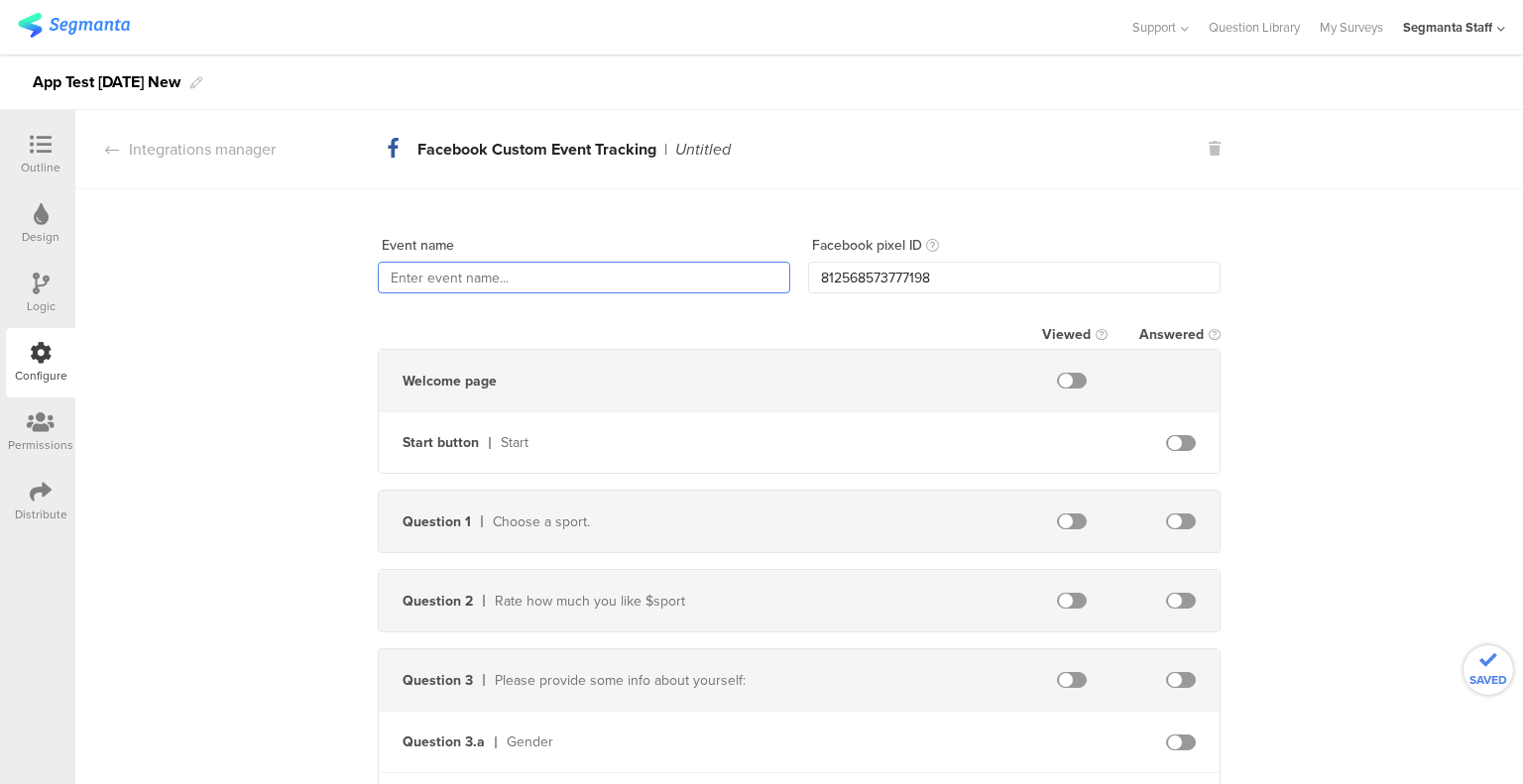 click at bounding box center (584, 278) 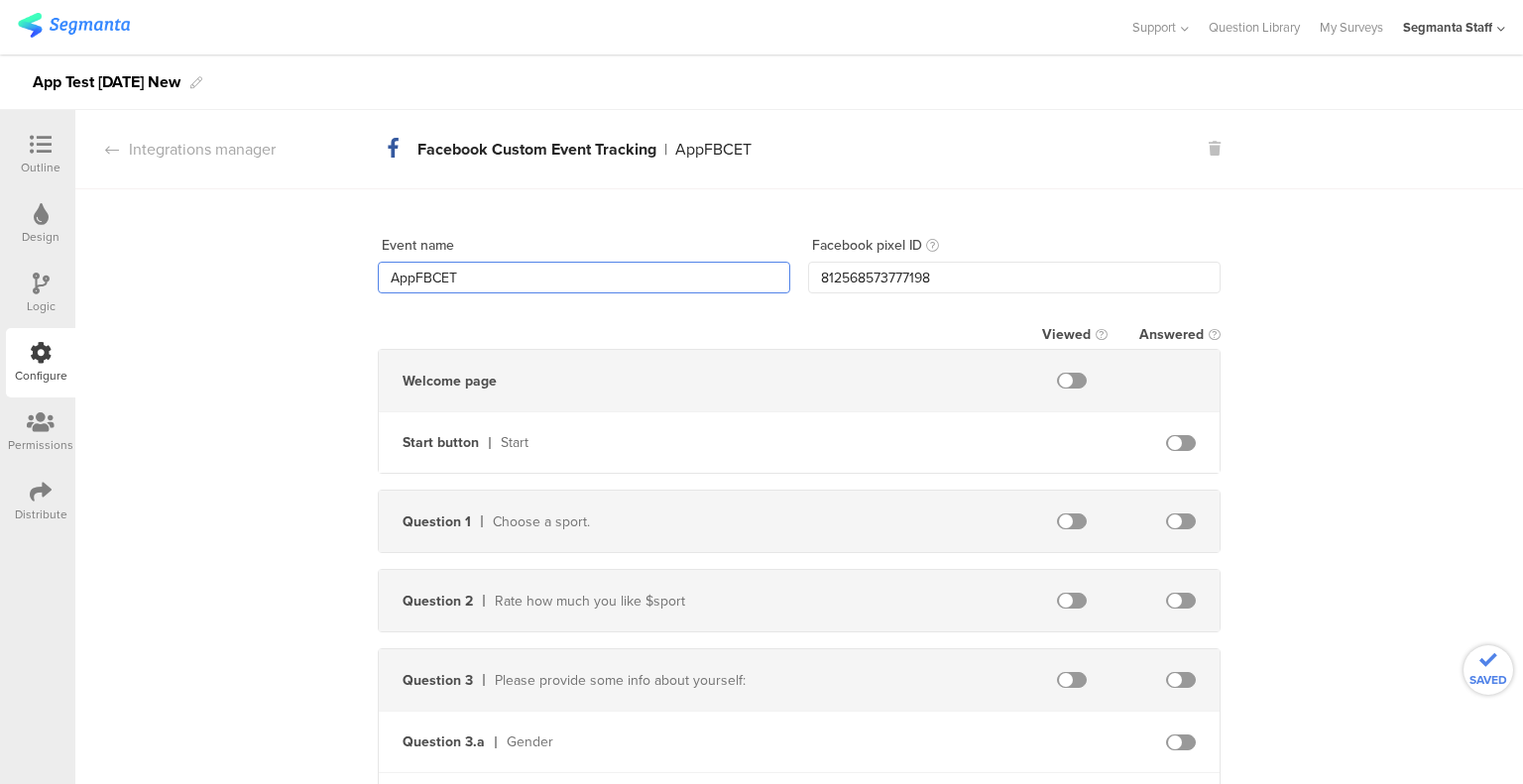 type on "AppFBCET" 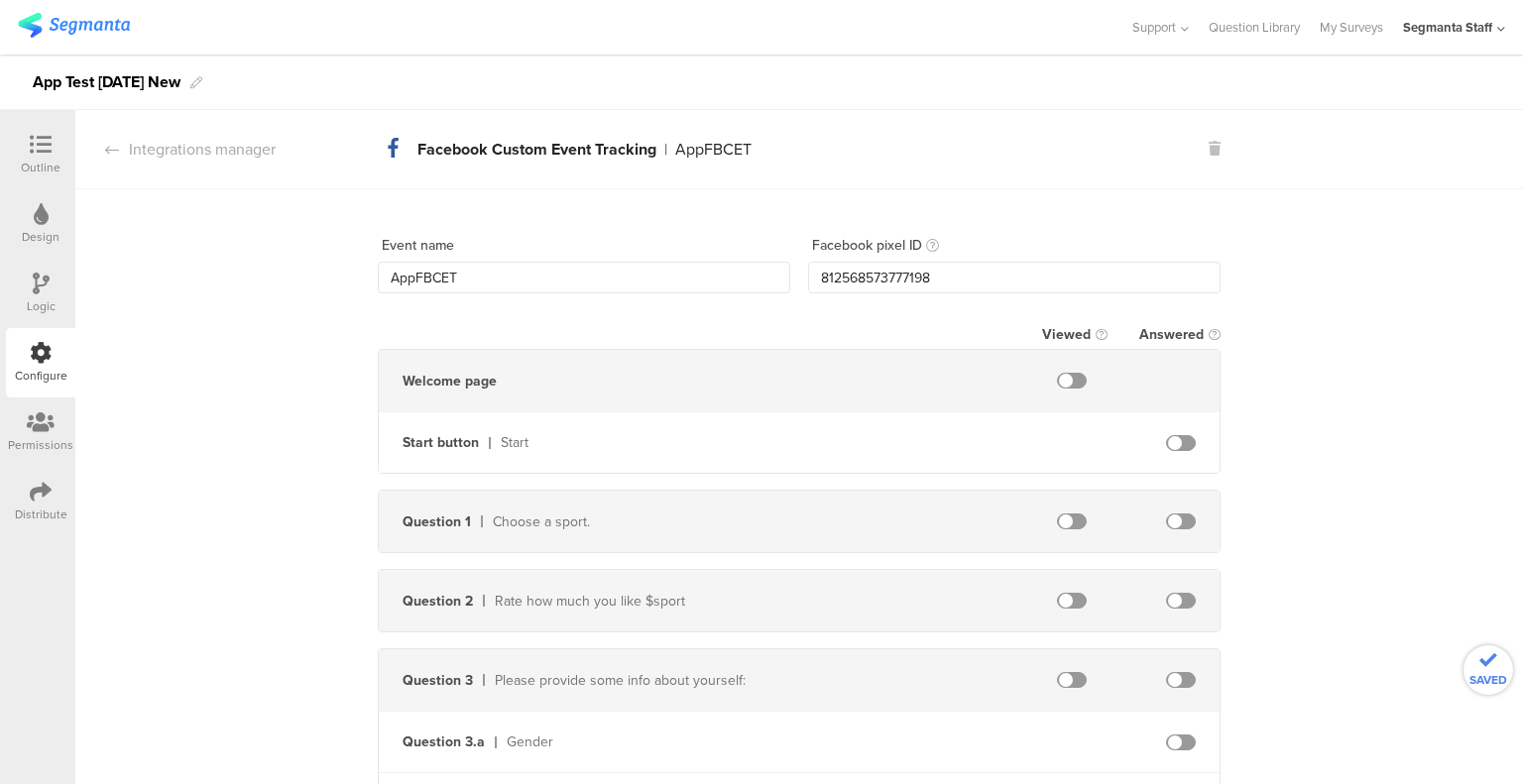 click at bounding box center (1181, 521) 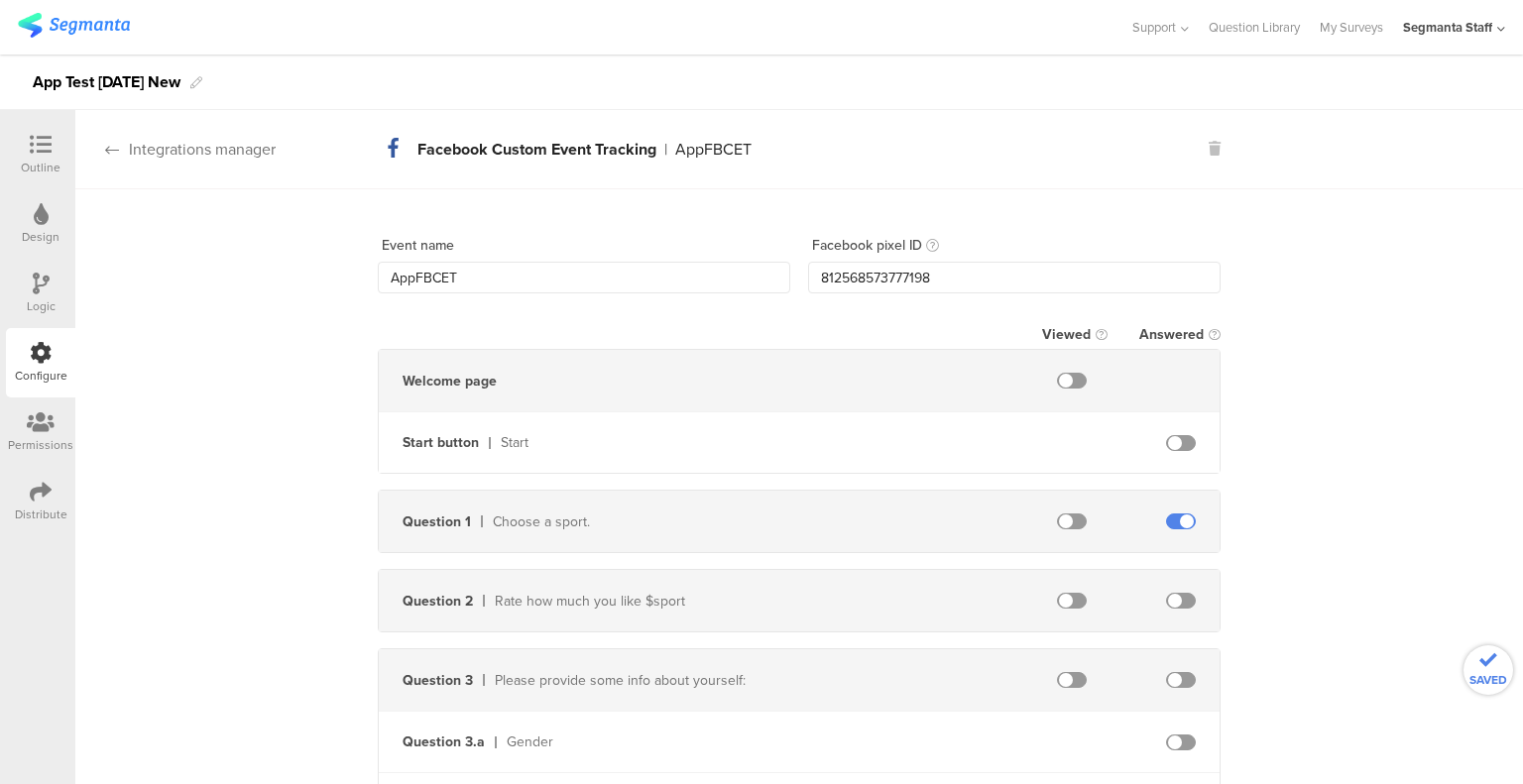 click on "Integrations manager" at bounding box center (176, 149) 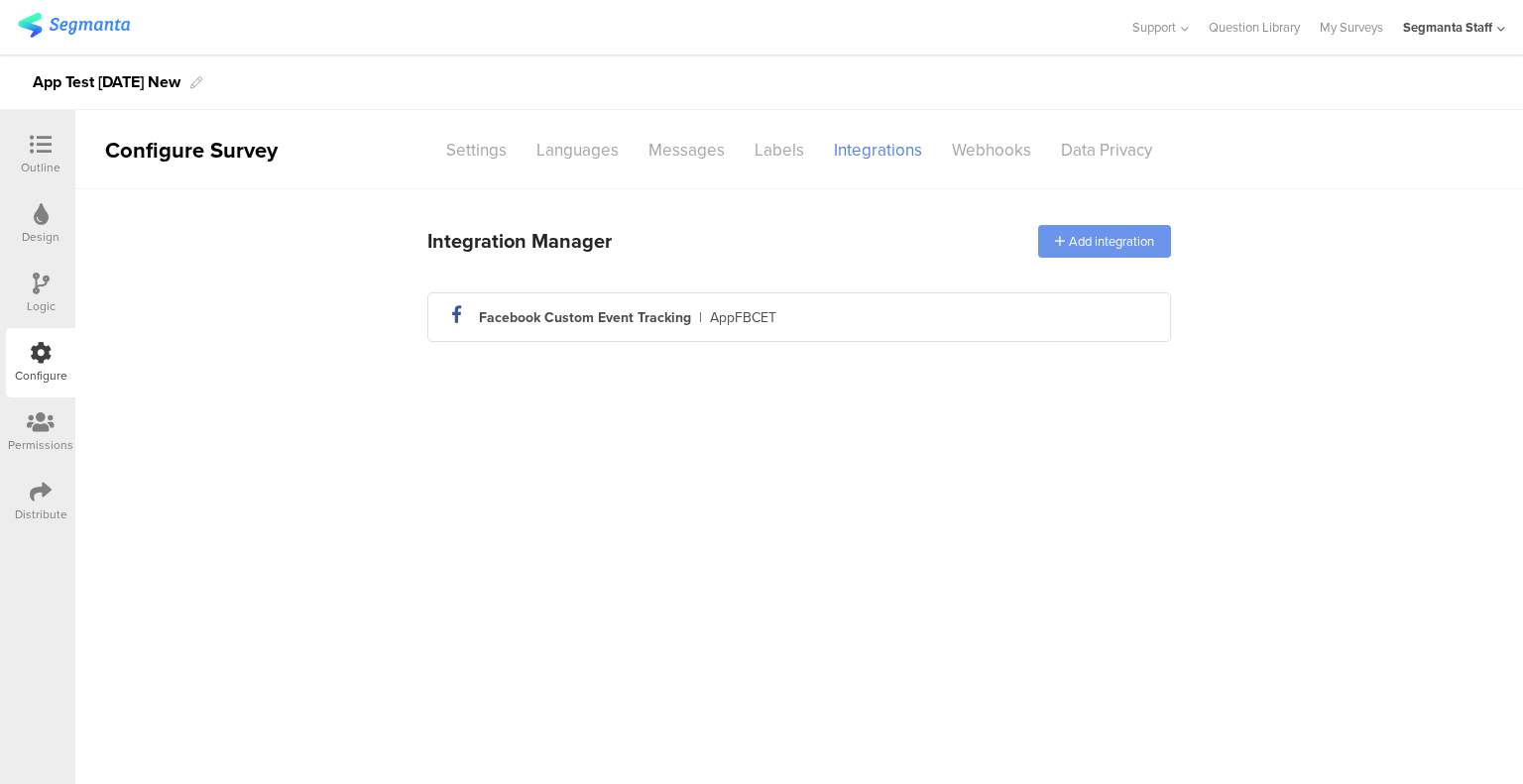 click on "Add integration" at bounding box center [1105, 241] 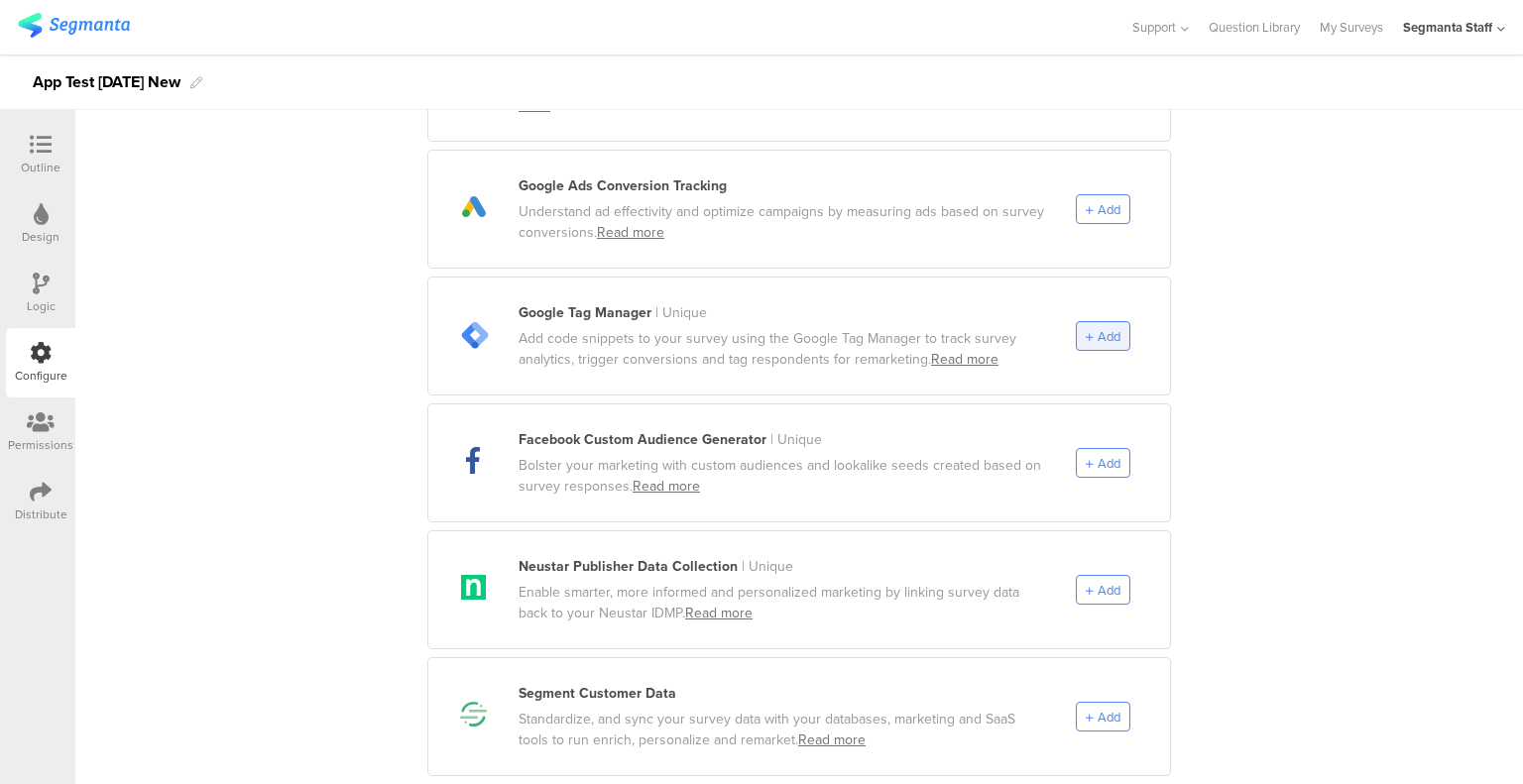 scroll, scrollTop: 595, scrollLeft: 0, axis: vertical 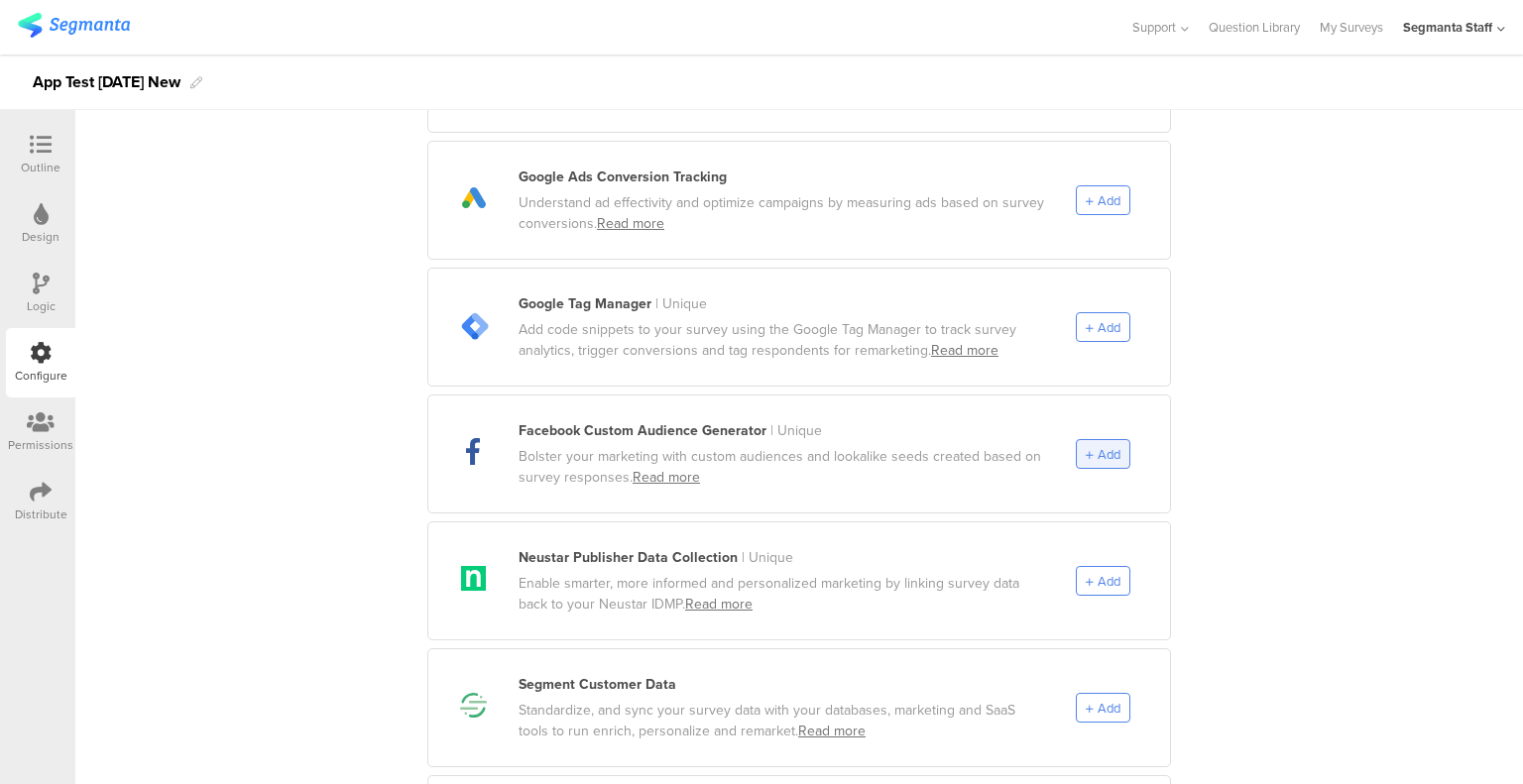 click on "Add" at bounding box center [1109, 454] 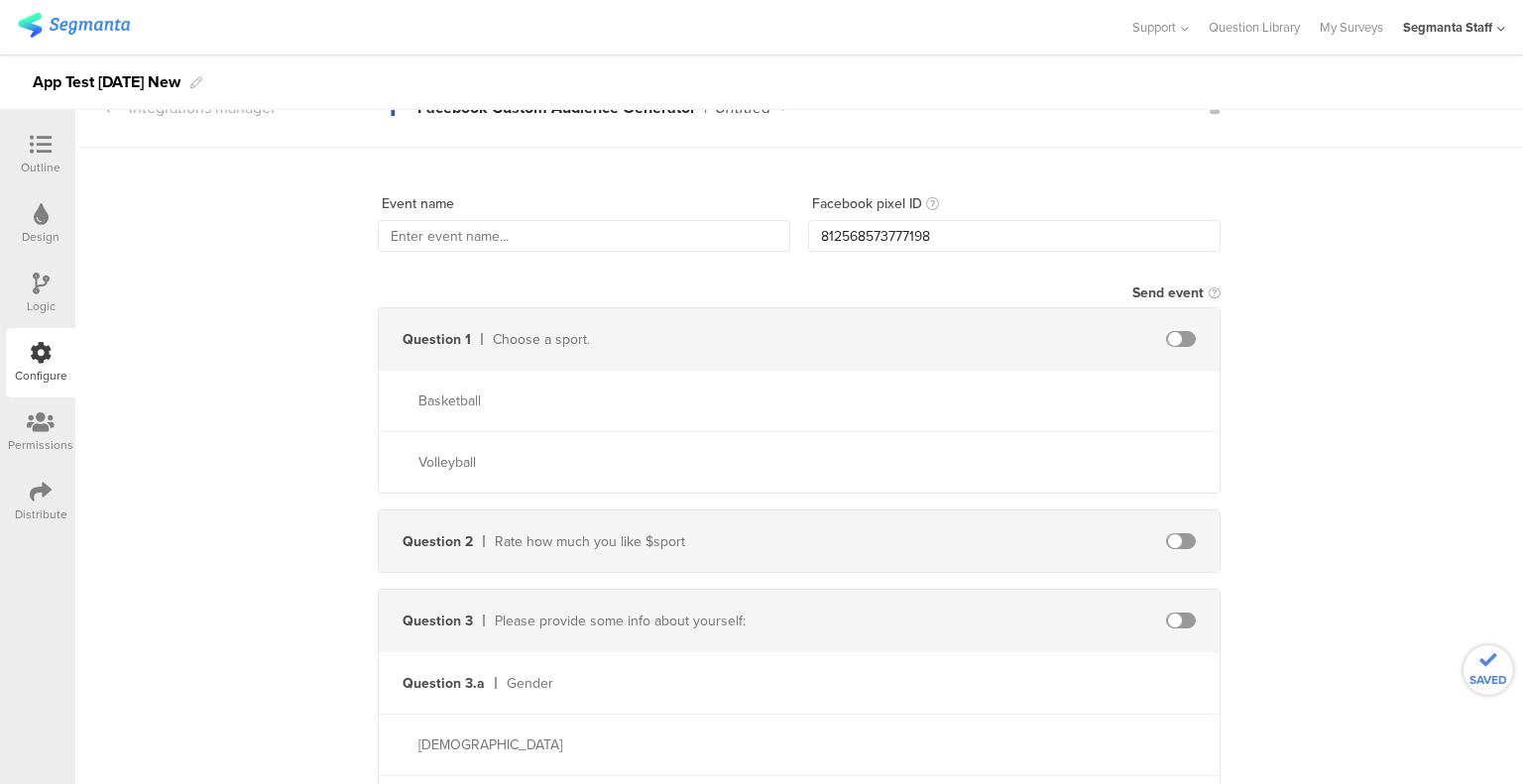 scroll, scrollTop: 0, scrollLeft: 0, axis: both 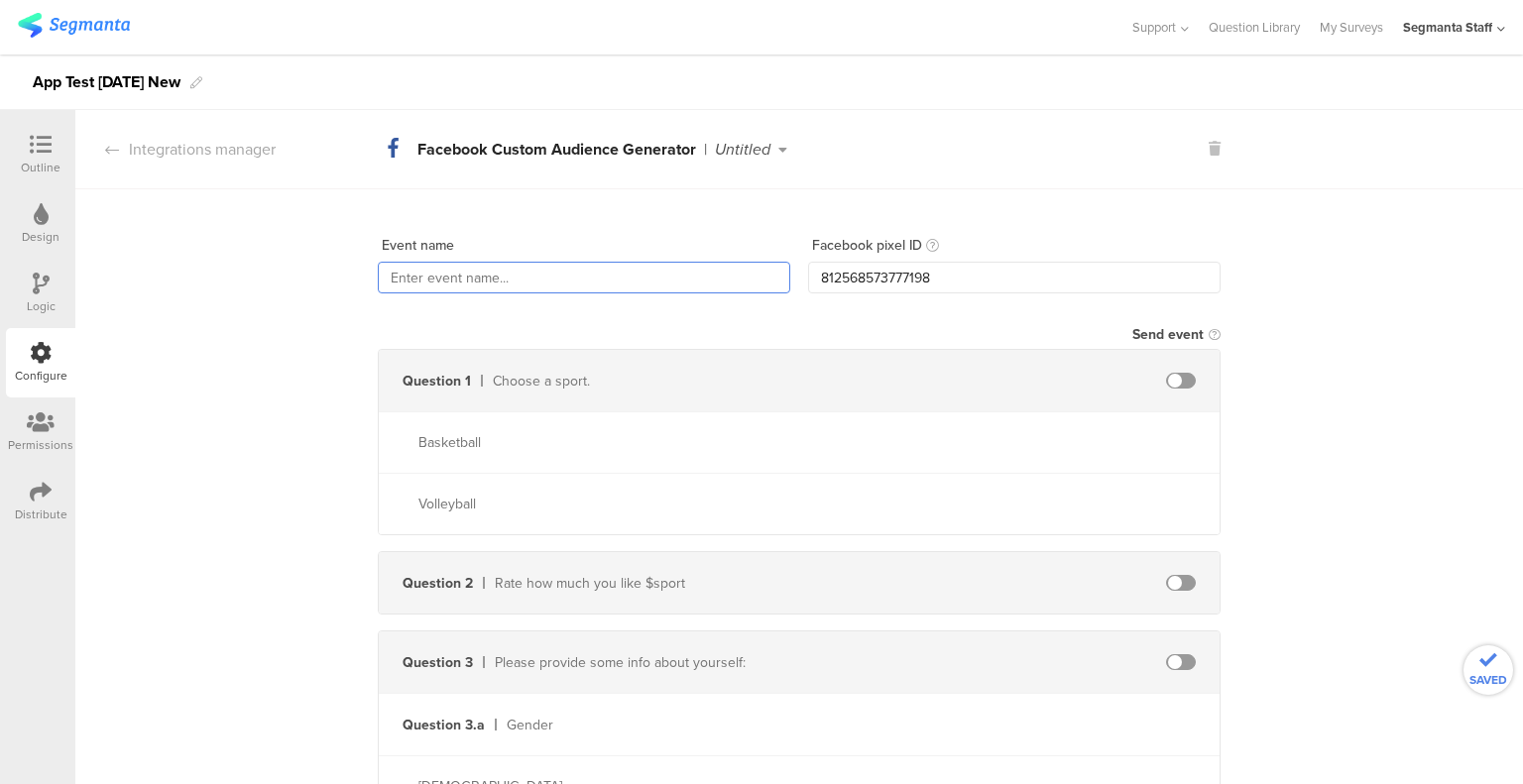 click at bounding box center [584, 278] 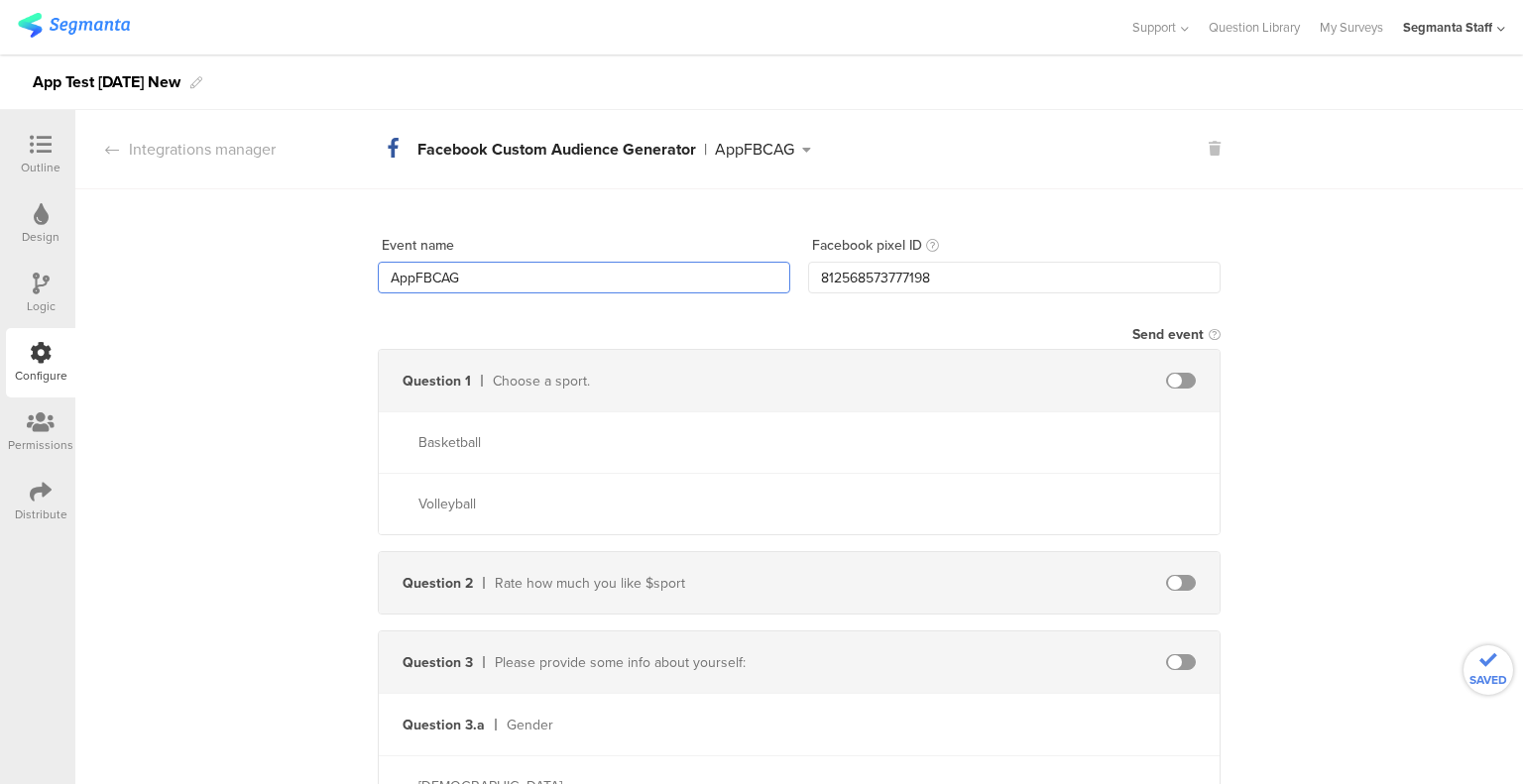 type on "AppFBCAG" 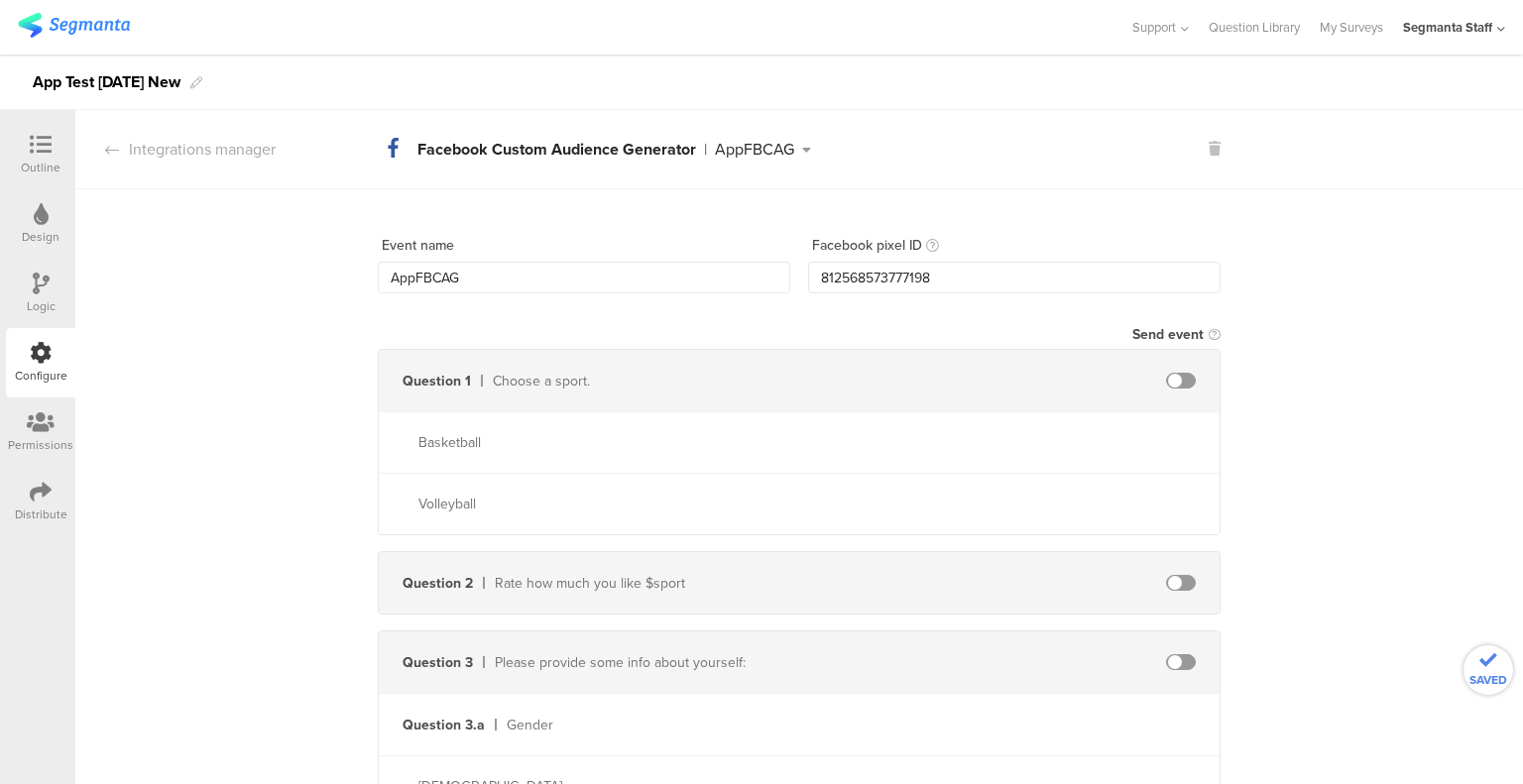 click at bounding box center (1181, 381) 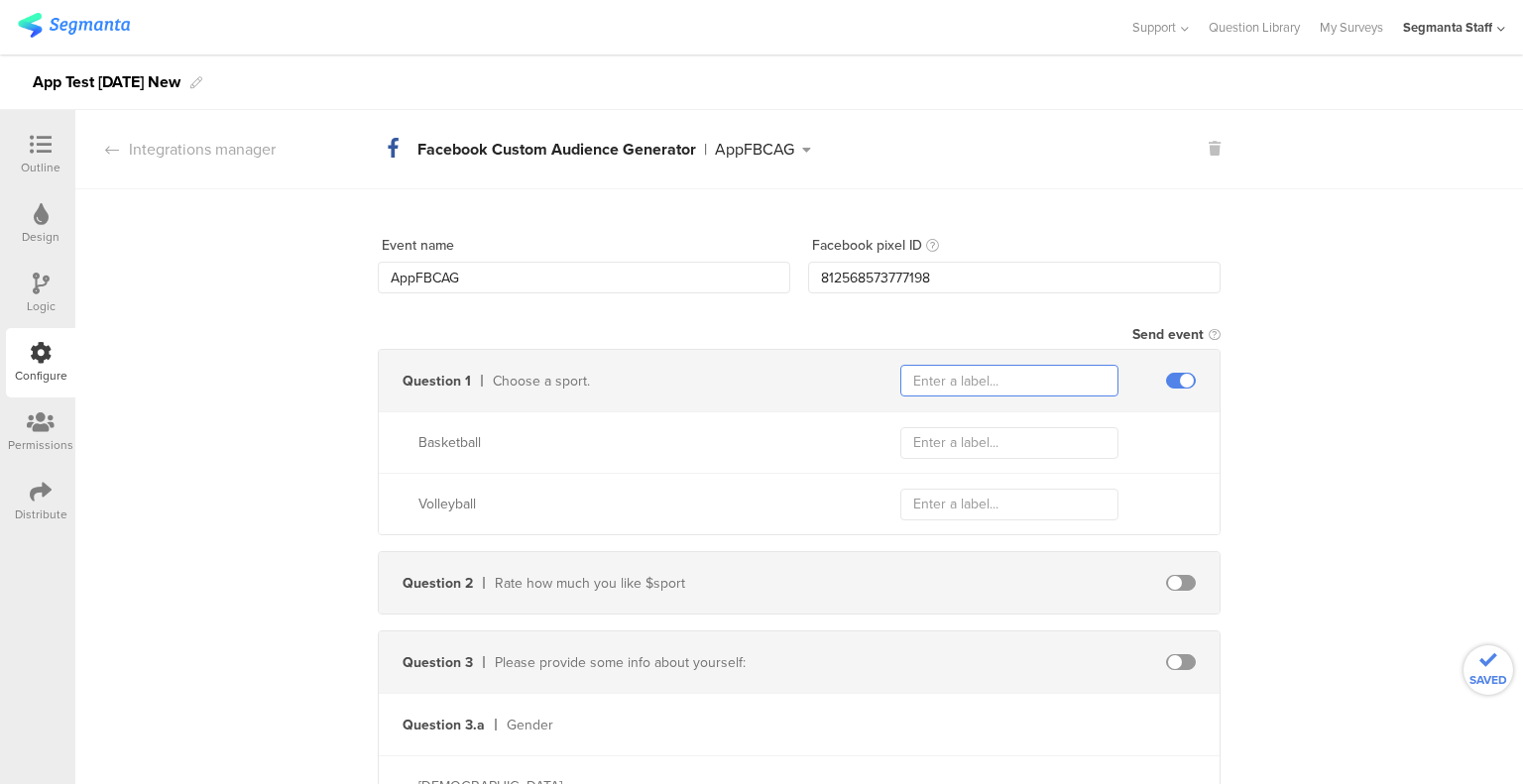 click at bounding box center (1009, 381) 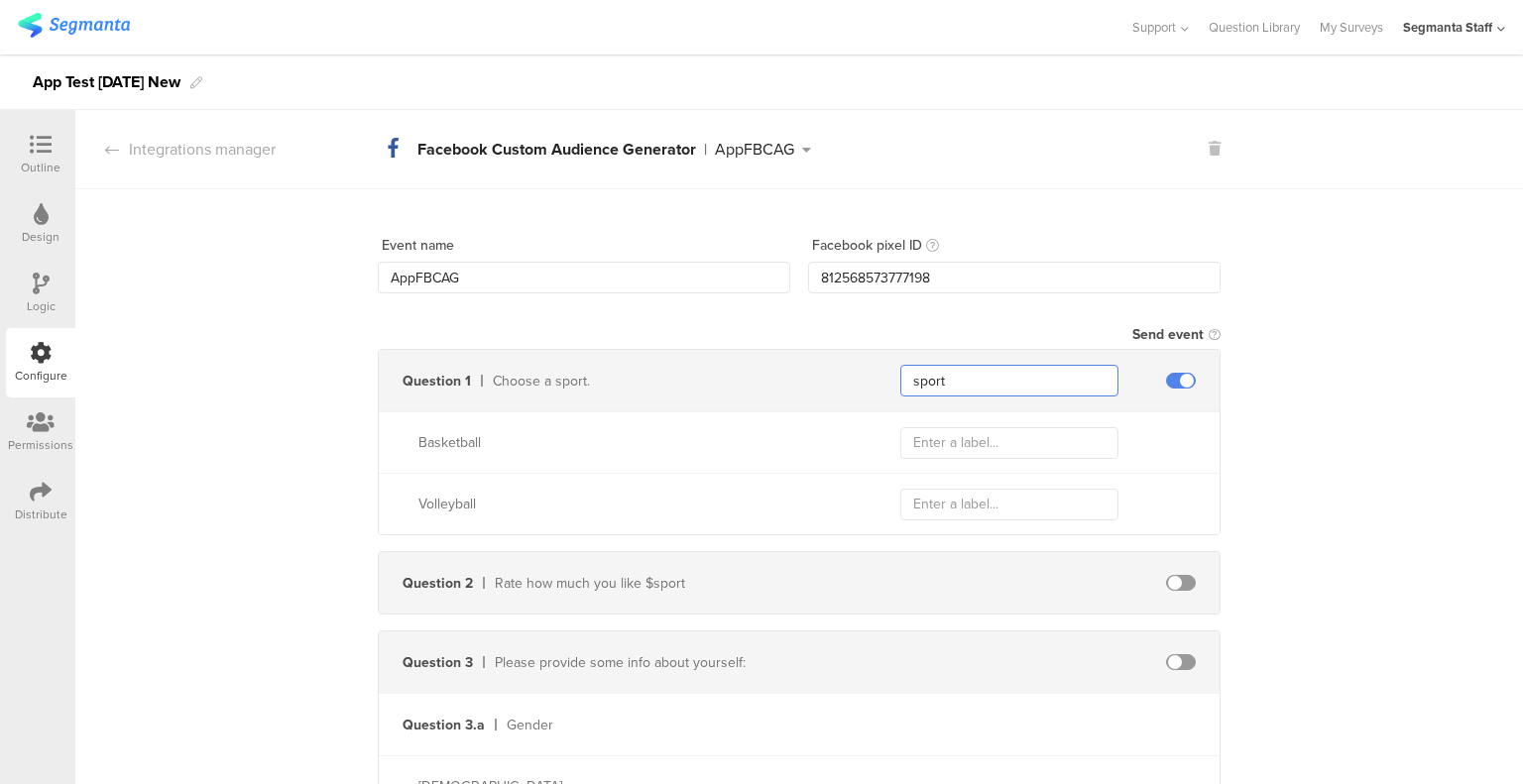 type on "sport" 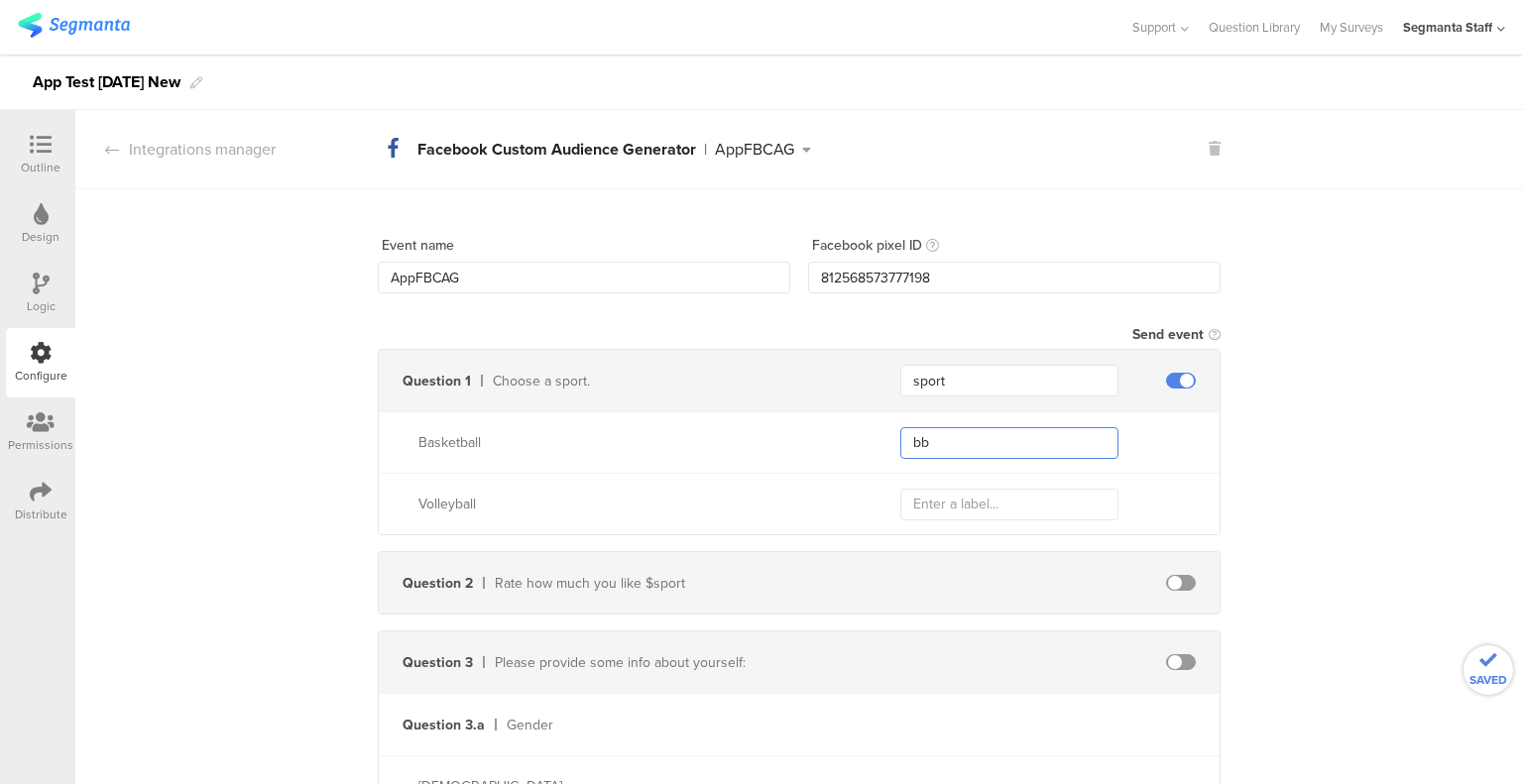type on "bb" 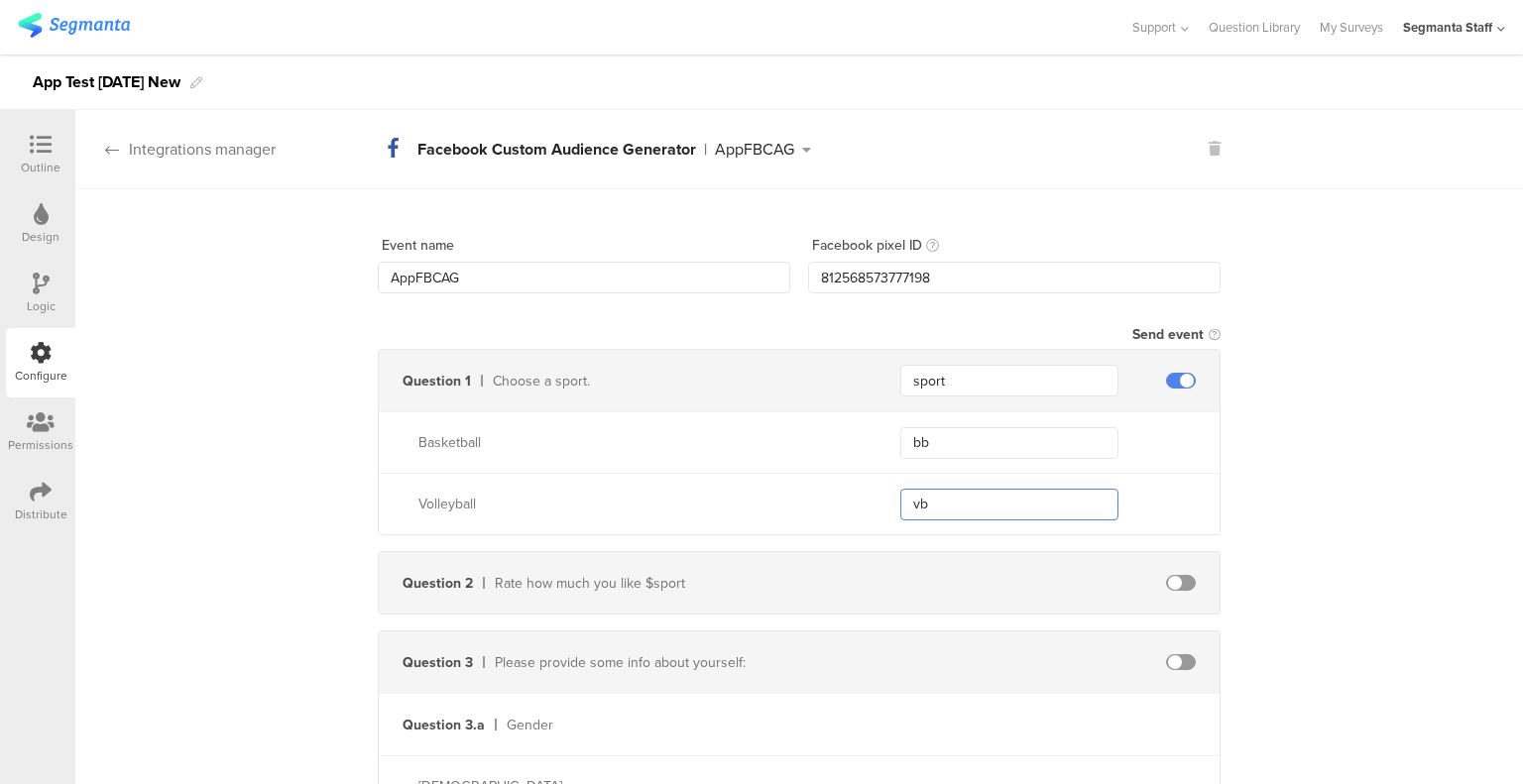 type on "vb" 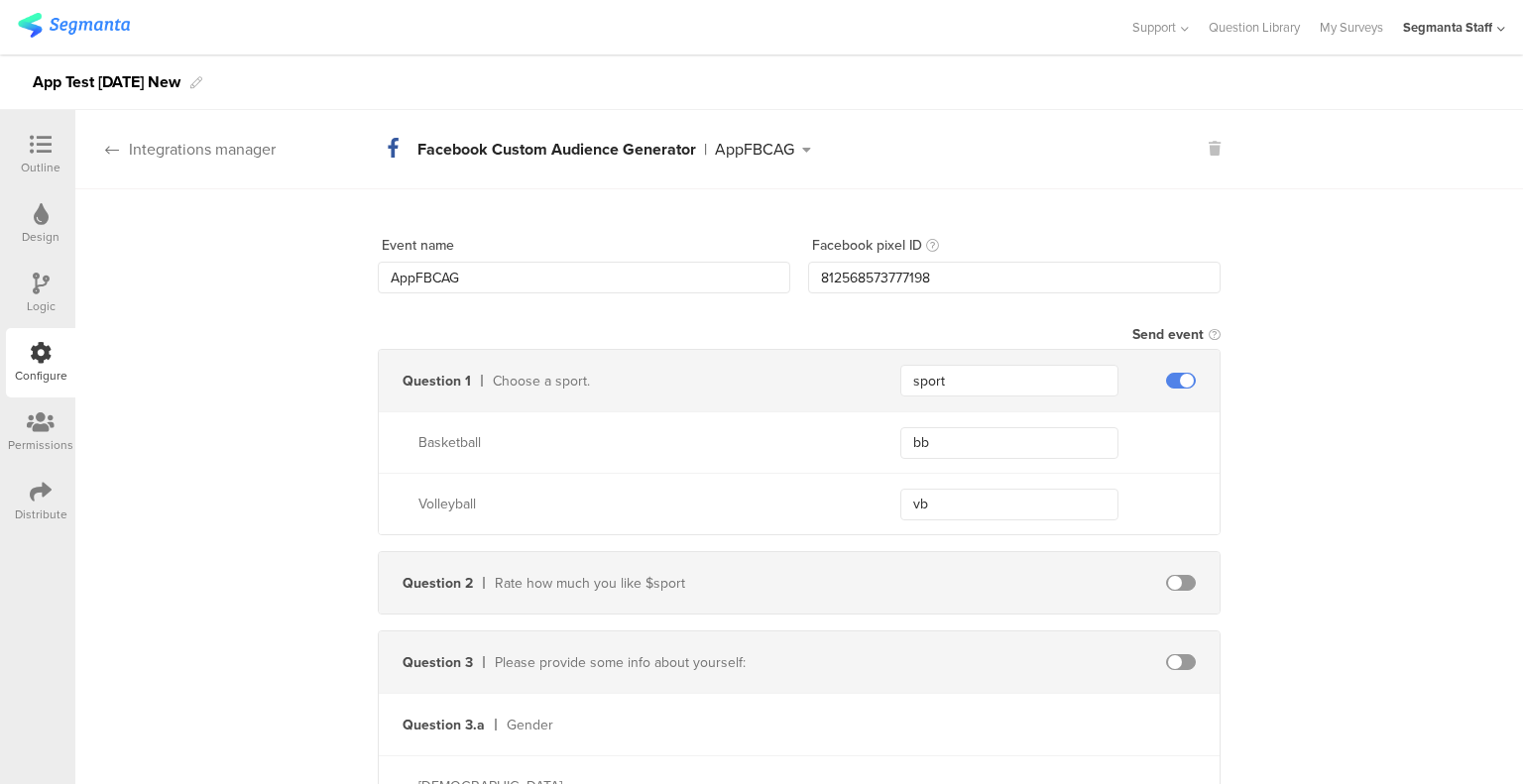 click on "Integrations manager" at bounding box center (176, 149) 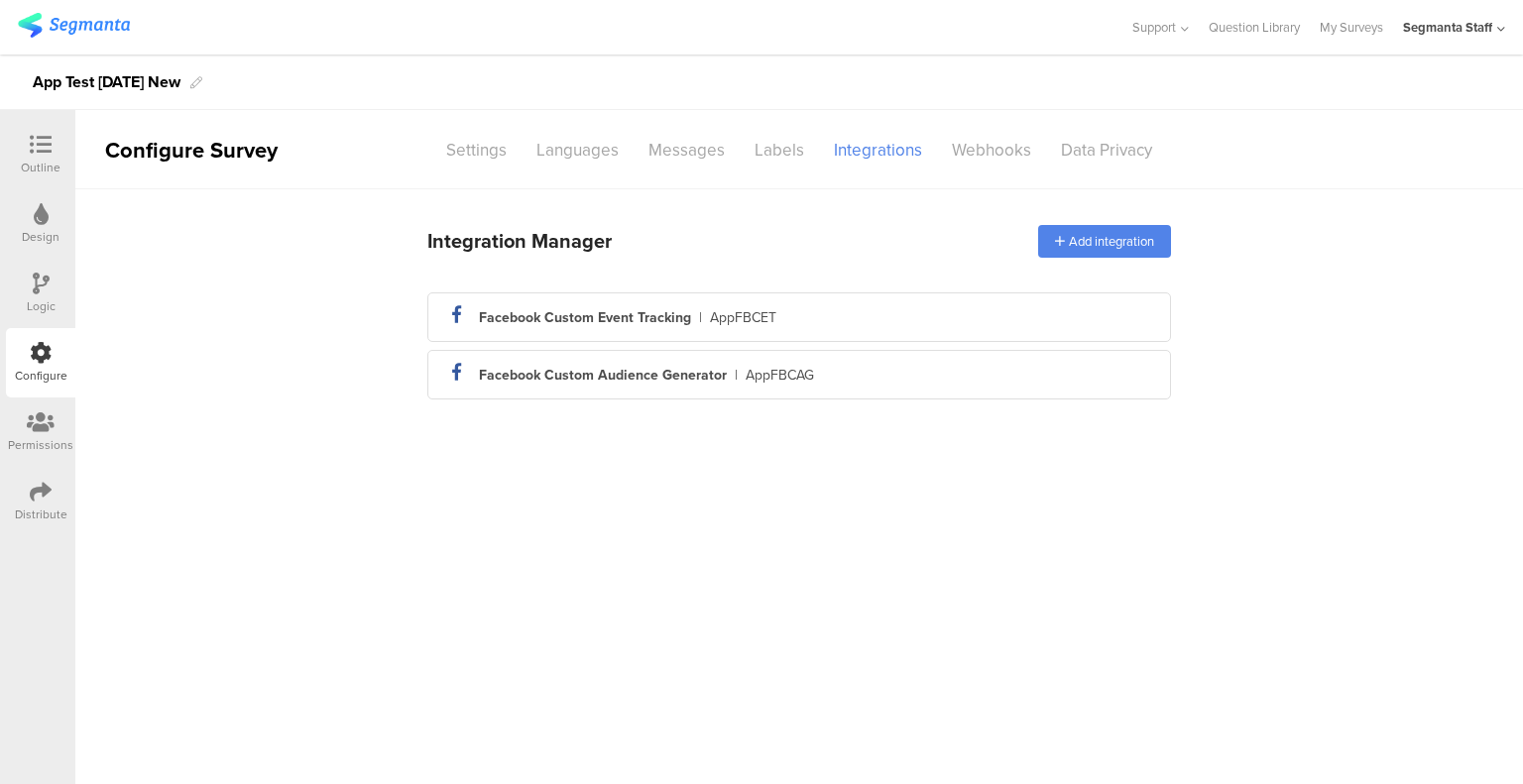 click at bounding box center [41, 492] 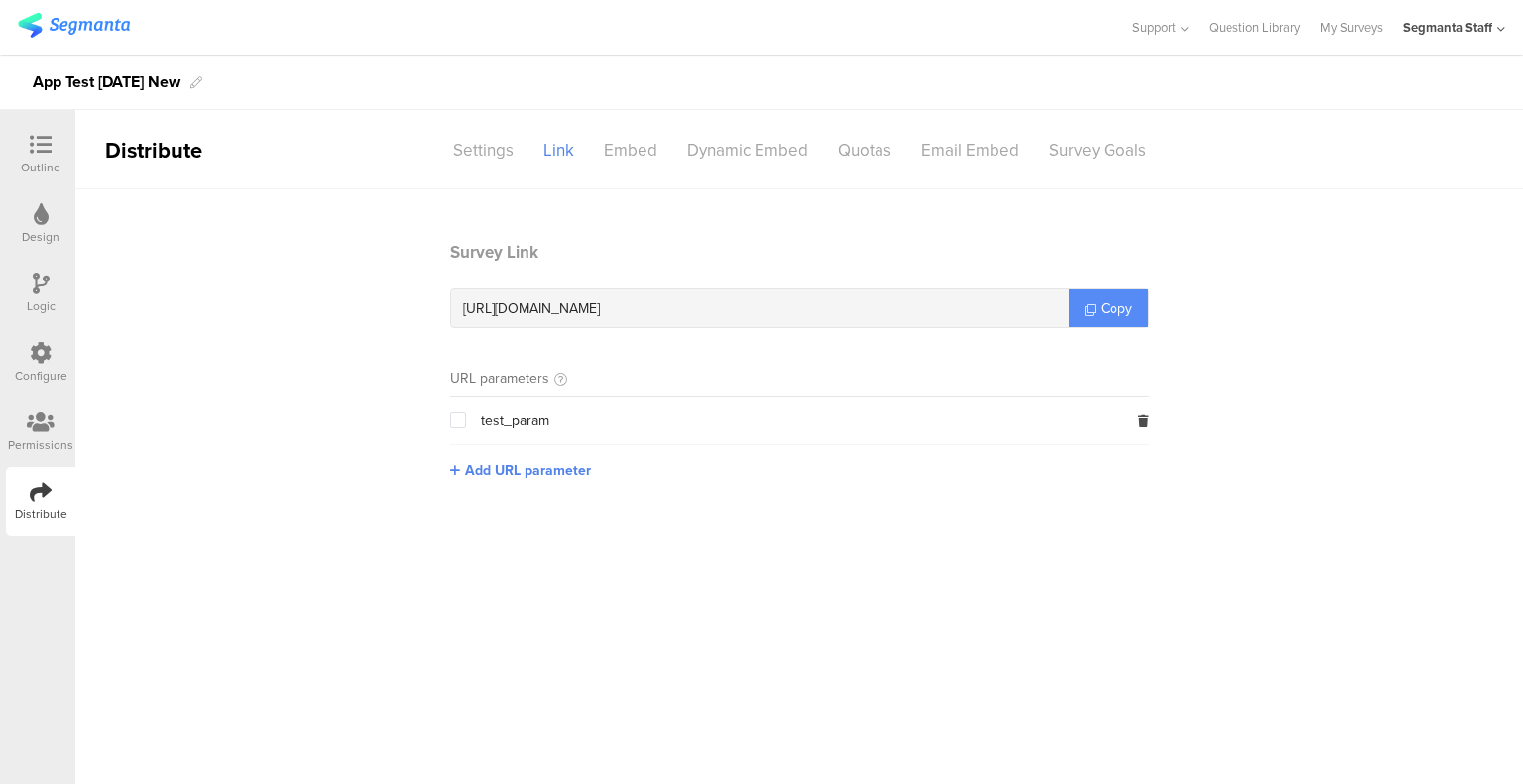 click on "Copy" at bounding box center [1116, 308] 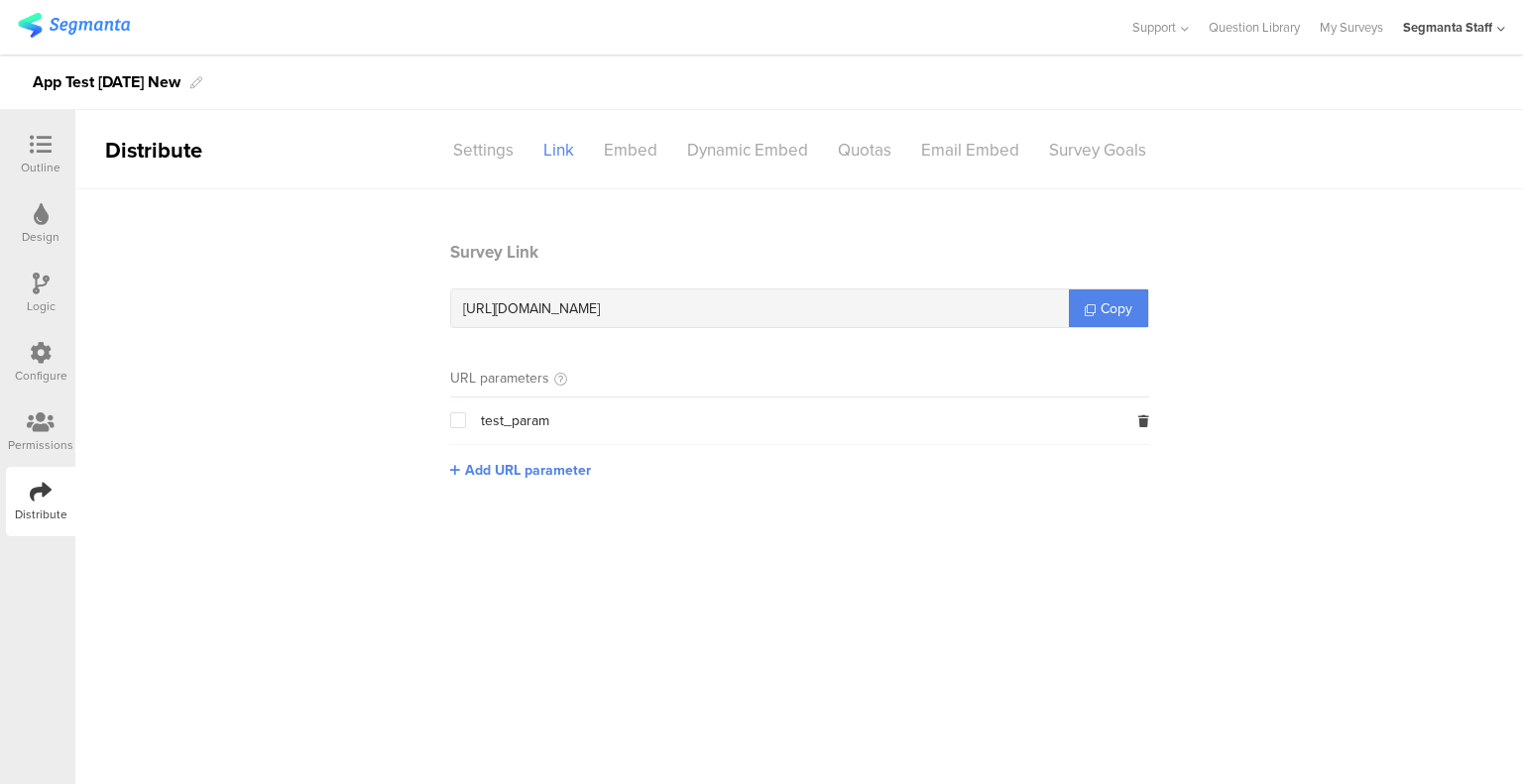 click on "Configure" at bounding box center (41, 363) 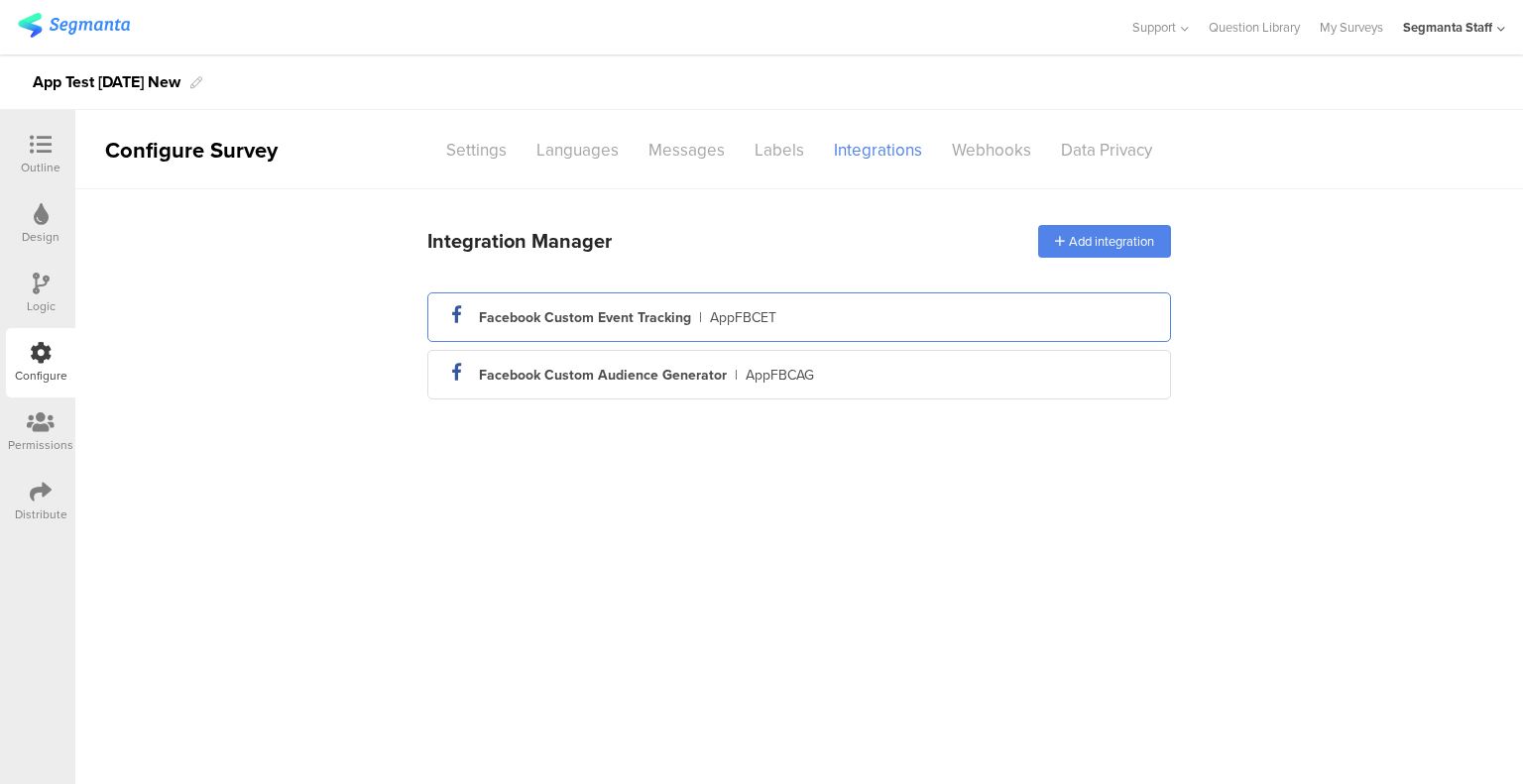 click on "facebook_icon   Created with Sketch.                     Facebook Custom Event Tracking   |   AppFBCET" at bounding box center (799, 317) 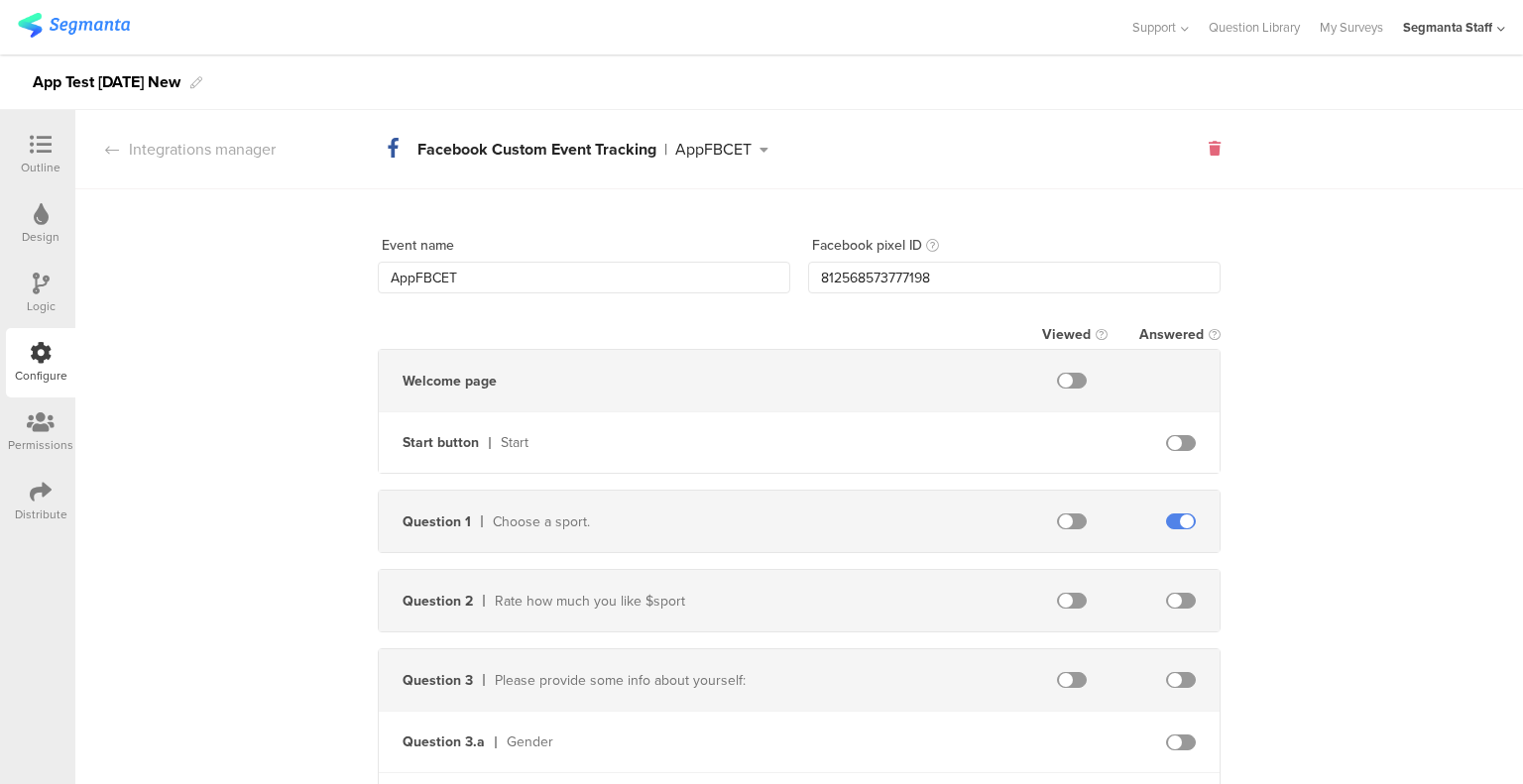 click at bounding box center [1215, 149] 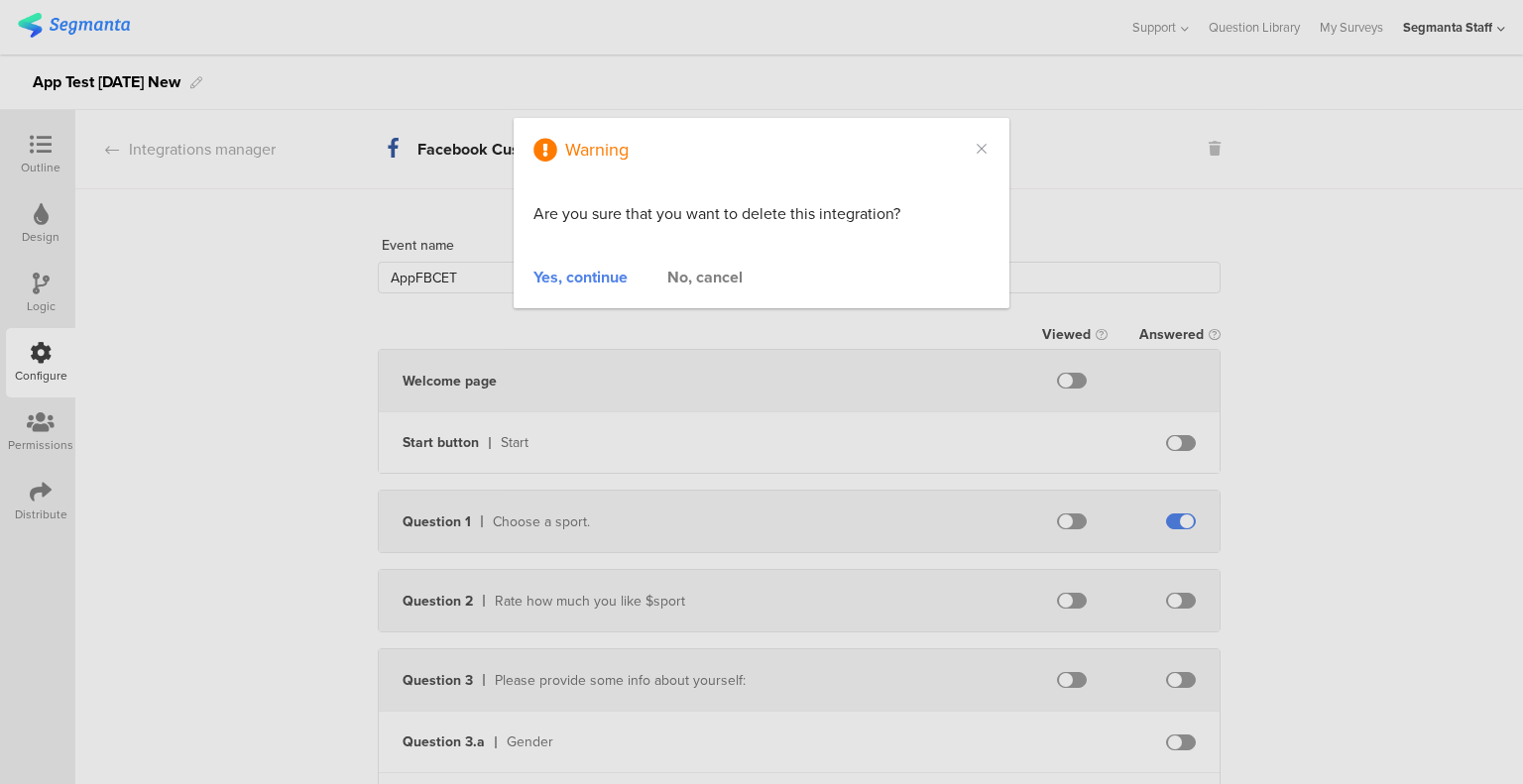 click on "Yes, continue" at bounding box center (580, 277) 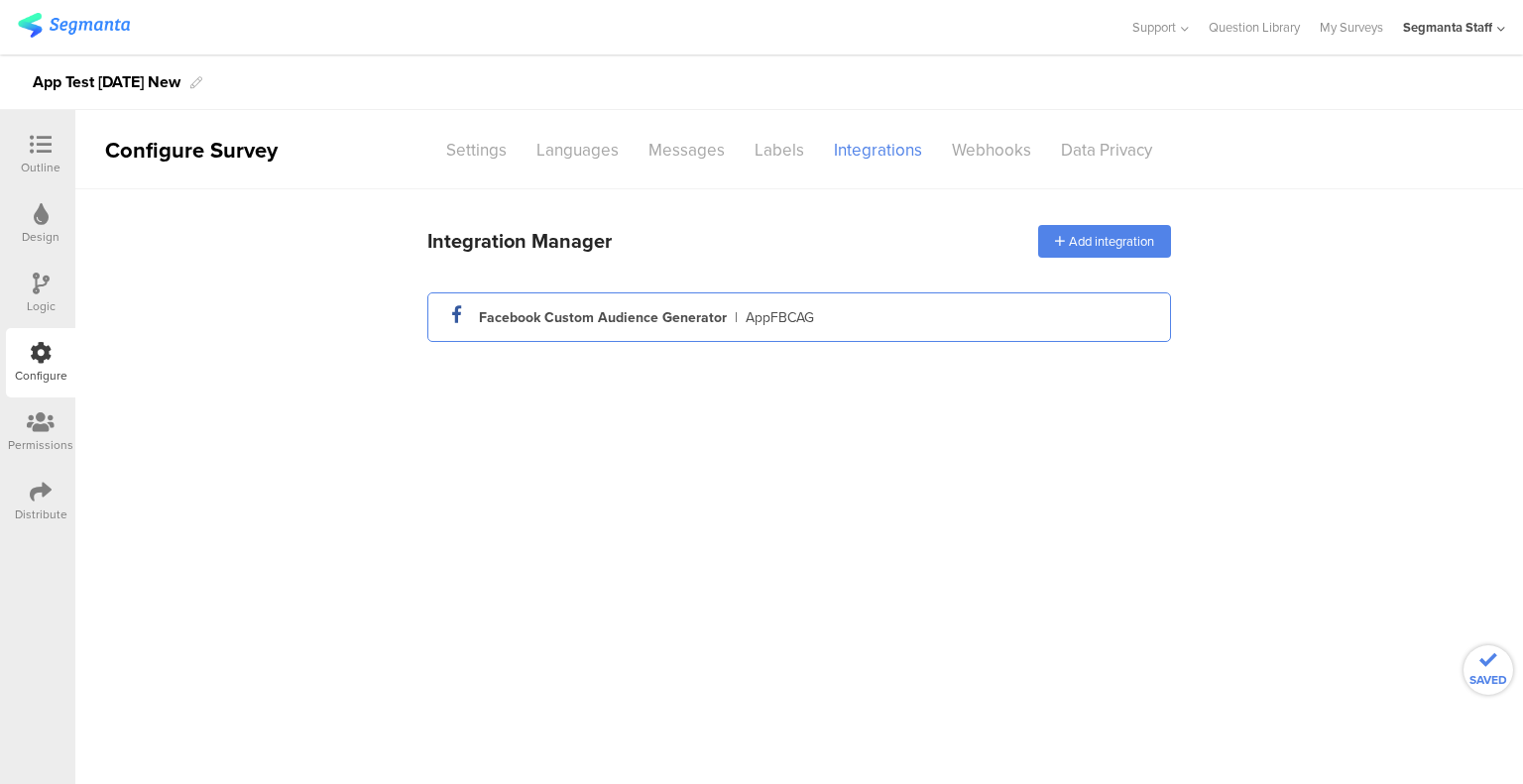 click on "facebook_icon   Created with Sketch.                     Facebook Custom Audience Generator   |   AppFBCAG" at bounding box center (799, 317) 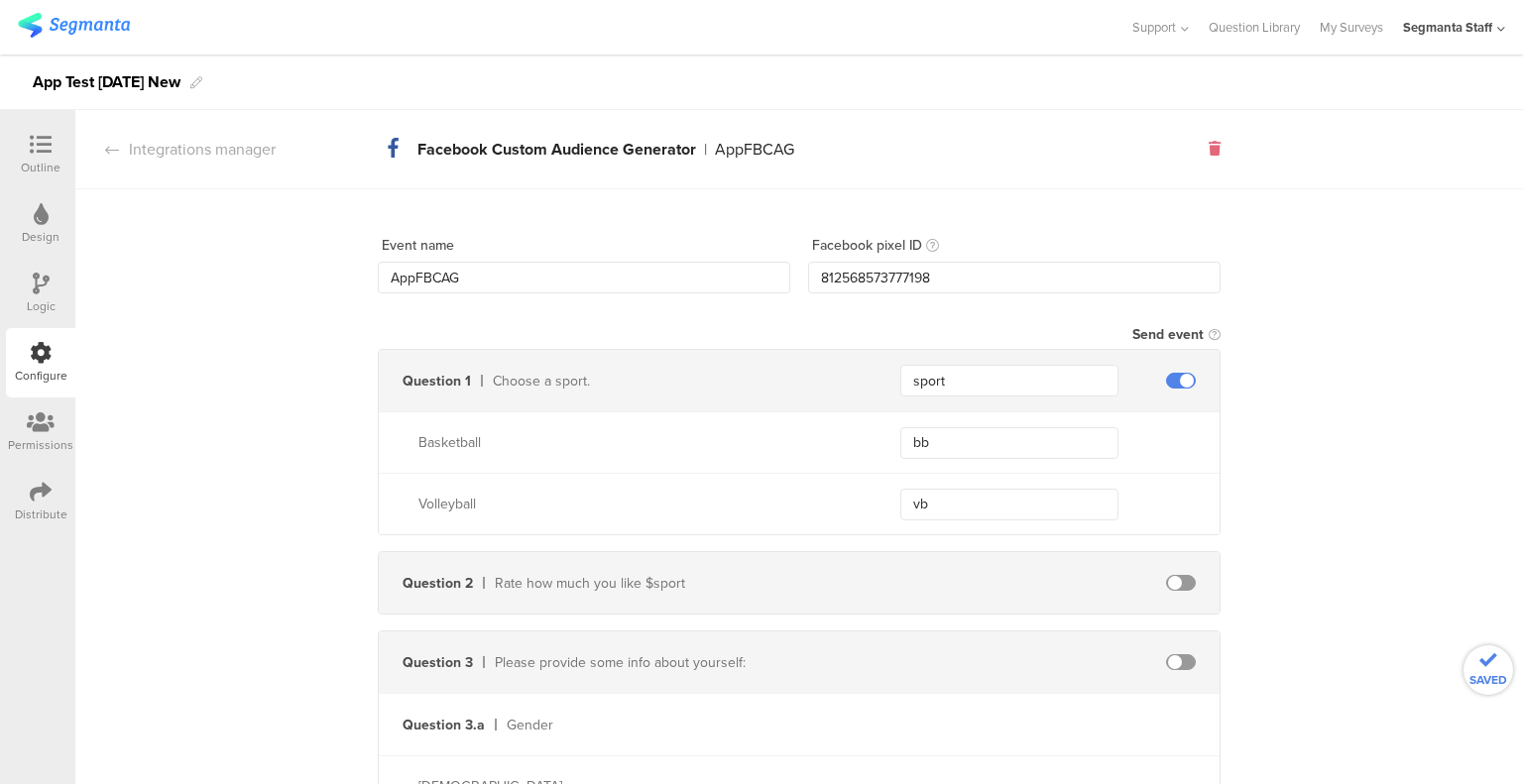 click at bounding box center [1215, 149] 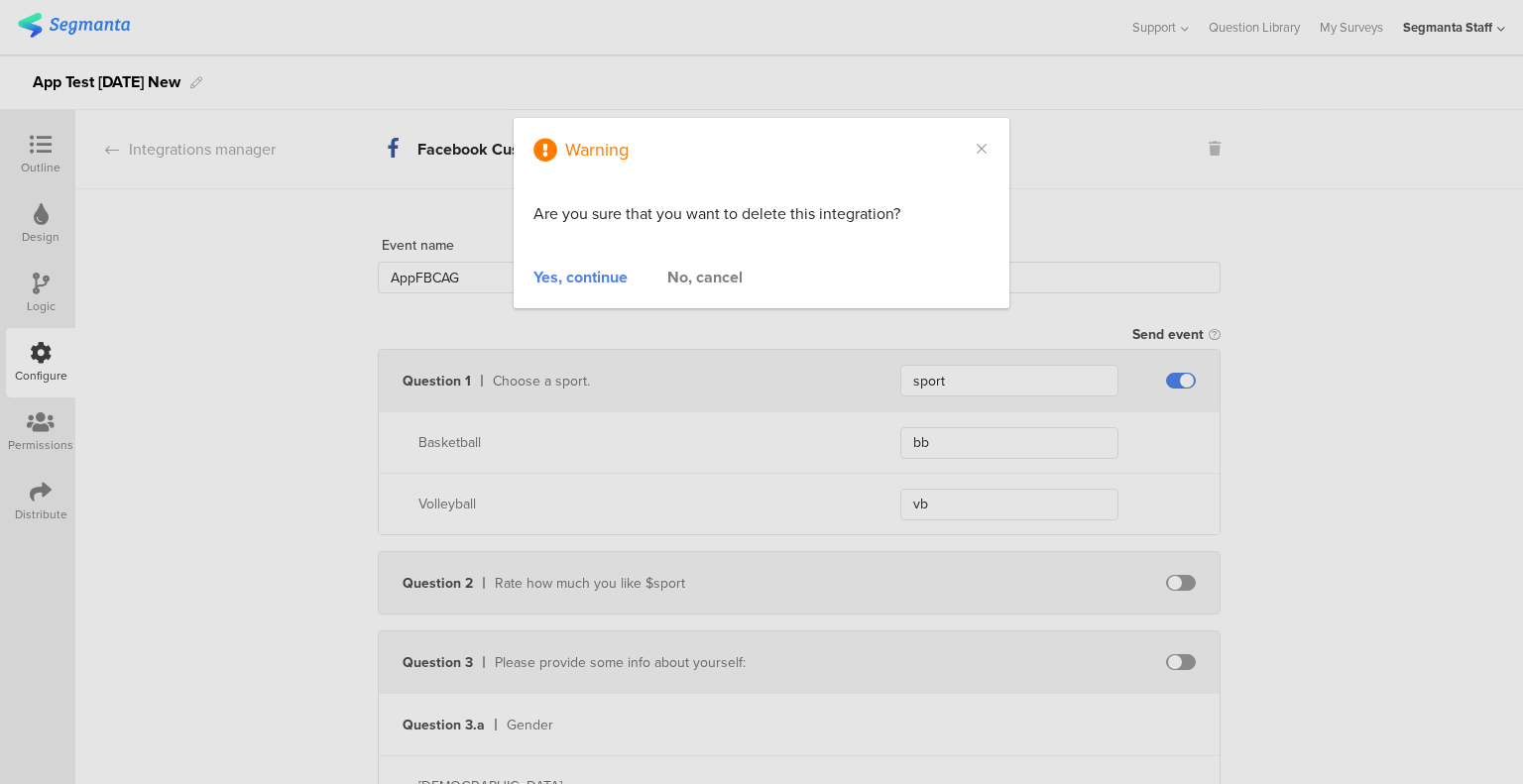 click on "No, cancel" at bounding box center [705, 277] 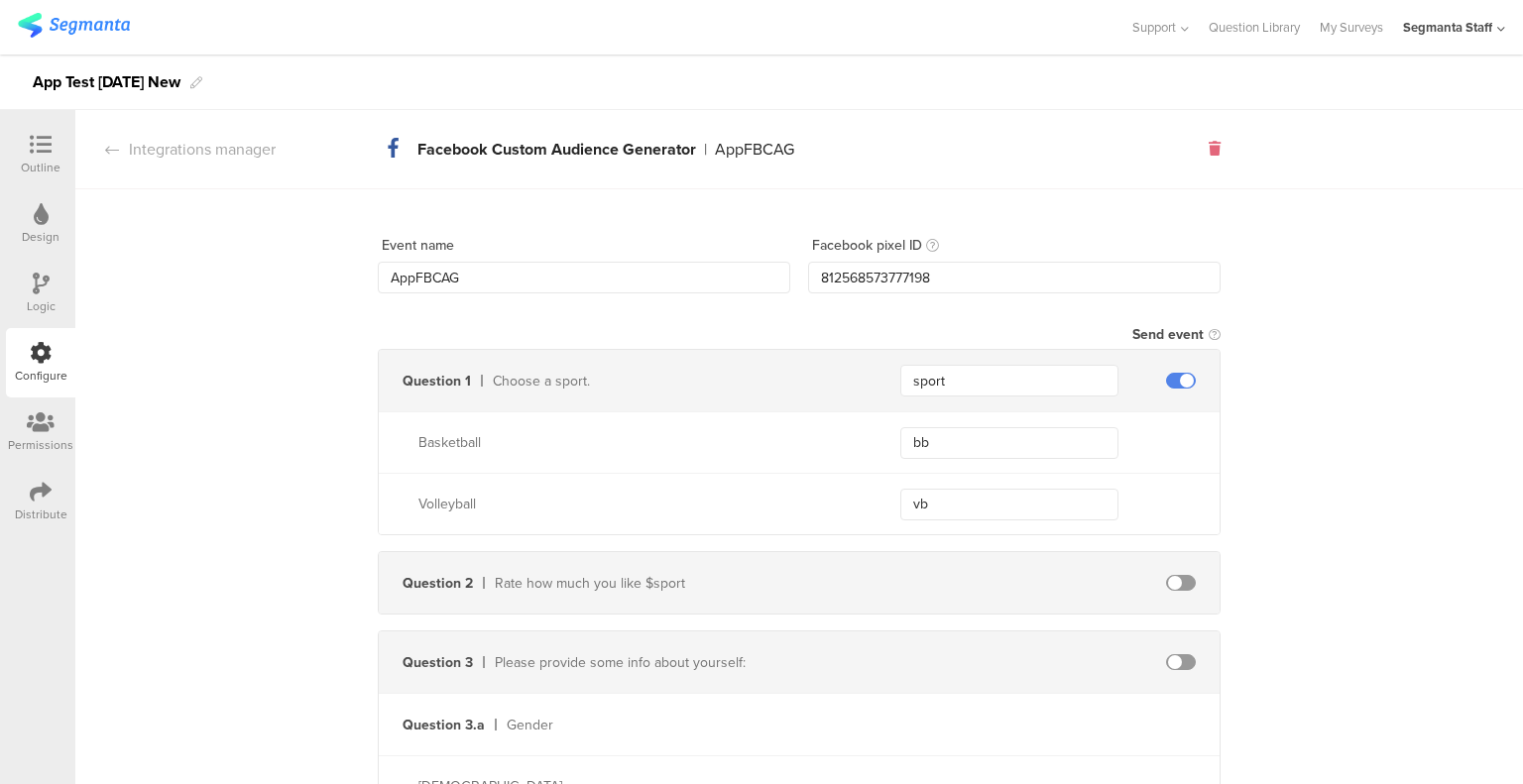 click at bounding box center [1215, 149] 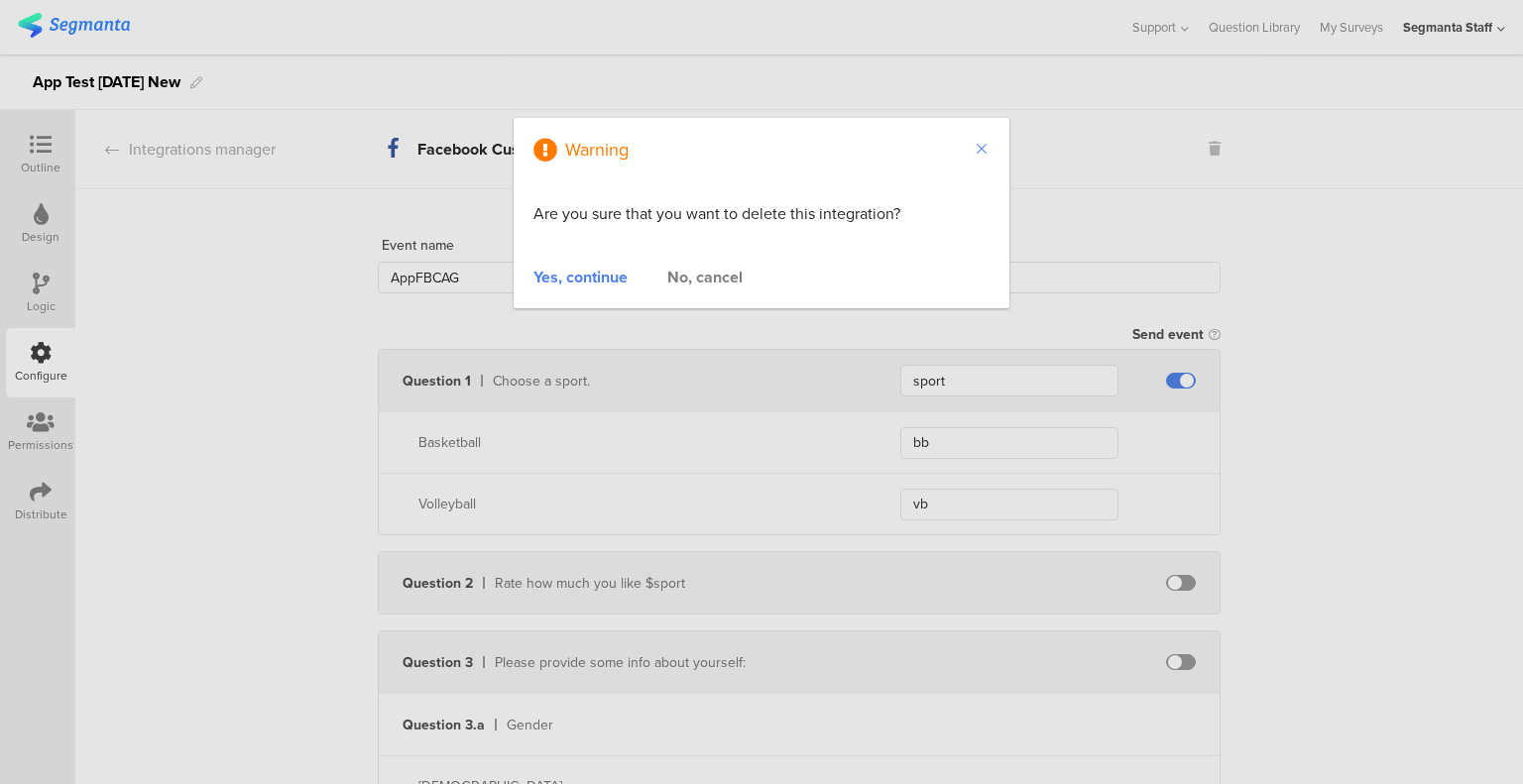 click at bounding box center [982, 149] 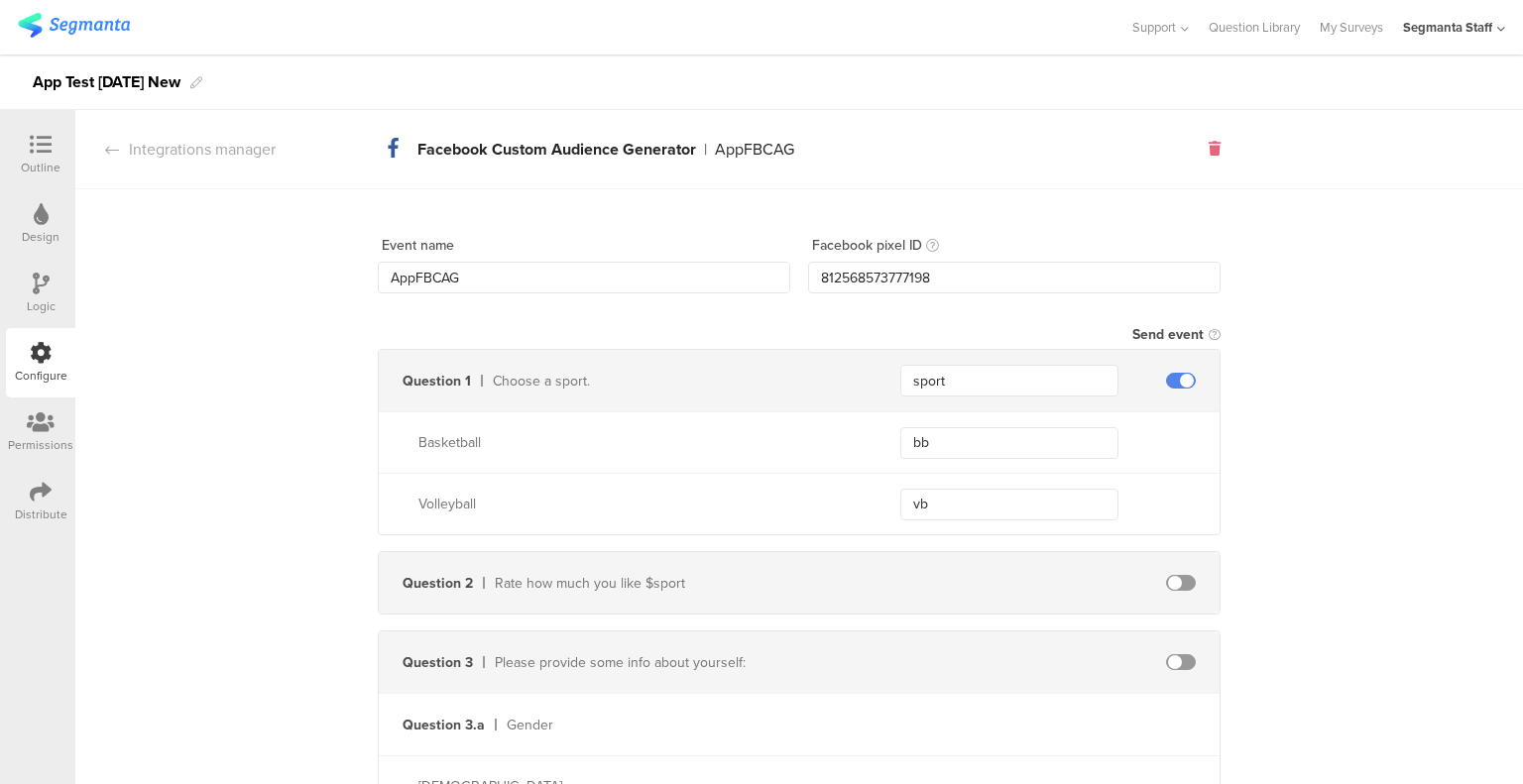 click at bounding box center (1215, 149) 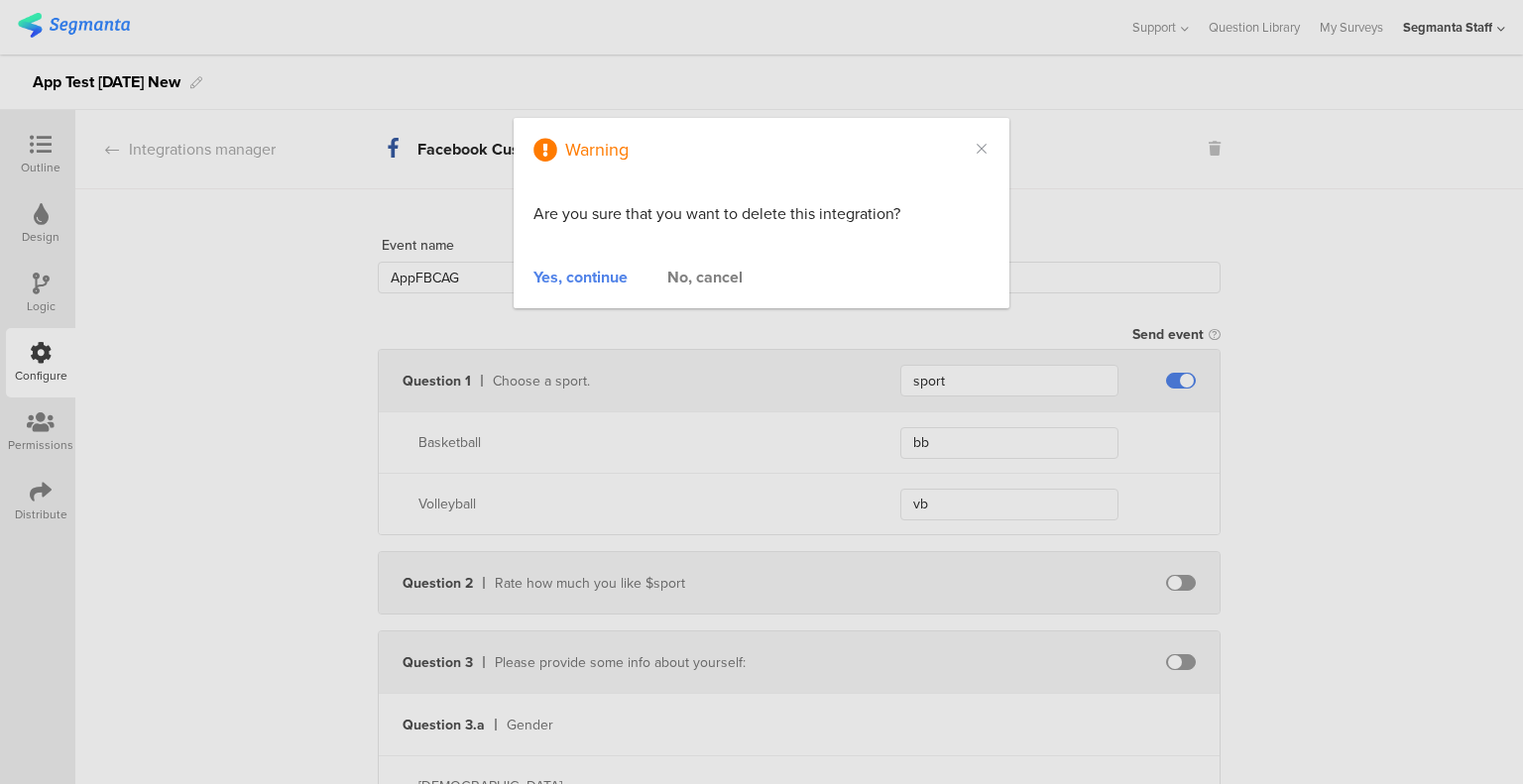 click on "Yes, continue" at bounding box center [580, 277] 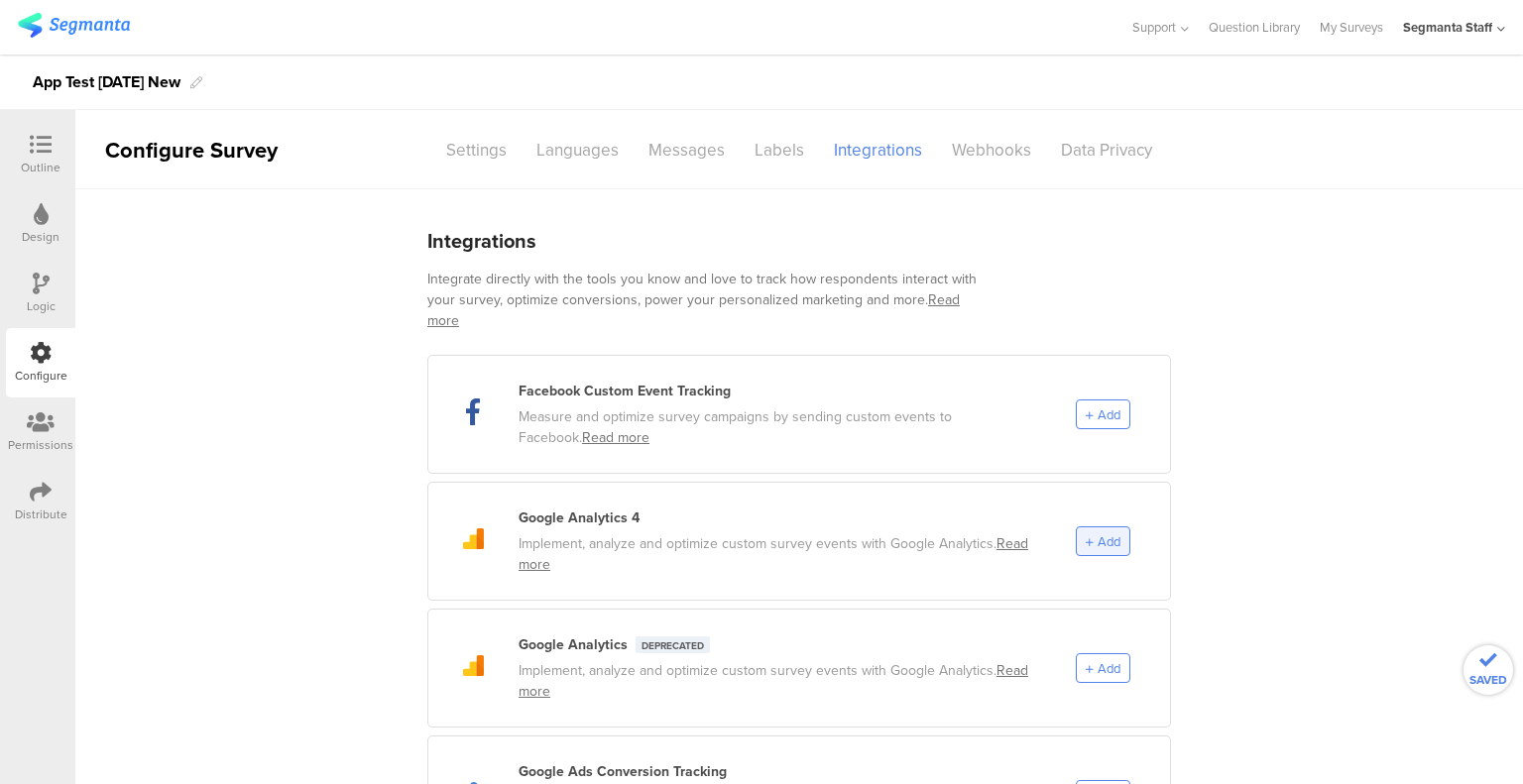 click on "Add" at bounding box center [1109, 541] 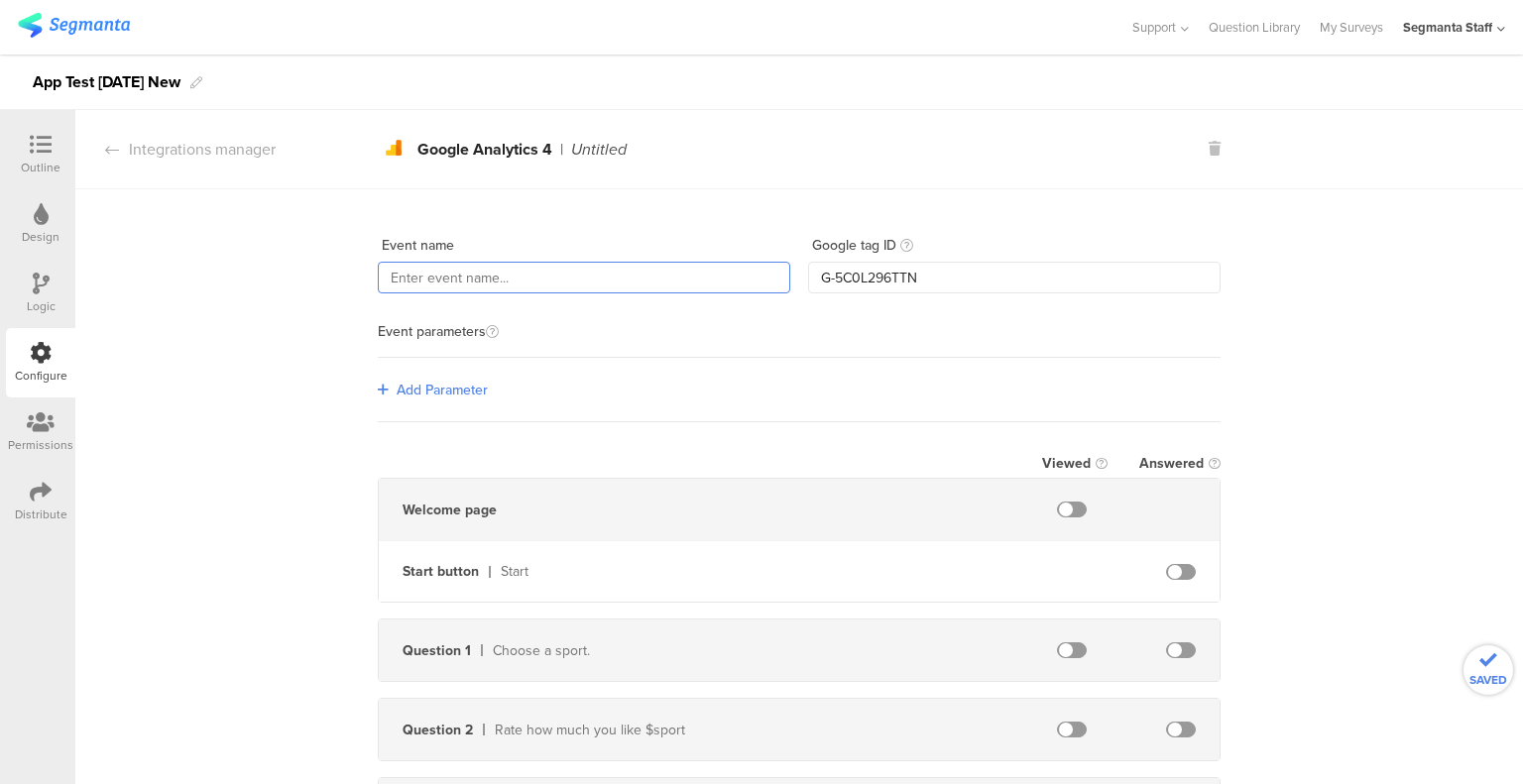 click at bounding box center (584, 278) 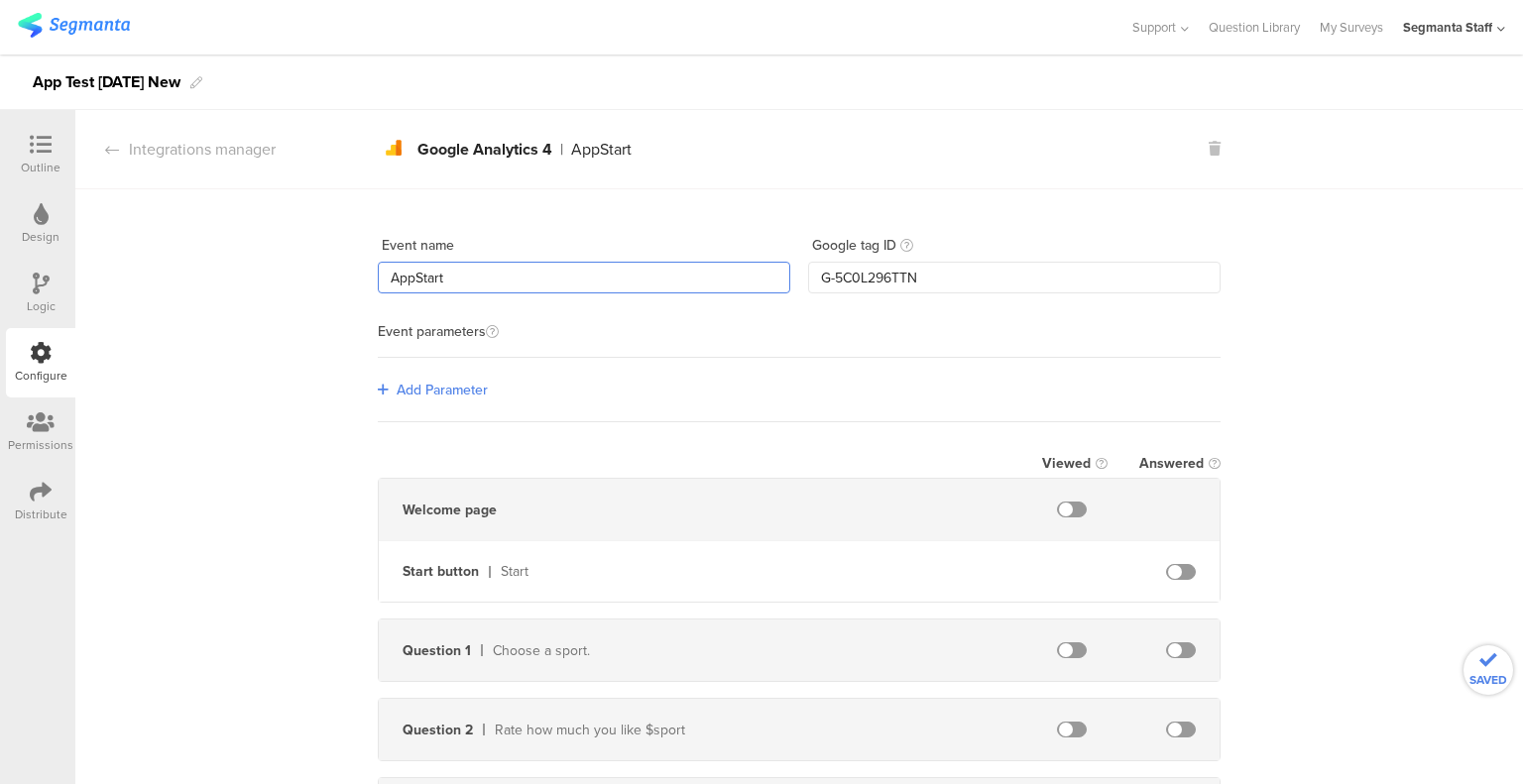 type on "AppStart" 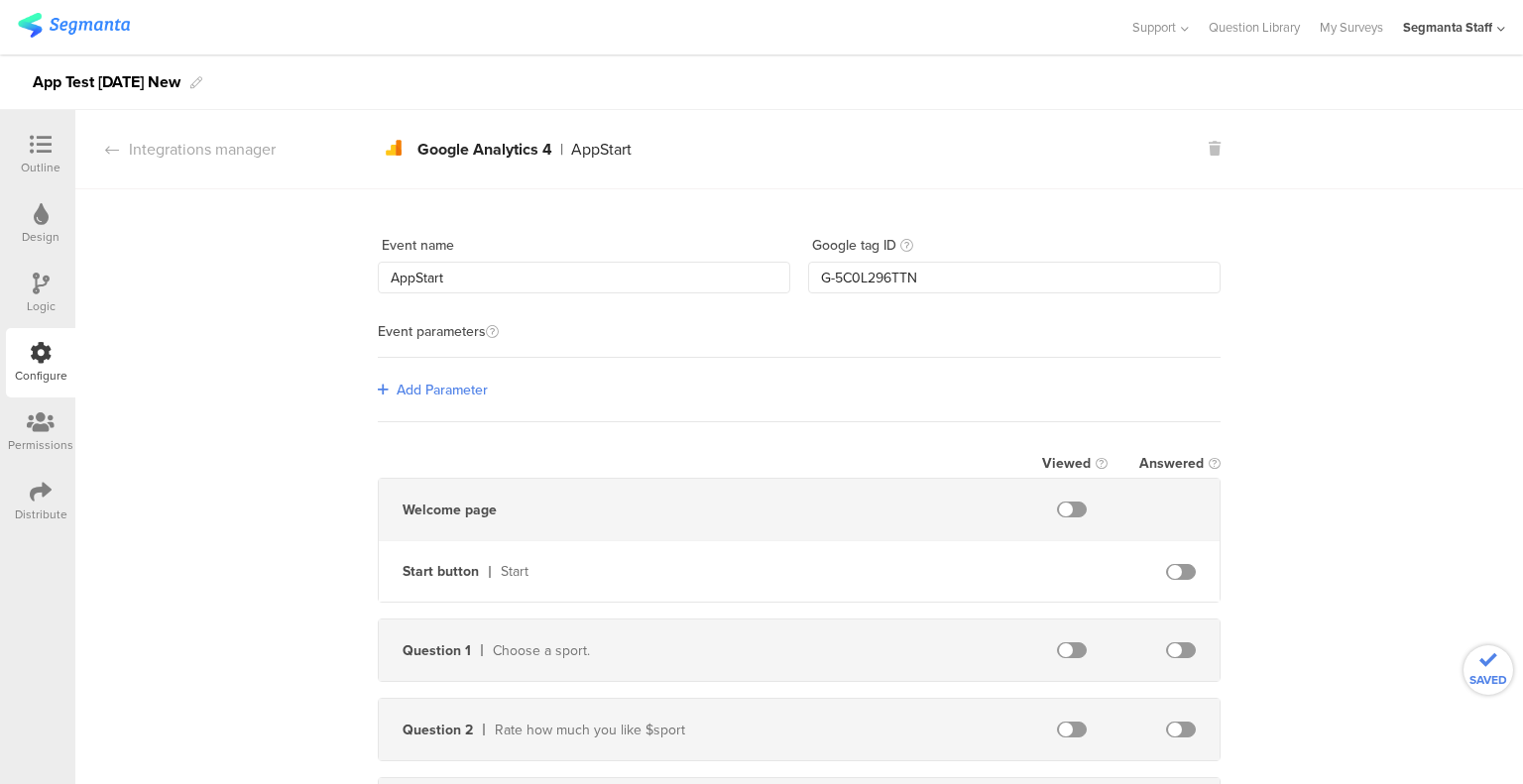 click on "Add Parameter" at bounding box center [442, 390] 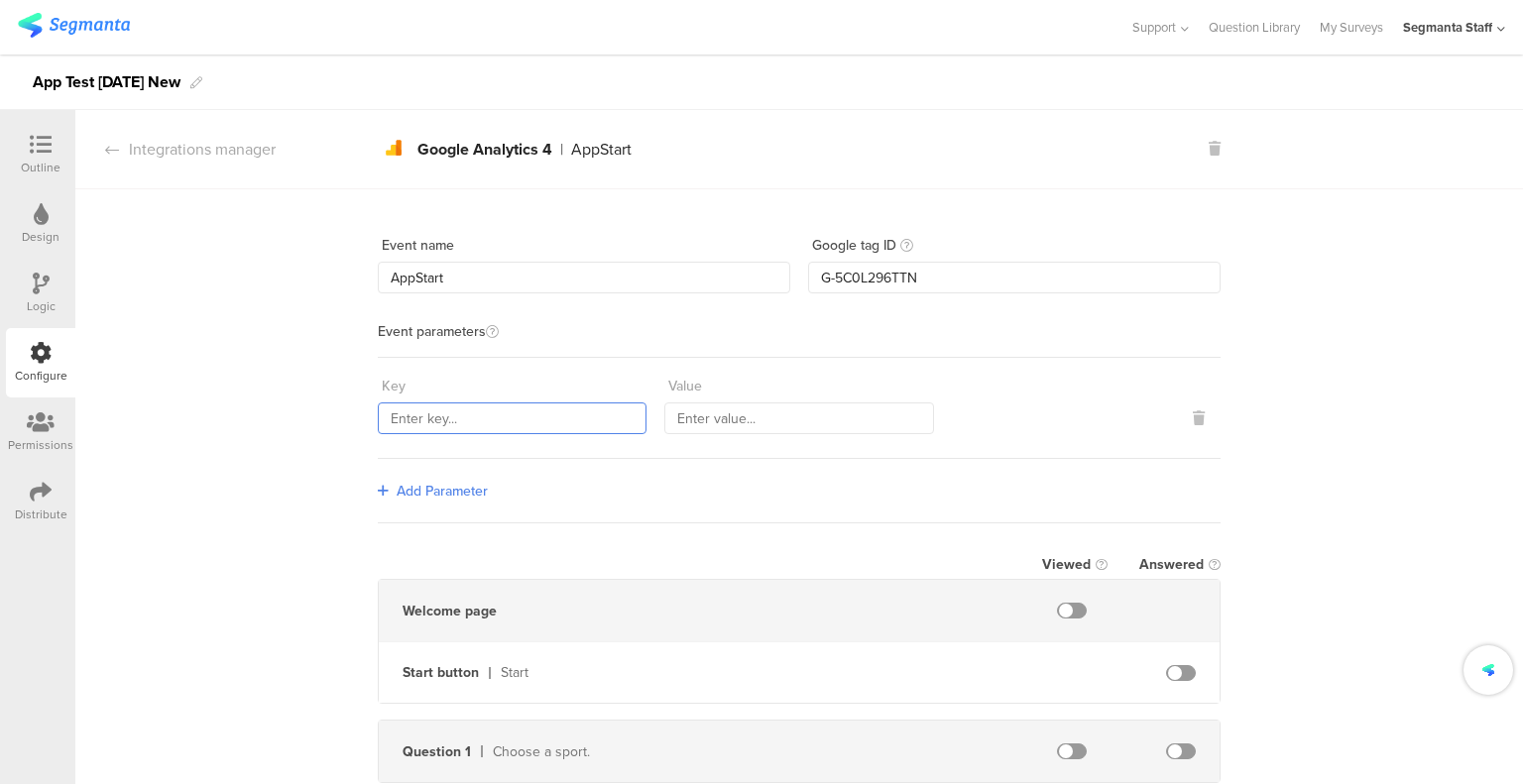 click at bounding box center (512, 418) 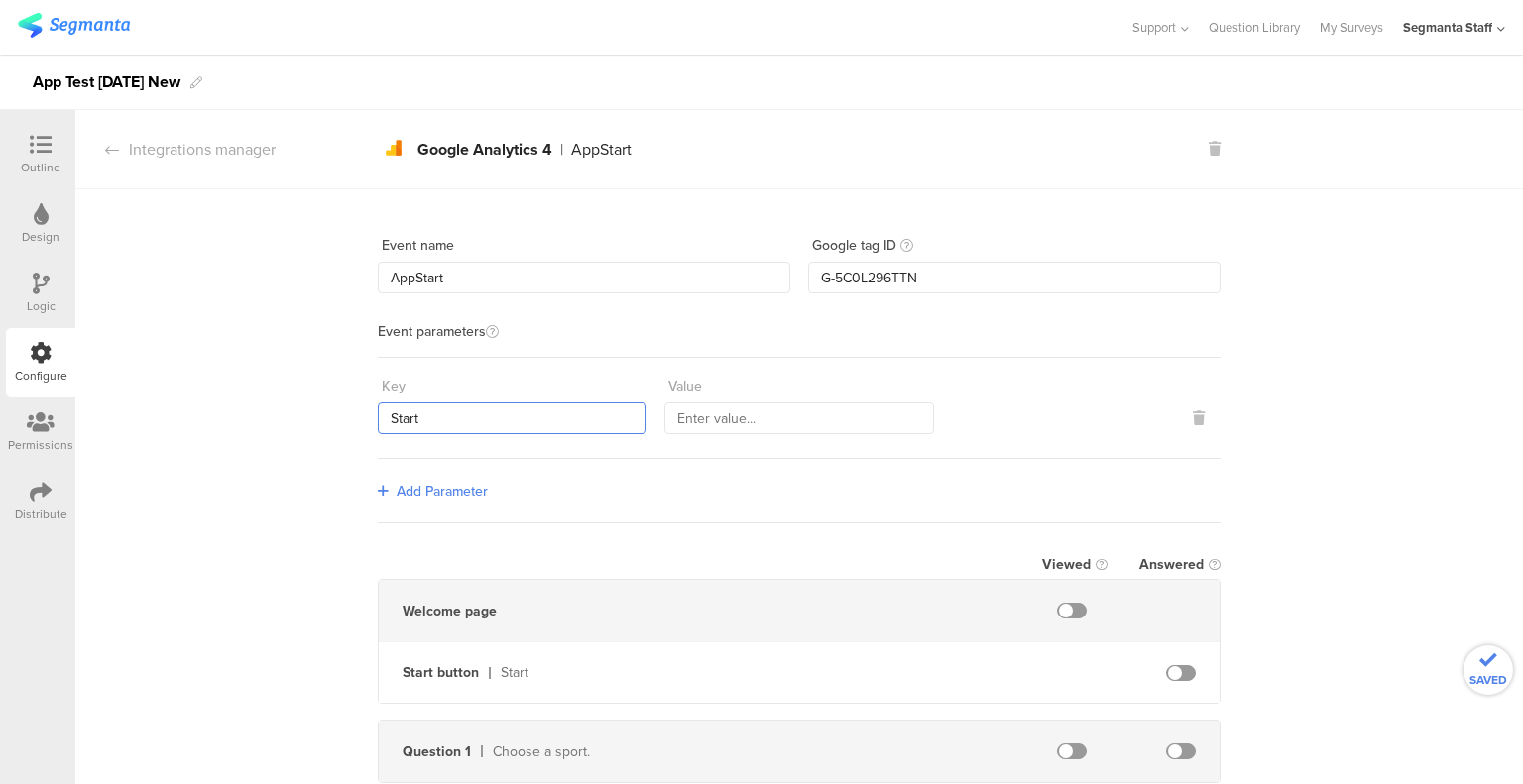 type on "Start" 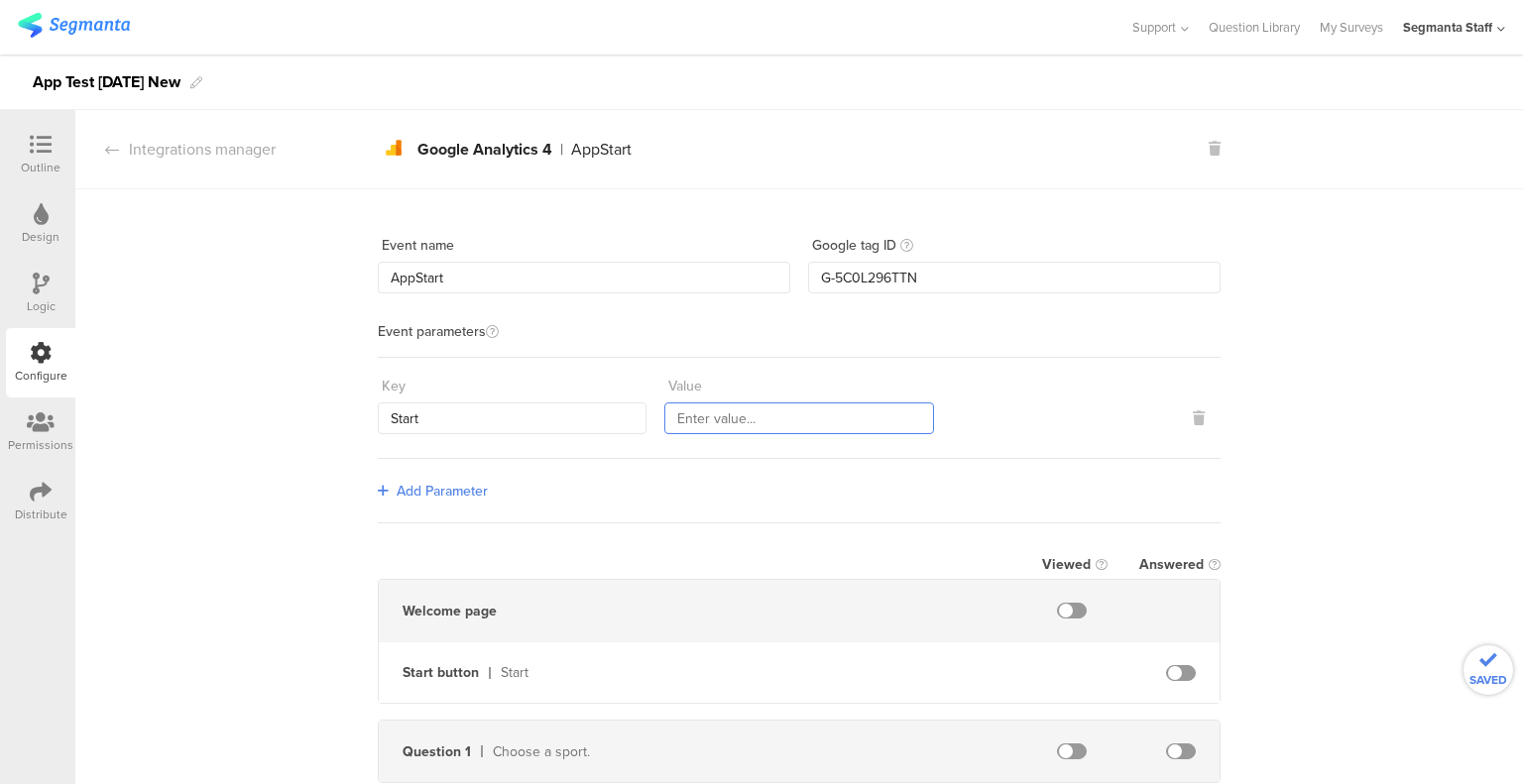 click at bounding box center (798, 418) 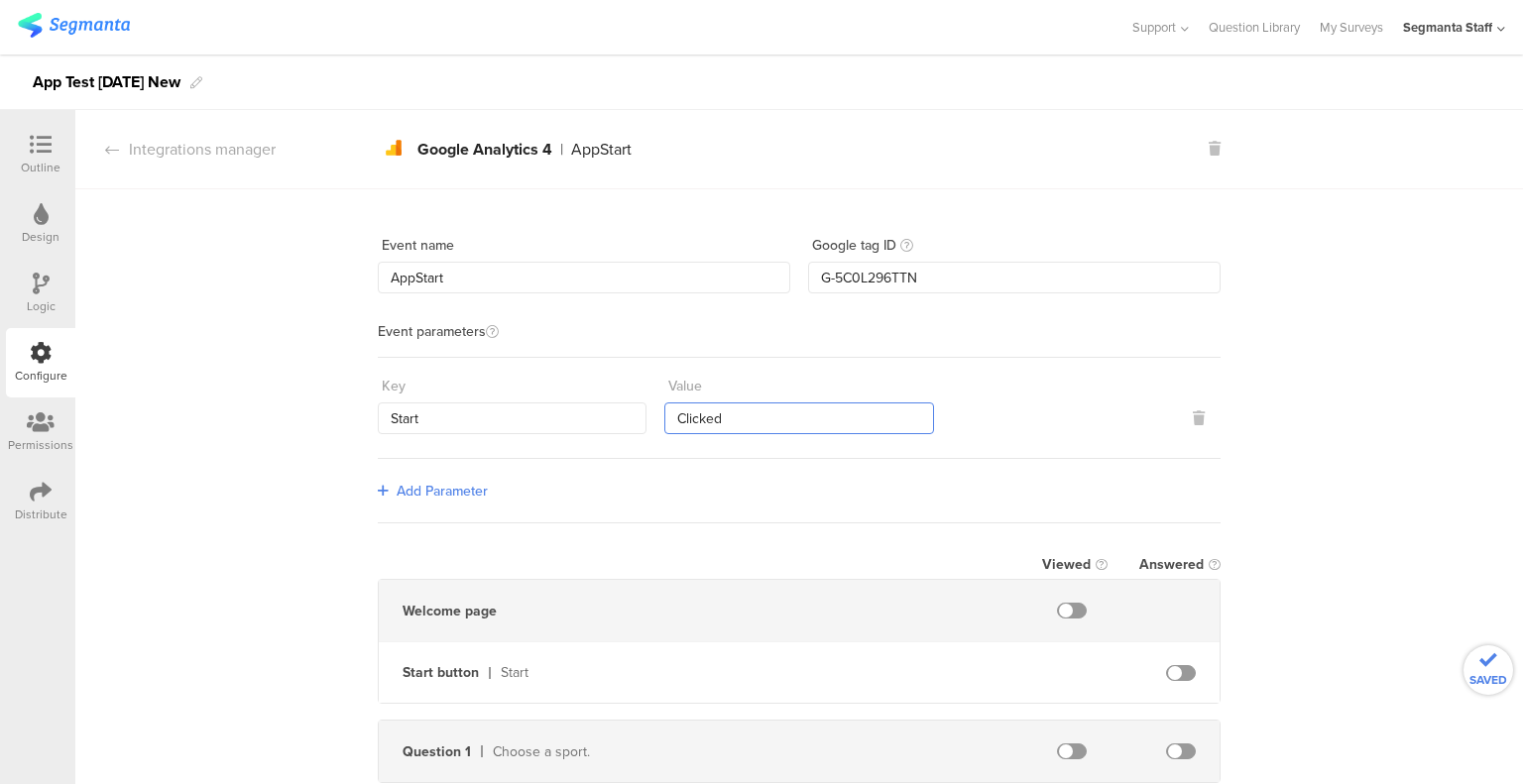 type on "Clicked" 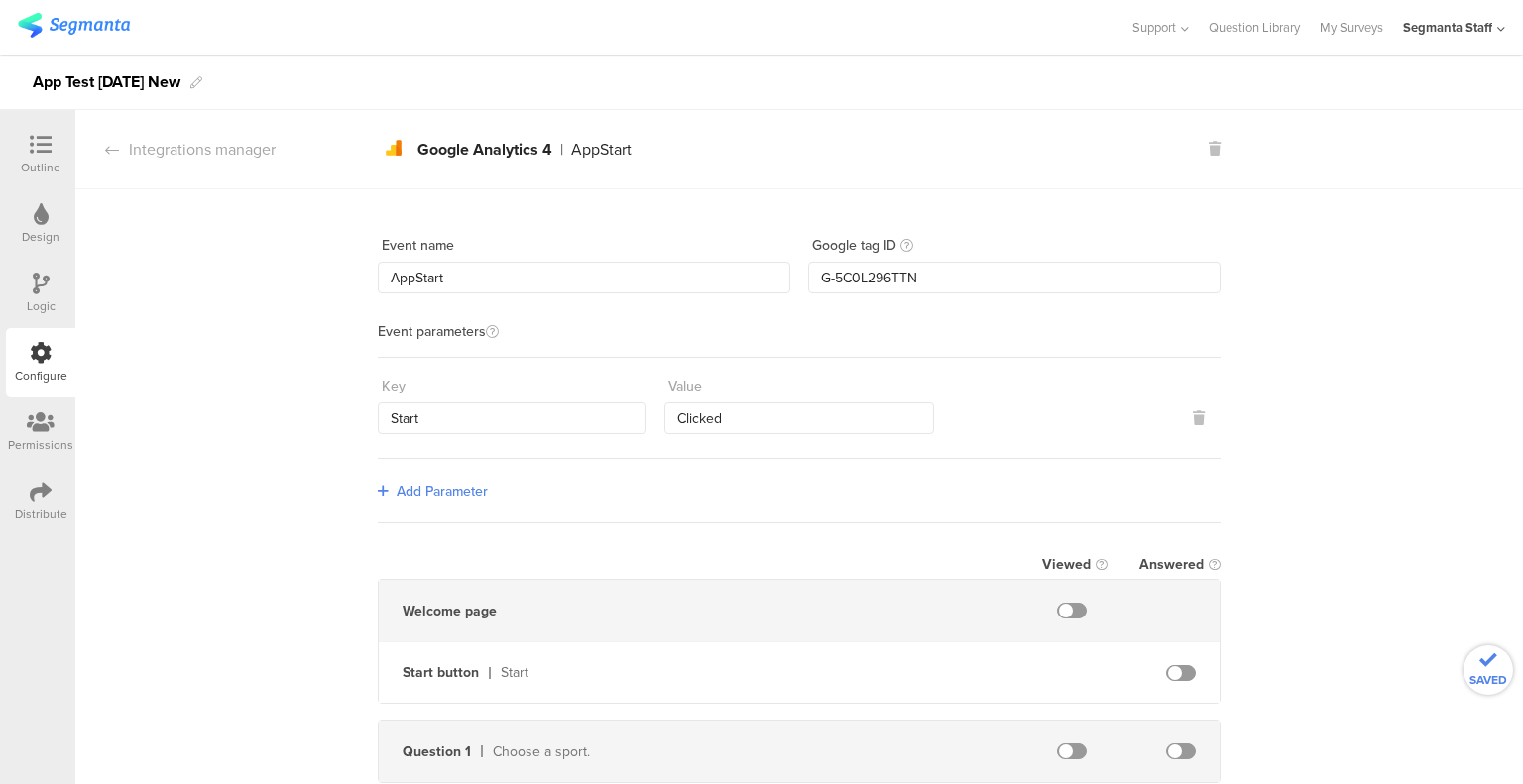 click at bounding box center [1181, 673] 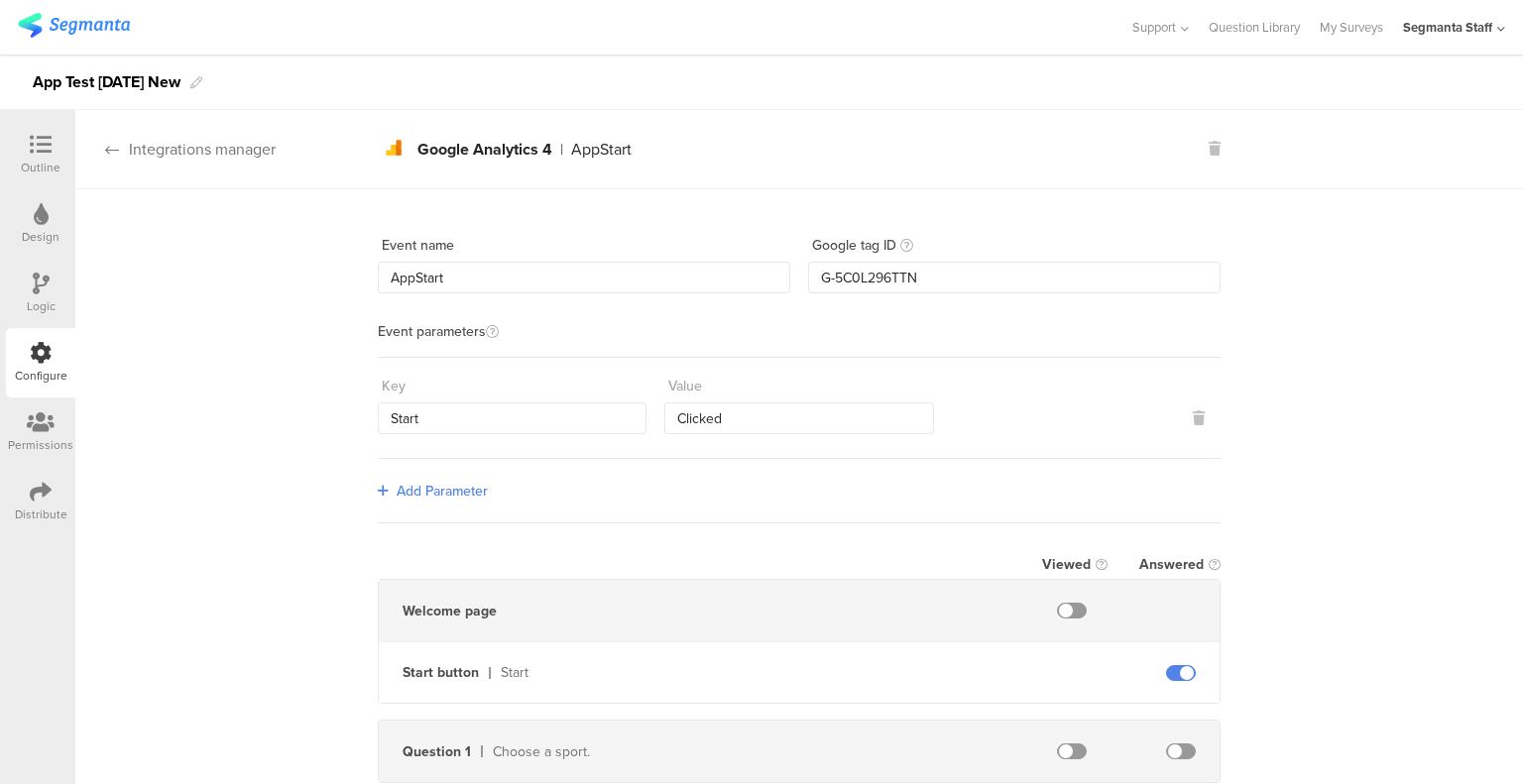 click on "Integrations manager" at bounding box center (176, 149) 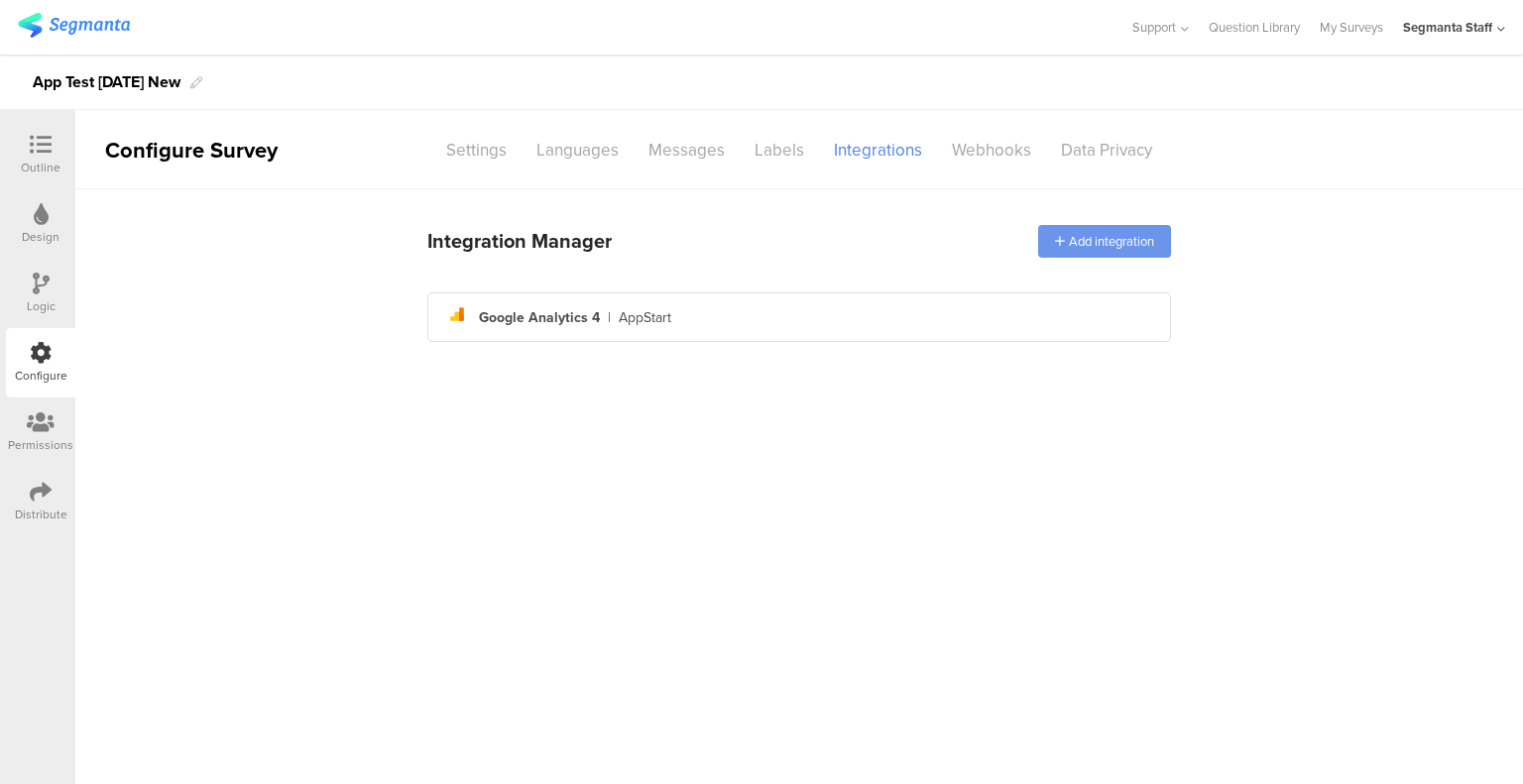 click at bounding box center (1060, 241) 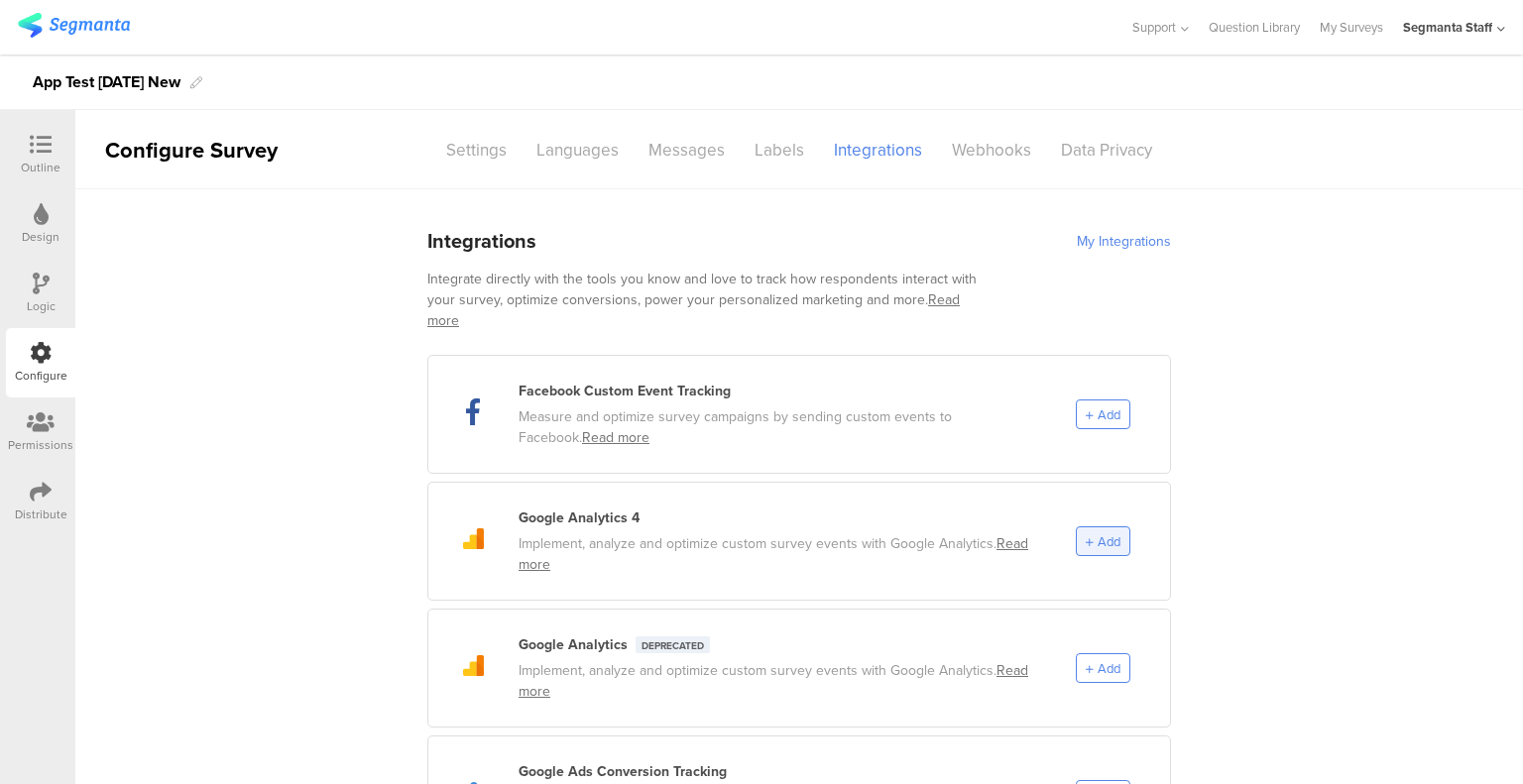 click on "Add" at bounding box center (1103, 541) 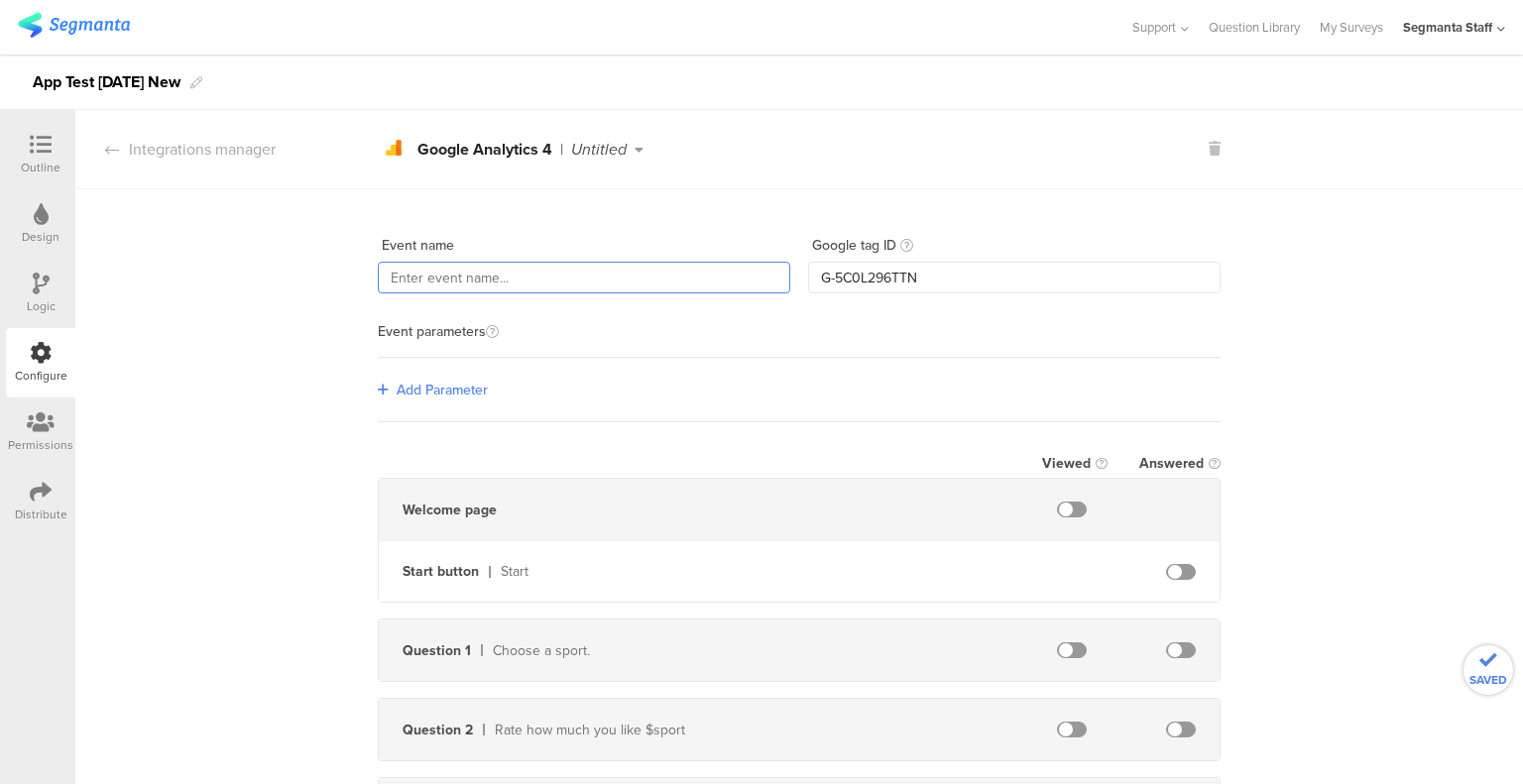 click at bounding box center [584, 278] 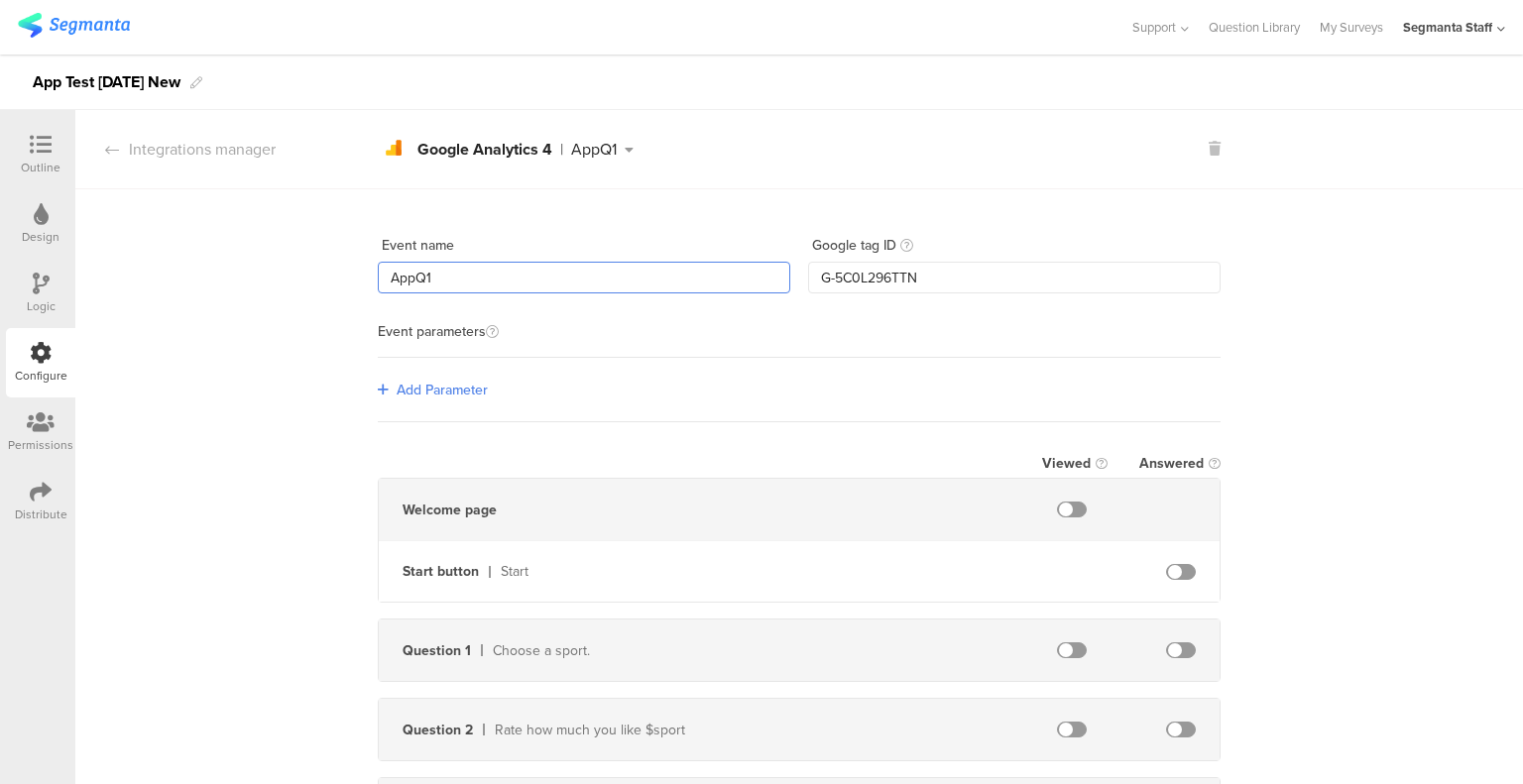 type on "AppQ1" 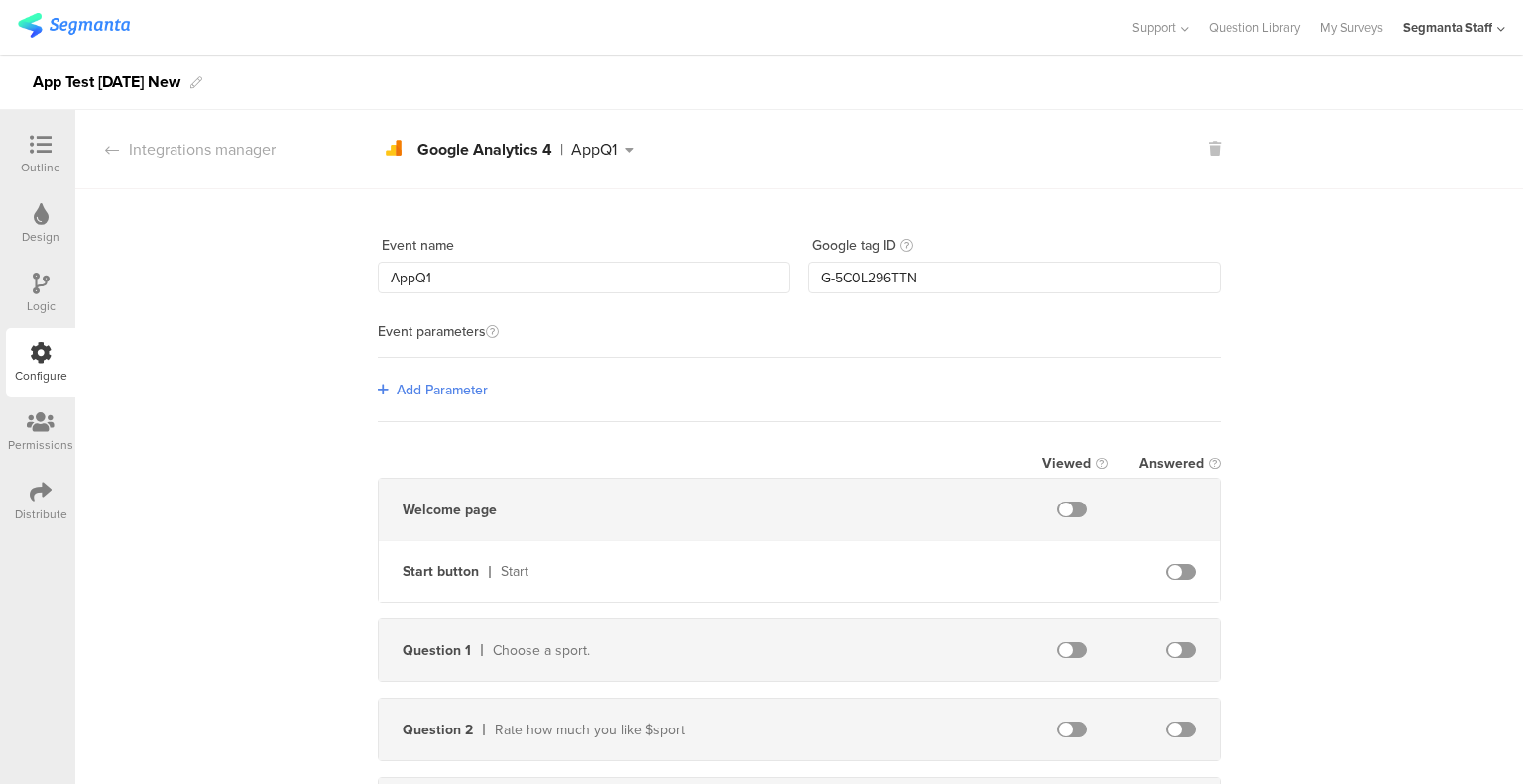 click on "Add Parameter" at bounding box center (442, 390) 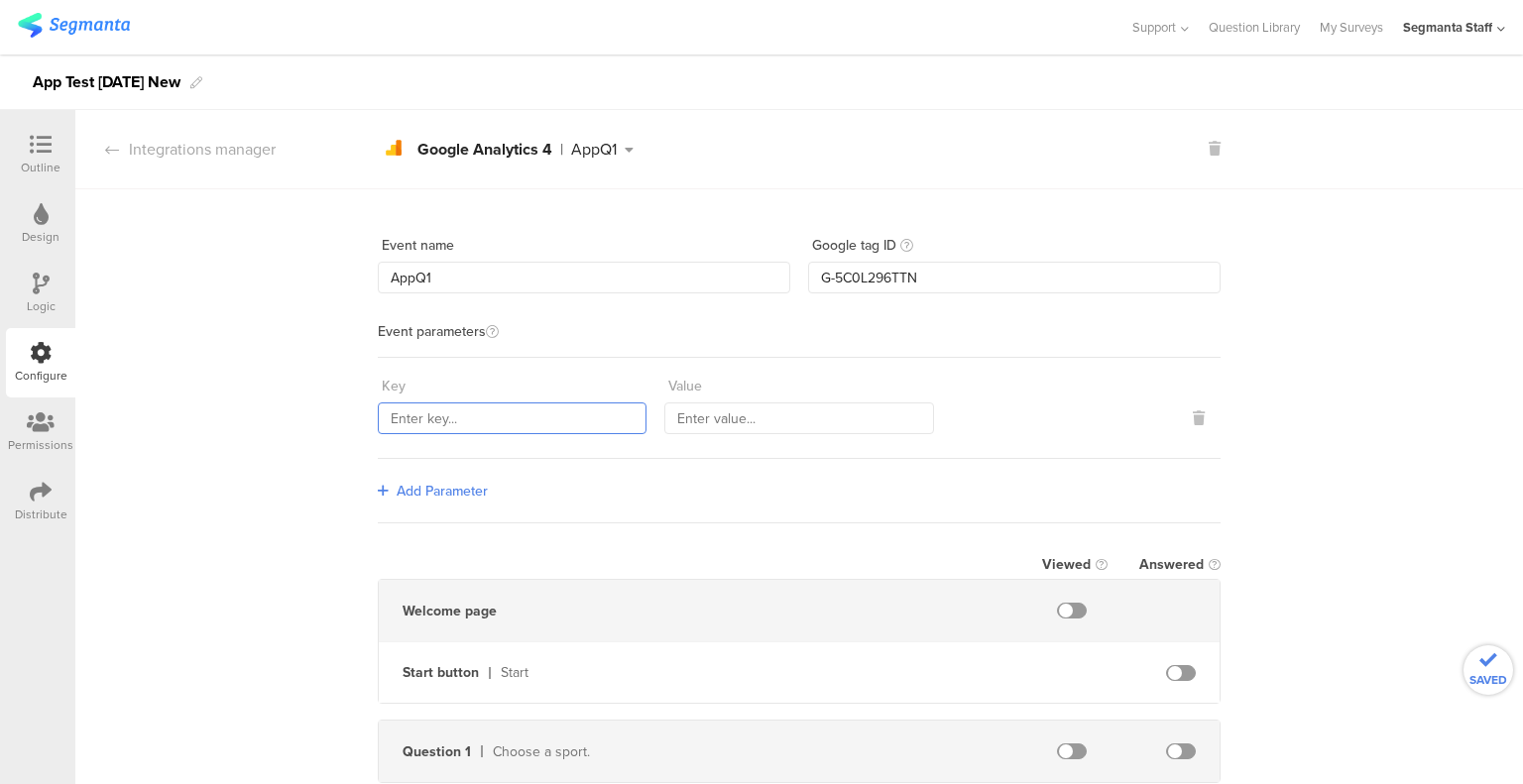 click at bounding box center [512, 418] 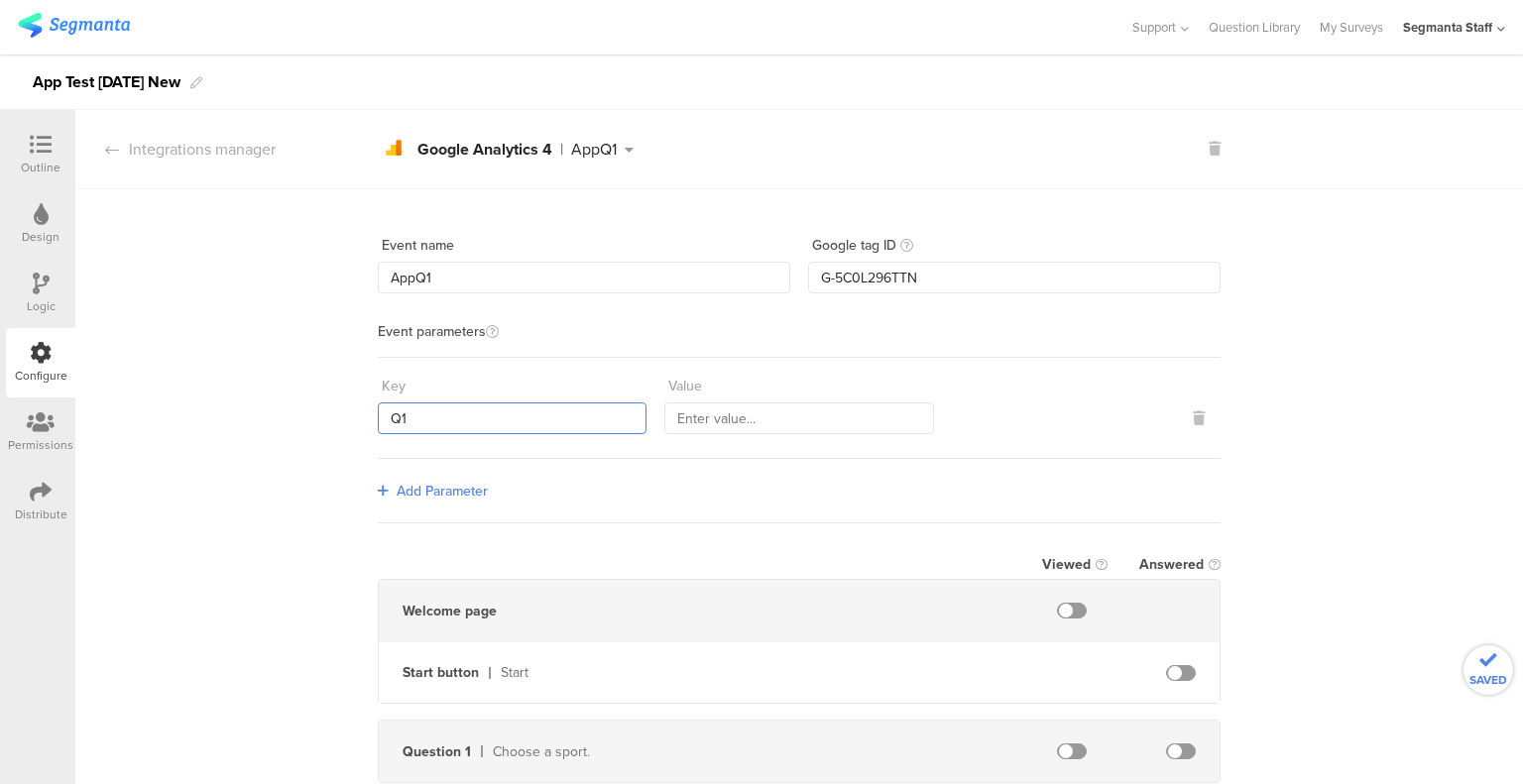 type on "Q1" 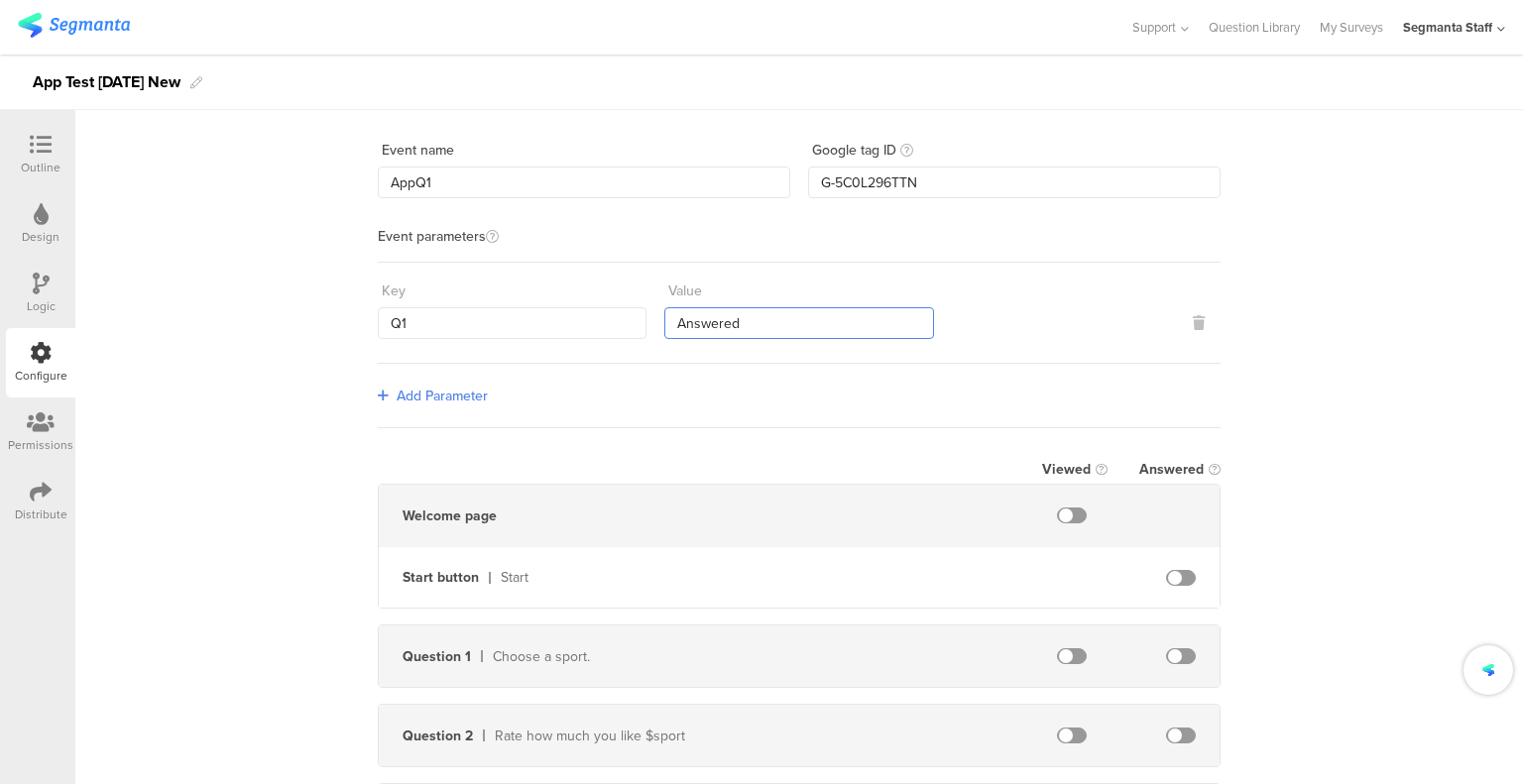 scroll, scrollTop: 198, scrollLeft: 0, axis: vertical 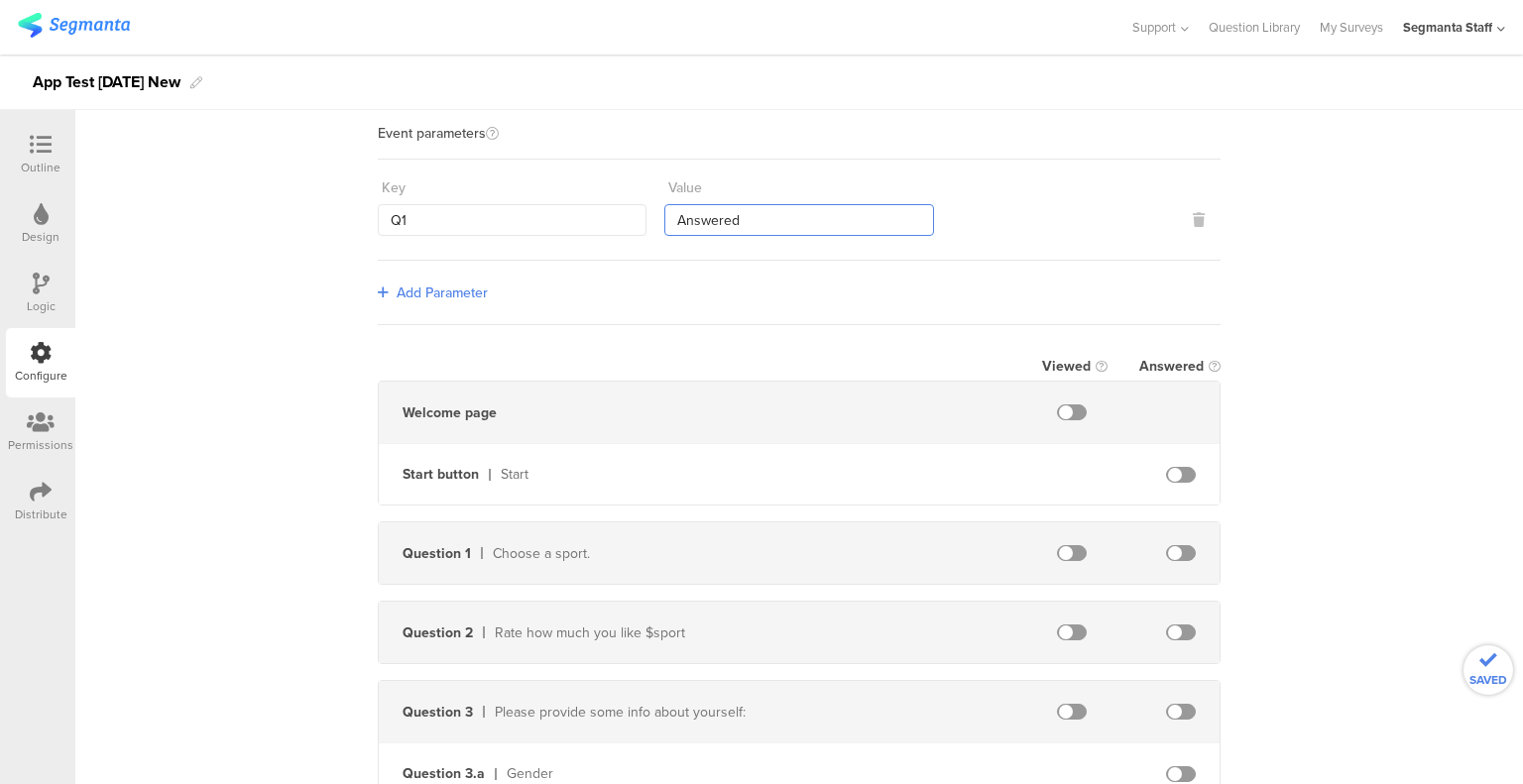 type on "Answered" 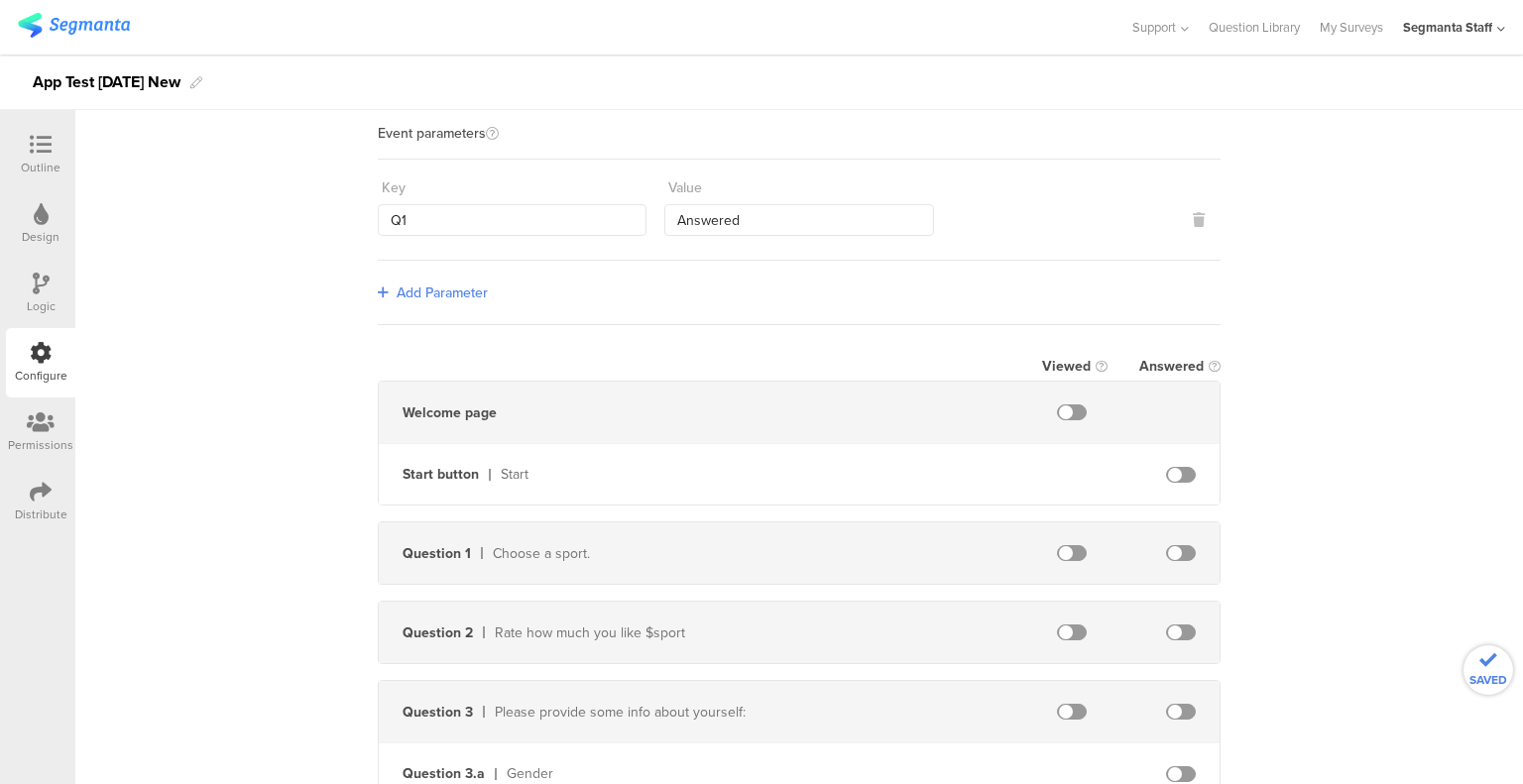 click at bounding box center [1181, 553] 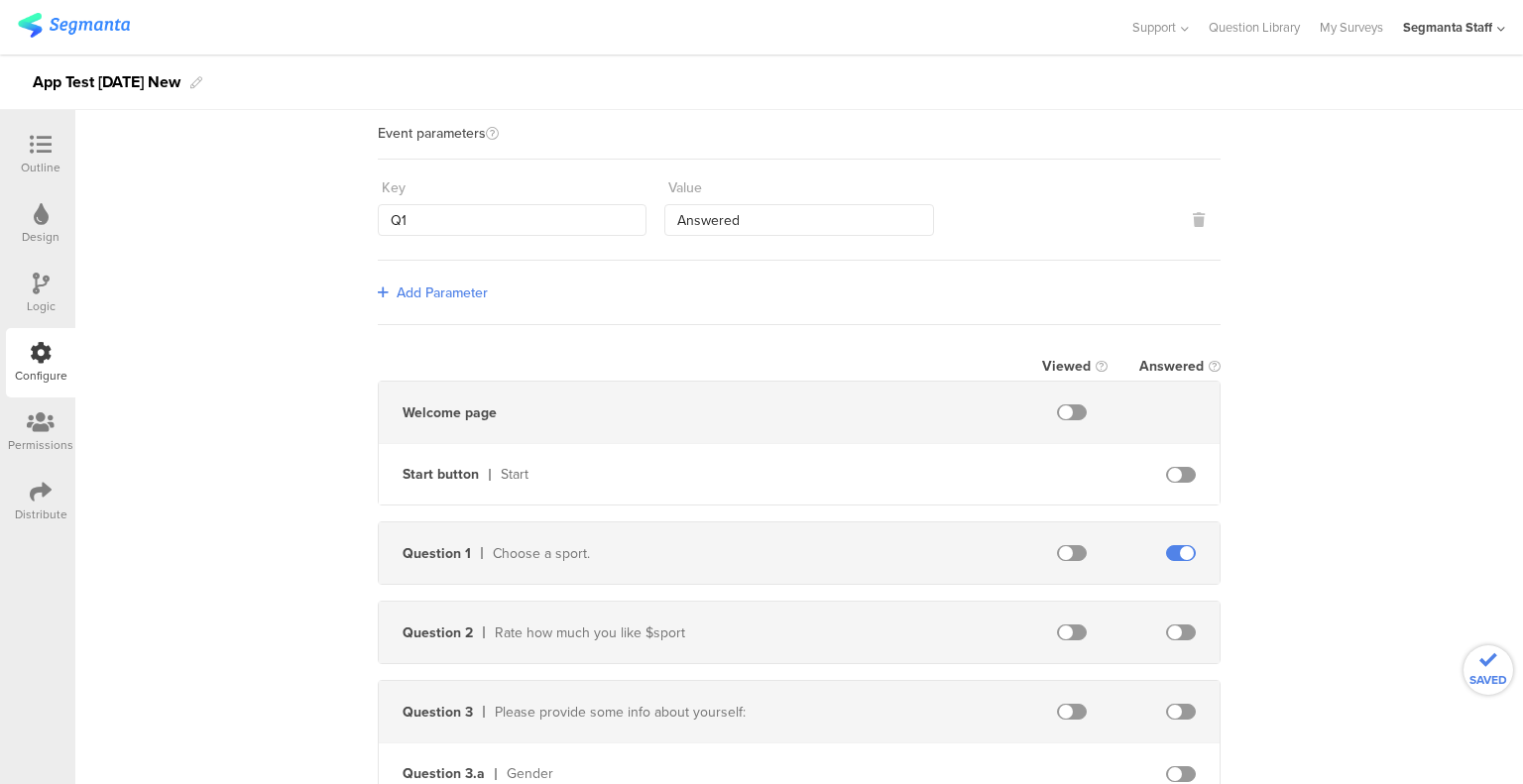 click on "Event name     AppQ1           Google tag ID     G-5C0L296TTN           Event parameters
Key     Q1           Value     Answered               Add Parameter    Viewed        Answered       Welcome page           Start button       Start         Question 1       Choose a sport.           Question 2       Rate how much you like $sport           Question 3       Please provide some info about yourself:         Question 3.a       Gender         Question 3.b       Age           Ending page       Ending A" at bounding box center [799, 476] 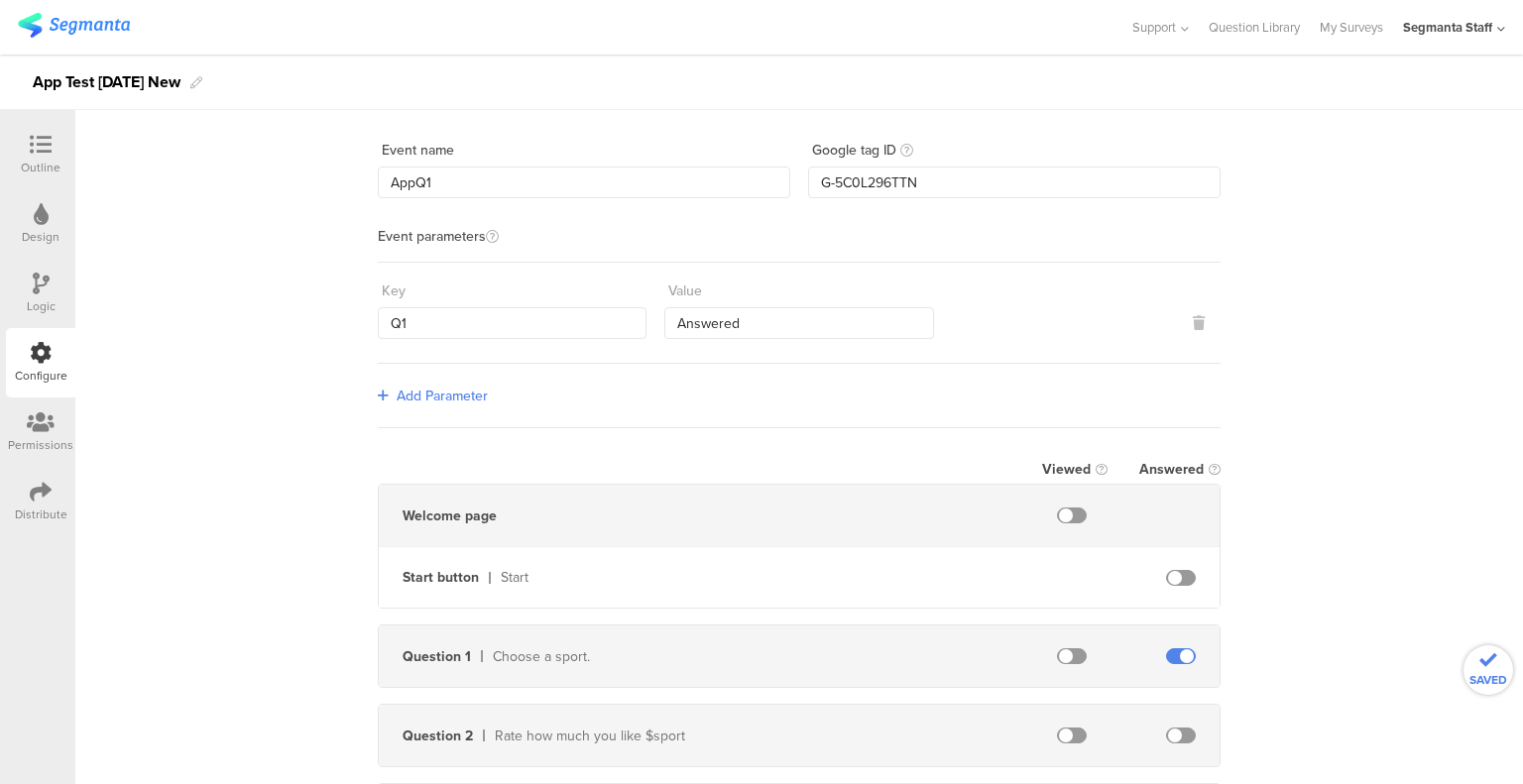 scroll, scrollTop: 0, scrollLeft: 0, axis: both 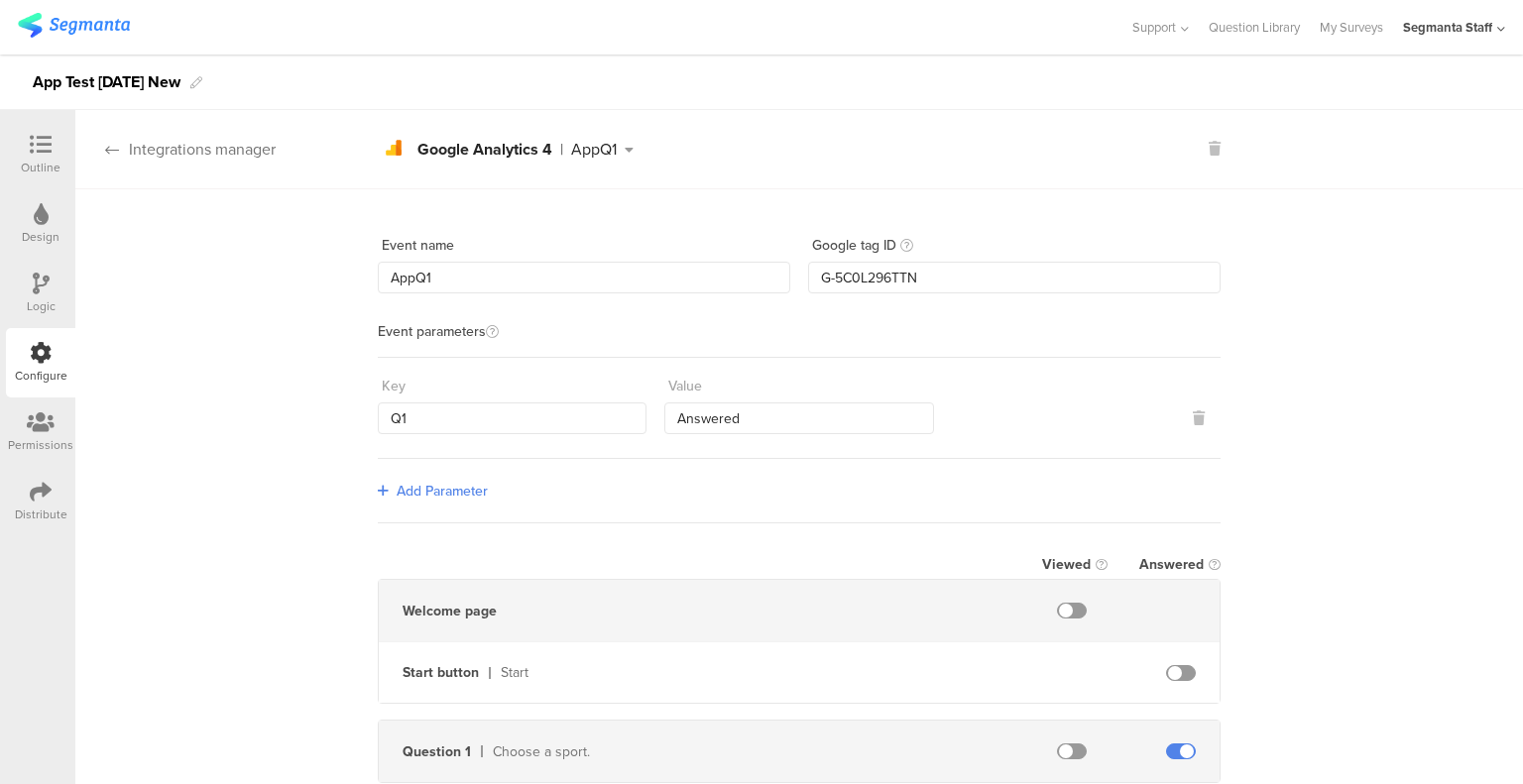 click on "Integrations manager" at bounding box center [176, 149] 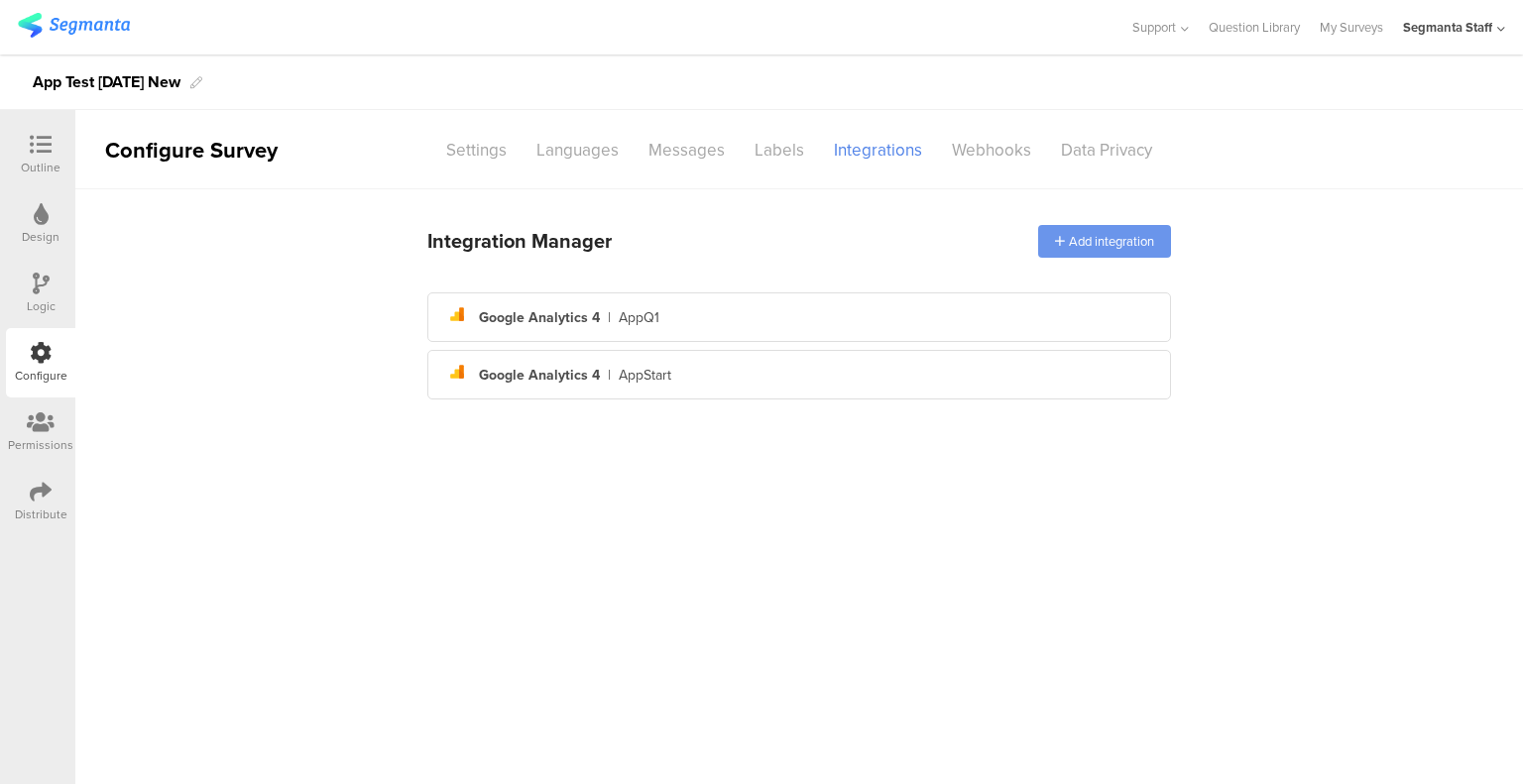 click on "Add integration" at bounding box center (1105, 241) 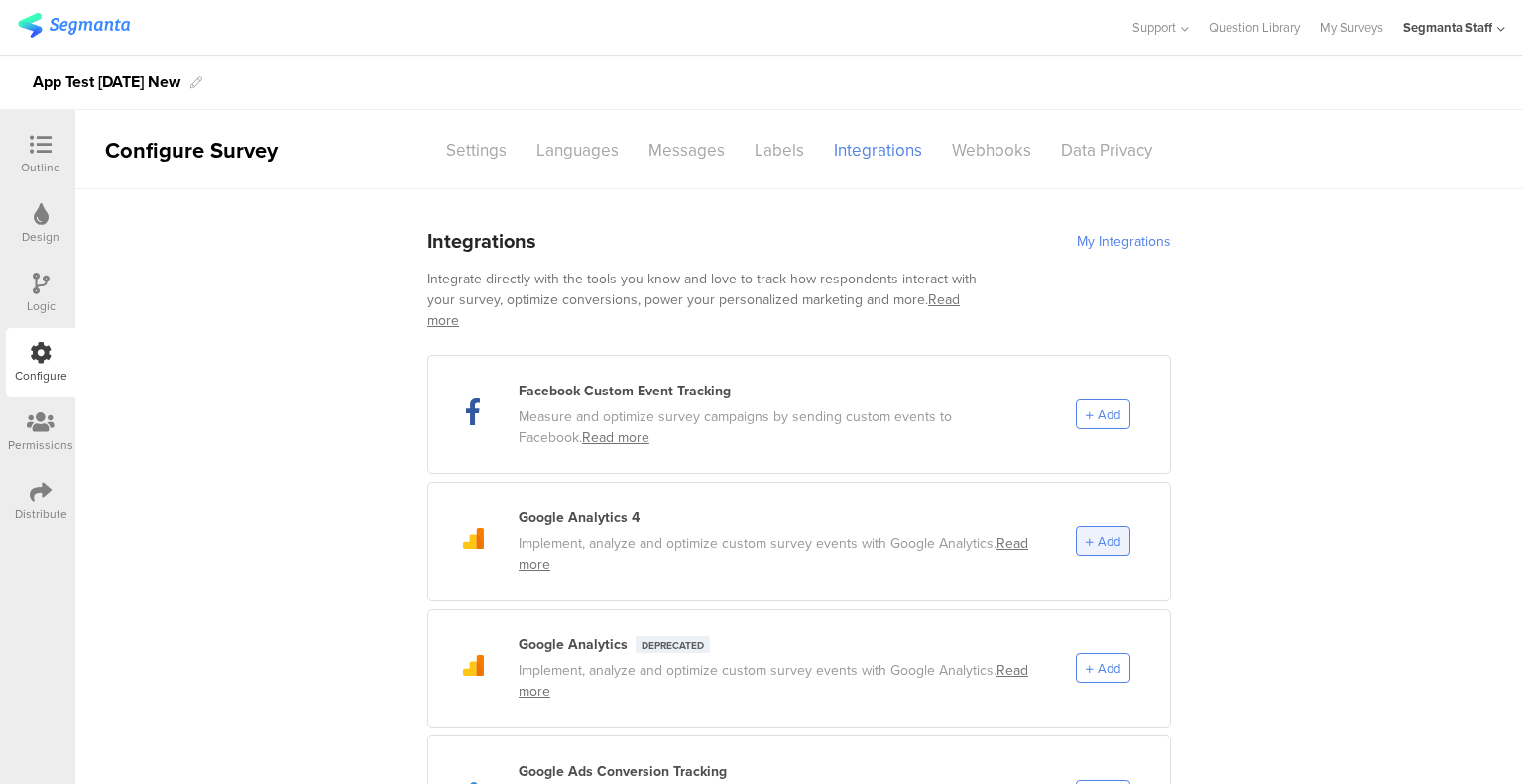 click at bounding box center (1090, 542) 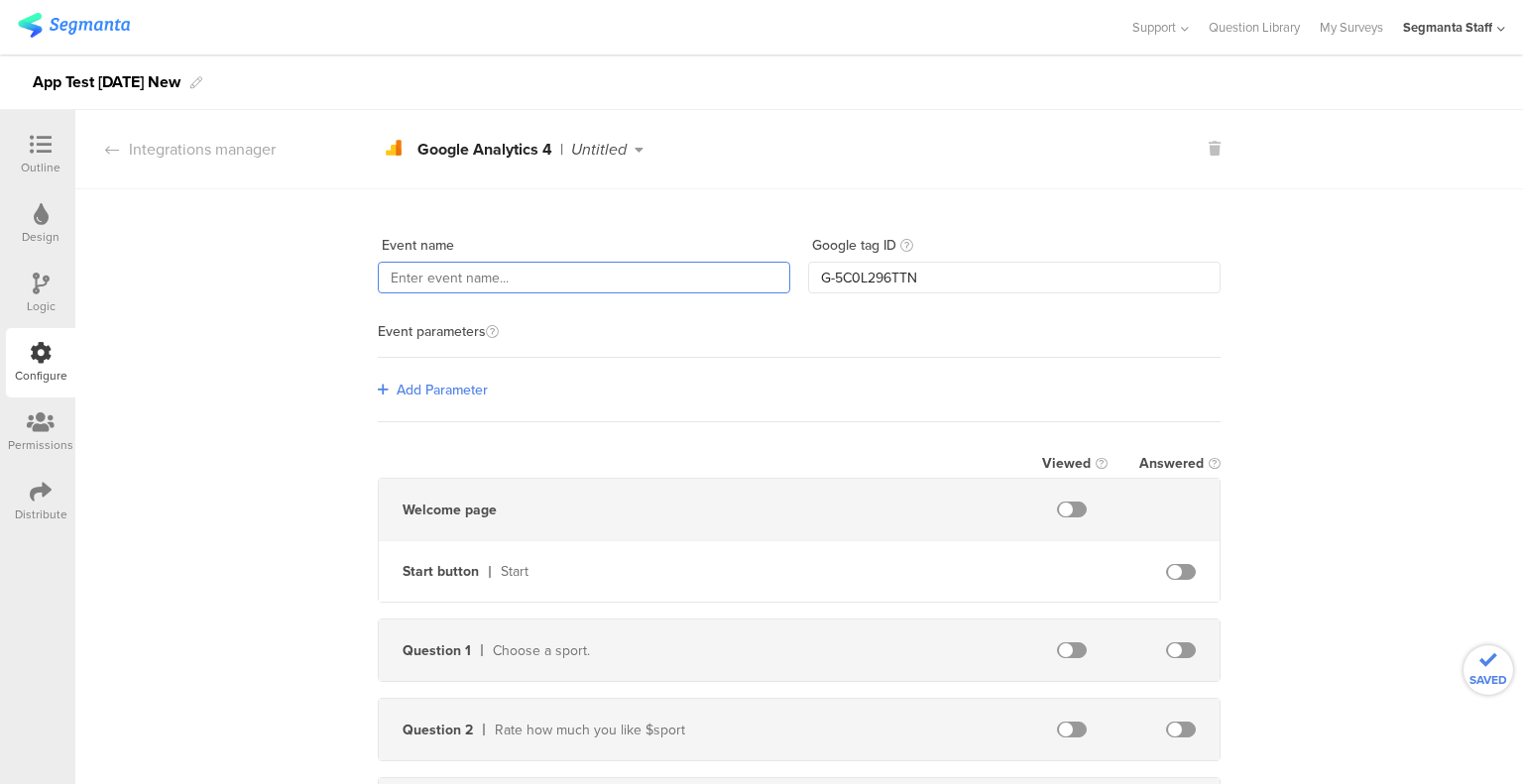 click at bounding box center [584, 278] 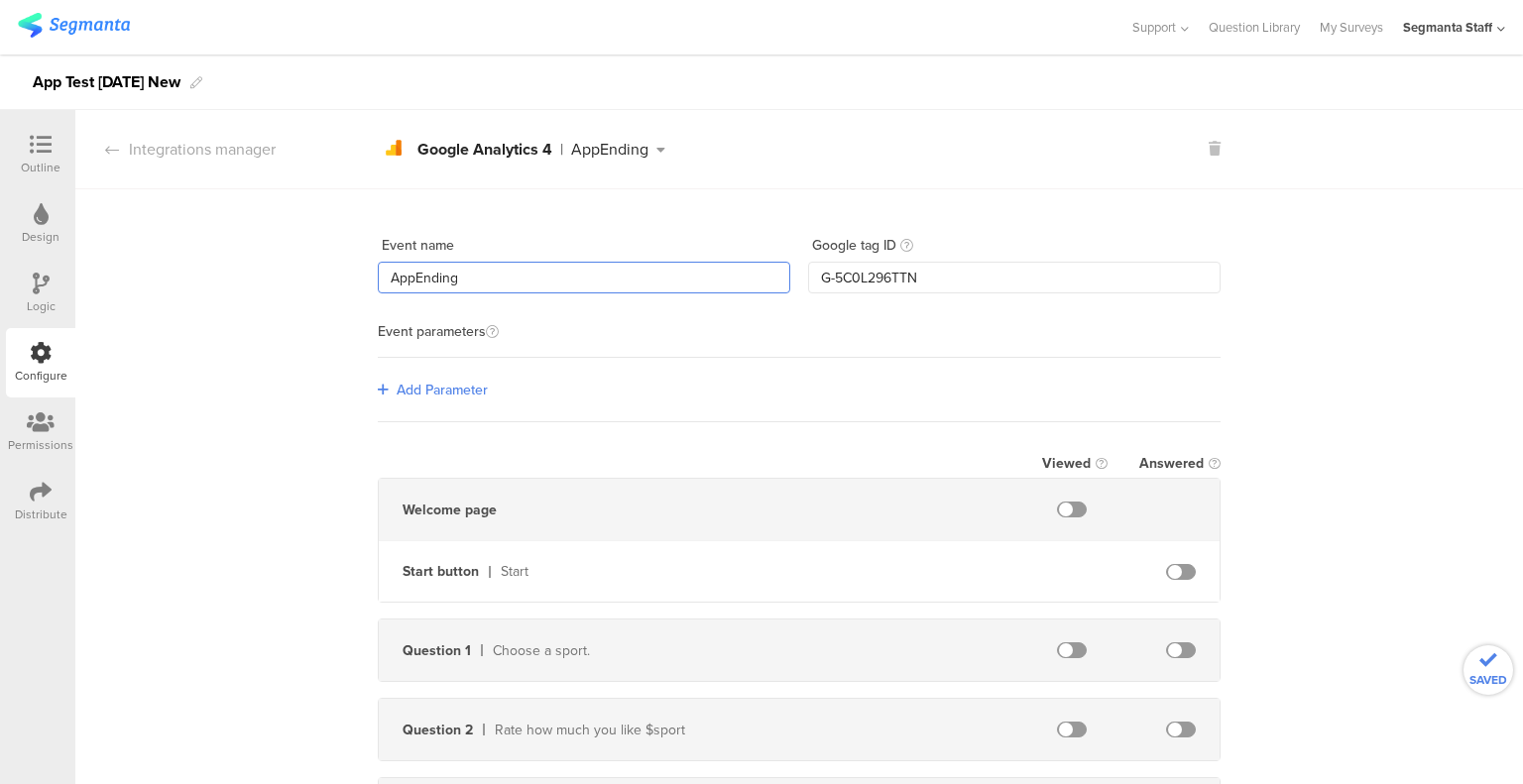 type on "AppEnding" 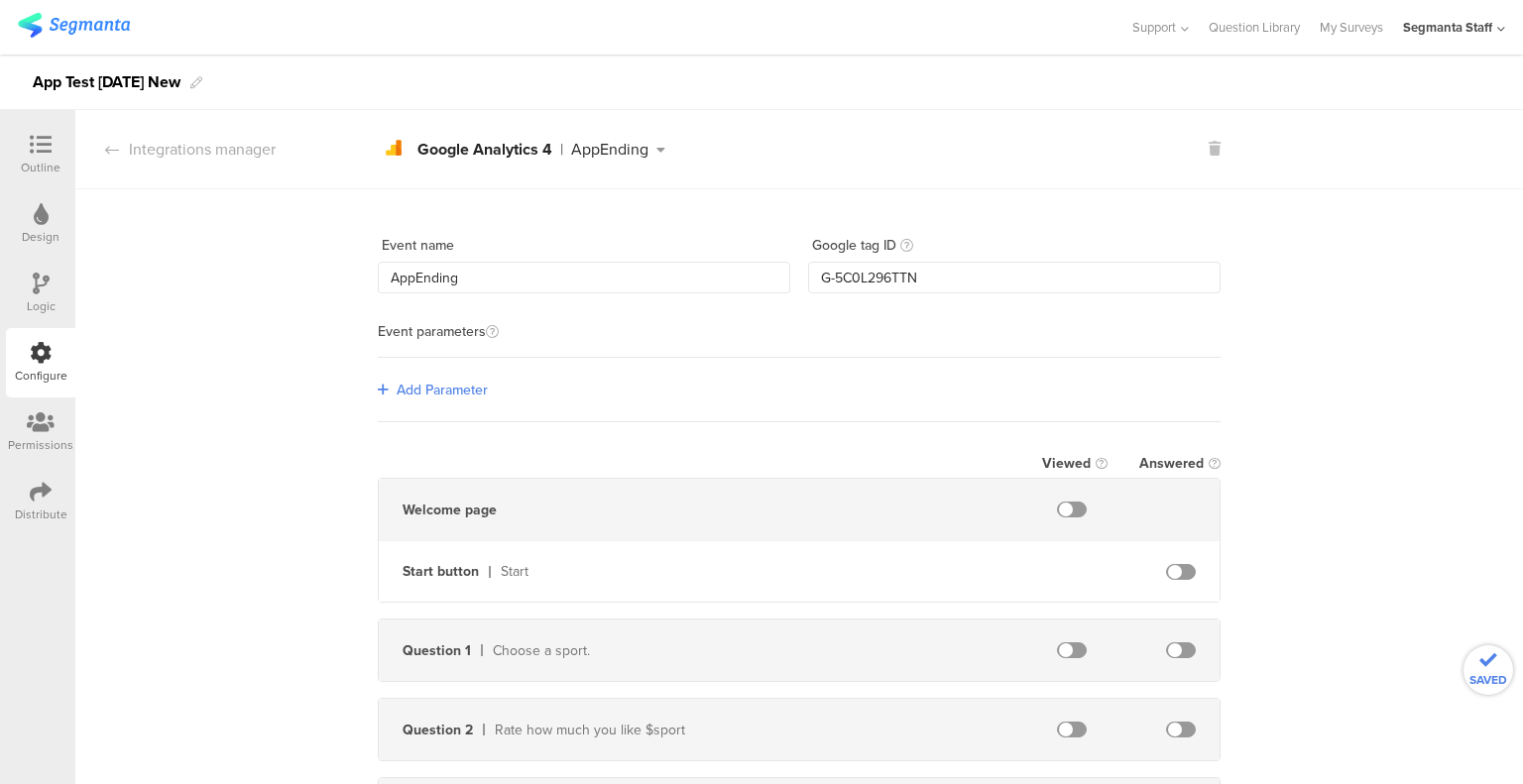 click on "Add Parameter" at bounding box center [442, 390] 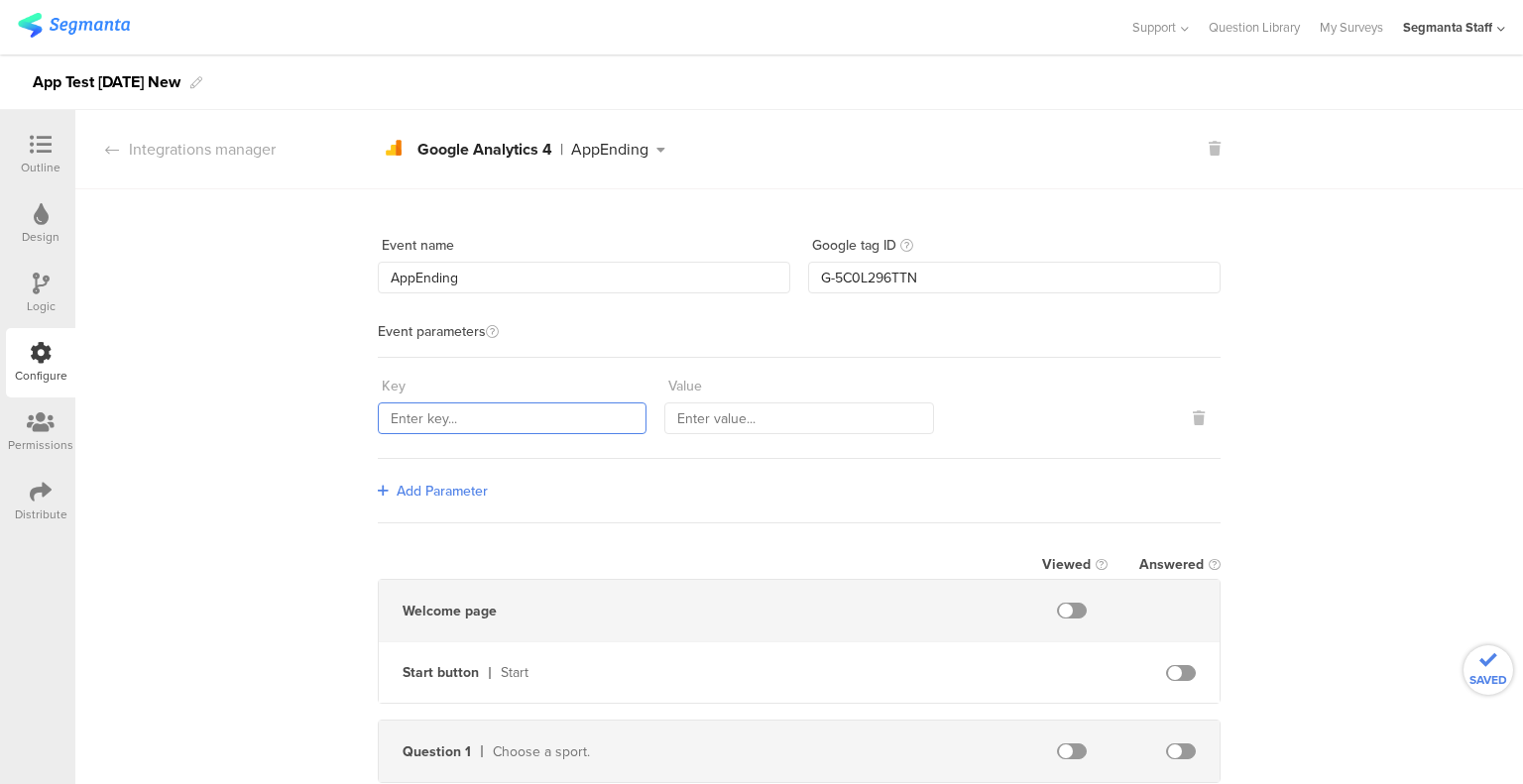 click at bounding box center (512, 418) 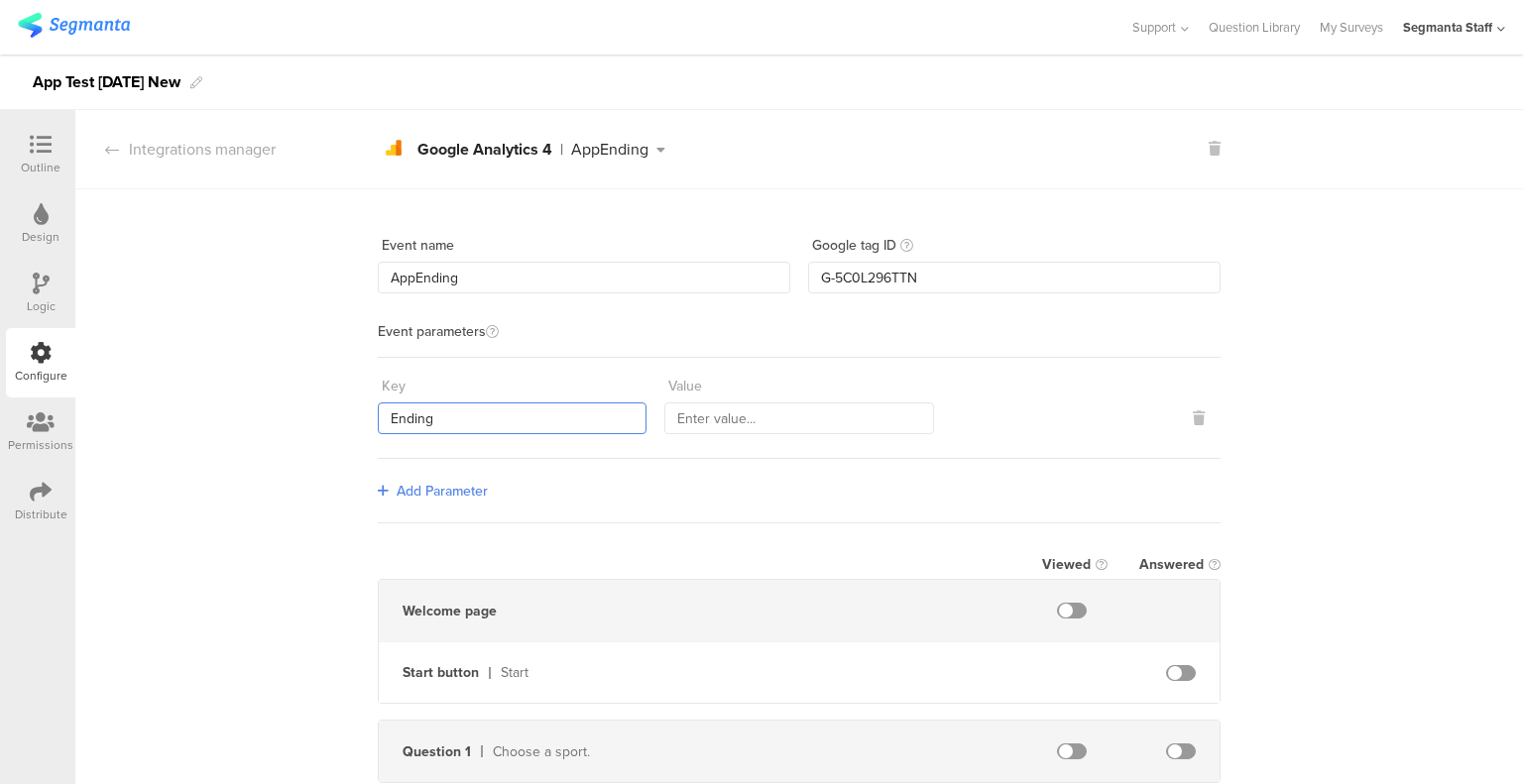 type on "Ending" 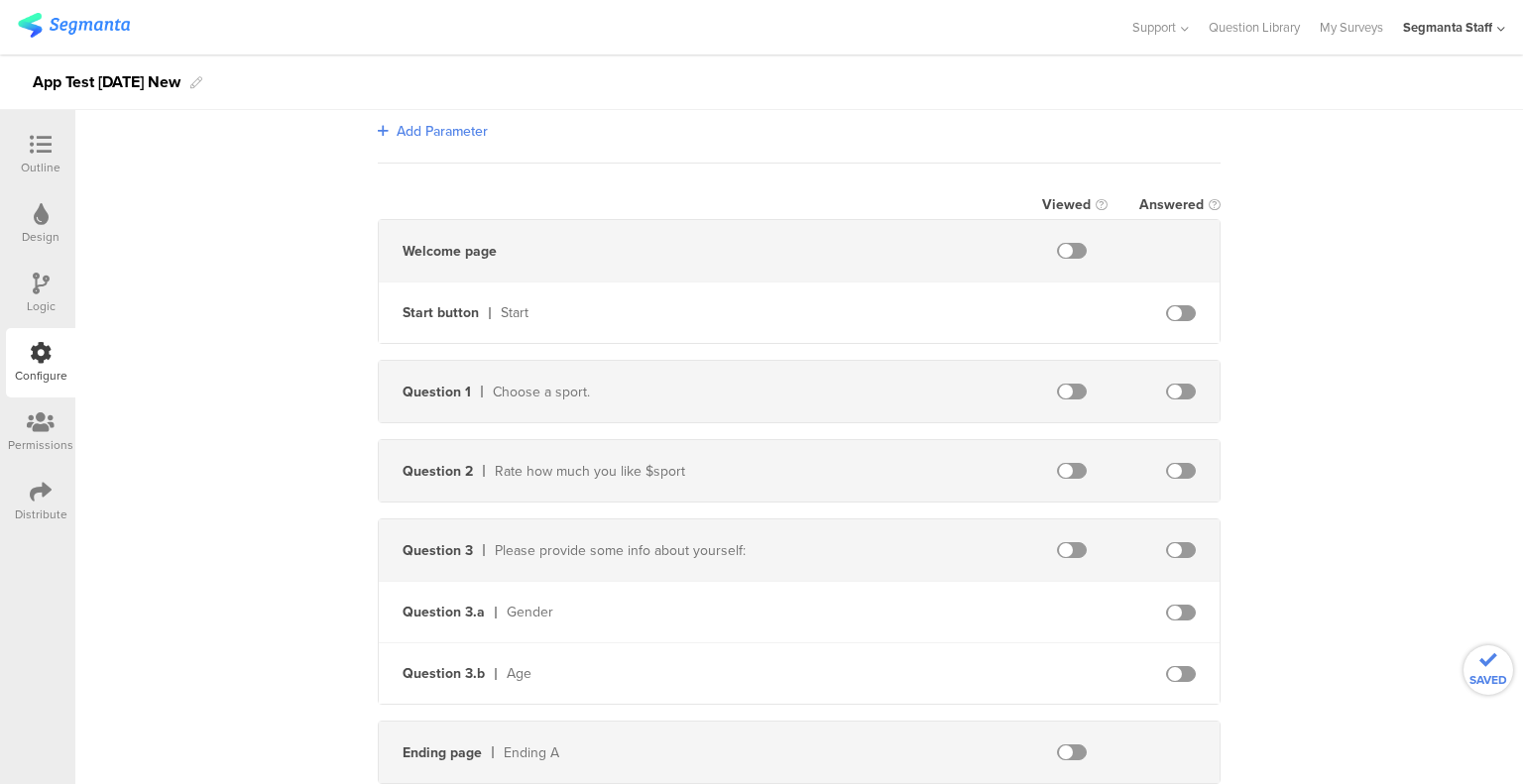 scroll, scrollTop: 420, scrollLeft: 0, axis: vertical 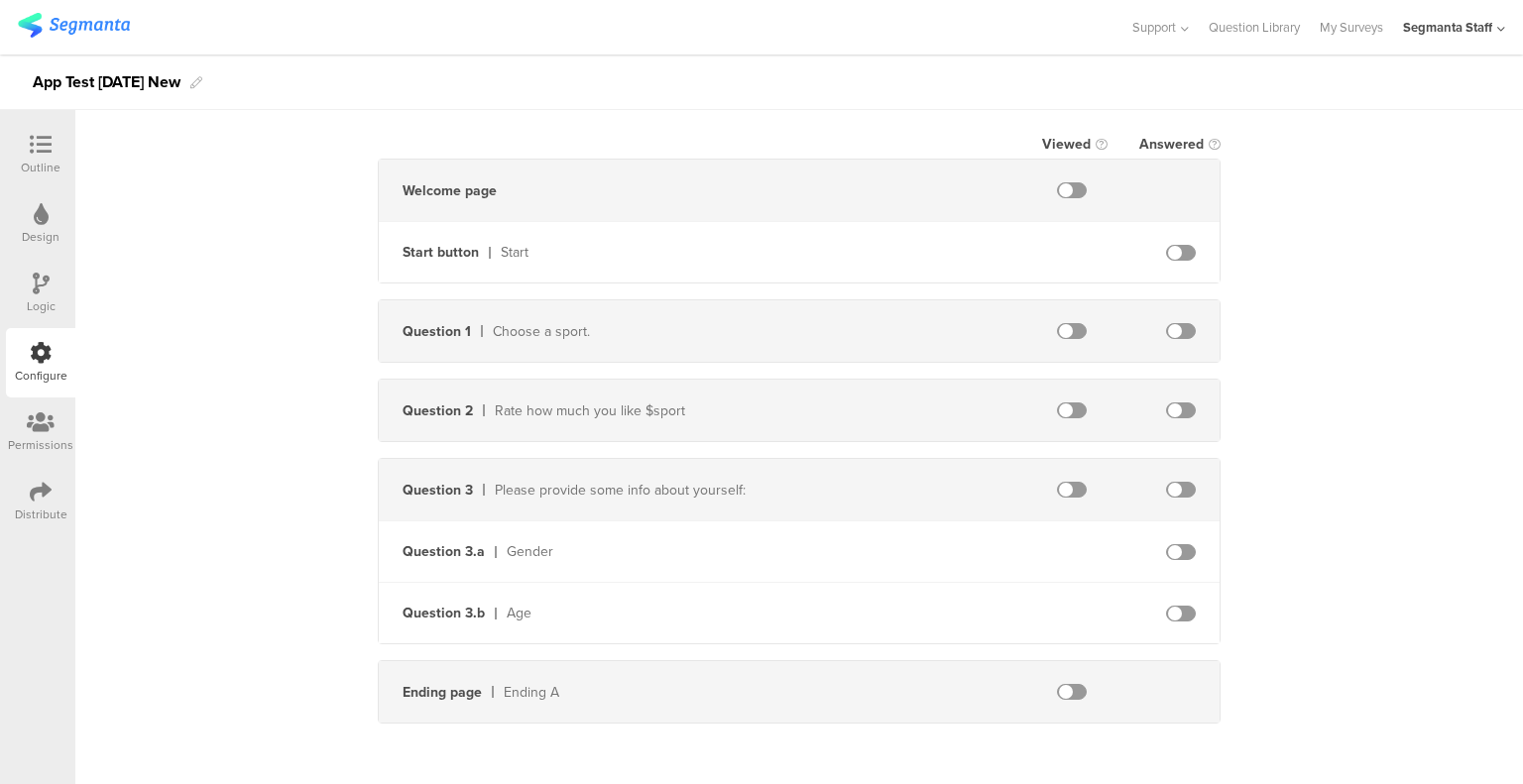 type on "Viewed" 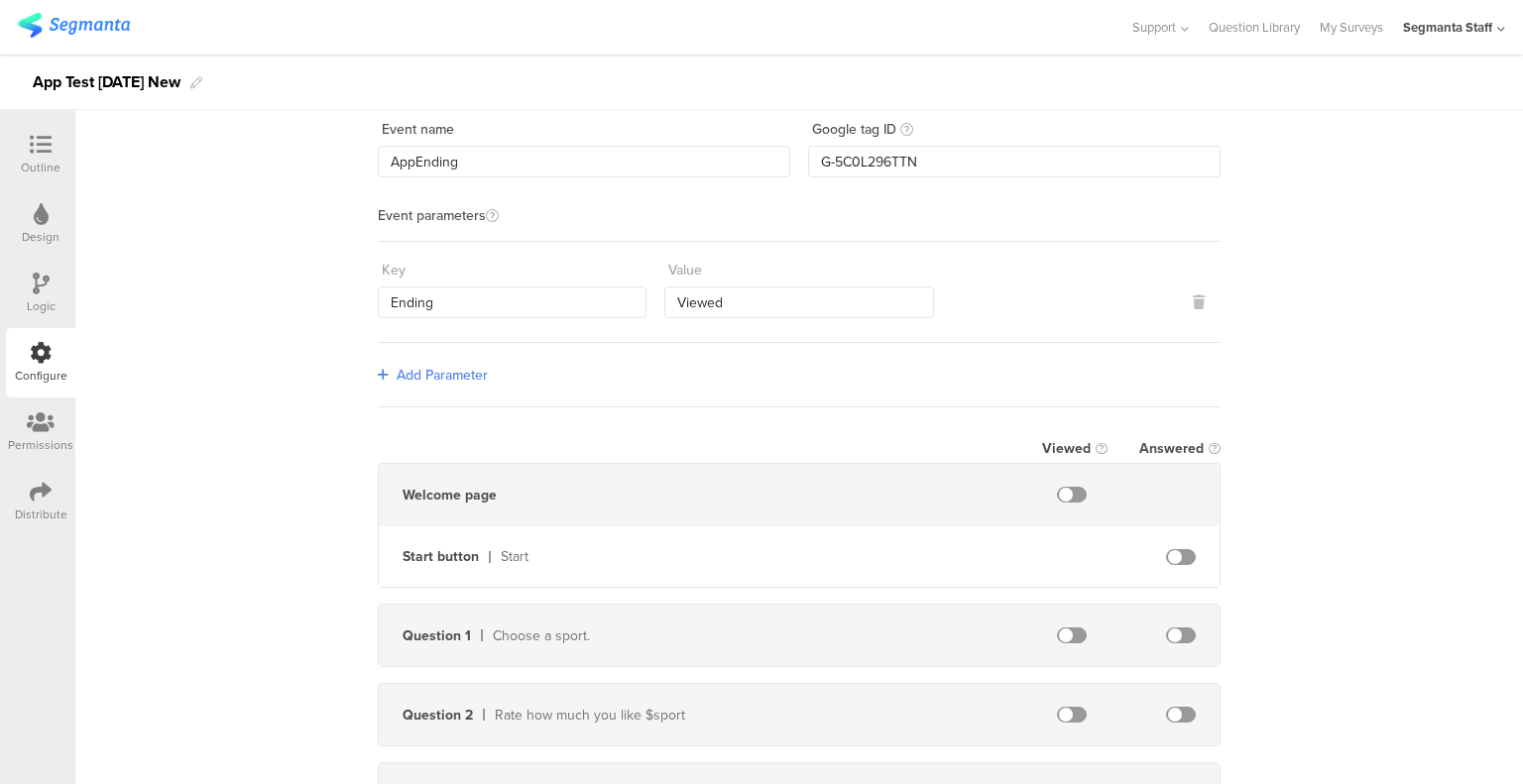 scroll, scrollTop: 0, scrollLeft: 0, axis: both 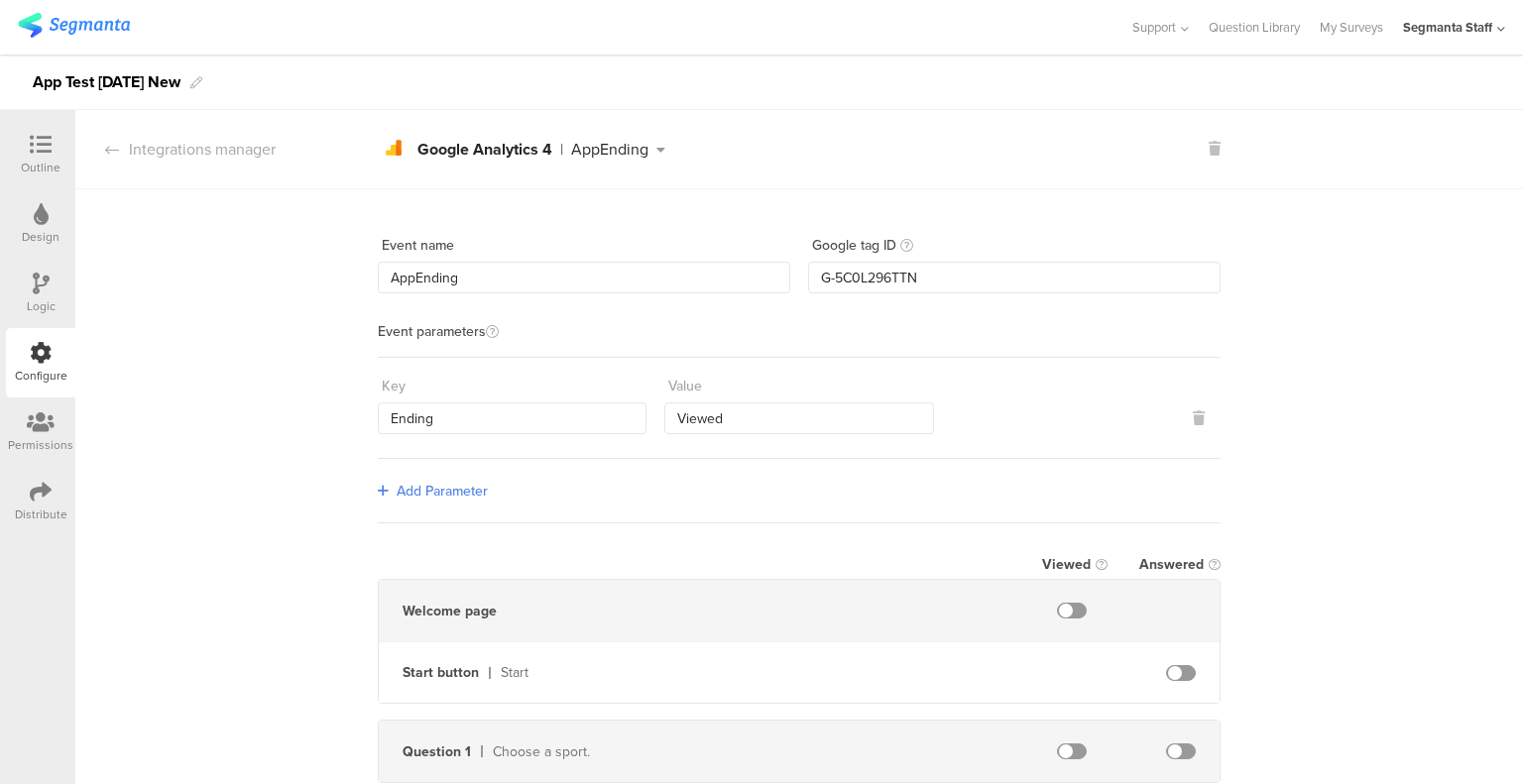 click at bounding box center (660, 150) 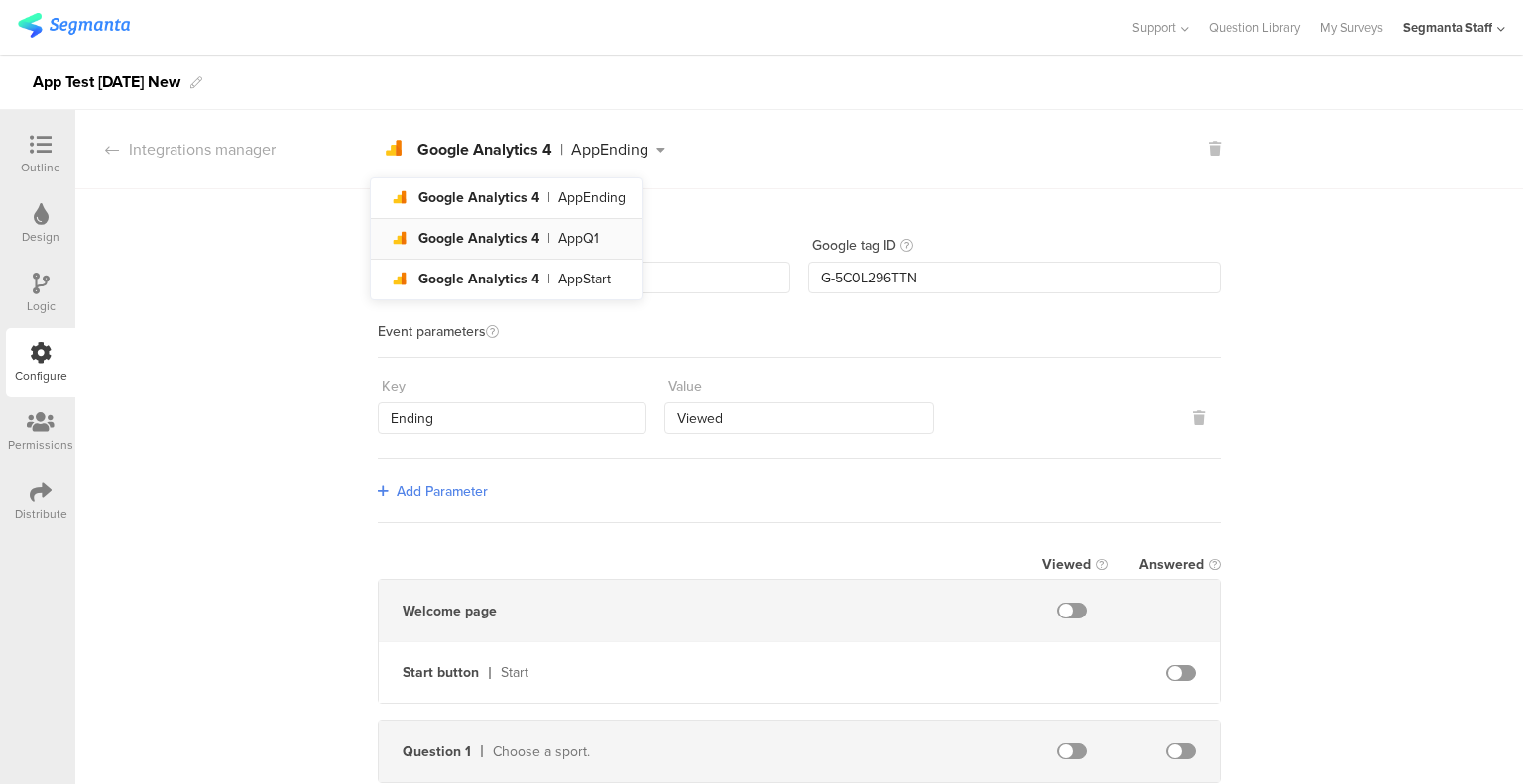 click on "analytics   Created with Sketch.                               Google Analytics 4   |   AppQ1" at bounding box center (506, 239) 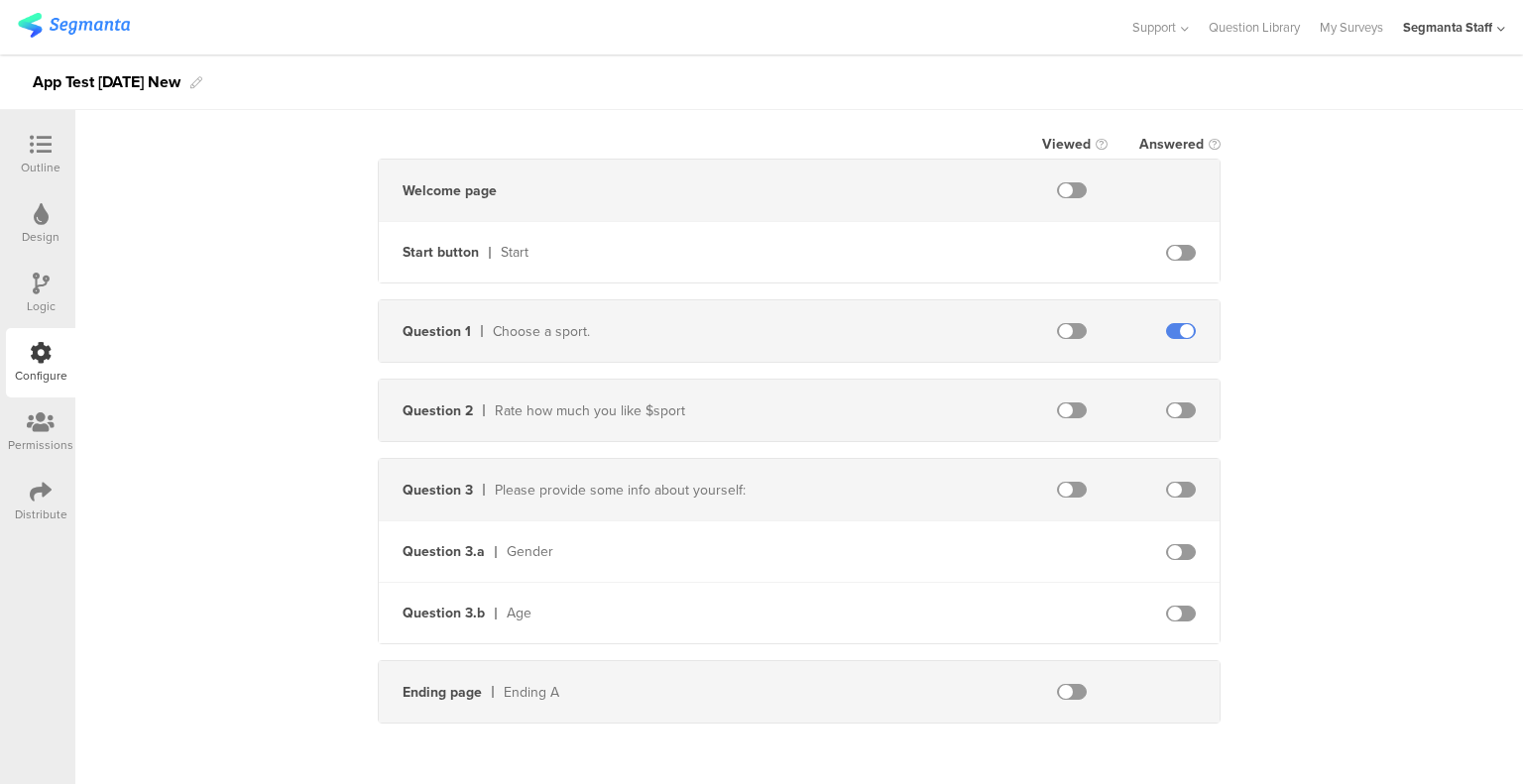 scroll, scrollTop: 0, scrollLeft: 0, axis: both 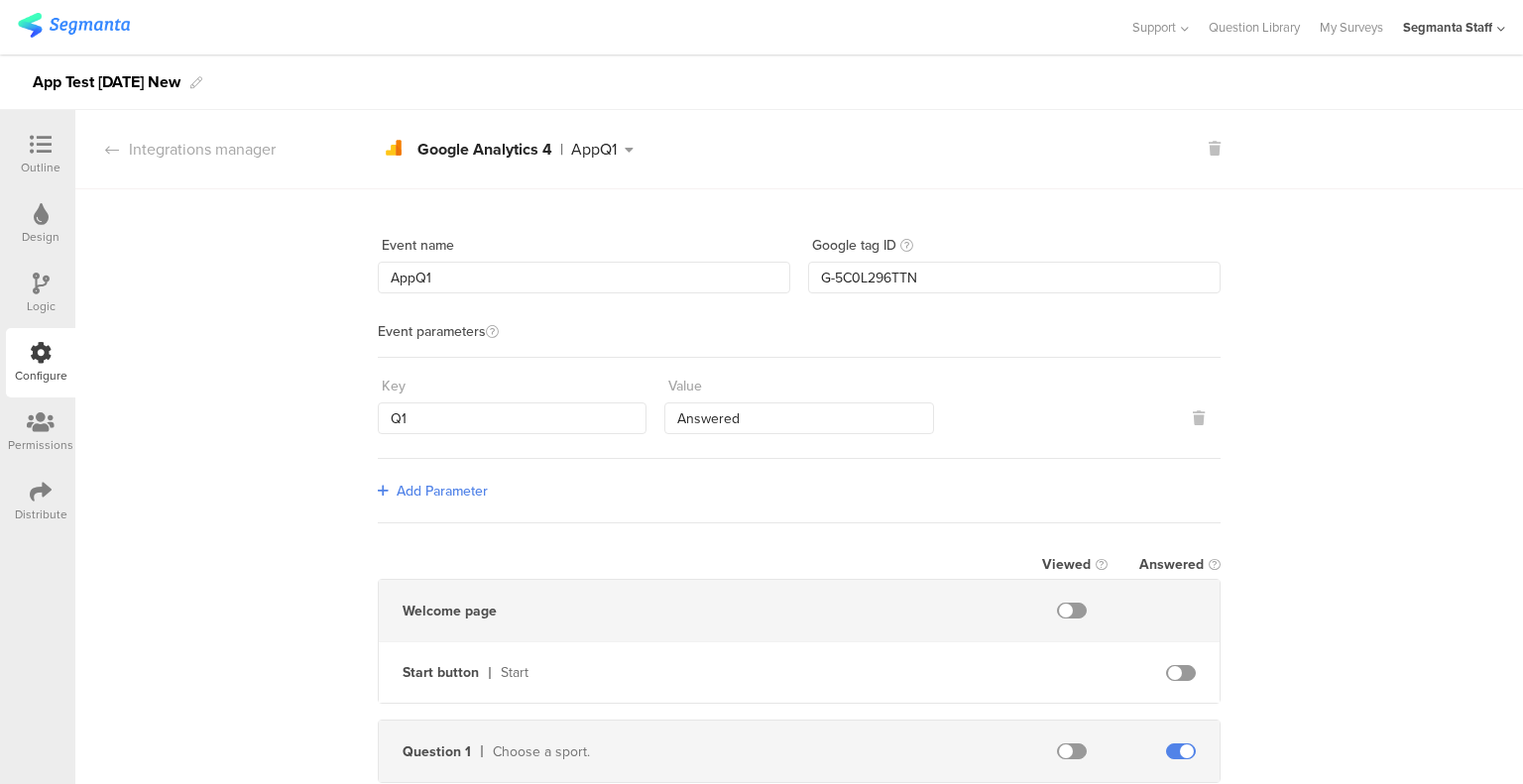 click on "AppQ1" at bounding box center [594, 150] 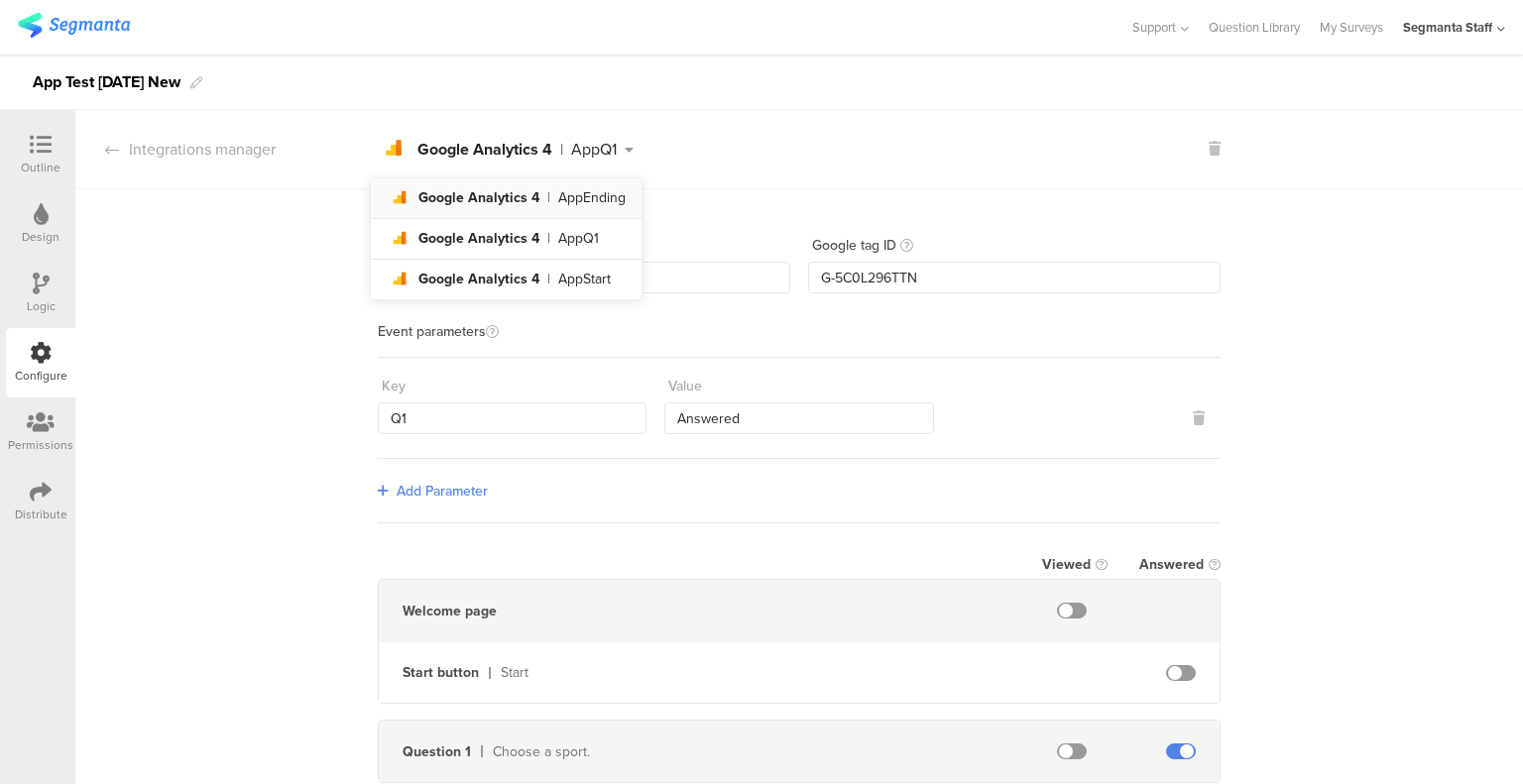 click on "AppEnding" at bounding box center [592, 198] 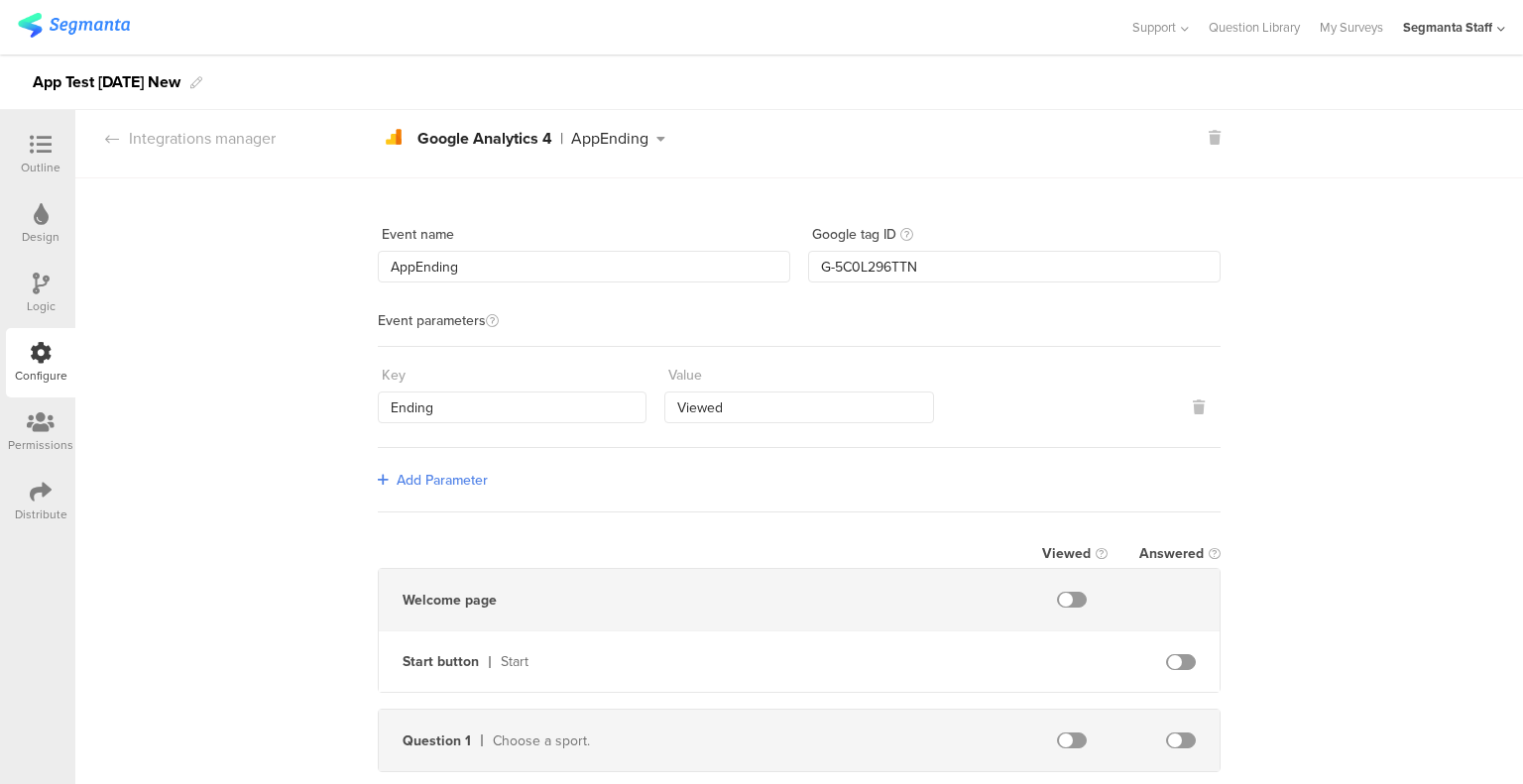 scroll, scrollTop: 0, scrollLeft: 0, axis: both 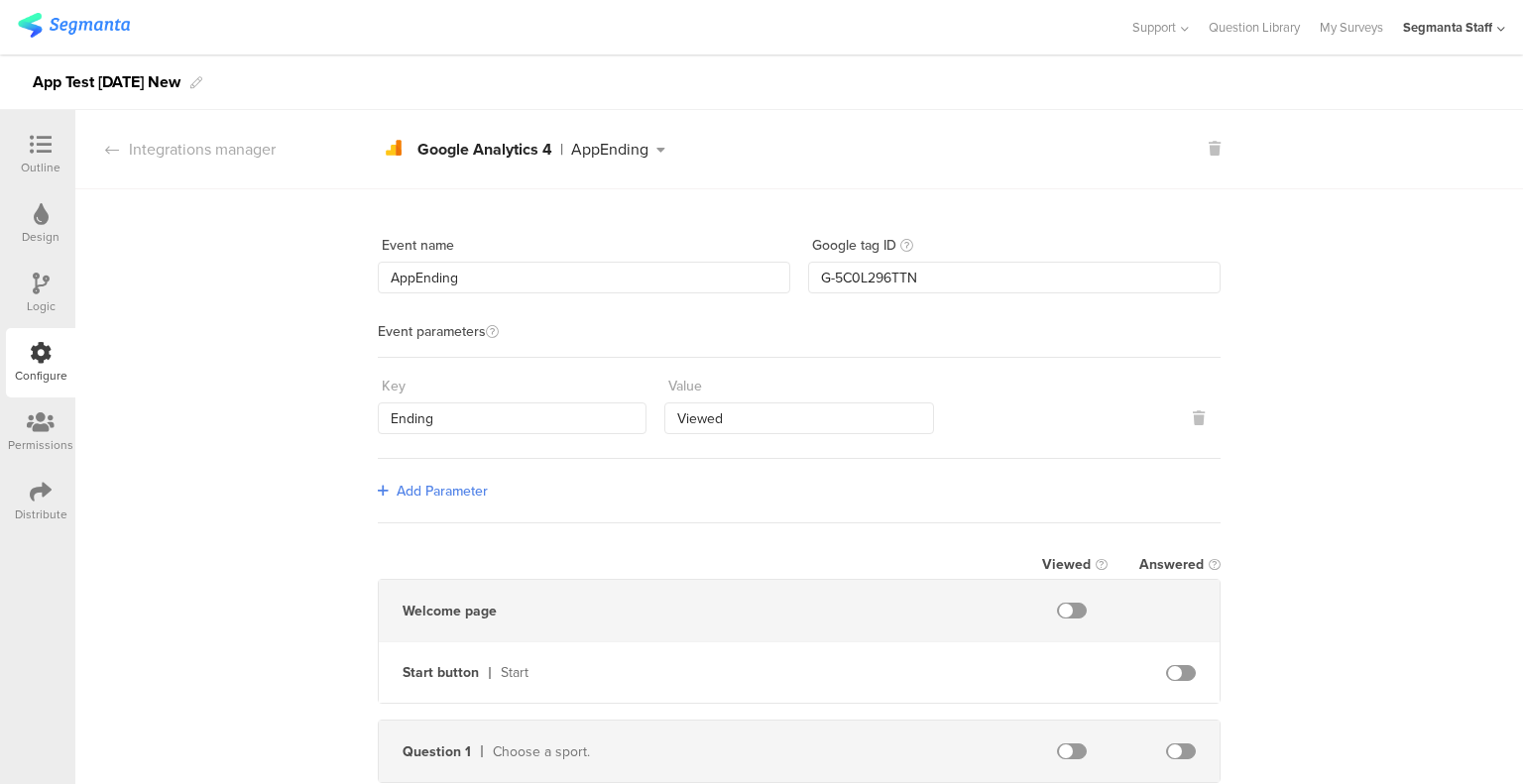 click on "AppEnding" at bounding box center [610, 150] 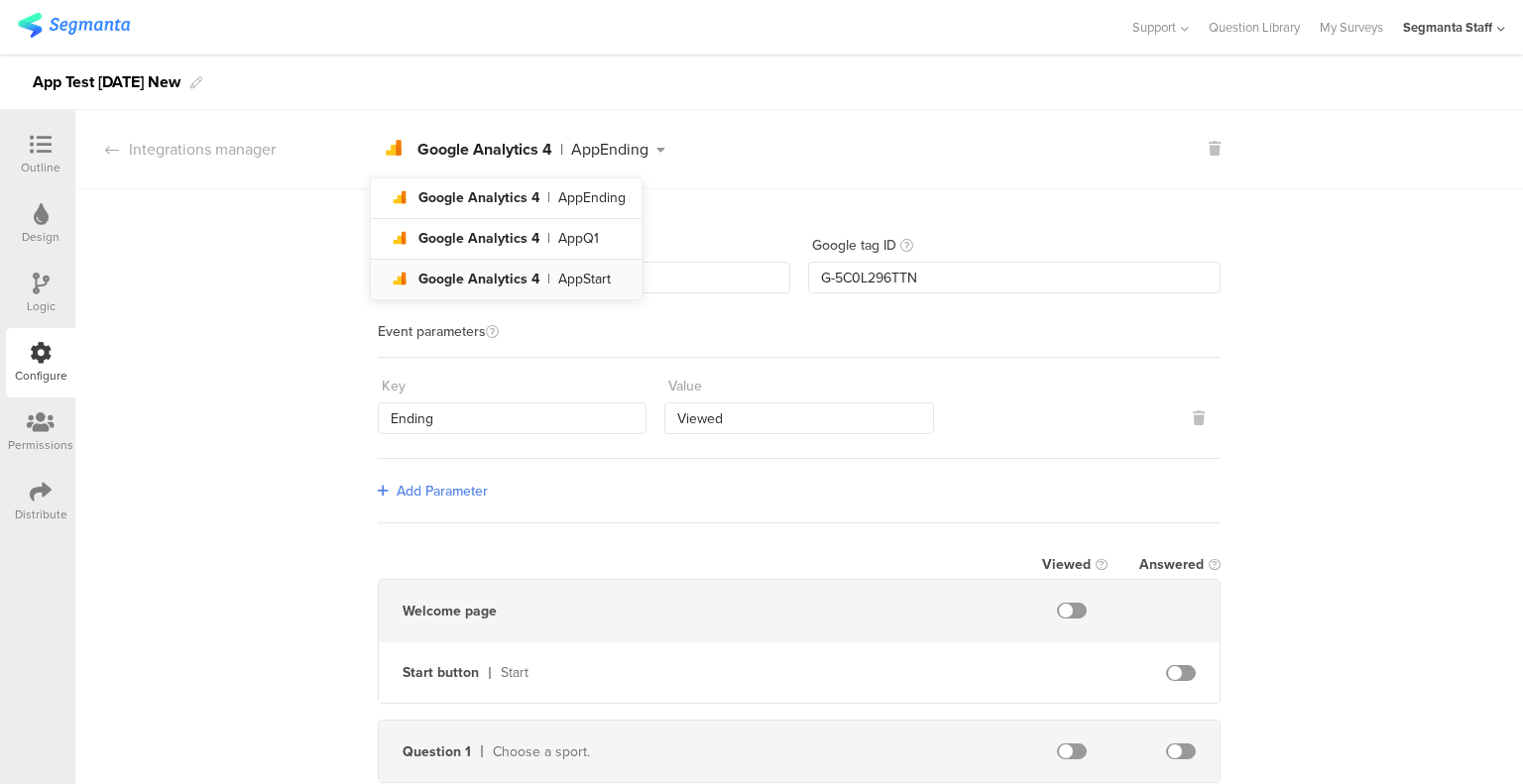 click on "analytics   Created with Sketch.                               Google Analytics 4   |   AppStart" at bounding box center (506, 280) 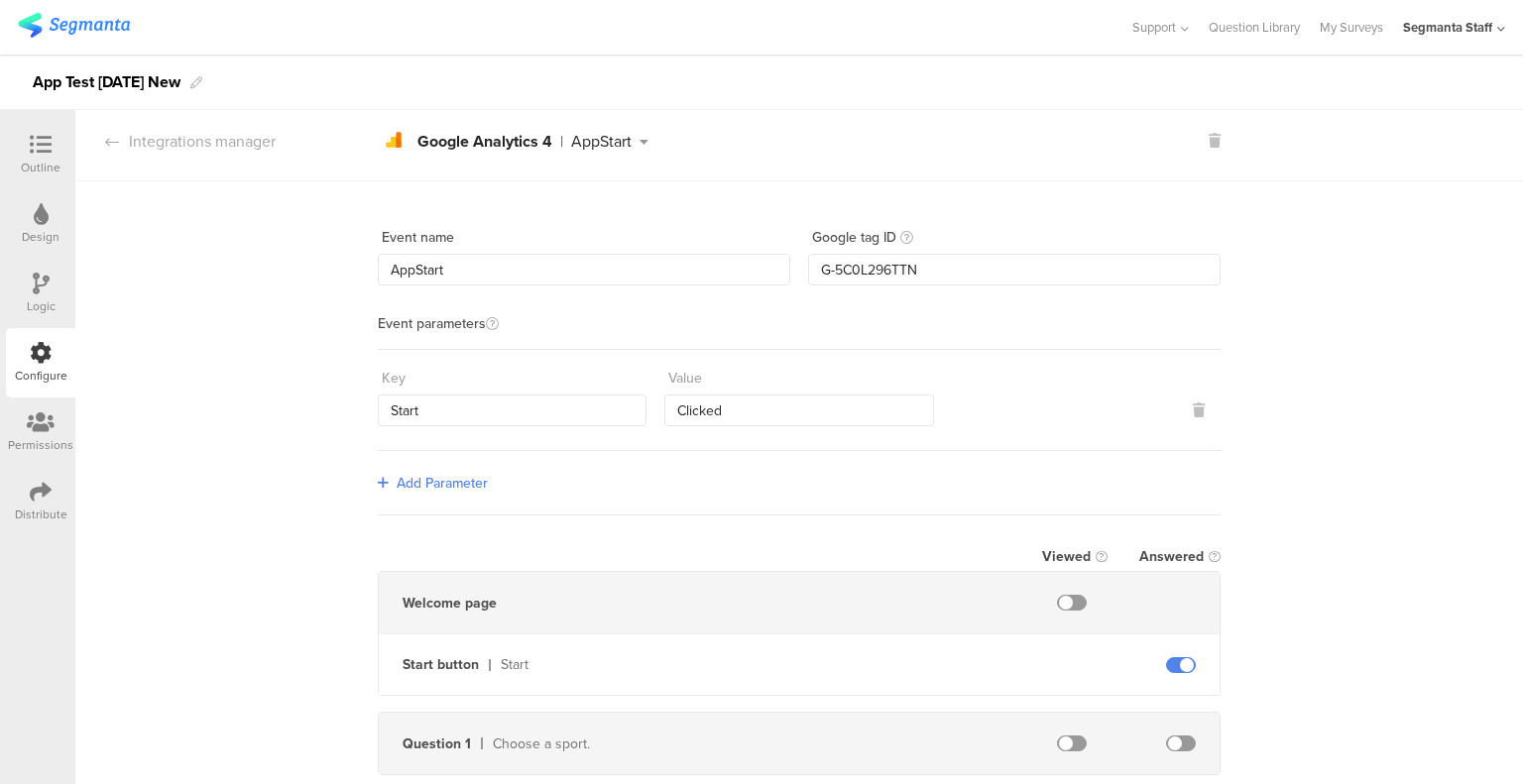 scroll, scrollTop: 0, scrollLeft: 0, axis: both 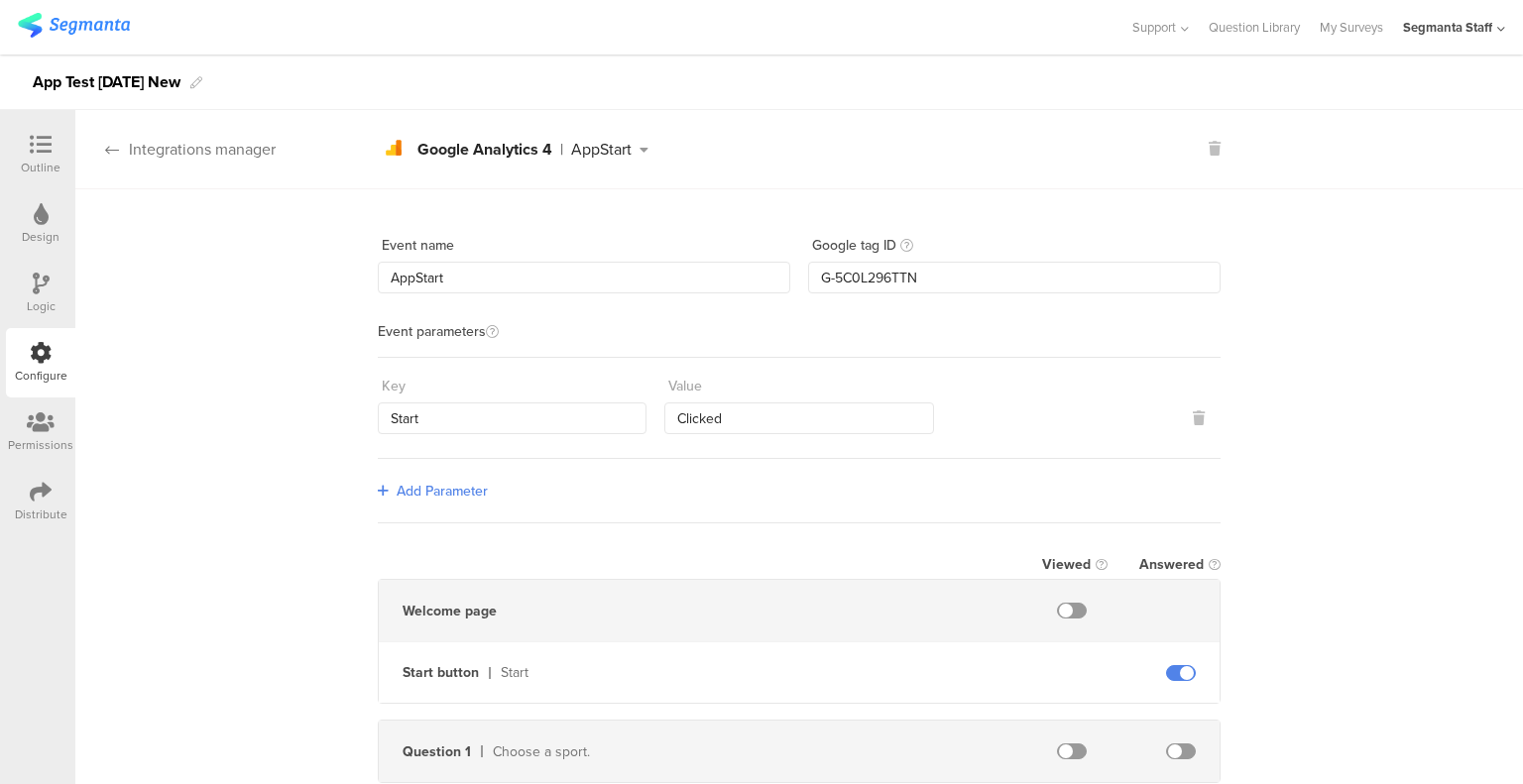 click on "Integrations manager" at bounding box center (176, 149) 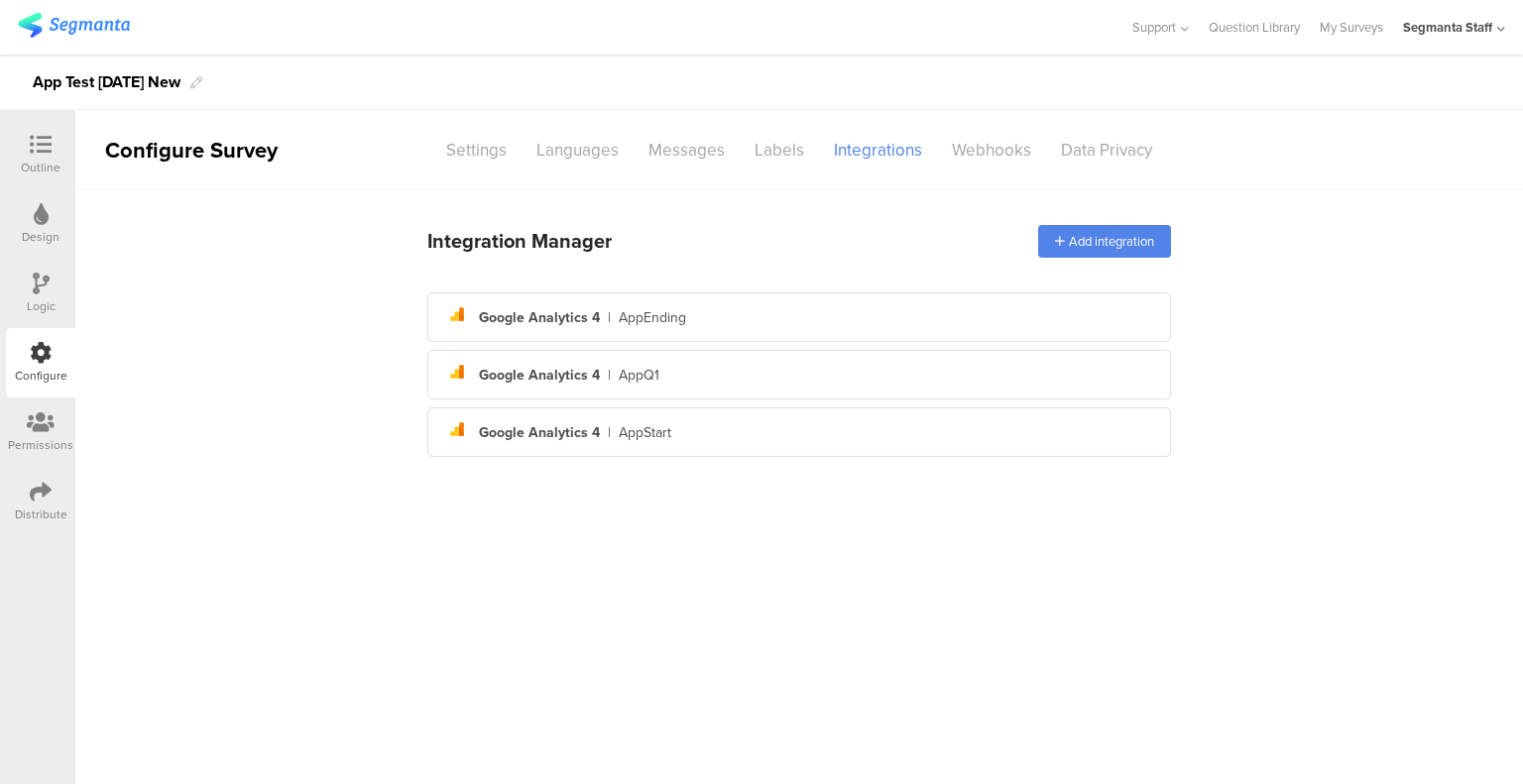 click on "Distribute" at bounding box center [41, 514] 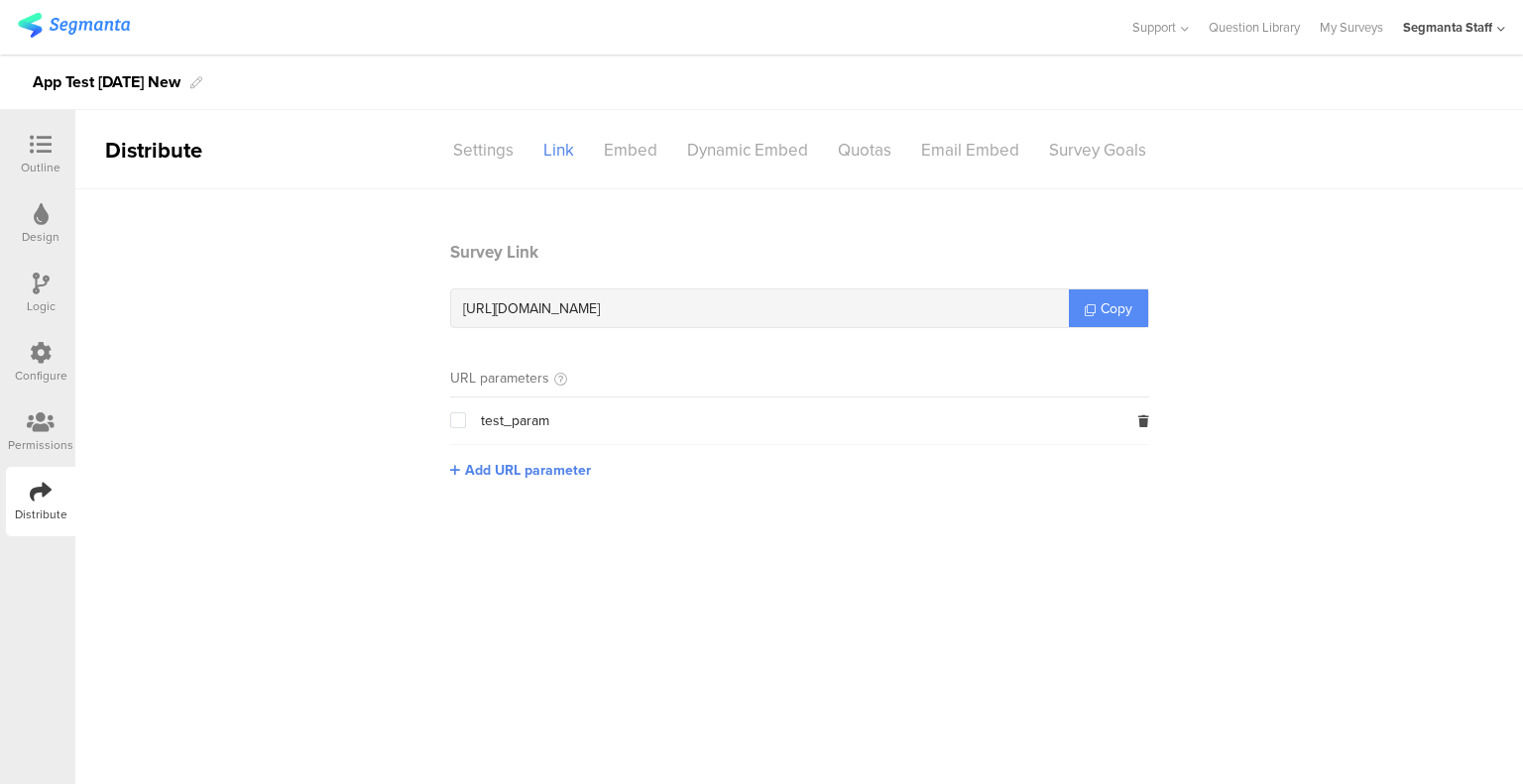 click on "Copy" at bounding box center (1109, 308) 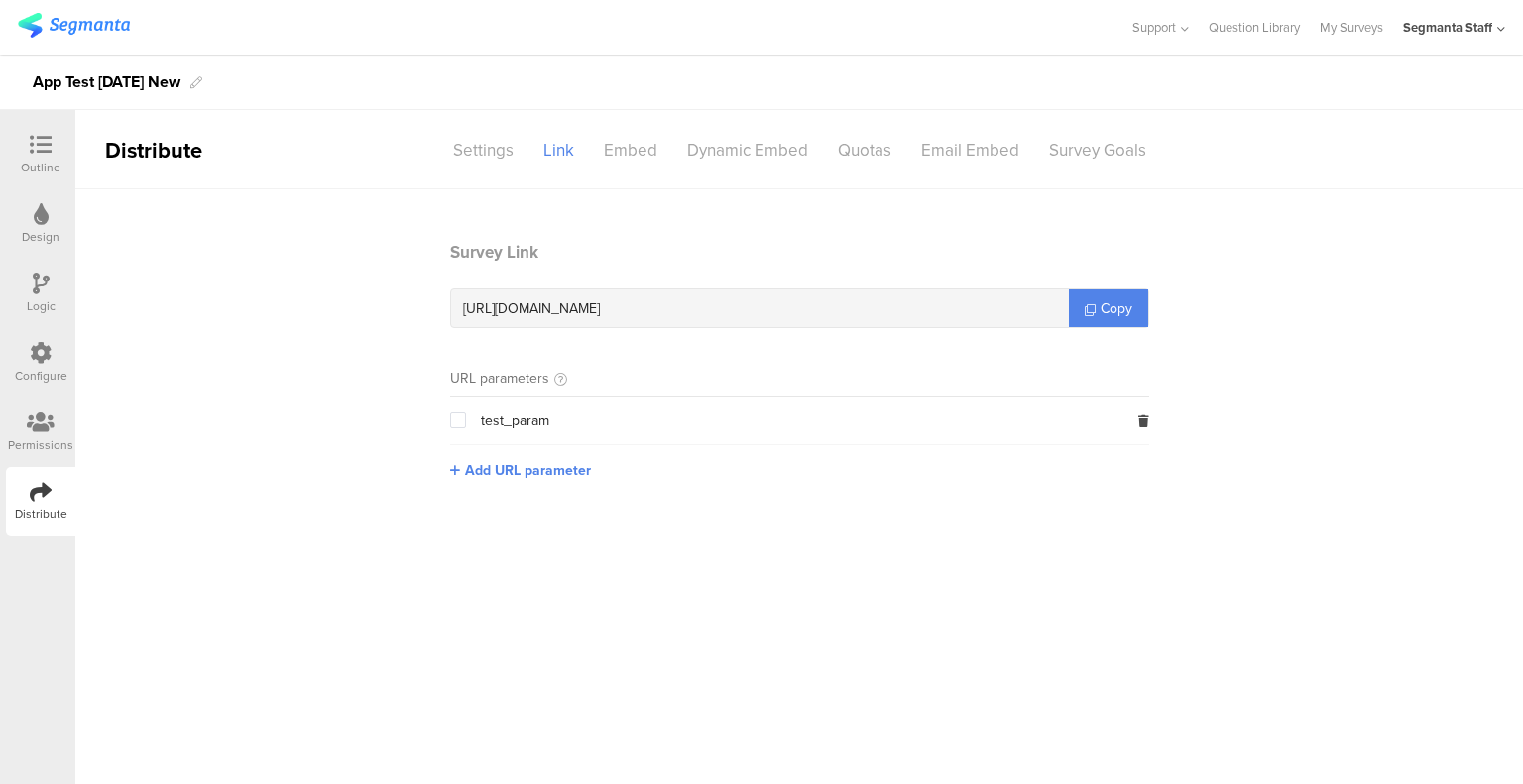 click at bounding box center [41, 353] 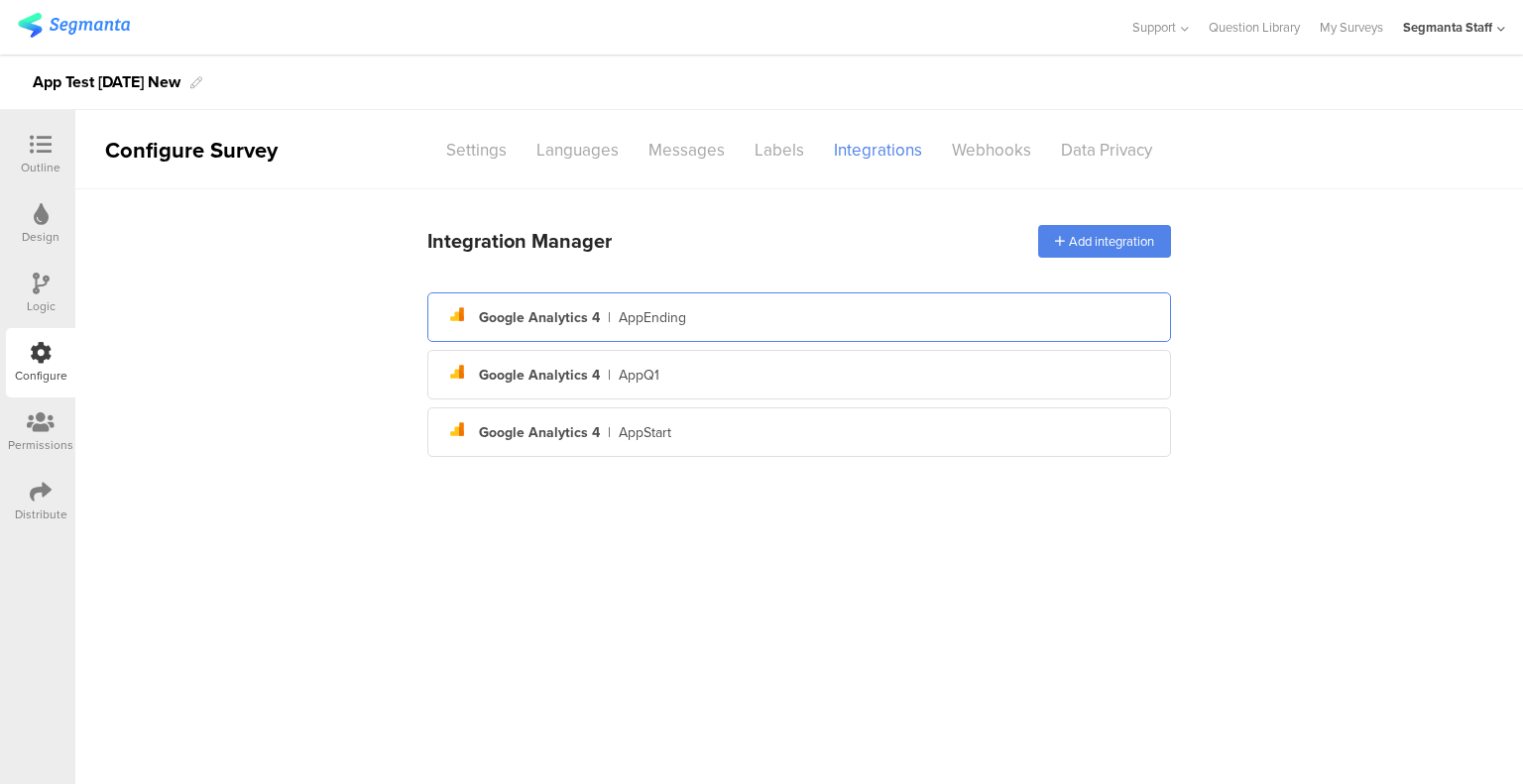 click on "analytics   Created with Sketch.                               Google Analytics 4   |   AppEnding" at bounding box center [799, 317] 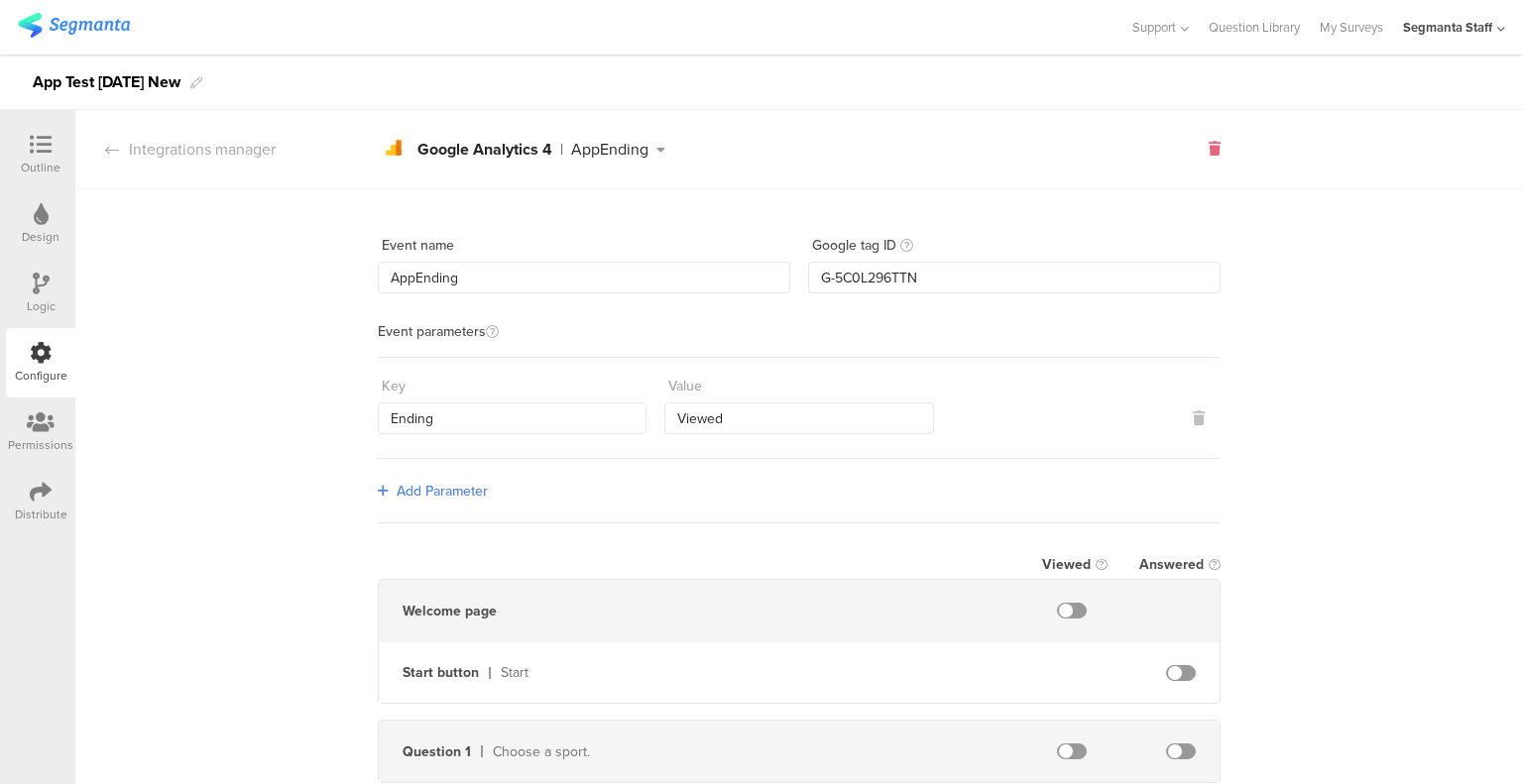 click at bounding box center [1215, 149] 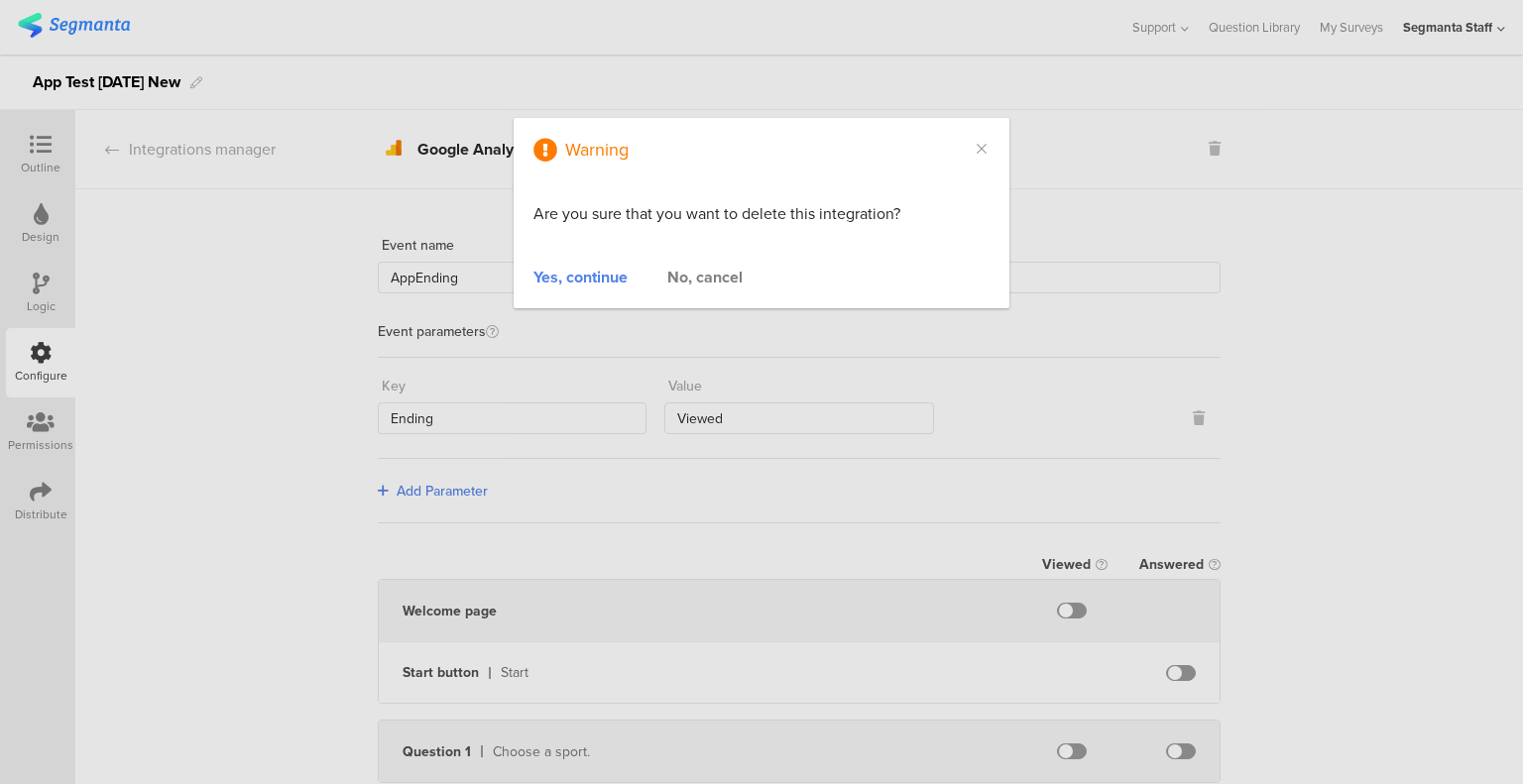 click on "Yes, continue" at bounding box center [580, 277] 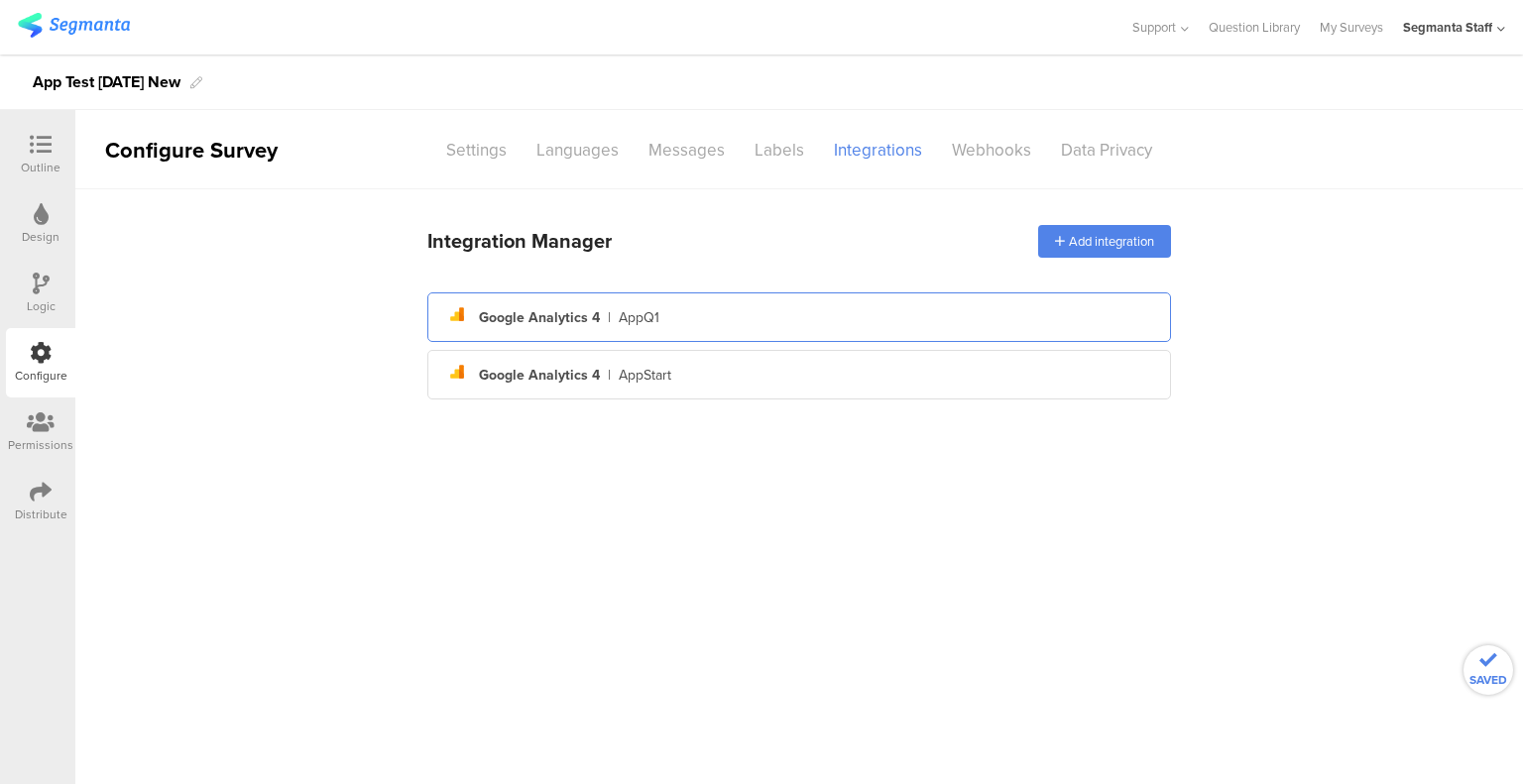 click on "analytics   Created with Sketch.                               Google Analytics 4   |   AppQ1" at bounding box center (799, 317) 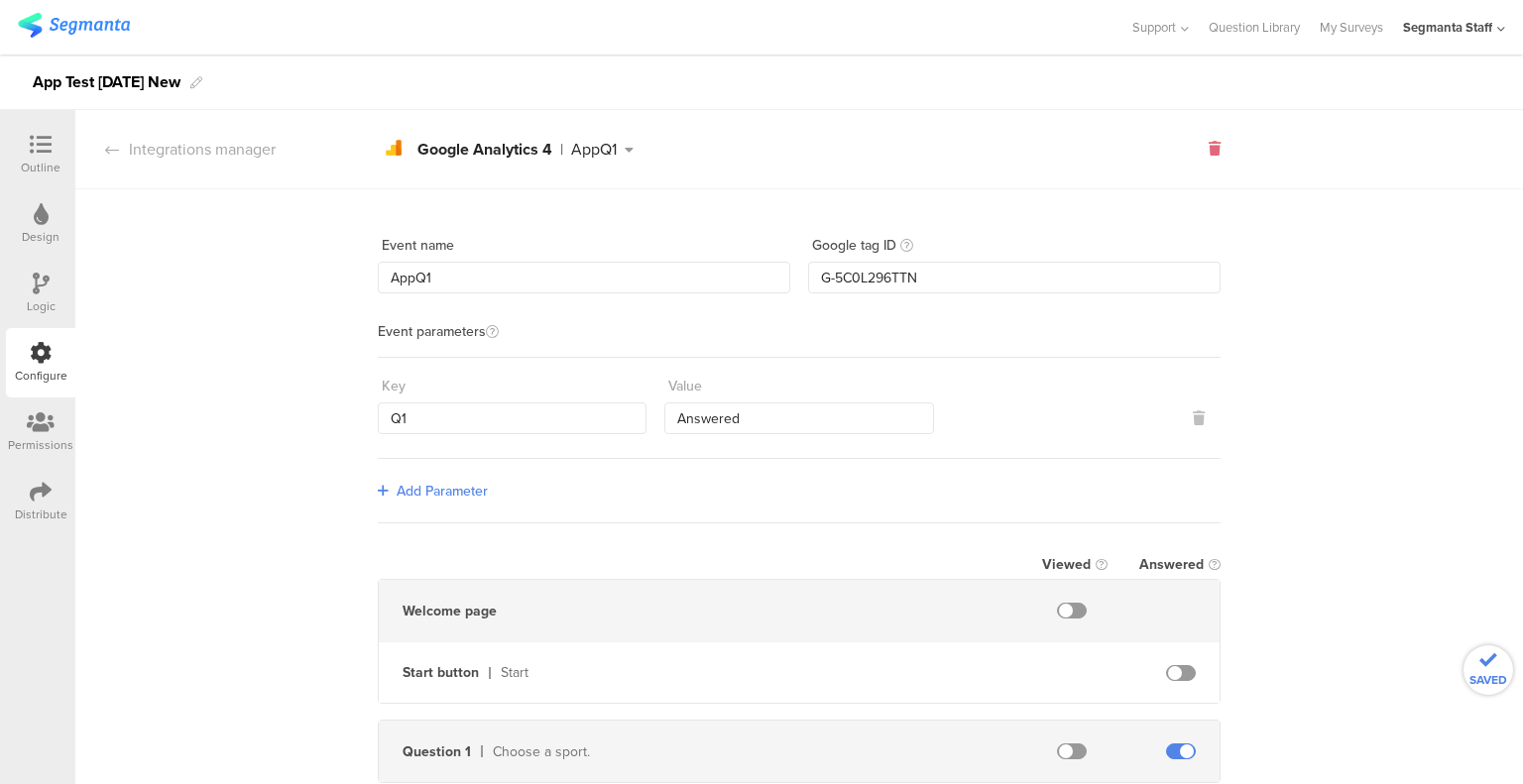 click at bounding box center (1215, 149) 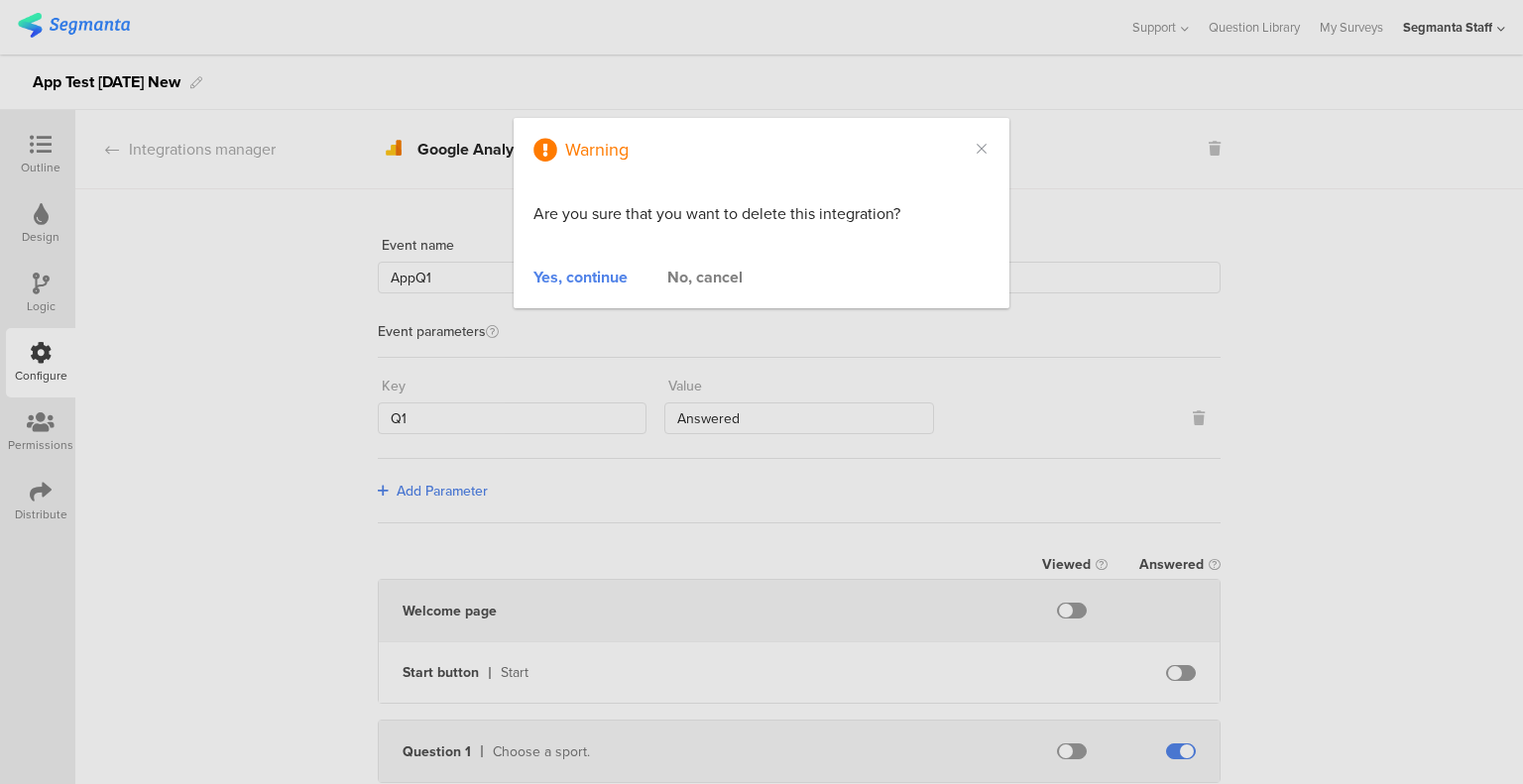 click on "Yes, continue" at bounding box center [580, 277] 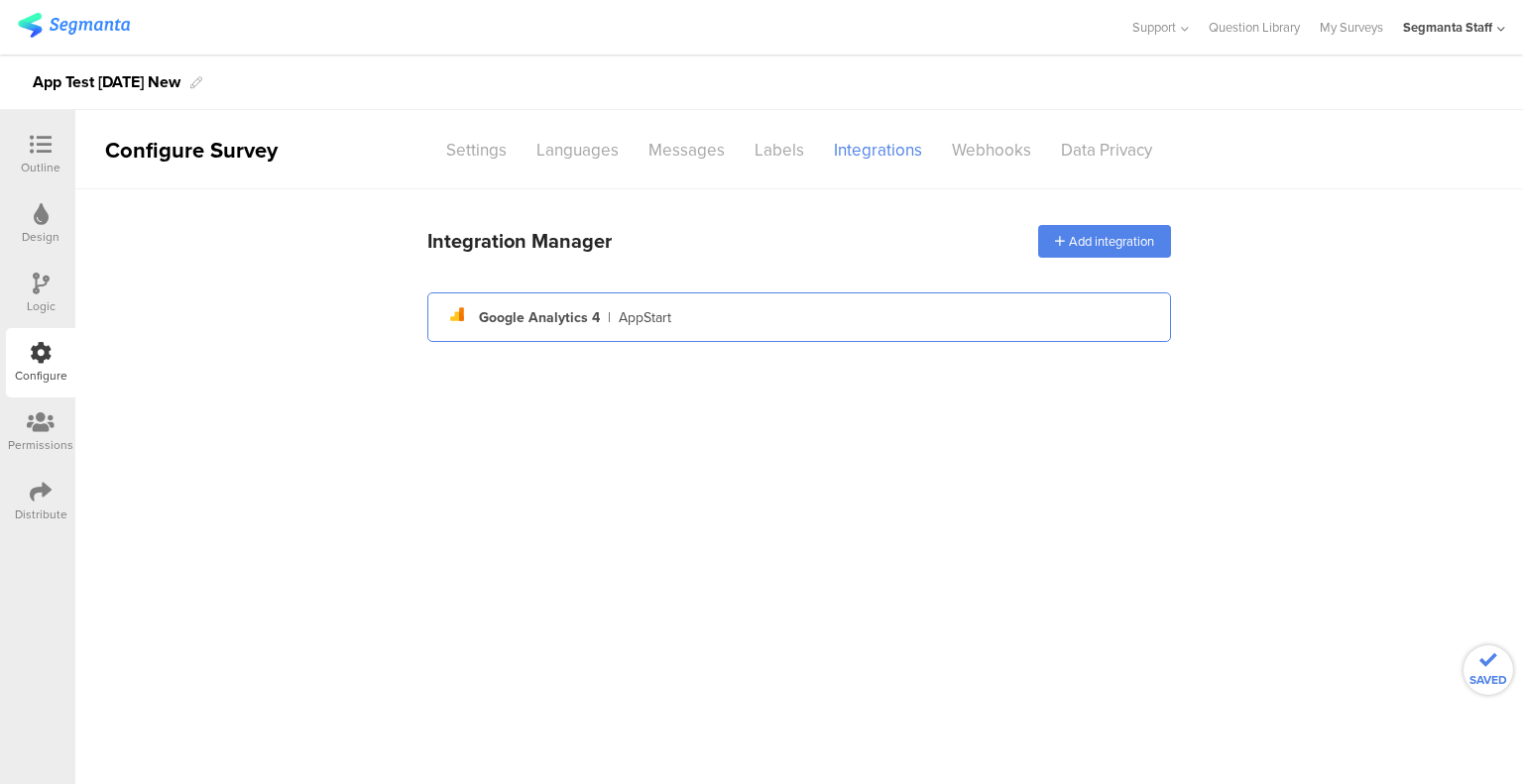 click on "analytics   Created with Sketch.                               Google Analytics 4   |   AppStart" at bounding box center (799, 317) 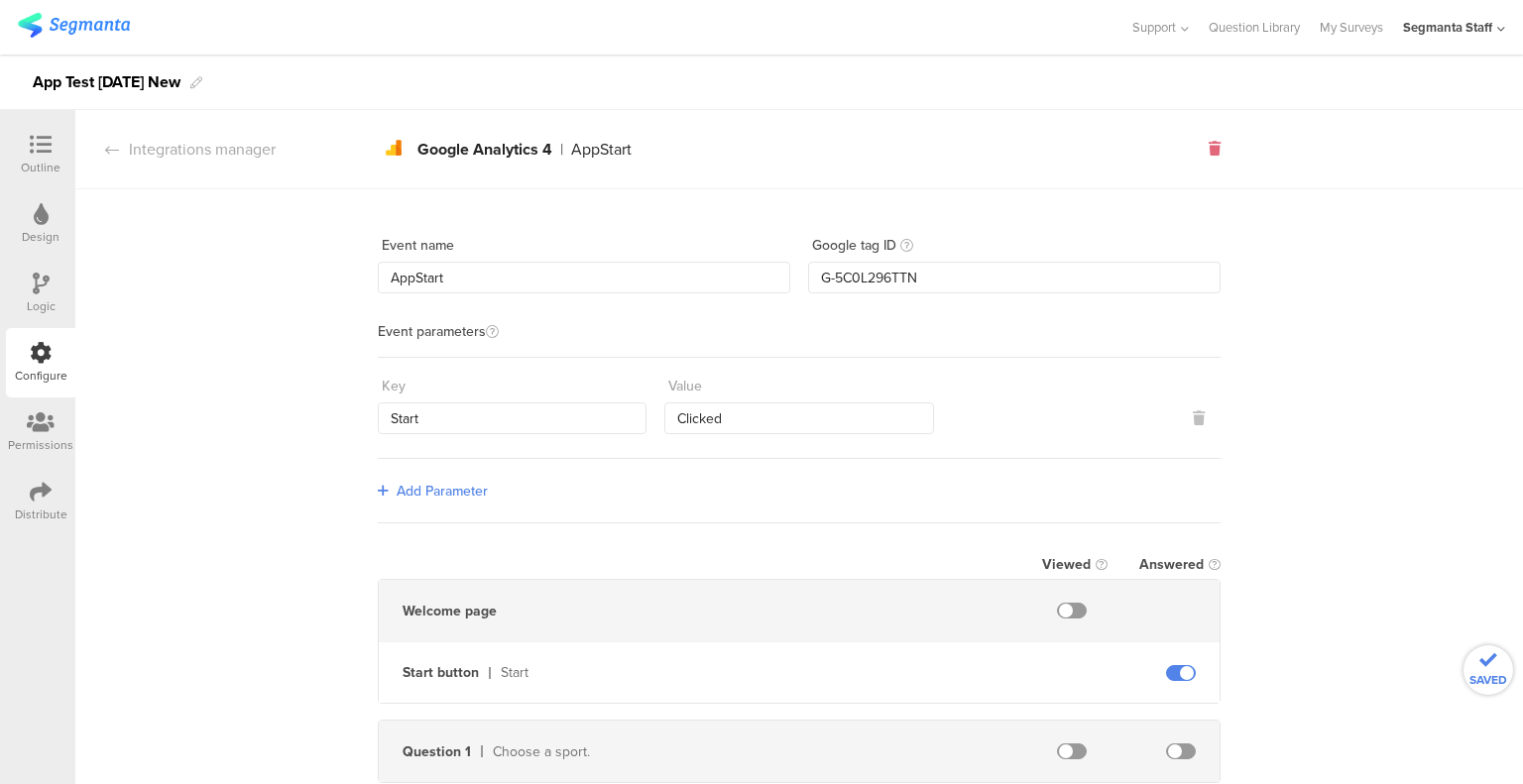 click at bounding box center [1215, 149] 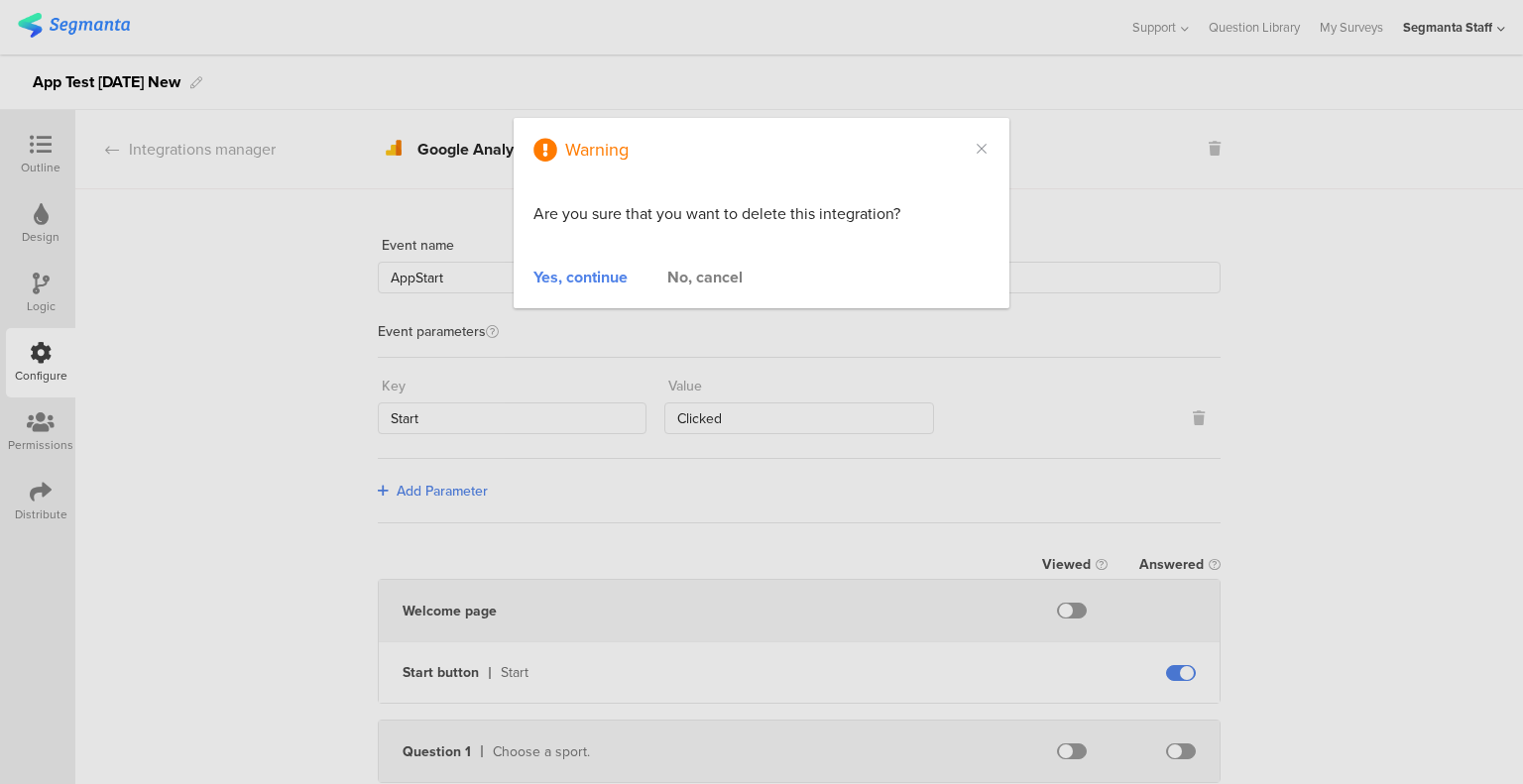 click on "Yes, continue" at bounding box center [580, 277] 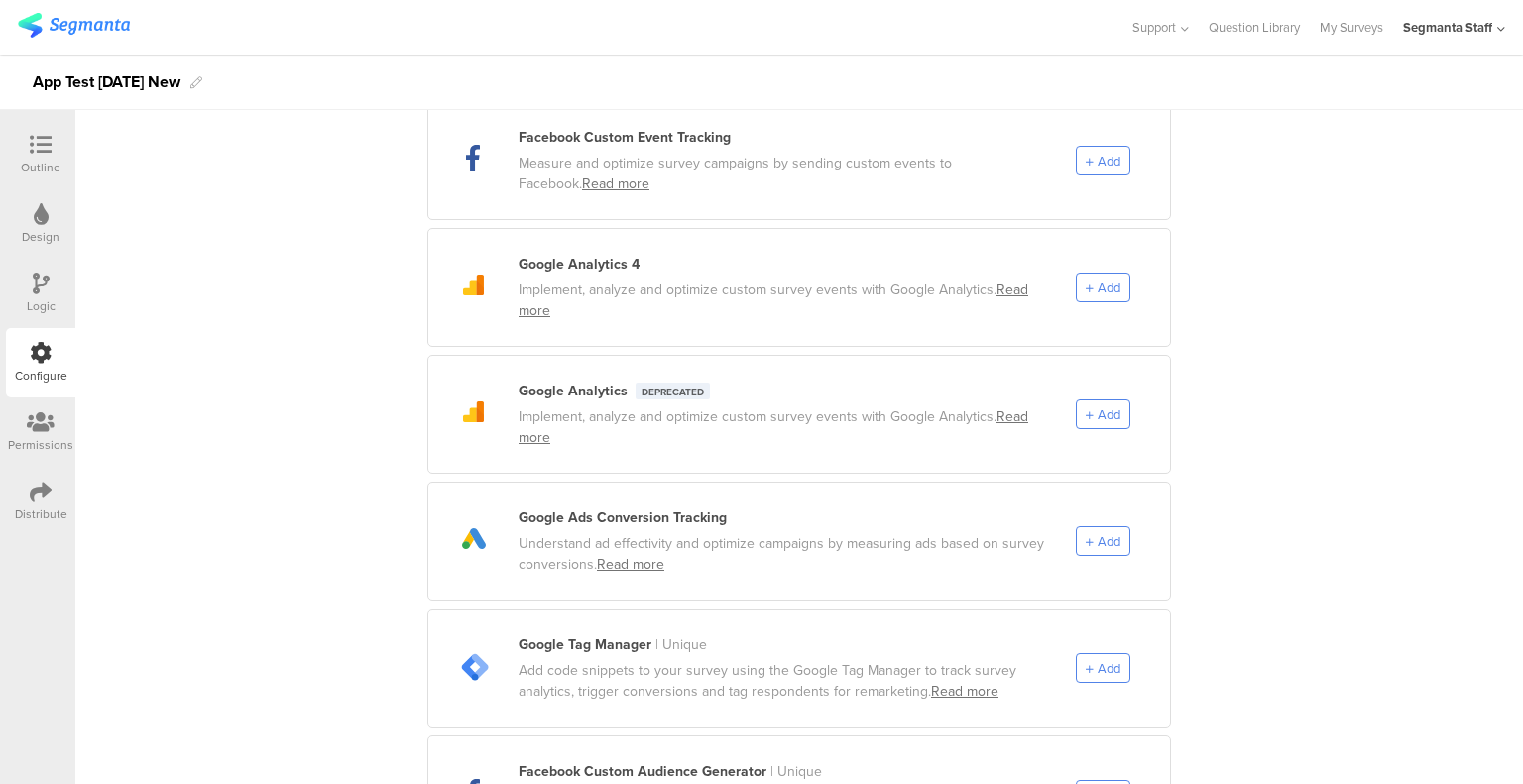 scroll, scrollTop: 99, scrollLeft: 0, axis: vertical 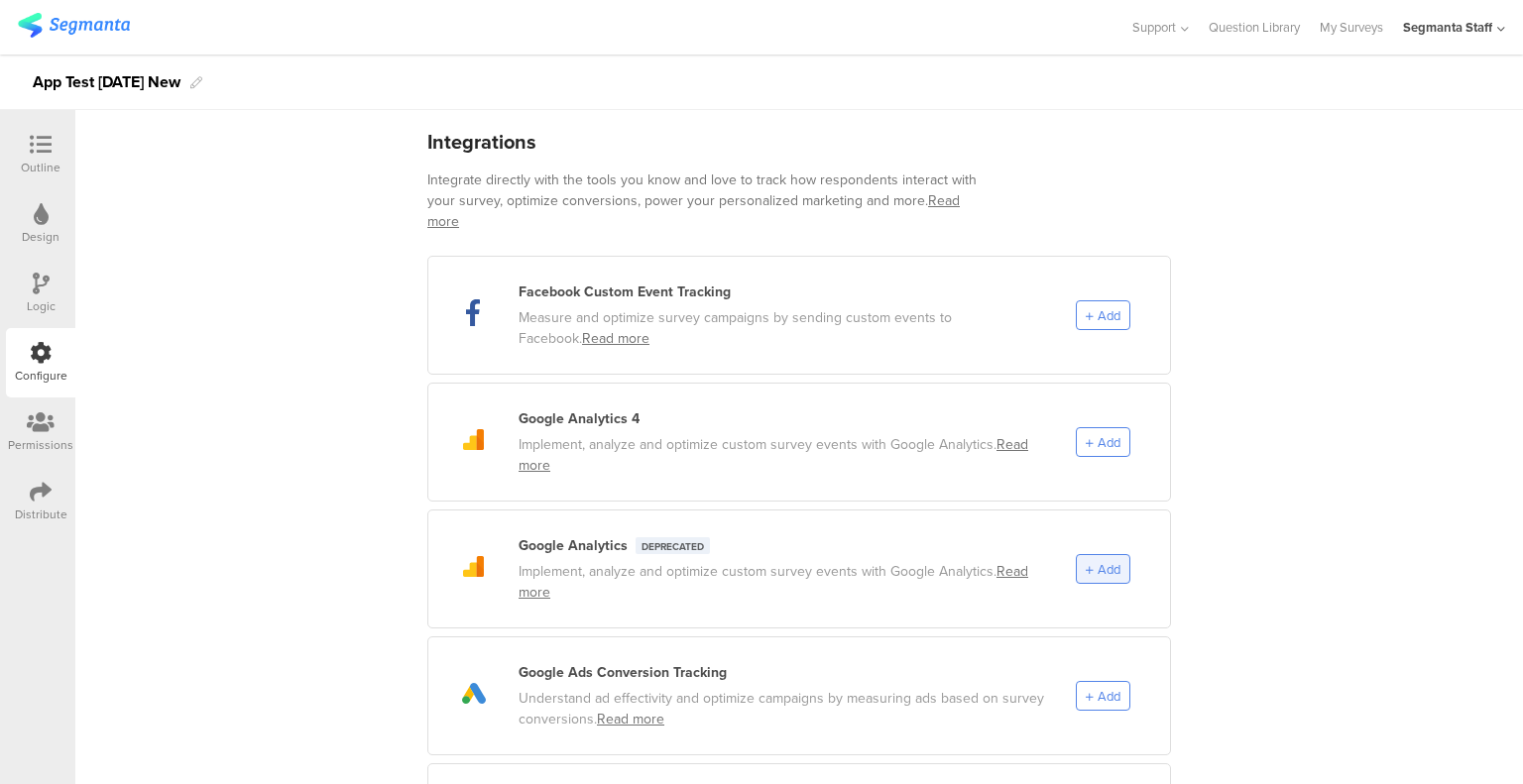 click on "Add" at bounding box center [1109, 569] 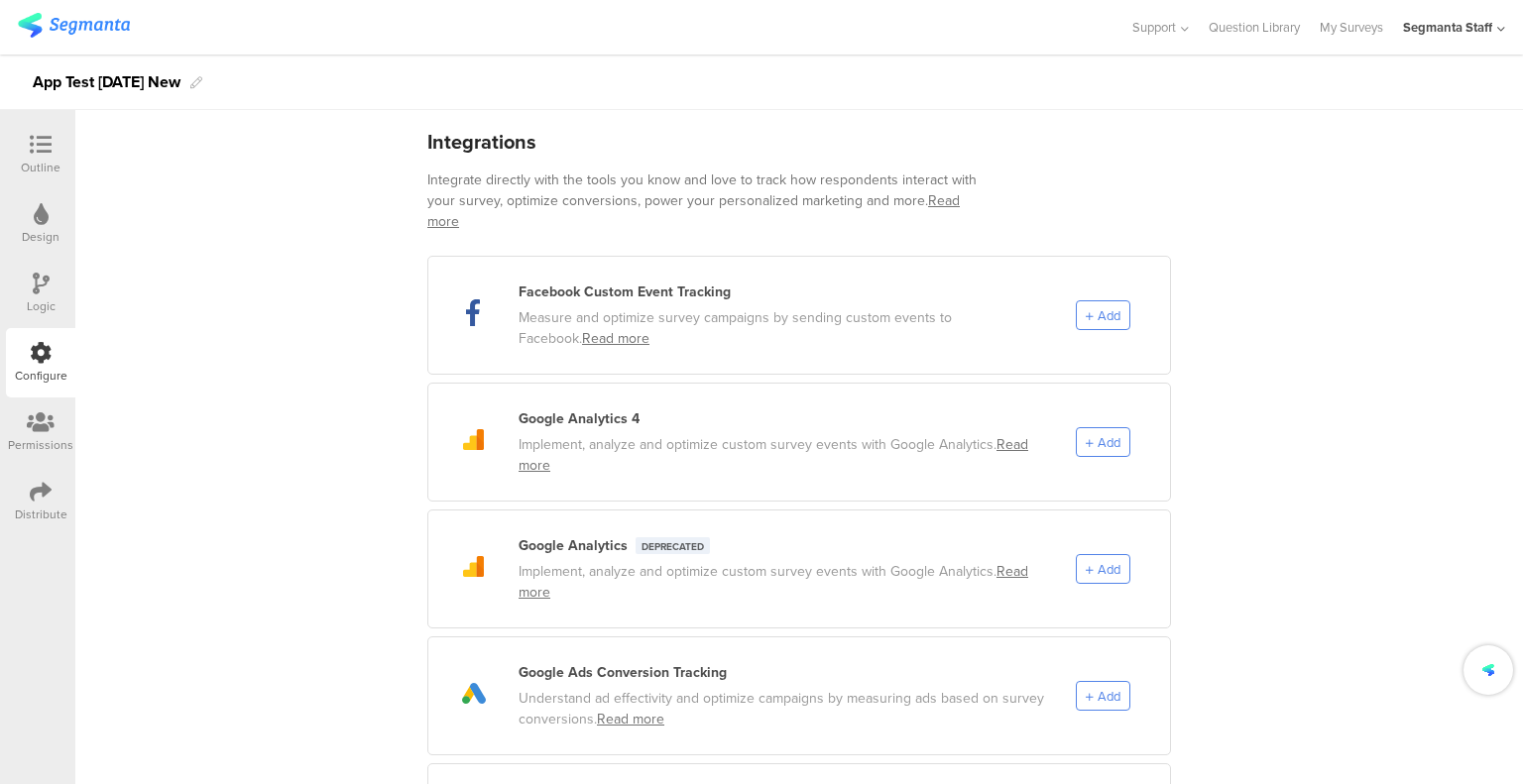scroll, scrollTop: 0, scrollLeft: 0, axis: both 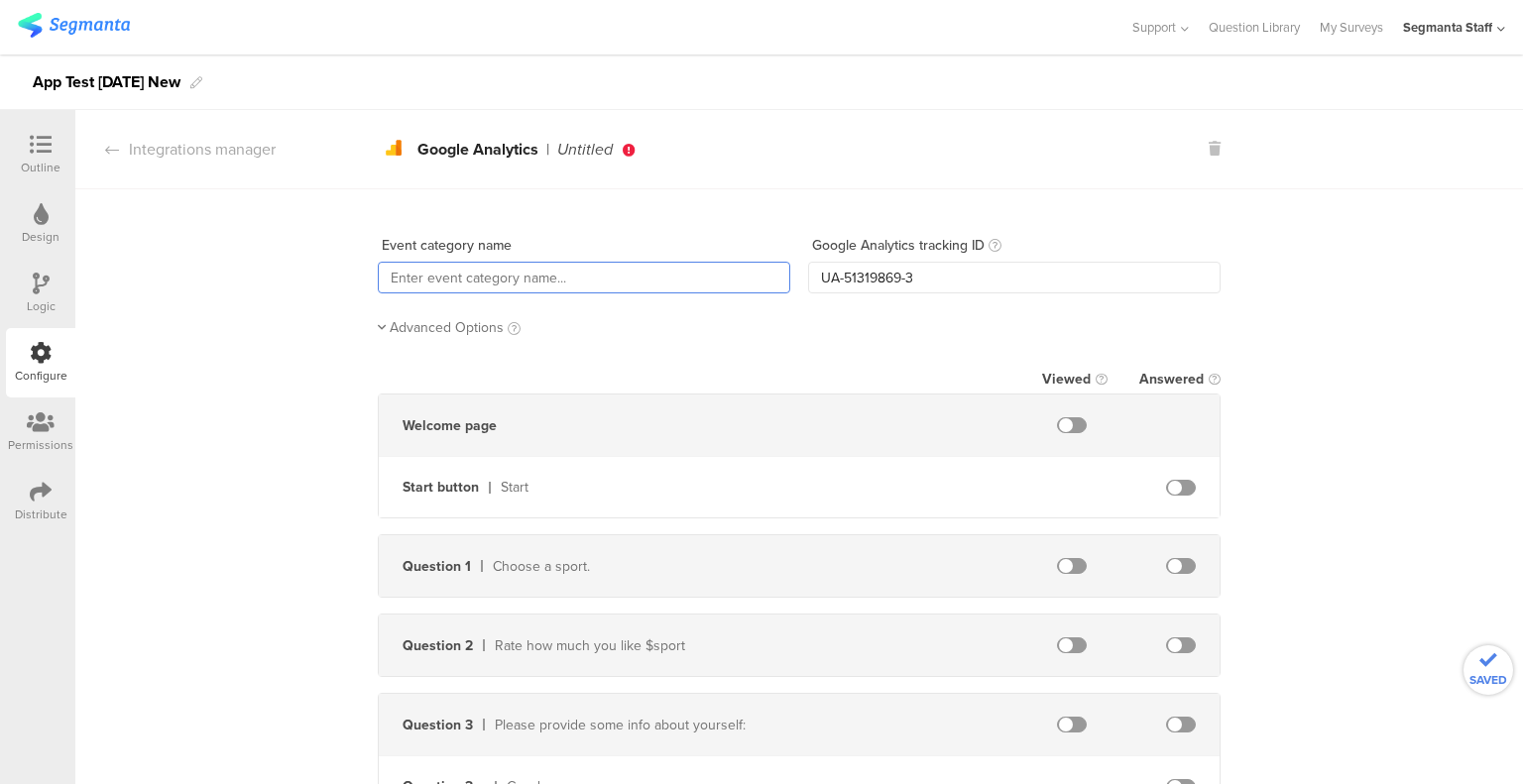 click at bounding box center (584, 278) 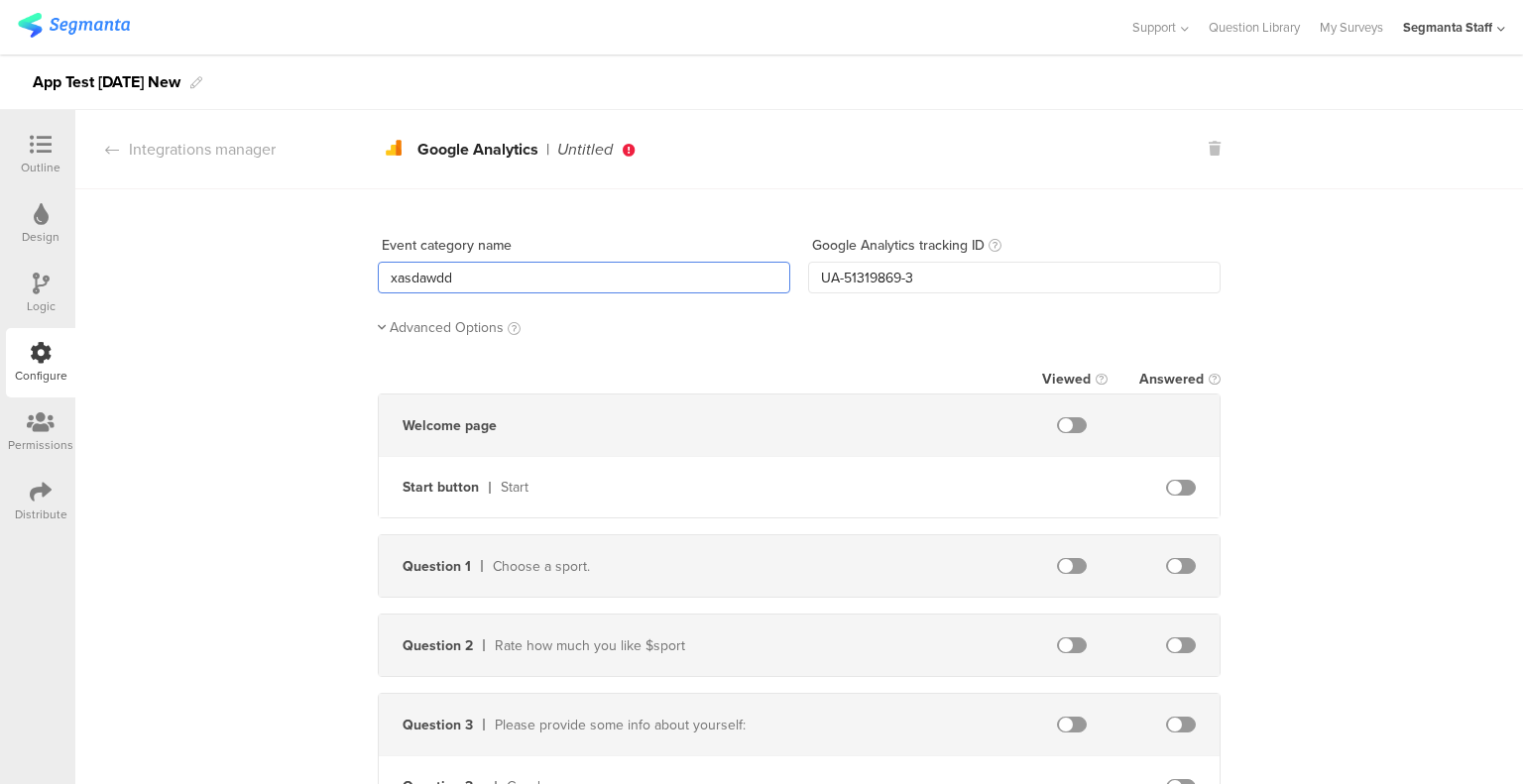 type on "xasdawdd" 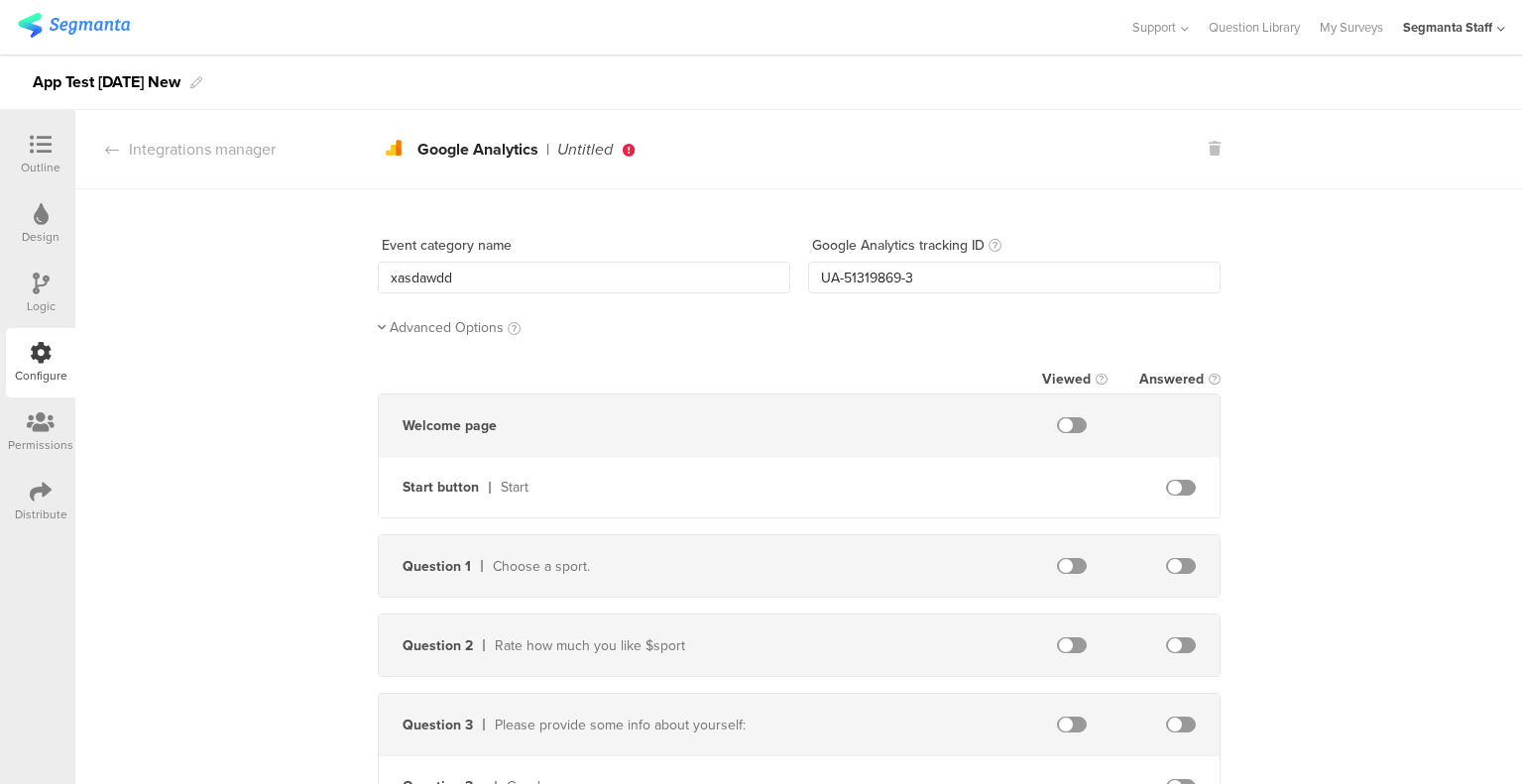 click on "Advanced Options" at bounding box center [446, 327] 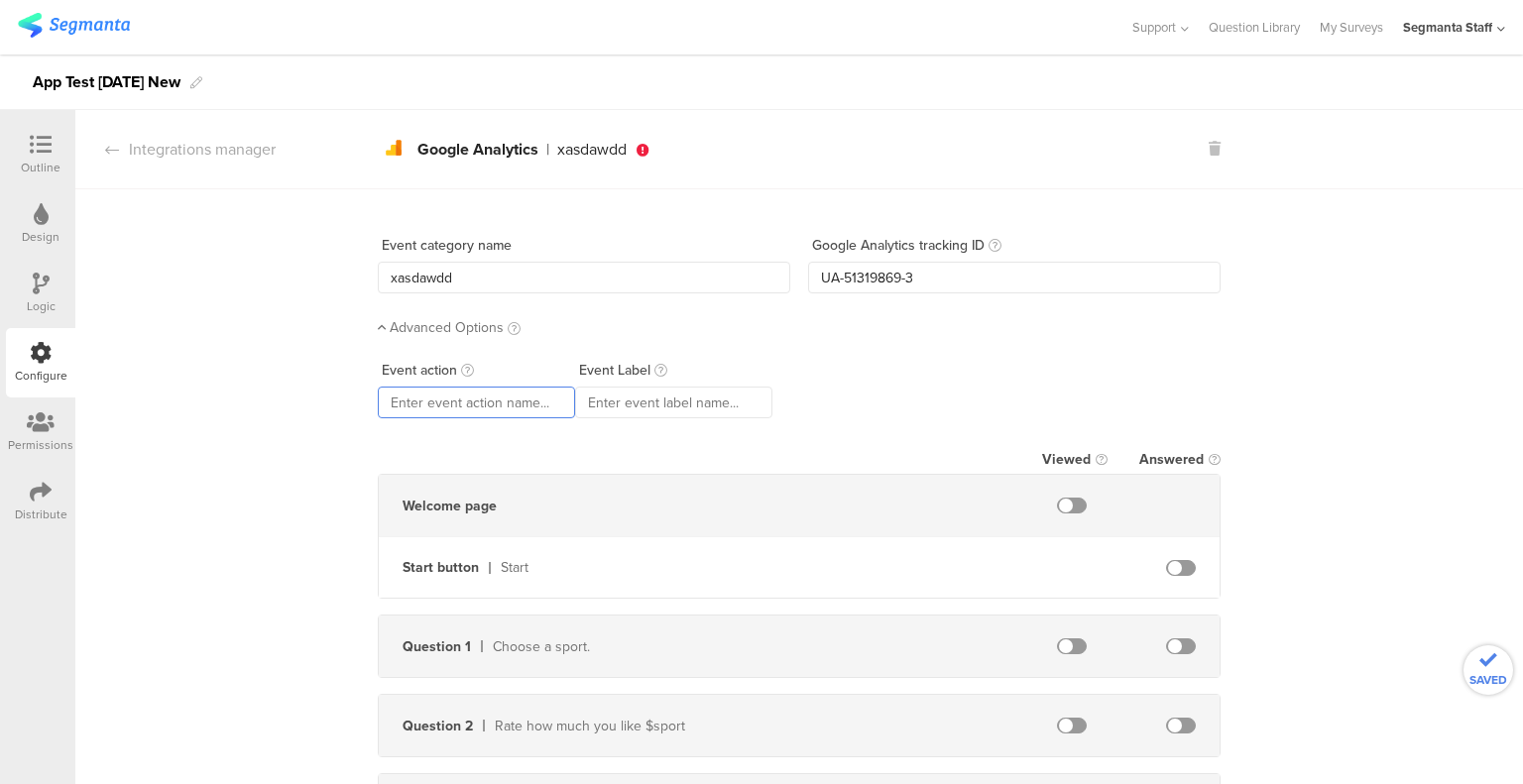 click at bounding box center [476, 402] 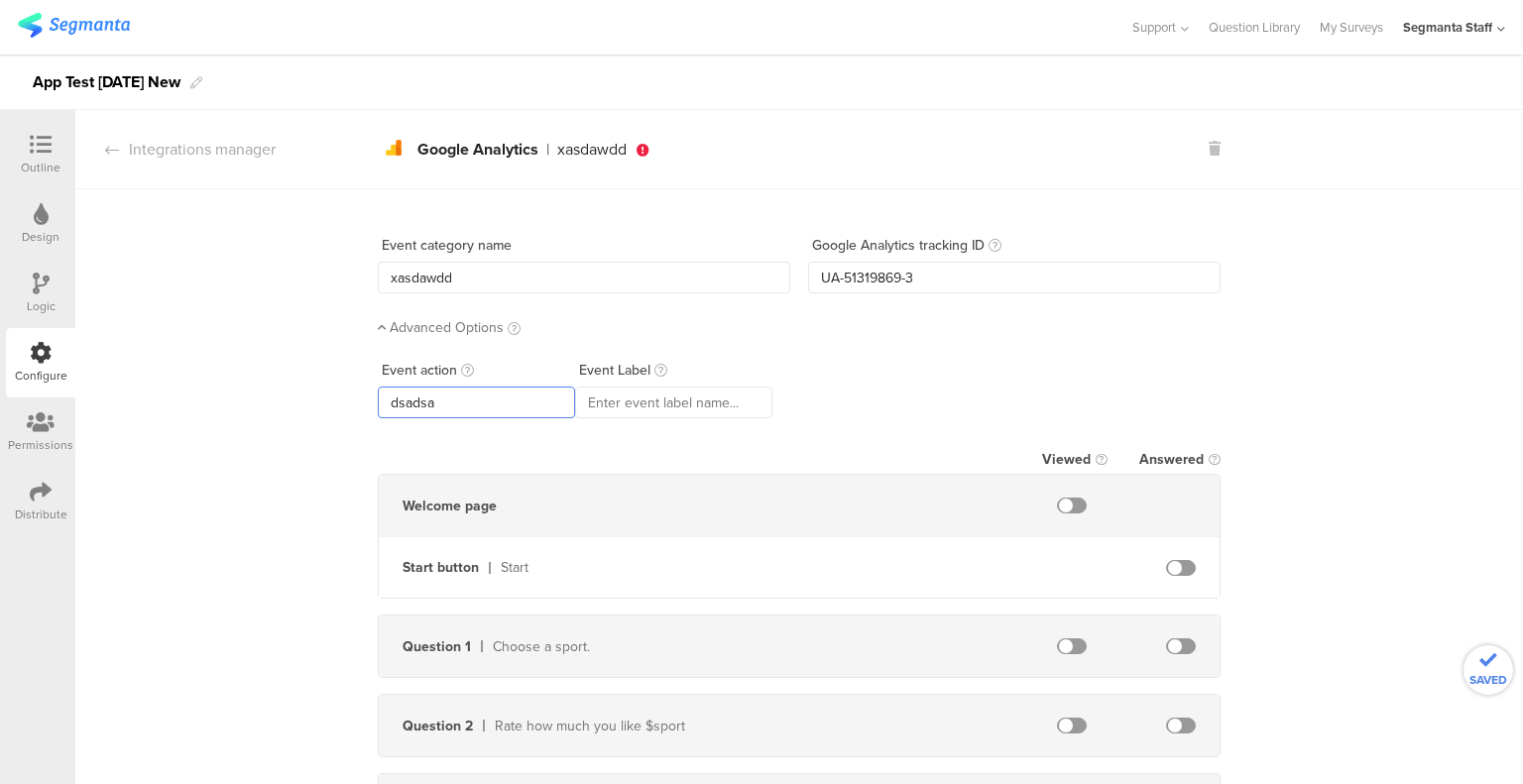 type on "dsadsa" 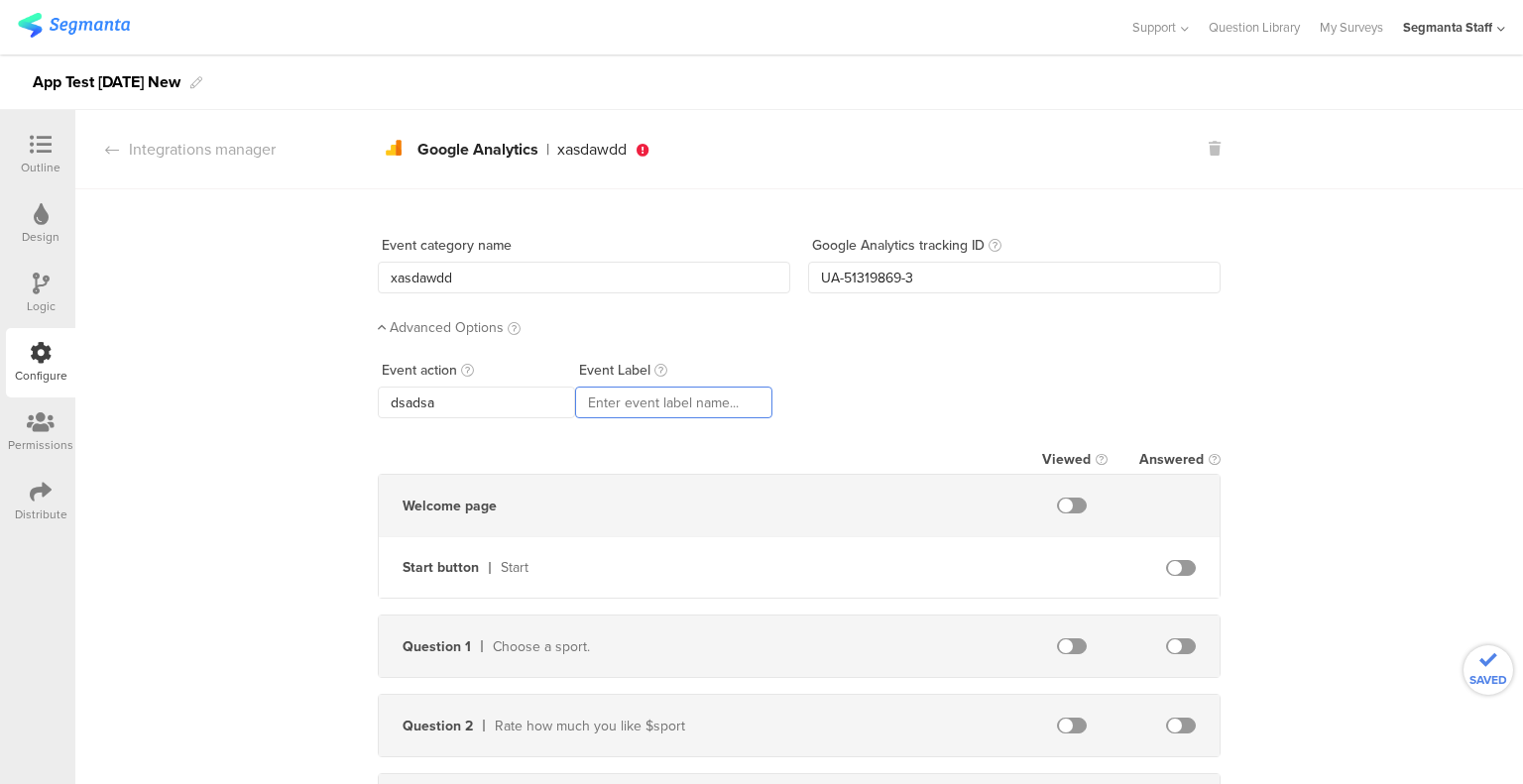 click at bounding box center (673, 402) 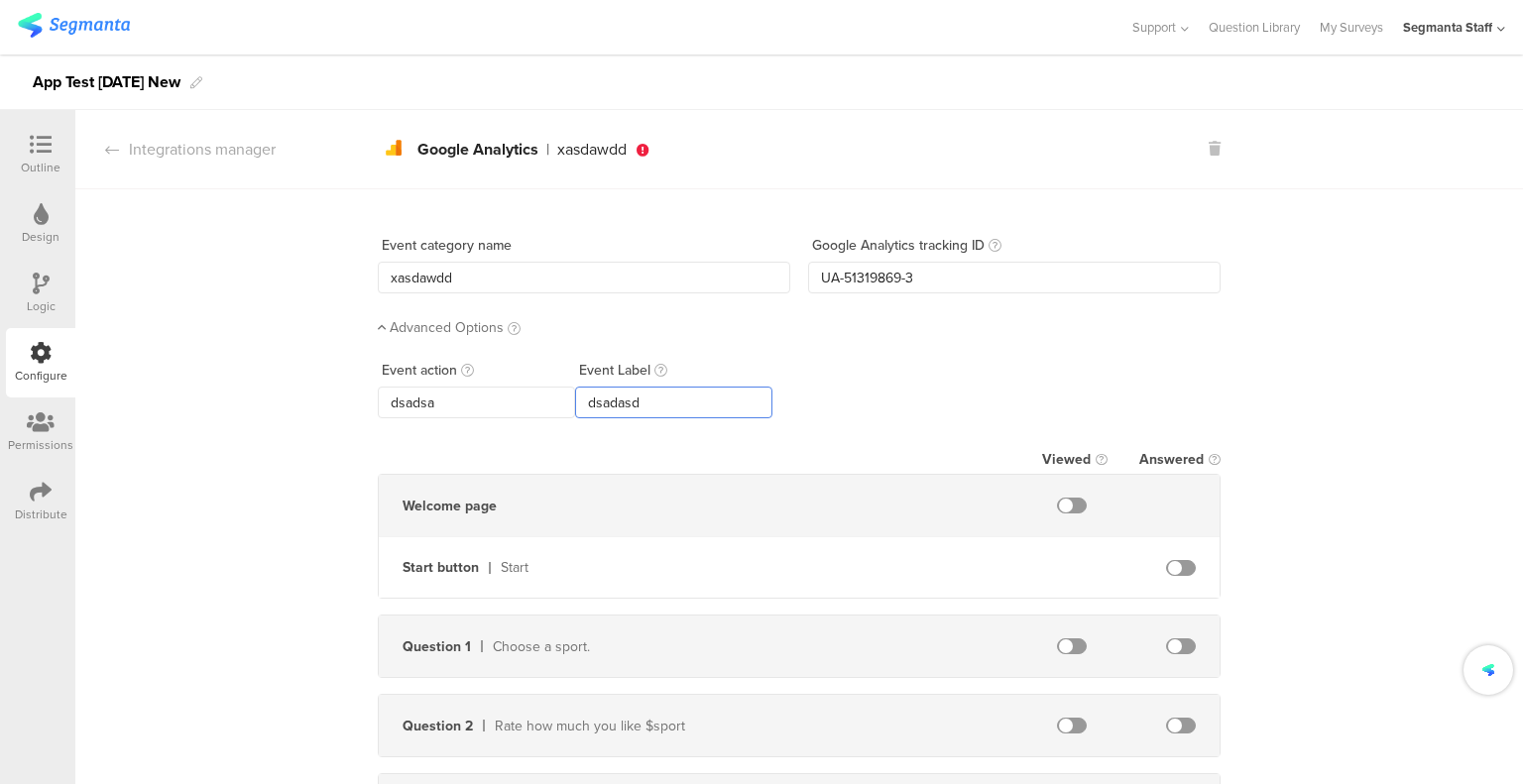 type on "dsadasd" 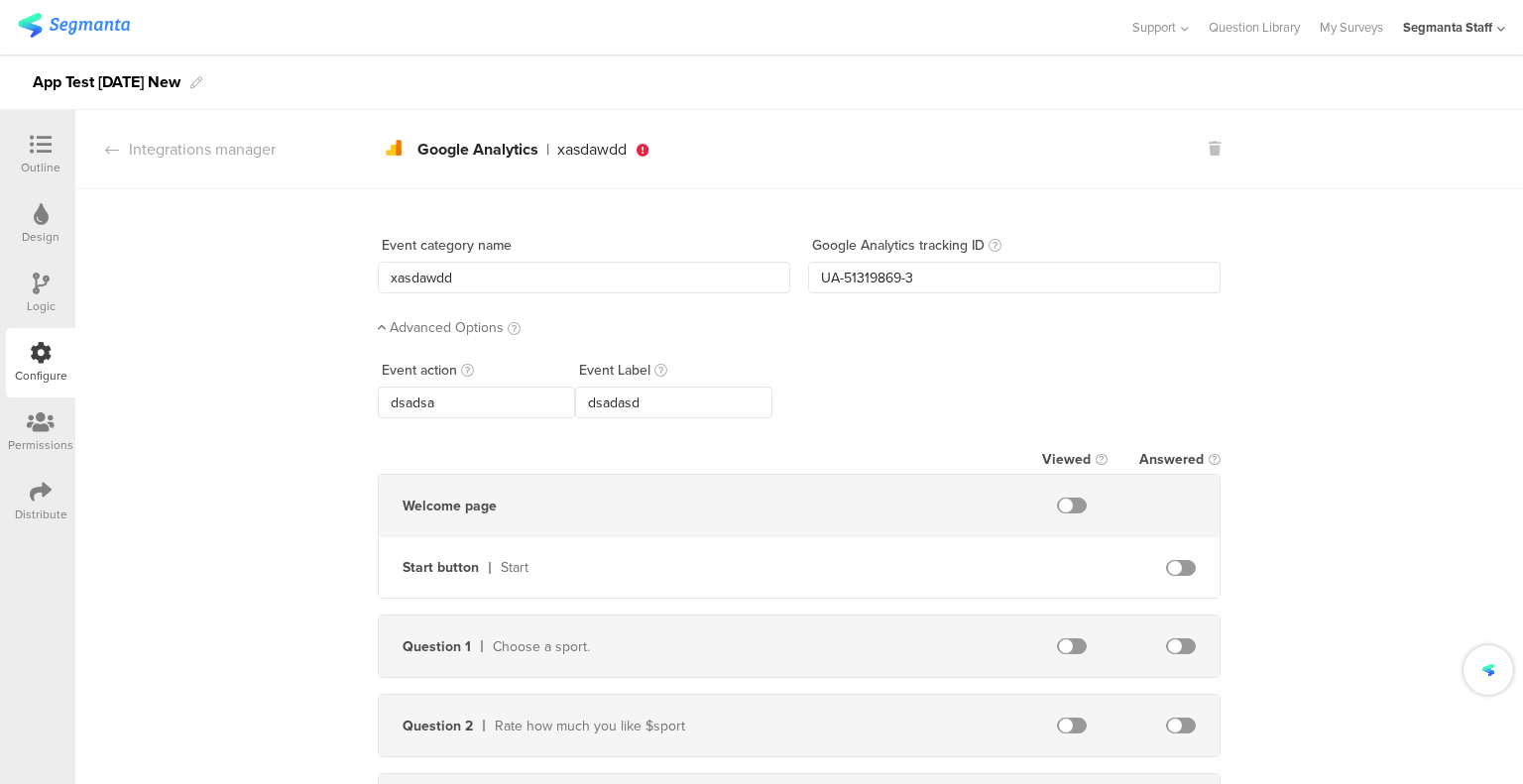 click at bounding box center [1181, 568] 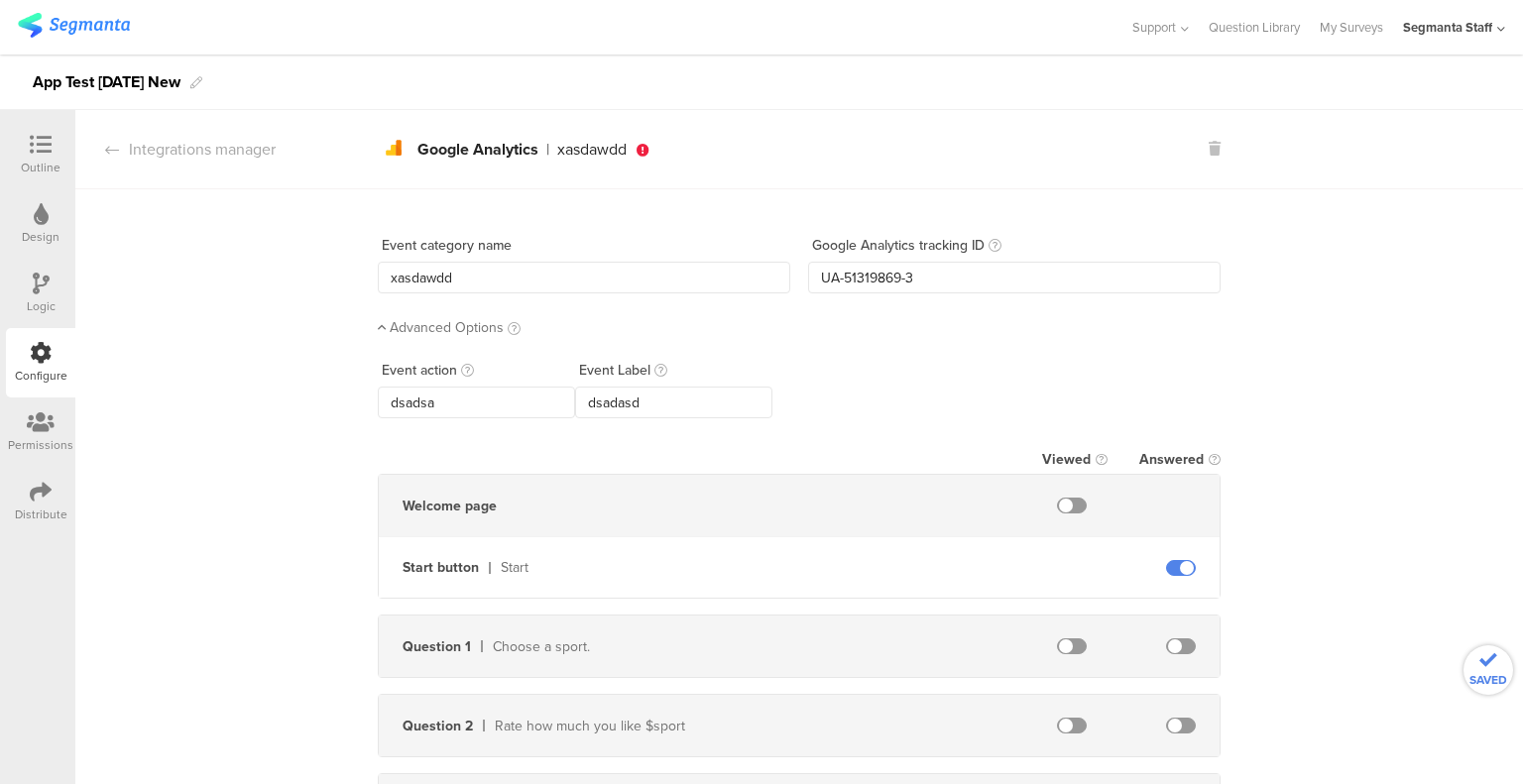 click at bounding box center (1181, 568) 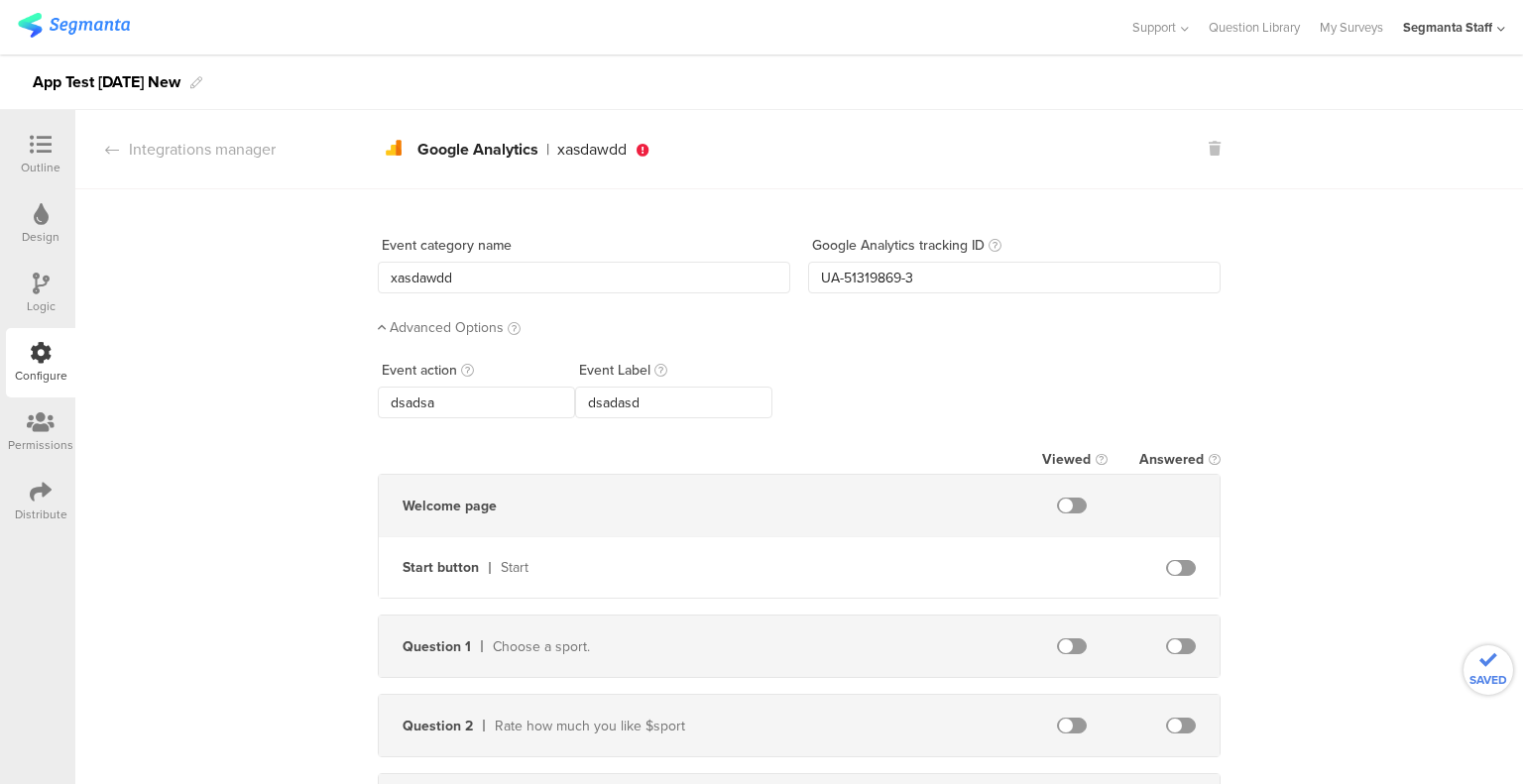 click at bounding box center (1072, 505) 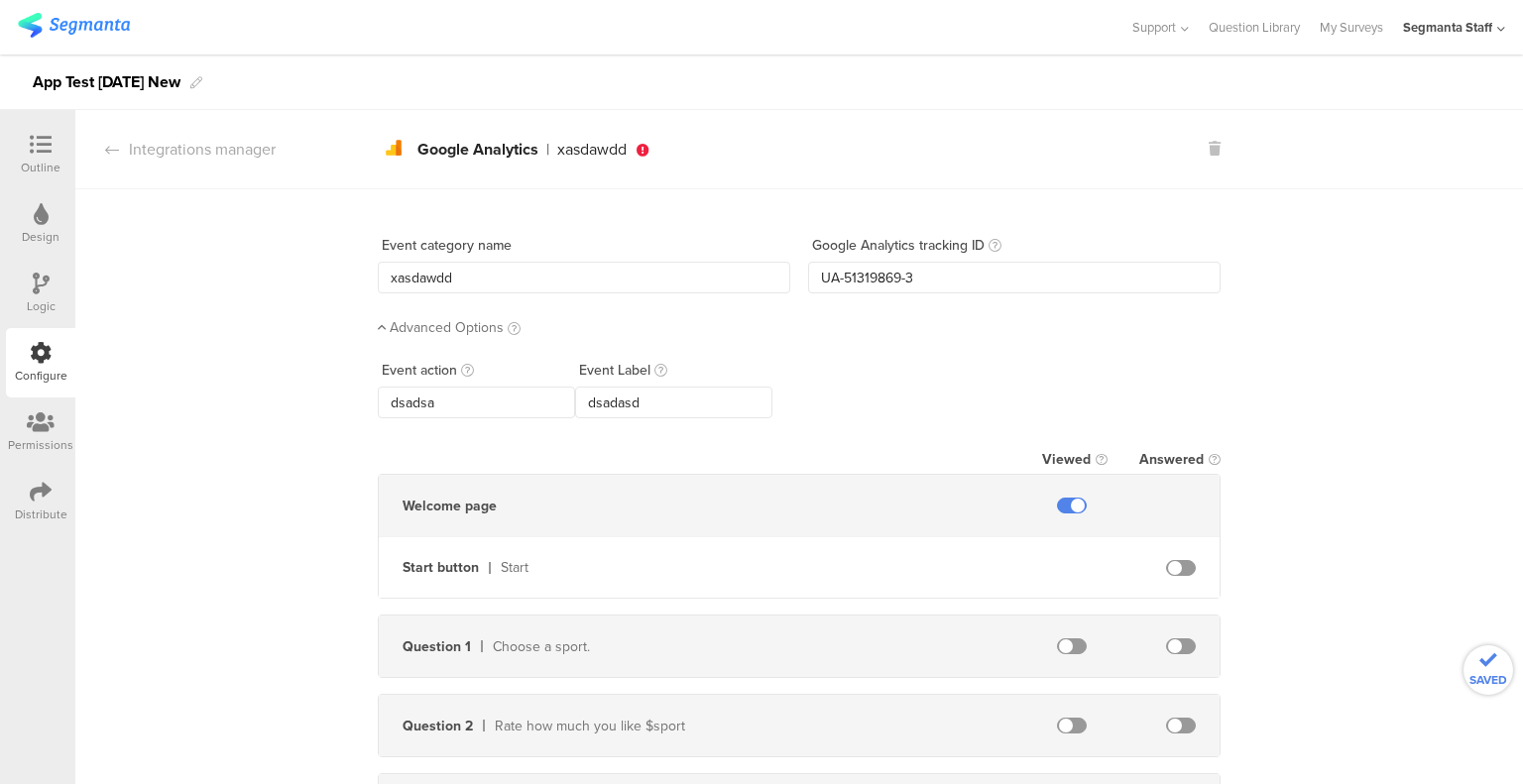 click at bounding box center [1072, 505] 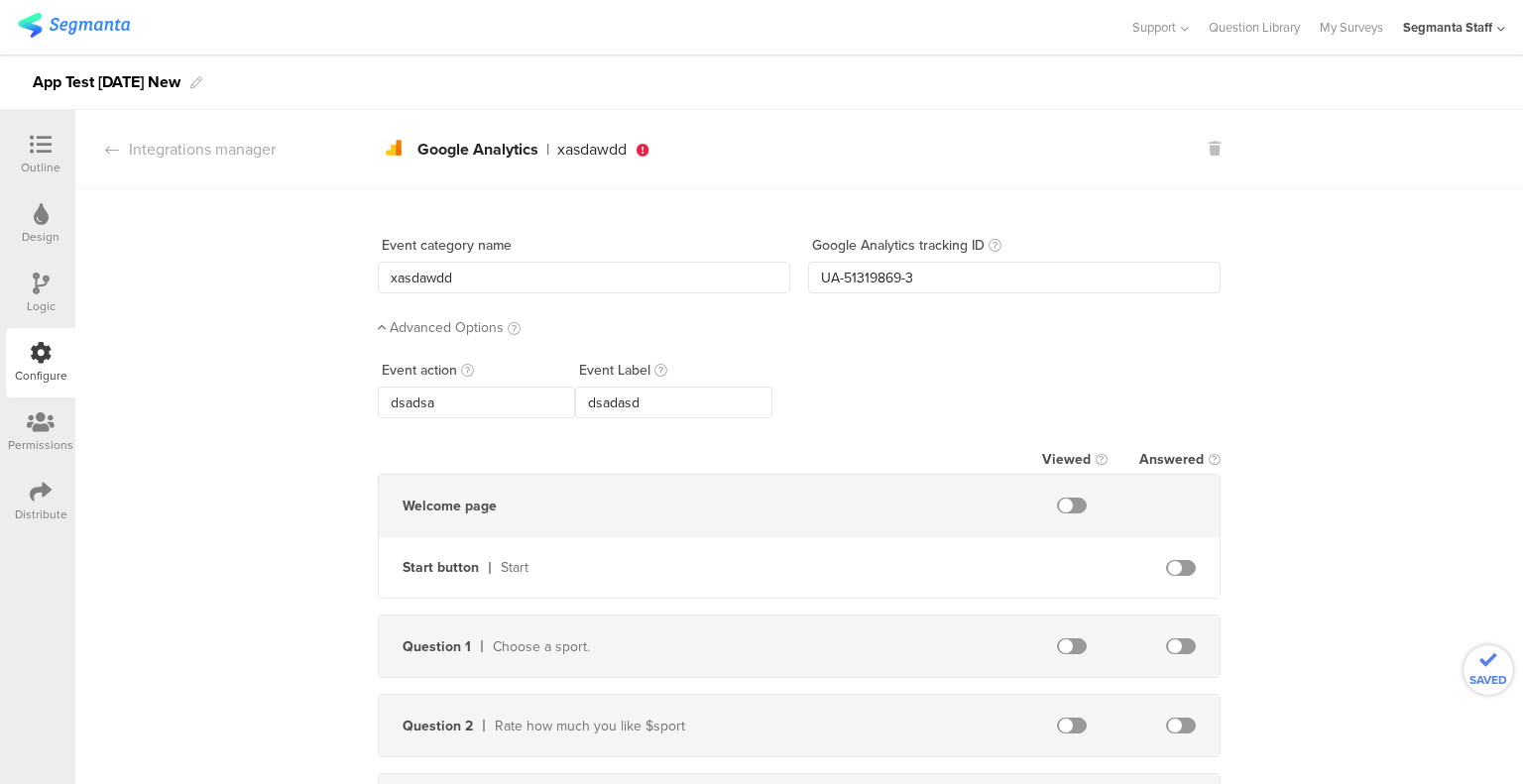 click at bounding box center [1181, 568] 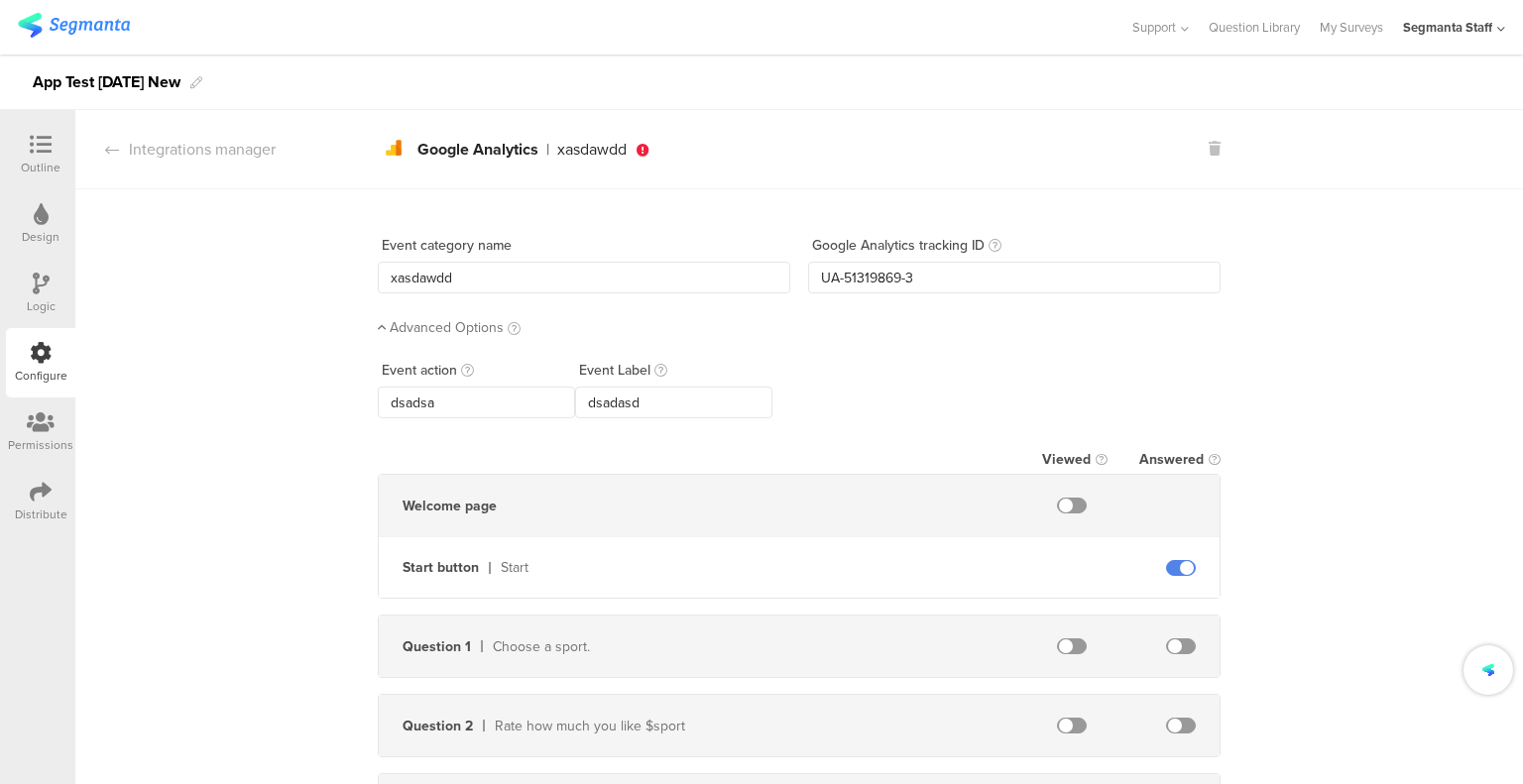 click at bounding box center (1181, 568) 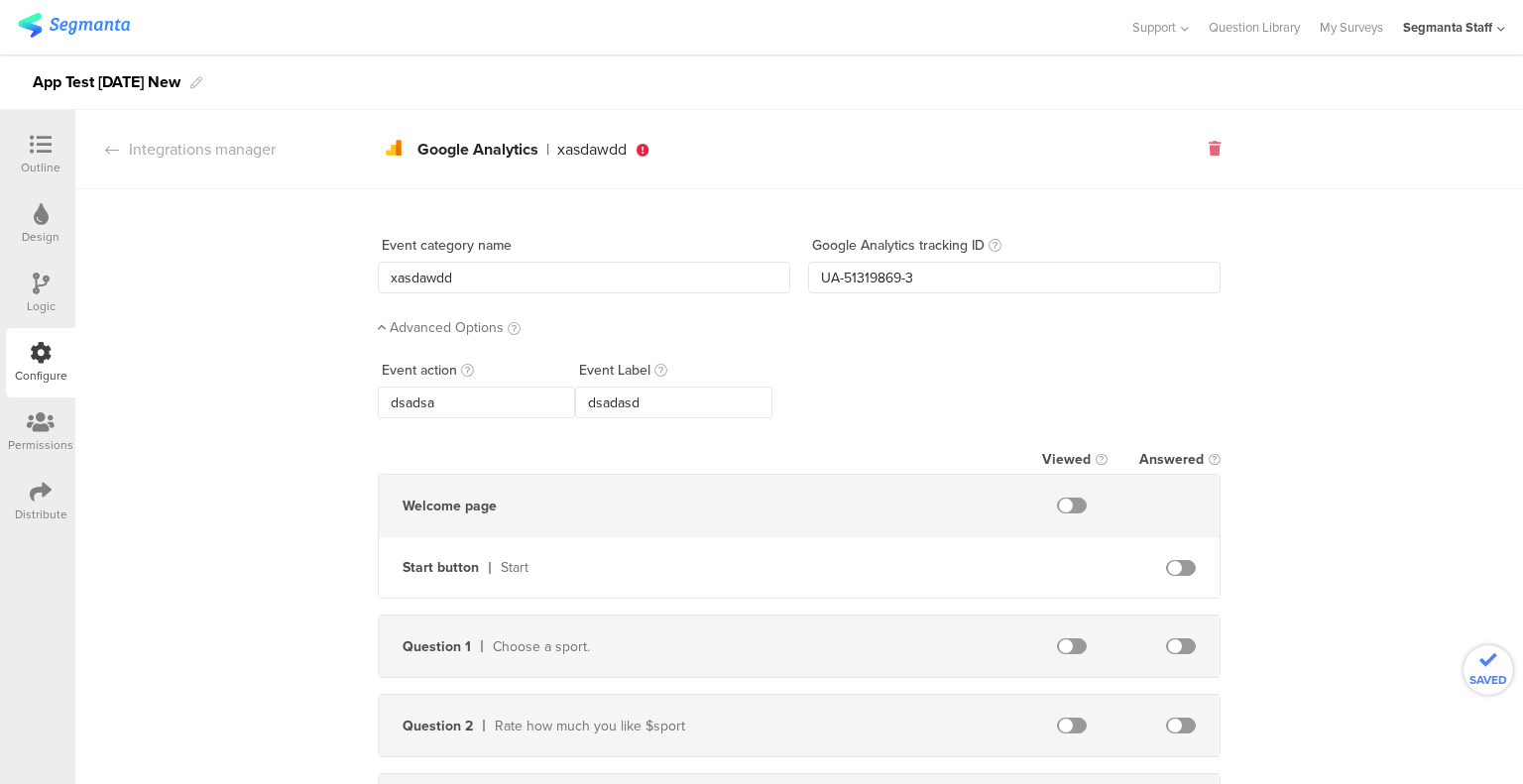 click at bounding box center (1215, 149) 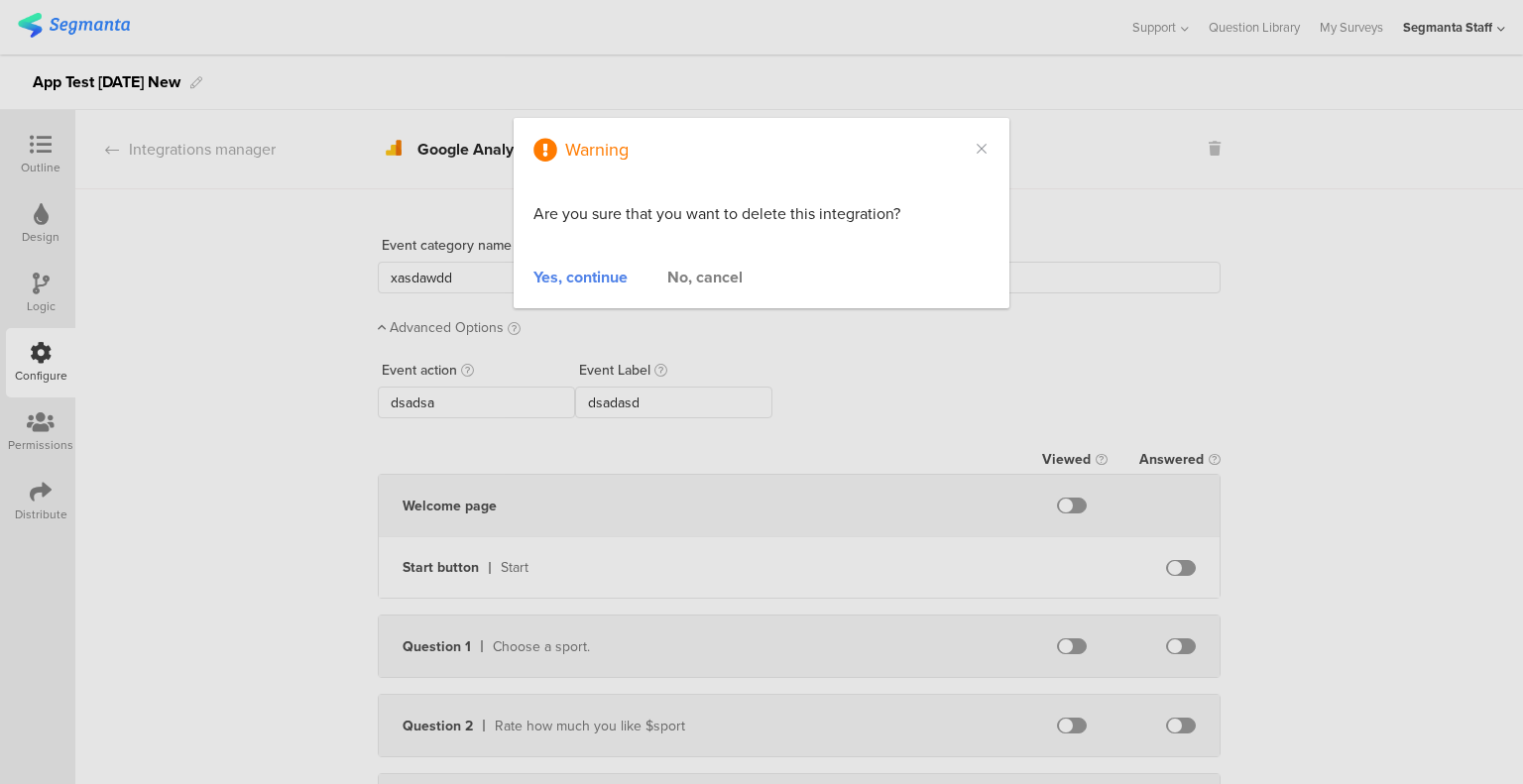 click on "Yes, continue" at bounding box center (580, 277) 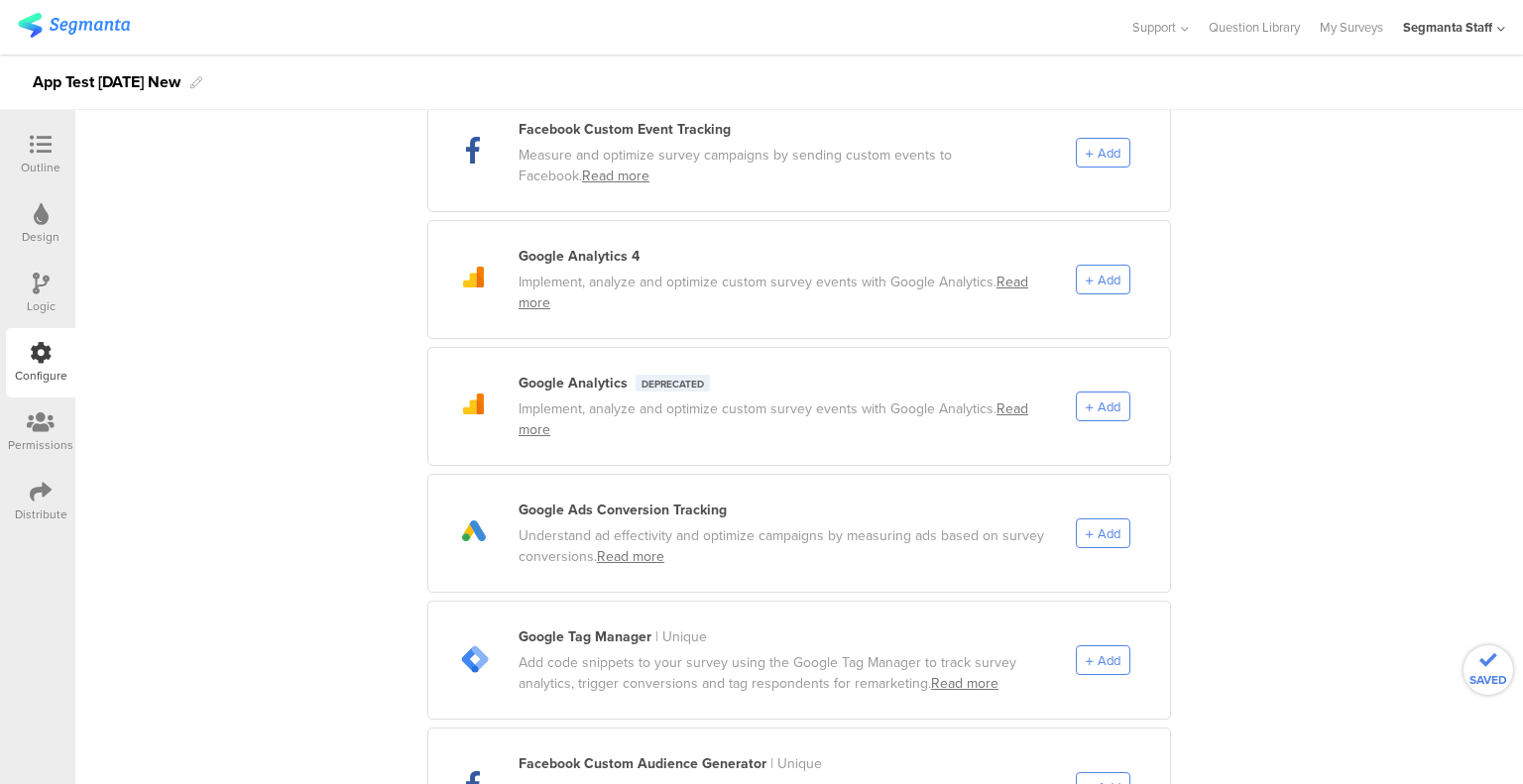 scroll, scrollTop: 297, scrollLeft: 0, axis: vertical 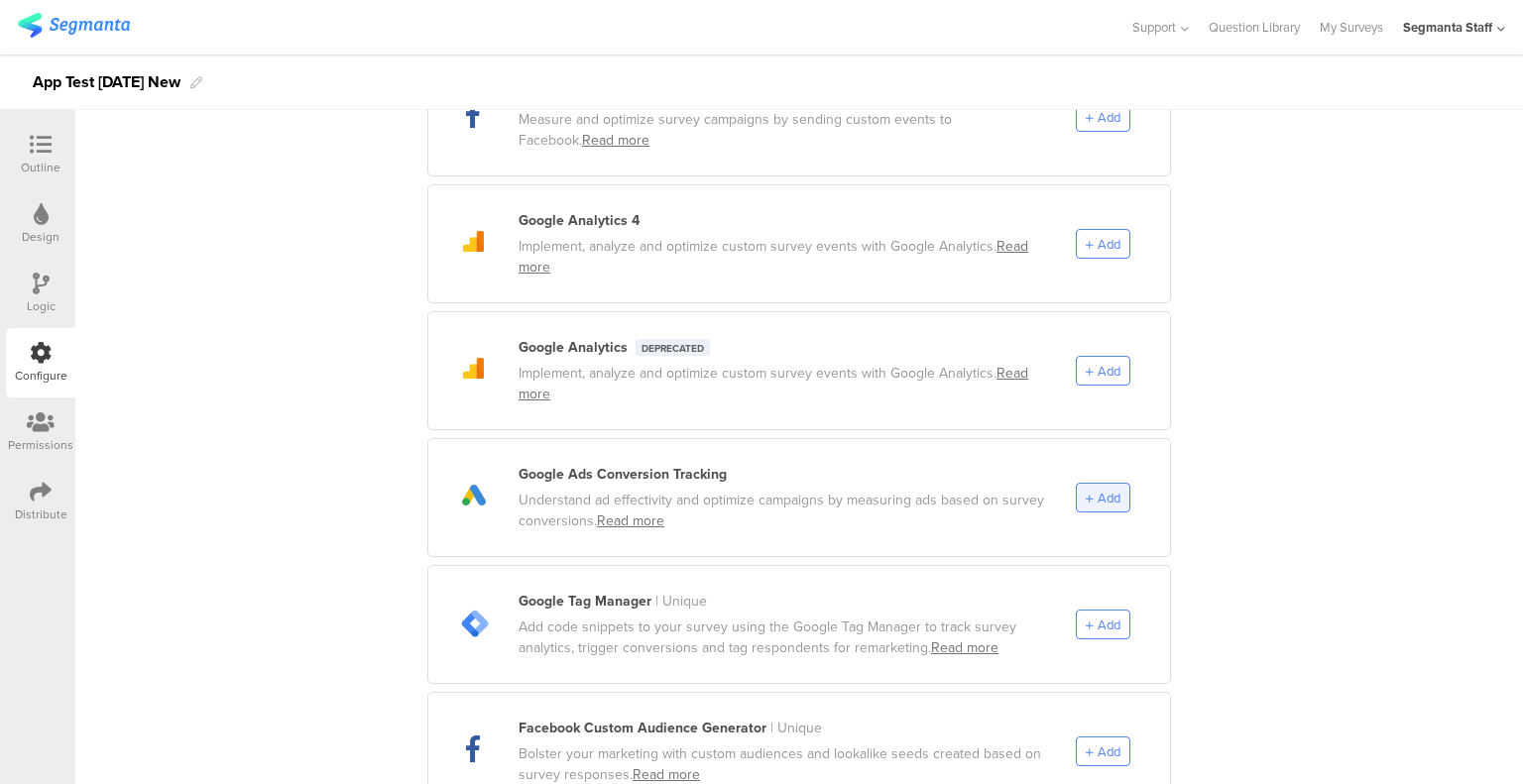 click on "Add" at bounding box center [1109, 498] 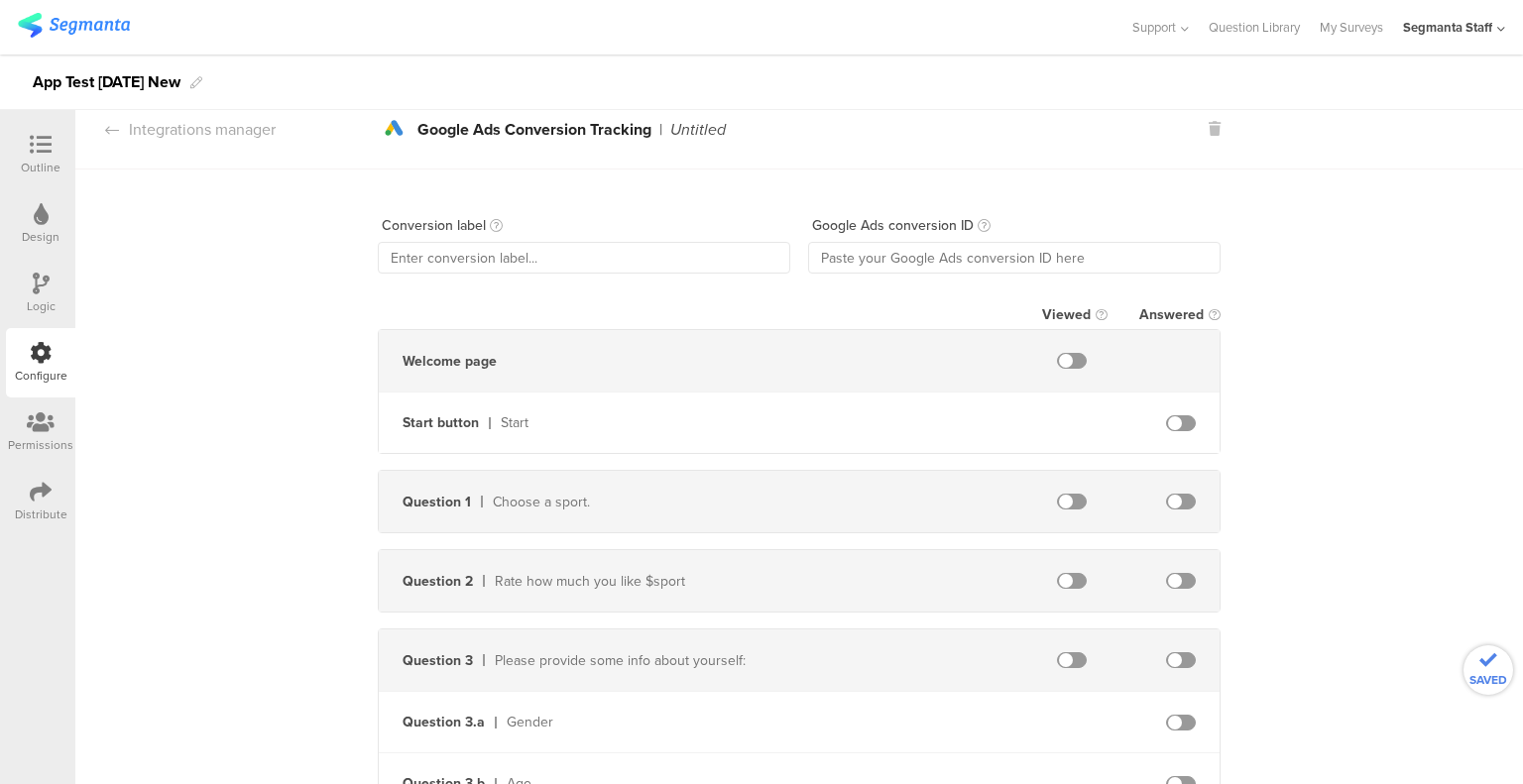 scroll, scrollTop: 0, scrollLeft: 0, axis: both 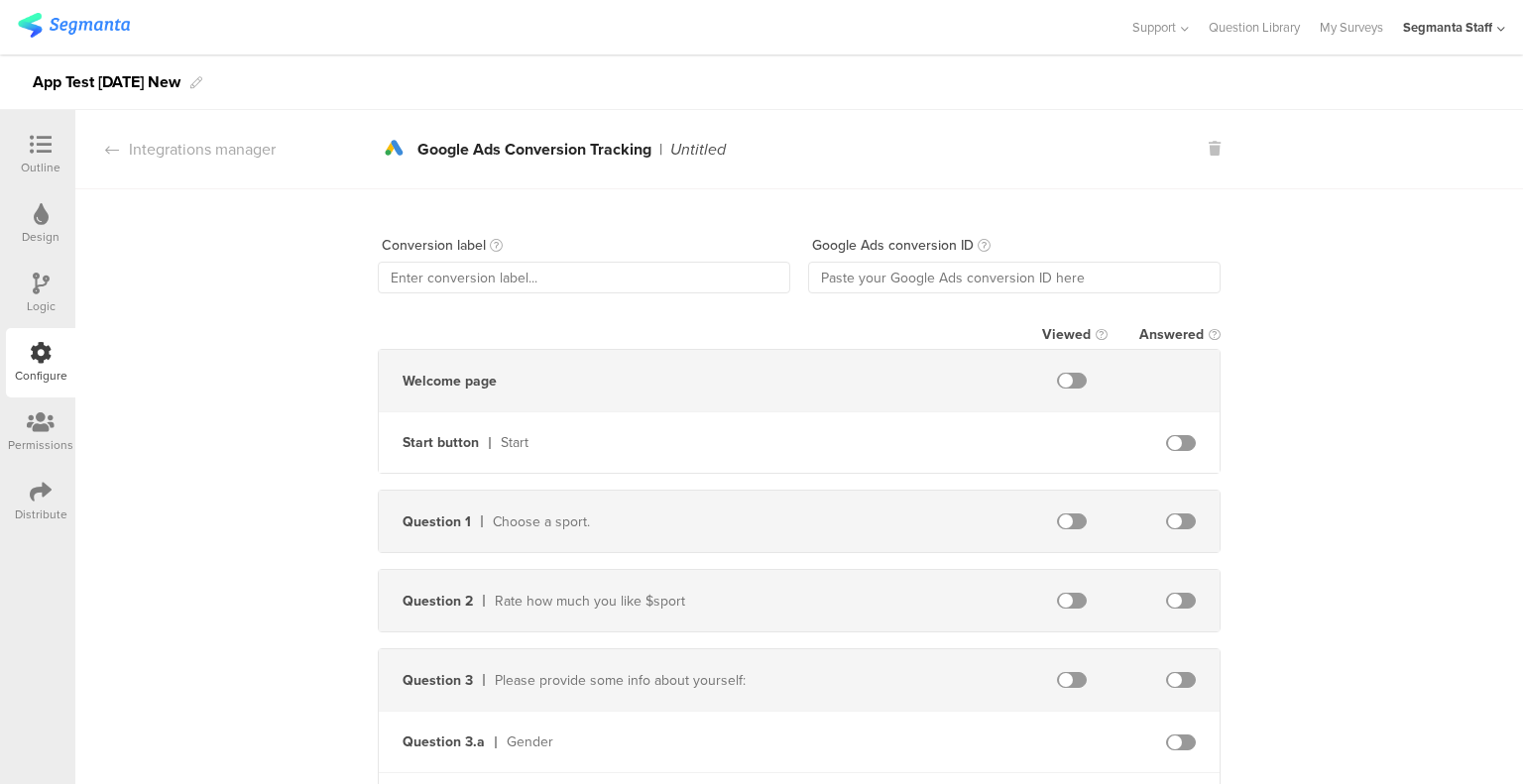 drag, startPoint x: 1206, startPoint y: 2, endPoint x: 1437, endPoint y: 196, distance: 301.65709 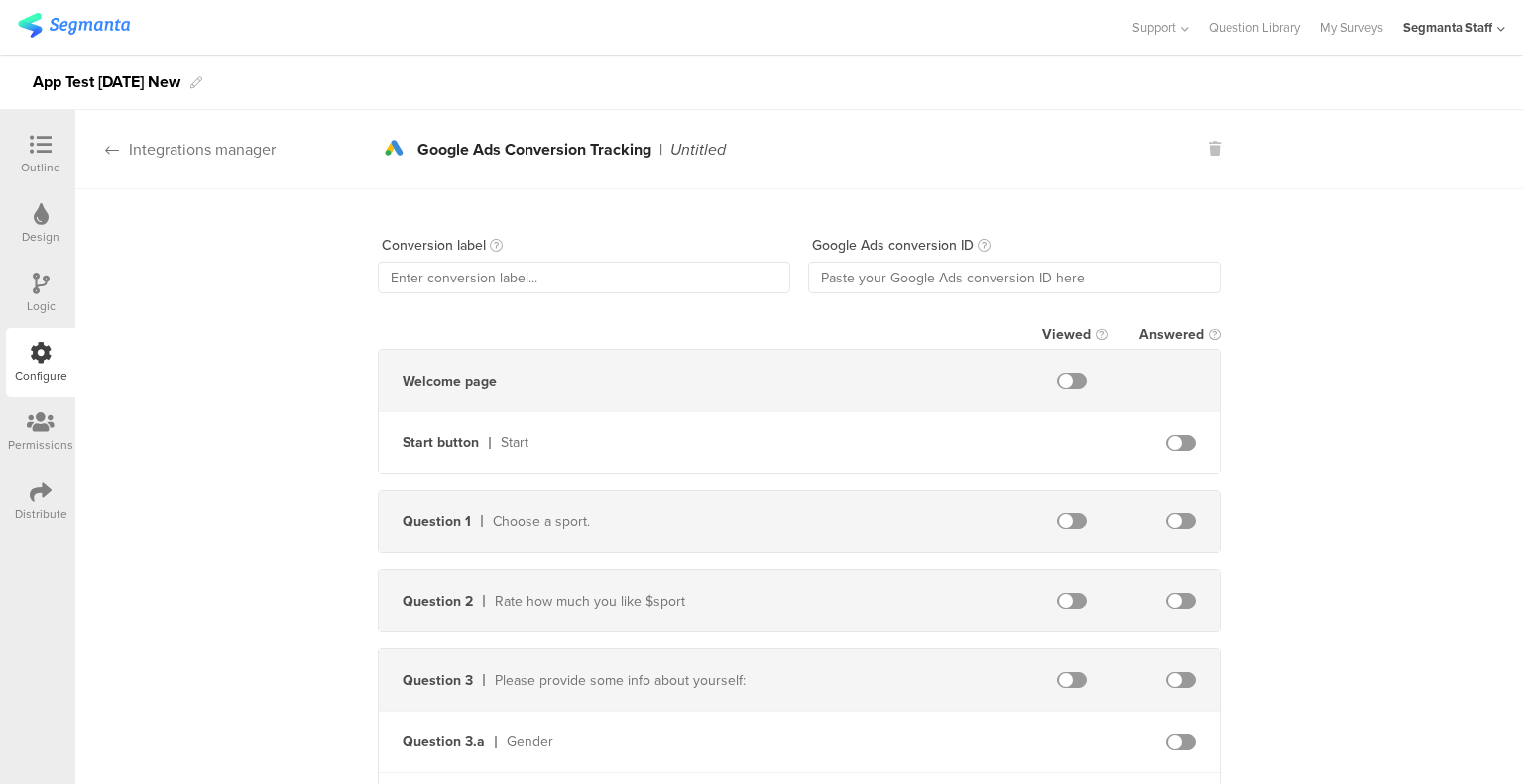 click on "Integrations manager" at bounding box center [176, 149] 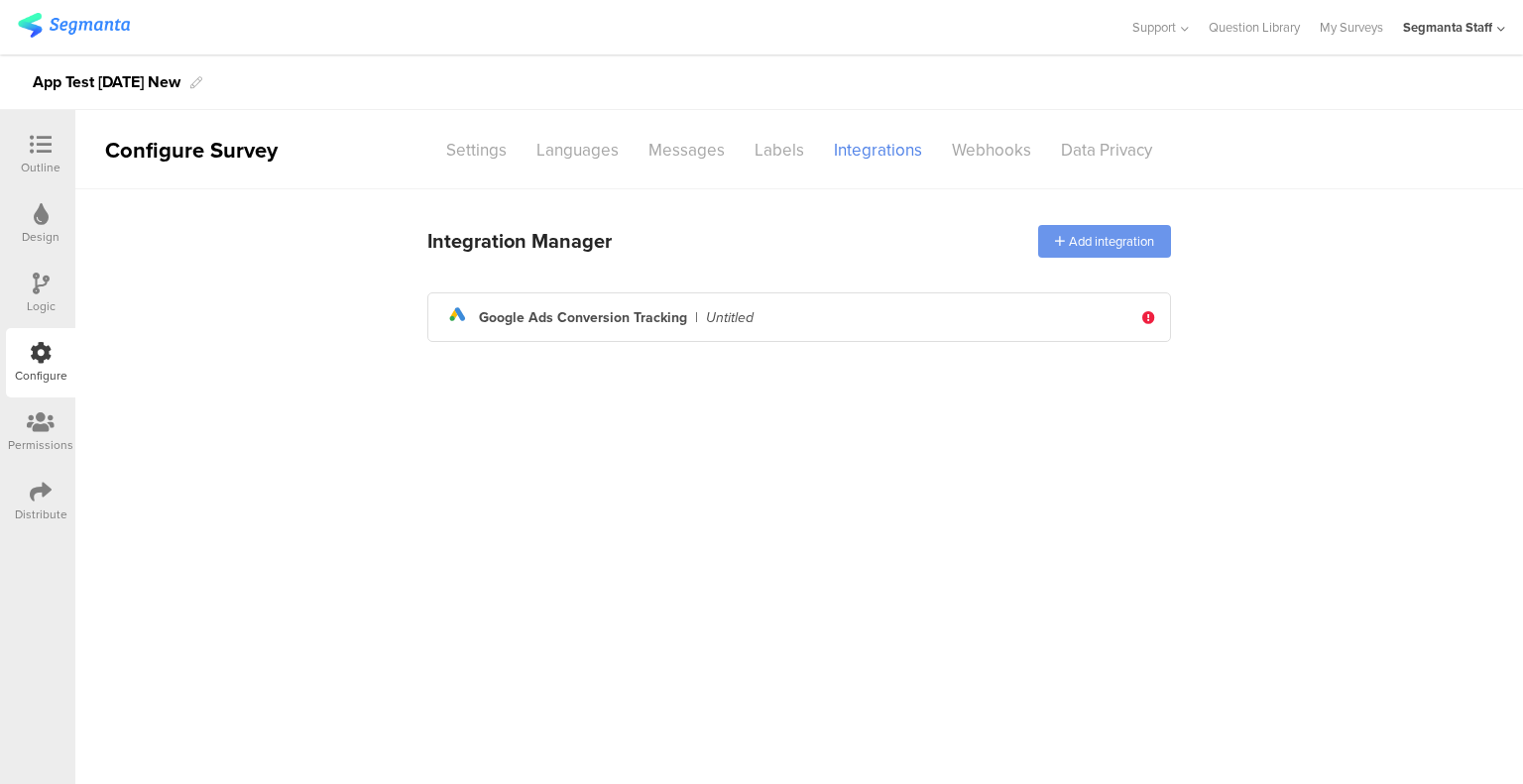 click at bounding box center [1060, 241] 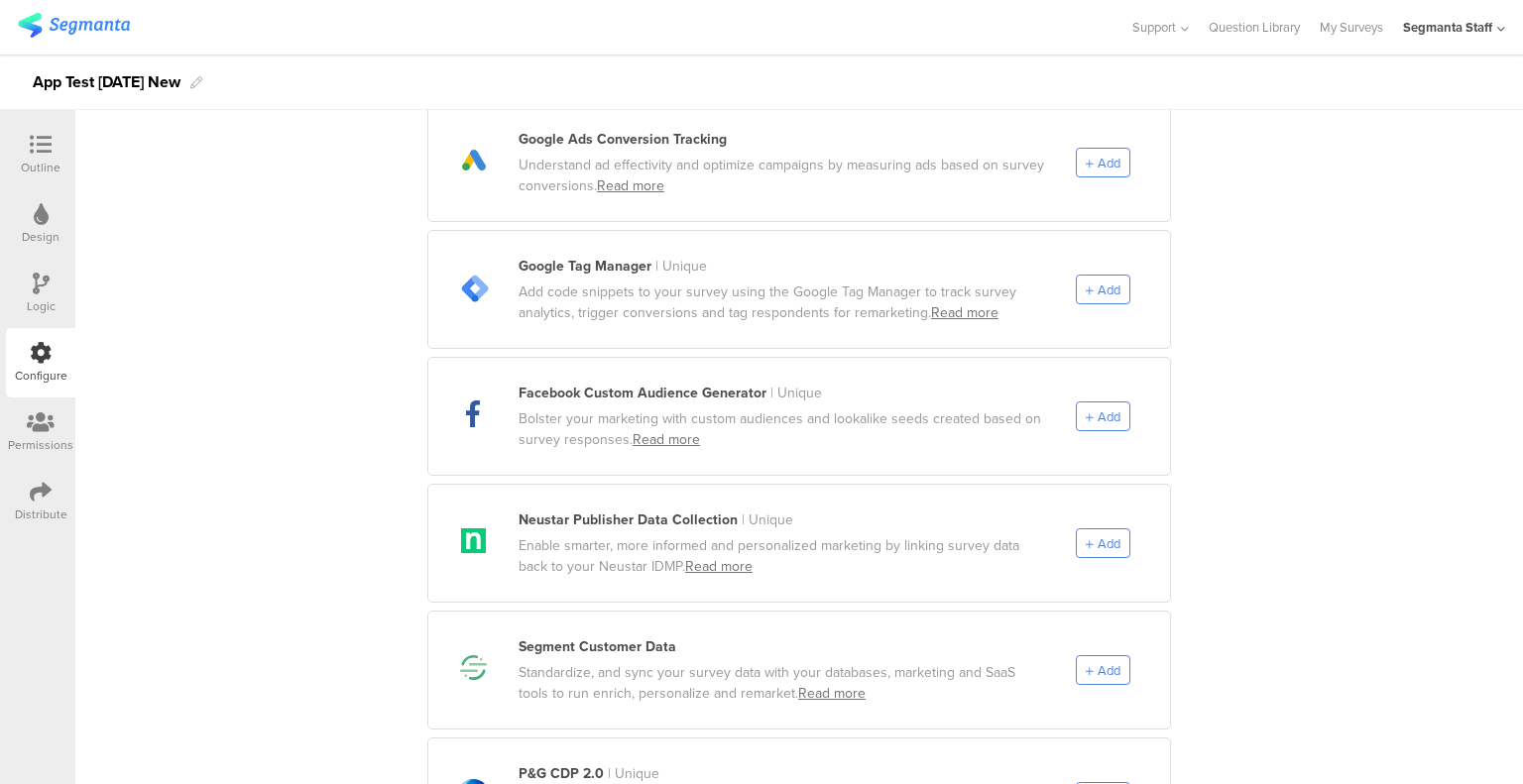scroll, scrollTop: 595, scrollLeft: 0, axis: vertical 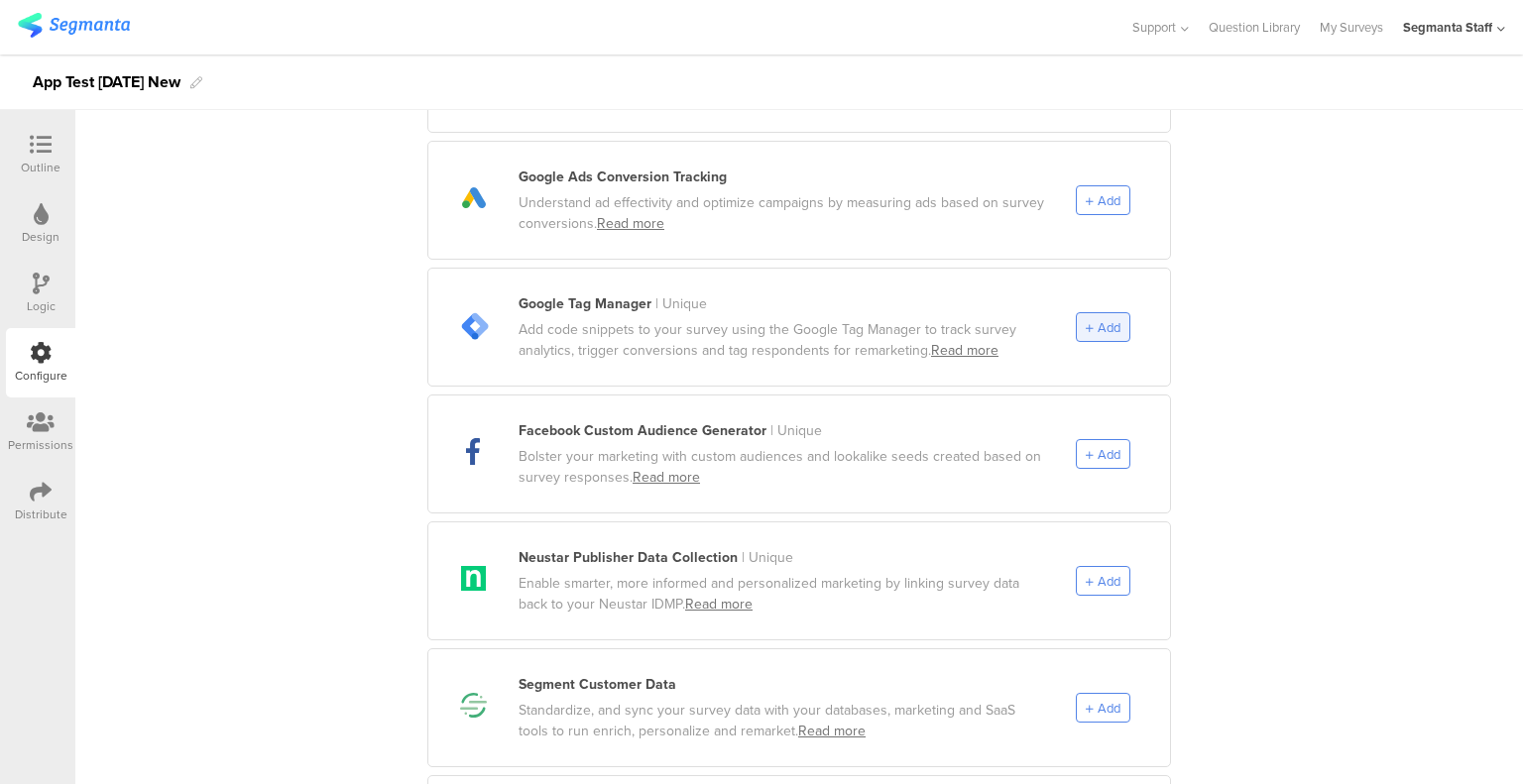 click on "Add" at bounding box center [1103, 327] 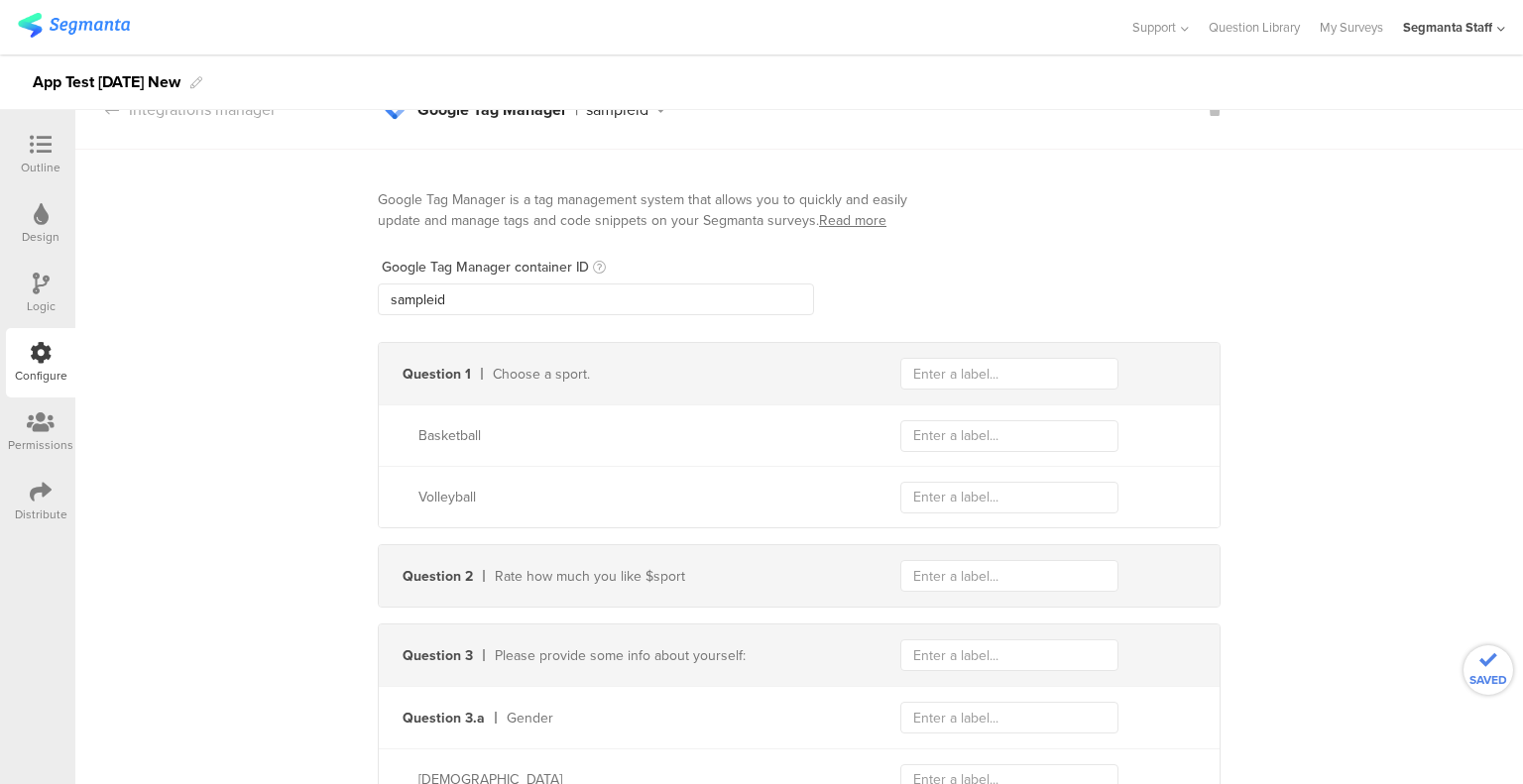 scroll, scrollTop: 0, scrollLeft: 0, axis: both 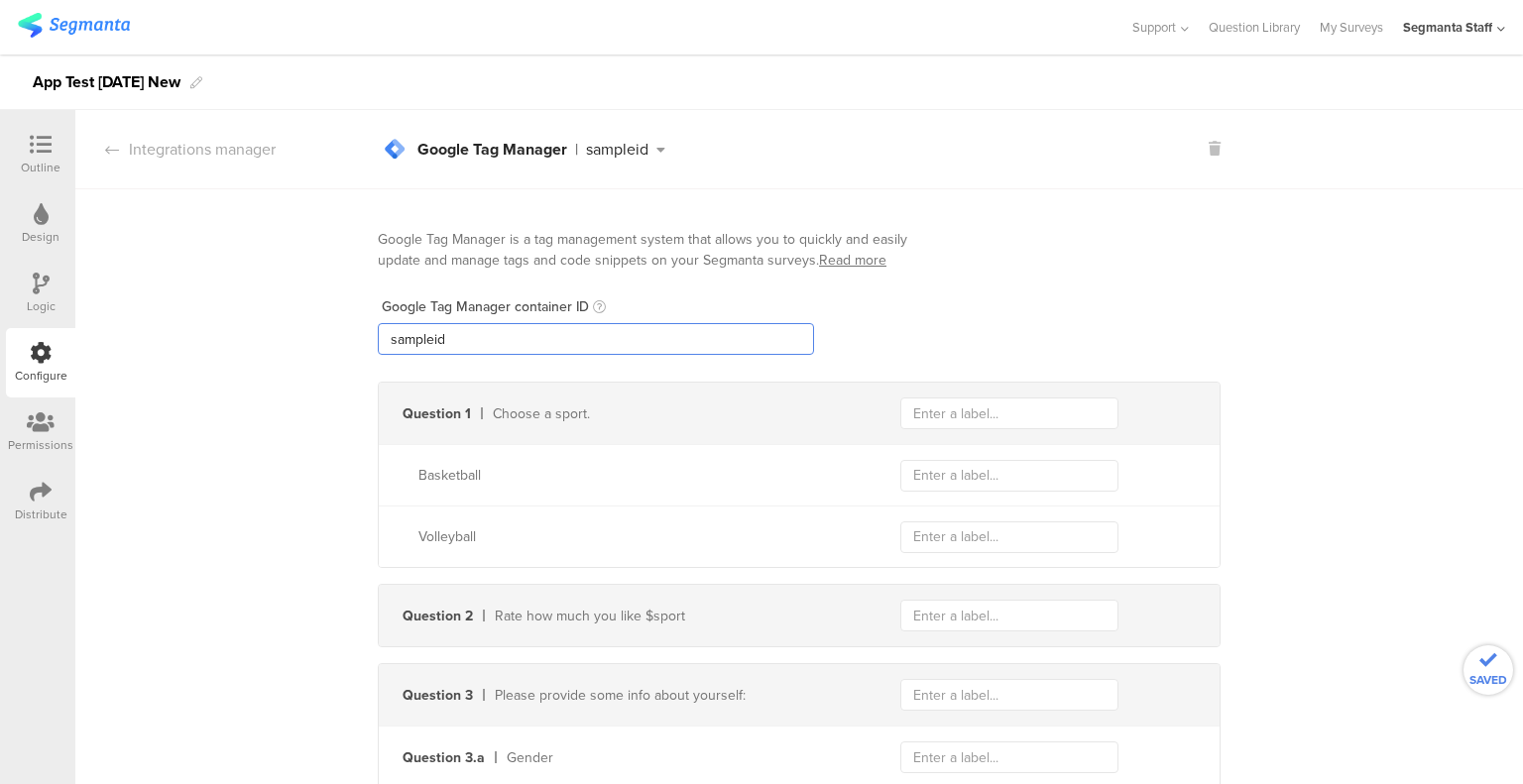 click on "sampleid" at bounding box center [596, 339] 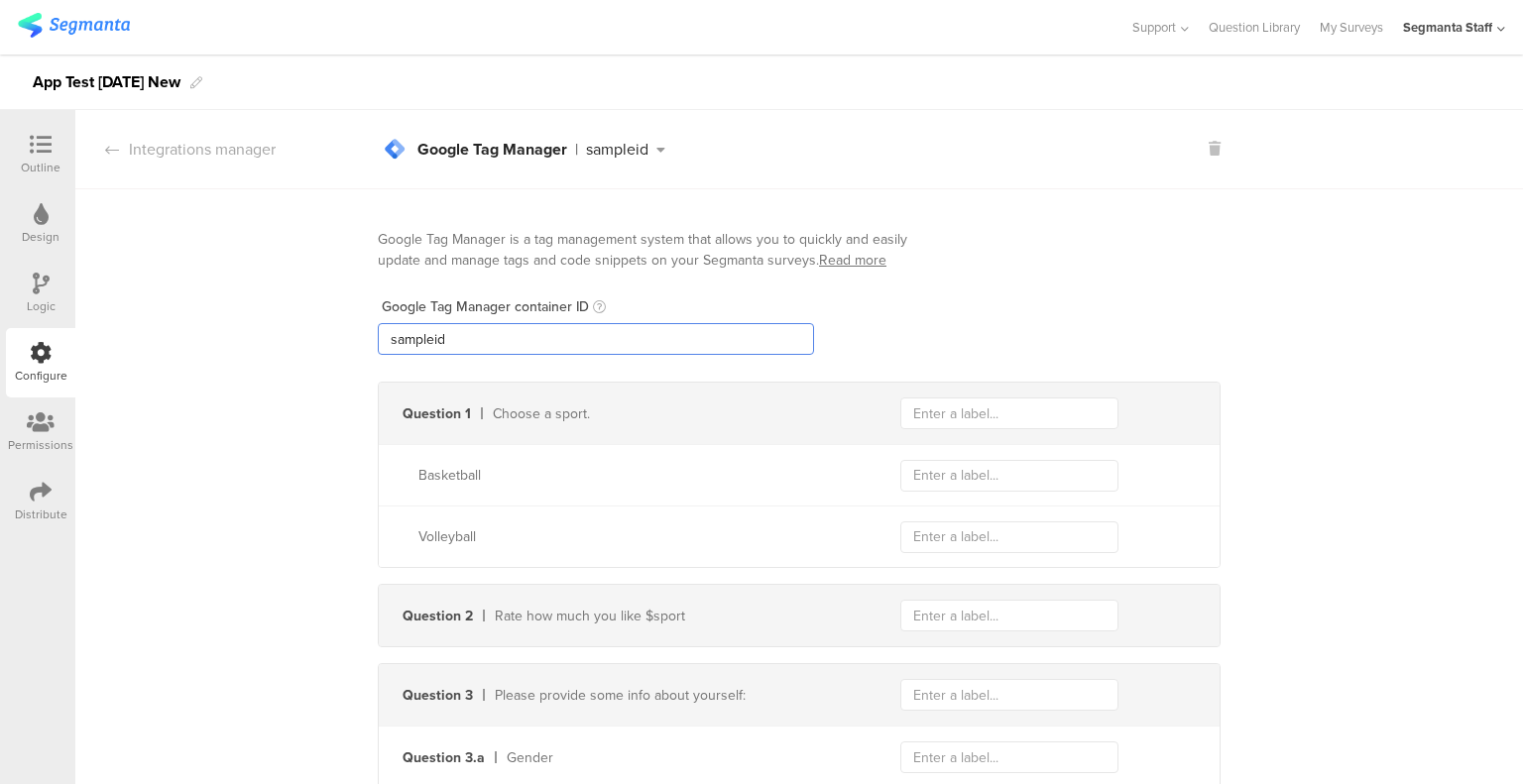 paste on "GTM-WQWPMFG" 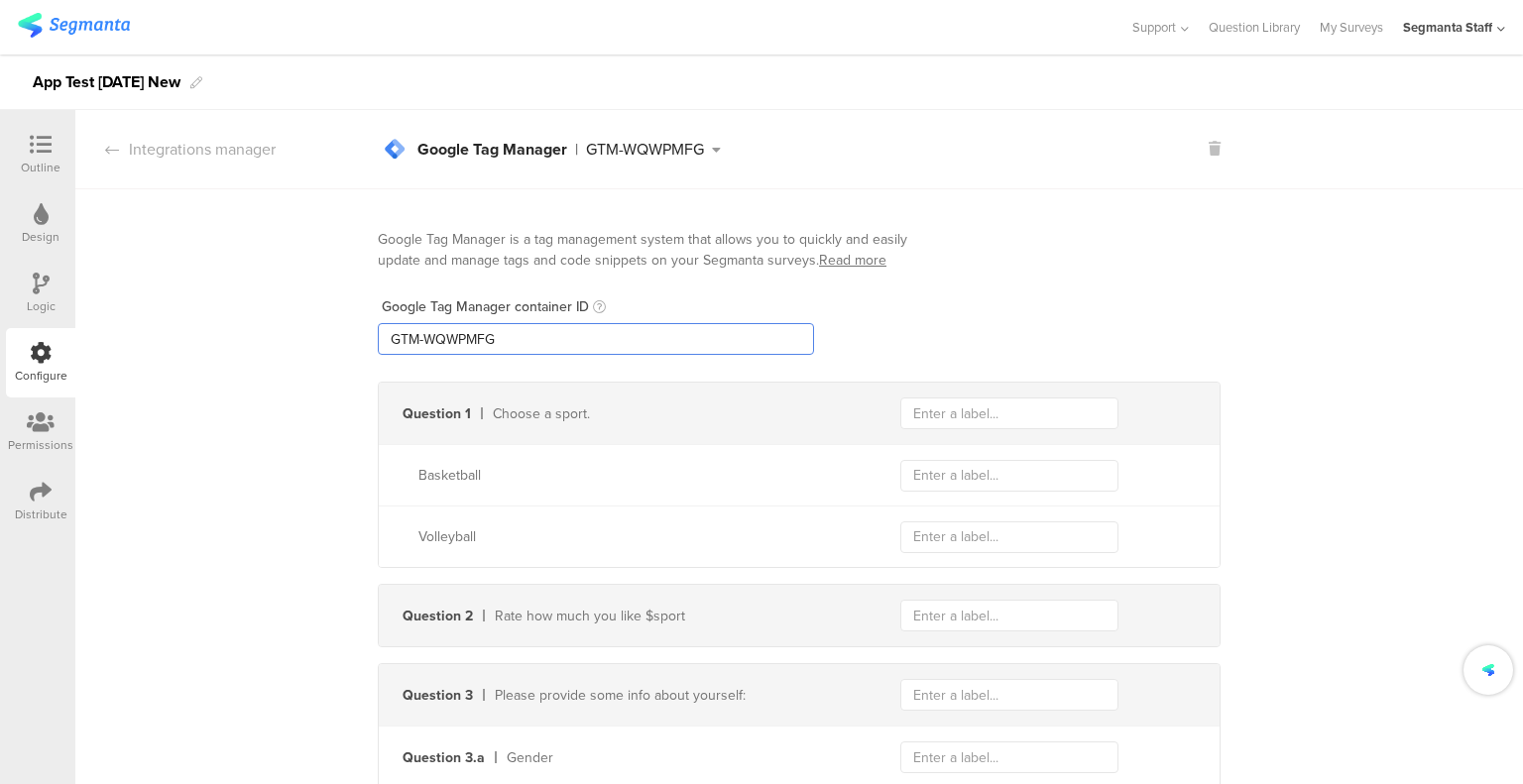 type on "GTM-WQWPMFG" 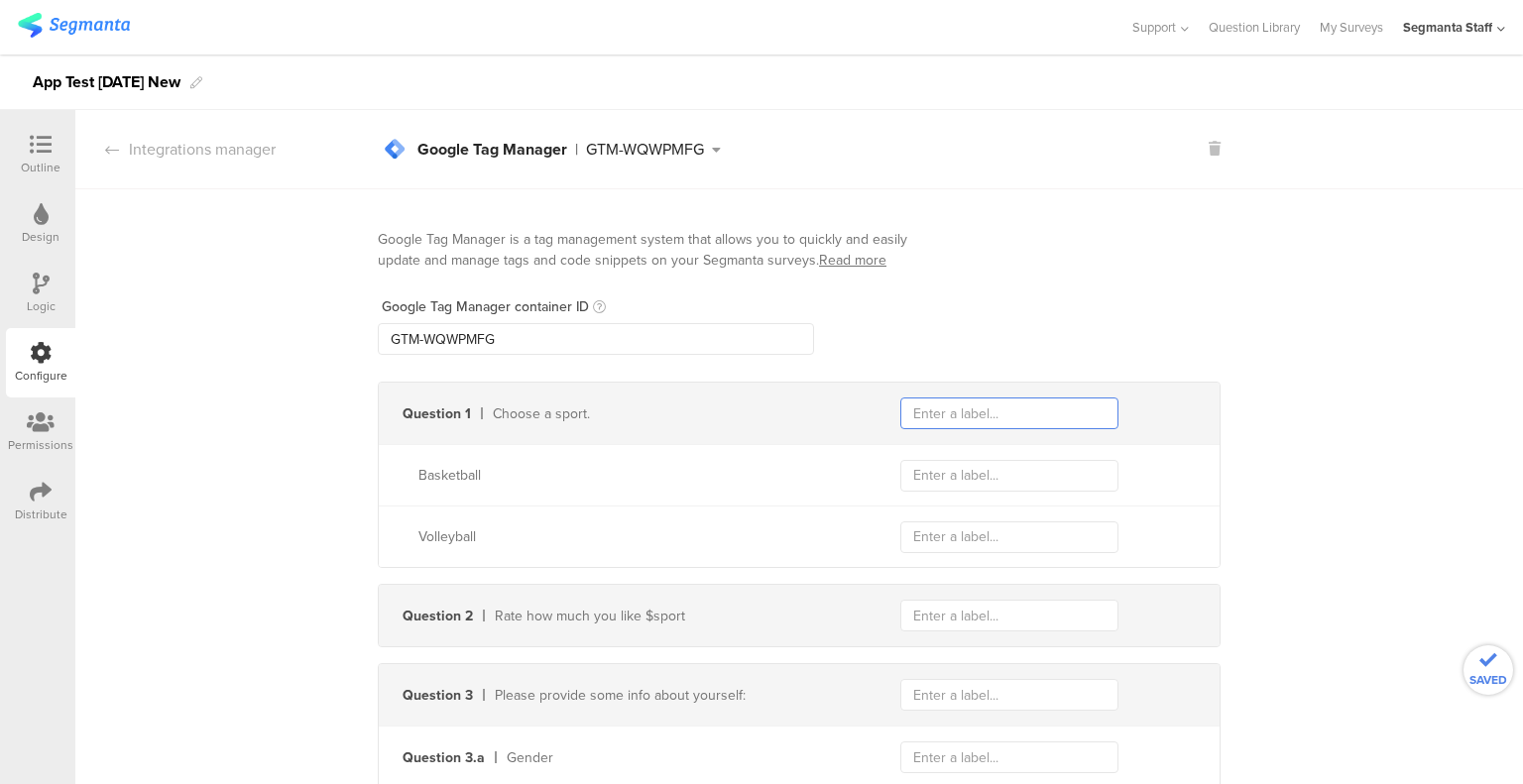 click at bounding box center [1009, 413] 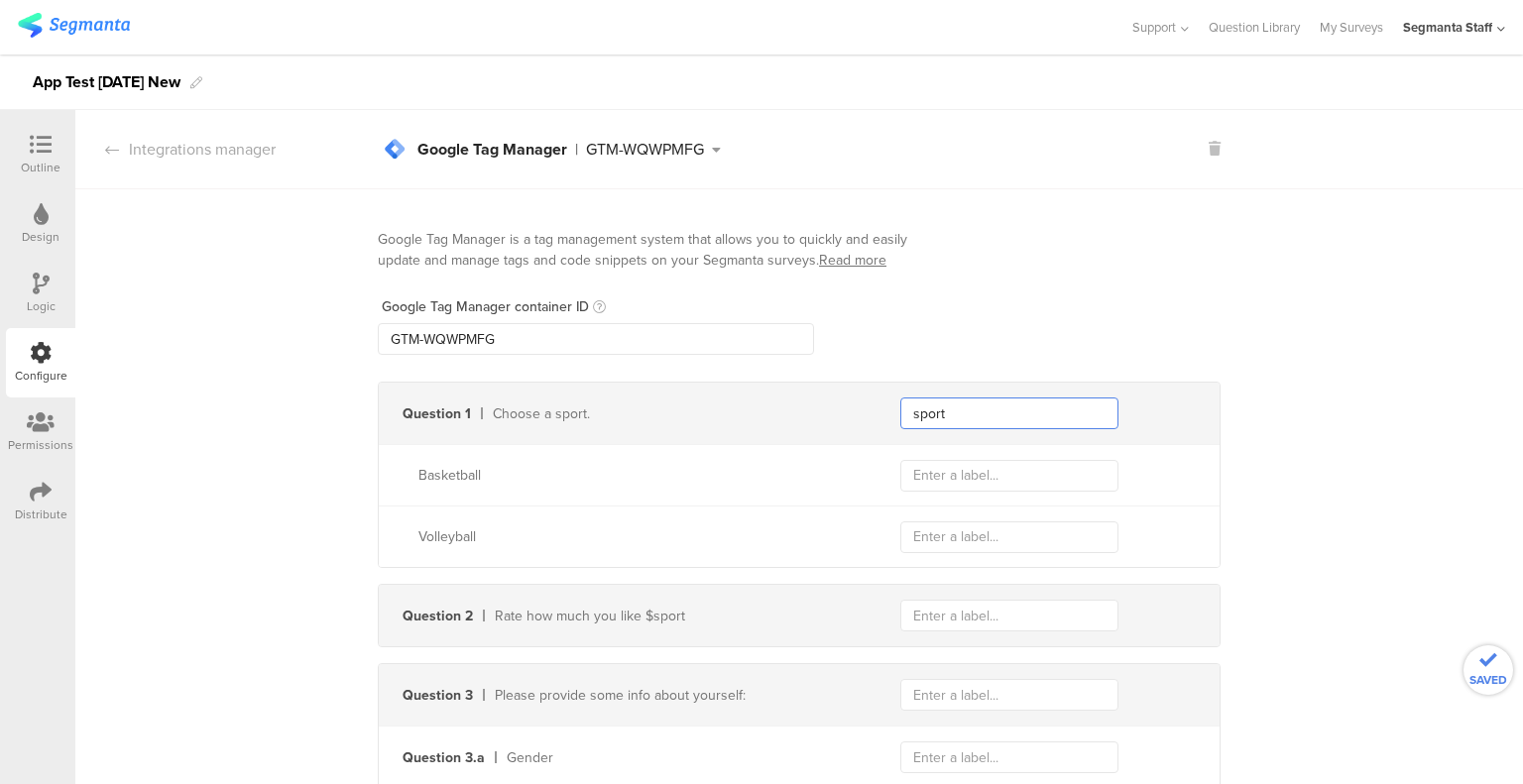 type on "sport" 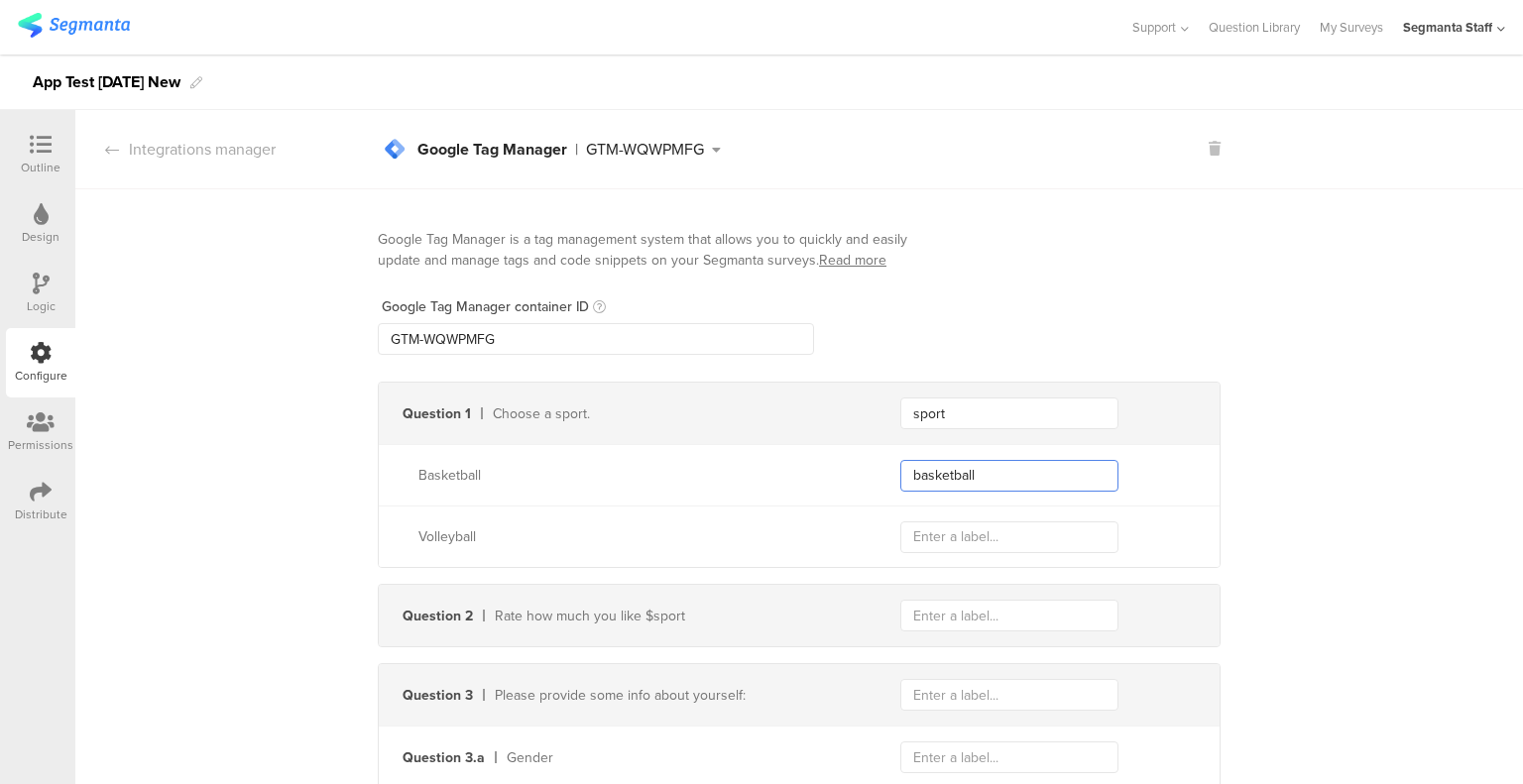 type on "basketball" 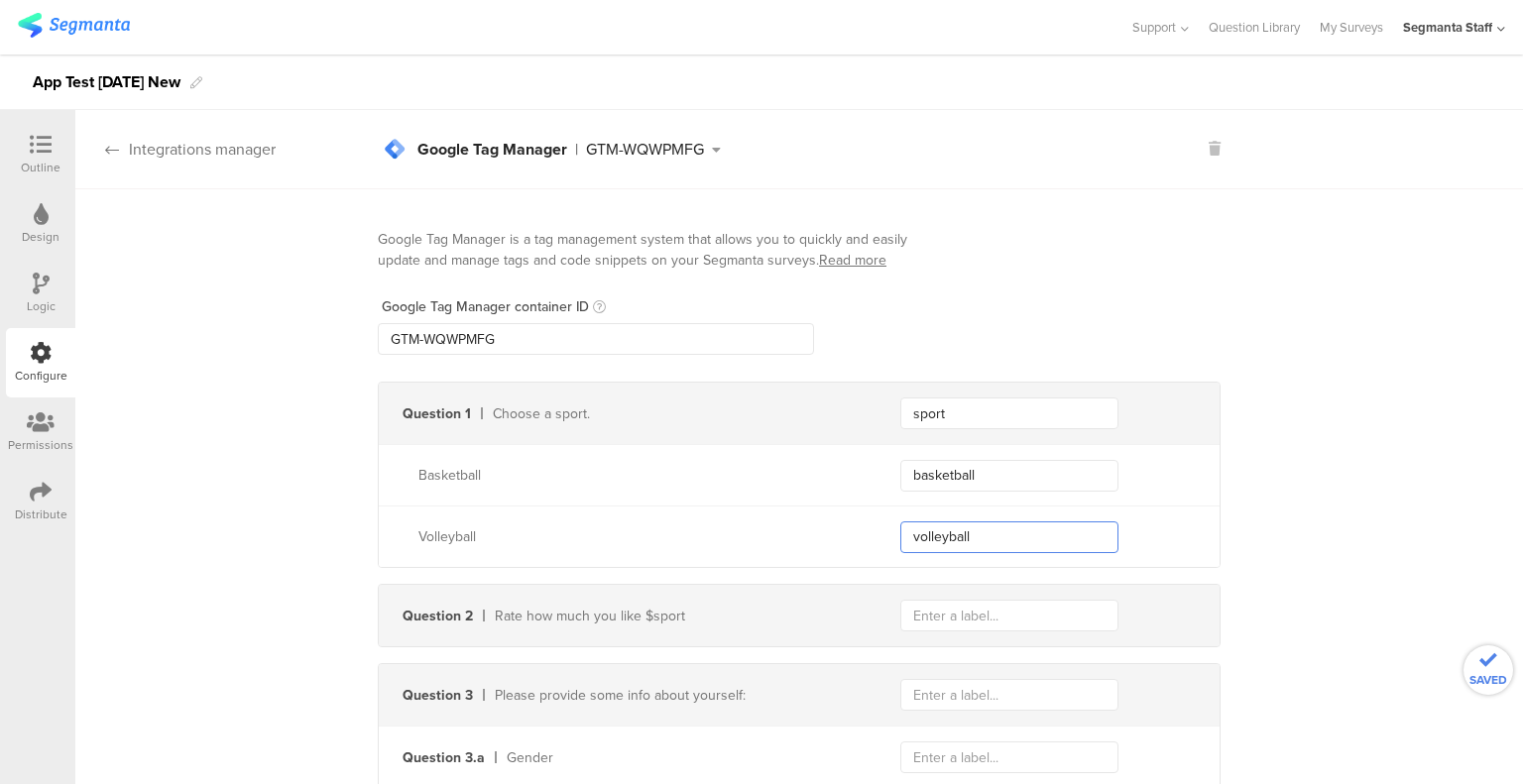 type on "volleyball" 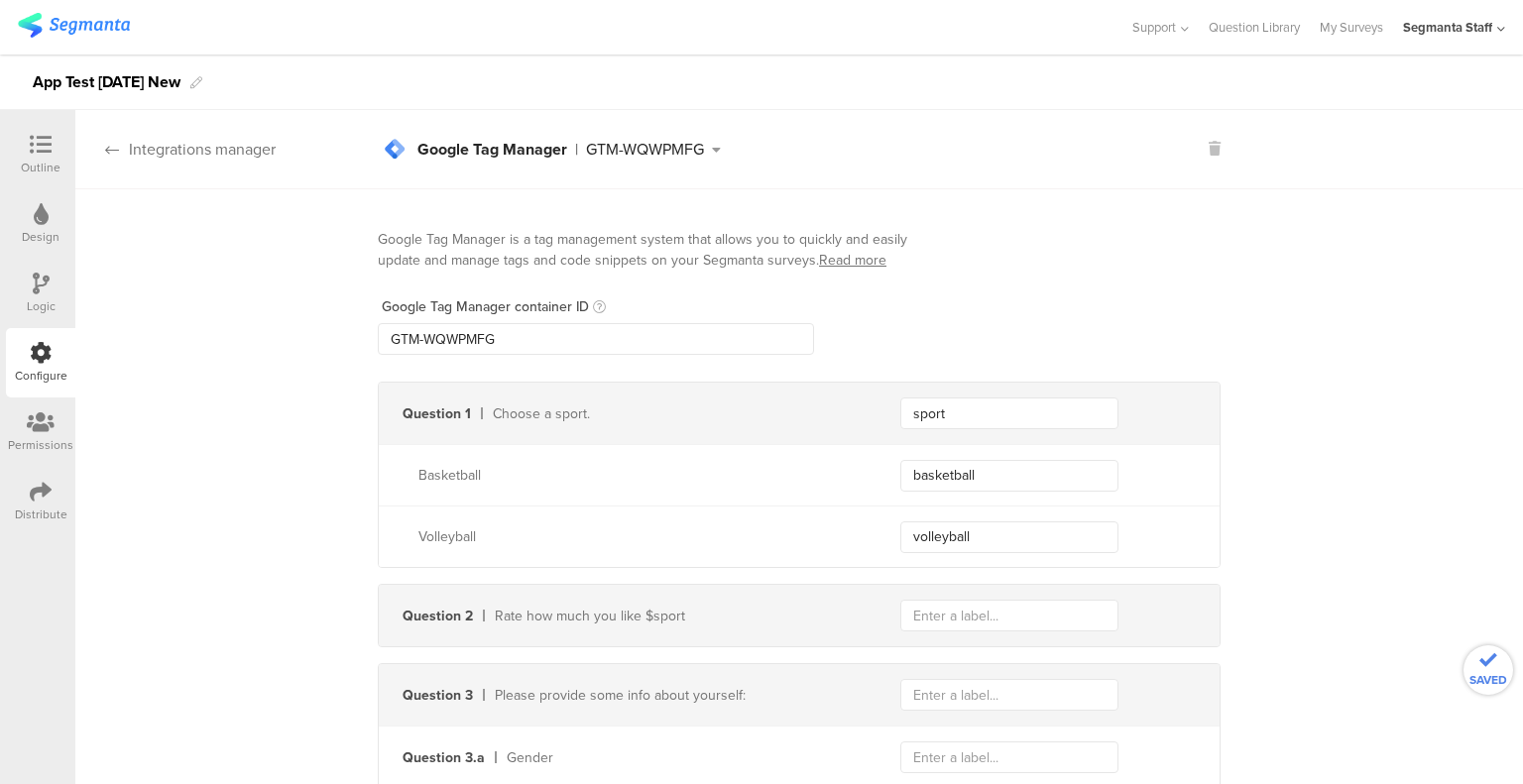 click on "Integrations manager" at bounding box center [176, 149] 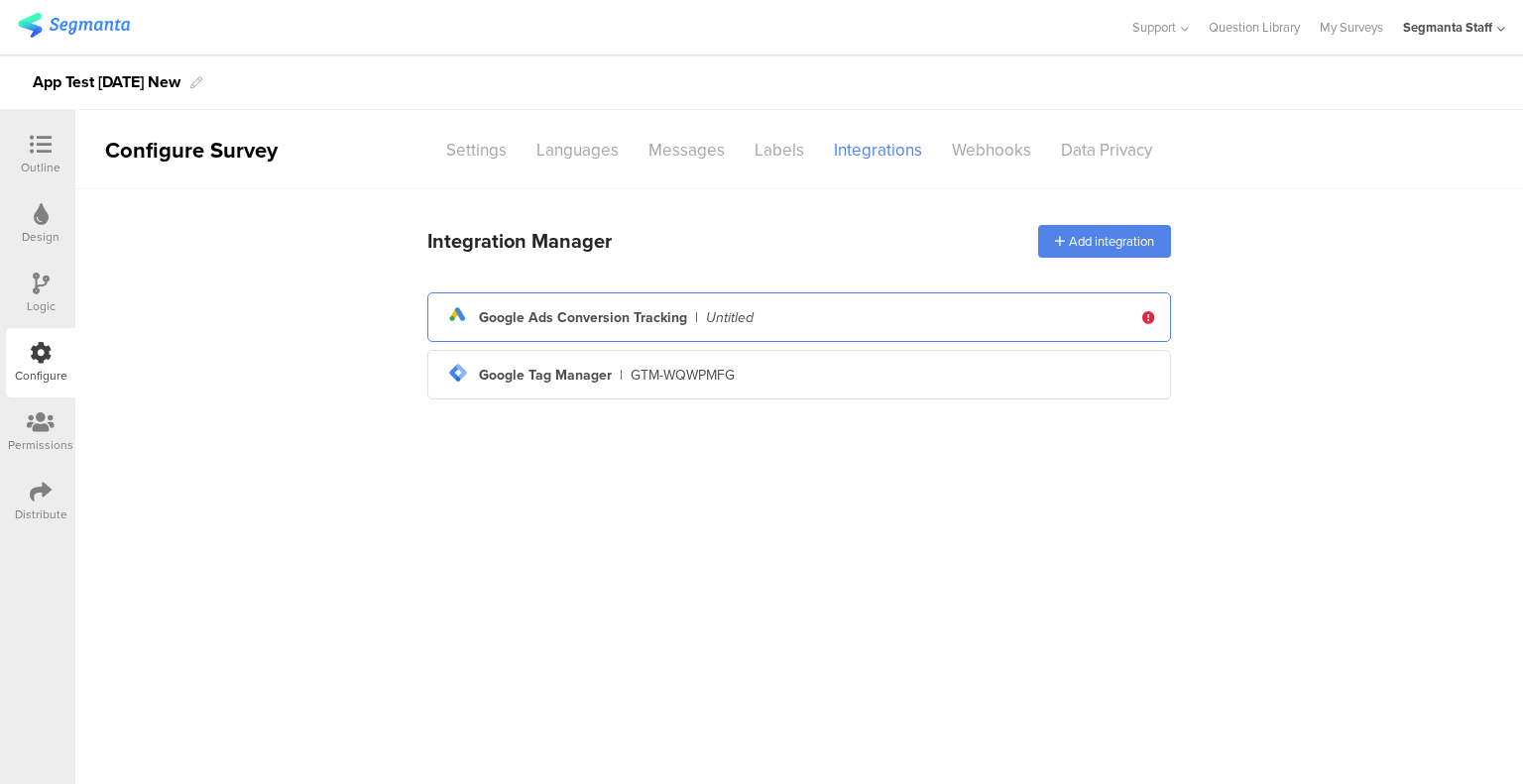 click on "ads   Created with Sketch.                                   Google Ads Conversion Tracking   |     Untitled" at bounding box center (787, 317) 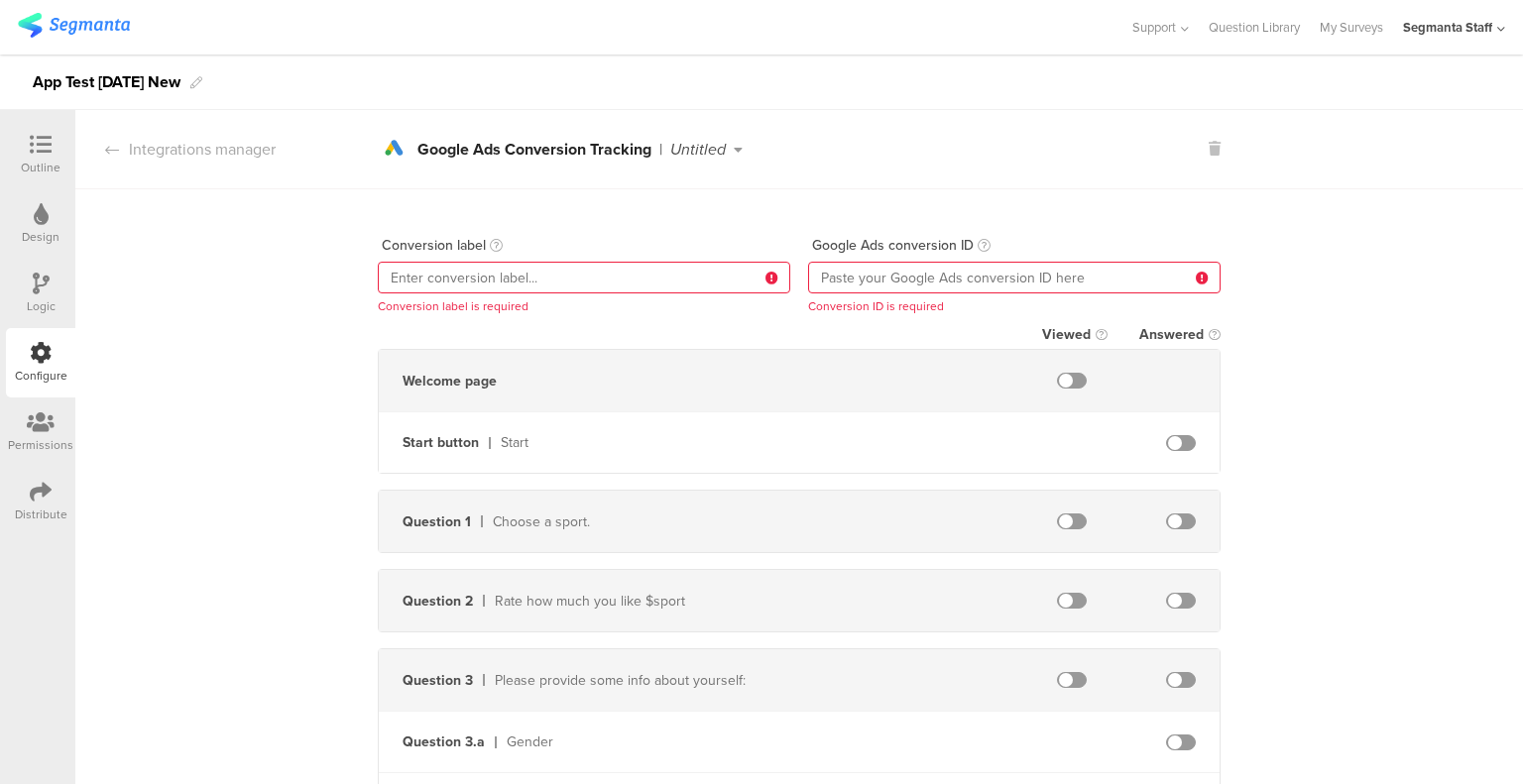 click at bounding box center [1014, 278] 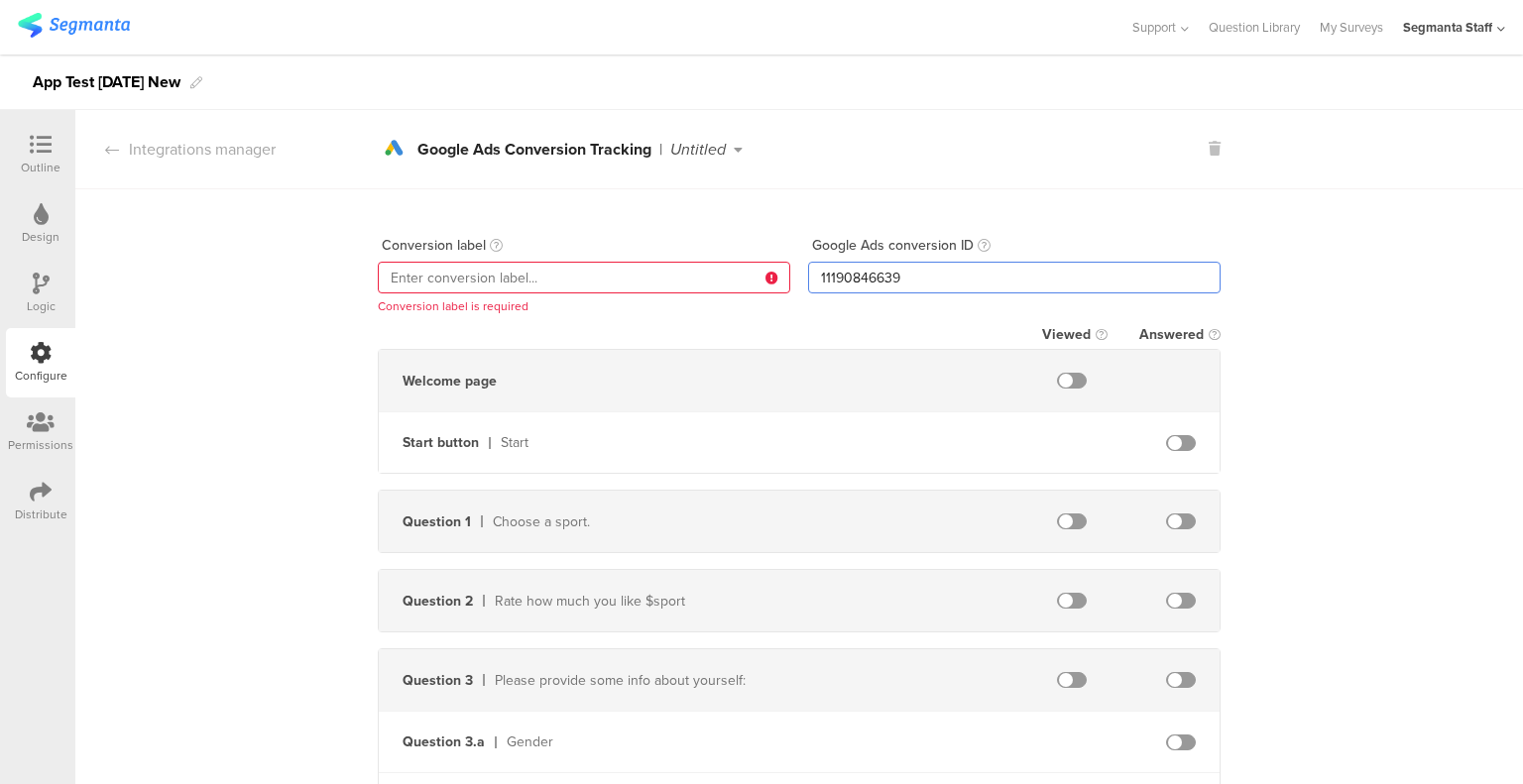 type on "11190846639" 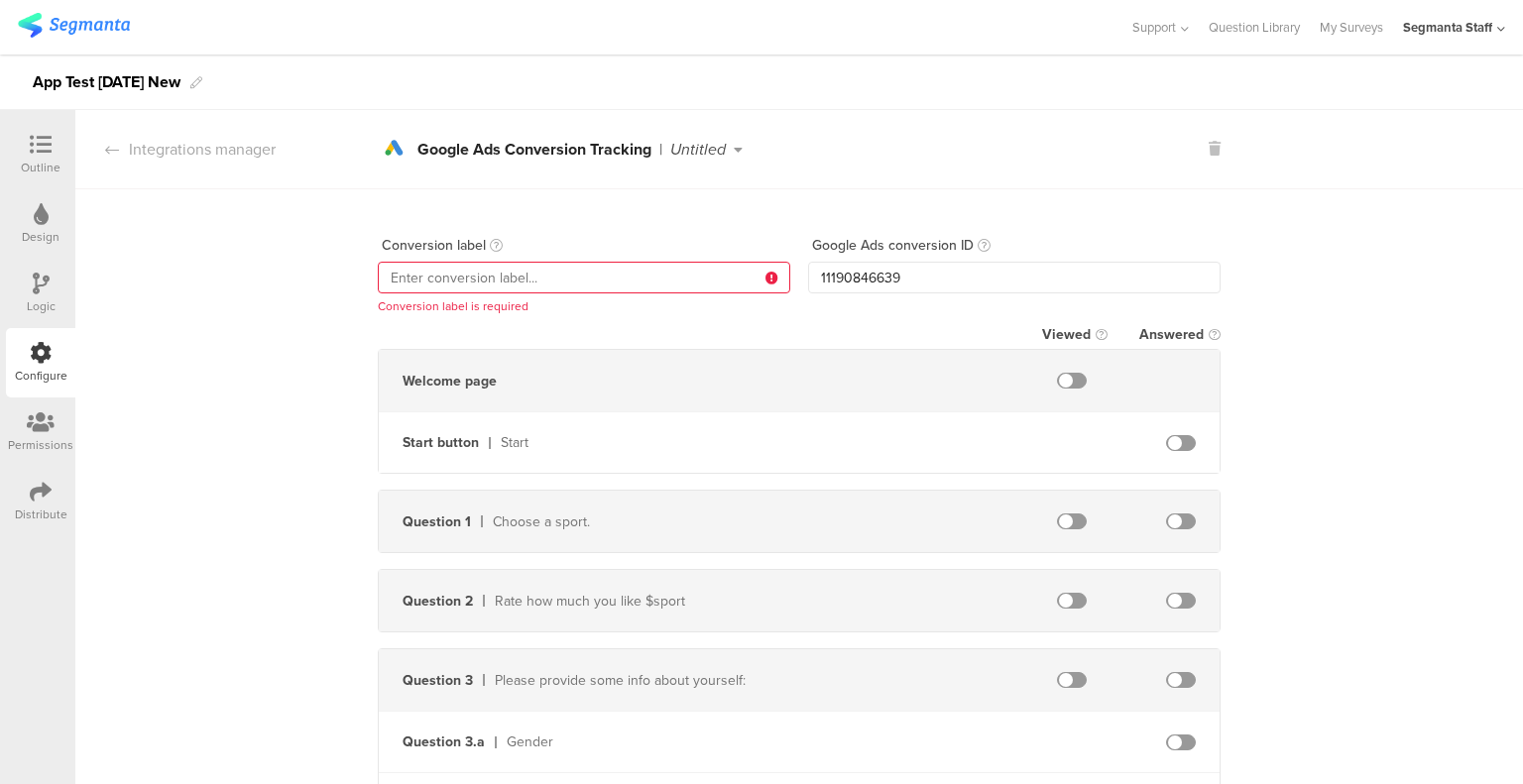 click at bounding box center [584, 278] 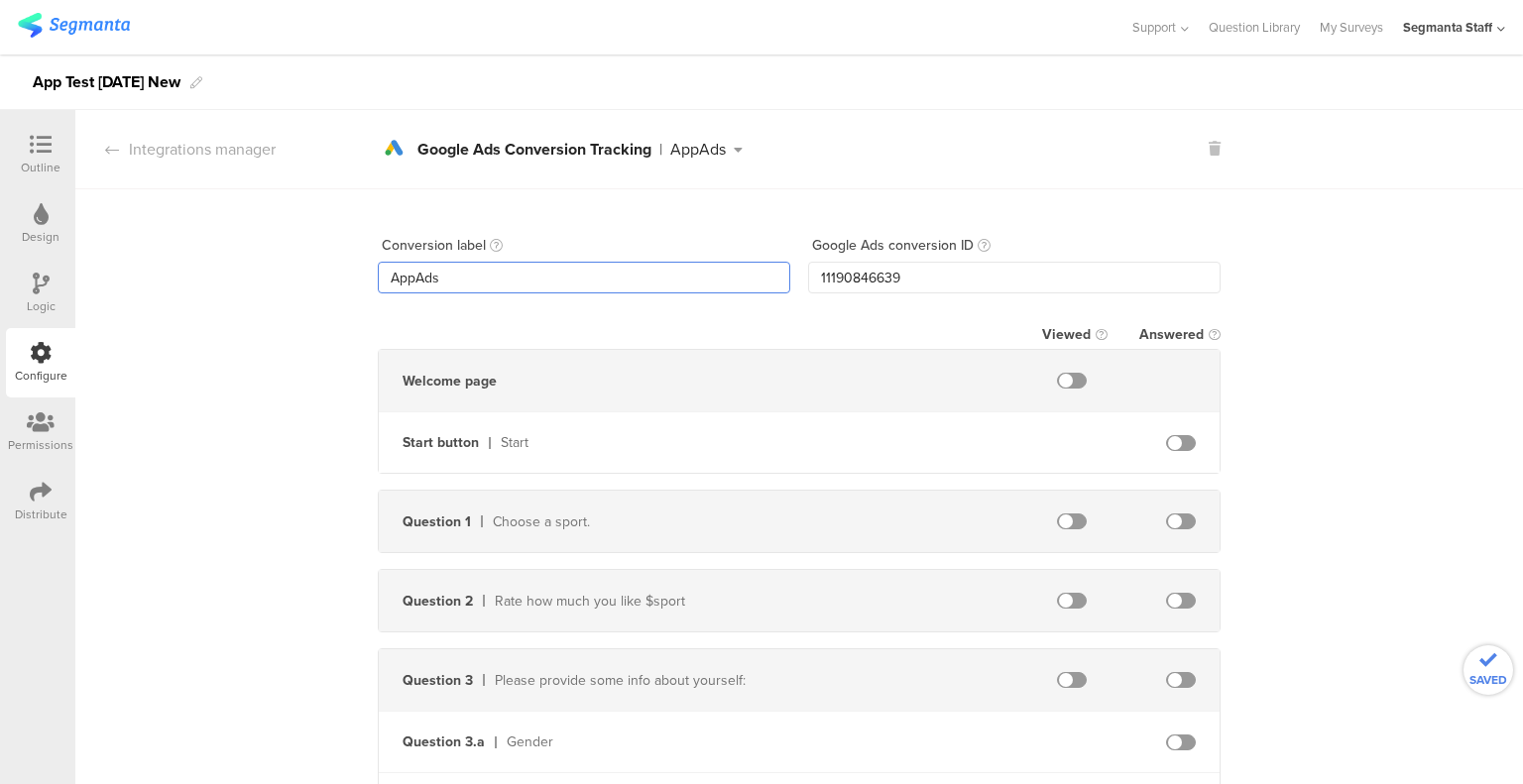 type on "AppAds" 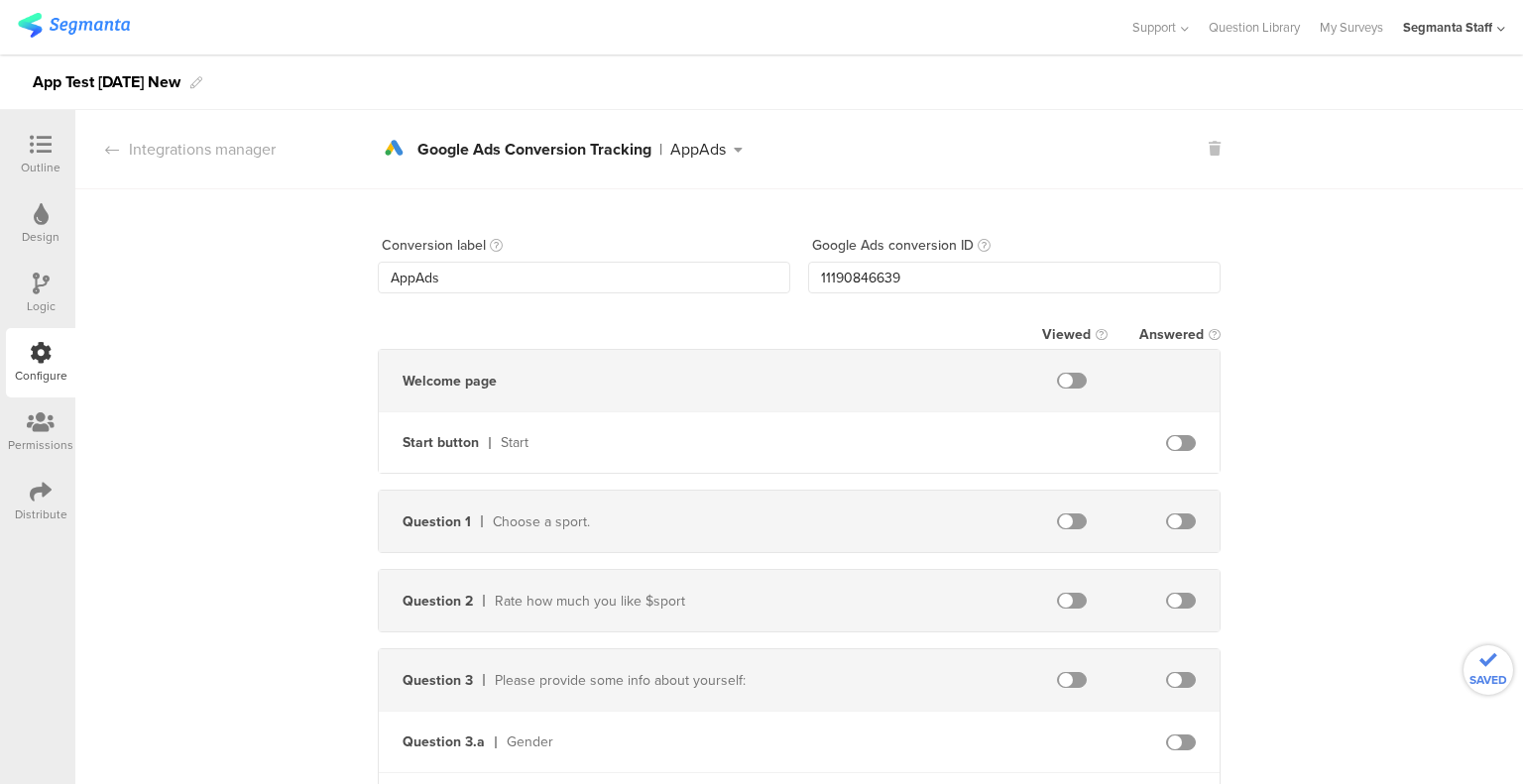 click at bounding box center [1181, 521] 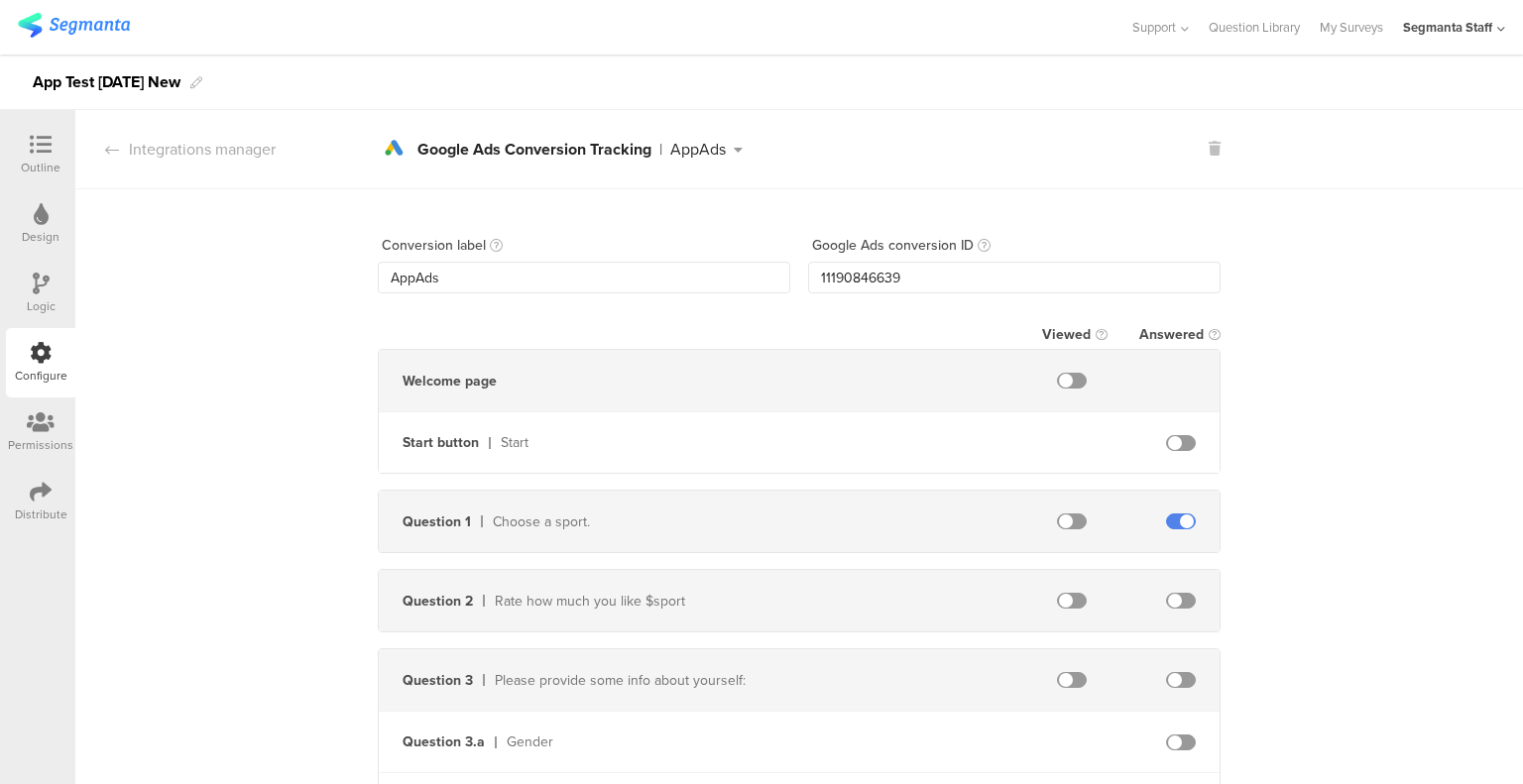 click on "Distribute" at bounding box center [41, 514] 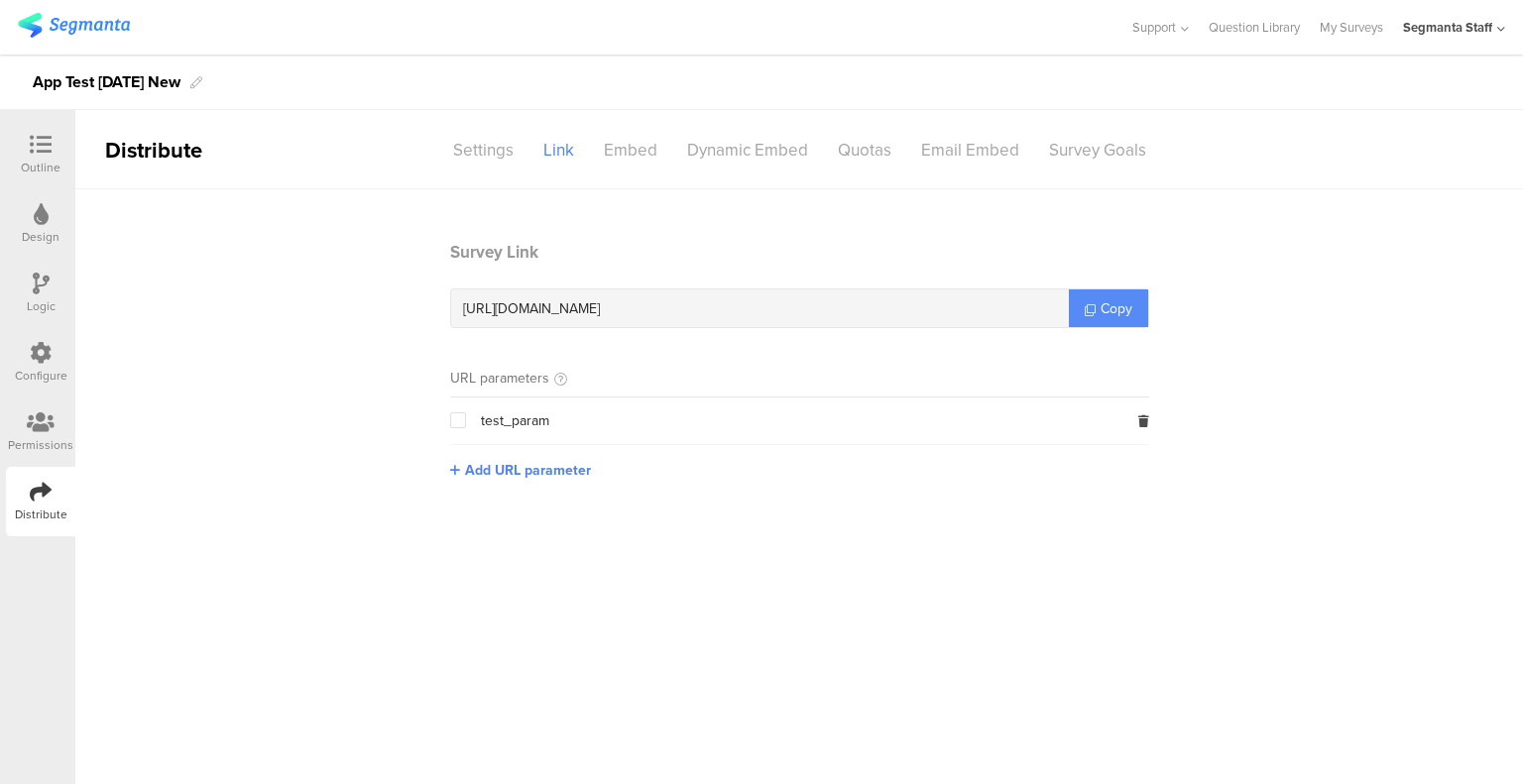 click on "Copy" at bounding box center [1116, 308] 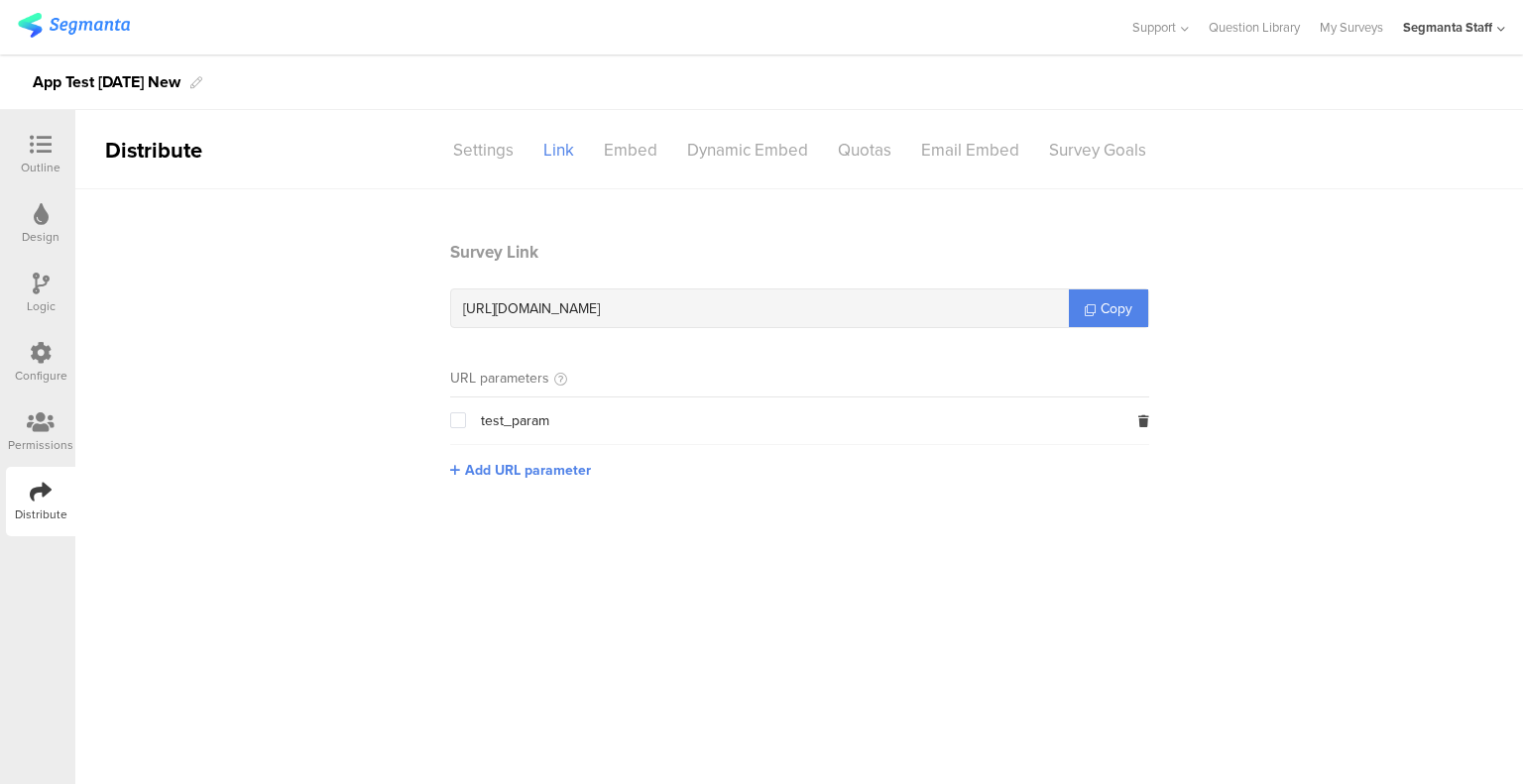click on "Configure" at bounding box center (41, 376) 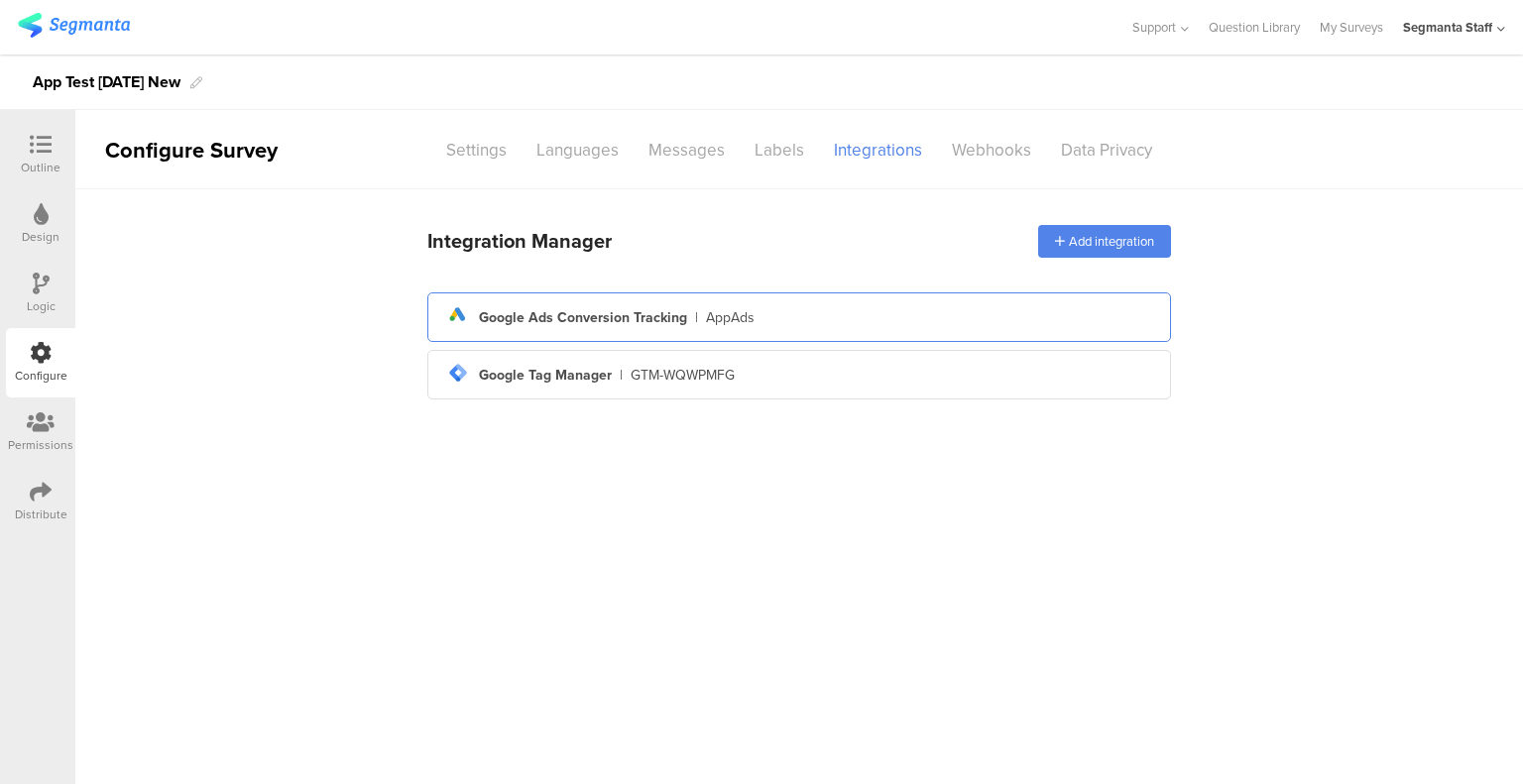 click on "ads   Created with Sketch.                                   Google Ads Conversion Tracking   |   AppAds" at bounding box center [799, 317] 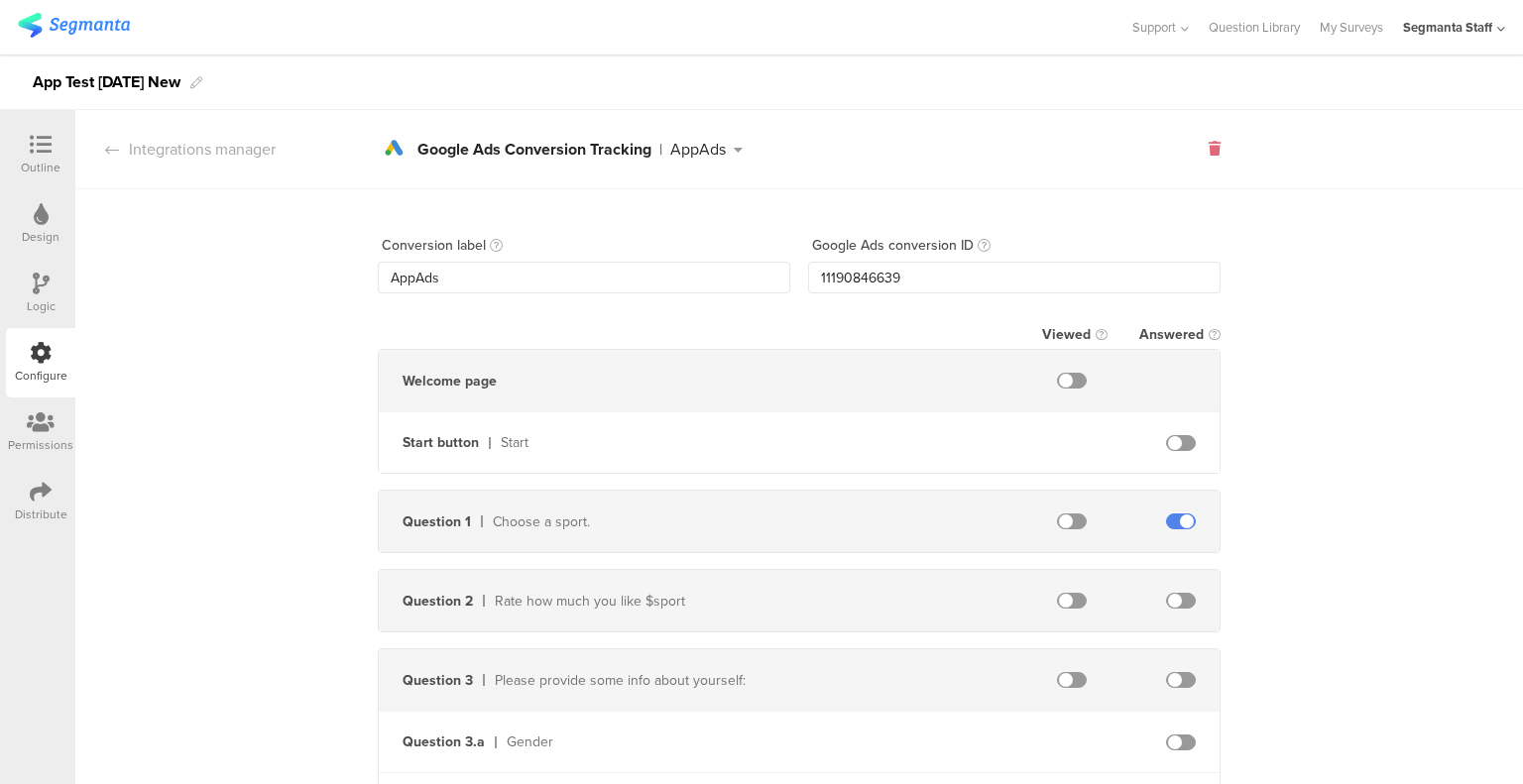 click at bounding box center (1215, 149) 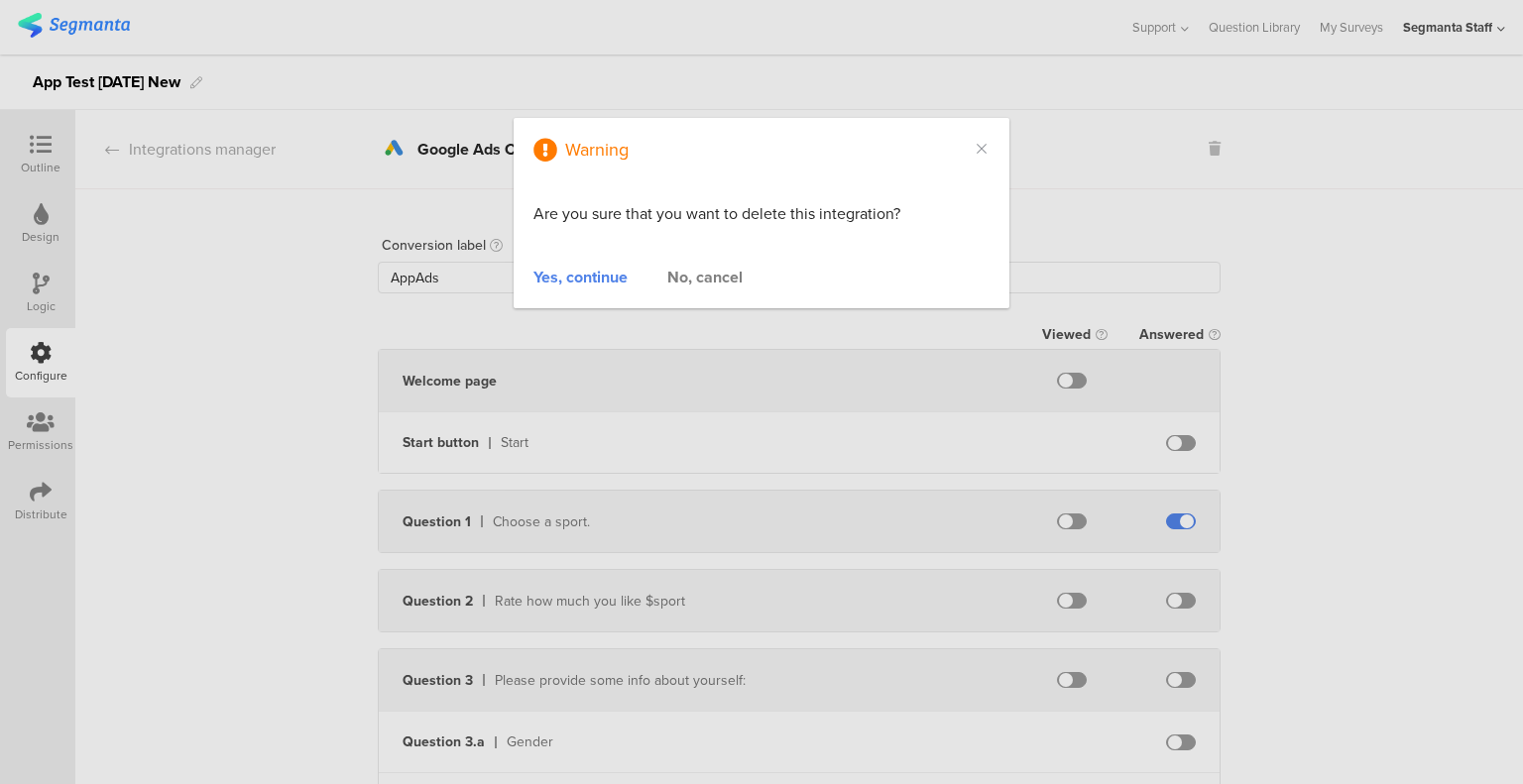 click on "Yes, continue" at bounding box center (580, 277) 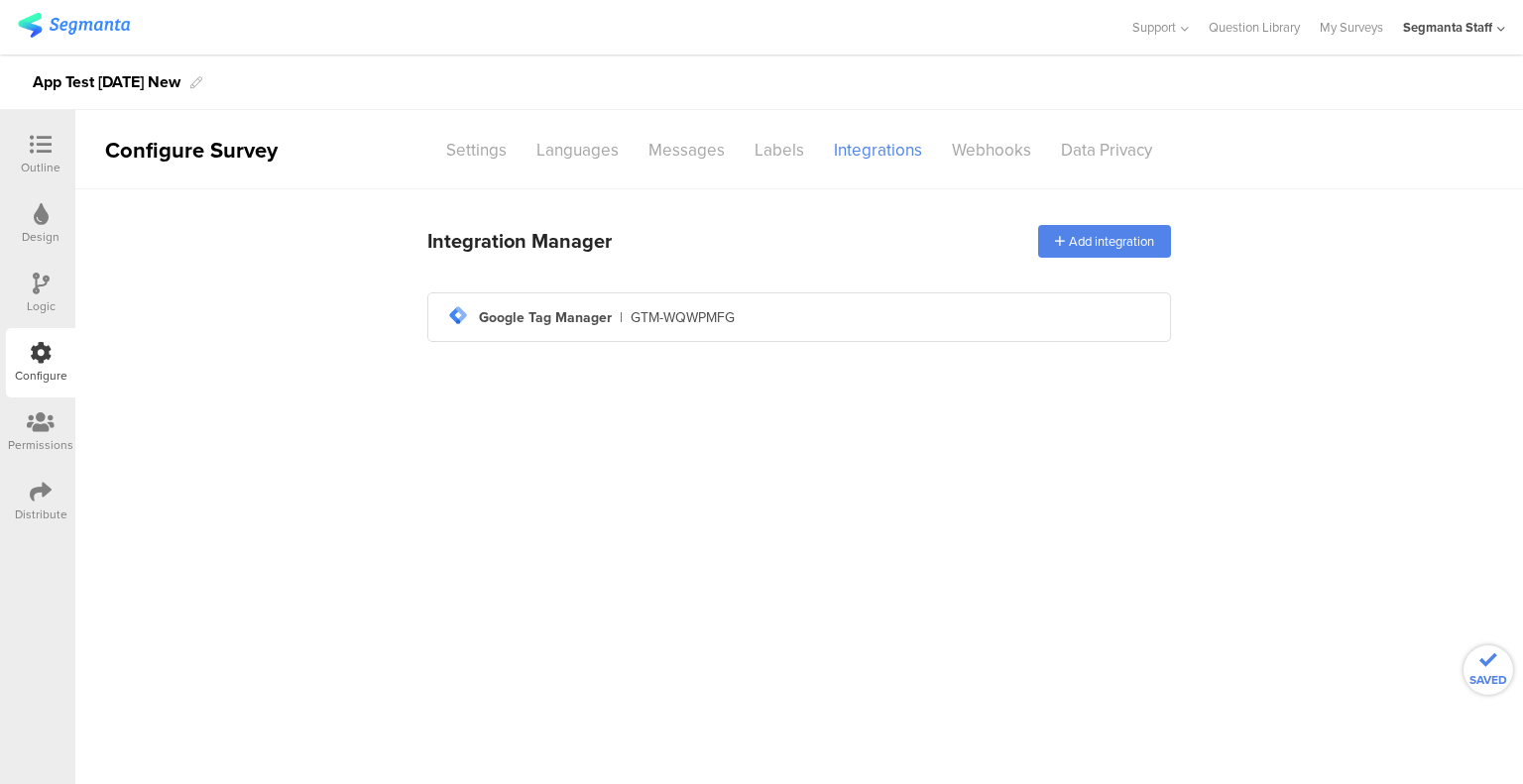 click on "tag-manager   Created with Sketch.                         Google Tag Manager   |   GTM-WQWPMFG" at bounding box center (799, 317) 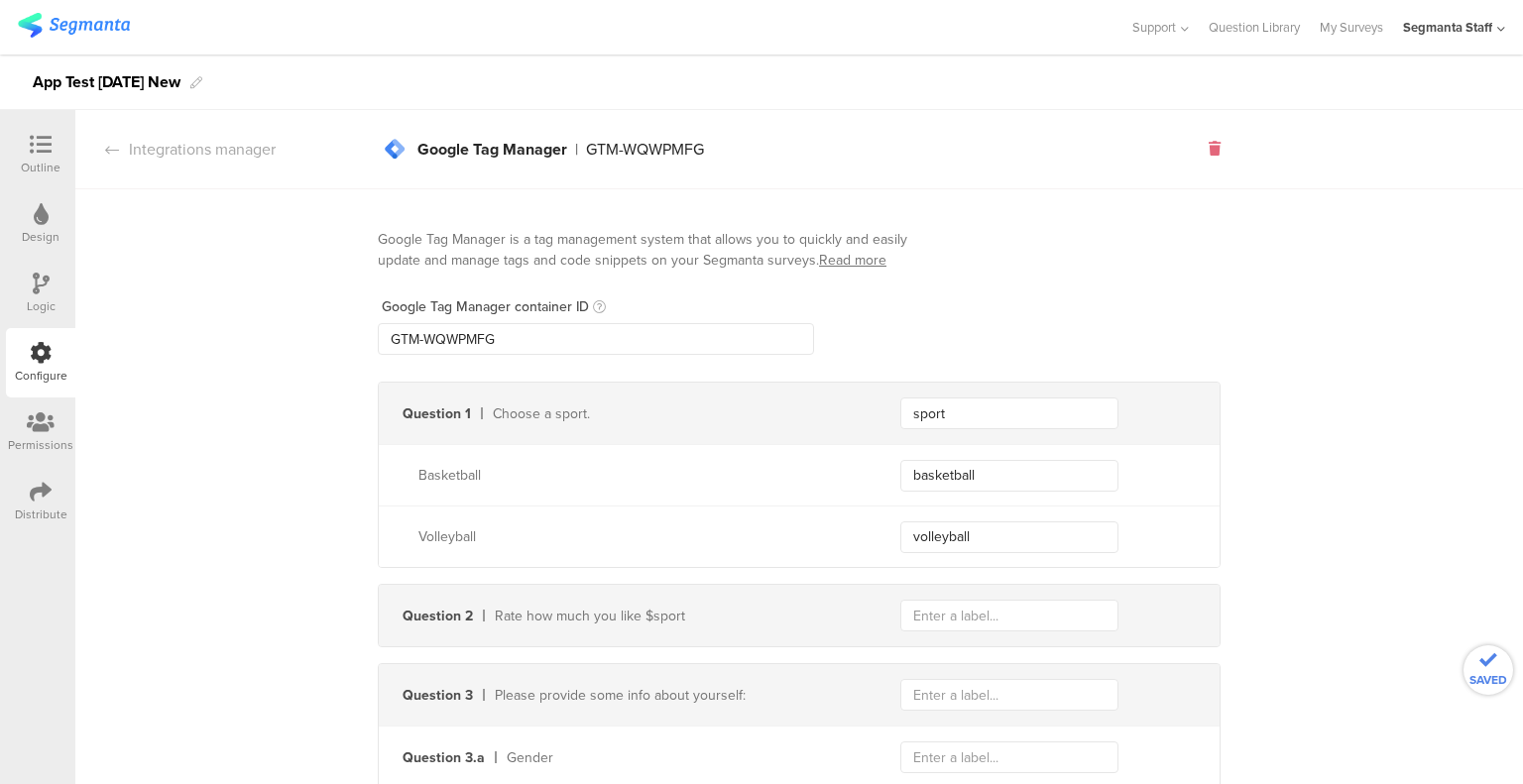 click at bounding box center [1215, 149] 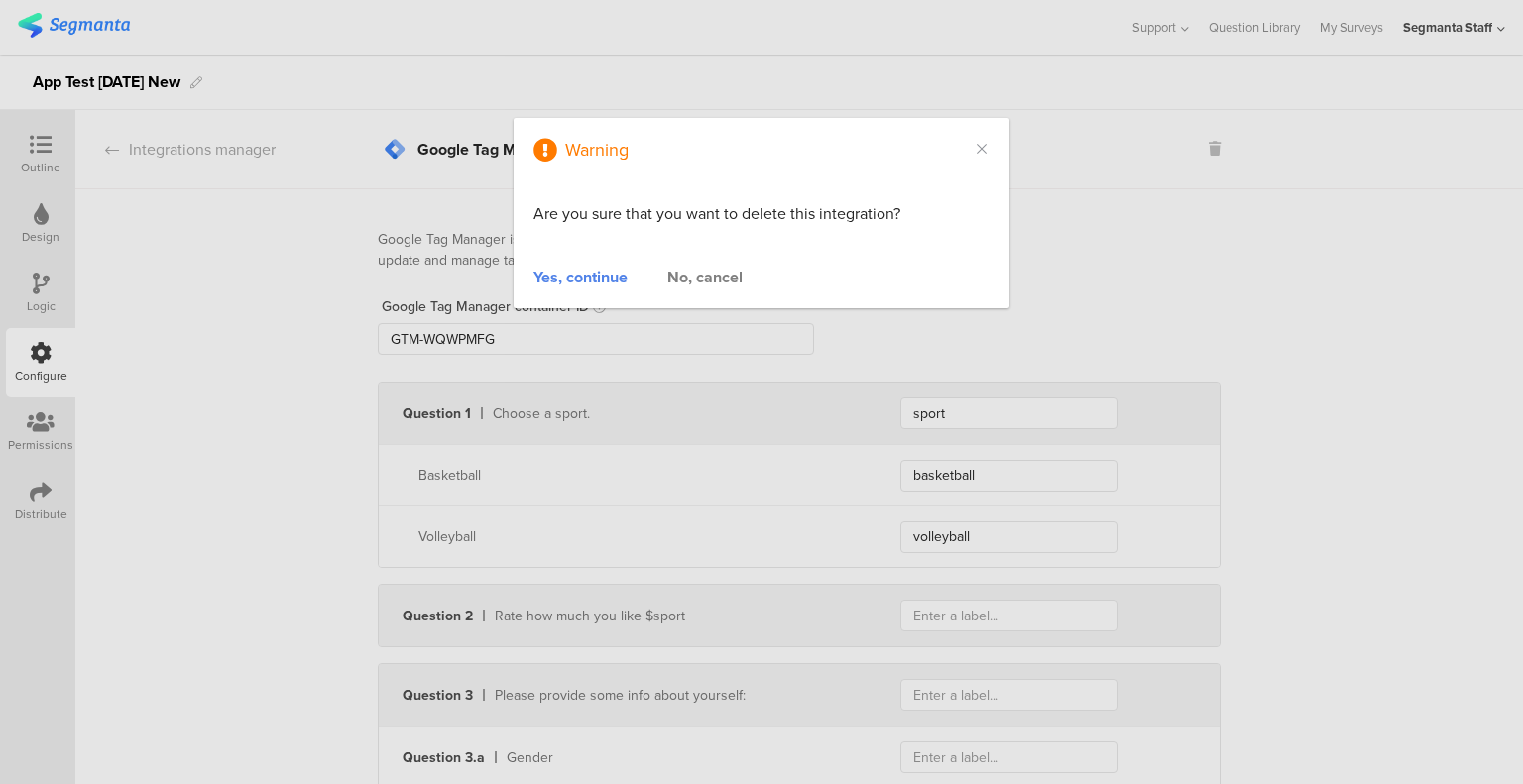 click on "Yes, continue" at bounding box center (580, 277) 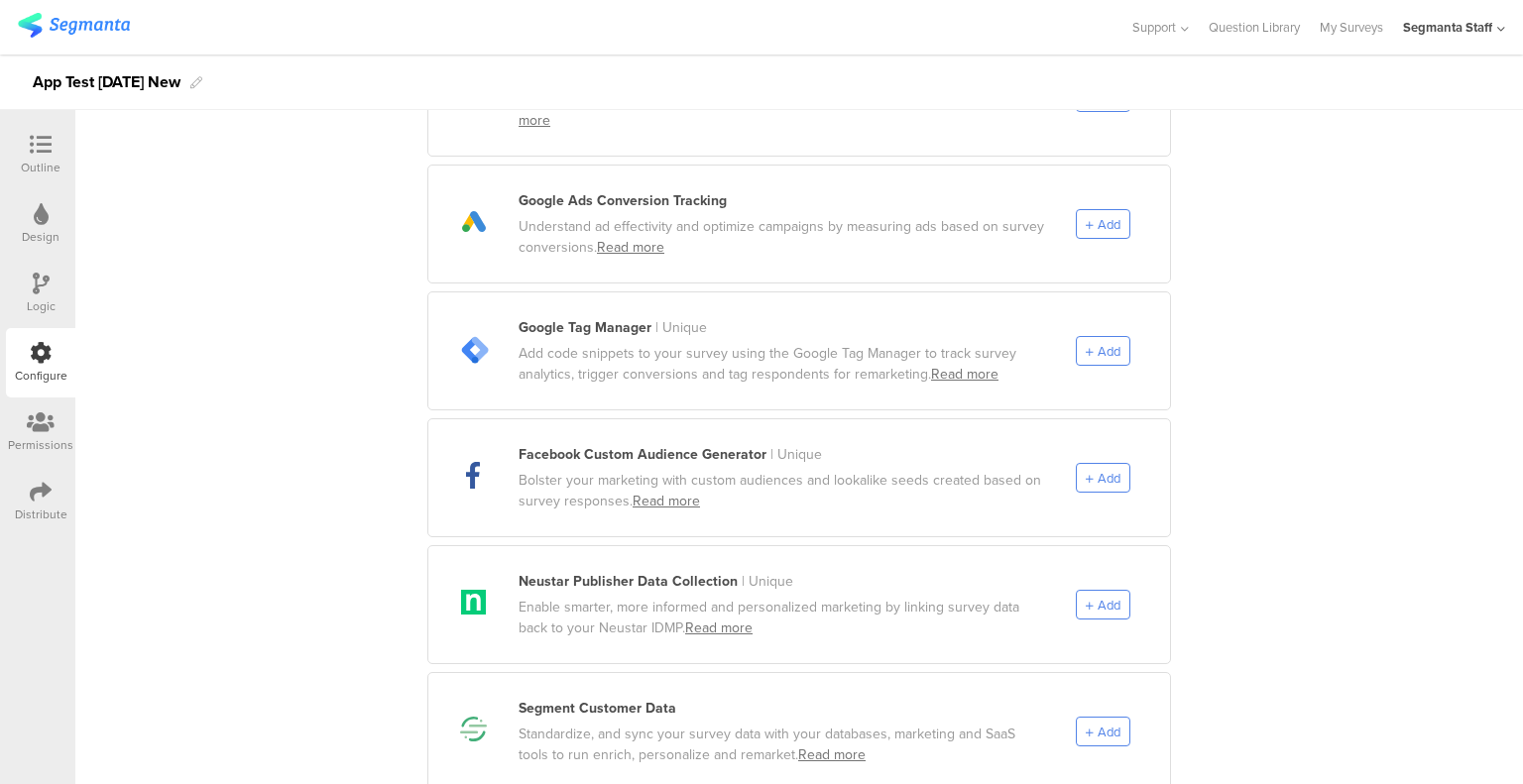 scroll, scrollTop: 595, scrollLeft: 0, axis: vertical 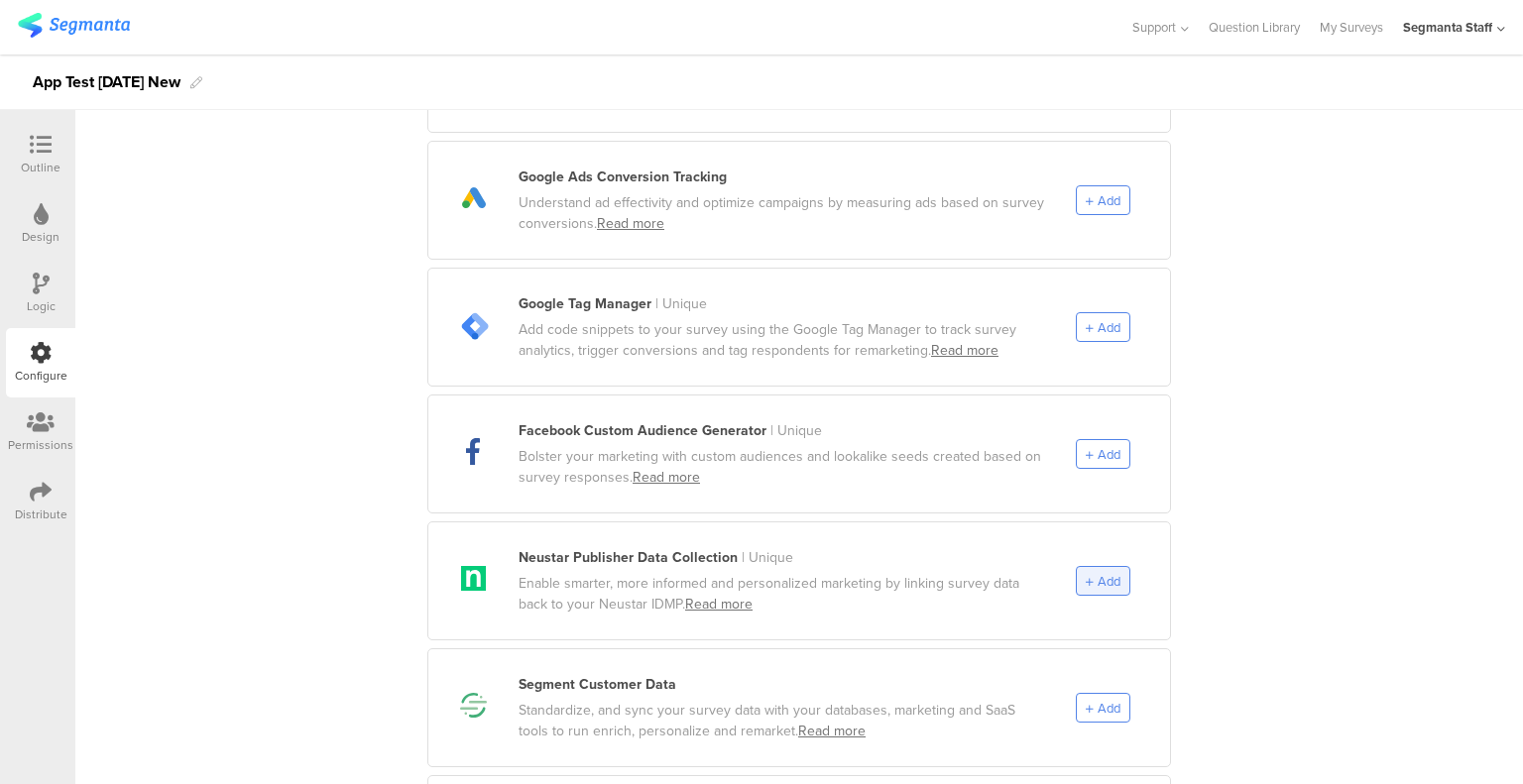 click at bounding box center (1090, 582) 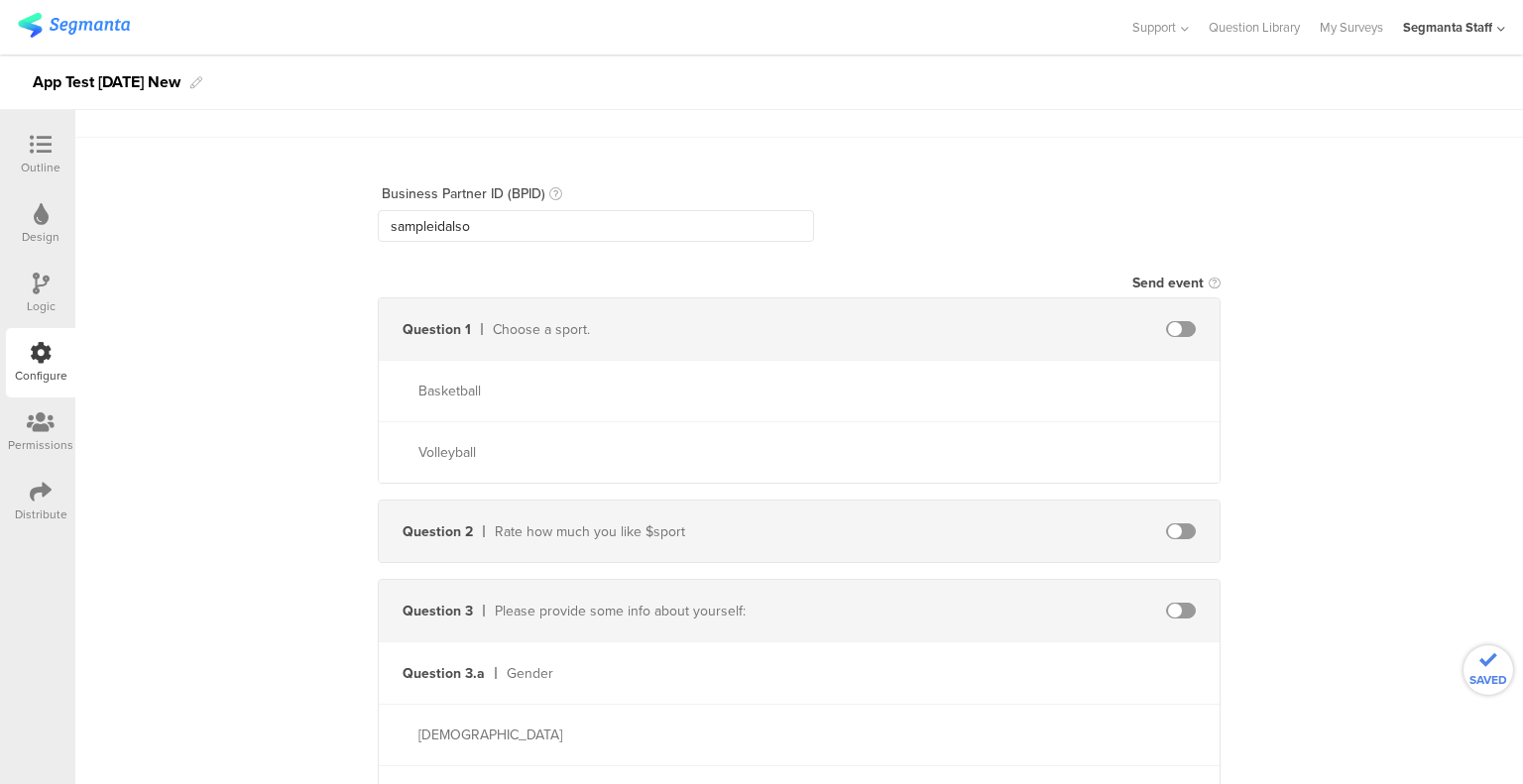 scroll, scrollTop: 0, scrollLeft: 0, axis: both 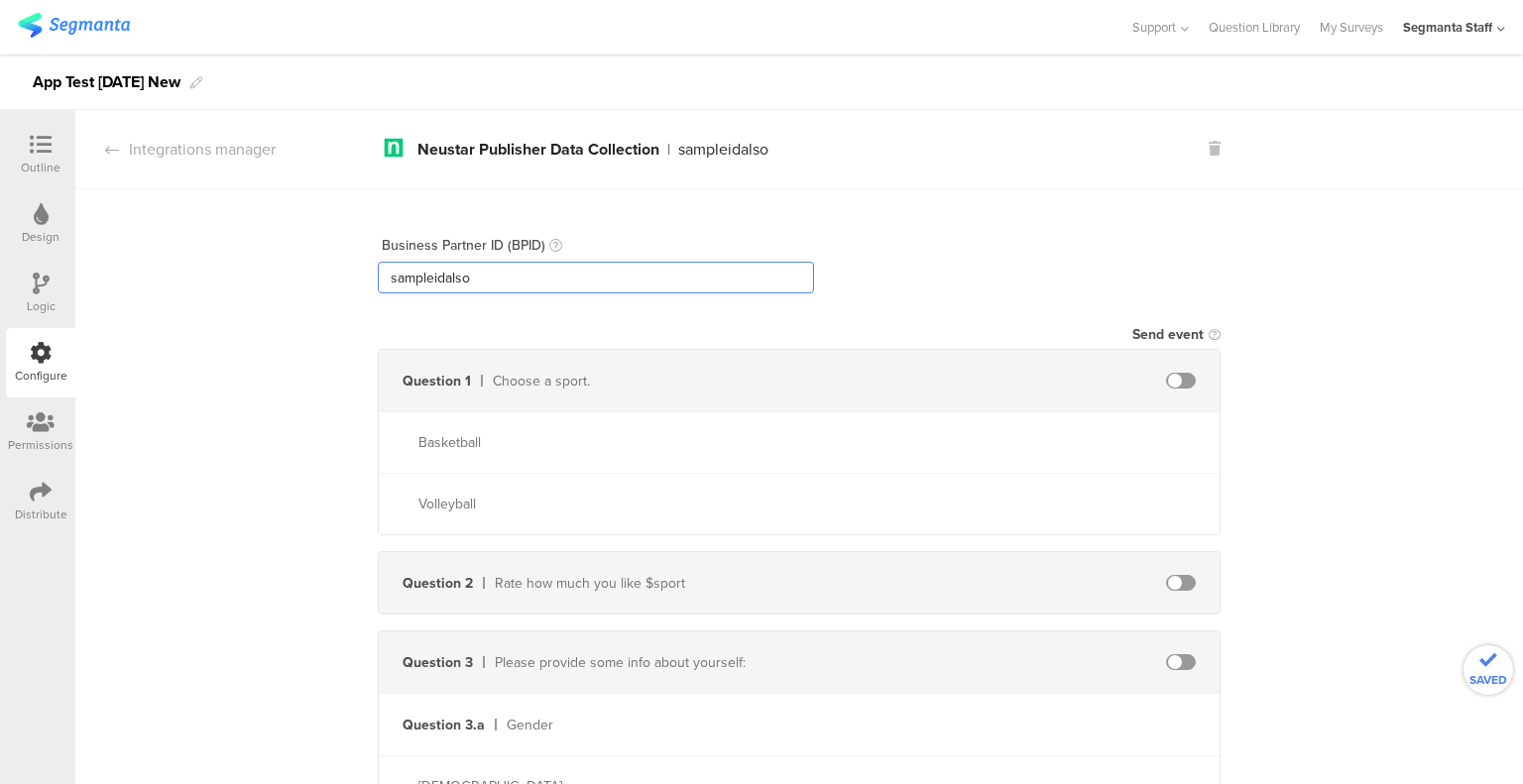click on "sampleidalso" at bounding box center [596, 278] 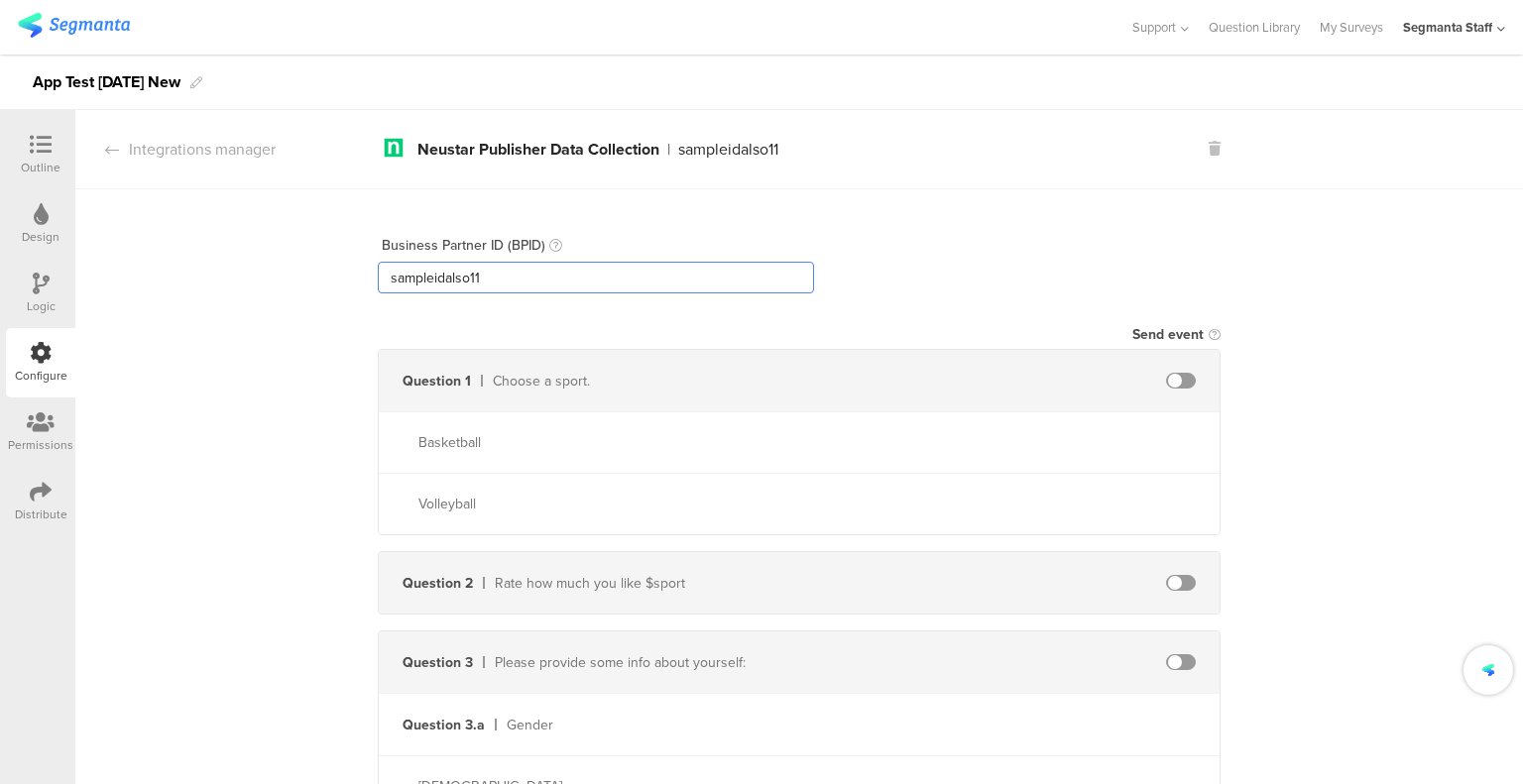 type on "sampleidalso11" 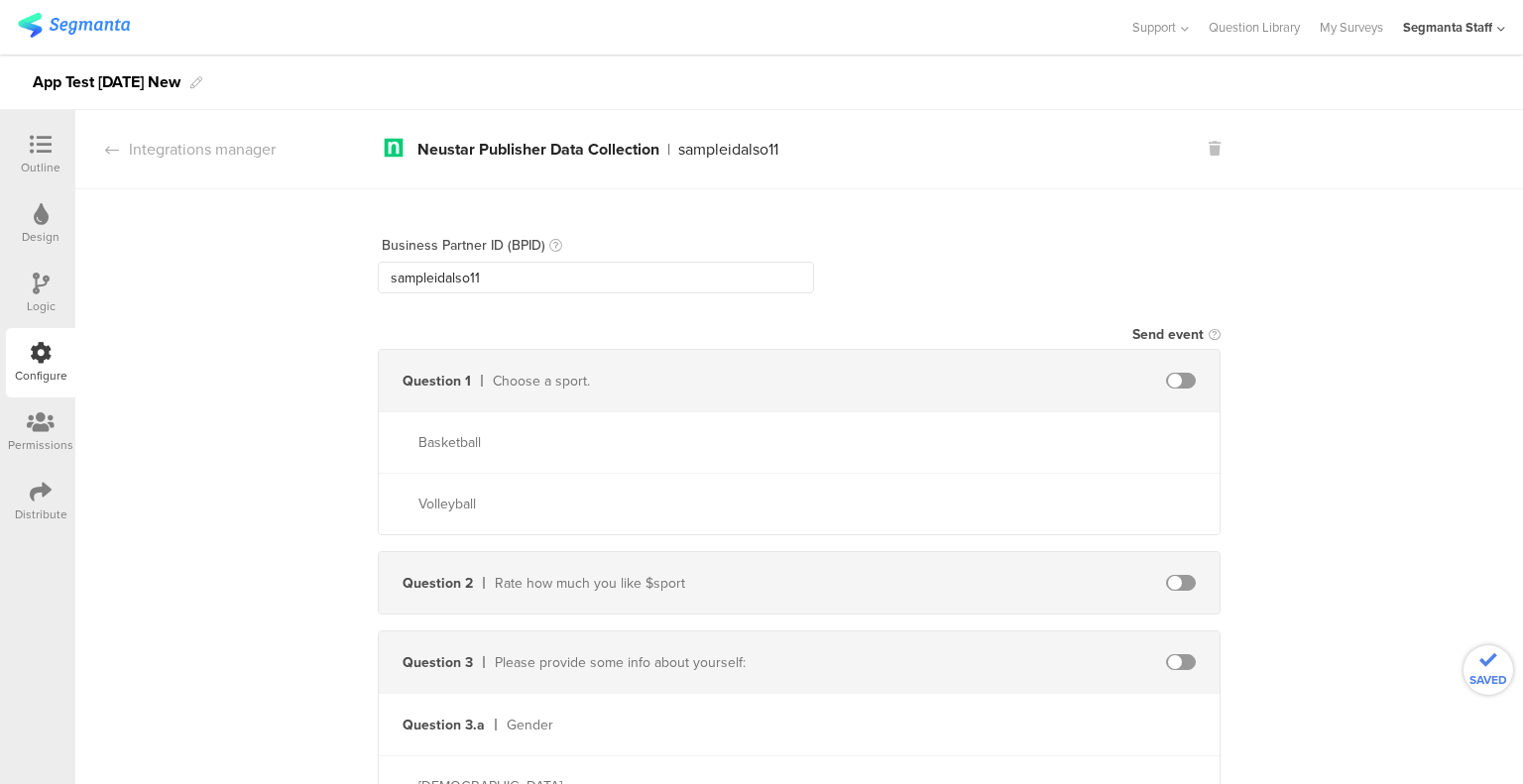 click at bounding box center (1181, 381) 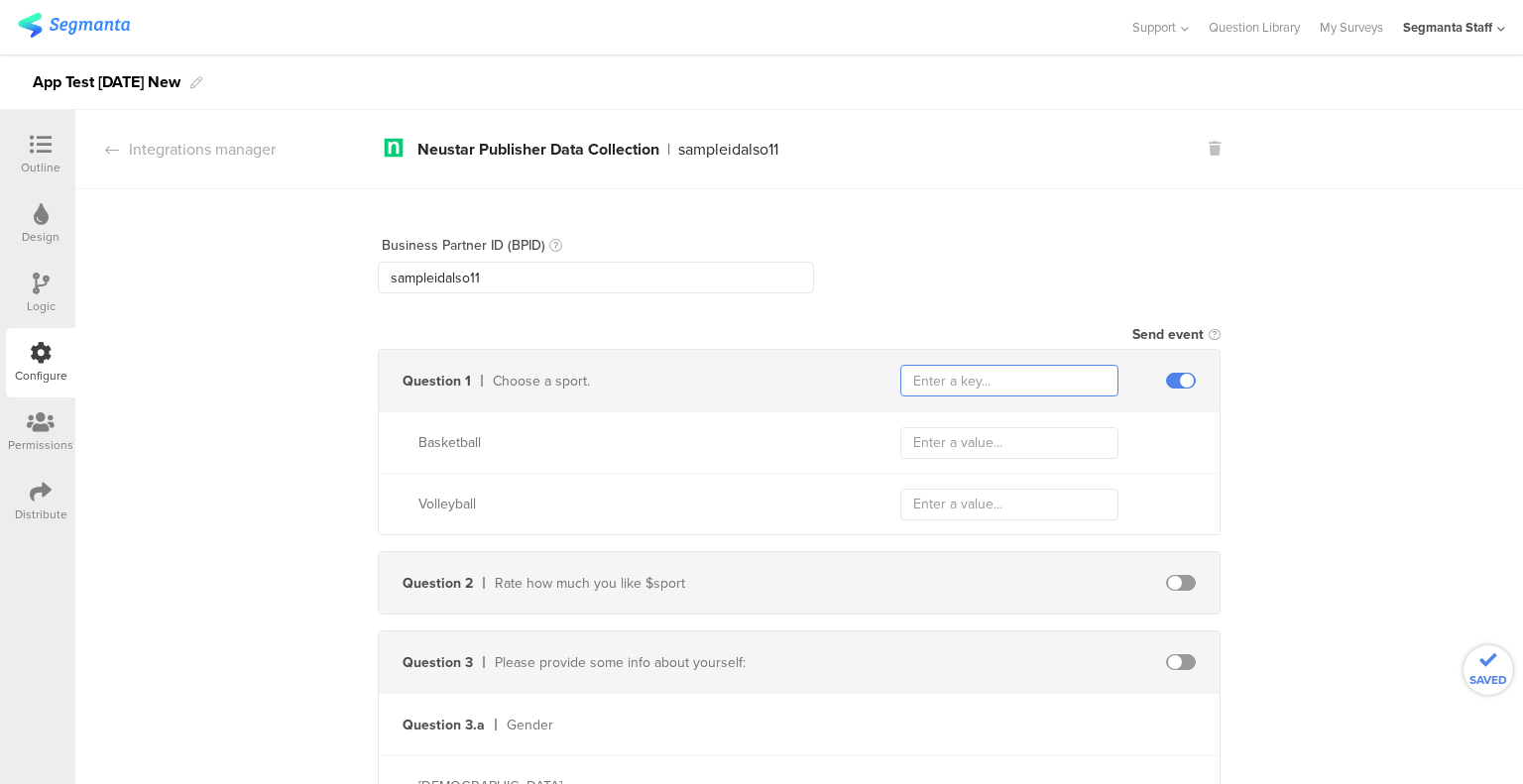 click at bounding box center [1009, 381] 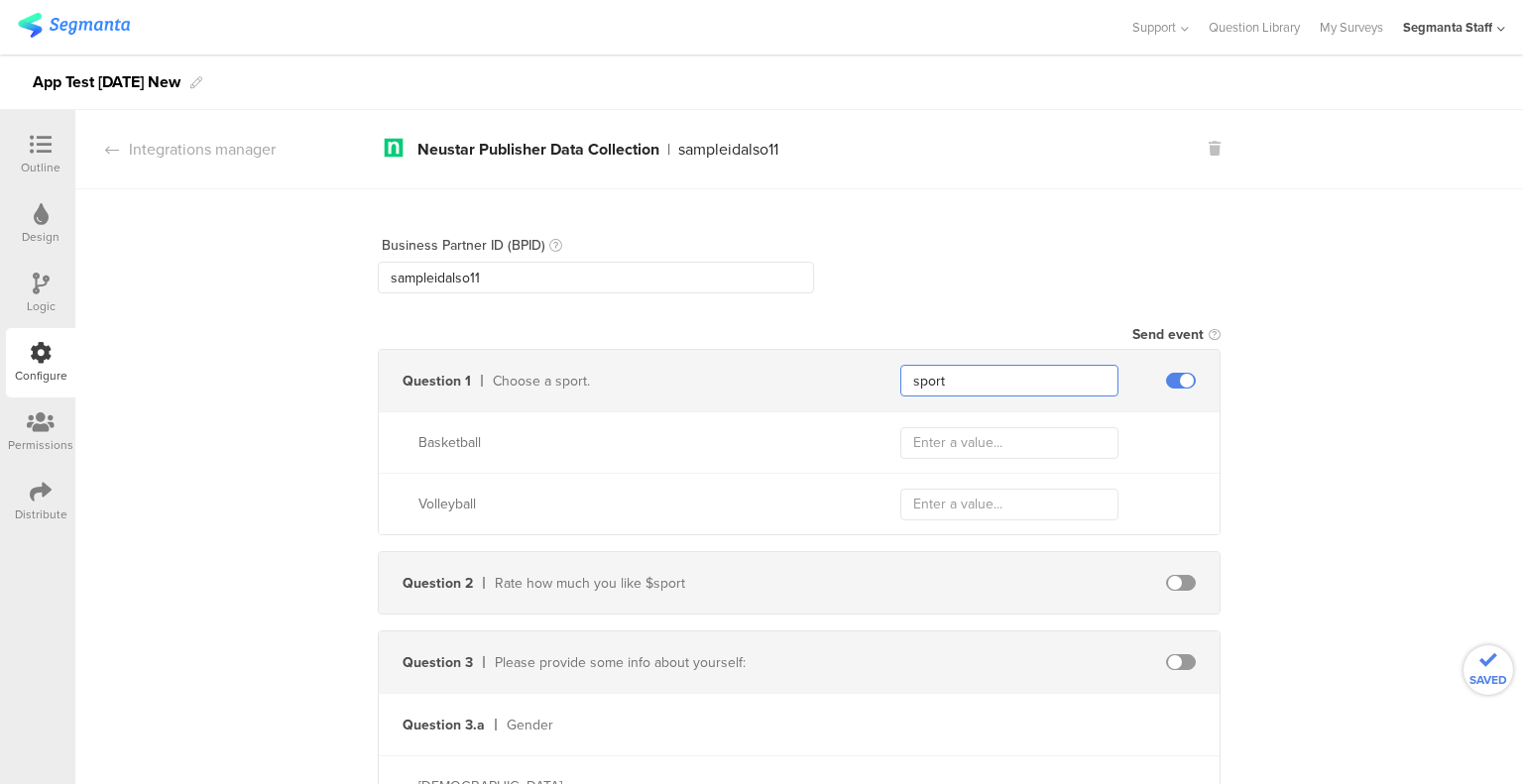 type on "sport" 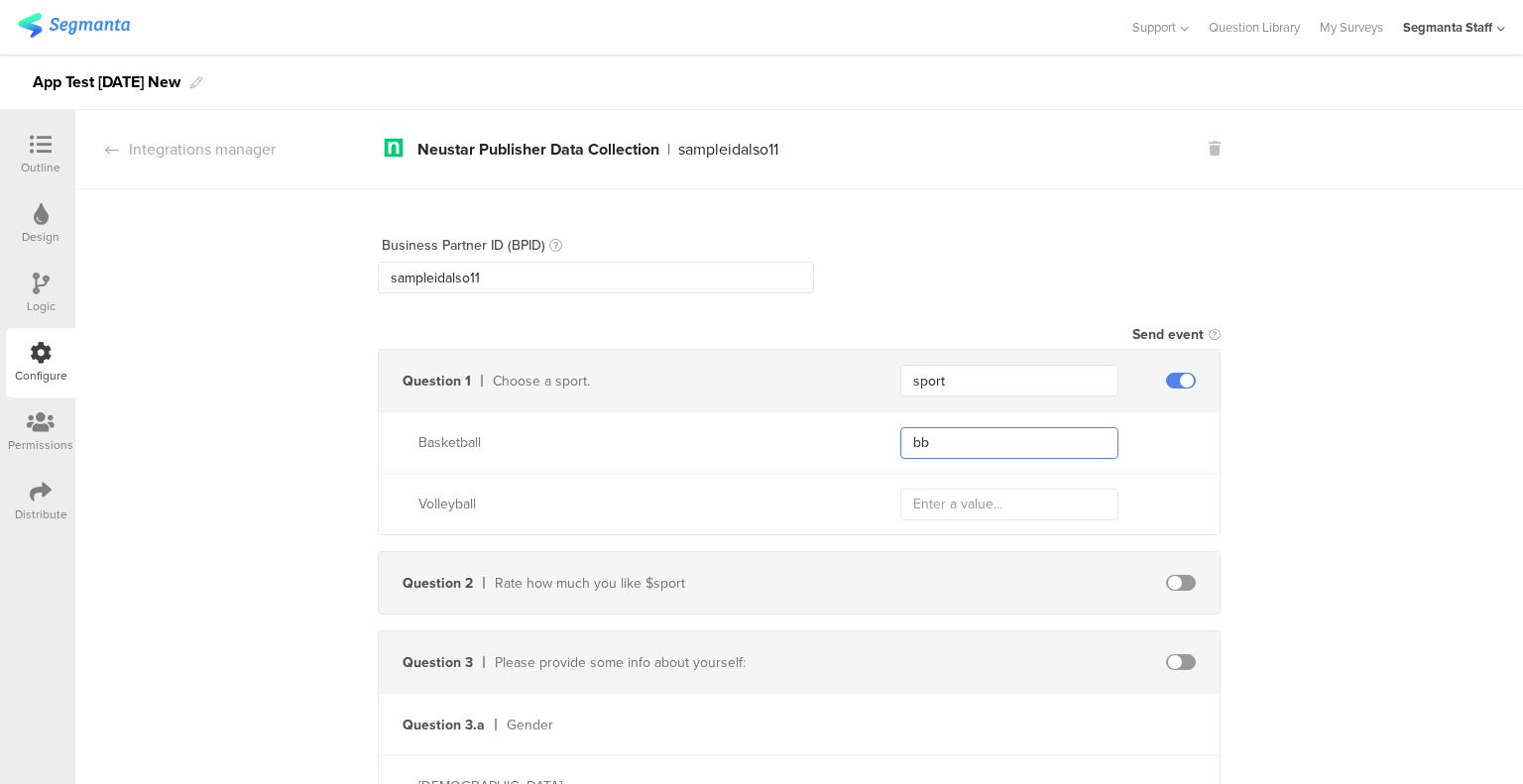 type on "bb" 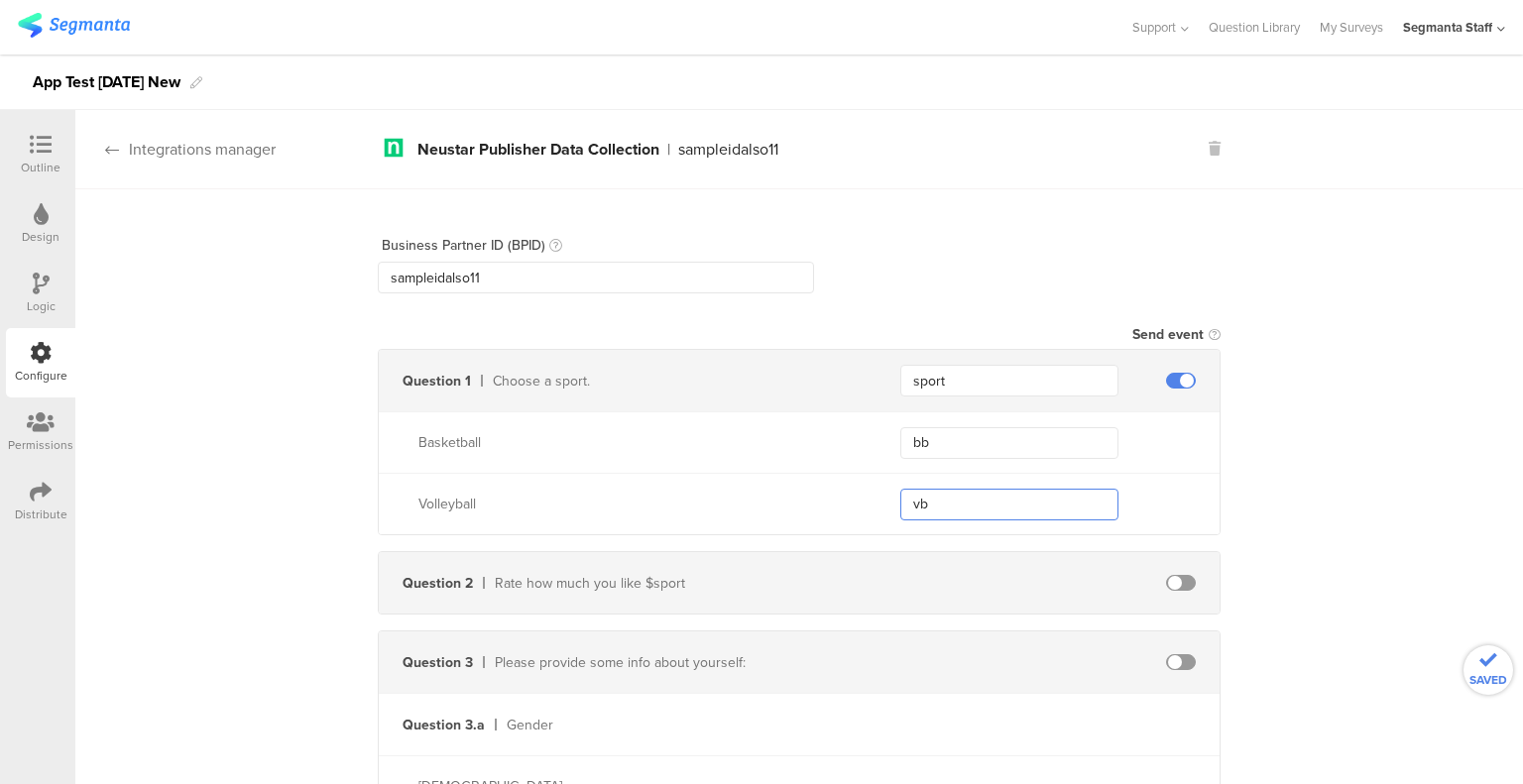 type on "vb" 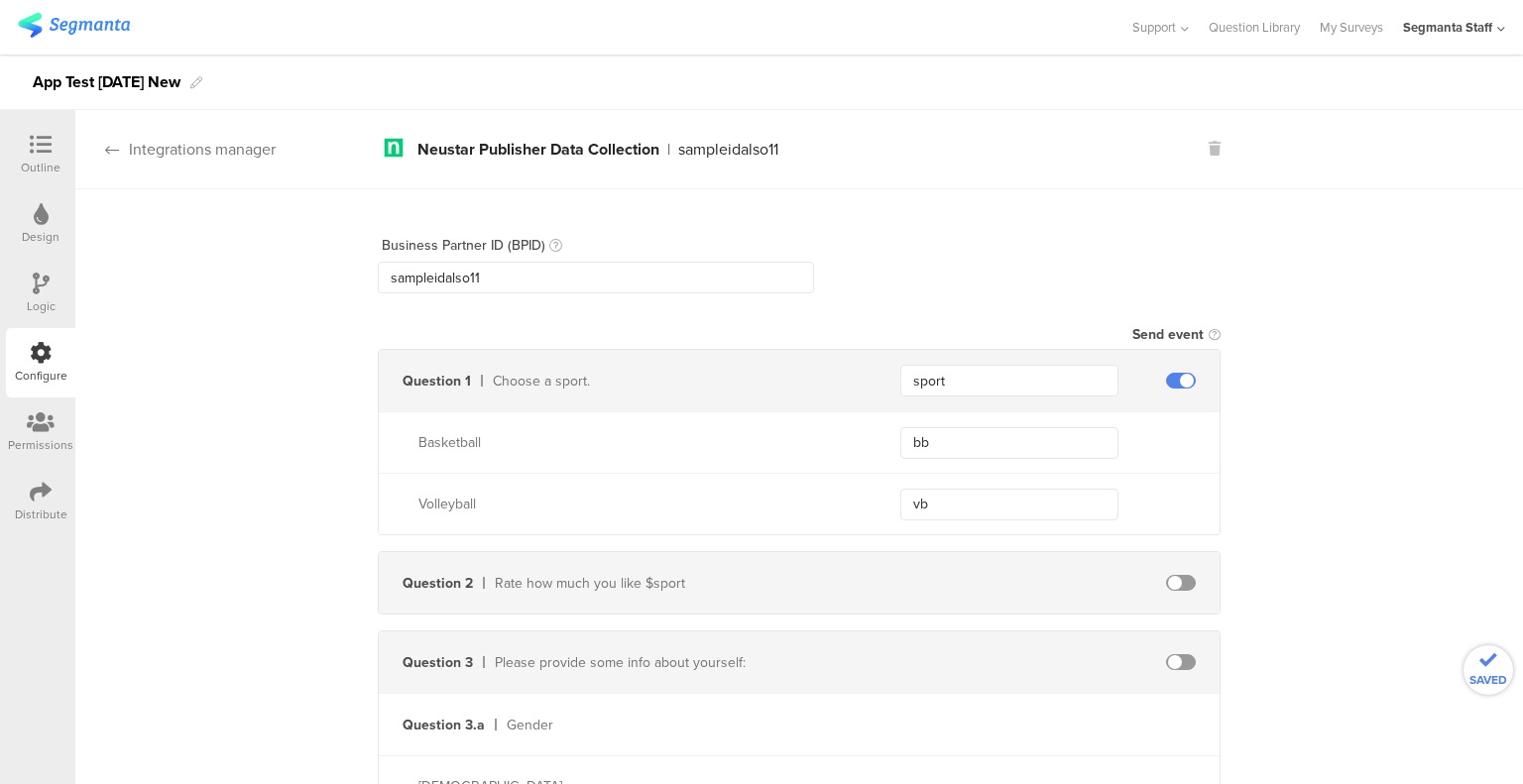 click on "Integrations manager" at bounding box center [176, 149] 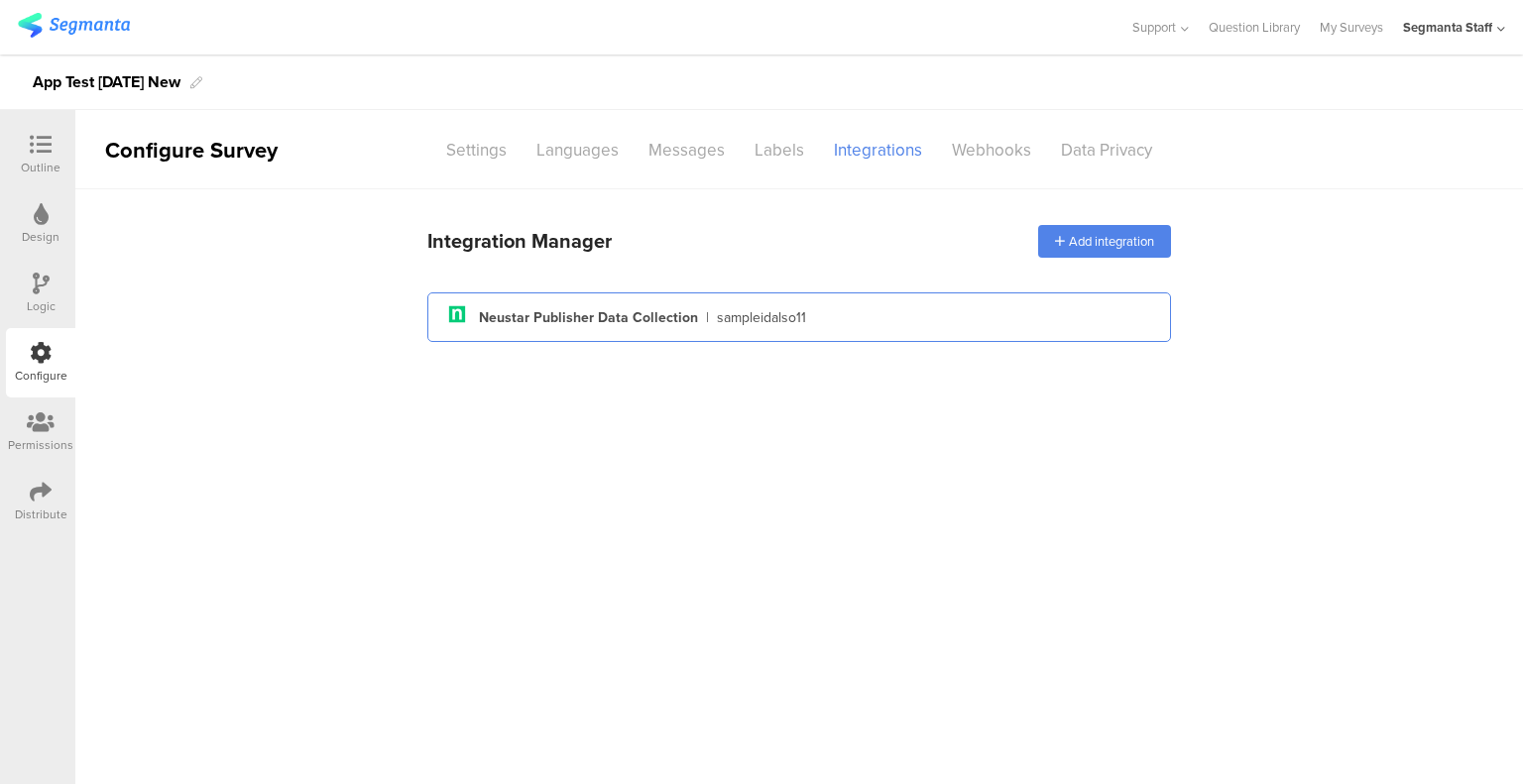 click on "neustar_tag_icon   Created with Sketch.               Neustar Publisher Data Collection   |   sampleidalso11" at bounding box center [799, 317] 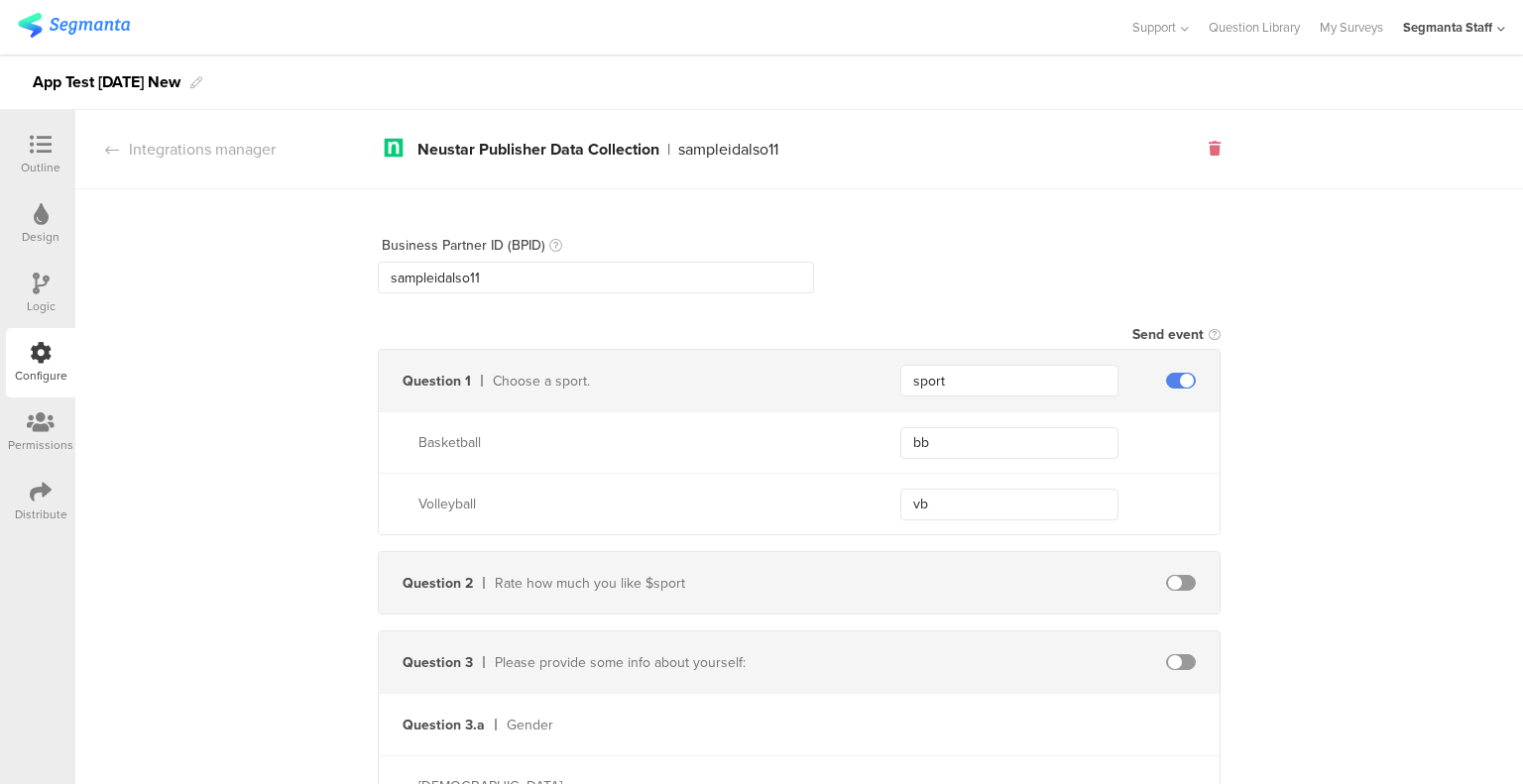 click at bounding box center (1215, 149) 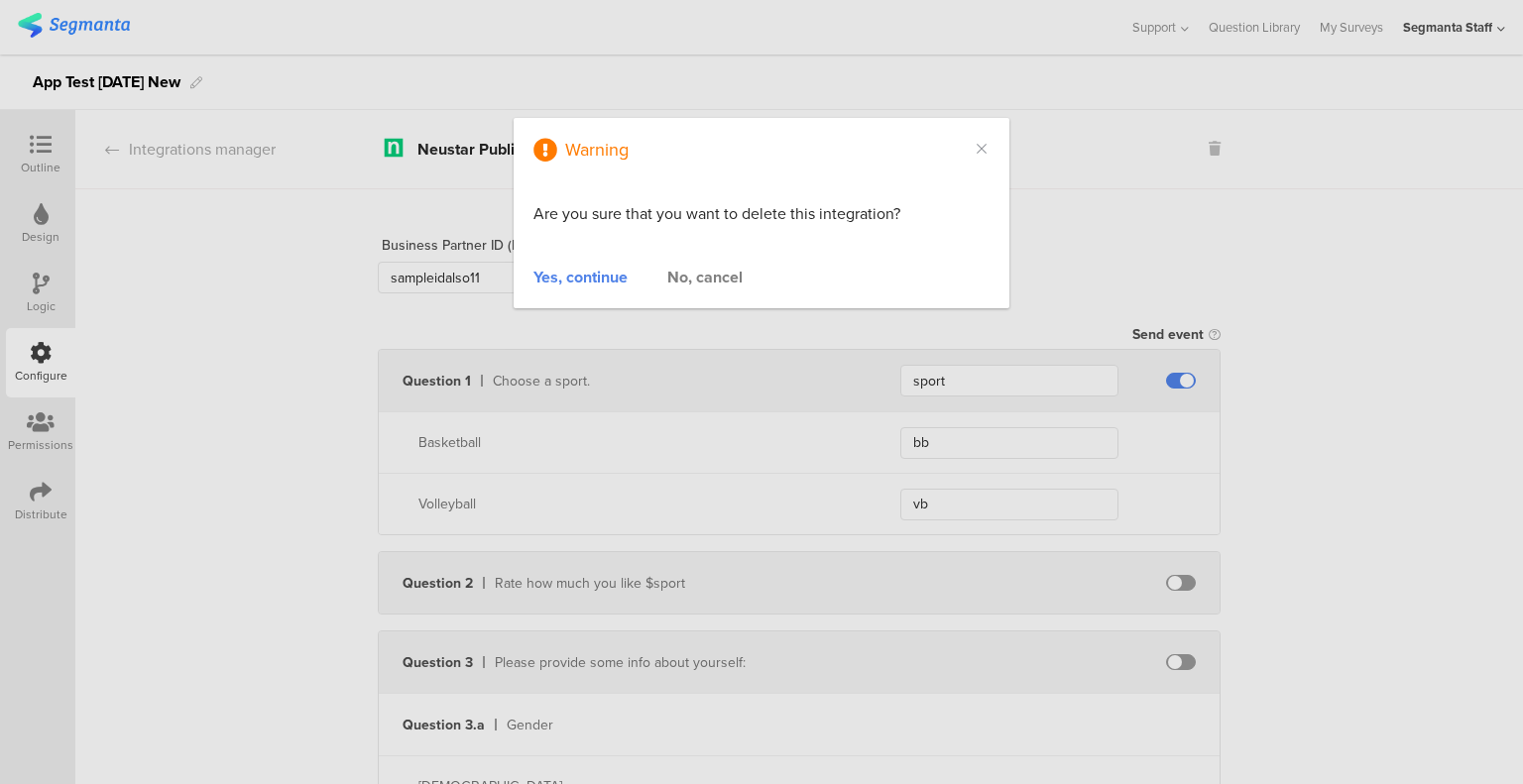 click on "Yes, continue" at bounding box center (580, 277) 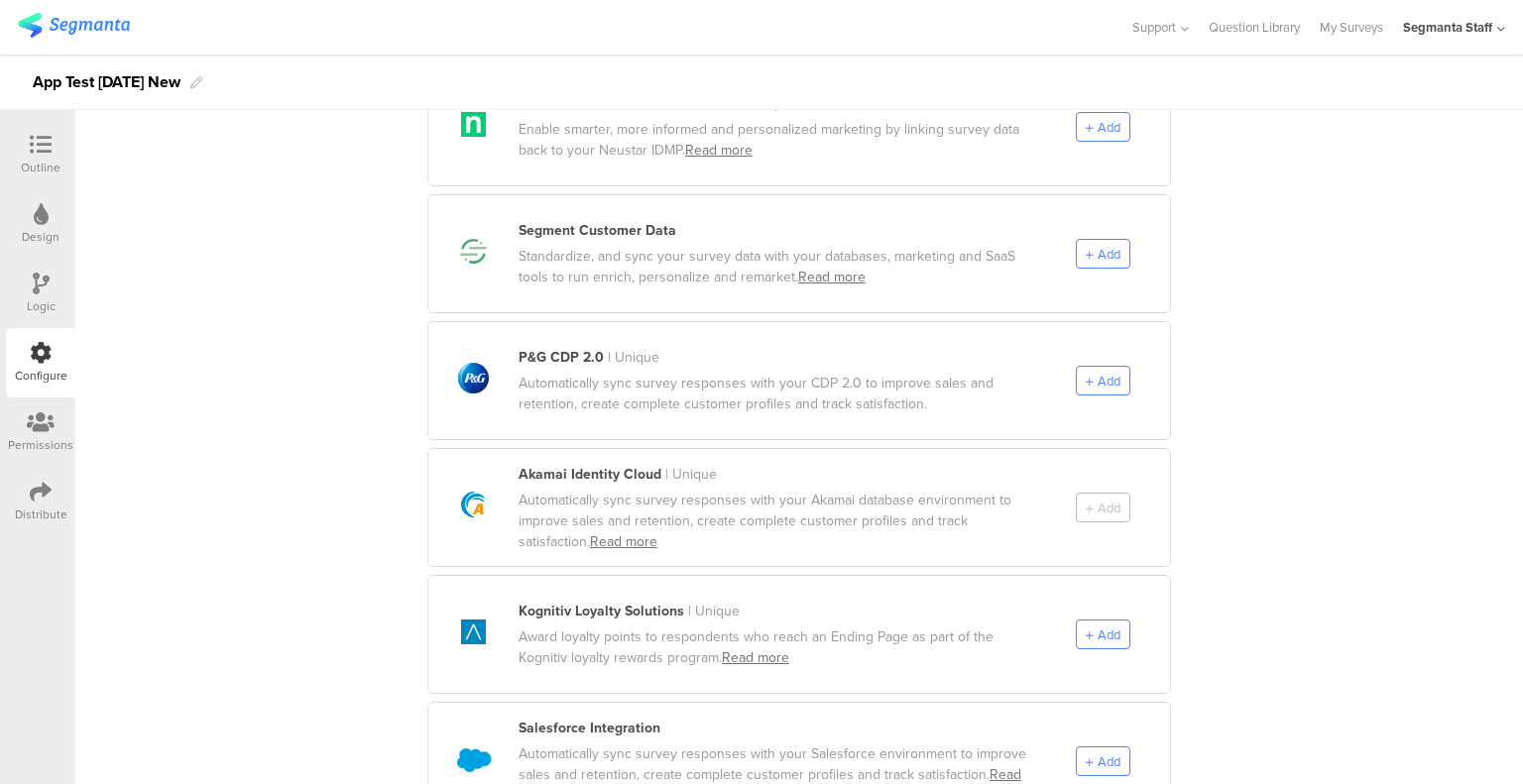 scroll, scrollTop: 1122, scrollLeft: 0, axis: vertical 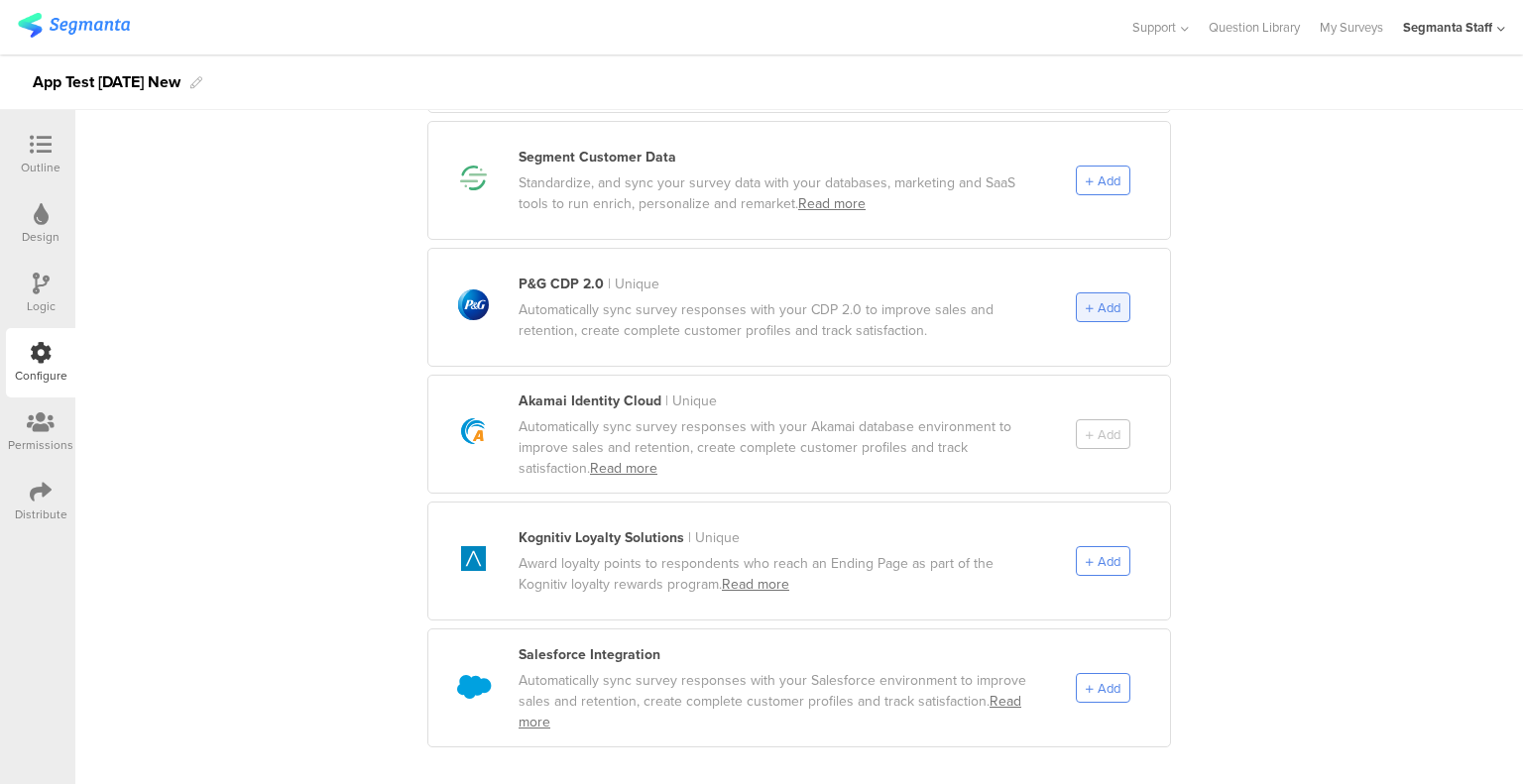 click on "Add" at bounding box center [1109, 307] 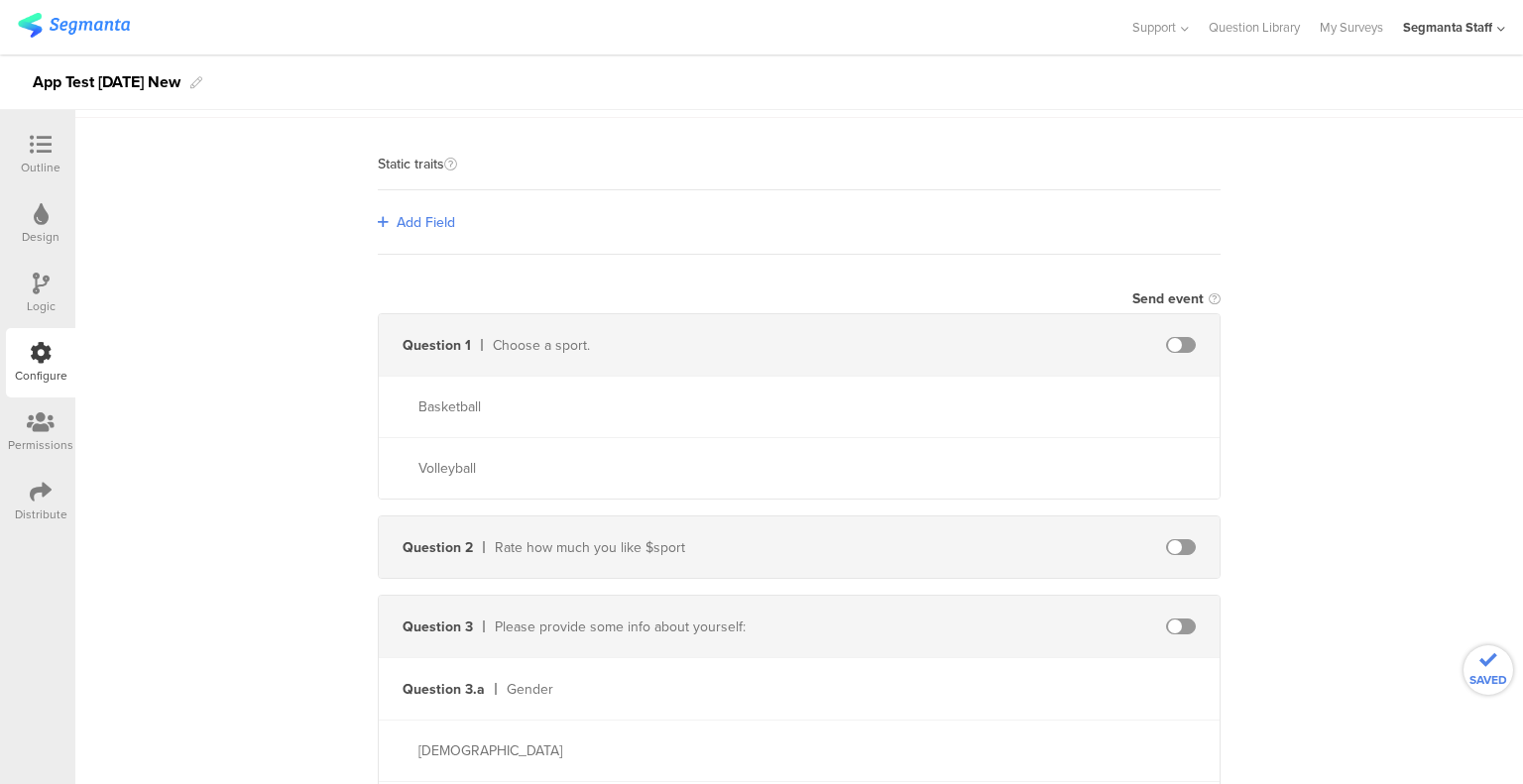 scroll, scrollTop: 0, scrollLeft: 0, axis: both 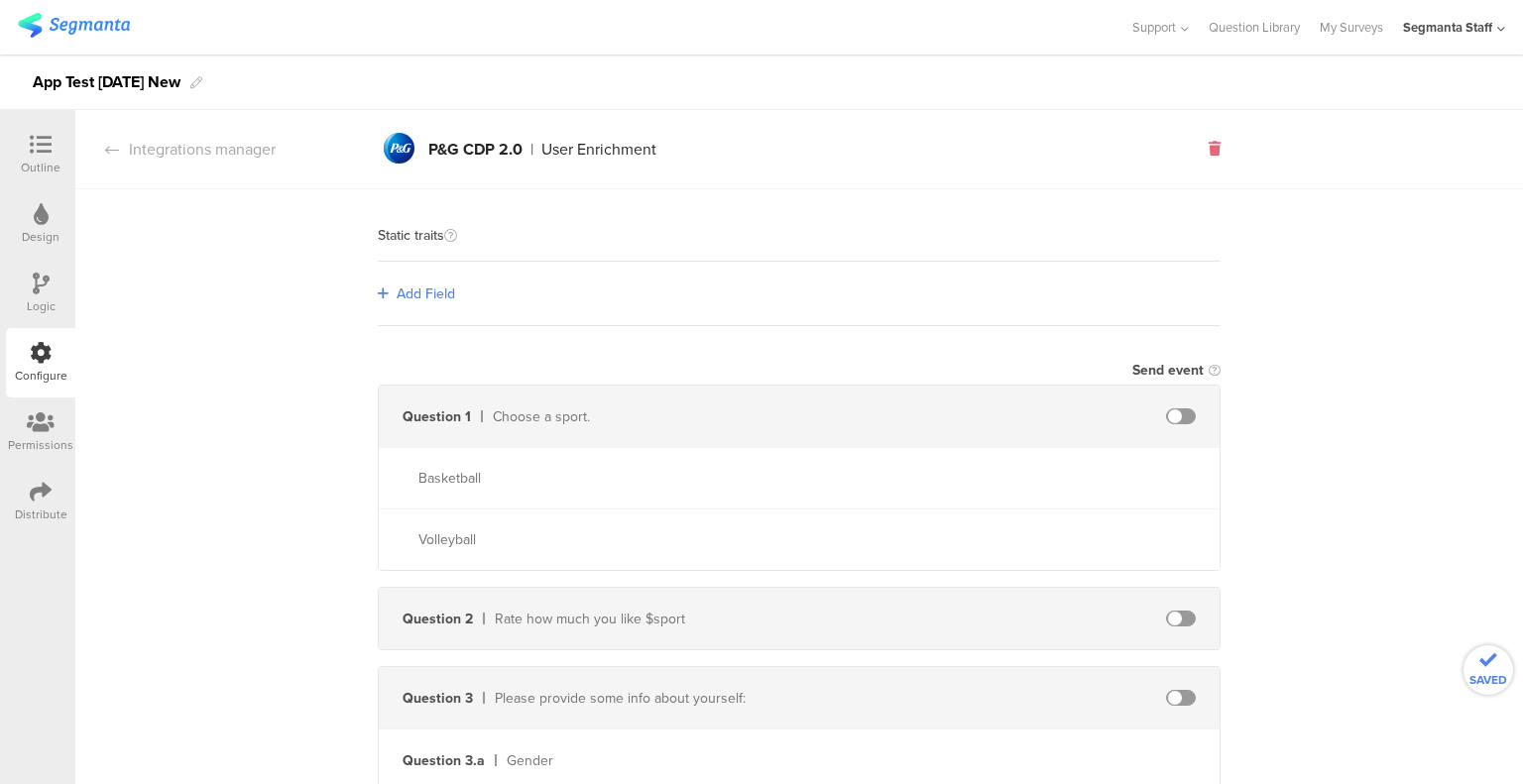 click at bounding box center (1215, 149) 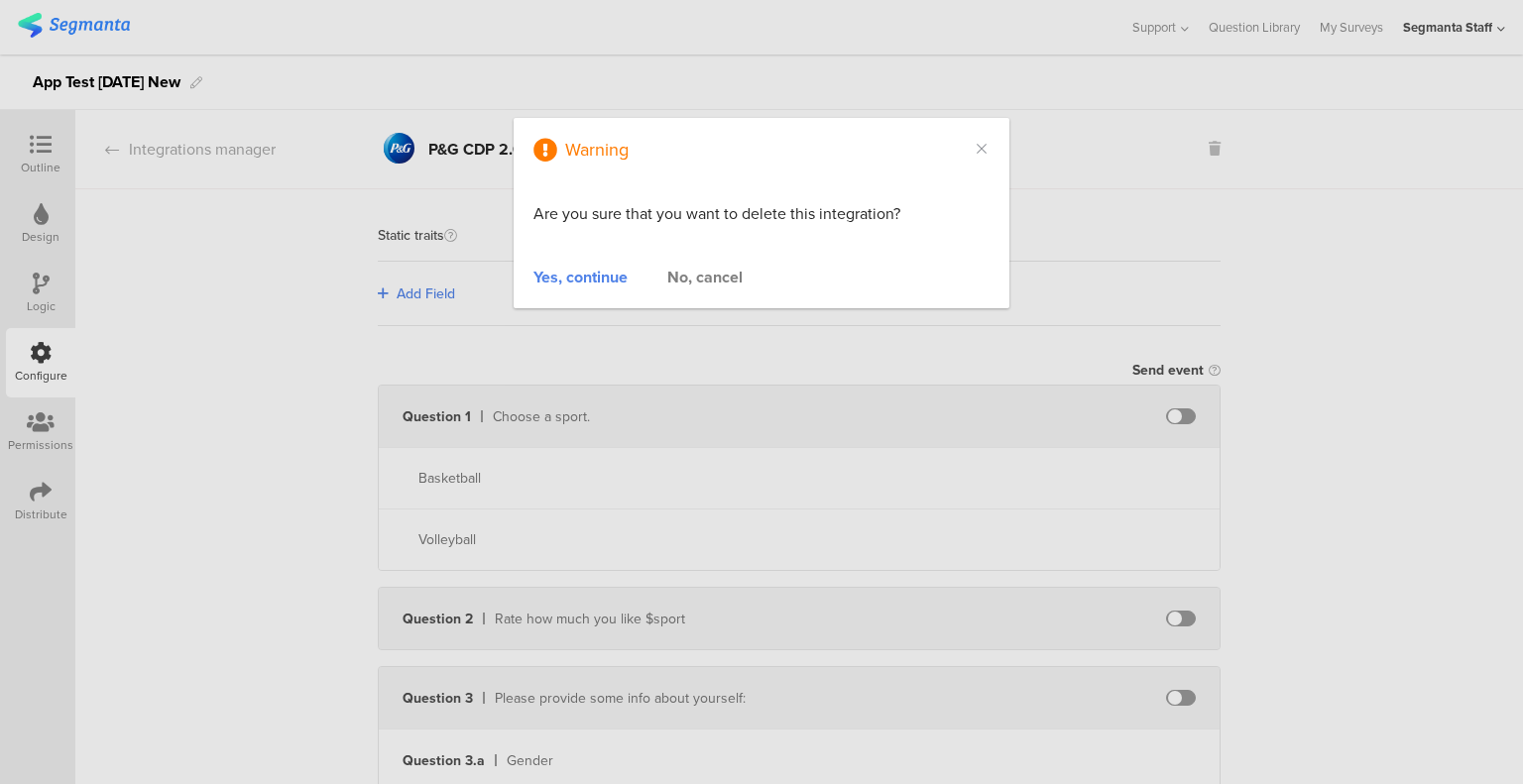 click on "Yes, continue" at bounding box center [580, 277] 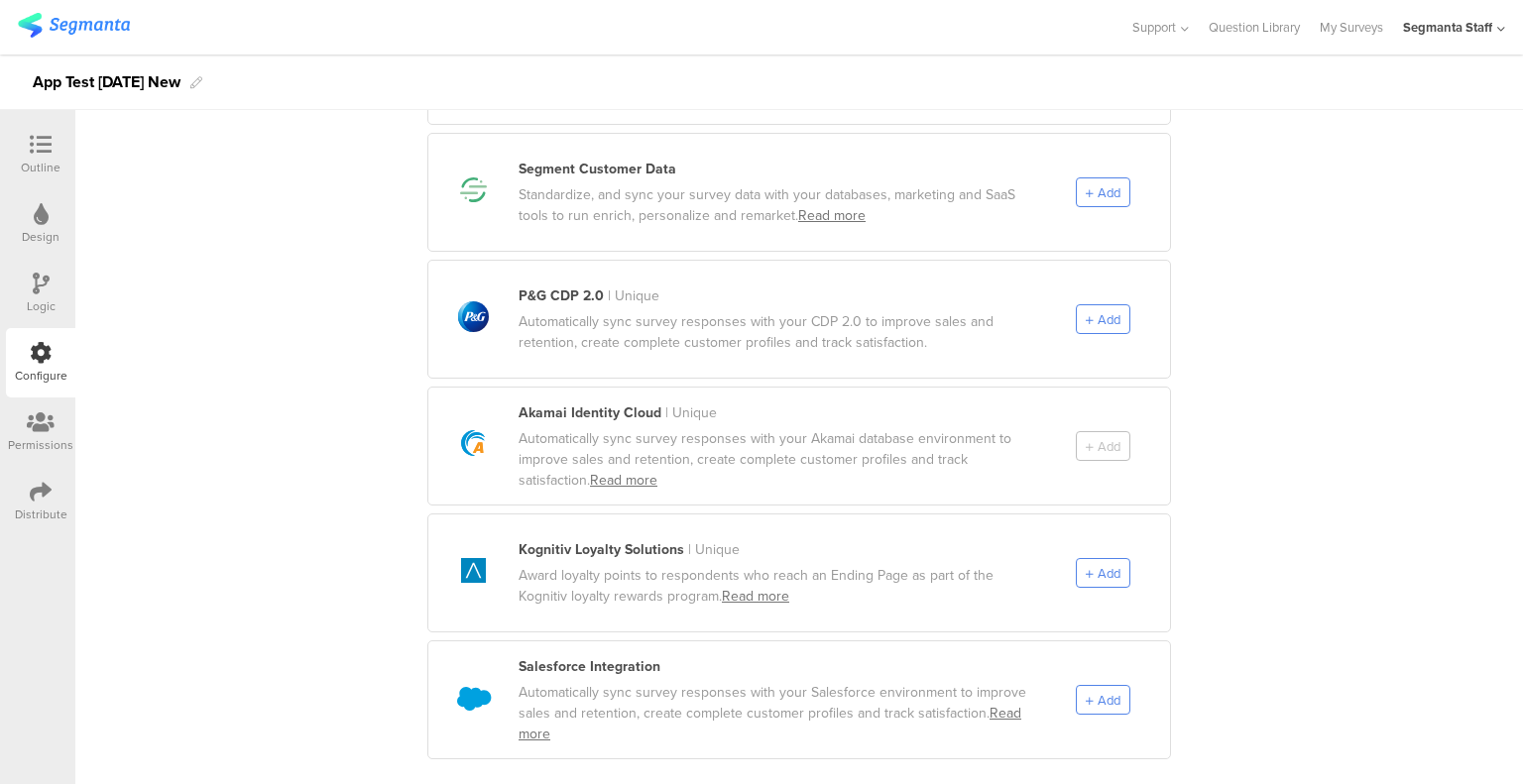 scroll, scrollTop: 1122, scrollLeft: 0, axis: vertical 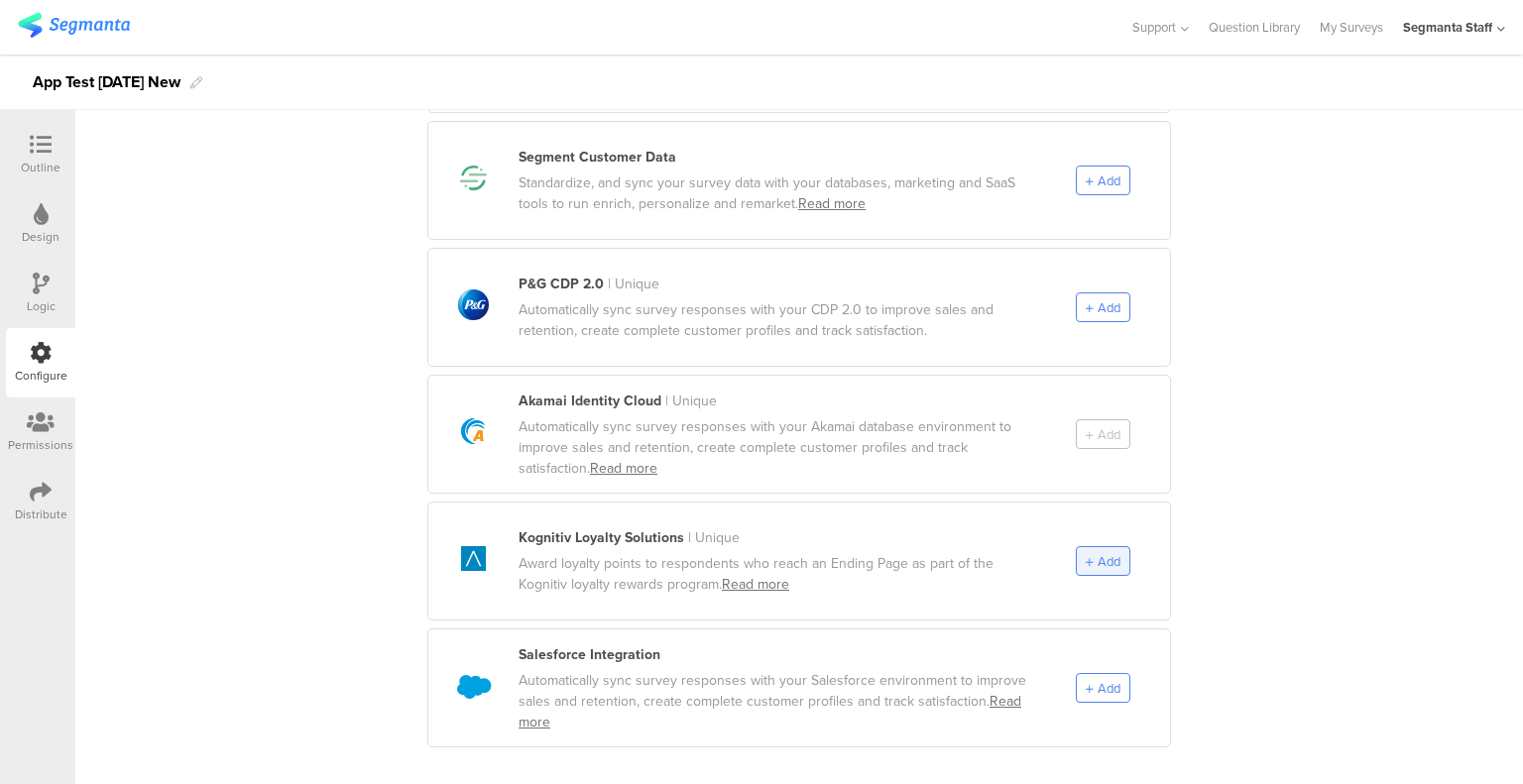 click on "Add" at bounding box center [1103, 561] 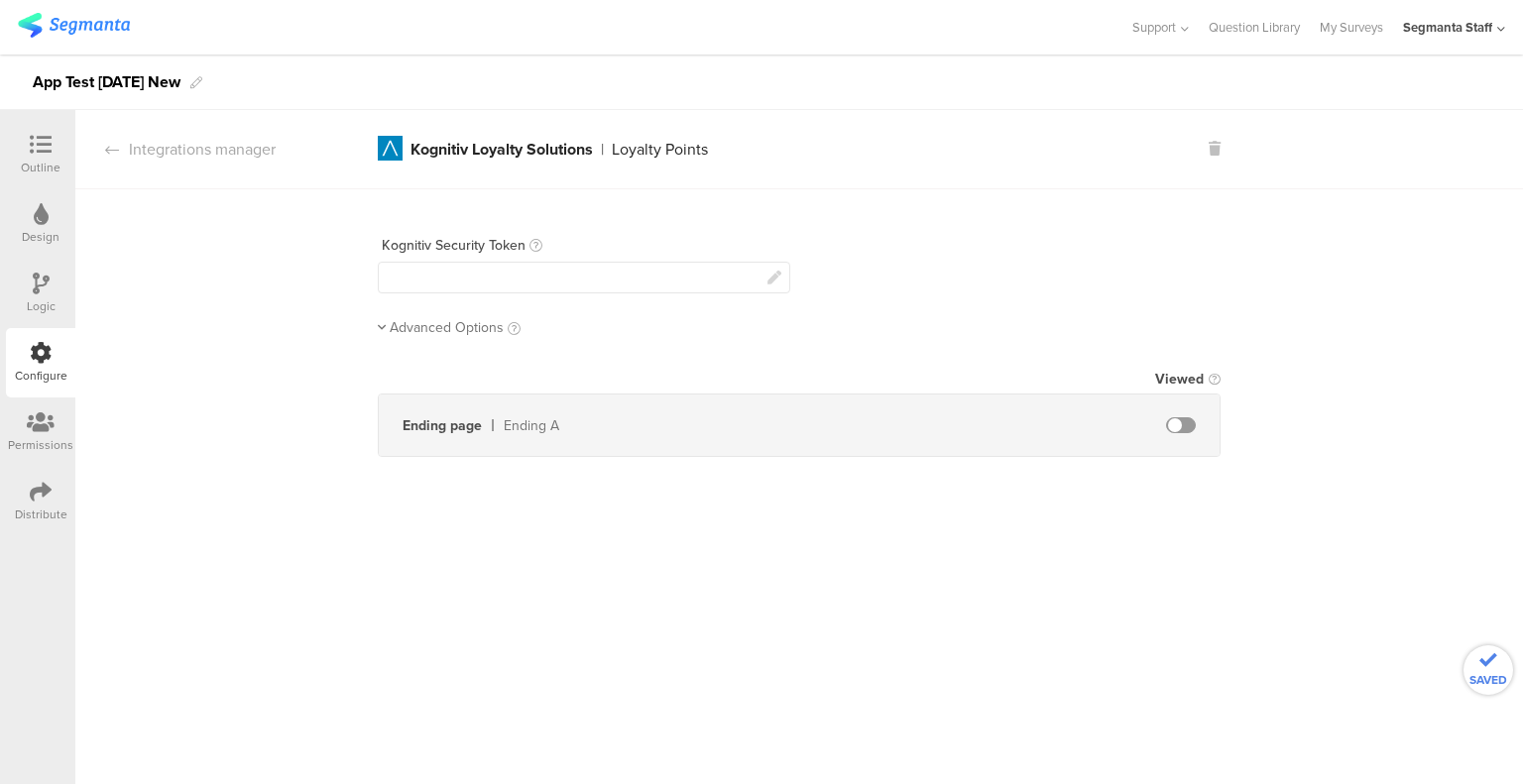 scroll, scrollTop: 0, scrollLeft: 0, axis: both 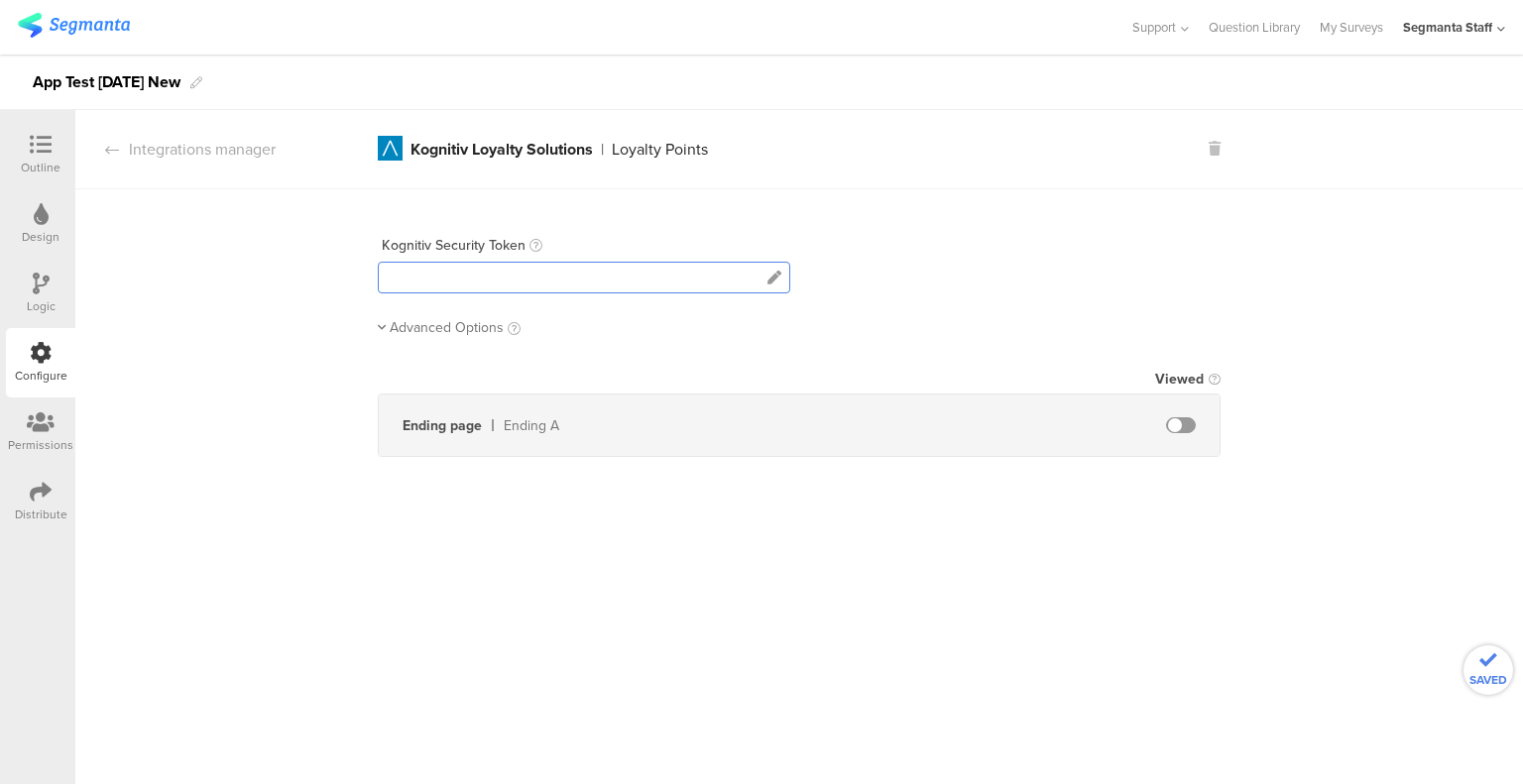 click at bounding box center [584, 278] 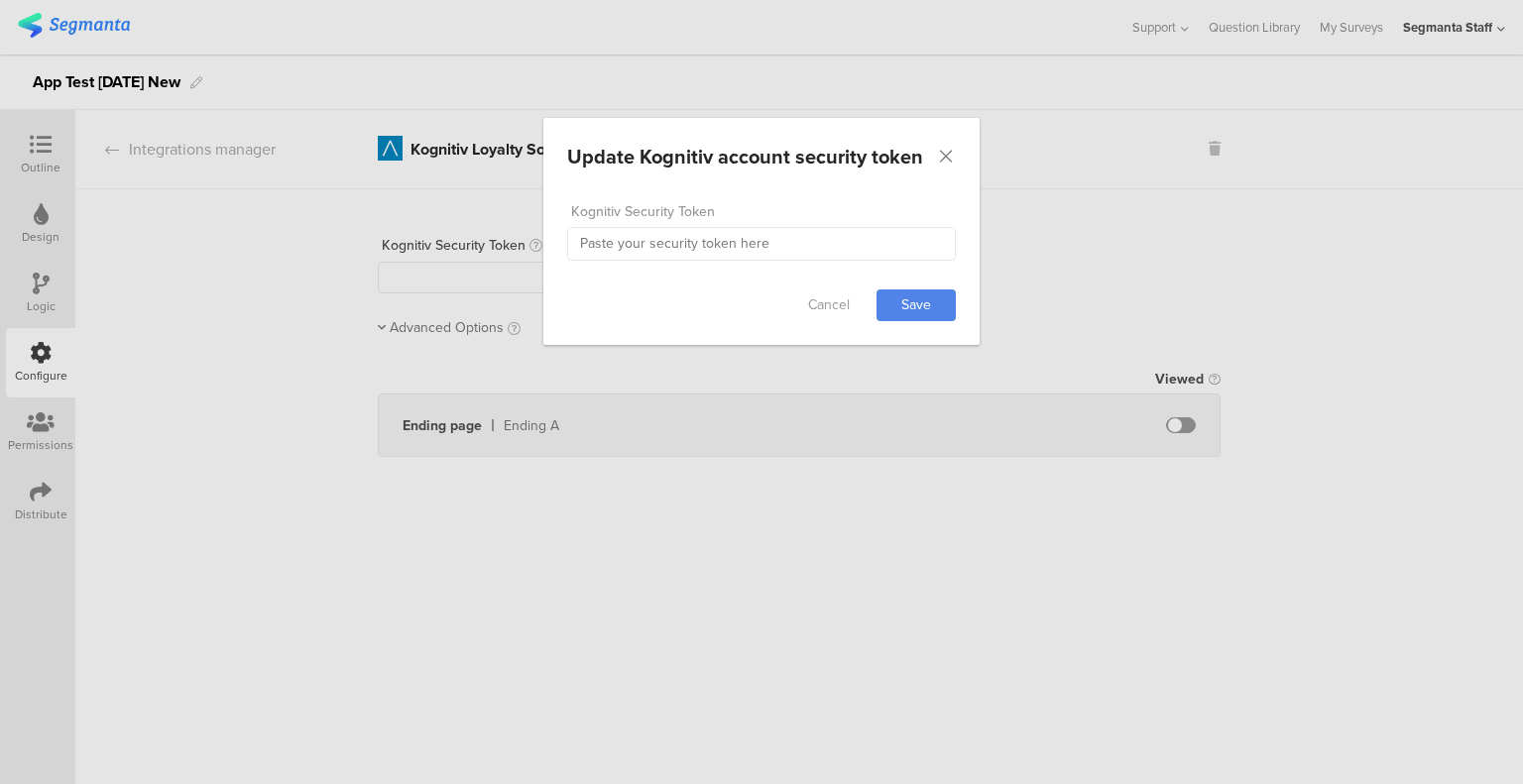 drag, startPoint x: 700, startPoint y: 261, endPoint x: 707, endPoint y: 241, distance: 21.18962 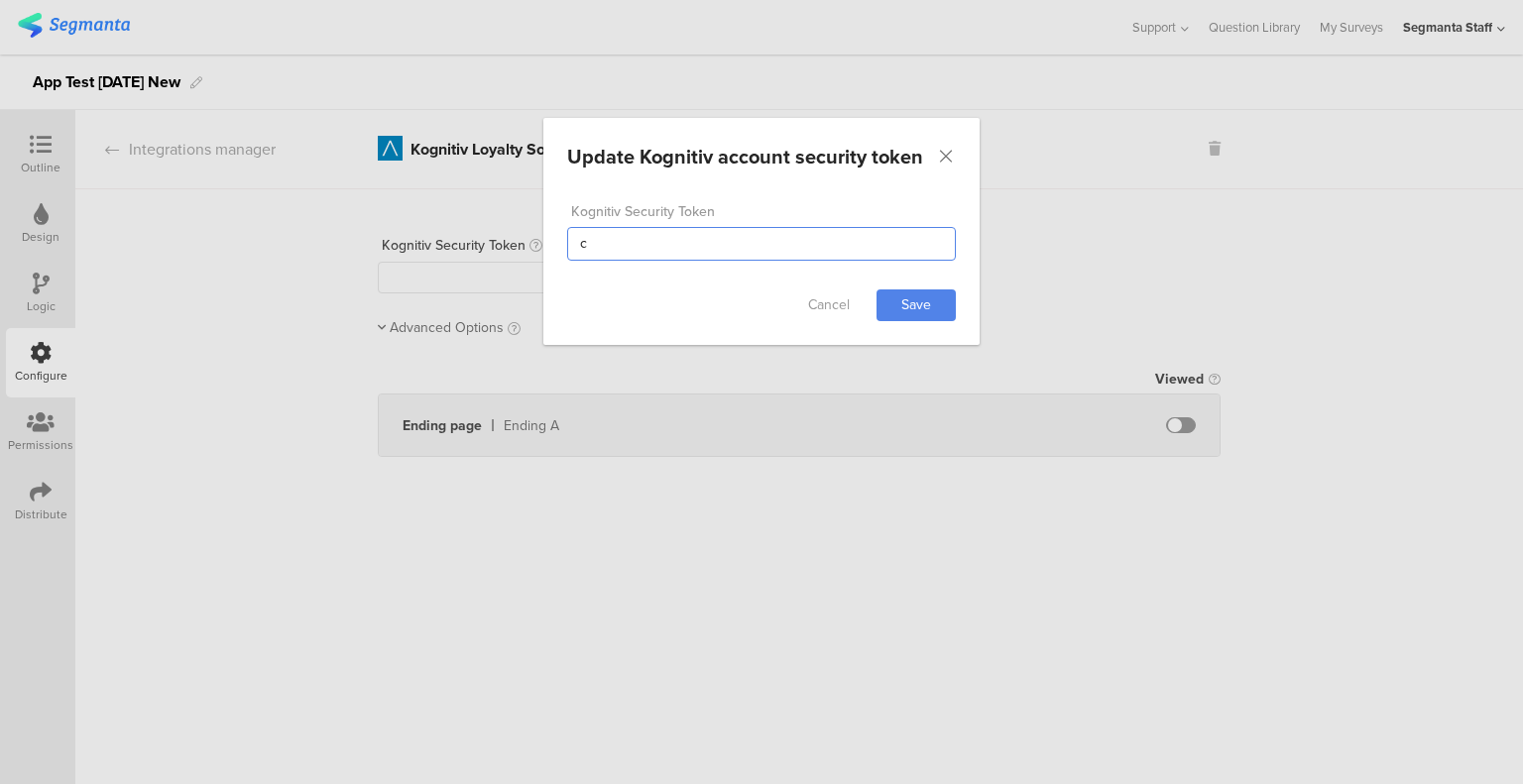 click on "c" at bounding box center [762, 244] 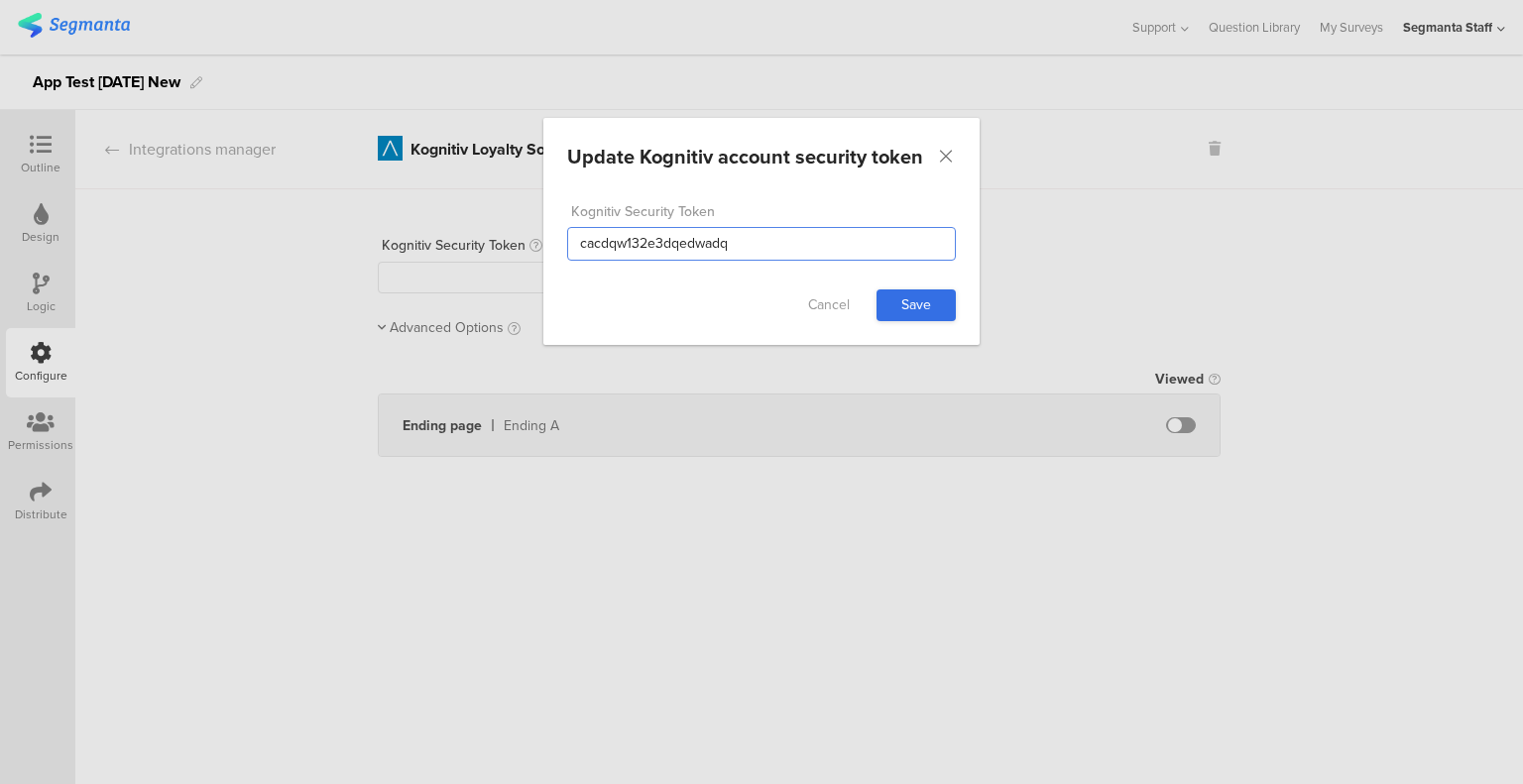 type on "cacdqw132e3dqedwadq" 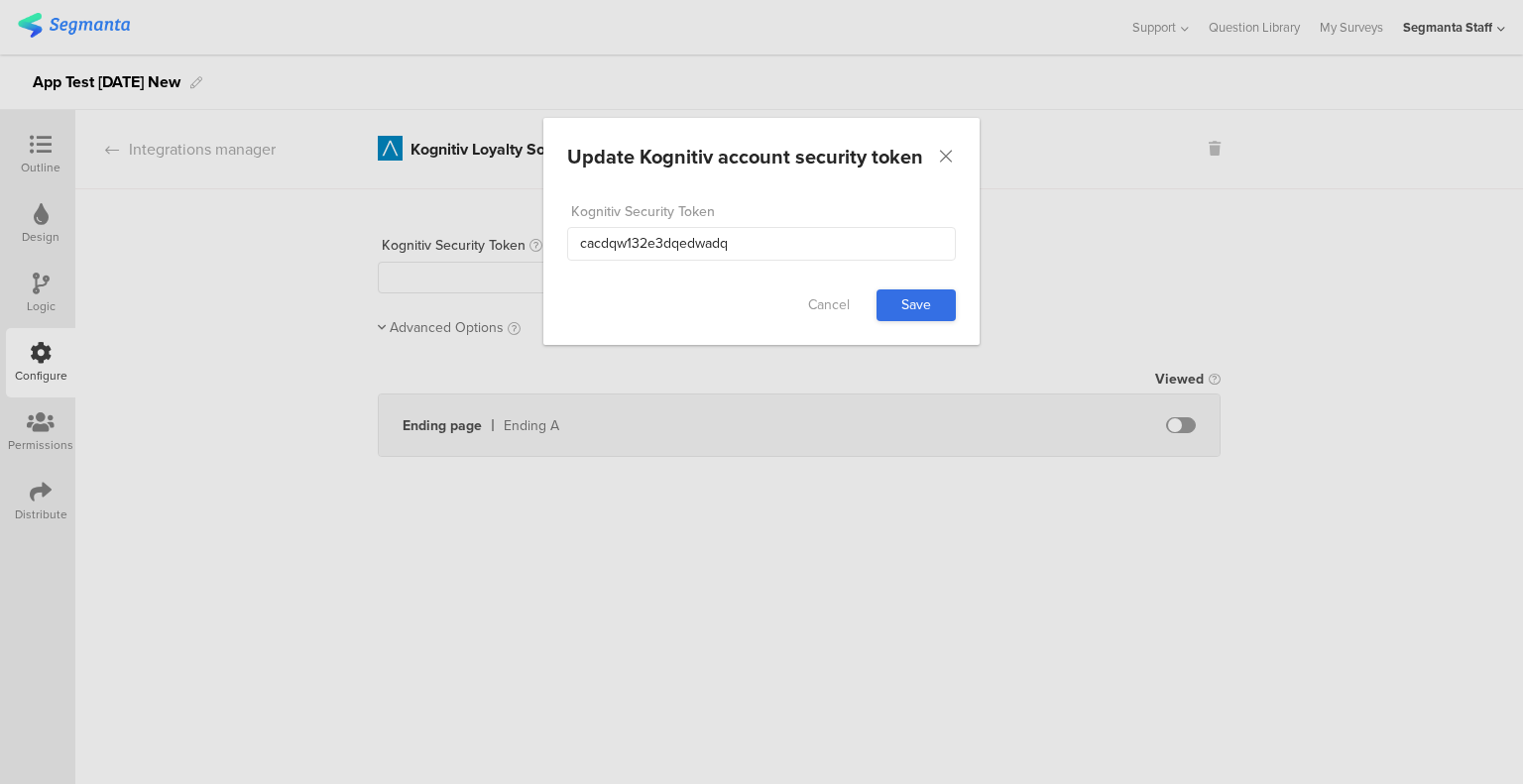click on "Save" at bounding box center (916, 305) 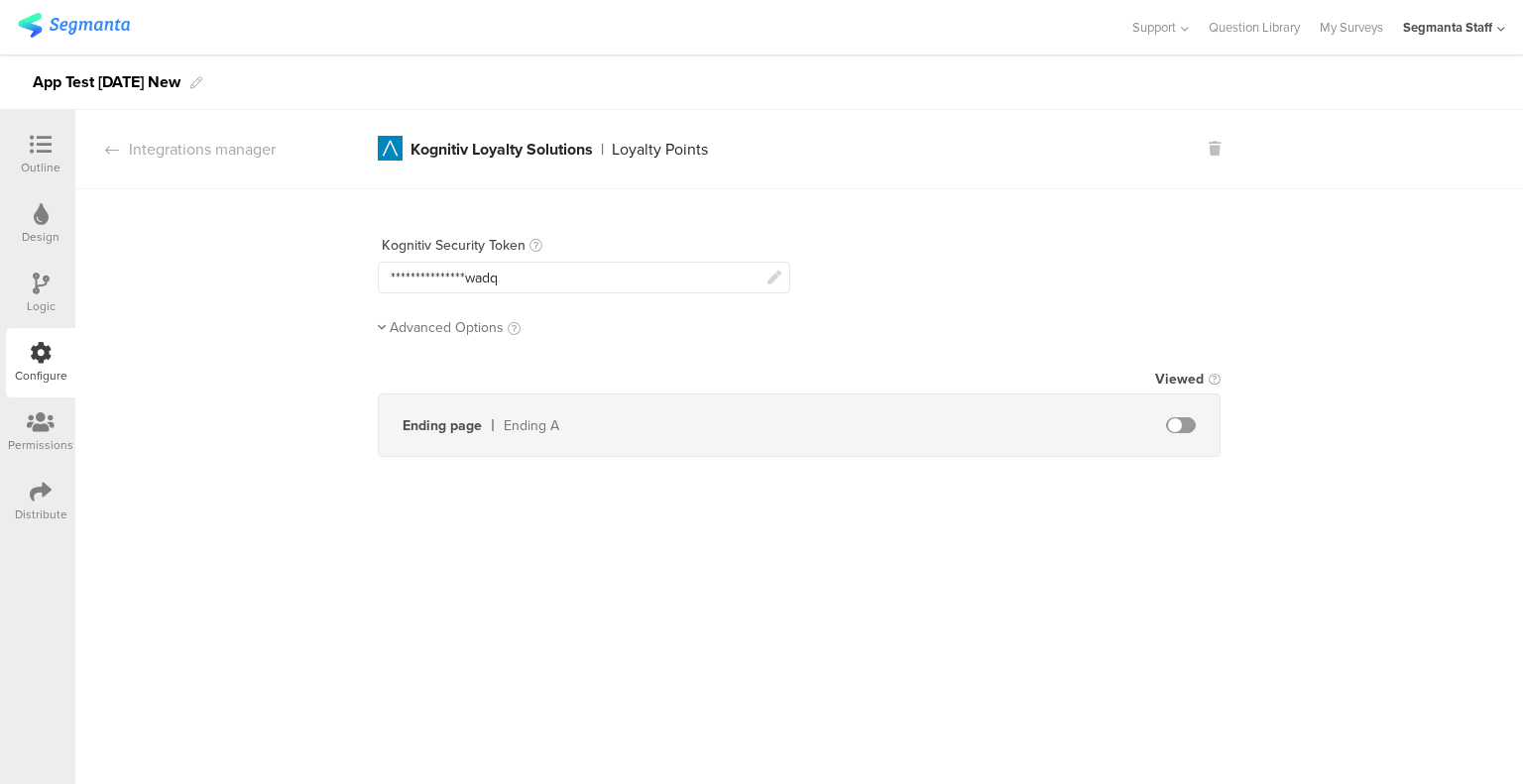drag, startPoint x: 460, startPoint y: 327, endPoint x: 574, endPoint y: 58, distance: 292.1592 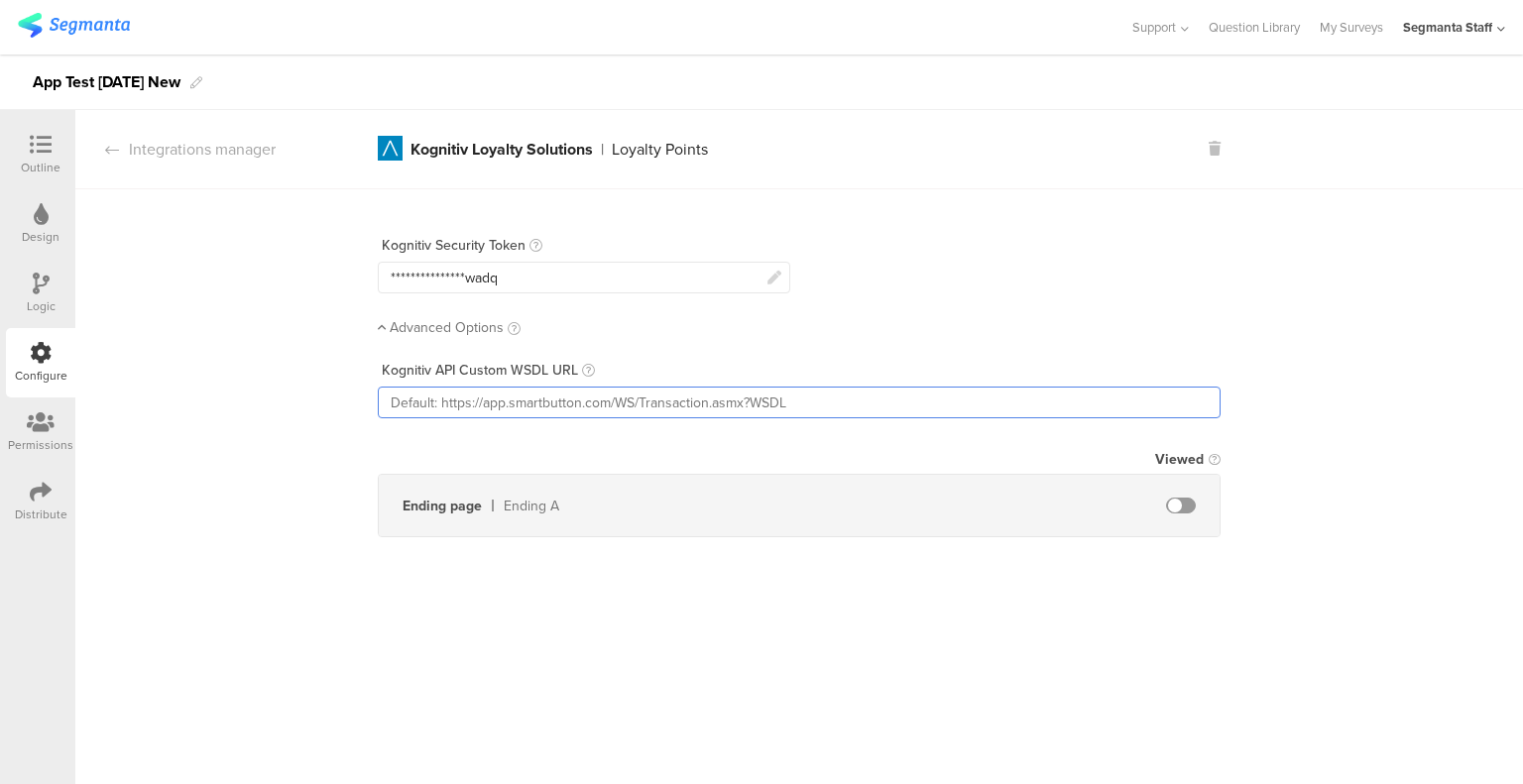 click at bounding box center (799, 402) 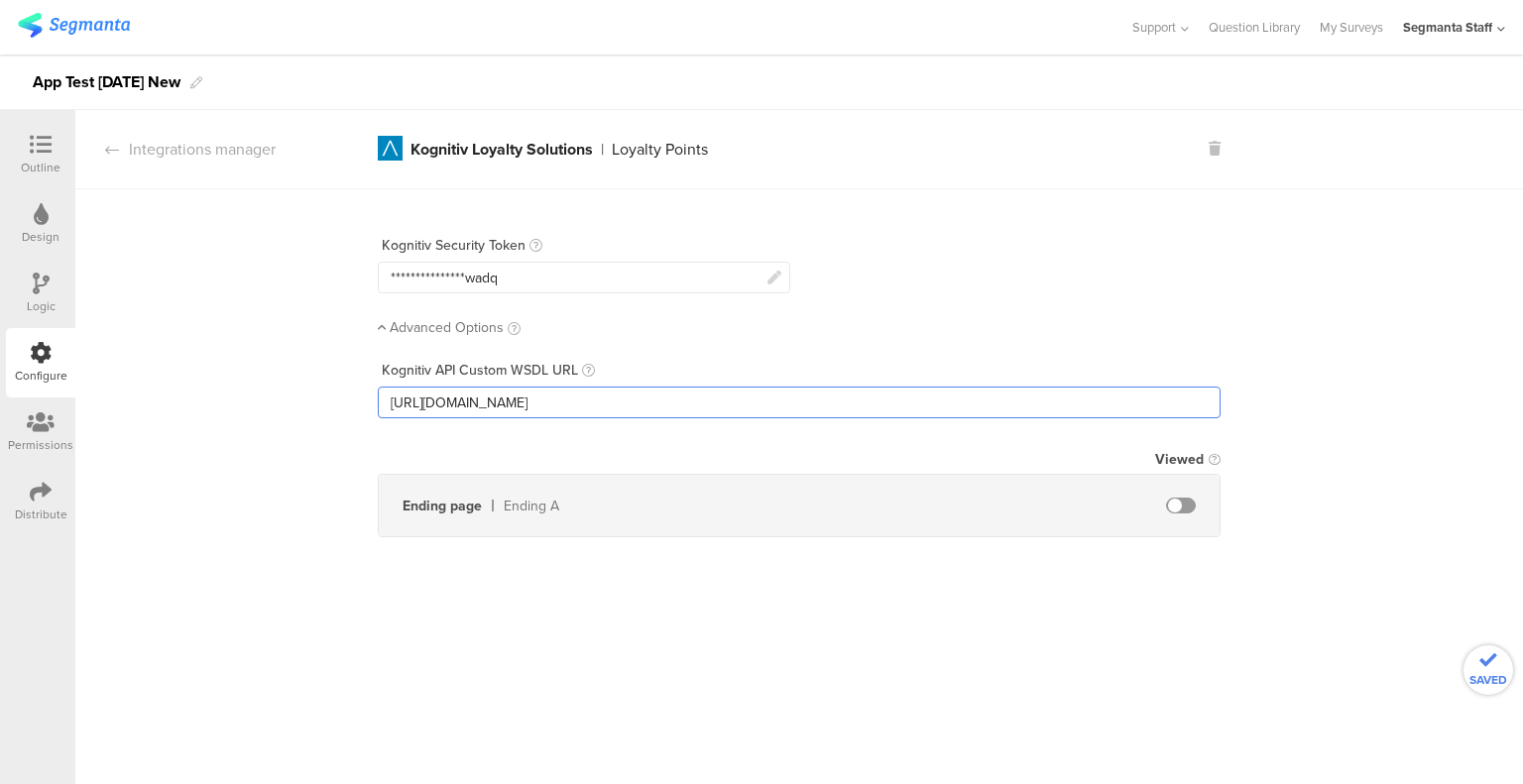 type on "https://app.segmanta.com/dashboard/survey/eu375a/edit/page/296839/configure/?mode=integrations" 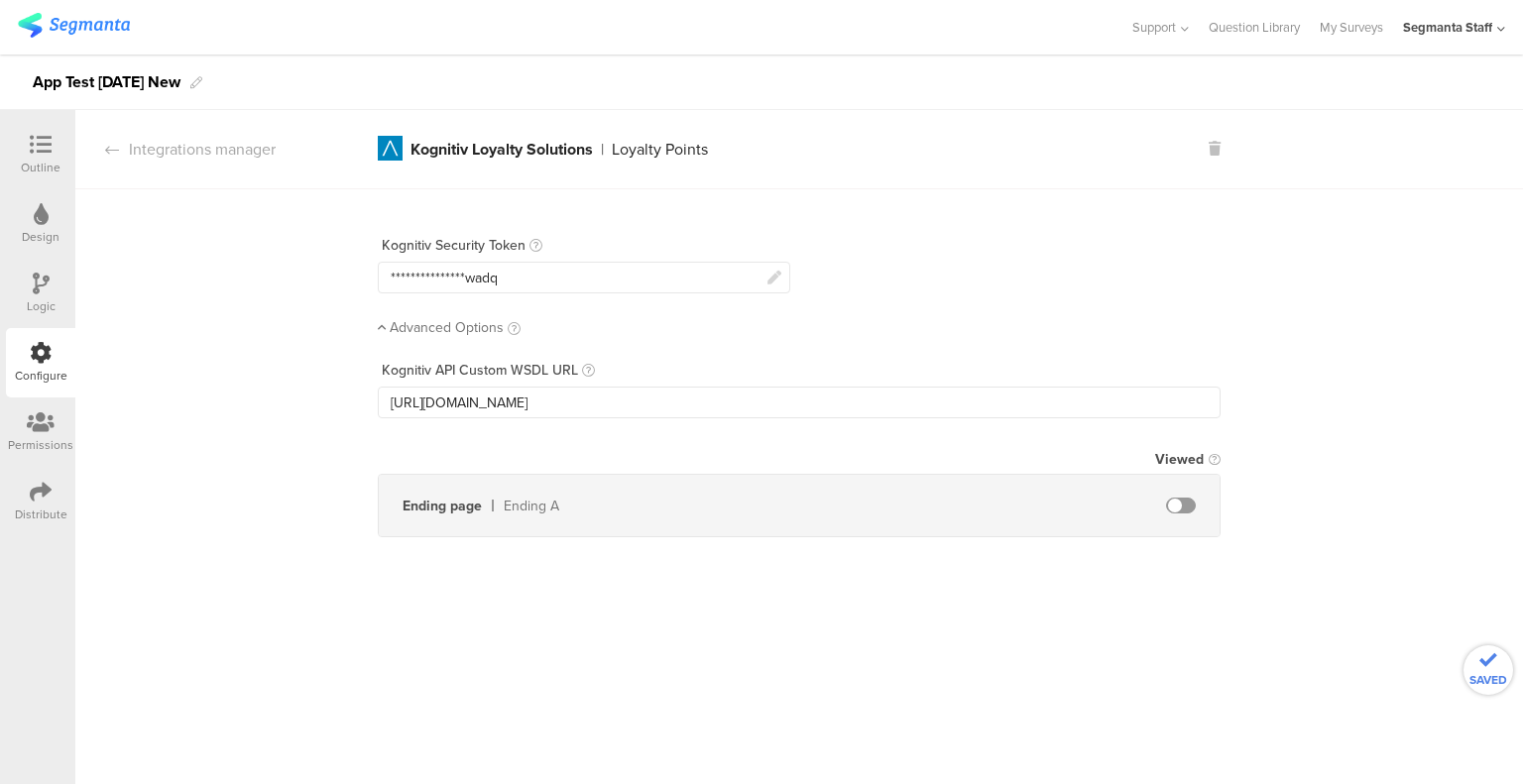 click on "Advanced Options" at bounding box center [799, 326] 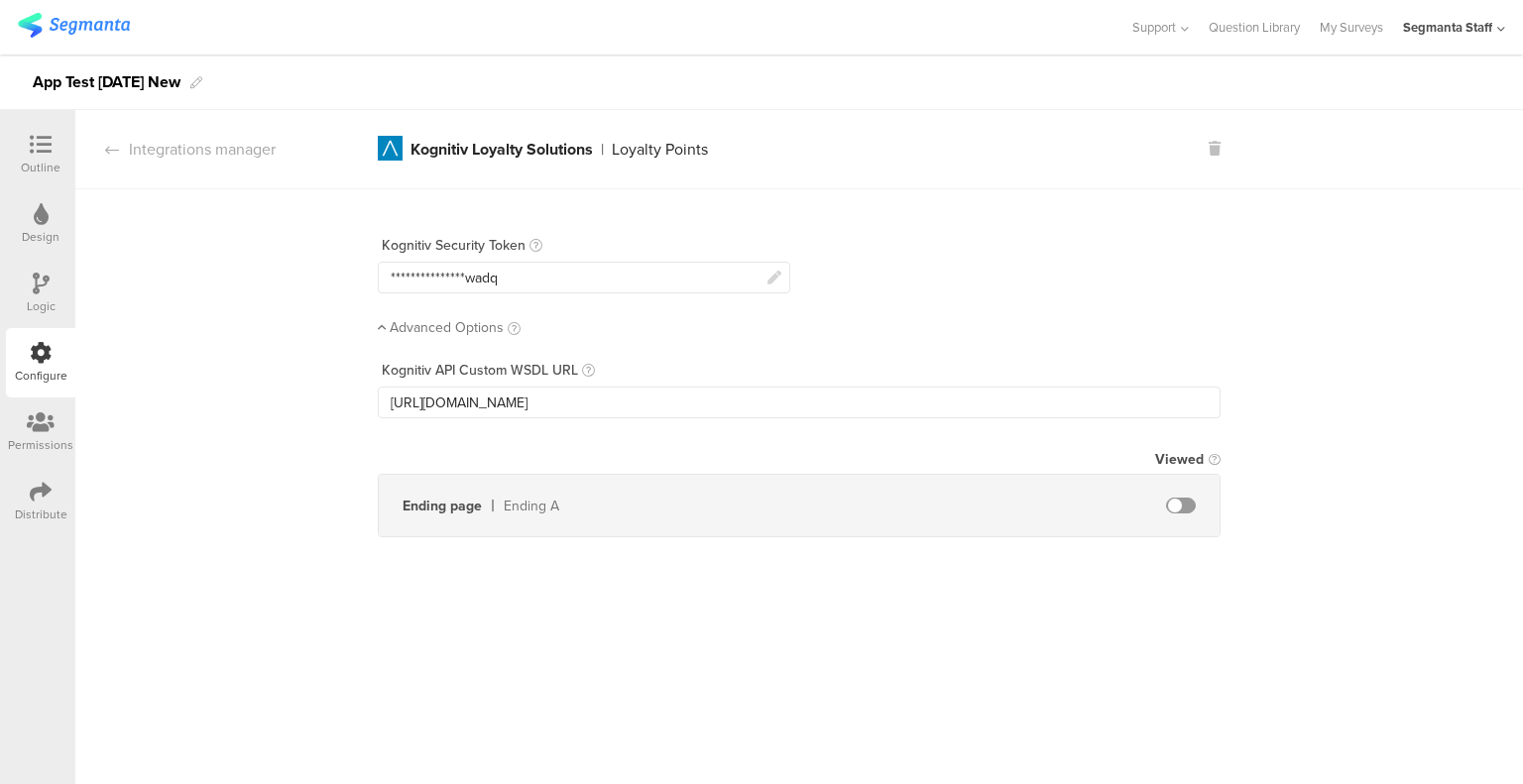 click at bounding box center (1181, 505) 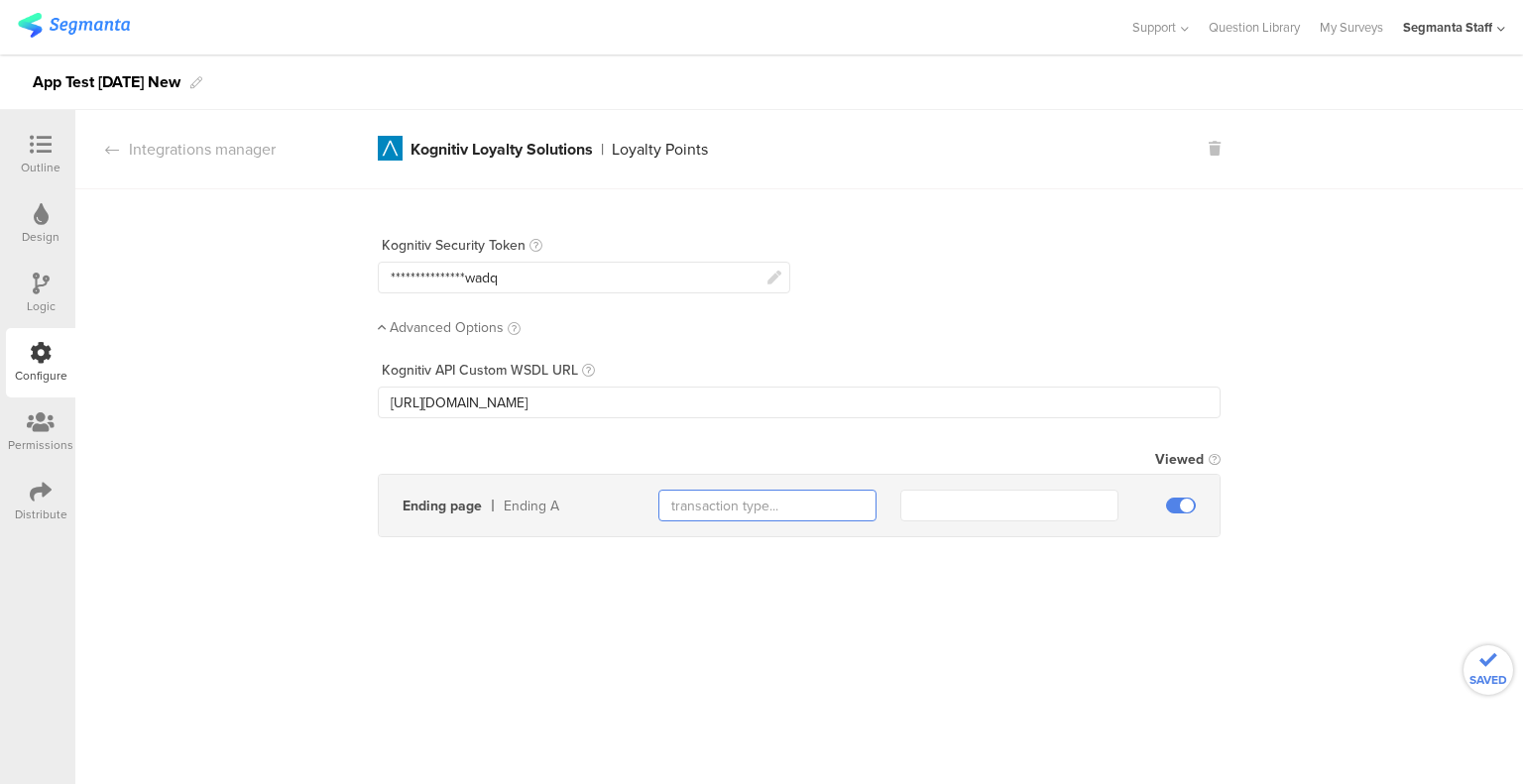 click at bounding box center (767, 505) 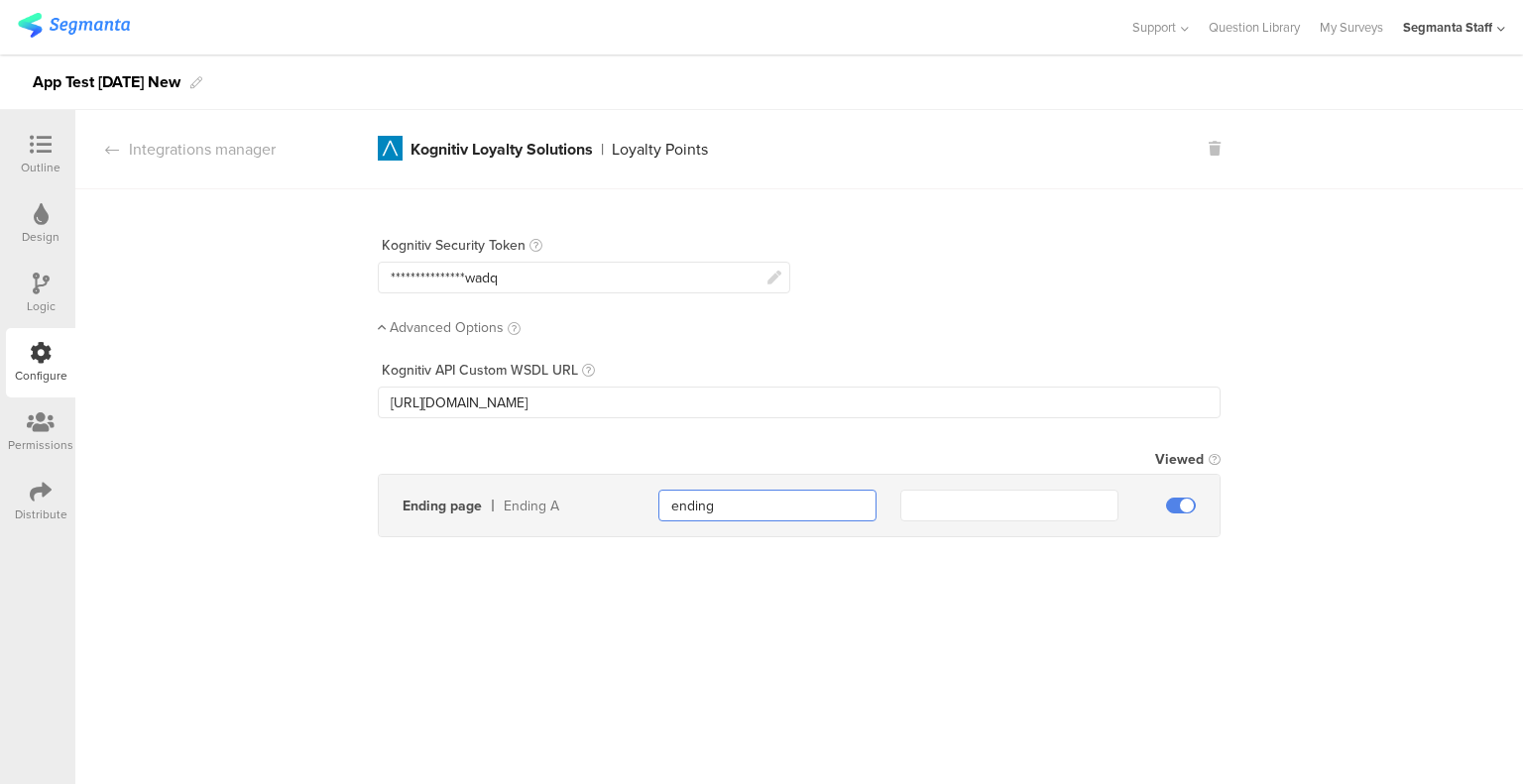 type on "ending" 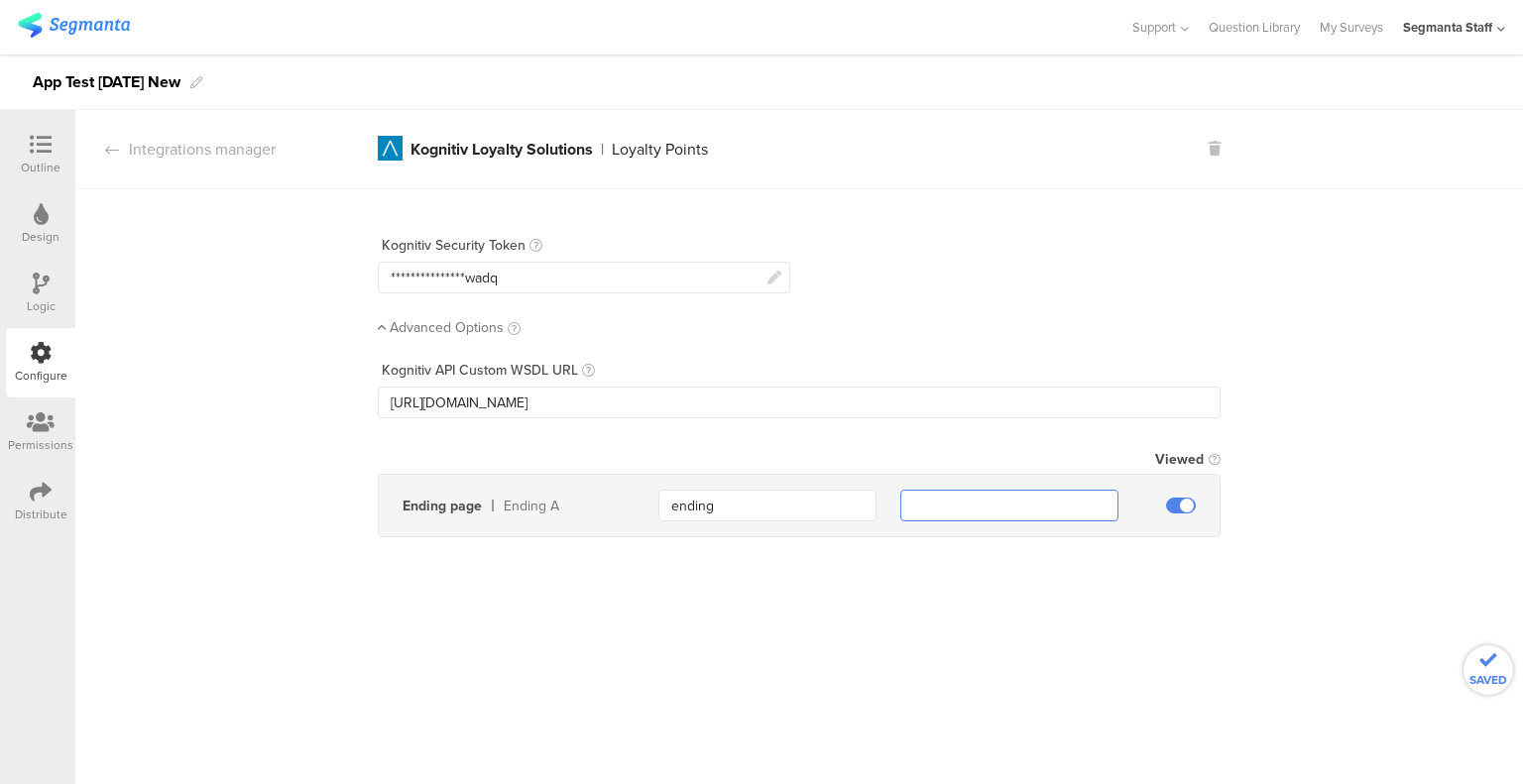 type 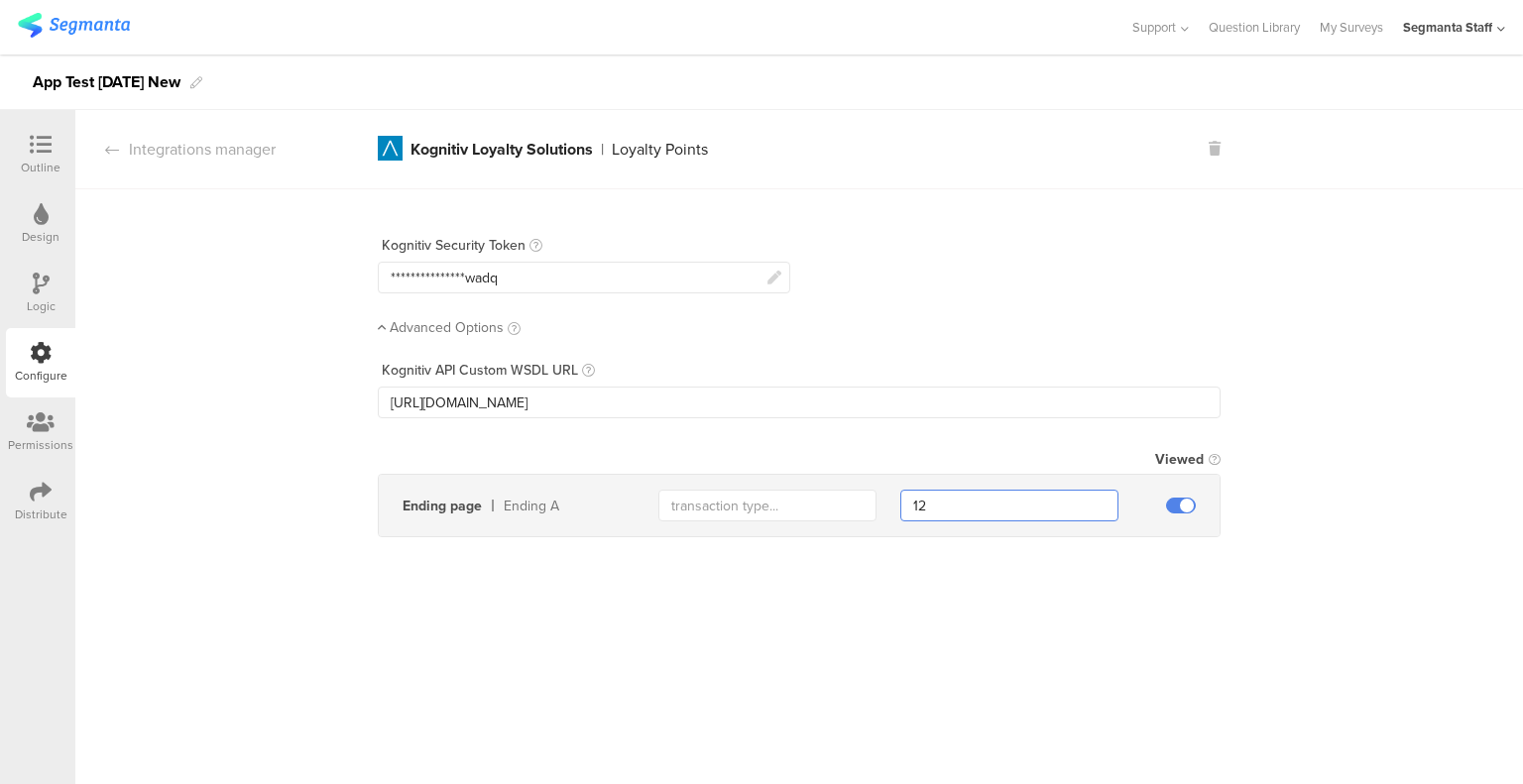 type on "12" 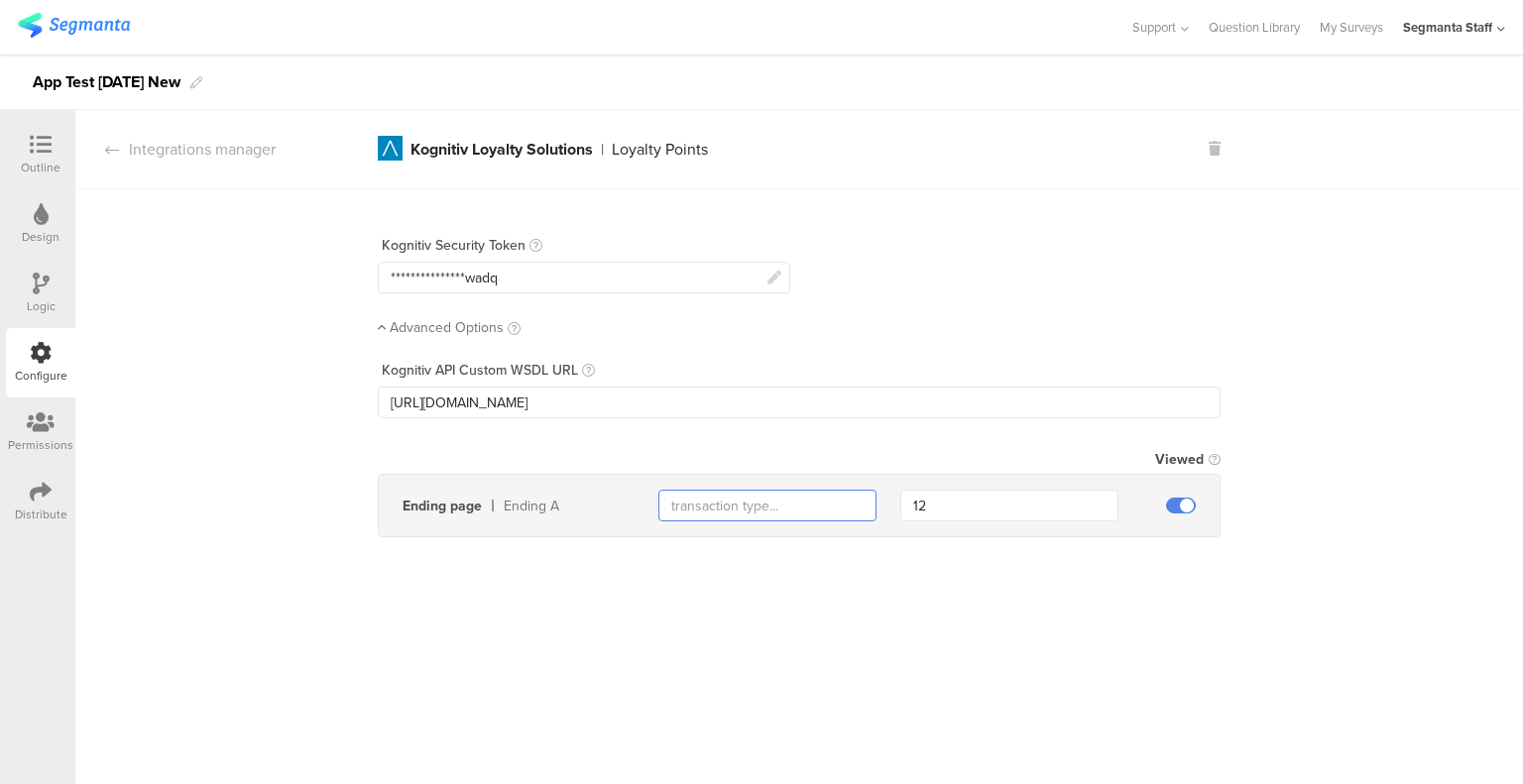 click at bounding box center [767, 505] 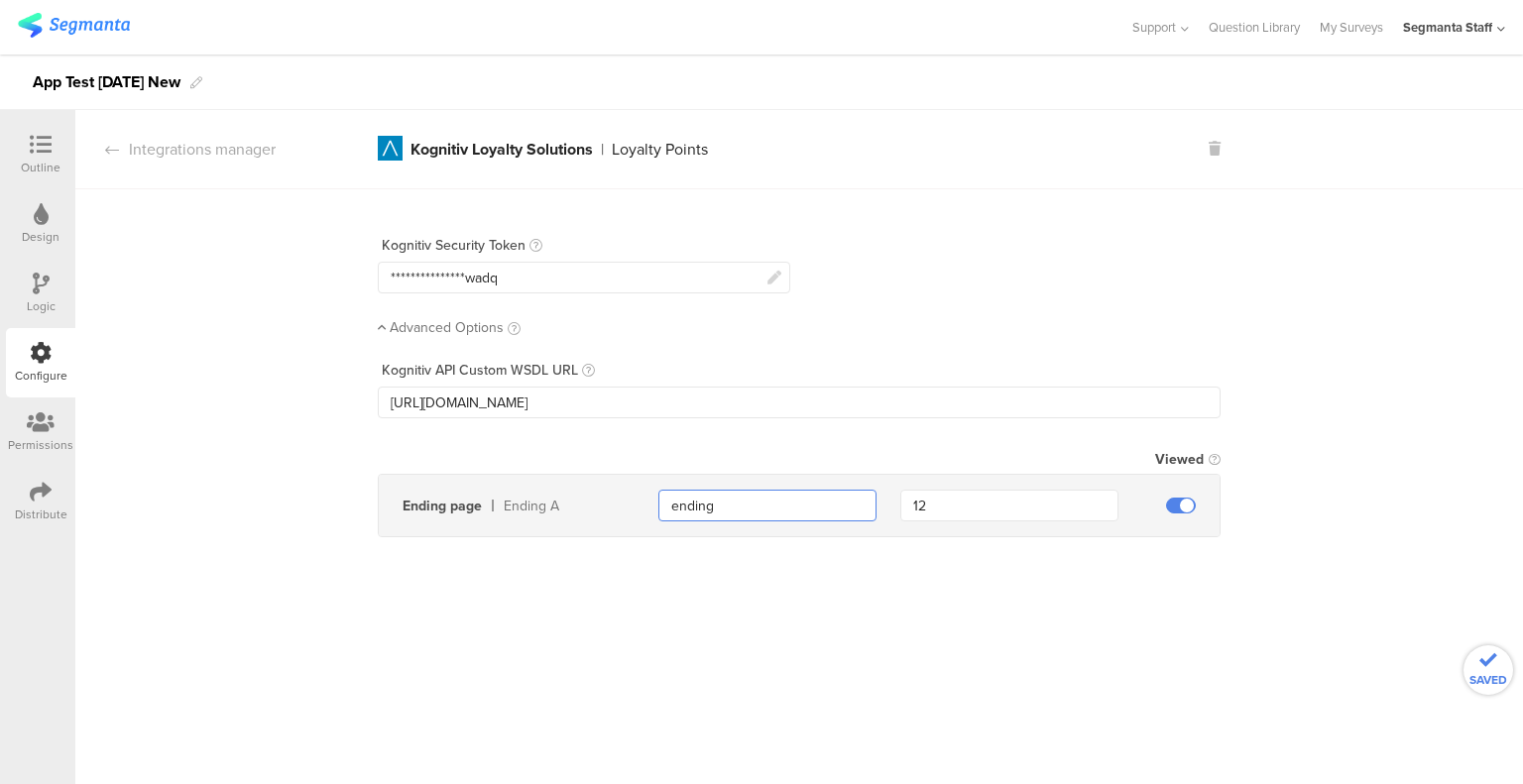 type on "ending" 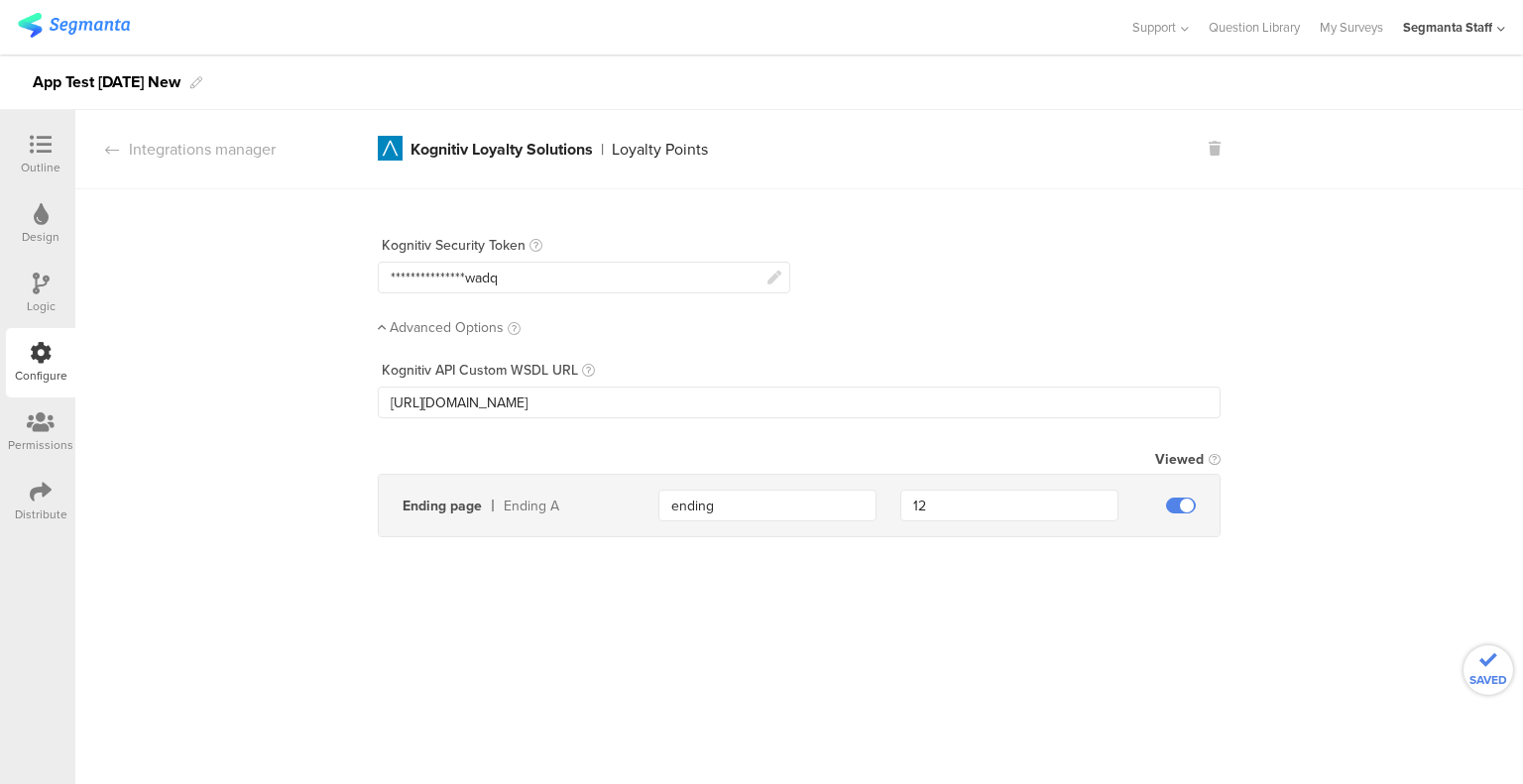 click on "**********" at bounding box center [799, 447] 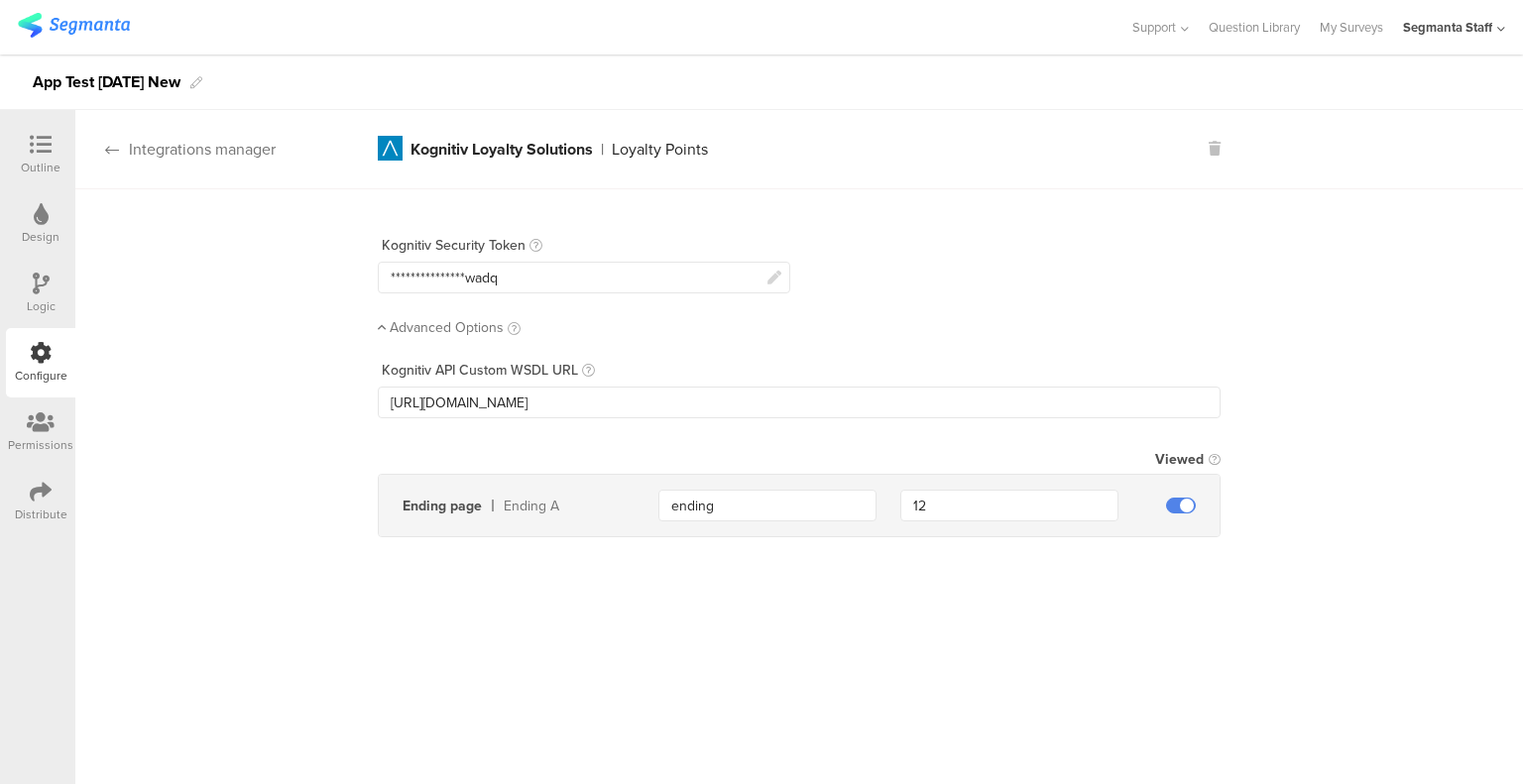 click on "Integrations manager" at bounding box center [176, 149] 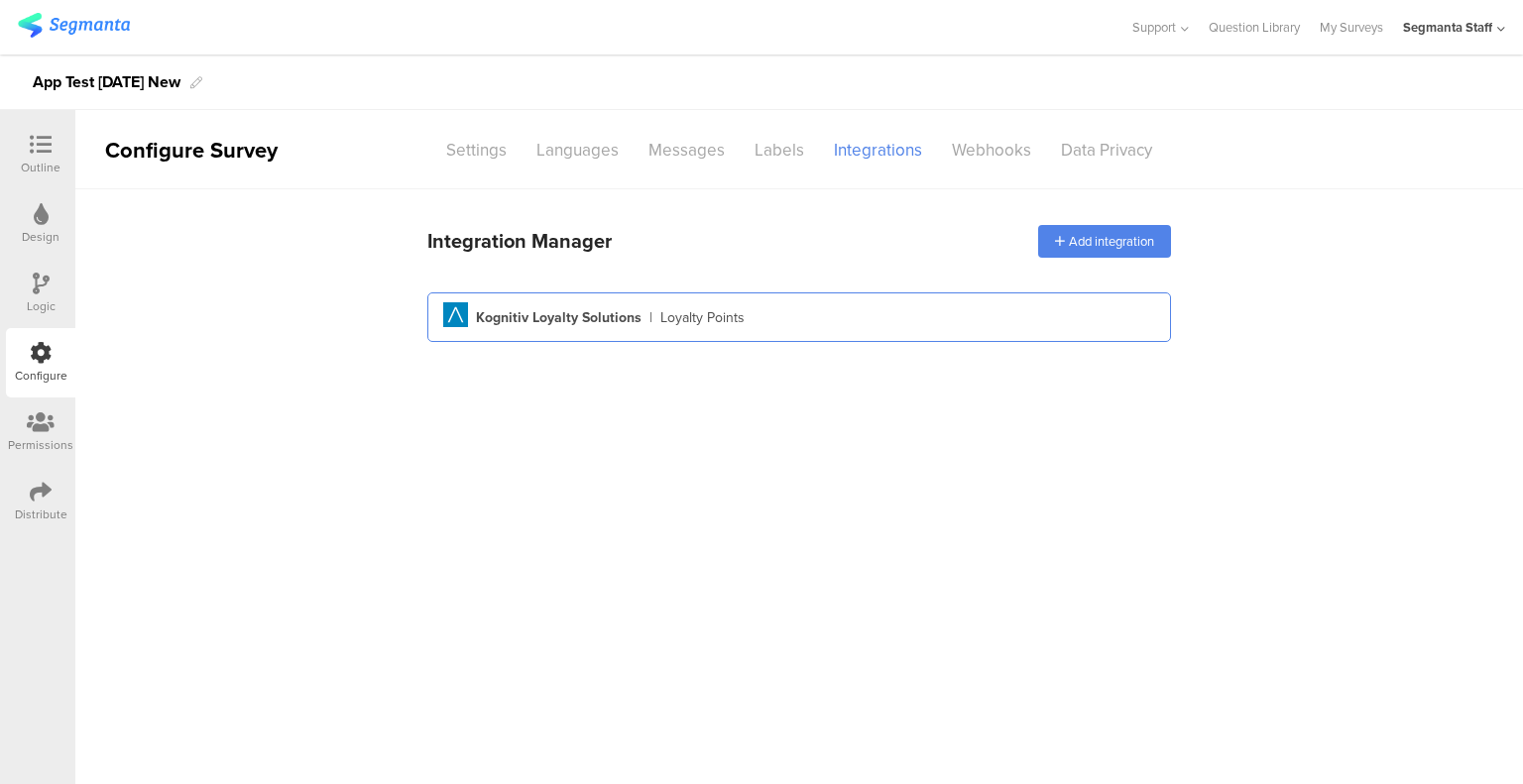 click on "Kognitiv Loyalty Solutions" at bounding box center (558, 317) 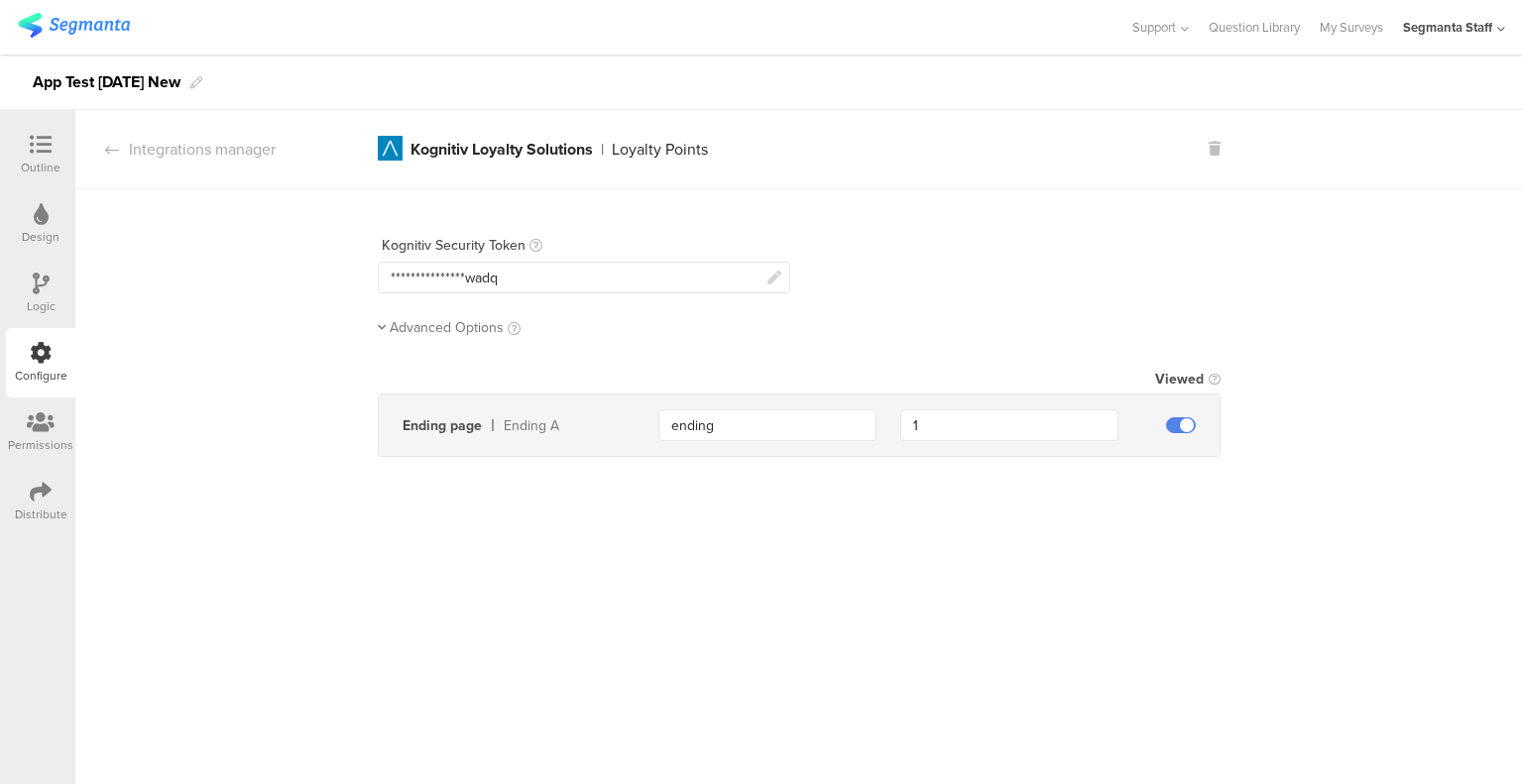 click on "Advanced Options" at bounding box center [446, 327] 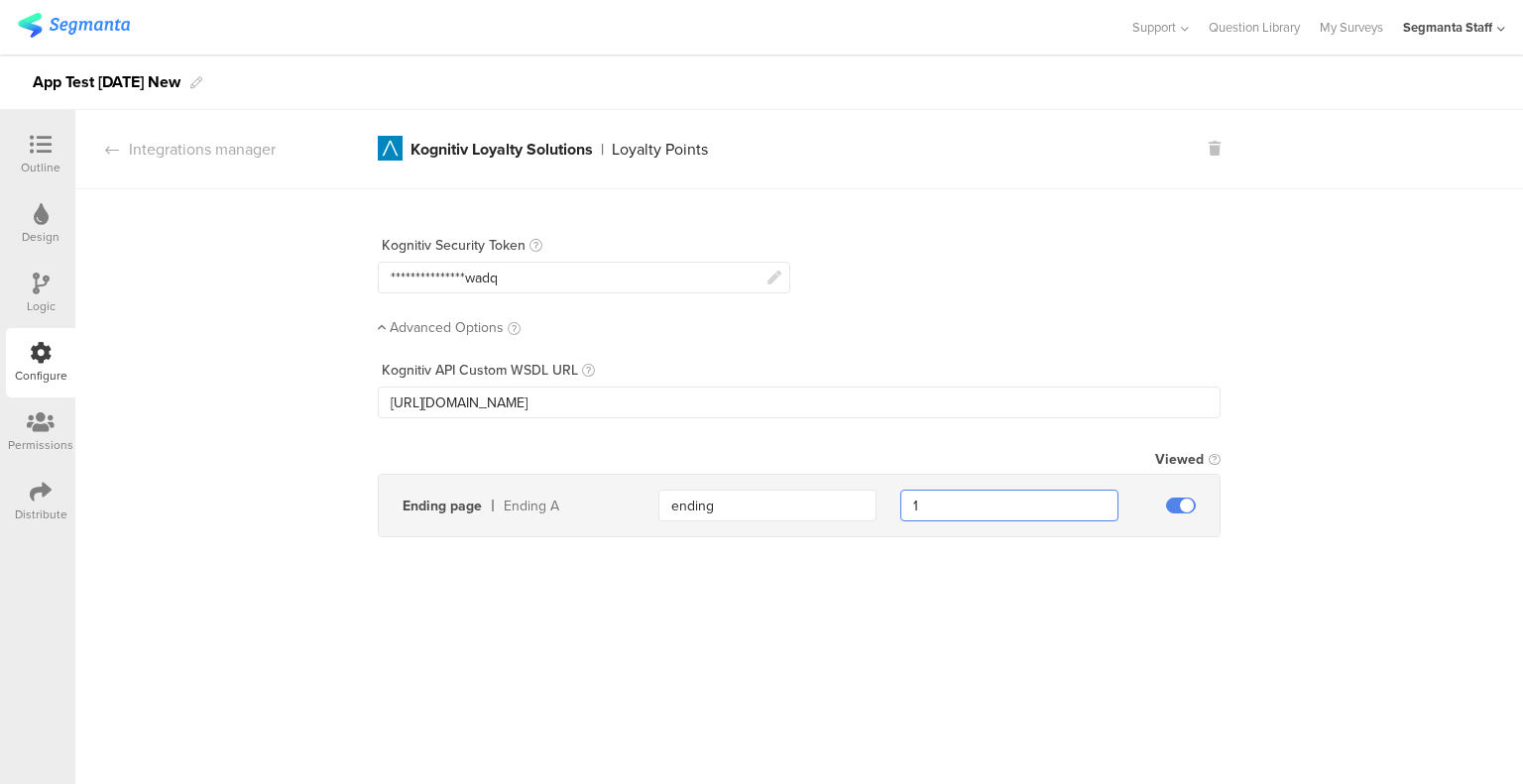 click on "1" at bounding box center [1009, 505] 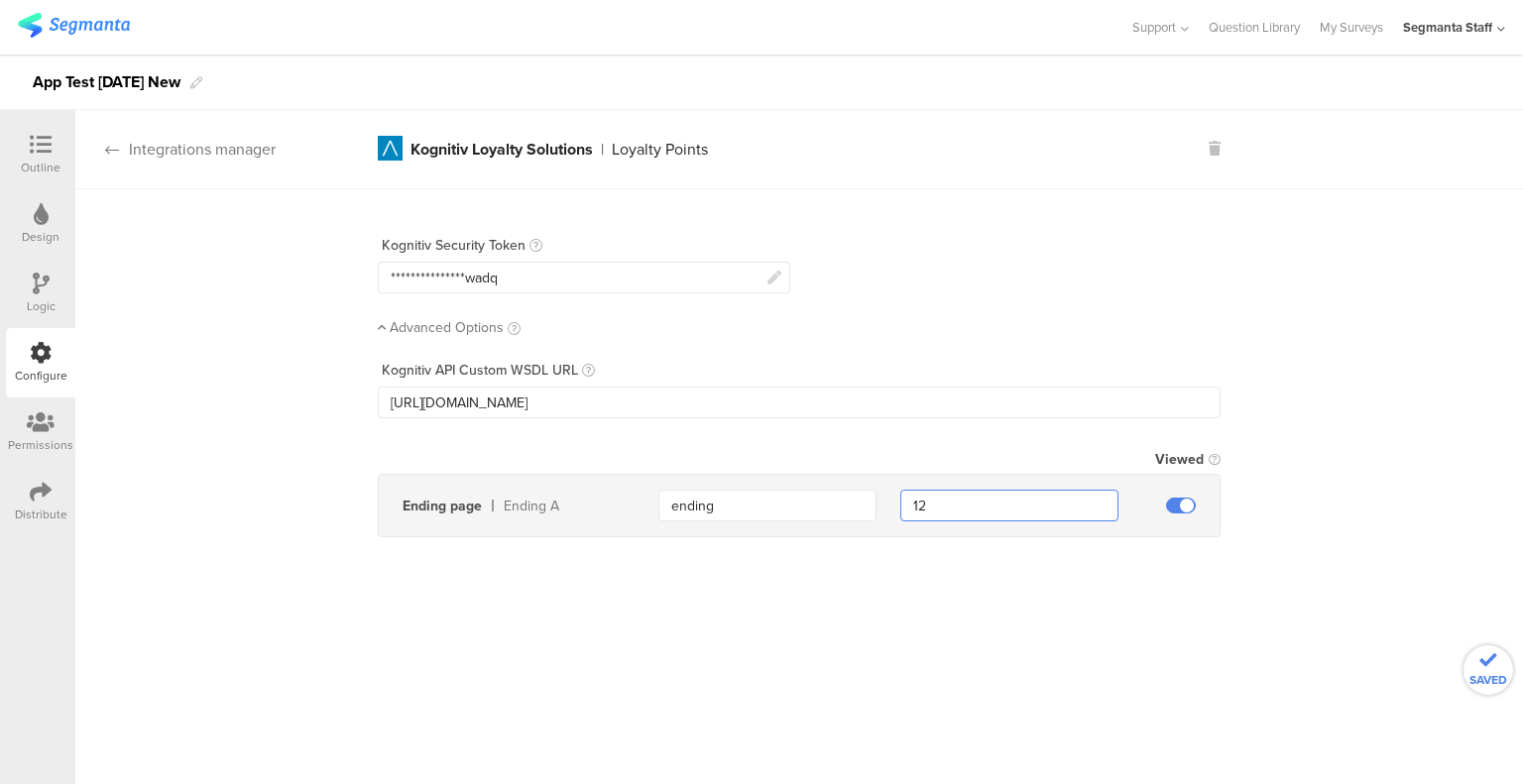 type on "12" 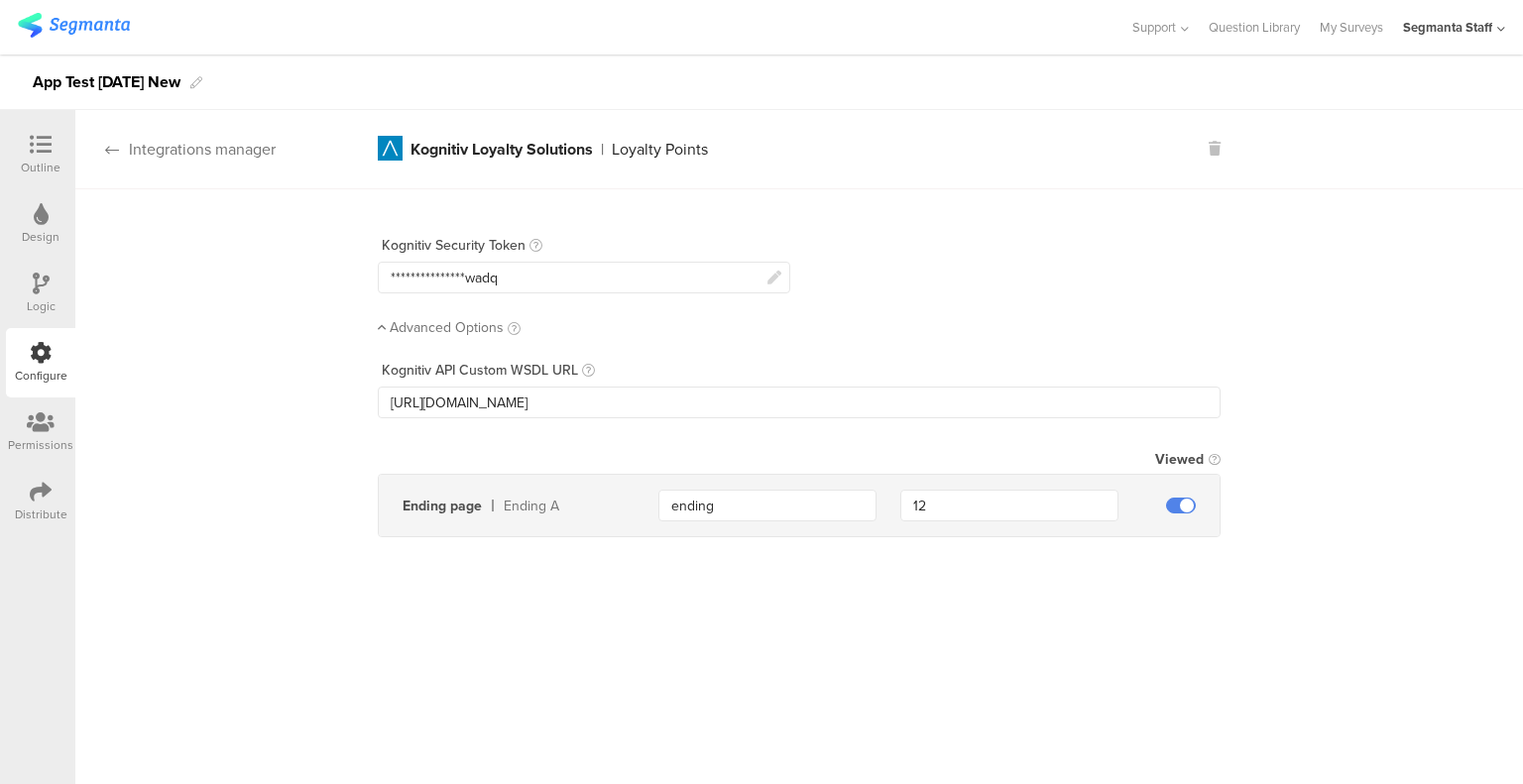 click on "Integrations manager" at bounding box center [176, 149] 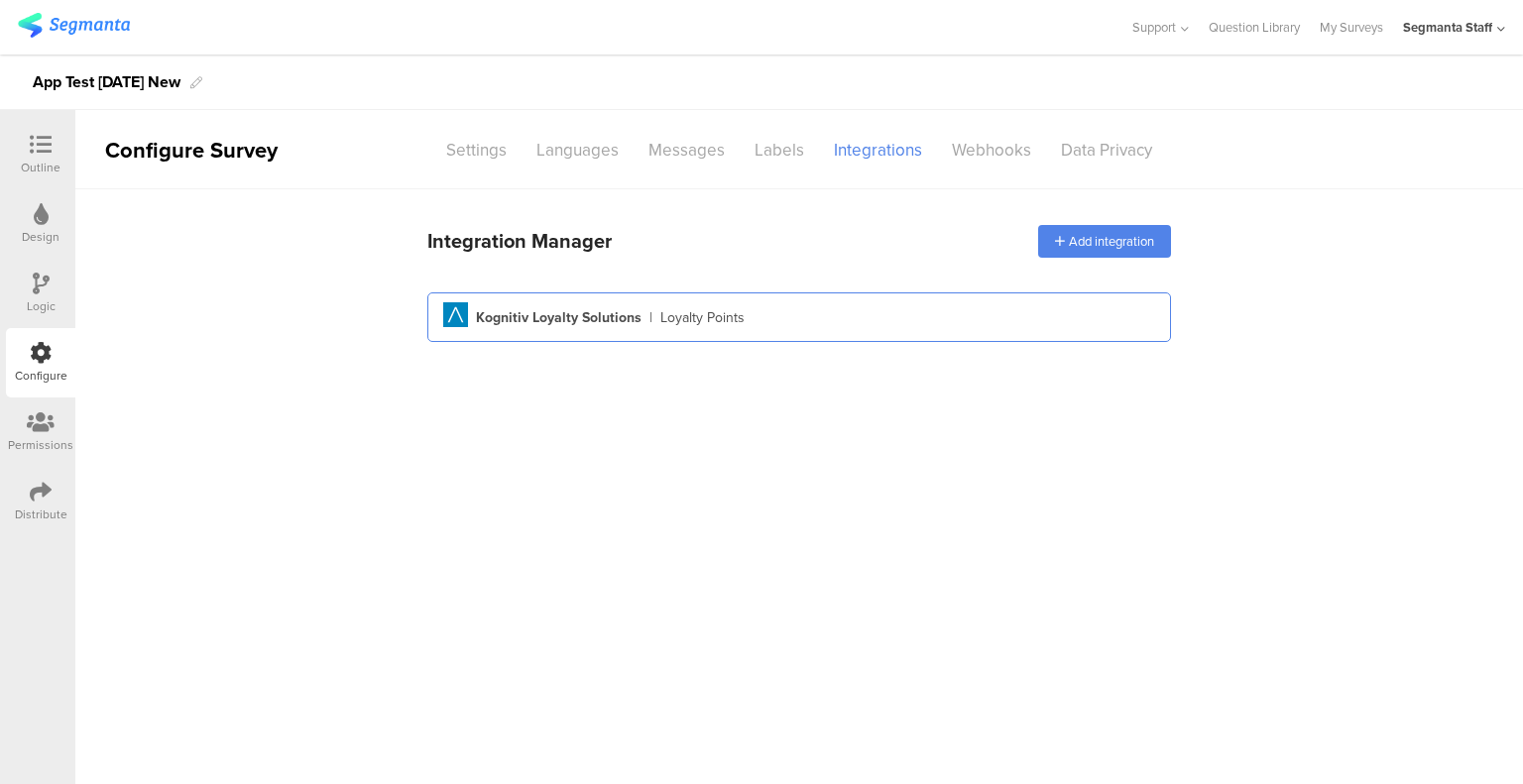 click on "Aimia   Created with Sketch.           Kognitiv Loyalty Solutions   |   Loyalty Points" at bounding box center [799, 317] 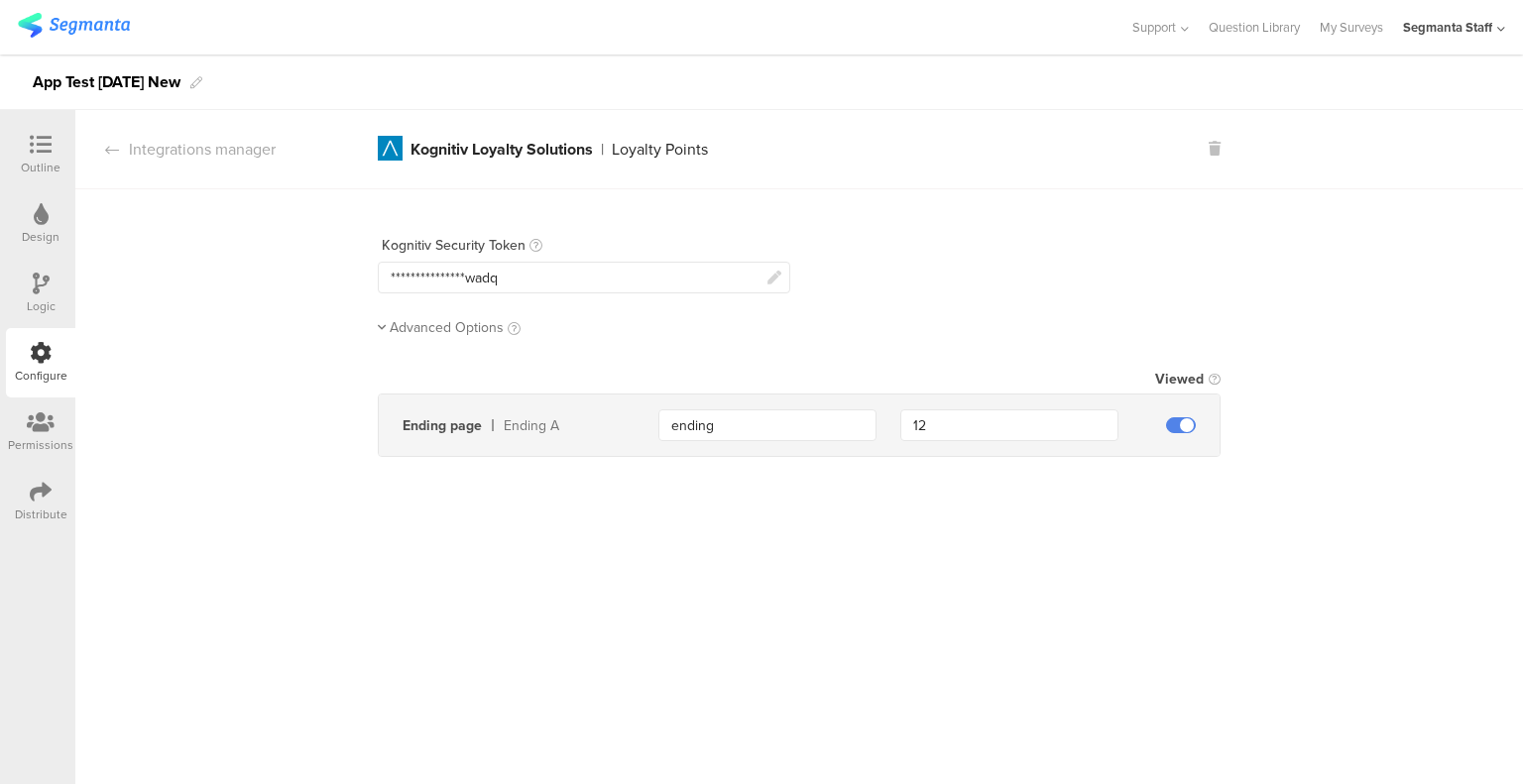 click on "Advanced Options" at bounding box center (446, 327) 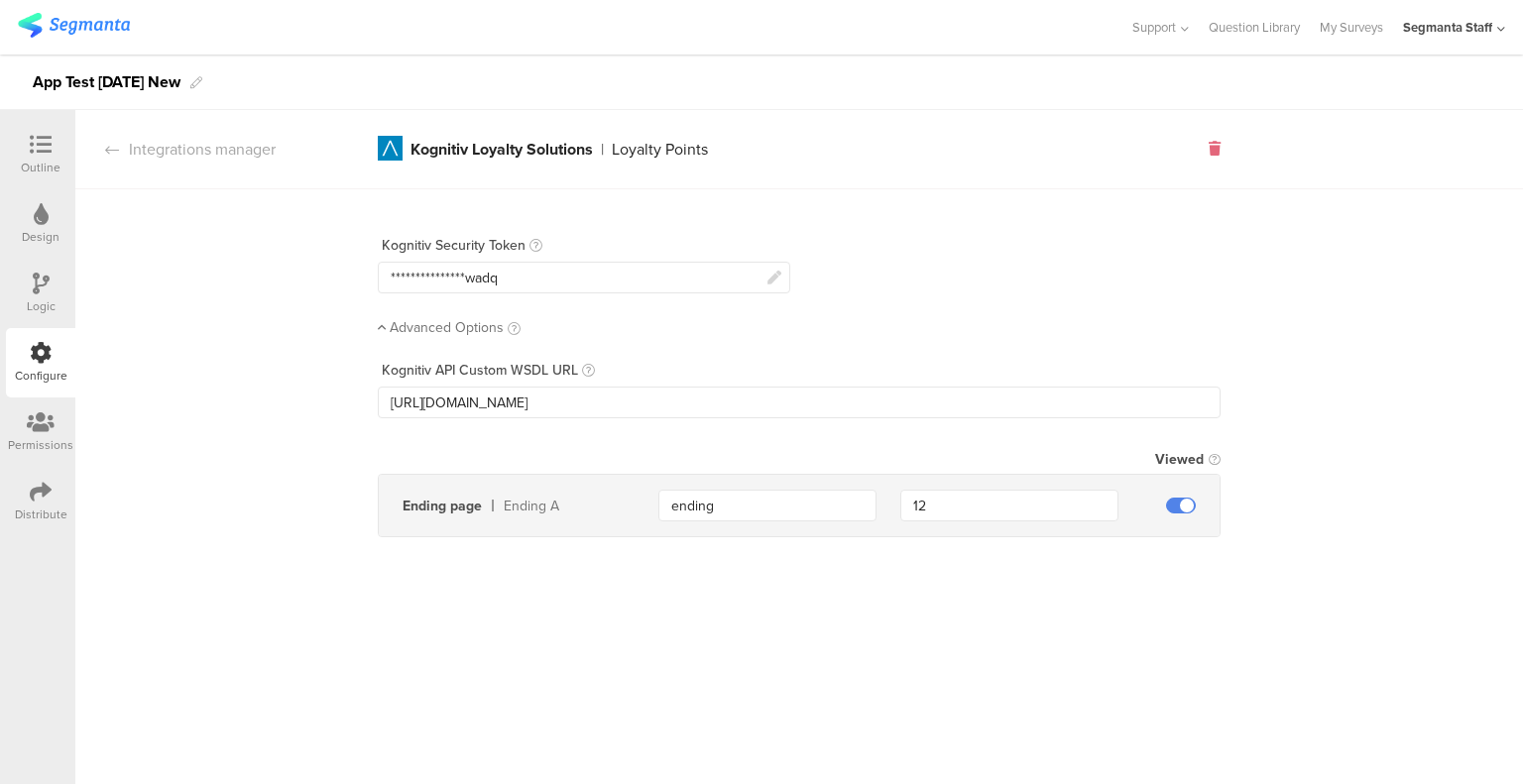 click at bounding box center (1215, 149) 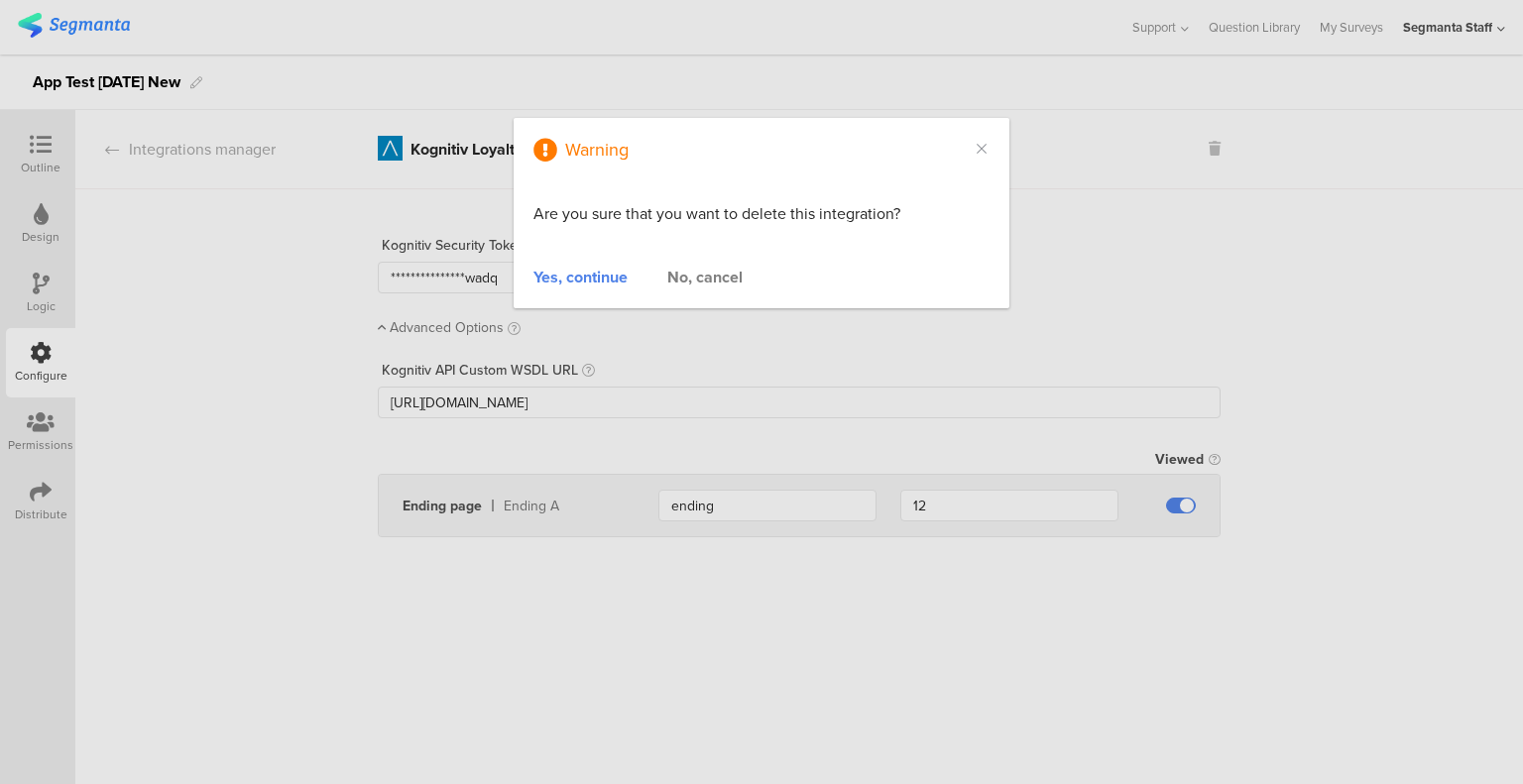 drag, startPoint x: 599, startPoint y: 281, endPoint x: 614, endPoint y: 287, distance: 16.155494 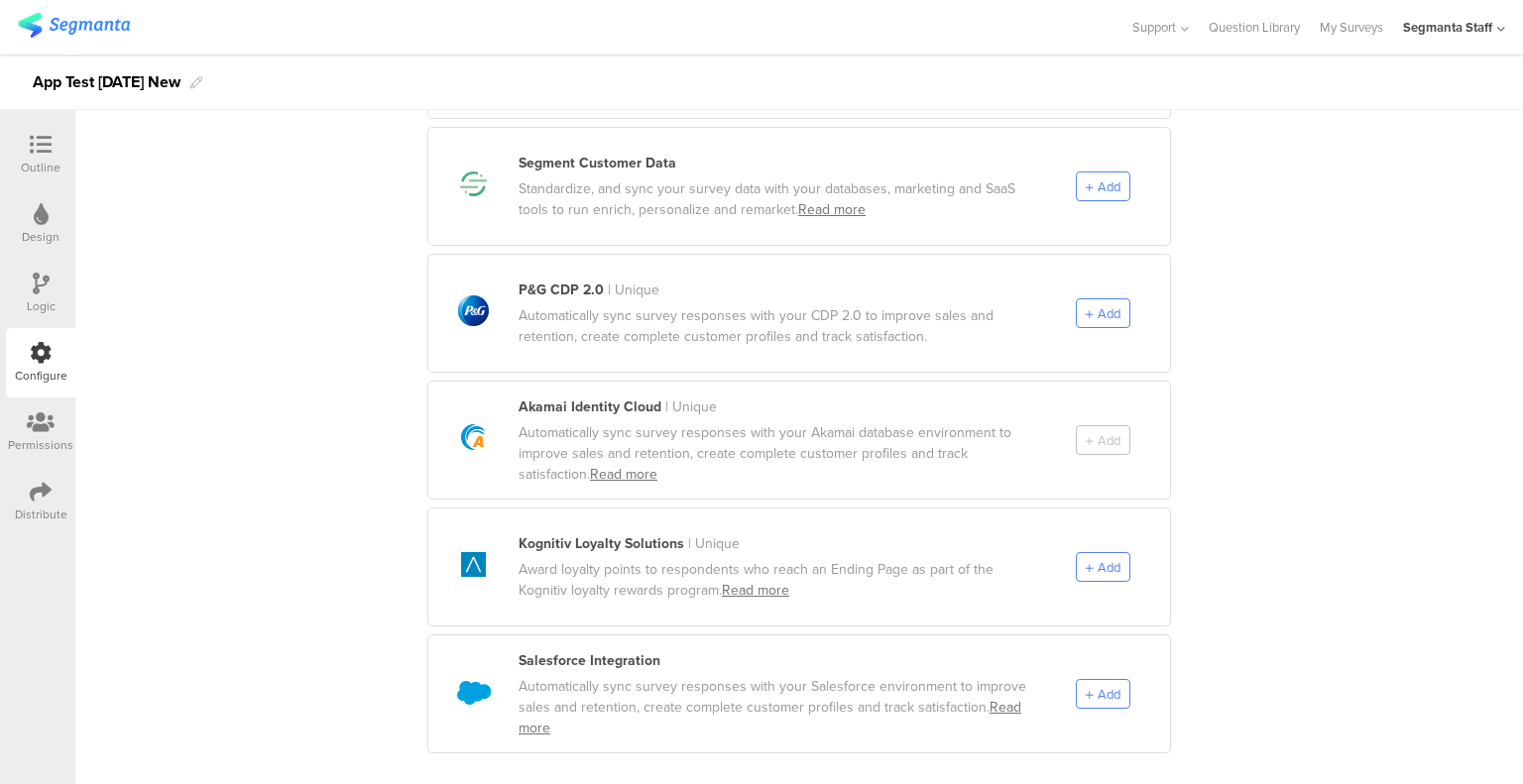 scroll, scrollTop: 1122, scrollLeft: 0, axis: vertical 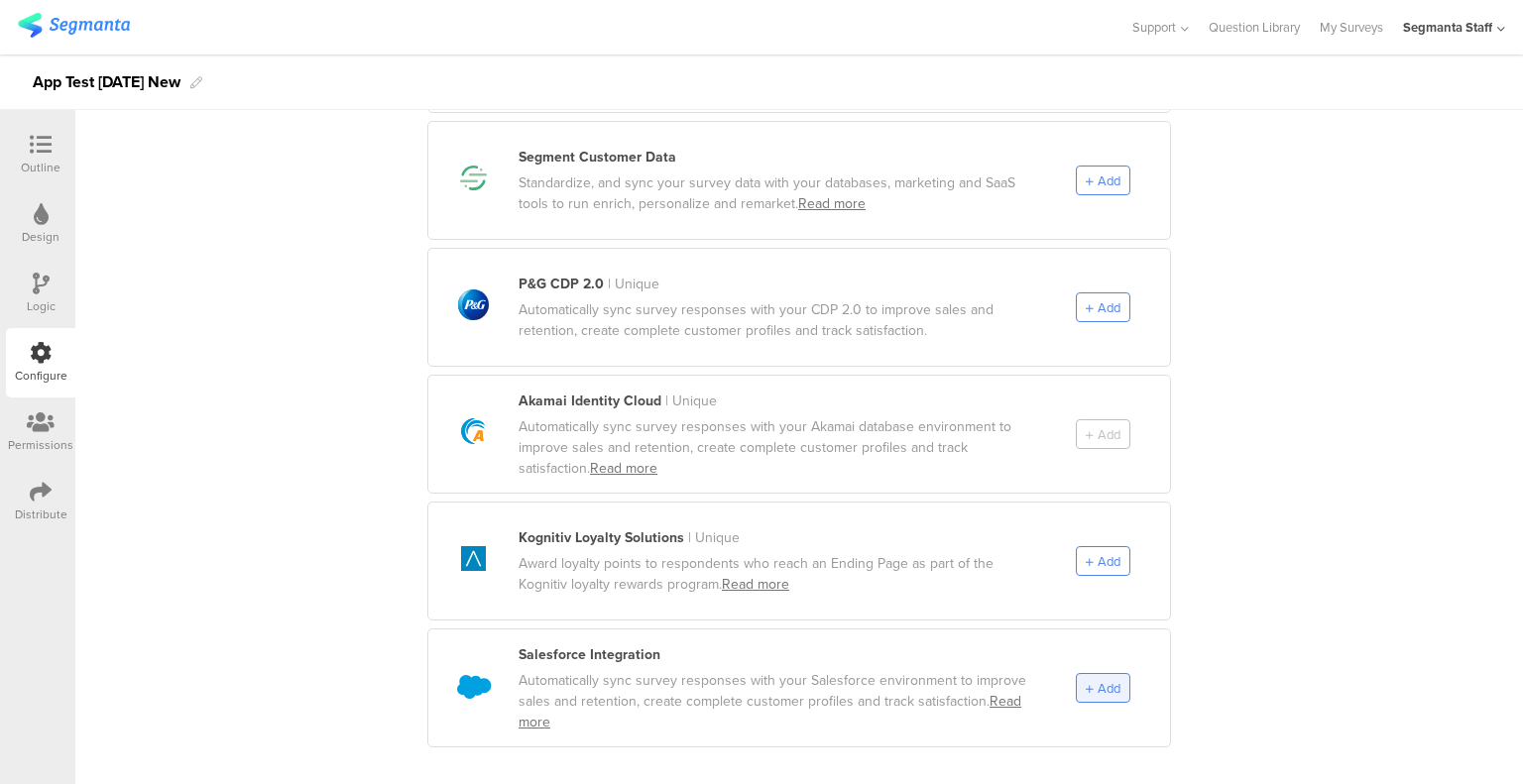 click on "Add" at bounding box center [1109, 688] 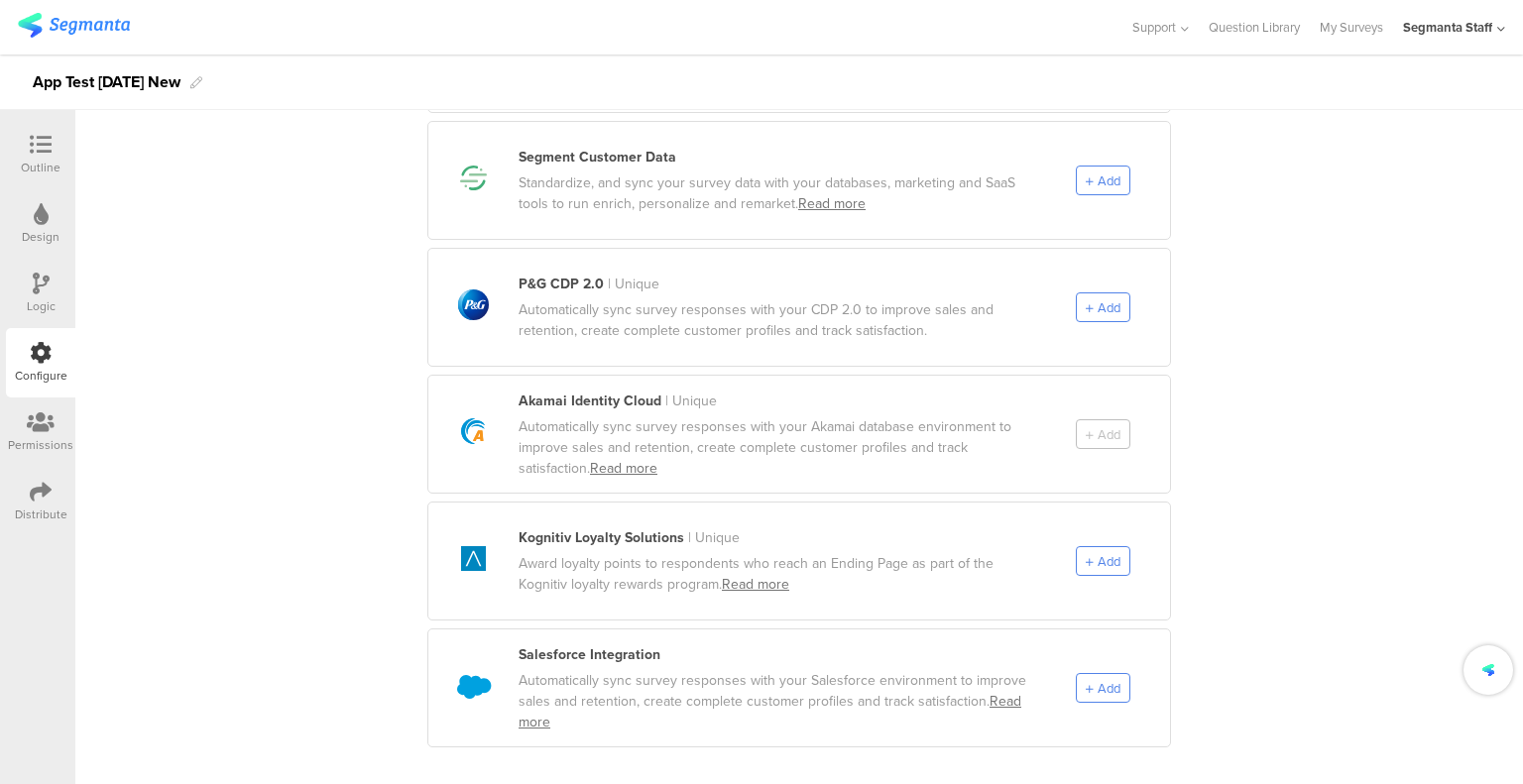 scroll, scrollTop: 0, scrollLeft: 0, axis: both 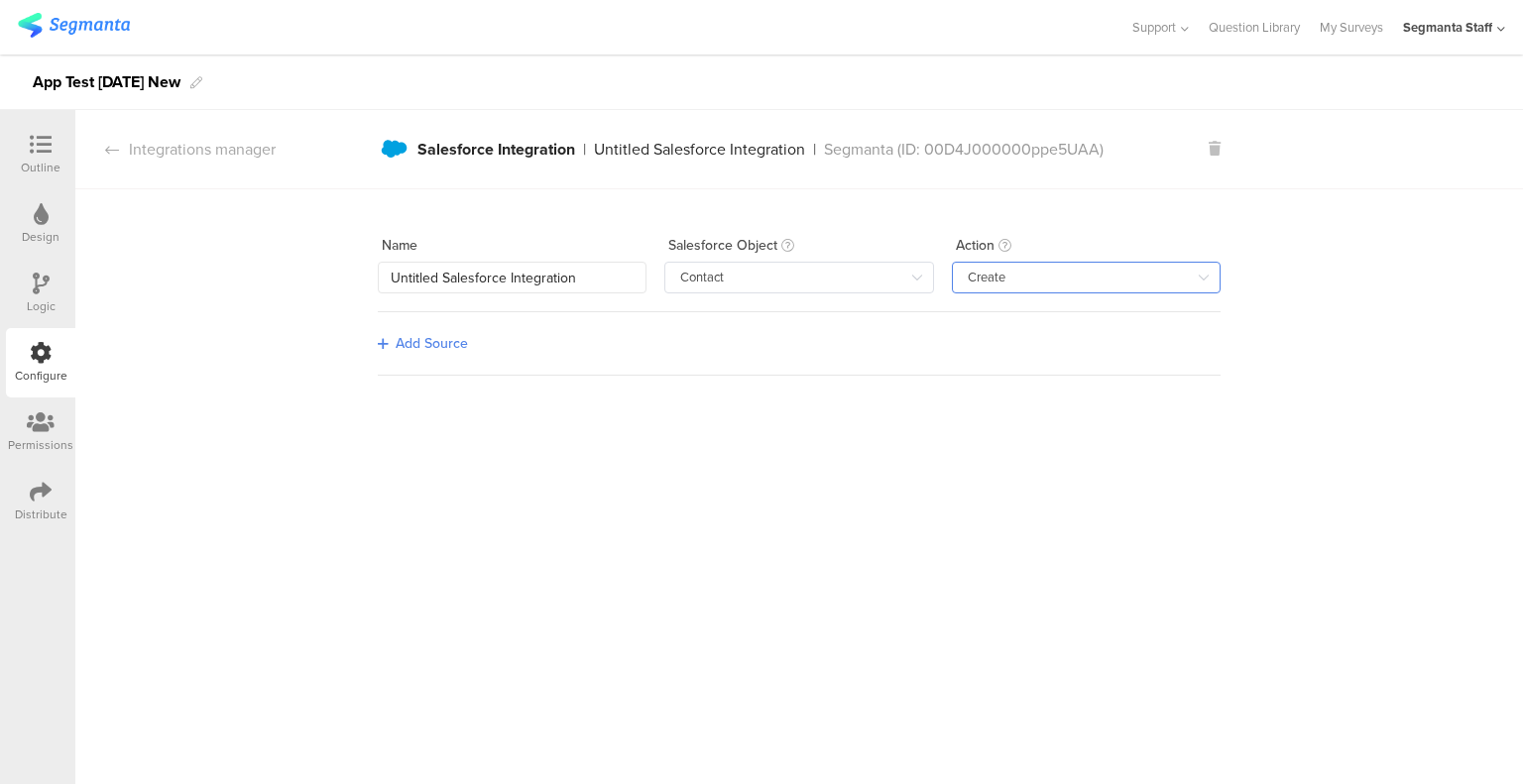 click on "Create" at bounding box center [1086, 278] 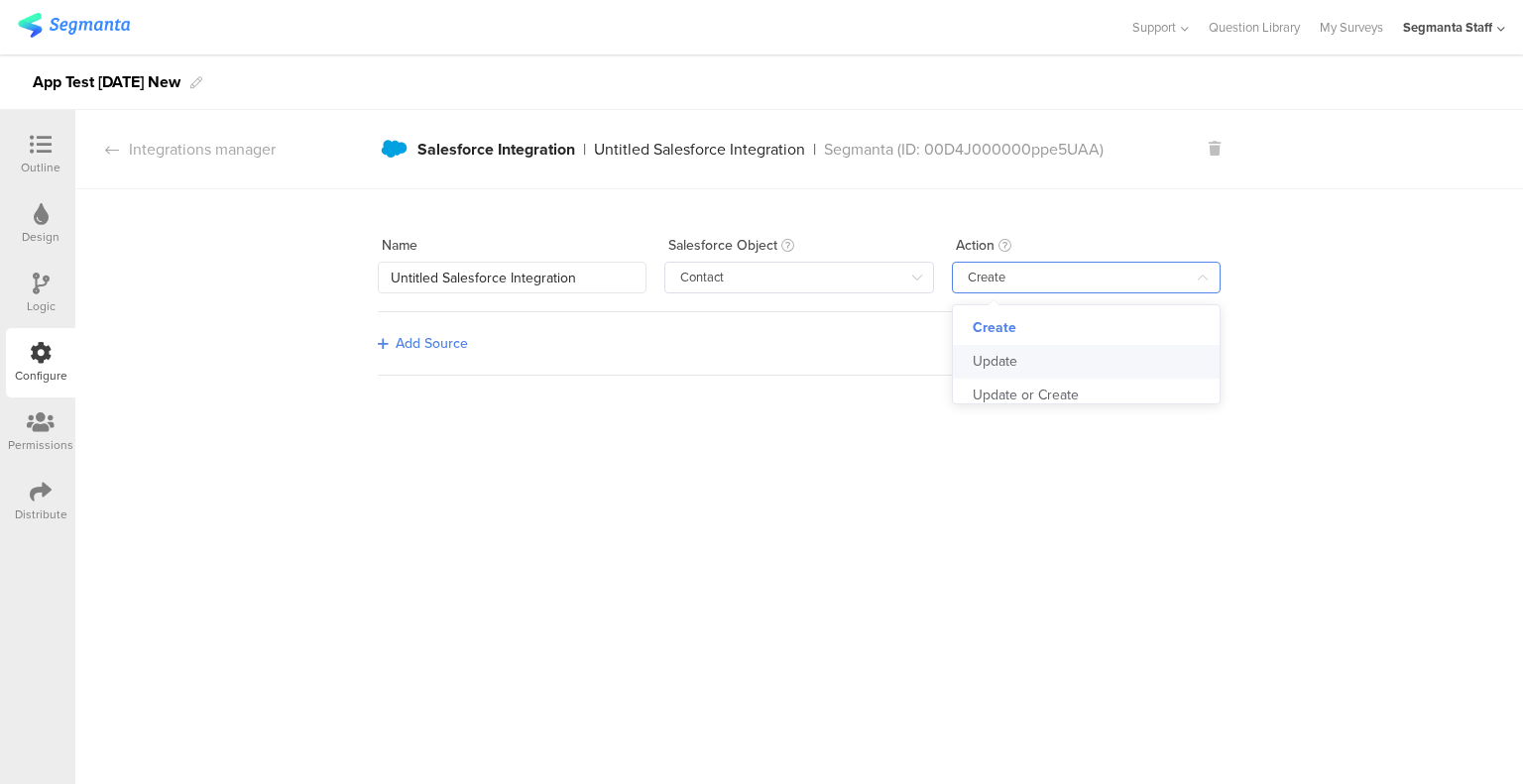 click on "Update" at bounding box center (1094, 362) 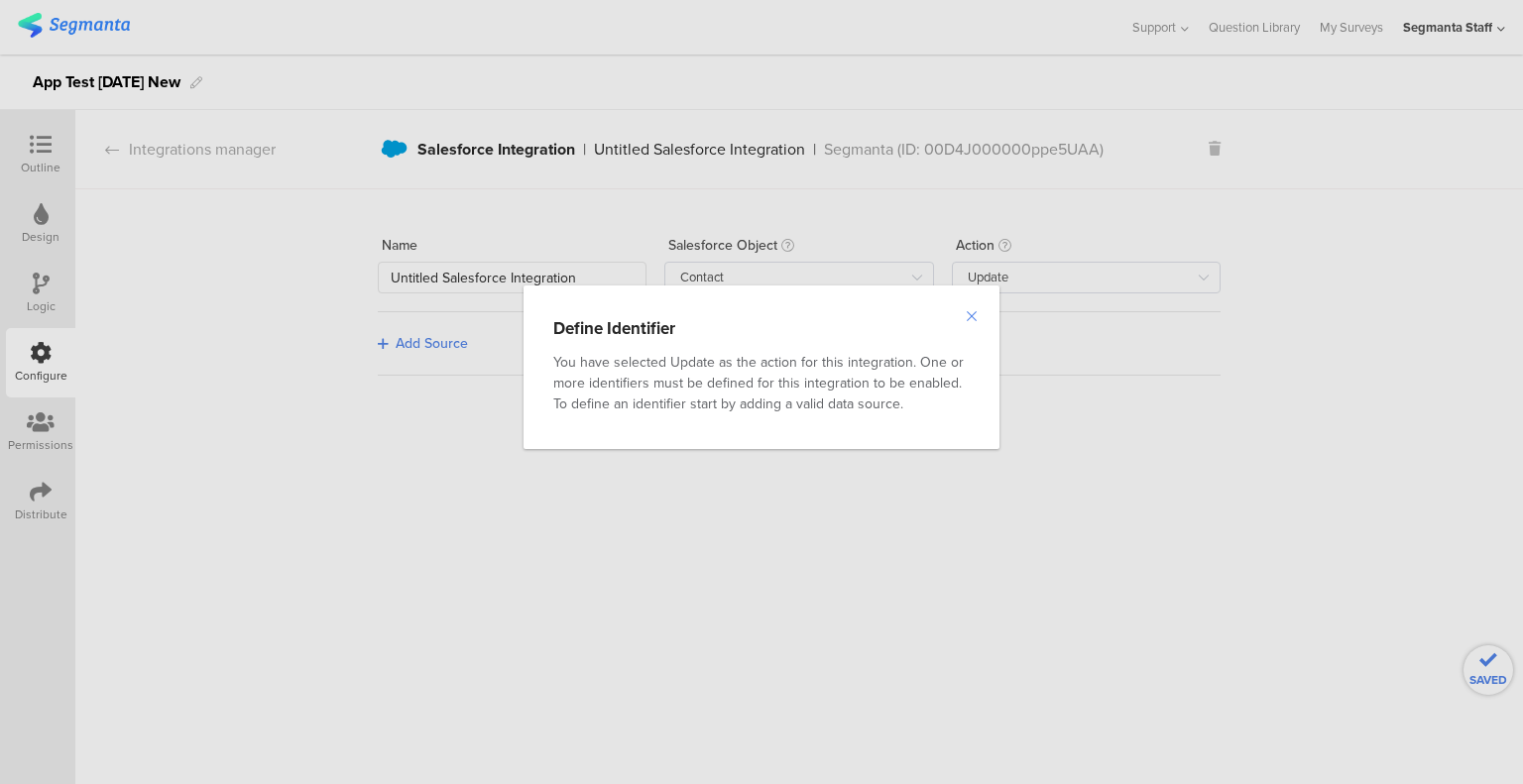 click at bounding box center [972, 316] 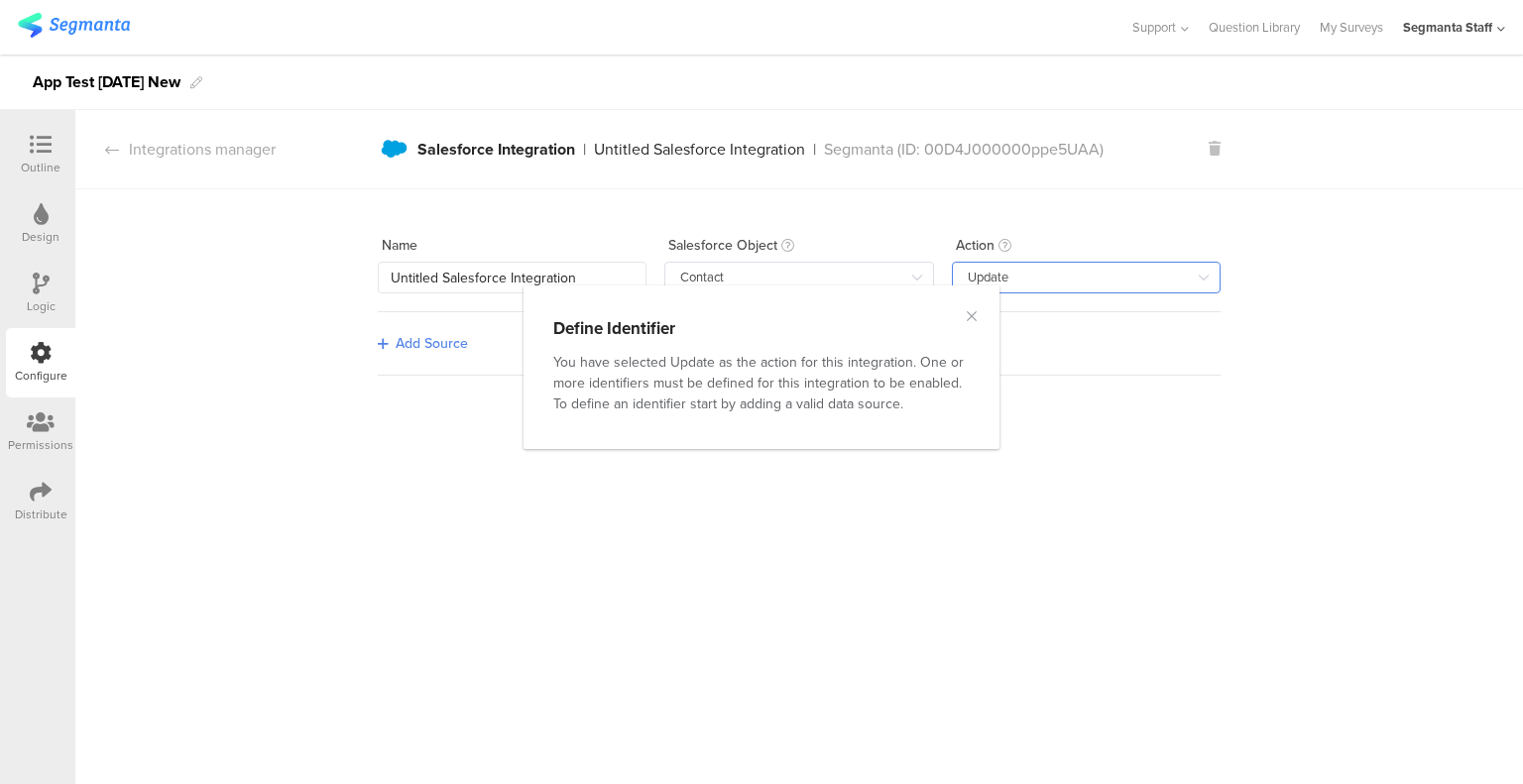click on "Update" at bounding box center [1086, 278] 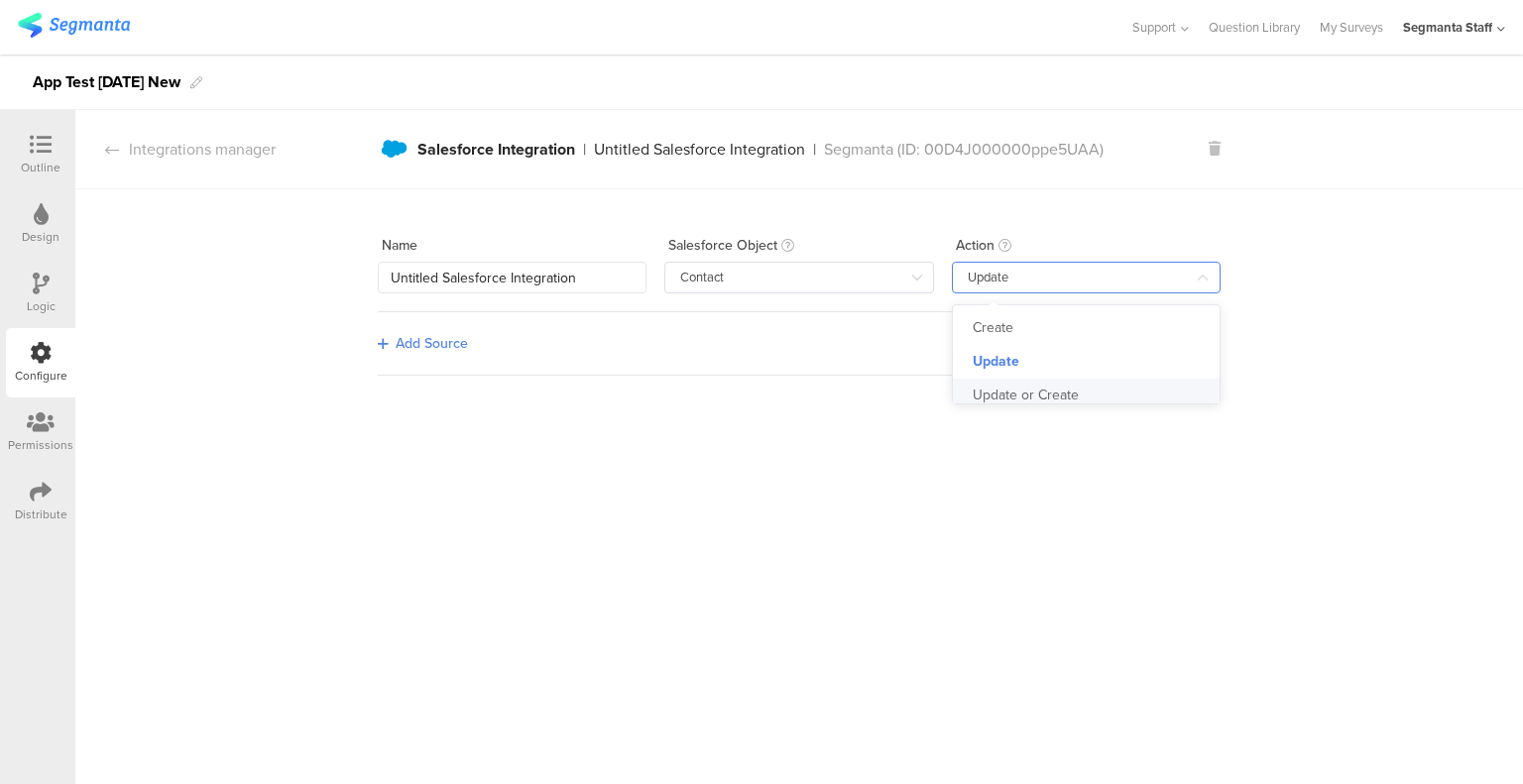click on "Update or Create" at bounding box center (1025, 394) 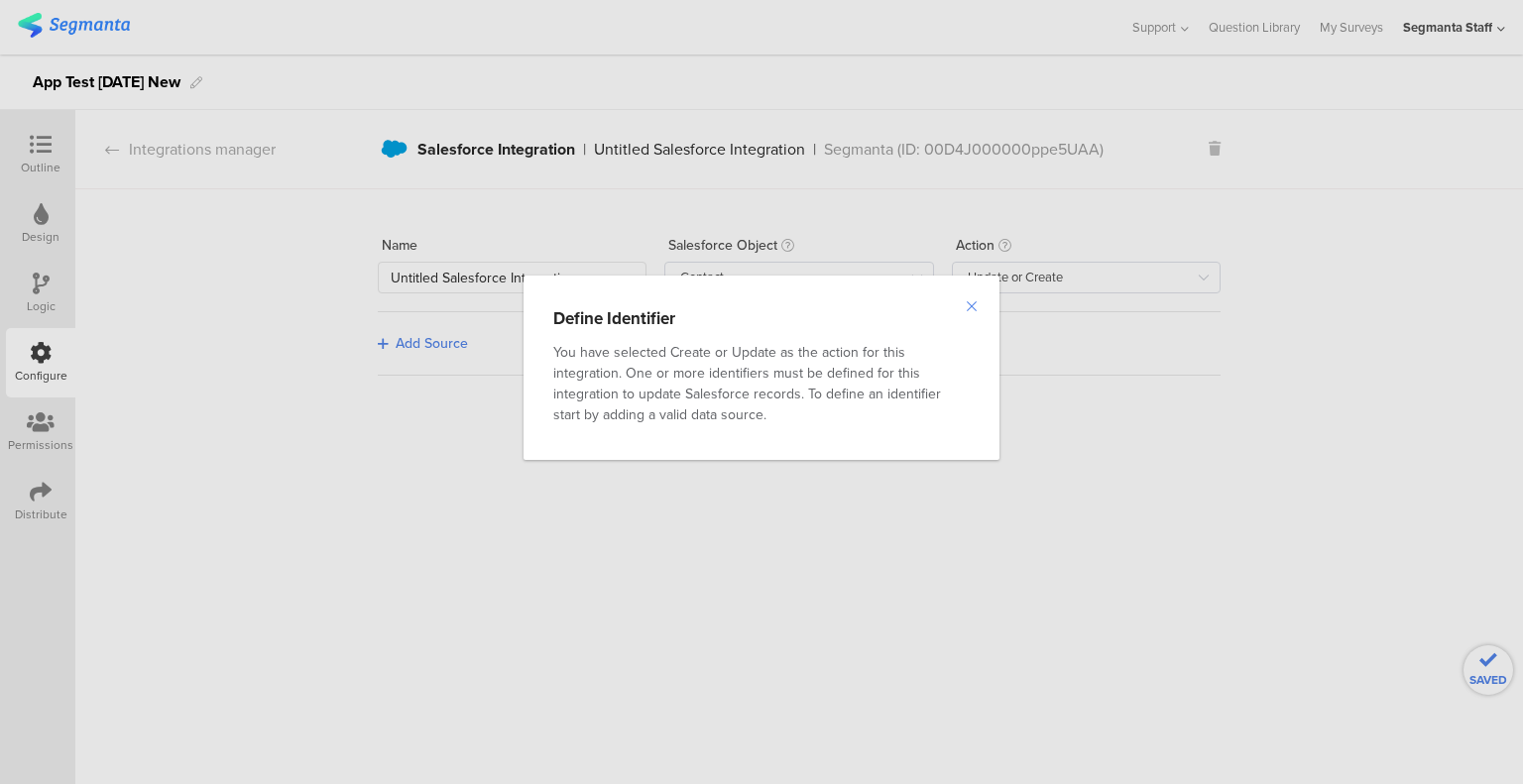 click at bounding box center [972, 306] 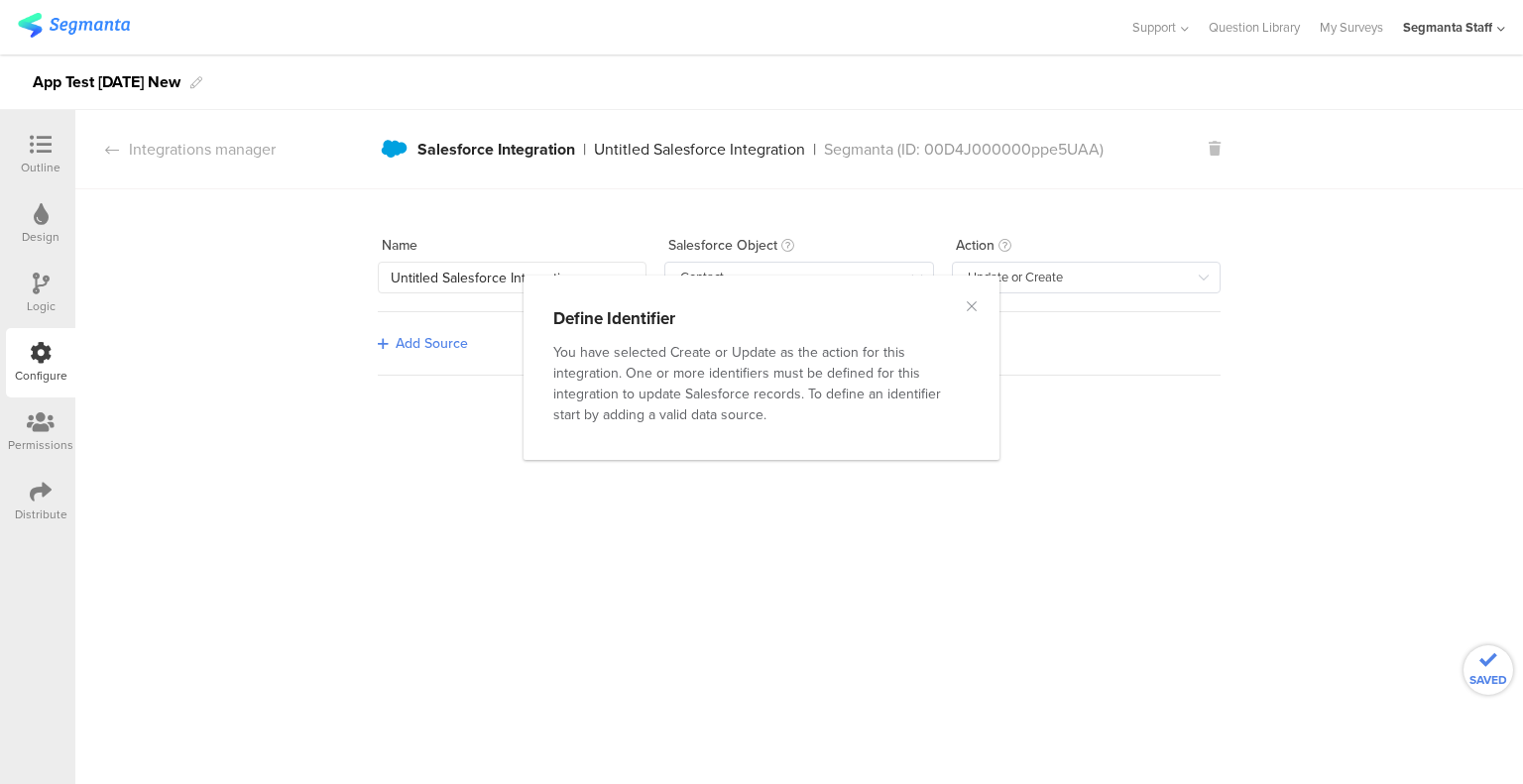 click on "You are using an unsupported version of Internet Explorer.
Unsupported browsers can put your security at risk, are slow and don't work with most of Segmanta's features. To get the latest Segmanta features, you will need to  upgrade to a modern browser.
Install   Google Chrome
Upgrade   Internet Explorer
Not now
Oops! Your browser or browser version isn't supported by Segmanta
To enjoy the best possible experience use the latest version of one of the browsers listed below:
Google Chrome
Mozilla Firefox
Microsoft Edge
Don't worry! Survey respondents will still be able to view & take surveys on this browser.
Support" at bounding box center [762, 392] 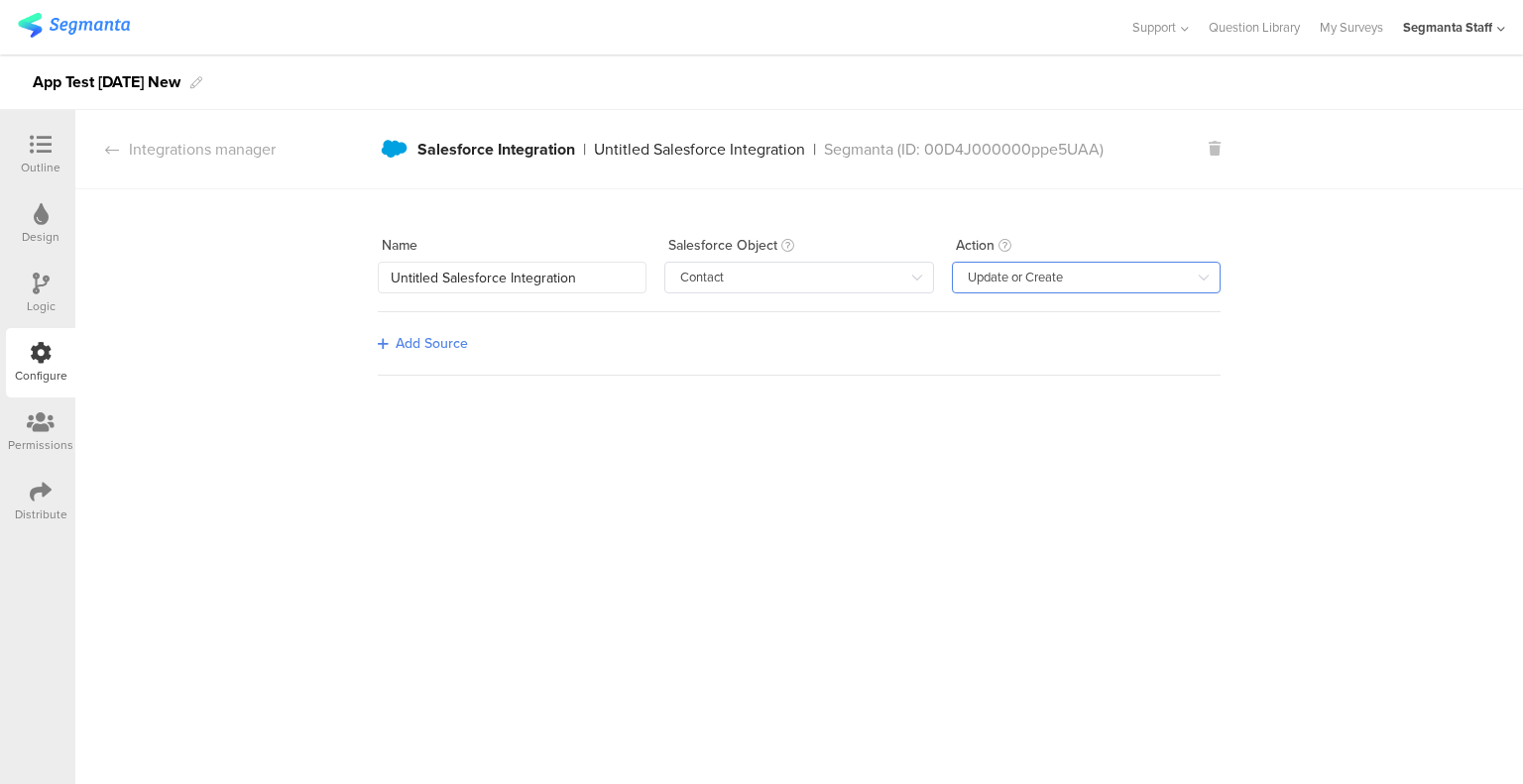 click on "Update or Create" at bounding box center (1086, 278) 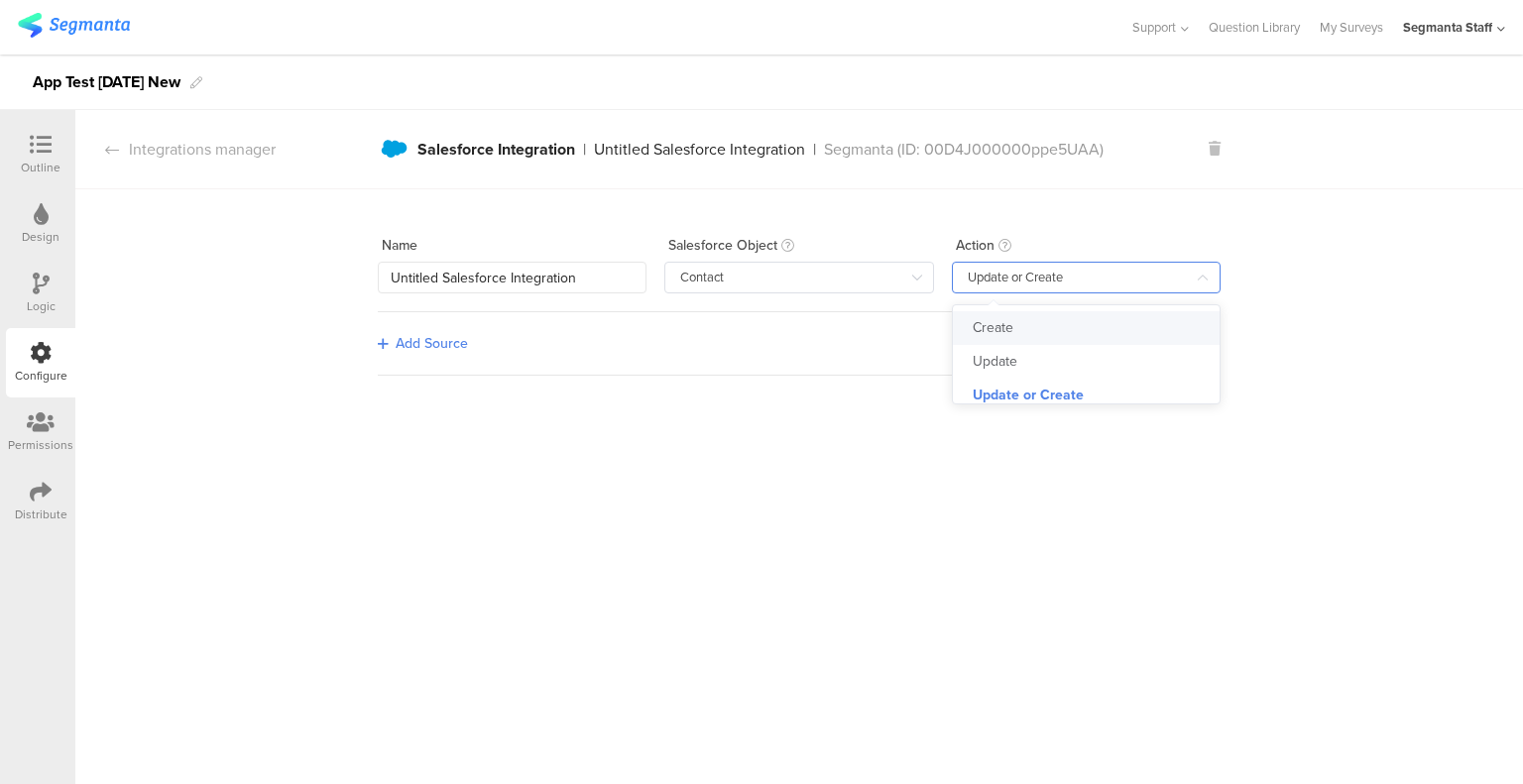 click on "Create" at bounding box center [993, 327] 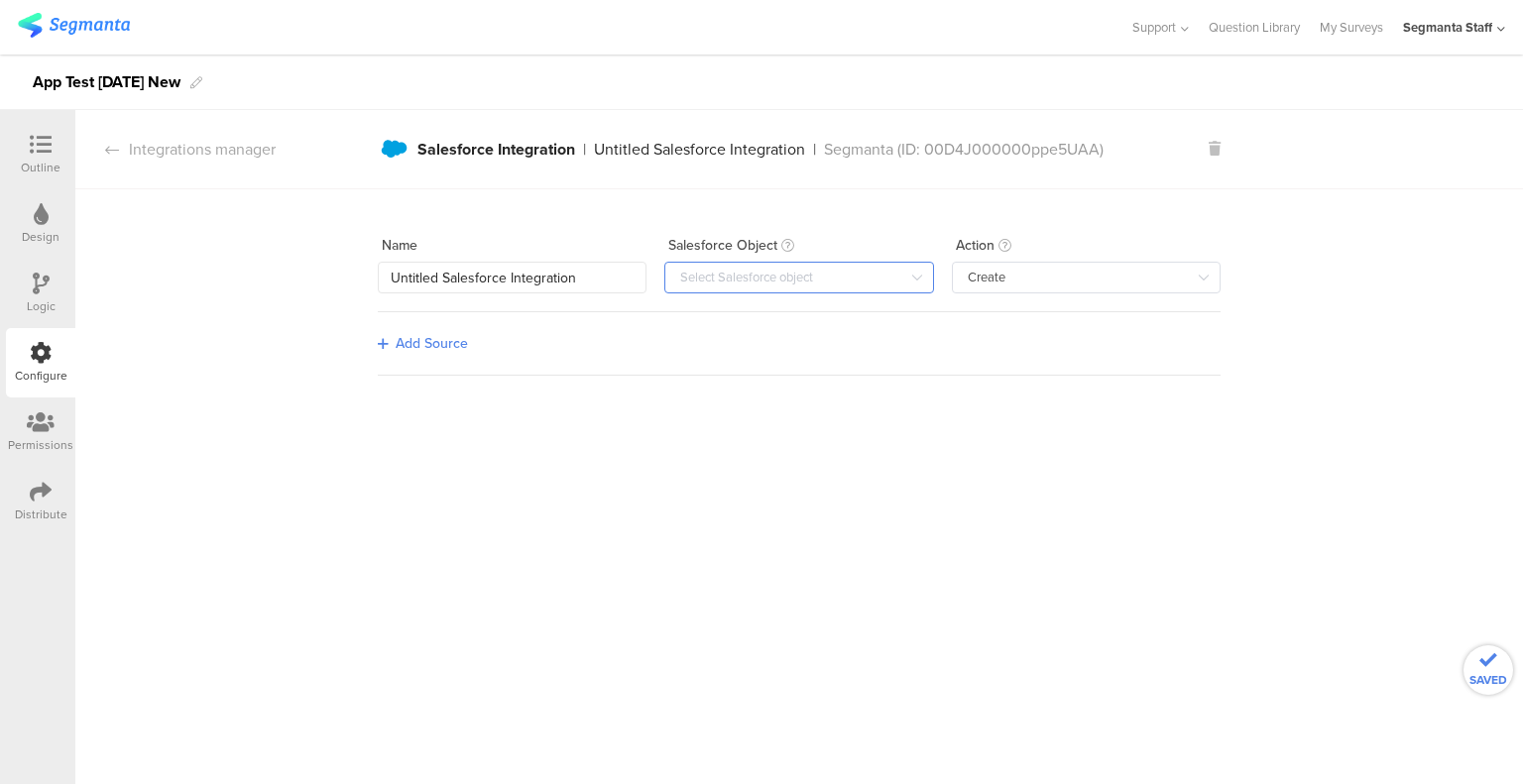 click at bounding box center (798, 278) 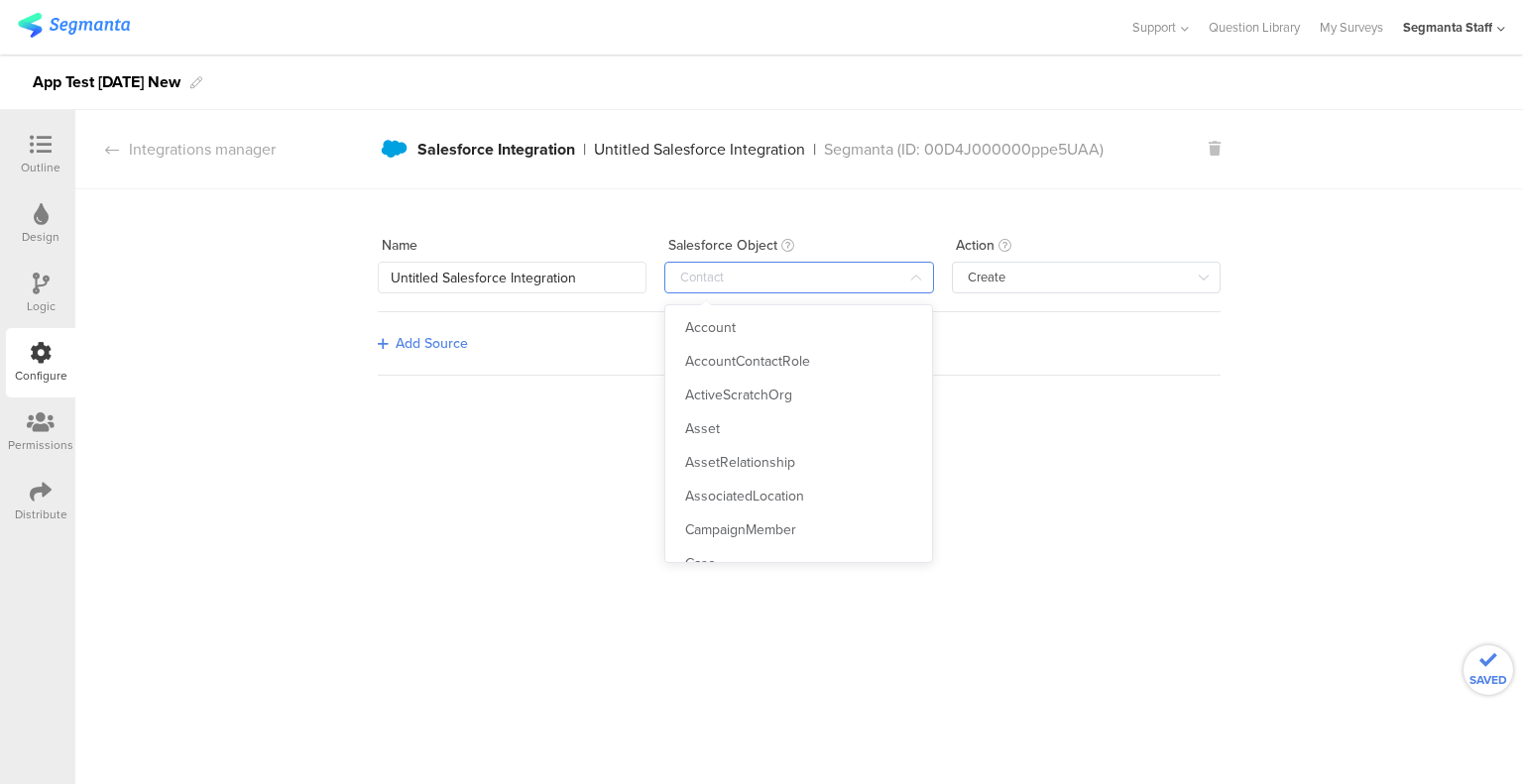 scroll, scrollTop: 154, scrollLeft: 0, axis: vertical 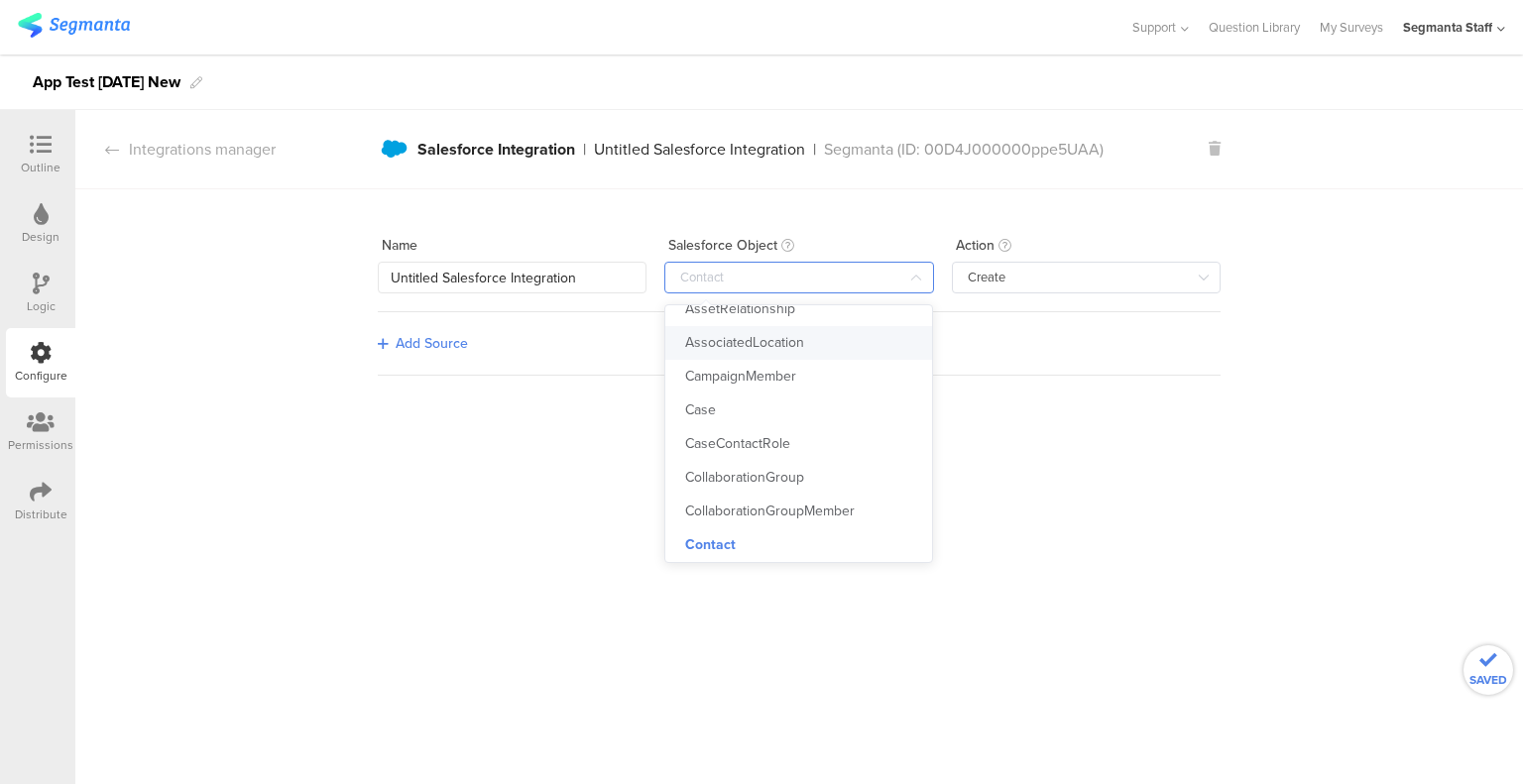 click on "Add Source" at bounding box center [799, 344] 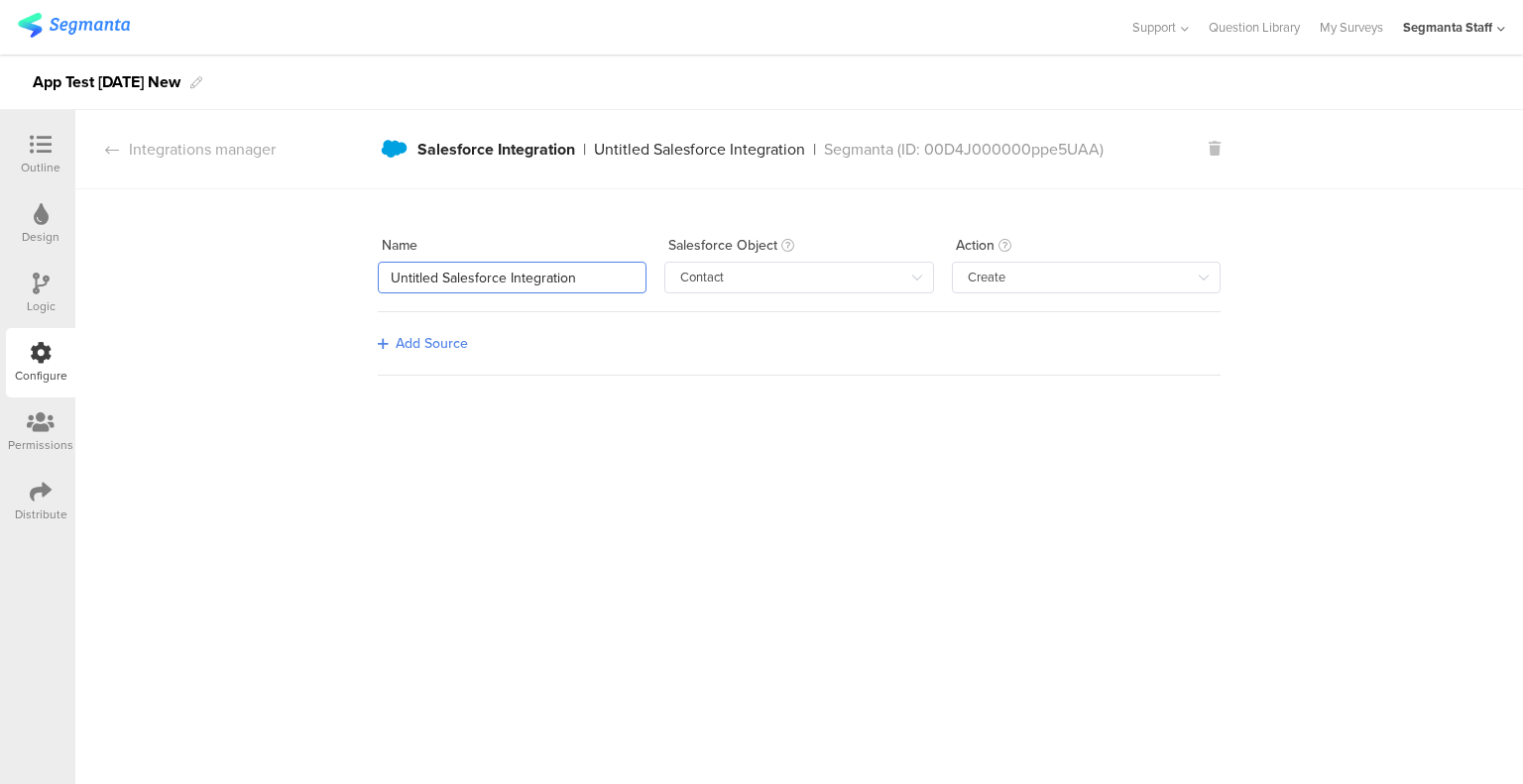 click on "Untitled Salesforce Integration" at bounding box center [512, 278] 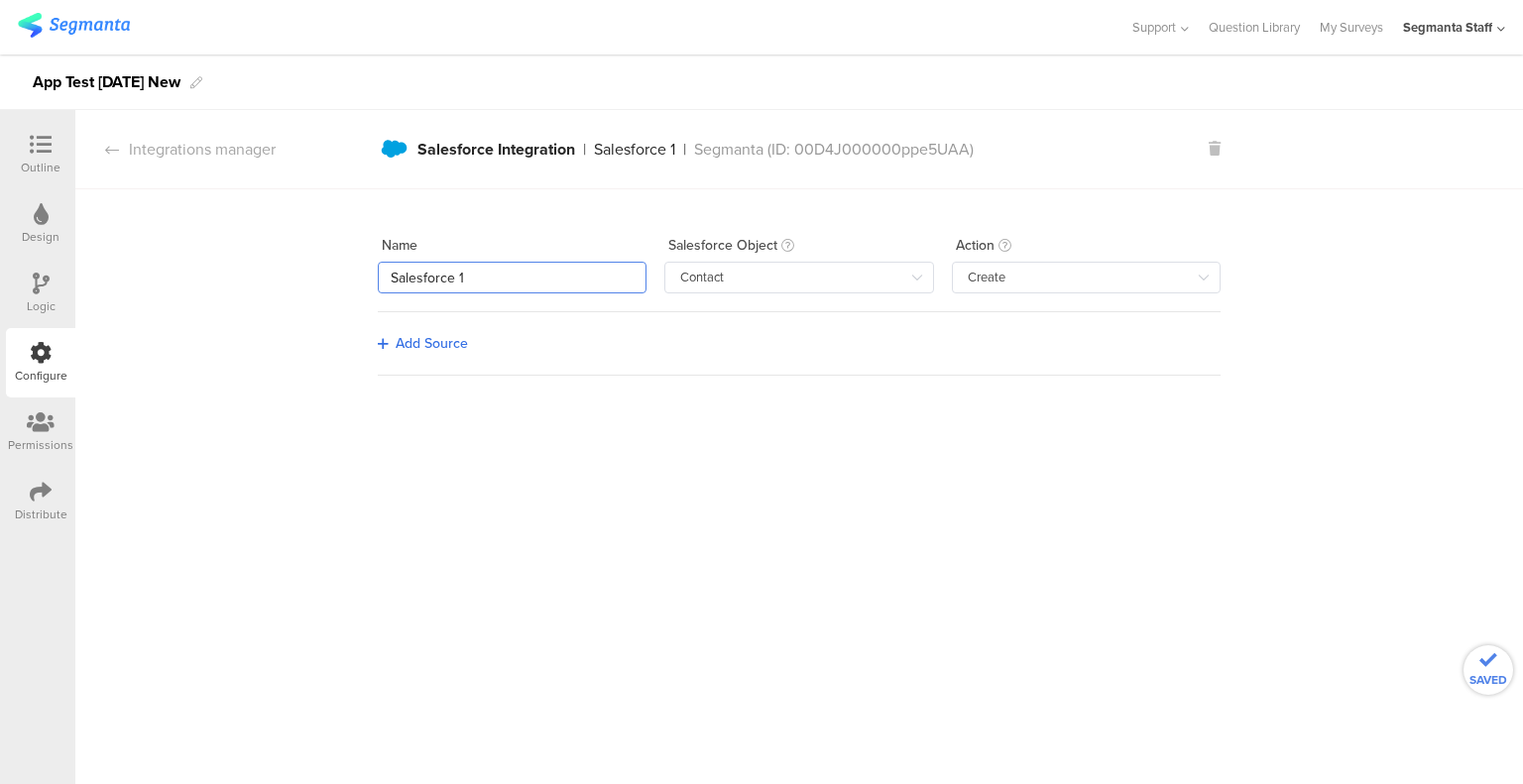 type on "Salesforce 1" 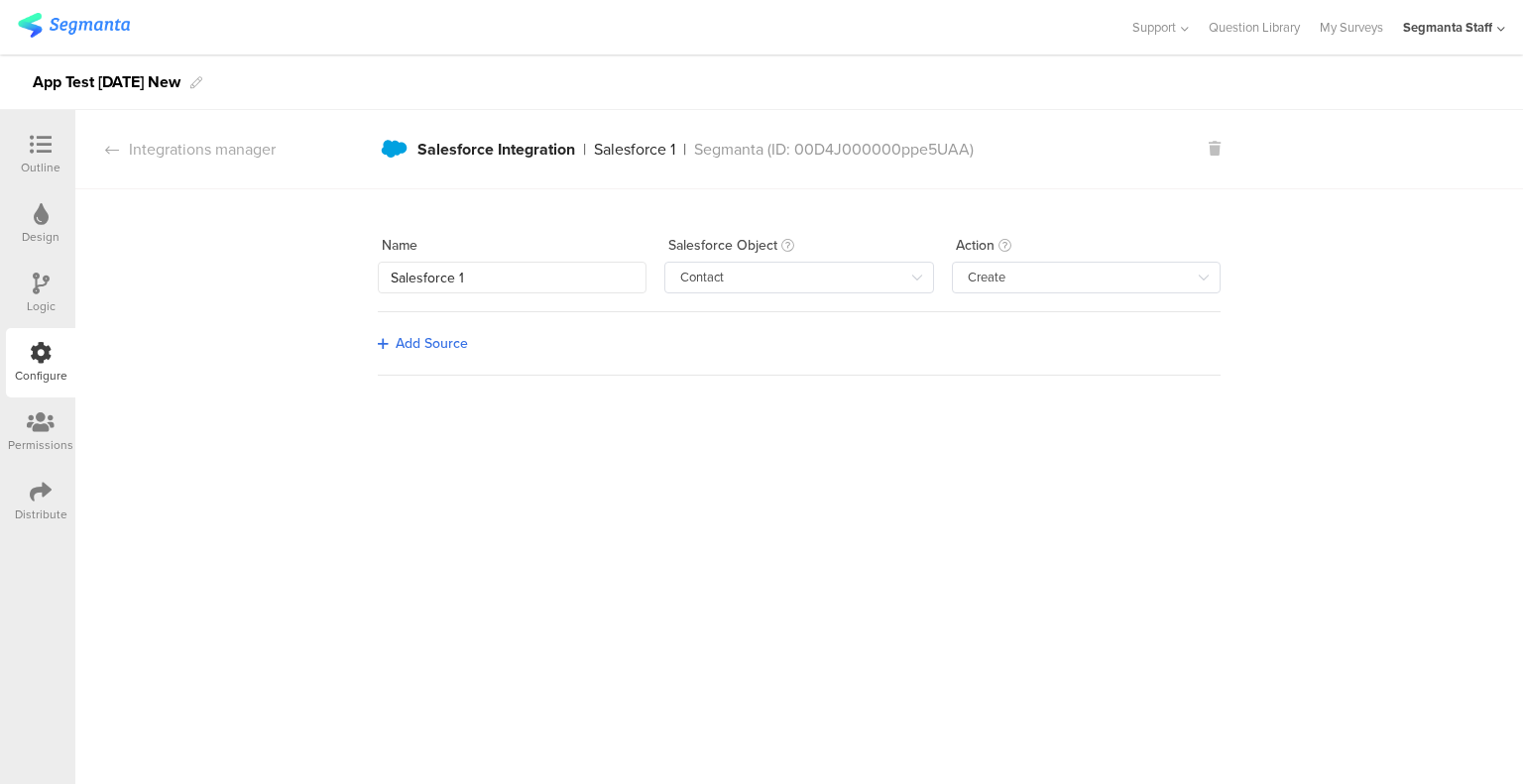 click on "Add Source" at bounding box center (431, 343) 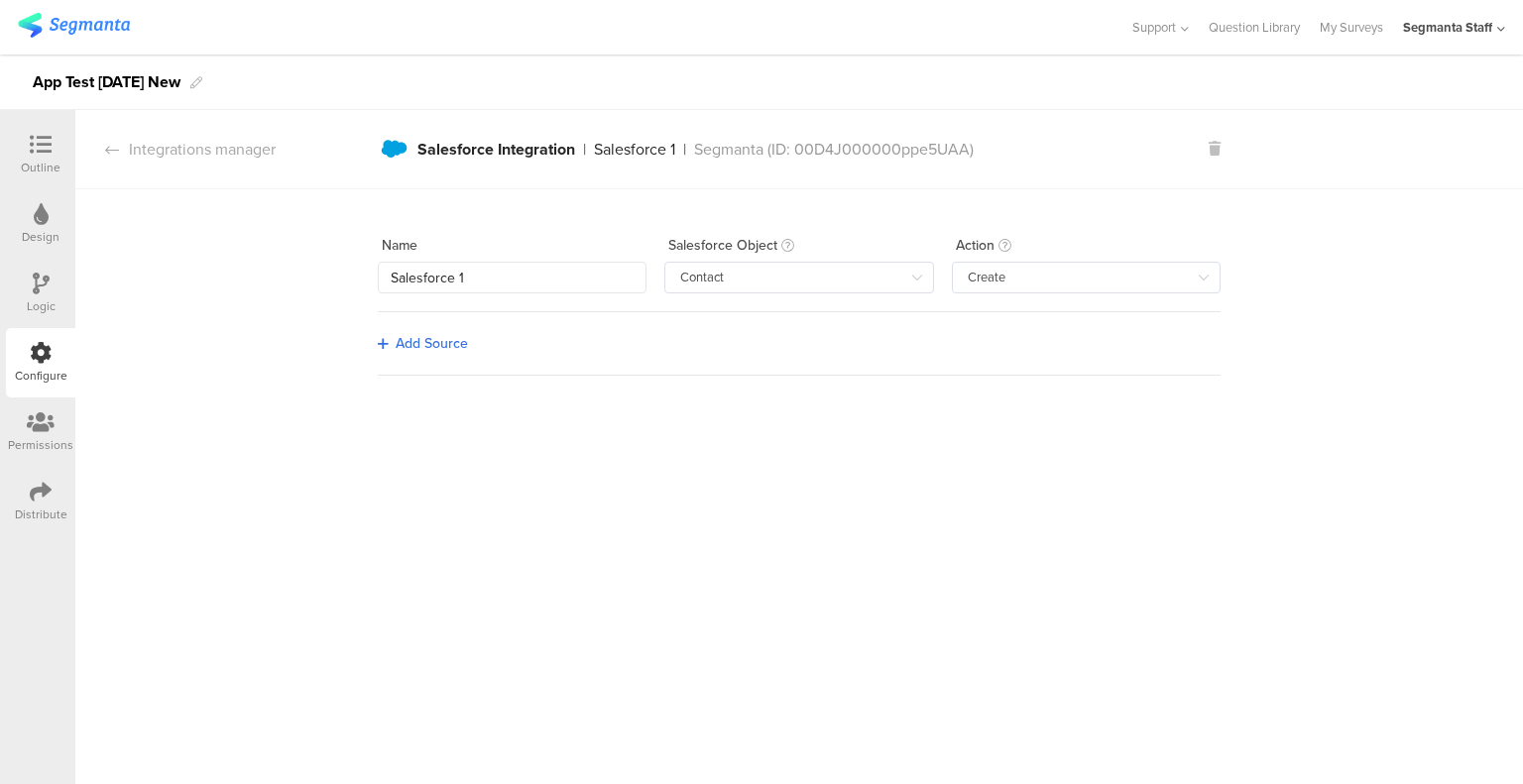 click on "Add Source" at bounding box center (431, 343) 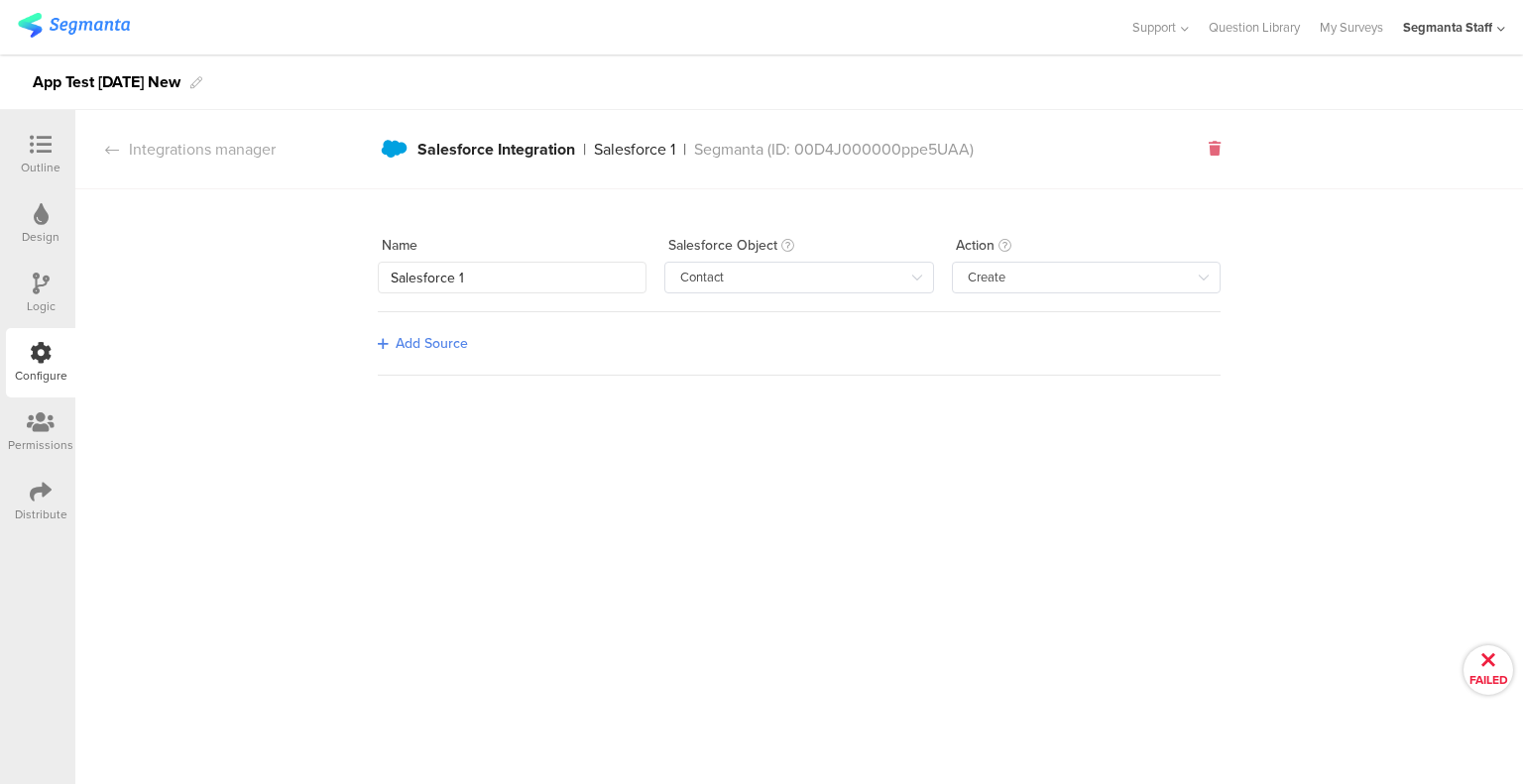 click at bounding box center (1215, 149) 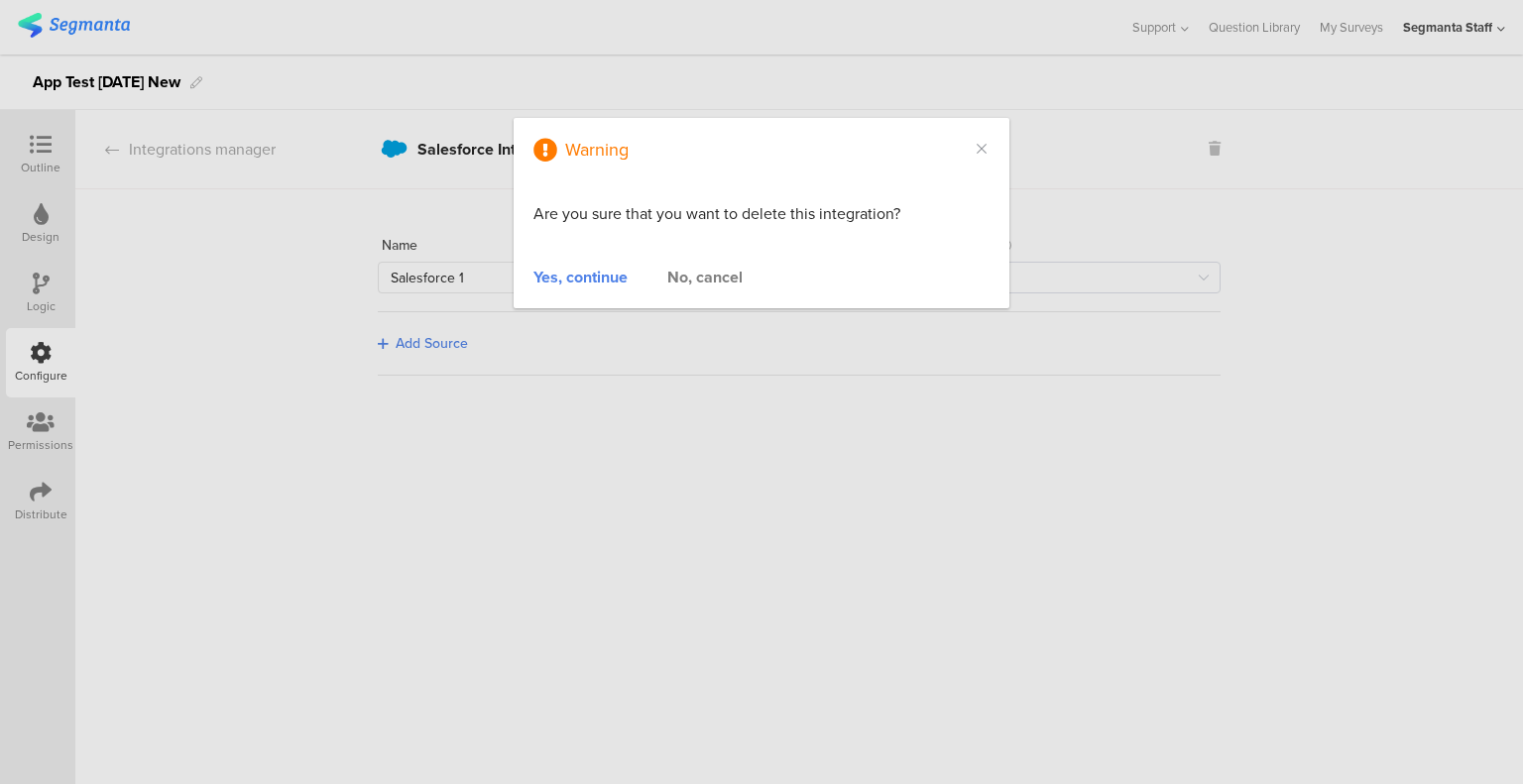 click on "Yes, continue" at bounding box center (580, 277) 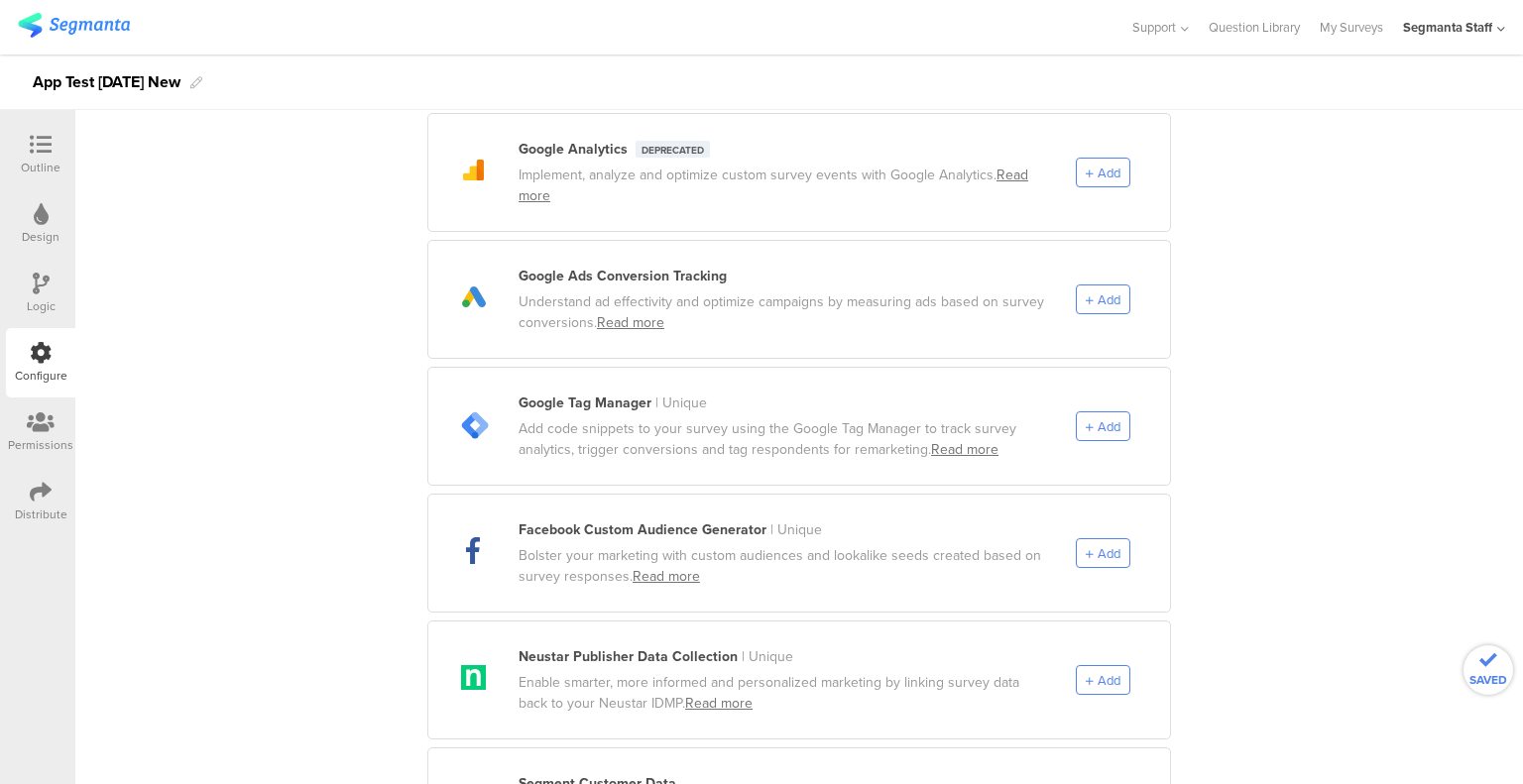 scroll, scrollTop: 892, scrollLeft: 0, axis: vertical 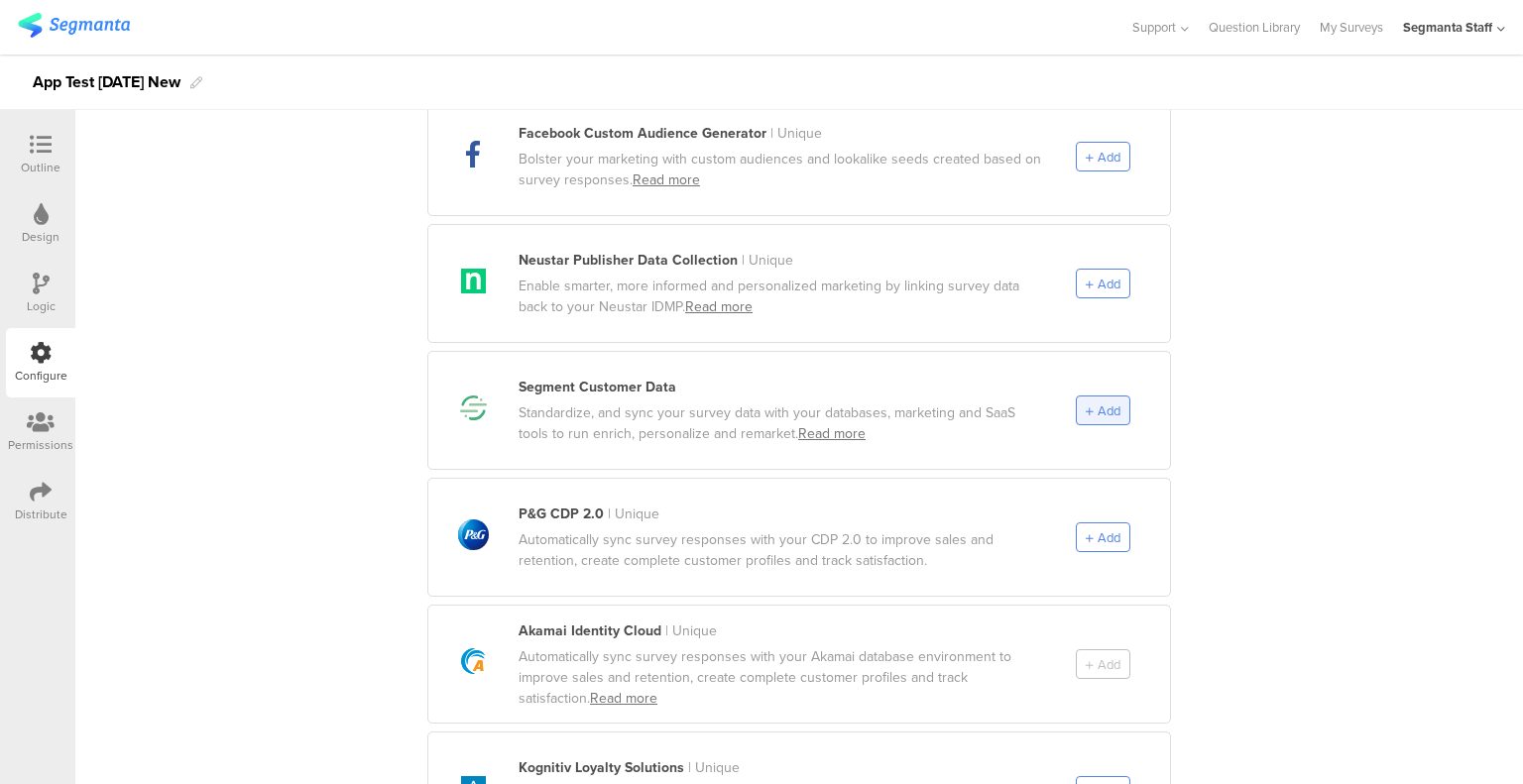 click on "Add" at bounding box center [1109, 410] 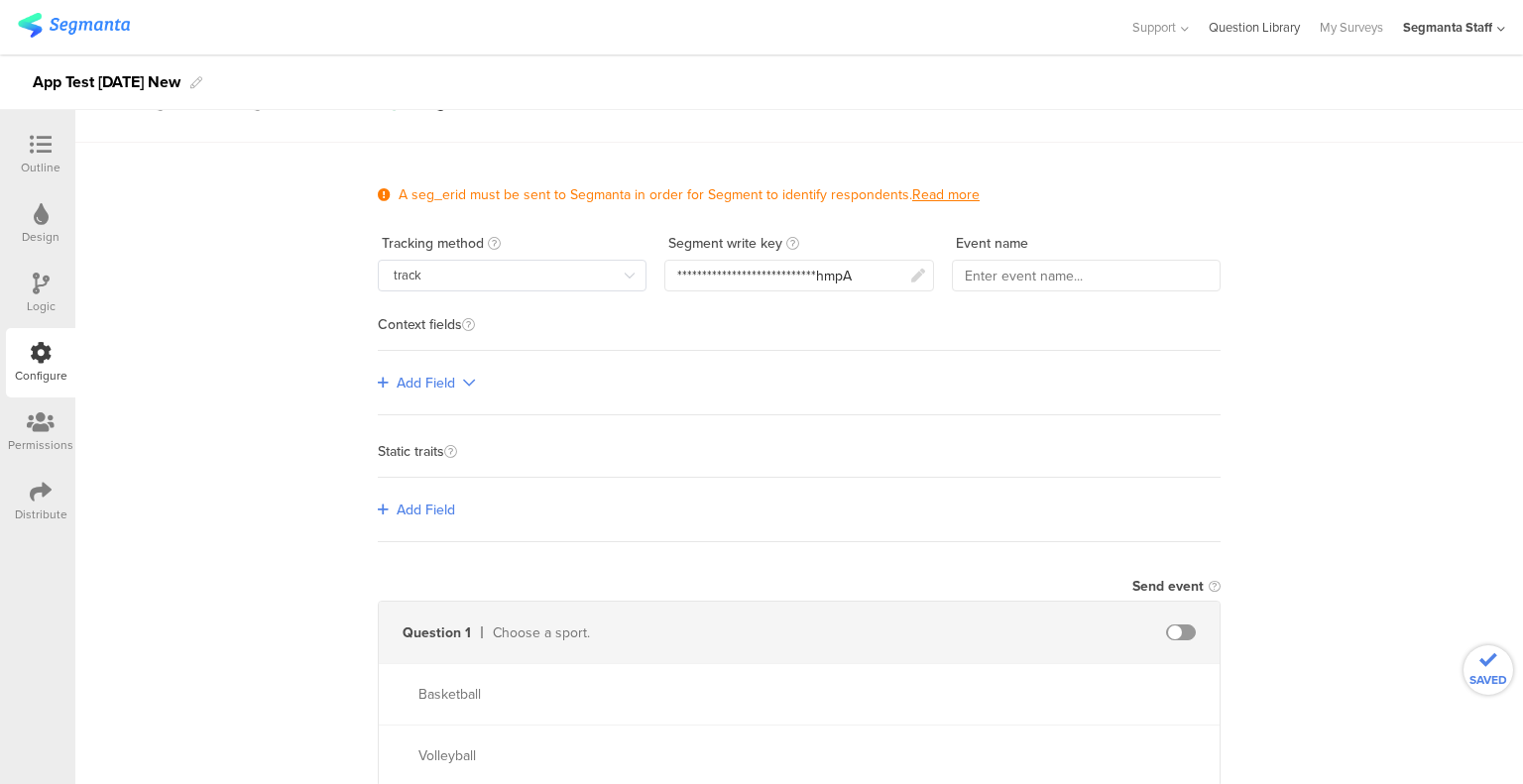 scroll, scrollTop: 0, scrollLeft: 0, axis: both 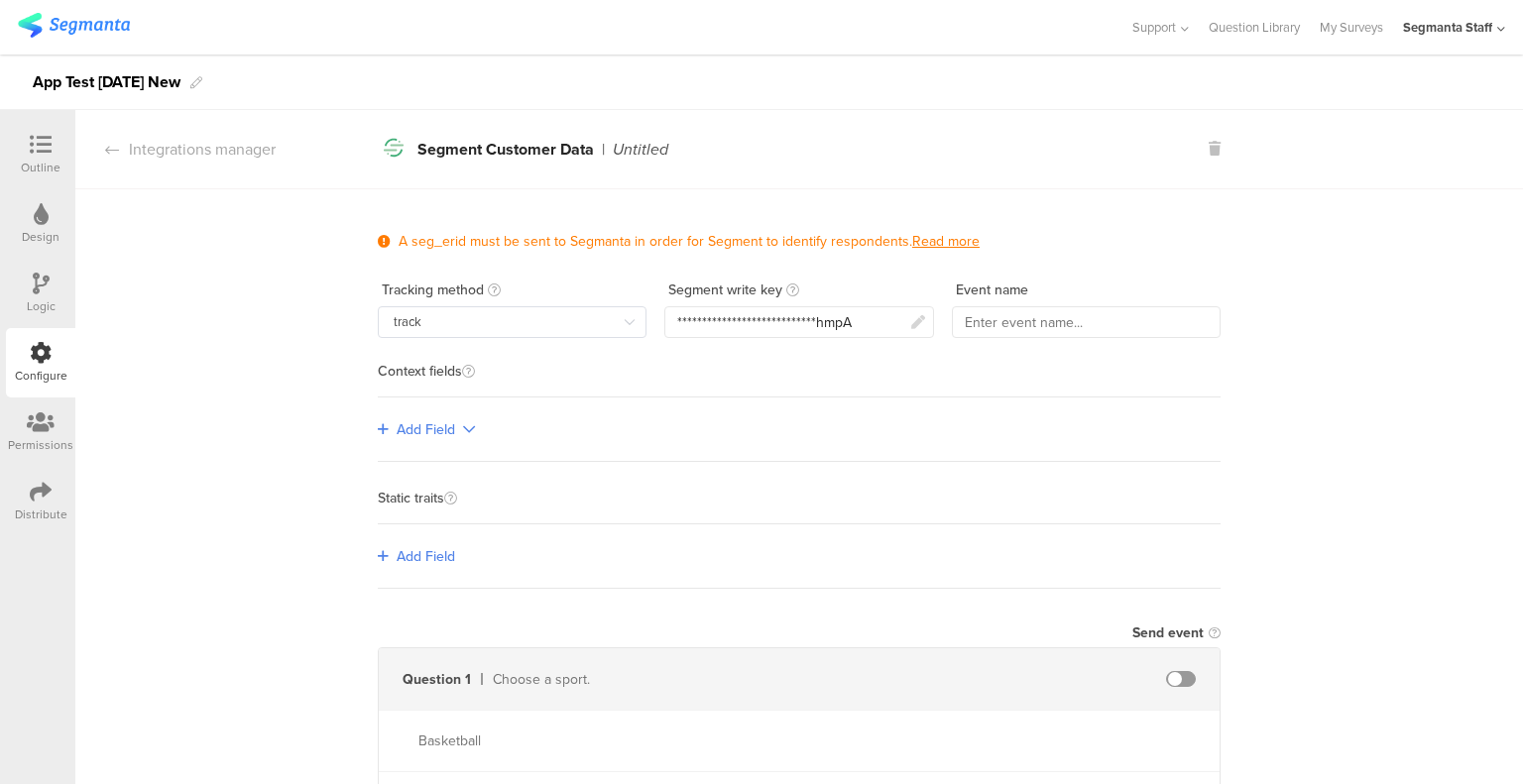 click on "Add Field" at bounding box center [425, 429] 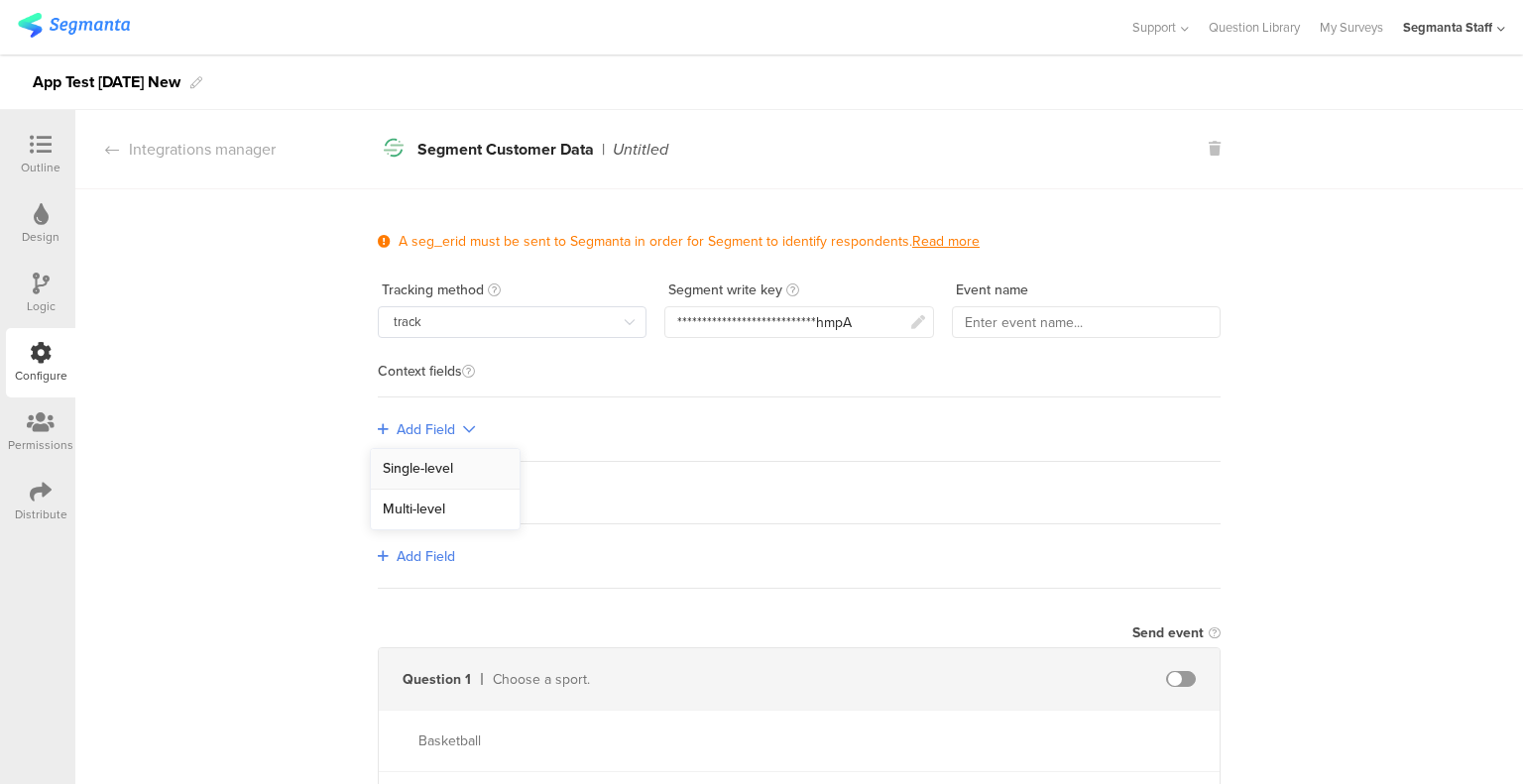 click on "Single-level" at bounding box center (445, 469) 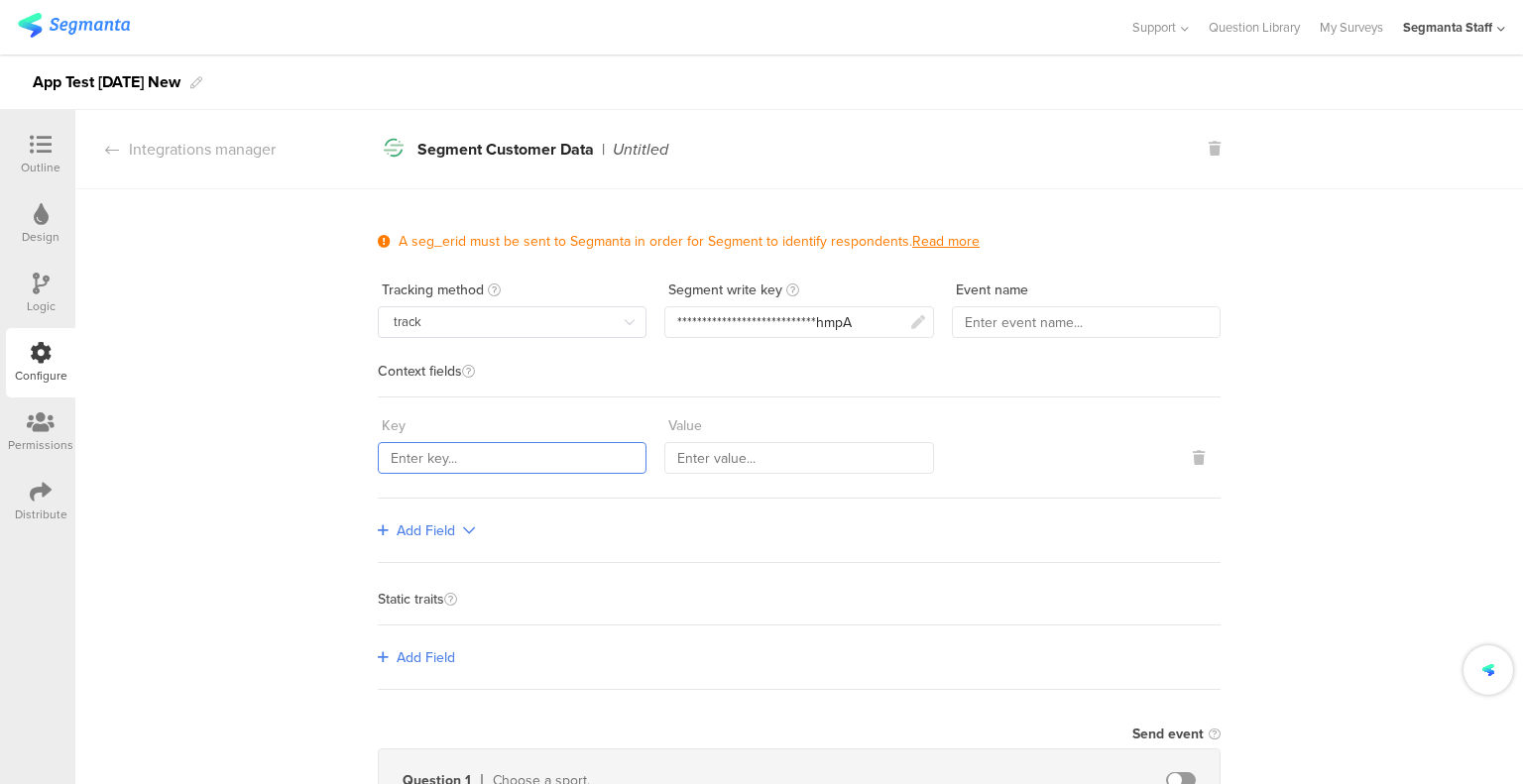 click at bounding box center [512, 458] 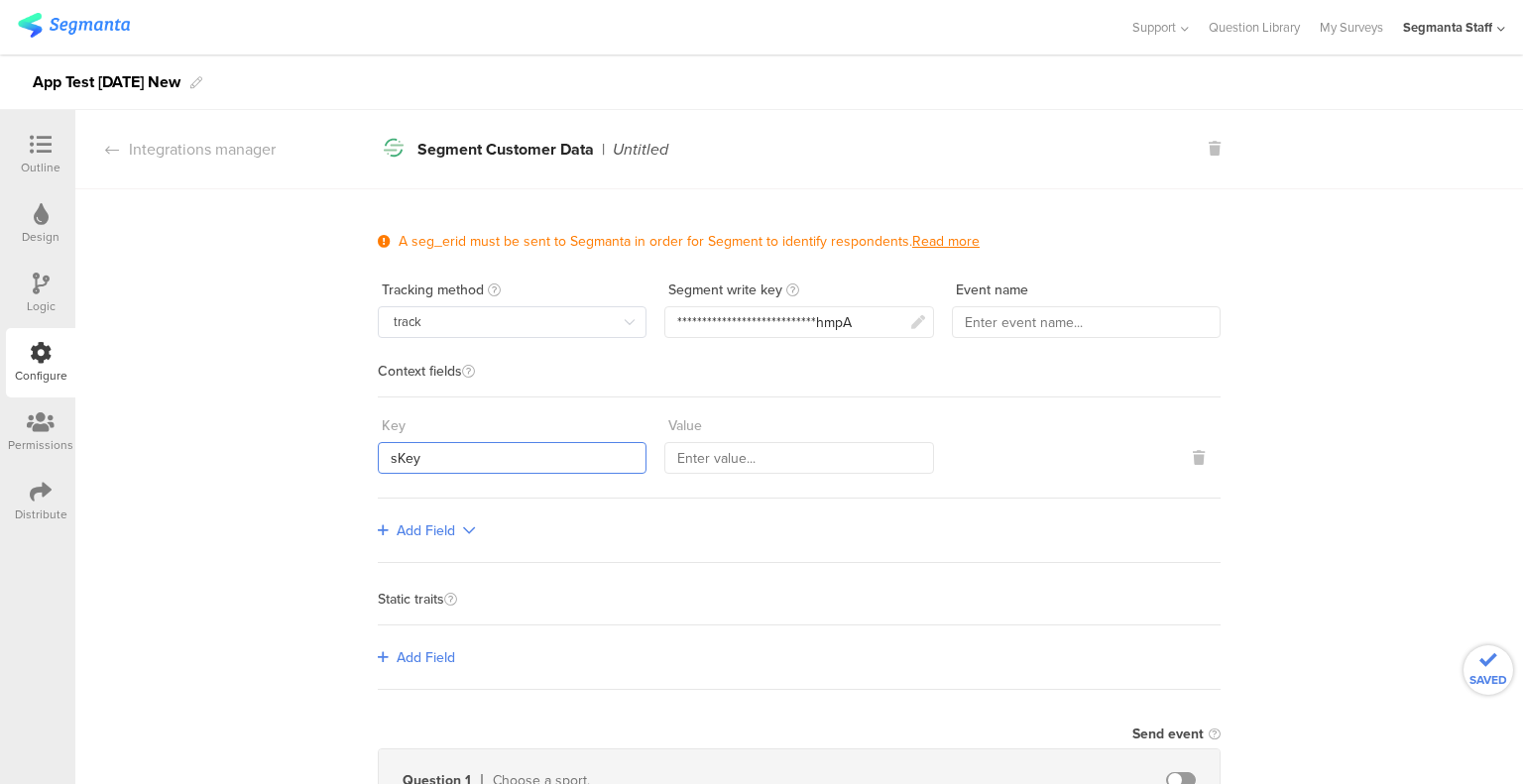 type on "sKey" 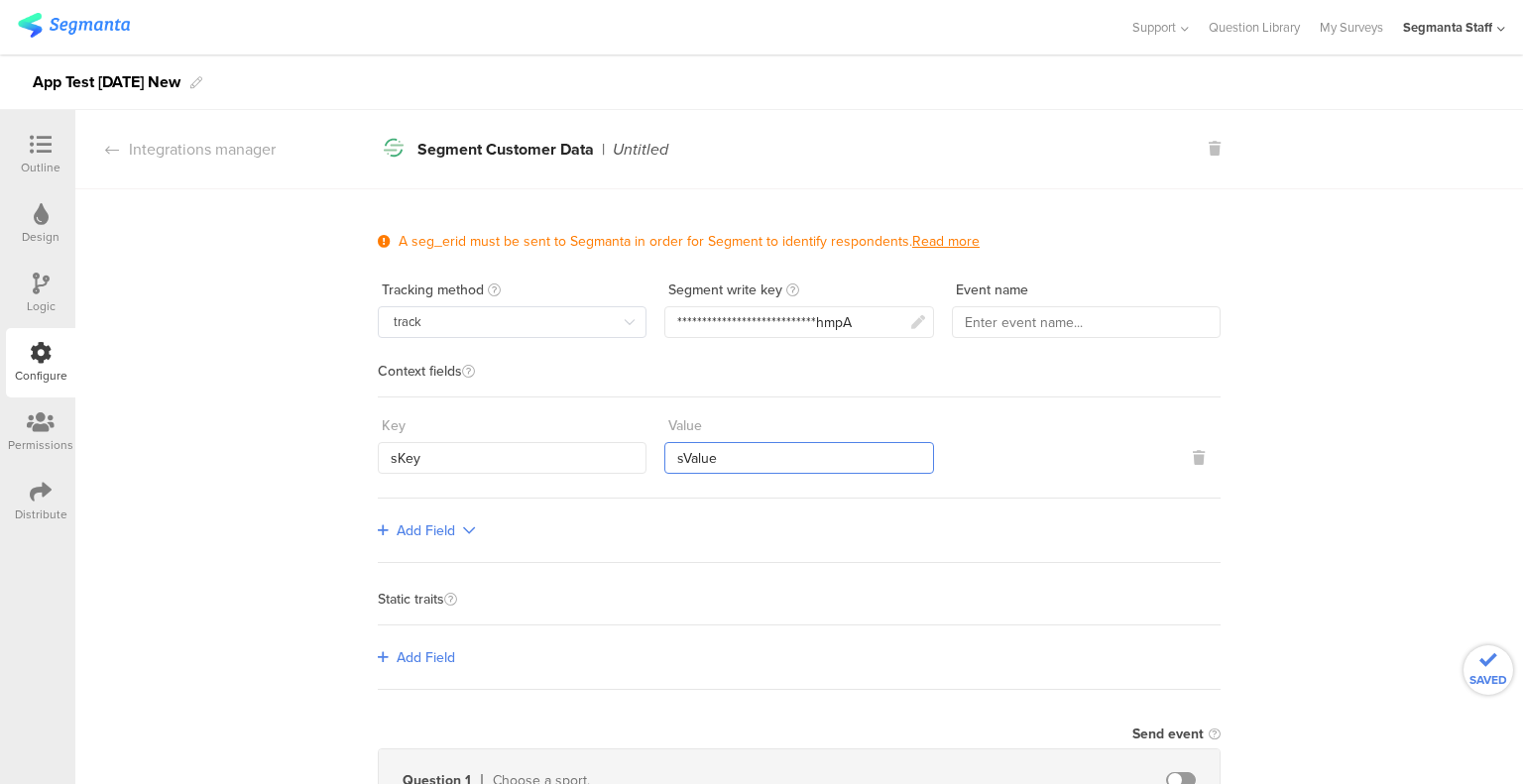 type on "sValue" 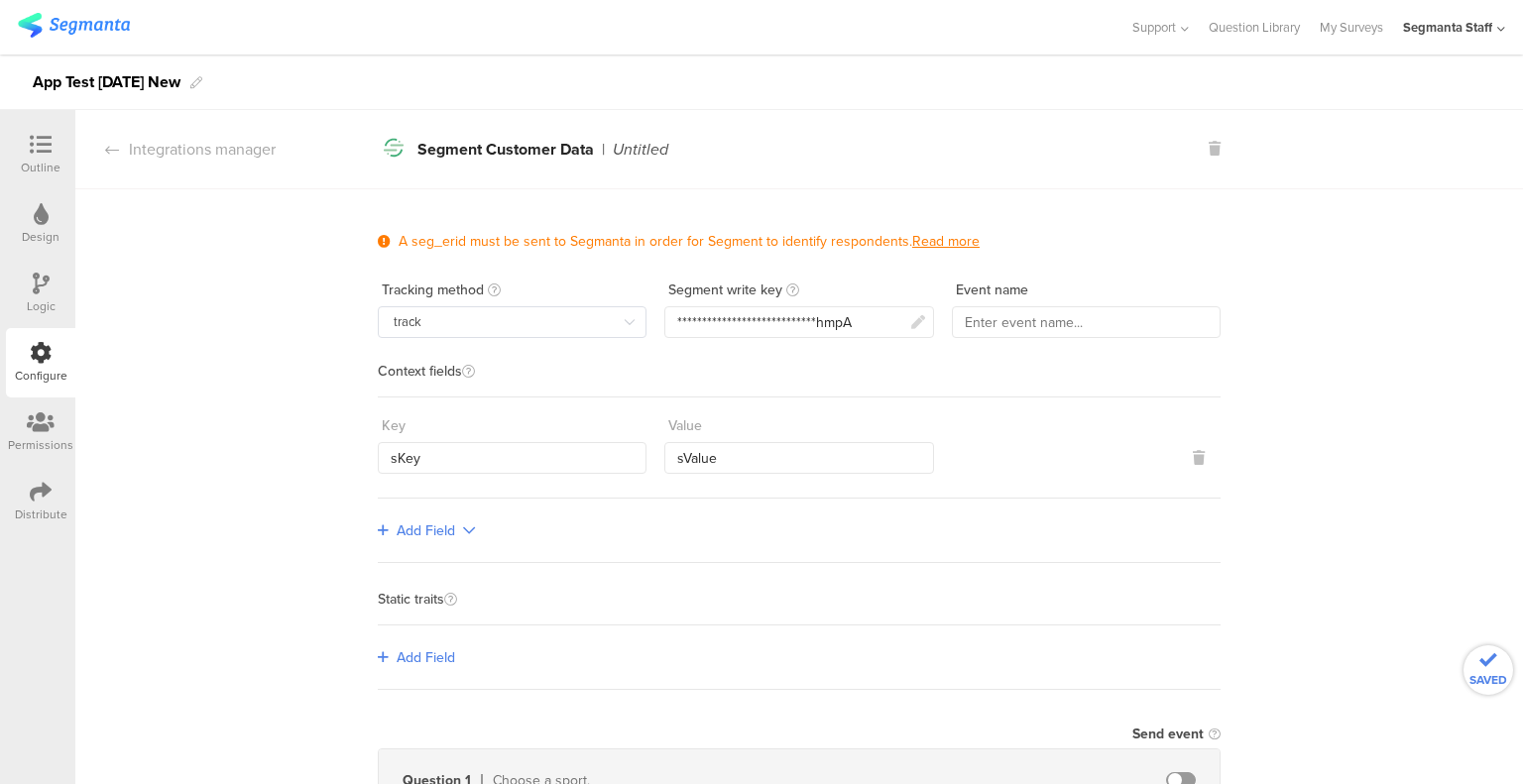 click on "Add Field" at bounding box center [426, 530] 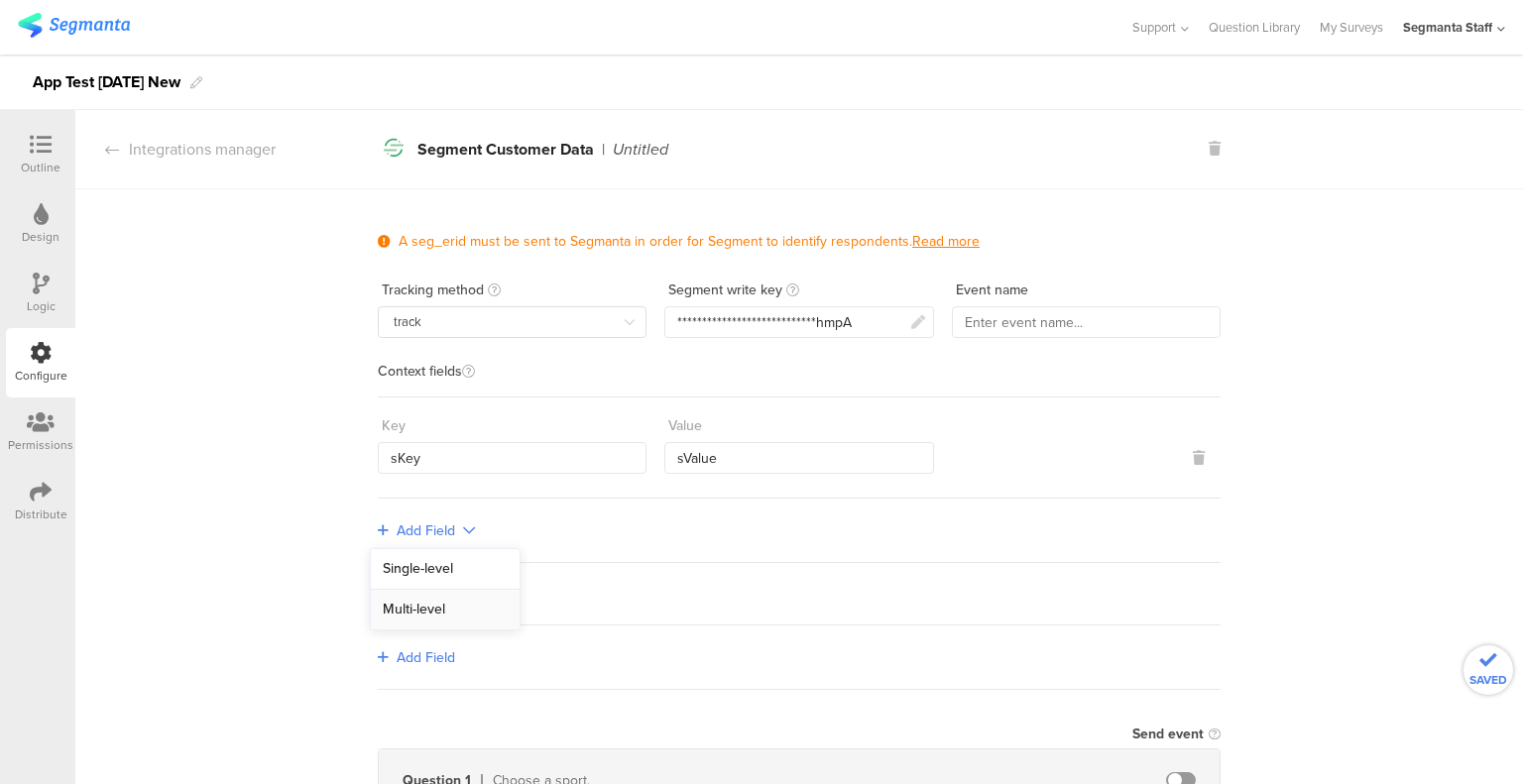 click on "Multi-level" at bounding box center (445, 610) 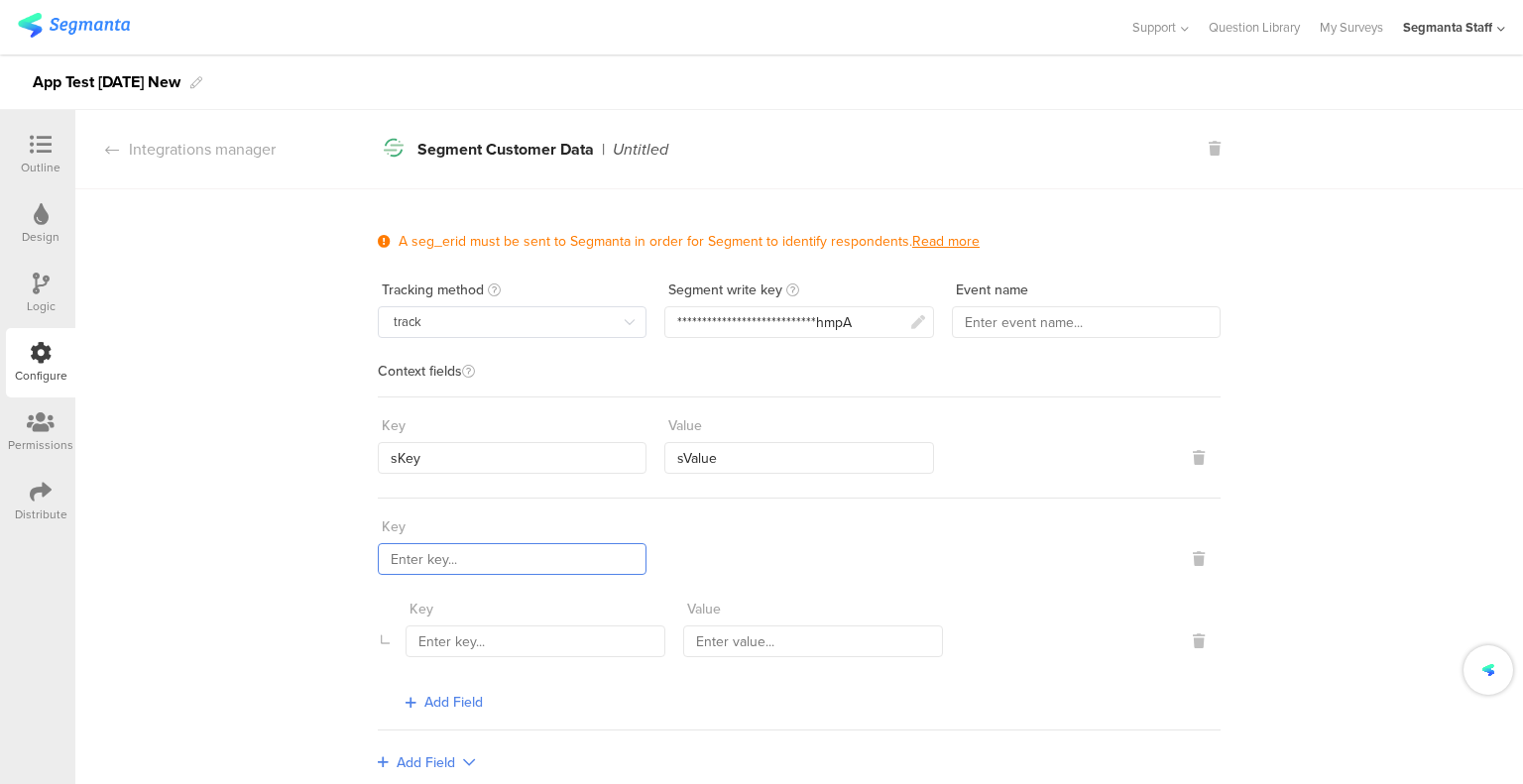 click at bounding box center (512, 559) 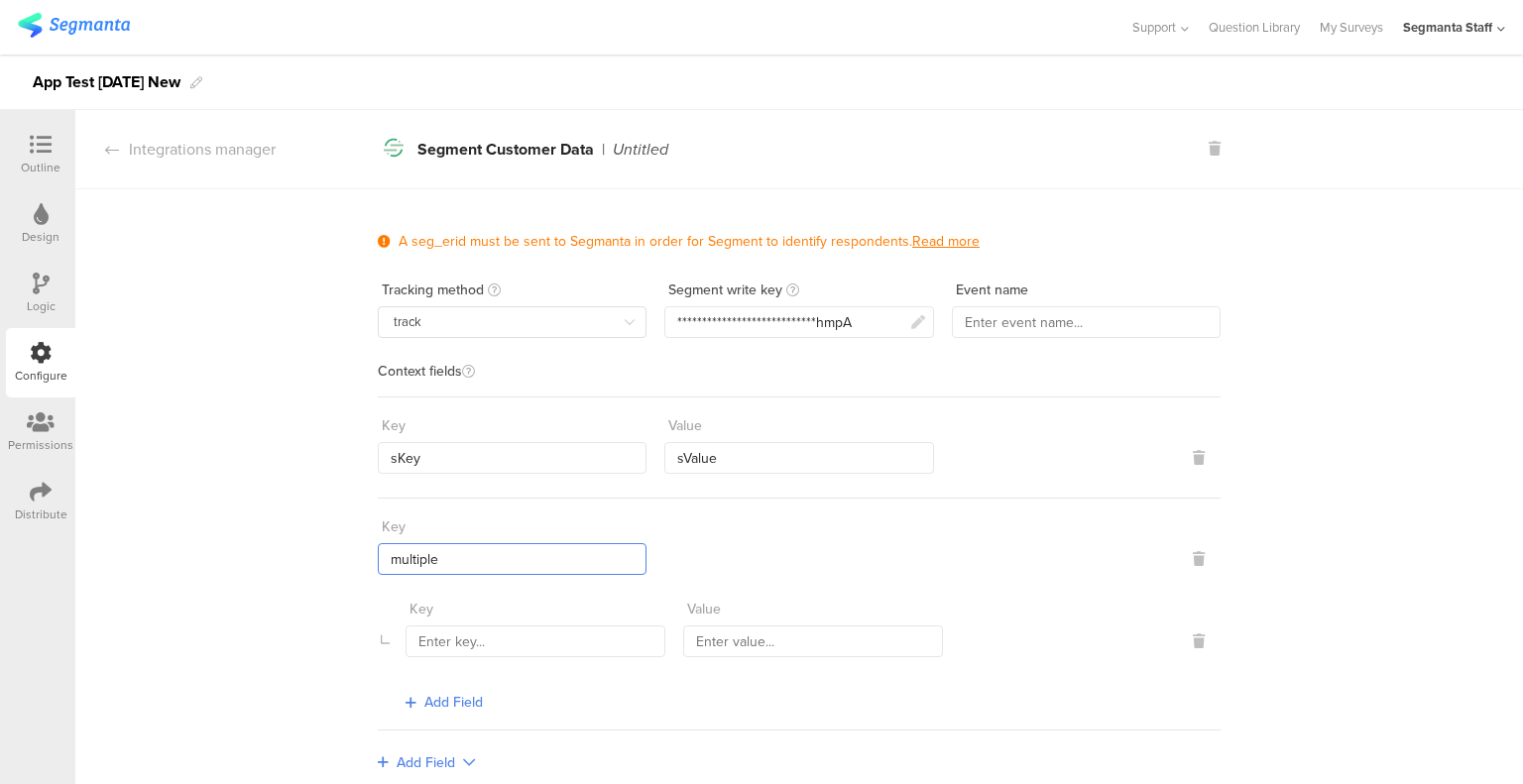 type on "multiple" 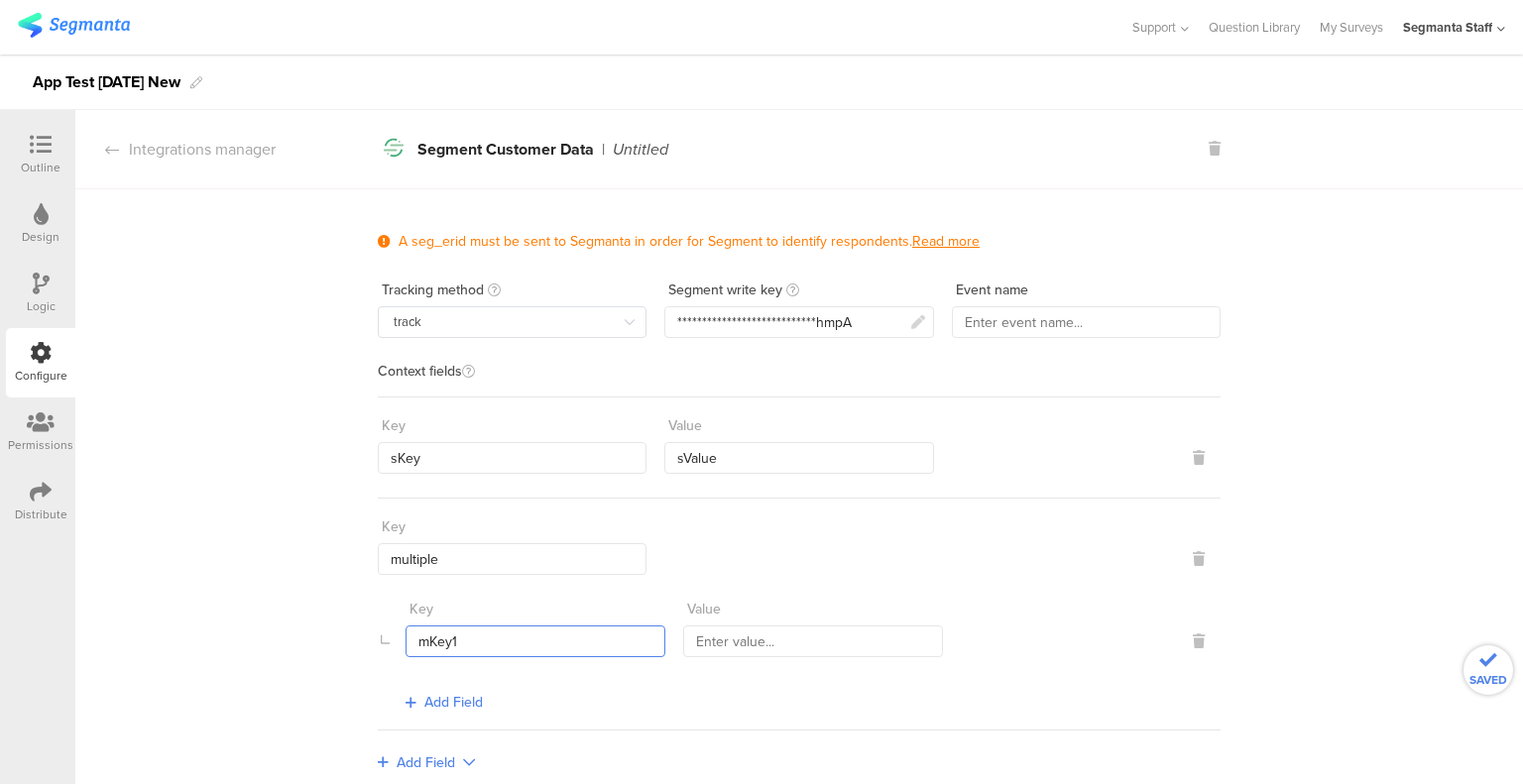type on "mKey1" 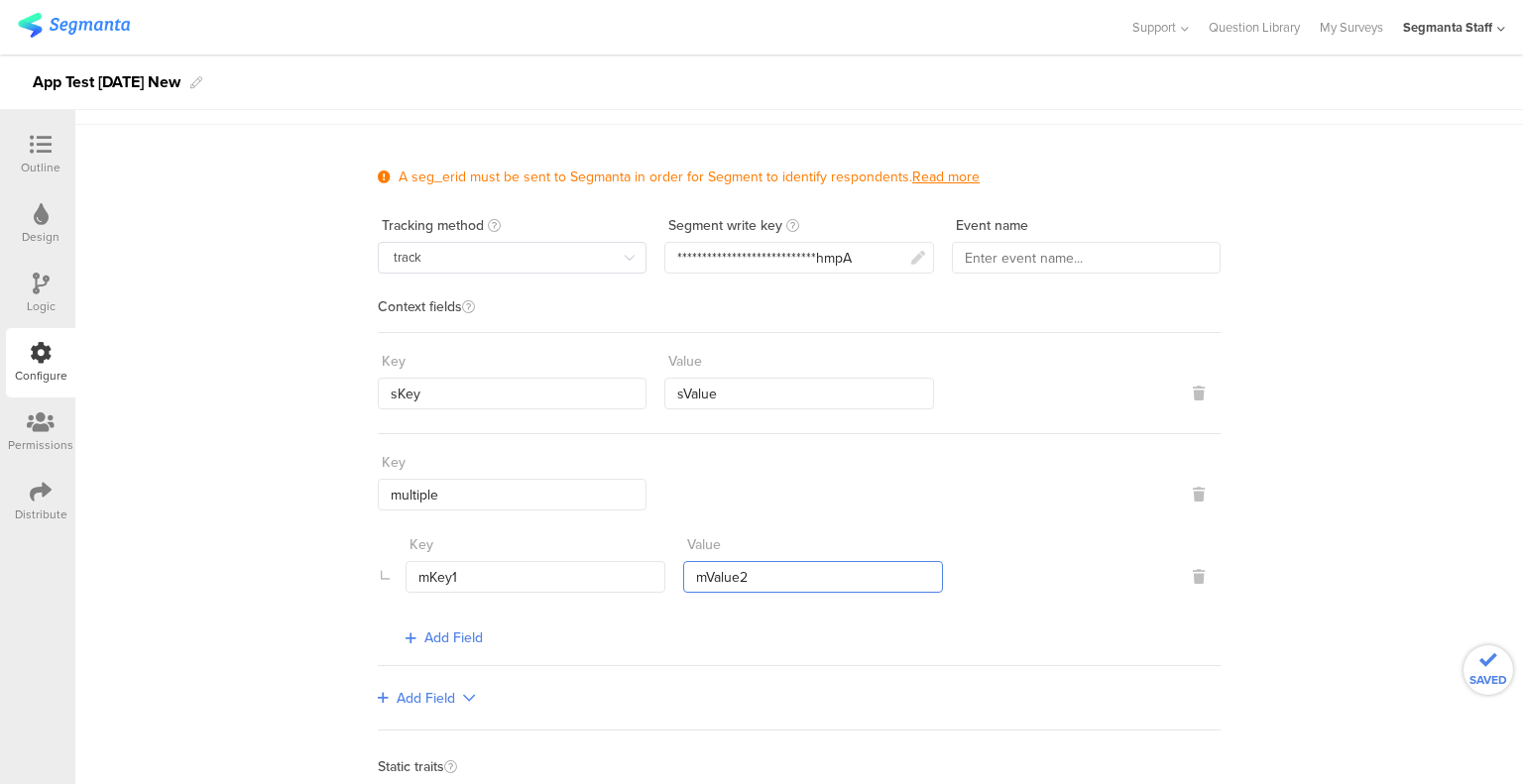 scroll, scrollTop: 99, scrollLeft: 0, axis: vertical 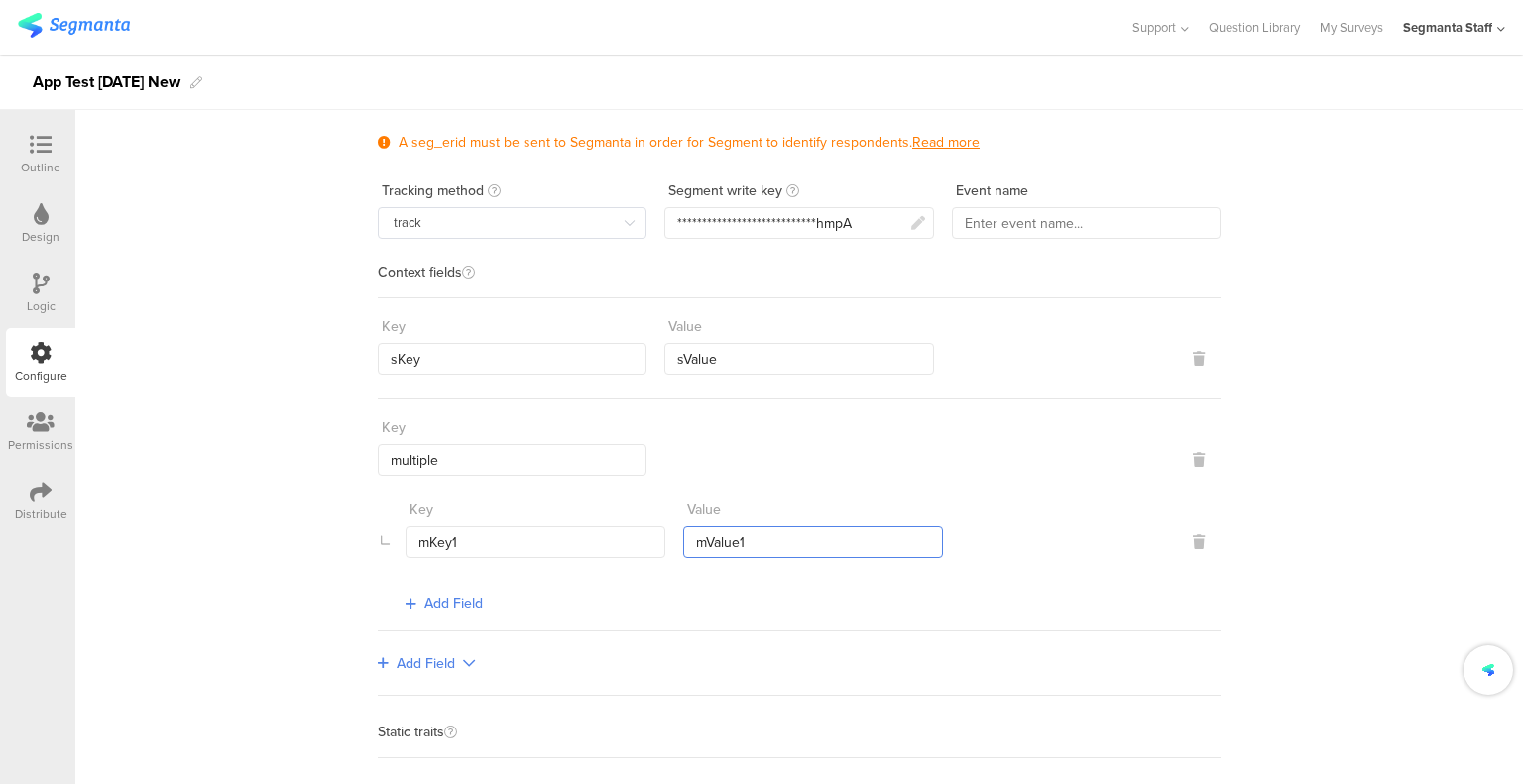 type on "mValue1" 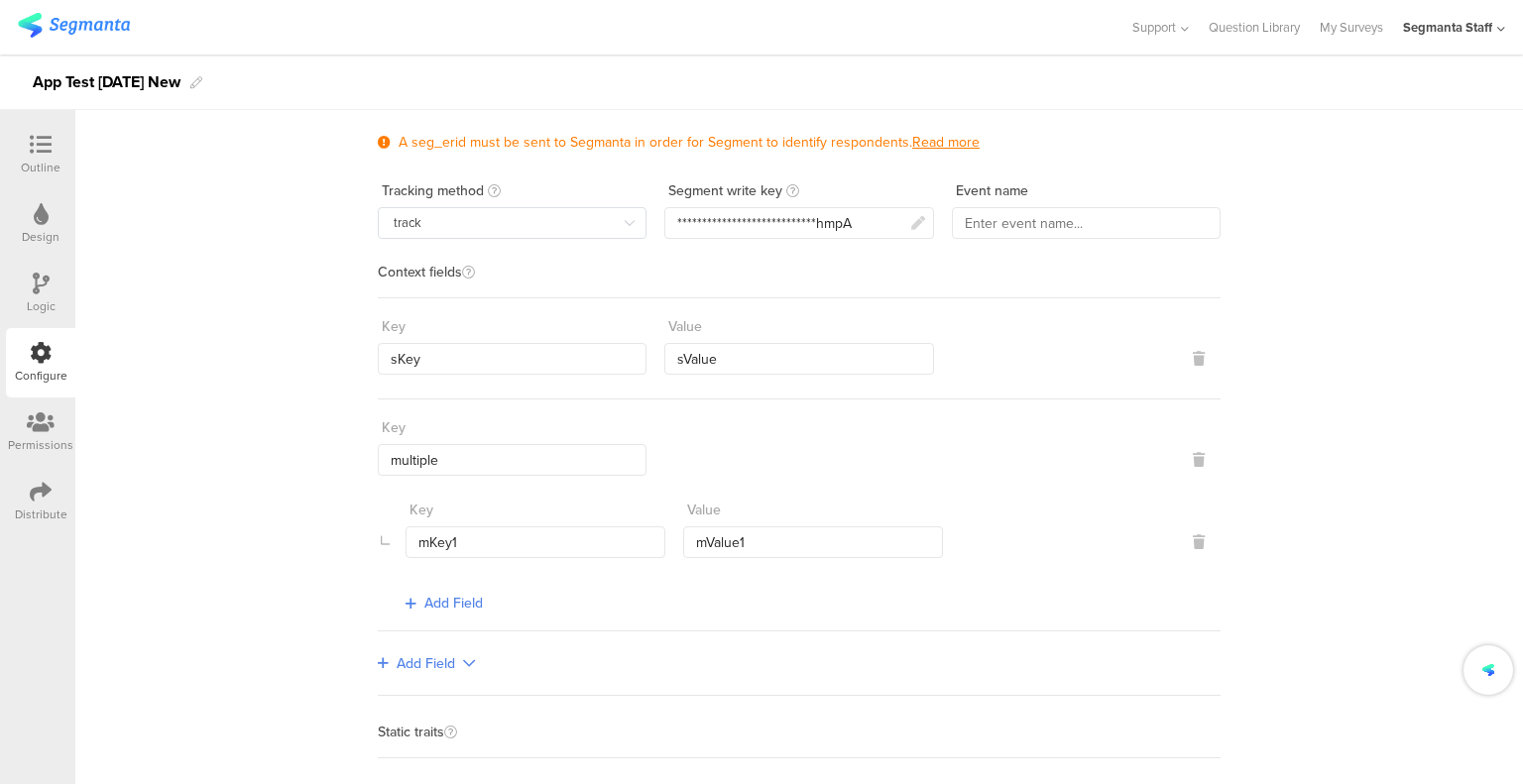 click on "Add Field" at bounding box center (453, 603) 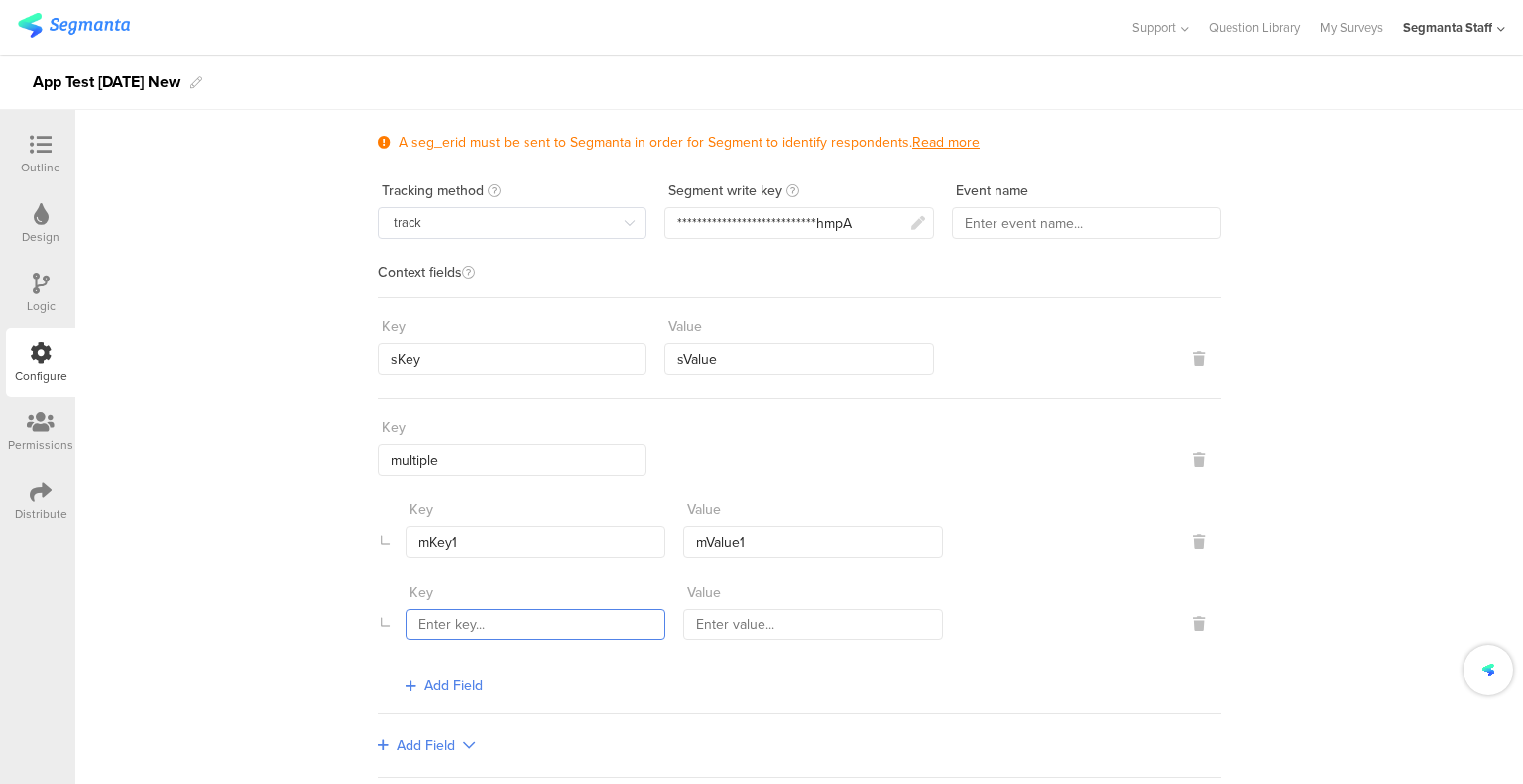 click at bounding box center [535, 624] 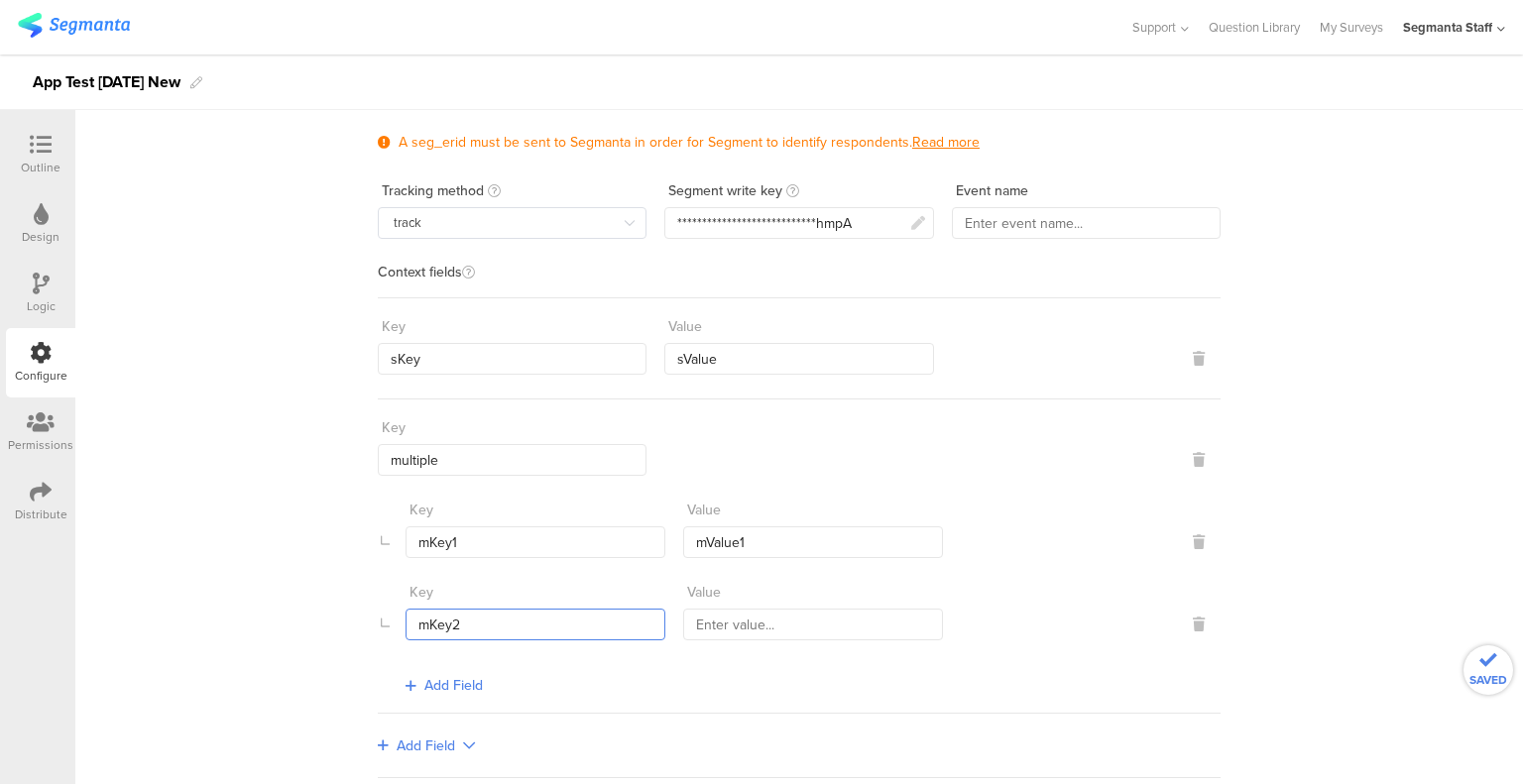 type on "mKey2" 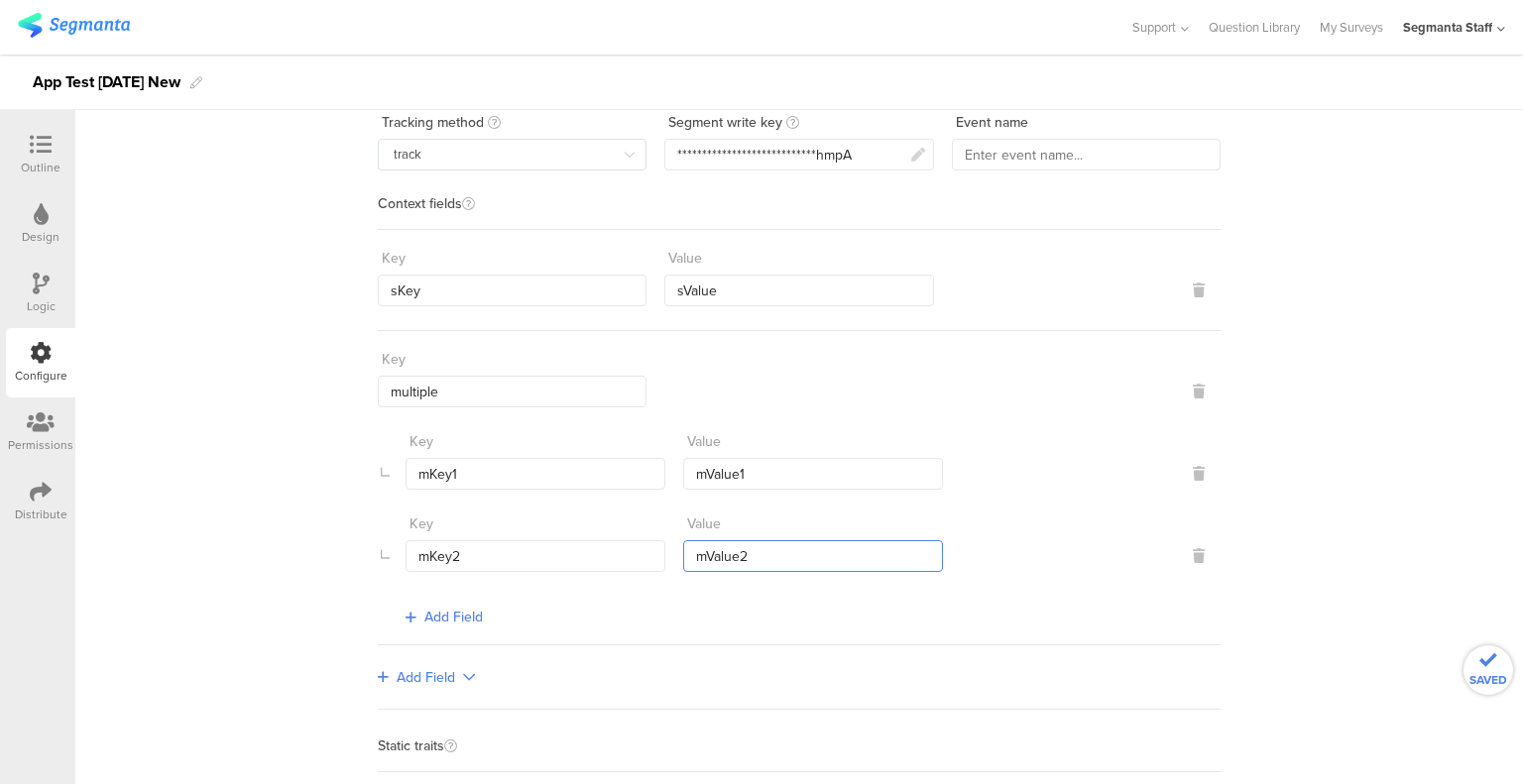 scroll, scrollTop: 297, scrollLeft: 0, axis: vertical 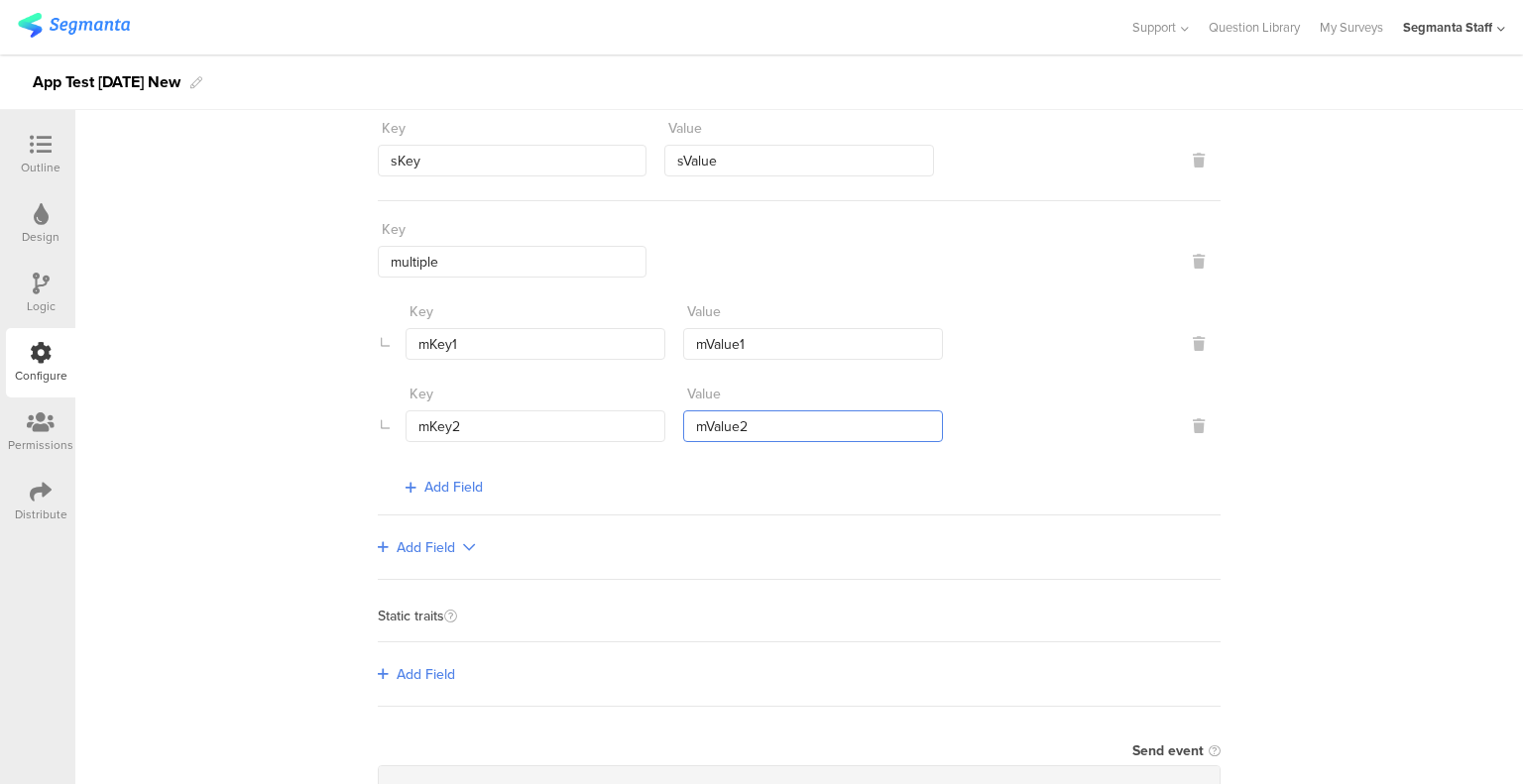 type on "mValue2" 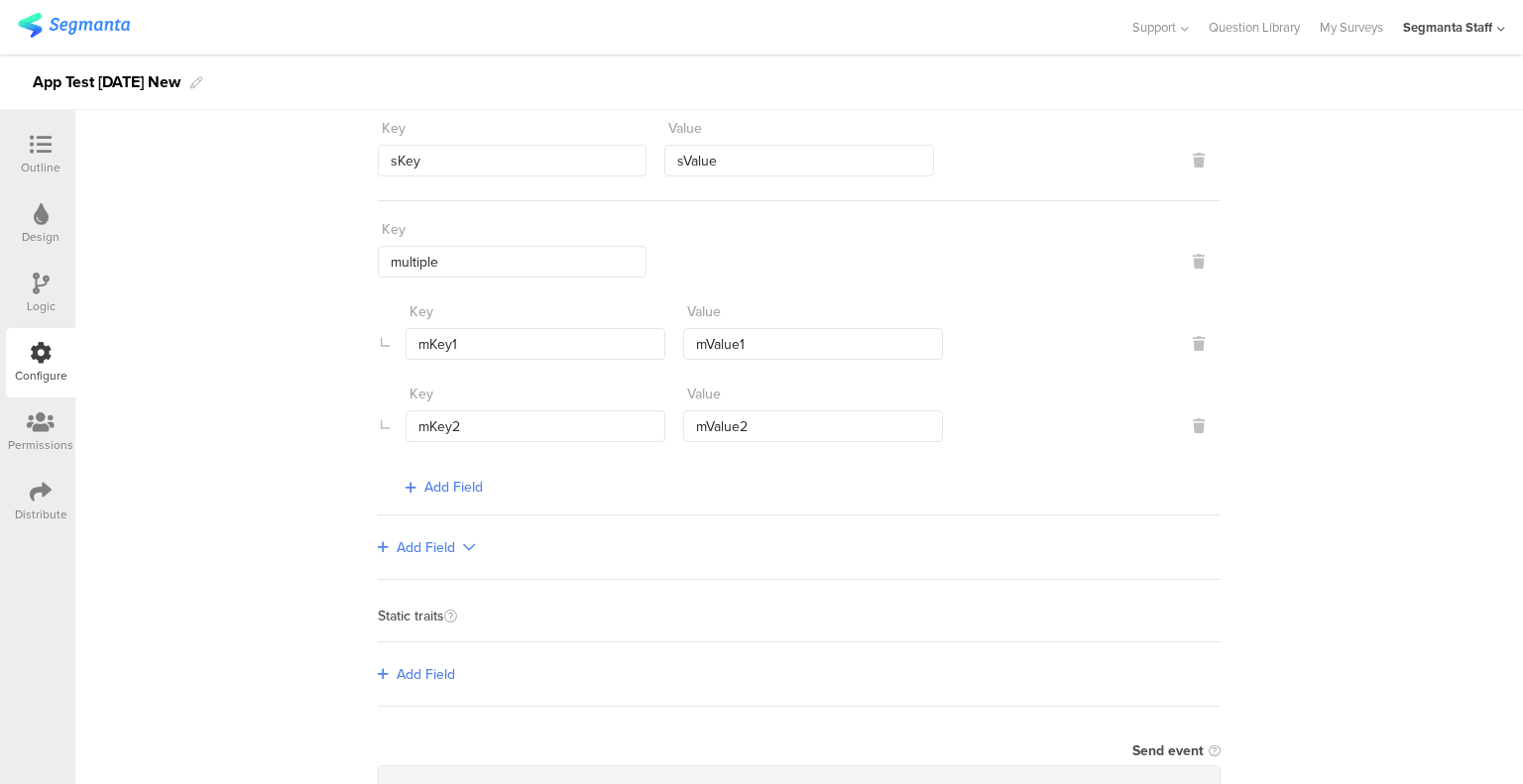 click on "Add Field" at bounding box center (799, 674) 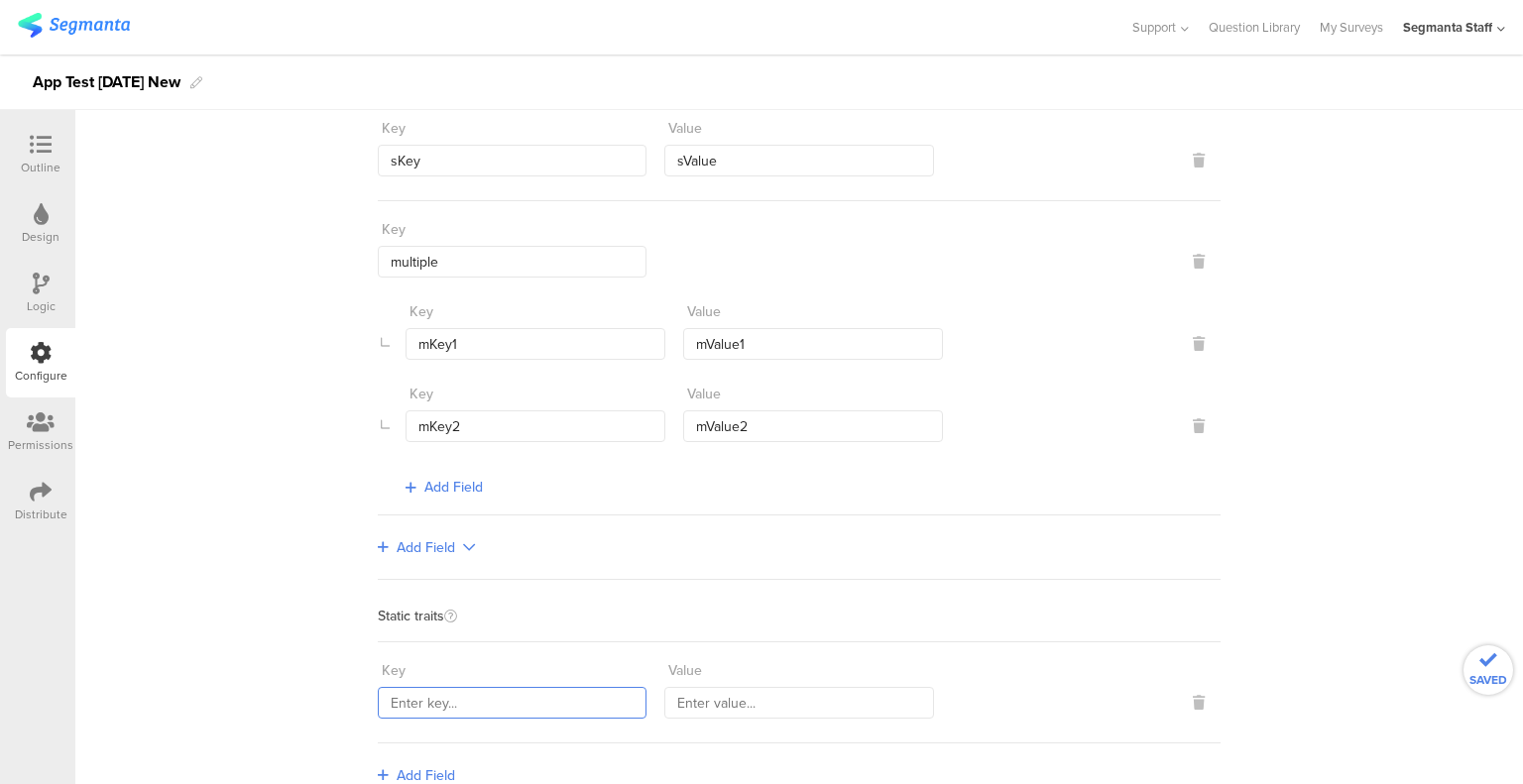 click at bounding box center [512, 703] 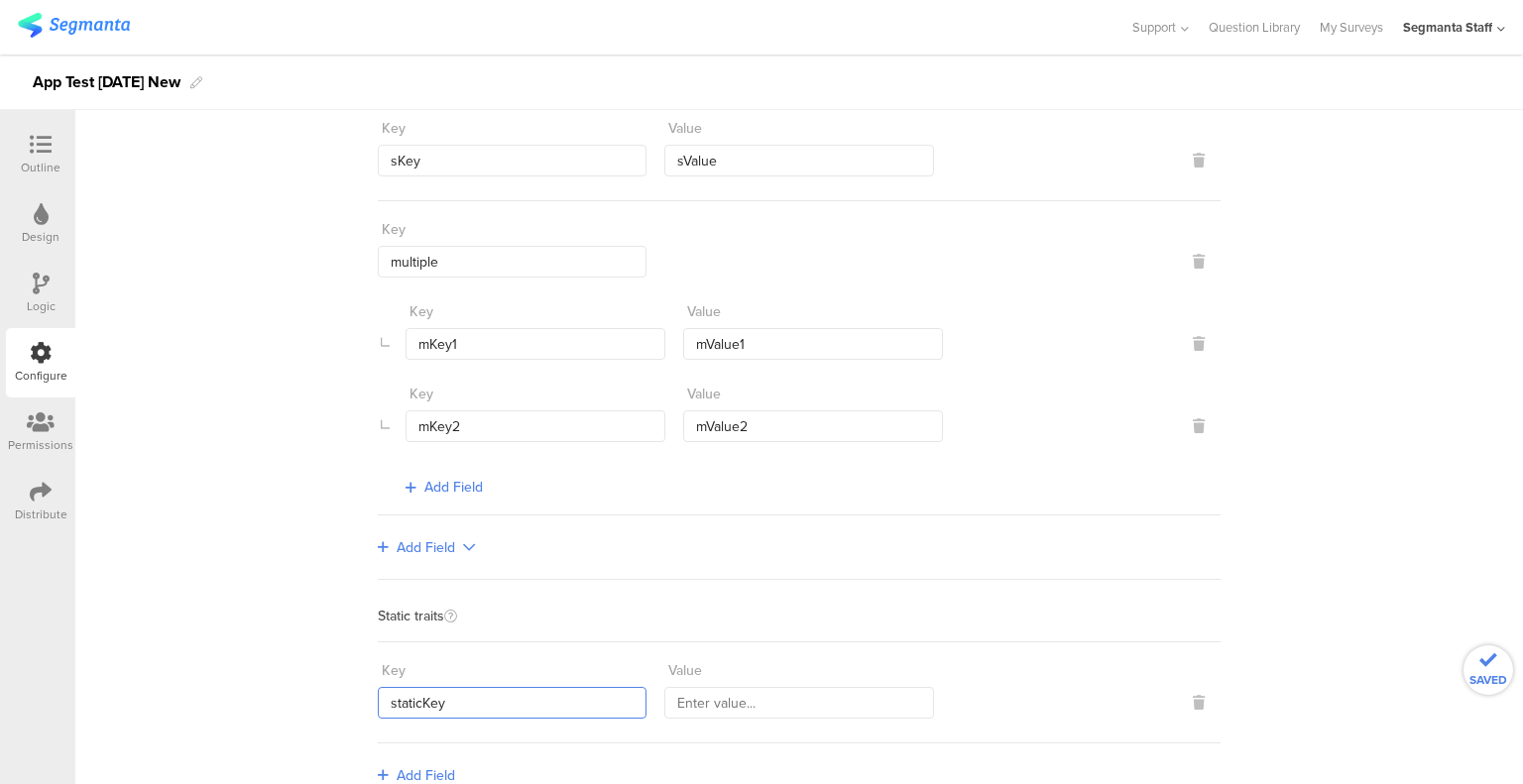 type on "staticKey" 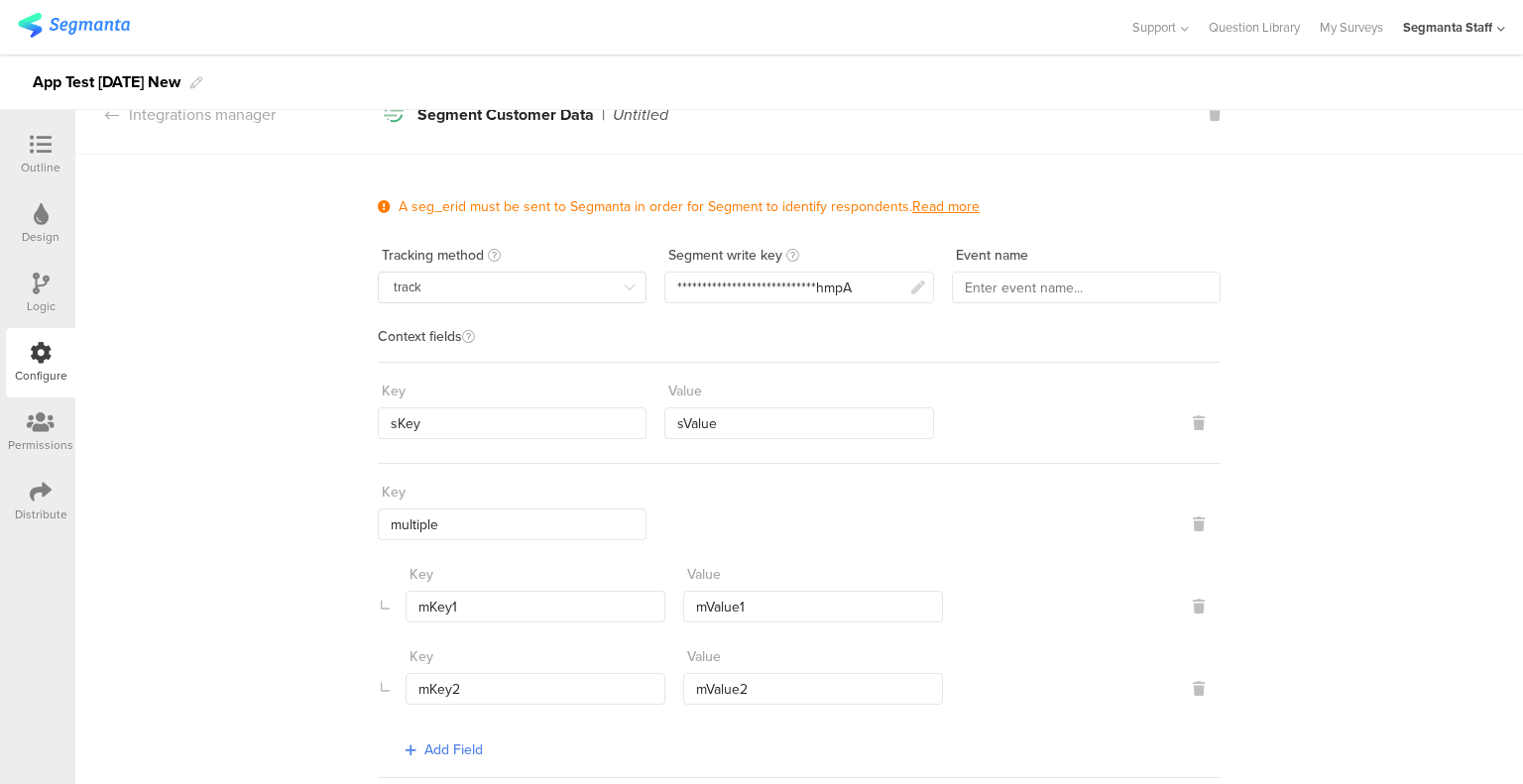 scroll, scrollTop: 0, scrollLeft: 0, axis: both 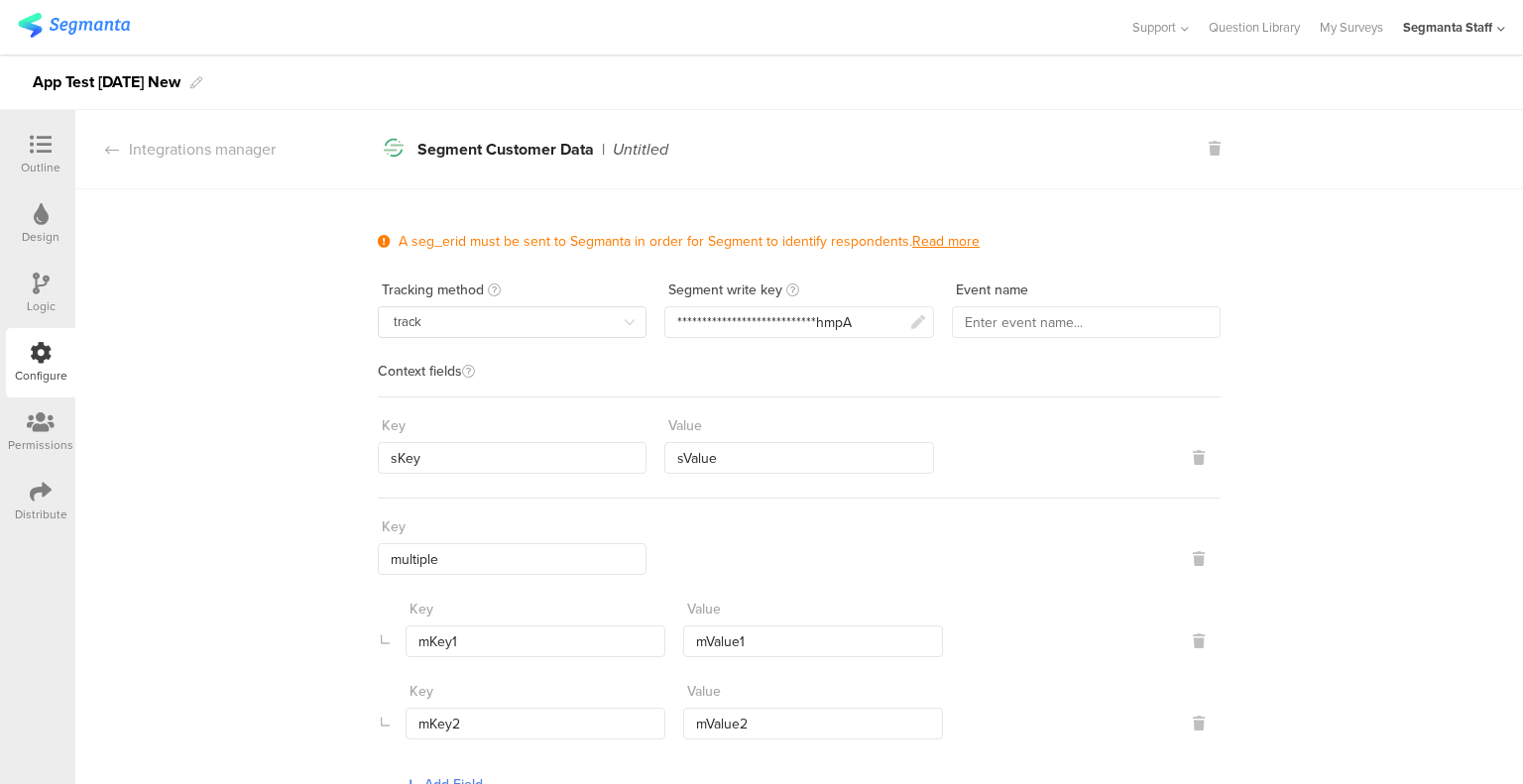 type on "staticValue" 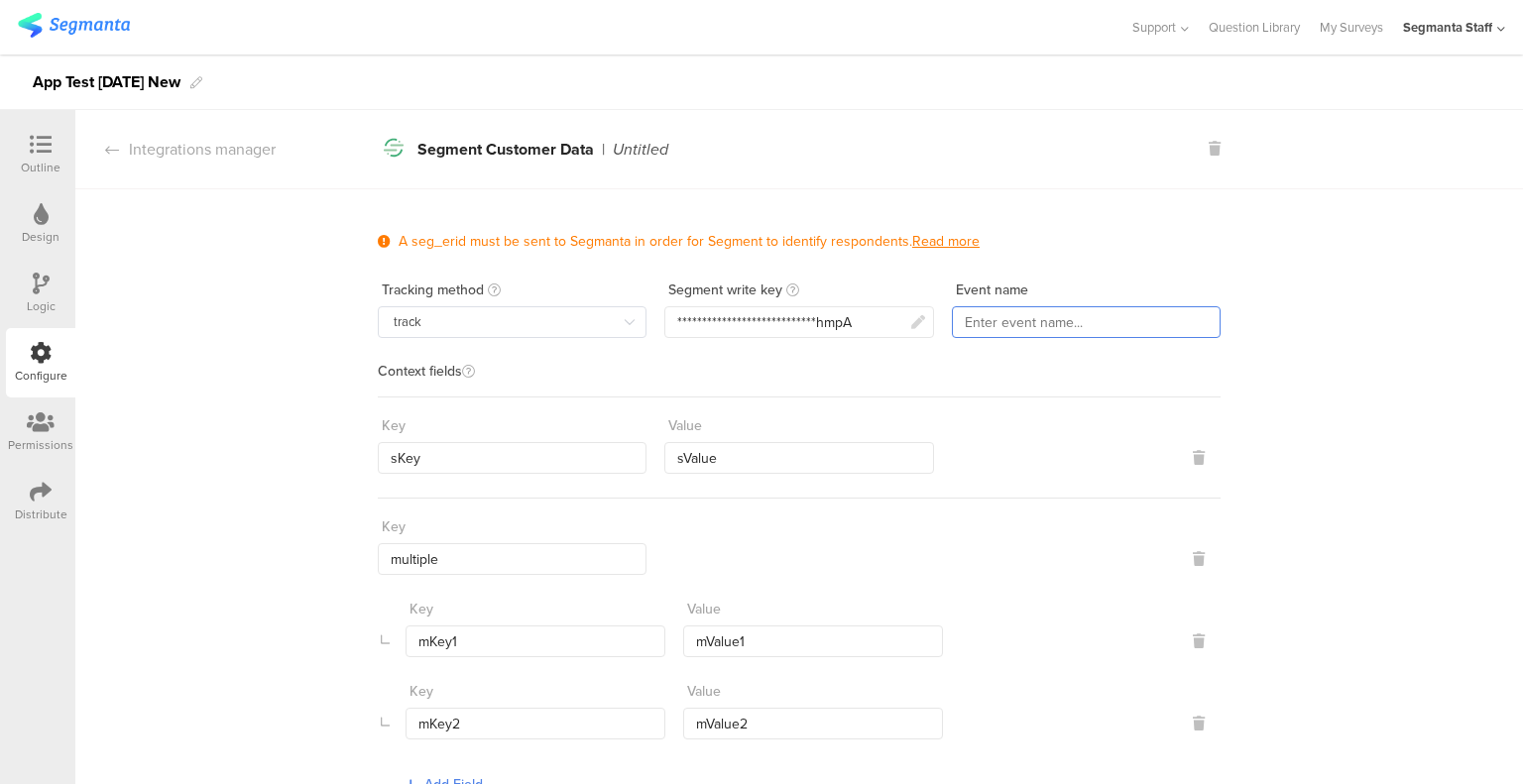 click at bounding box center [1086, 322] 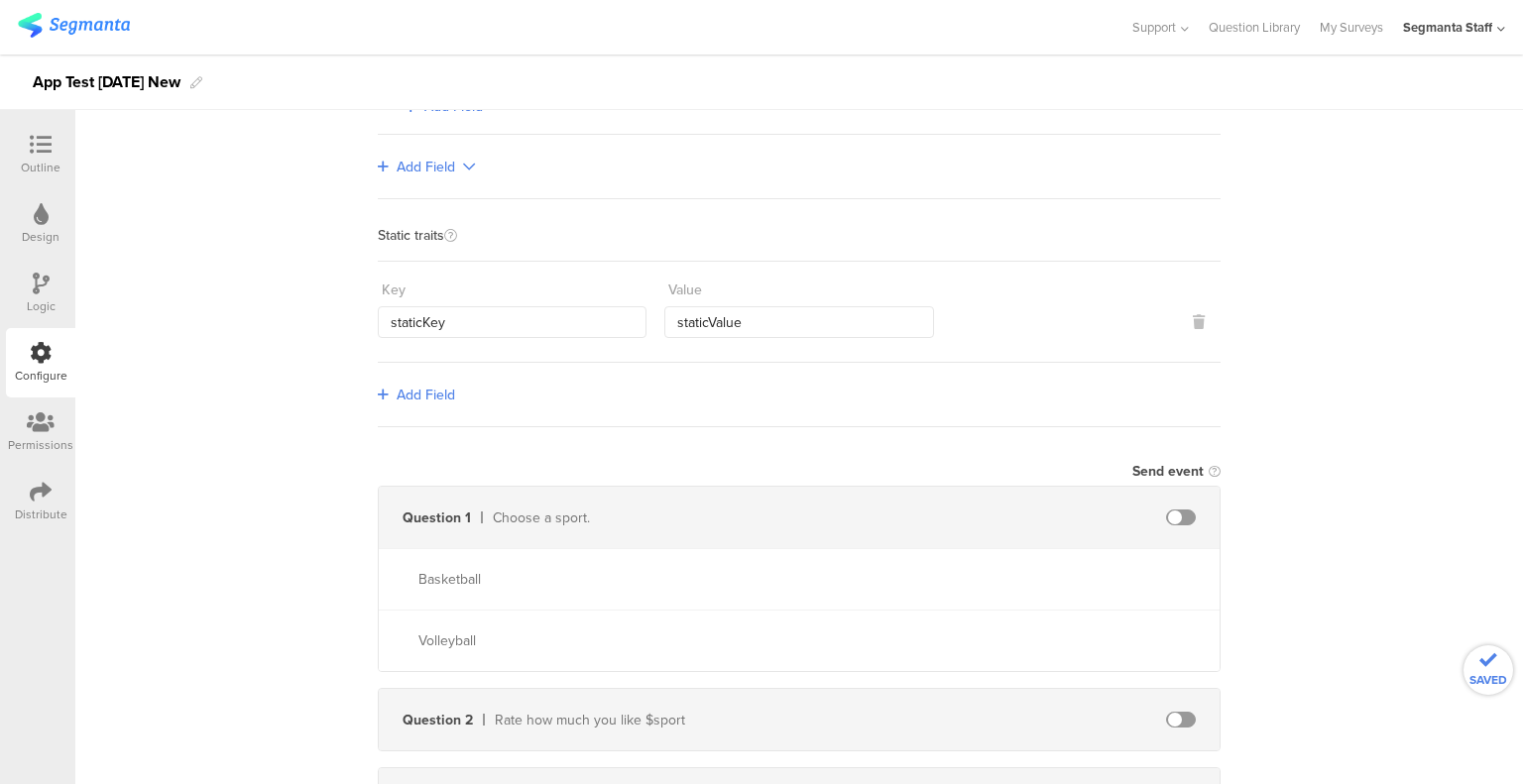 scroll, scrollTop: 694, scrollLeft: 0, axis: vertical 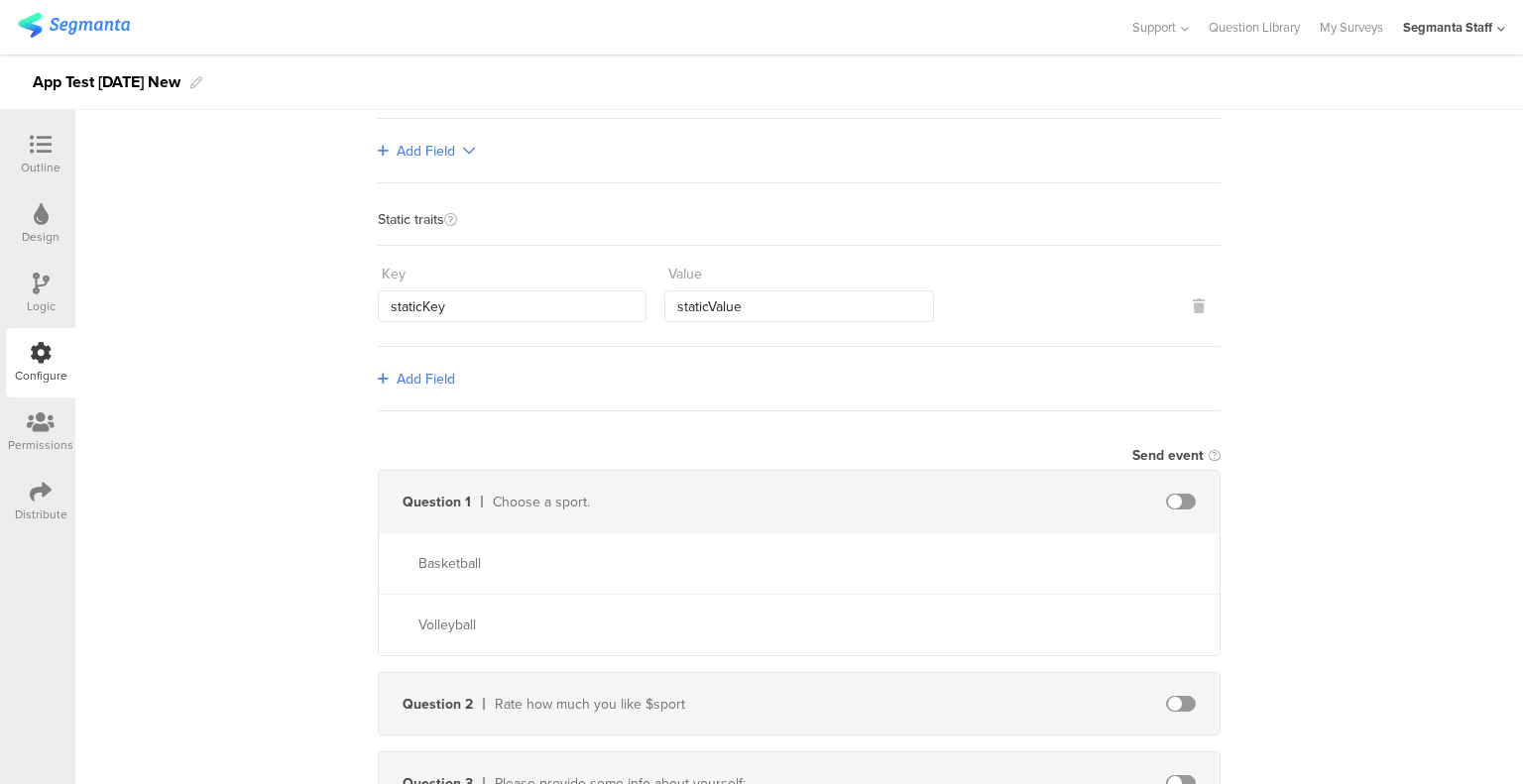 type on "AppTestTrack" 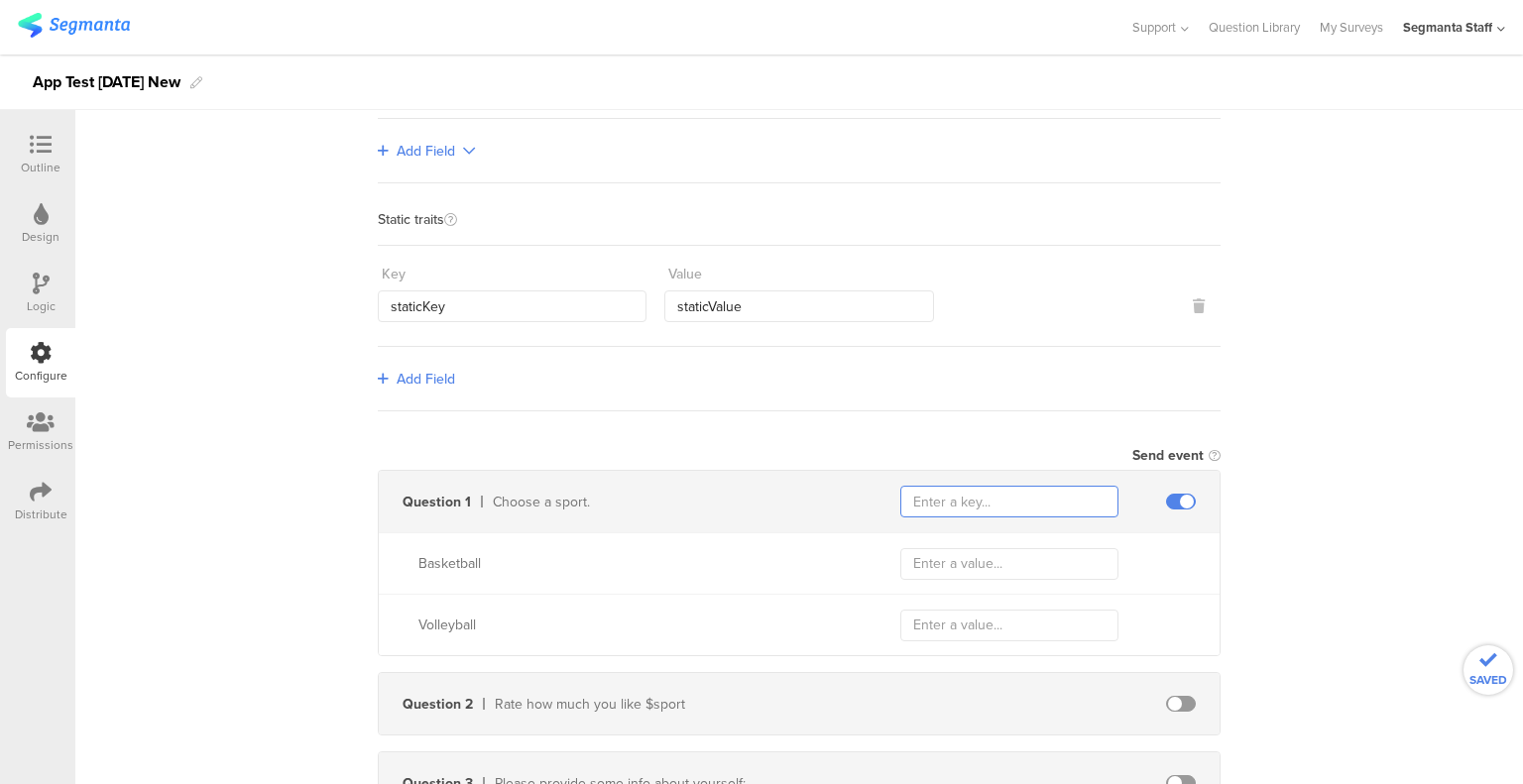 click at bounding box center (1009, 502) 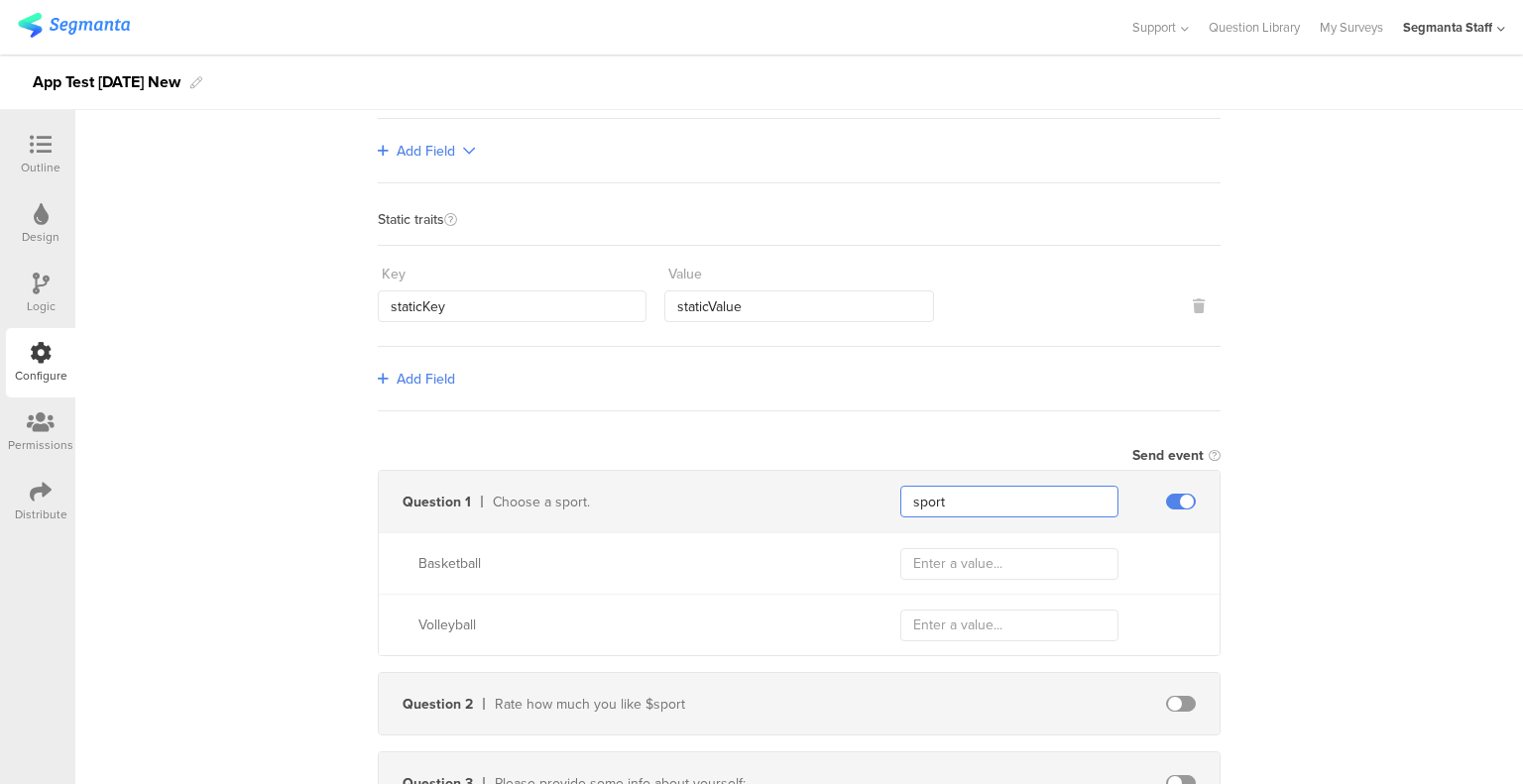 type on "sport" 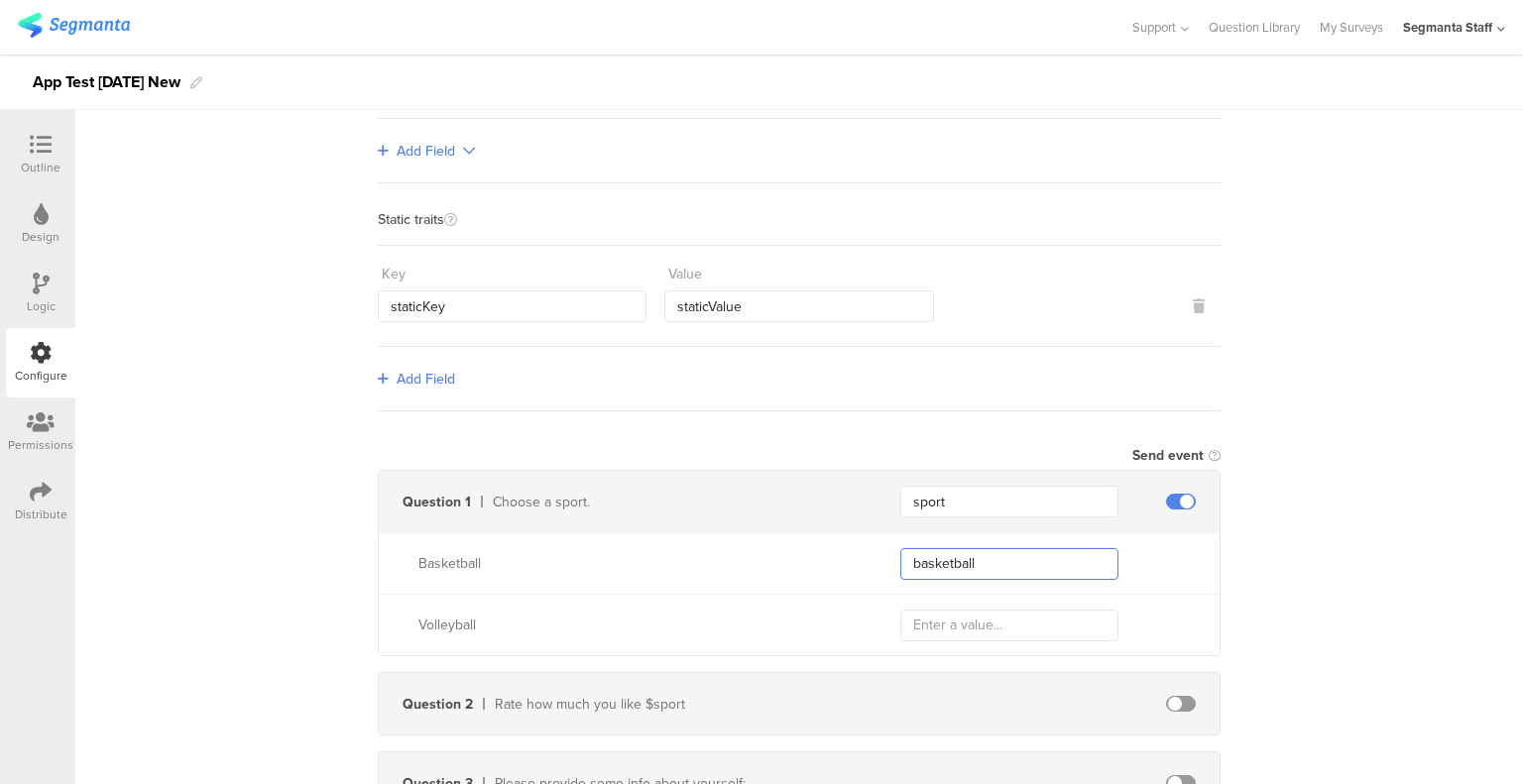 type on "basketball" 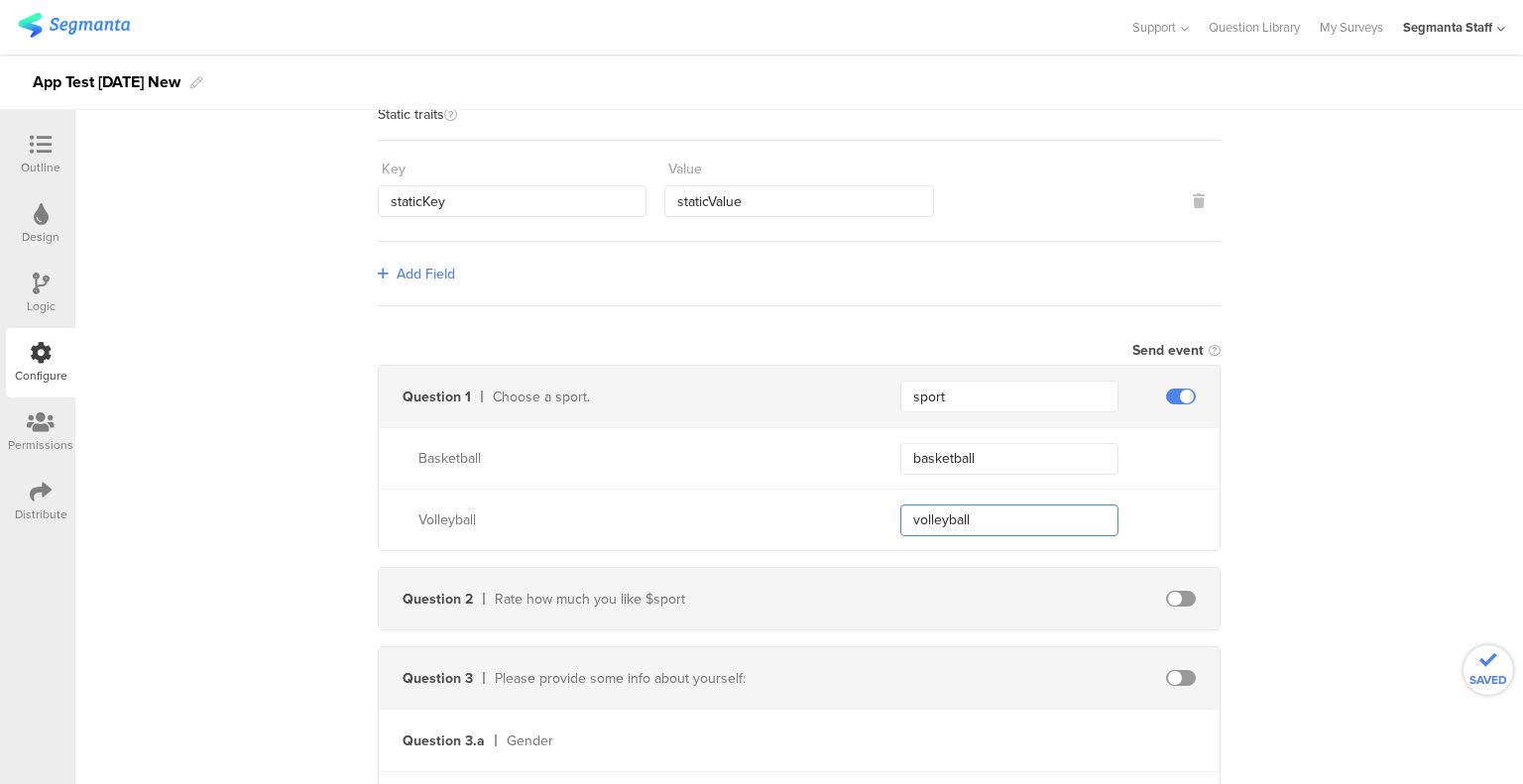 scroll, scrollTop: 1090, scrollLeft: 0, axis: vertical 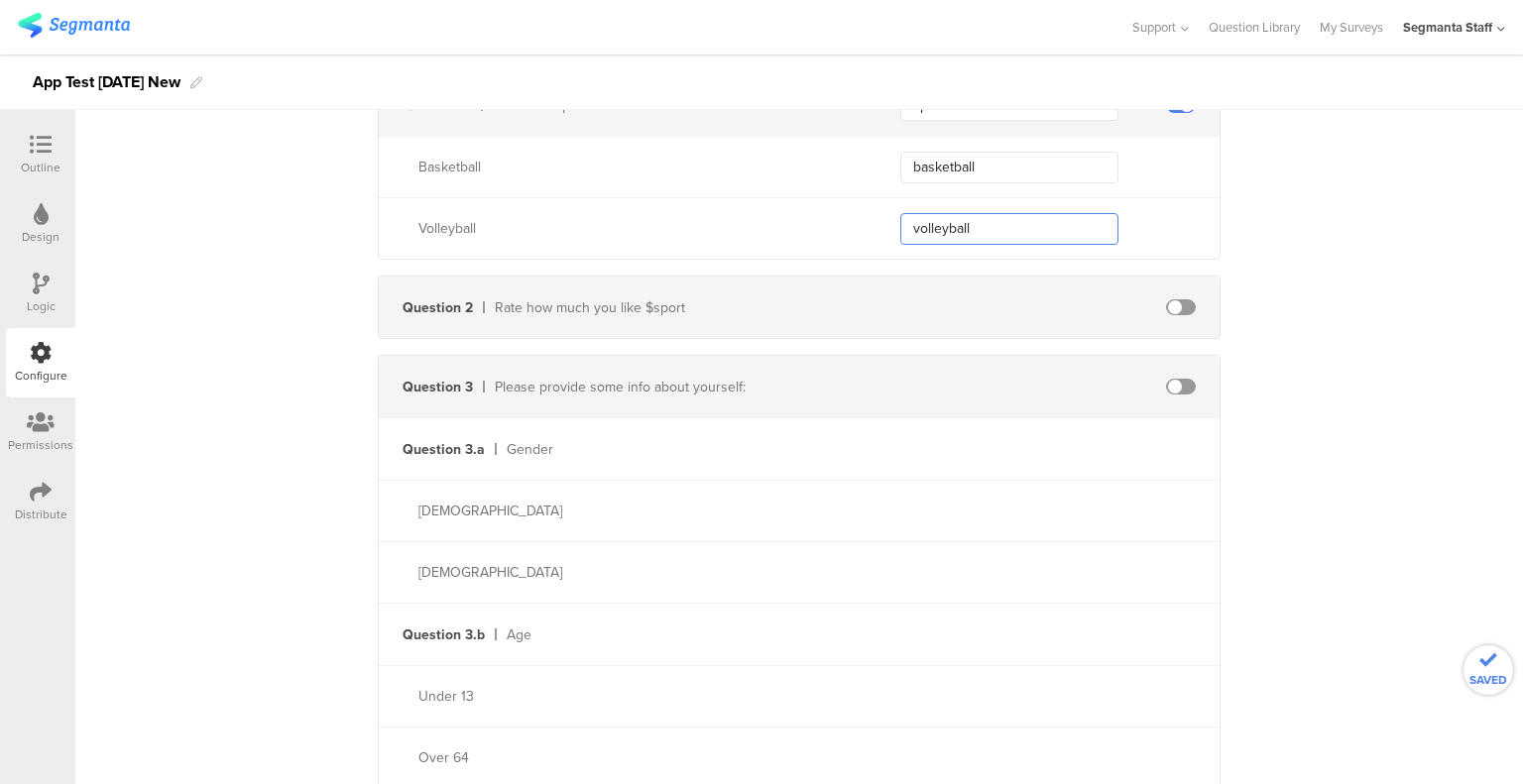 type on "volleyball" 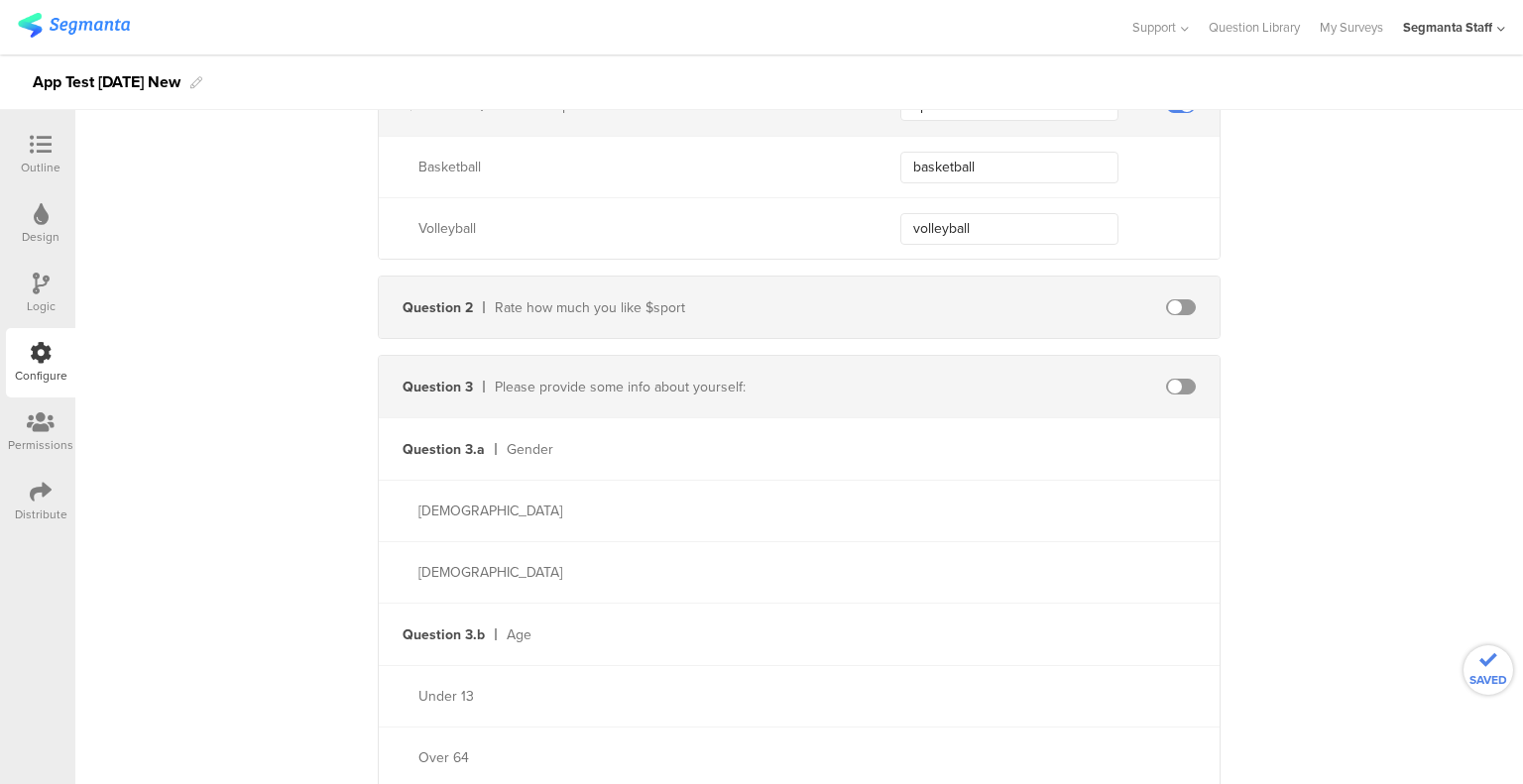 click at bounding box center (1181, 307) 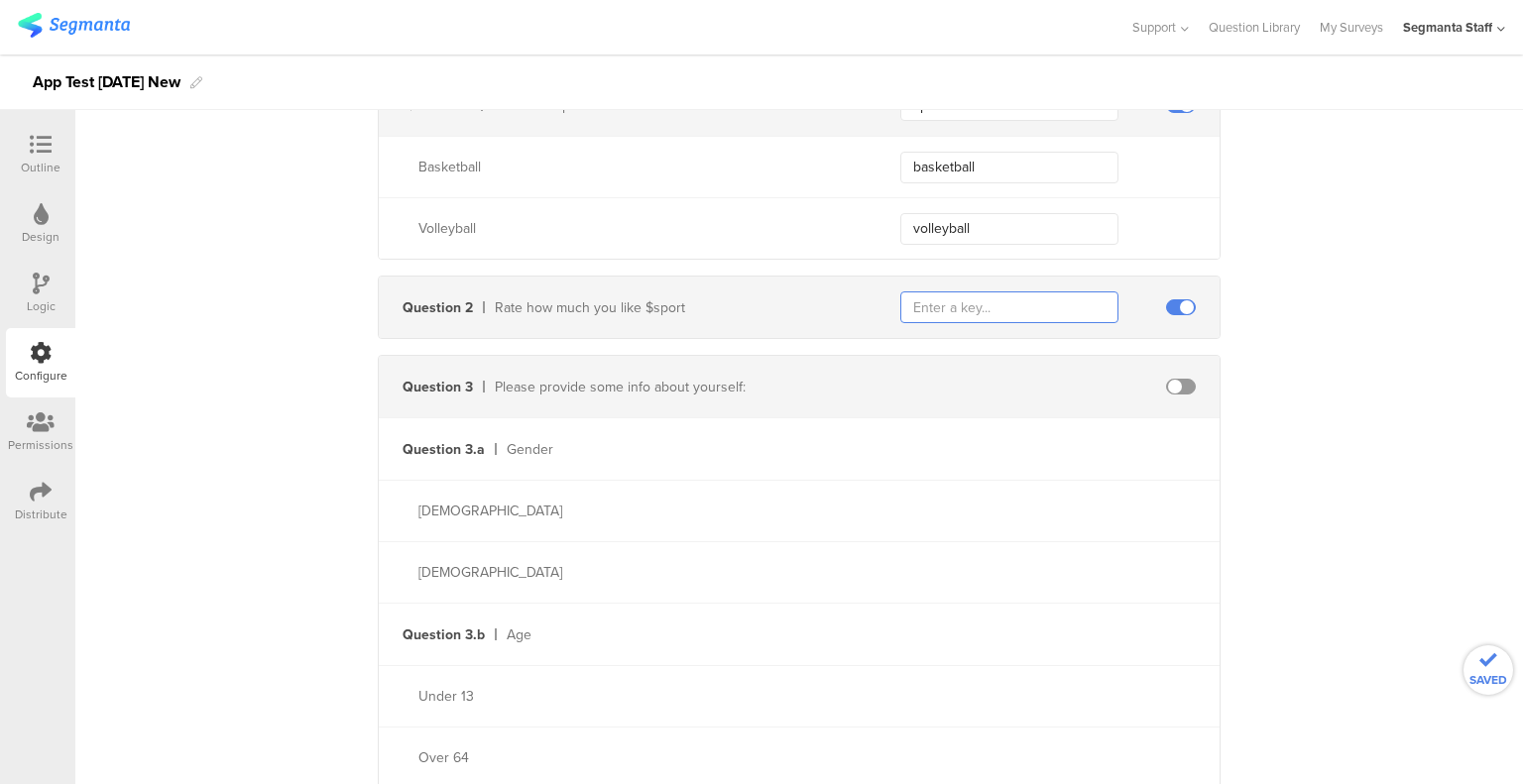 click at bounding box center (1009, 307) 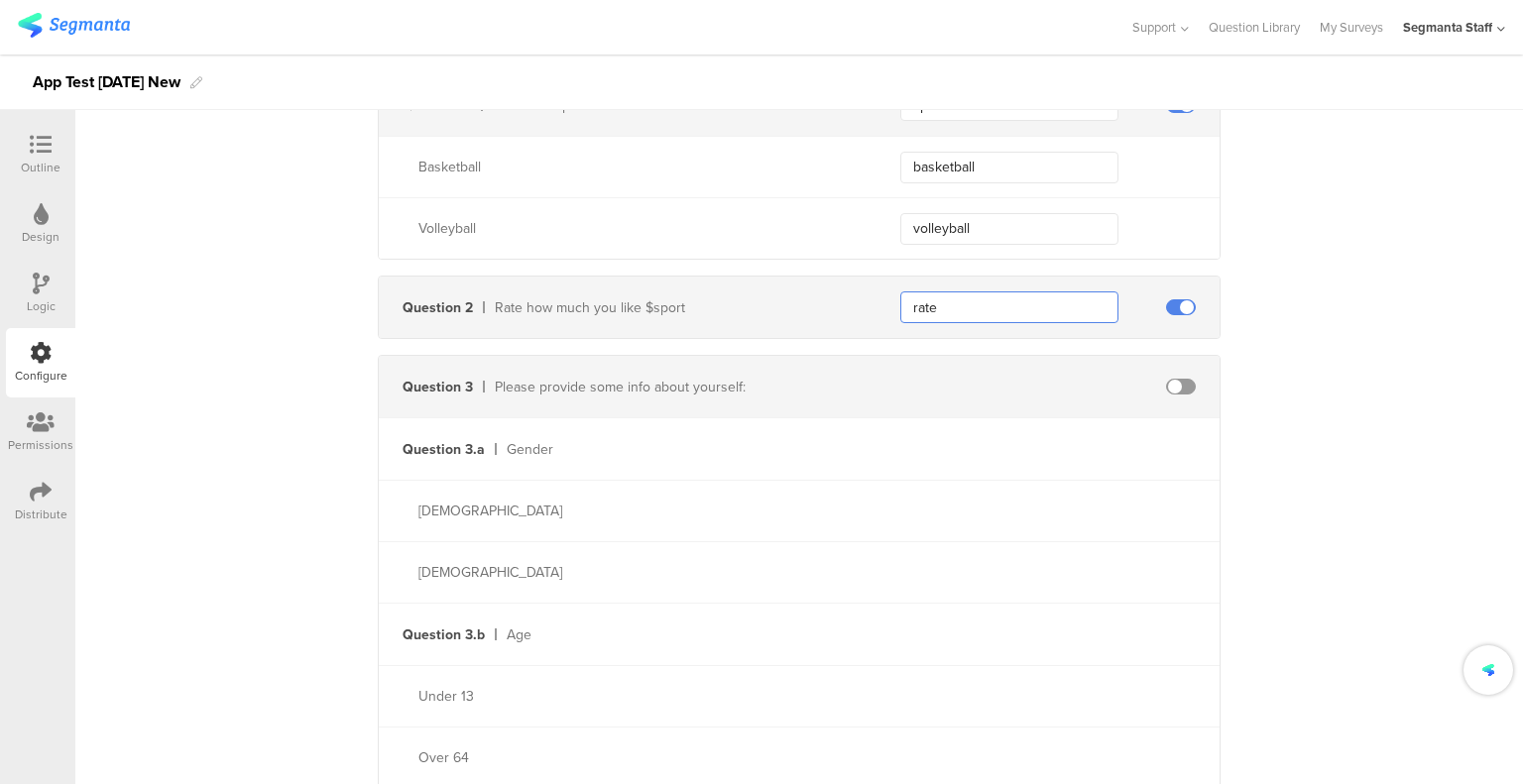 scroll, scrollTop: 1291, scrollLeft: 0, axis: vertical 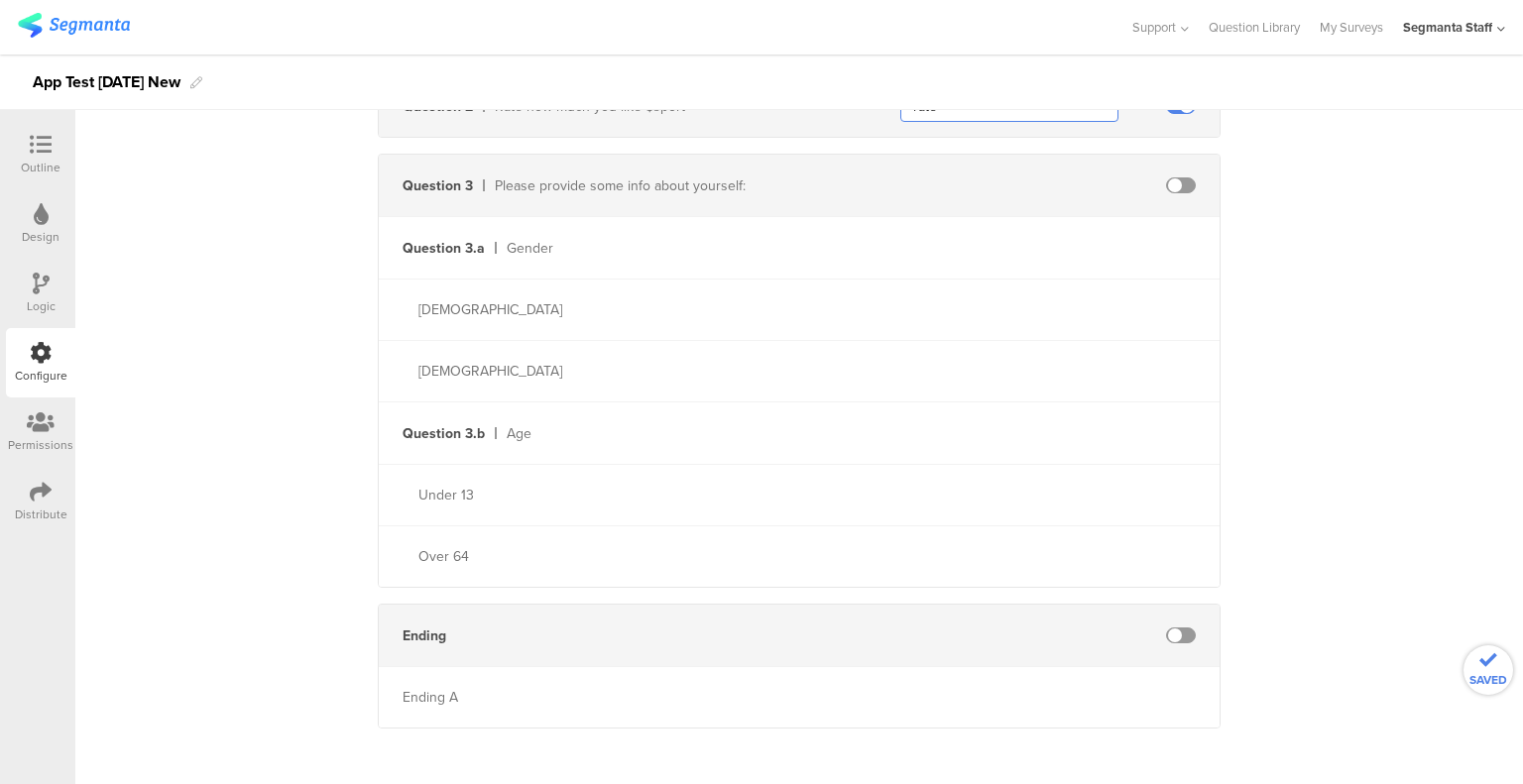 type on "rate" 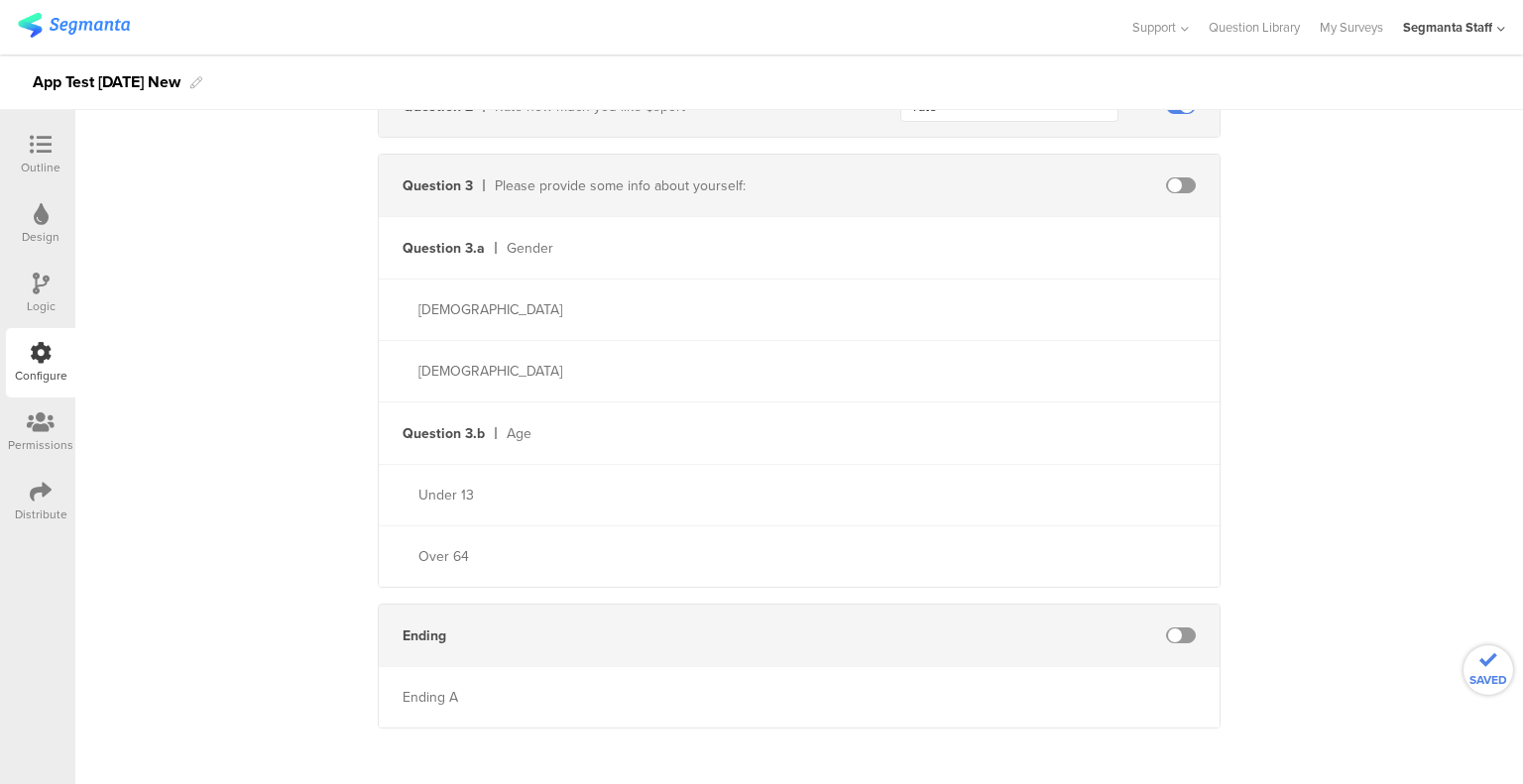 click at bounding box center [1181, 635] 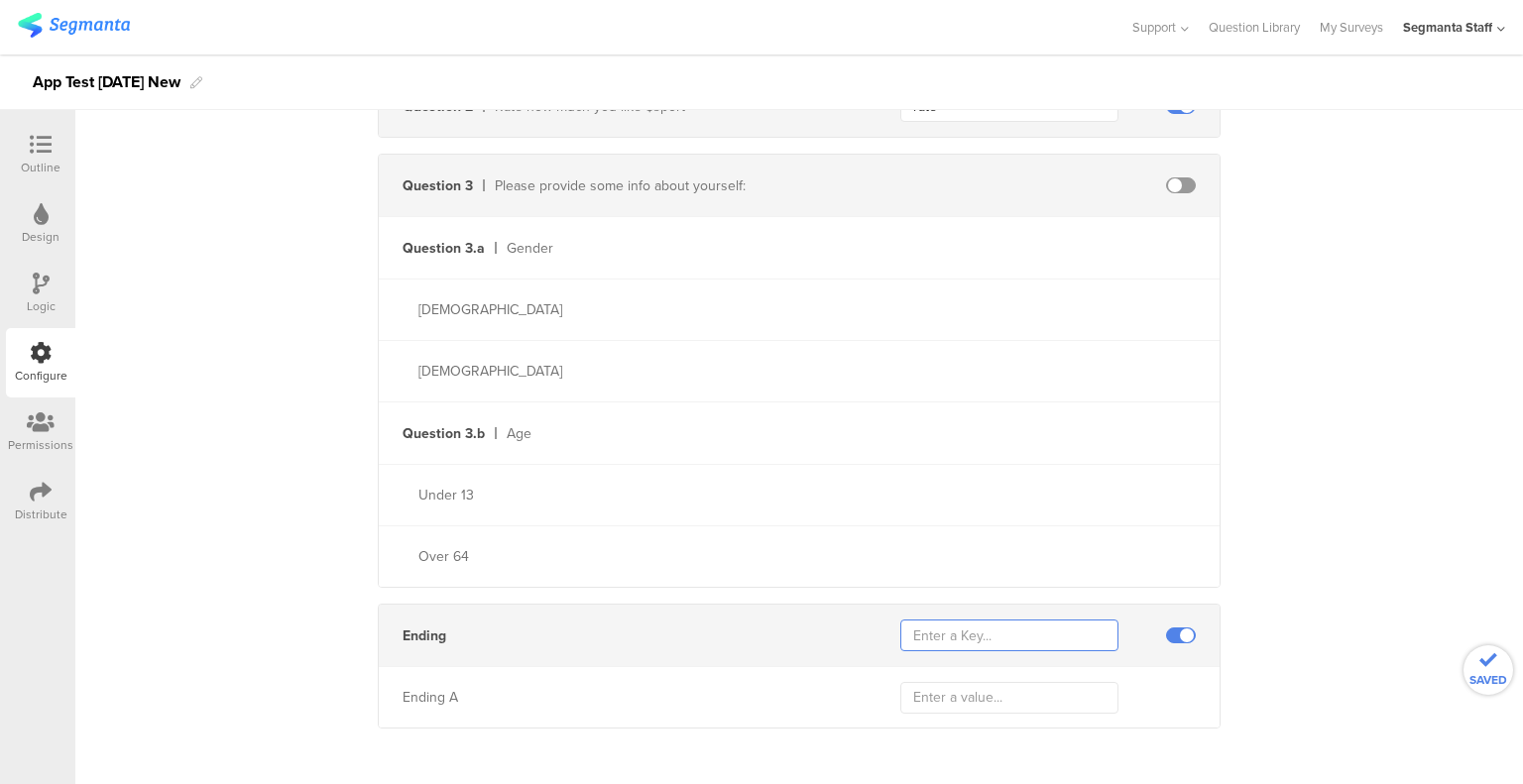 click at bounding box center (1009, 635) 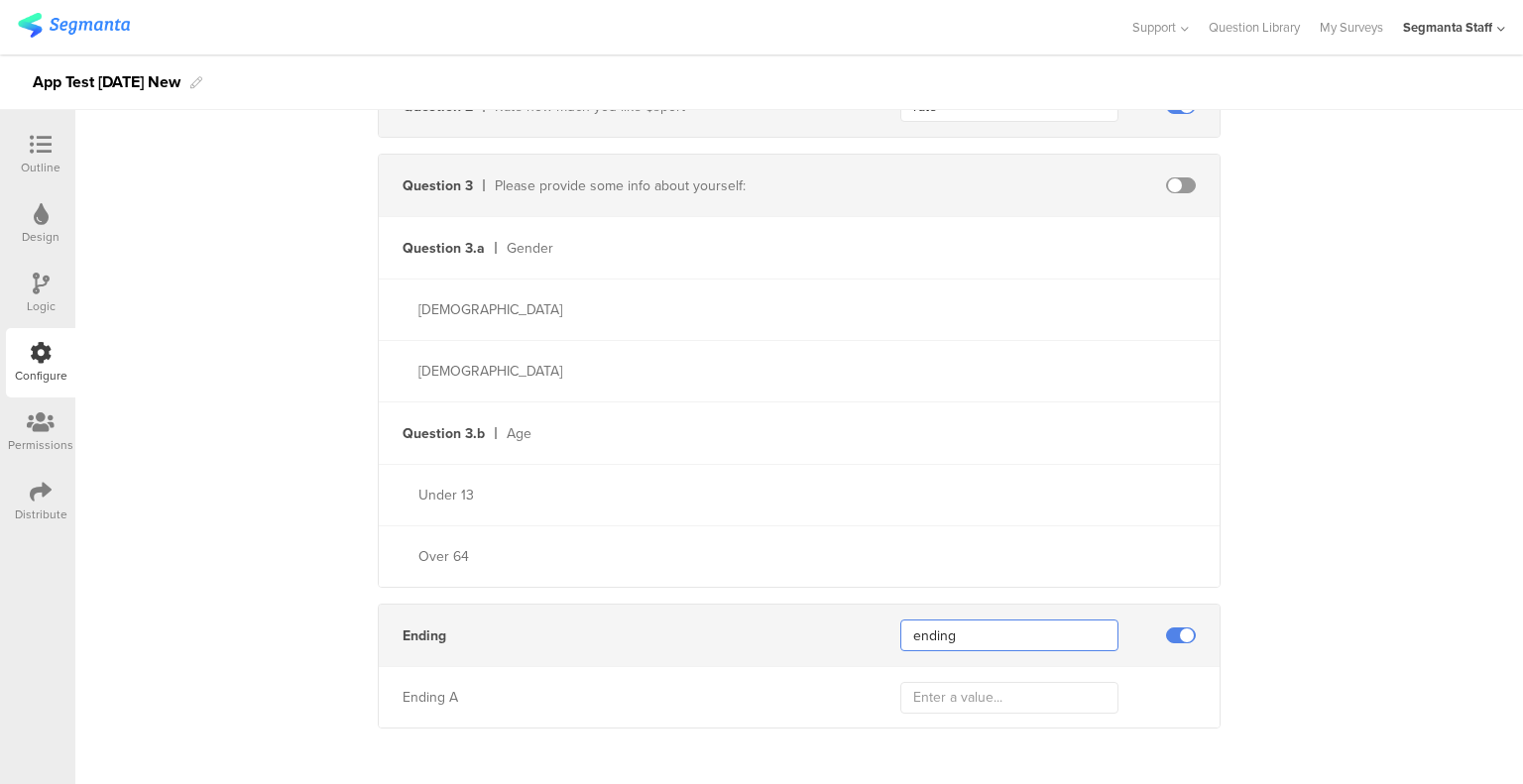 type on "ending" 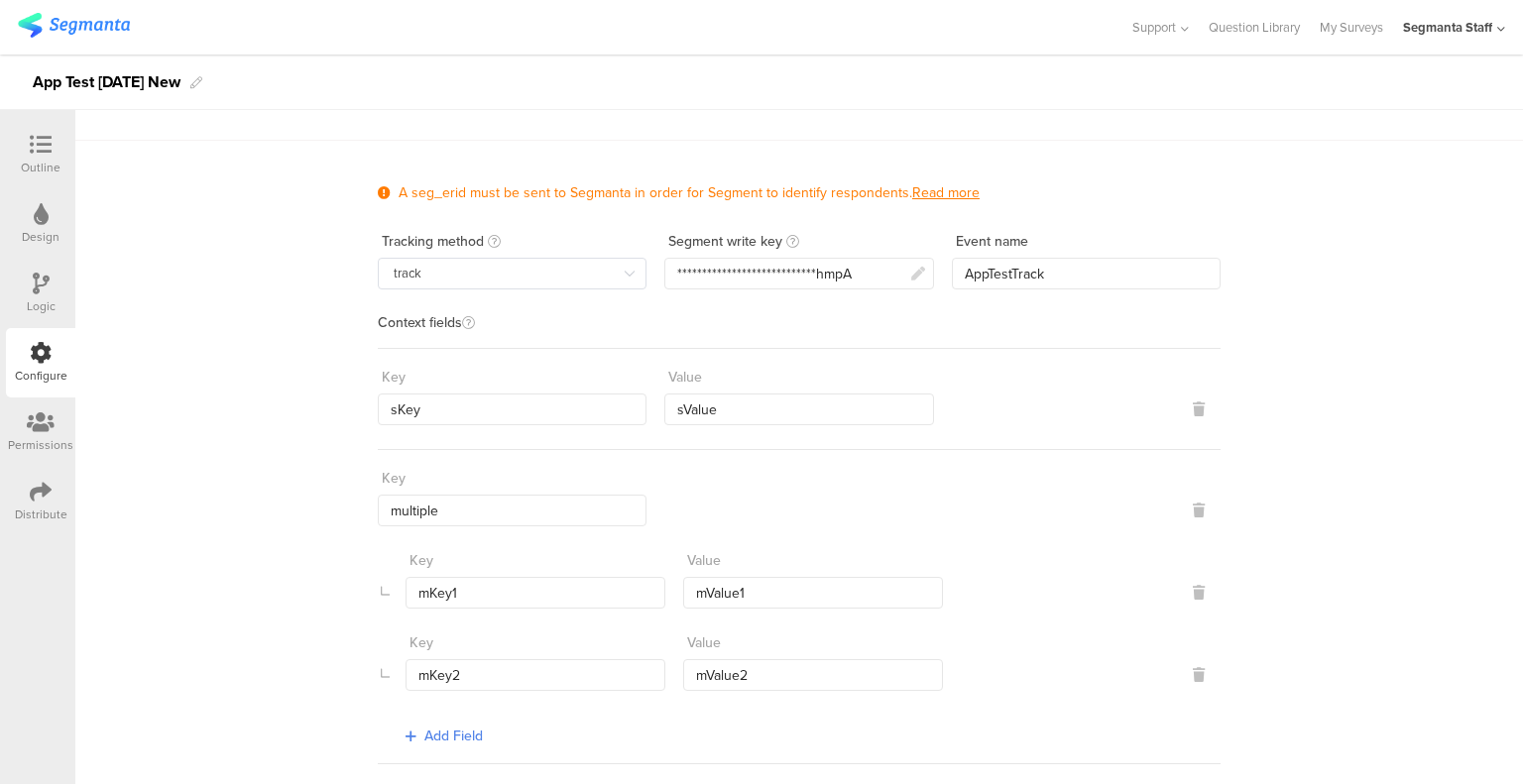 scroll, scrollTop: 0, scrollLeft: 0, axis: both 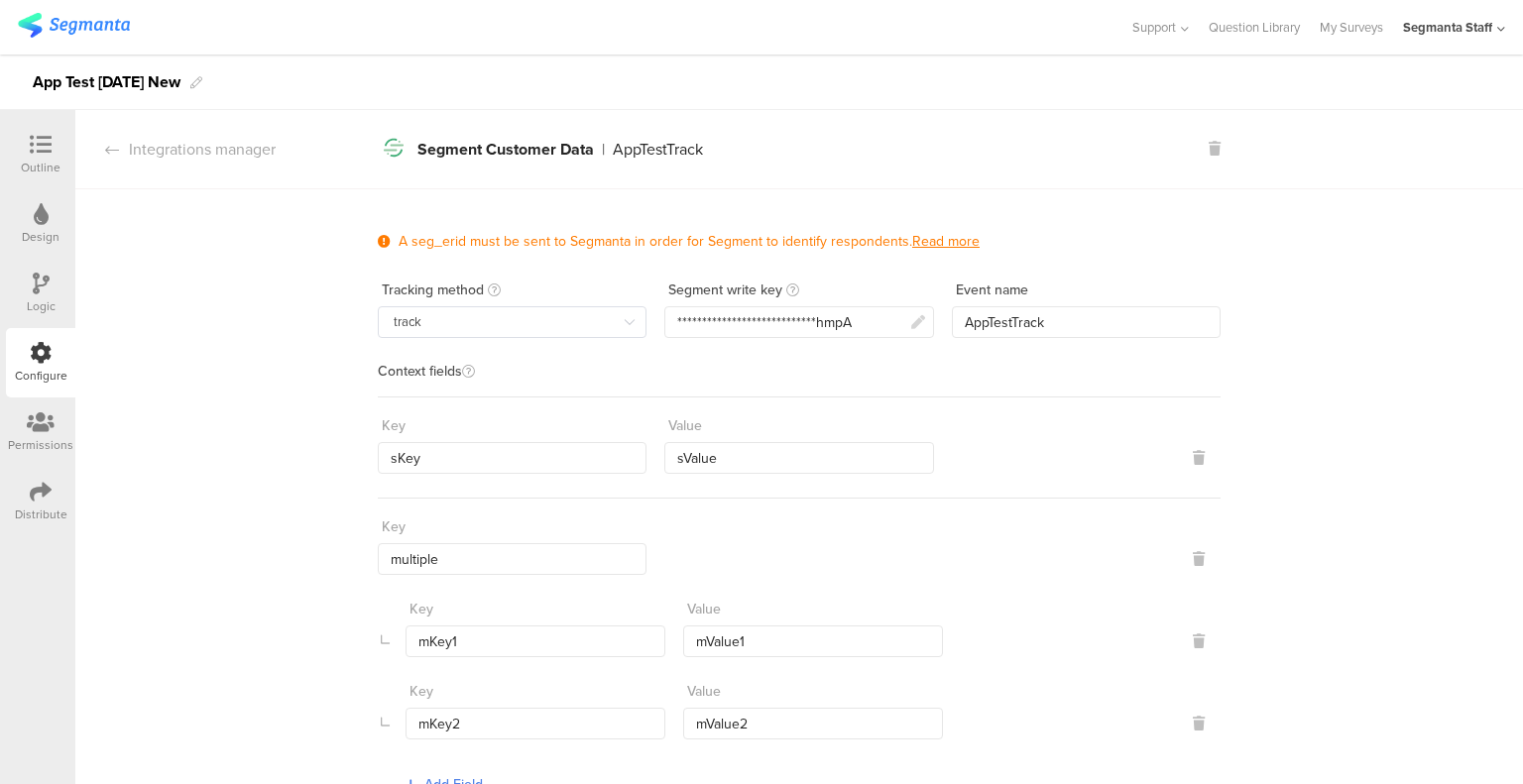 type on "a" 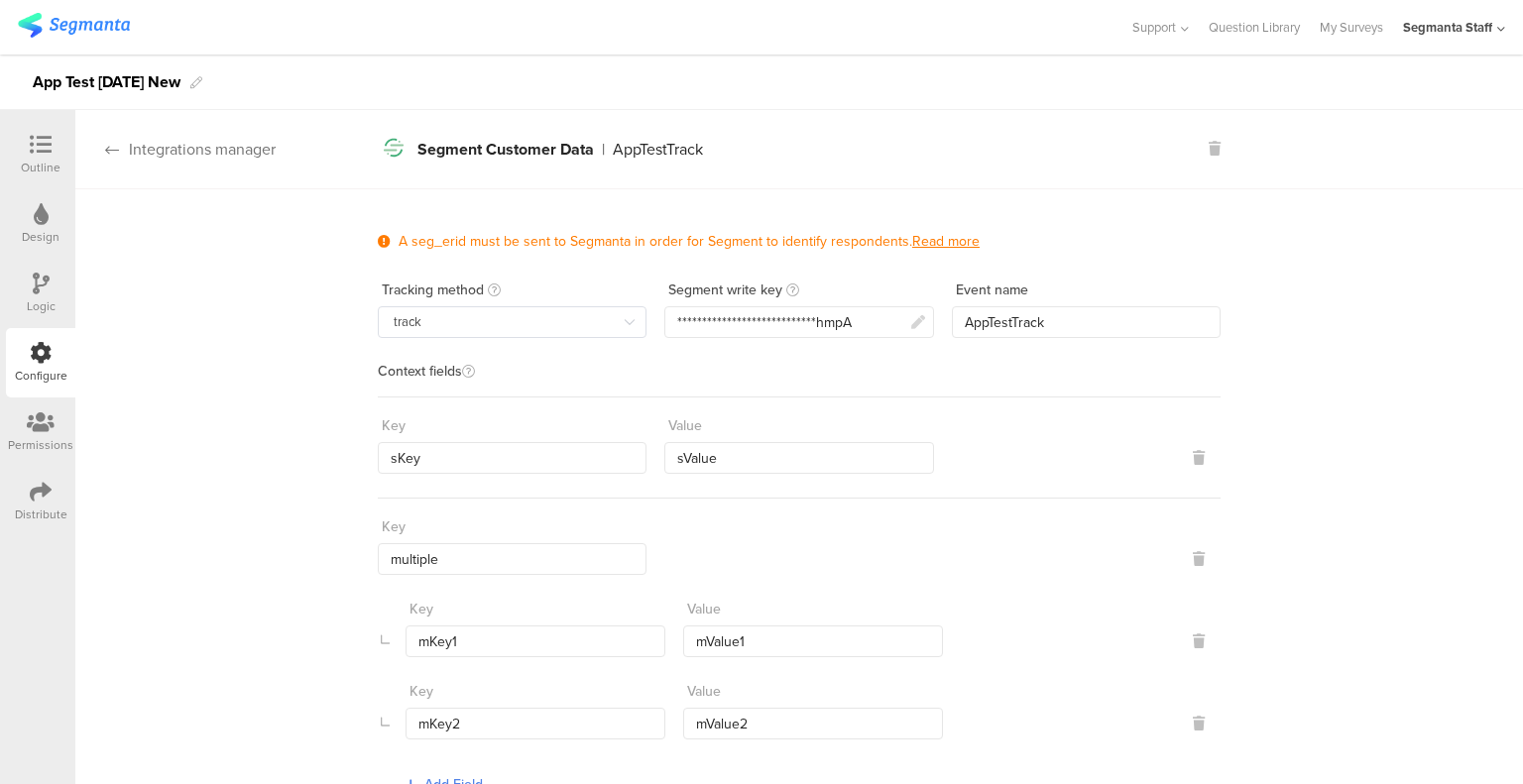 click on "Integrations manager" at bounding box center [176, 149] 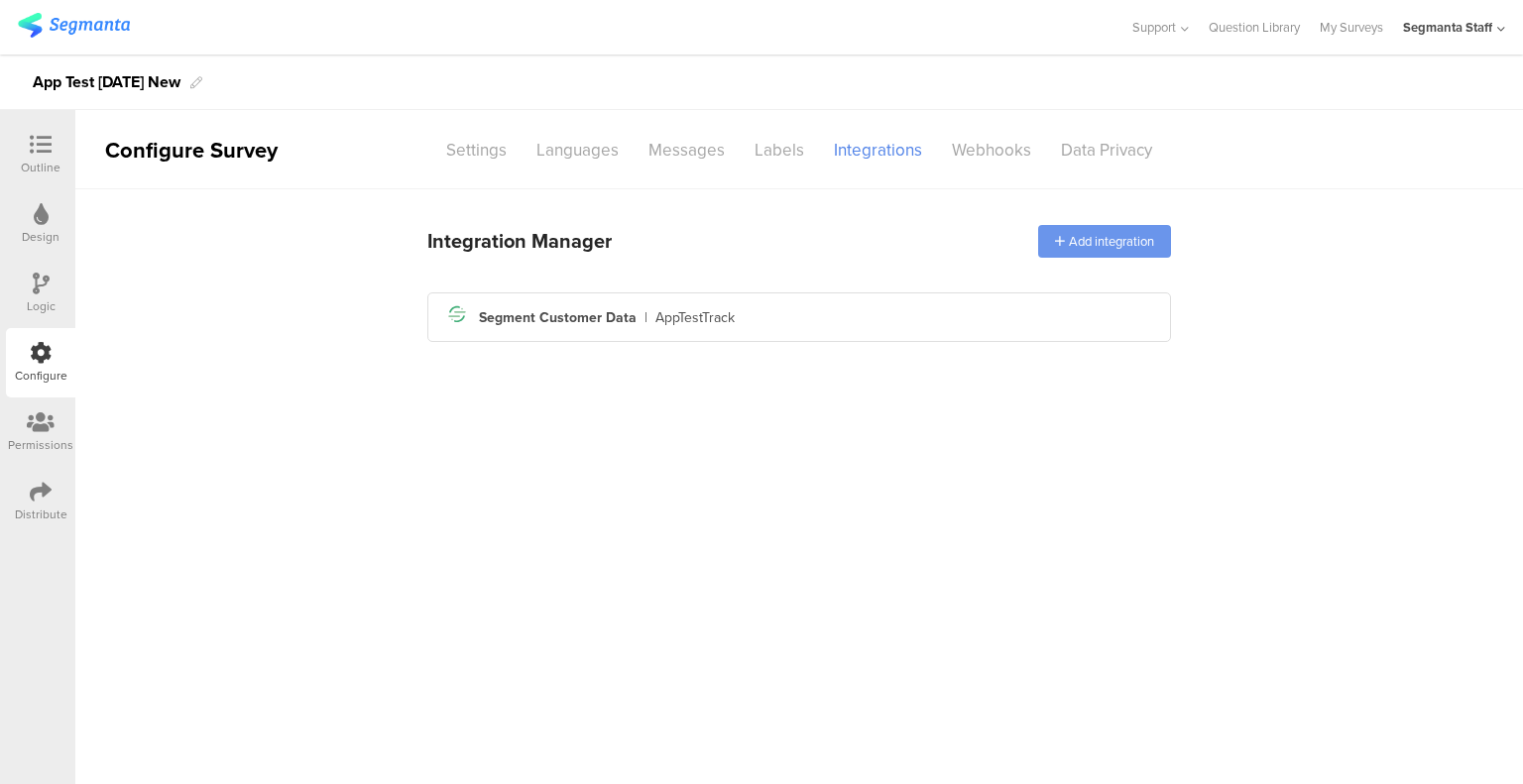 click on "Add integration" at bounding box center (1105, 241) 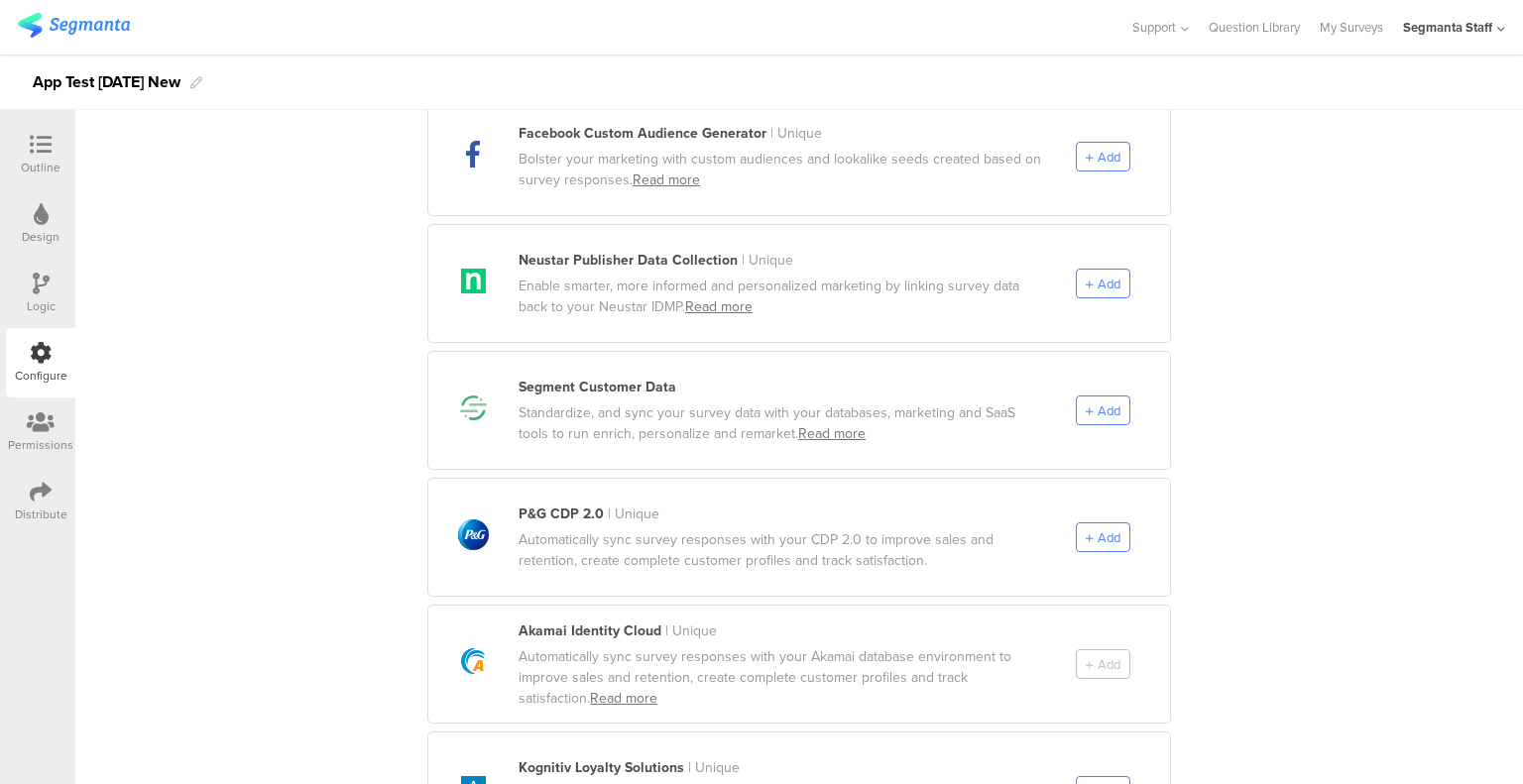 scroll, scrollTop: 1090, scrollLeft: 0, axis: vertical 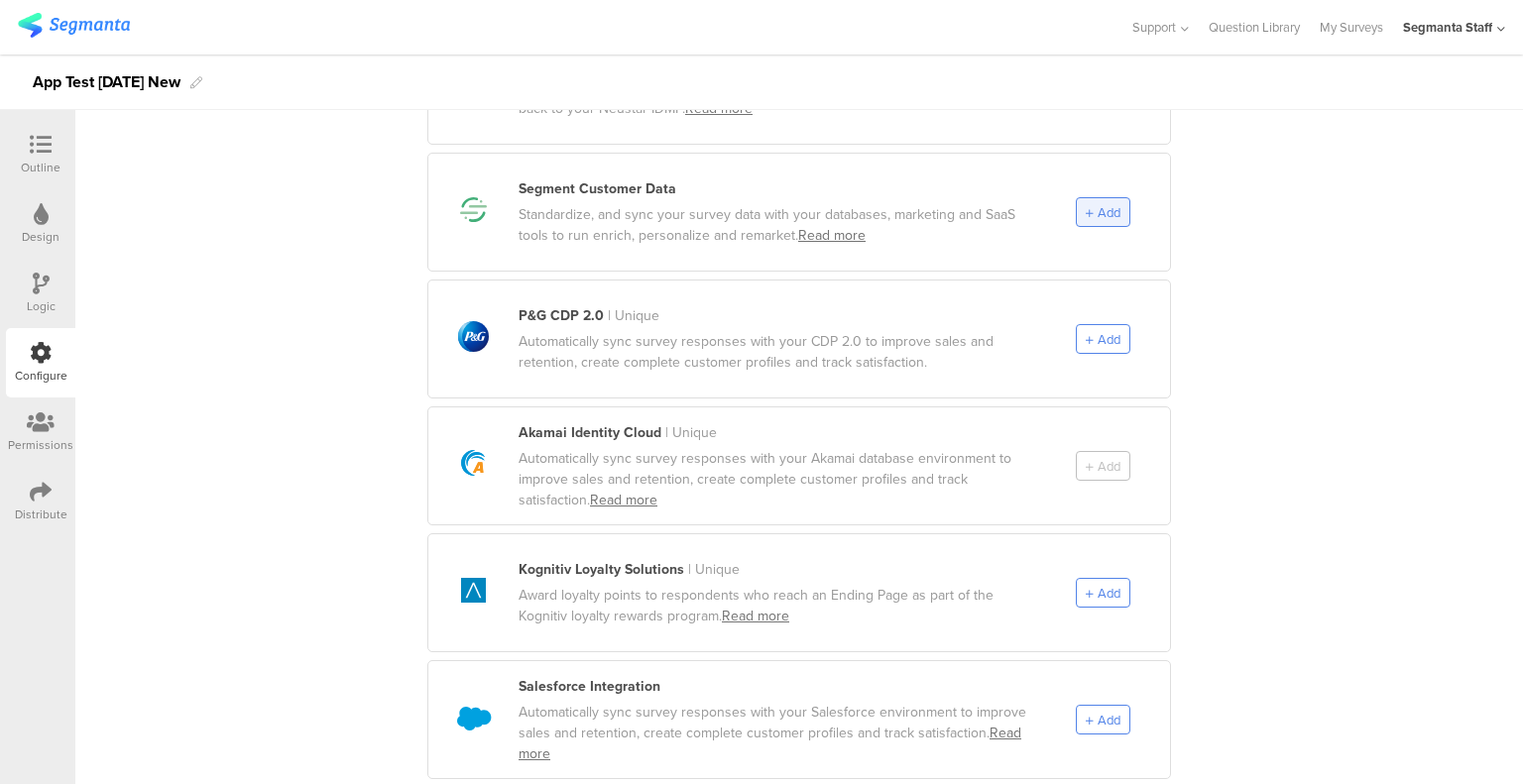 click on "Add" at bounding box center (1103, 212) 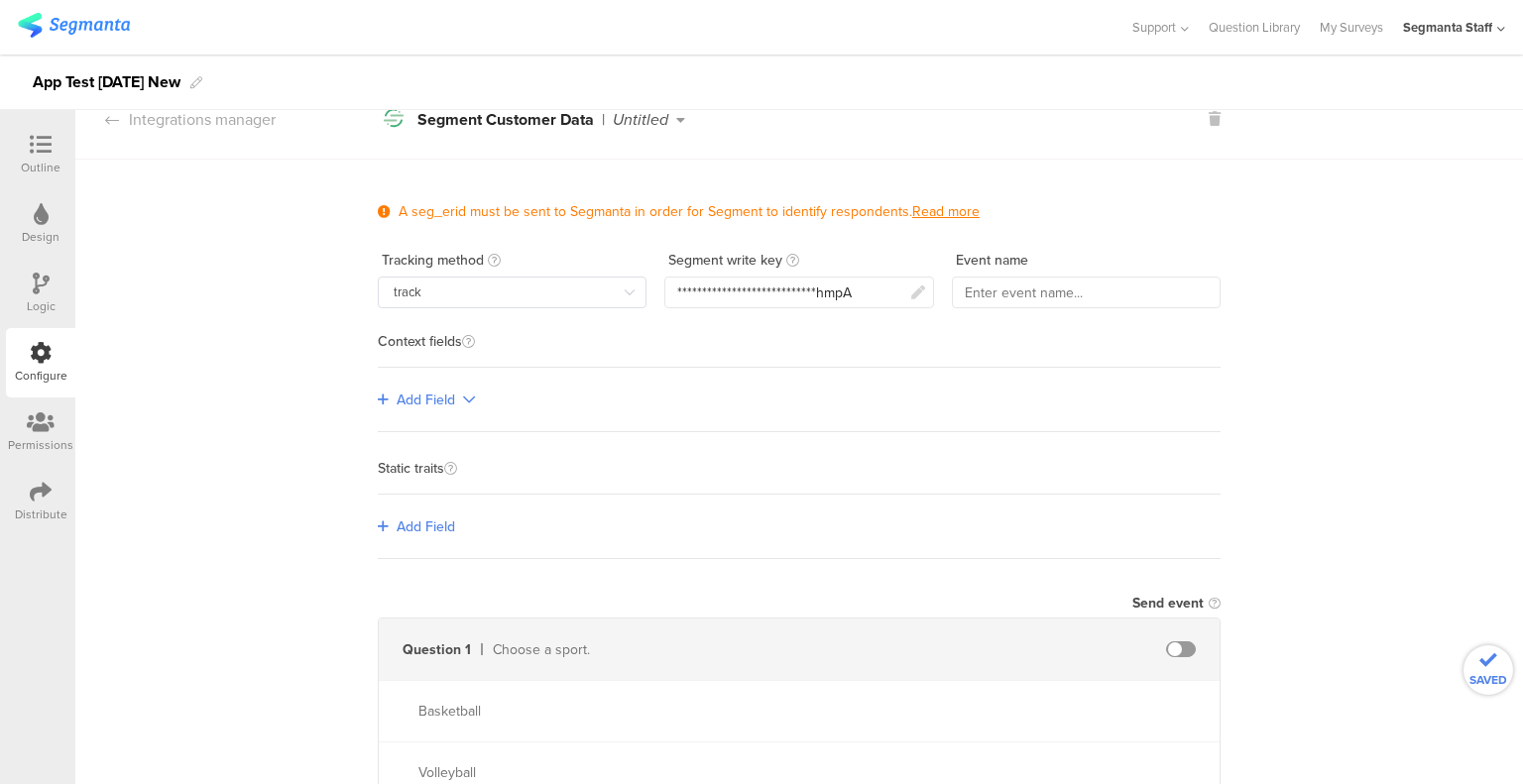 scroll, scrollTop: 0, scrollLeft: 0, axis: both 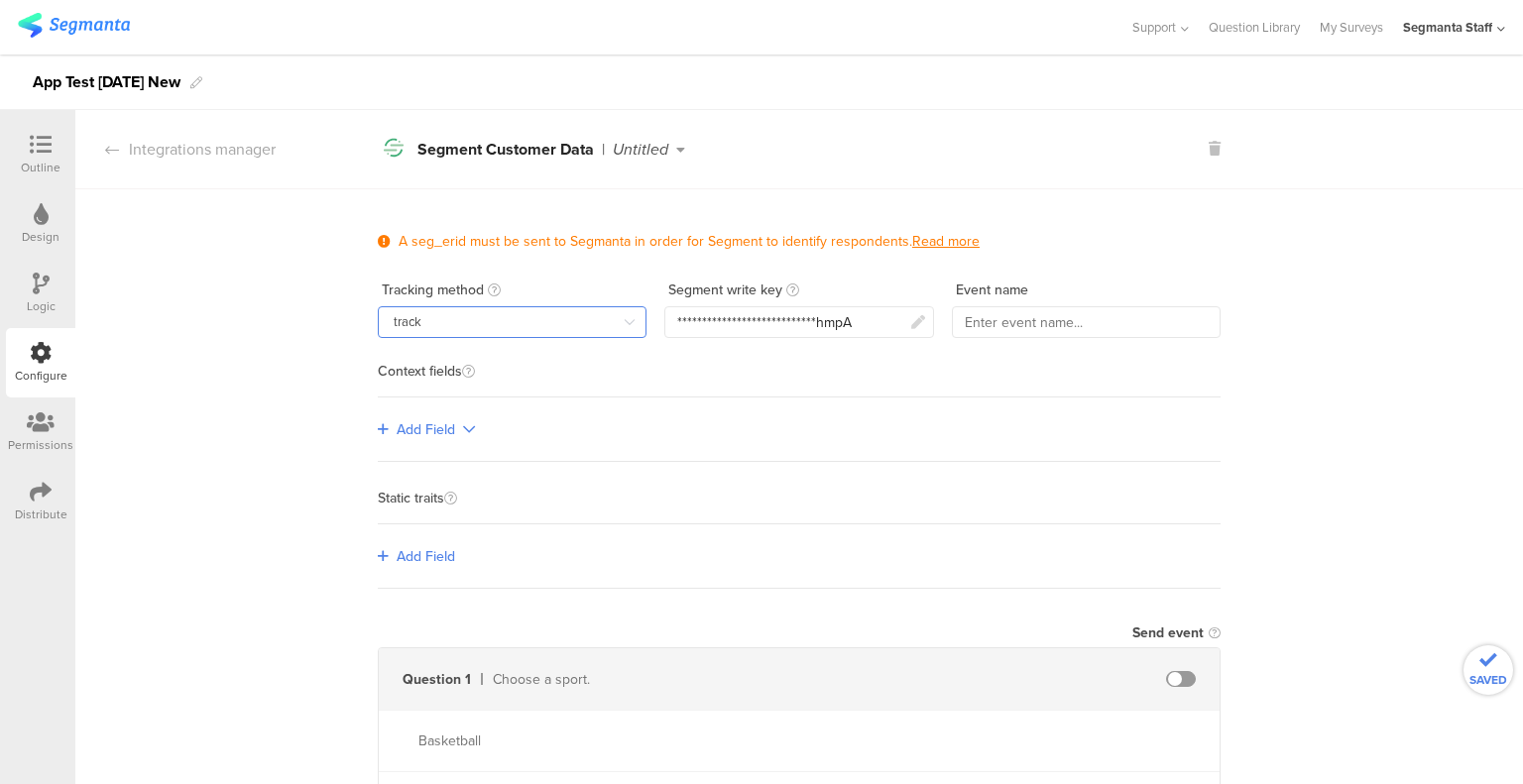 click on "track" at bounding box center (512, 322) 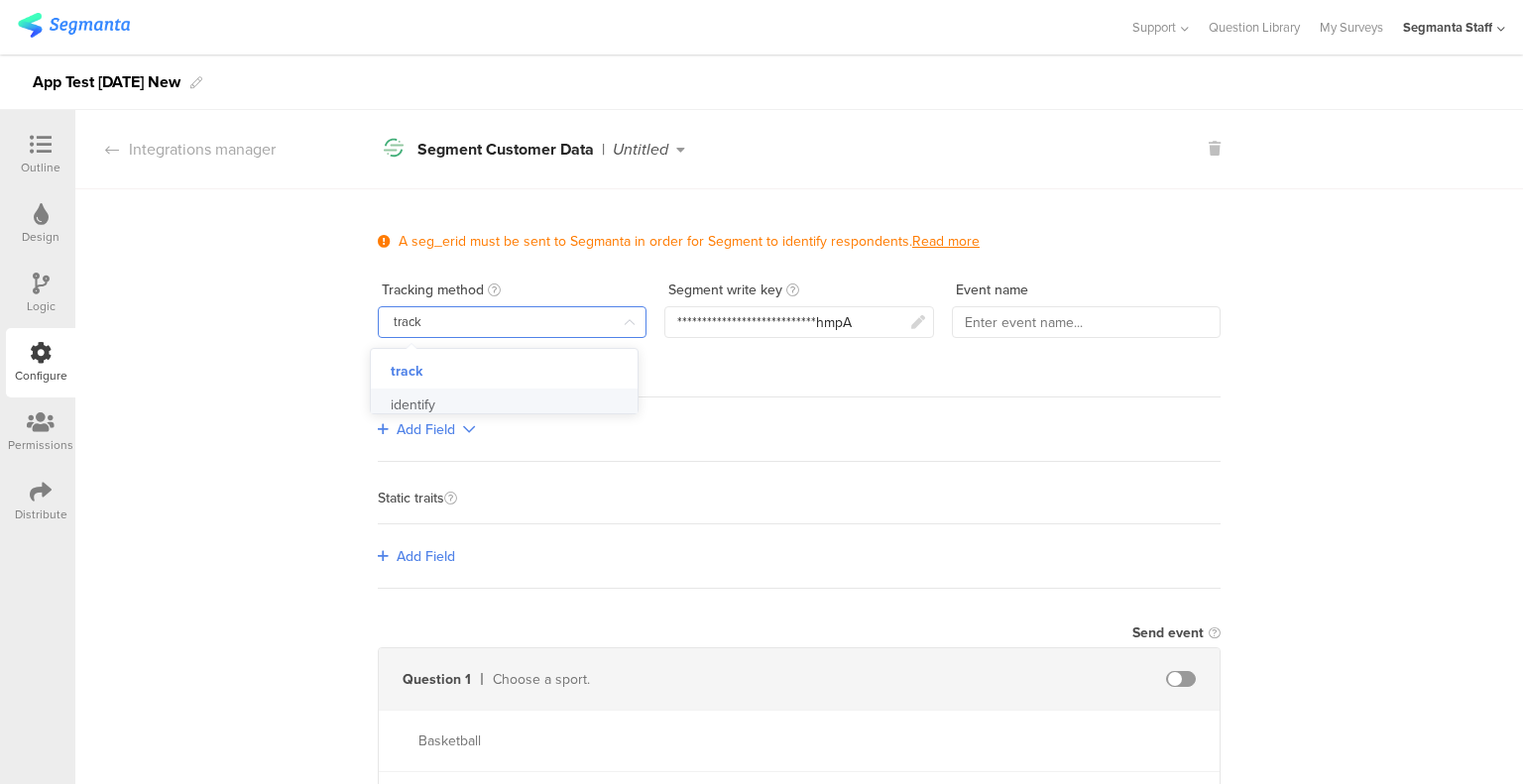 click on "identify" at bounding box center [512, 405] 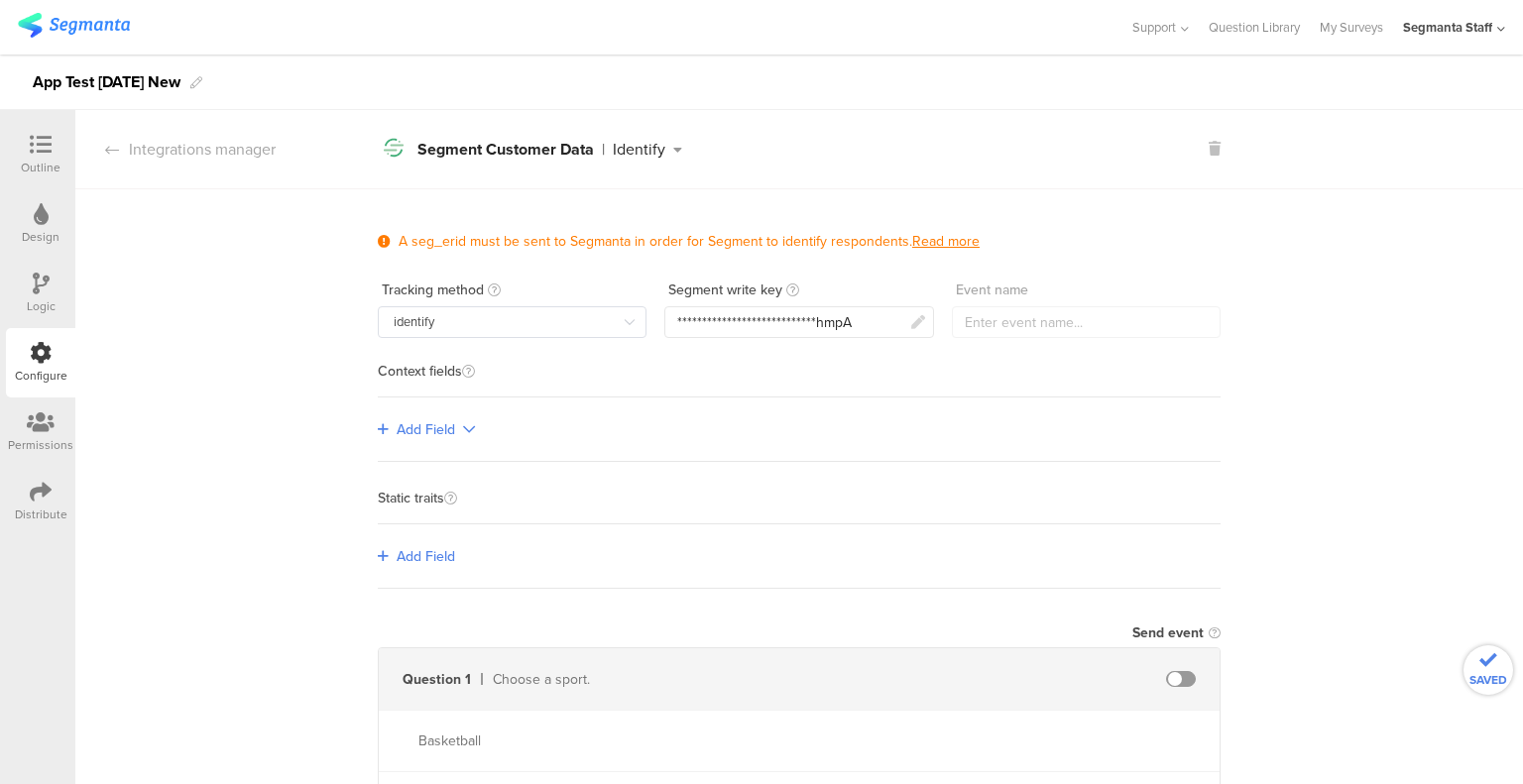 click on "Add Field" at bounding box center (425, 429) 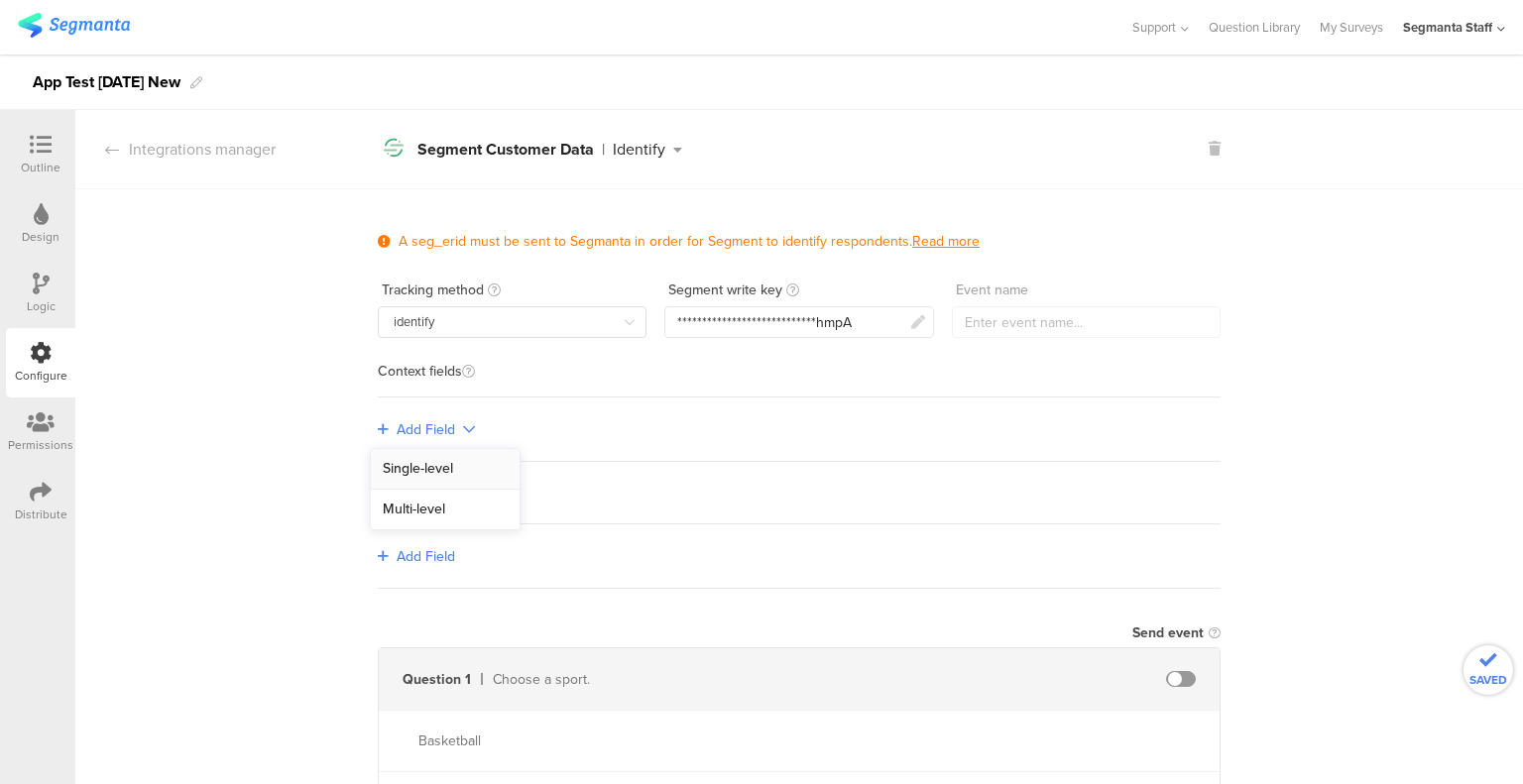 click on "Single-level" at bounding box center [445, 469] 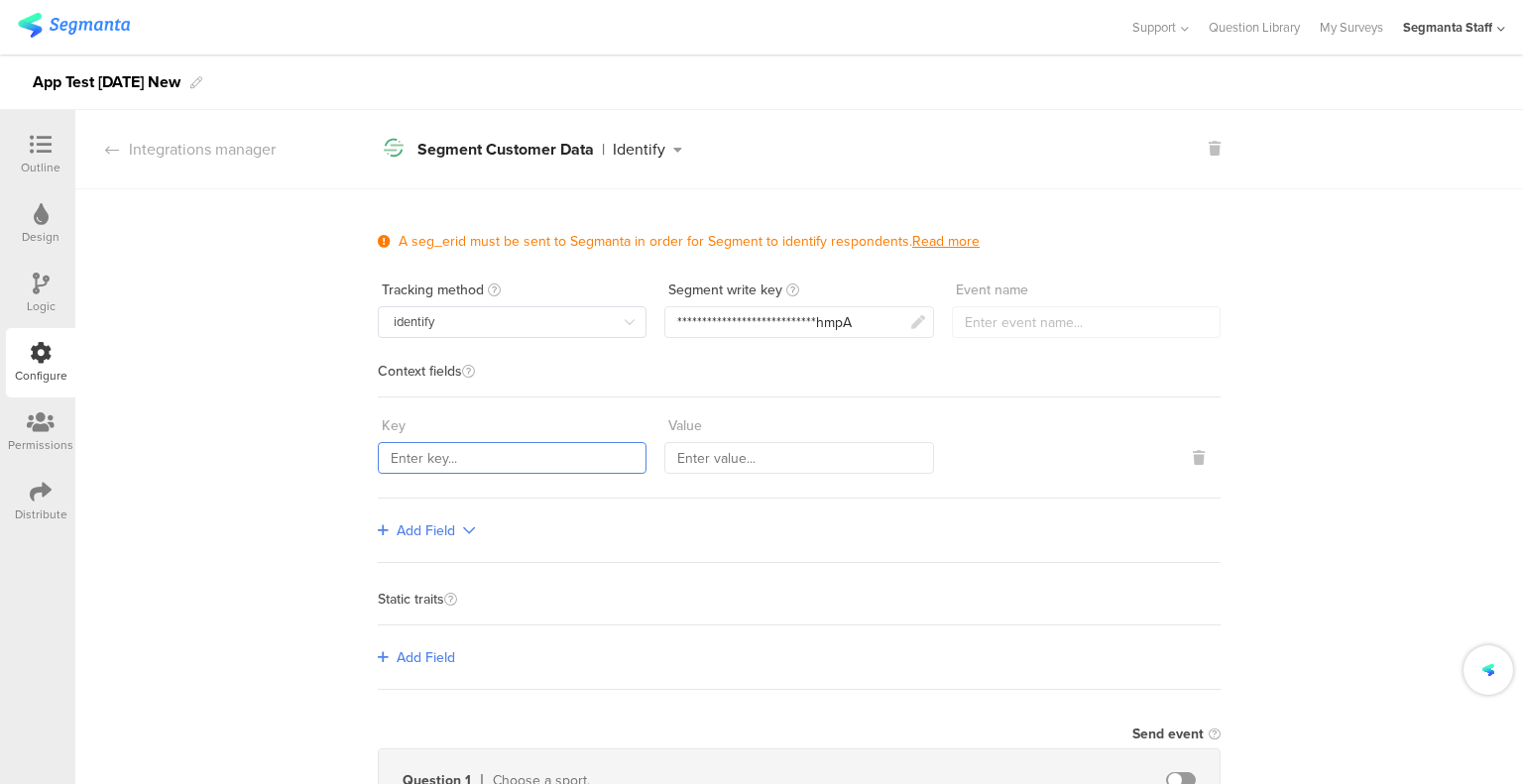 click at bounding box center [512, 458] 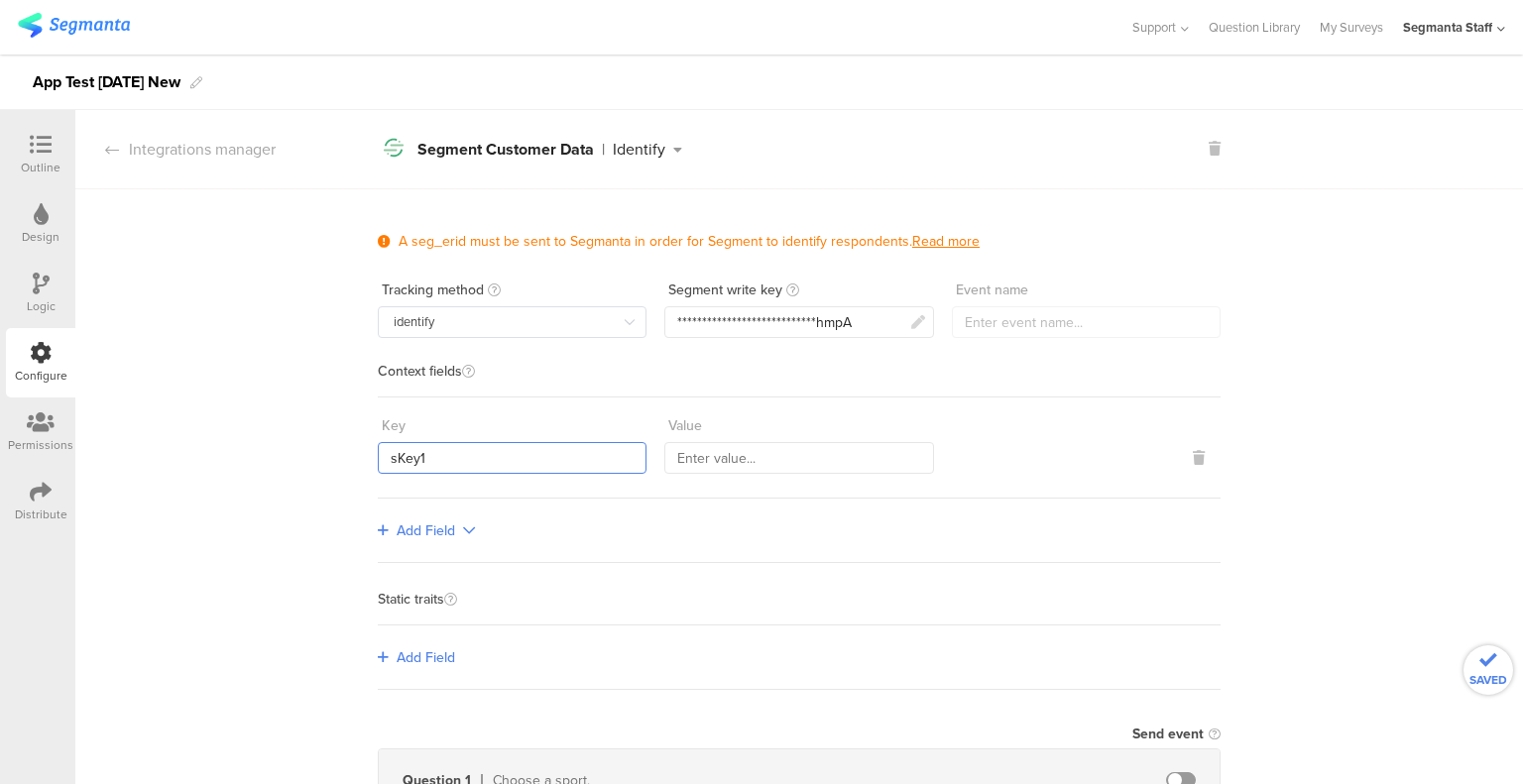 type on "sKey1" 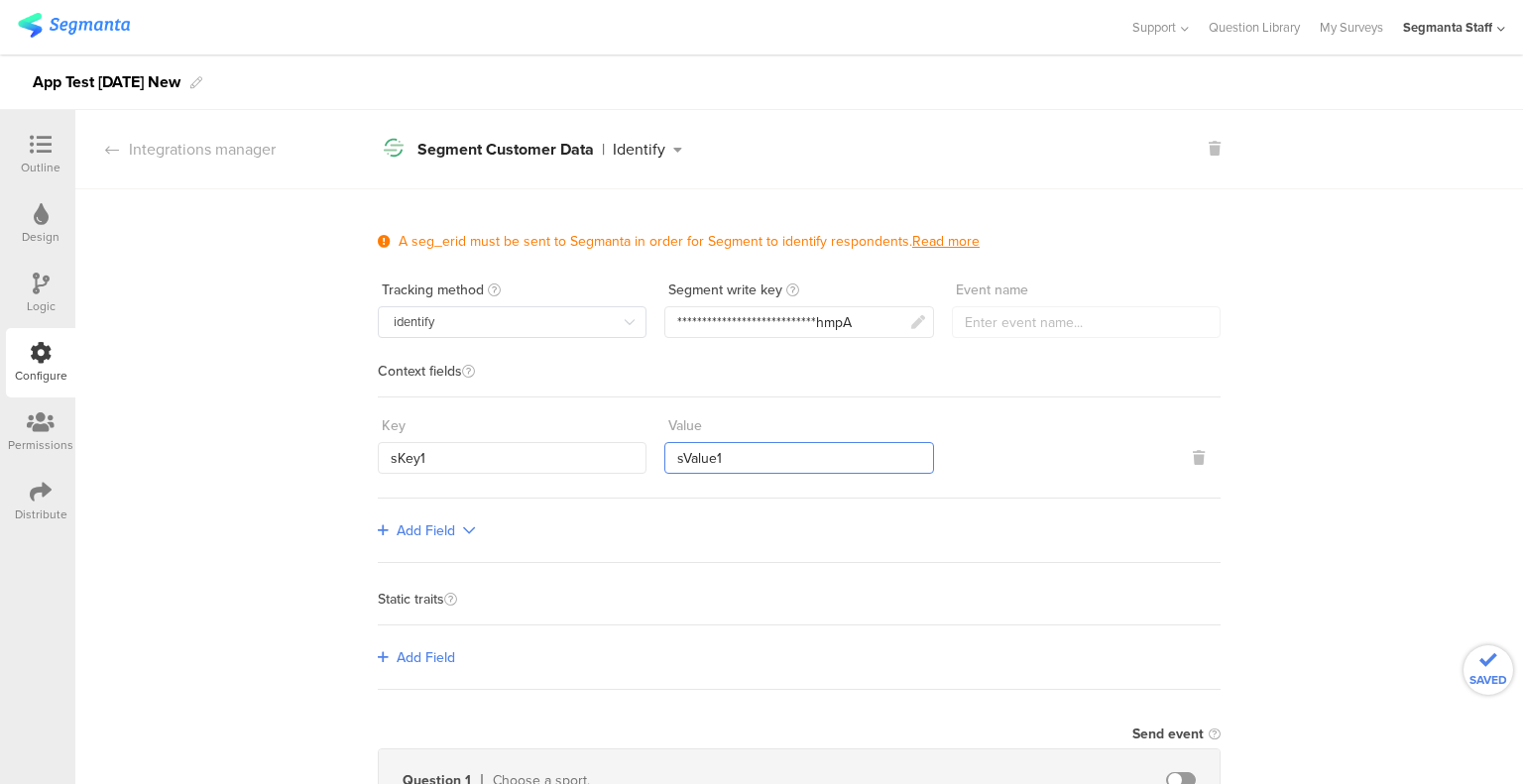 type on "sValue1" 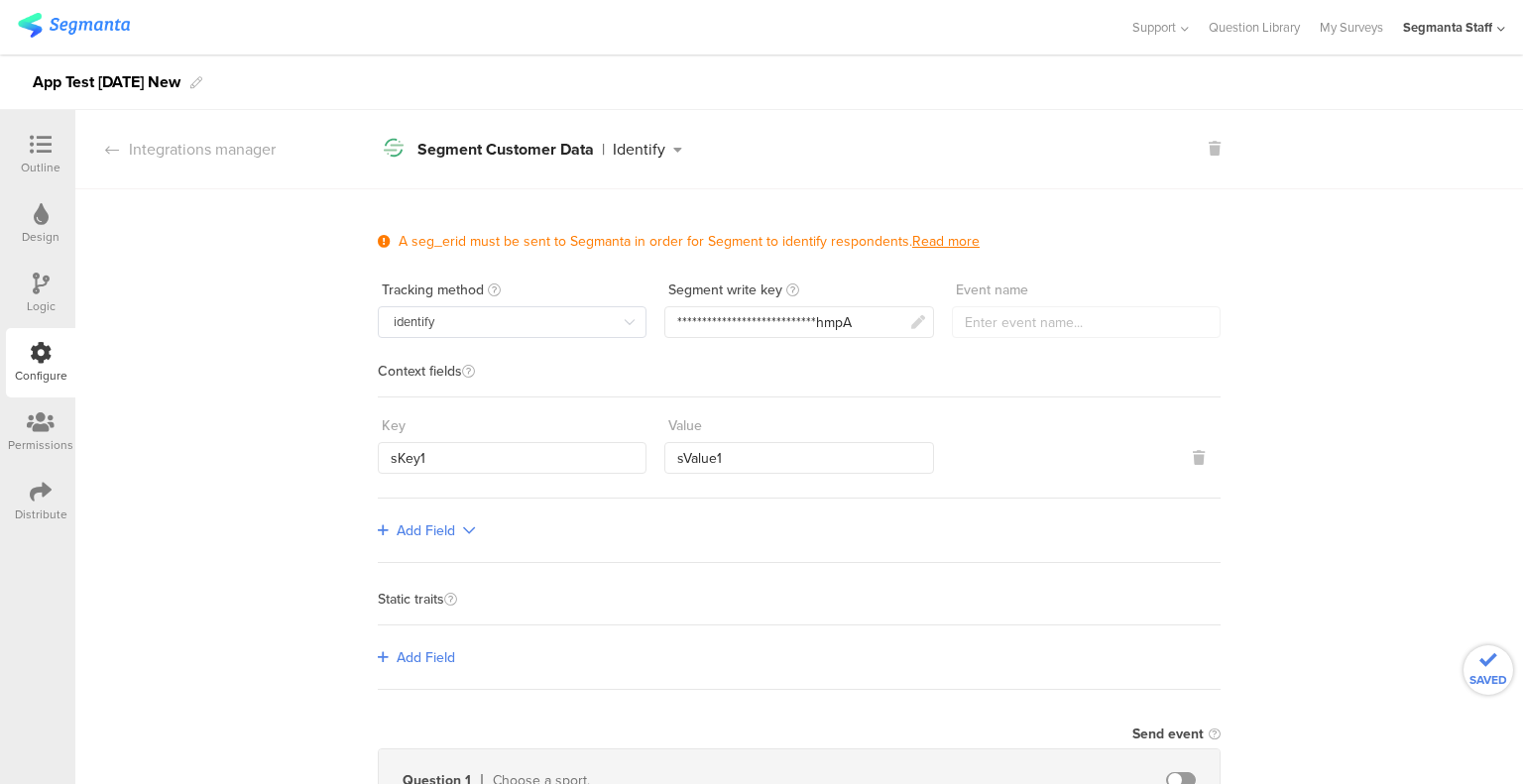 click on "Add Field" at bounding box center (426, 530) 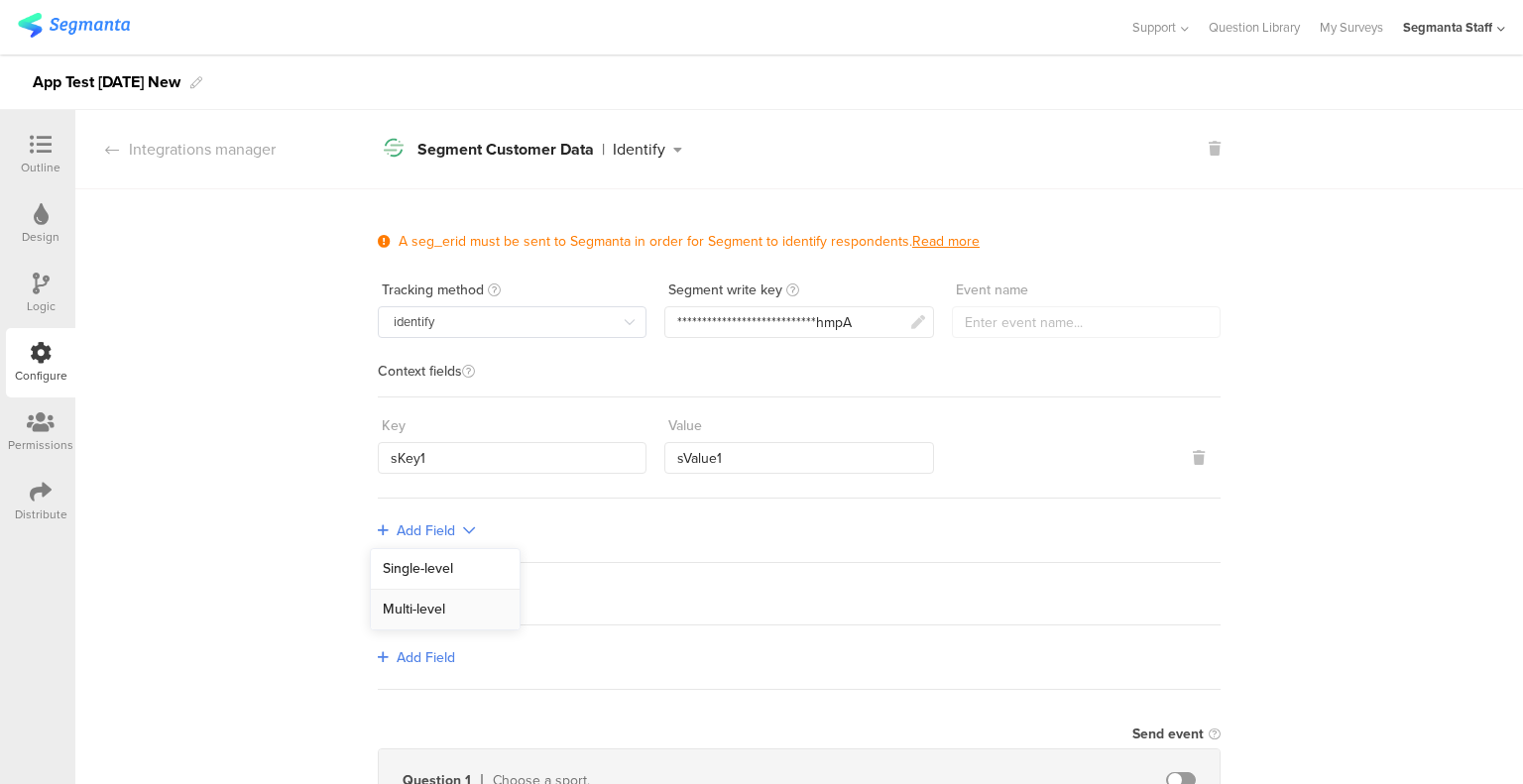 click on "Multi-level" at bounding box center (445, 610) 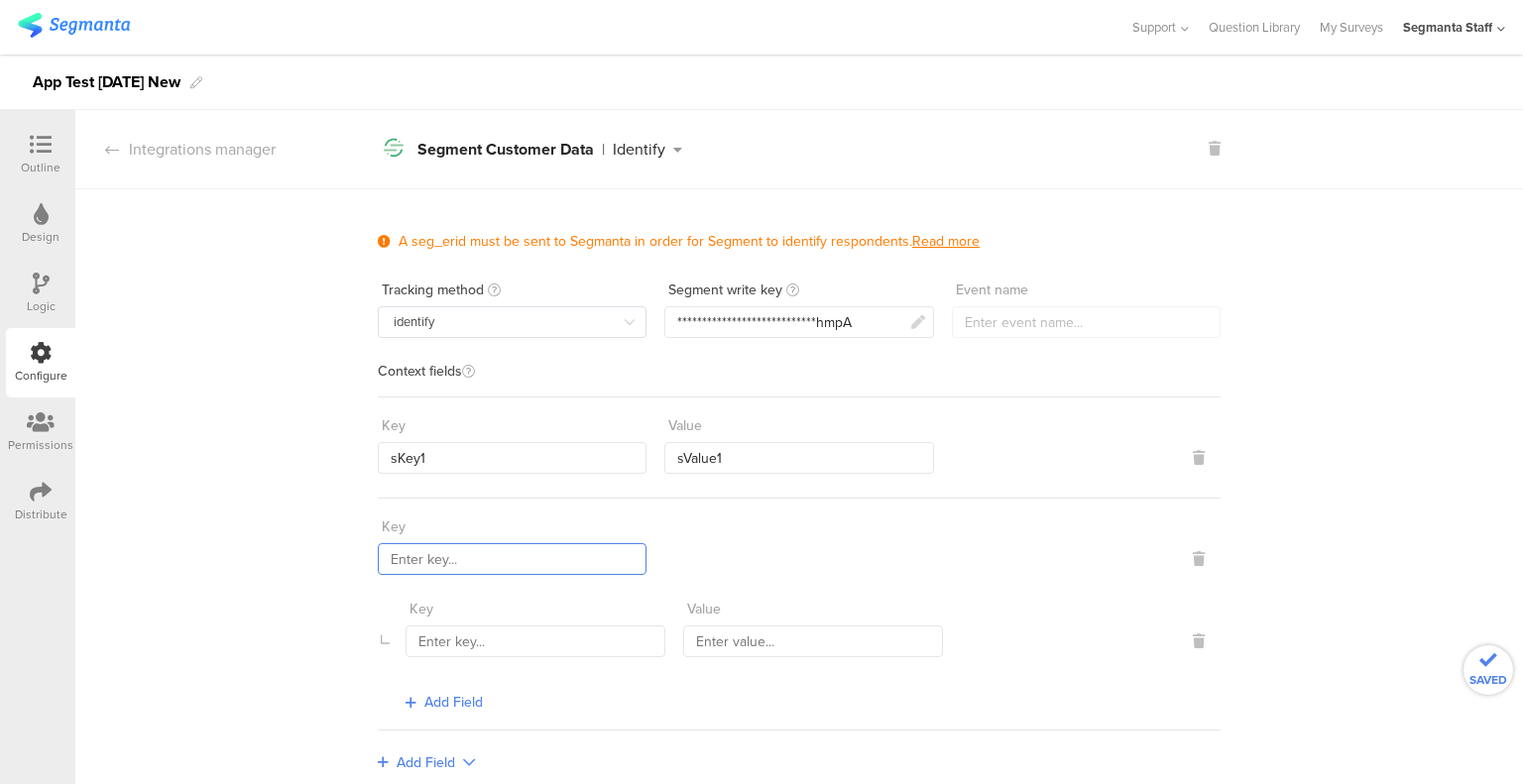click at bounding box center [512, 559] 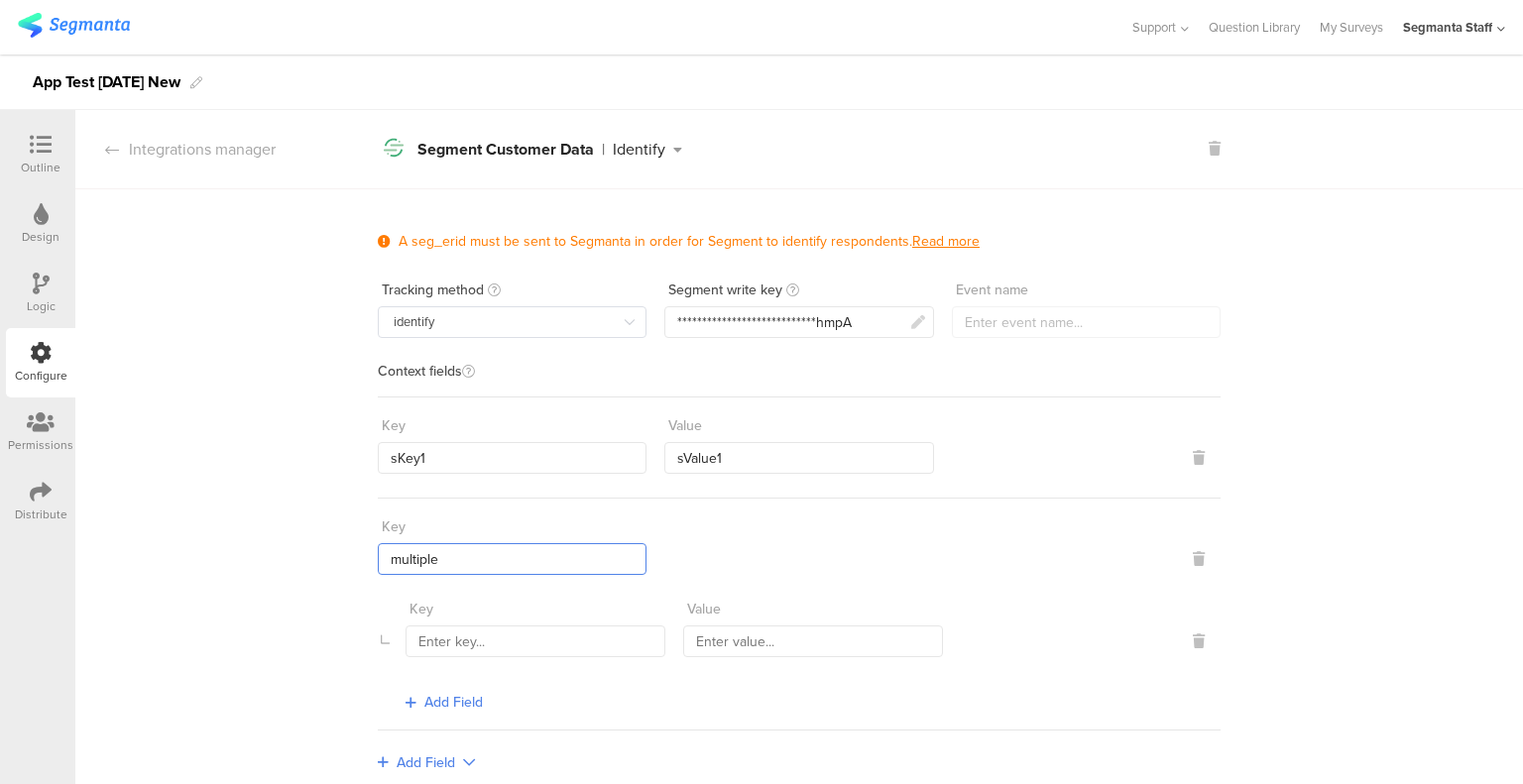 type on "multiple" 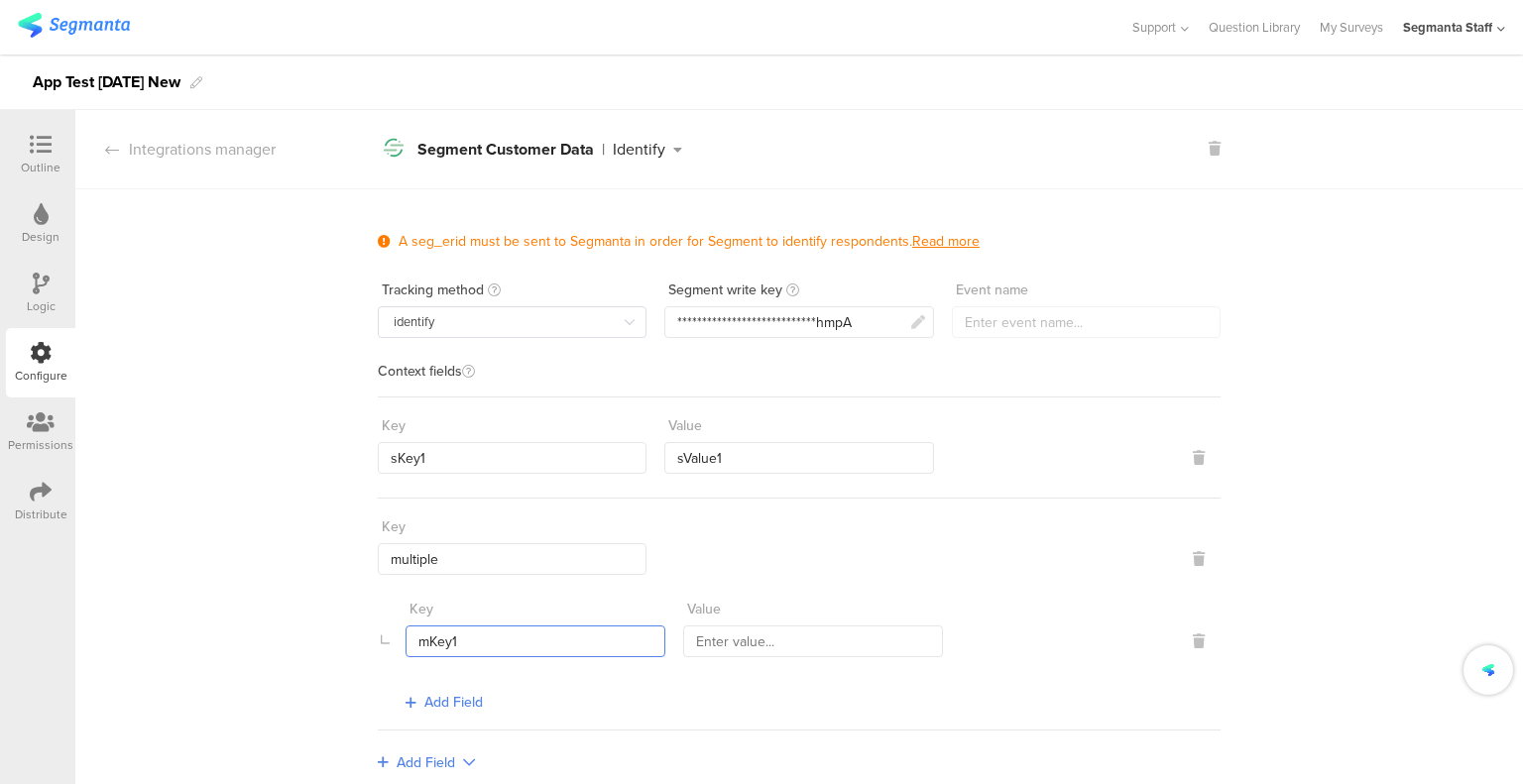 type on "mKey1" 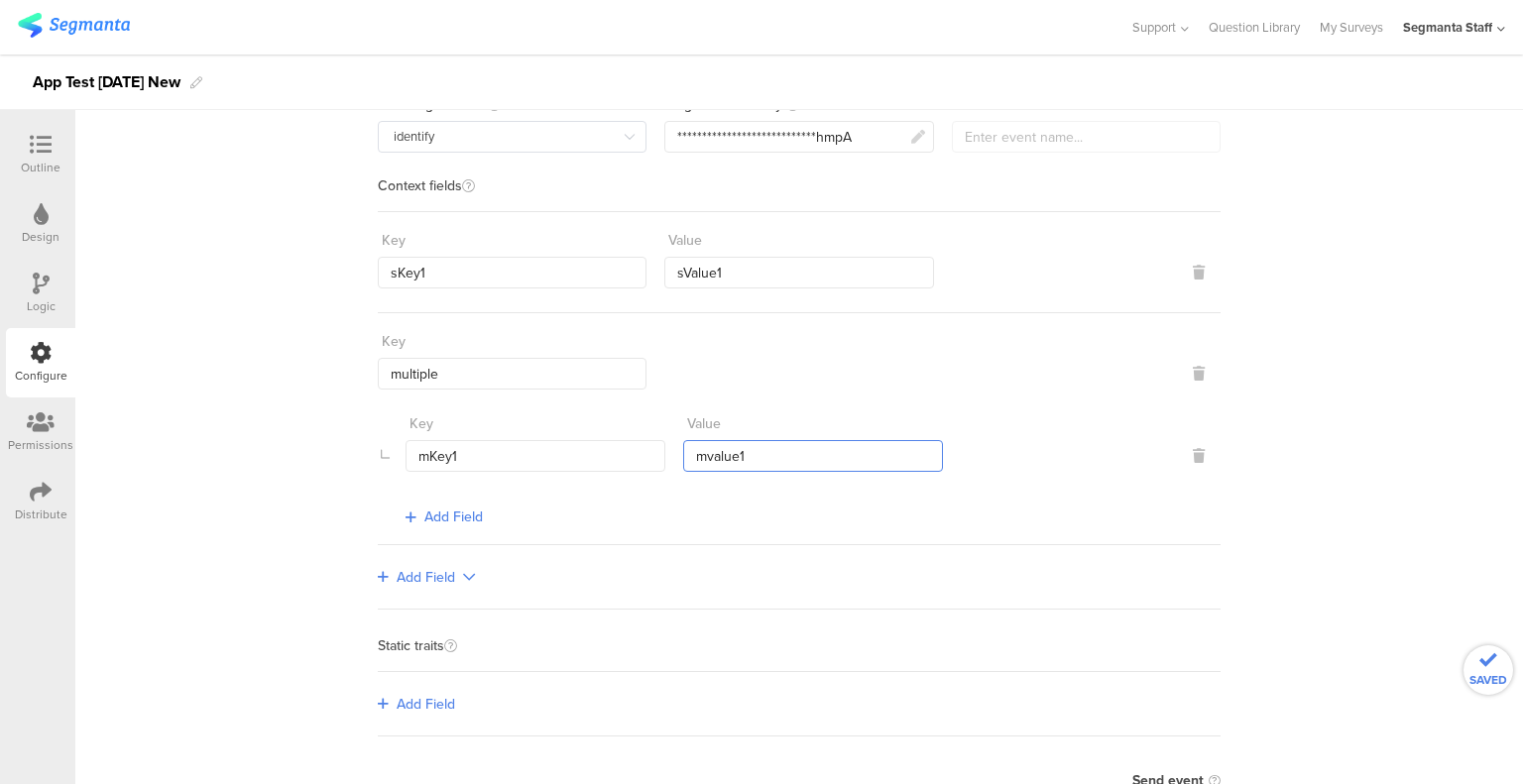 scroll, scrollTop: 198, scrollLeft: 0, axis: vertical 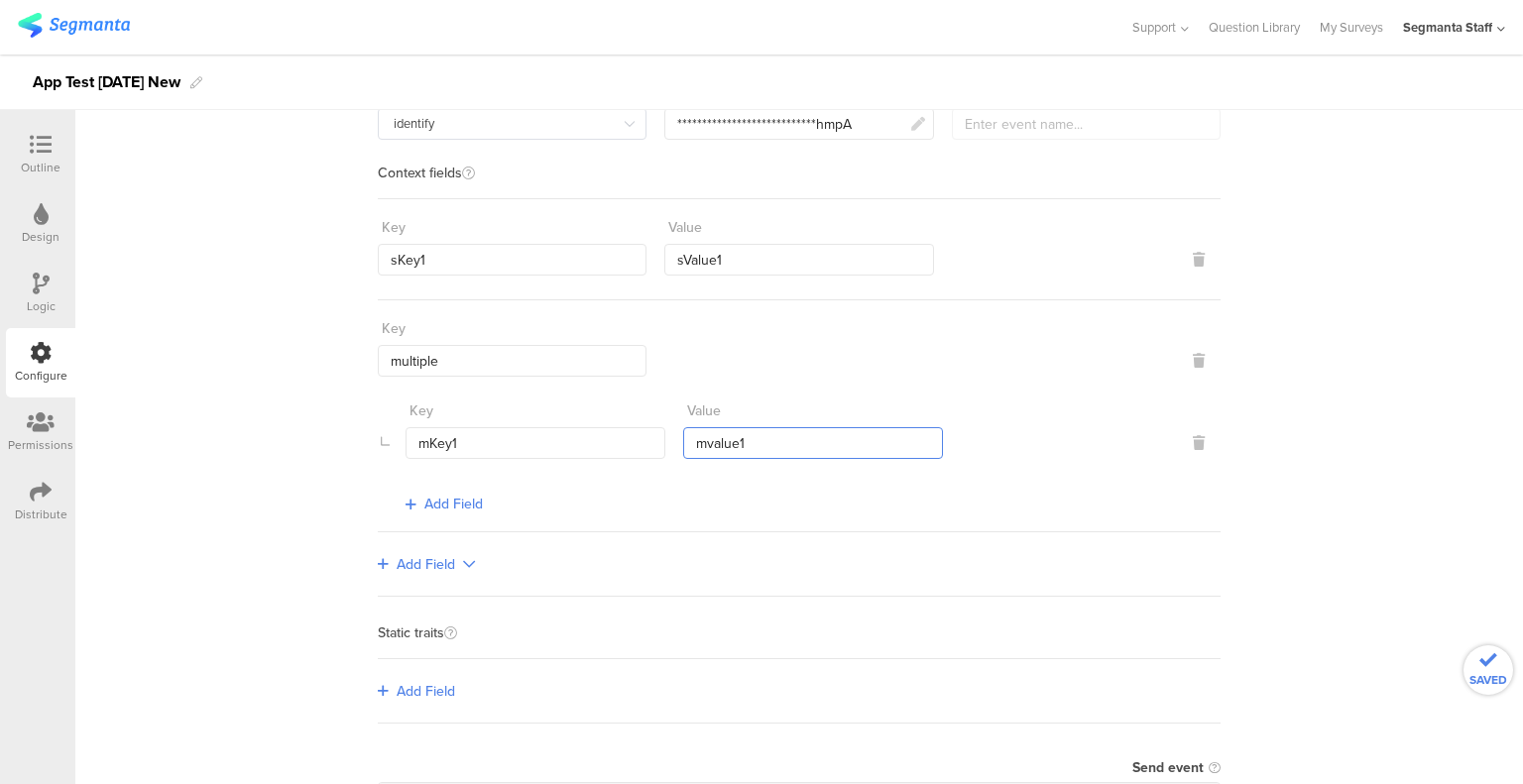 type on "mvalue1" 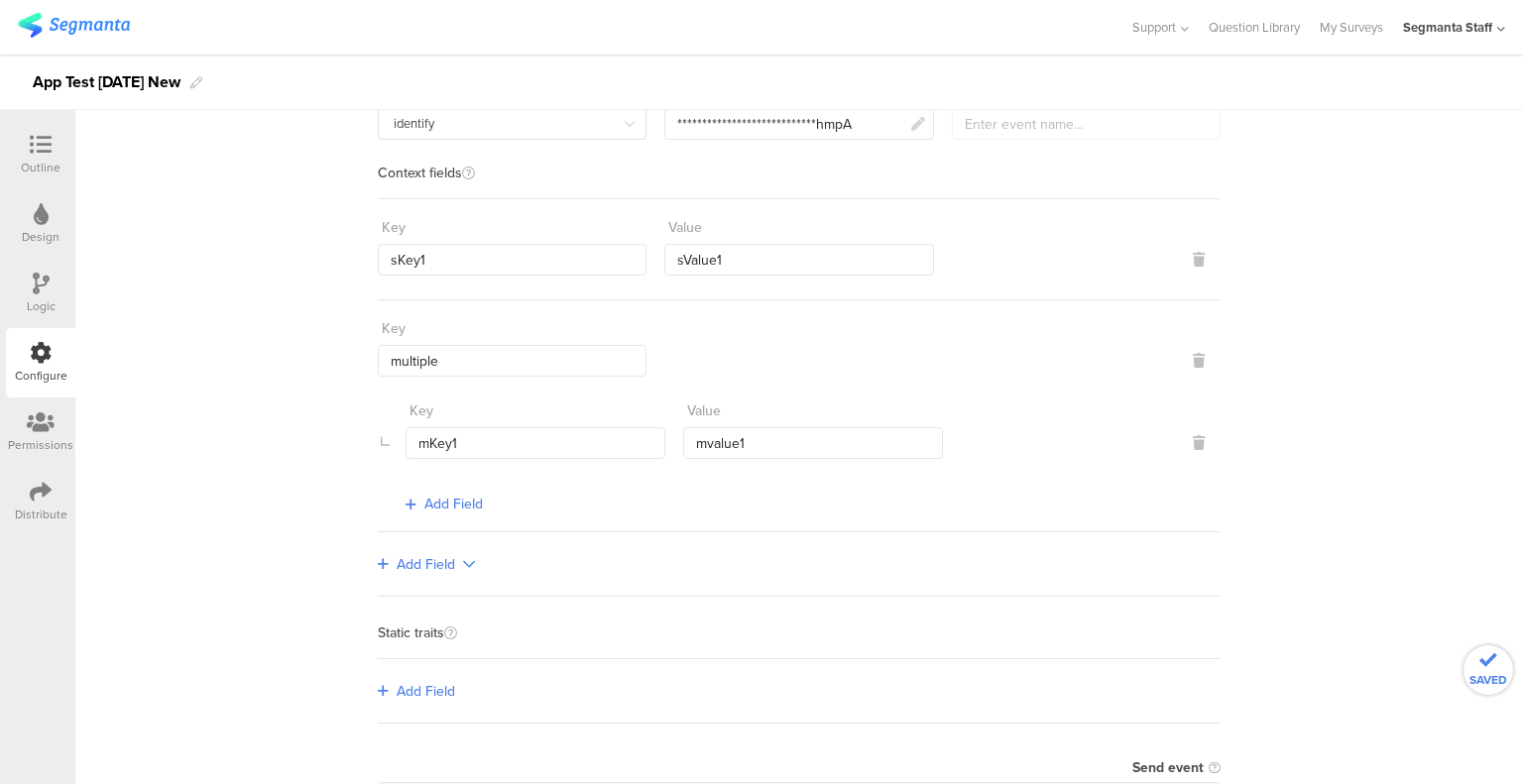 click on "Add Field" at bounding box center (453, 504) 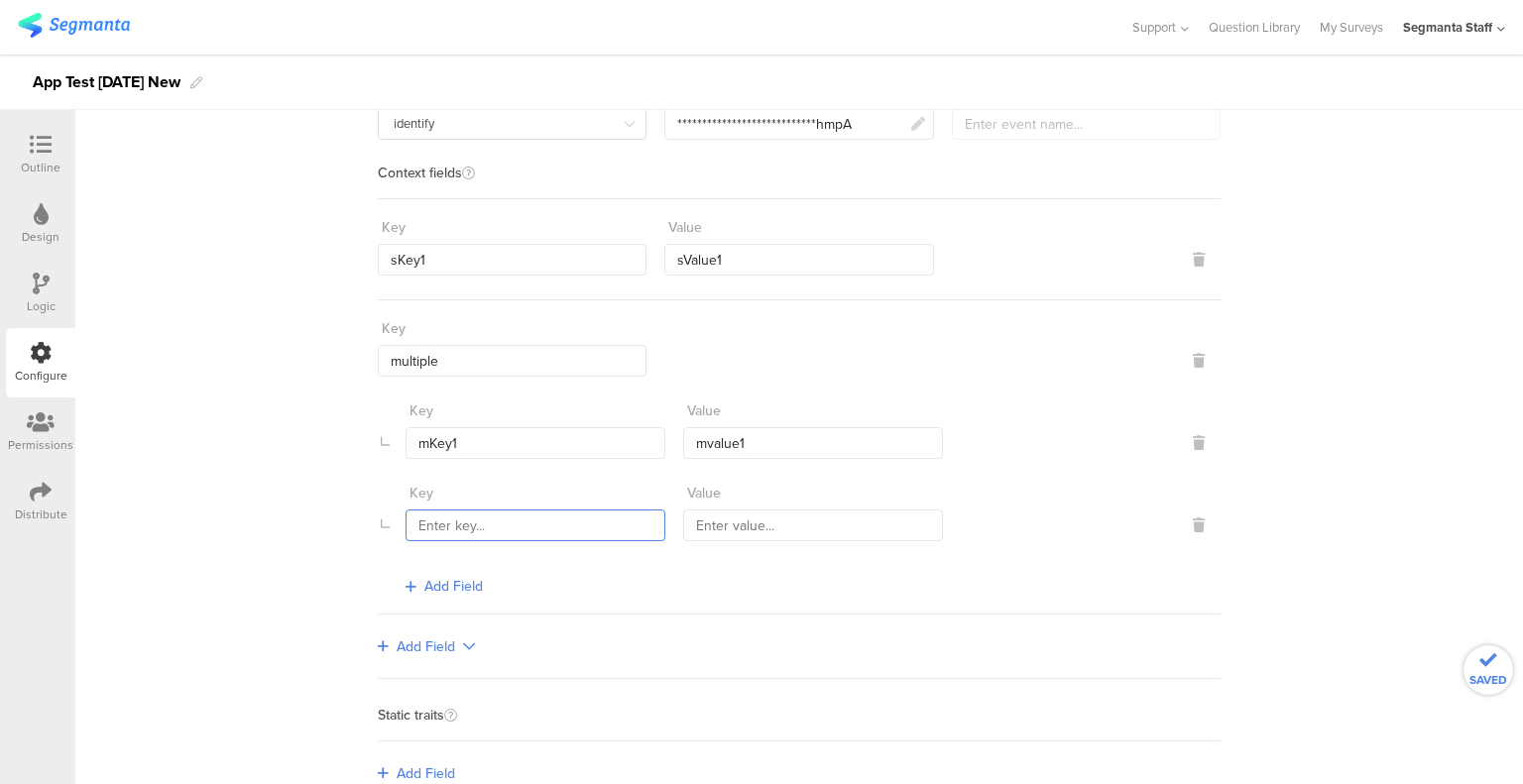 click at bounding box center (535, 525) 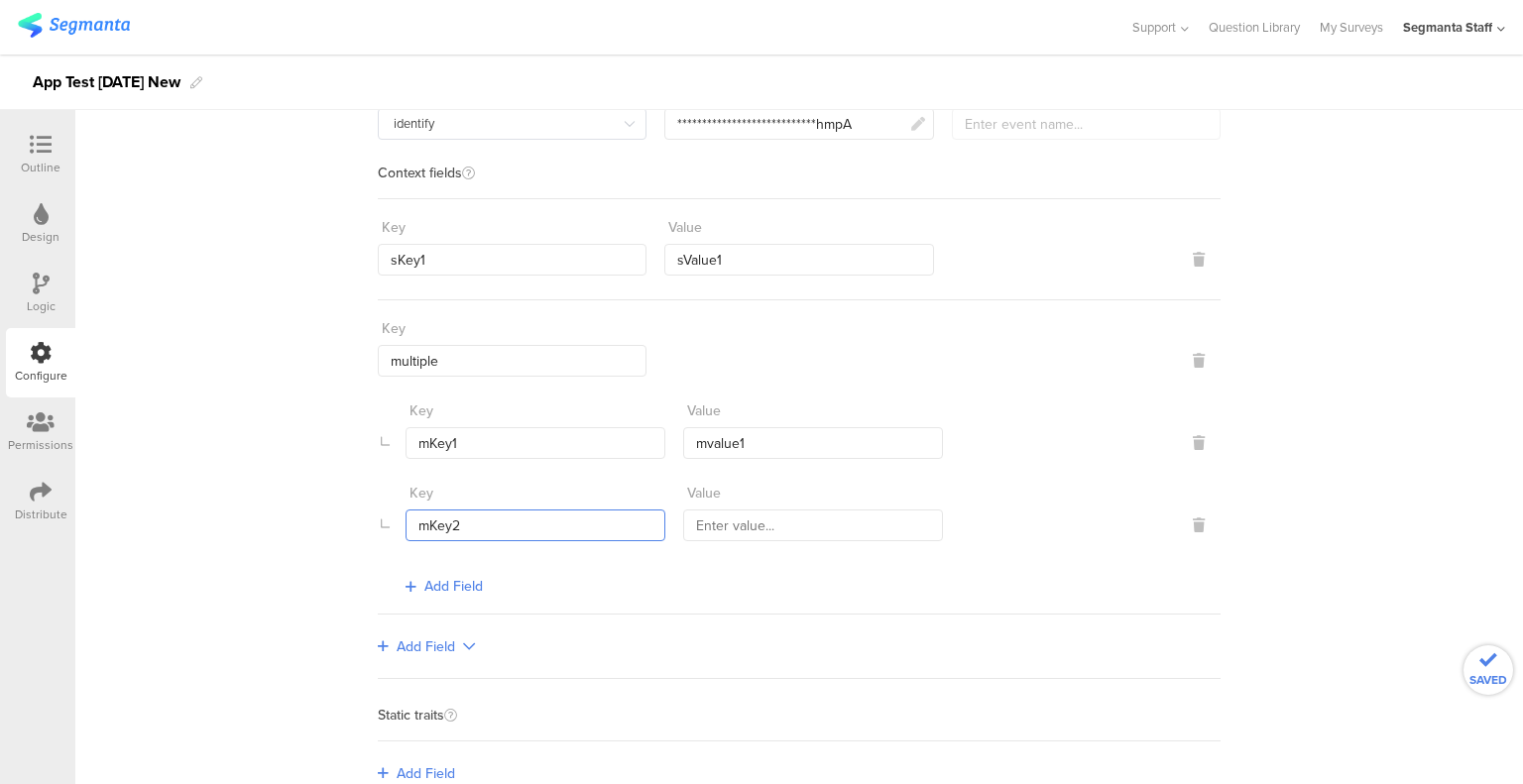 type on "mKey2" 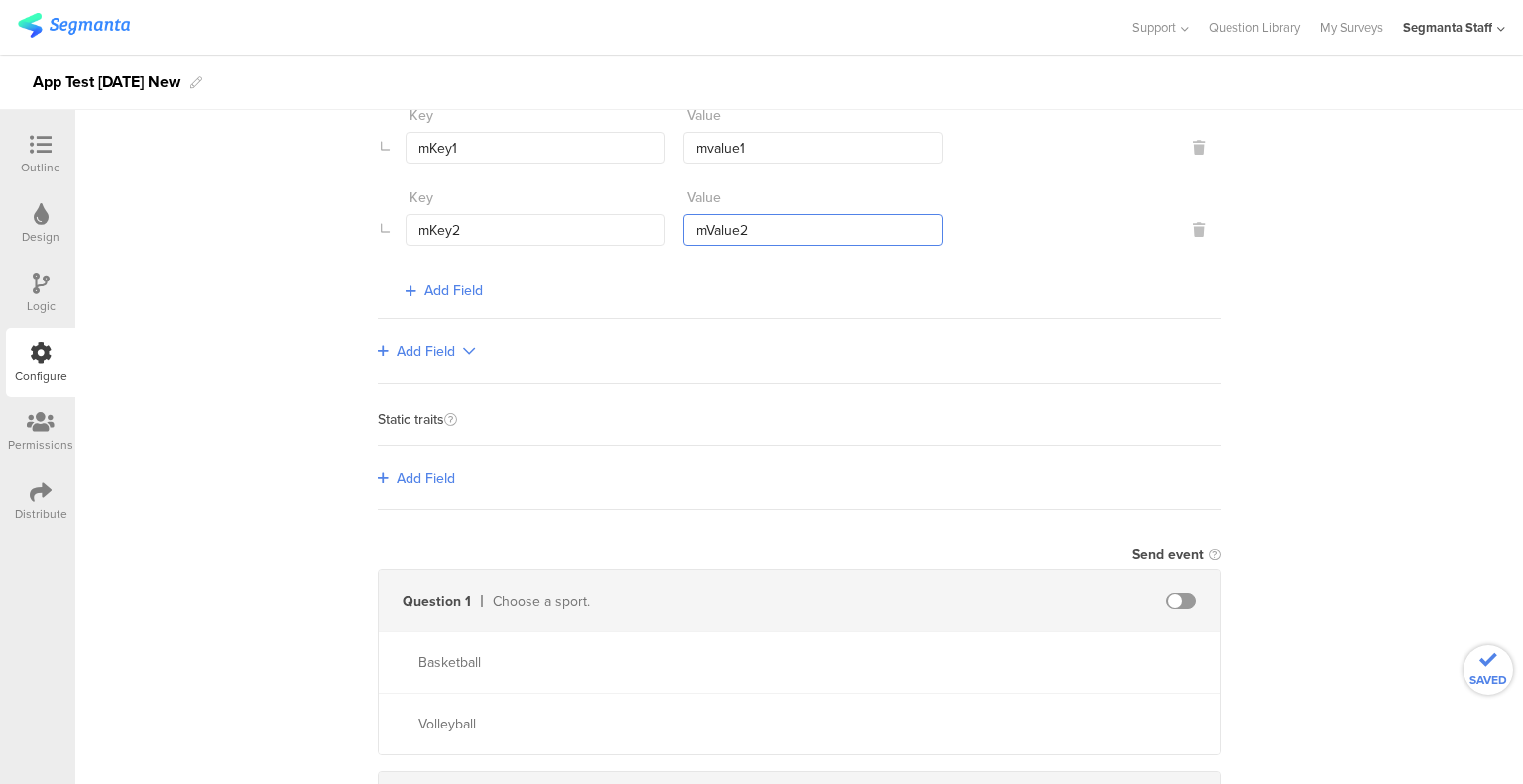 scroll, scrollTop: 496, scrollLeft: 0, axis: vertical 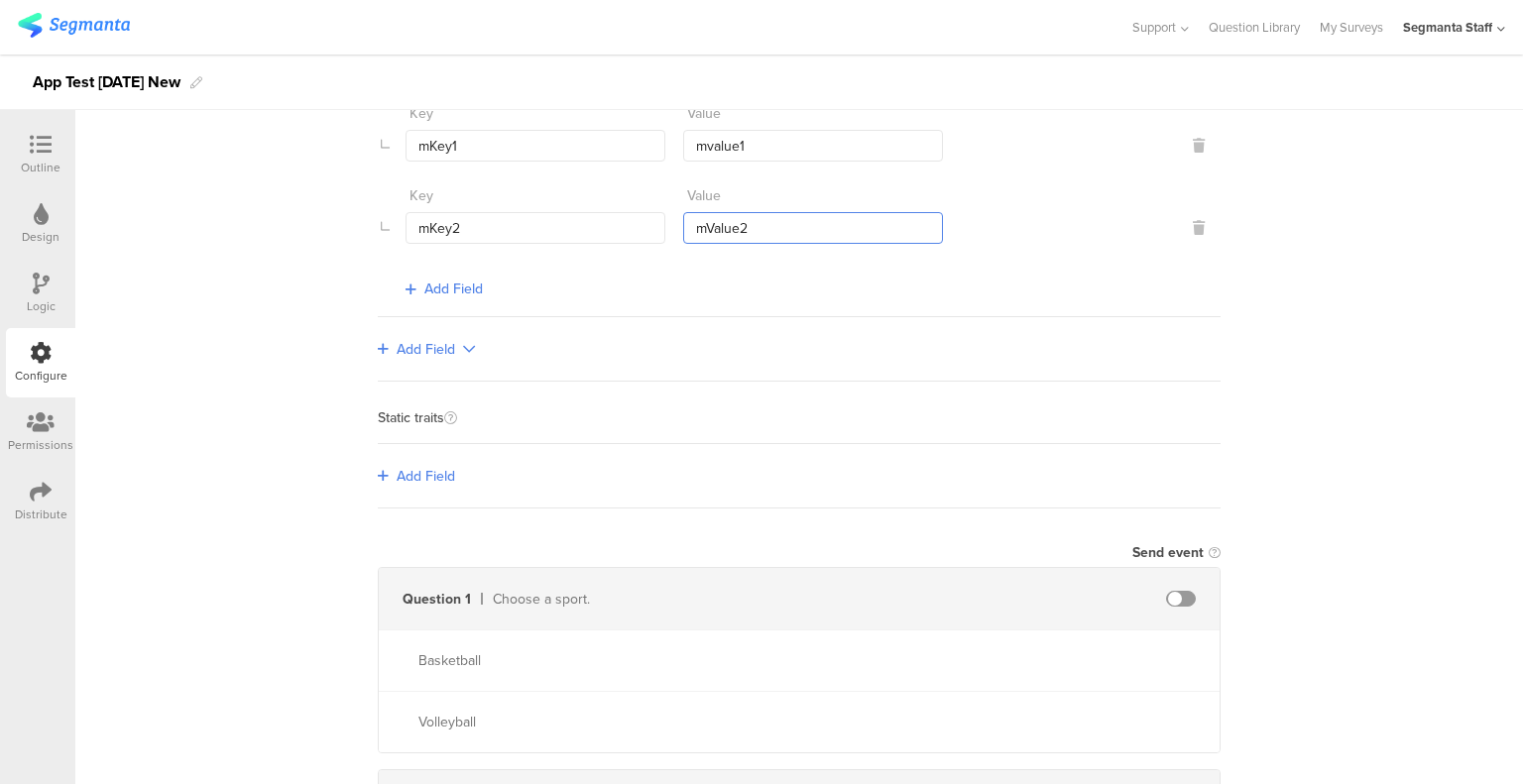 type on "mValue2" 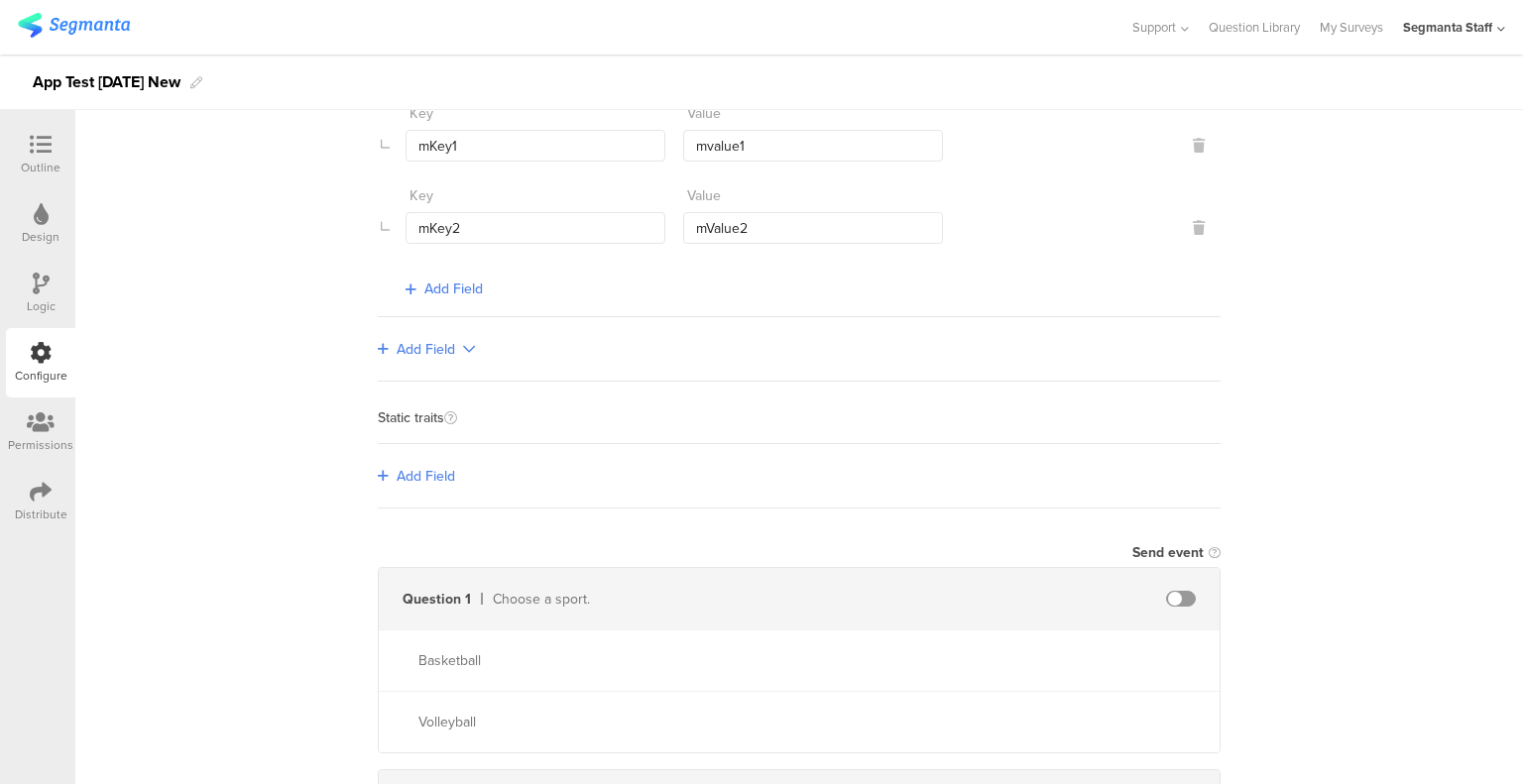 click on "Add Field" at bounding box center [425, 476] 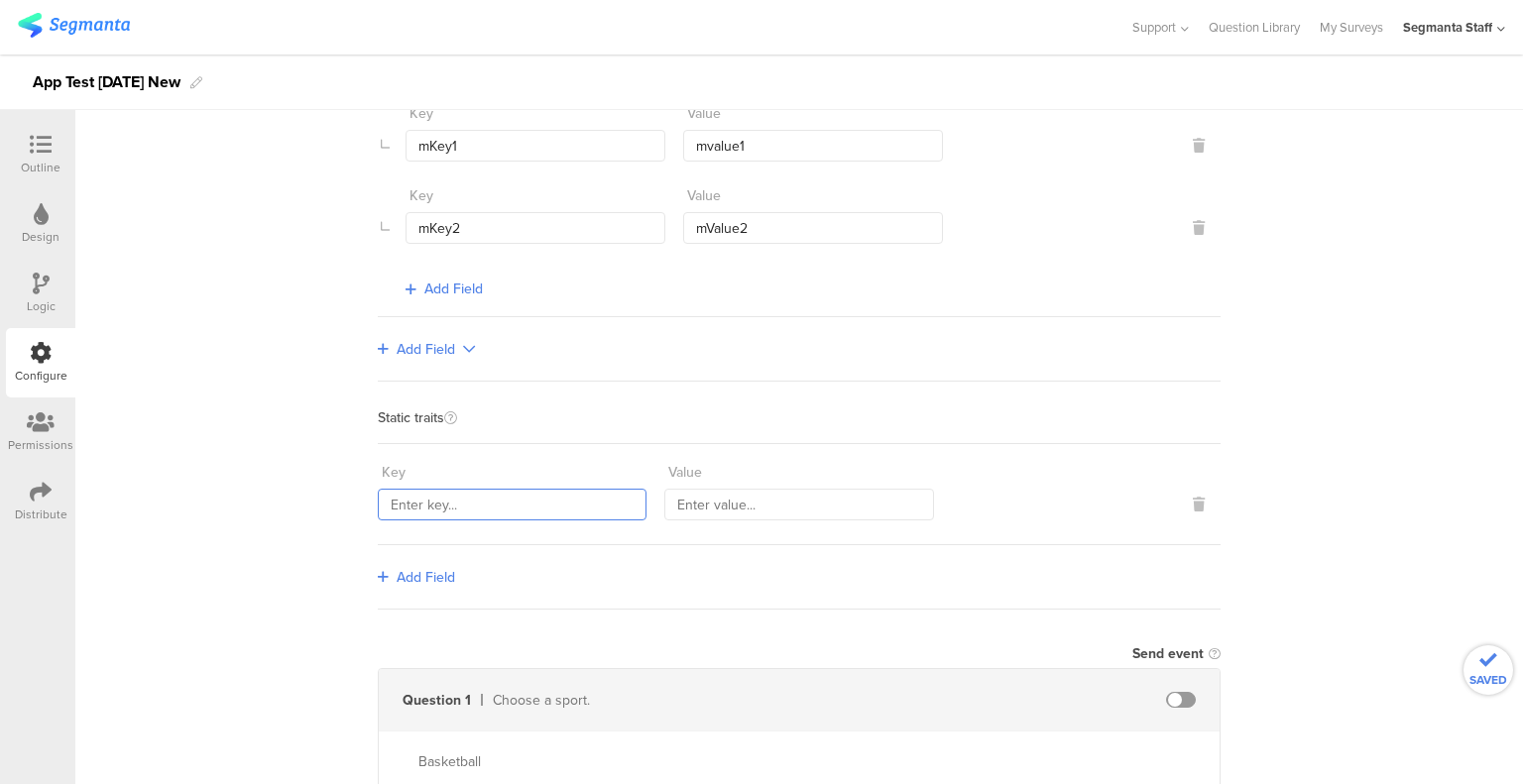 click at bounding box center (512, 504) 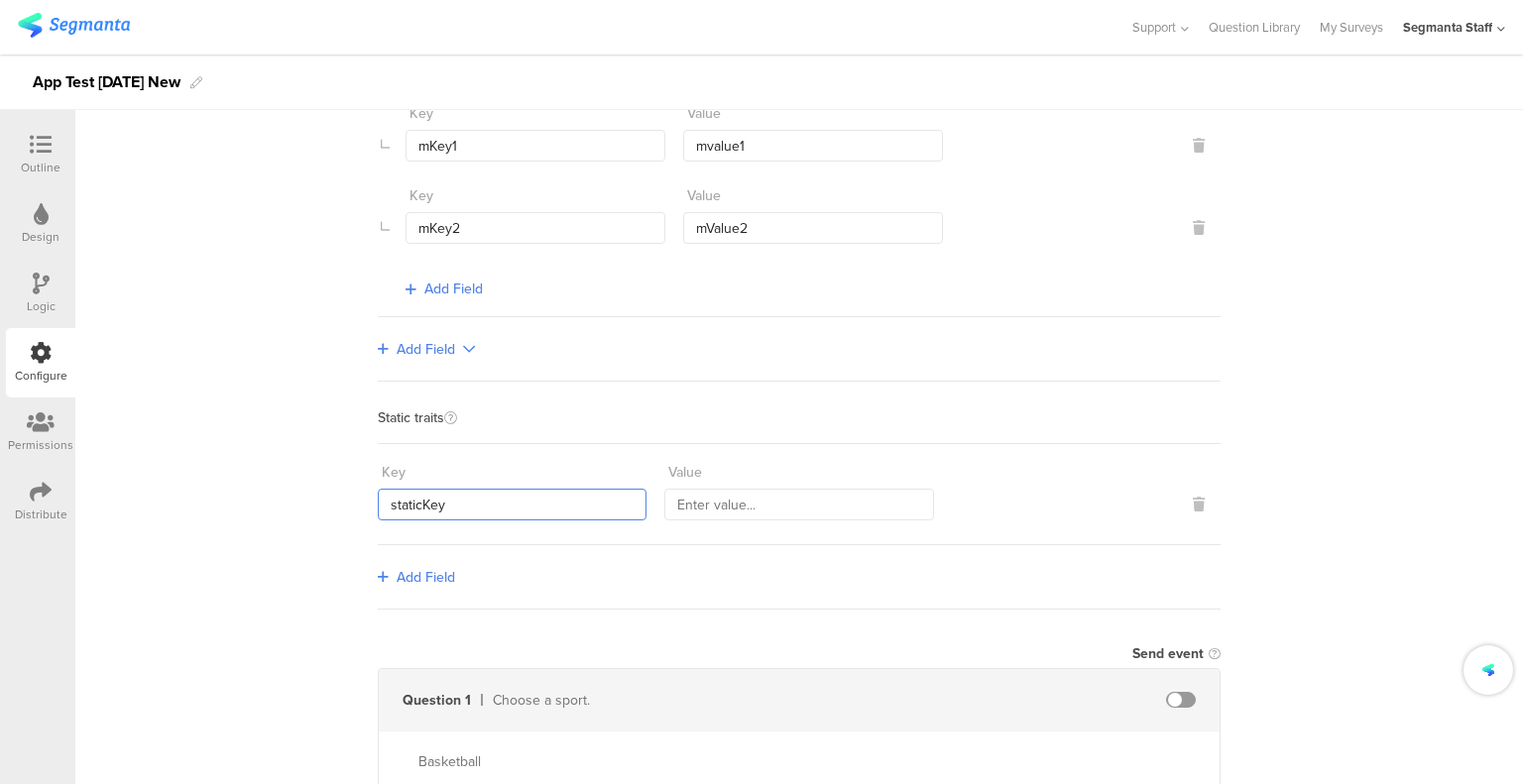 type on "staticKey" 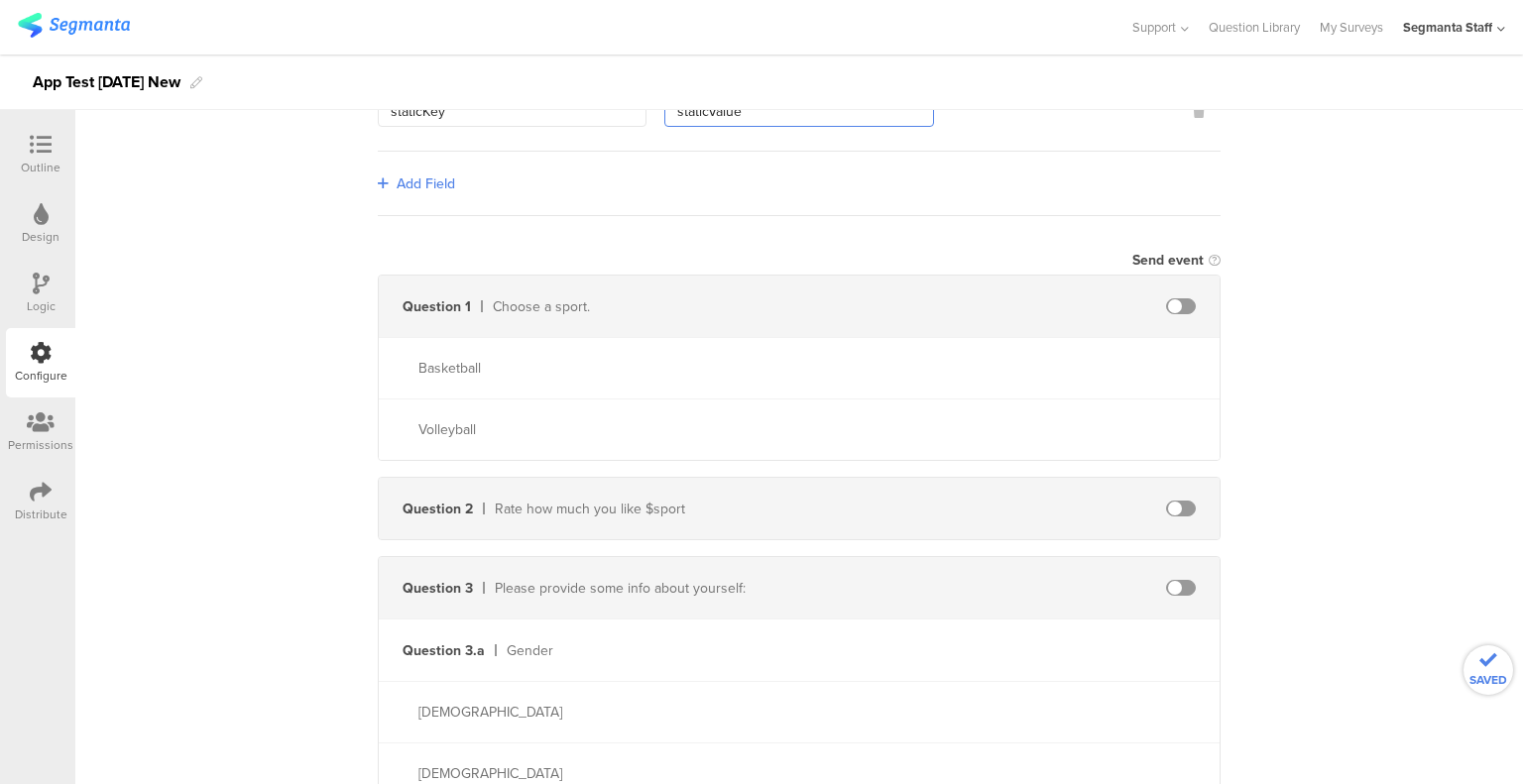 scroll, scrollTop: 892, scrollLeft: 0, axis: vertical 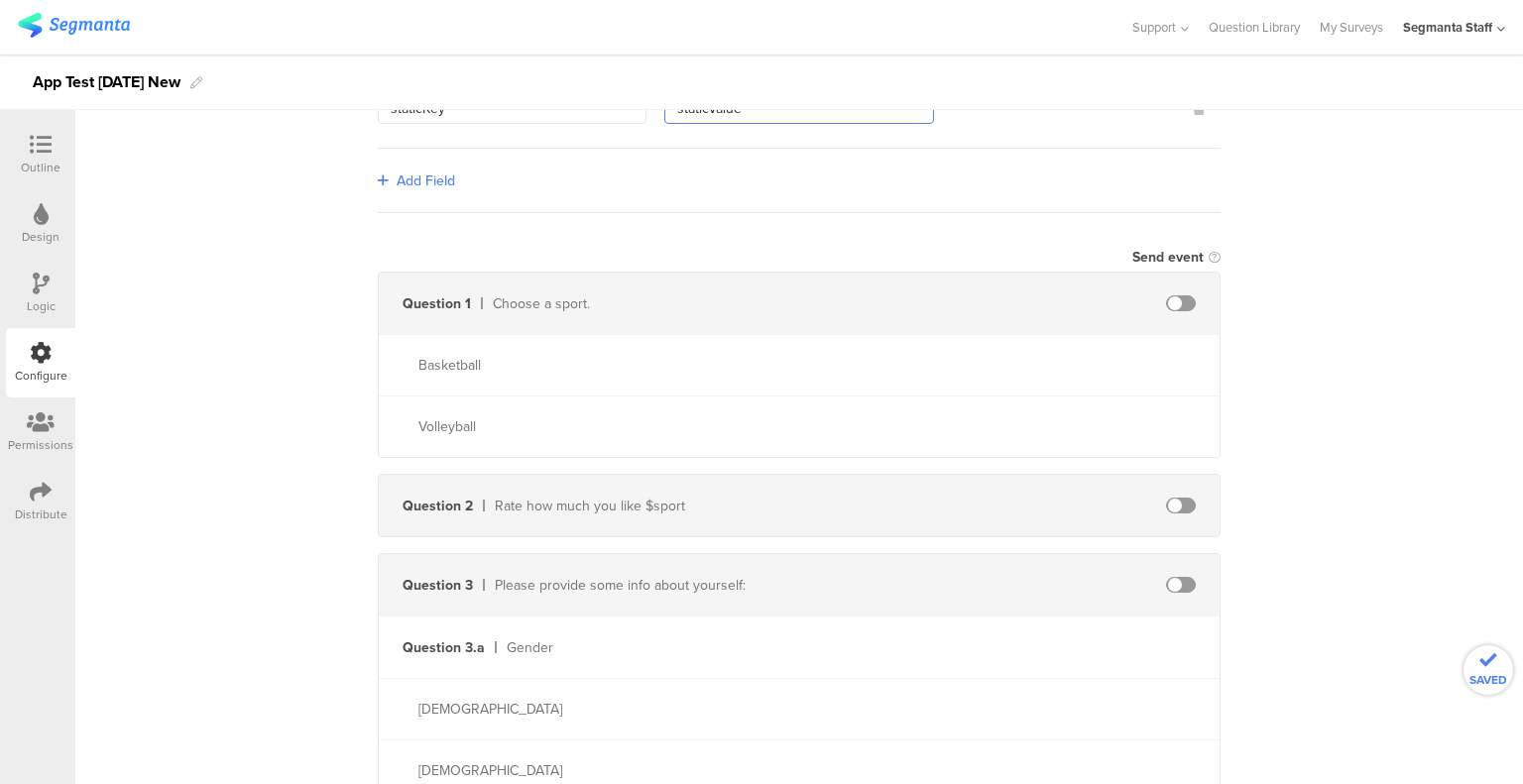 type on "staticValue" 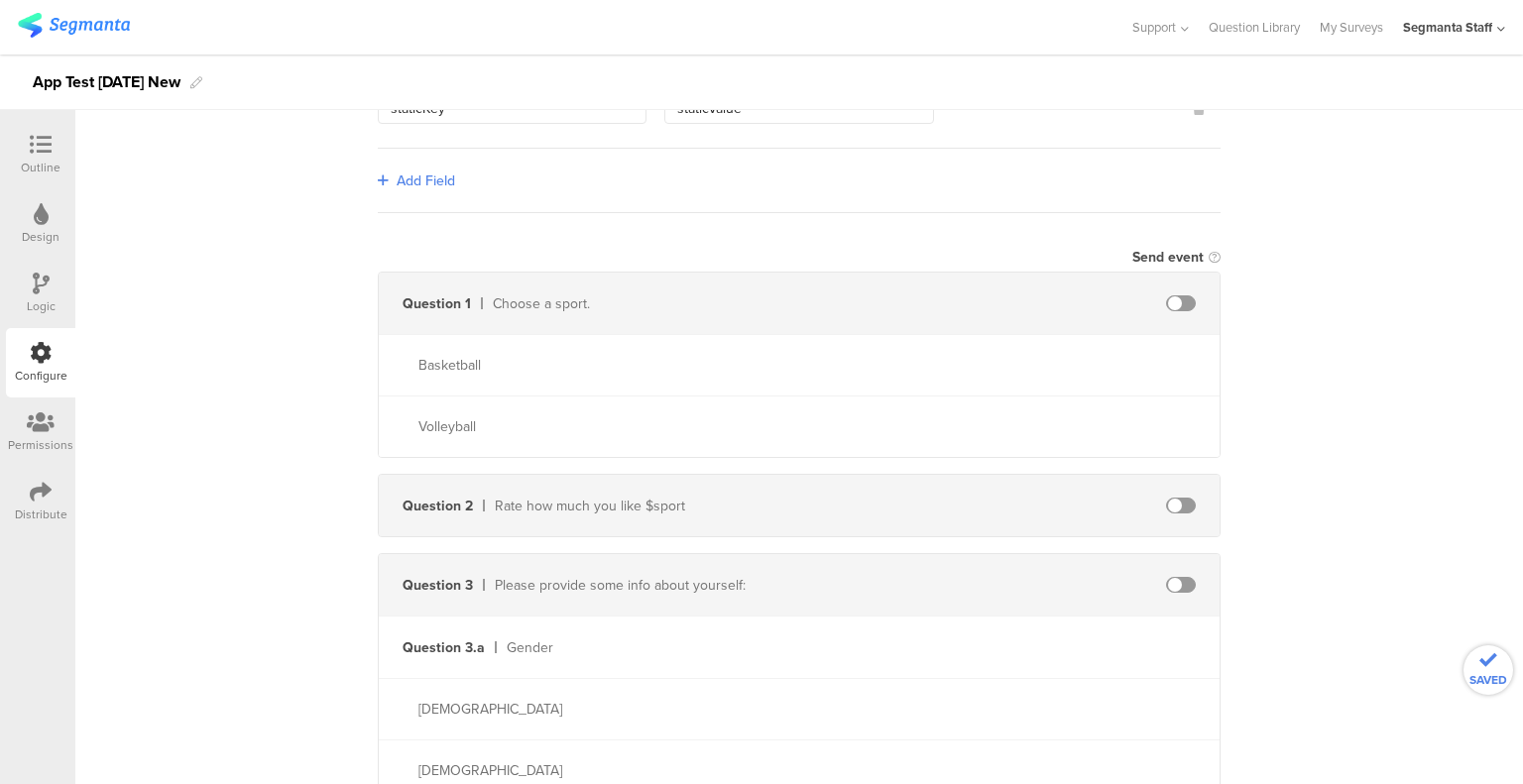 click at bounding box center (1181, 303) 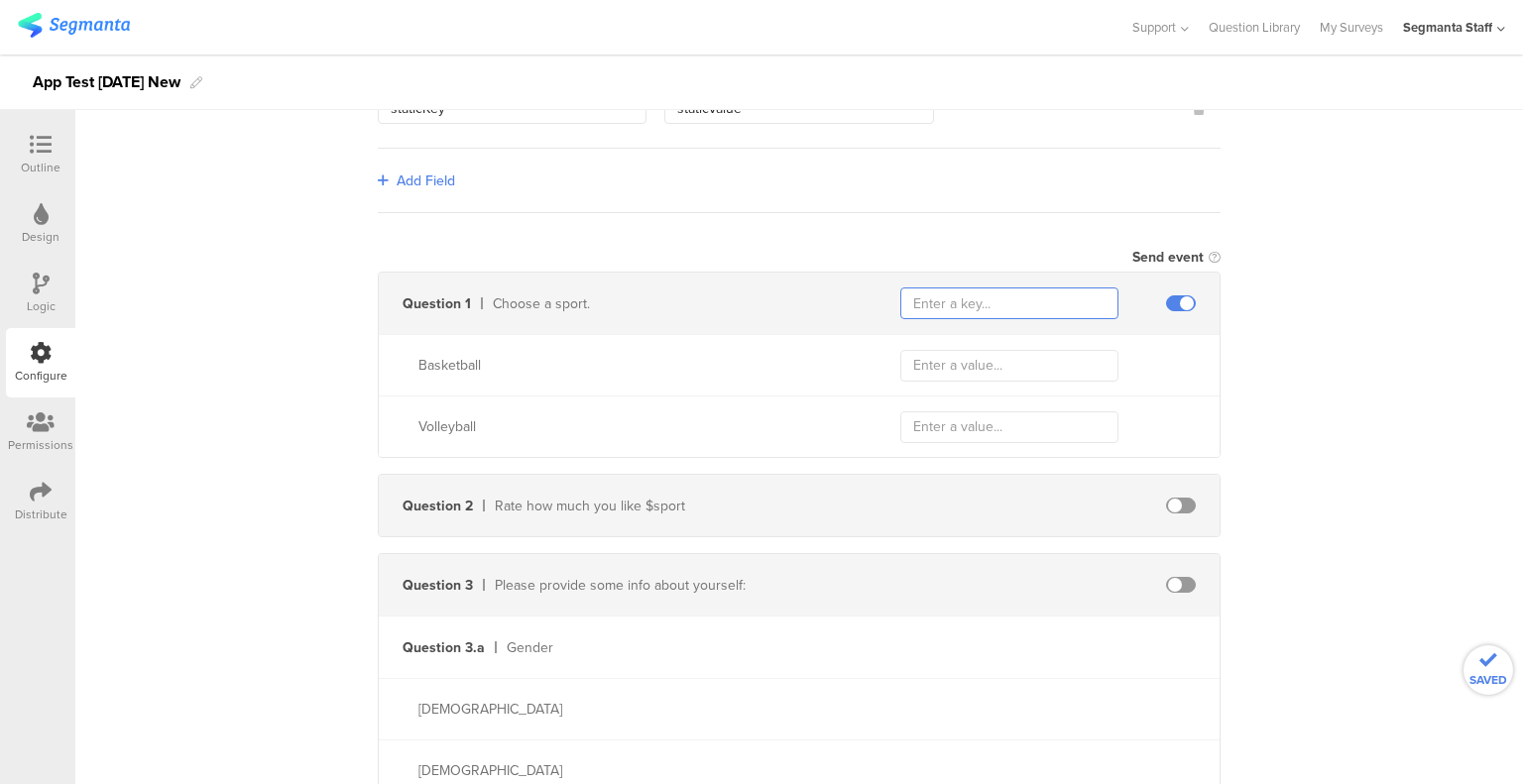 click at bounding box center (1009, 303) 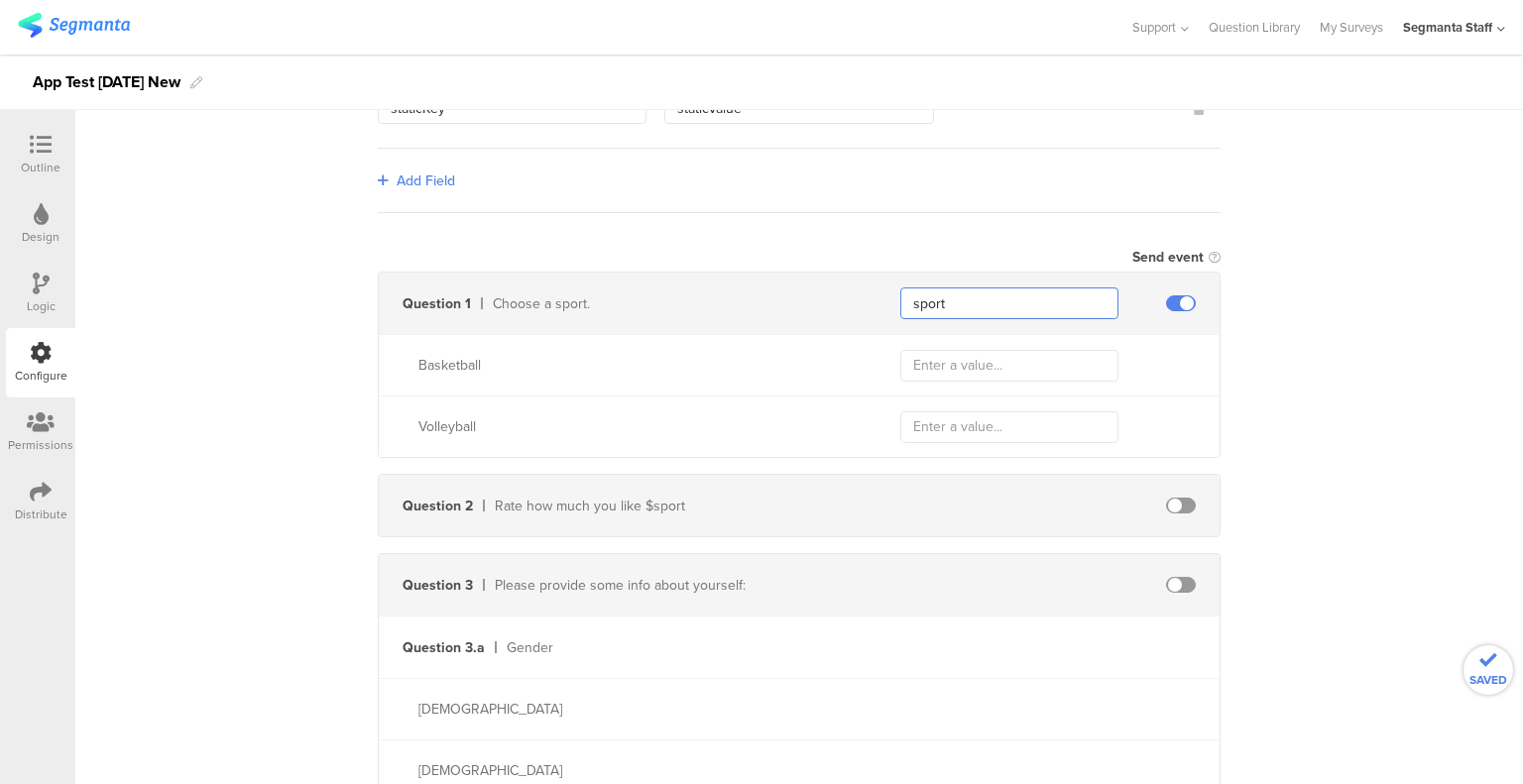 type on "sport" 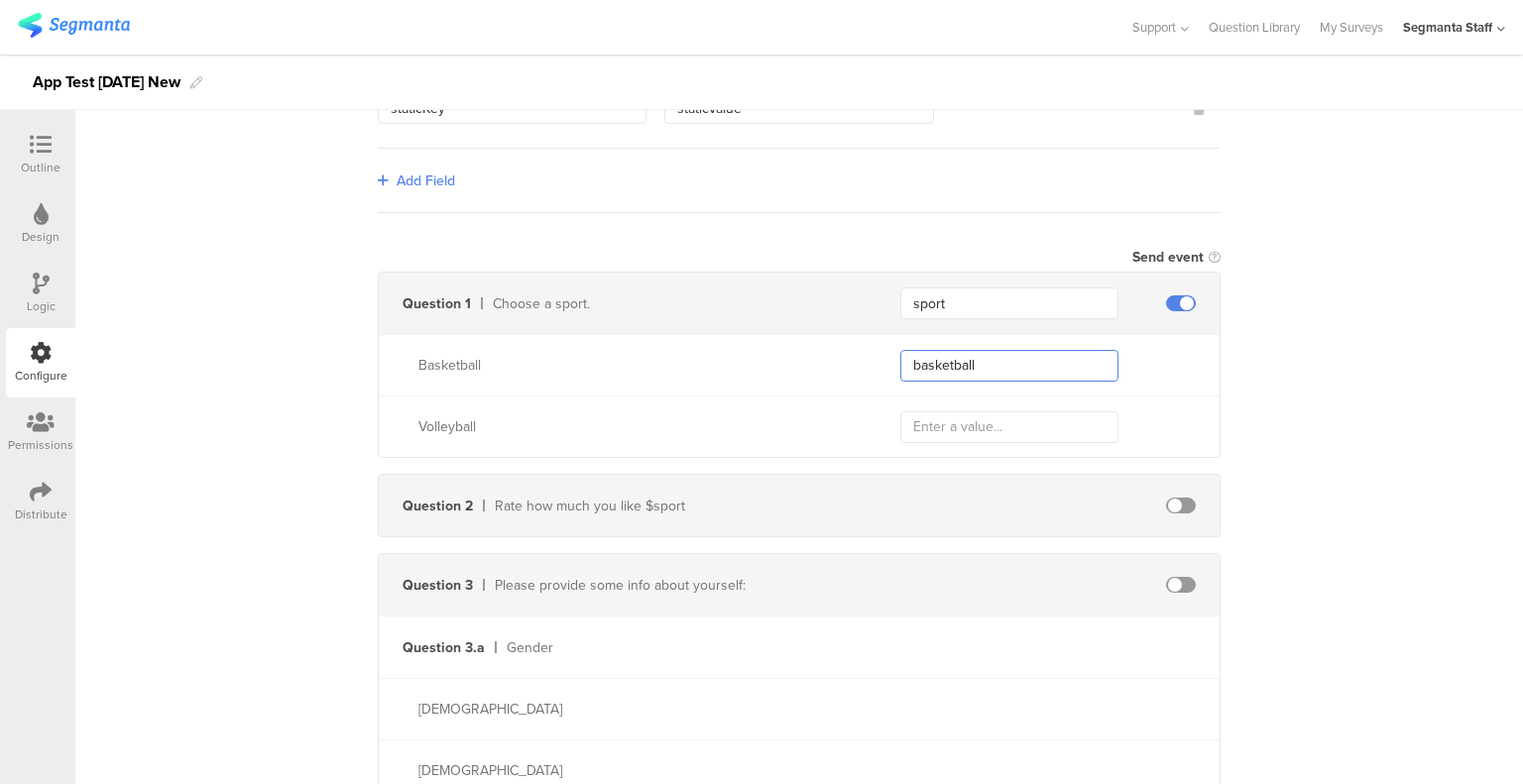type on "basketball" 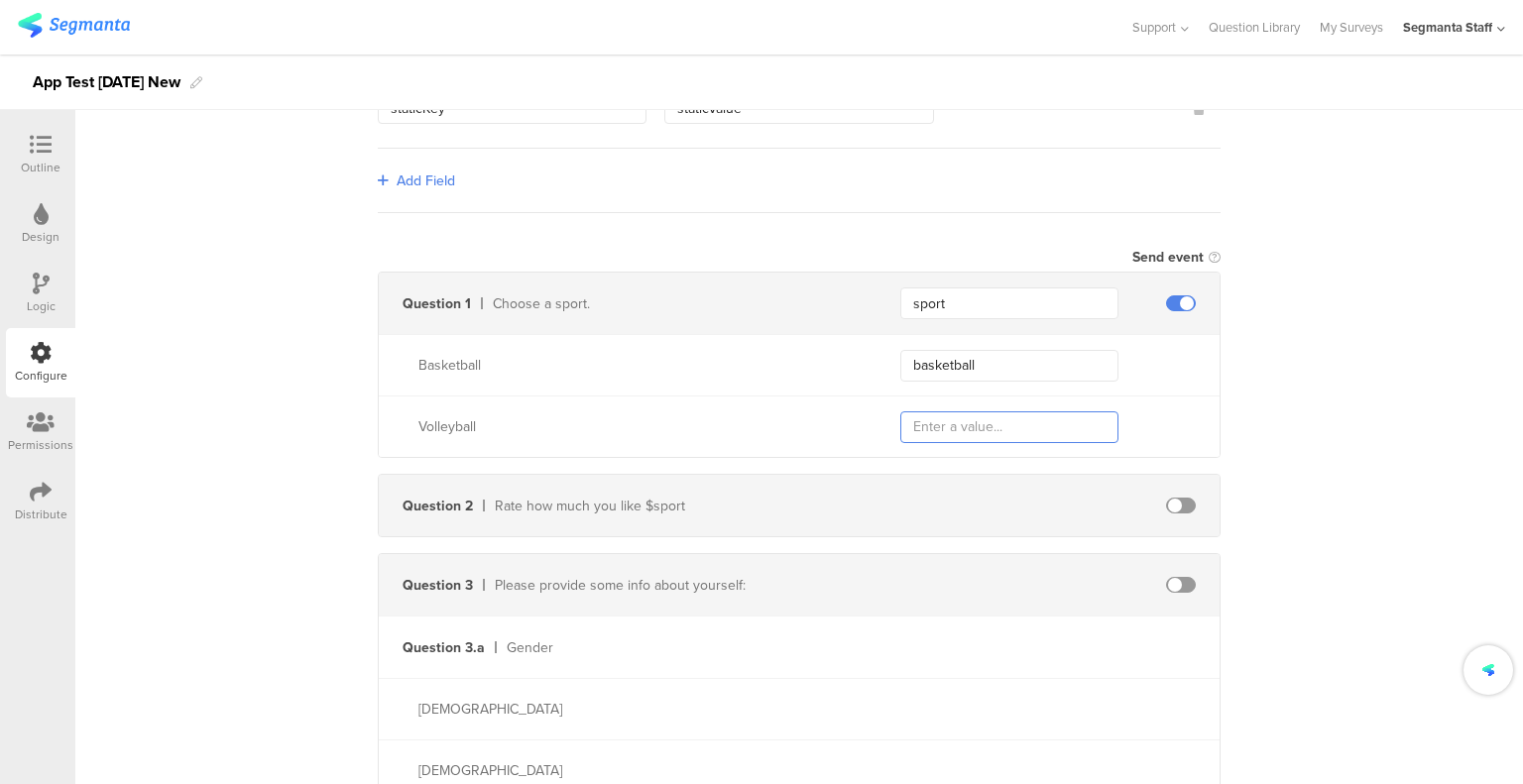 type on "c" 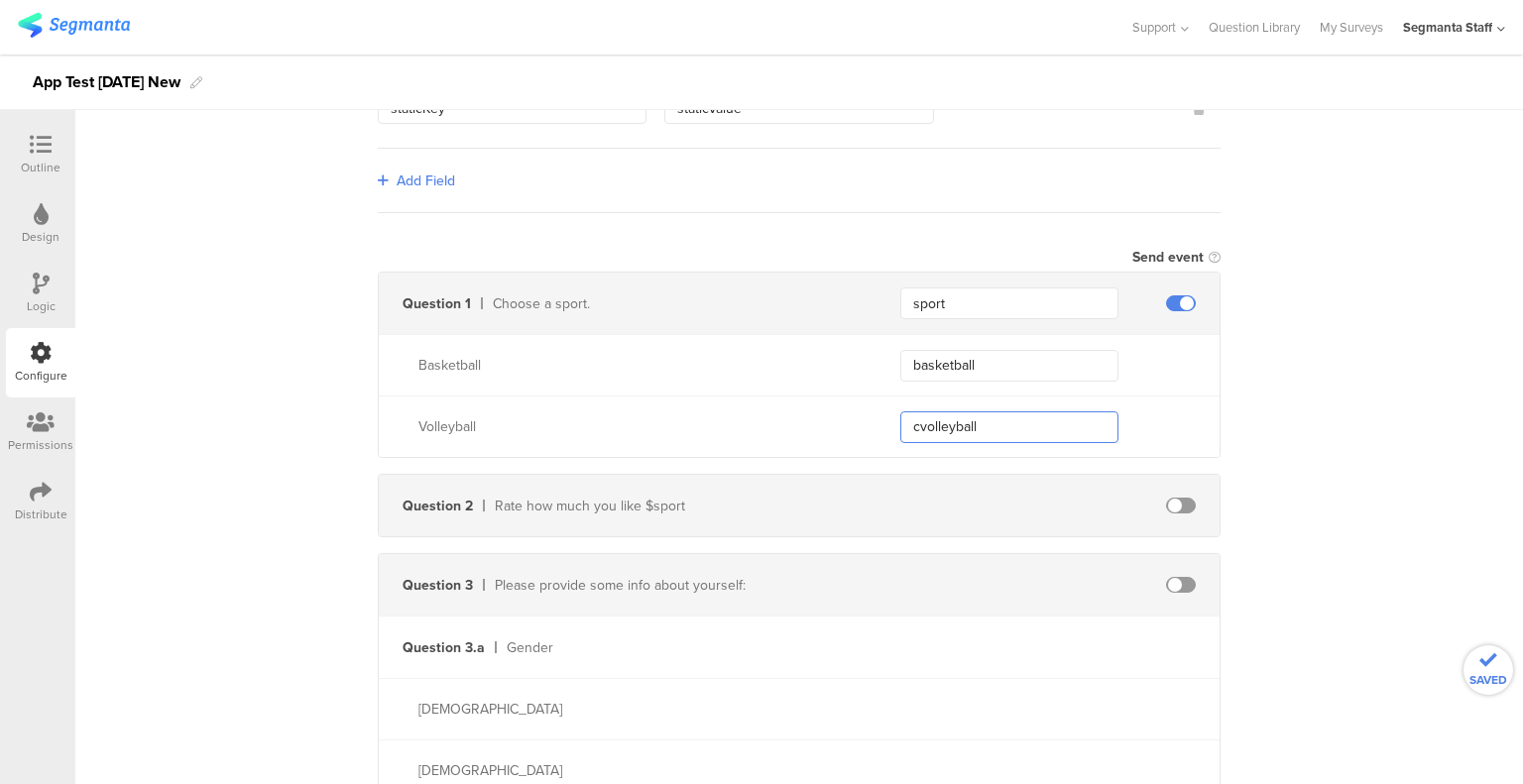 click on "cvolleyball" at bounding box center (1009, 427) 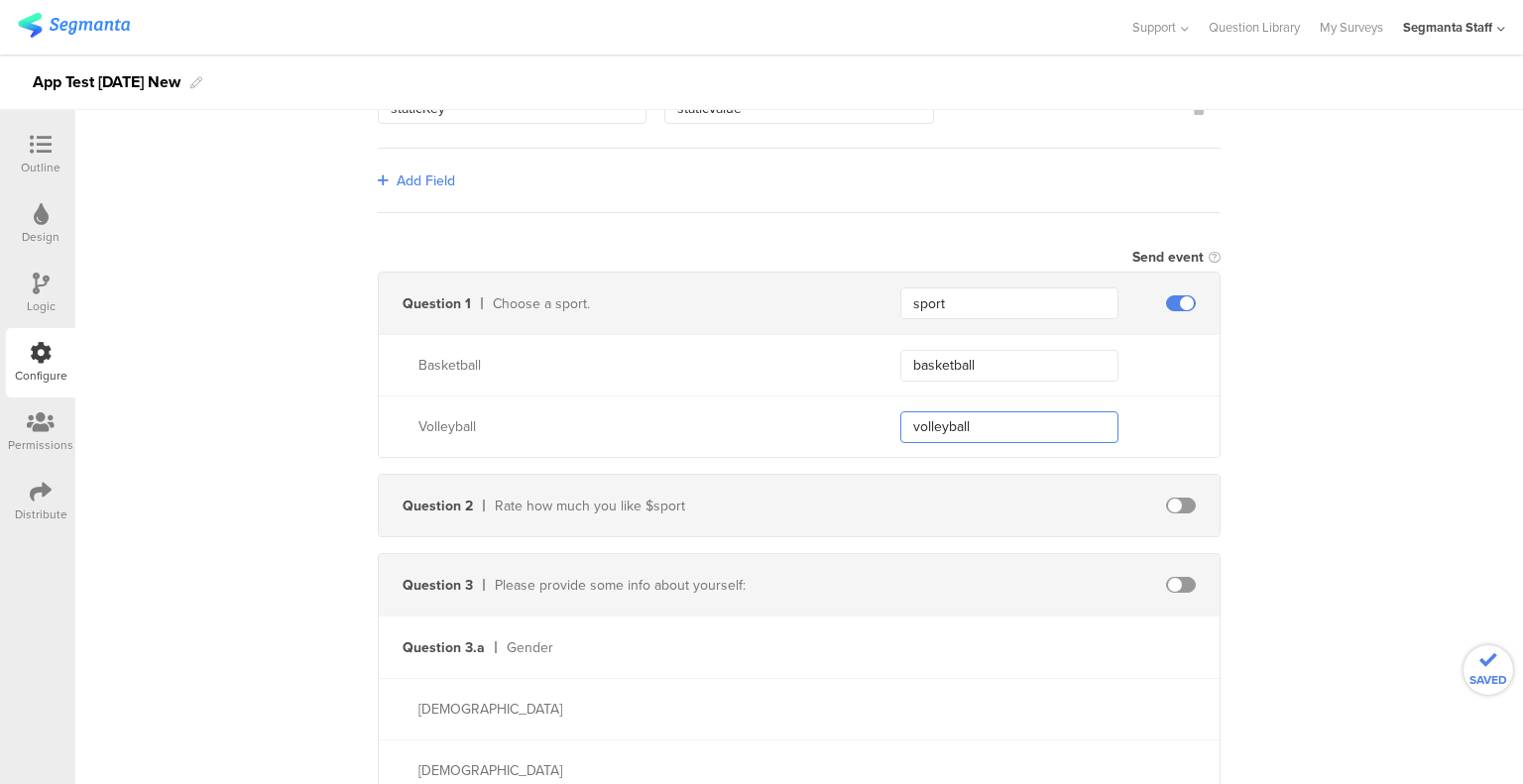 type on "volleyball" 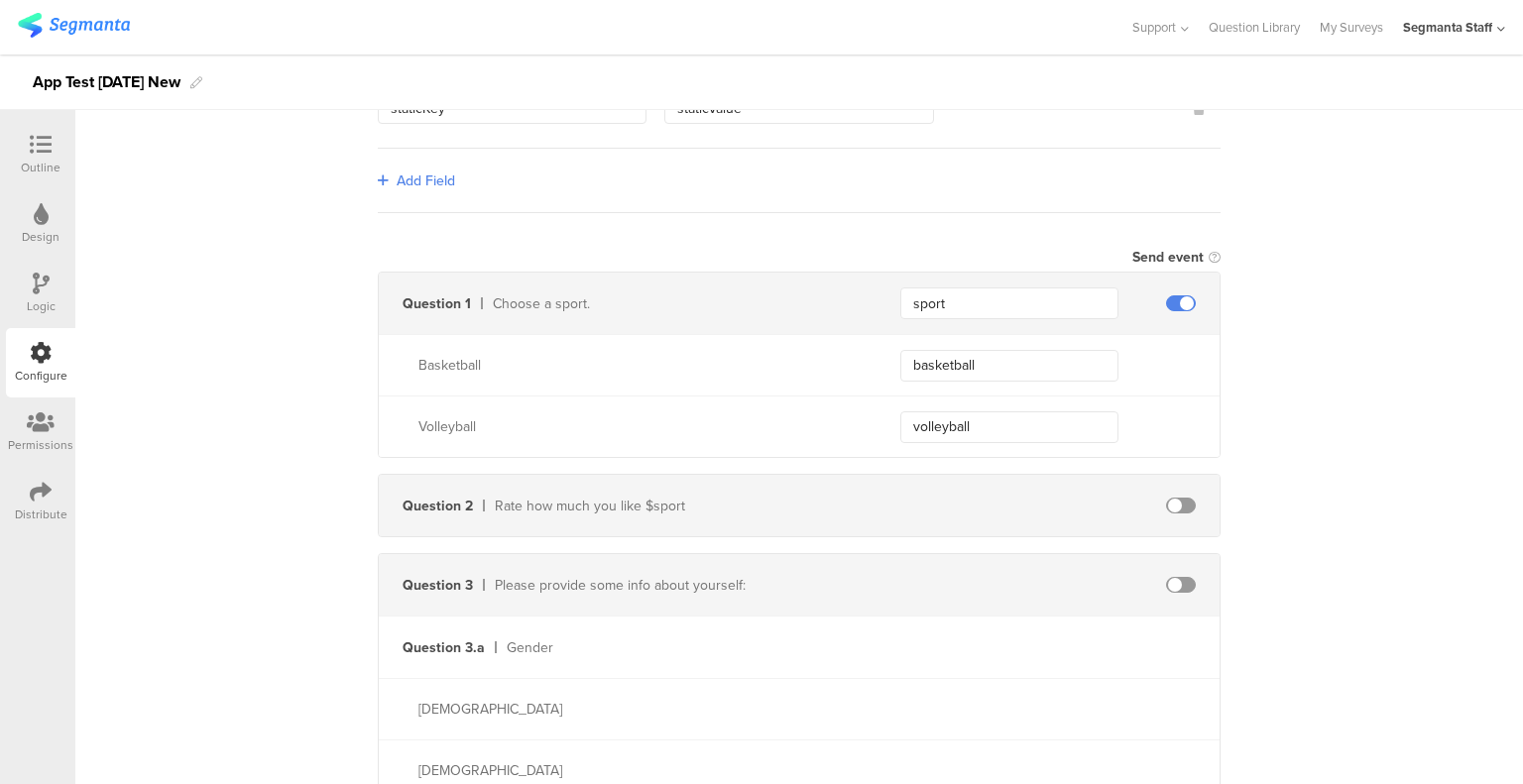 click at bounding box center [1181, 505] 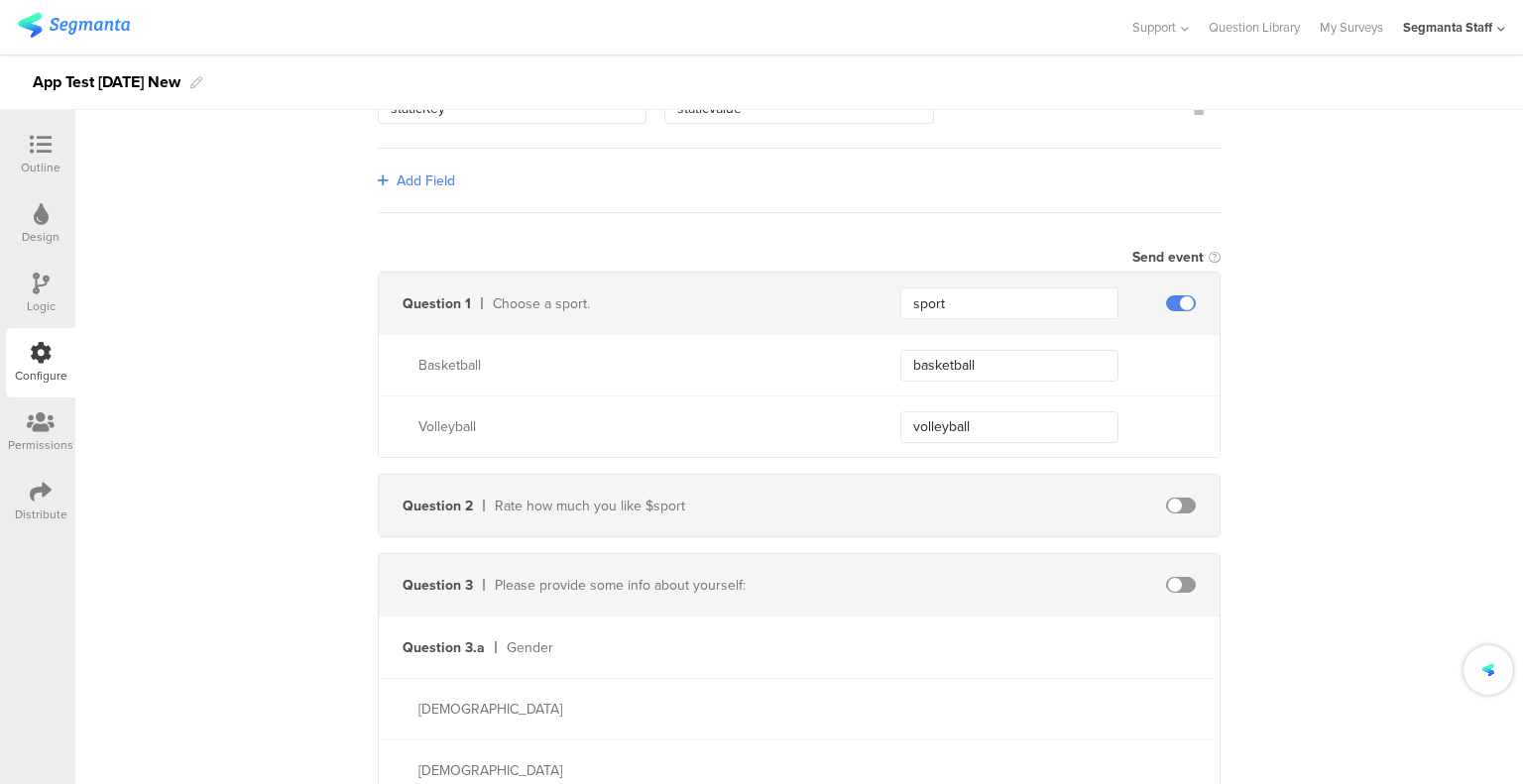 click at bounding box center [1060, 505] 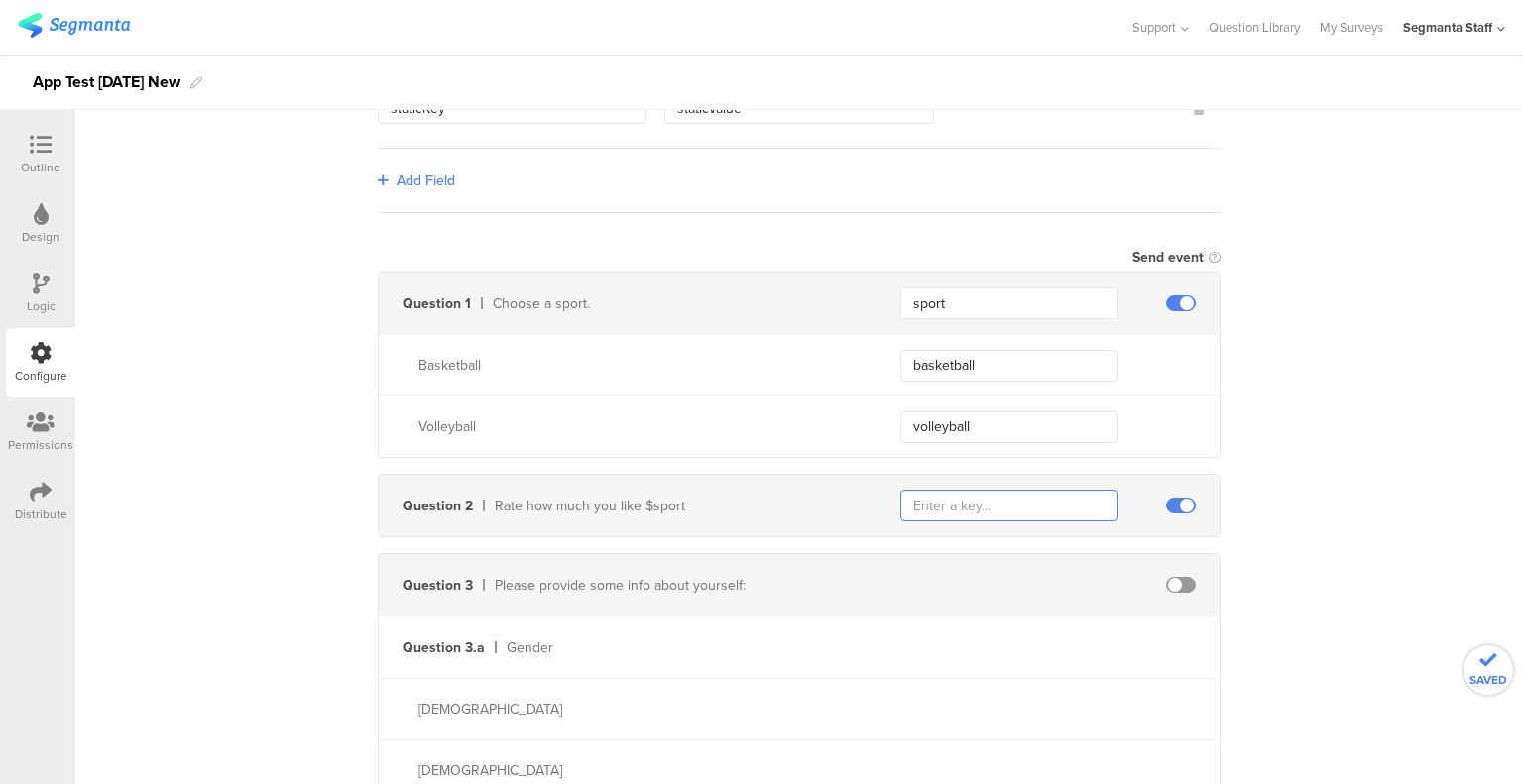 click at bounding box center [1009, 505] 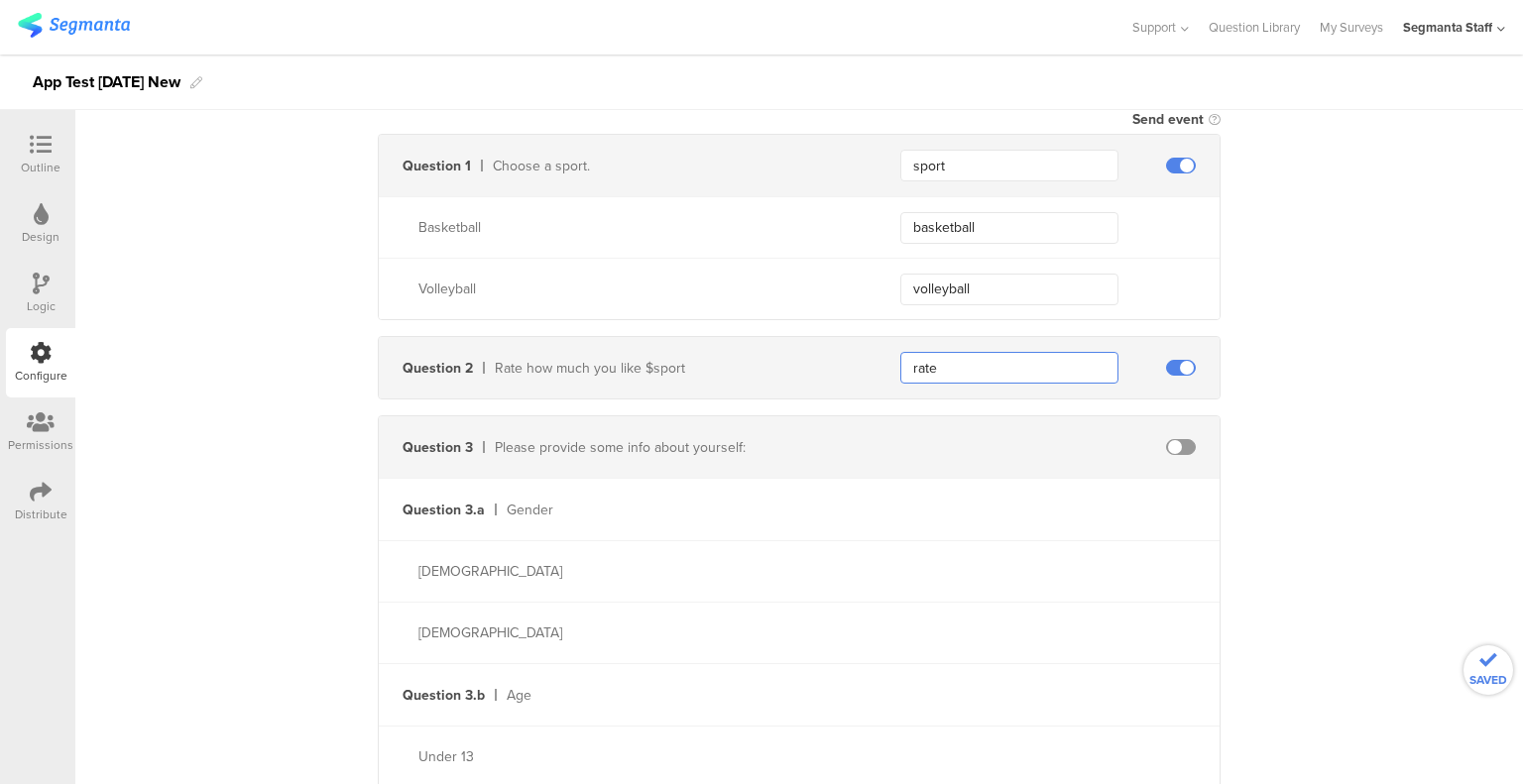 scroll, scrollTop: 1291, scrollLeft: 0, axis: vertical 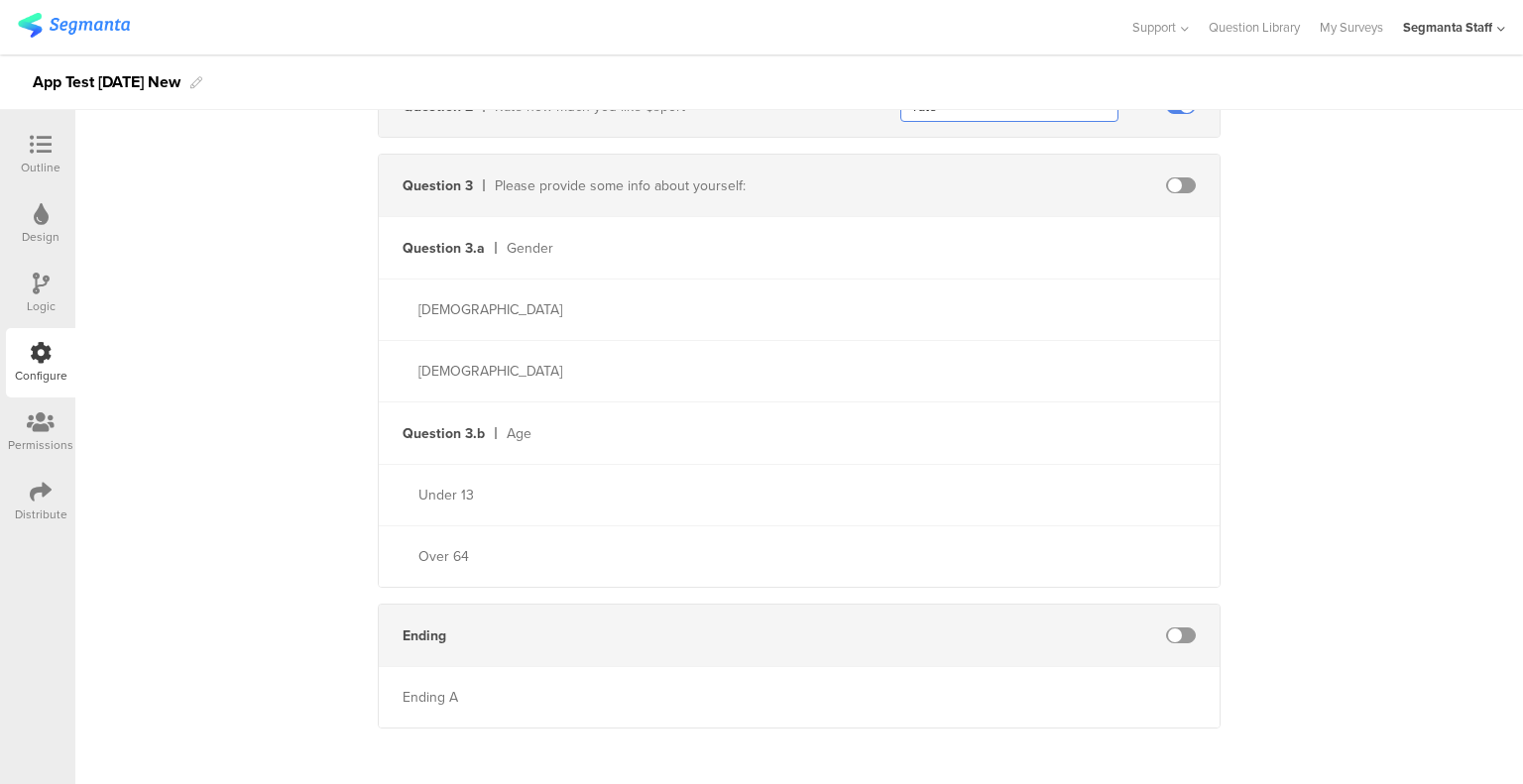 type on "rate" 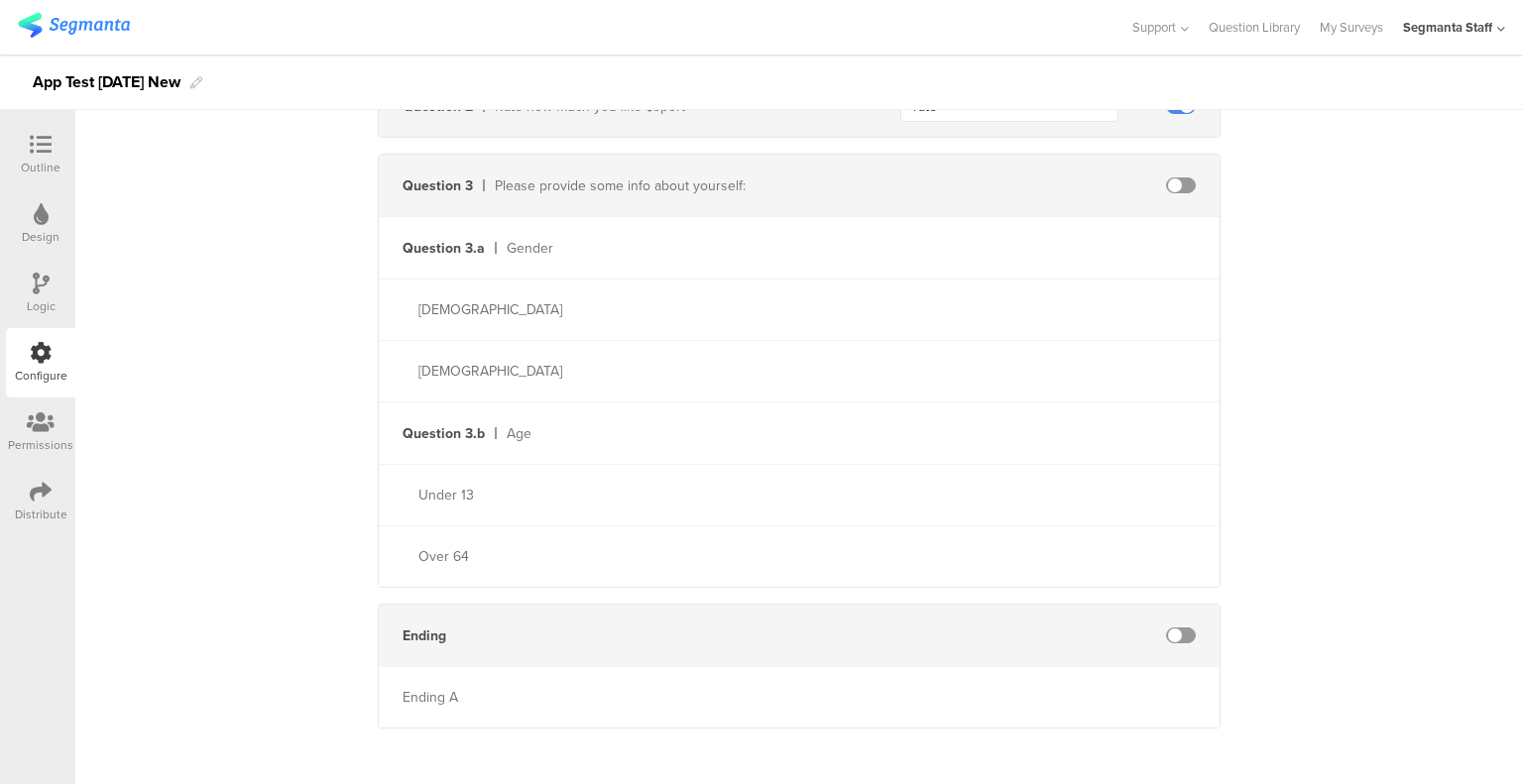 click at bounding box center [1181, 635] 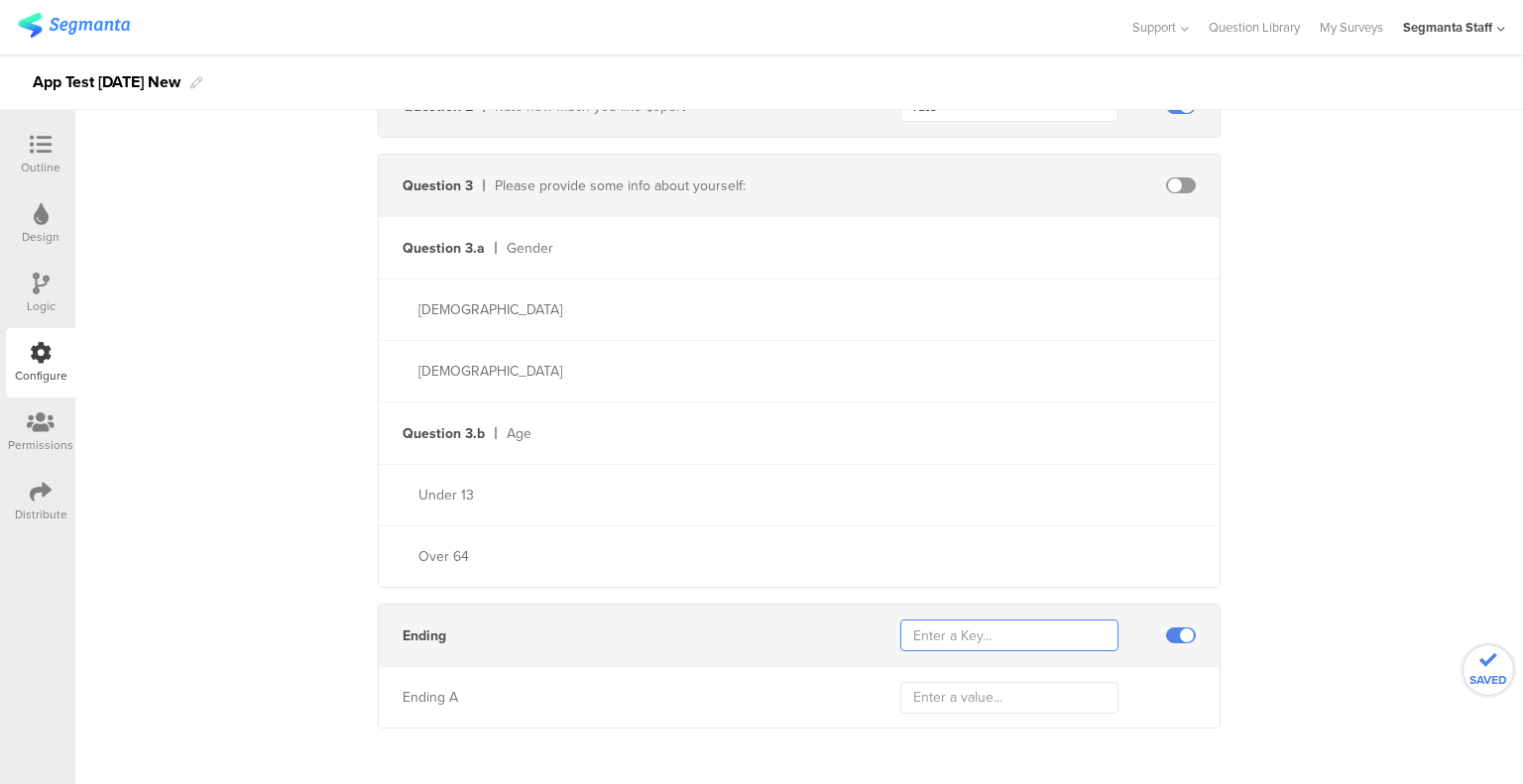 click at bounding box center [1009, 635] 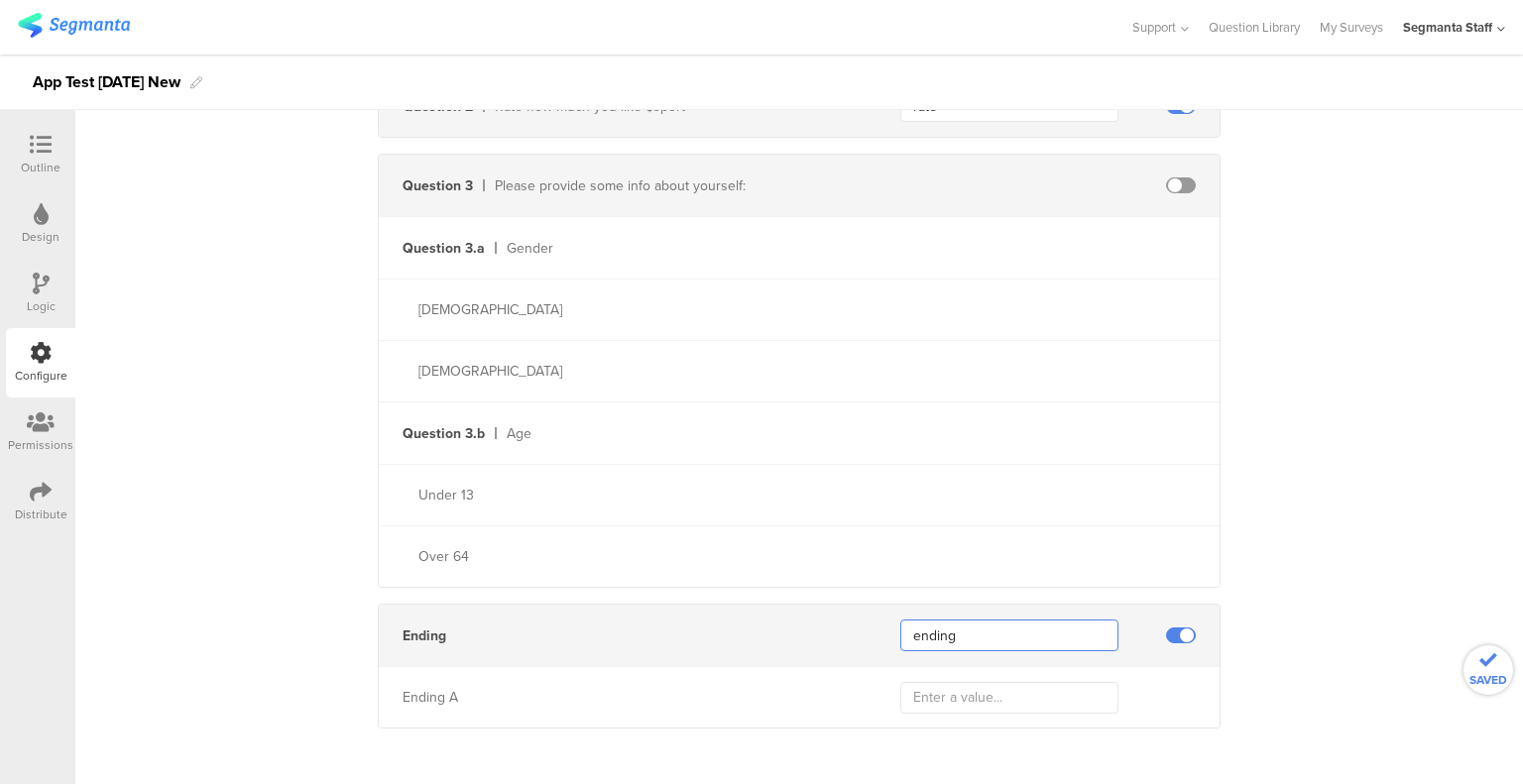 type on "ending" 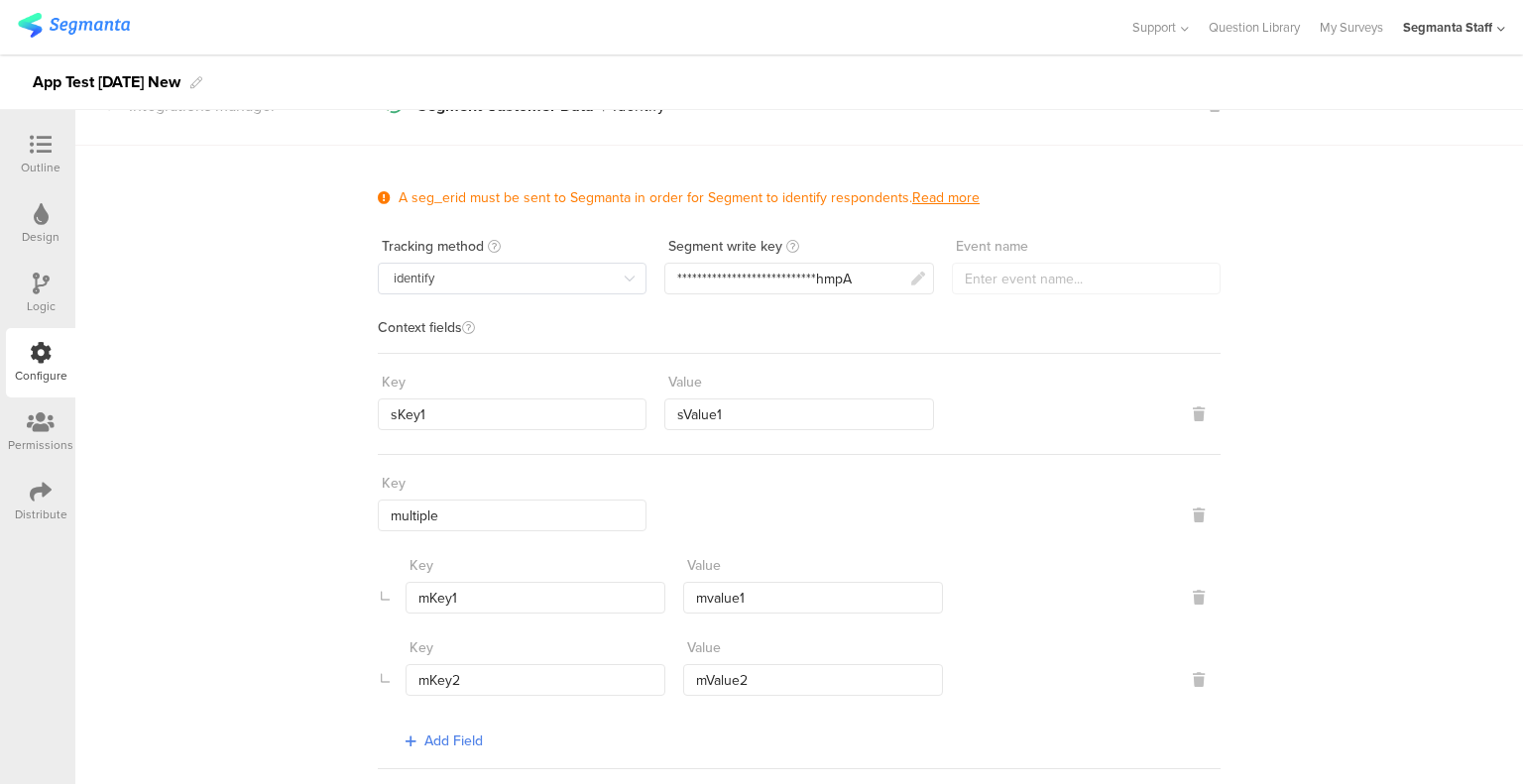 scroll, scrollTop: 0, scrollLeft: 0, axis: both 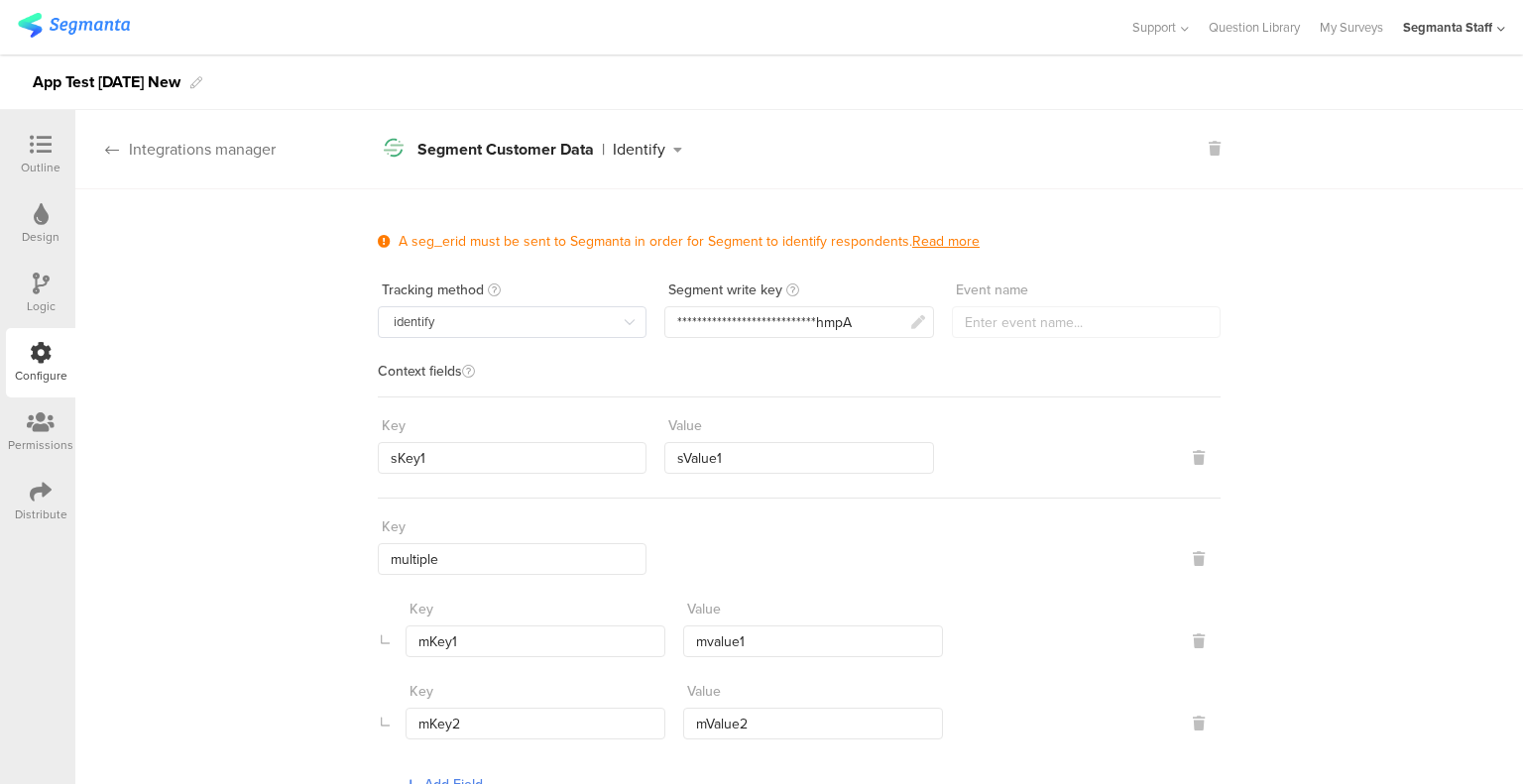 type on "a" 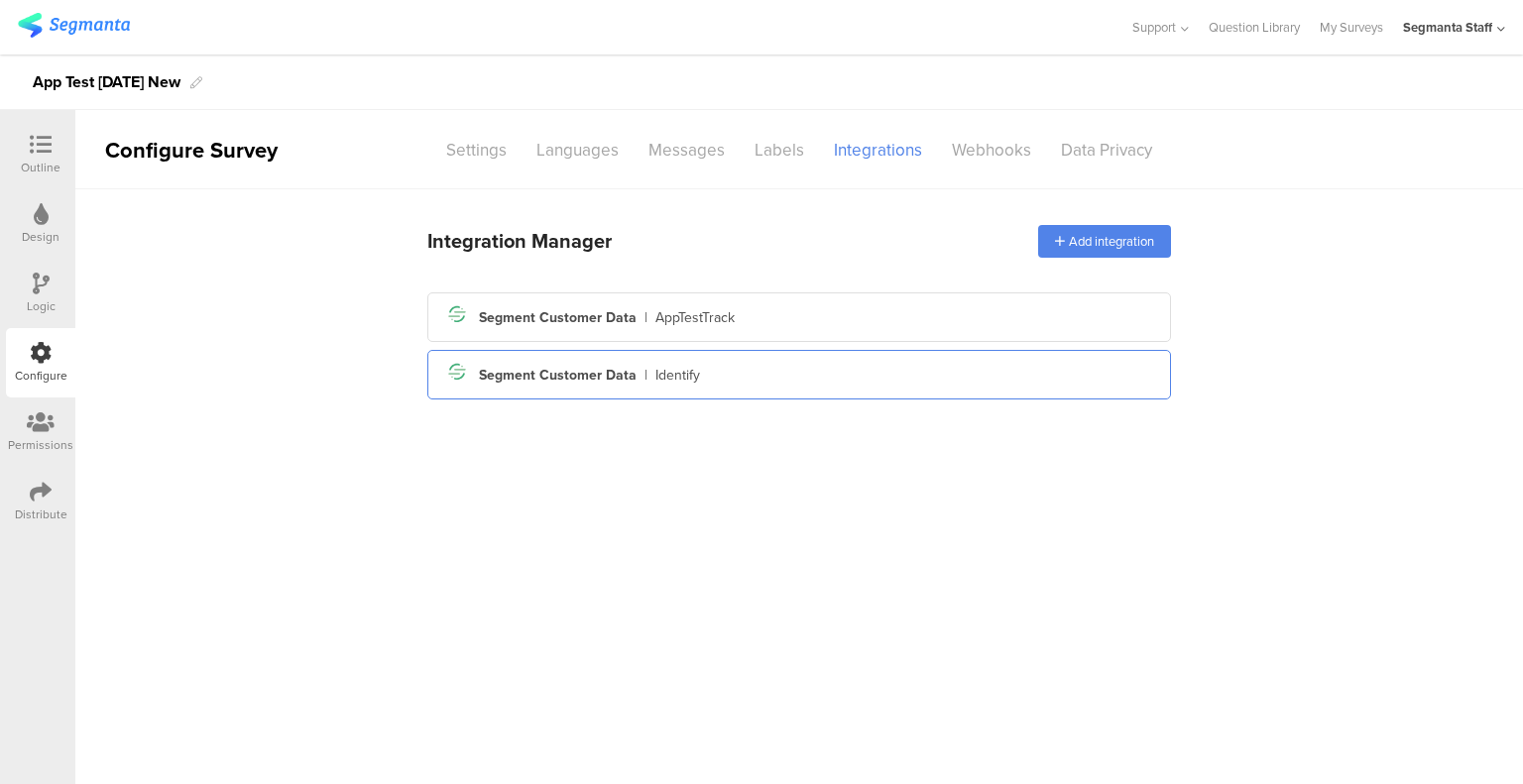 click on "Segment Customer Data" at bounding box center [557, 375] 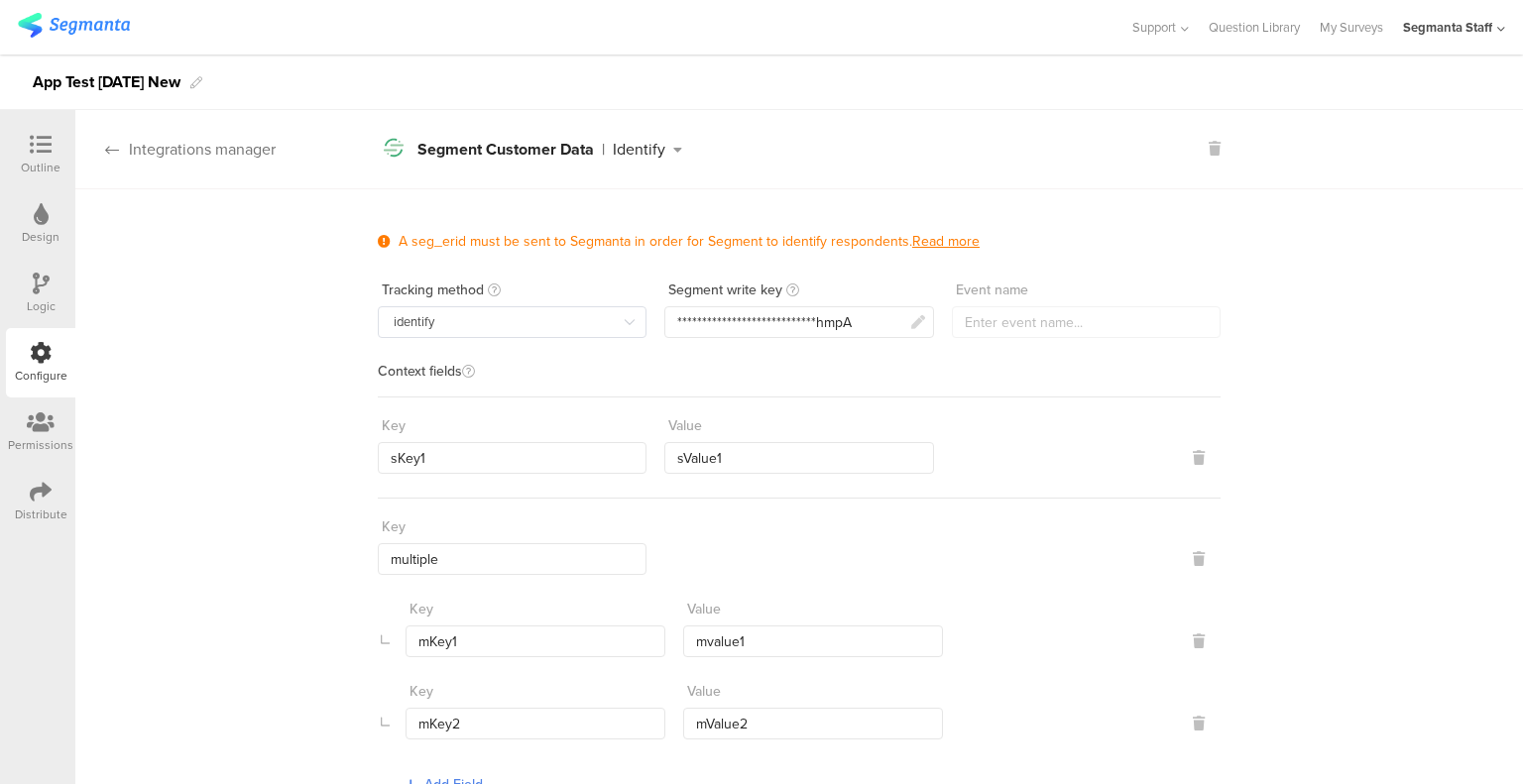 click on "Integrations manager" at bounding box center (176, 149) 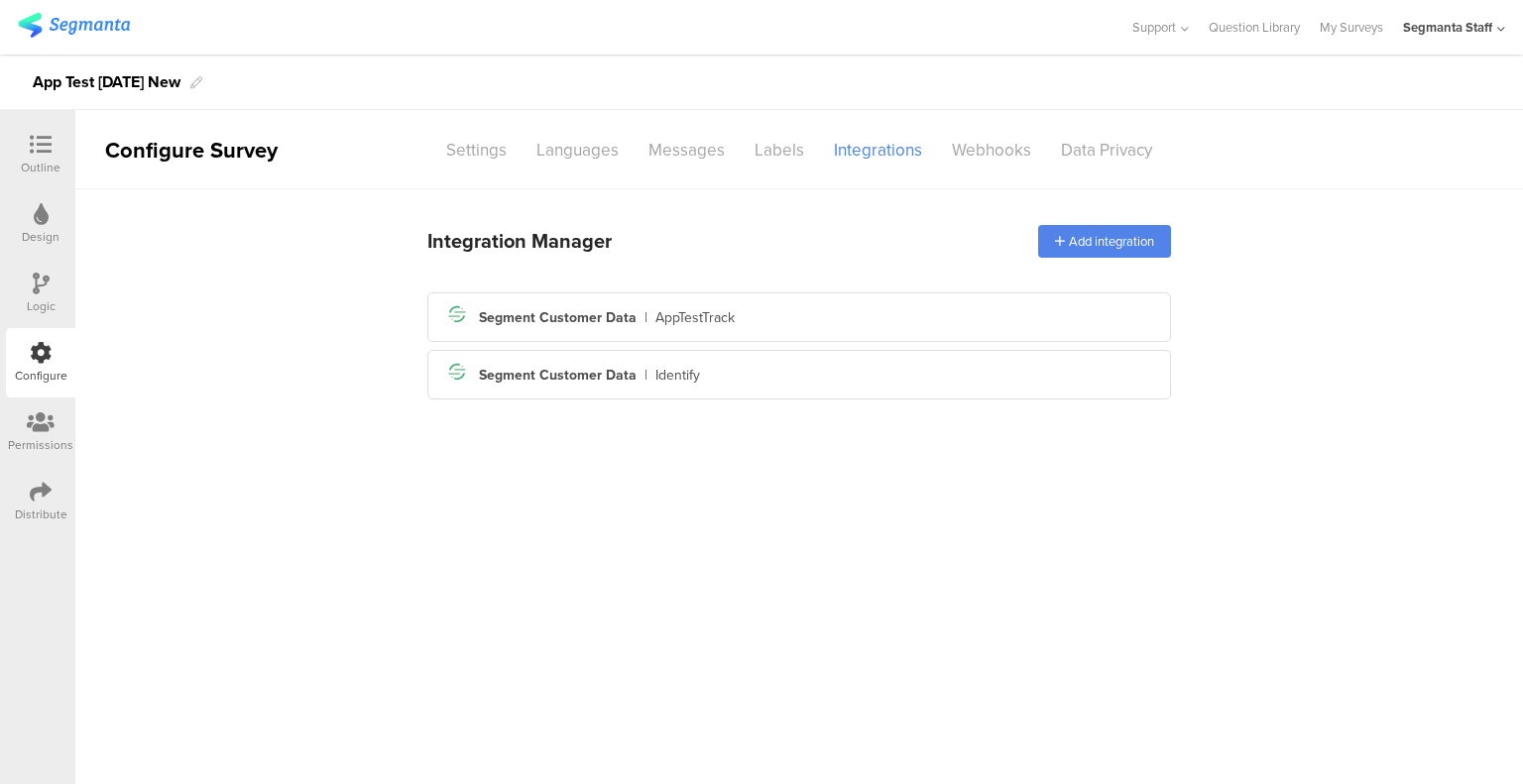 click on "Segment icon   Created with Sketch.               Segment Customer Data   |   AppTestTrack" at bounding box center [799, 317] 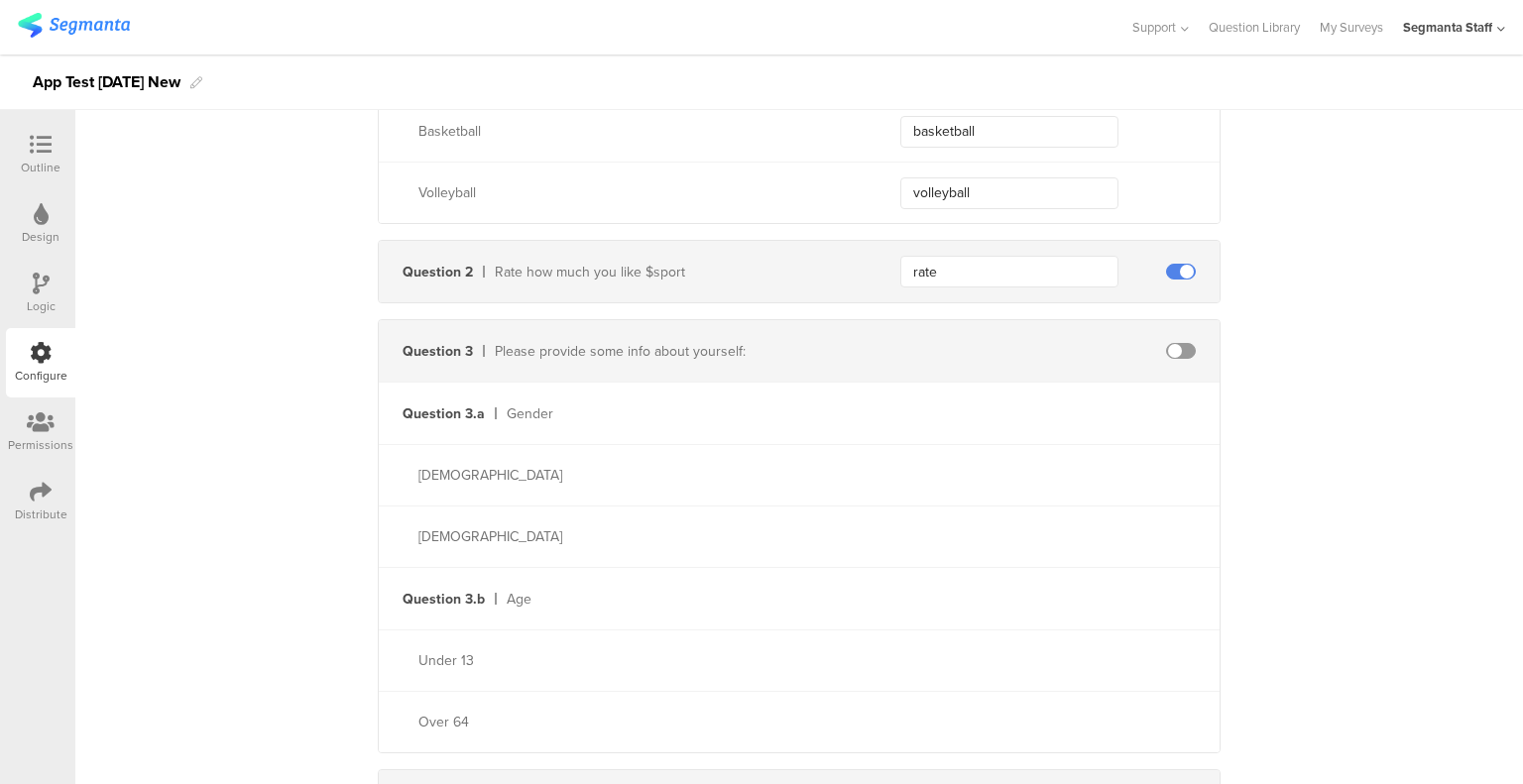 scroll, scrollTop: 1291, scrollLeft: 0, axis: vertical 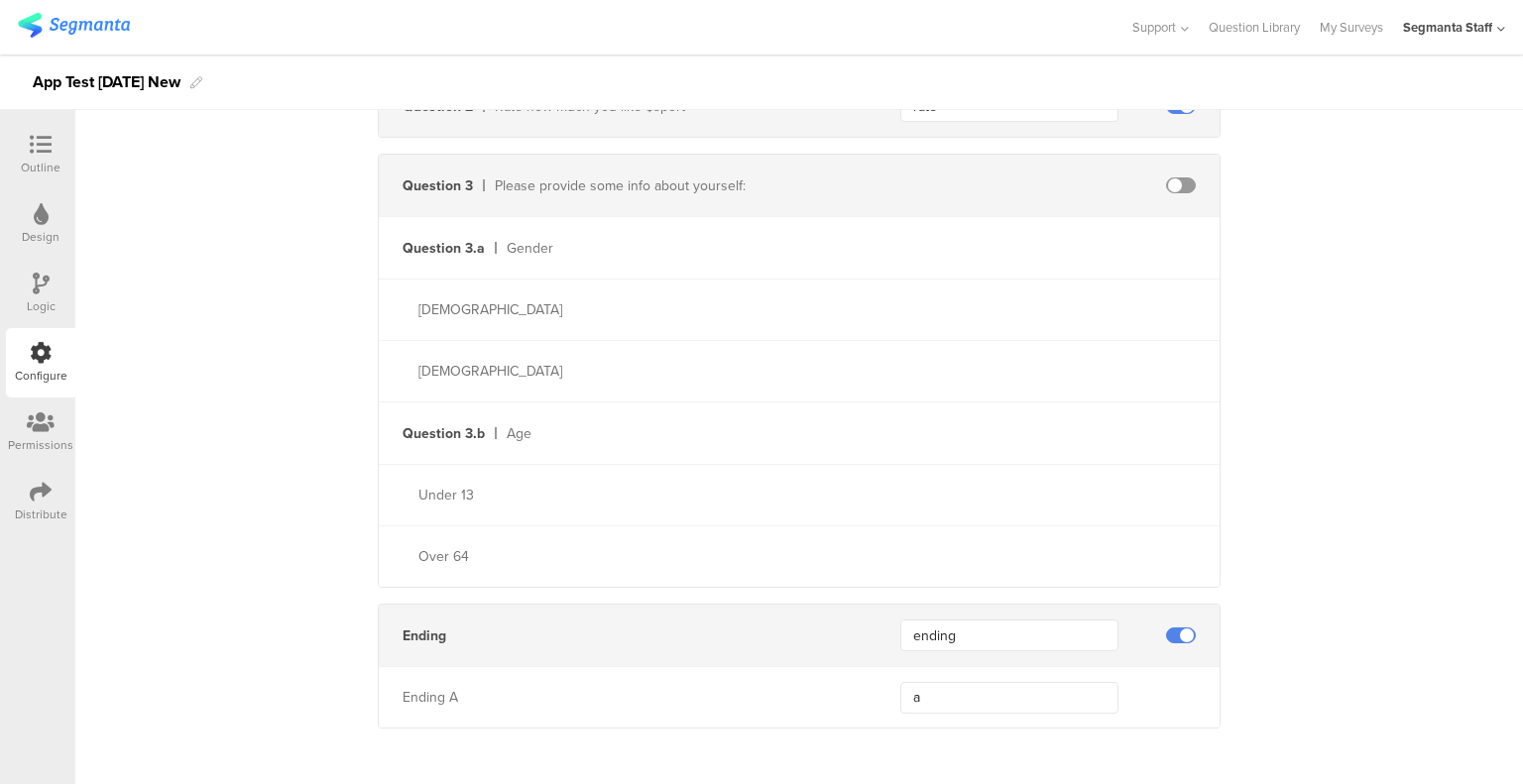 click at bounding box center (41, 492) 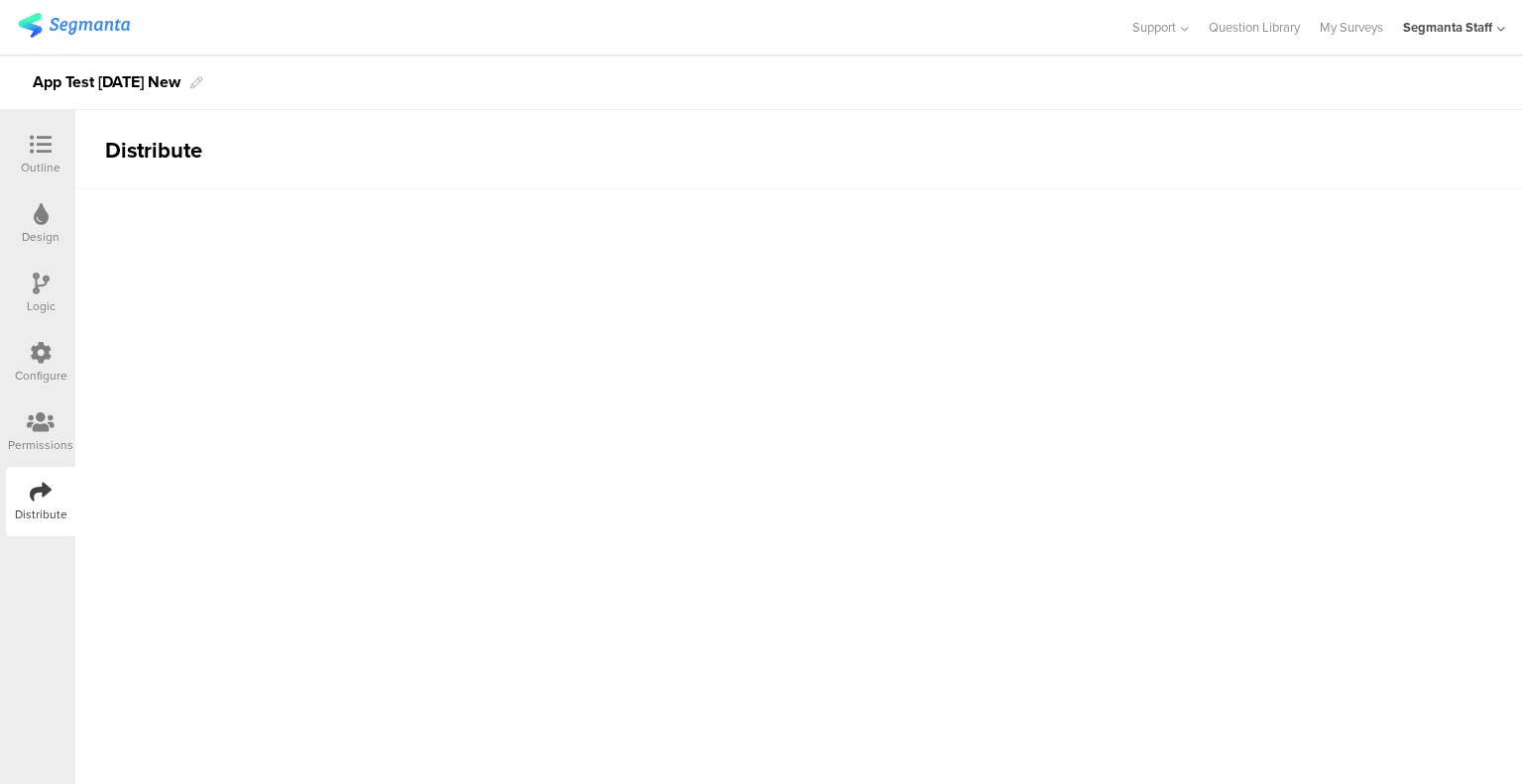 scroll, scrollTop: 0, scrollLeft: 0, axis: both 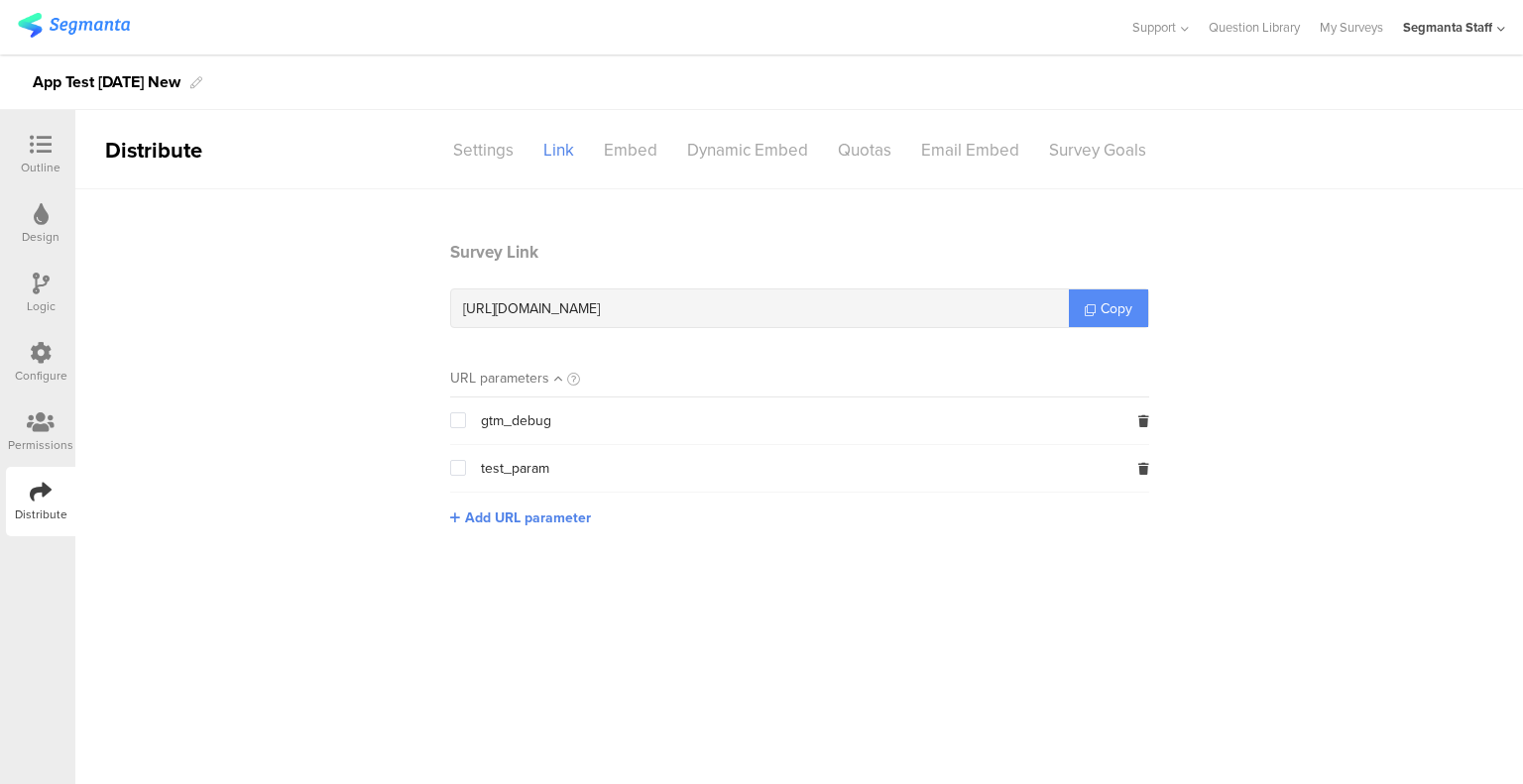 click on "Copy" at bounding box center [1116, 308] 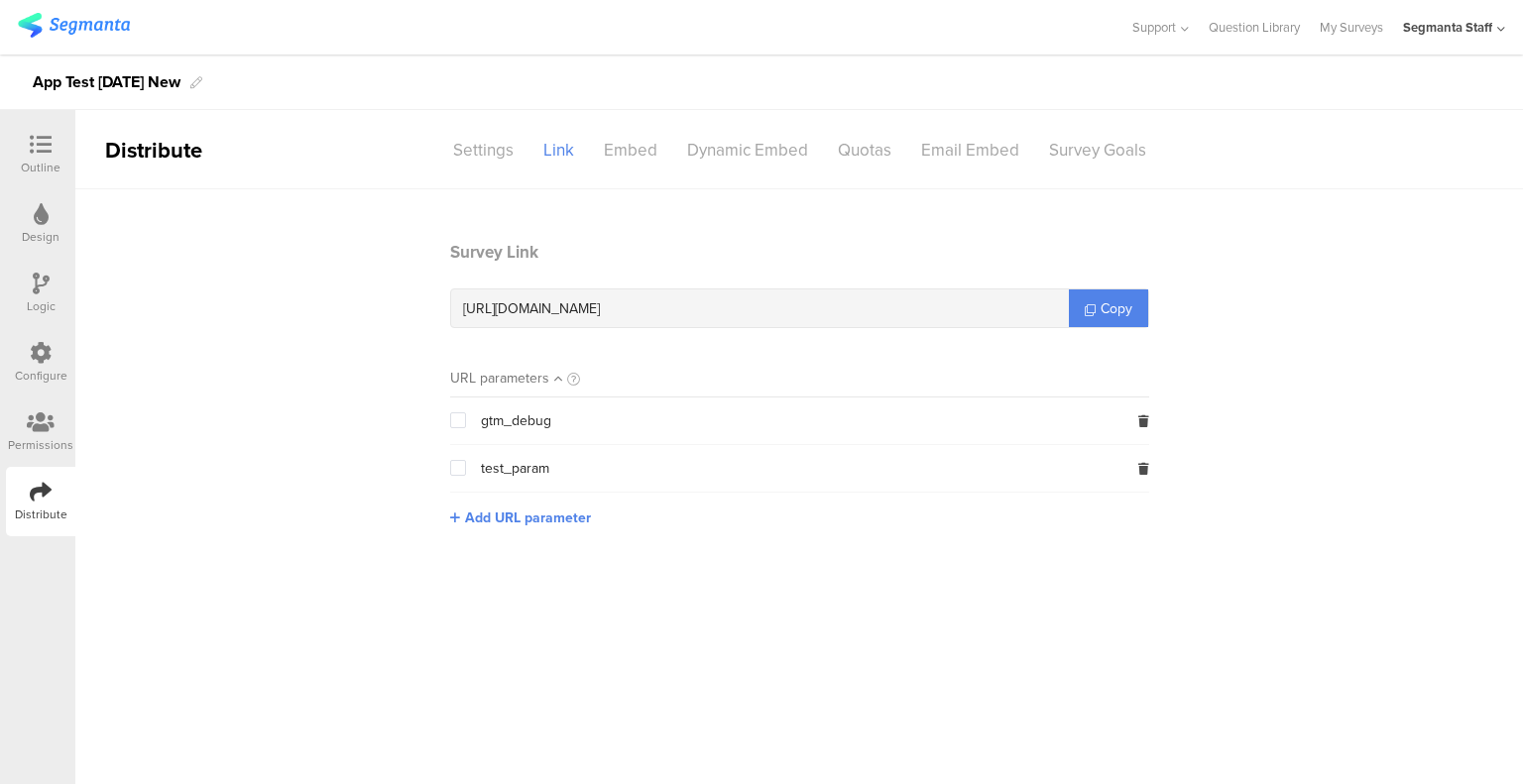 click at bounding box center (41, 353) 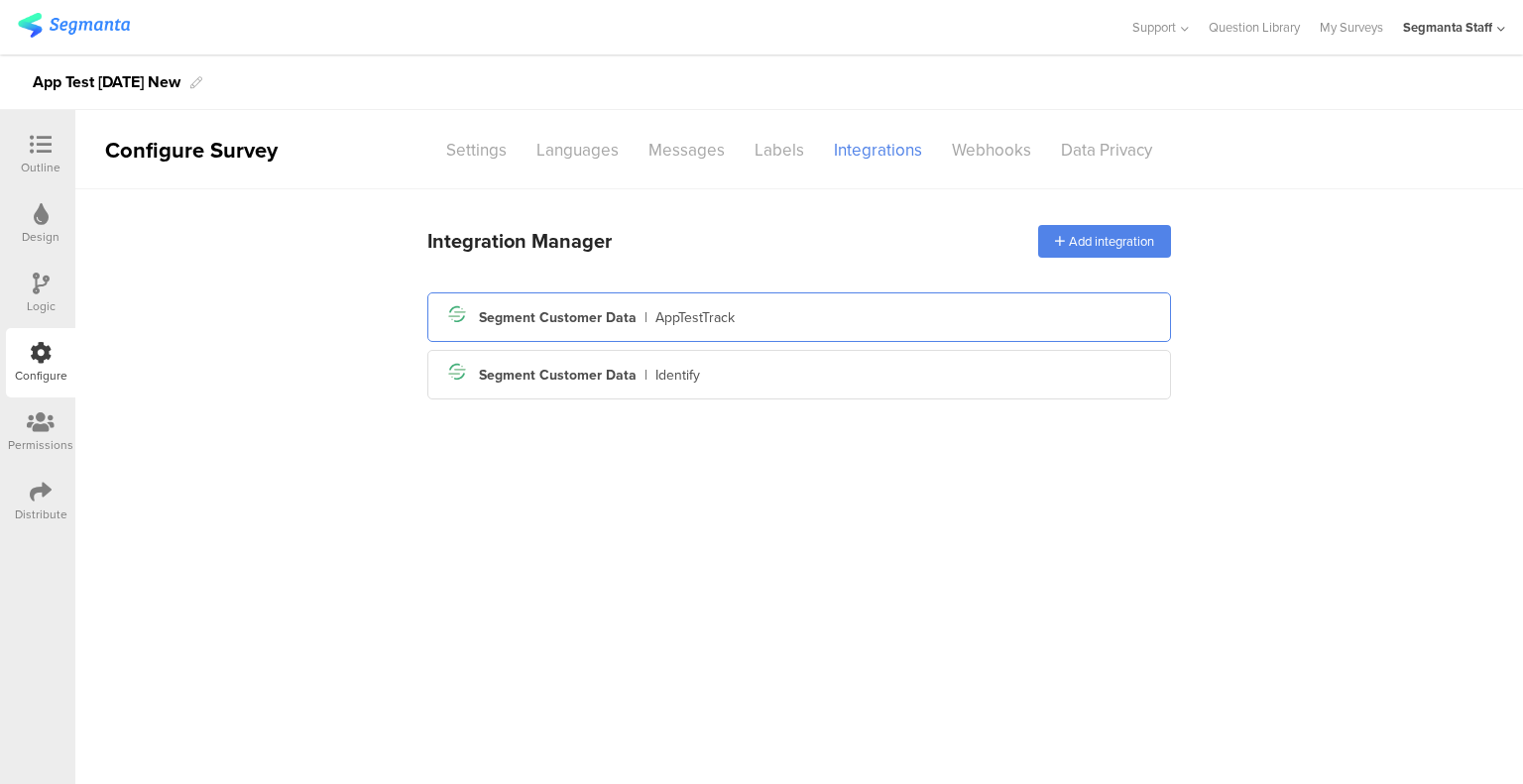 click on "Segment icon   Created with Sketch.               Segment Customer Data   |   AppTestTrack" at bounding box center [799, 317] 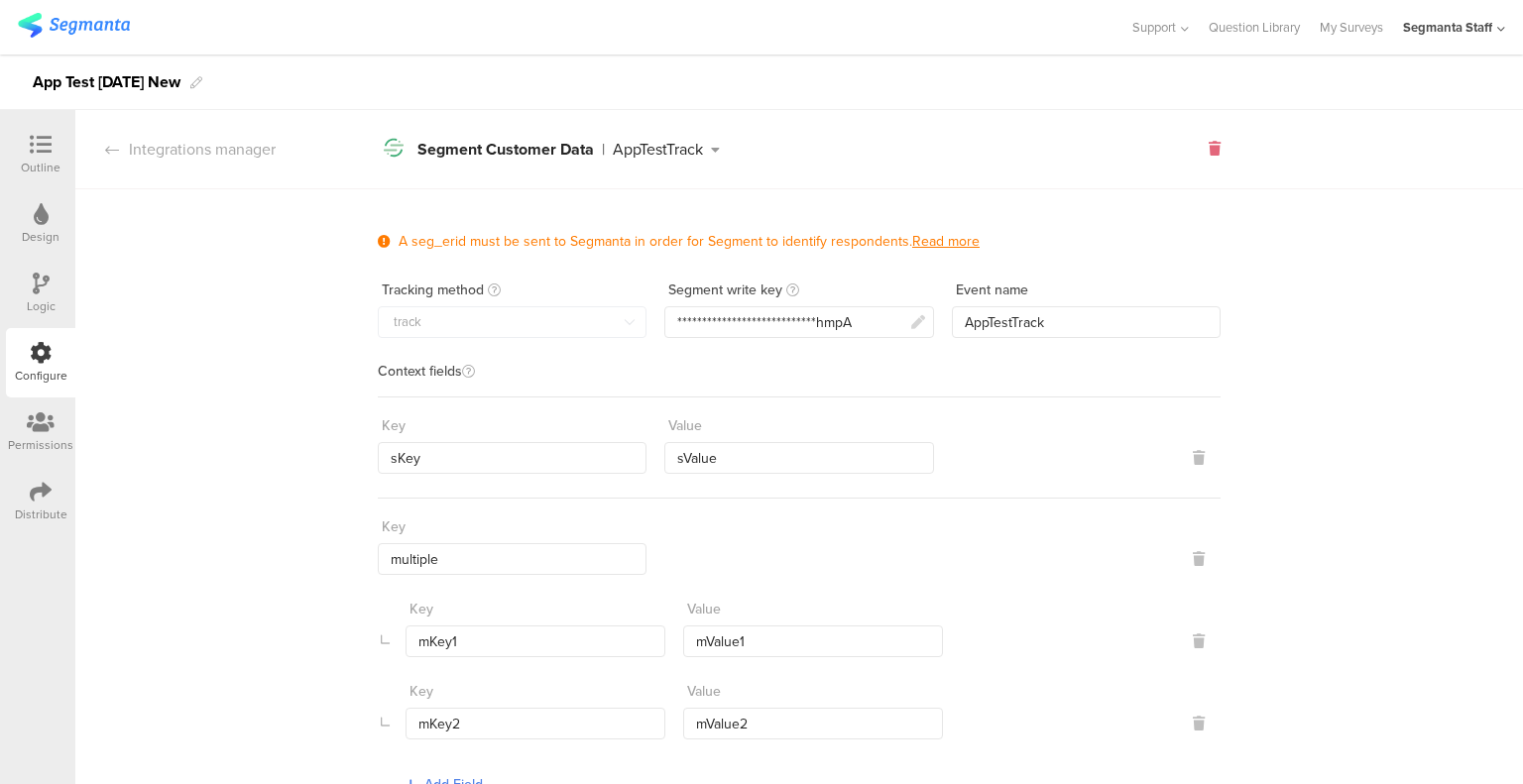 click at bounding box center [1215, 149] 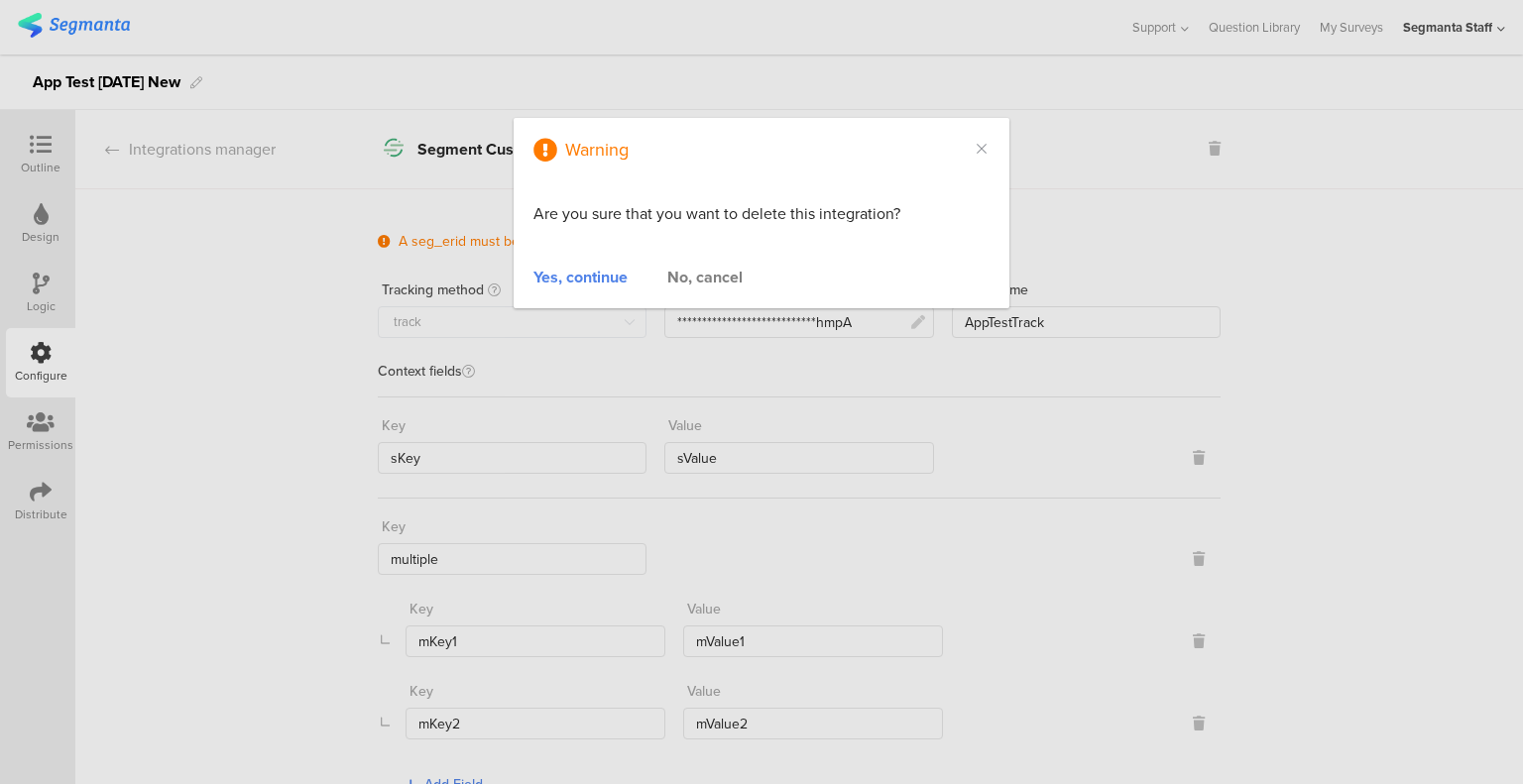 click on "Yes, continue" at bounding box center [580, 277] 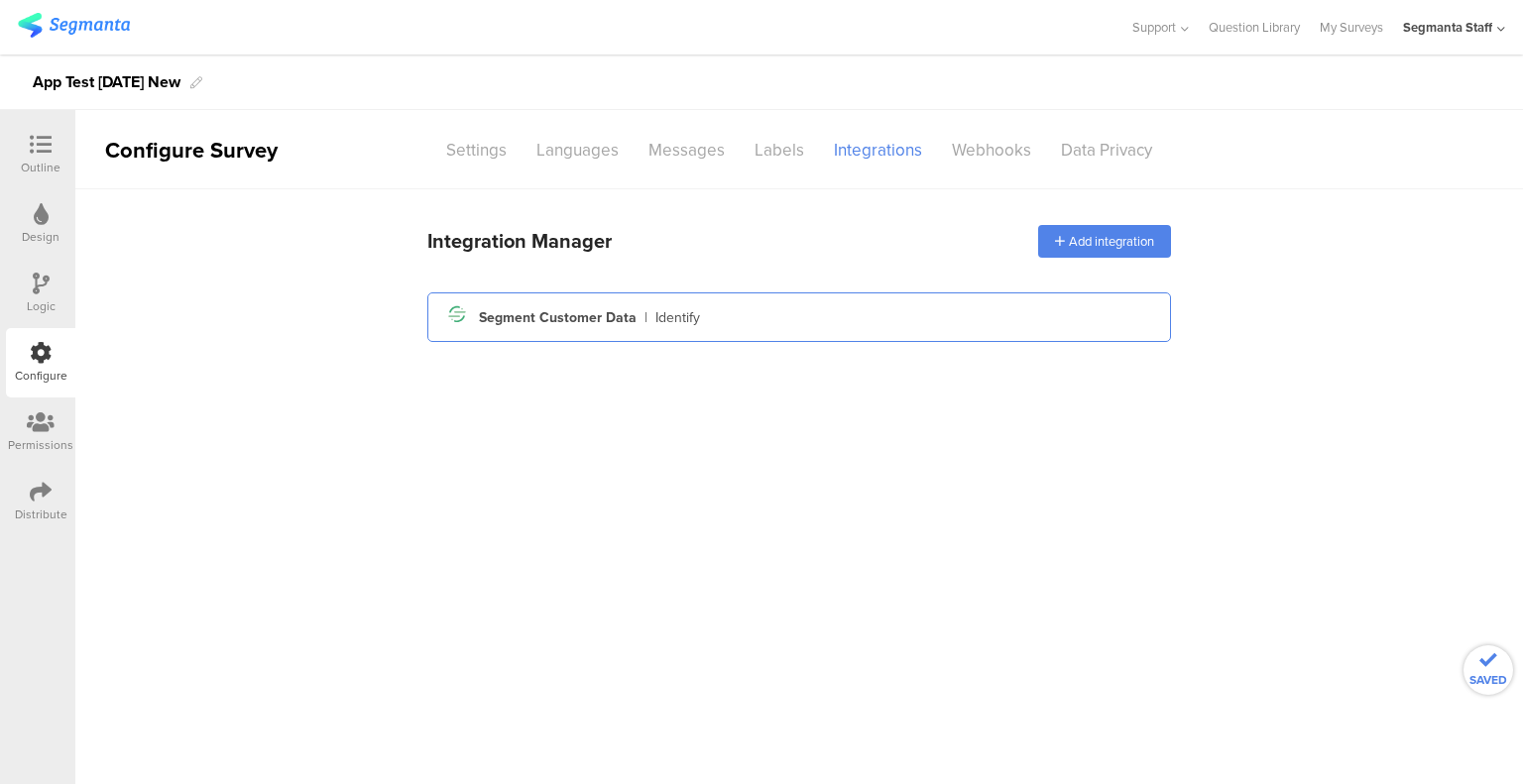 click on "Segment icon   Created with Sketch.               Segment Customer Data   |   Identify" at bounding box center [799, 317] 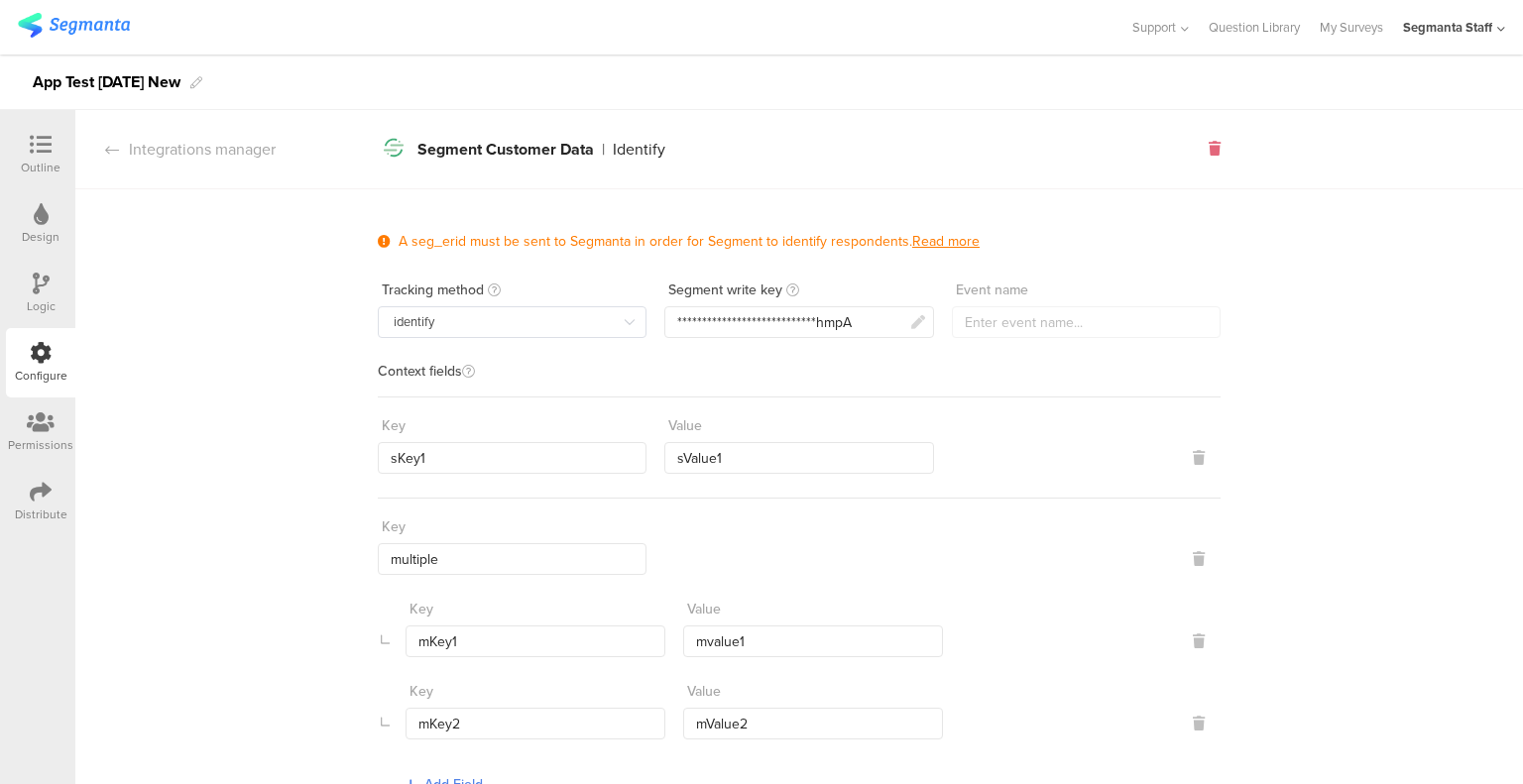 click at bounding box center [1215, 149] 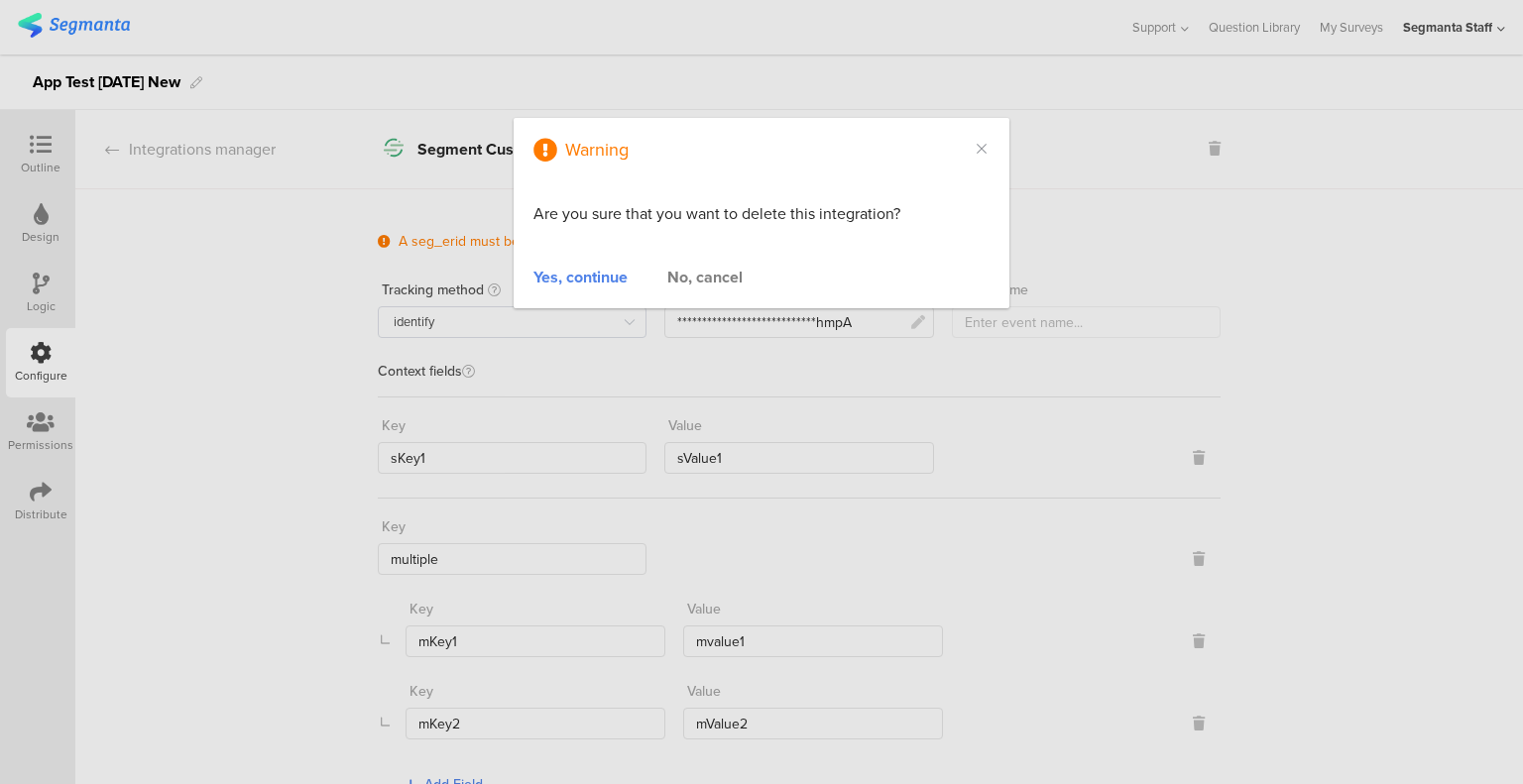 click on "Yes, continue" at bounding box center (580, 277) 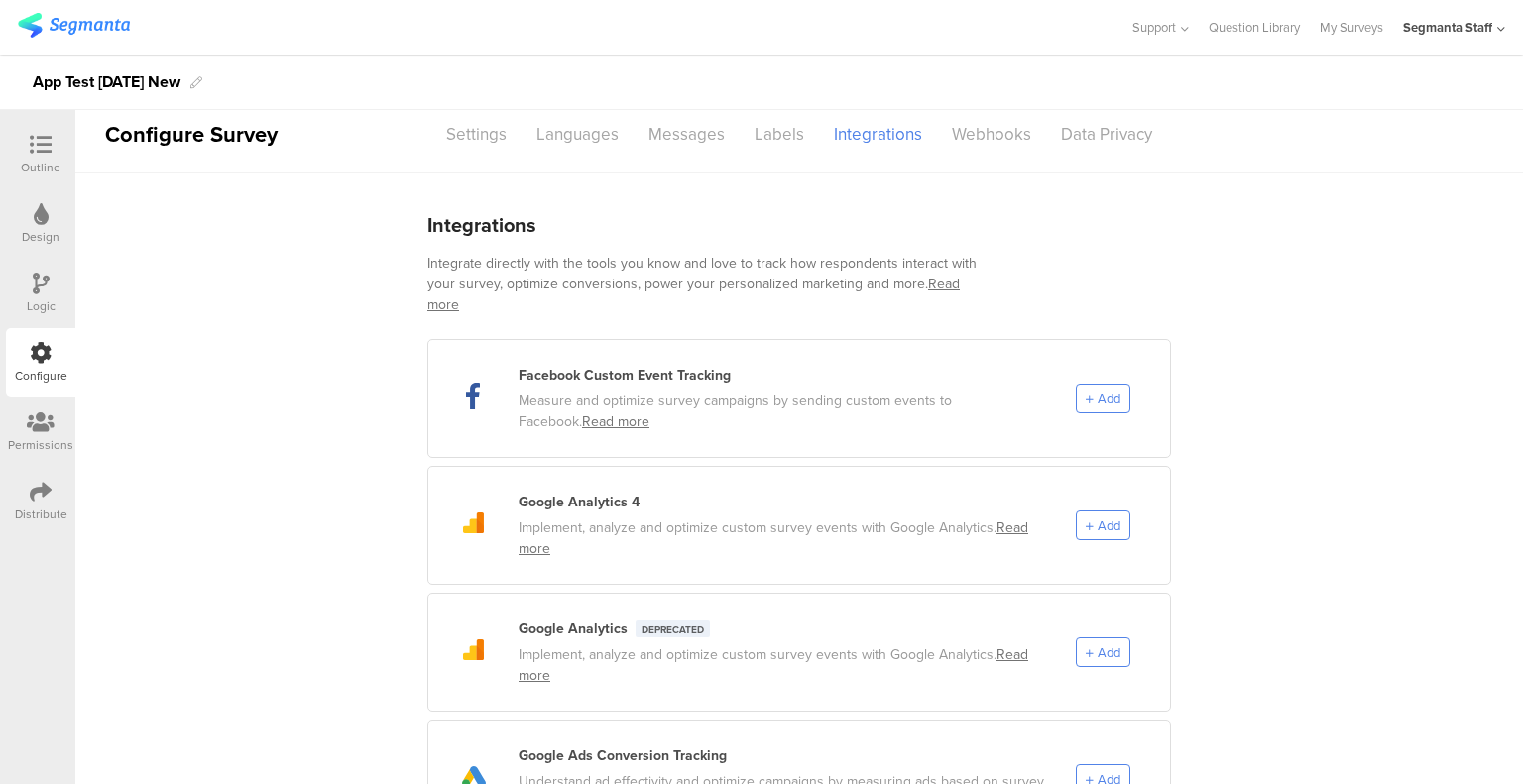 scroll, scrollTop: 0, scrollLeft: 0, axis: both 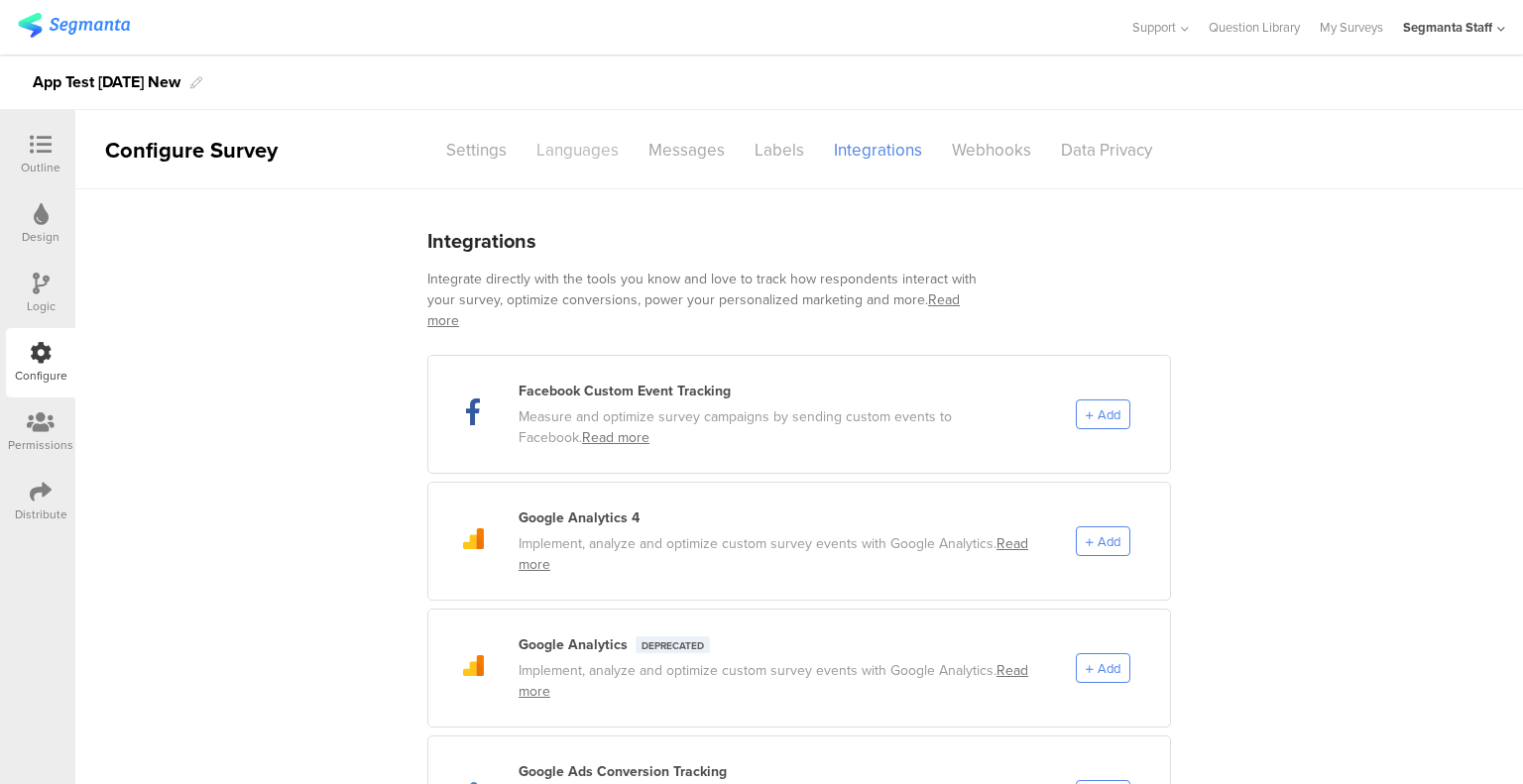 click on "Languages" at bounding box center [577, 150] 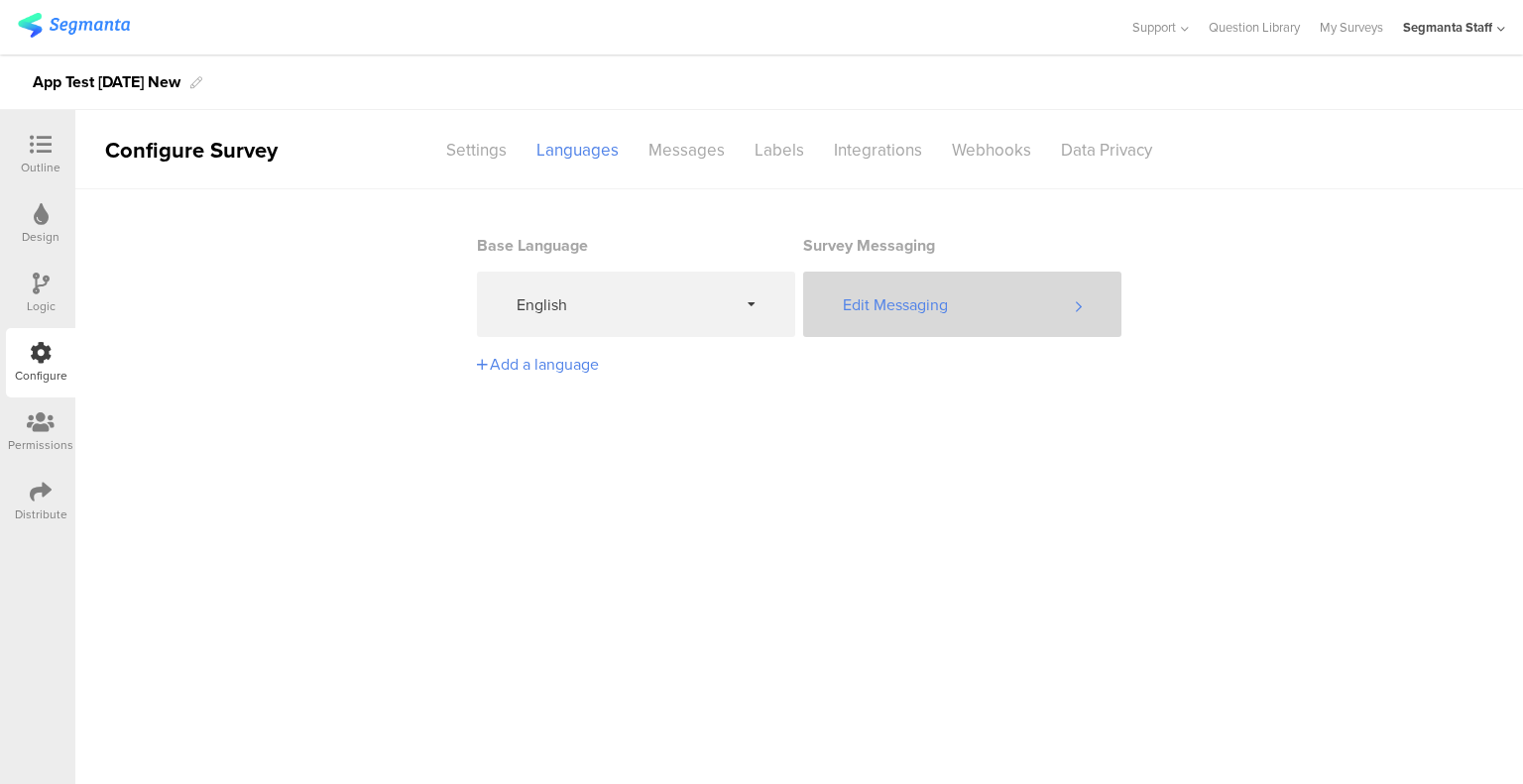 click on "Edit Messaging" at bounding box center [962, 304] 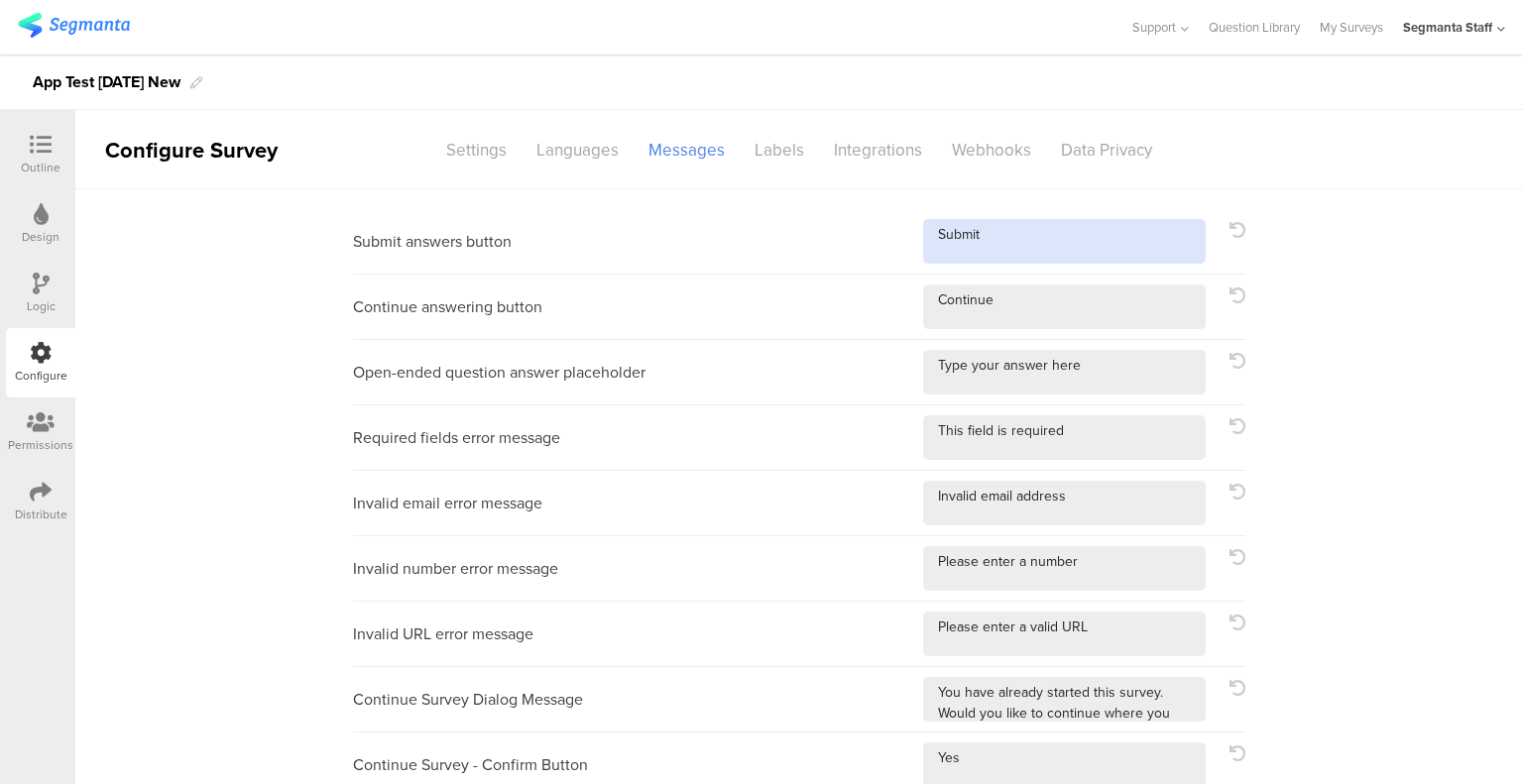 click at bounding box center [1064, 241] 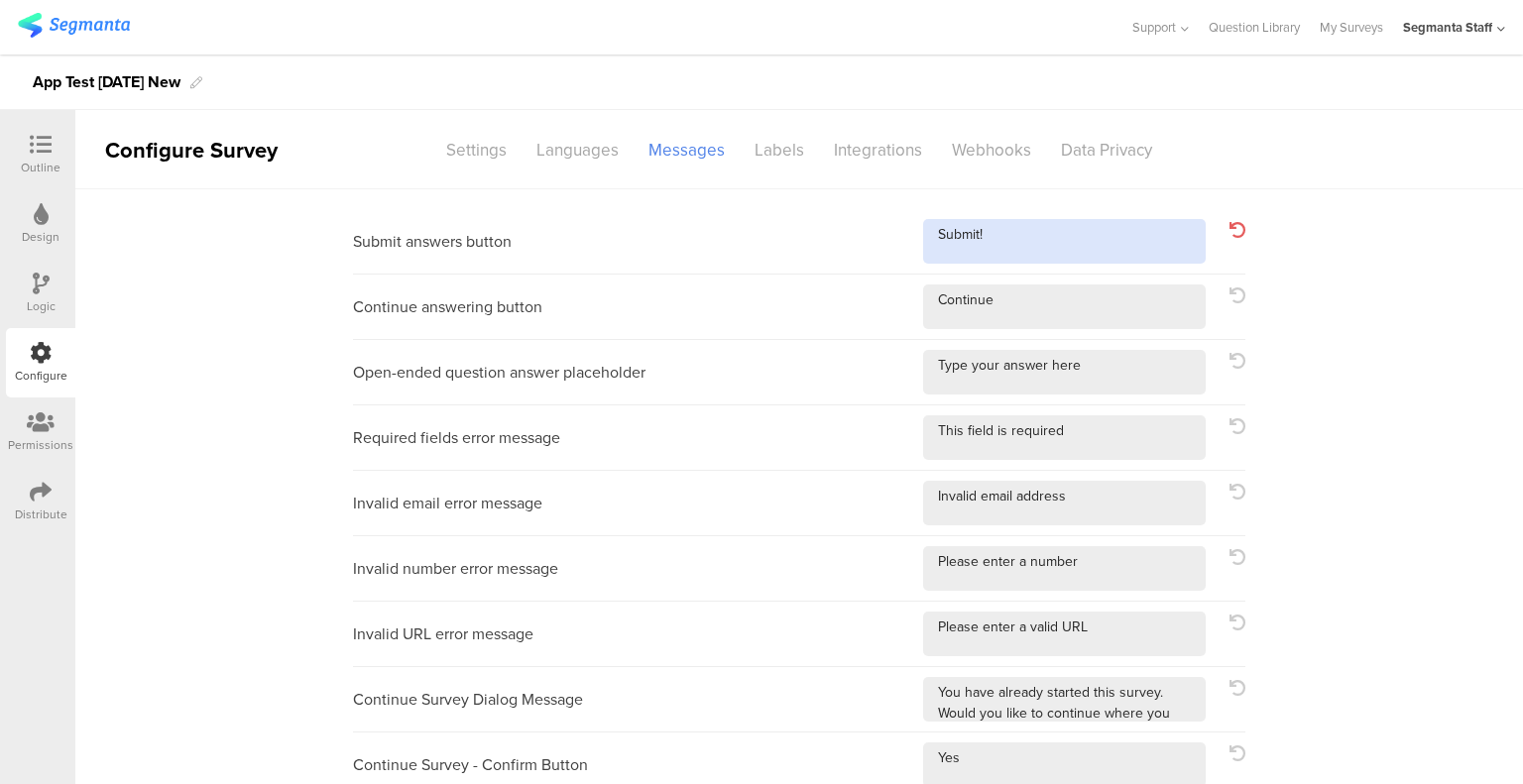 type on "Submit!" 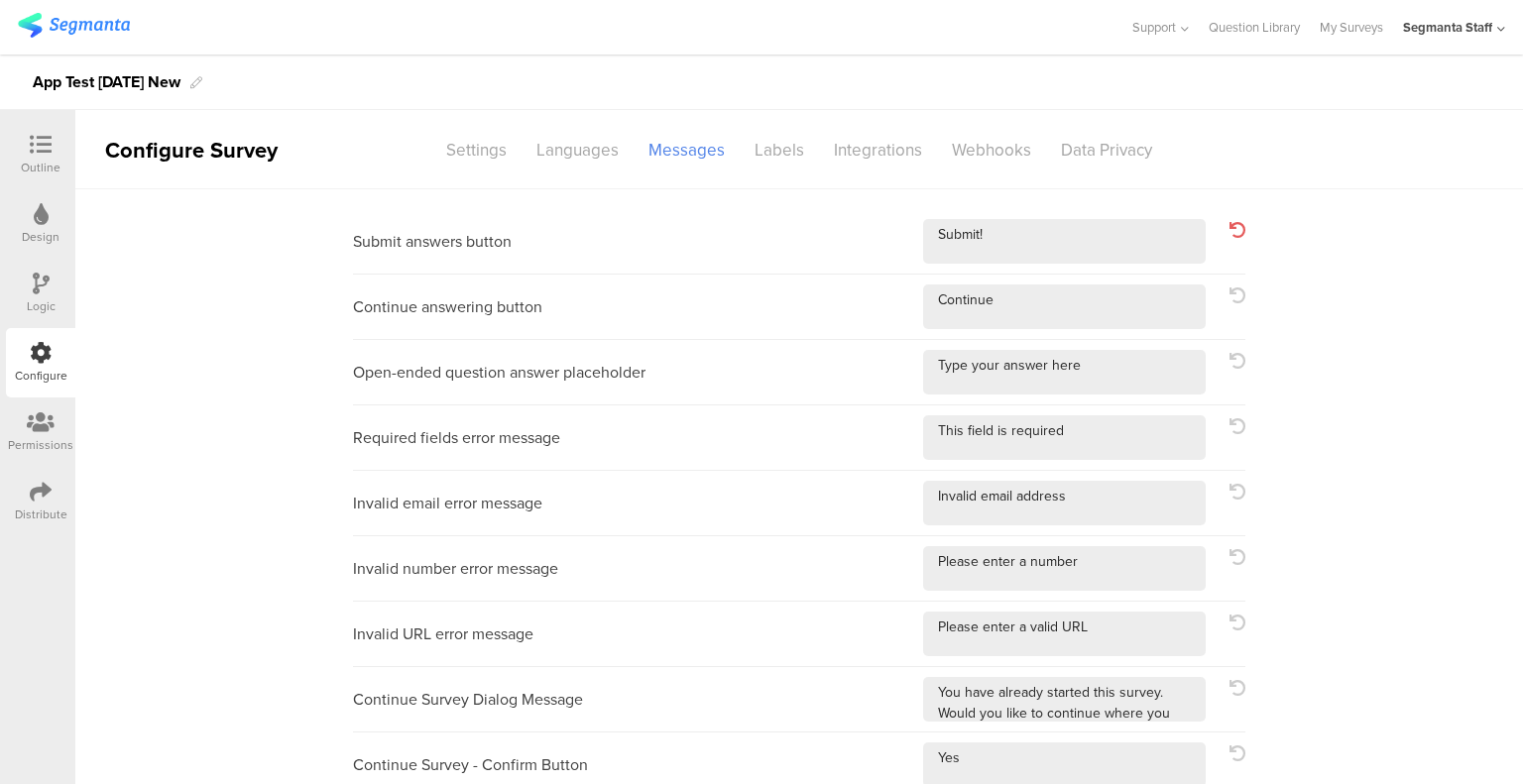 click on "Continue answering button" at bounding box center [799, 307] 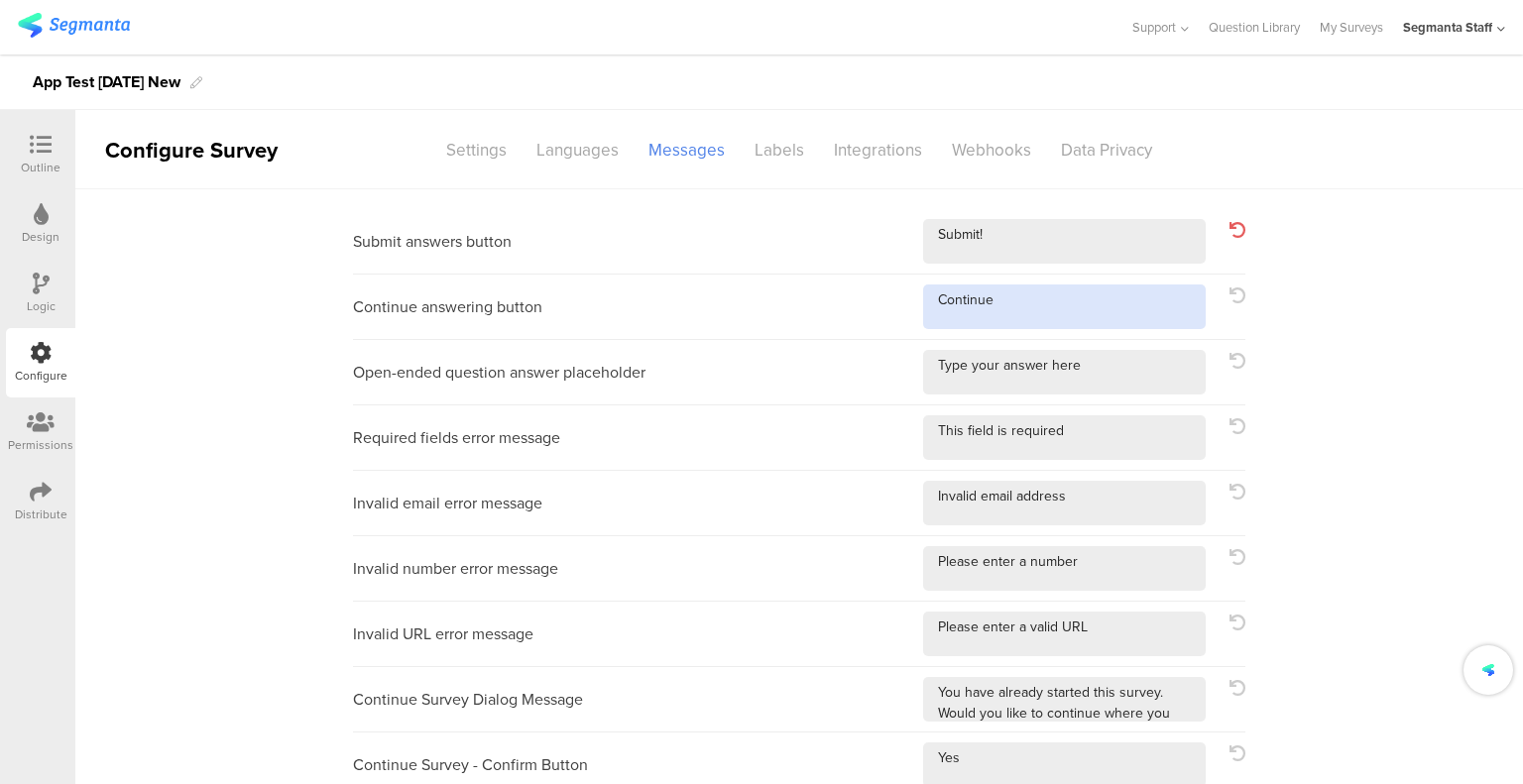 click at bounding box center (1064, 306) 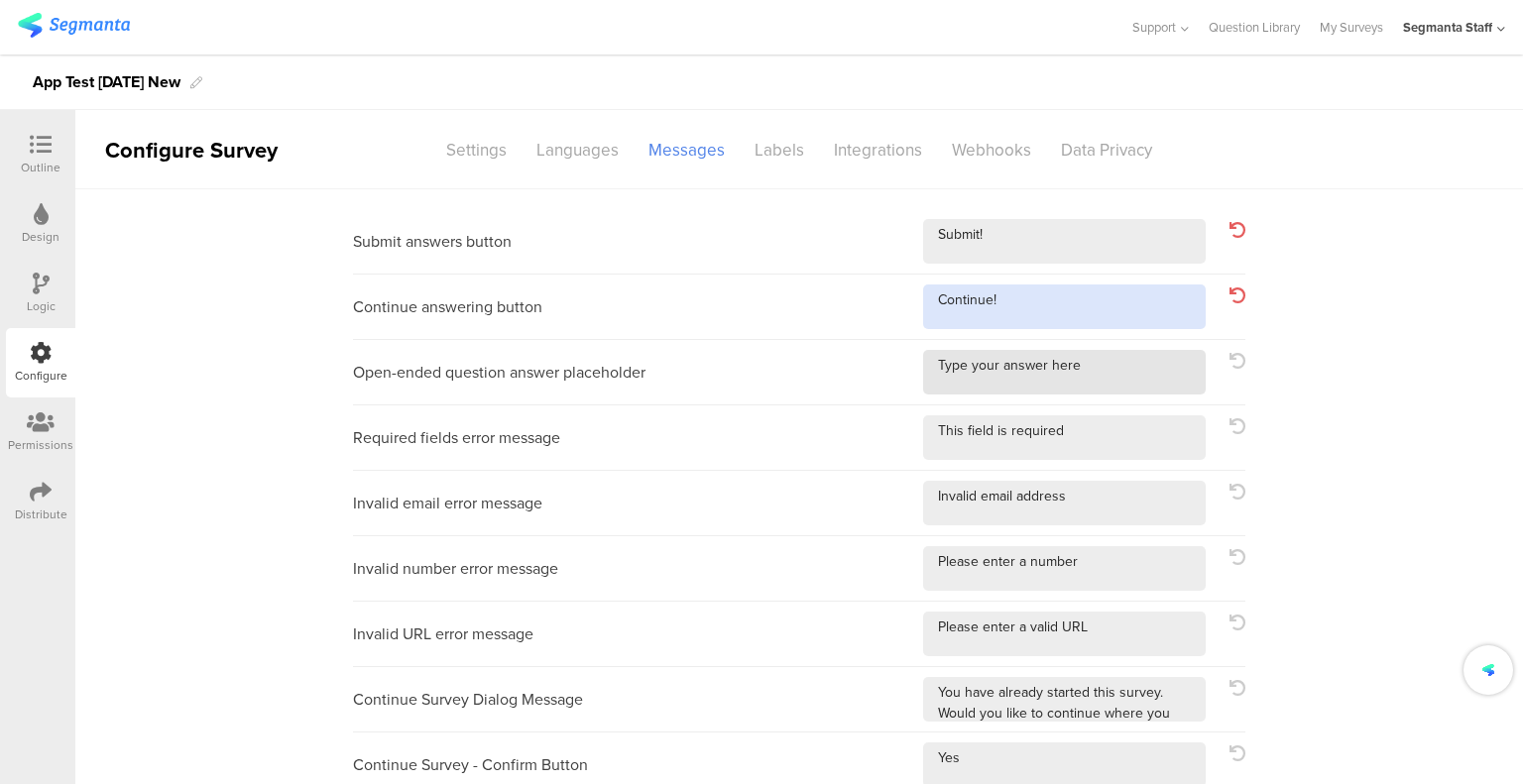 type on "Continue!" 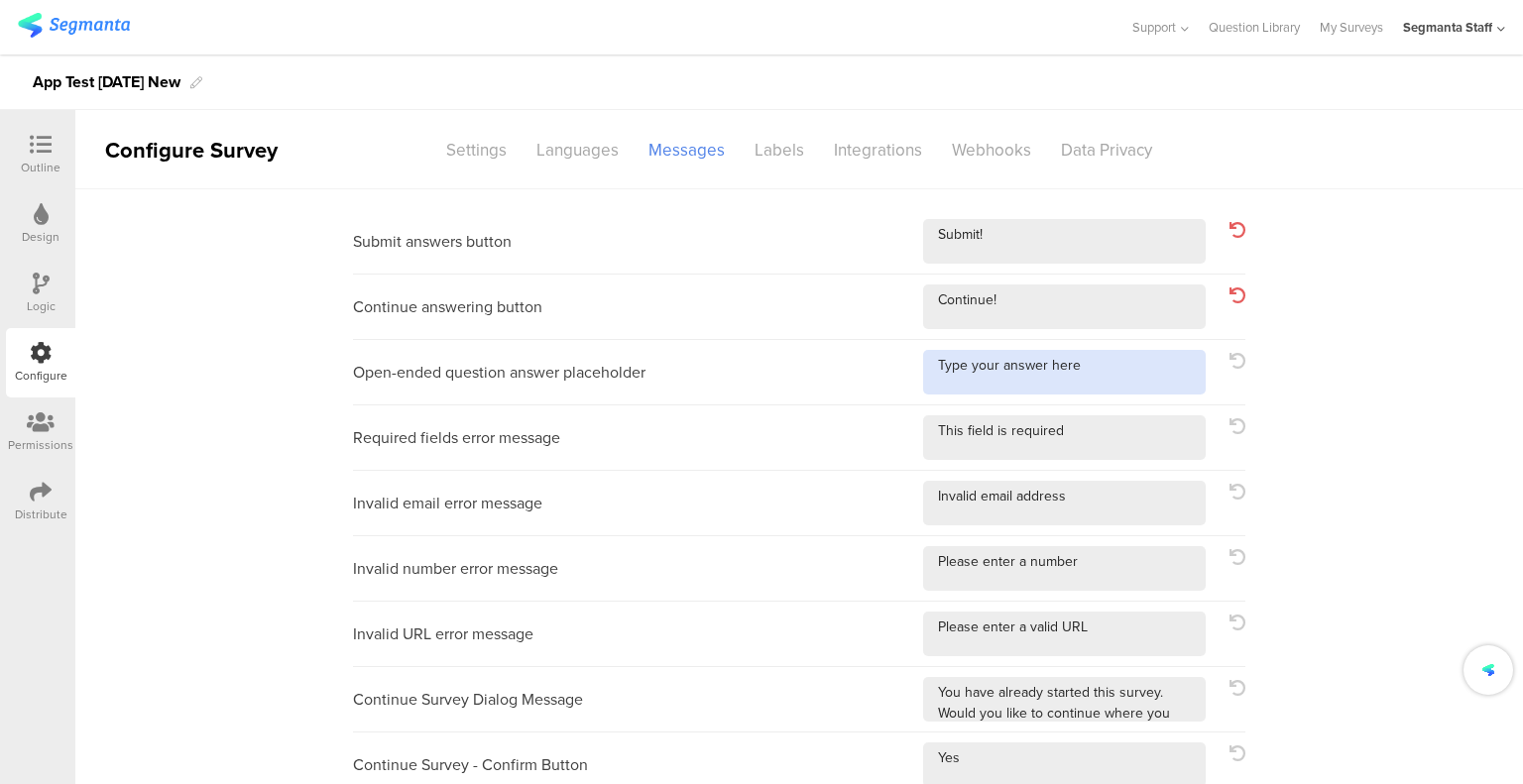 click at bounding box center (1064, 372) 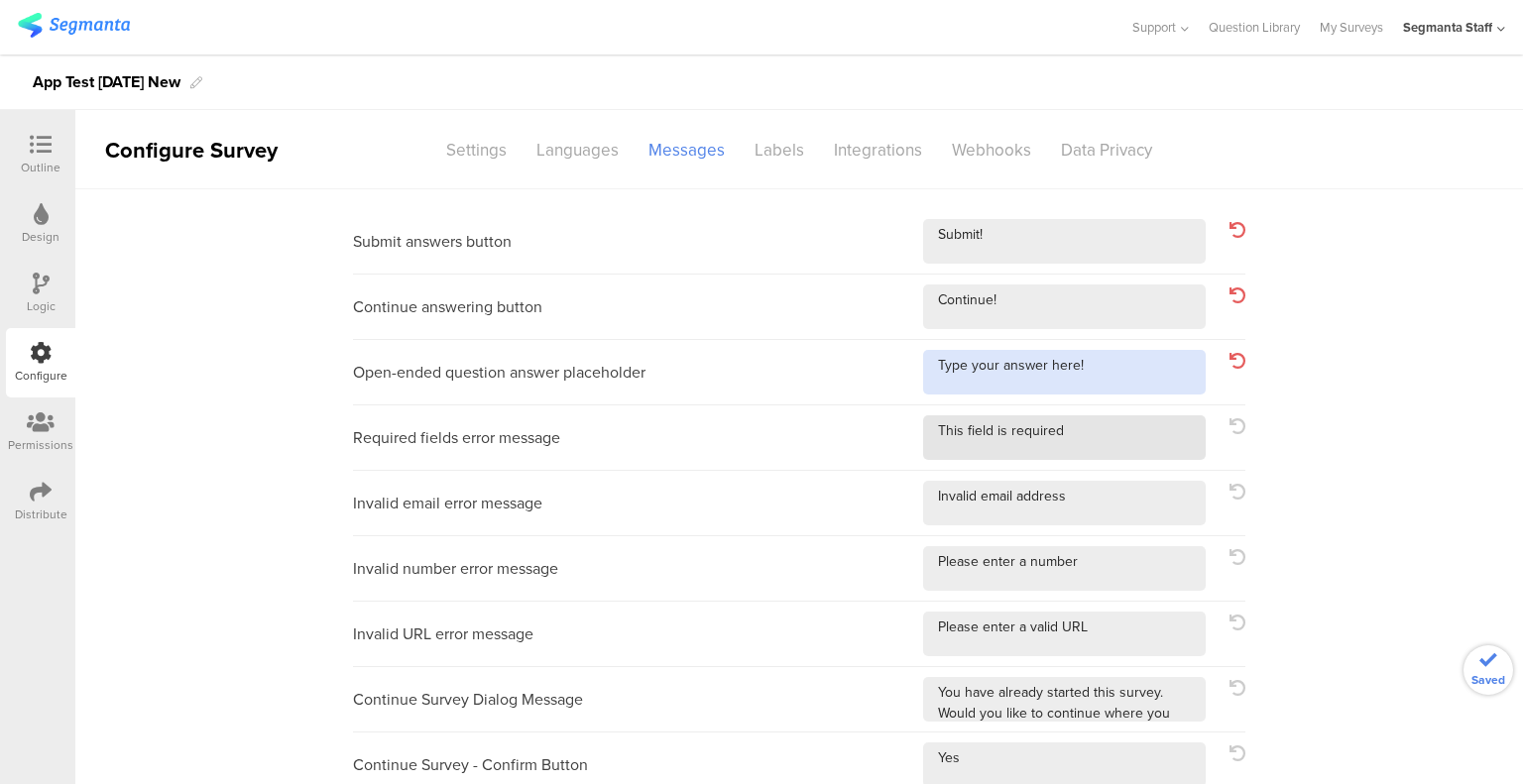 type on "Type your answer here!" 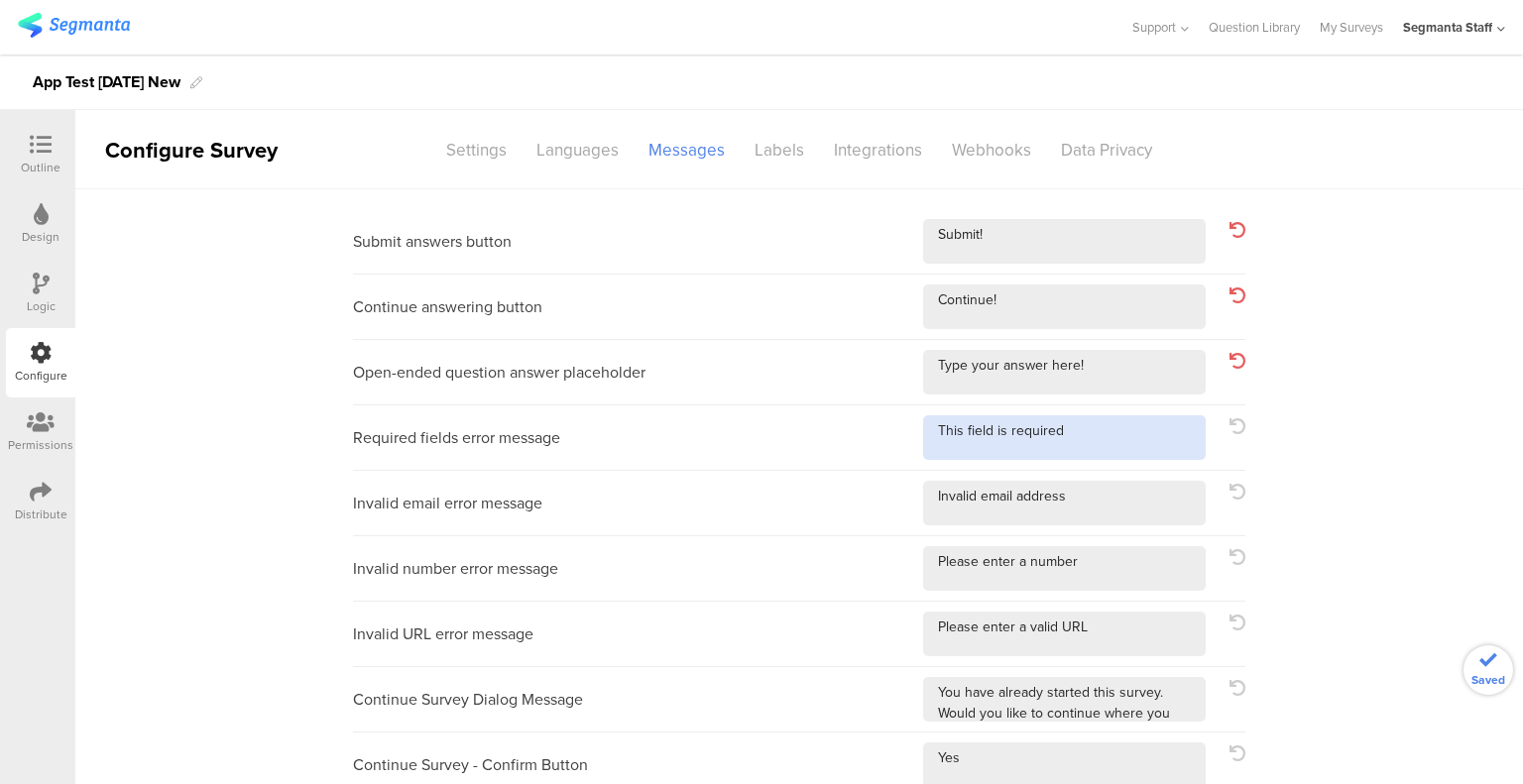 click at bounding box center (1064, 437) 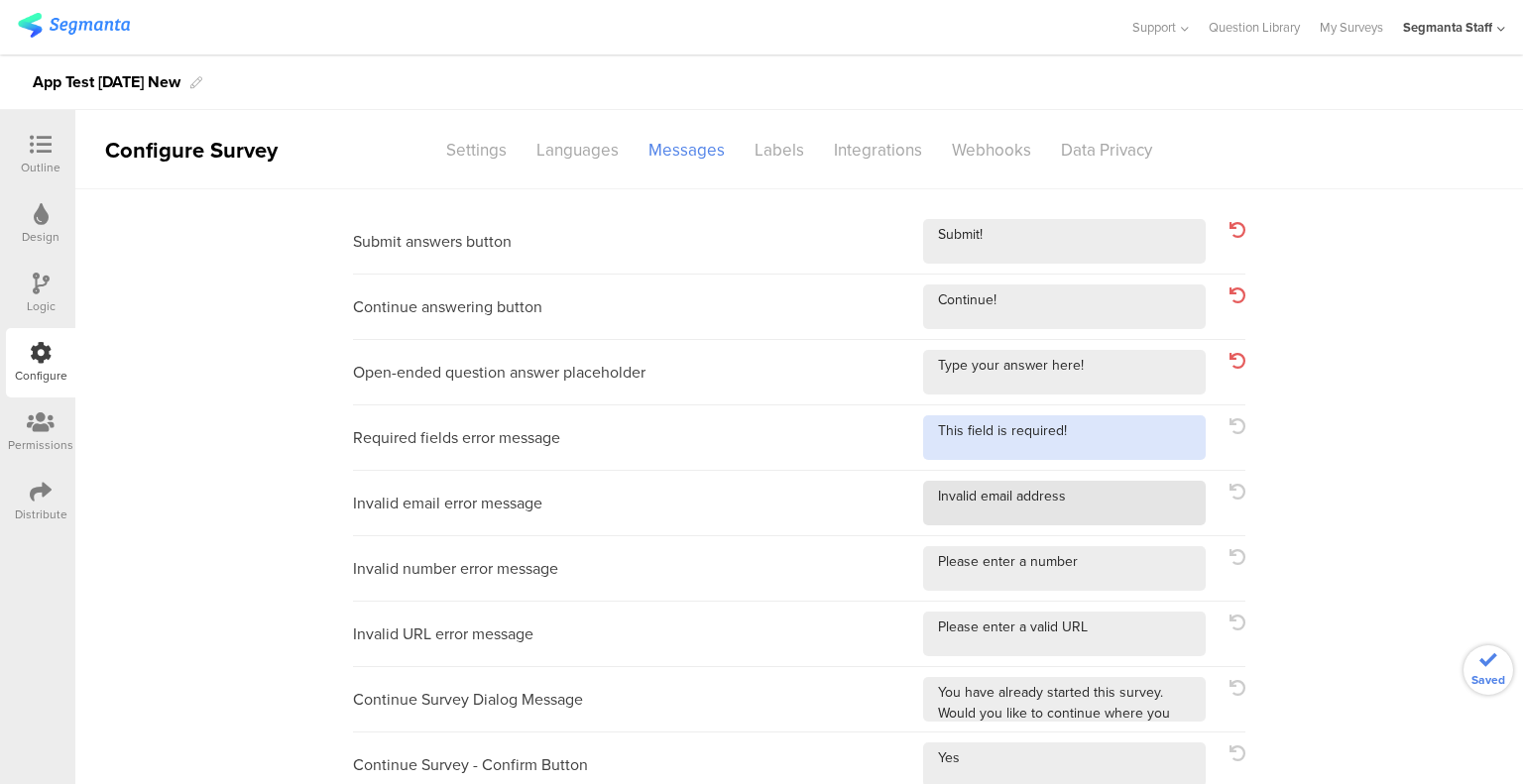 type on "This field is required!" 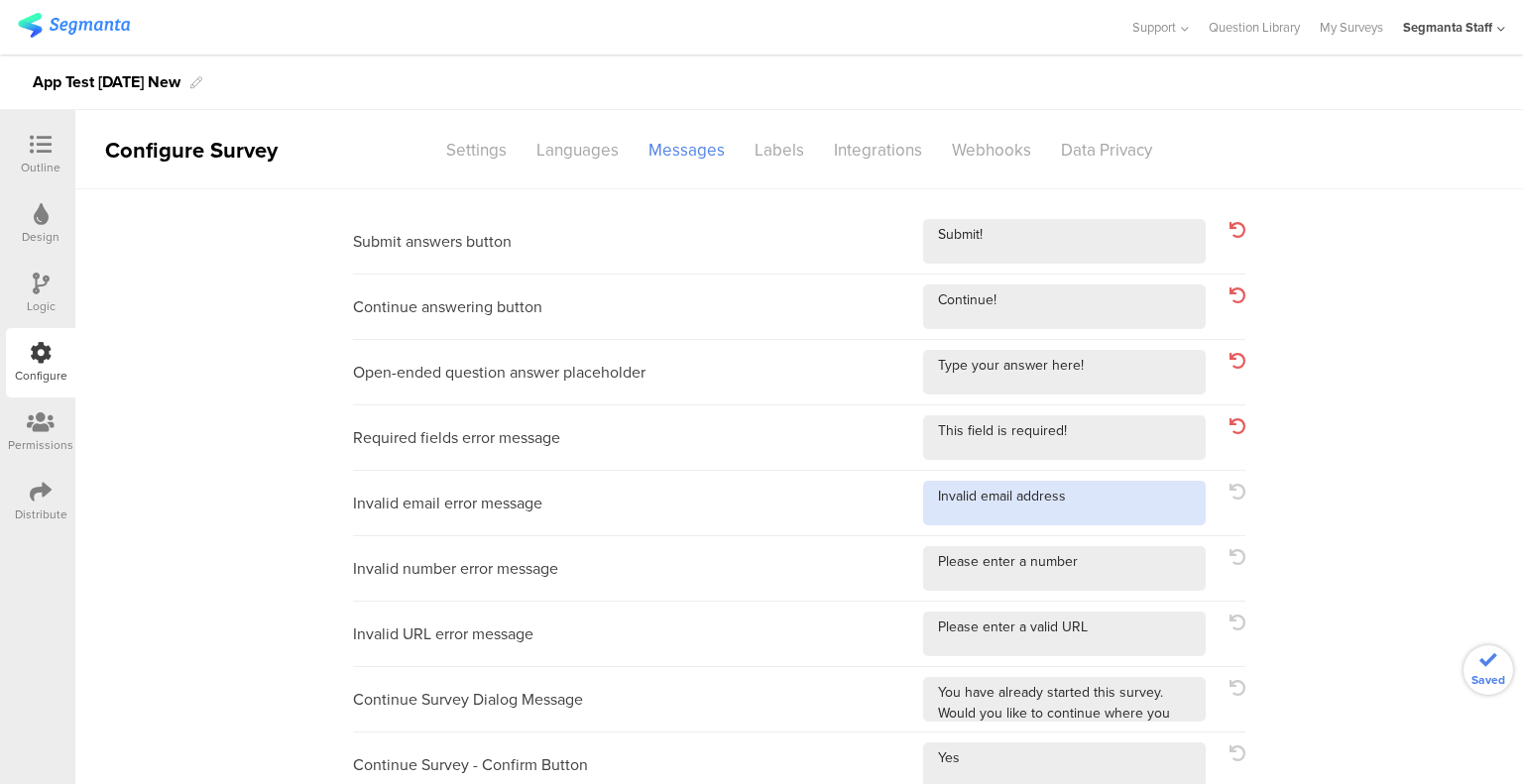 click at bounding box center (1064, 503) 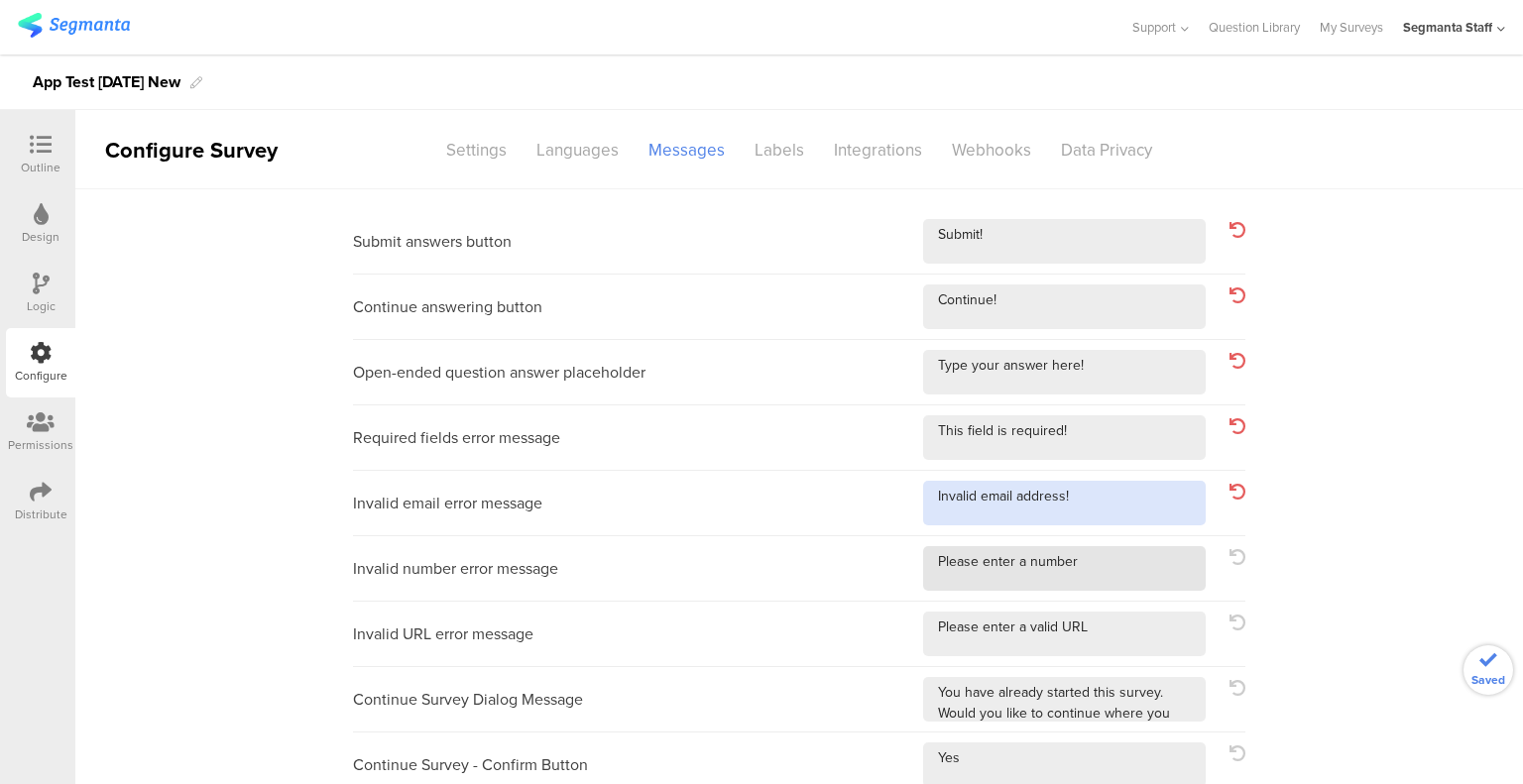 type on "Invalid email address!" 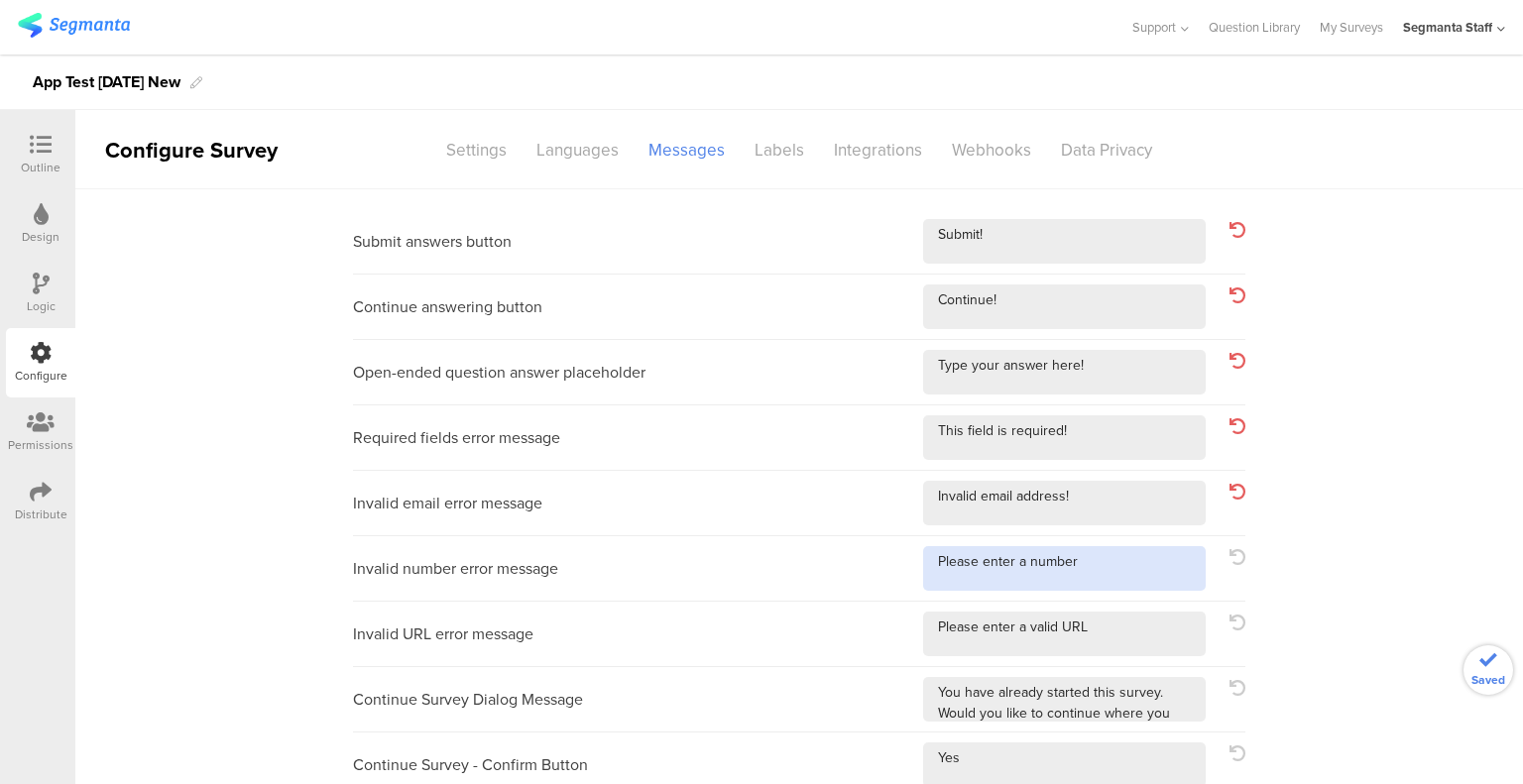 click at bounding box center (1064, 568) 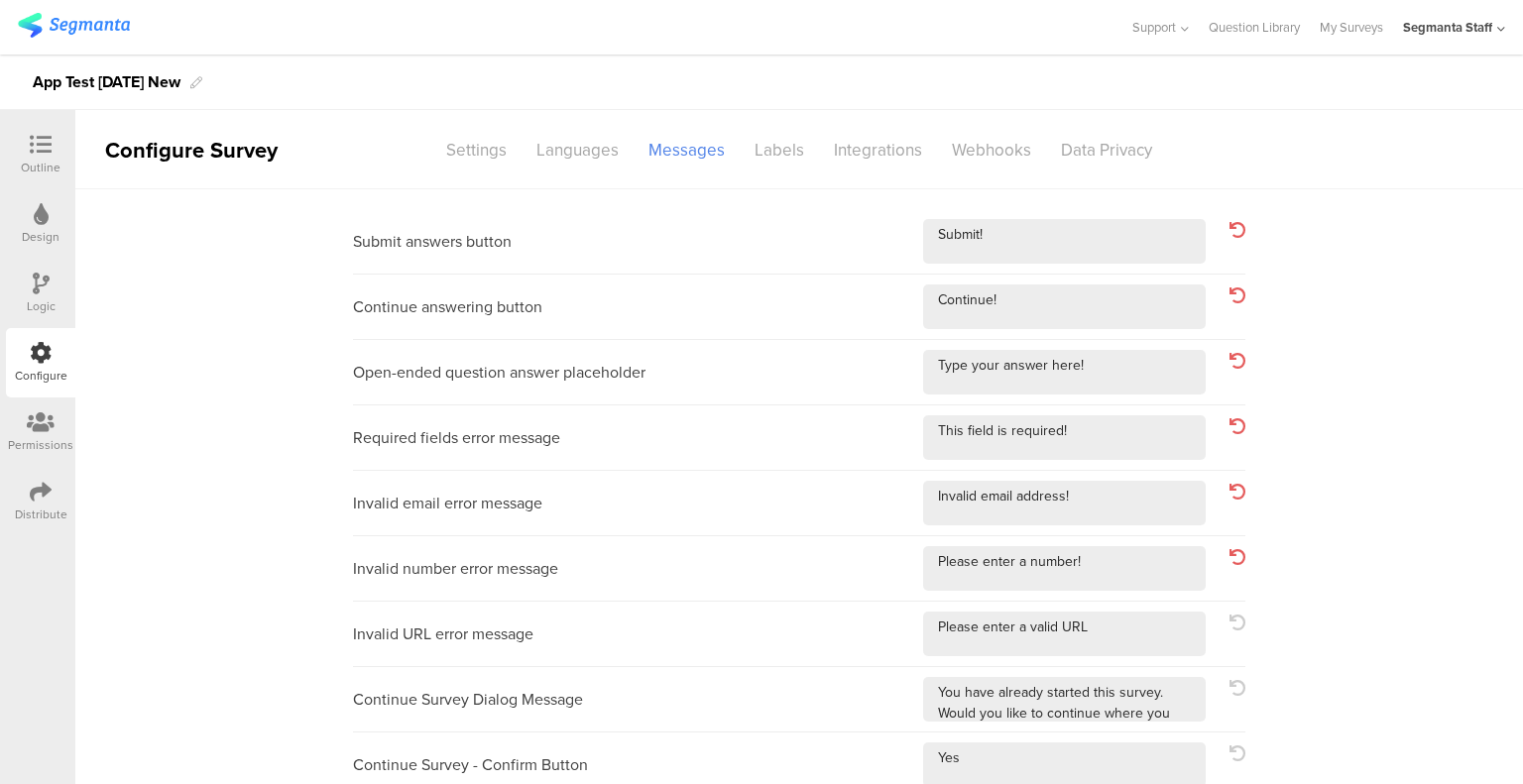 click on "Submit answers button
Continue answering button
Open-ended question answer placeholder
Required fields error message
Invalid email error message" at bounding box center (799, 853) 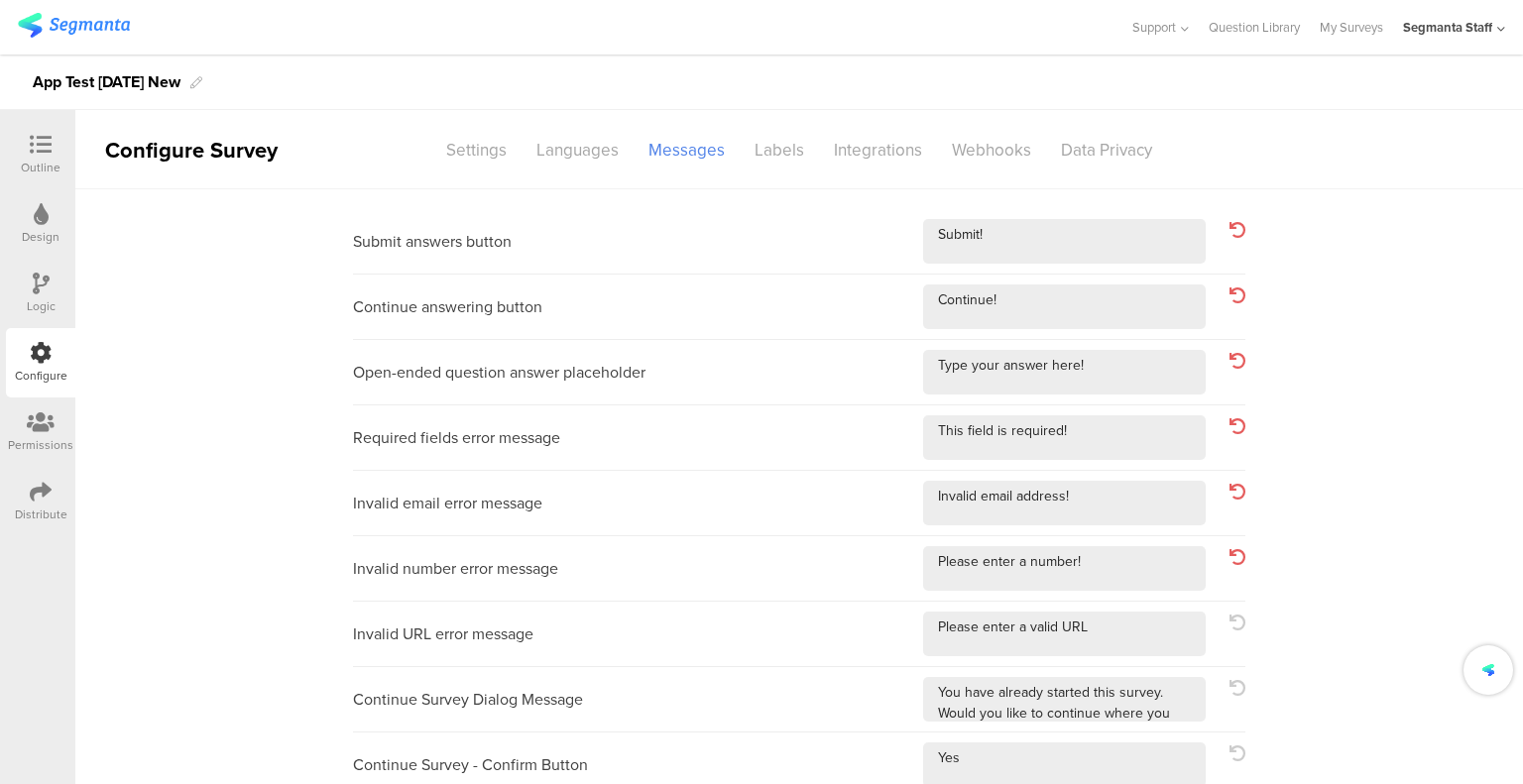 click at bounding box center [1237, 557] 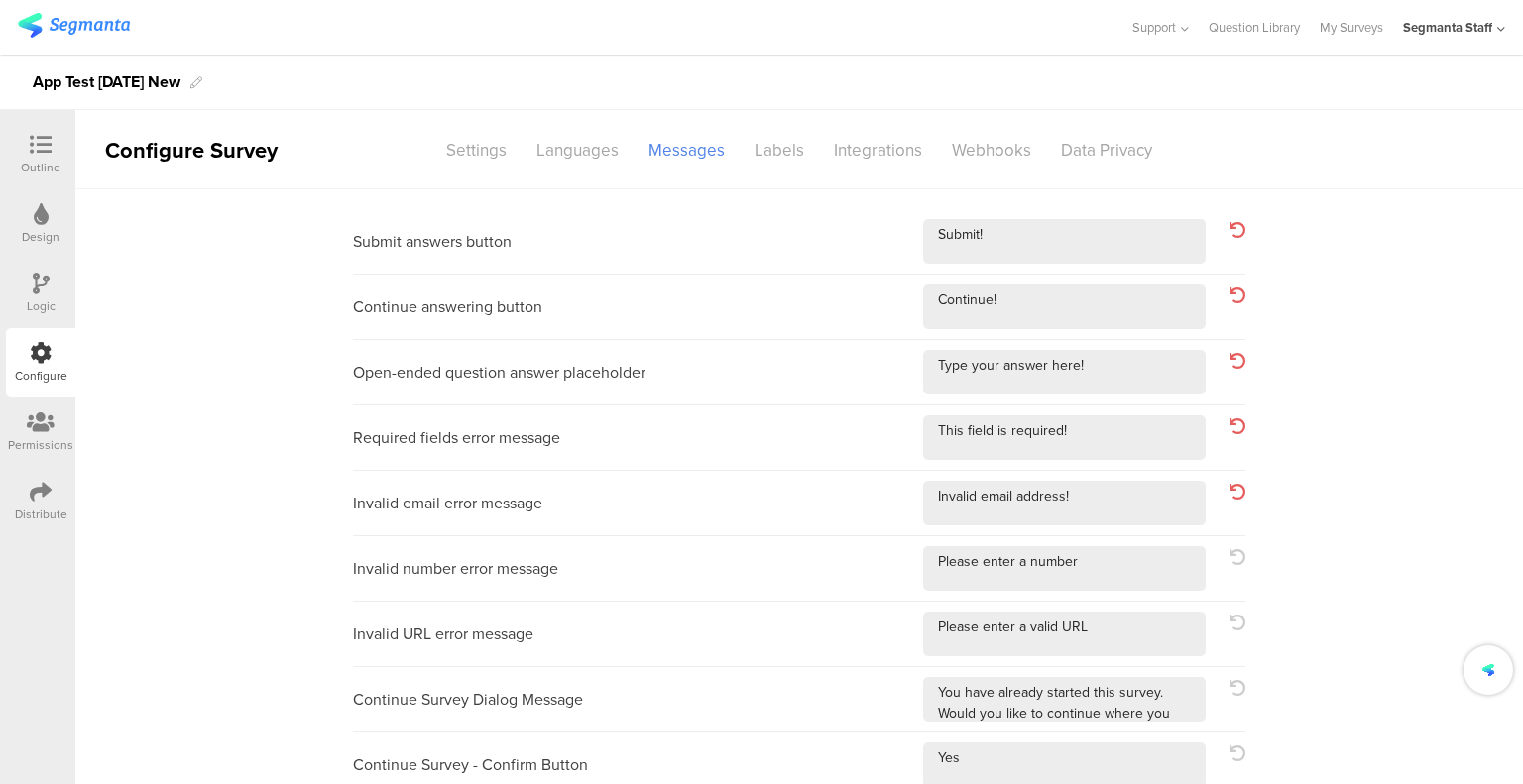 click at bounding box center (1237, 492) 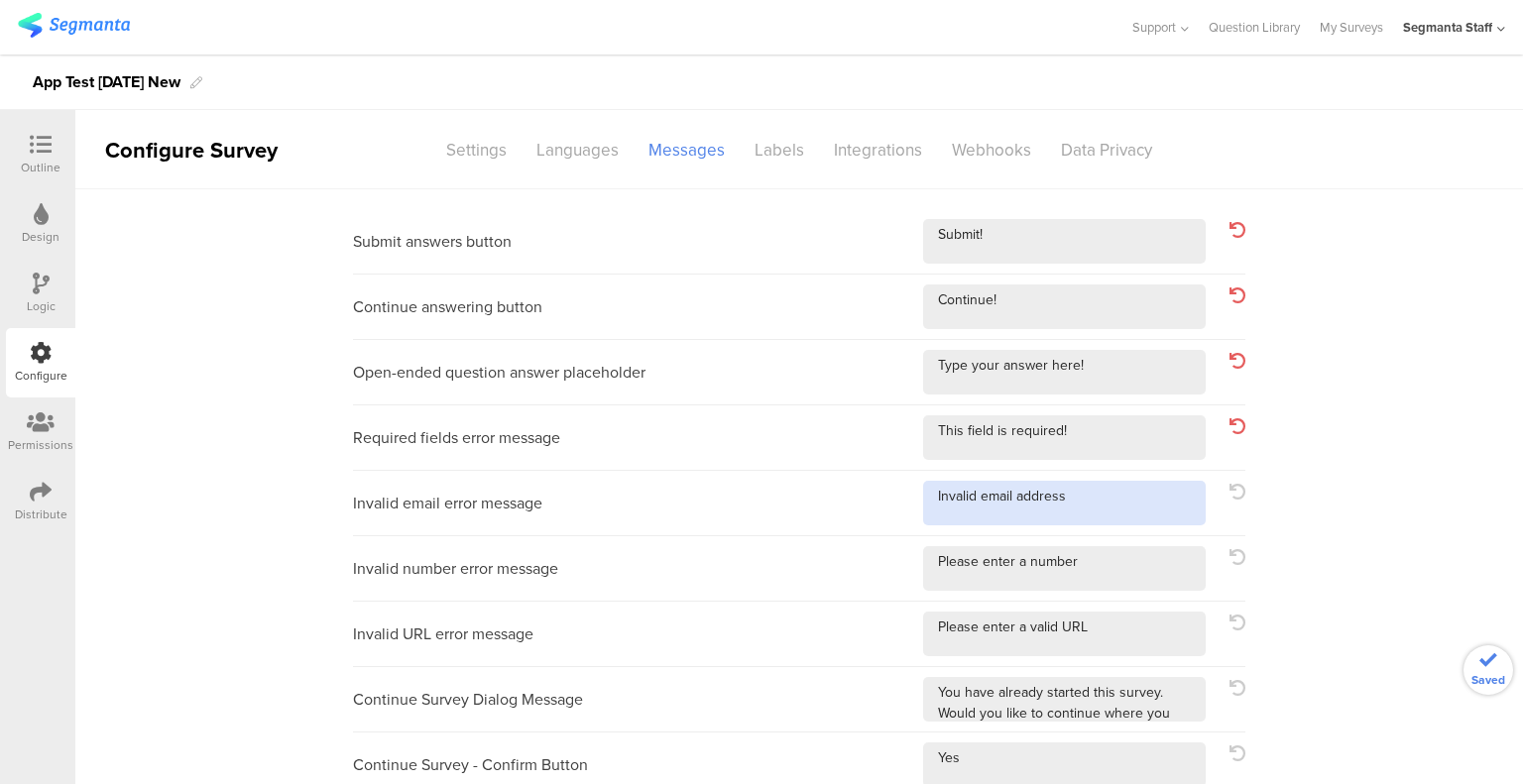 click at bounding box center [1064, 503] 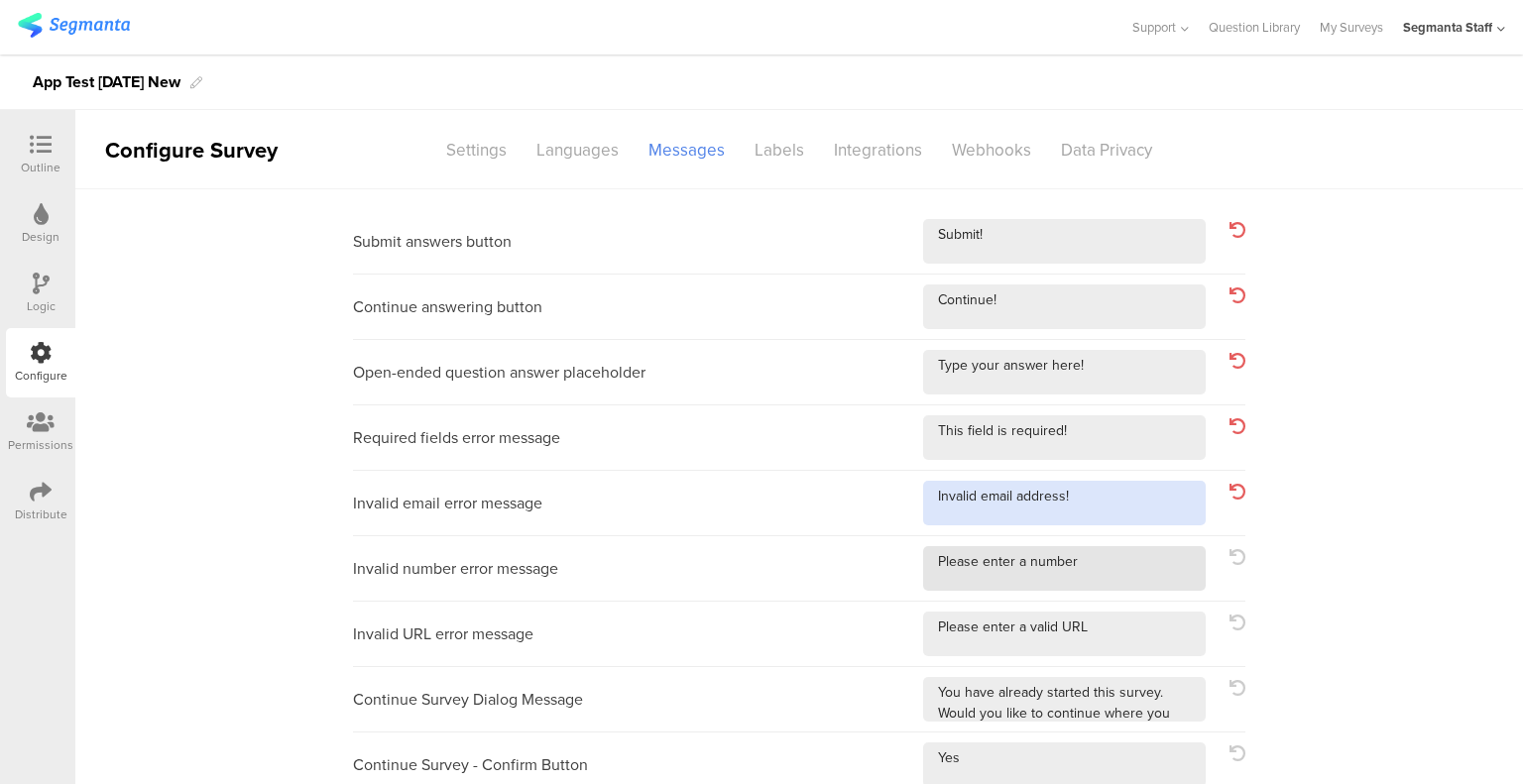 type on "Invalid email address!" 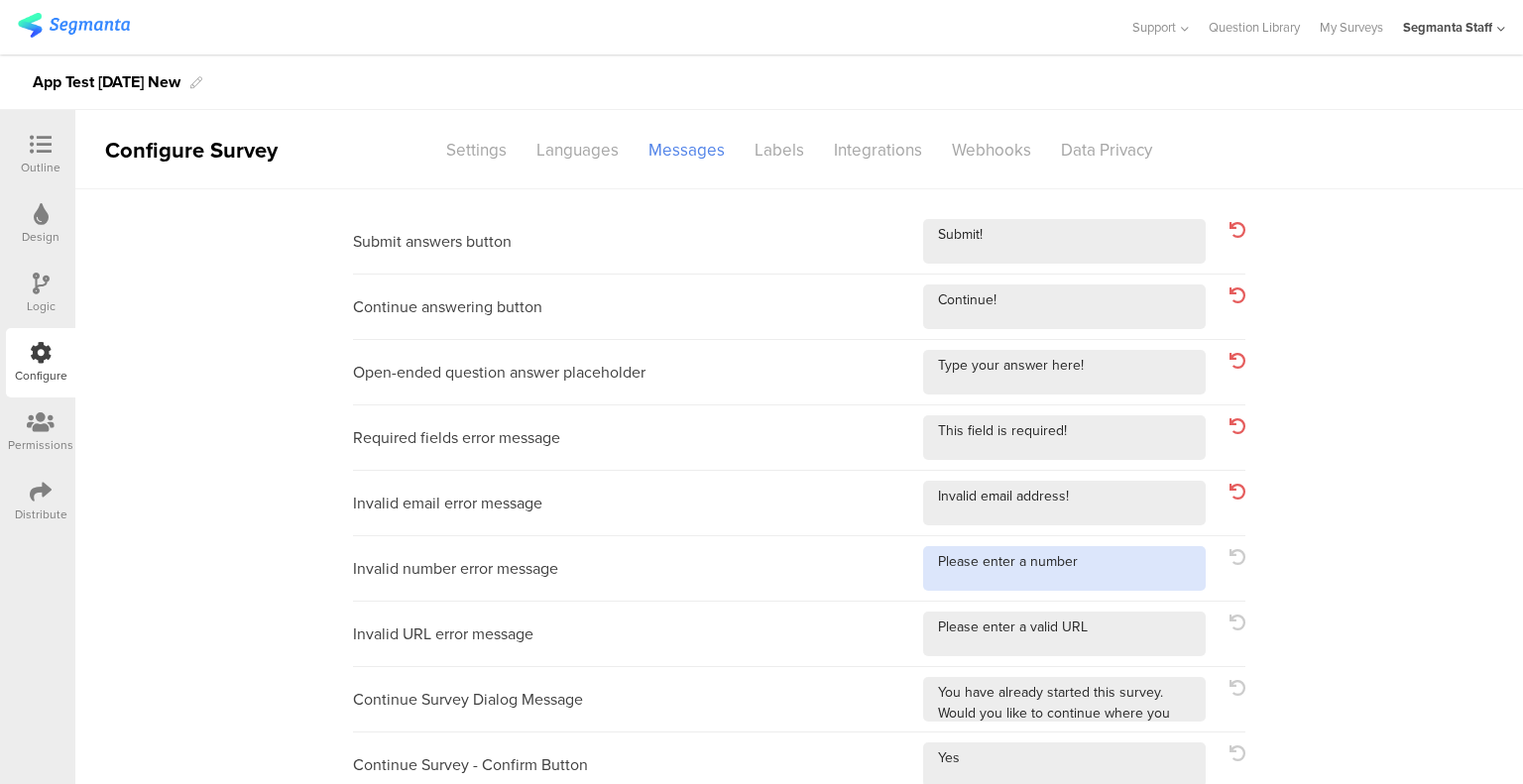 click at bounding box center (1064, 568) 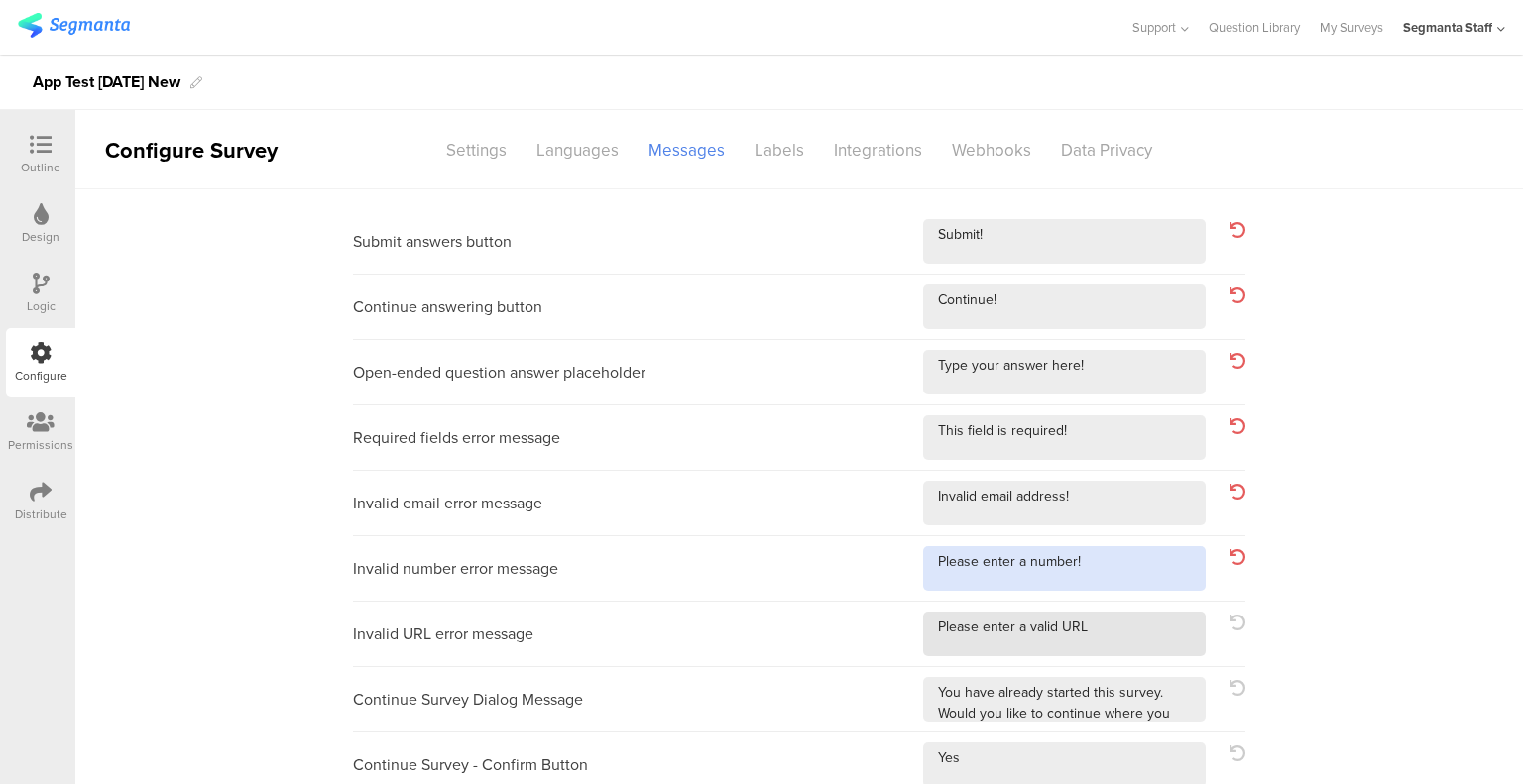 type on "Please enter a number!" 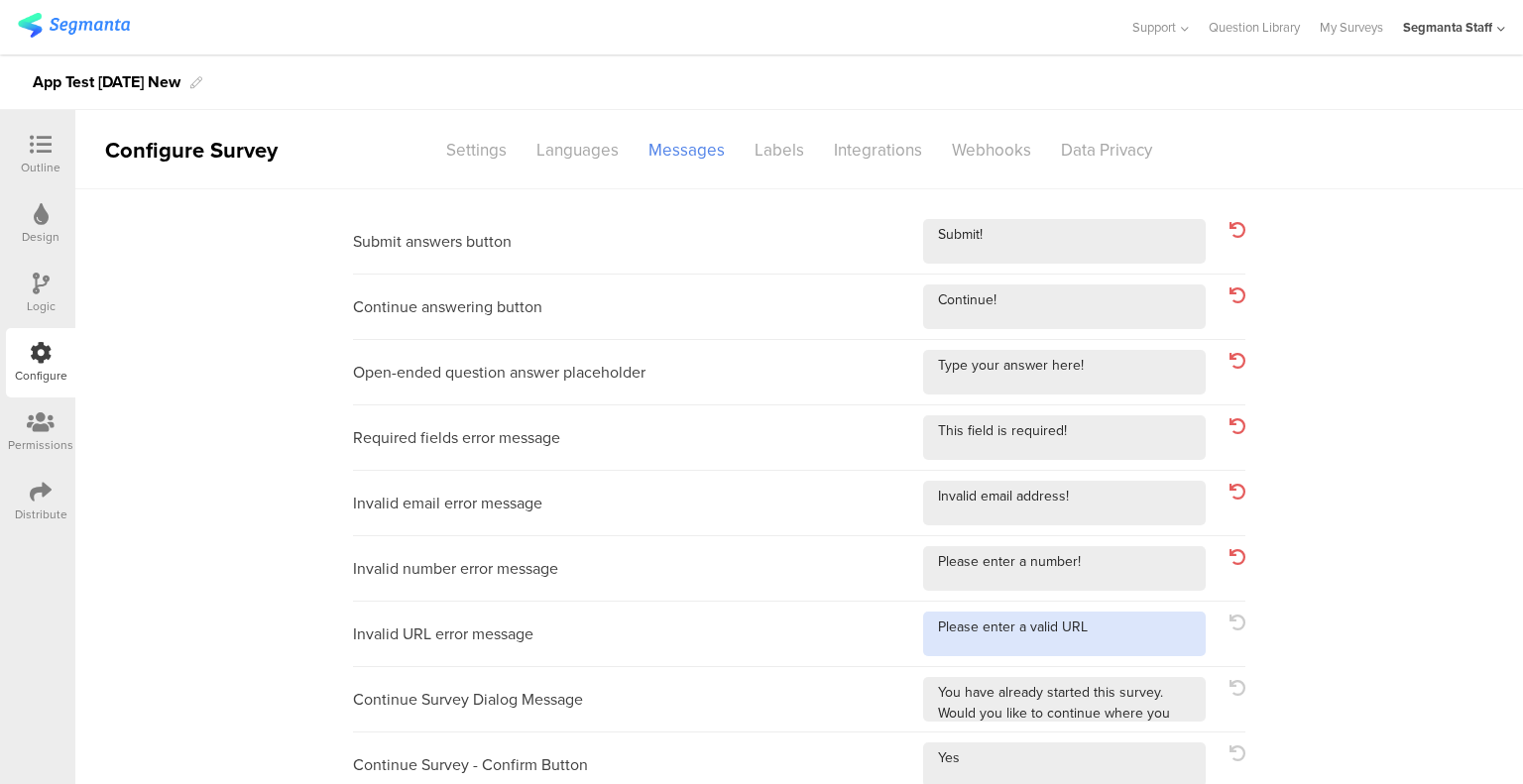 click at bounding box center (1064, 633) 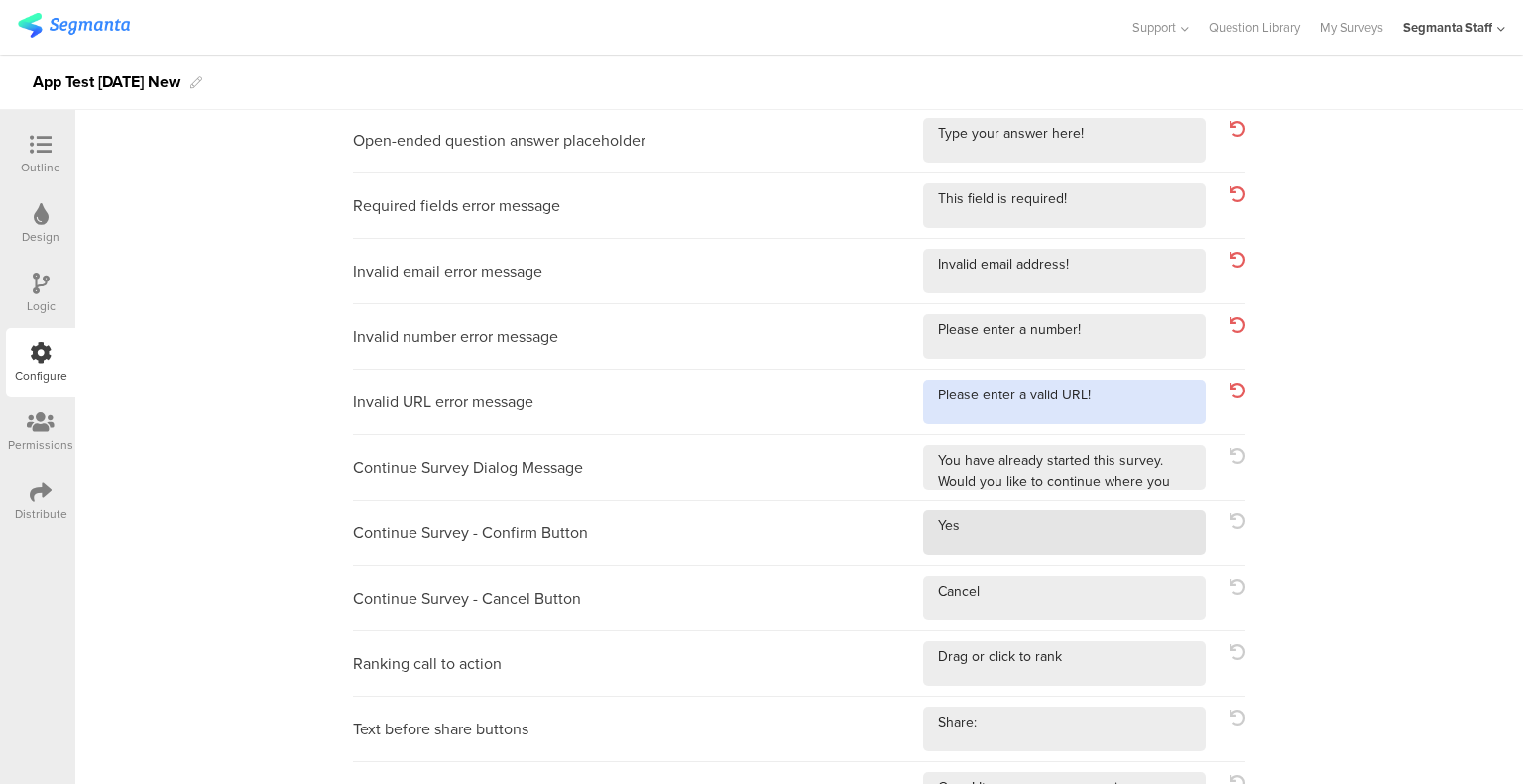 scroll, scrollTop: 297, scrollLeft: 0, axis: vertical 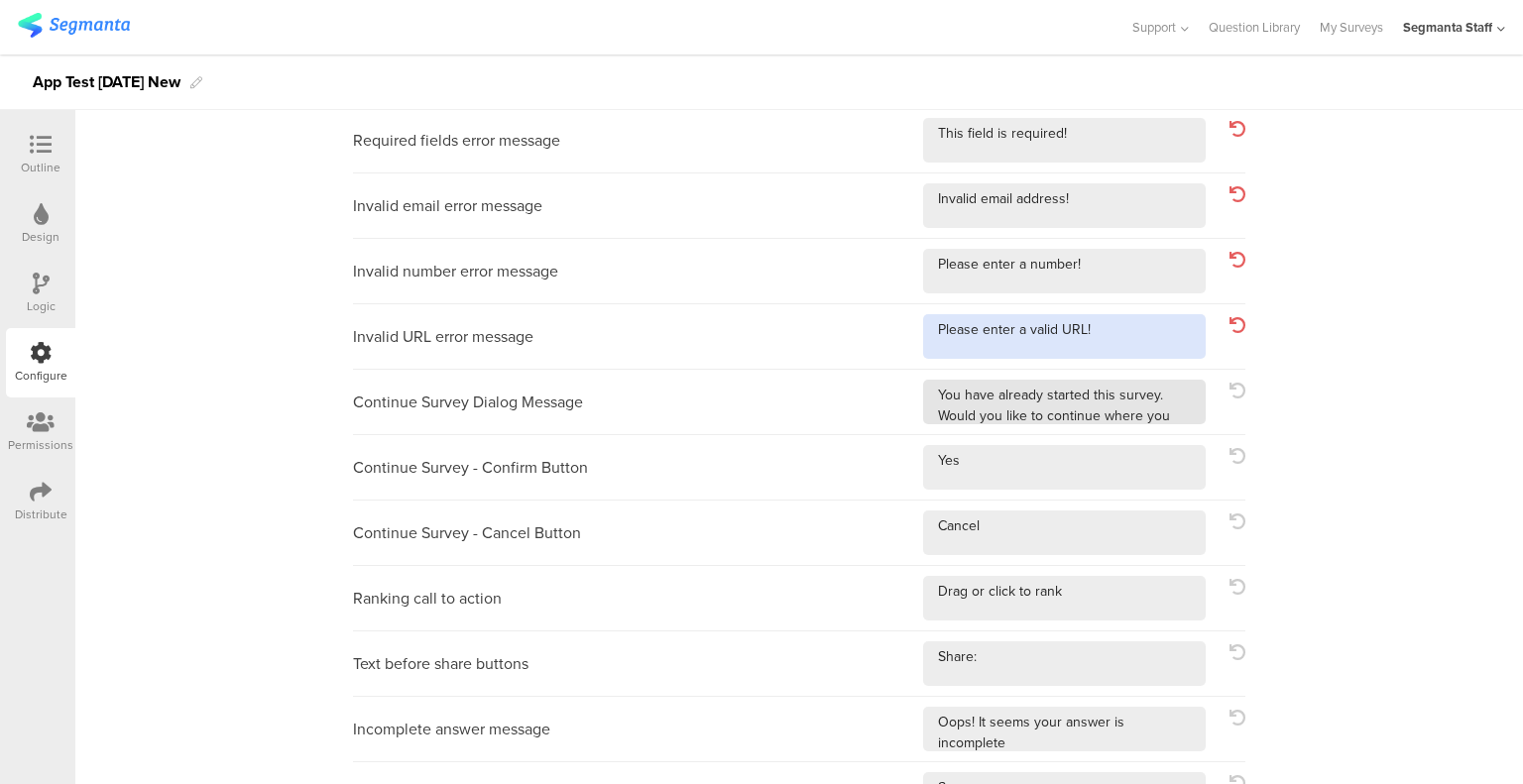 type on "Please enter a valid URL!" 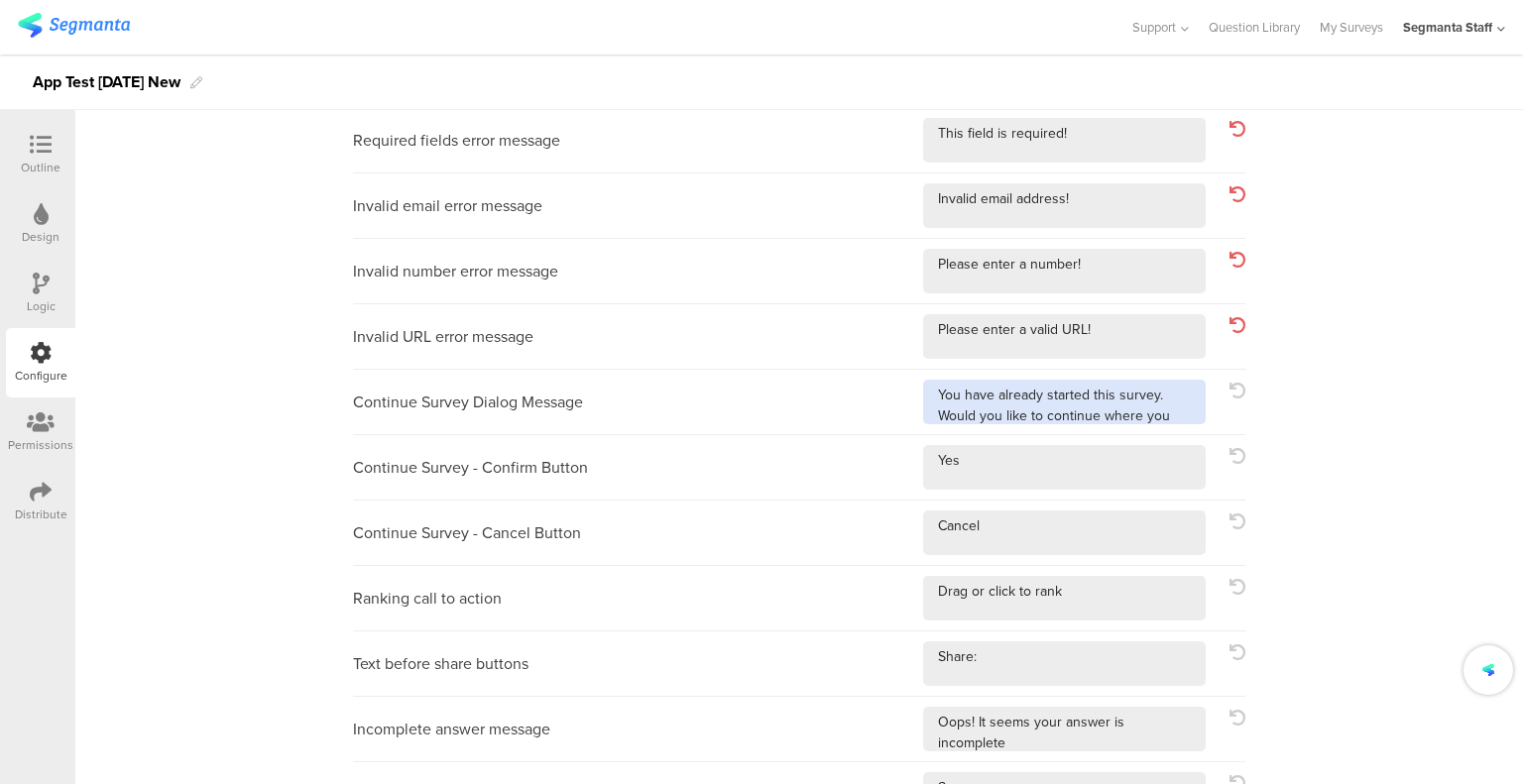 click at bounding box center [1064, 401] 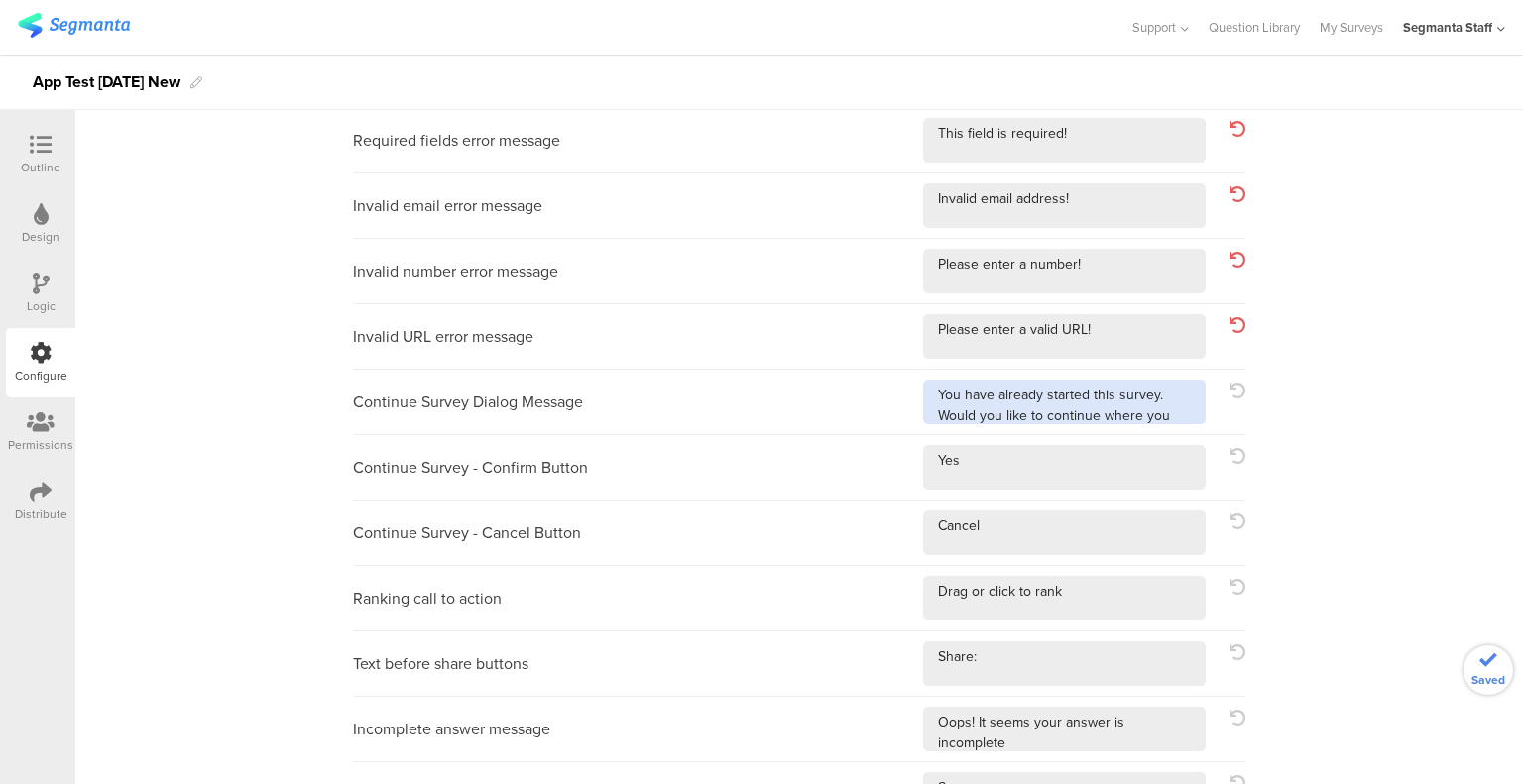 scroll, scrollTop: 20, scrollLeft: 0, axis: vertical 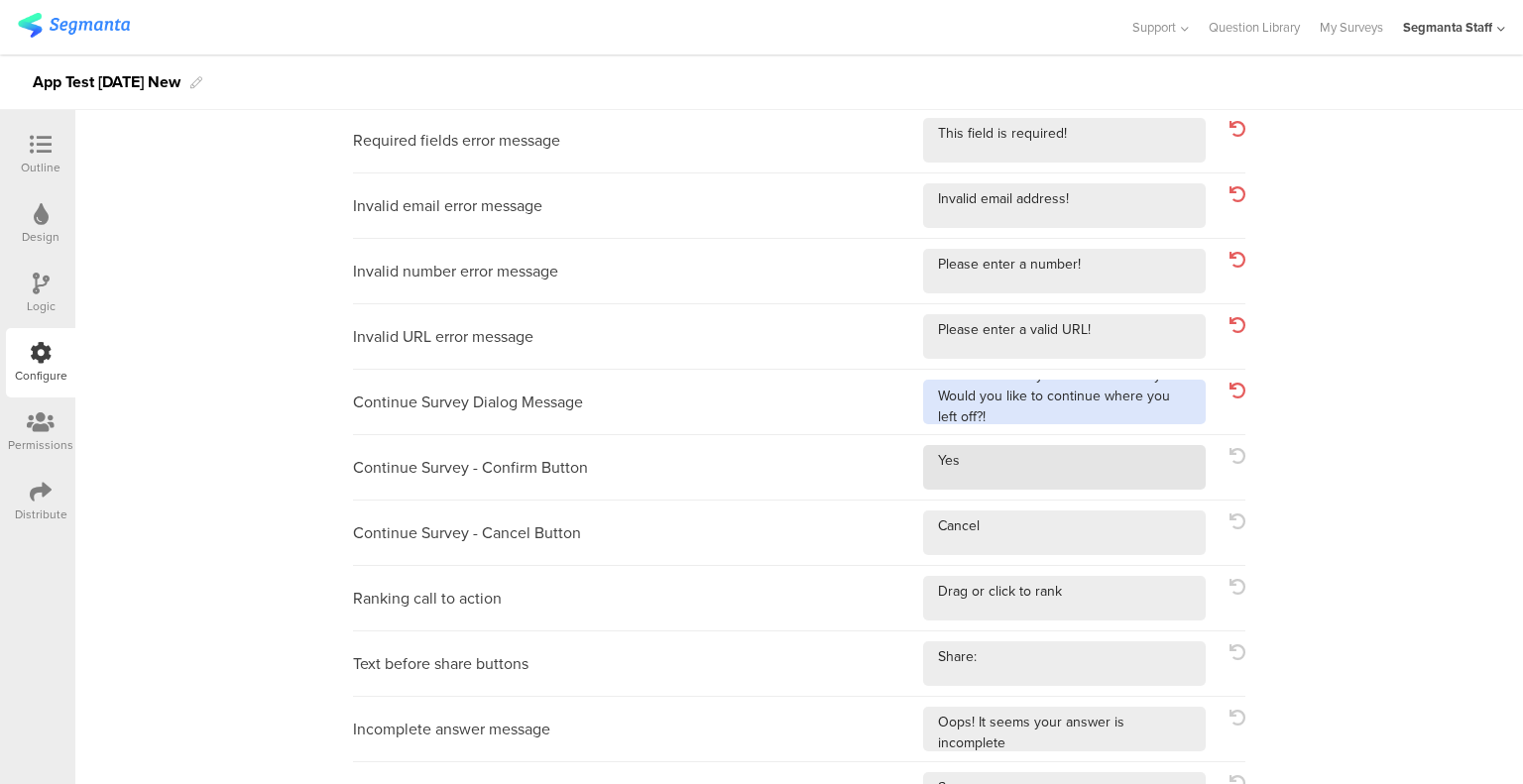 type on "You have already started this survey. Would you like to continue where you left off?!" 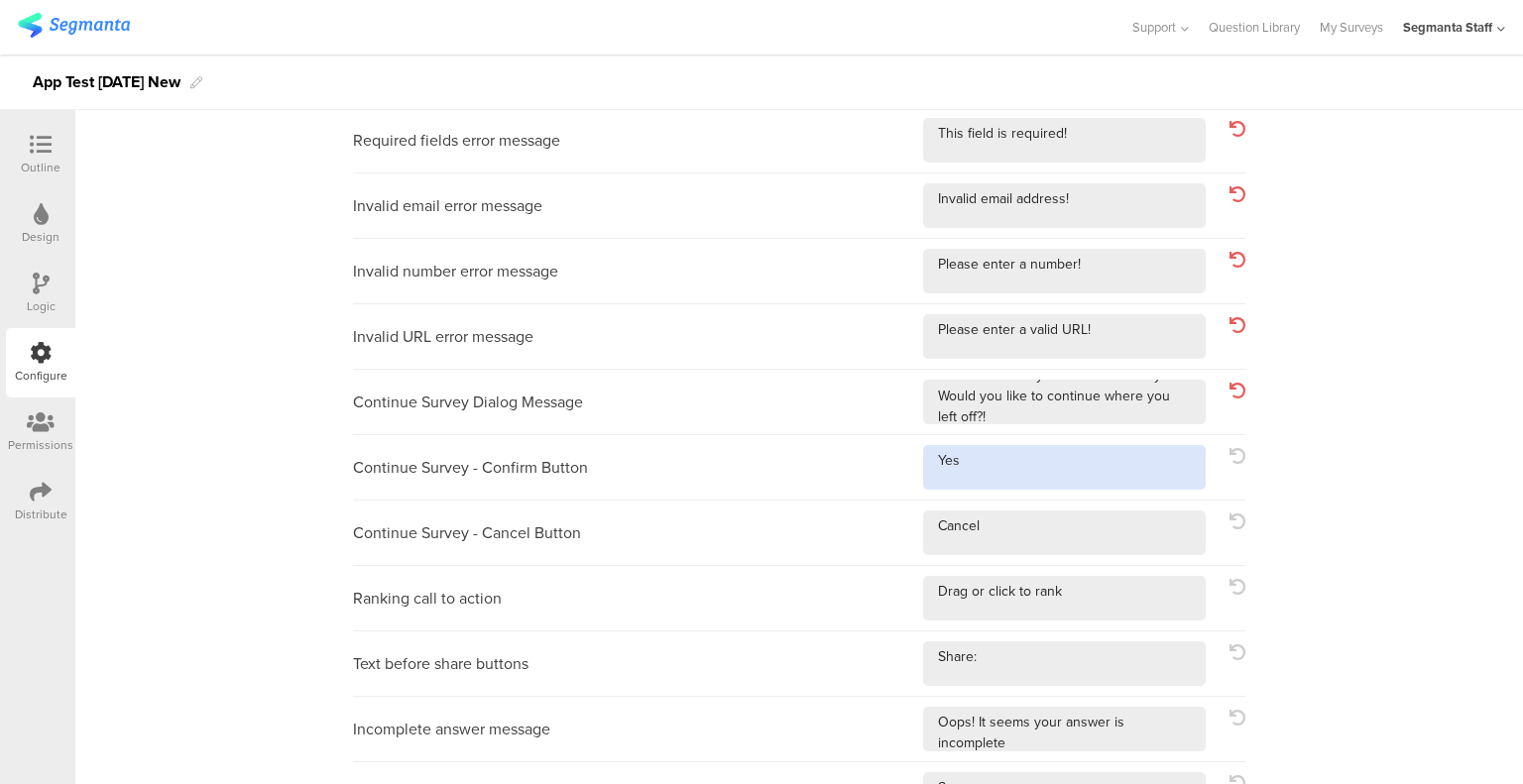 click at bounding box center [1064, 467] 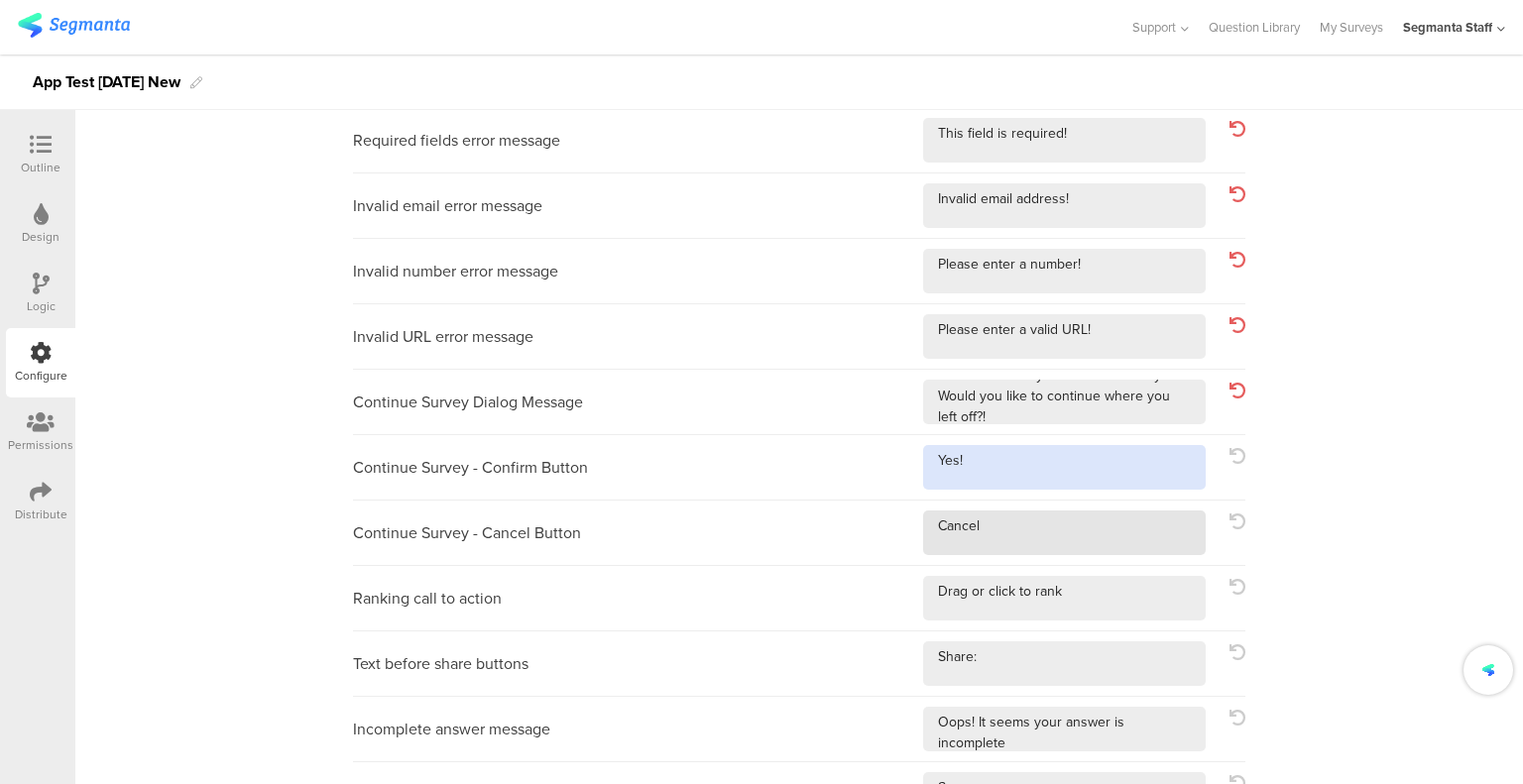 type on "Yes!" 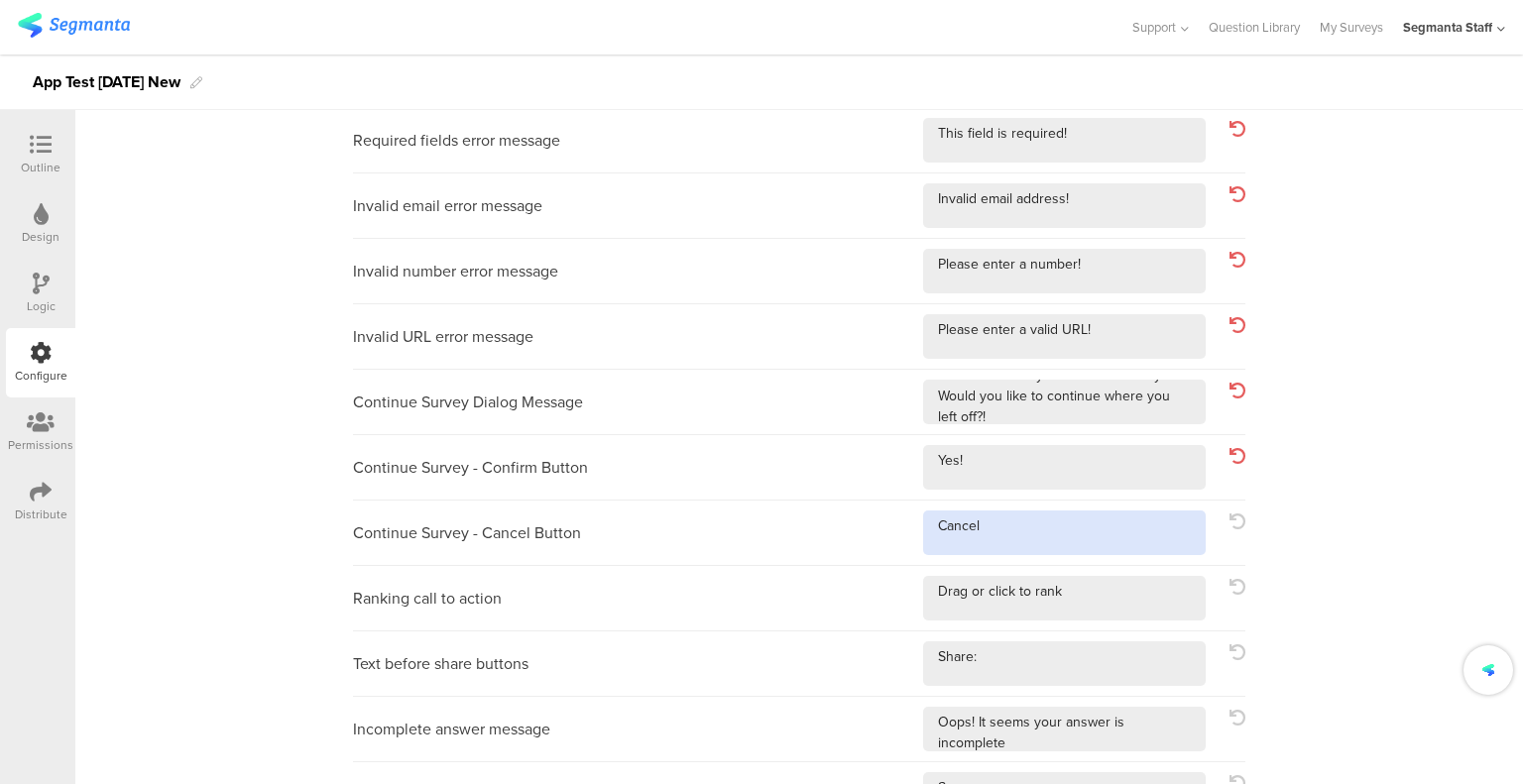 click at bounding box center [1064, 532] 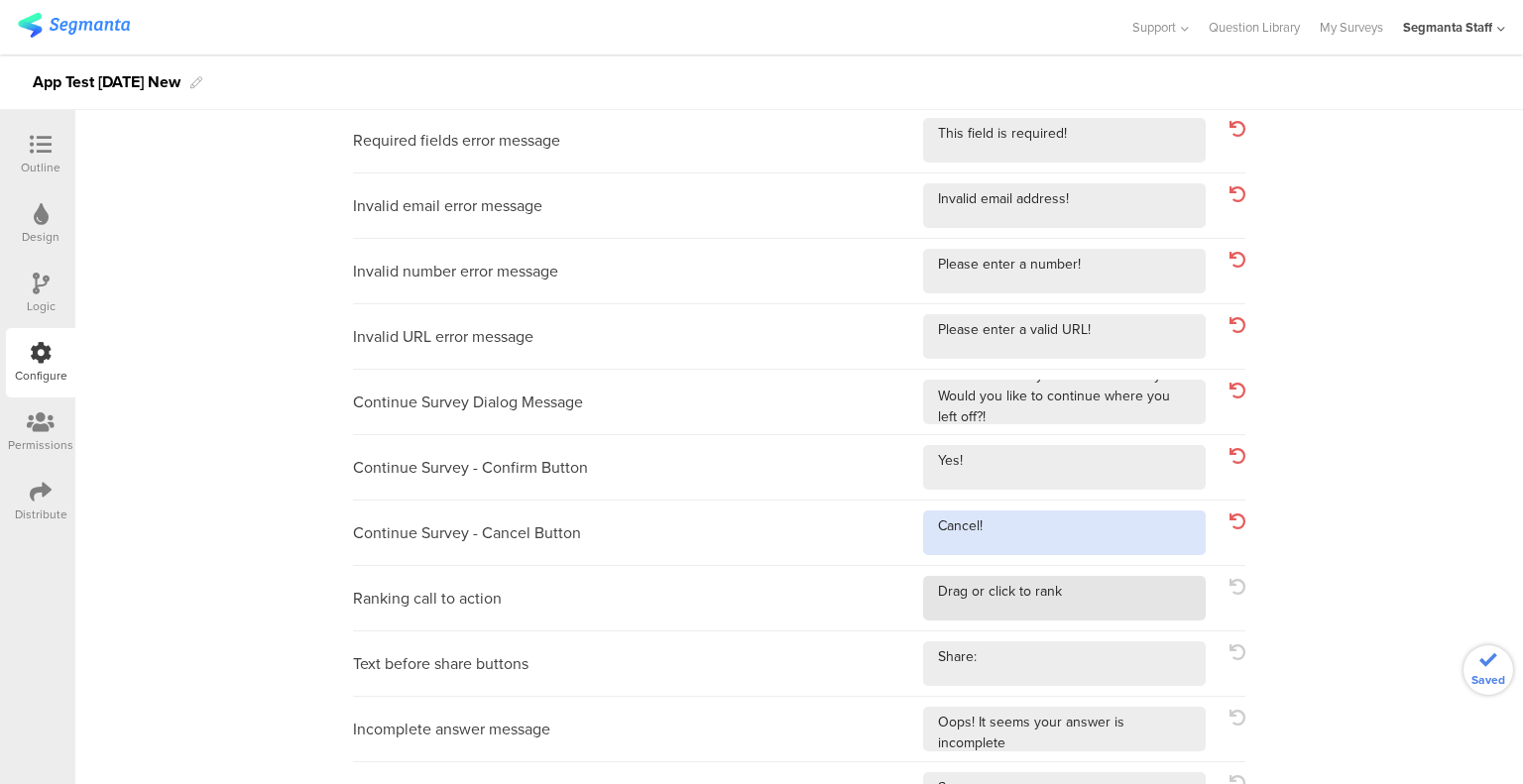 type on "Cancel!" 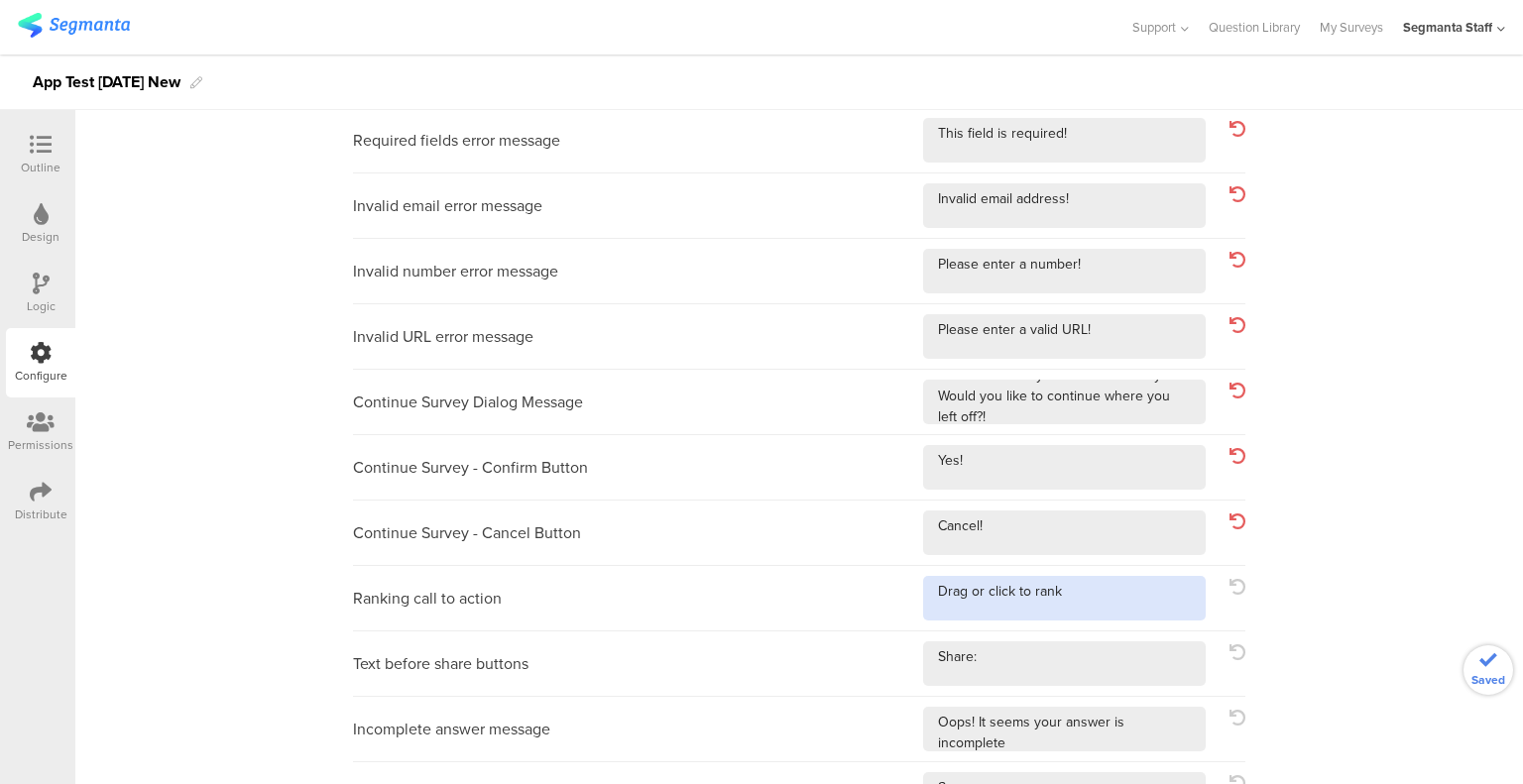 click at bounding box center (1064, 598) 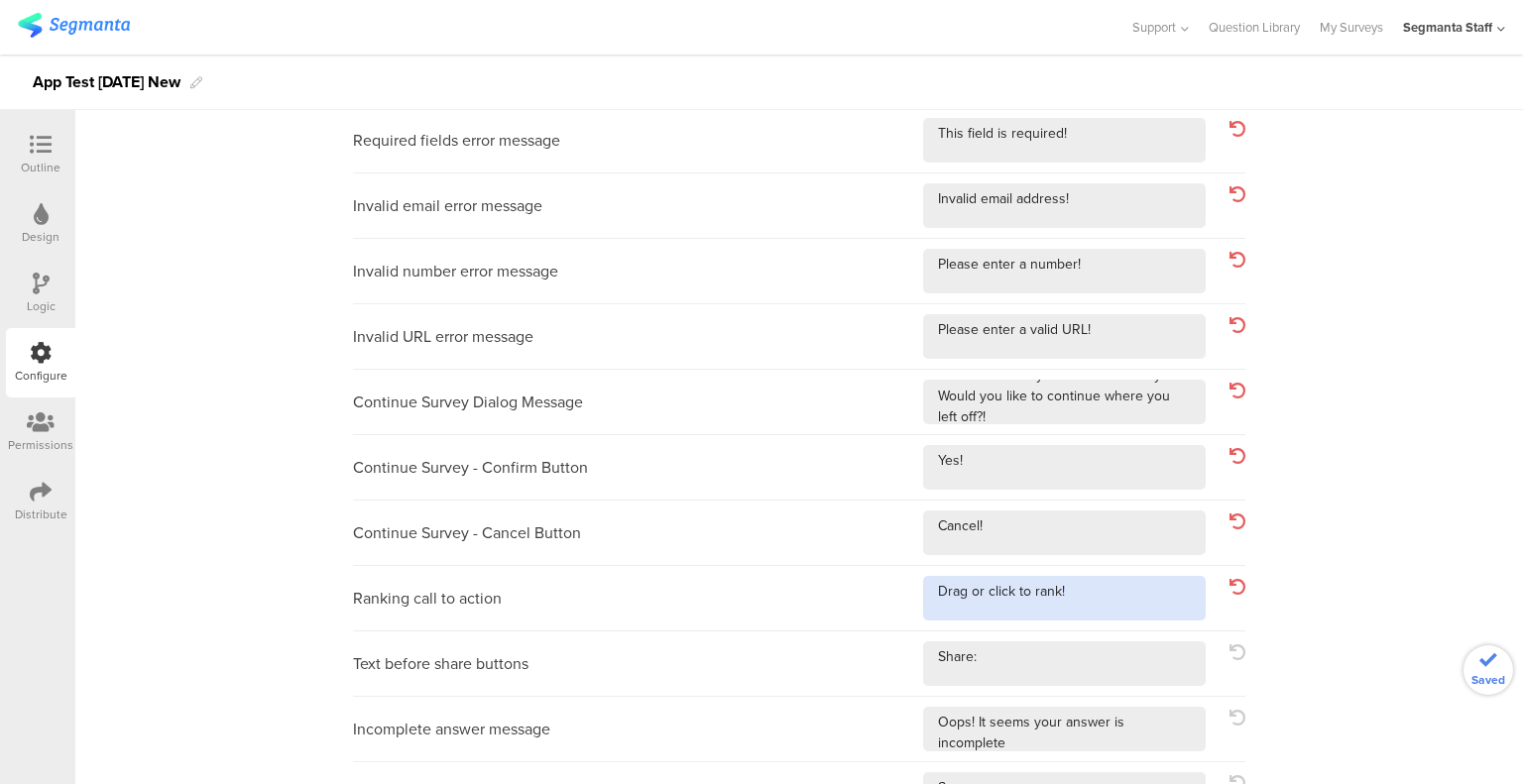 type on "Drag or click to rank!" 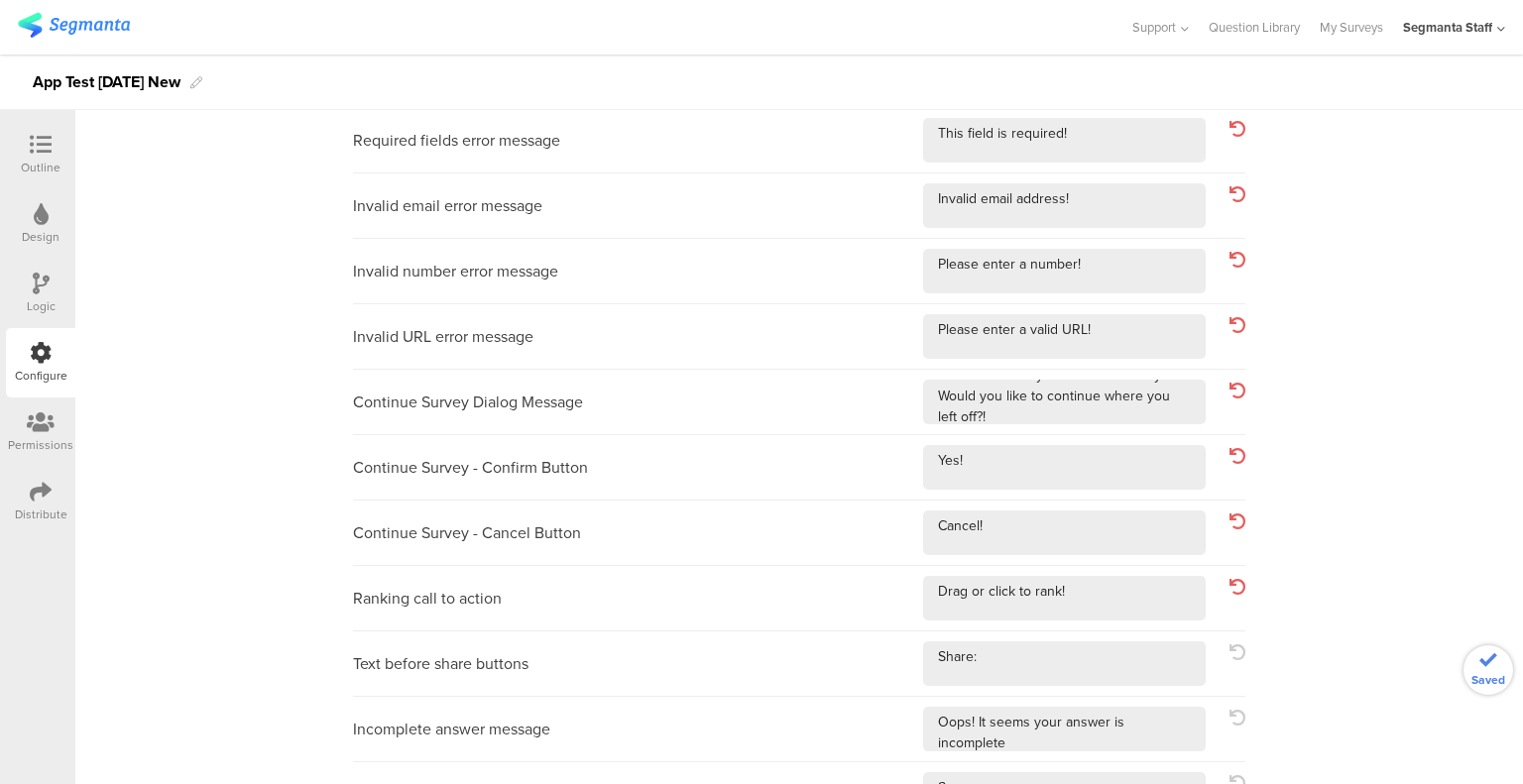 click on "Text before share buttons" at bounding box center [799, 664] 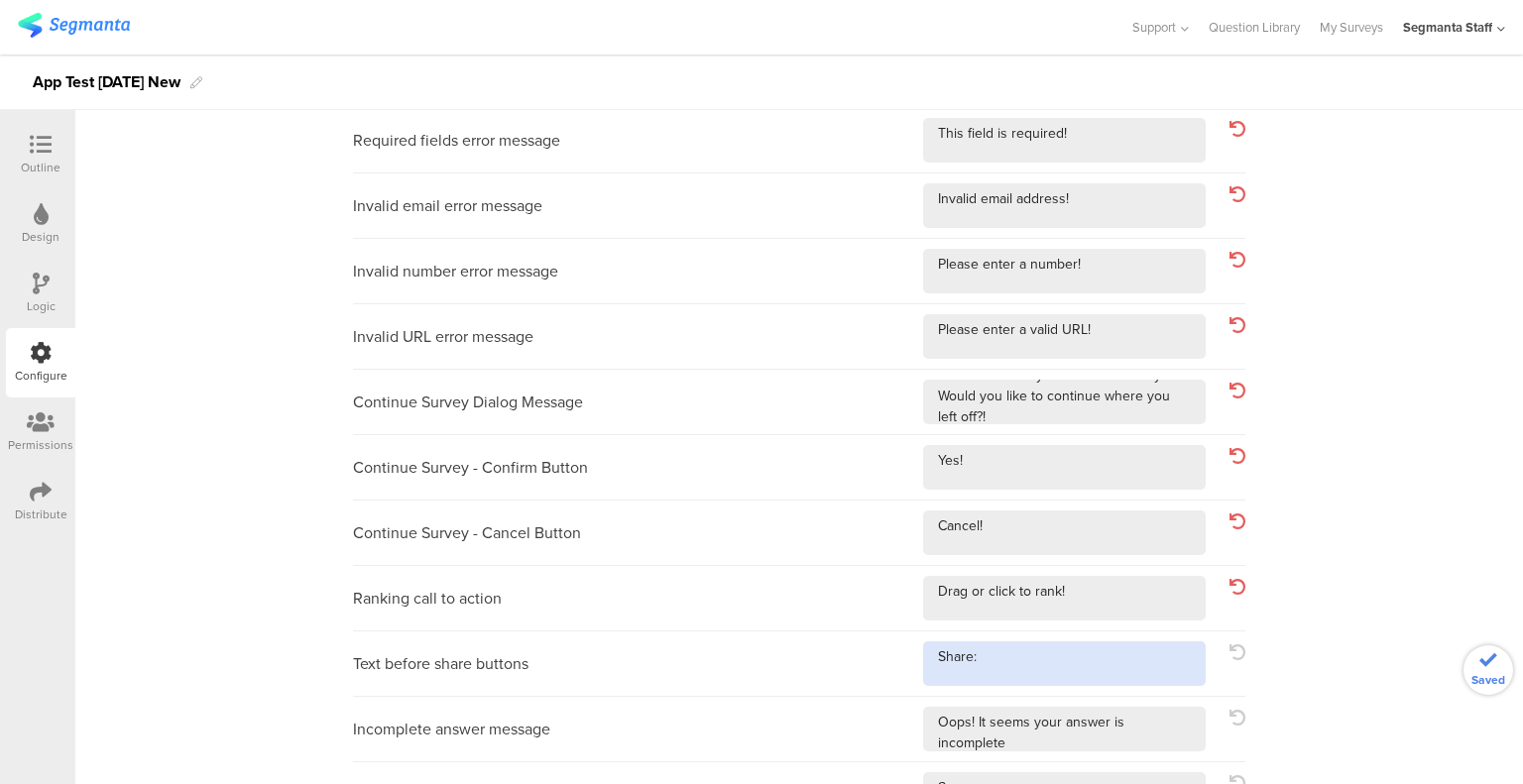 click at bounding box center [1064, 663] 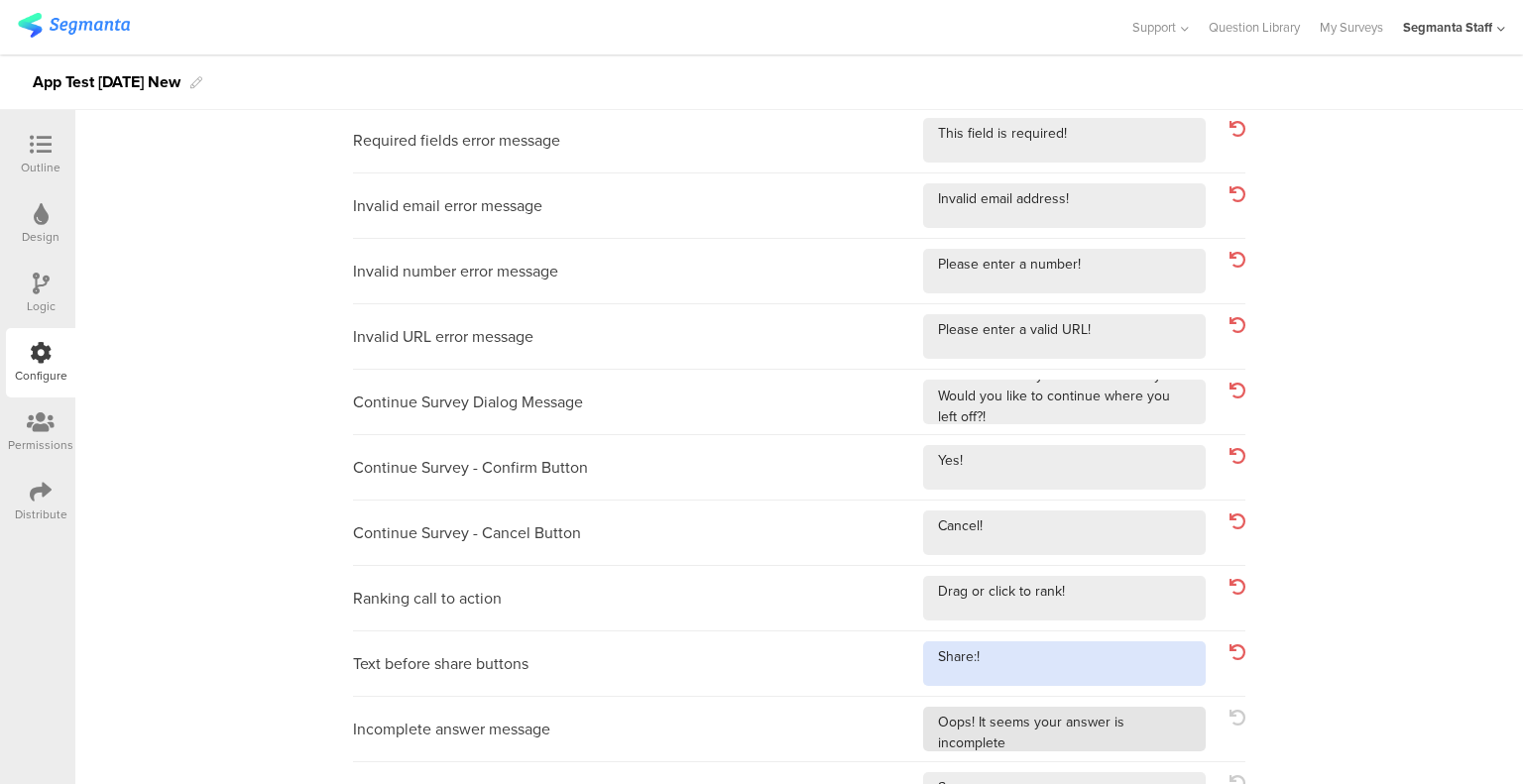 type on "Share:!" 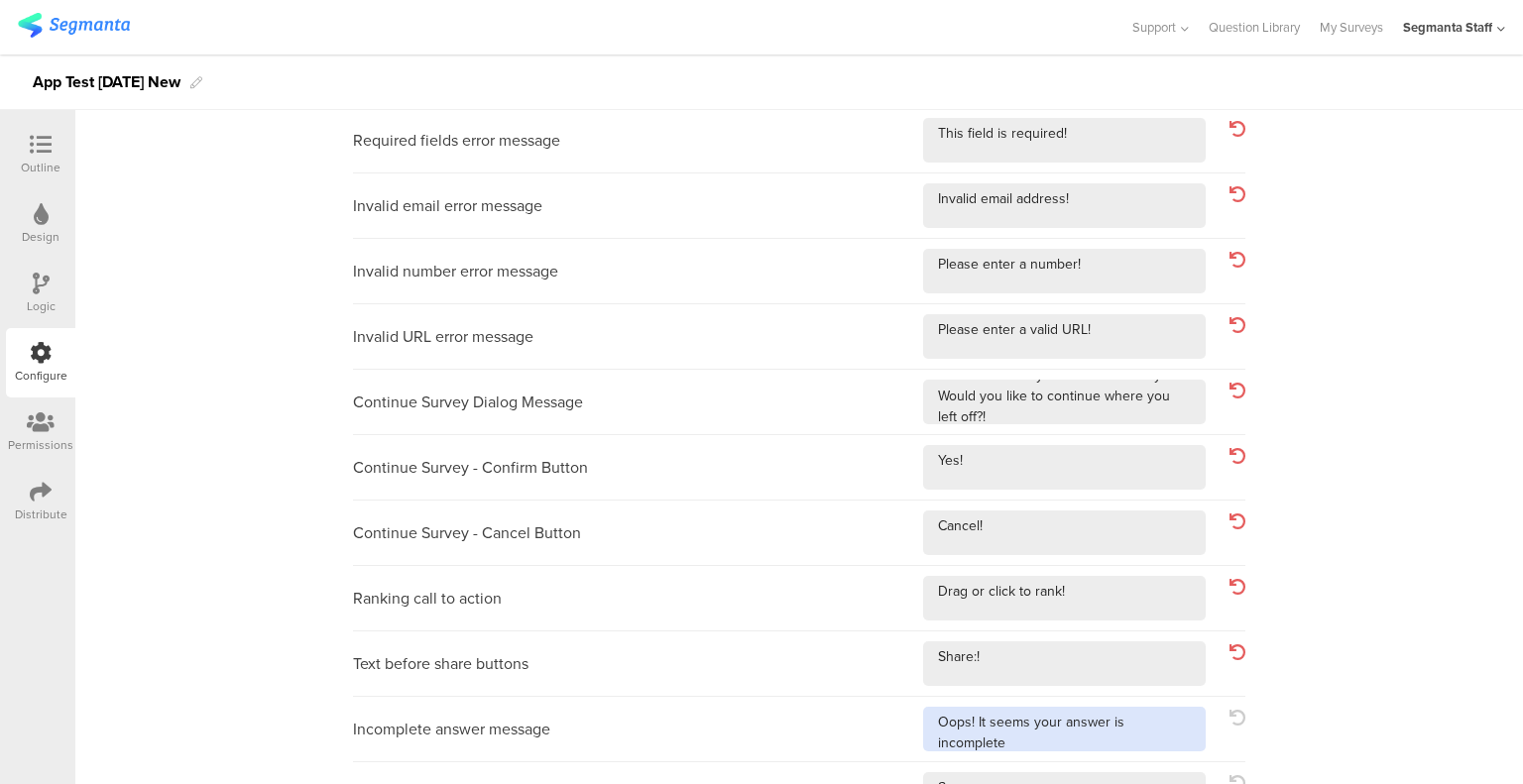 click at bounding box center (1064, 728) 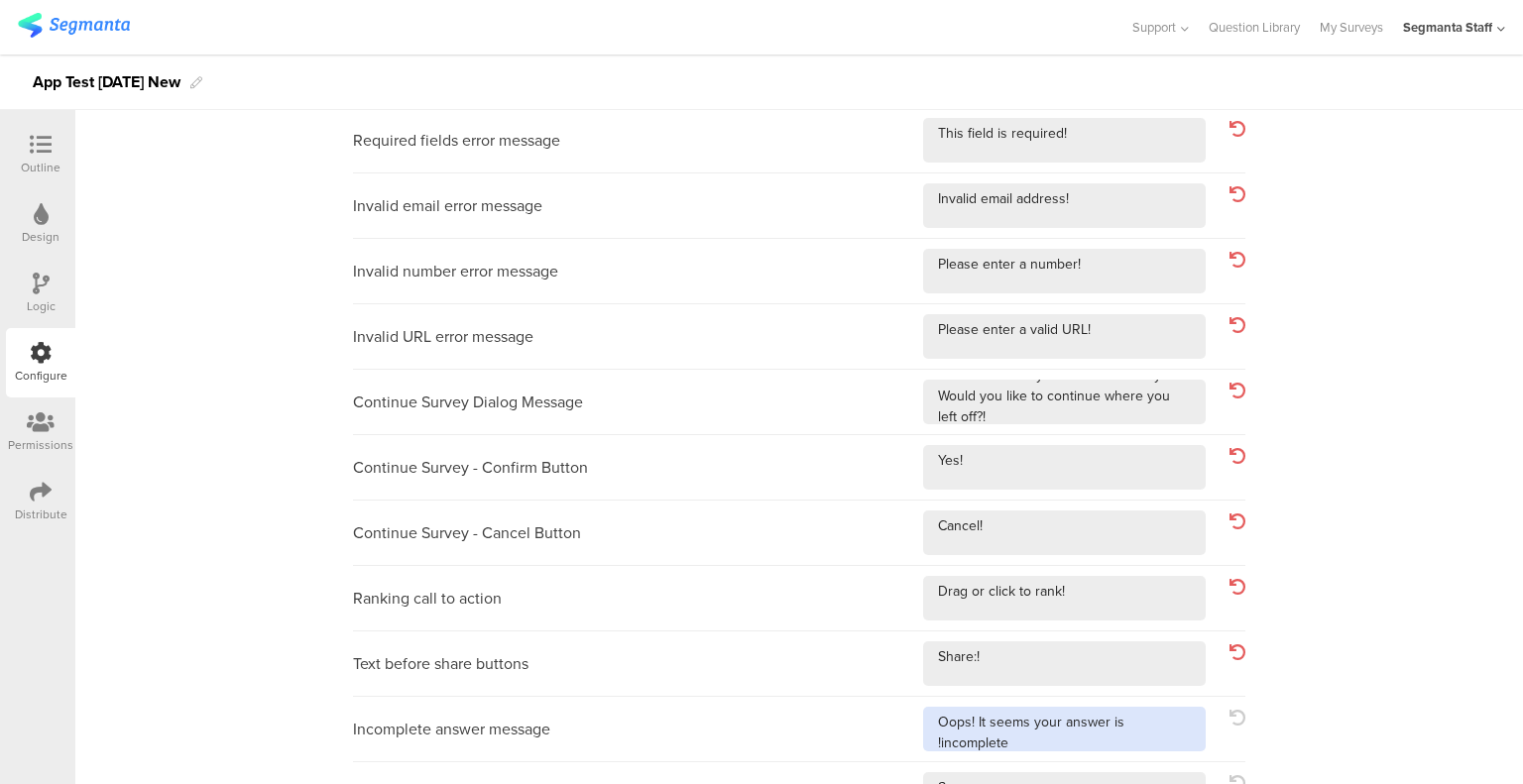 scroll, scrollTop: 0, scrollLeft: 0, axis: both 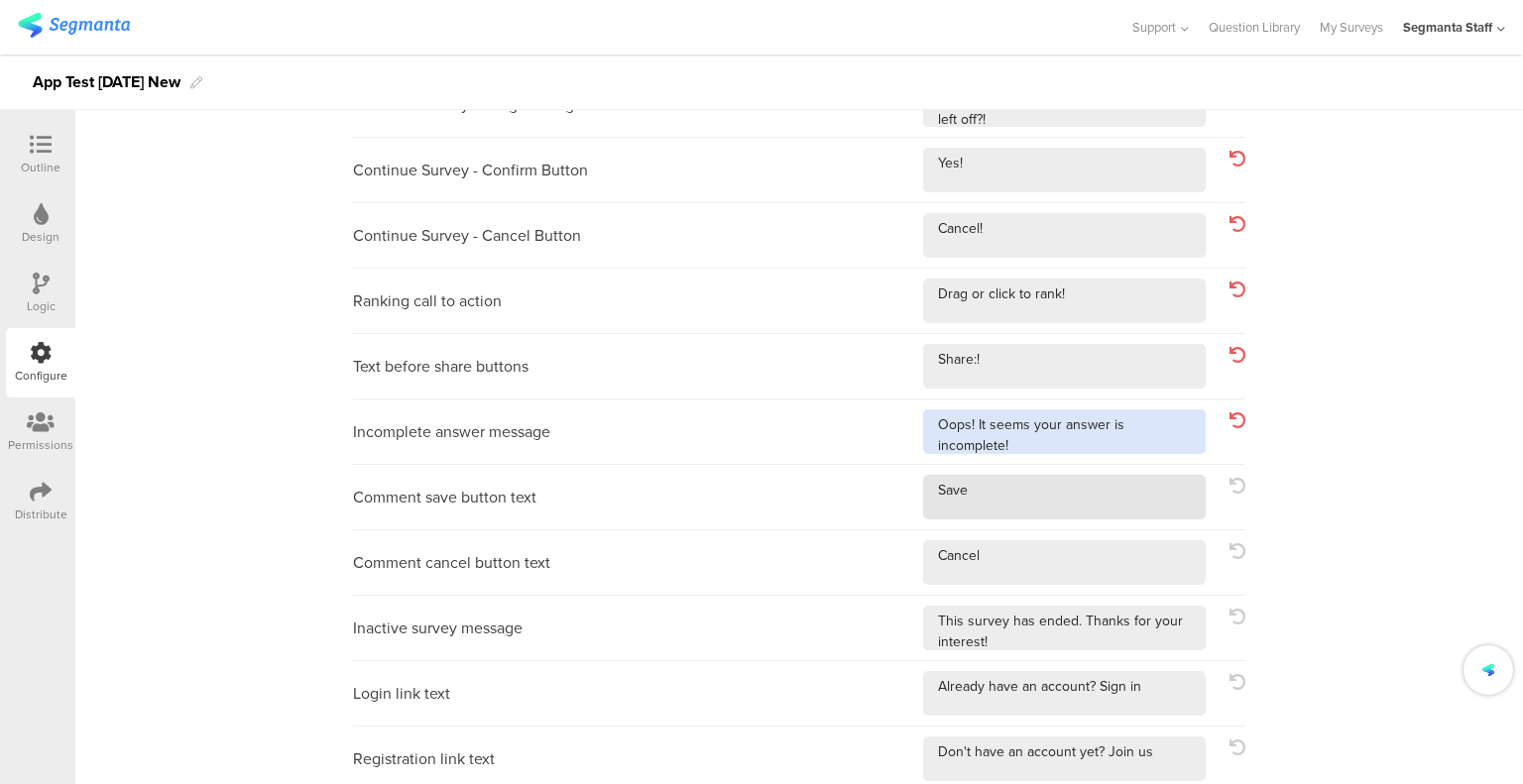 type on "Oops! It seems your answer is incomplete!" 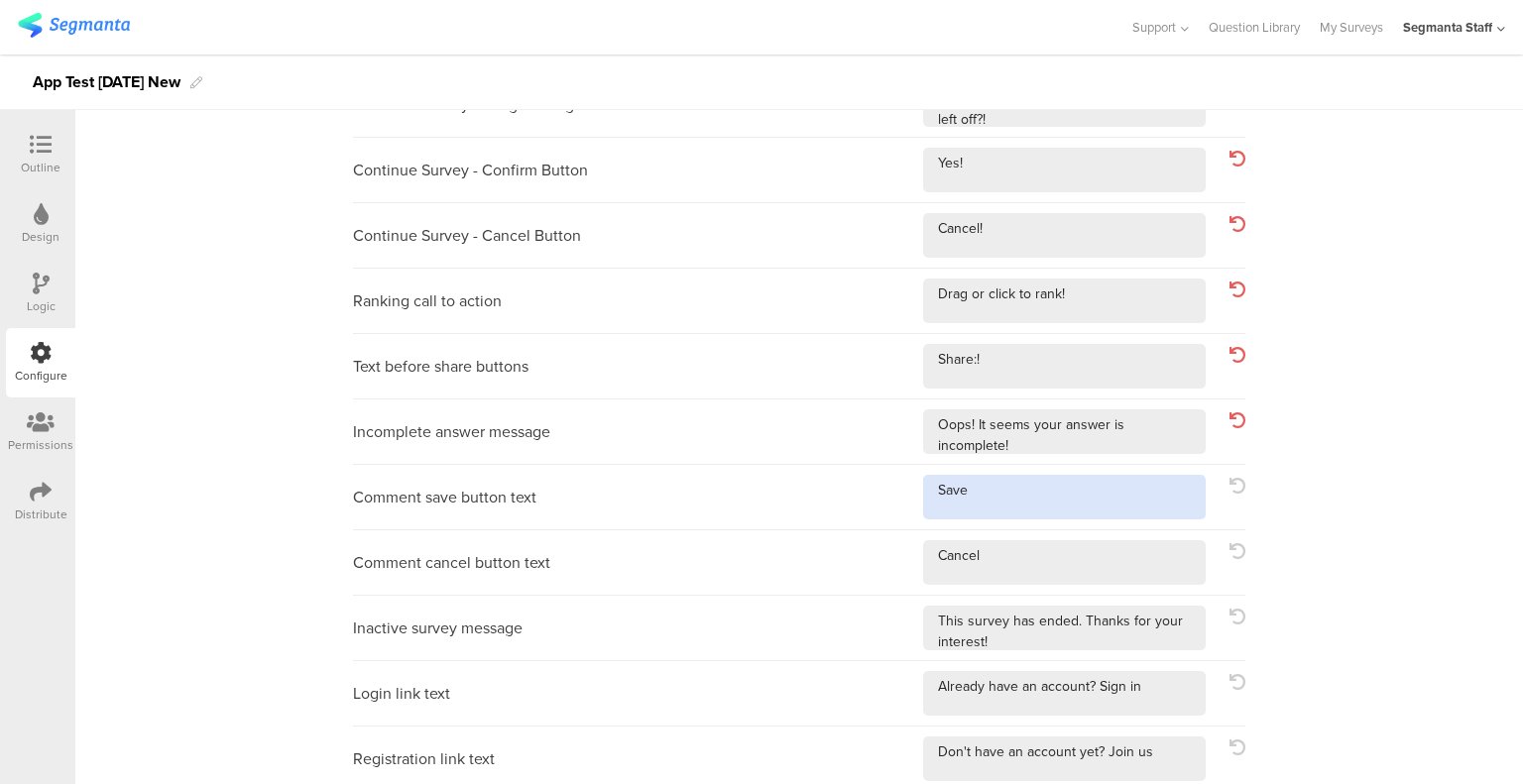 click at bounding box center (1064, 497) 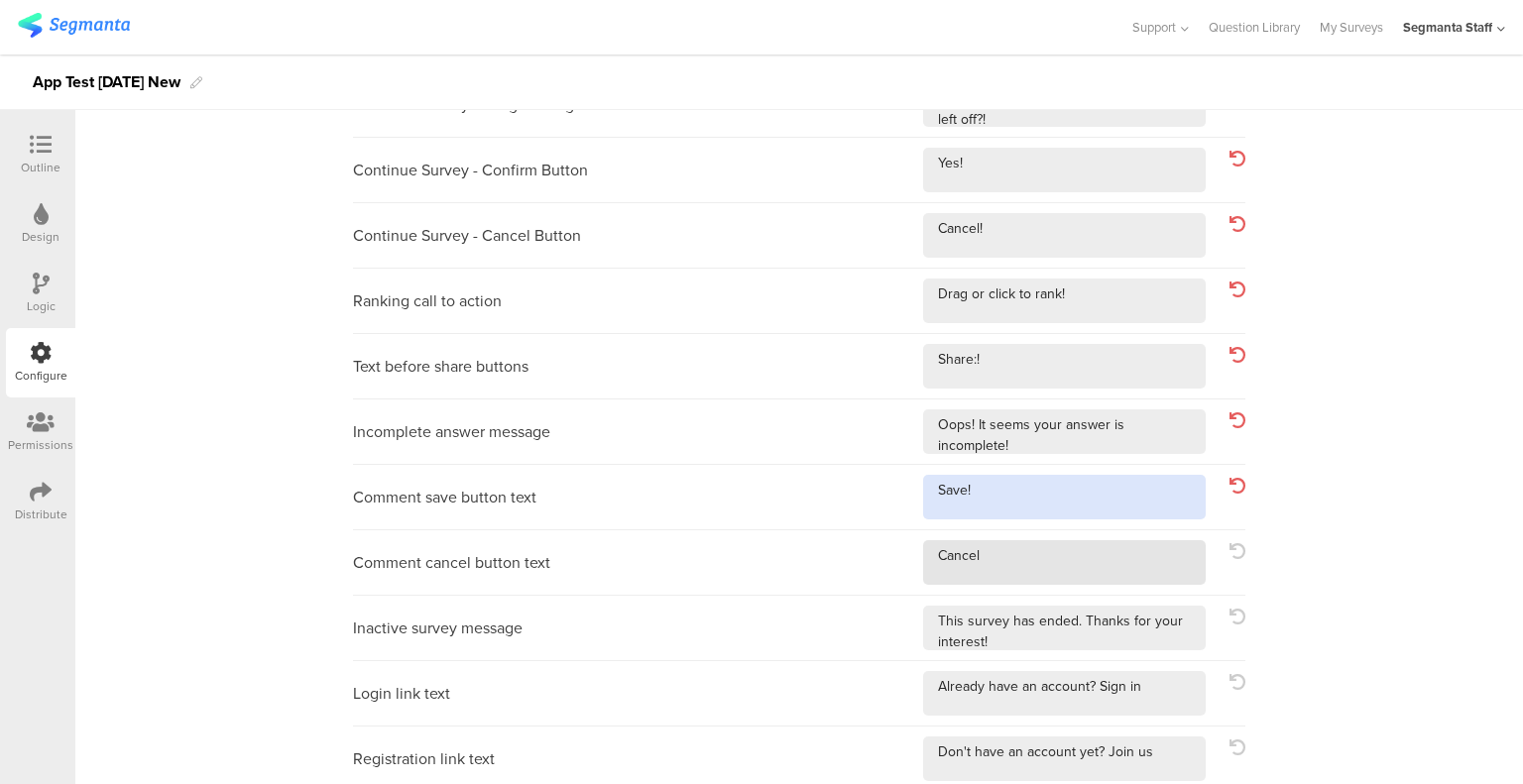 type on "Save!" 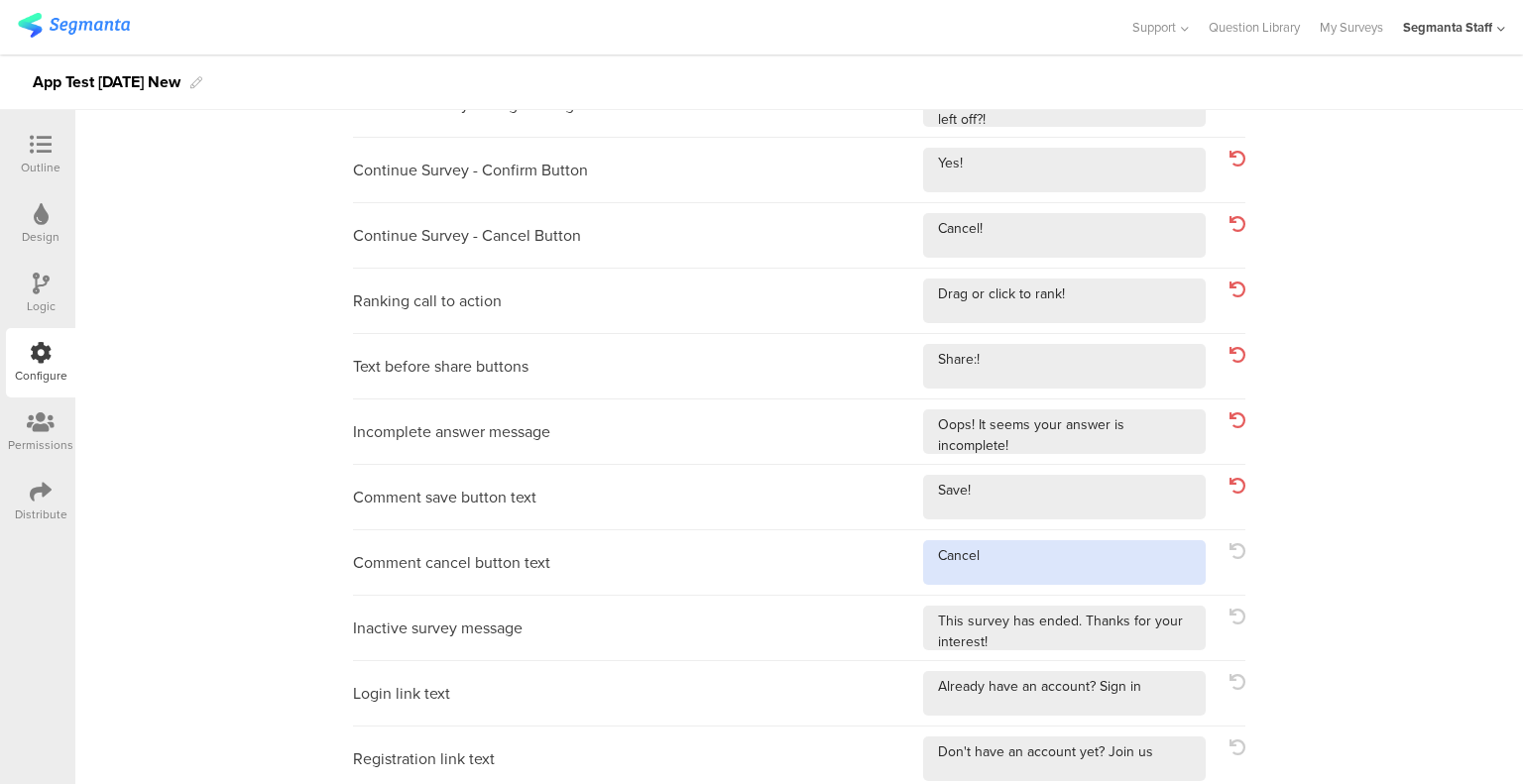 click at bounding box center [1064, 562] 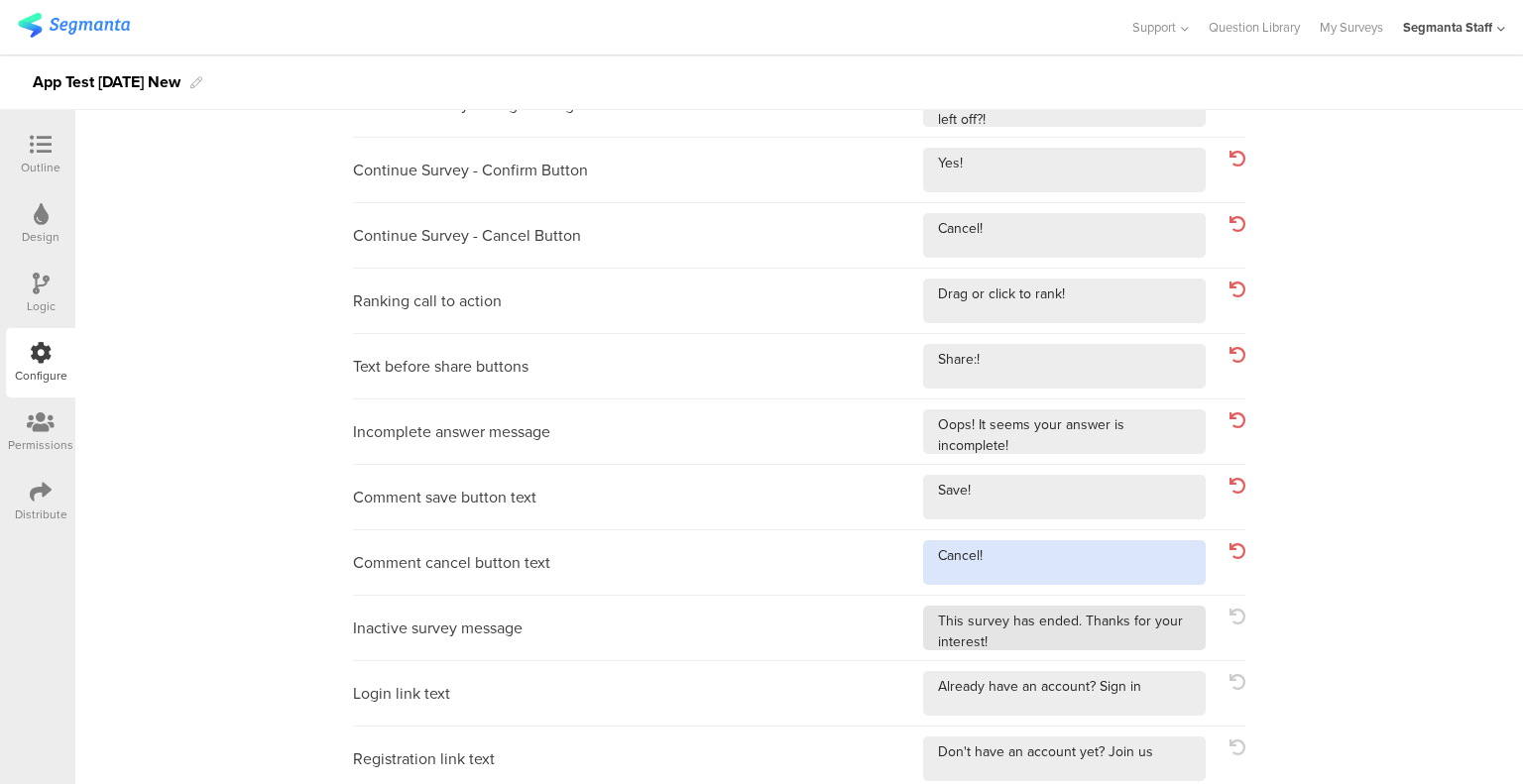 type on "Cancel!" 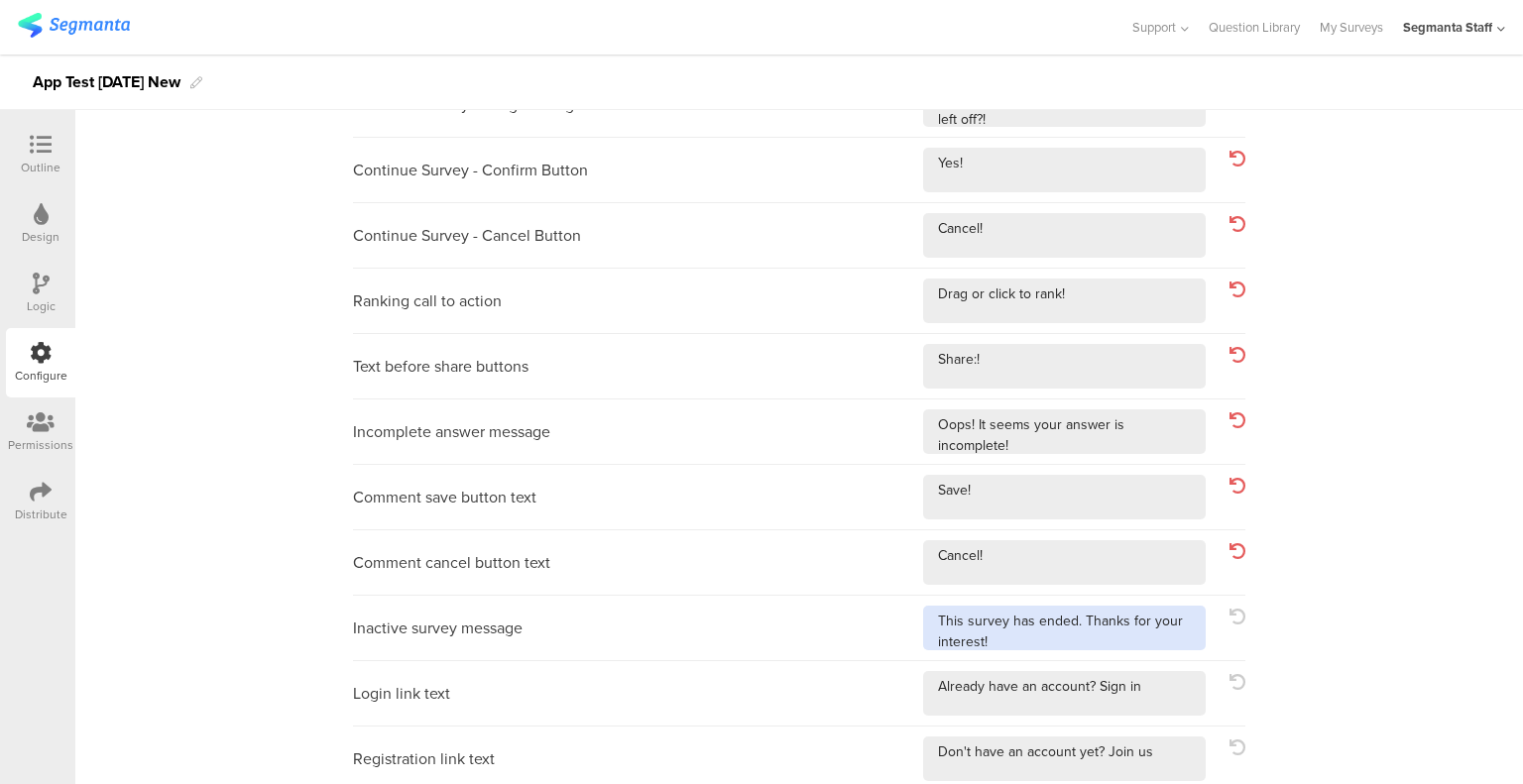 click at bounding box center [1064, 627] 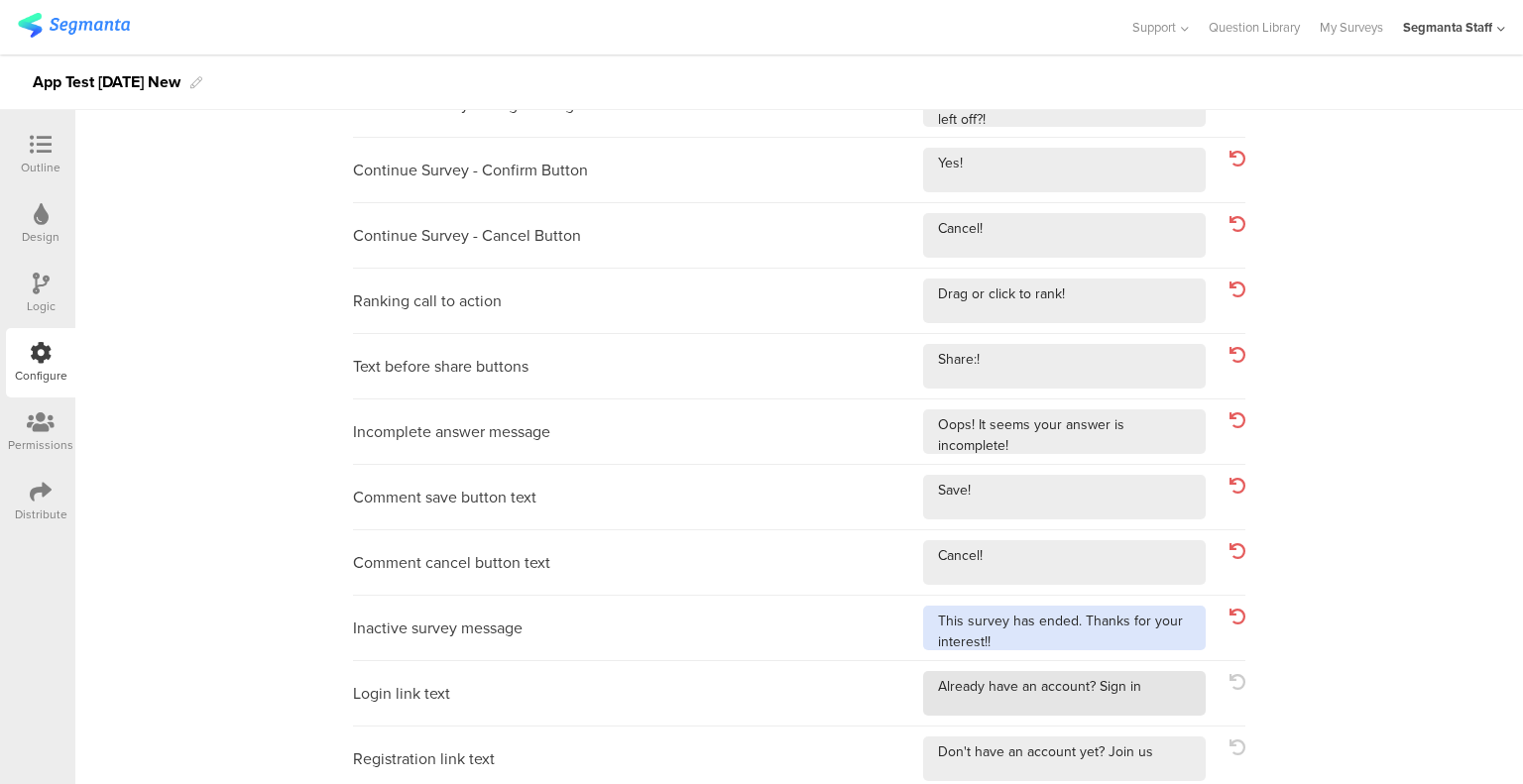 scroll, scrollTop: 0, scrollLeft: 0, axis: both 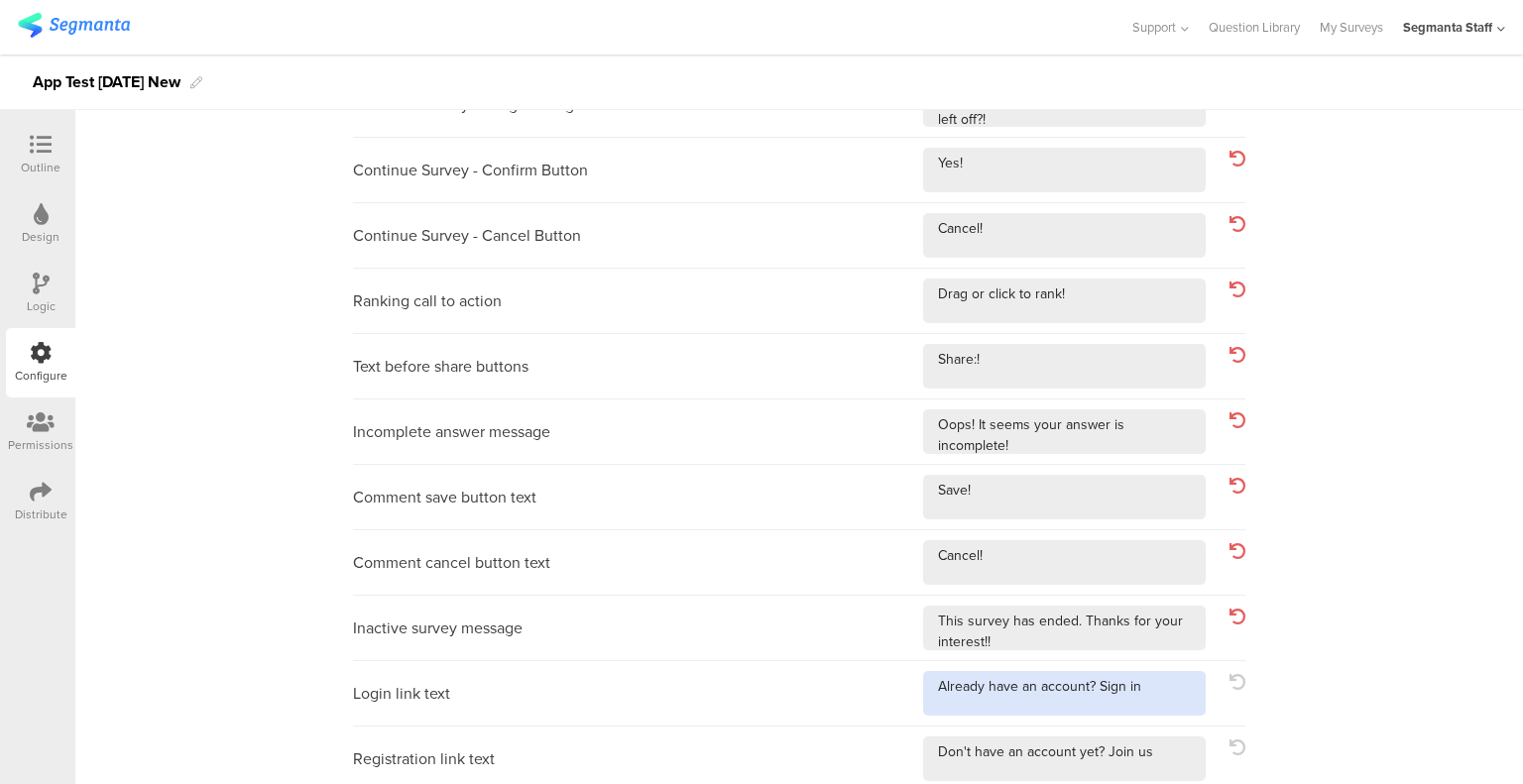 click at bounding box center (1064, 693) 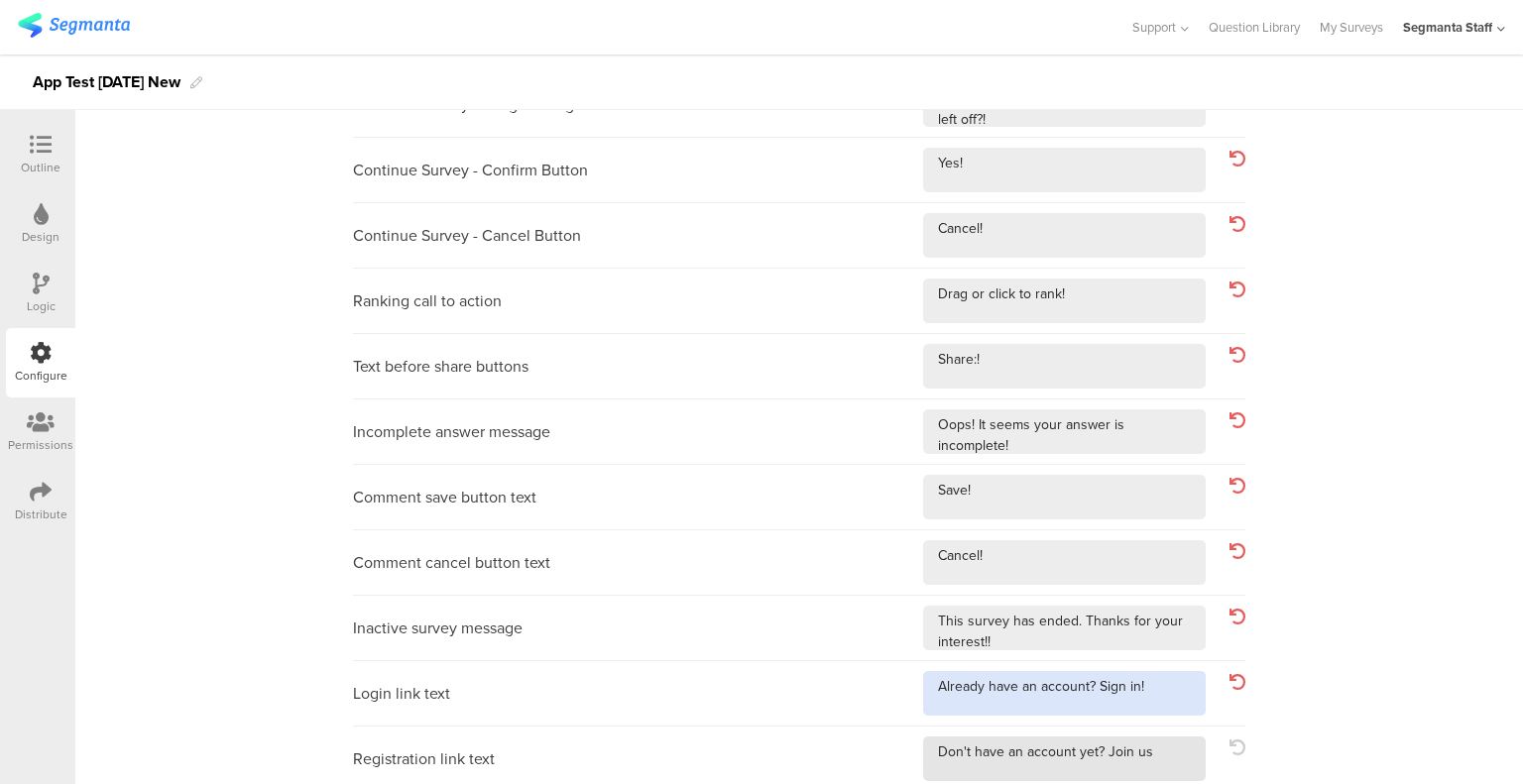 type on "Already have an account? Sign in!" 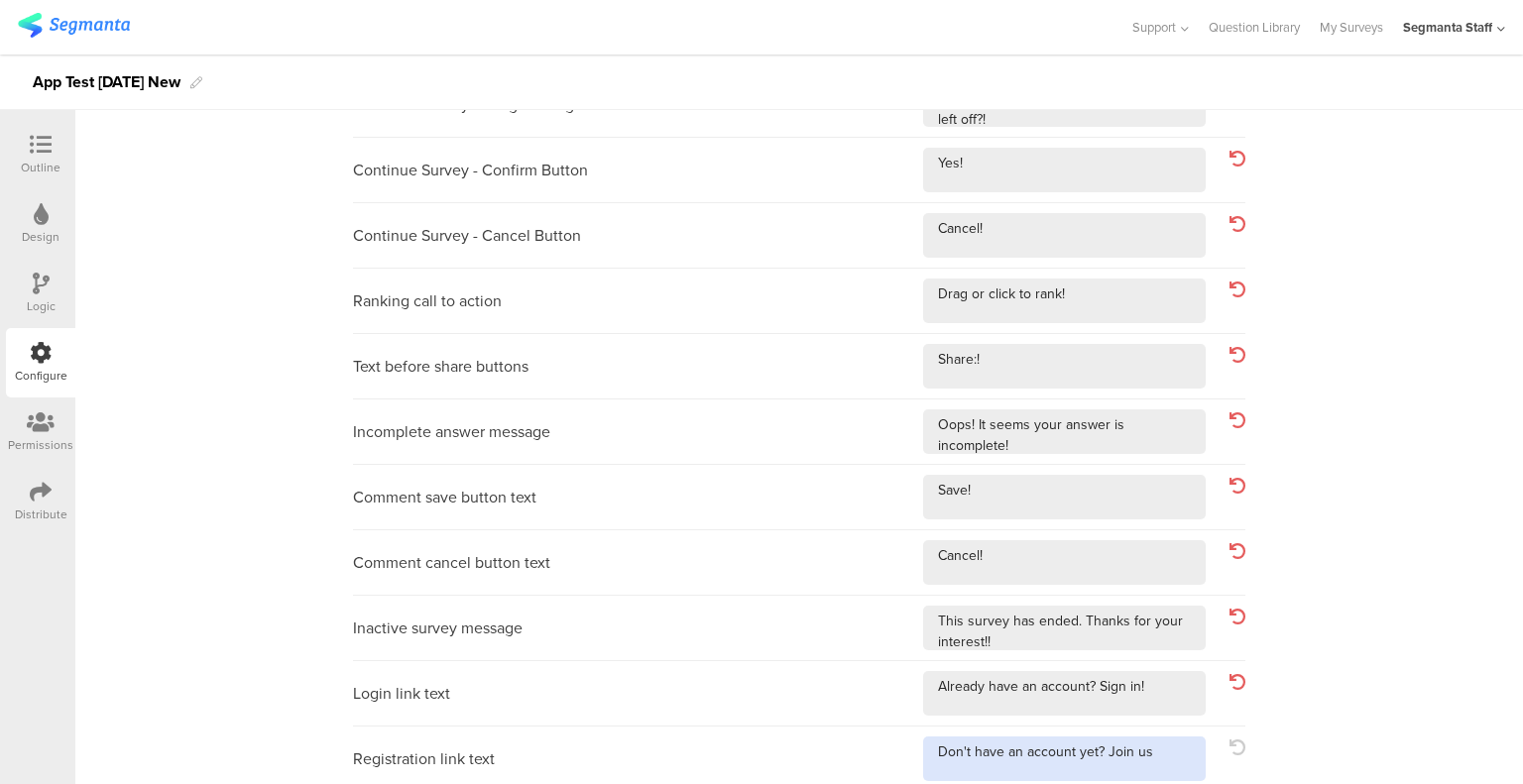 click at bounding box center [1064, 758] 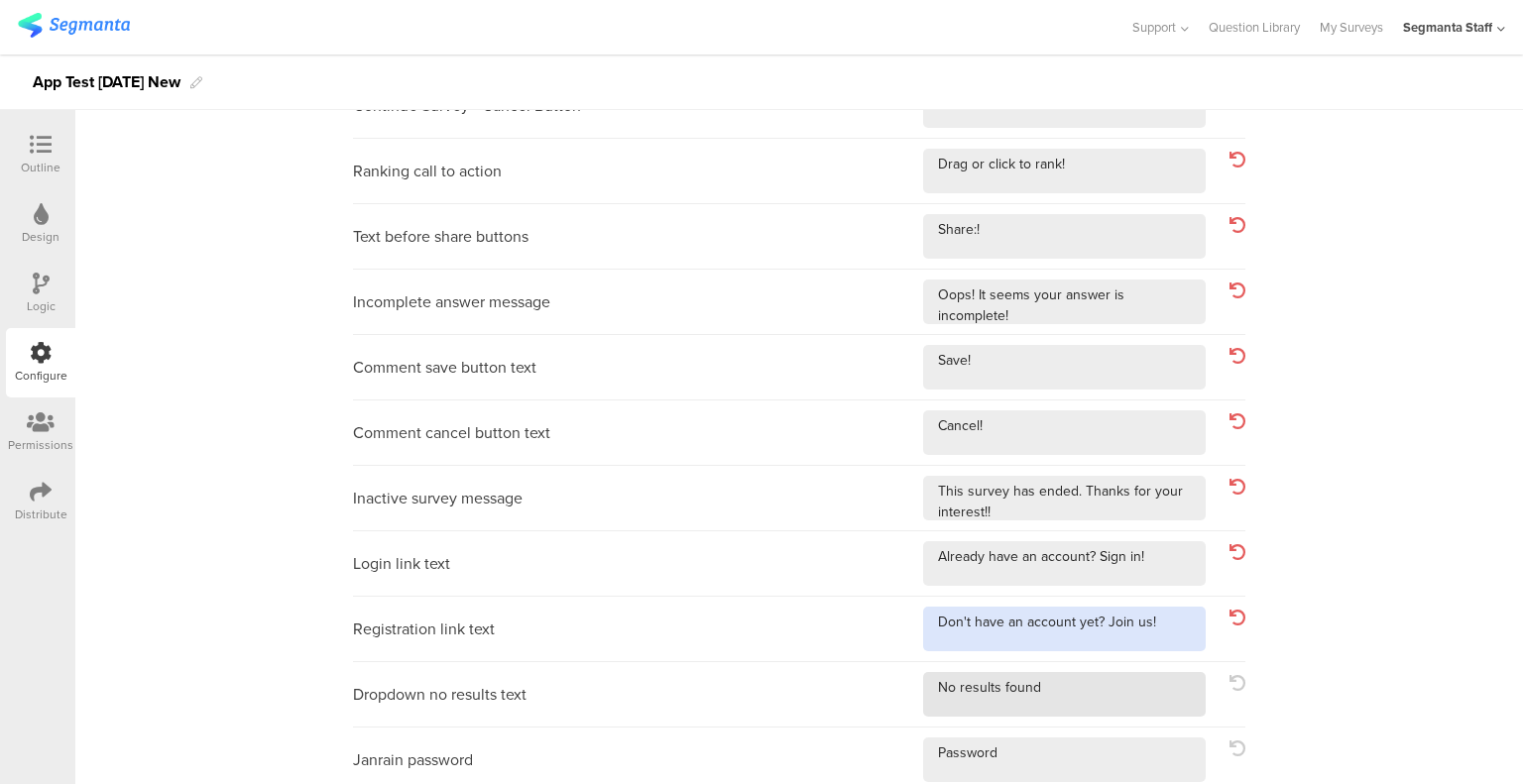 scroll, scrollTop: 729, scrollLeft: 0, axis: vertical 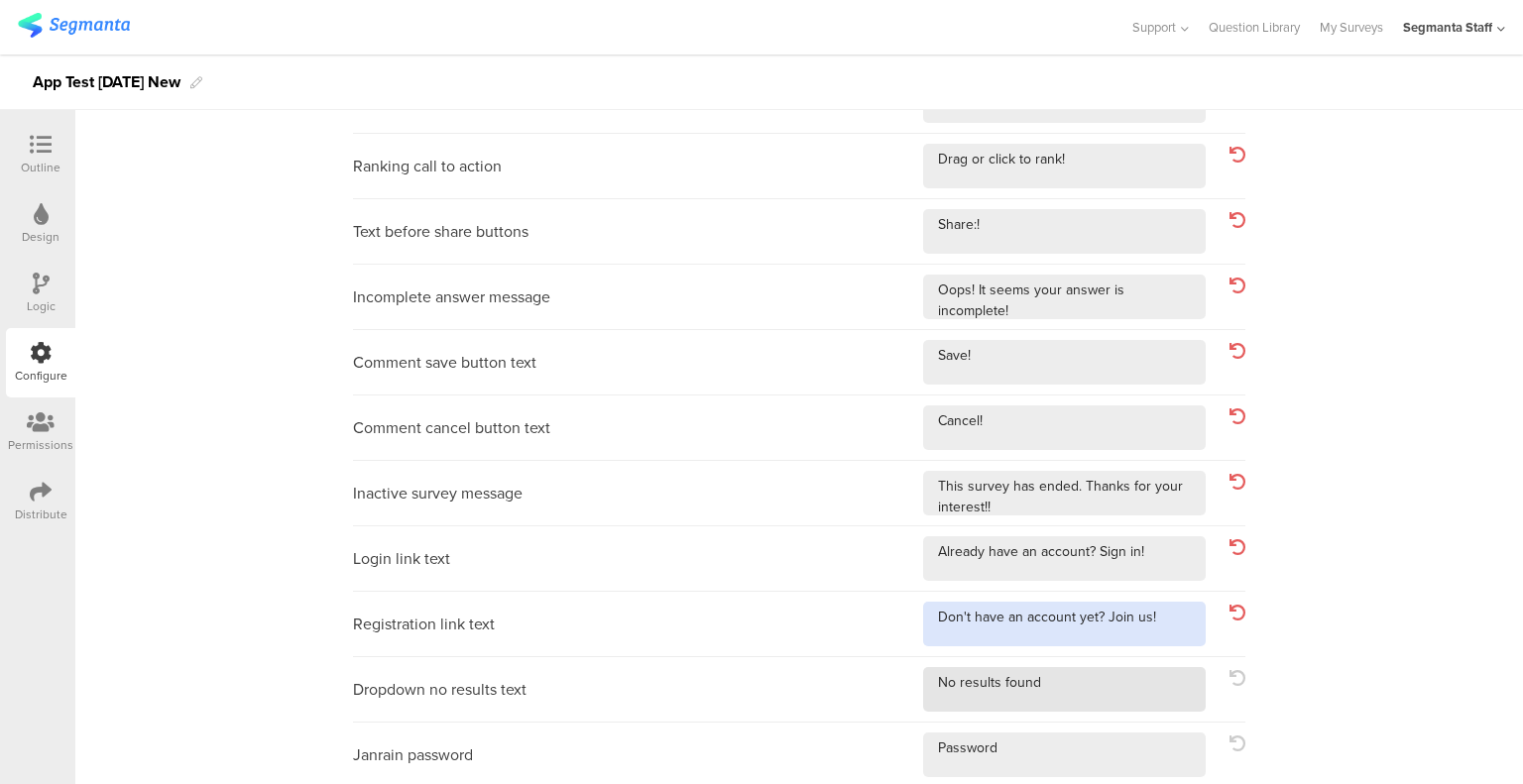 type on "Don't have an account yet? Join us!" 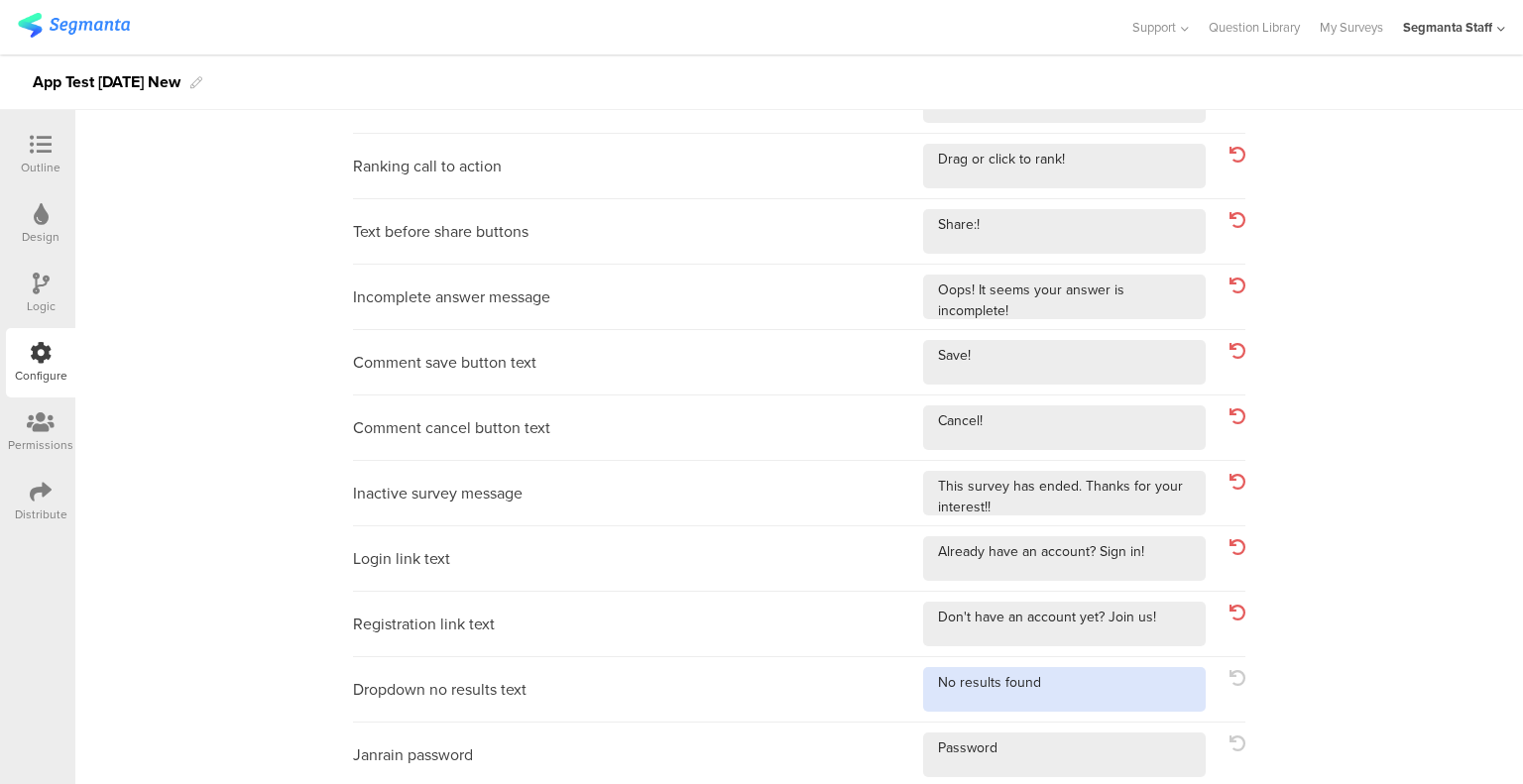click at bounding box center [1064, 689] 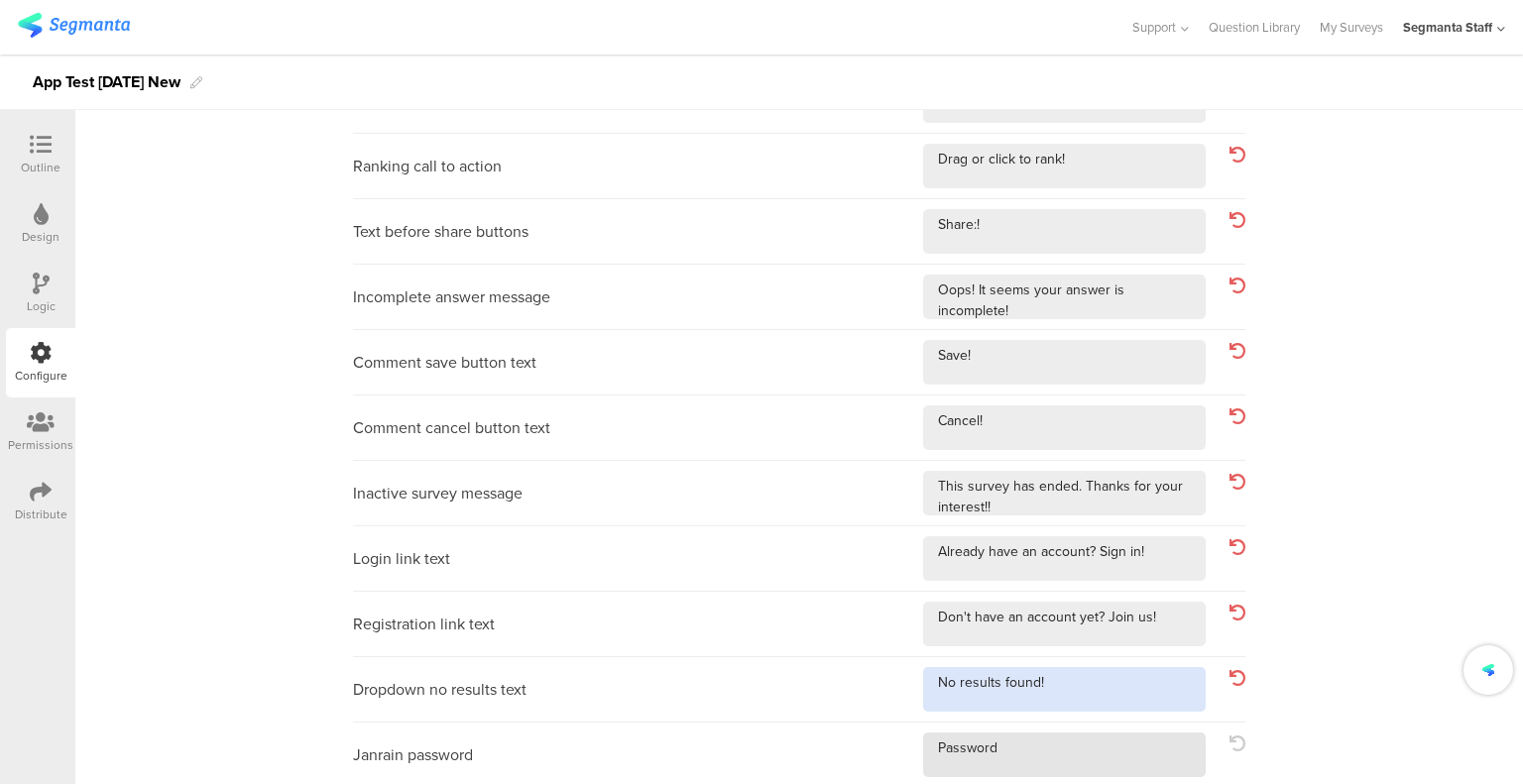 type on "No results found!" 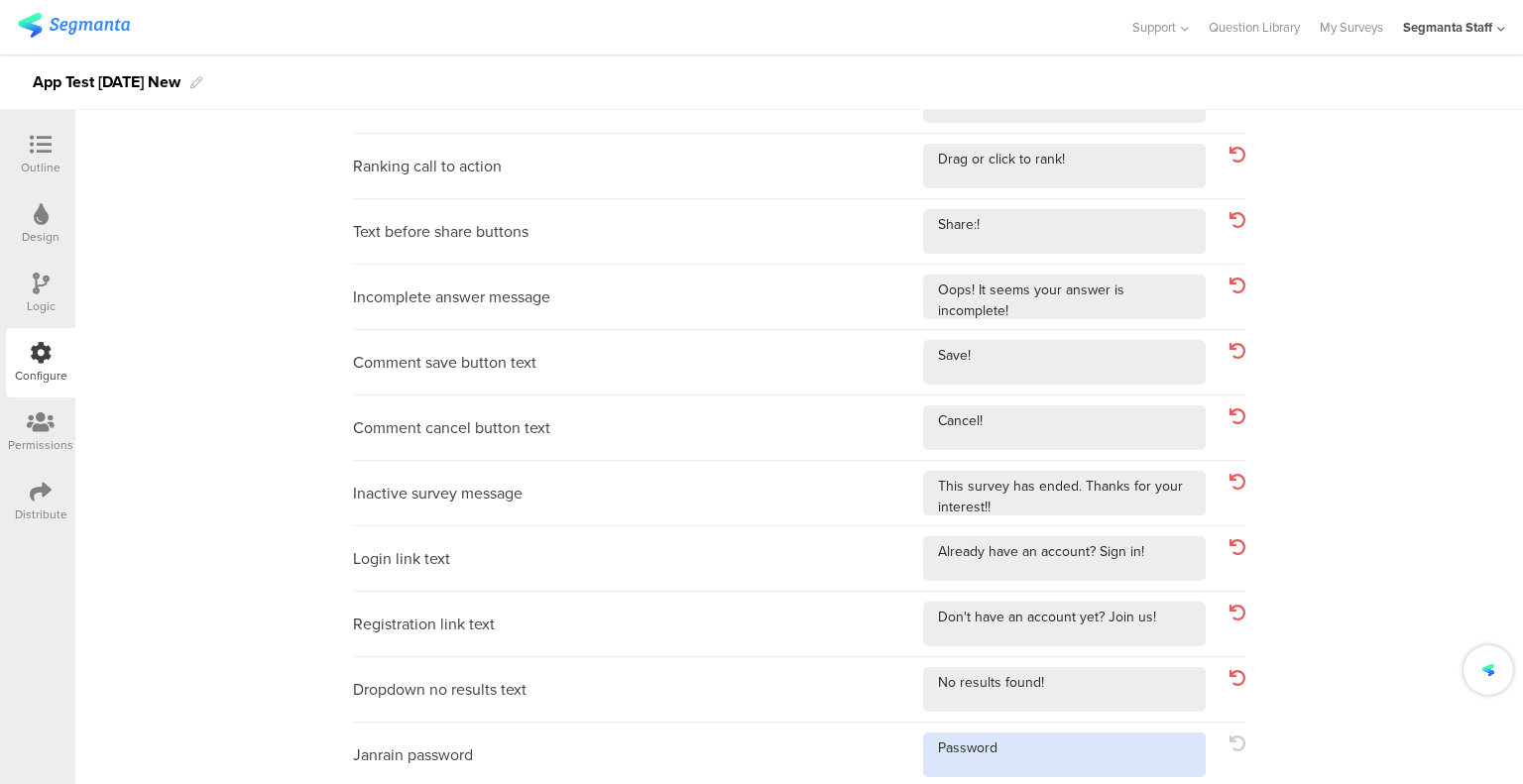 click at bounding box center [1064, 754] 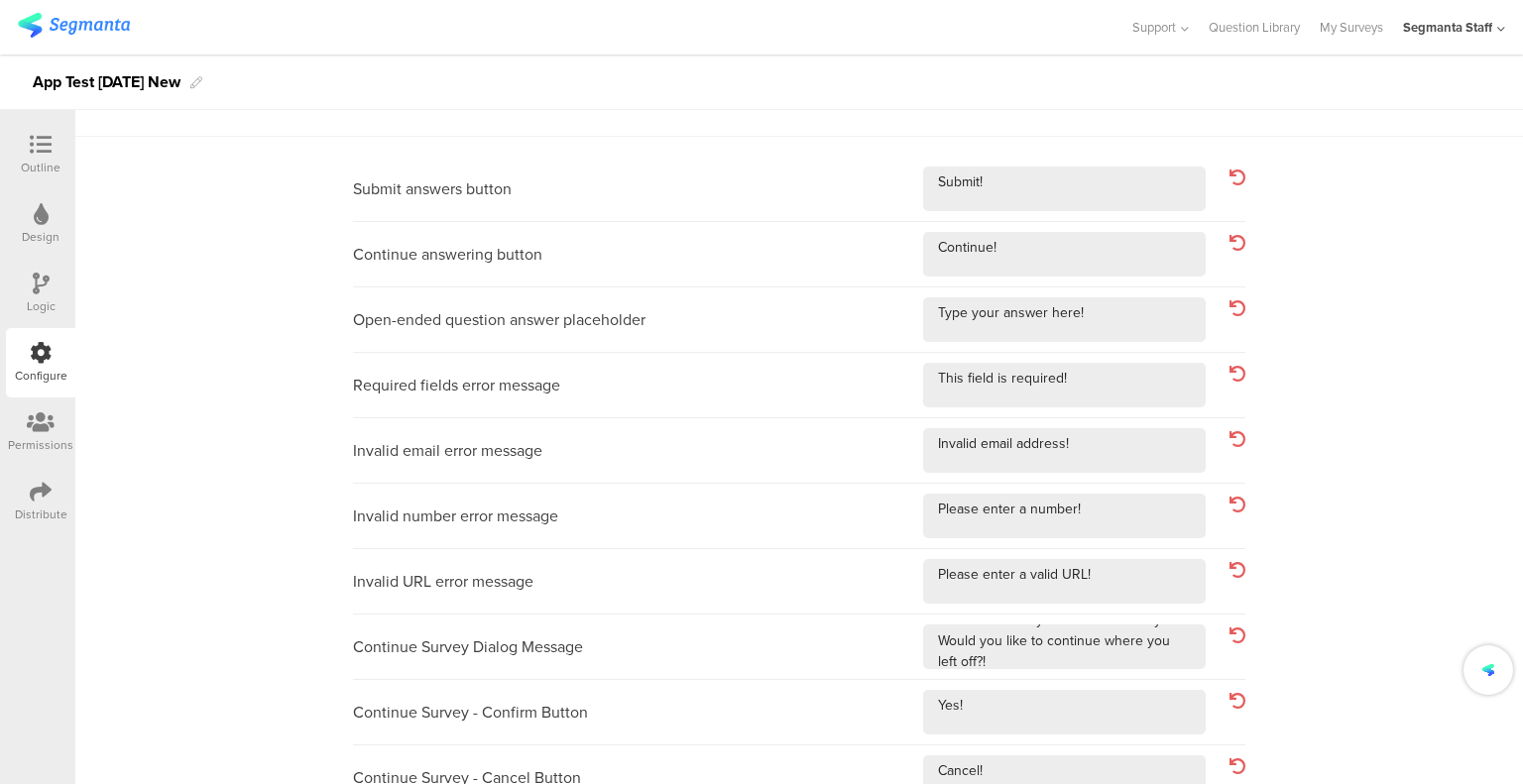 scroll, scrollTop: 0, scrollLeft: 0, axis: both 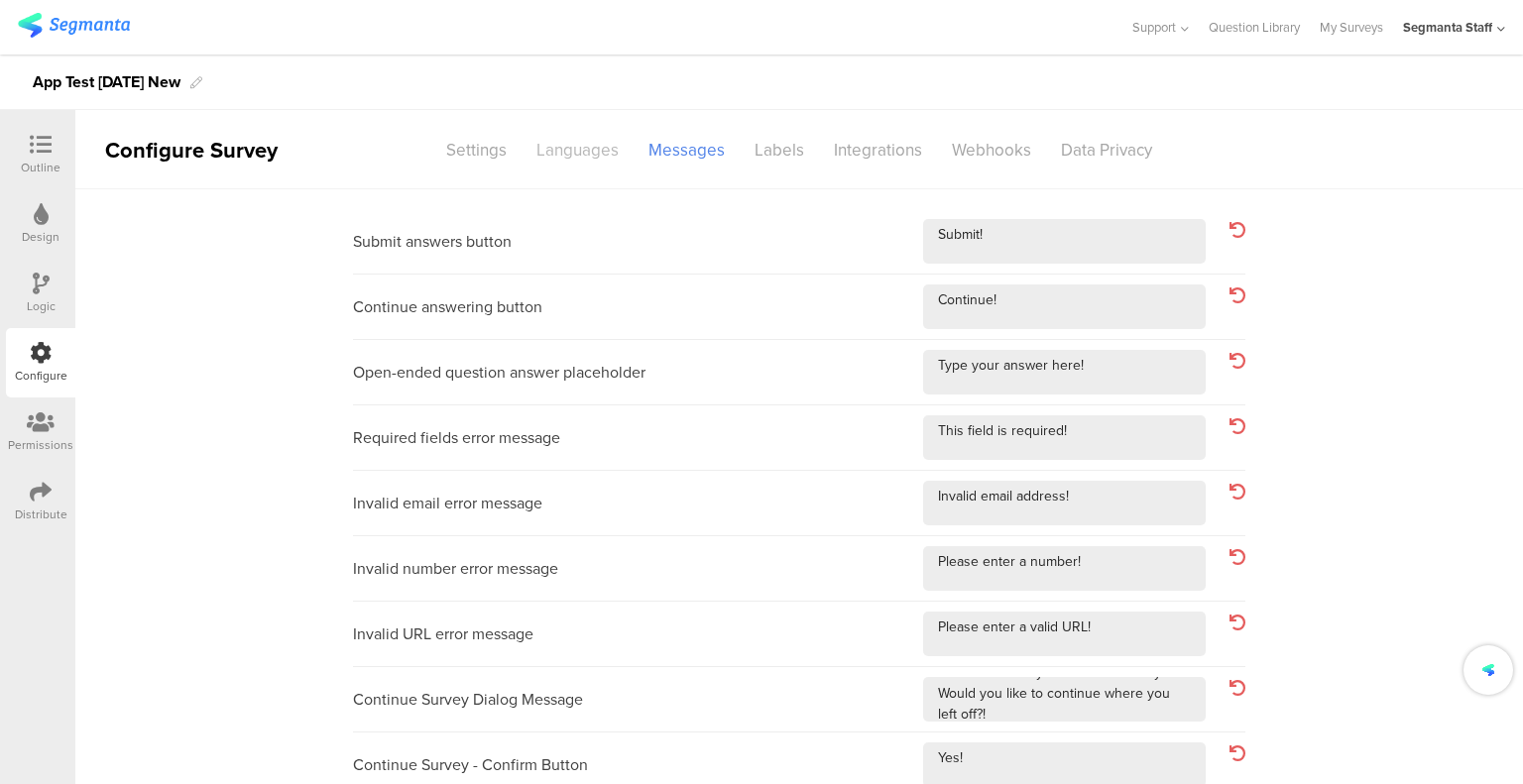 type on "Password!" 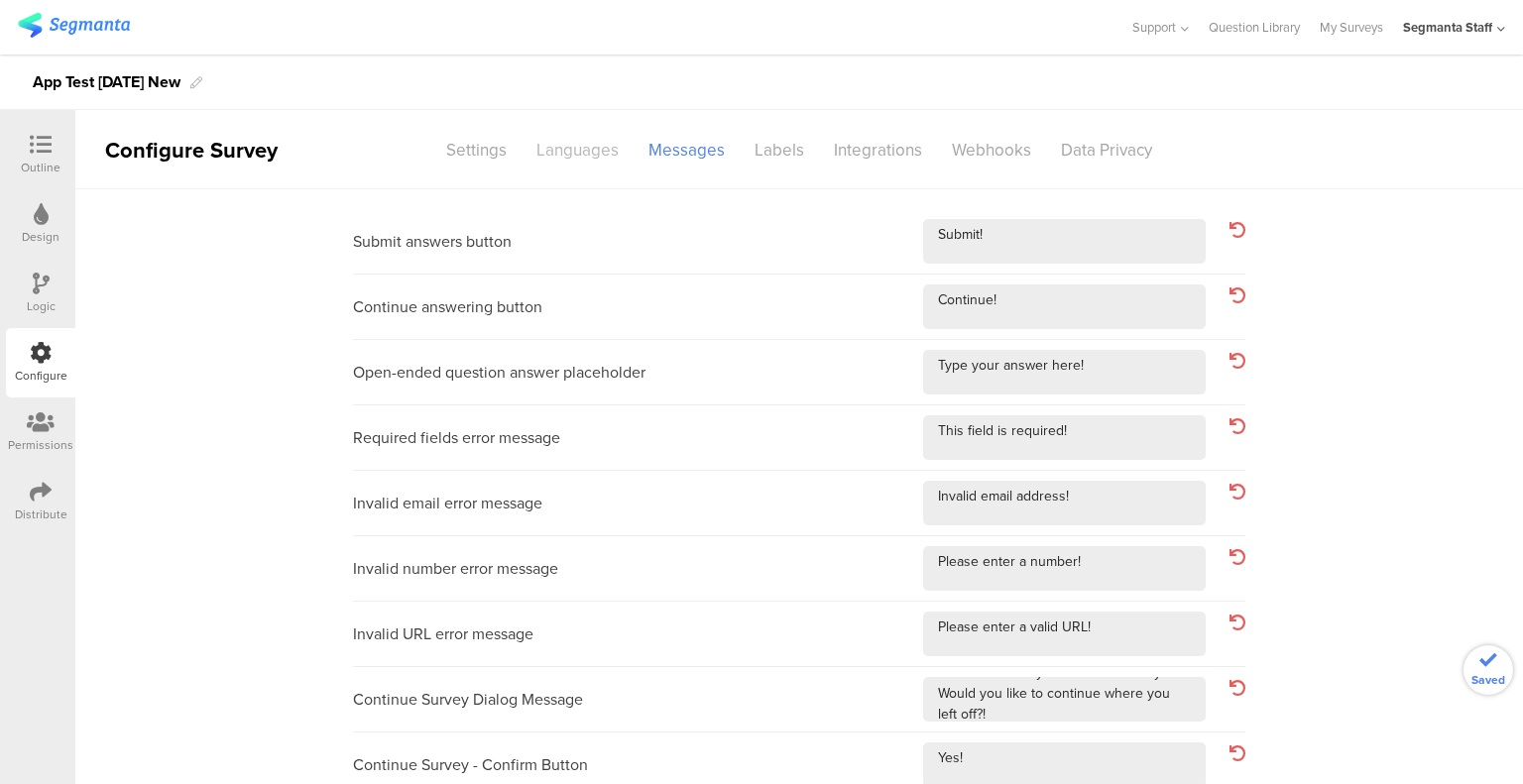 click on "Languages" at bounding box center (577, 150) 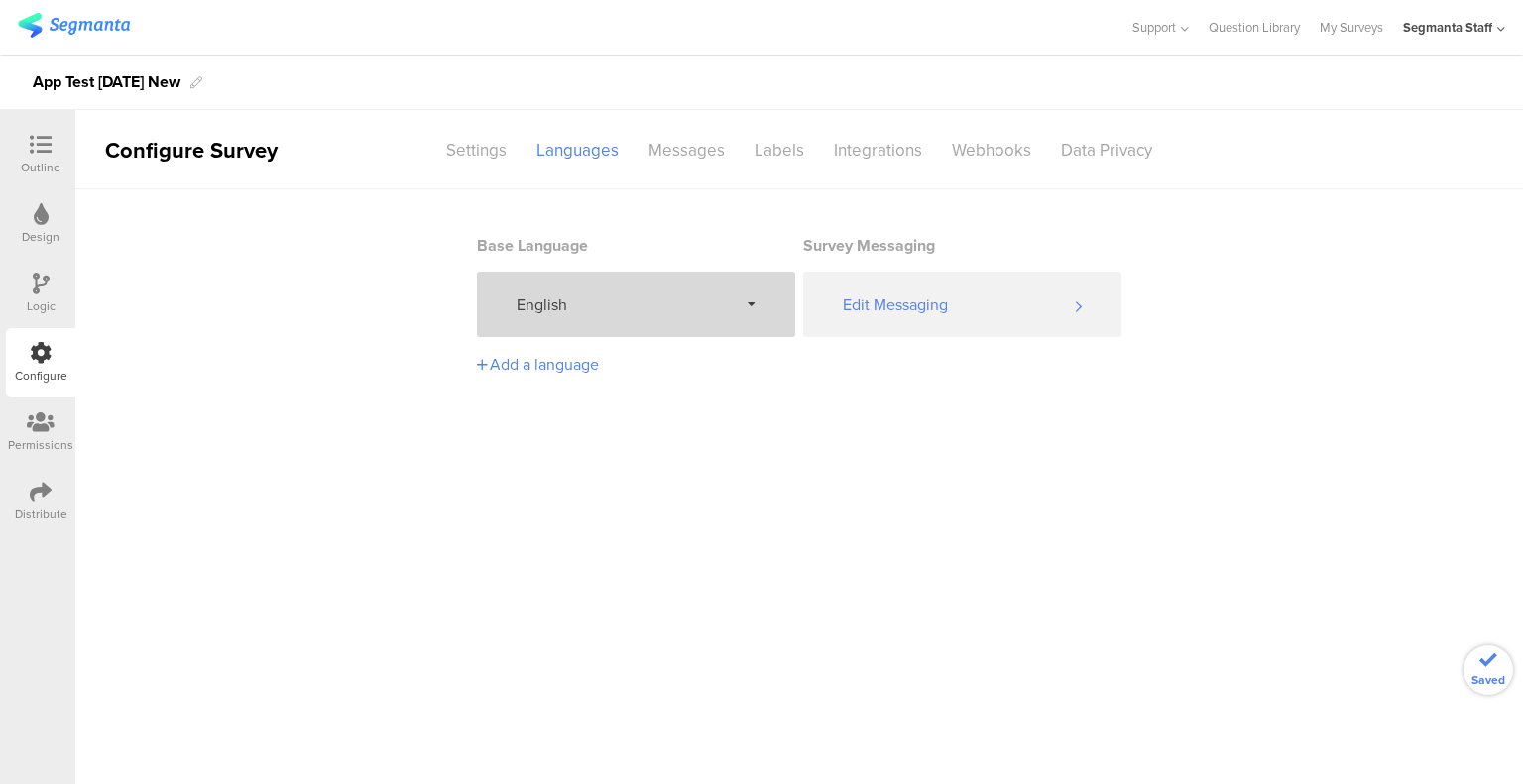 click on "English" at bounding box center (636, 304) 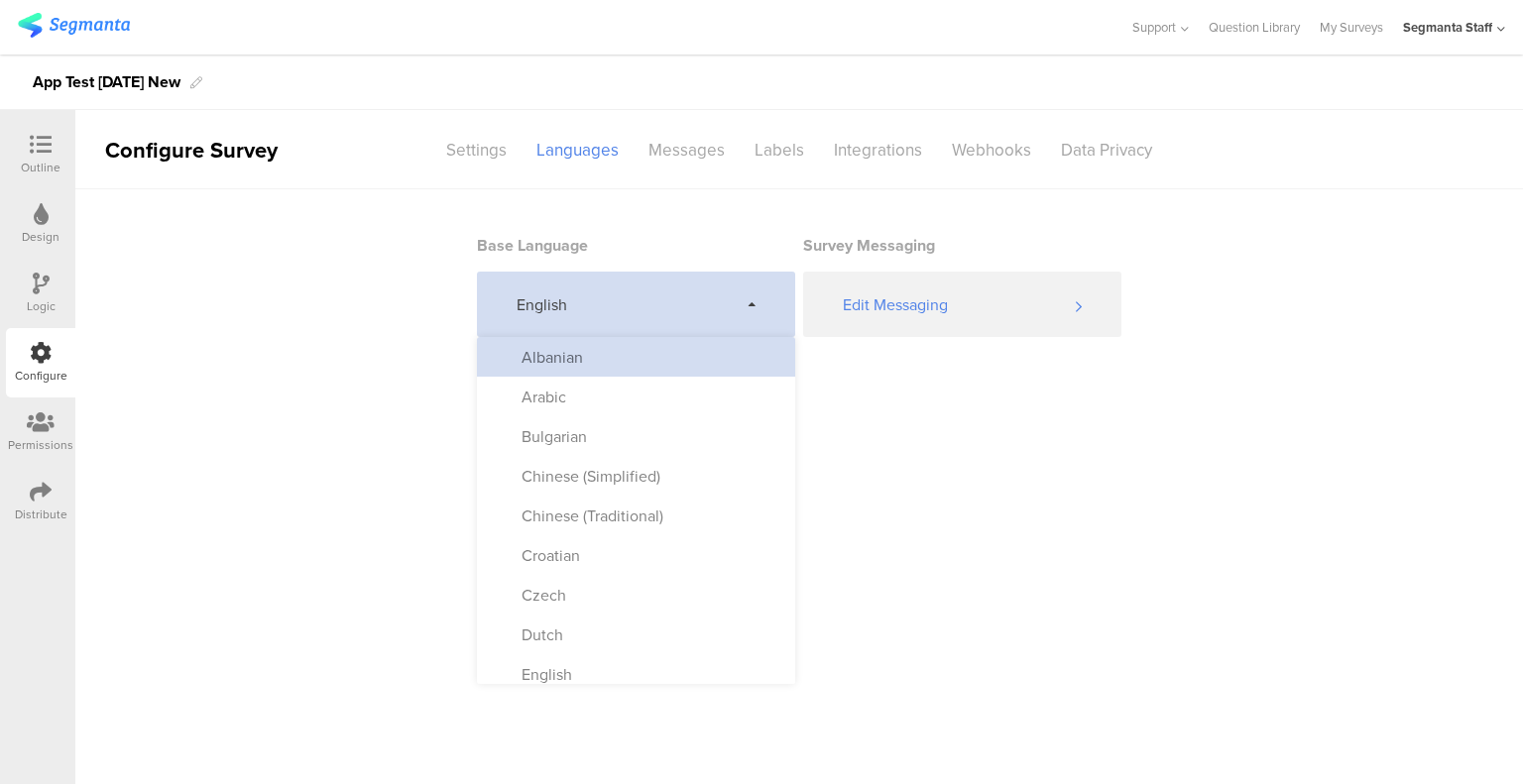 click on "Albanian" at bounding box center [636, 357] 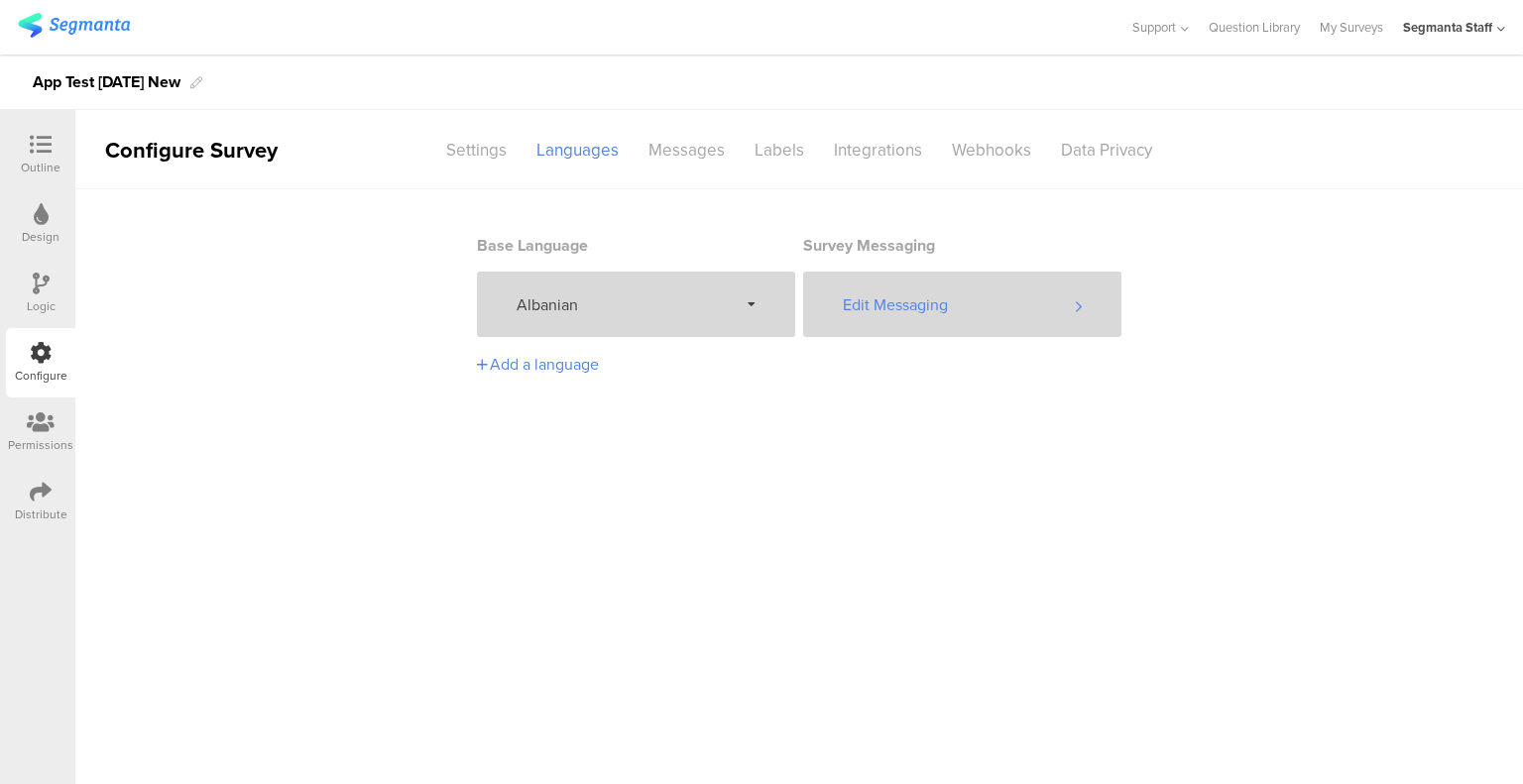 click on "Edit Messaging" at bounding box center (962, 304) 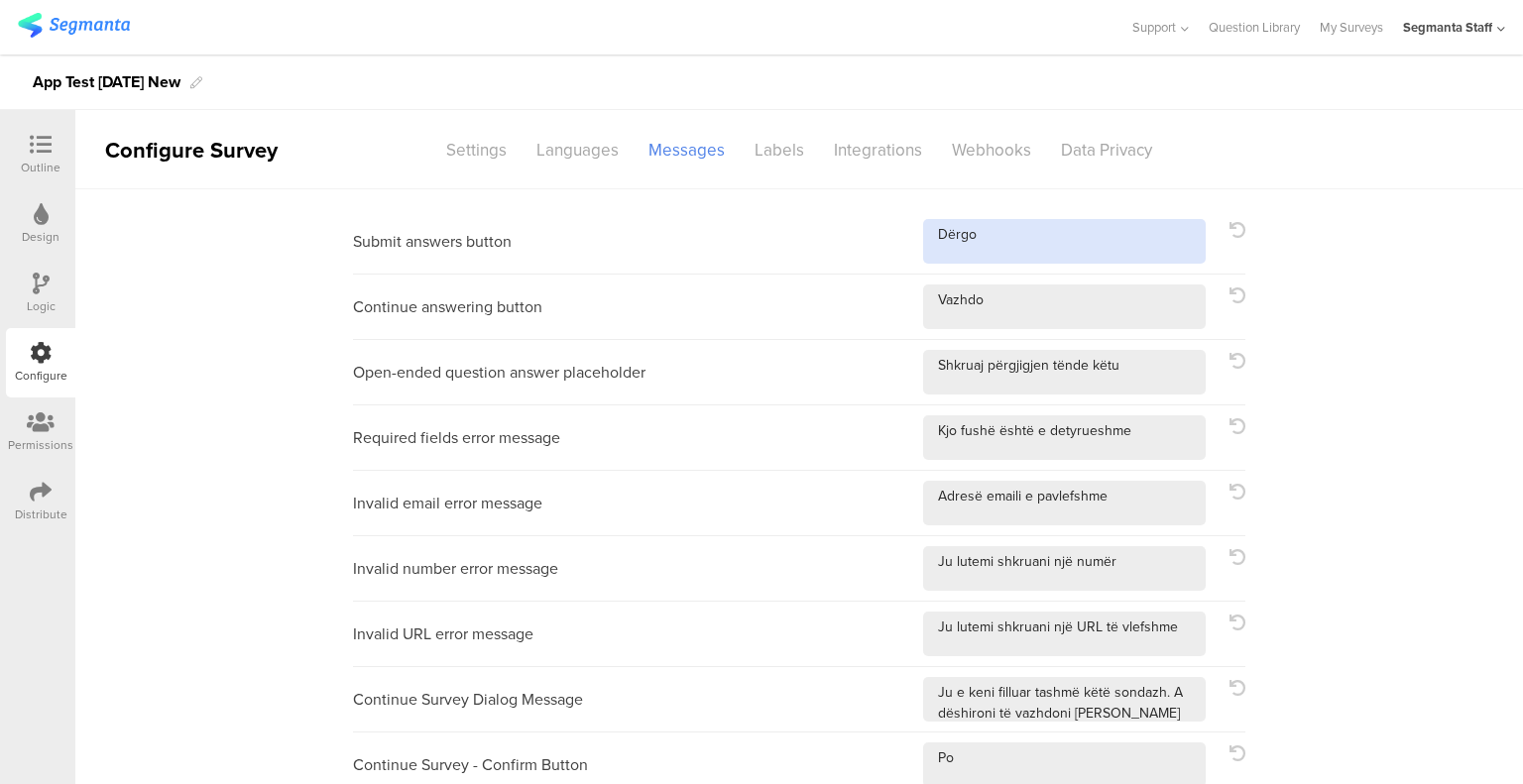 click at bounding box center [1064, 241] 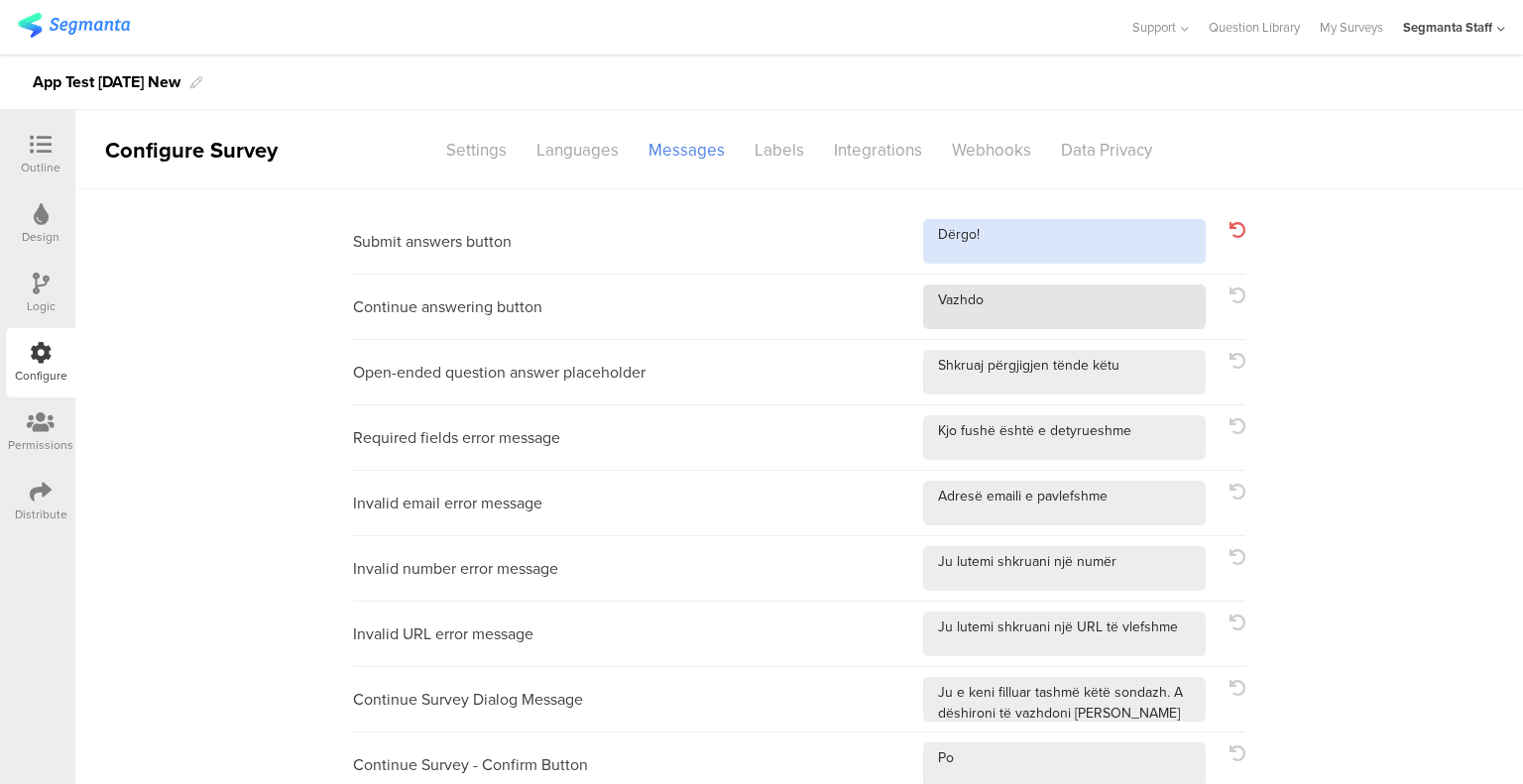 type on "Dërgo!" 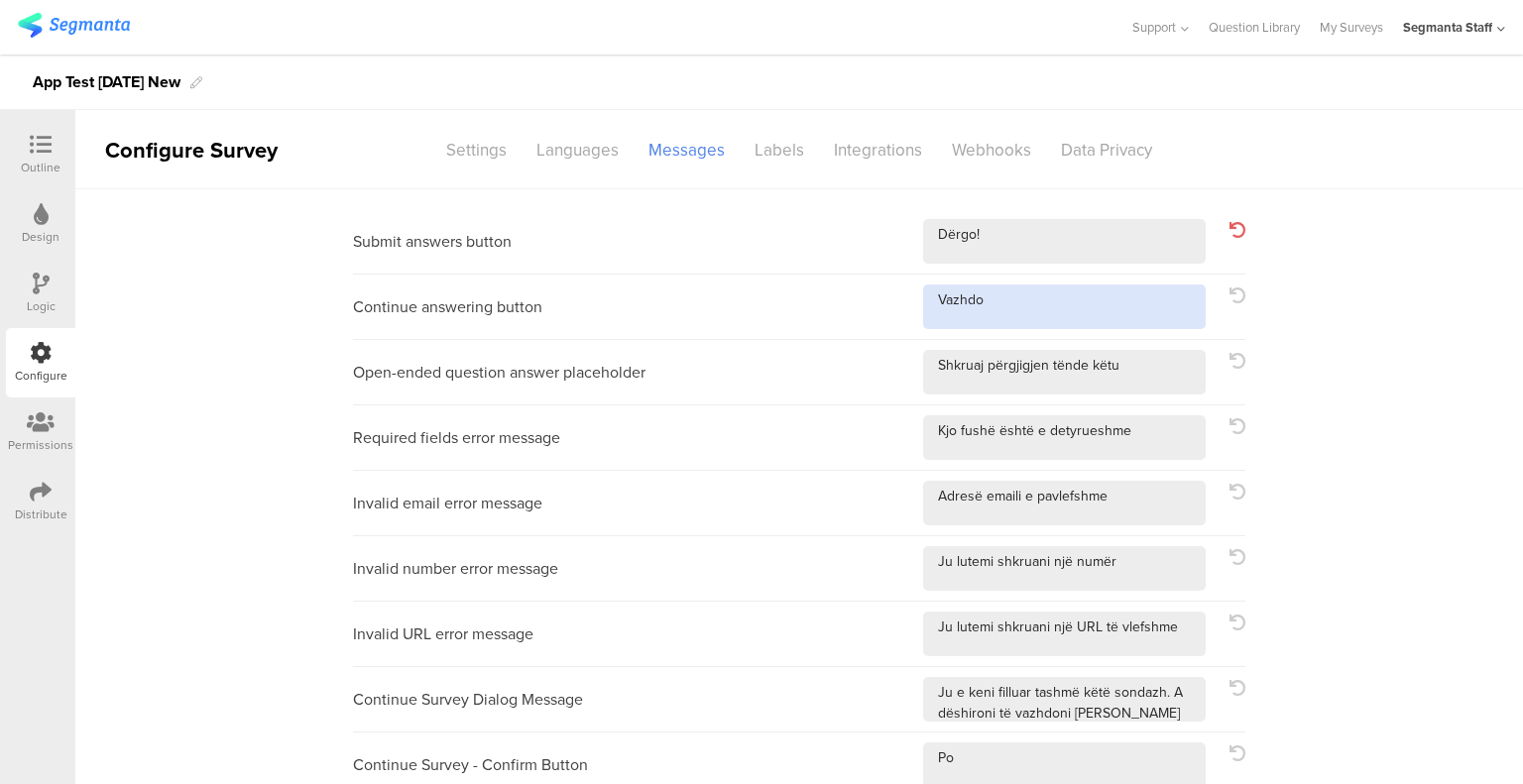 click at bounding box center [1064, 306] 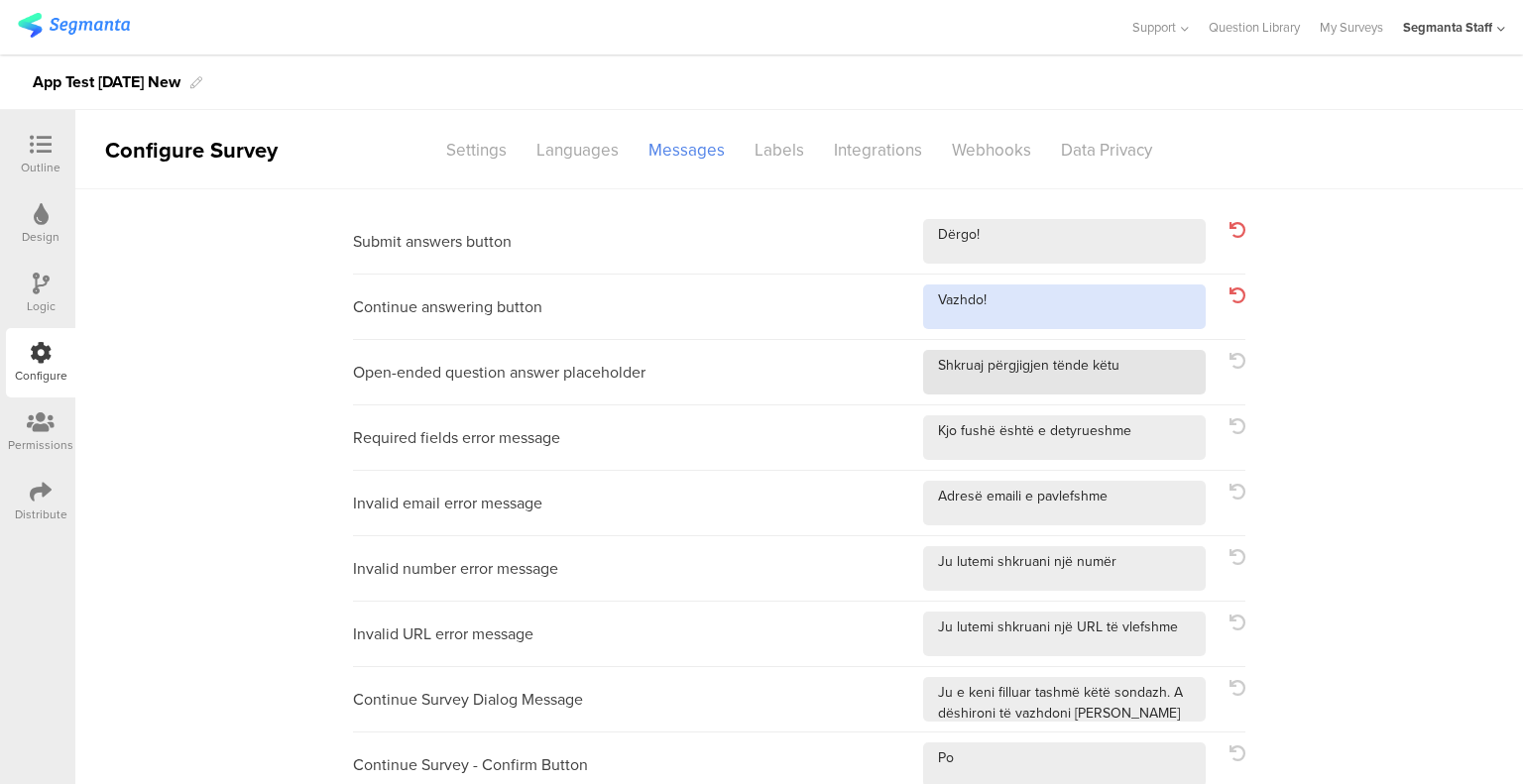 type on "Vazhdo!" 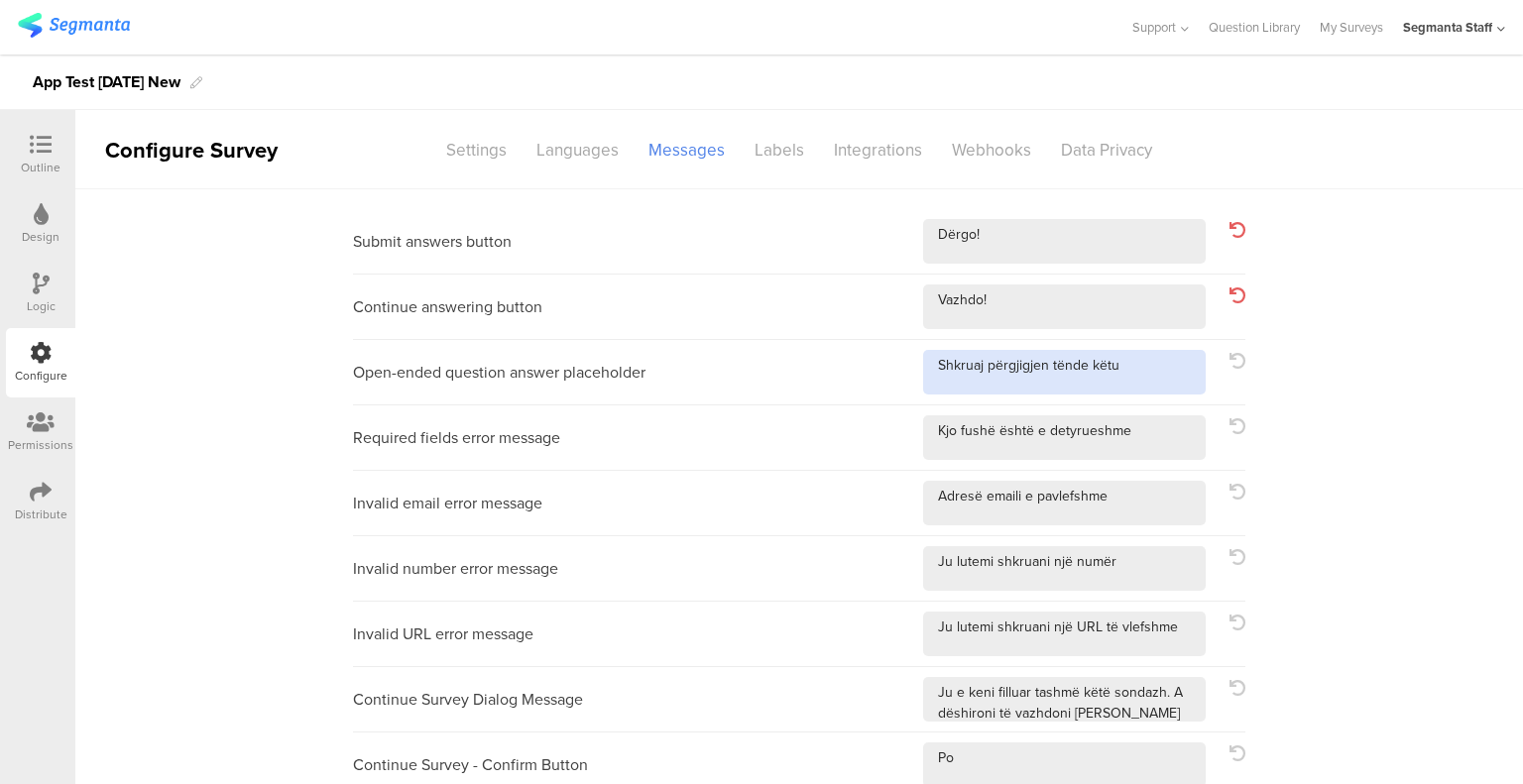 click at bounding box center [1064, 372] 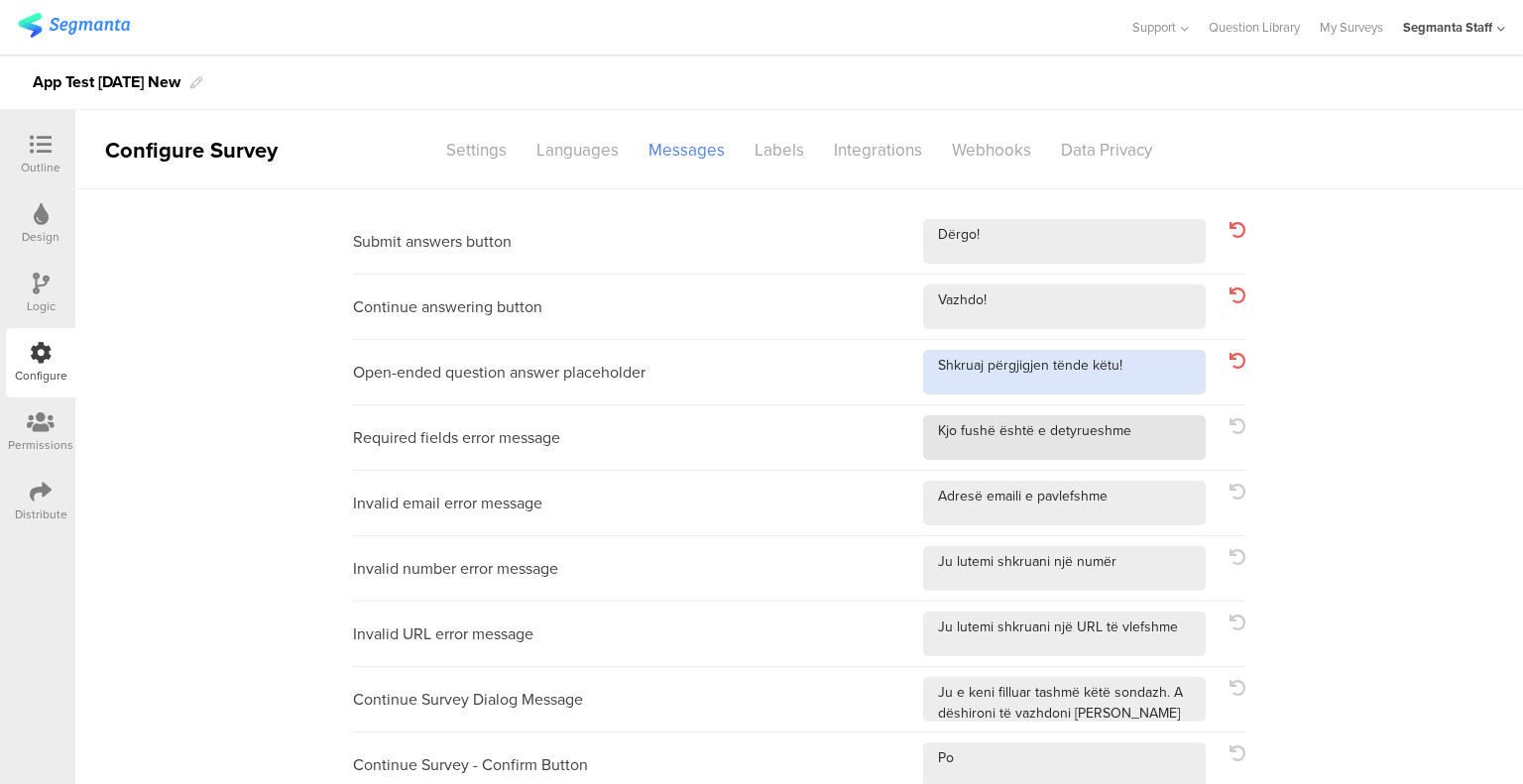 type on "Shkruaj përgjigjen tënde këtu!" 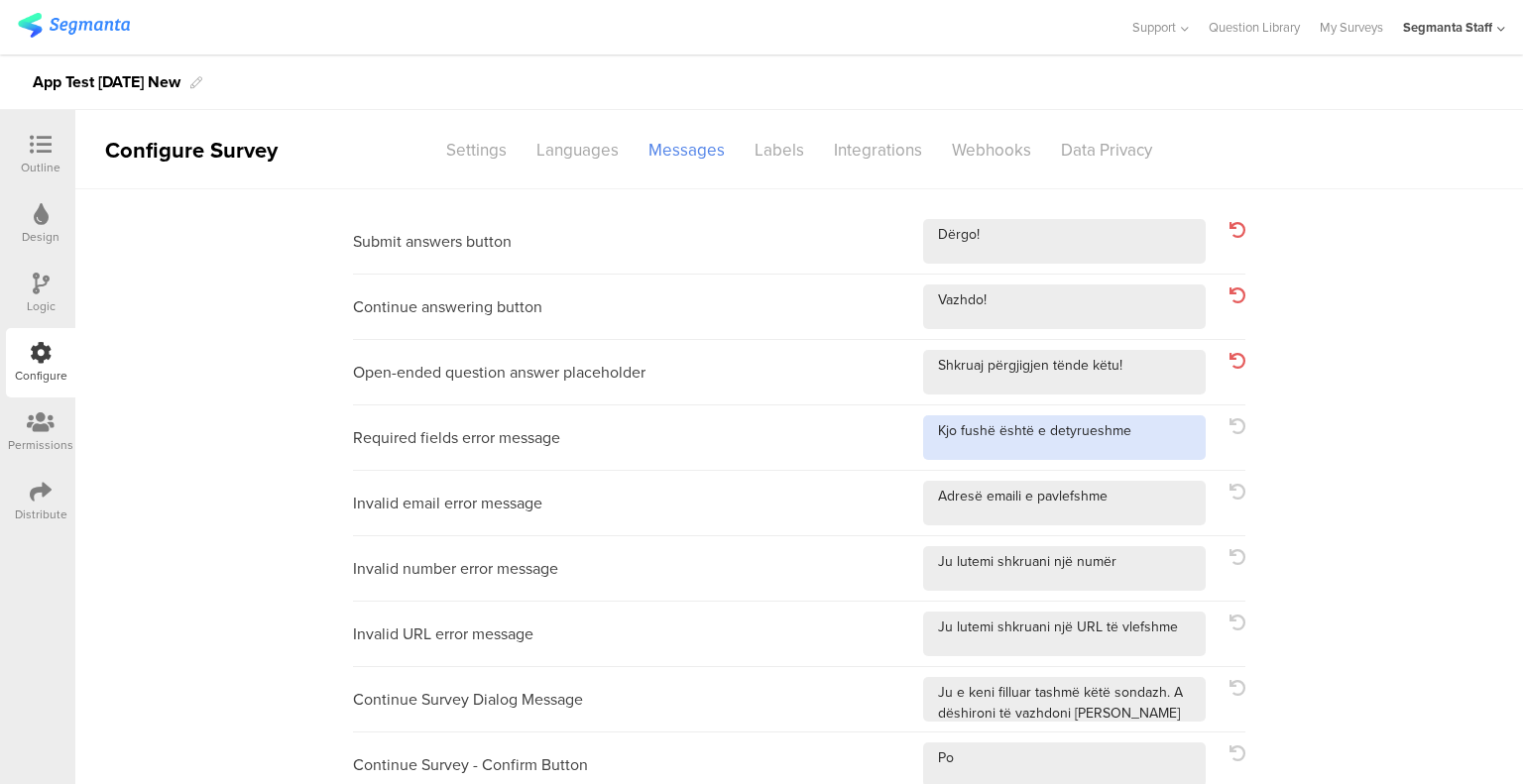 click at bounding box center [1064, 437] 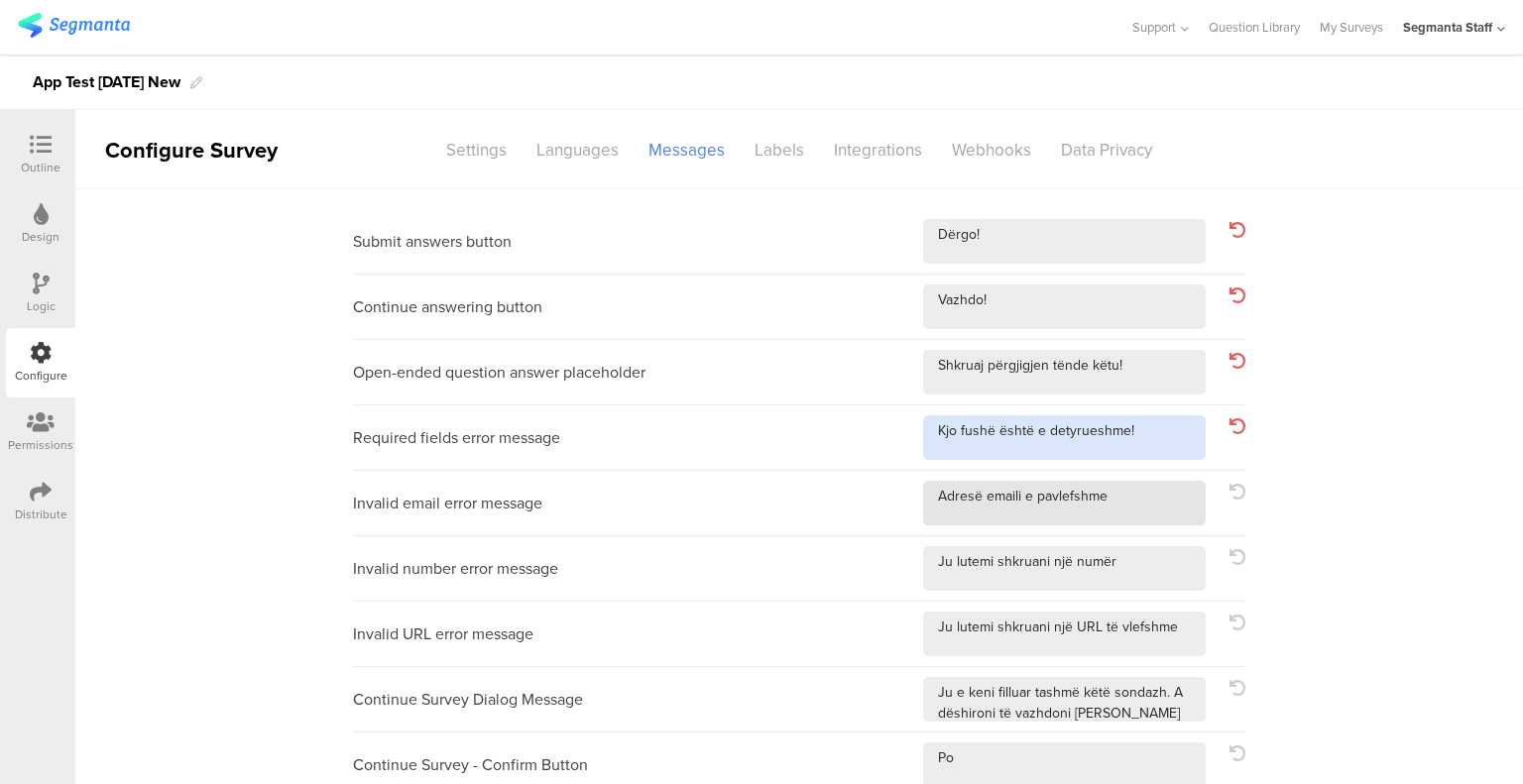 type on "Kjo fushë është e detyrueshme!" 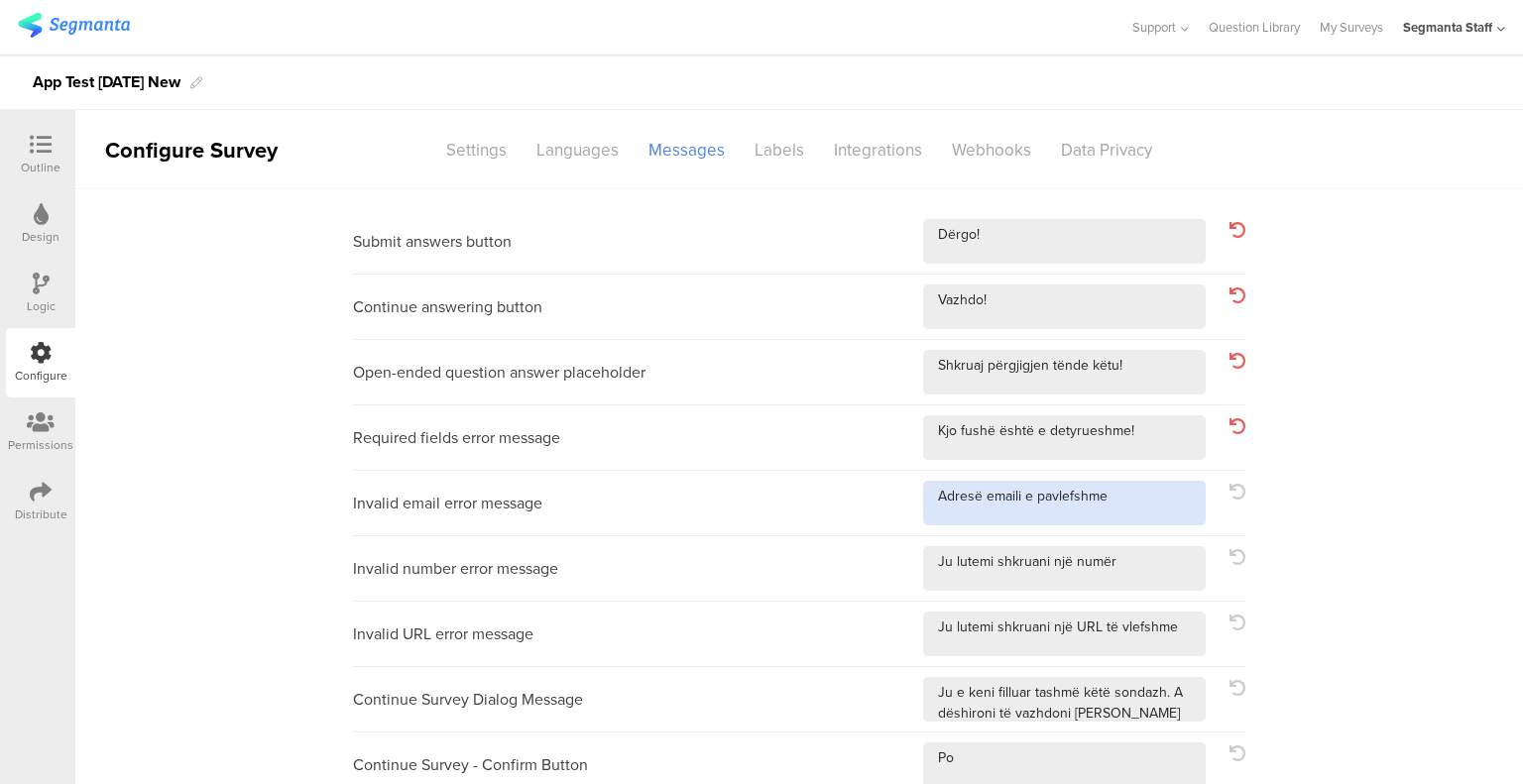 click at bounding box center [1064, 503] 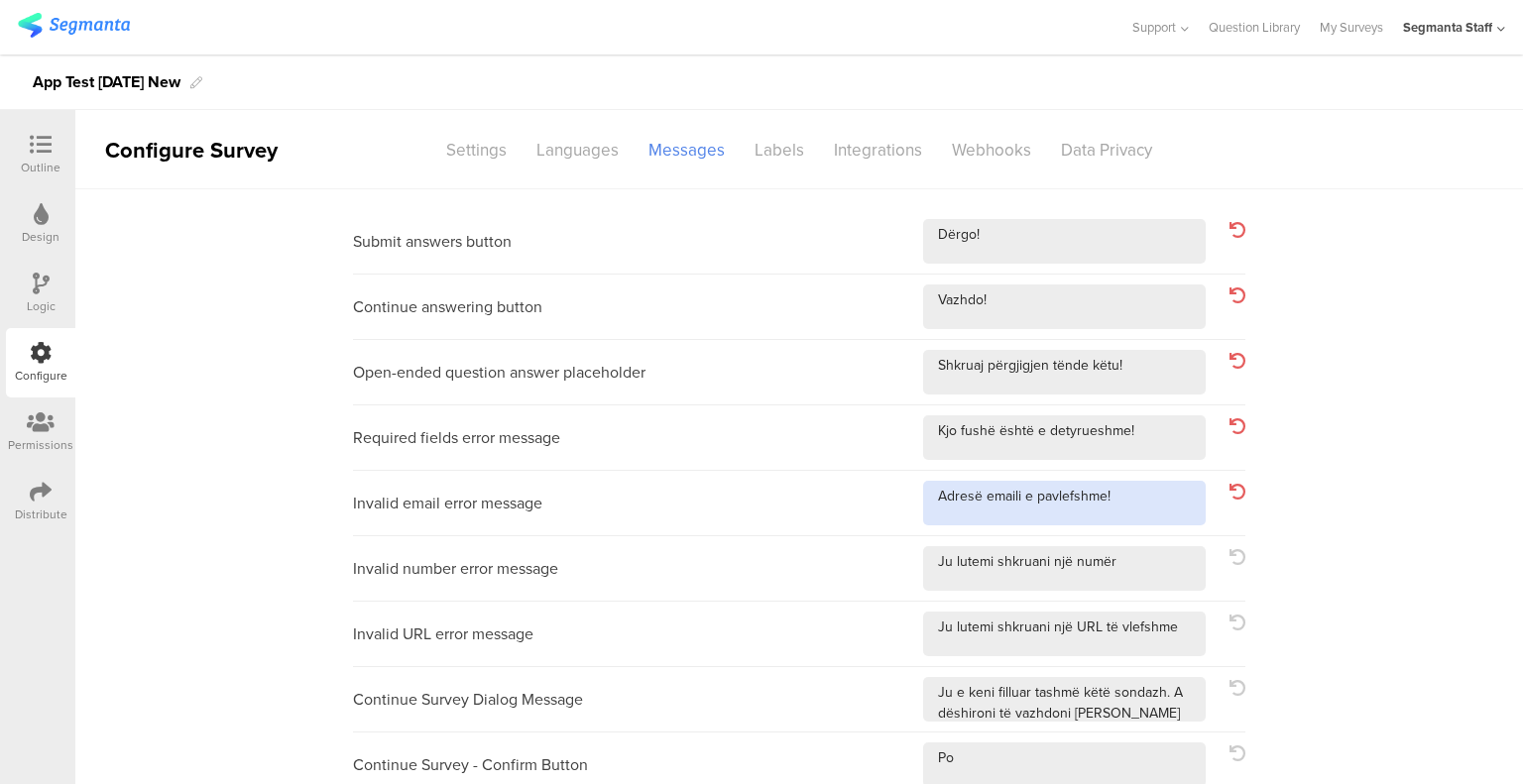type on "Adresë emaili e pavlefshme!" 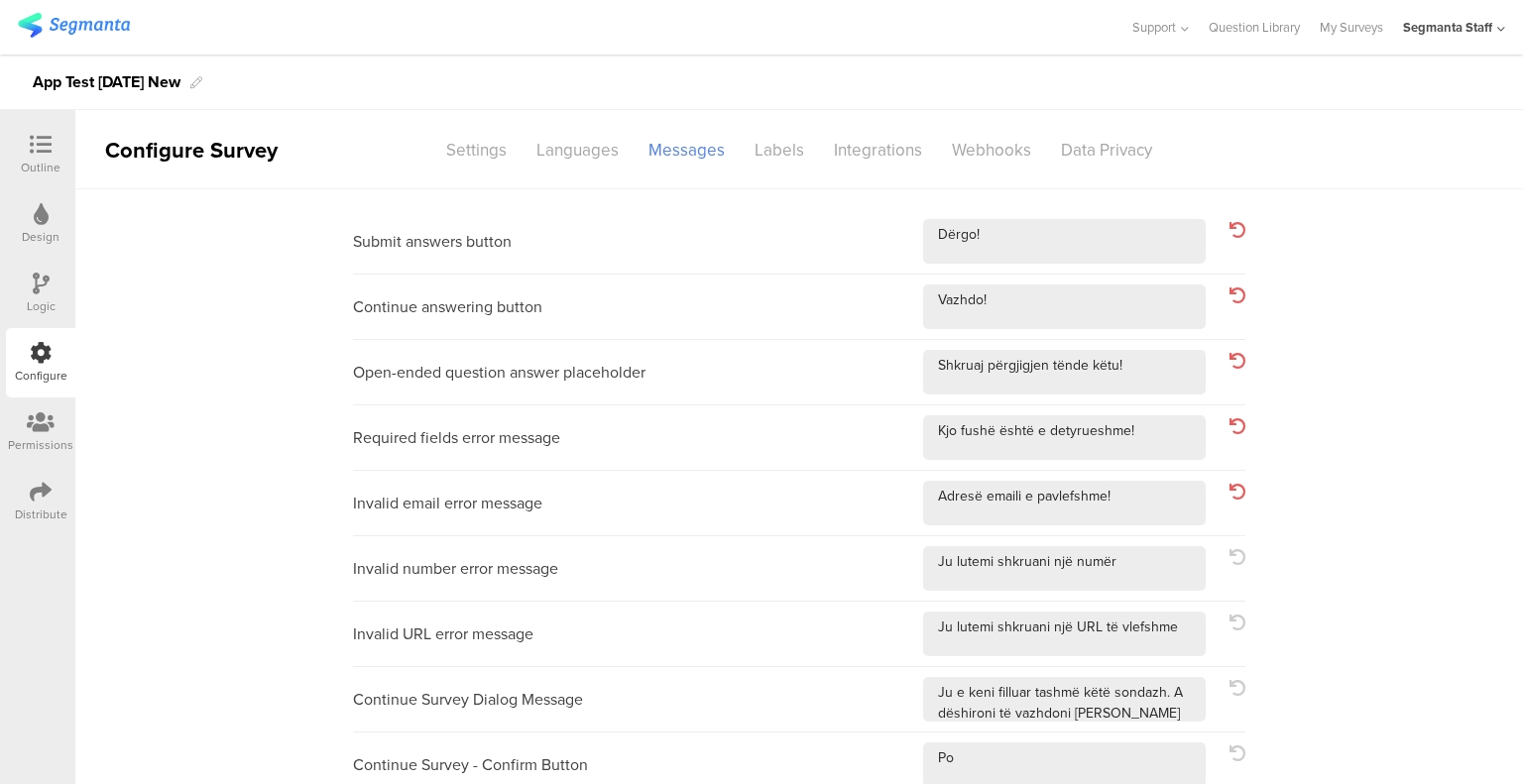 click on "Invalid number error message" at bounding box center (799, 569) 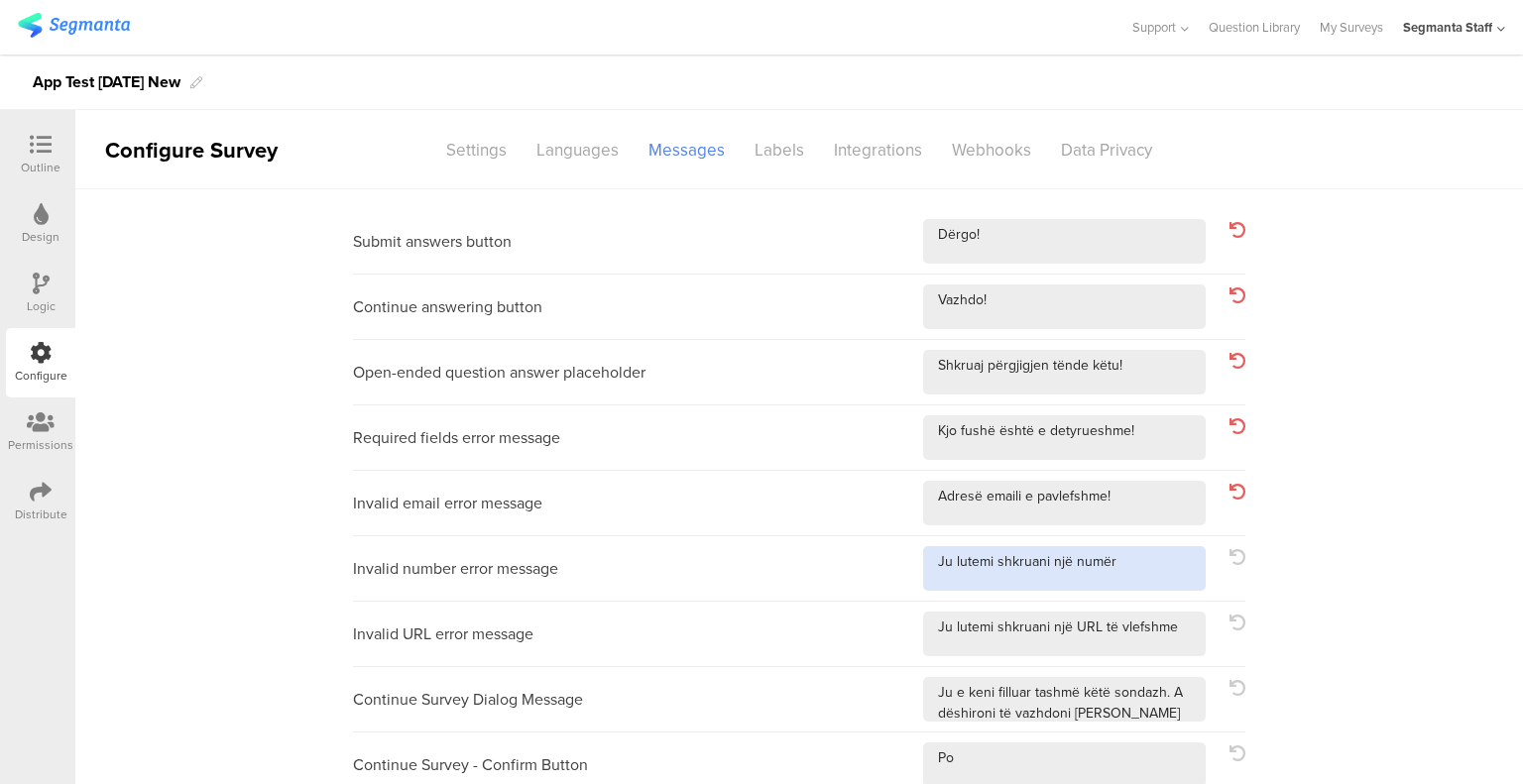 click at bounding box center [1064, 568] 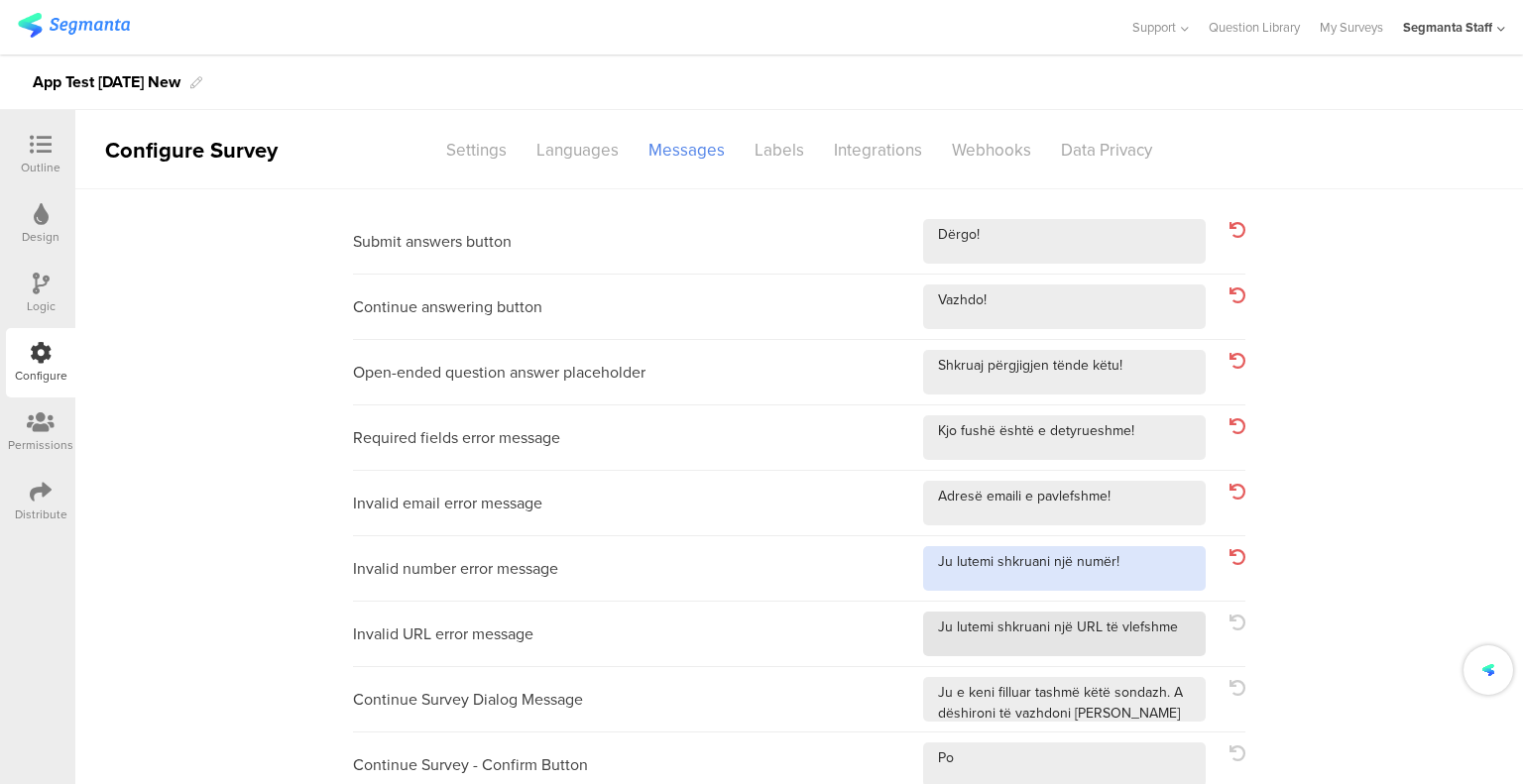 type on "Ju lutemi shkruani një numër!" 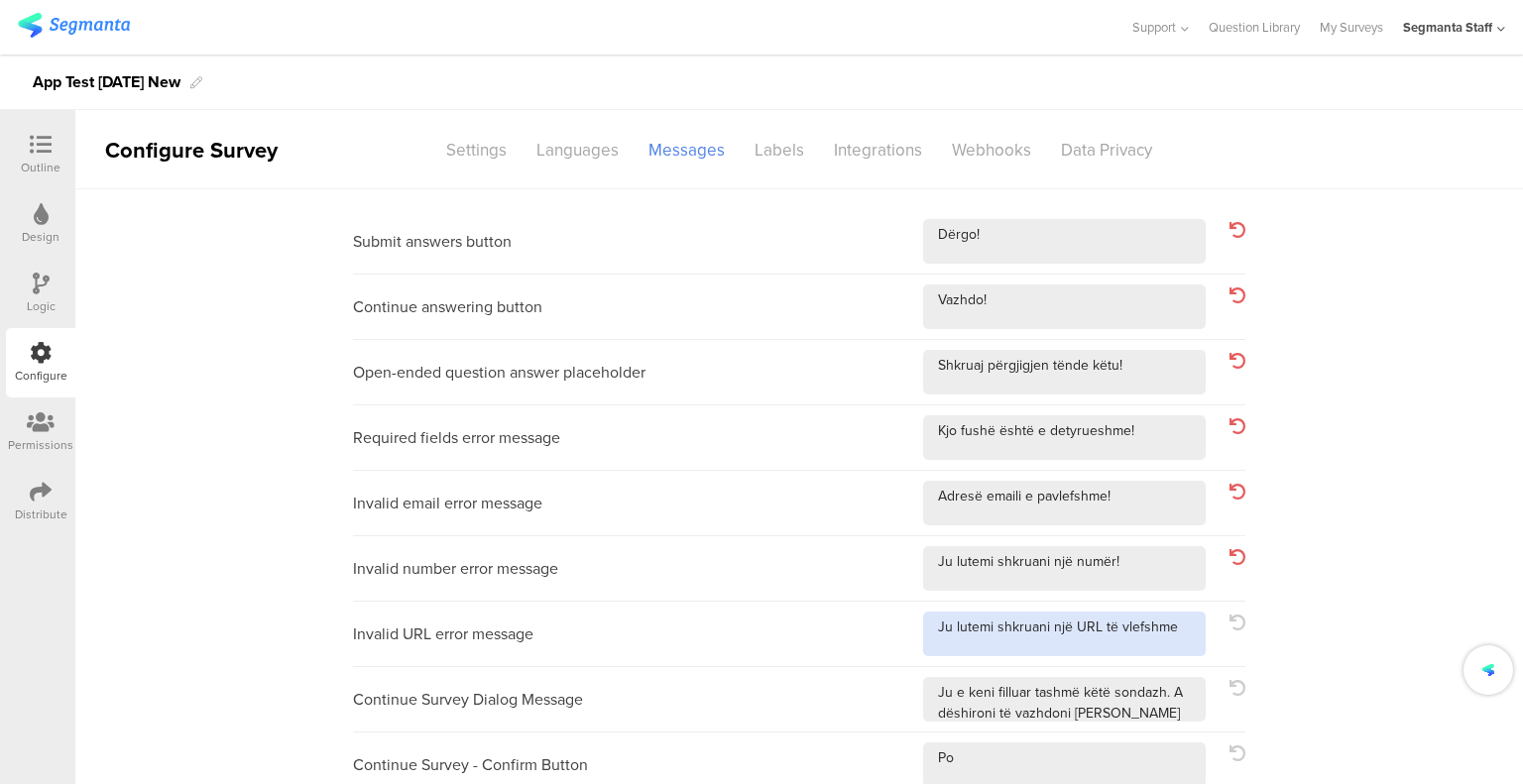 click at bounding box center [1064, 633] 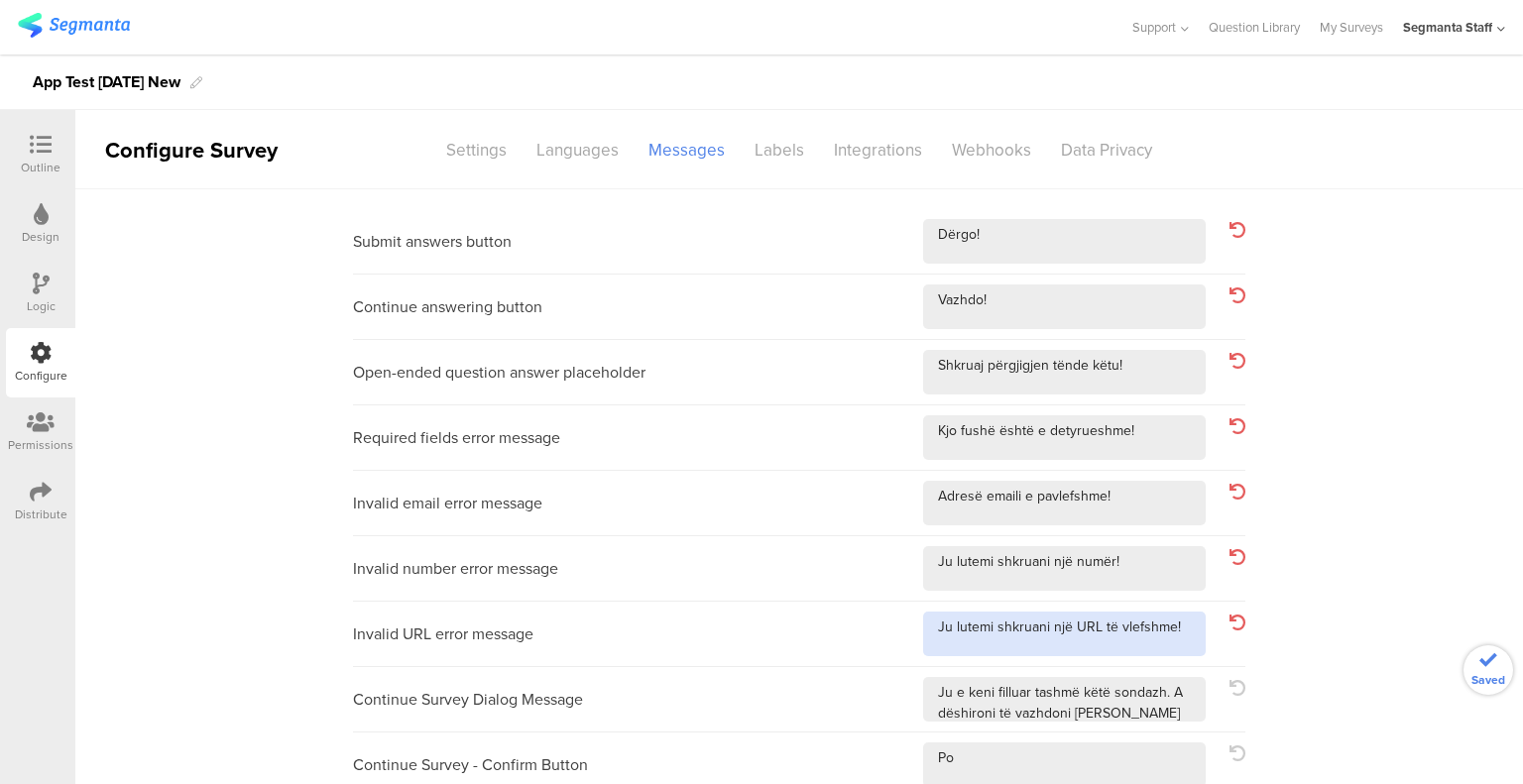 type on "Ju lutemi shkruani një URL të vlefshme!" 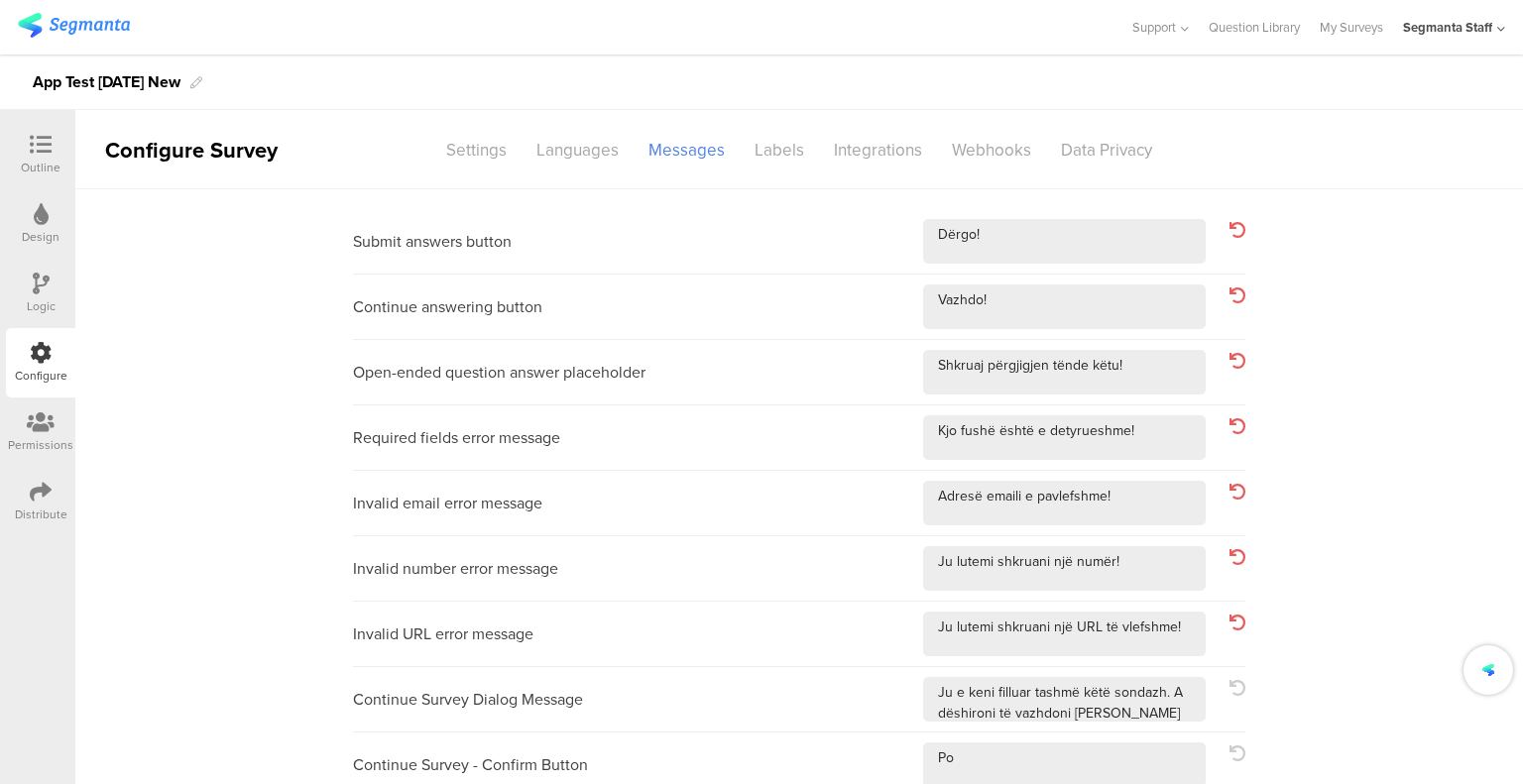 click at bounding box center [1237, 557] 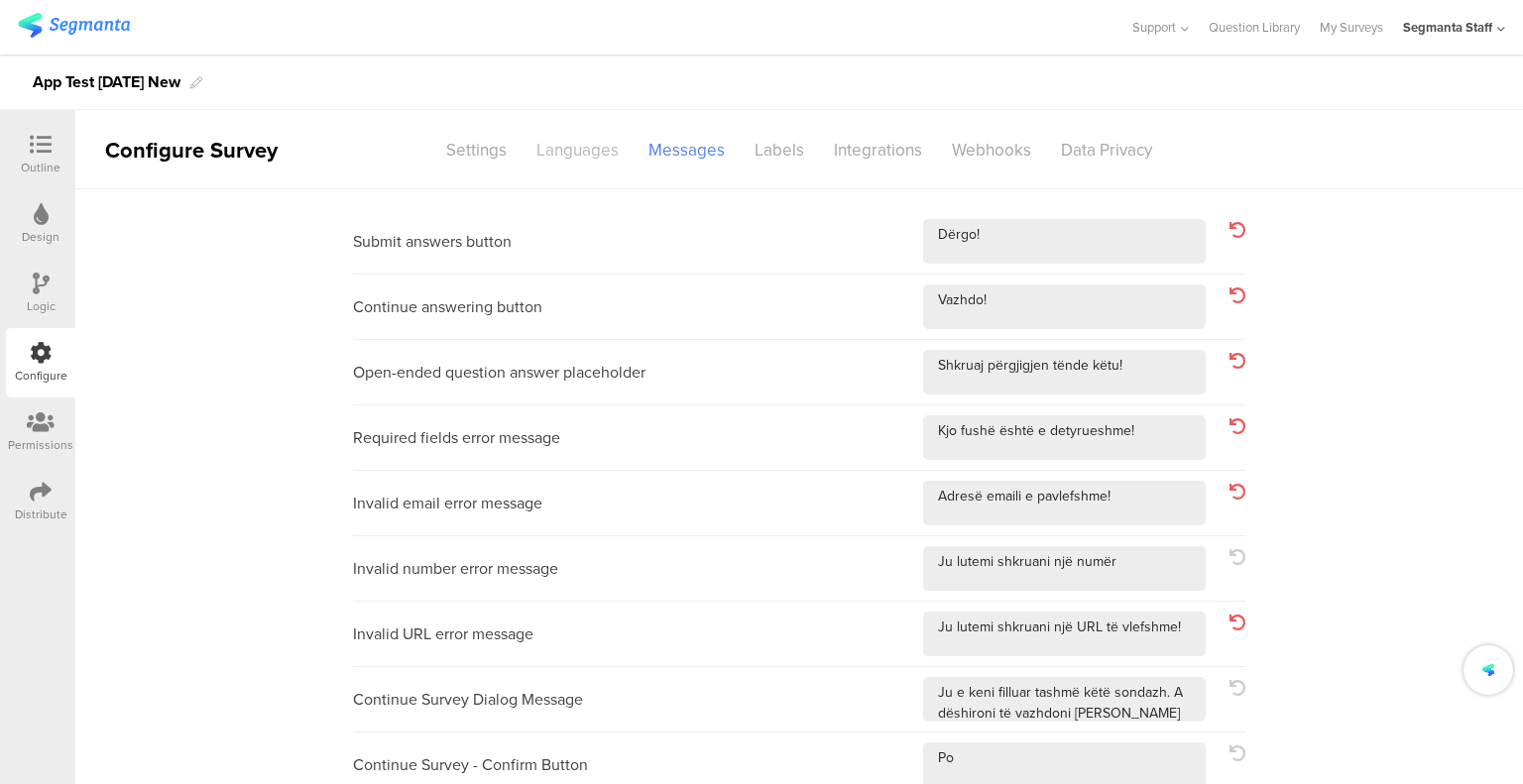 click on "Languages" at bounding box center [577, 150] 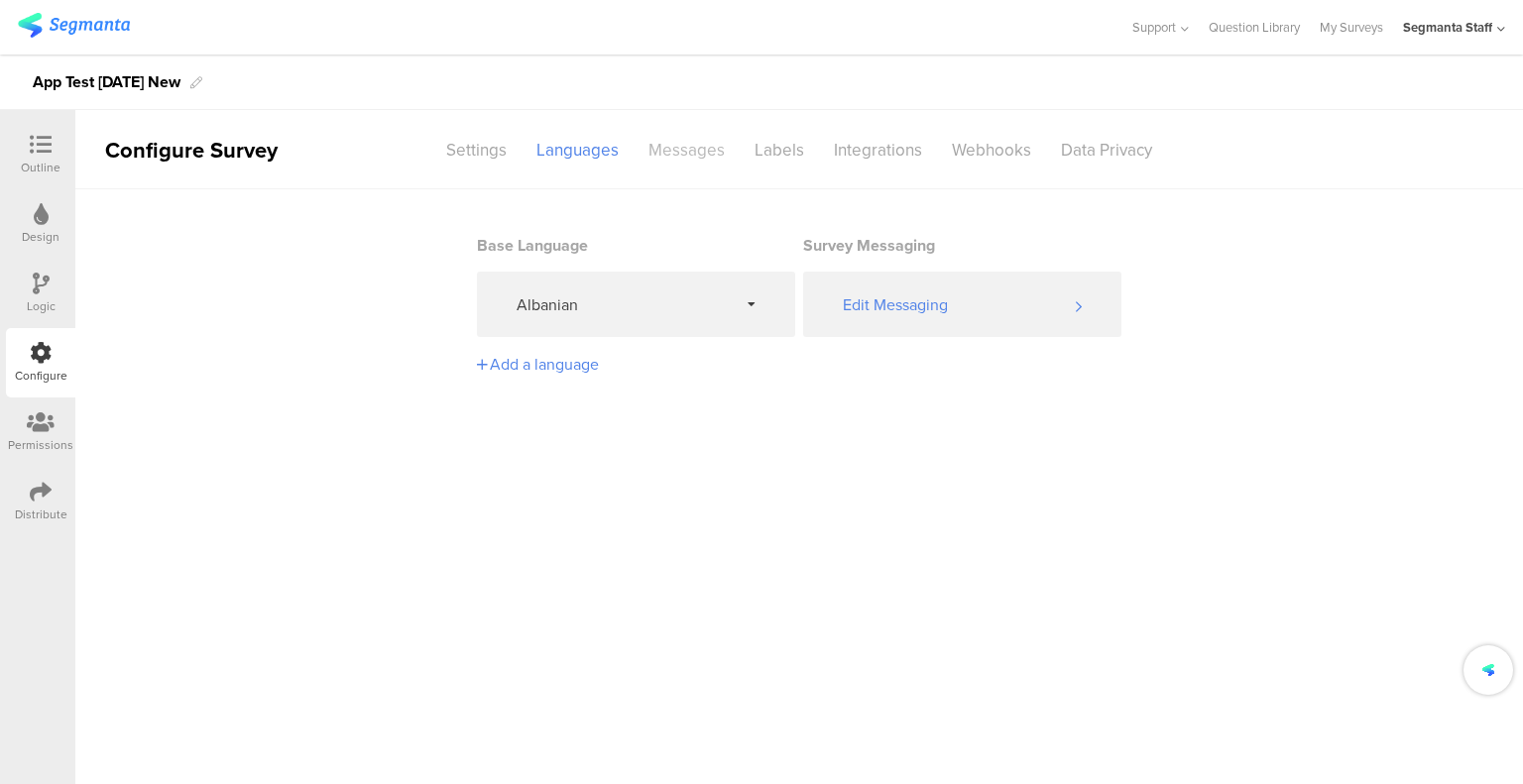 click on "Messages" at bounding box center [686, 150] 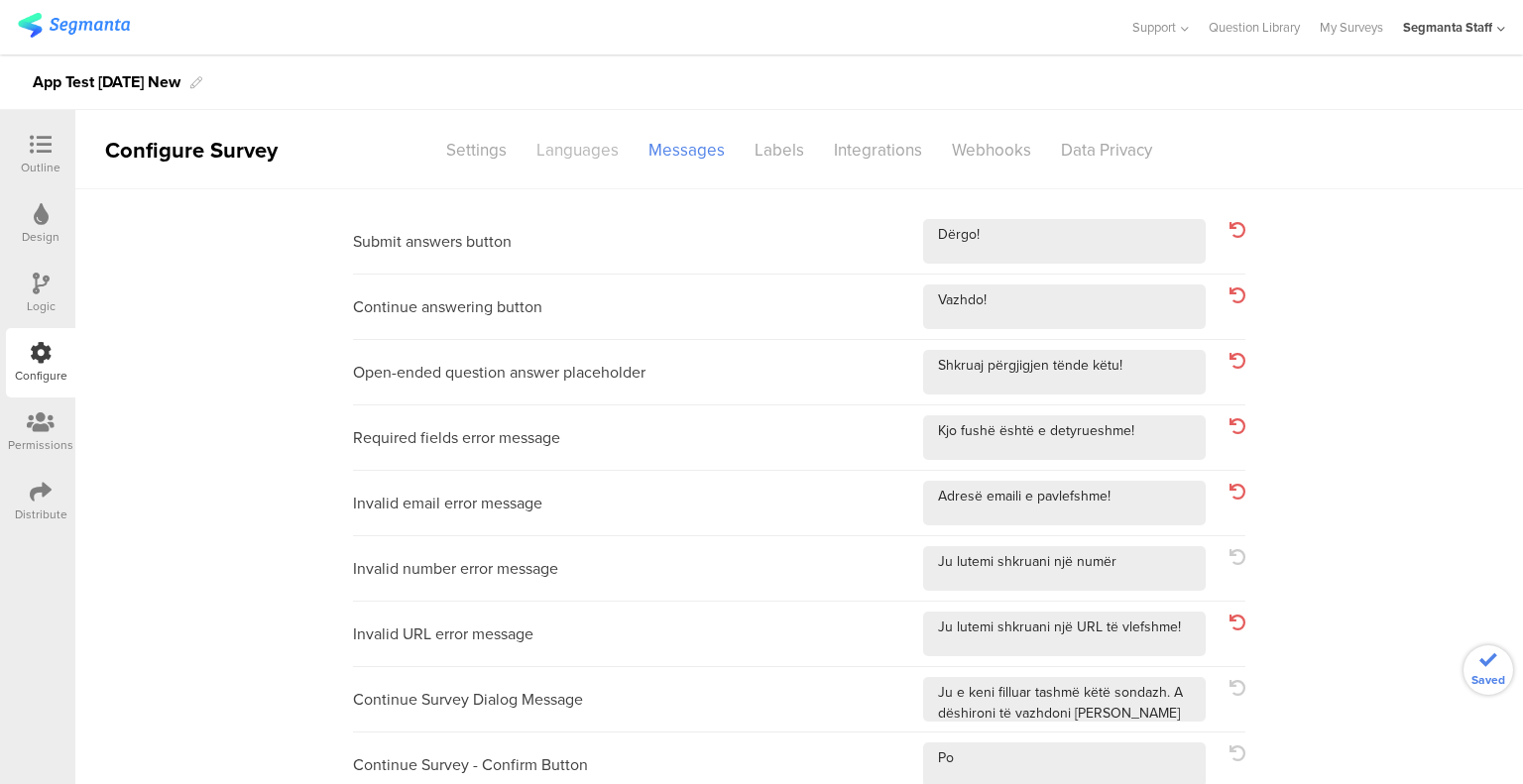 click on "Languages" at bounding box center (577, 150) 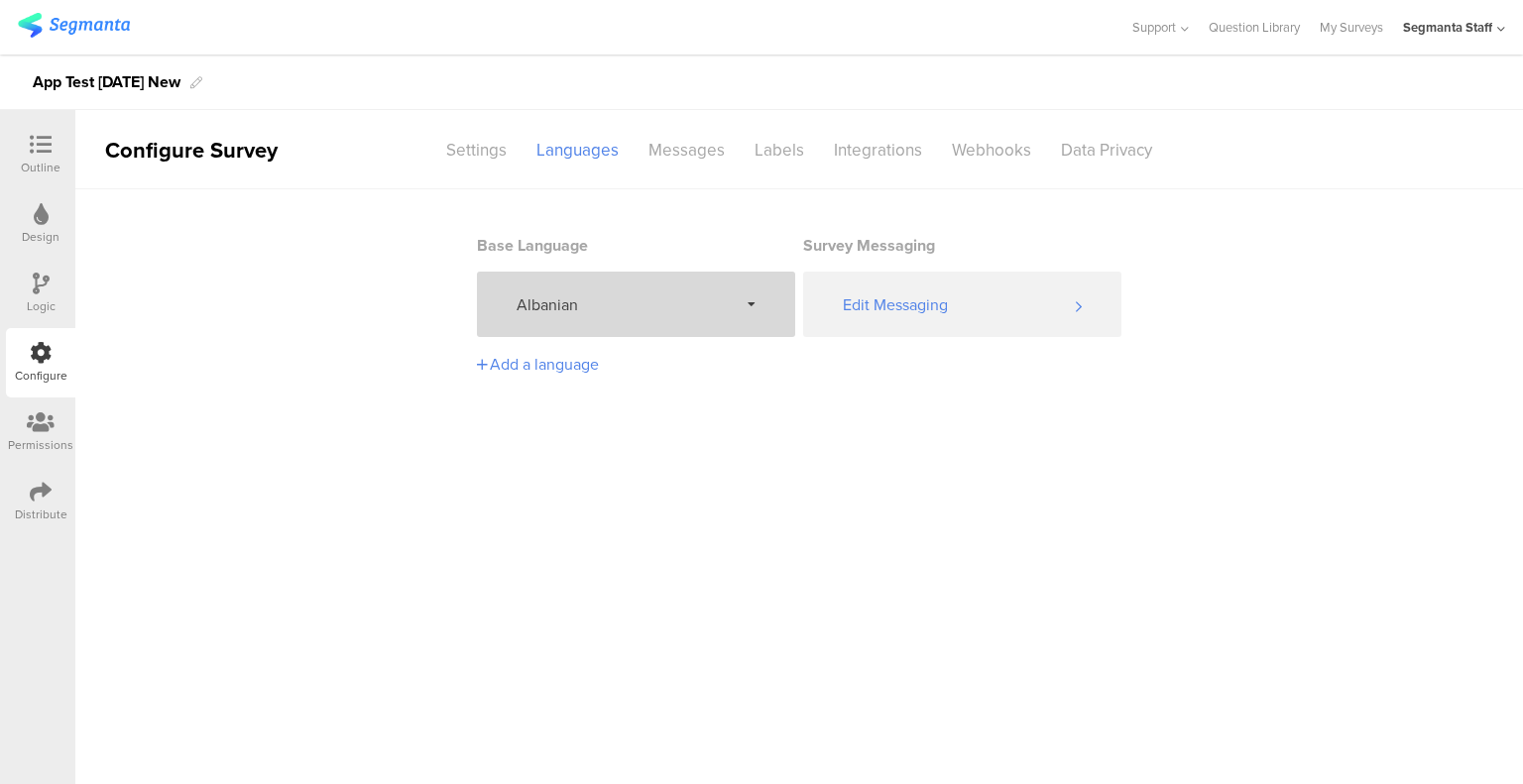 click on "Albanian" at bounding box center (627, 304) 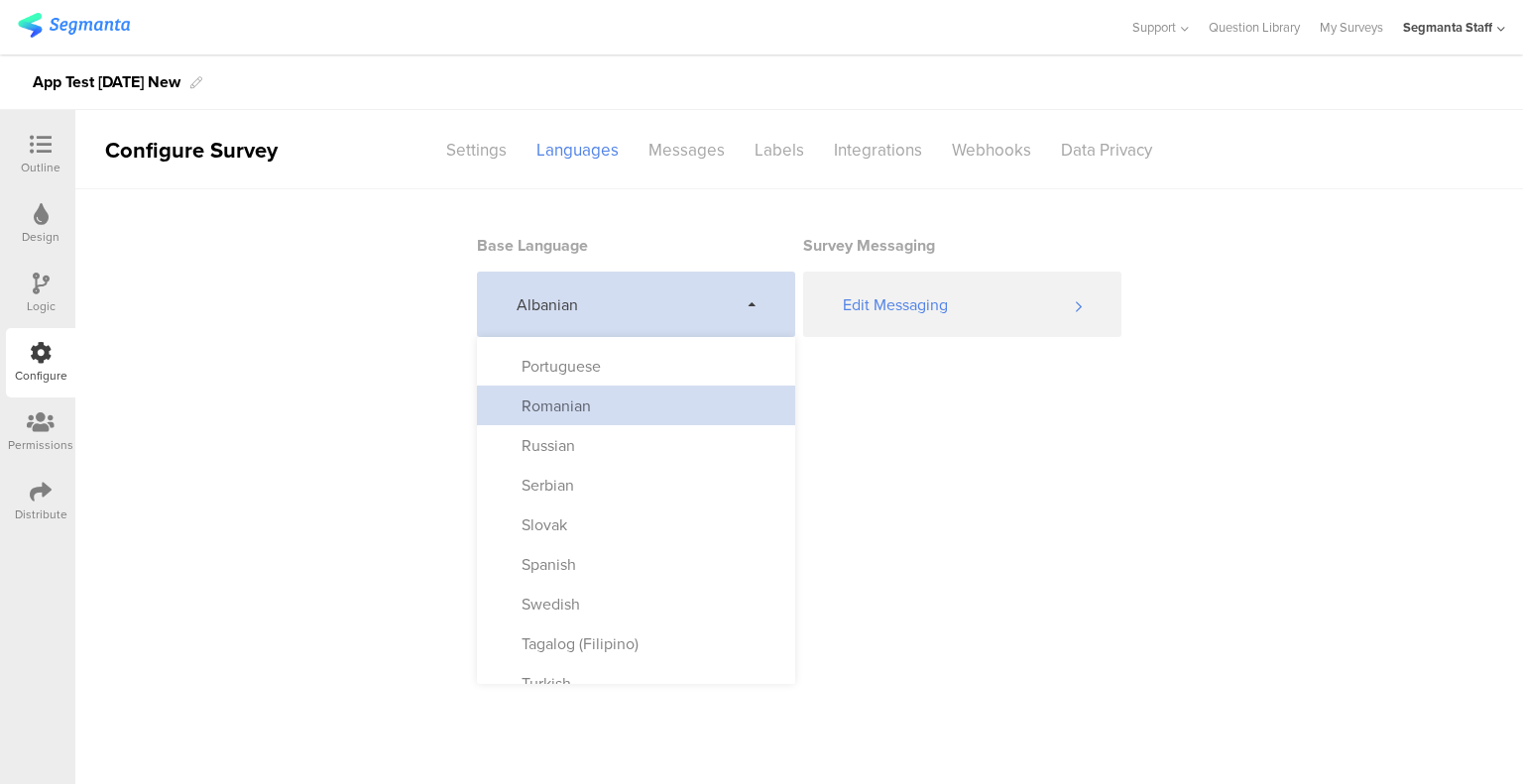 scroll, scrollTop: 991, scrollLeft: 0, axis: vertical 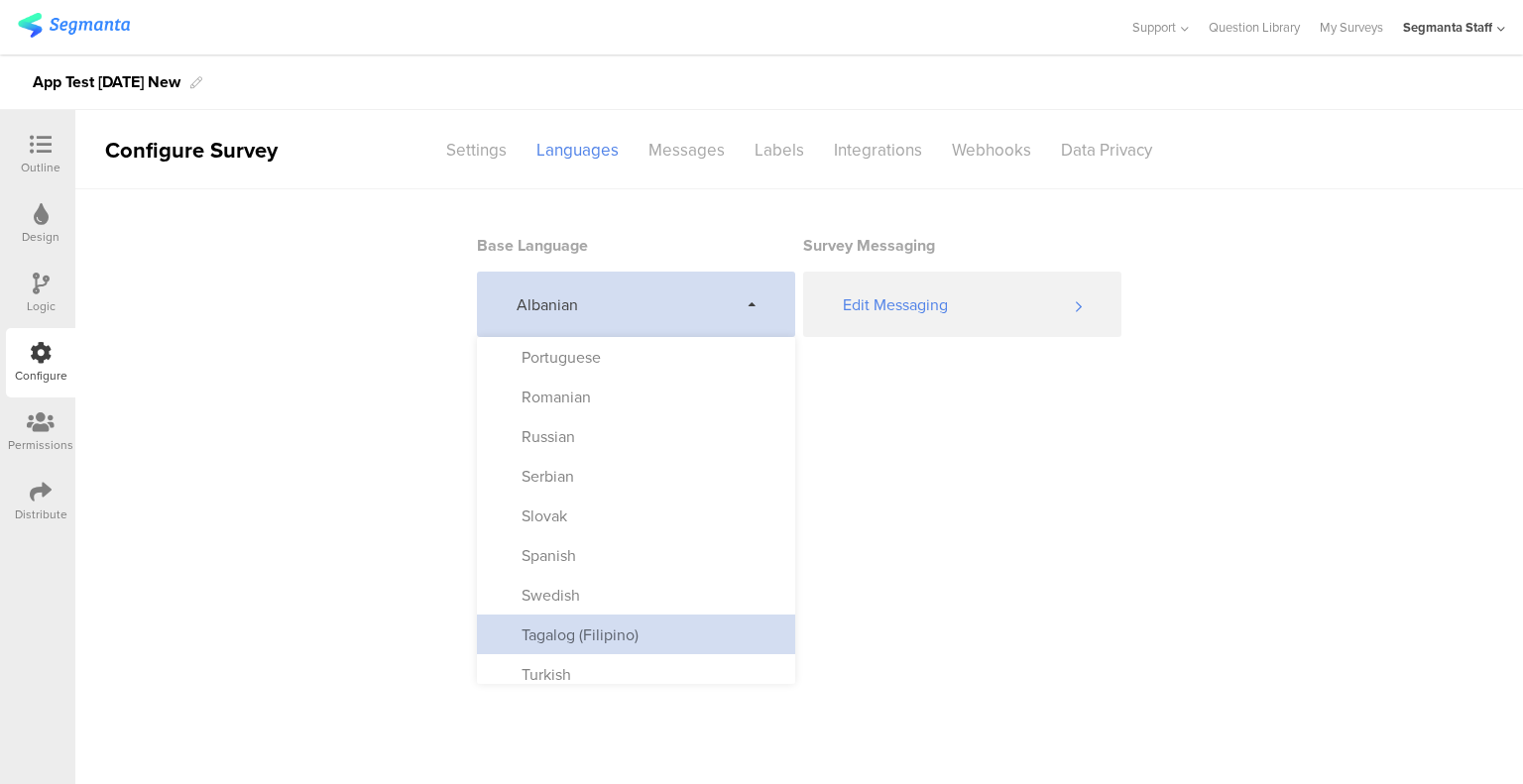 click on "Tagalog (Filipino)" at bounding box center (570, 634) 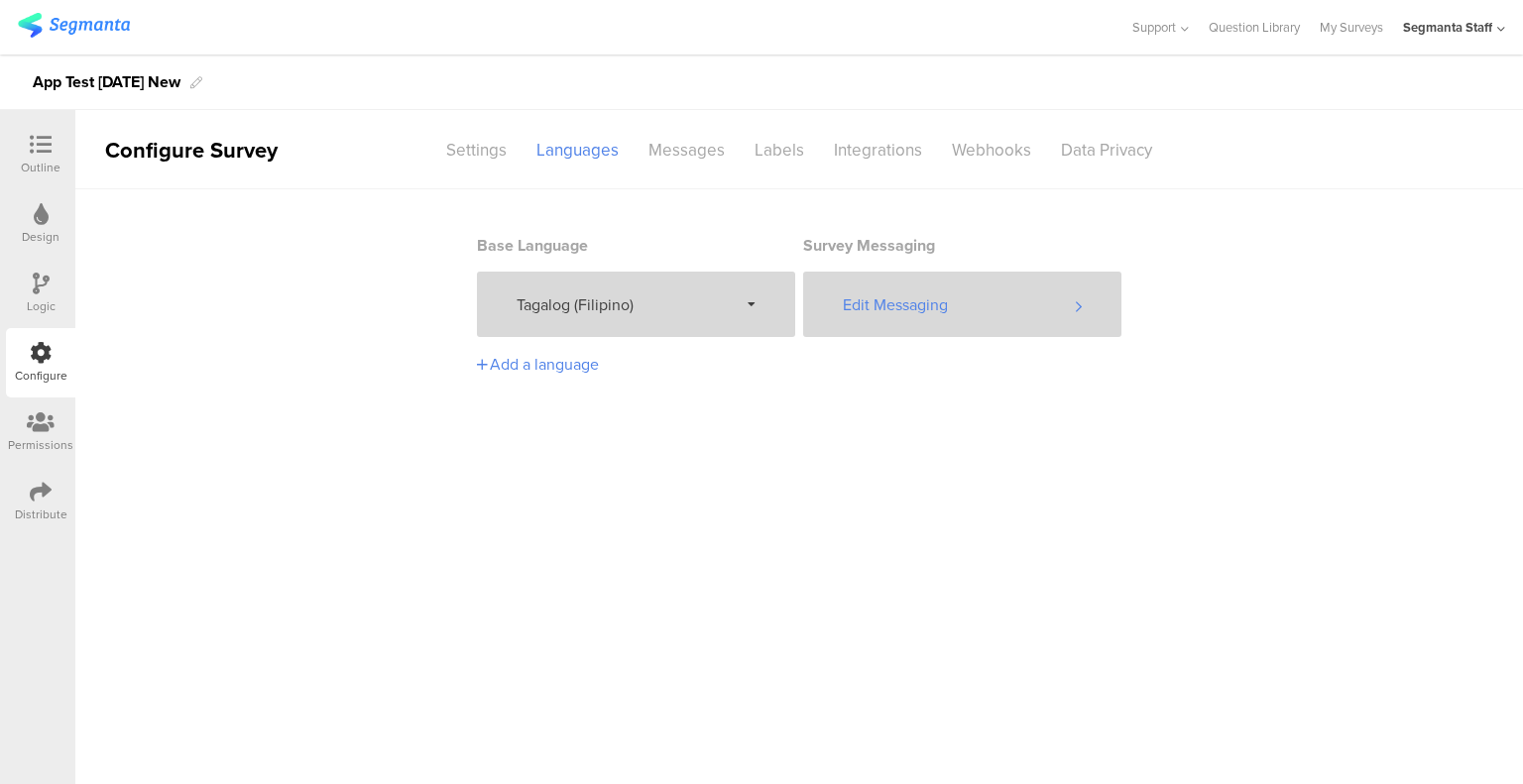 click on "Edit Messaging" at bounding box center (962, 304) 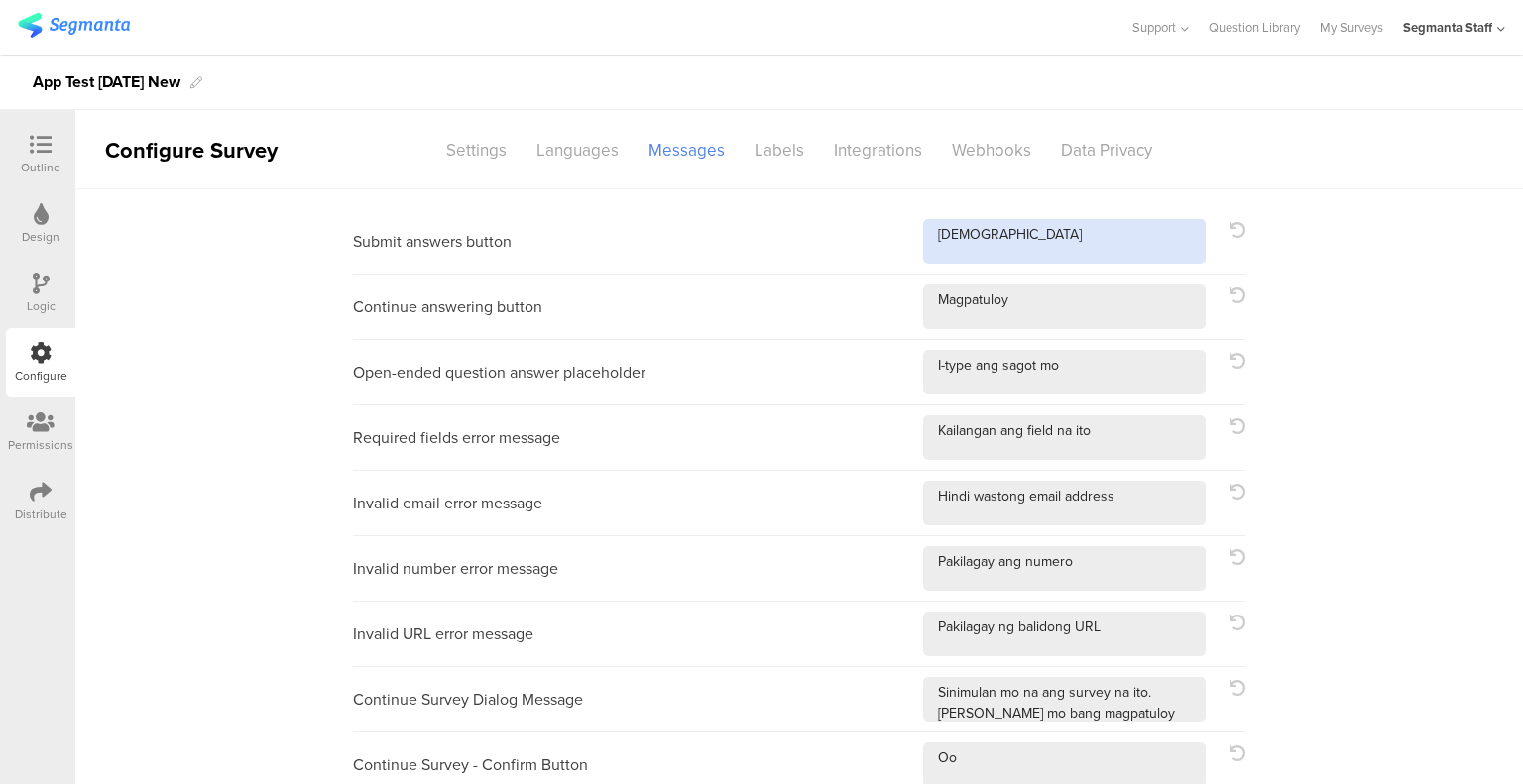 click at bounding box center [1064, 241] 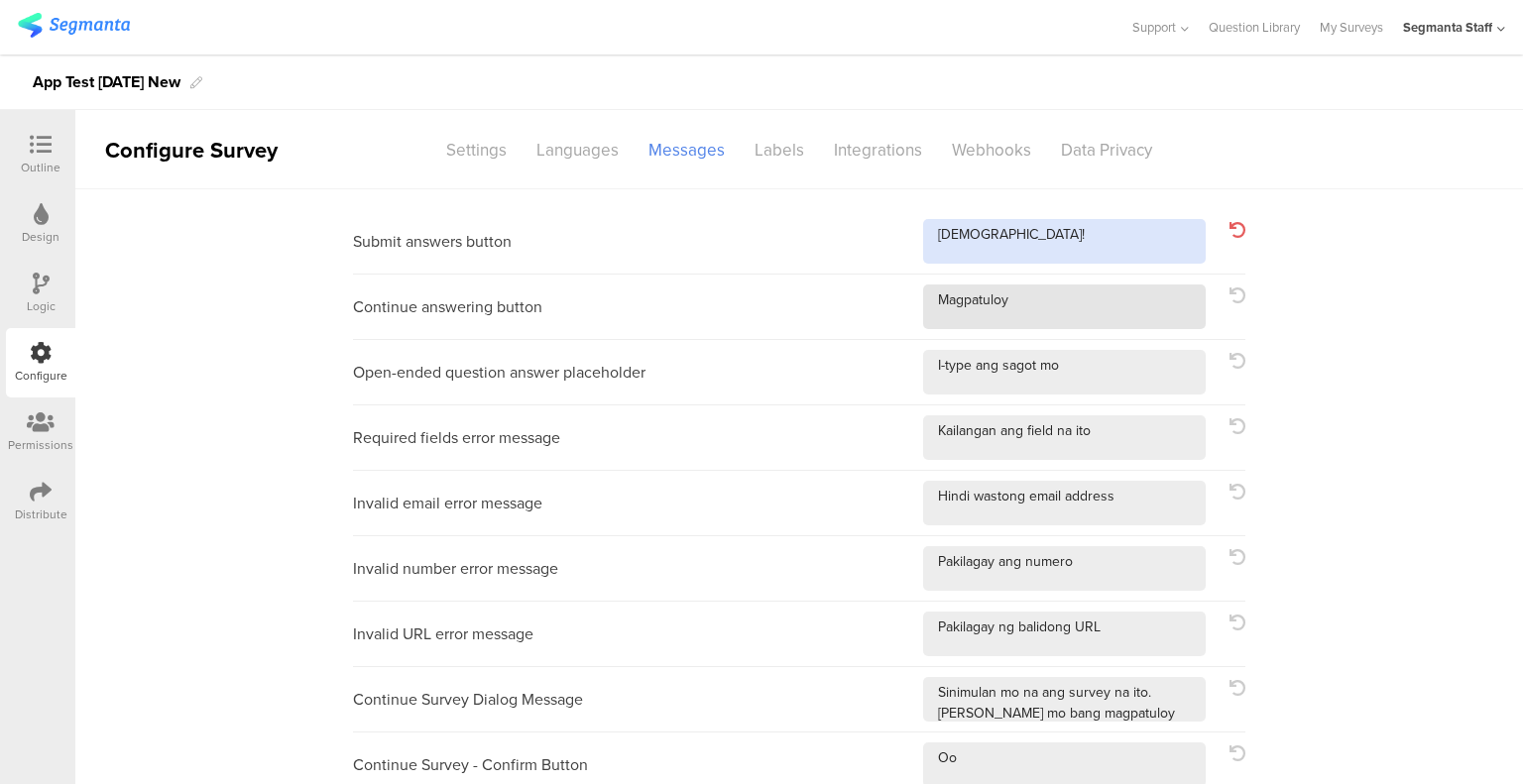 type on "Isumite!" 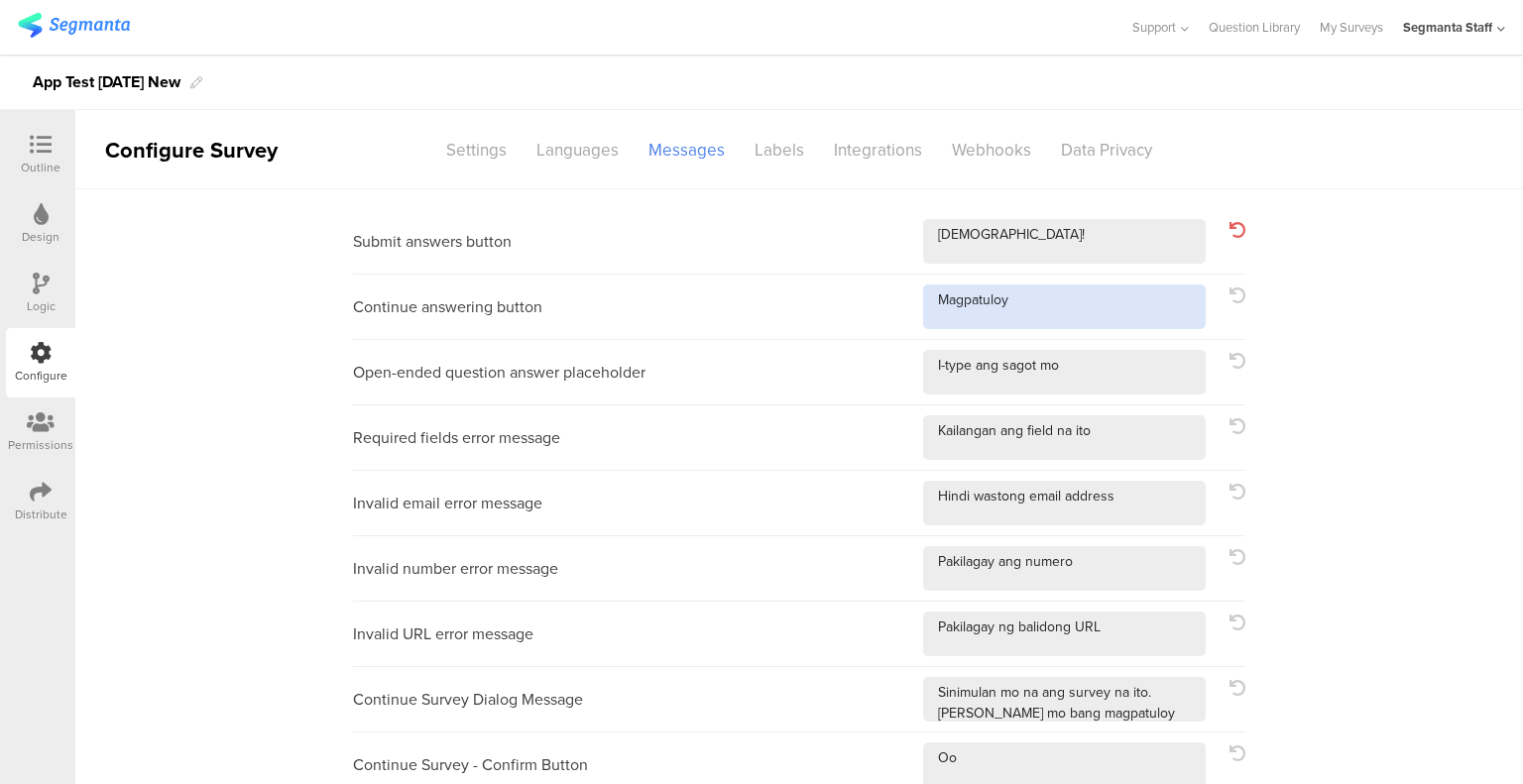 click at bounding box center (1064, 306) 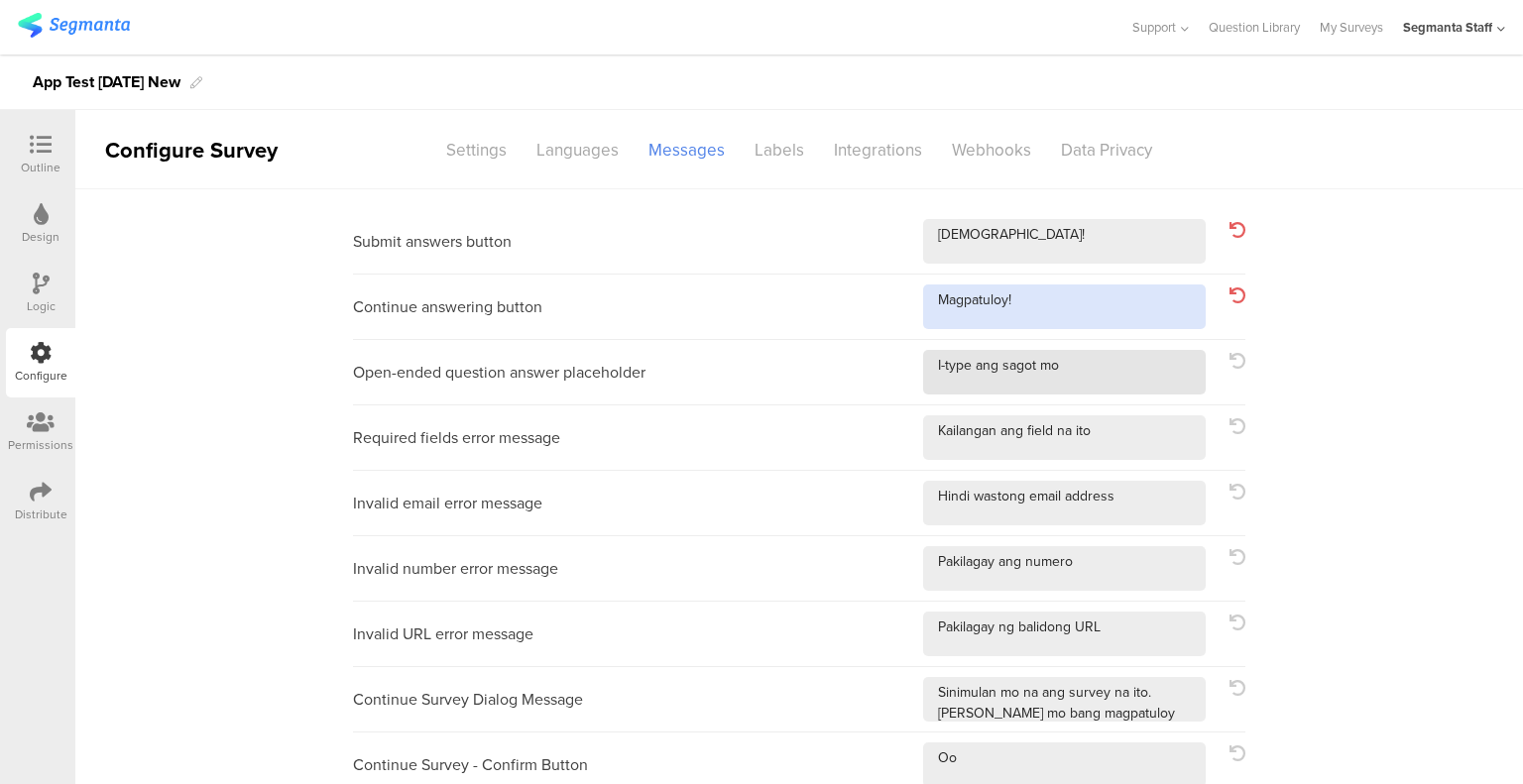 type on "Magpatuloy!" 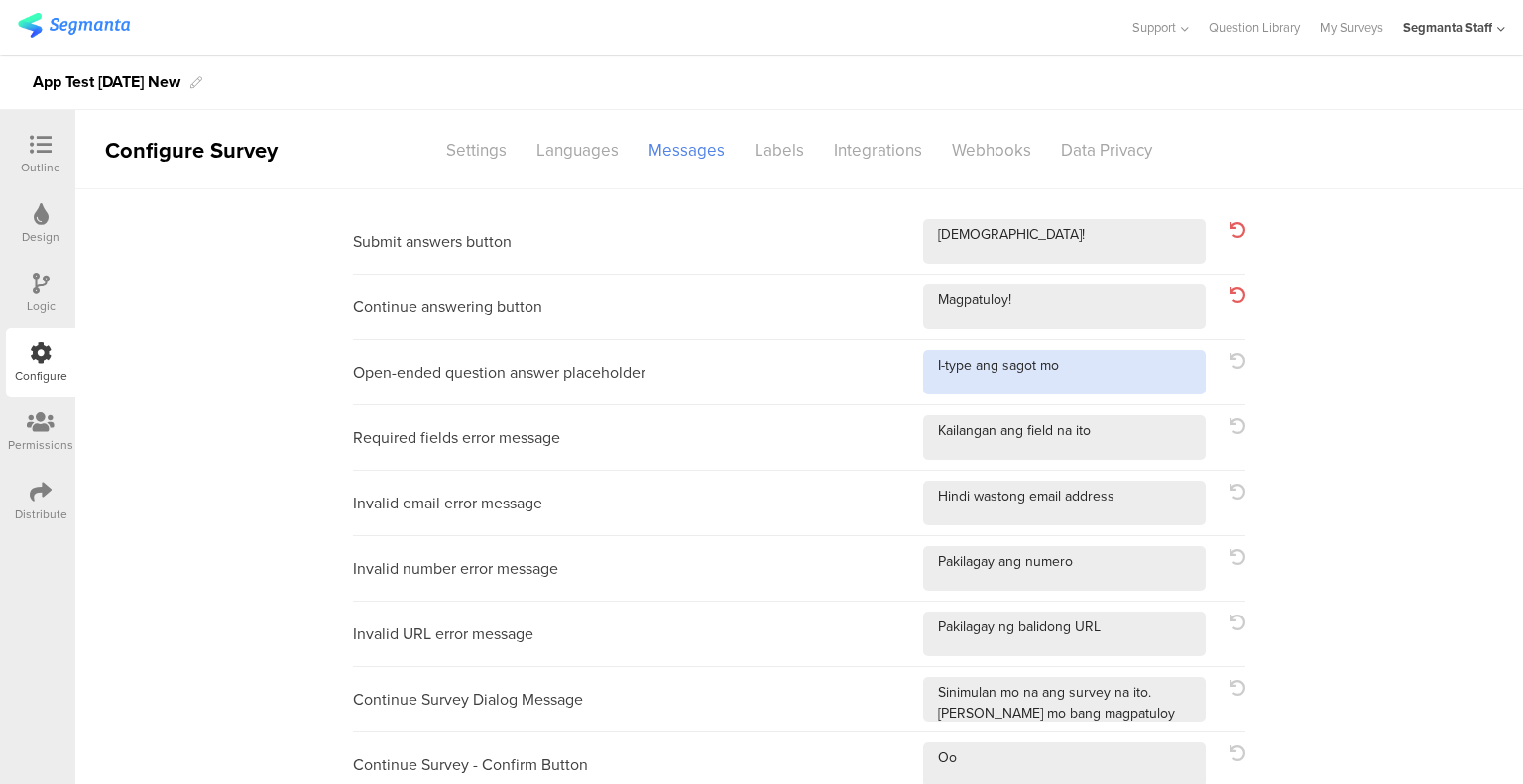 click at bounding box center [1064, 372] 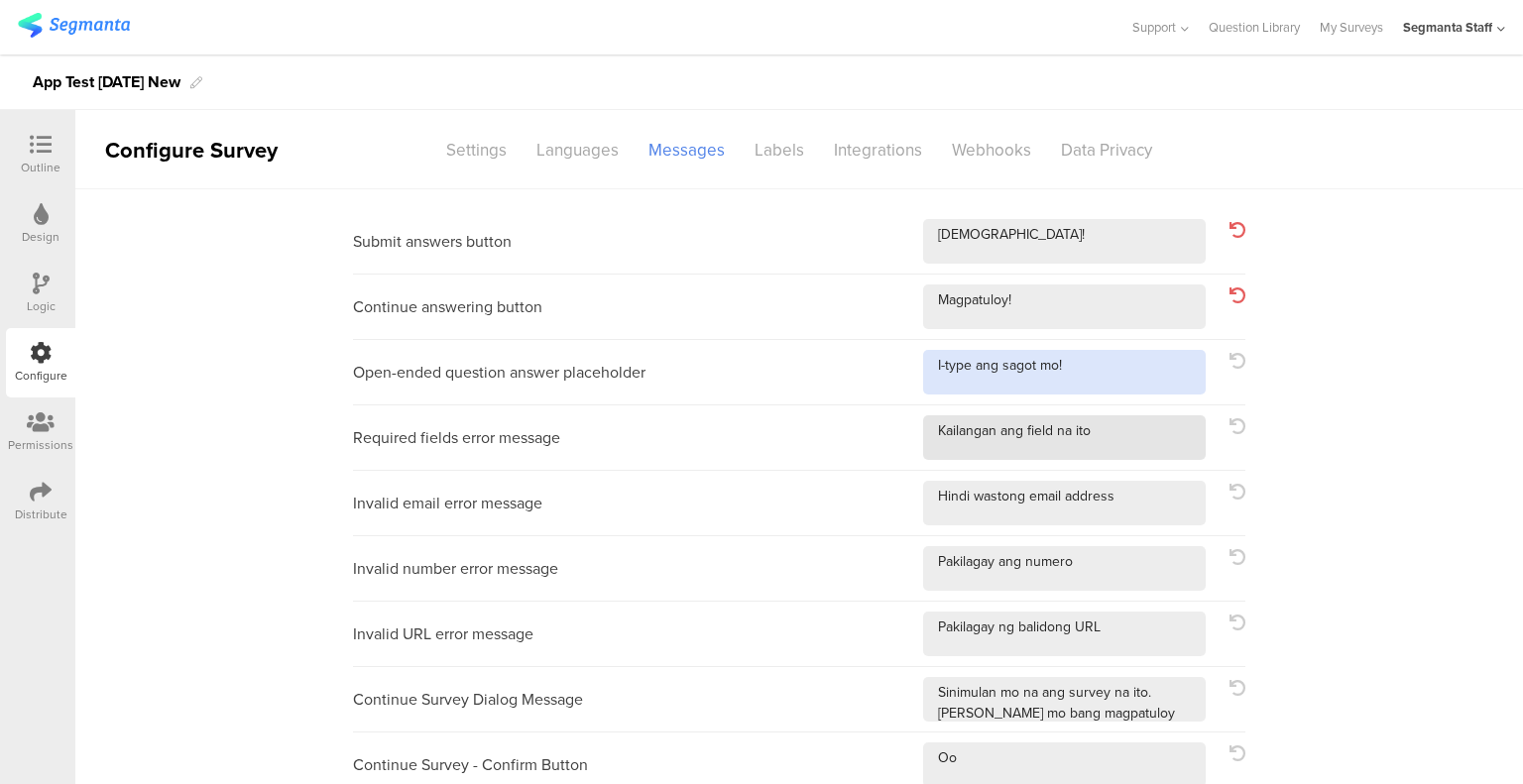 type on "I-type ang sagot mo!" 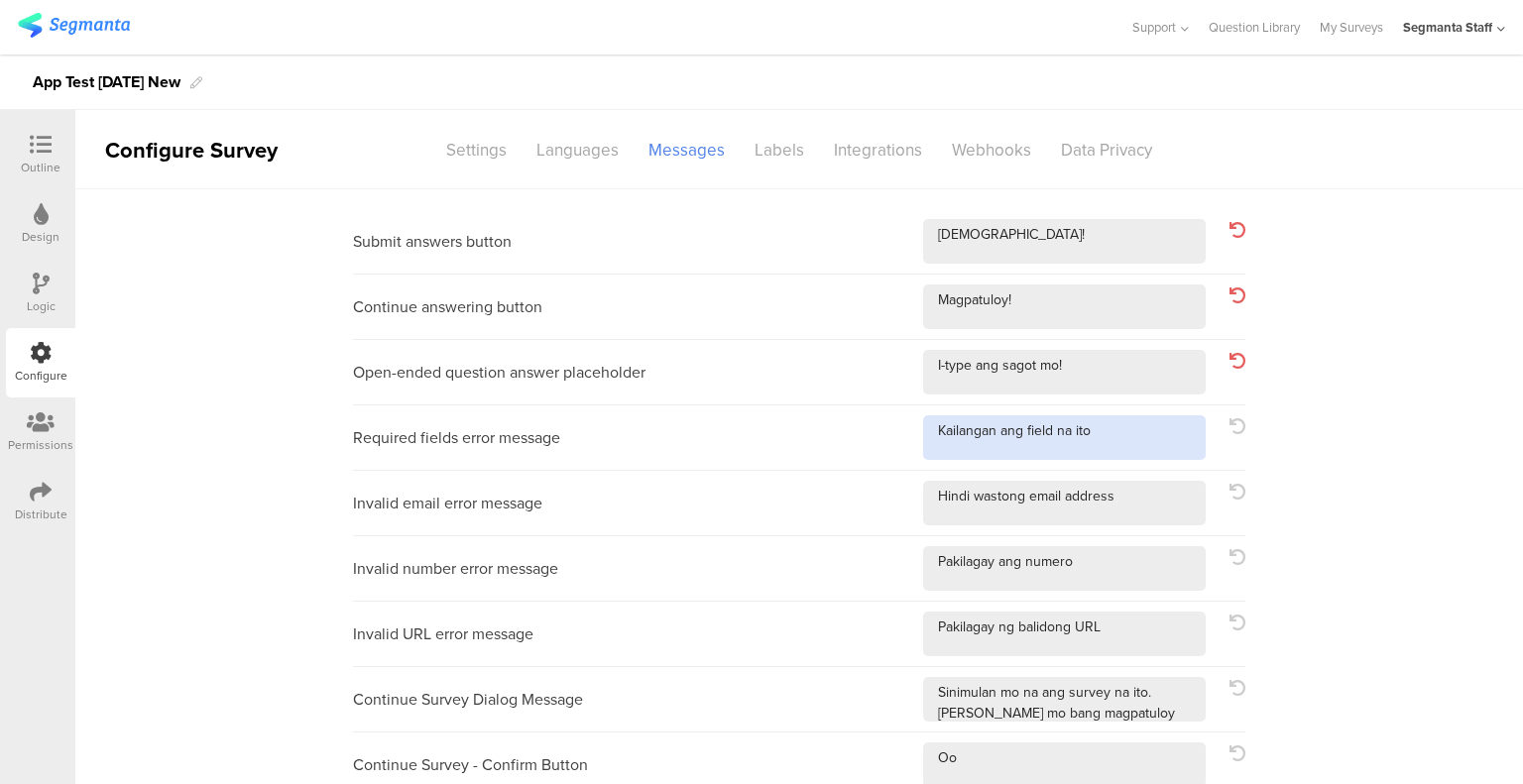 click at bounding box center (1064, 437) 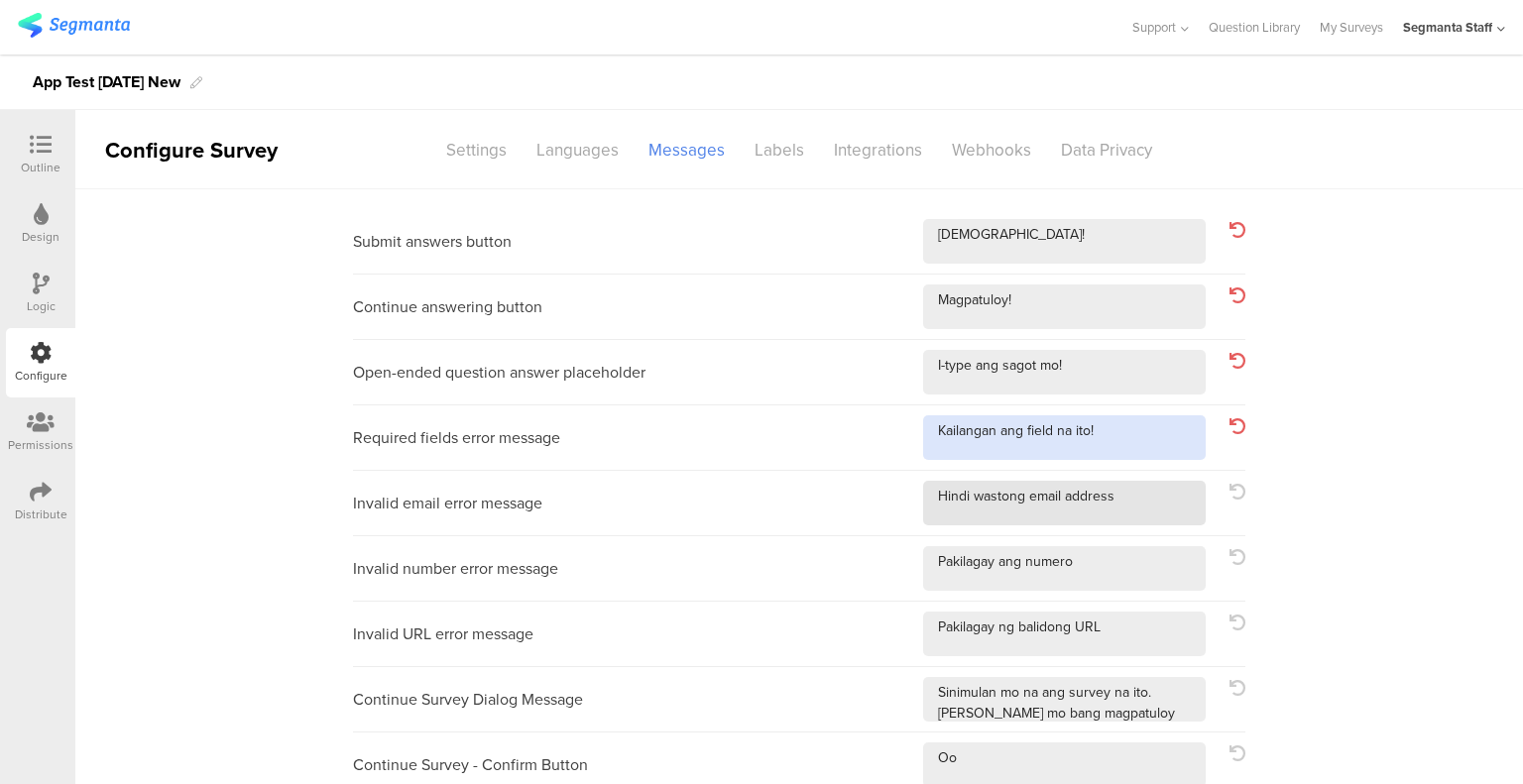 type on "Kailangan ang field na ito!" 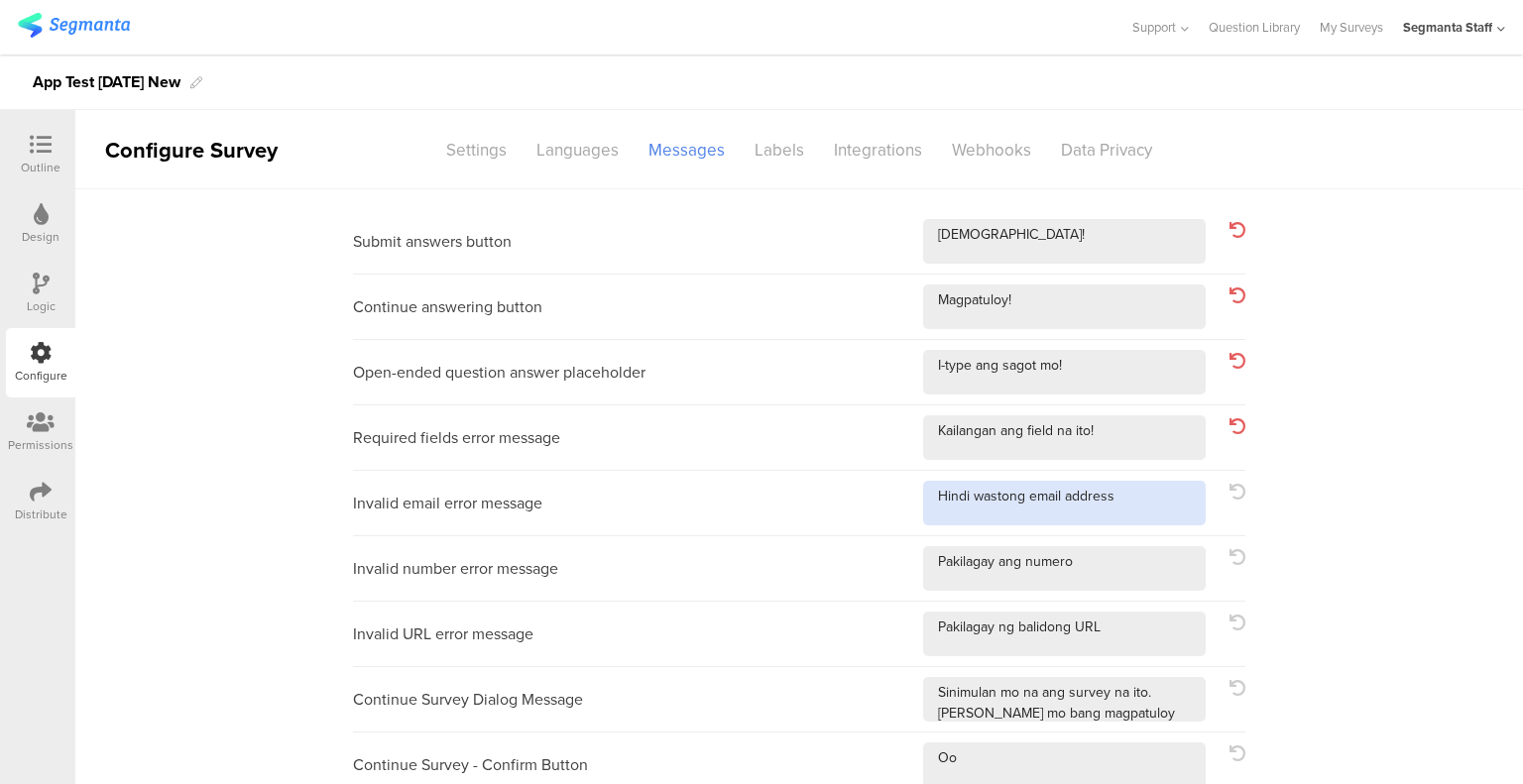 click at bounding box center [1064, 503] 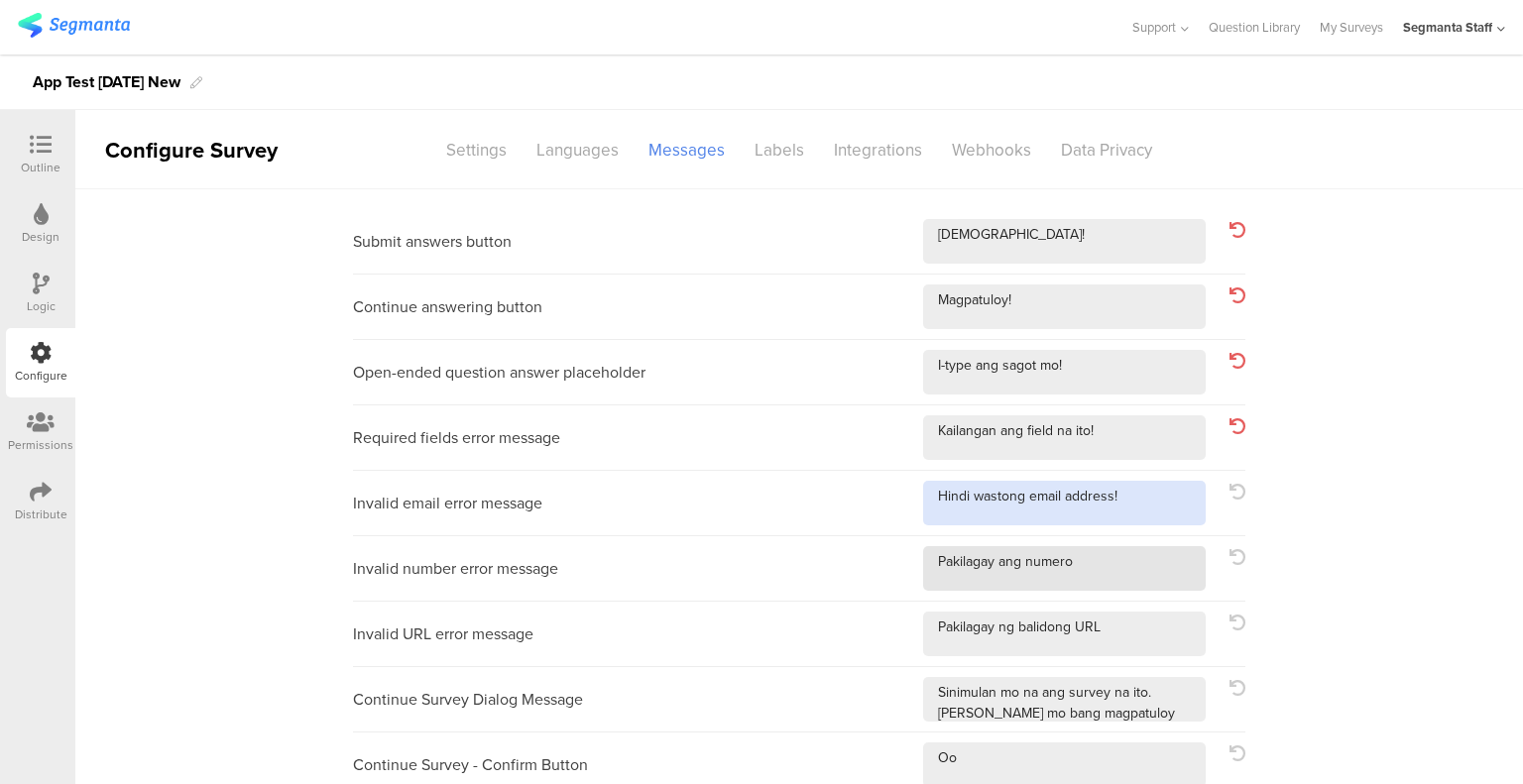 type on "Hindi wastong email address!" 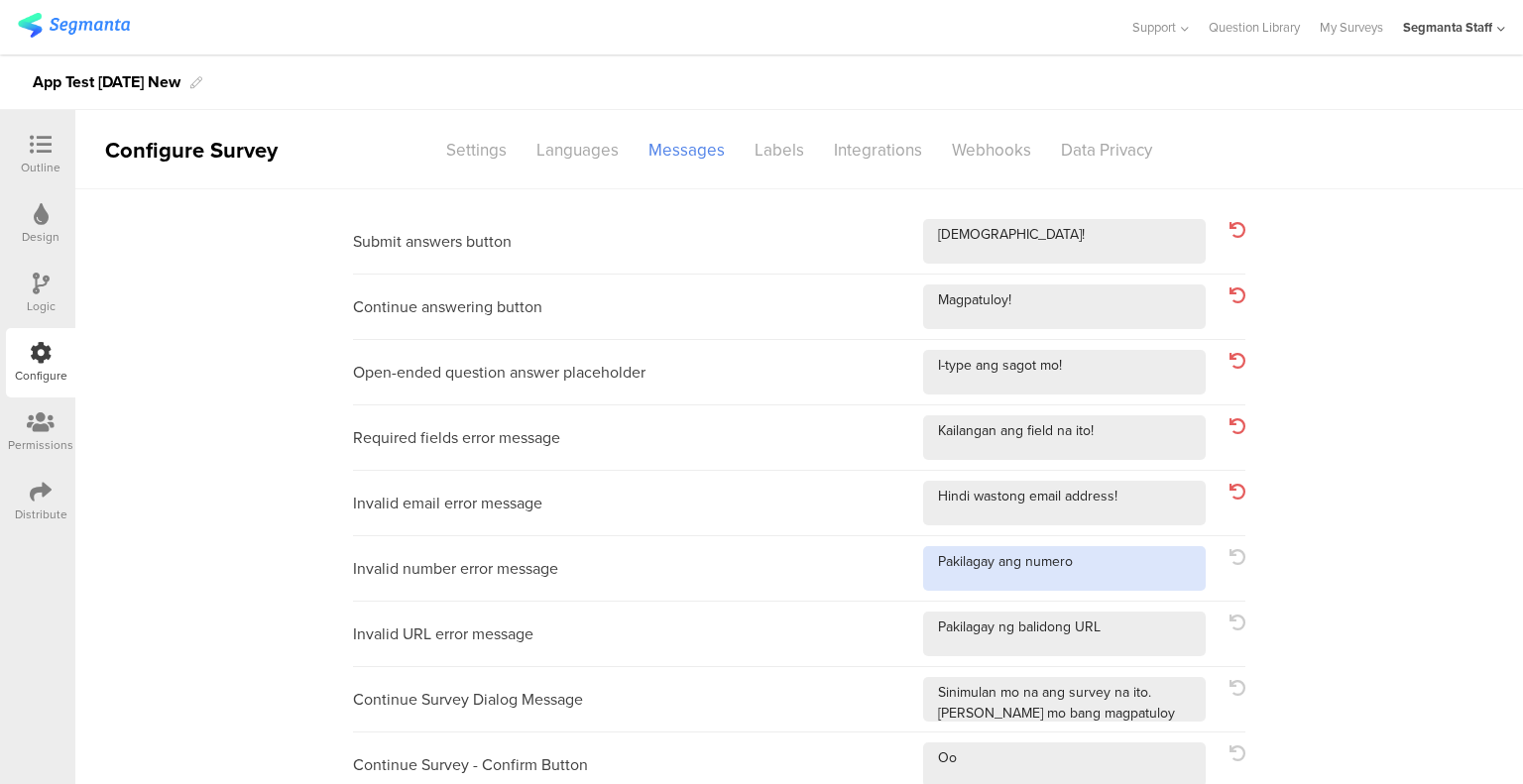 click at bounding box center [1064, 568] 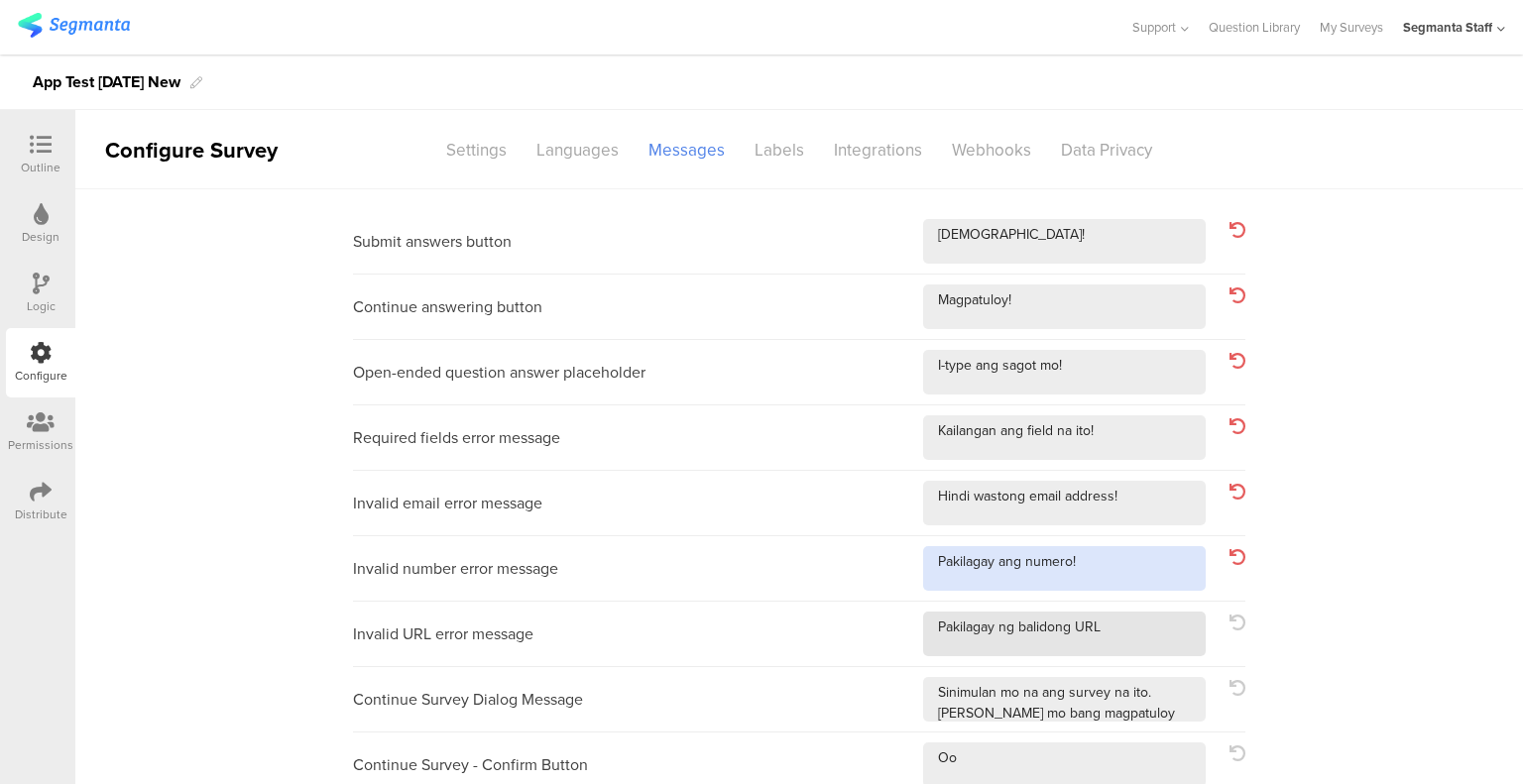type on "Pakilagay ang numero!" 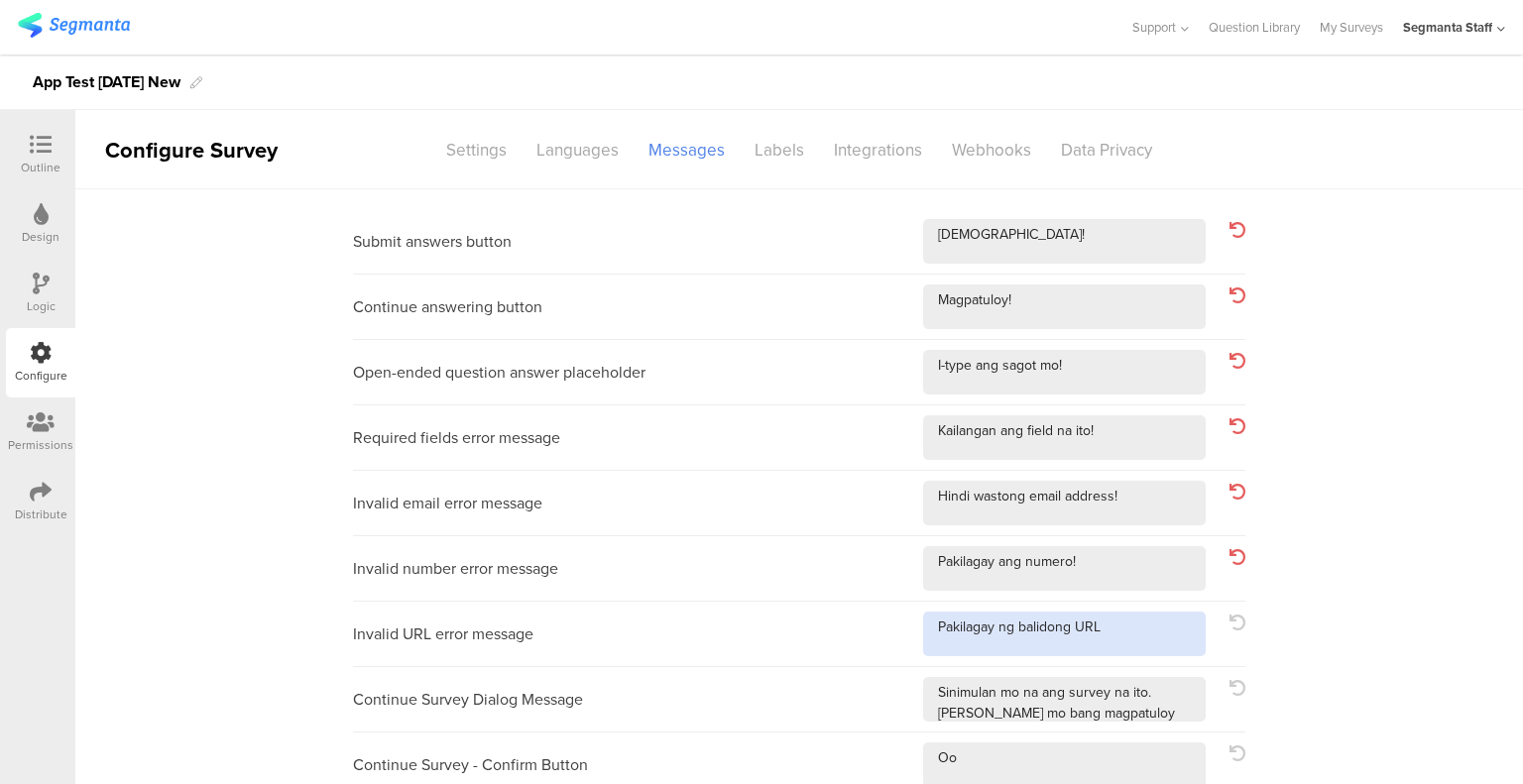 click at bounding box center (1064, 633) 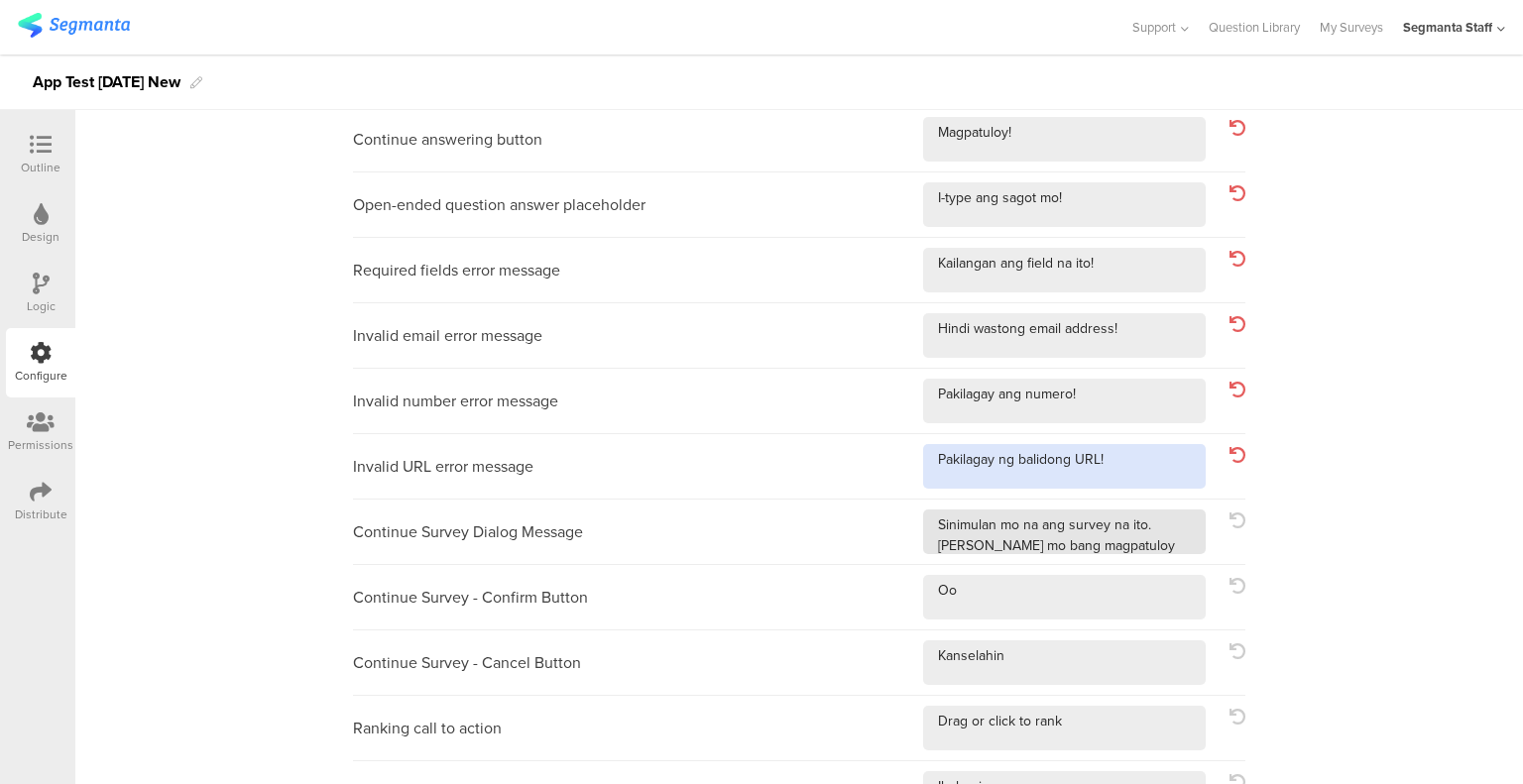 scroll, scrollTop: 198, scrollLeft: 0, axis: vertical 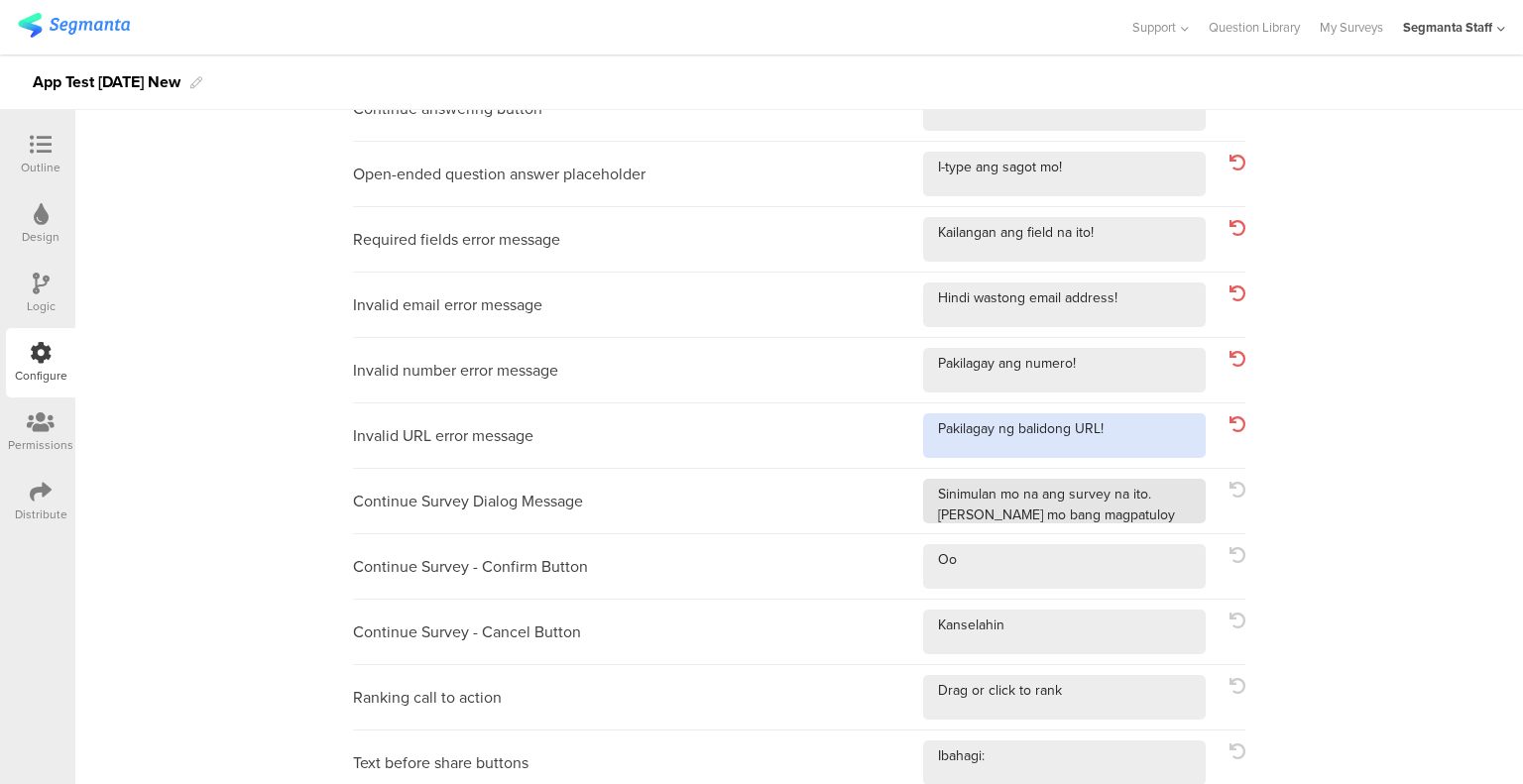 type on "Pakilagay ng balidong URL!" 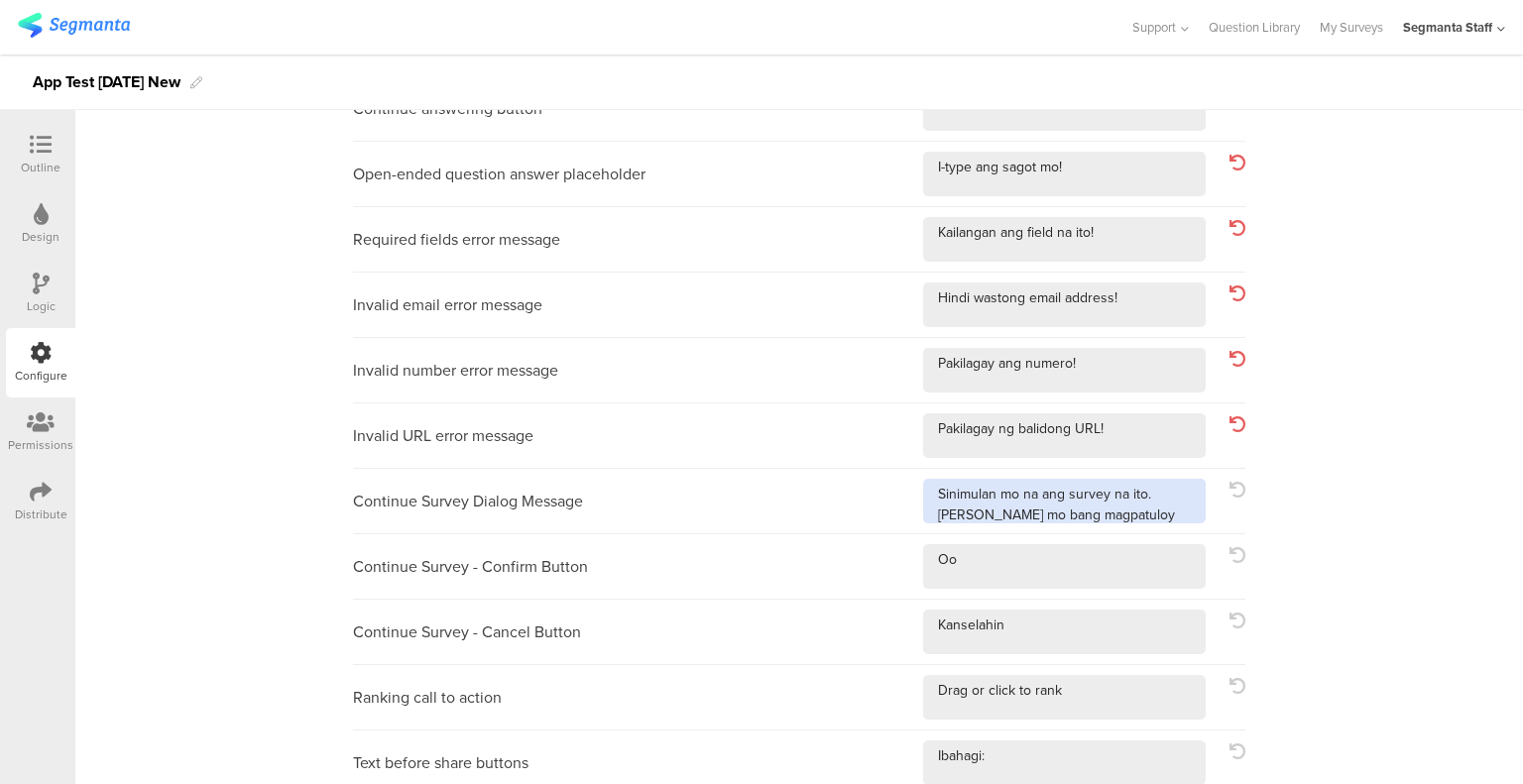 click at bounding box center (1064, 501) 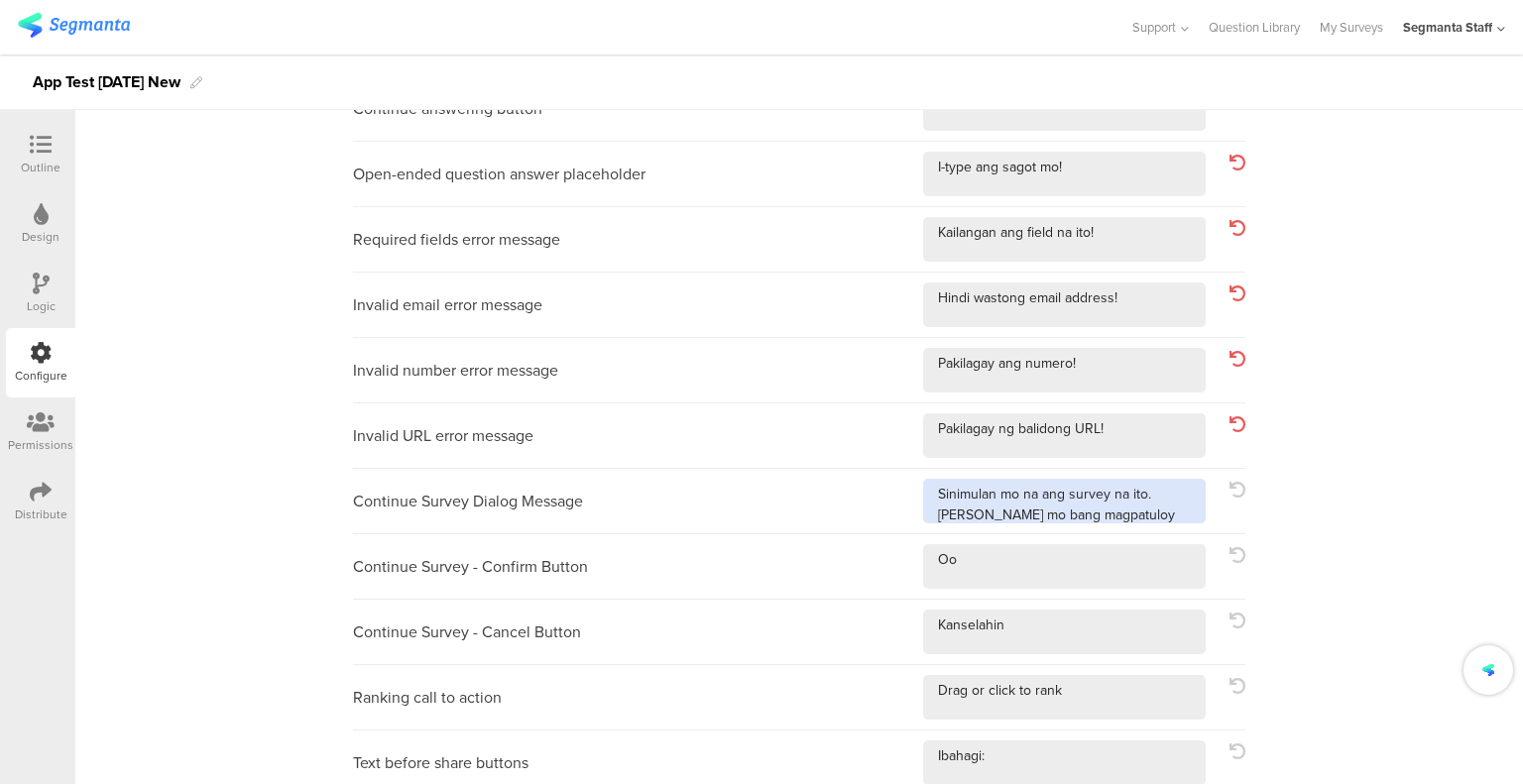 scroll, scrollTop: 20, scrollLeft: 0, axis: vertical 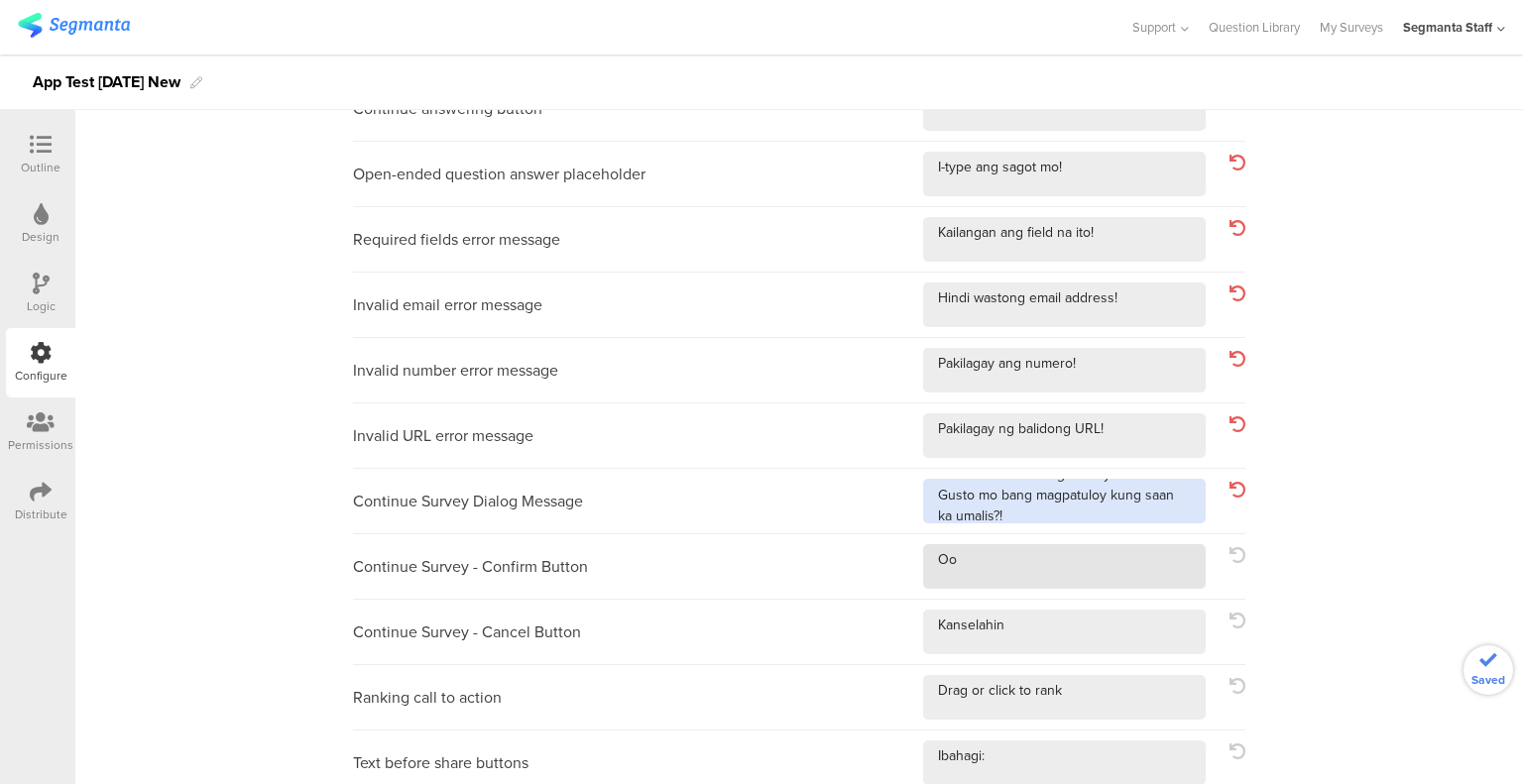 type on "Sinimulan mo na ang survey na ito. Gusto mo bang magpatuloy kung saan ka umalis?!" 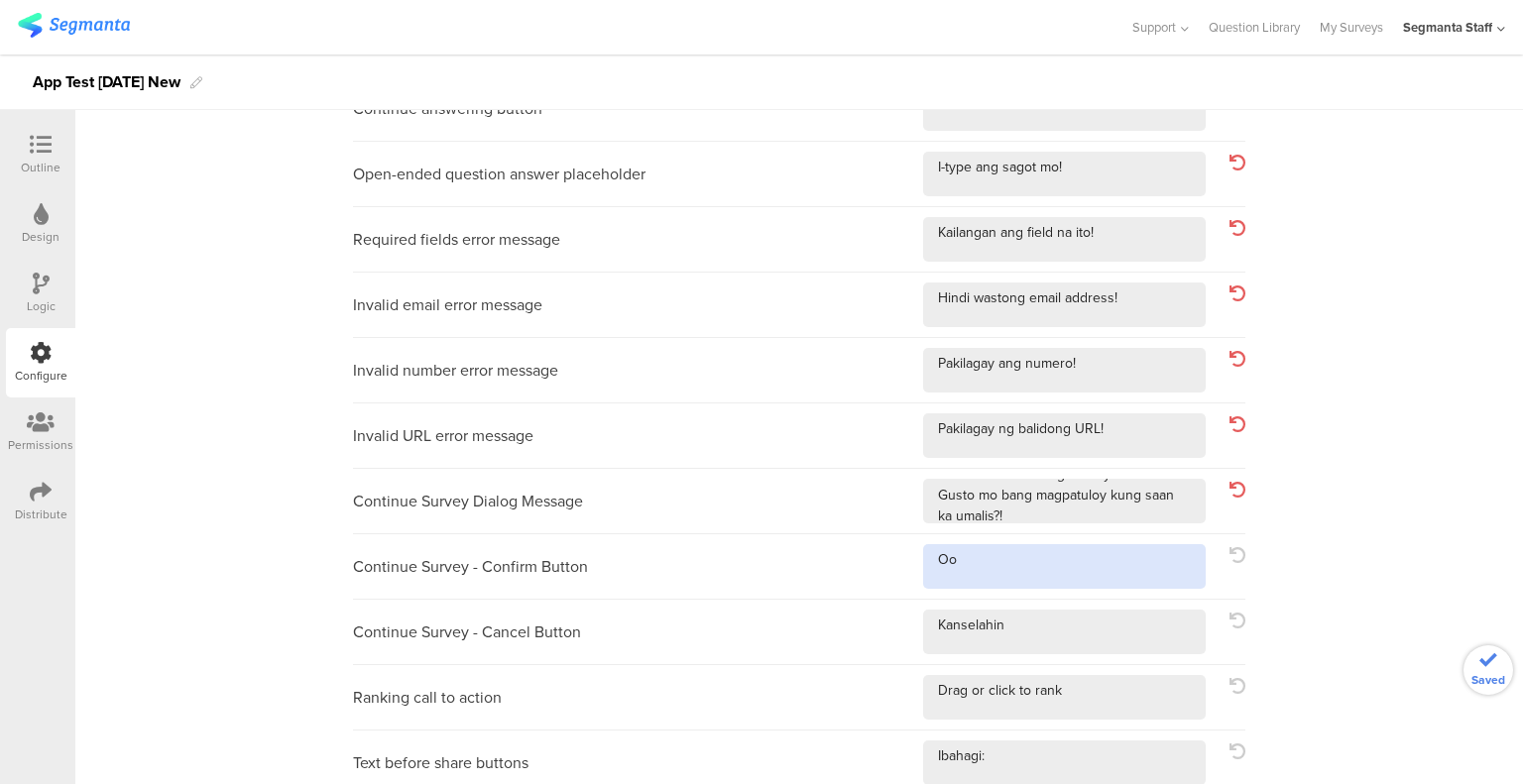 click at bounding box center [1064, 566] 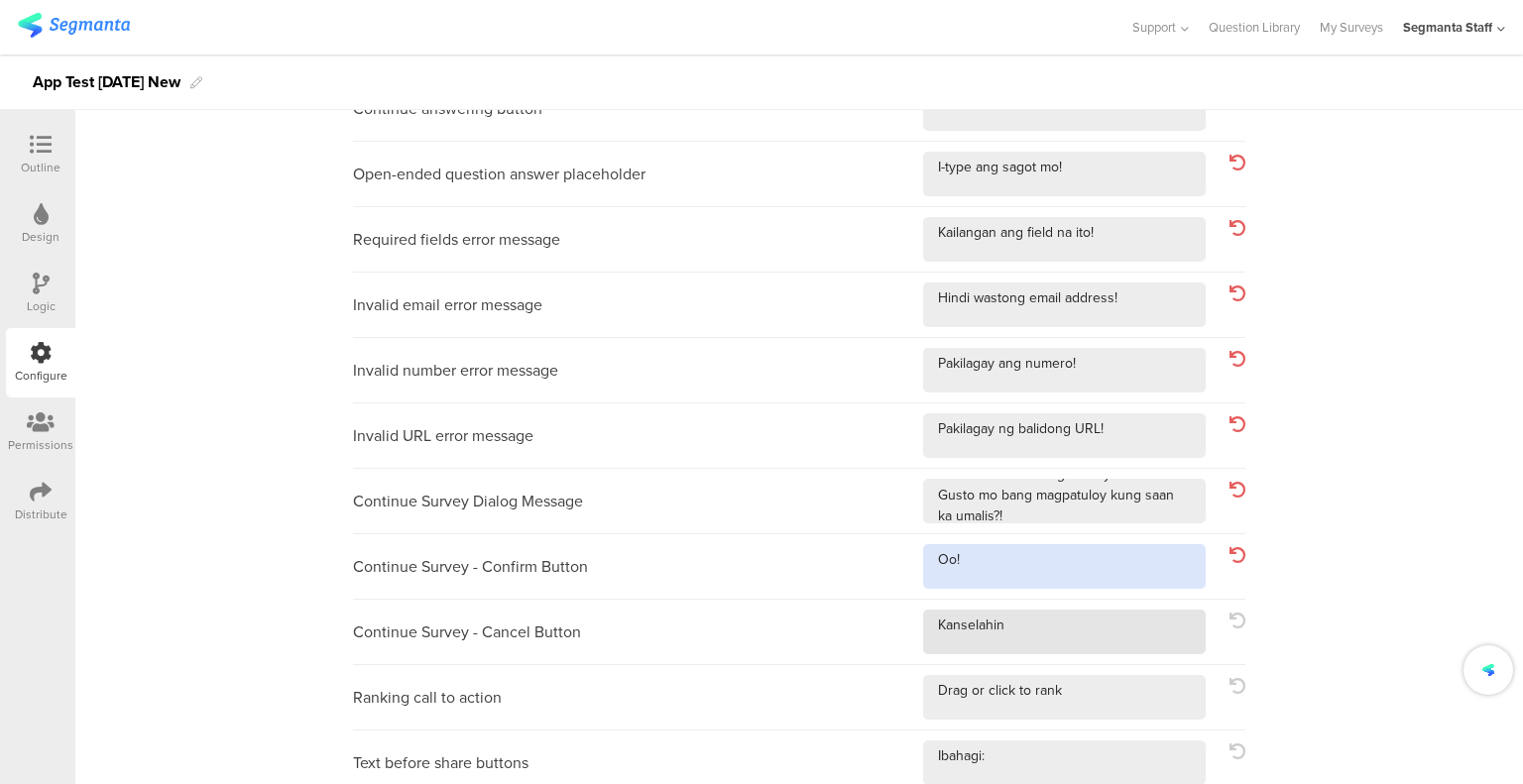 type on "Oo!" 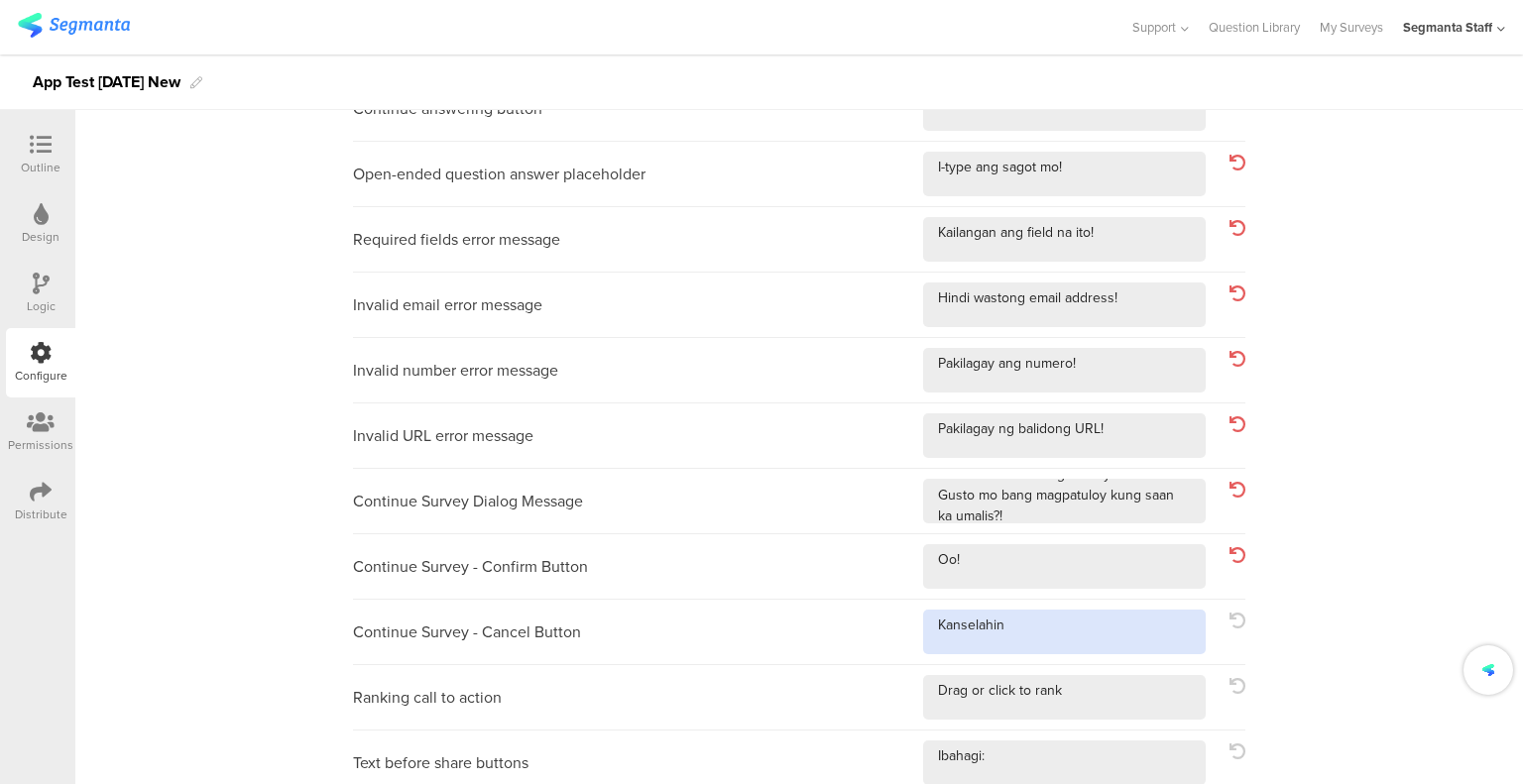 click at bounding box center [1064, 631] 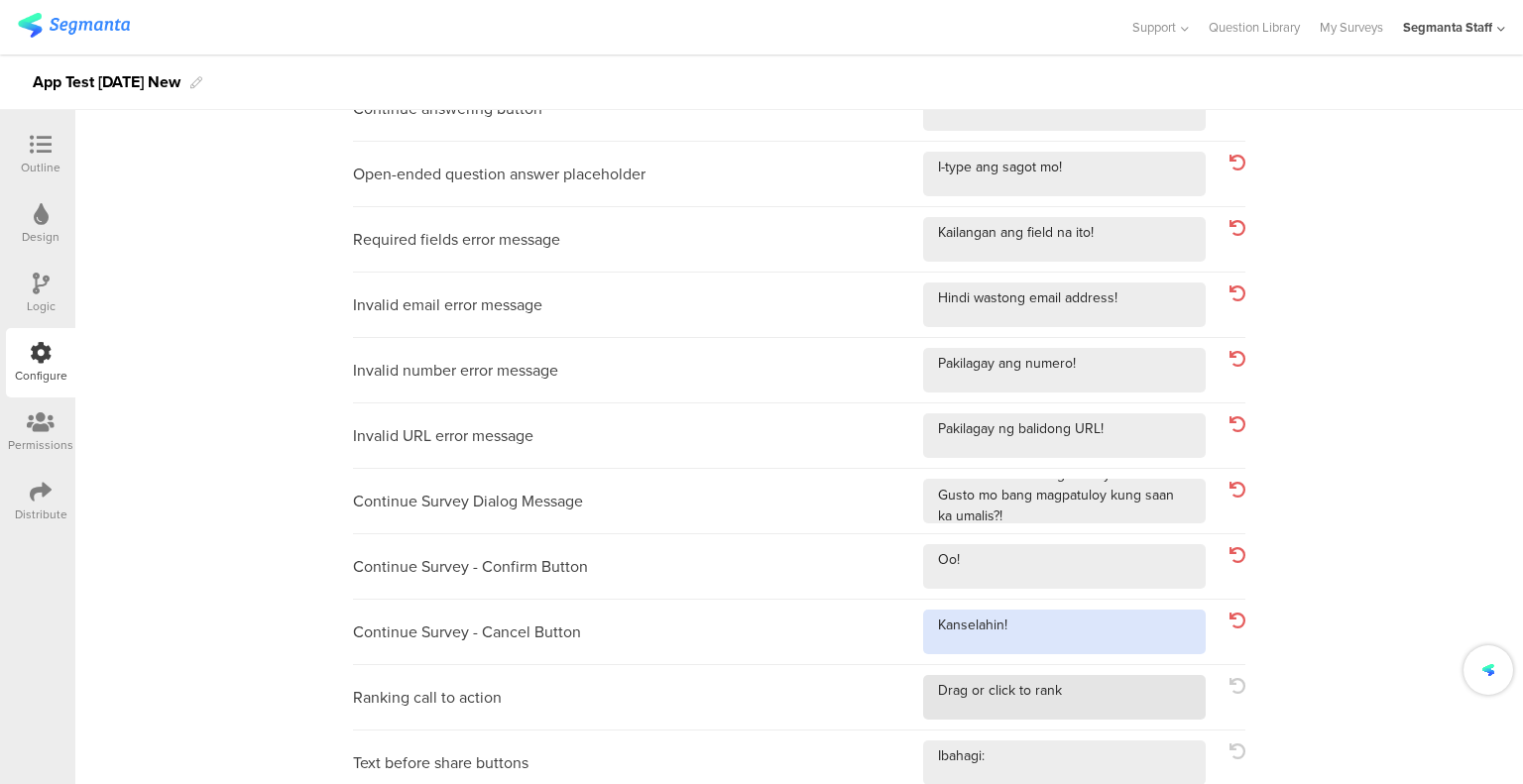 type on "Kanselahin!" 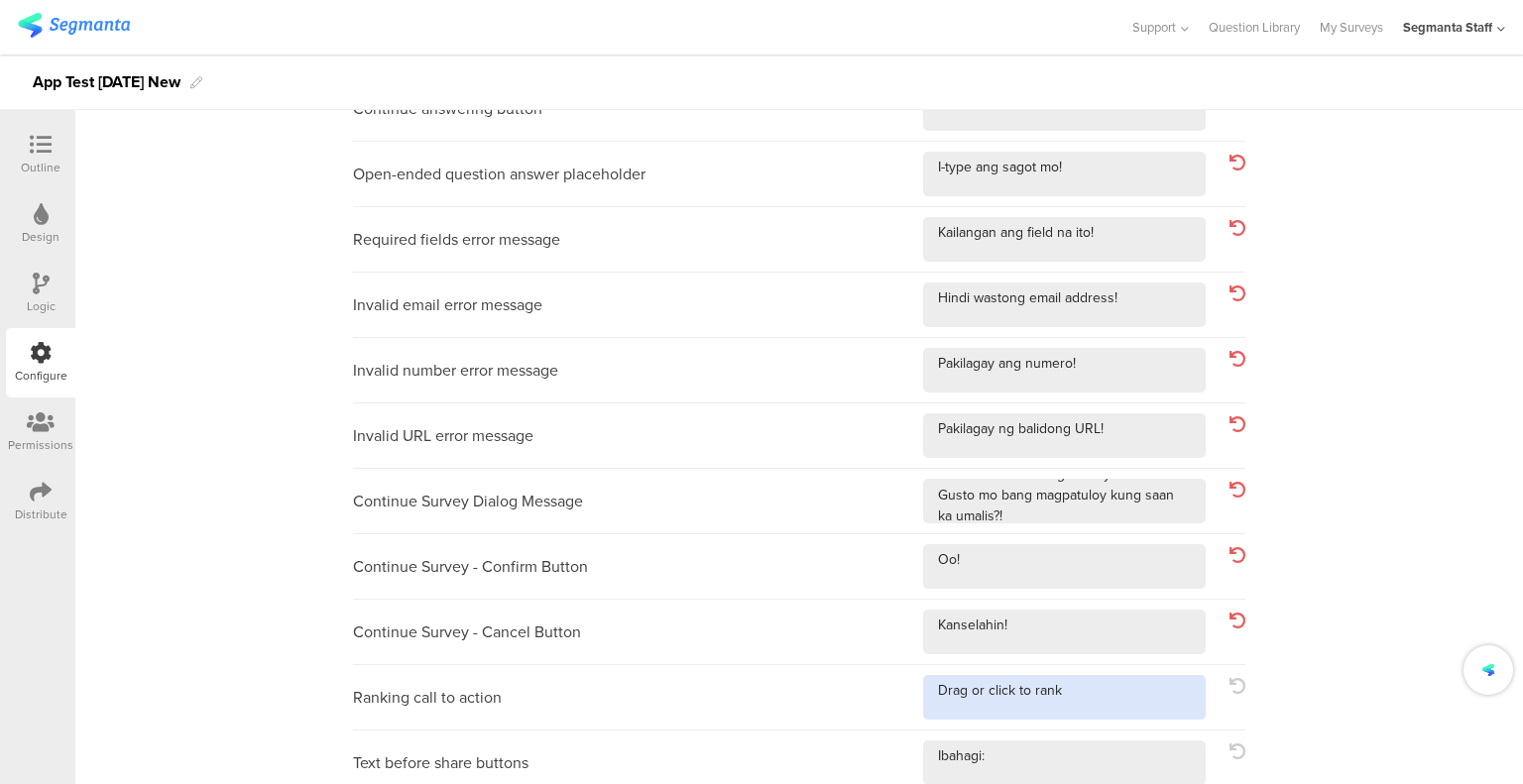 click at bounding box center (1064, 697) 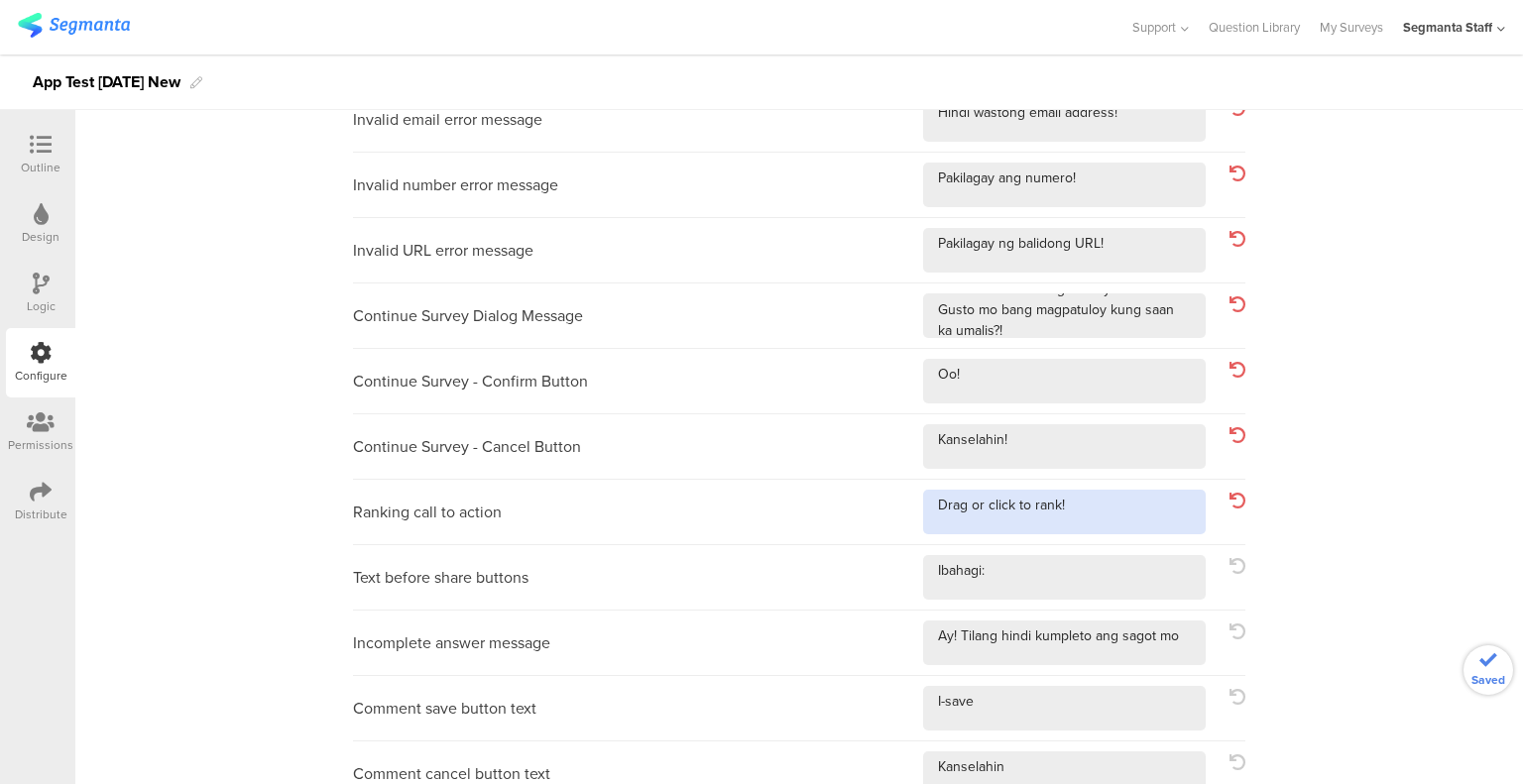 scroll, scrollTop: 396, scrollLeft: 0, axis: vertical 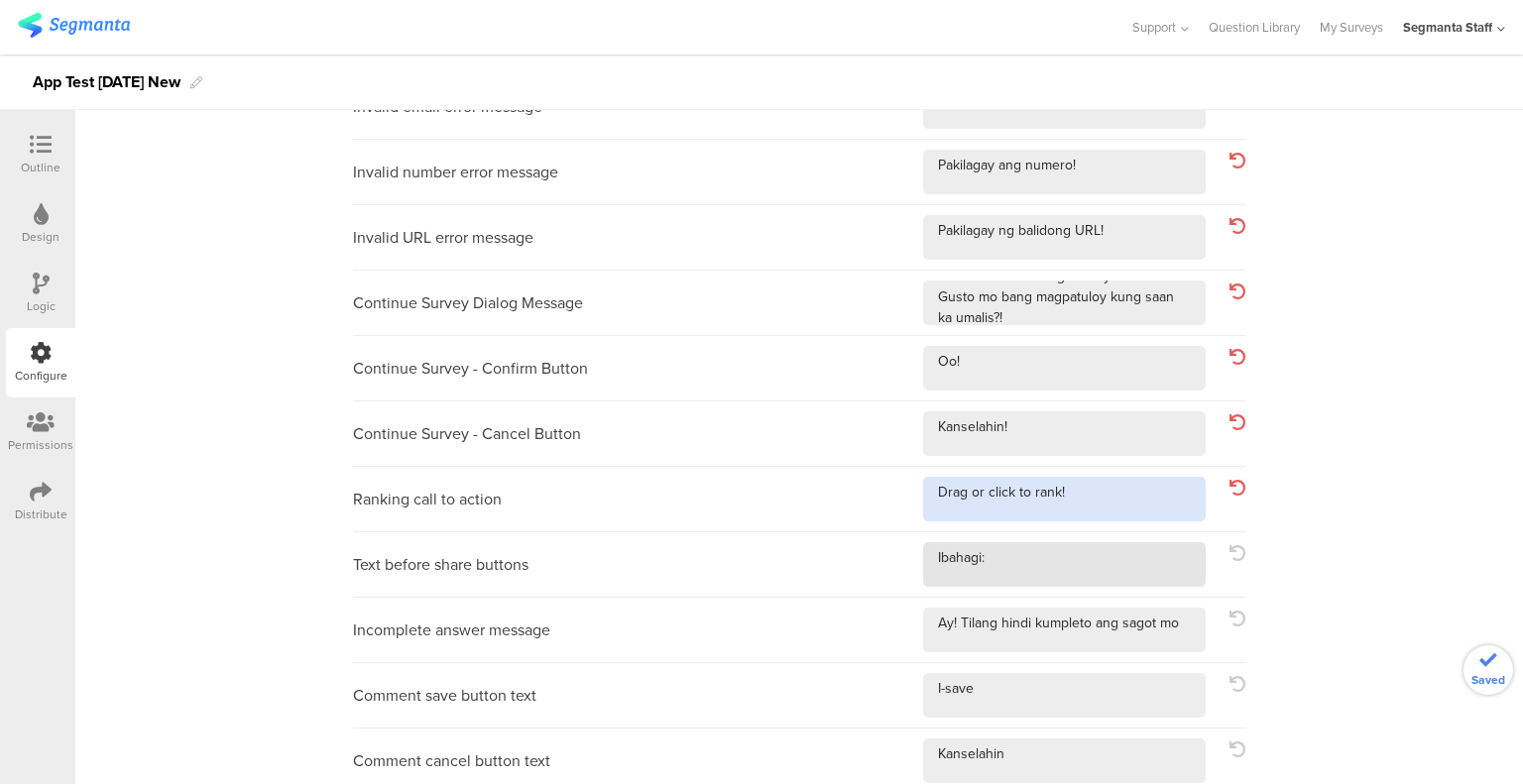 type on "Drag or click to rank!" 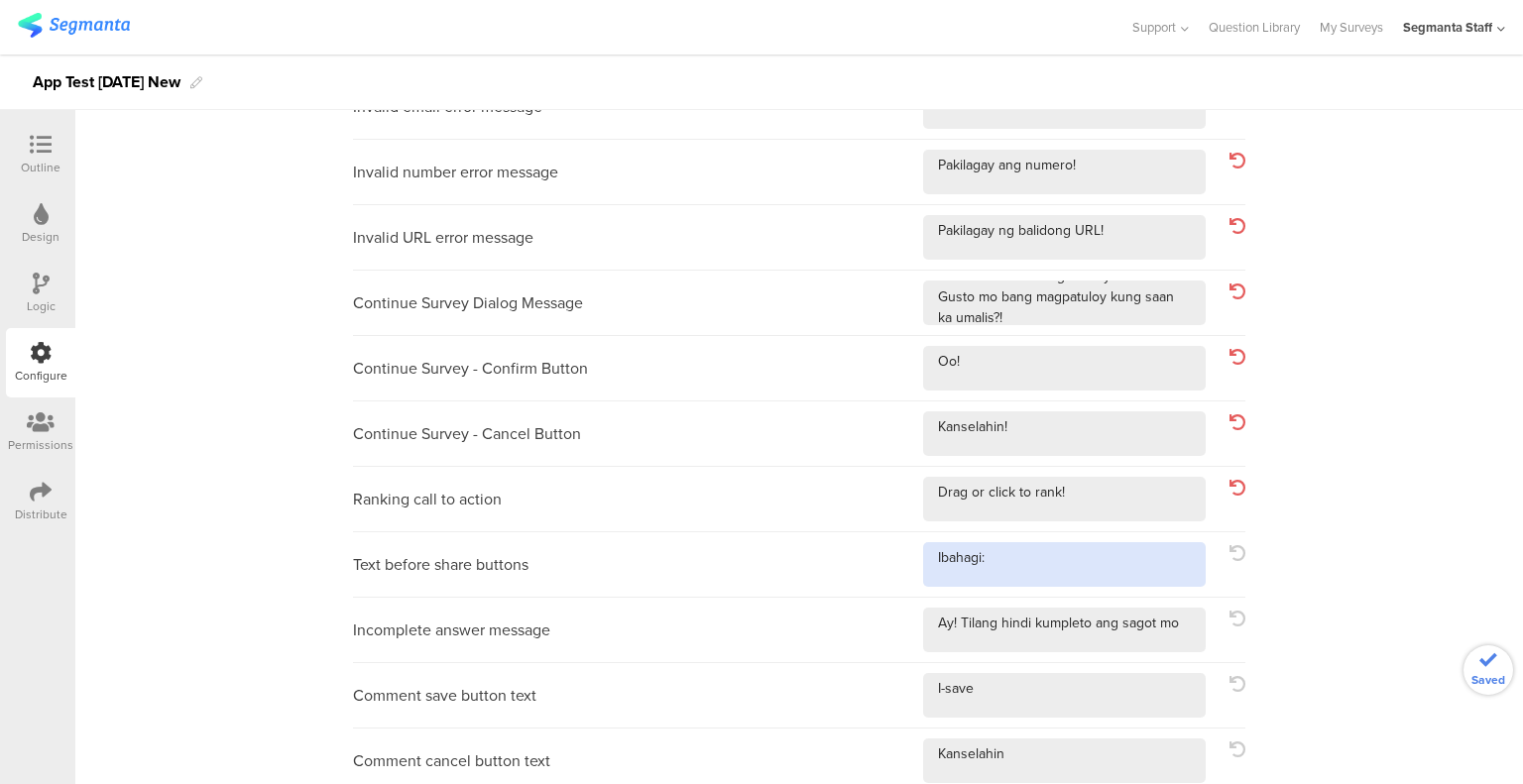 click at bounding box center (1064, 564) 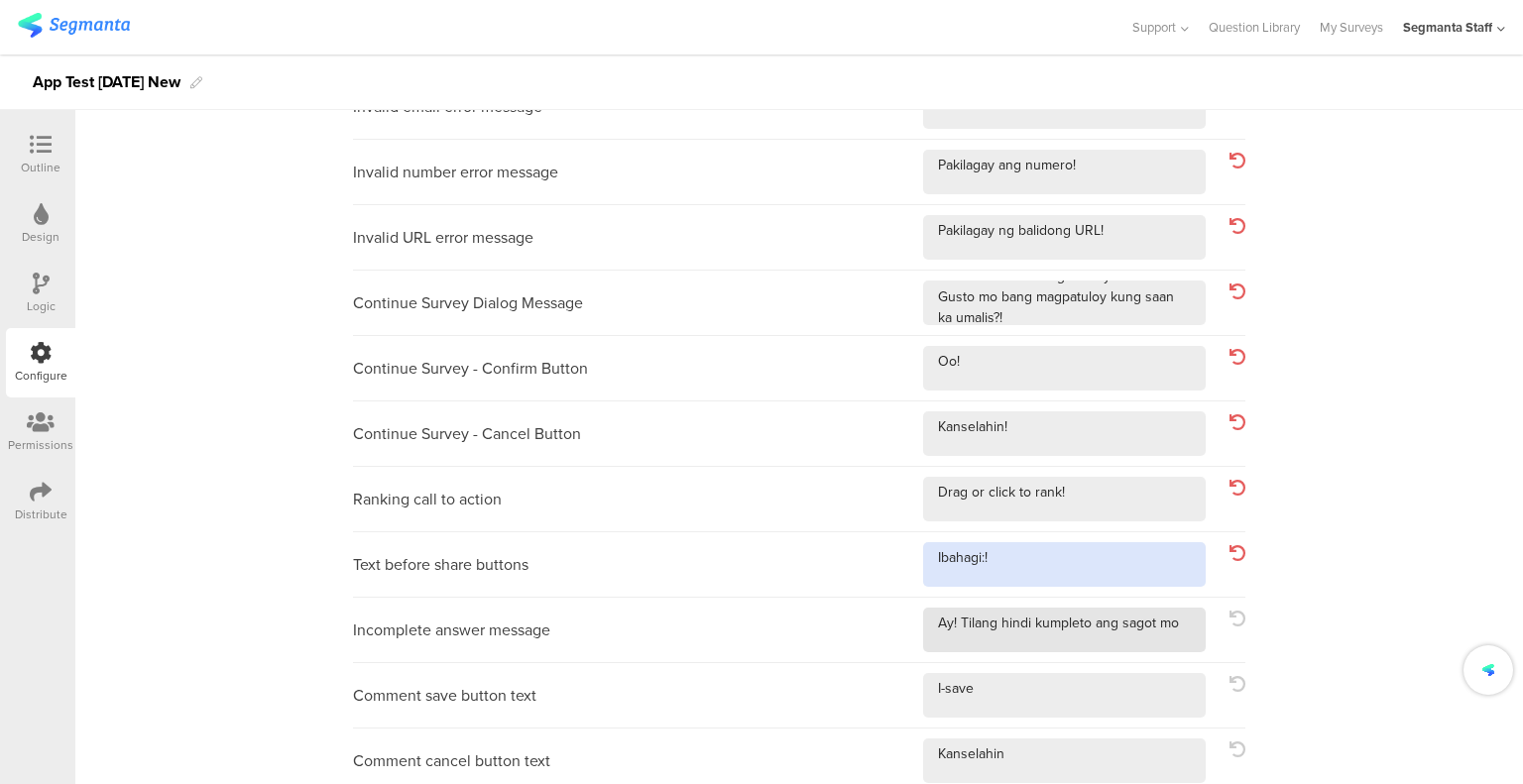 type on "Ibahagi:!" 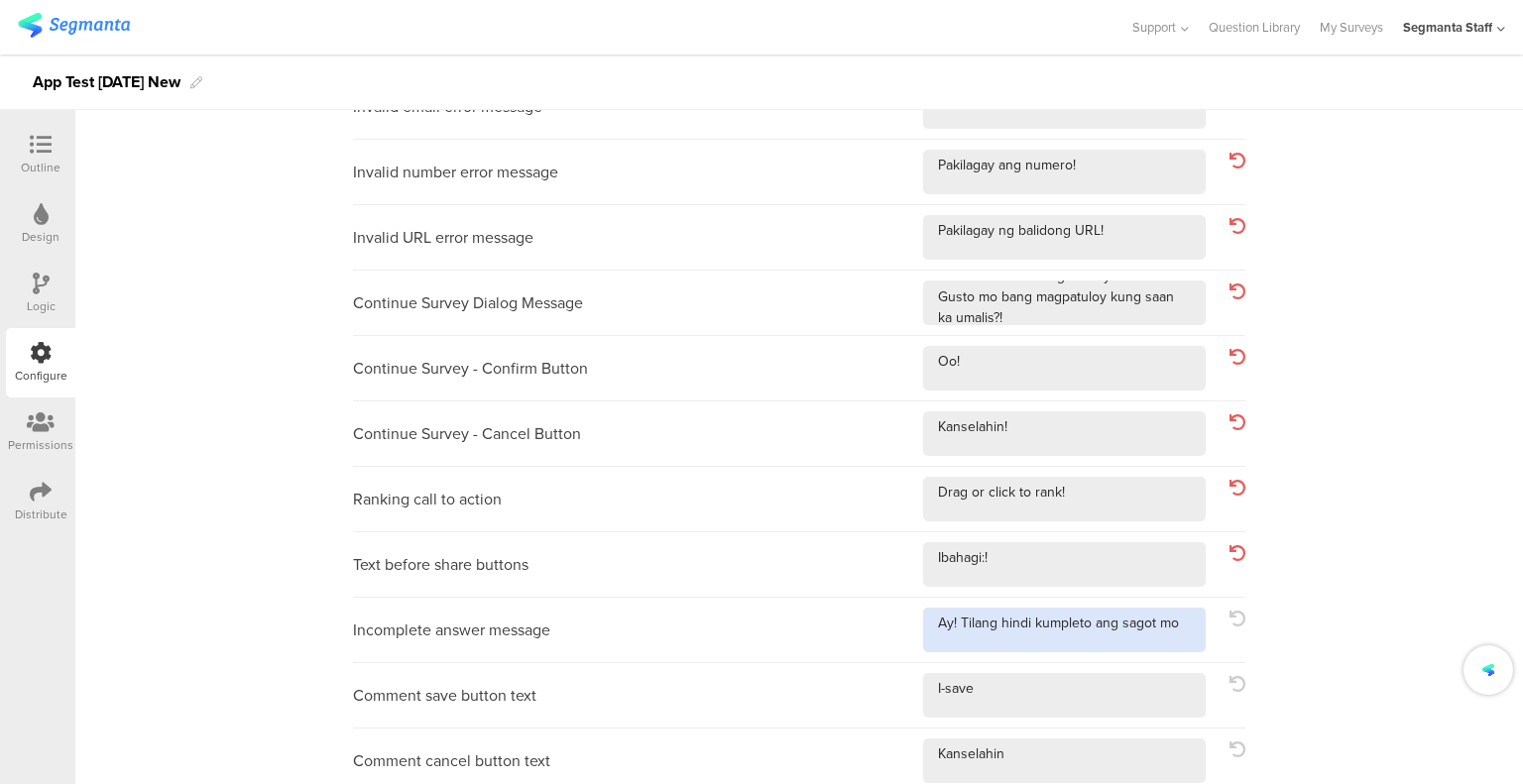 click at bounding box center [1064, 629] 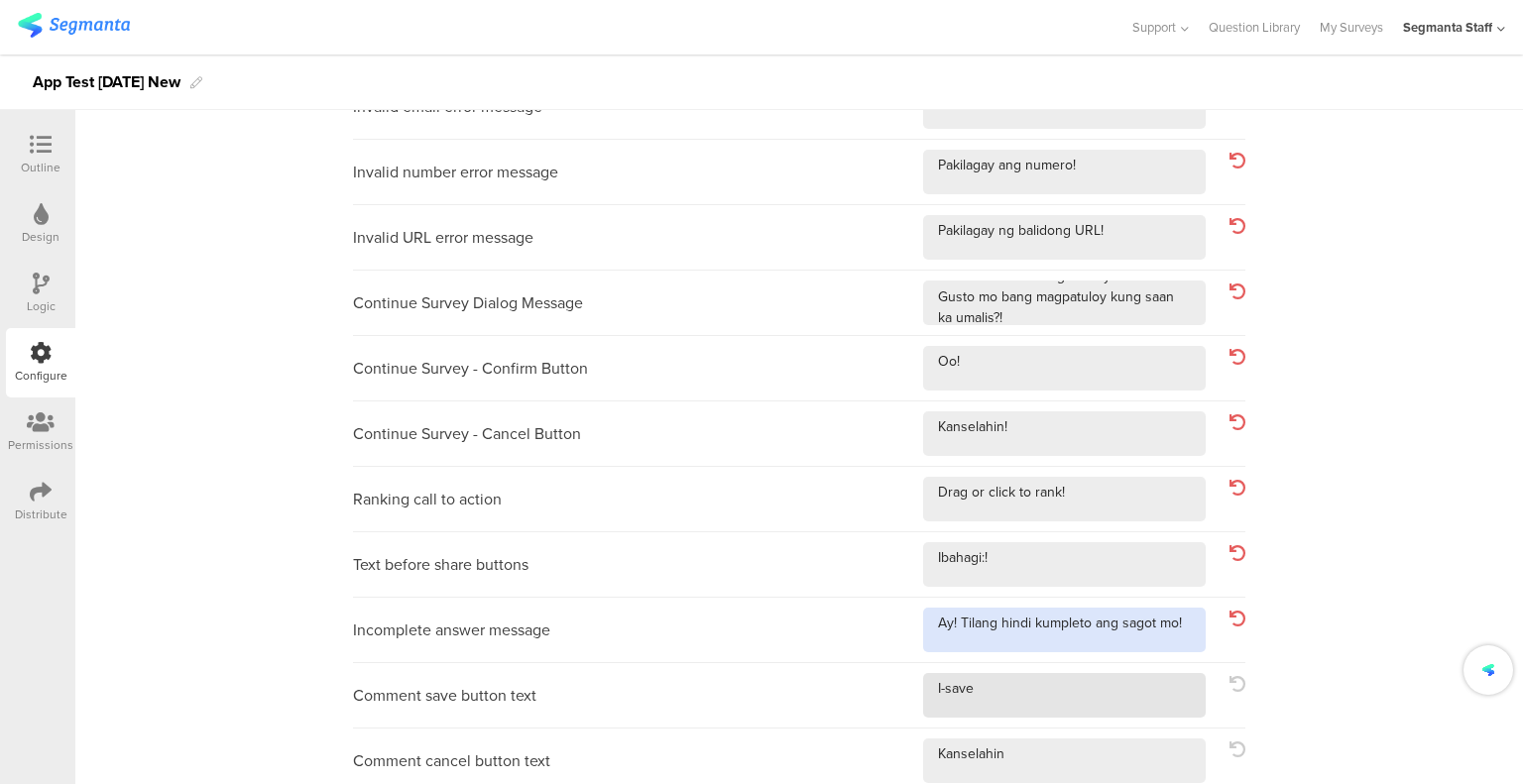type on "Ay! Tilang hindi kumpleto ang sagot mo!" 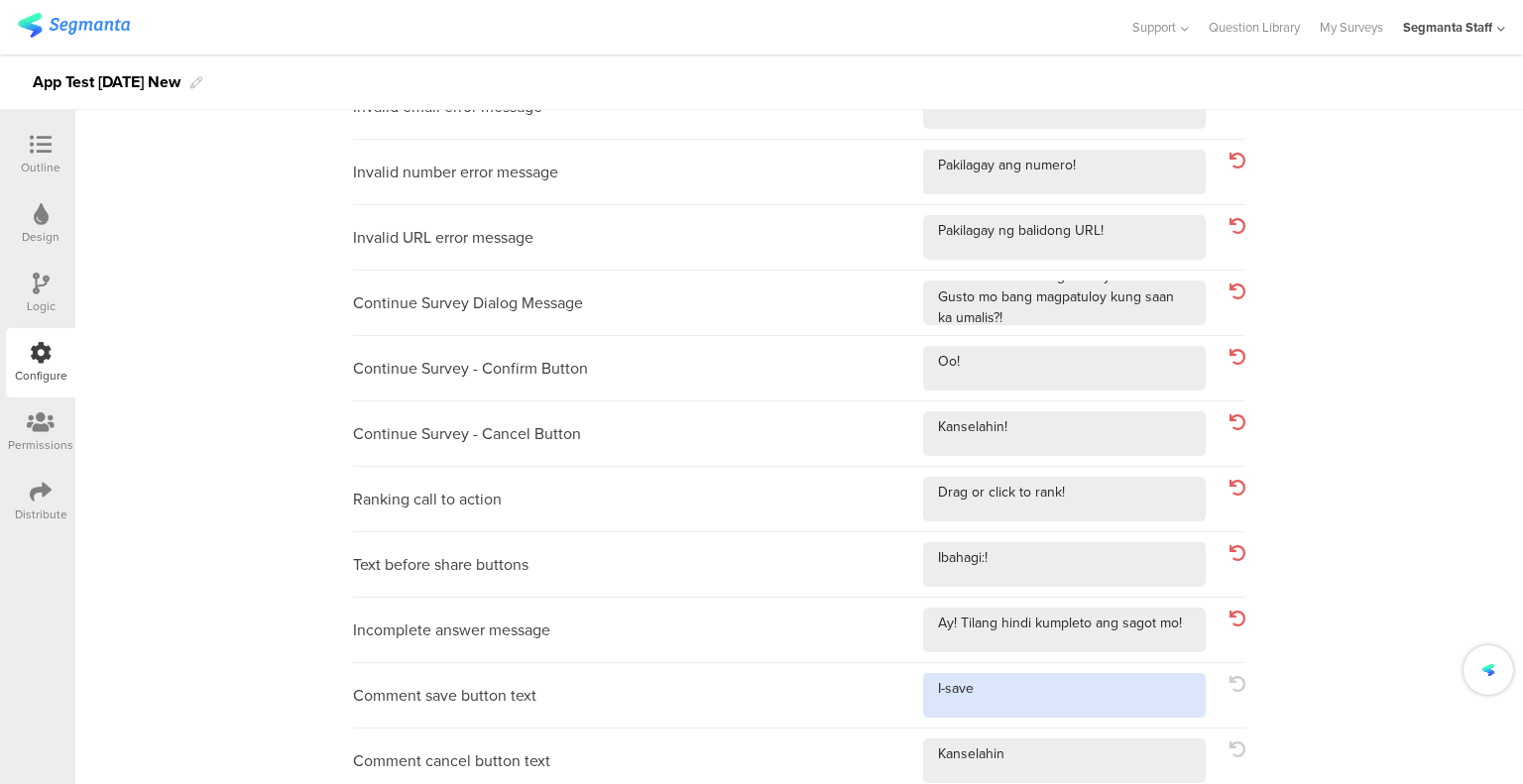 click at bounding box center (1064, 695) 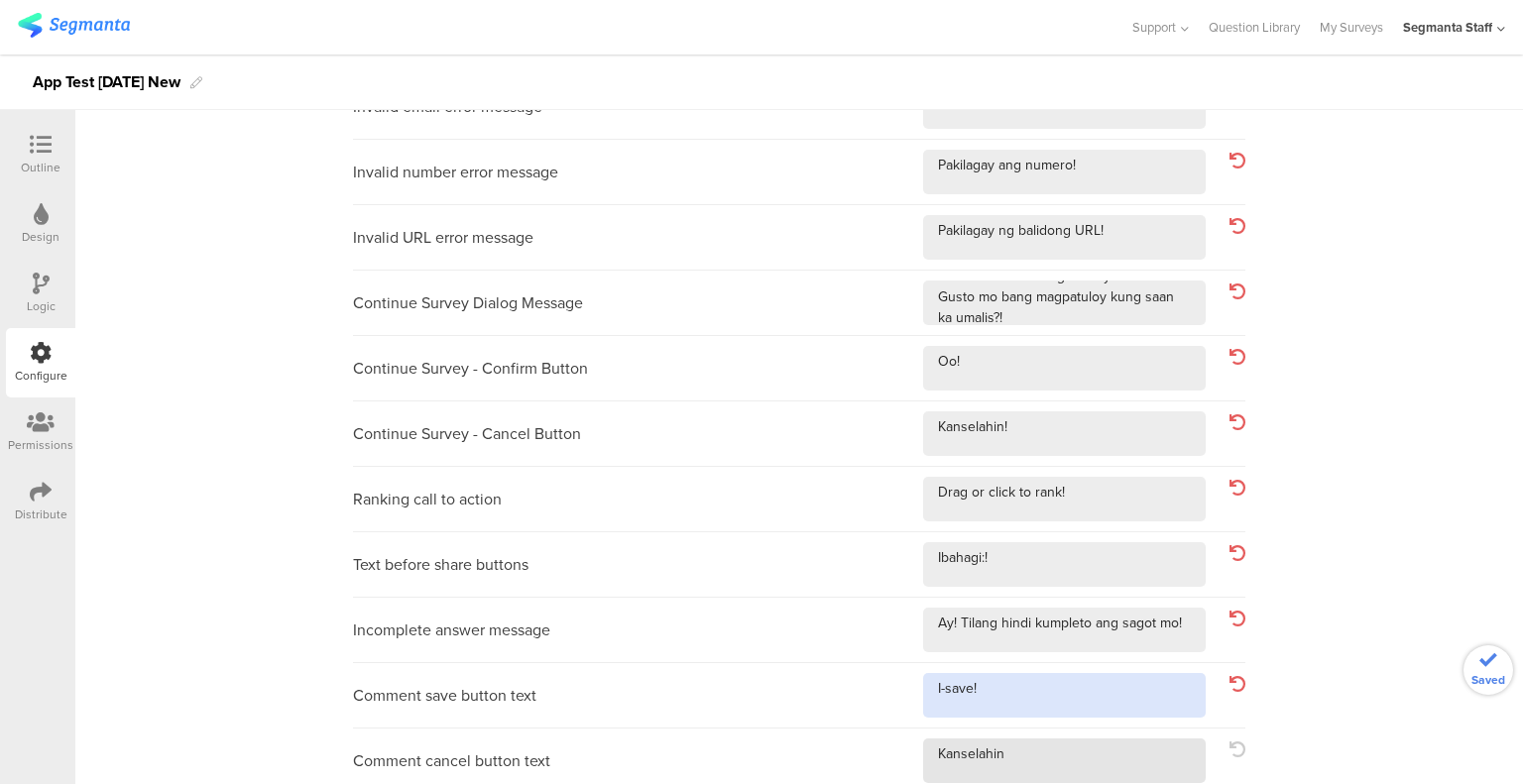 type on "I-save!" 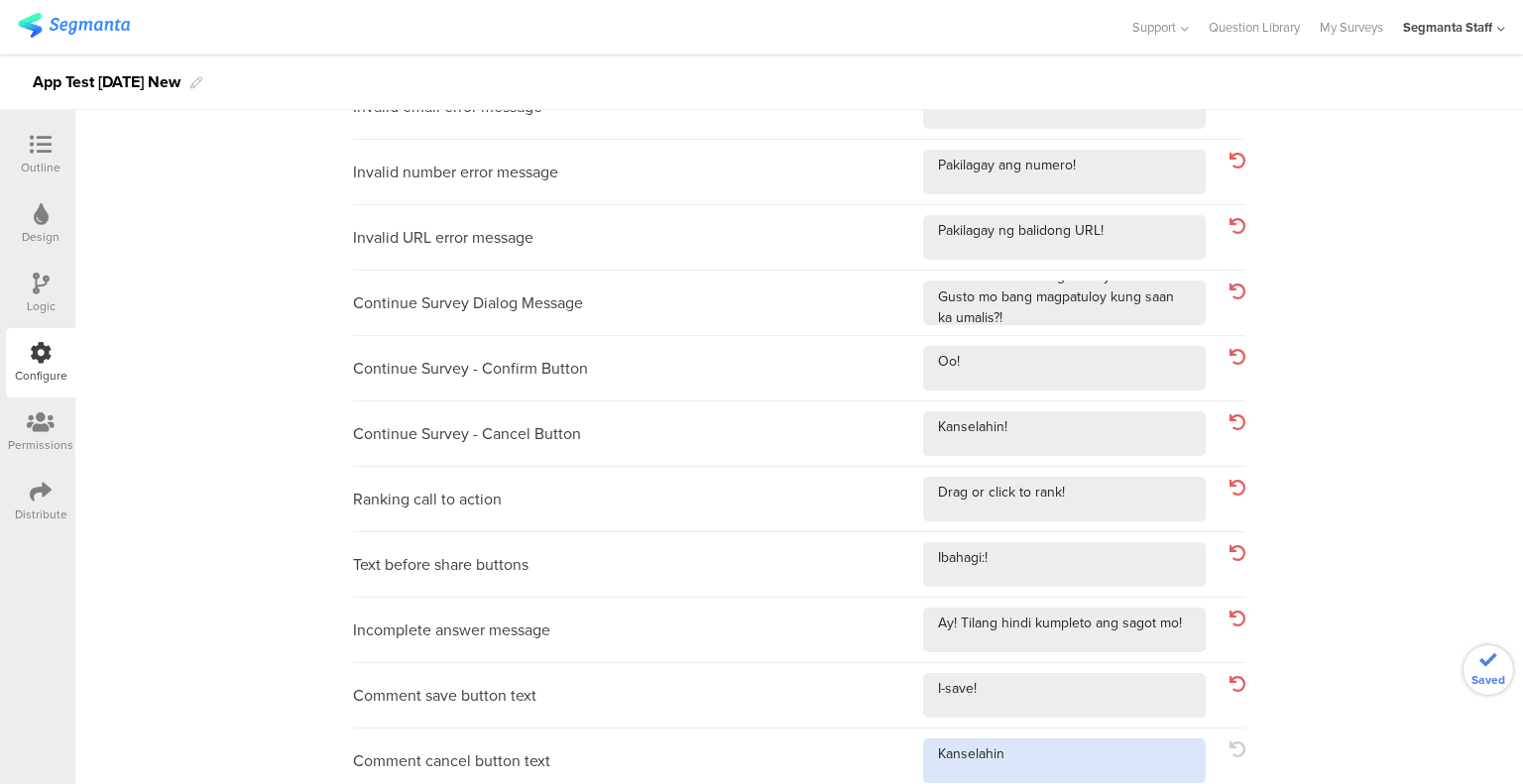 click at bounding box center (1064, 760) 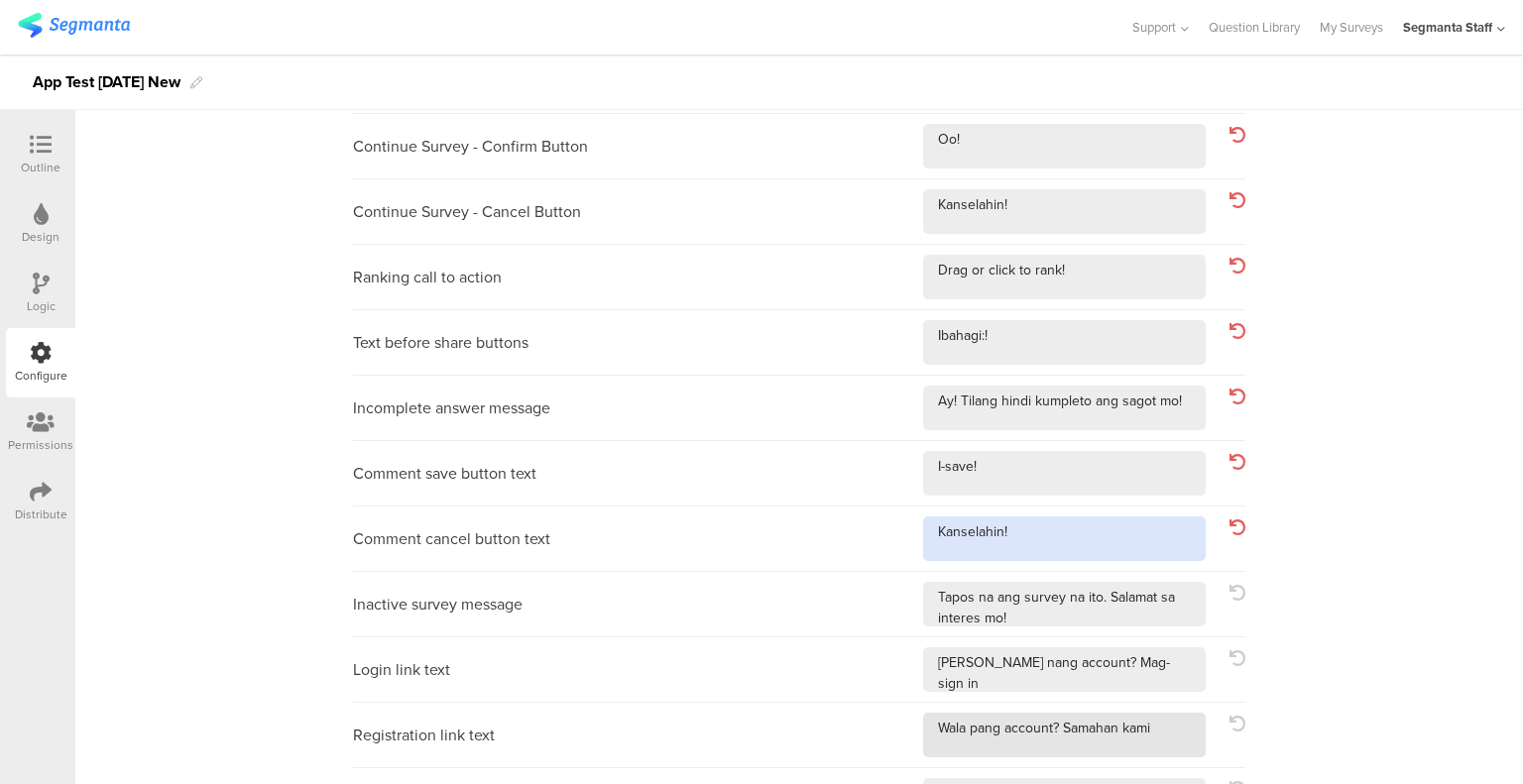 scroll, scrollTop: 694, scrollLeft: 0, axis: vertical 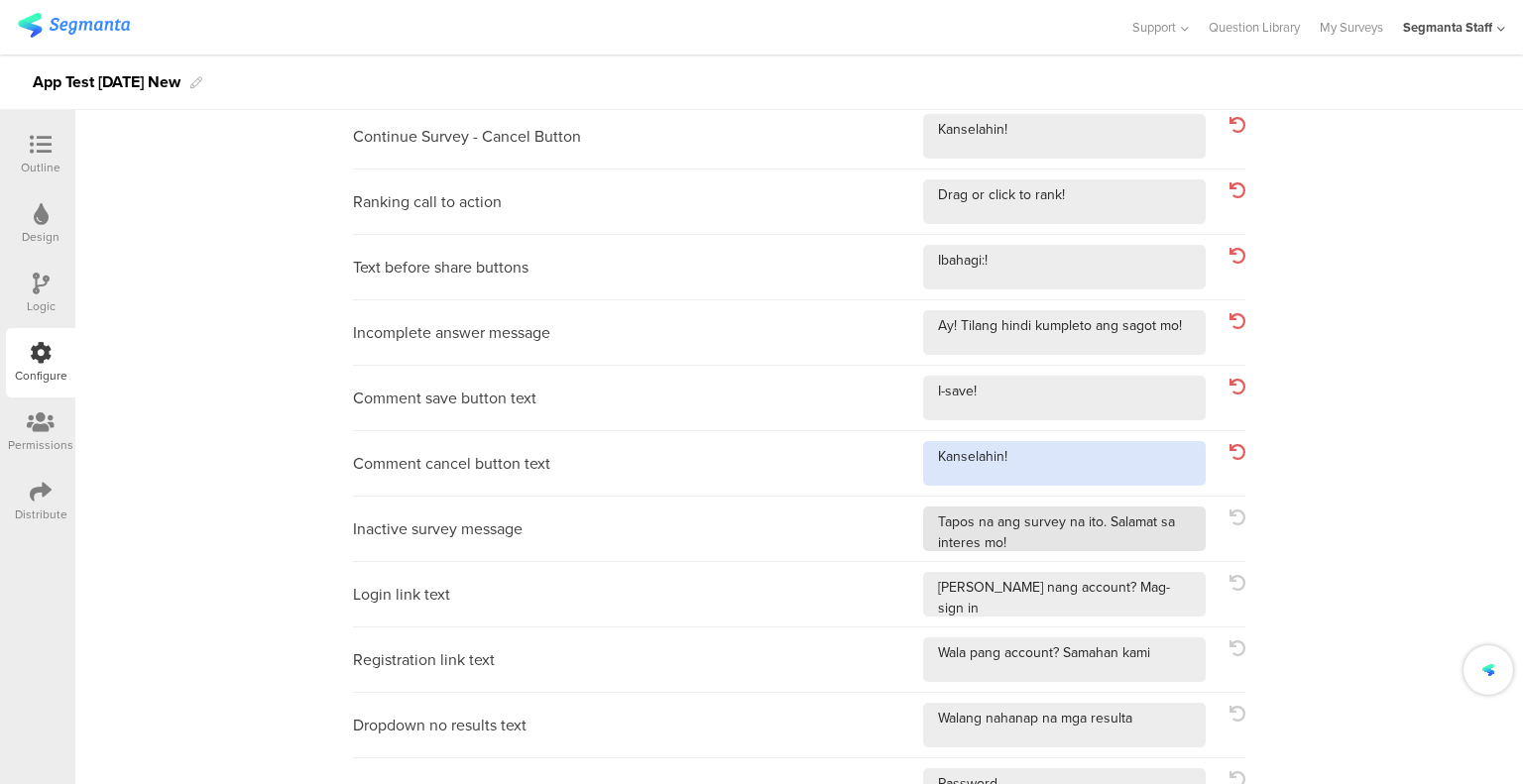 type on "Kanselahin!" 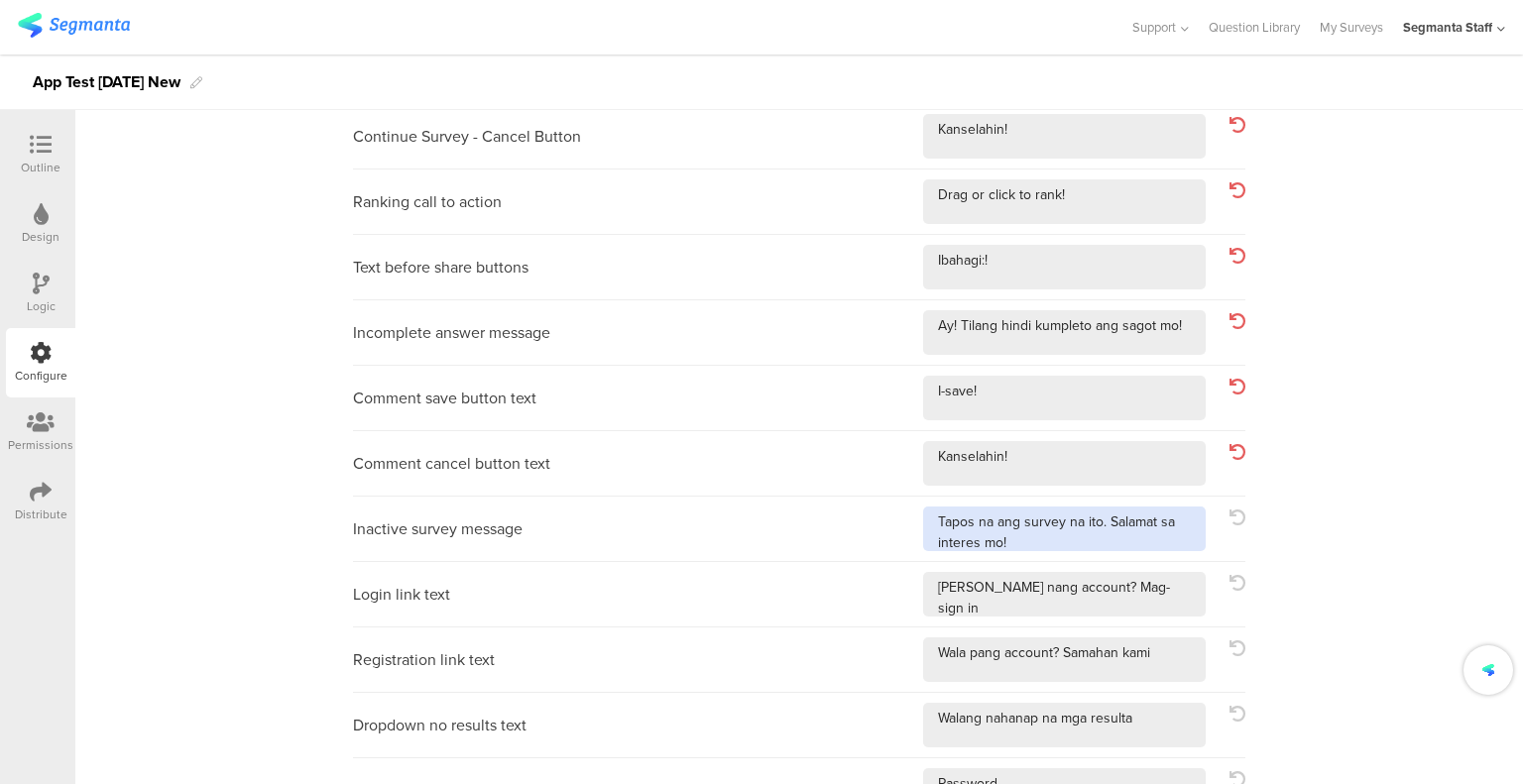 click at bounding box center (1064, 528) 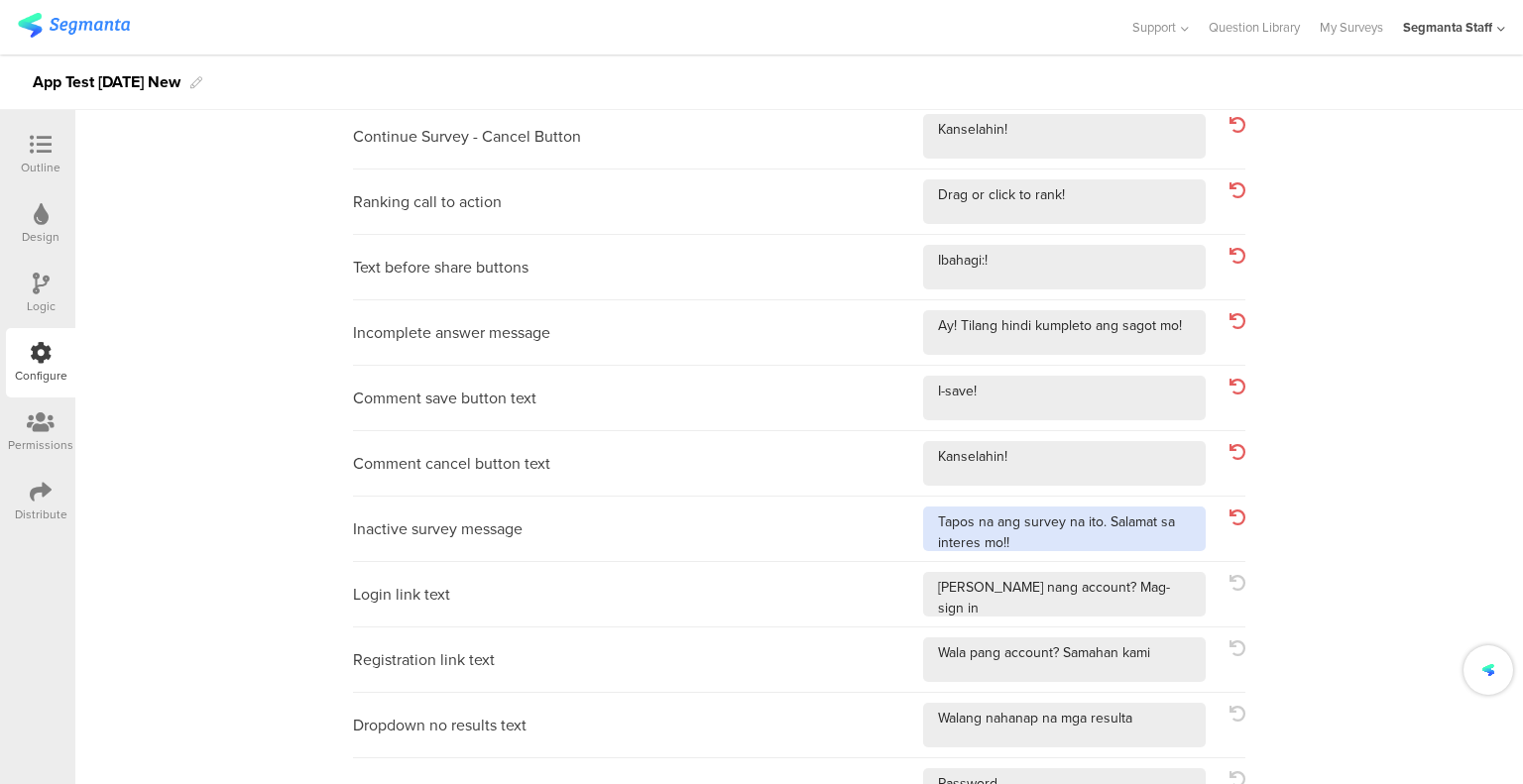 scroll, scrollTop: 0, scrollLeft: 0, axis: both 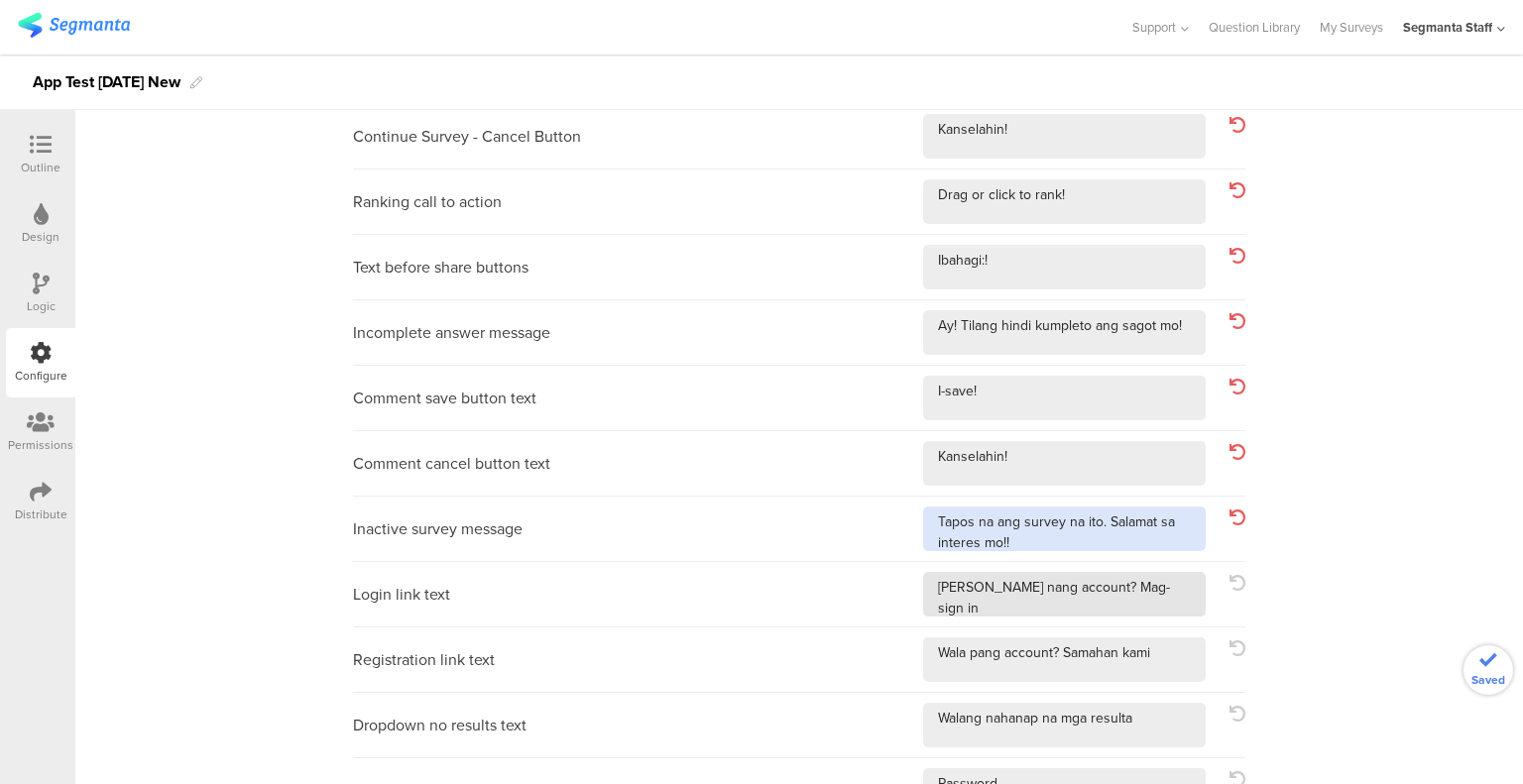 type on "Tapos na ang survey na ito. Salamat sa interes mo!!" 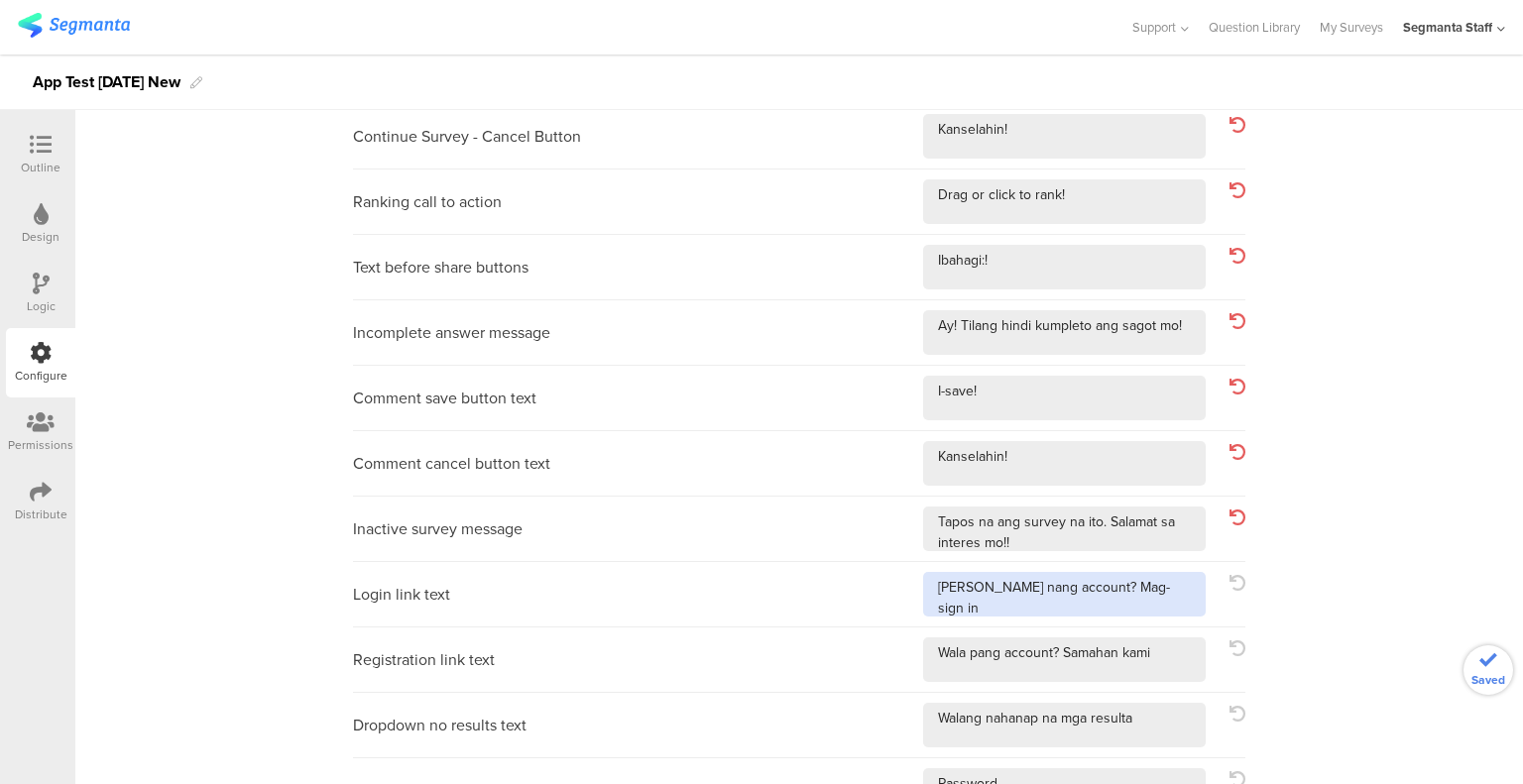 click at bounding box center (1064, 594) 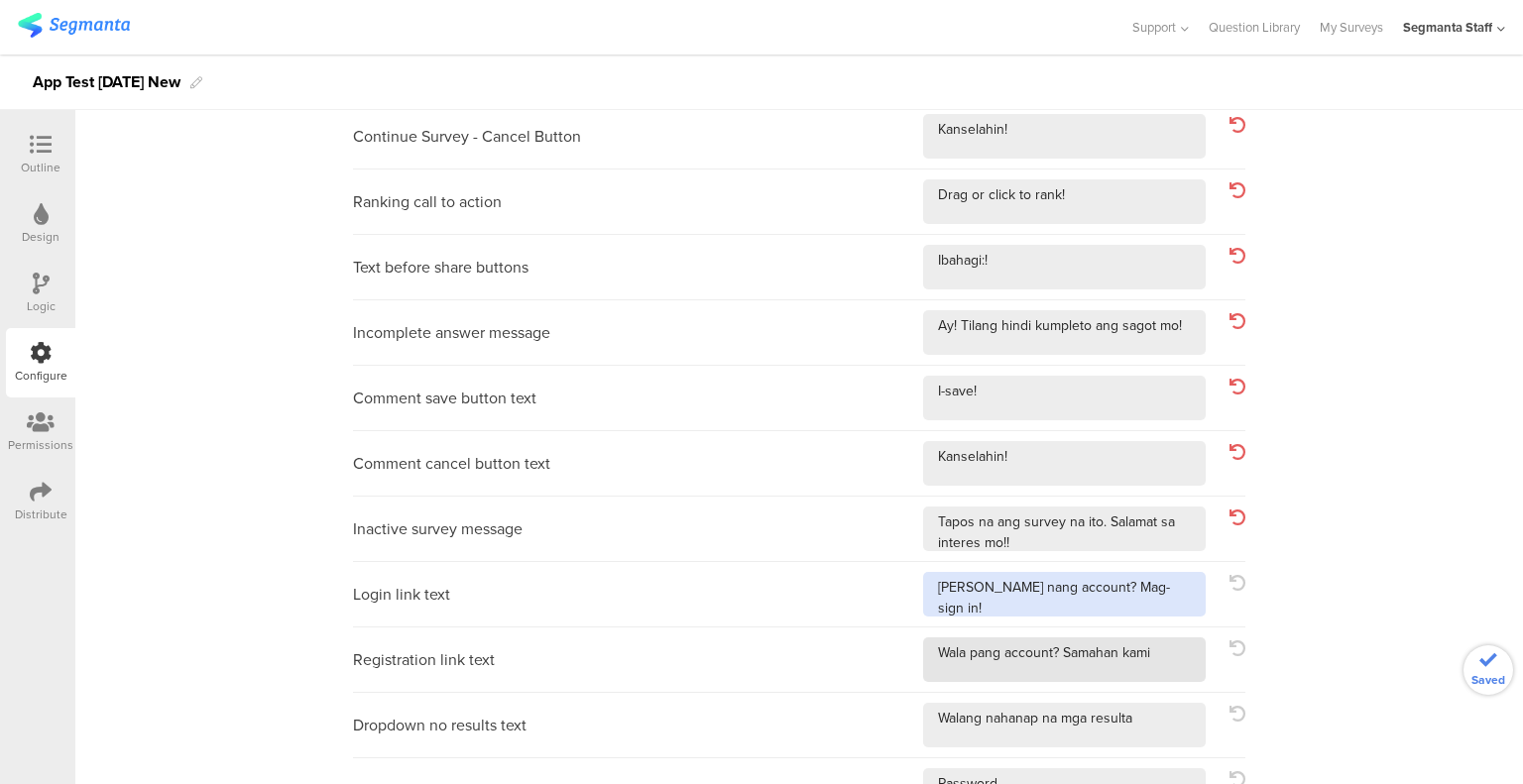 type on "Mayroon nang account? Mag-sign in!" 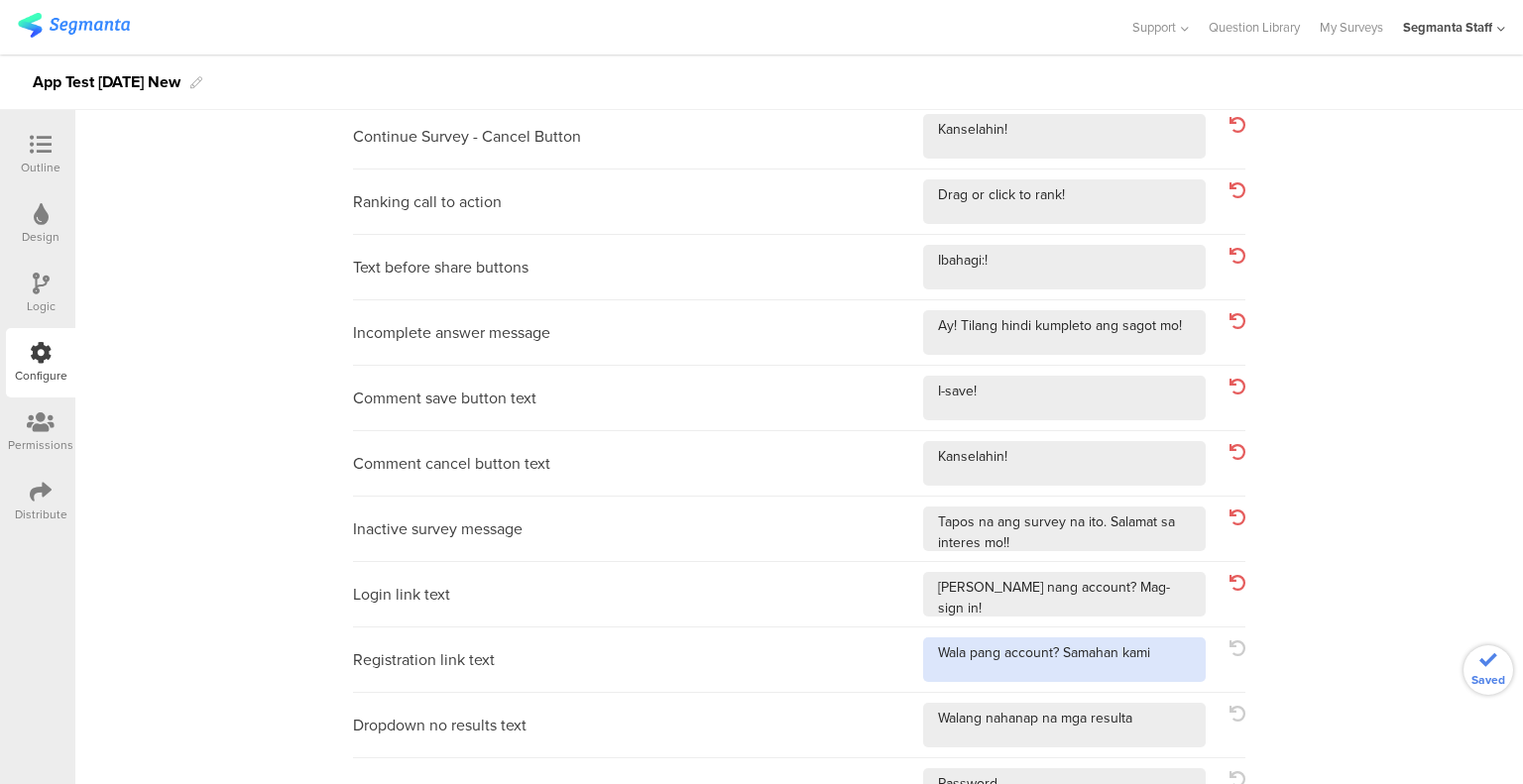 click at bounding box center [1064, 659] 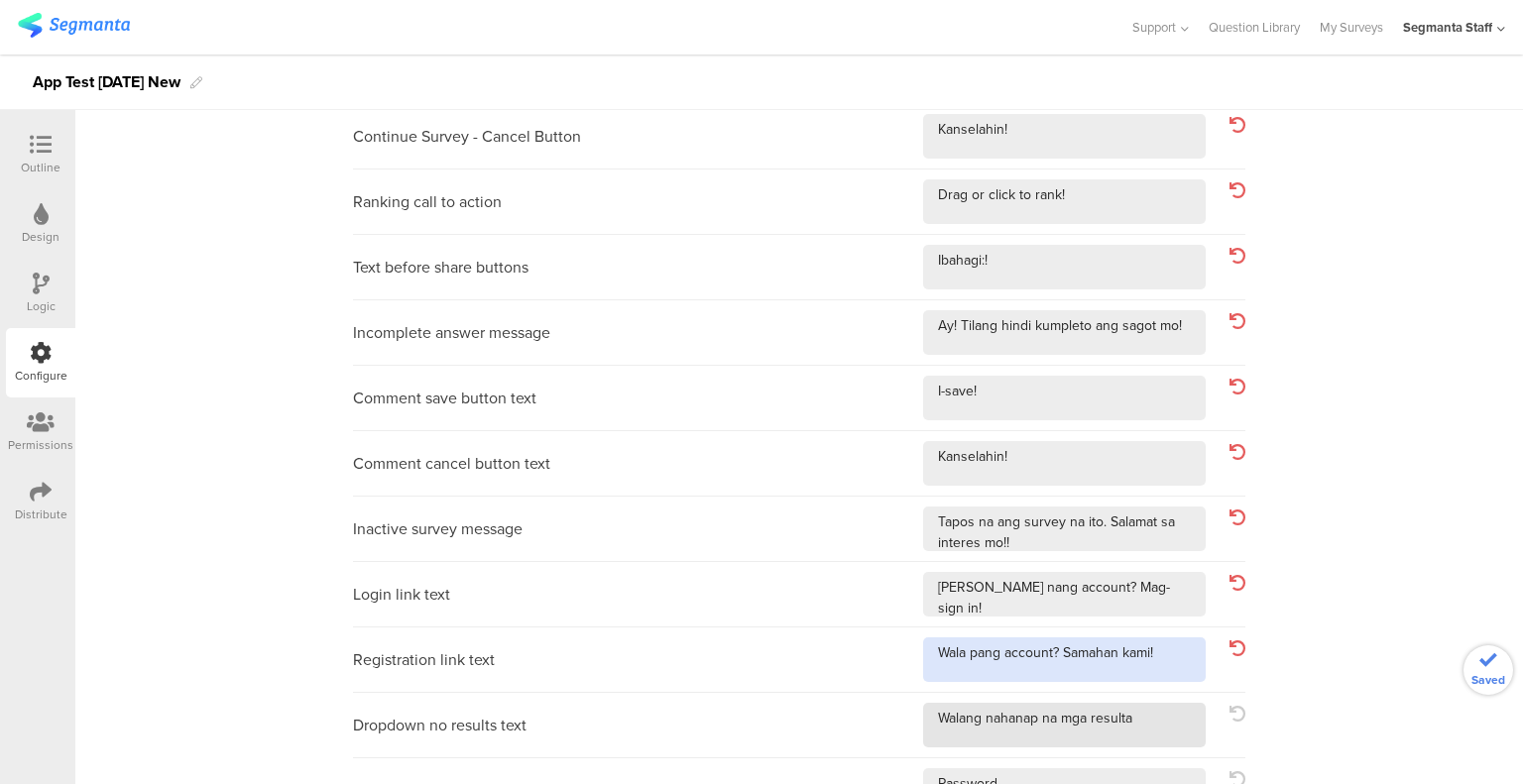 type on "Wala pang account? Samahan kami!" 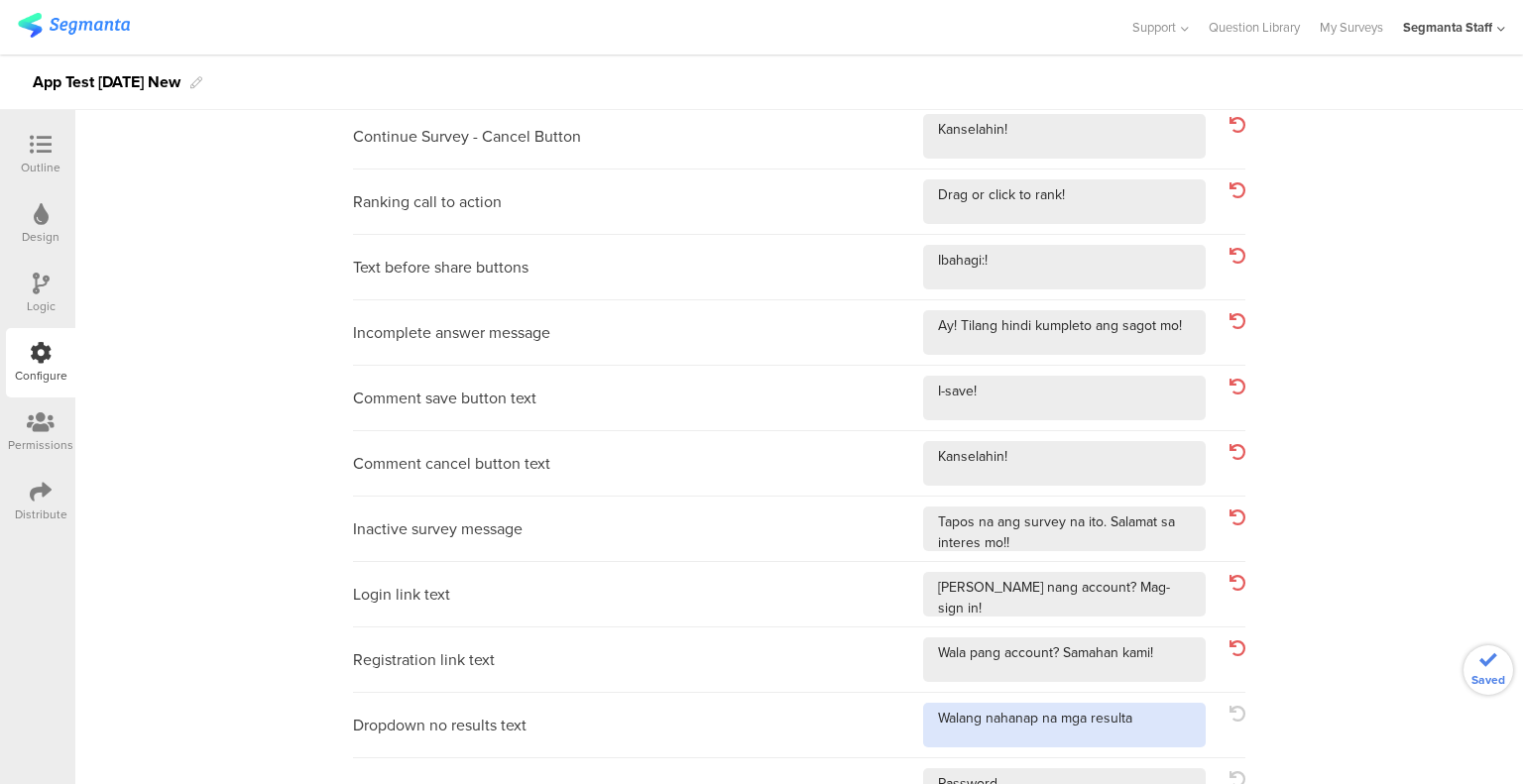 click at bounding box center (1064, 725) 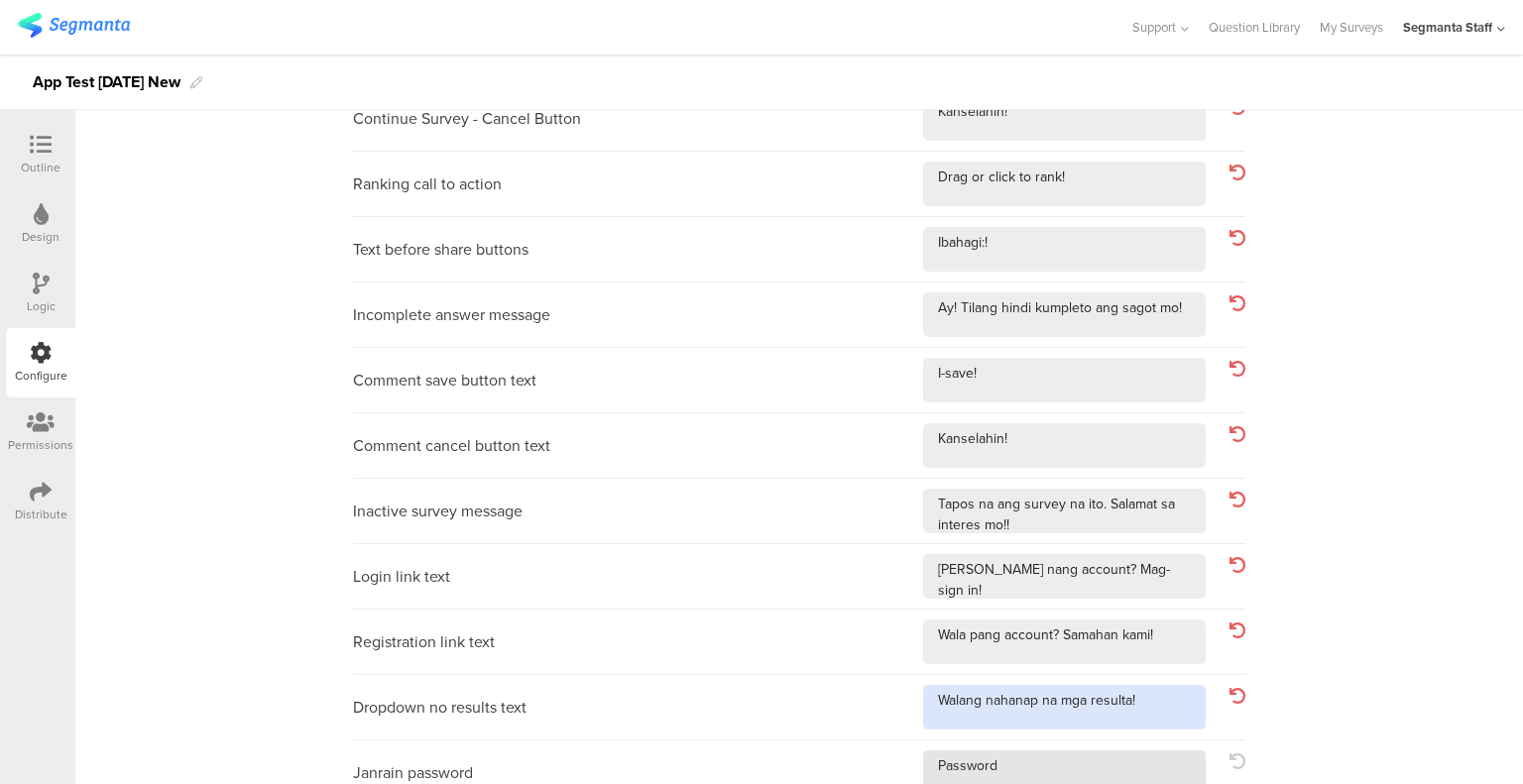 scroll, scrollTop: 729, scrollLeft: 0, axis: vertical 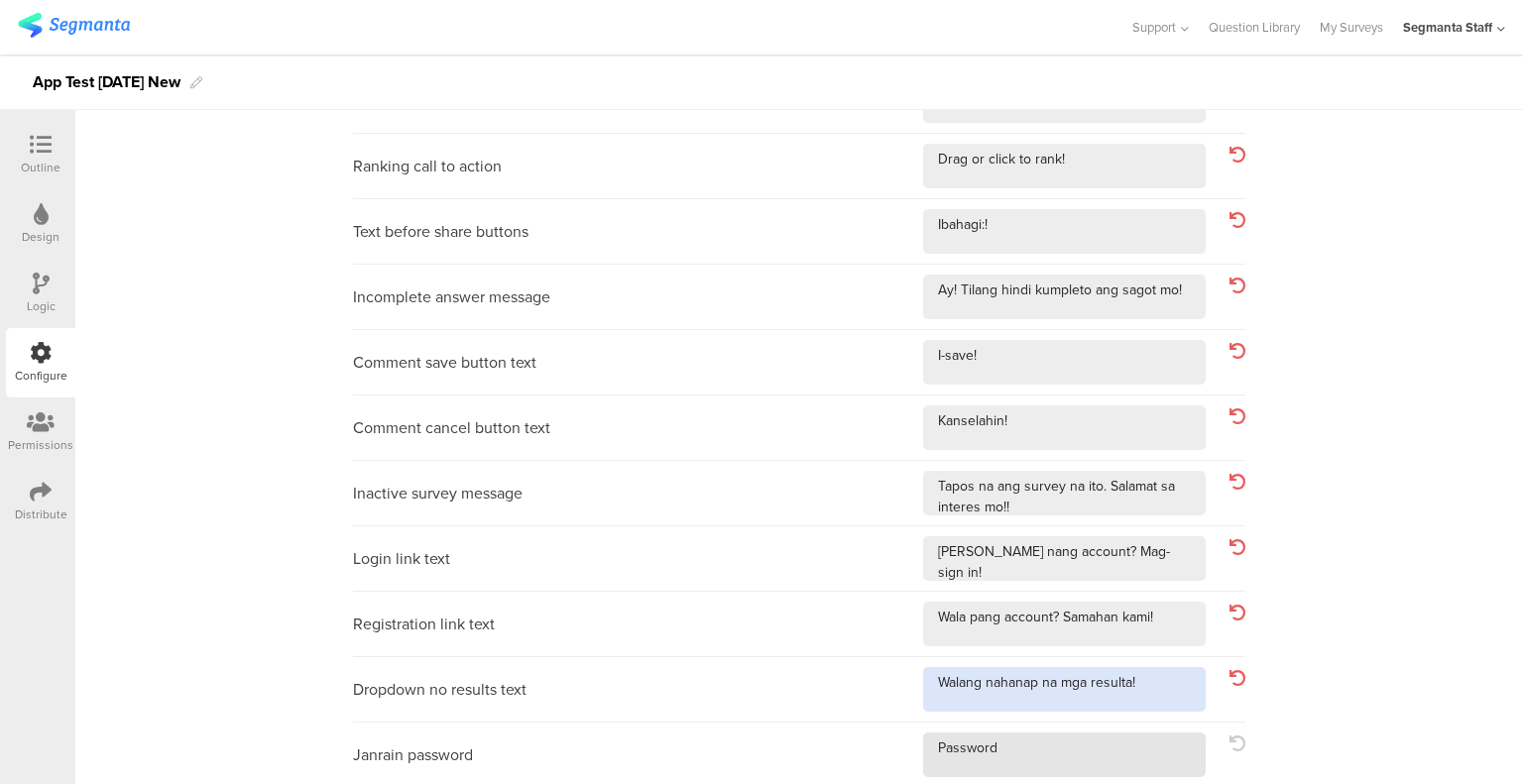 type on "Walang nahanap na mga resulta!" 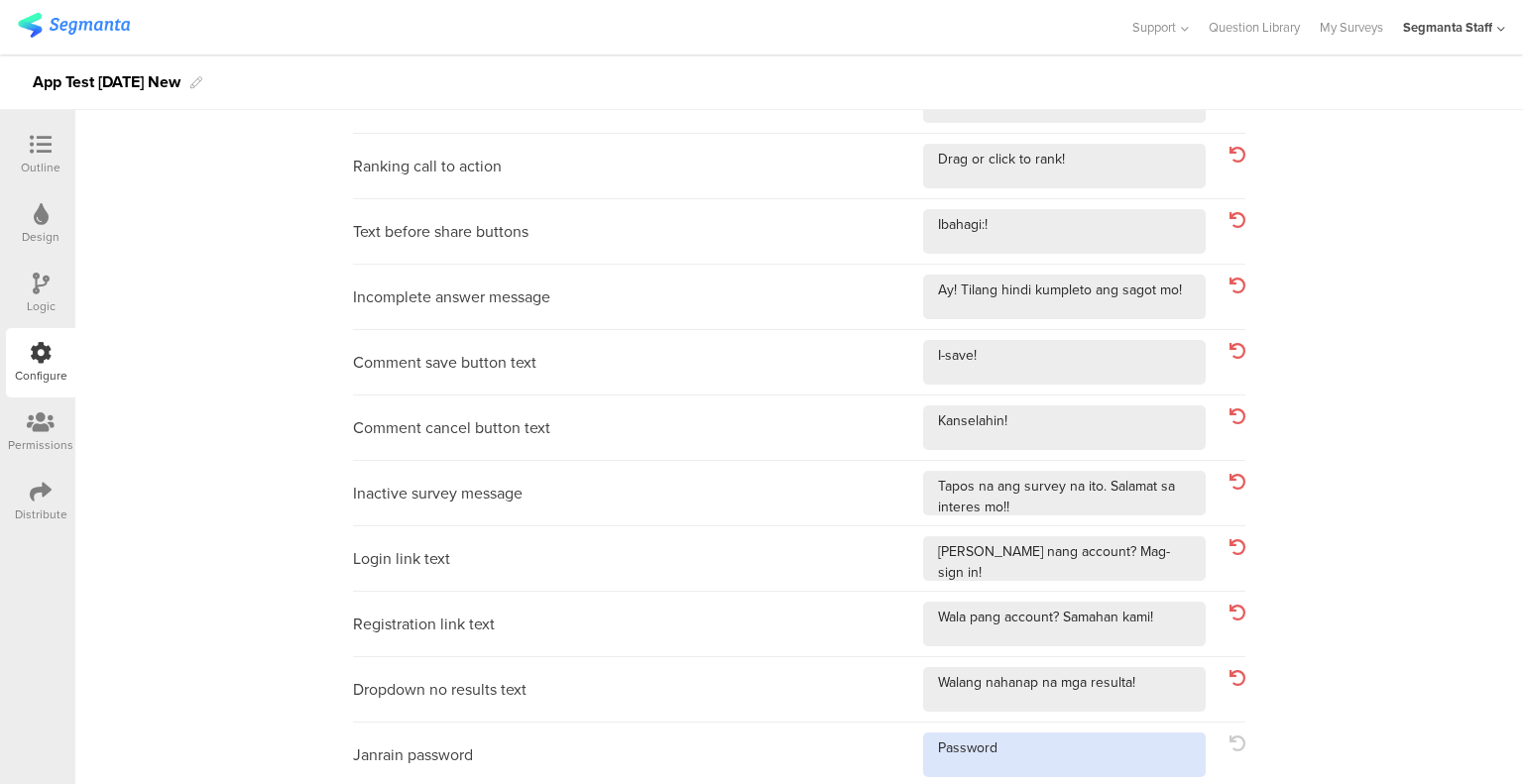 click at bounding box center (1064, 754) 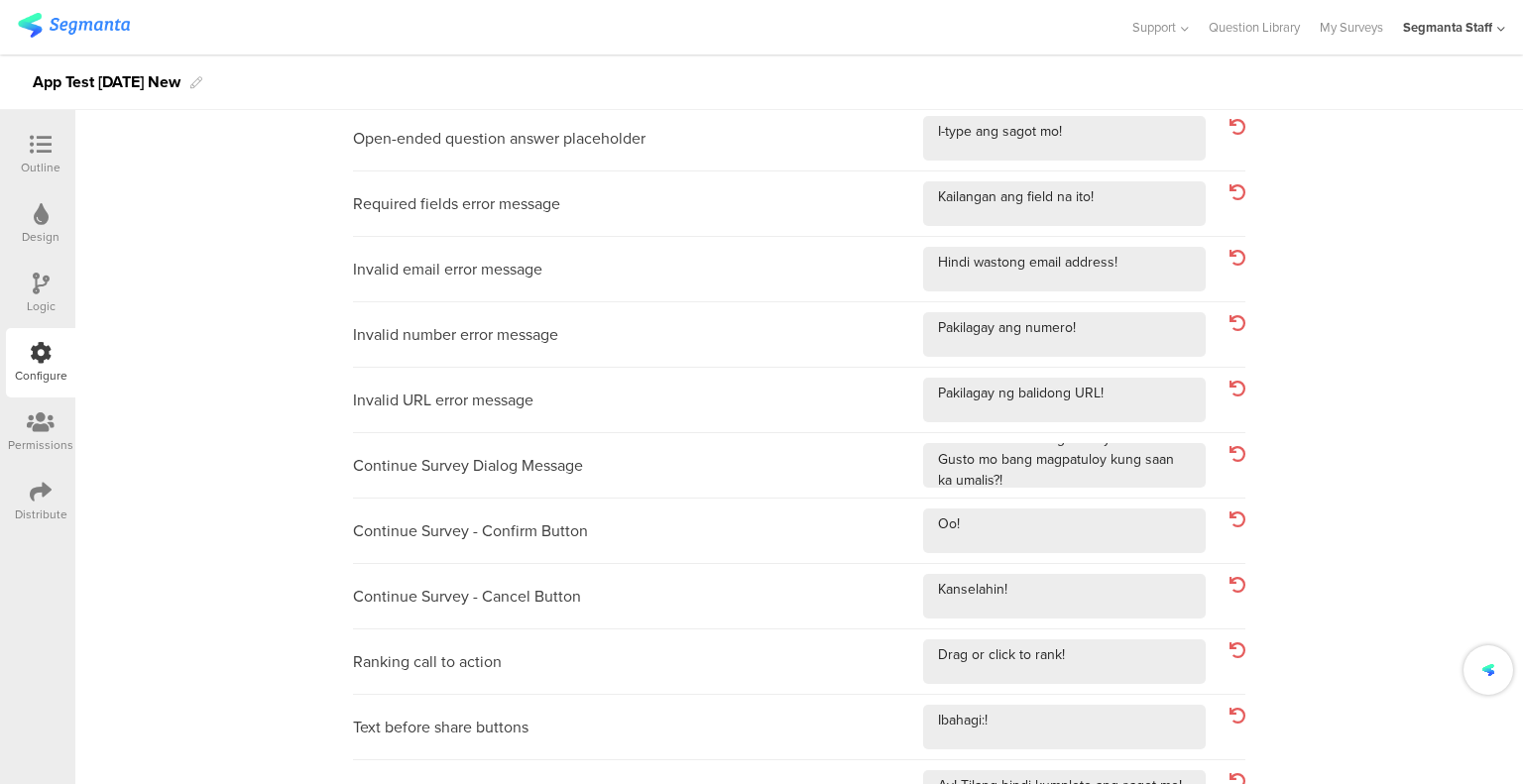 scroll, scrollTop: 0, scrollLeft: 0, axis: both 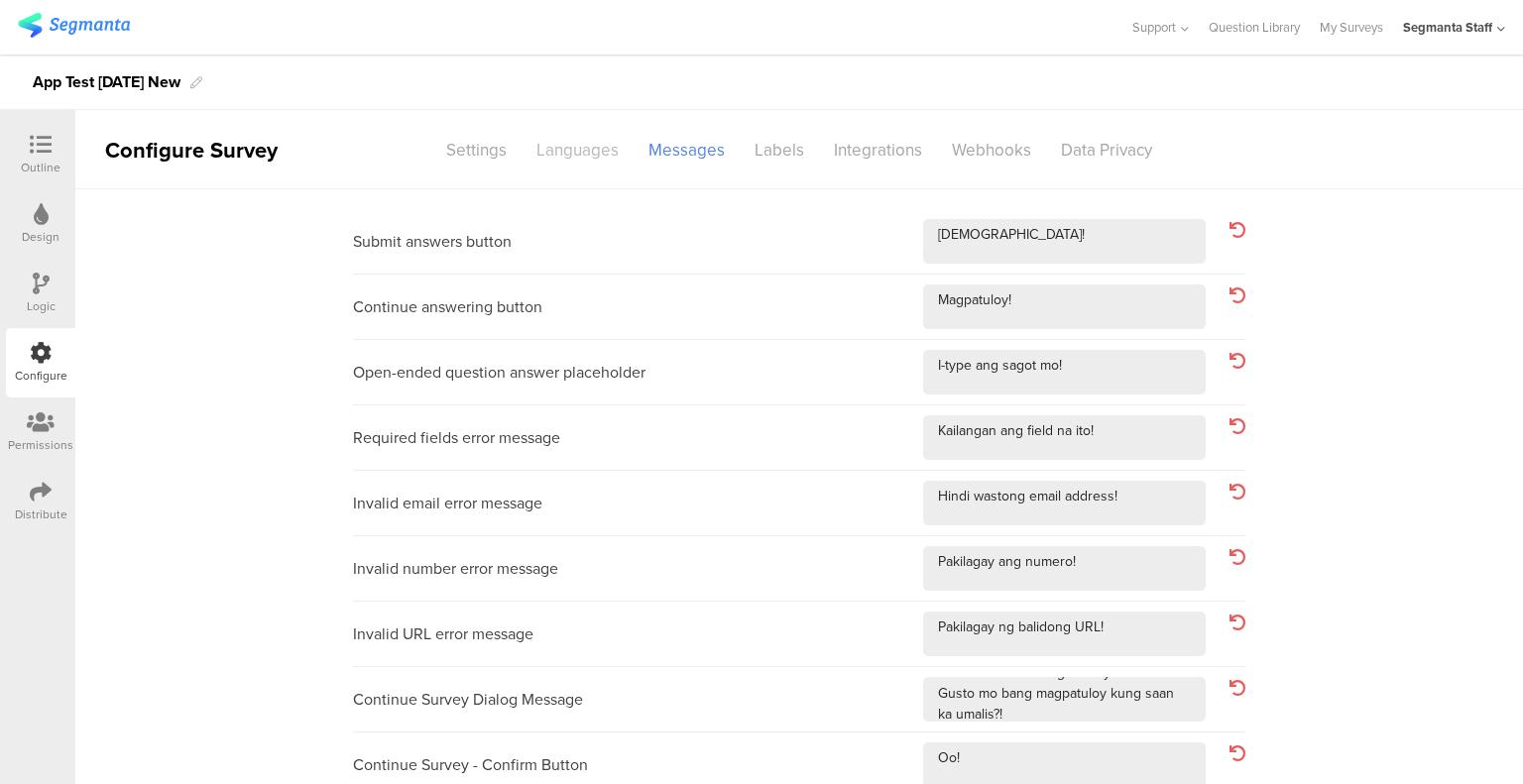 type on "Password!" 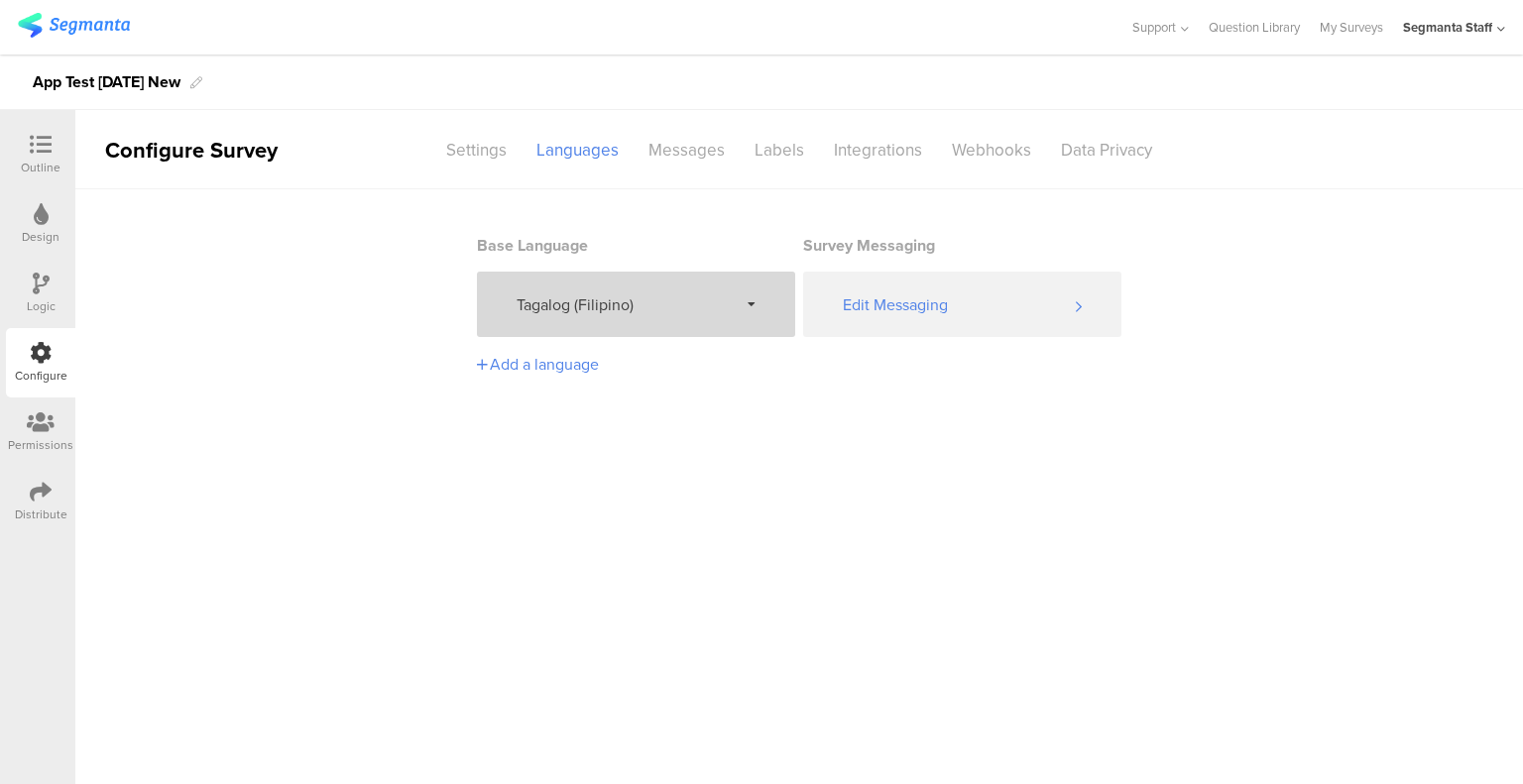 click on "Tagalog (Filipino)" at bounding box center (636, 304) 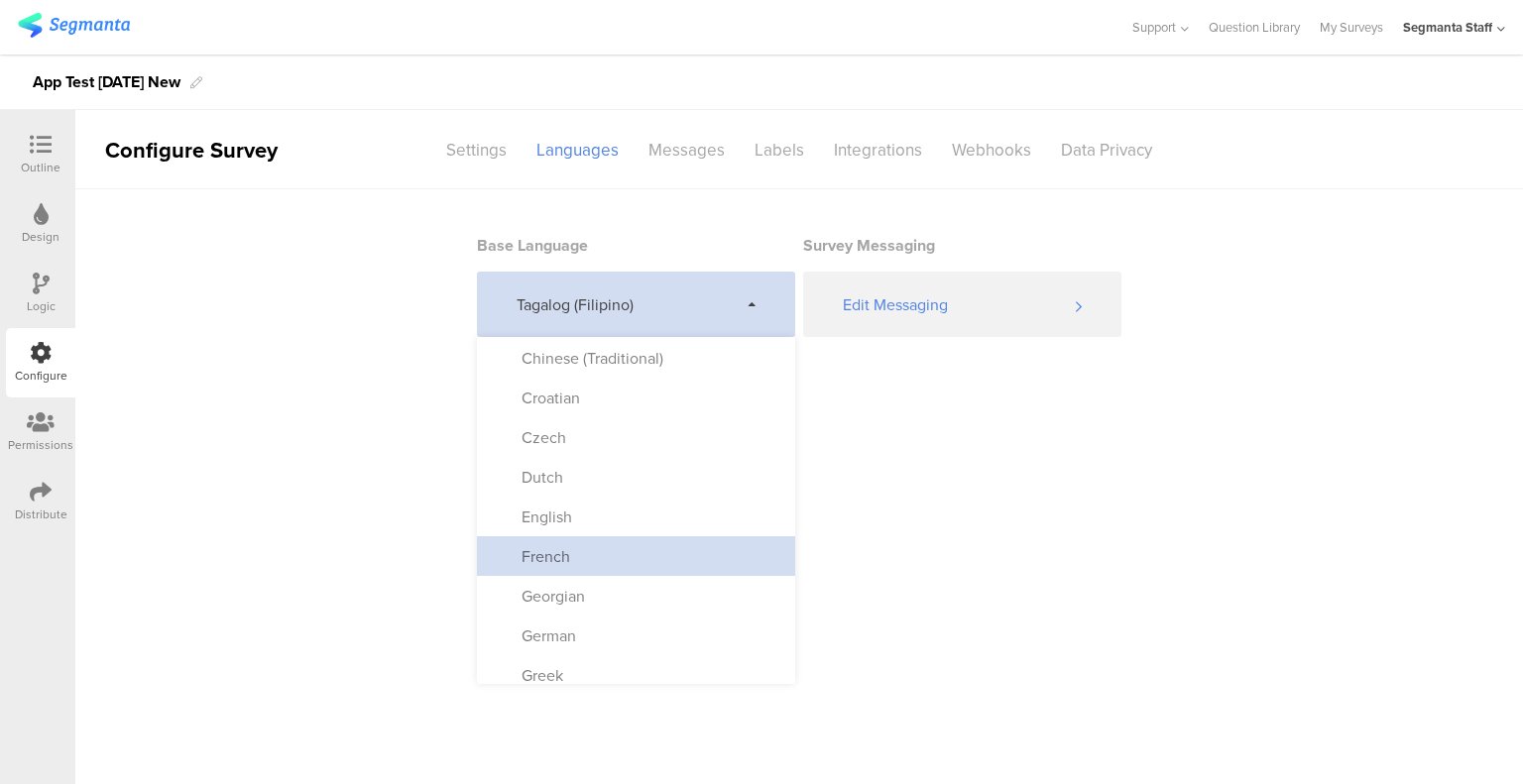scroll, scrollTop: 198, scrollLeft: 0, axis: vertical 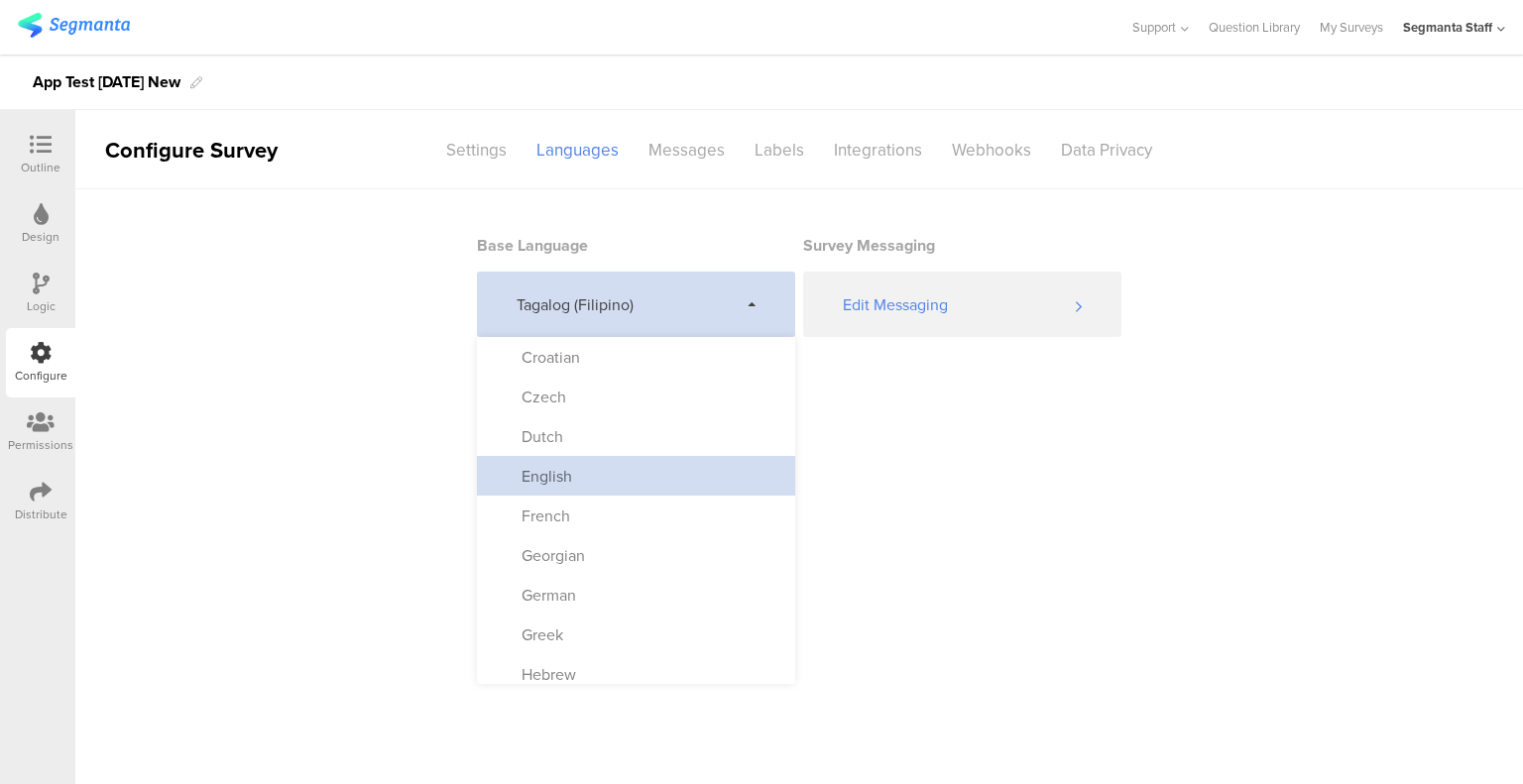 click on "English" at bounding box center [636, 476] 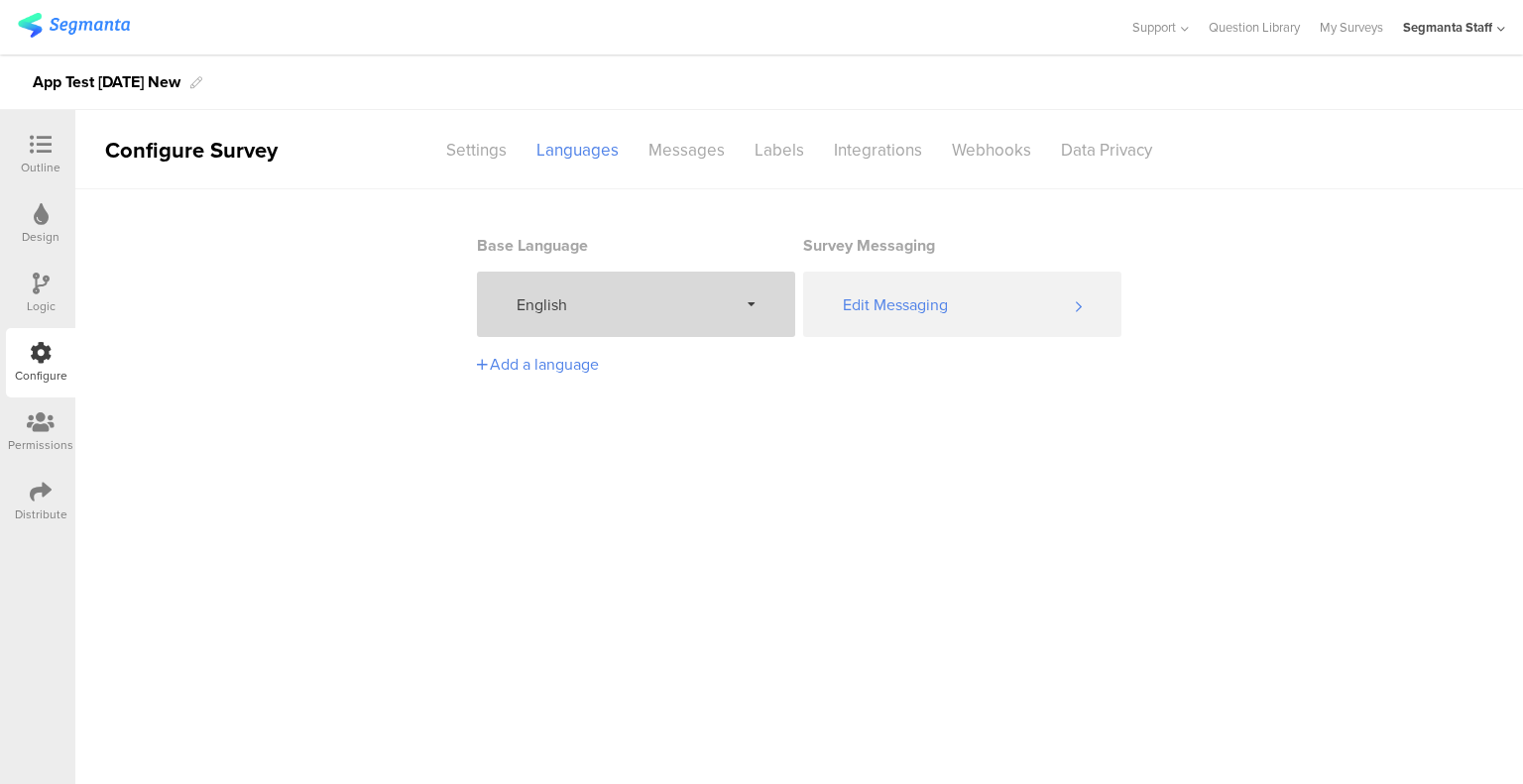 click on "Add a language" at bounding box center (633, 364) 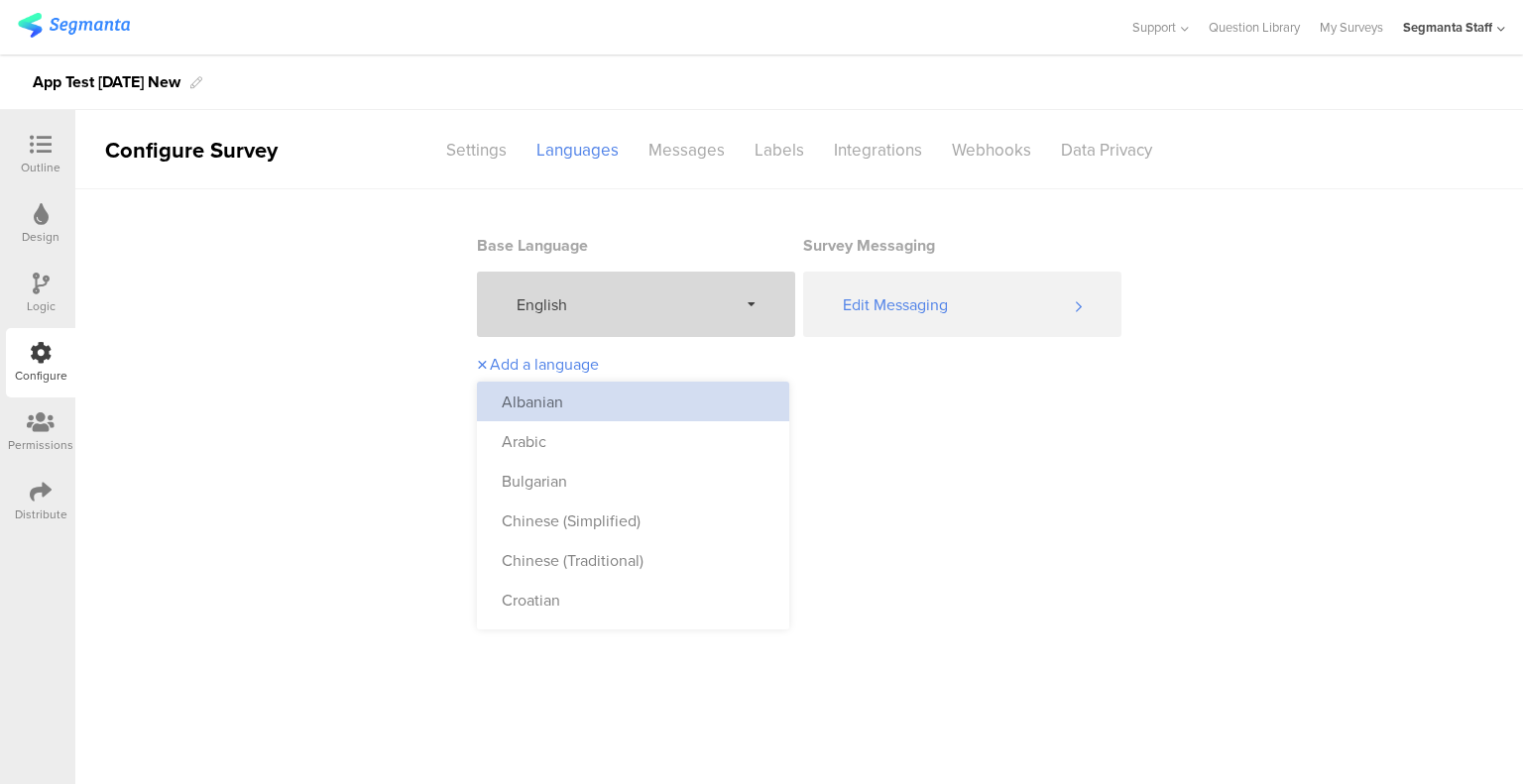 click on "Albanian" at bounding box center [633, 401] 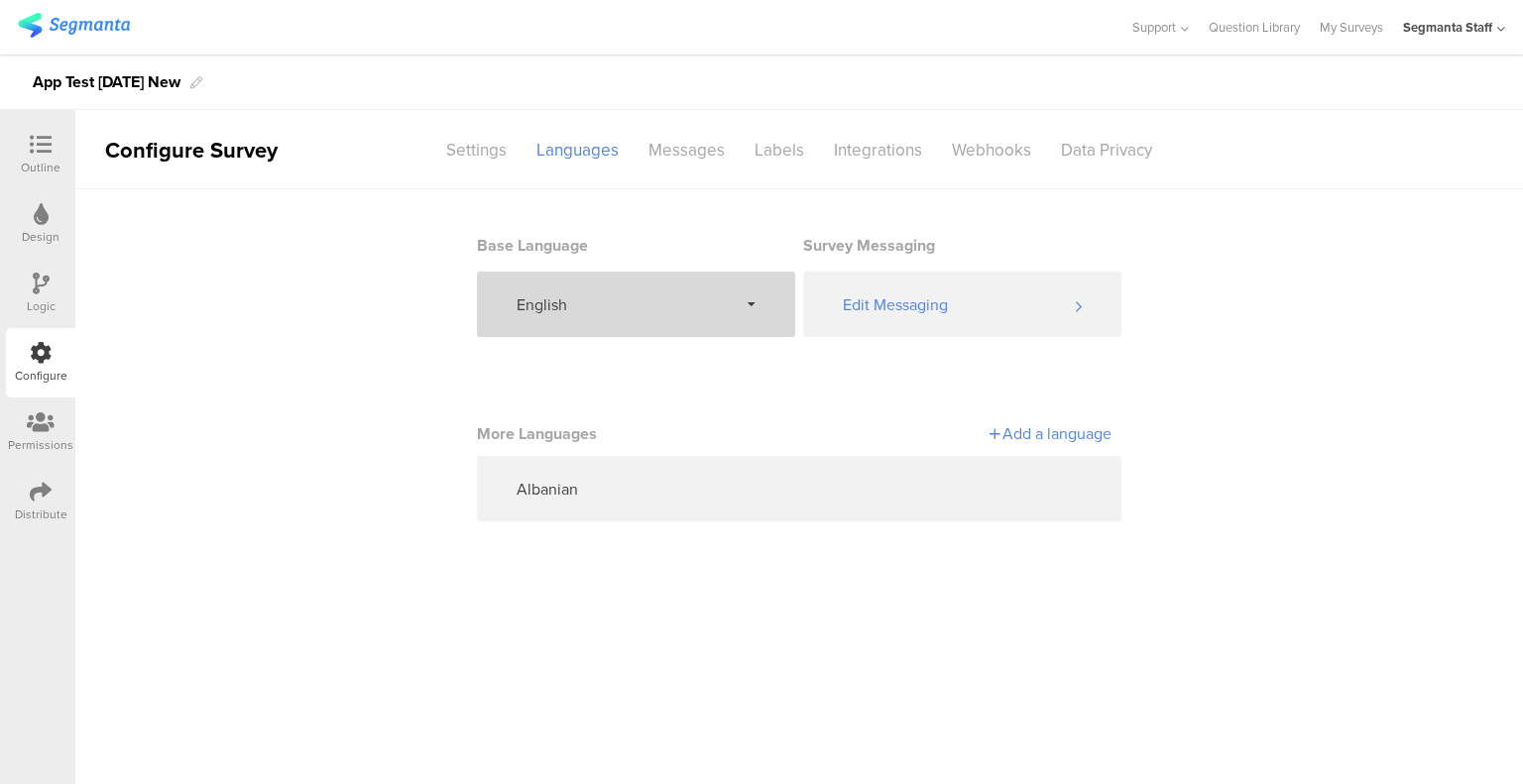 click on "Add a language" at bounding box center (955, 433) 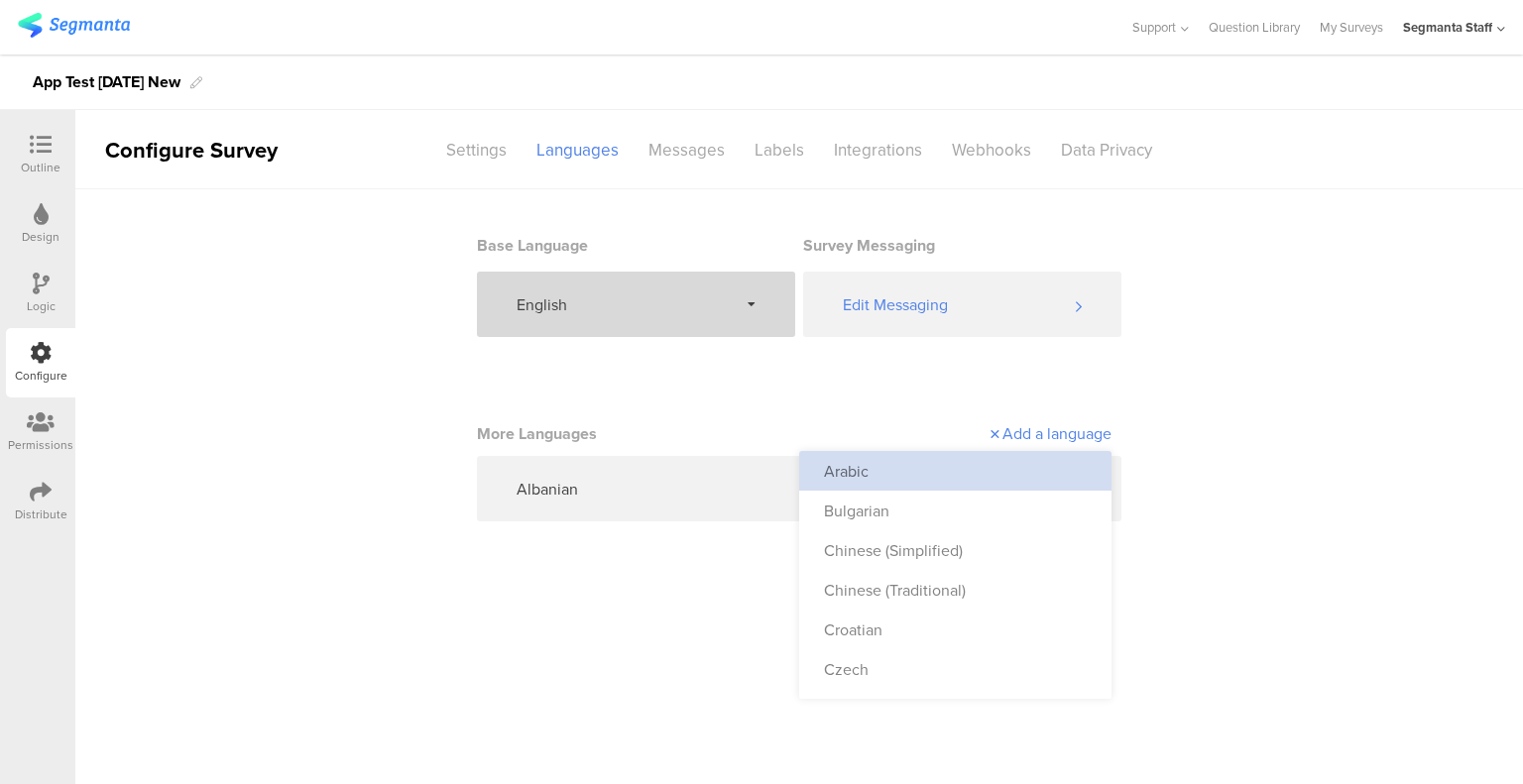 click on "Arabic" at bounding box center (955, 471) 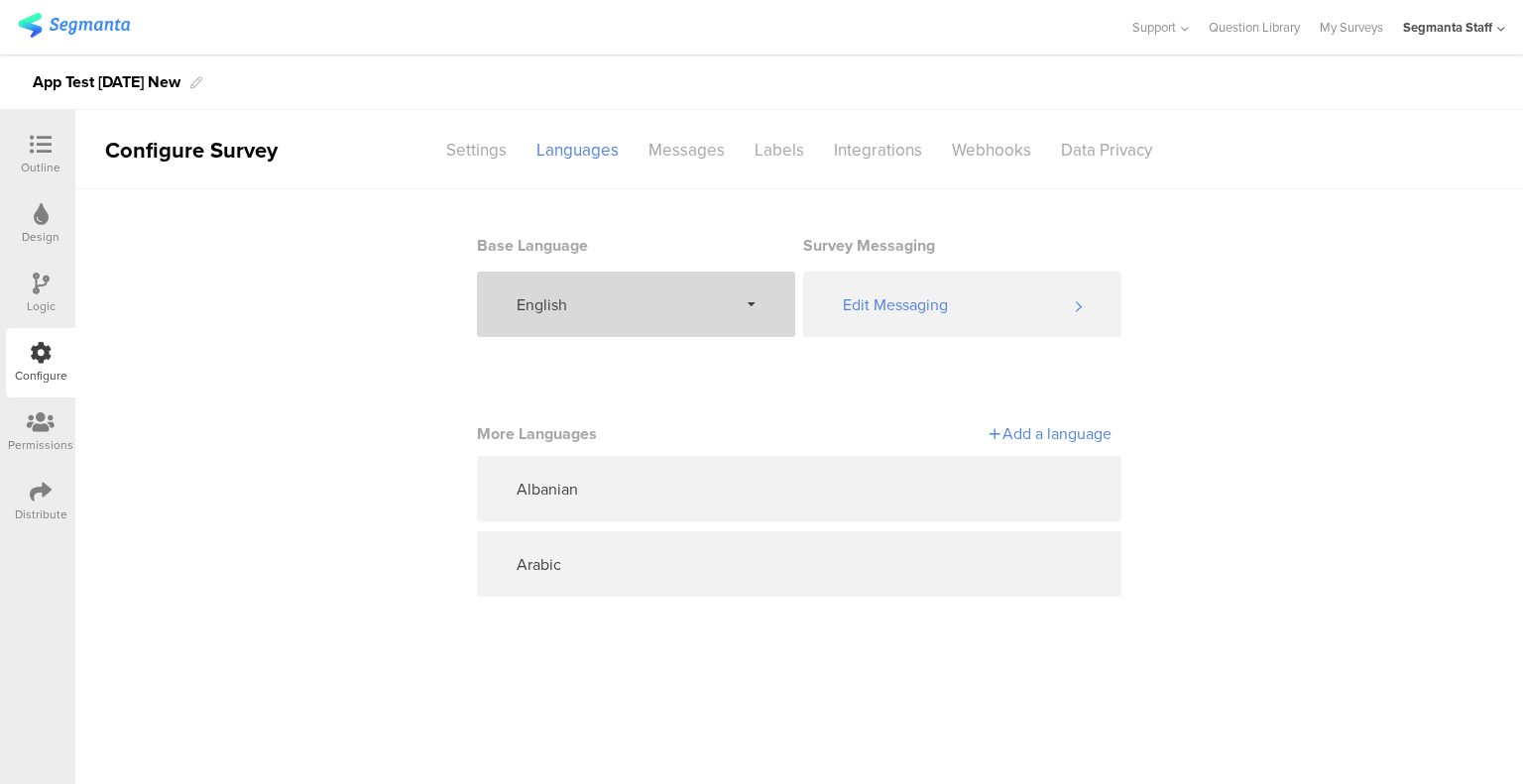 click on "Add a language" at bounding box center (955, 433) 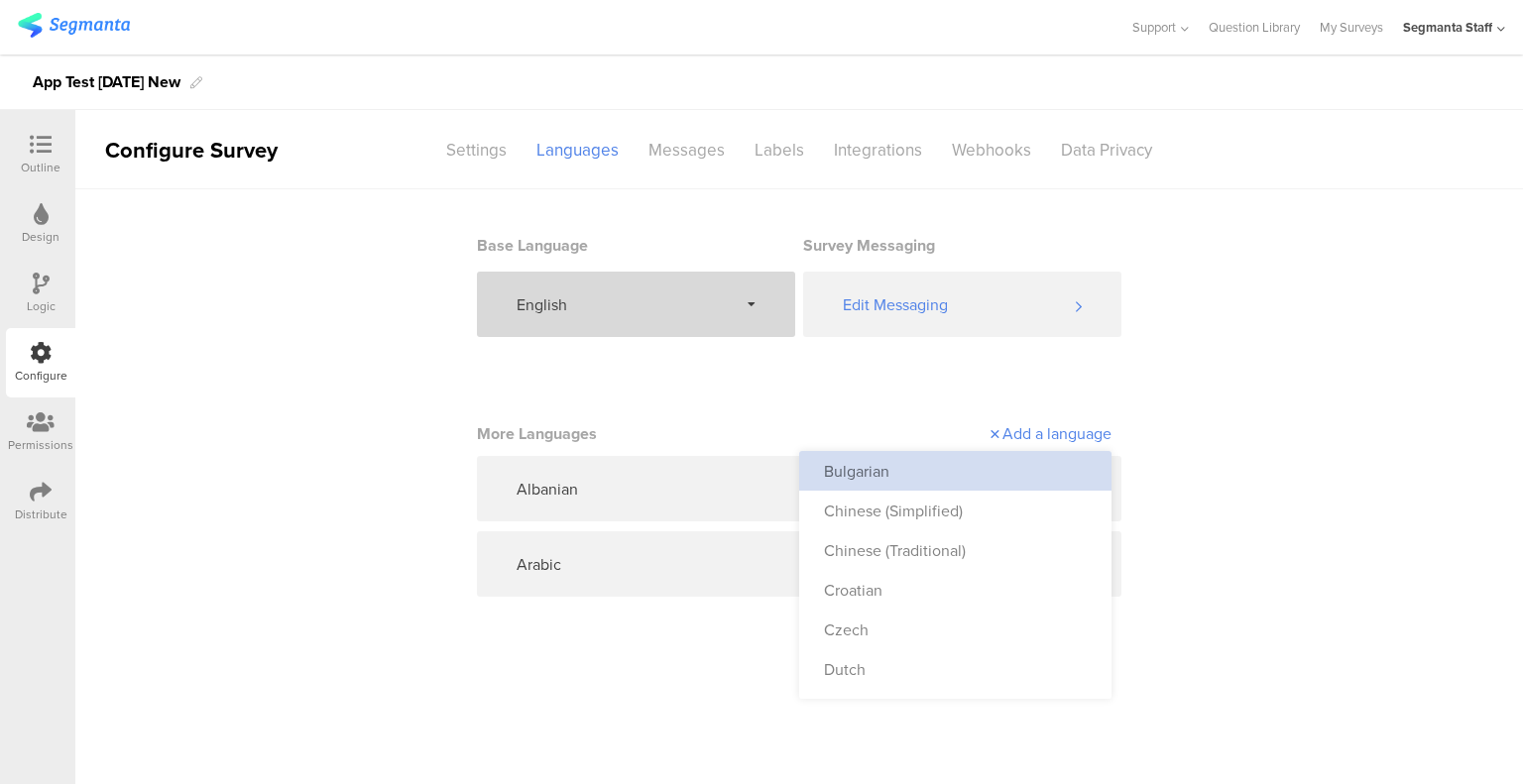click on "Bulgarian" at bounding box center [955, 471] 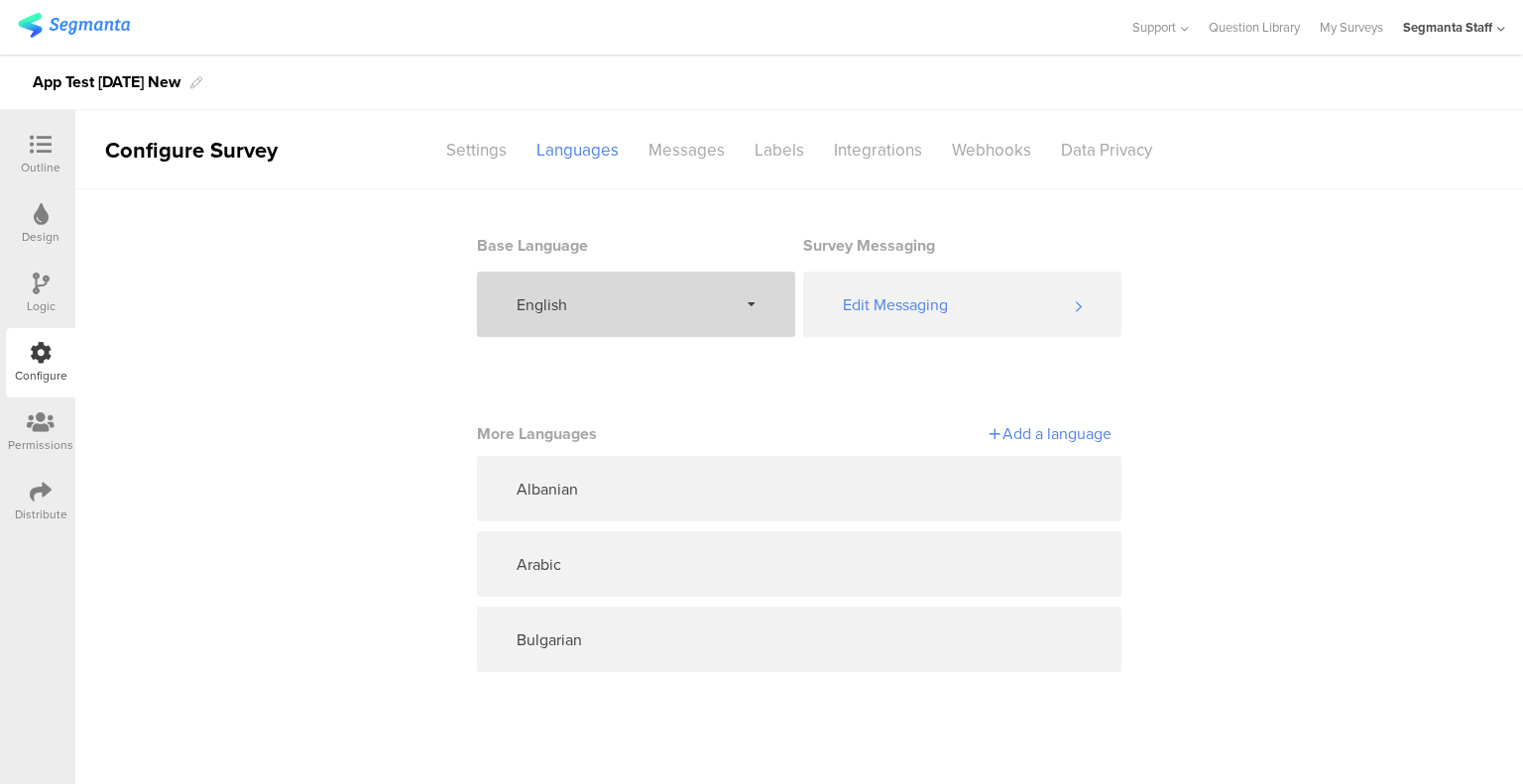 click on "Add a language" at bounding box center [955, 433] 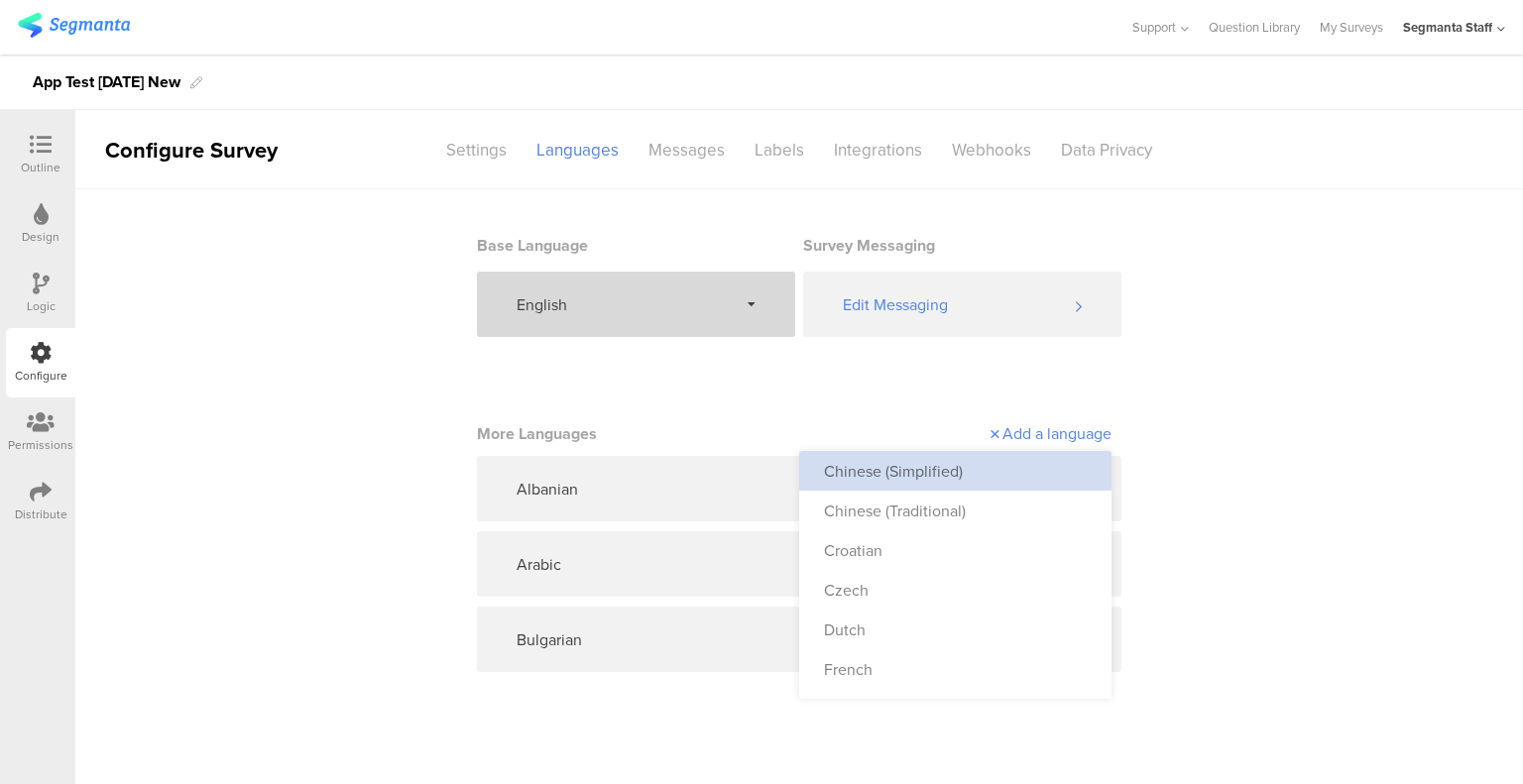 click on "Chinese (Simplified)" at bounding box center [955, 471] 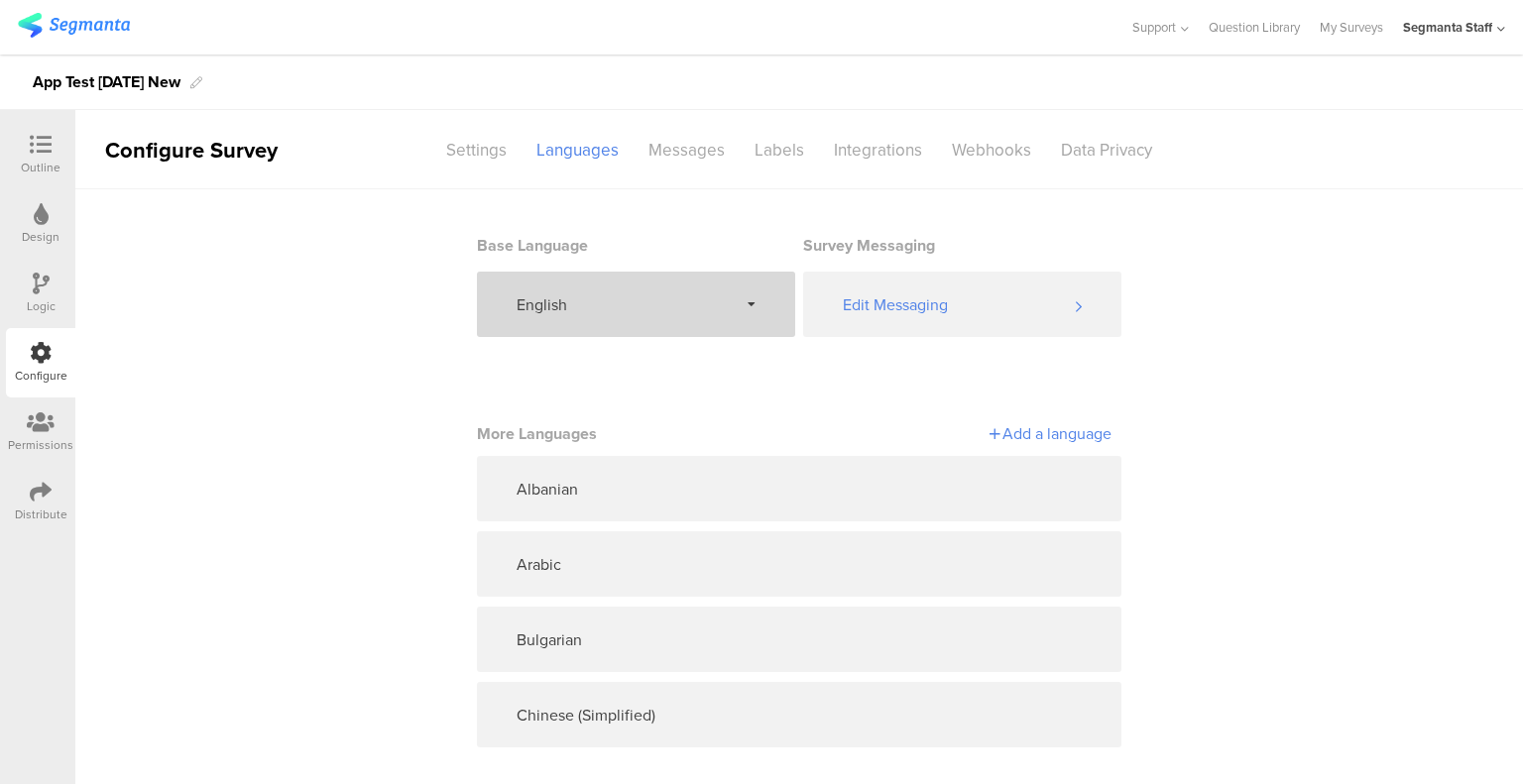 click on "Add a language" at bounding box center [955, 433] 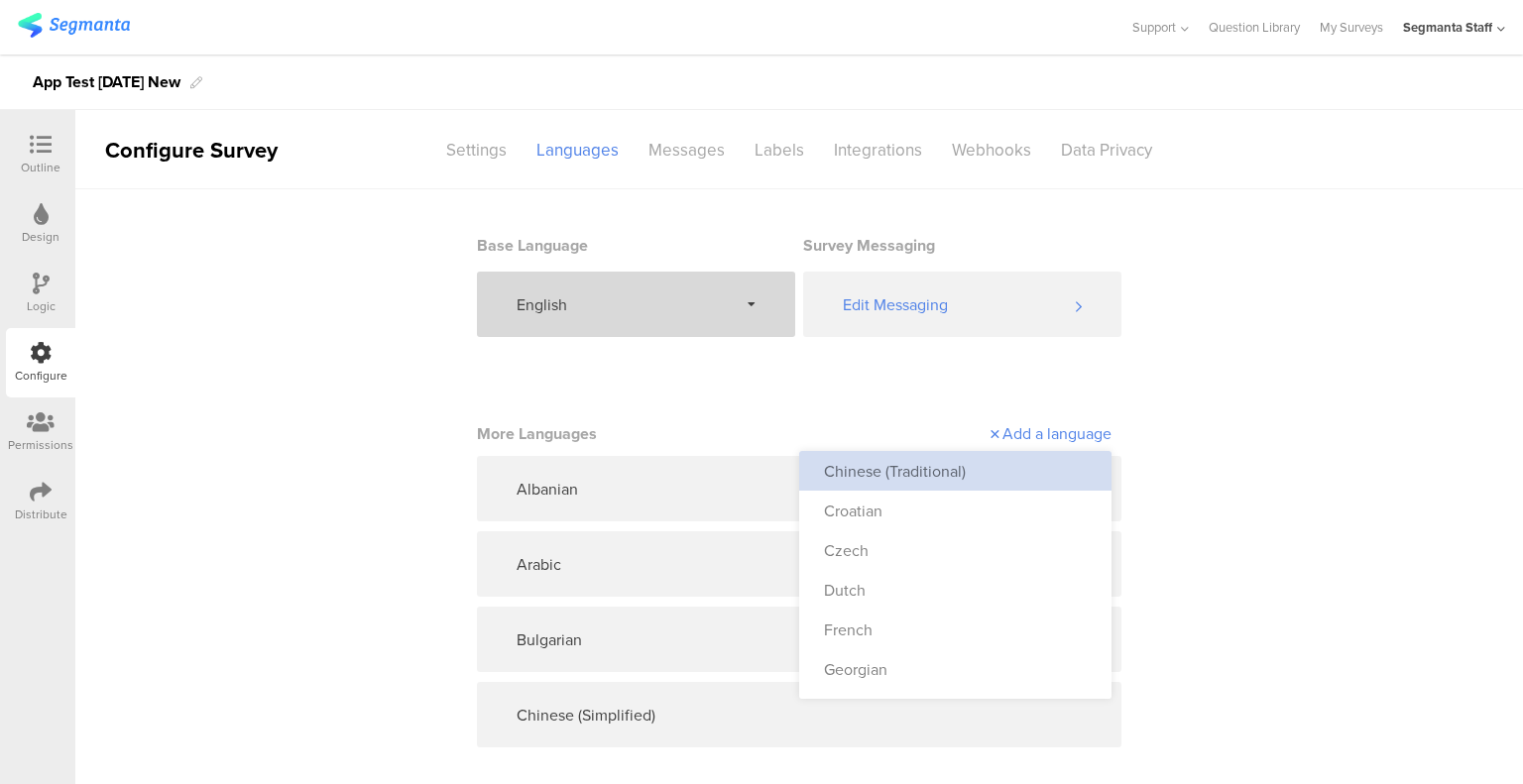 click on "Chinese (Traditional)" at bounding box center [955, 471] 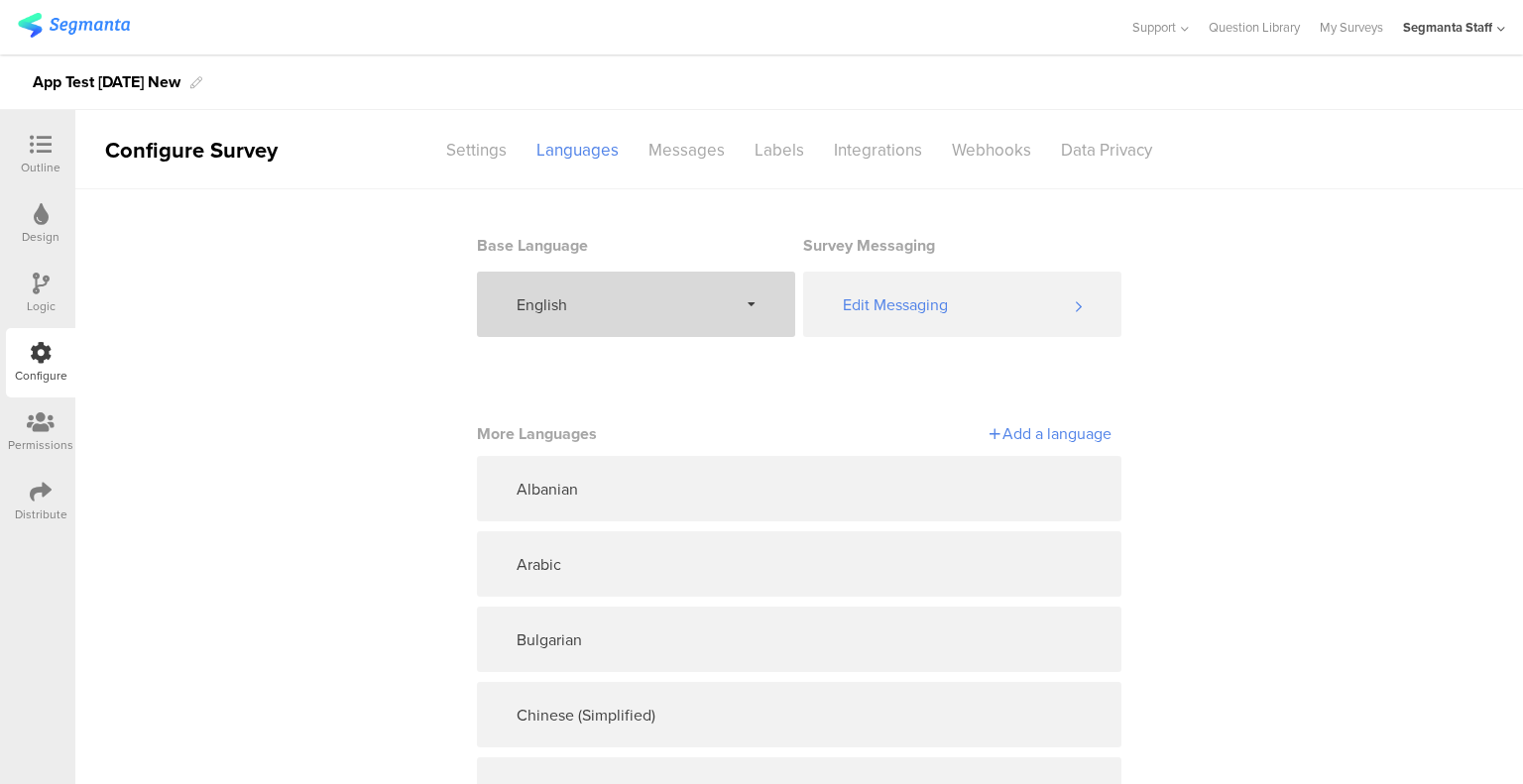 click on "Add a language" at bounding box center [955, 433] 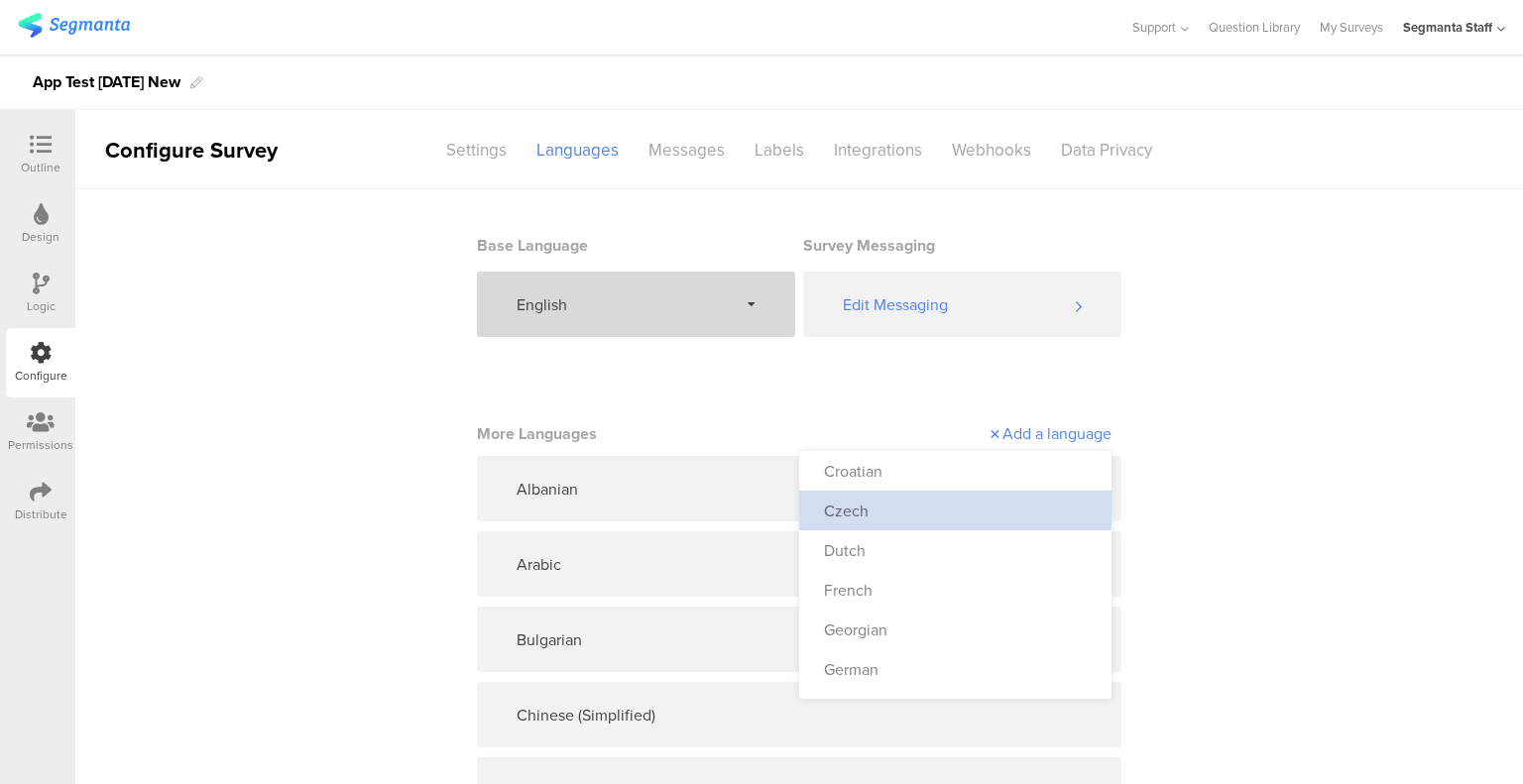 click on "Czech" at bounding box center (955, 510) 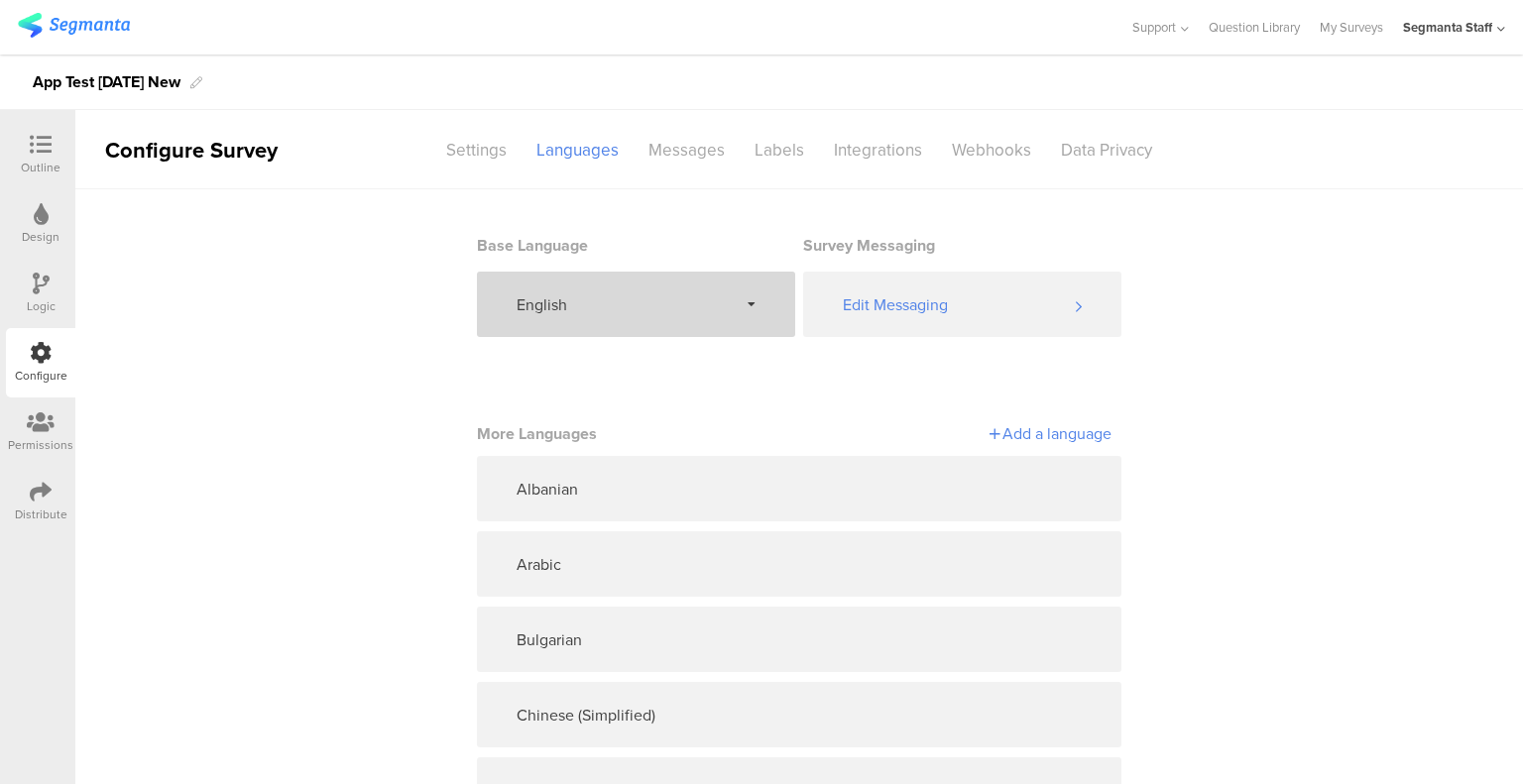 click on "Add a language" at bounding box center (955, 433) 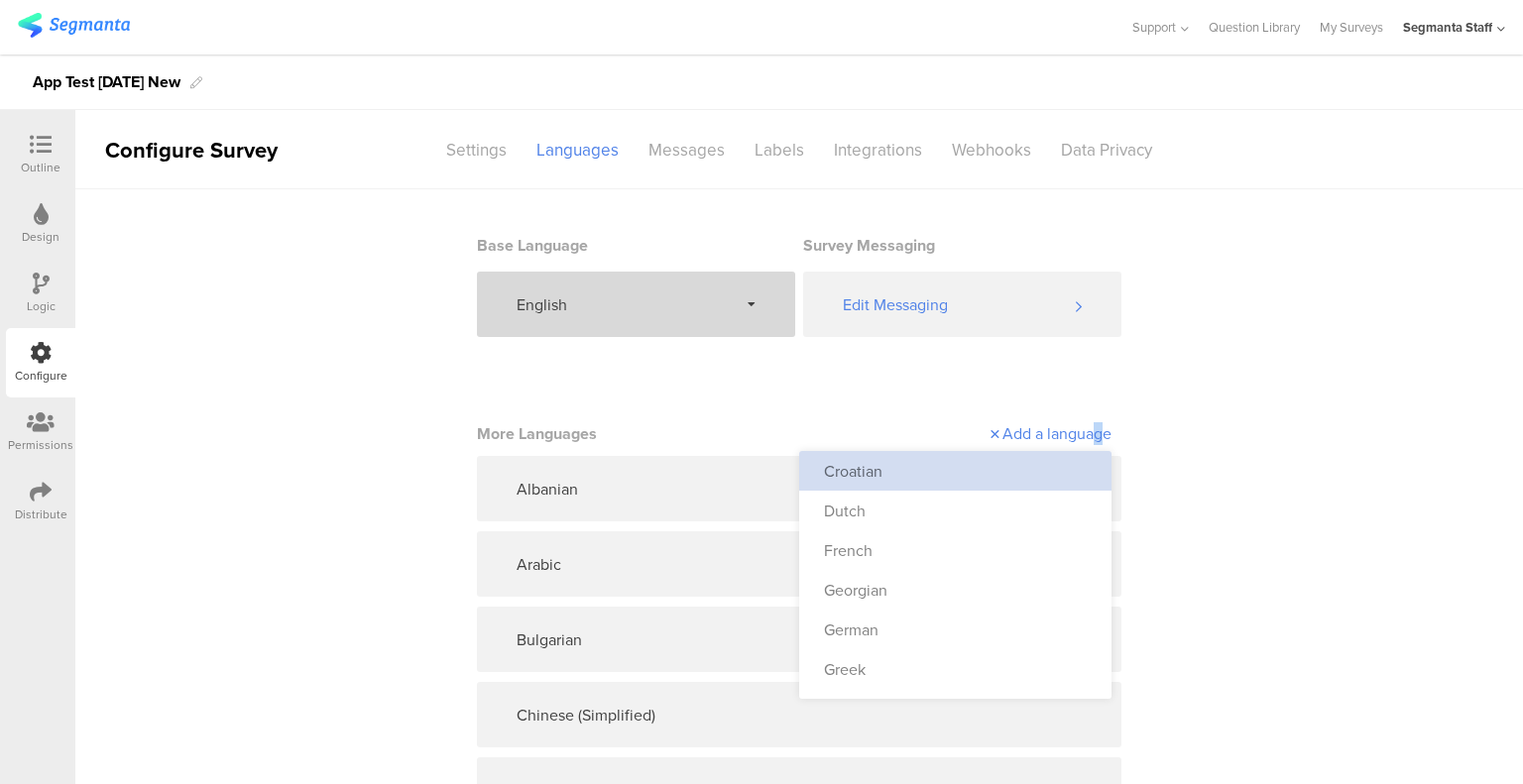 click on "Croatian" at bounding box center [955, 471] 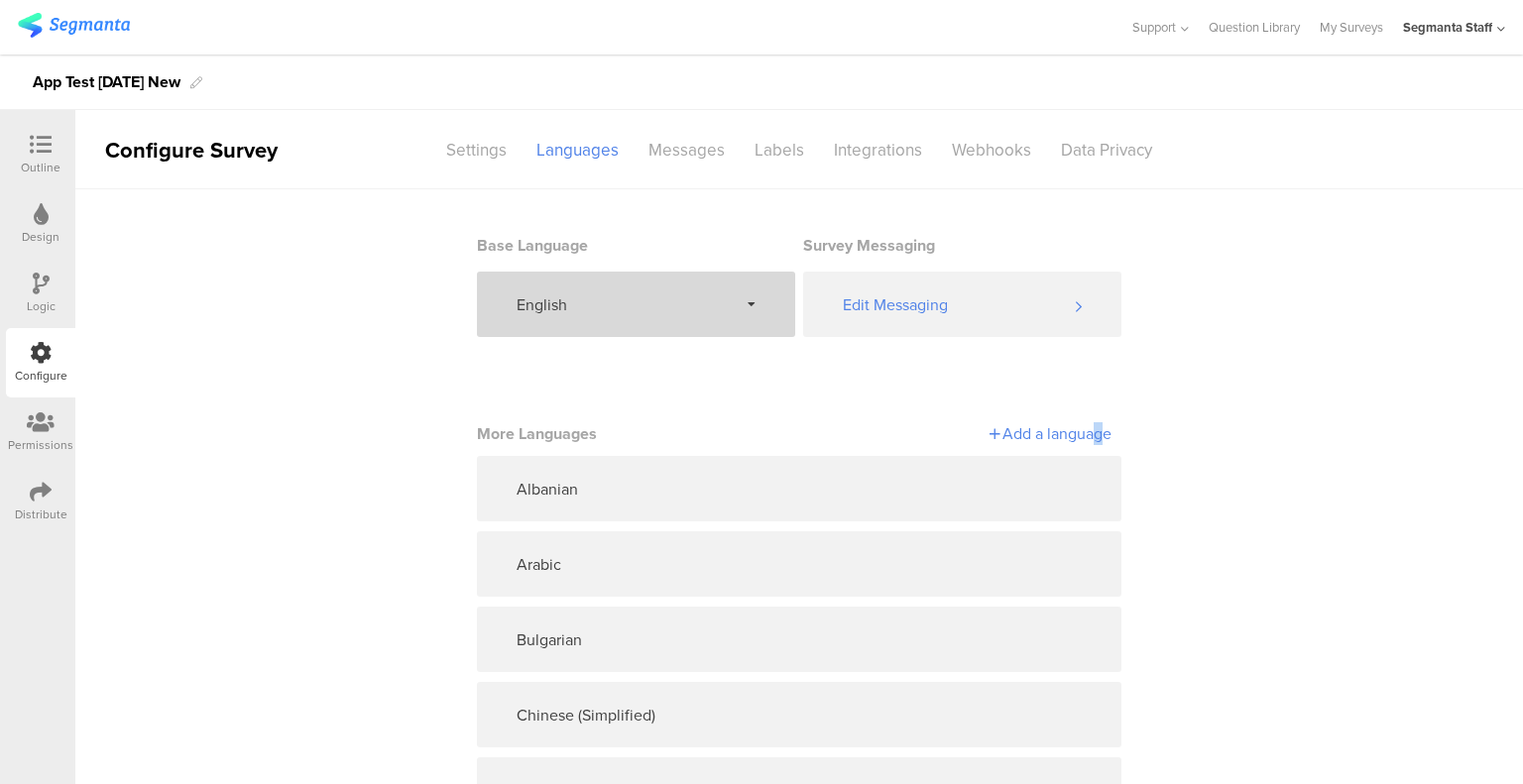 click on "Add a language" at bounding box center (955, 433) 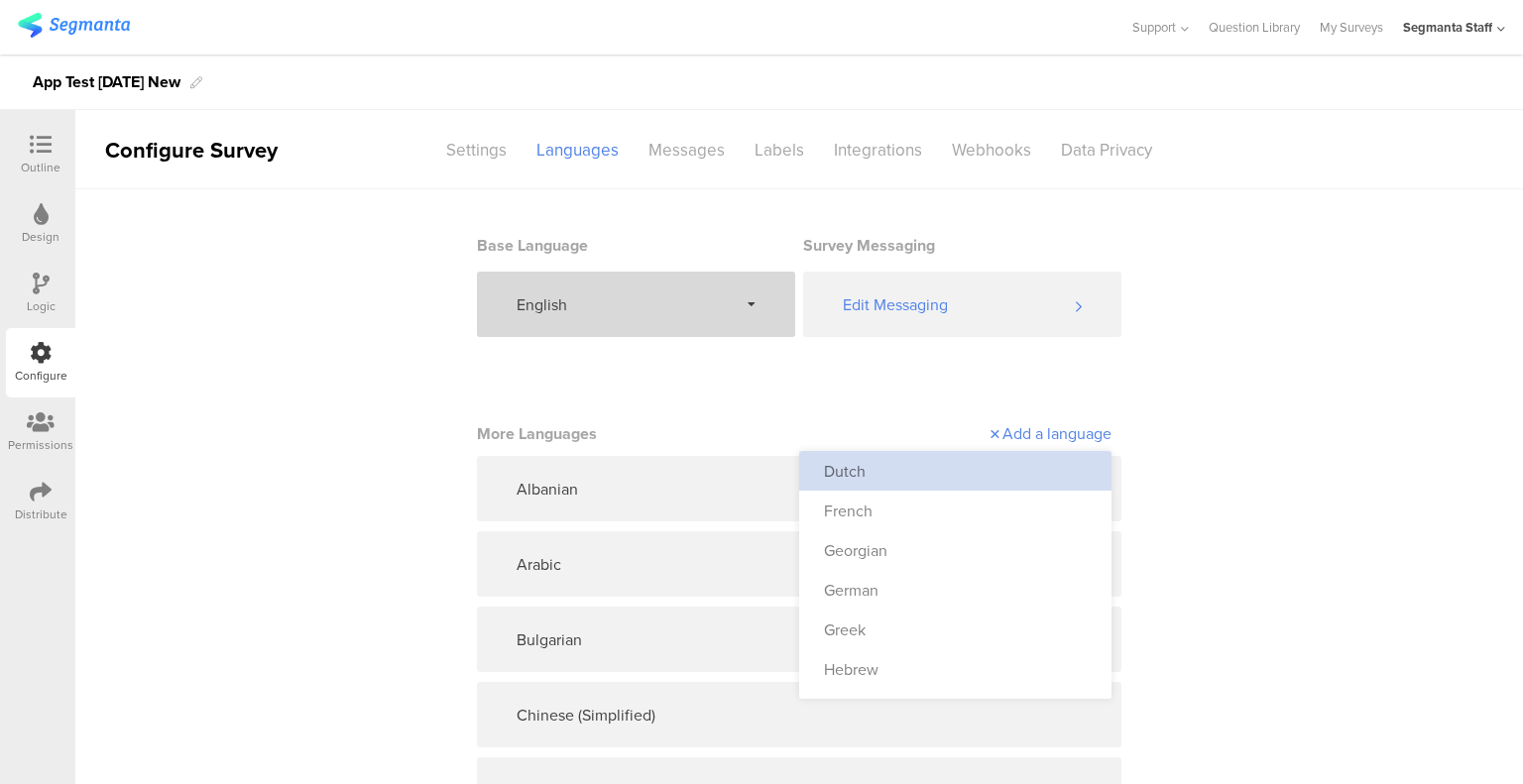 click on "Dutch" at bounding box center [955, 471] 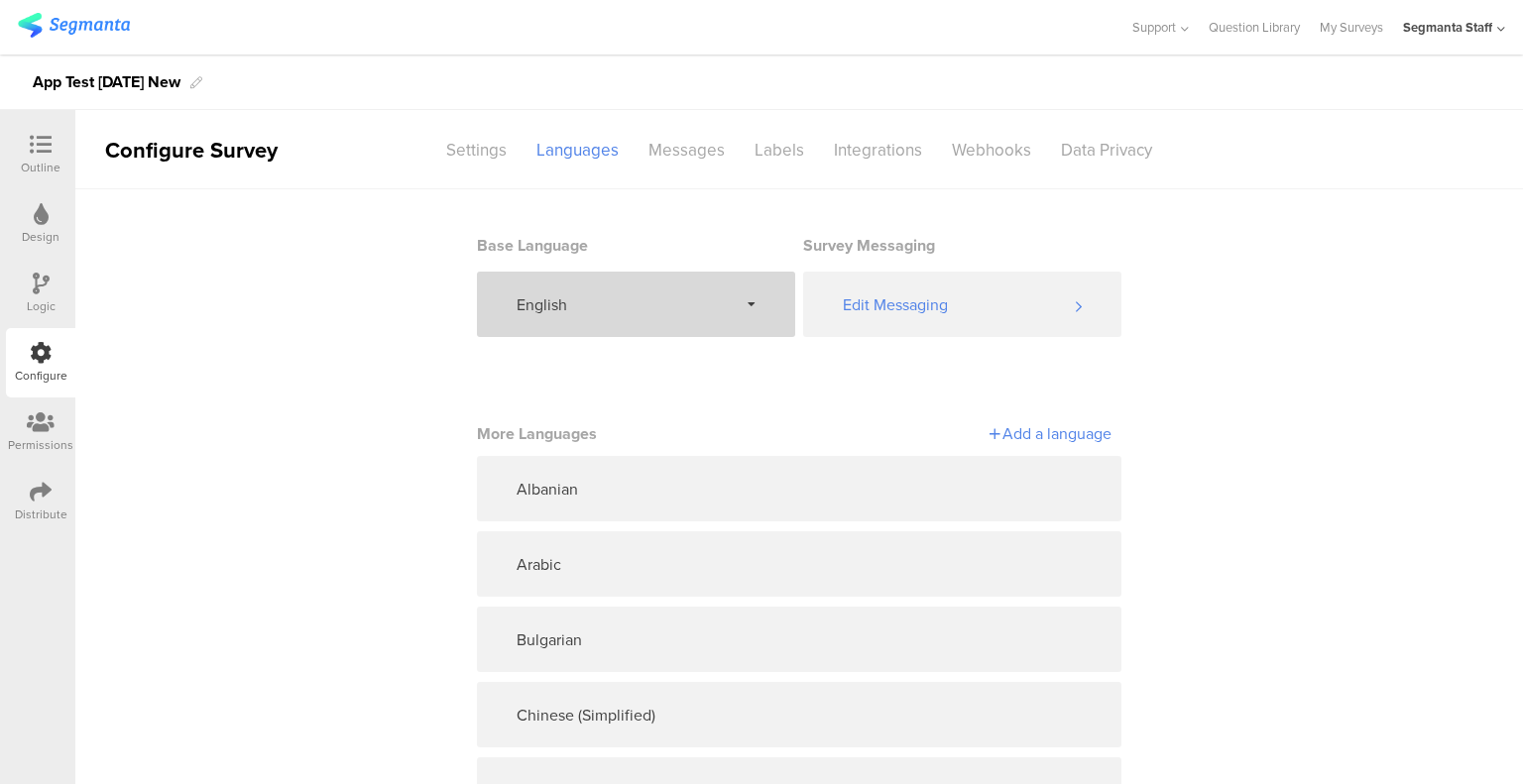 click on "Add a language" at bounding box center (955, 433) 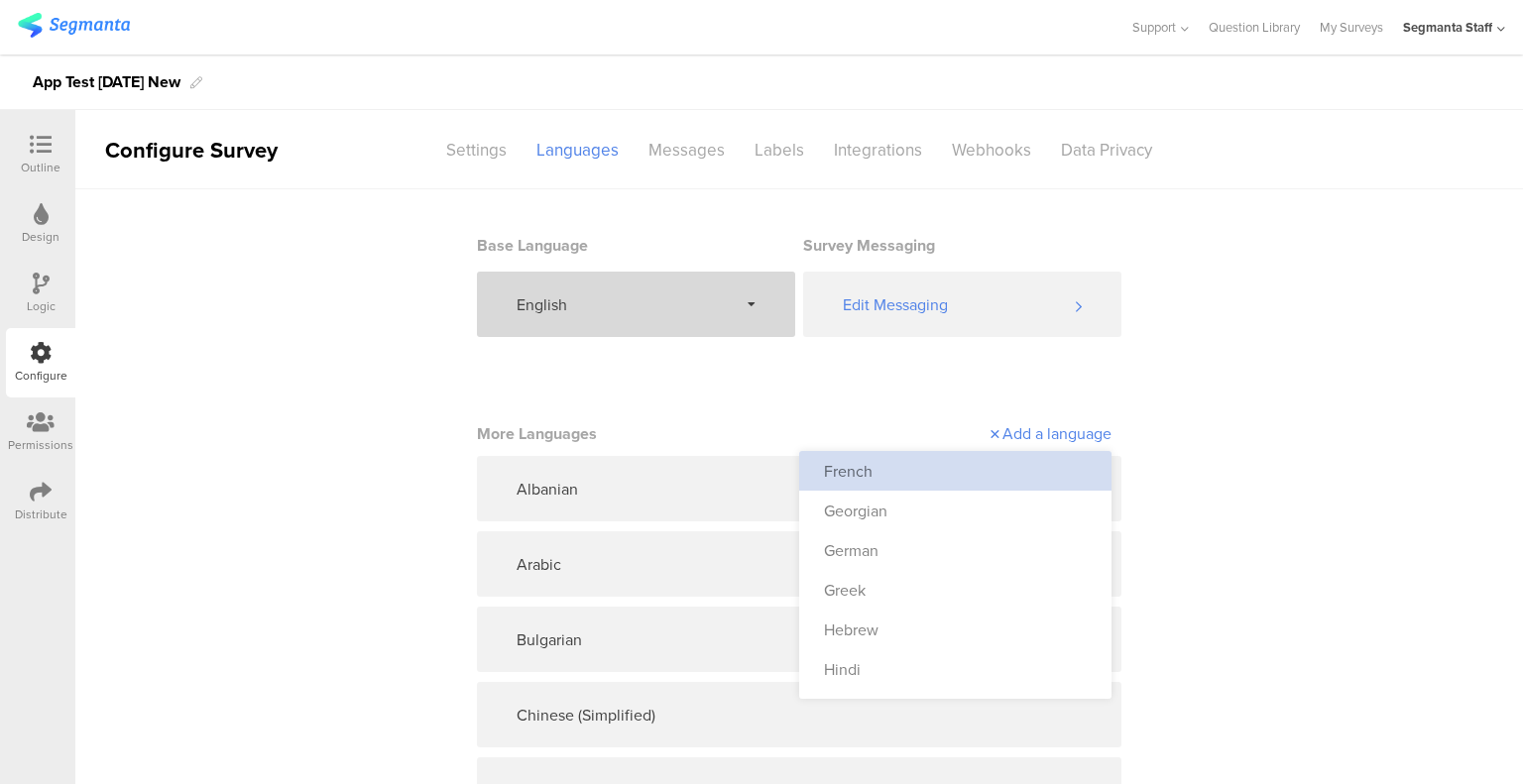 click on "French" at bounding box center [955, 471] 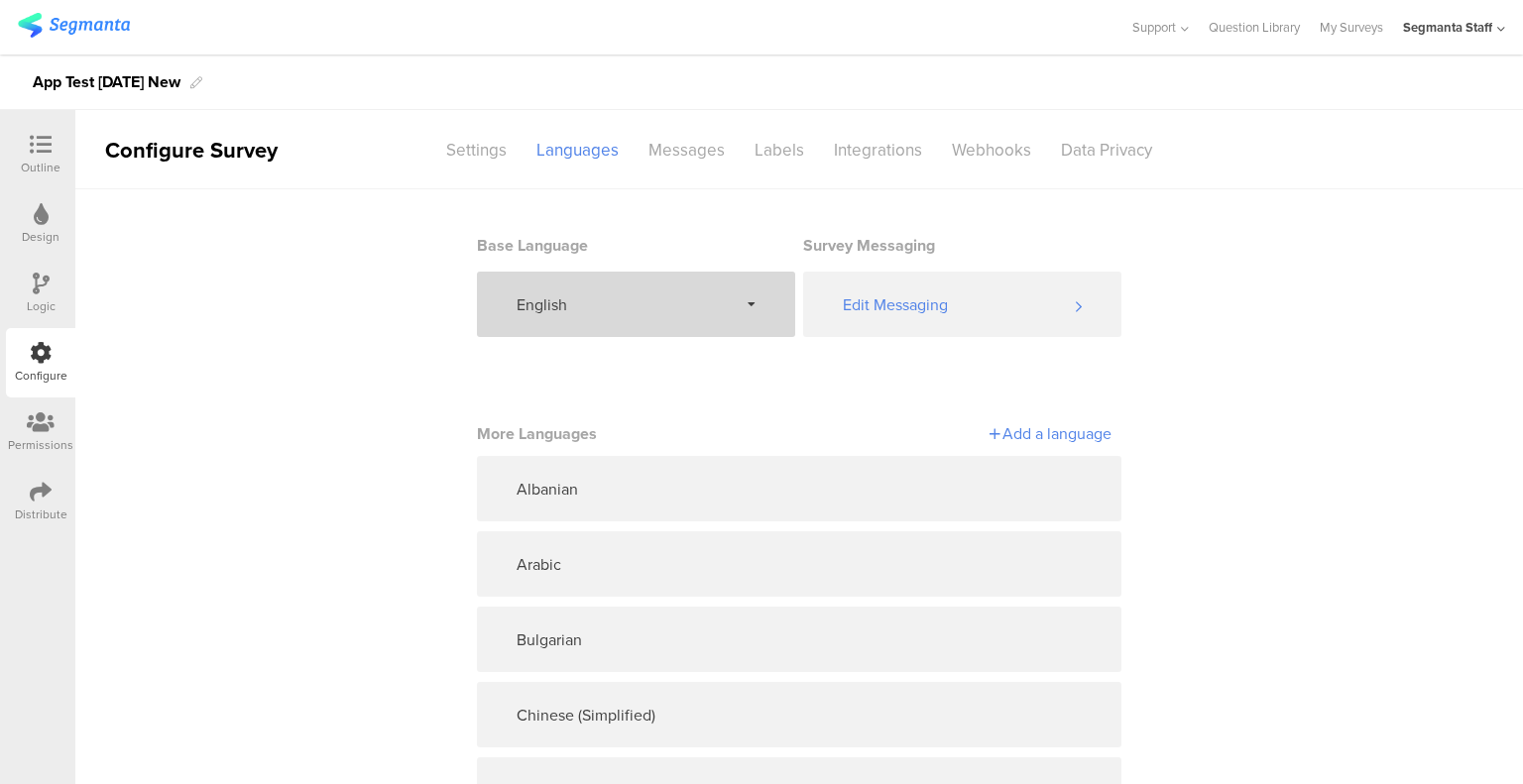 click on "Add a language" at bounding box center [955, 433] 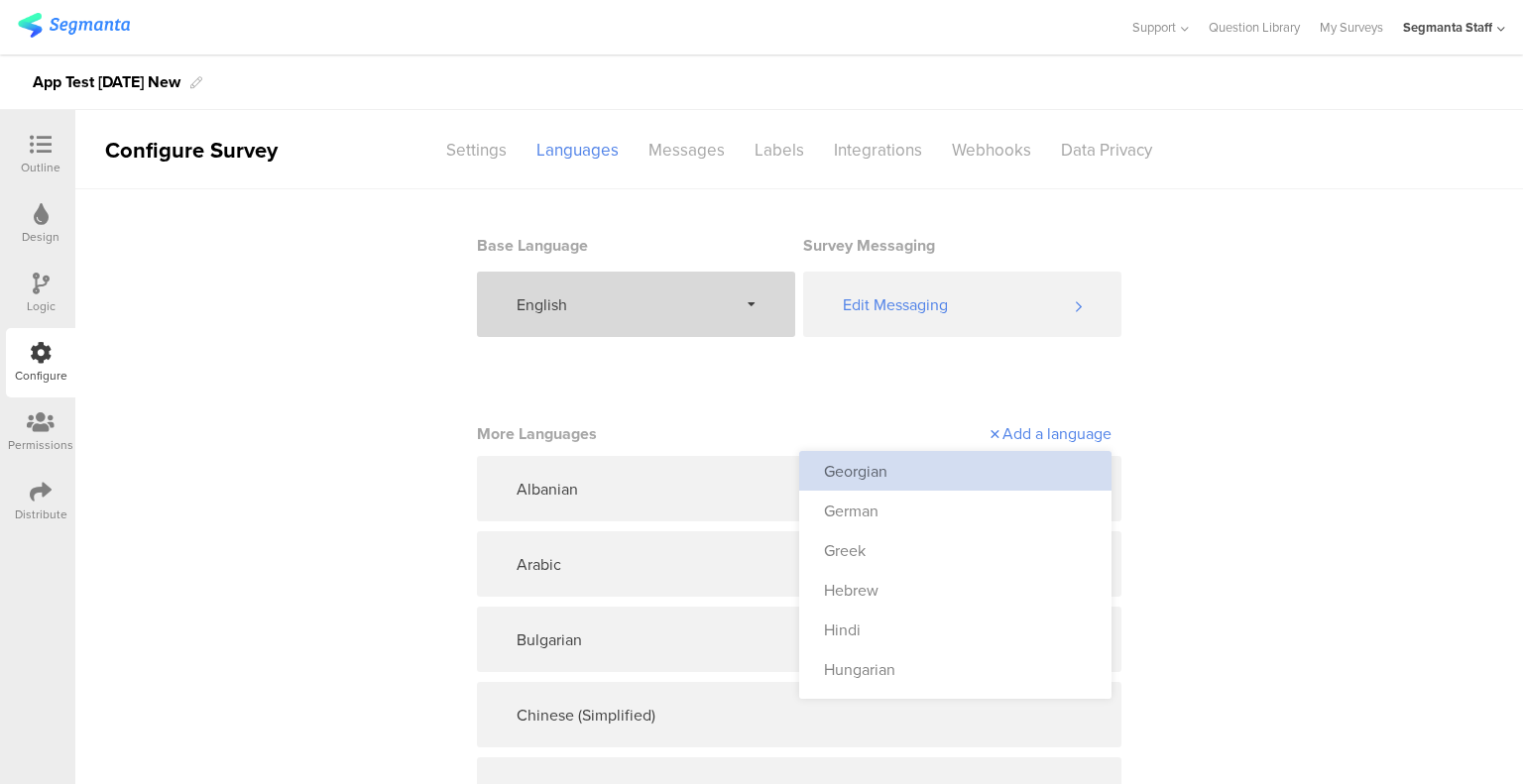 click on "Georgian" at bounding box center (955, 471) 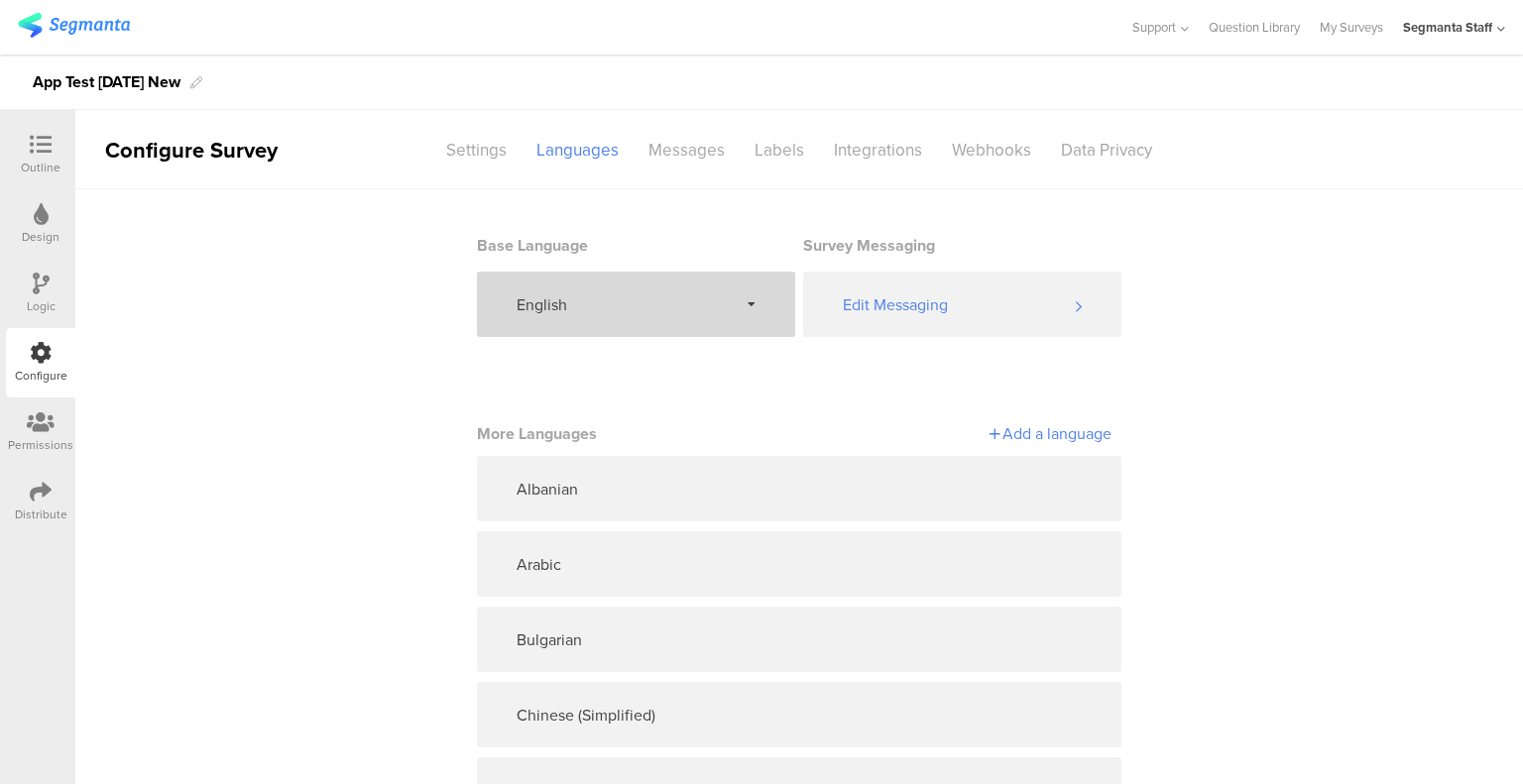 click on "Add a language" at bounding box center (955, 433) 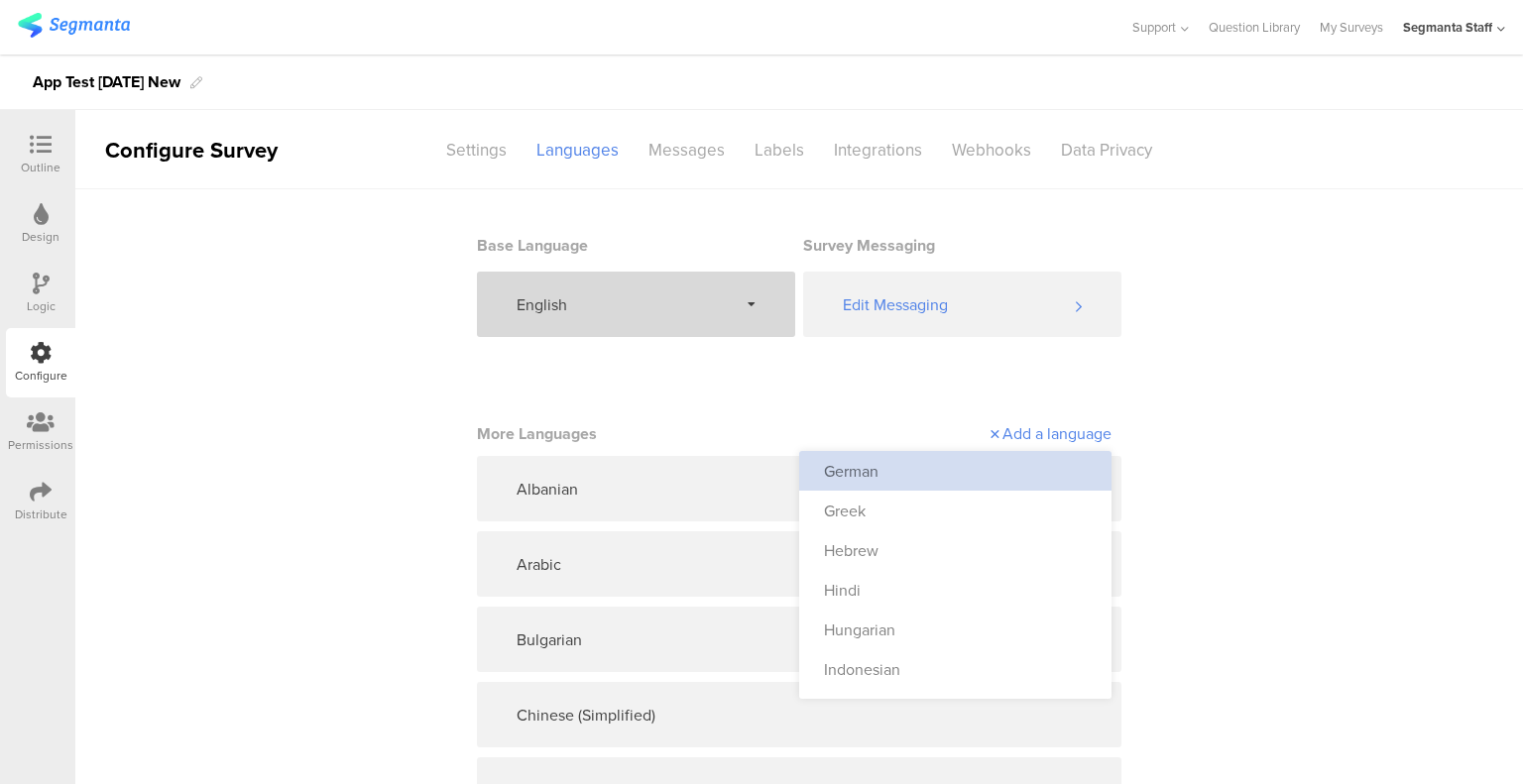 click on "German" at bounding box center [955, 471] 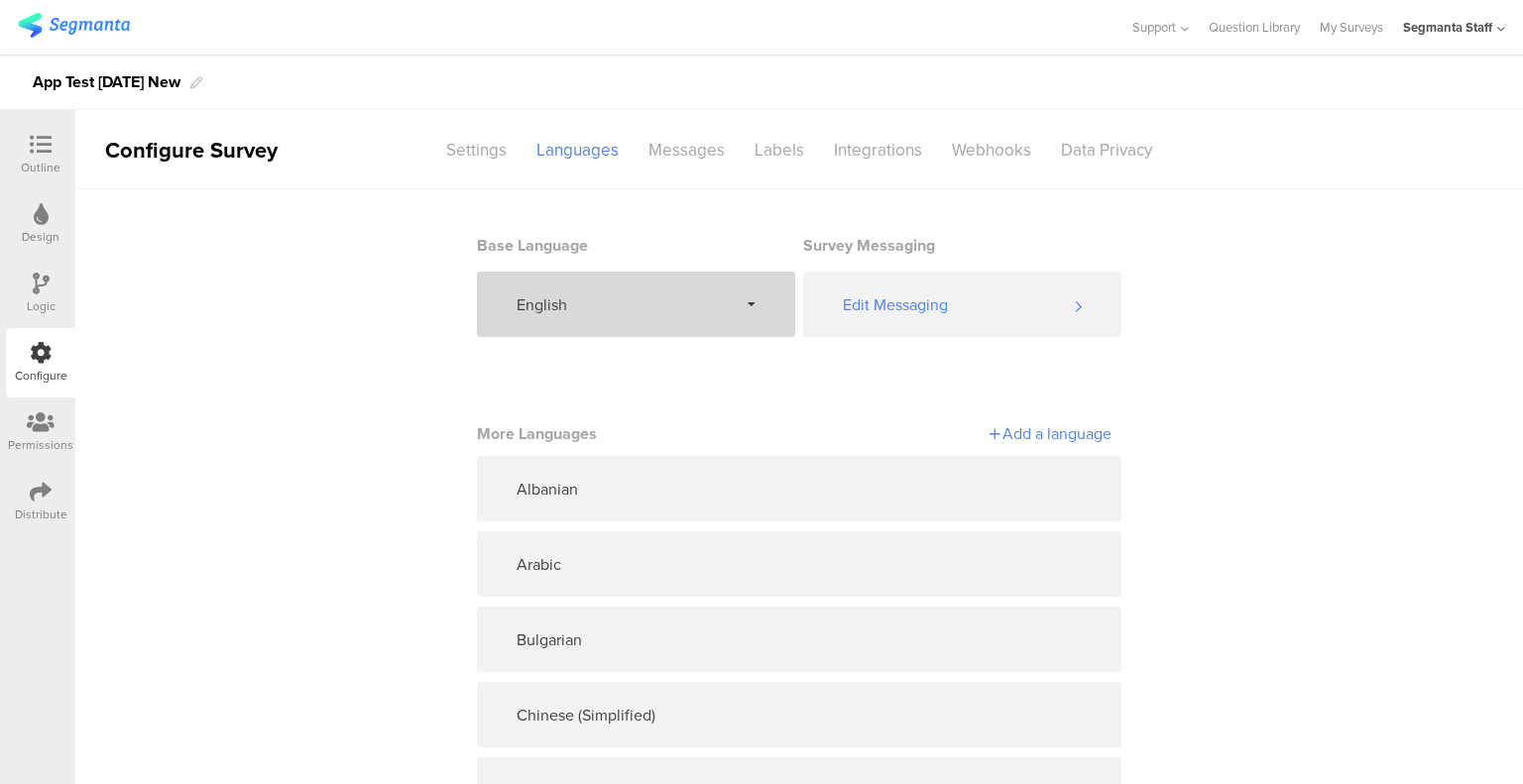 click on "Add a language" at bounding box center (955, 433) 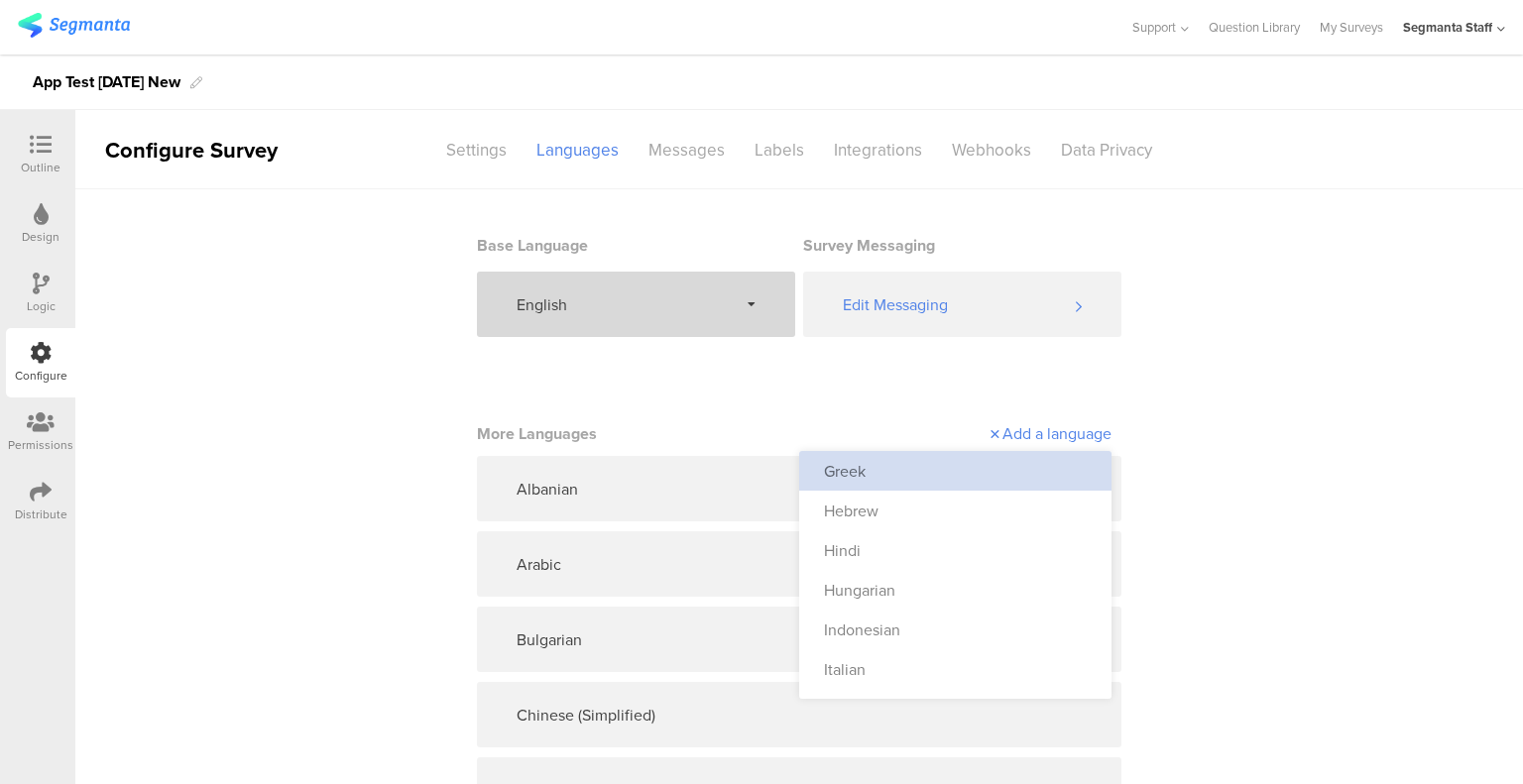 click on "Greek" at bounding box center [955, 471] 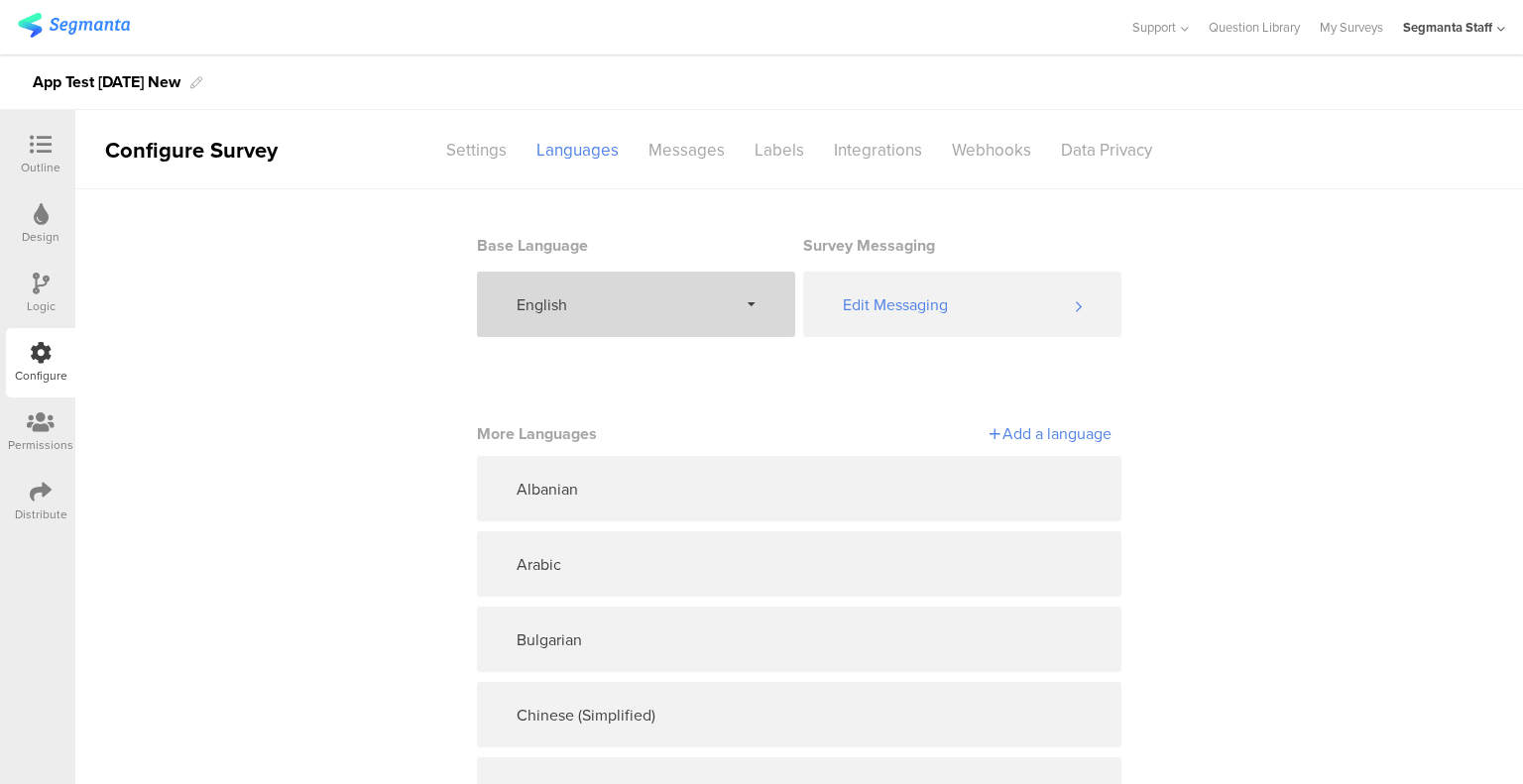 click on "Add a language" at bounding box center [955, 433] 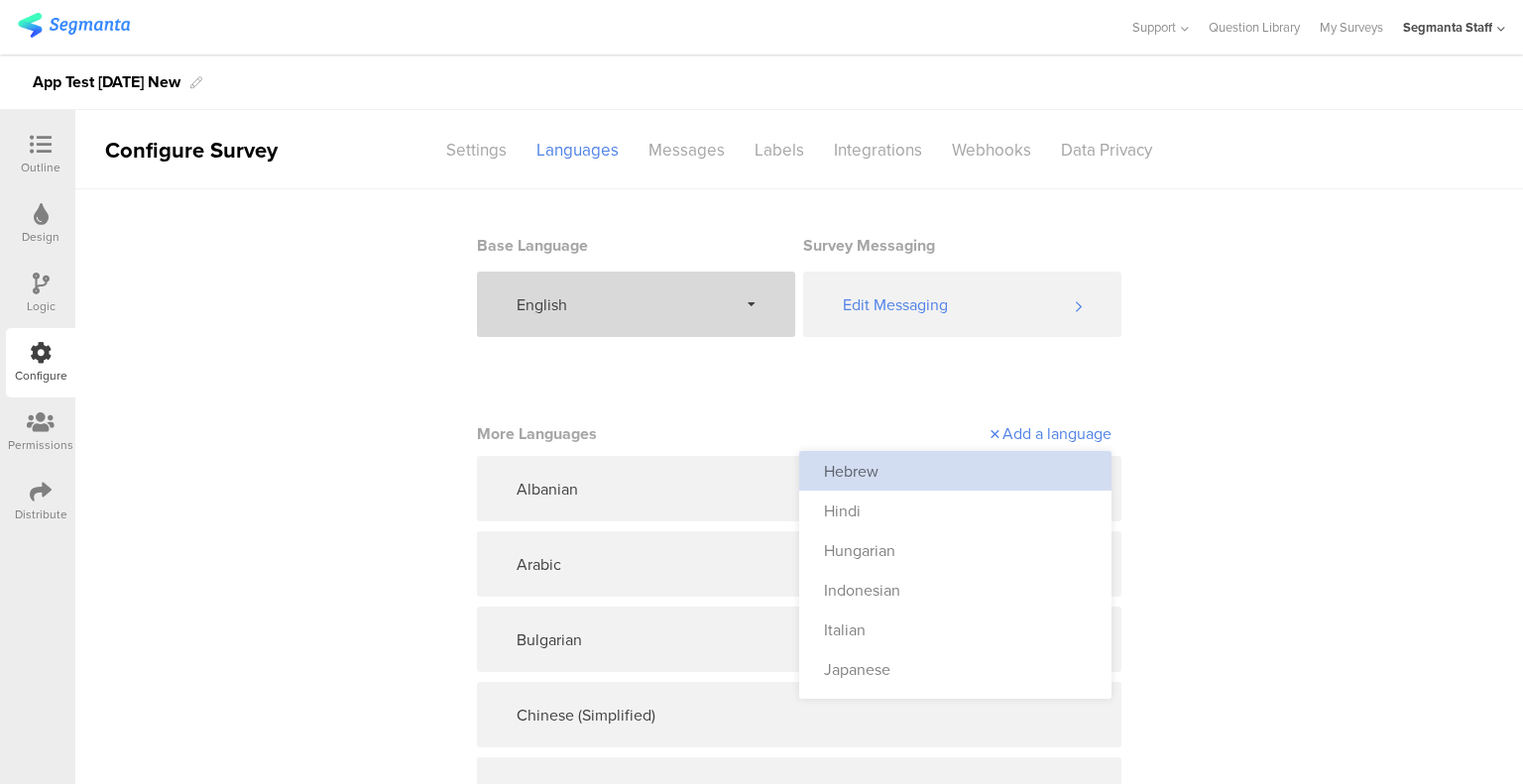 click on "Hebrew" at bounding box center [955, 471] 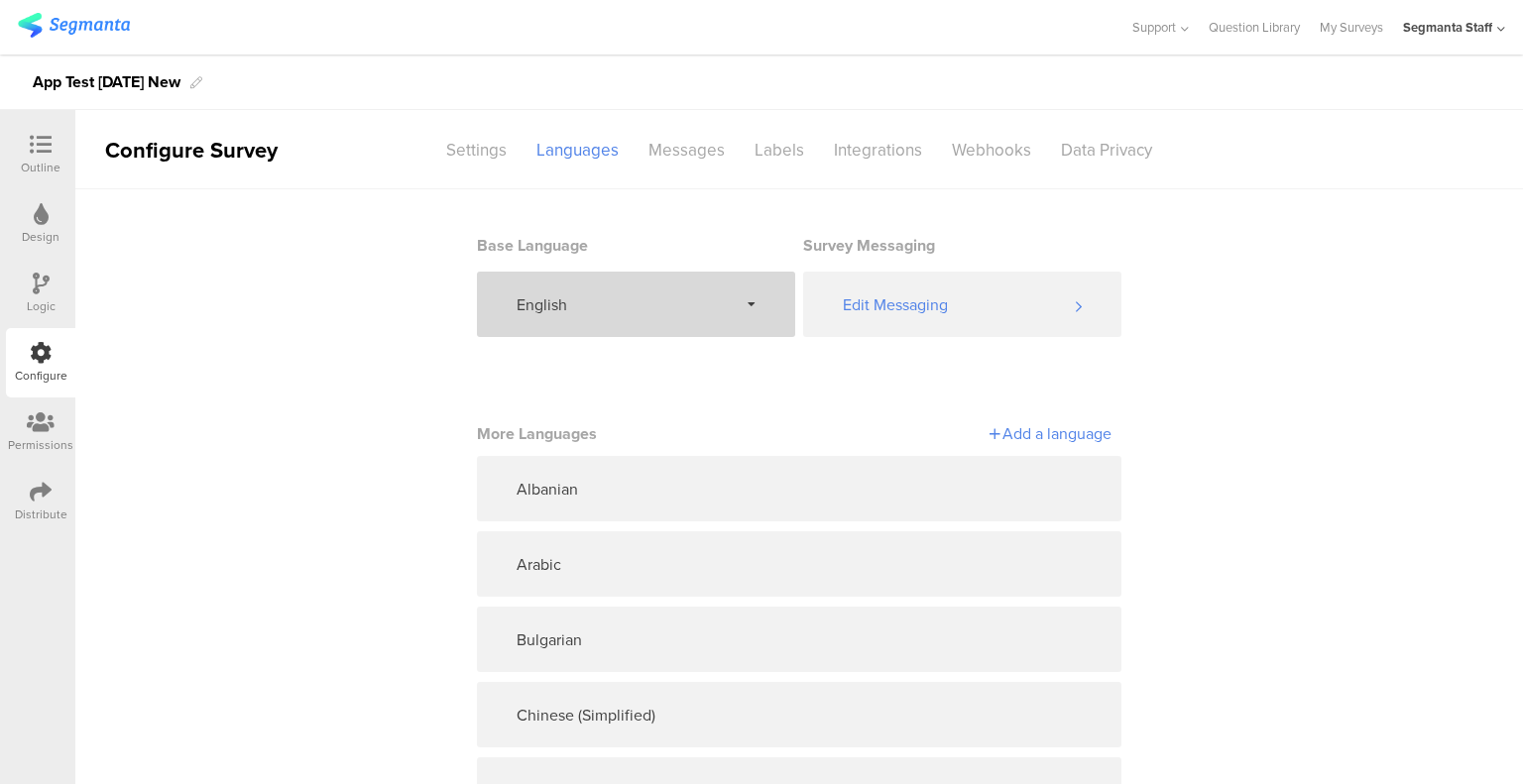 click on "Add a language" at bounding box center (955, 433) 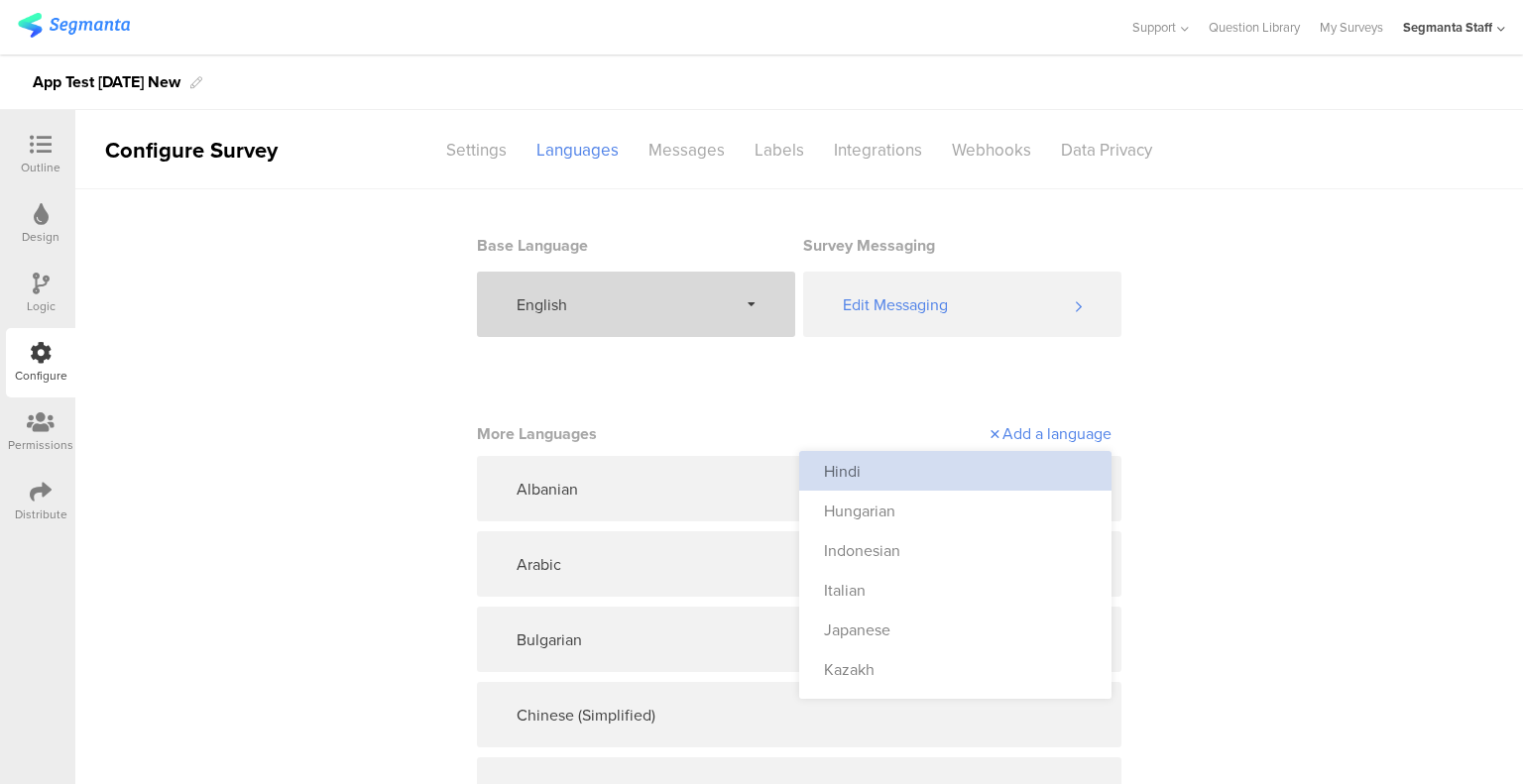click on "Hindi" at bounding box center [955, 471] 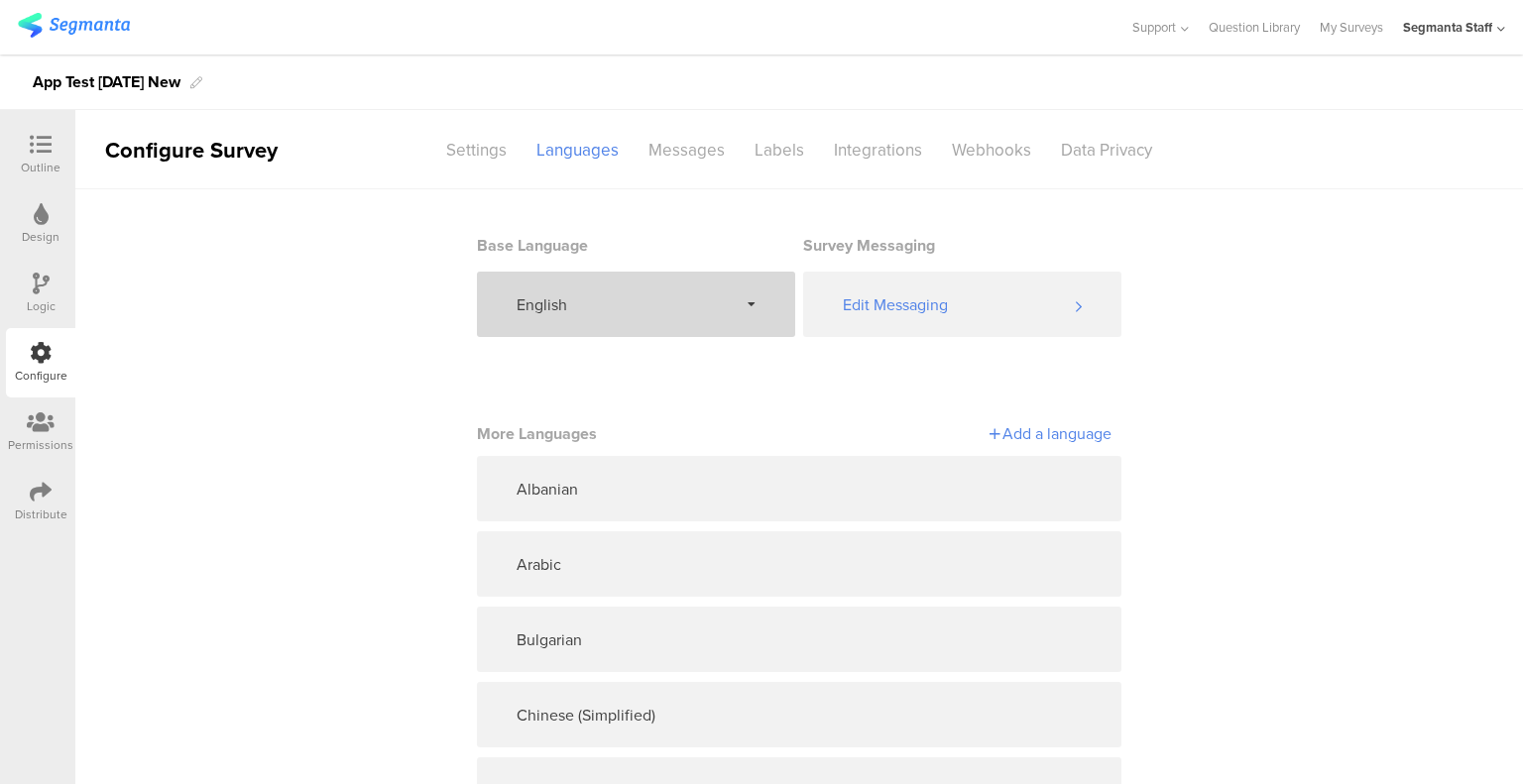 click on "Add a language" at bounding box center [955, 433] 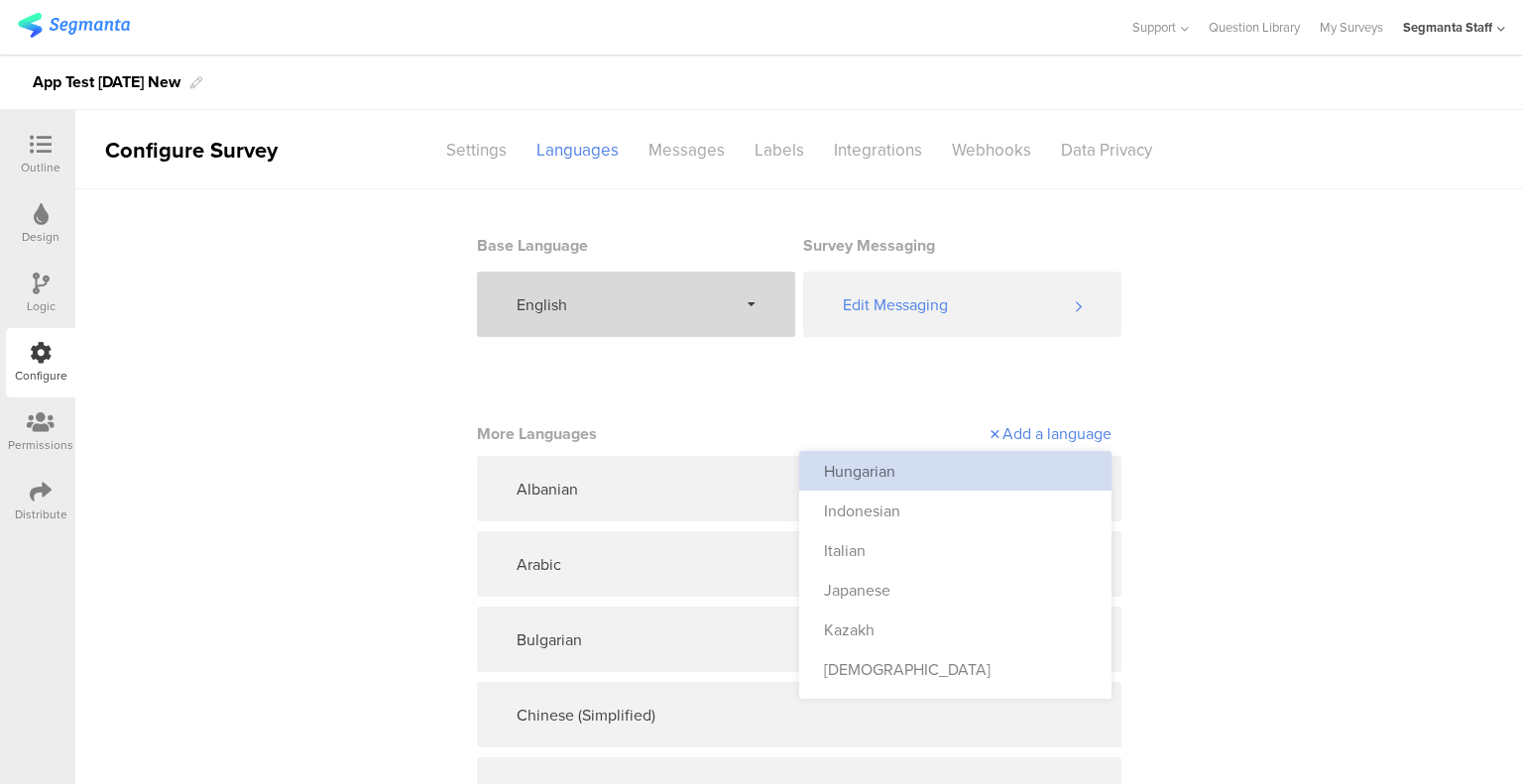 click on "Hungarian" at bounding box center (955, 471) 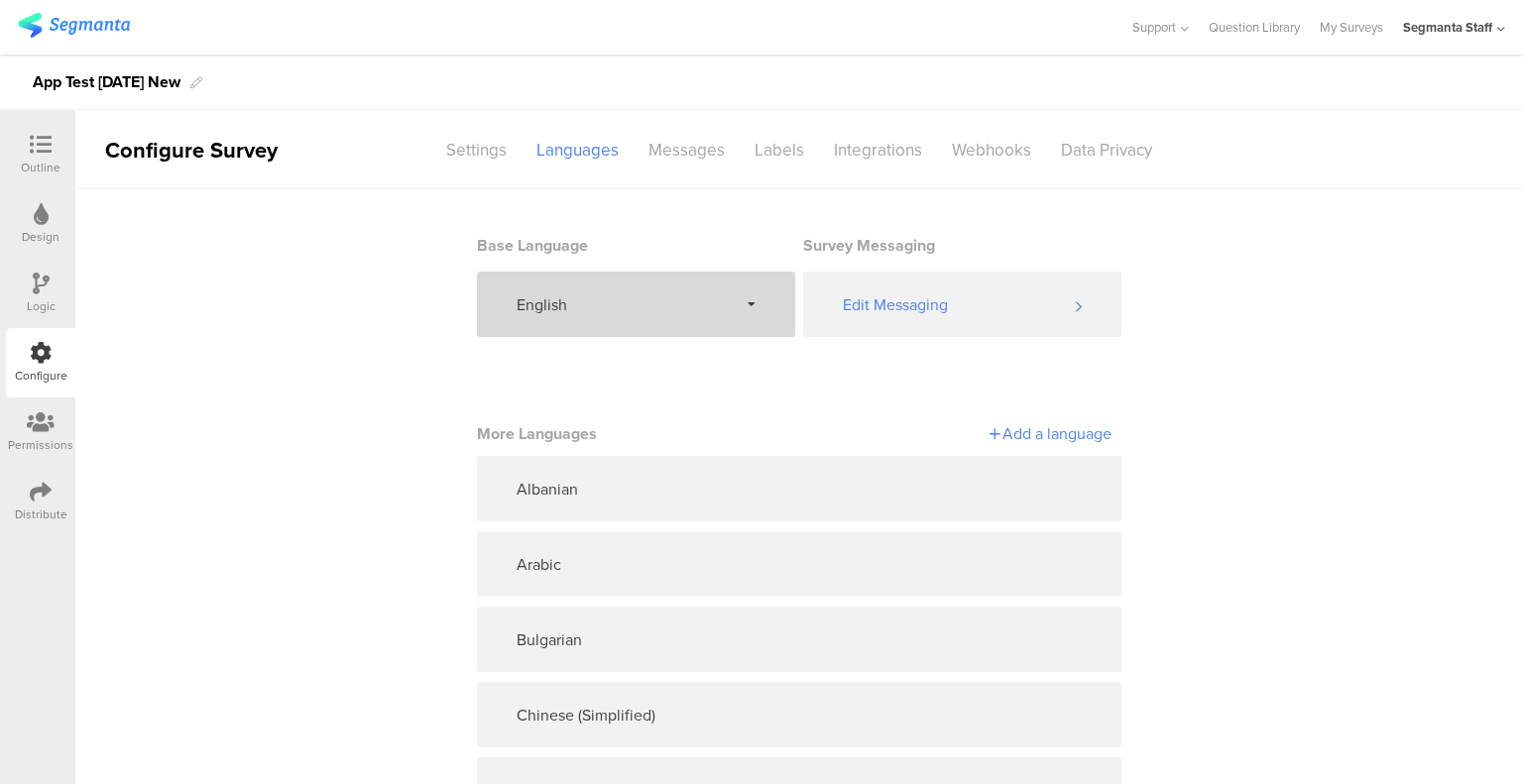 click on "Add a language" at bounding box center (955, 433) 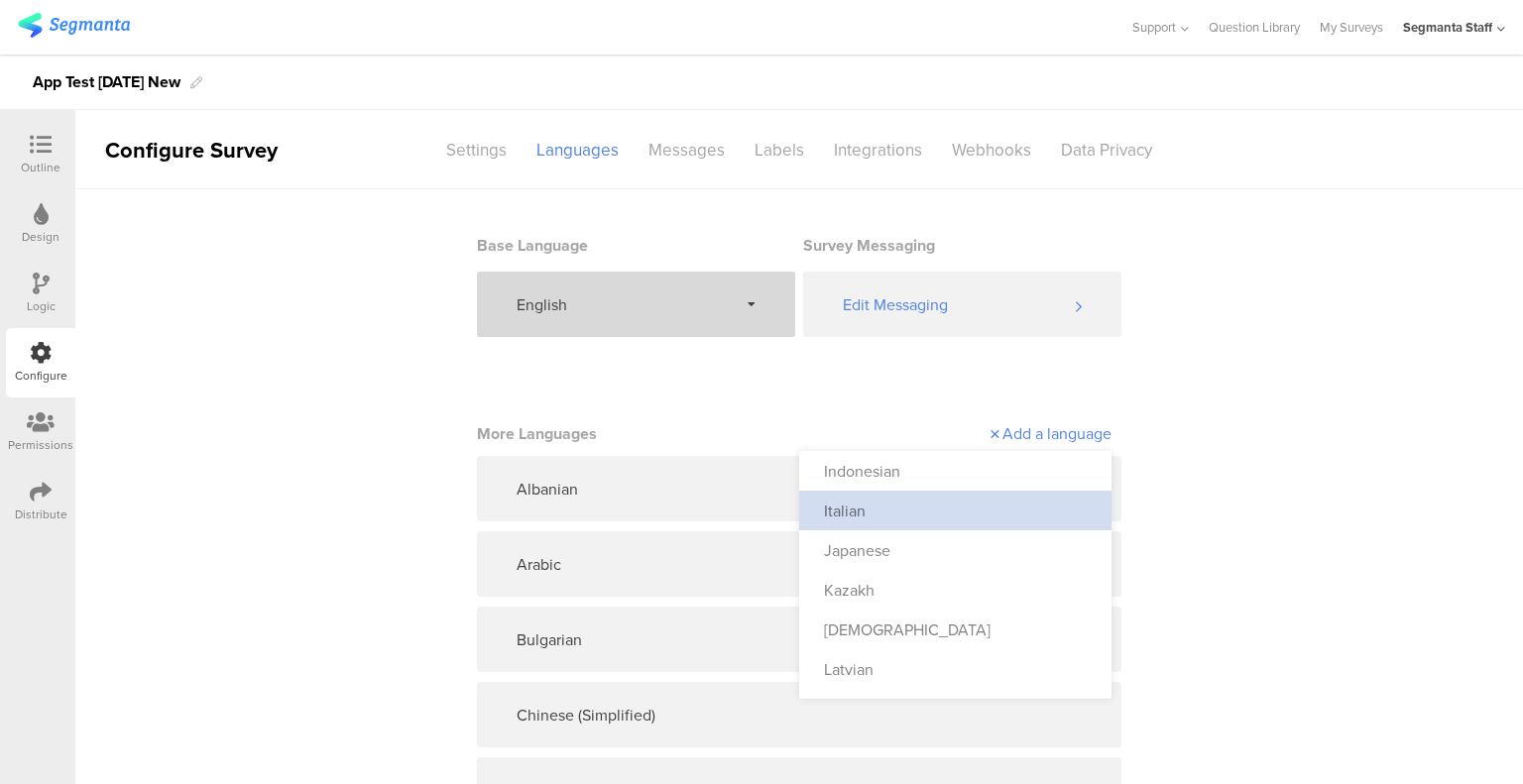 click on "Italian" at bounding box center [955, 510] 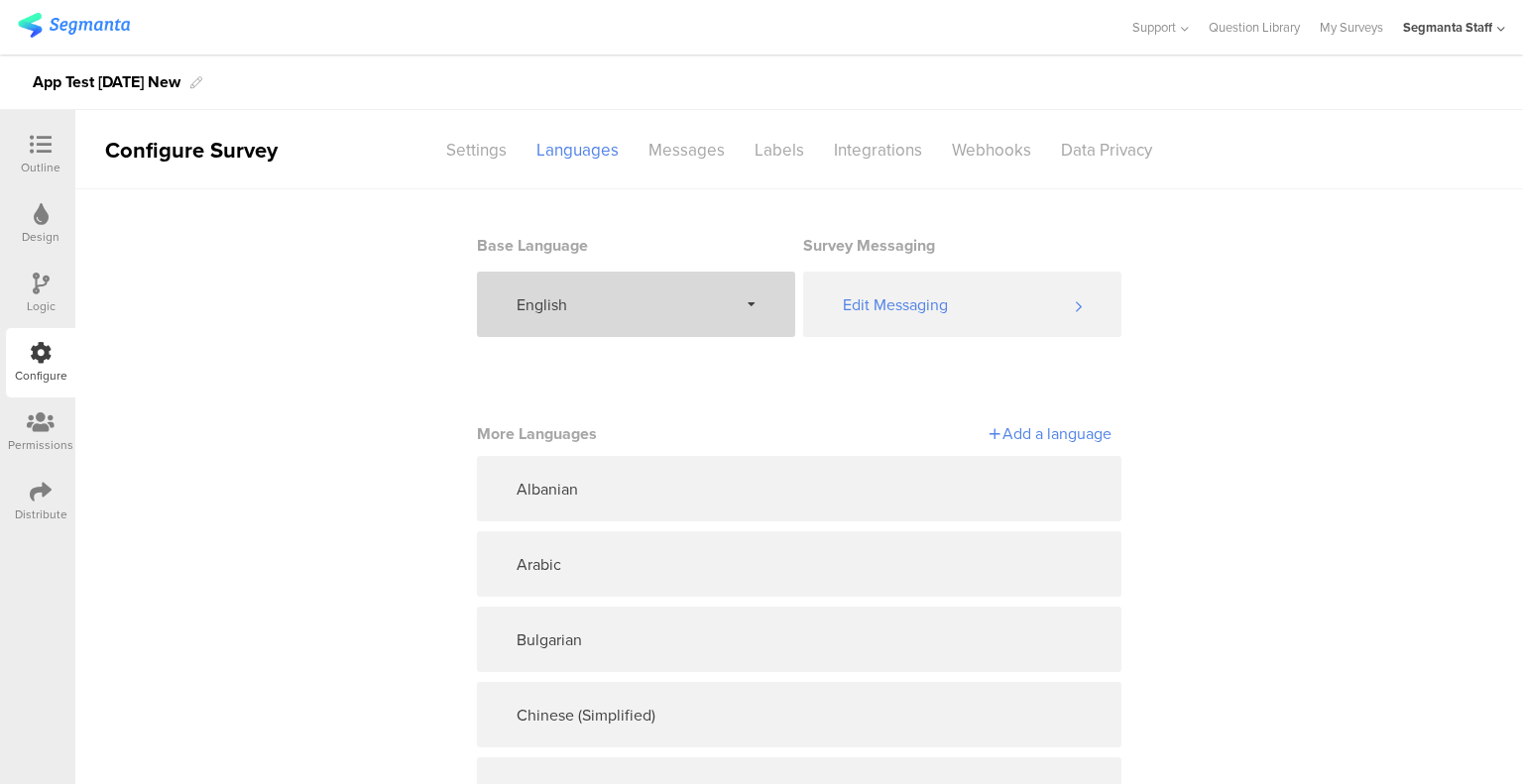 click on "Add a language" at bounding box center (955, 433) 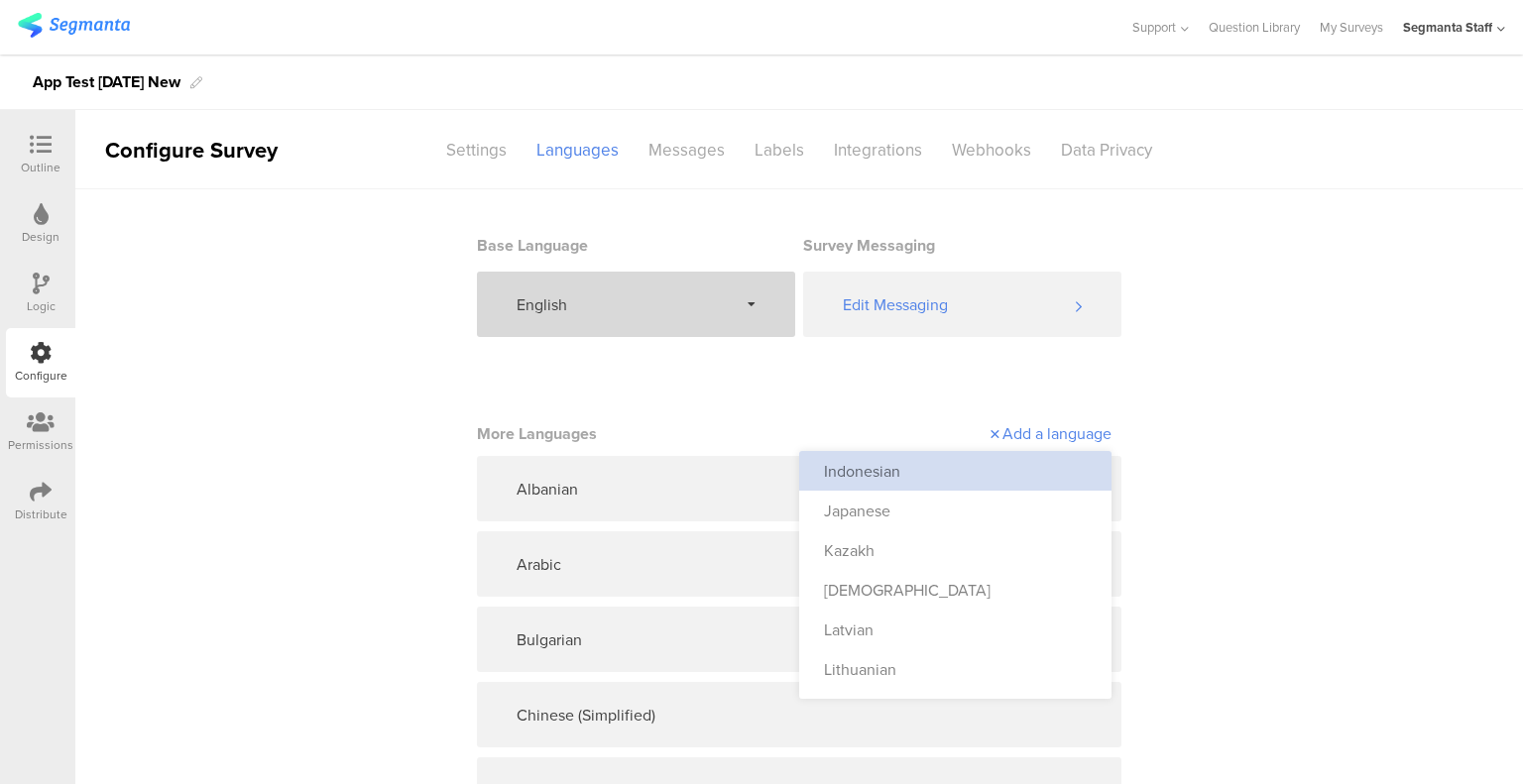 click on "Indonesian" at bounding box center (955, 471) 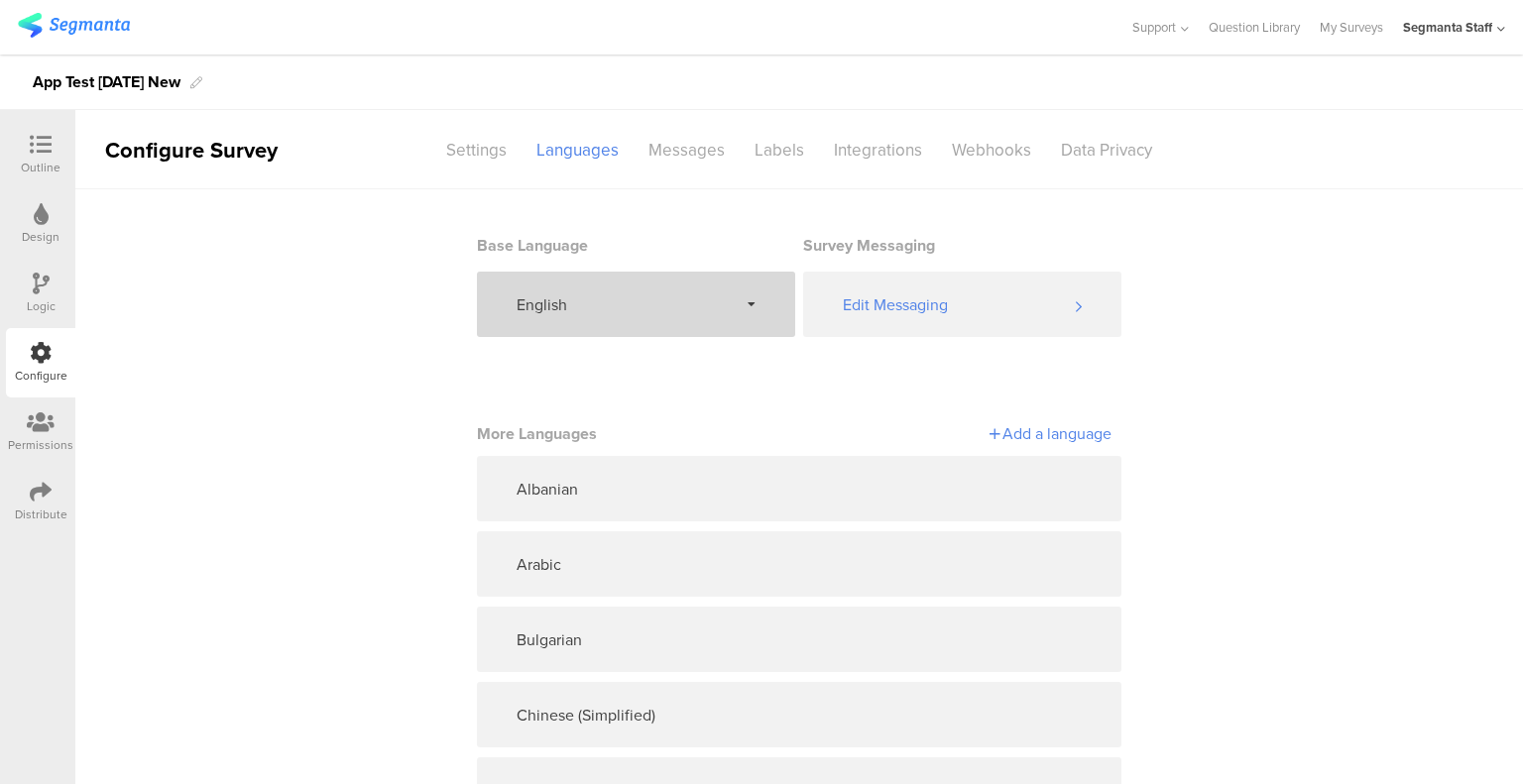 click on "Add a language" at bounding box center [955, 433] 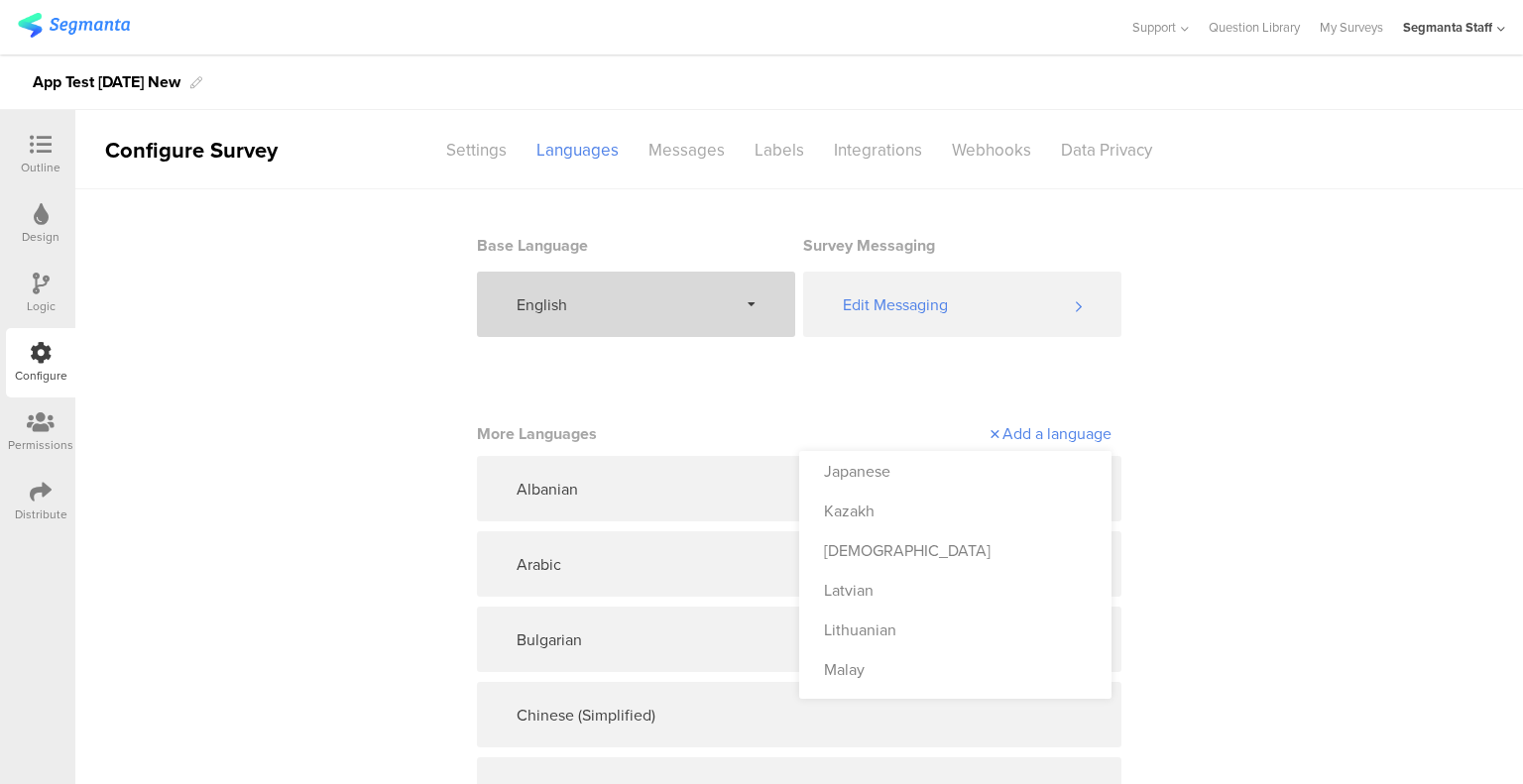 click on "Japanese" at bounding box center (955, 471) 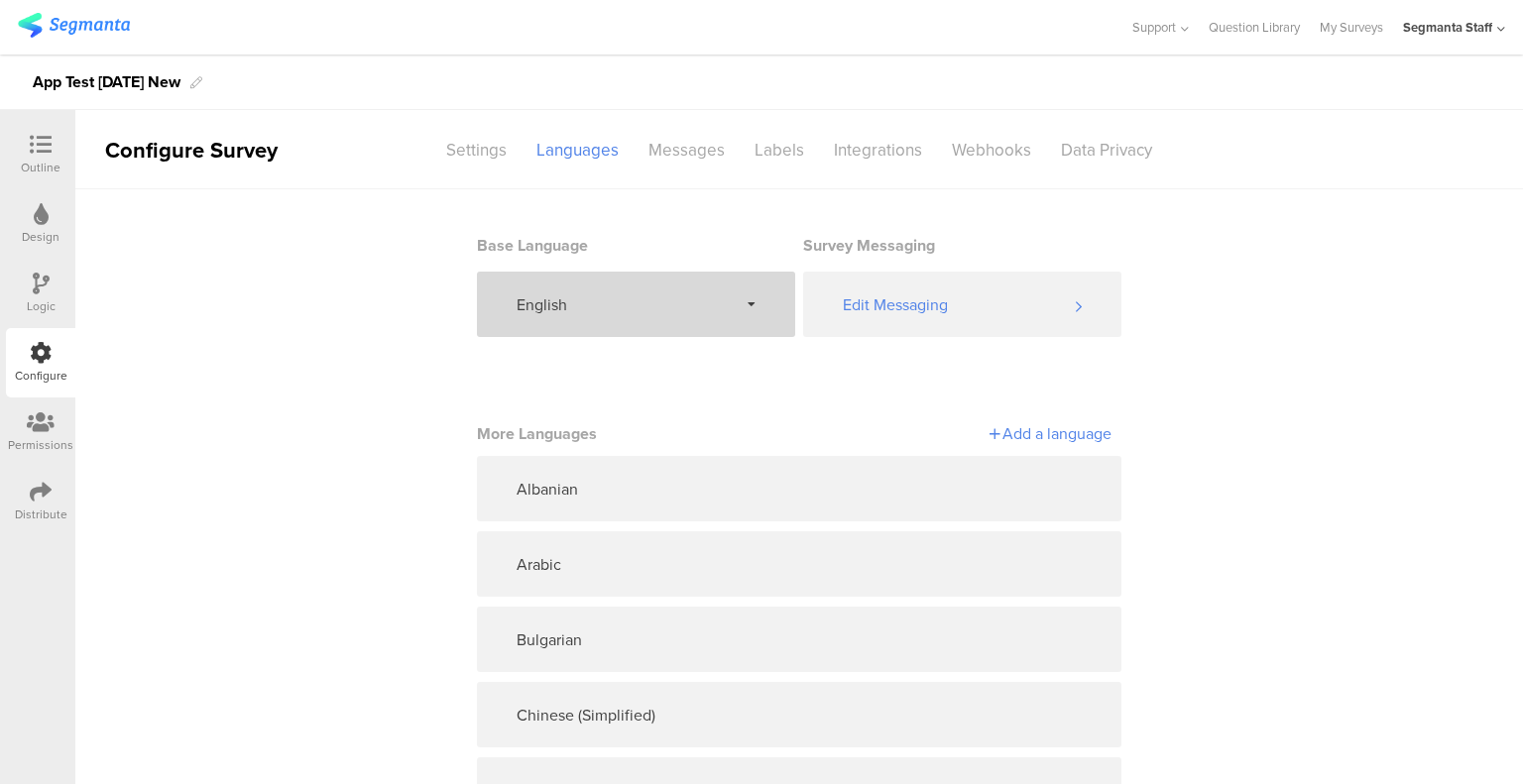 click on "Add a language" at bounding box center [955, 433] 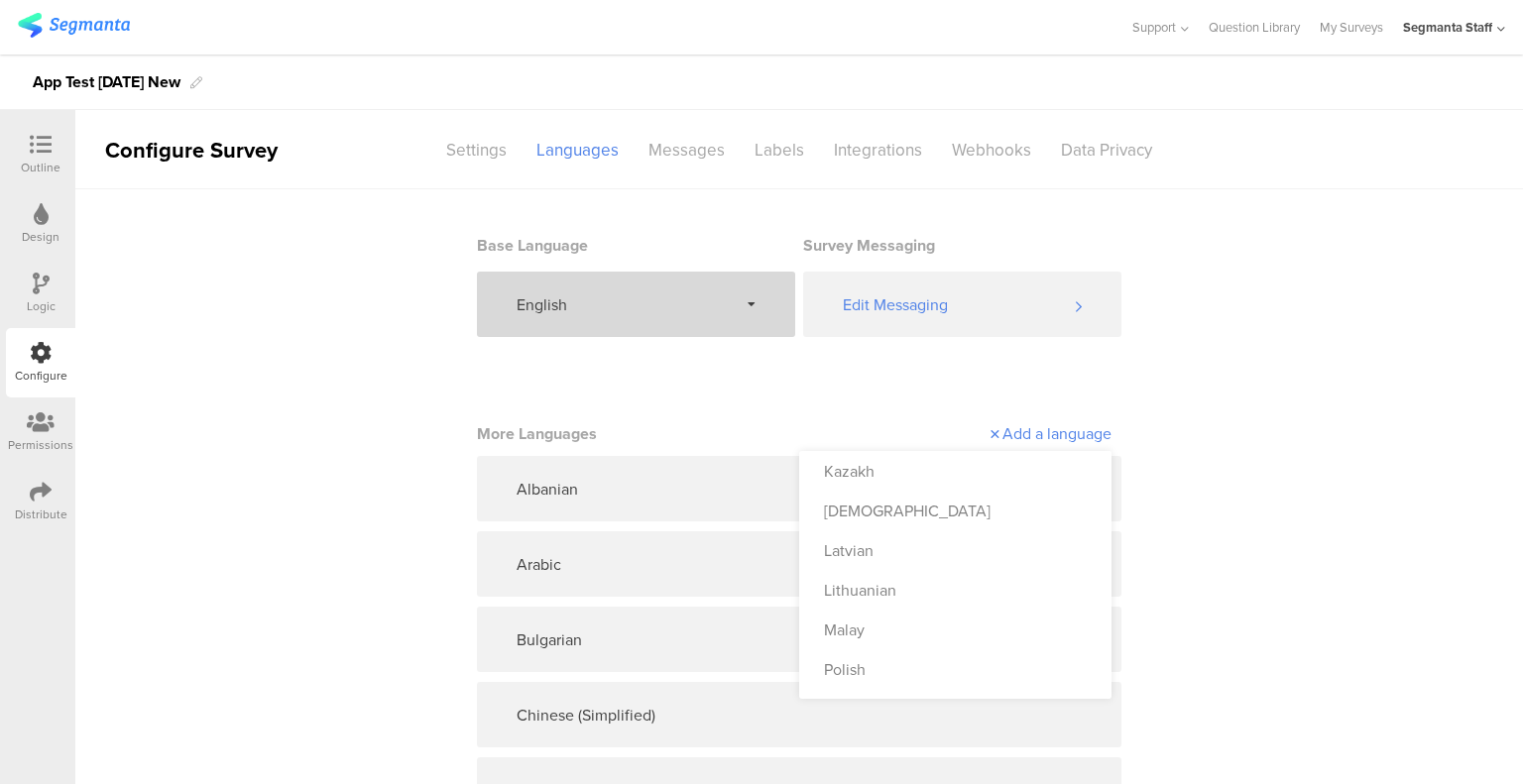 click on "Kazakh" at bounding box center (955, 471) 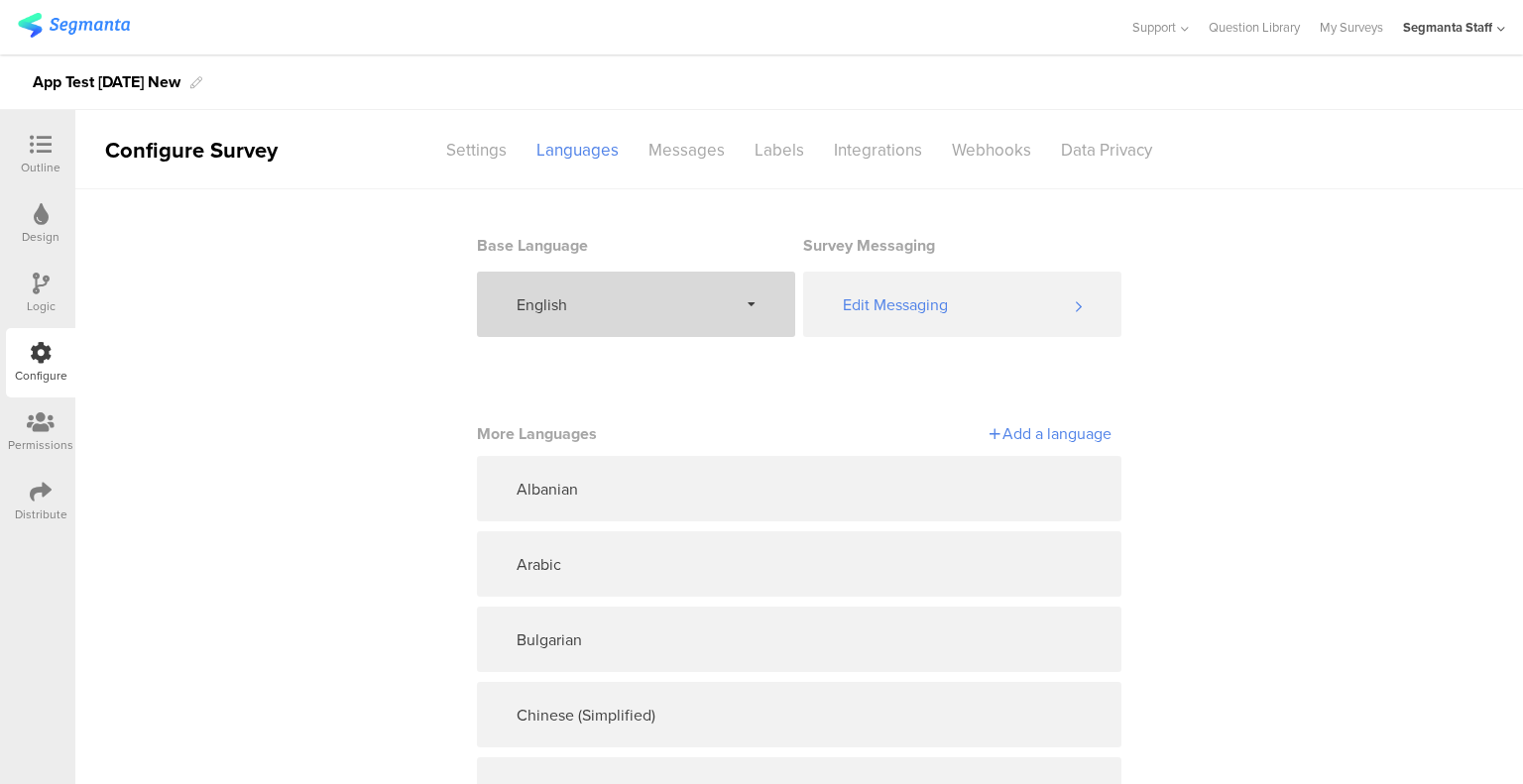 click on "Add a language" at bounding box center (955, 433) 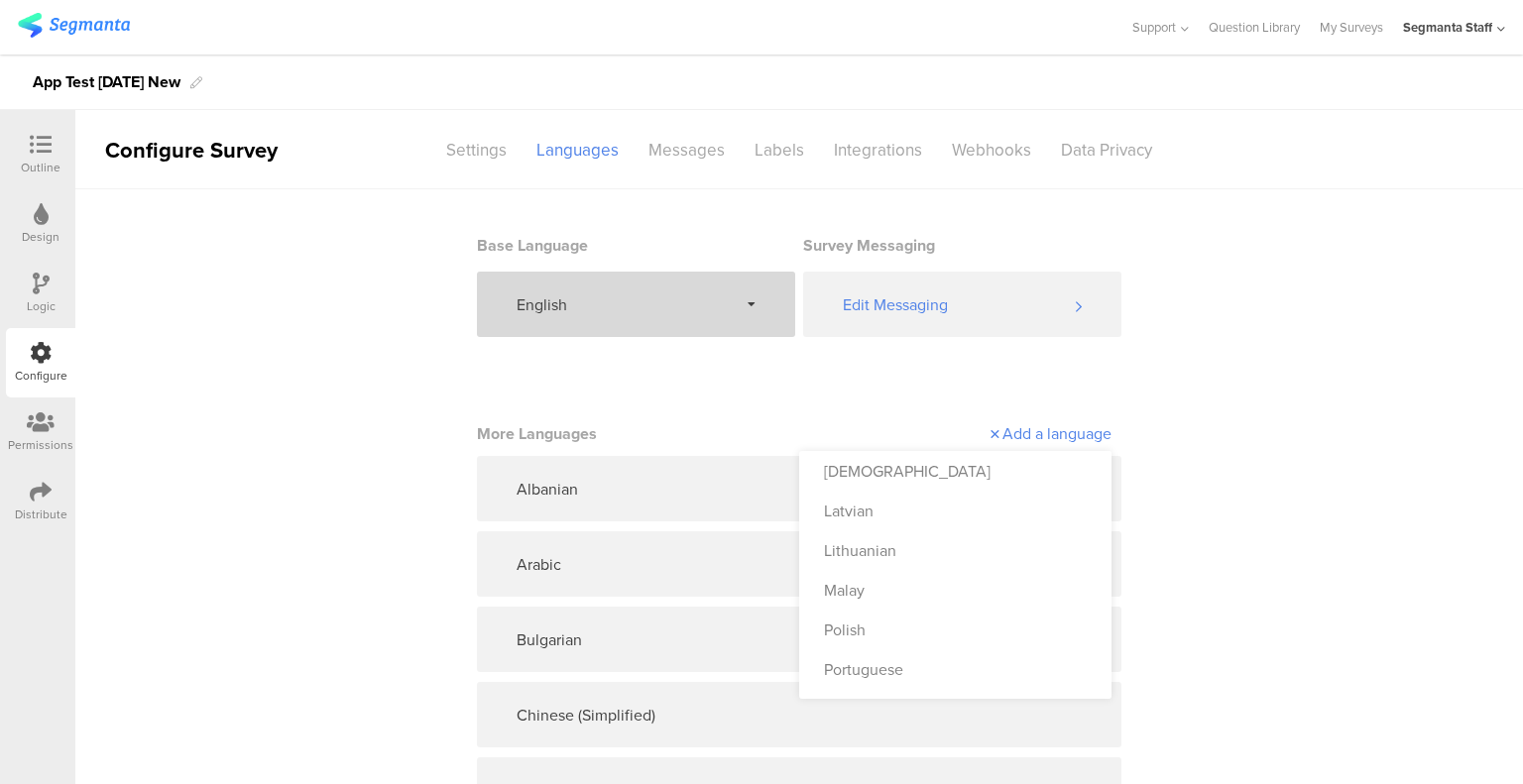 click on "Korean" at bounding box center [955, 471] 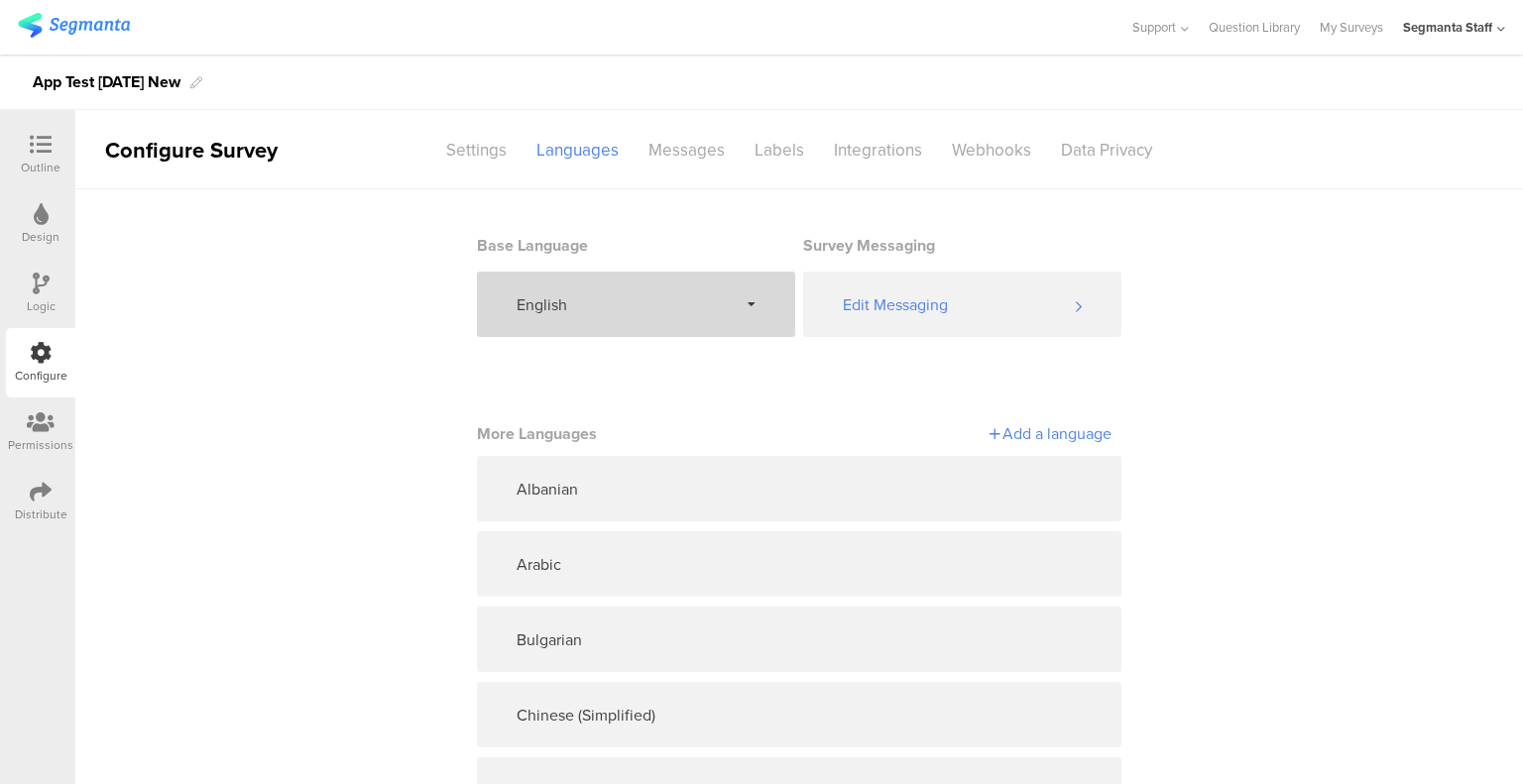 click on "Add a language" at bounding box center [955, 433] 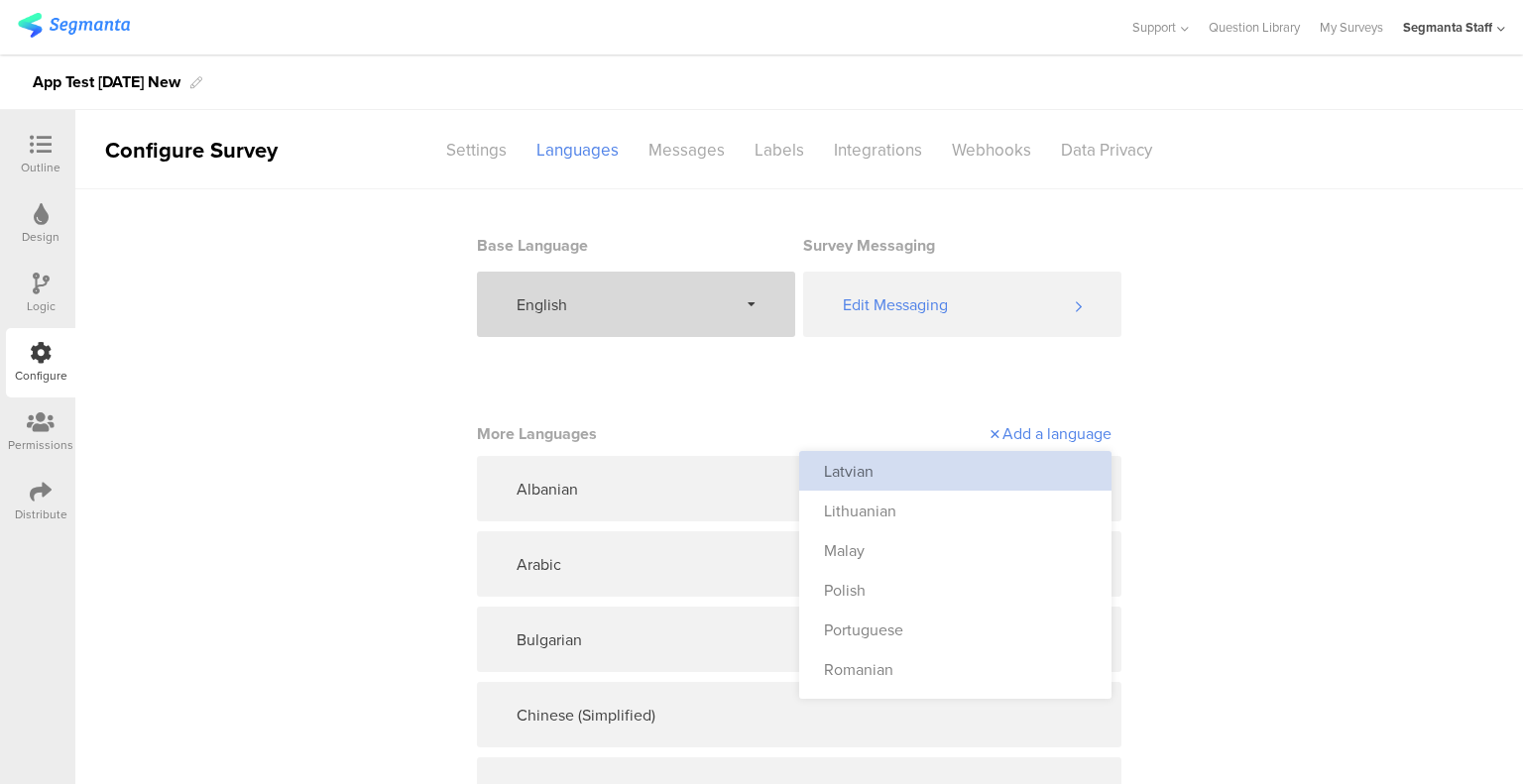 click on "Latvian" at bounding box center (955, 471) 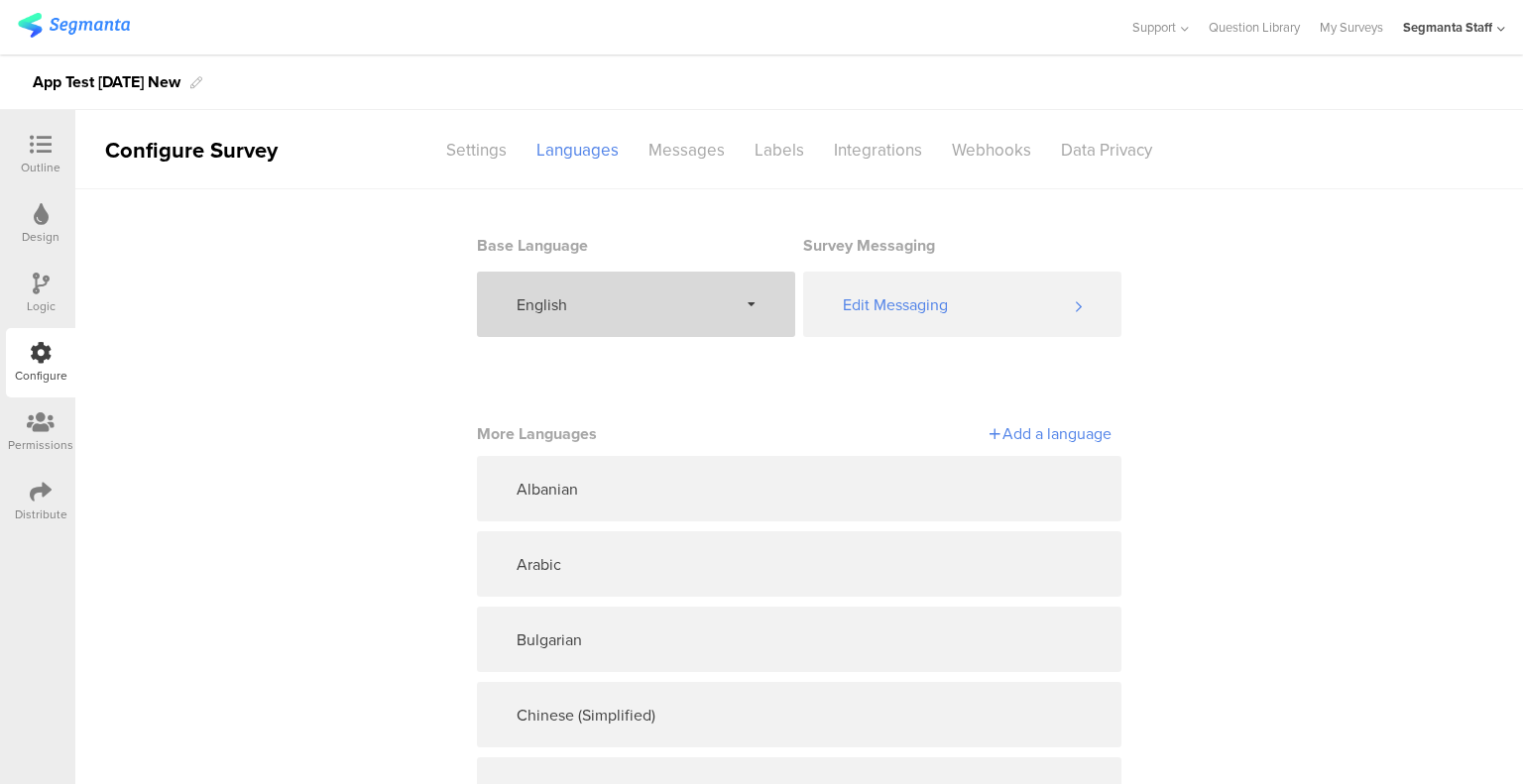 drag, startPoint x: 1071, startPoint y: 432, endPoint x: 1034, endPoint y: 450, distance: 41.14608 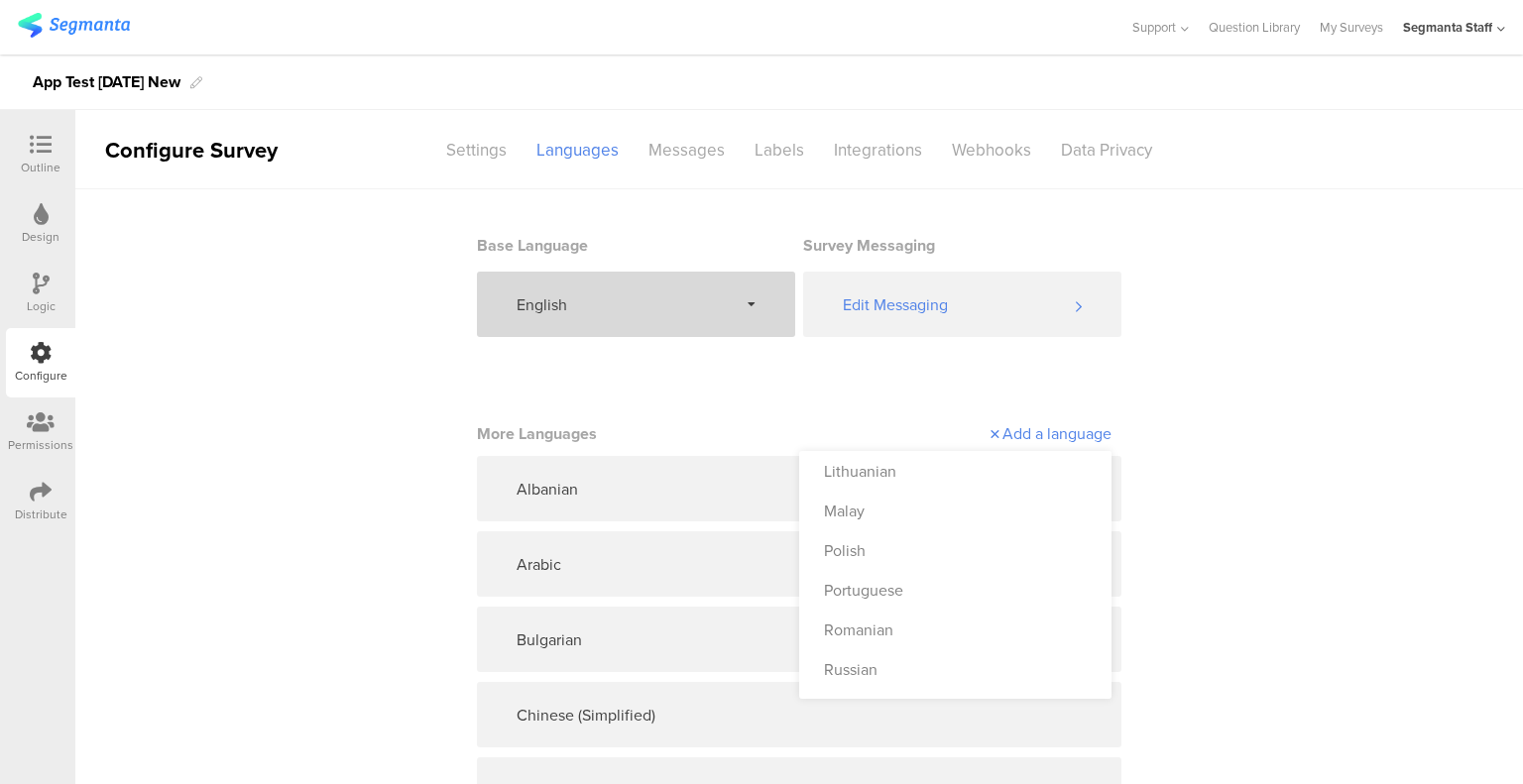 click on "Lithuanian" at bounding box center [955, 471] 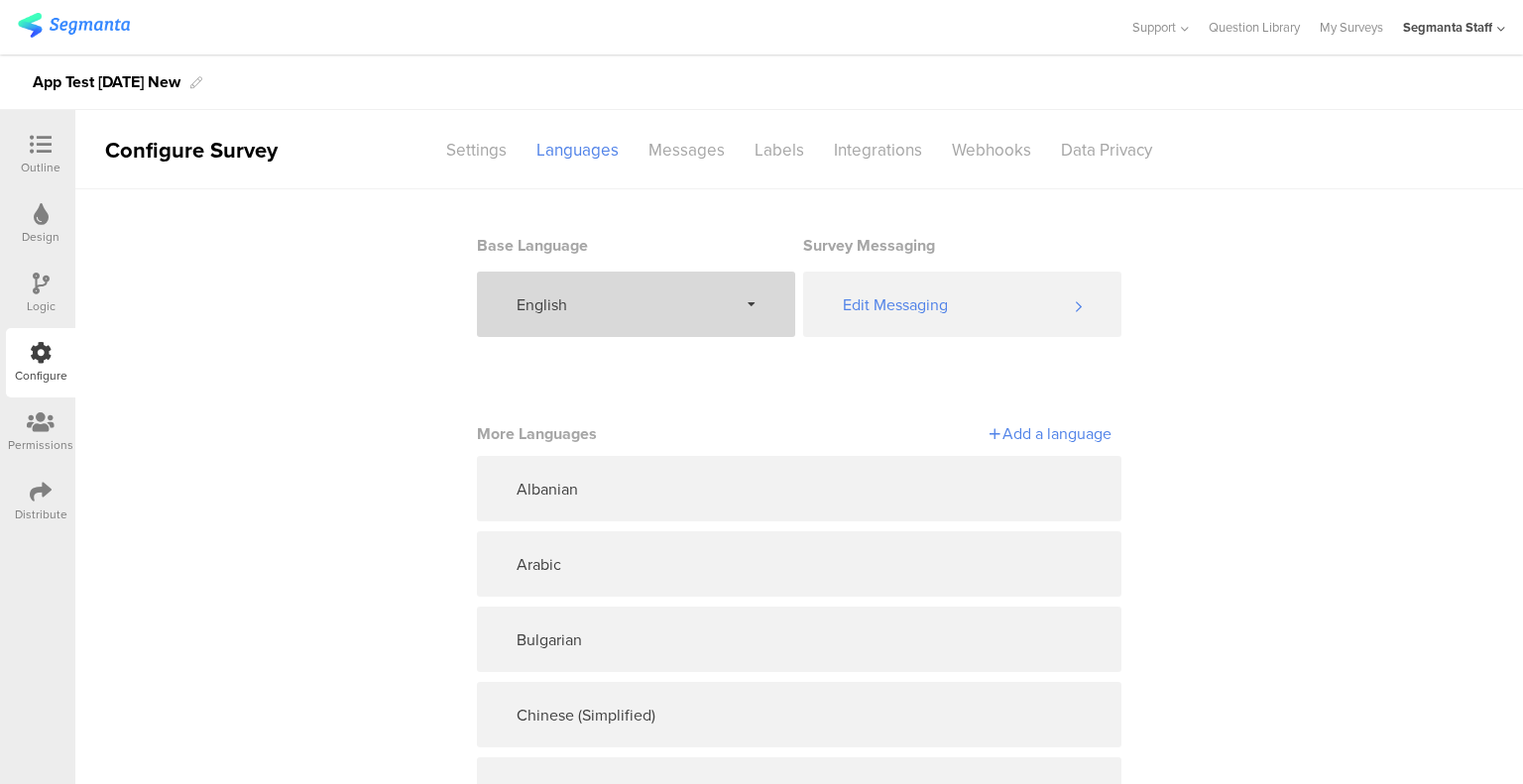 click on "Add a language" at bounding box center (955, 433) 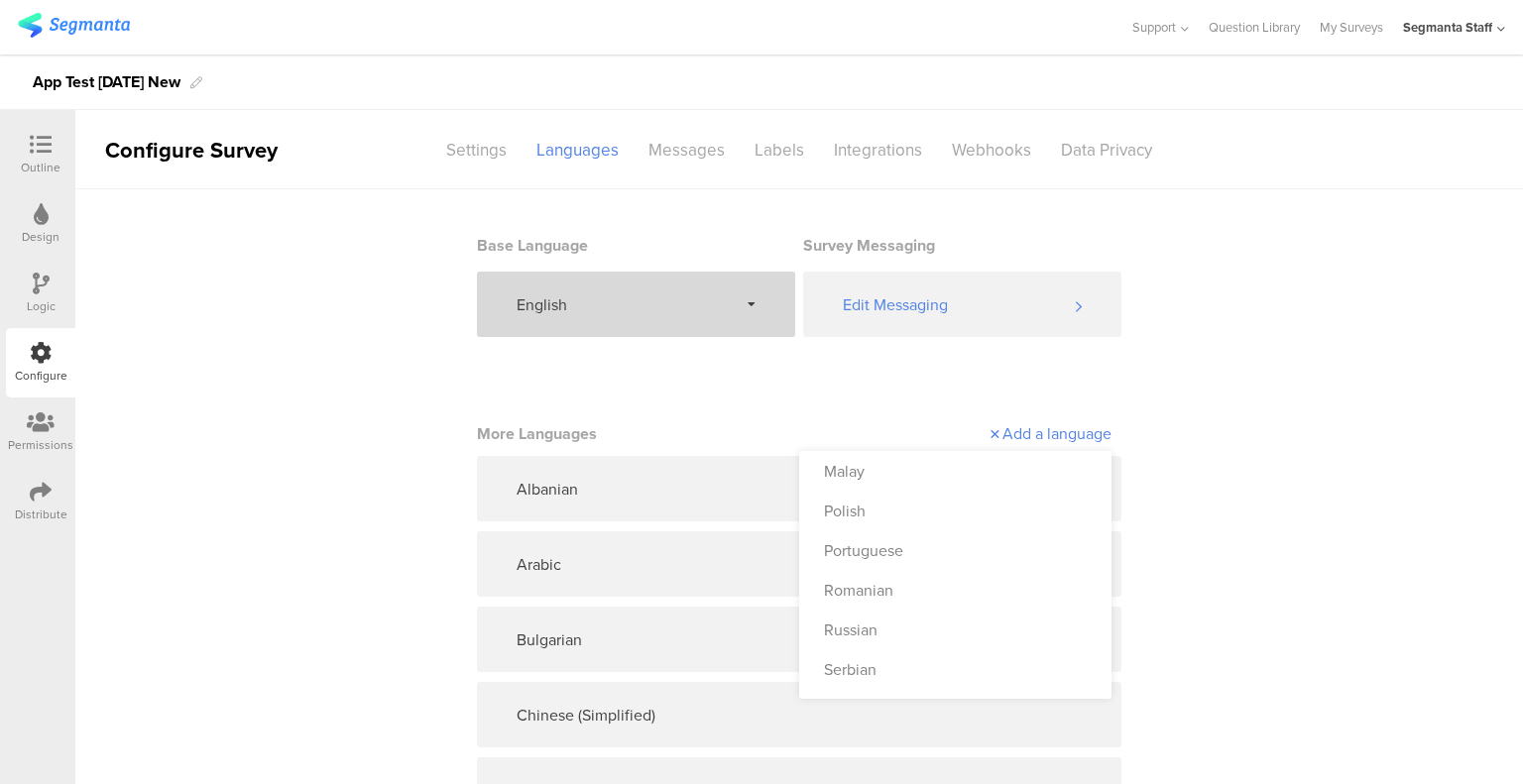 click on "Malay" at bounding box center (955, 471) 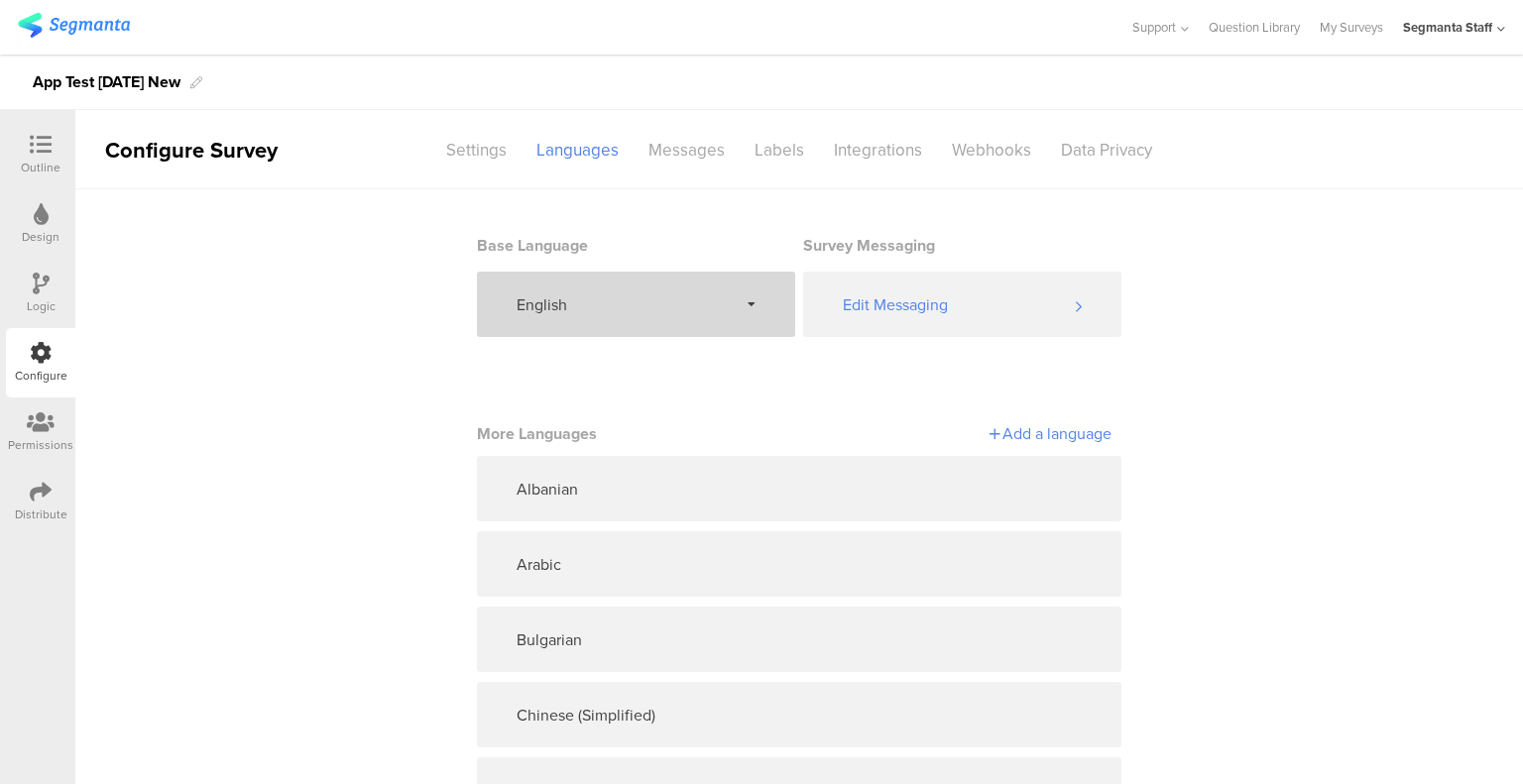 click on "Add a language" at bounding box center (955, 433) 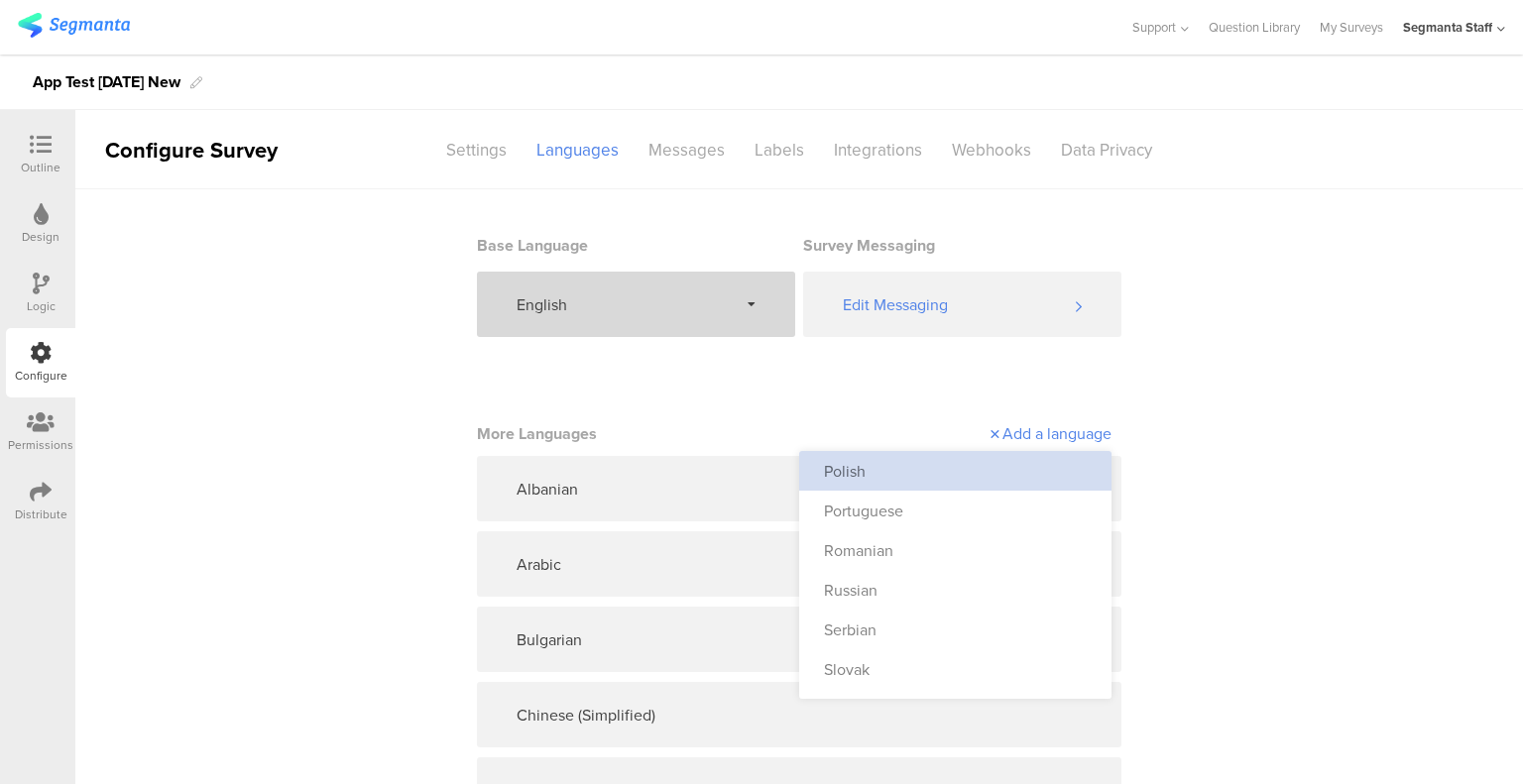 click on "Polish" at bounding box center [955, 471] 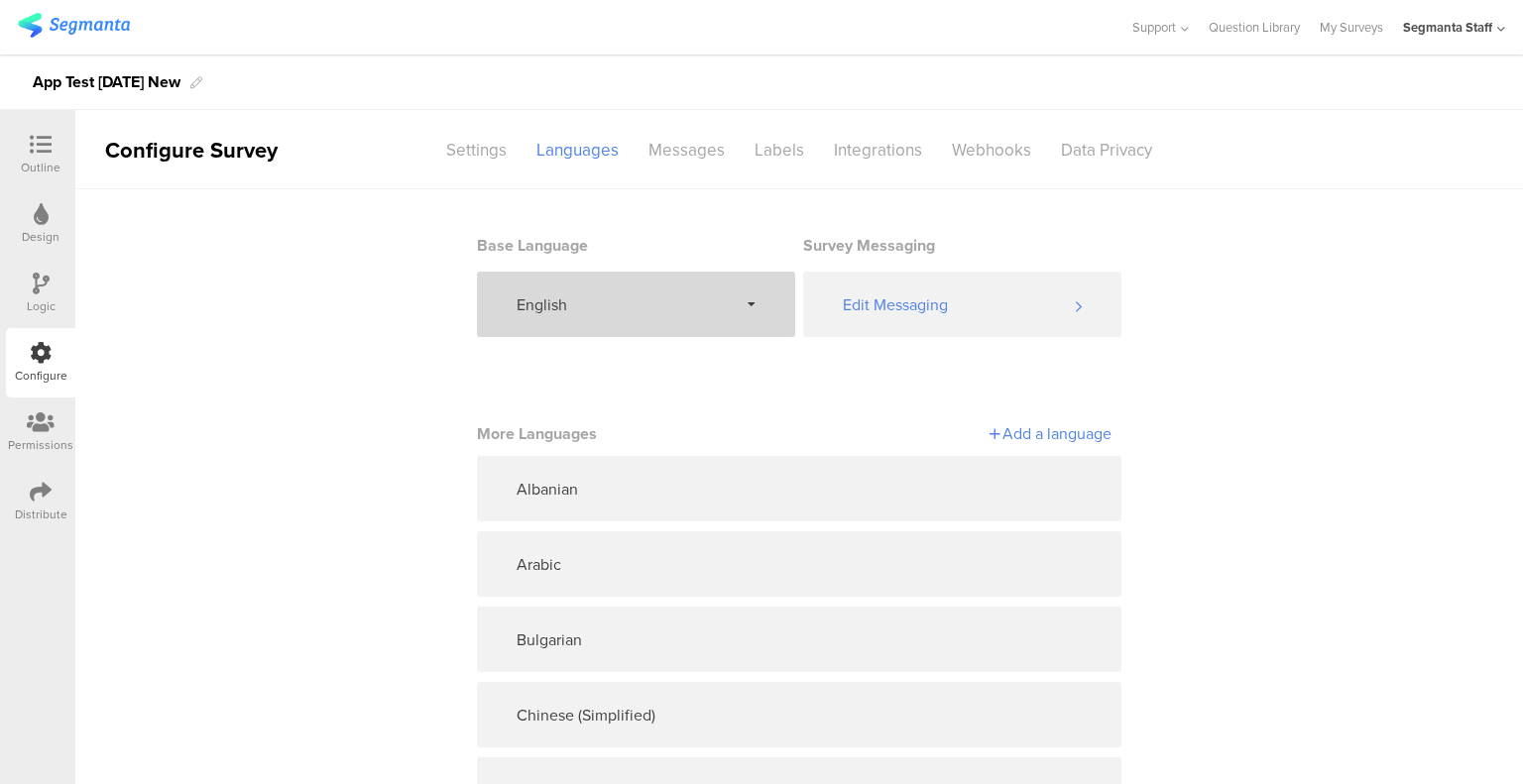 click on "Add a language" at bounding box center [955, 433] 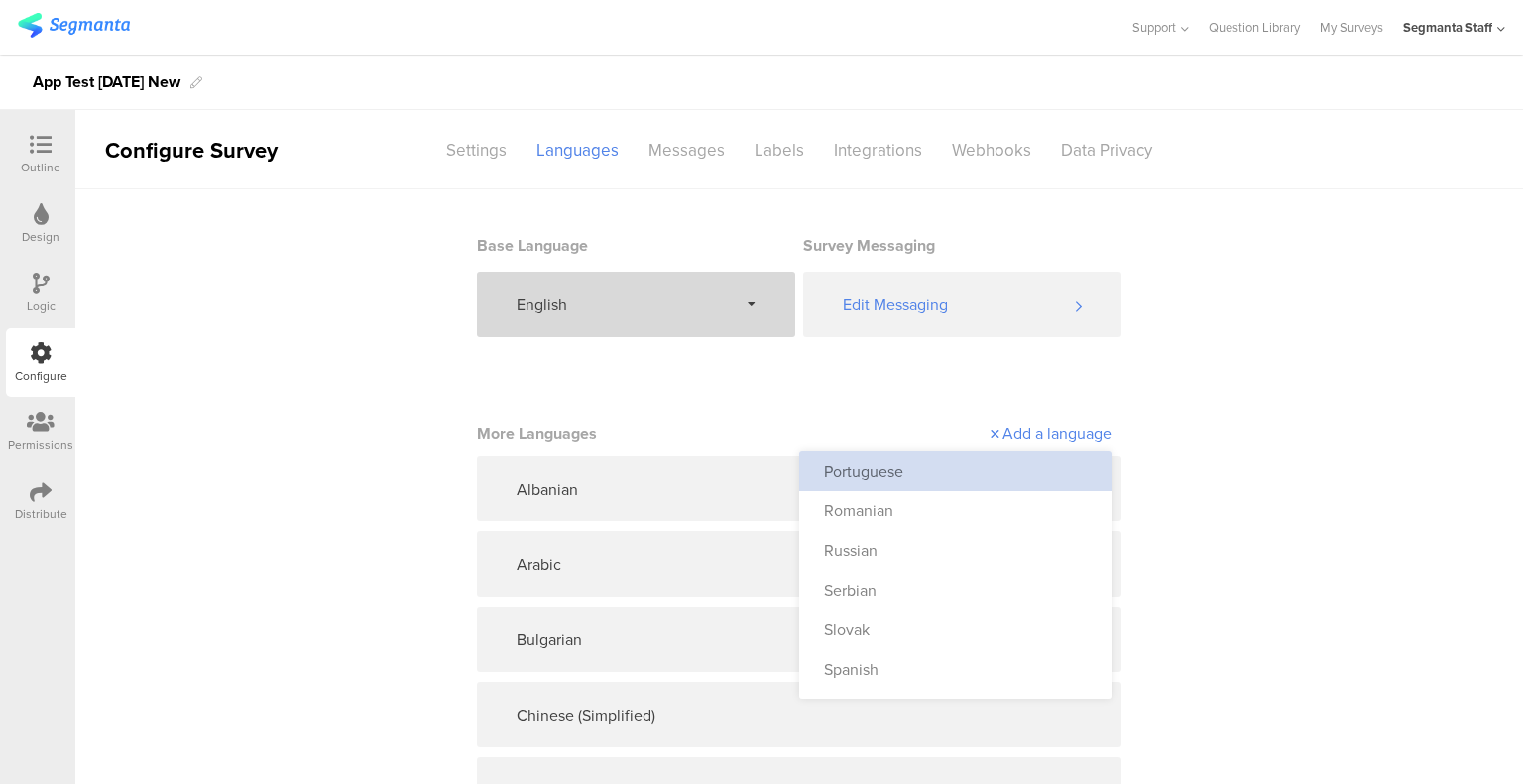click on "Portuguese" at bounding box center [955, 471] 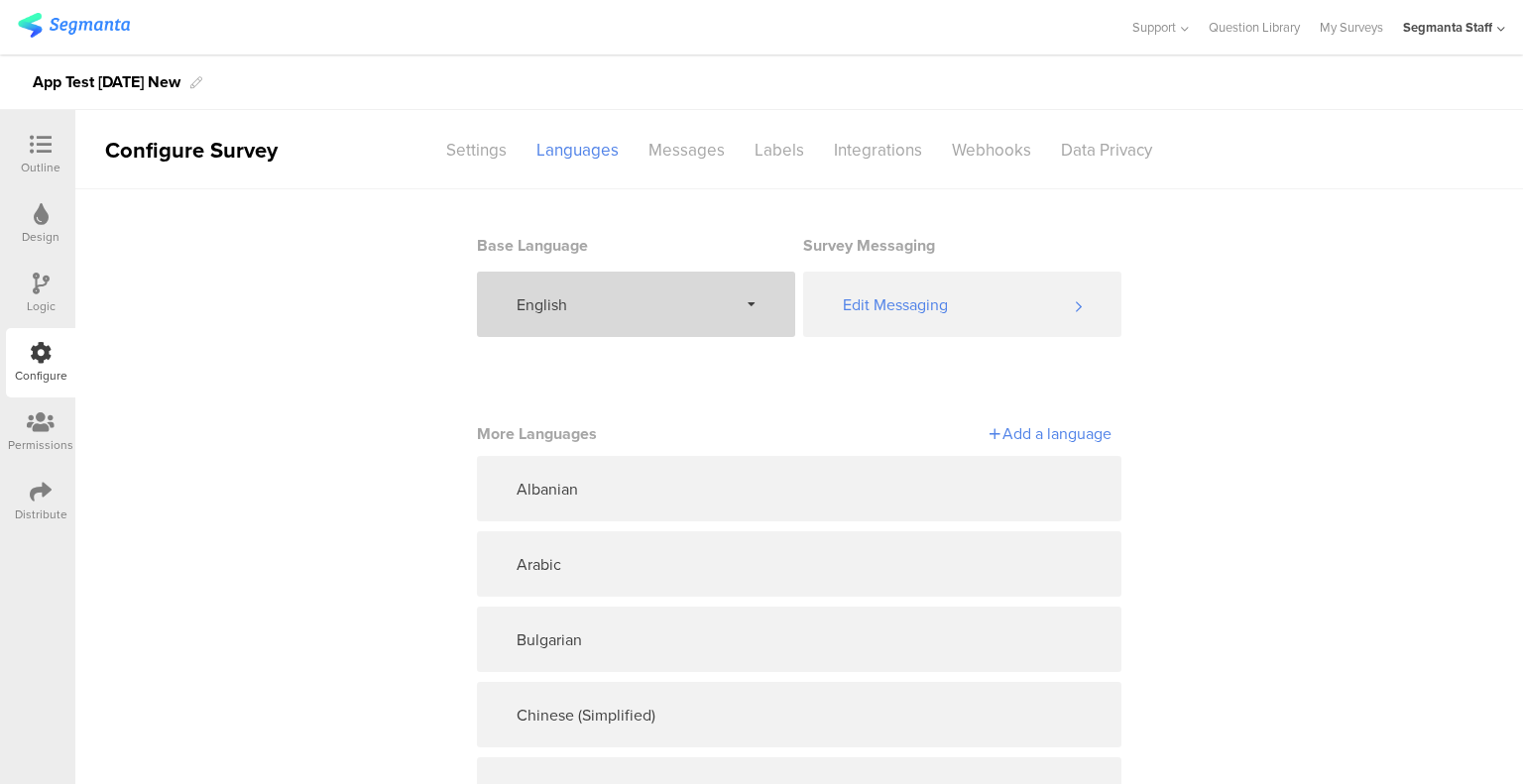 click on "Add a language" at bounding box center [955, 433] 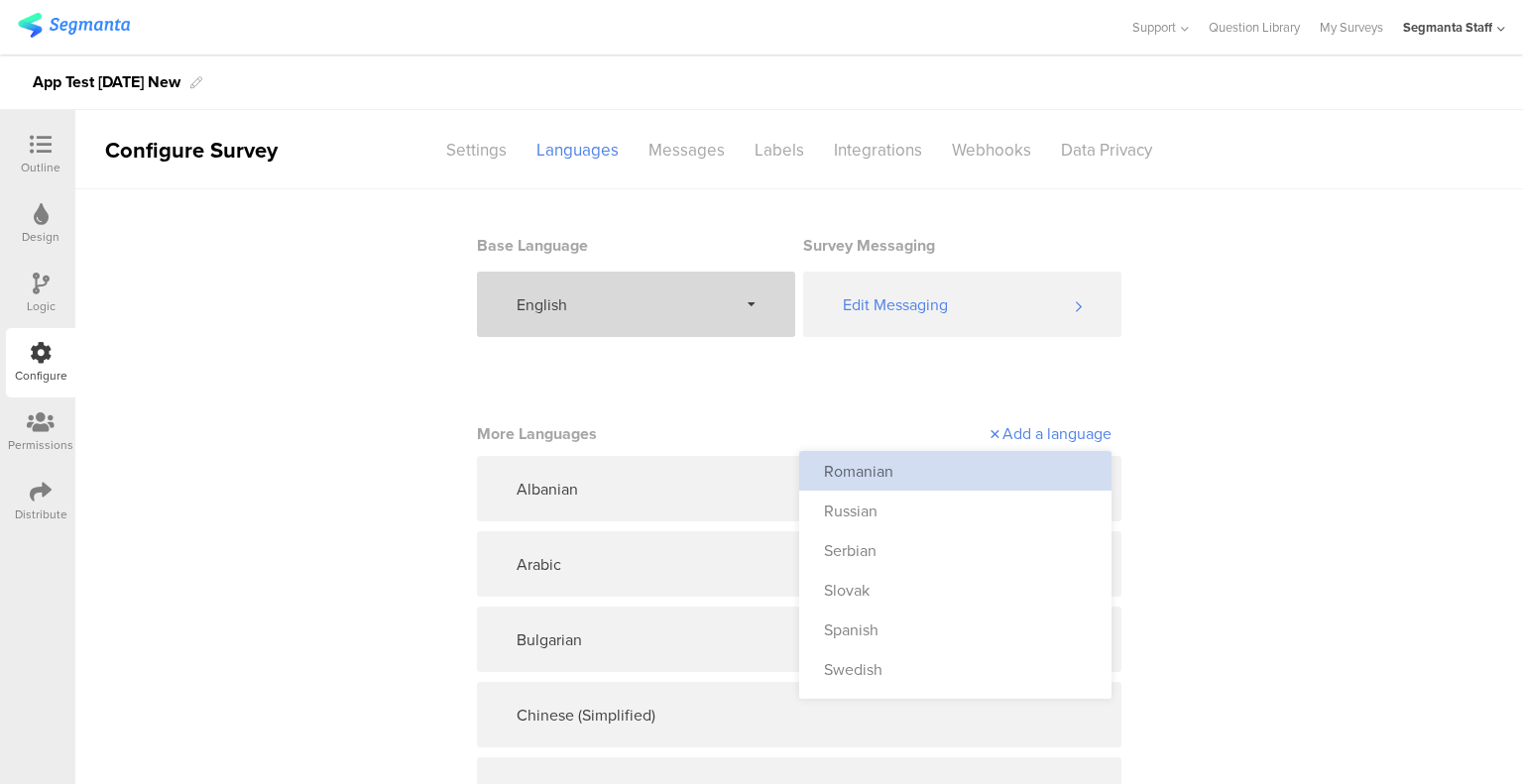 click on "Romanian" at bounding box center (955, 471) 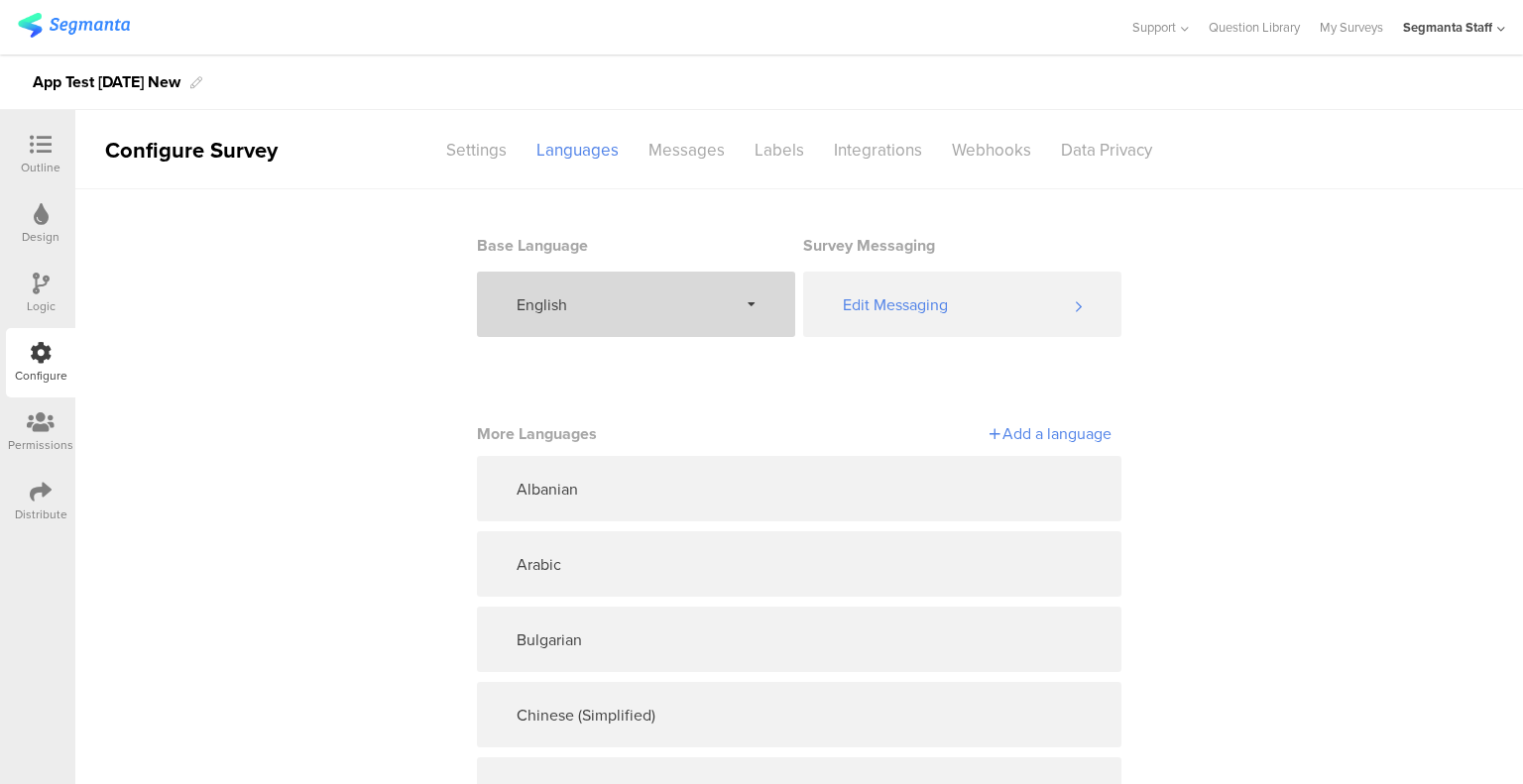 click on "Add a language" at bounding box center [955, 433] 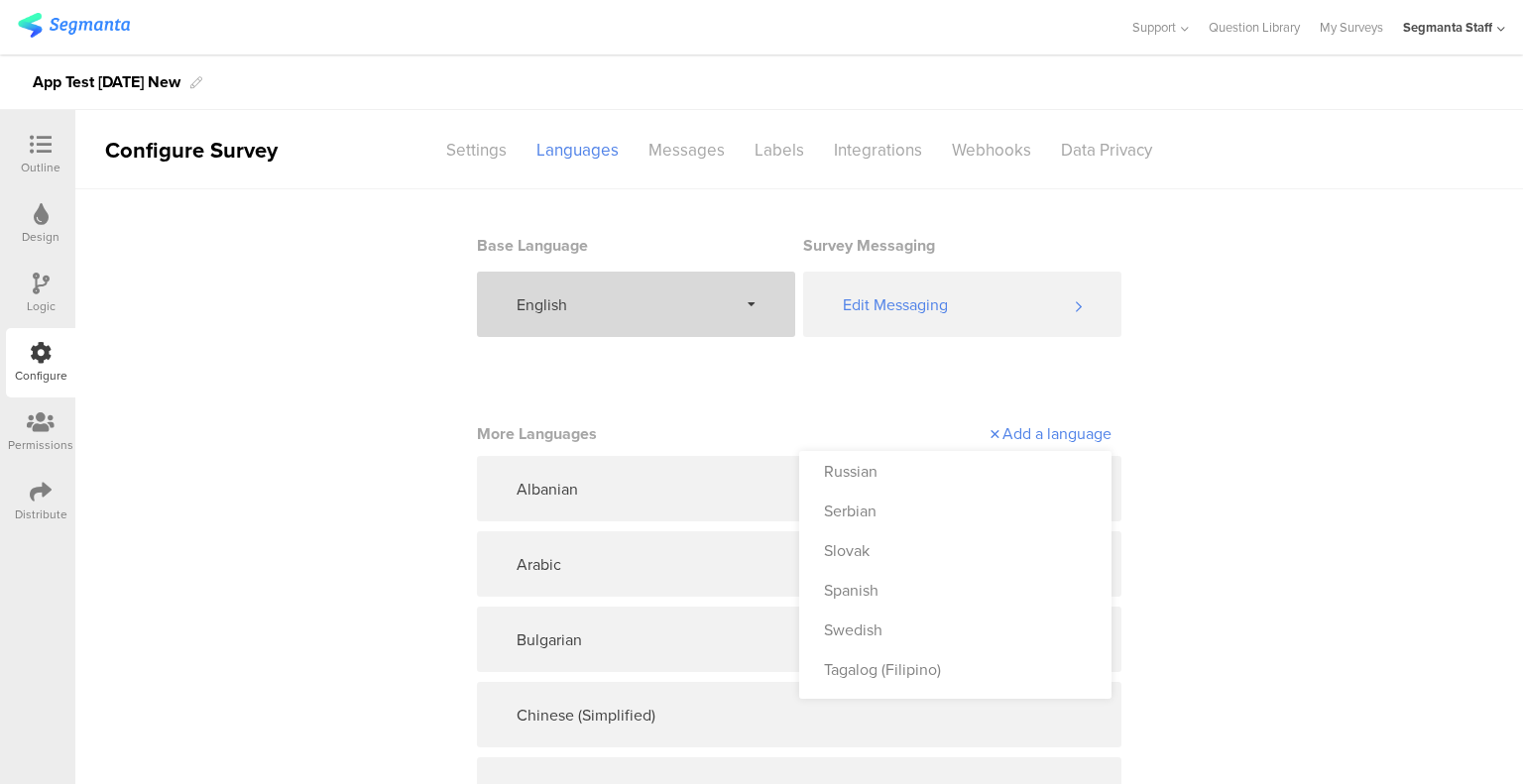 click on "Russian" at bounding box center (955, 471) 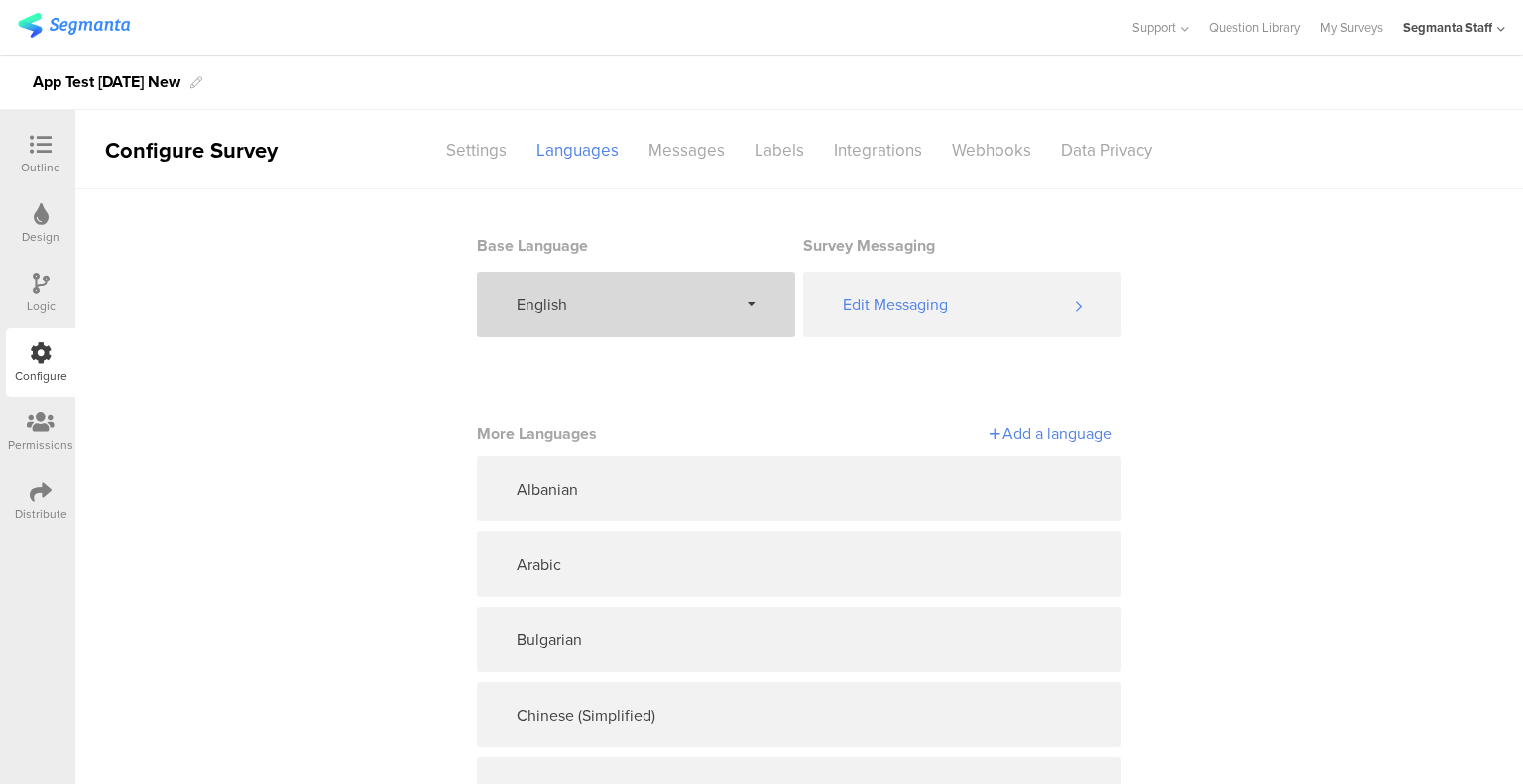 click on "Add a language" at bounding box center (955, 433) 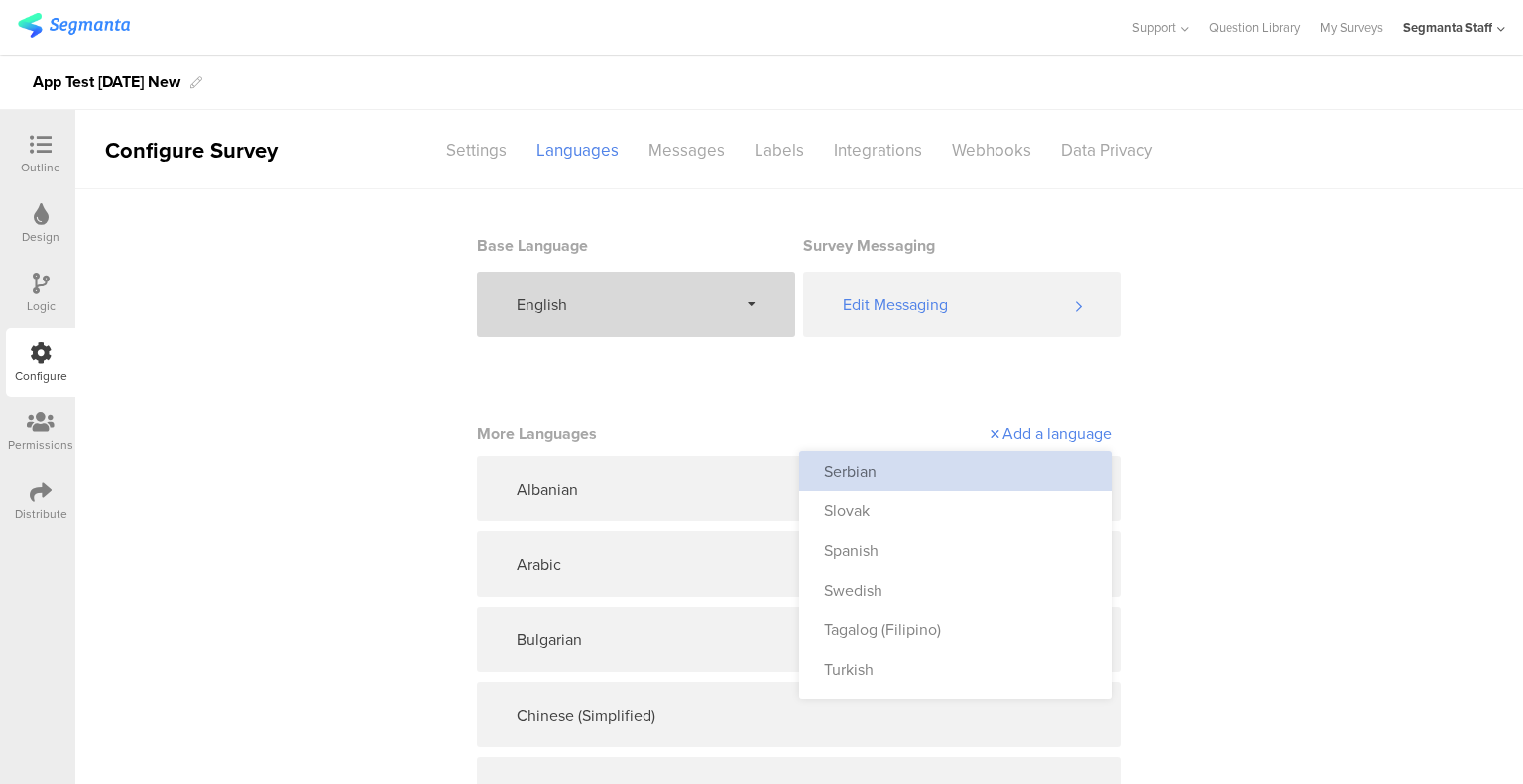 click on "Serbian" at bounding box center (955, 471) 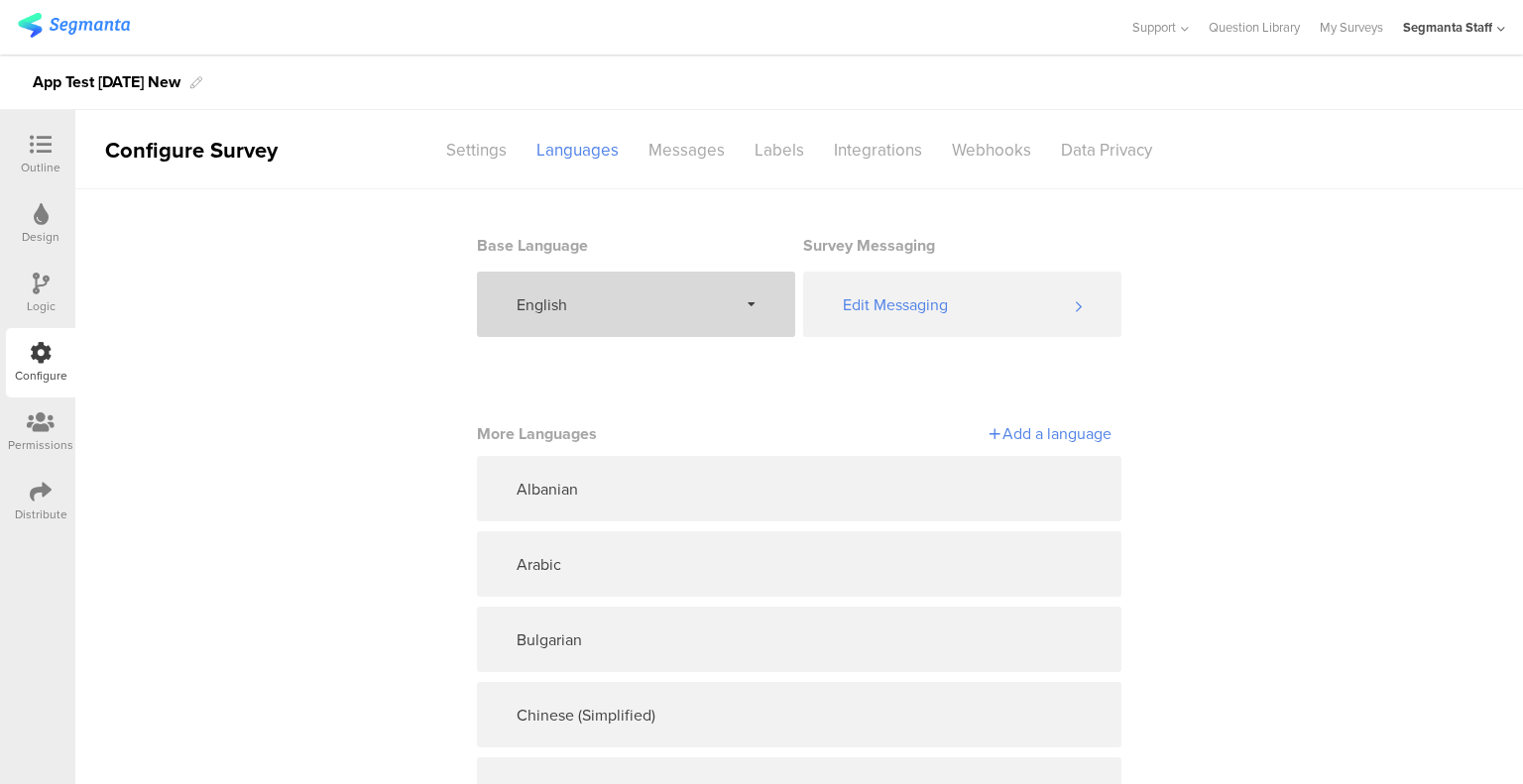 click on "Add a language" at bounding box center (955, 433) 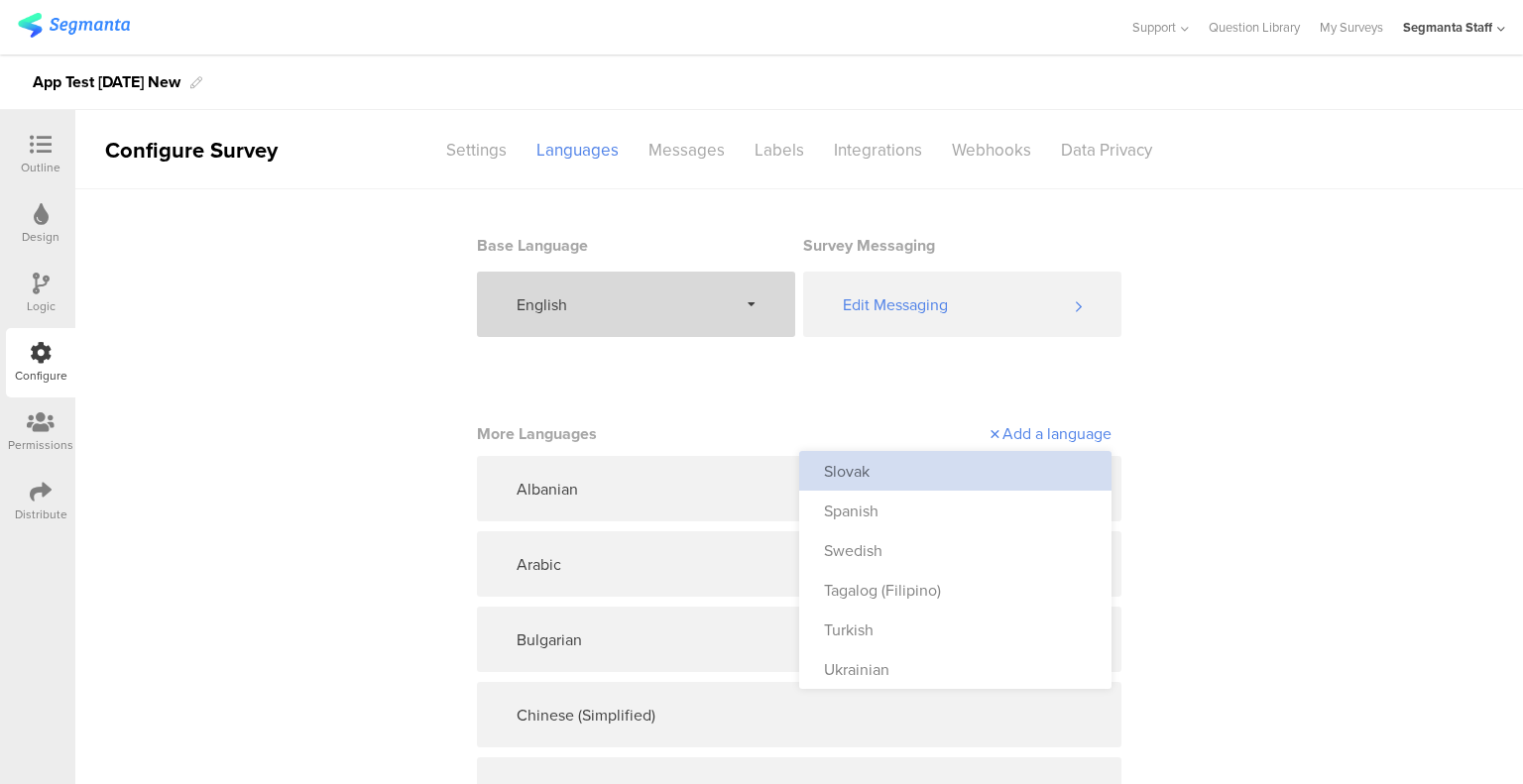 click on "Slovak" at bounding box center [955, 471] 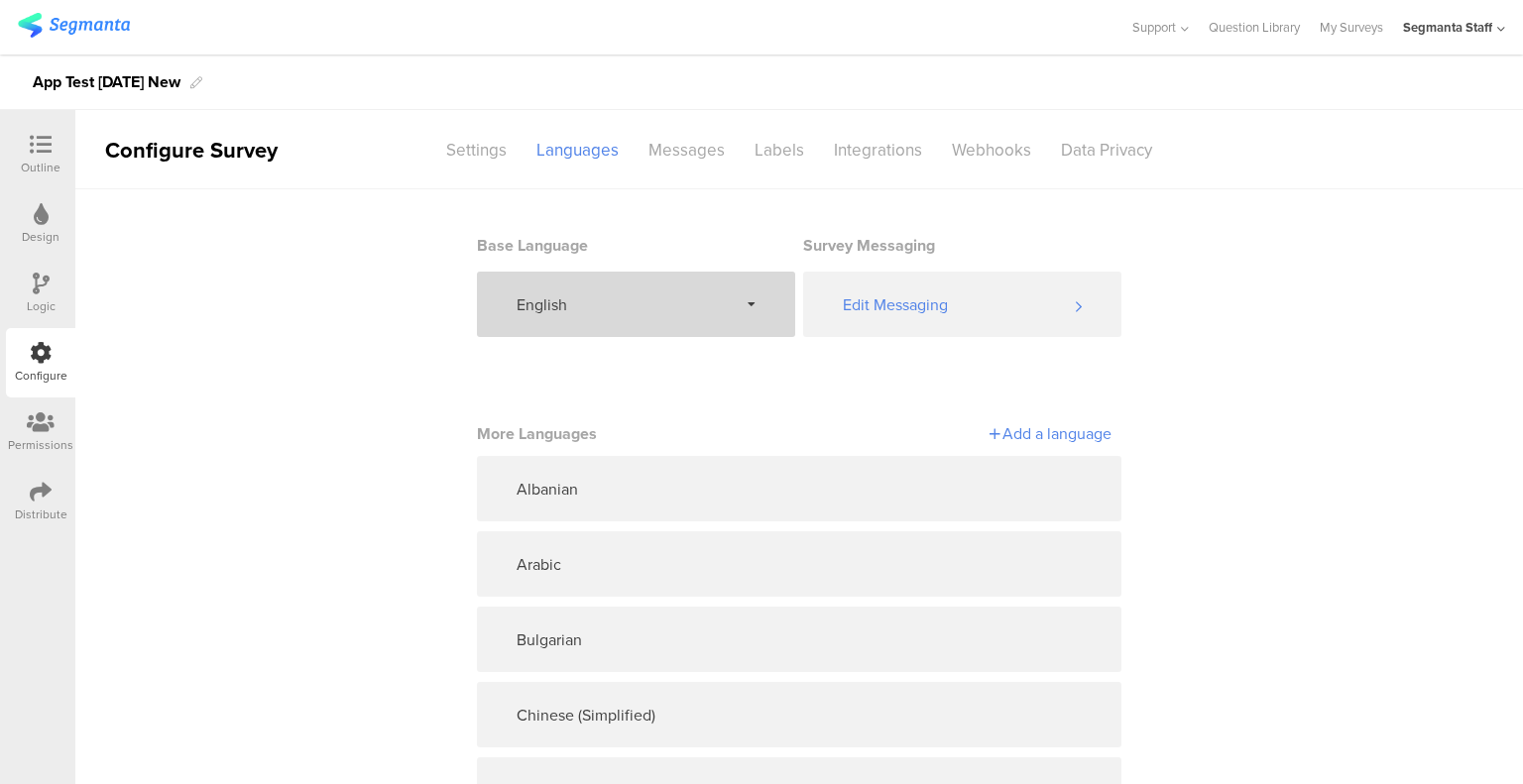 click on "Add a language" at bounding box center [955, 433] 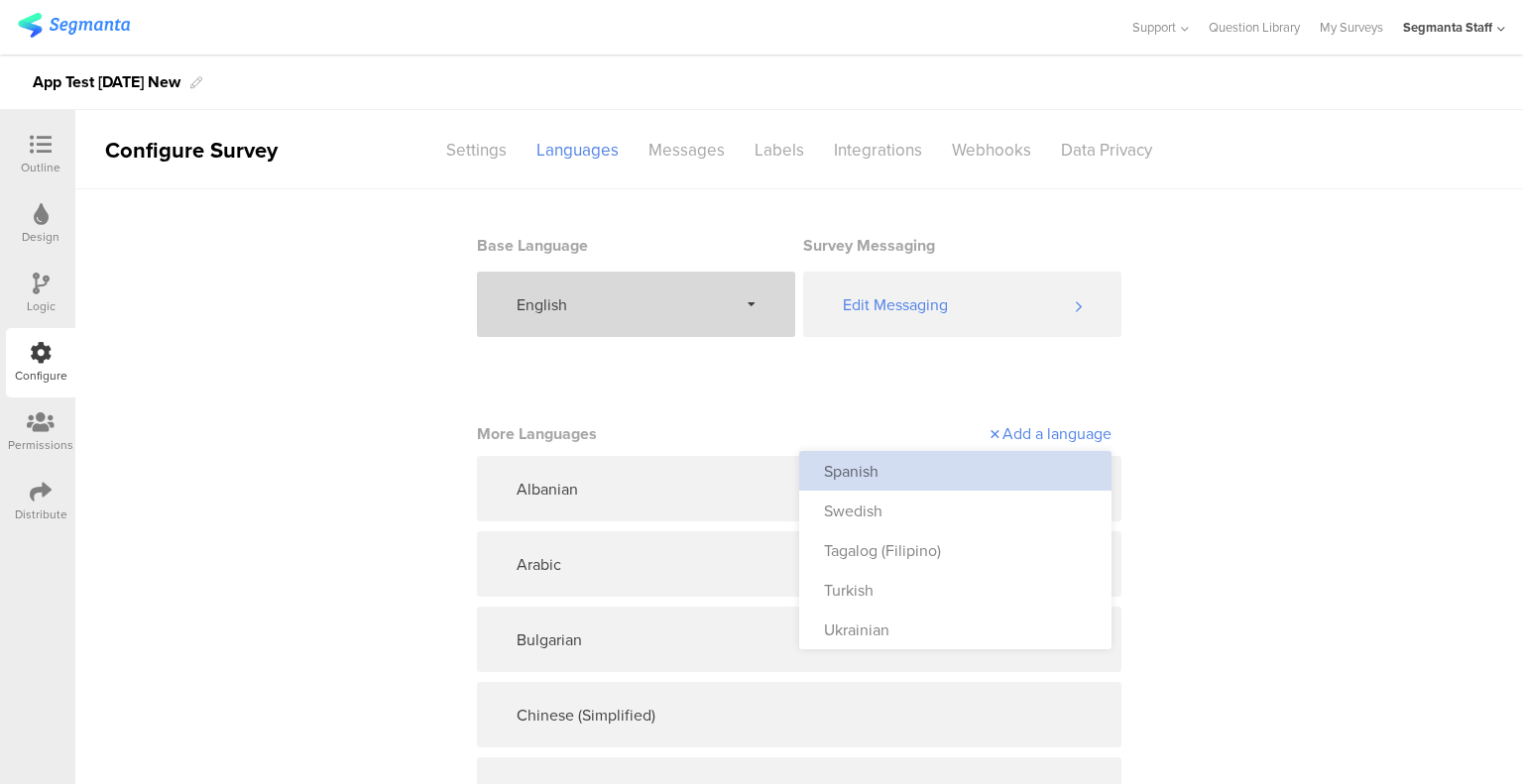 click on "Spanish" at bounding box center (955, 471) 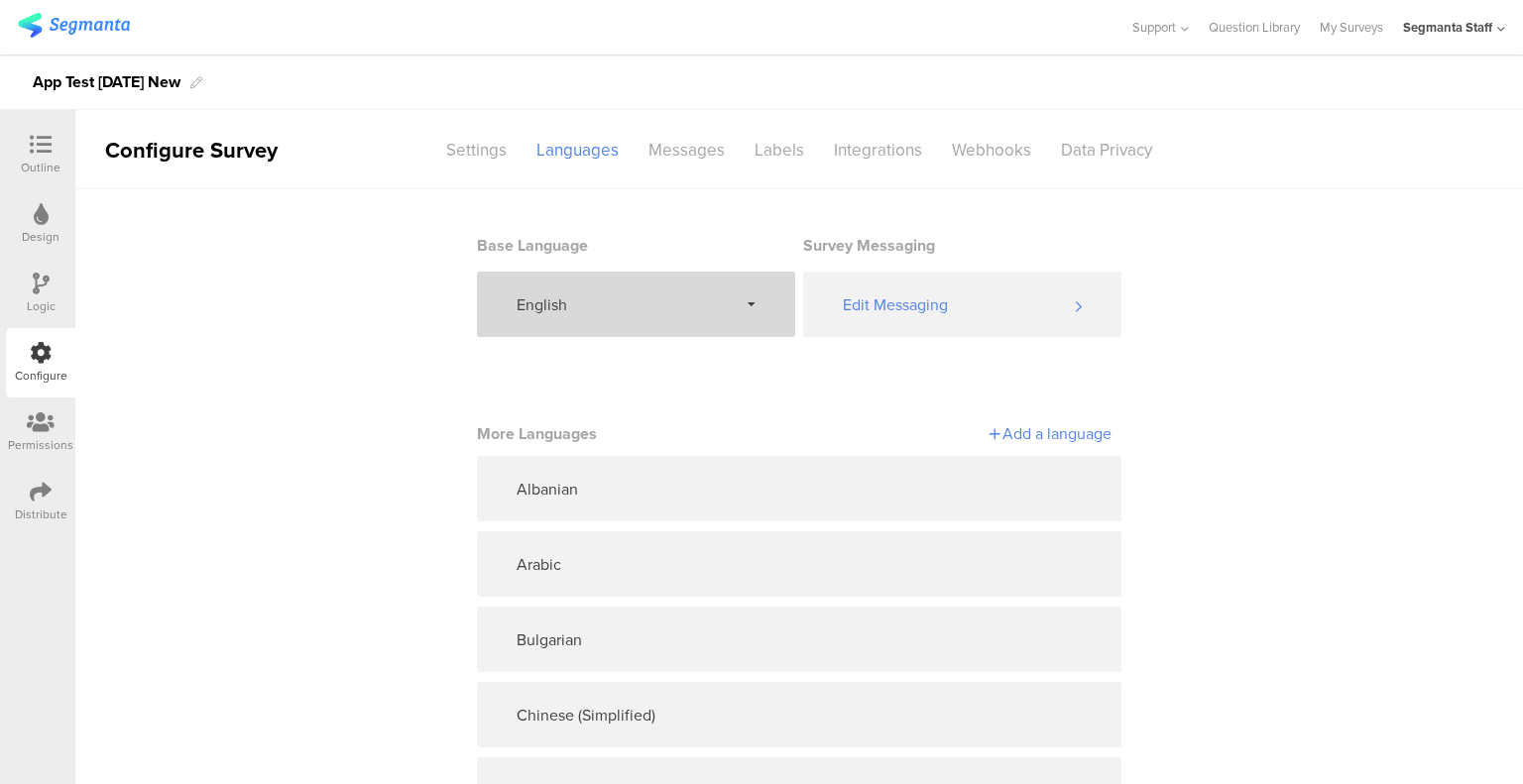 click on "Add a language" at bounding box center (955, 433) 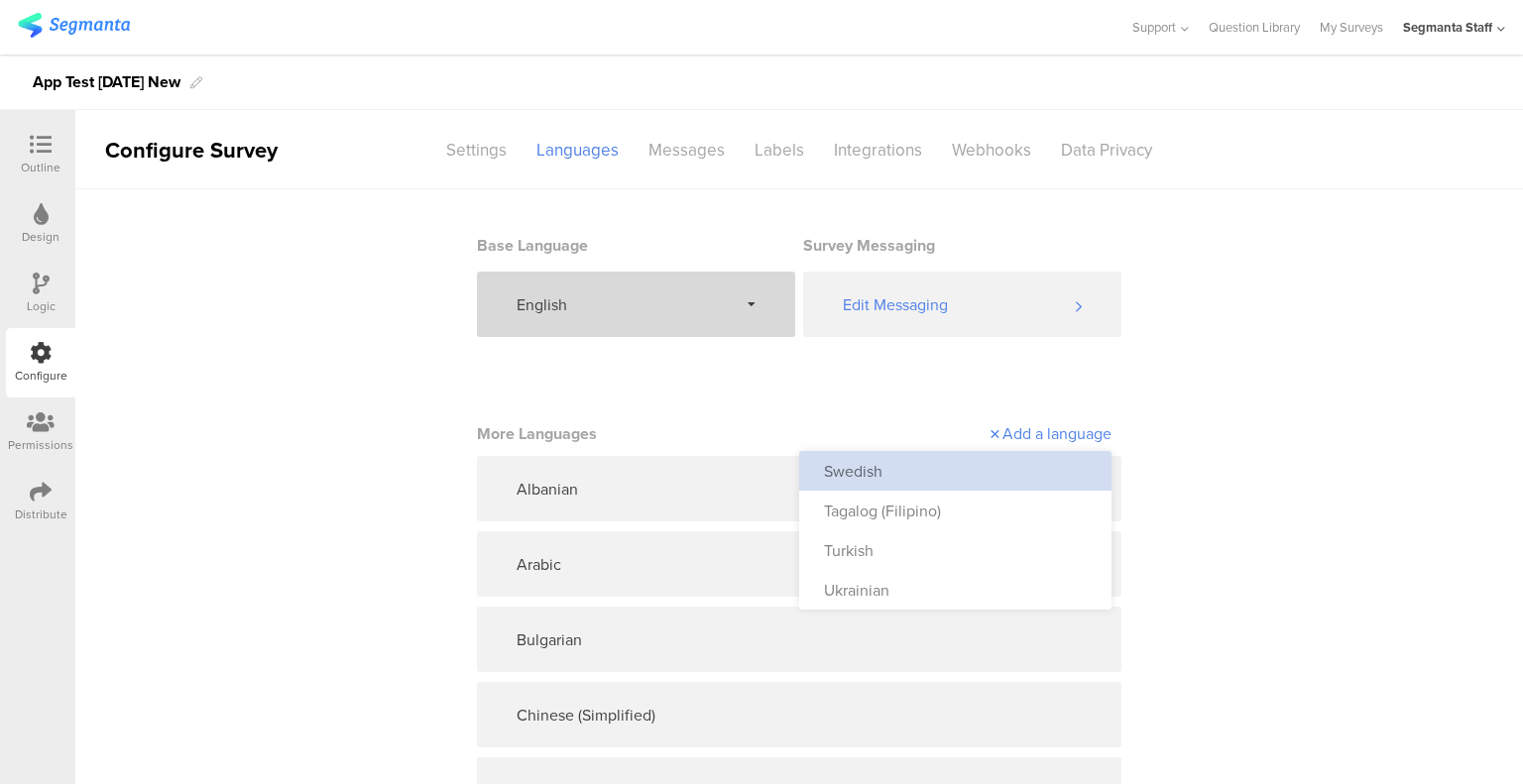 click on "Swedish" at bounding box center [955, 471] 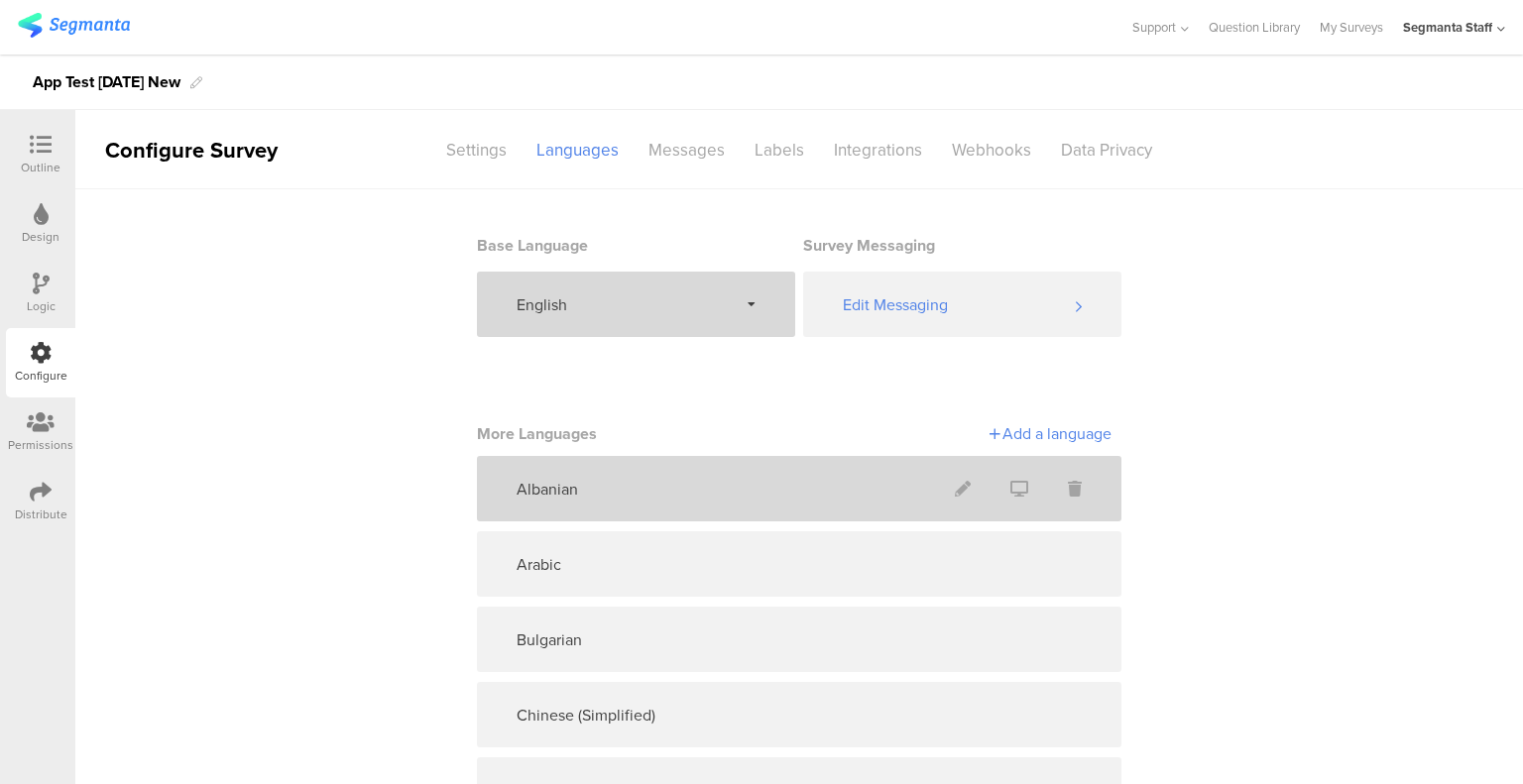 click on "Albanian" at bounding box center (799, 489) 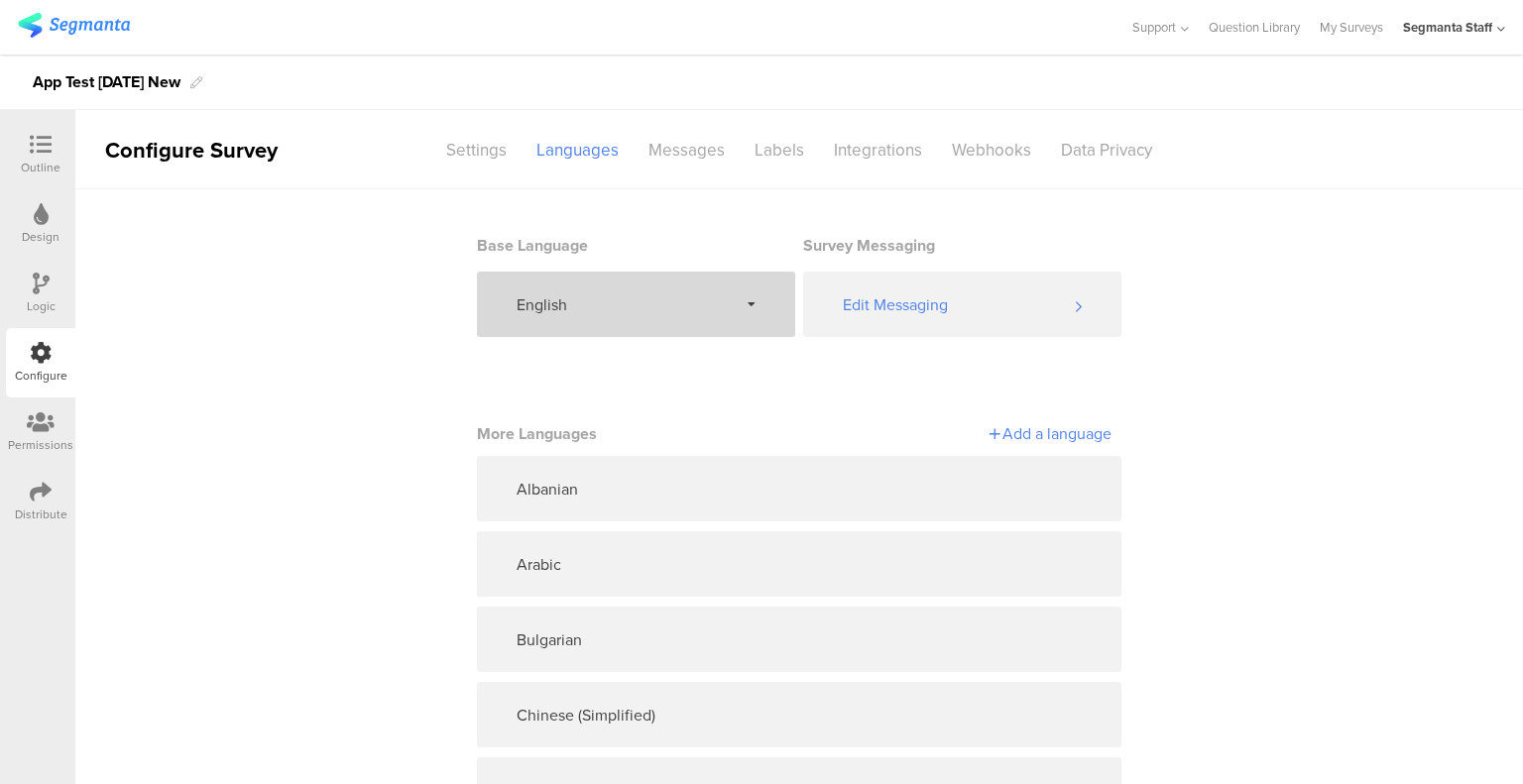 click on "Add a language" at bounding box center [955, 433] 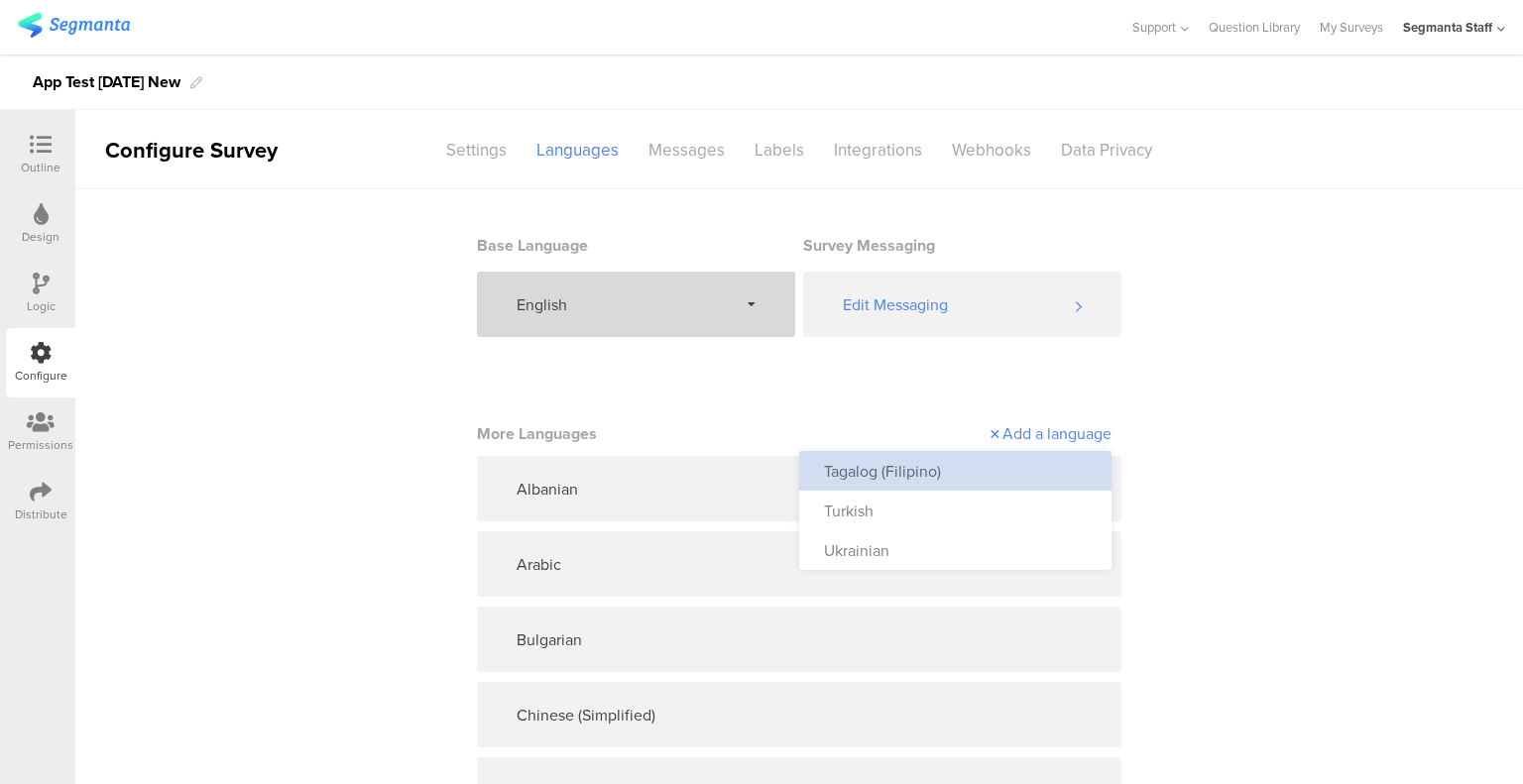 click on "Tagalog (Filipino)" at bounding box center (955, 471) 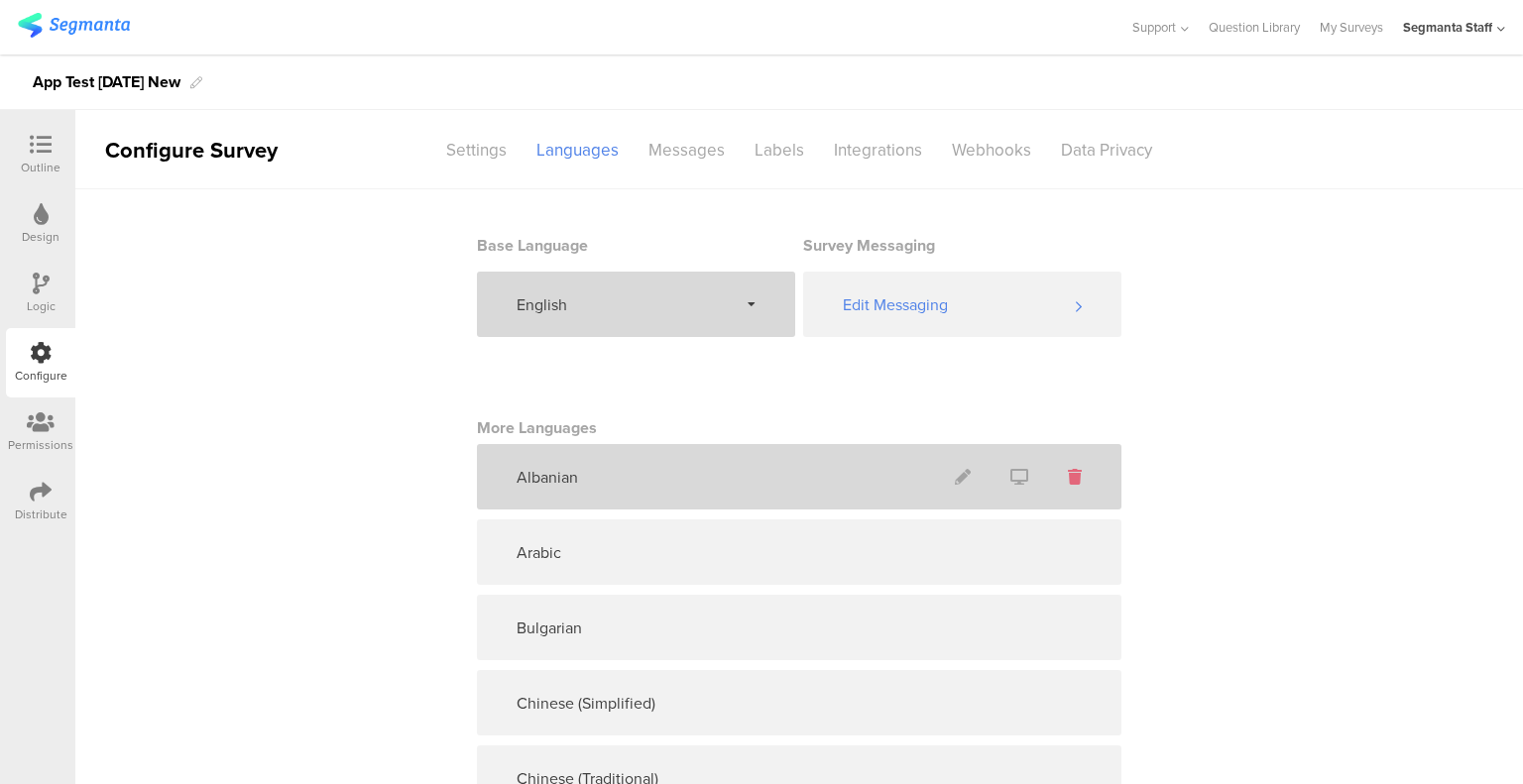 click at bounding box center (1075, 477) 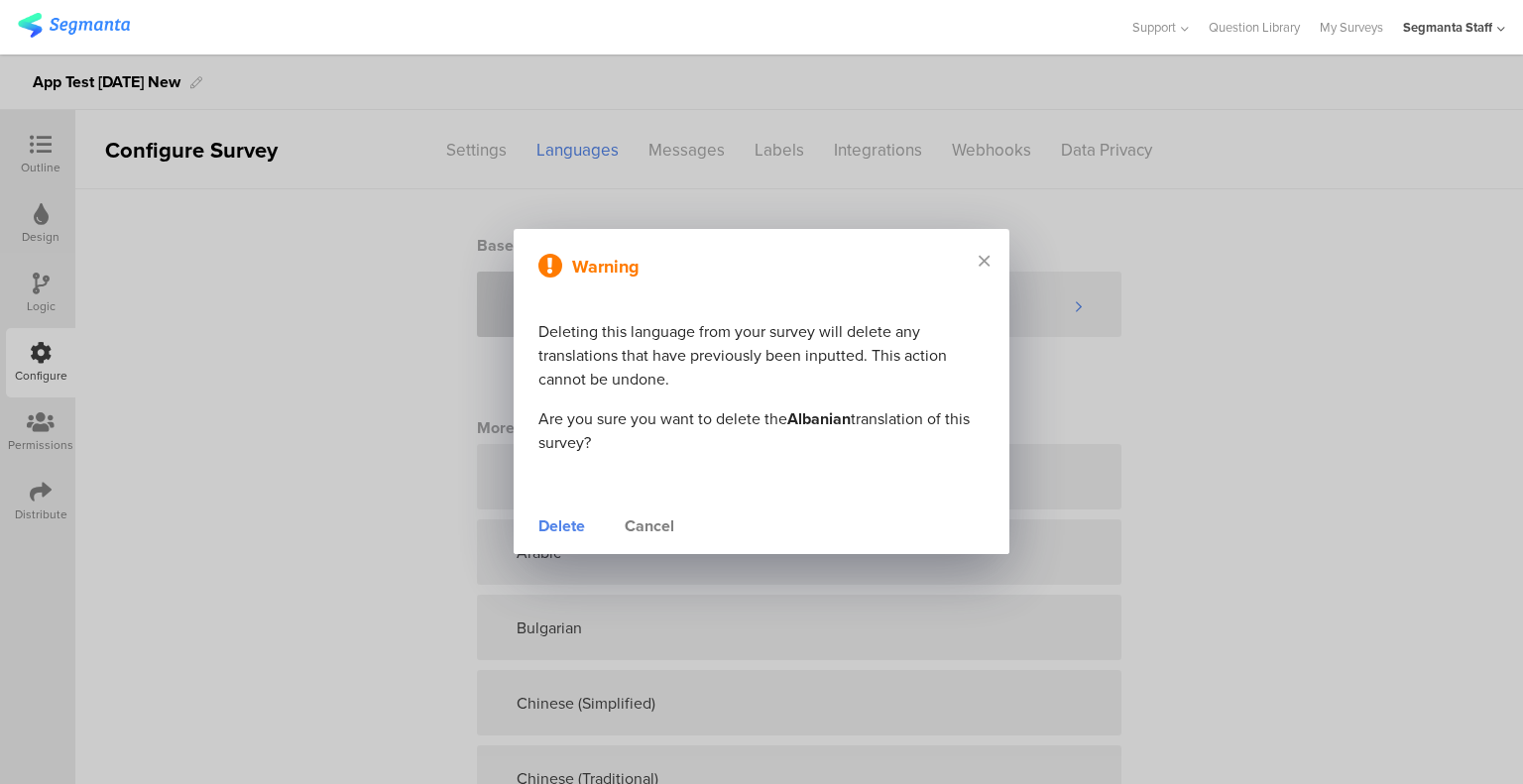 click on "Delete" at bounding box center [561, 526] 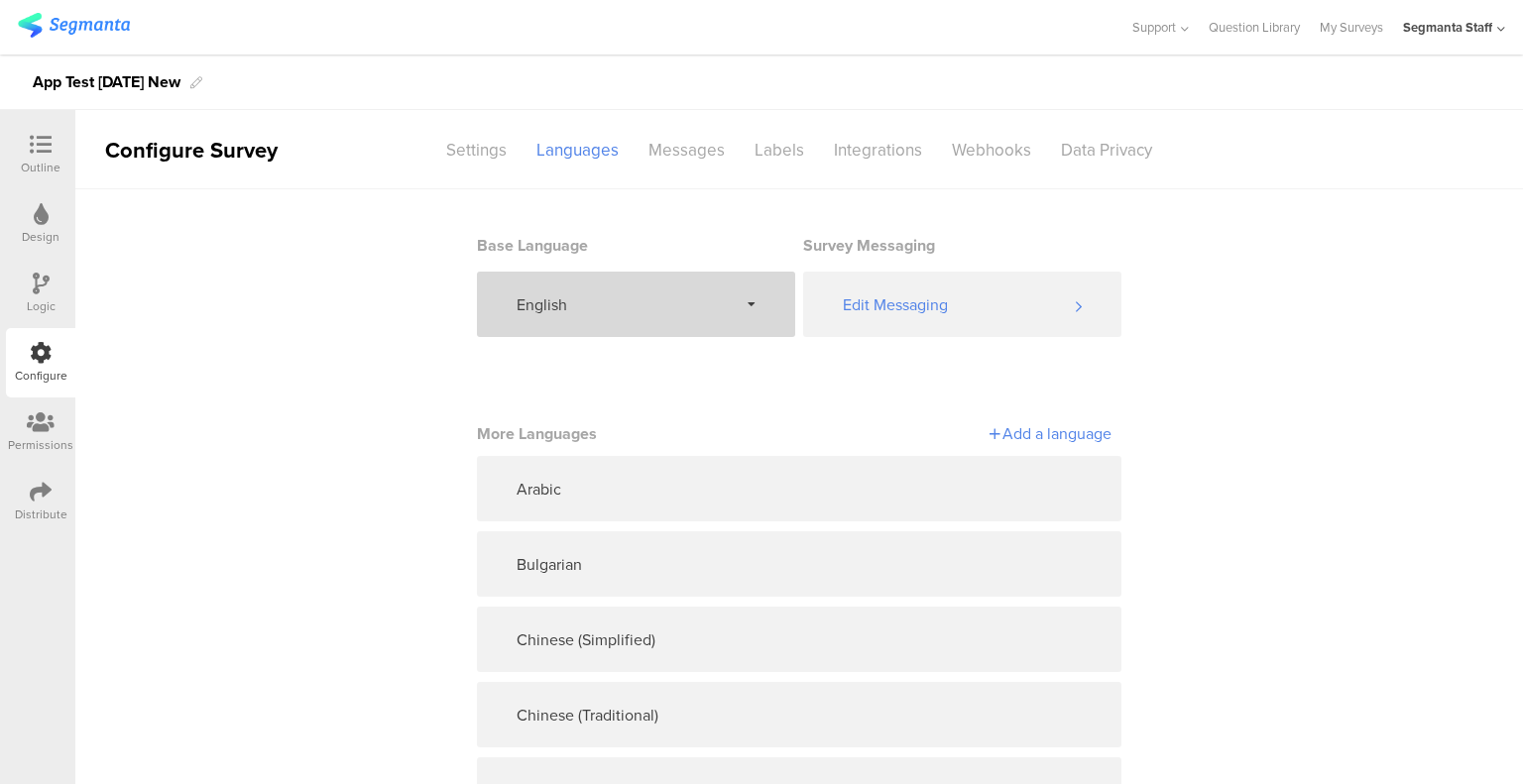 click on "Add a language" at bounding box center [955, 433] 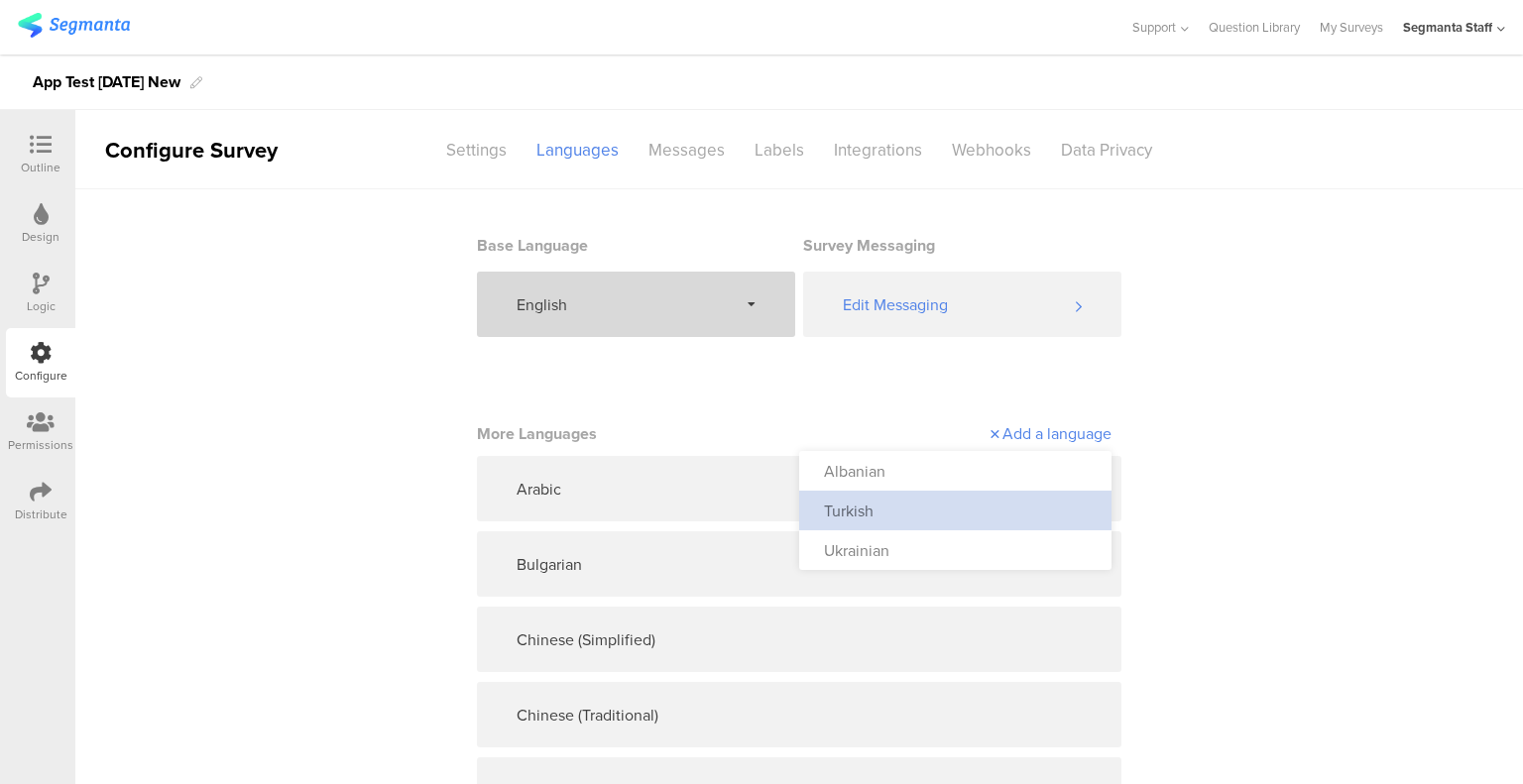 click on "Turkish" at bounding box center (955, 510) 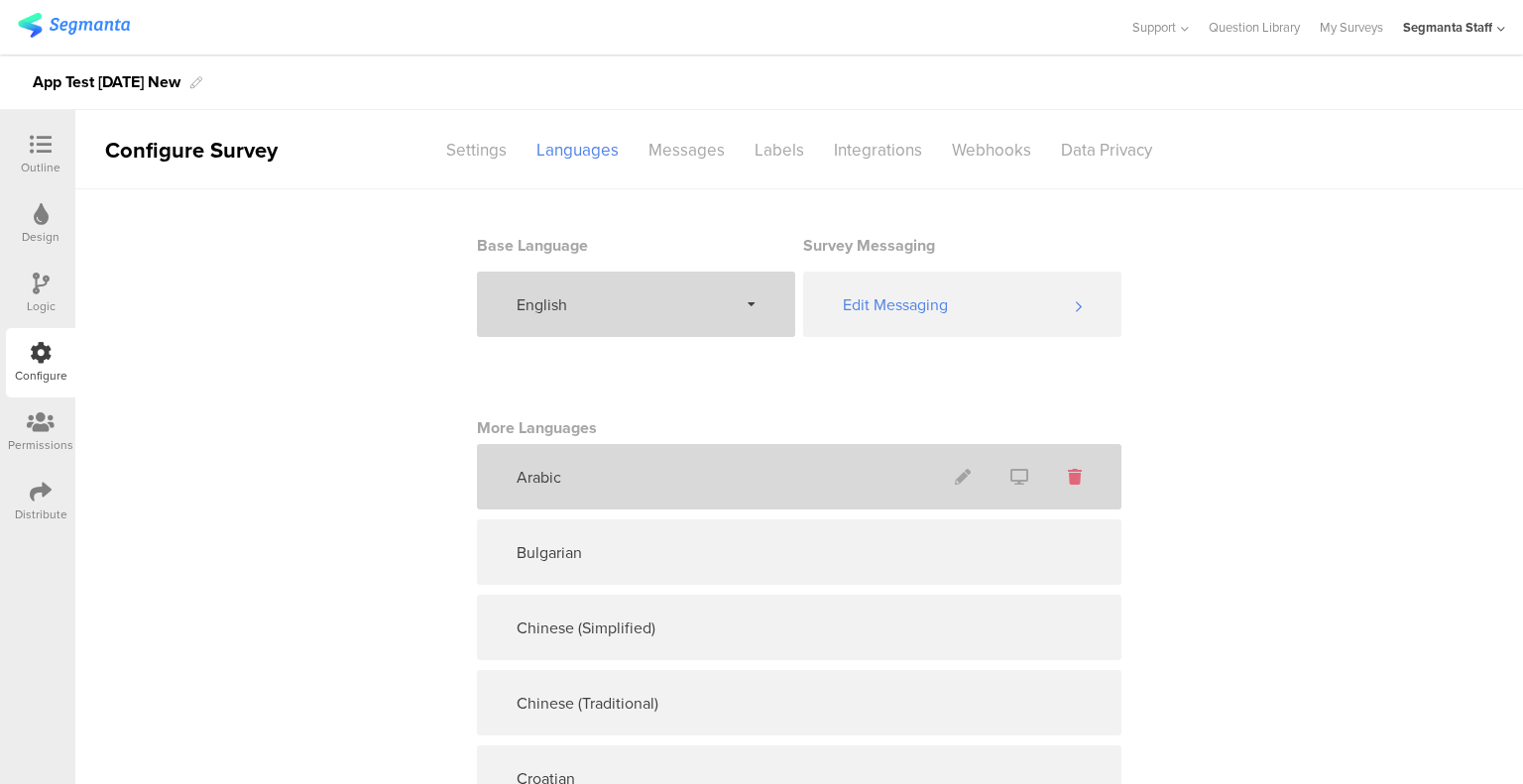 click at bounding box center [1075, 477] 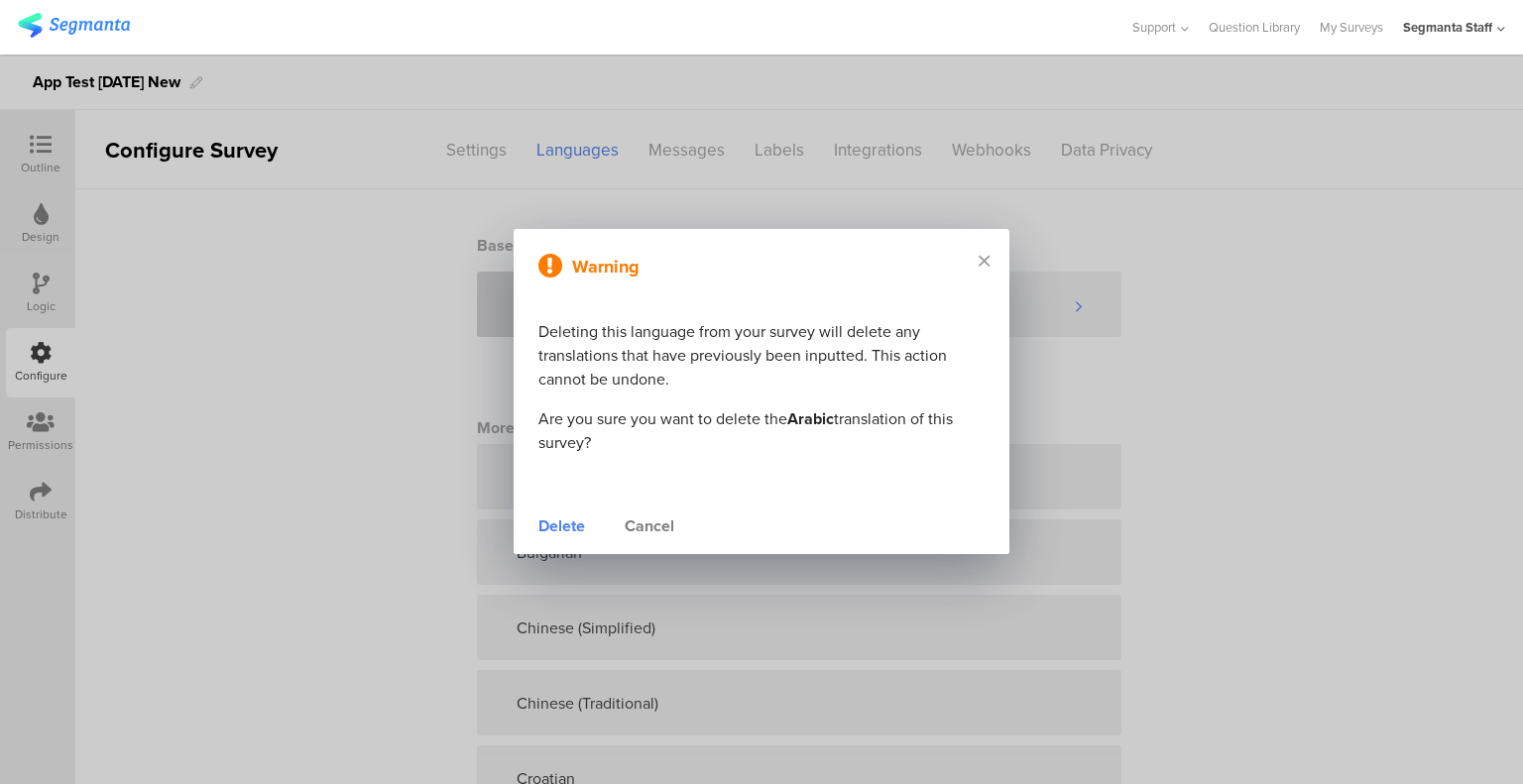 click on "Delete" at bounding box center [561, 526] 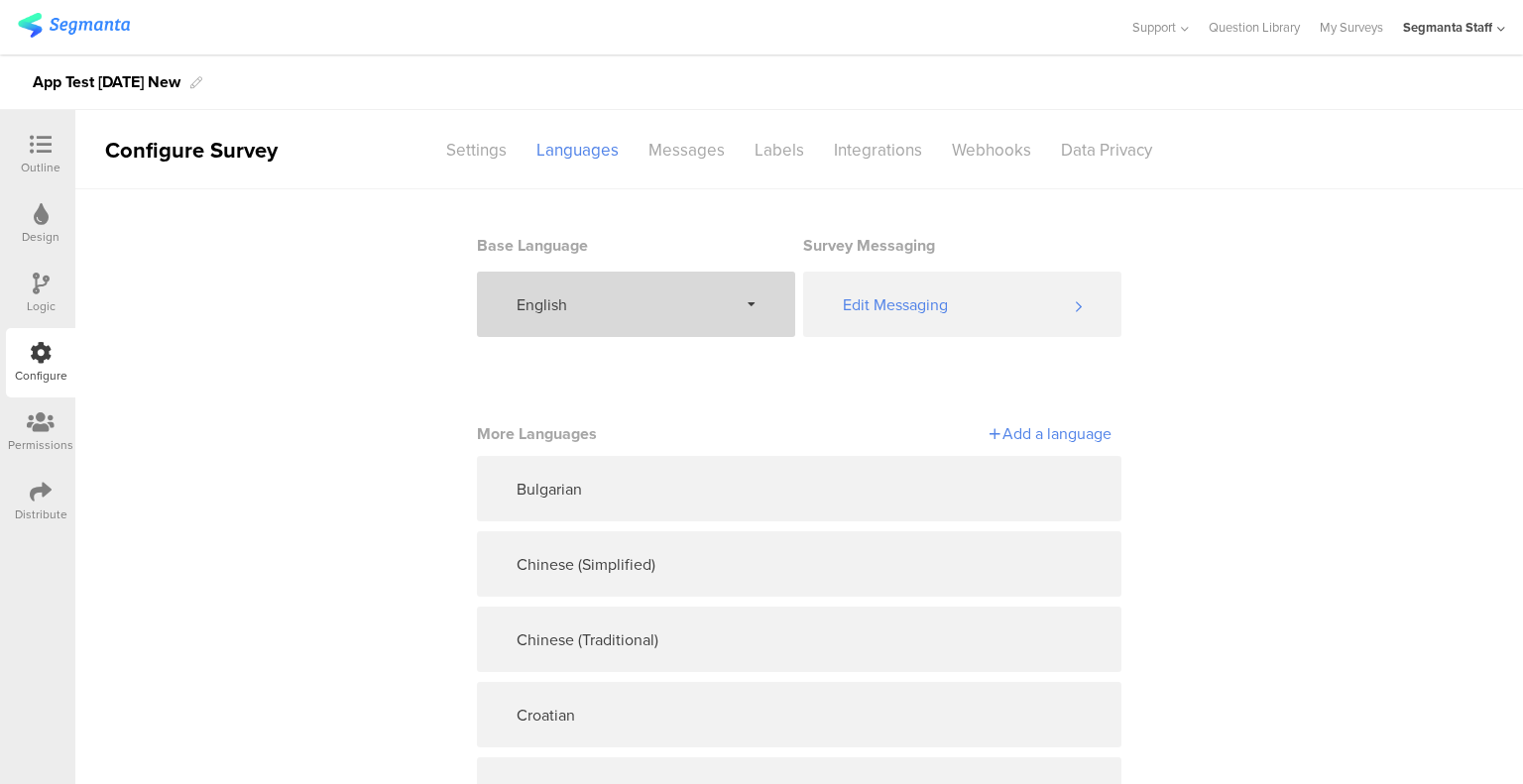 click on "Add a language" at bounding box center (955, 433) 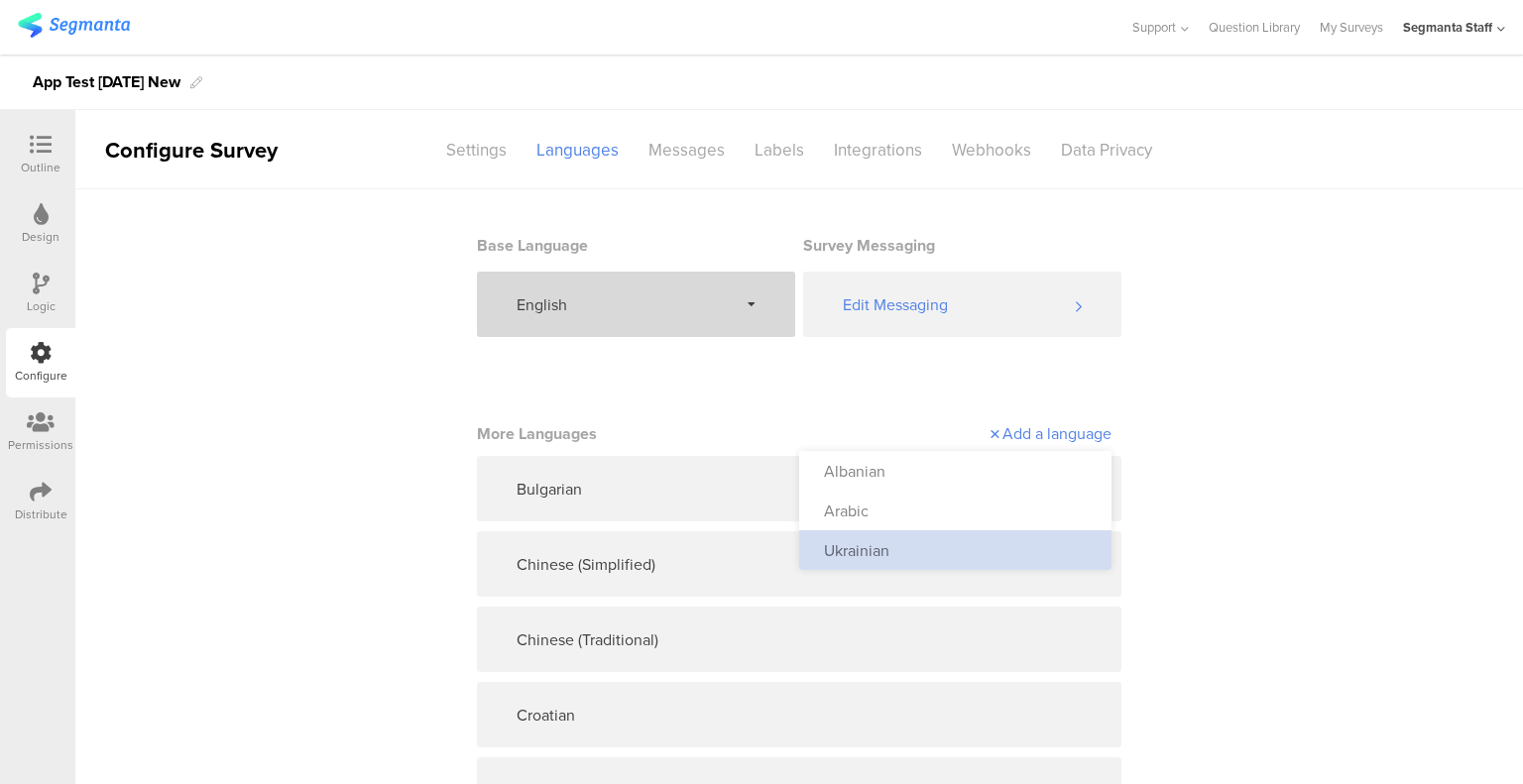 click on "Ukrainian" at bounding box center (955, 550) 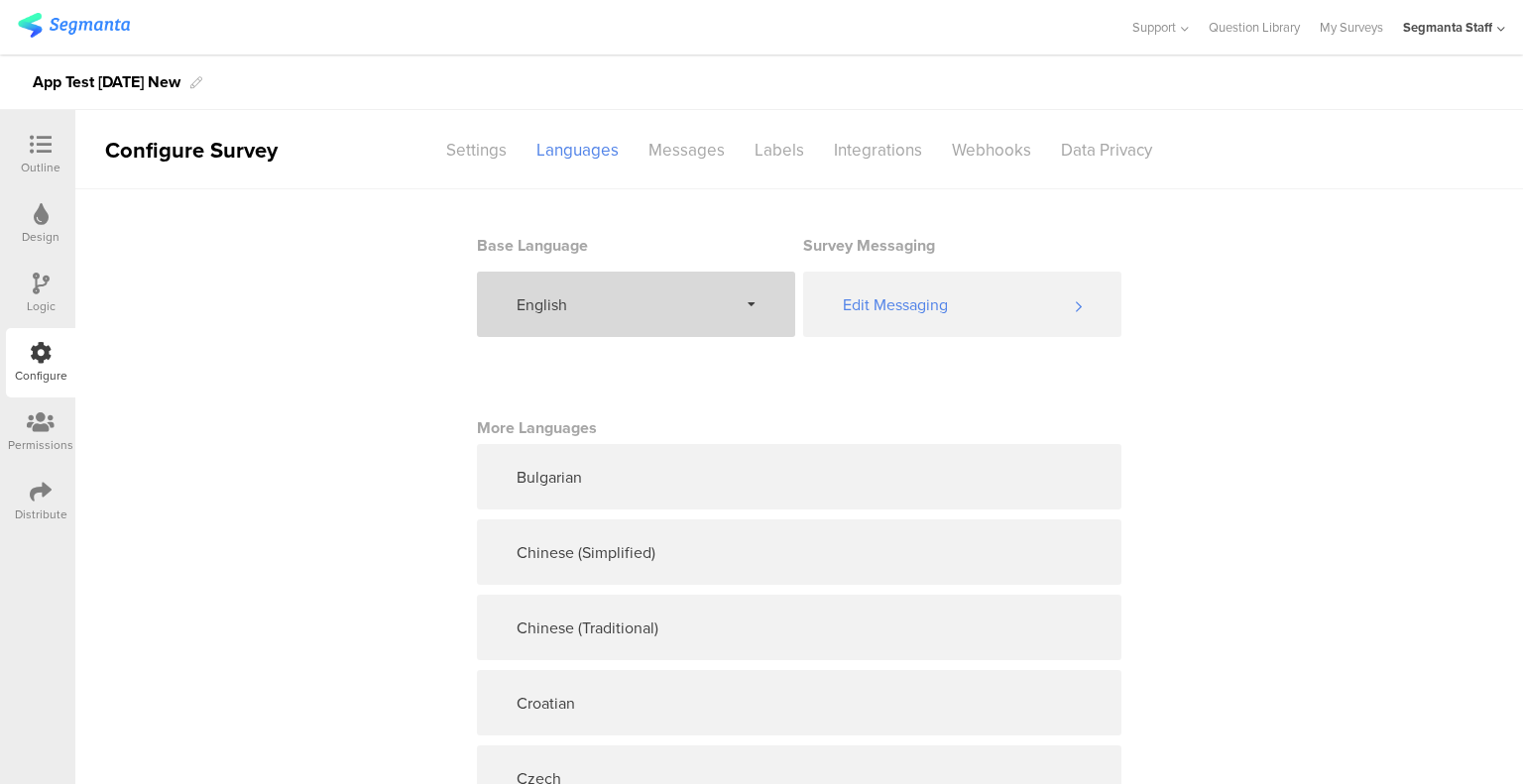 click at bounding box center (41, 492) 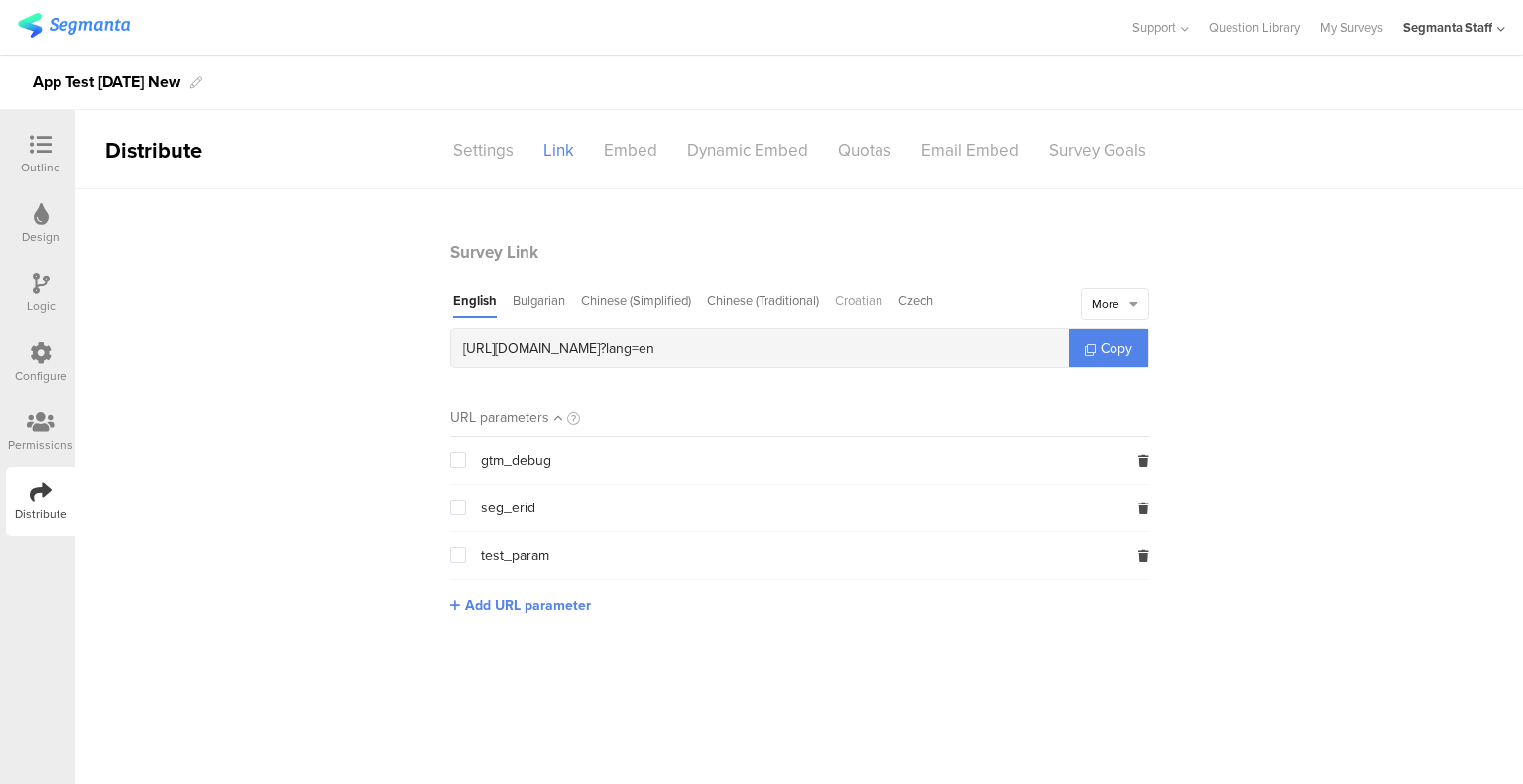 click on "Croatian" at bounding box center [859, 304] 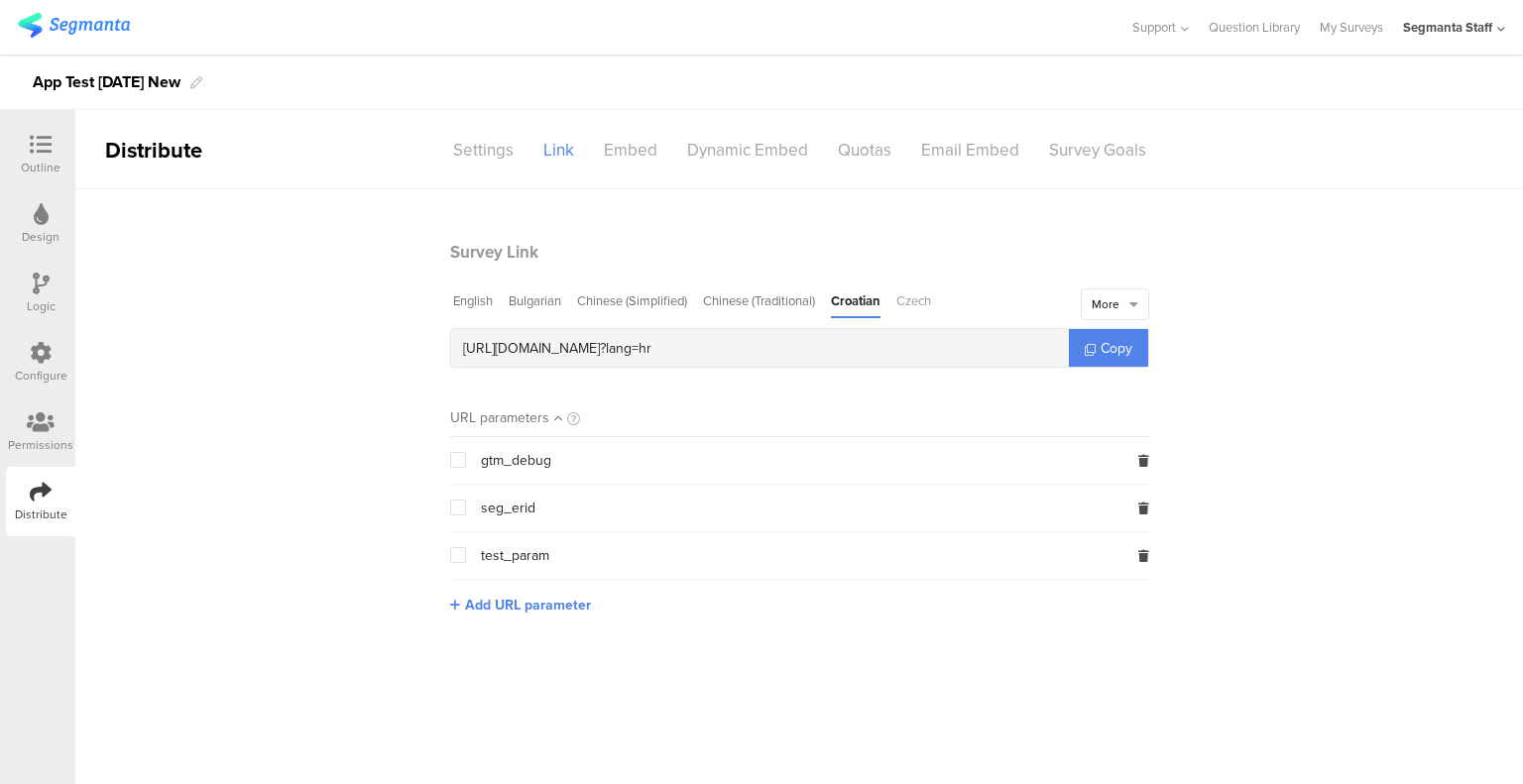 click on "Czech" at bounding box center (913, 304) 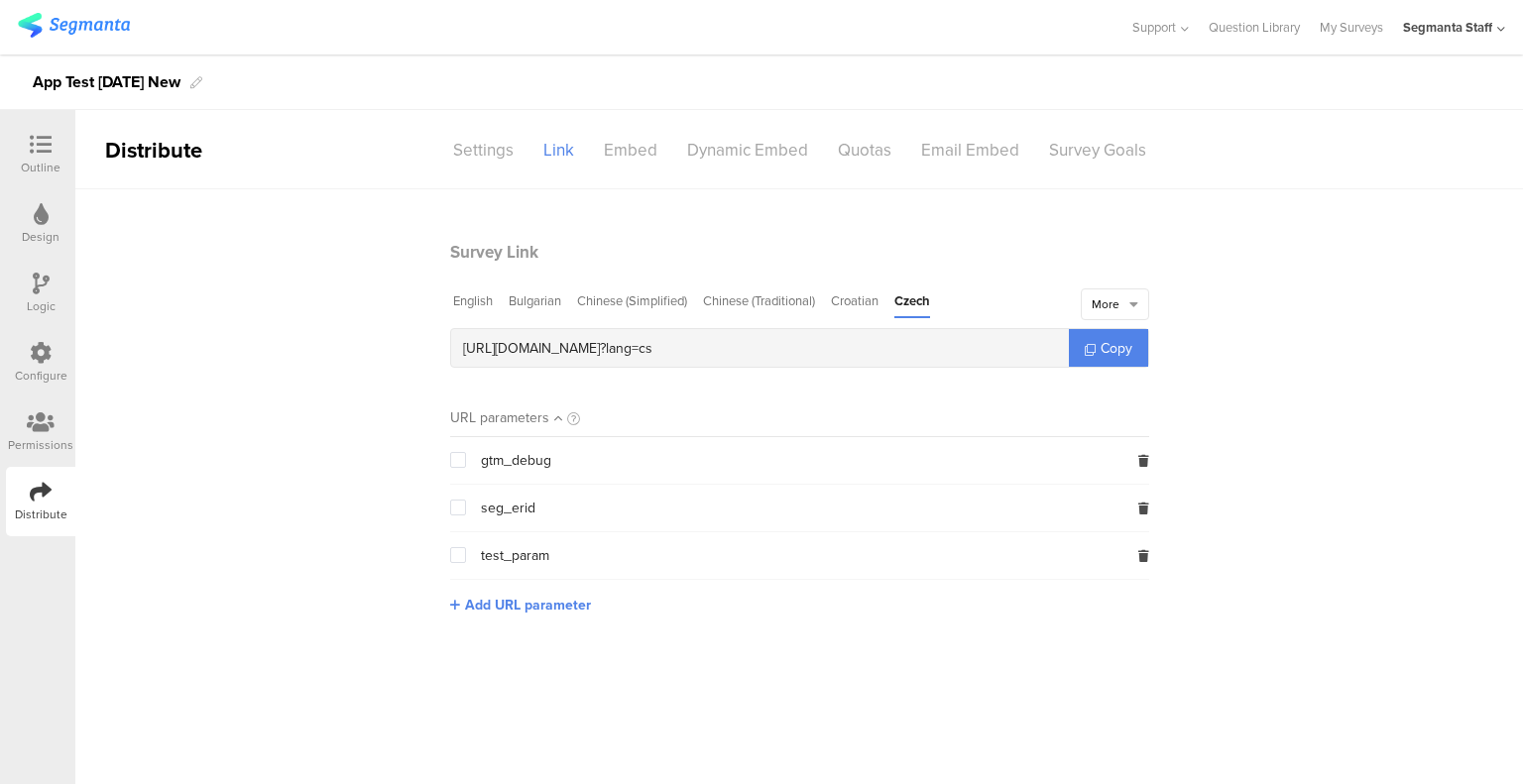 click on "More" at bounding box center [1106, 304] 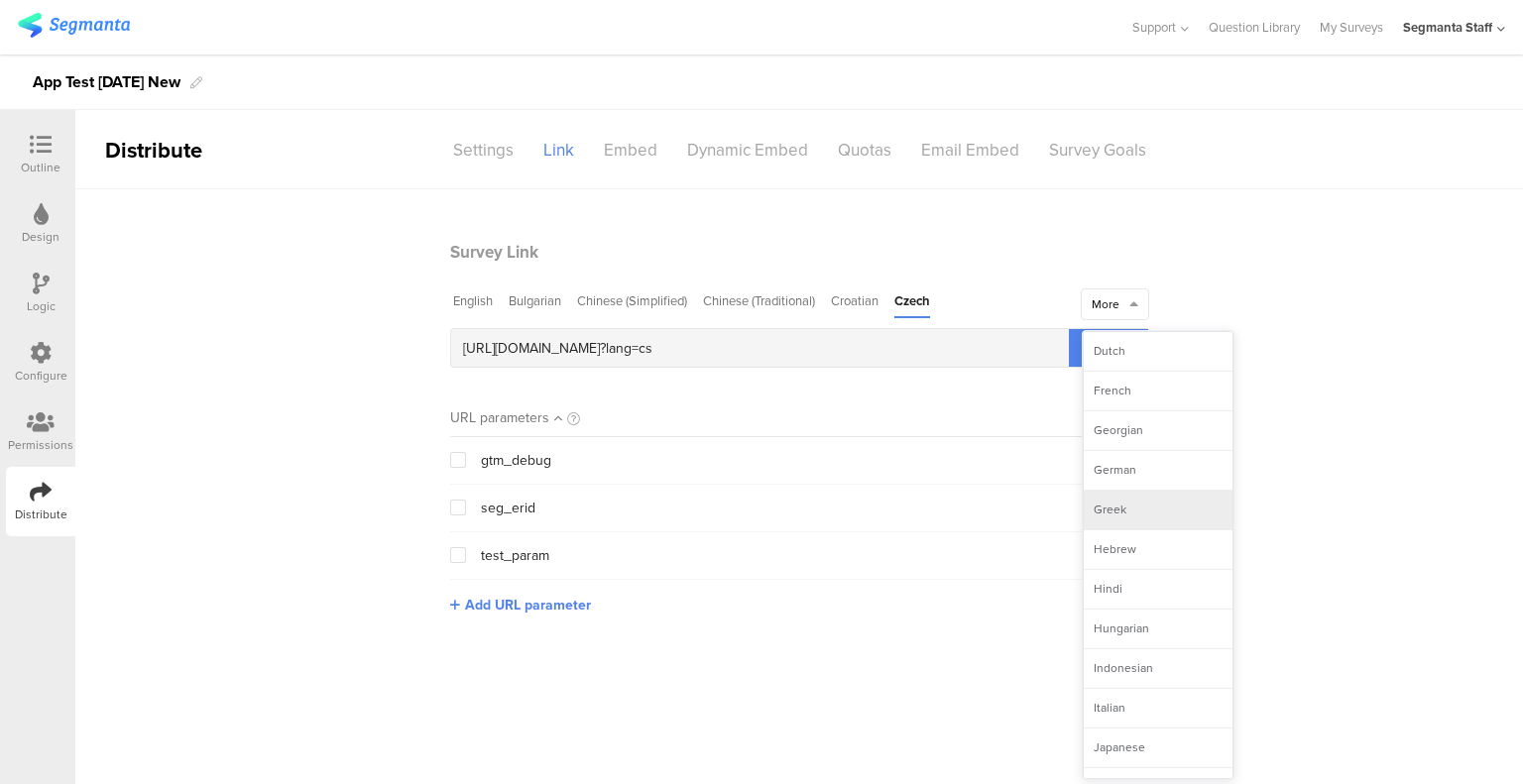 click on "Greek" at bounding box center [1158, 510] 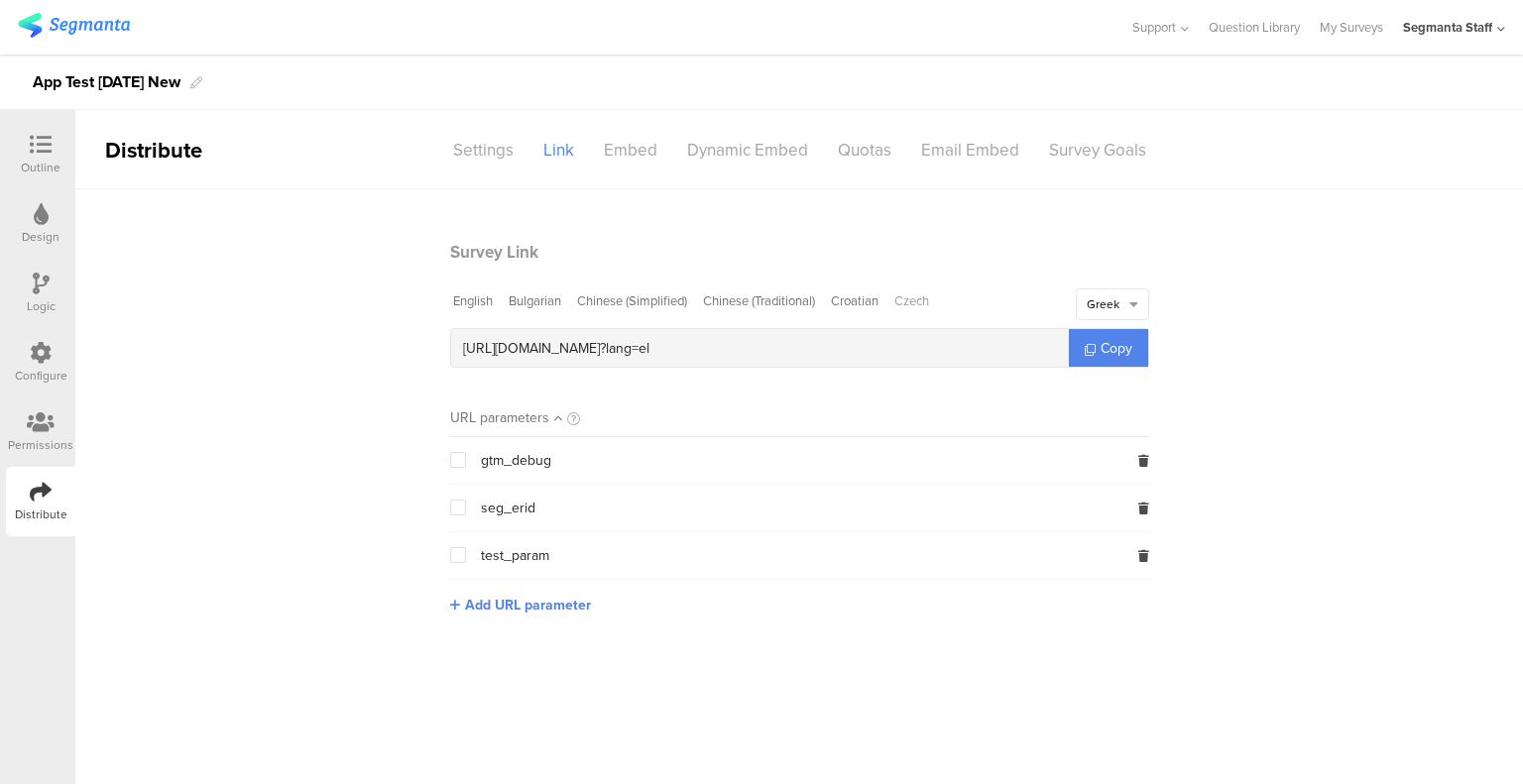 click on "Czech" at bounding box center (911, 304) 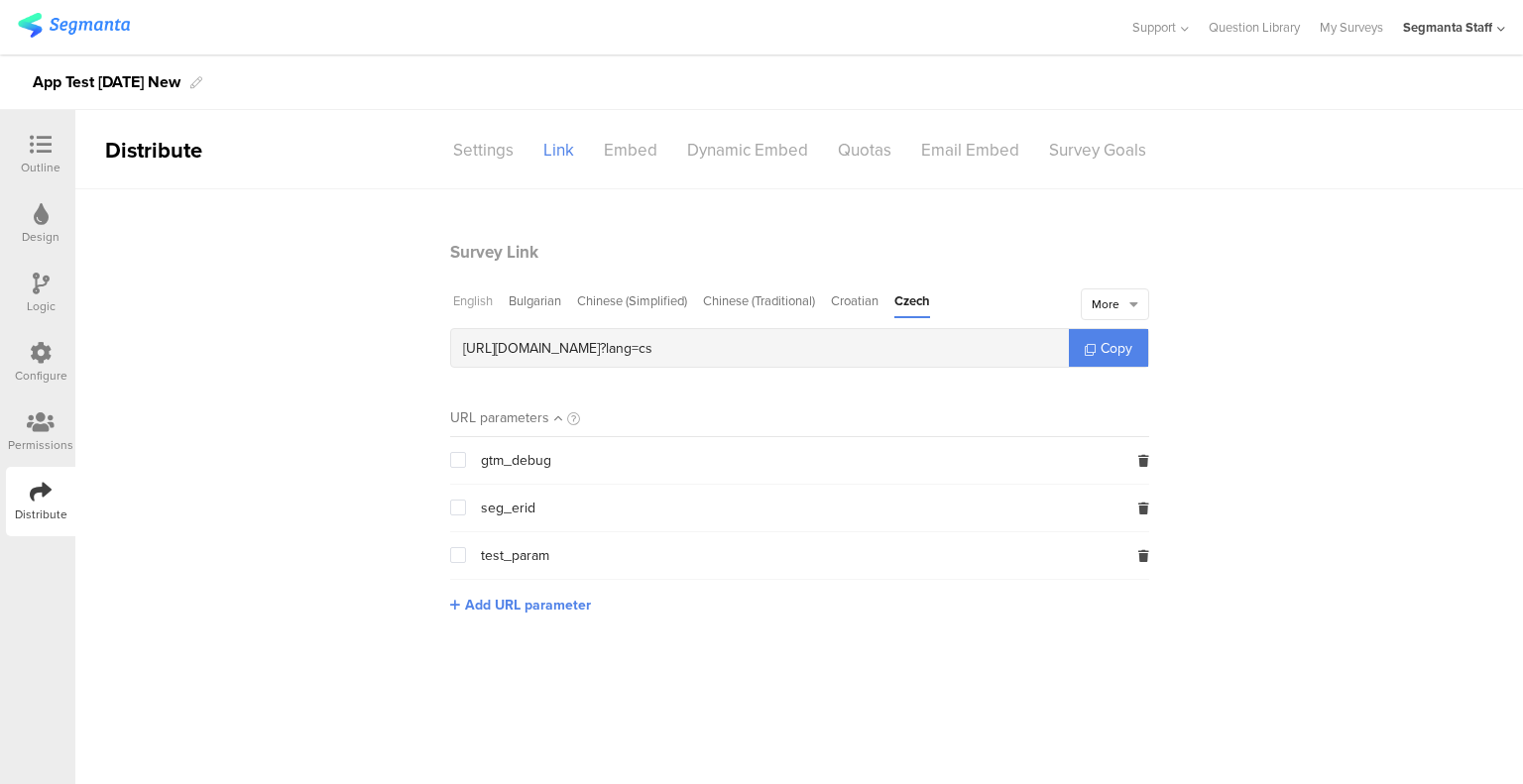 click on "English" at bounding box center [473, 304] 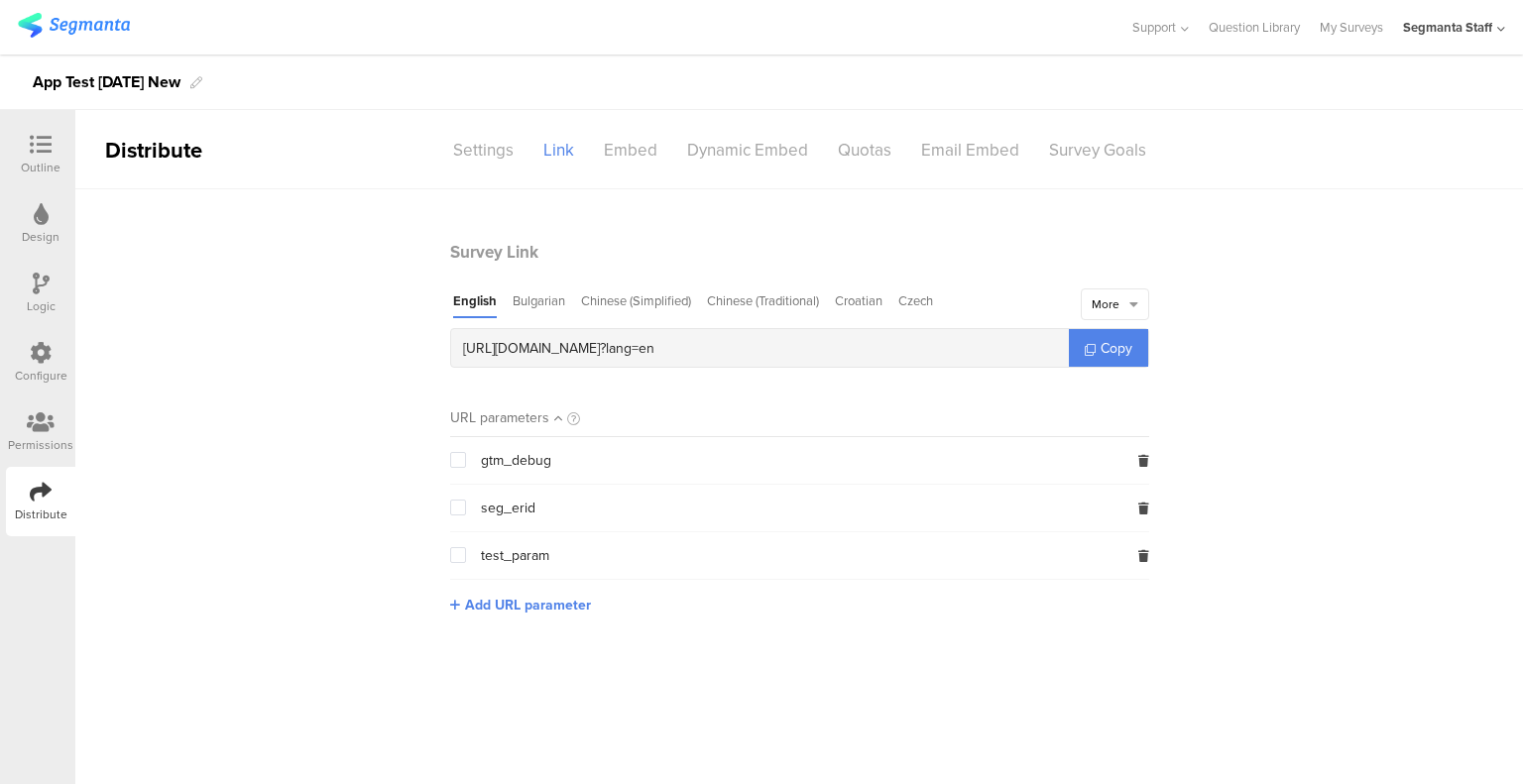 click on "Configure" at bounding box center [41, 376] 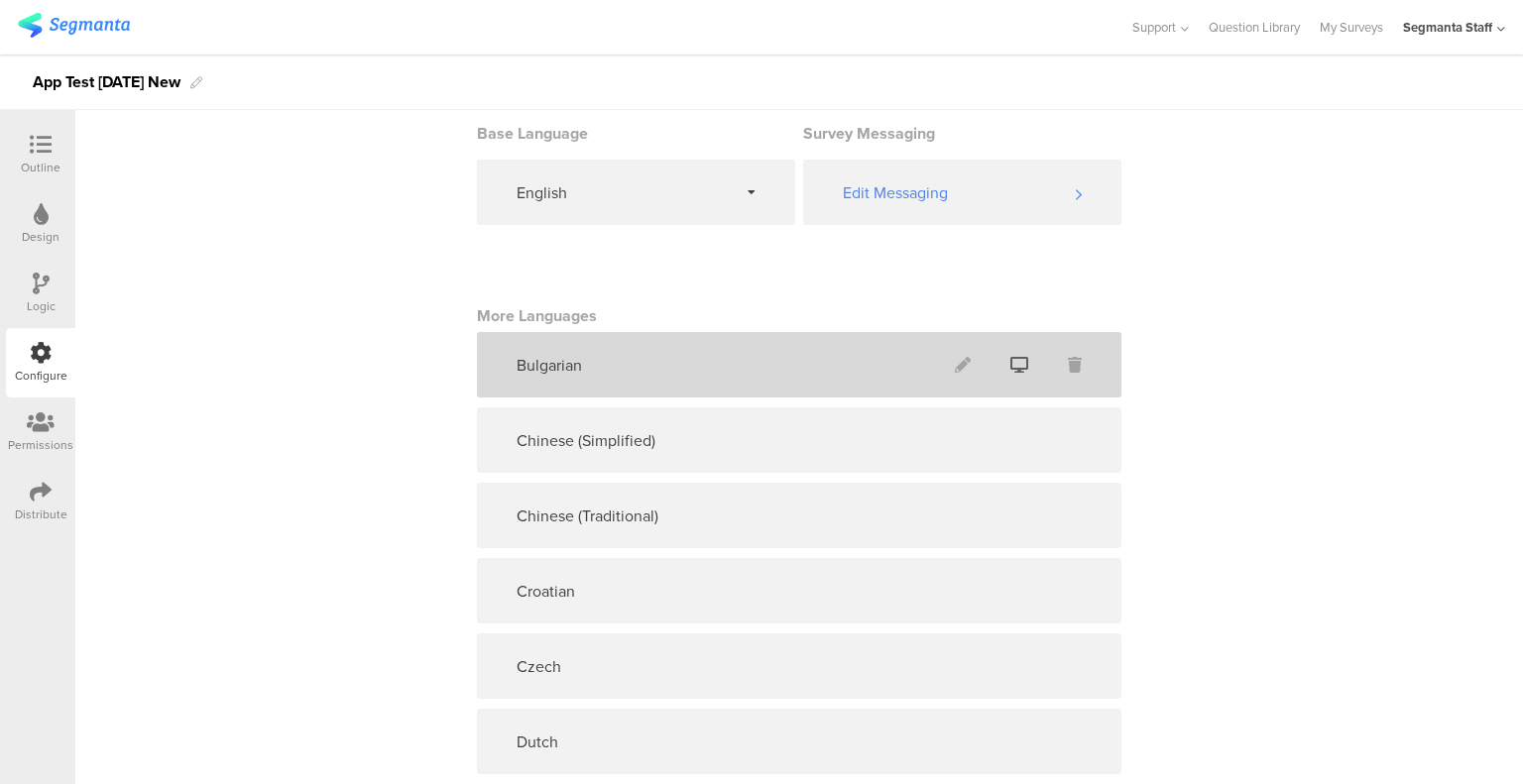 scroll, scrollTop: 198, scrollLeft: 0, axis: vertical 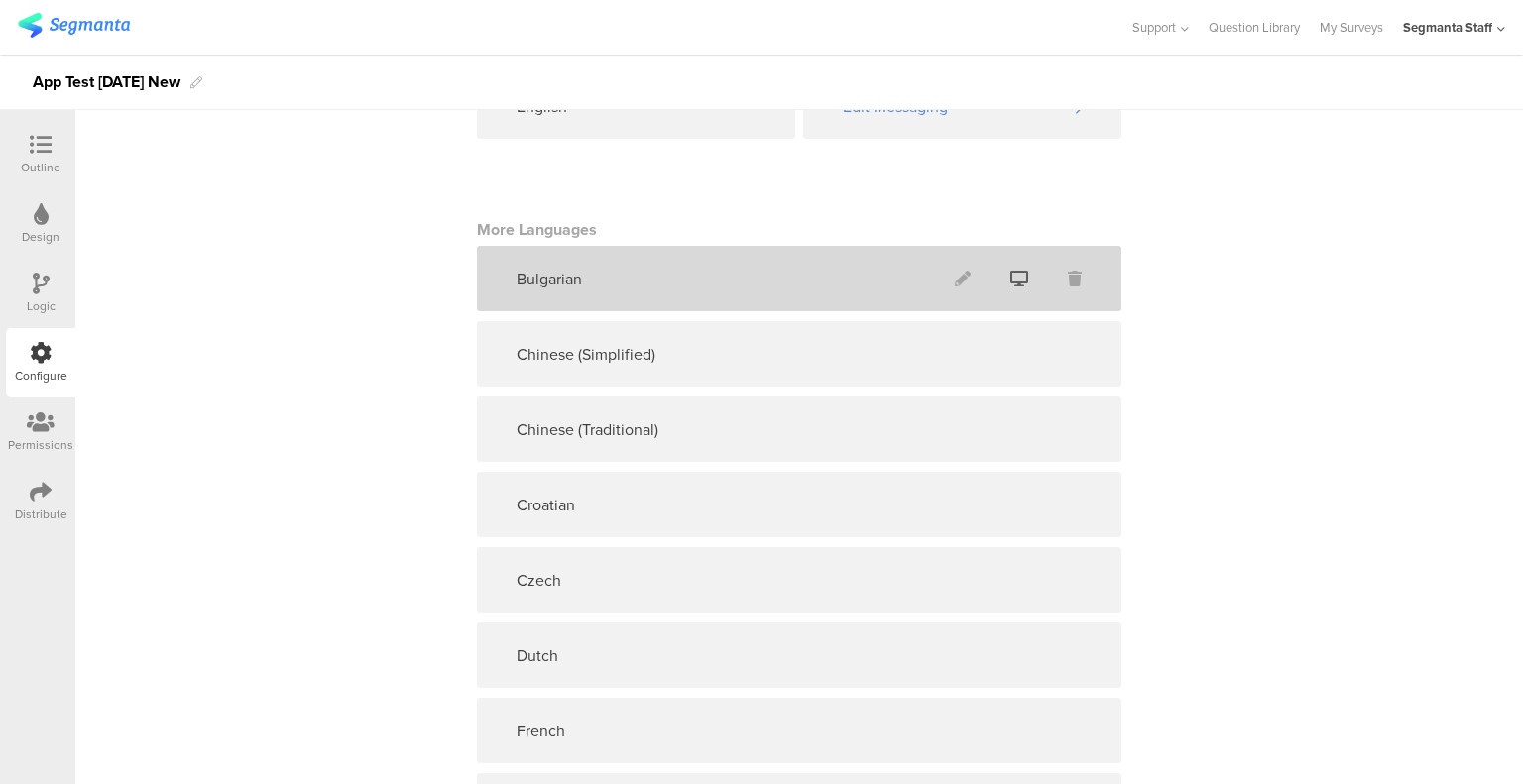 click at bounding box center [1019, 279] 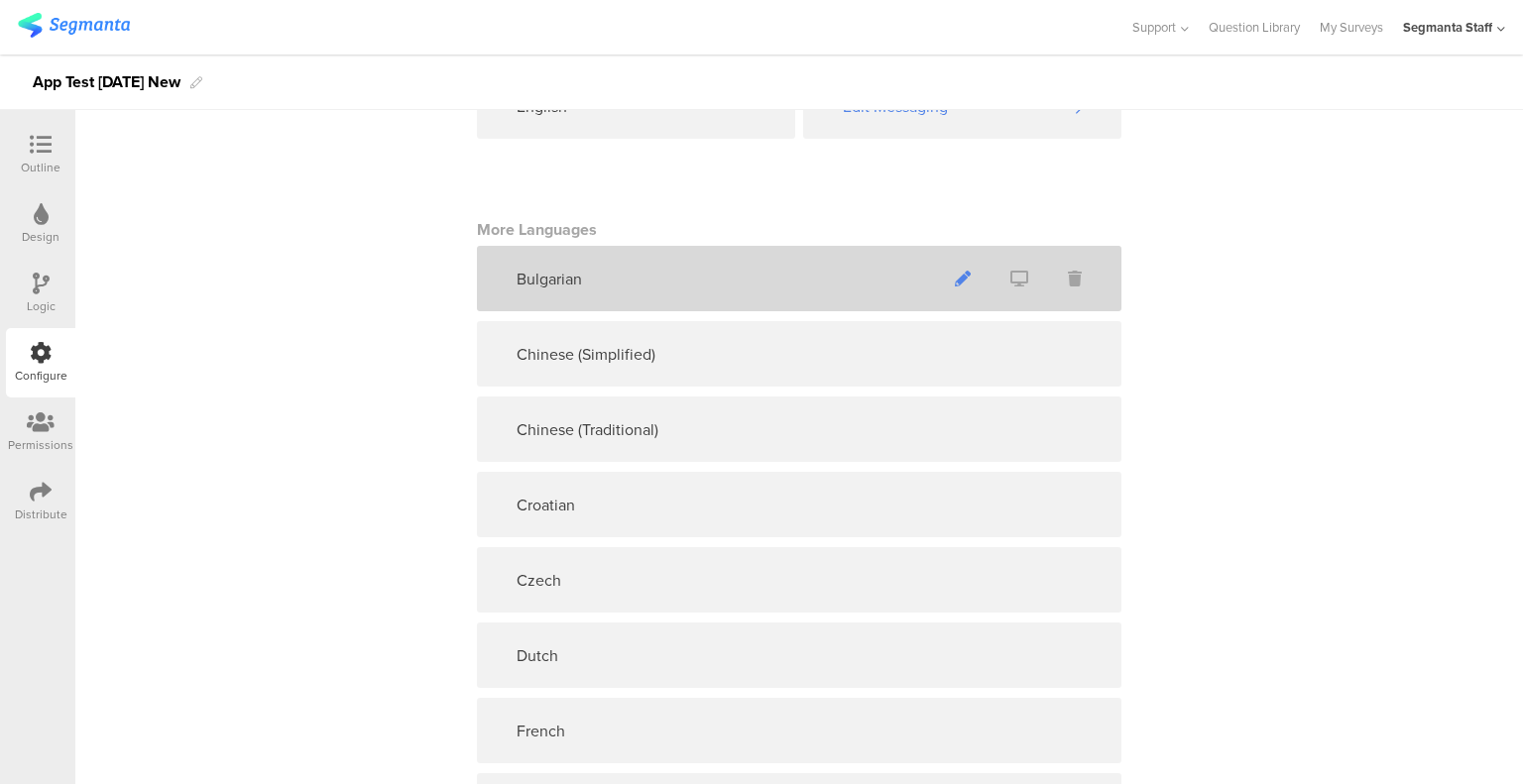 click at bounding box center (963, 279) 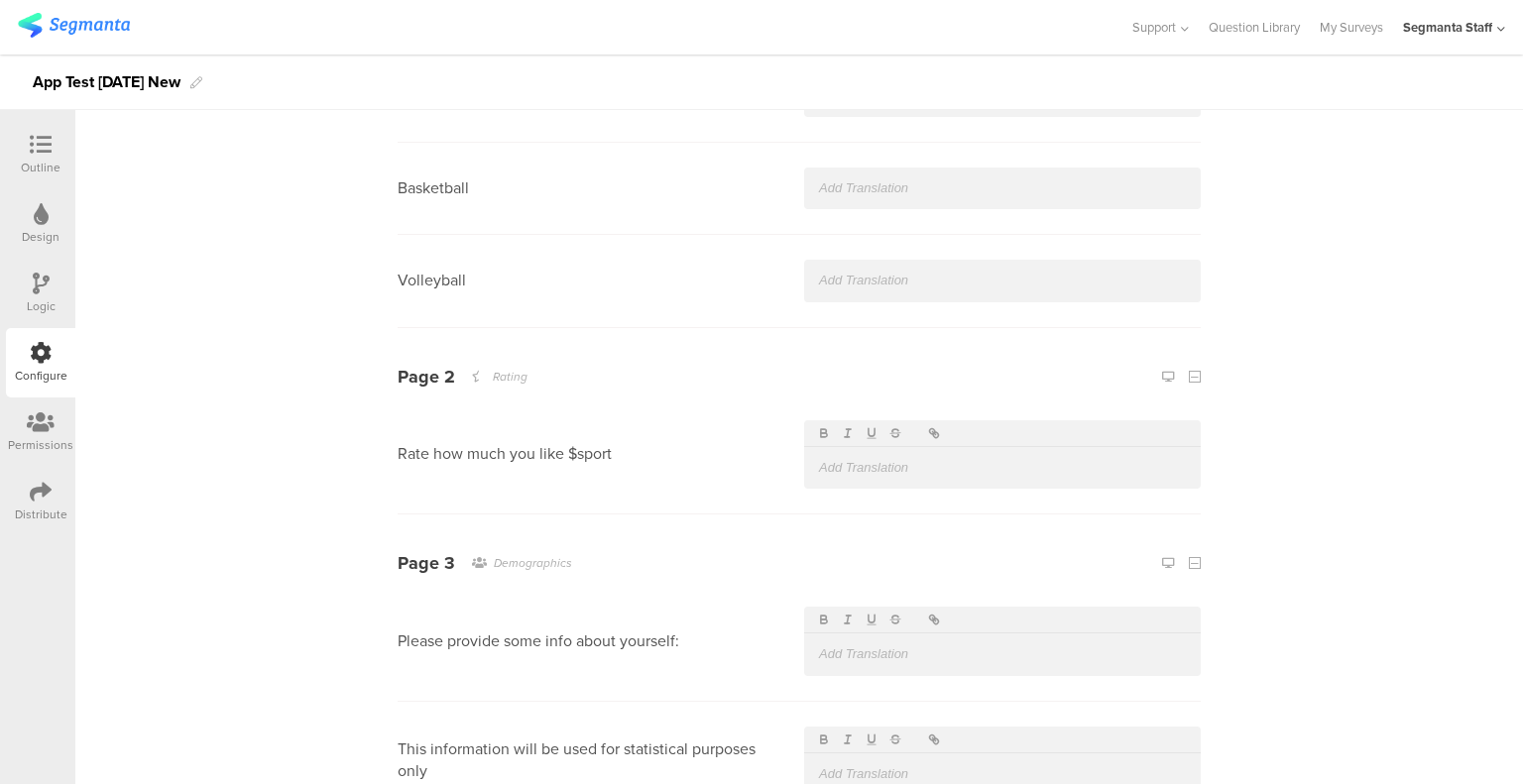 scroll, scrollTop: 0, scrollLeft: 0, axis: both 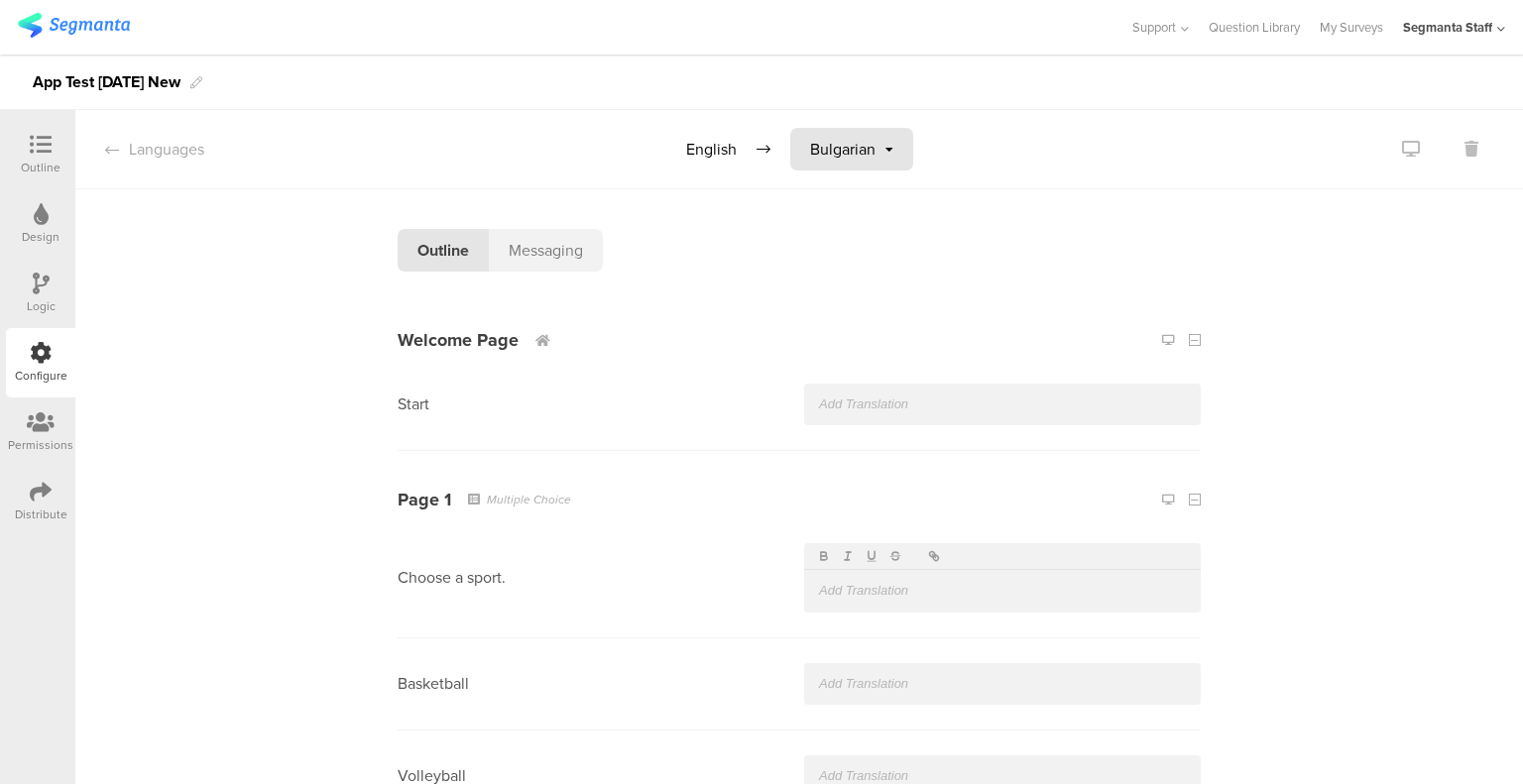 click on "Bulgarian" at bounding box center [843, 149] 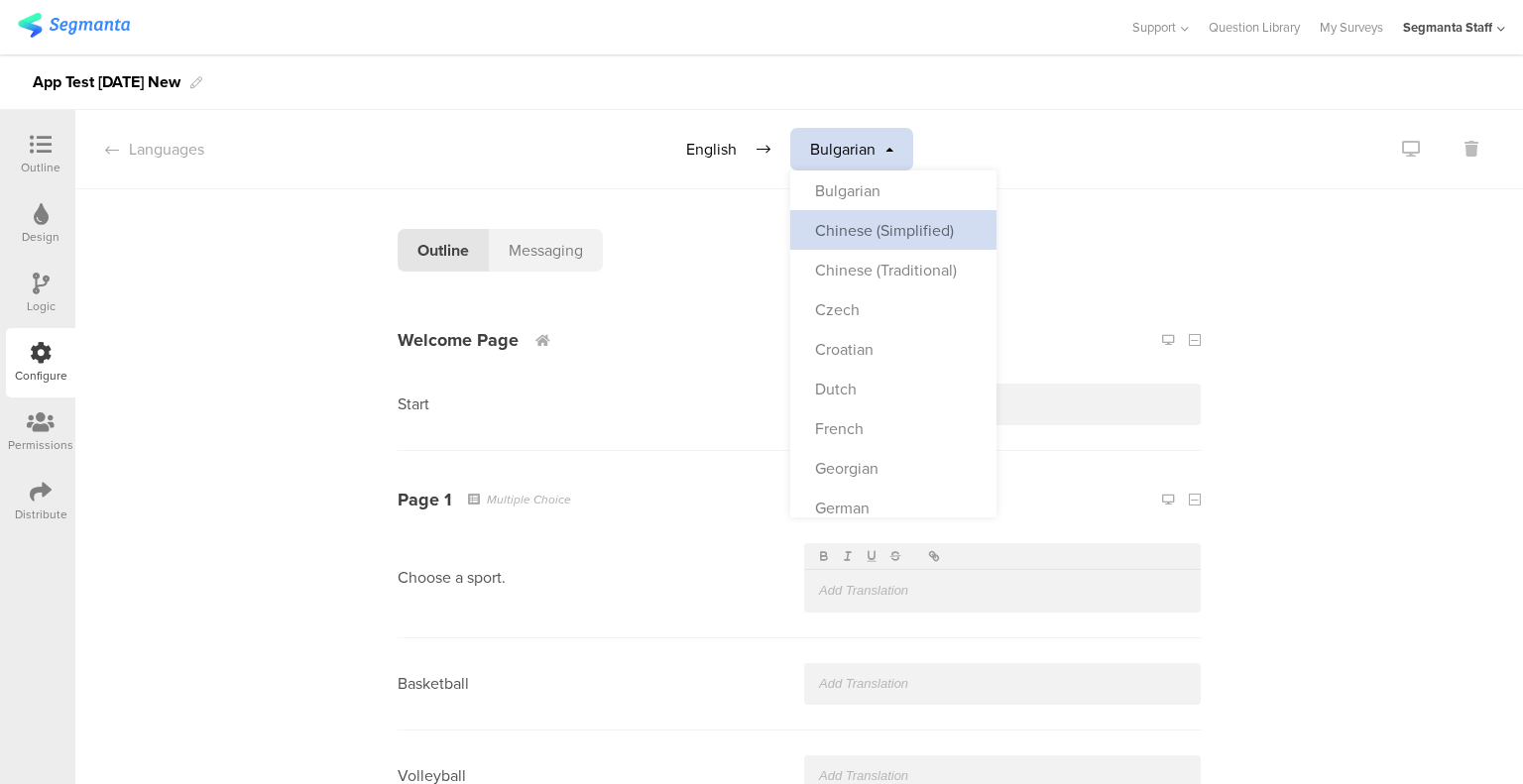 click on "Chinese (Simplified)" at bounding box center (884, 230) 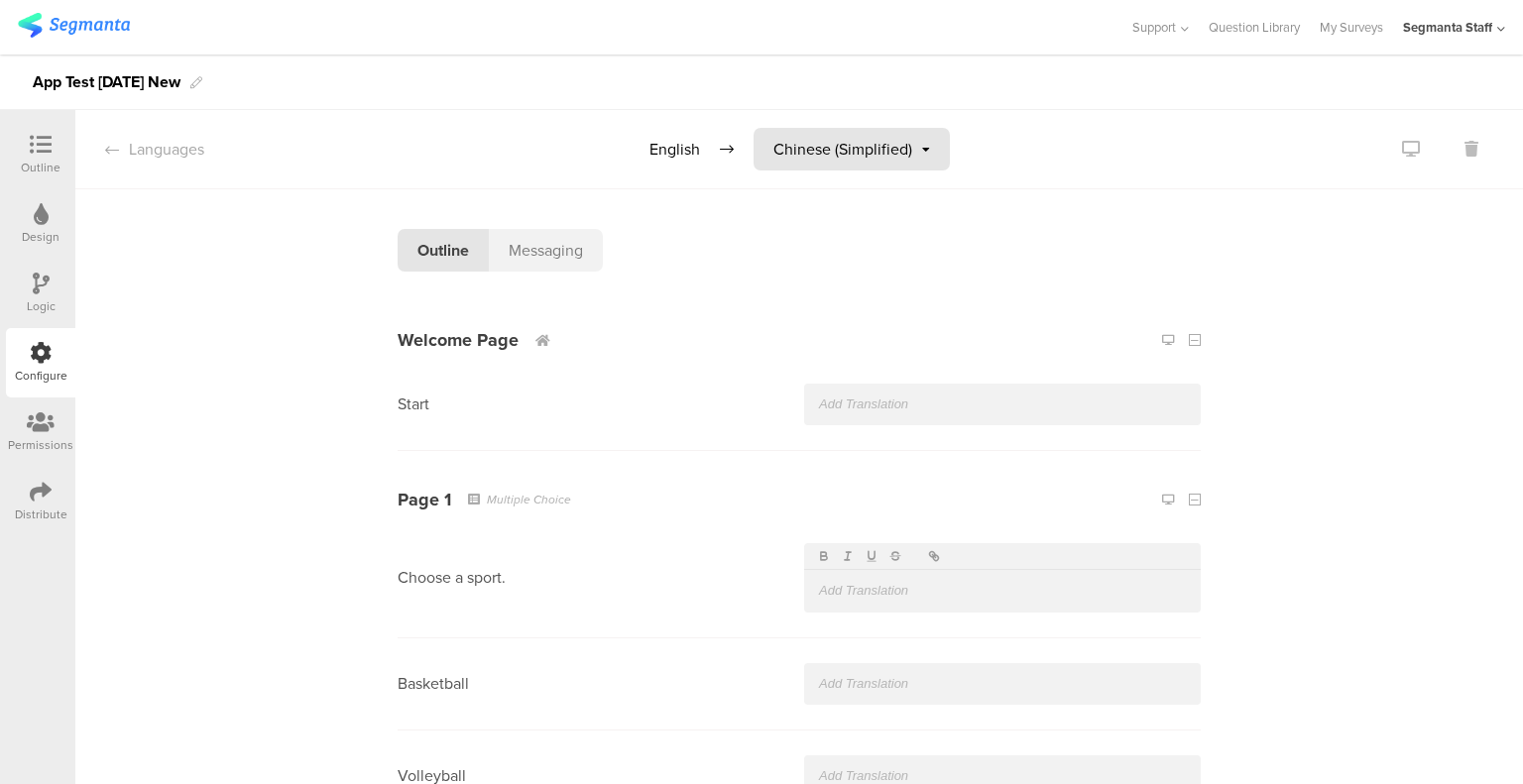 click on "Chinese (Simplified)" at bounding box center [852, 149] 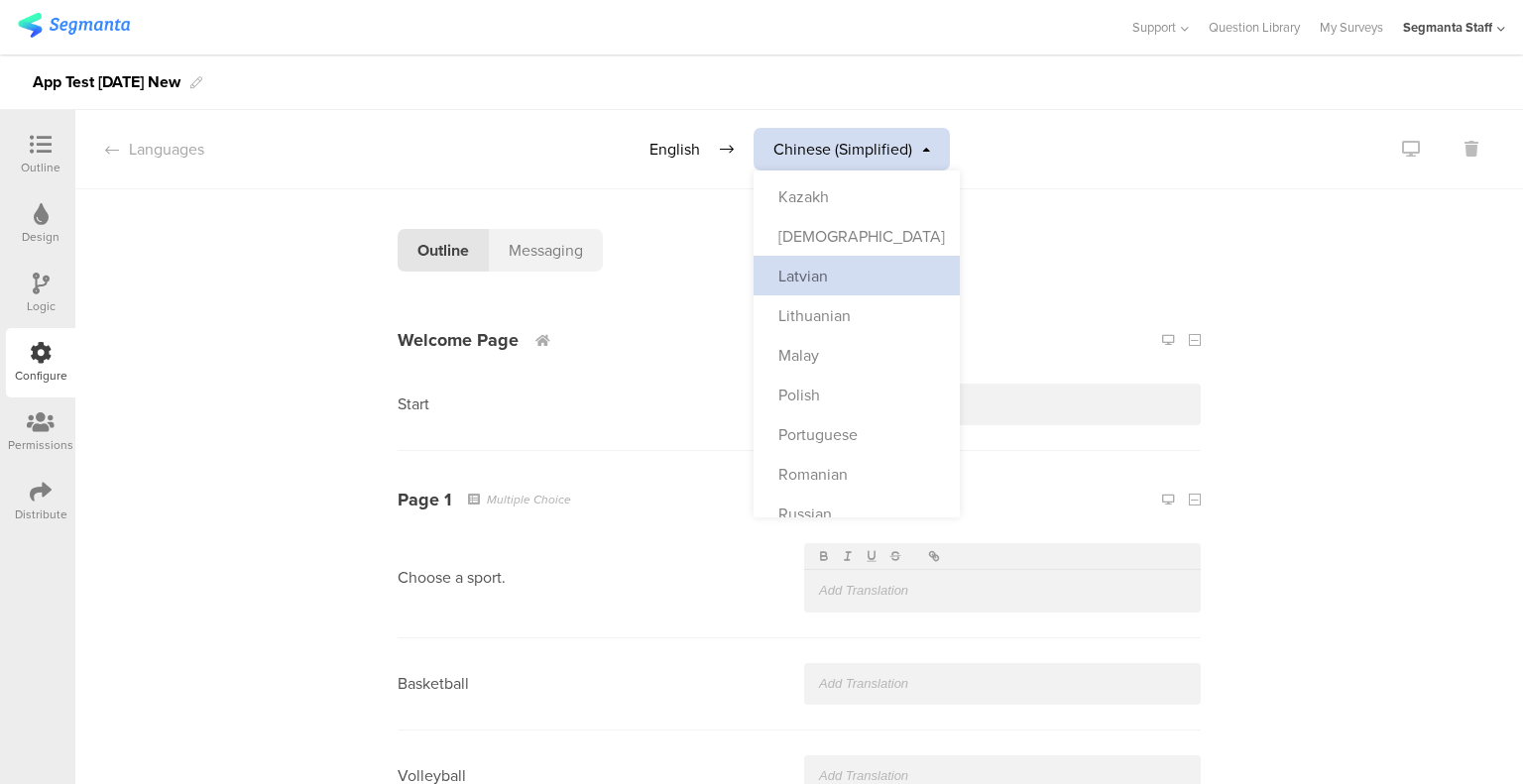 scroll, scrollTop: 892, scrollLeft: 0, axis: vertical 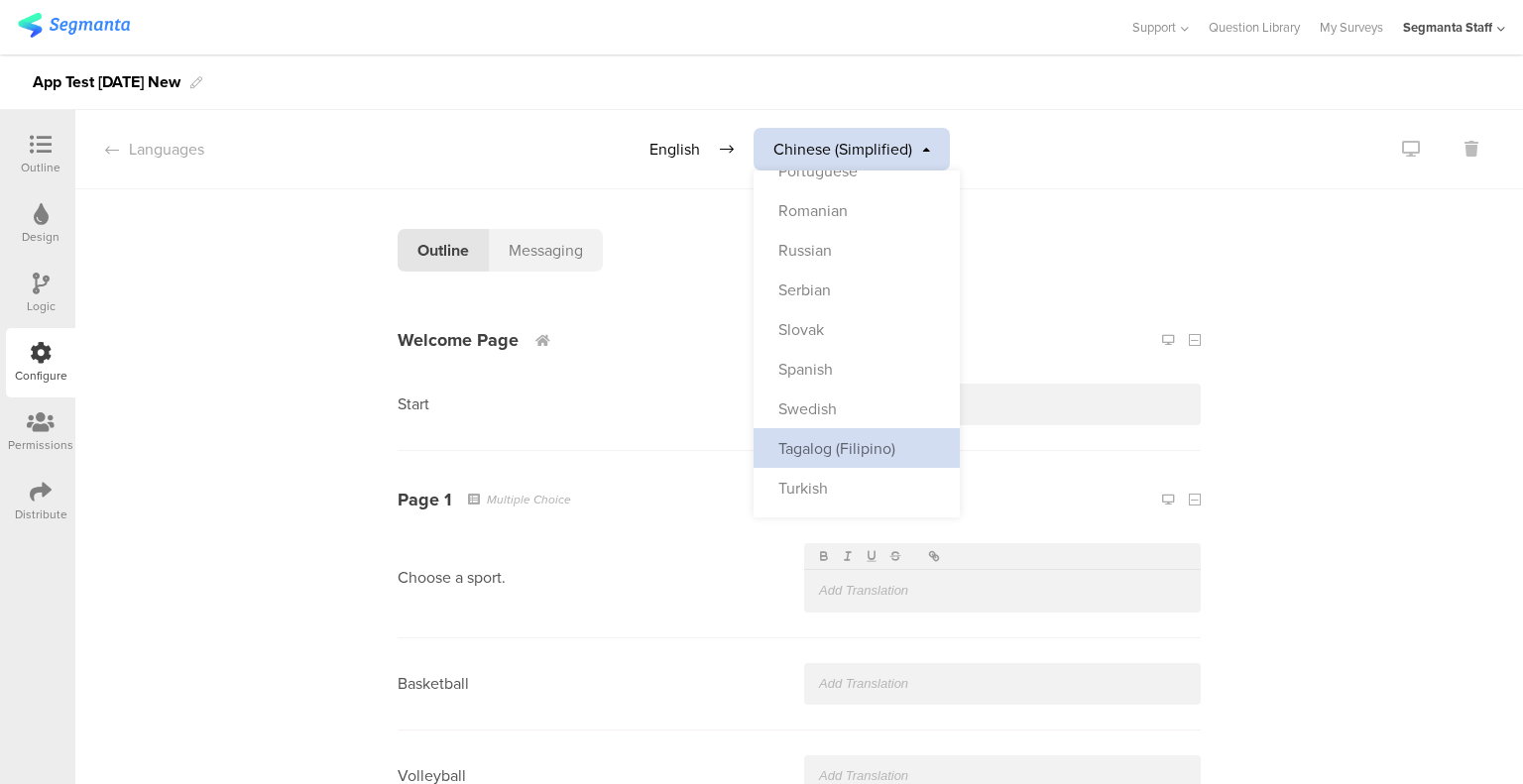 click on "Tagalog (Filipino)" at bounding box center (837, 448) 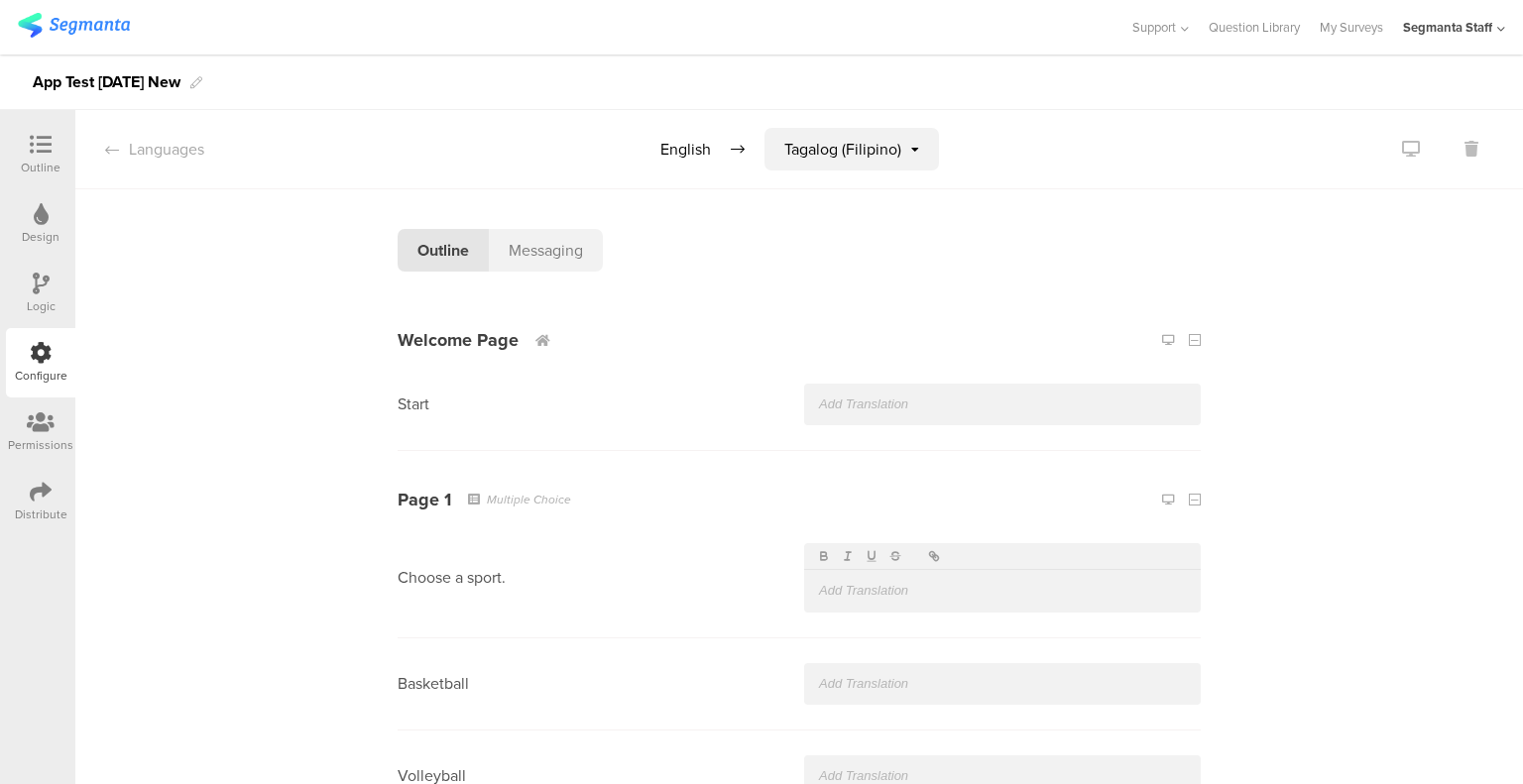 click on "Messaging" at bounding box center (545, 250) 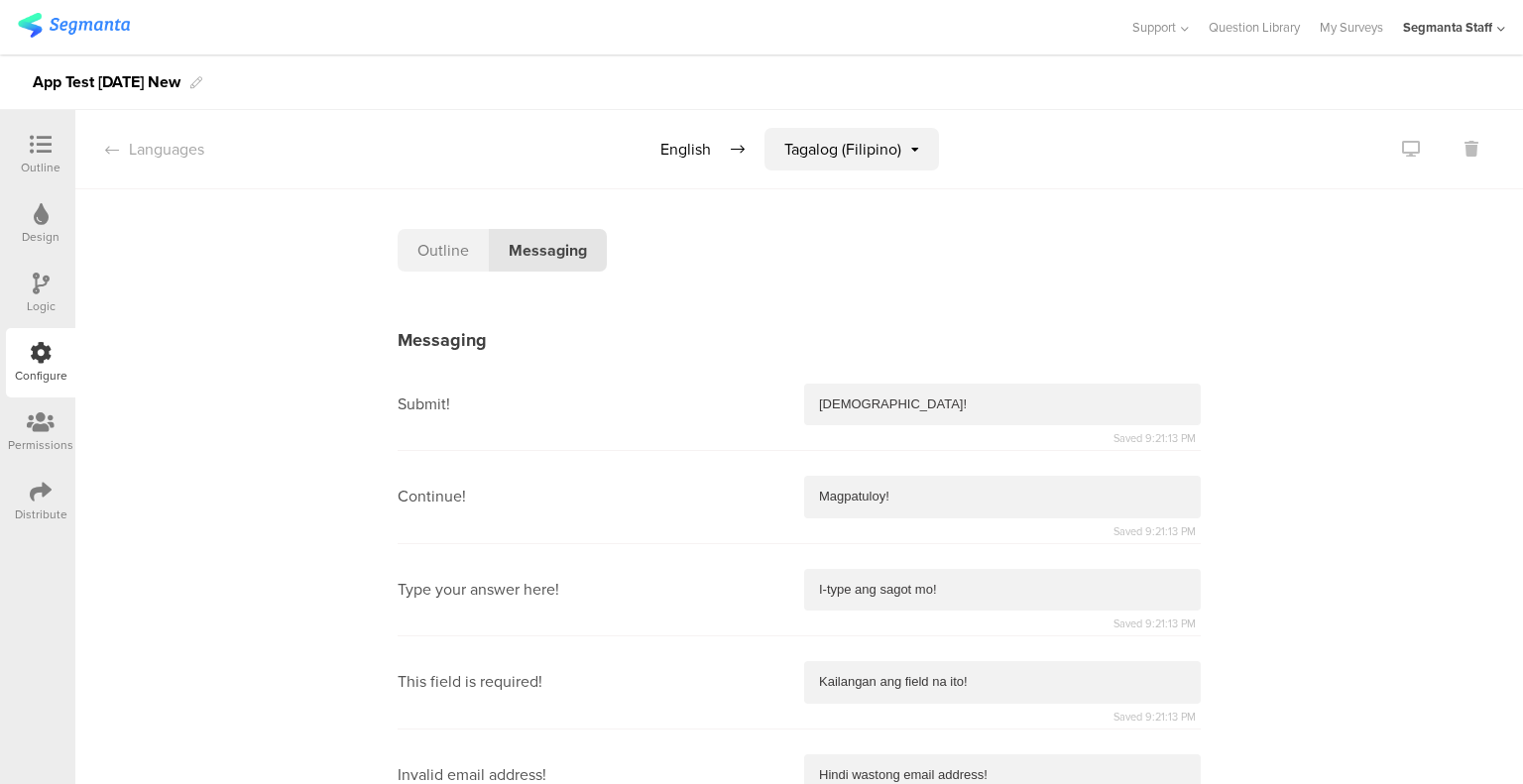 click on "Outline" at bounding box center [443, 250] 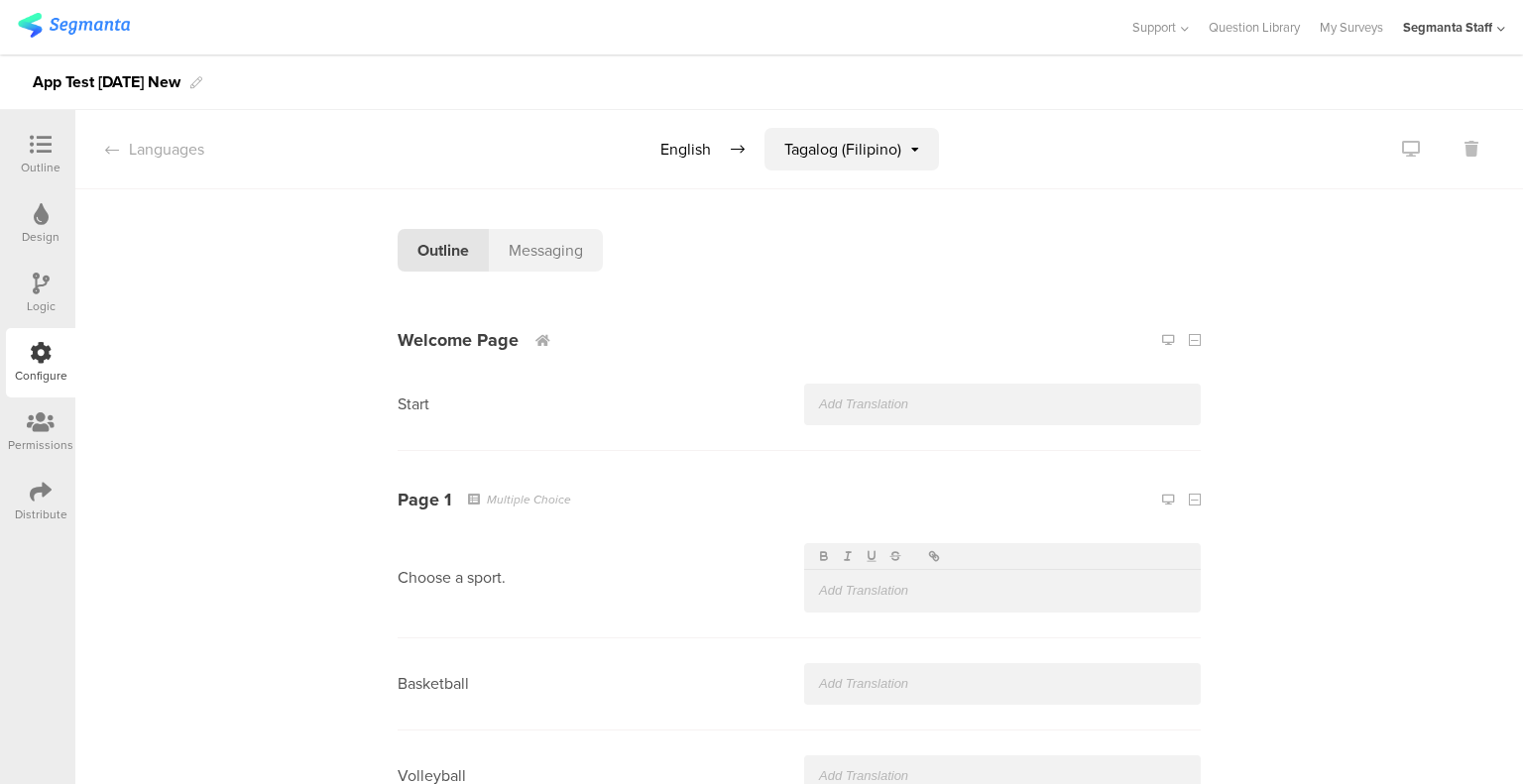 click at bounding box center (1002, 404) 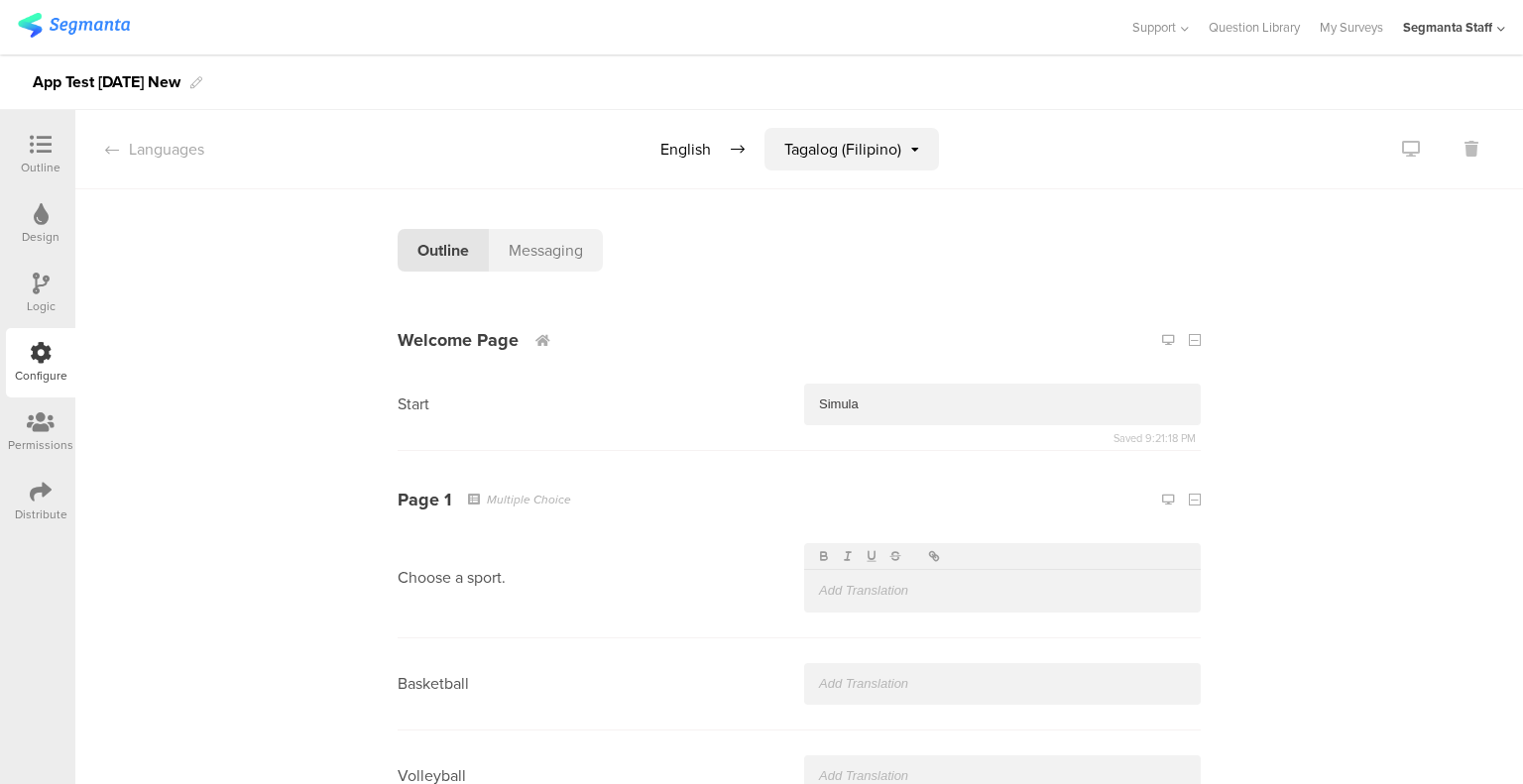 click at bounding box center (1002, 591) 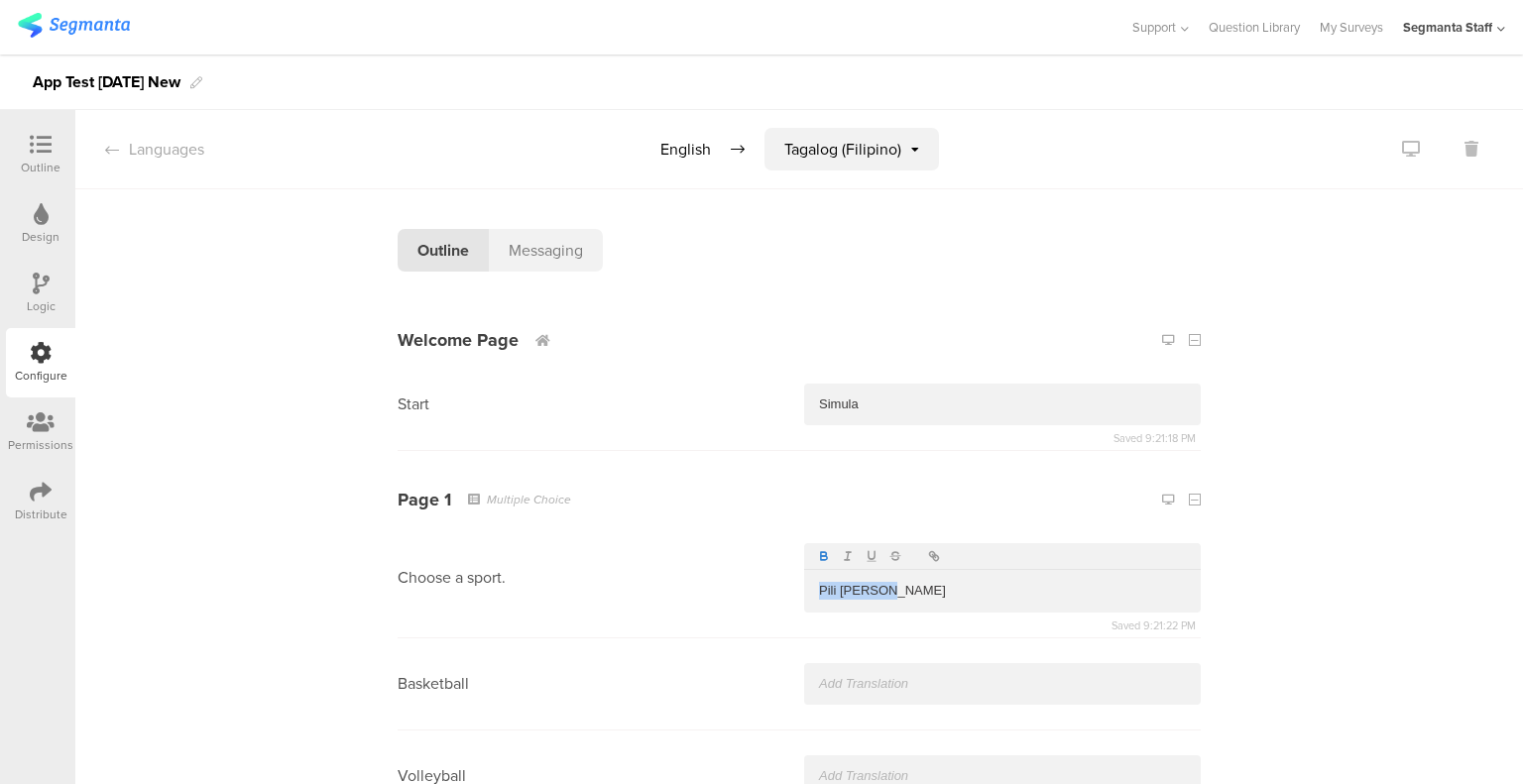 click 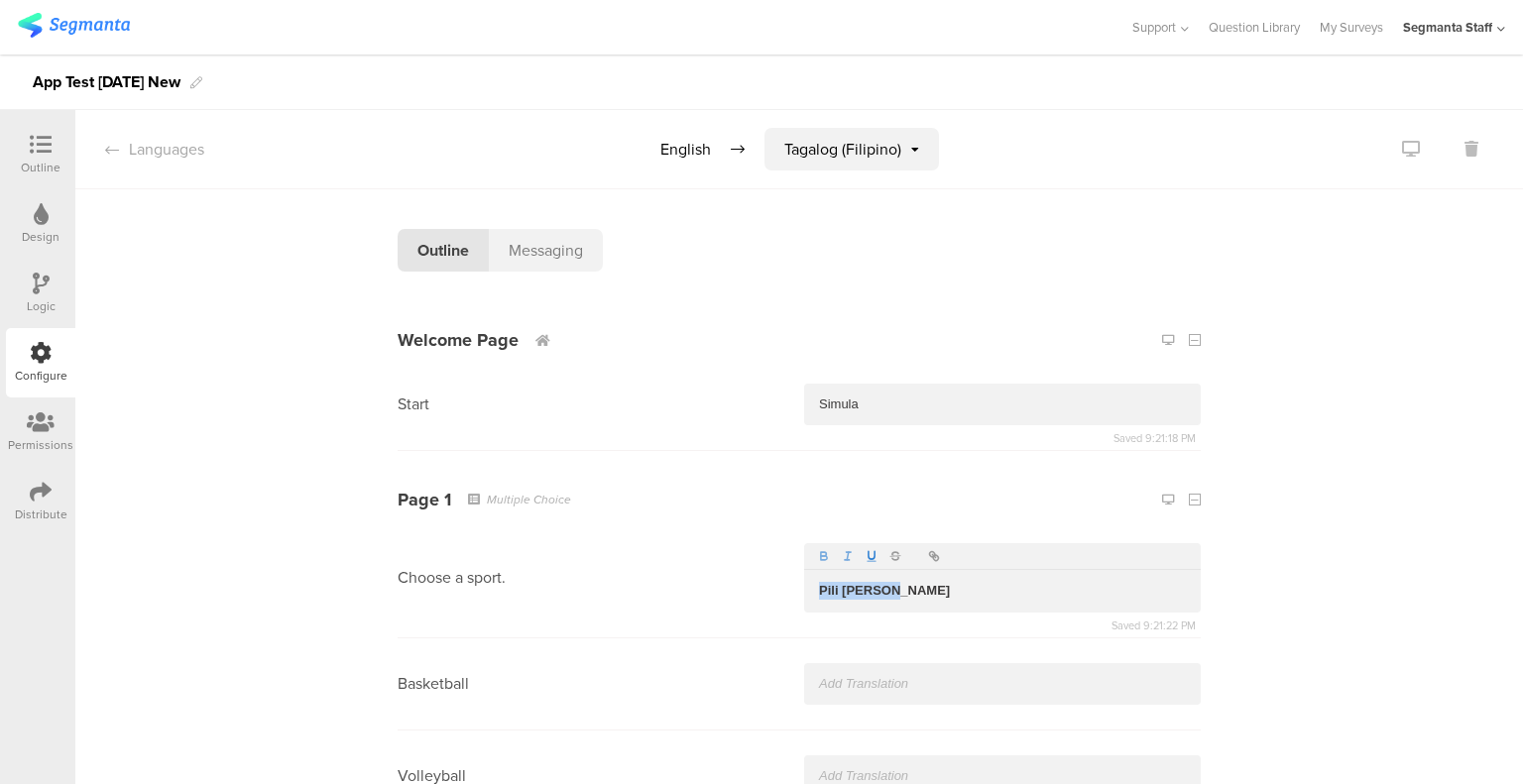 click 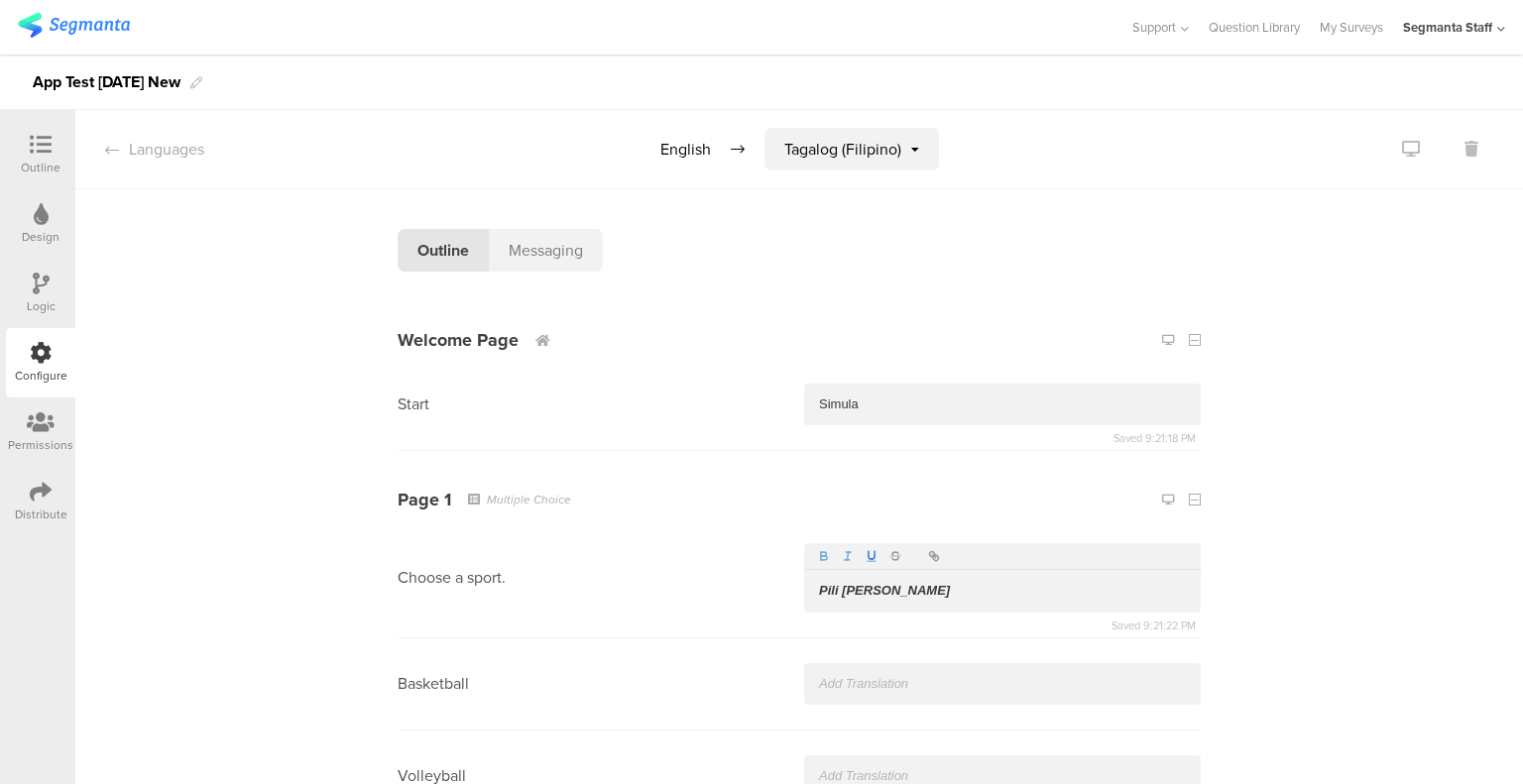 click 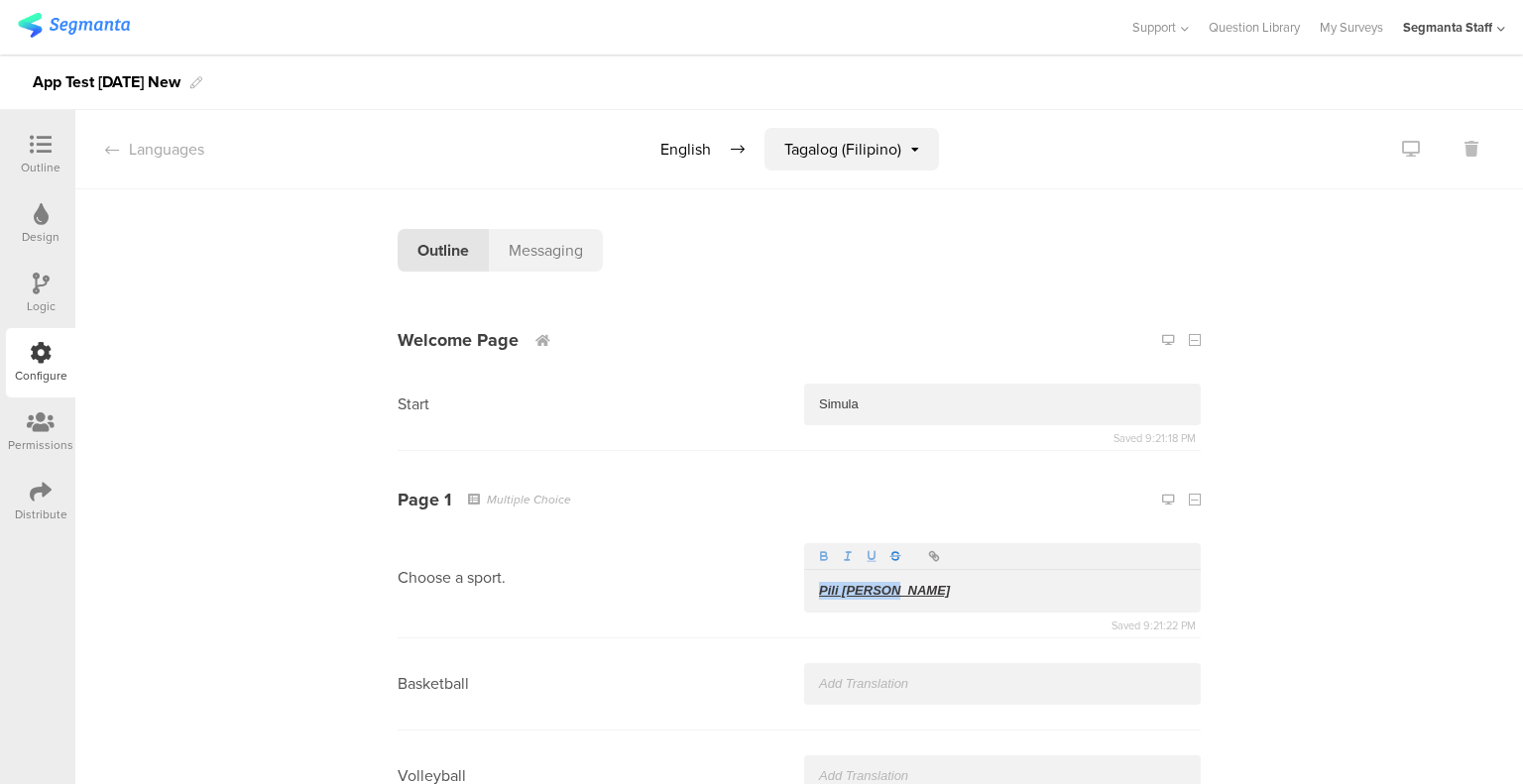 click 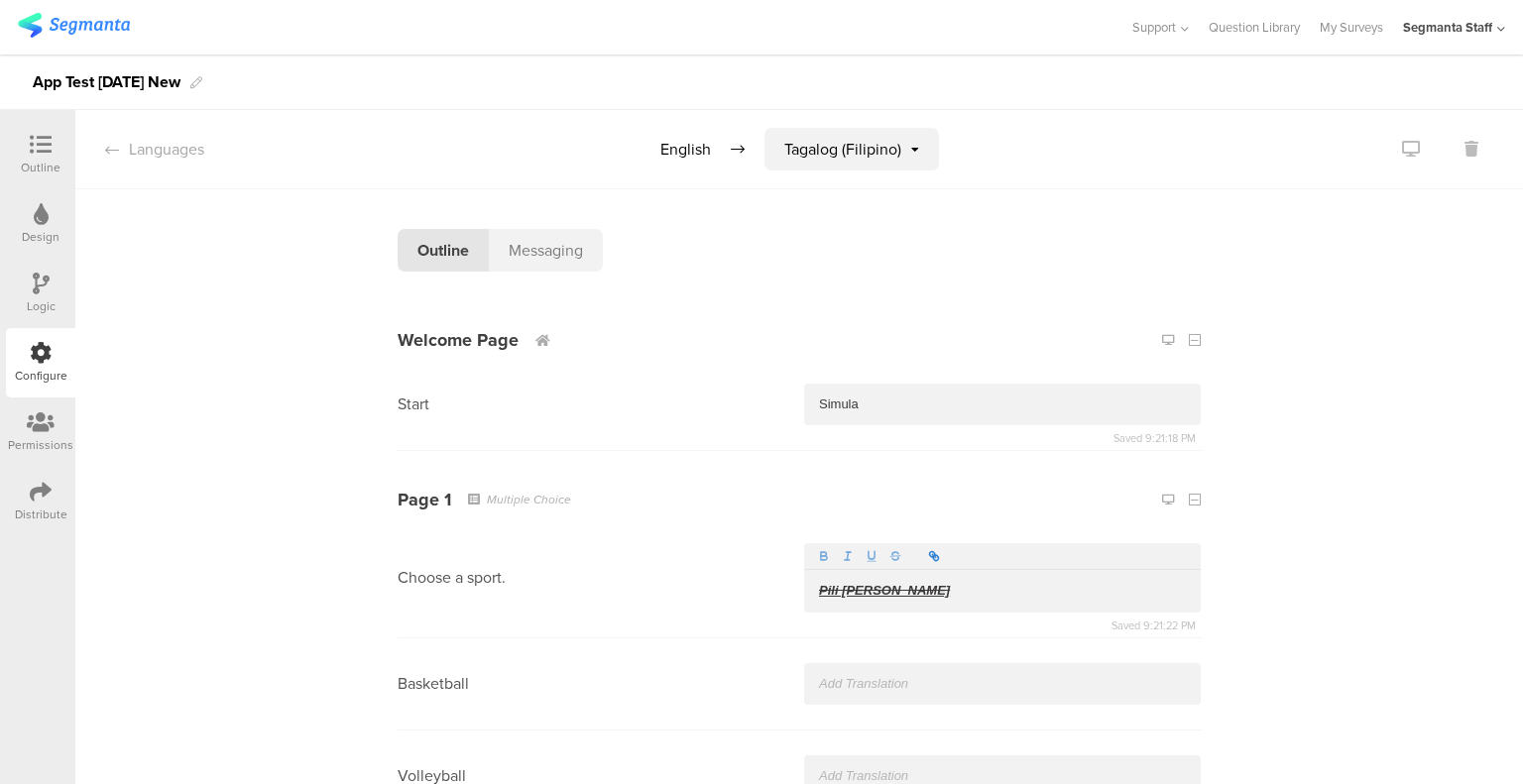 click at bounding box center (934, 556) 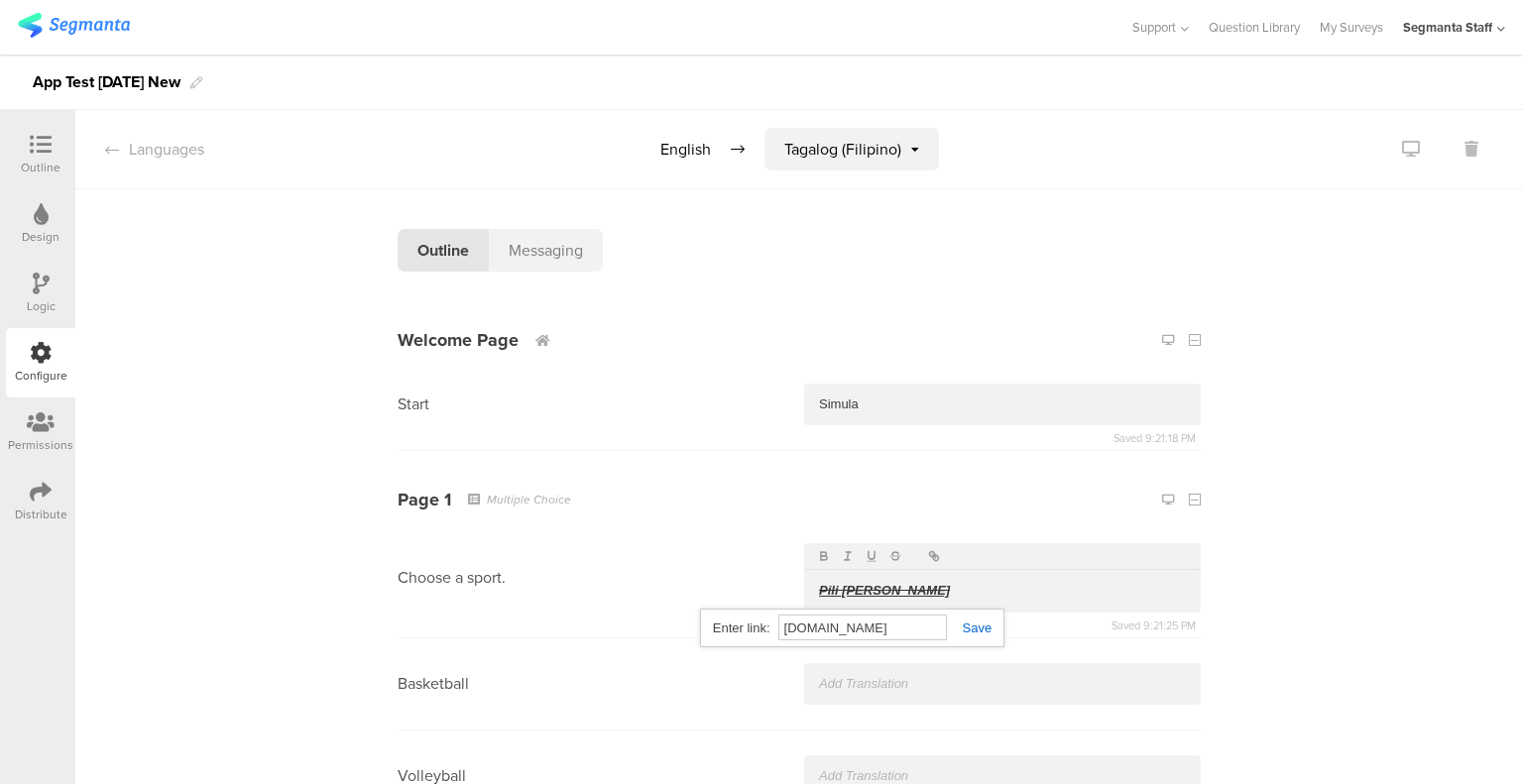 type on "google.com" 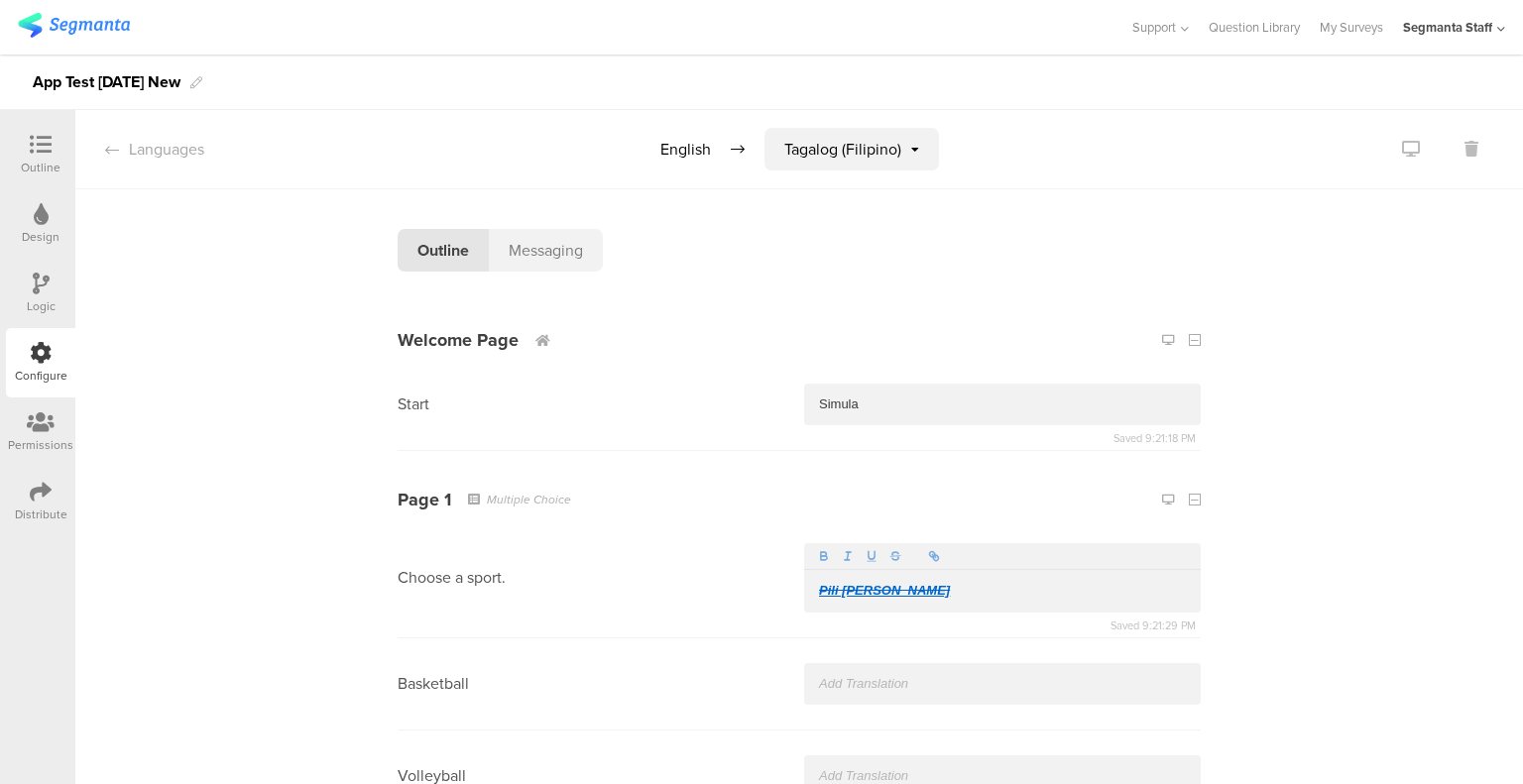 click on "Languages
English
Tagalog (Filipino)
Outline
Messaging
Messaging
Submit!
Isumite!
Saved 9:21:13 PM
Continue!
Magpatuloy!
Saved 9:21:13 PM
Type your answer here!
I-type ang sagot mo!
Saved 9:21:13 PM
This field is required!
Kailangan ang field na ito!
Saved 9:21:13 PM
Invalid email address!
Hindi wastong email address!
Saved 9:21:13 PM
Please enter a number!
Pakilagay ang numero!
Saved 9:21:13 PM
Please enter a valid URL!
Pakilagay ng balidong URL!
Saved 9:21:13 PM
You have already started this survey. Would you like to continue where you left off?!
Sinimulan mo na ang survey na ito. Gusto mo bang magpatuloy kung saan ka umalis?!" at bounding box center [799, 1124] 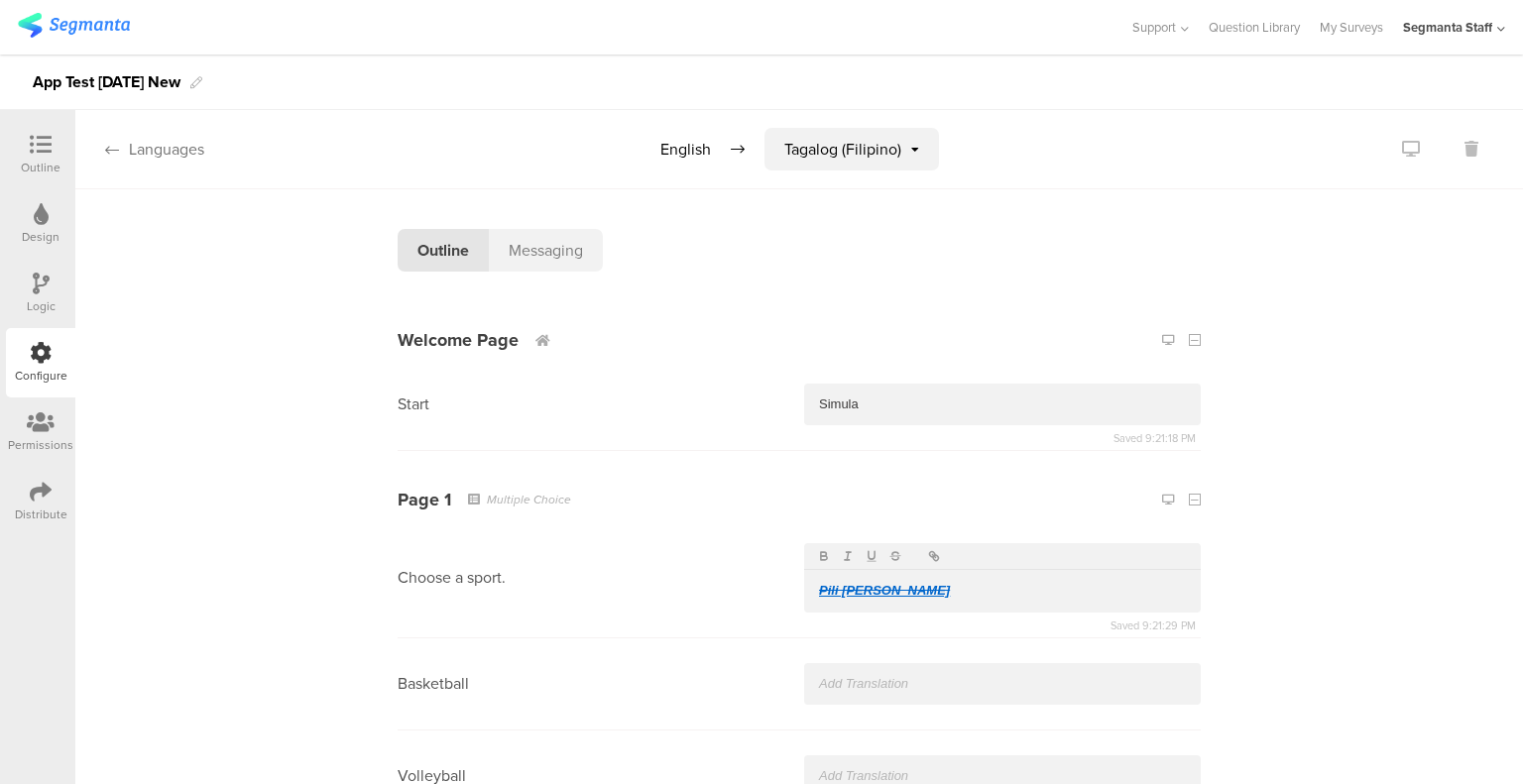 click on "Languages" at bounding box center (140, 149) 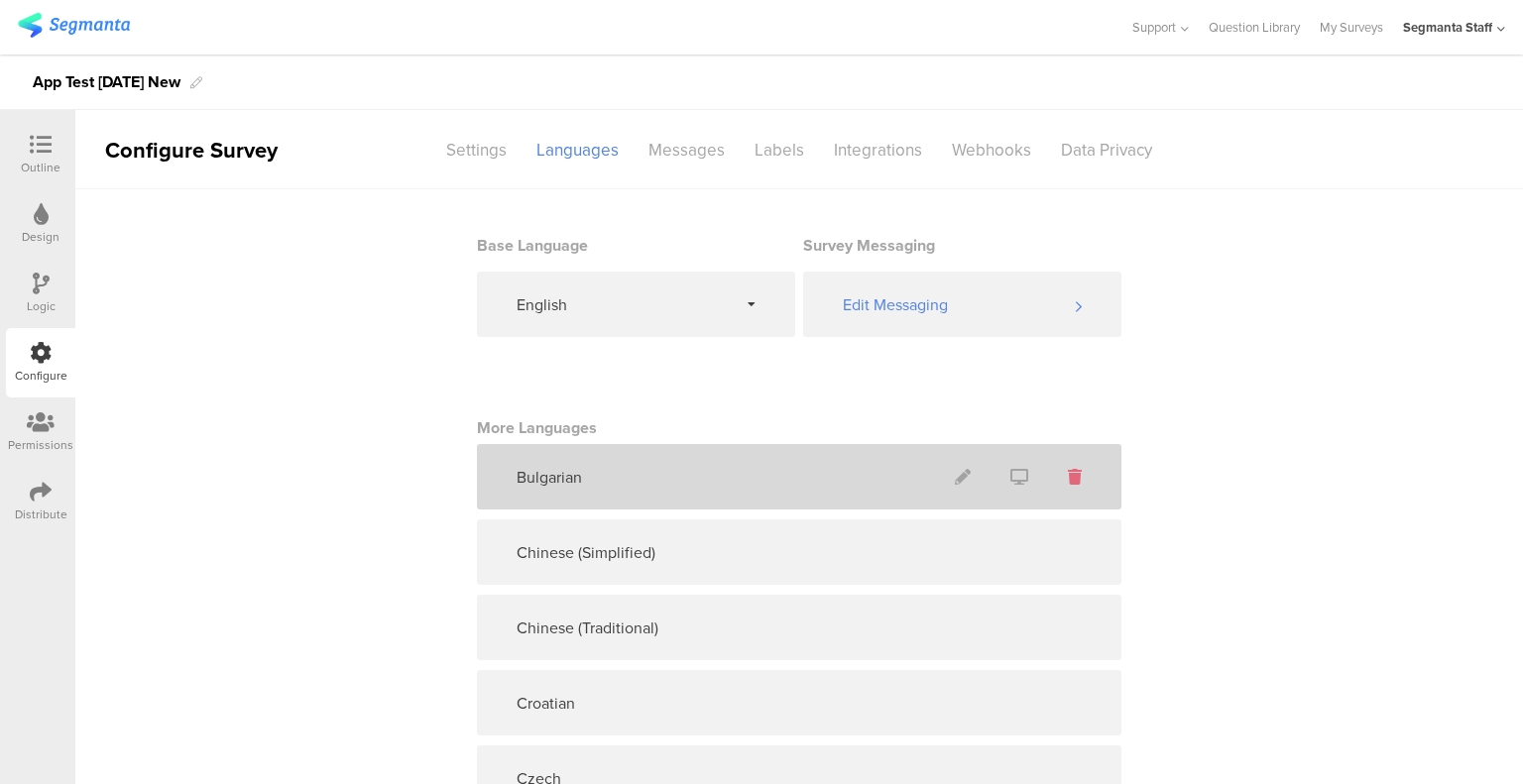 click at bounding box center (1075, 477) 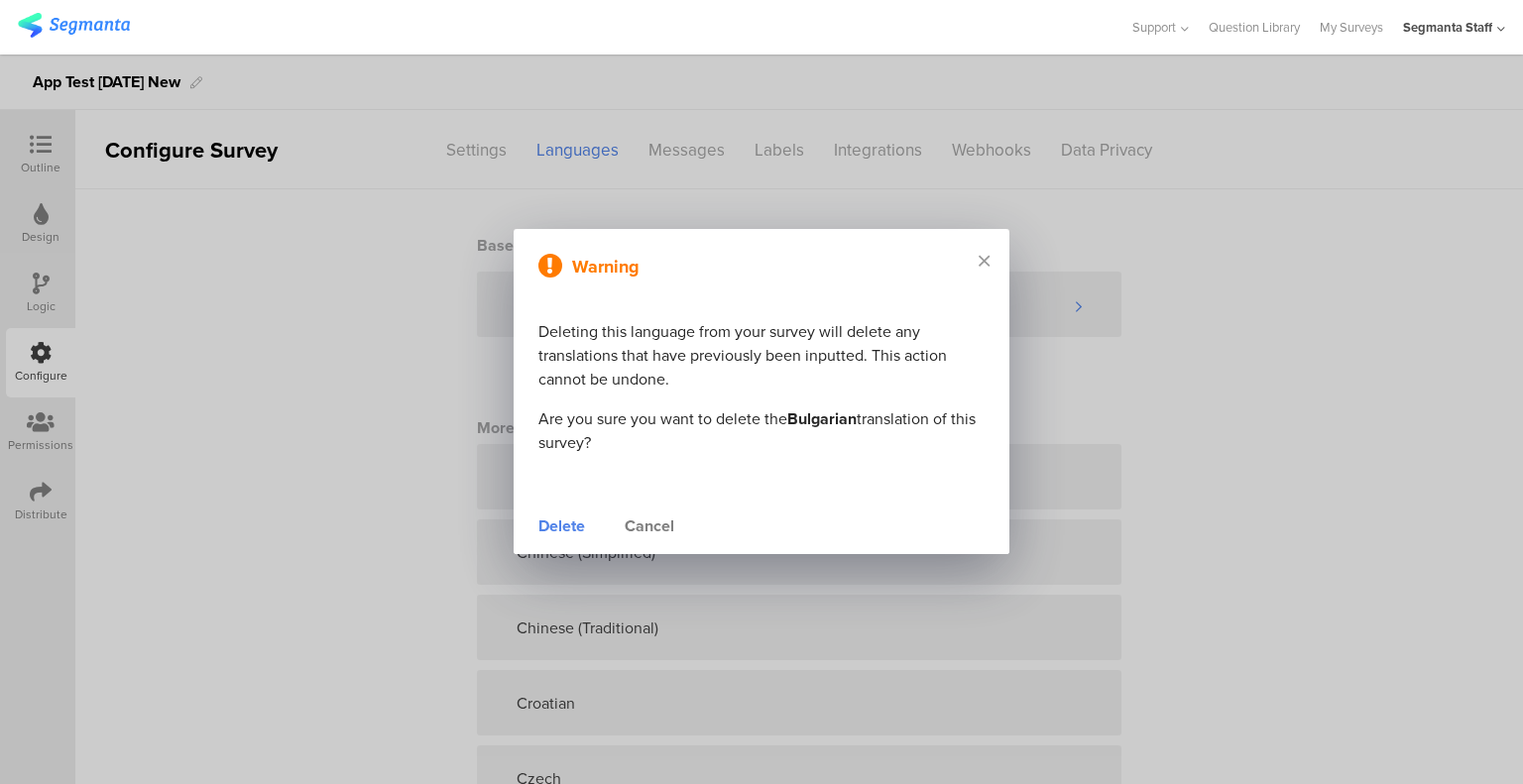 click on "Delete" at bounding box center [561, 526] 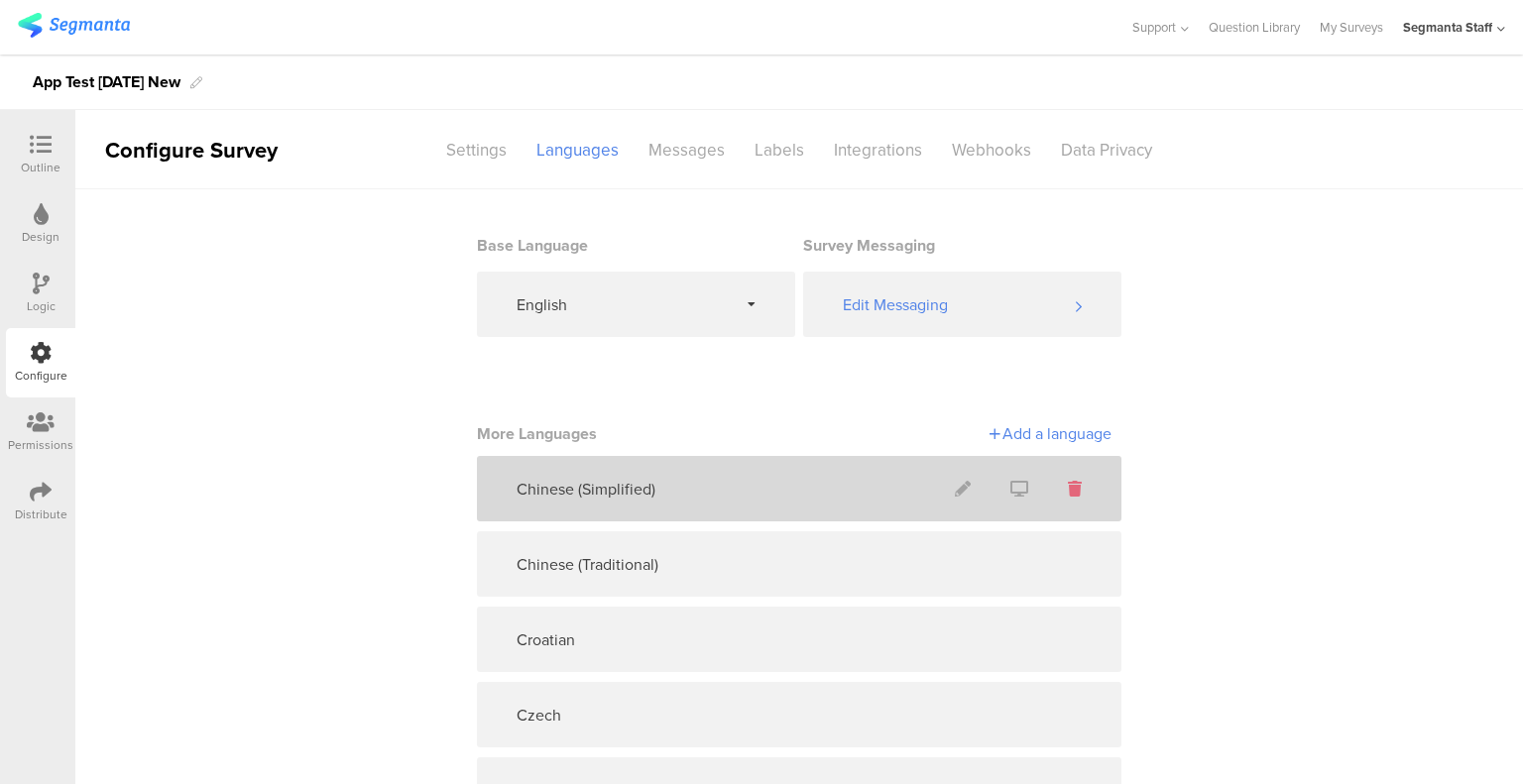 click at bounding box center [1075, 489] 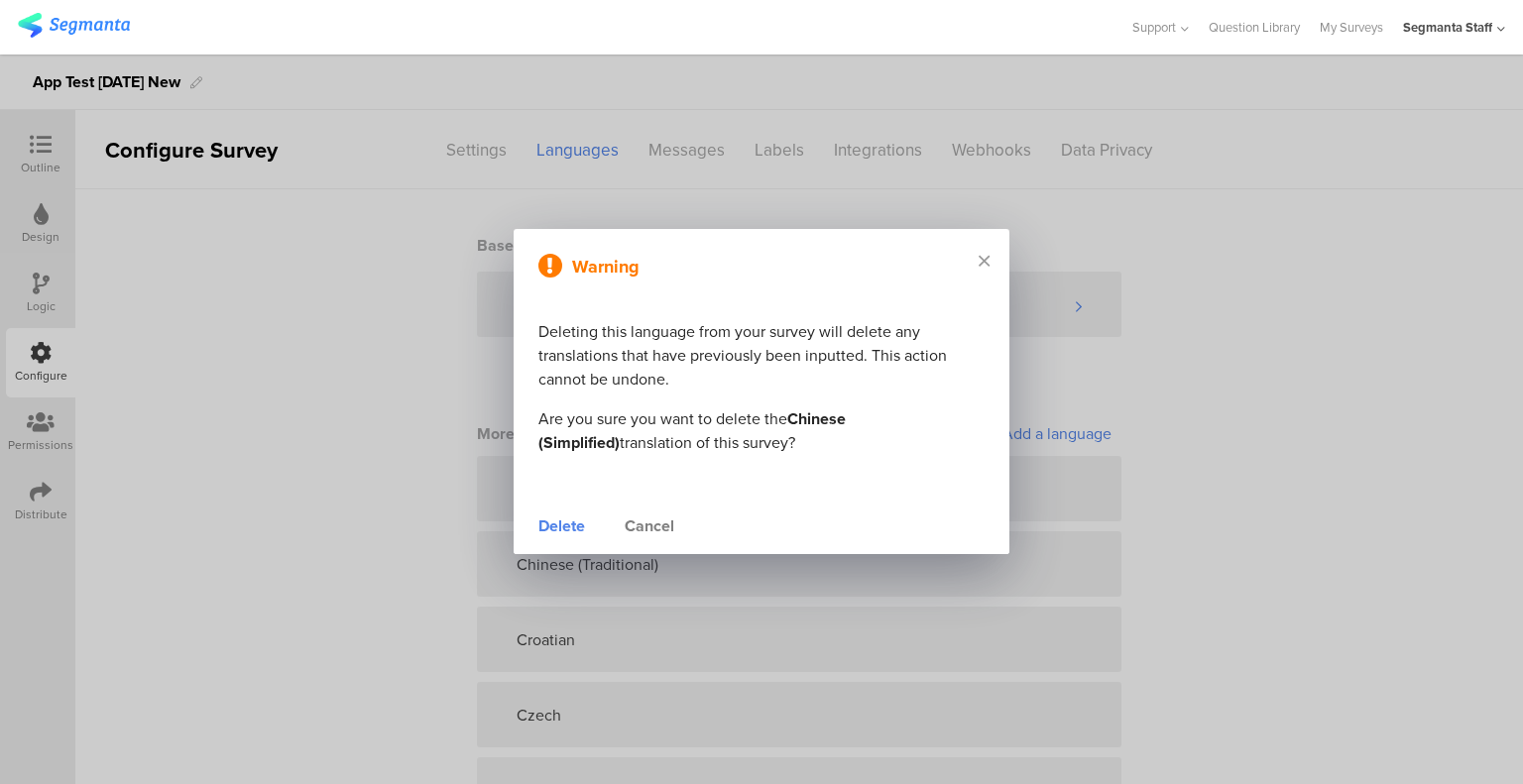 click on "Delete" at bounding box center [561, 526] 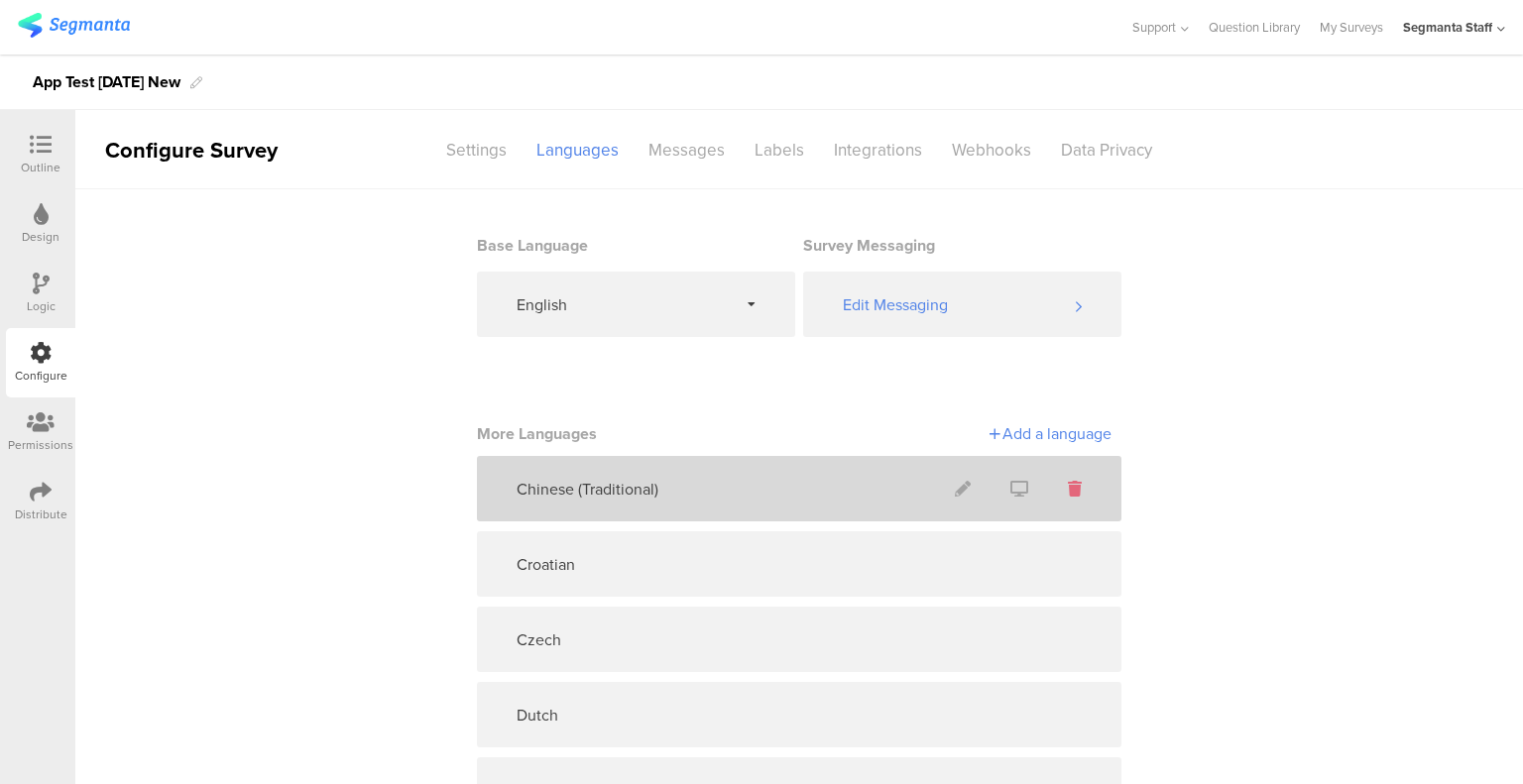 click at bounding box center [1075, 489] 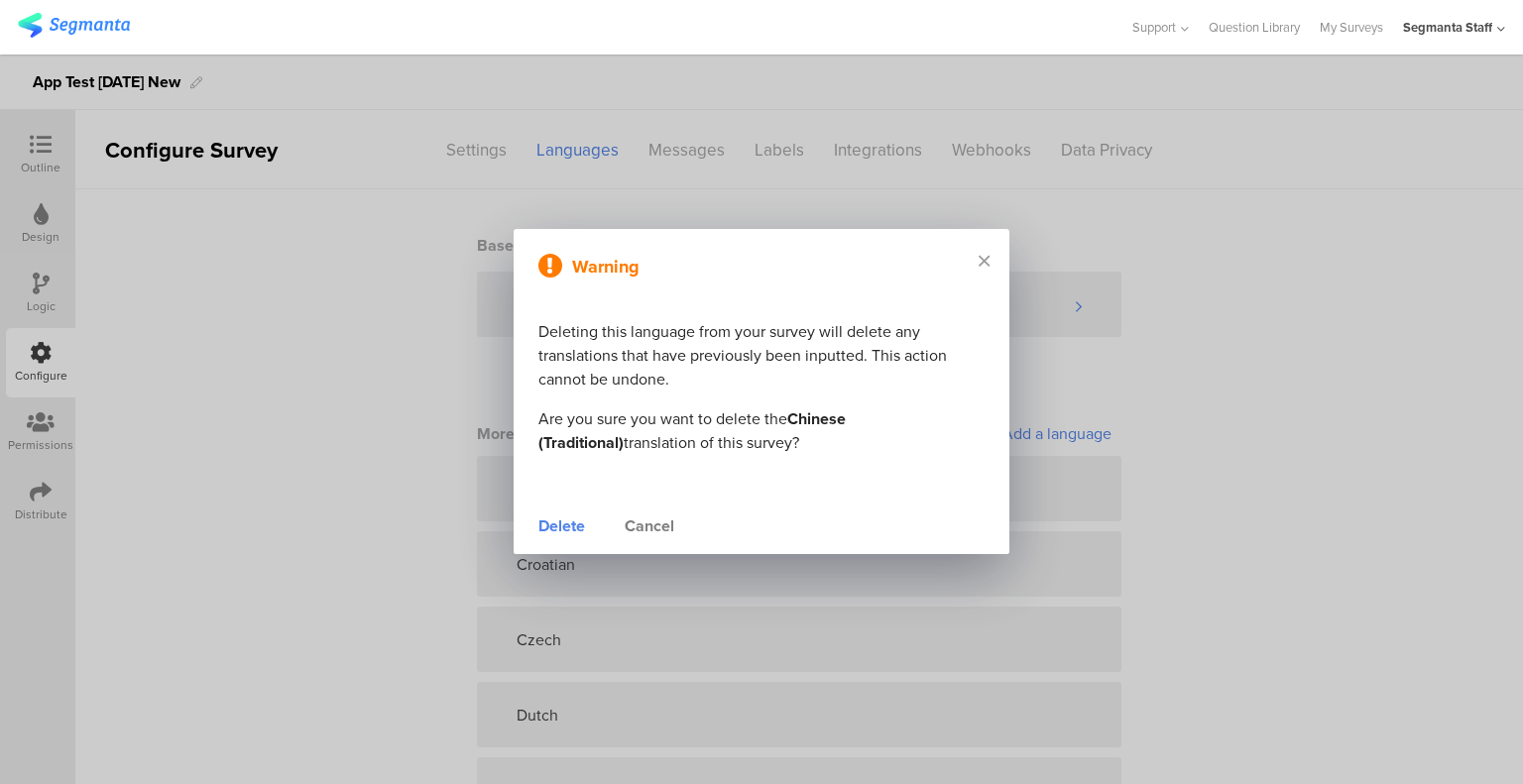 click on "Delete" at bounding box center (561, 526) 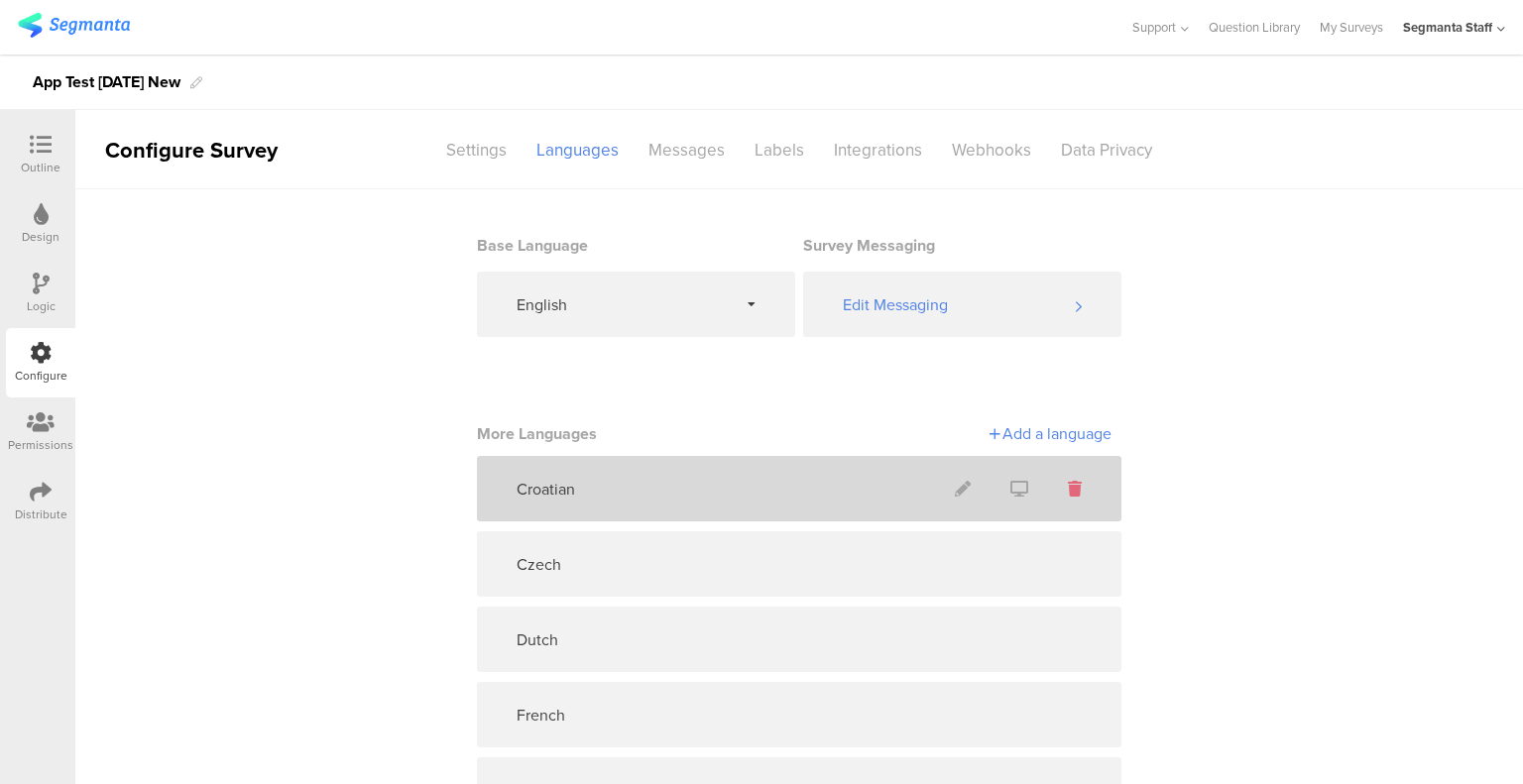 click at bounding box center (1075, 489) 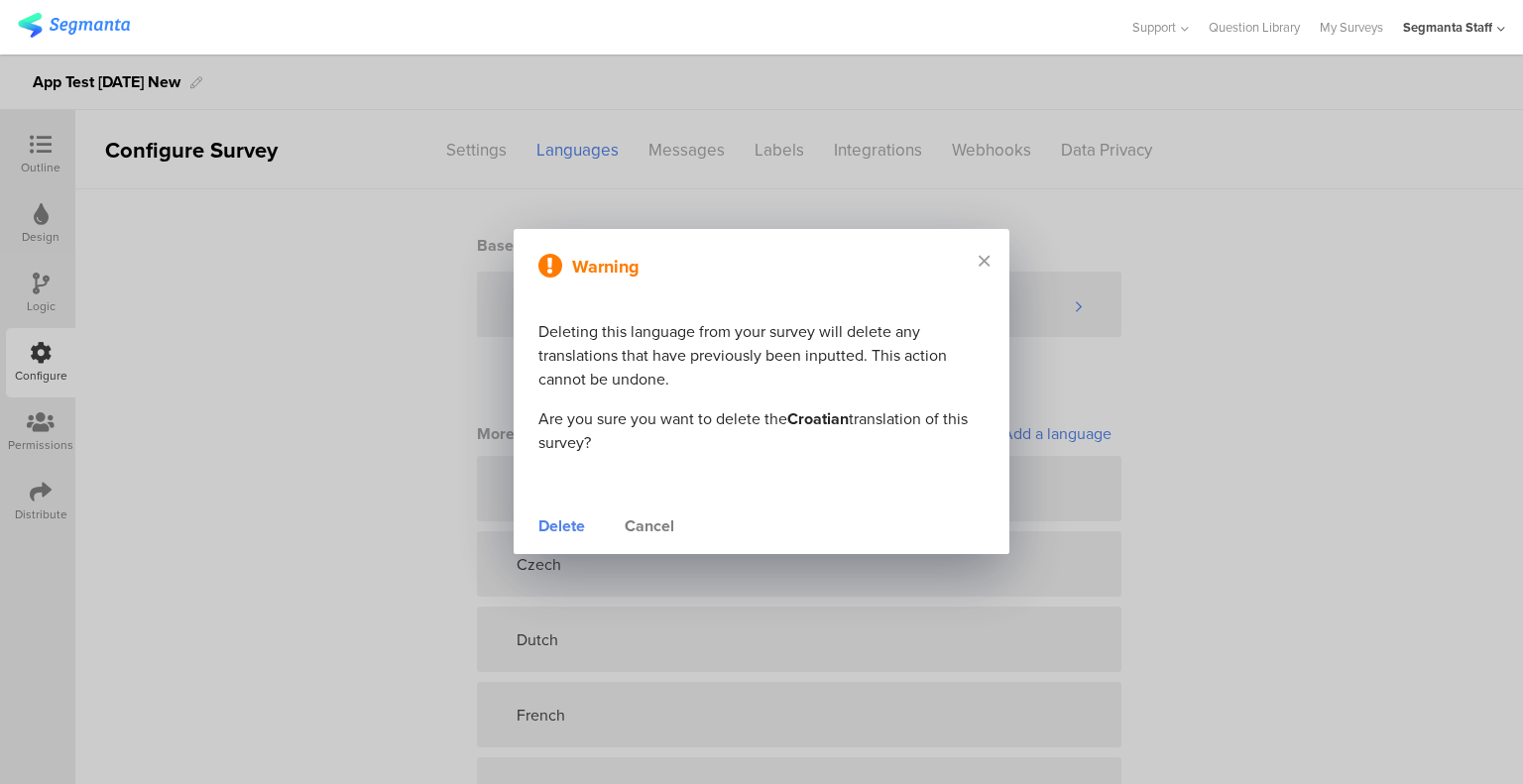 click on "Delete" at bounding box center (561, 526) 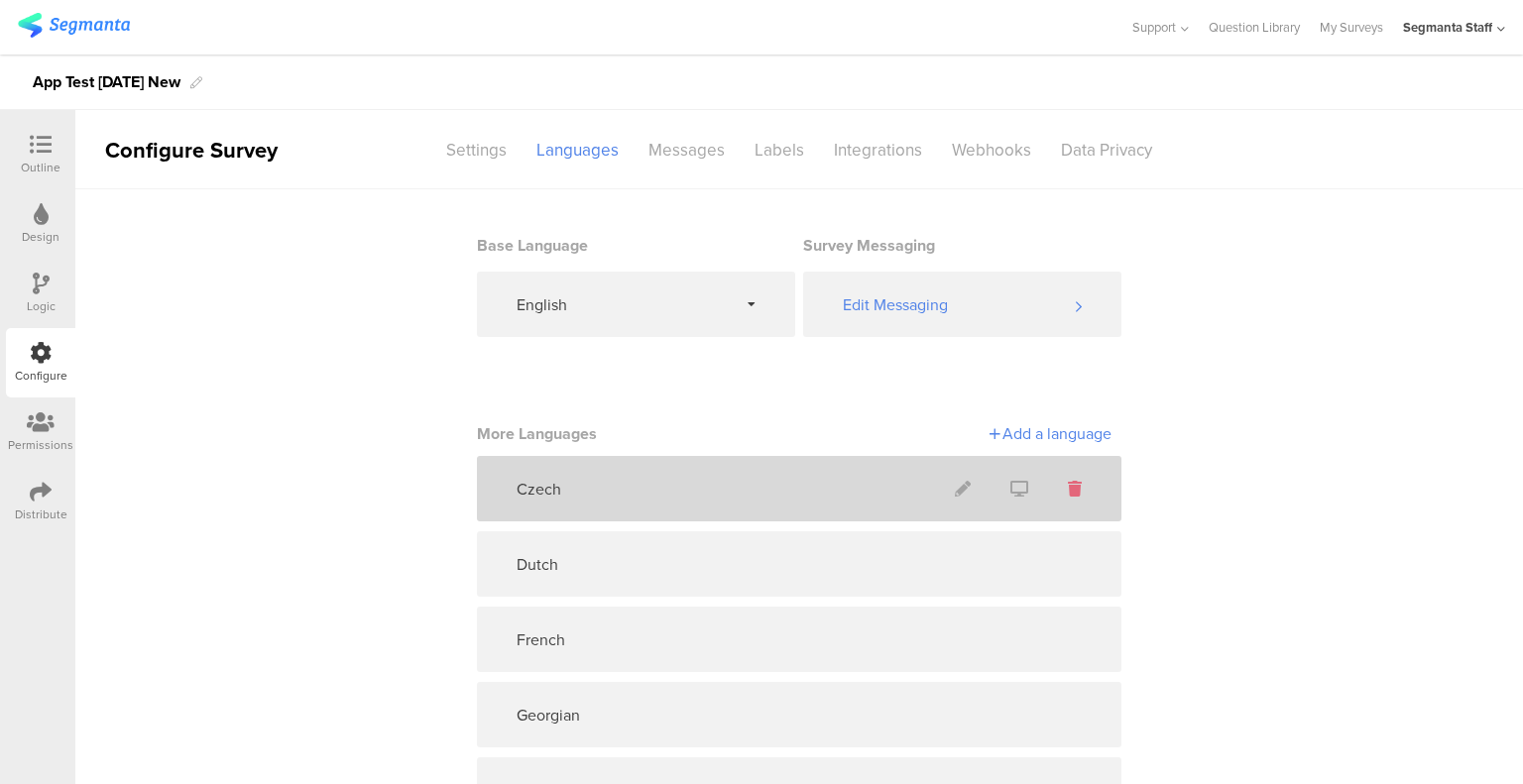 click at bounding box center [1075, 489] 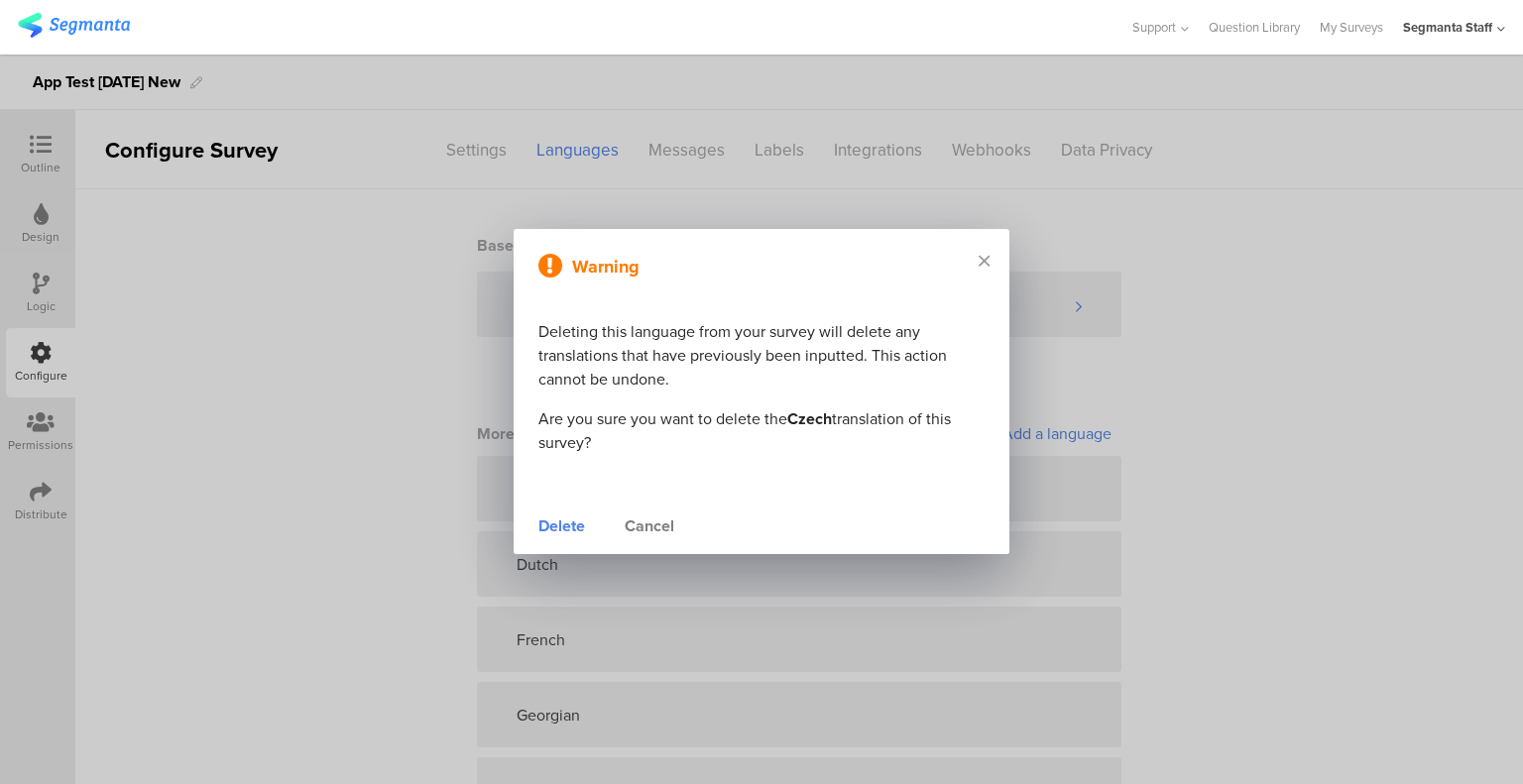 click on "Delete" at bounding box center (561, 526) 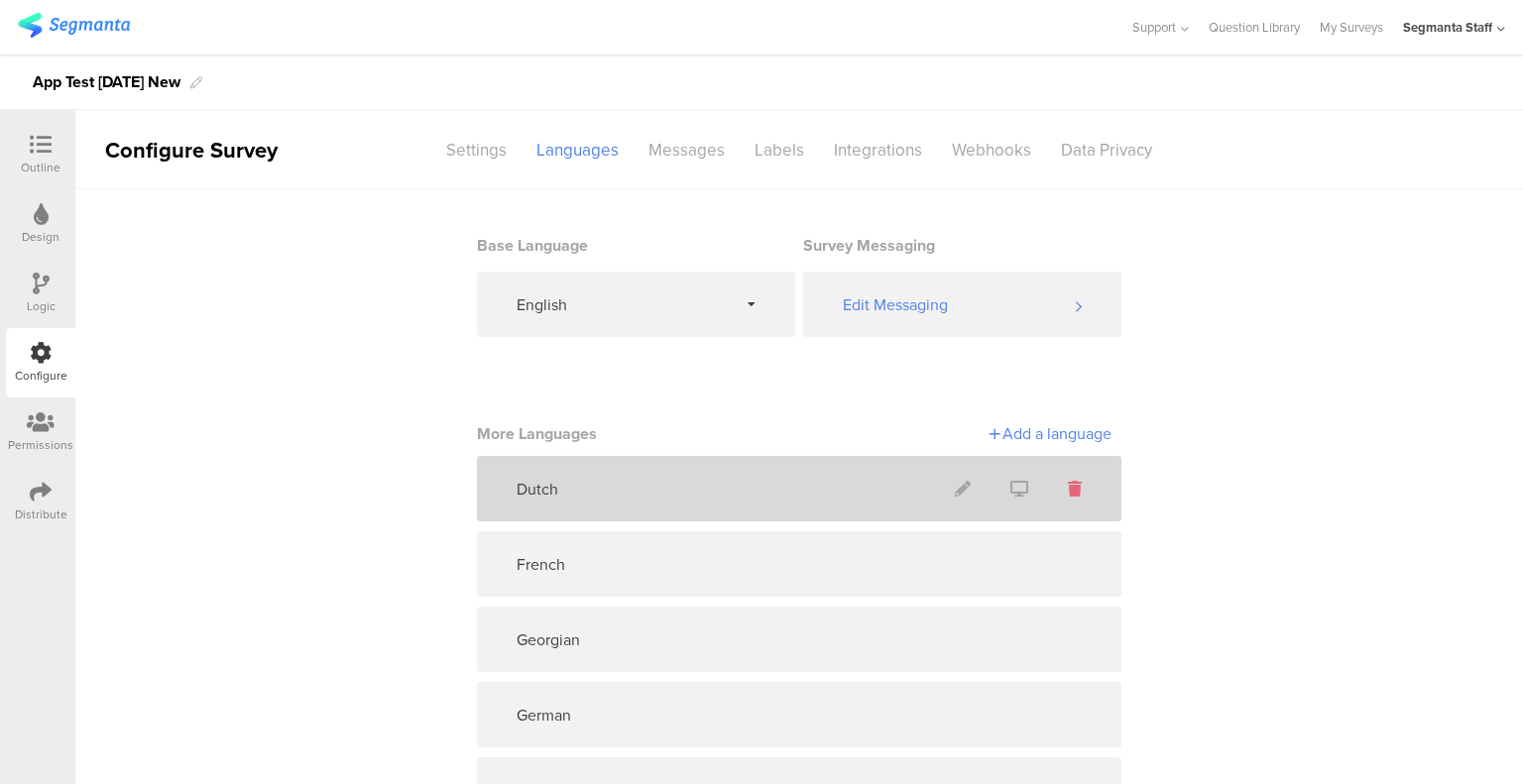 click at bounding box center [1075, 489] 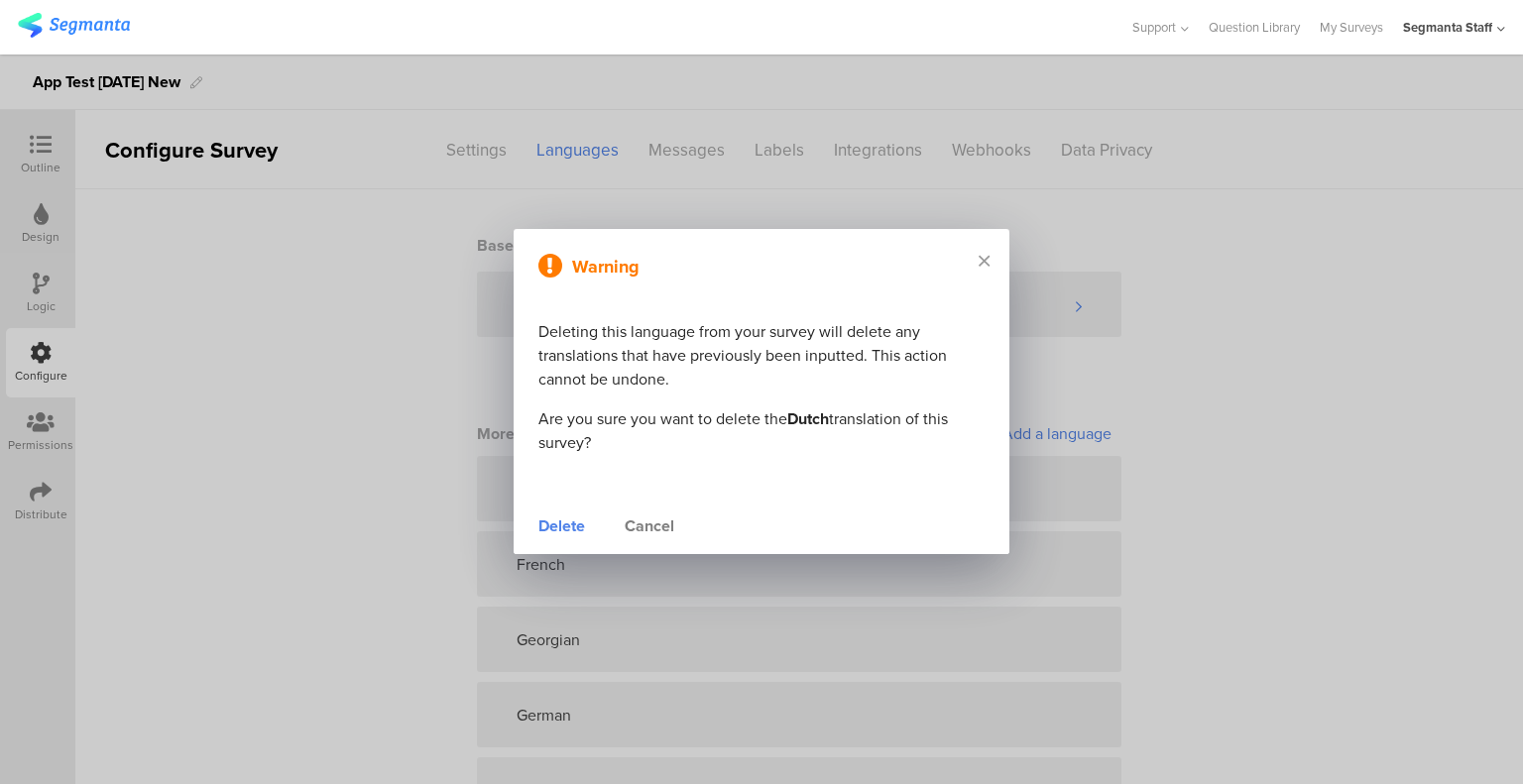 drag, startPoint x: 571, startPoint y: 533, endPoint x: 581, endPoint y: 526, distance: 12.206556 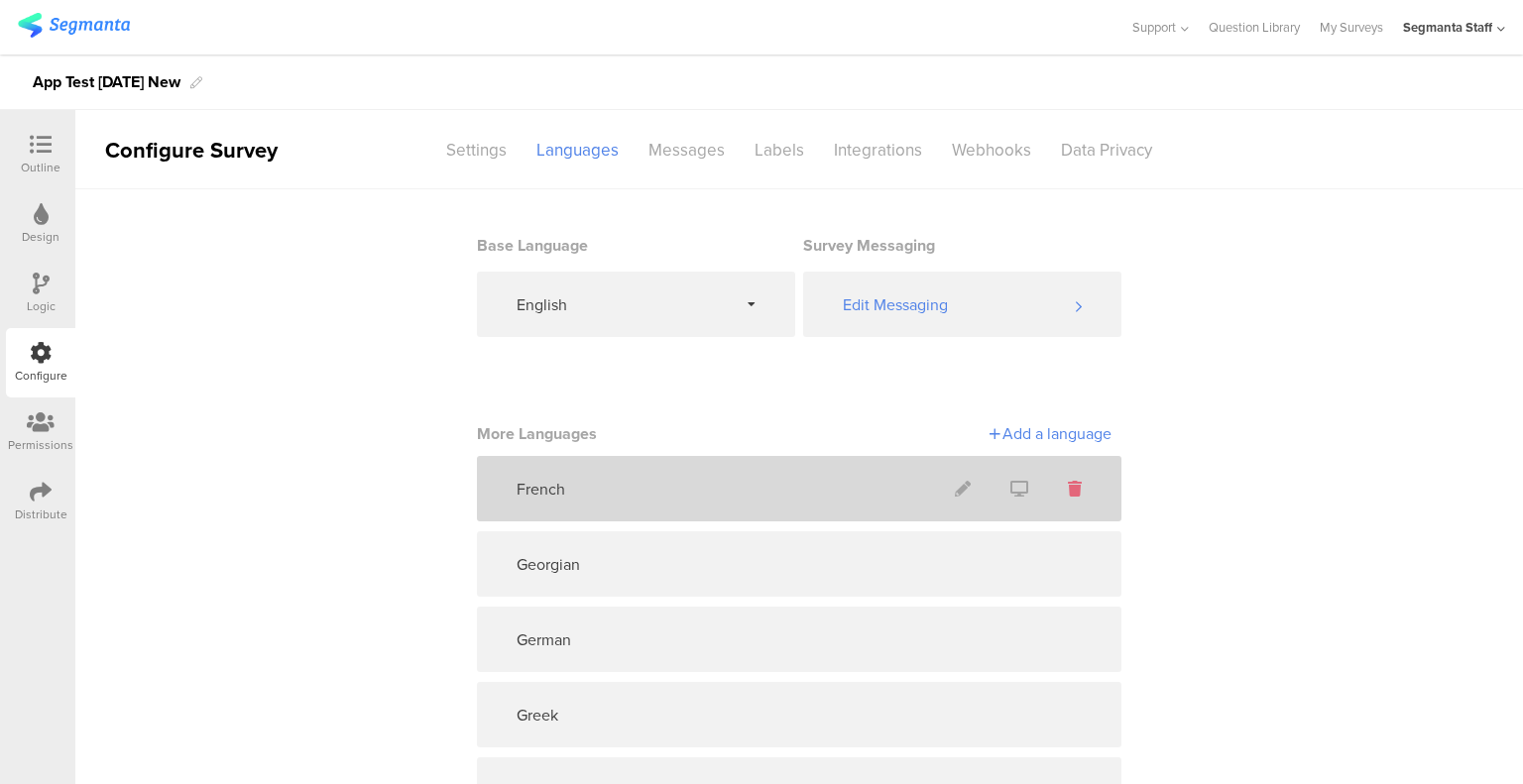 click at bounding box center (1075, 489) 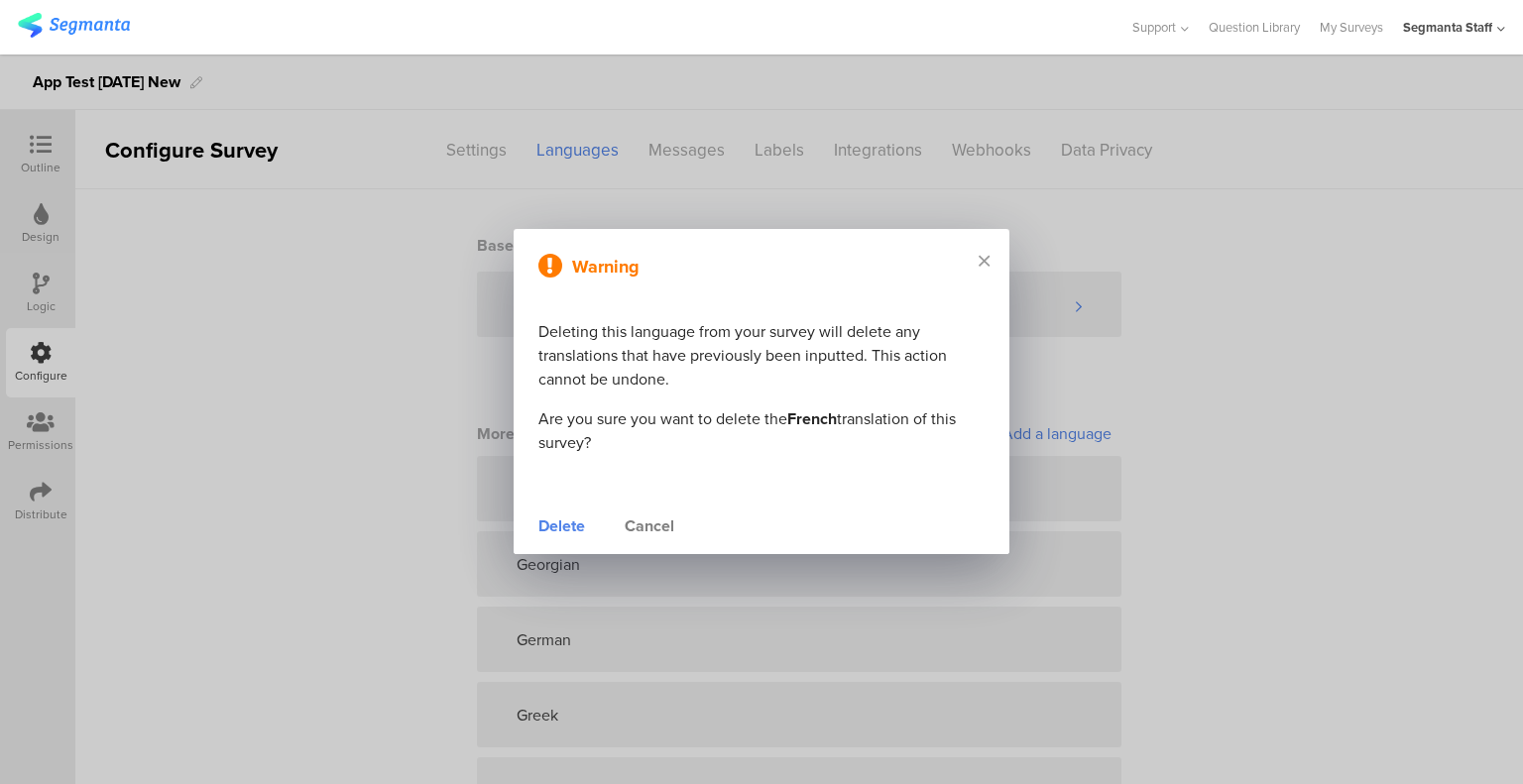 click on "Delete" at bounding box center (561, 526) 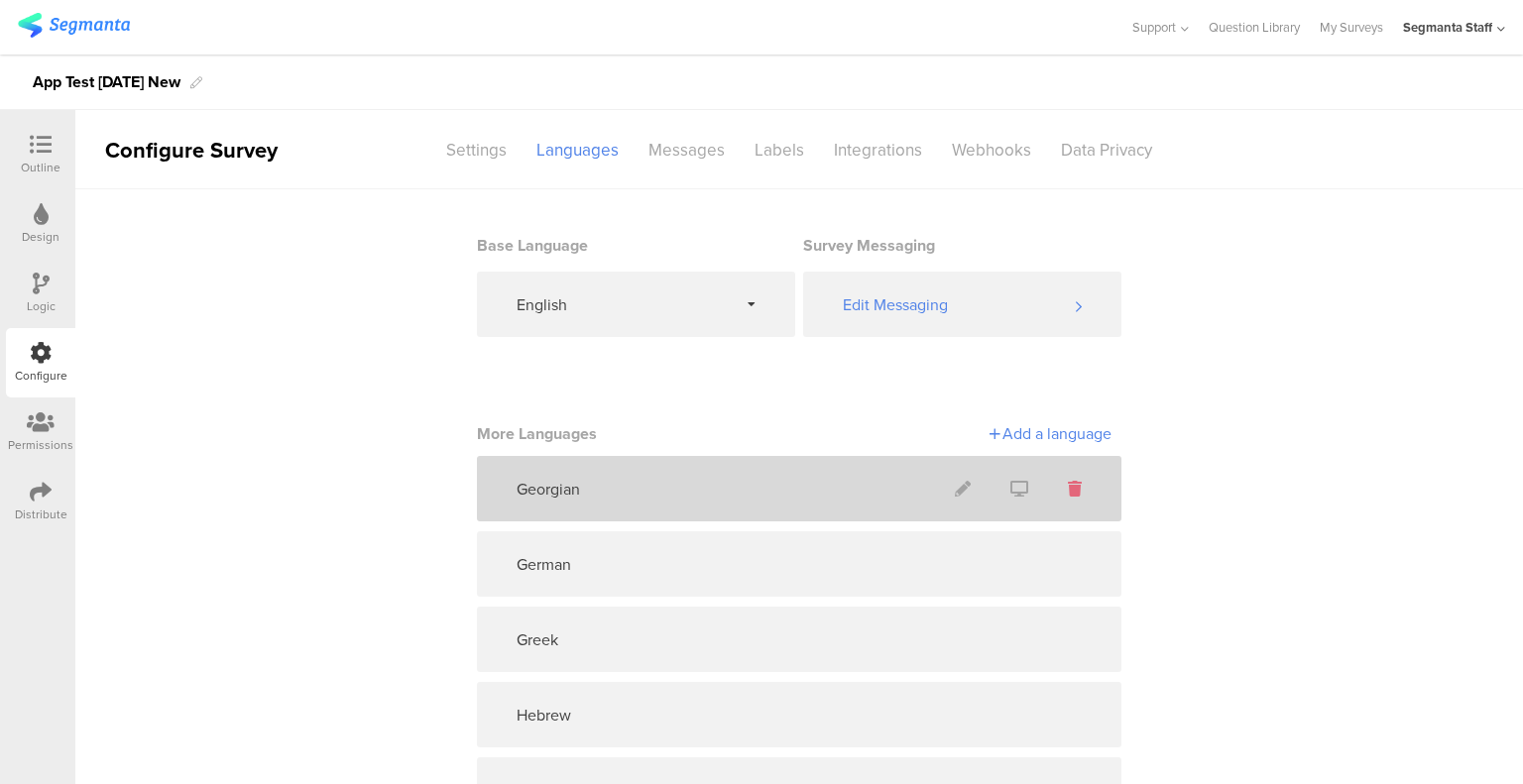 click at bounding box center [1075, 489] 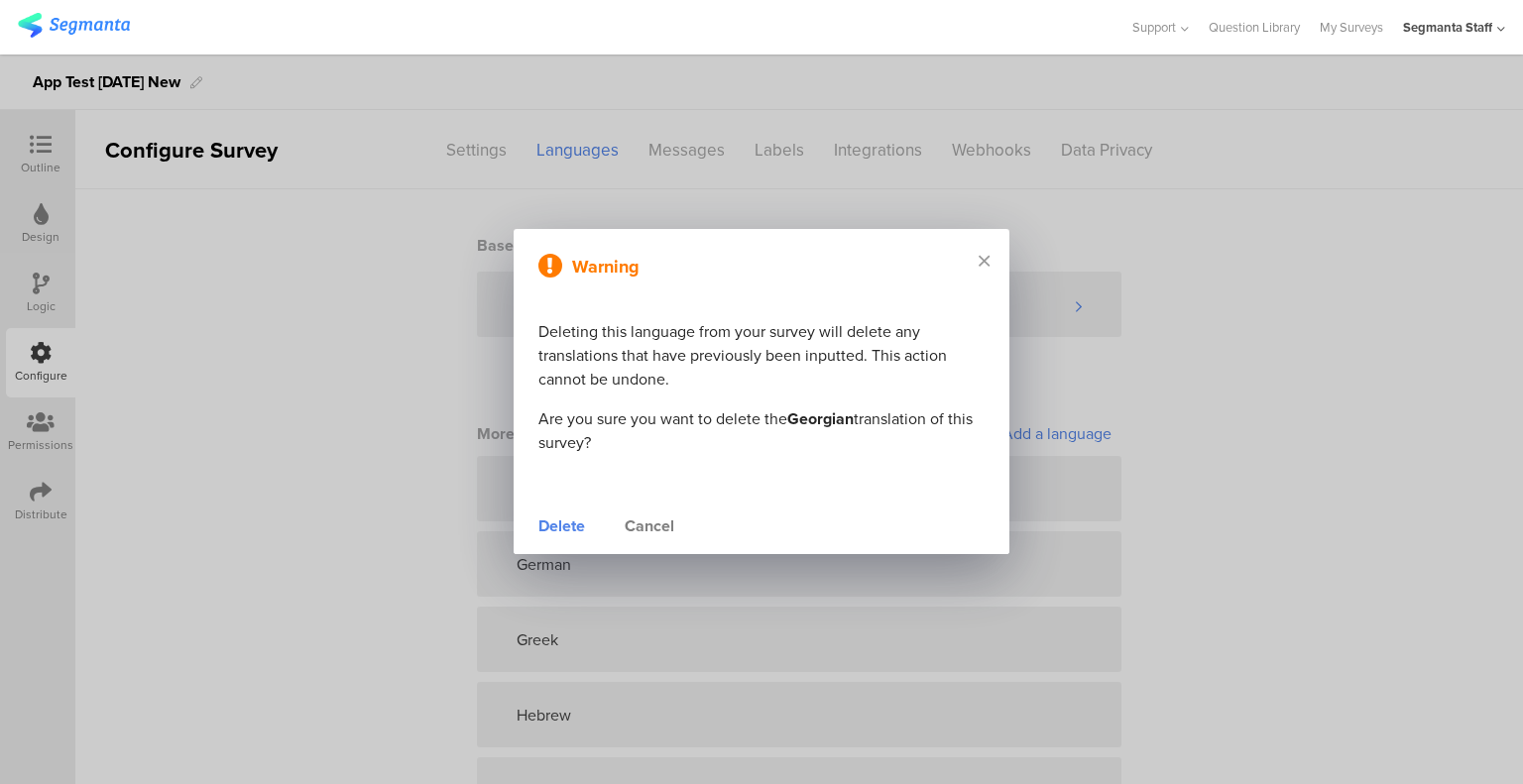 click on "Delete" at bounding box center (561, 526) 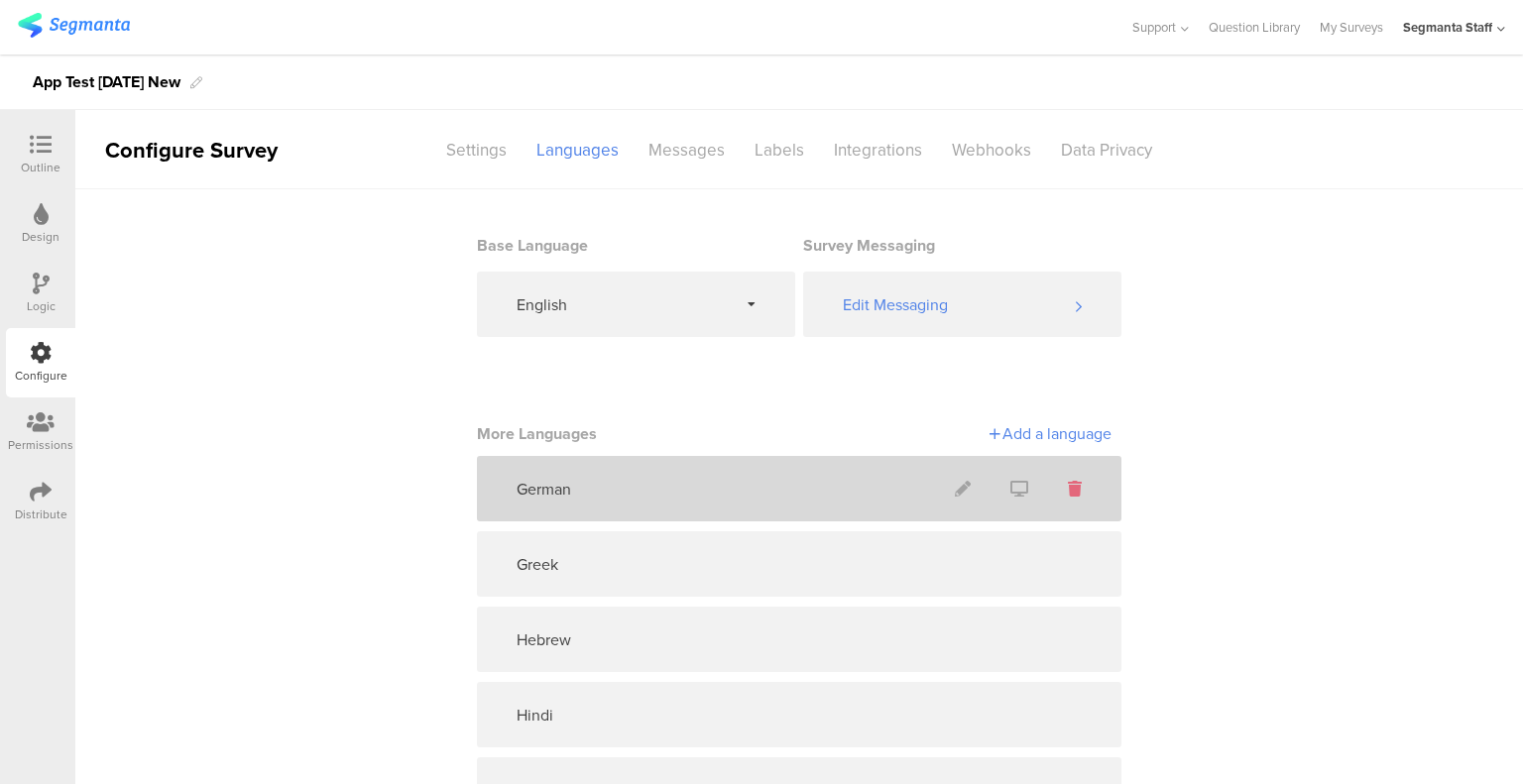 click at bounding box center (1075, 489) 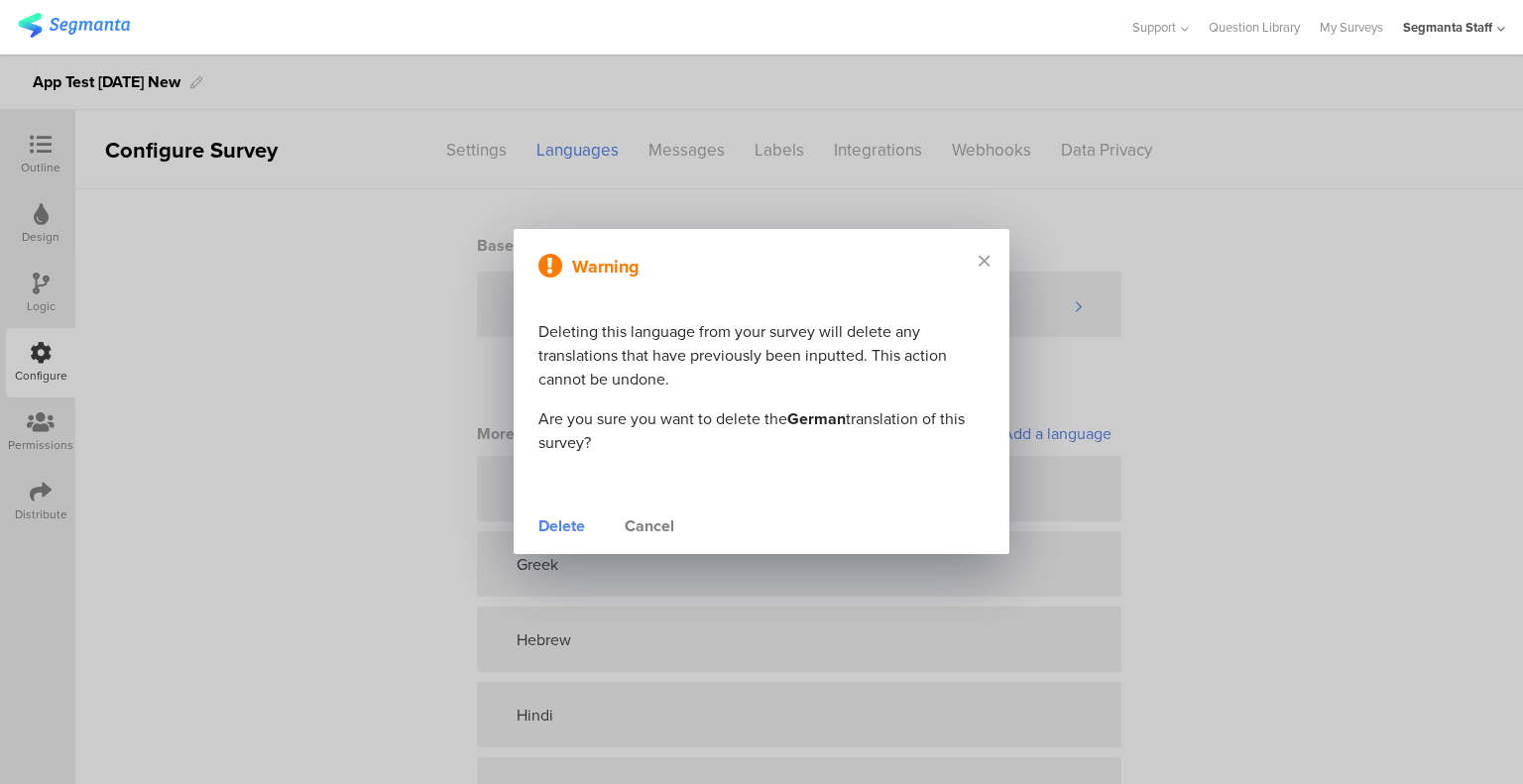 click on "Delete" at bounding box center [561, 526] 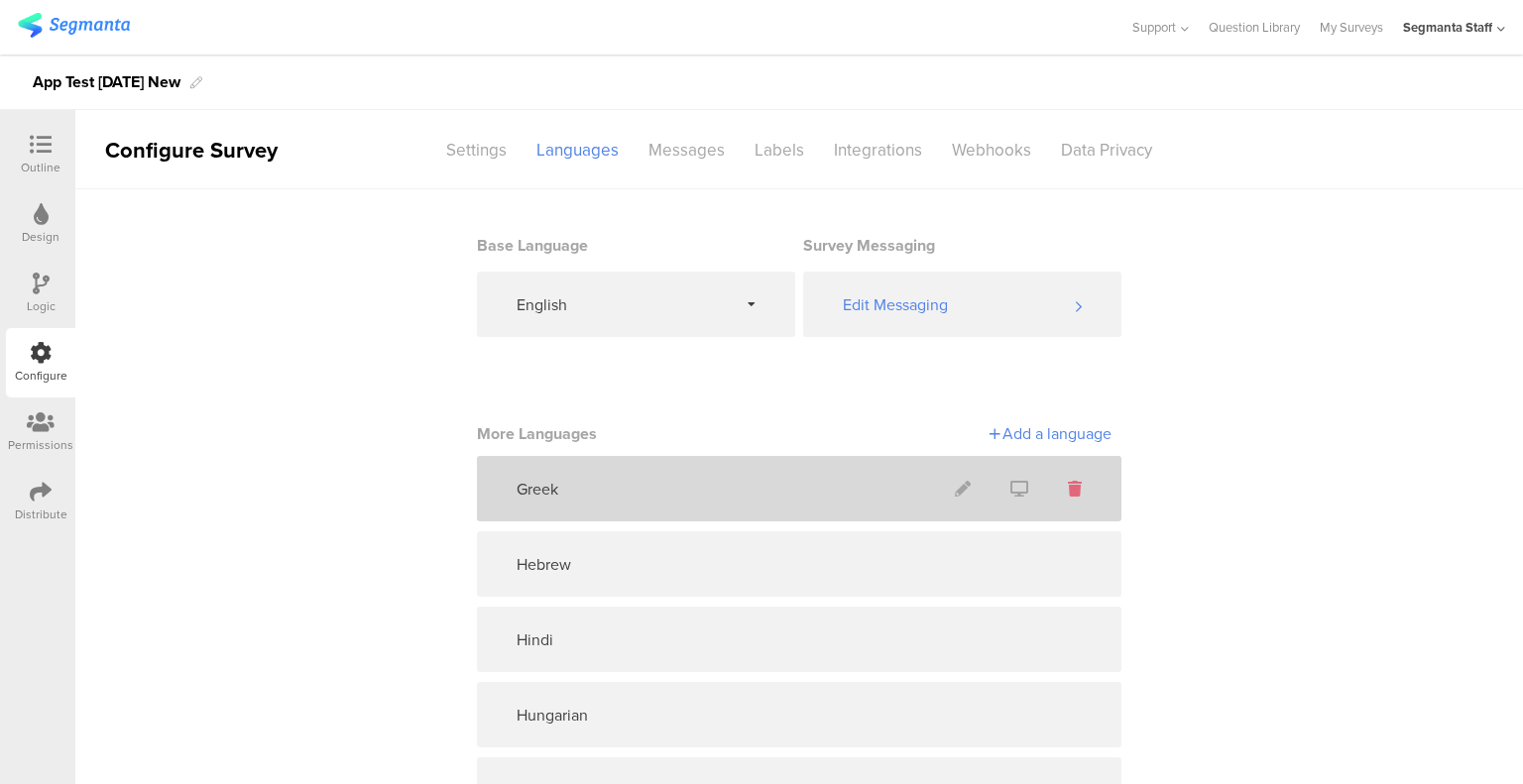 click at bounding box center [1075, 489] 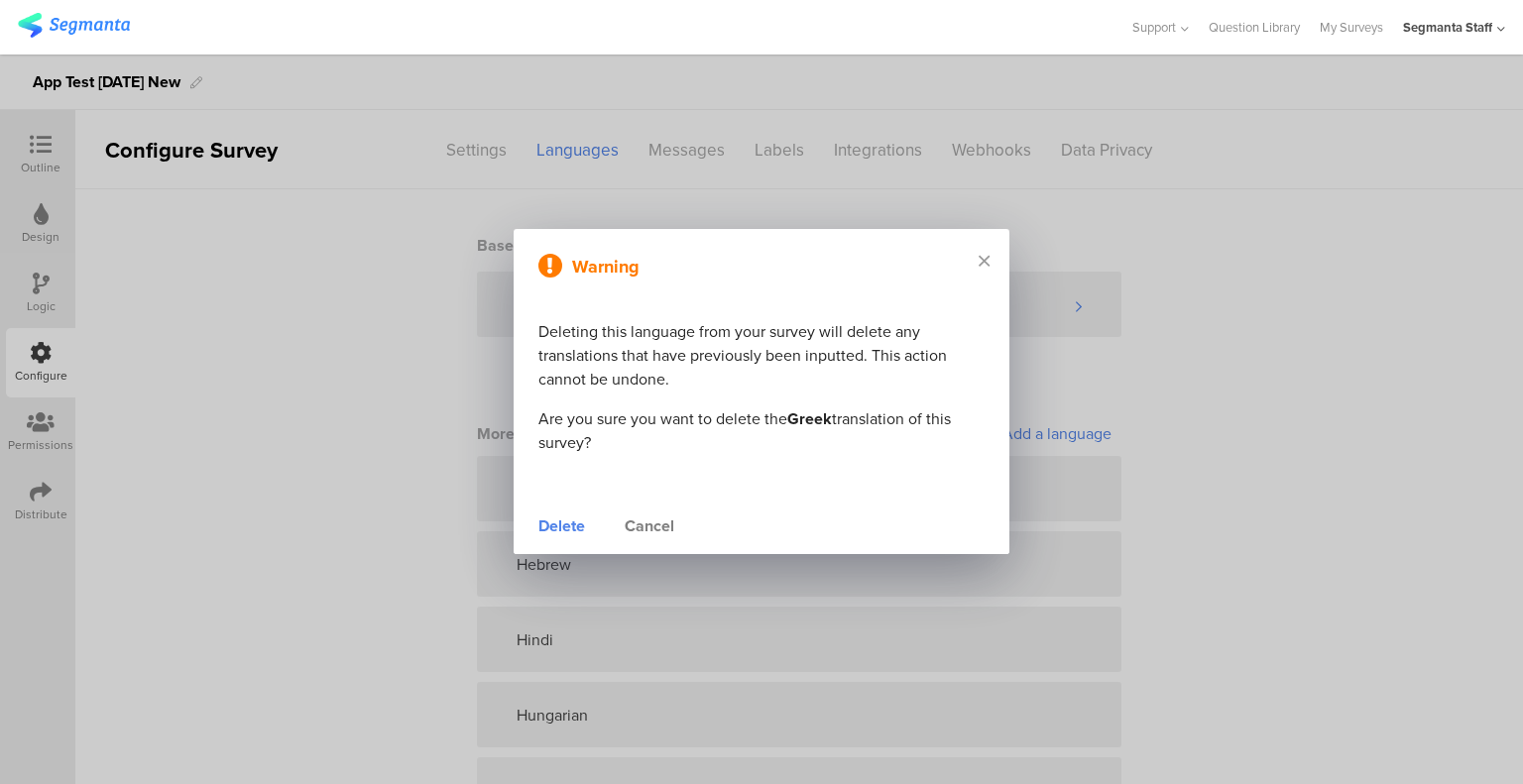 click on "Delete" at bounding box center (561, 526) 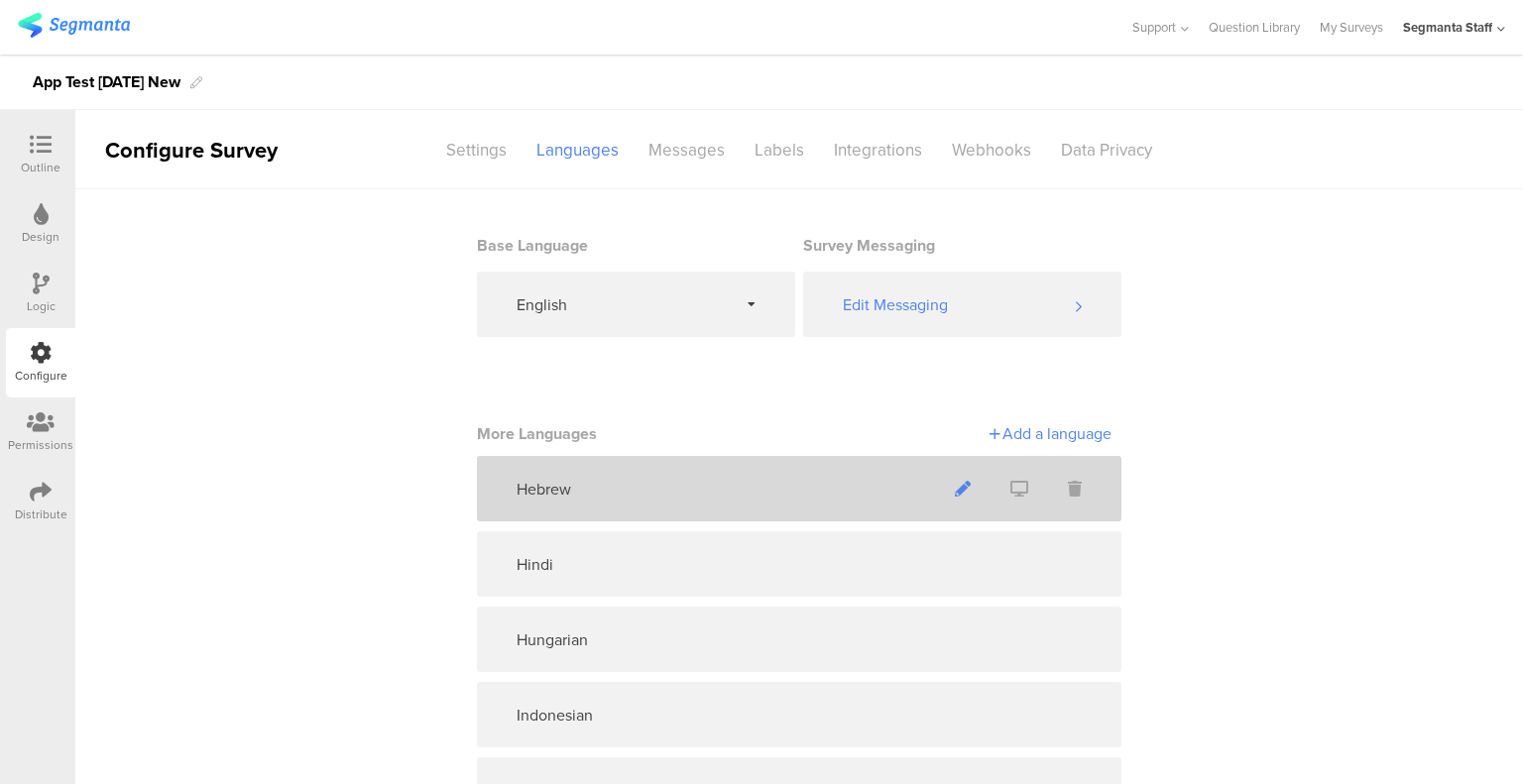 click at bounding box center [963, 489] 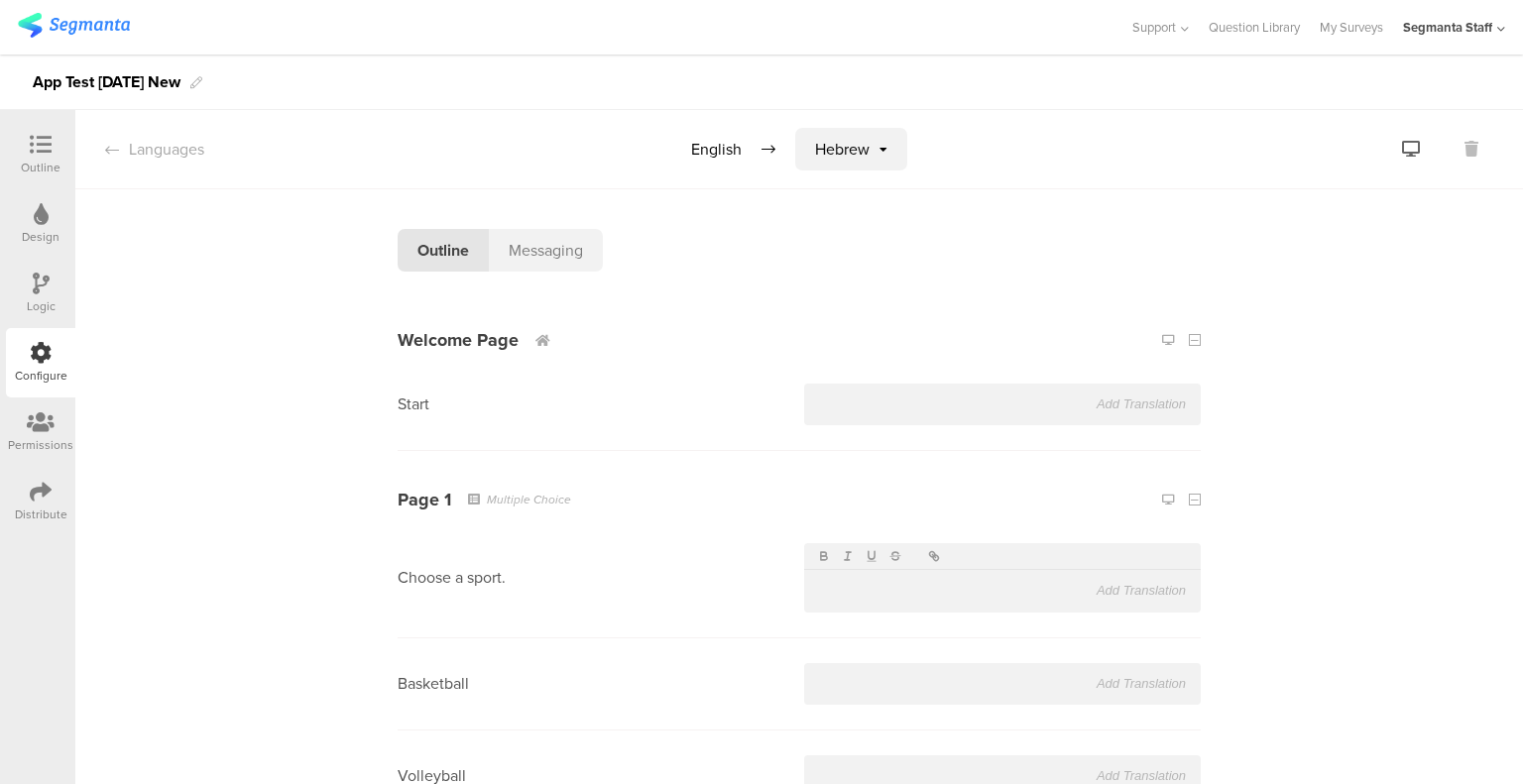 click at bounding box center (1411, 149) 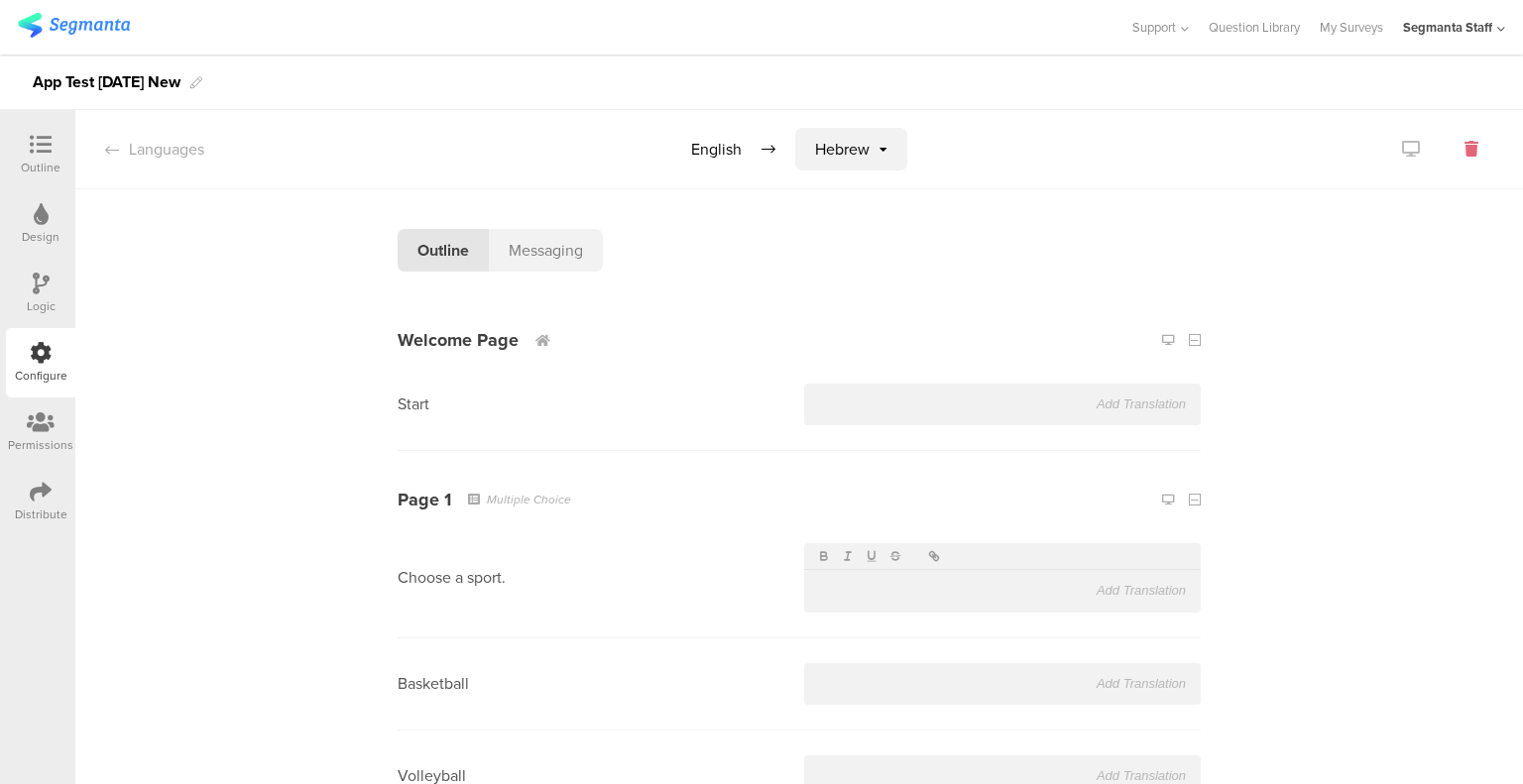 click at bounding box center (1471, 149) 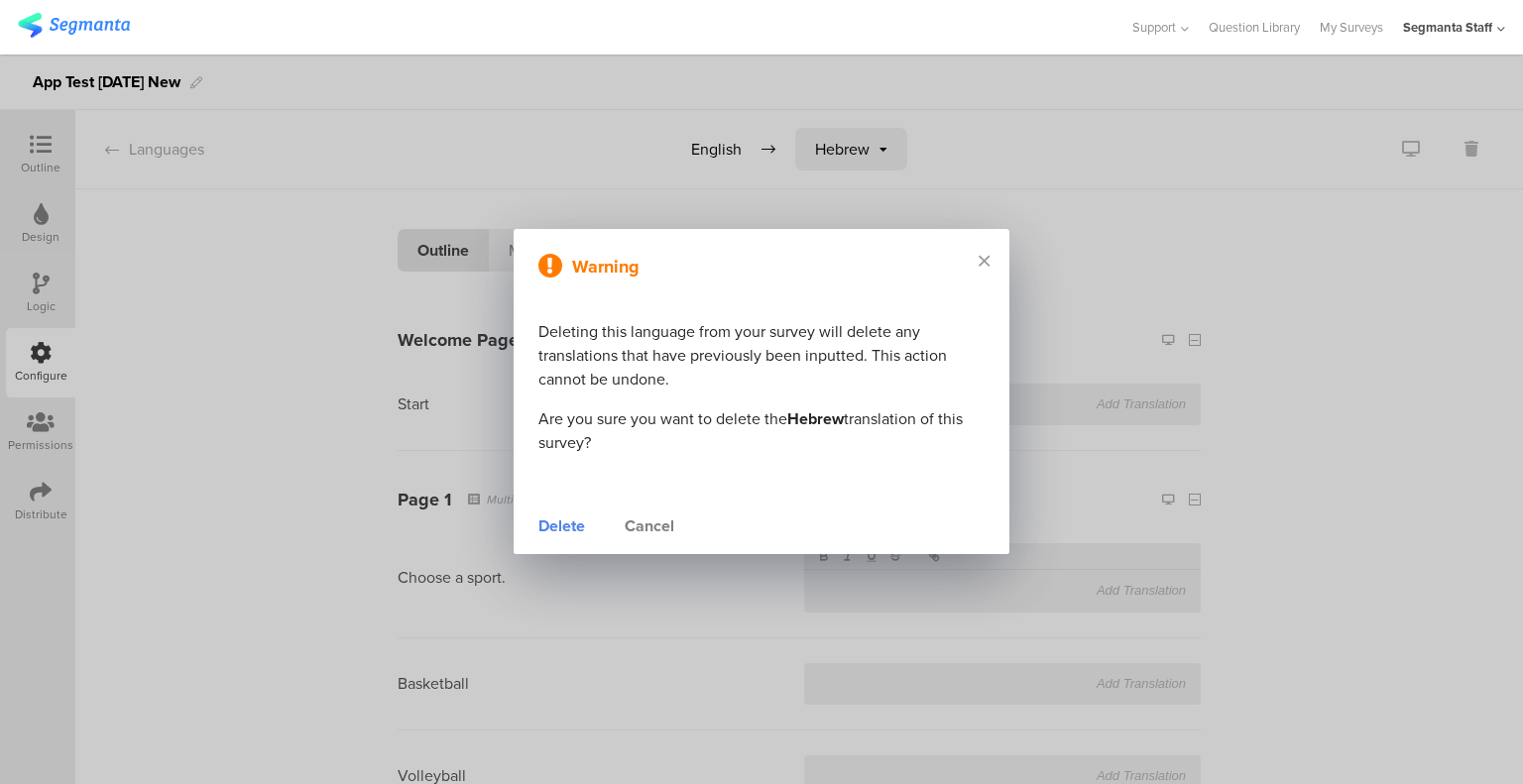 click on "Cancel" at bounding box center (649, 526) 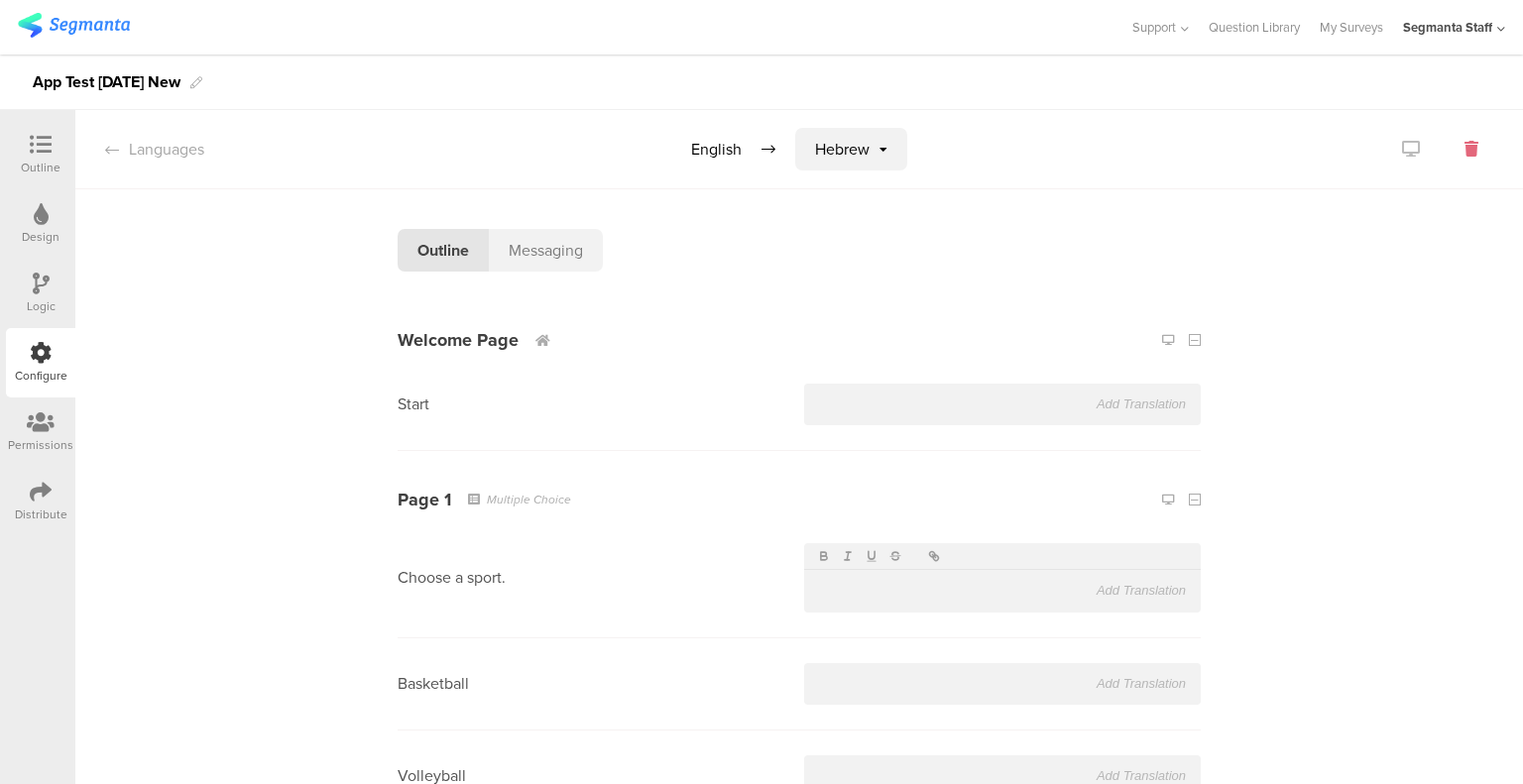 click at bounding box center (1471, 149) 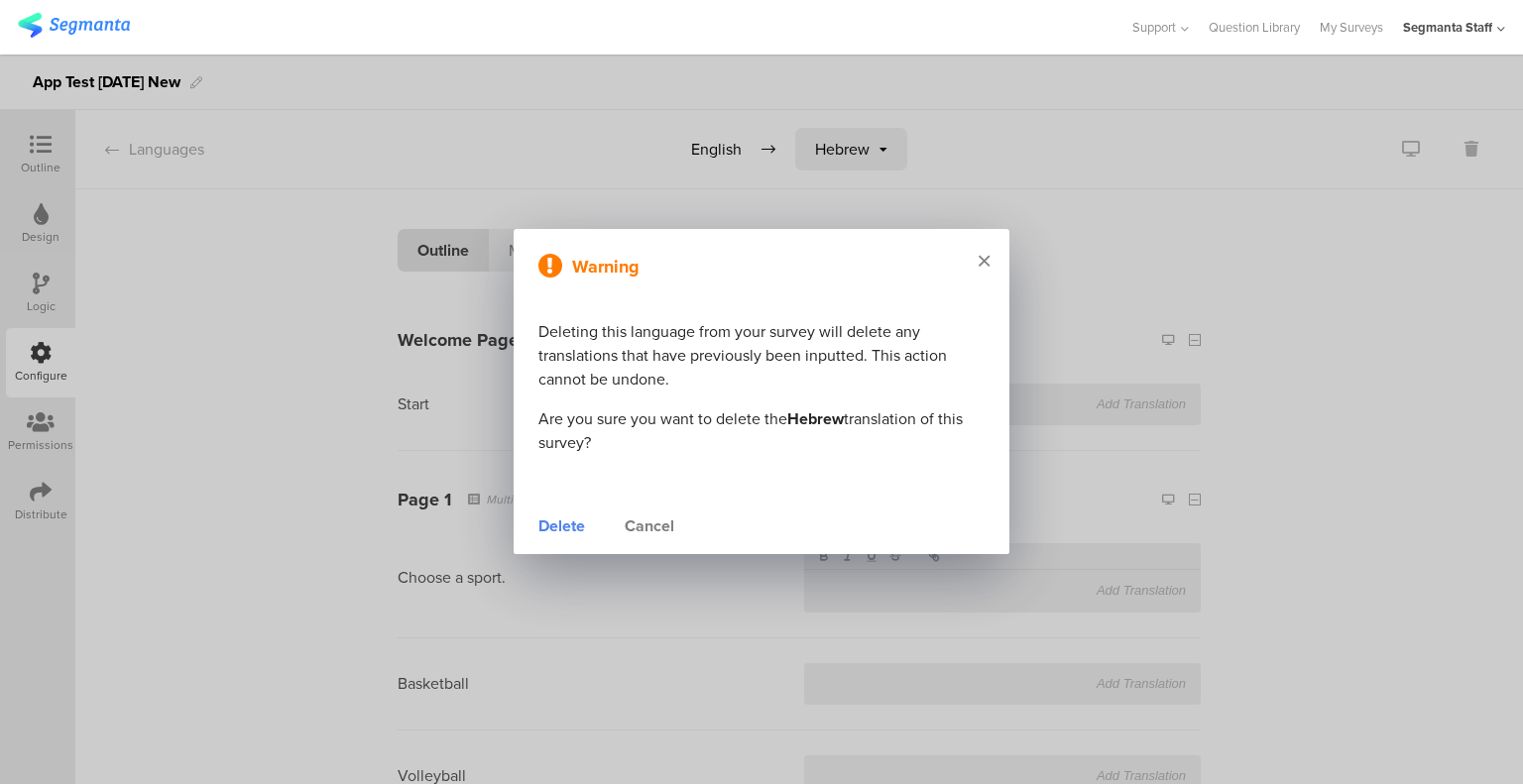 click at bounding box center (984, 261) 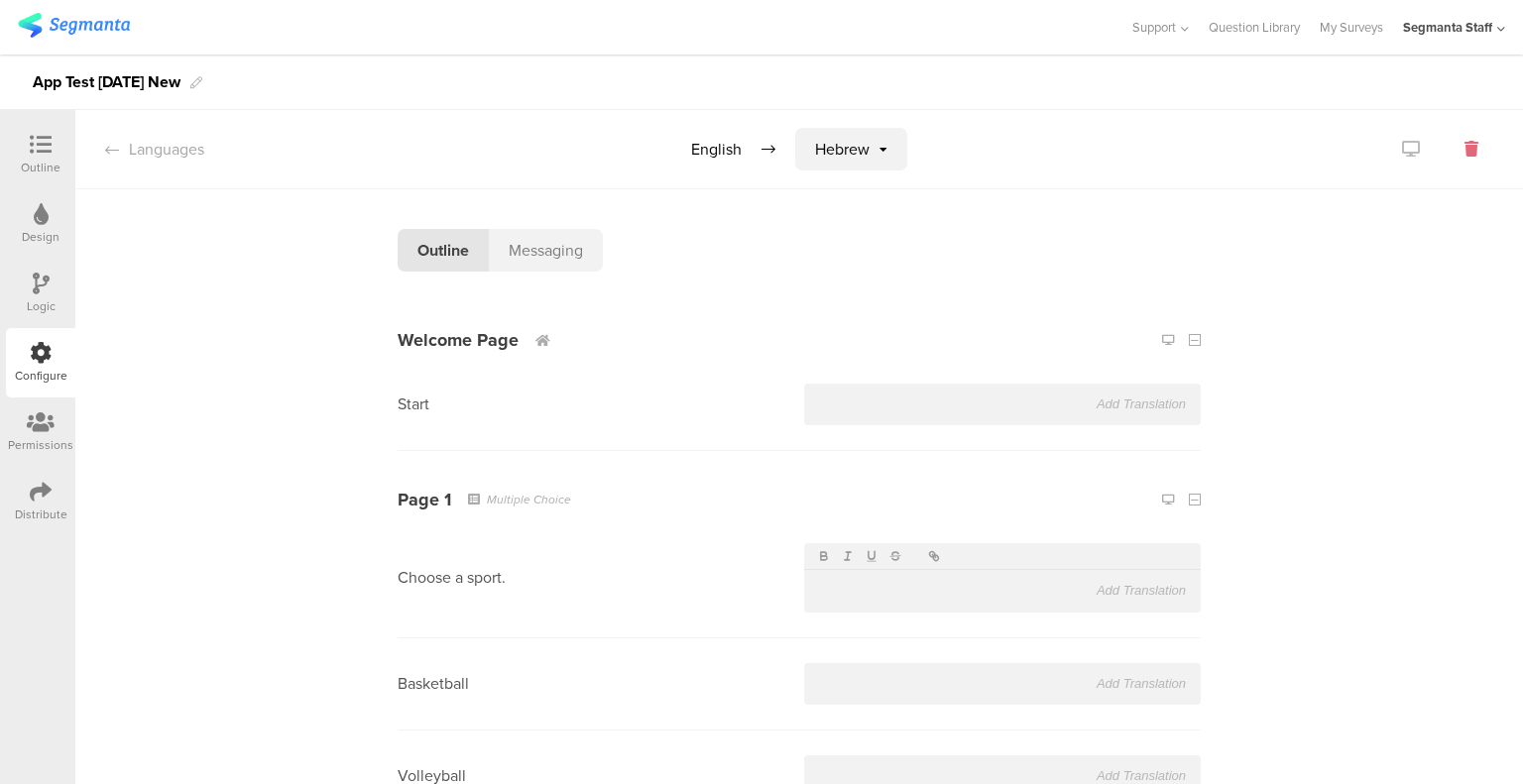 click at bounding box center (1471, 149) 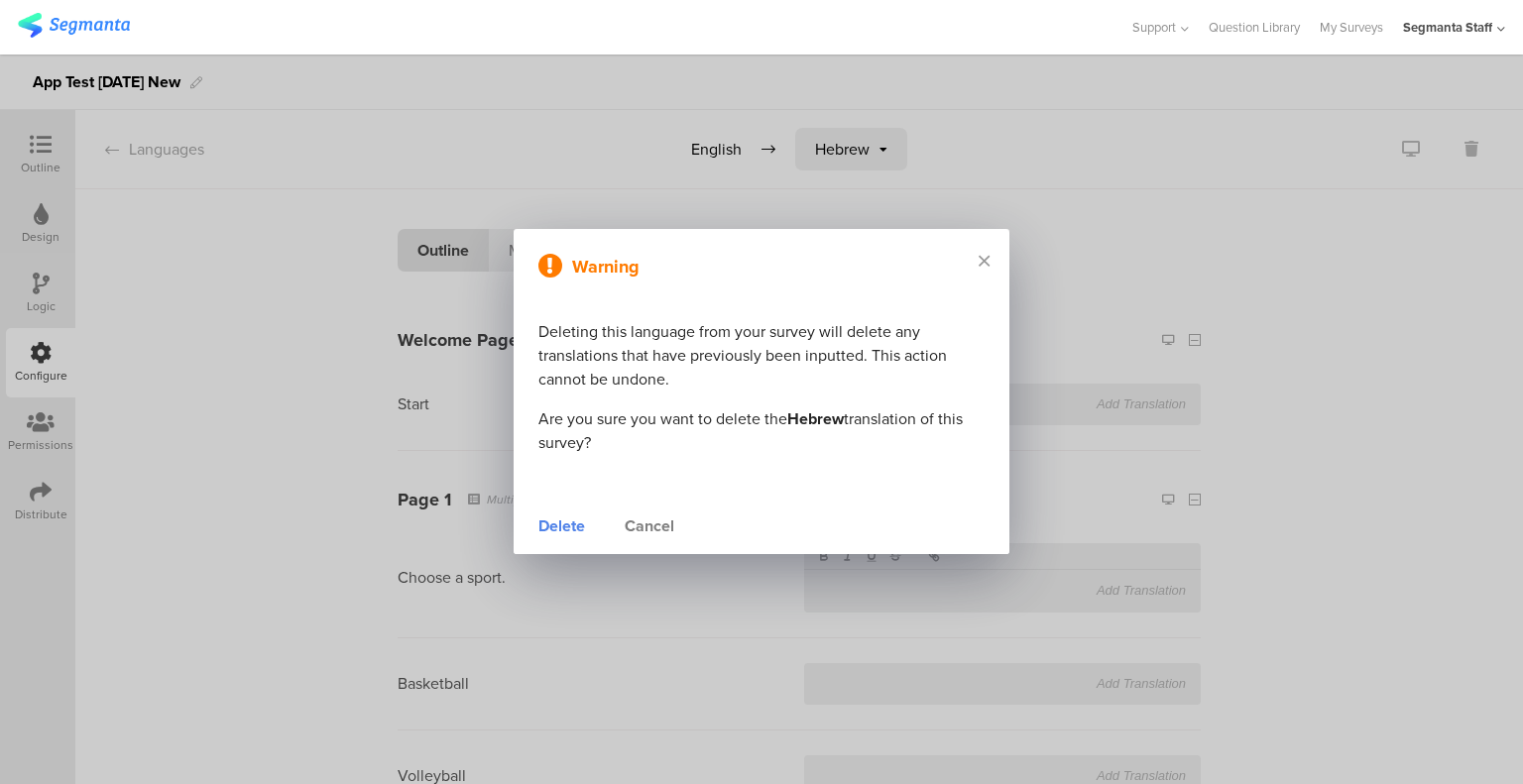 click on "Delete" at bounding box center (561, 526) 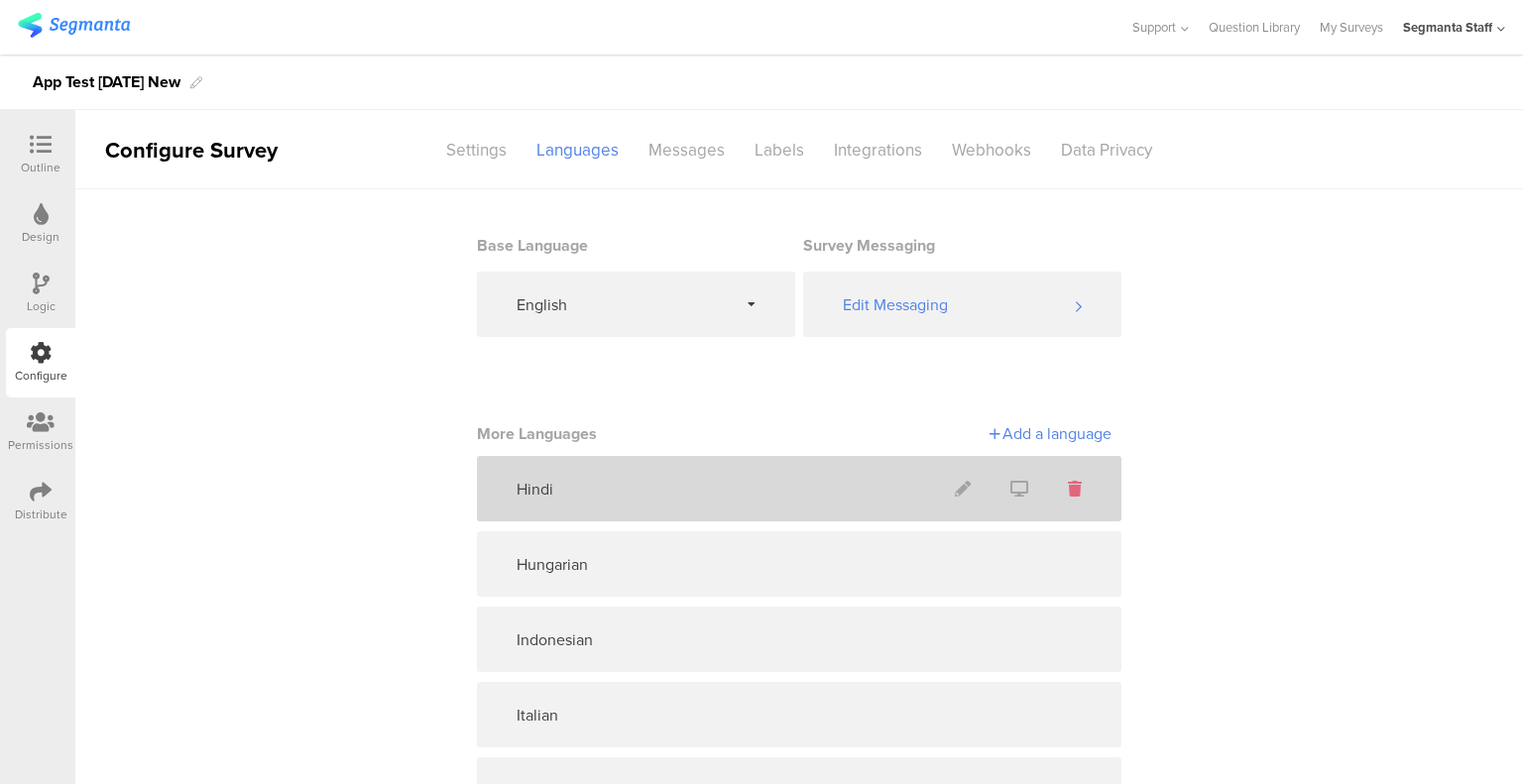 click at bounding box center (1075, 489) 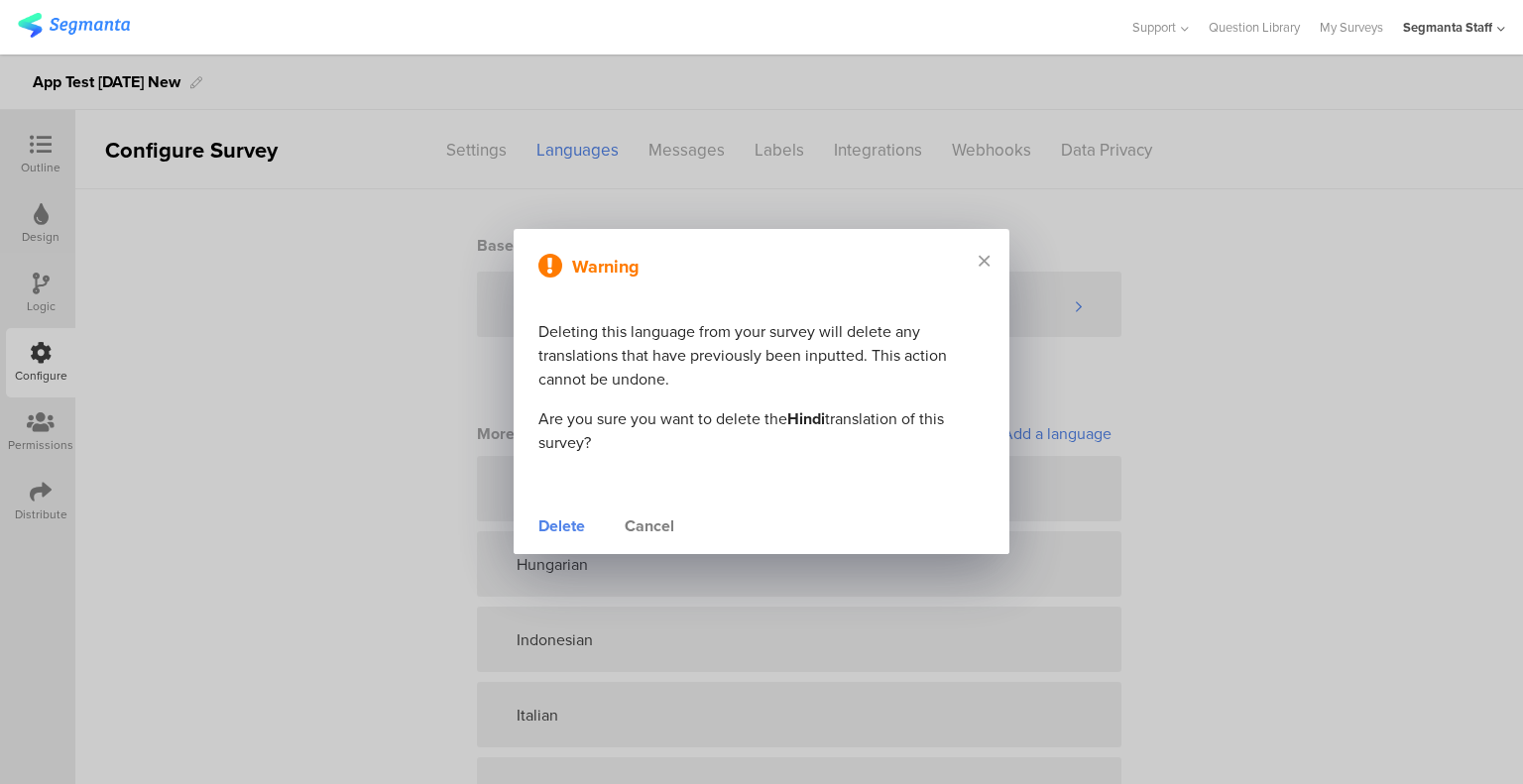 click on "Delete" at bounding box center (561, 526) 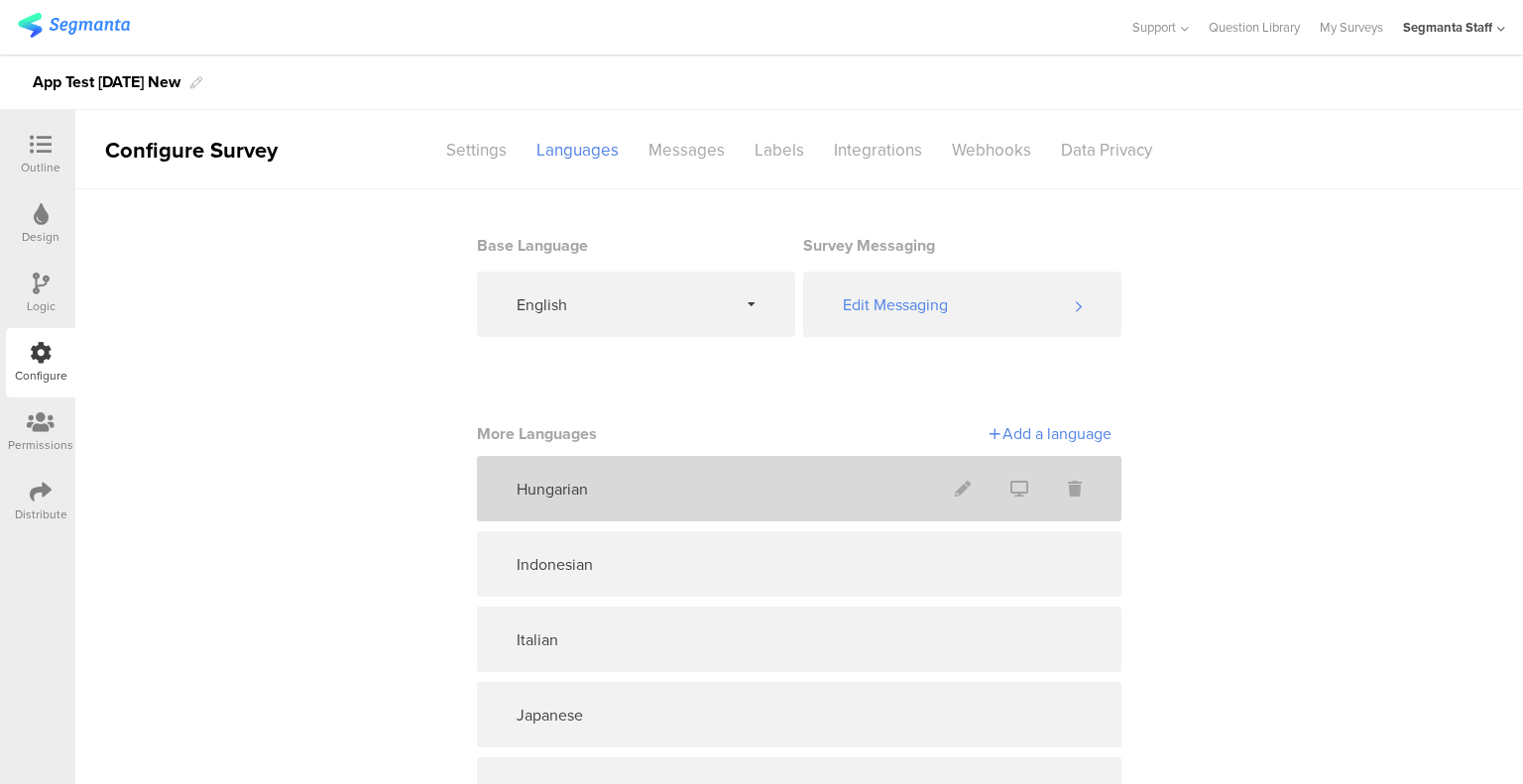 click at bounding box center [1075, 489] 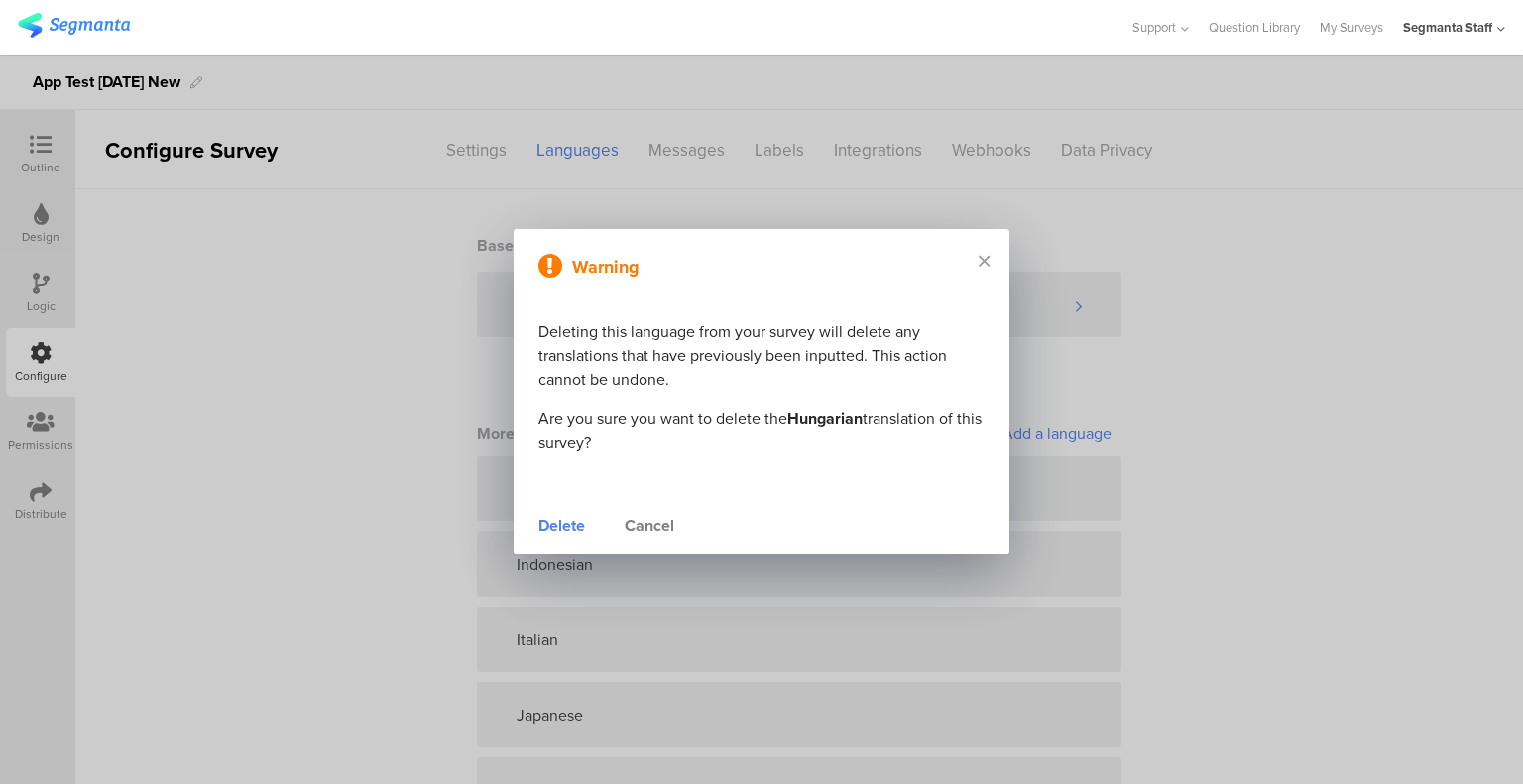 click on "Delete" at bounding box center [561, 526] 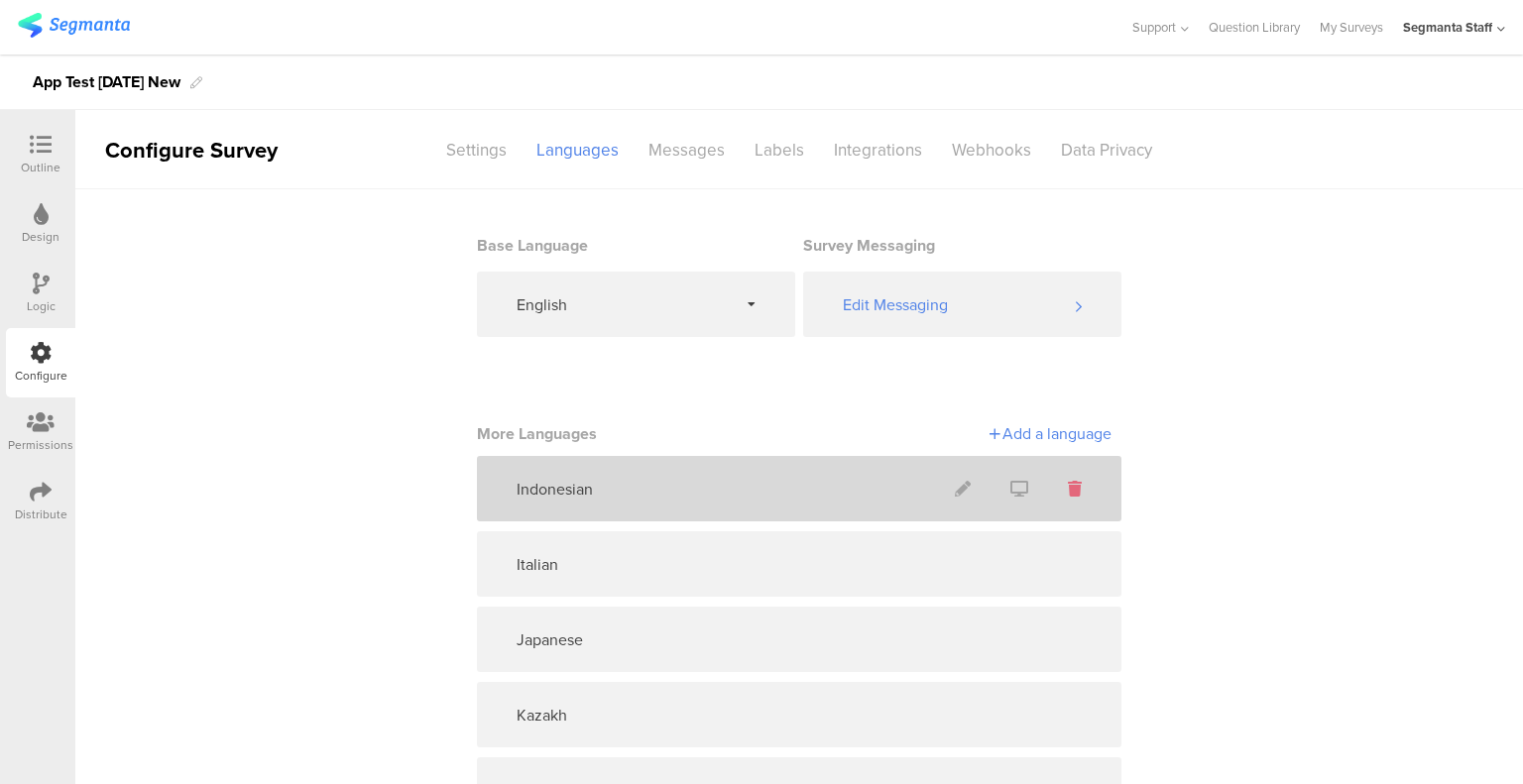 click at bounding box center (1075, 489) 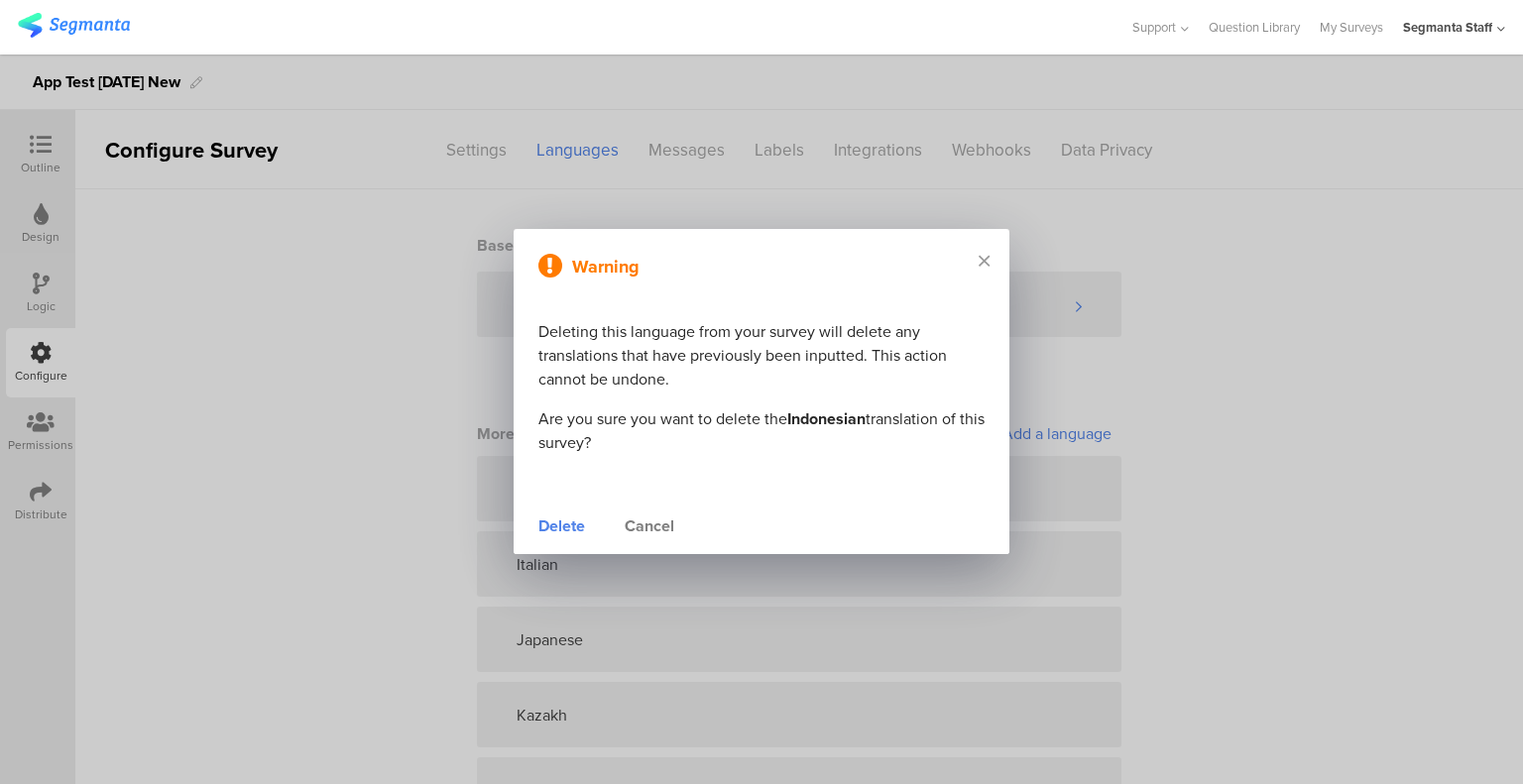 click on "Delete" at bounding box center [561, 526] 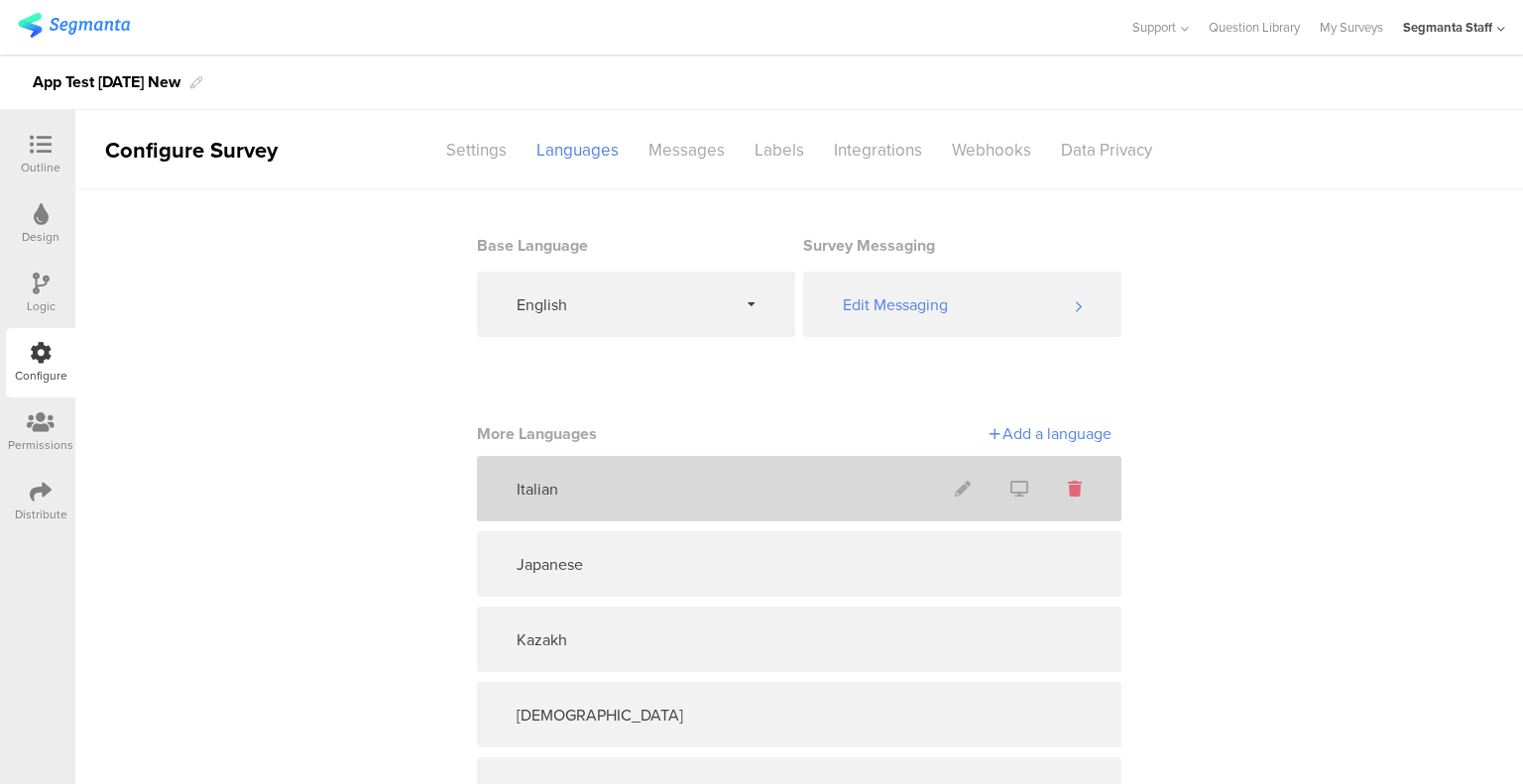 click at bounding box center (1075, 489) 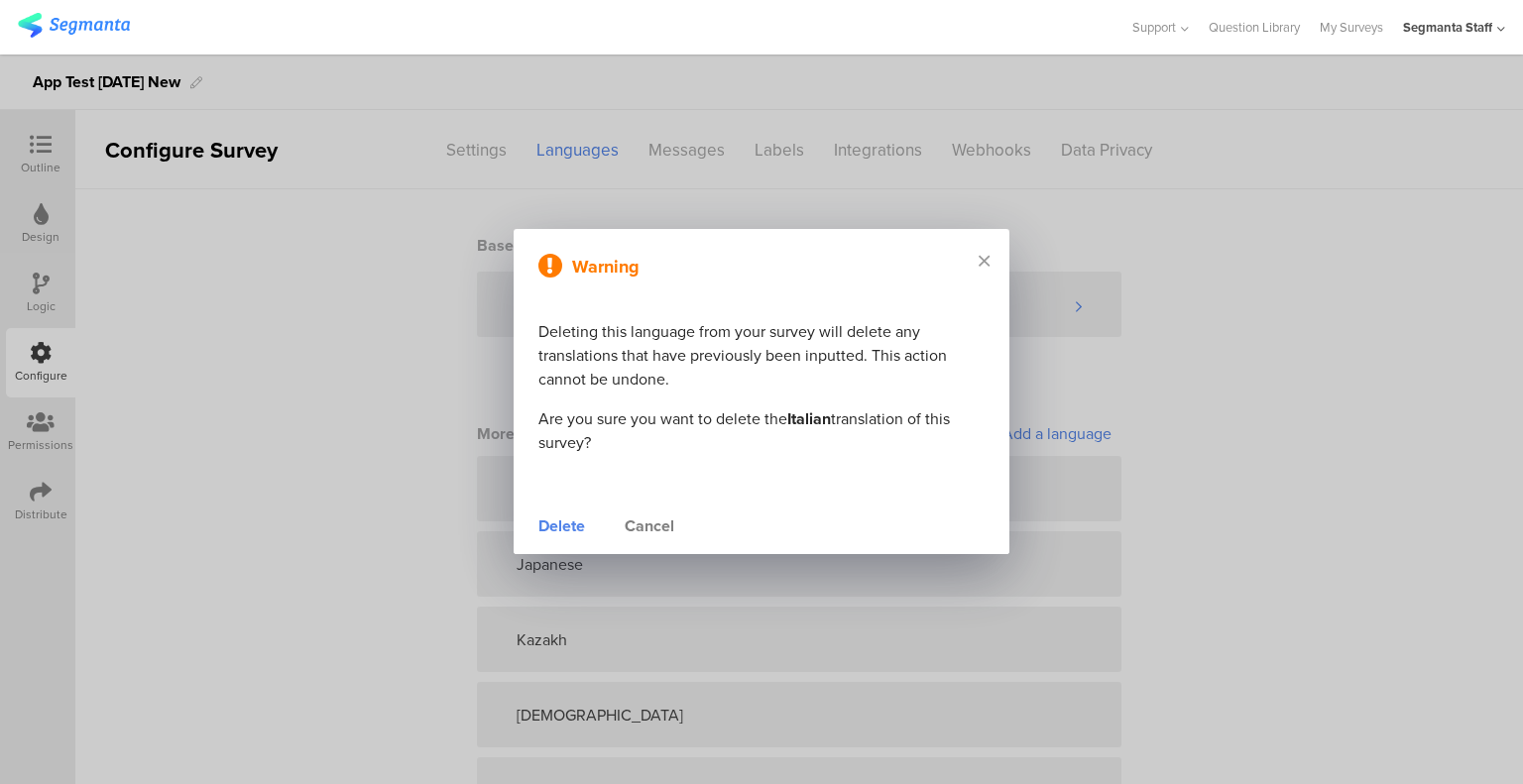 click on "Warning
Deleting this language from your survey will delete any translations that have previously been inputted. This action cannot be undone.   Are you sure you want to delete the  Italian  translation of this survey?    Delete   Cancel" at bounding box center [762, 395] 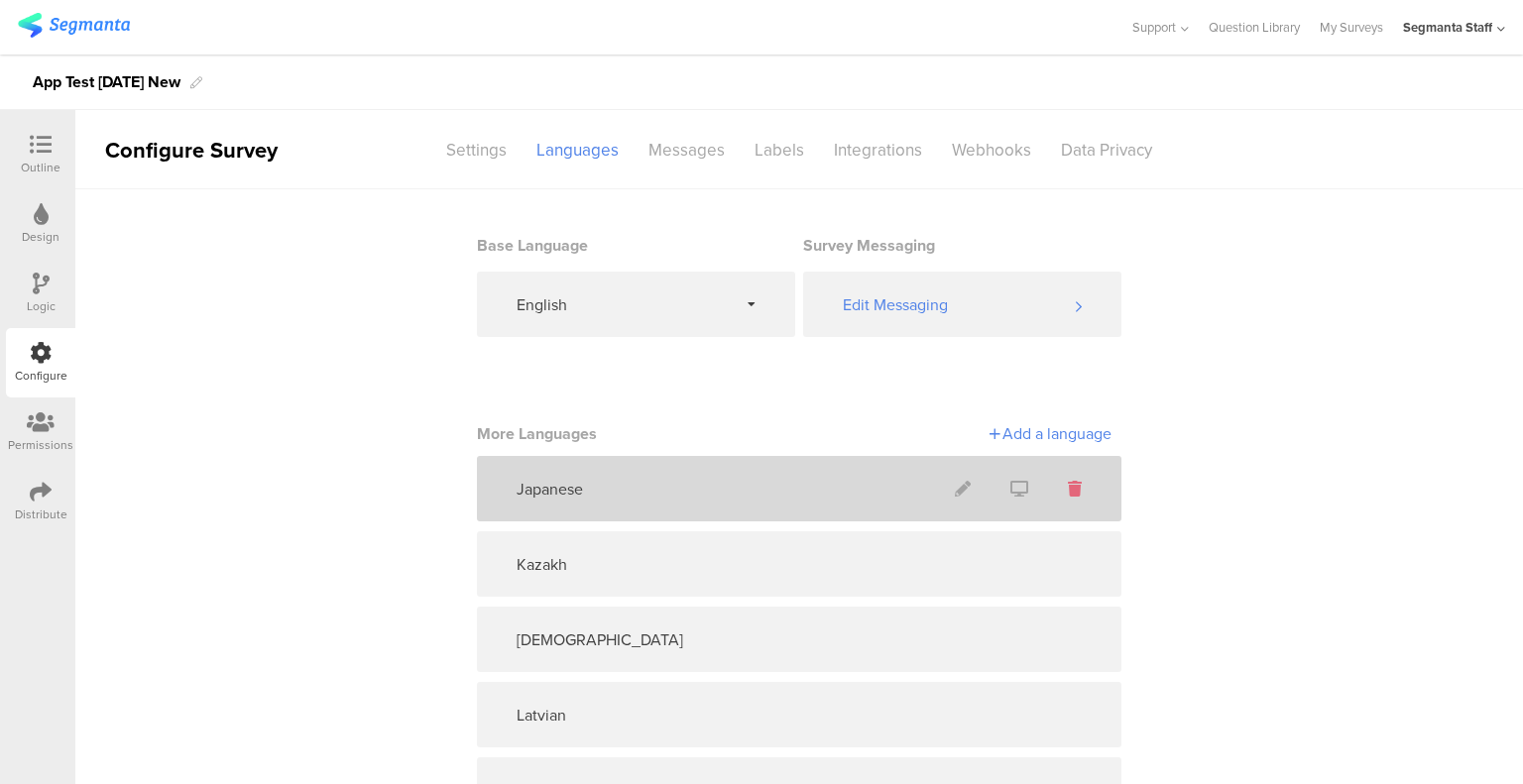 click at bounding box center [1075, 489] 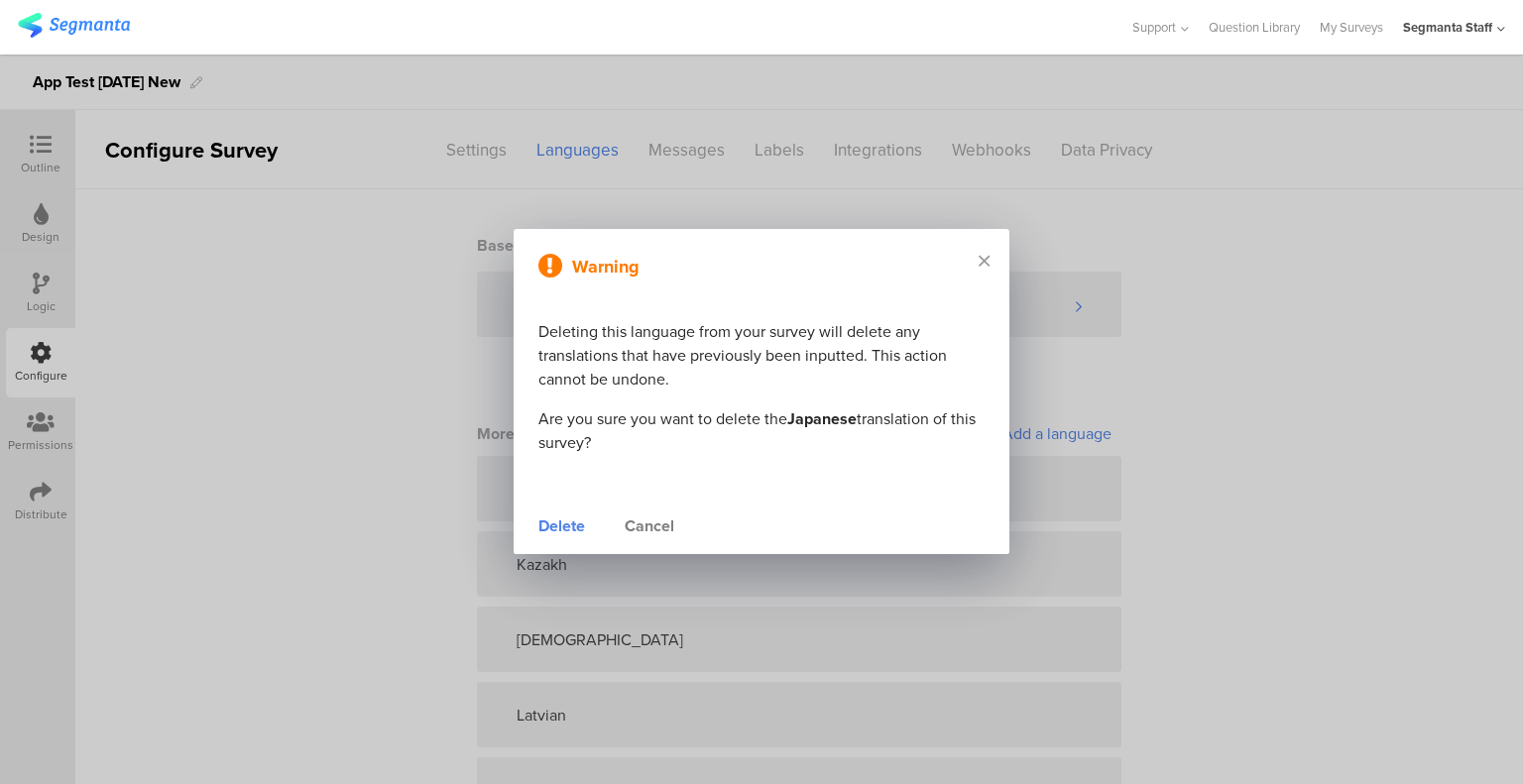 click on "Delete" at bounding box center (561, 526) 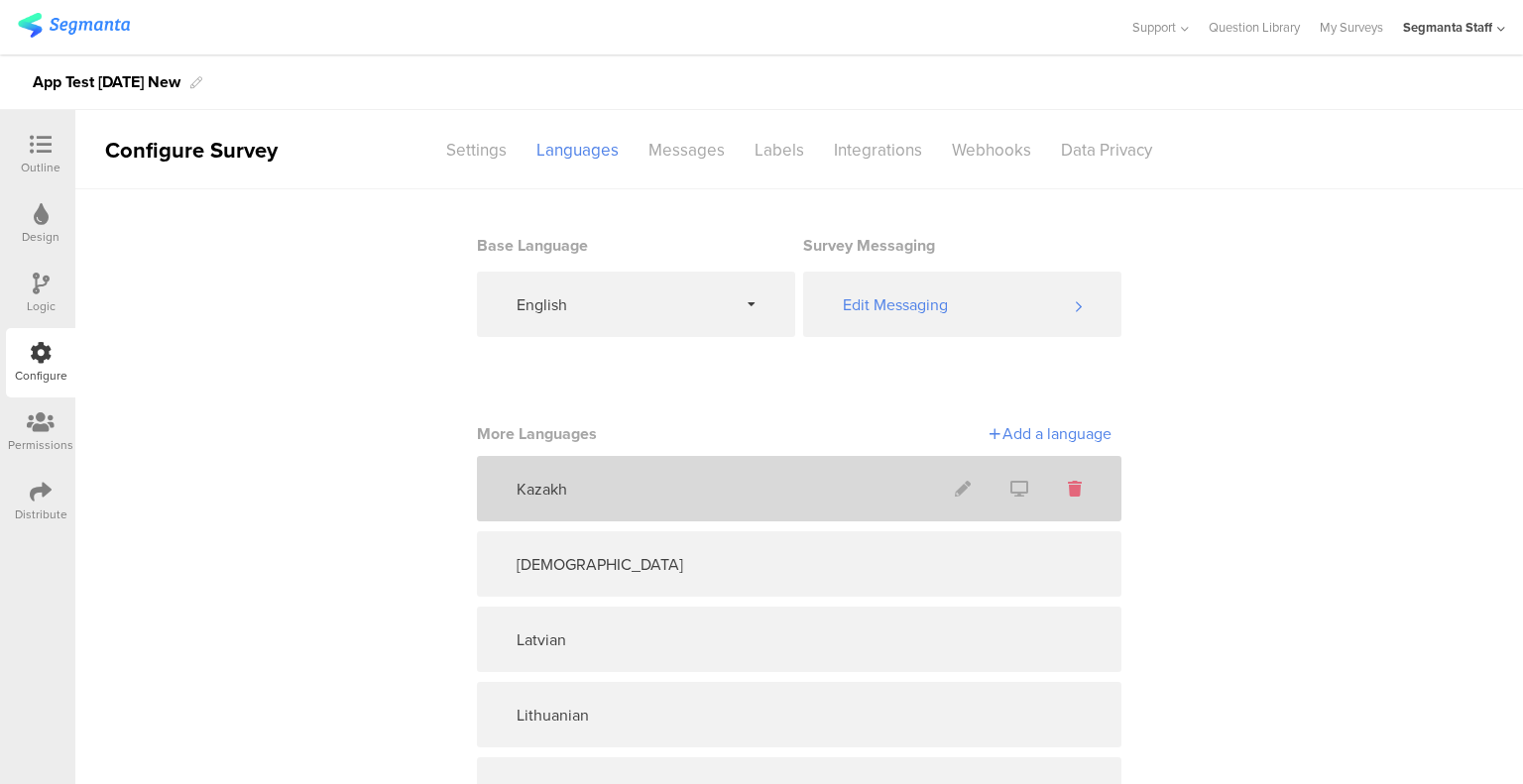 click at bounding box center [1075, 489] 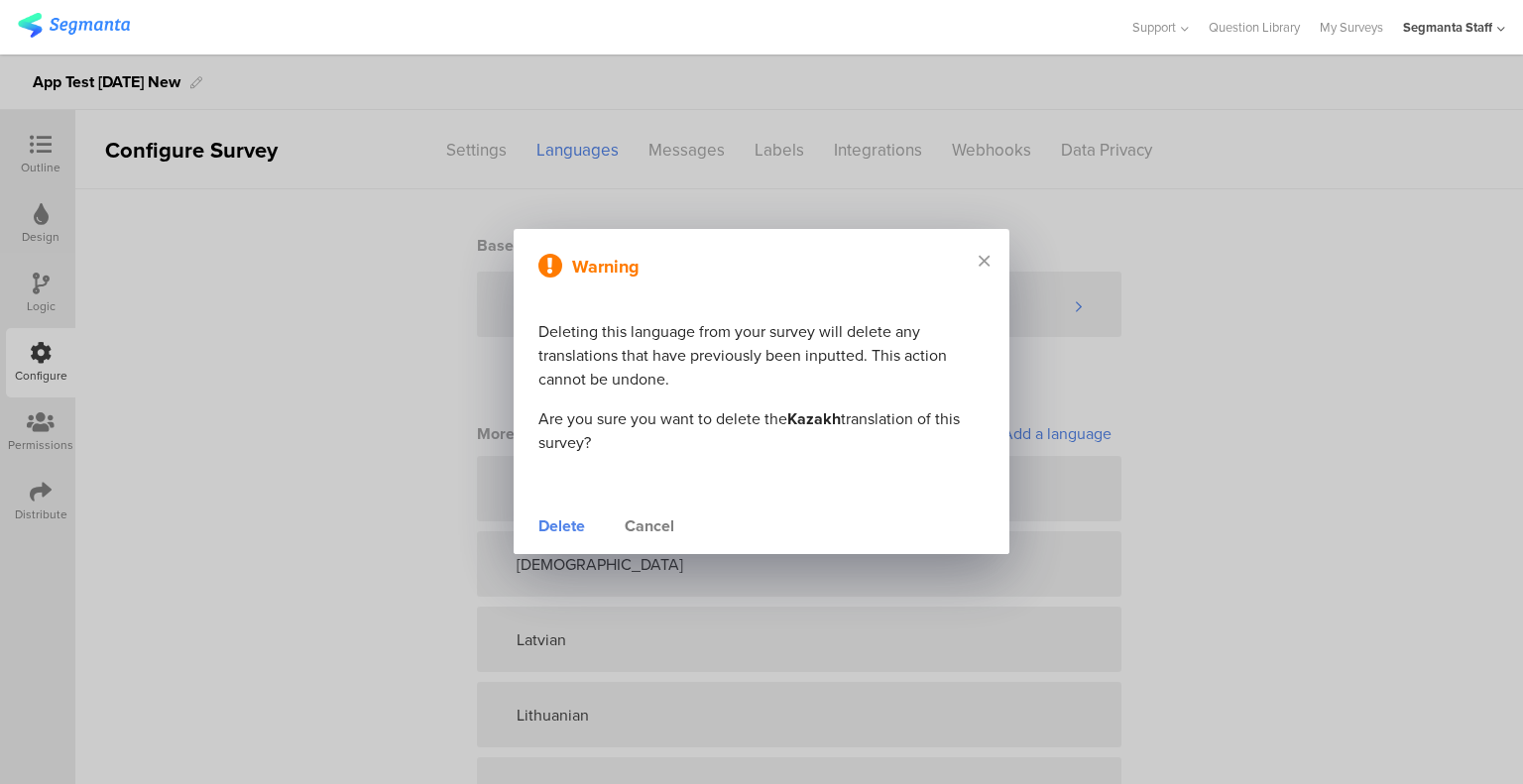 click on "Delete" at bounding box center (561, 526) 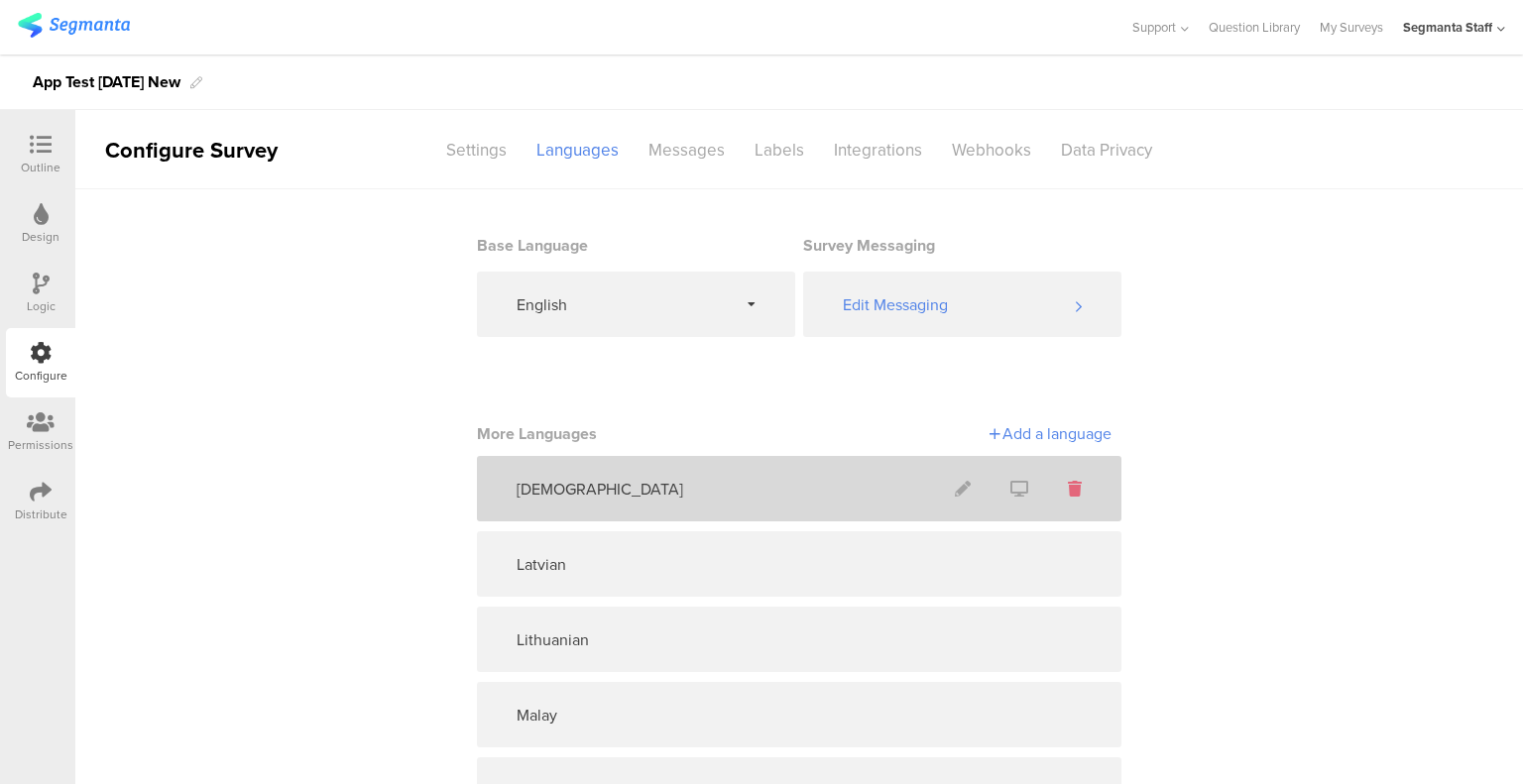 click at bounding box center (1075, 489) 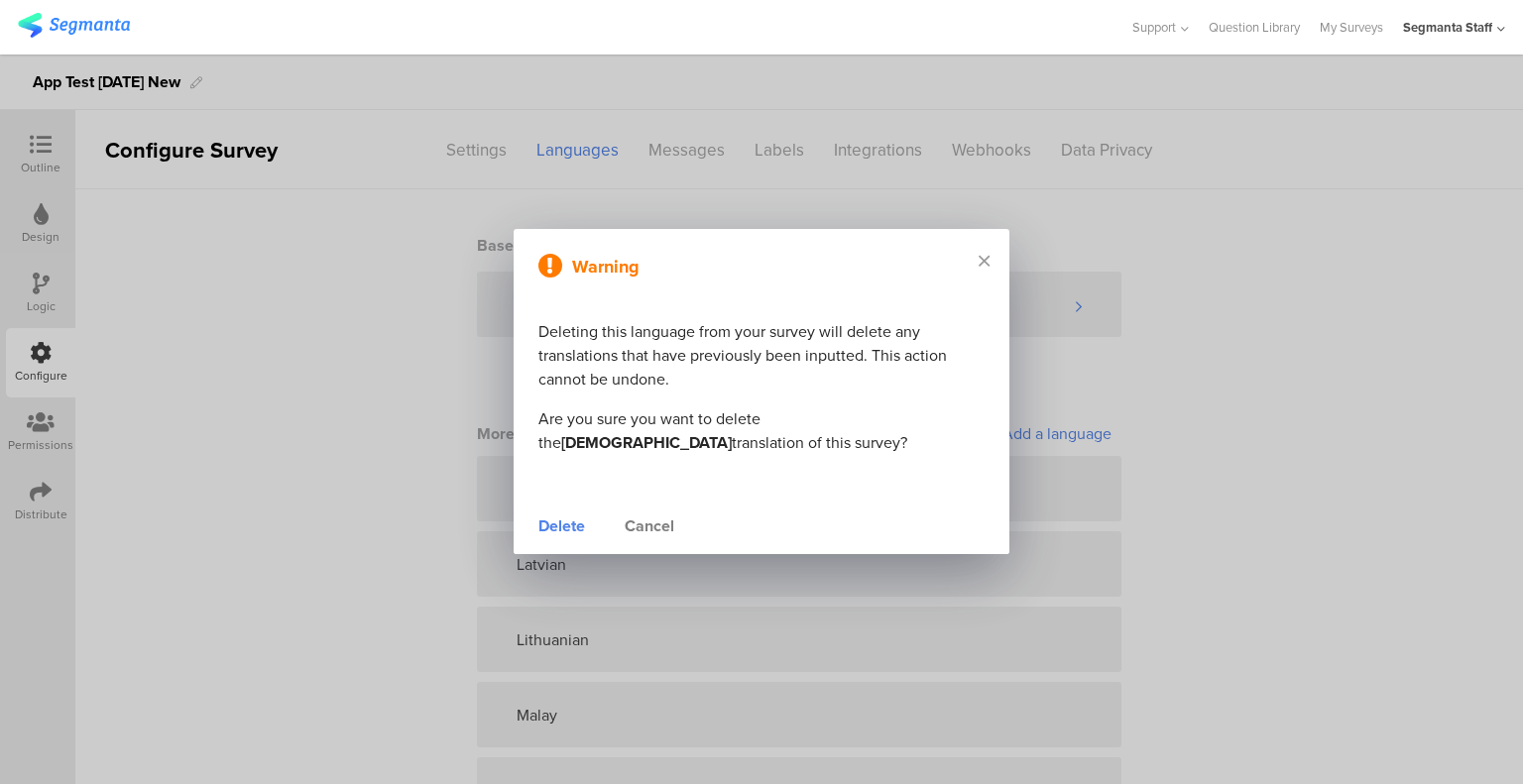 click on "Delete" at bounding box center (561, 526) 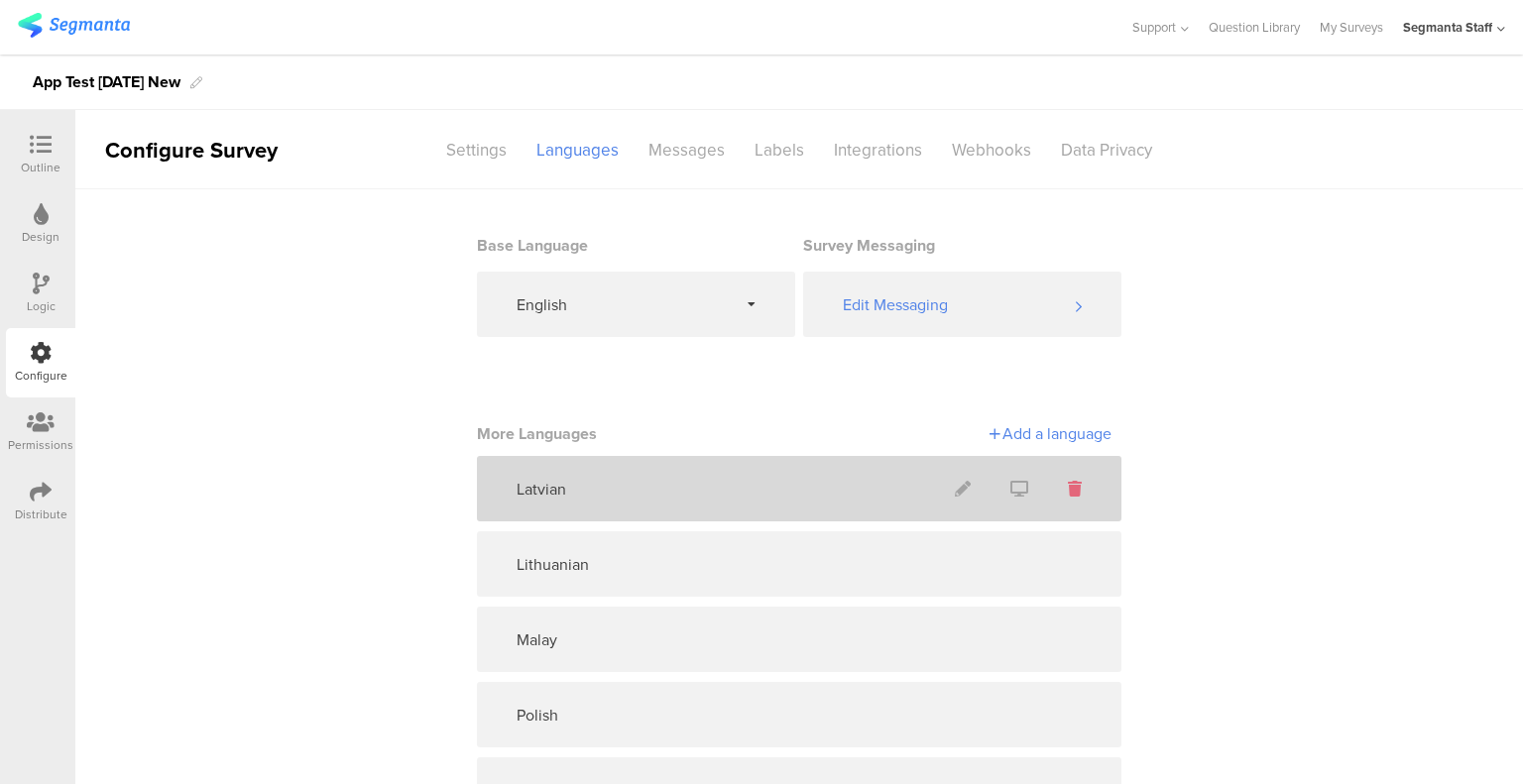 click at bounding box center [1075, 489] 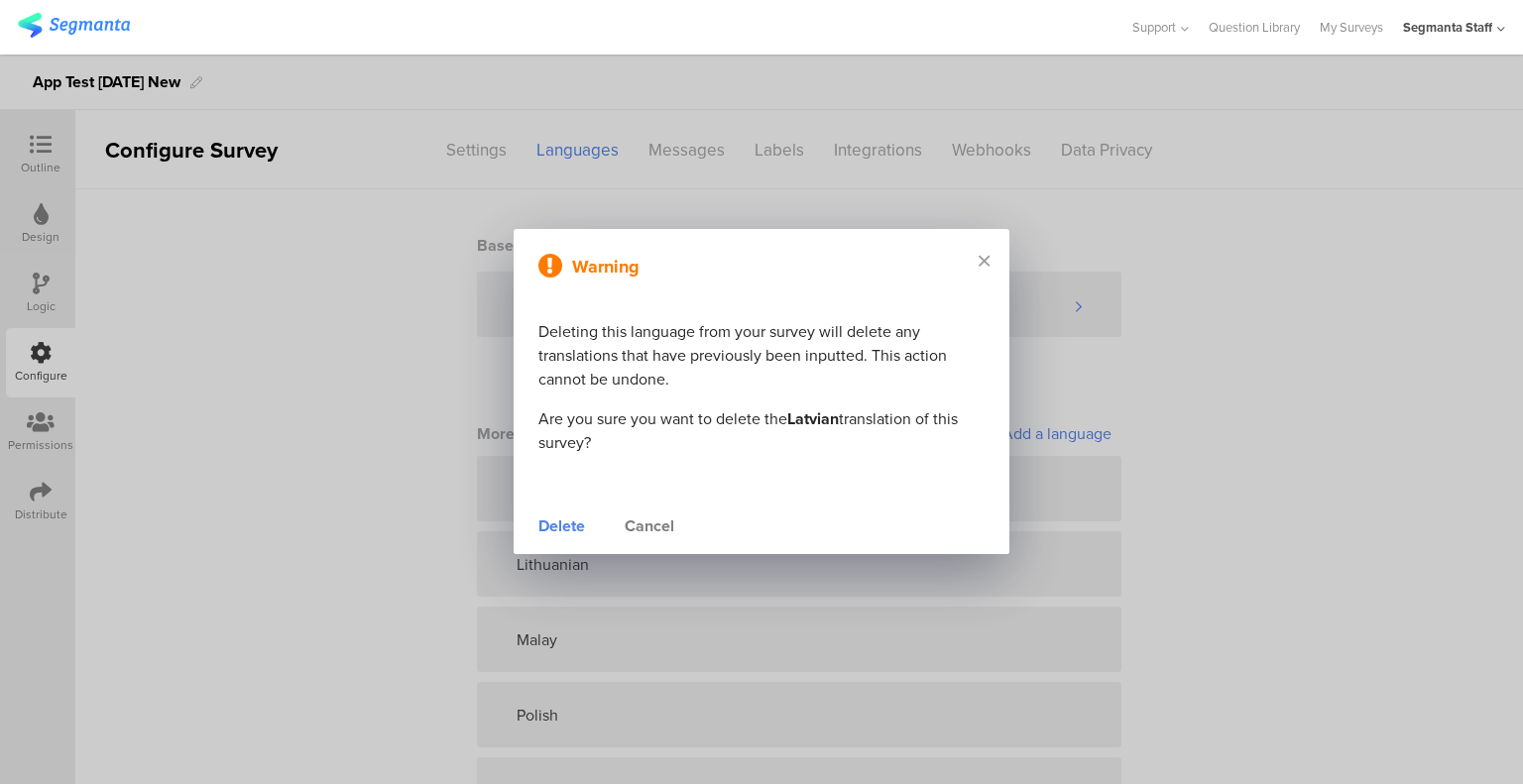 click on "Delete" at bounding box center (561, 526) 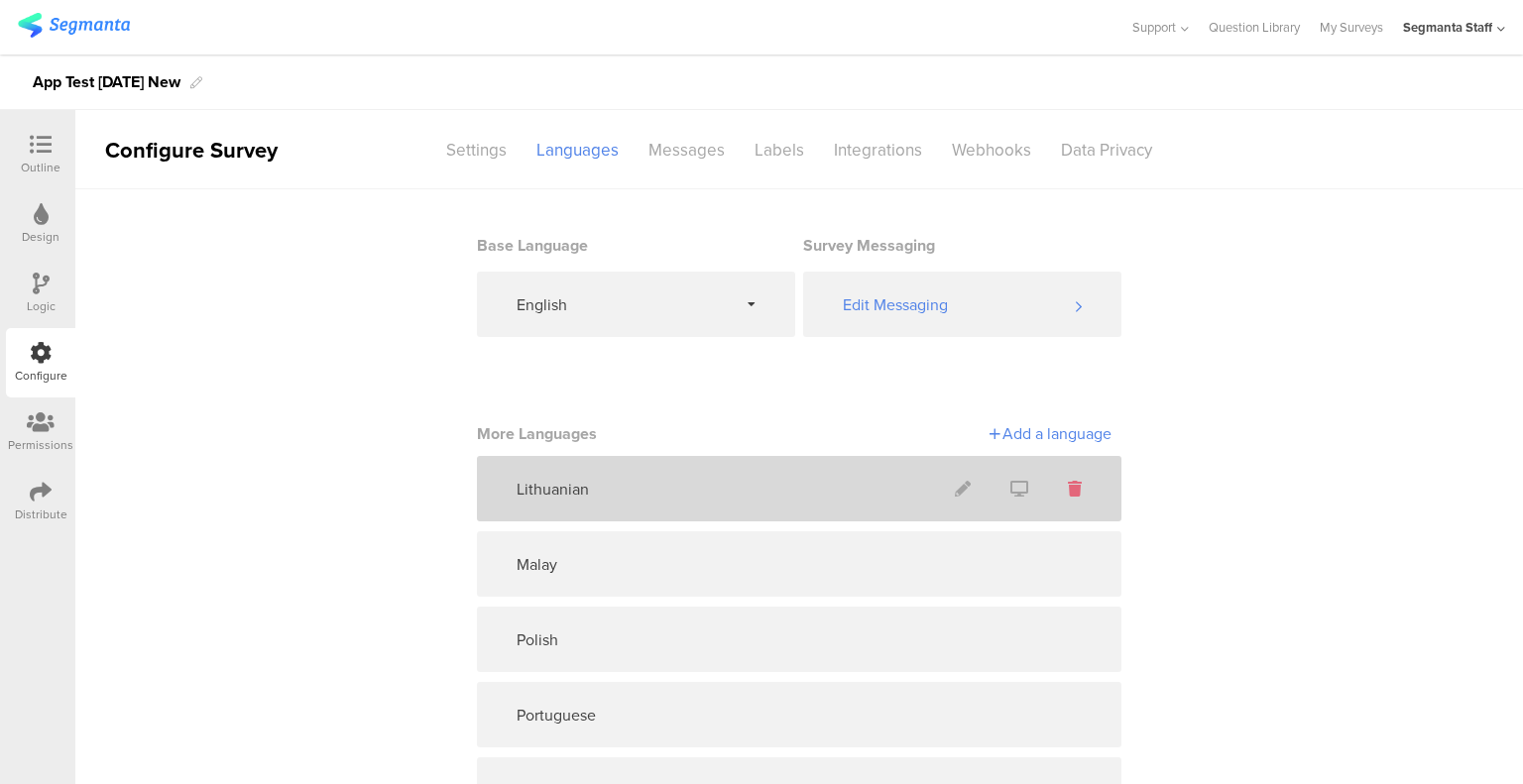 click at bounding box center (1075, 489) 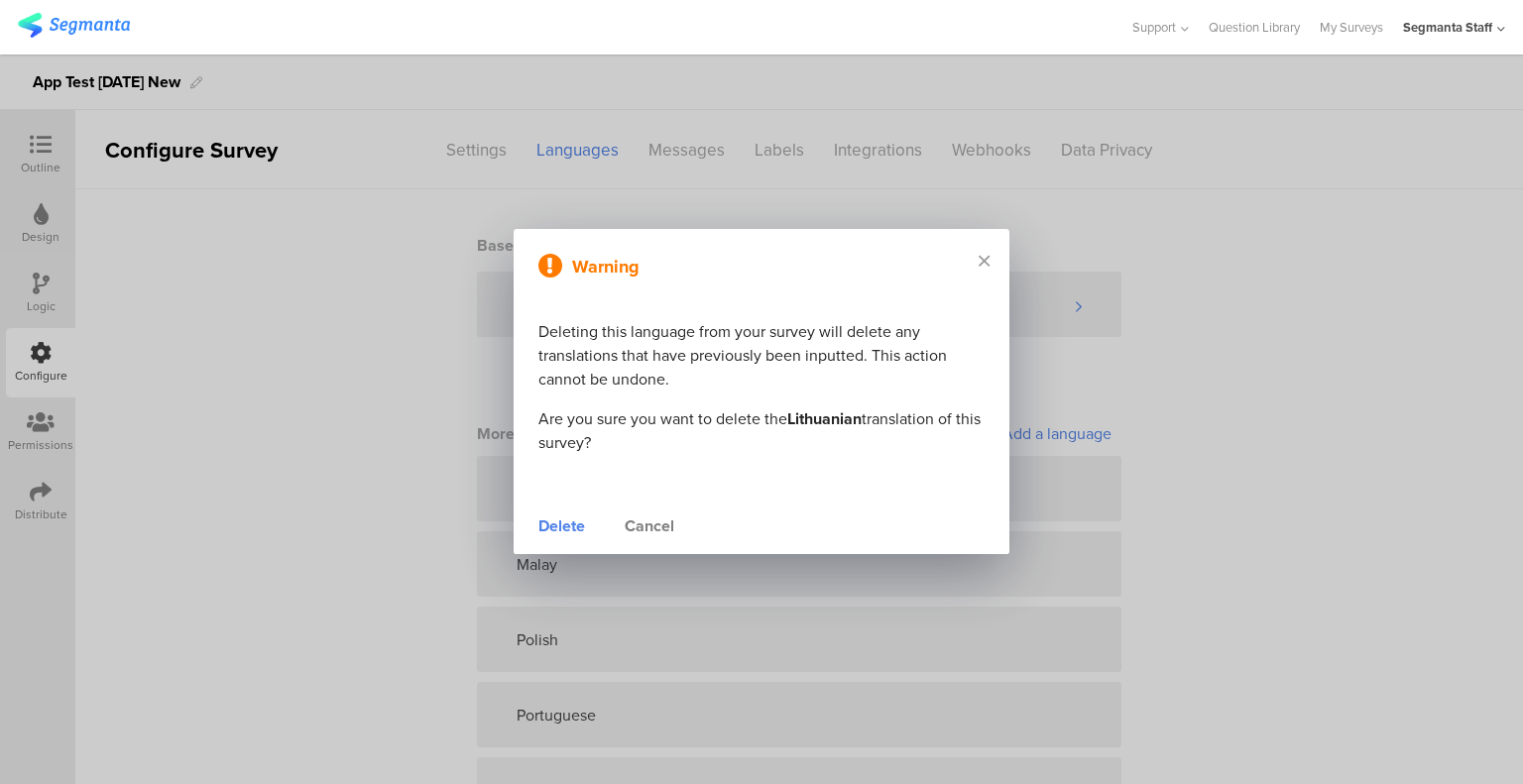 click on "Delete" at bounding box center [561, 526] 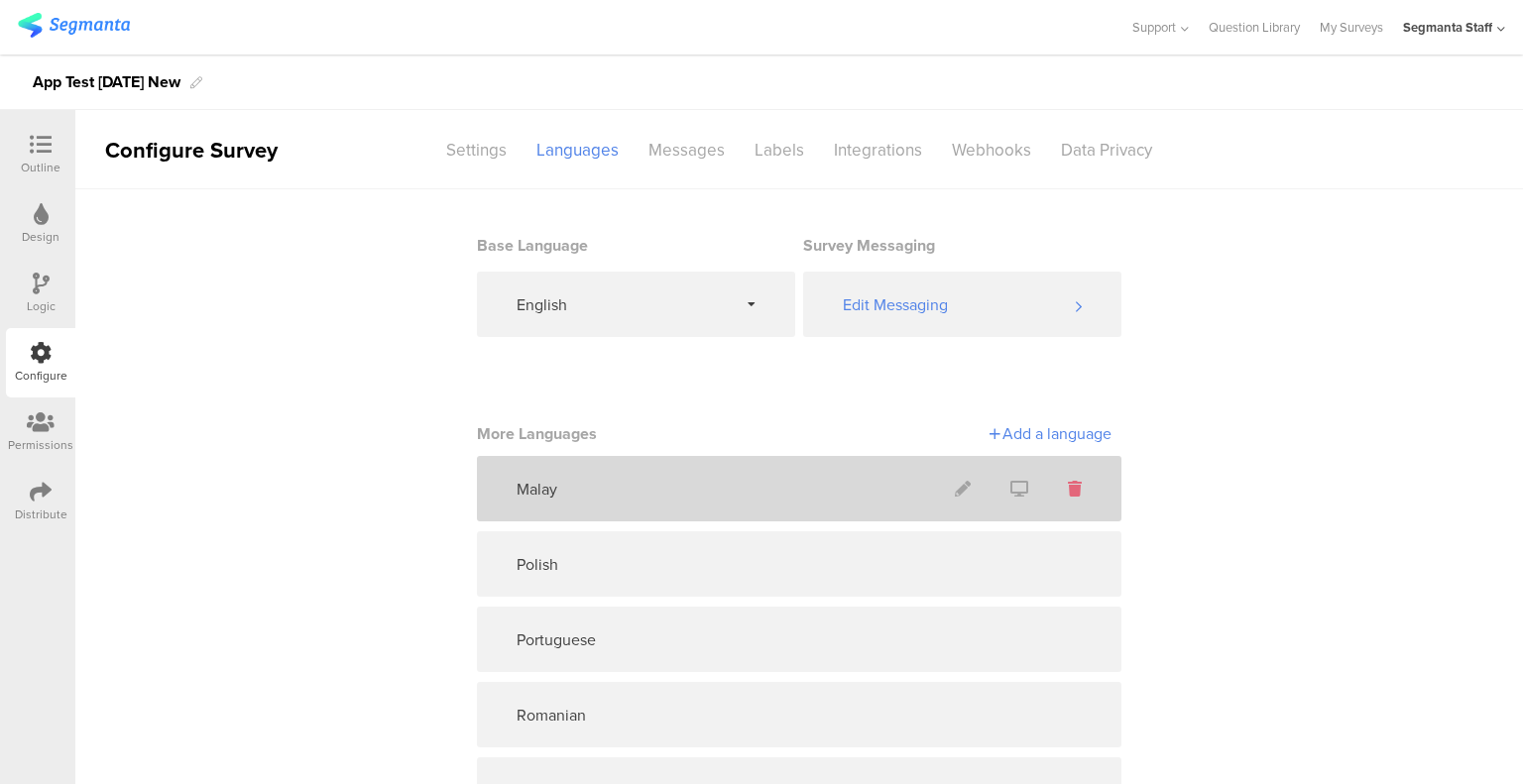 click at bounding box center [1075, 489] 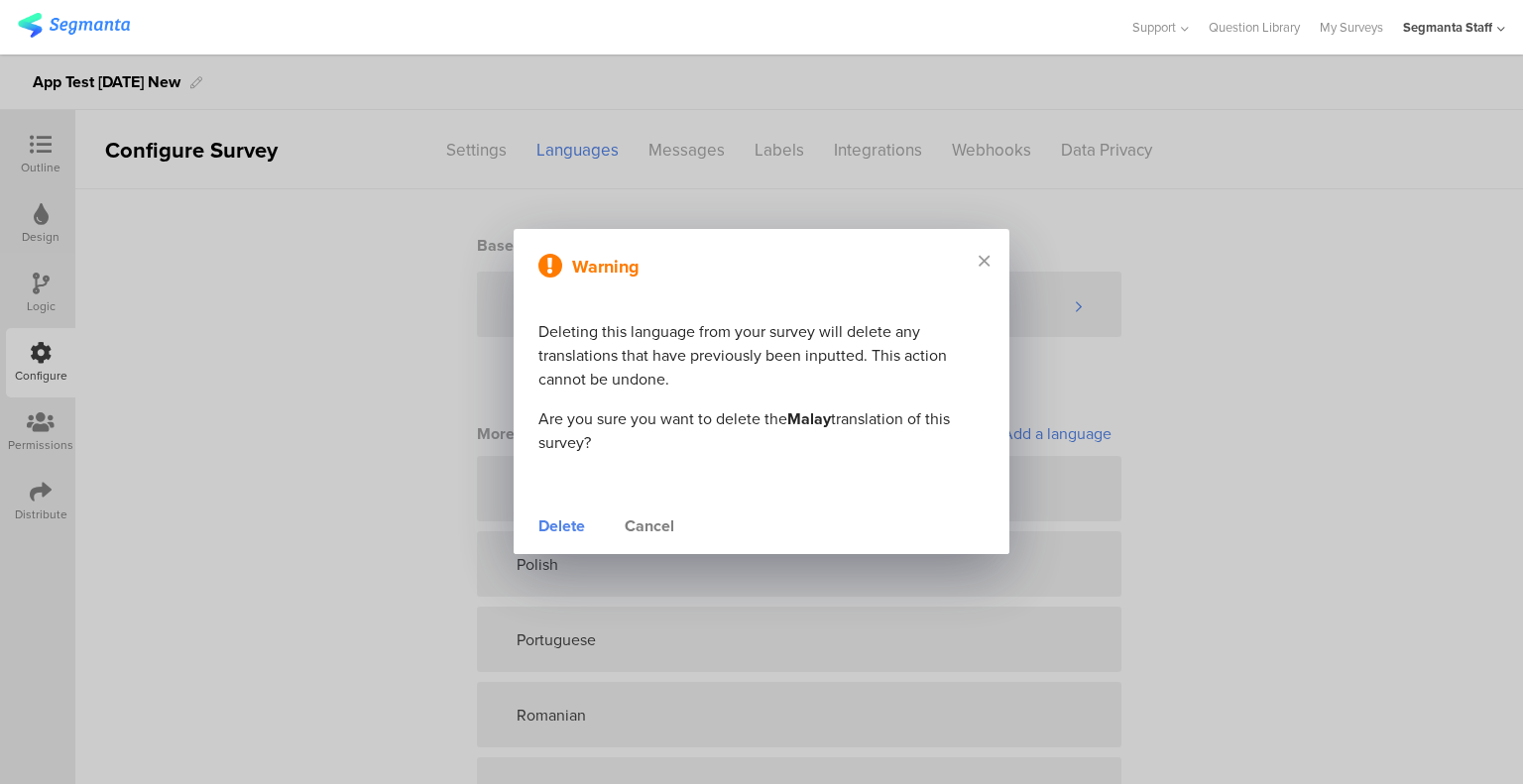 click on "Delete" at bounding box center (561, 526) 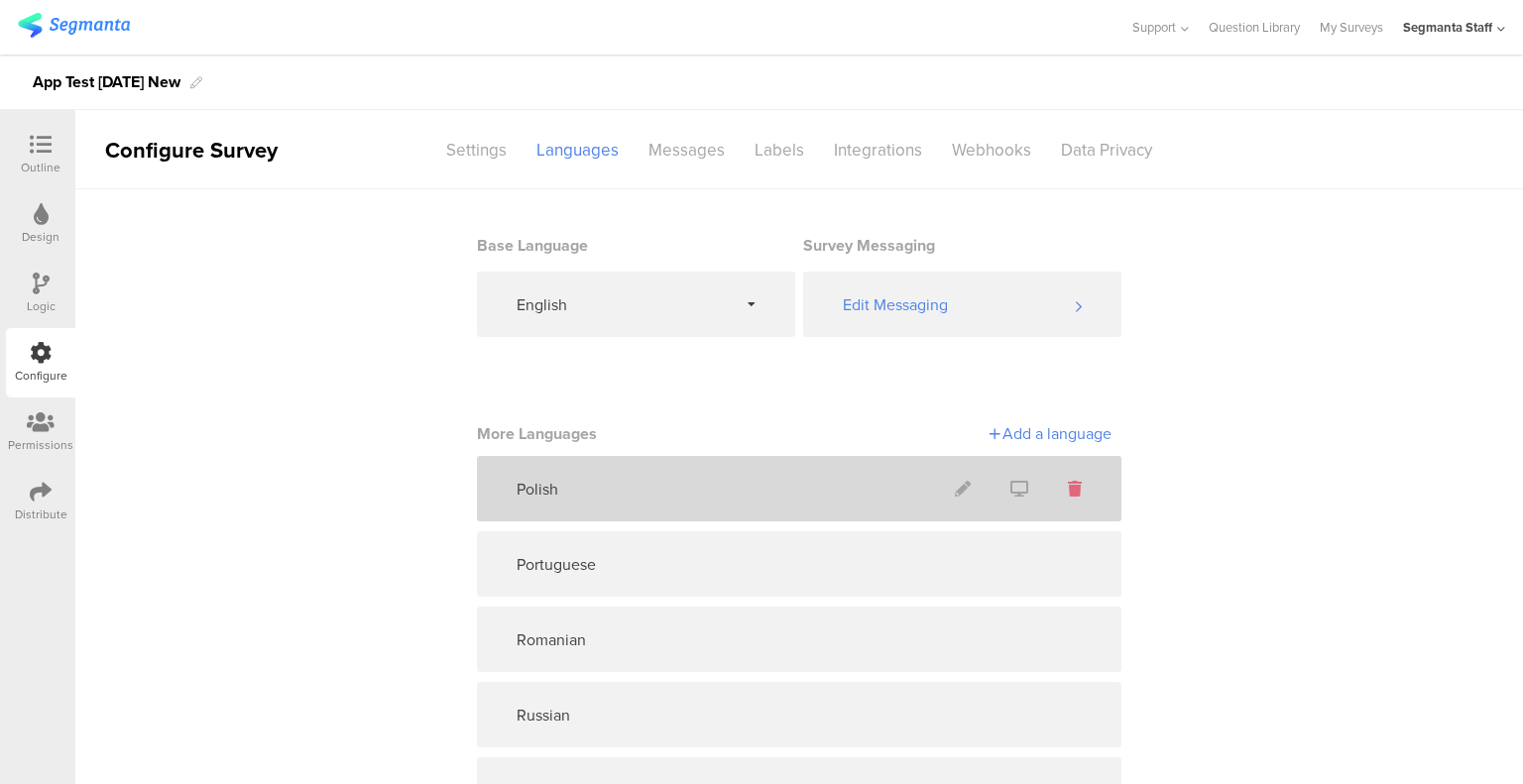 click at bounding box center (1075, 489) 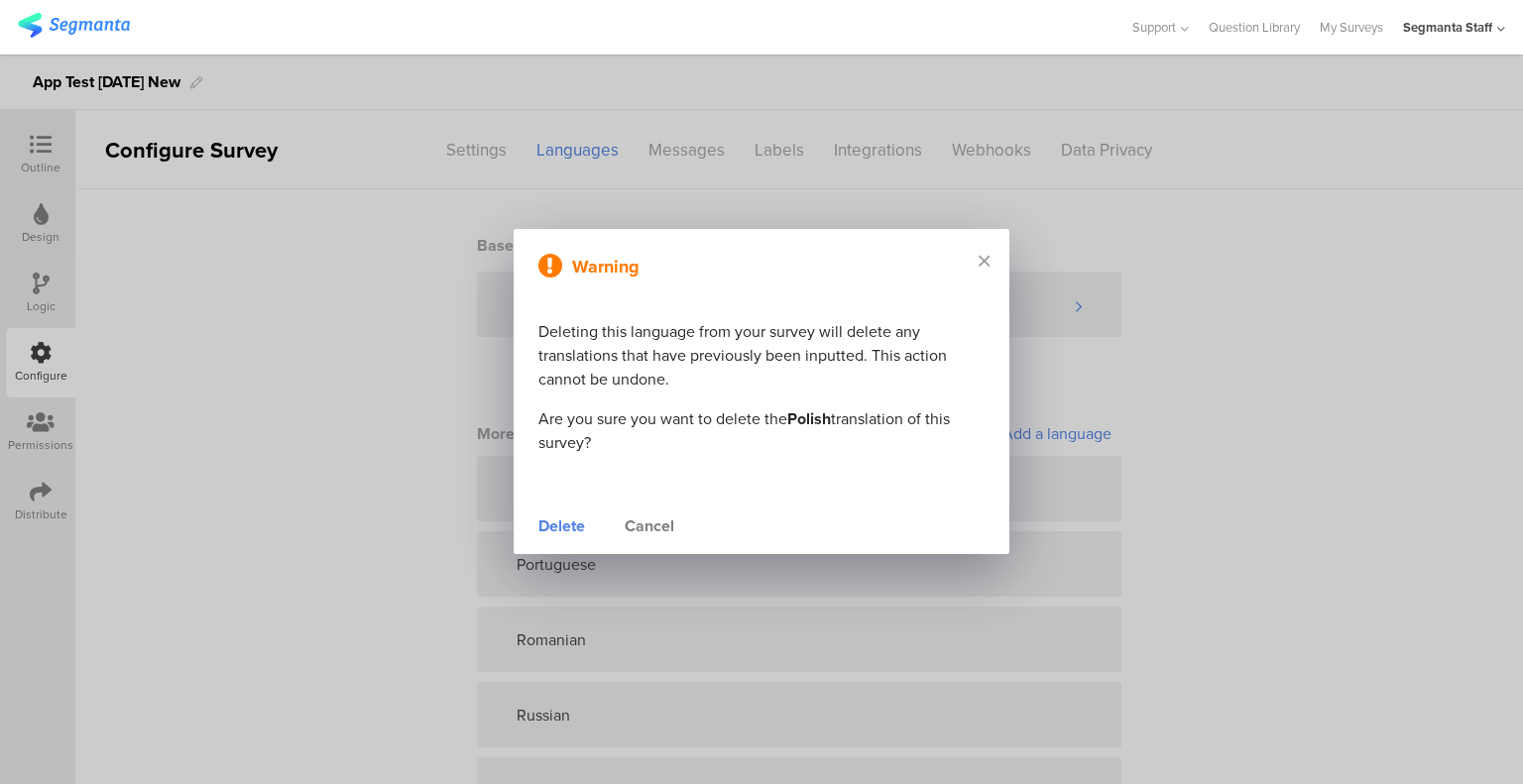 click on "Delete" at bounding box center [561, 526] 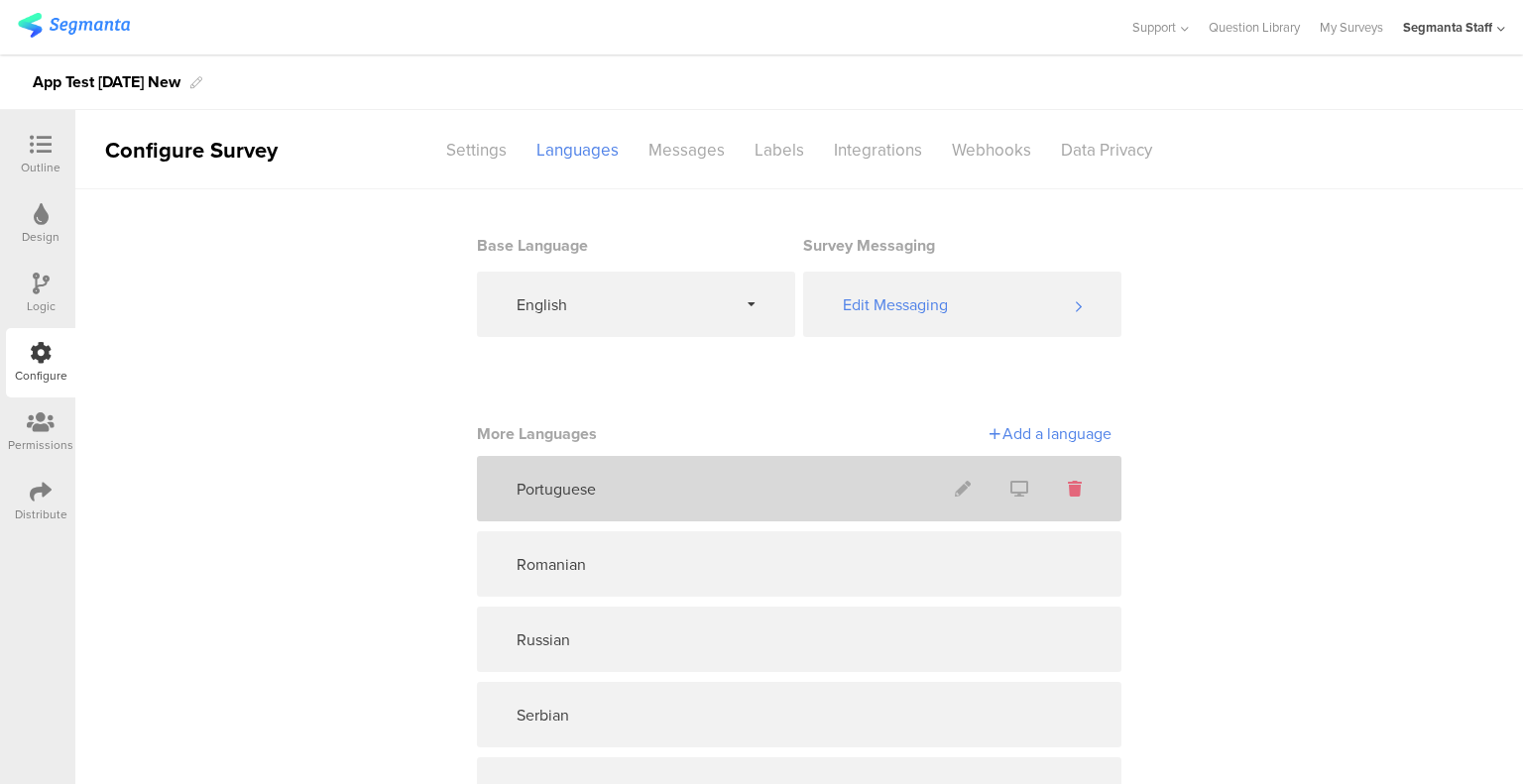 click at bounding box center (1075, 489) 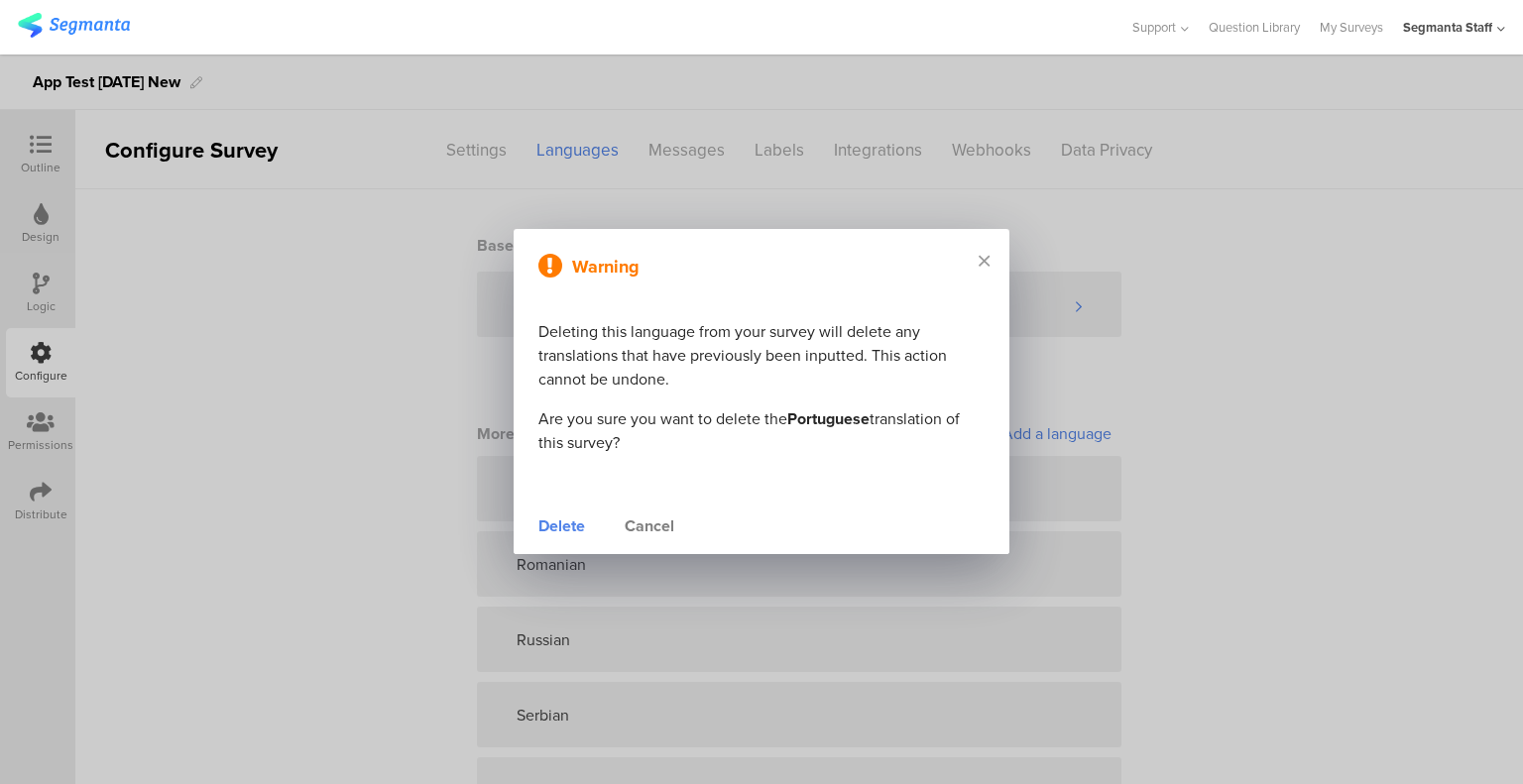 click on "Delete" at bounding box center [561, 526] 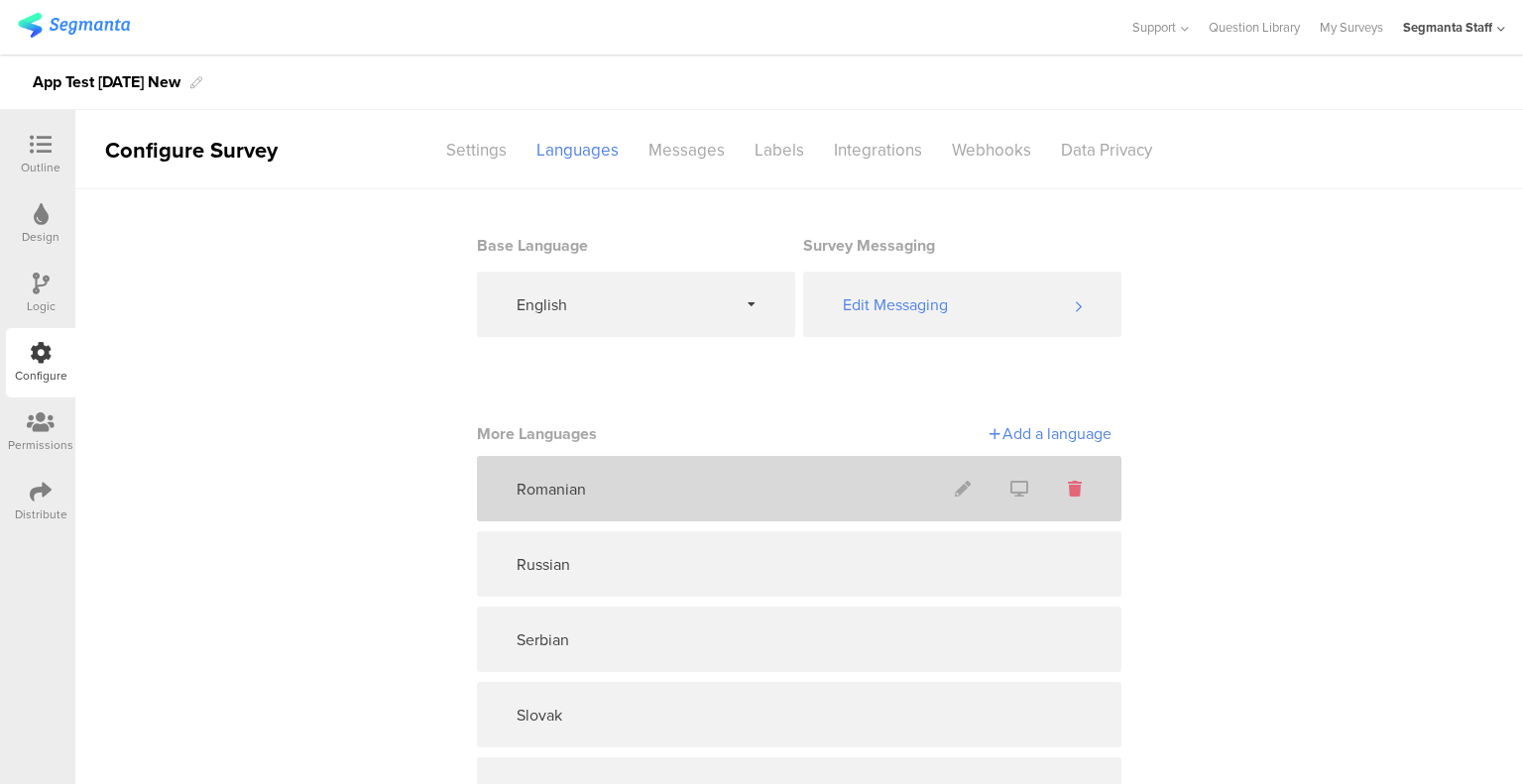 click at bounding box center (1075, 489) 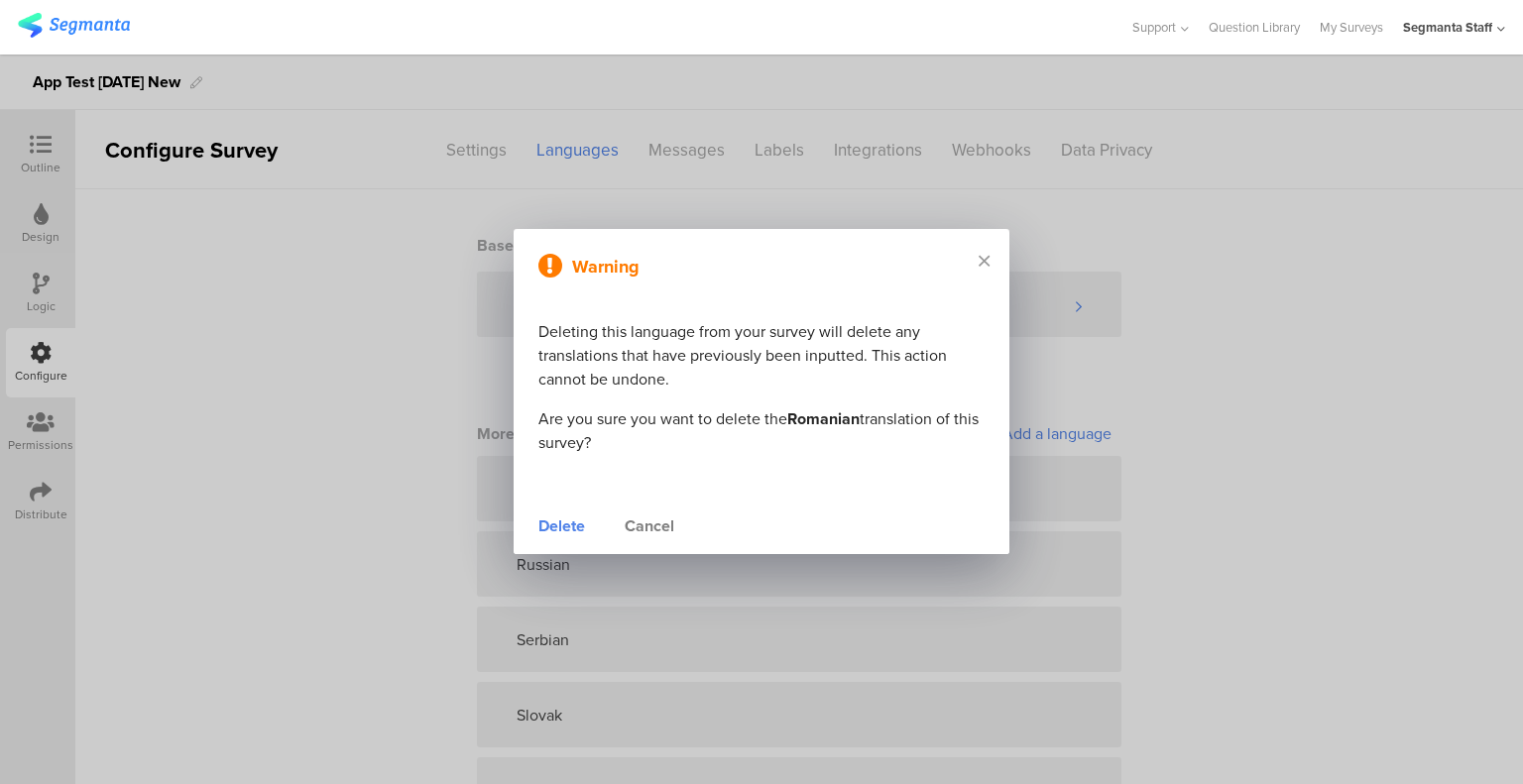 click on "Delete" at bounding box center [561, 526] 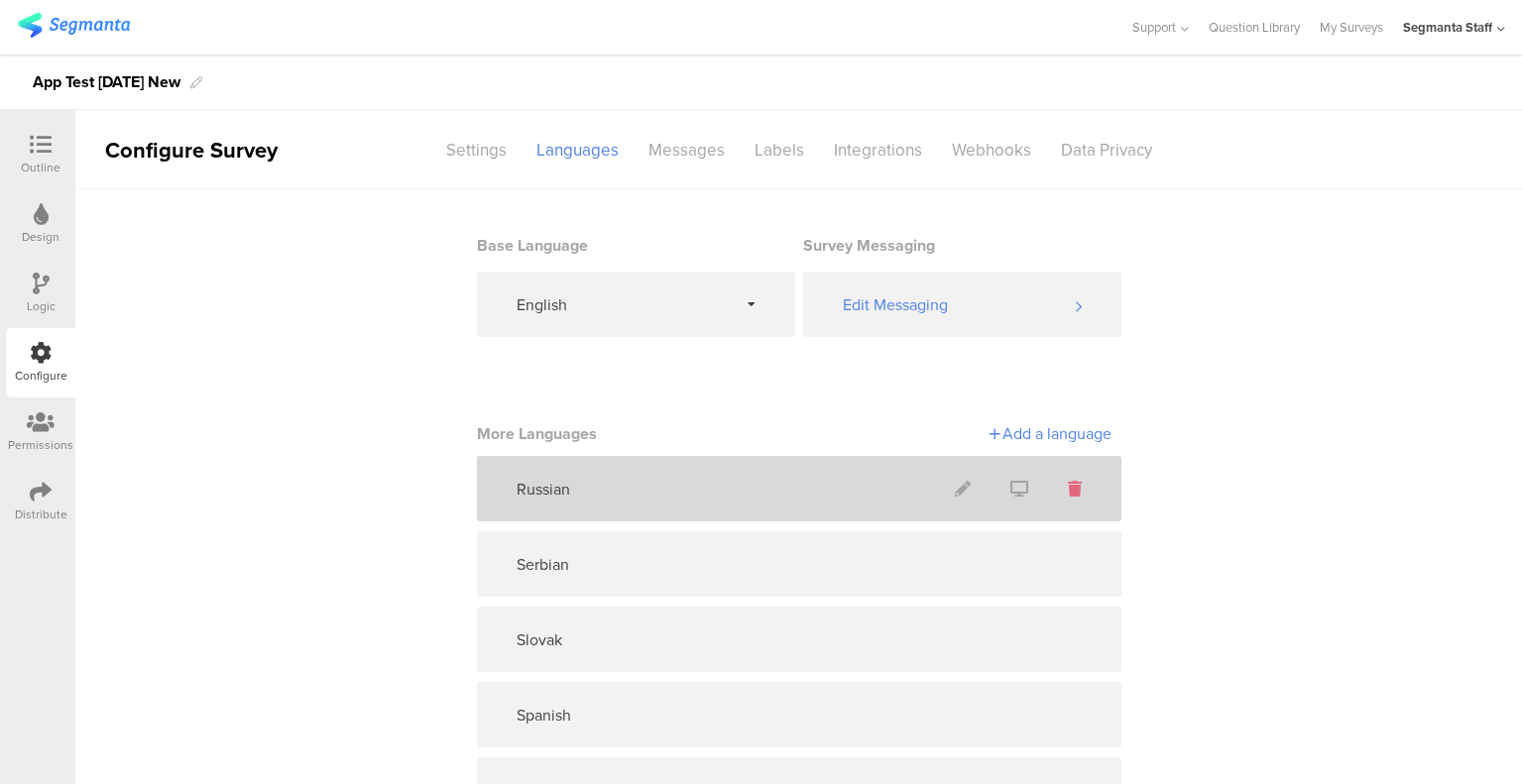 click at bounding box center (1075, 489) 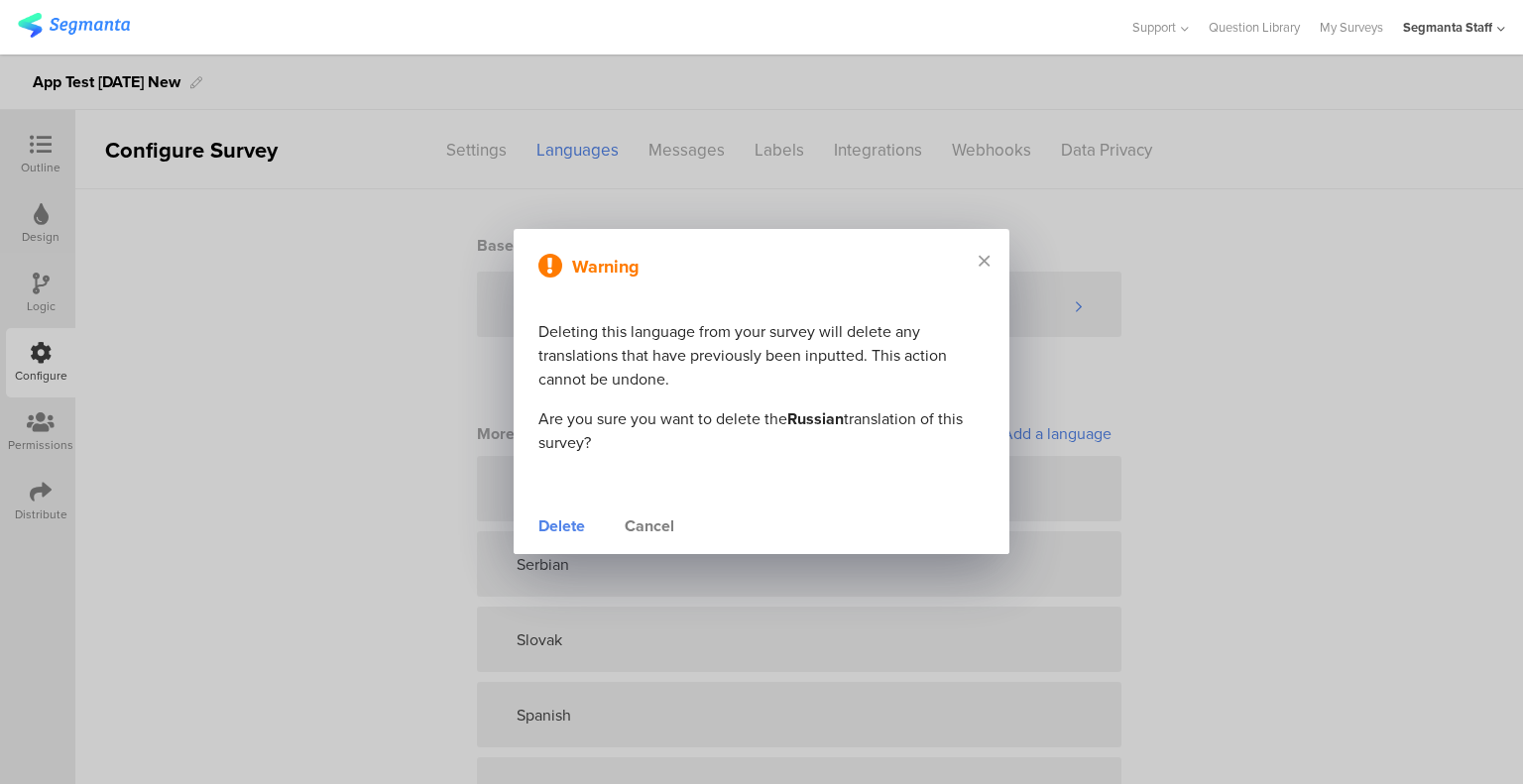 click on "Delete" at bounding box center [561, 526] 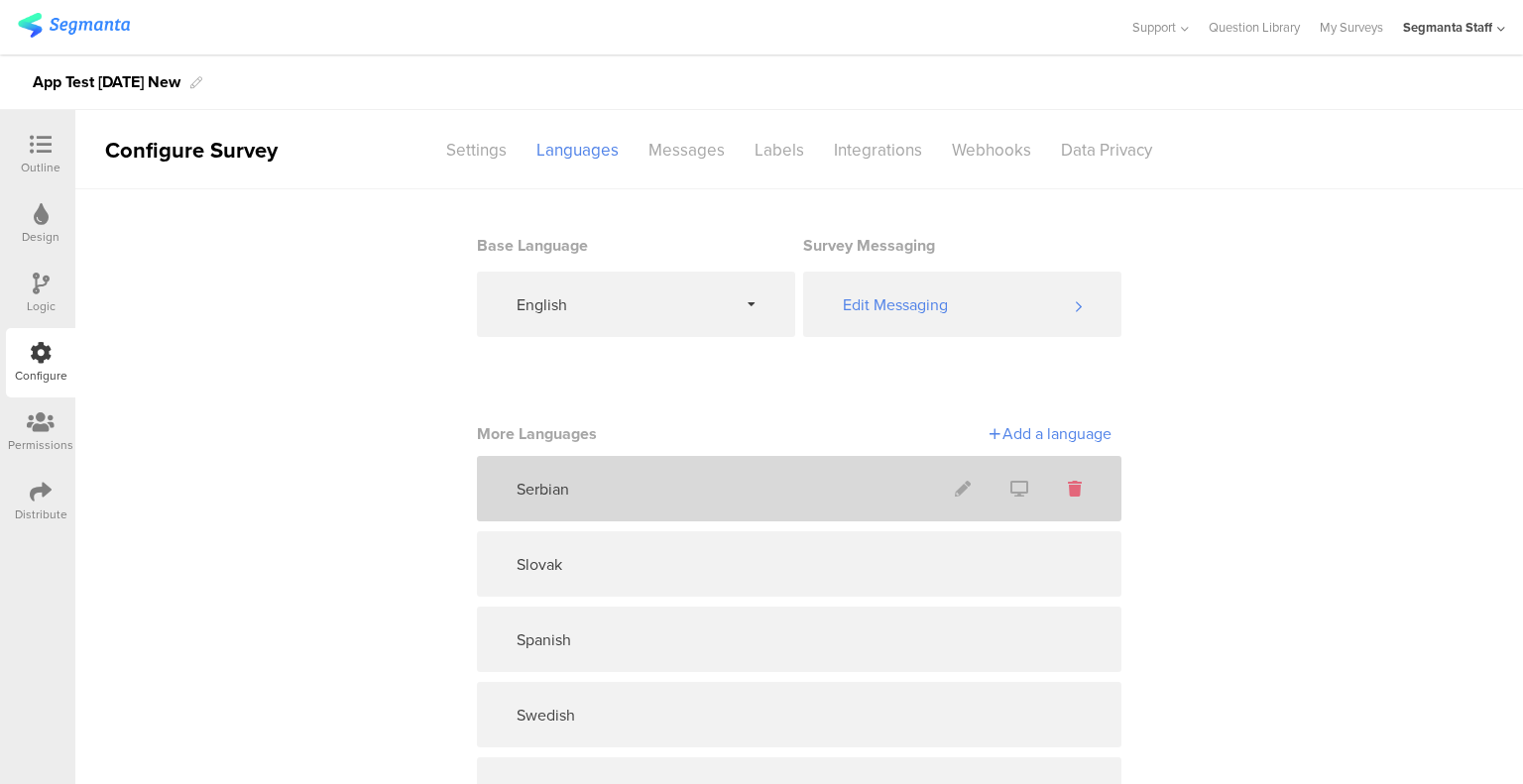 click at bounding box center (1075, 489) 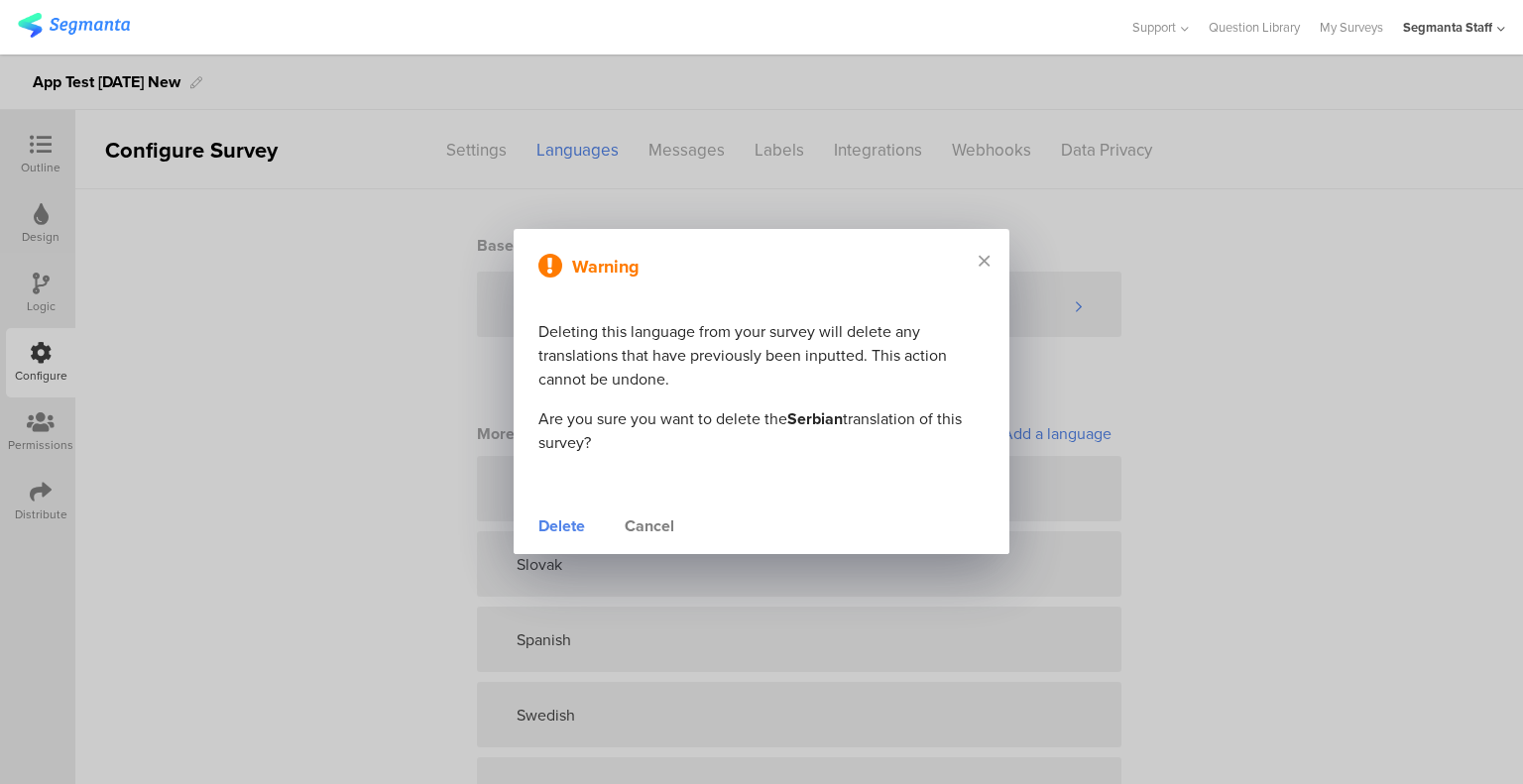 click on "Delete" at bounding box center (561, 526) 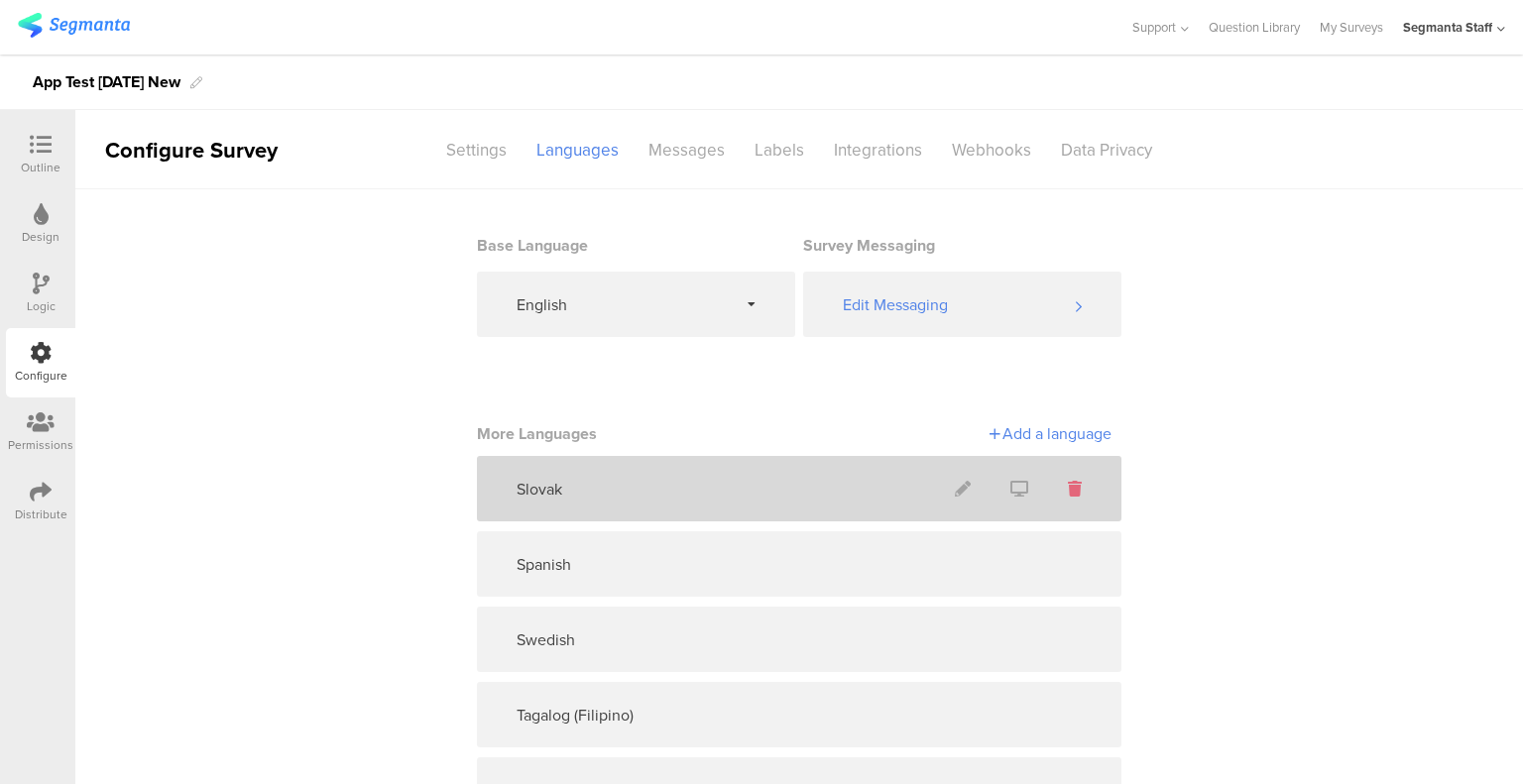 click at bounding box center [1075, 489] 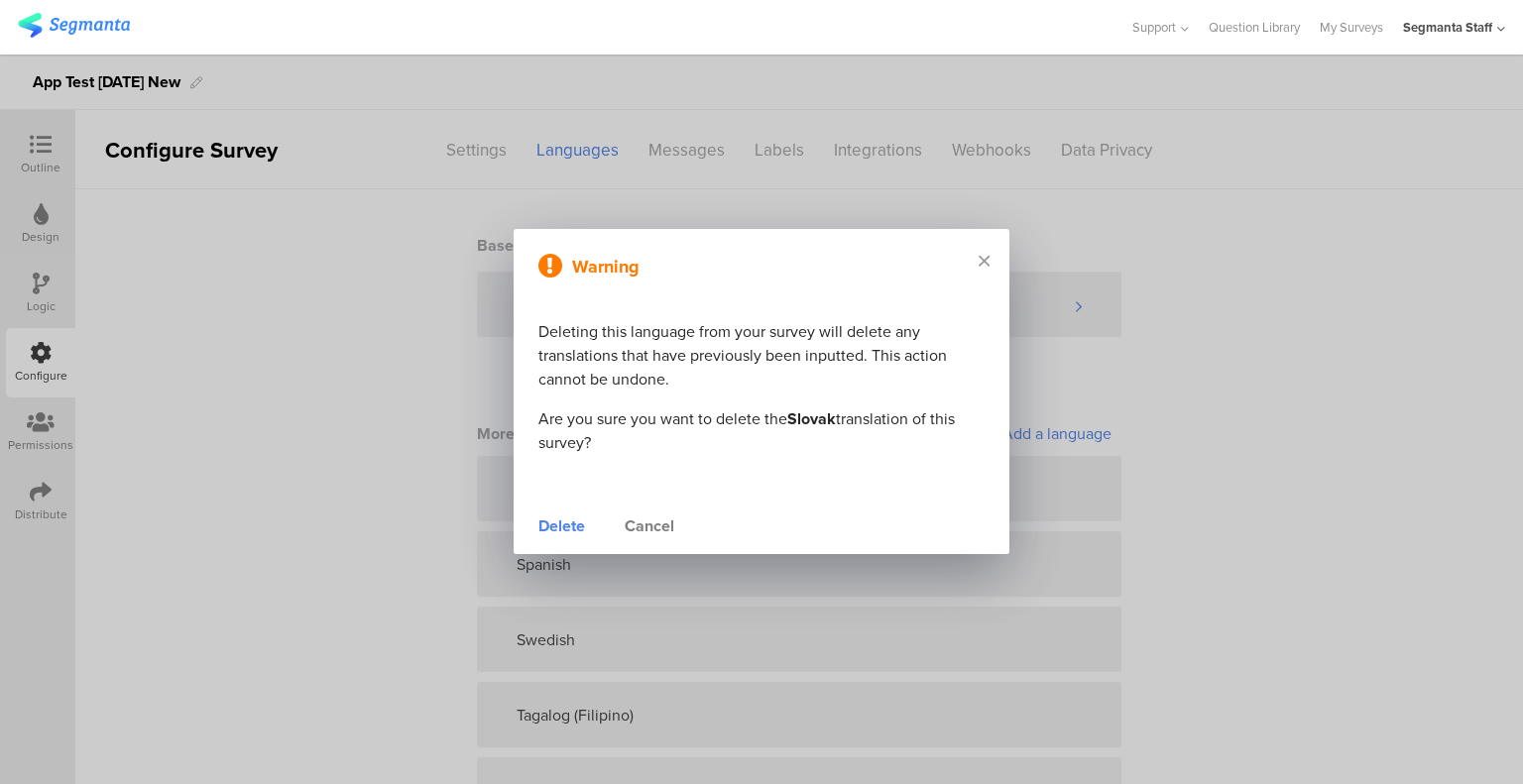 click on "Delete" at bounding box center [561, 526] 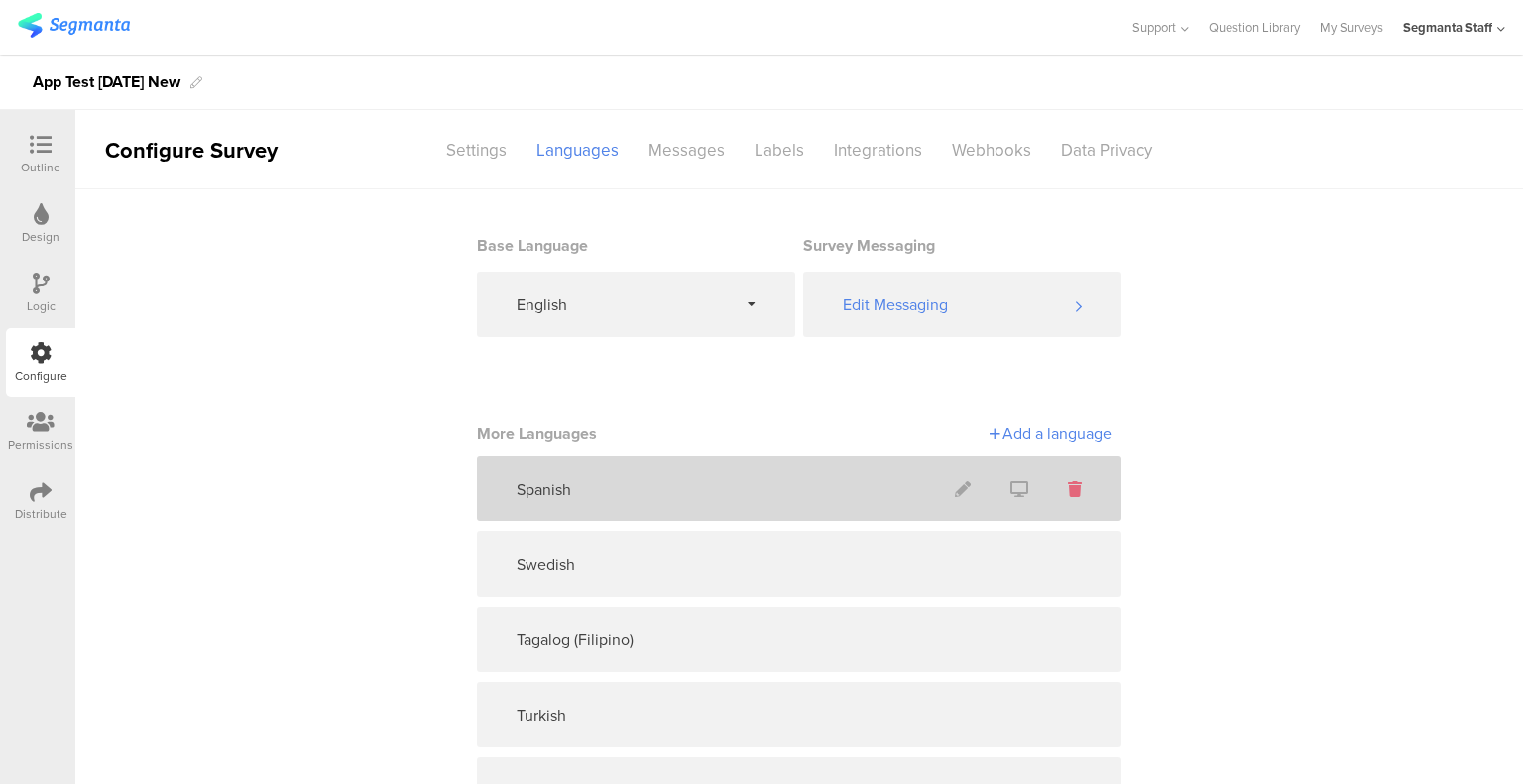 click at bounding box center (1075, 489) 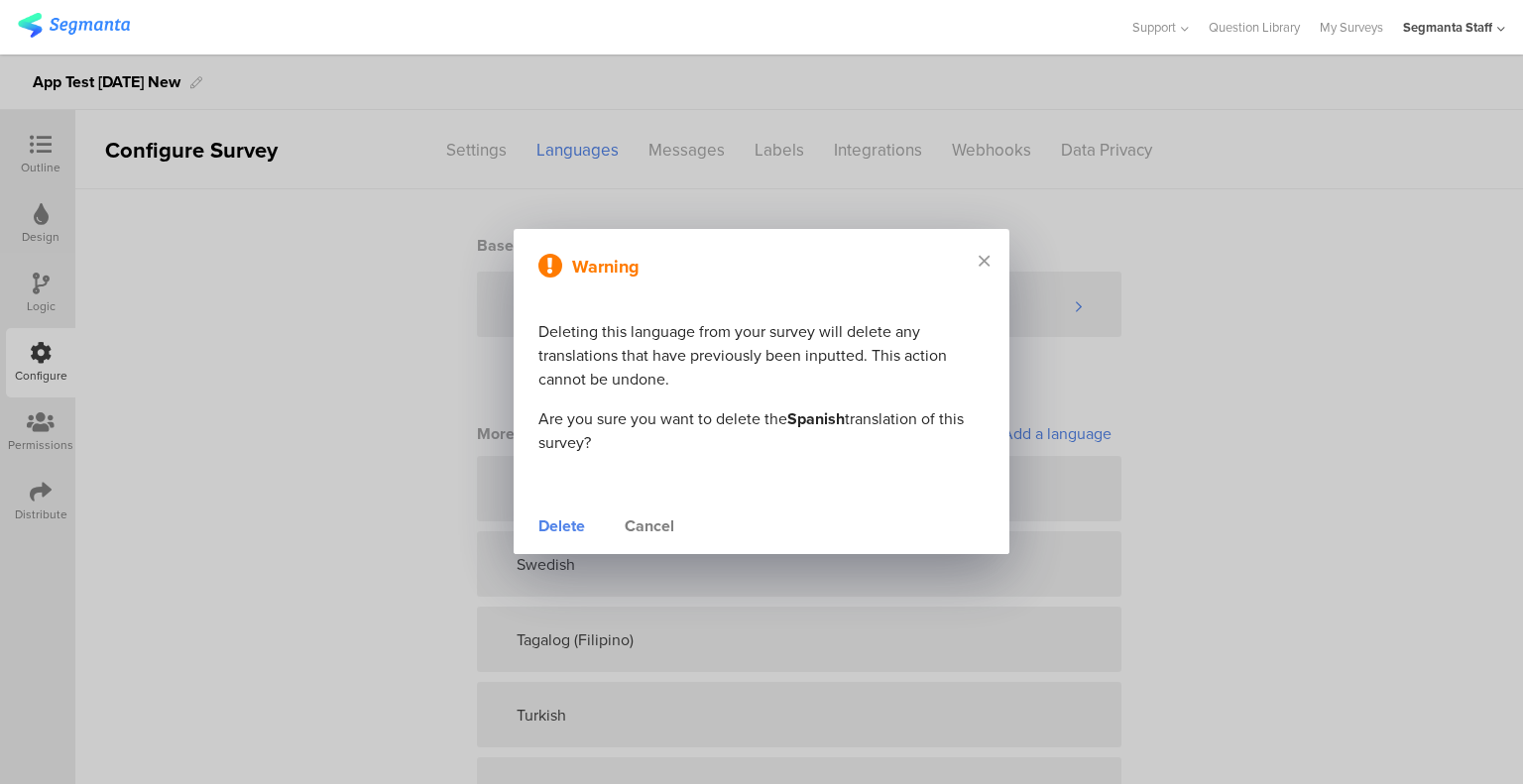 drag, startPoint x: 567, startPoint y: 522, endPoint x: 735, endPoint y: 523, distance: 168.00298 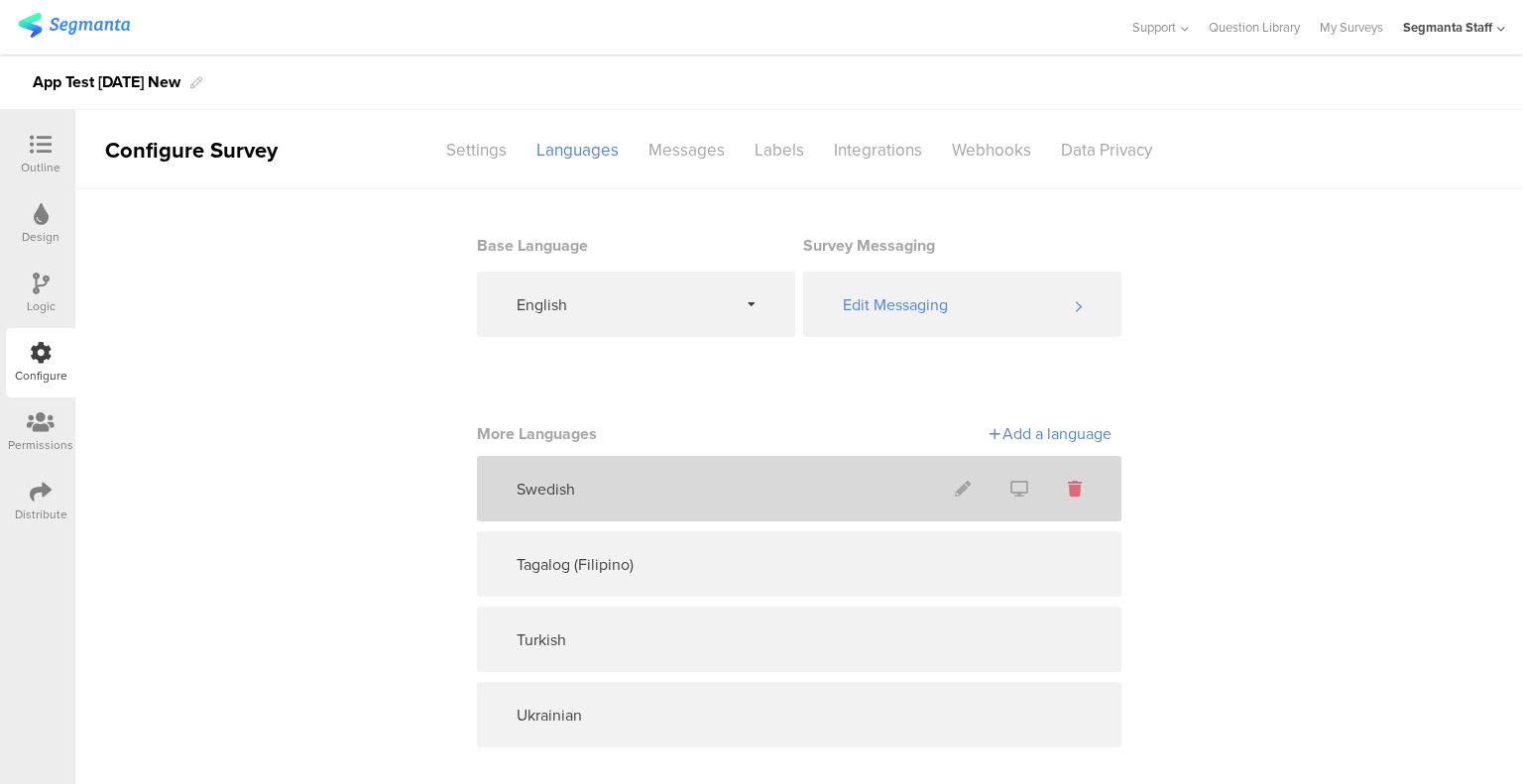 click at bounding box center (1075, 489) 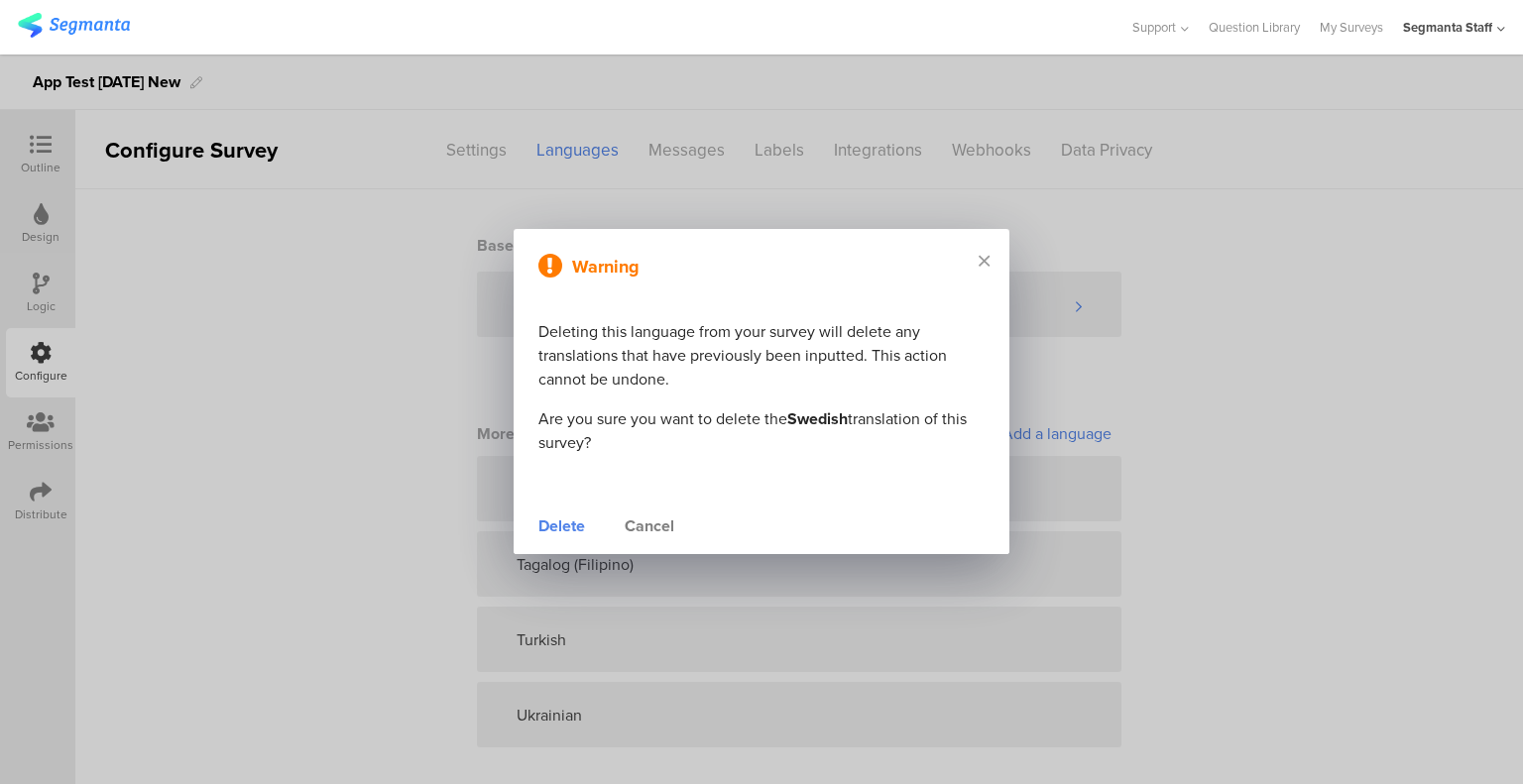 click on "Delete" at bounding box center (561, 526) 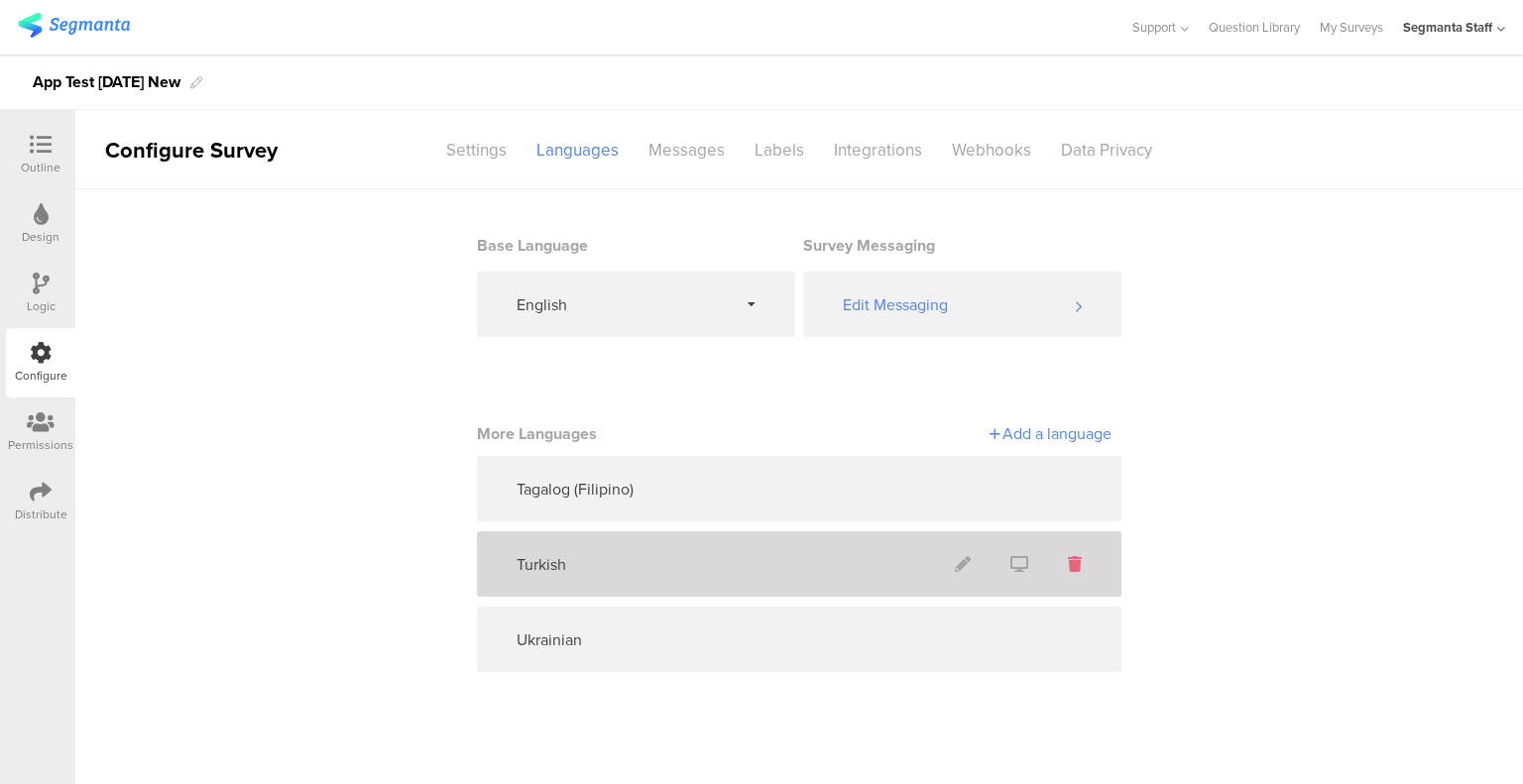 click at bounding box center [1075, 564] 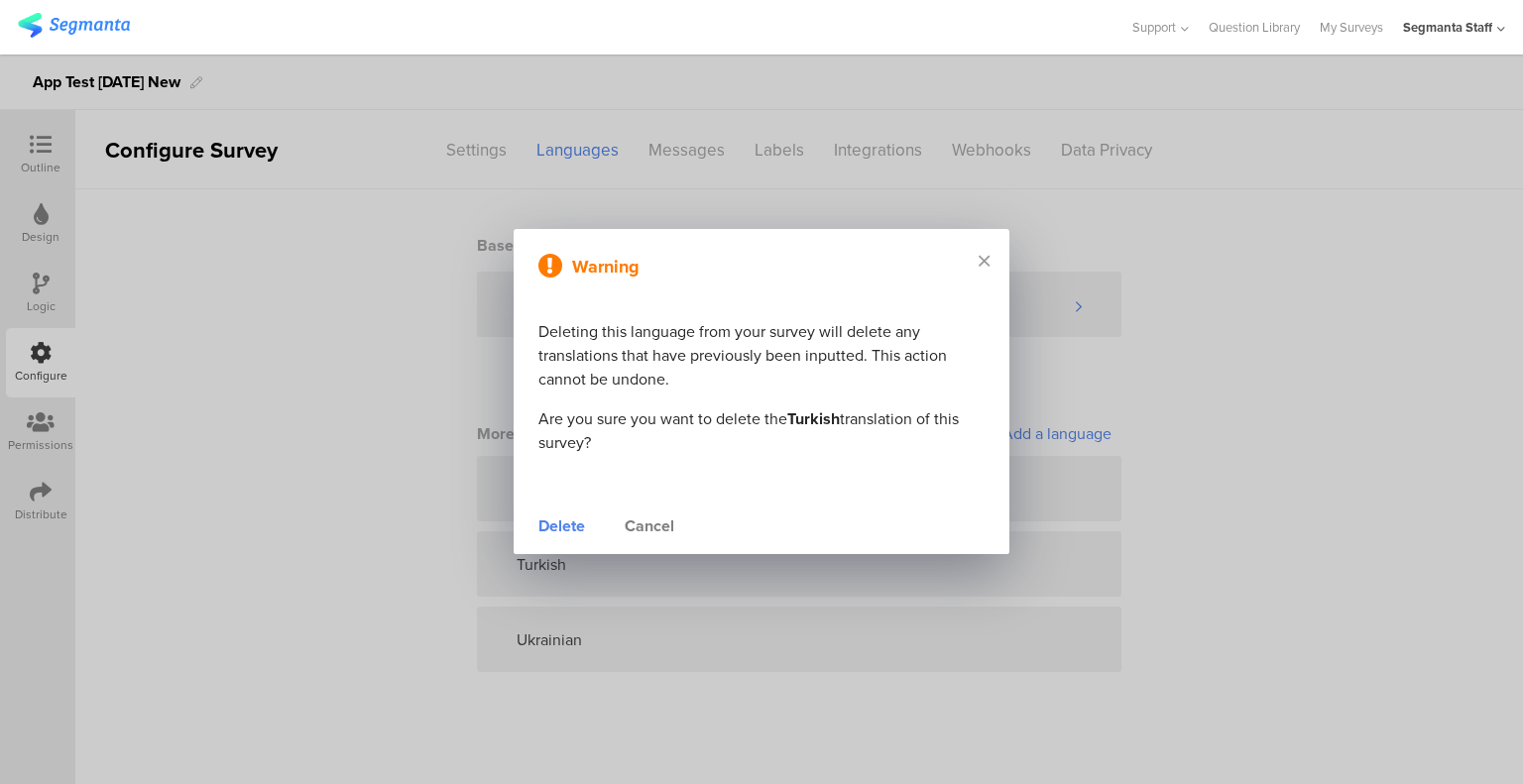 click on "Delete" at bounding box center (561, 526) 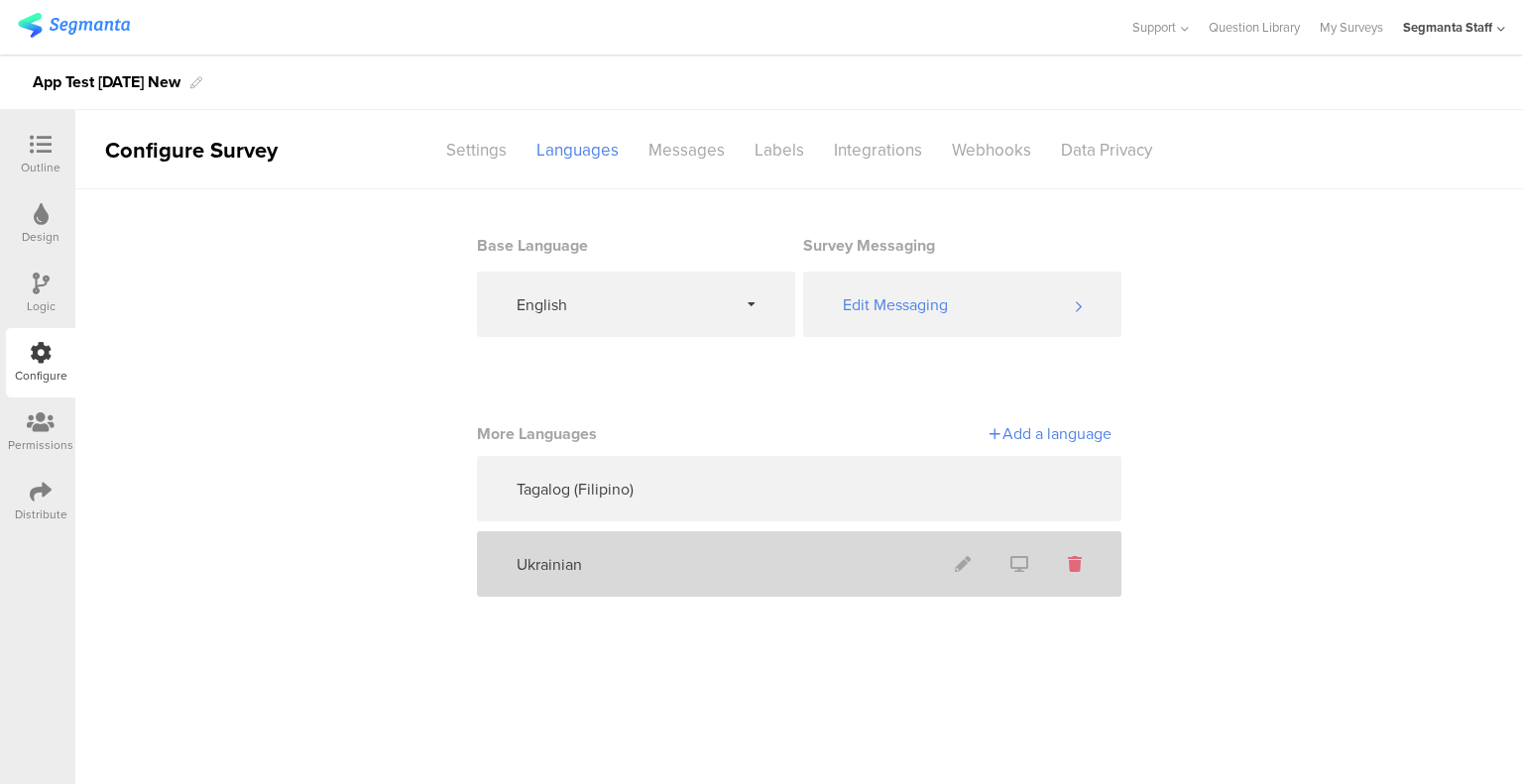 click at bounding box center (1075, 564) 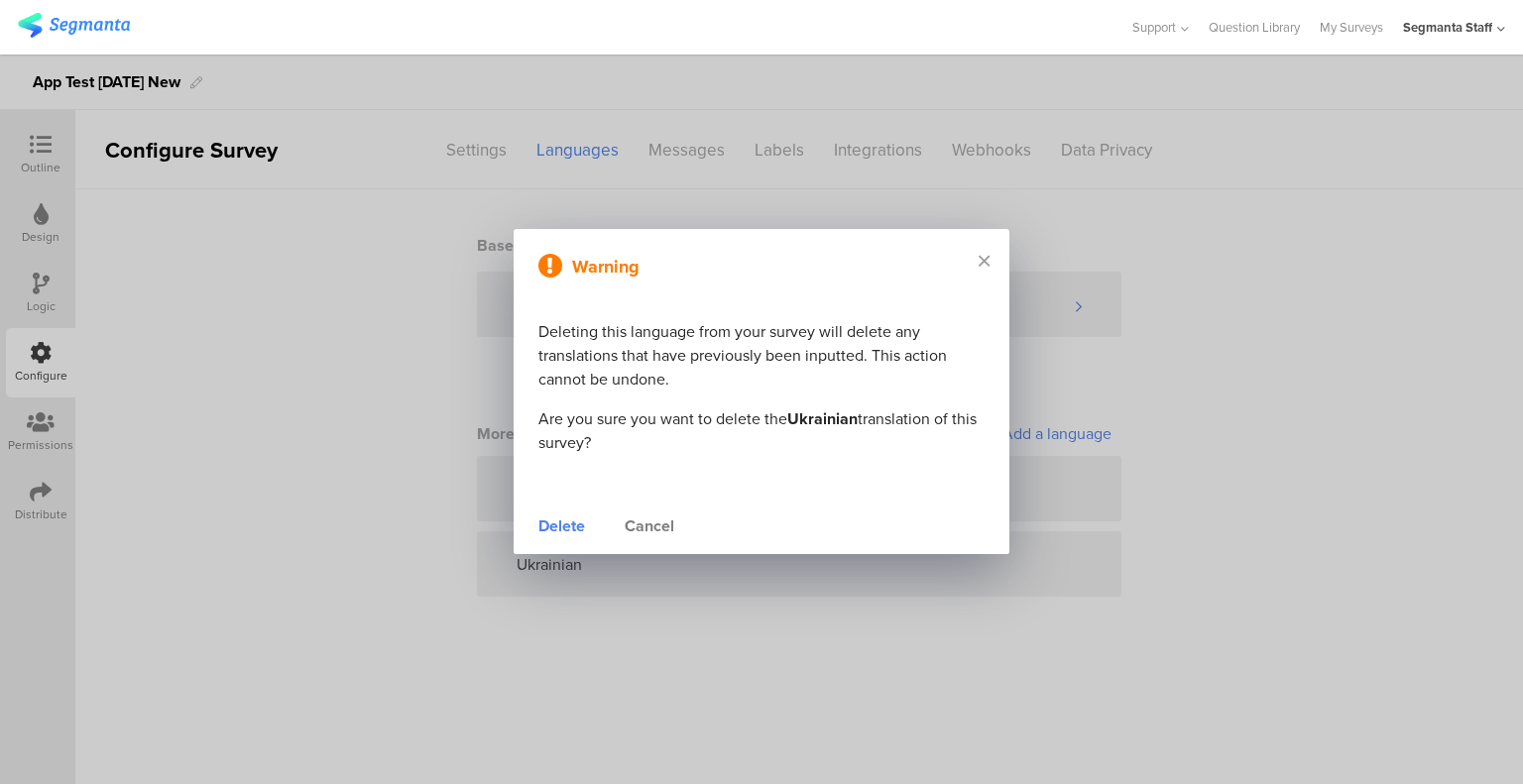 click on "Delete" at bounding box center [561, 526] 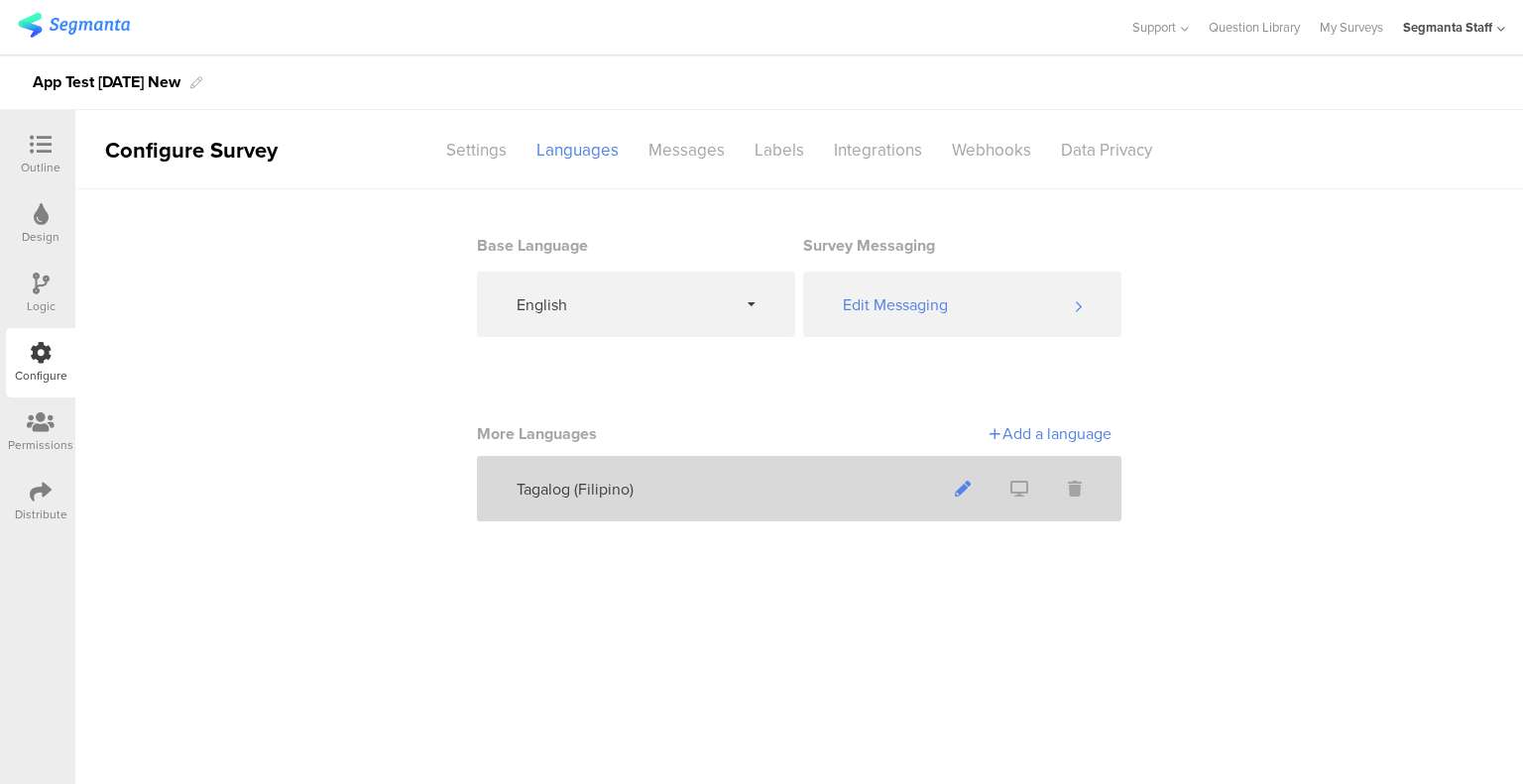 click at bounding box center [963, 489] 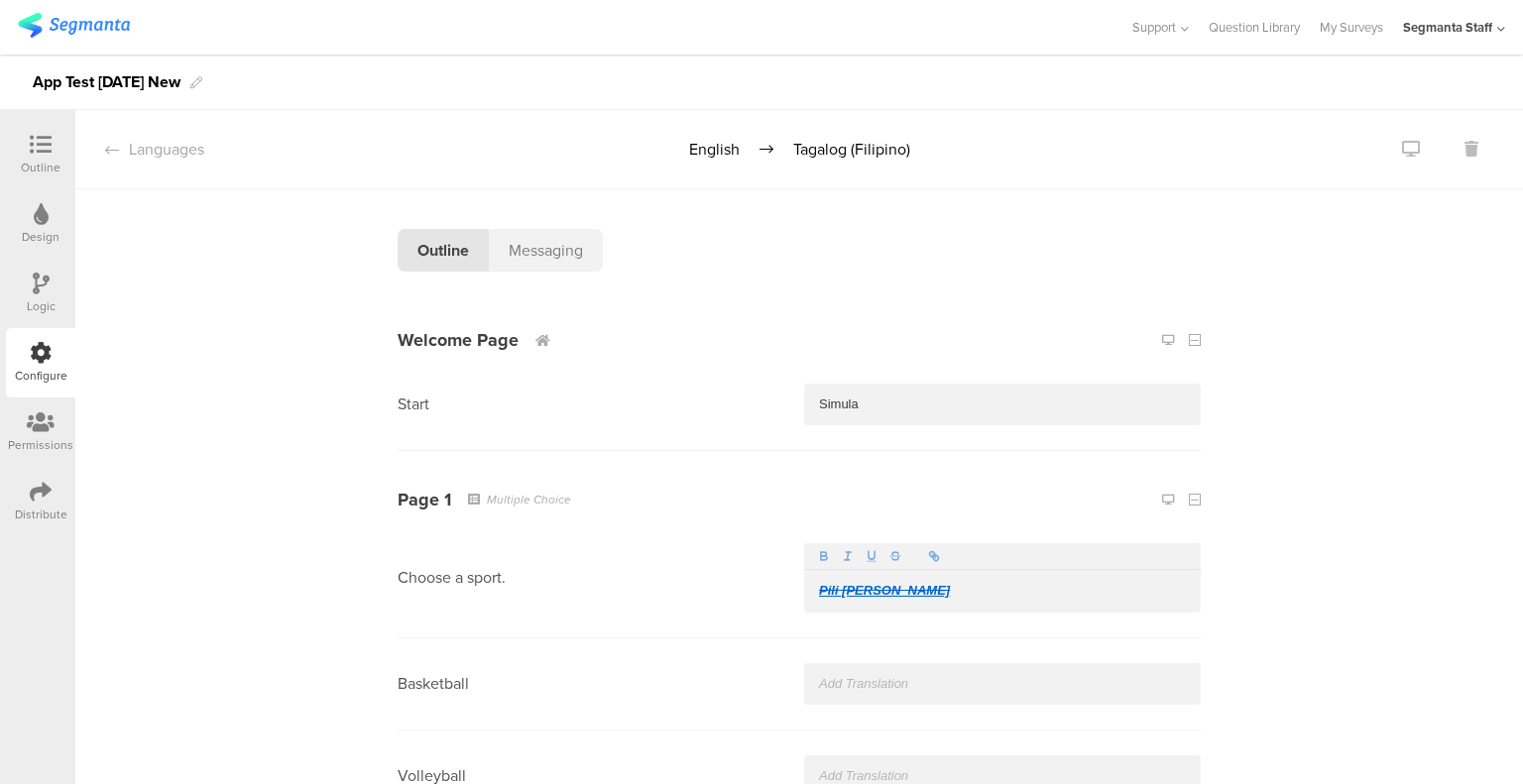 scroll, scrollTop: 297, scrollLeft: 0, axis: vertical 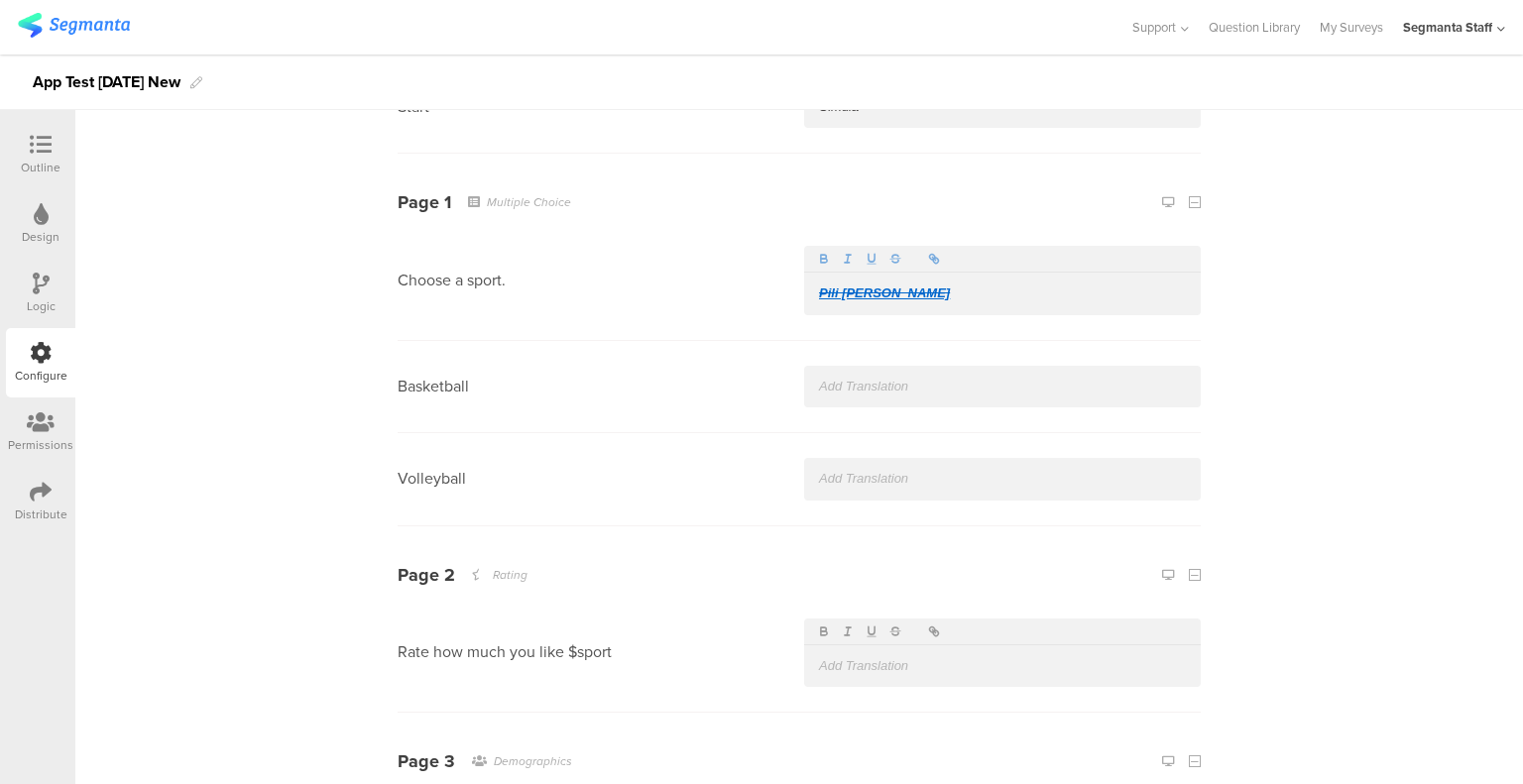 click on "Page 1
Multiple Choice" at bounding box center (799, 202) 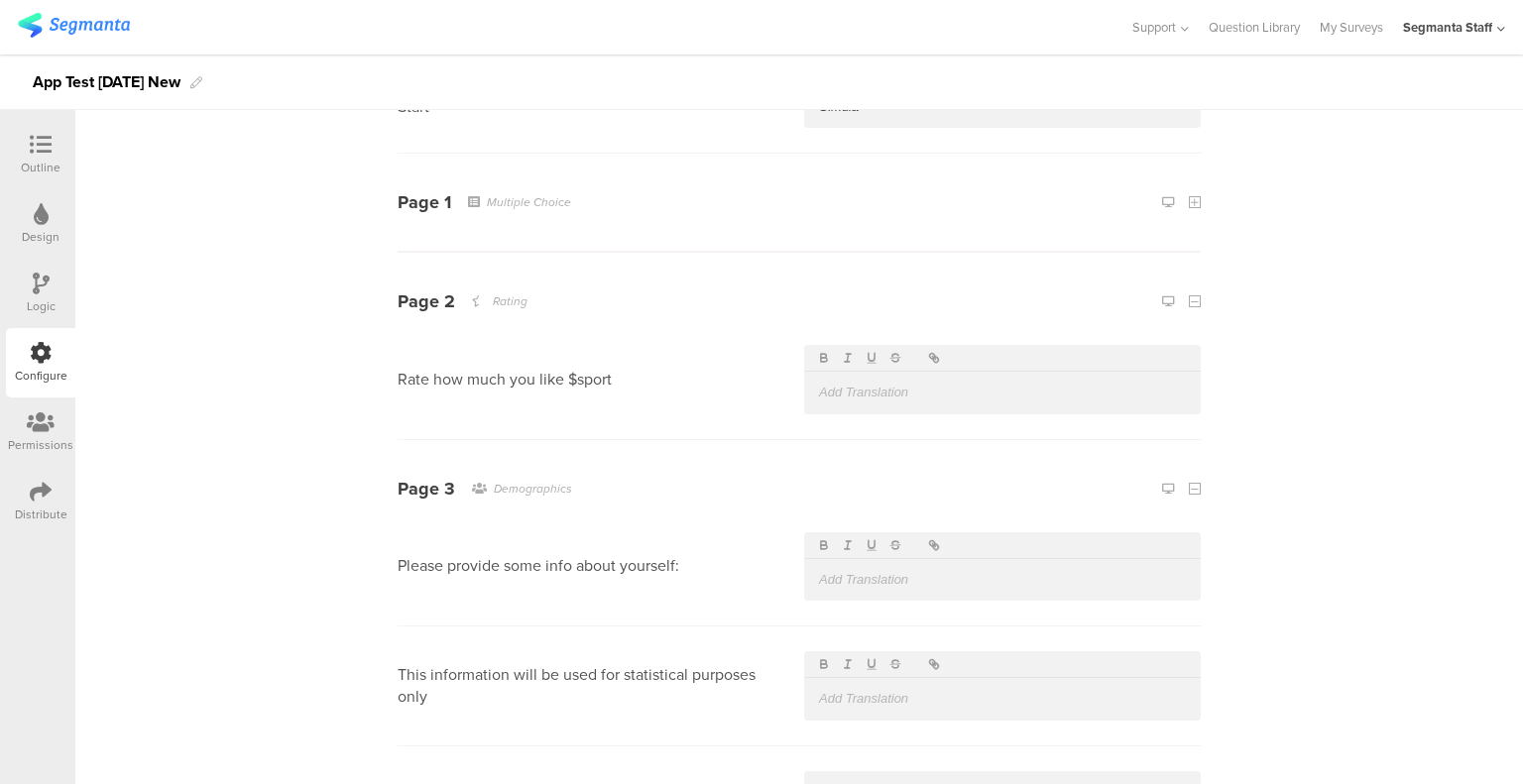 click on "Page 1
Multiple Choice" at bounding box center (799, 202) 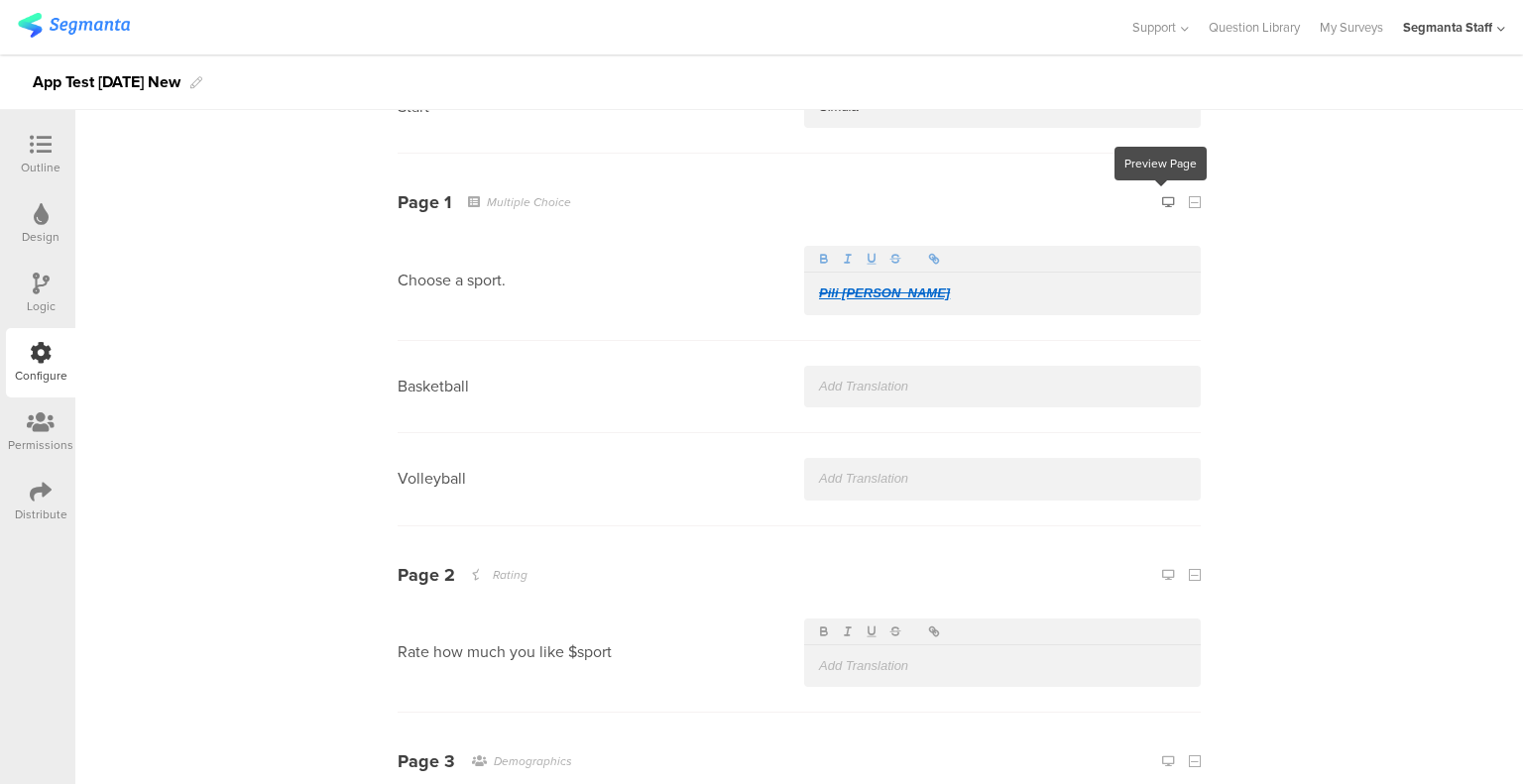 click at bounding box center [1168, 201] 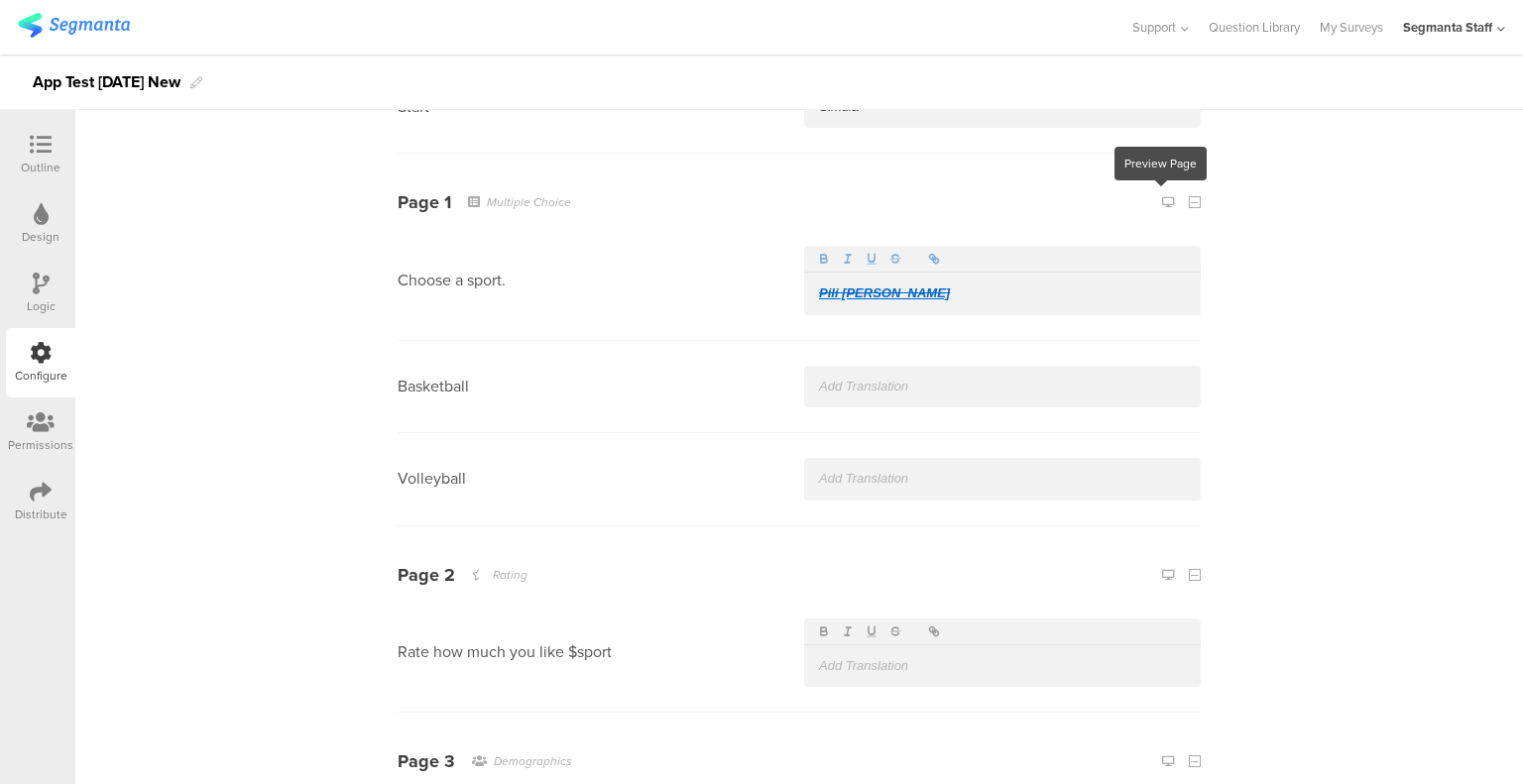 click at bounding box center [41, 492] 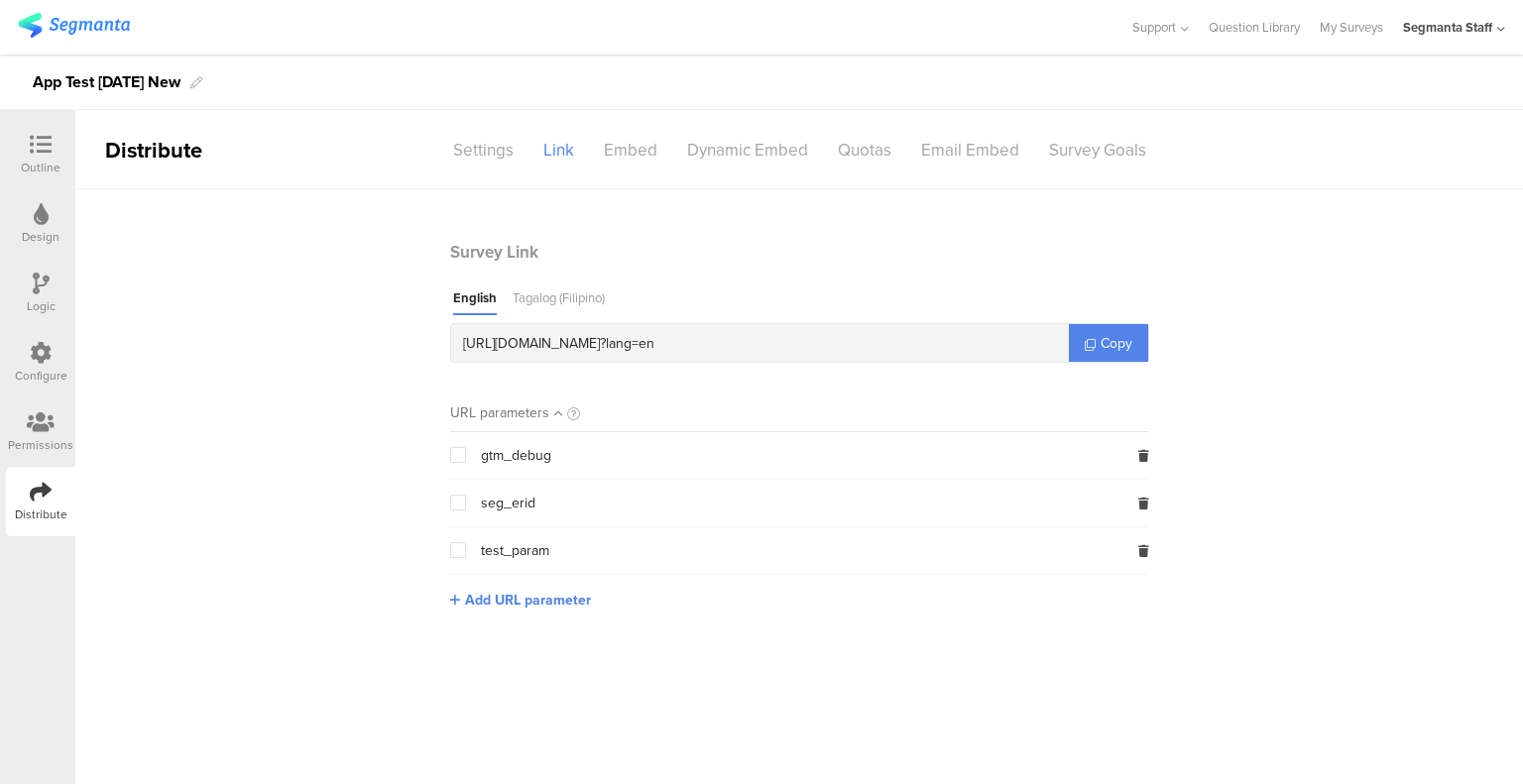click on "Tagalog (Filipino)" at bounding box center [558, 301] 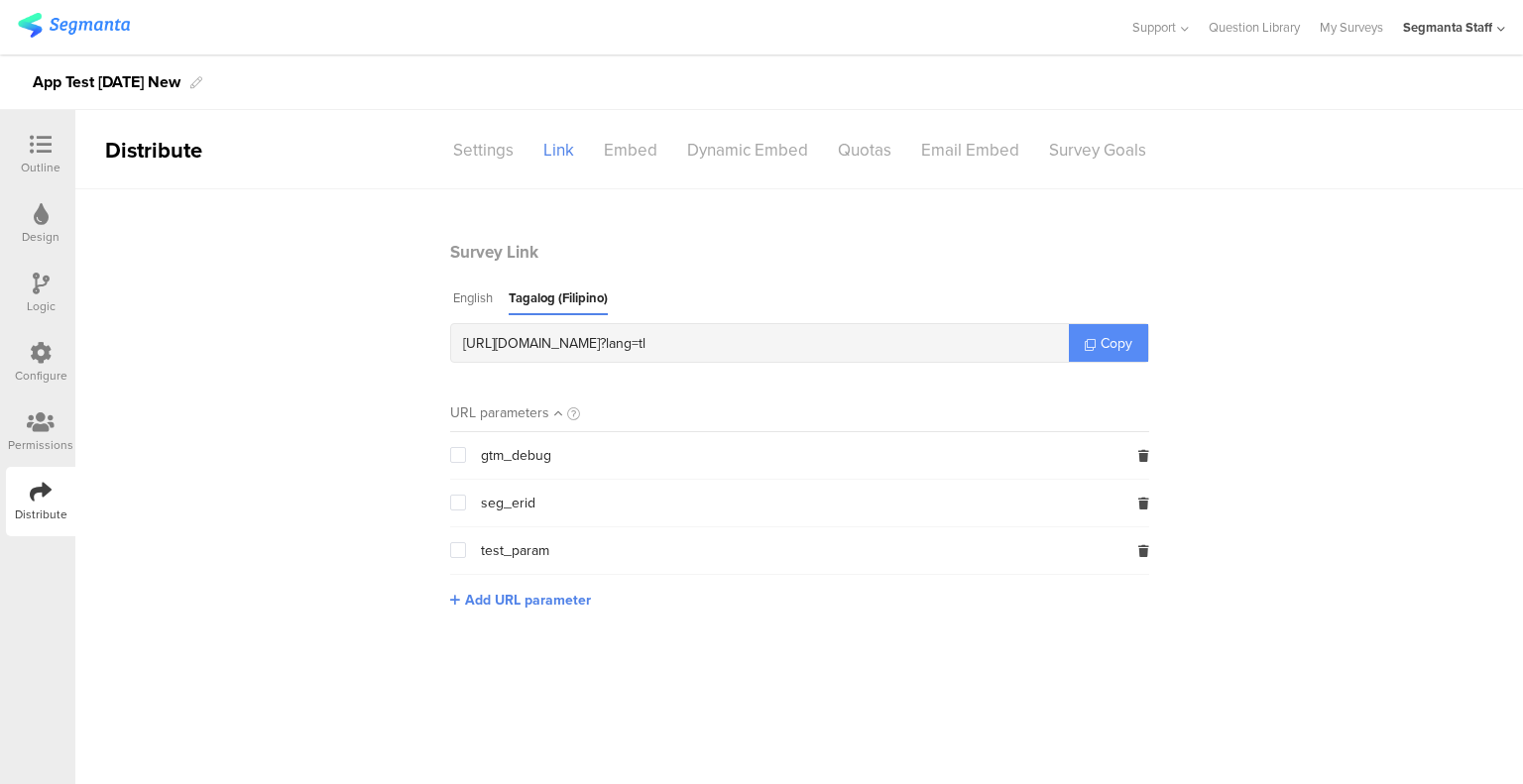 click on "Copy" at bounding box center [1116, 343] 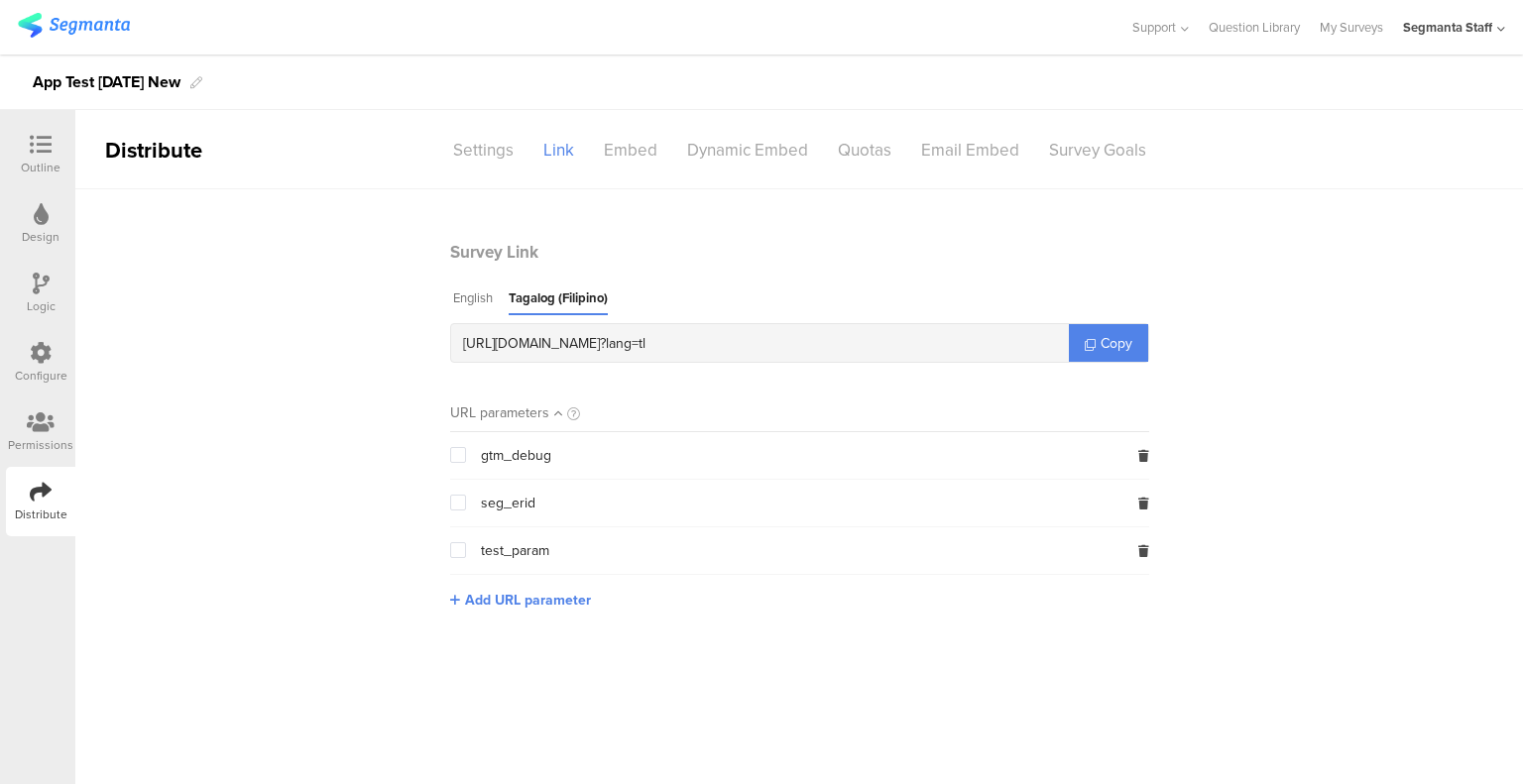 click at bounding box center [41, 353] 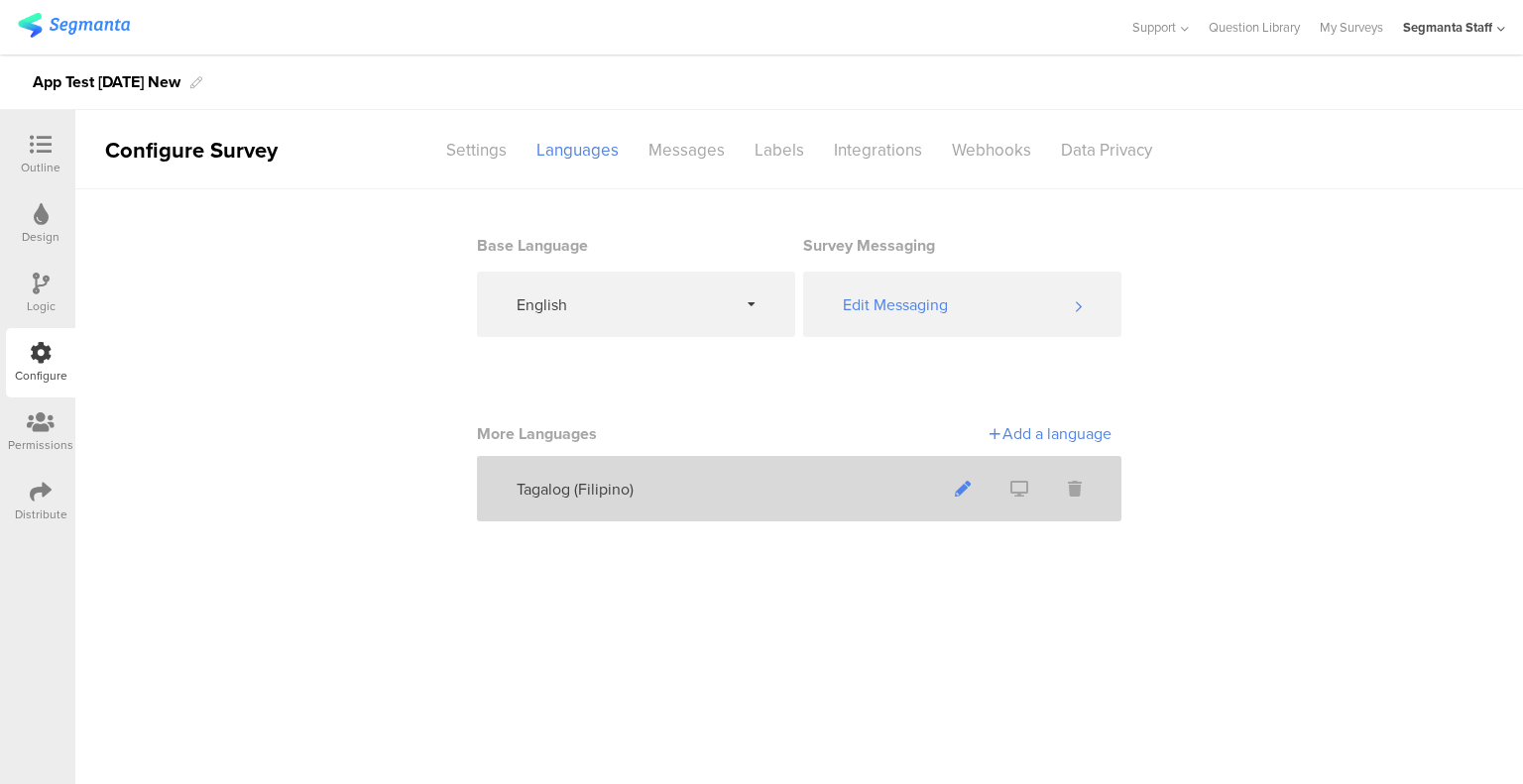click at bounding box center [963, 489] 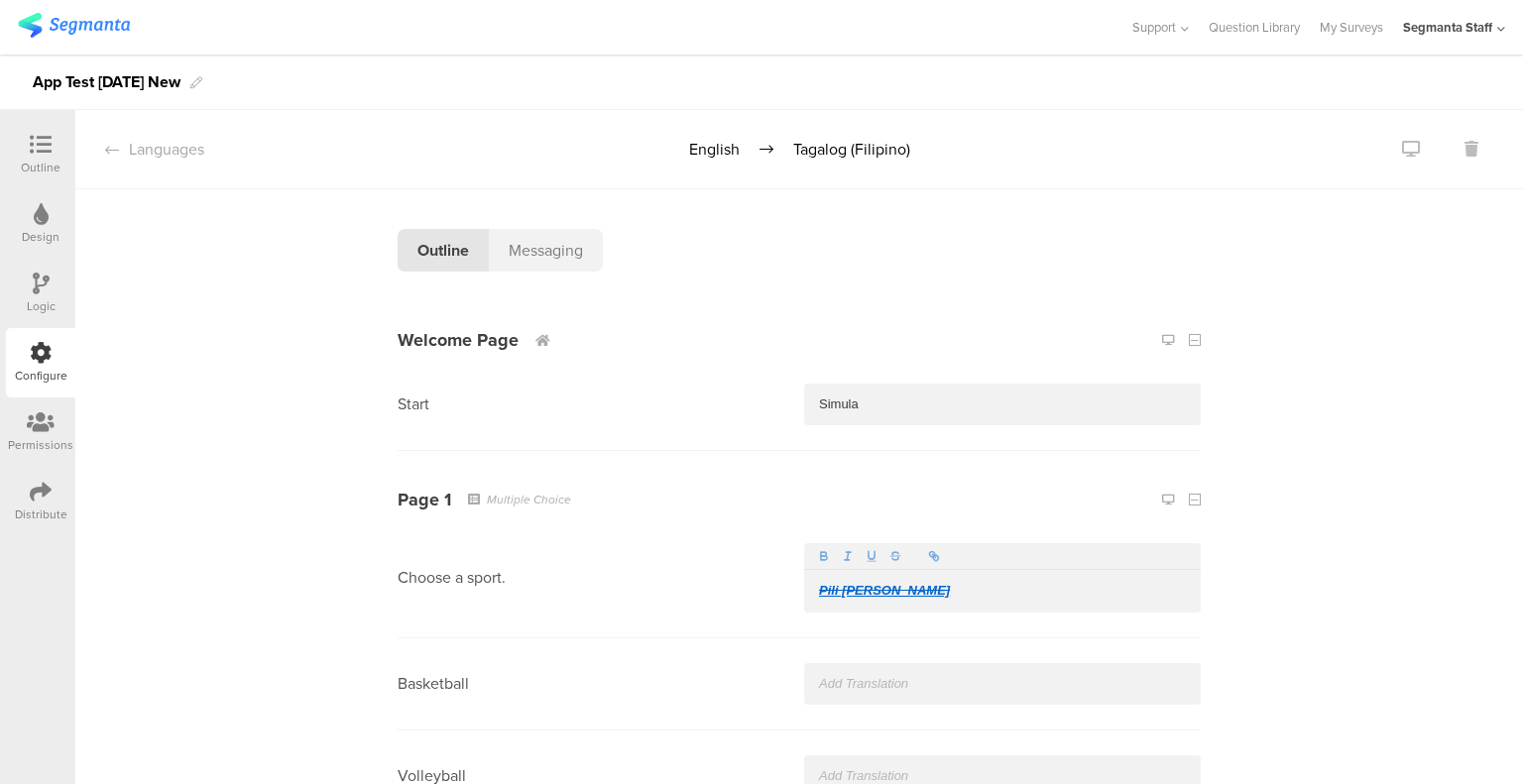 click on "Messaging" at bounding box center [545, 250] 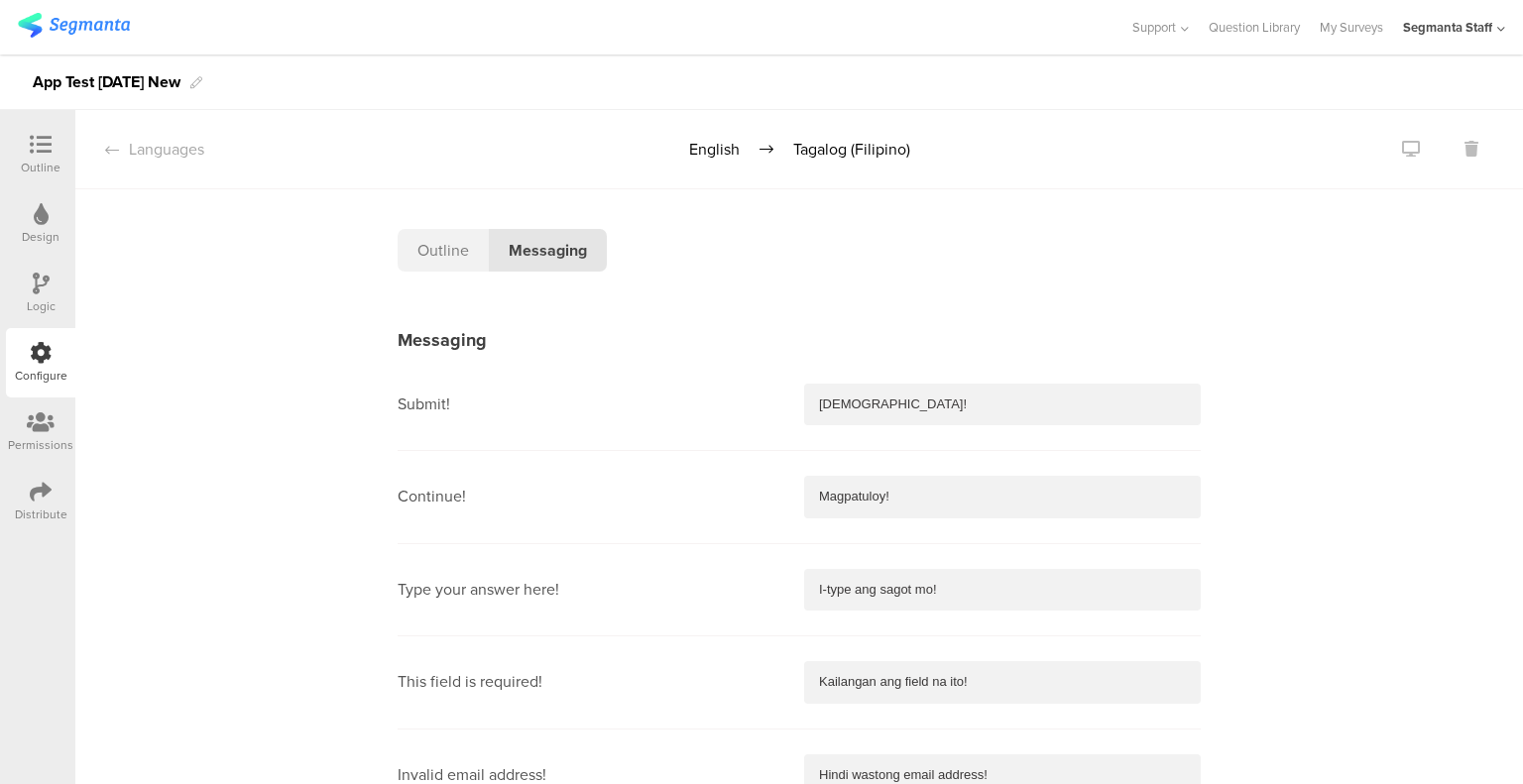 click on "Isumite!" at bounding box center [1002, 404] 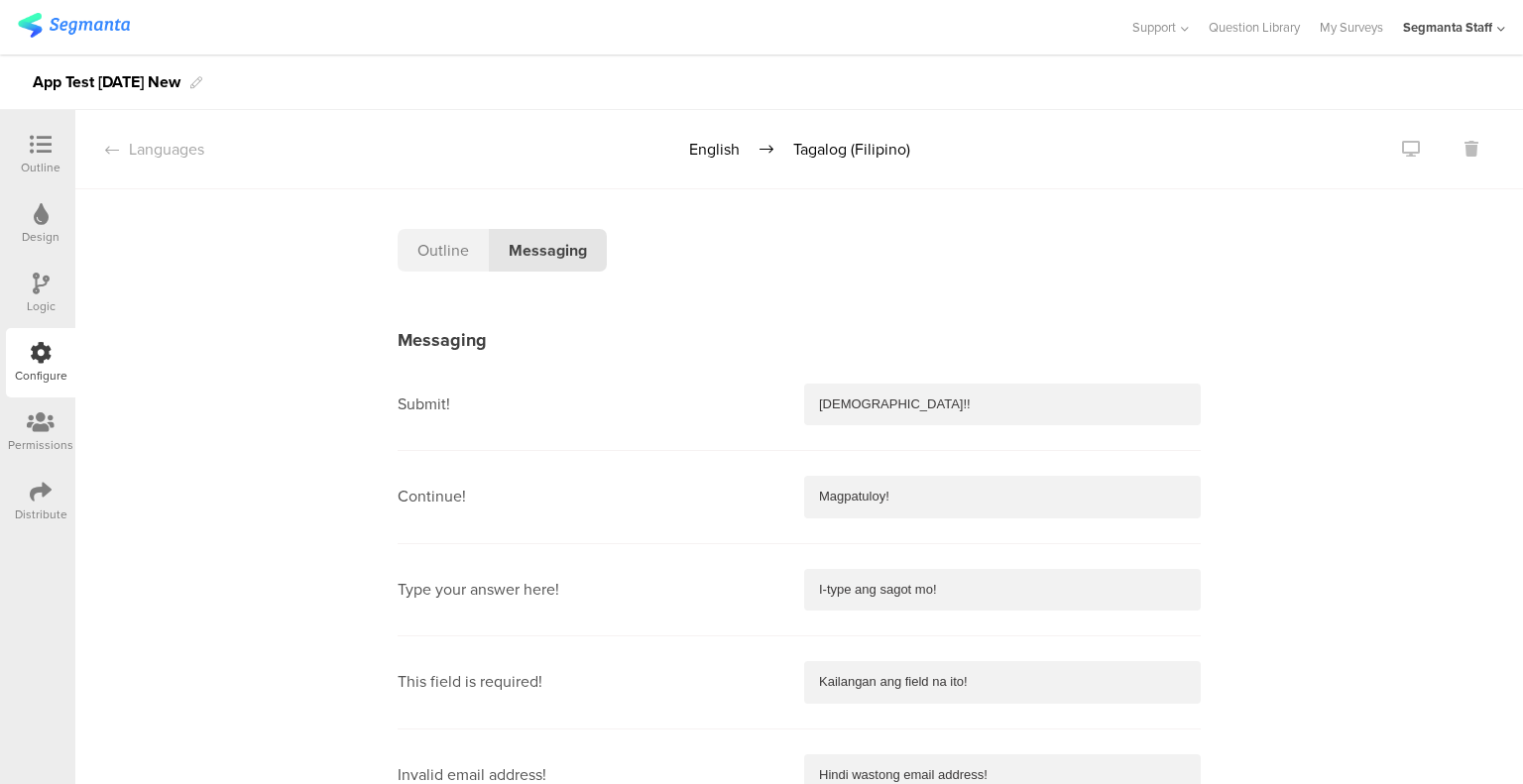 click on "Magpatuloy!" at bounding box center (1002, 497) 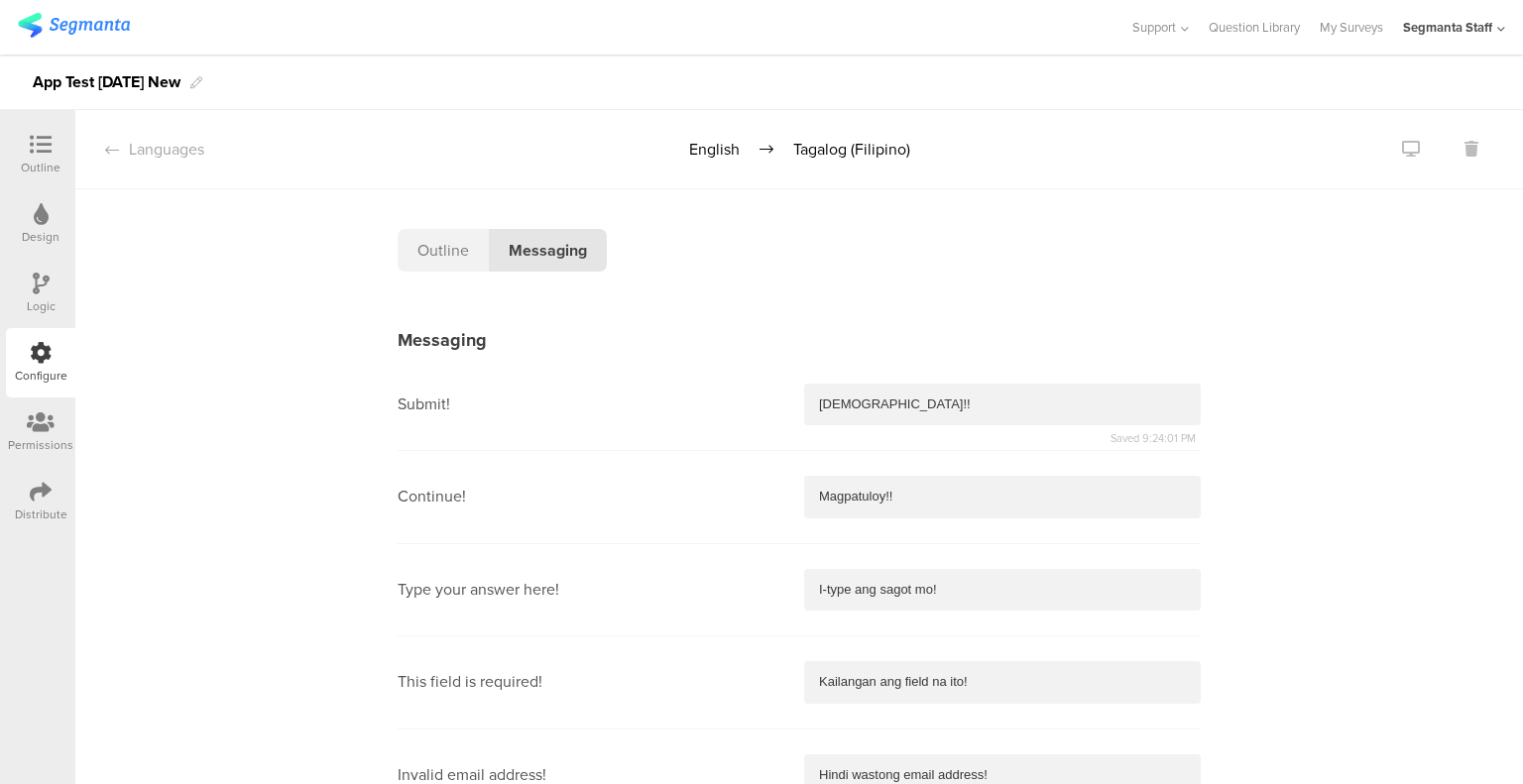 type 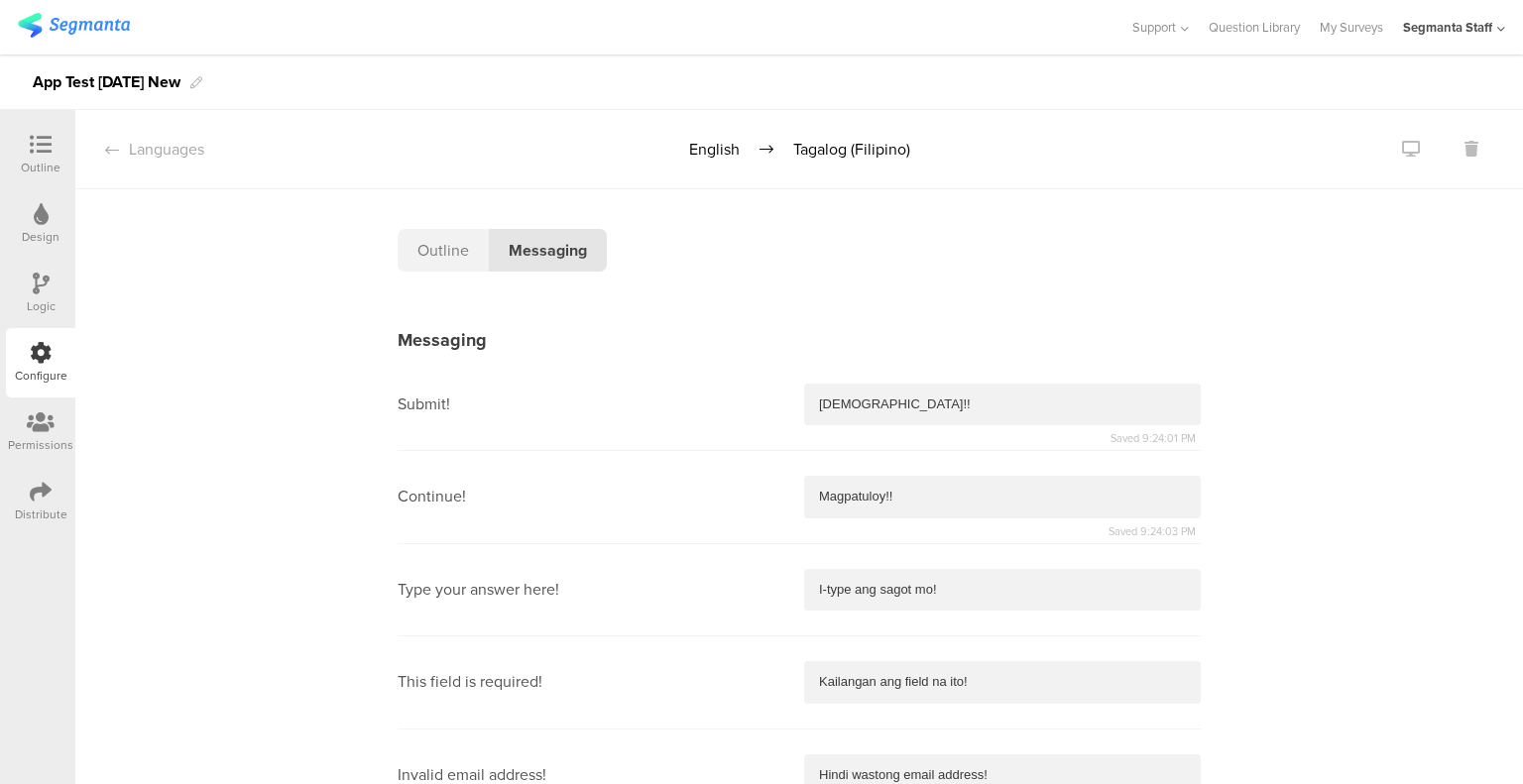 click at bounding box center (41, 492) 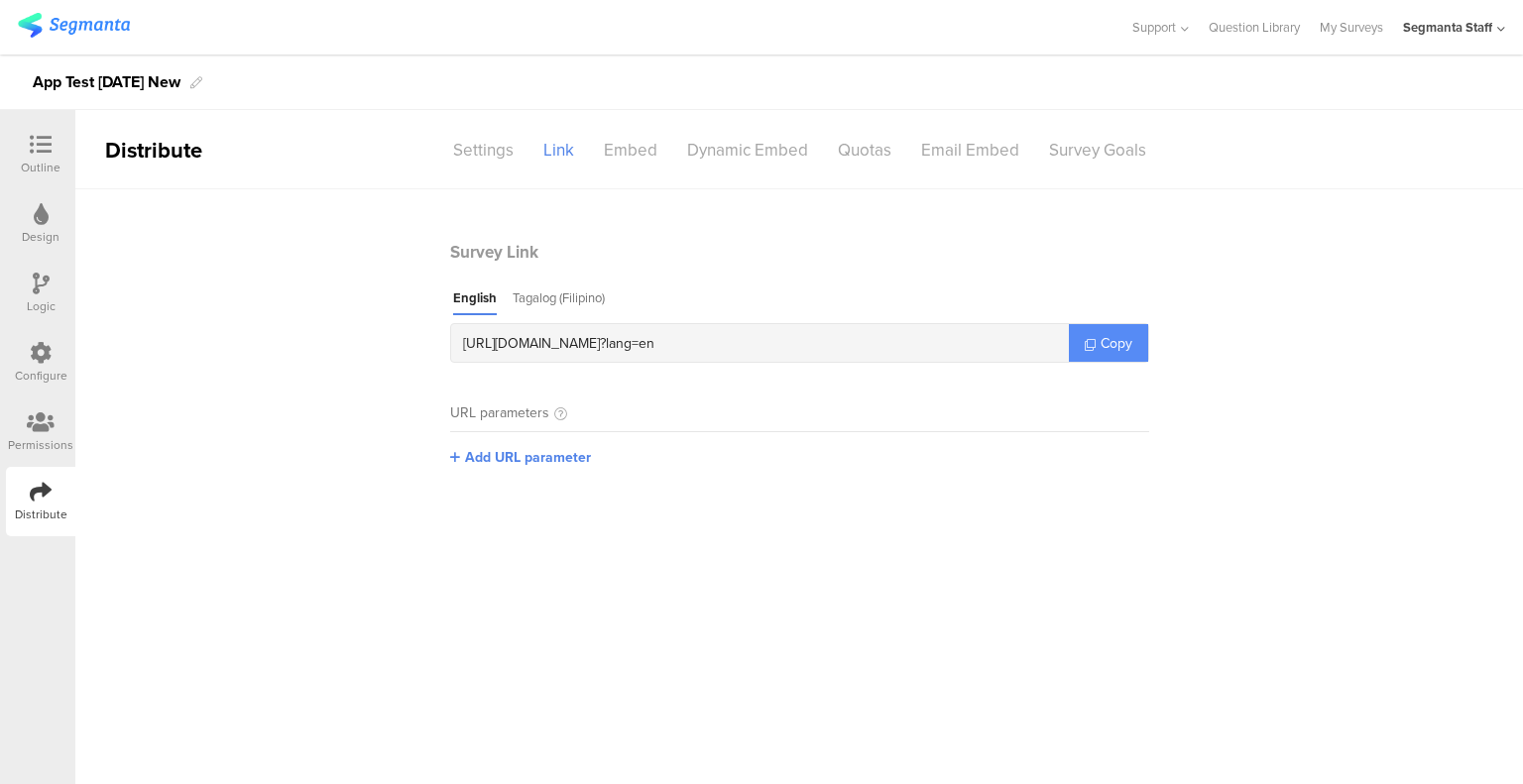 click on "Copy" at bounding box center (1116, 343) 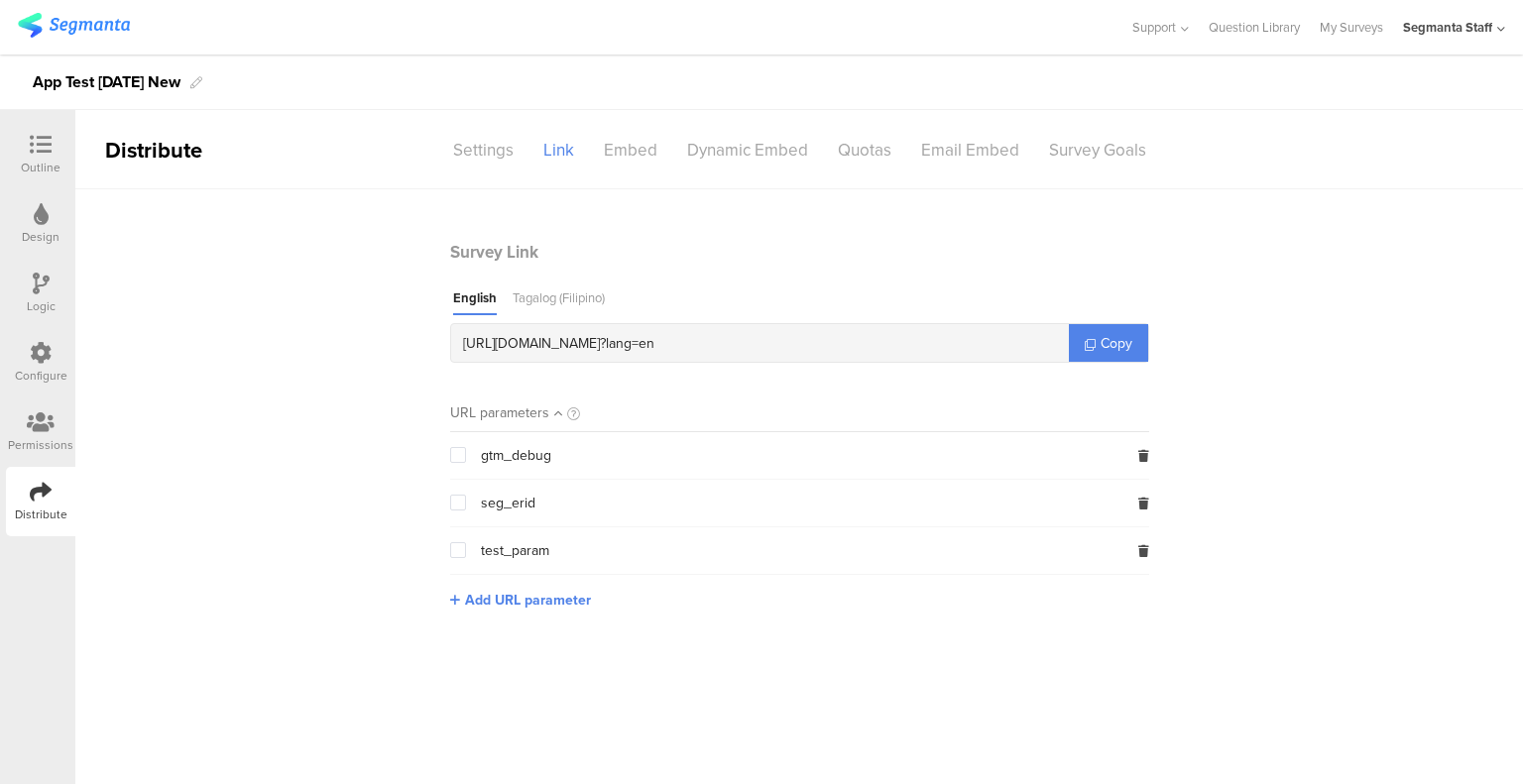 click on "Tagalog (Filipino)" at bounding box center [558, 301] 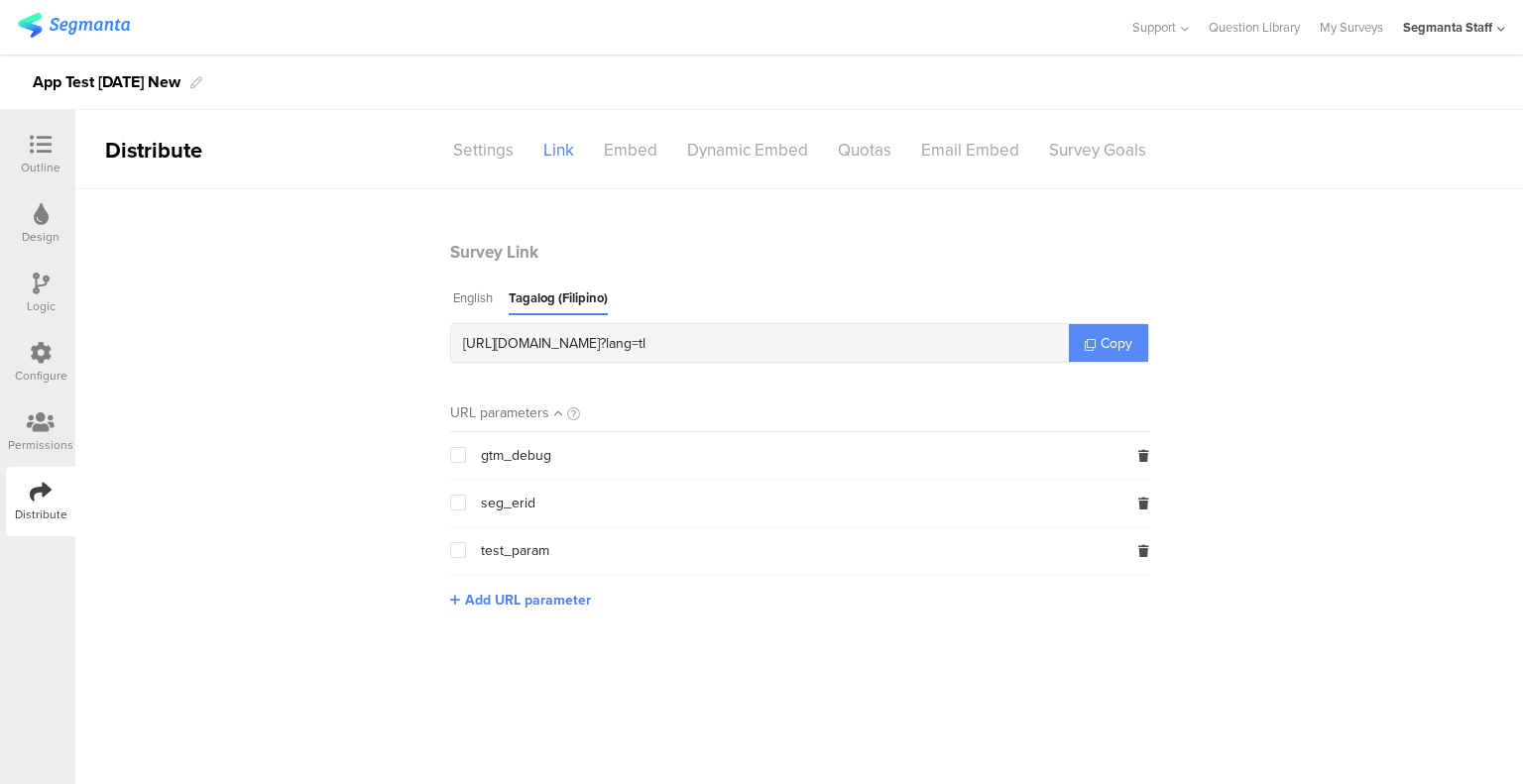 click on "Copy" at bounding box center [1116, 343] 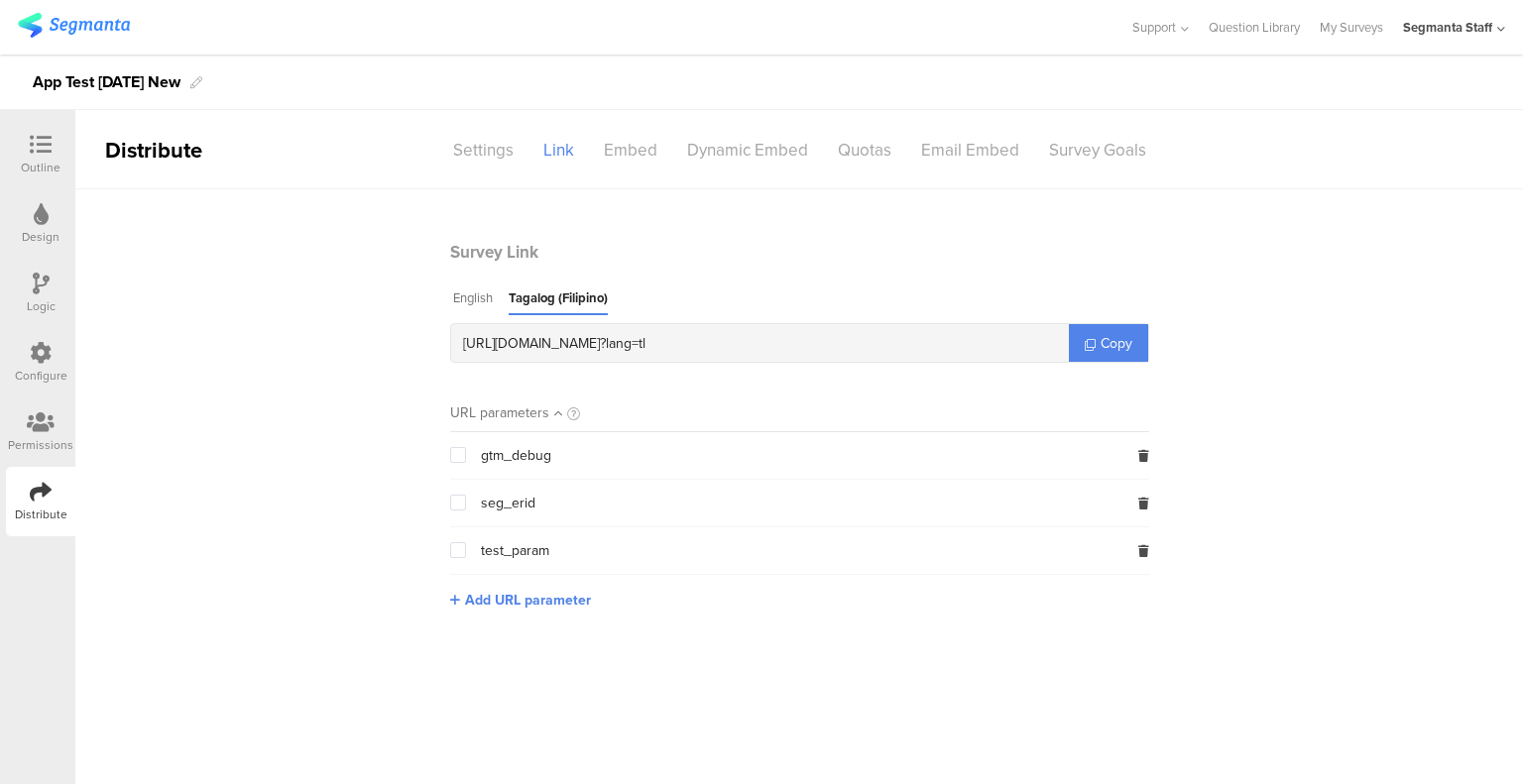 click at bounding box center [41, 353] 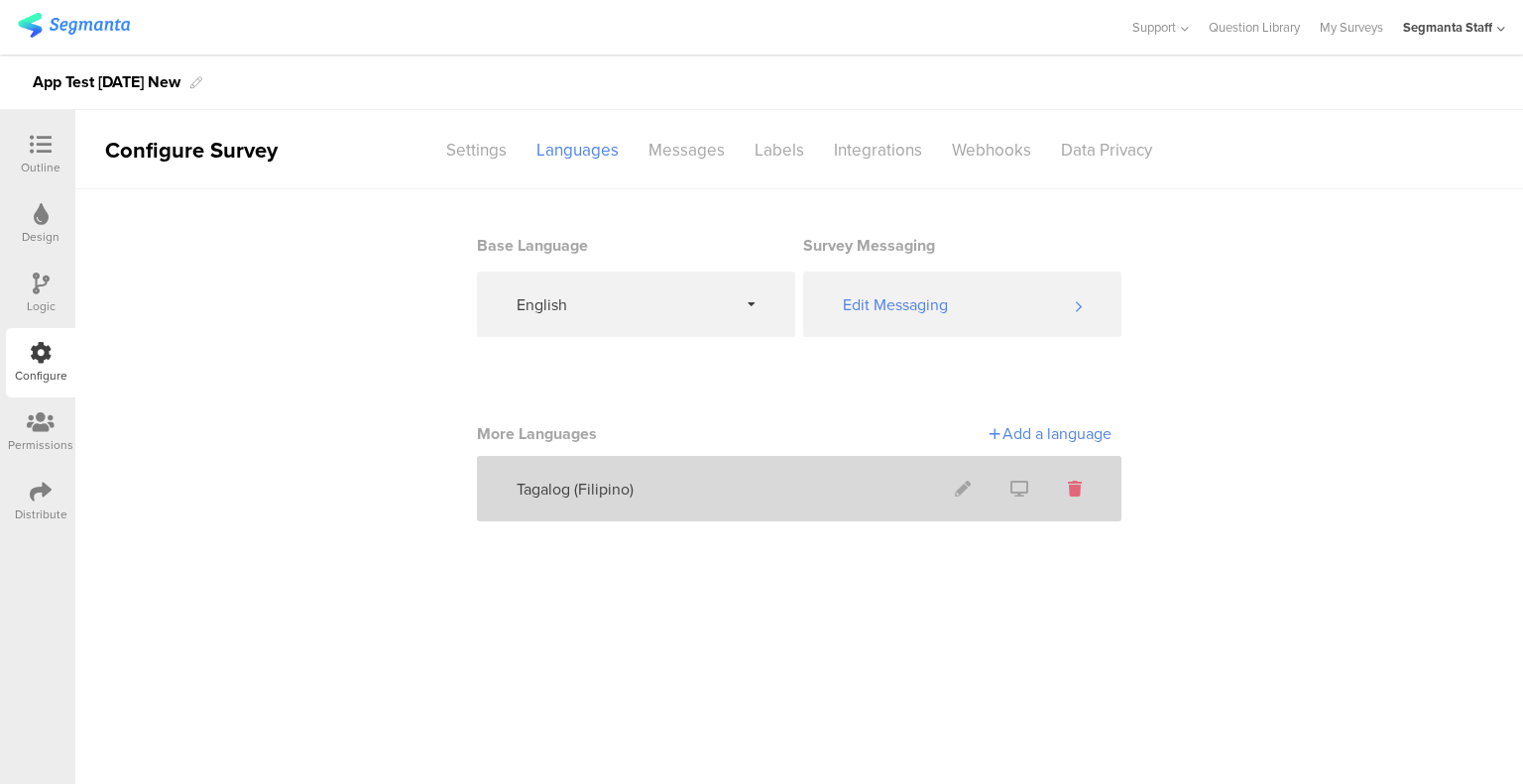 click at bounding box center [1075, 489] 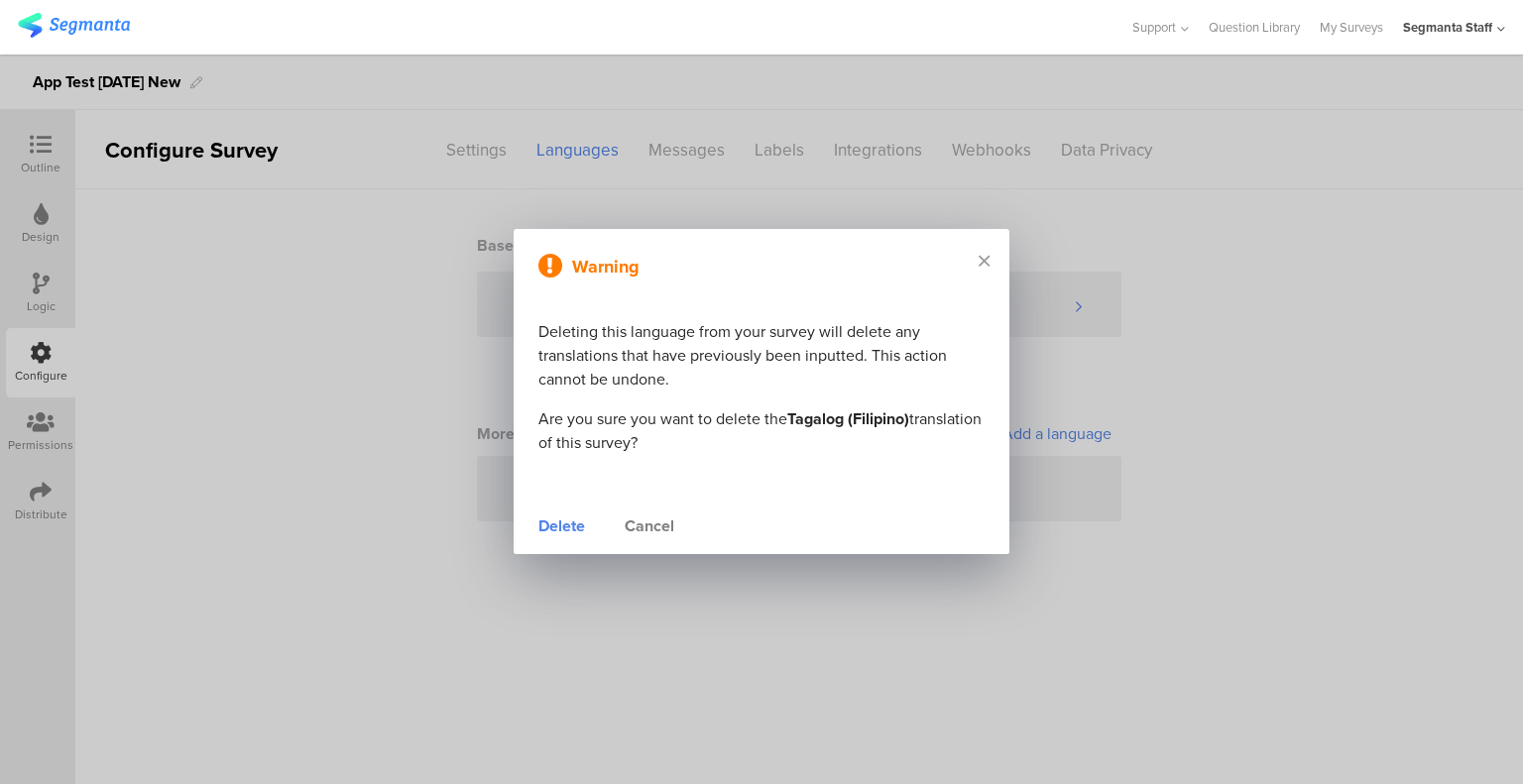 click on "Delete" at bounding box center (561, 526) 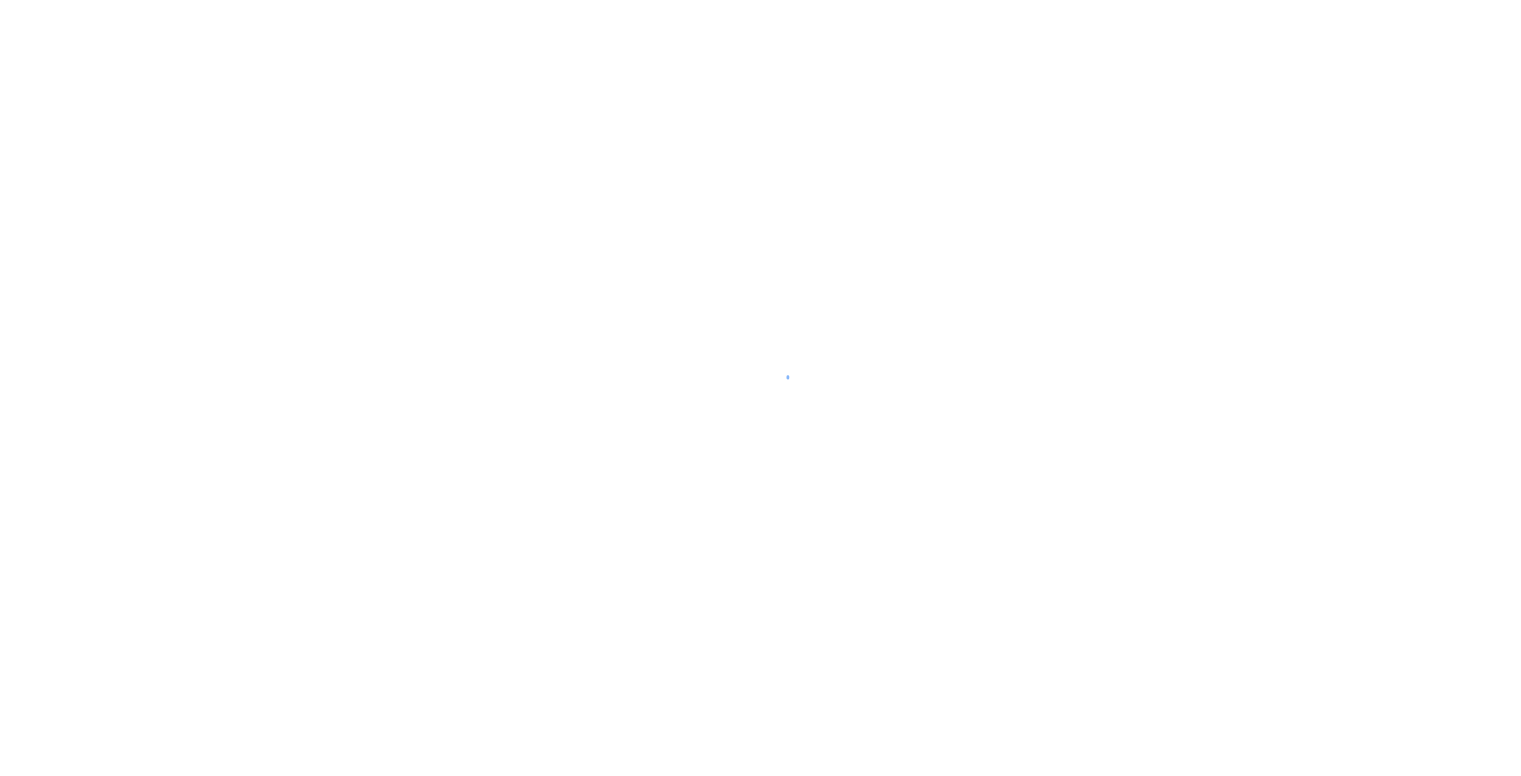 scroll, scrollTop: 0, scrollLeft: 0, axis: both 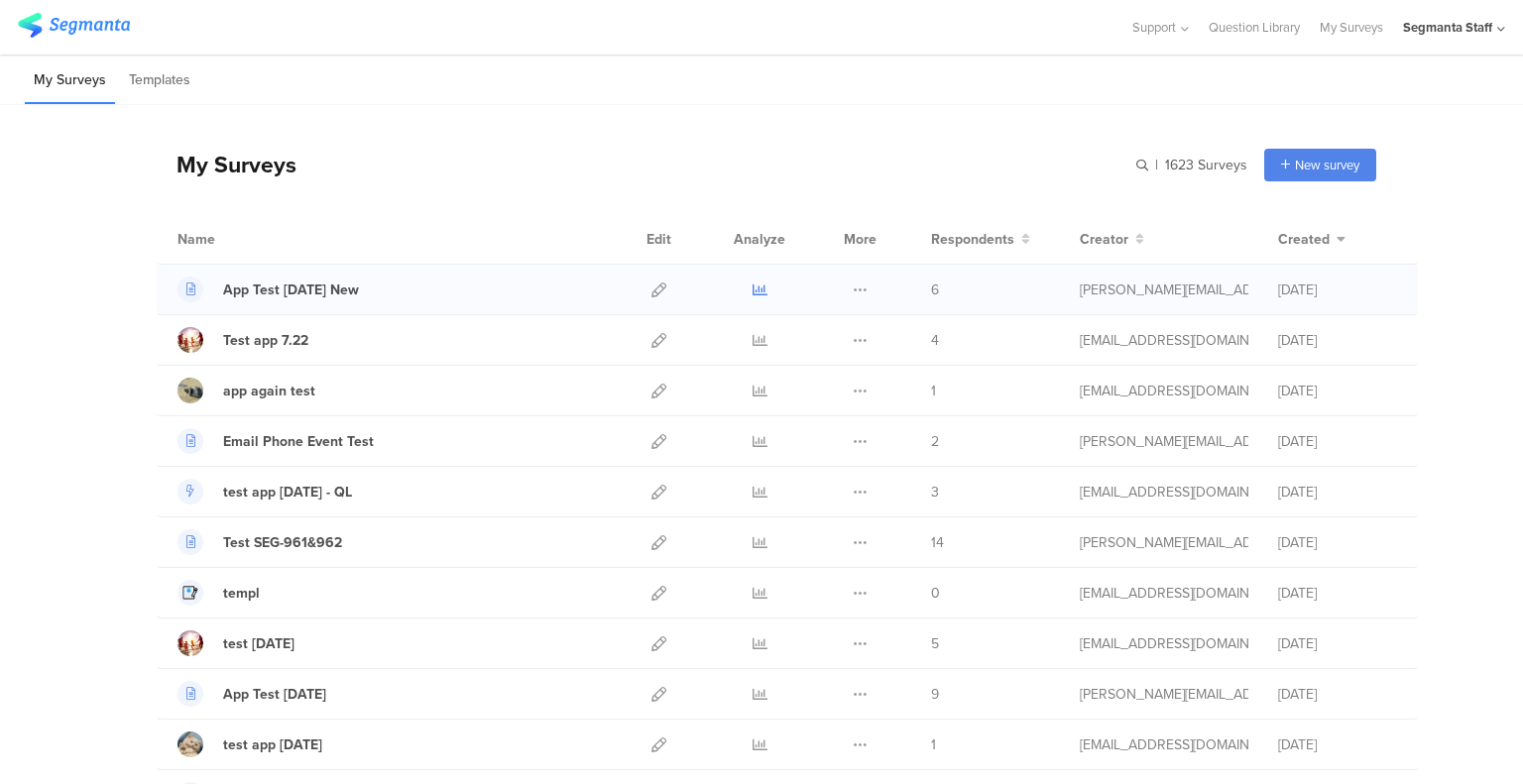 click at bounding box center [760, 289] 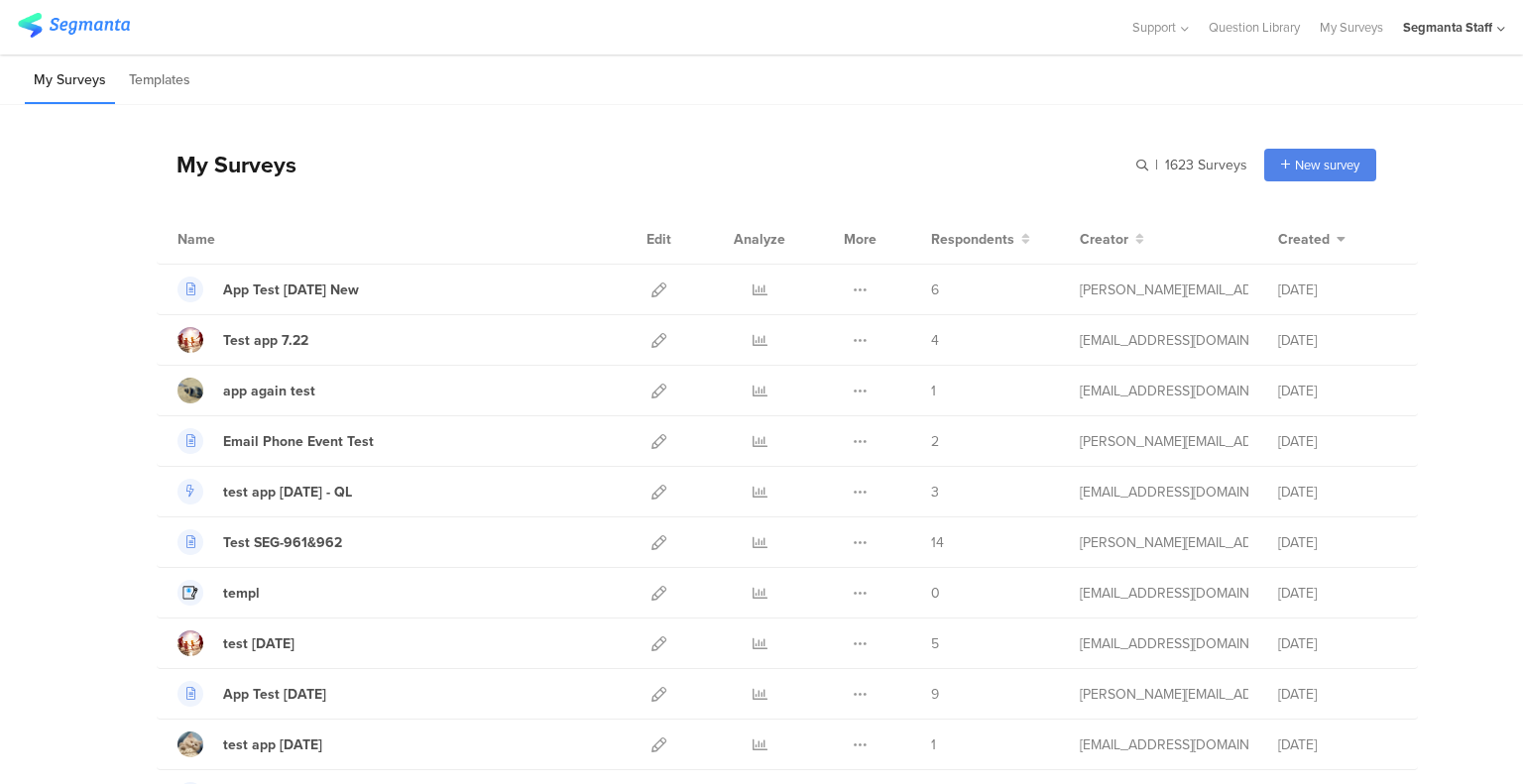 click on "My Surveys
|
1623 Surveys
New survey
Start from scratch
Choose from templates" at bounding box center (766, 165) 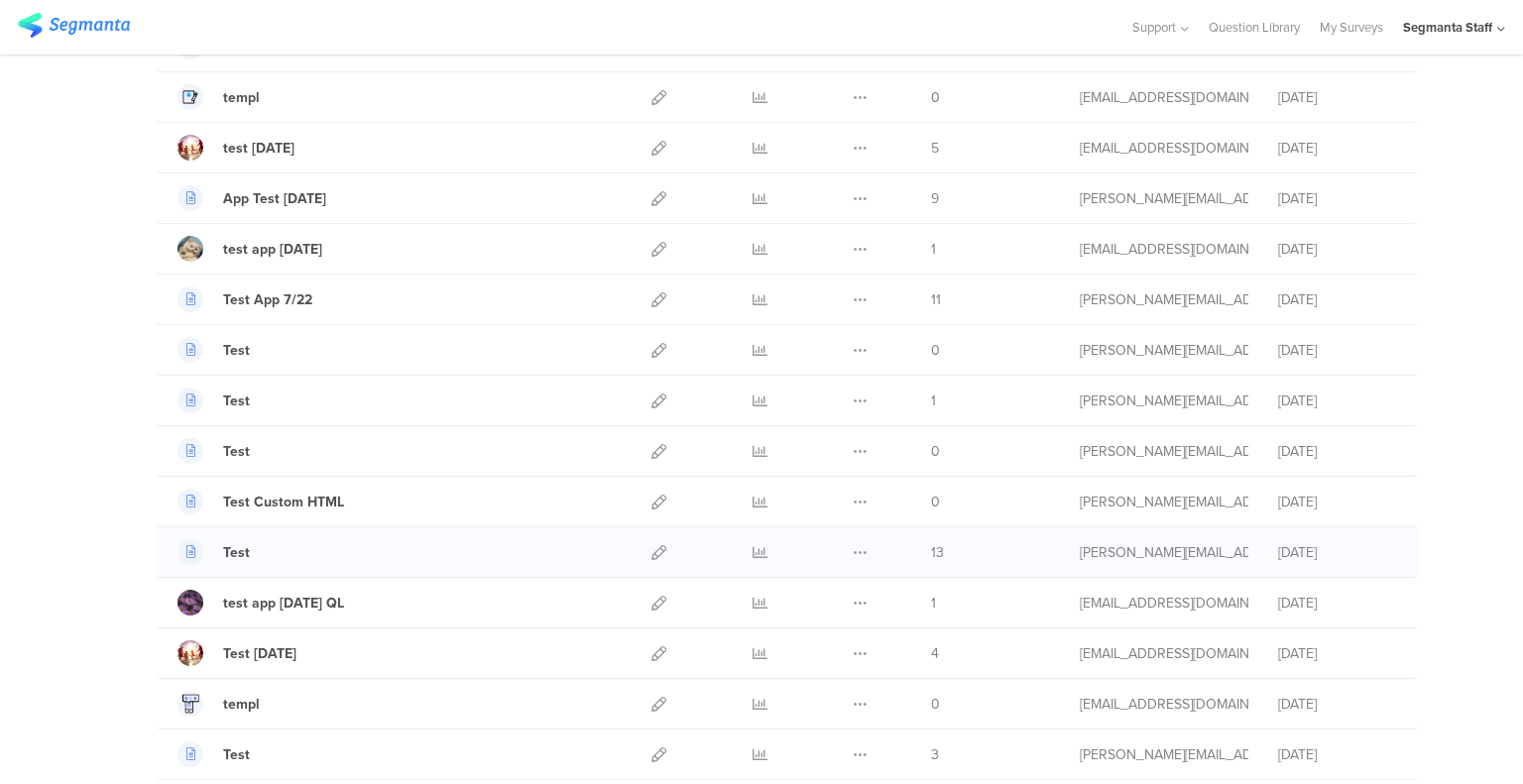 scroll, scrollTop: 0, scrollLeft: 0, axis: both 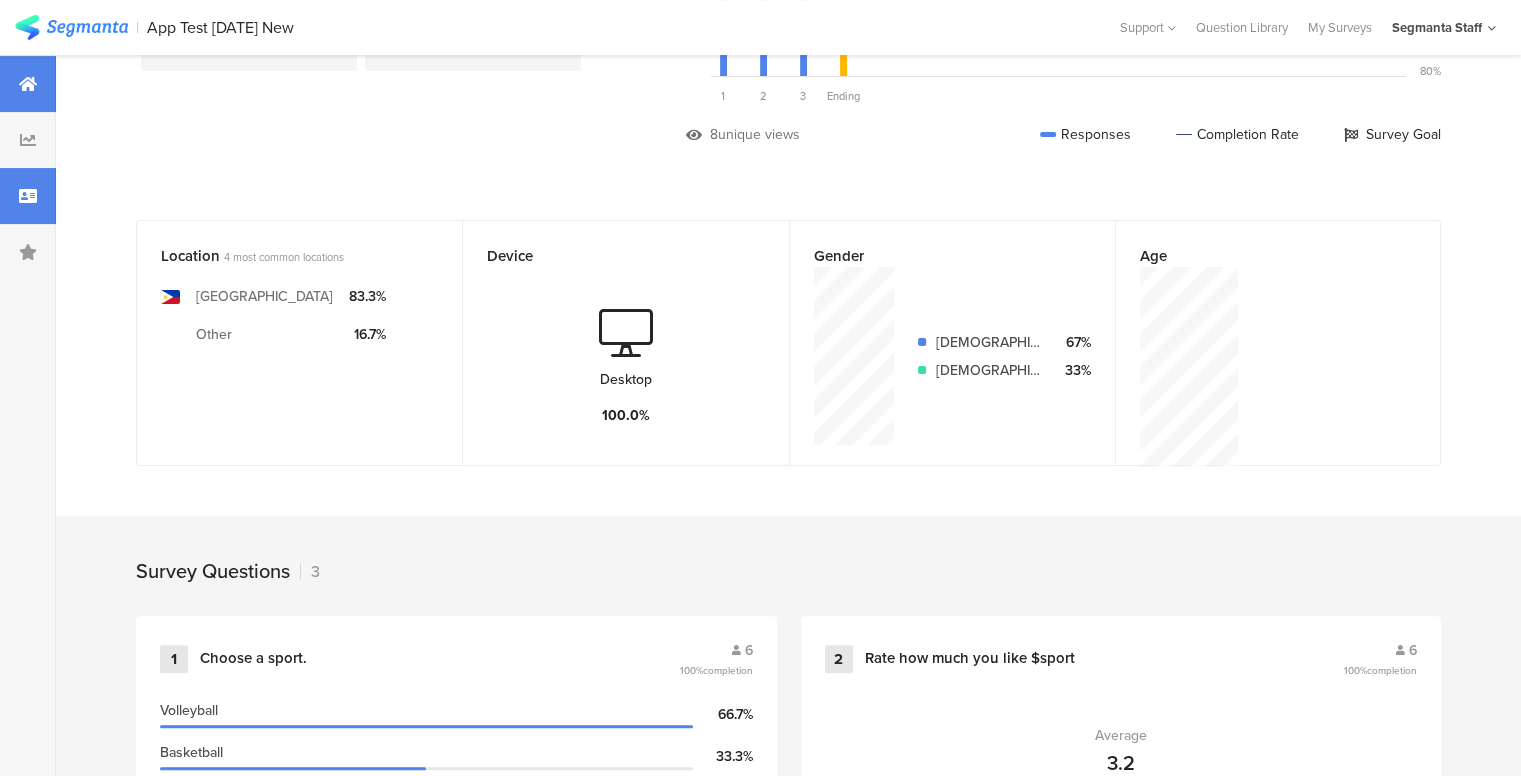 click at bounding box center (28, 196) 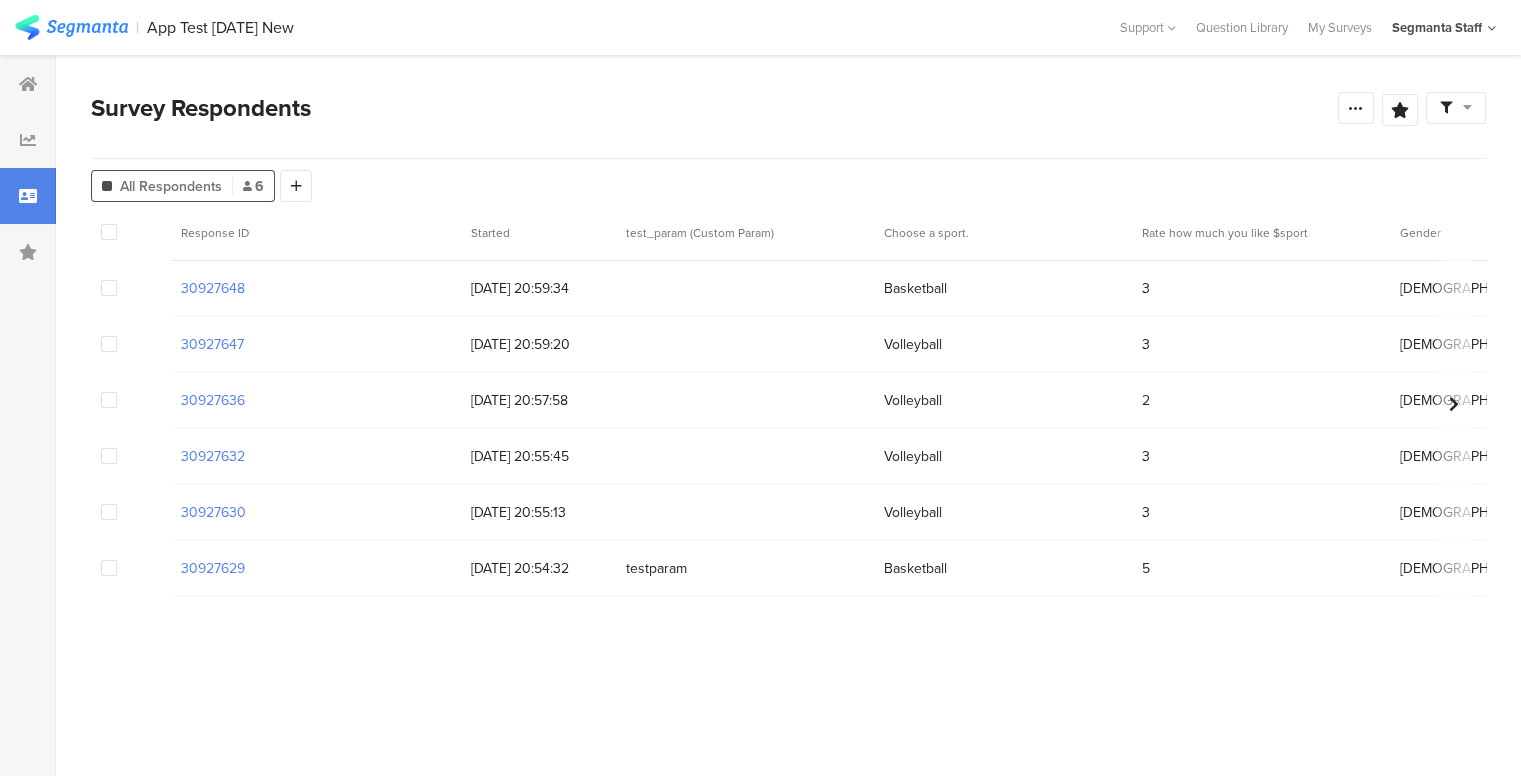 scroll, scrollTop: 0, scrollLeft: 0, axis: both 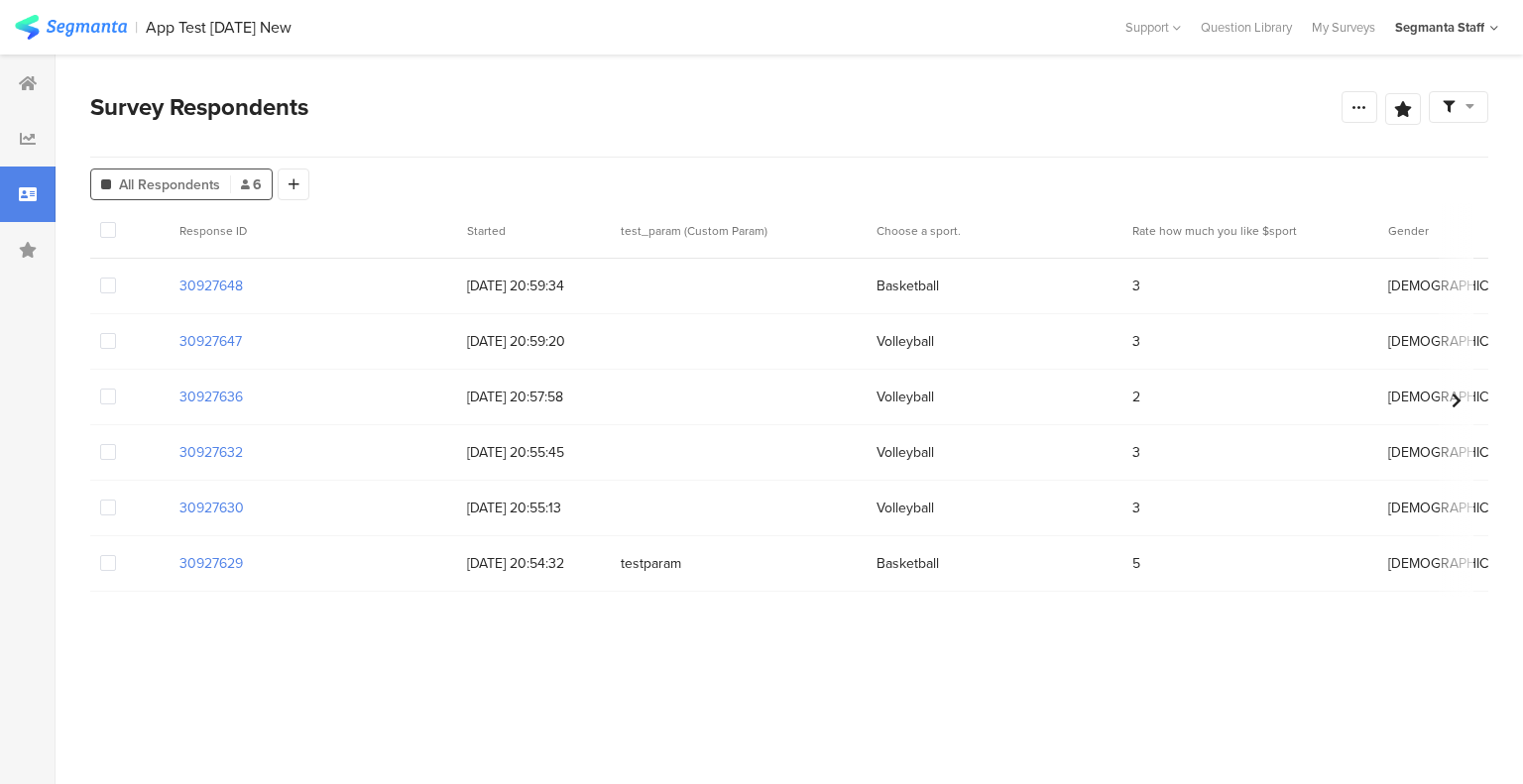 click on "30927648" at bounding box center [313, 285] 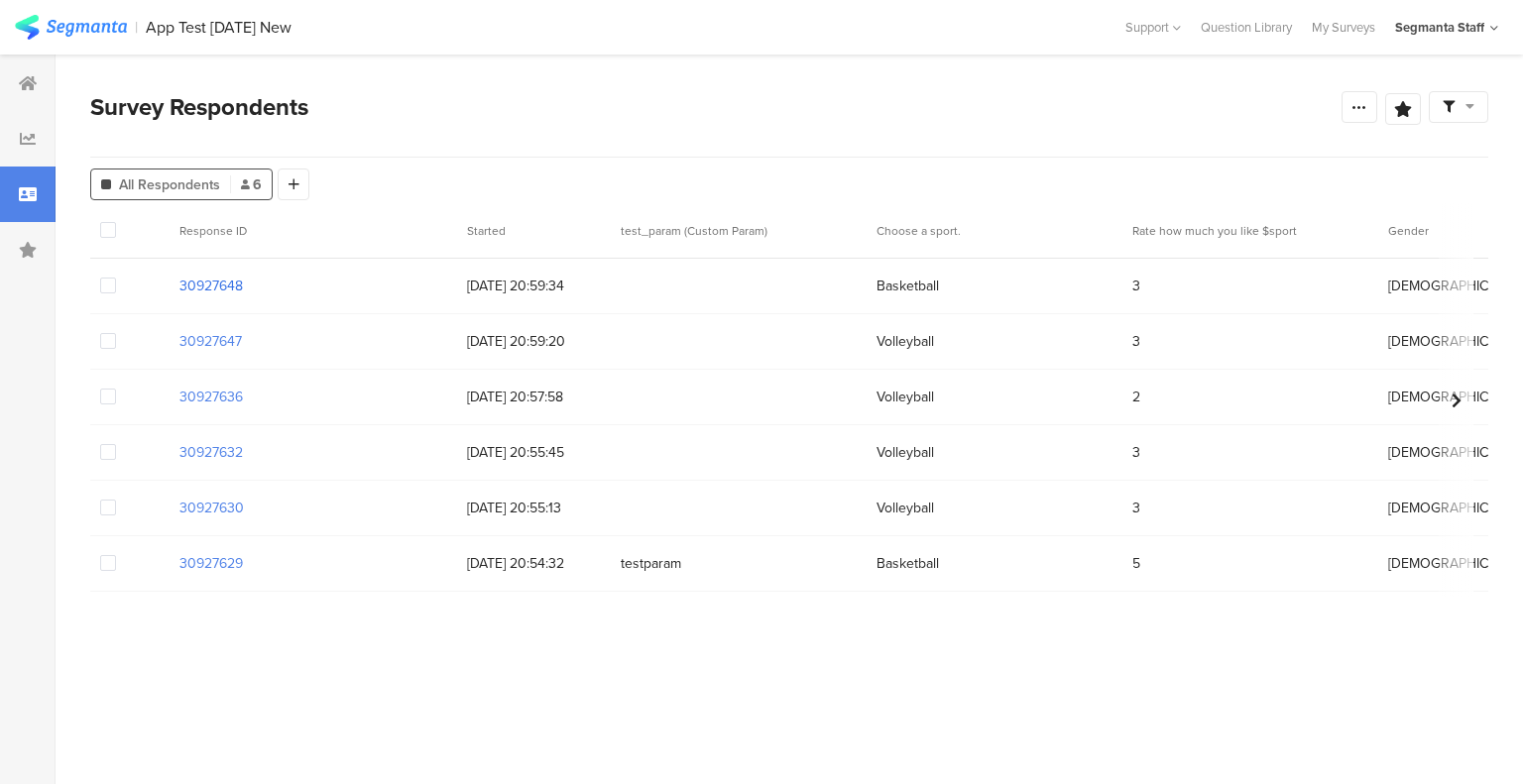 click on "30927648" at bounding box center [211, 285] 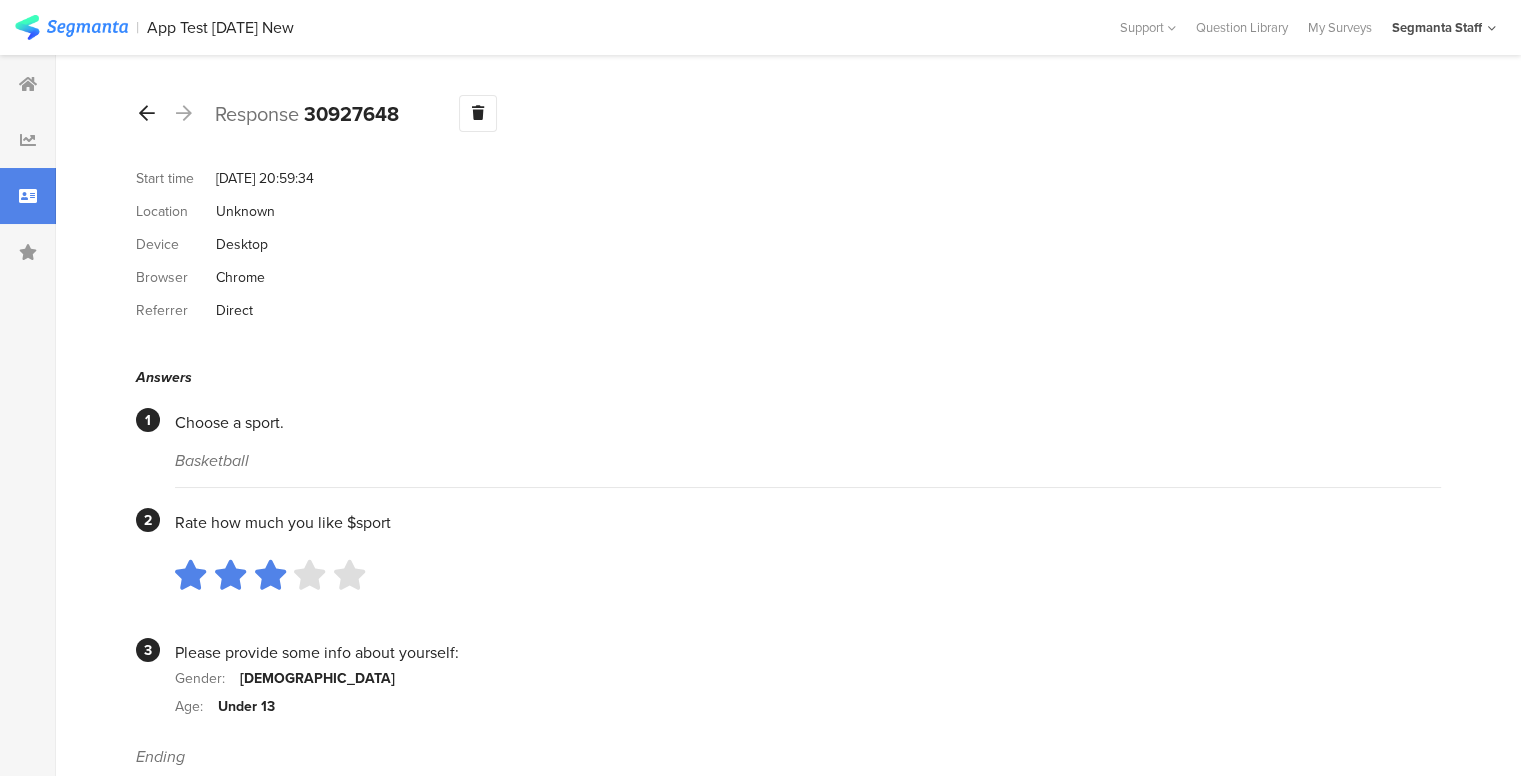 click at bounding box center (147, 113) 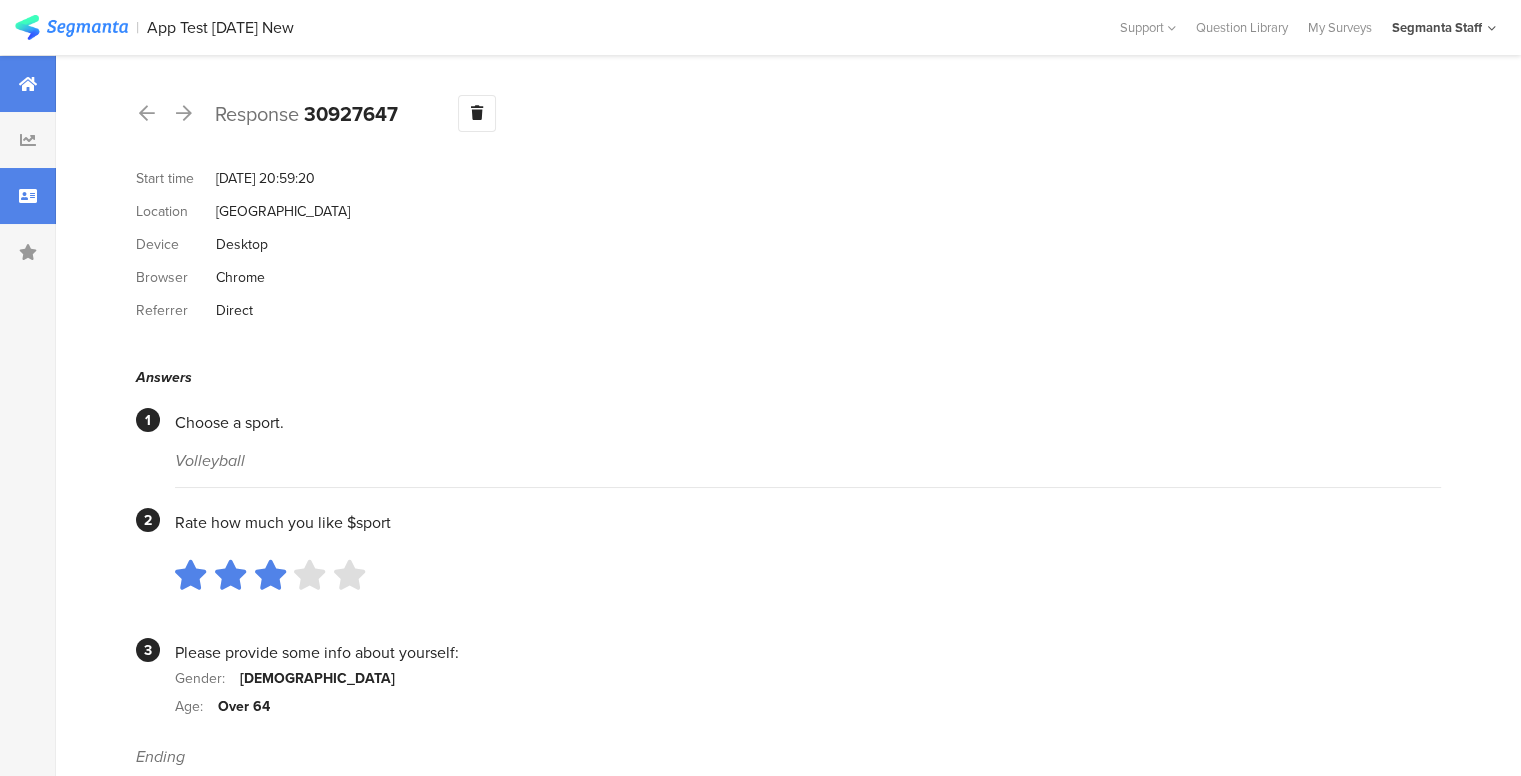 click at bounding box center (28, 84) 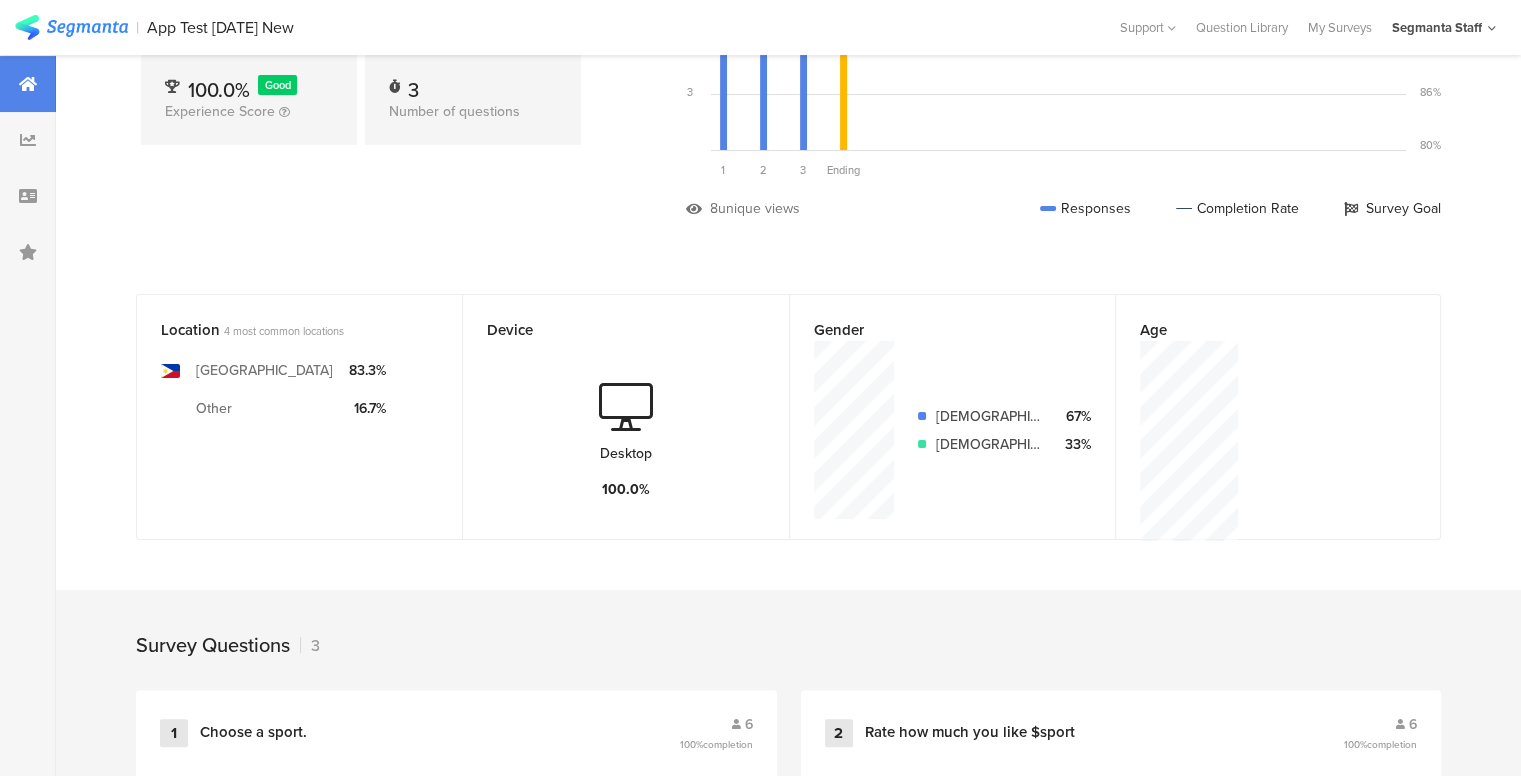 scroll, scrollTop: 0, scrollLeft: 0, axis: both 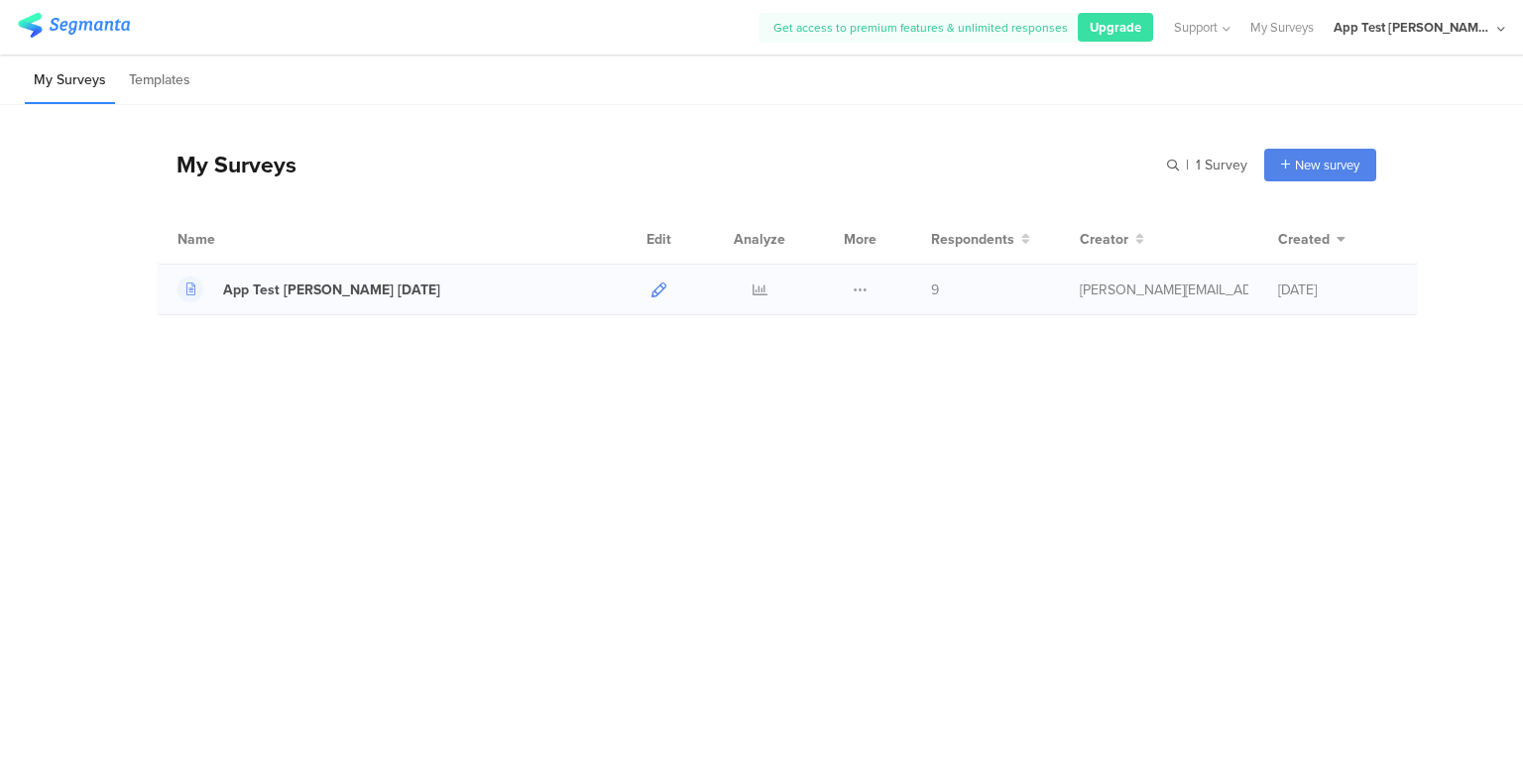 click at bounding box center (658, 289) 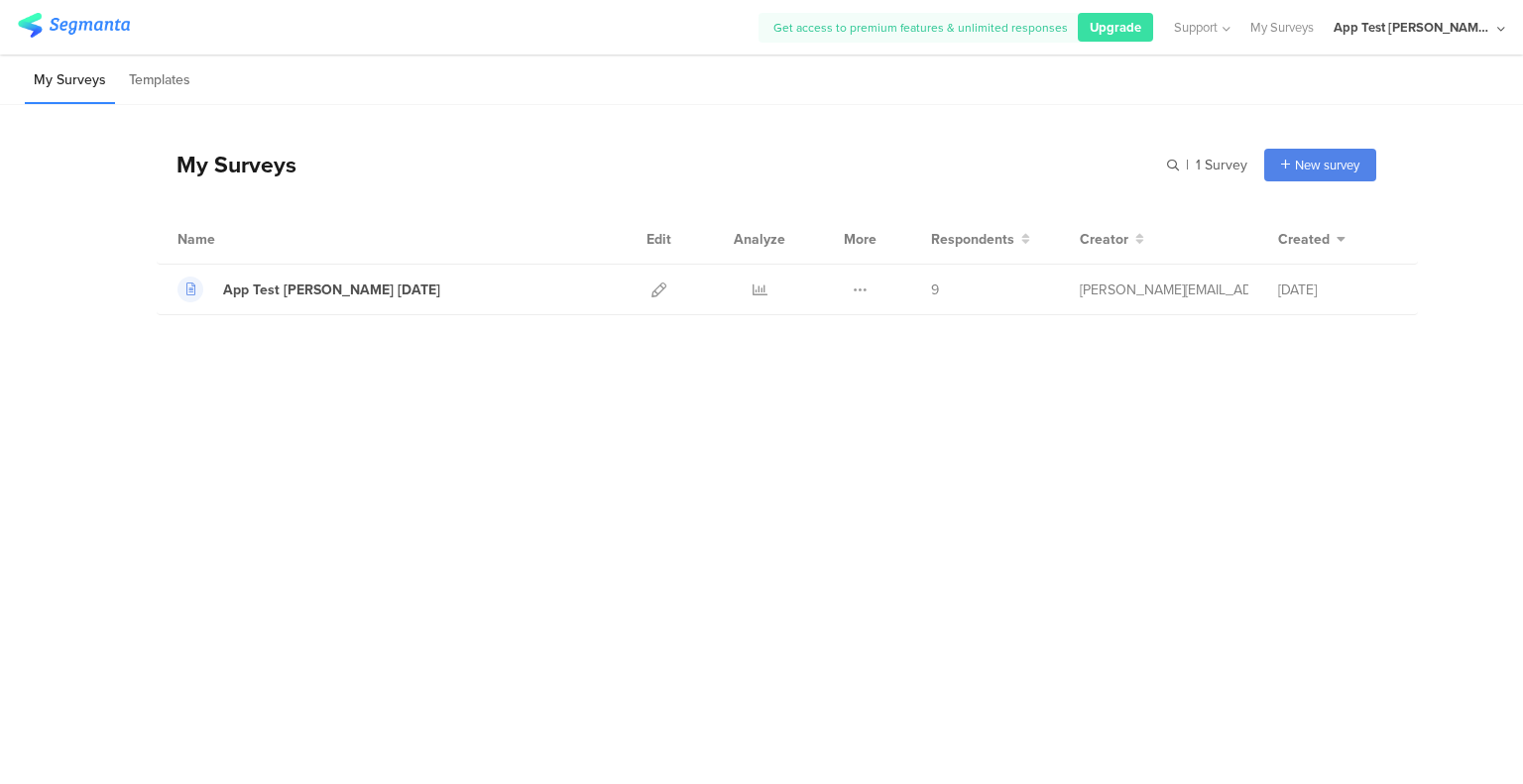 click on "App Test [PERSON_NAME] [DATE]" 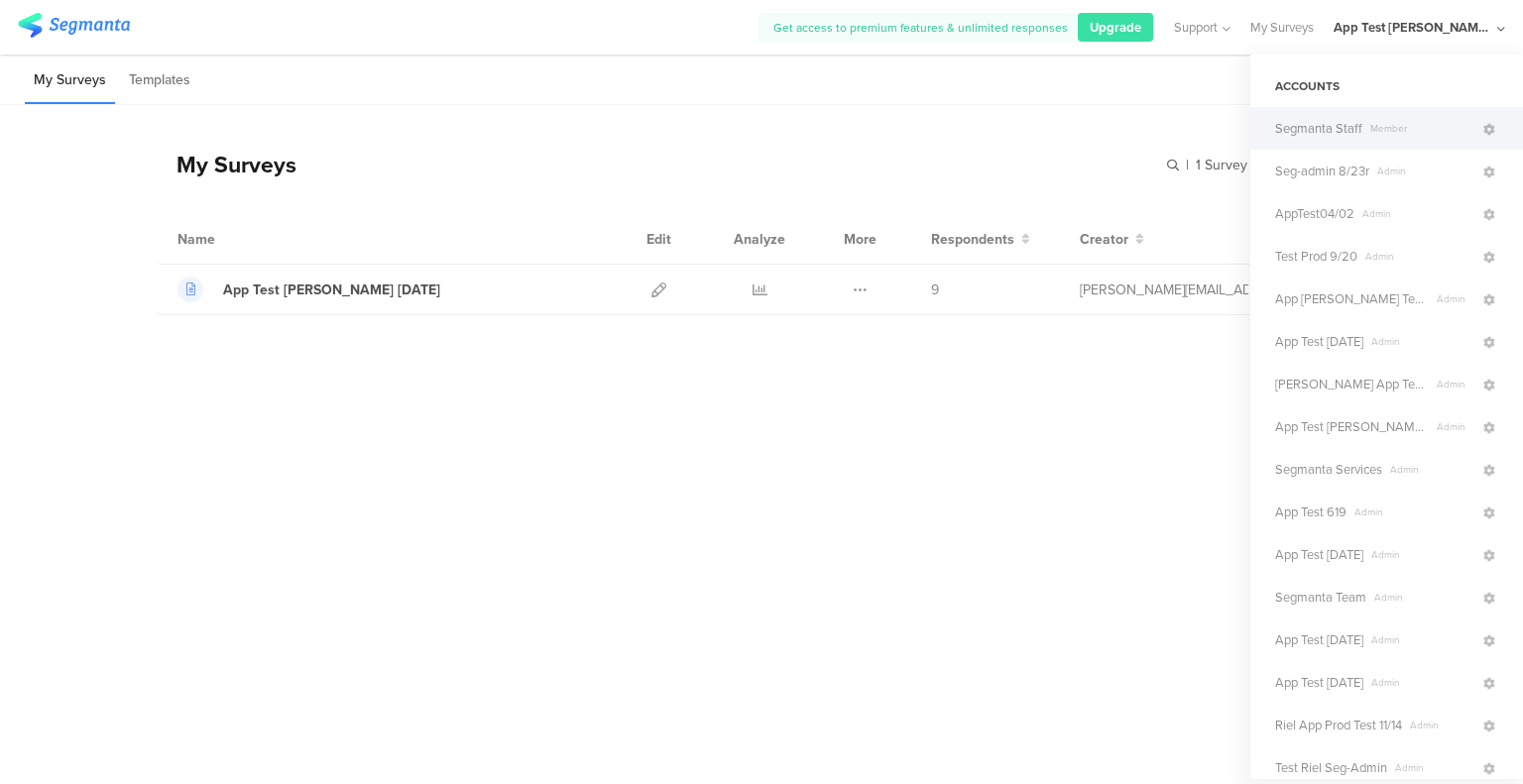 click on "Segmanta Staff" 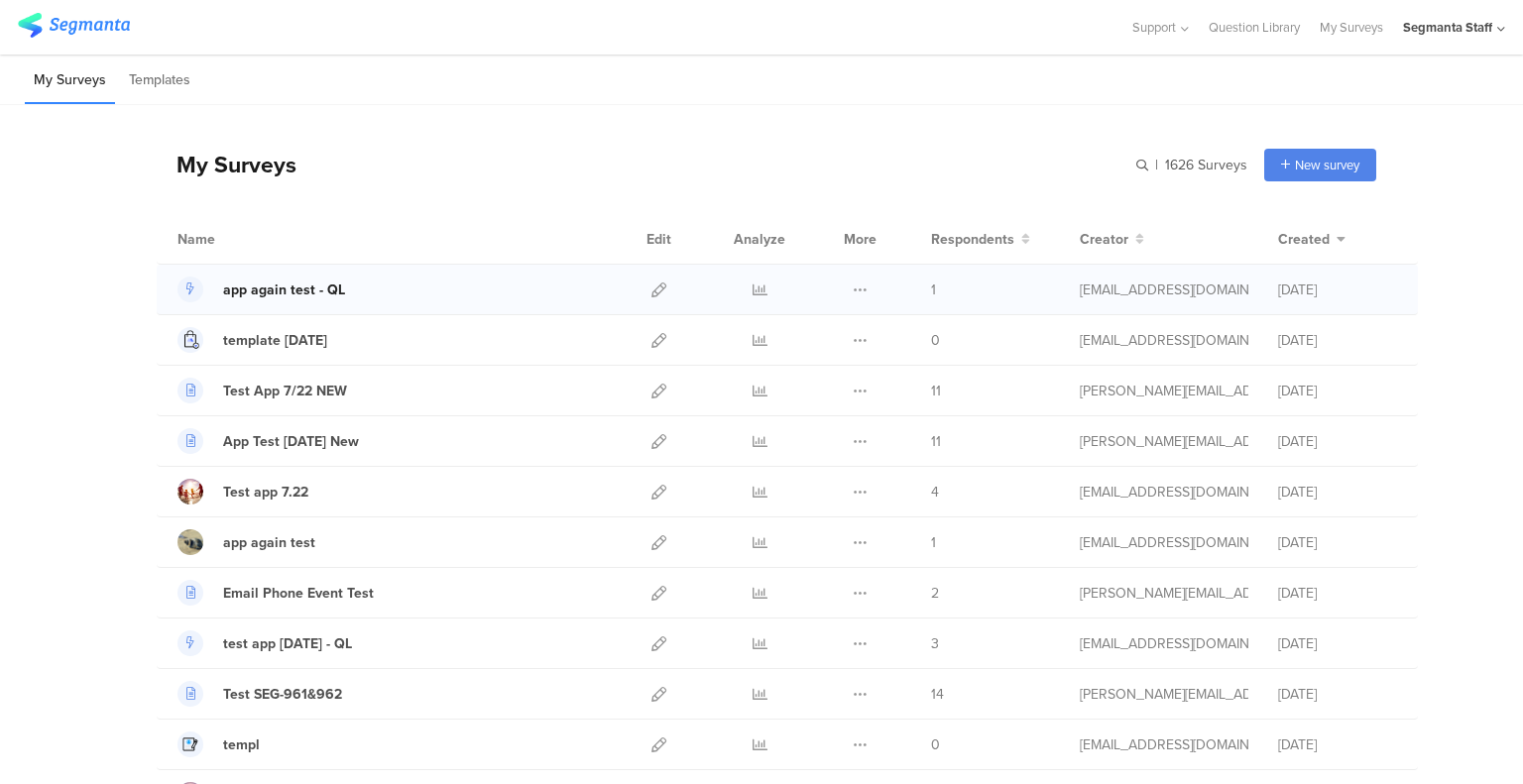click on "app again test - QL" at bounding box center [284, 289] 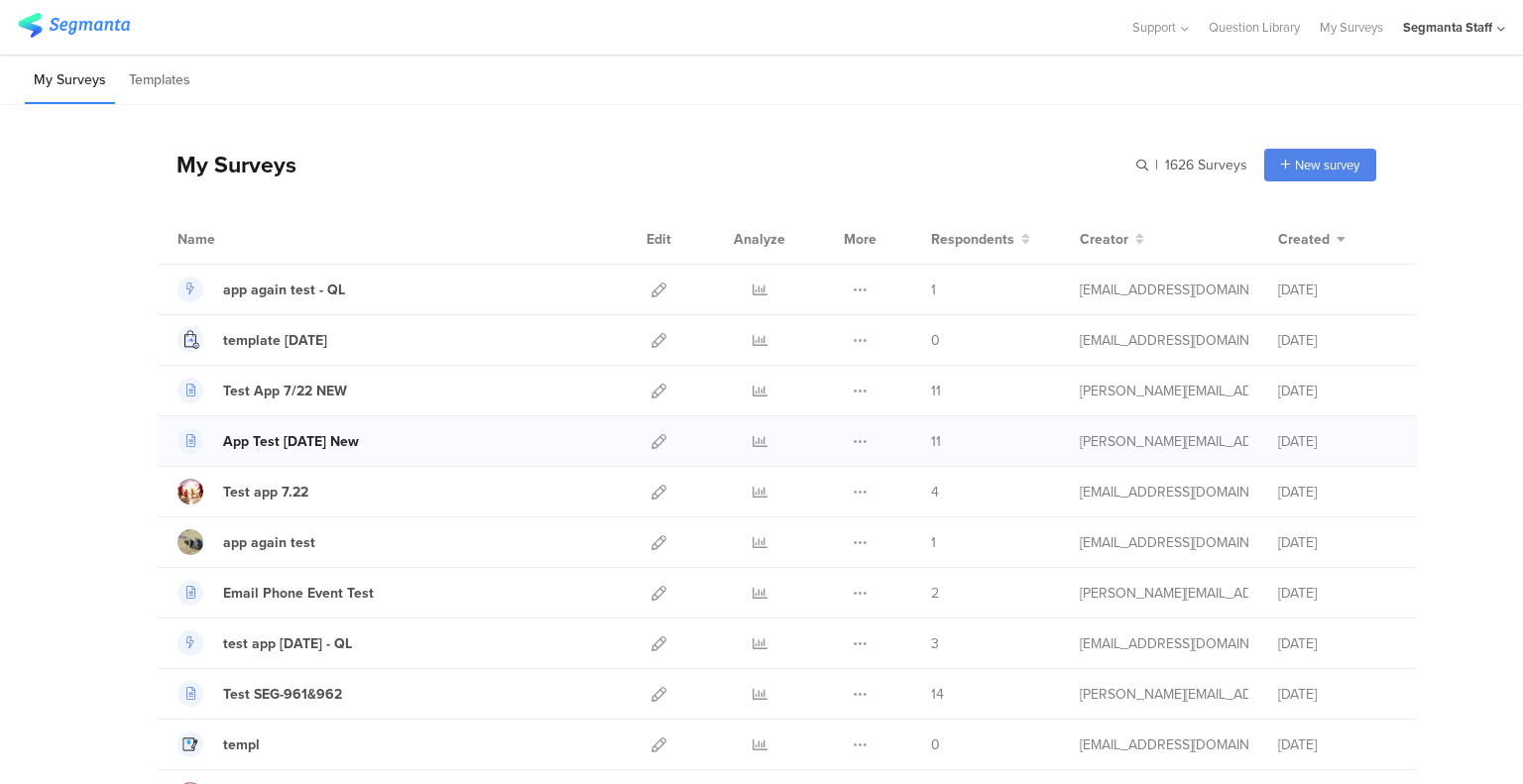 click on "App Test 7.22.25 New" at bounding box center (291, 441) 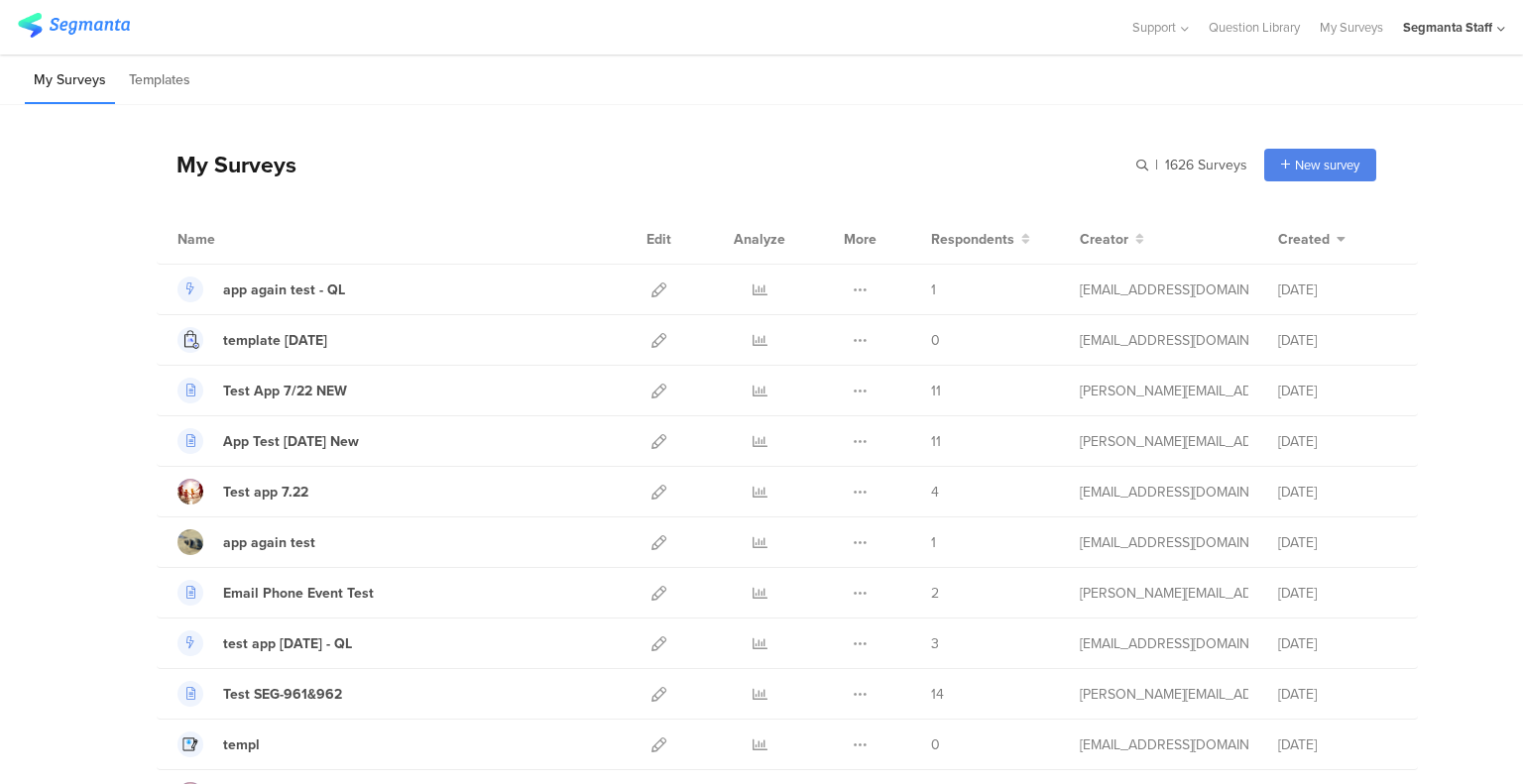 click on "My Surveys
|
1626 Surveys
New survey
Start from scratch
Choose from templates
Name
Edit
Analyze
More
Respondents
Creator" at bounding box center (766, 1488) 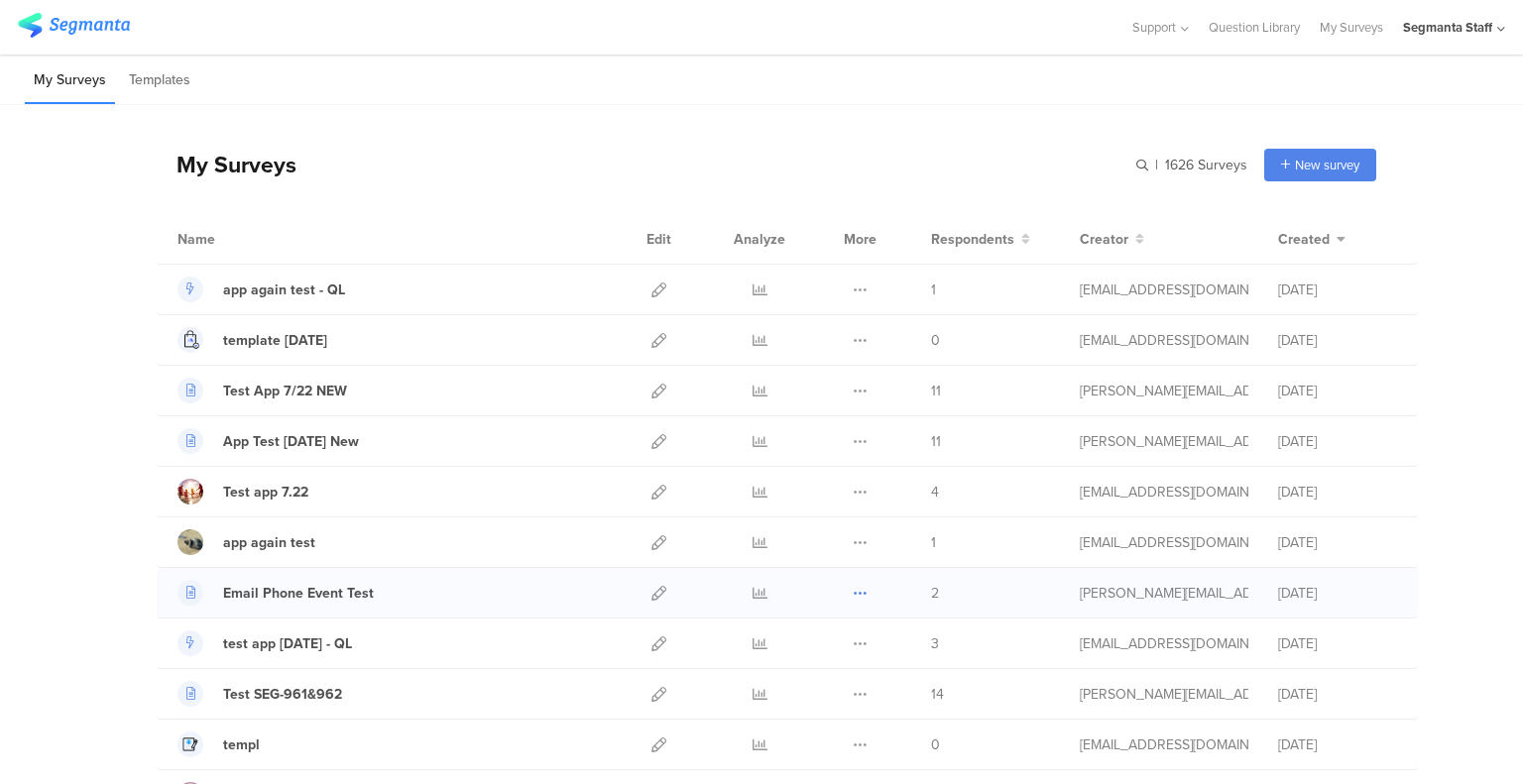 click at bounding box center [860, 593] 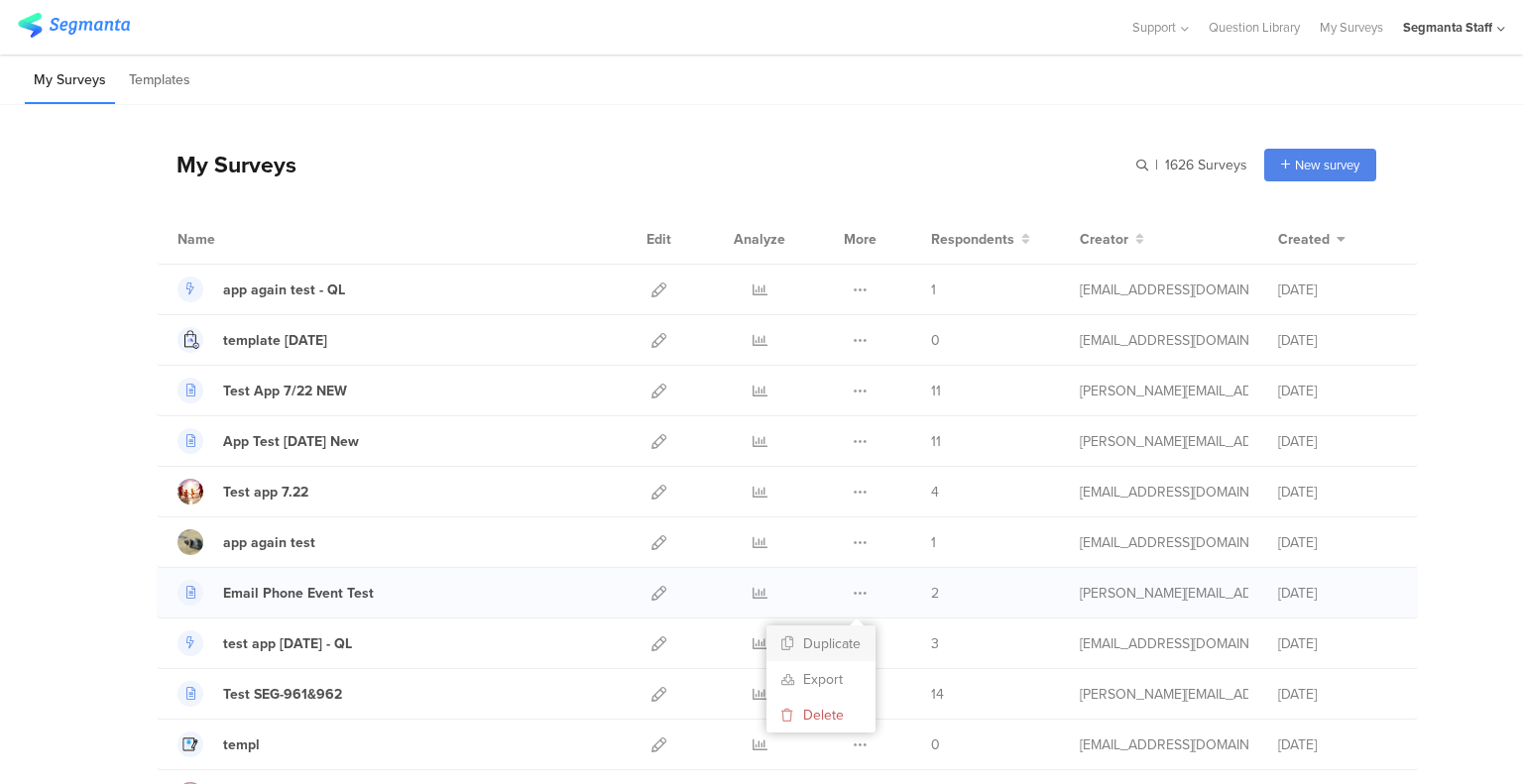 click on "Duplicate" at bounding box center (821, 643) 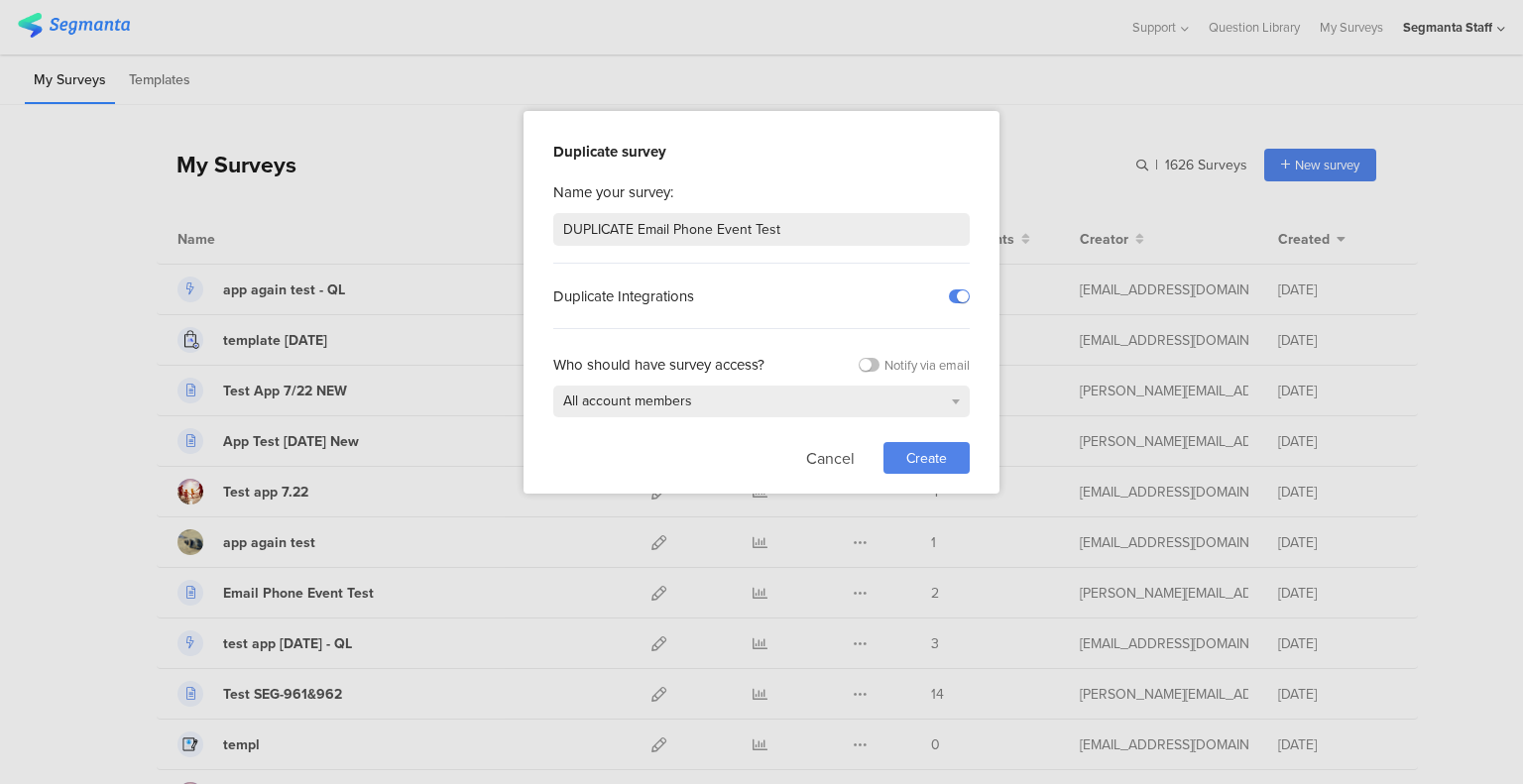 click on "Create" at bounding box center (926, 458) 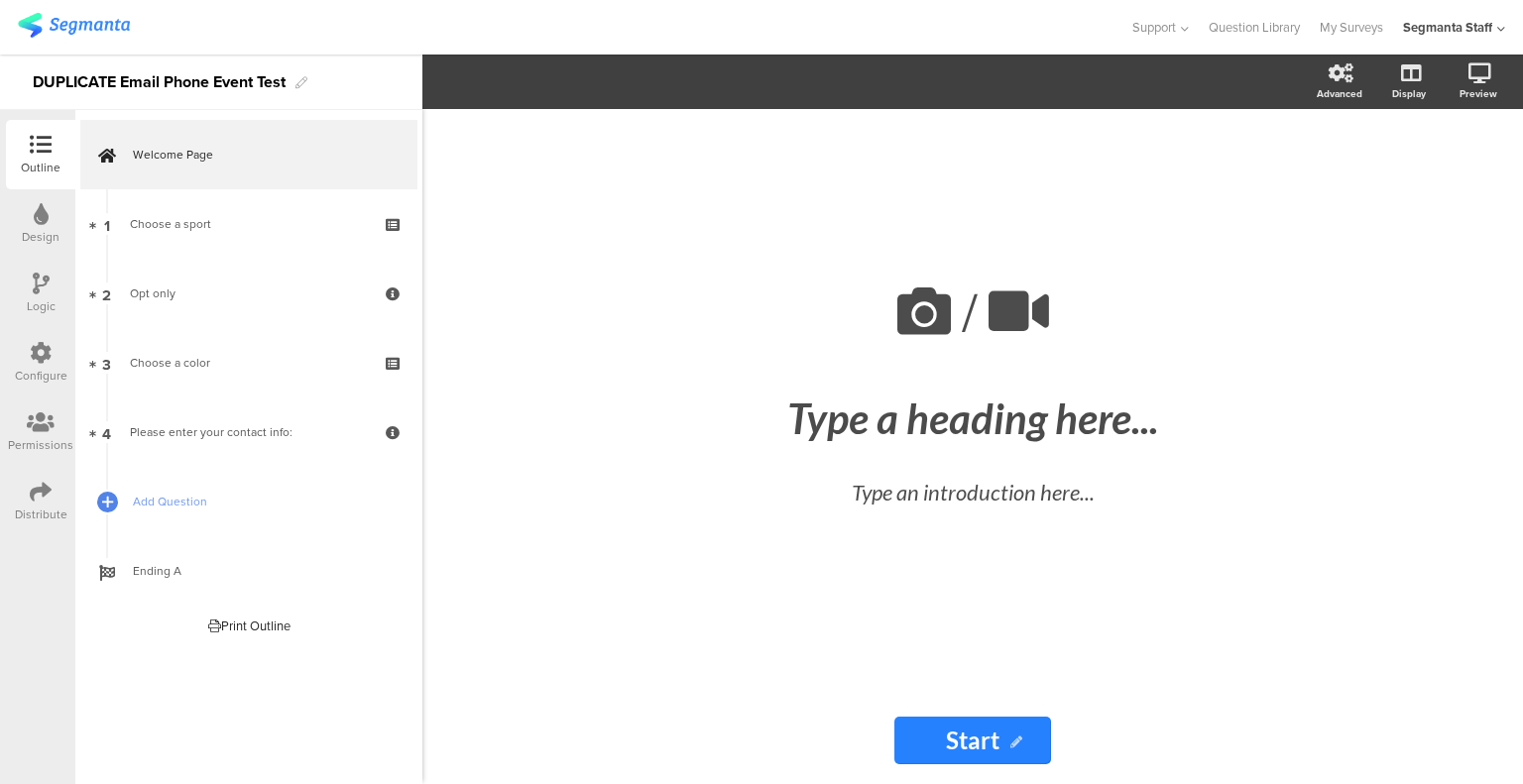 click at bounding box center (41, 353) 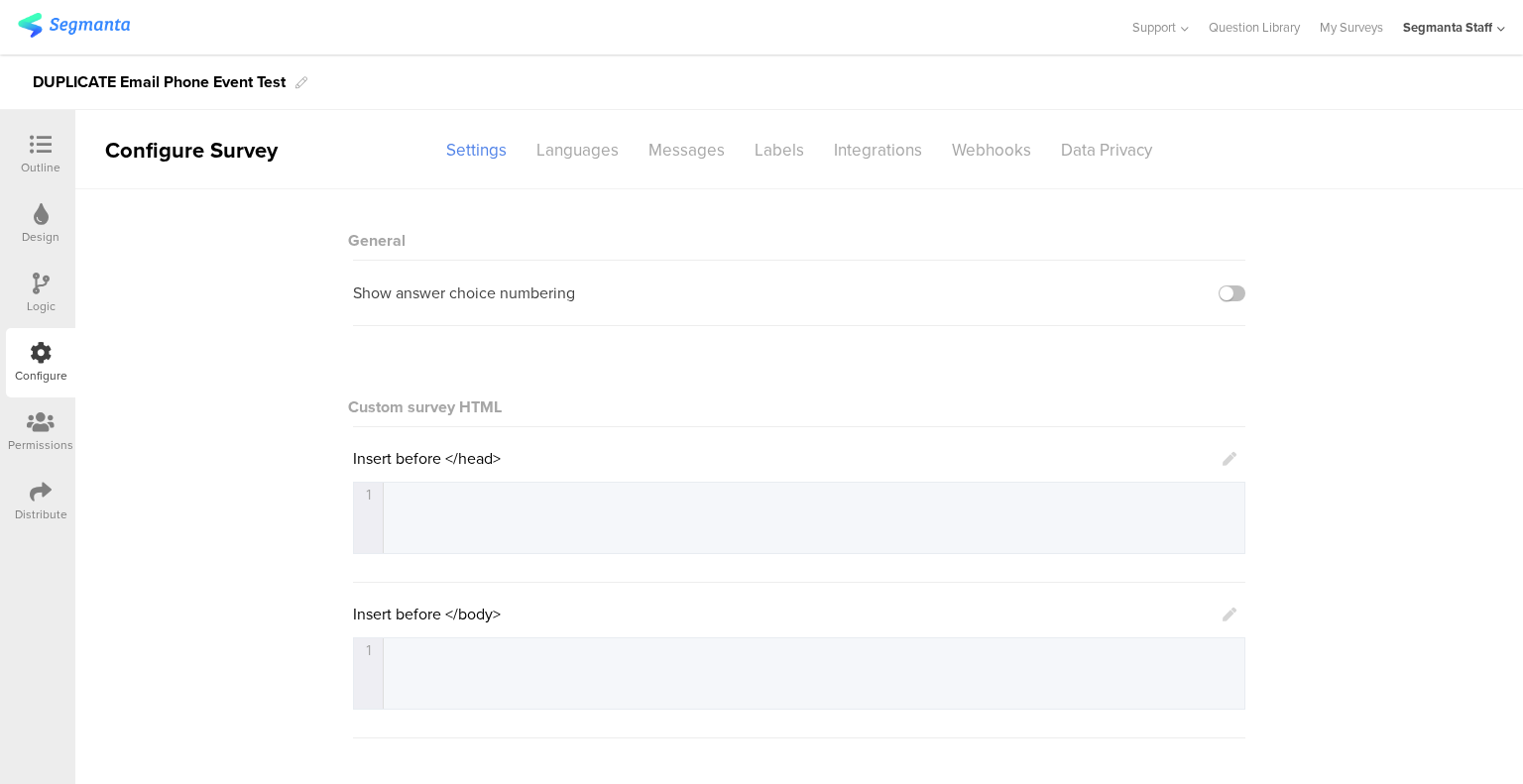 click at bounding box center (41, 145) 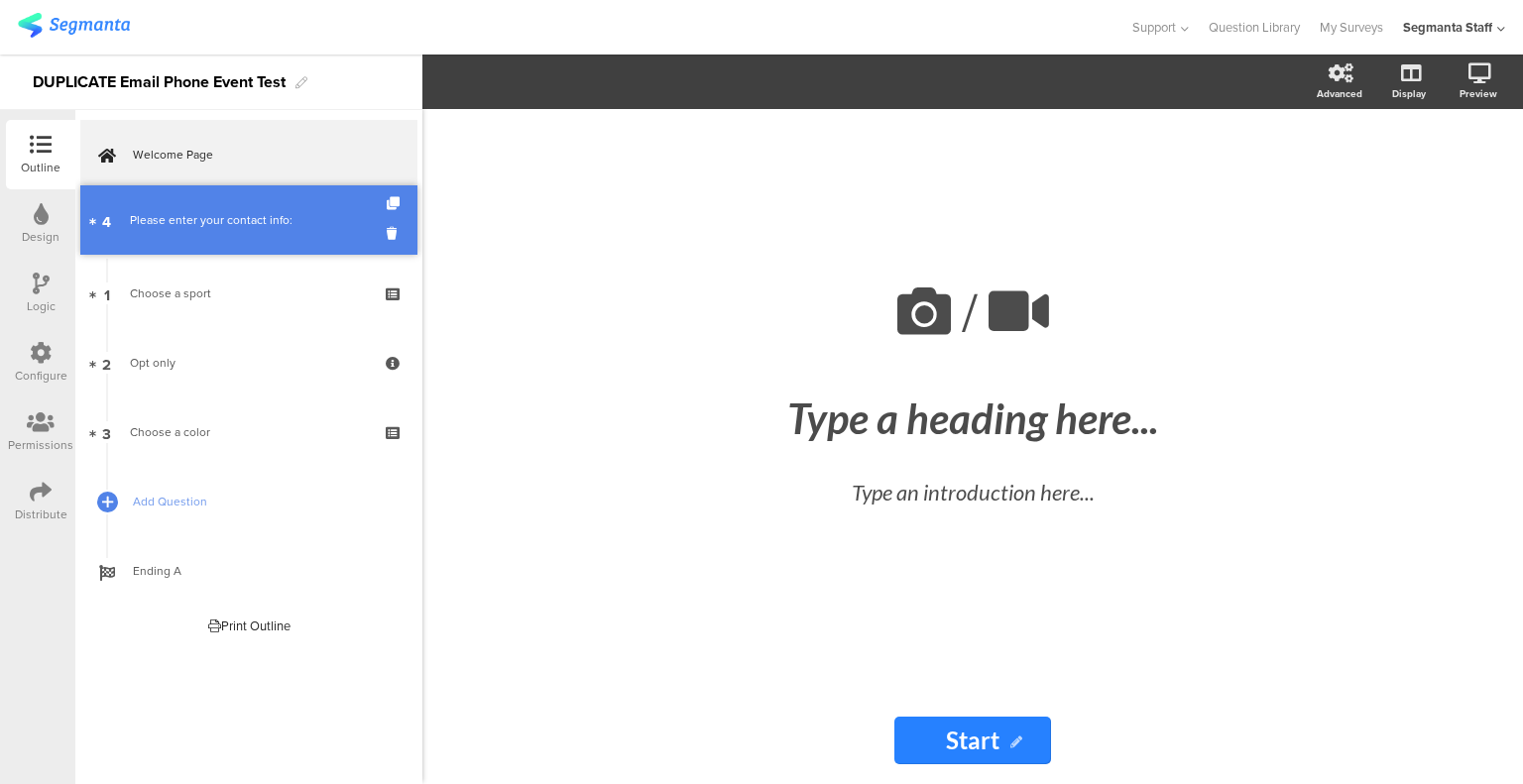 drag, startPoint x: 254, startPoint y: 437, endPoint x: 243, endPoint y: 225, distance: 212.28519 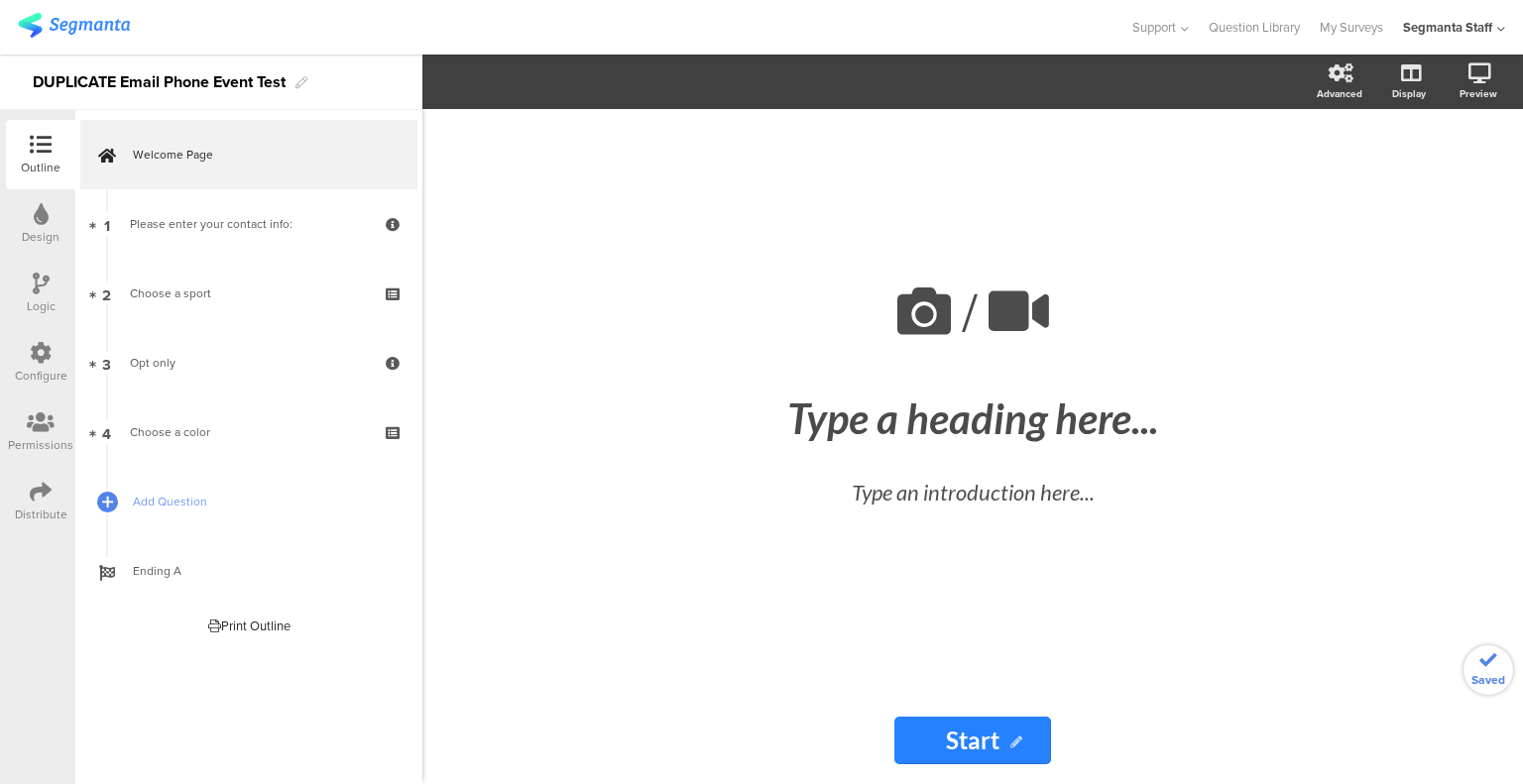 click at bounding box center [41, 353] 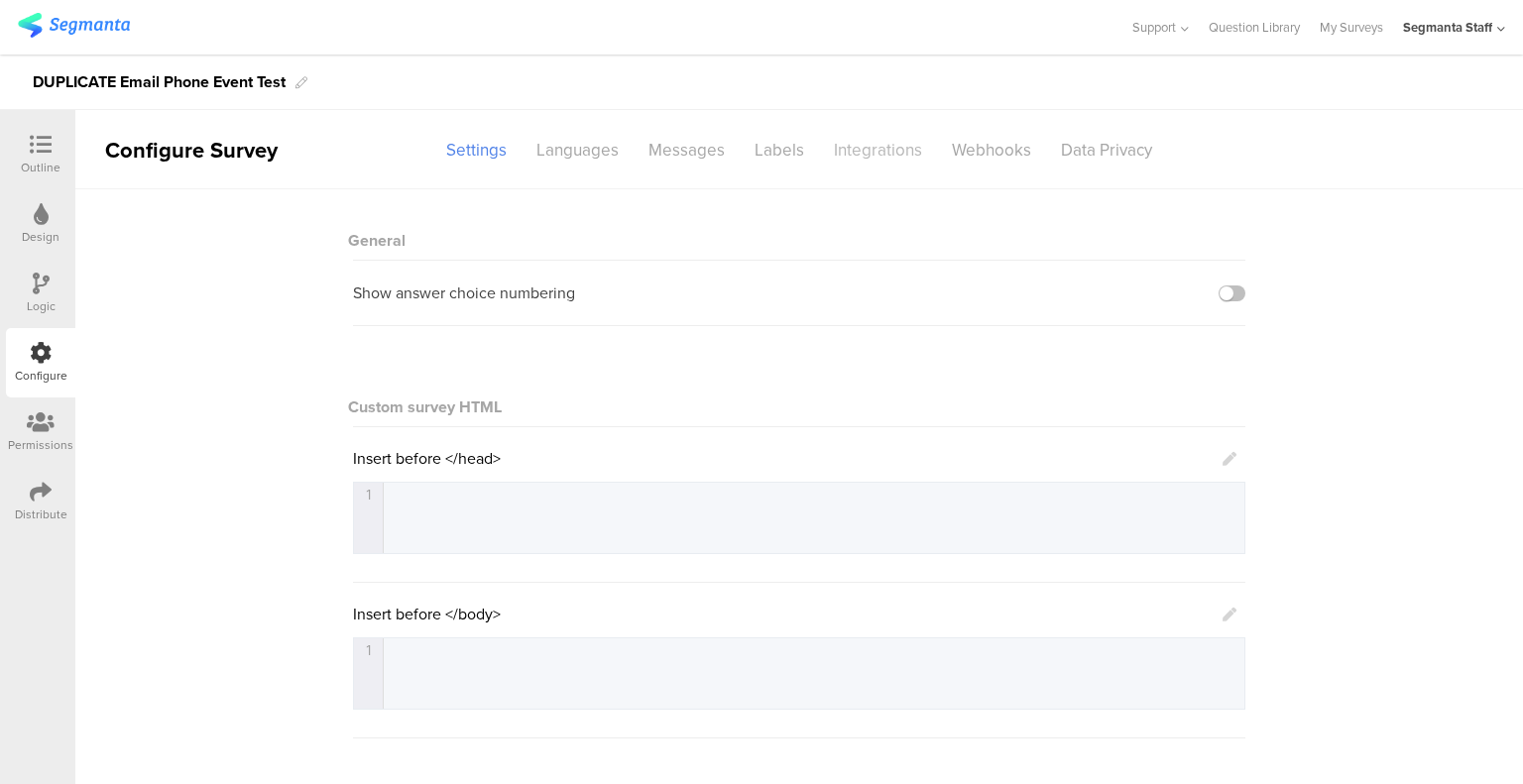 click on "Integrations" at bounding box center [878, 150] 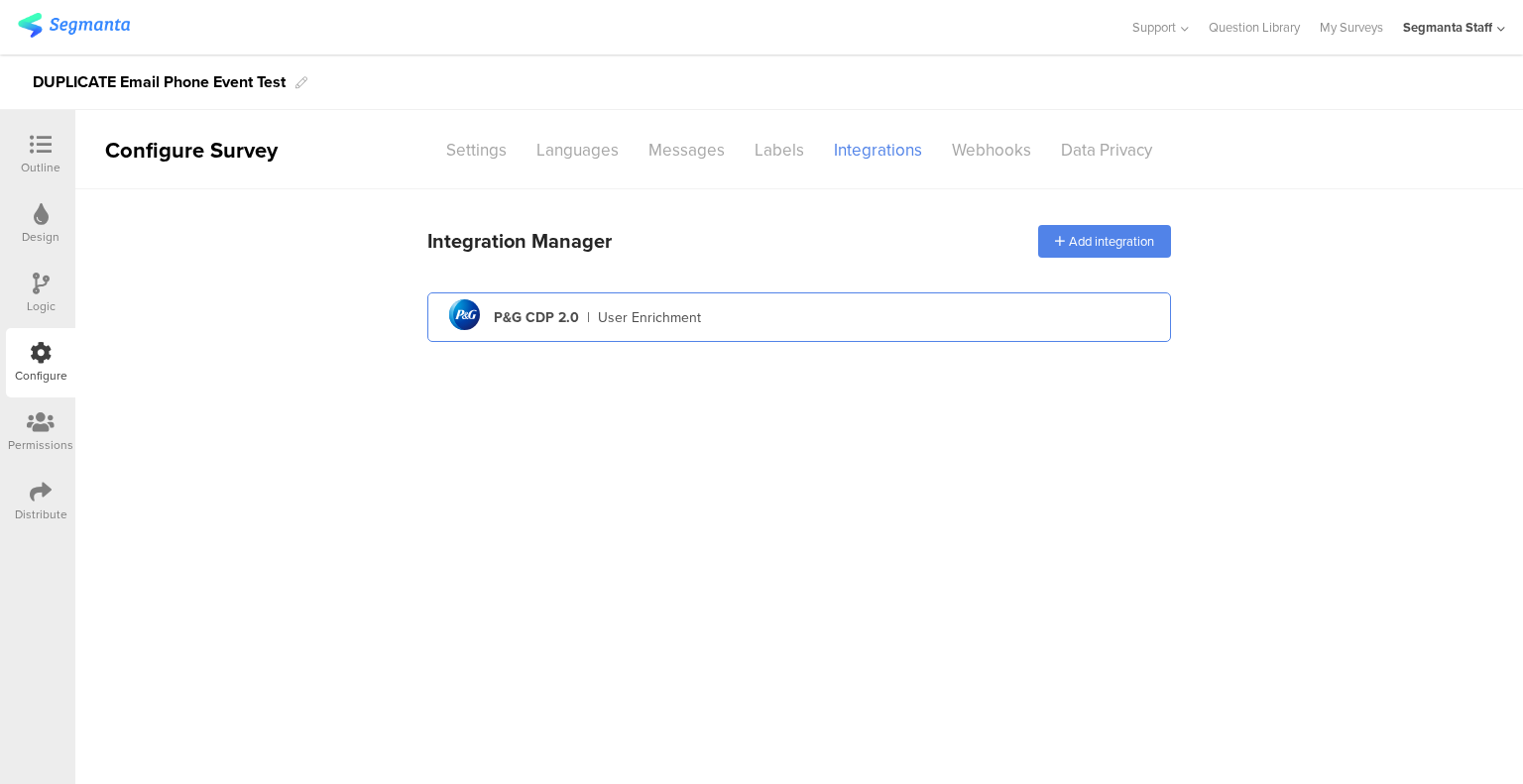 click on "pg logo                                                                         P&G CDP 2.0   |   User Enrichment" at bounding box center [799, 317] 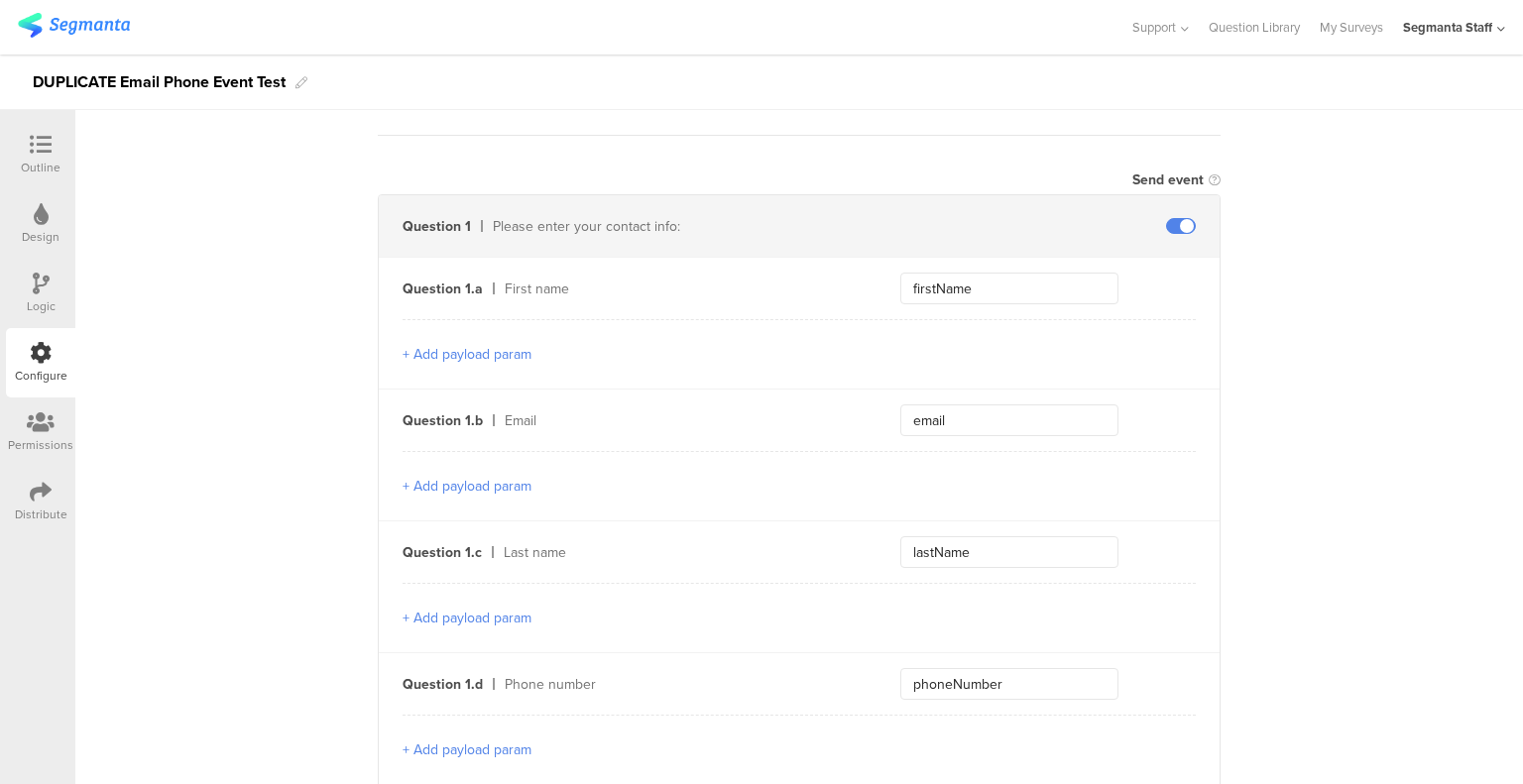 scroll, scrollTop: 694, scrollLeft: 0, axis: vertical 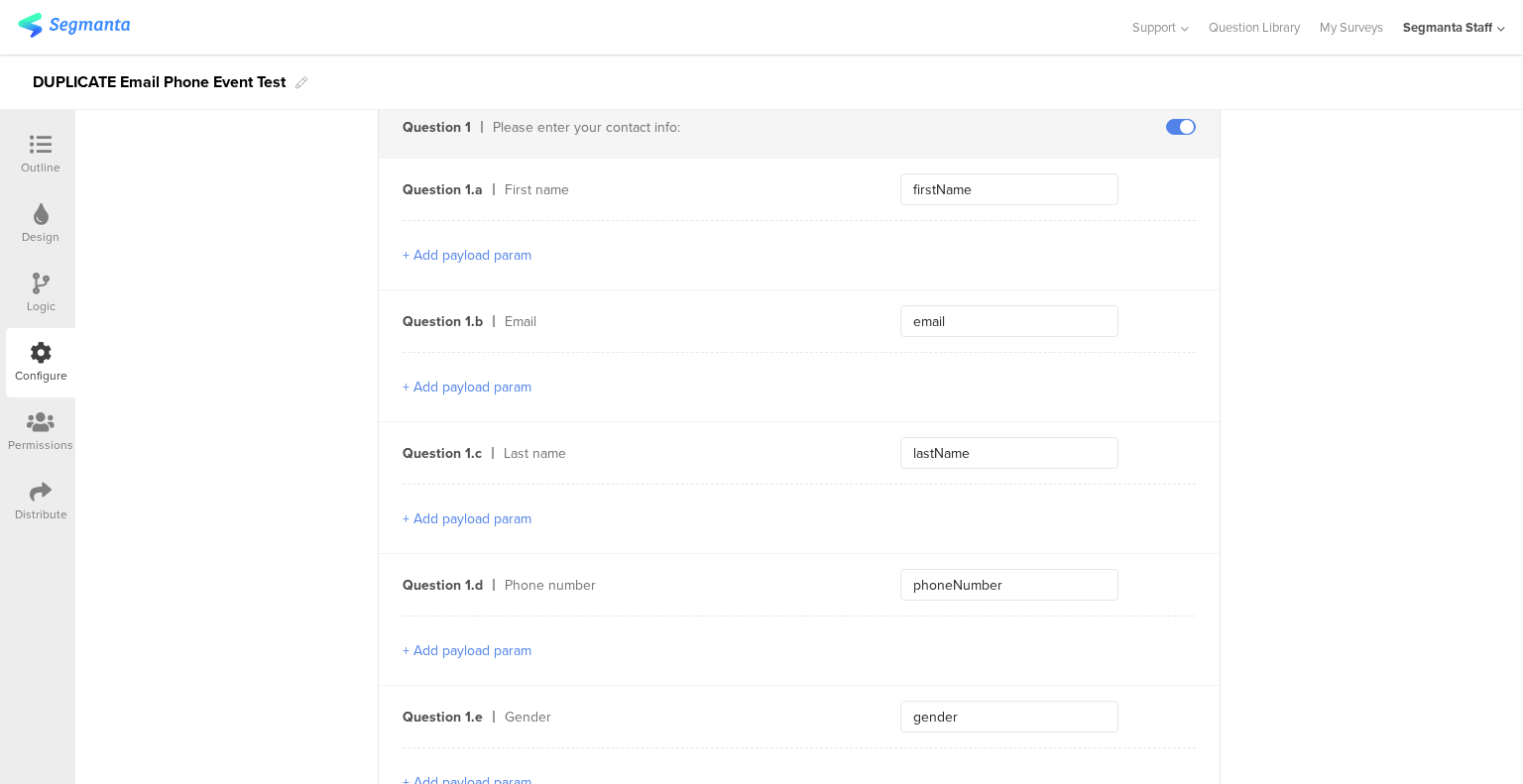 click on "+ Add payload param" at bounding box center (467, 387) 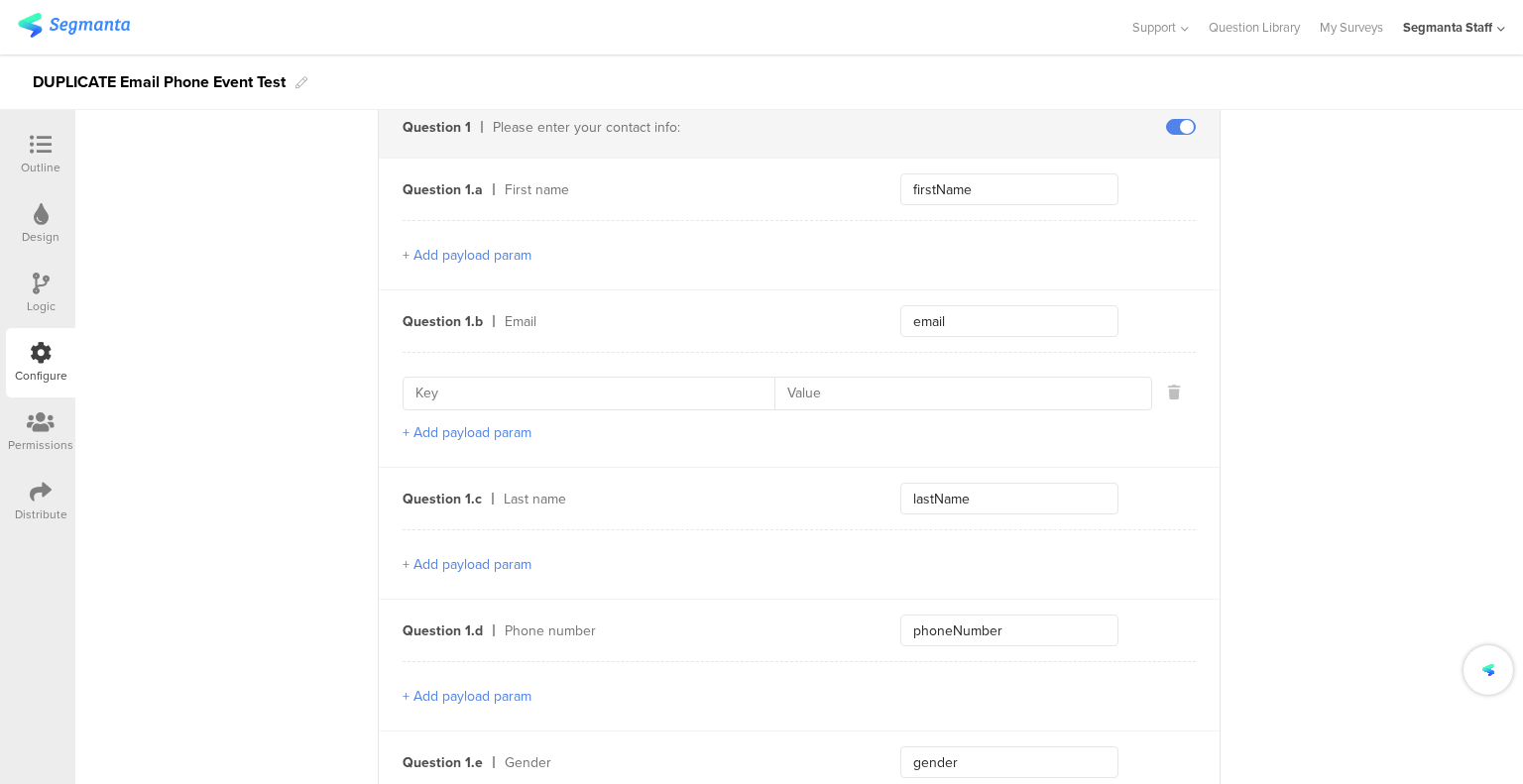 click on "+ Add payload param" at bounding box center (467, 432) 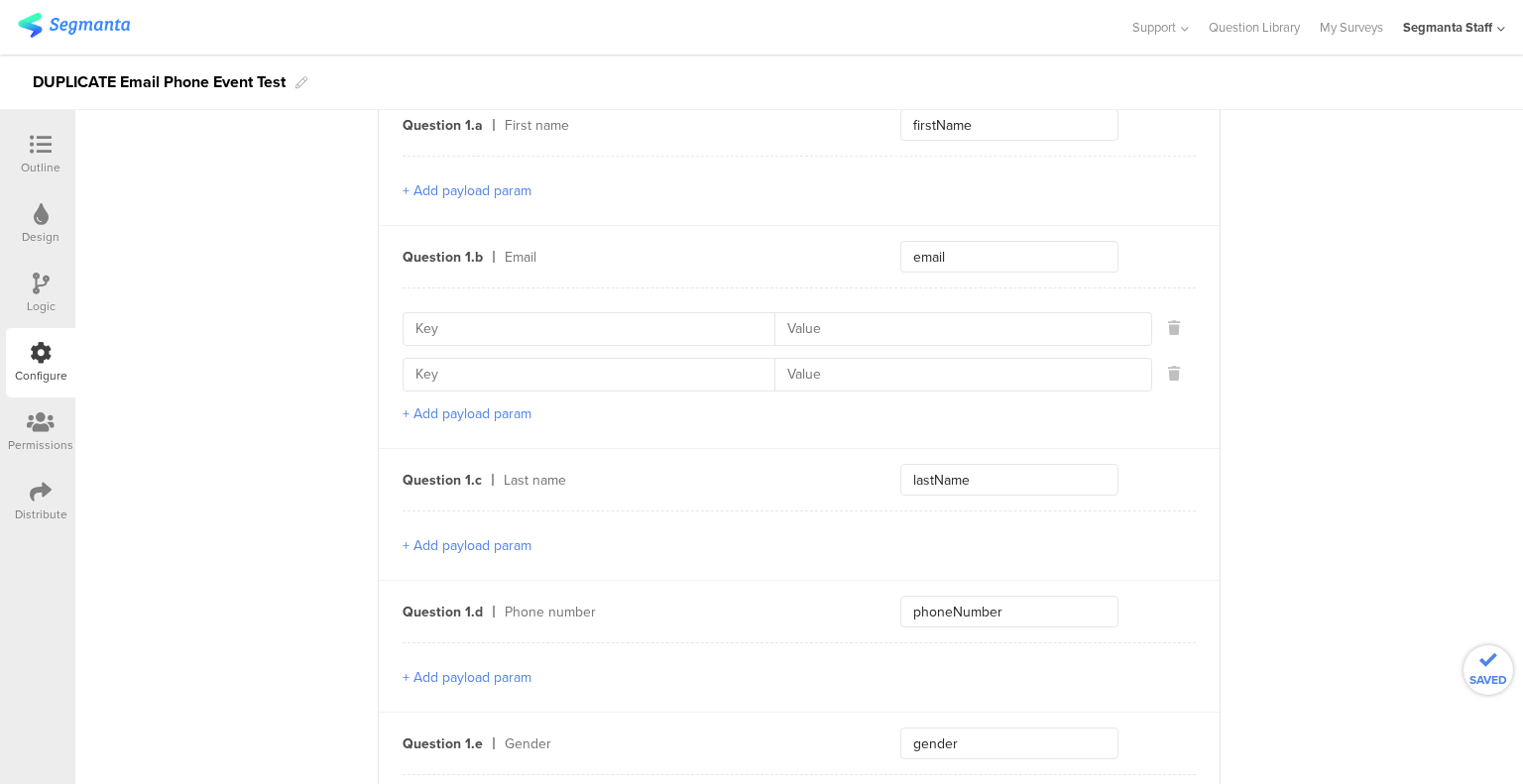 scroll, scrollTop: 793, scrollLeft: 0, axis: vertical 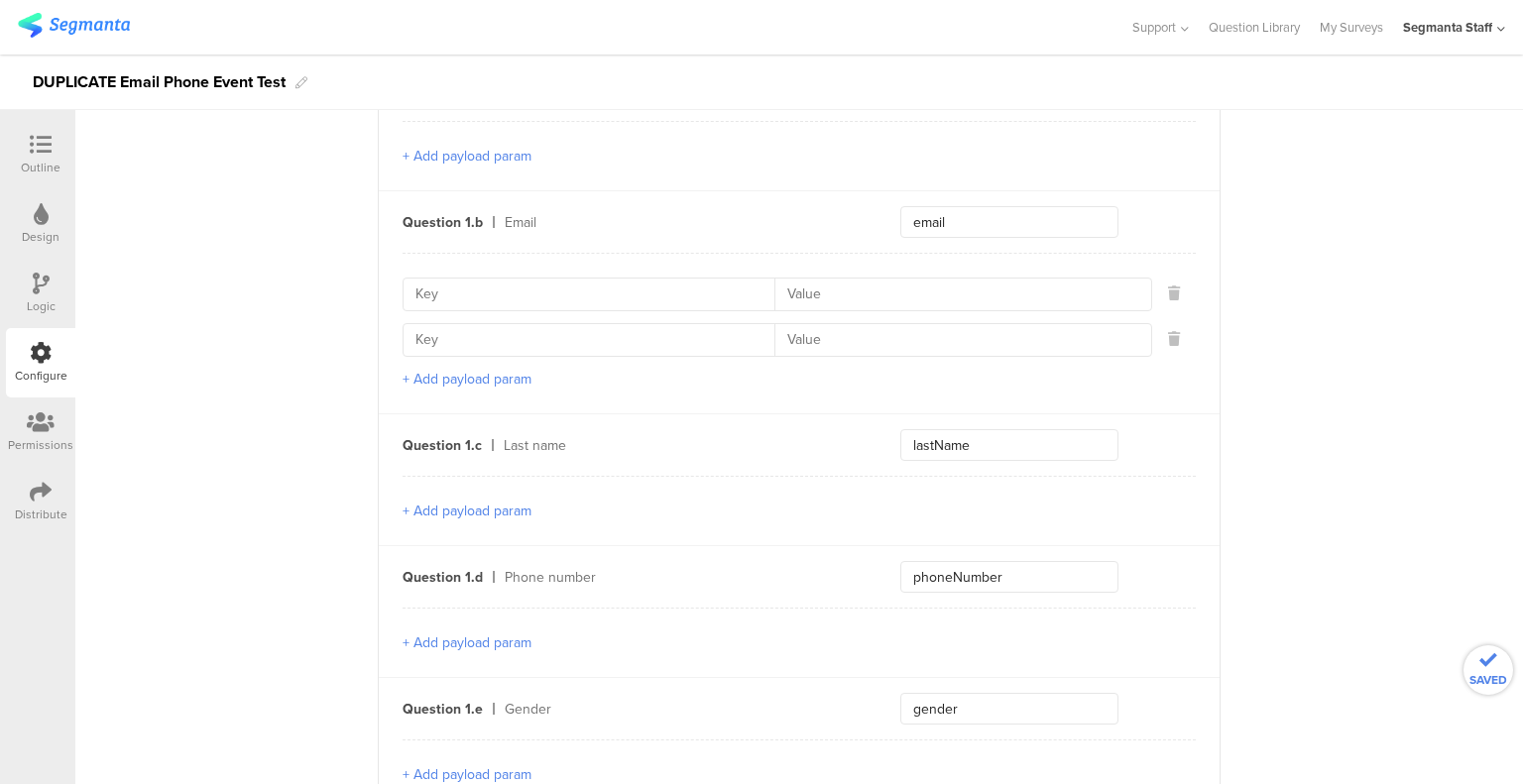 click on "+ Add payload param" at bounding box center (467, 642) 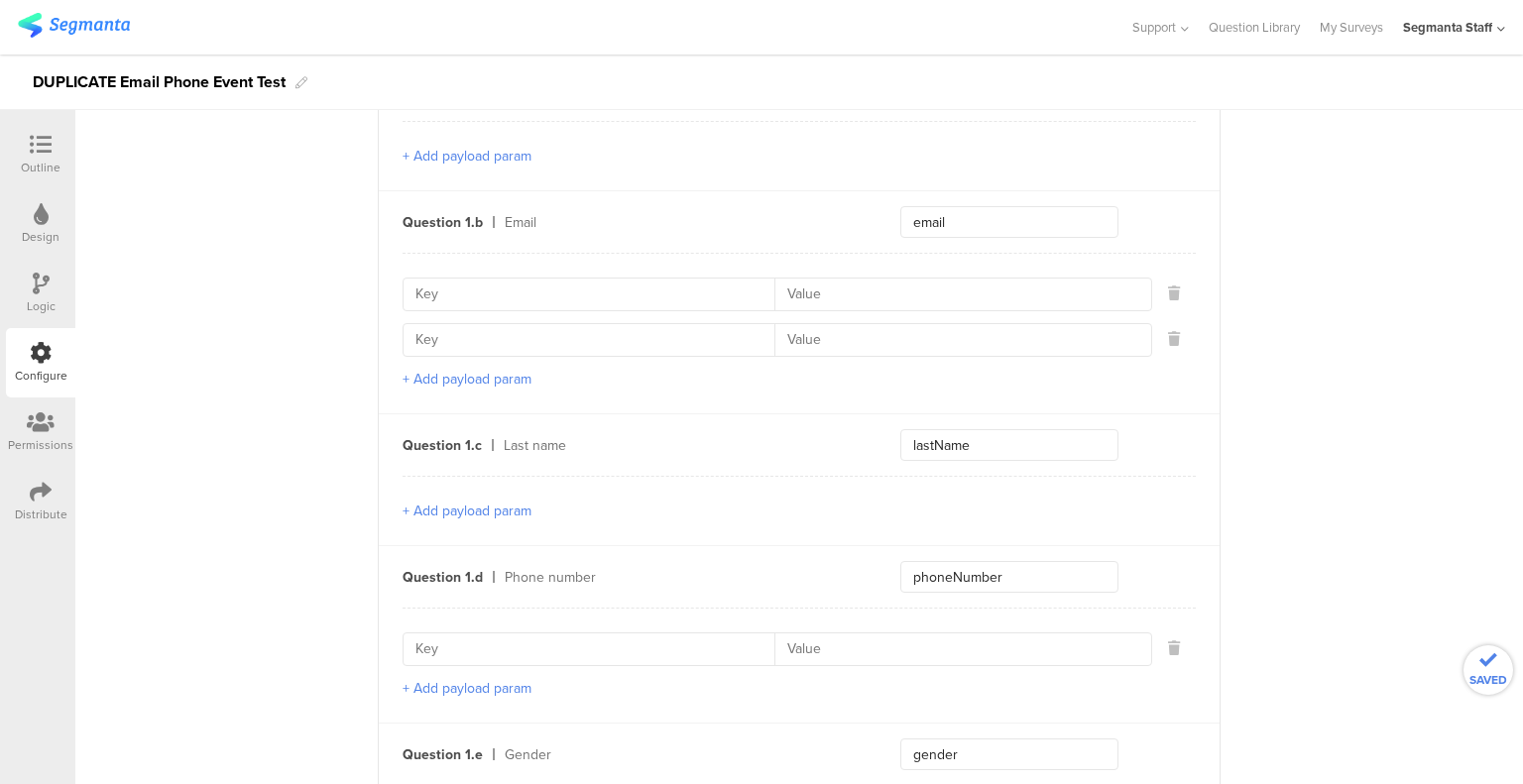 click on "+ Add payload param" at bounding box center (467, 688) 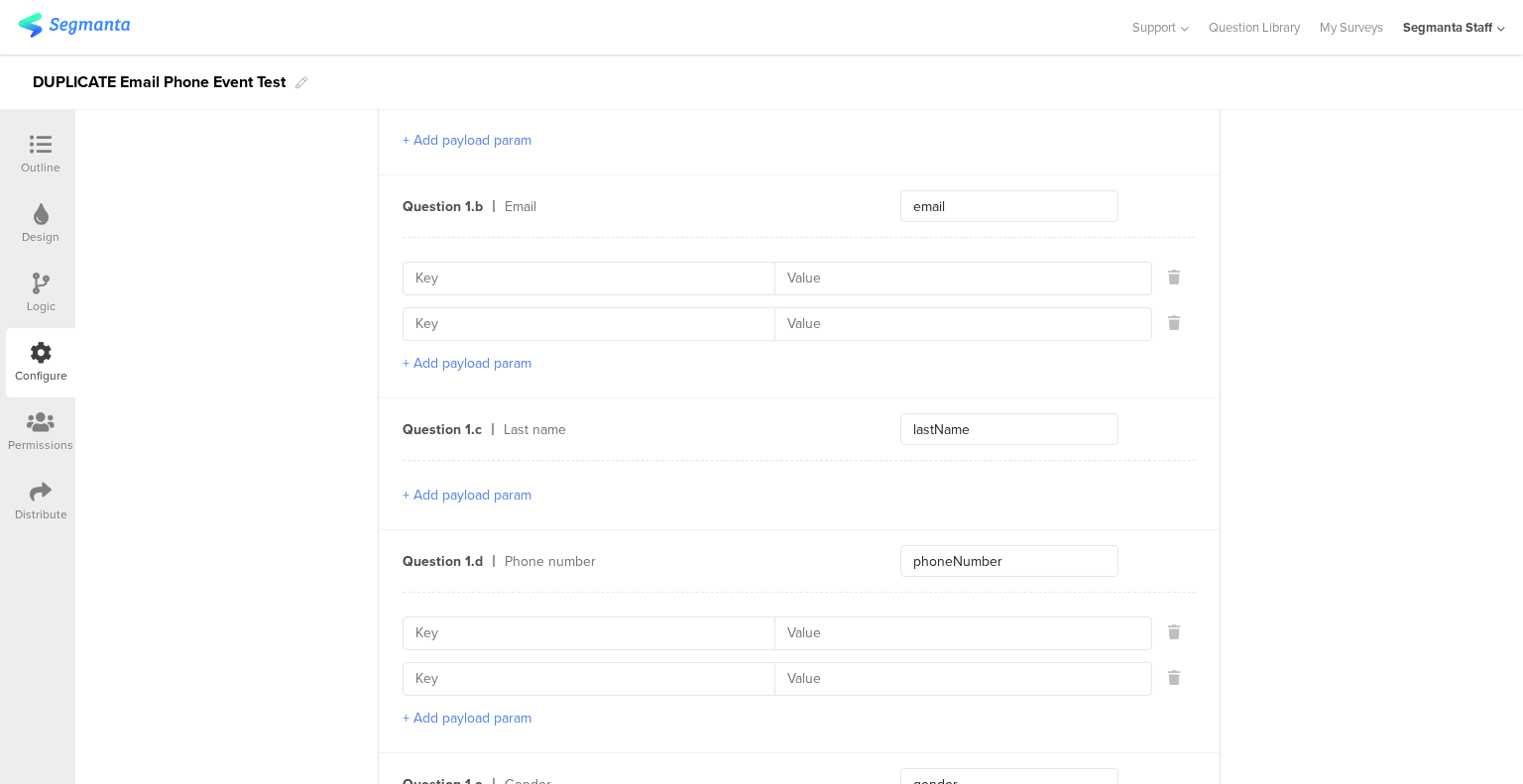 scroll, scrollTop: 793, scrollLeft: 0, axis: vertical 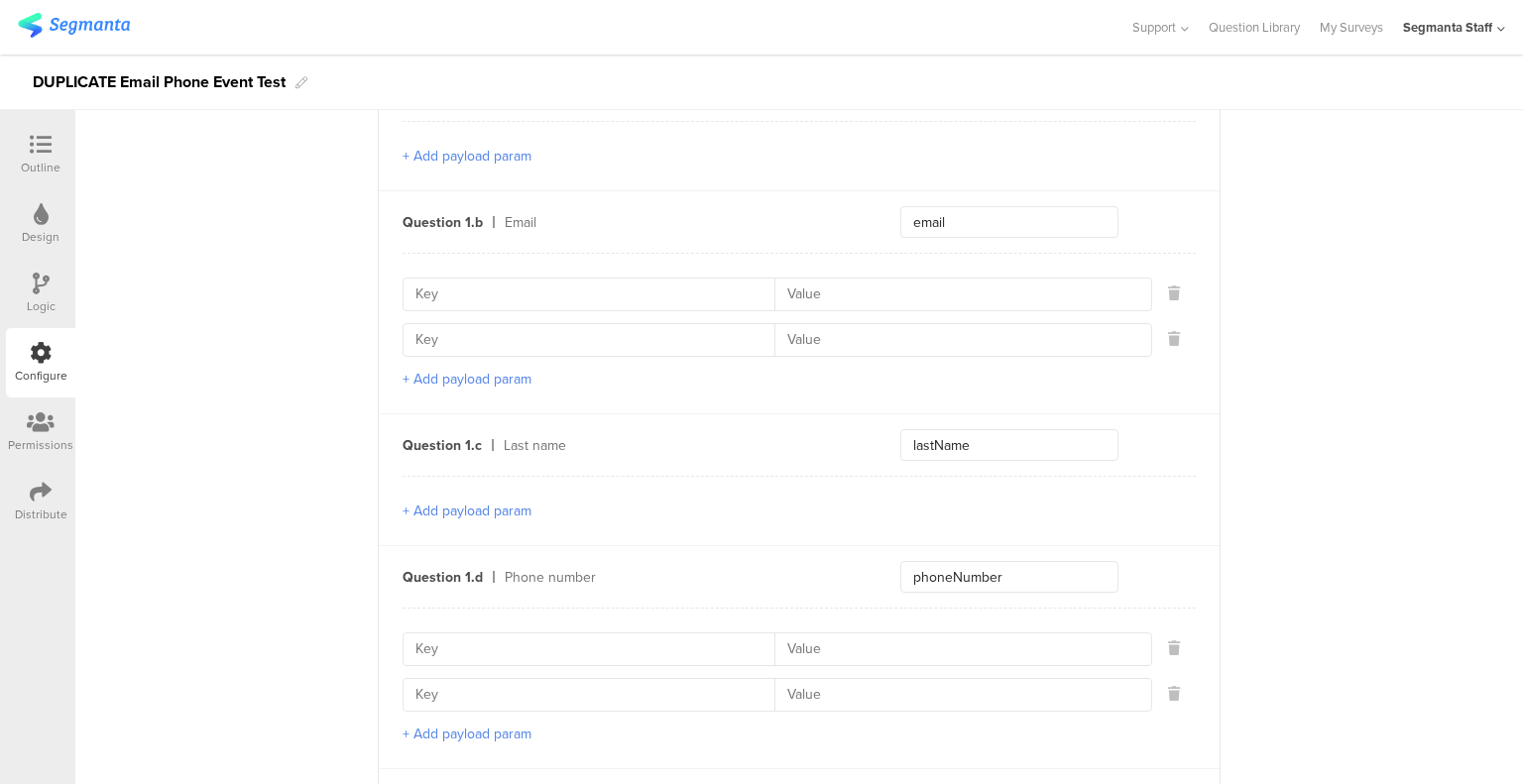 click at bounding box center (595, 294) 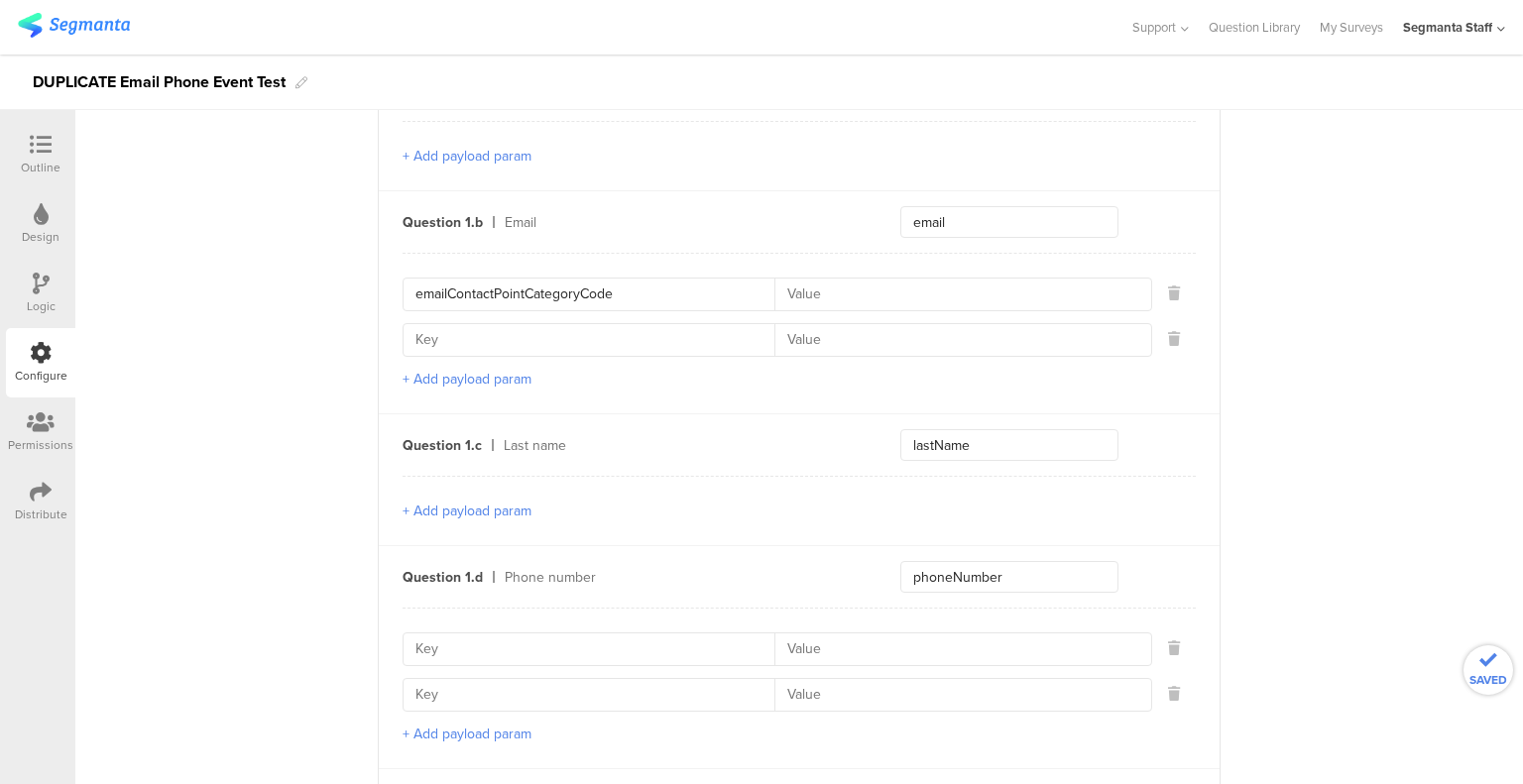 type on "emailContactPointCategoryCode" 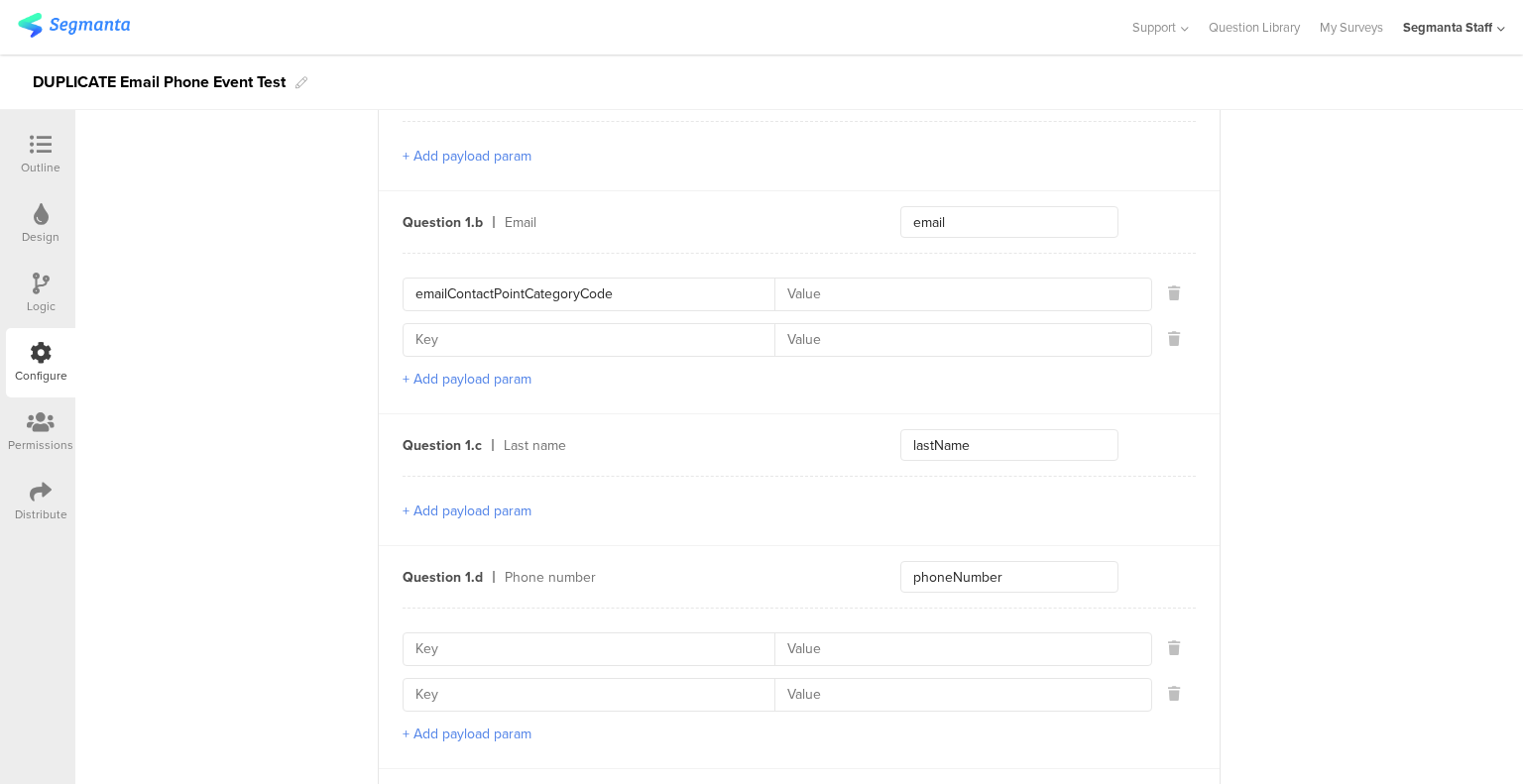 click at bounding box center (595, 340) 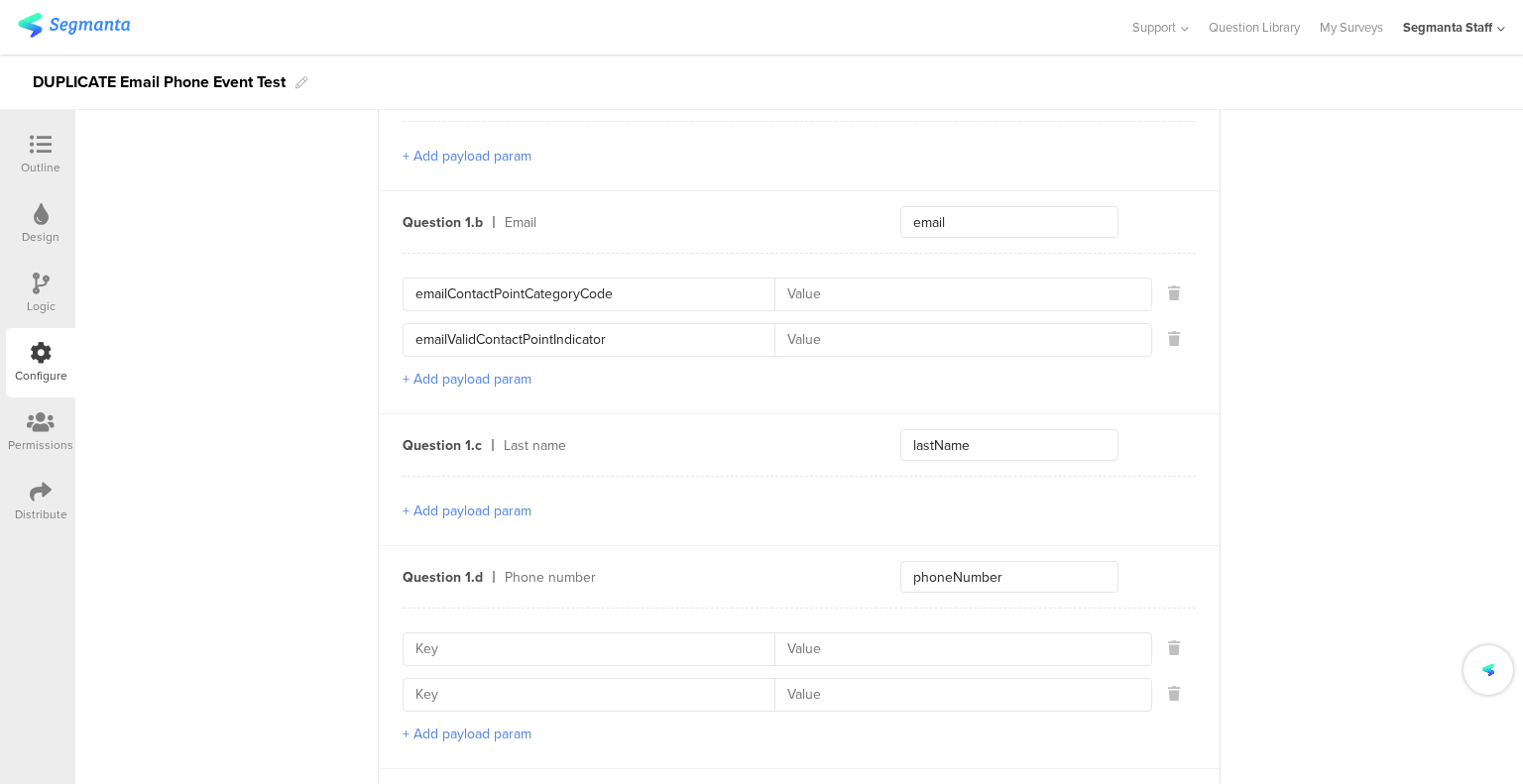 type on "emailValidContactPointIndicator" 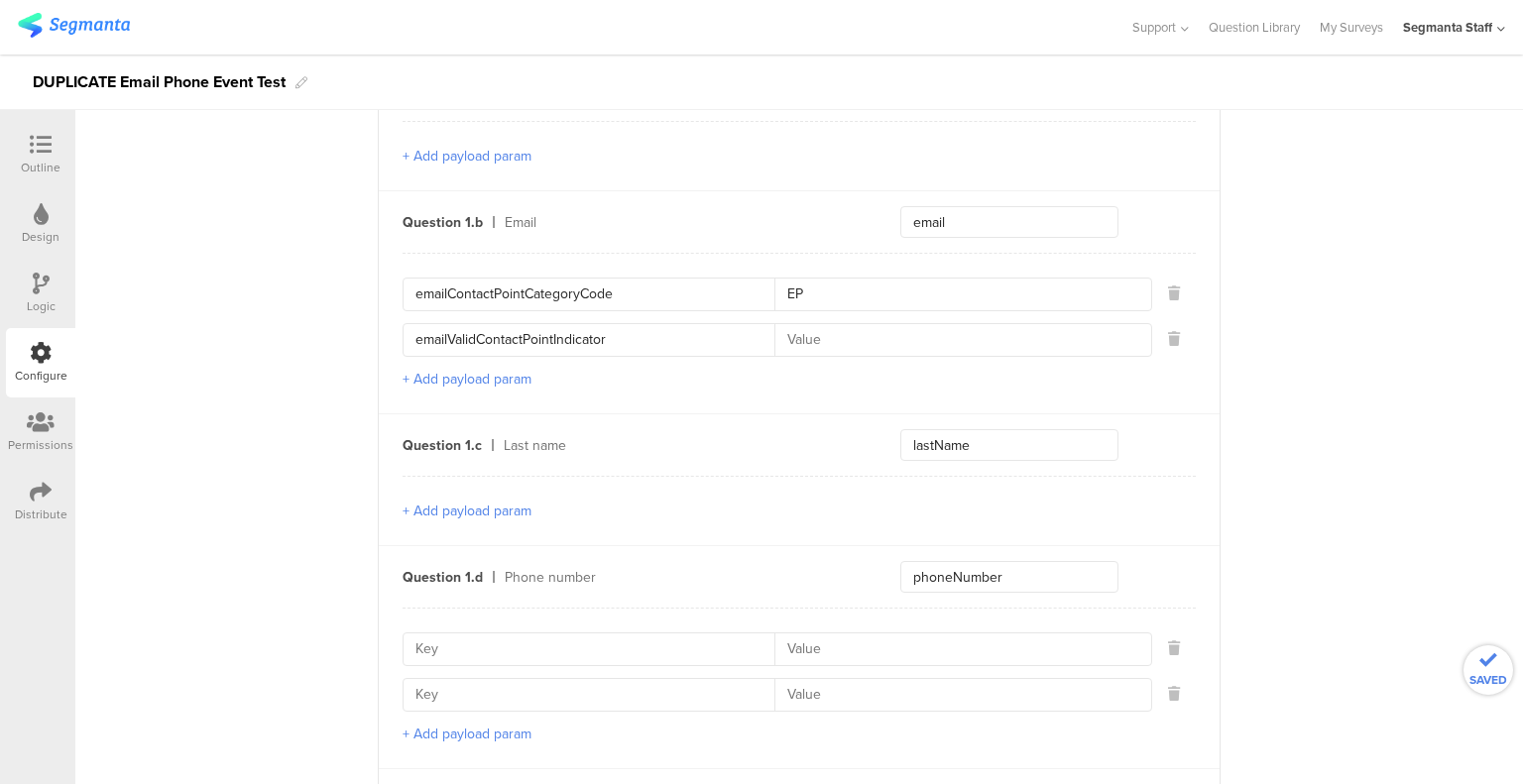 type on "EP" 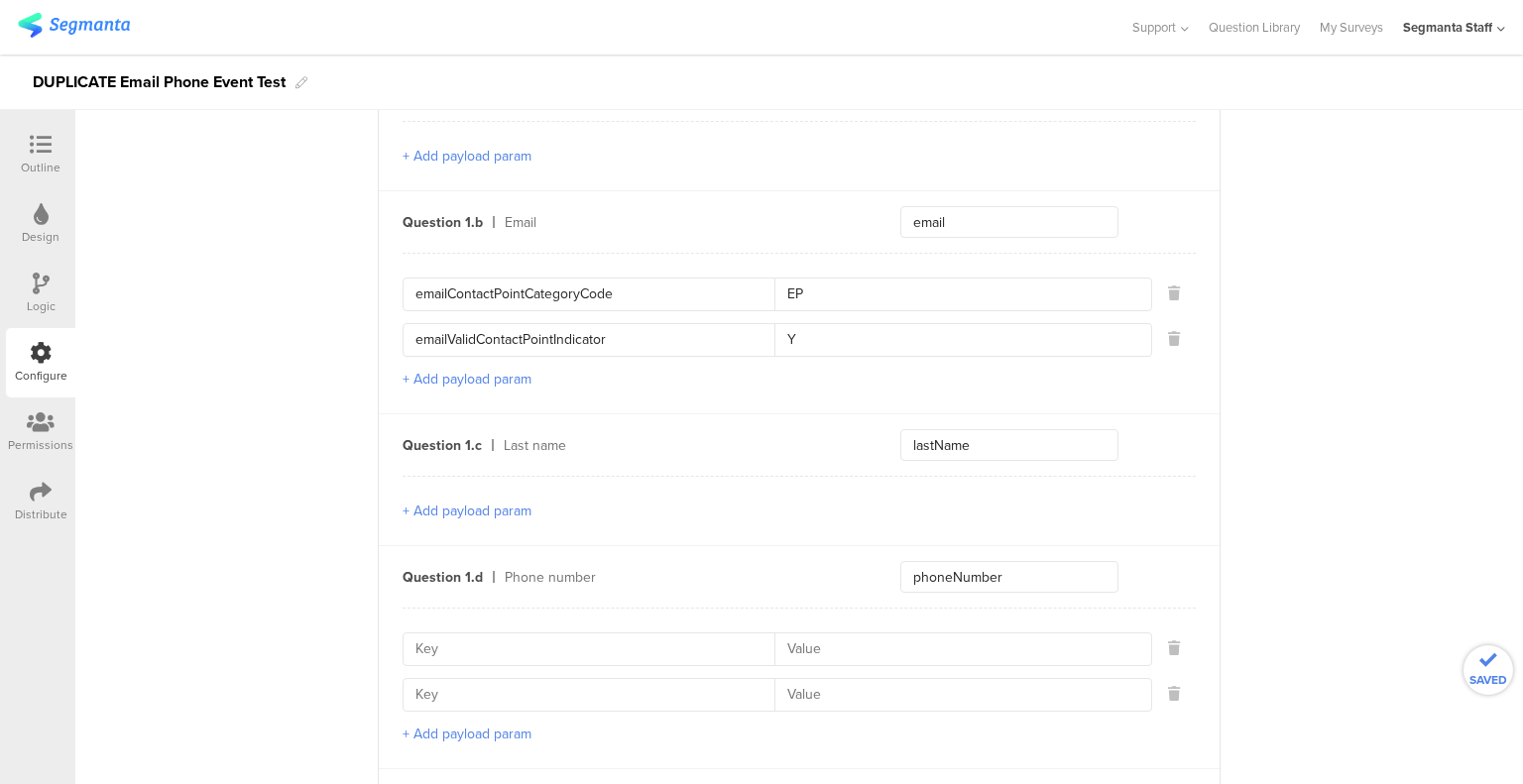 scroll, scrollTop: 892, scrollLeft: 0, axis: vertical 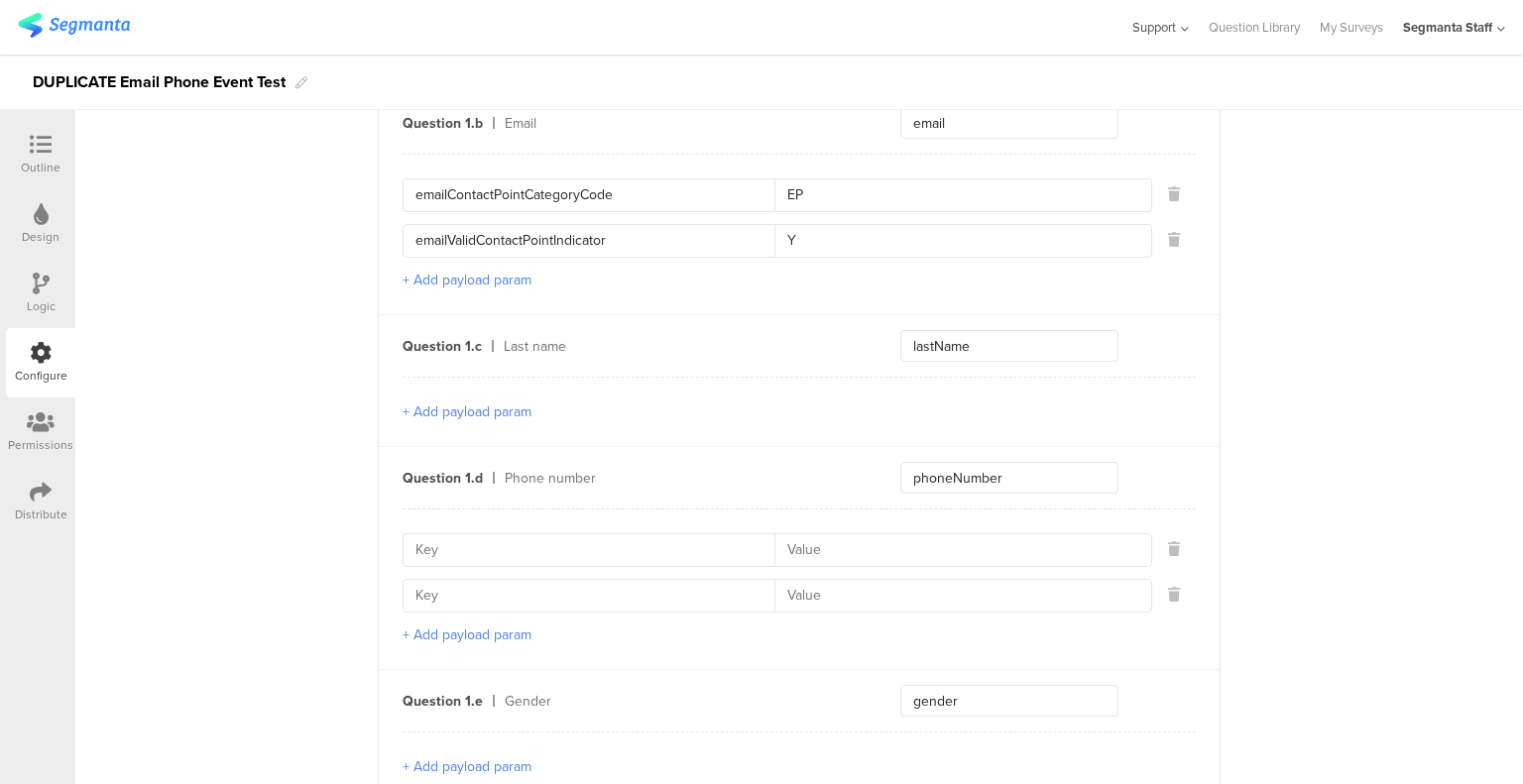 type on "Y" 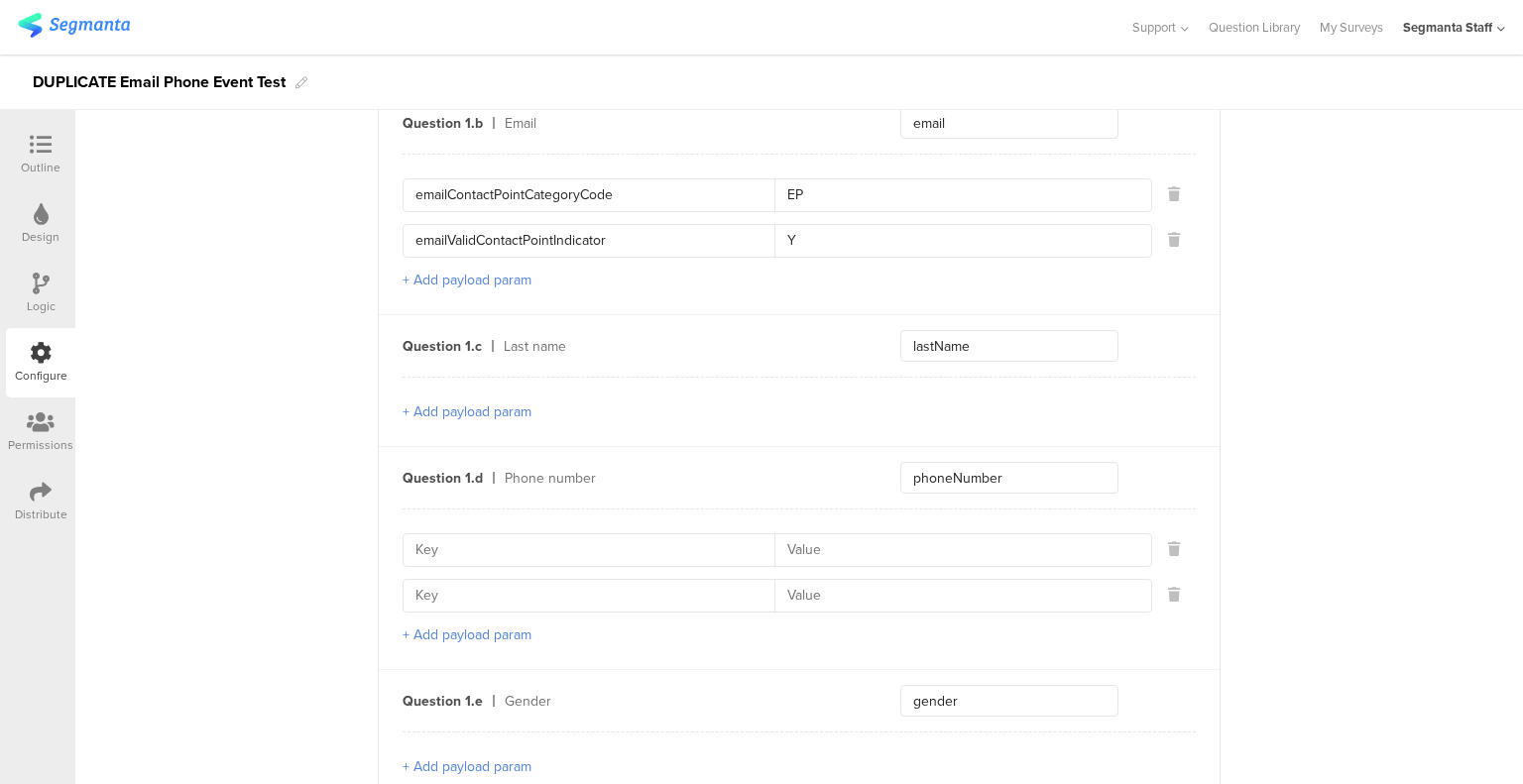click at bounding box center [595, 550] 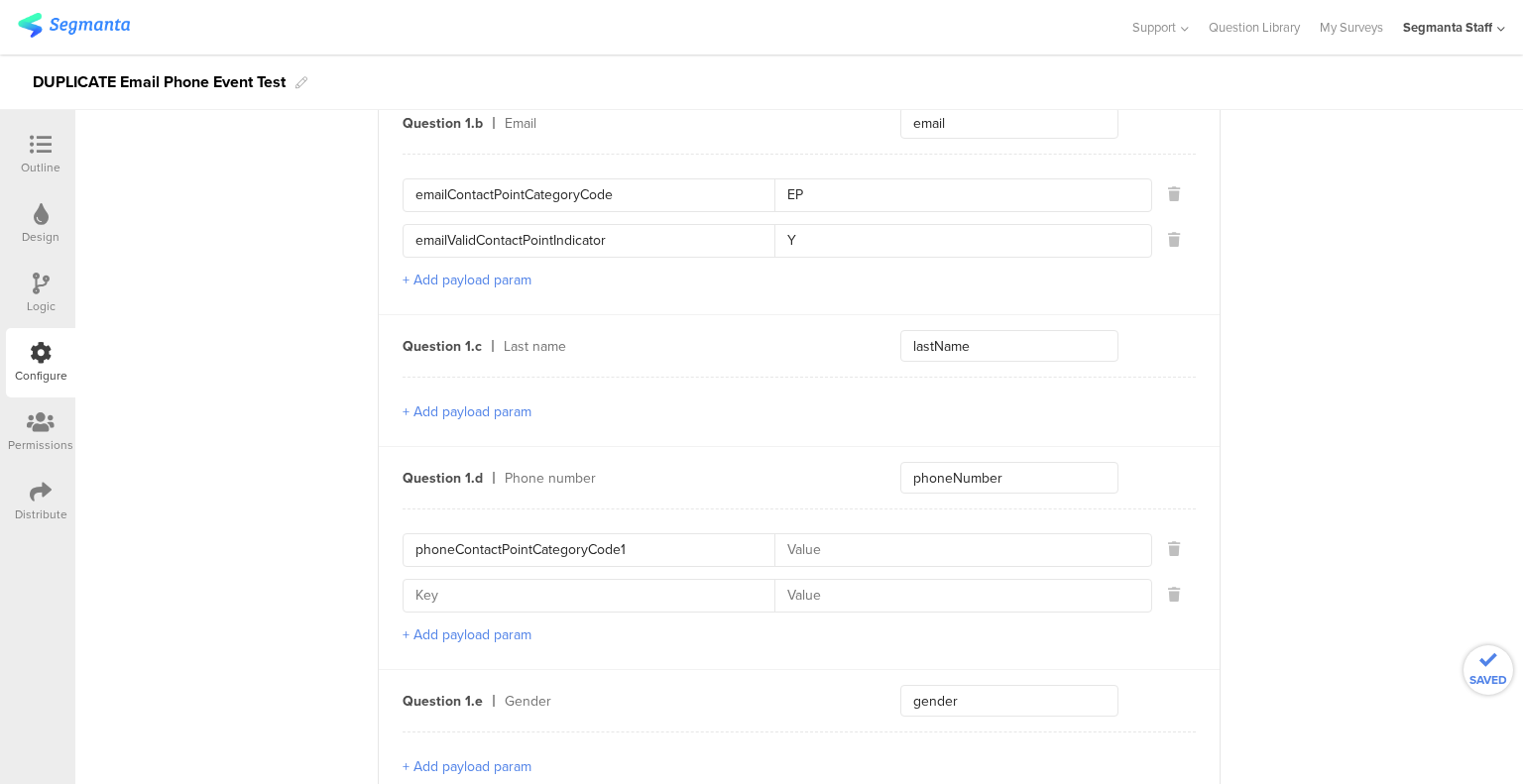 type on "phoneContactPointCategoryCode1" 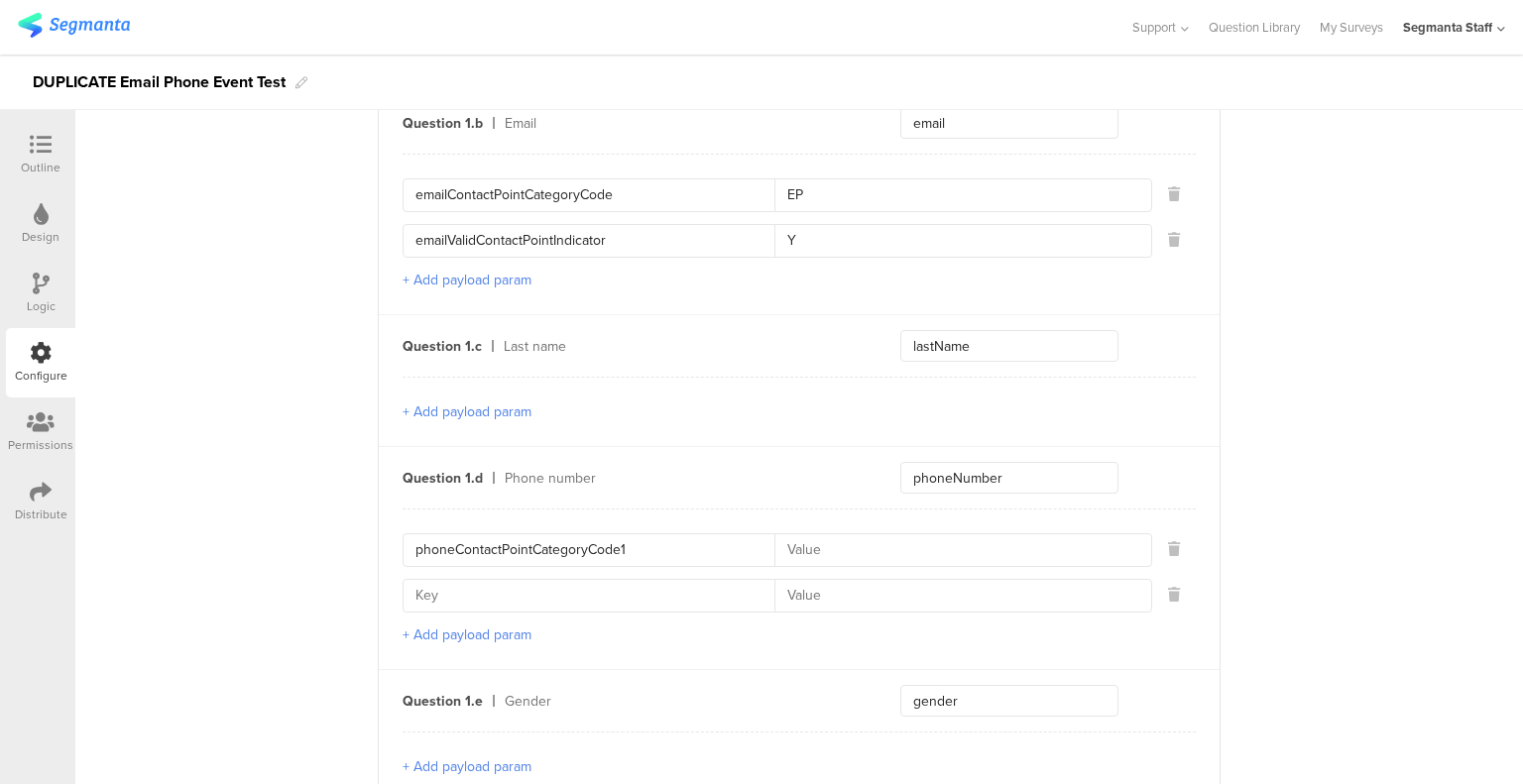 click at bounding box center [595, 596] 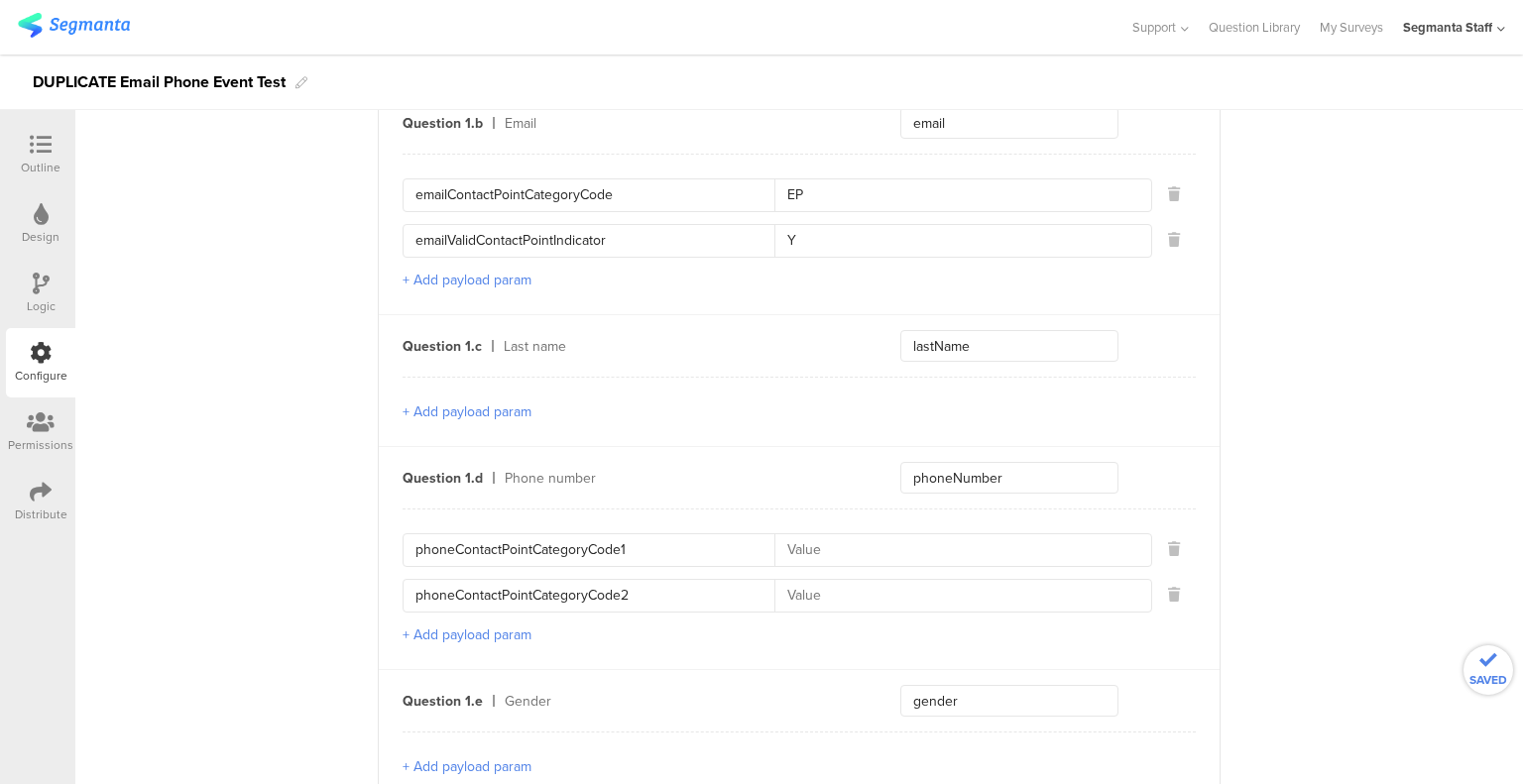type on "phoneContactPointCategoryCode2" 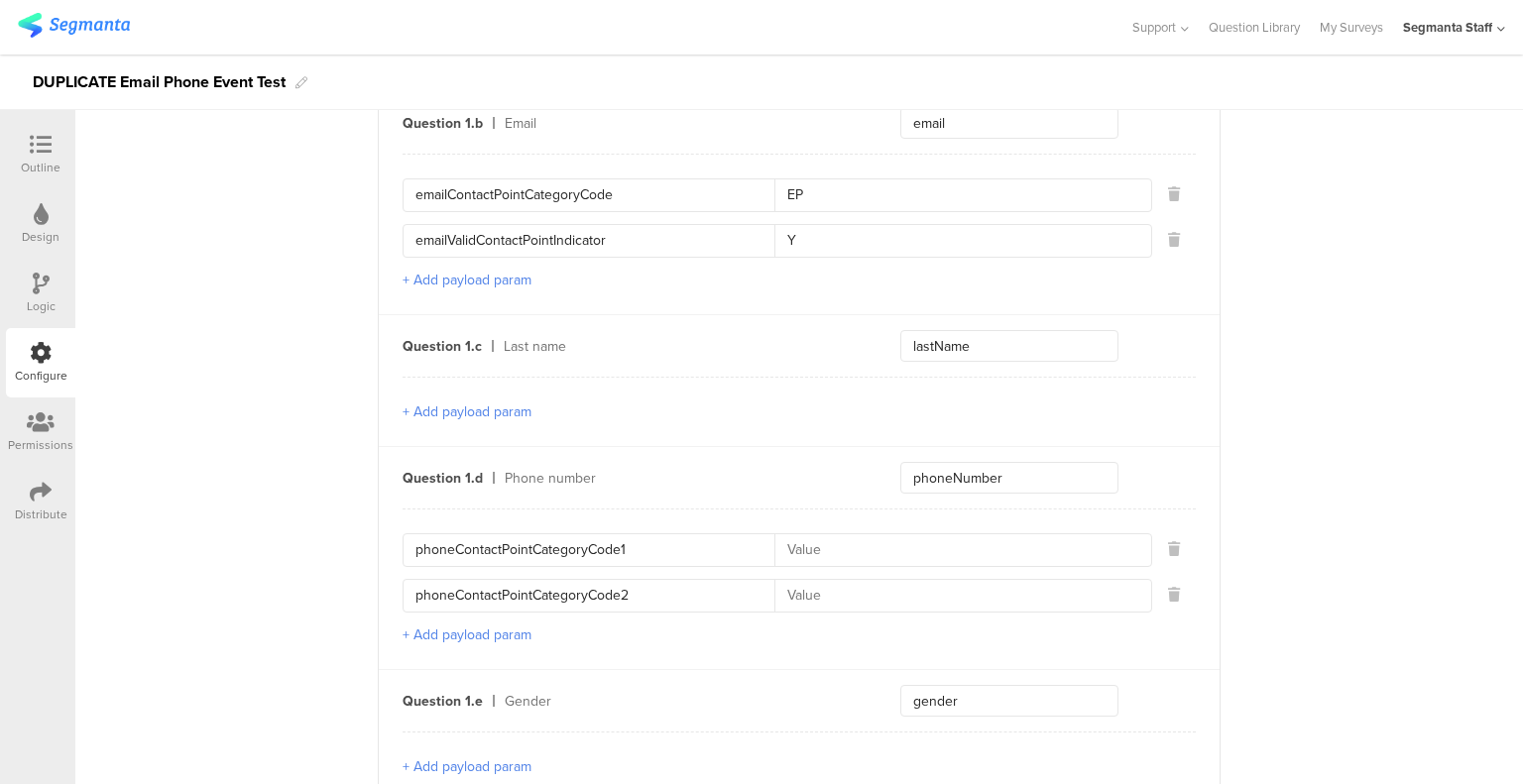 click at bounding box center [957, 550] 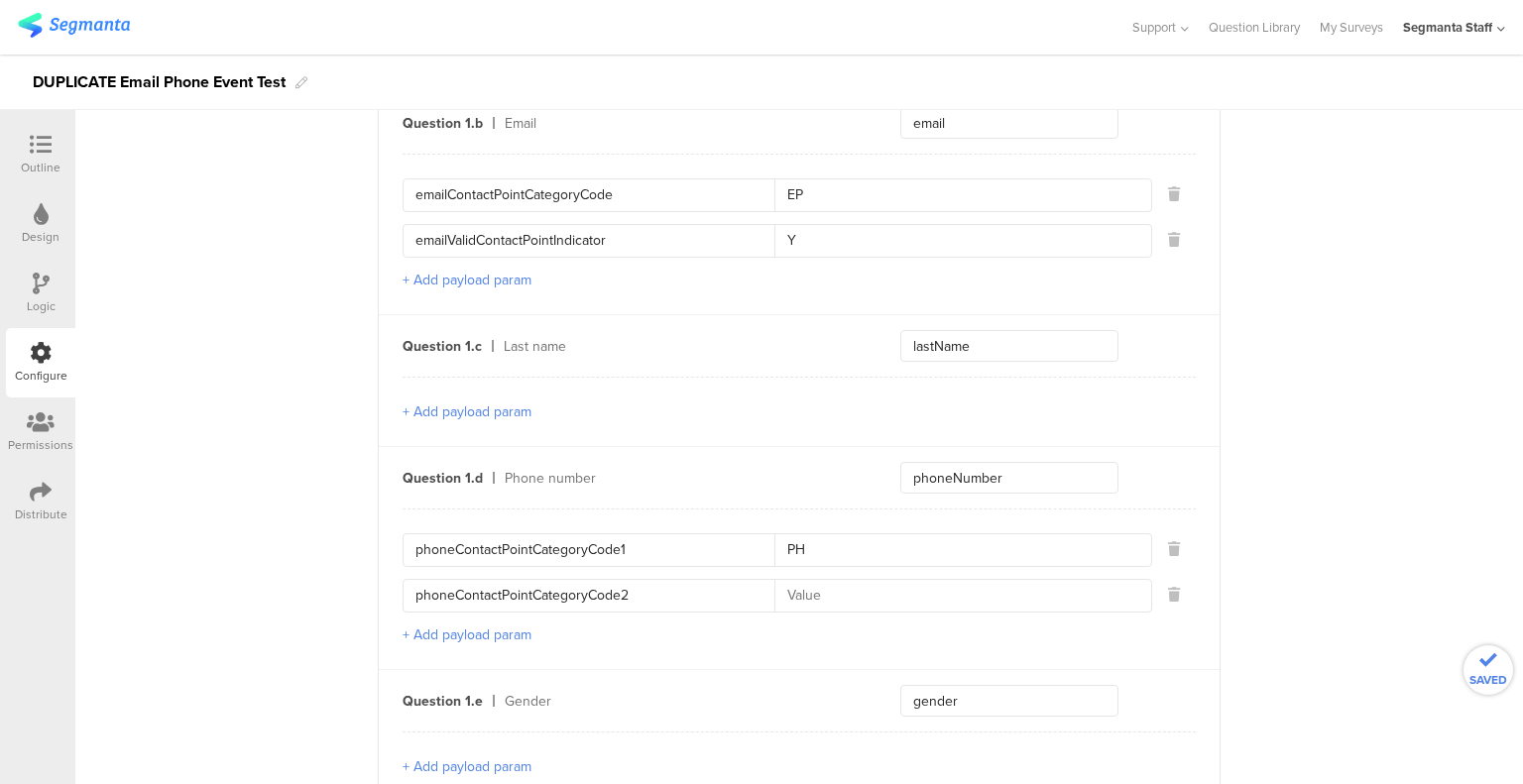 type on "PH" 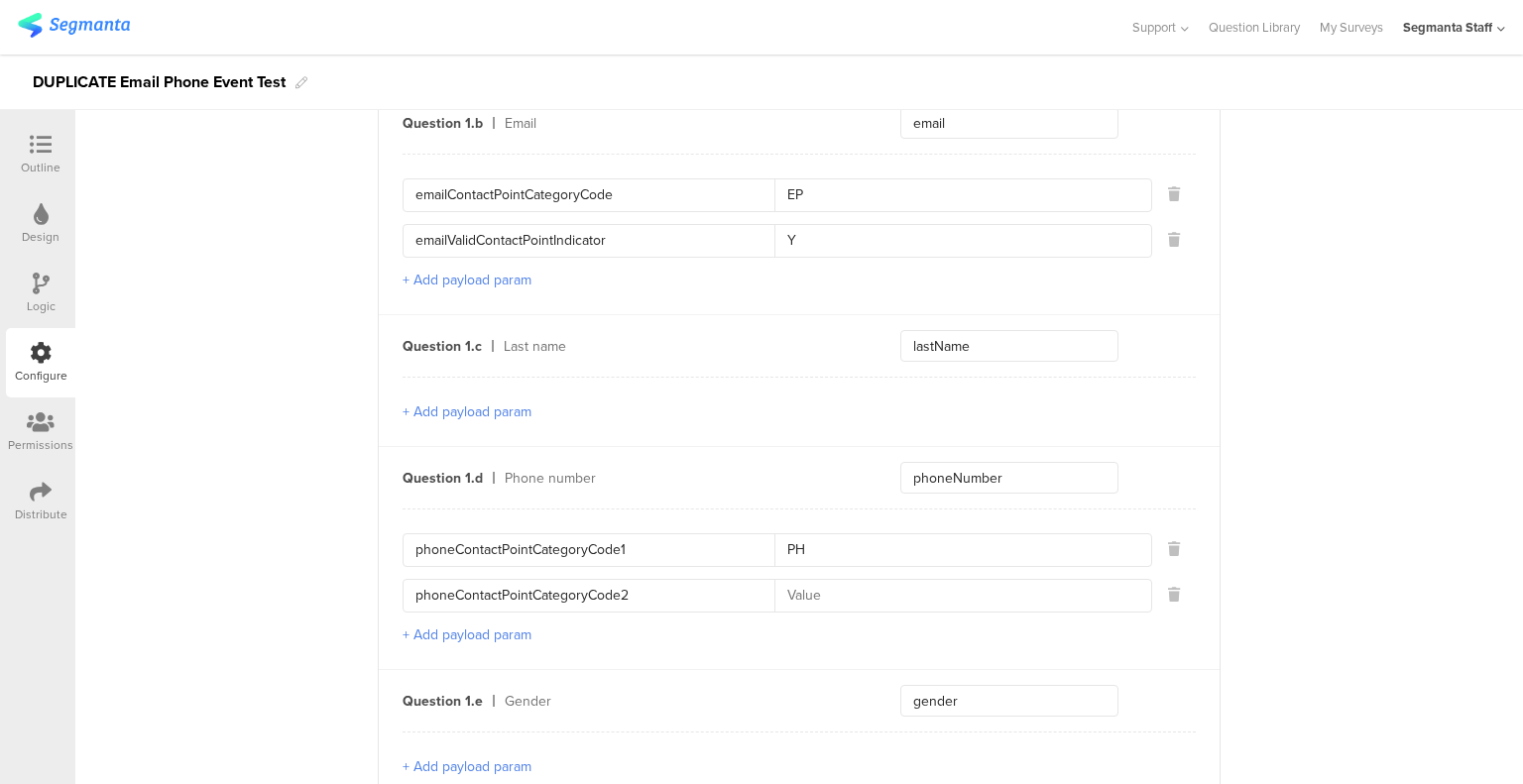 click on "phoneContactPointCategoryCode1   PH   phoneContactPointCategoryCode2" at bounding box center (799, 573) 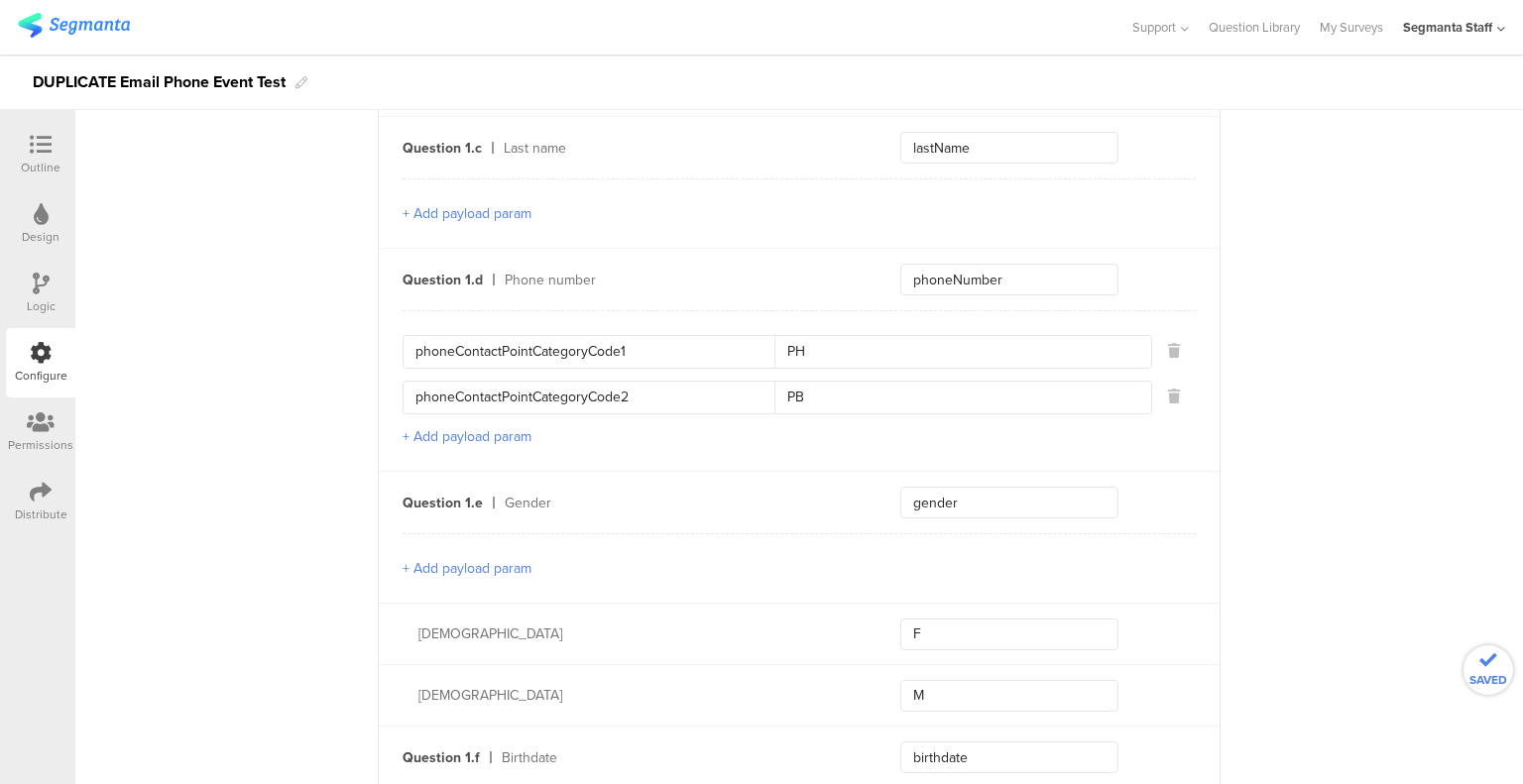 scroll, scrollTop: 1189, scrollLeft: 0, axis: vertical 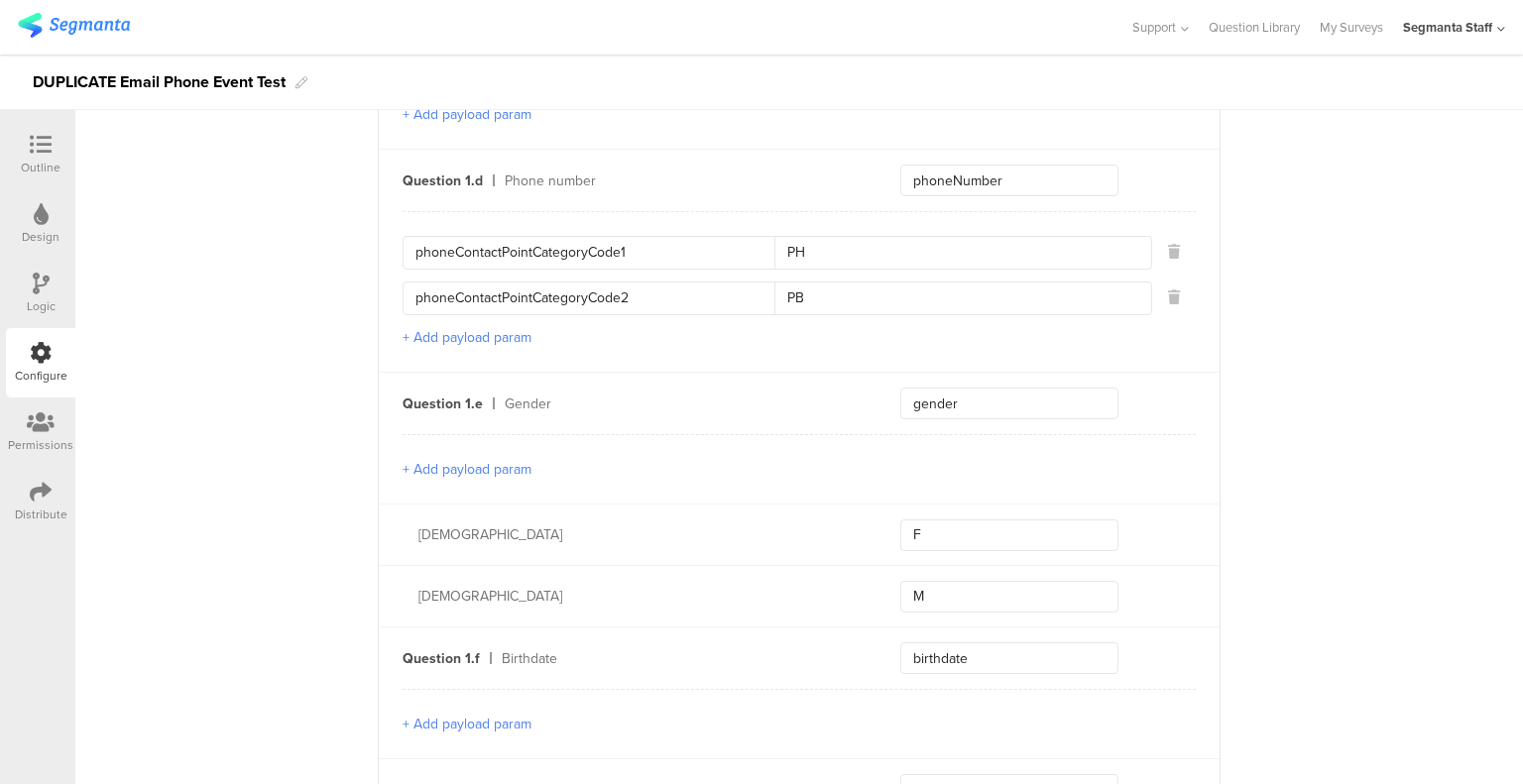type on "PB" 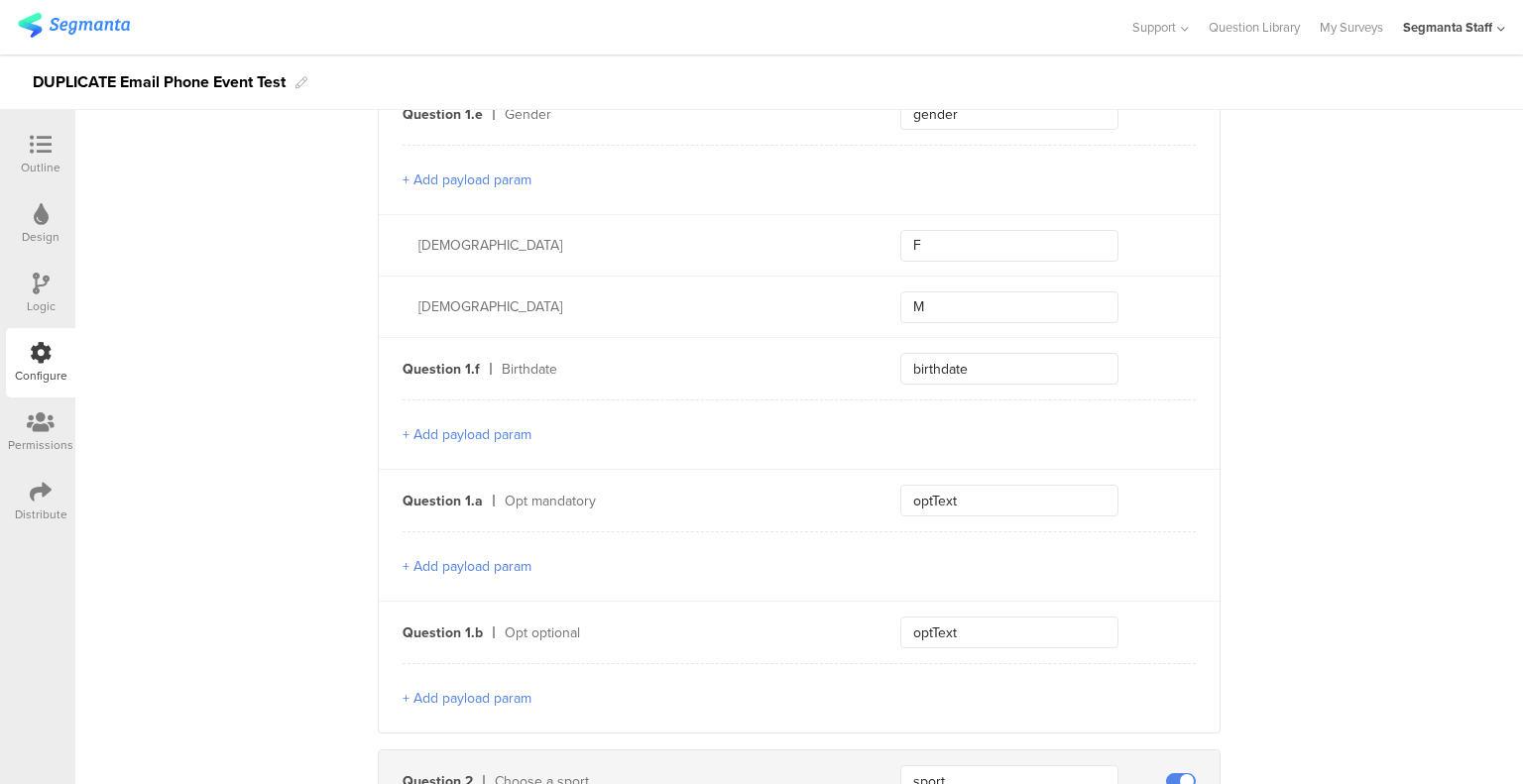 scroll, scrollTop: 1487, scrollLeft: 0, axis: vertical 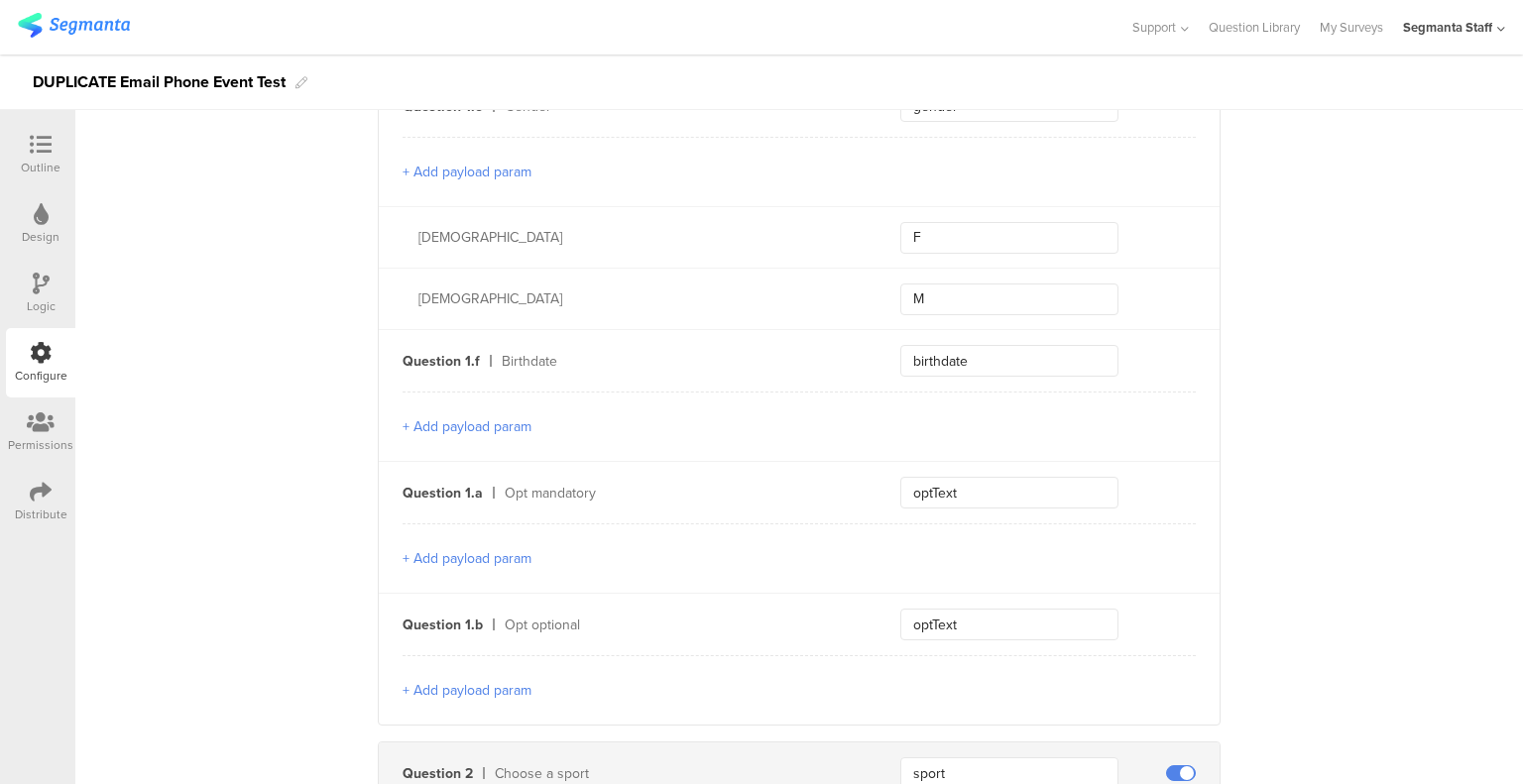 click on "+ Add payload param" at bounding box center [467, 558] 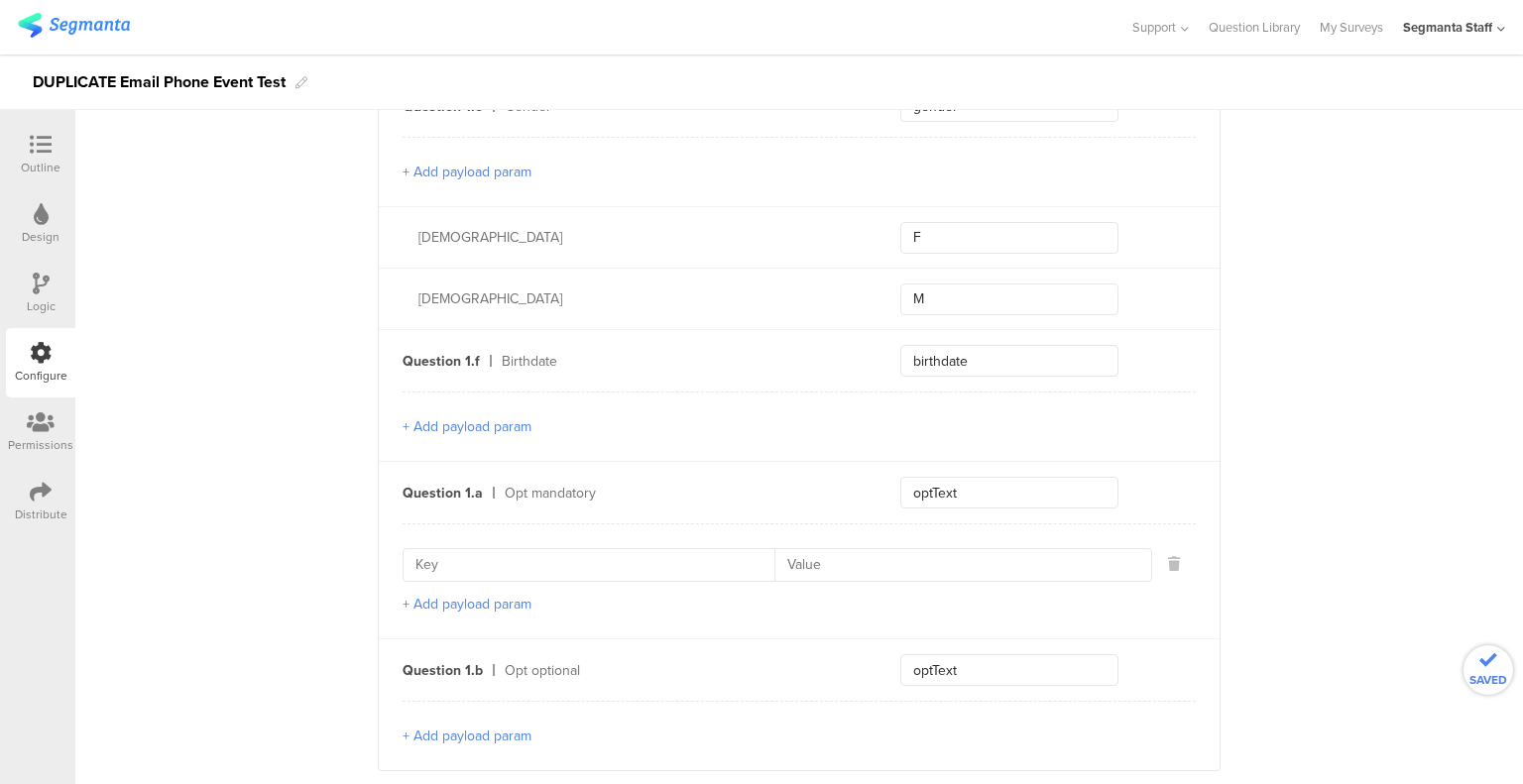 click on "+ Add payload param" at bounding box center [799, 581] 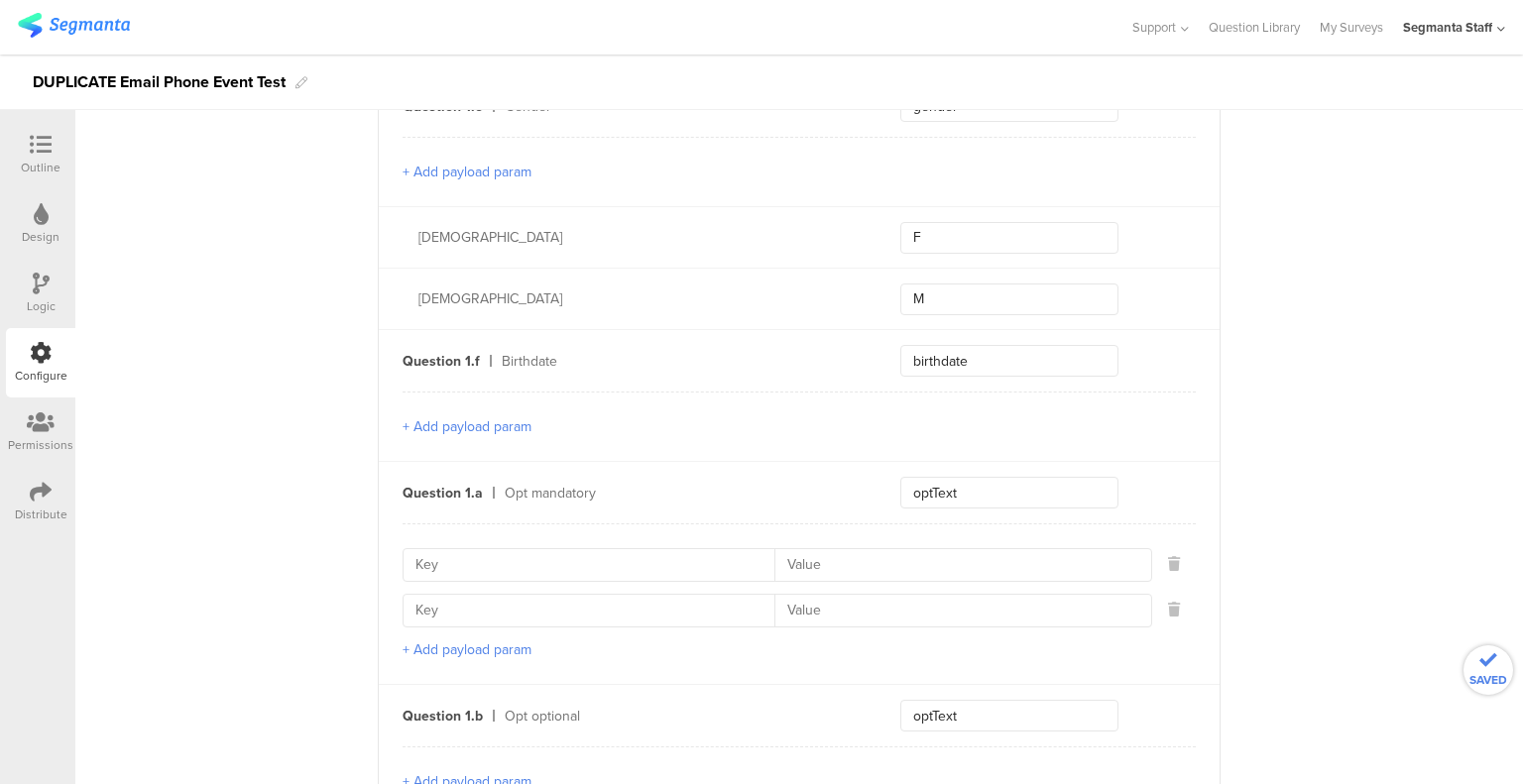 click on "+ Add payload param" at bounding box center (467, 649) 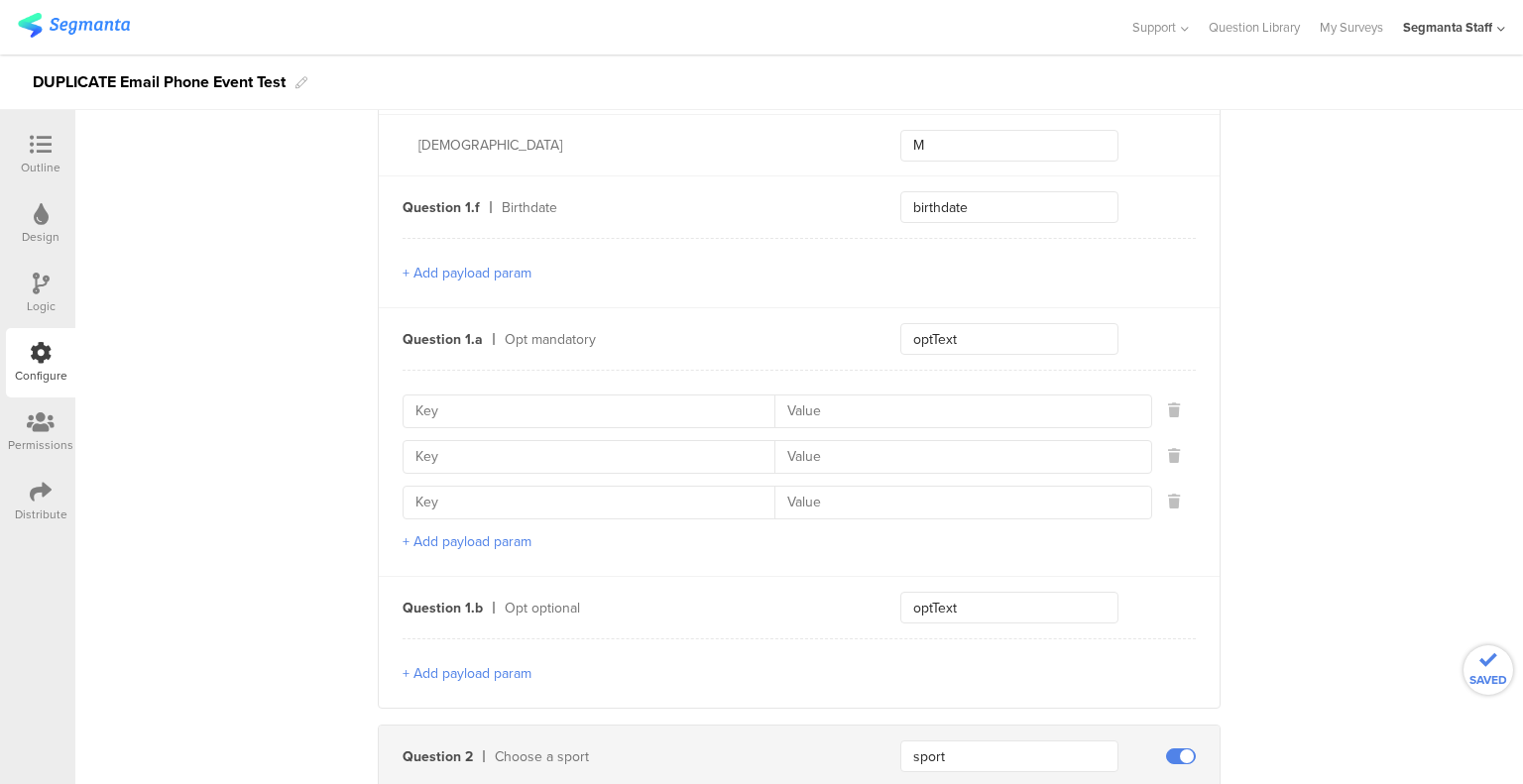 scroll, scrollTop: 1685, scrollLeft: 0, axis: vertical 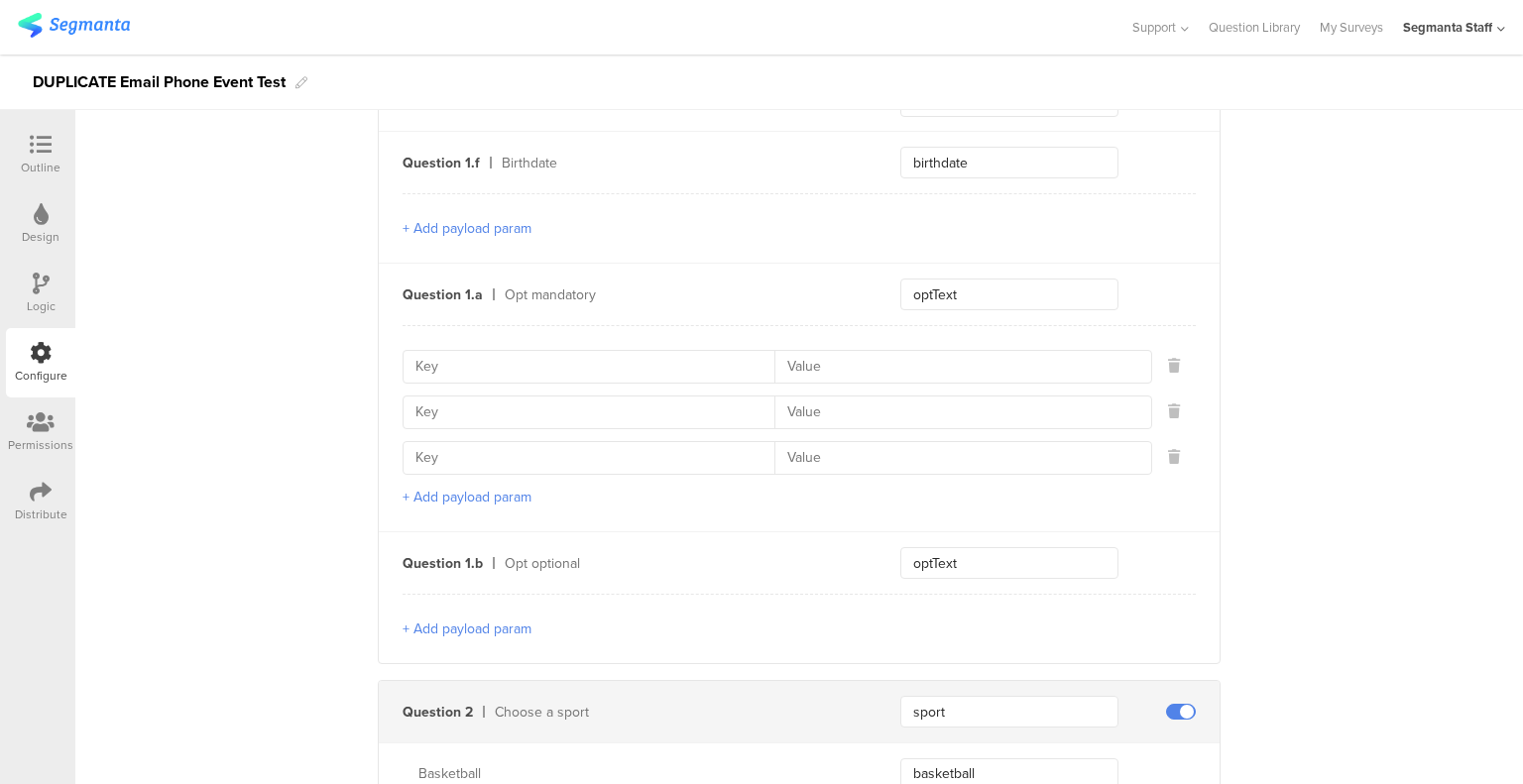 click at bounding box center [595, 367] 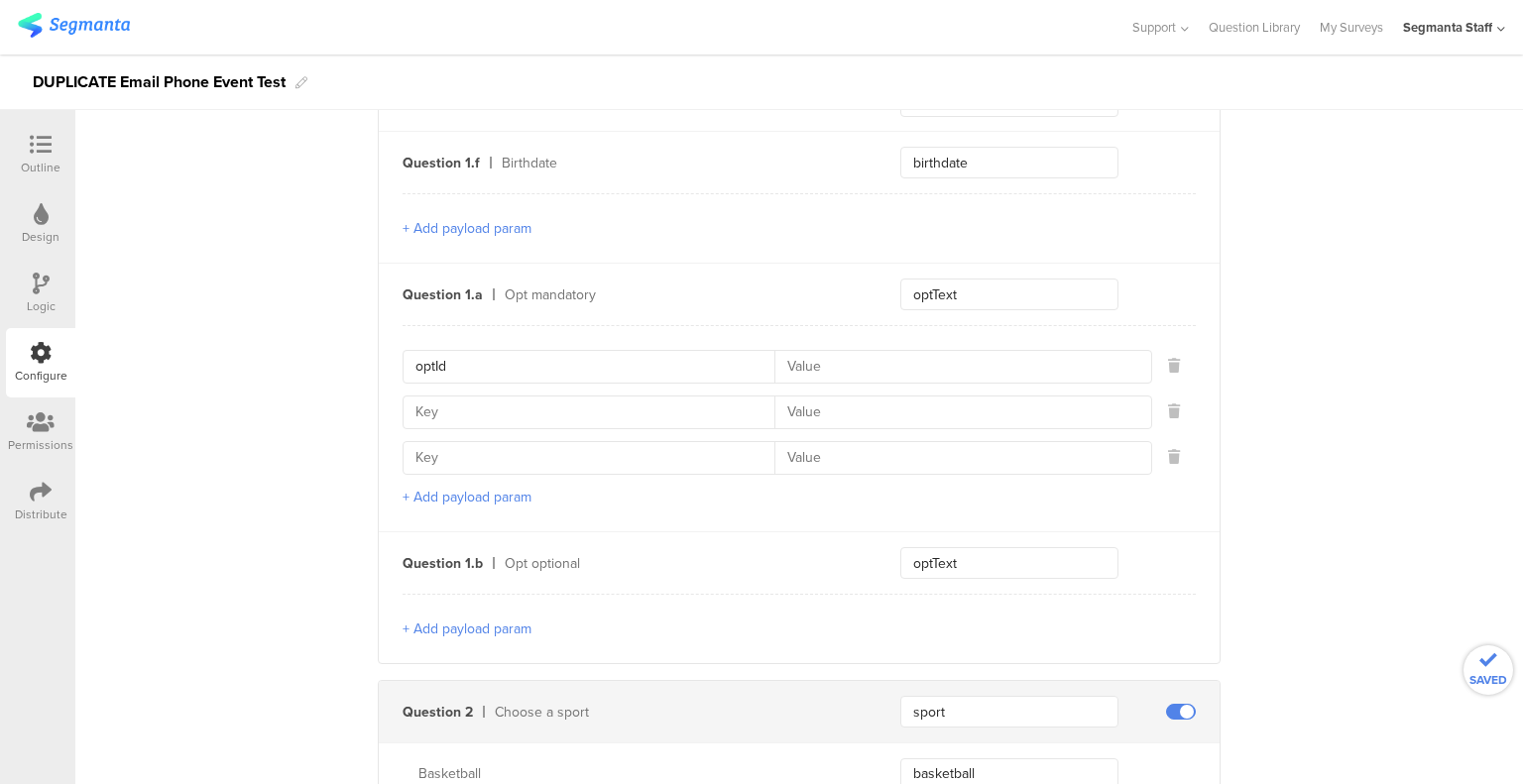 type on "optId" 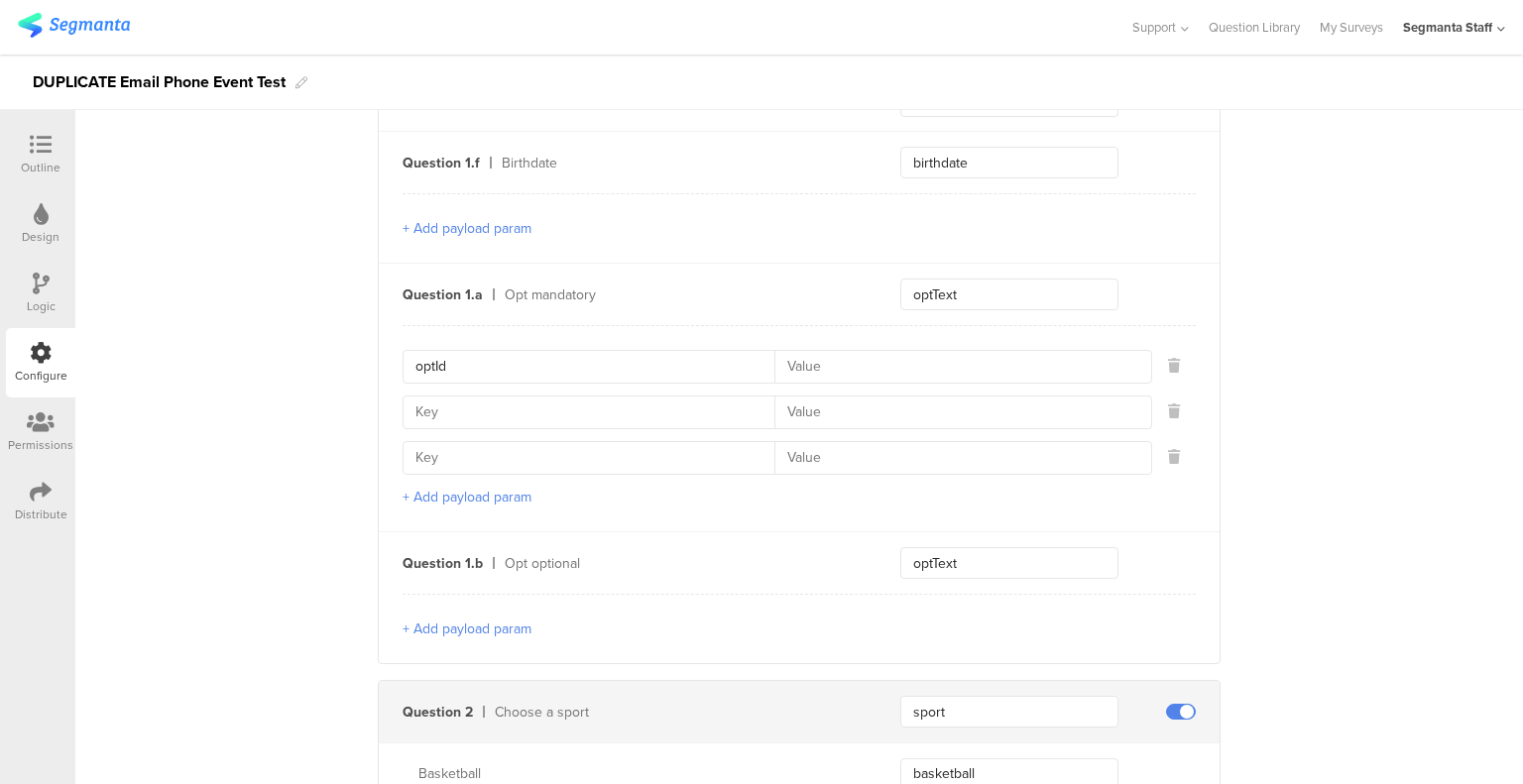 click at bounding box center (595, 412) 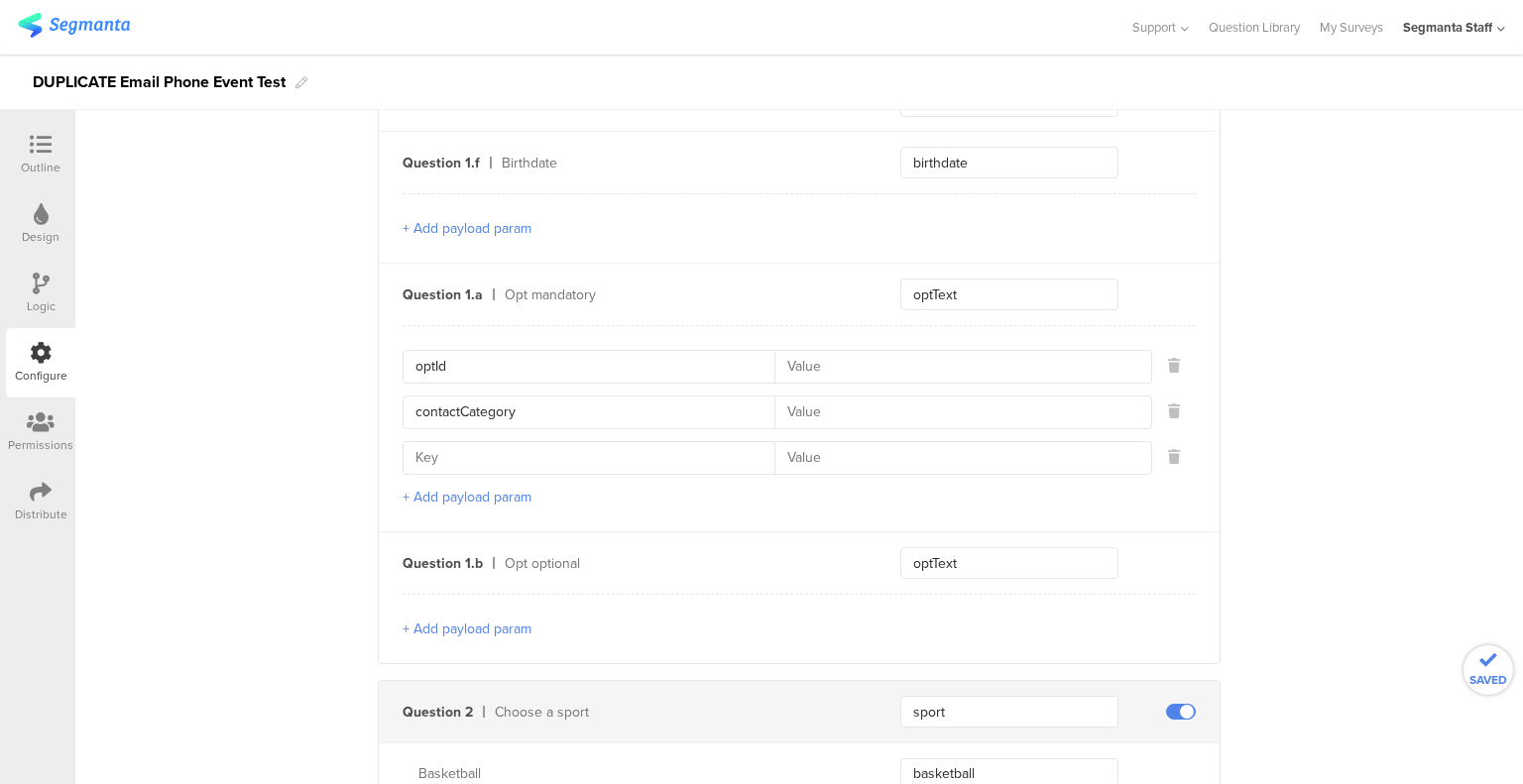 type on "contactCategory" 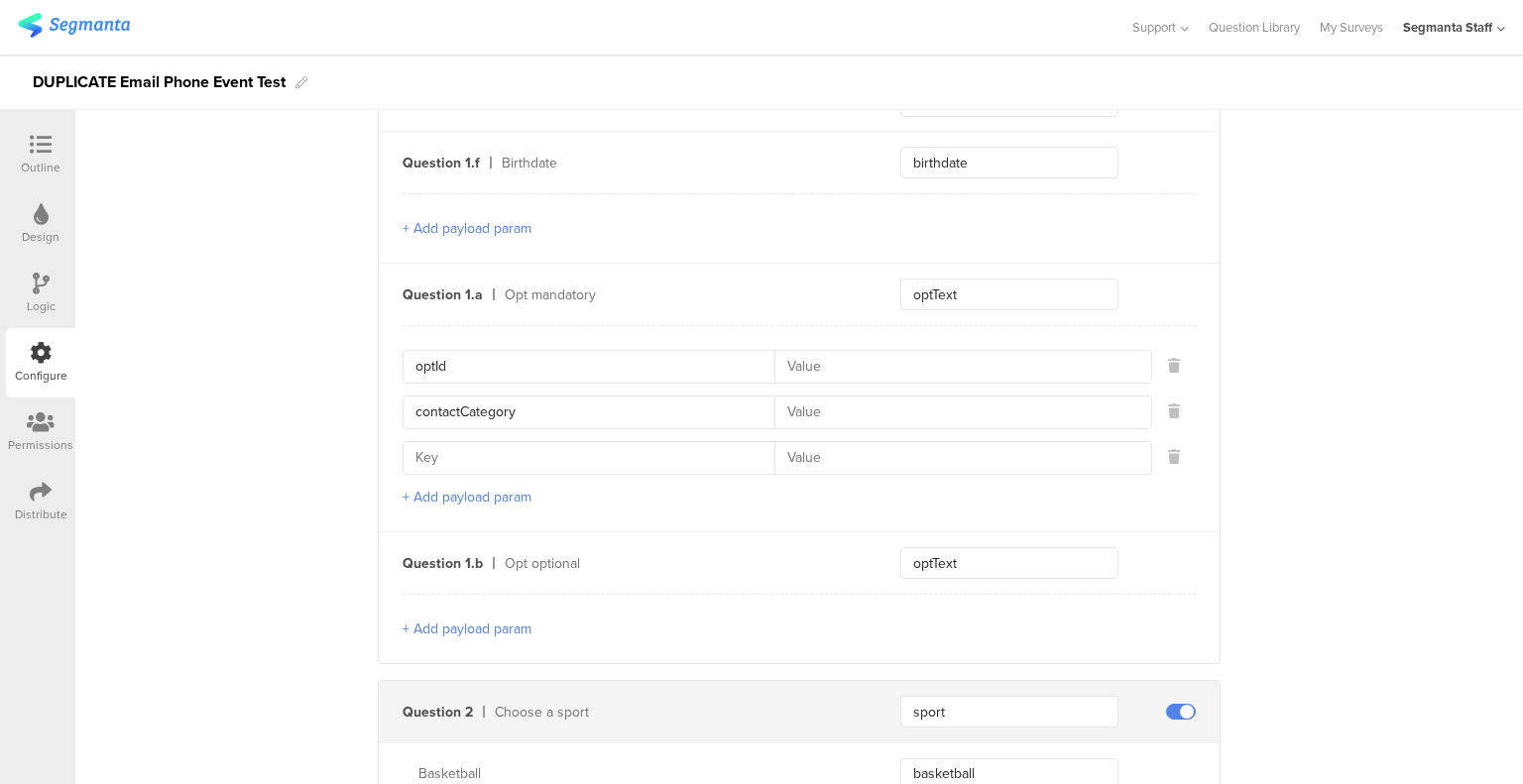 click at bounding box center (595, 458) 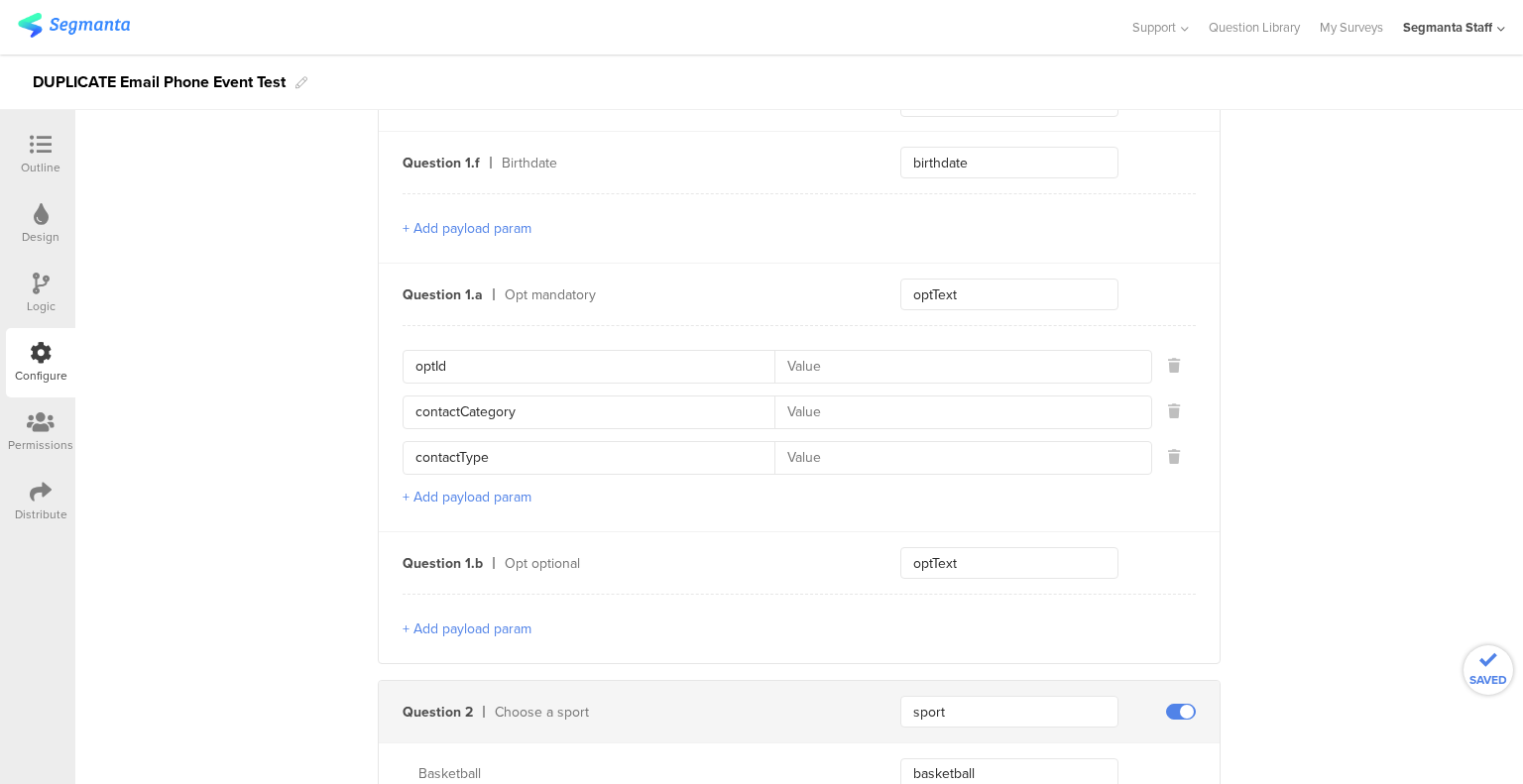 type on "contactType" 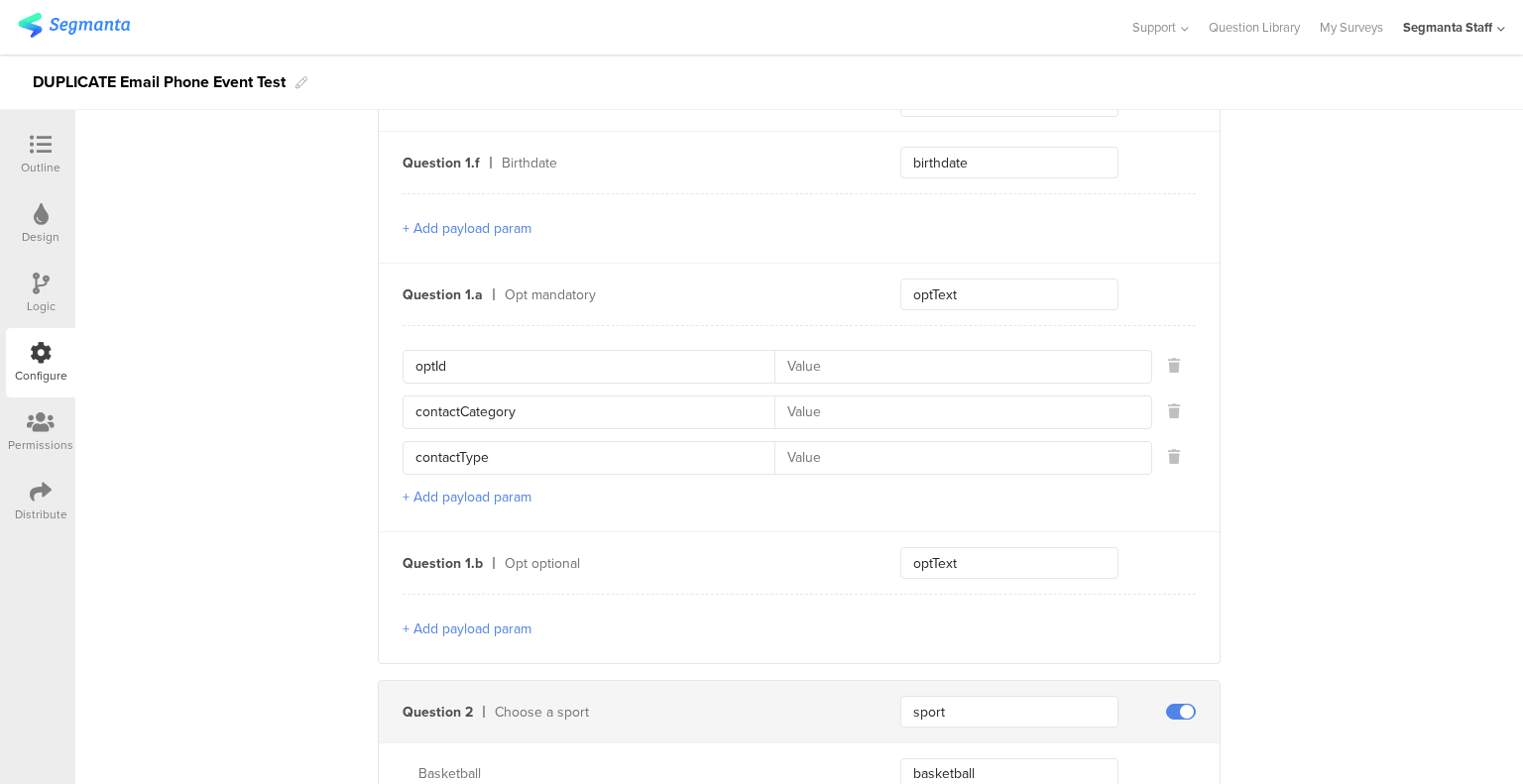 click at bounding box center [957, 367] 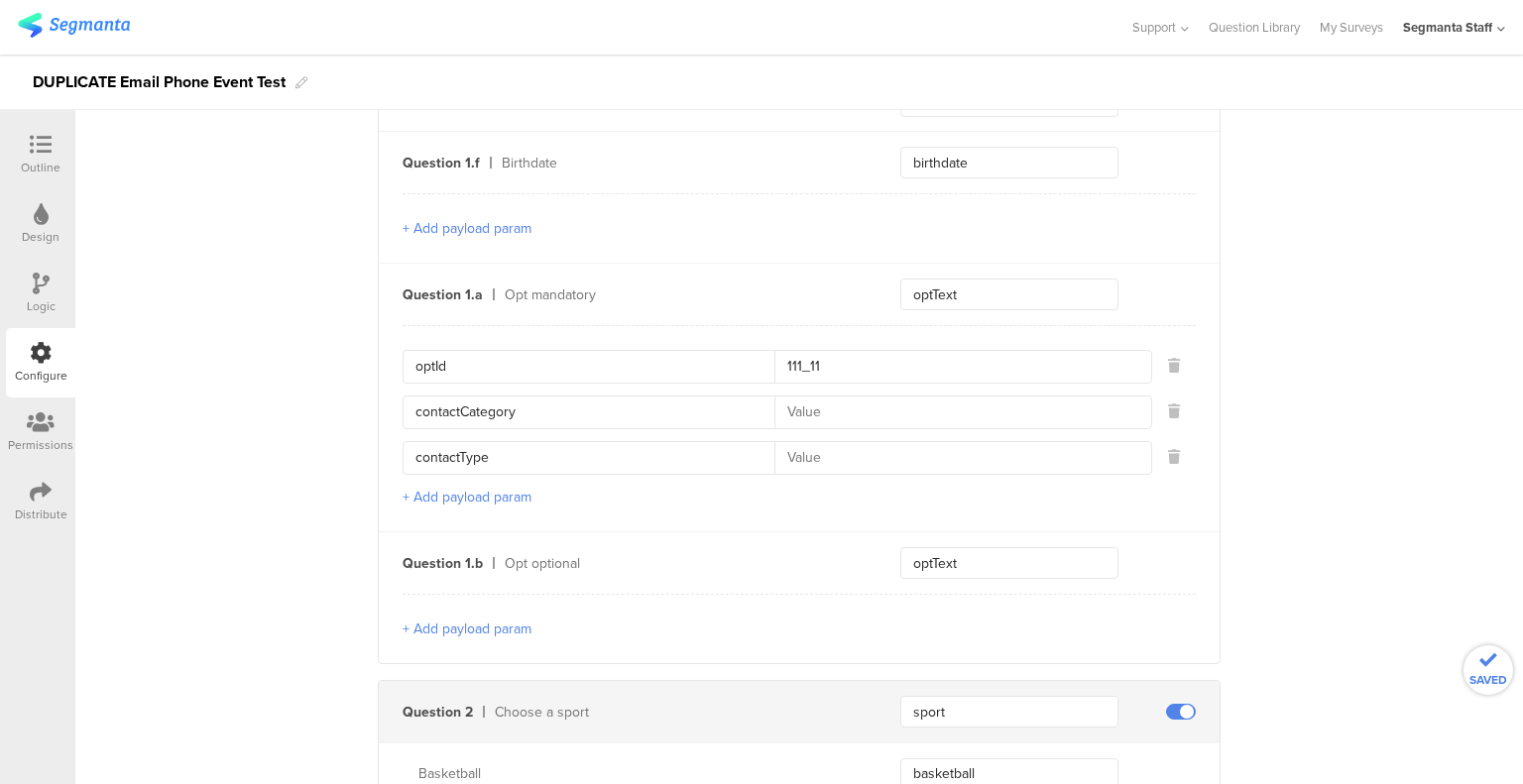 type on "111_11" 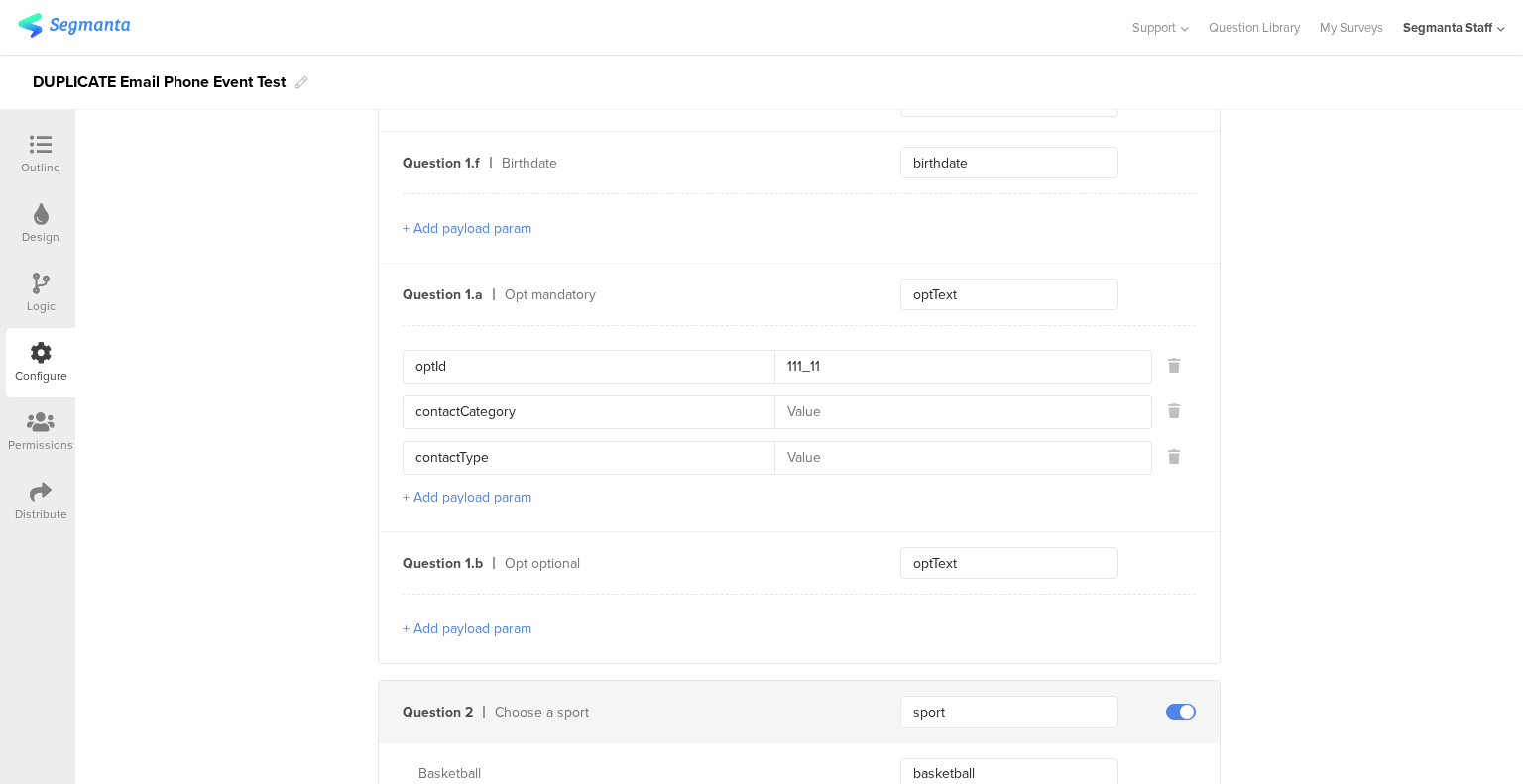 click at bounding box center (957, 412) 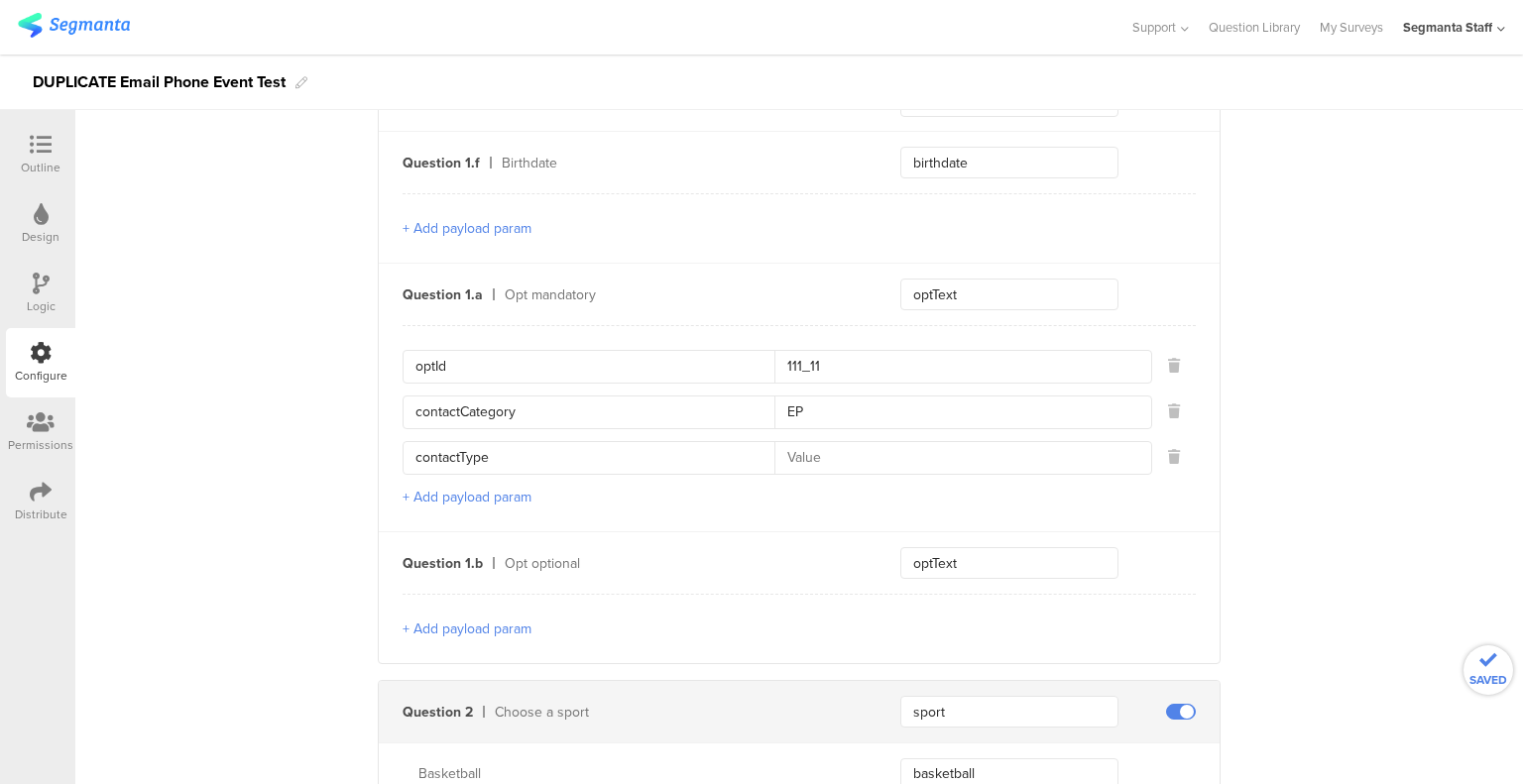 type on "EP" 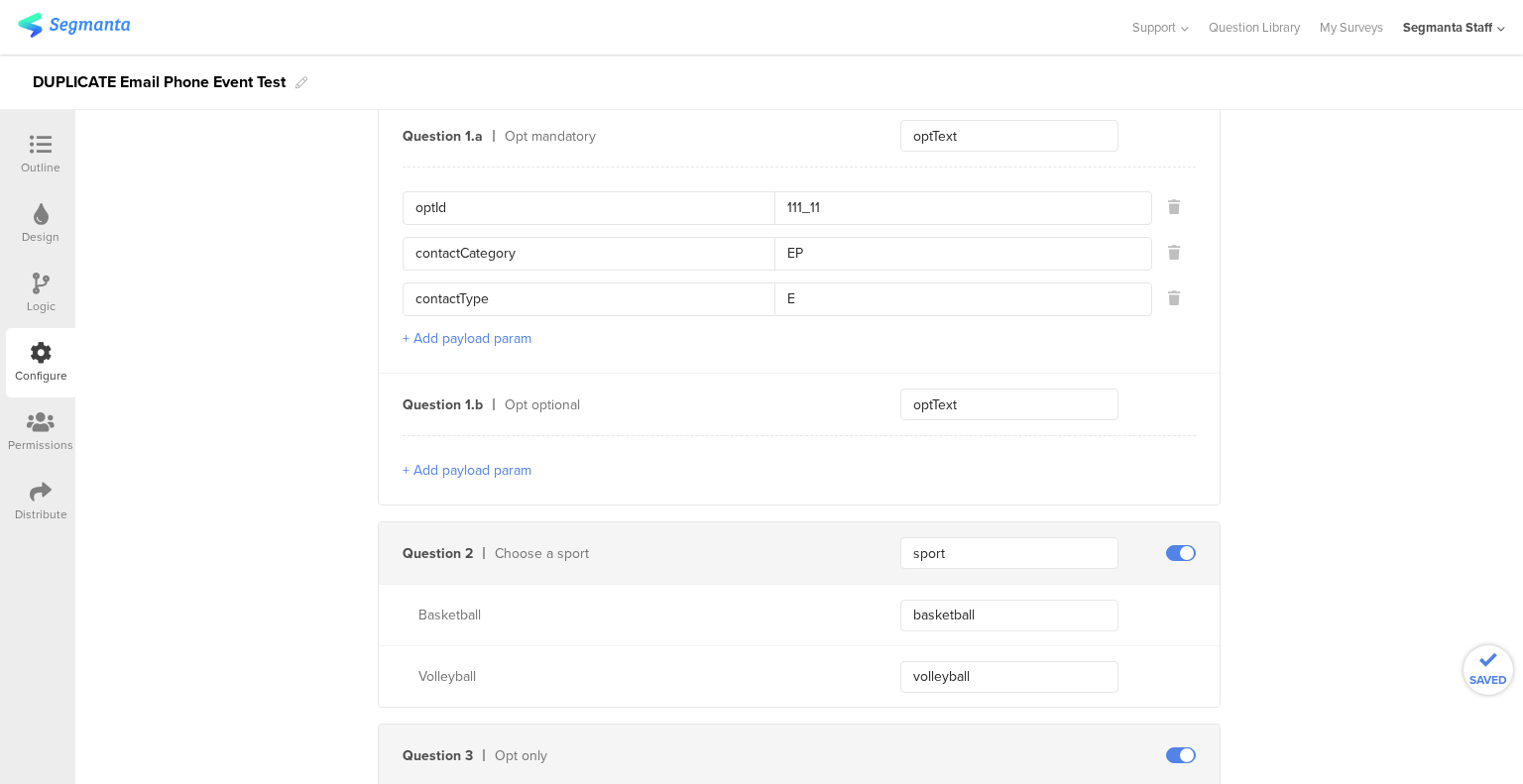 scroll, scrollTop: 1883, scrollLeft: 0, axis: vertical 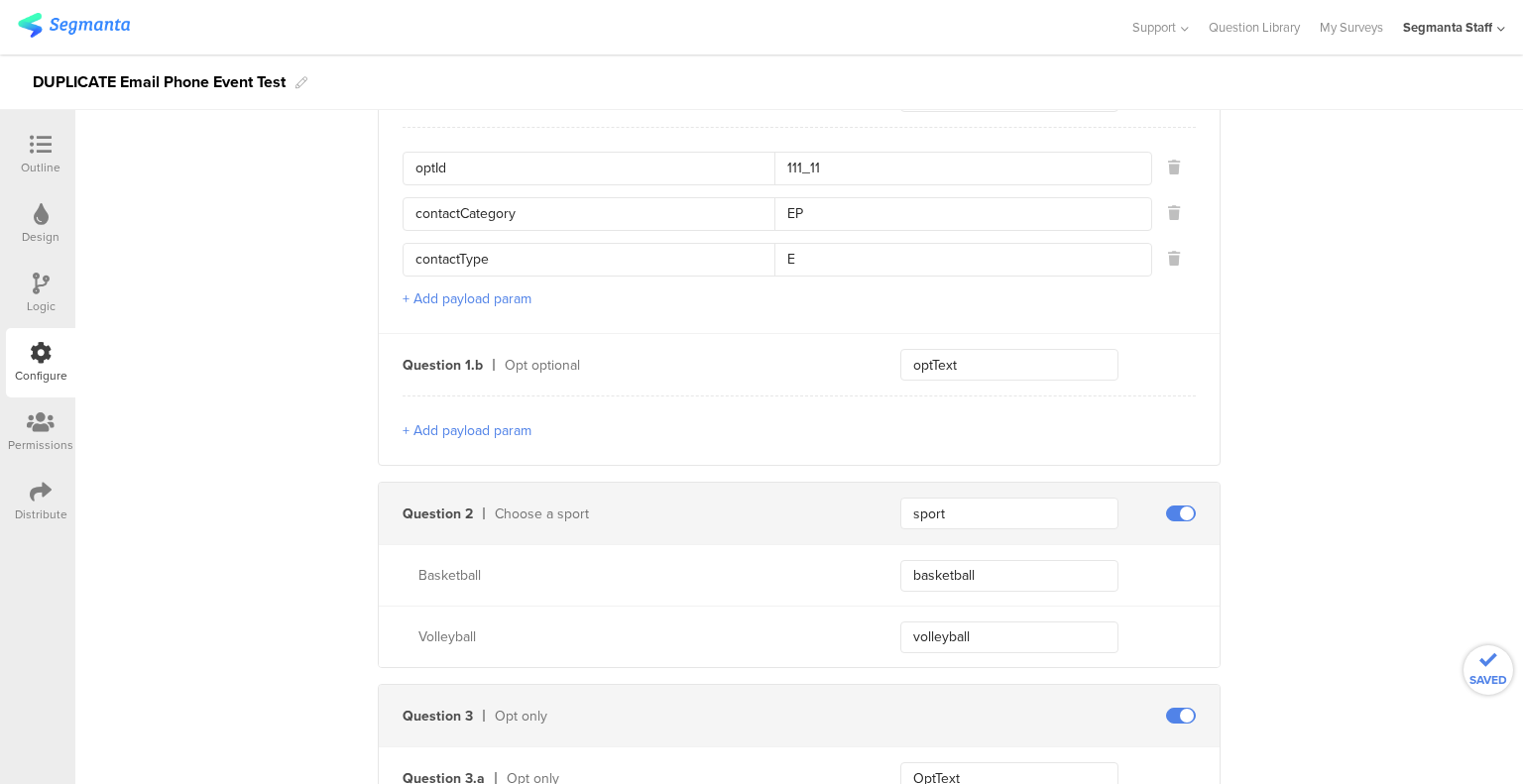 type on "E" 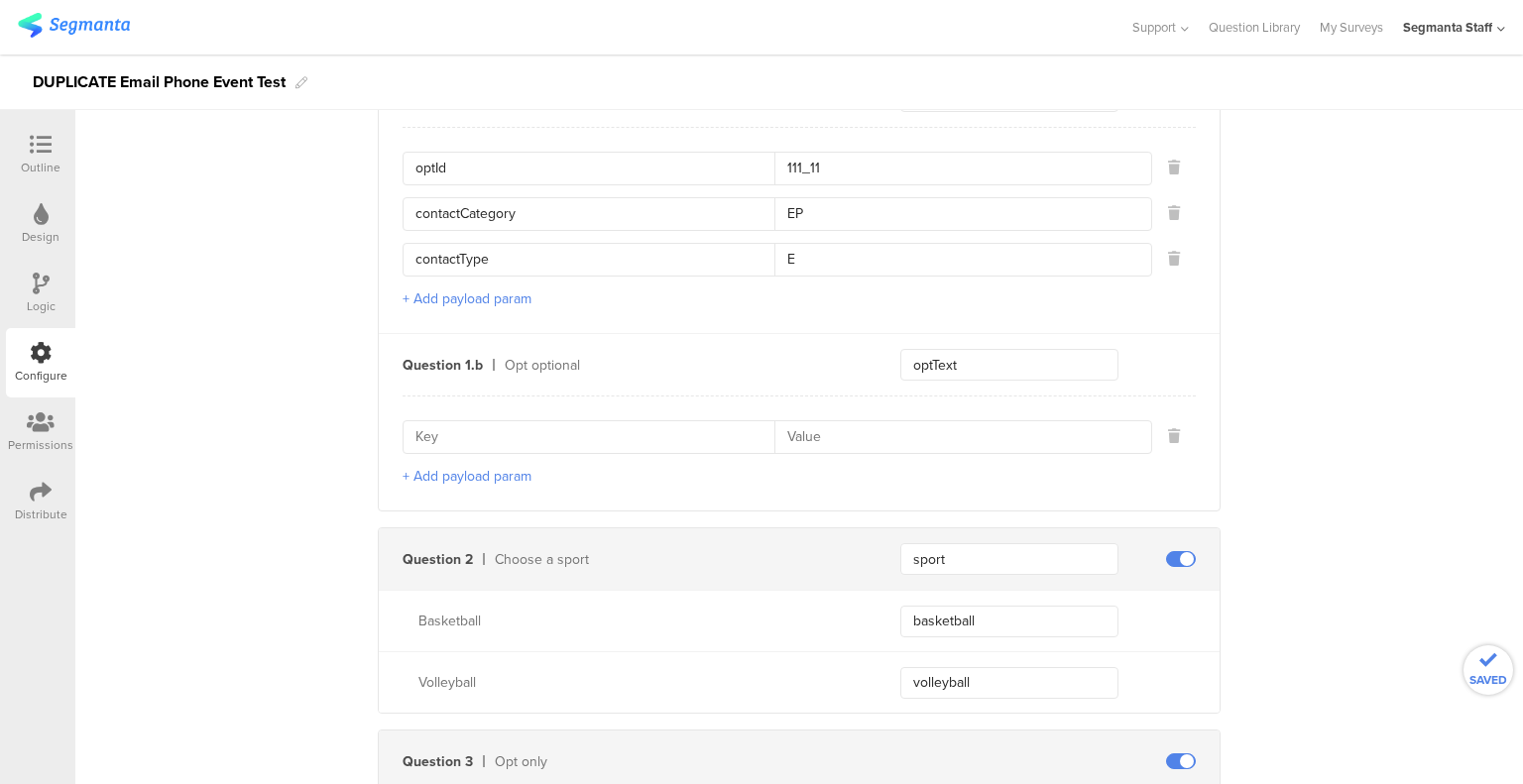 click on "+ Add payload param" at bounding box center (467, 476) 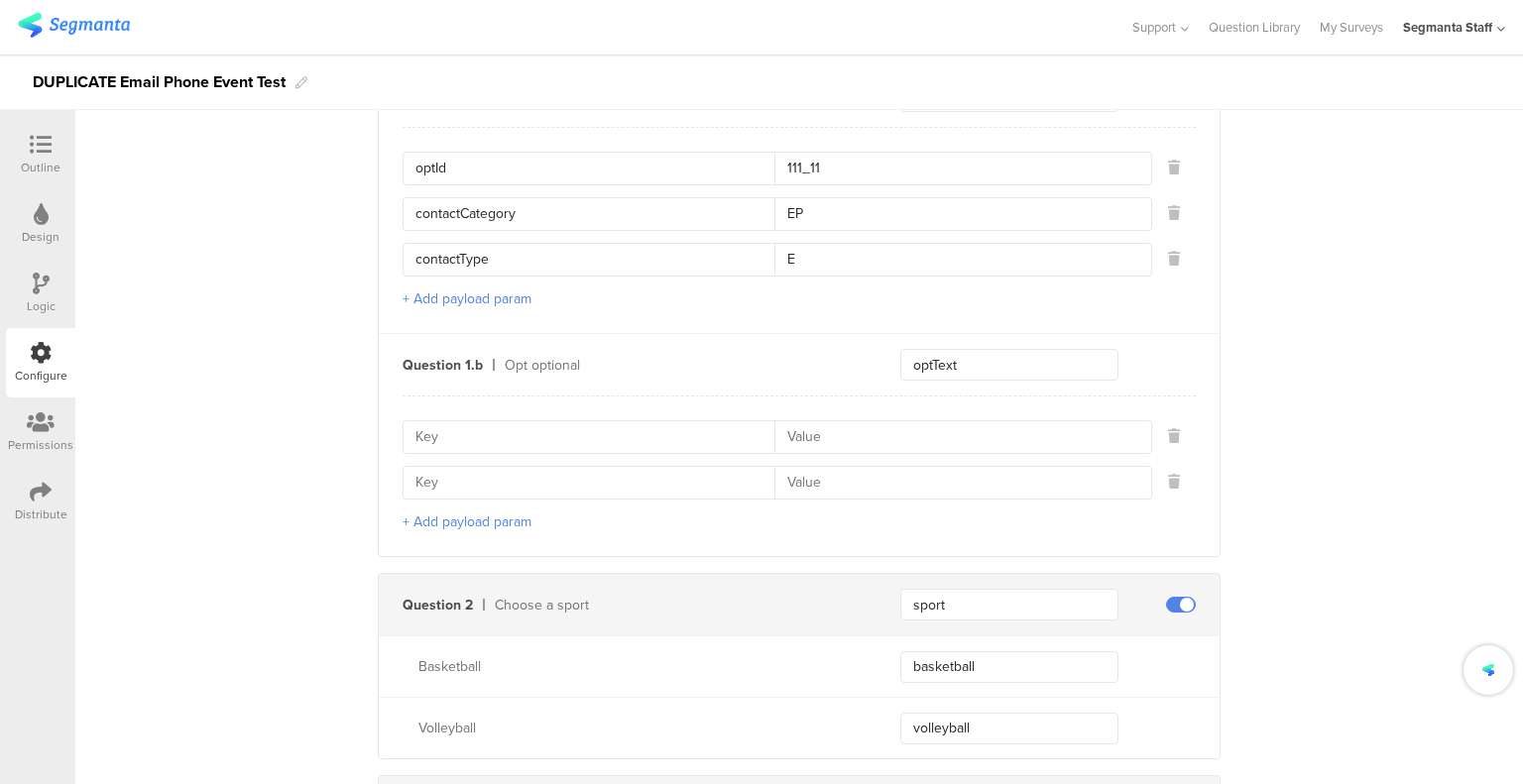 click on "+ Add payload param" at bounding box center (467, 521) 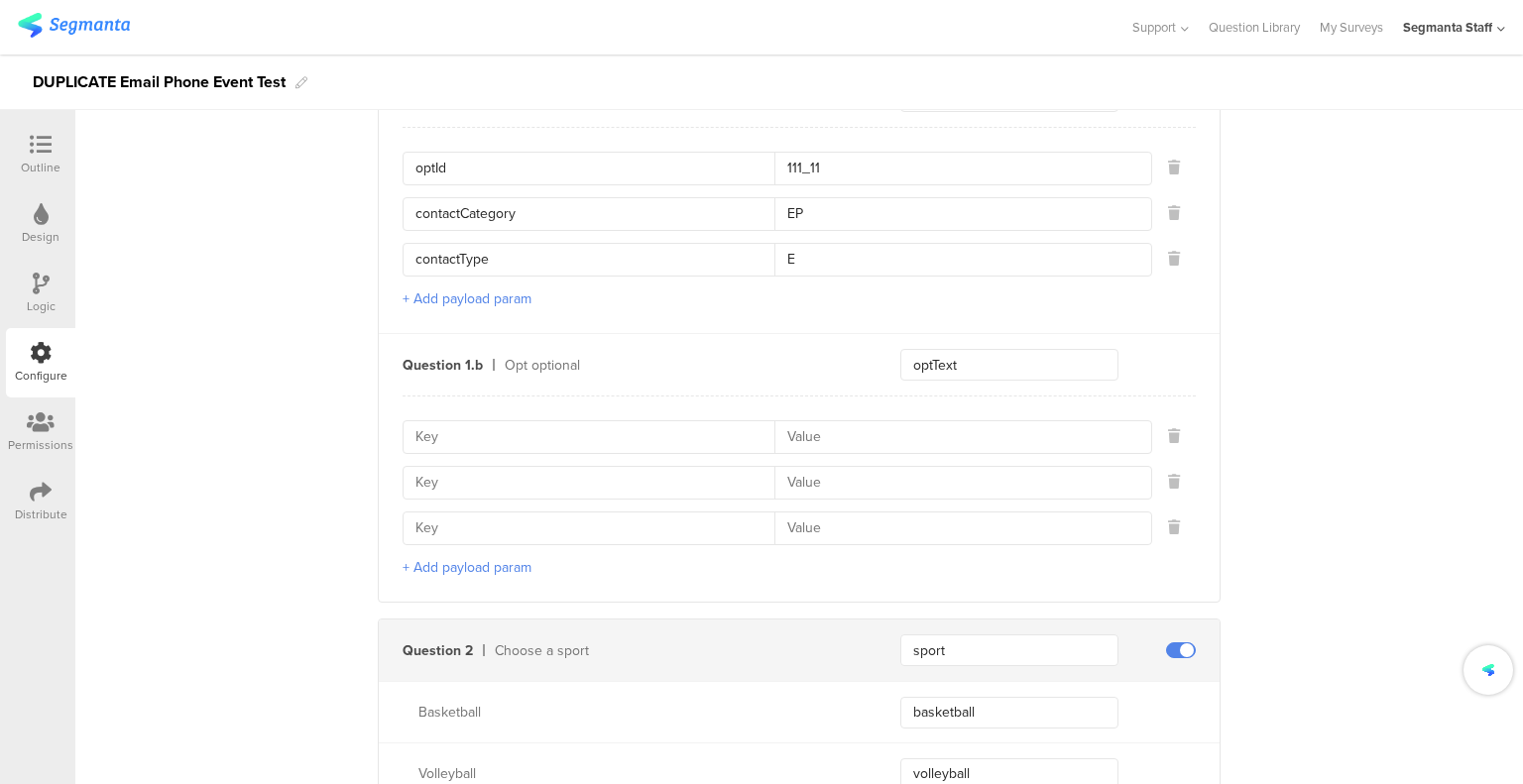 click at bounding box center (595, 528) 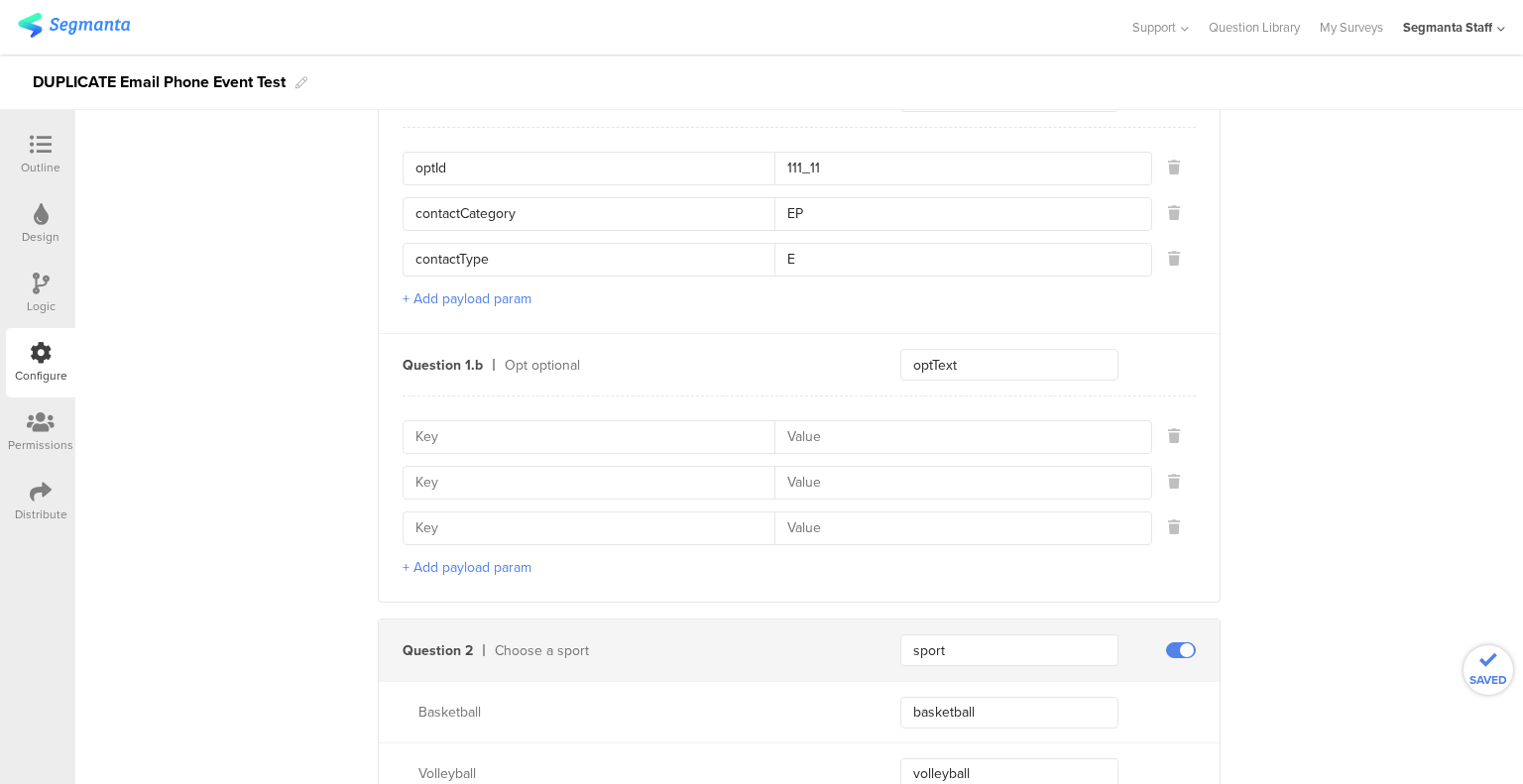 paste on "contactType" 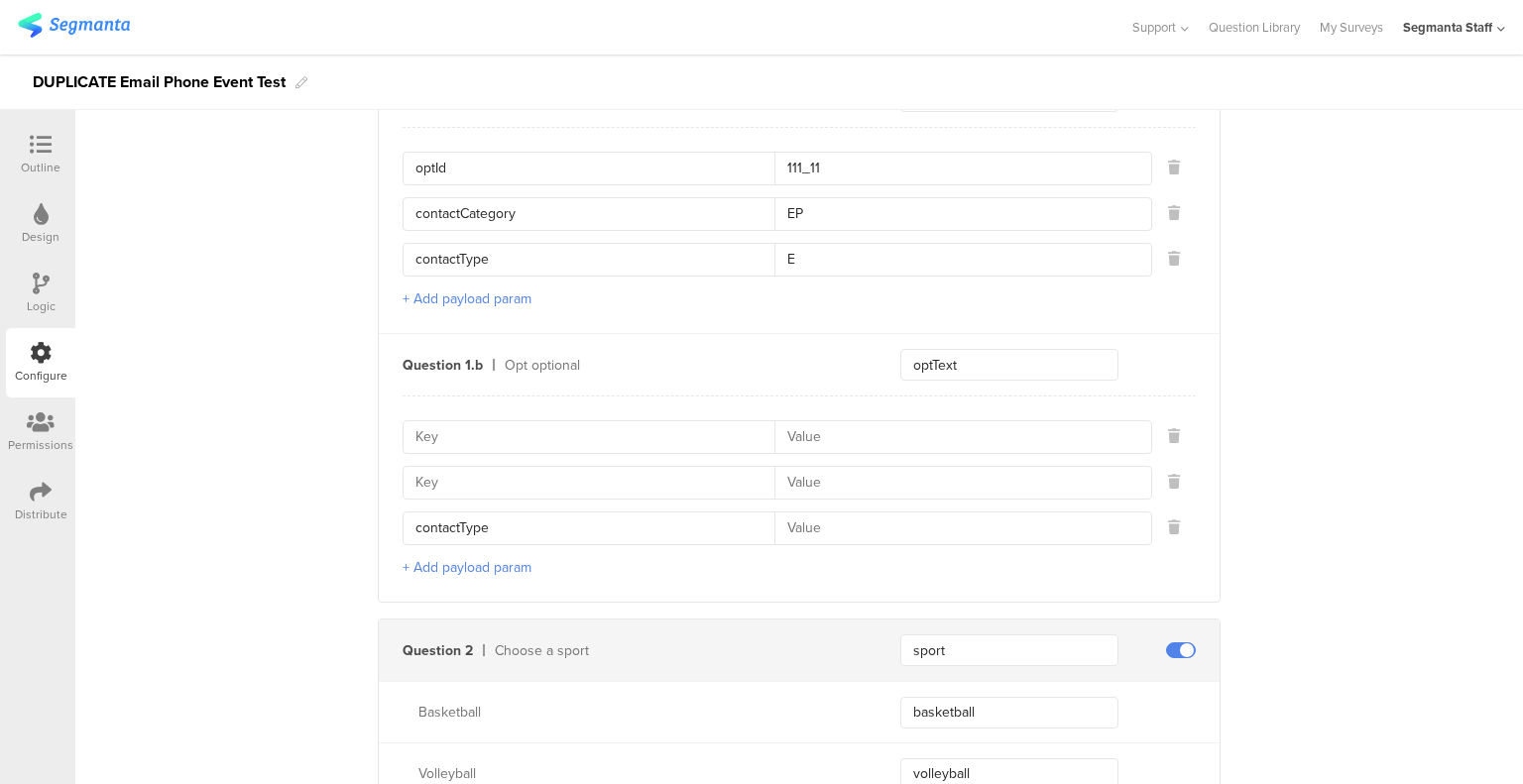 type on "contactType" 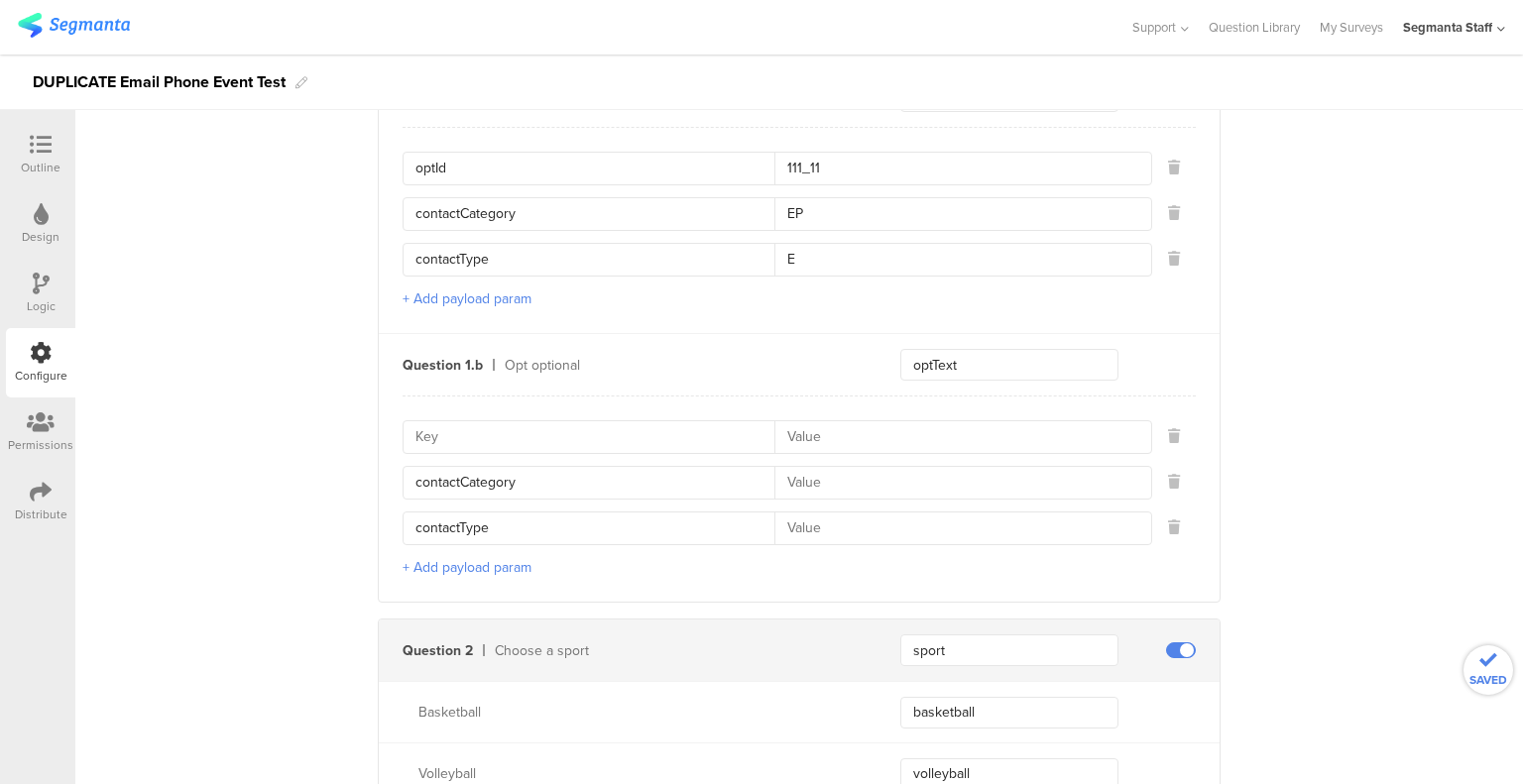 type on "contactCategory" 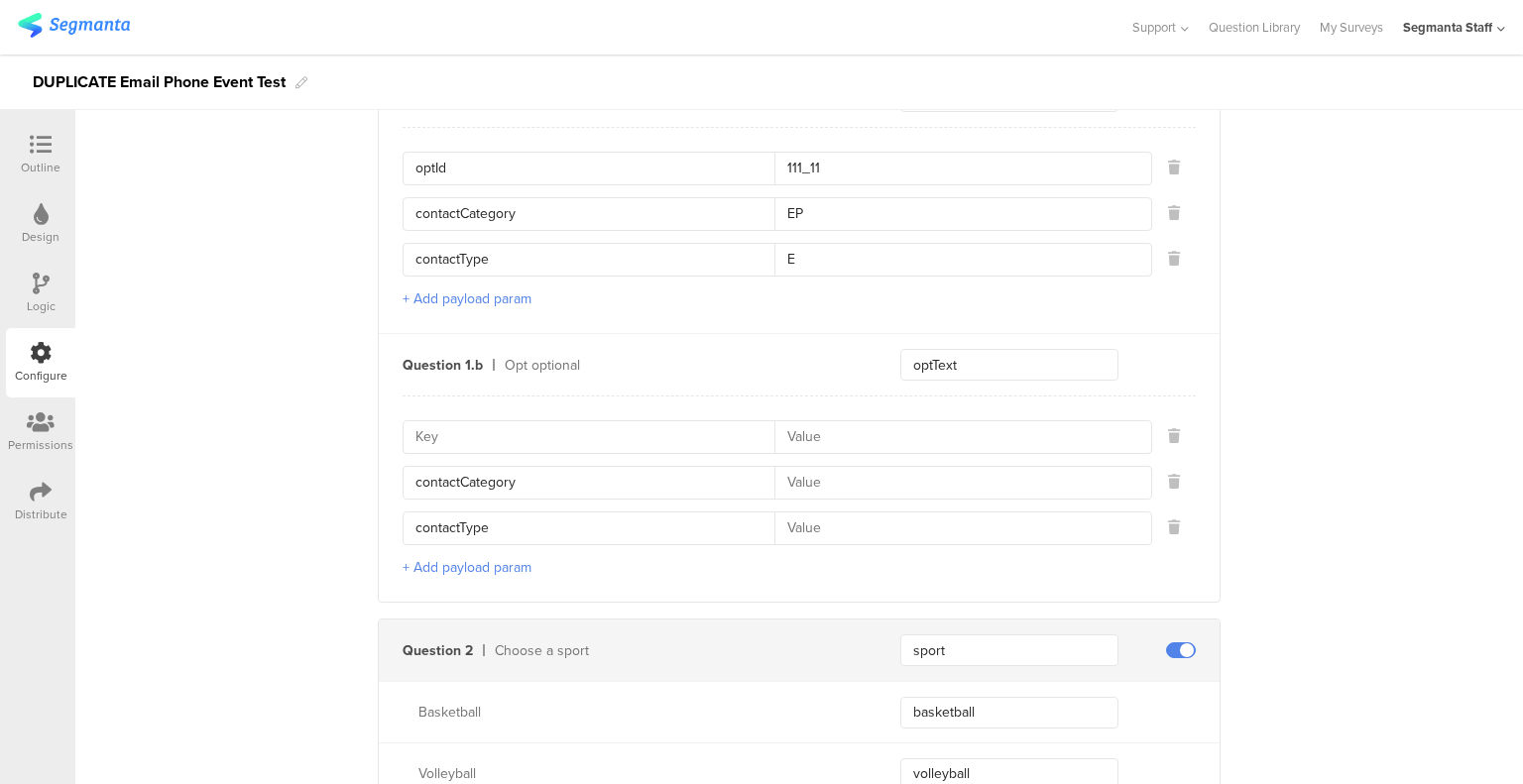 click at bounding box center (595, 437) 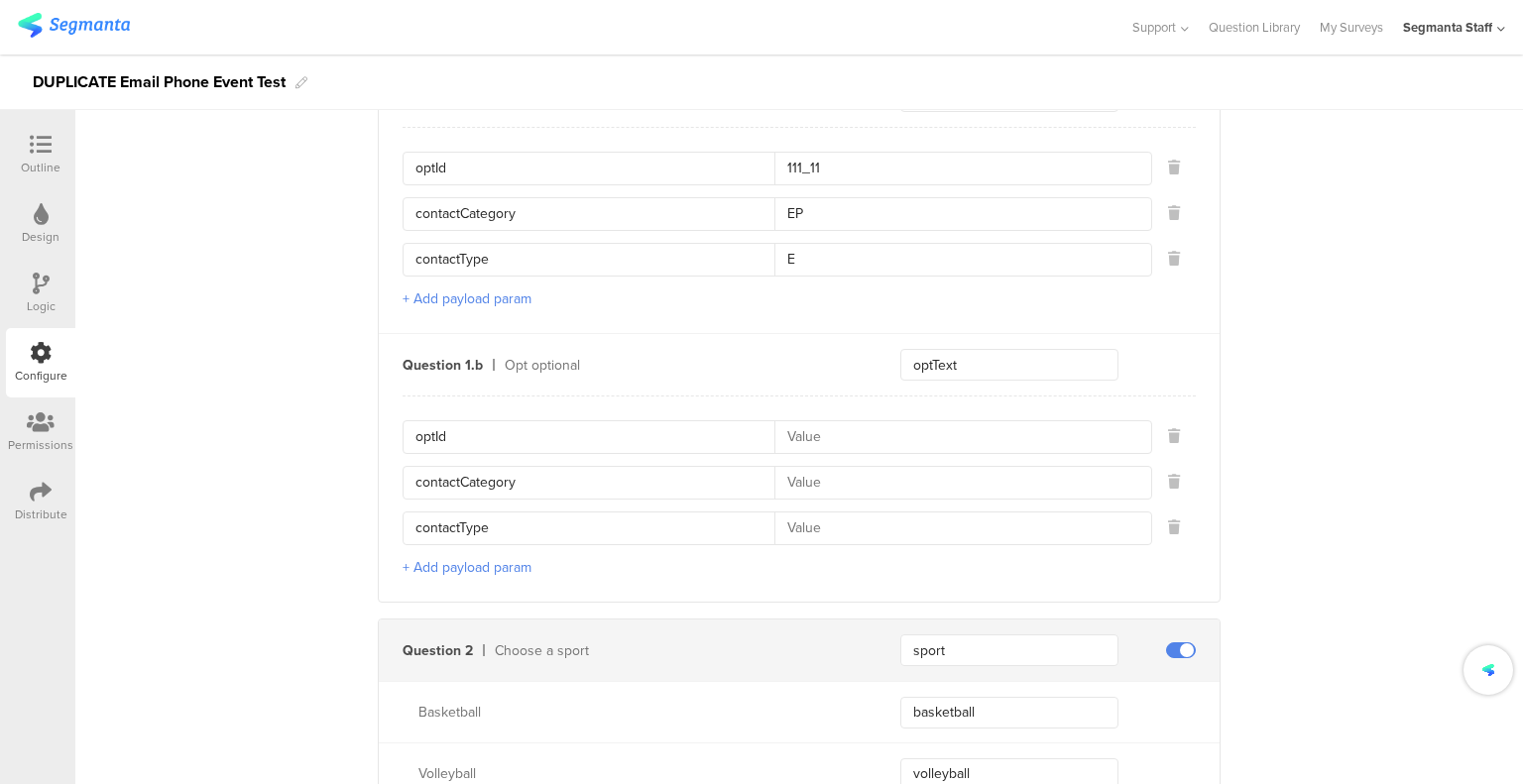 type on "optId" 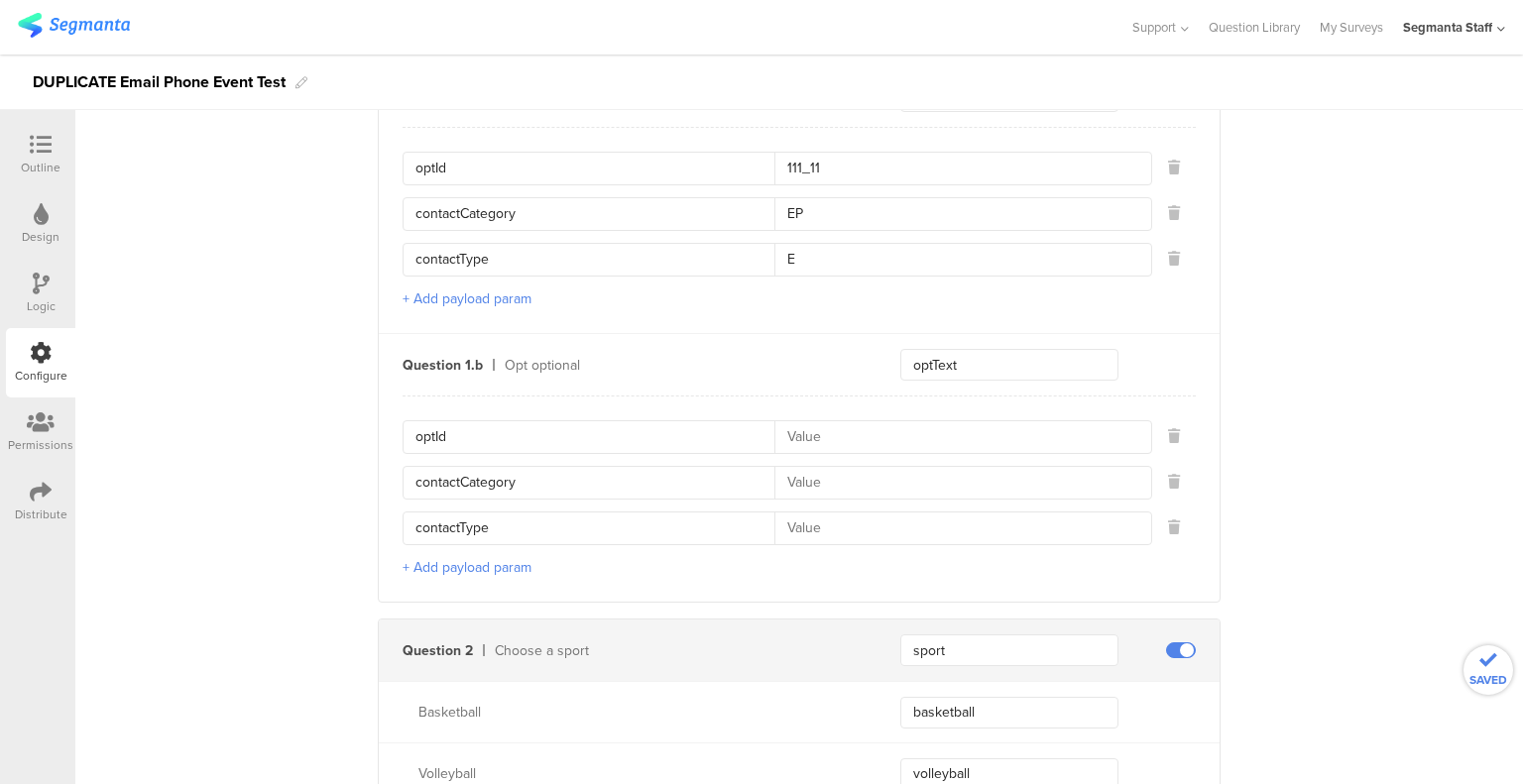 click at bounding box center [957, 437] 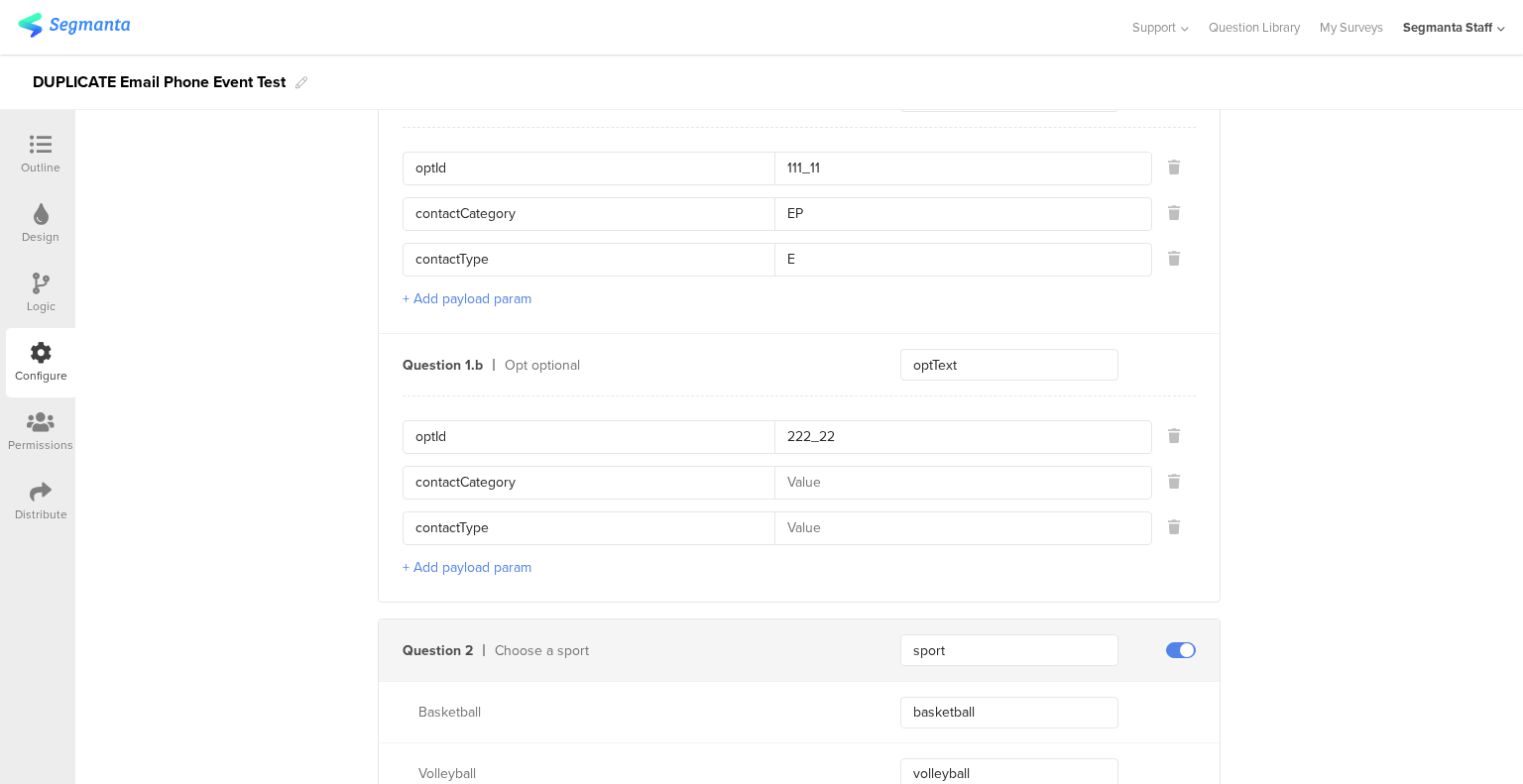 type on "222_22" 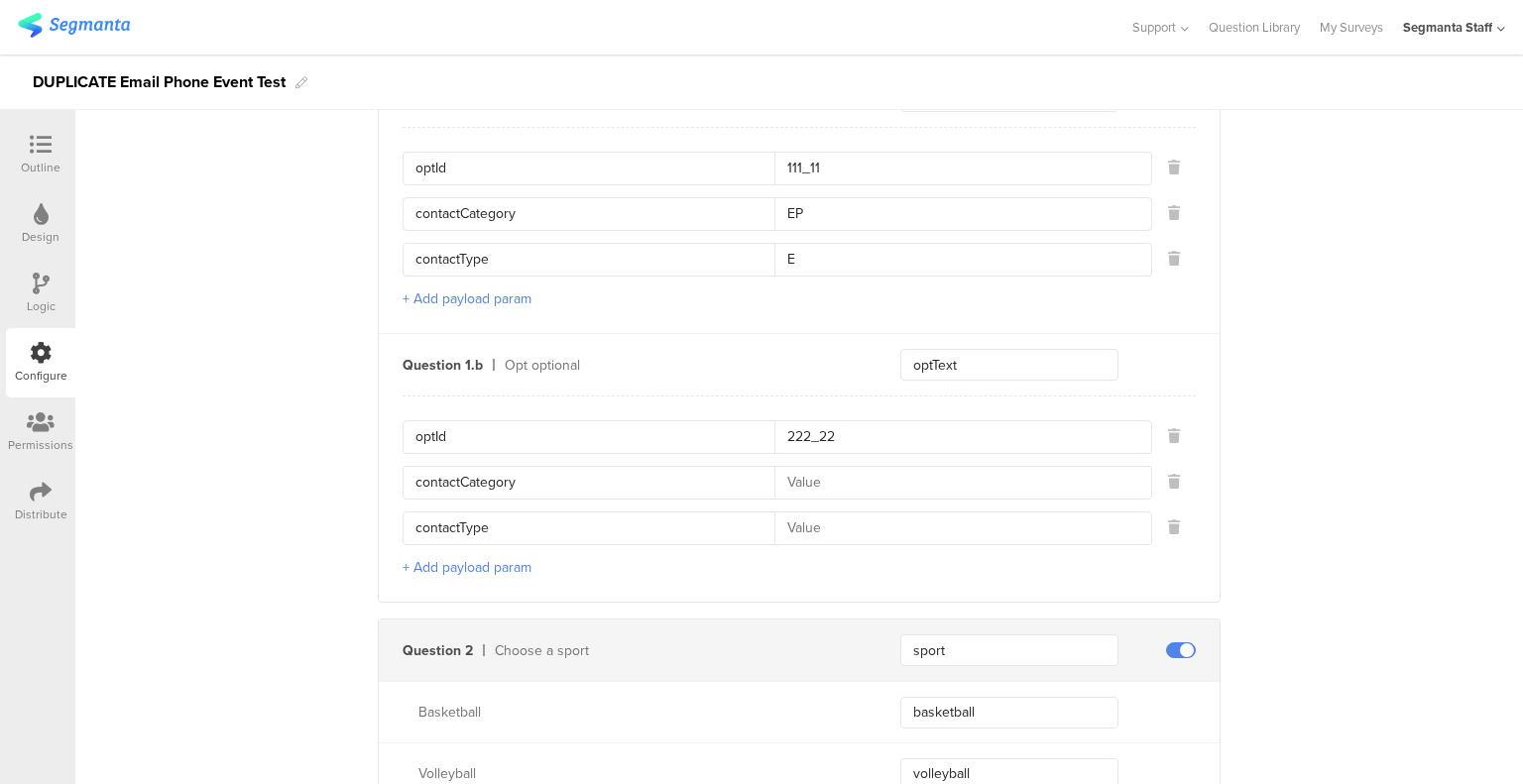 click at bounding box center [957, 483] 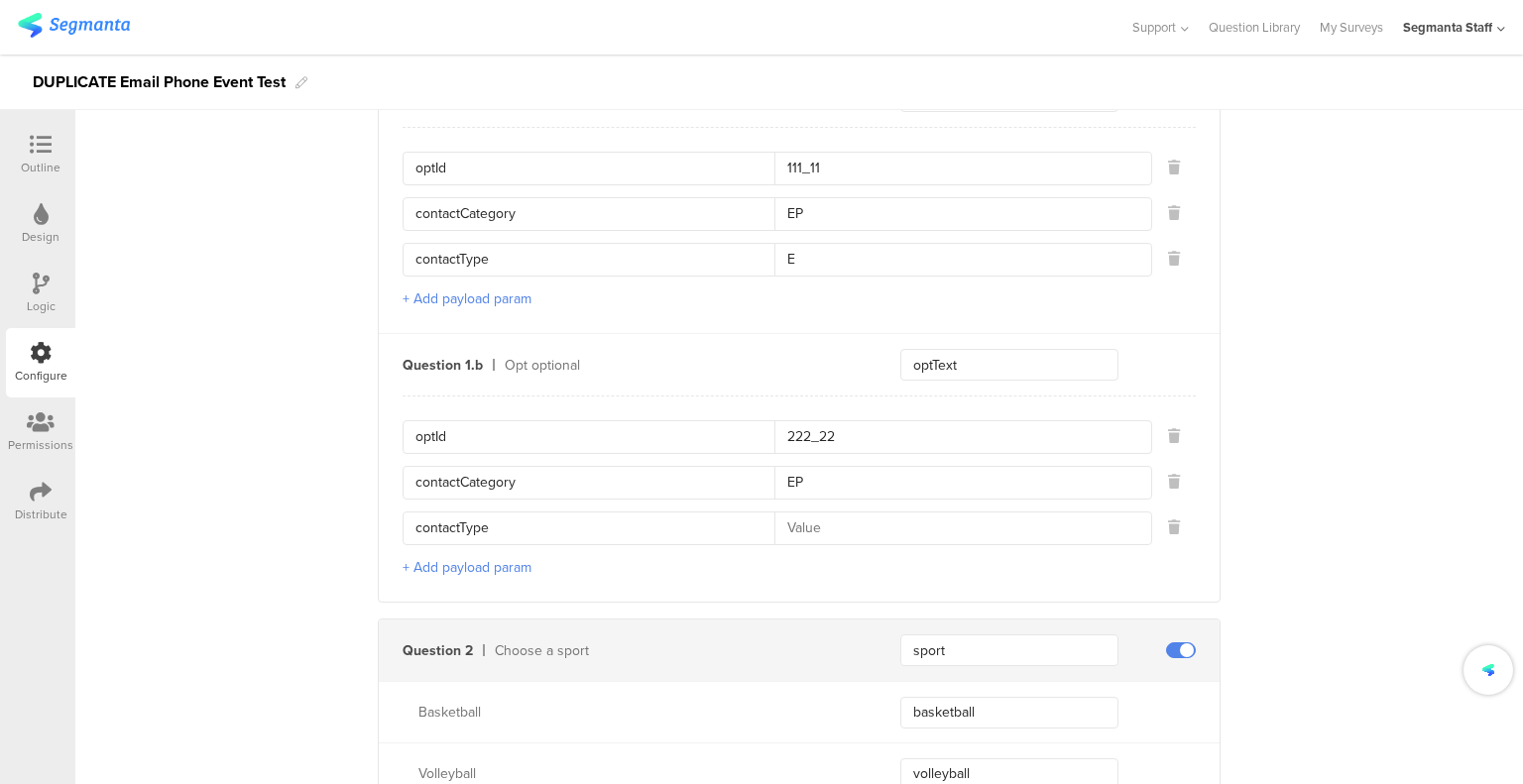 type on "EP" 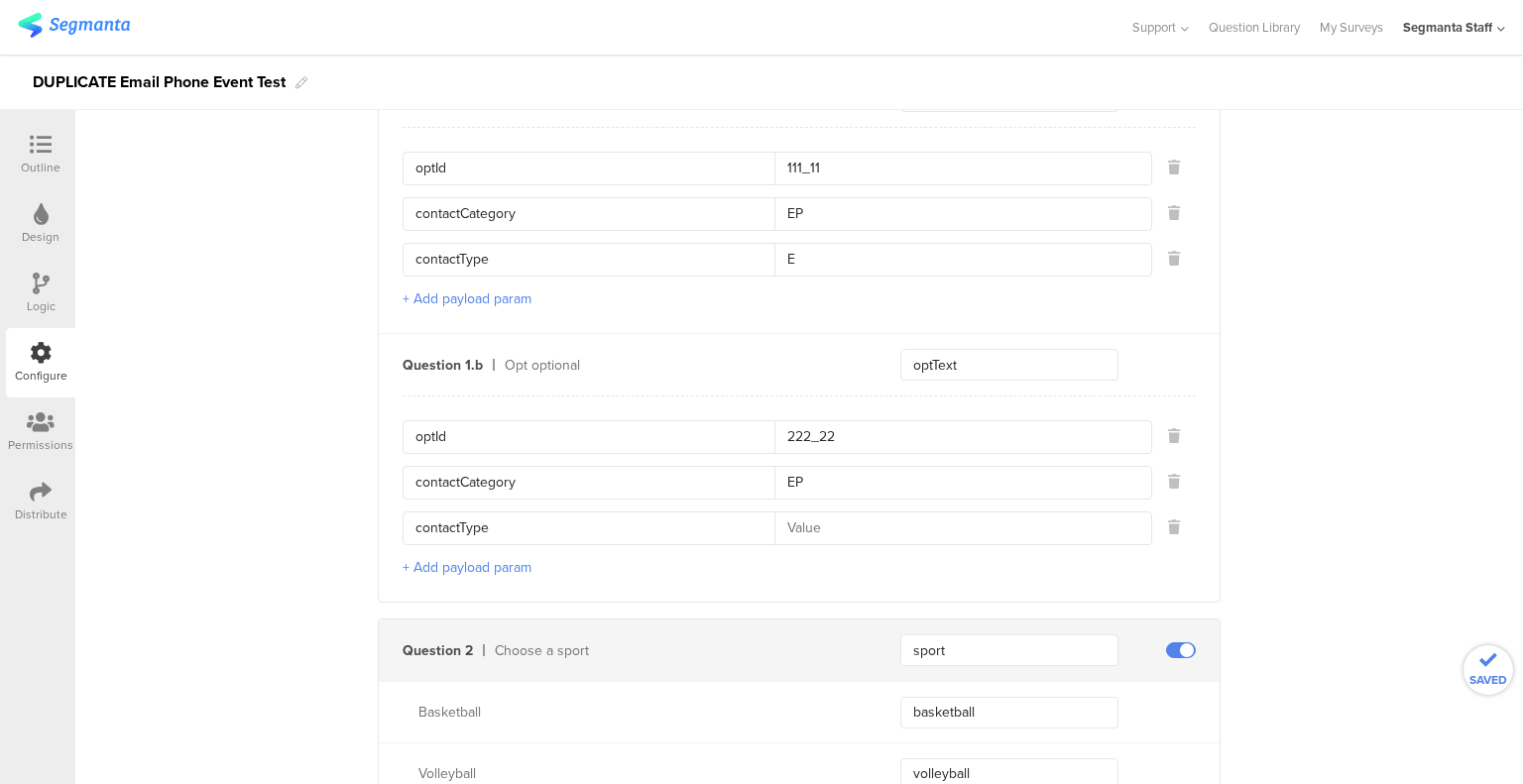 type 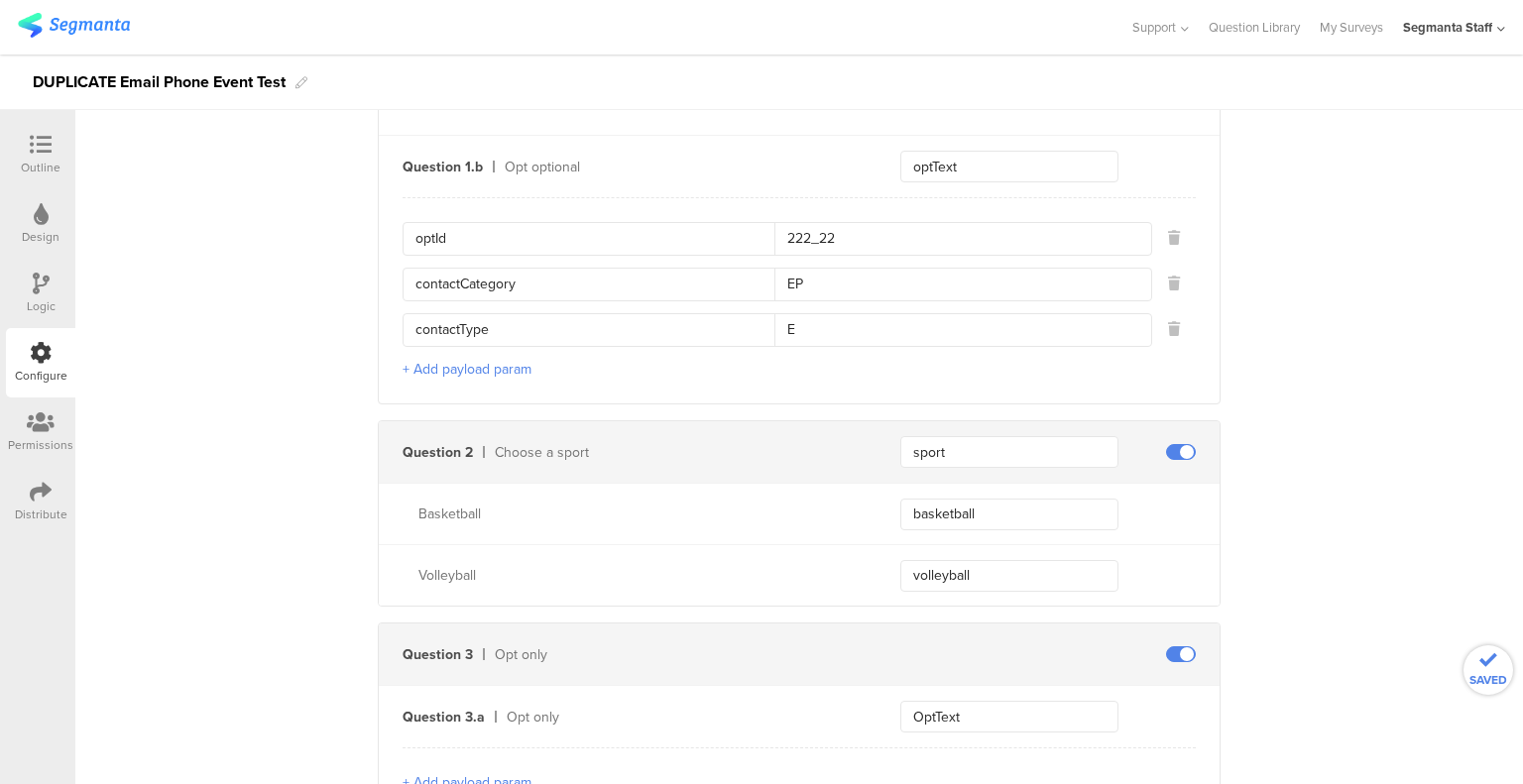 scroll, scrollTop: 2379, scrollLeft: 0, axis: vertical 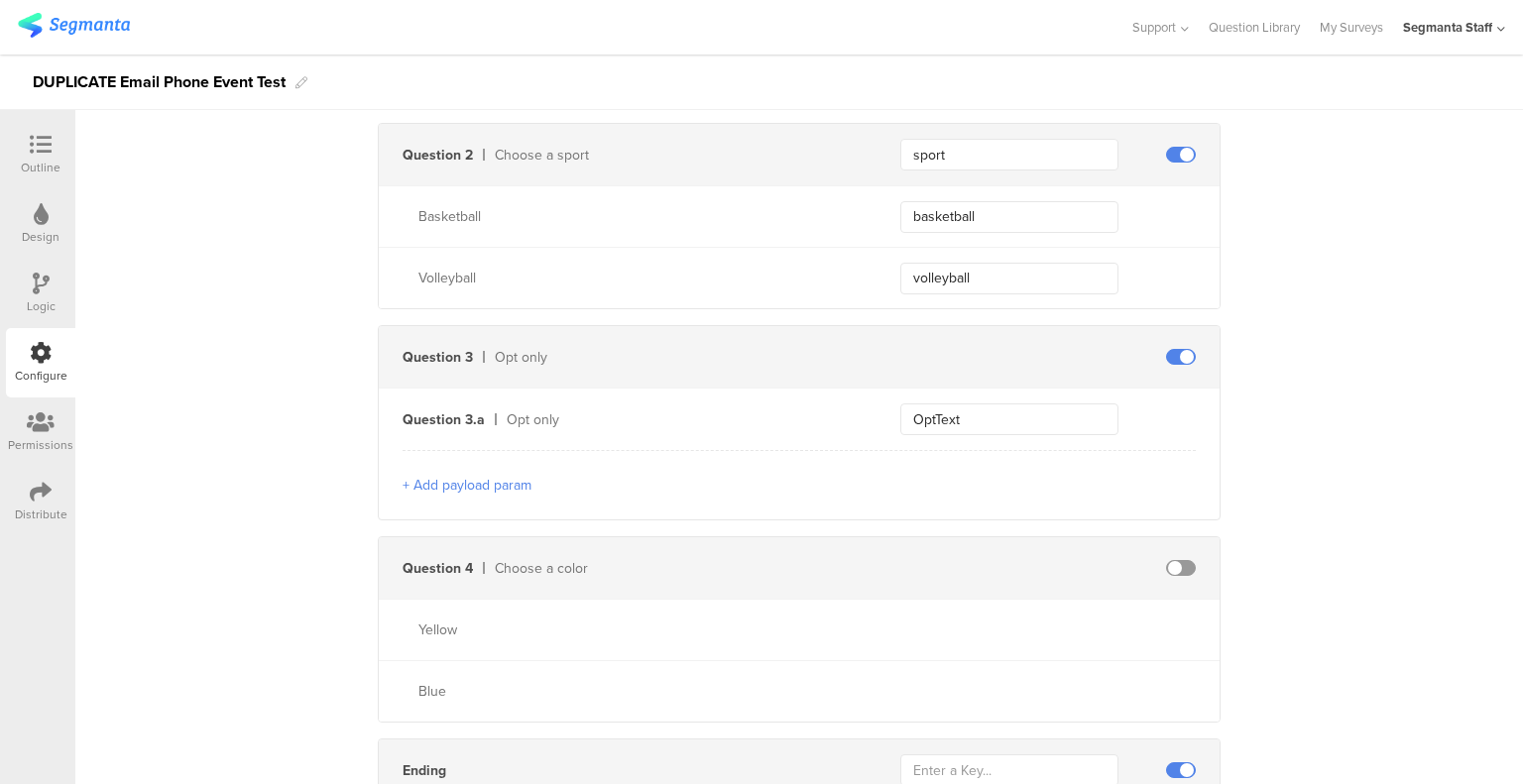 type on "E" 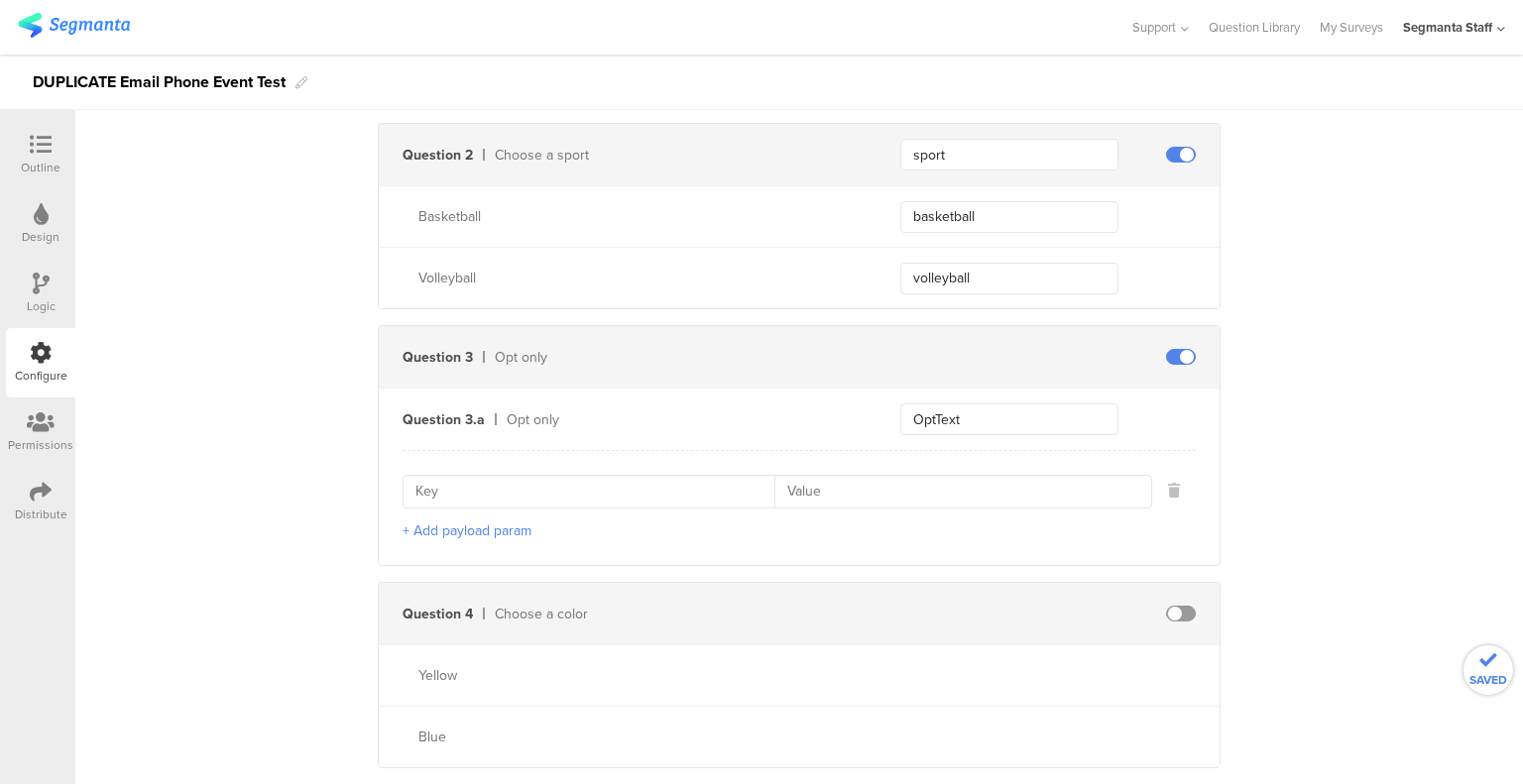 click on "+ Add payload param" at bounding box center [467, 530] 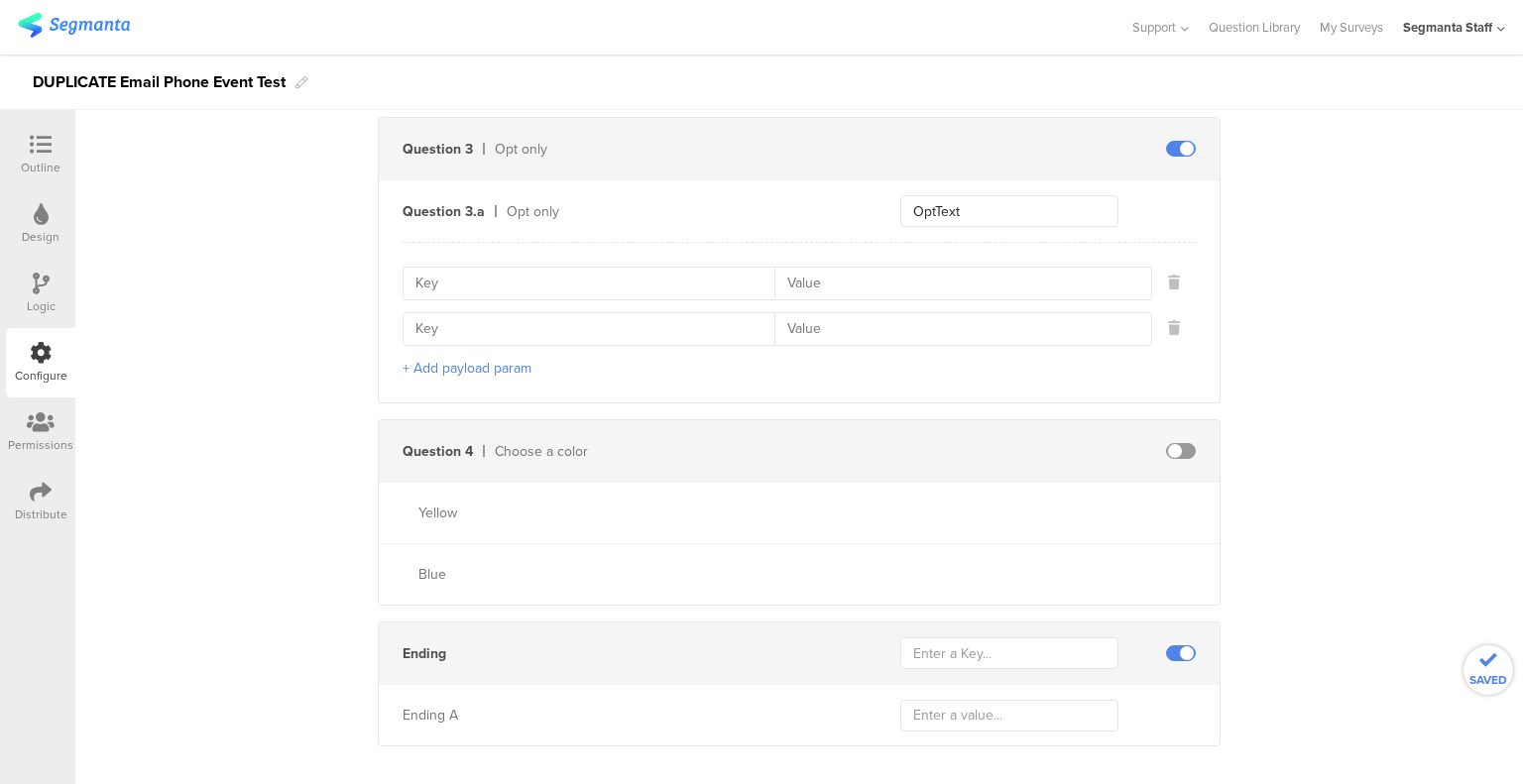 scroll, scrollTop: 2590, scrollLeft: 0, axis: vertical 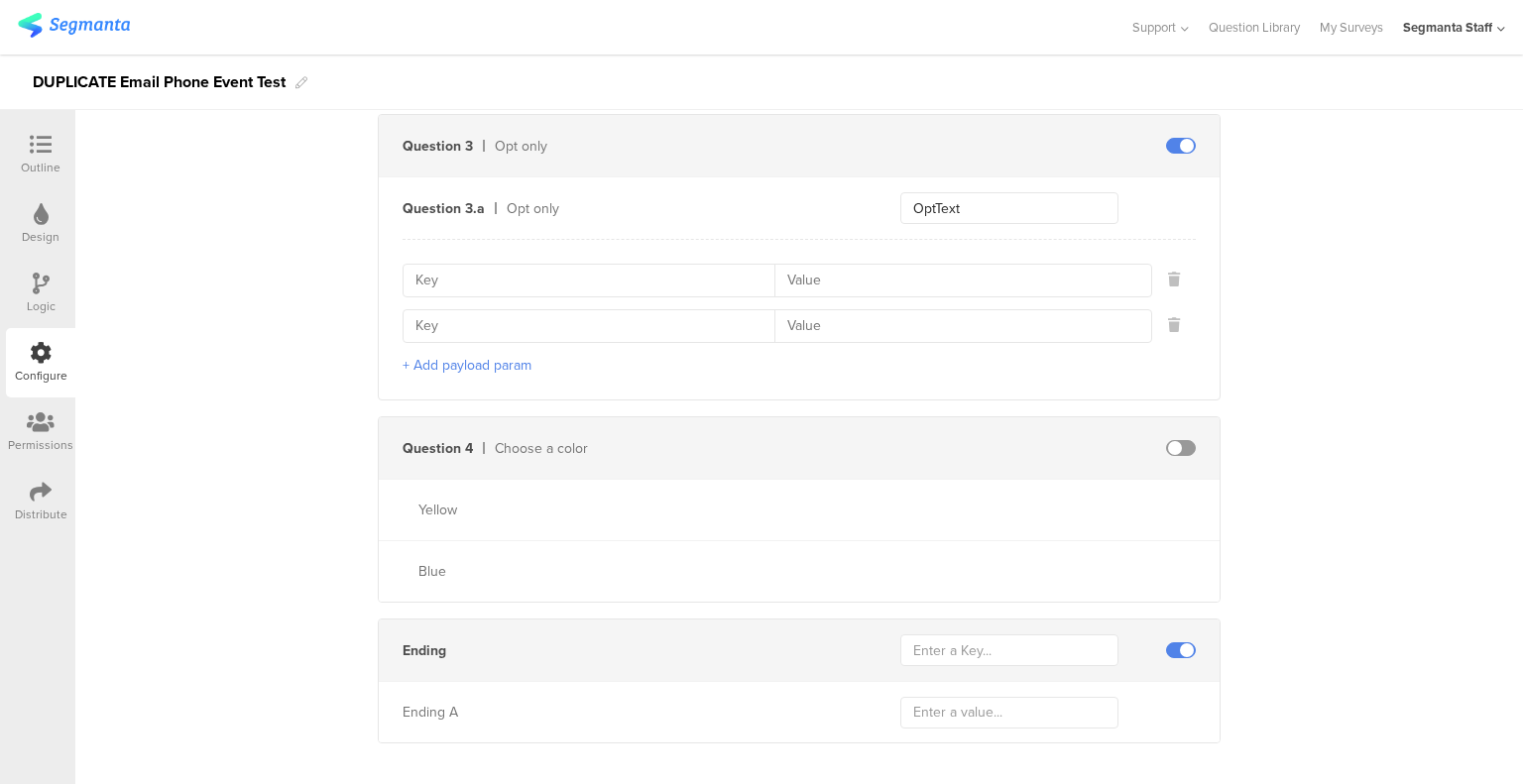 click at bounding box center [595, 280] 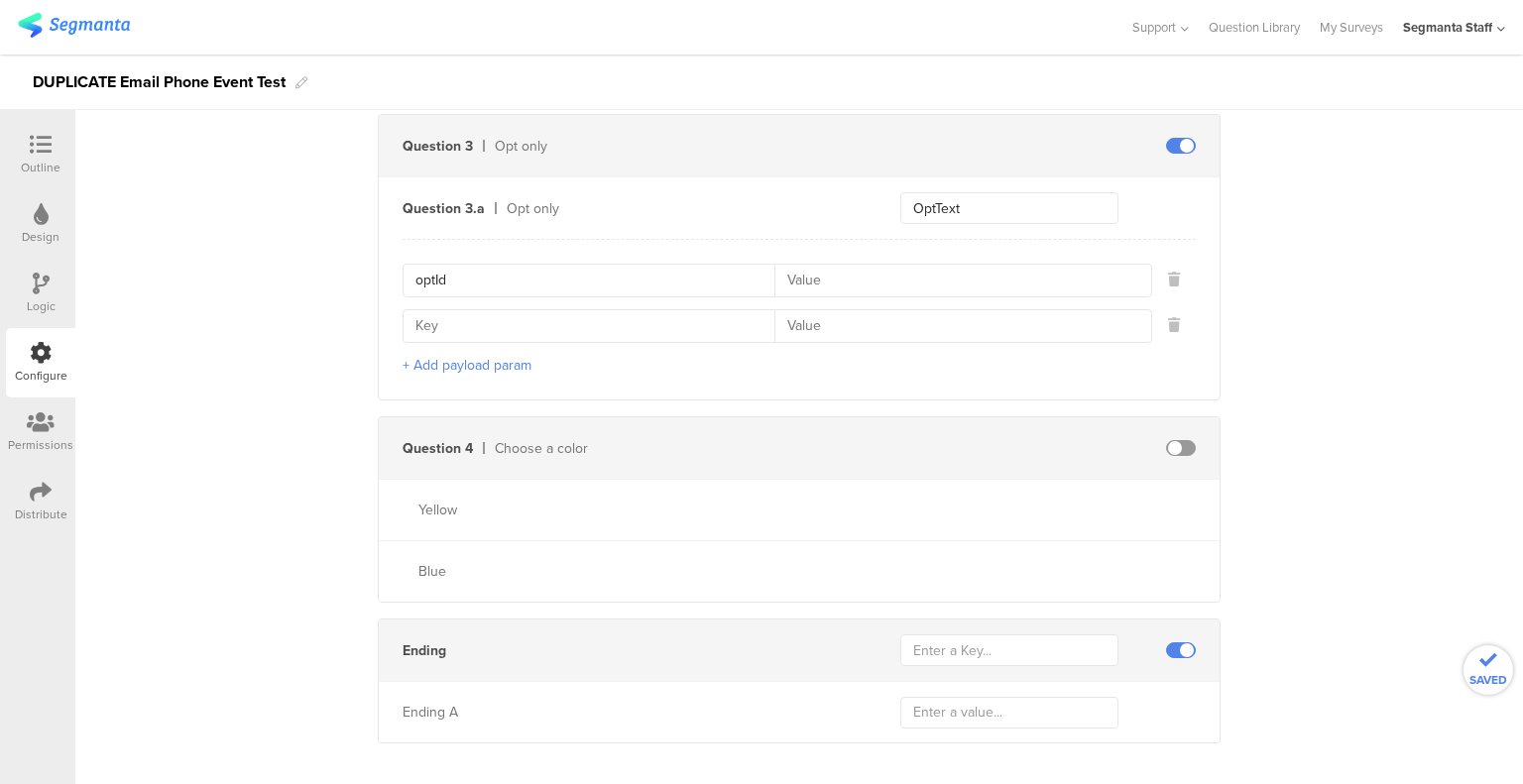 type on "optId" 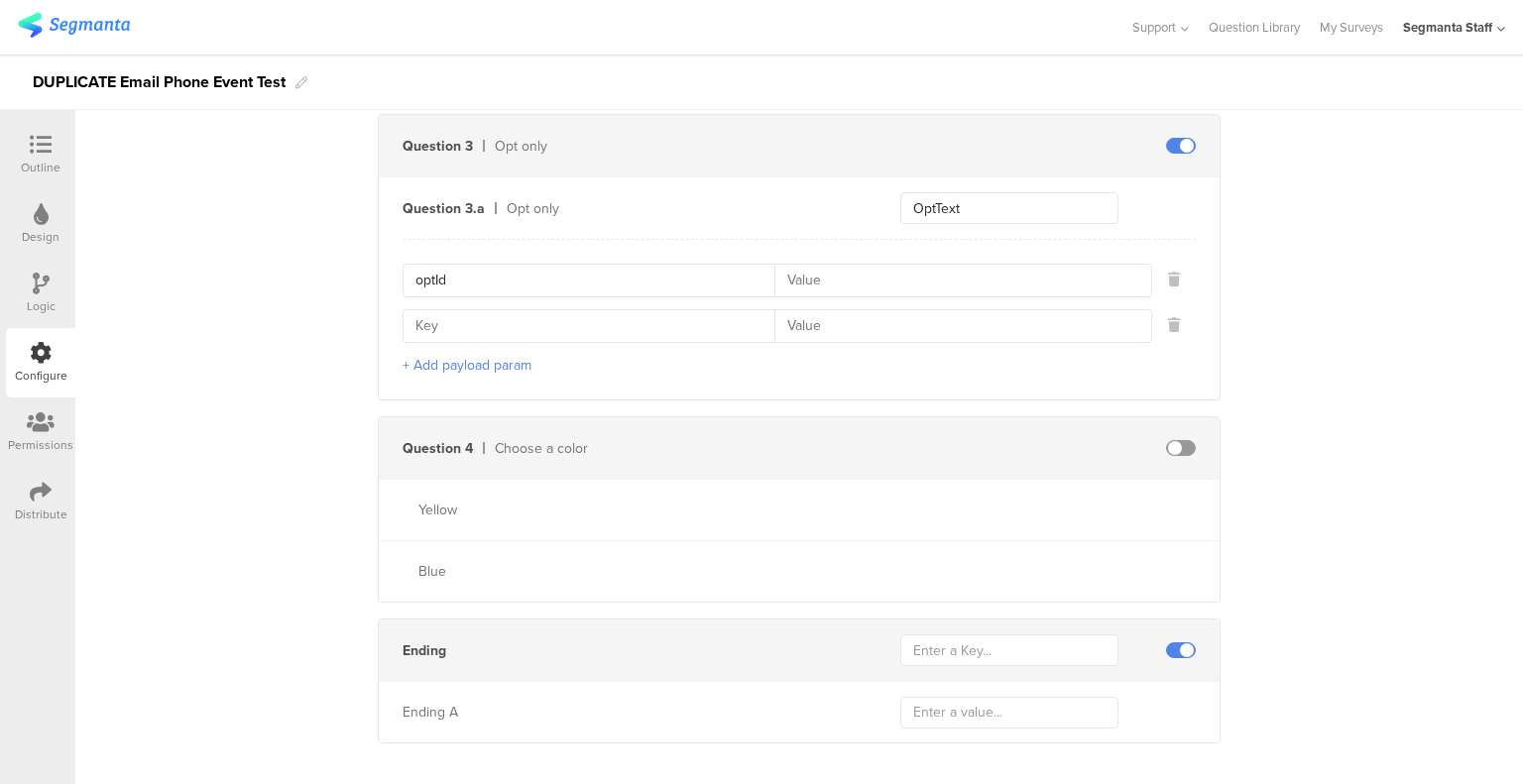click at bounding box center [957, 280] 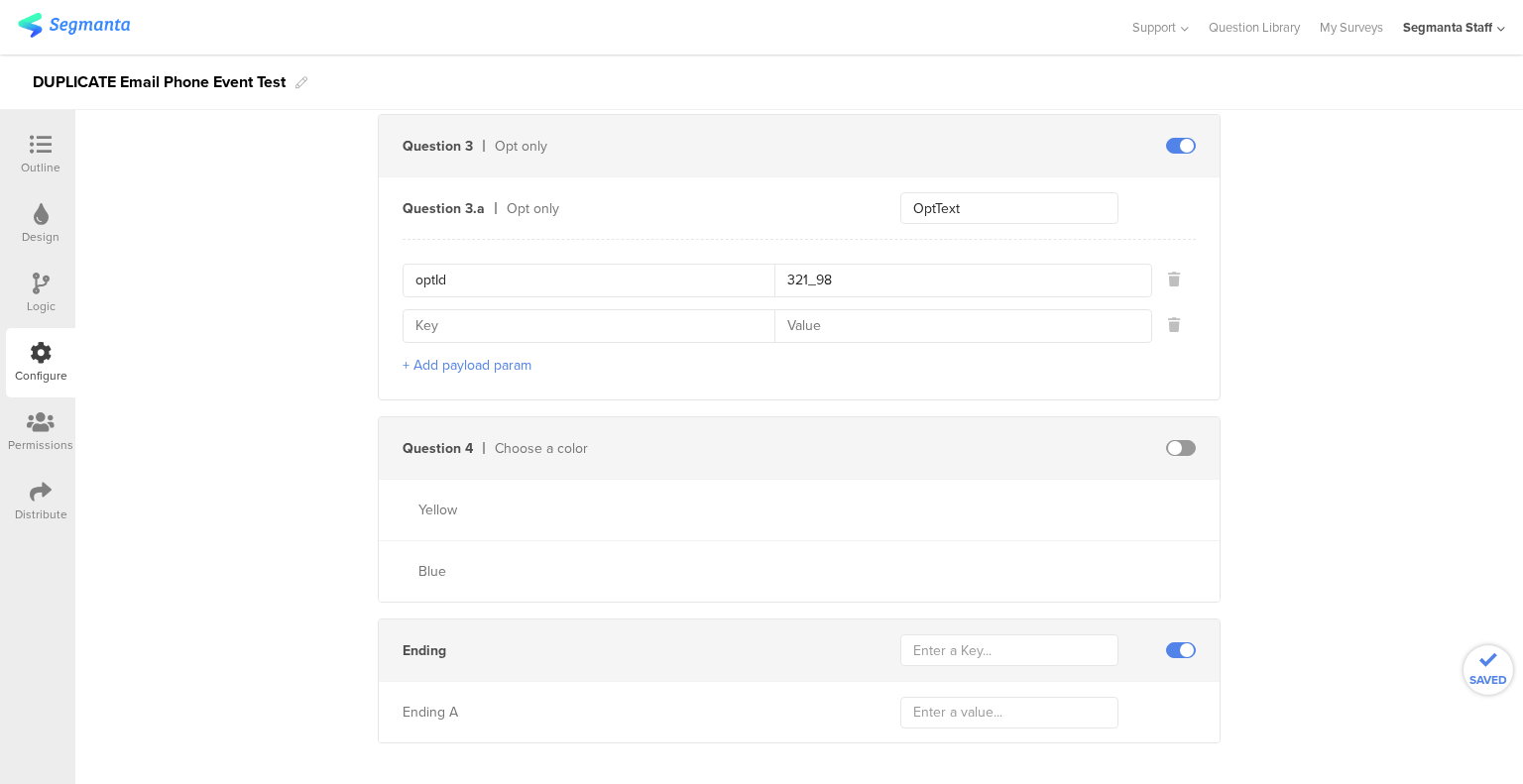type on "321_98" 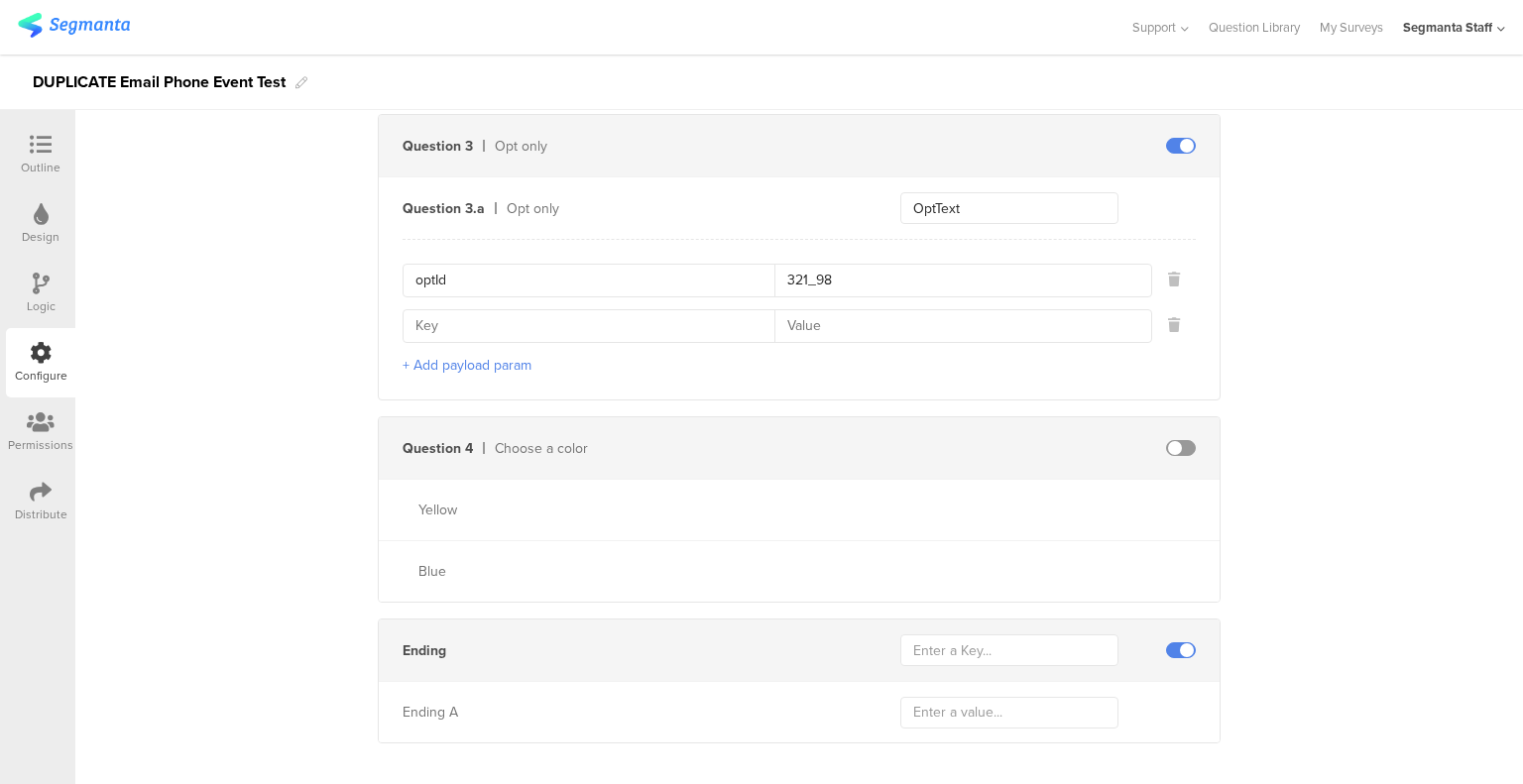 click at bounding box center (595, 326) 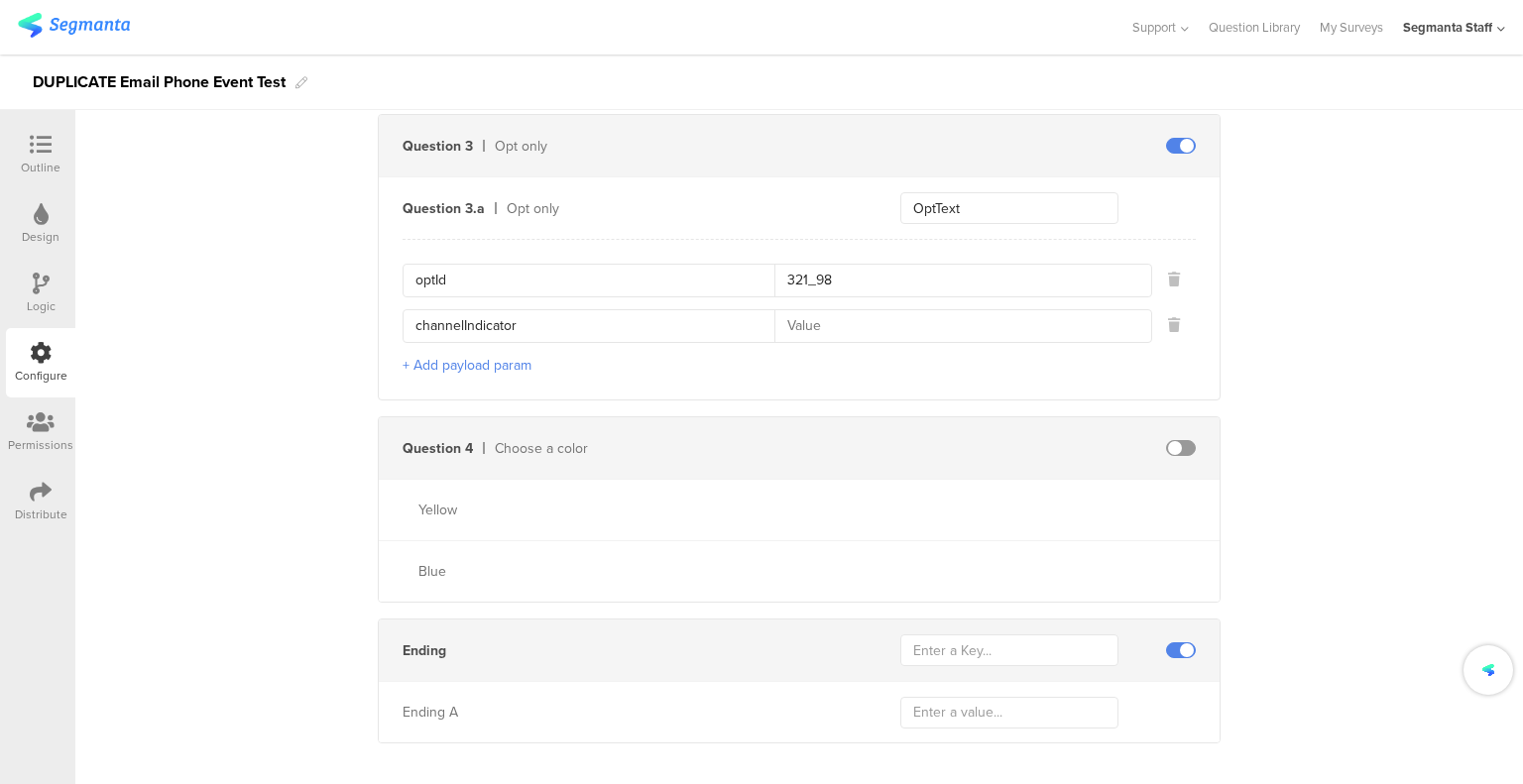 type on "channelIndicator" 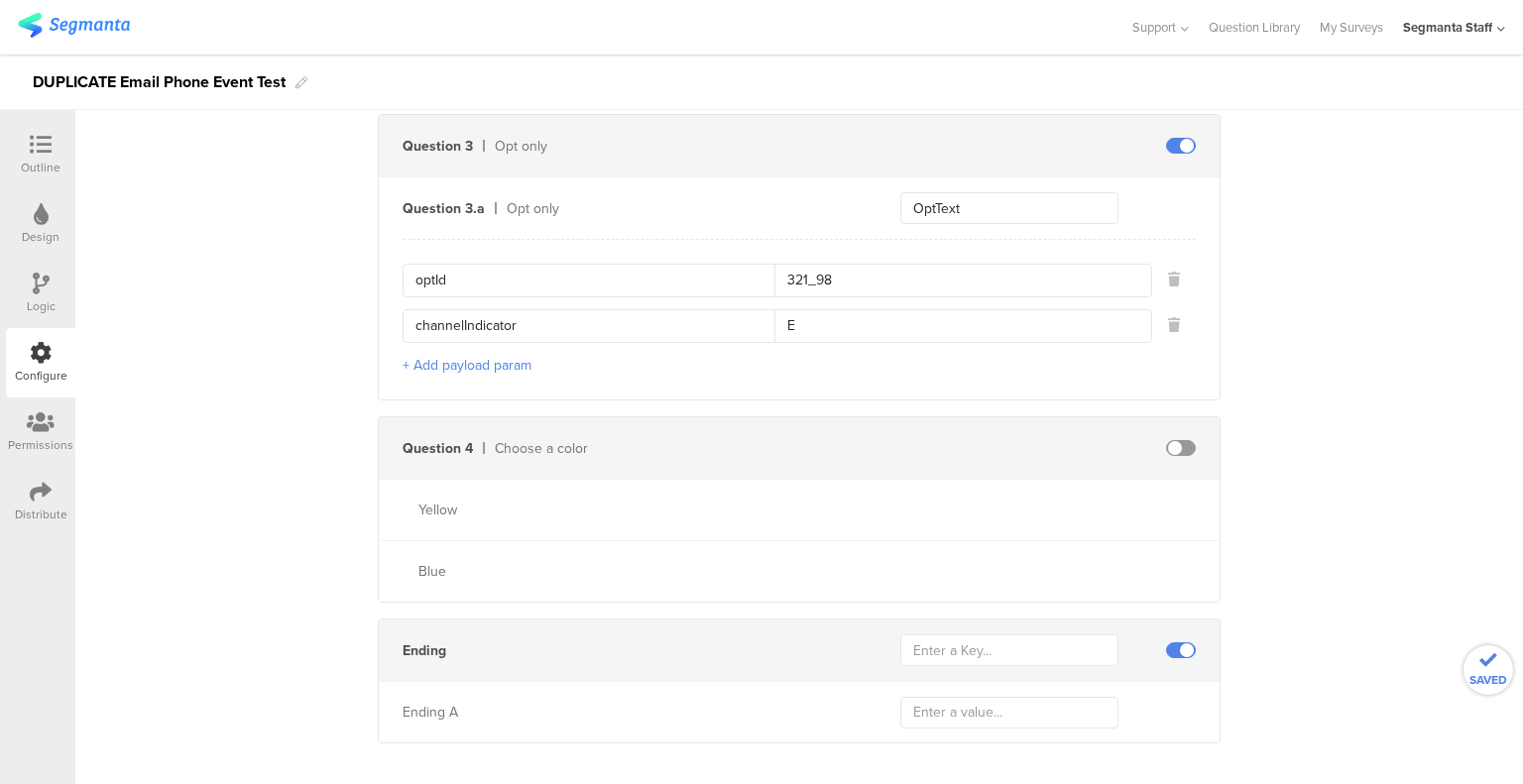 type on "E" 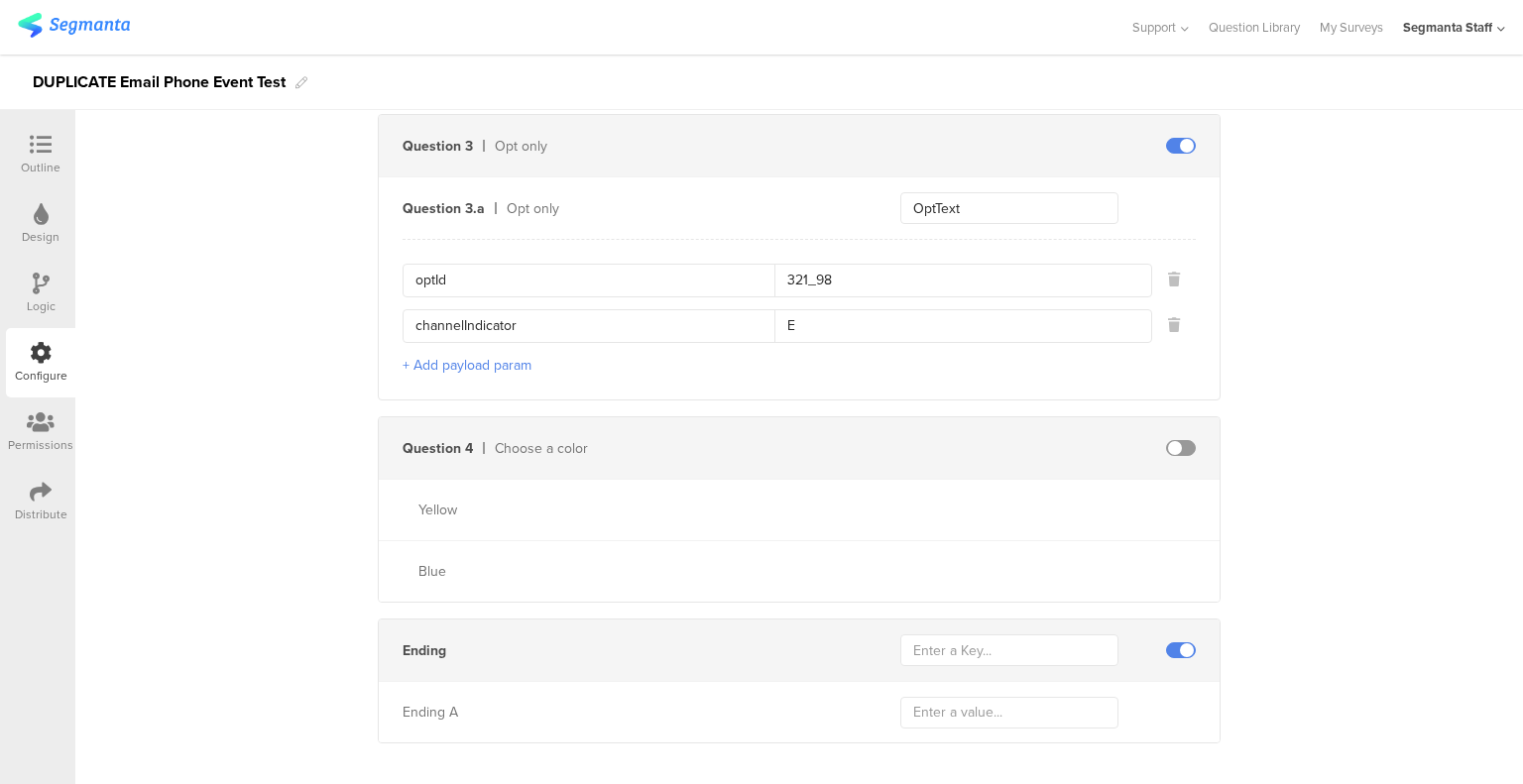 click at bounding box center (41, 492) 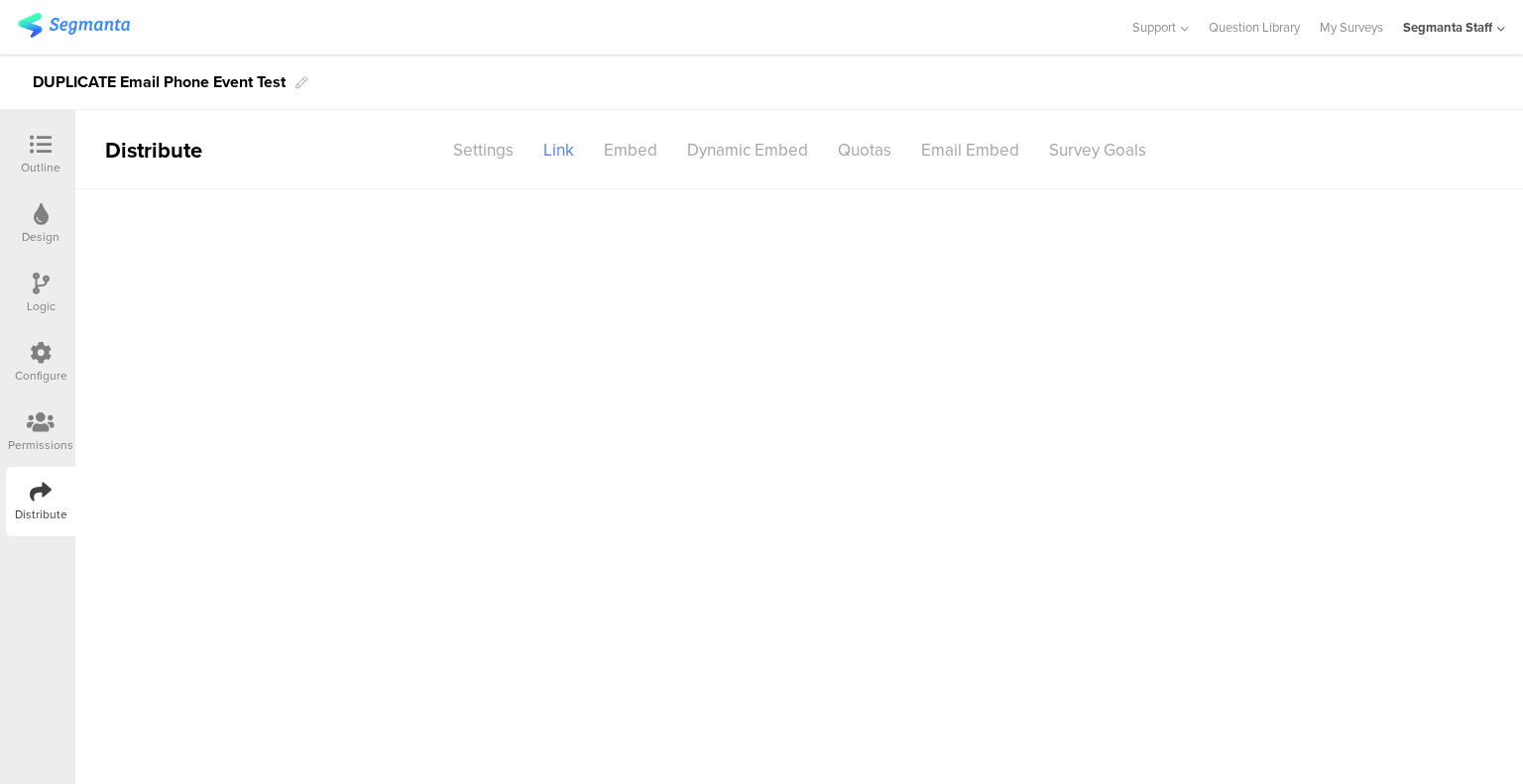 scroll, scrollTop: 0, scrollLeft: 0, axis: both 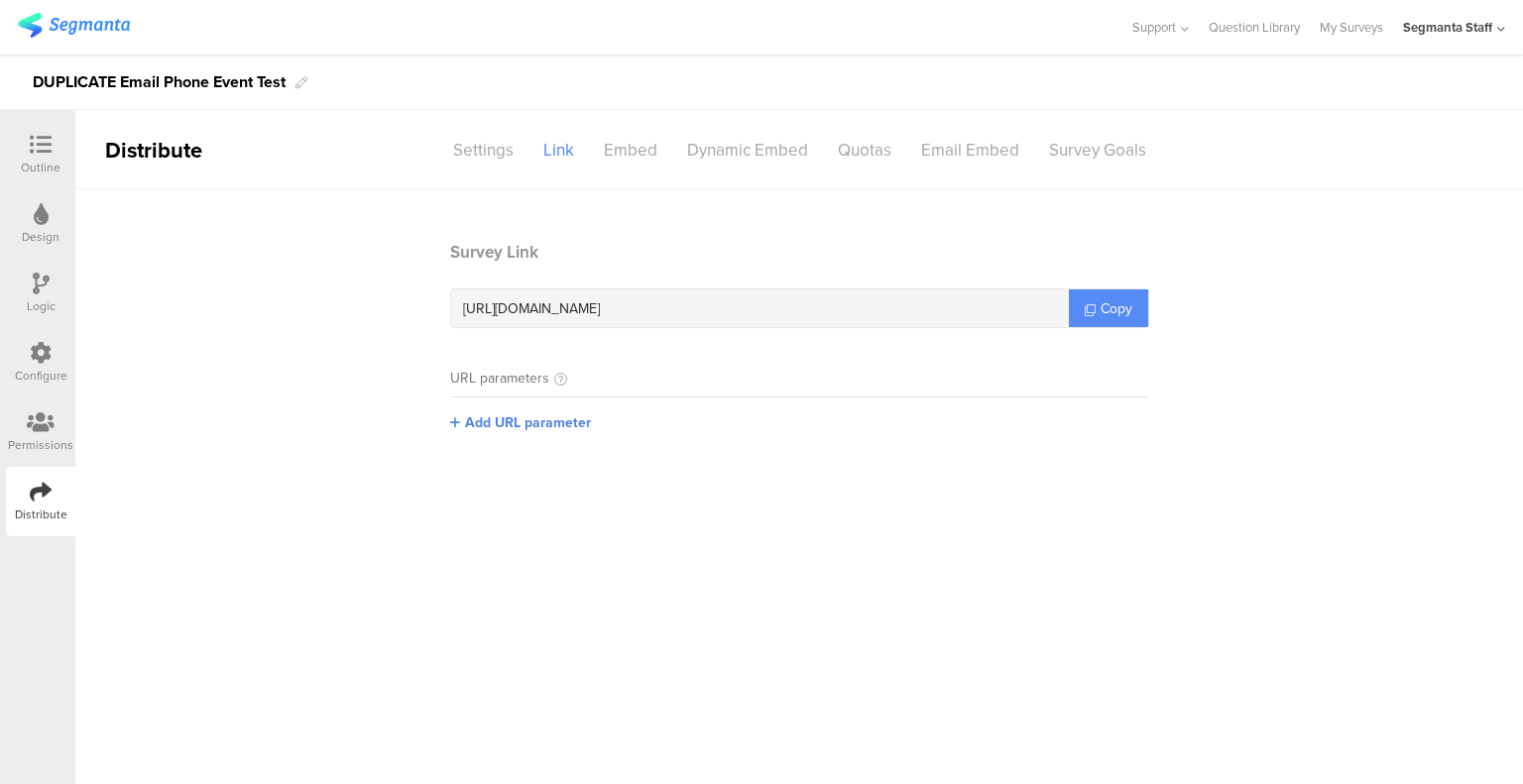 click on "Copy" at bounding box center [1116, 308] 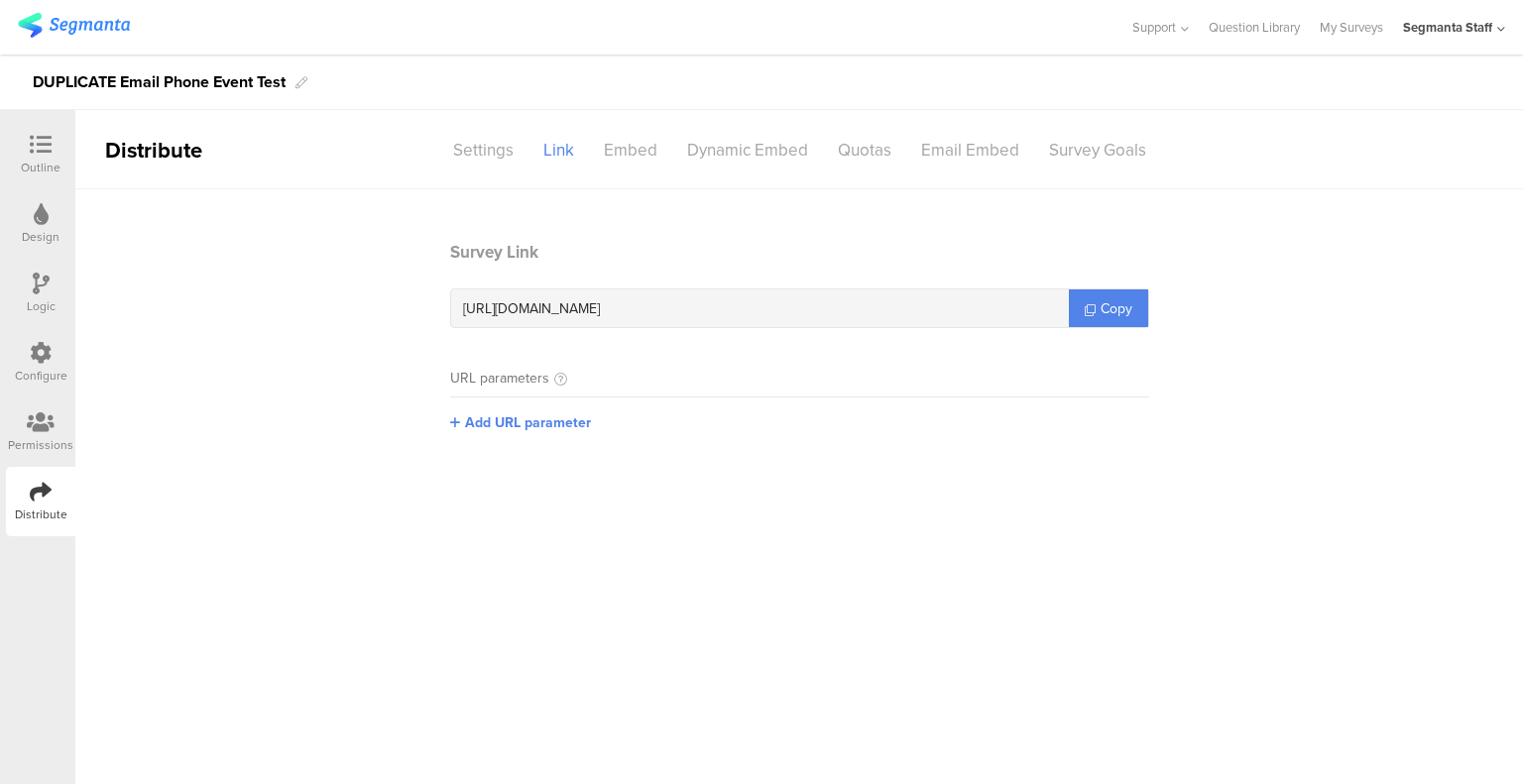 click at bounding box center [41, 146] 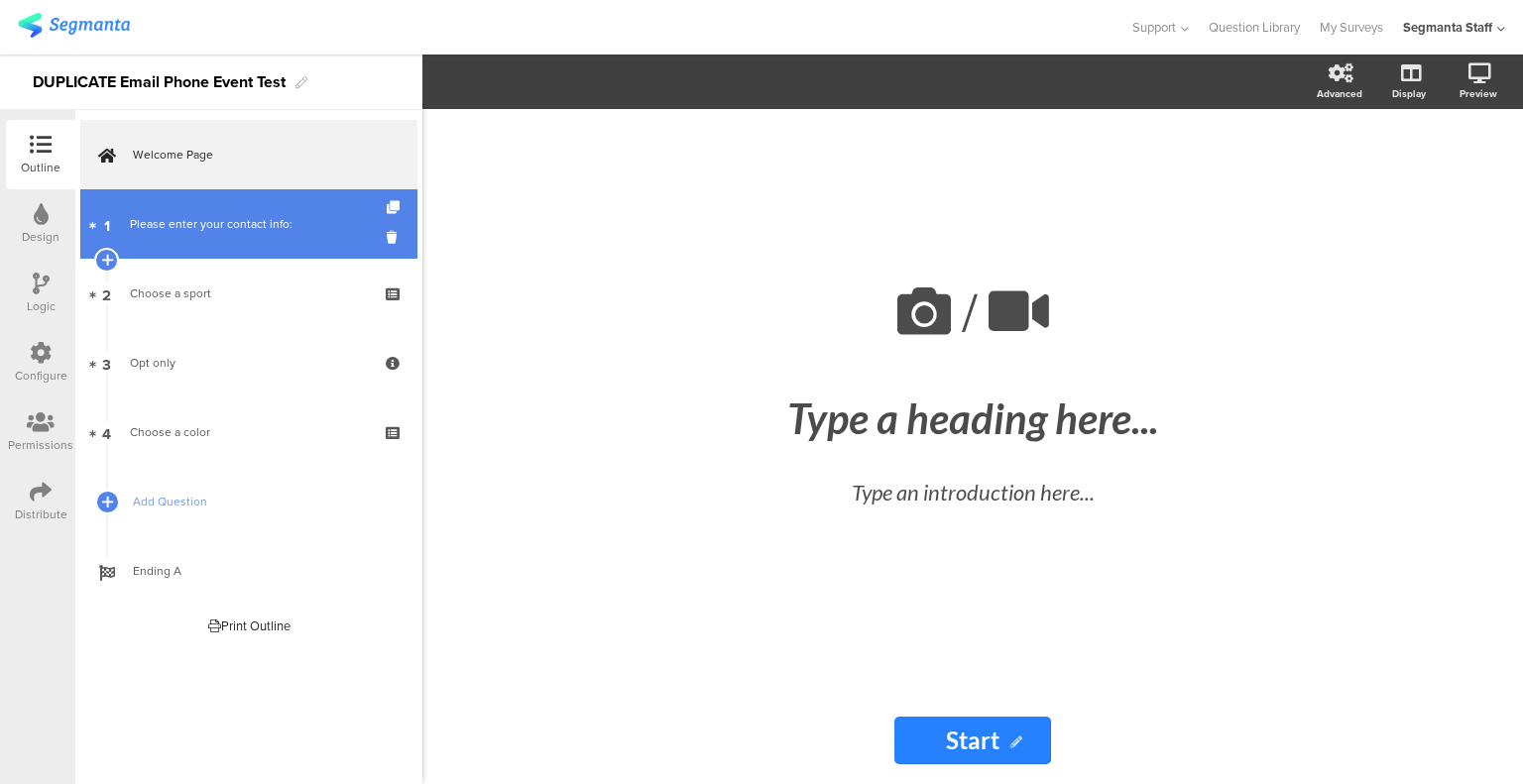 click on "1
Please enter your contact info:" at bounding box center (249, 224) 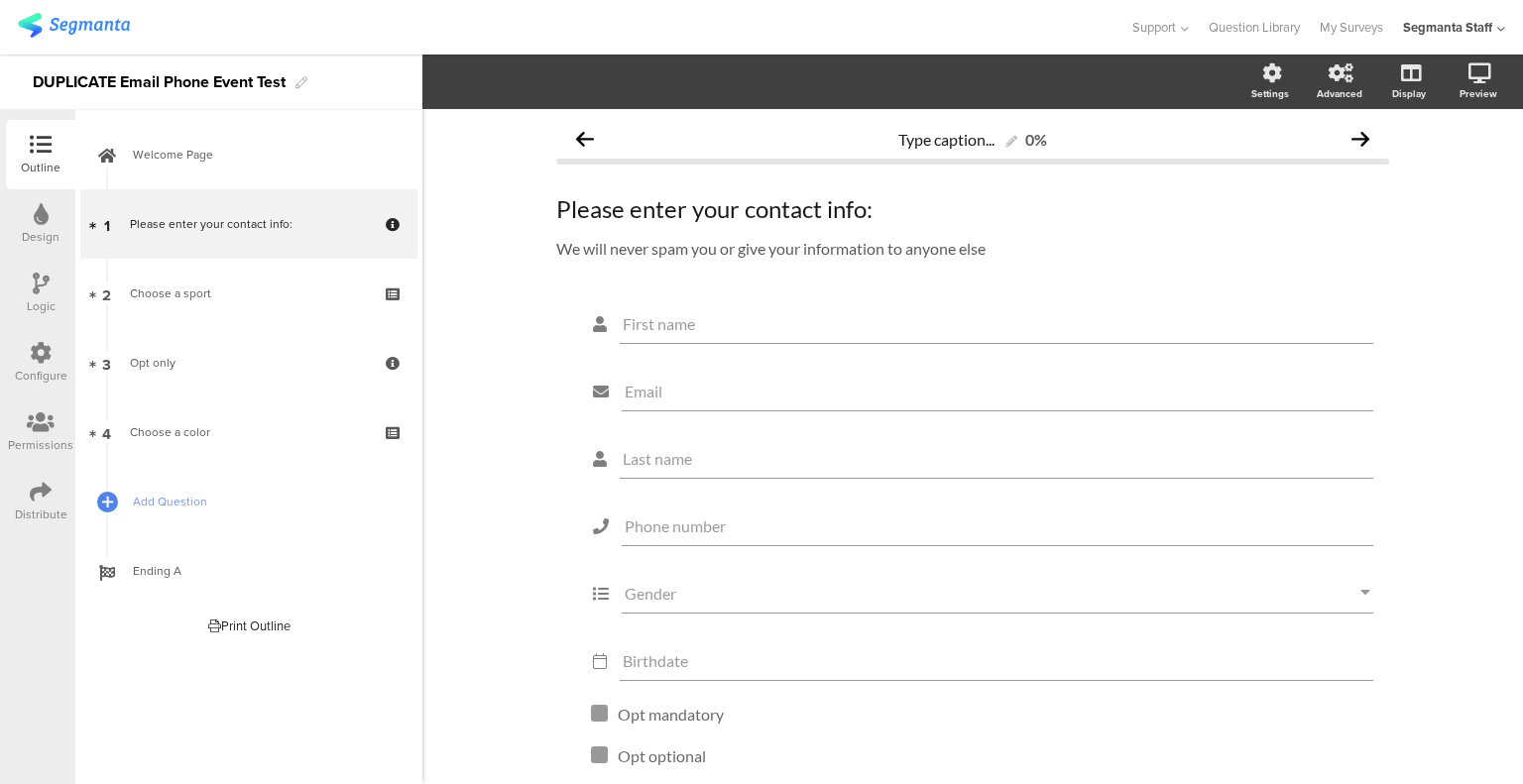 click at bounding box center [41, 353] 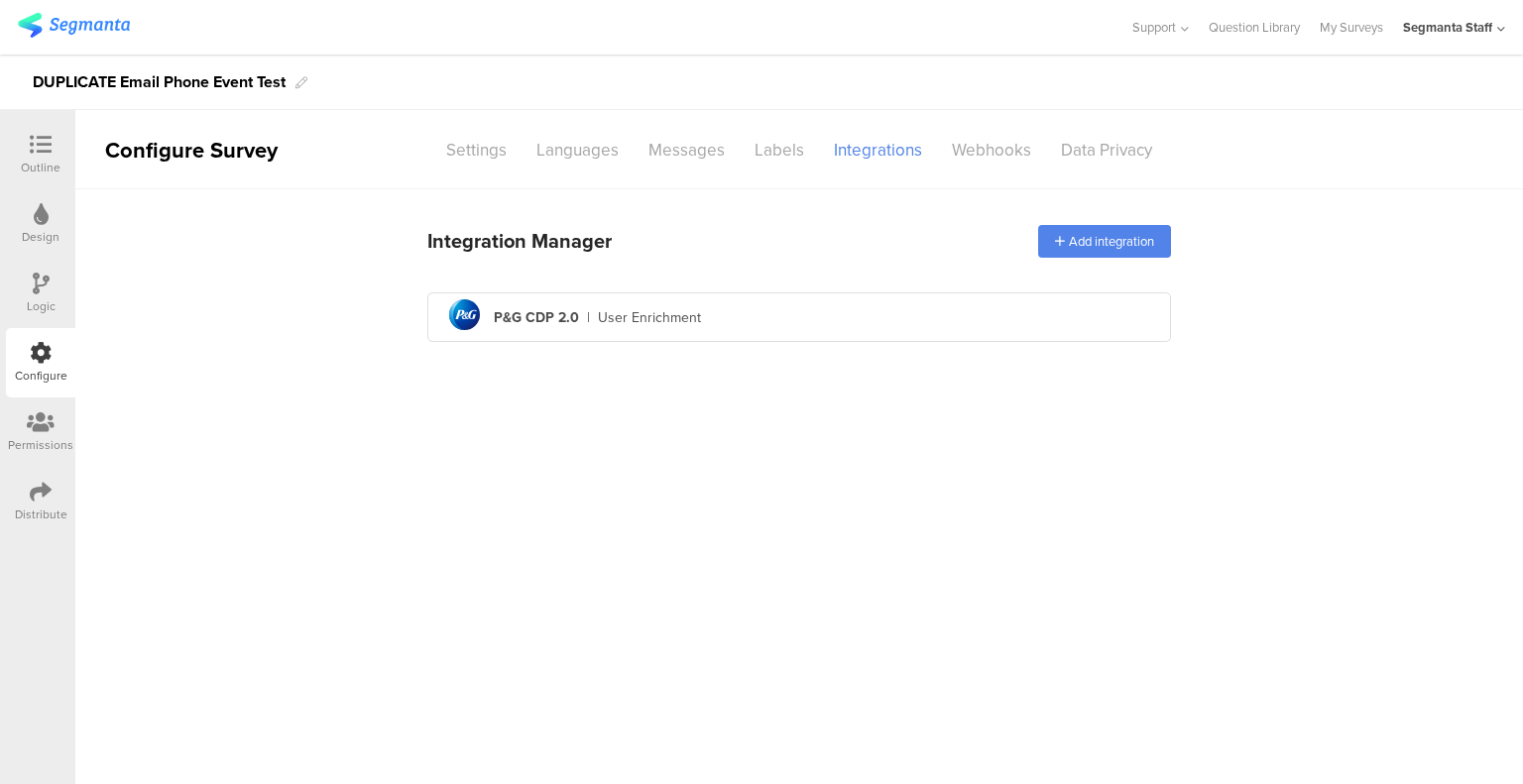 click on "pg logo                                                                         P&G CDP 2.0   |   User Enrichment" at bounding box center (799, 317) 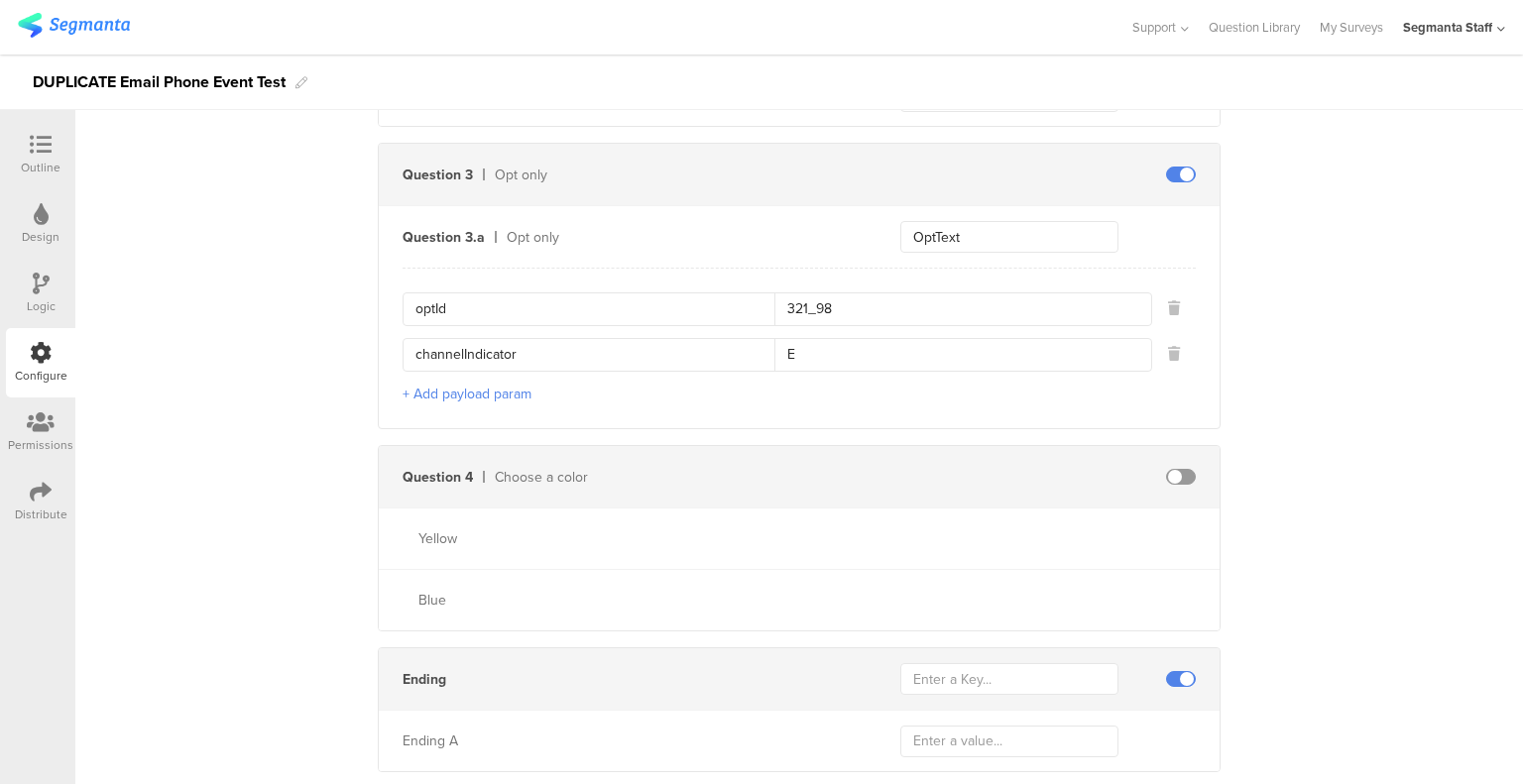 scroll, scrollTop: 2590, scrollLeft: 0, axis: vertical 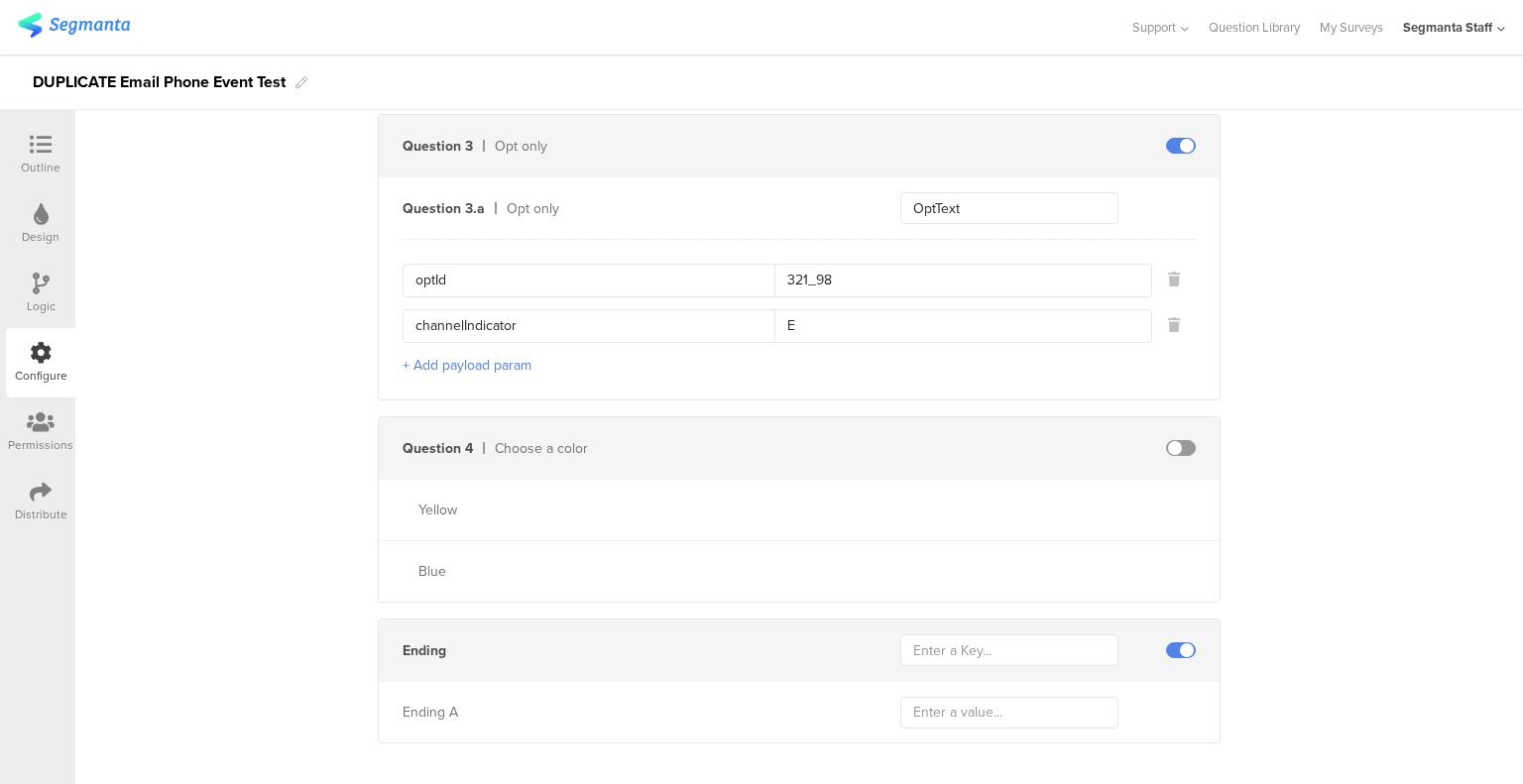 click at bounding box center (1181, 448) 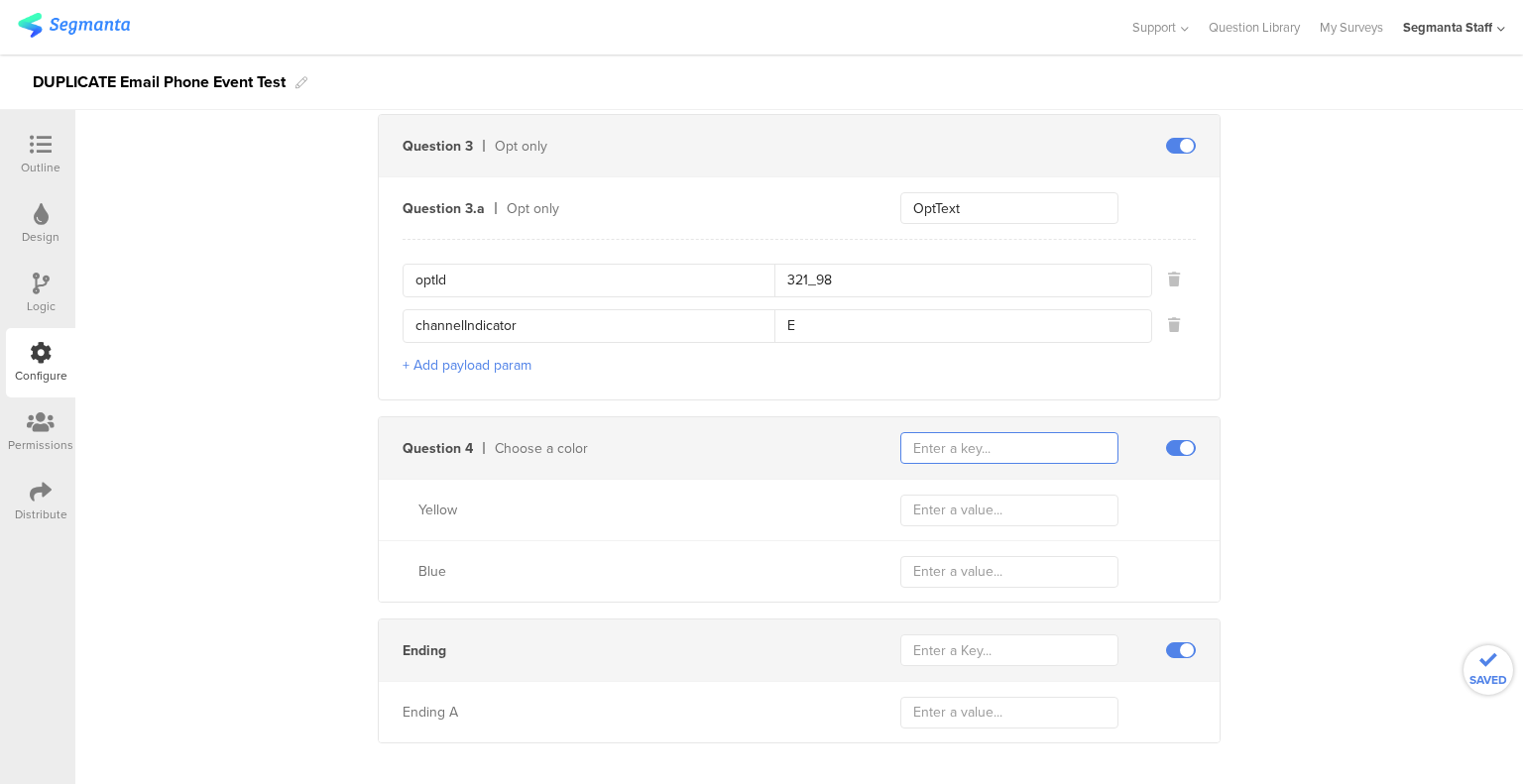 click at bounding box center (1009, 448) 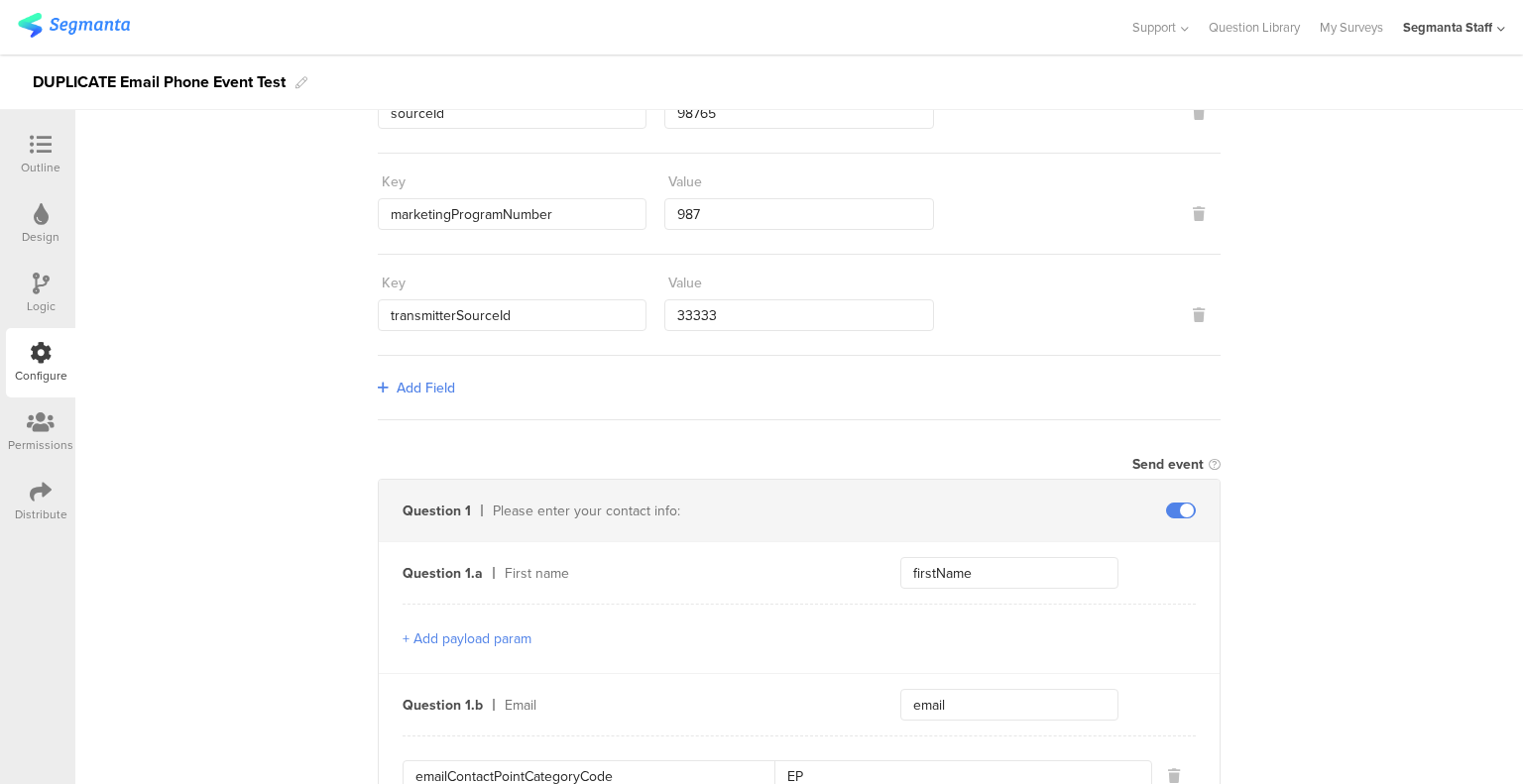 scroll, scrollTop: 0, scrollLeft: 0, axis: both 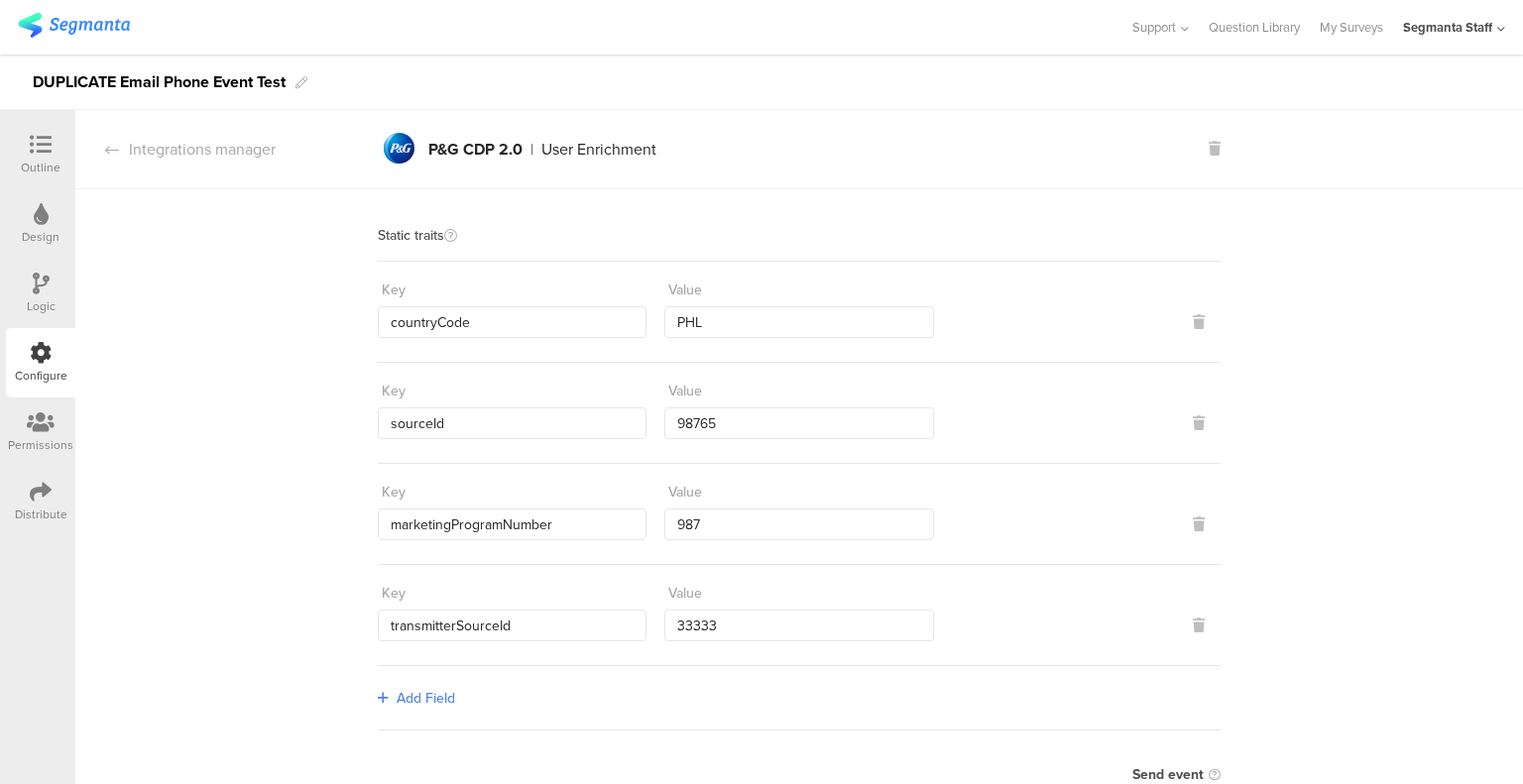 type on "color" 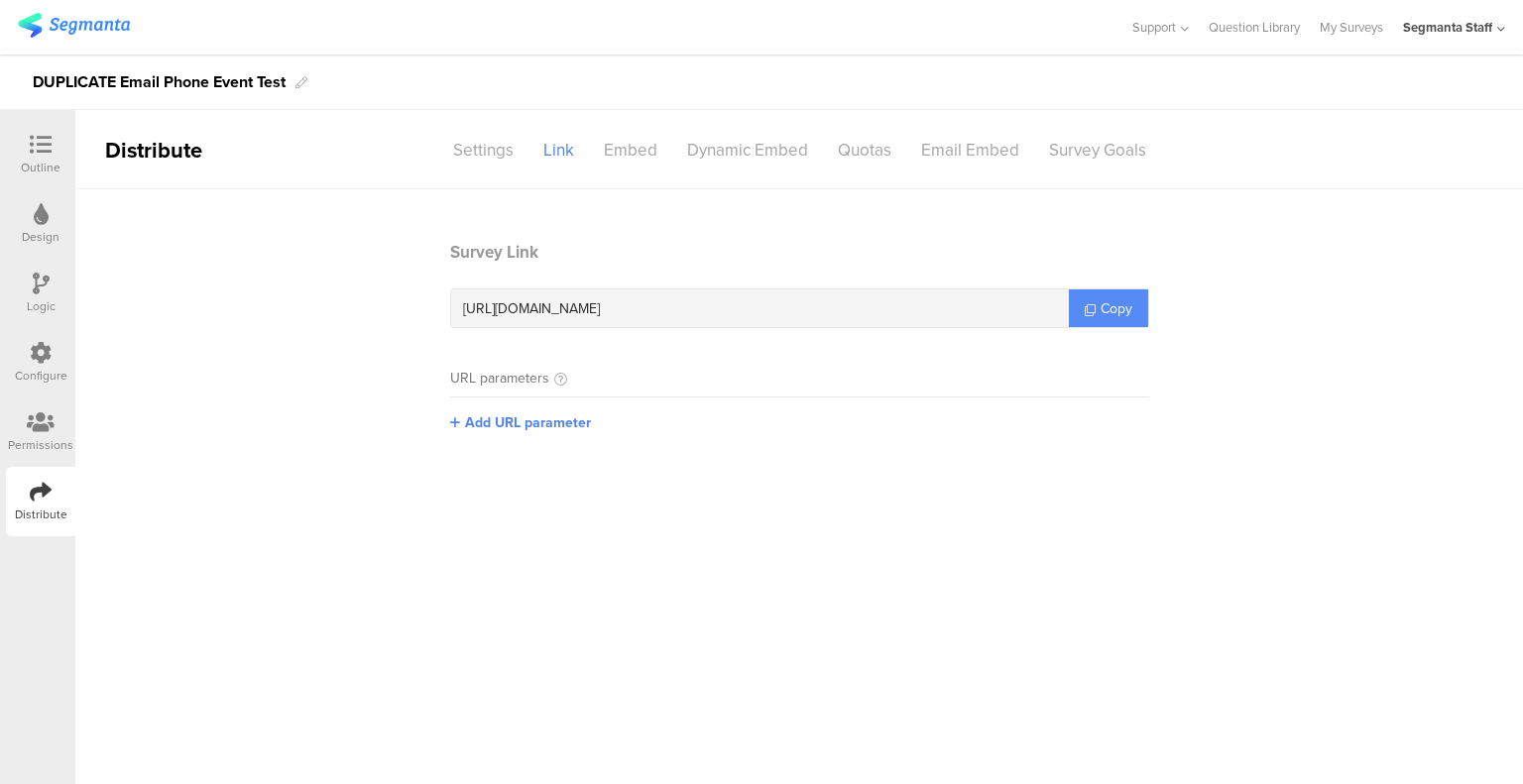 click on "Copy" at bounding box center [1109, 308] 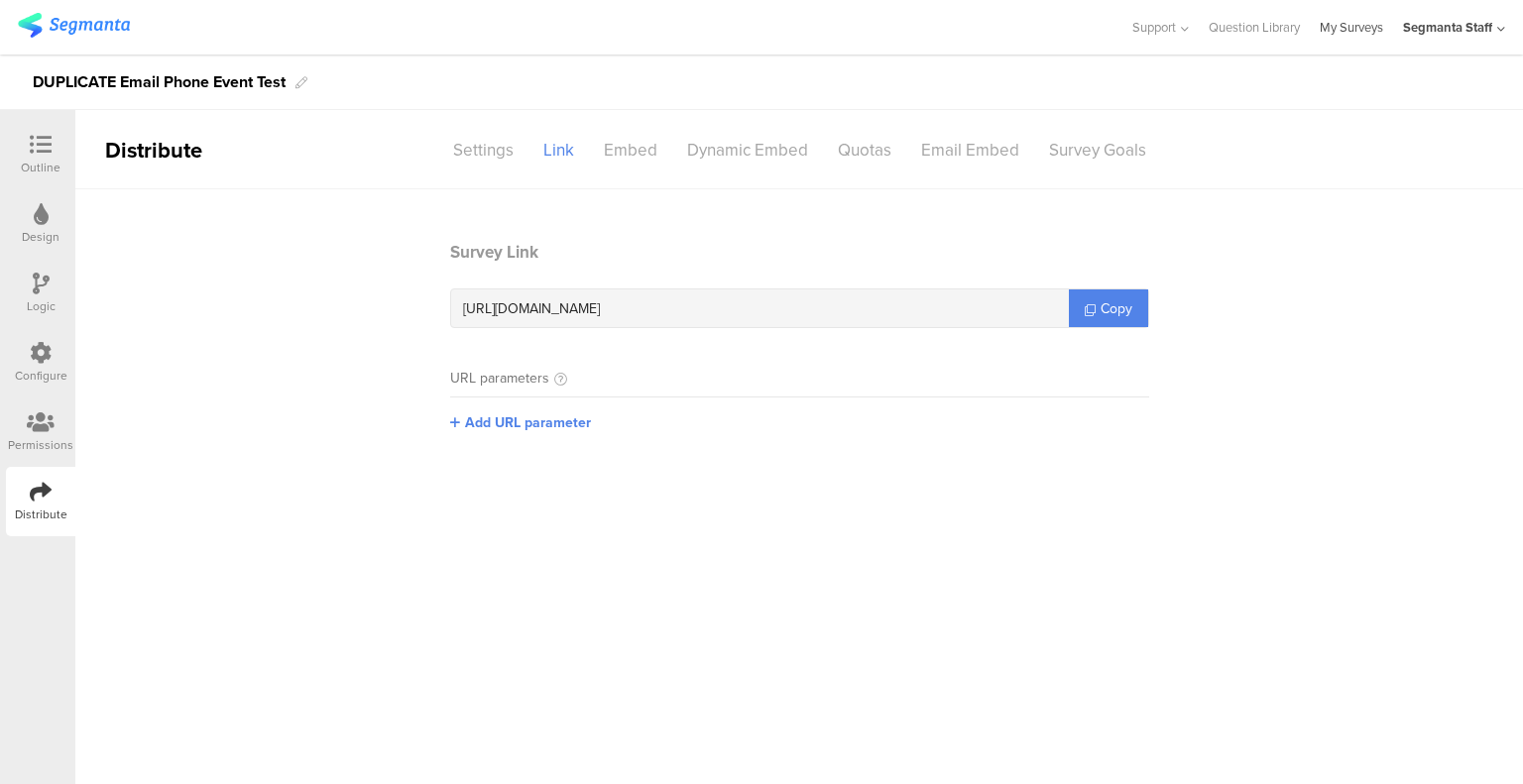 click on "My Surveys" at bounding box center (1351, 27) 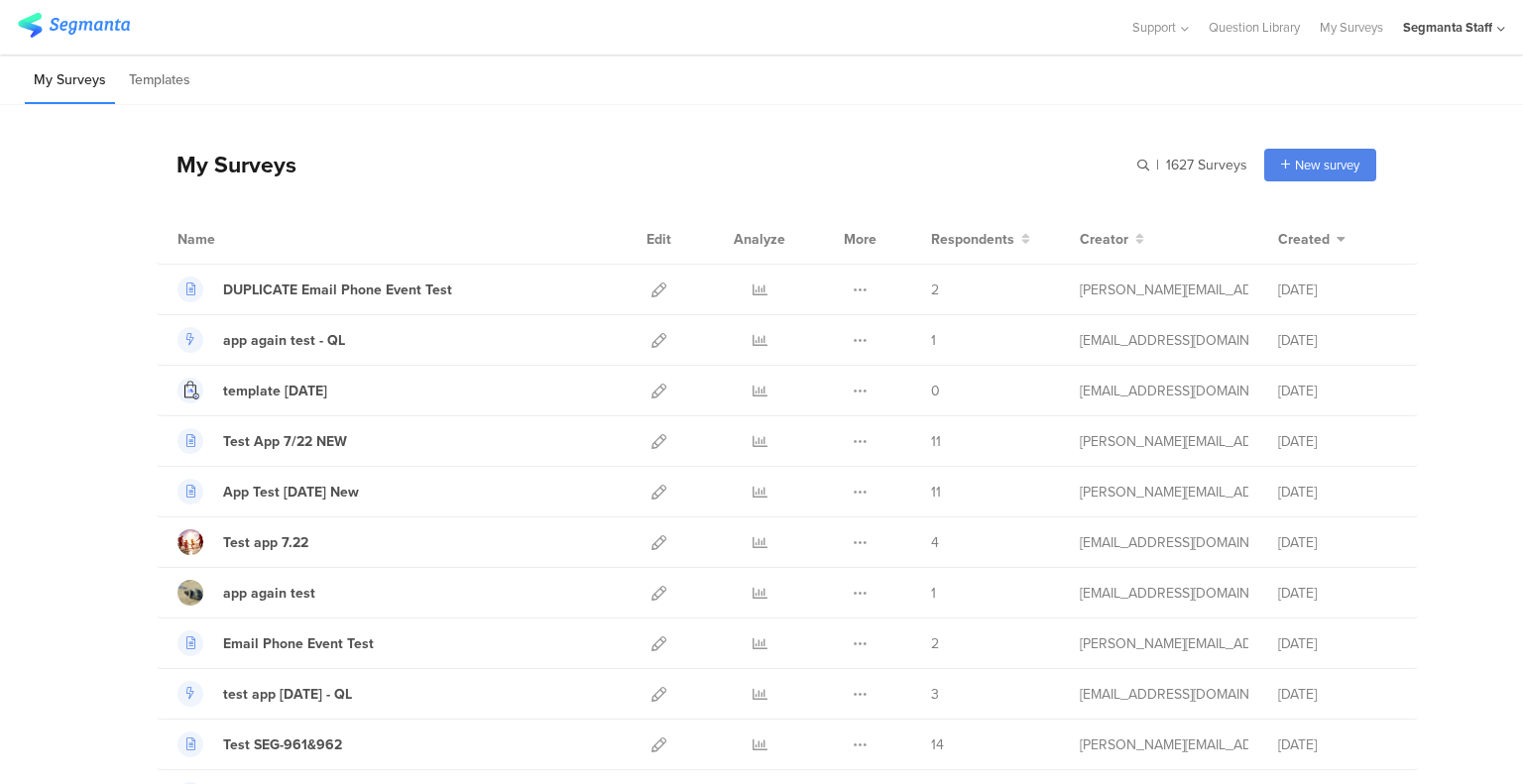click on "My Surveys
|
1627 Surveys
New survey
Start from scratch
Choose from templates" at bounding box center (766, 165) 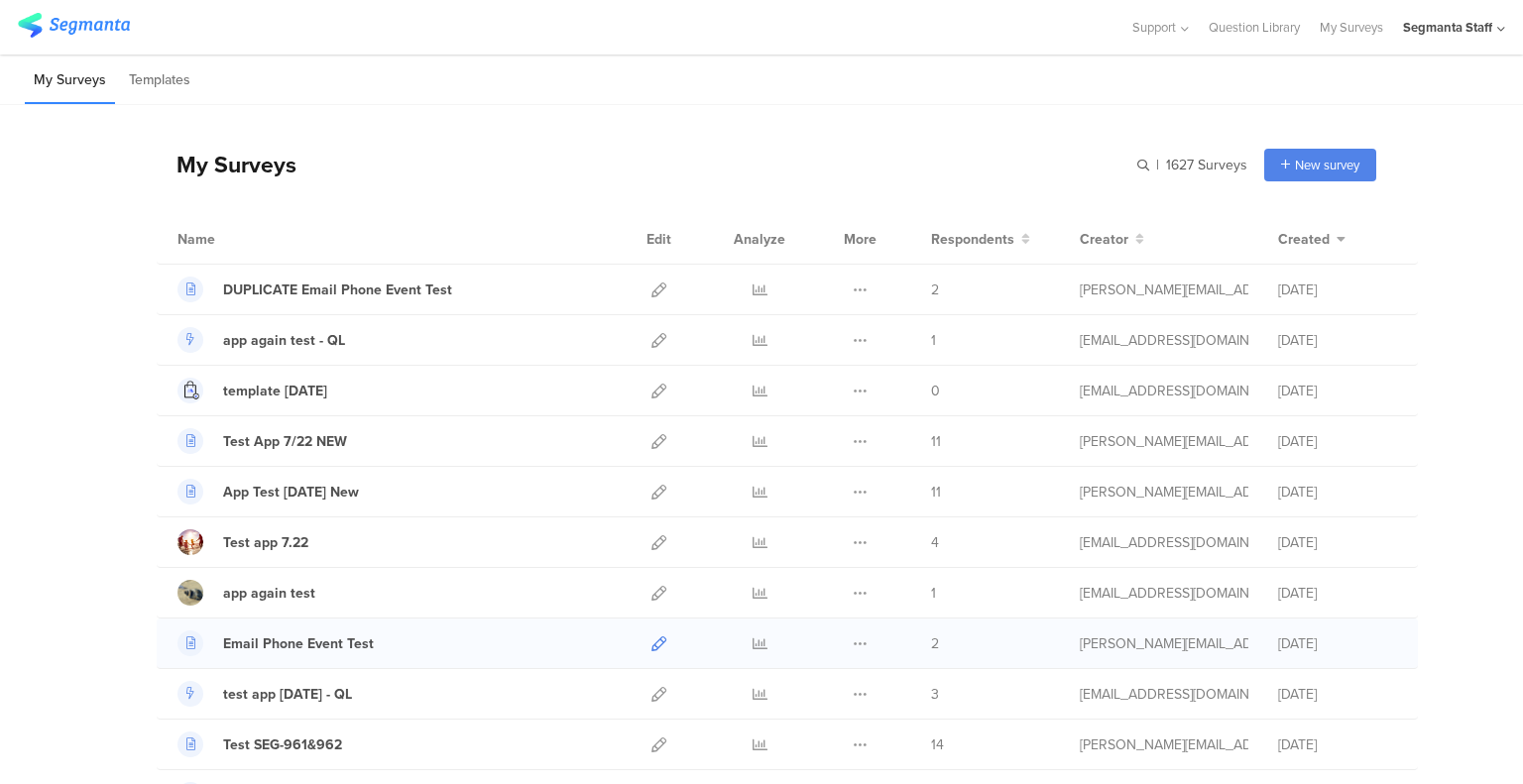 click at bounding box center (658, 643) 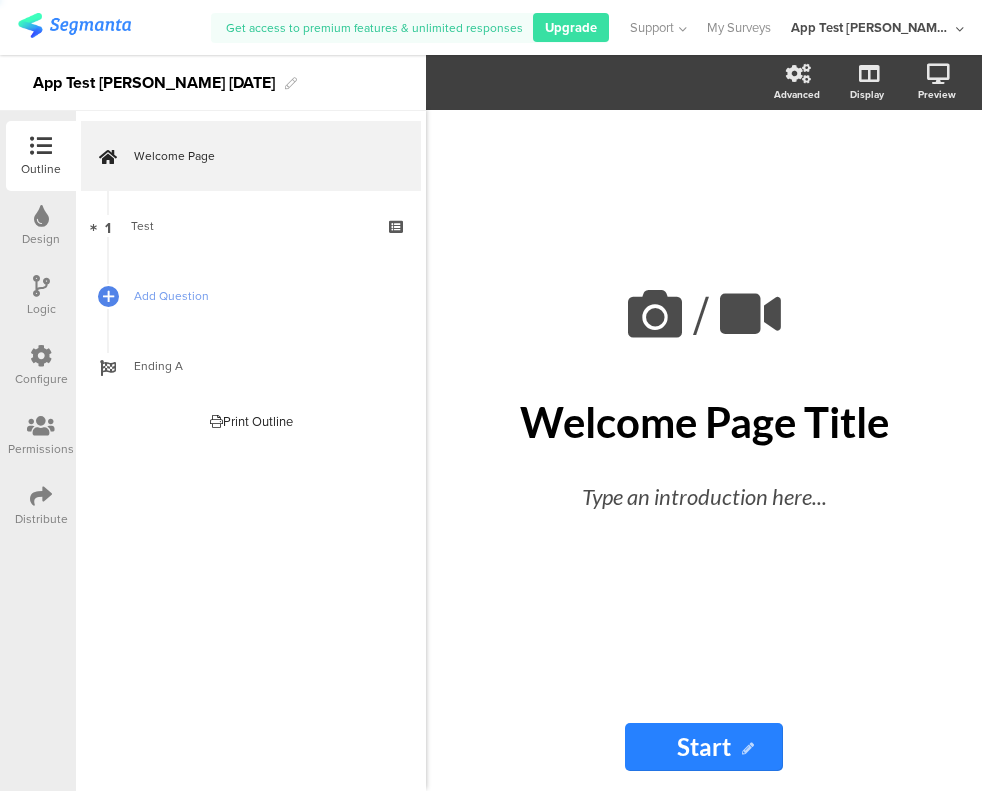 scroll, scrollTop: 0, scrollLeft: 0, axis: both 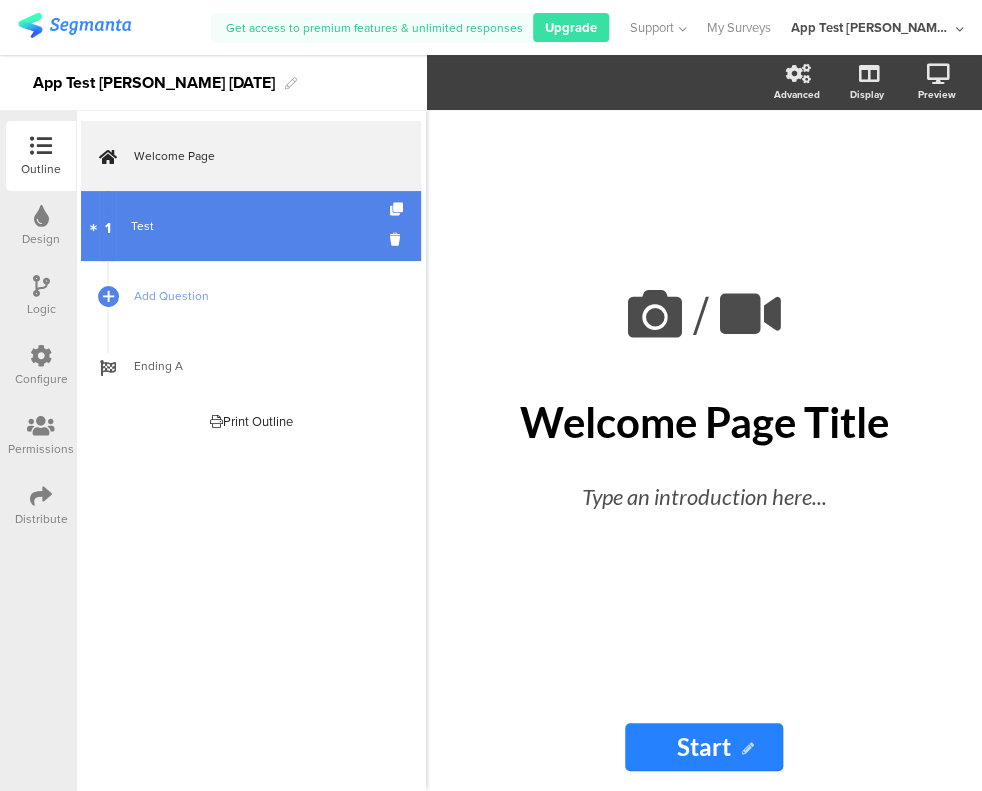 click on "Test" at bounding box center [250, 226] 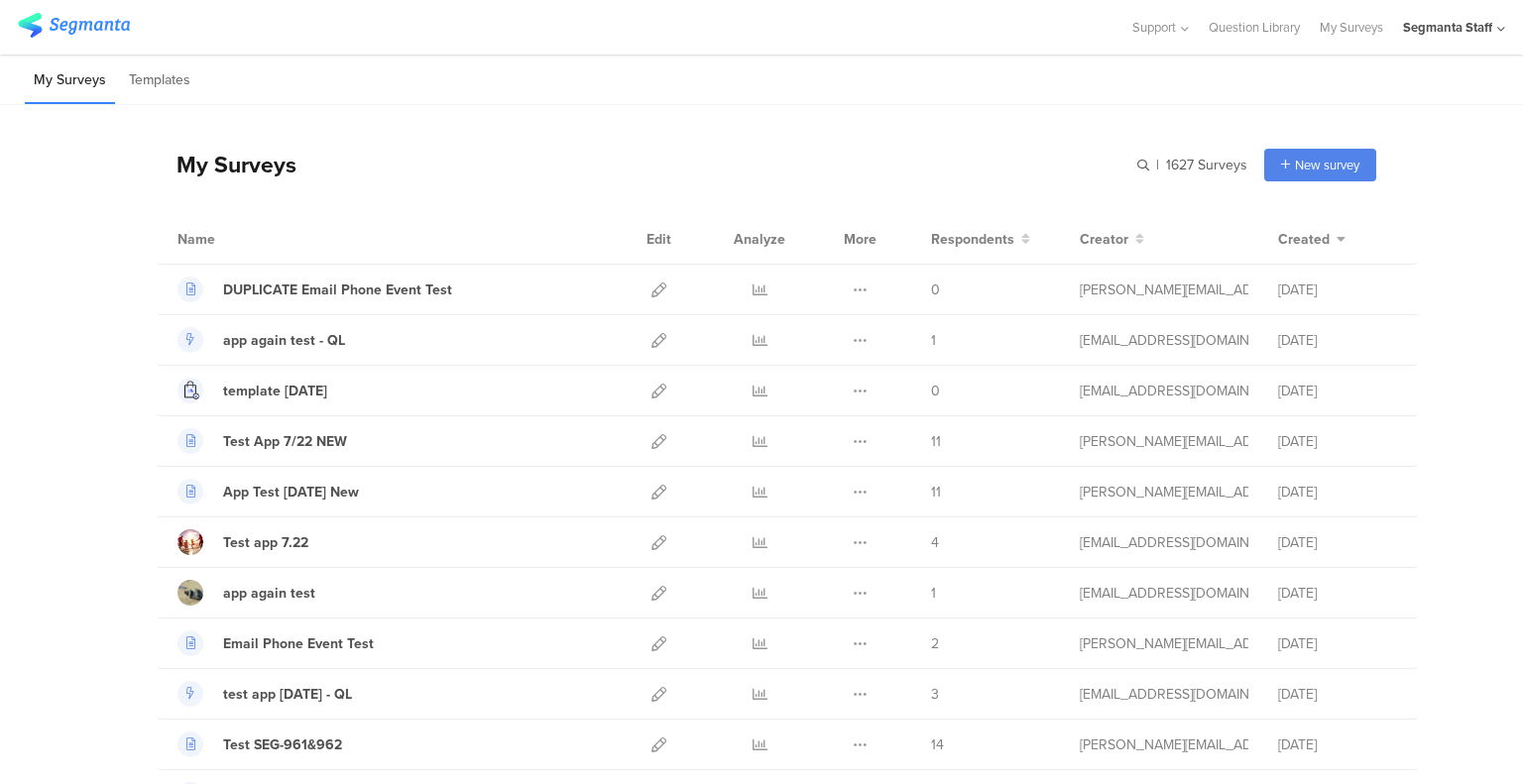 scroll, scrollTop: 0, scrollLeft: 0, axis: both 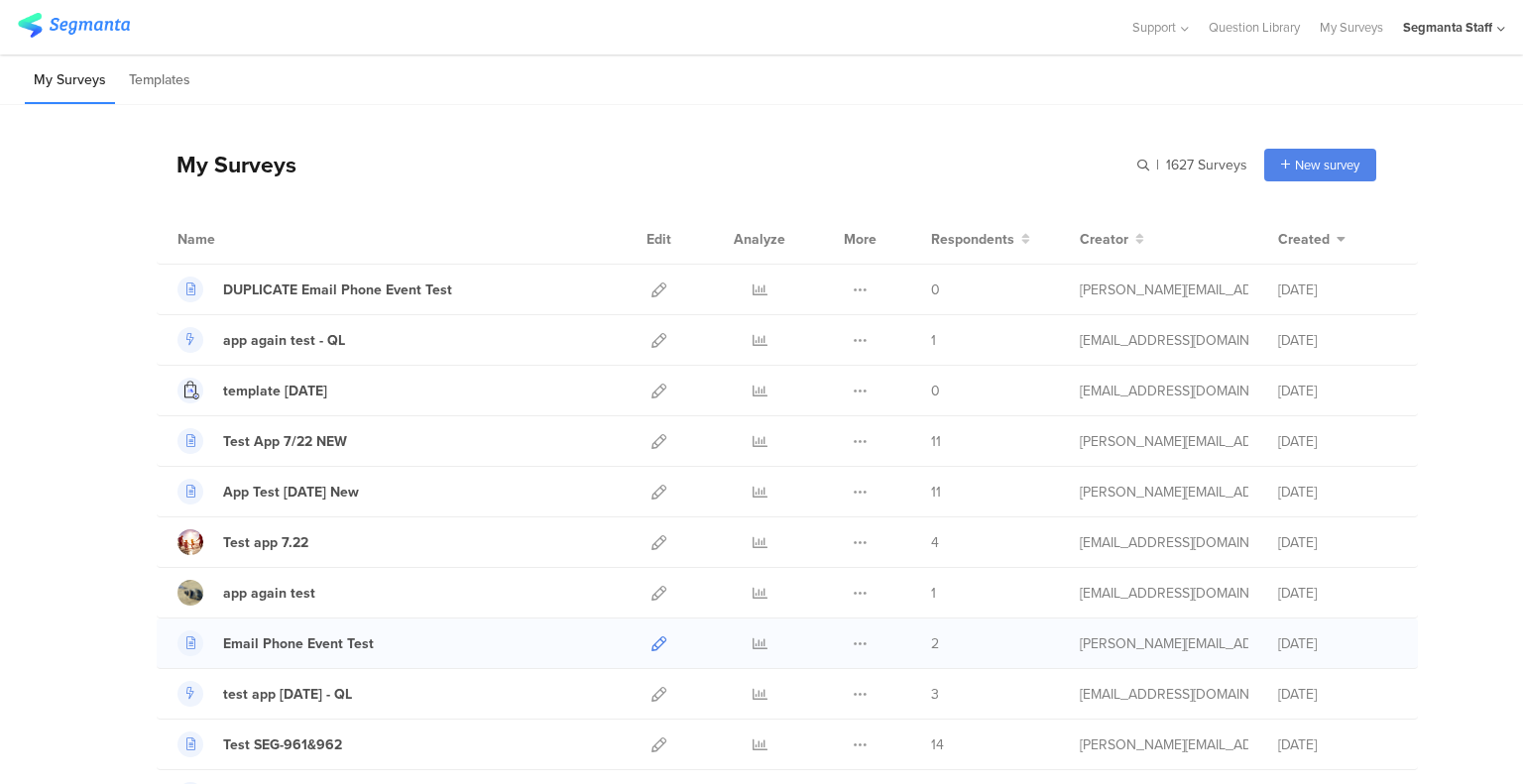 click at bounding box center [658, 643] 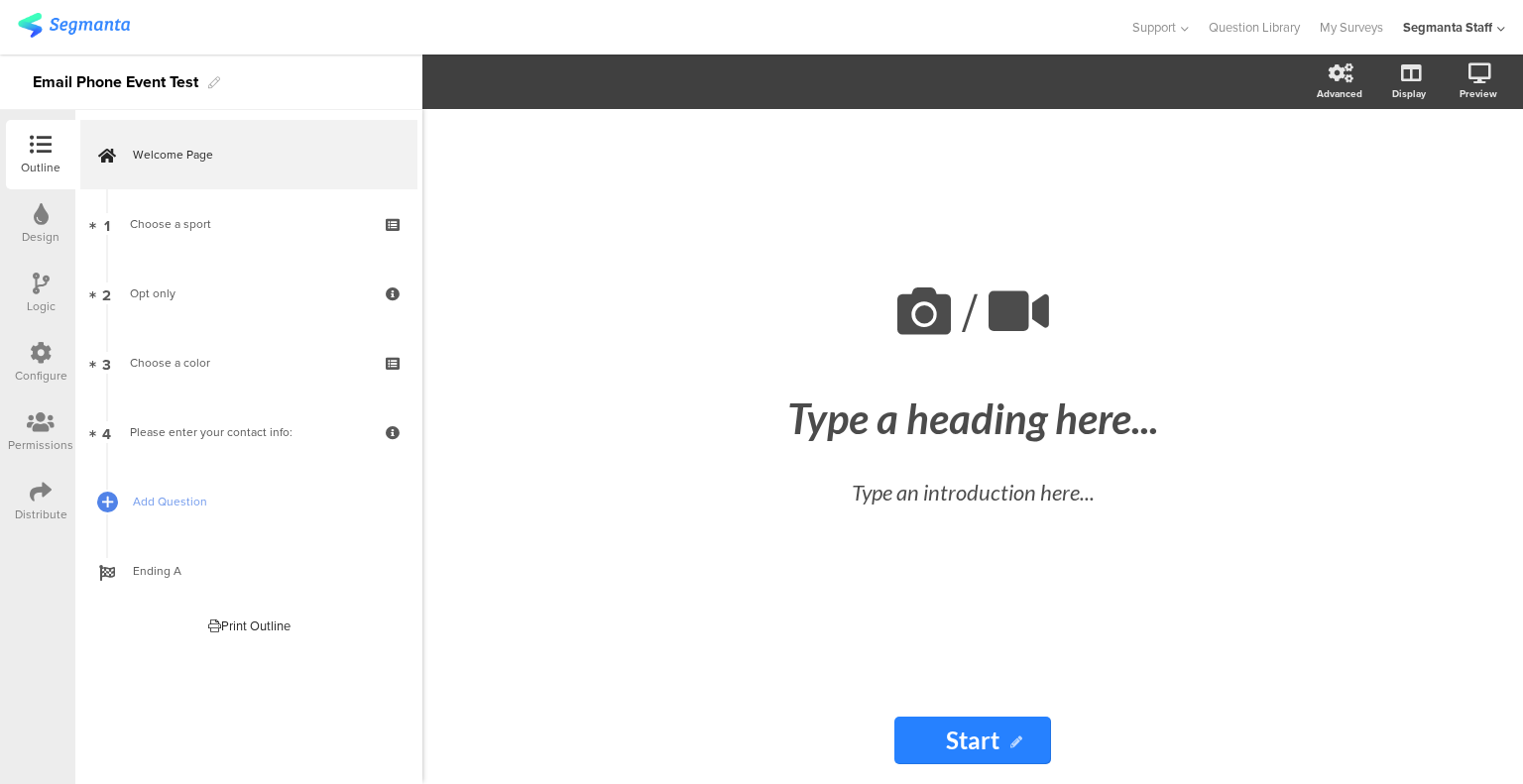 scroll, scrollTop: 0, scrollLeft: 0, axis: both 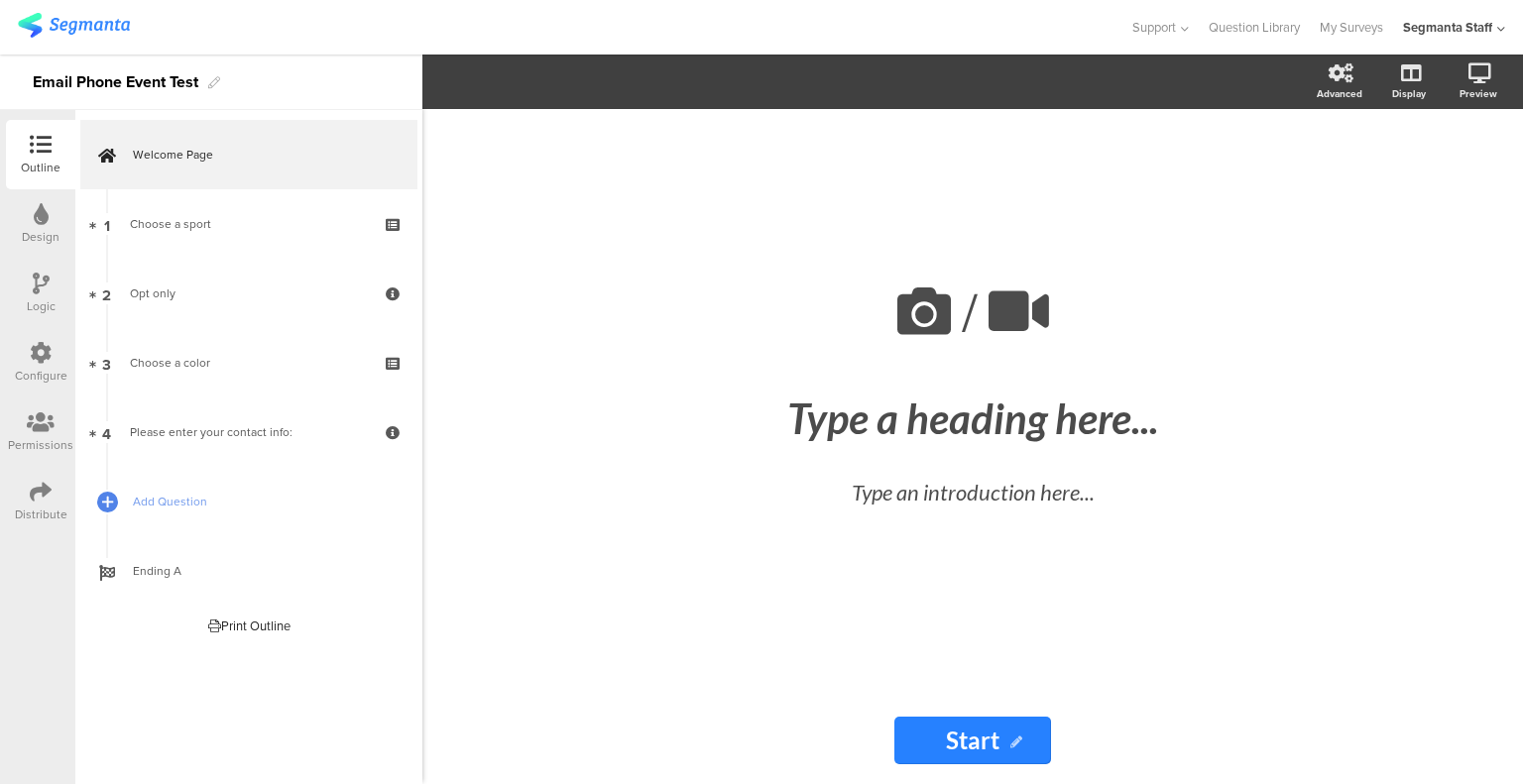 click on "Distribute" at bounding box center [41, 502] 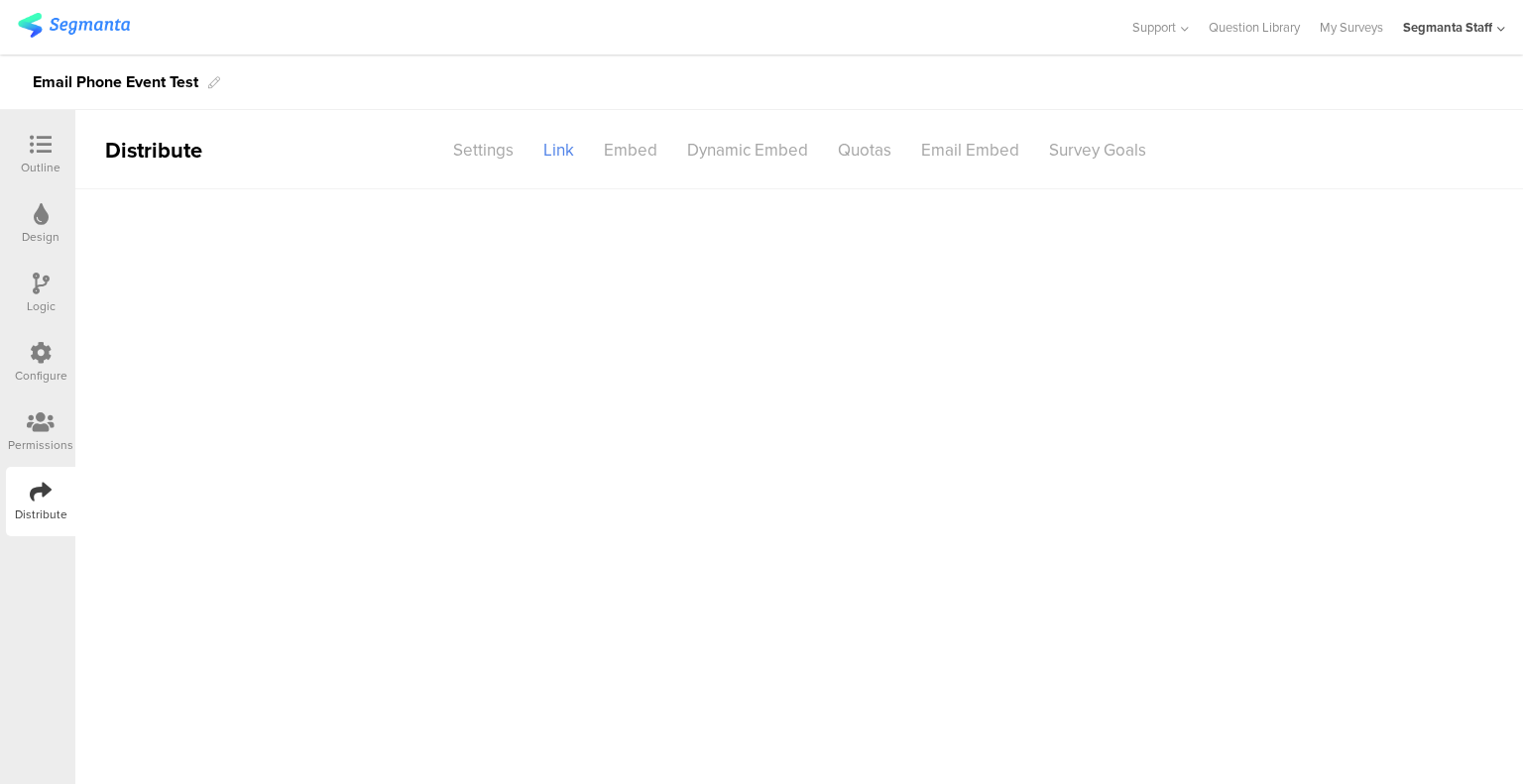 click at bounding box center (41, 353) 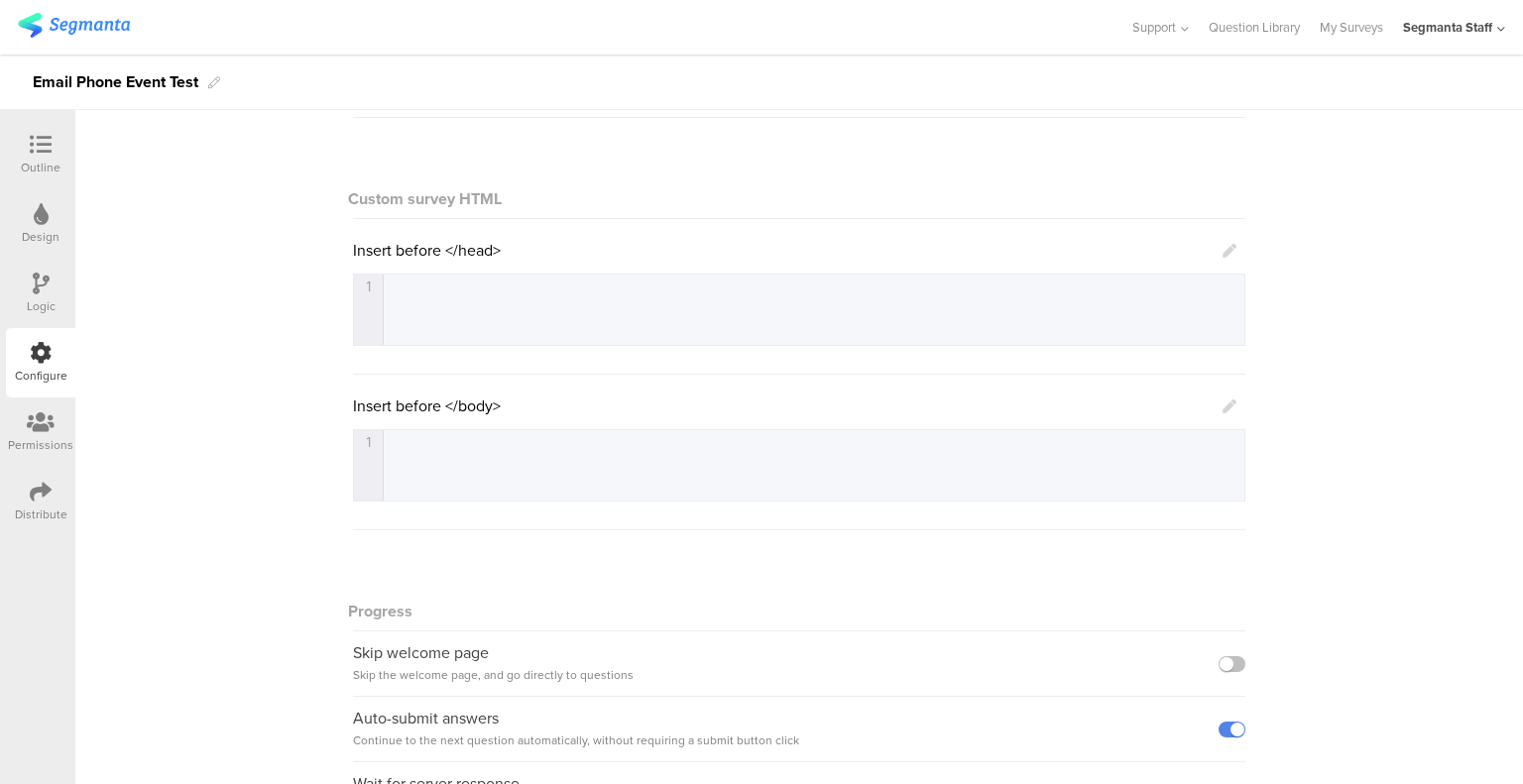 scroll, scrollTop: 0, scrollLeft: 0, axis: both 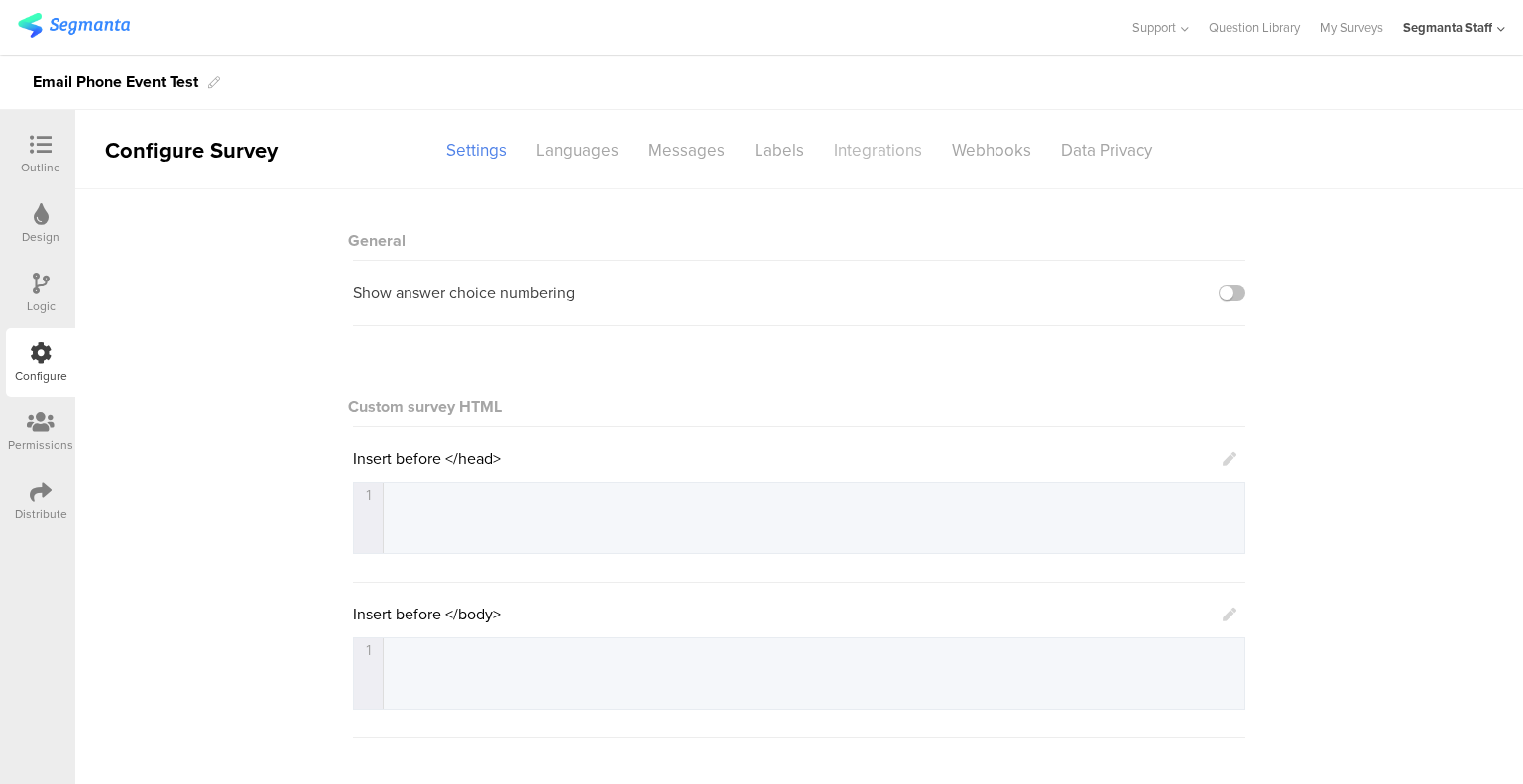click on "Integrations" at bounding box center [878, 150] 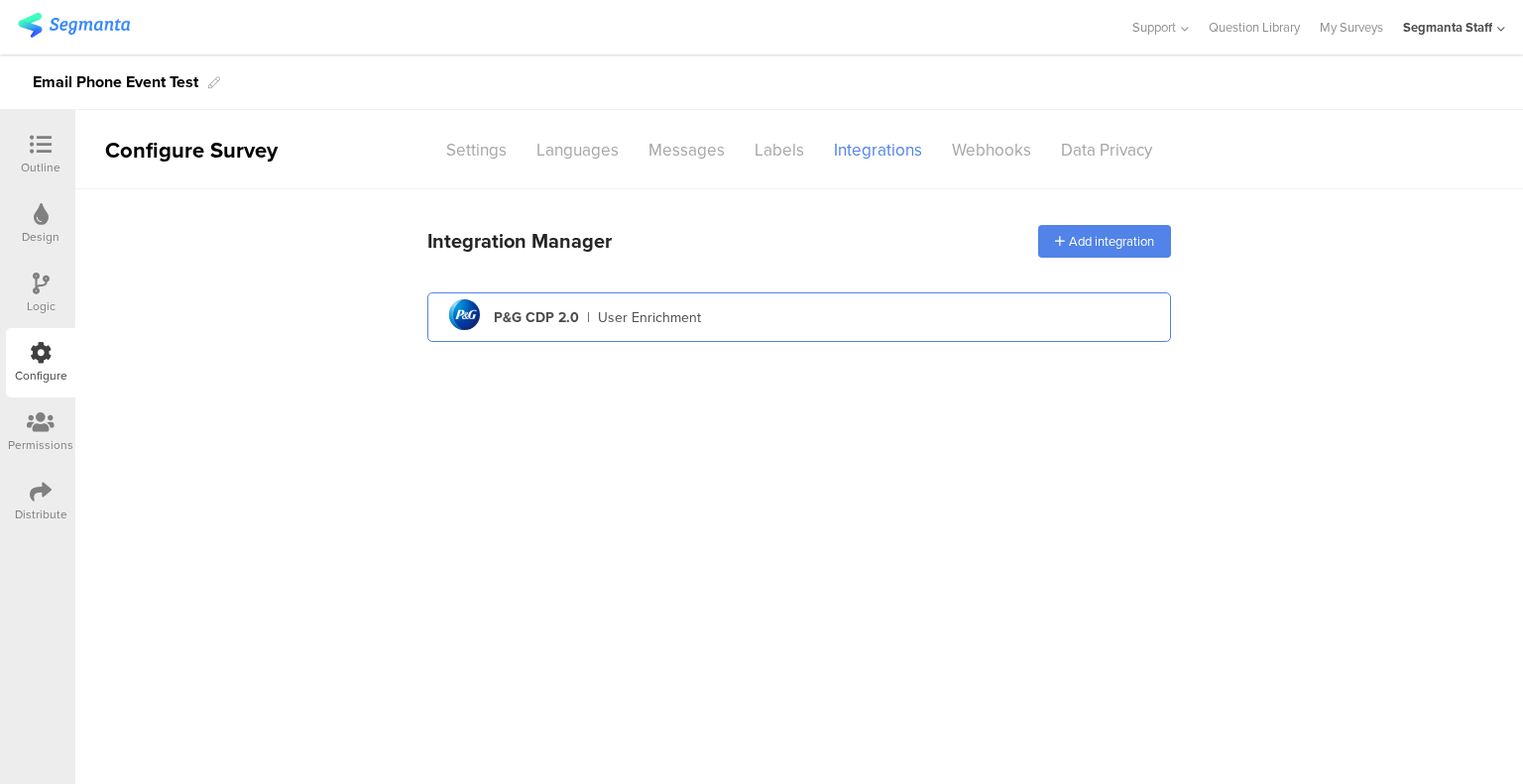 click on "pg logo                                                                         P&G CDP 2.0   |   User Enrichment" at bounding box center [799, 317] 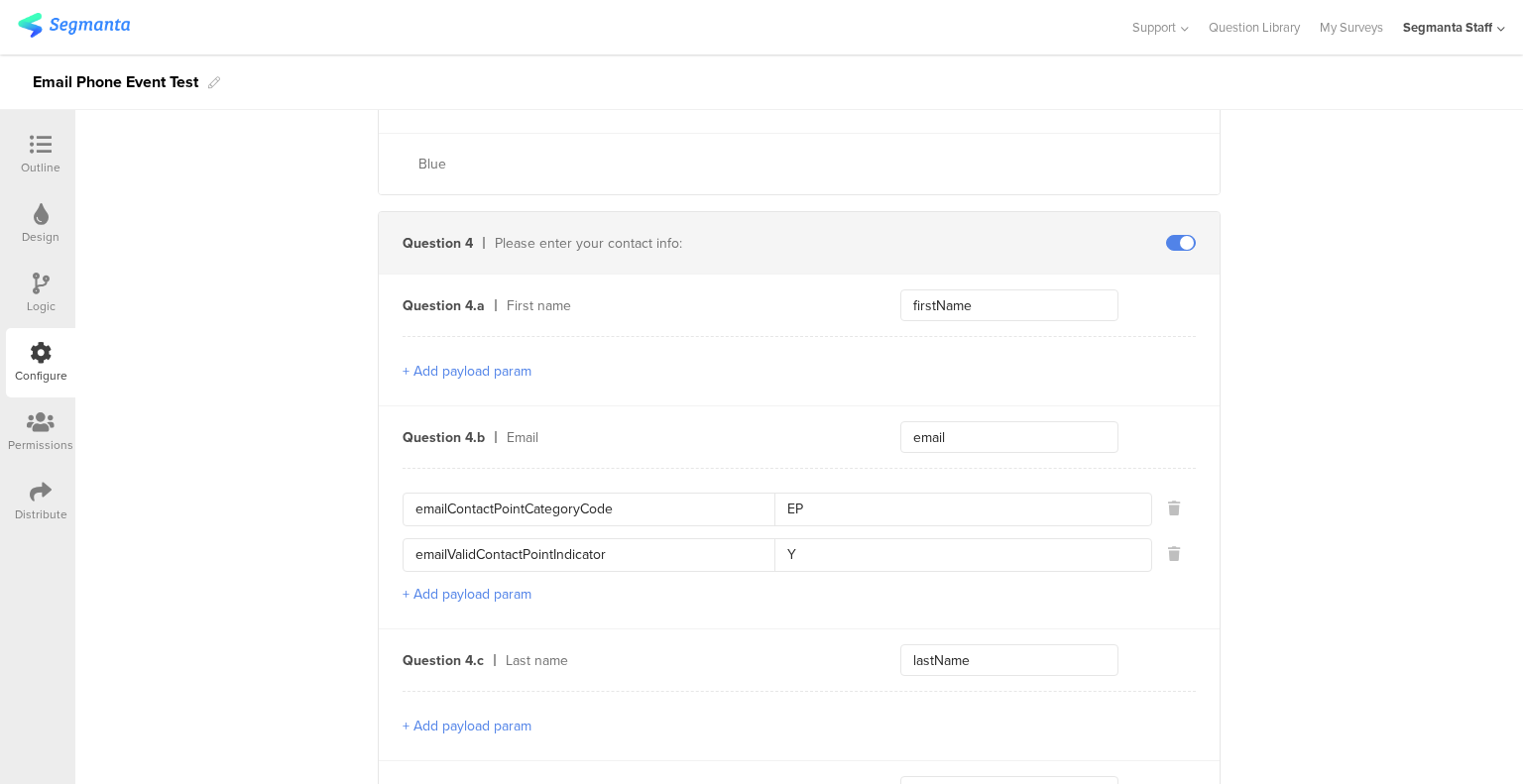 scroll, scrollTop: 1288, scrollLeft: 0, axis: vertical 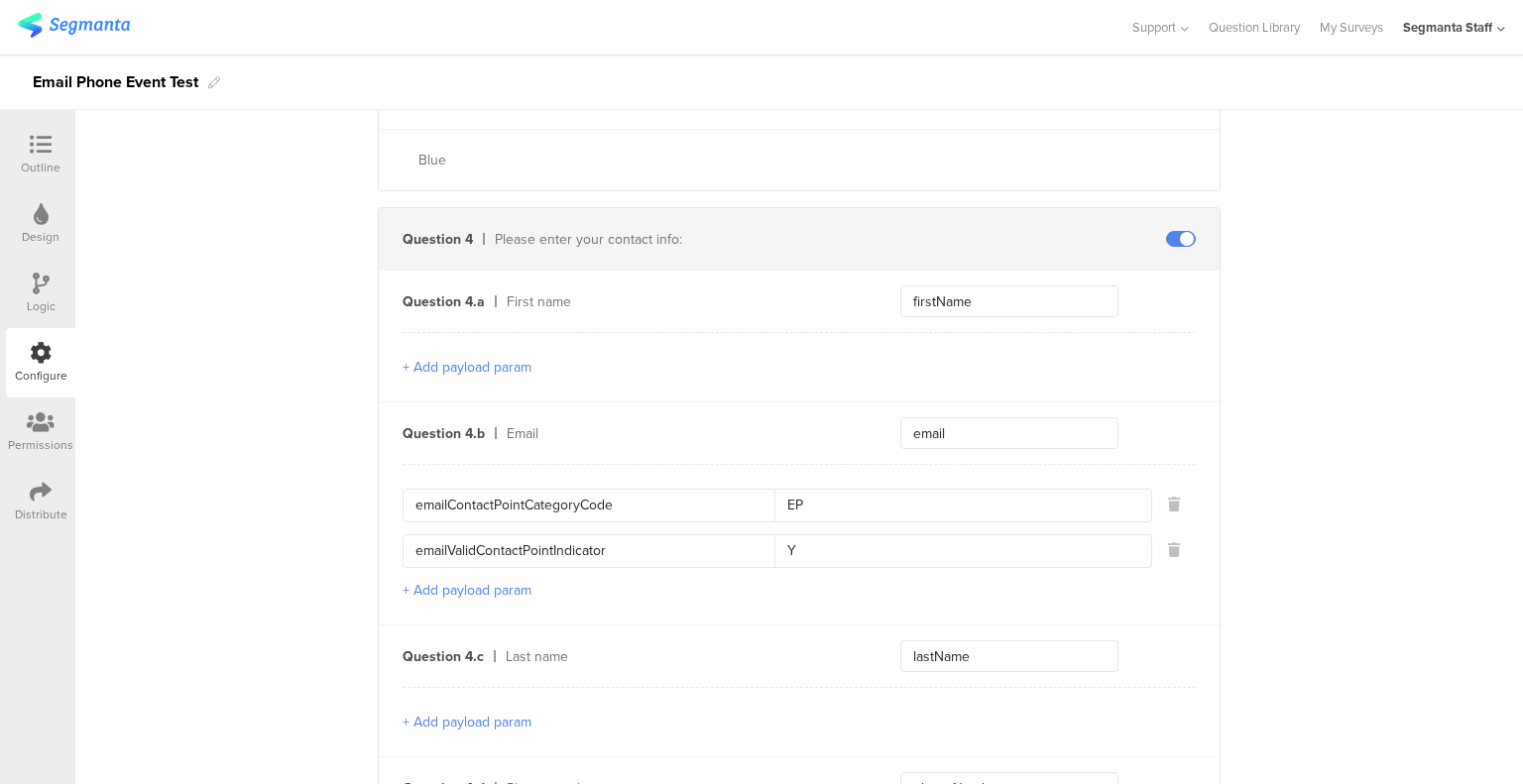 drag, startPoint x: 617, startPoint y: 494, endPoint x: 381, endPoint y: 492, distance: 236.0085 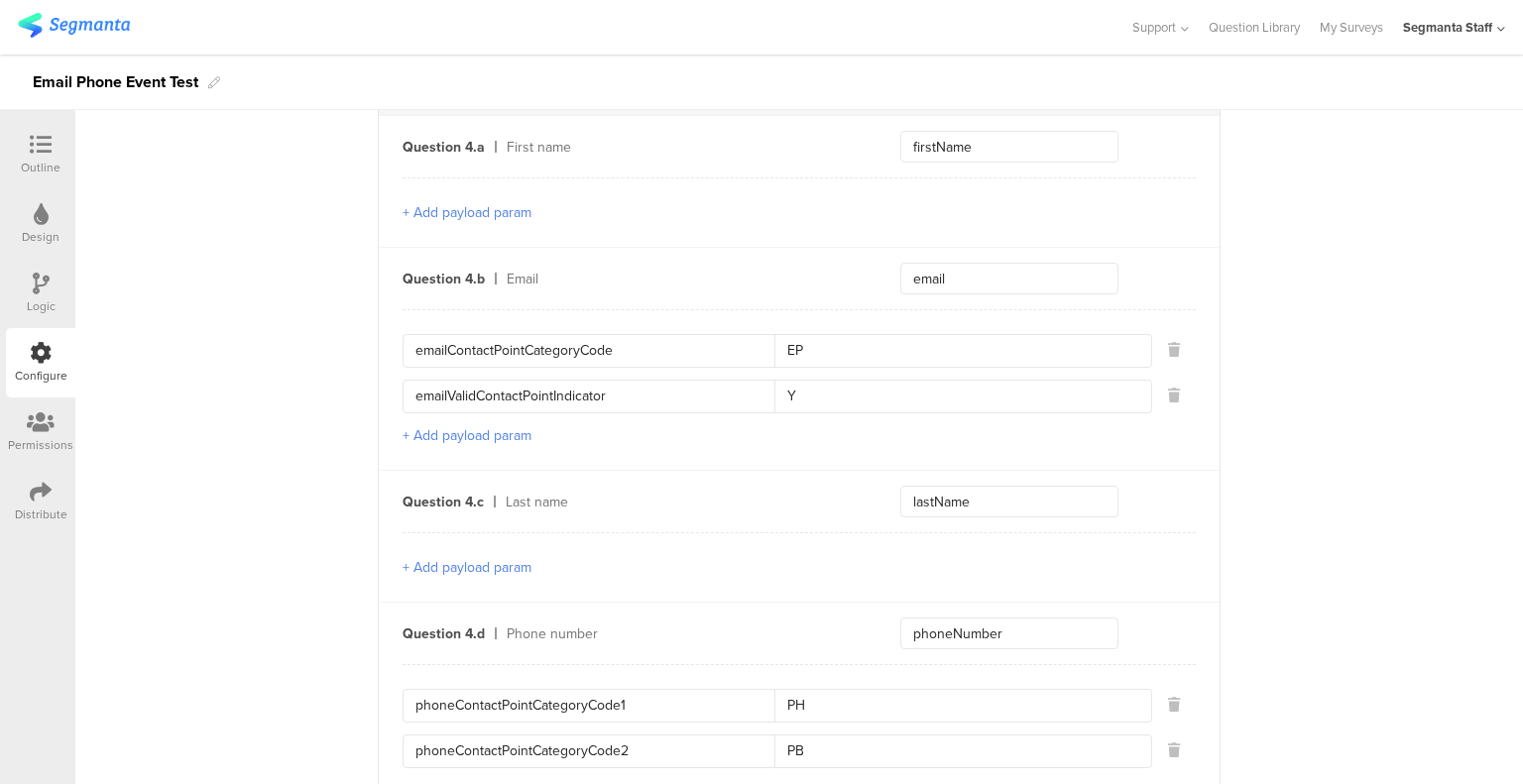 scroll, scrollTop: 1487, scrollLeft: 0, axis: vertical 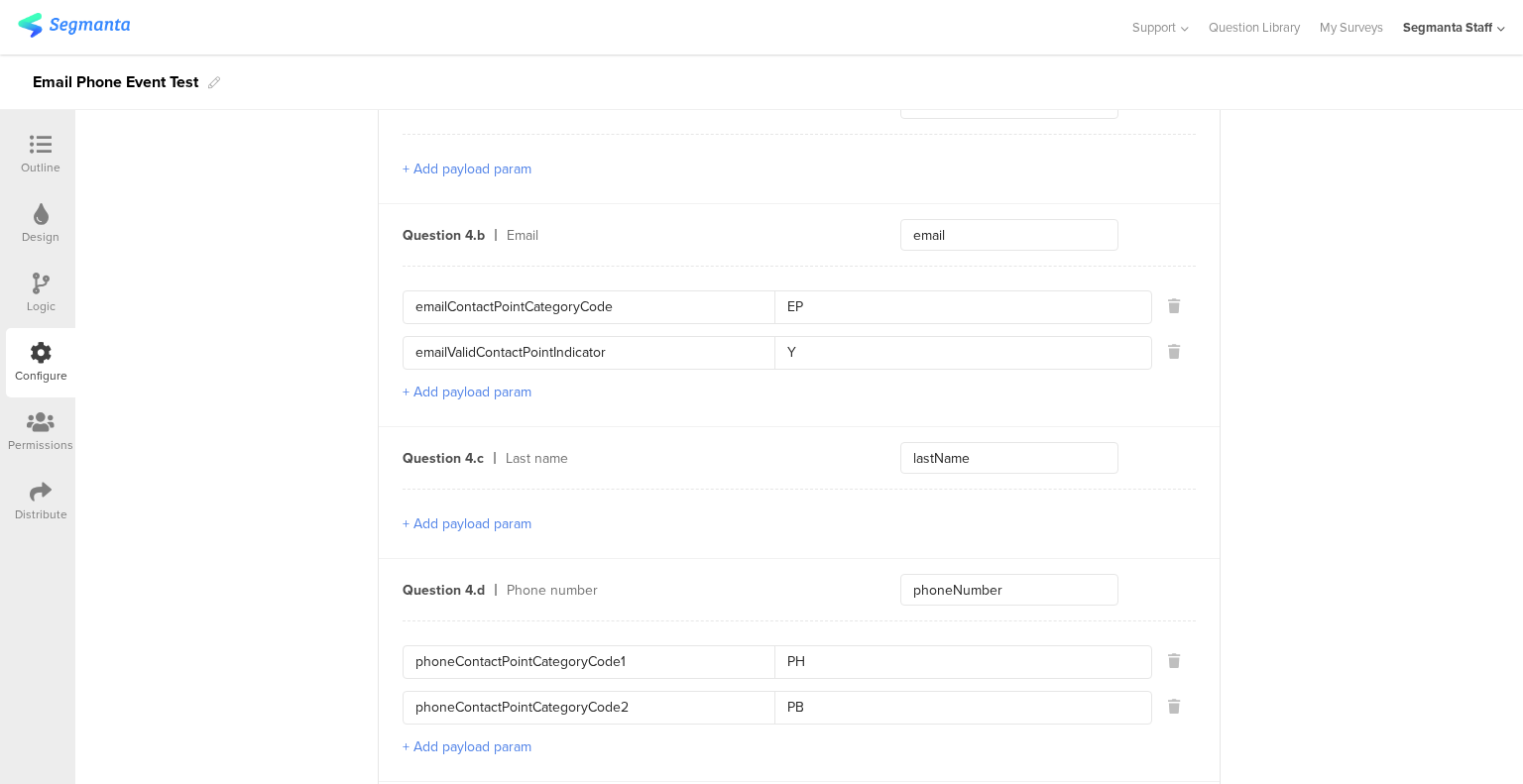 drag, startPoint x: 634, startPoint y: 651, endPoint x: 370, endPoint y: 644, distance: 264.0928 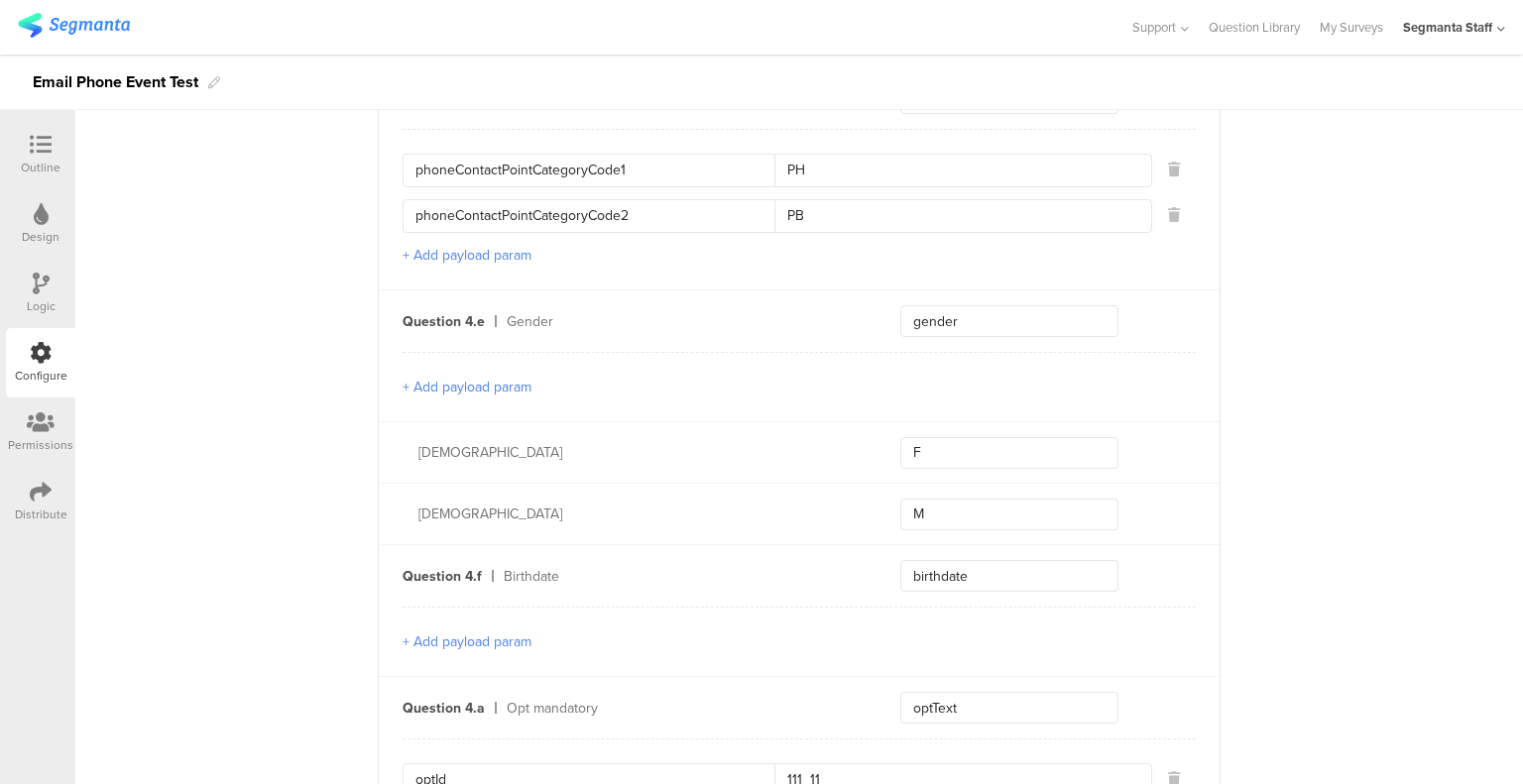 scroll, scrollTop: 1982, scrollLeft: 0, axis: vertical 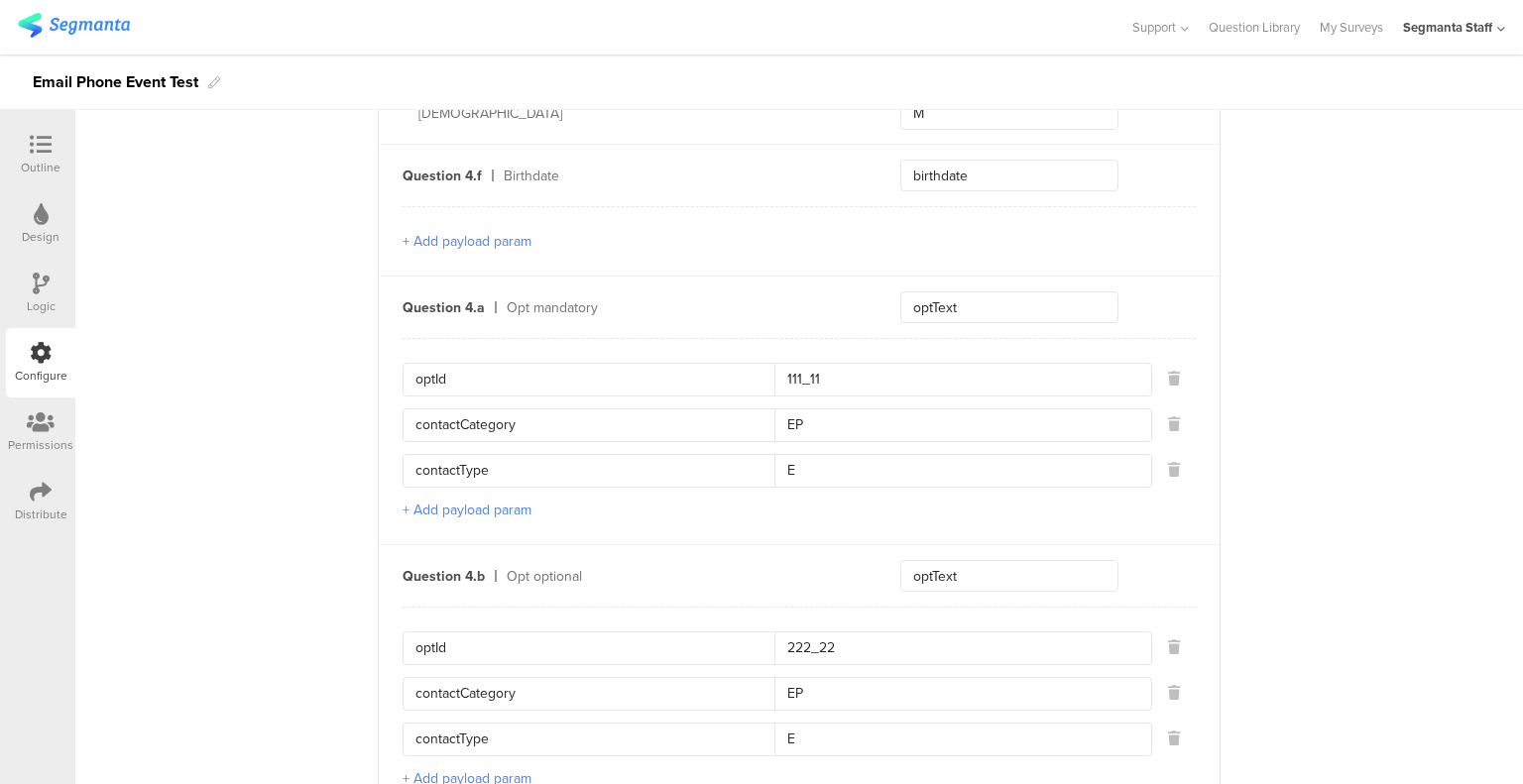 drag, startPoint x: 475, startPoint y: 364, endPoint x: 381, endPoint y: 366, distance: 94.02127 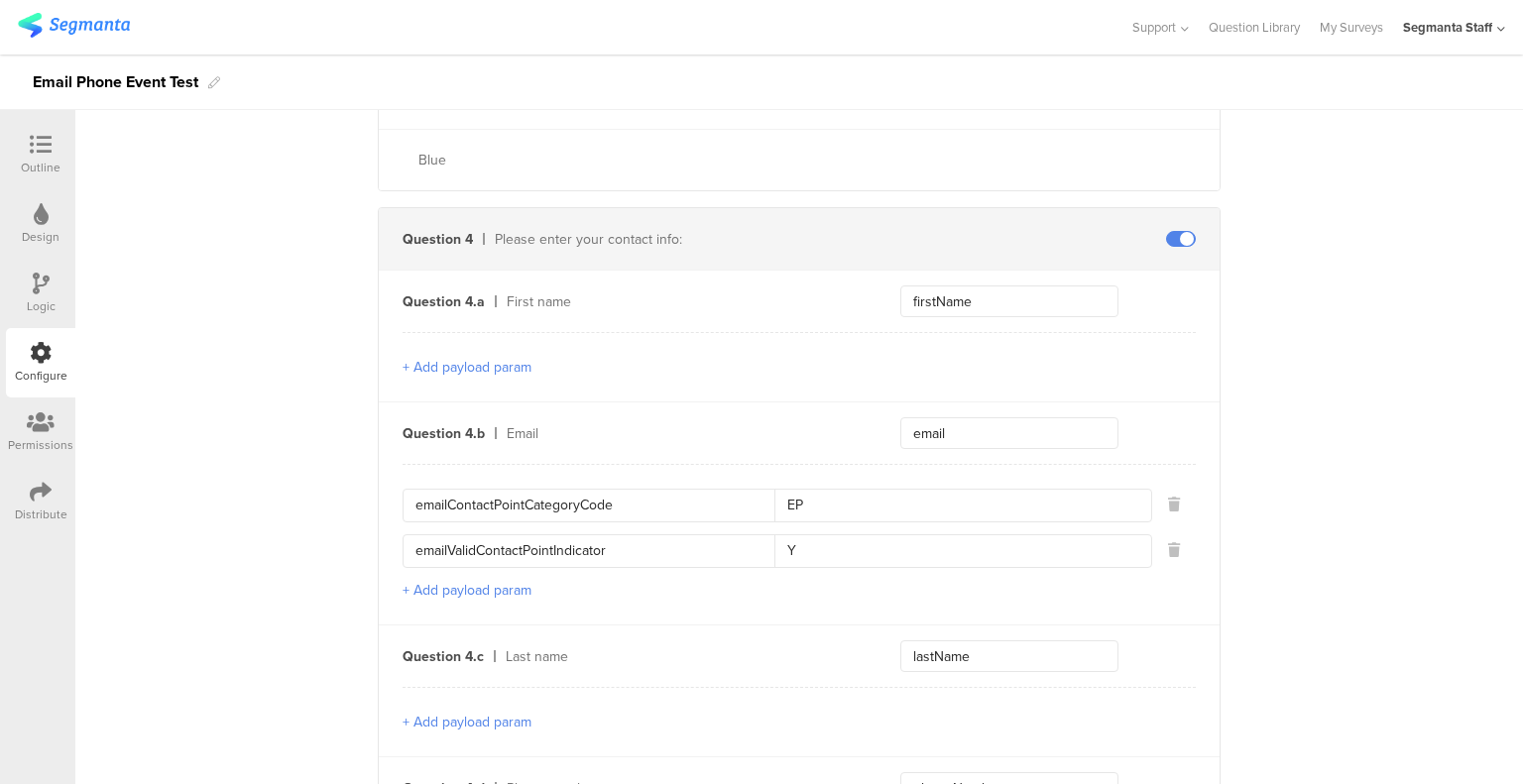 scroll, scrollTop: 694, scrollLeft: 0, axis: vertical 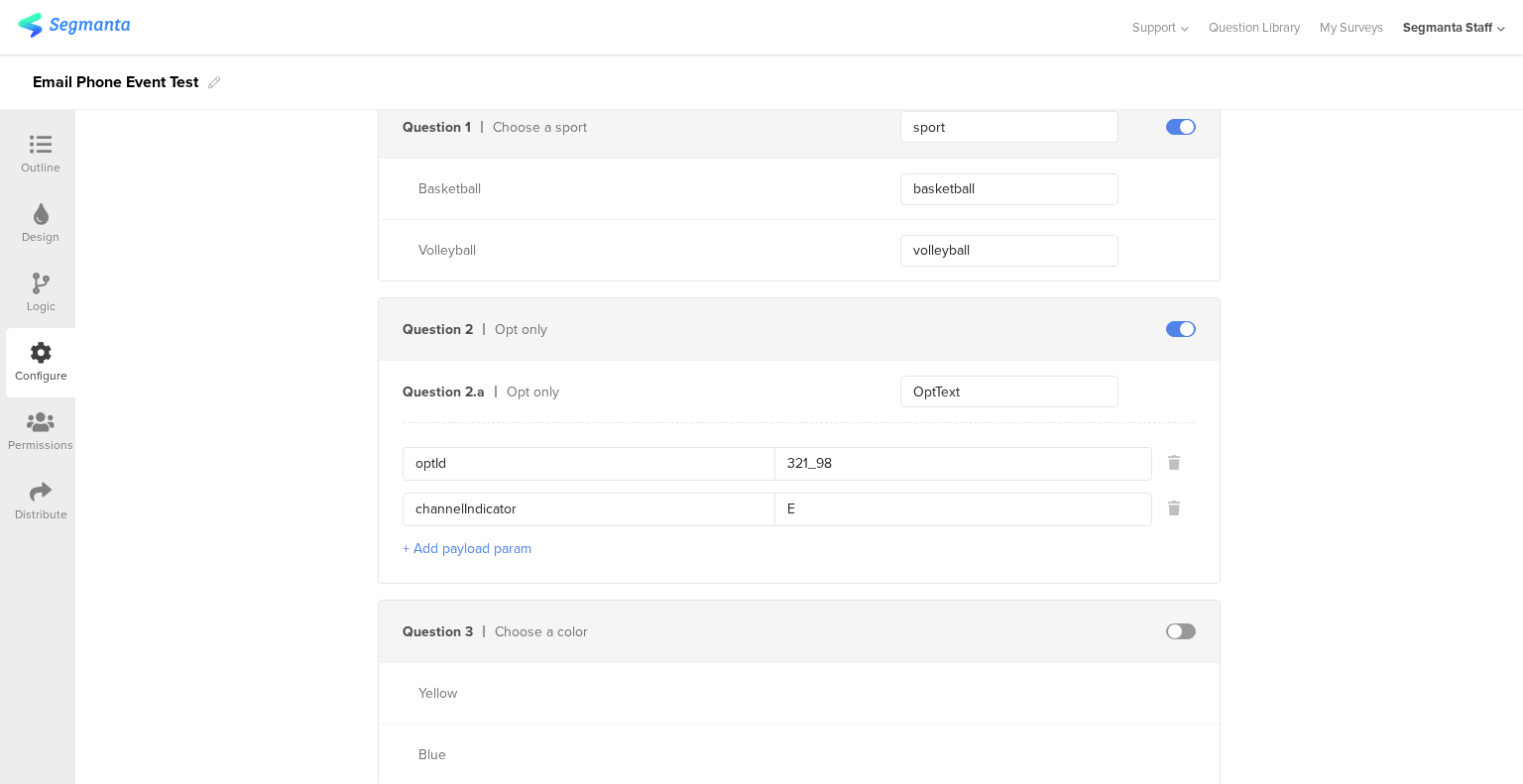 drag, startPoint x: 453, startPoint y: 457, endPoint x: 397, endPoint y: 458, distance: 56.00893 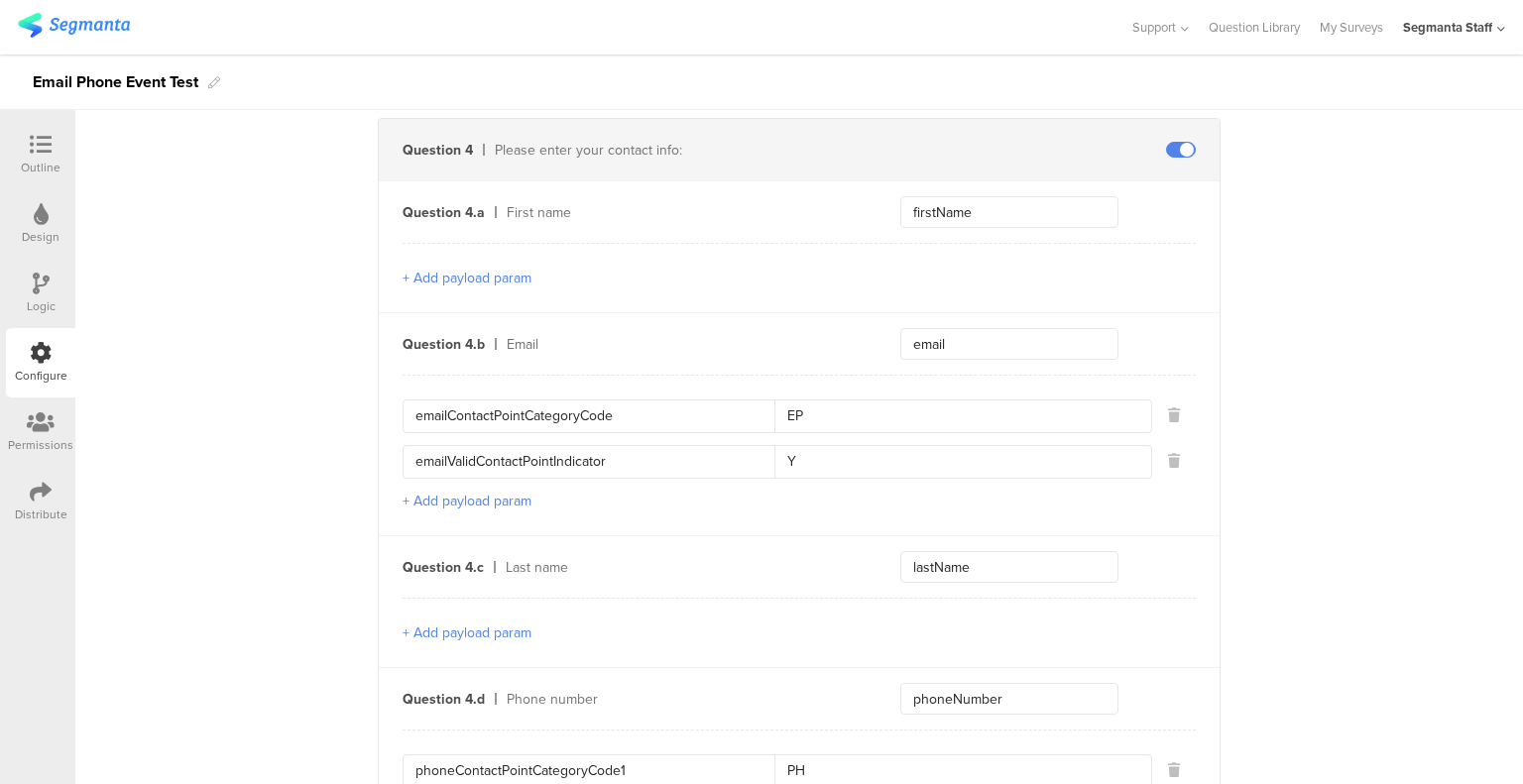 scroll, scrollTop: 1388, scrollLeft: 0, axis: vertical 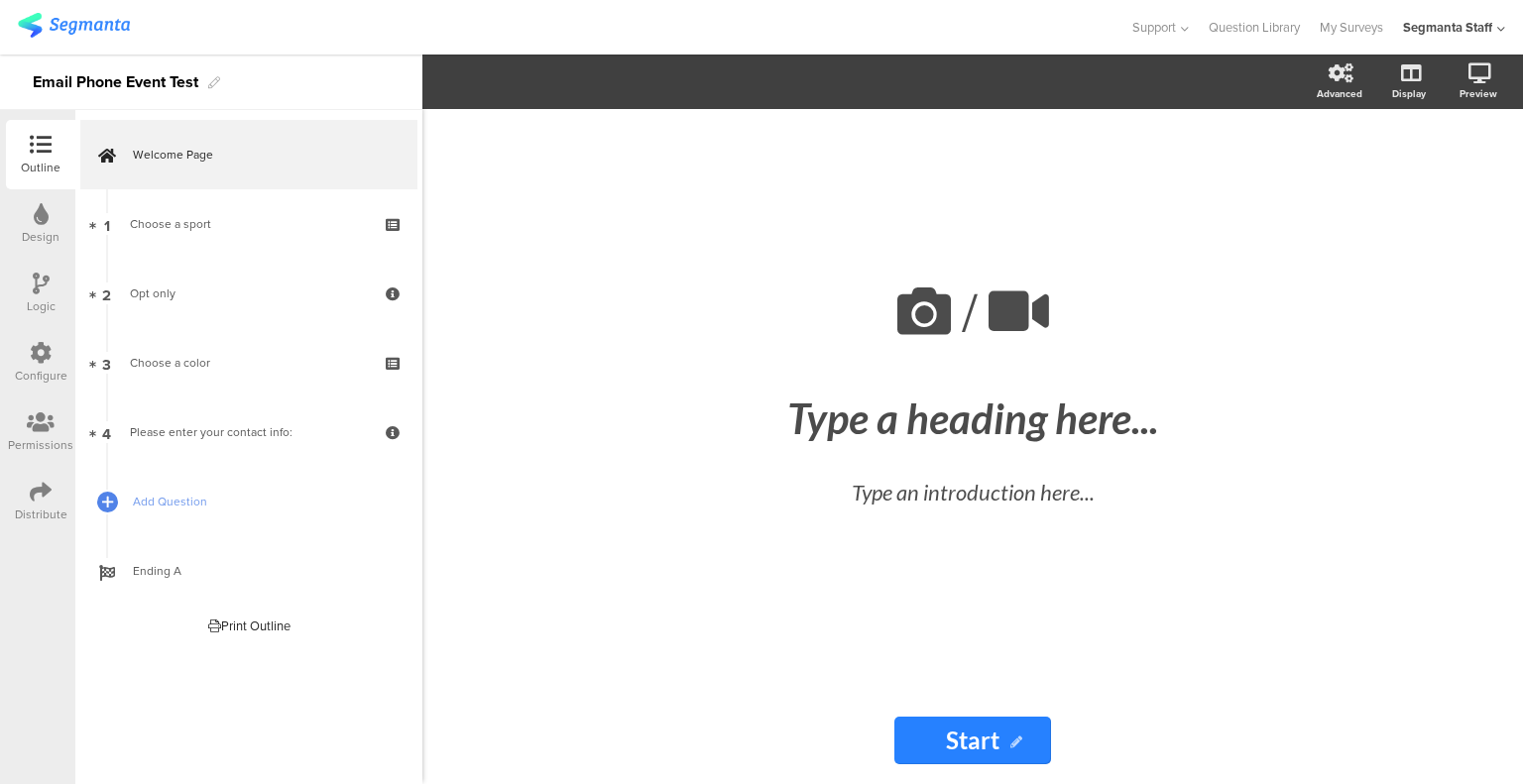 click on "Configure" at bounding box center (41, 376) 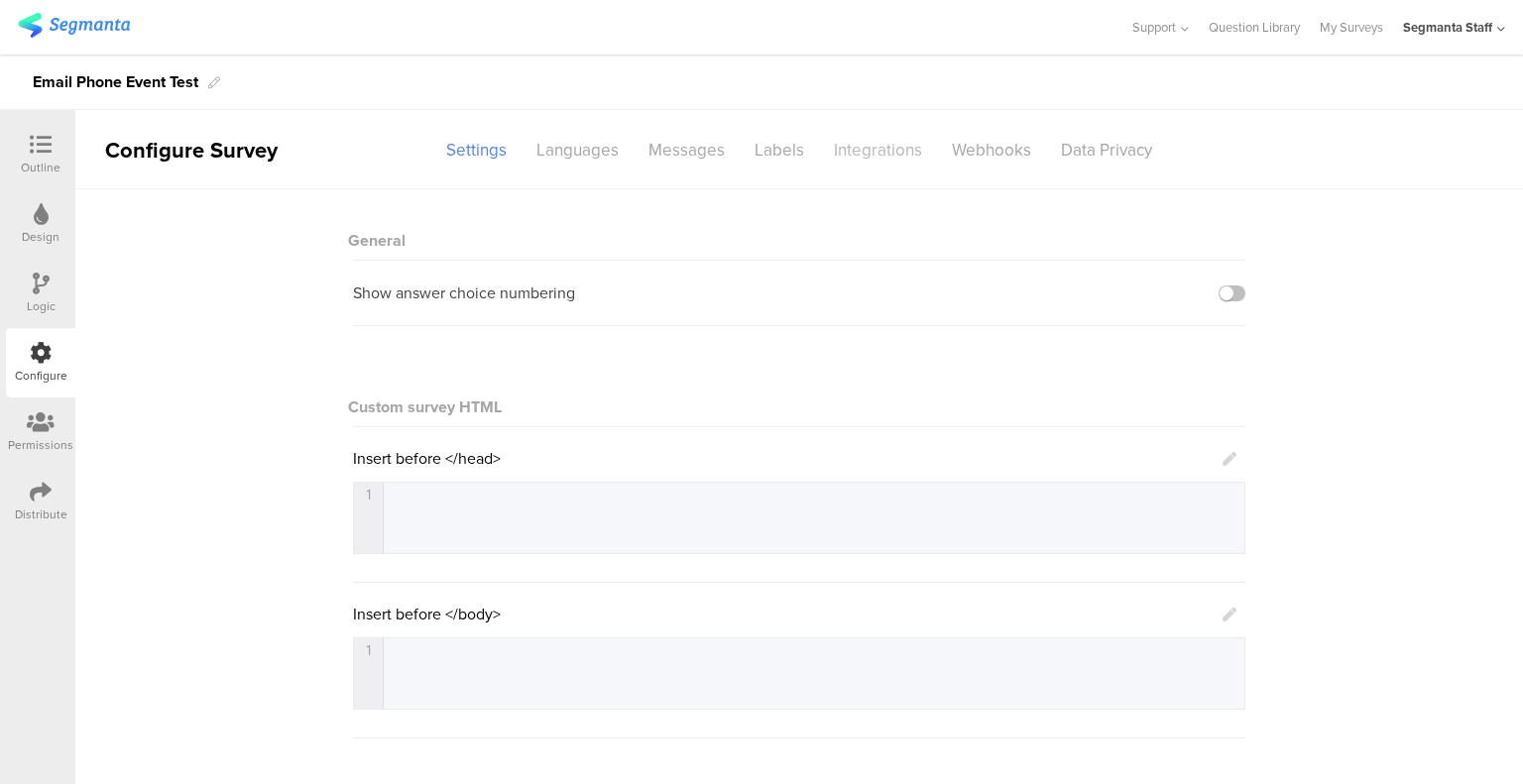 click on "Integrations" at bounding box center (878, 150) 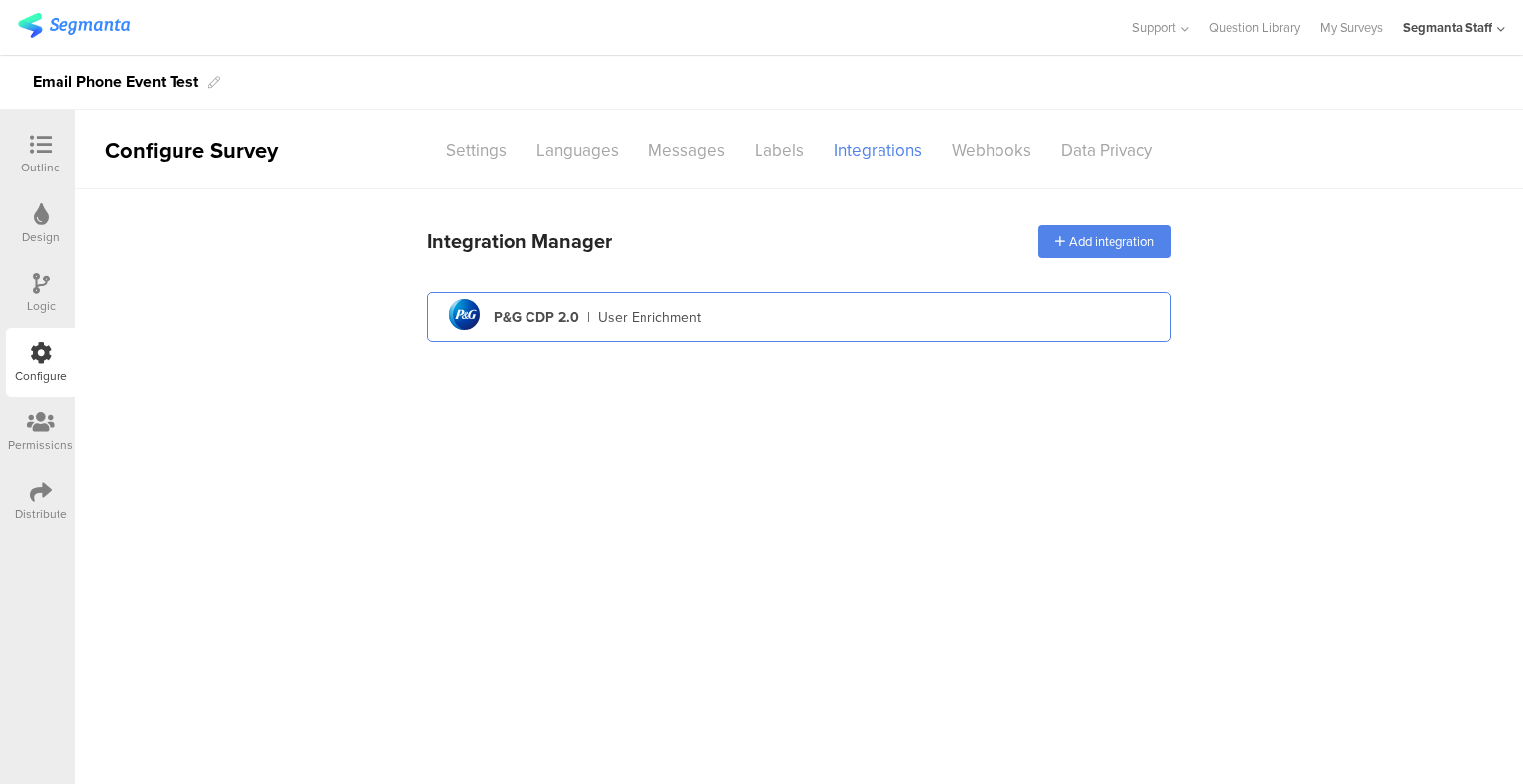 click on "pg logo                                                                         P&G CDP 2.0   |   User Enrichment" at bounding box center (799, 317) 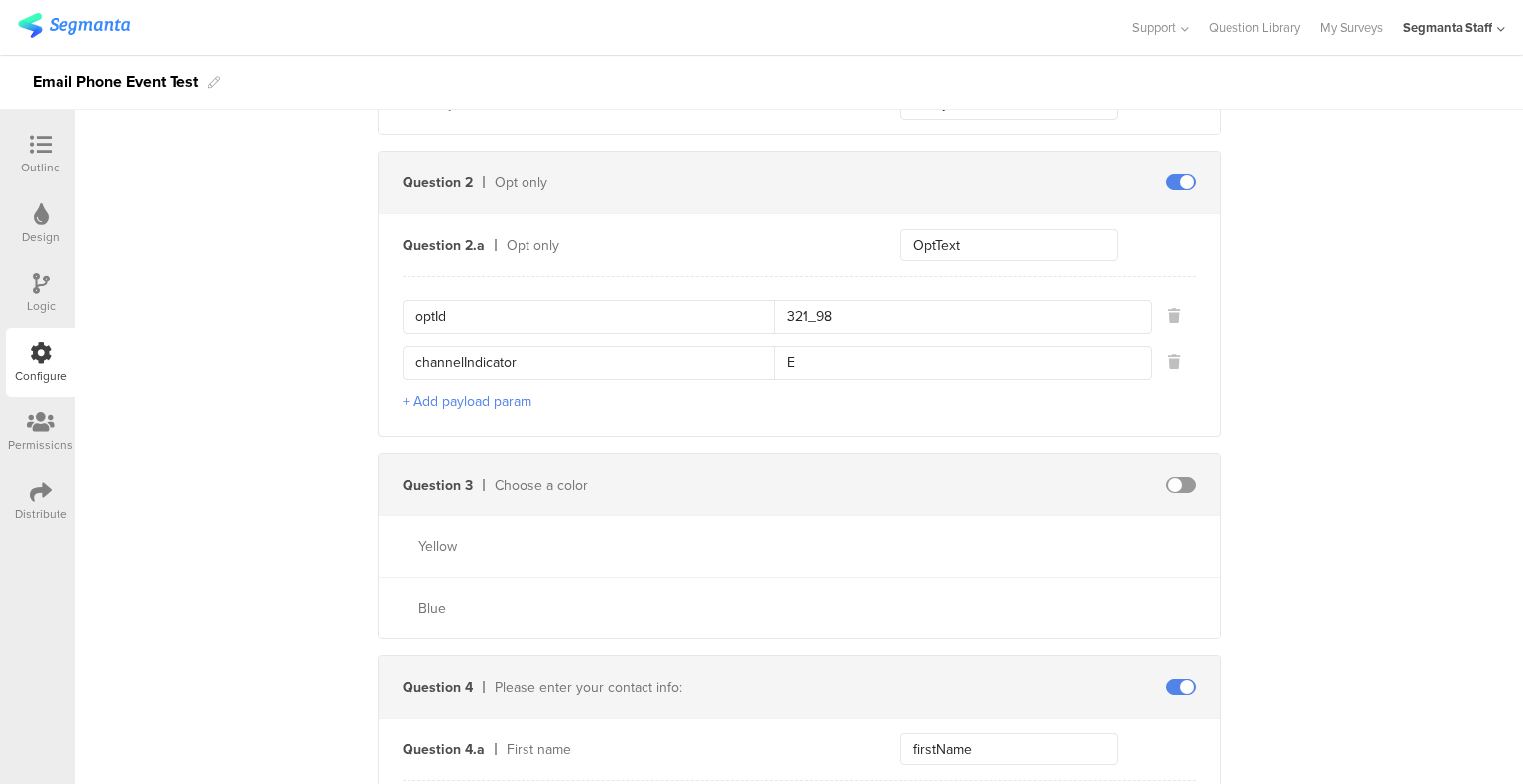 scroll, scrollTop: 806, scrollLeft: 0, axis: vertical 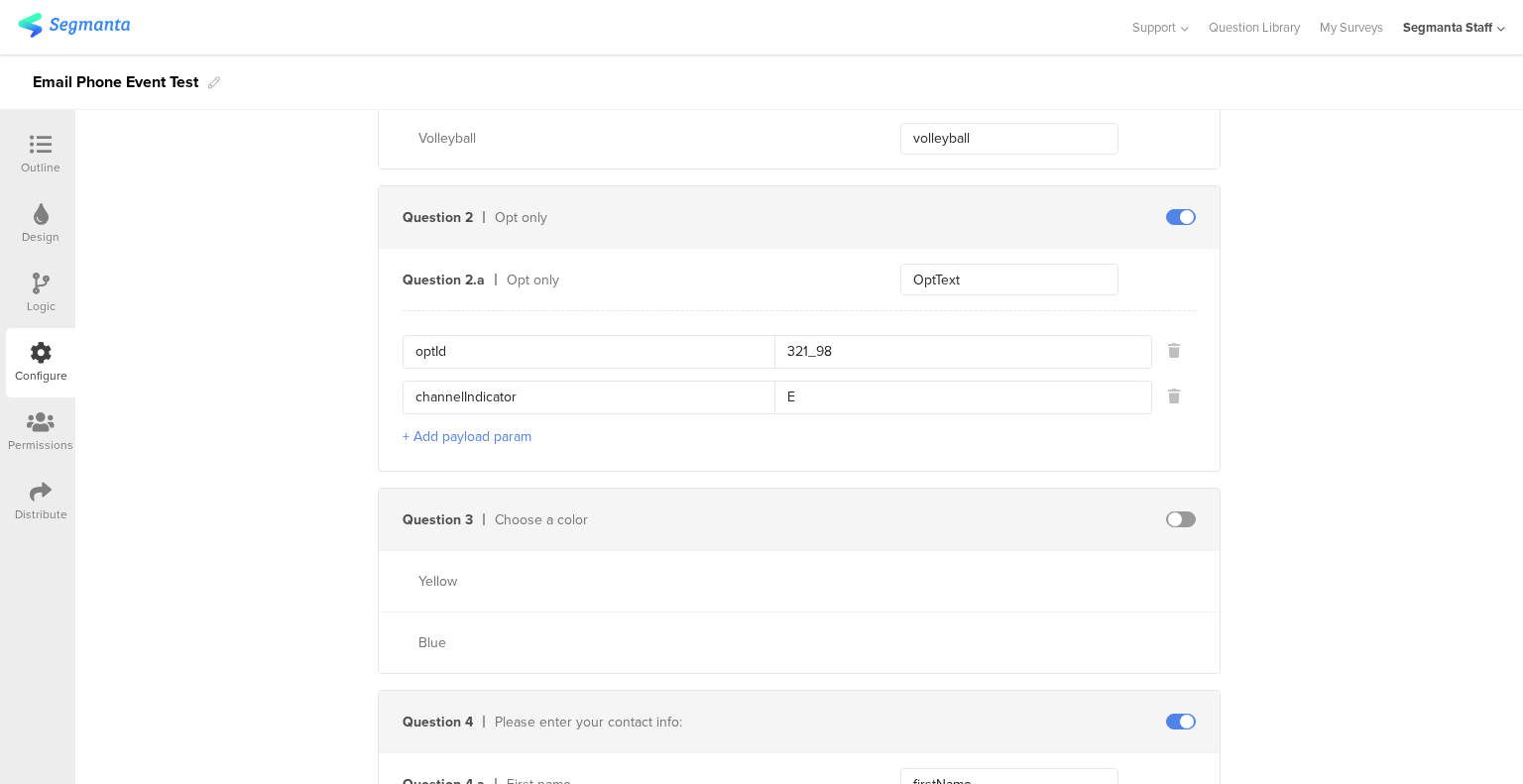 click at bounding box center [1181, 519] 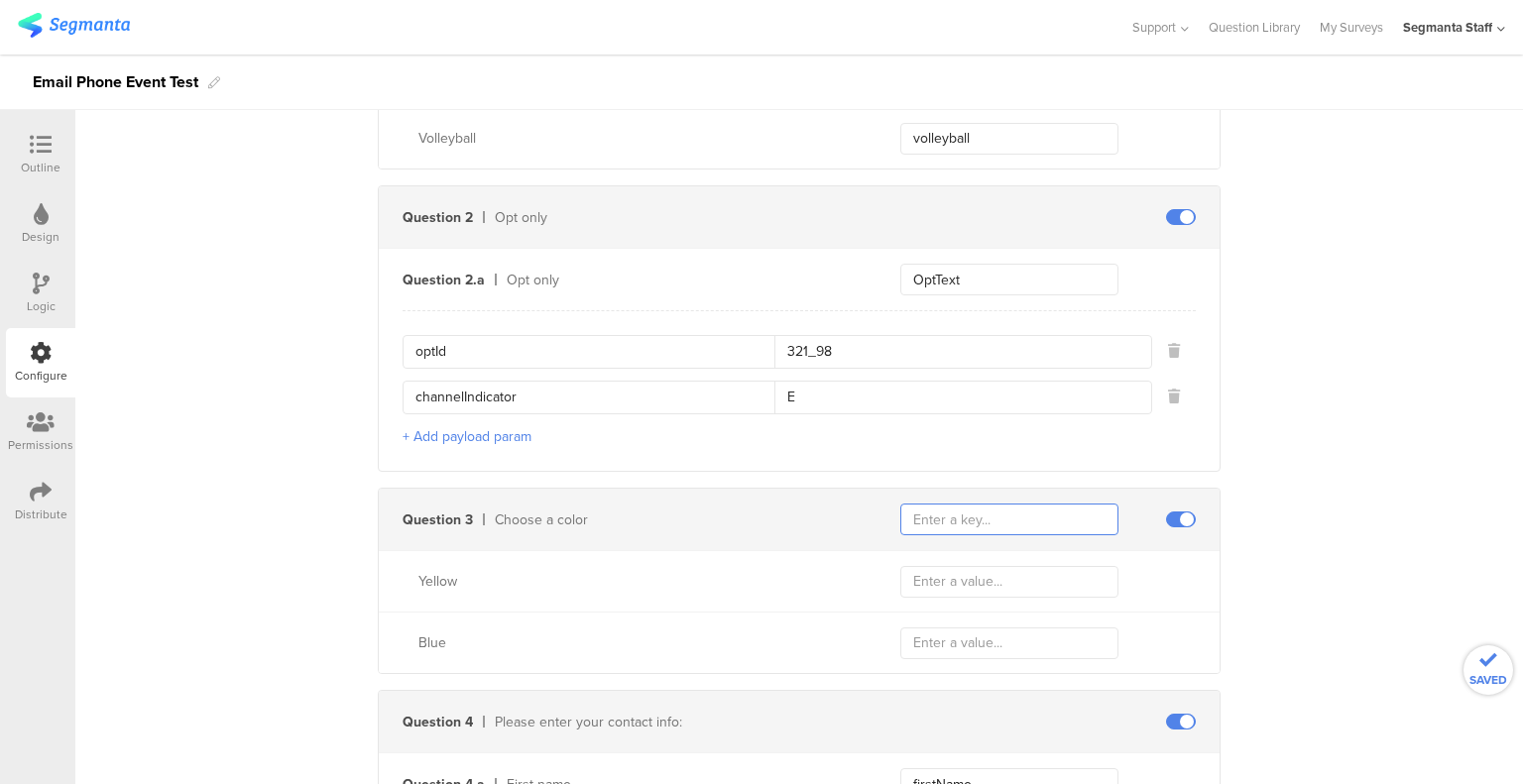 click at bounding box center [1009, 519] 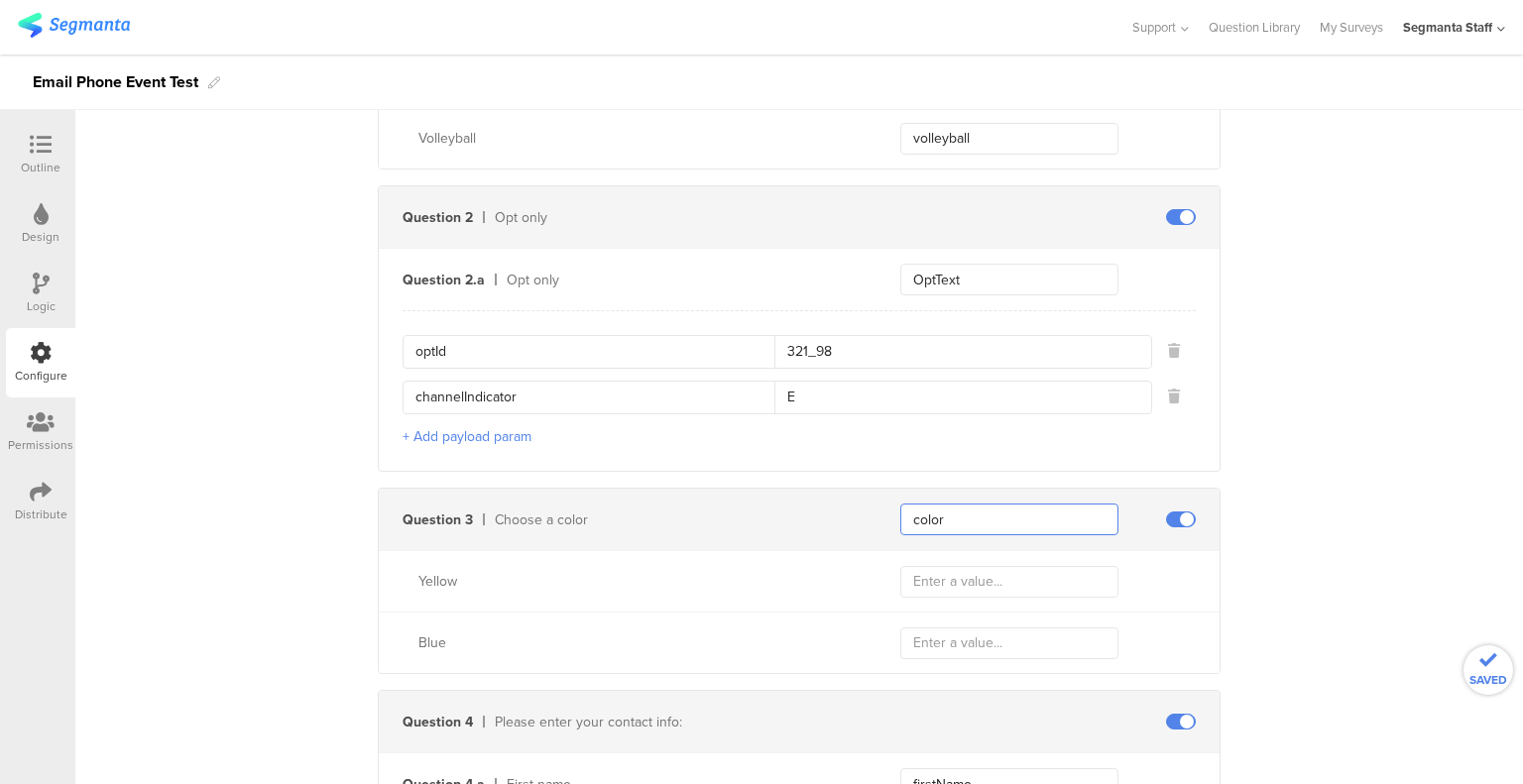 type on "color" 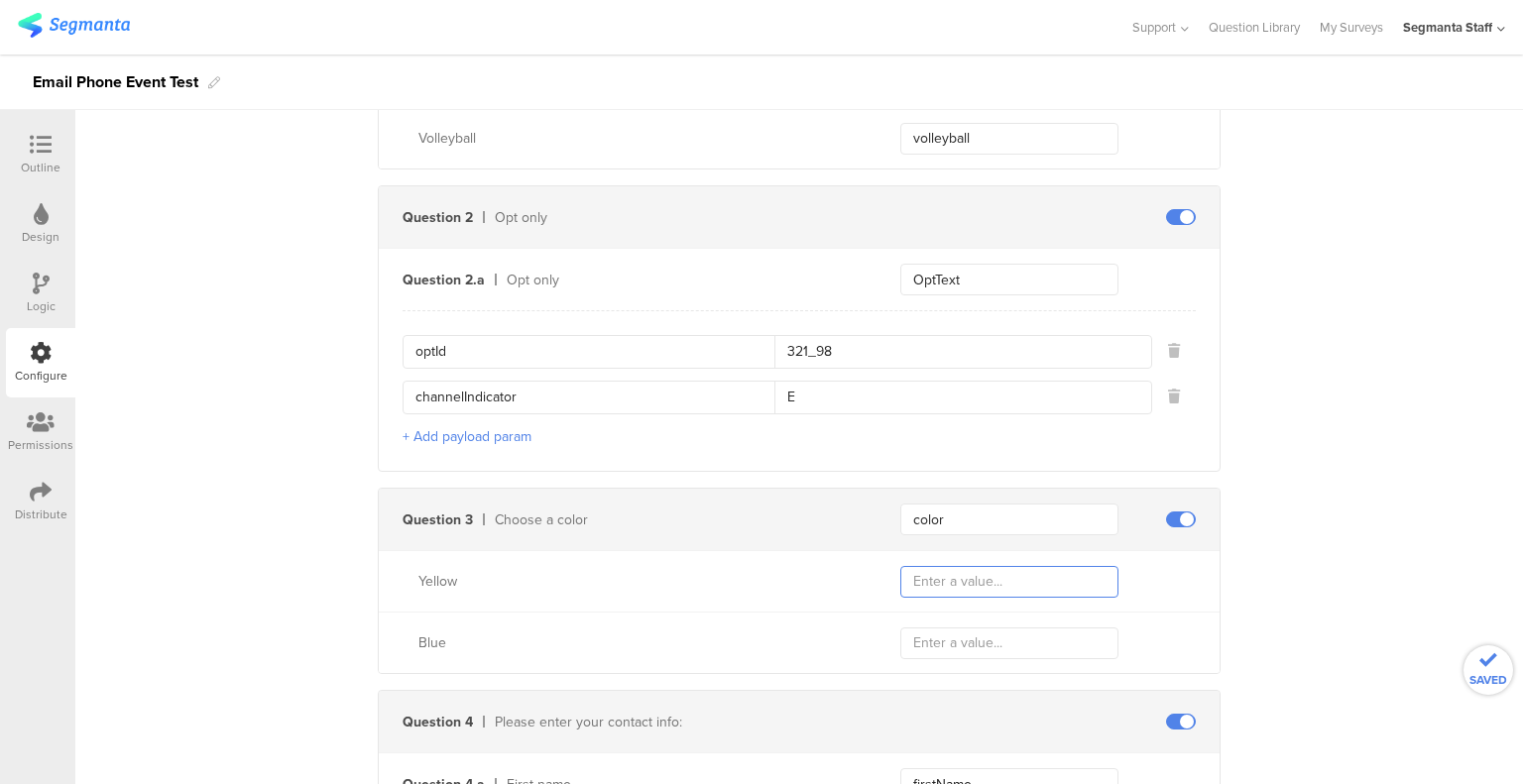 click at bounding box center (1009, 582) 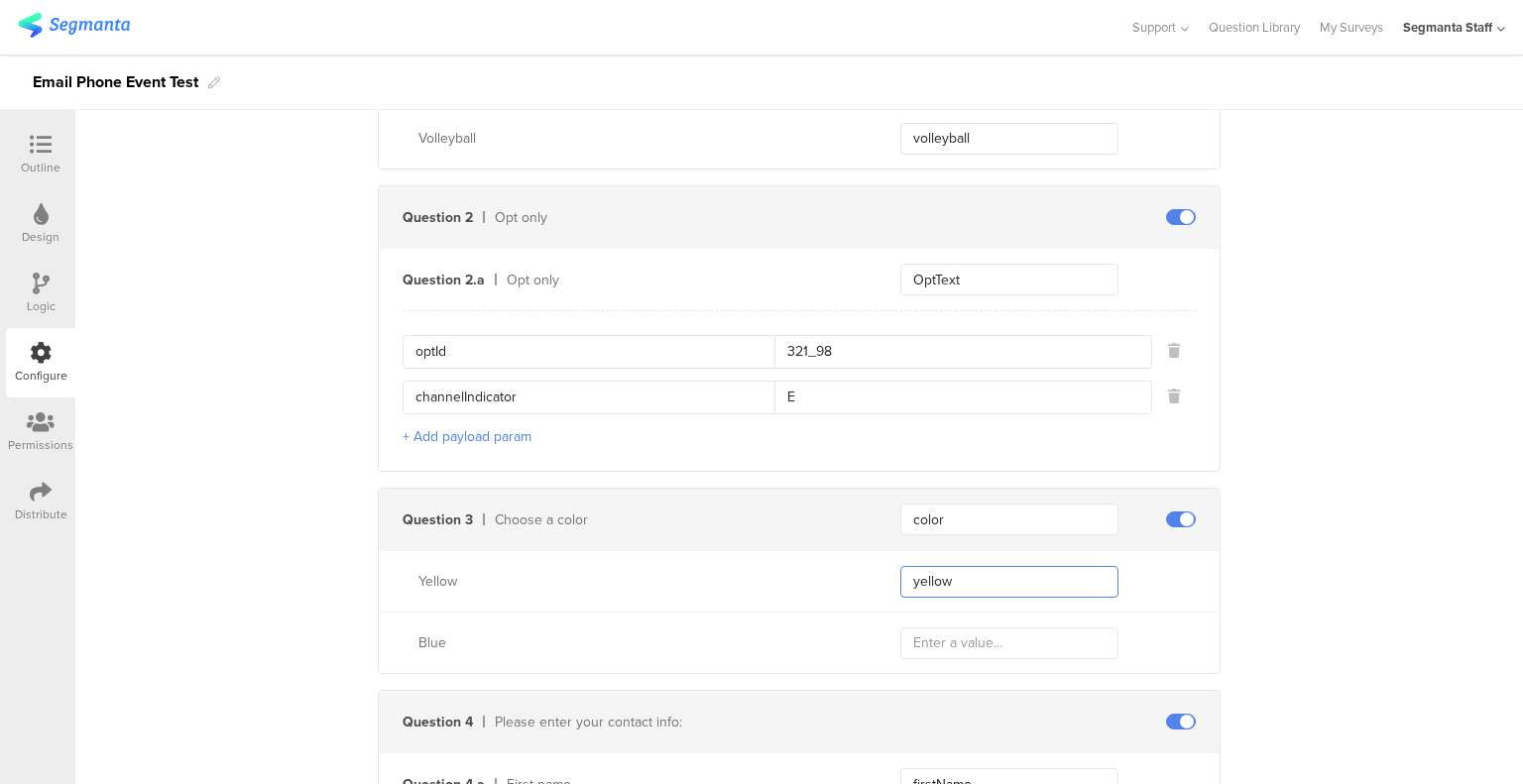 type on "yellow" 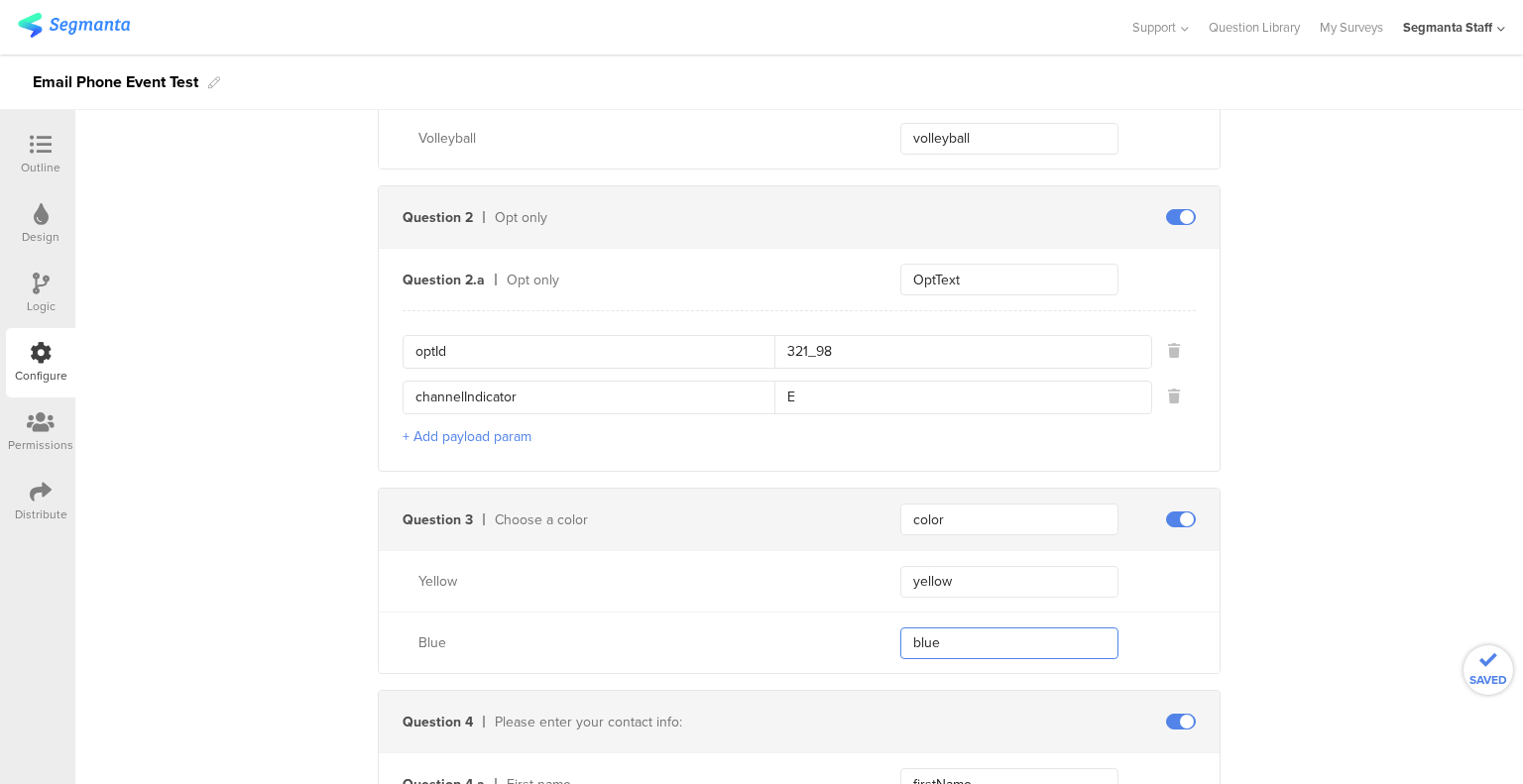 type on "blue" 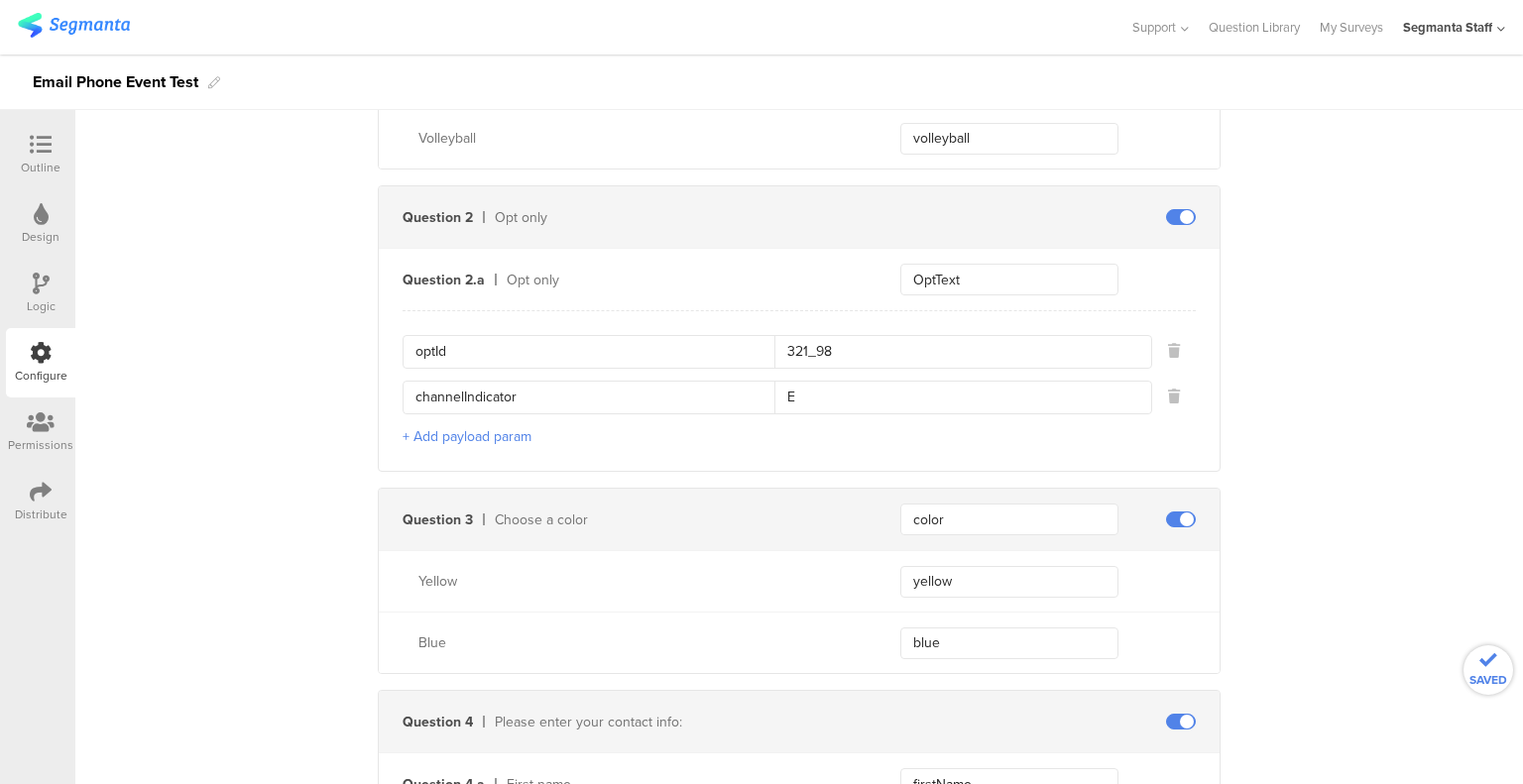 click at bounding box center [41, 492] 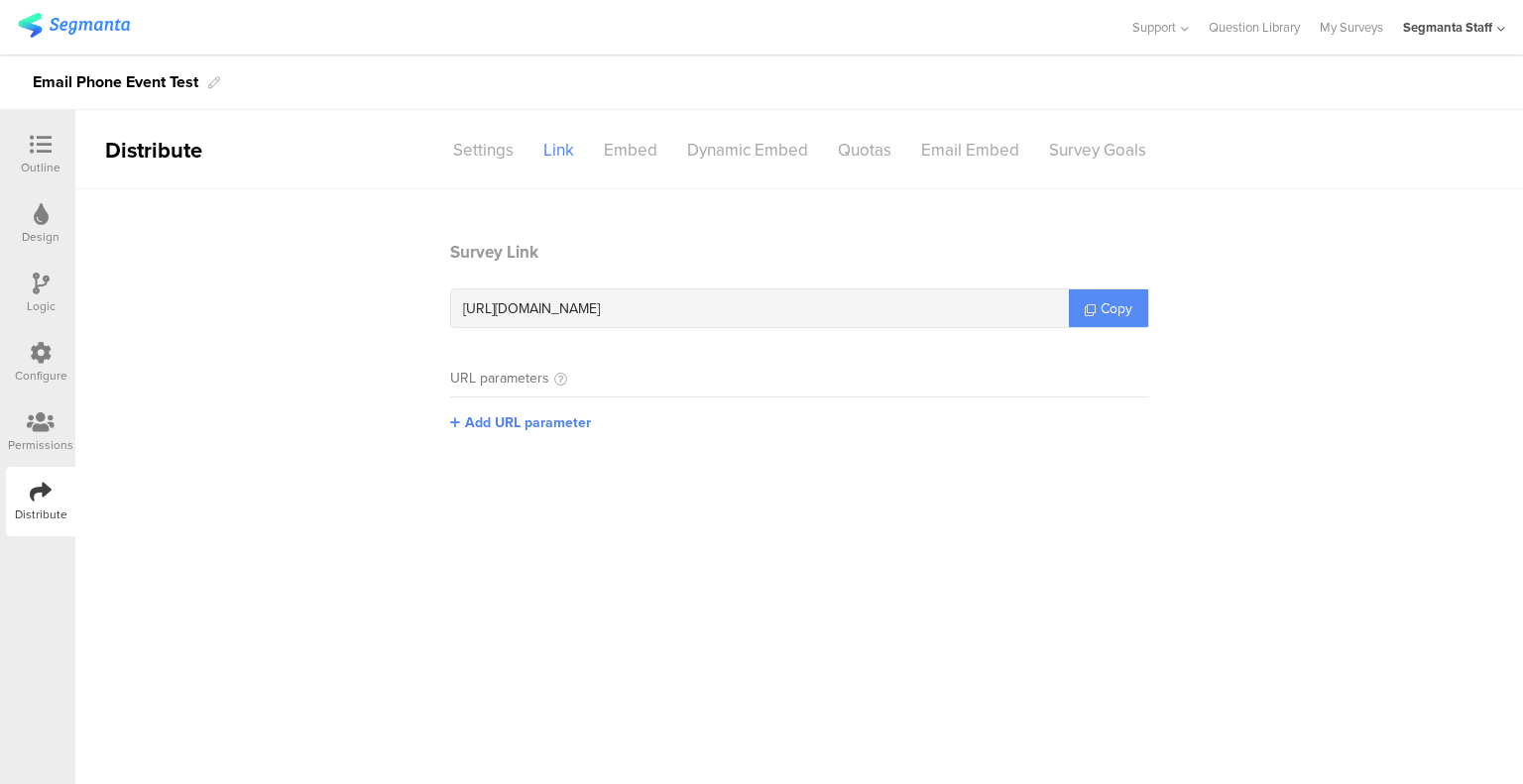 click on "Copy" at bounding box center [1116, 308] 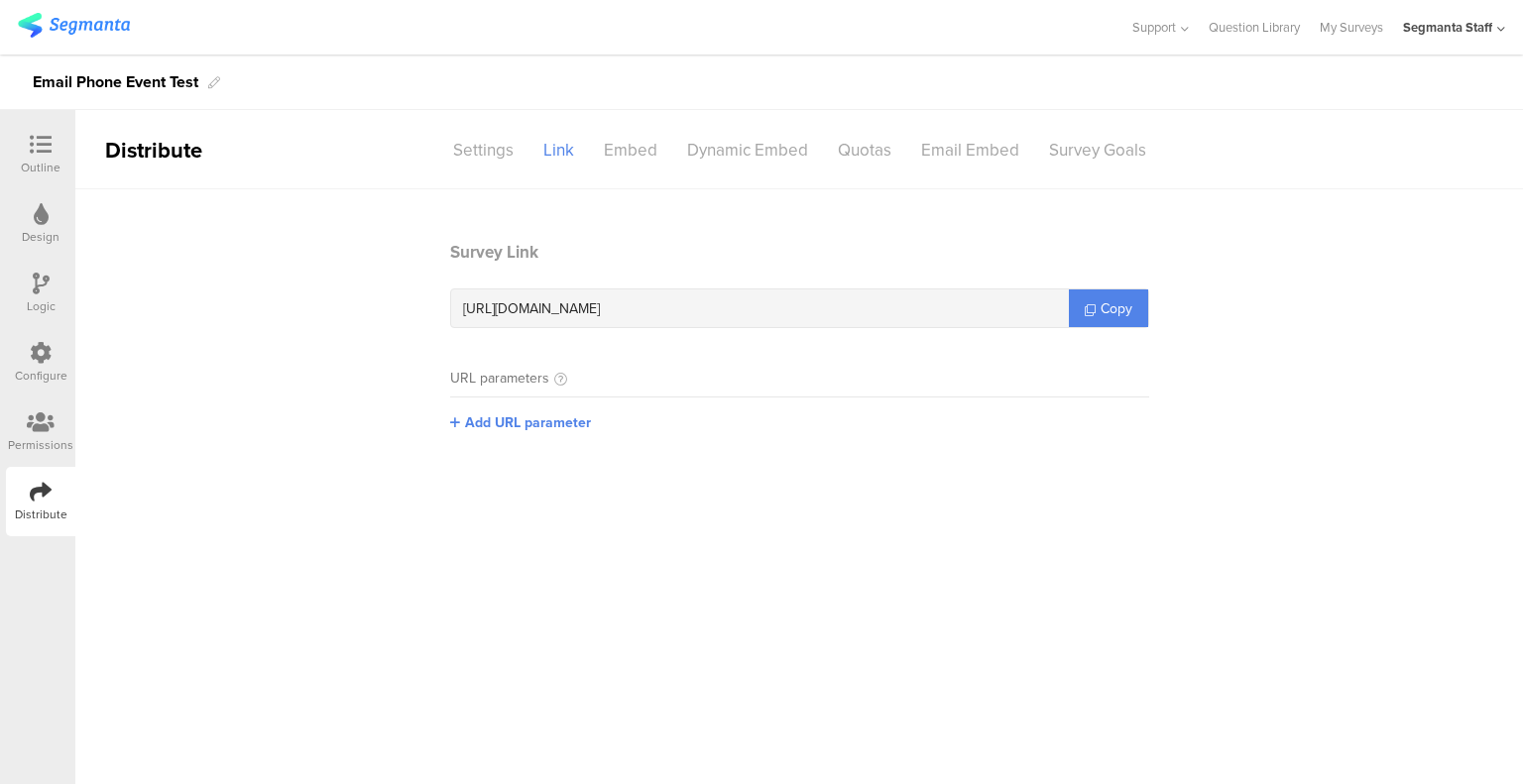 click on "Survey Link     [URL][DOMAIN_NAME]     Copy     URL parameters               Add URL parameter" at bounding box center (799, 487) 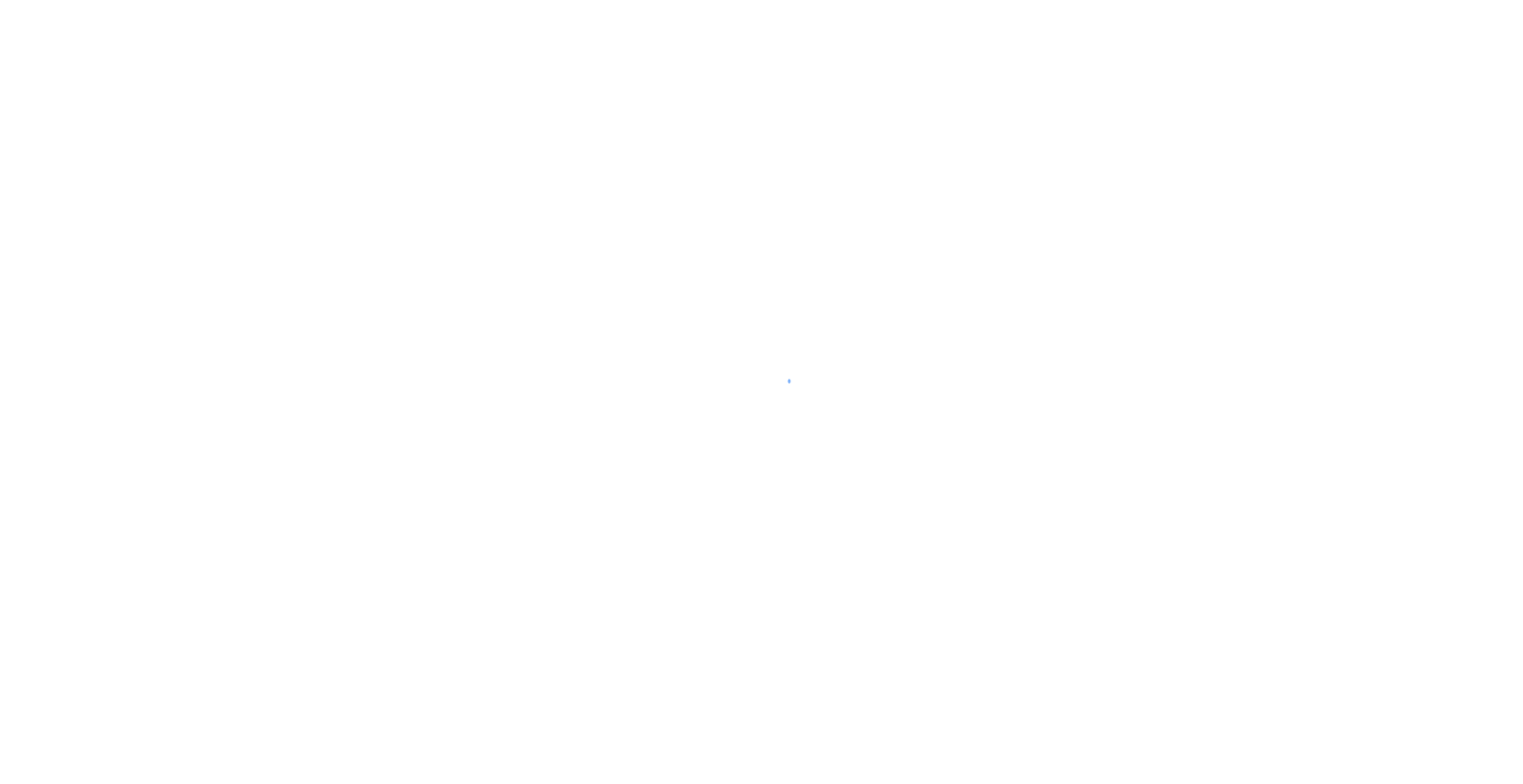 scroll, scrollTop: 0, scrollLeft: 0, axis: both 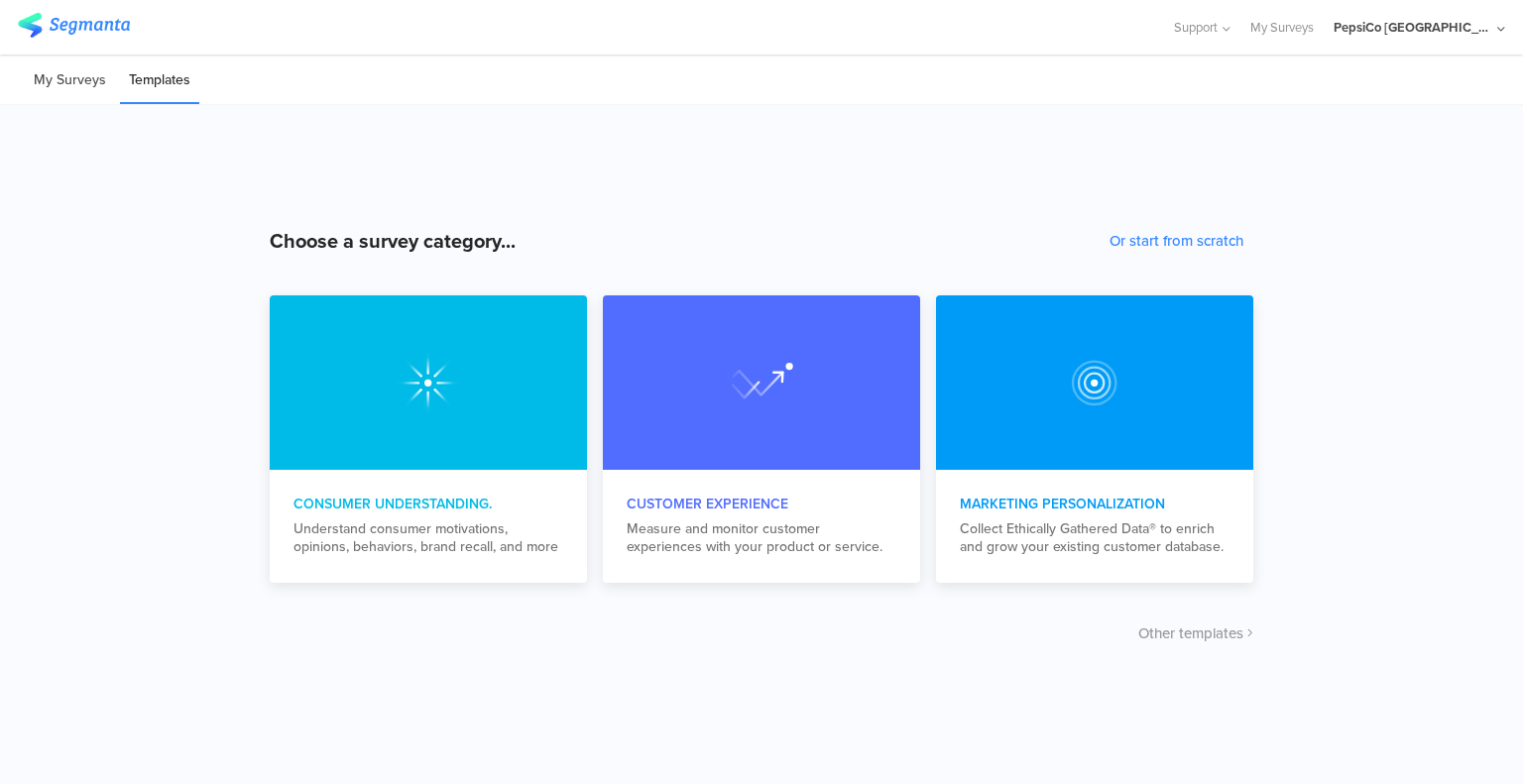 click on "My Surveys" at bounding box center [69, 80] 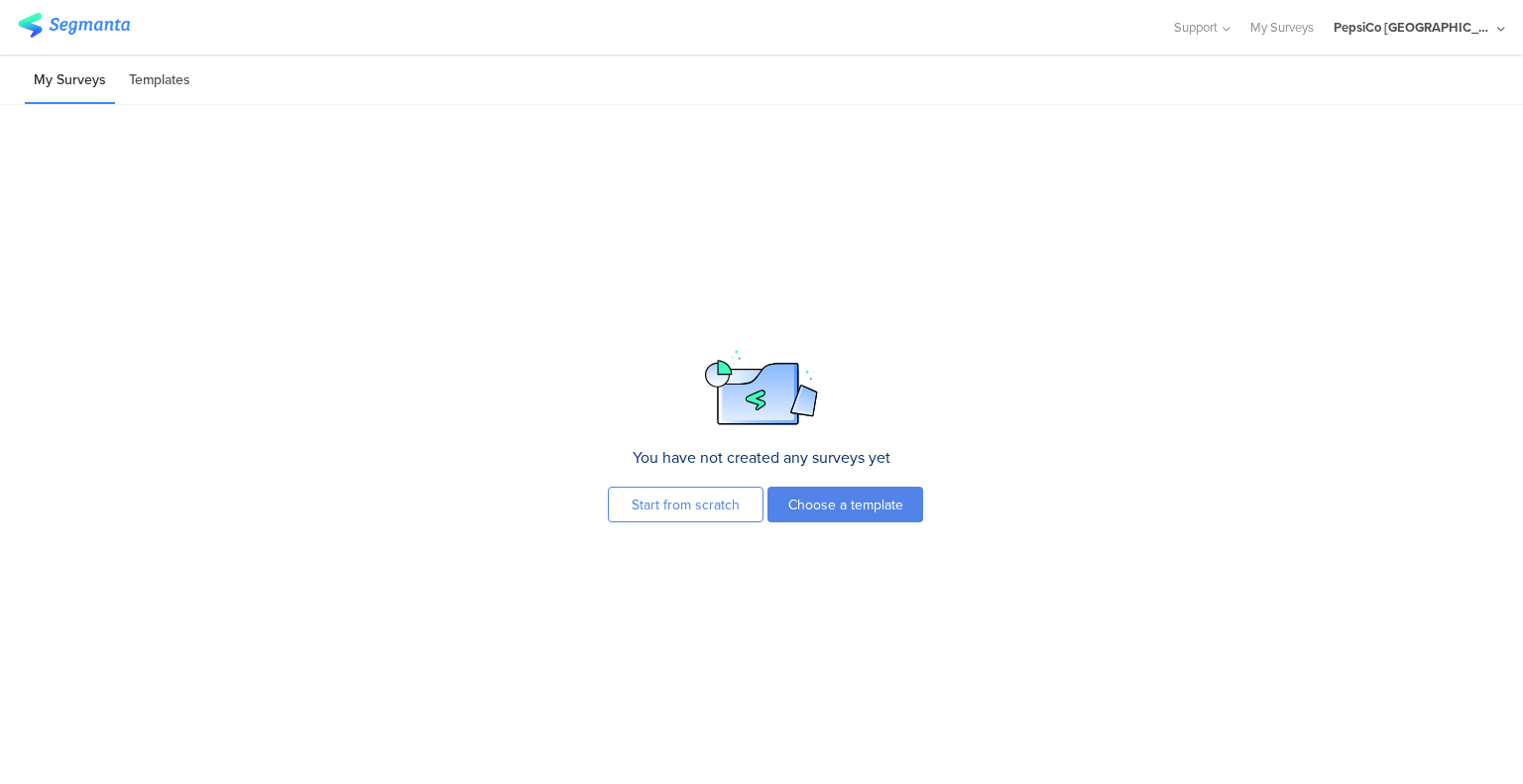 click on "Templates" at bounding box center [160, 80] 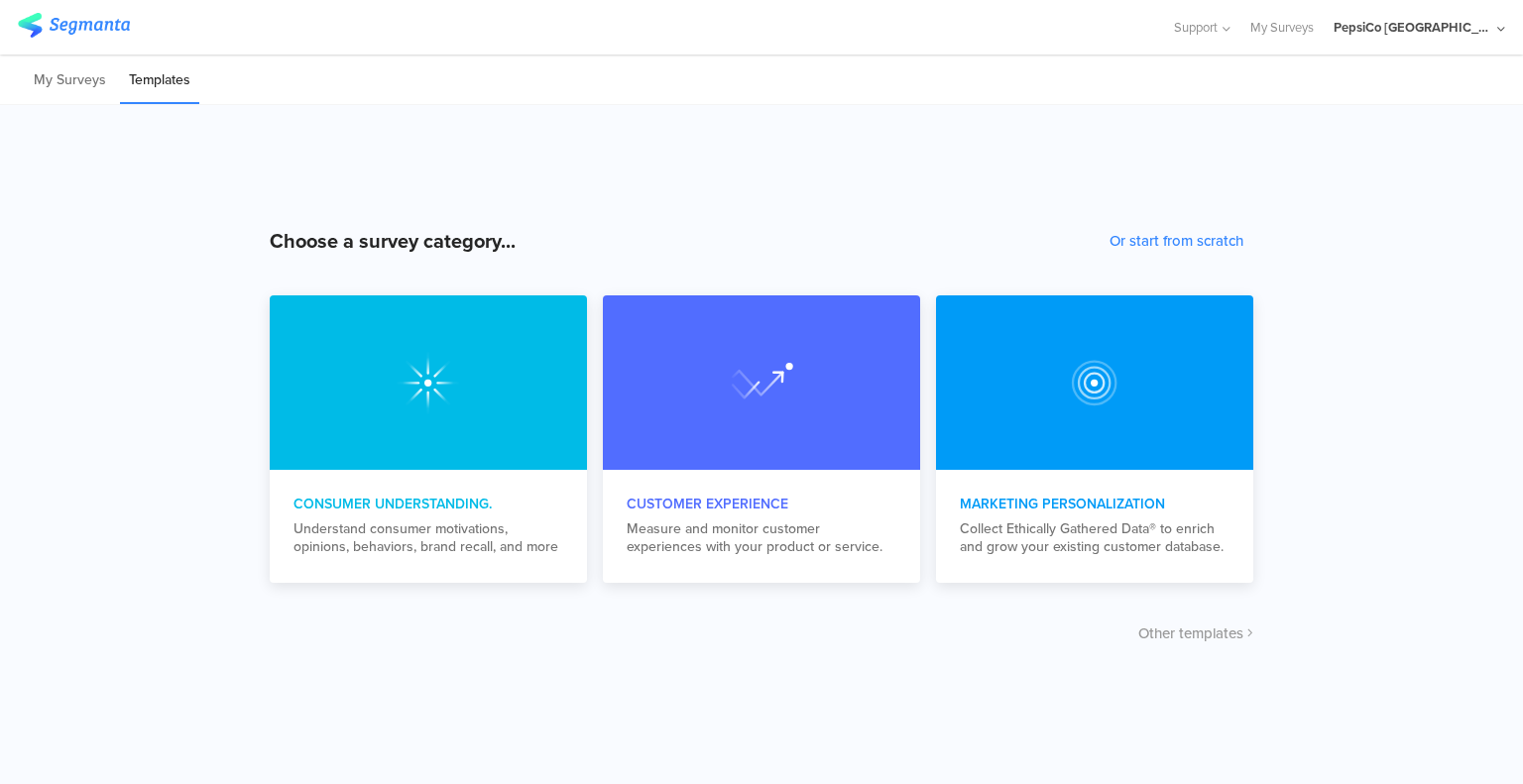 click on "Choose a survey category...   Or start from scratch     Consumer Understanding.   Understand consumer motivations, opinions, behaviors, brand recall, and more   Customer Experience   Measure and monitor customer experiences with your product or service.   Marketing Personalization   Collect Ethically Gathered Data® to enrich and grow your existing customer database.   Other templates" at bounding box center [762, 444] 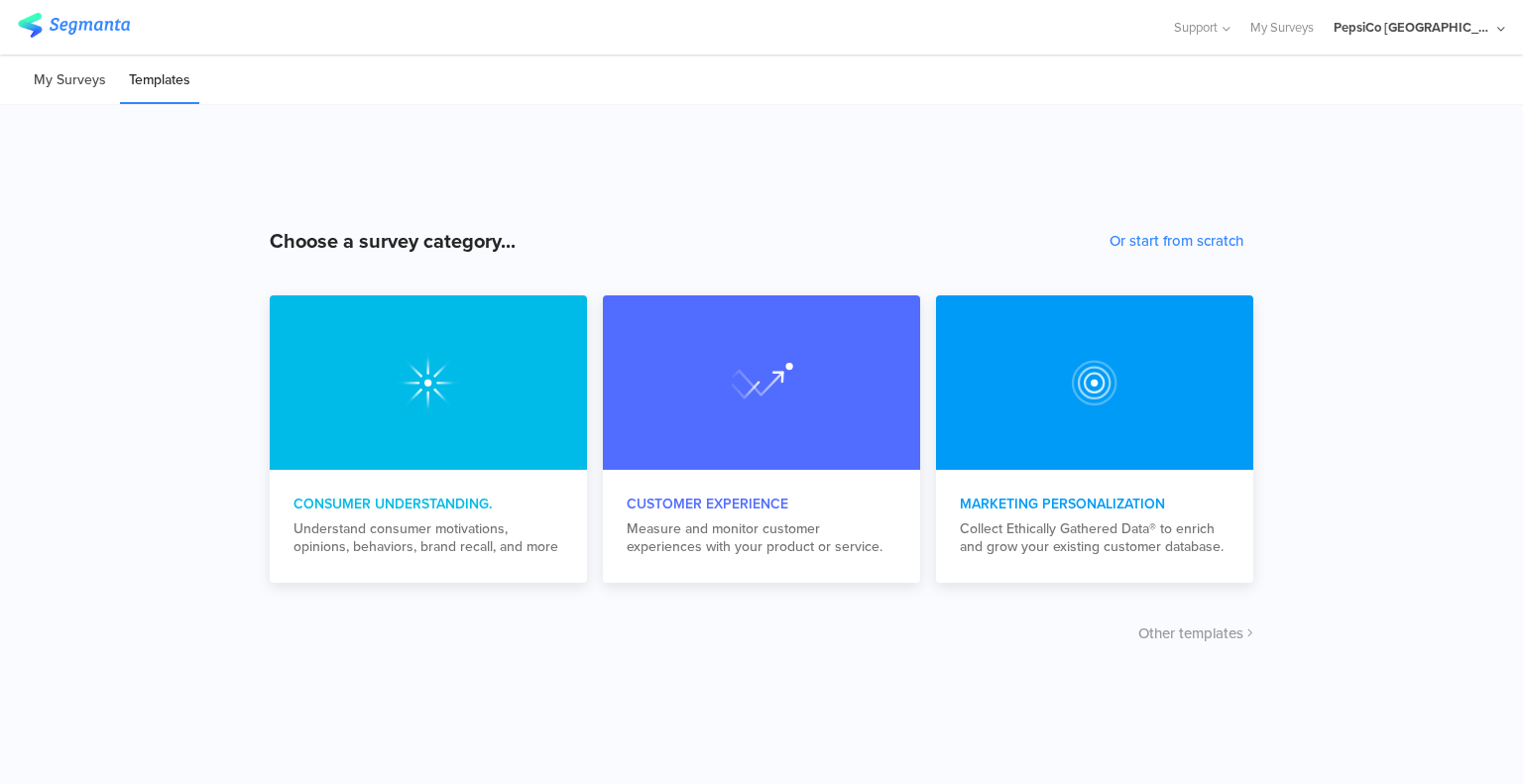 click on "My Surveys" at bounding box center [69, 80] 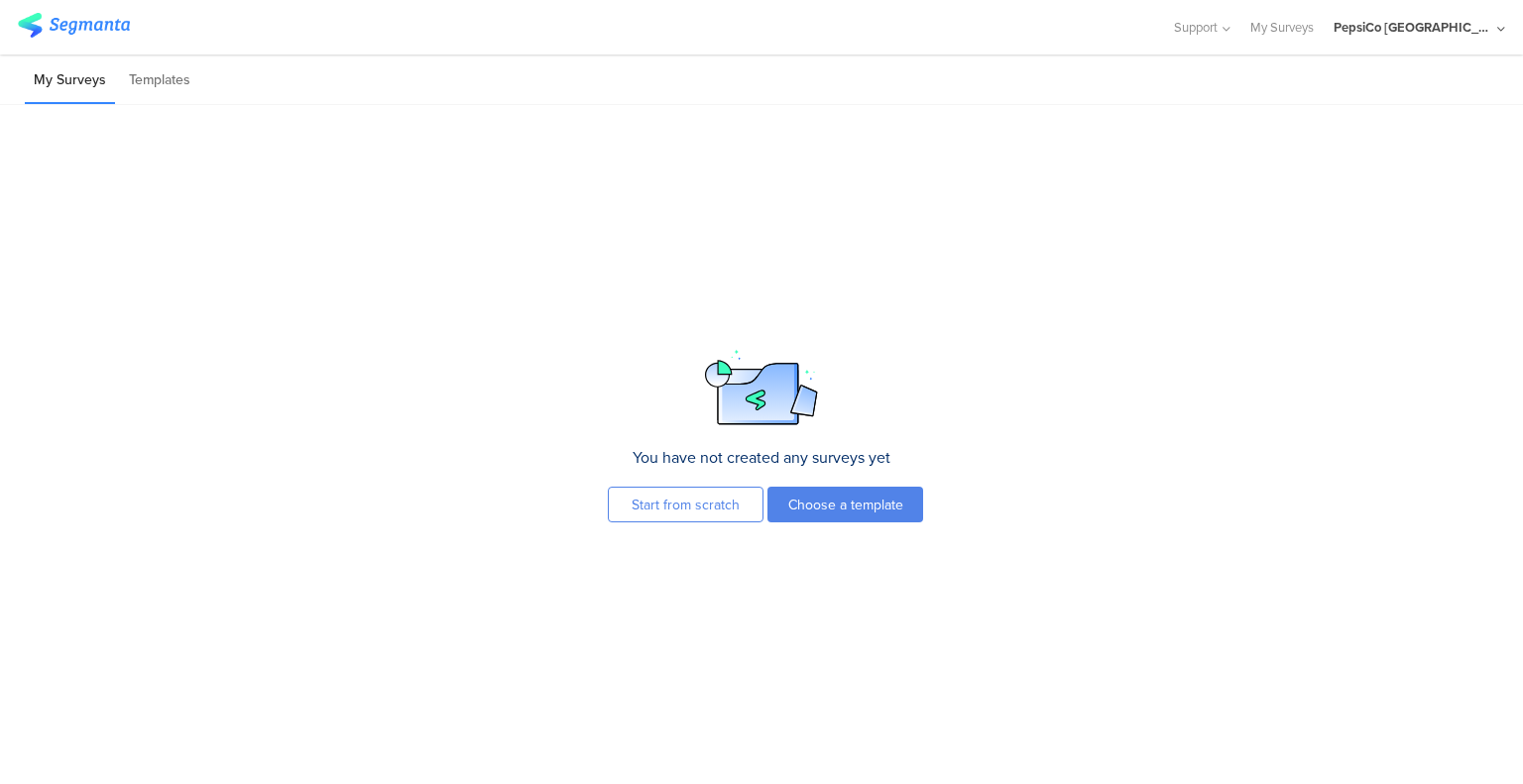 click on "PepsiCo Mexico" 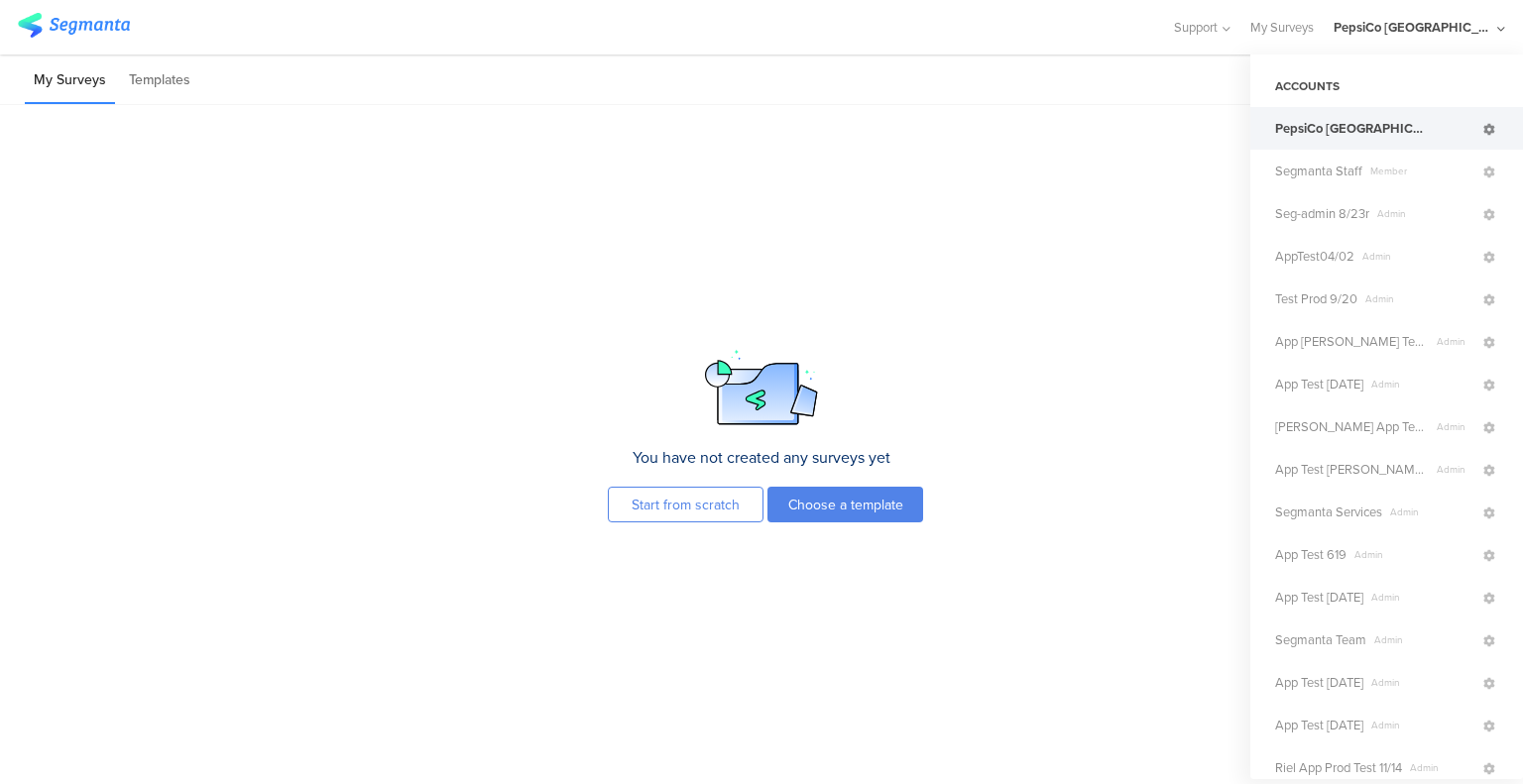 click 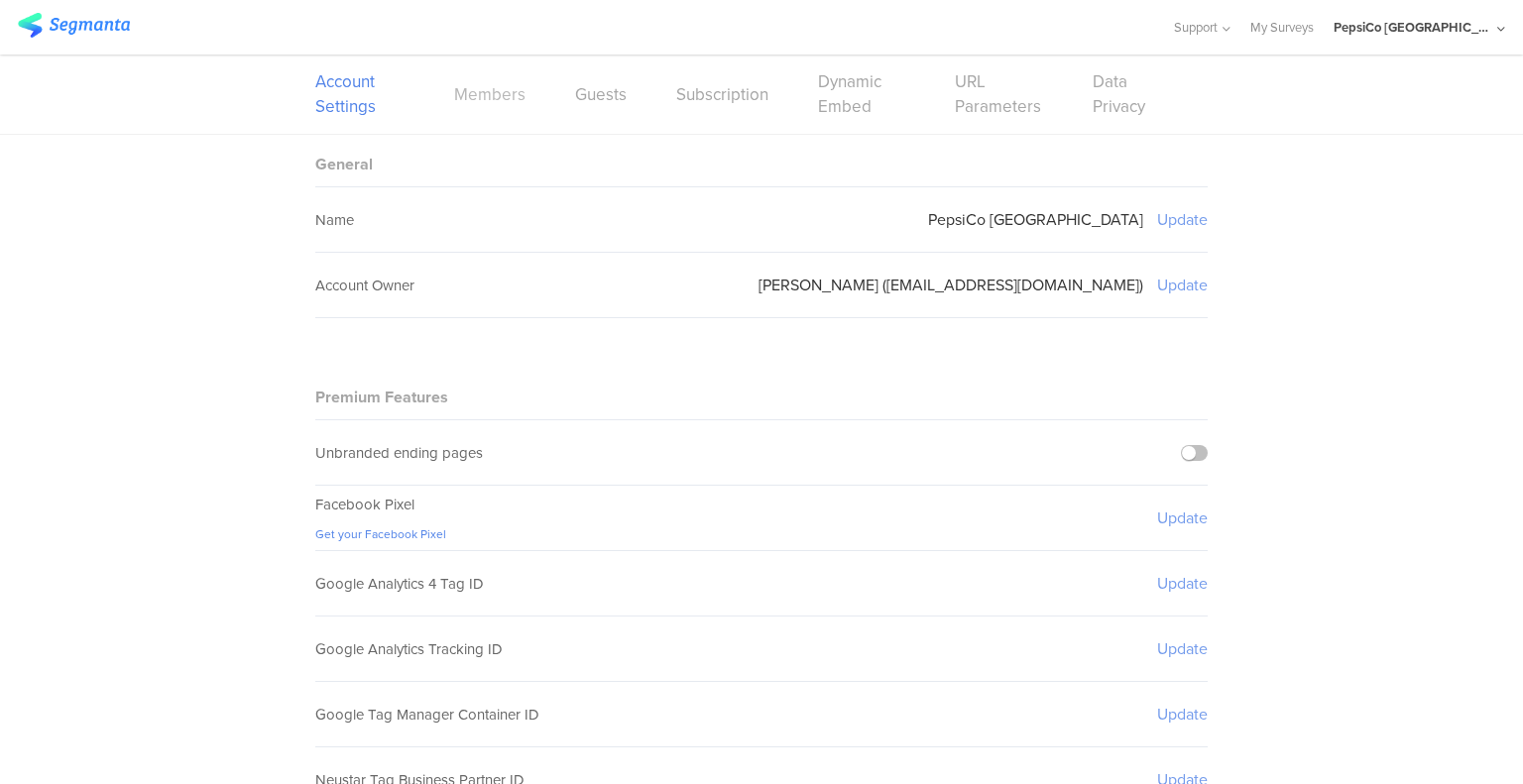 click on "Members" at bounding box center (490, 94) 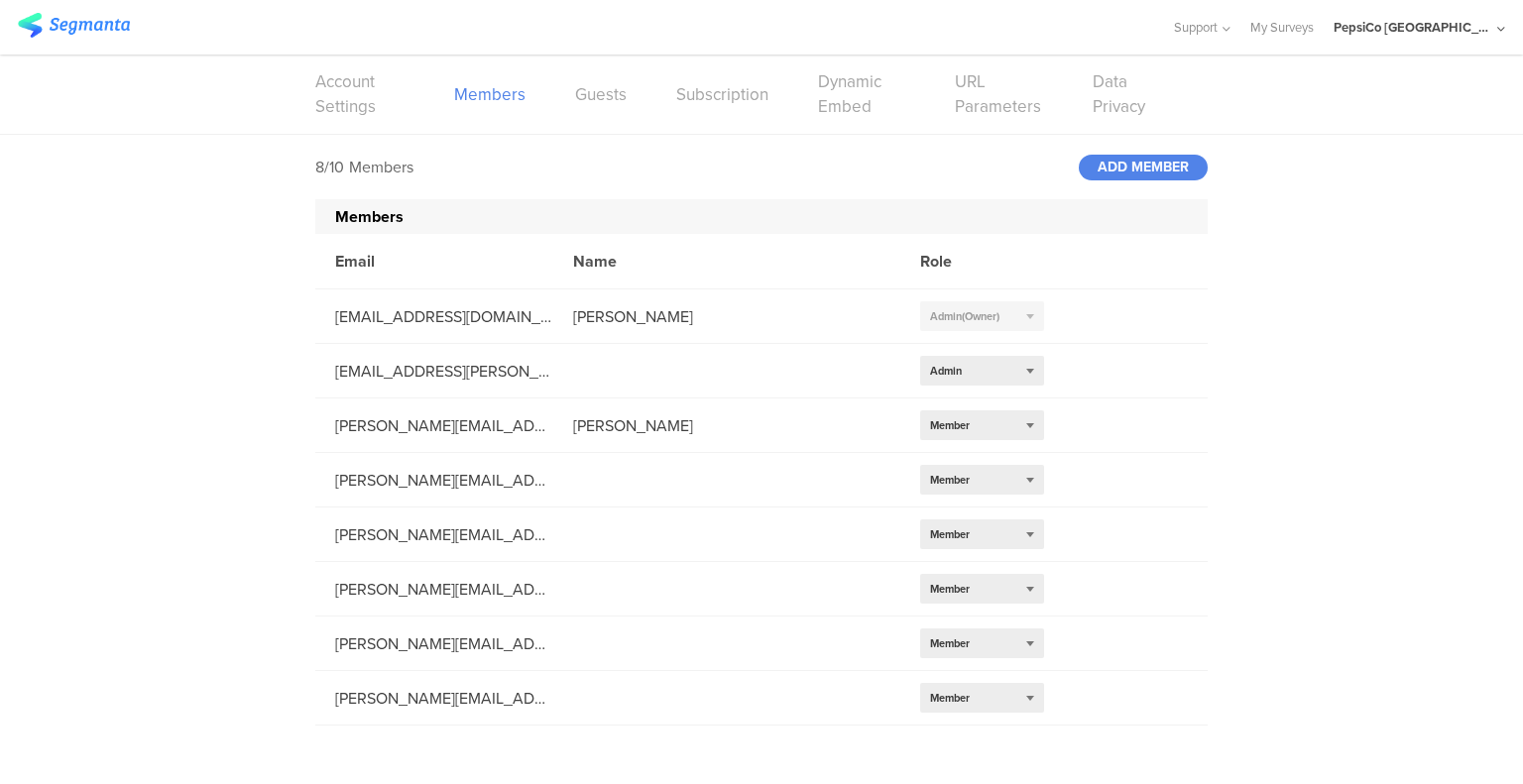 click on "PepsiCo Mexico" 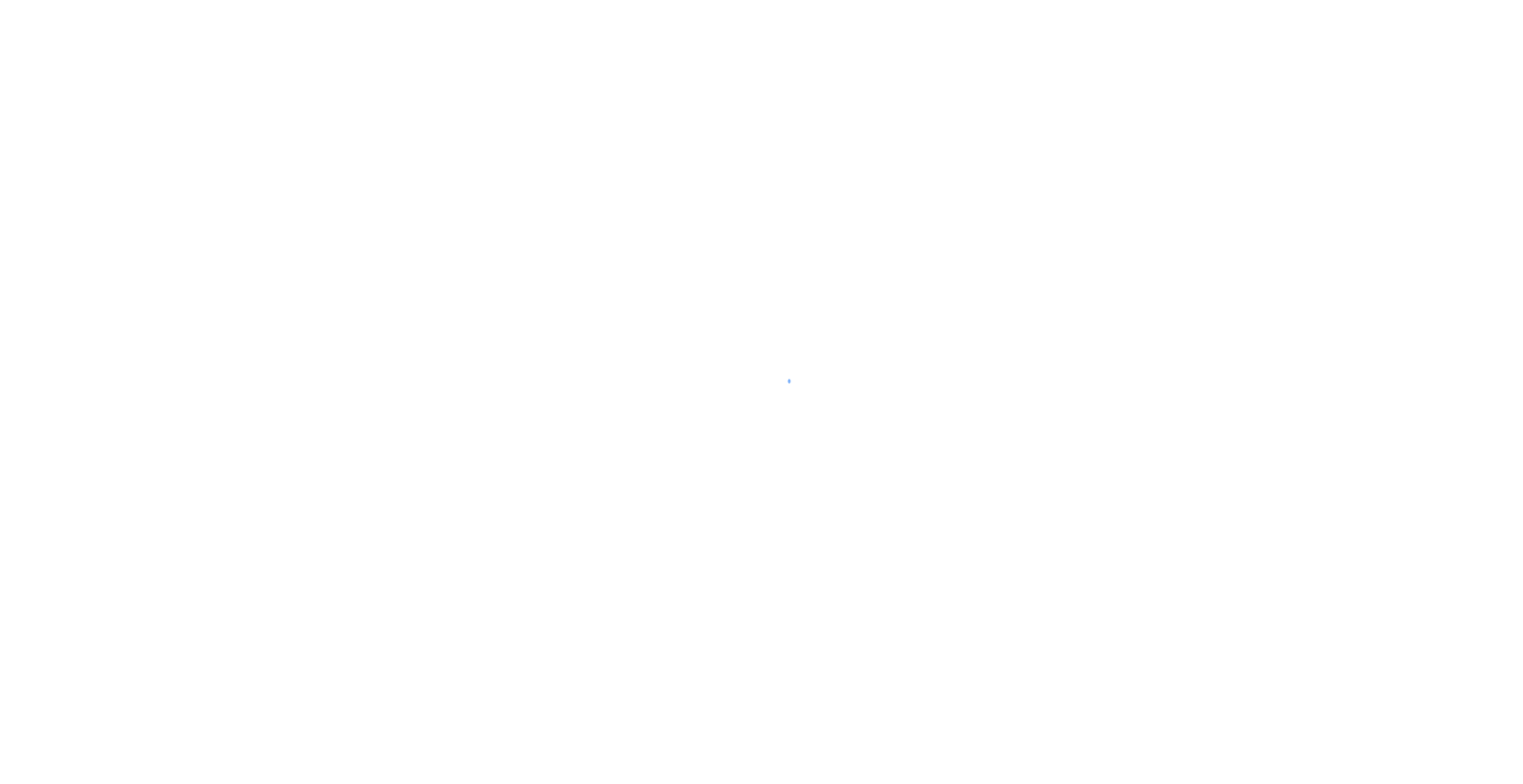 scroll, scrollTop: 0, scrollLeft: 0, axis: both 